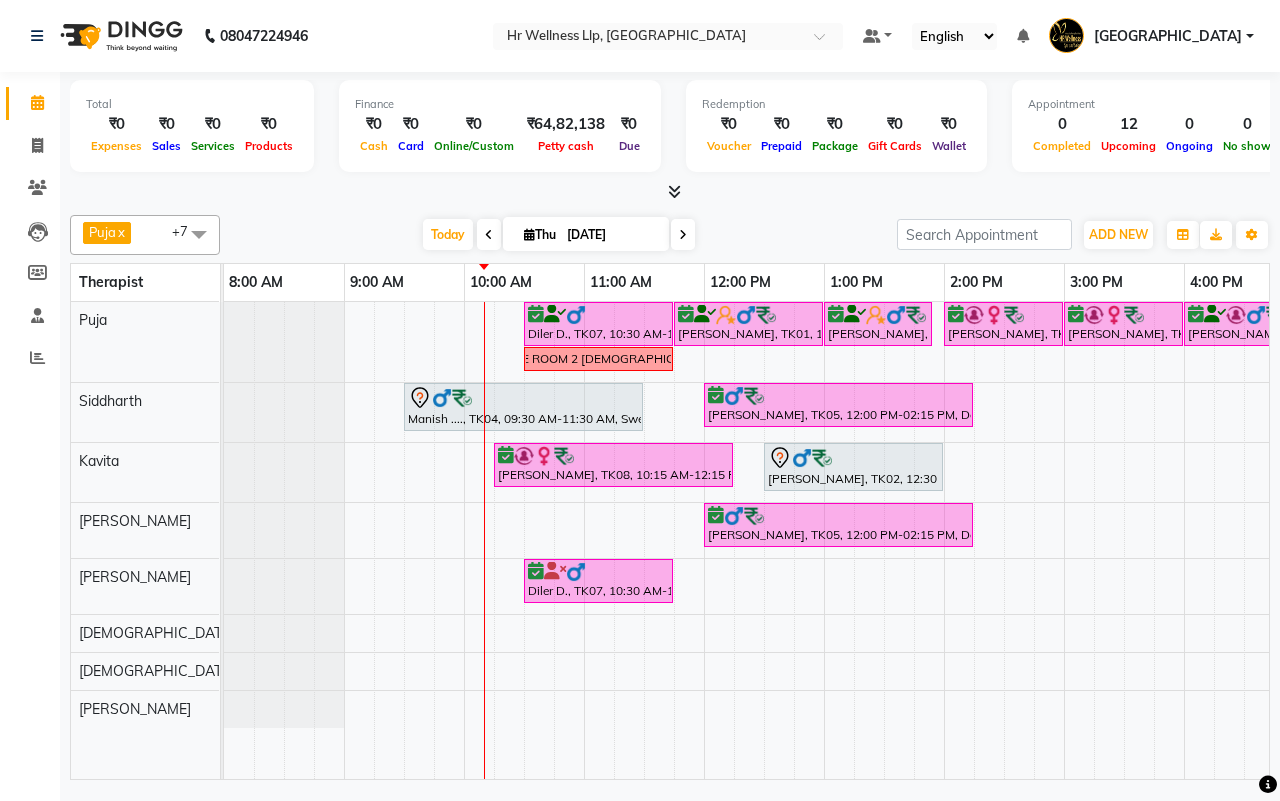 scroll, scrollTop: 0, scrollLeft: 0, axis: both 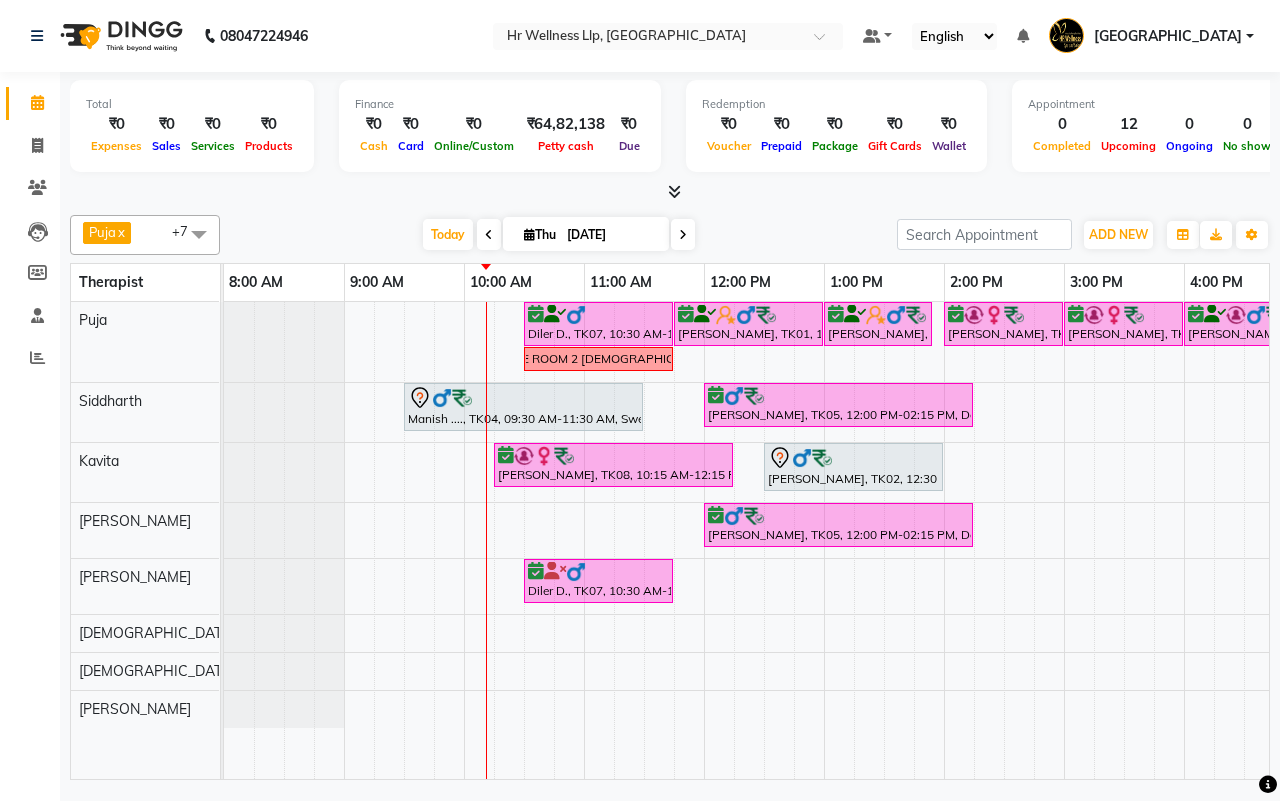 click on "[DATE]  [DATE]" at bounding box center [558, 235] 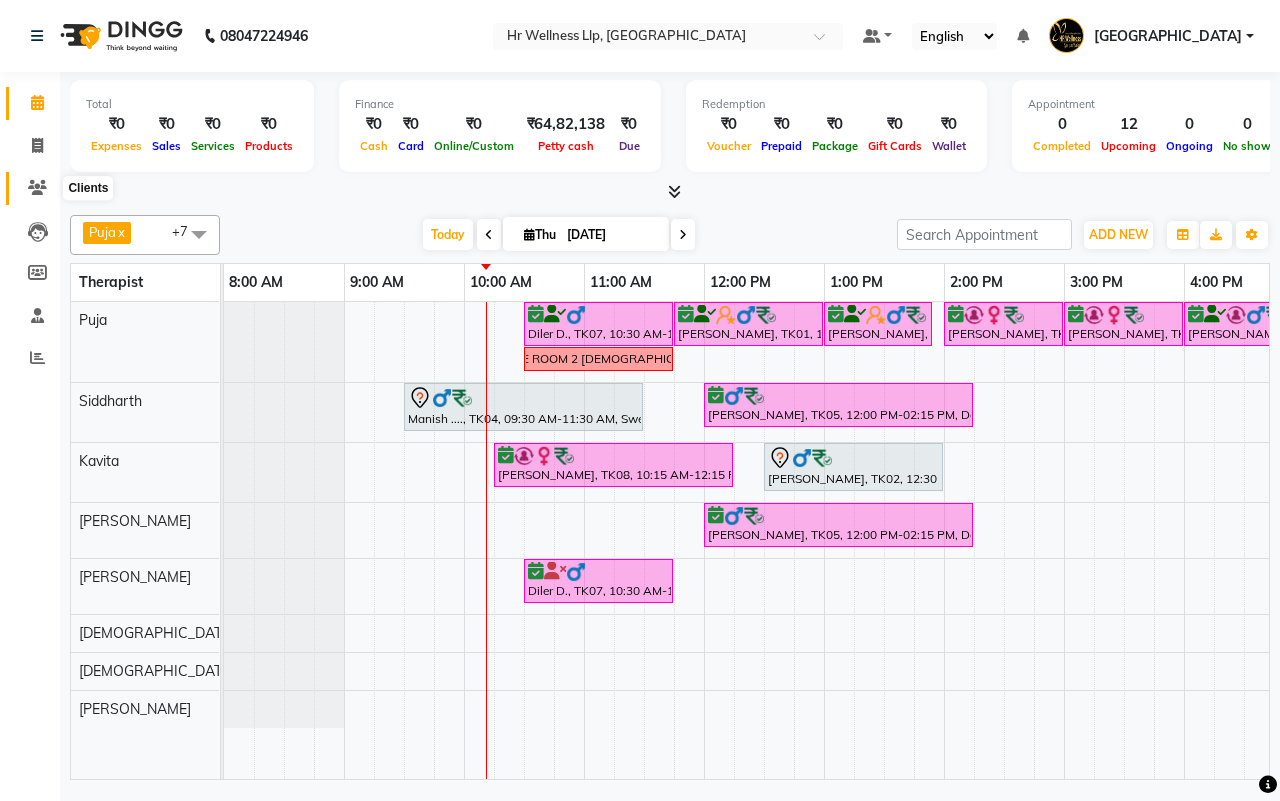 click 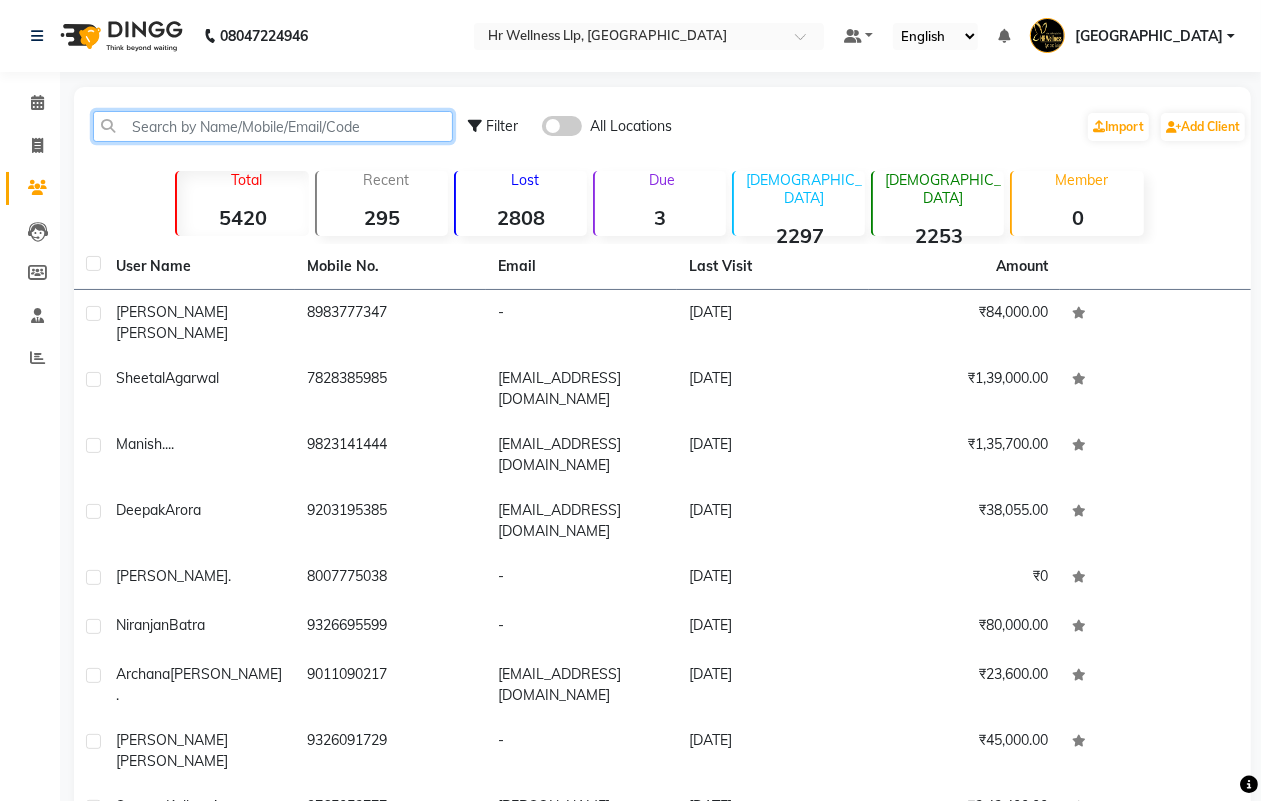 click 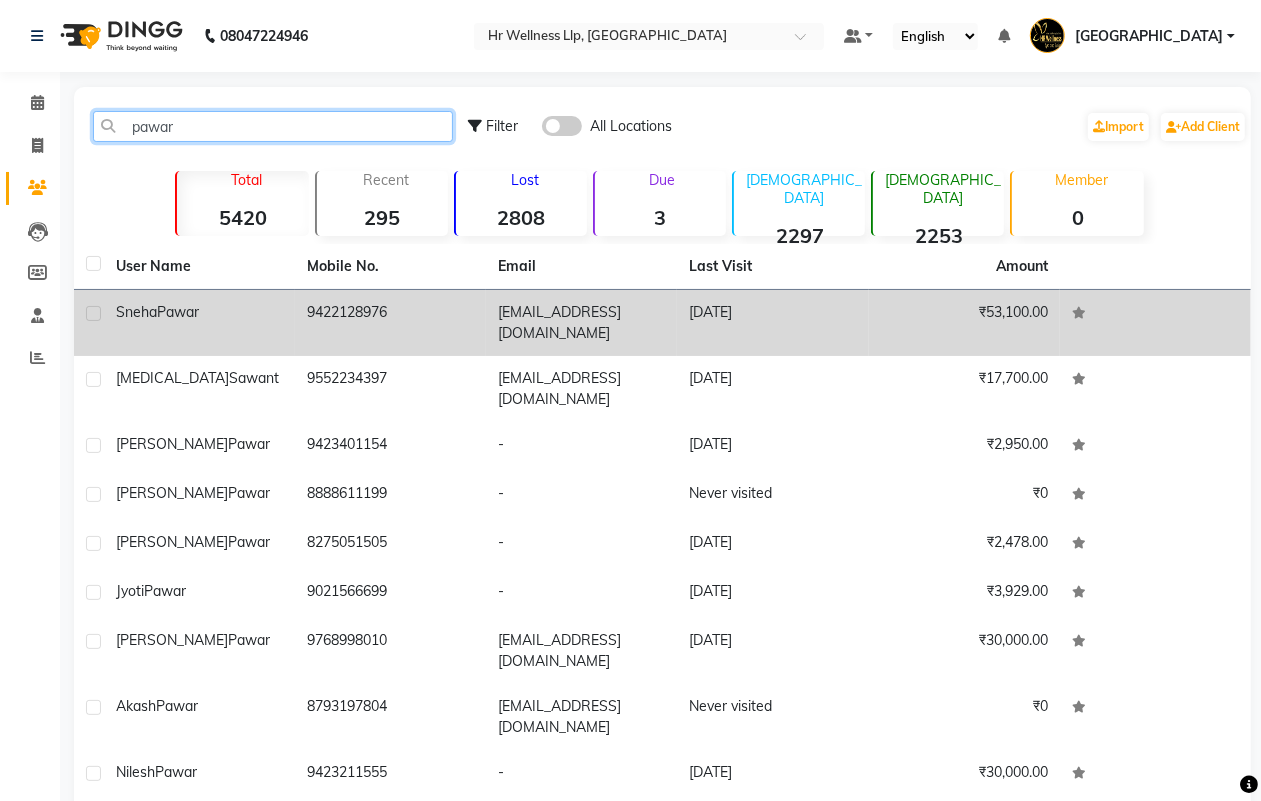 type on "pawar" 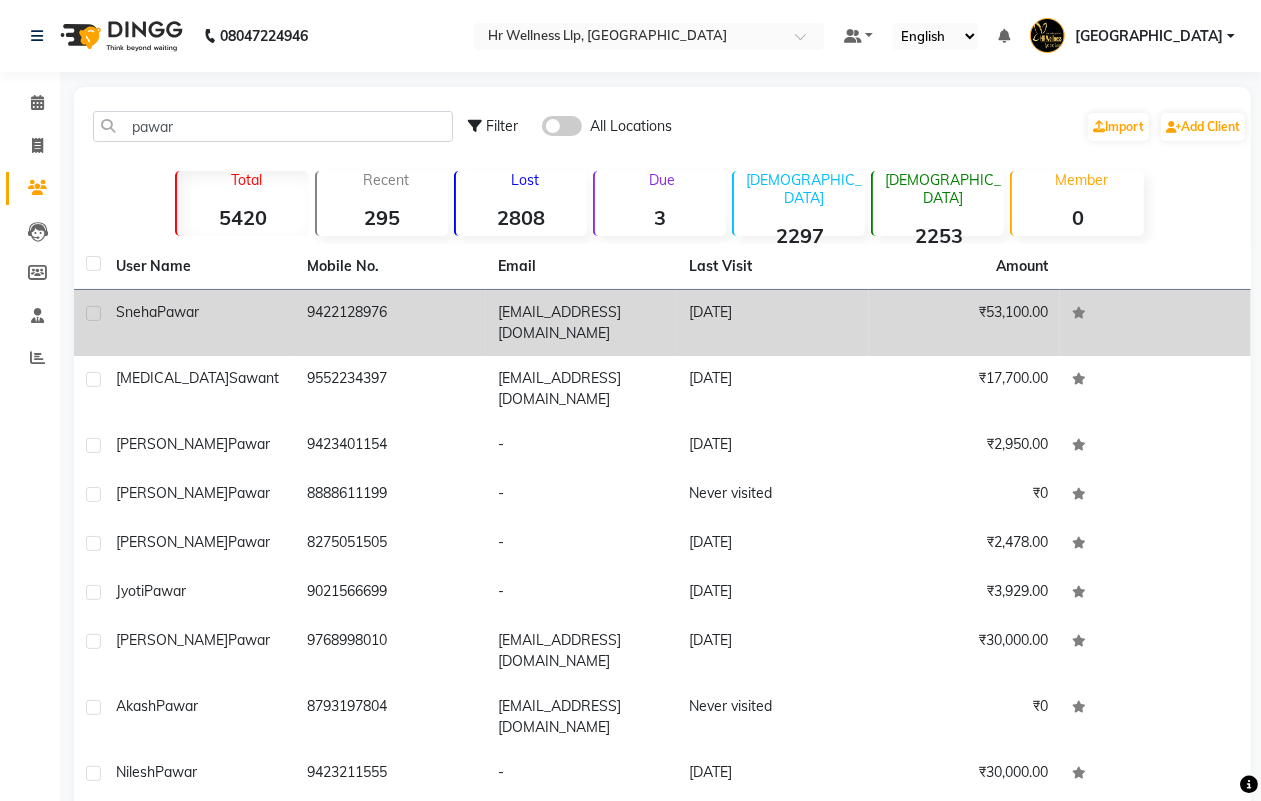 click on "sneha24pawar@gmail.com" 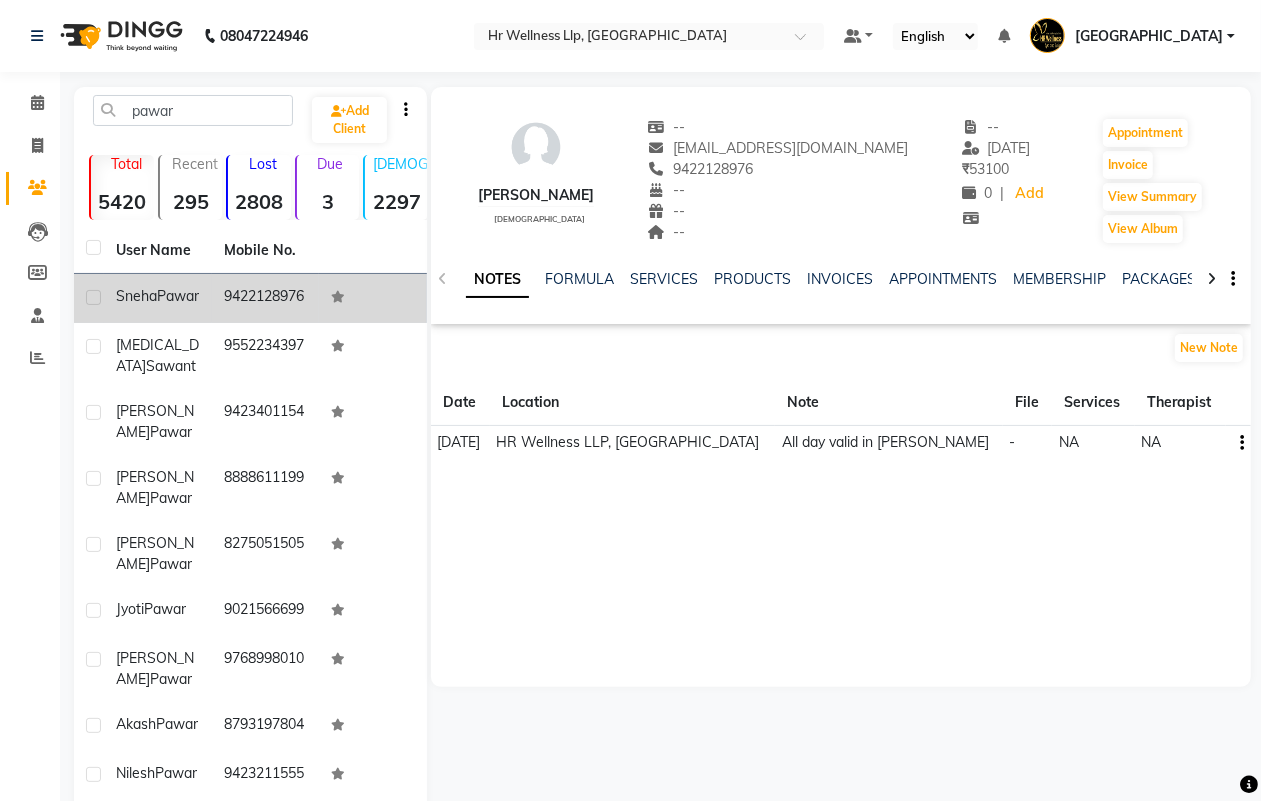 click 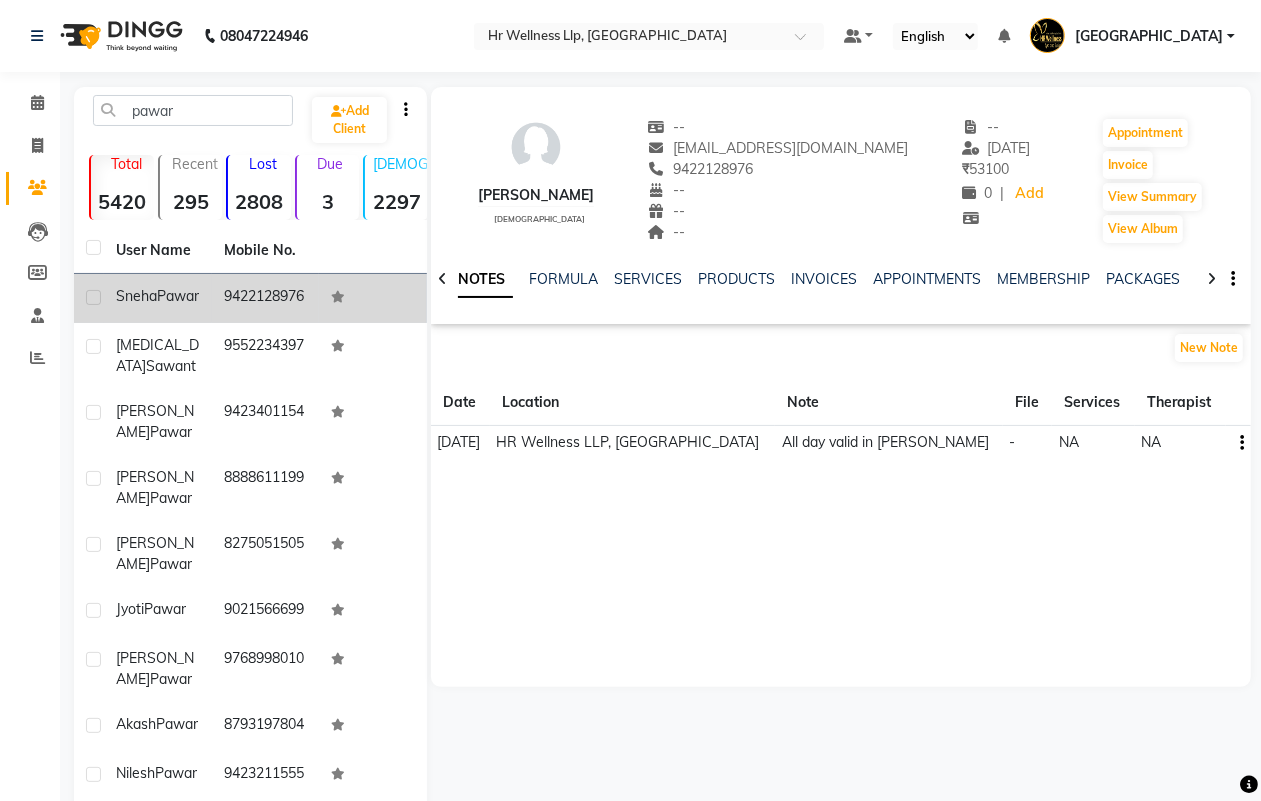 click 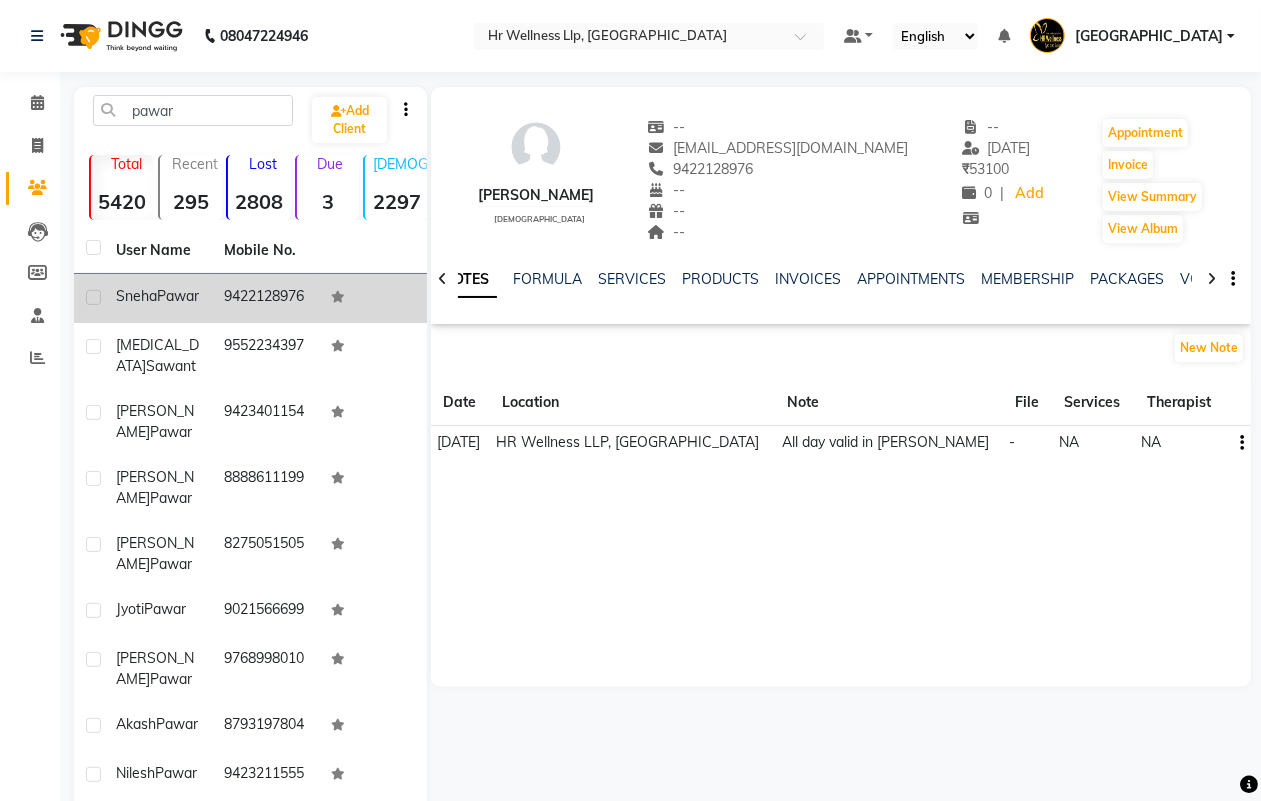 click 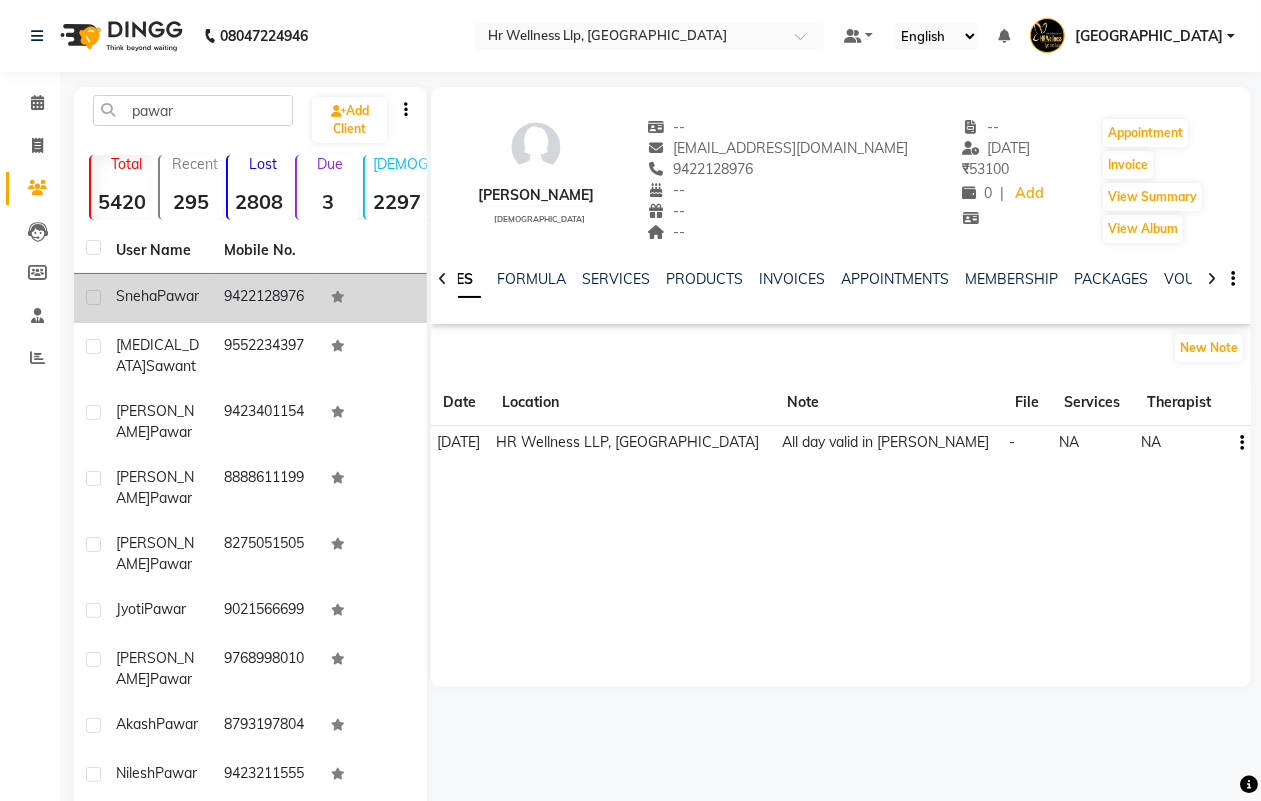 click 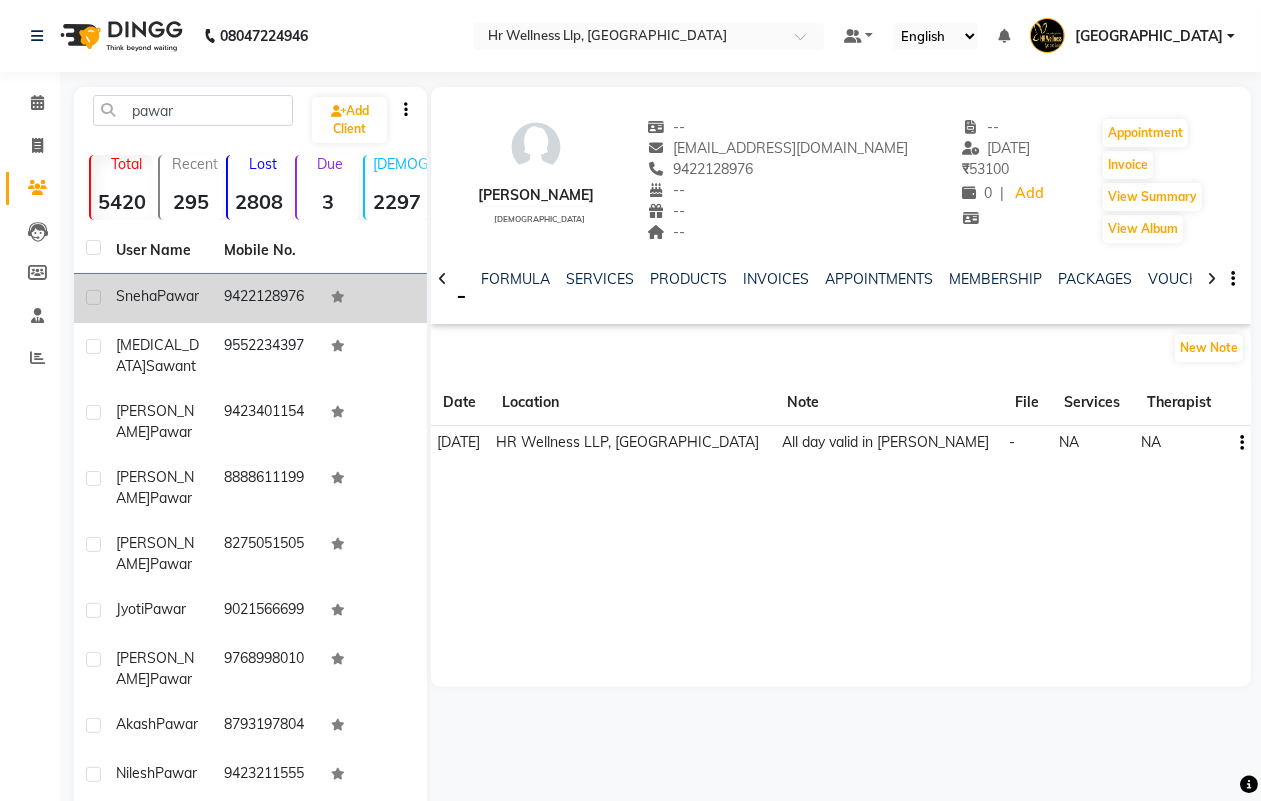 click 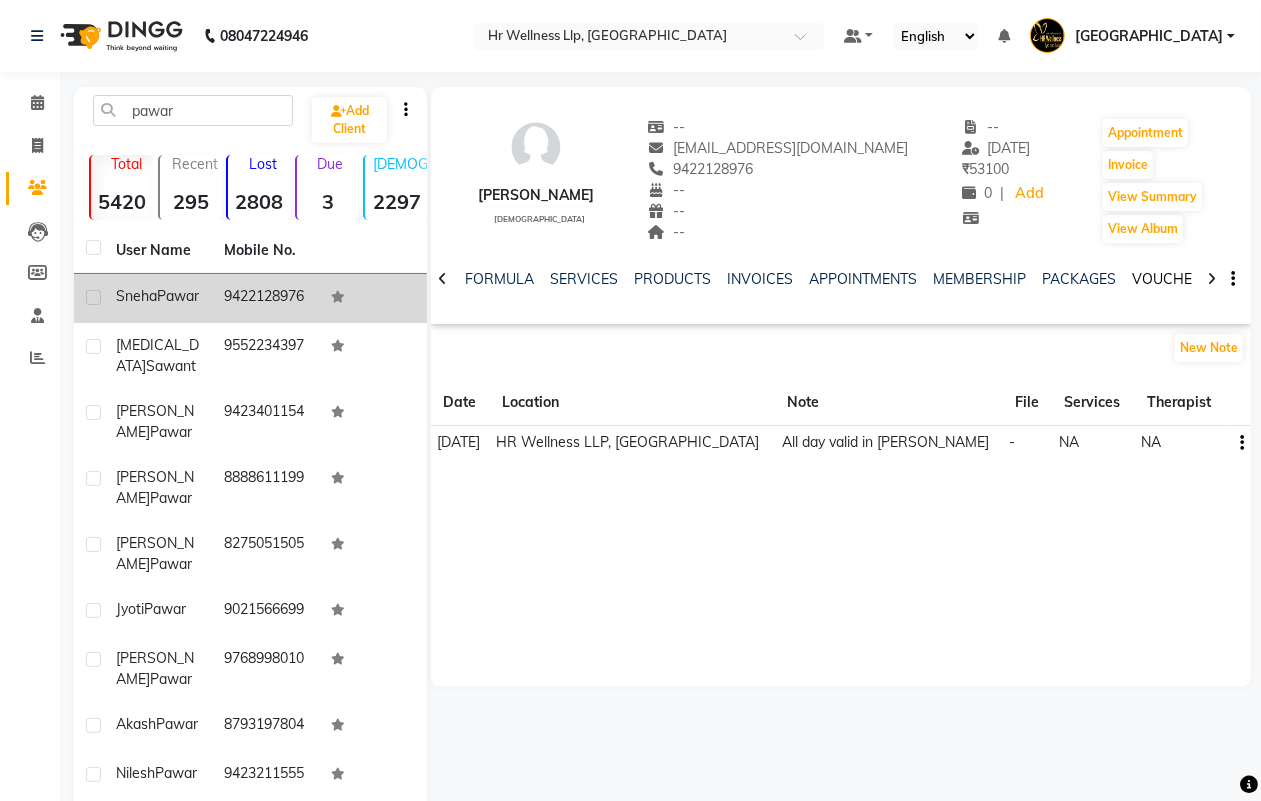 click on "VOUCHERS" 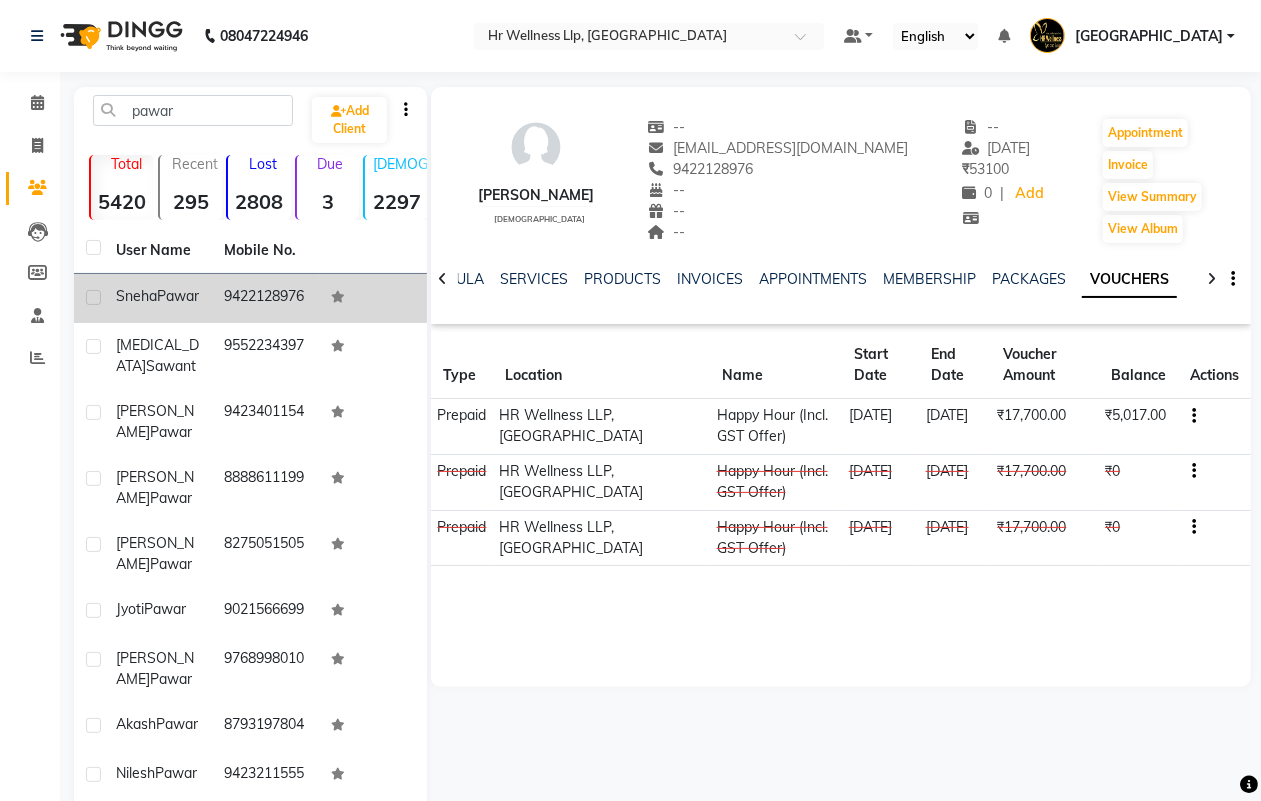 click on "₹17,700.00" 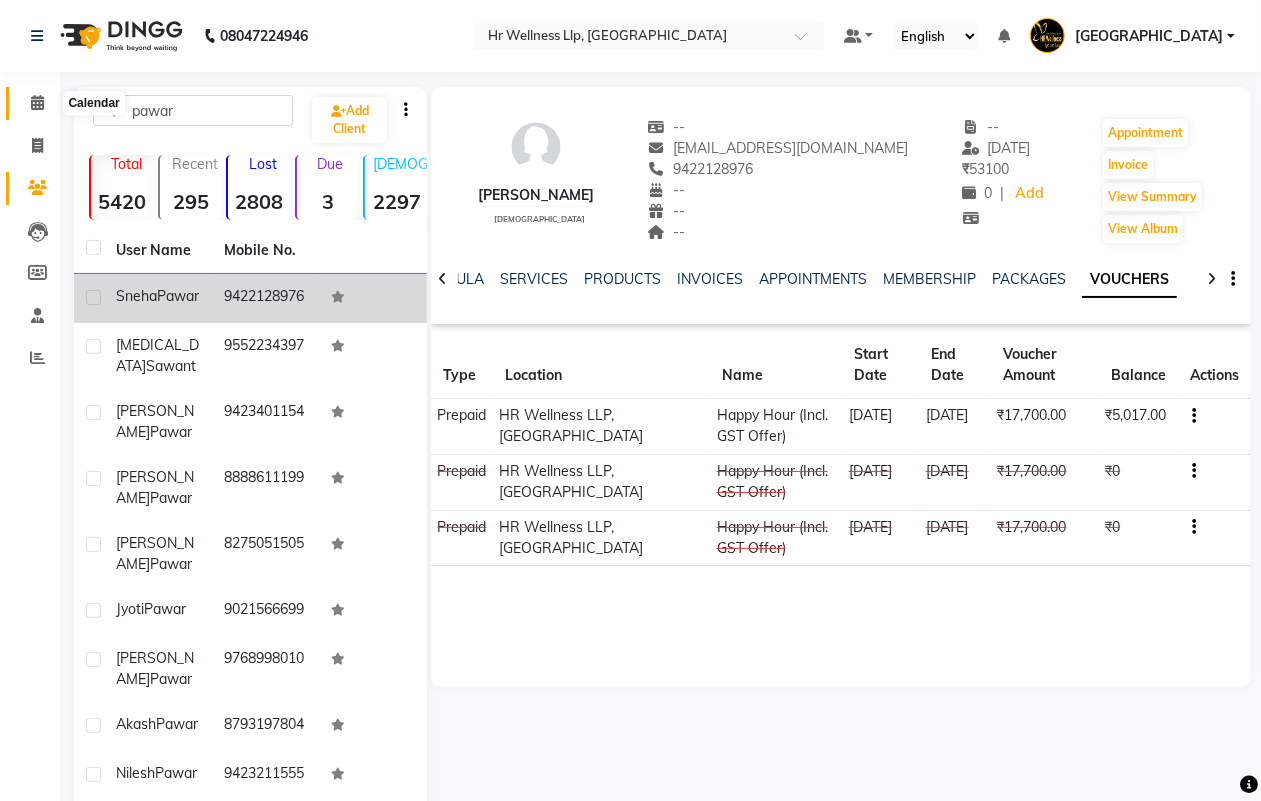 click 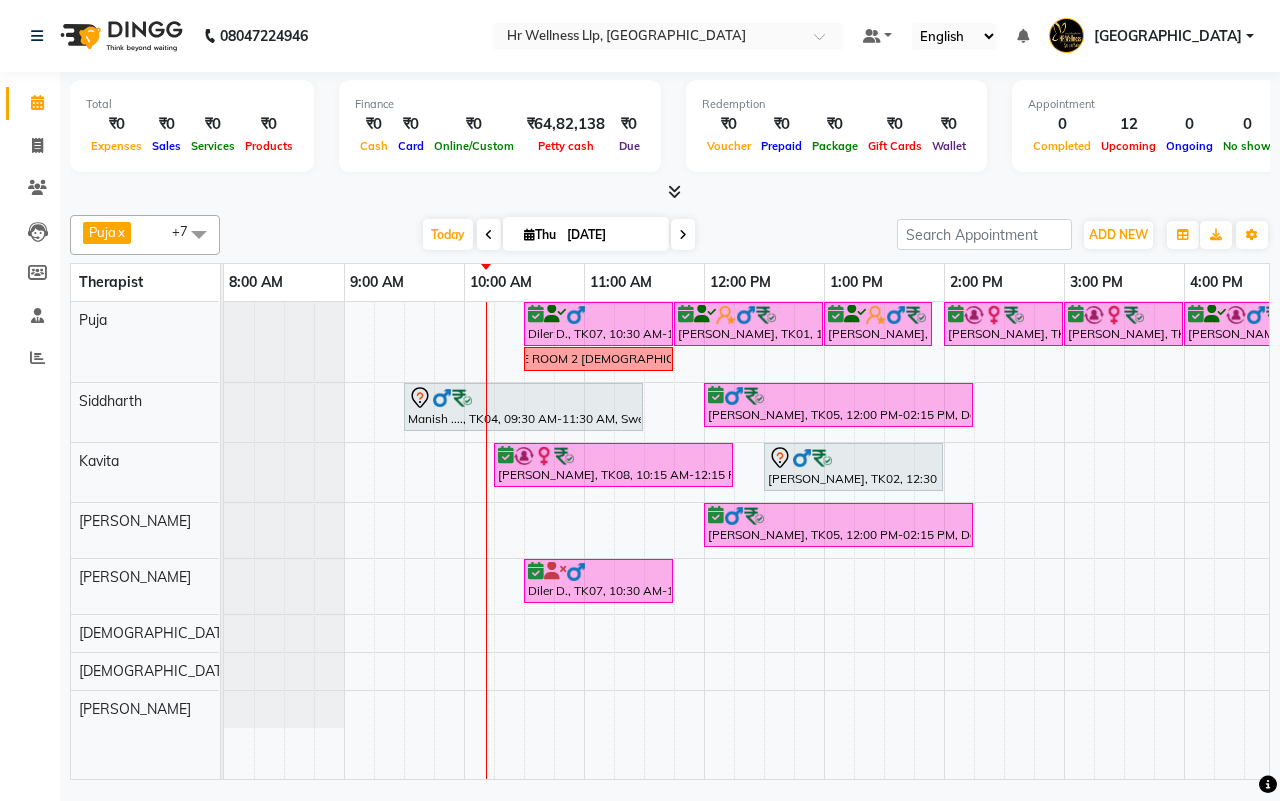 click on "[DATE]" at bounding box center [611, 235] 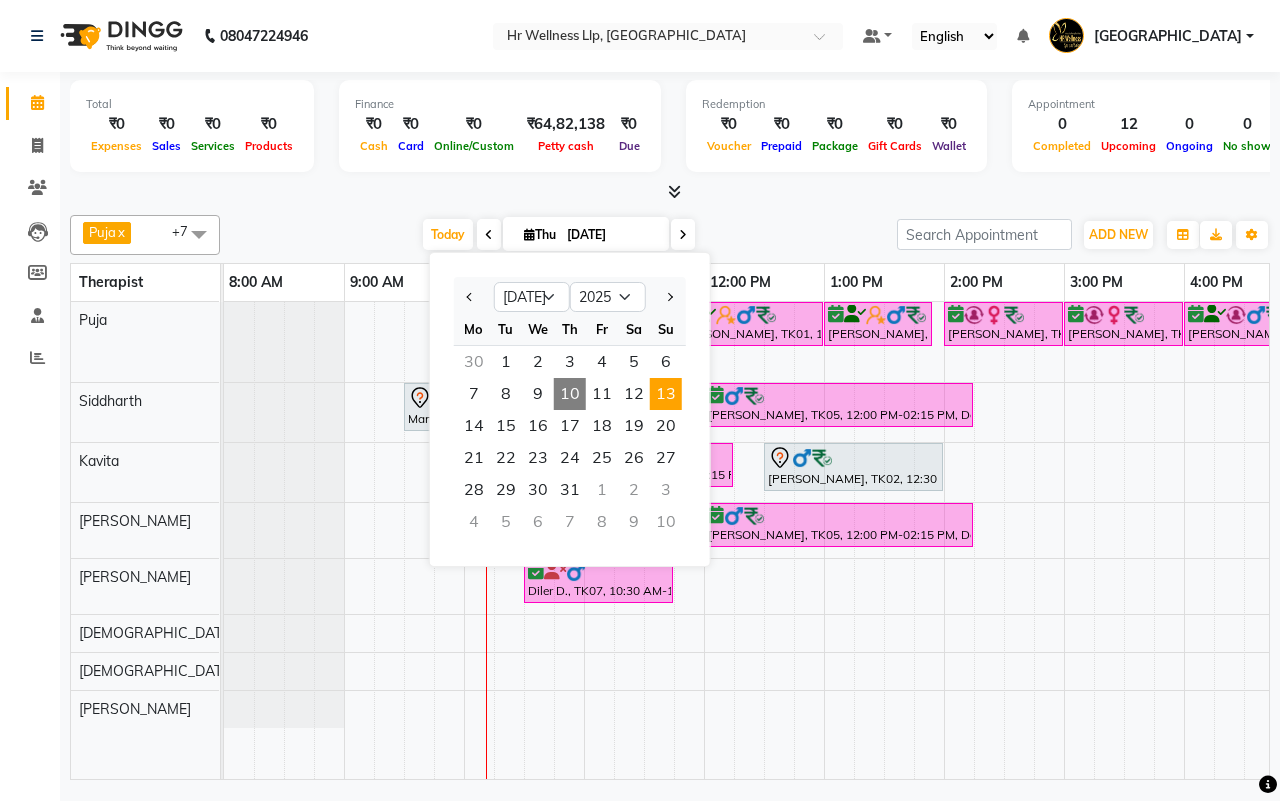 click on "13" at bounding box center [666, 394] 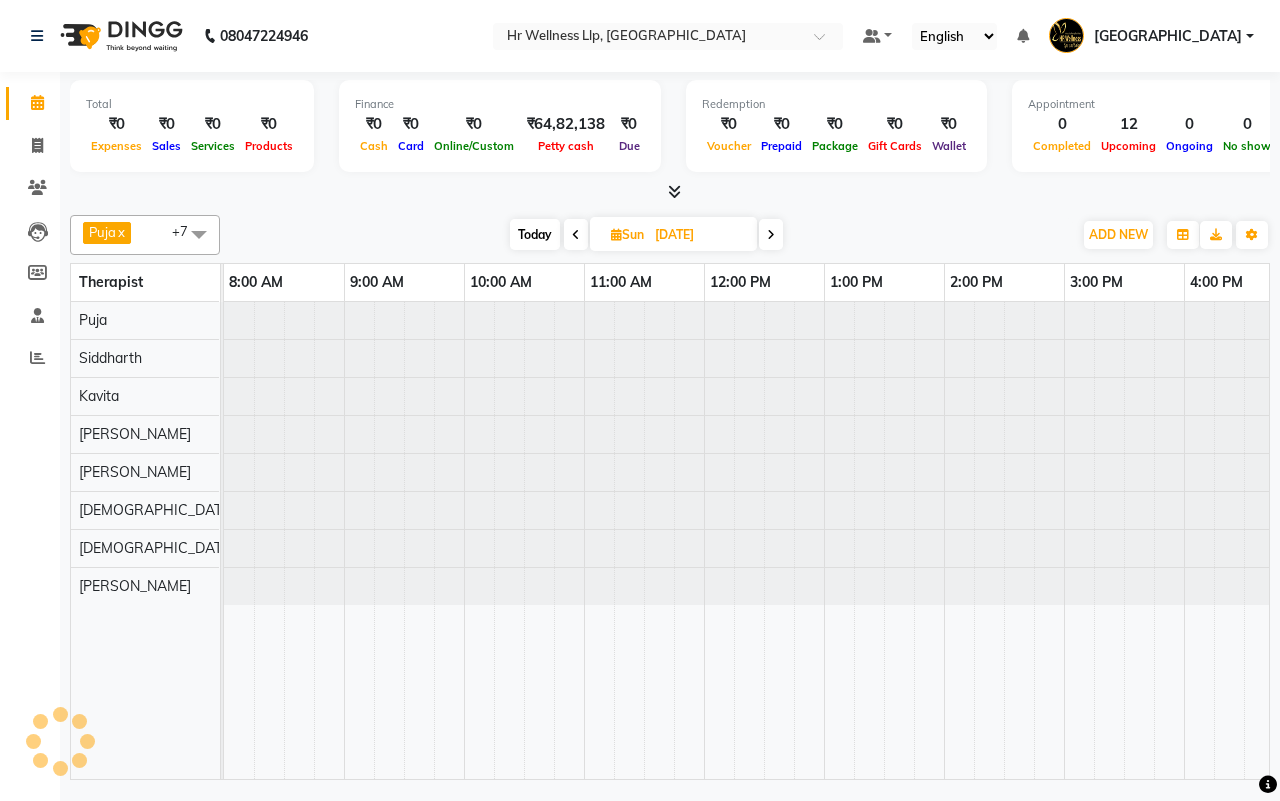 scroll, scrollTop: 0, scrollLeft: 241, axis: horizontal 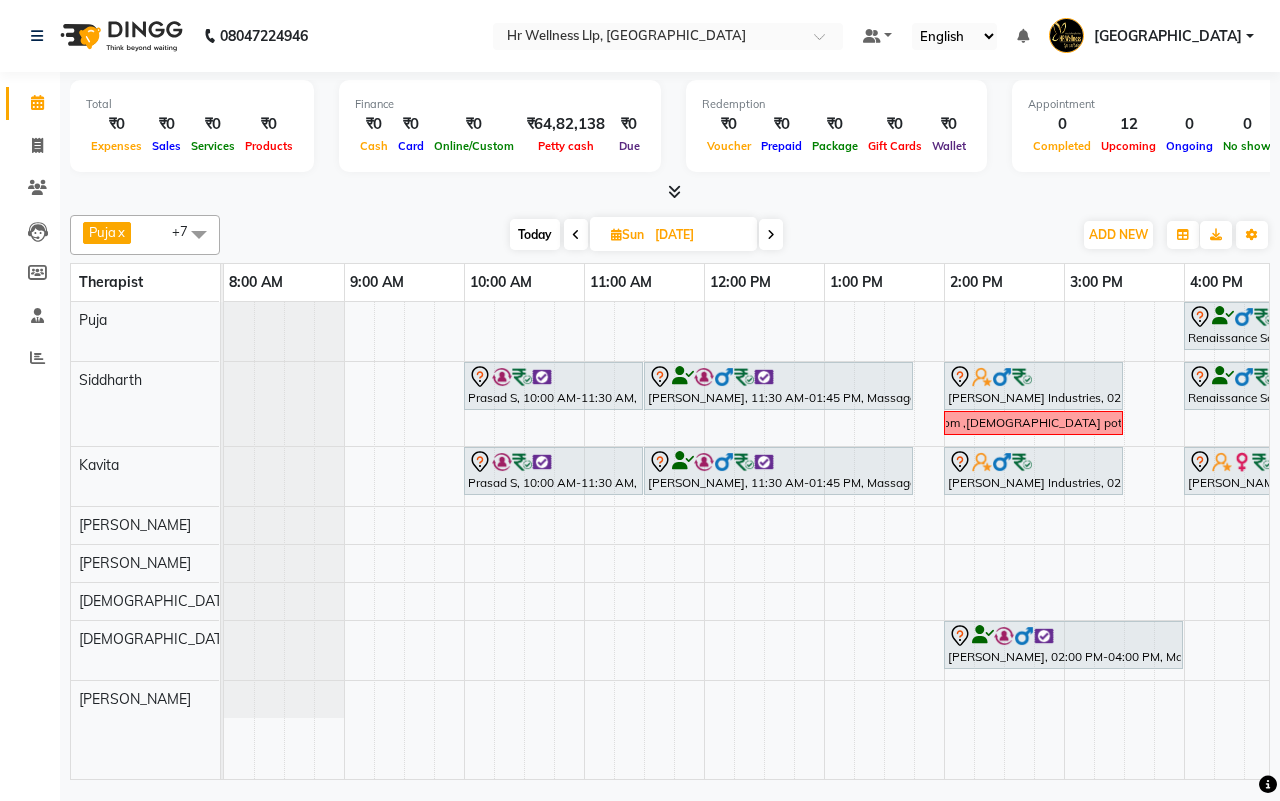 click on "Today" at bounding box center [535, 234] 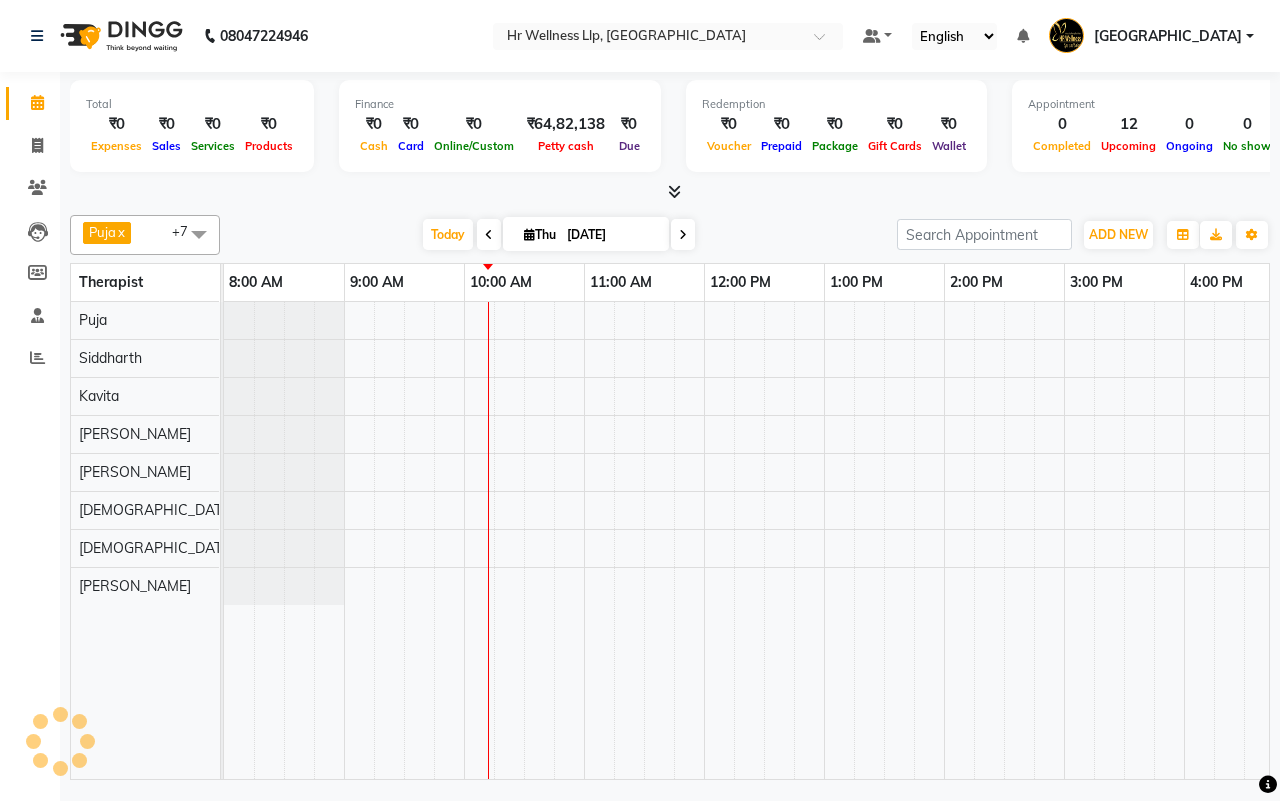 scroll, scrollTop: 0, scrollLeft: 241, axis: horizontal 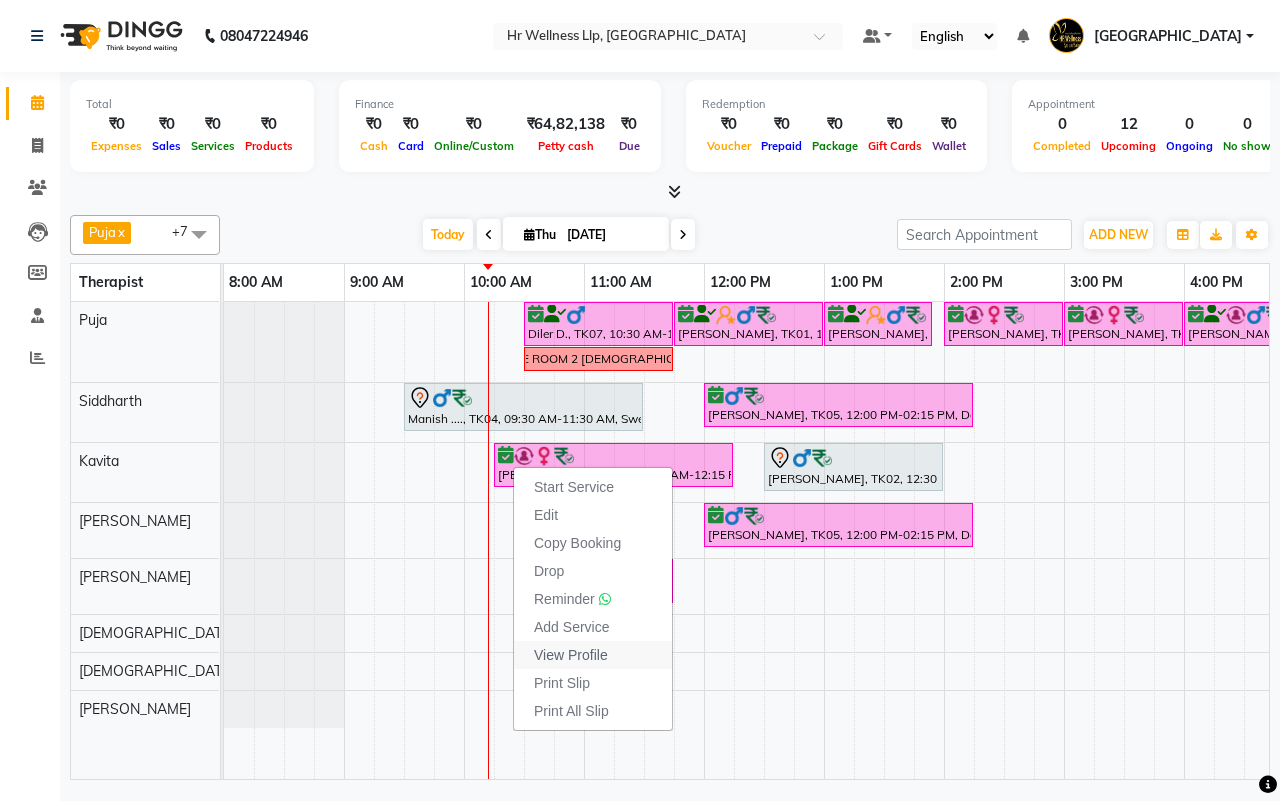 click on "View Profile" at bounding box center [571, 655] 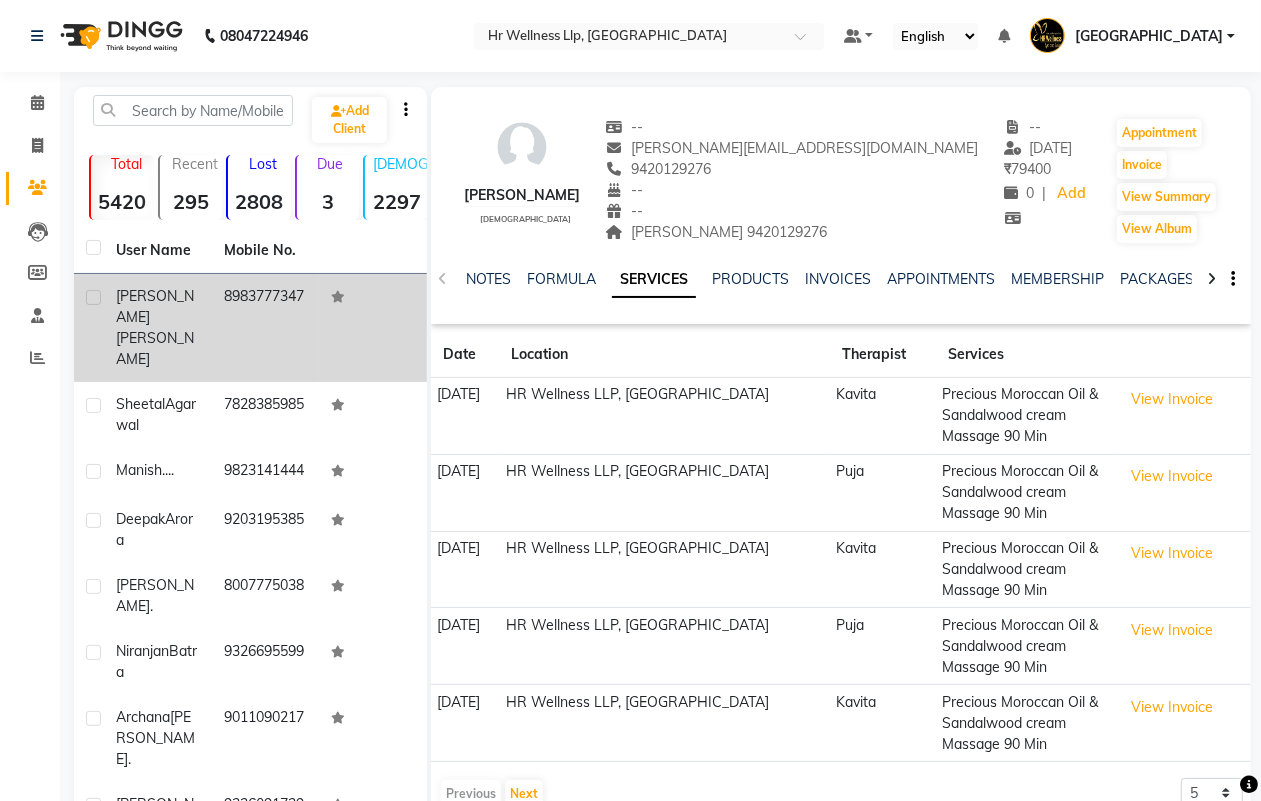 click on "8983777347" 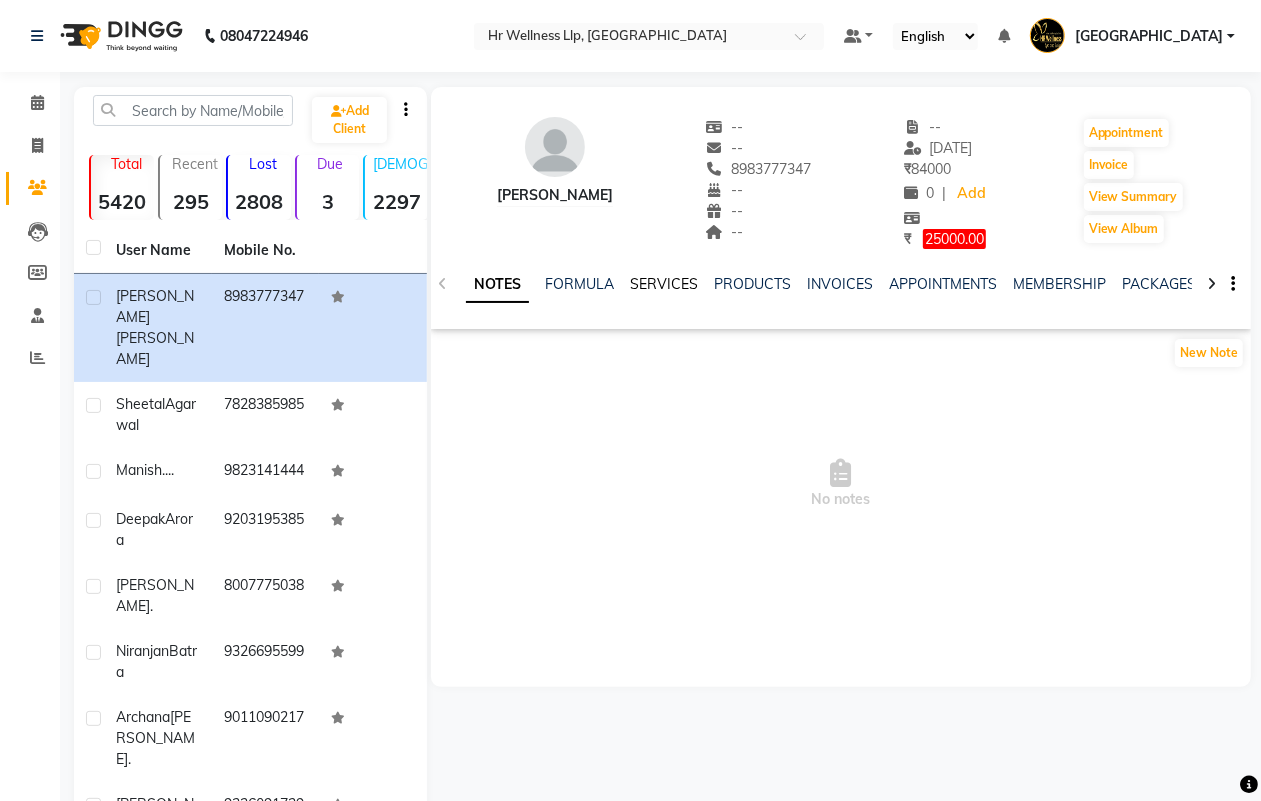 click on "SERVICES" 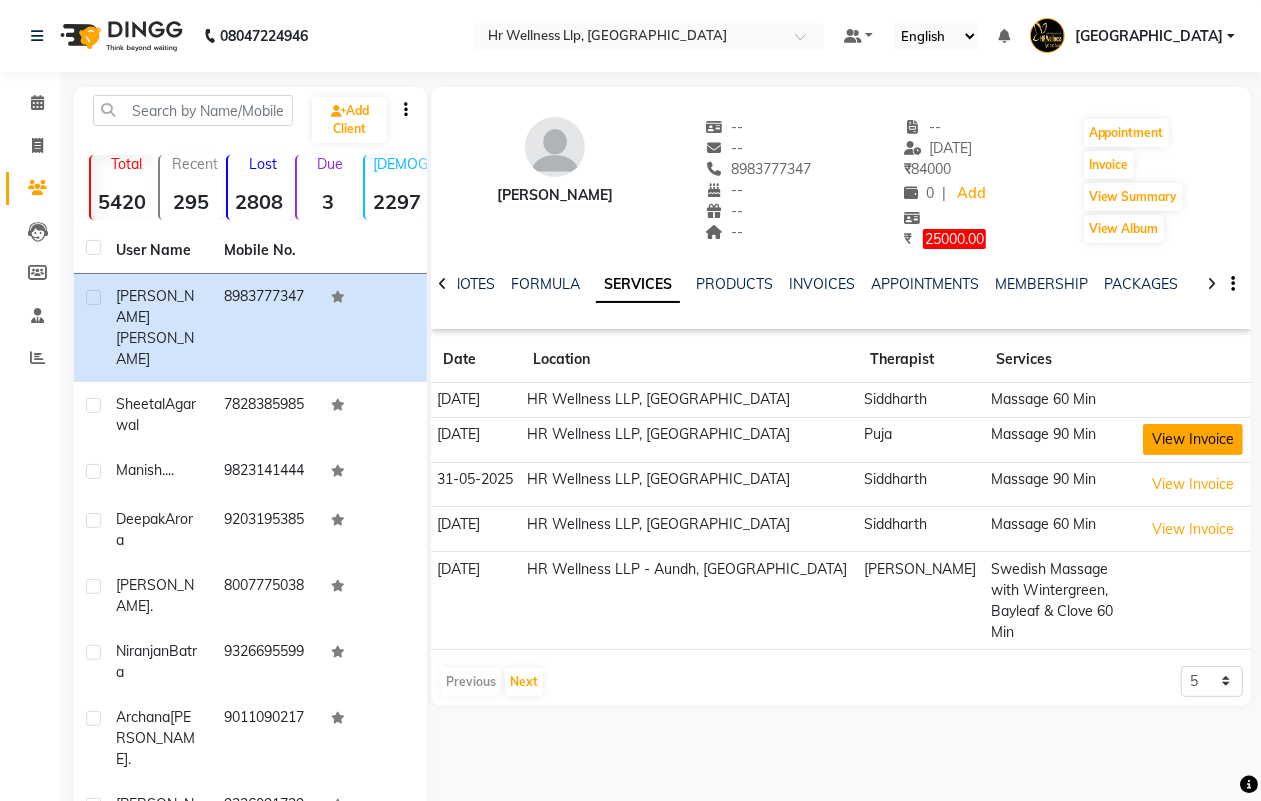 click on "View Invoice" 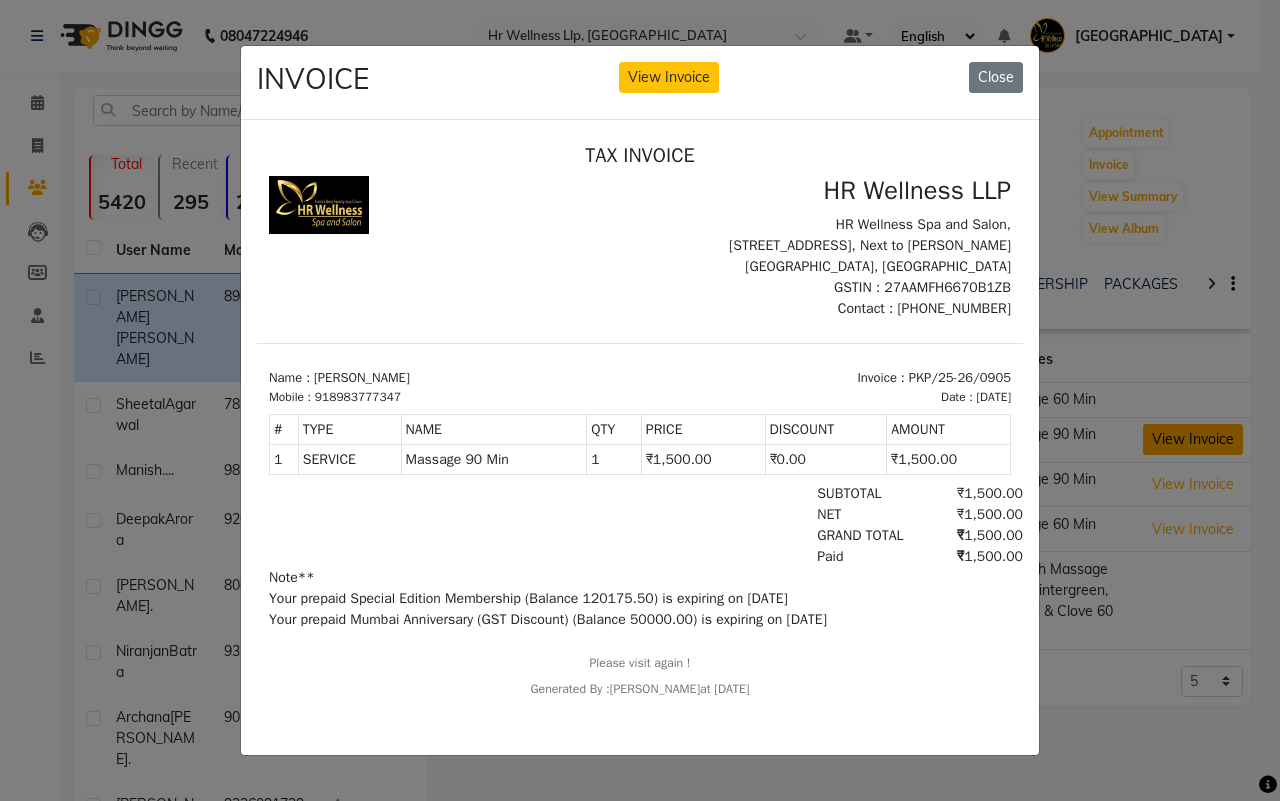 scroll, scrollTop: 0, scrollLeft: 0, axis: both 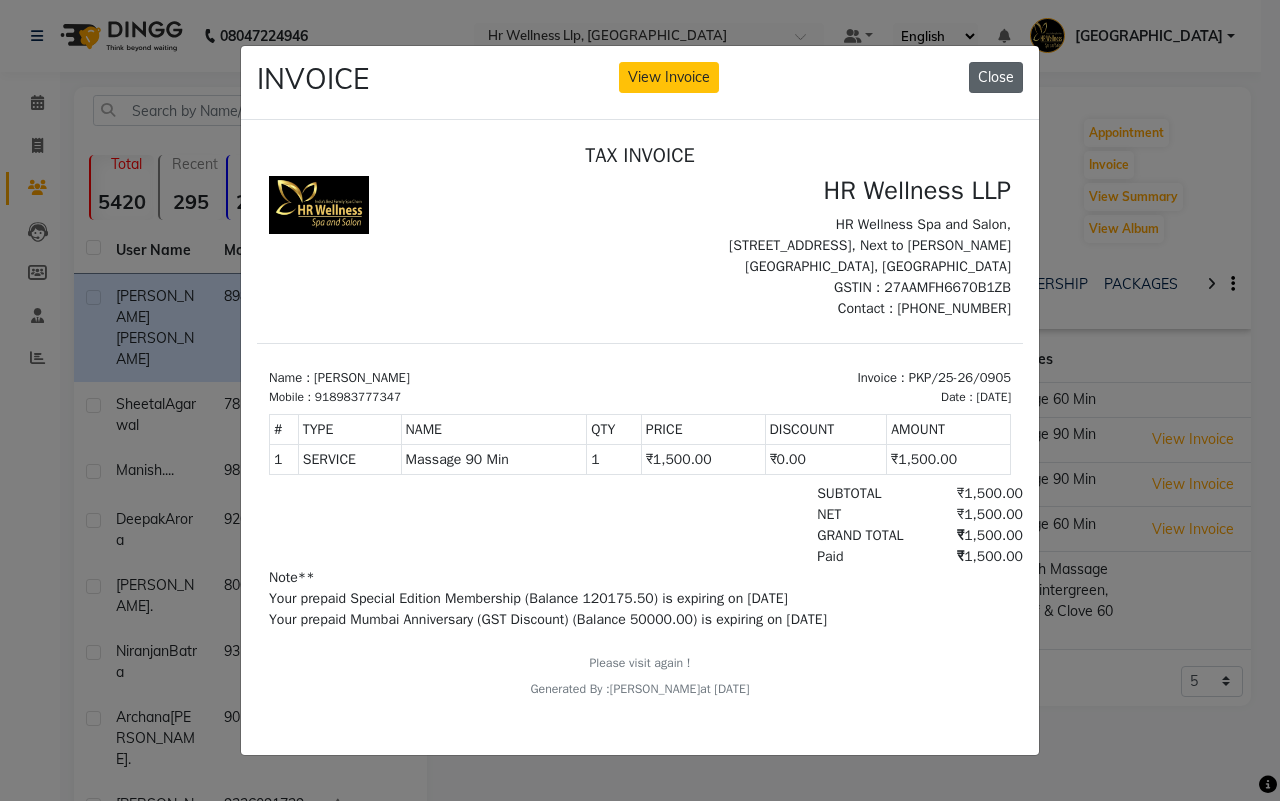 click on "Close" 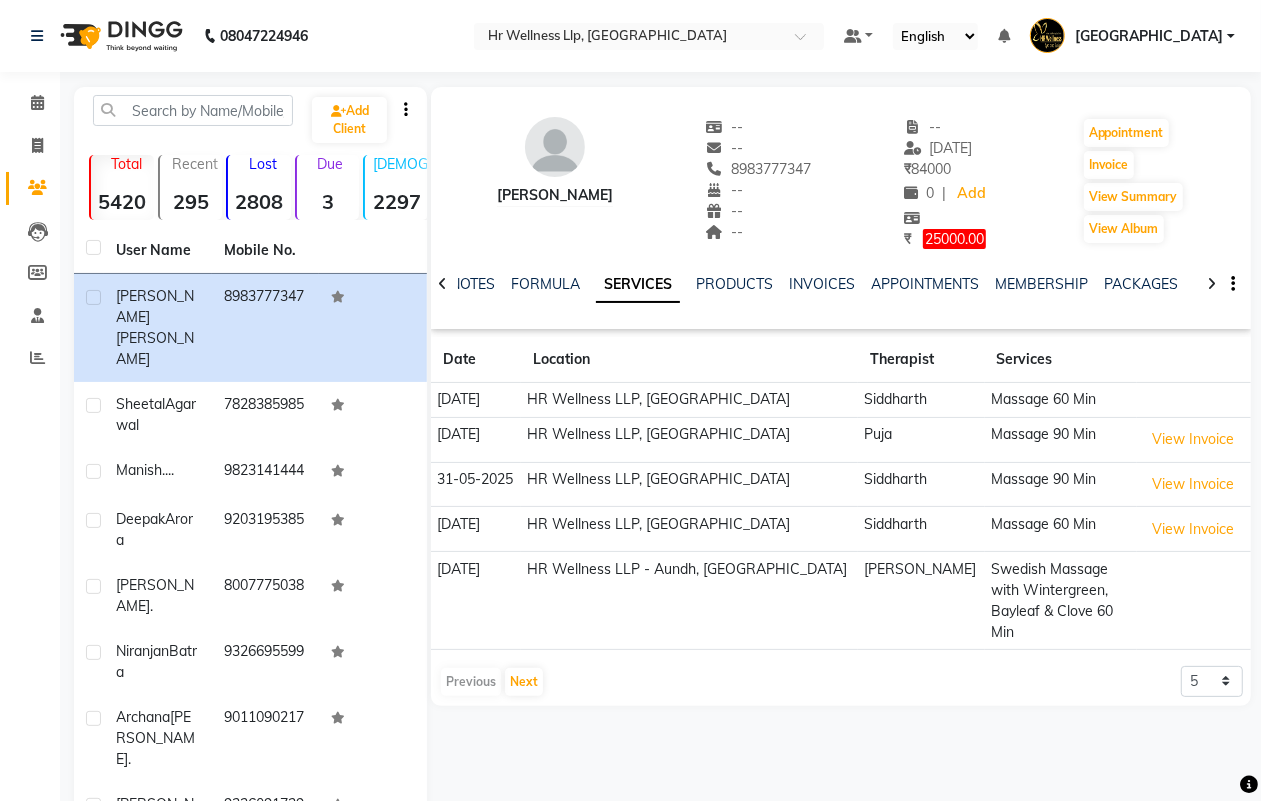 click on "Suchit Loya   --   --   8983777347  --  --  --  -- 05-07-2025 ₹    84000 0 |  Add  ₹     25000.00  Appointment   Invoice  View Summary  View Album" 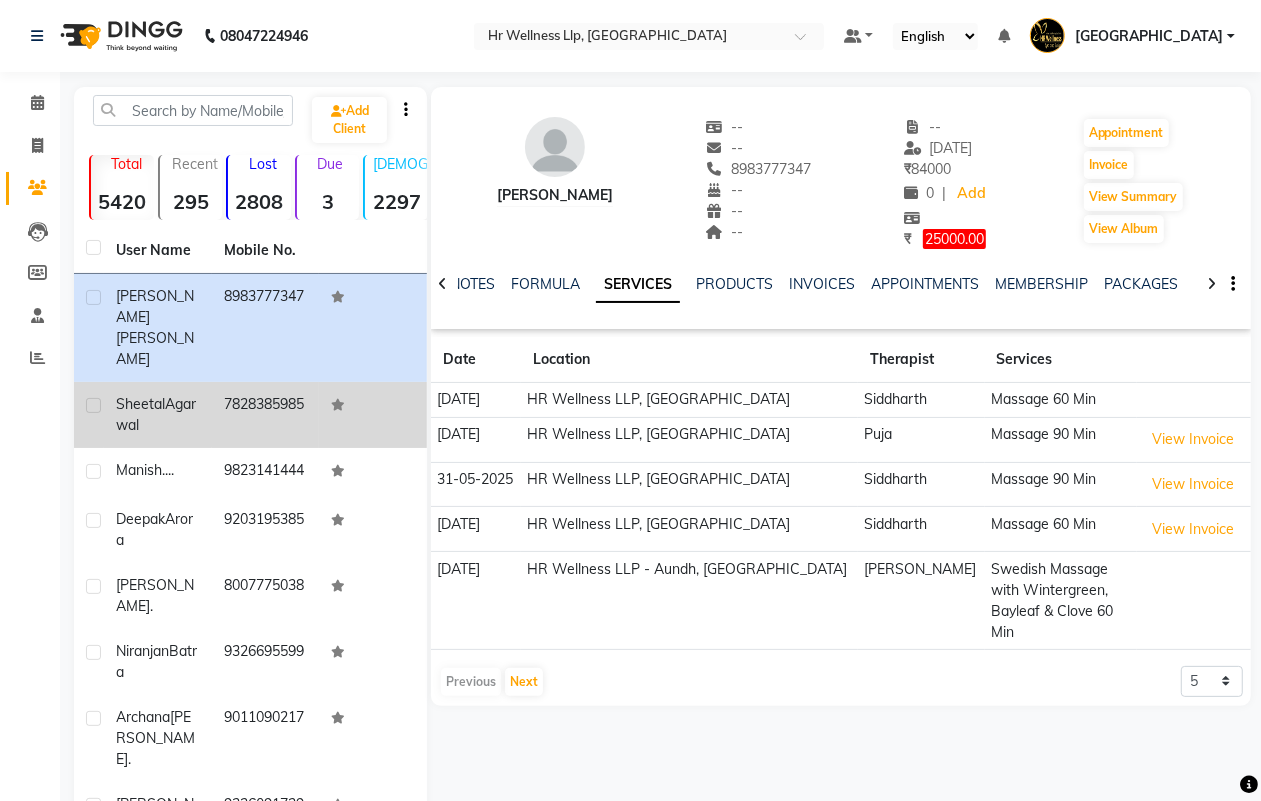 click on "Sheetal  Agarwal" 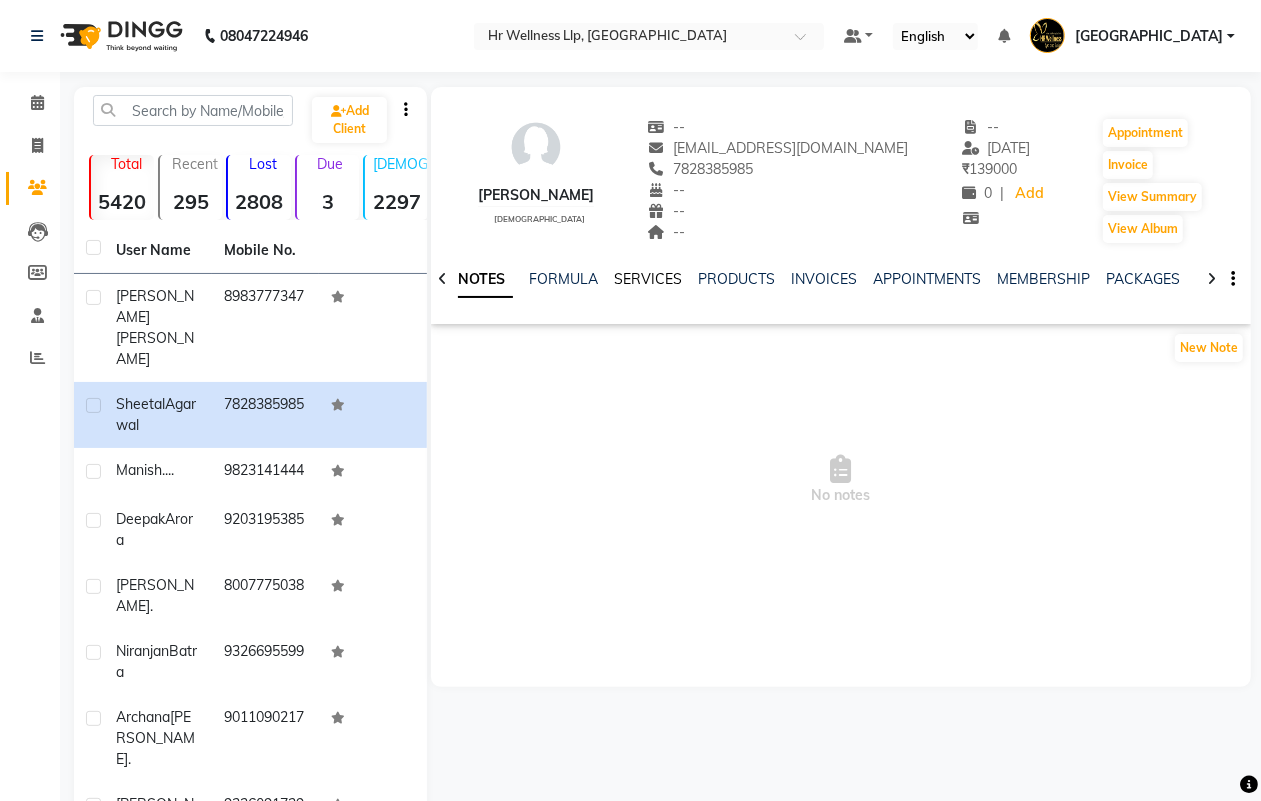 click on "SERVICES" 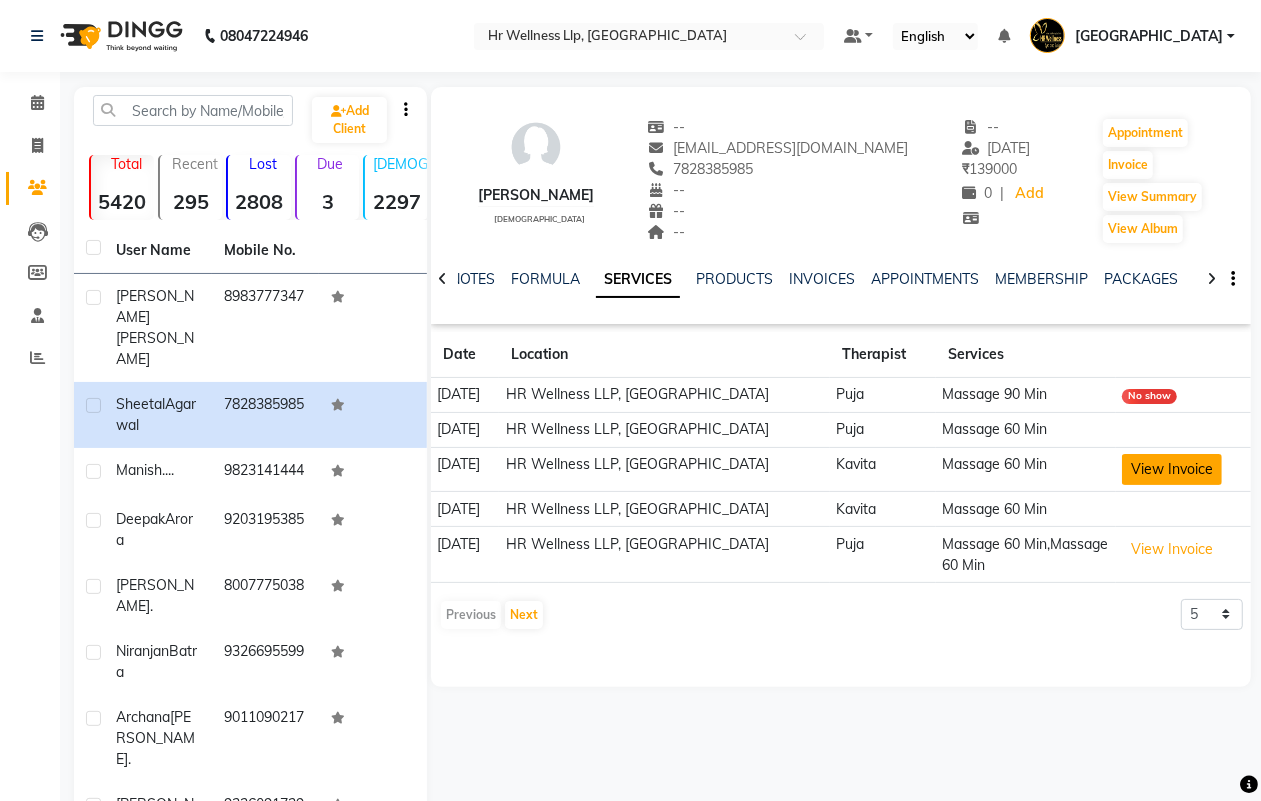 click on "View Invoice" 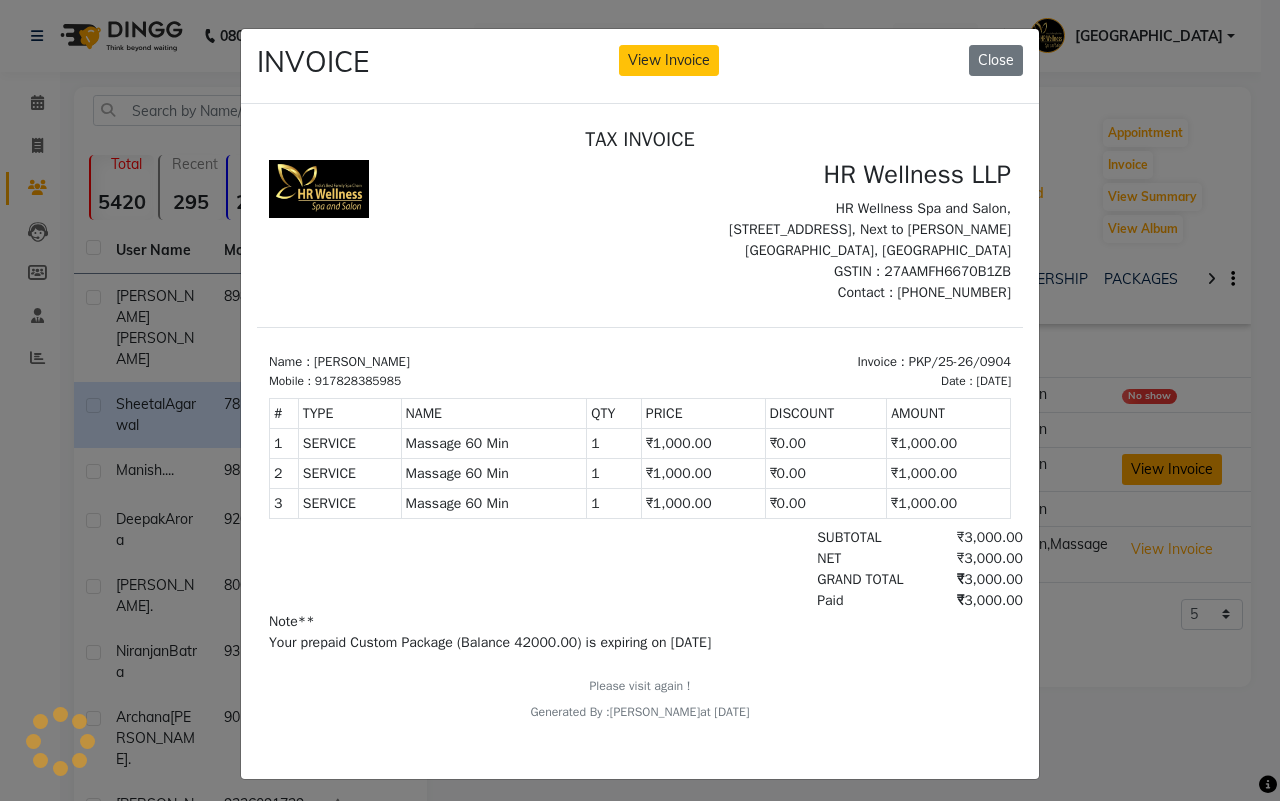 scroll, scrollTop: 0, scrollLeft: 0, axis: both 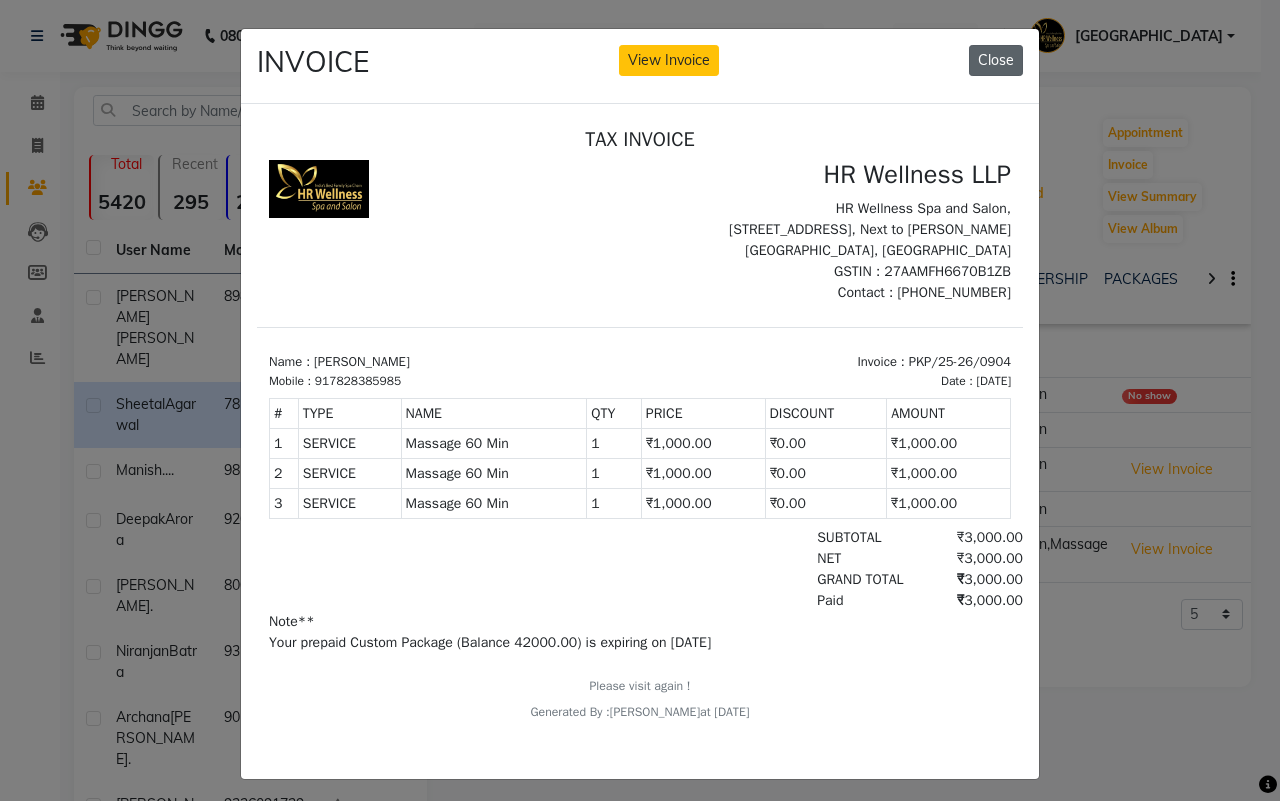 click on "Close" 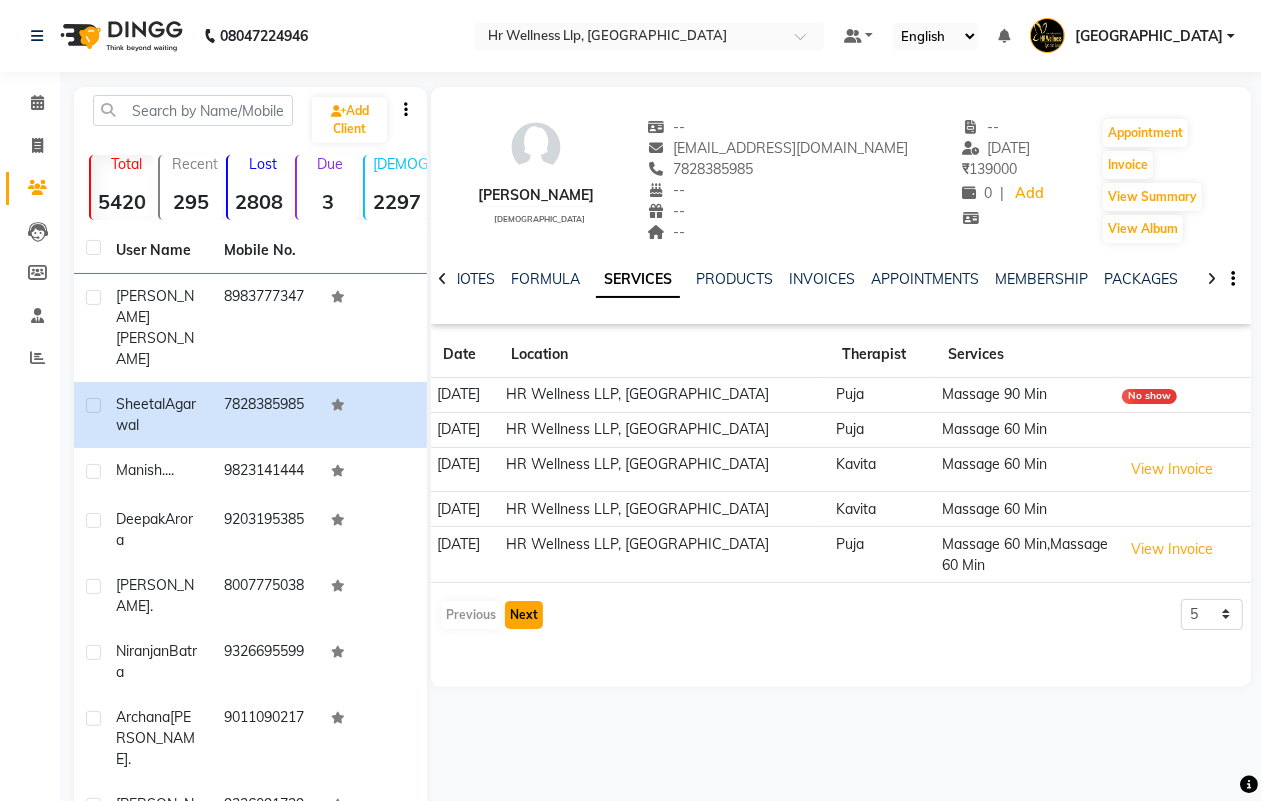 click on "Next" 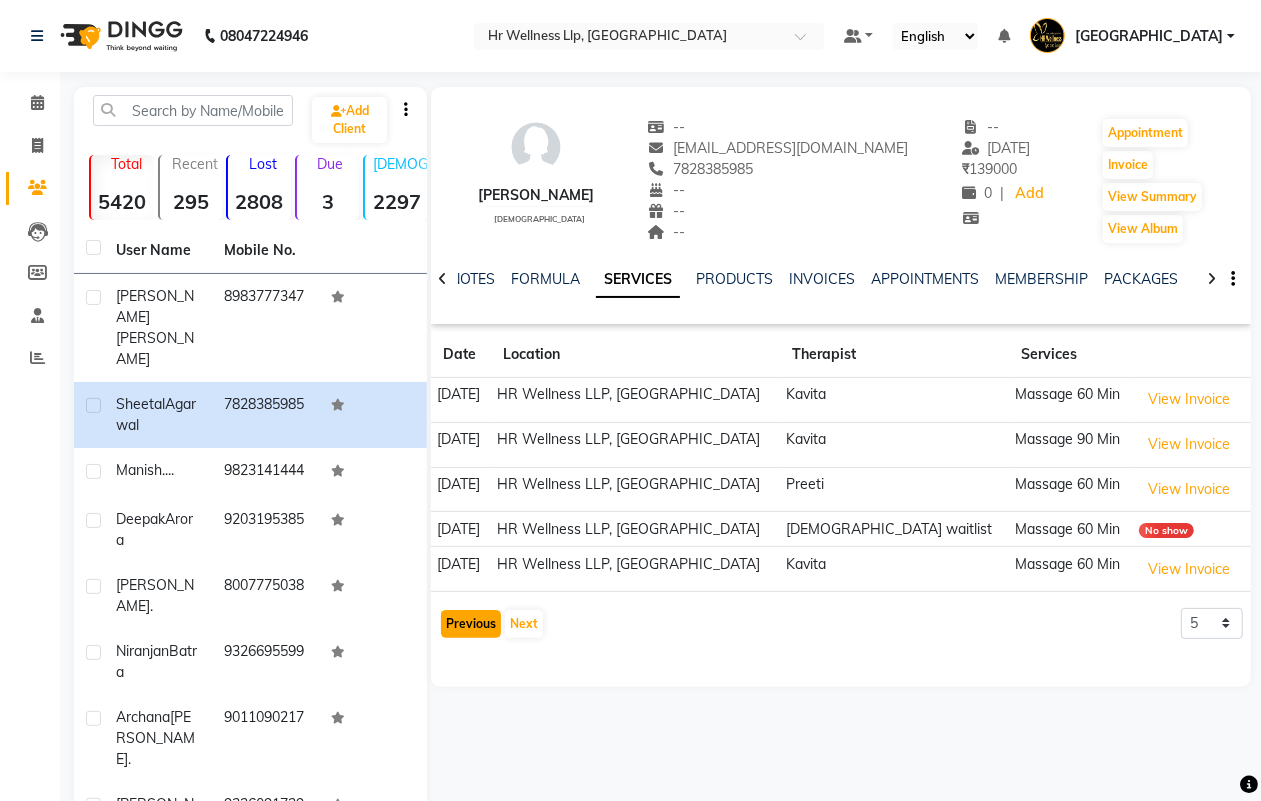 click on "Previous" 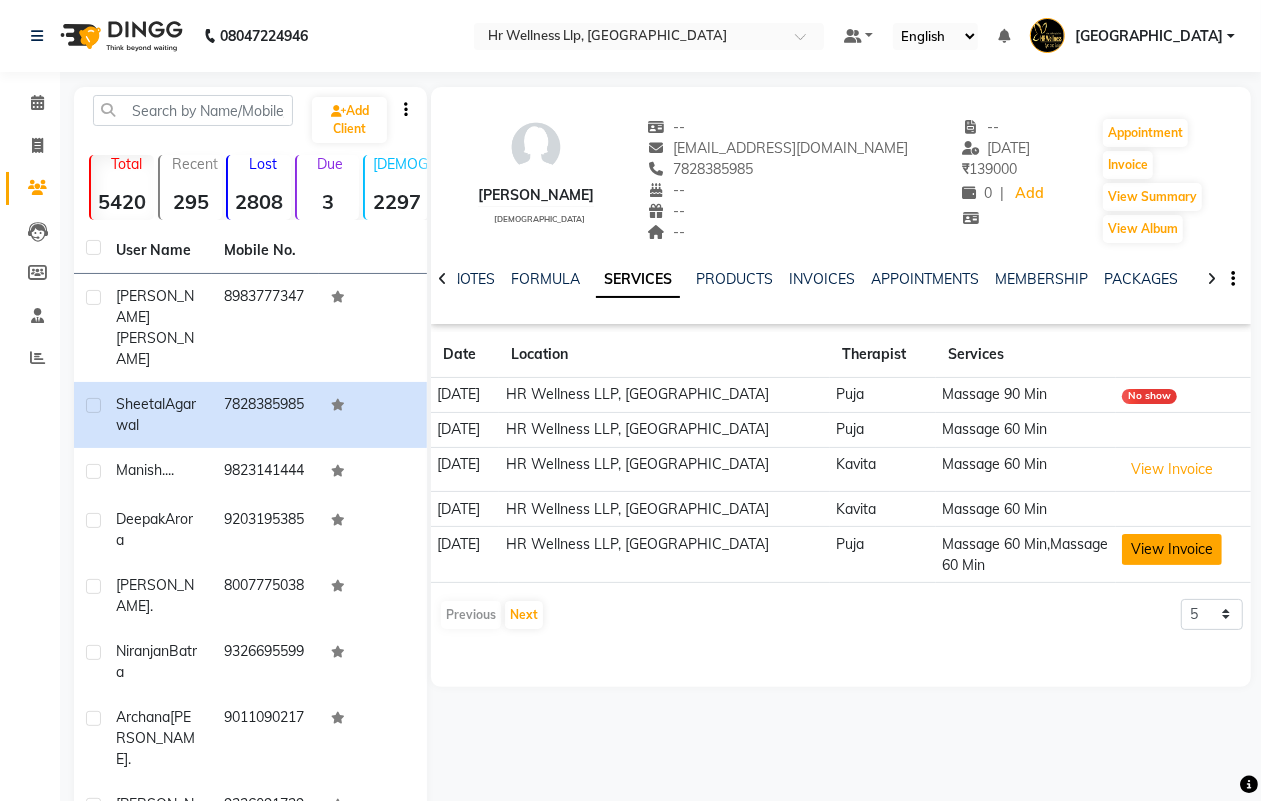 click on "View Invoice" 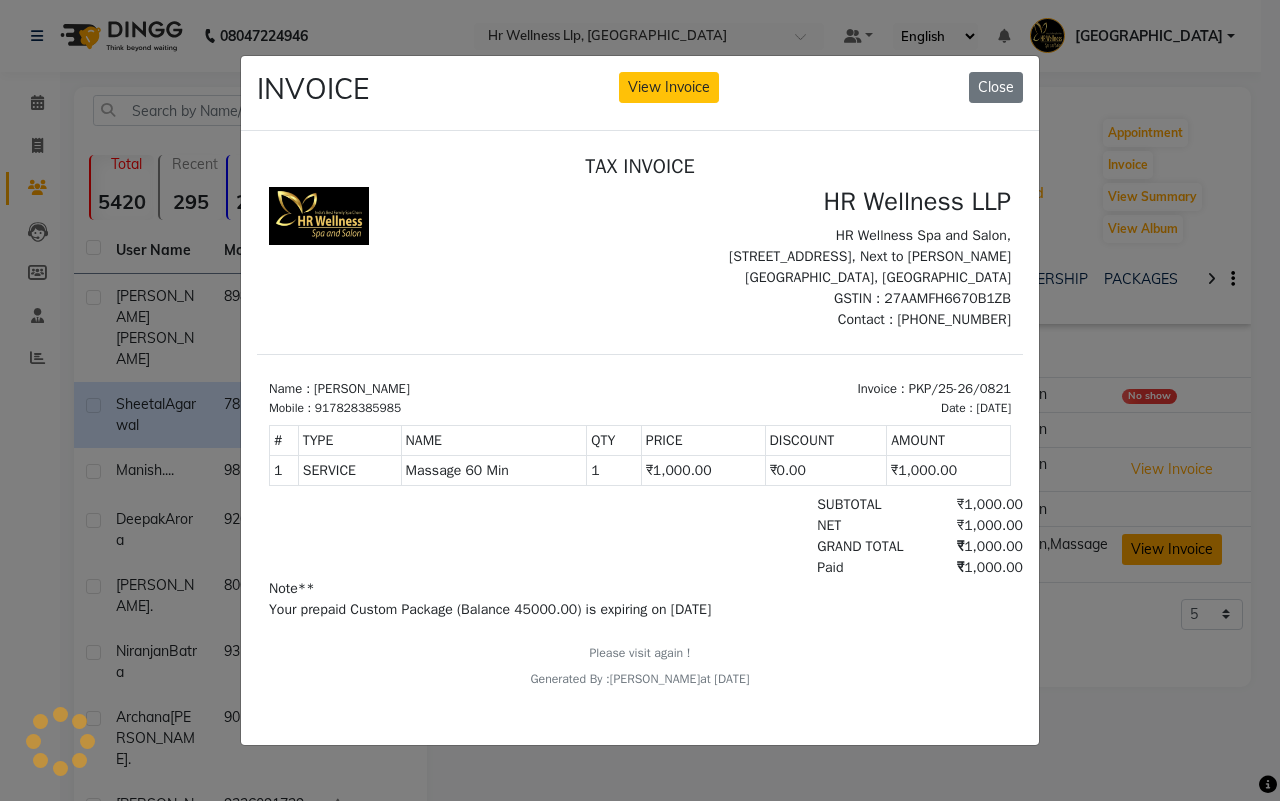 scroll, scrollTop: 0, scrollLeft: 0, axis: both 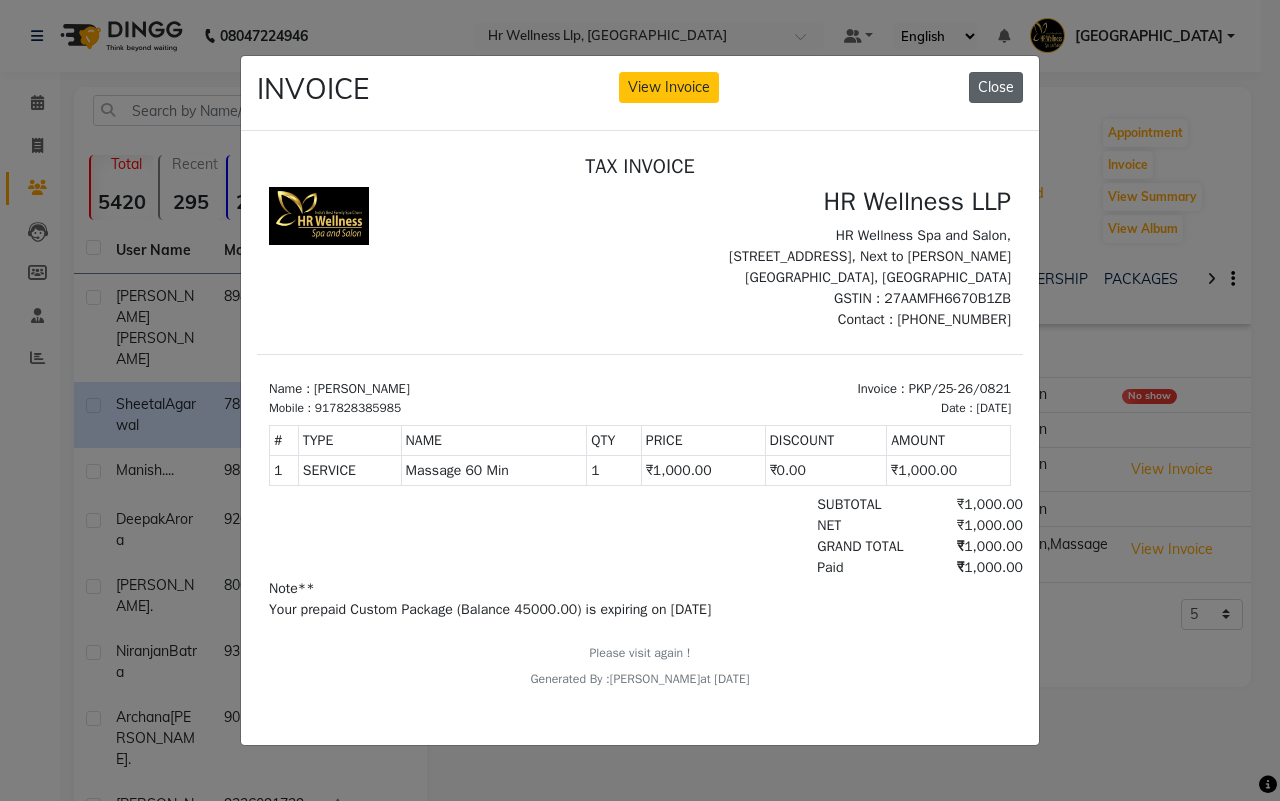 click on "Close" 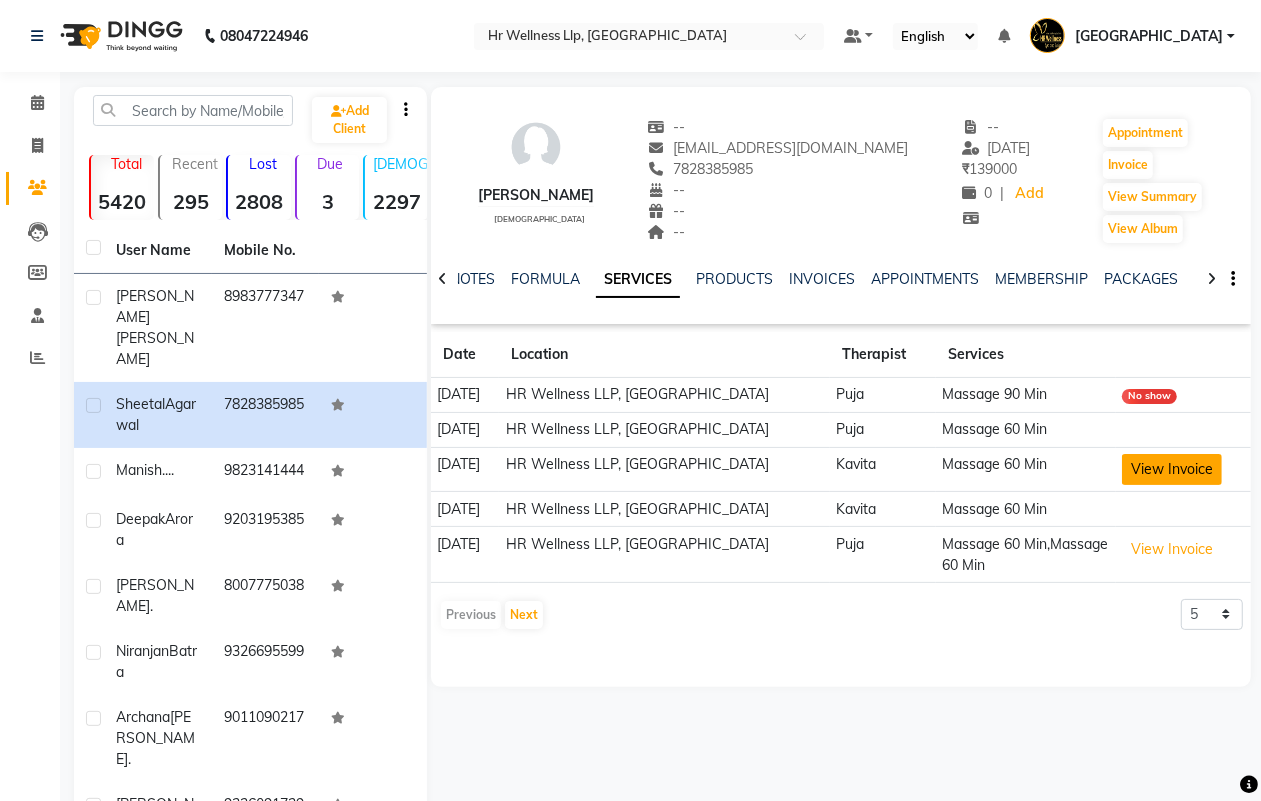 click on "View Invoice" 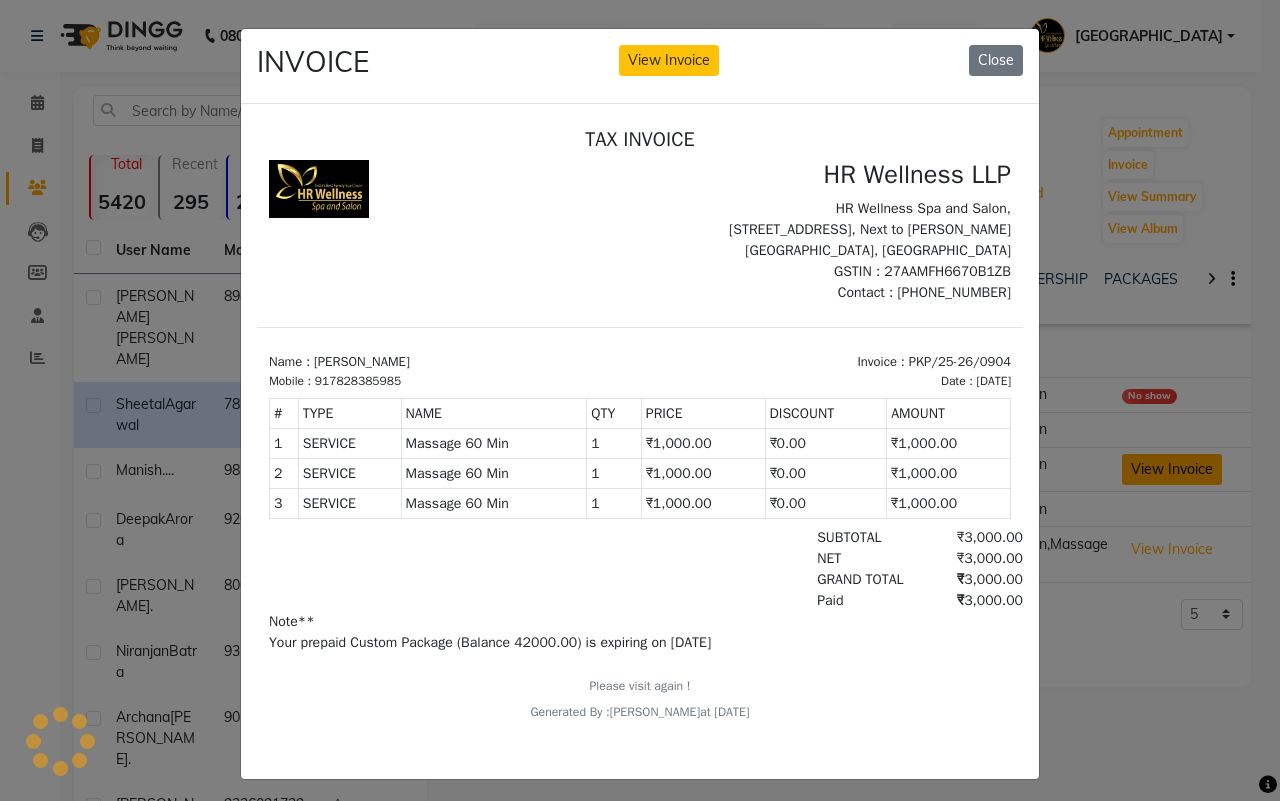 scroll, scrollTop: 0, scrollLeft: 0, axis: both 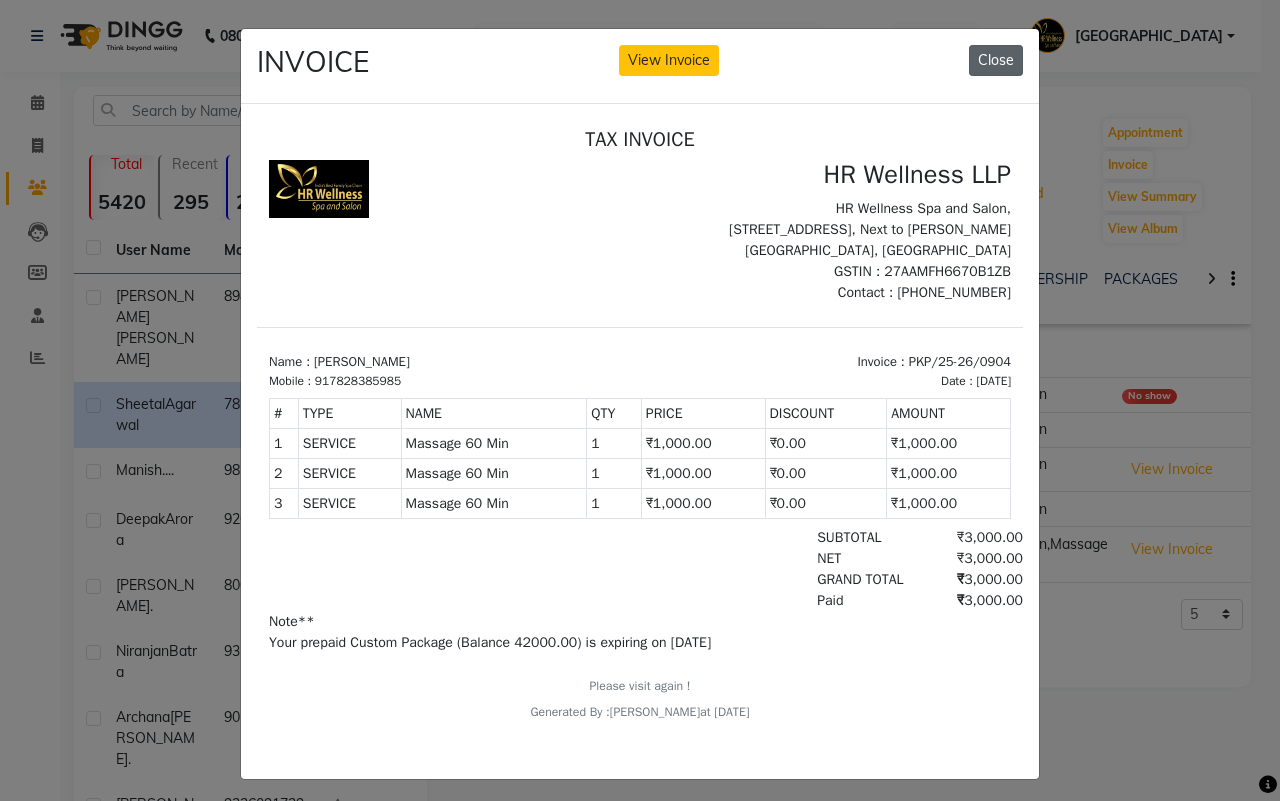 click on "Close" 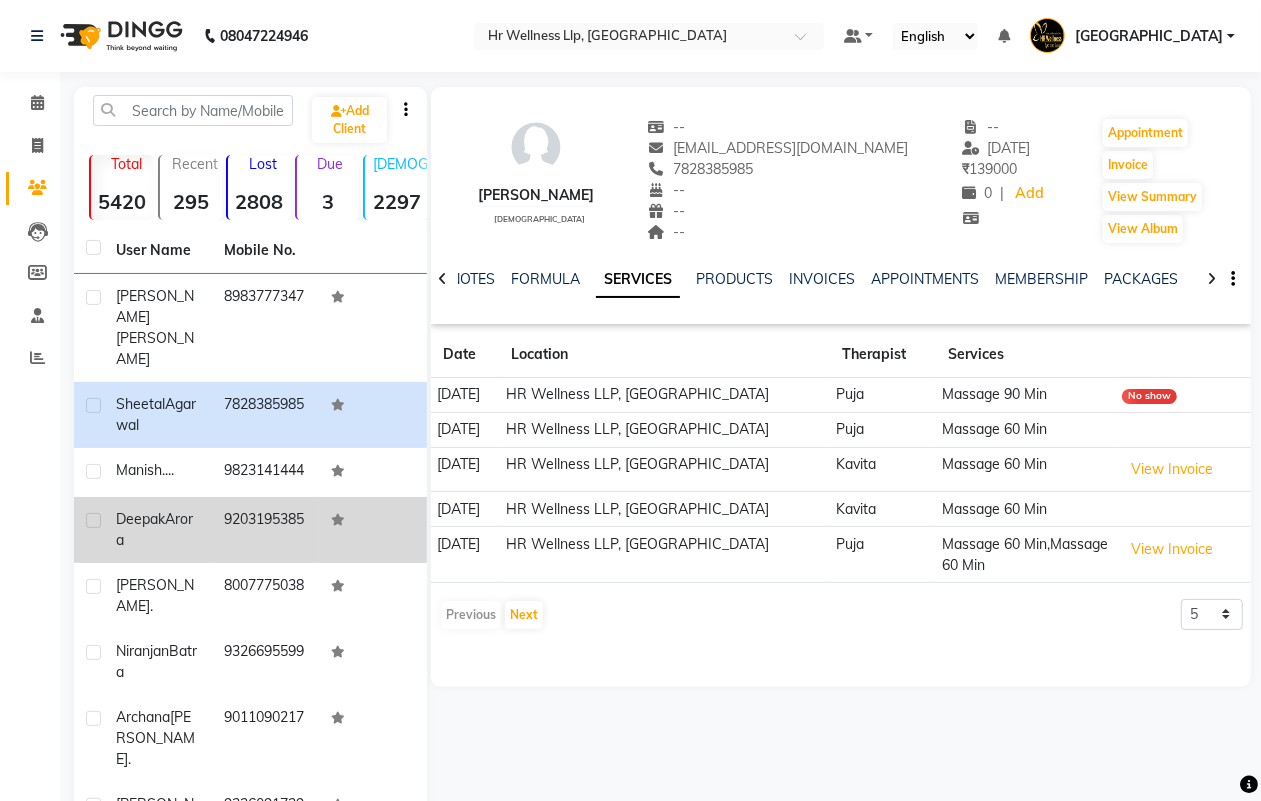 click on "Deepak  Arora" 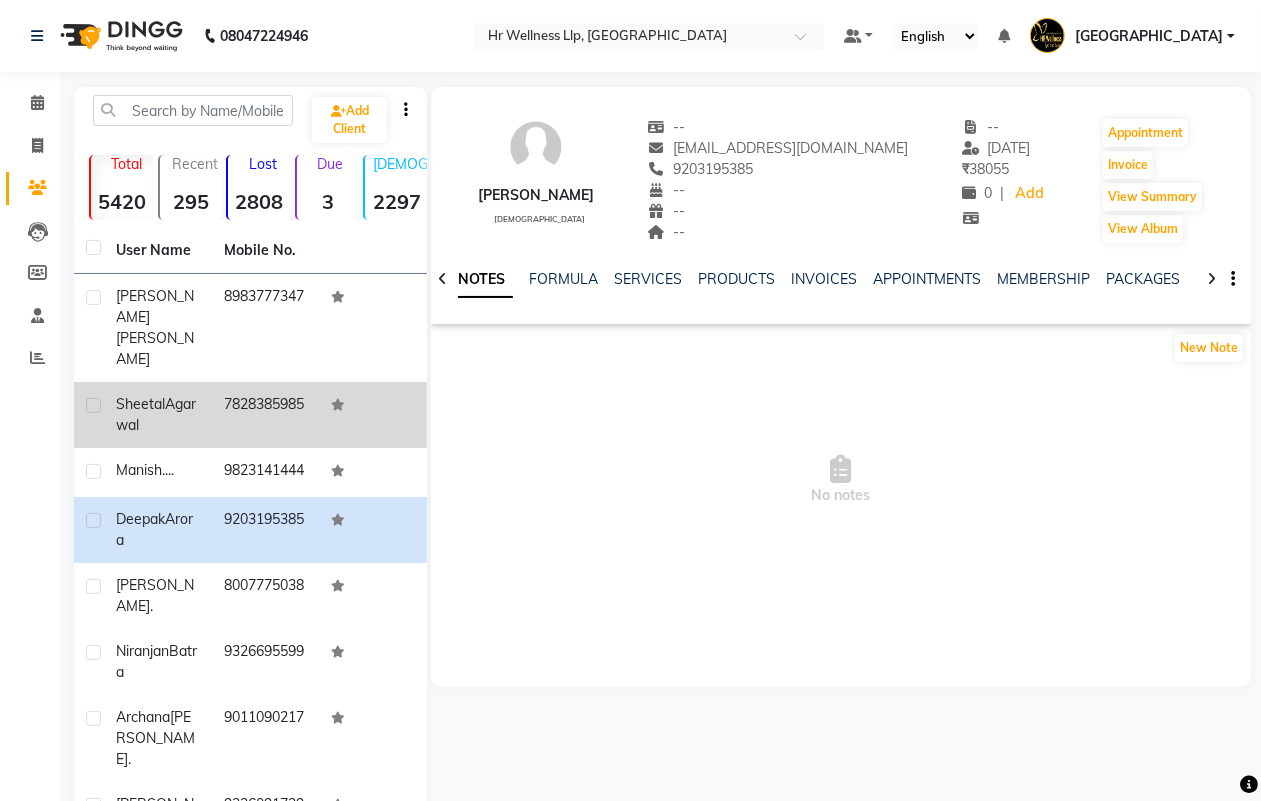 click on "7828385985" 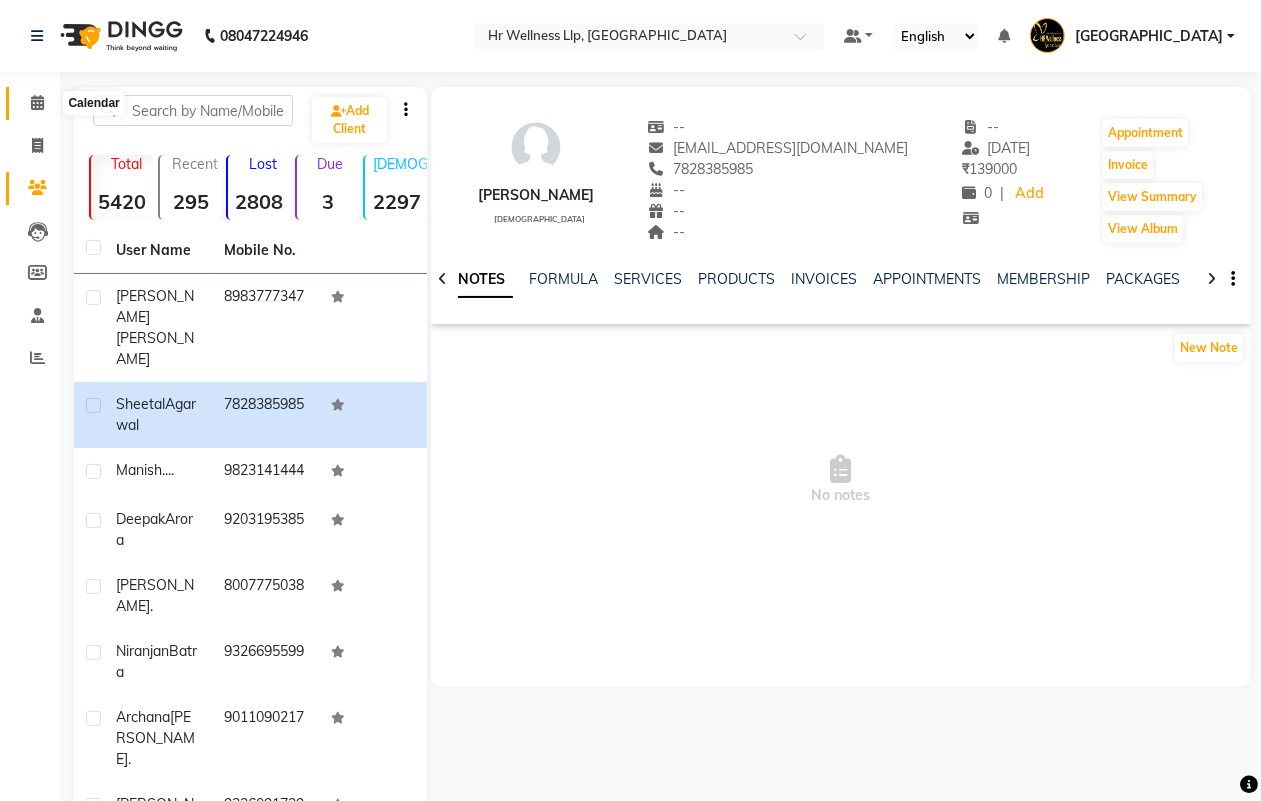 click 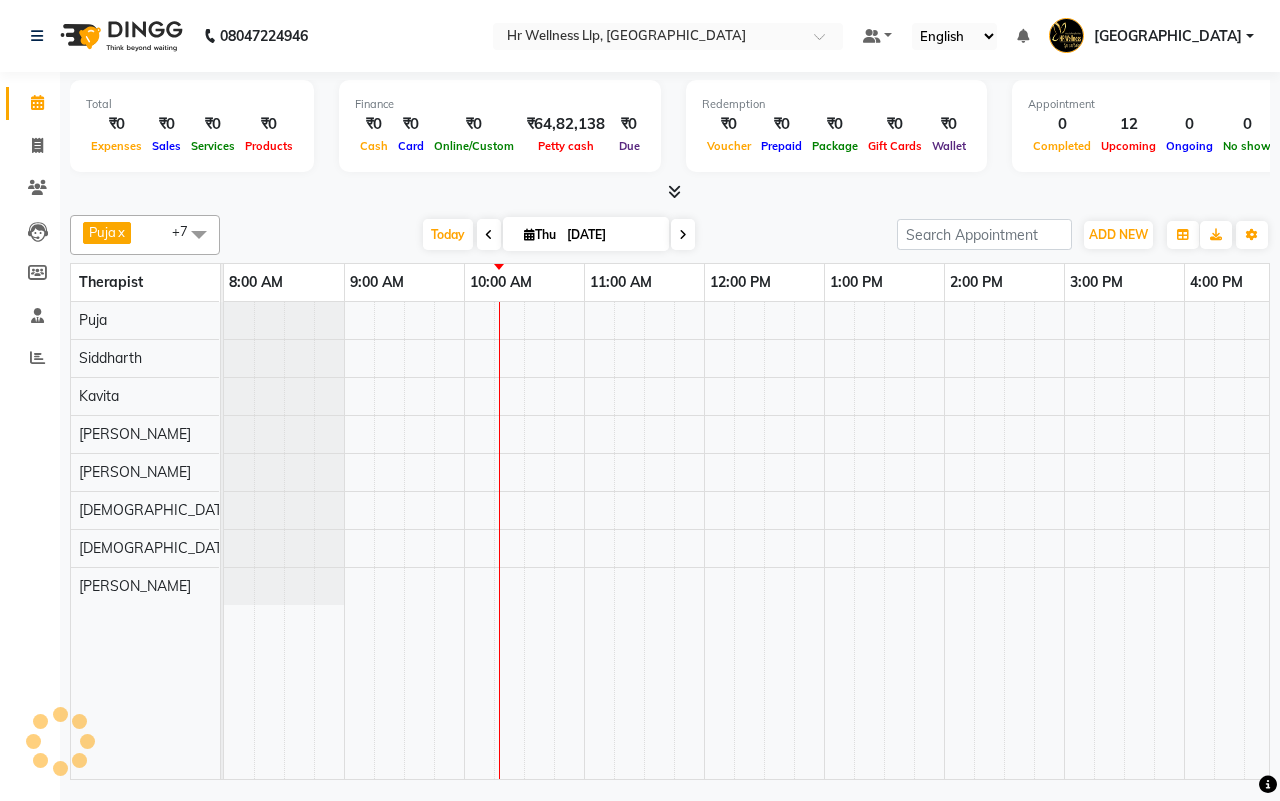scroll, scrollTop: 0, scrollLeft: 0, axis: both 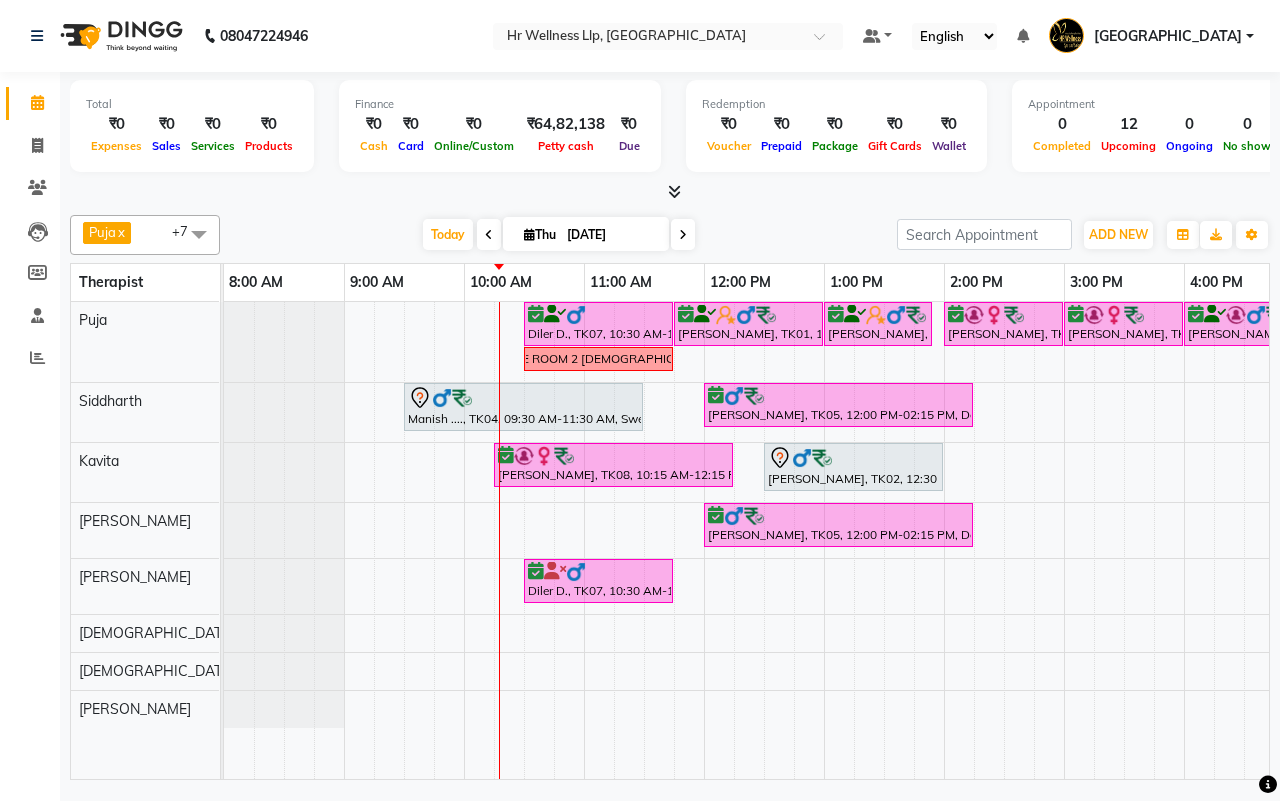 click on "[DATE]" at bounding box center (611, 235) 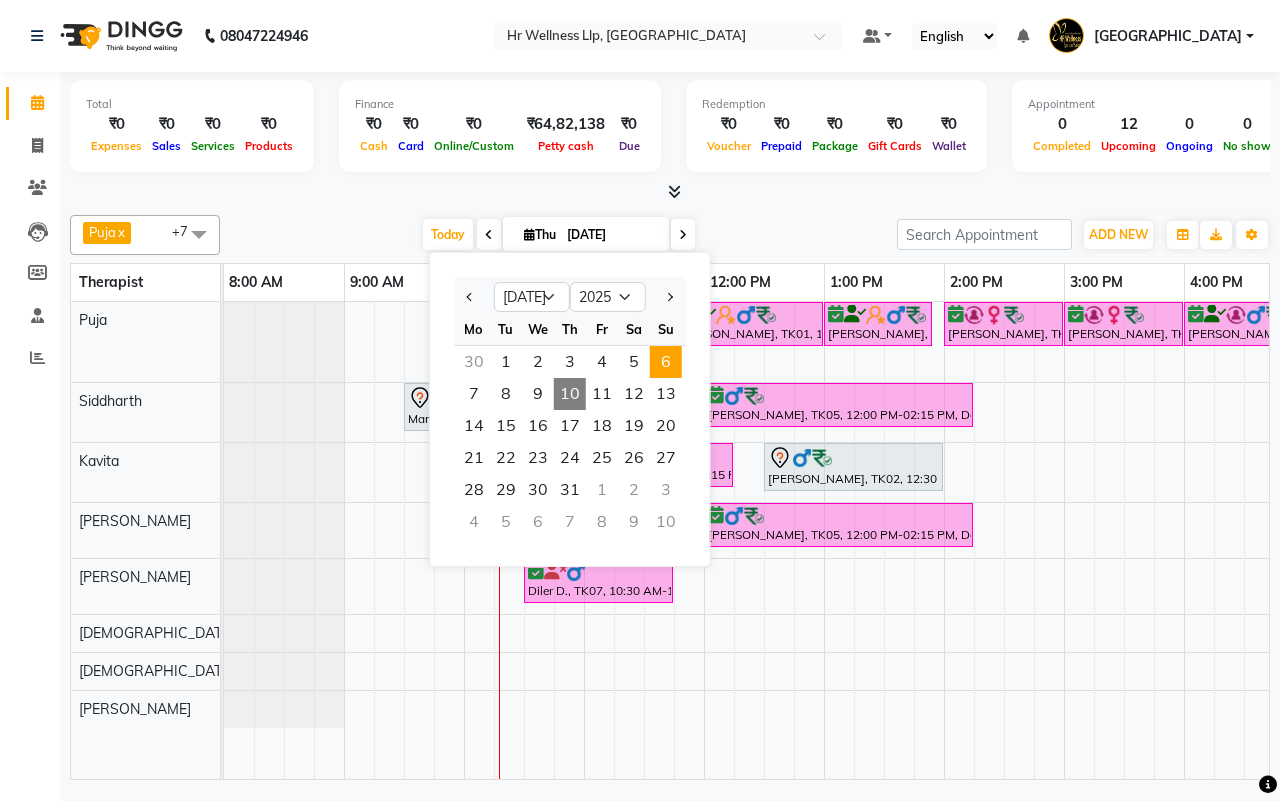 click on "6" at bounding box center (666, 362) 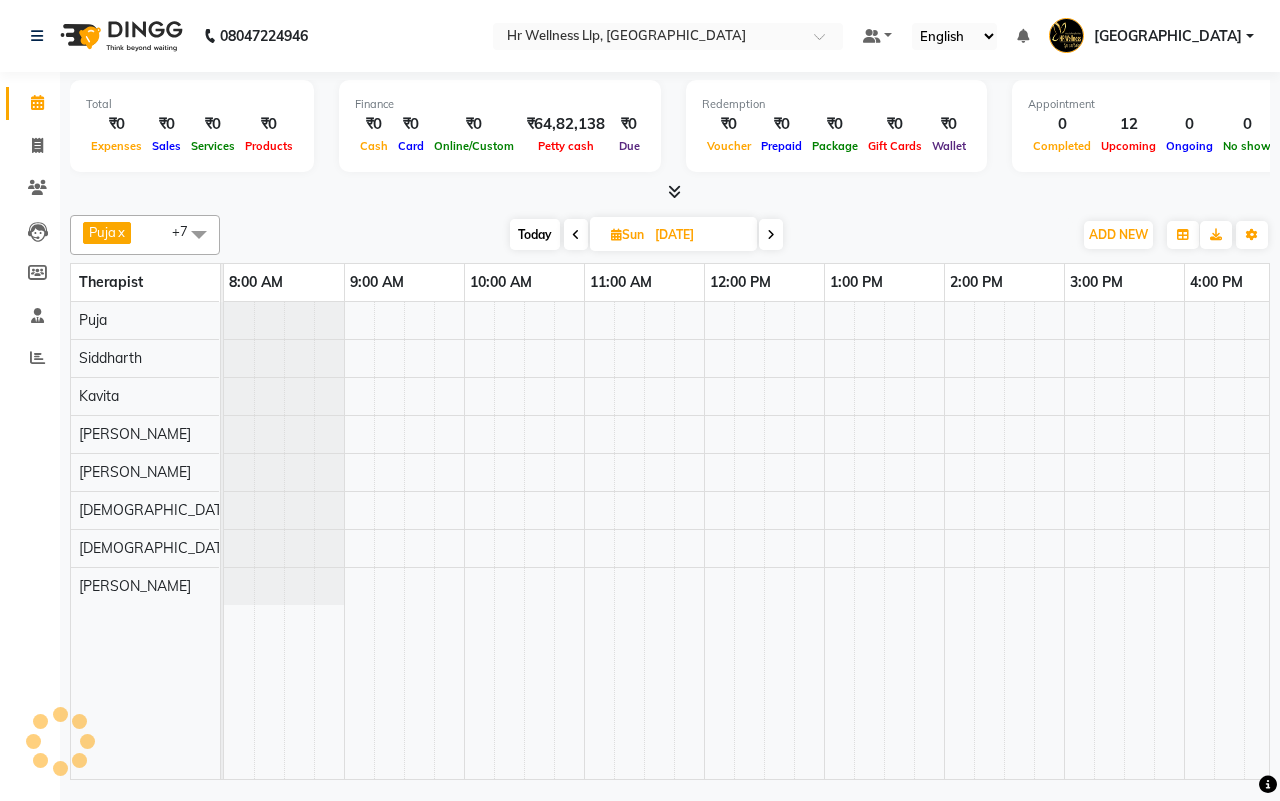 scroll, scrollTop: 0, scrollLeft: 241, axis: horizontal 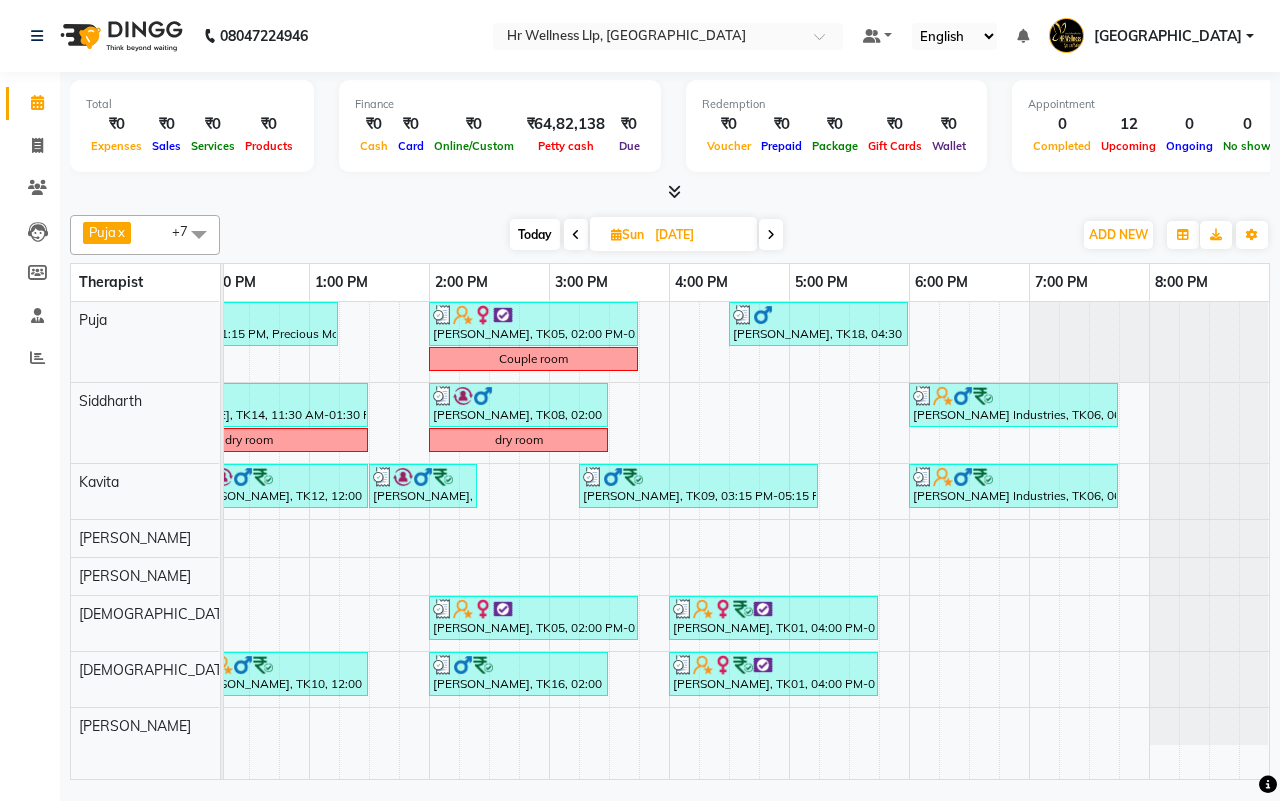 click on "Today" at bounding box center (535, 234) 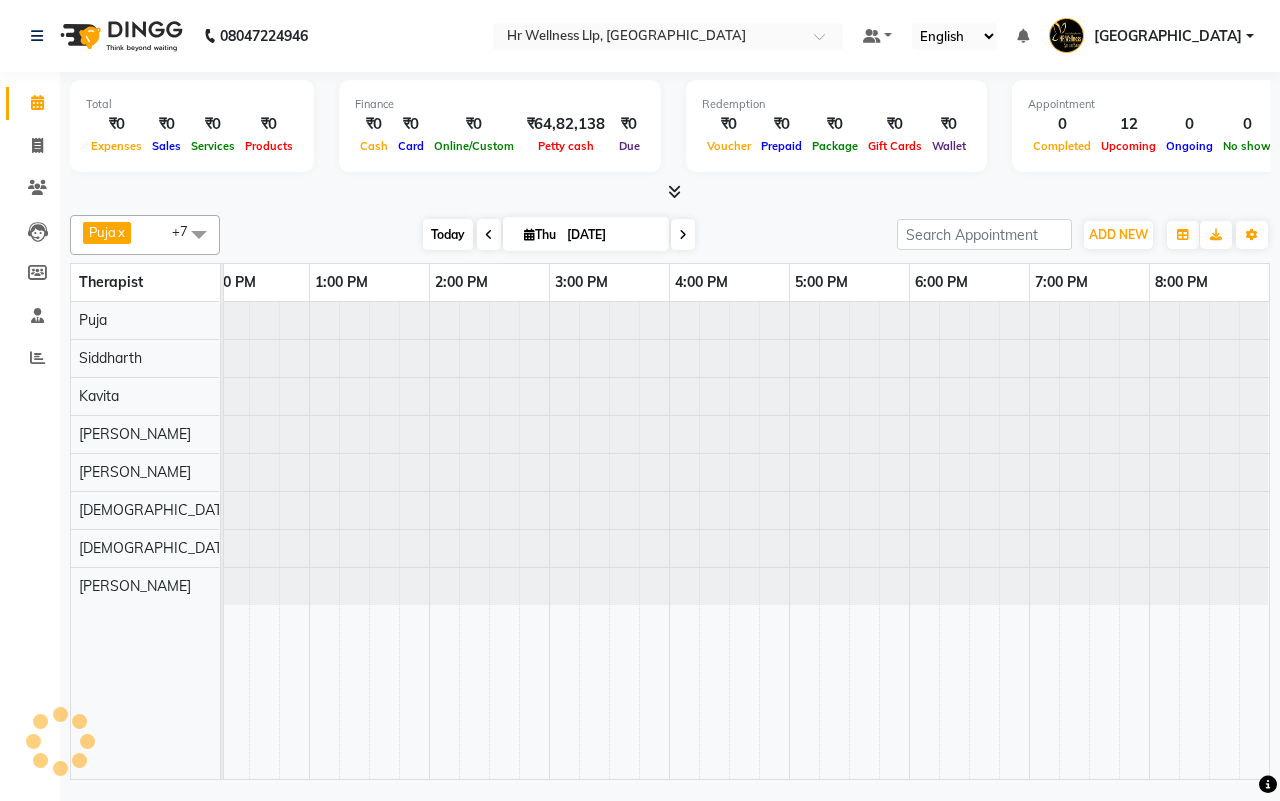 scroll, scrollTop: 0, scrollLeft: 241, axis: horizontal 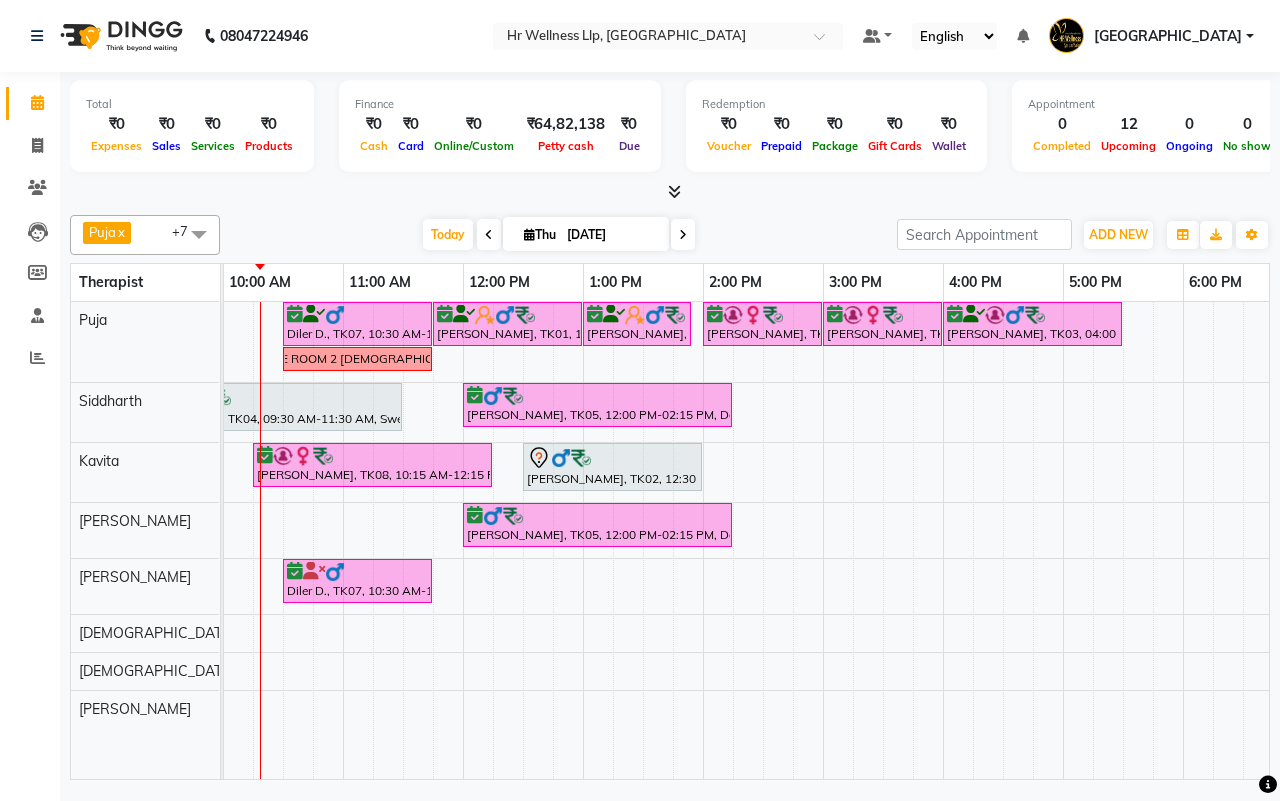 click on "[DATE]  [DATE]" at bounding box center (558, 235) 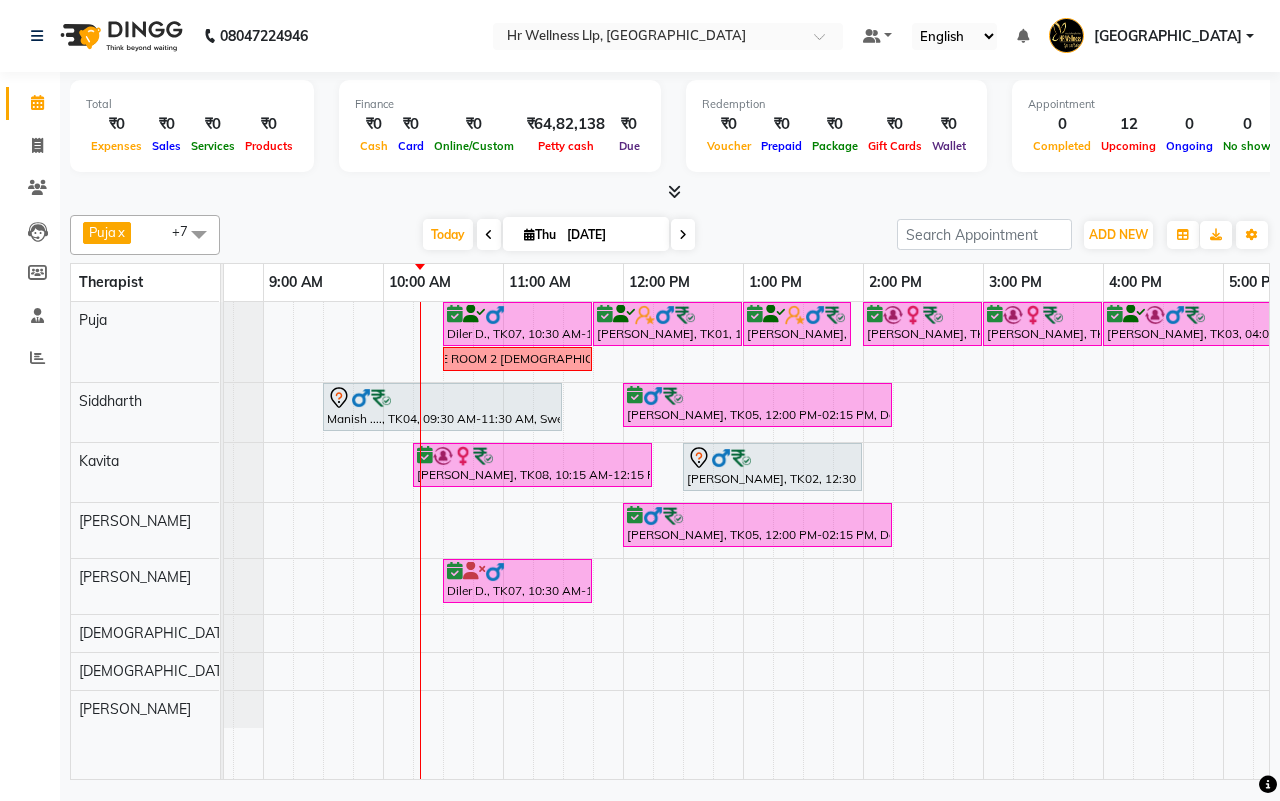 scroll, scrollTop: 0, scrollLeft: 17, axis: horizontal 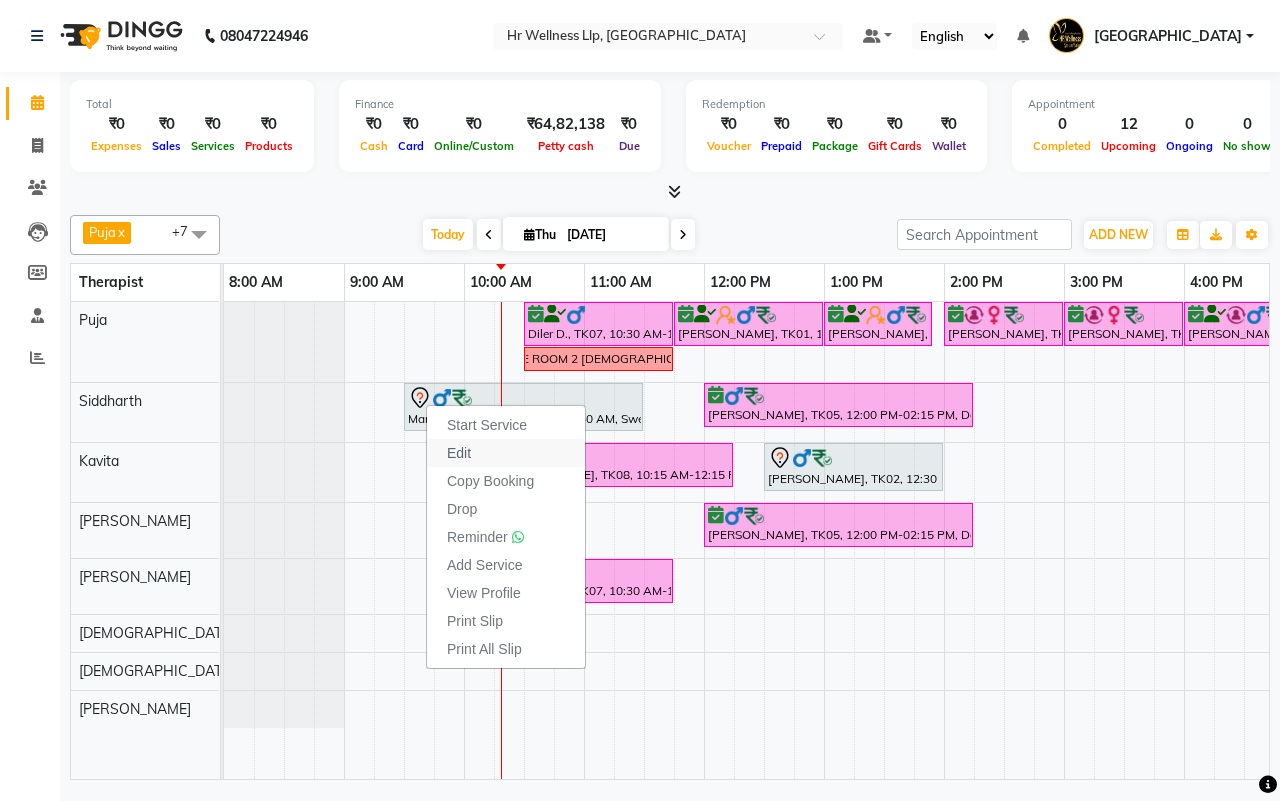 click on "Edit" at bounding box center (506, 453) 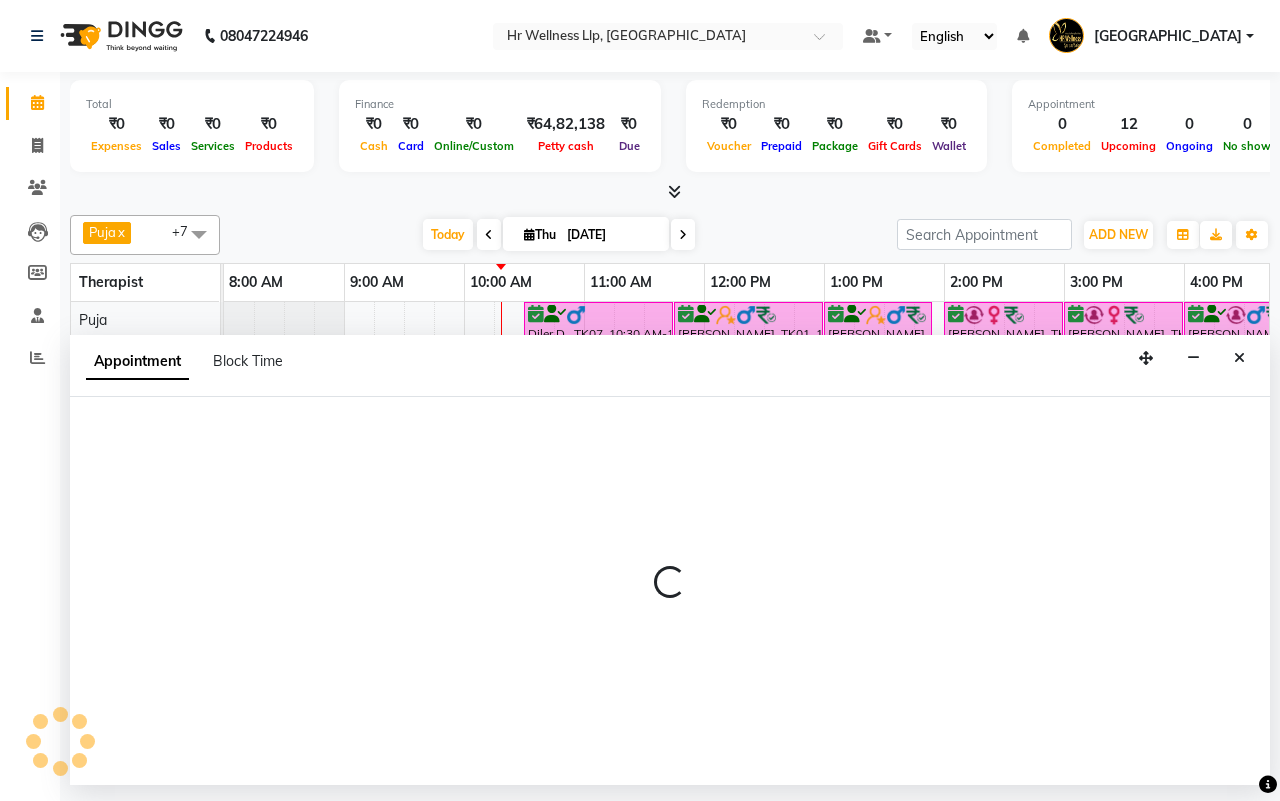 select on "tentative" 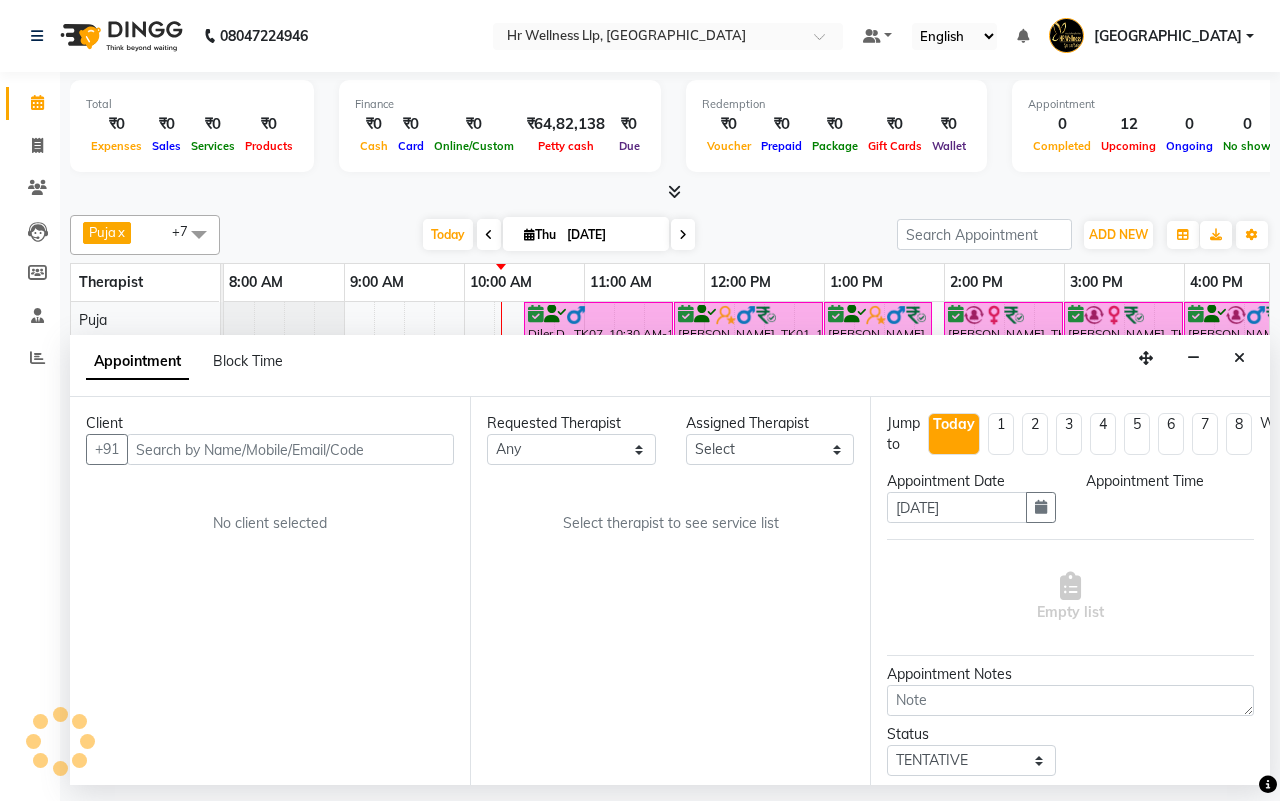 select on "16489" 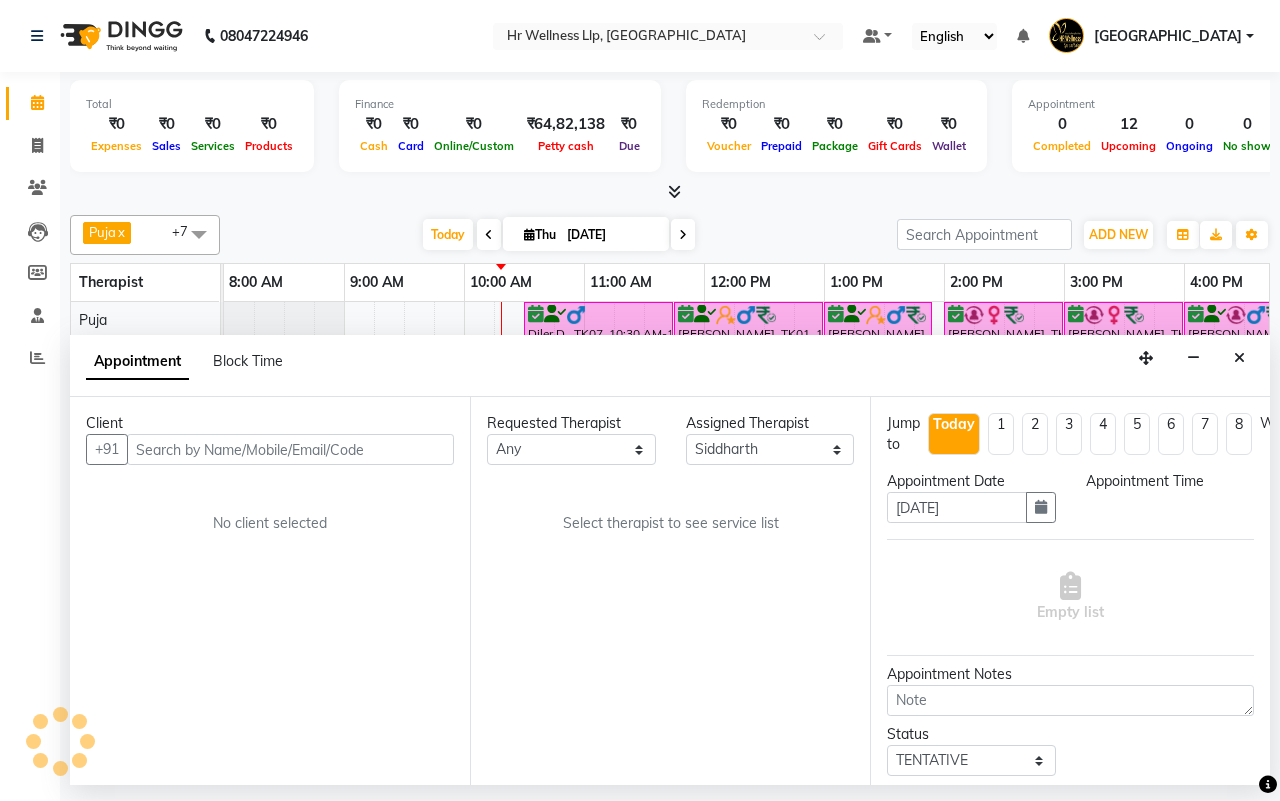 select on "570" 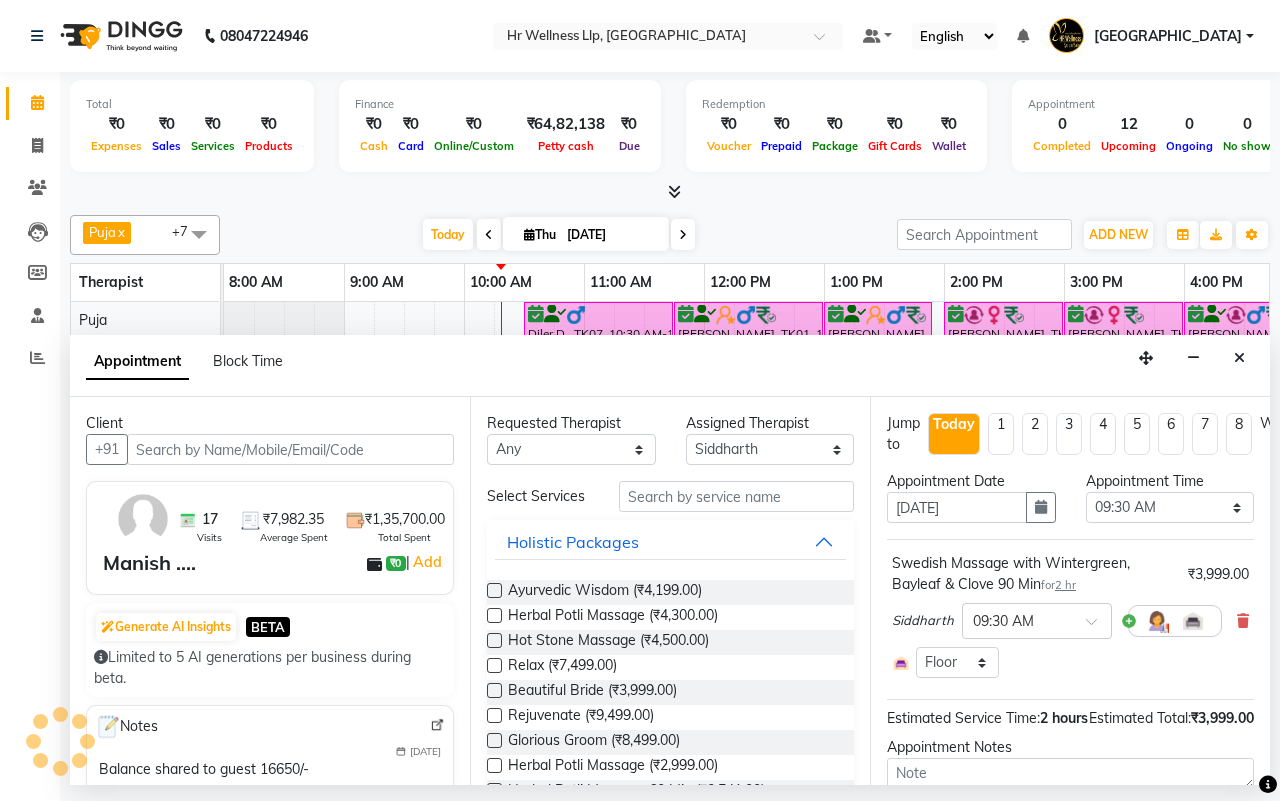 scroll, scrollTop: 0, scrollLeft: 241, axis: horizontal 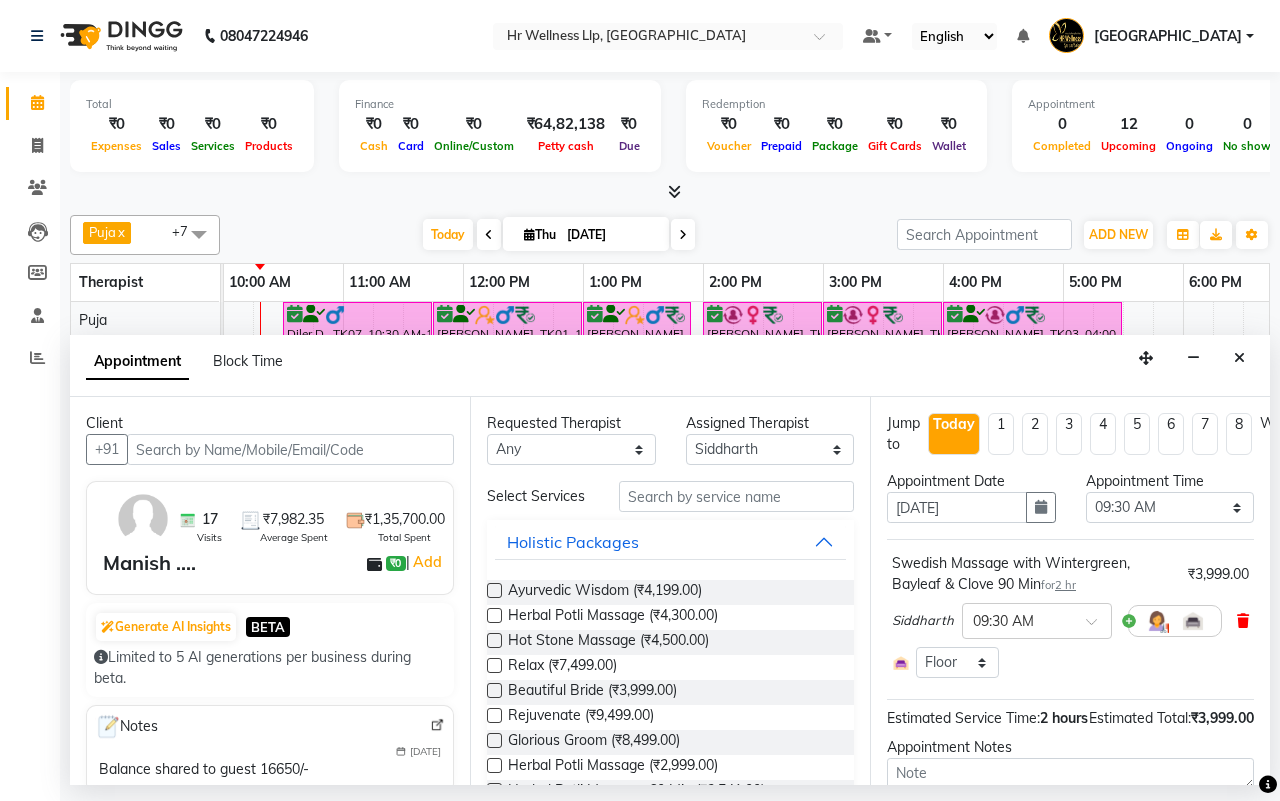 click at bounding box center [1243, 621] 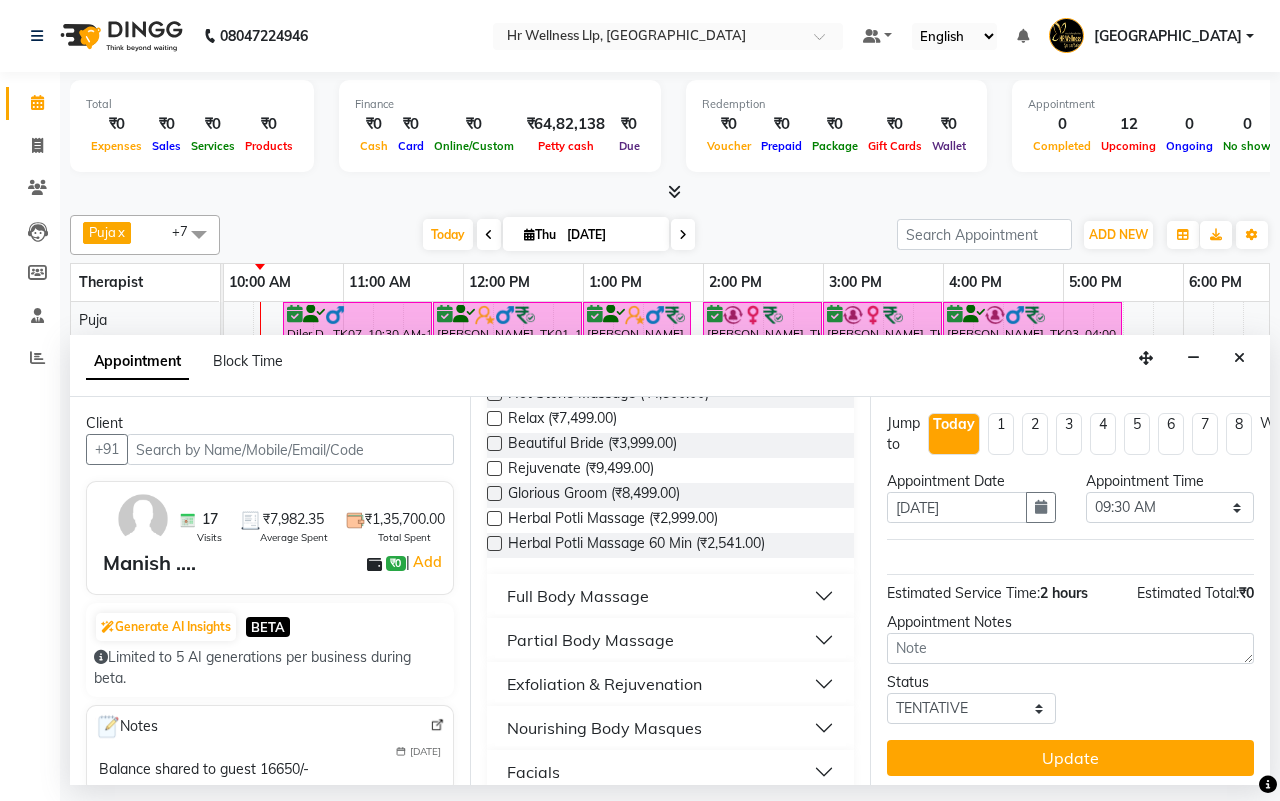 scroll, scrollTop: 250, scrollLeft: 0, axis: vertical 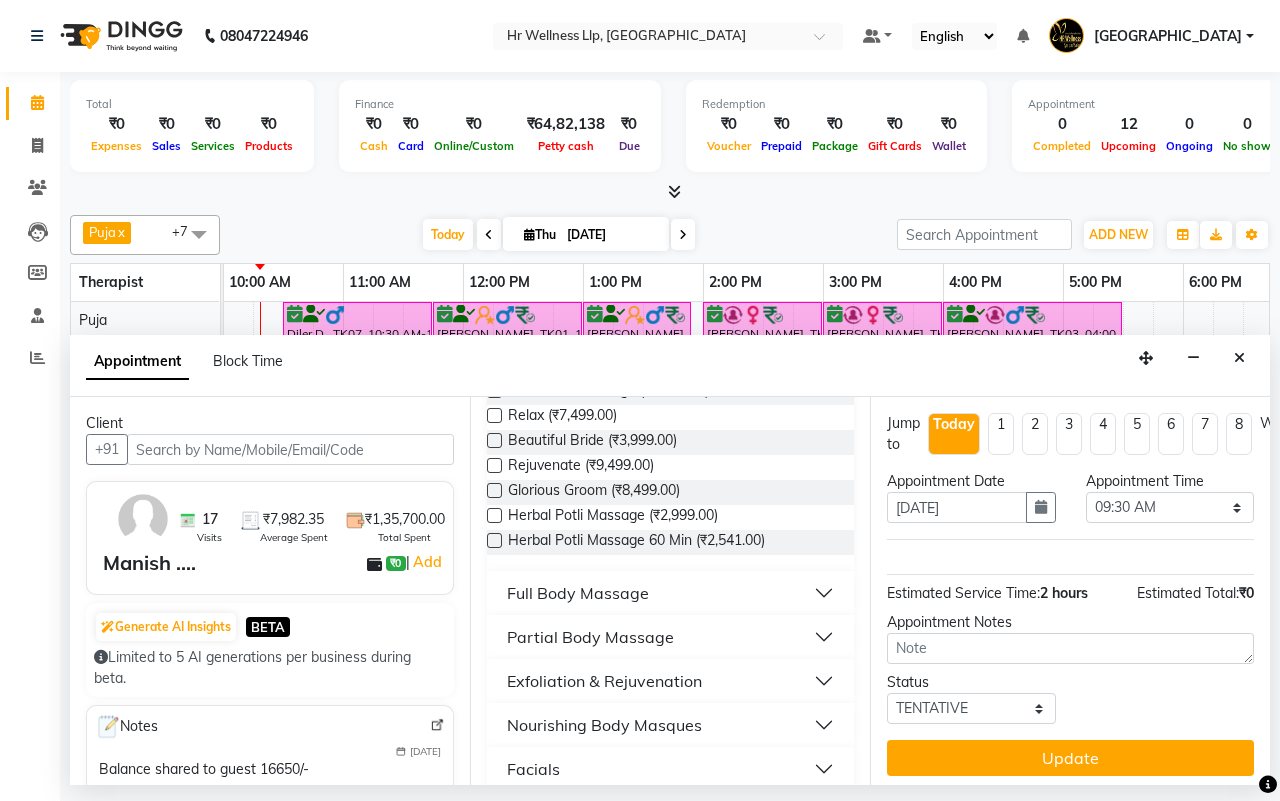 click on "Full Body Massage" at bounding box center (578, 593) 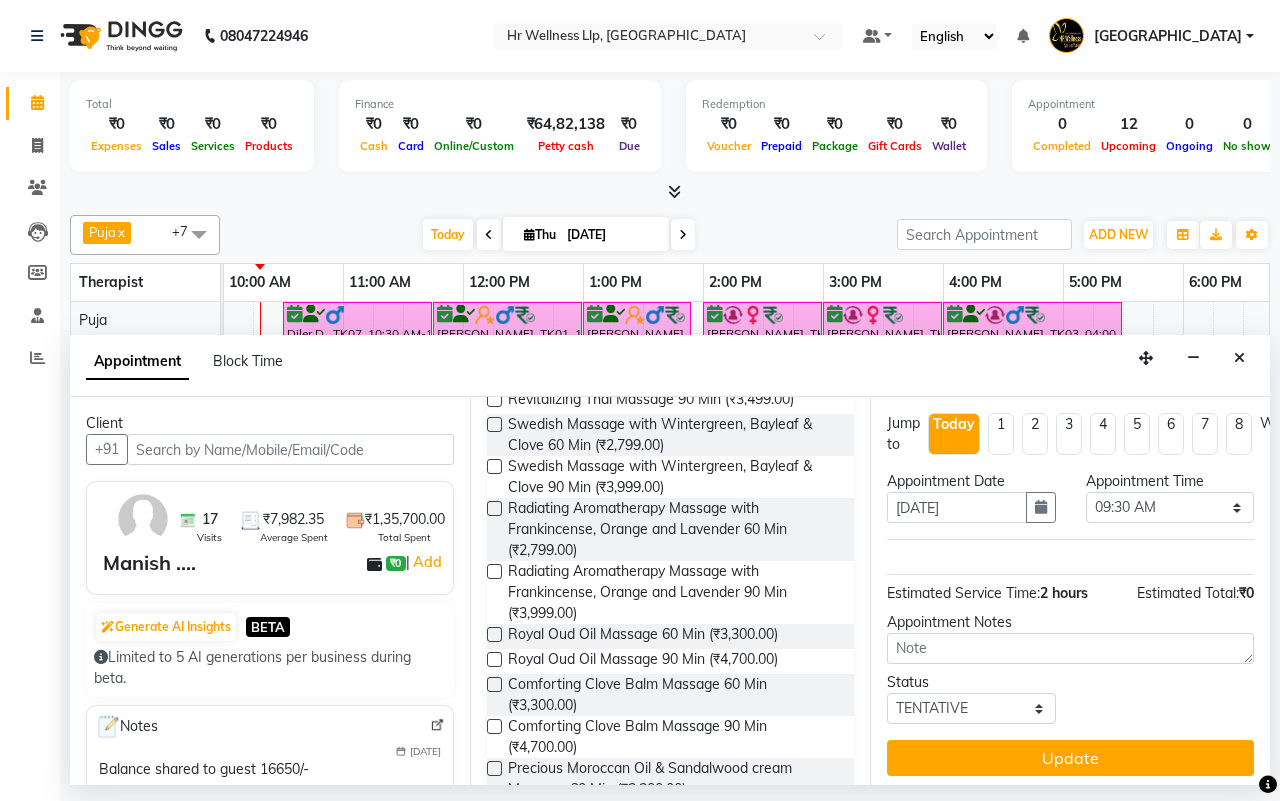 scroll, scrollTop: 1000, scrollLeft: 0, axis: vertical 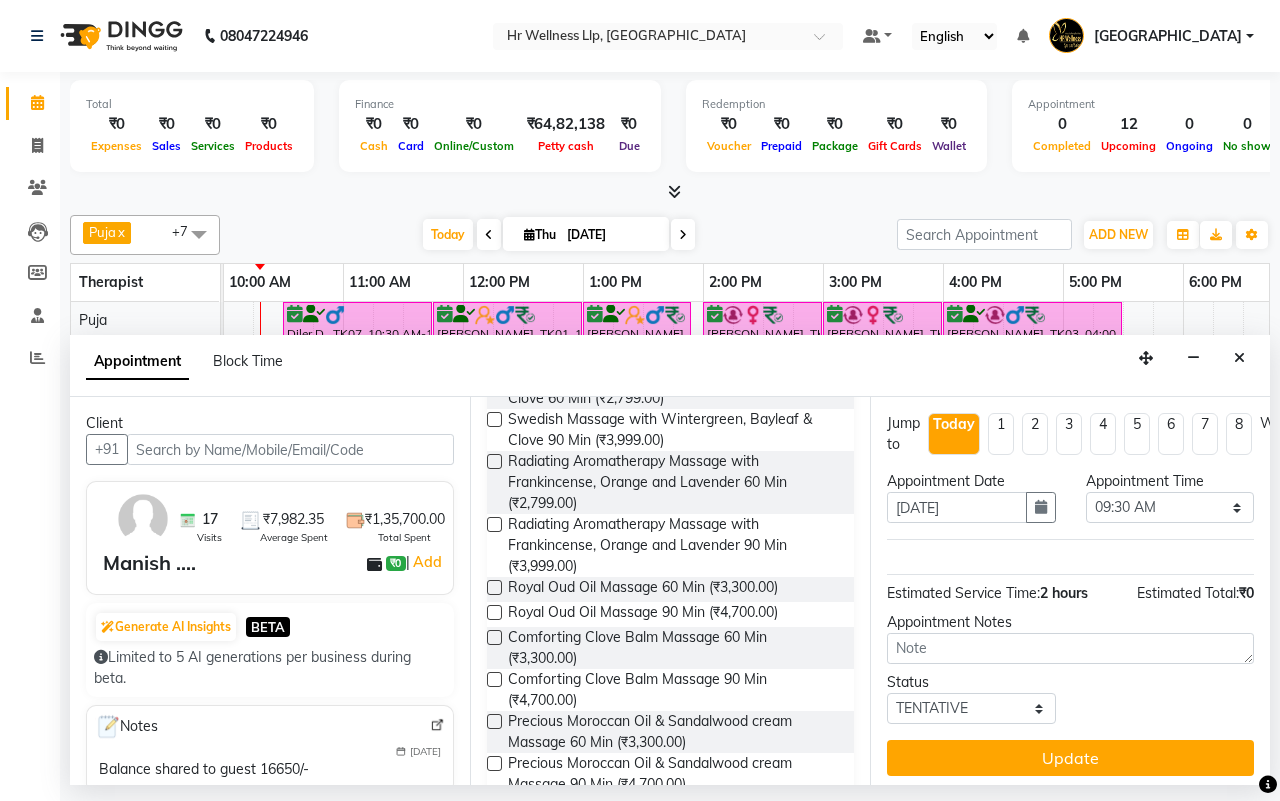 click at bounding box center [494, 679] 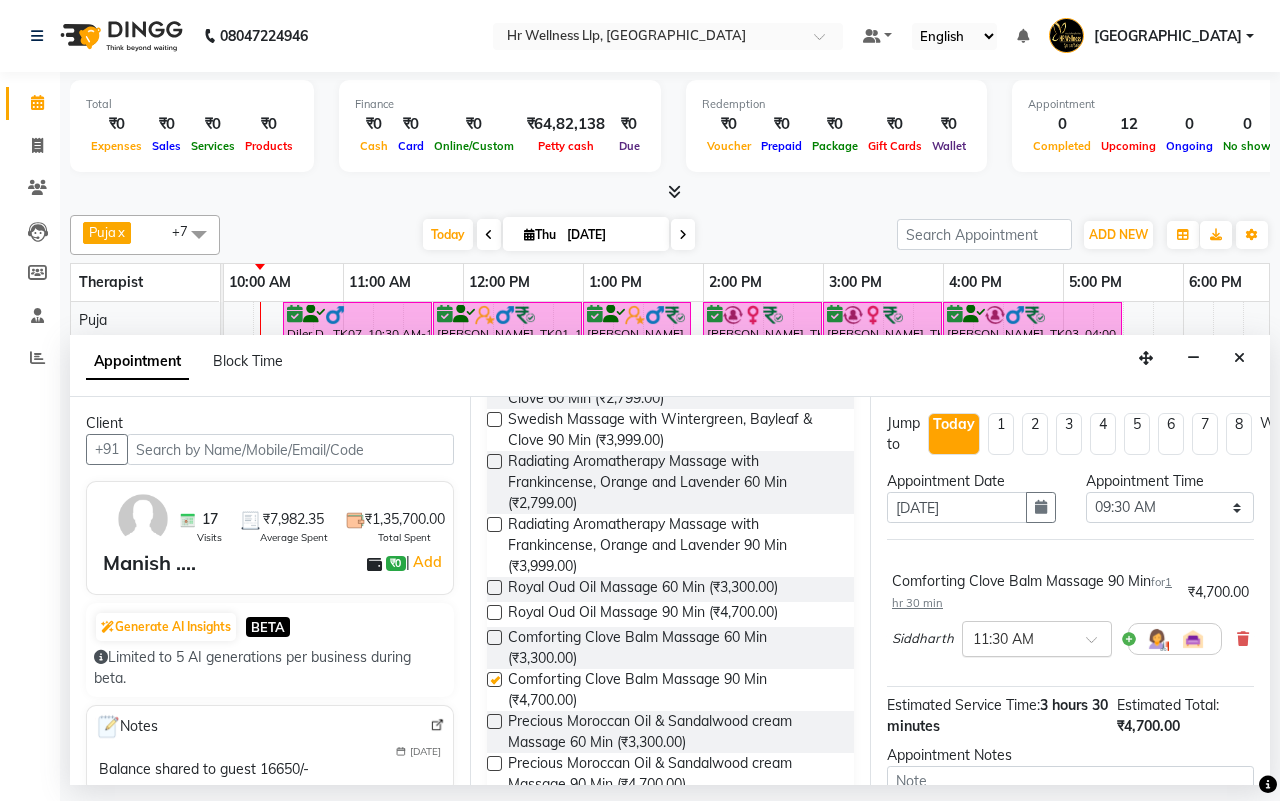 checkbox on "false" 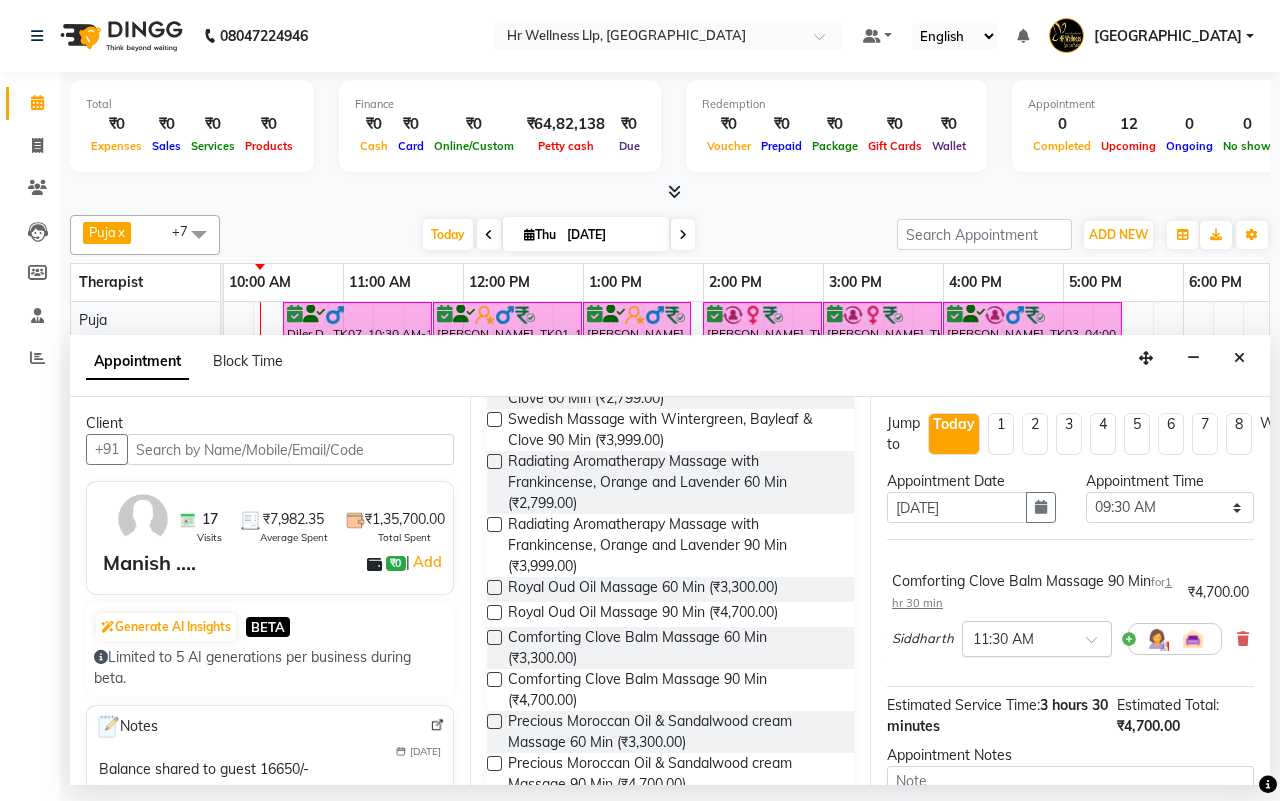 click at bounding box center (1098, 645) 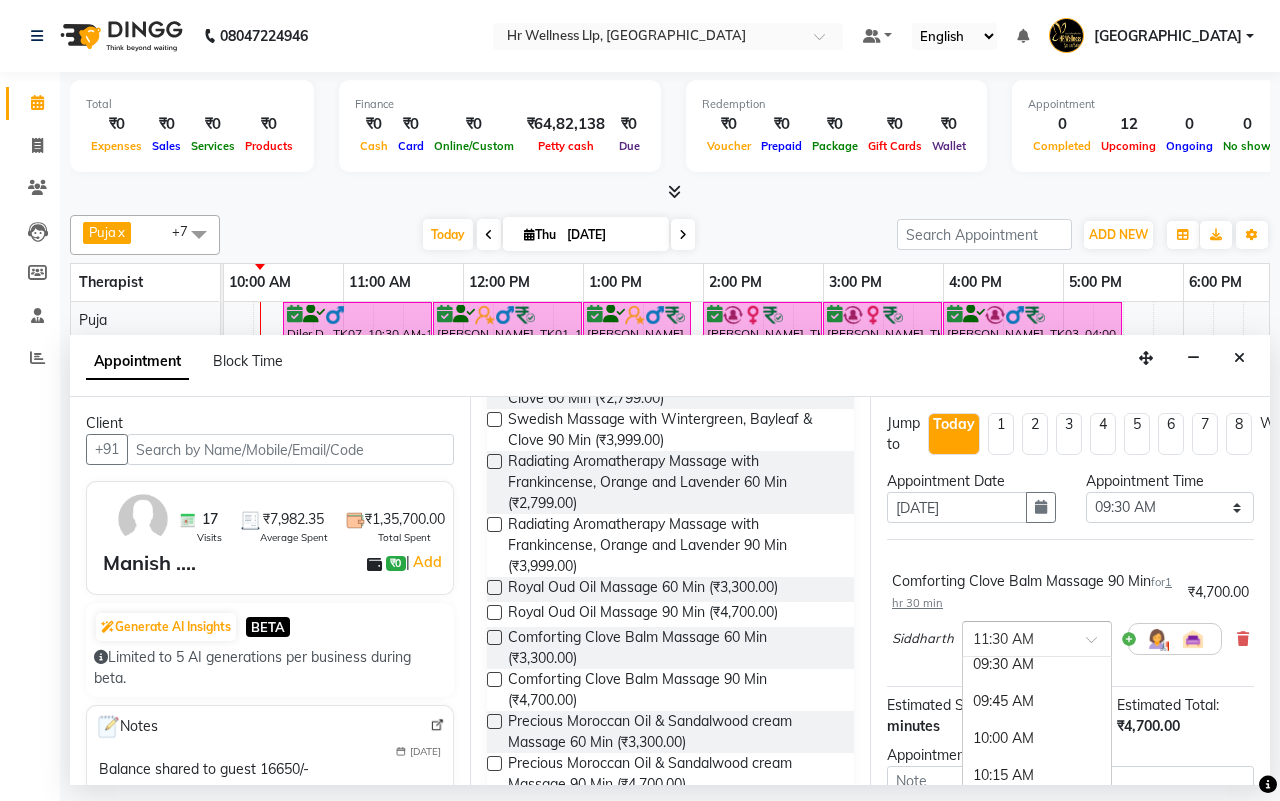 scroll, scrollTop: 70, scrollLeft: 0, axis: vertical 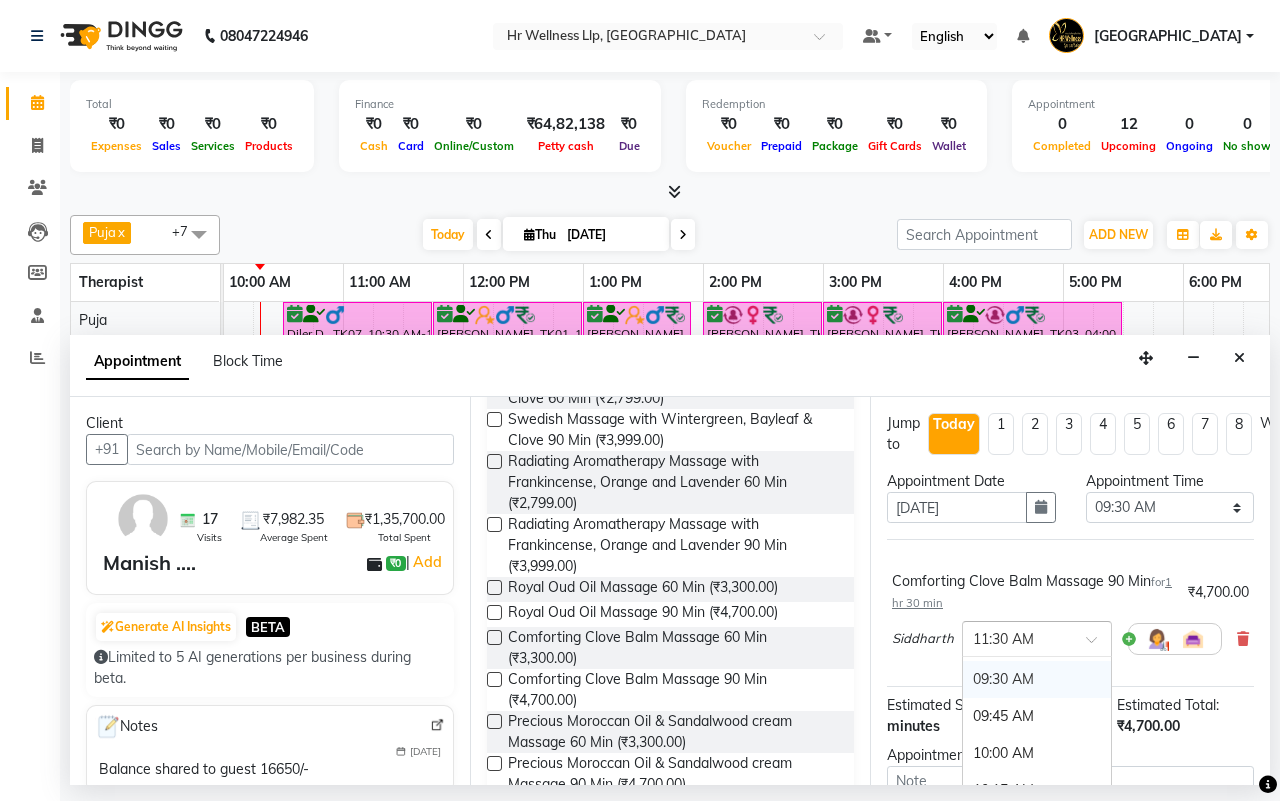 click on "09:30 AM" at bounding box center [1037, 679] 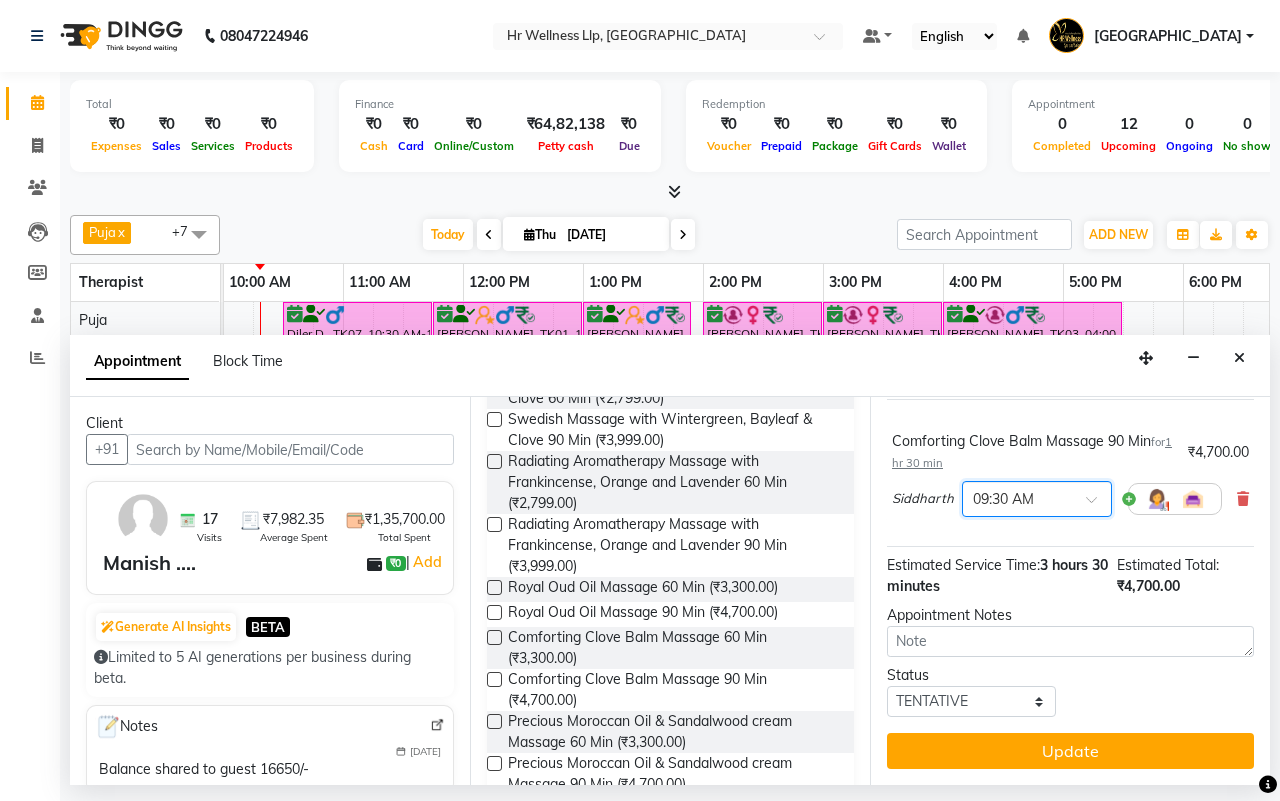 scroll, scrollTop: 160, scrollLeft: 0, axis: vertical 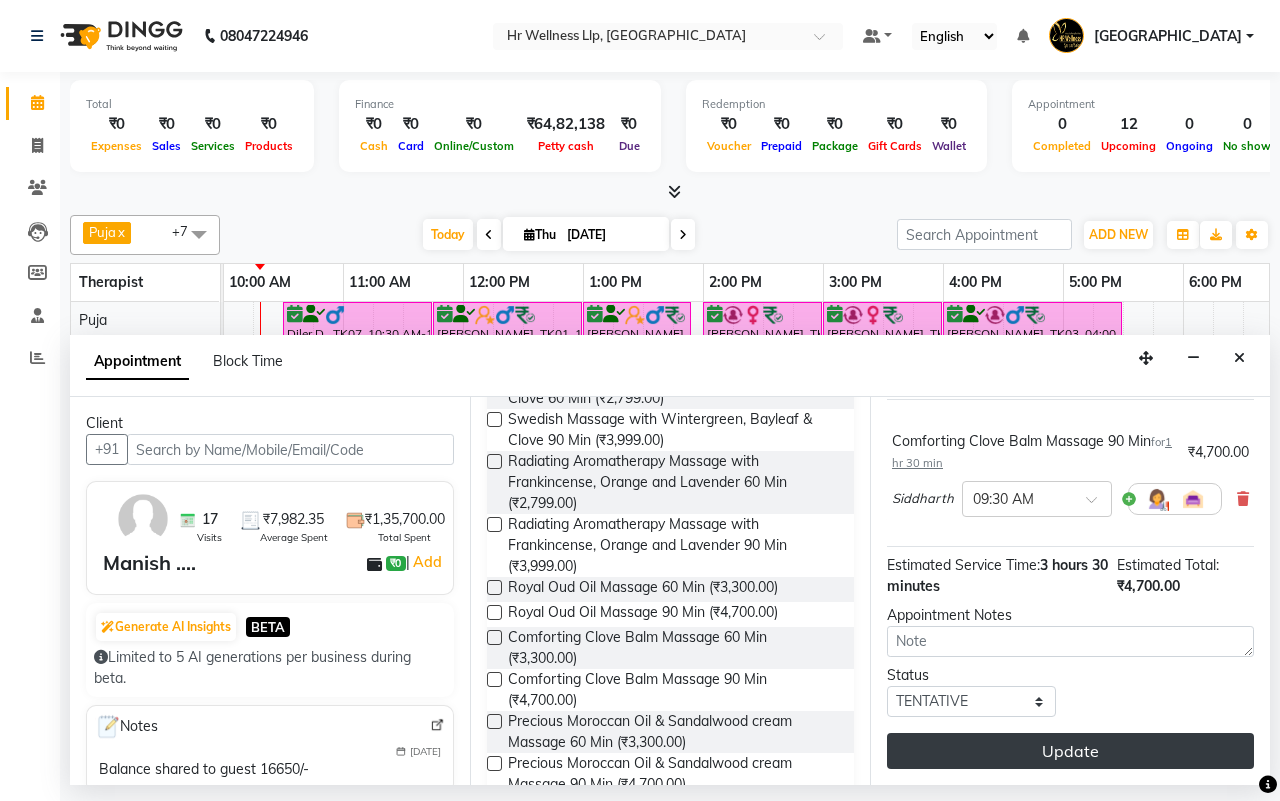 click on "Update" at bounding box center (1070, 751) 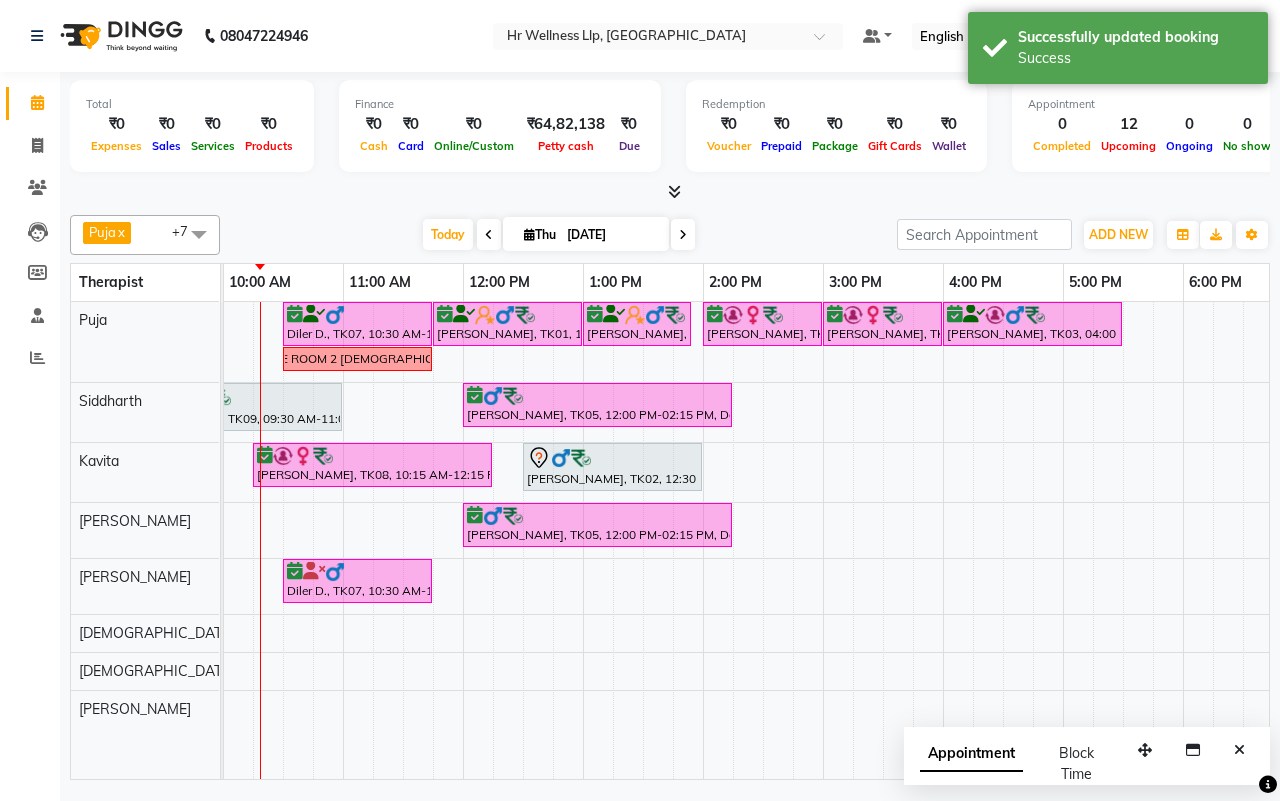 scroll, scrollTop: 0, scrollLeft: 0, axis: both 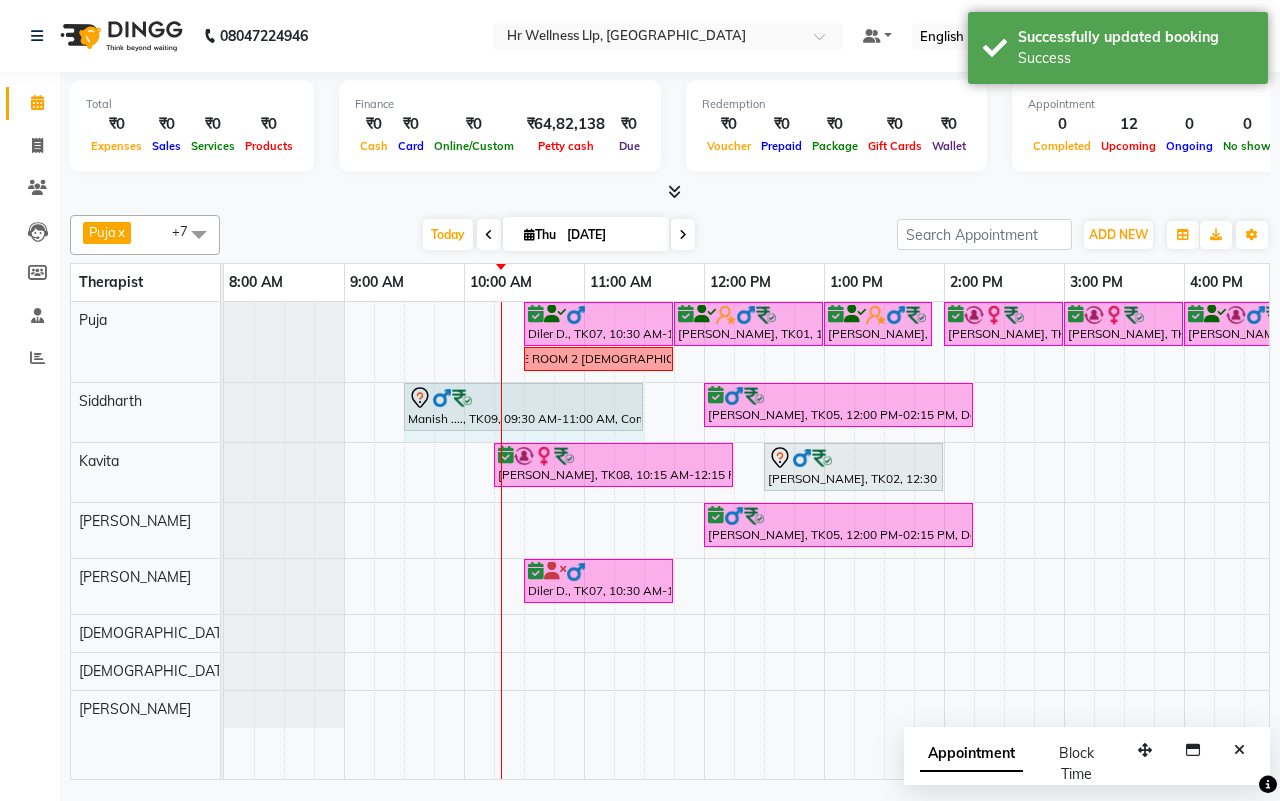 drag, startPoint x: 581, startPoint y: 391, endPoint x: 623, endPoint y: 395, distance: 42.190044 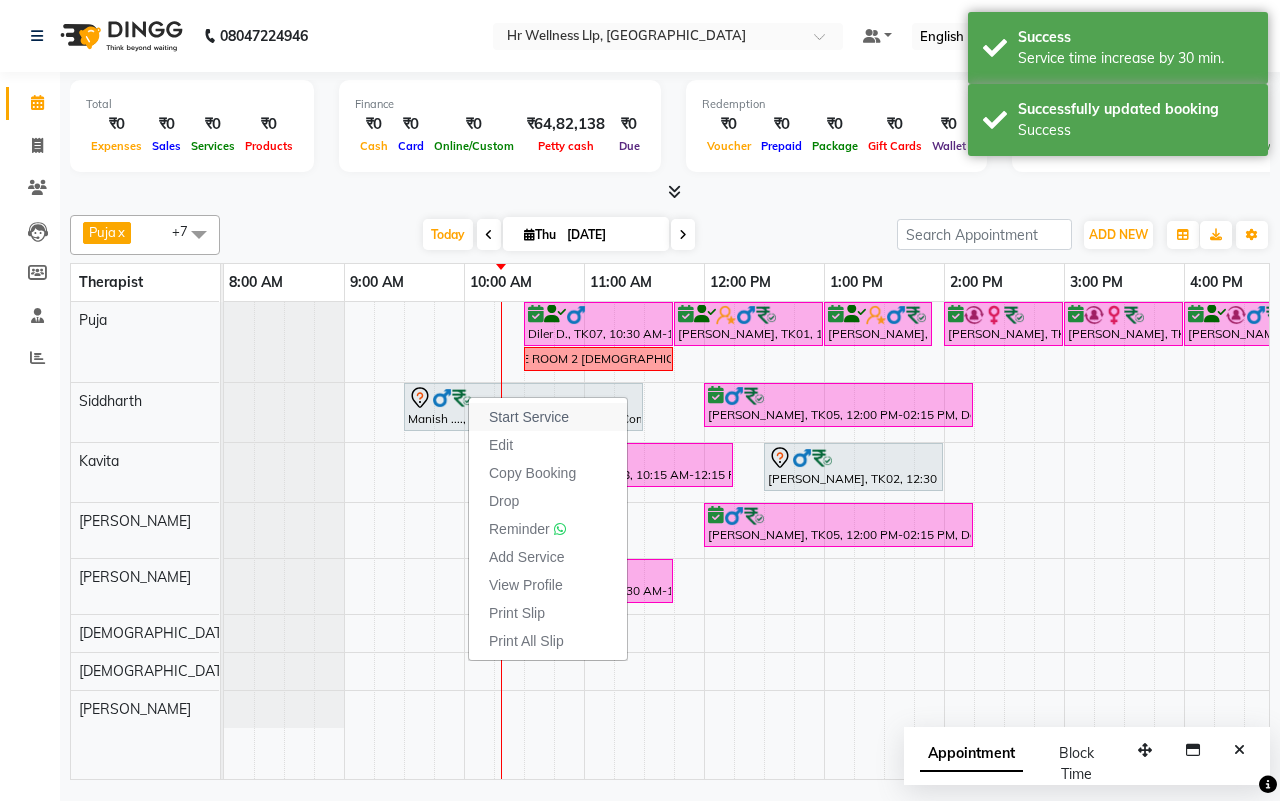 click on "Start Service" at bounding box center [529, 417] 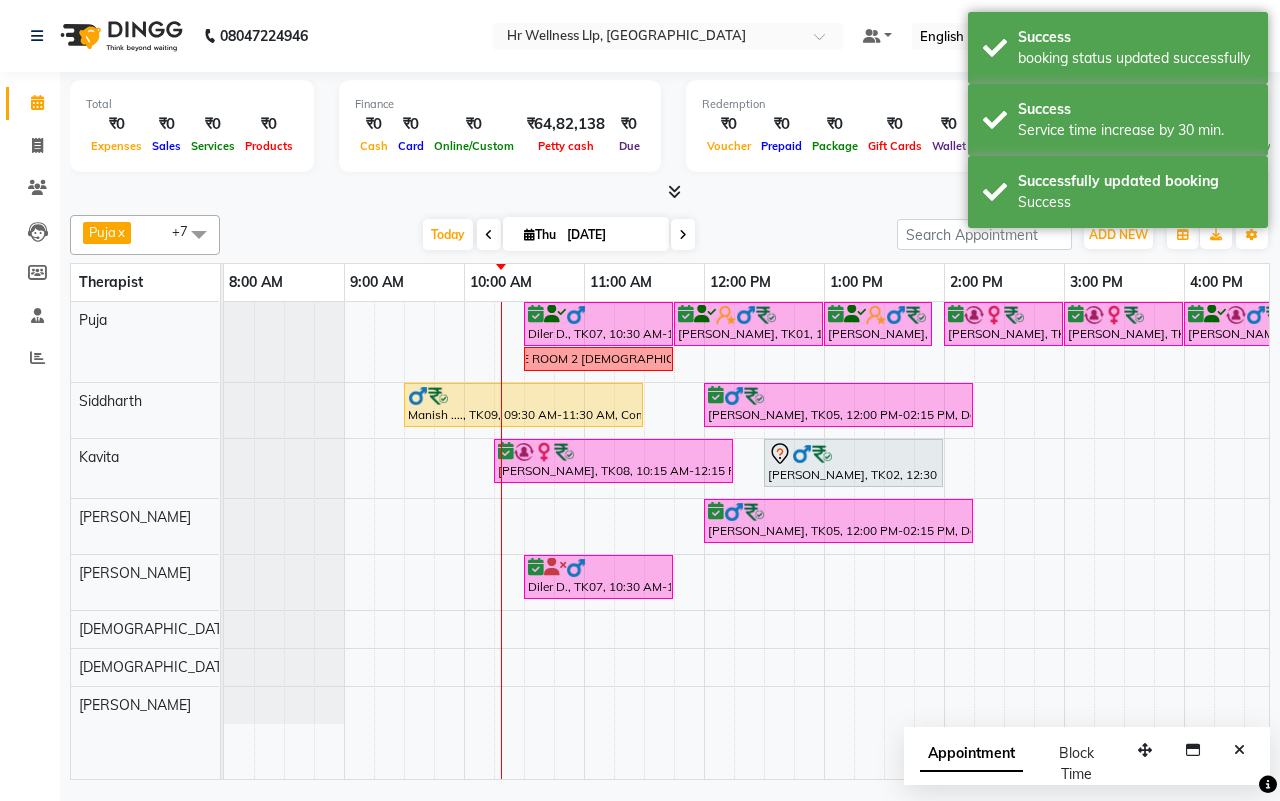 click on "Today  Thu 10-07-2025" at bounding box center [558, 235] 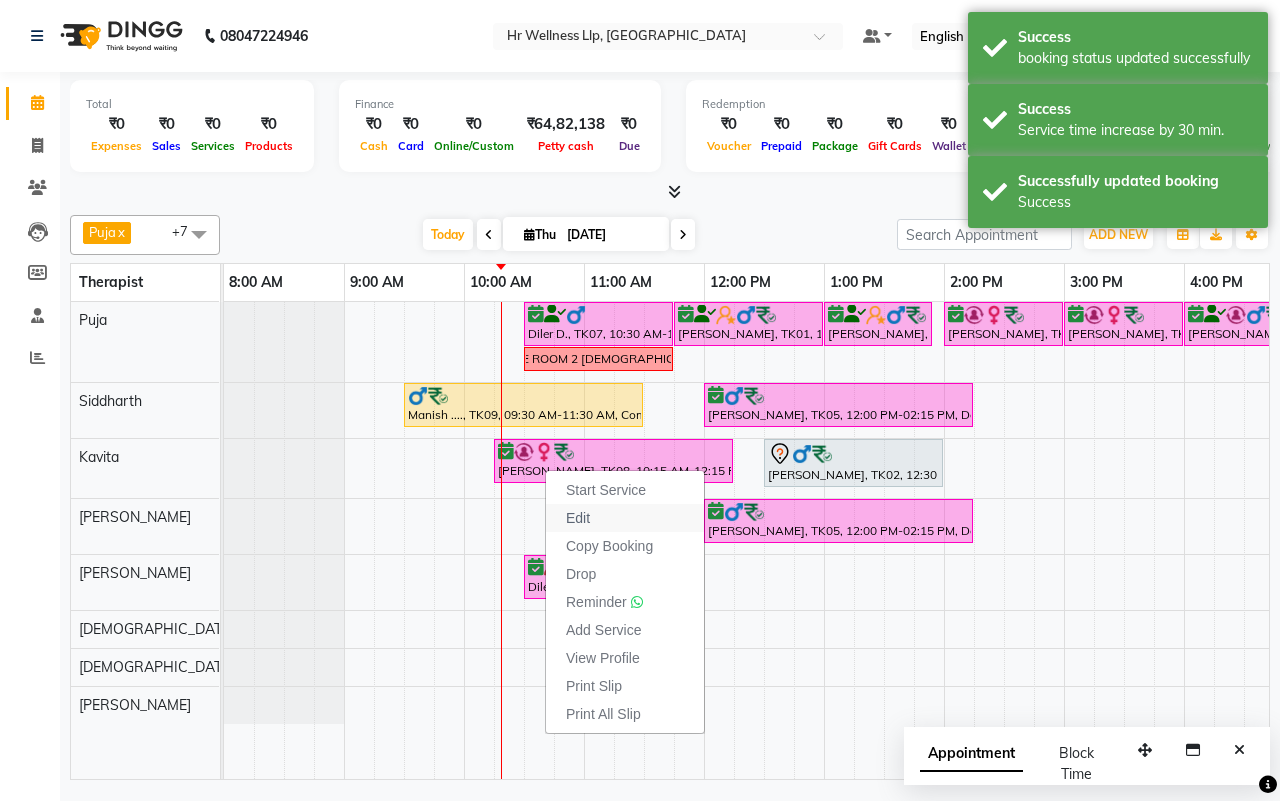 click on "Edit" at bounding box center (578, 518) 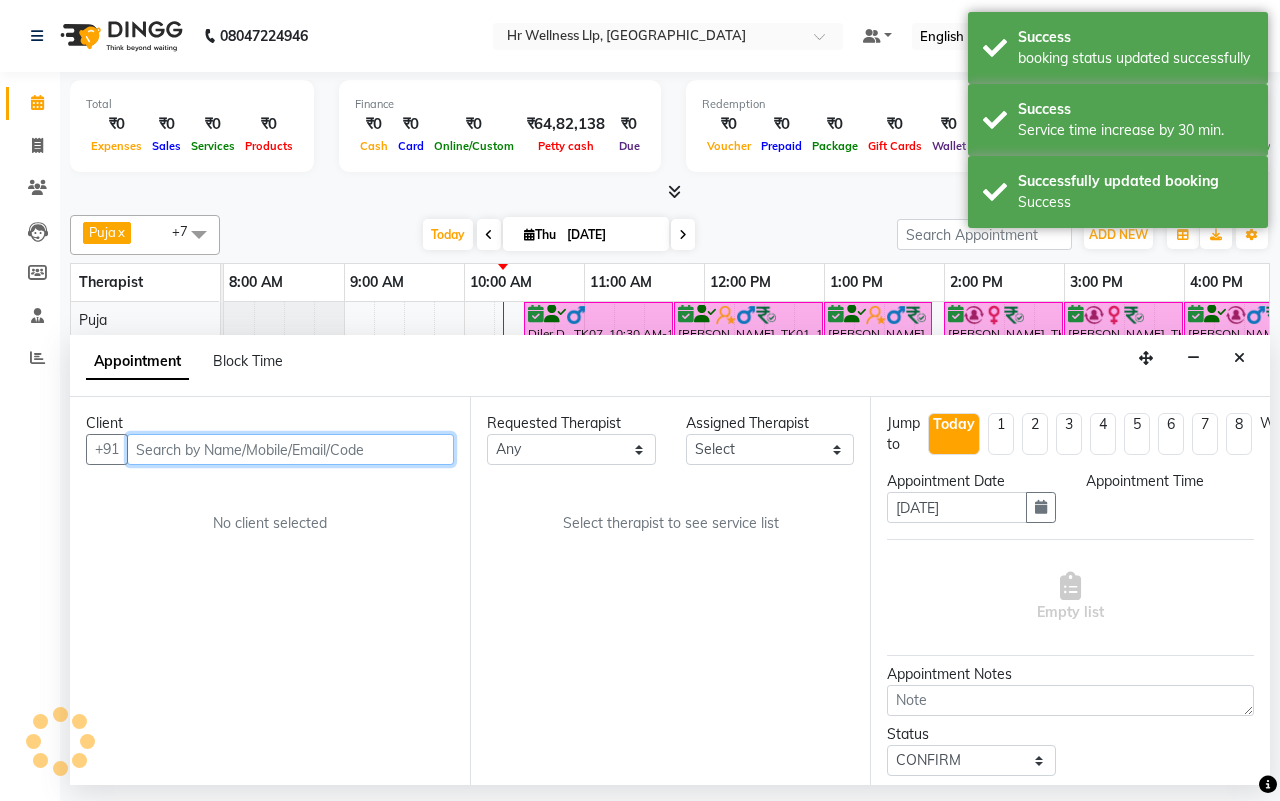 select on "19506" 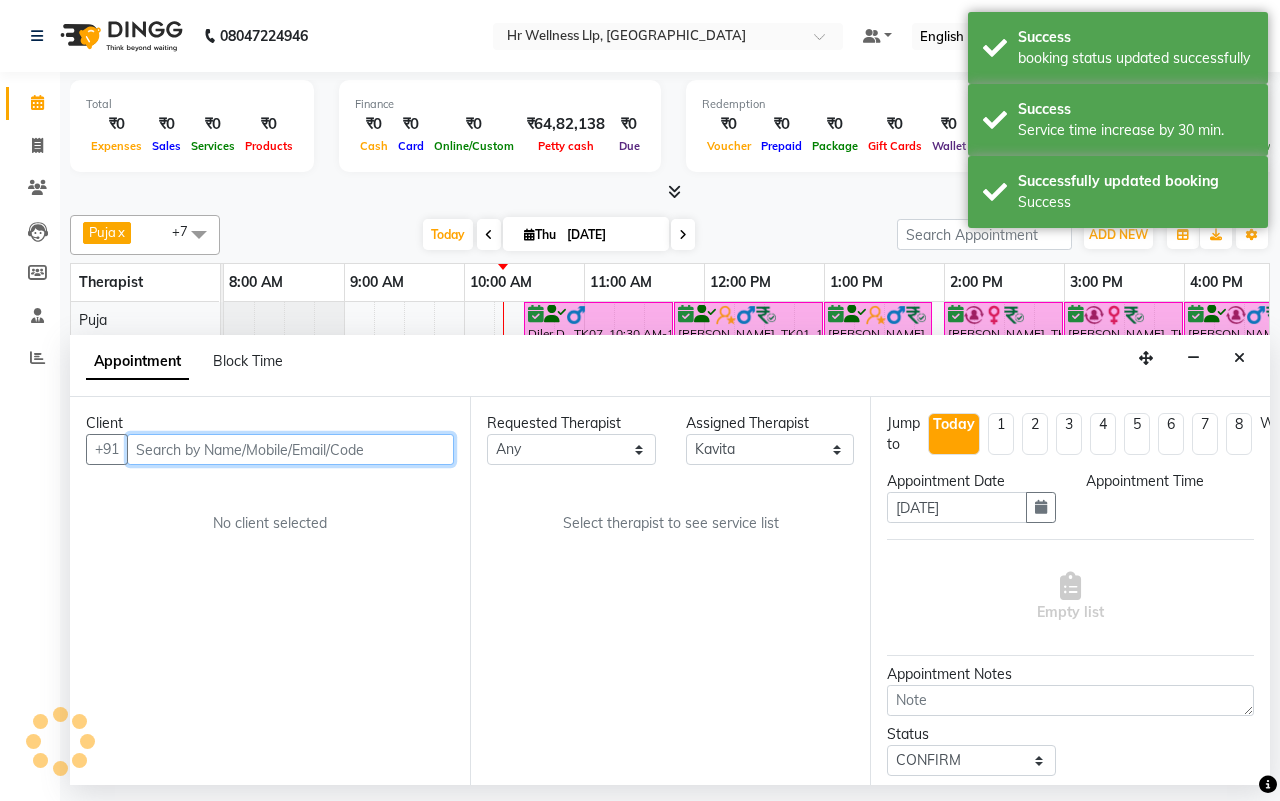 select on "615" 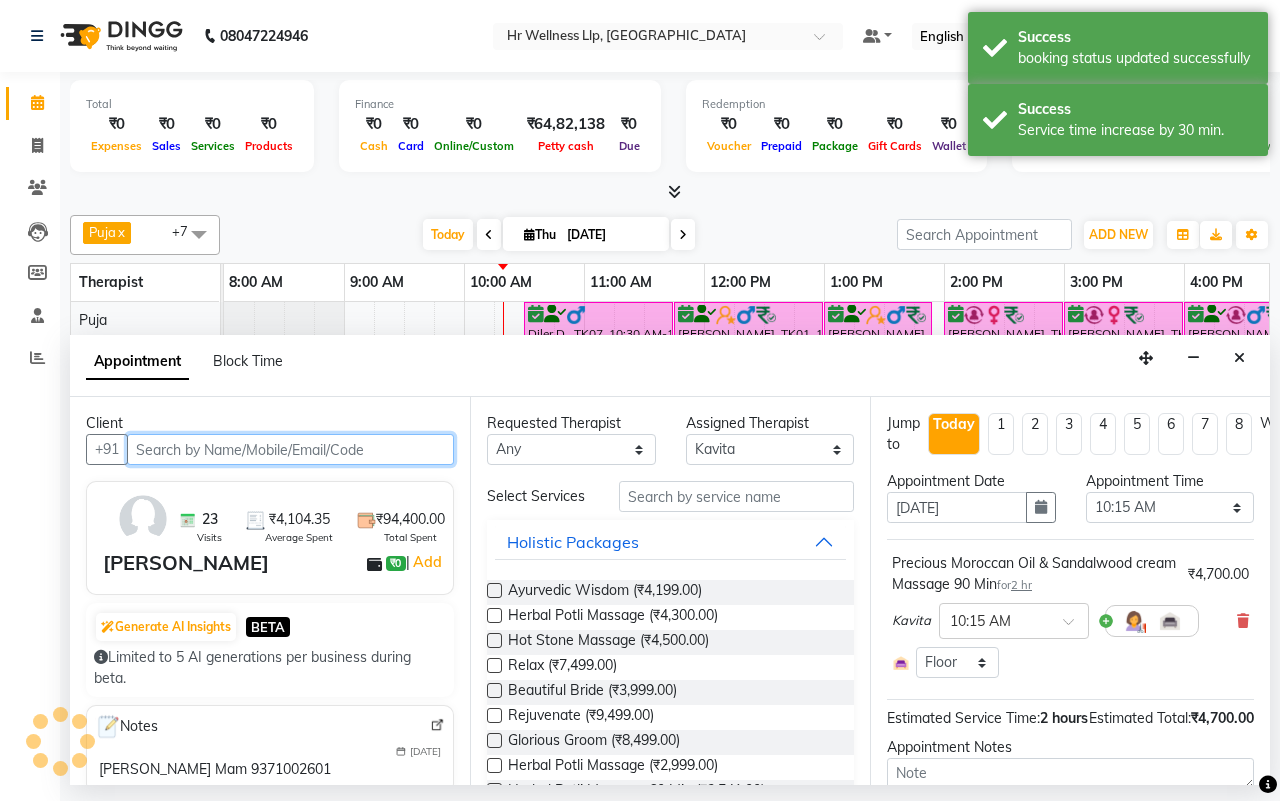 scroll, scrollTop: 0, scrollLeft: 241, axis: horizontal 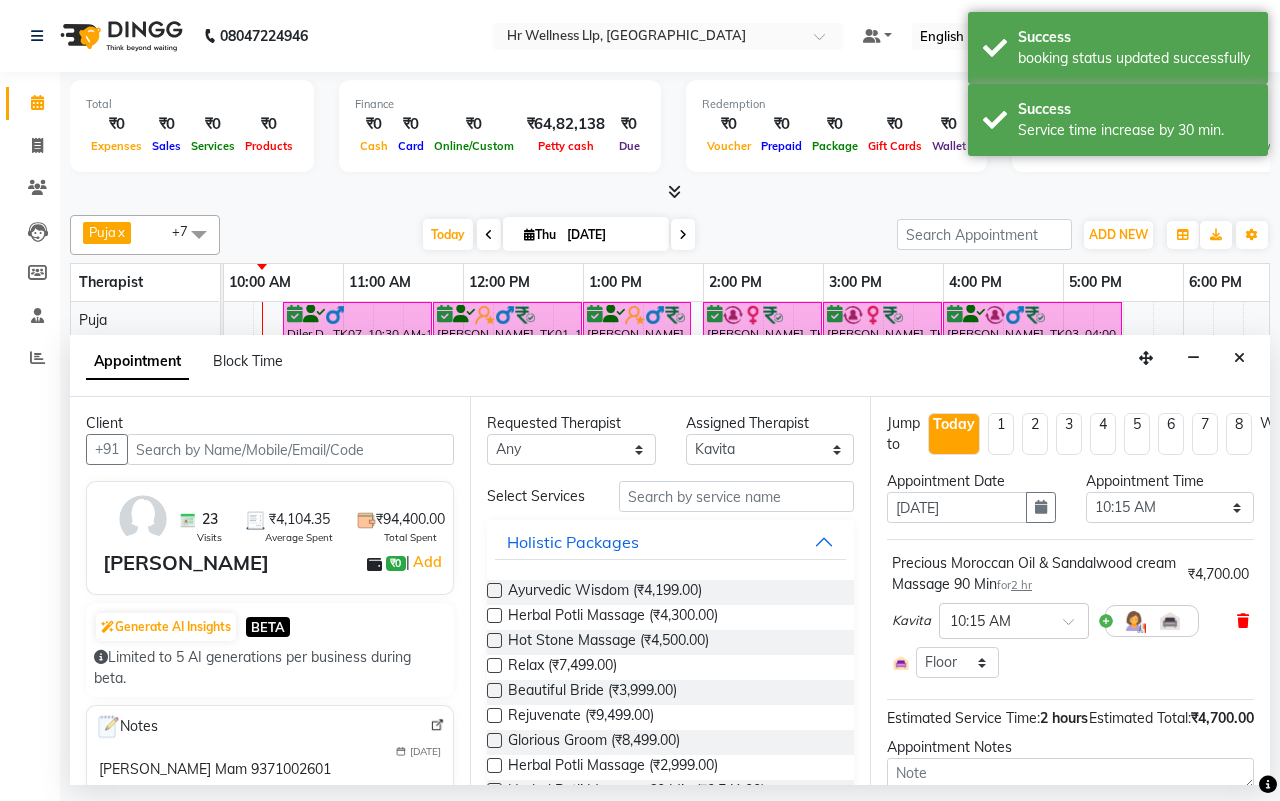 click at bounding box center (1243, 621) 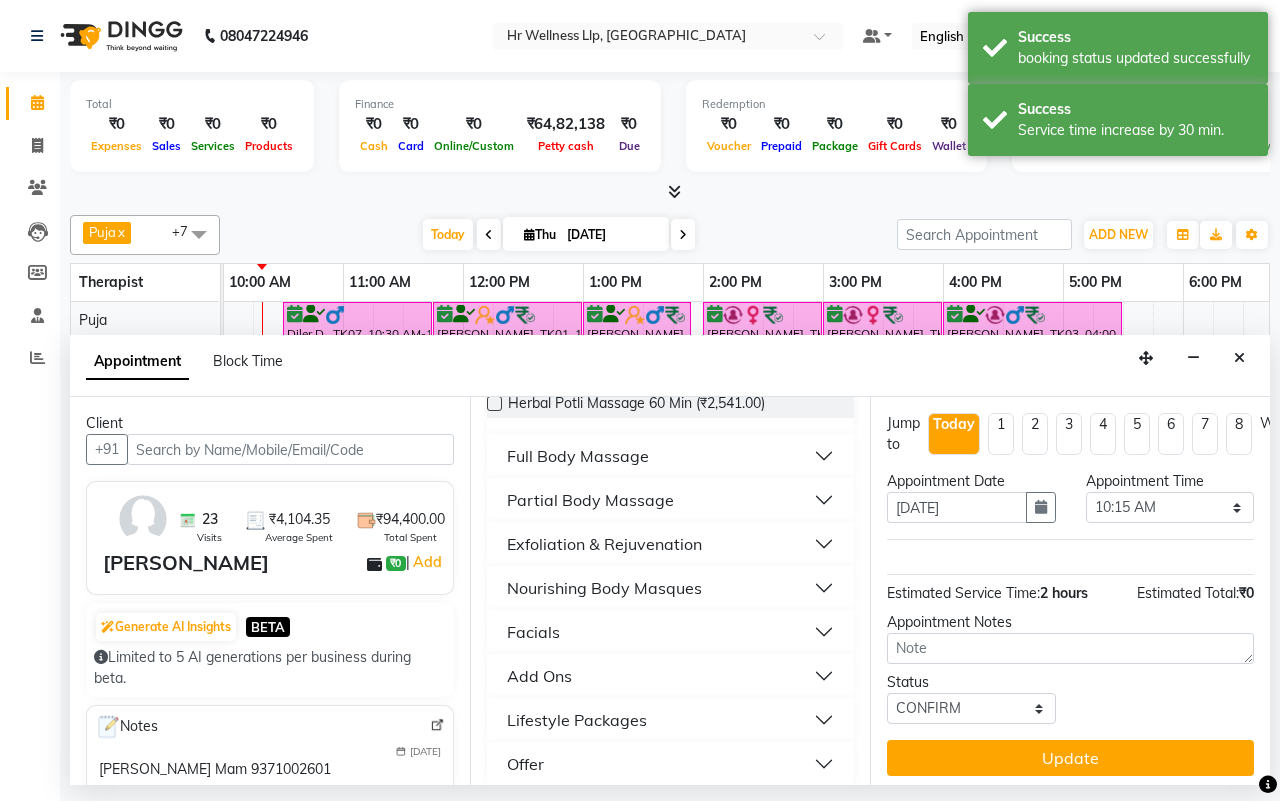 scroll, scrollTop: 413, scrollLeft: 0, axis: vertical 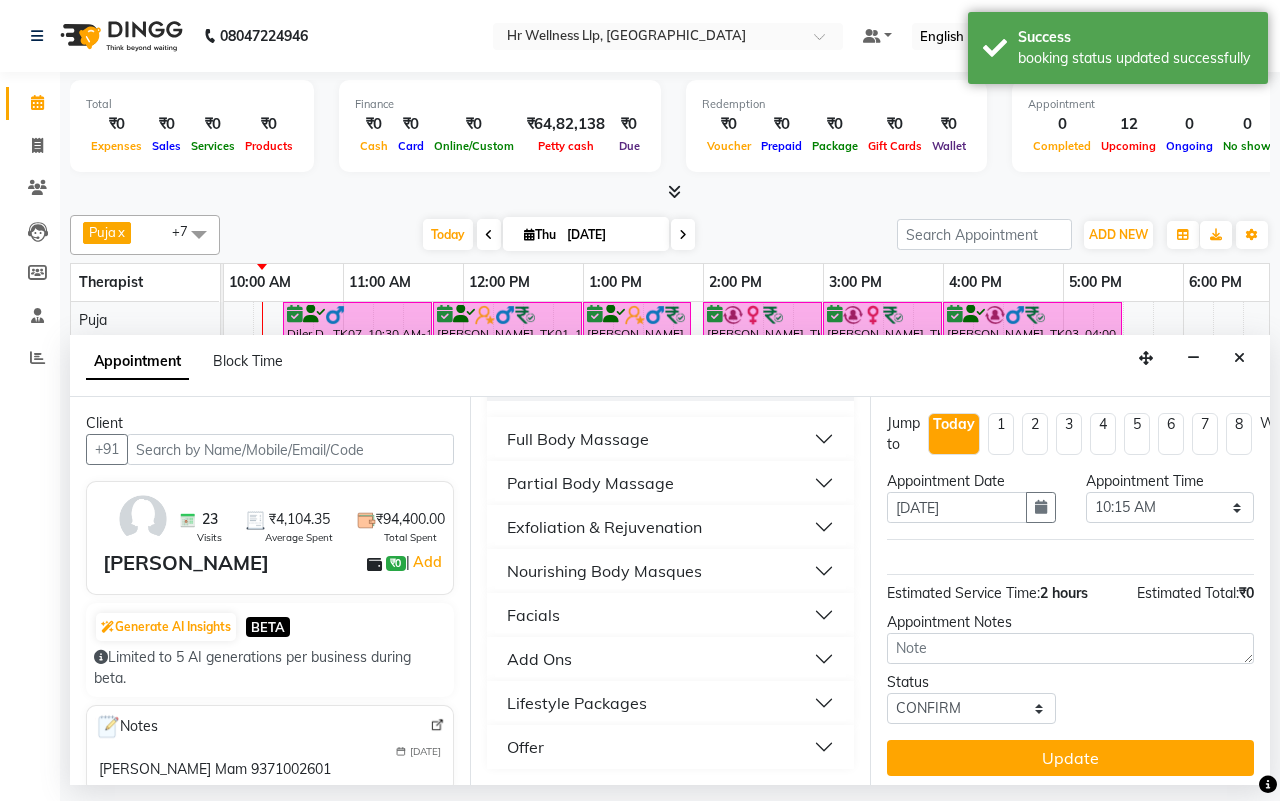 click on "Full Body Massage" at bounding box center (578, 439) 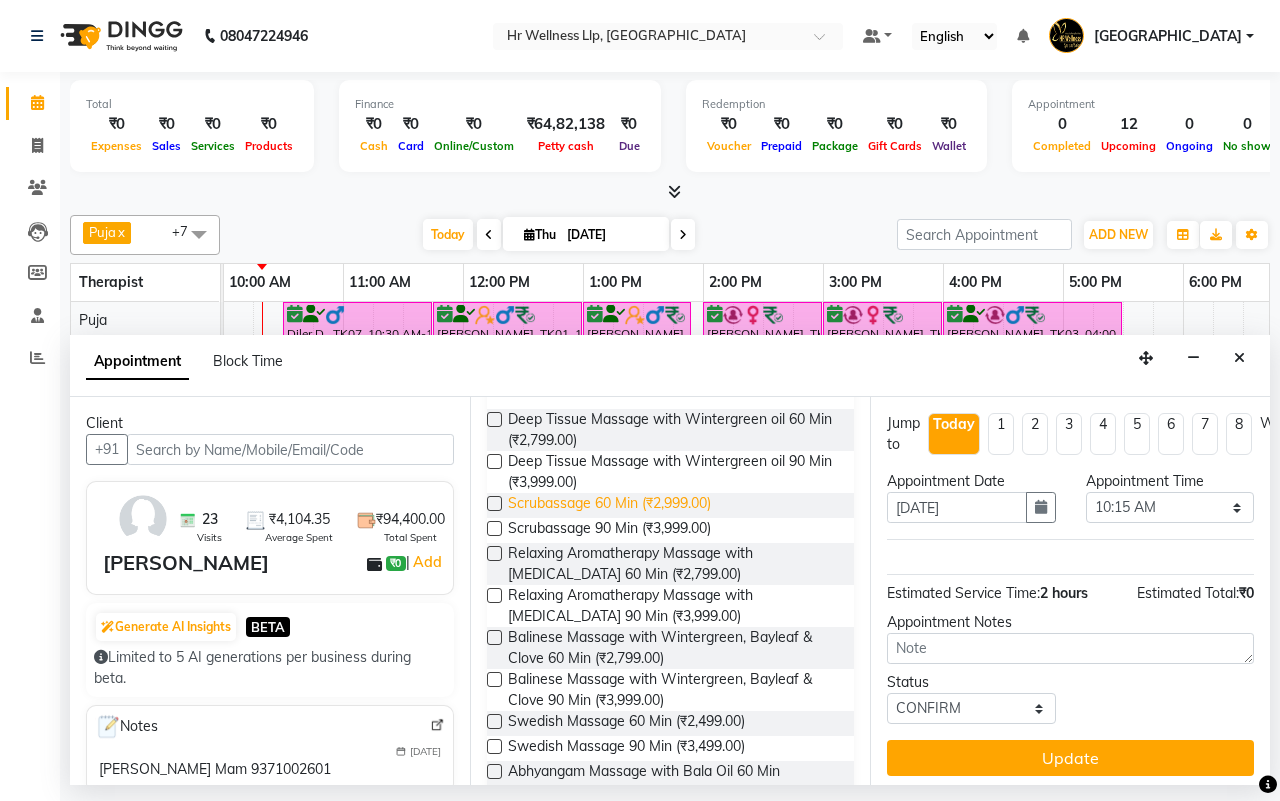 scroll, scrollTop: 538, scrollLeft: 0, axis: vertical 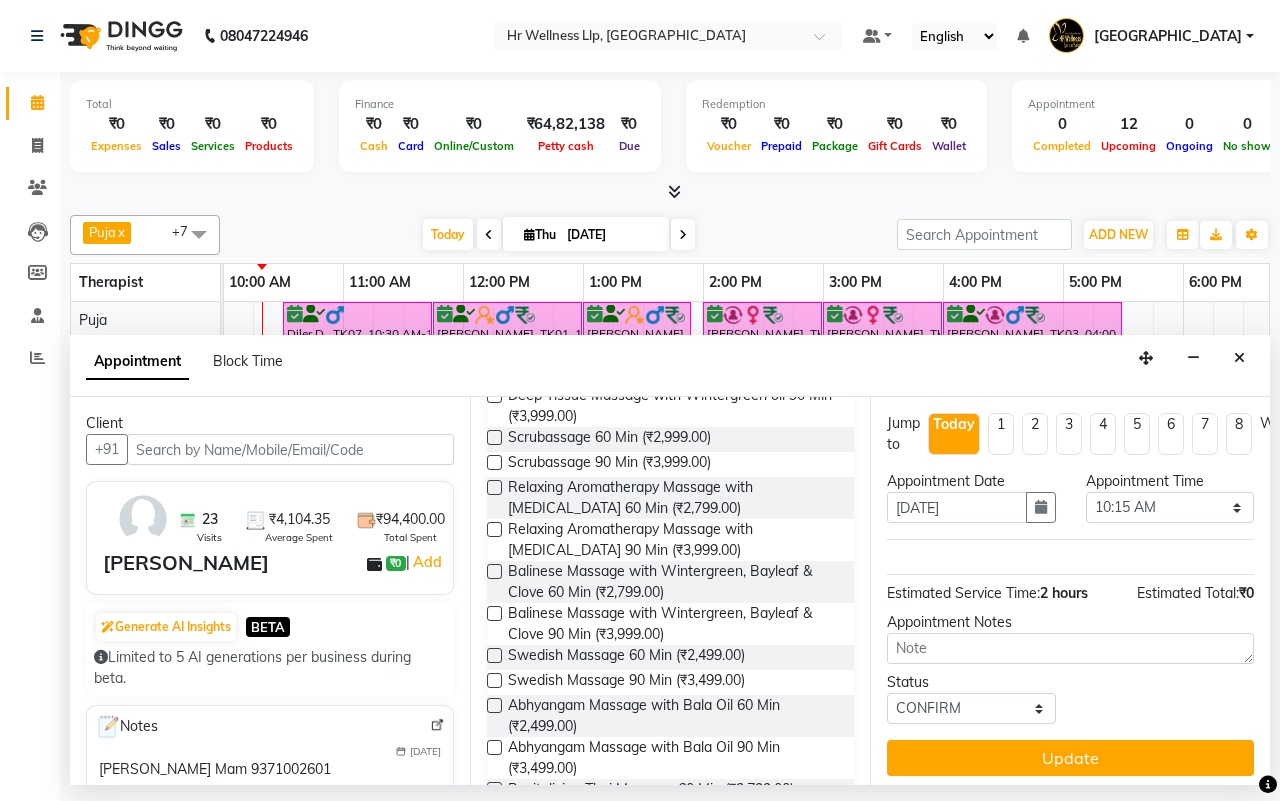 click at bounding box center [494, 613] 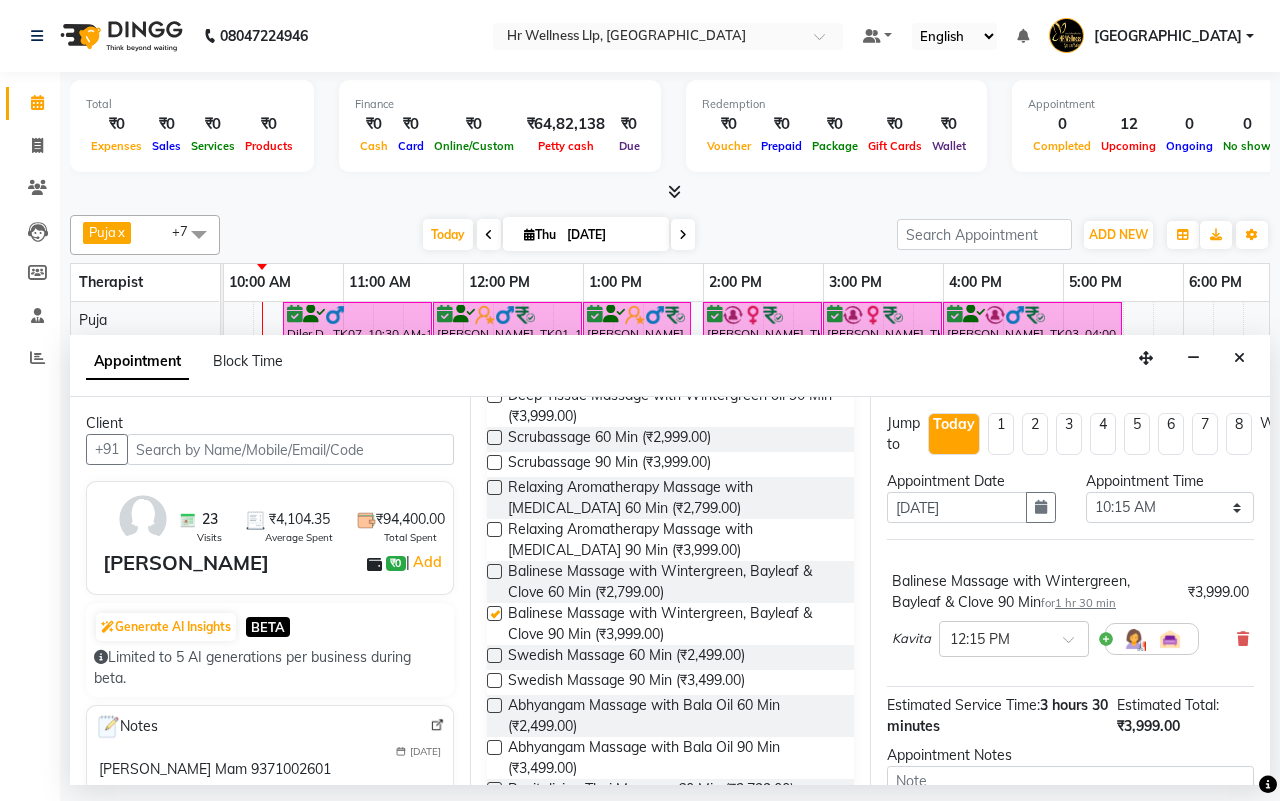 checkbox on "false" 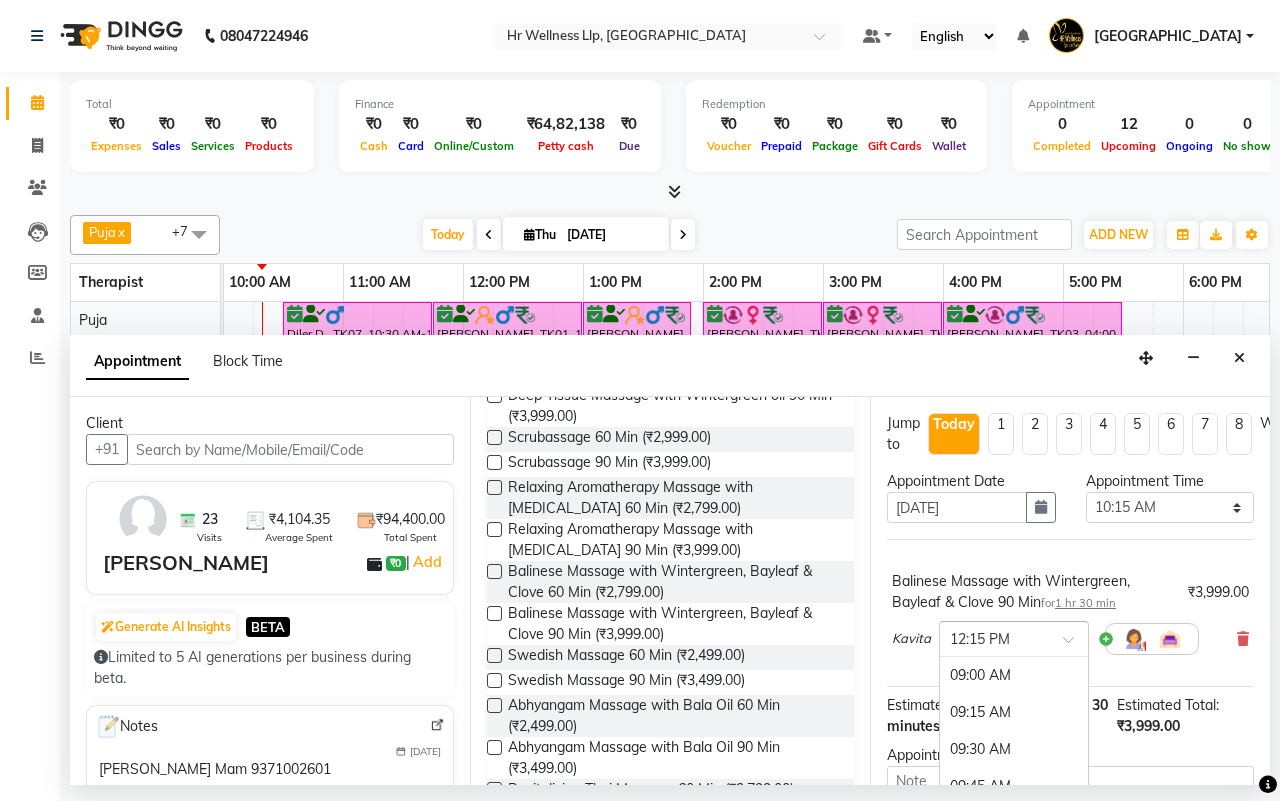 click at bounding box center (1075, 645) 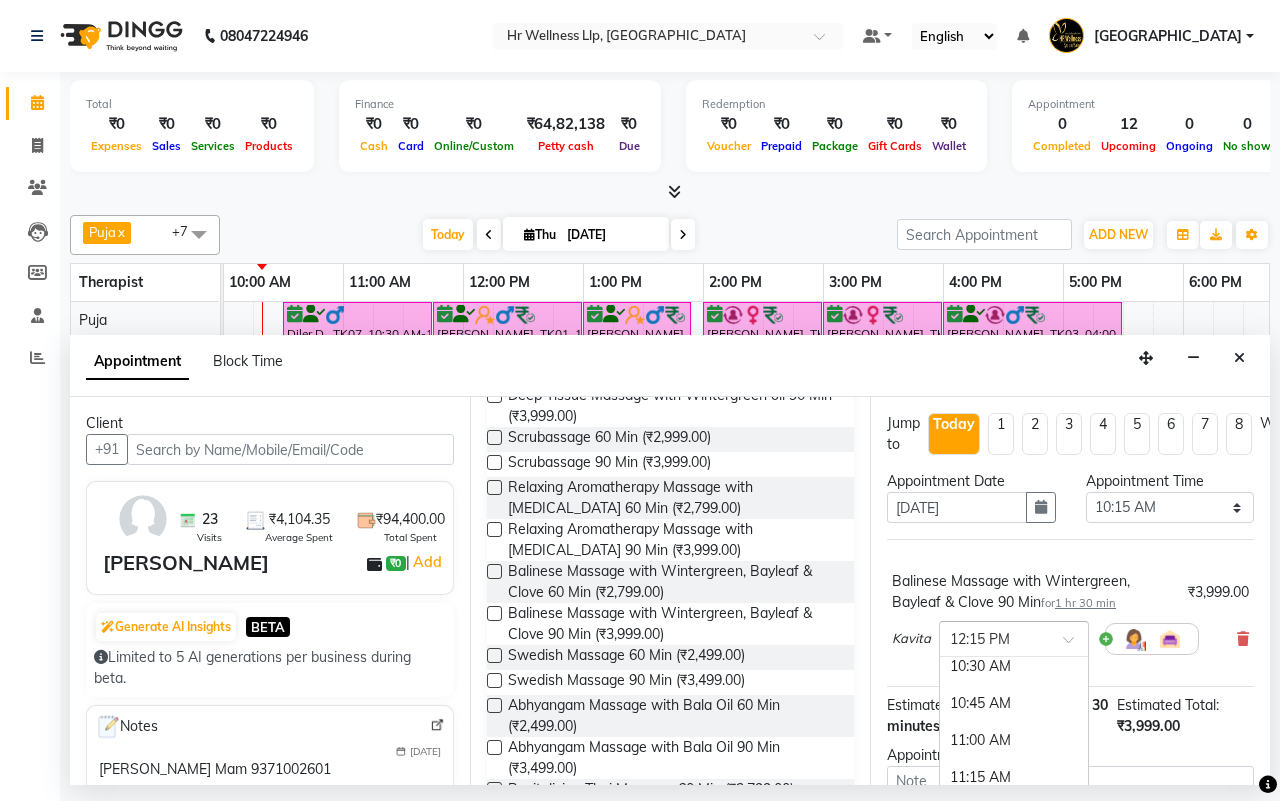 scroll, scrollTop: 181, scrollLeft: 0, axis: vertical 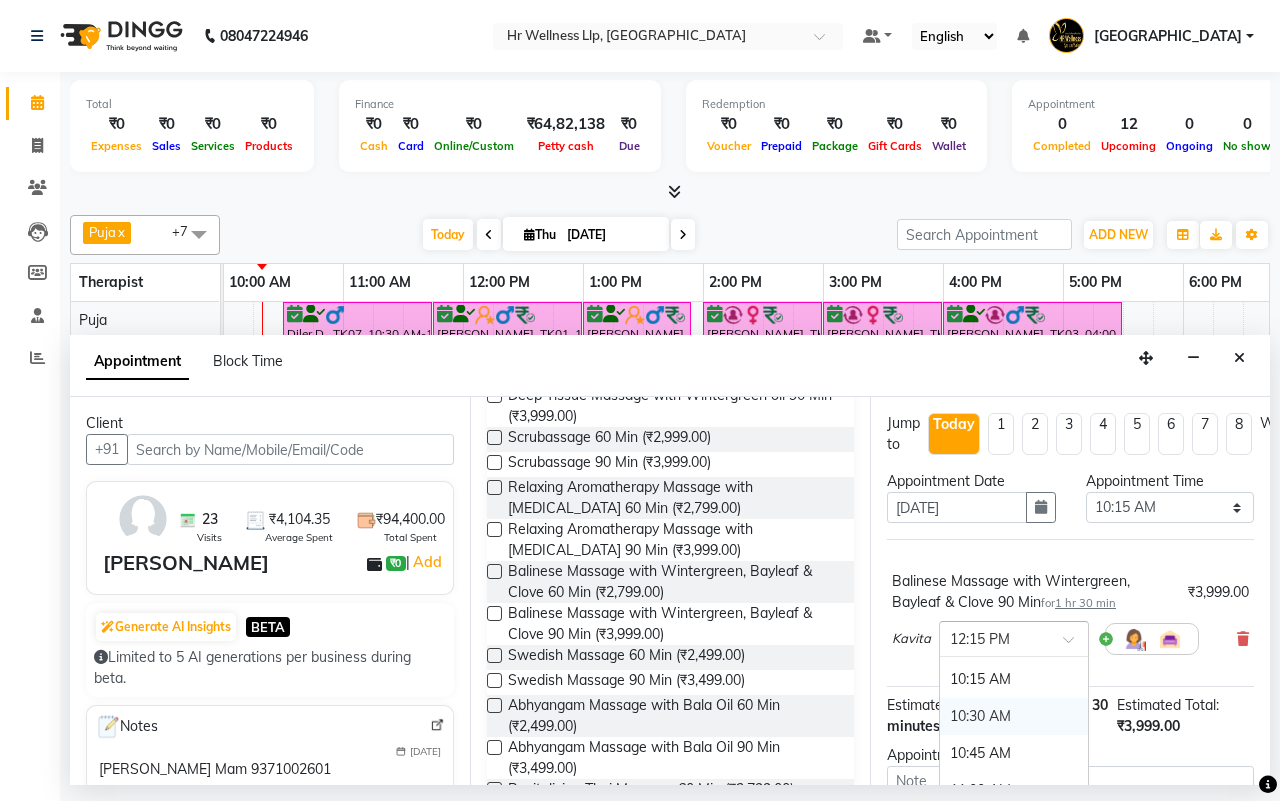 click on "10:30 AM" at bounding box center [1014, 716] 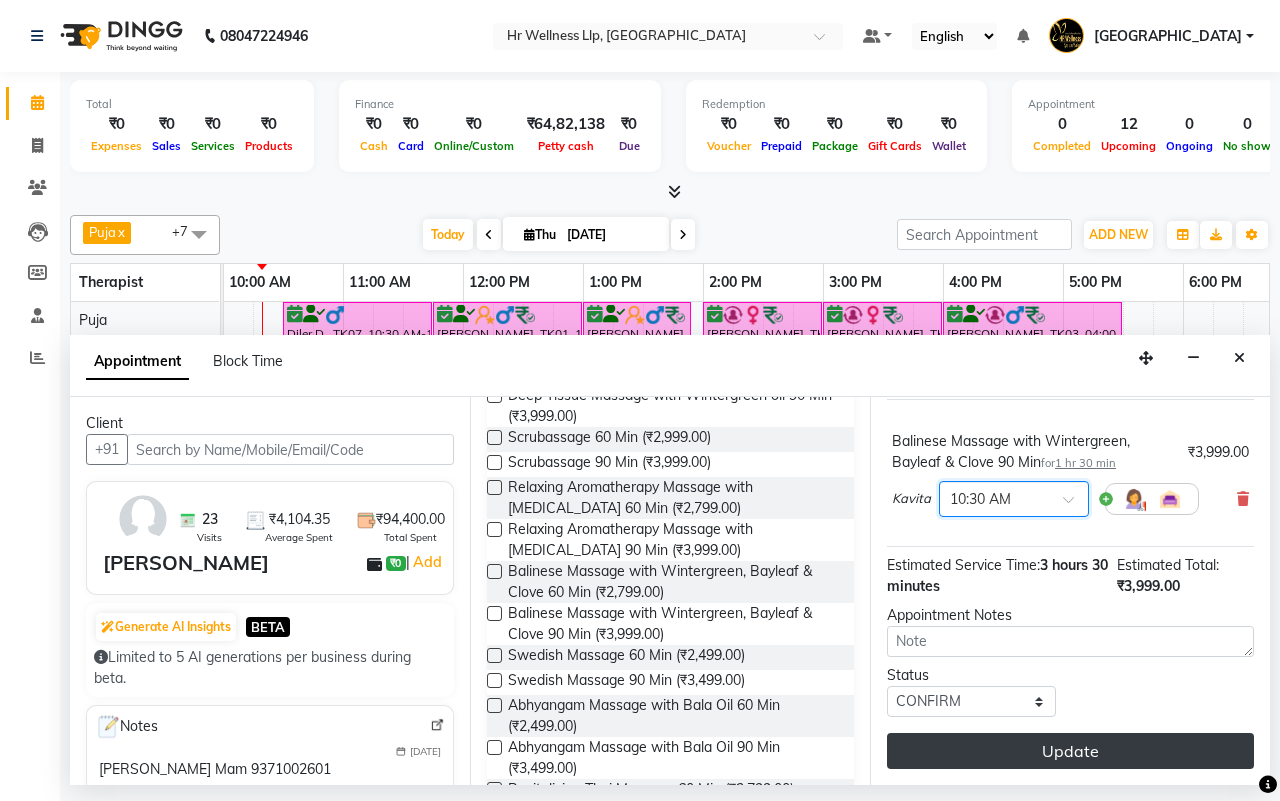scroll, scrollTop: 160, scrollLeft: 0, axis: vertical 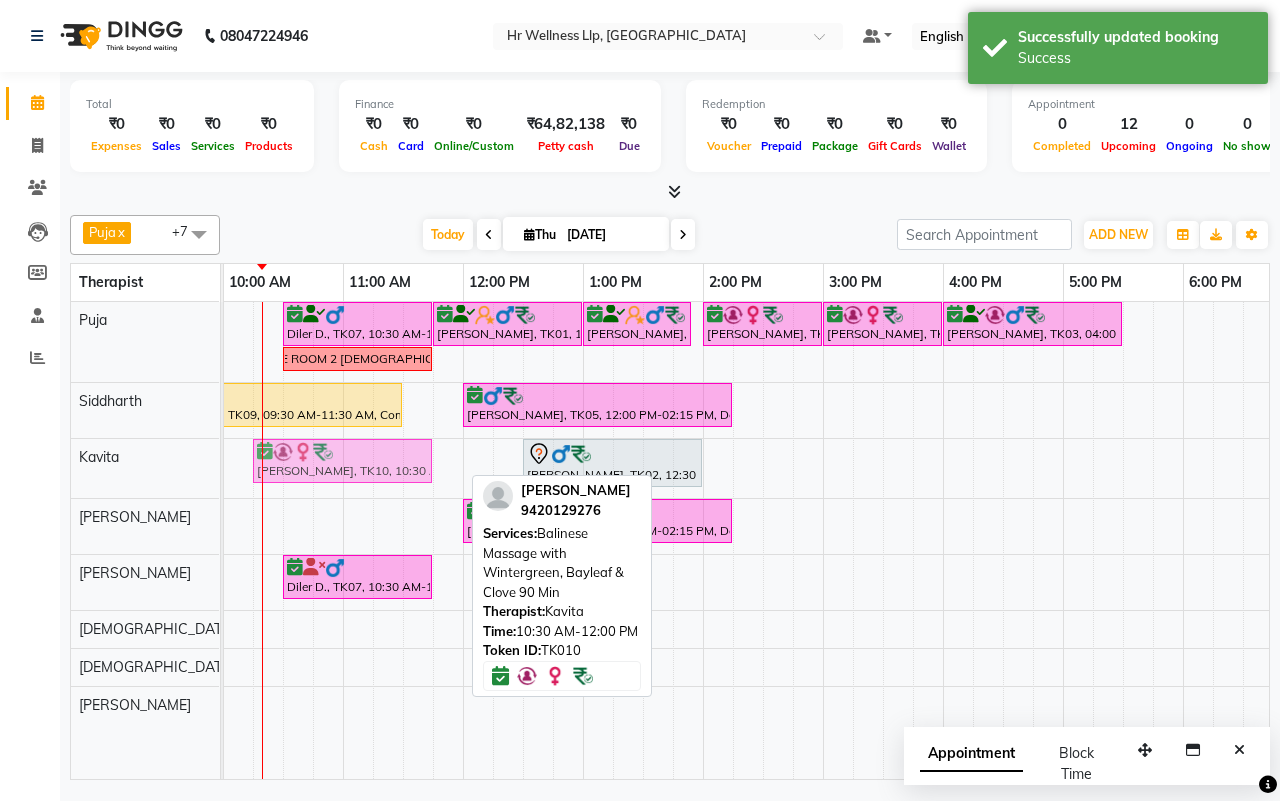 drag, startPoint x: 365, startPoint y: 467, endPoint x: 340, endPoint y: 470, distance: 25.179358 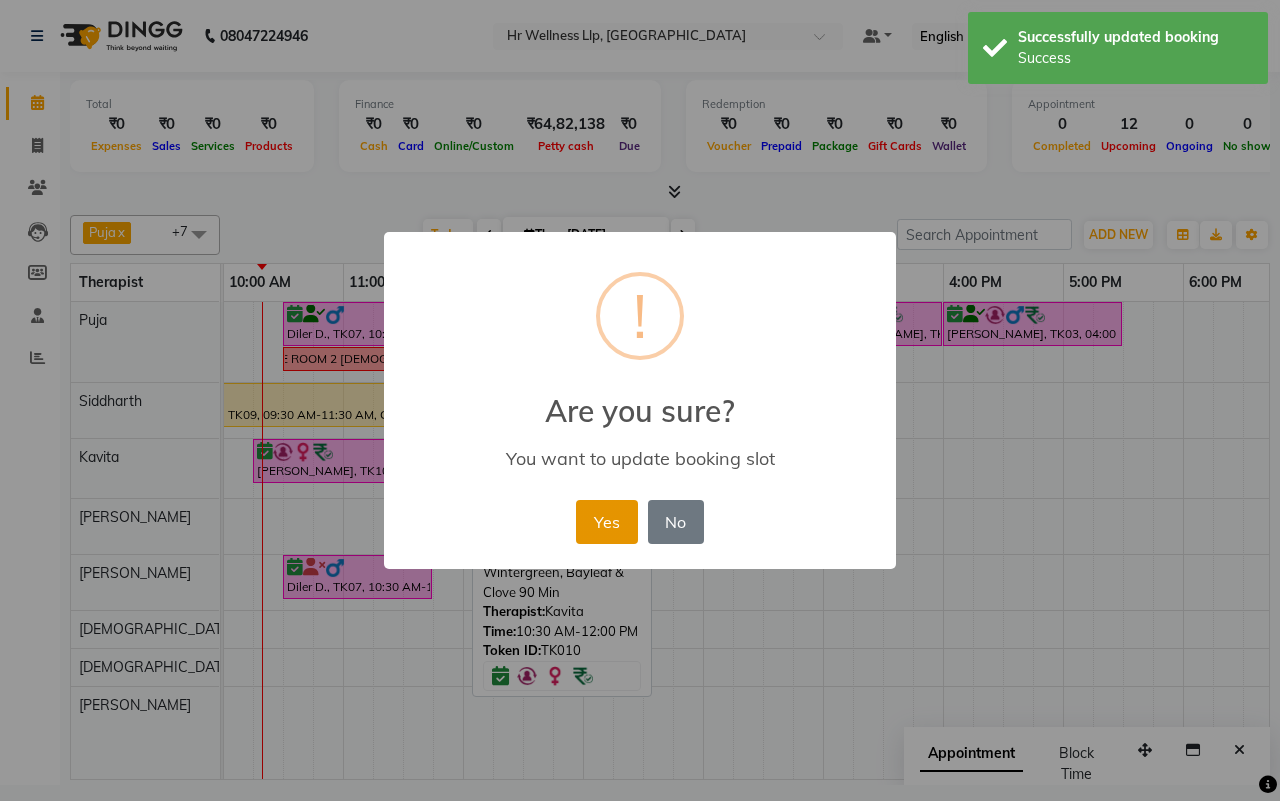 click on "Yes" at bounding box center (606, 522) 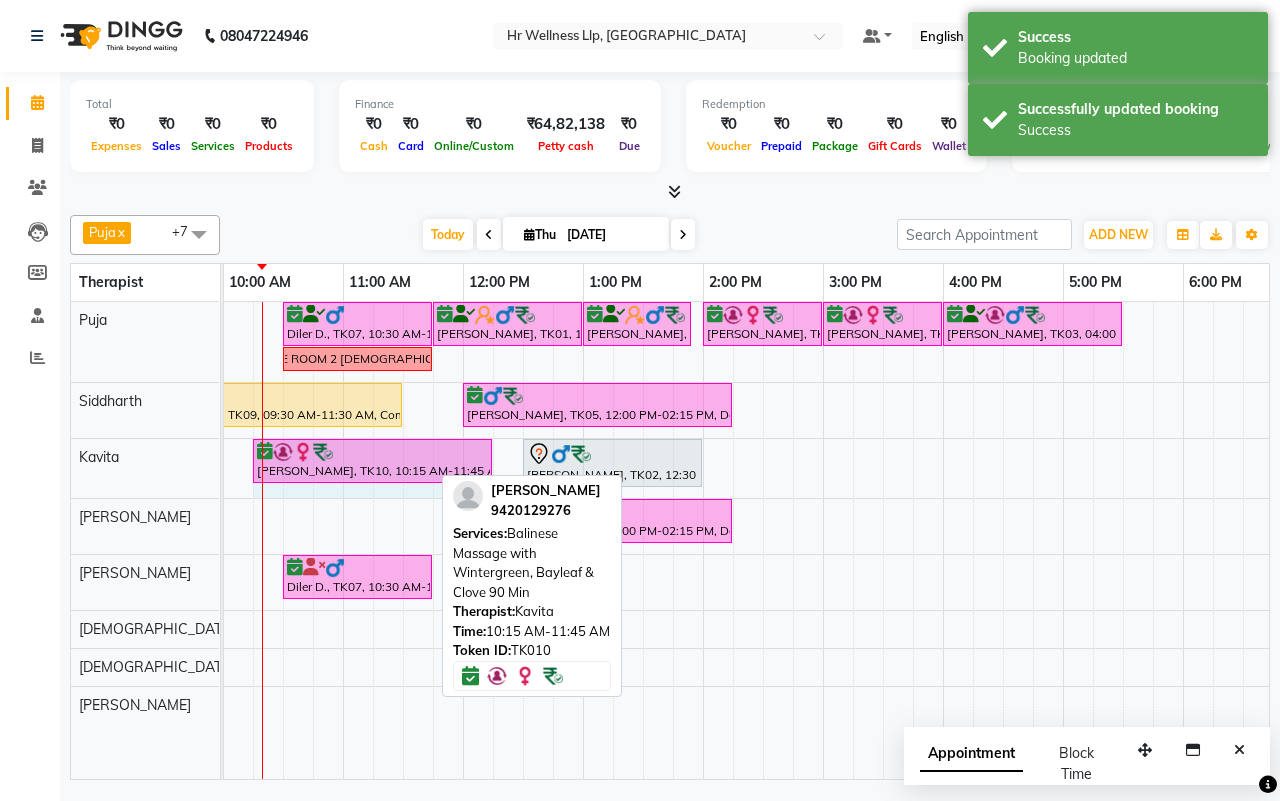 drag, startPoint x: 428, startPoint y: 451, endPoint x: 472, endPoint y: 453, distance: 44.04543 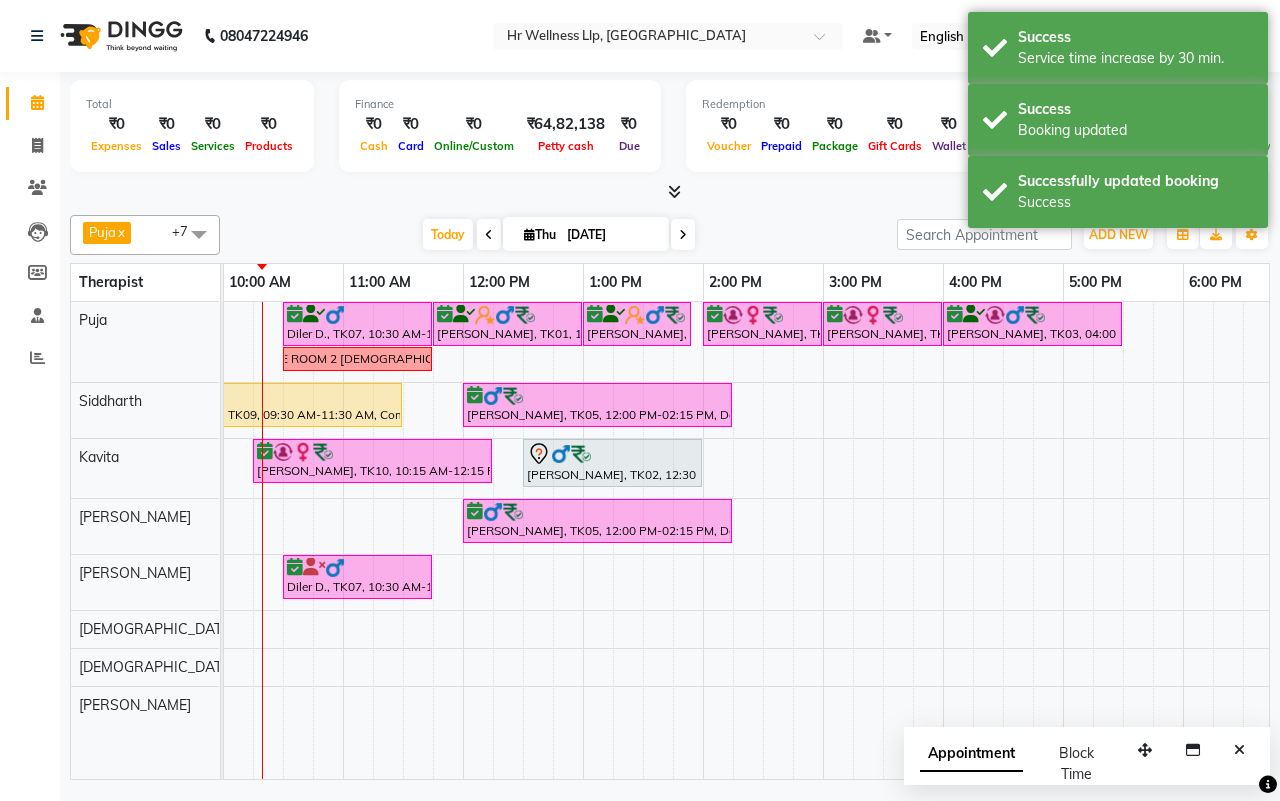 click on "Puja  x Siddharth  x Kavita  x Sharad Bhil  x Male waitlist  x Female waitlist  x Kevin  x Lucy  x +7 Select All Female waitlist Female waitlist 1 Kavita Kevin Lucy Male waitlist Preeti Puja Sharad Bhil Siddharth Today  Thu 10-07-2025 Toggle Dropdown Add Appointment Add Invoice Add Expense Add Attendance Add Client Toggle Dropdown Add Appointment Add Invoice Add Expense Add Attendance Add Client ADD NEW Toggle Dropdown Add Appointment Add Invoice Add Expense Add Attendance Add Client Puja  x Siddharth  x Kavita  x Sharad Bhil  x Male waitlist  x Female waitlist  x Kevin  x Lucy  x +7 Select All Female waitlist Female waitlist 1 Kavita Kevin Lucy Male waitlist Preeti Puja Sharad Bhil Siddharth Group By  Staff View   Room View  View as Vertical  Vertical - Week View  Horizontal  Horizontal - Week View  List  Toggle Dropdown Calendar Settings Manage Tags   Arrange Therapists   Reset Therapists  Full Screen Appointment Form Zoom 100%" at bounding box center [670, 235] 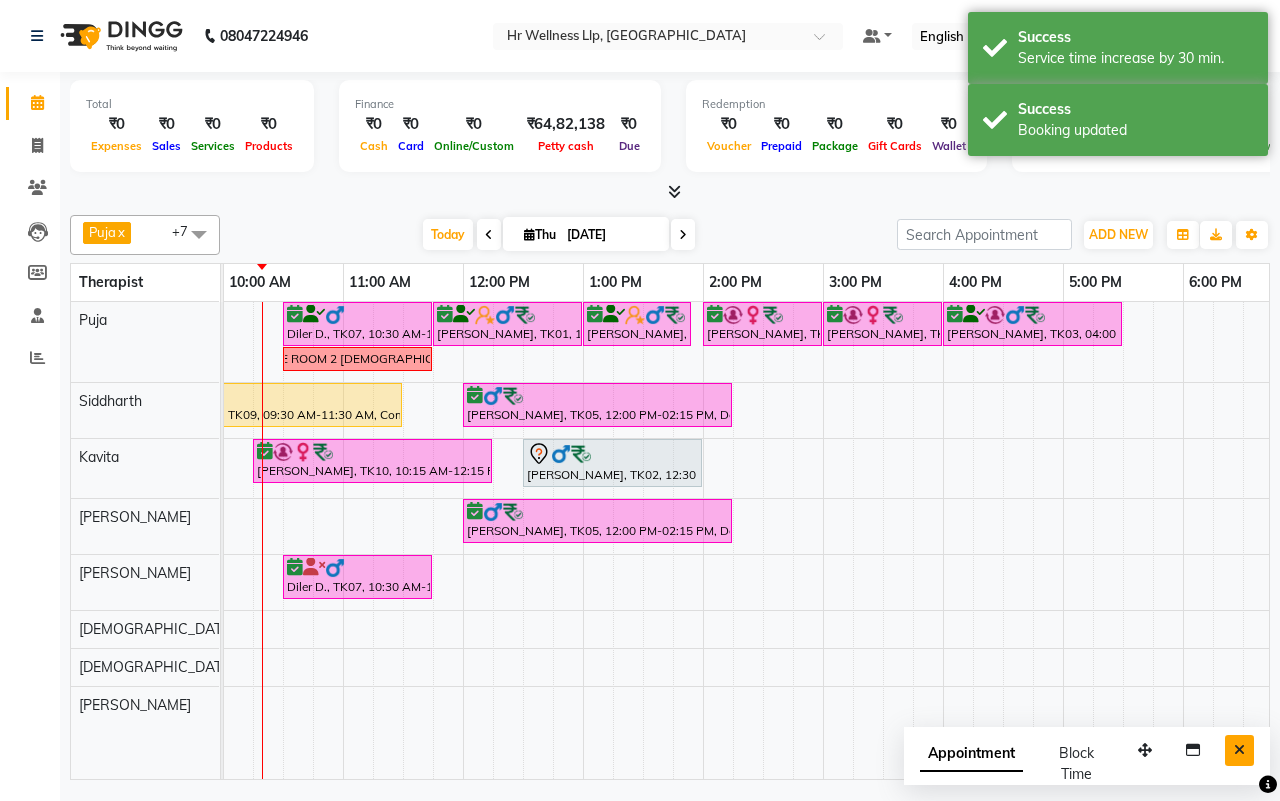 click at bounding box center [1239, 750] 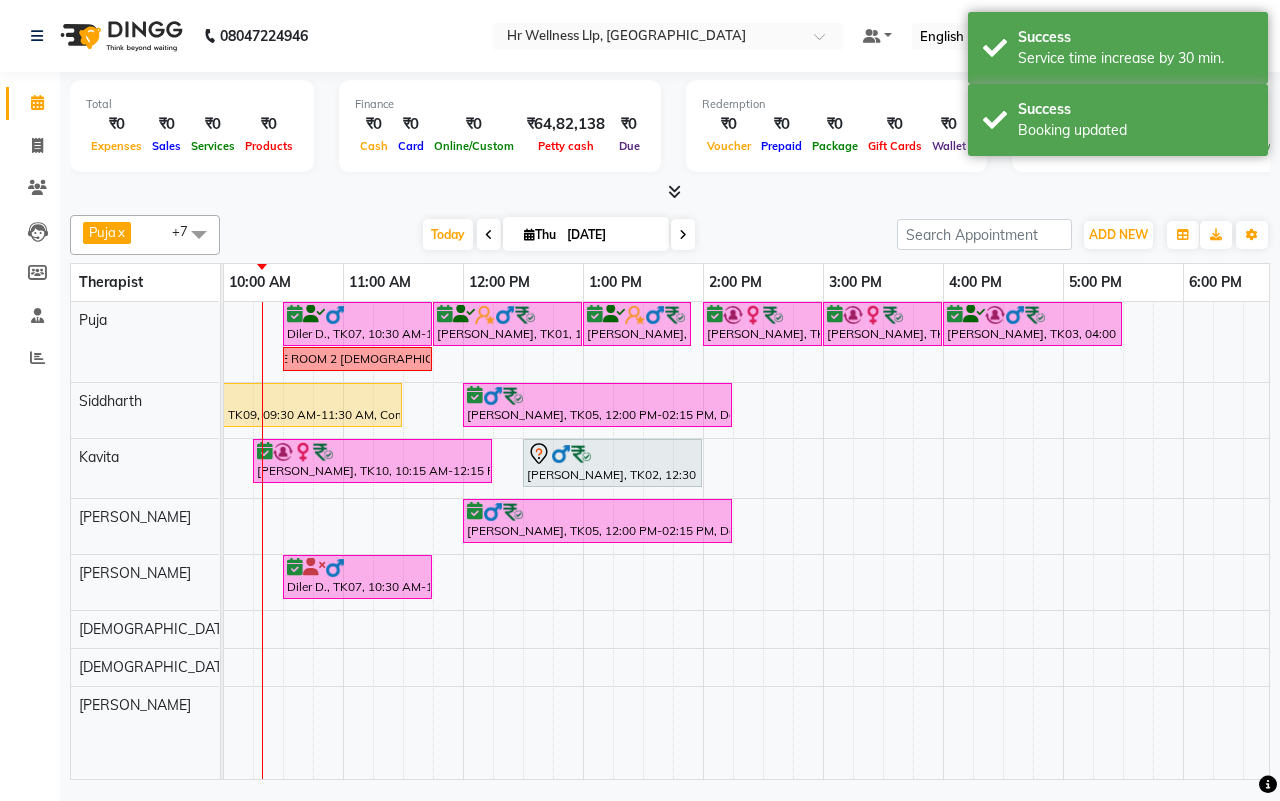 scroll, scrollTop: 0, scrollLeft: 46, axis: horizontal 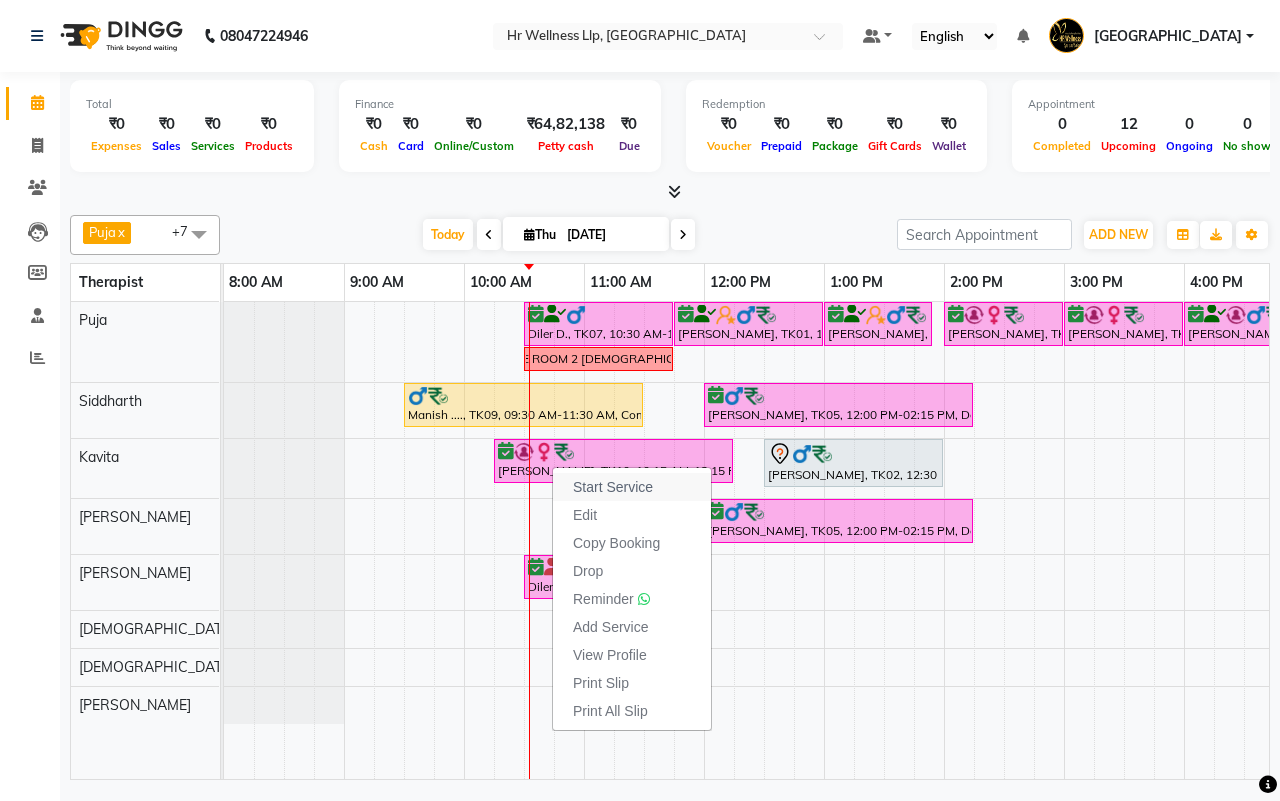 click on "Start Service" at bounding box center (613, 487) 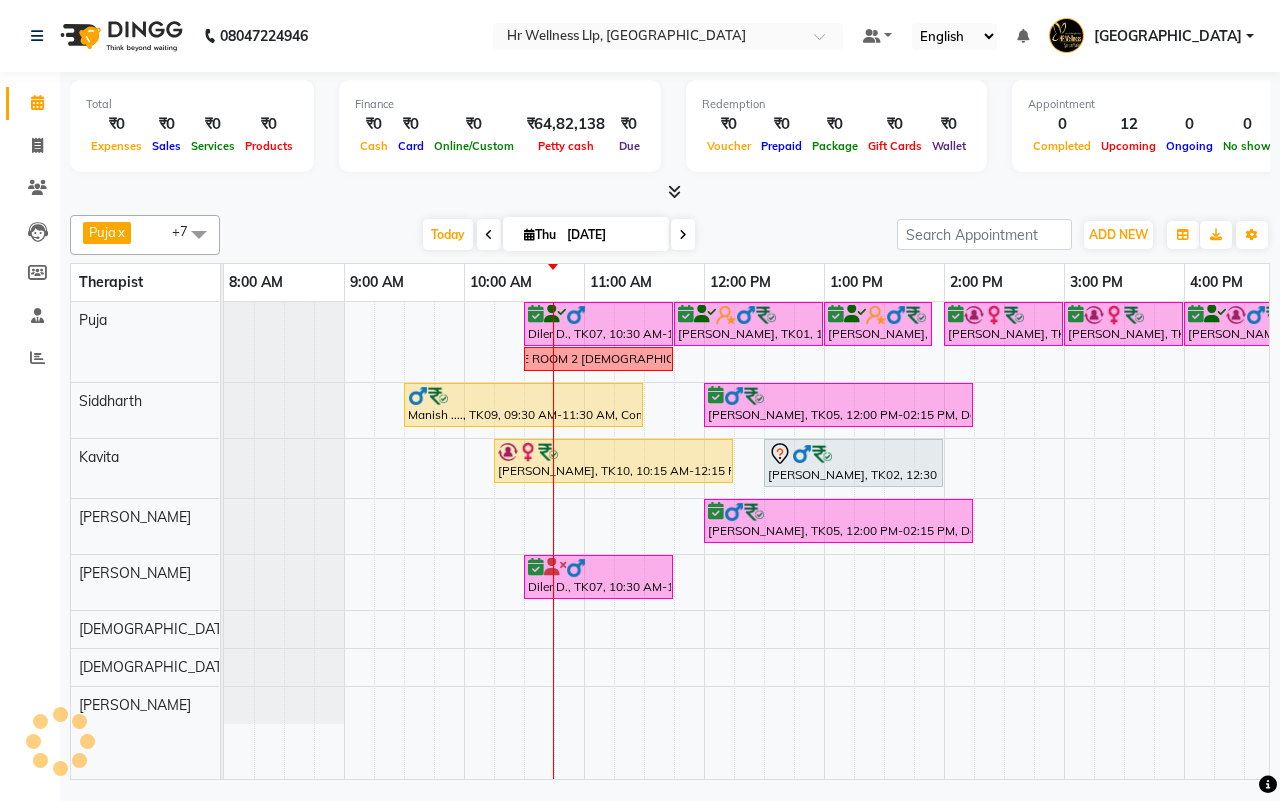 click on "Today  Thu 10-07-2025" at bounding box center [558, 235] 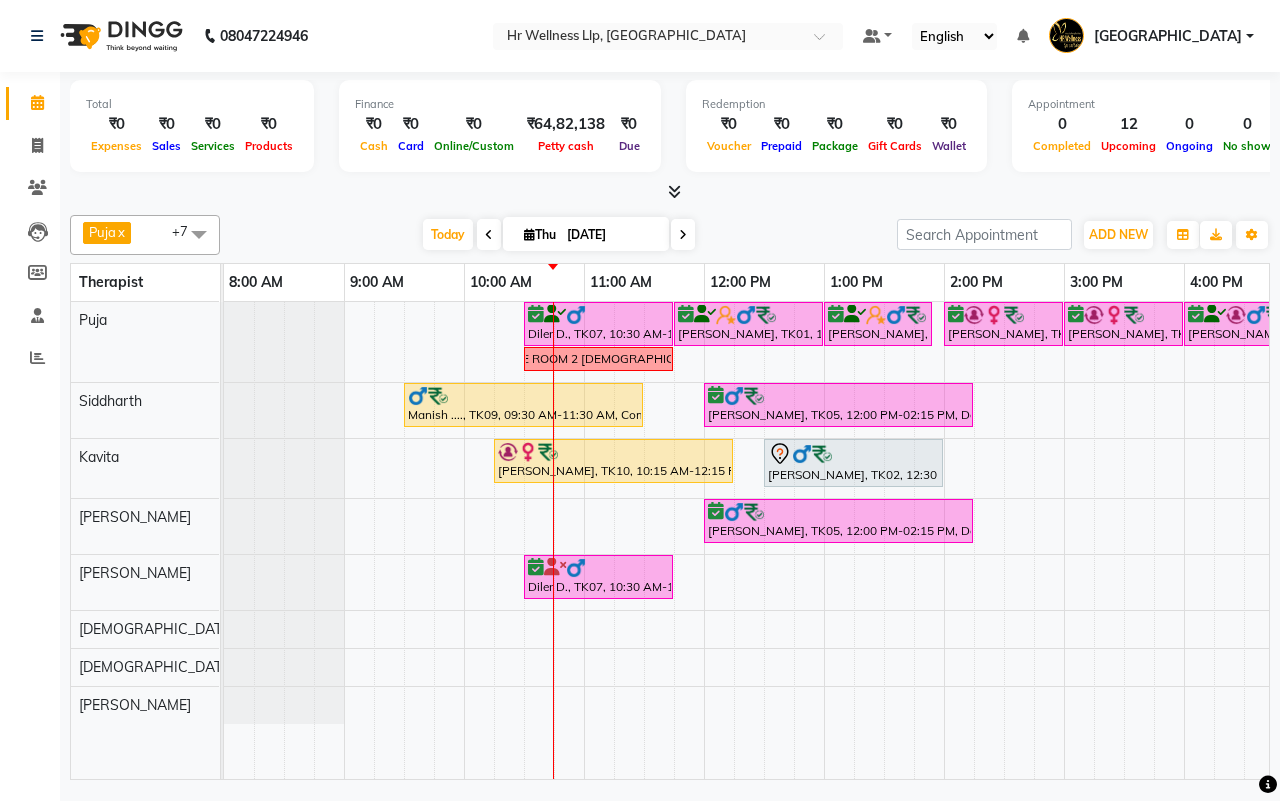 click on "Today  Thu 10-07-2025" at bounding box center (558, 235) 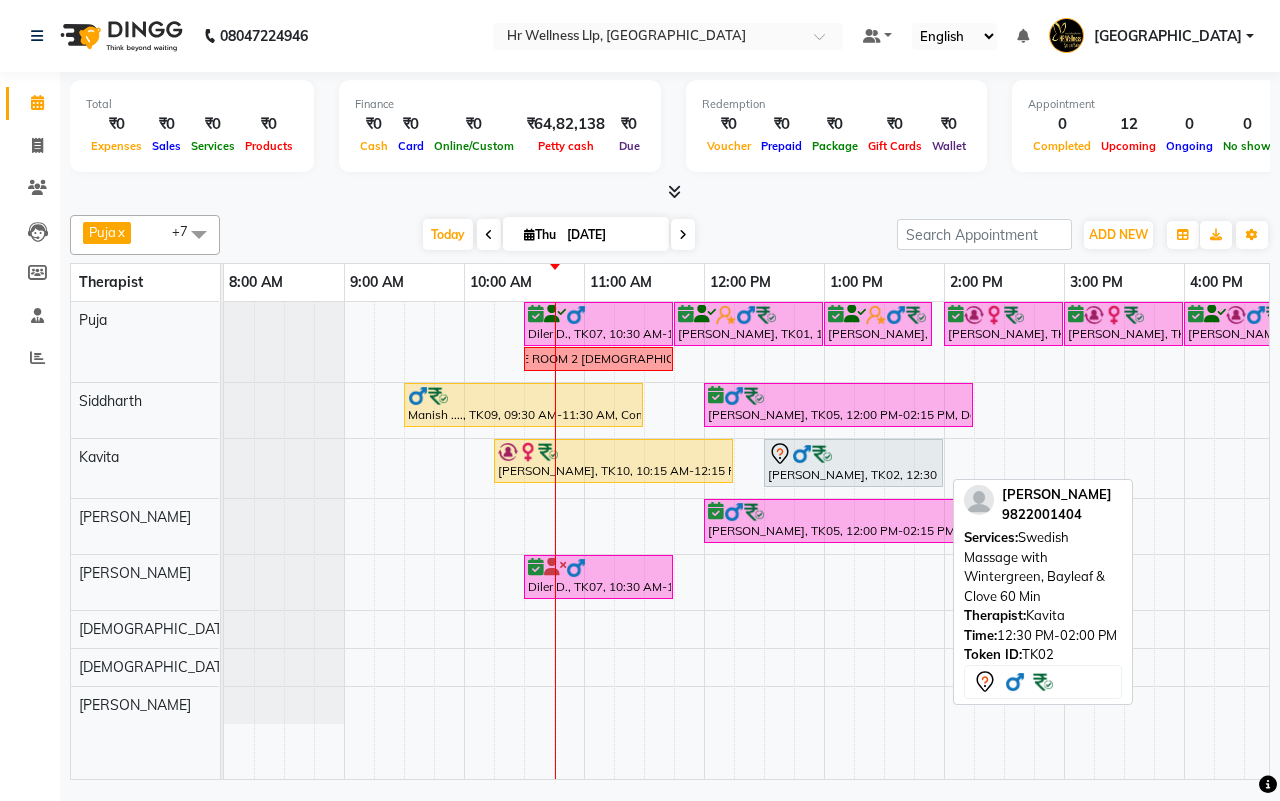 click on "Dr  J B Garde, TK02, 12:30 PM-02:00 PM, Swedish Massage with Wintergreen, Bayleaf & Clove 60 Min" at bounding box center (853, 463) 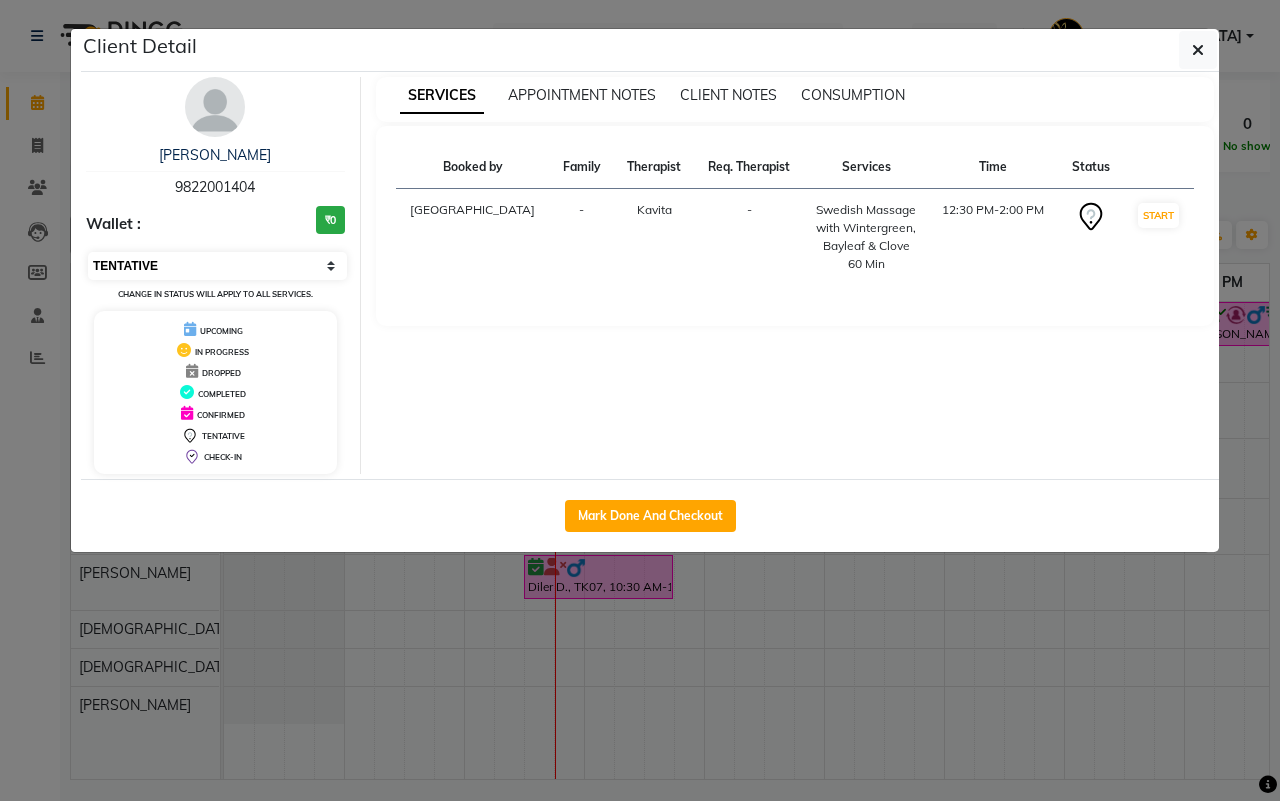click on "Select IN SERVICE CONFIRMED TENTATIVE CHECK IN MARK DONE DROPPED UPCOMING" at bounding box center (217, 266) 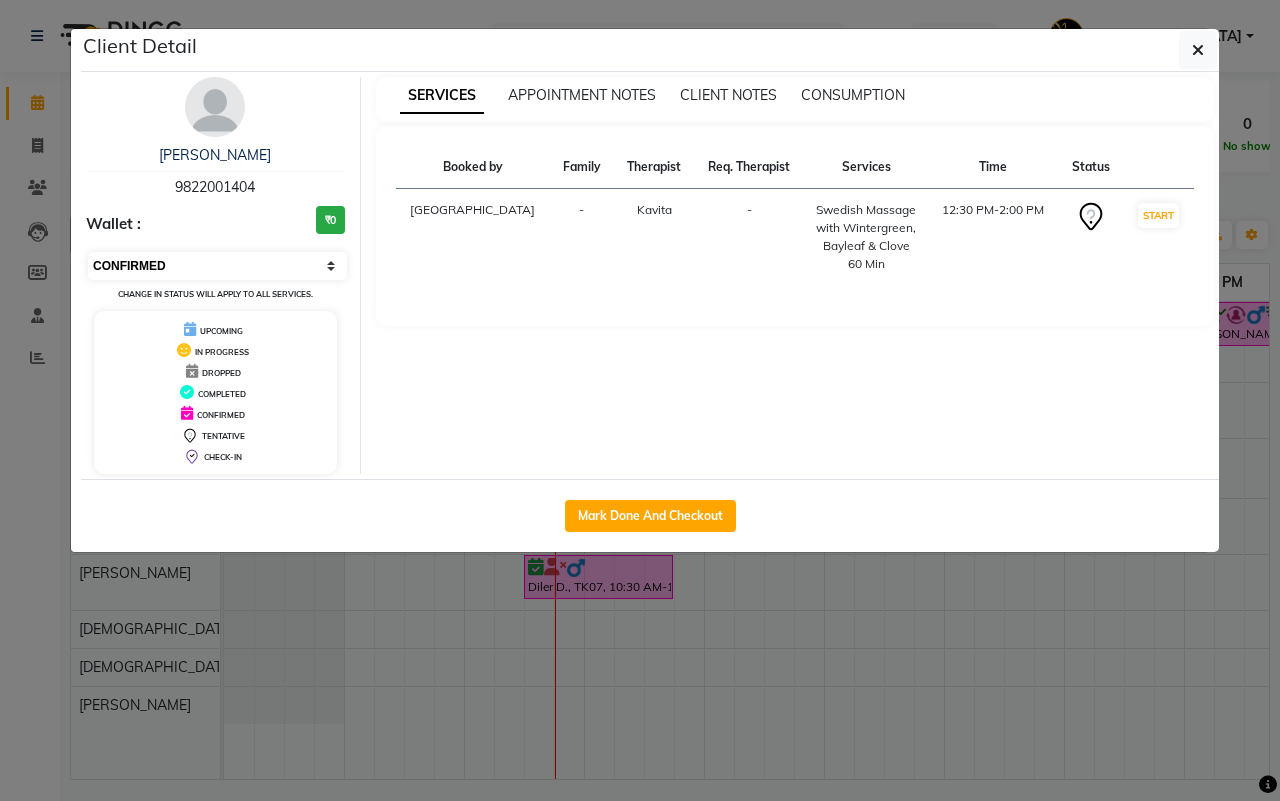 click on "Select IN SERVICE CONFIRMED TENTATIVE CHECK IN MARK DONE DROPPED UPCOMING" at bounding box center (217, 266) 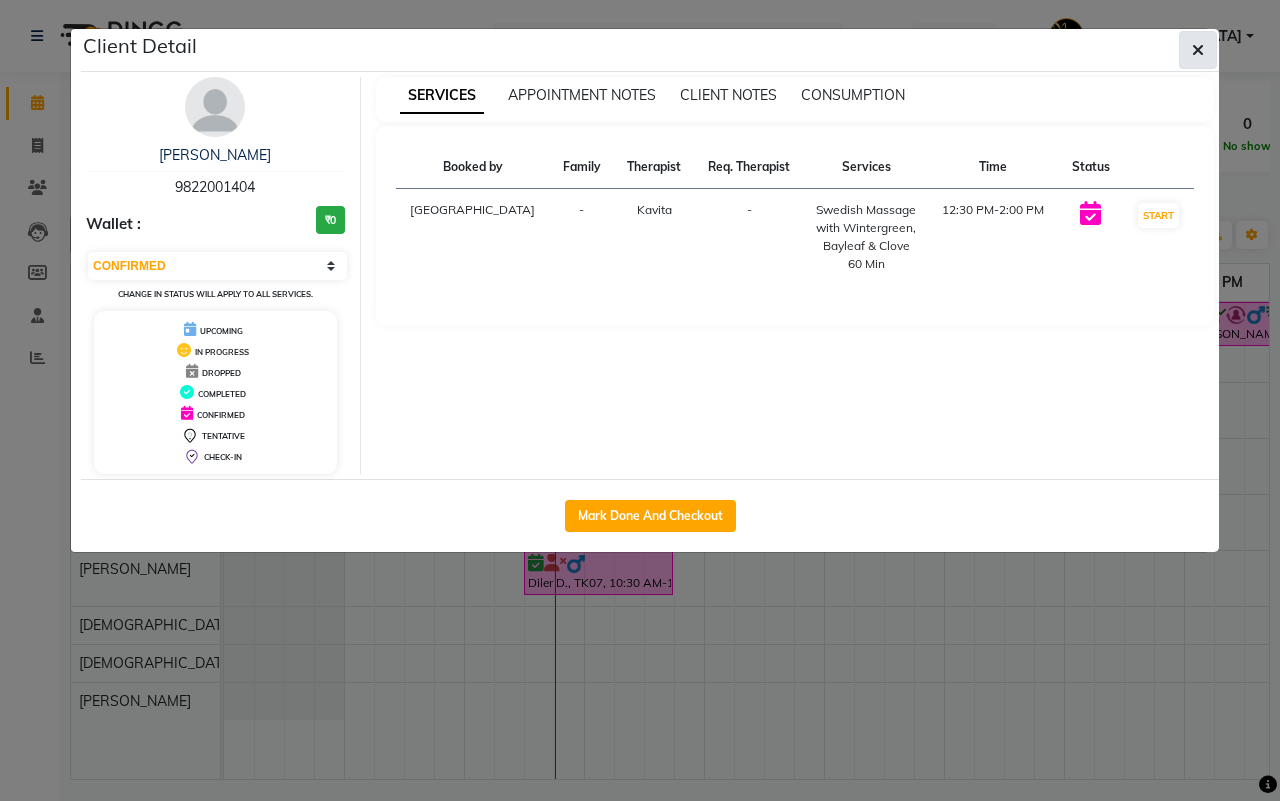 click 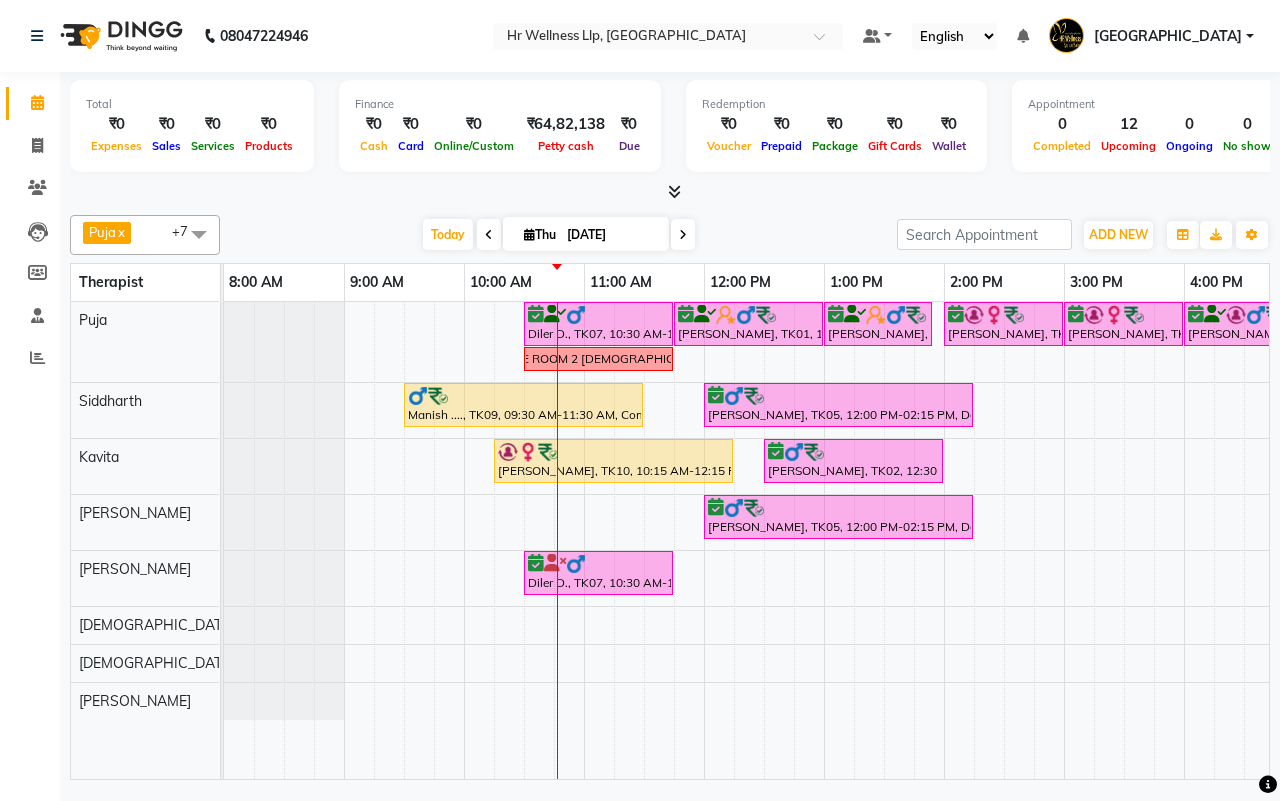 click at bounding box center (683, 234) 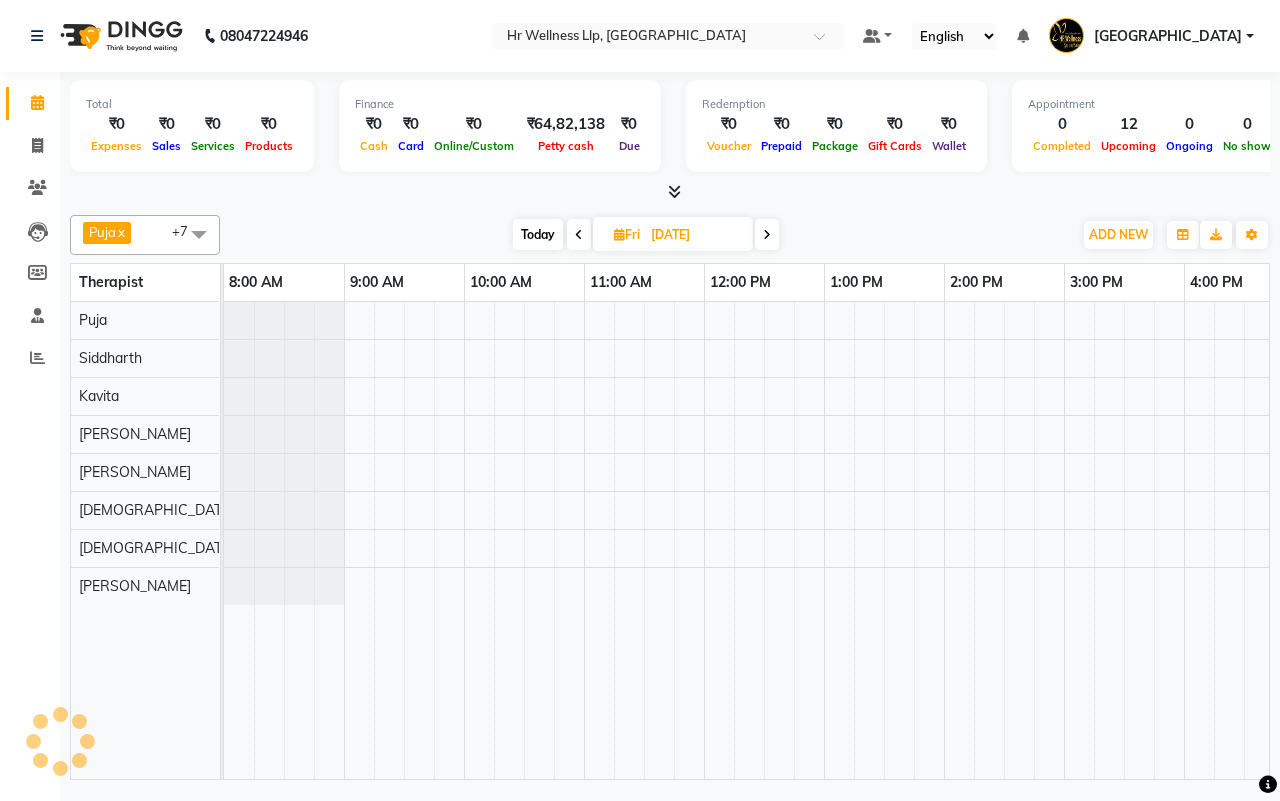 scroll, scrollTop: 0, scrollLeft: 241, axis: horizontal 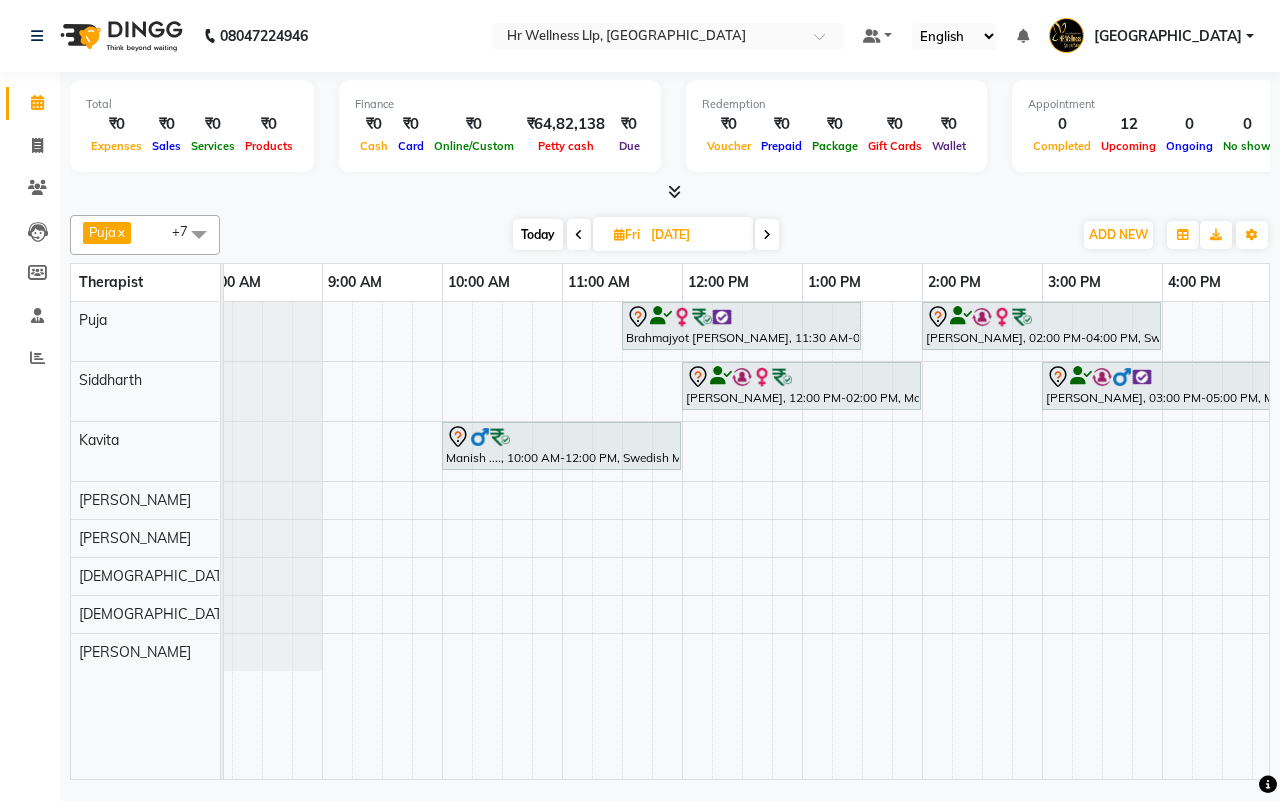 click on "Today  Fri 11-07-2025" at bounding box center (646, 235) 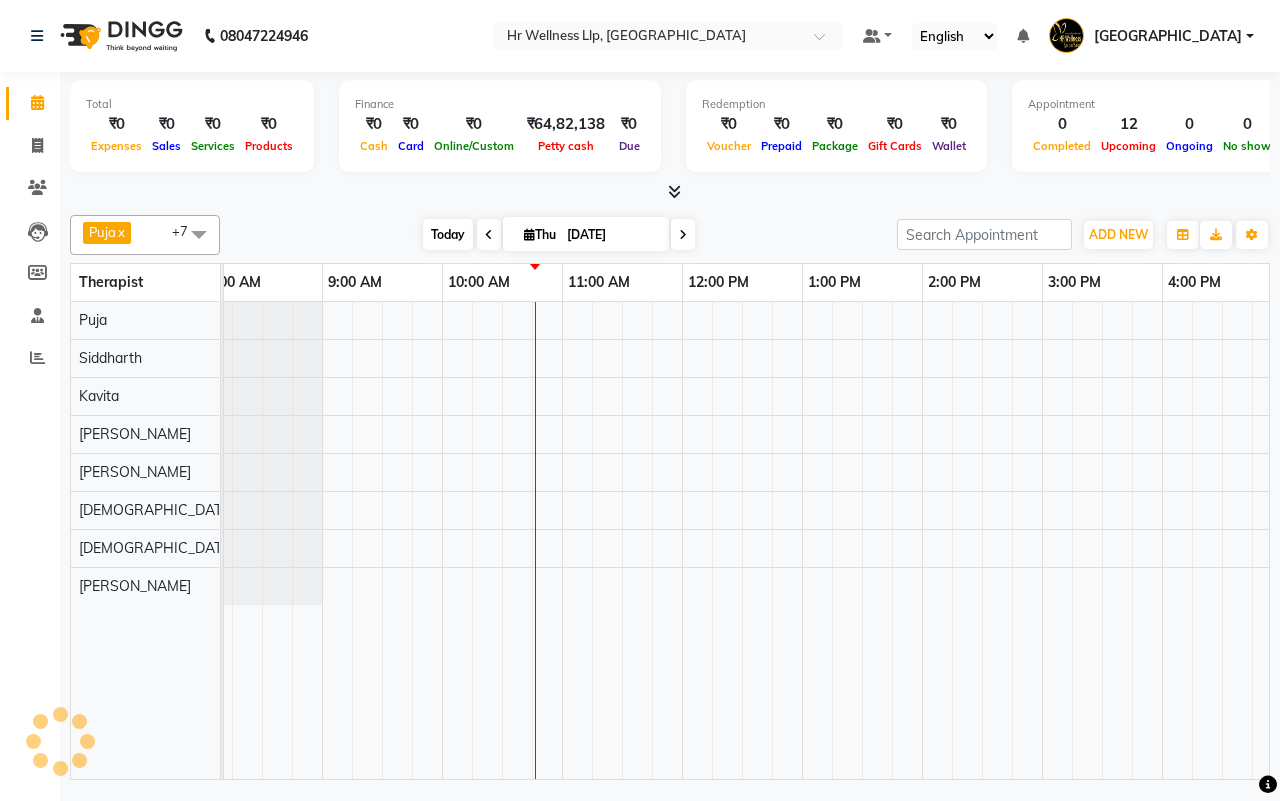 scroll, scrollTop: 0, scrollLeft: 241, axis: horizontal 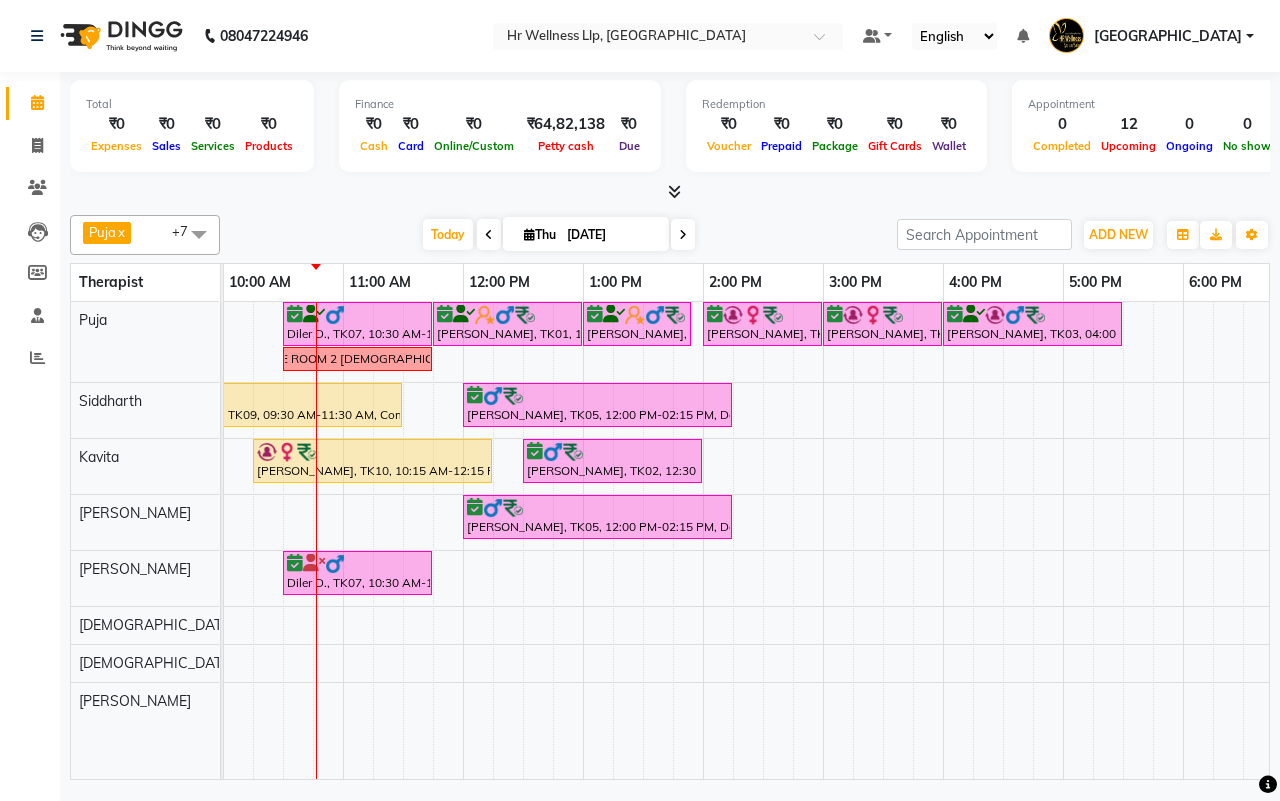 click on "Today  Thu 10-07-2025" at bounding box center (558, 235) 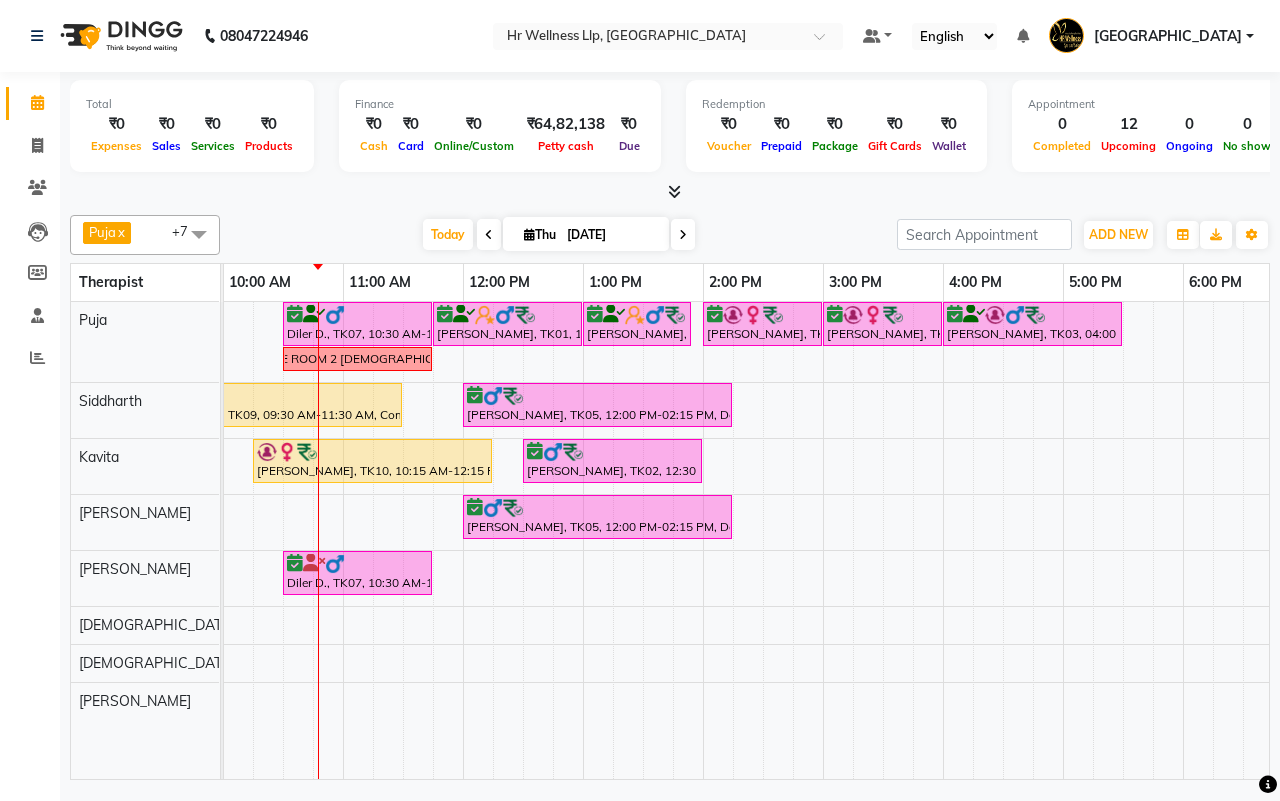 scroll, scrollTop: 0, scrollLeft: 0, axis: both 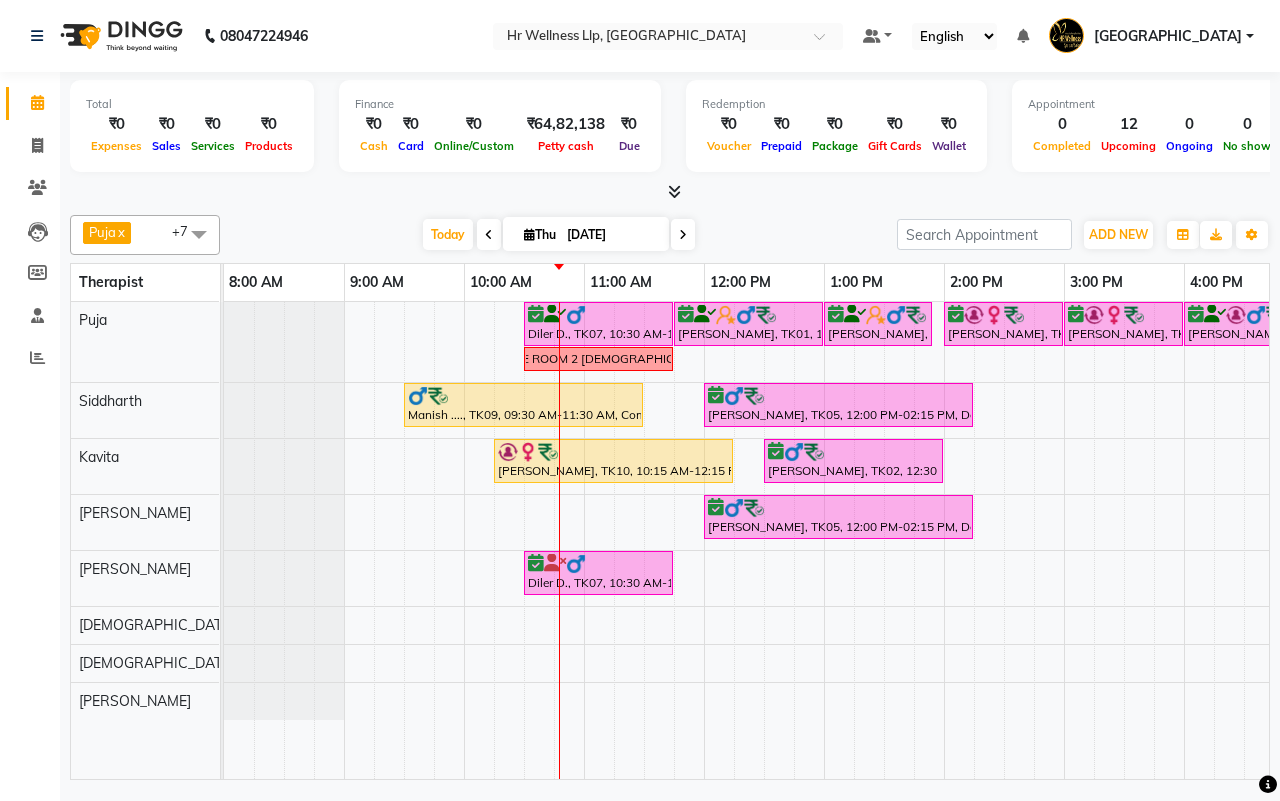 click on "Today  Thu 10-07-2025" at bounding box center [558, 235] 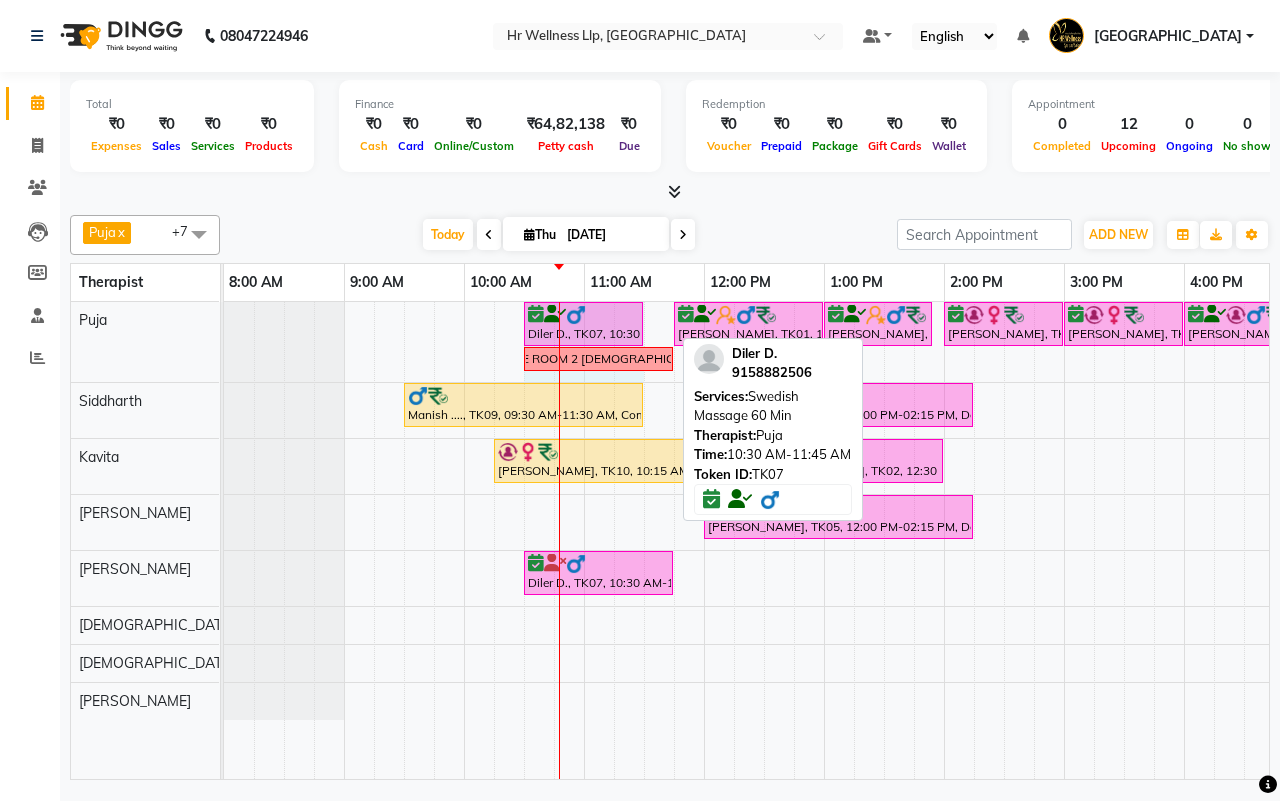 drag, startPoint x: 671, startPoint y: 323, endPoint x: 635, endPoint y: 322, distance: 36.013885 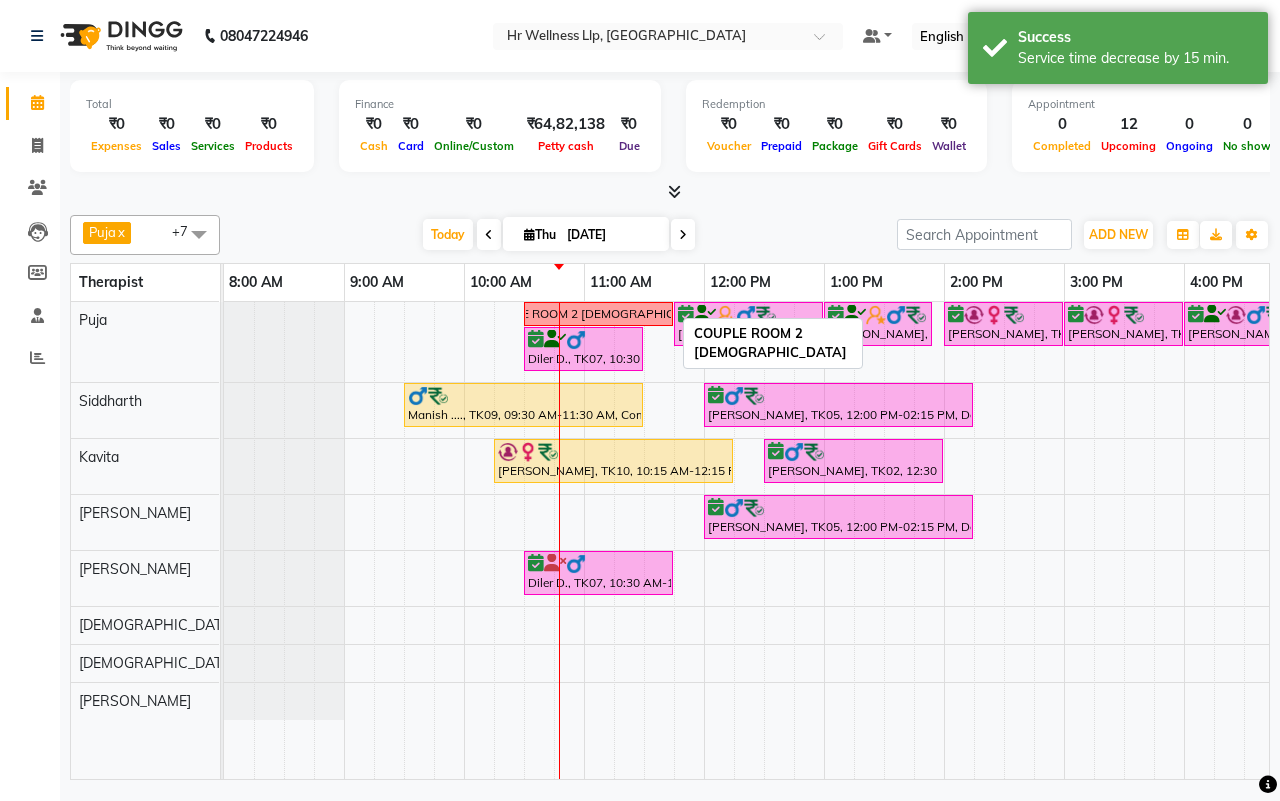 click on "Today  Thu 10-07-2025" at bounding box center [558, 235] 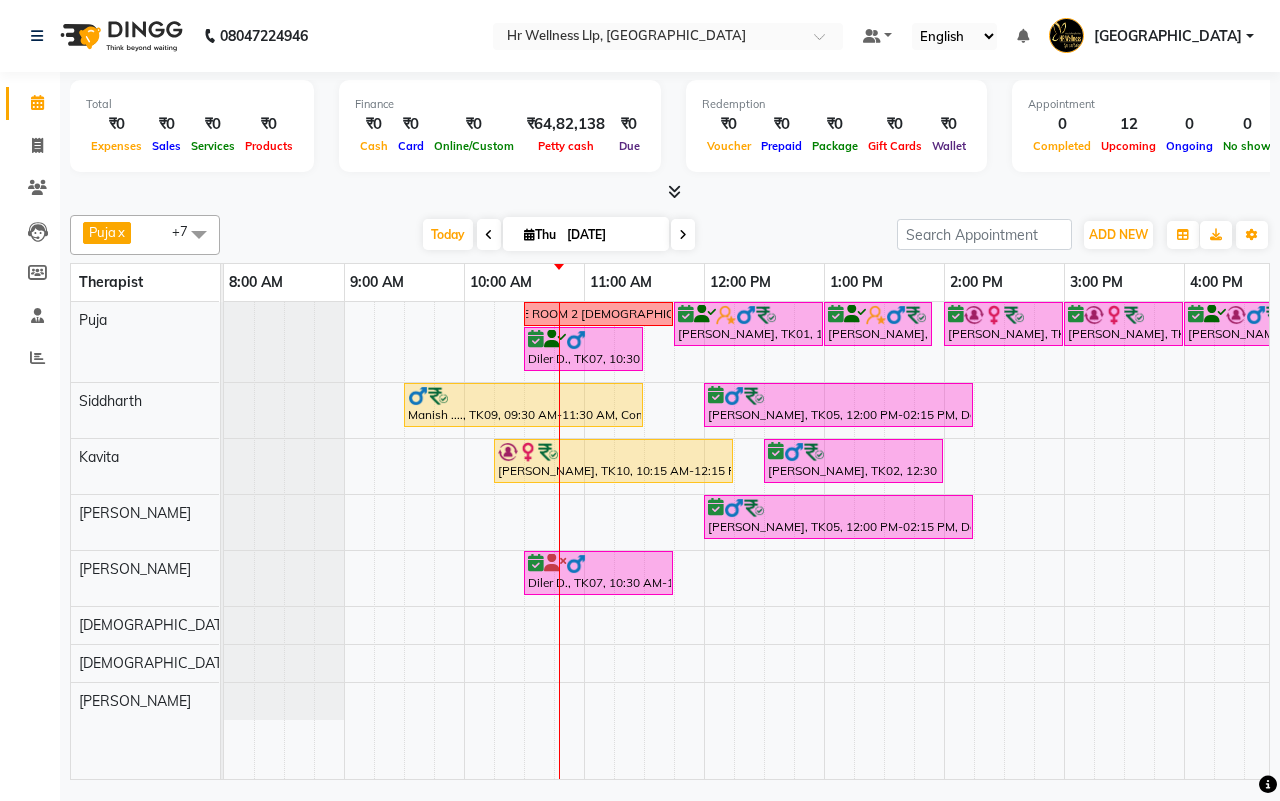 click on "Today  Thu 10-07-2025" at bounding box center (558, 235) 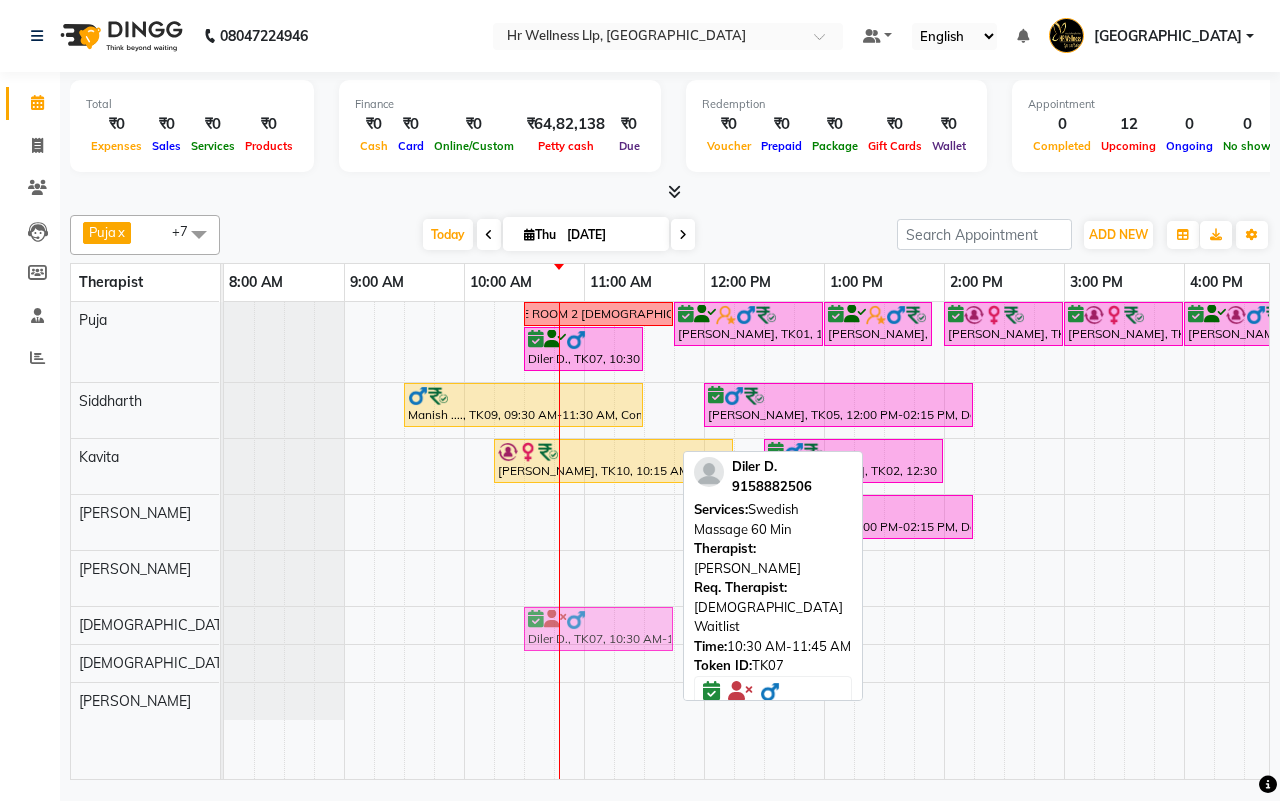 drag, startPoint x: 583, startPoint y: 582, endPoint x: 581, endPoint y: 616, distance: 34.058773 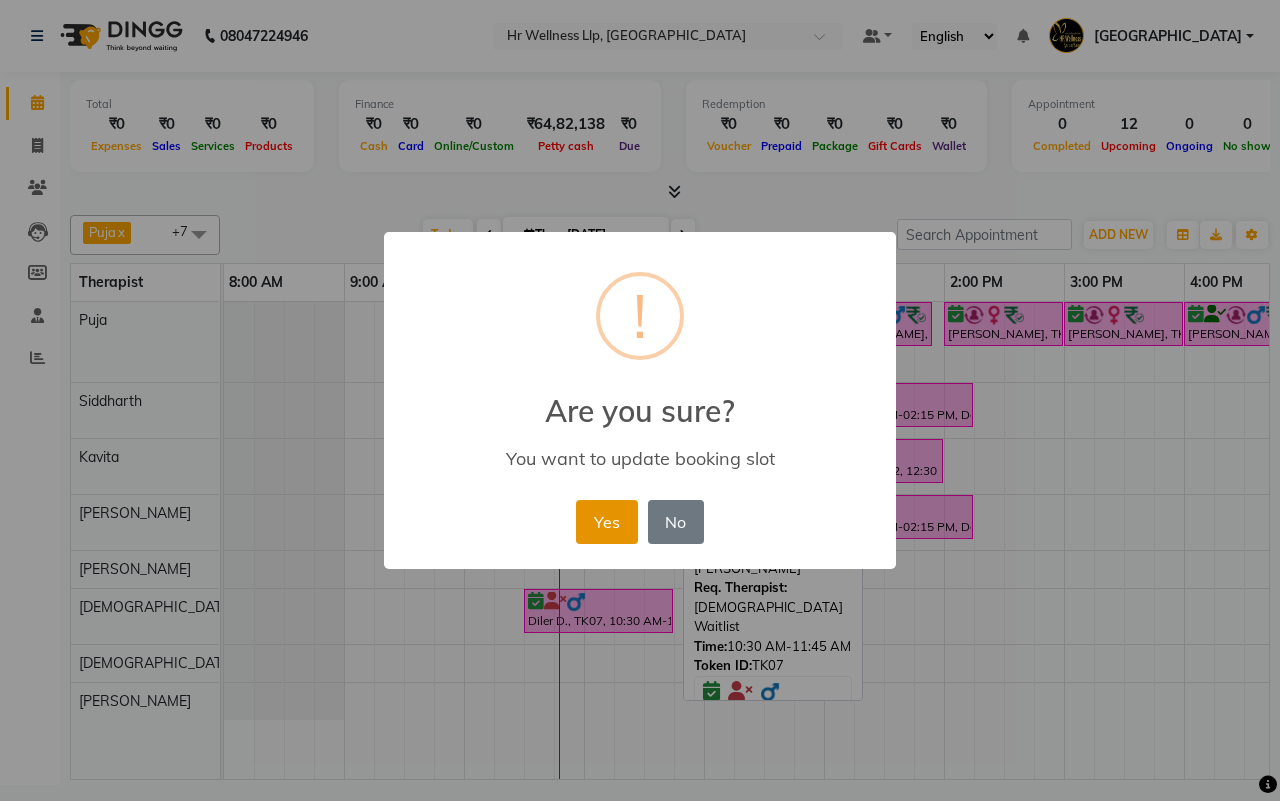 click on "Yes" at bounding box center (606, 522) 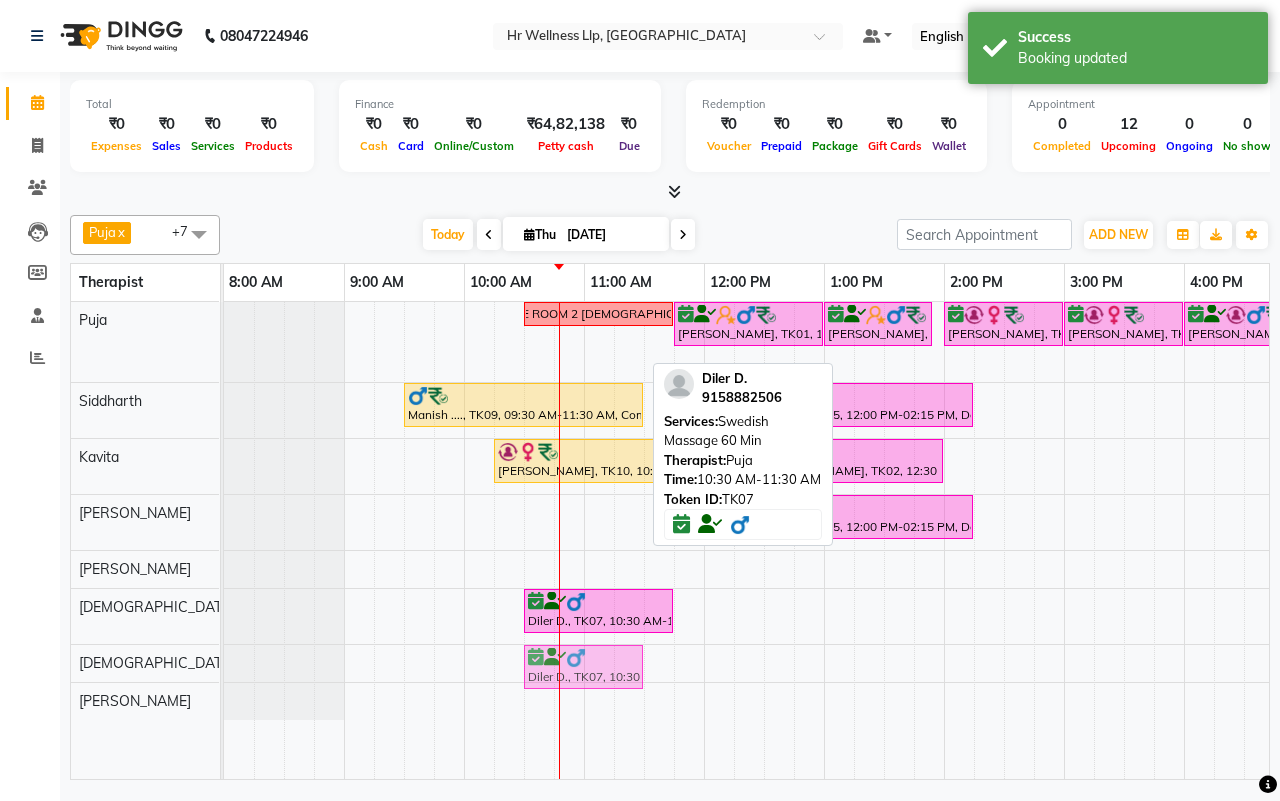 drag, startPoint x: 586, startPoint y: 347, endPoint x: 576, endPoint y: 645, distance: 298.16772 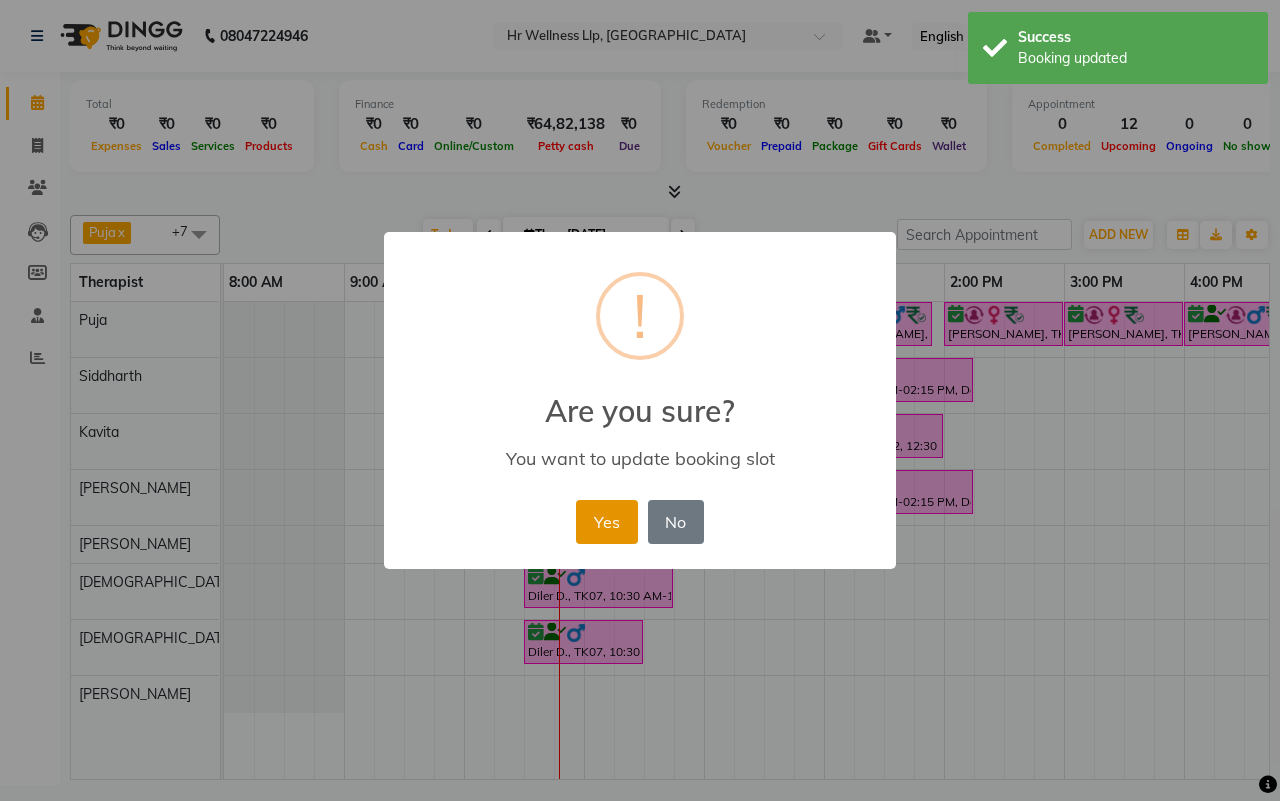 click on "Yes" at bounding box center (606, 522) 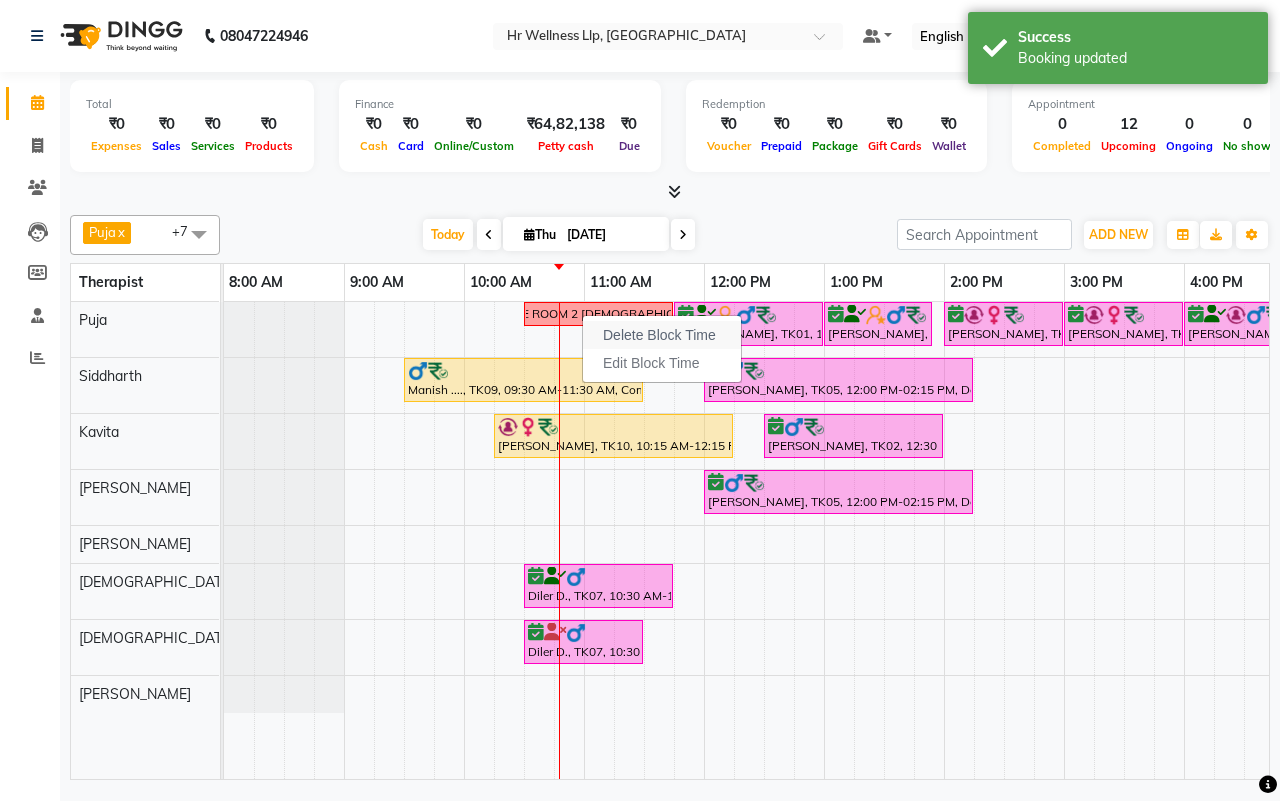 click on "Delete Block Time" at bounding box center (662, 335) 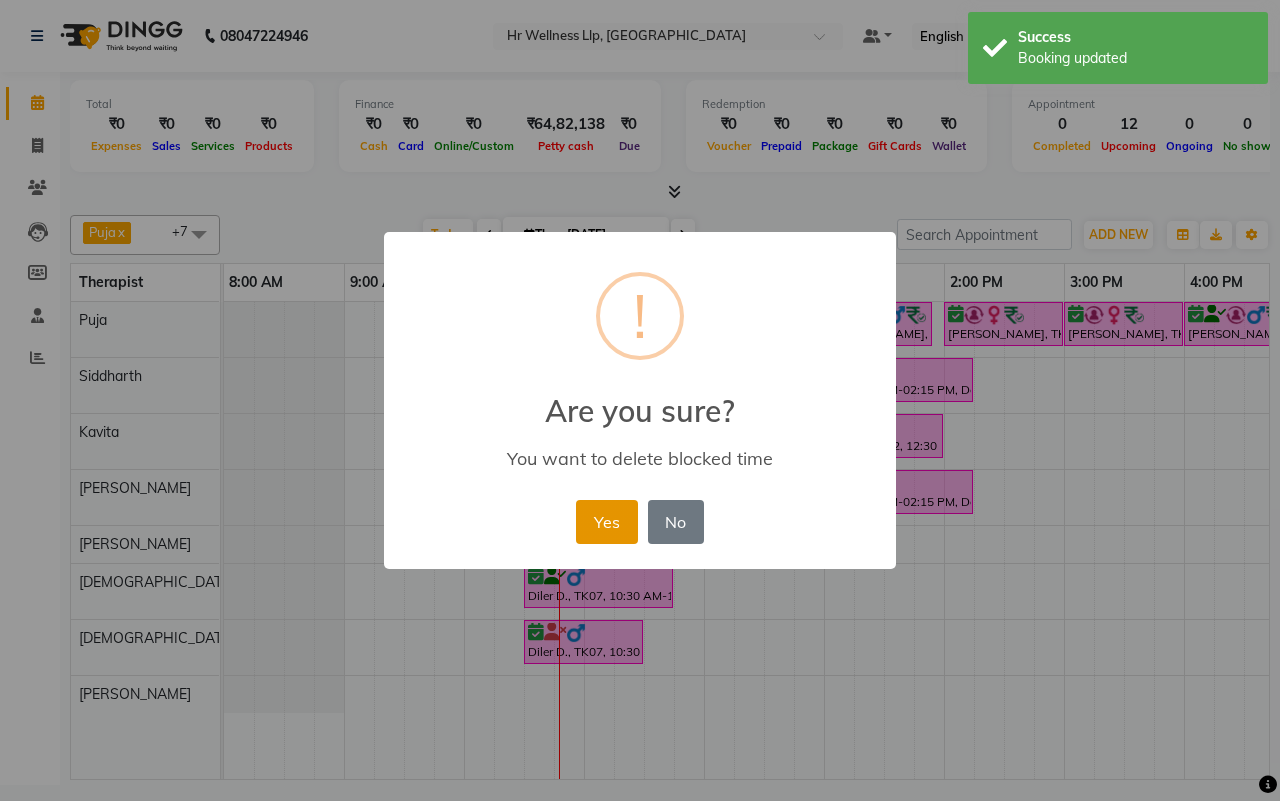 click on "Yes" at bounding box center [606, 522] 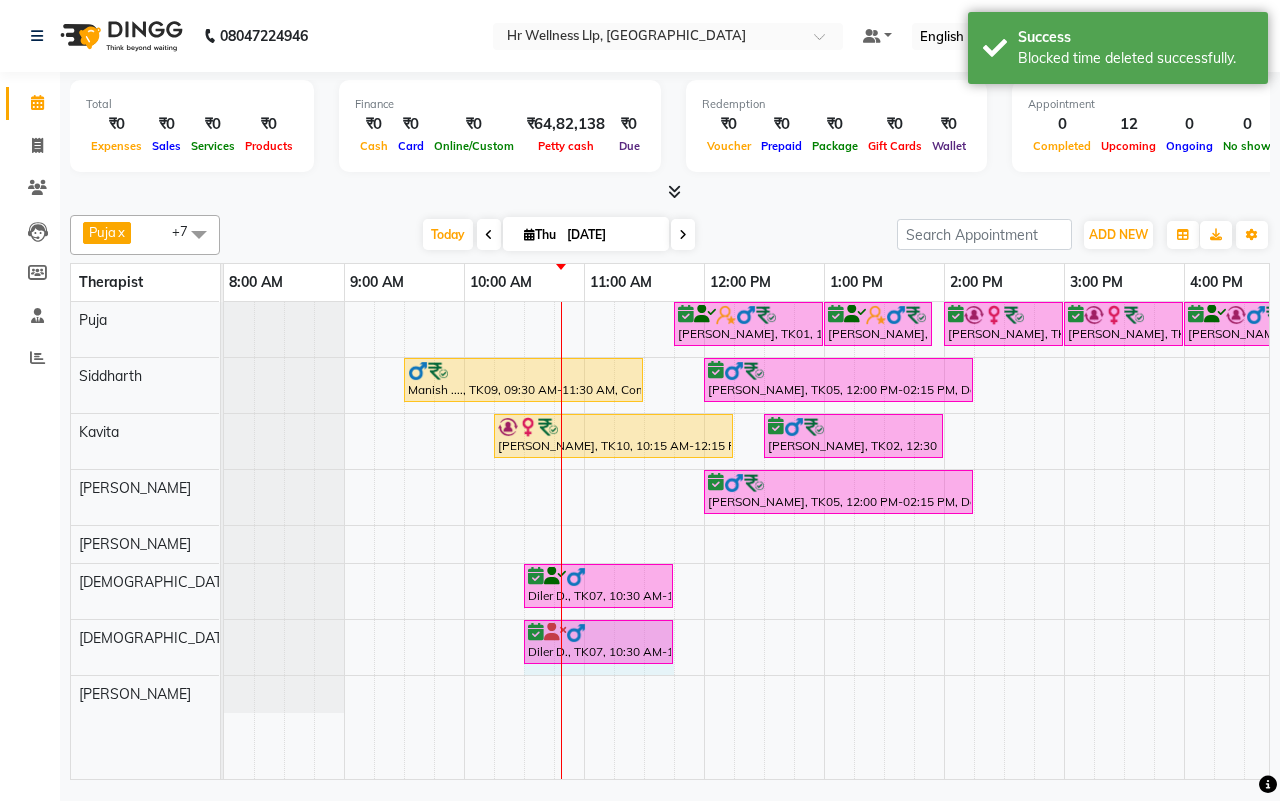 click on "Diler D., TK07, 10:30 AM-11:30 AM, Swedish Massage 60 Min     Diler D., TK07, 10:30 AM-11:30 AM, Swedish Massage 60 Min" at bounding box center [224, 647] 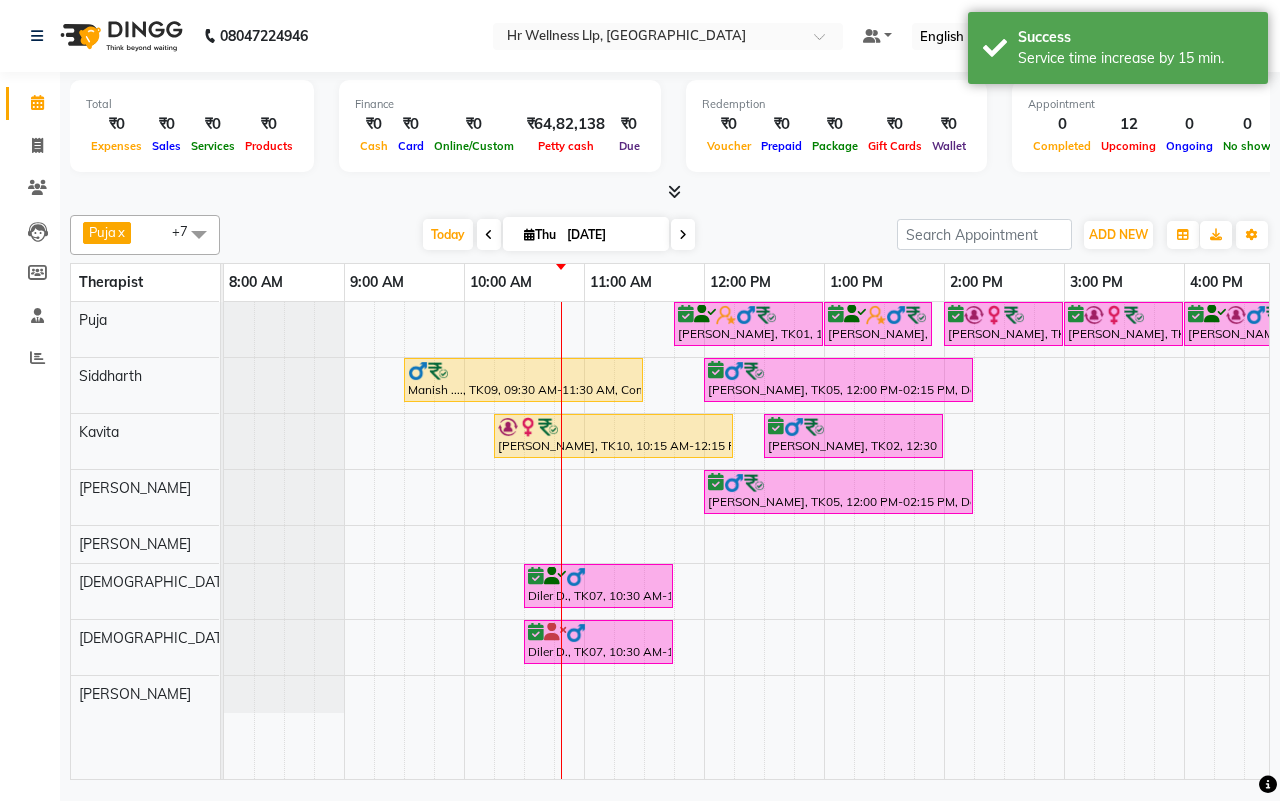 click on "Puja  x Siddharth  x Kavita  x Sharad Bhil  x Male waitlist  x Female waitlist  x Kevin  x Lucy  x +7 Select All Female waitlist Female waitlist 1 Kavita Kevin Lucy Male waitlist Preeti Puja Sharad Bhil Siddharth Today  Thu 10-07-2025 Toggle Dropdown Add Appointment Add Invoice Add Expense Add Attendance Add Client Toggle Dropdown Add Appointment Add Invoice Add Expense Add Attendance Add Client ADD NEW Toggle Dropdown Add Appointment Add Invoice Add Expense Add Attendance Add Client Puja  x Siddharth  x Kavita  x Sharad Bhil  x Male waitlist  x Female waitlist  x Kevin  x Lucy  x +7 Select All Female waitlist Female waitlist 1 Kavita Kevin Lucy Male waitlist Preeti Puja Sharad Bhil Siddharth Group By  Staff View   Room View  View as Vertical  Vertical - Week View  Horizontal  Horizontal - Week View  List  Toggle Dropdown Calendar Settings Manage Tags   Arrange Therapists   Reset Therapists  Full Screen Appointment Form Zoom 100%" at bounding box center [670, 235] 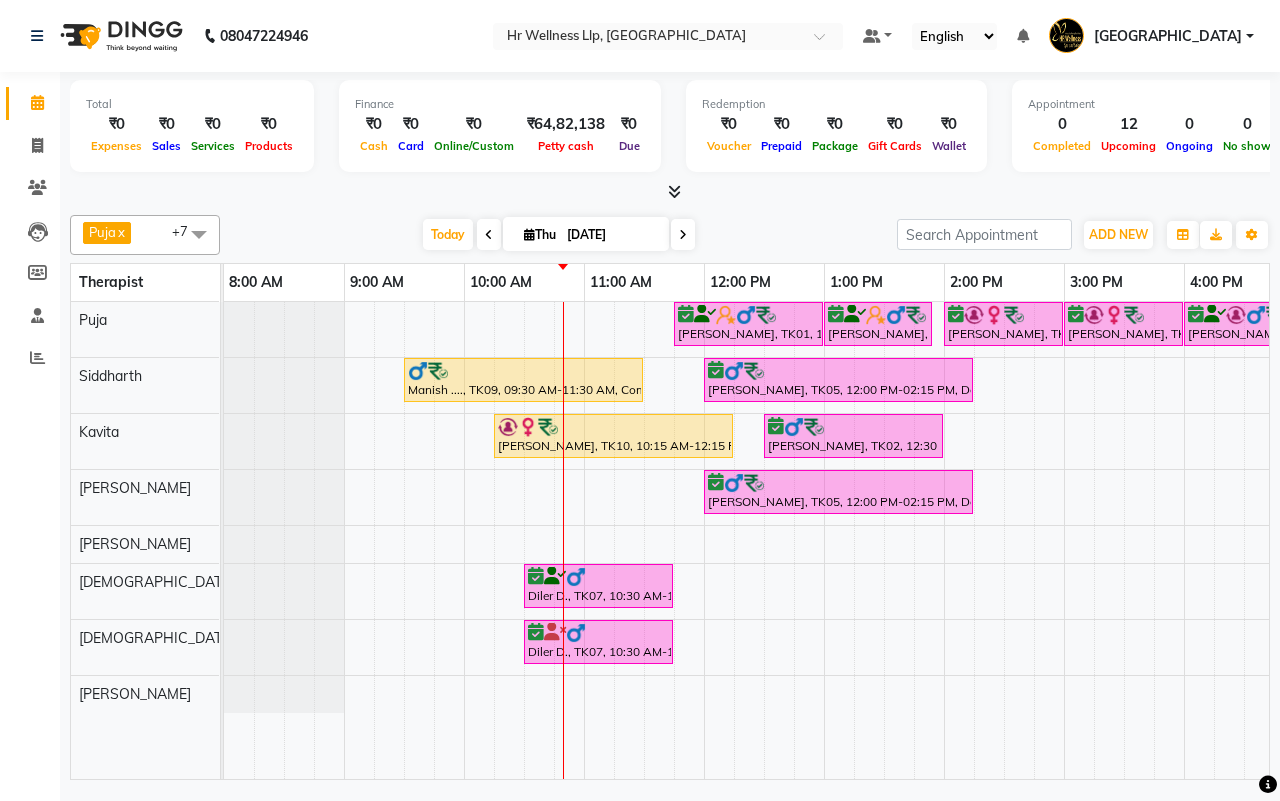 click on "Today  Thu 10-07-2025" at bounding box center (558, 235) 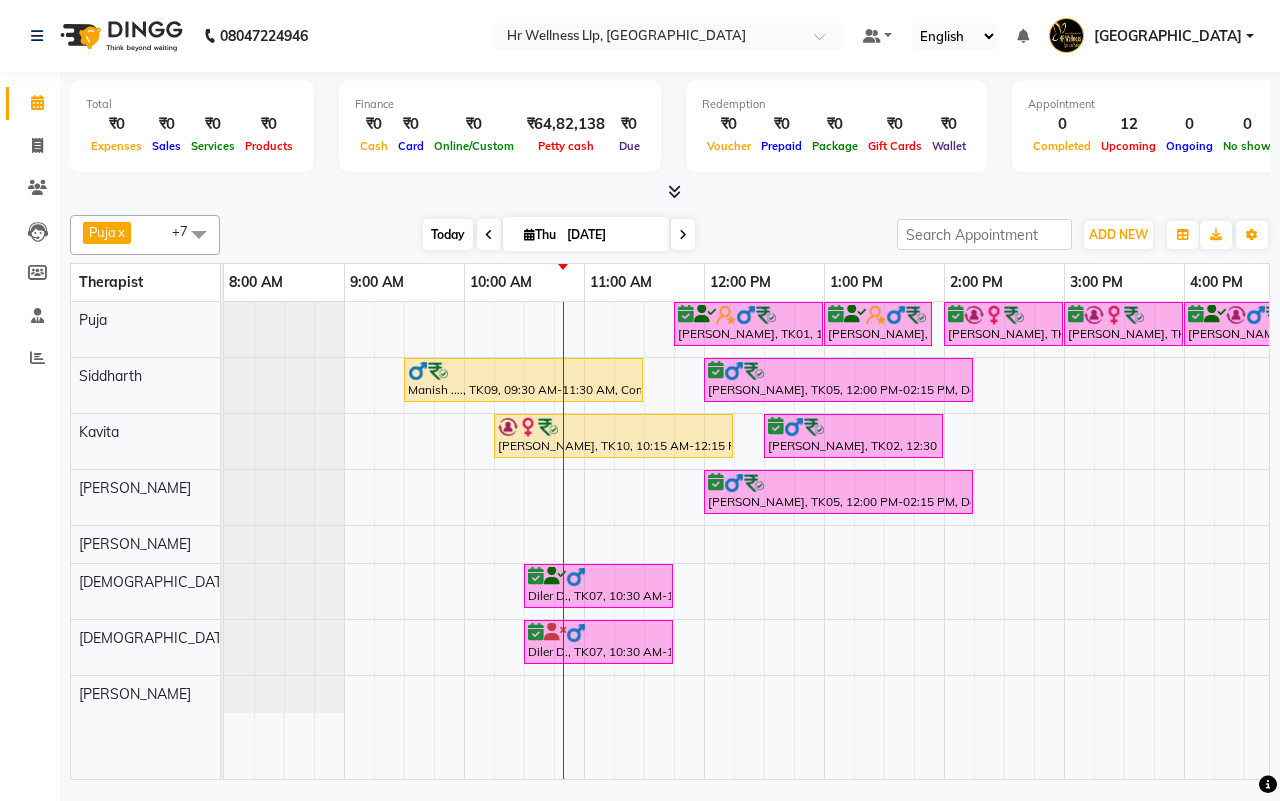 click on "Today" at bounding box center (448, 234) 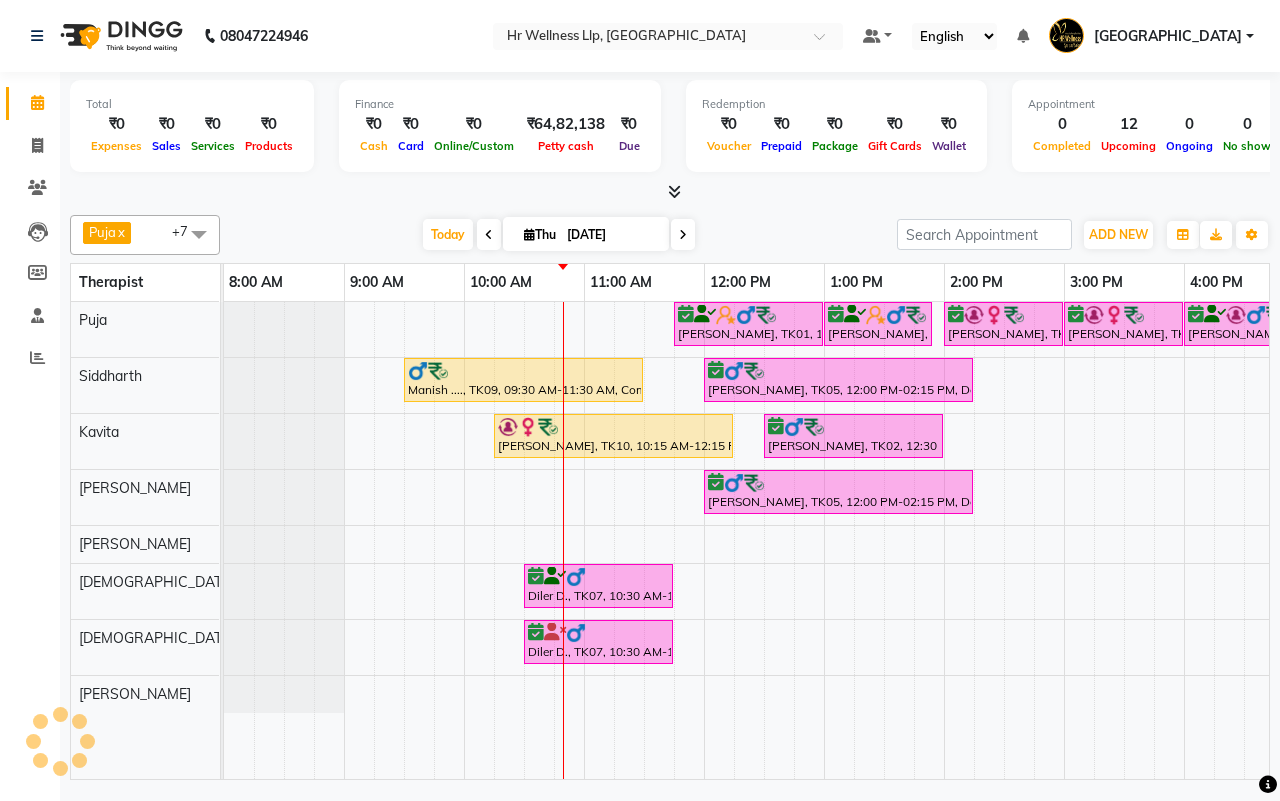 scroll, scrollTop: 0, scrollLeft: 241, axis: horizontal 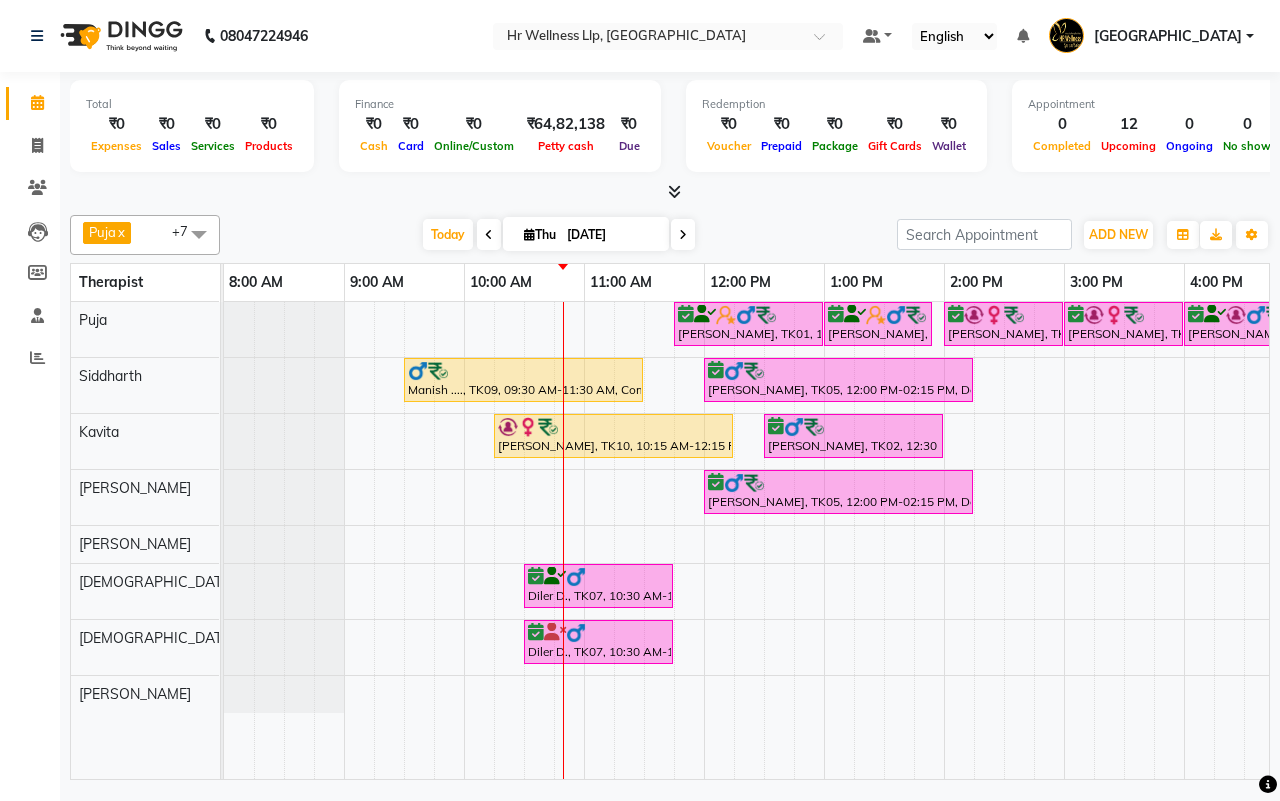 click on "Today  Thu 10-07-2025" at bounding box center (558, 235) 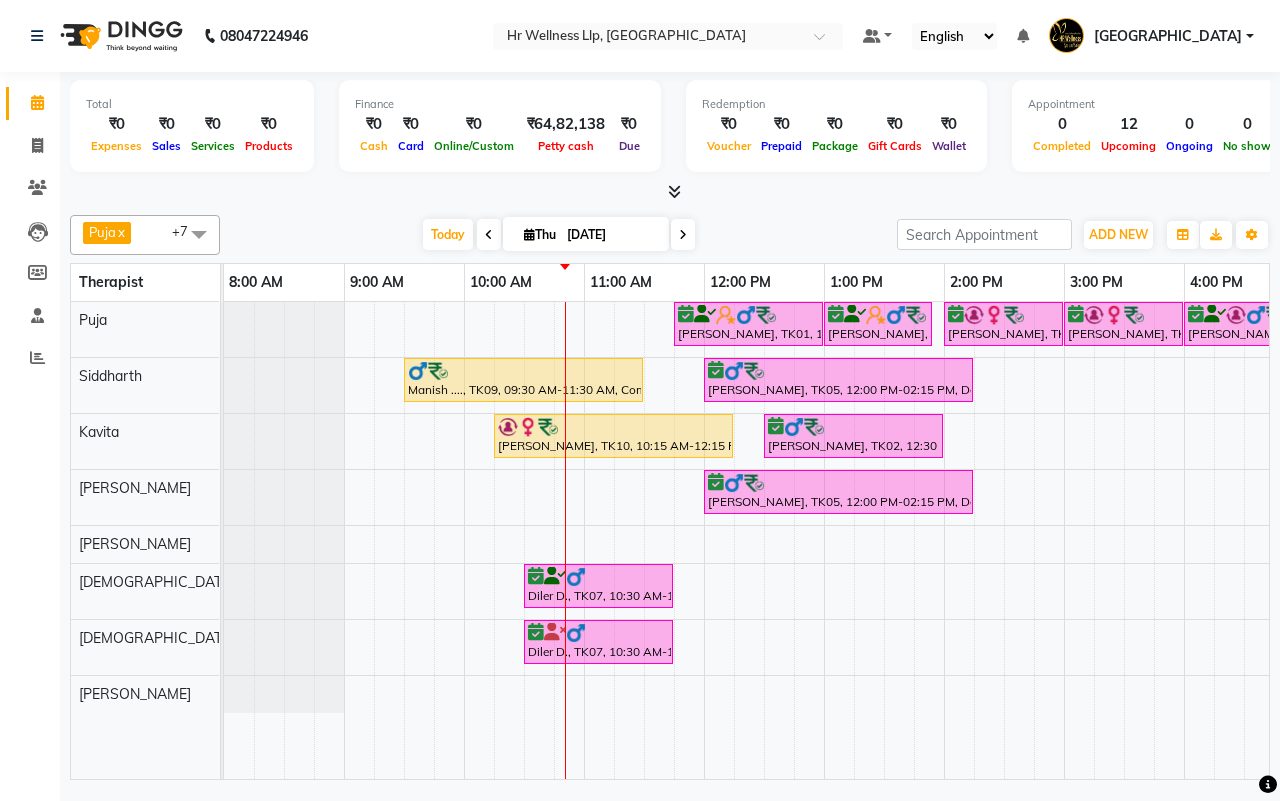 click on "Today  Thu 10-07-2025" at bounding box center [558, 235] 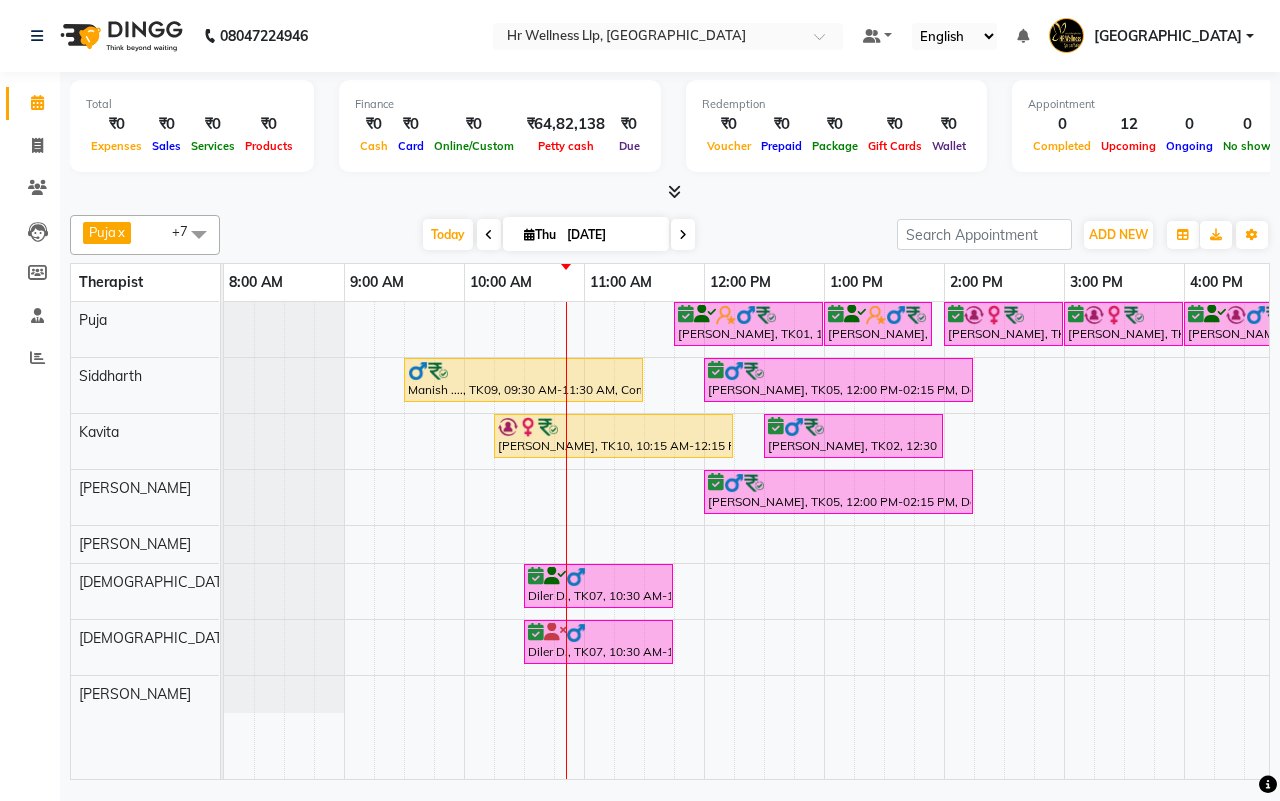 click on "Today  Thu 10-07-2025" at bounding box center (558, 235) 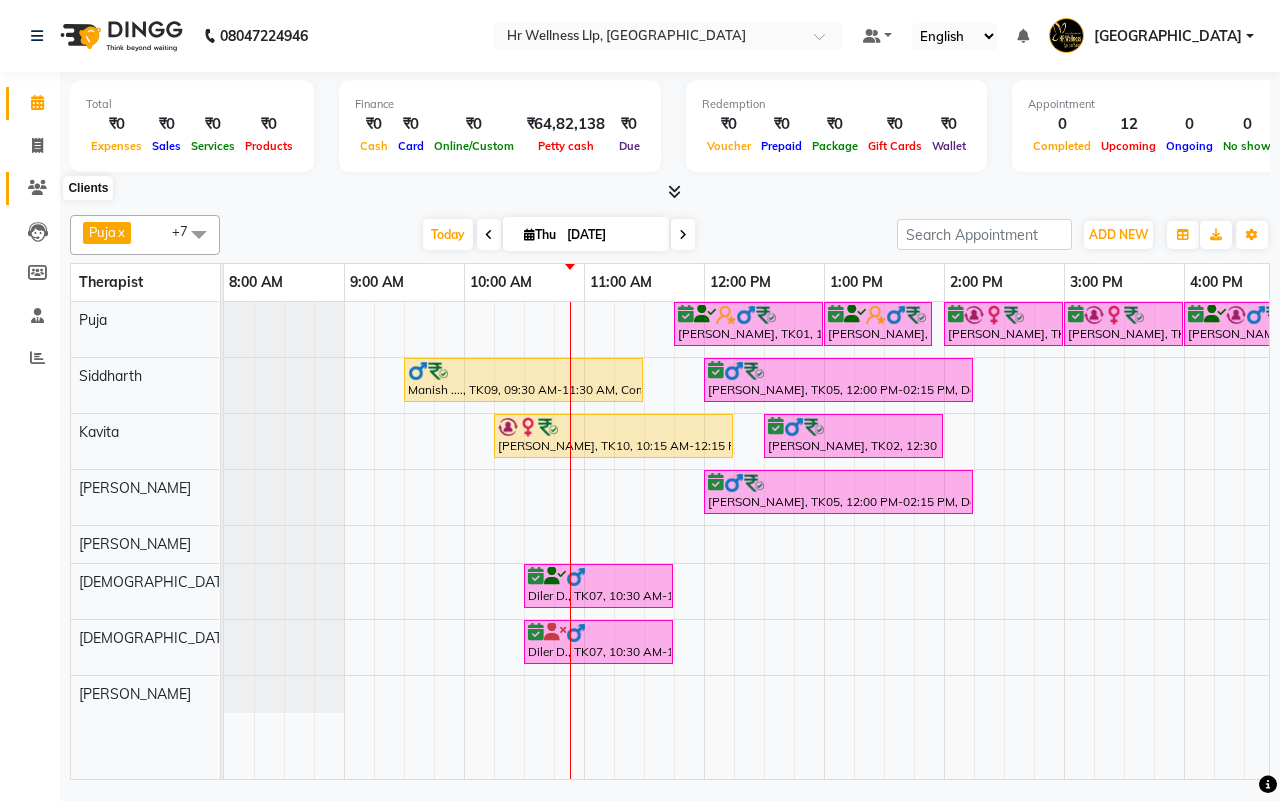click 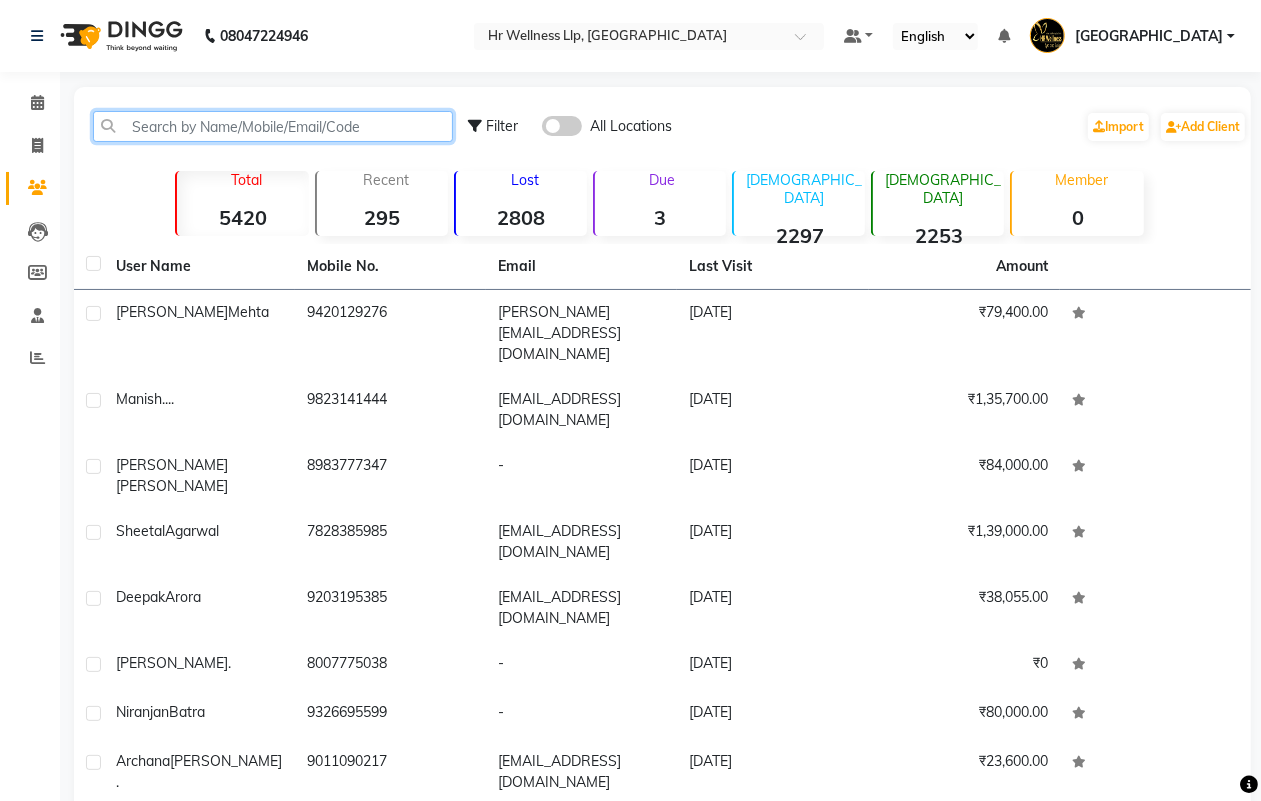 click 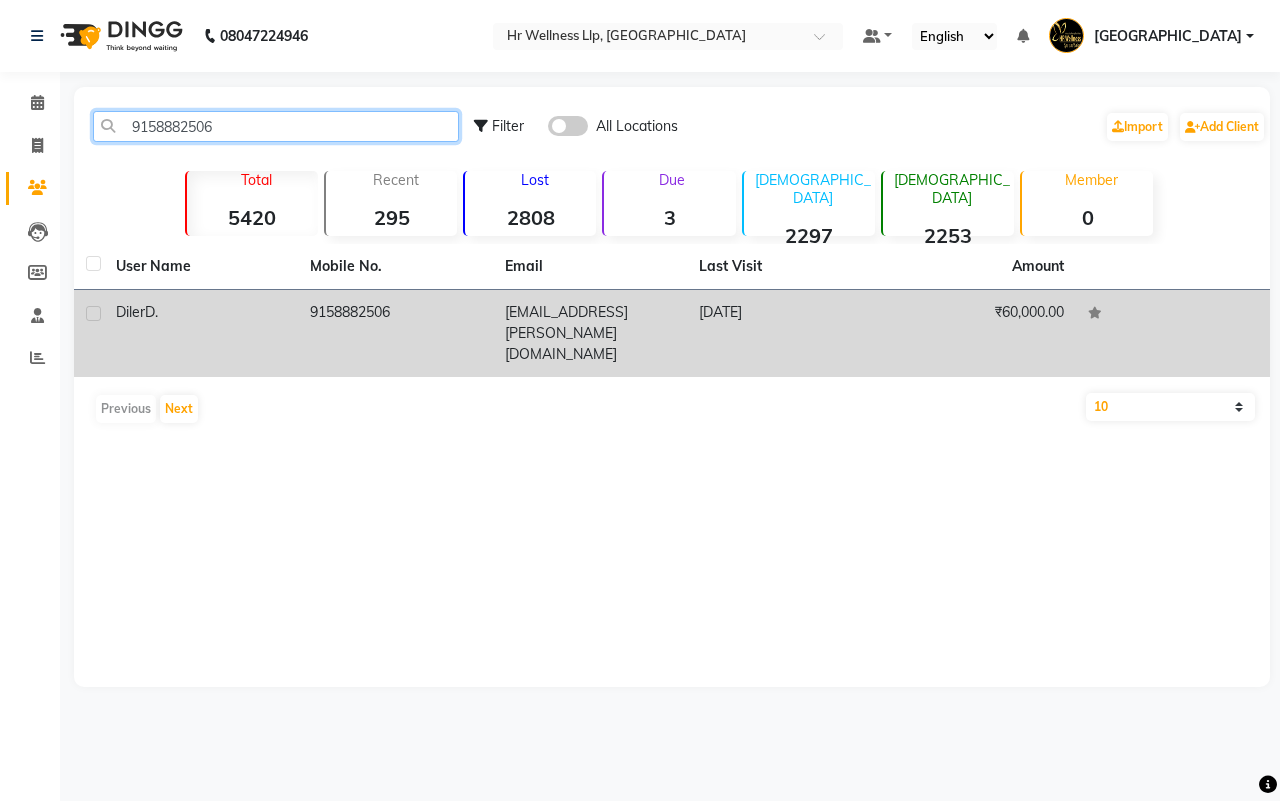 type on "9158882506" 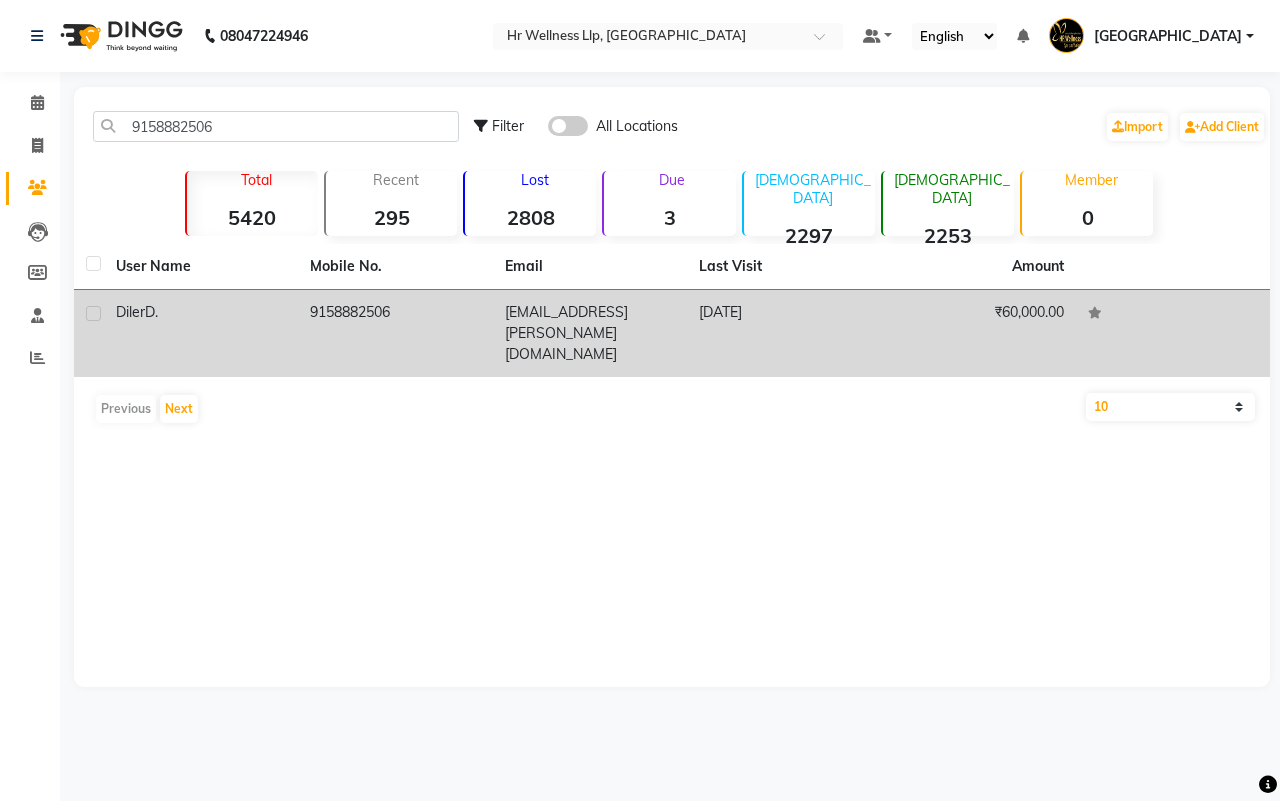 click on "ahdiler@anucool.co.in" 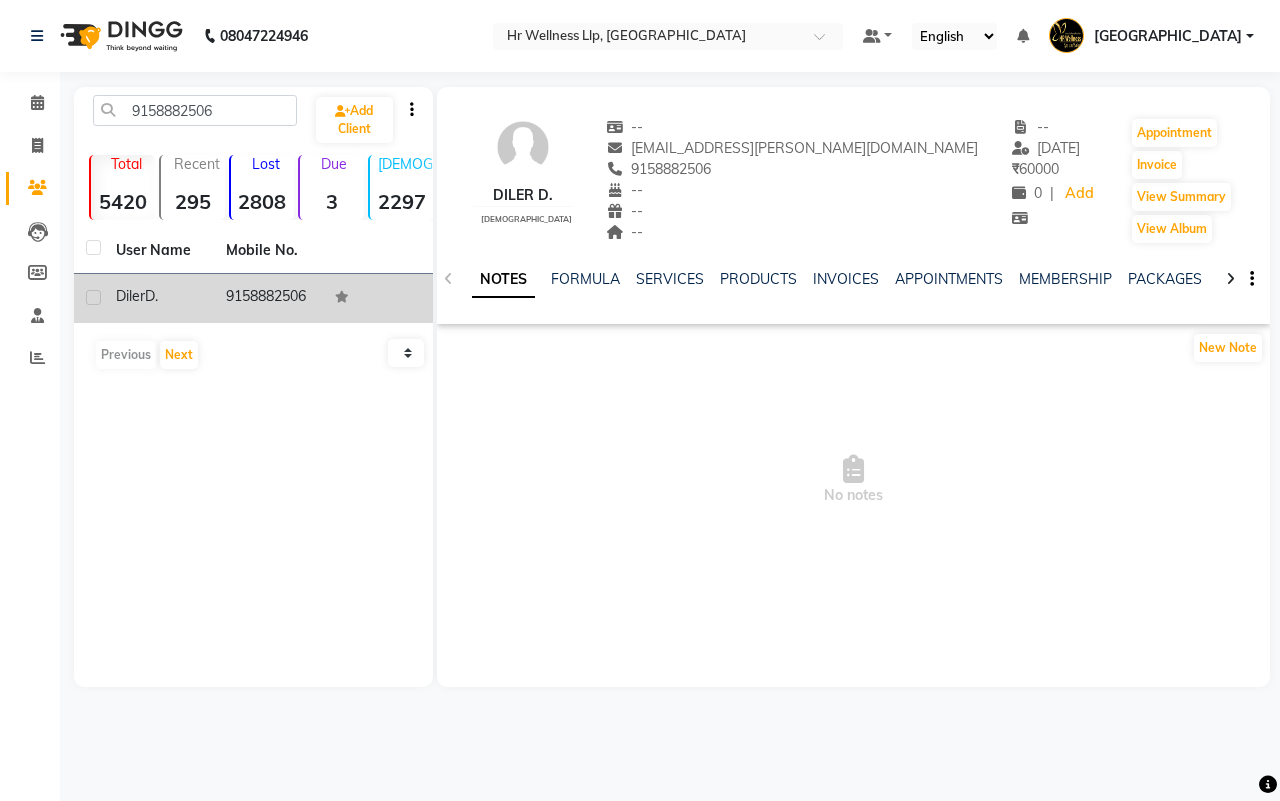 click 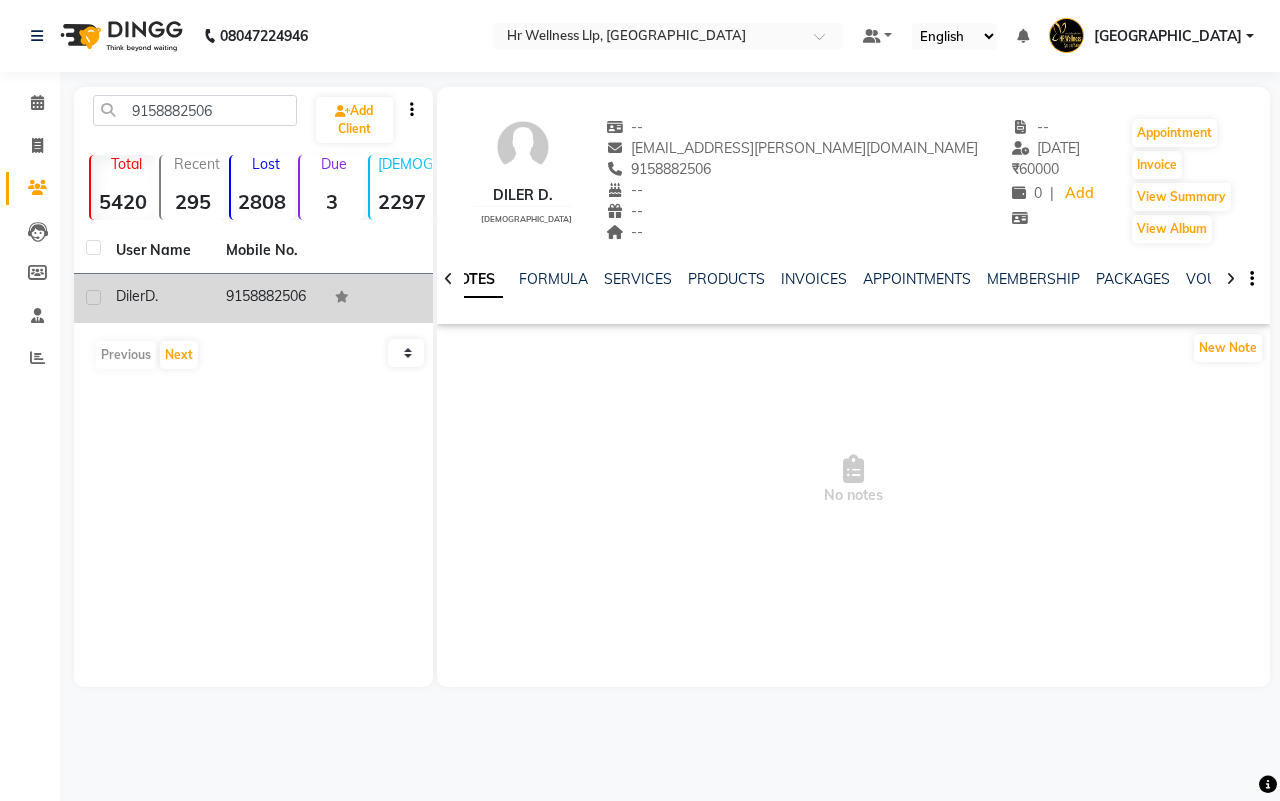 click 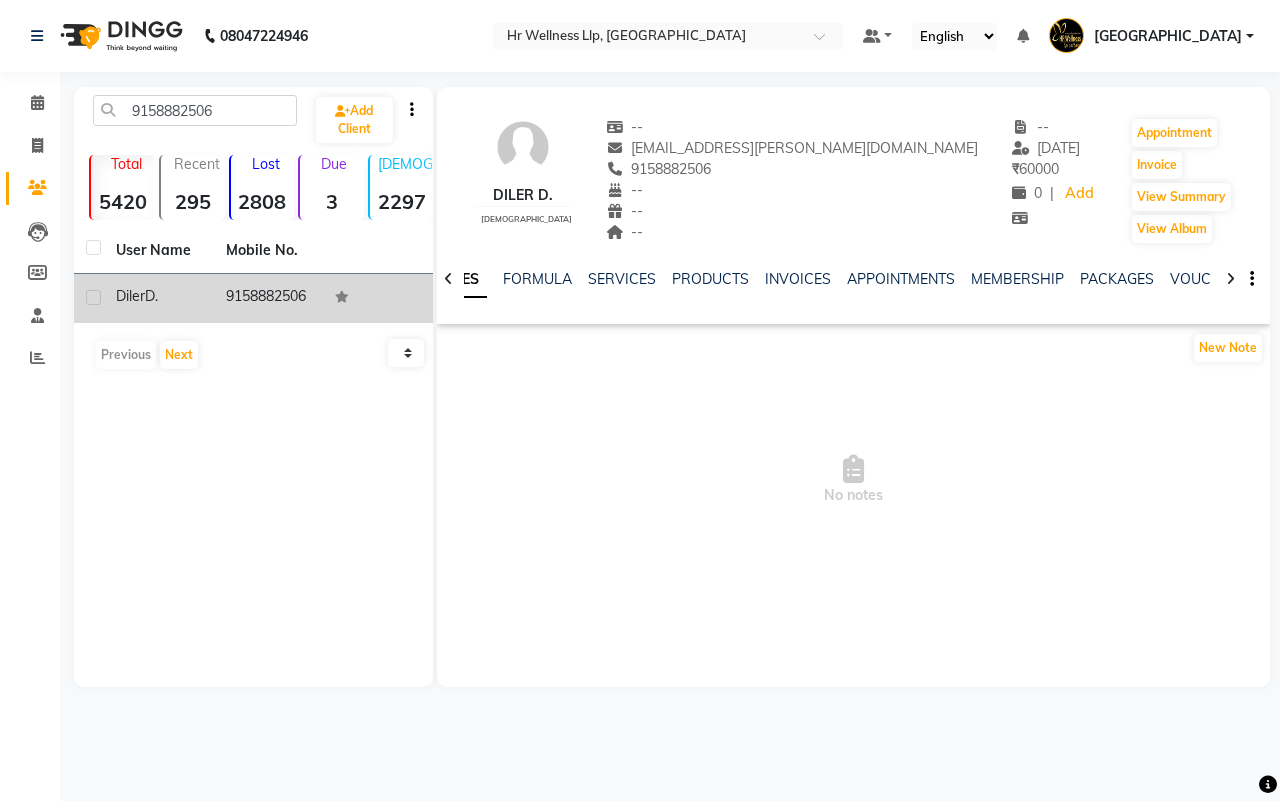 click 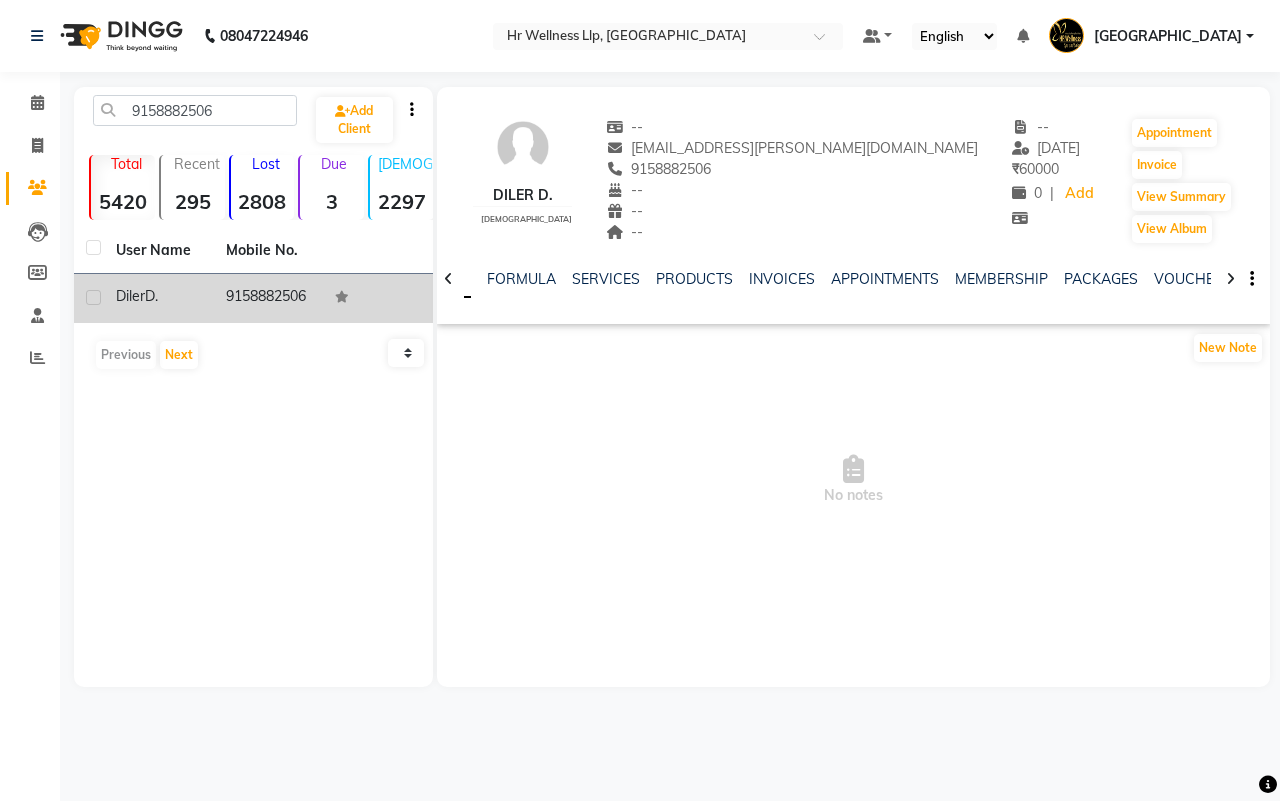 click 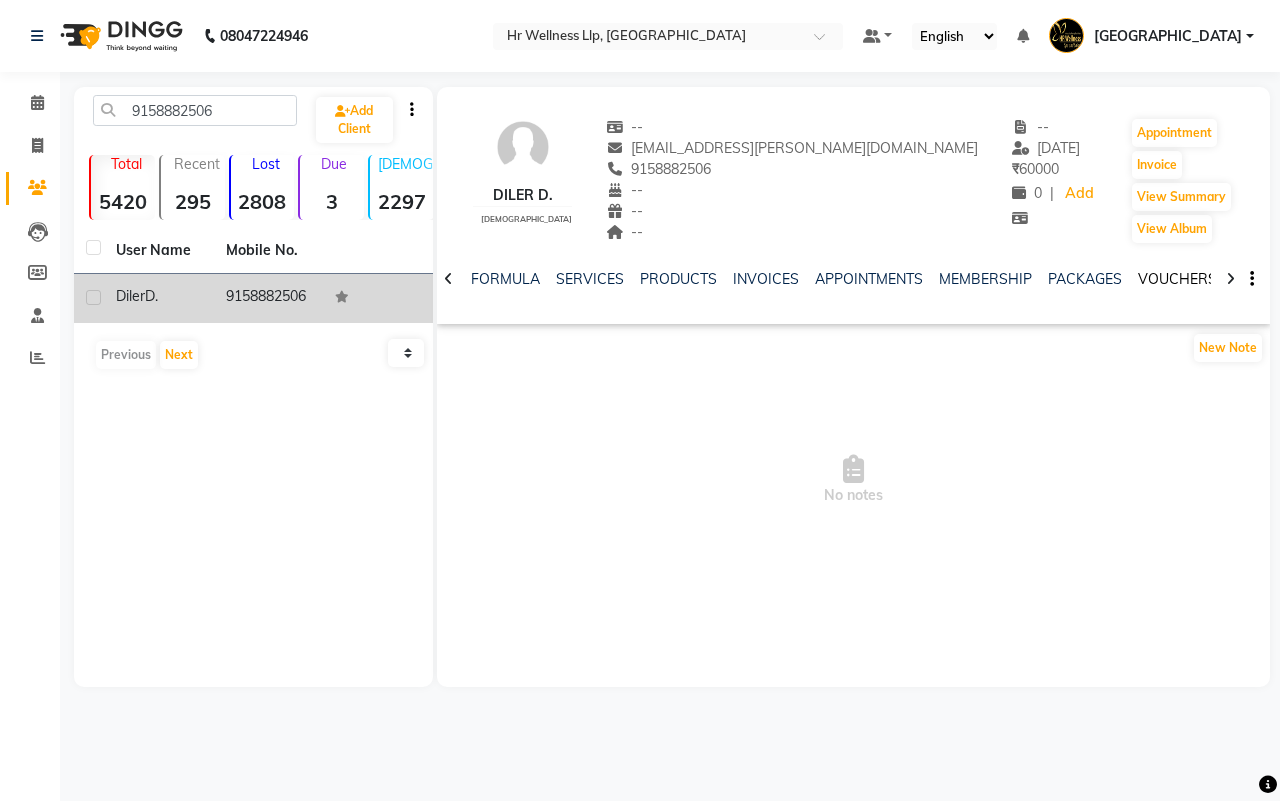 click on "VOUCHERS" 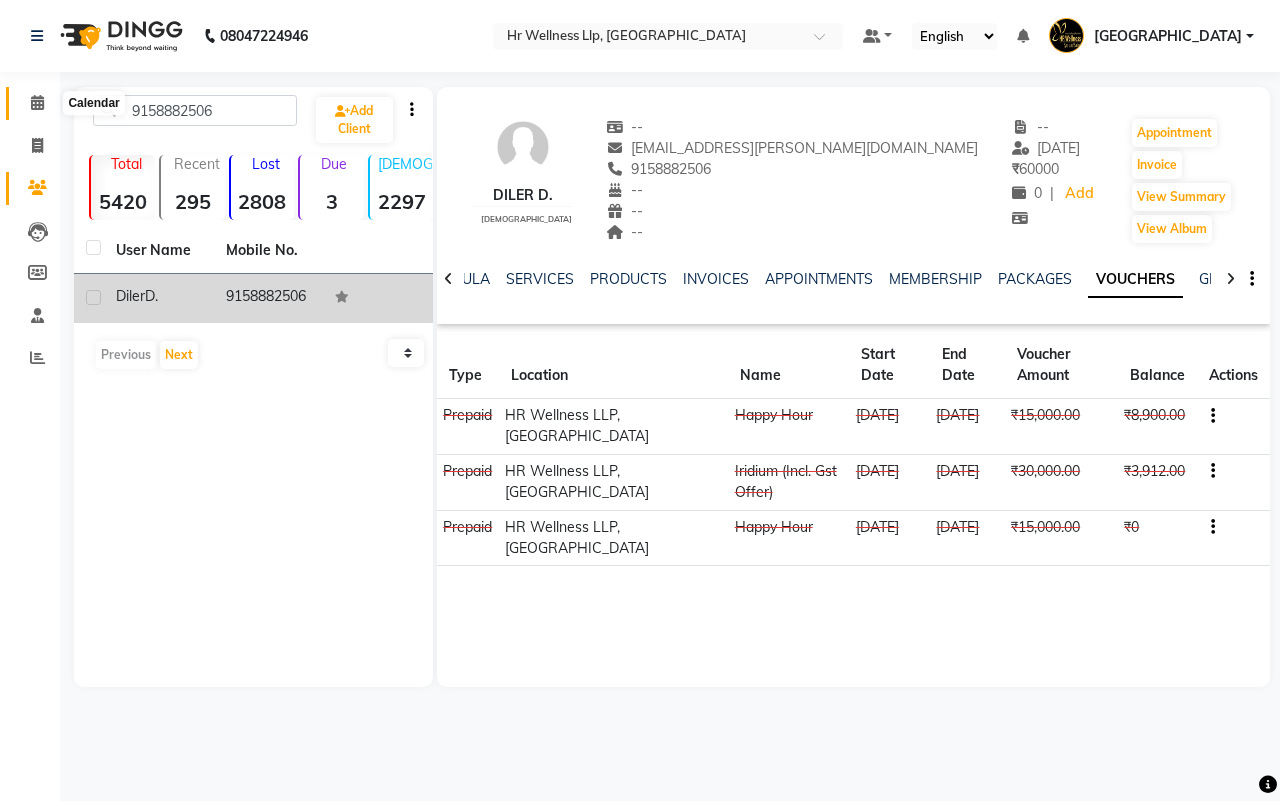 click 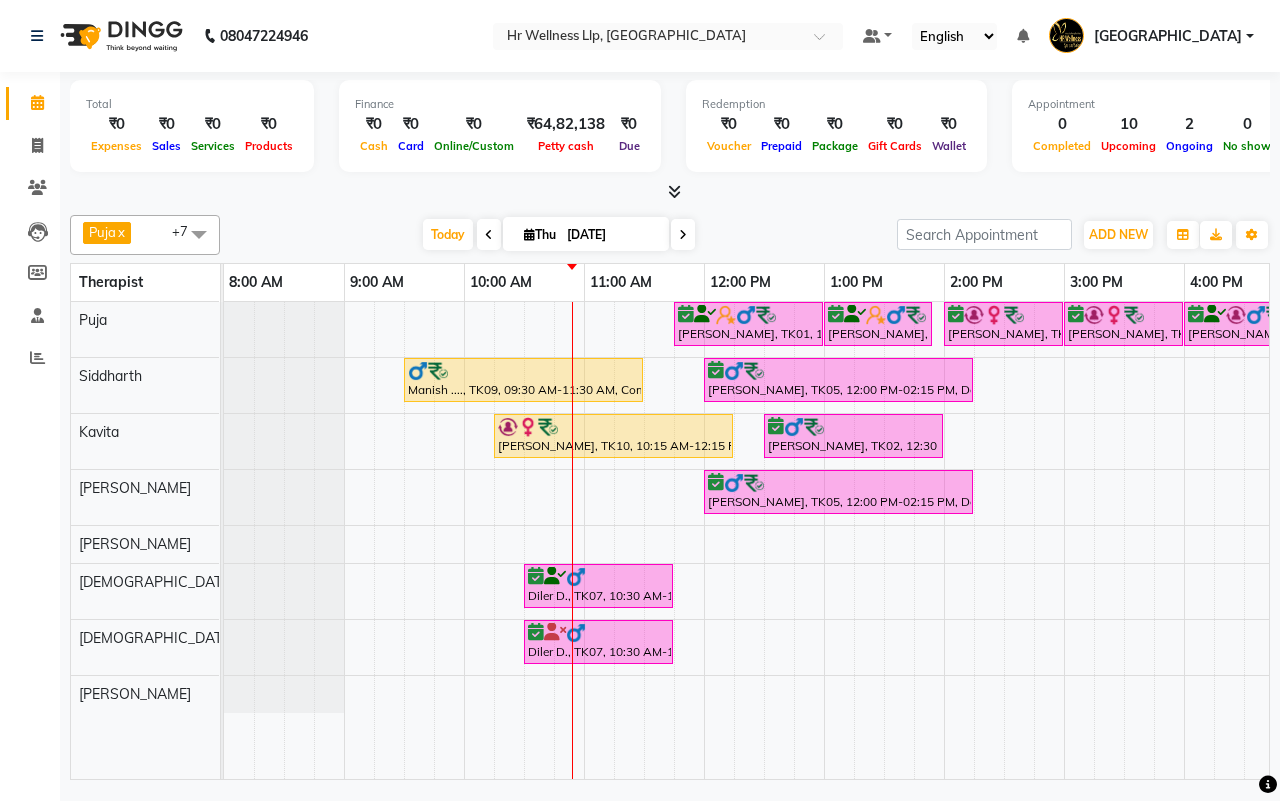 click on "Today  Thu 10-07-2025" at bounding box center (558, 235) 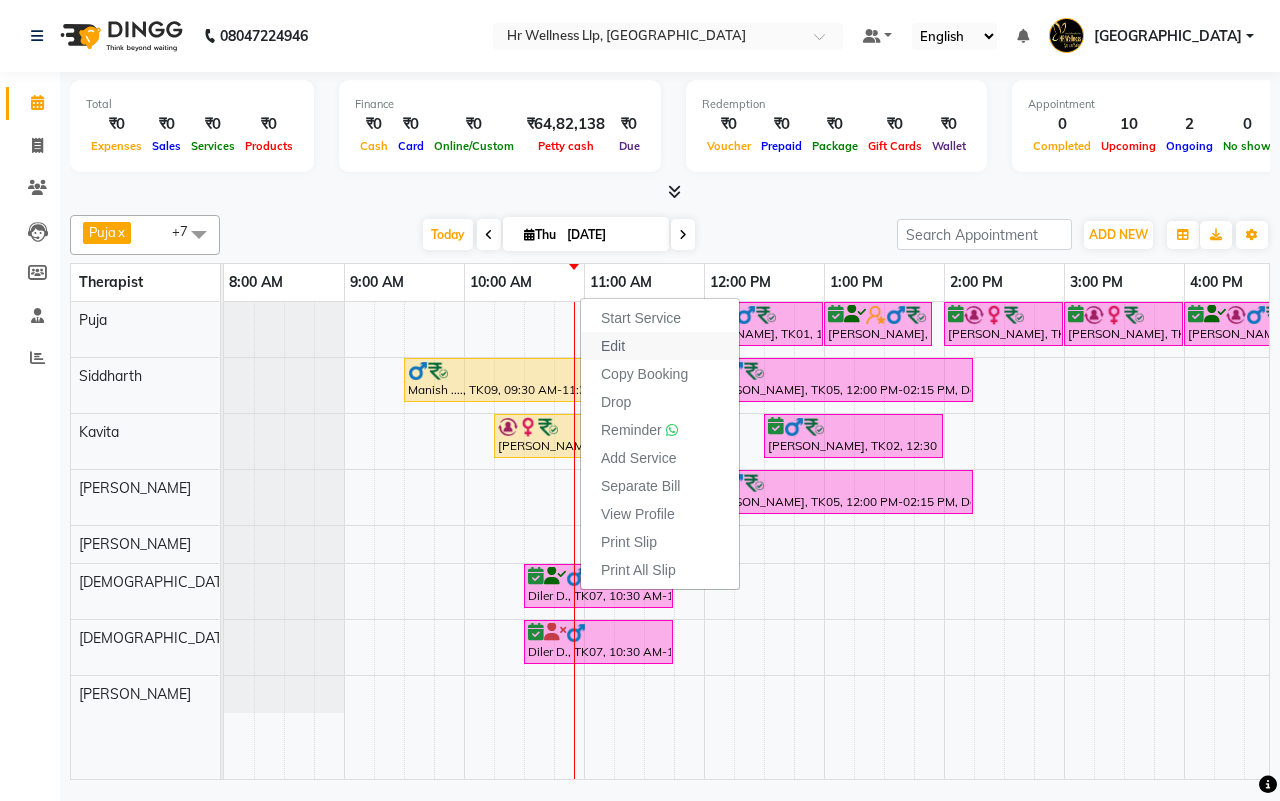 click on "Edit" at bounding box center (613, 346) 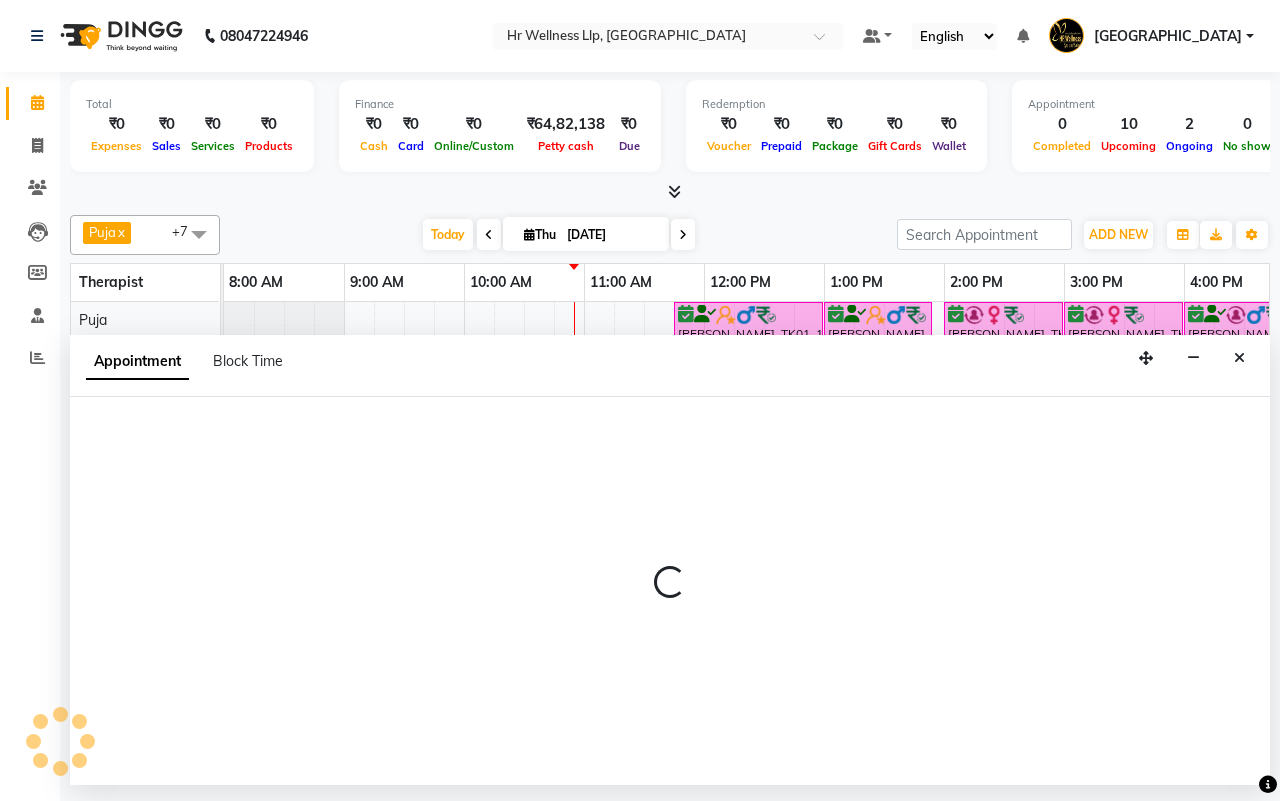 select on "16488" 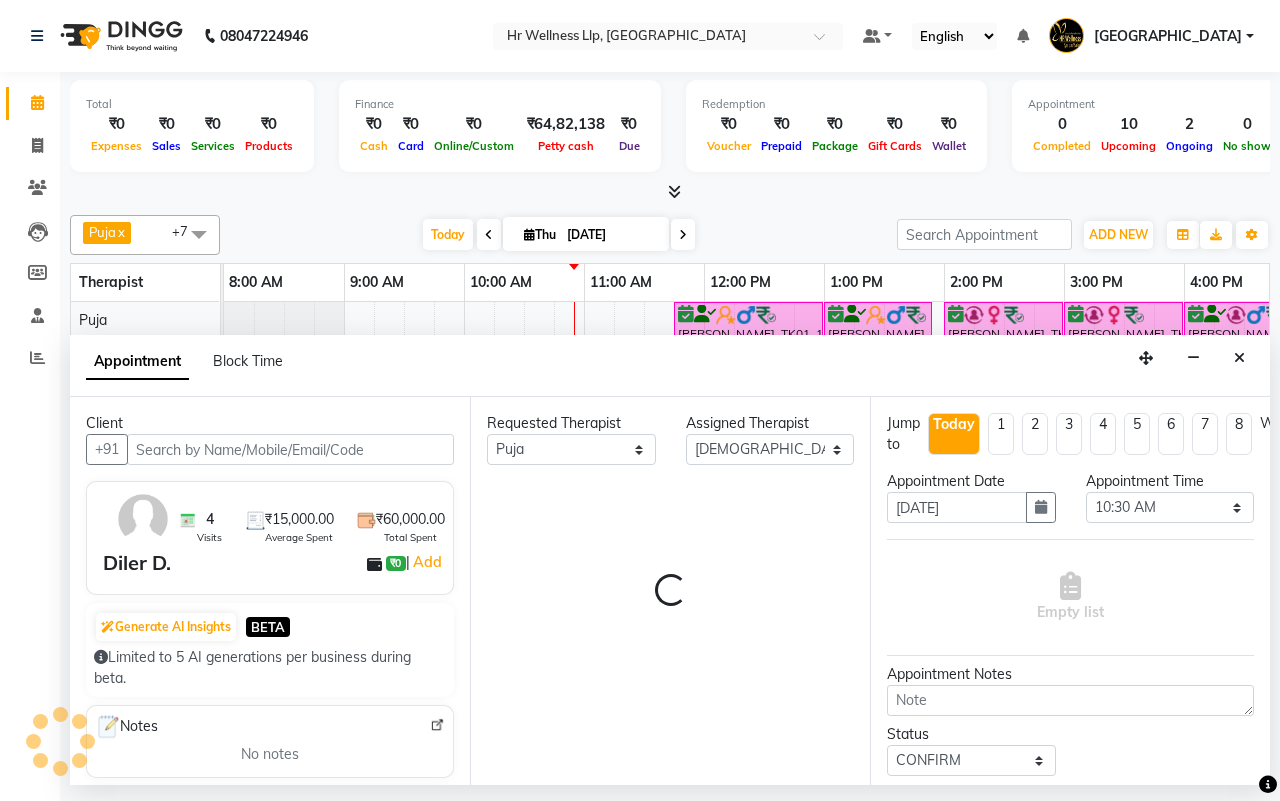 scroll, scrollTop: 0, scrollLeft: 241, axis: horizontal 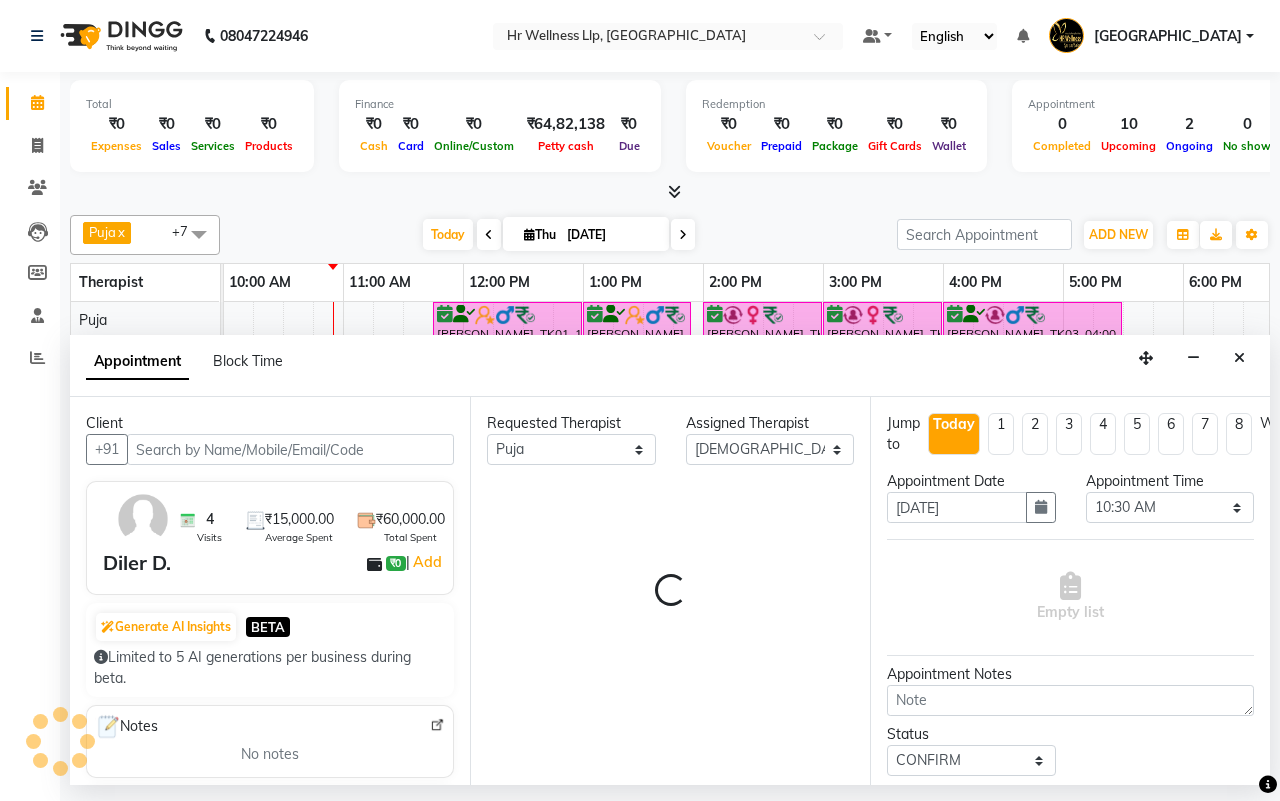 select on "1342" 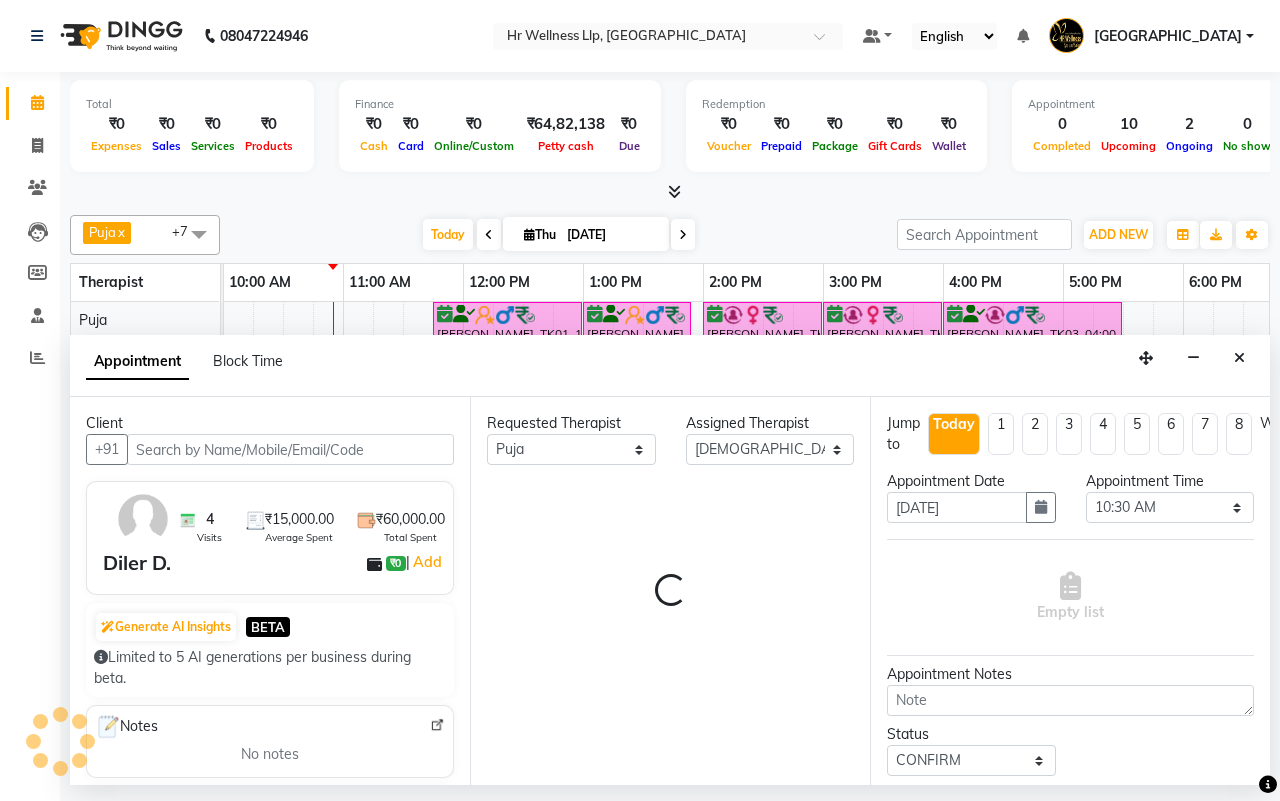 select on "1342" 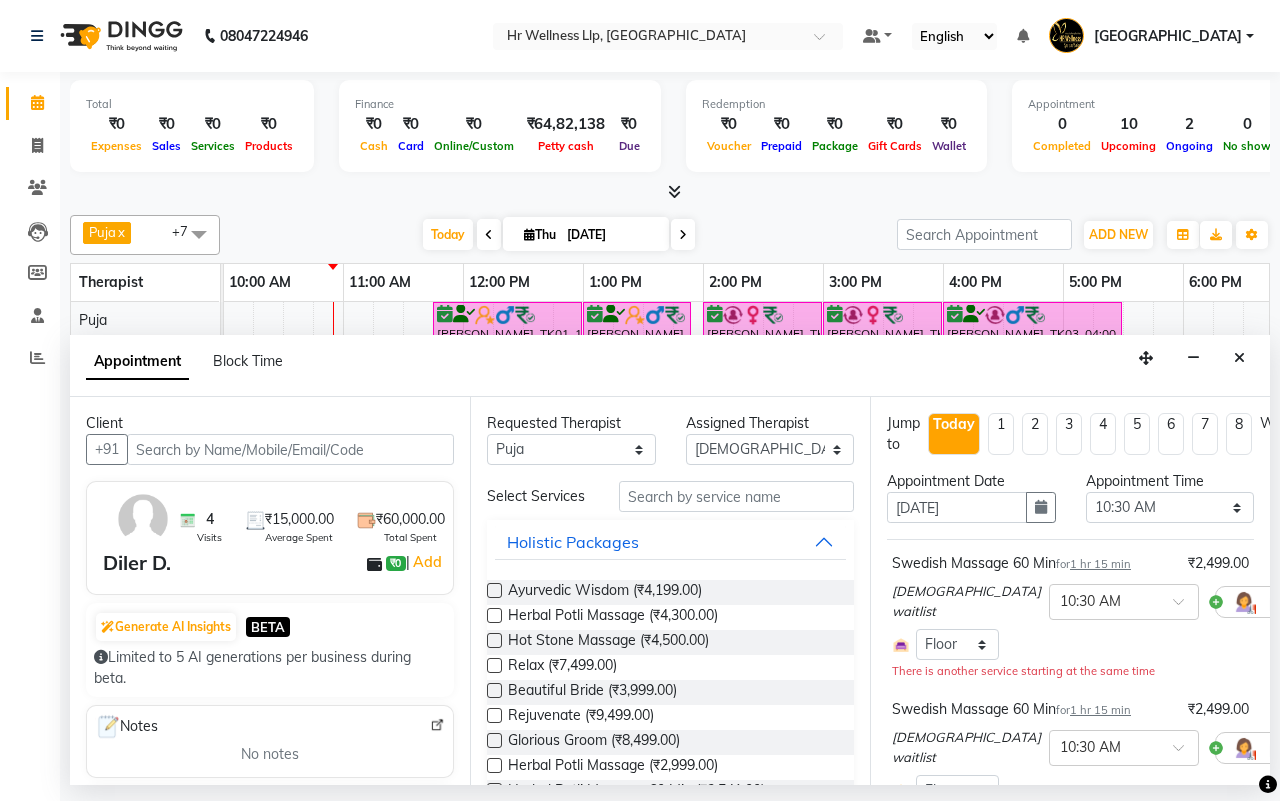click at bounding box center (1323, 601) 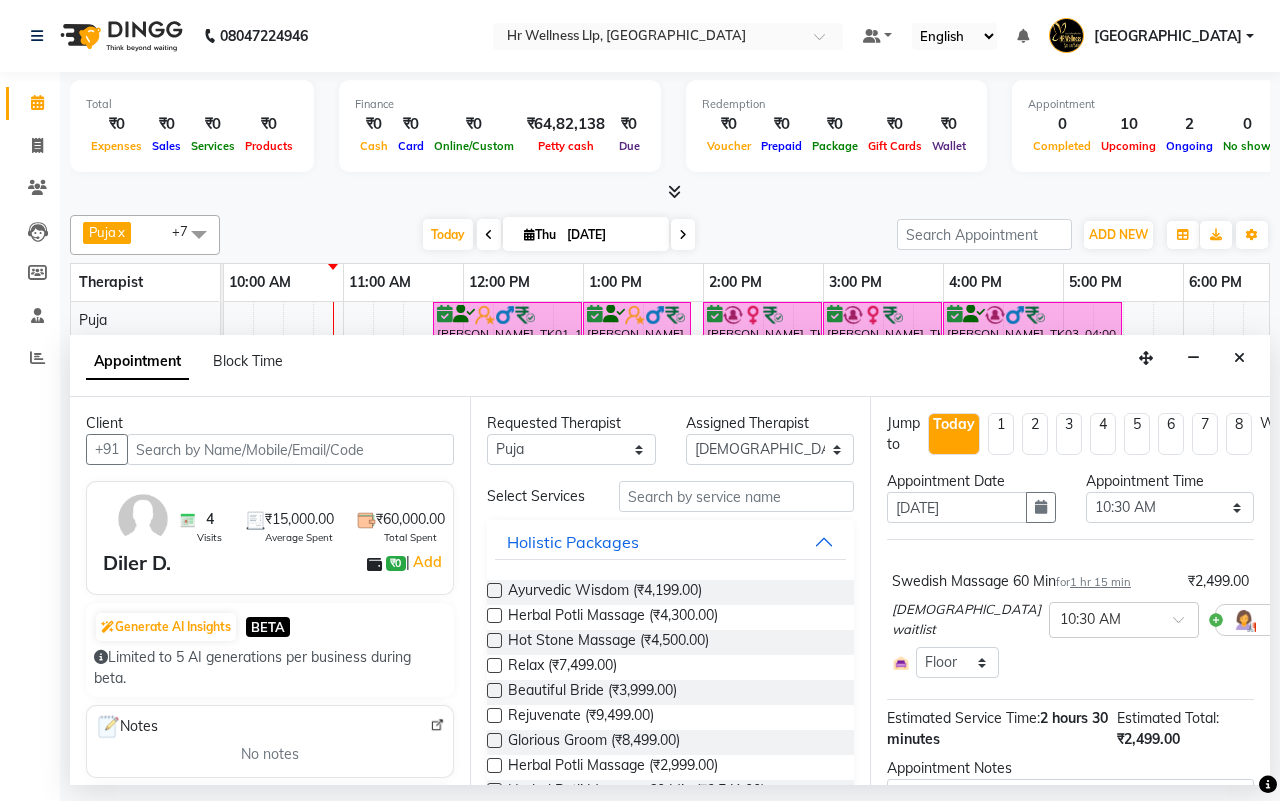 click at bounding box center (1323, 619) 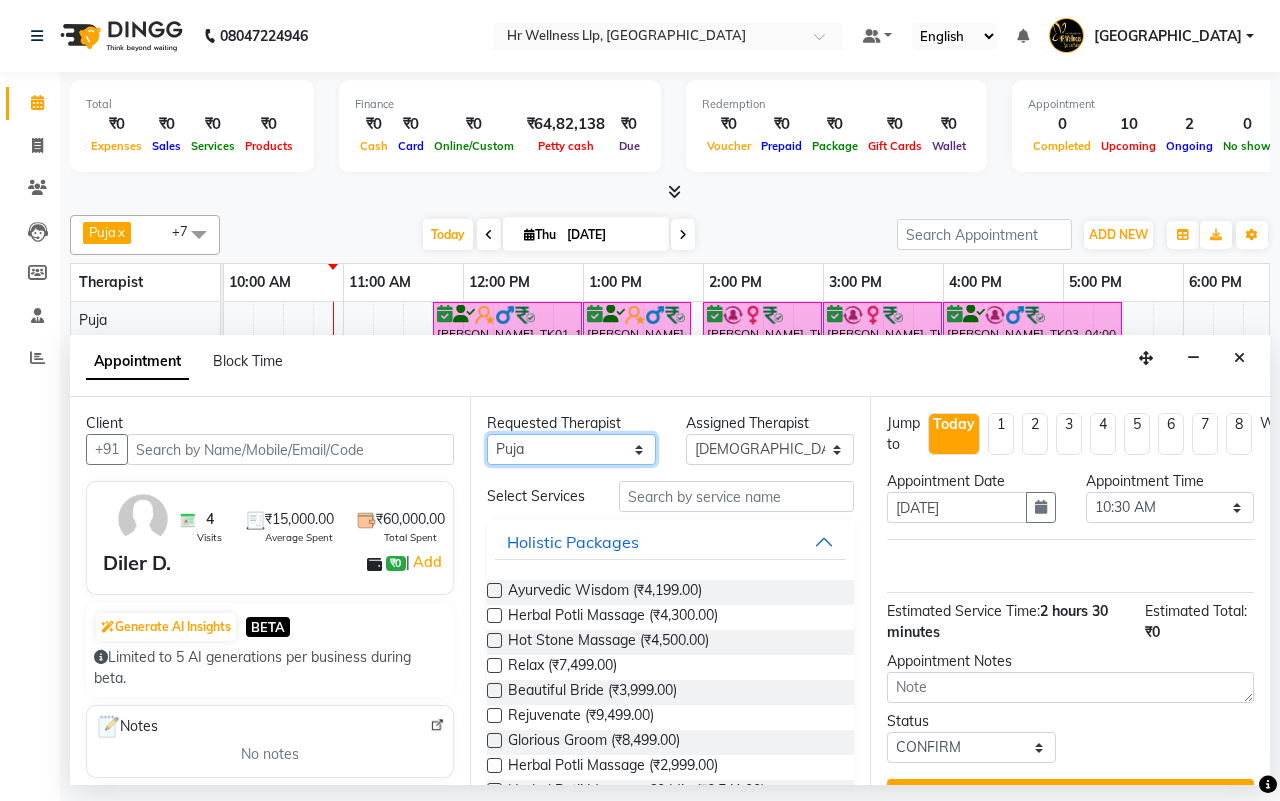 click on "Any Female waitlist Female waitlist 1 Kavita Kevin Lucy Male waitlist Preeti Puja Sharad Bhil Siddharth" at bounding box center [571, 449] 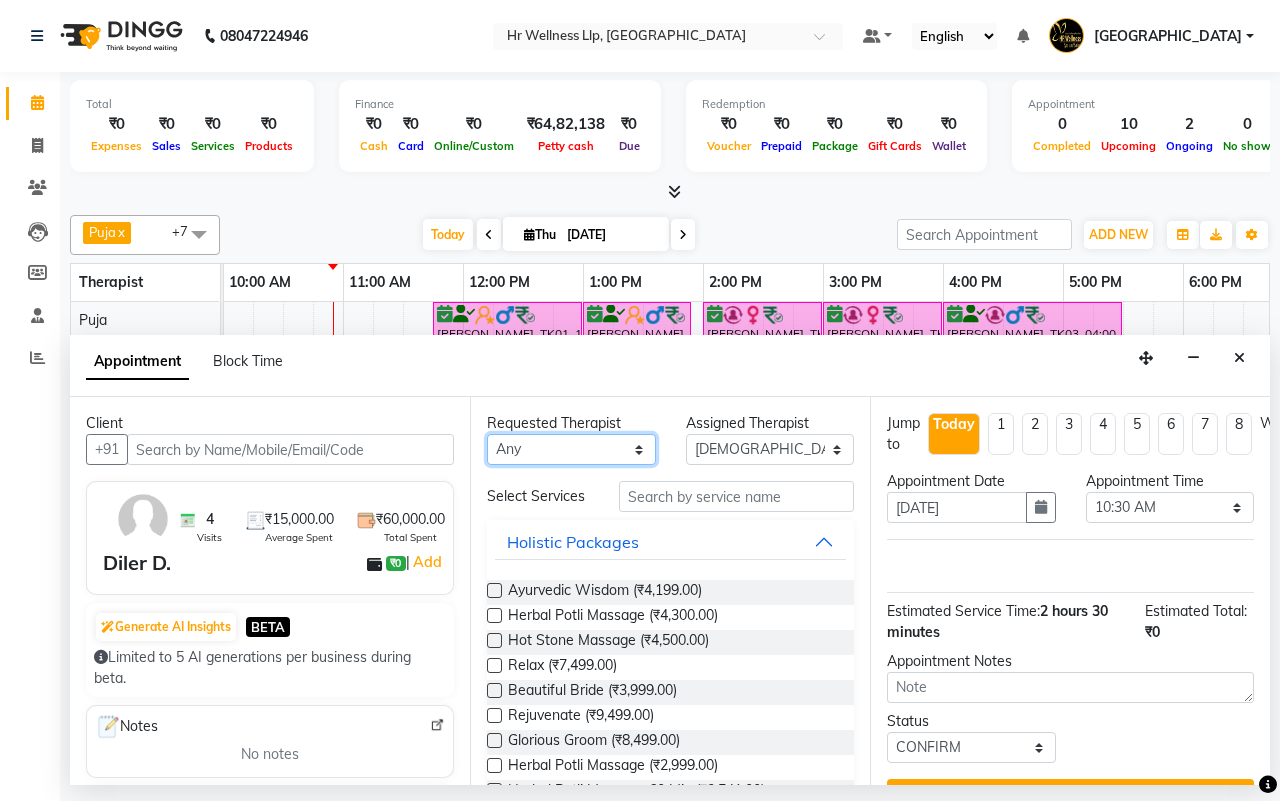 click on "Any Female waitlist Female waitlist 1 Kavita Kevin Lucy Male waitlist Preeti Puja Sharad Bhil Siddharth" at bounding box center (571, 449) 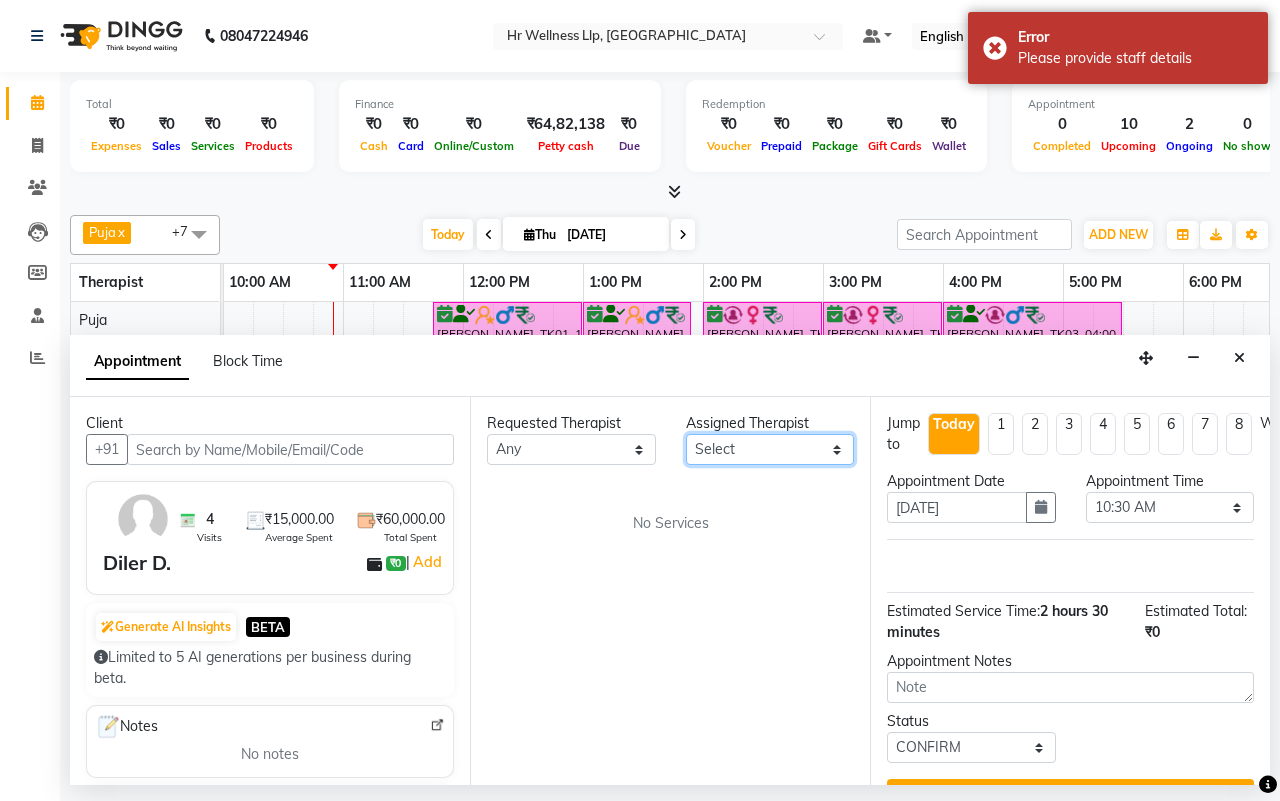 click on "Select Female waitlist Female waitlist 1 Kavita Kevin Lucy Male waitlist Preeti Puja Sharad Bhil Siddharth" at bounding box center [770, 449] 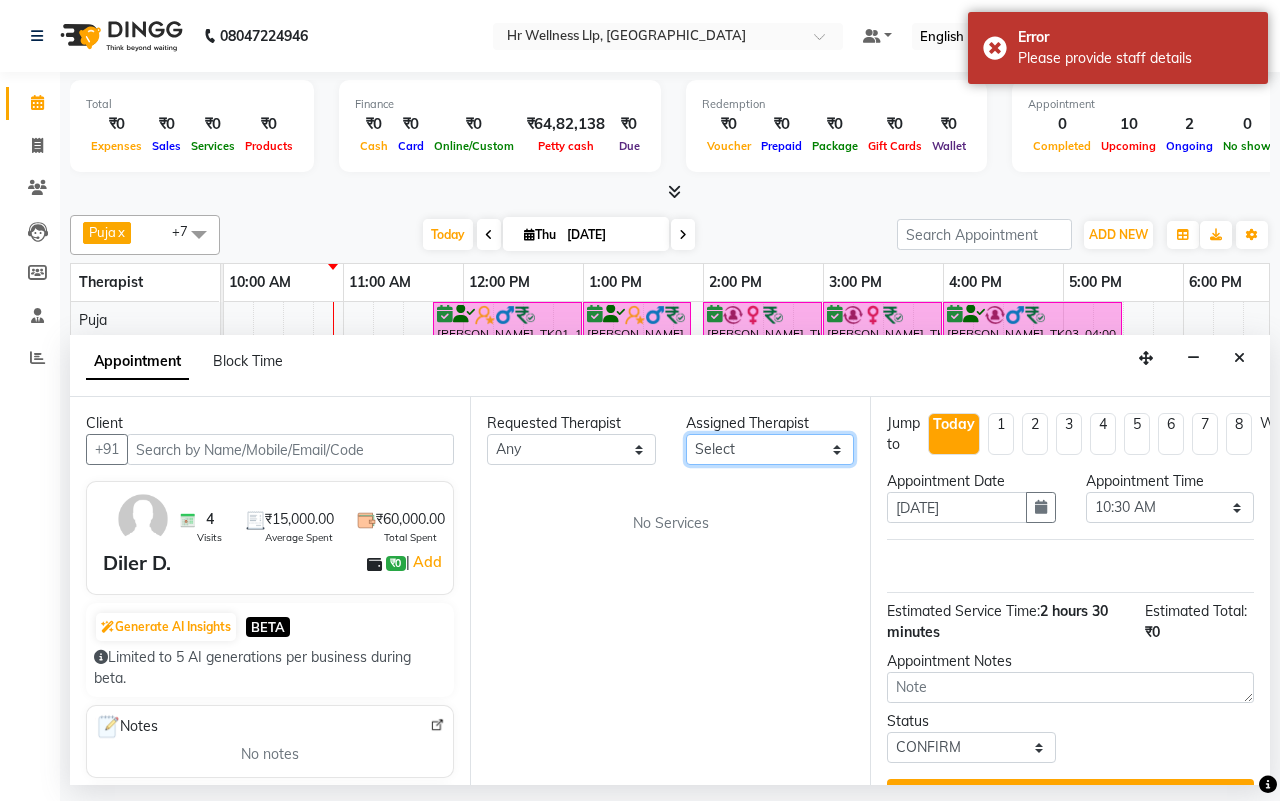 select on "16488" 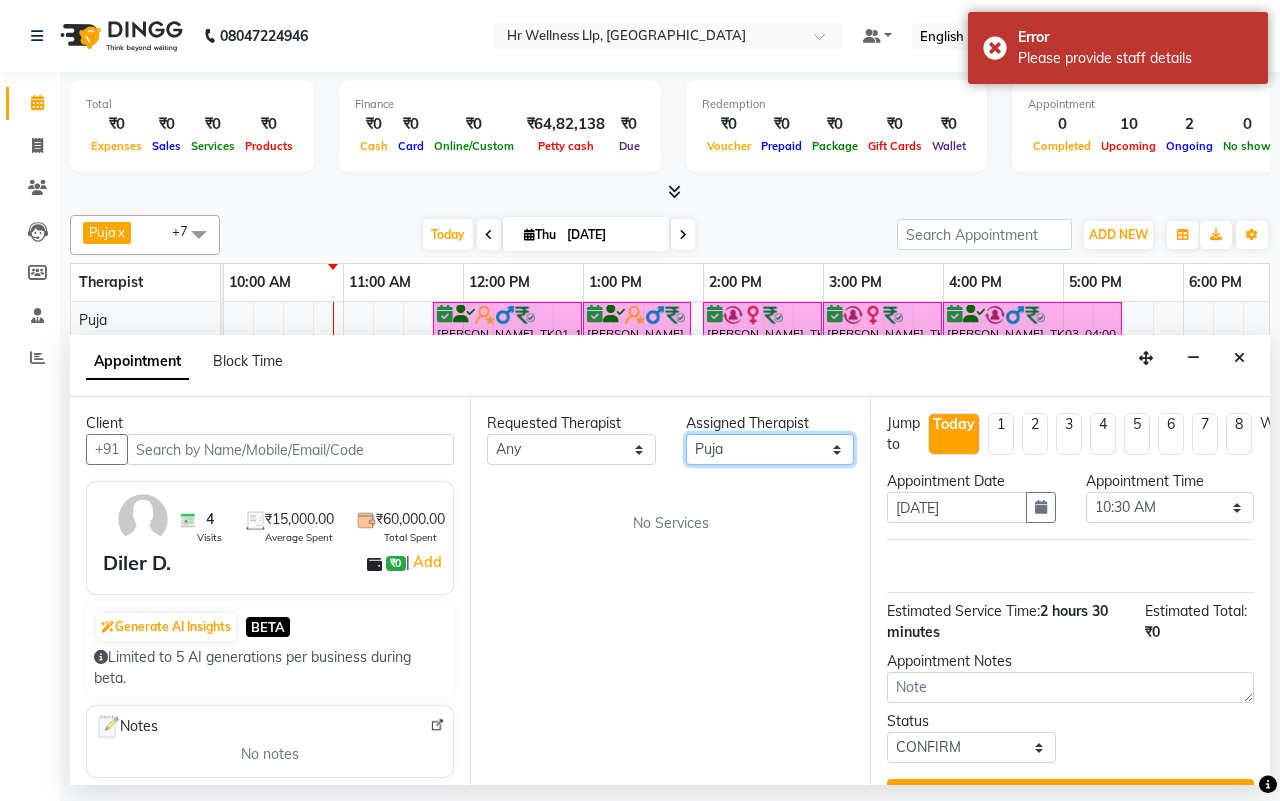 click on "Select Female waitlist Female waitlist 1 Kavita Kevin Lucy Male waitlist Preeti Puja Sharad Bhil Siddharth" at bounding box center (770, 449) 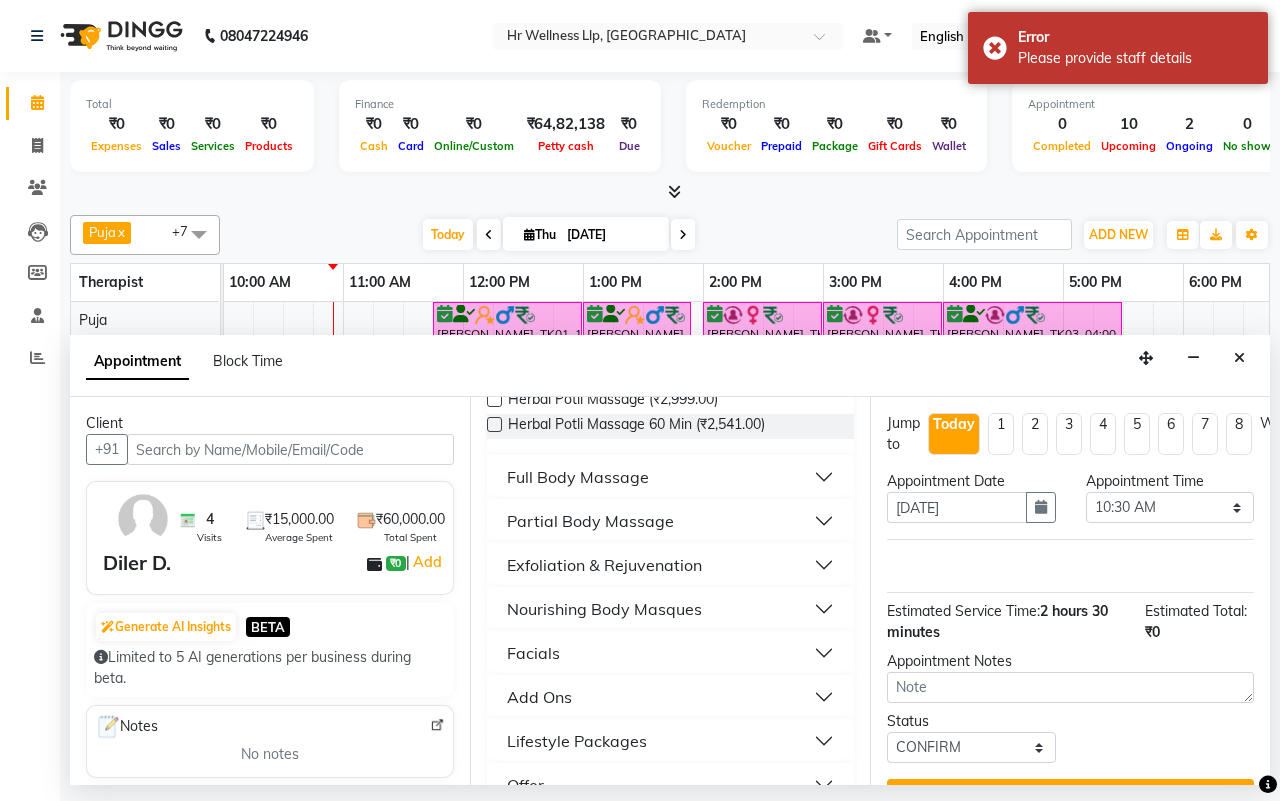 scroll, scrollTop: 375, scrollLeft: 0, axis: vertical 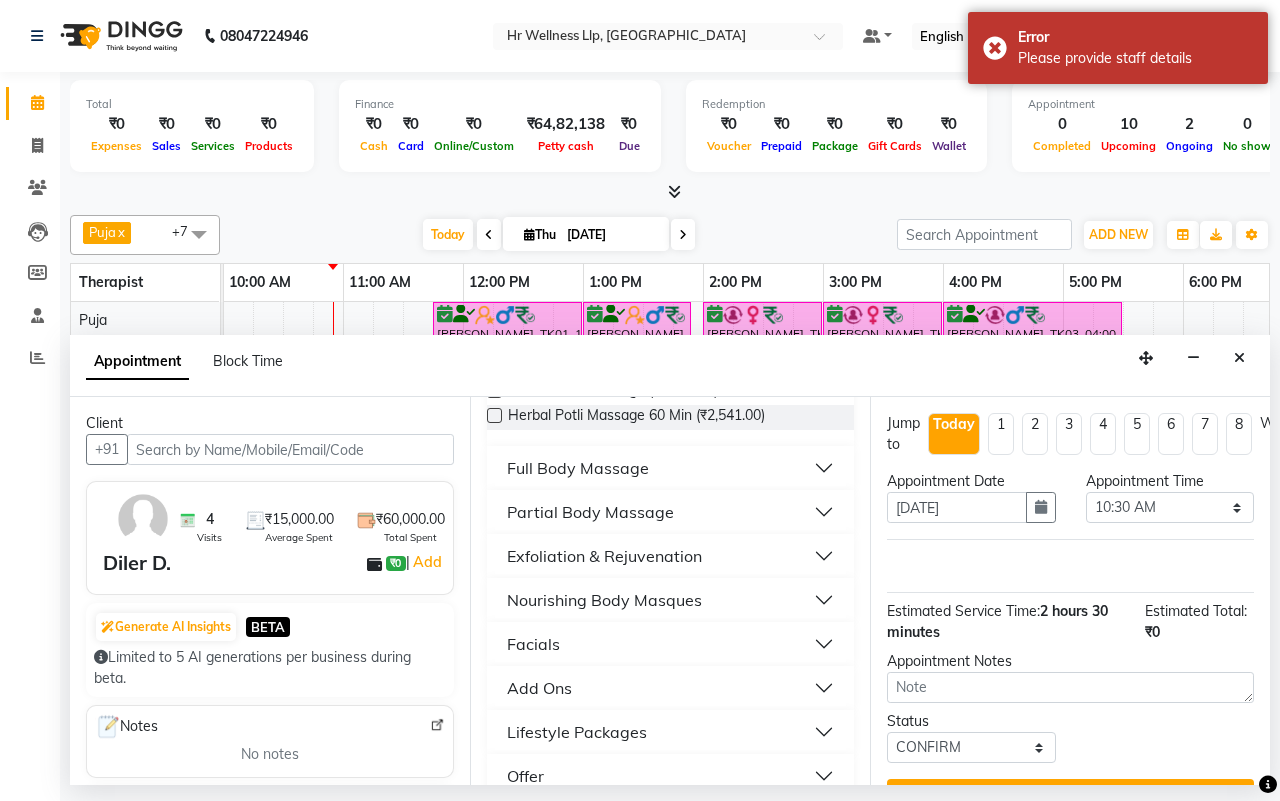 click on "Full Body Massage" at bounding box center (578, 468) 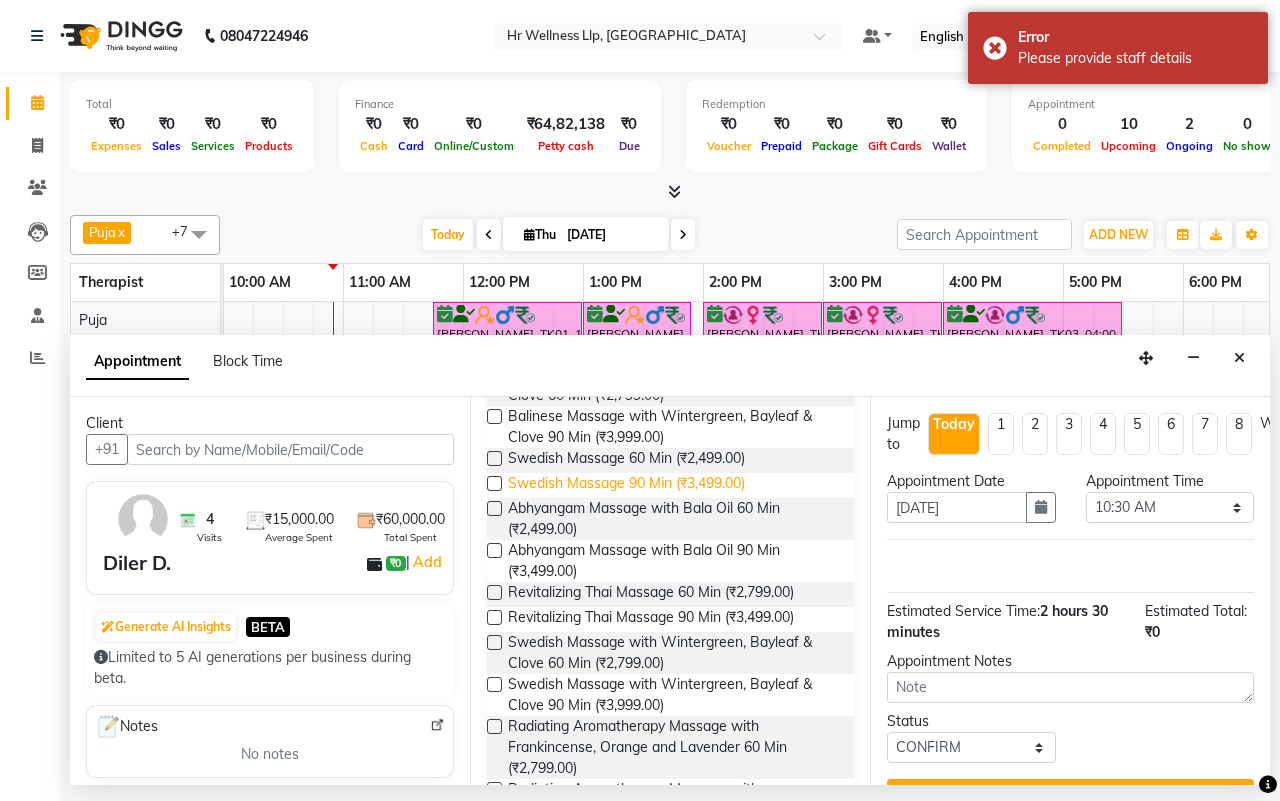 scroll, scrollTop: 1125, scrollLeft: 0, axis: vertical 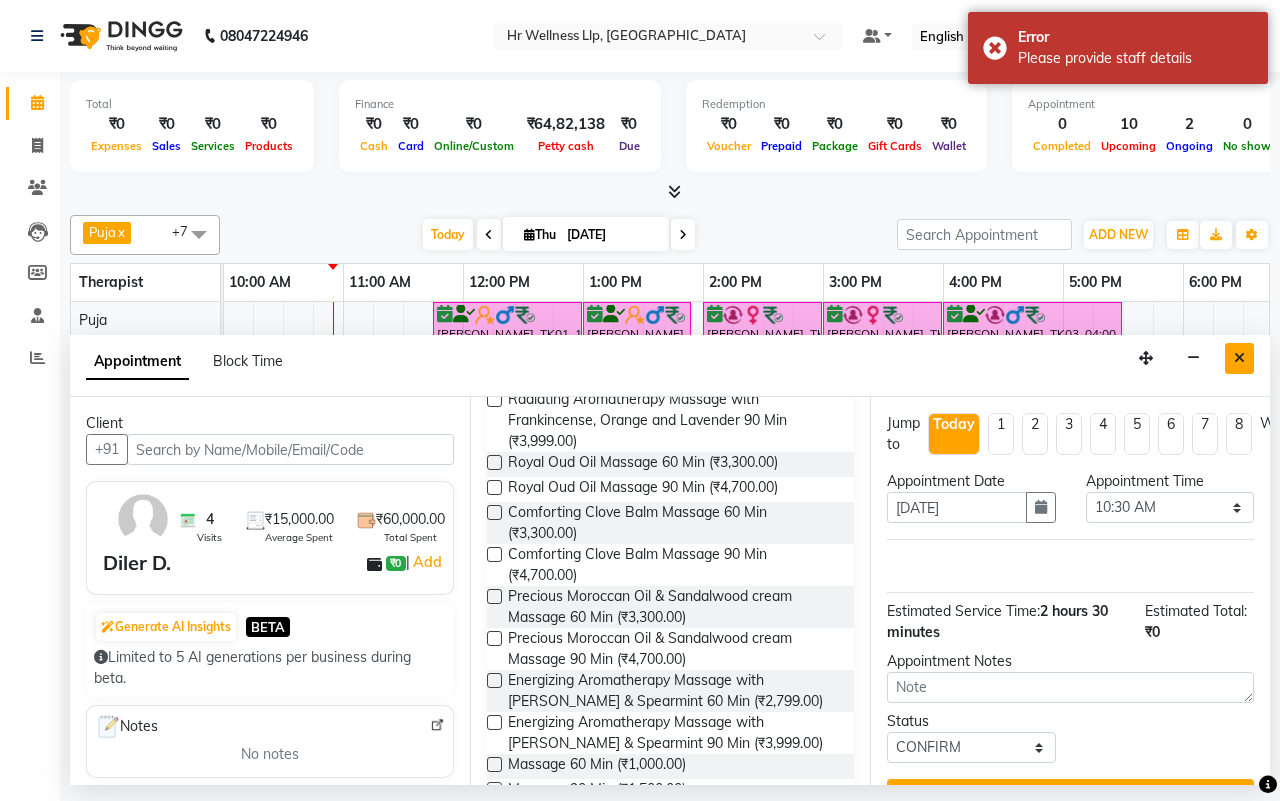 click at bounding box center [1239, 358] 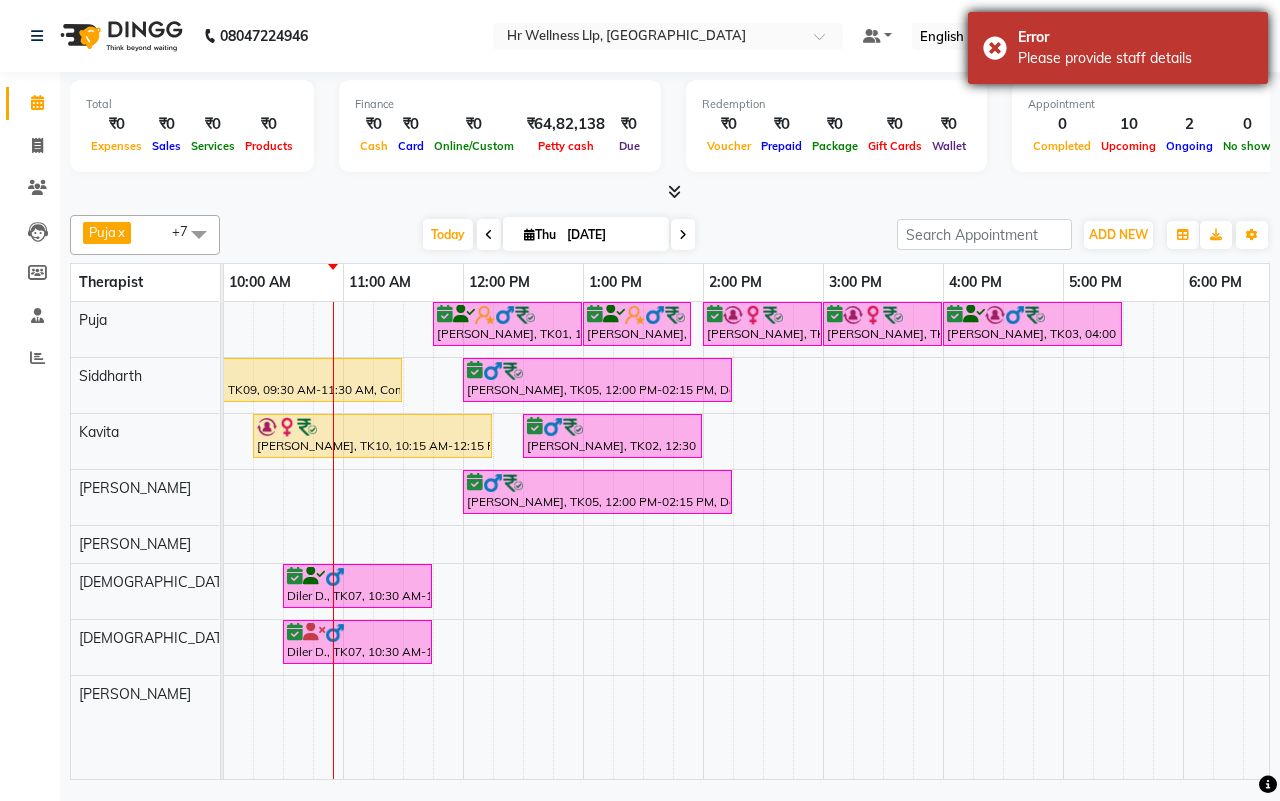 click on "Error   Please provide staff details" at bounding box center (1118, 48) 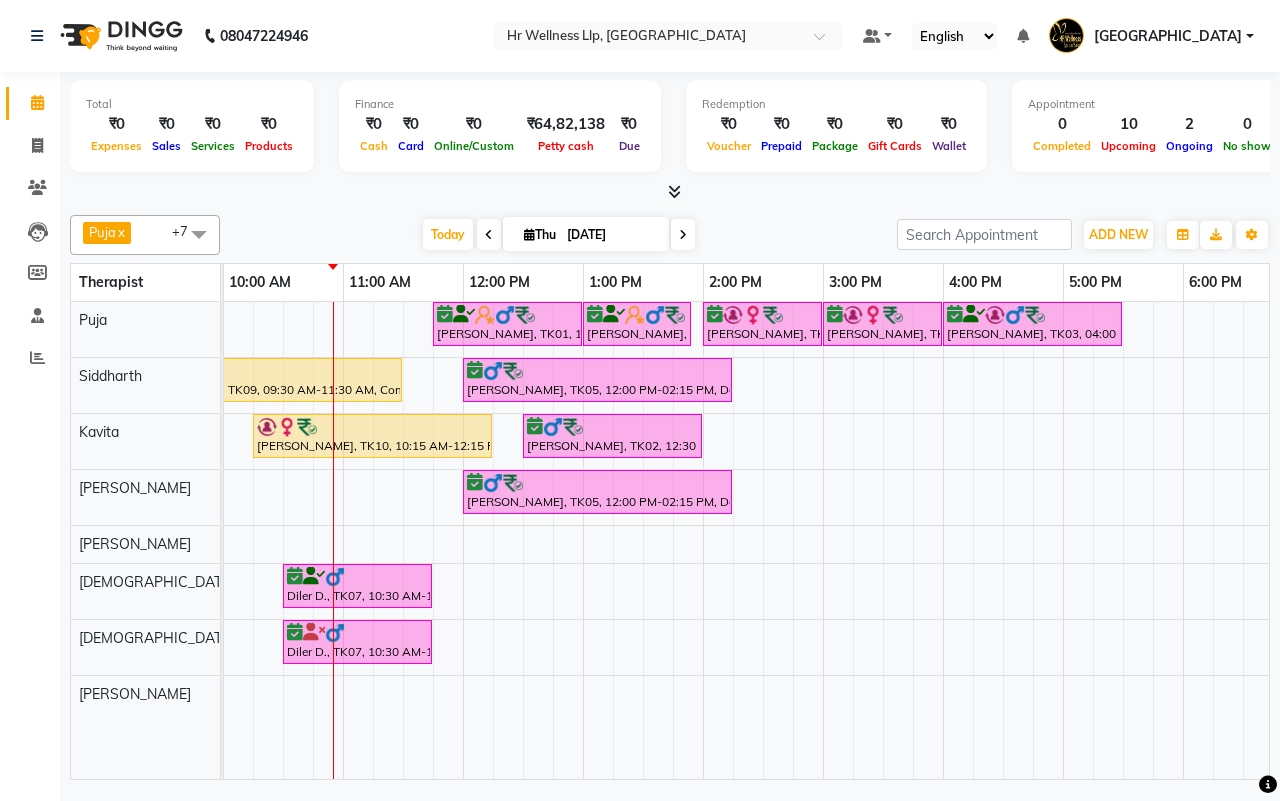 click on "Today  Thu 10-07-2025" at bounding box center (558, 235) 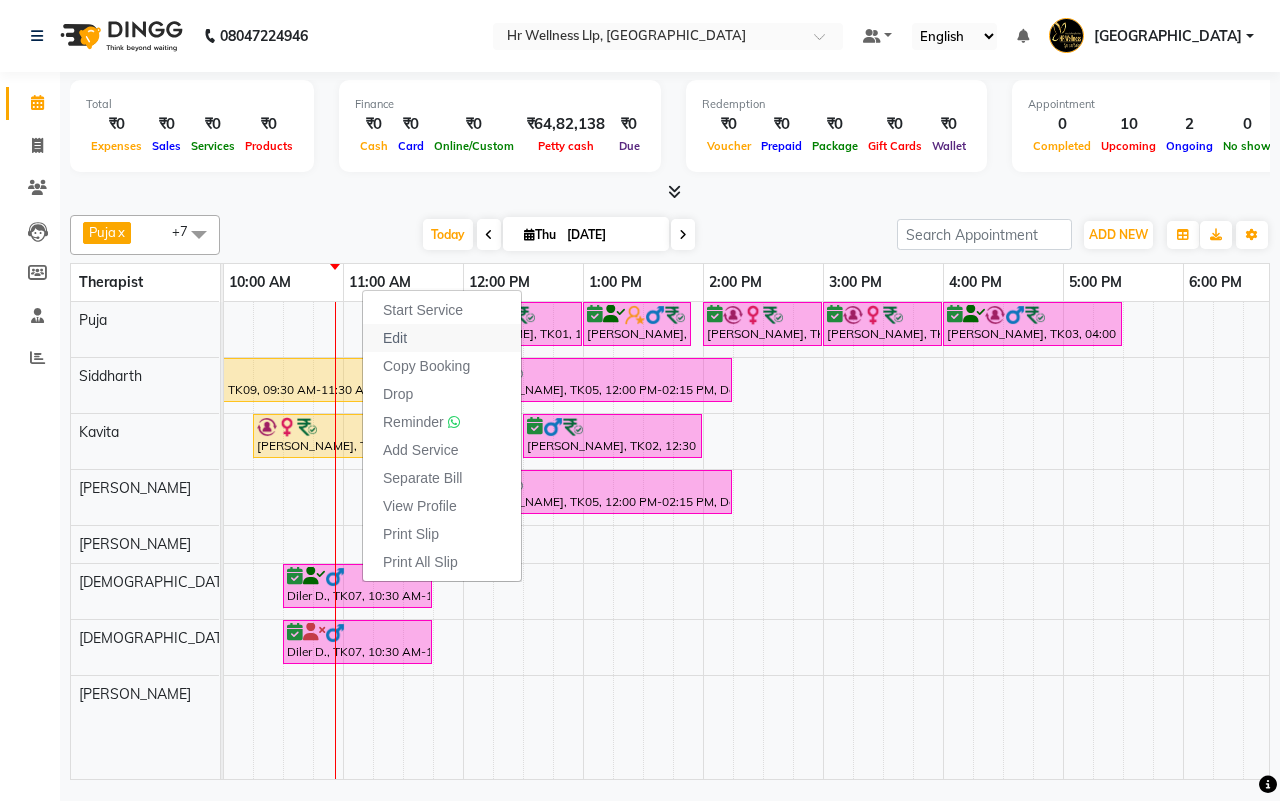 click on "Edit" at bounding box center (395, 338) 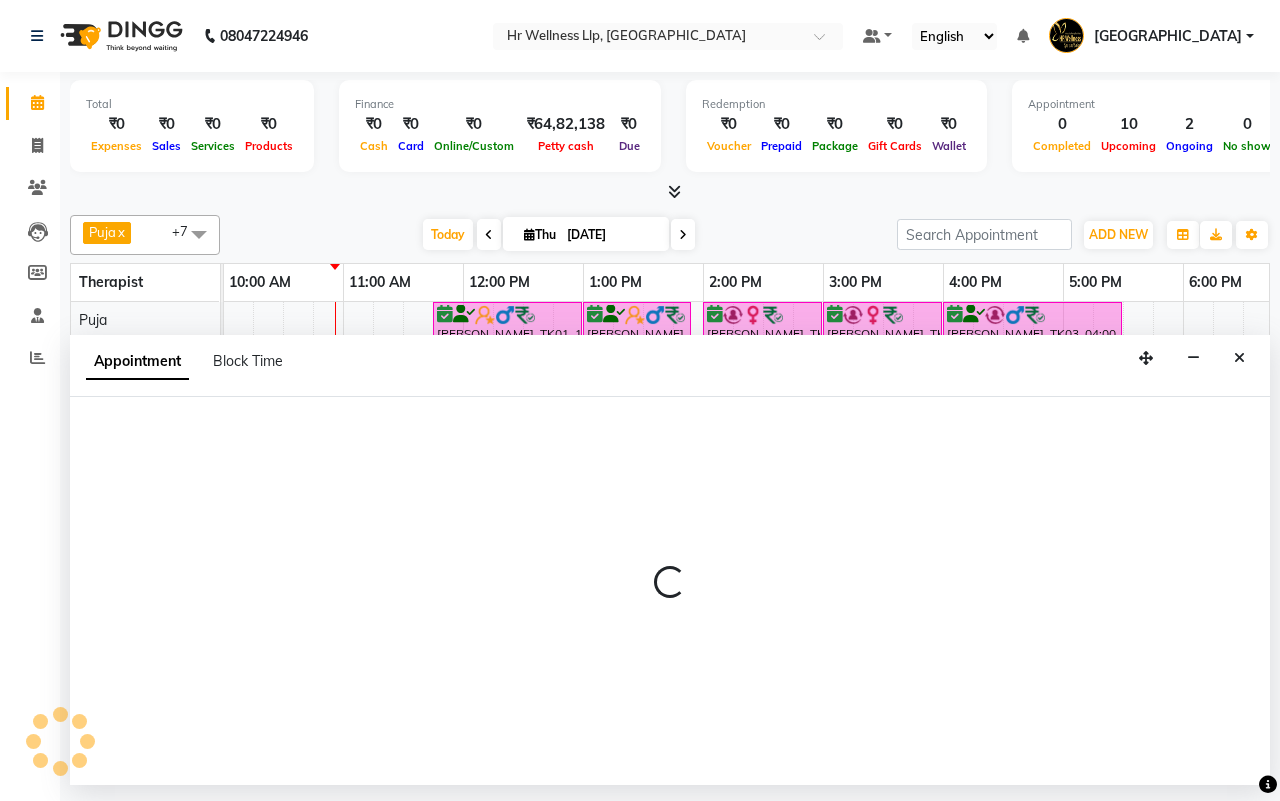 select on "16488" 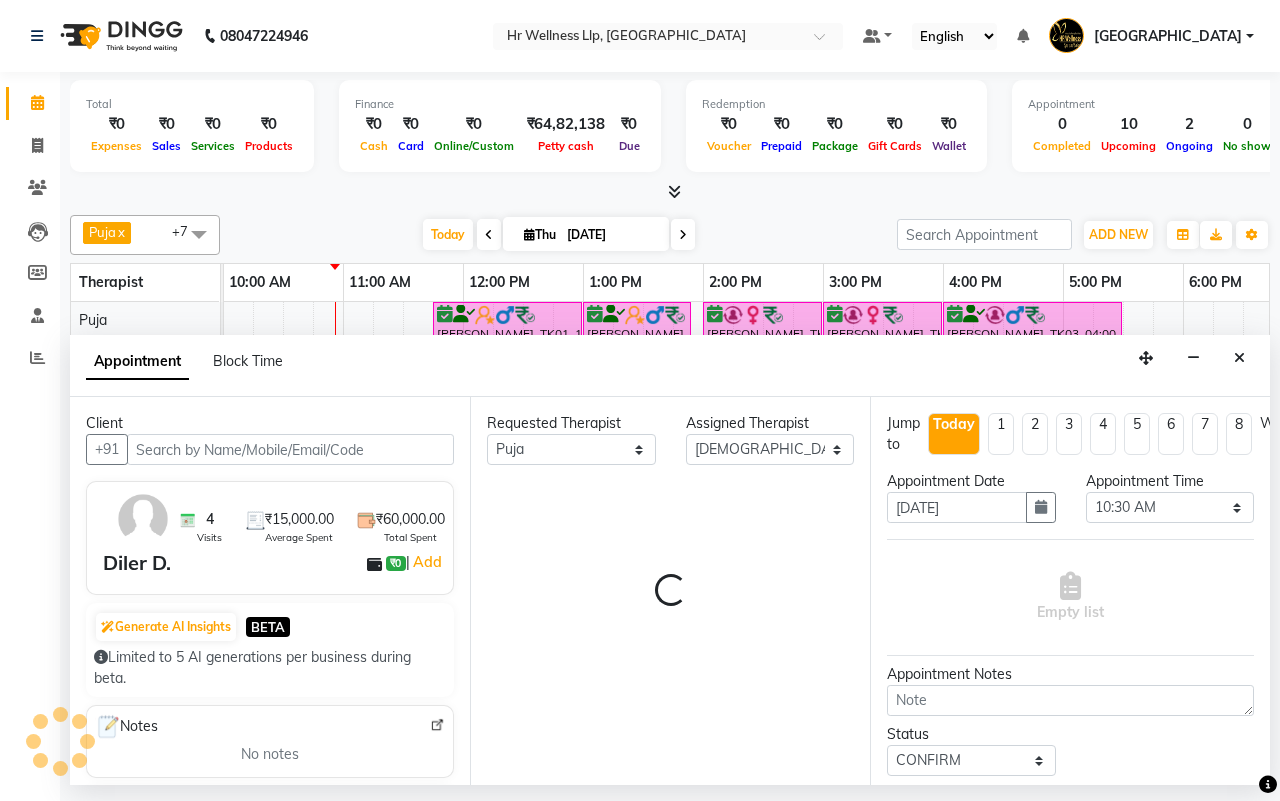 scroll, scrollTop: 0, scrollLeft: 241, axis: horizontal 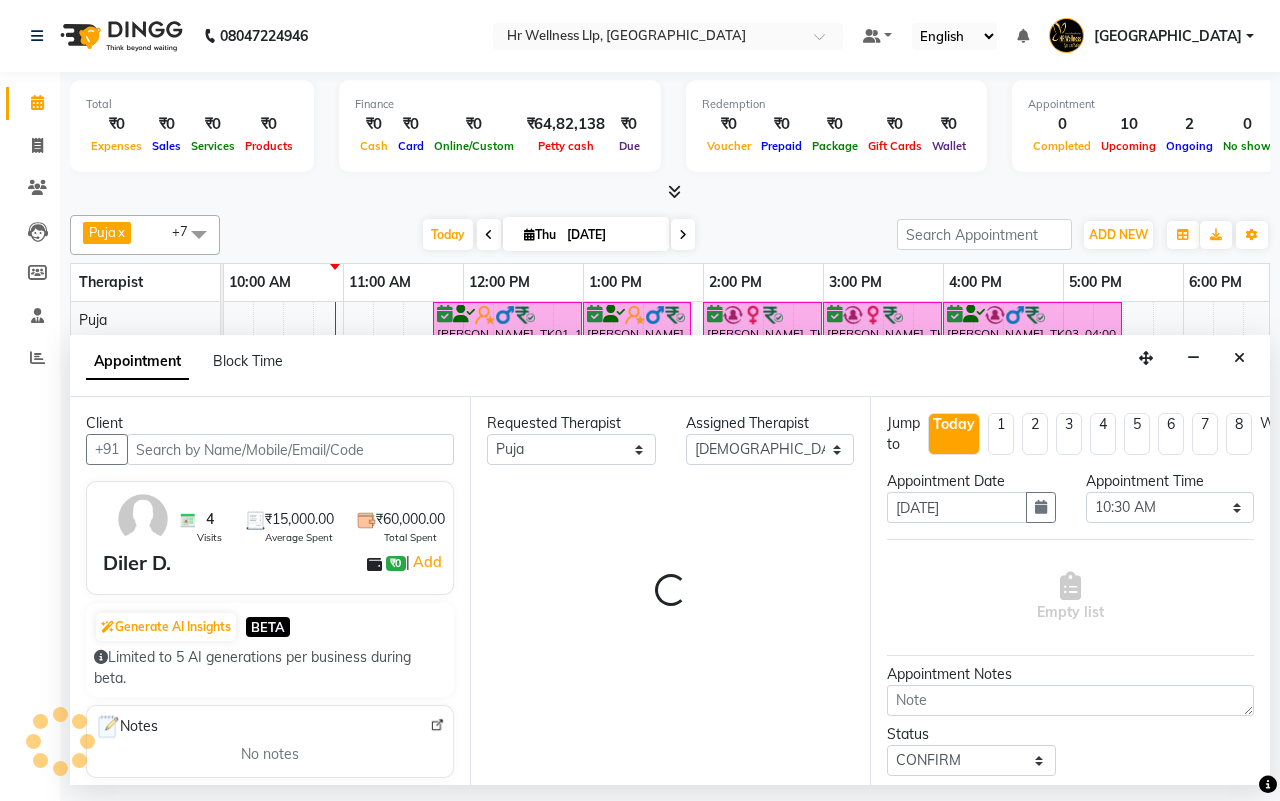 select on "1342" 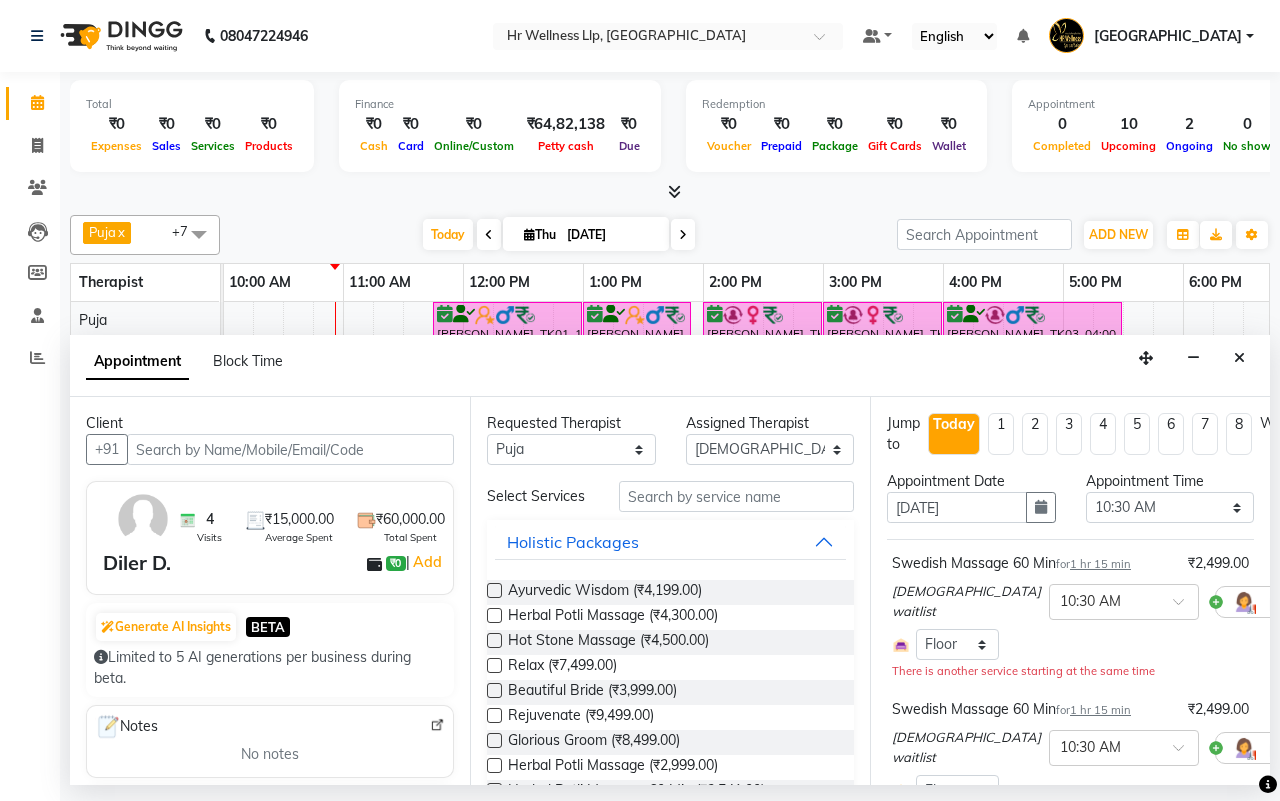 click on "Swedish Massage 60 Min   for  1 hr 15 min ₹2,499.00 Male waitlist × 10:30 AM Select Room Floor There is another service starting at the same time" at bounding box center (1070, 617) 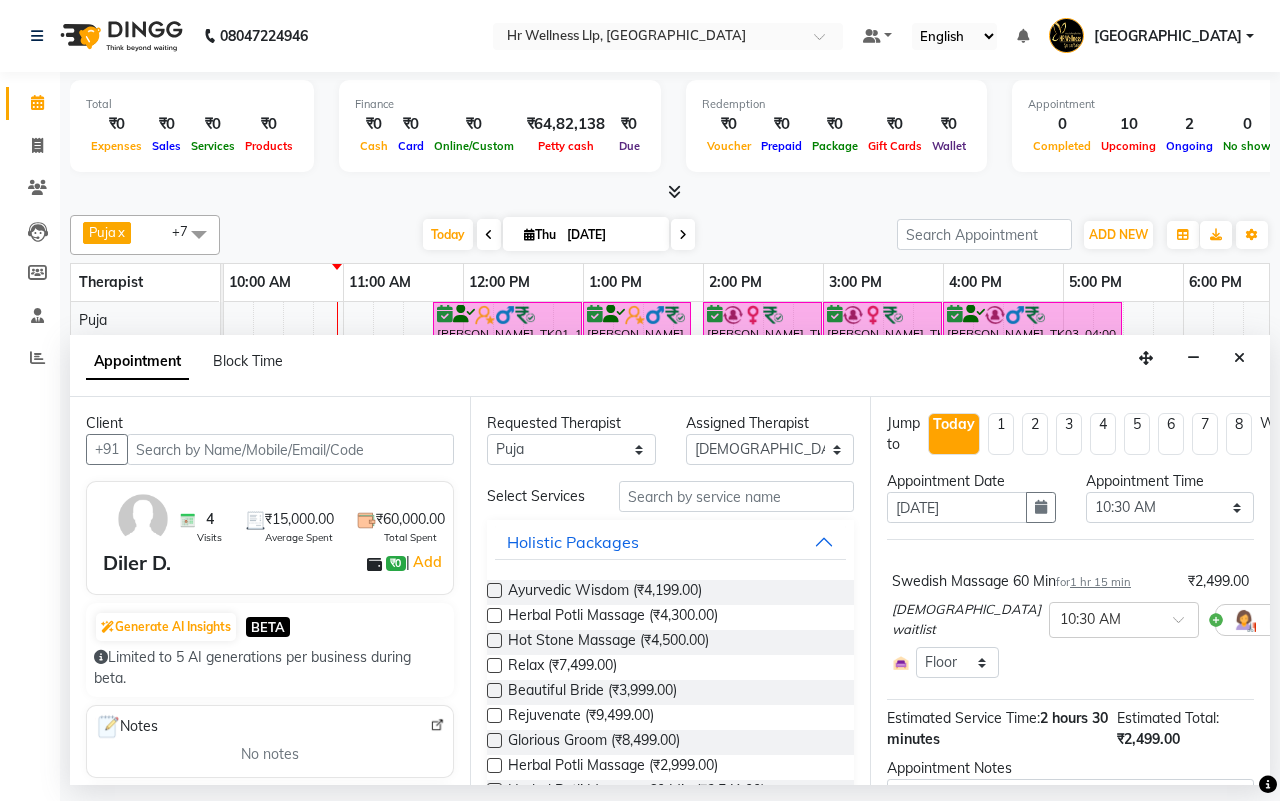 click at bounding box center (1323, 619) 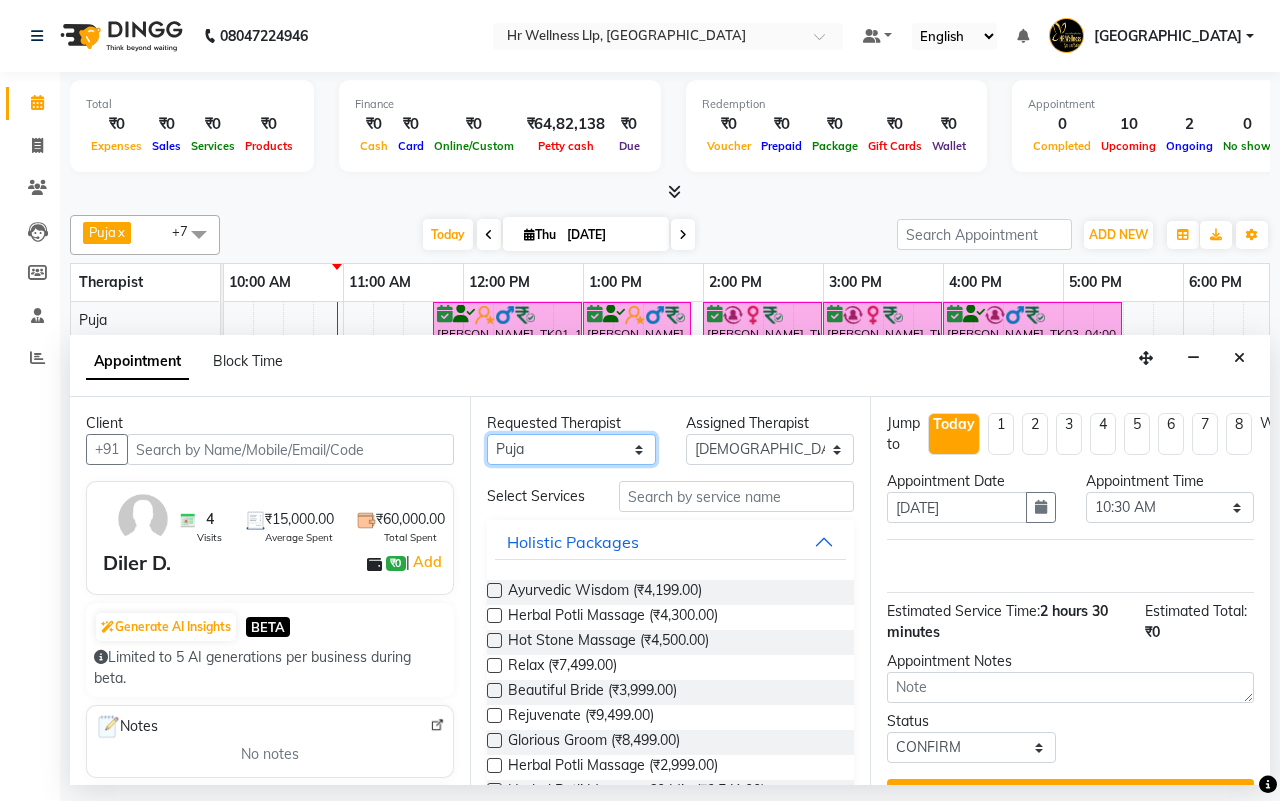 click on "Any Female waitlist Female waitlist 1 Kavita Kevin Lucy Male waitlist Preeti Puja Sharad Bhil Siddharth" at bounding box center (571, 449) 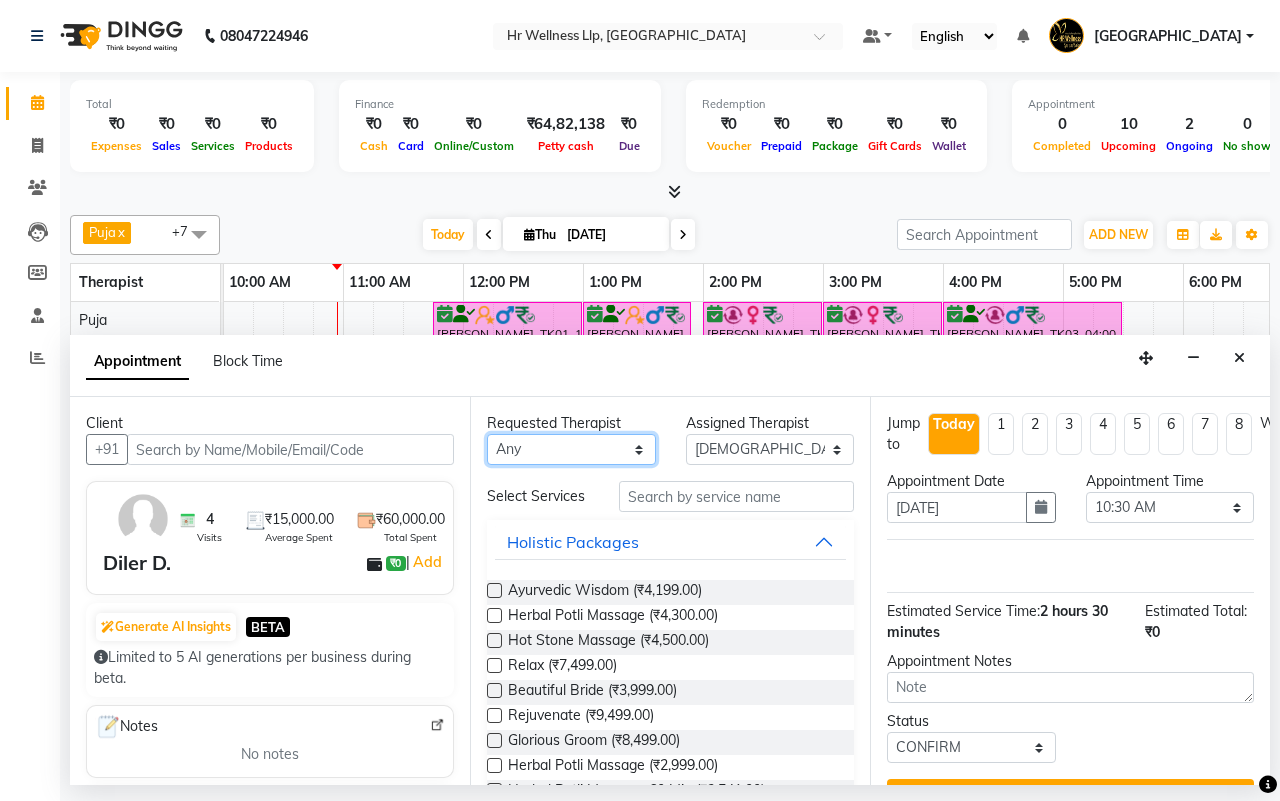 click on "Any Female waitlist Female waitlist 1 Kavita Kevin Lucy Male waitlist Preeti Puja Sharad Bhil Siddharth" at bounding box center [571, 449] 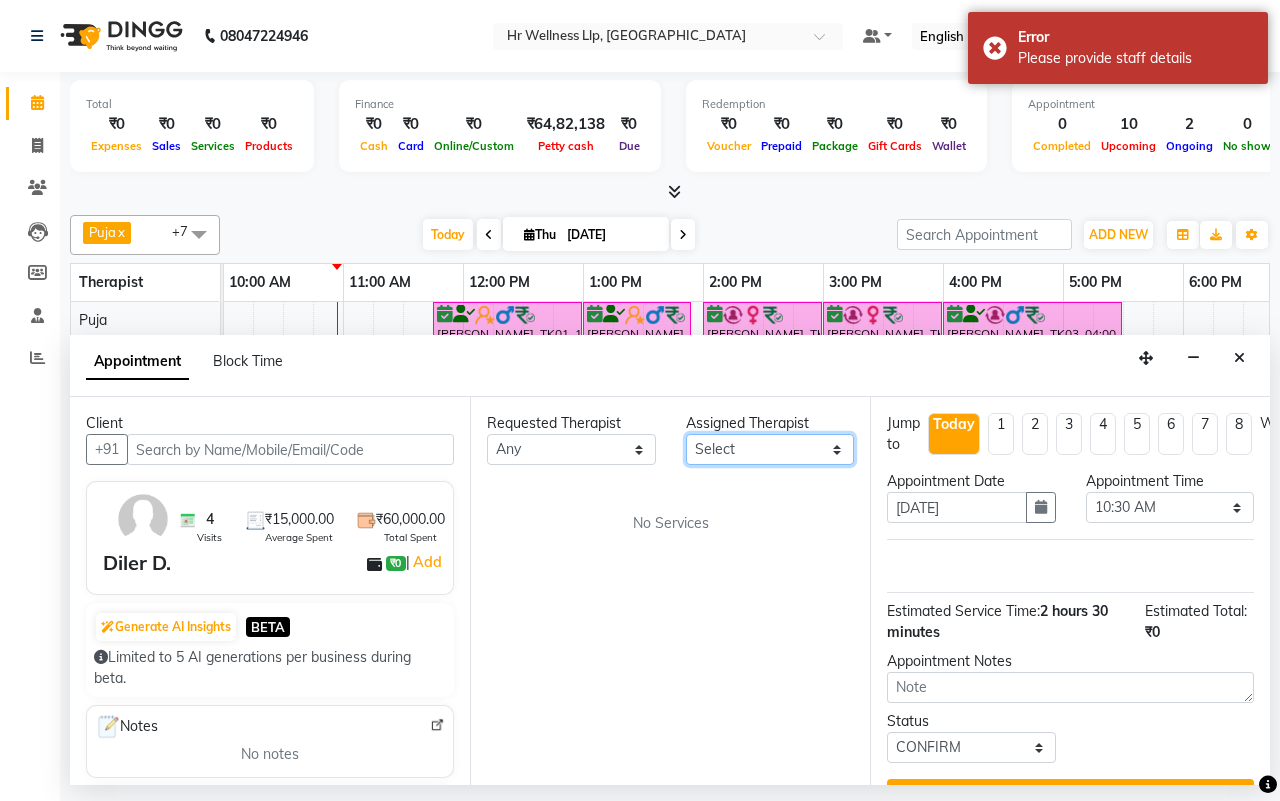click on "Select Female waitlist Female waitlist 1 Kavita Kevin Lucy Male waitlist Preeti Puja Sharad Bhil Siddharth" at bounding box center [770, 449] 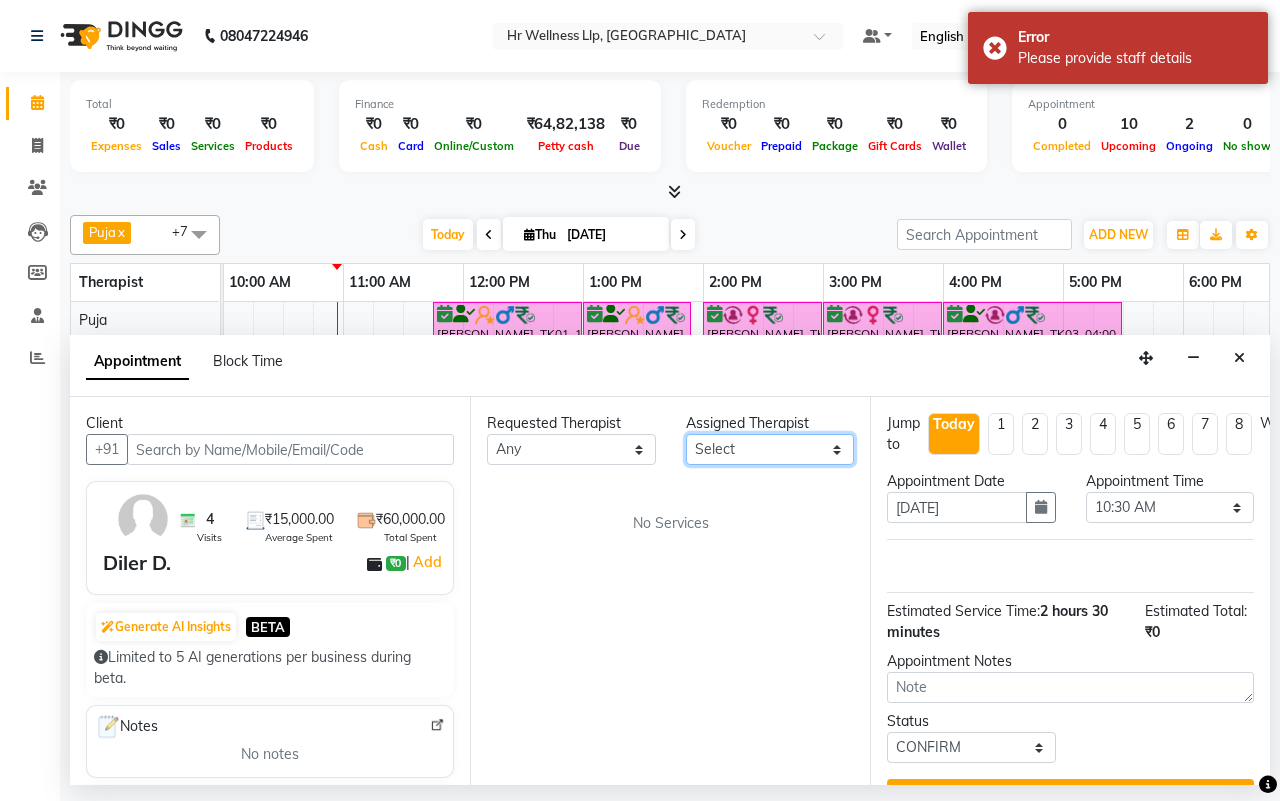 select on "16488" 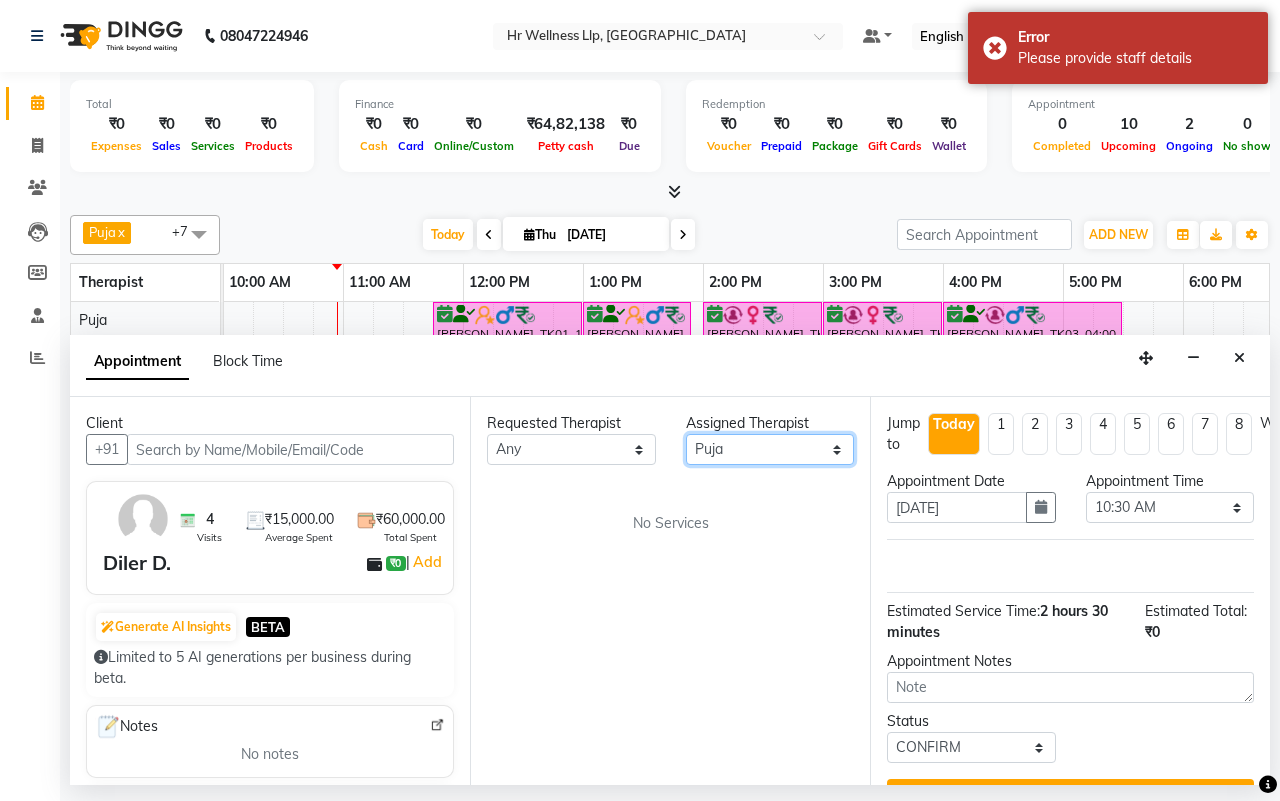 click on "Select Female waitlist Female waitlist 1 Kavita Kevin Lucy Male waitlist Preeti Puja Sharad Bhil Siddharth" at bounding box center [770, 449] 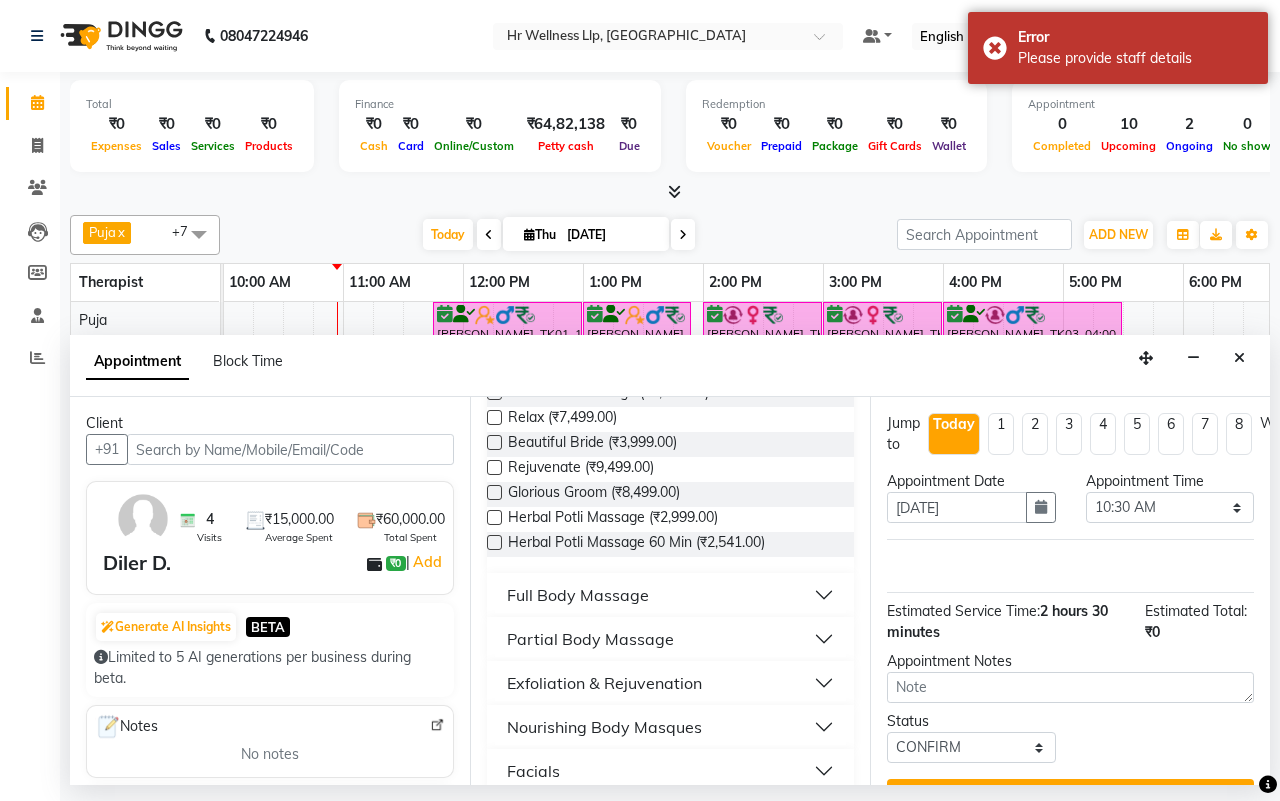 scroll, scrollTop: 250, scrollLeft: 0, axis: vertical 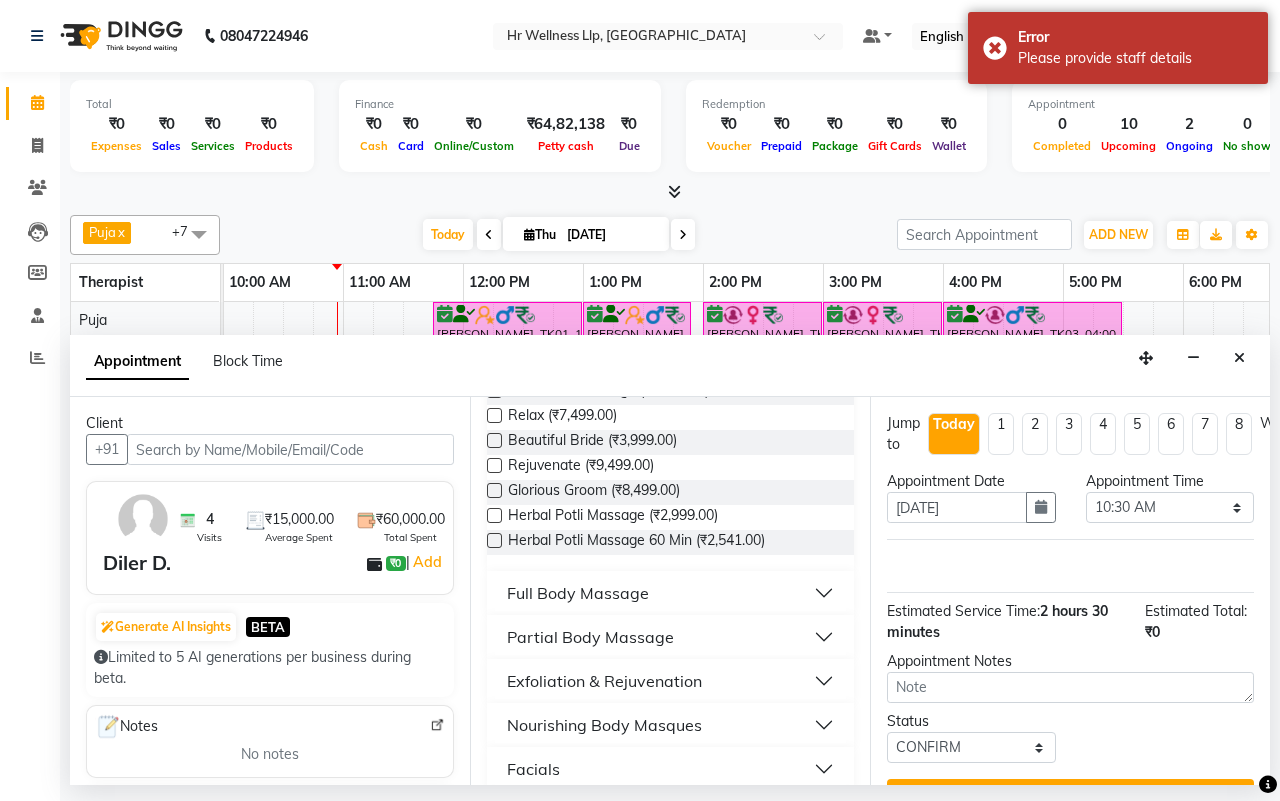 click on "Partial Body Massage" at bounding box center (590, 637) 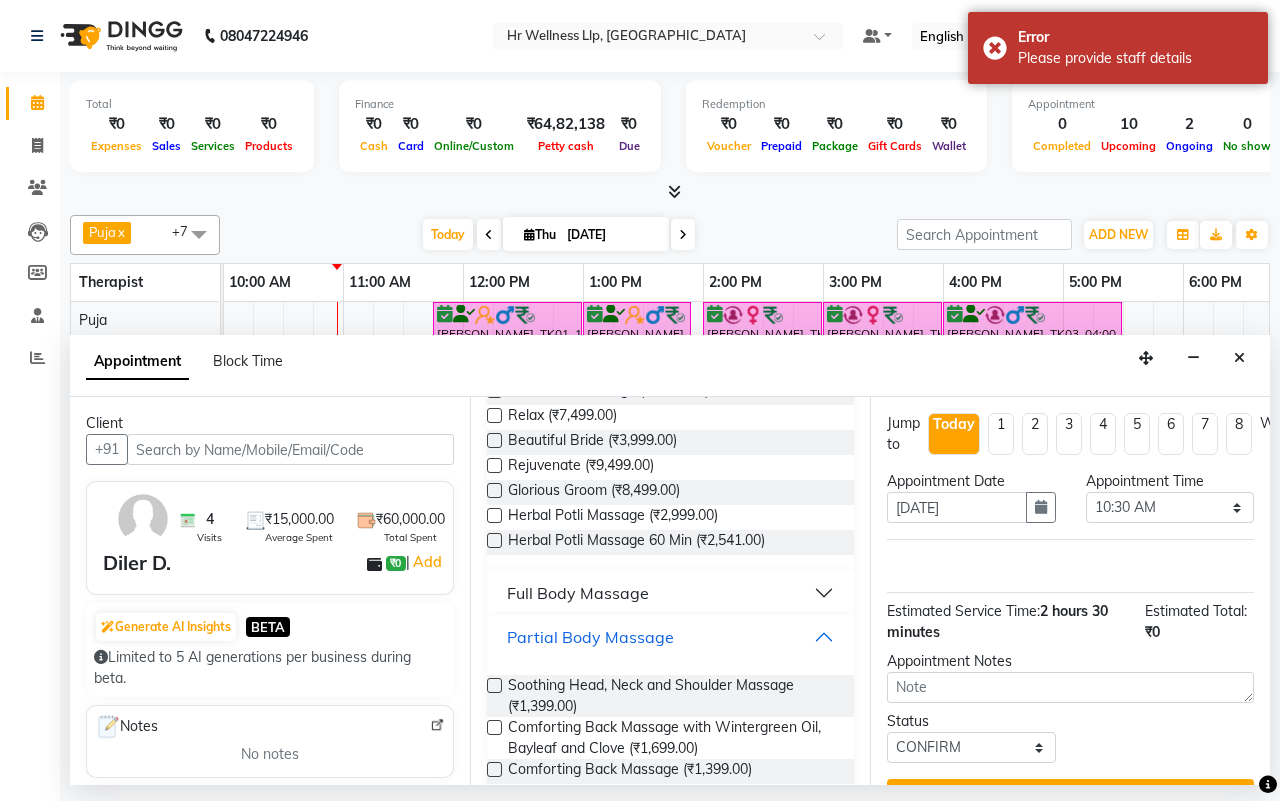 scroll, scrollTop: 375, scrollLeft: 0, axis: vertical 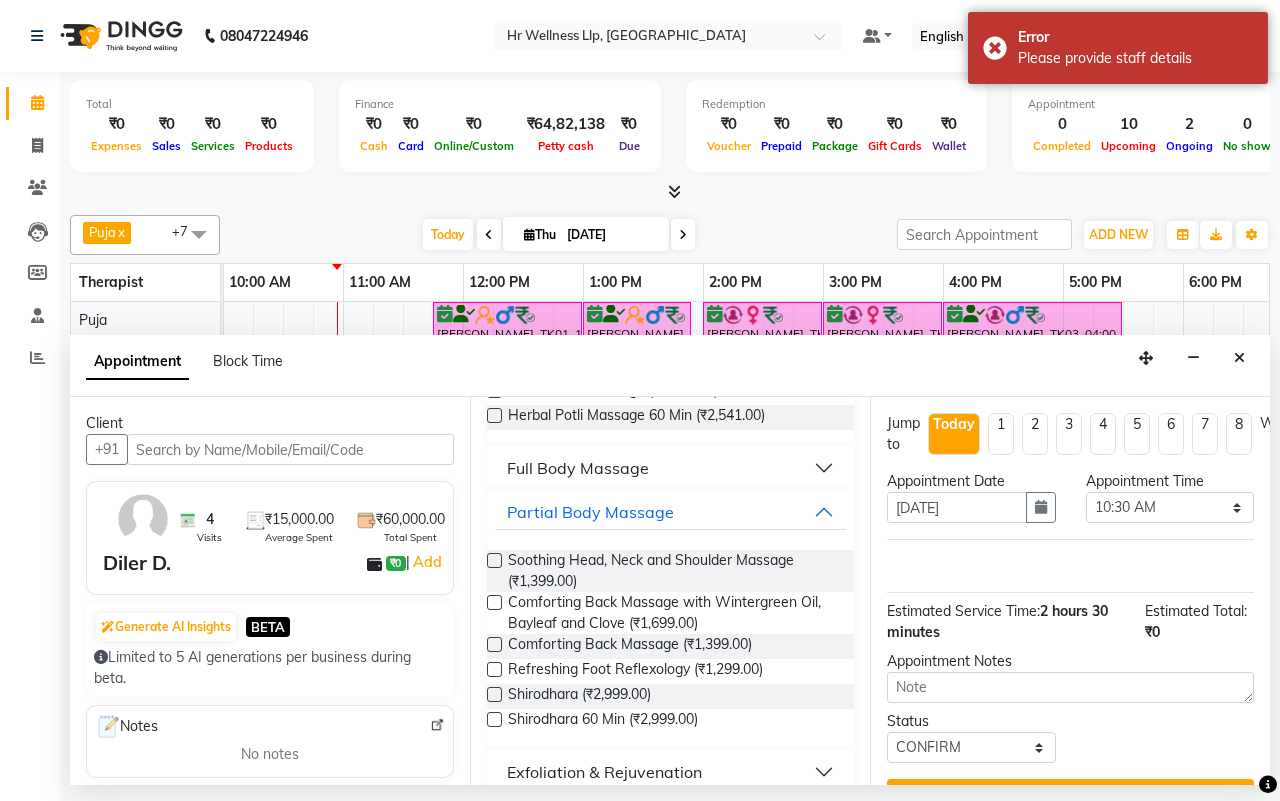 click at bounding box center [494, 560] 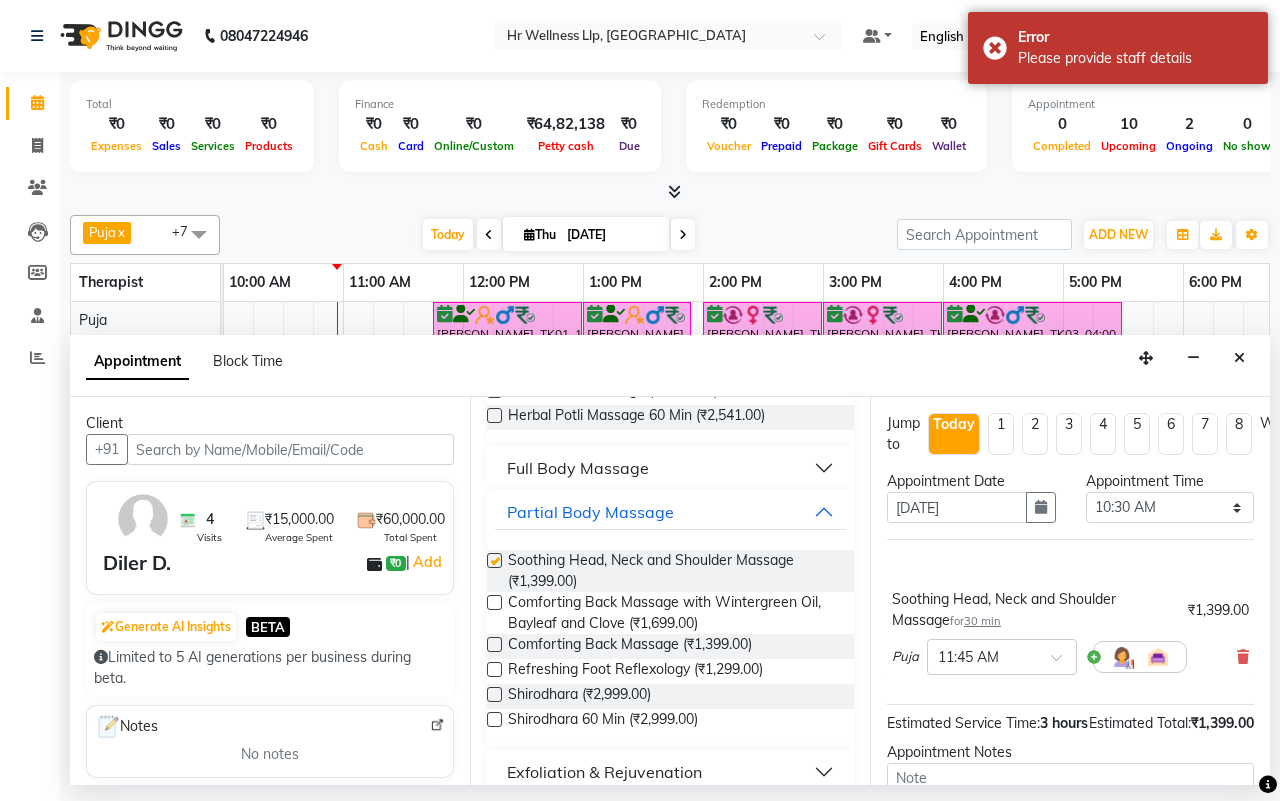 checkbox on "false" 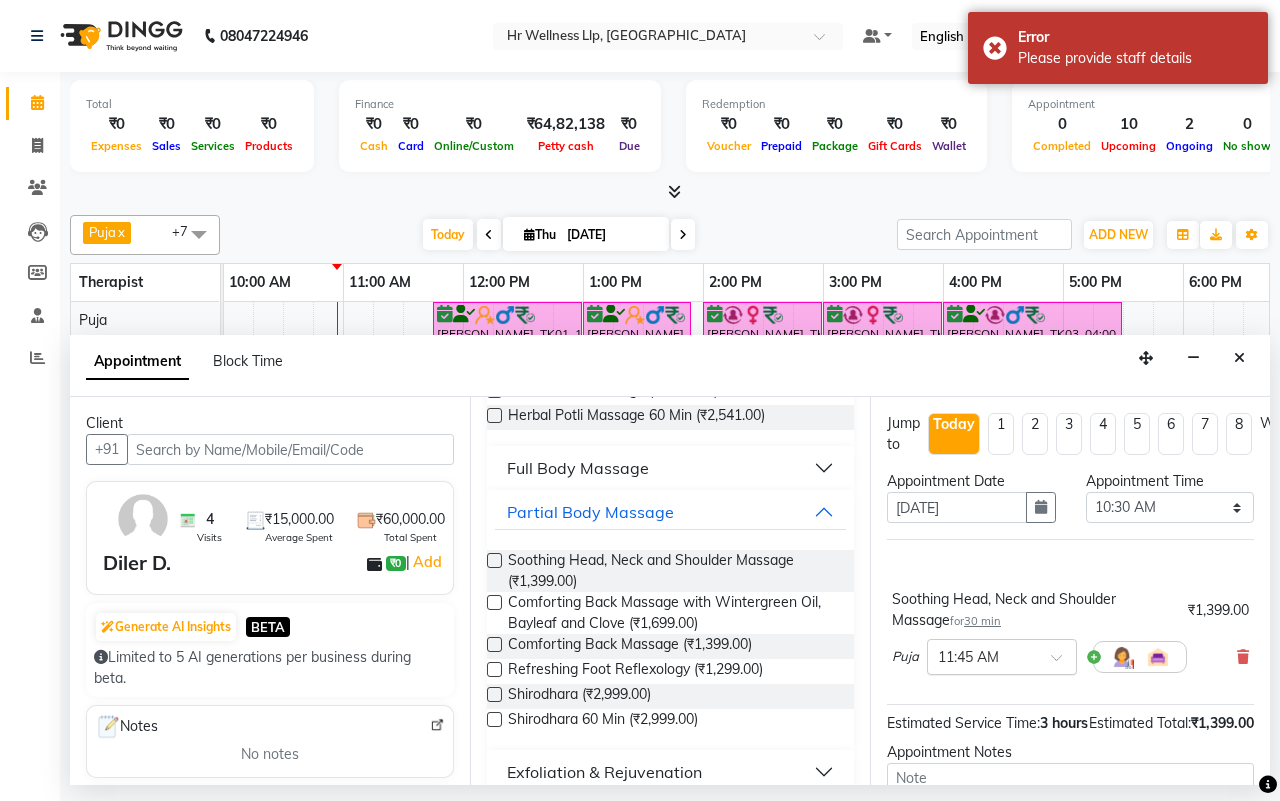 click at bounding box center [1063, 663] 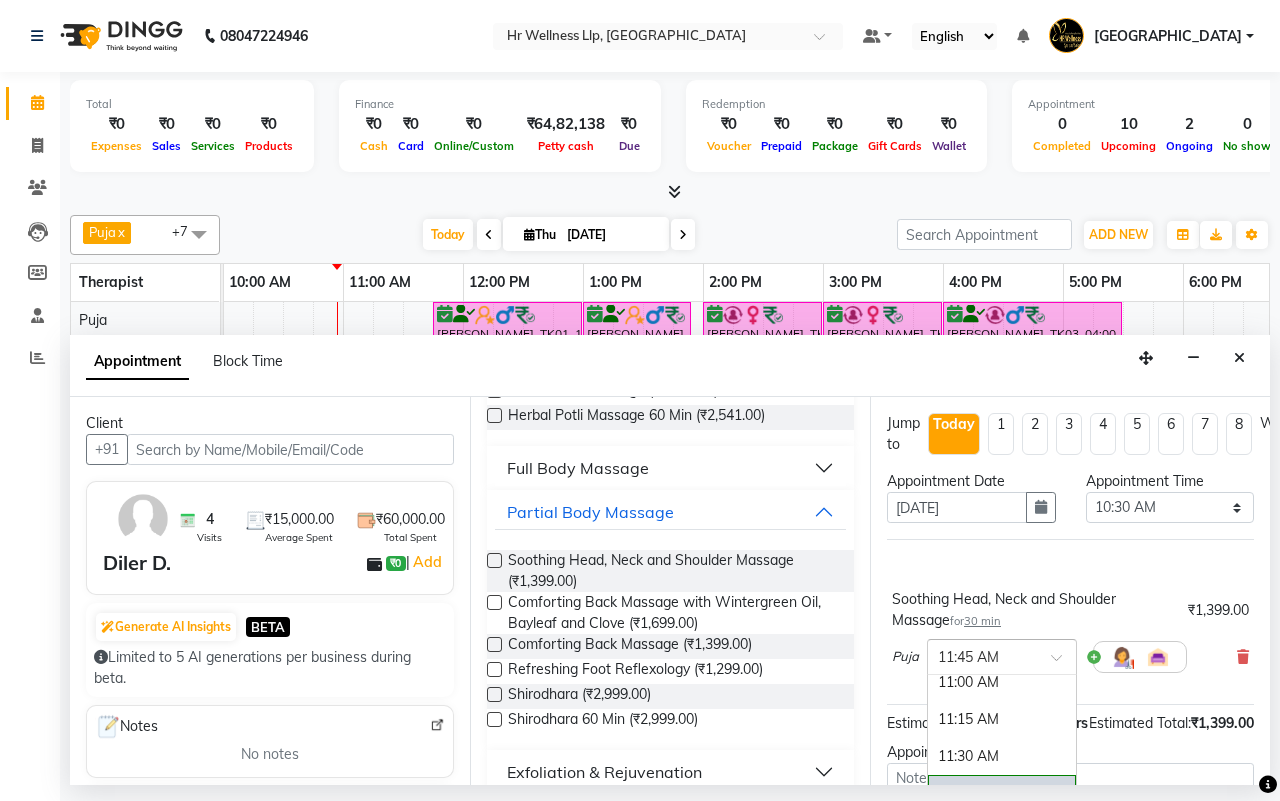 scroll, scrollTop: 257, scrollLeft: 0, axis: vertical 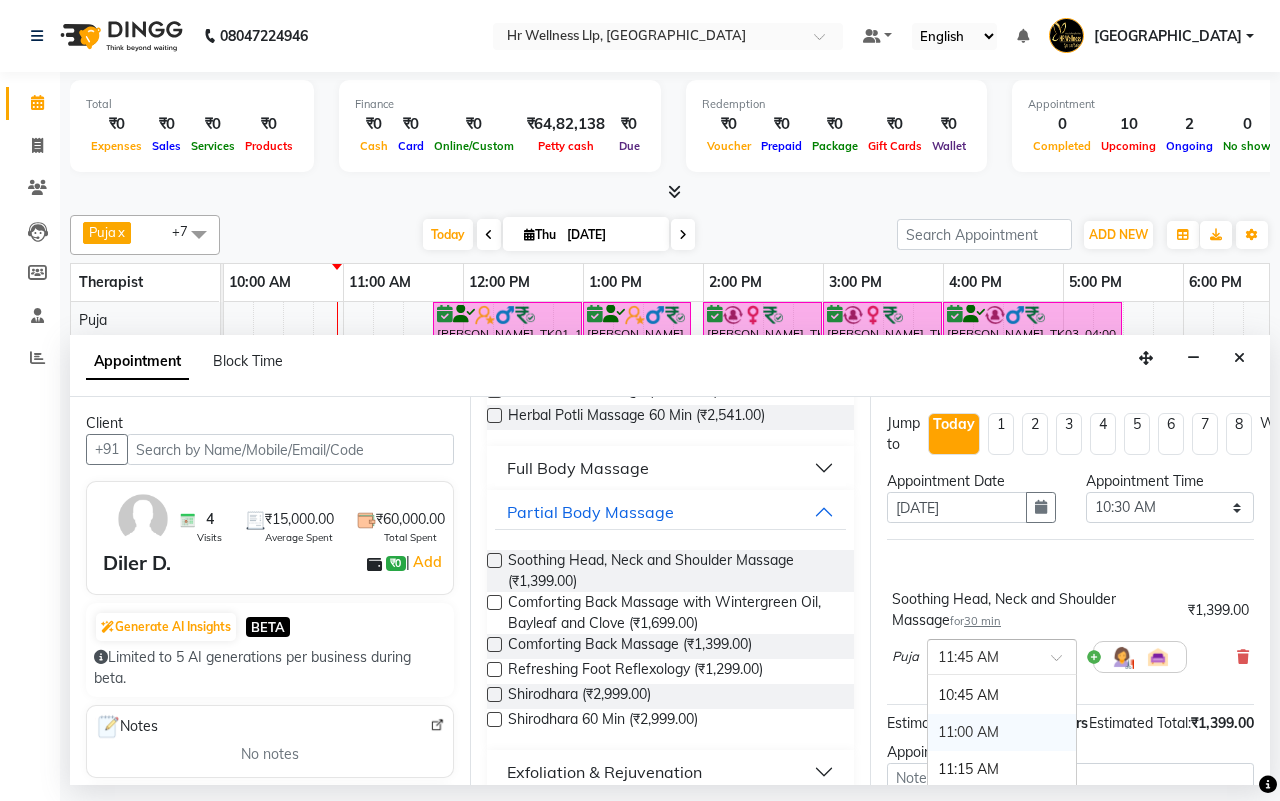 click on "11:00 AM" at bounding box center (1002, 732) 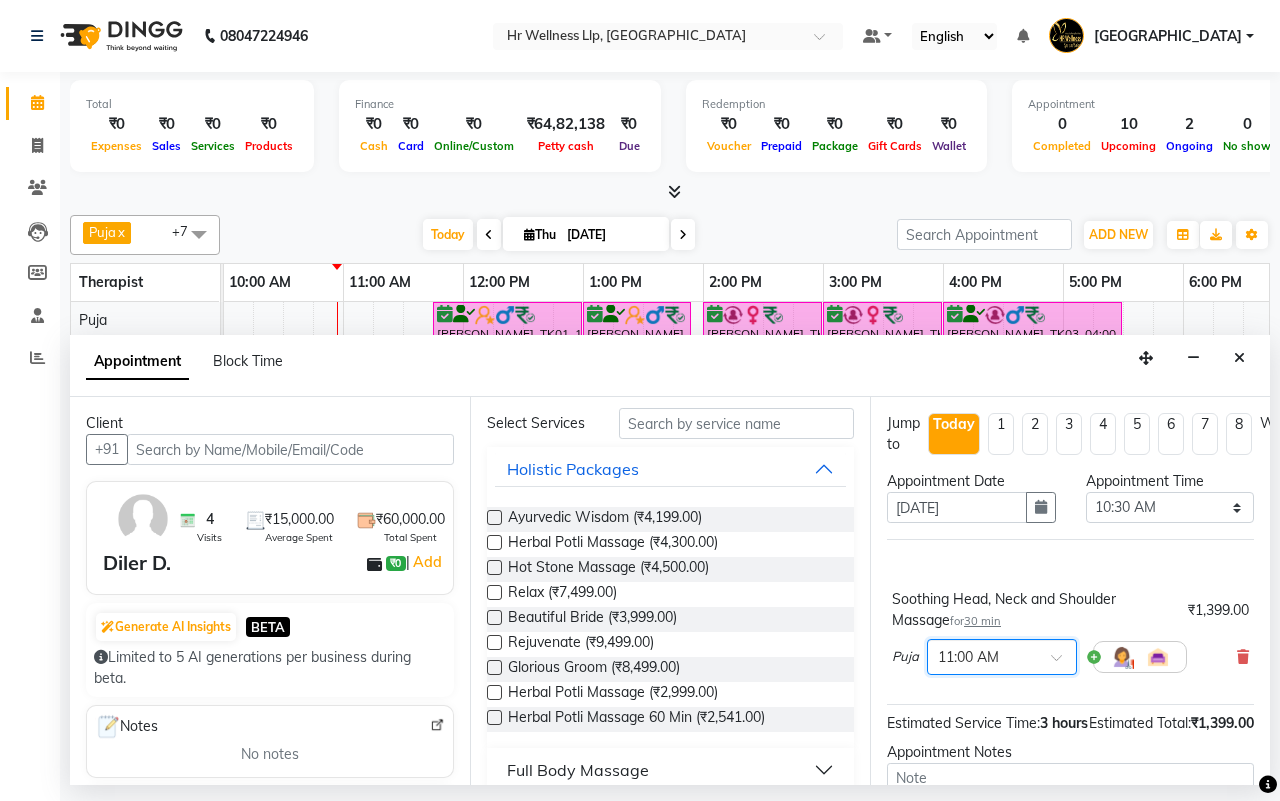 scroll, scrollTop: 0, scrollLeft: 0, axis: both 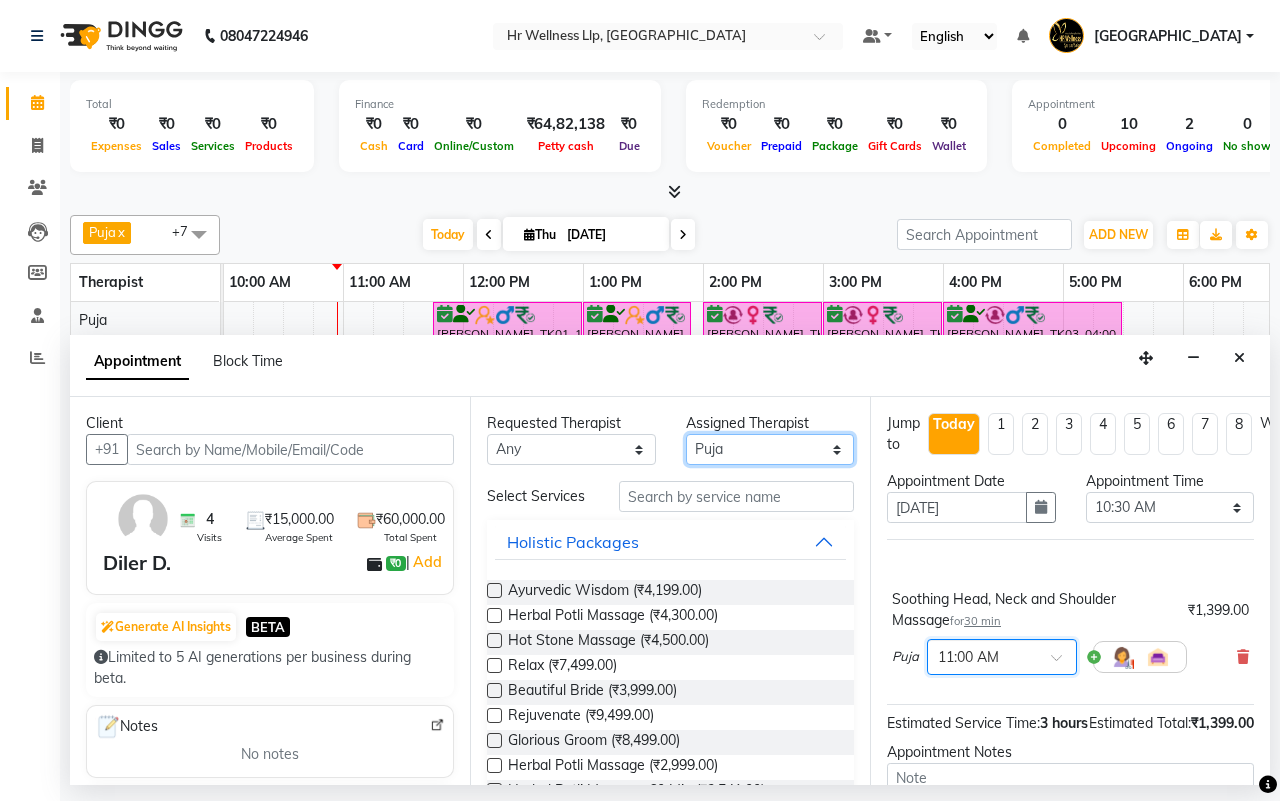 click on "Select Female waitlist Female waitlist 1 Kavita Kevin Lucy Male waitlist Preeti Puja Sharad Bhil Siddharth" at bounding box center (770, 449) 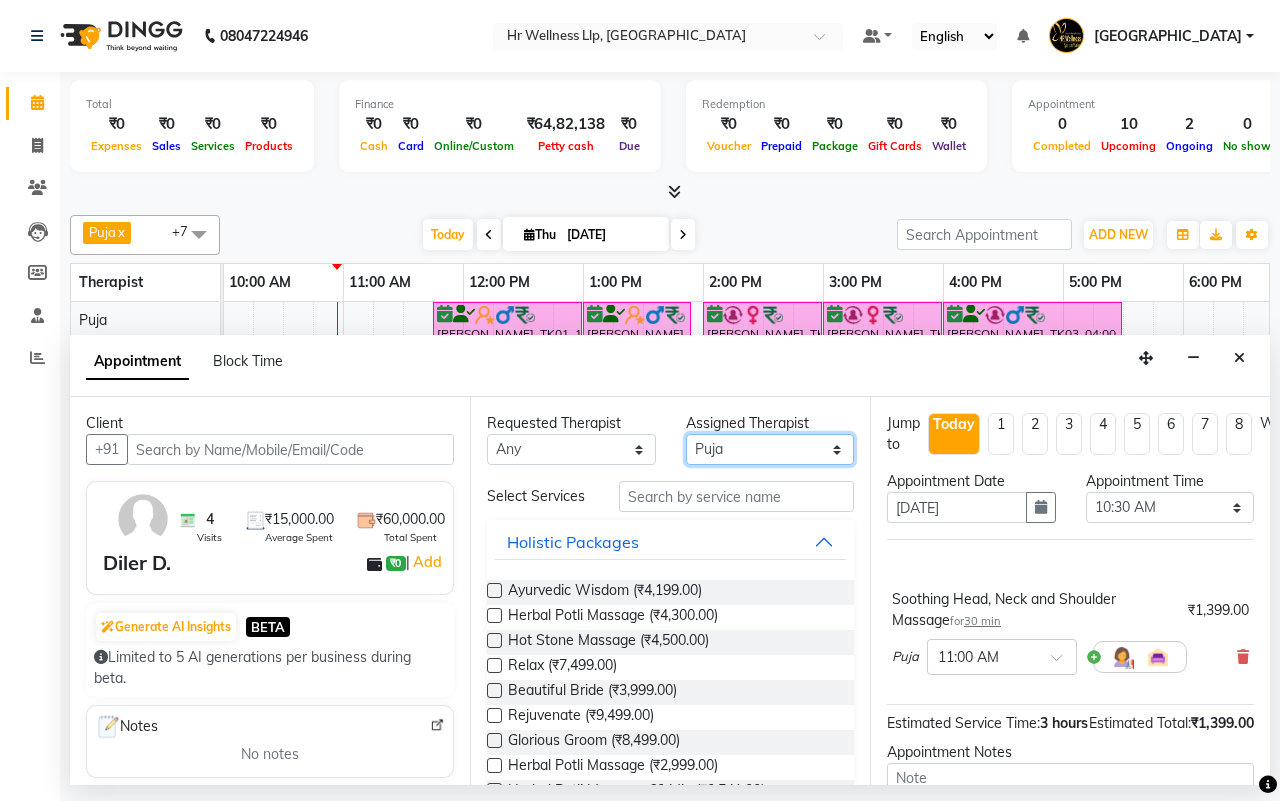 select on "85703" 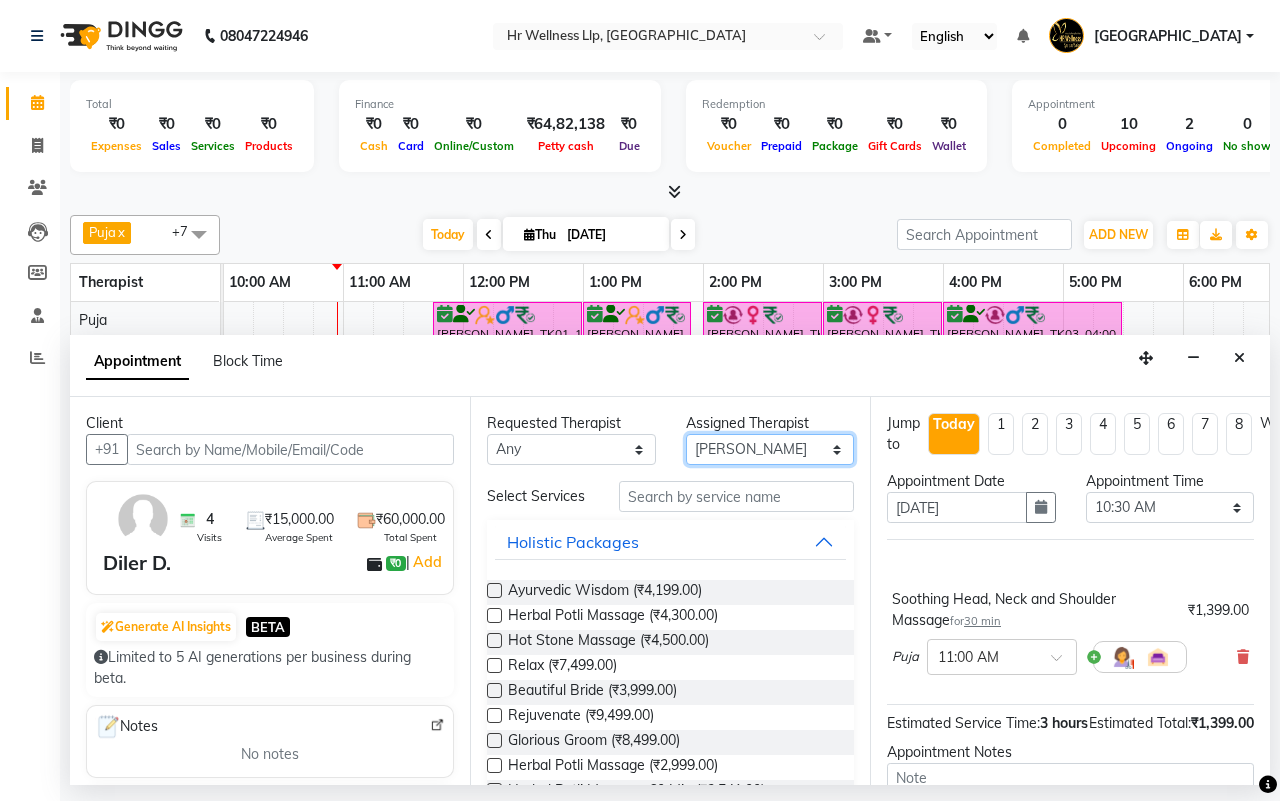 click on "Select Female waitlist Female waitlist 1 Kavita Kevin Lucy Male waitlist Preeti Puja Sharad Bhil Siddharth" at bounding box center (770, 449) 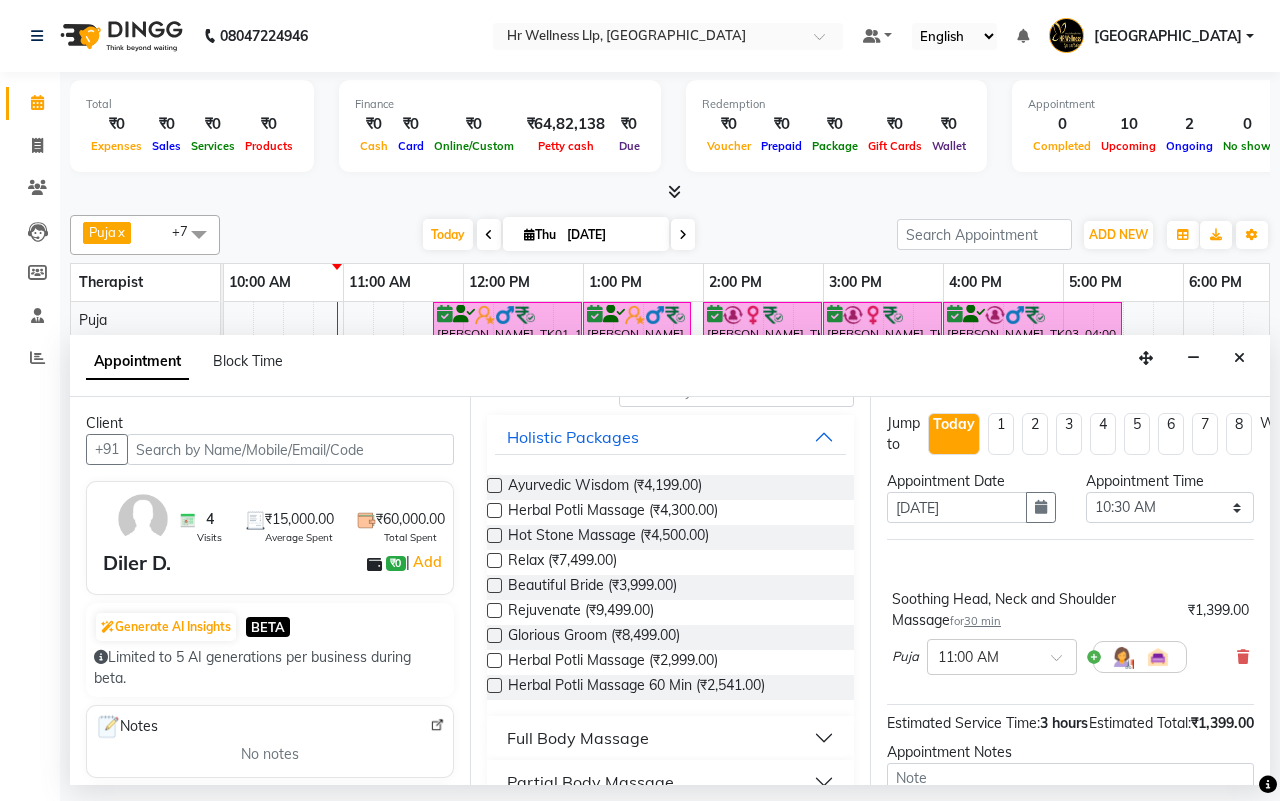 scroll, scrollTop: 250, scrollLeft: 0, axis: vertical 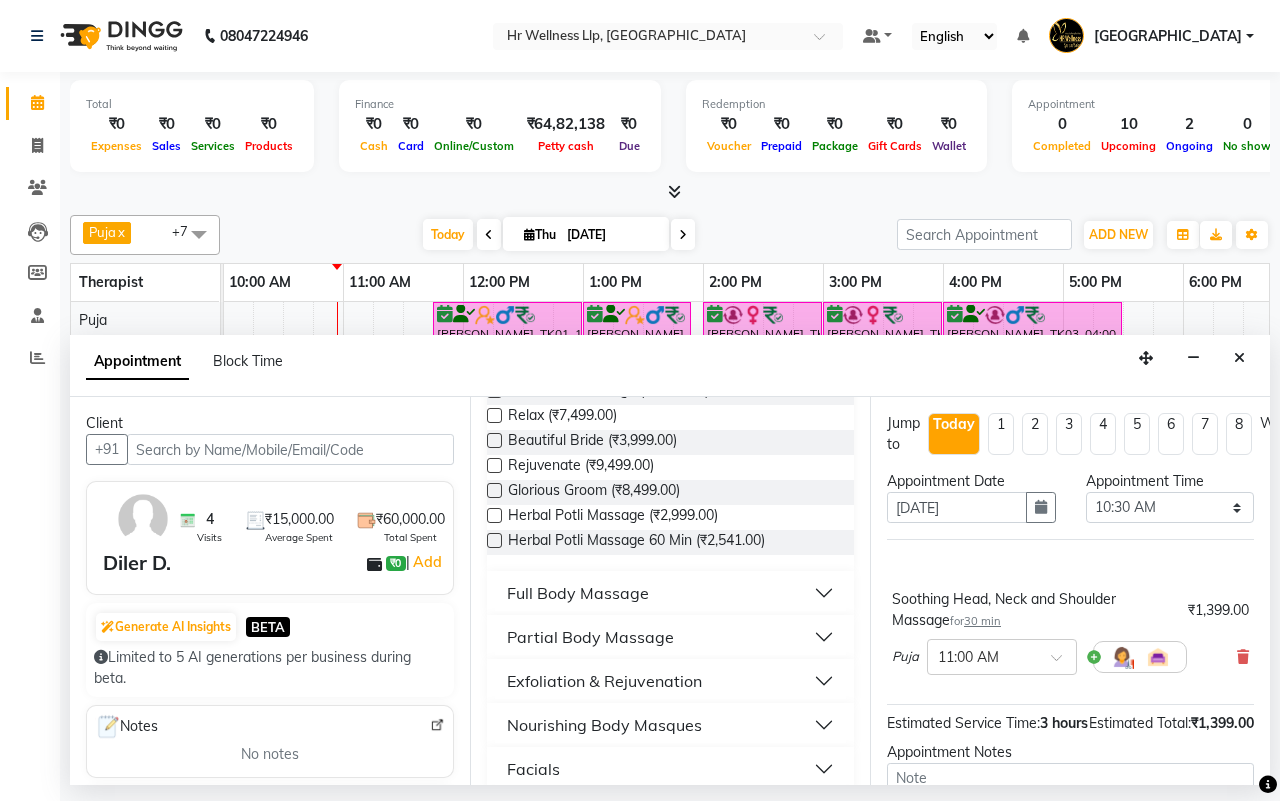 click on "Full Body Massage" at bounding box center [578, 593] 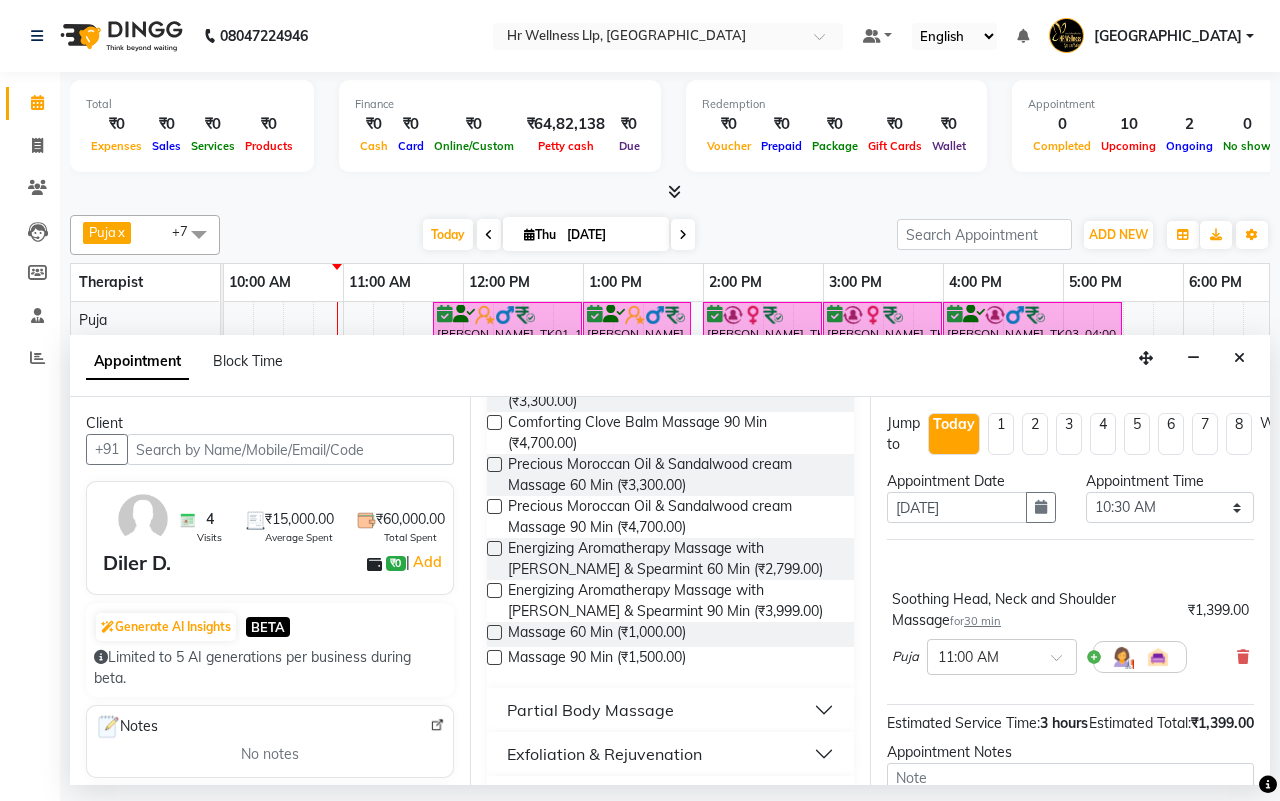 scroll, scrollTop: 1375, scrollLeft: 0, axis: vertical 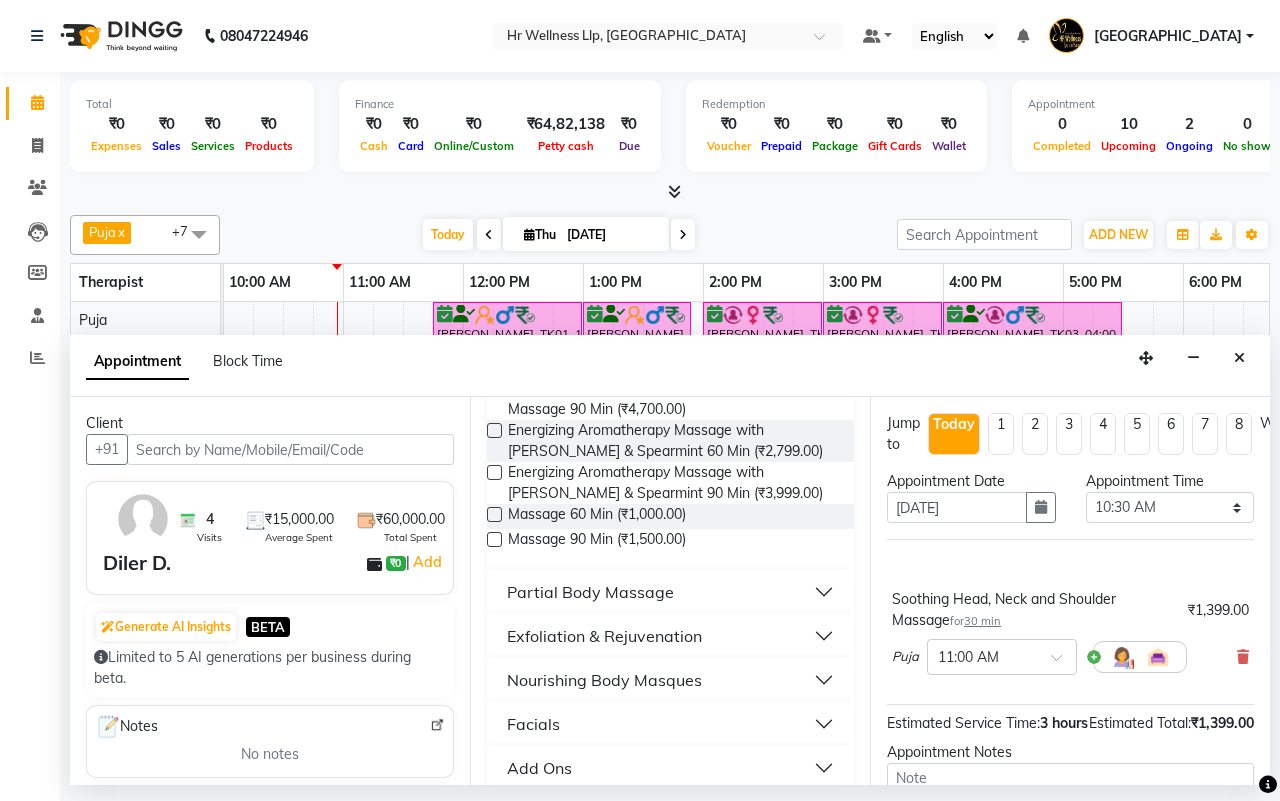 click on "Partial Body Massage" at bounding box center [590, 592] 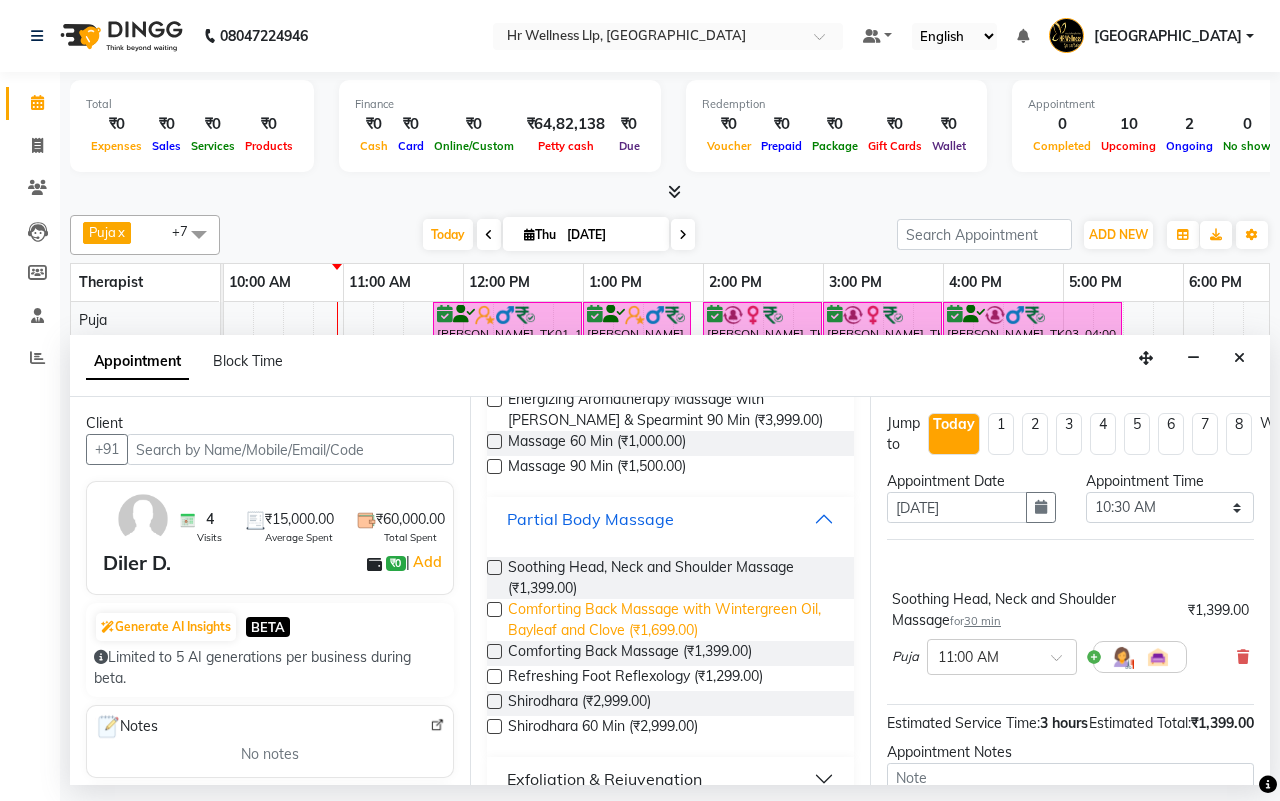scroll, scrollTop: 1500, scrollLeft: 0, axis: vertical 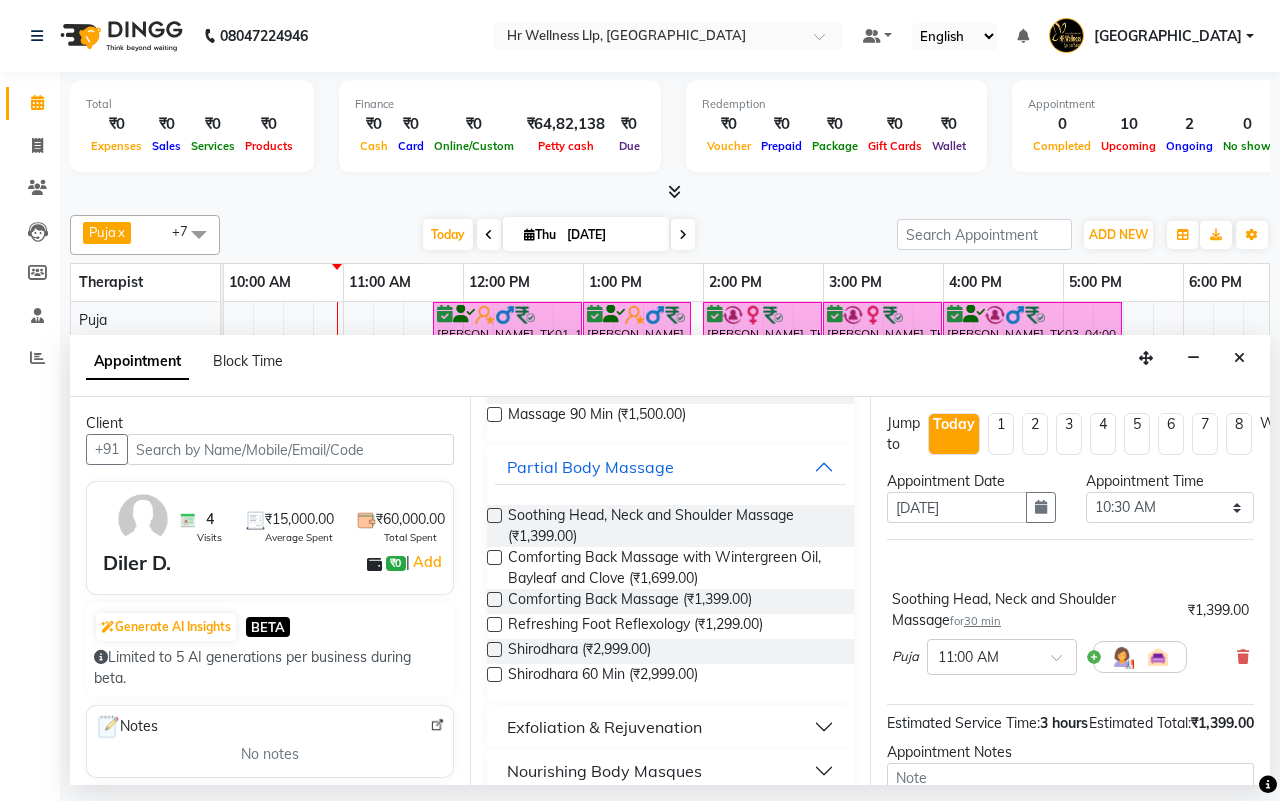 click at bounding box center (494, 557) 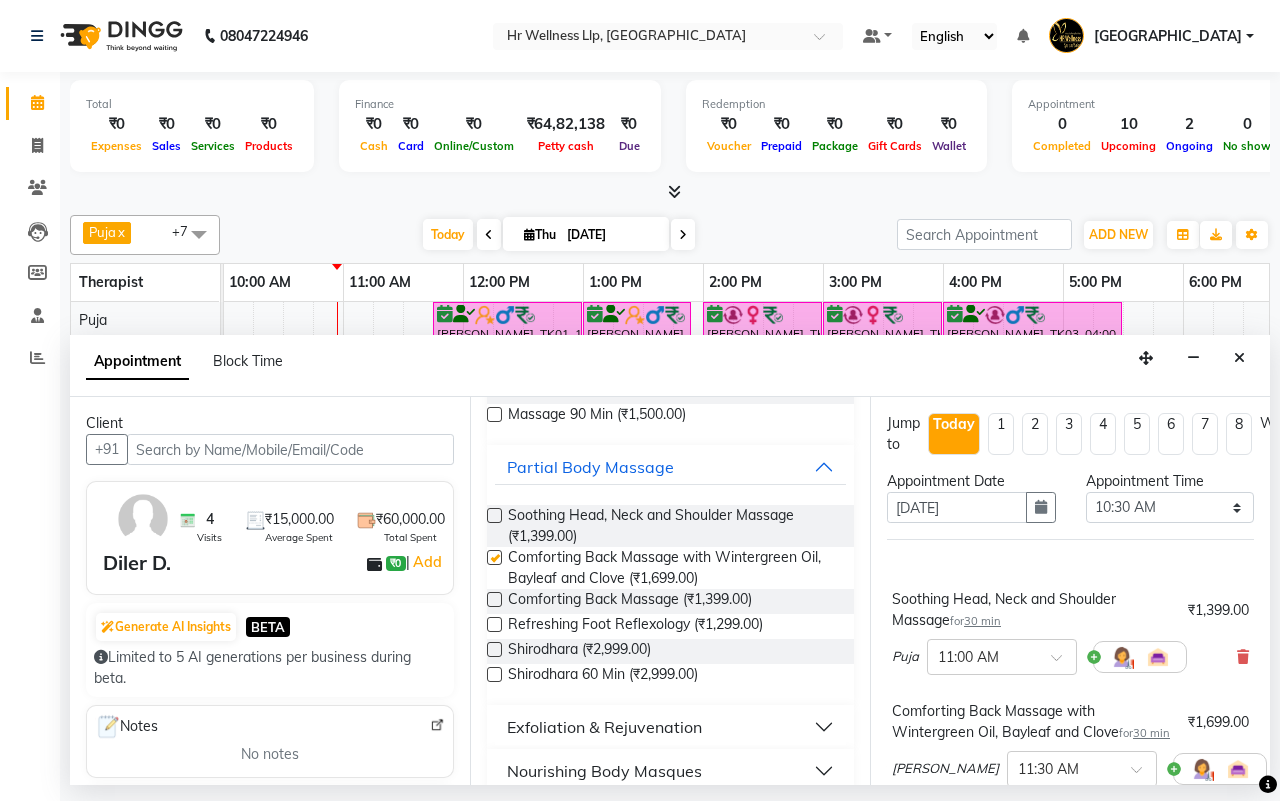 checkbox on "false" 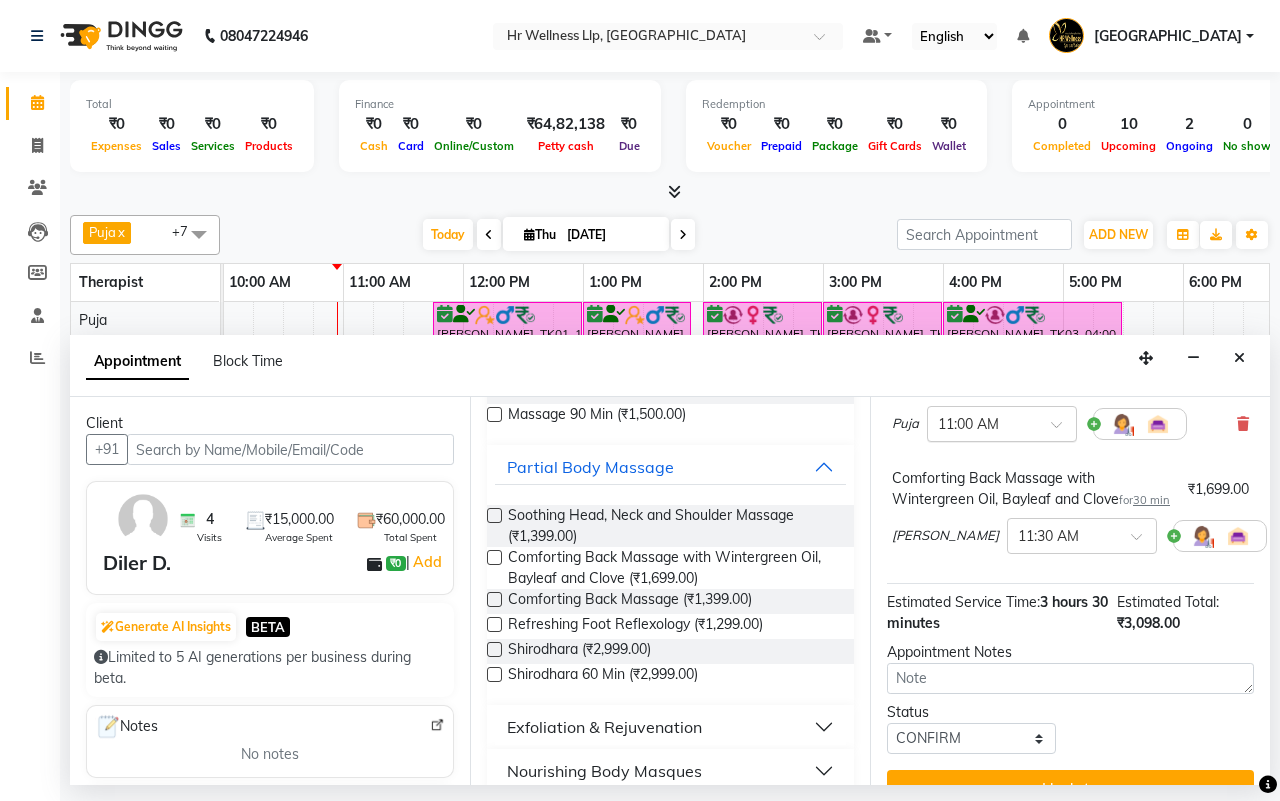 scroll, scrollTop: 250, scrollLeft: 0, axis: vertical 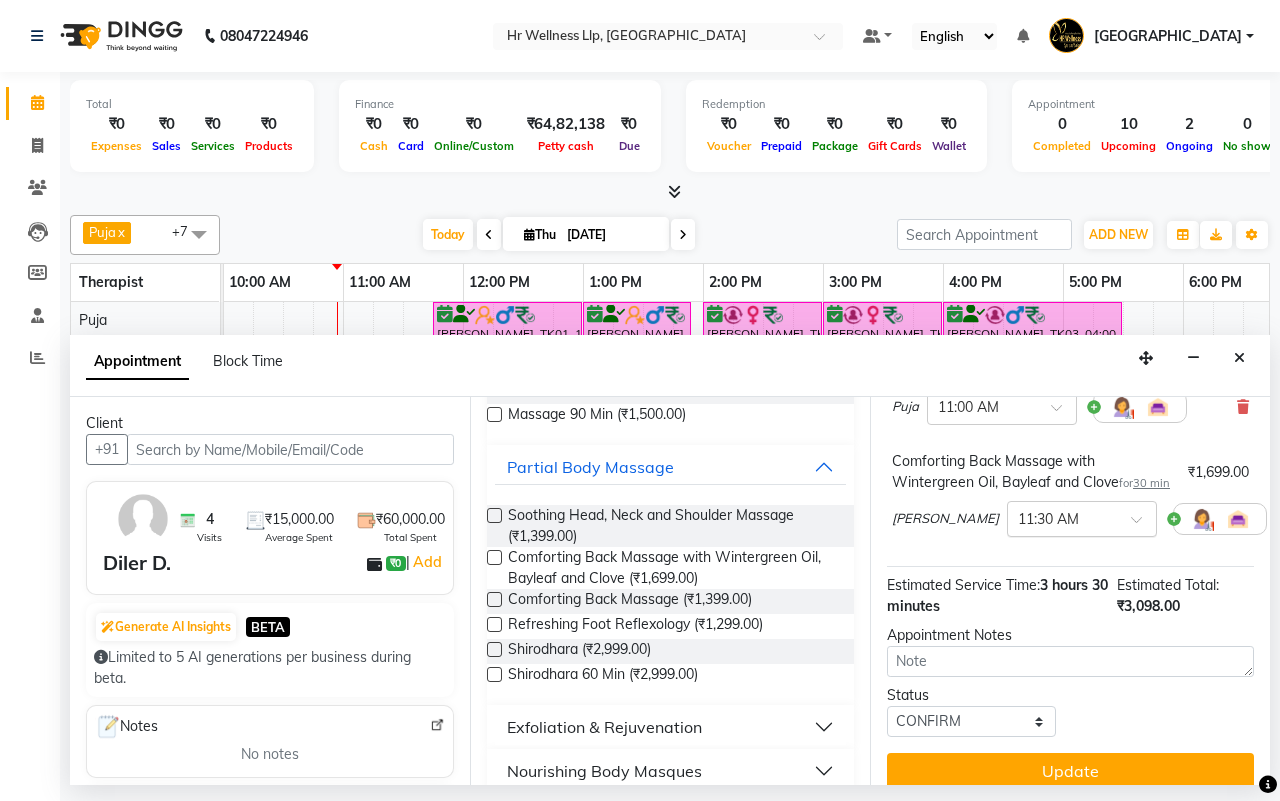 click at bounding box center (1143, 525) 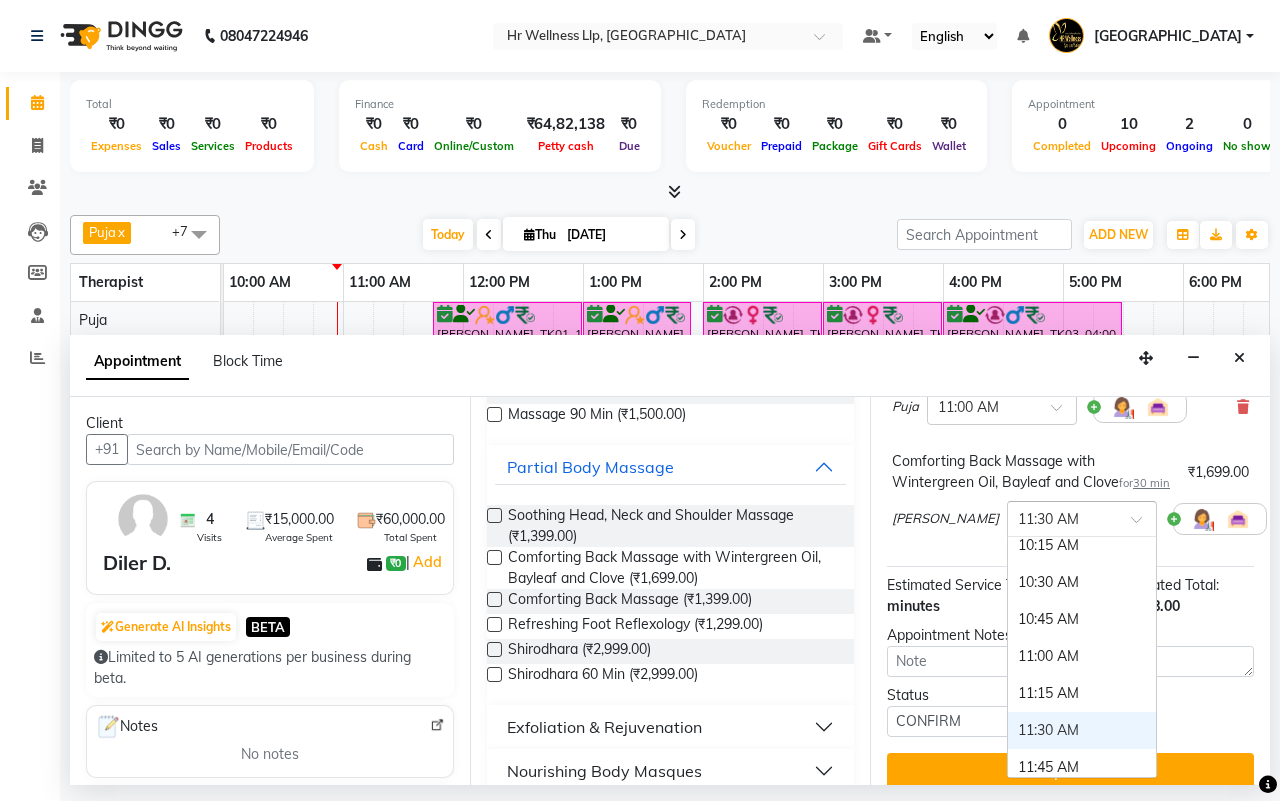 scroll, scrollTop: 170, scrollLeft: 0, axis: vertical 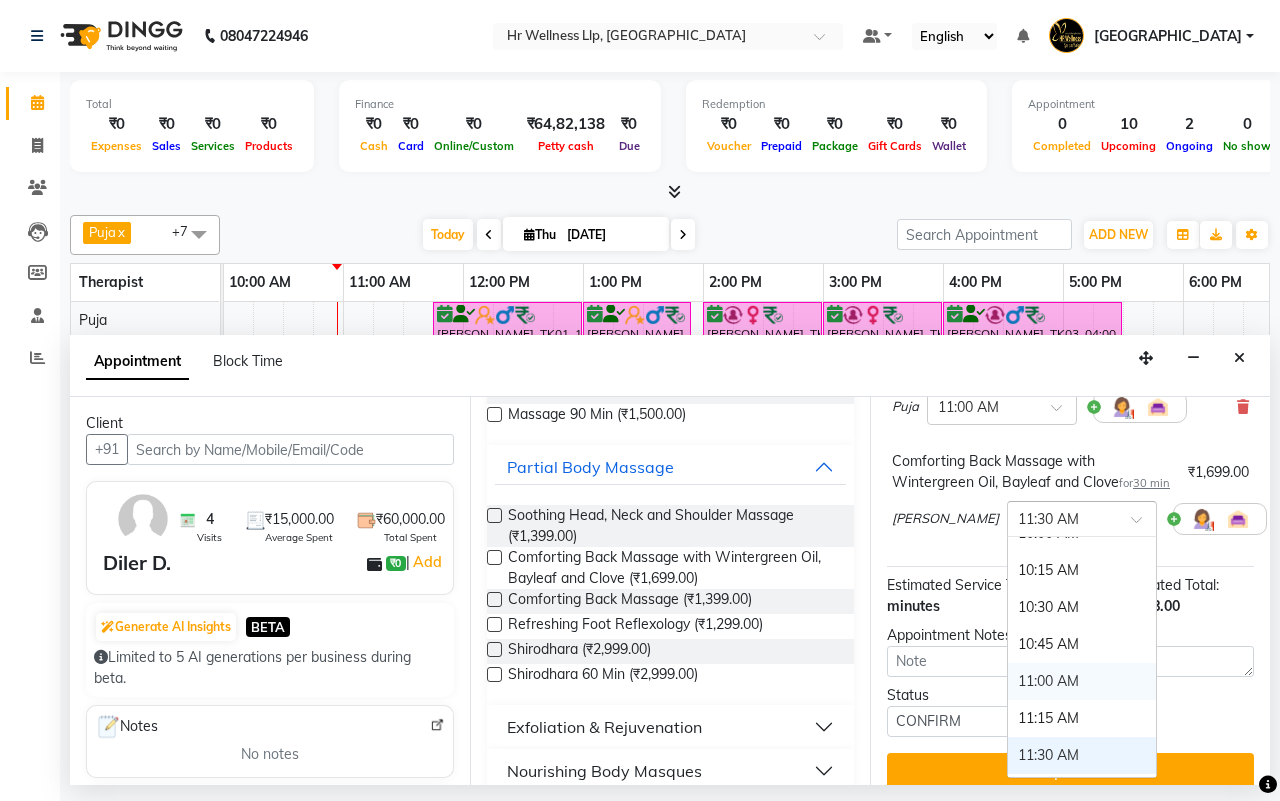 click on "11:00 AM" at bounding box center (1082, 681) 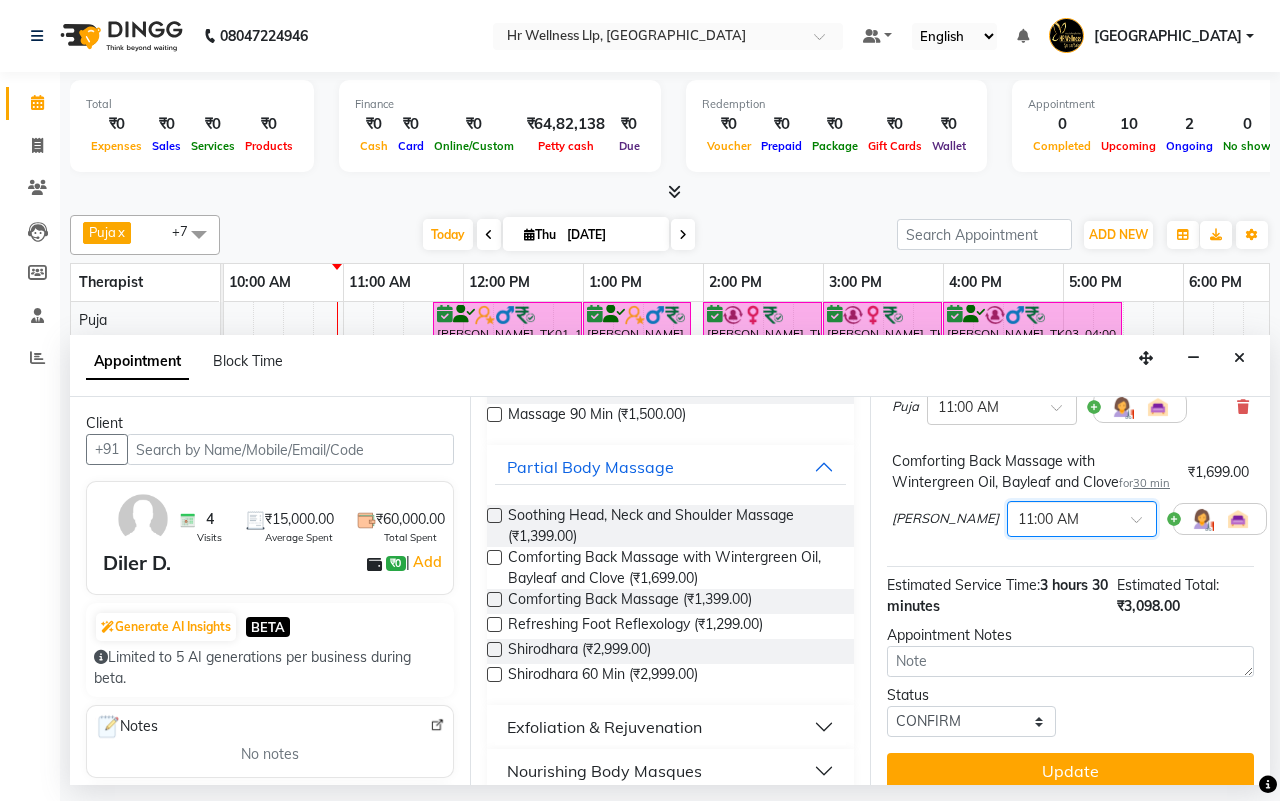 scroll, scrollTop: 311, scrollLeft: 0, axis: vertical 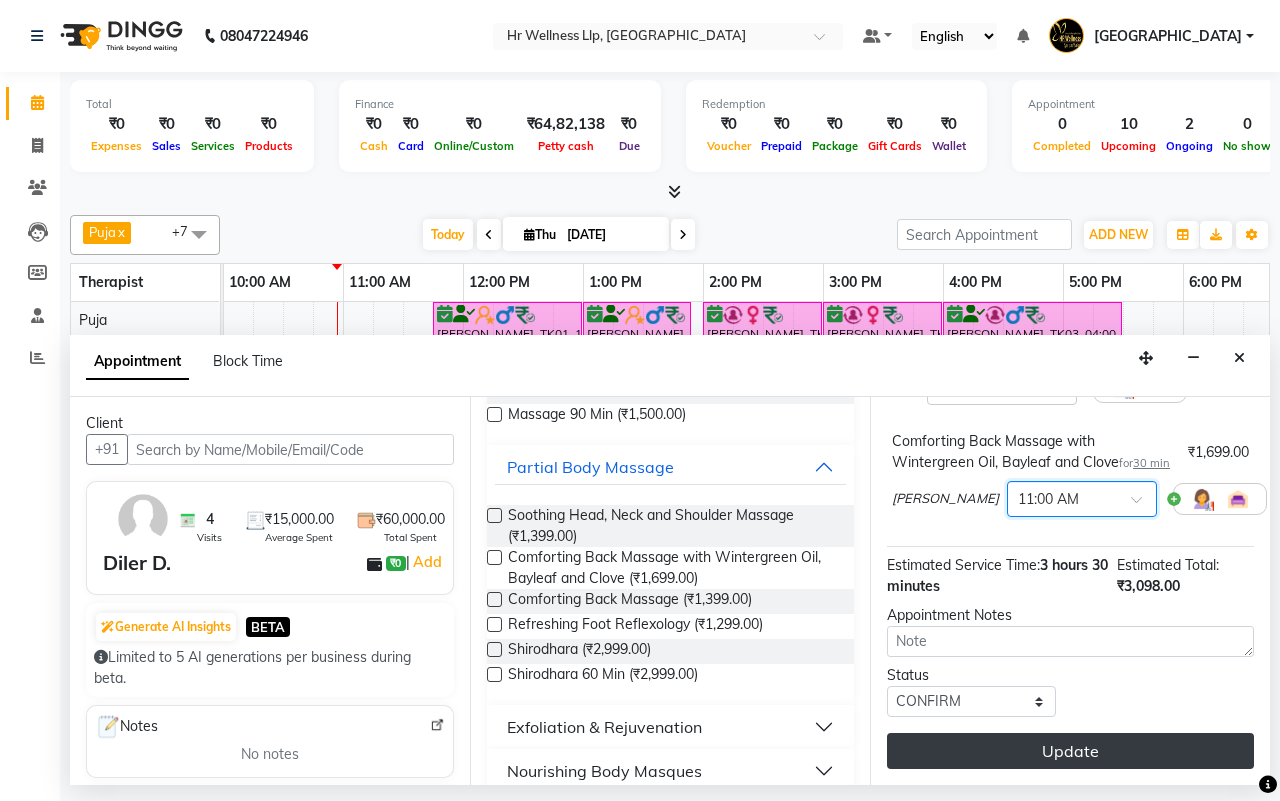 click on "Update" at bounding box center [1070, 751] 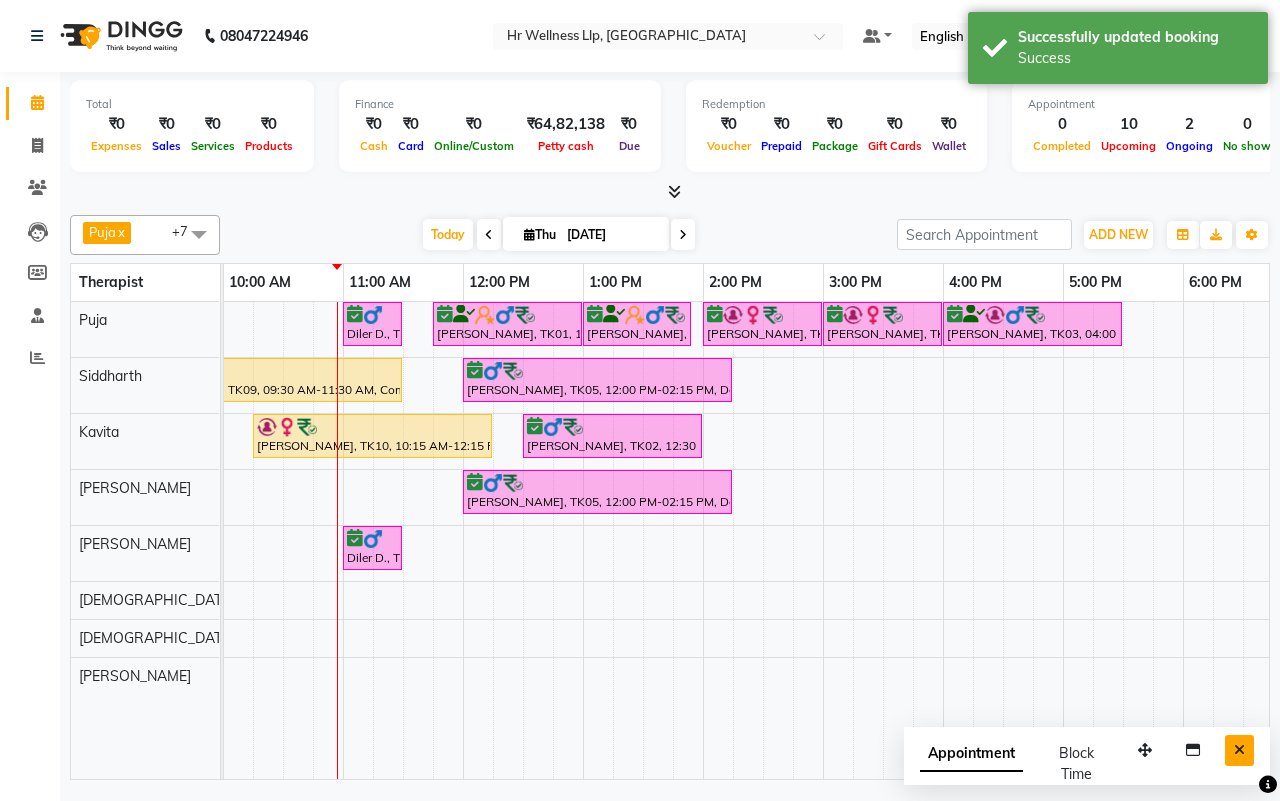 click at bounding box center (1239, 750) 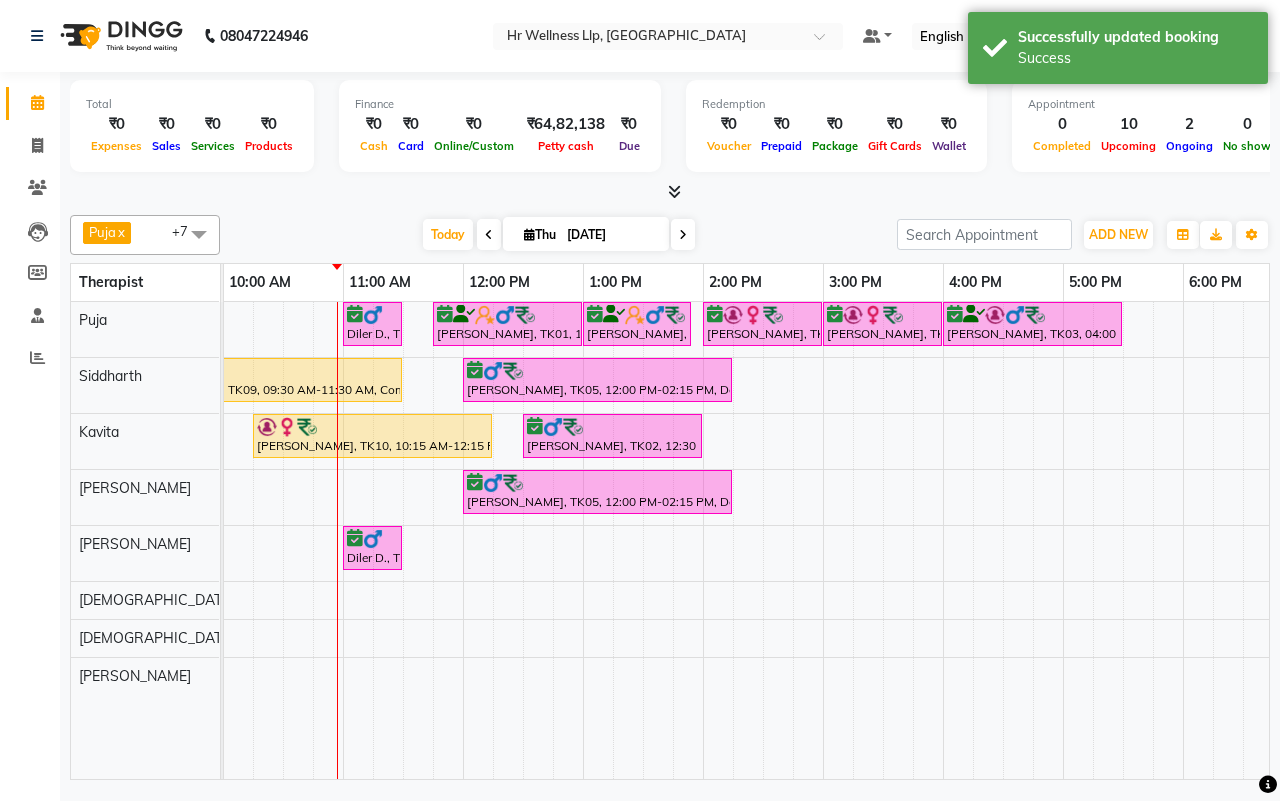 click on "Today  Thu 10-07-2025" at bounding box center [558, 235] 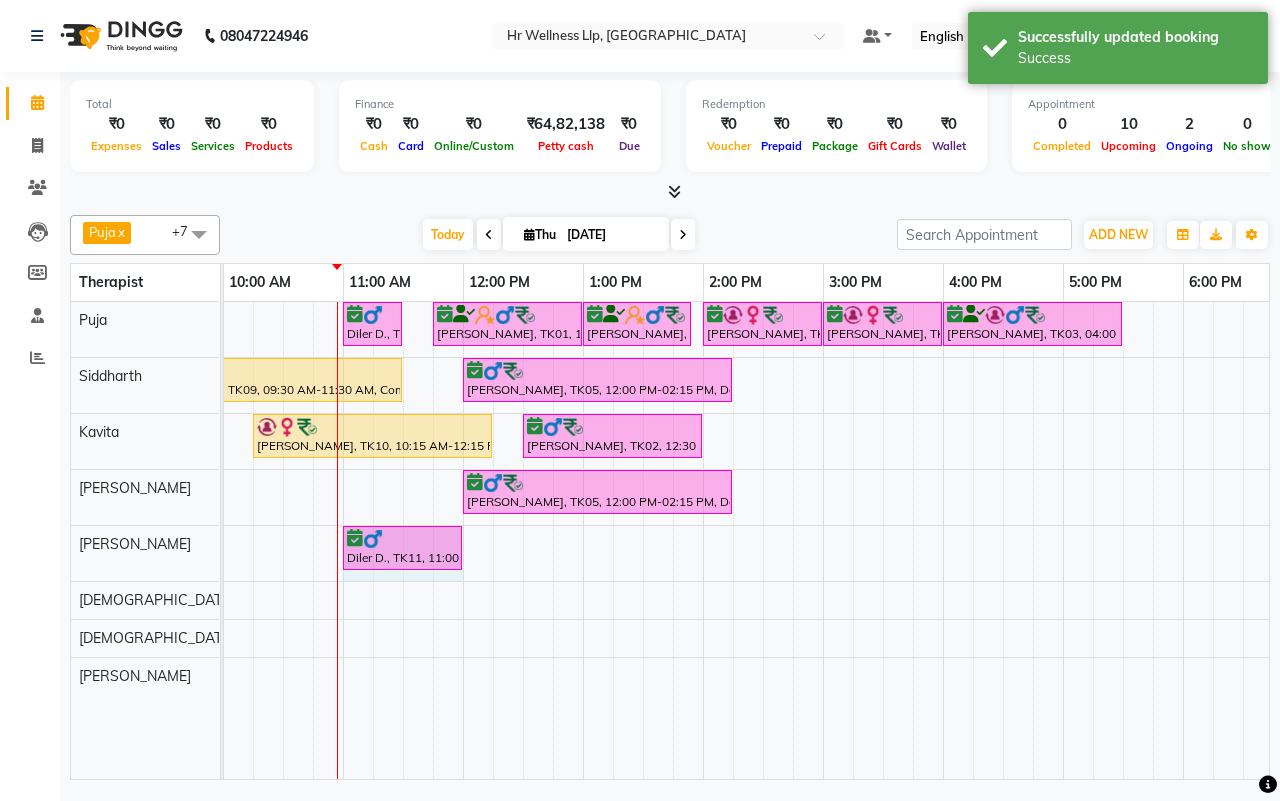 drag, startPoint x: 400, startPoint y: 536, endPoint x: 437, endPoint y: 536, distance: 37 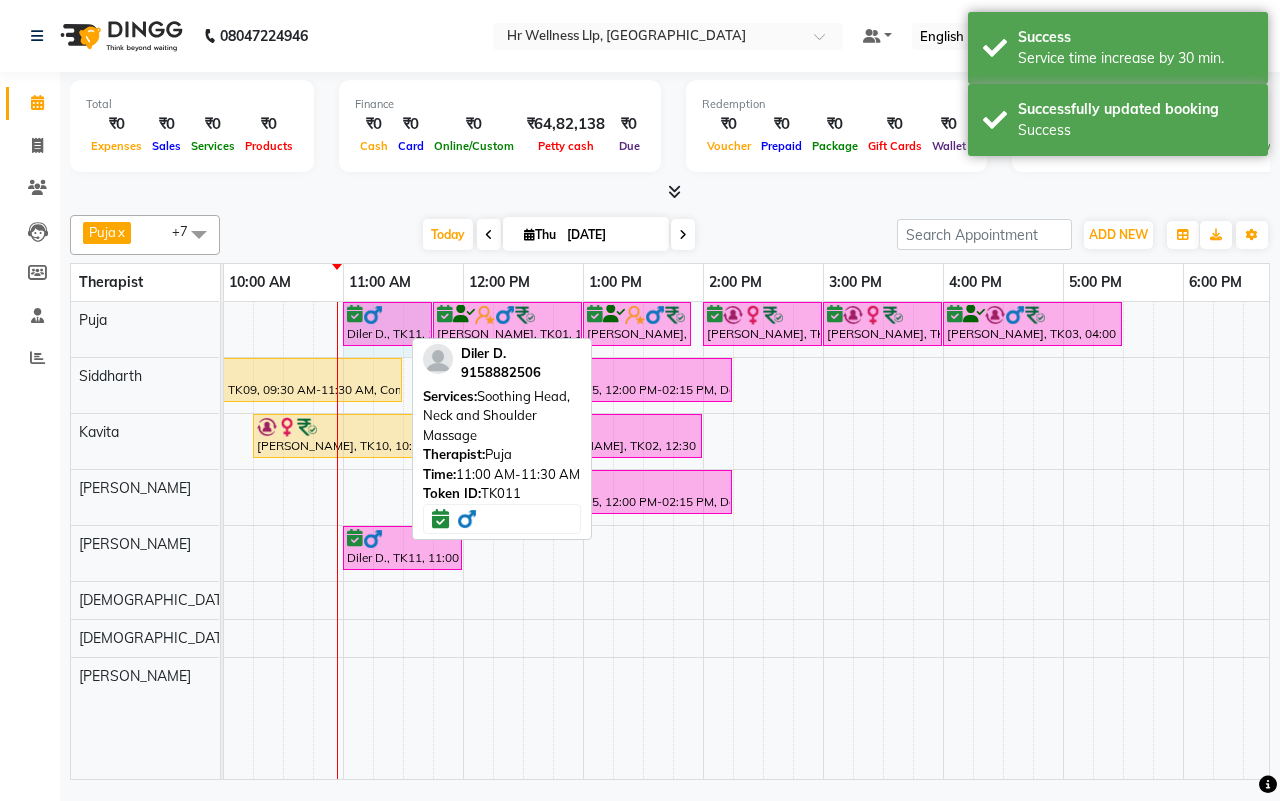 click on "Diler D., TK11, 11:00 AM-11:30 AM, Soothing Head, Neck and Shoulder Massage     C J Bathija, TK01, 11:45 AM-01:00 PM, Massage 90 Min     C J Bathija, TK01, 01:00 PM-01:55 PM, 10 mins complimentary Service     Swarna Kulkarni, TK06, 02:00 PM-03:00 PM, Lightening Facial     Swarna Kulkarni, TK06, 03:00 PM-04:00 PM, Refreshing Foot Reflexology     Krishna Havaldar, TK03, 04:00 PM-05:30 PM, Swedish Massage with Wintergreen, Bayleaf & Clove 60 Min     Diler D., TK11, 11:00 AM-11:30 AM, Soothing Head, Neck and Shoulder Massage" at bounding box center (-17, 329) 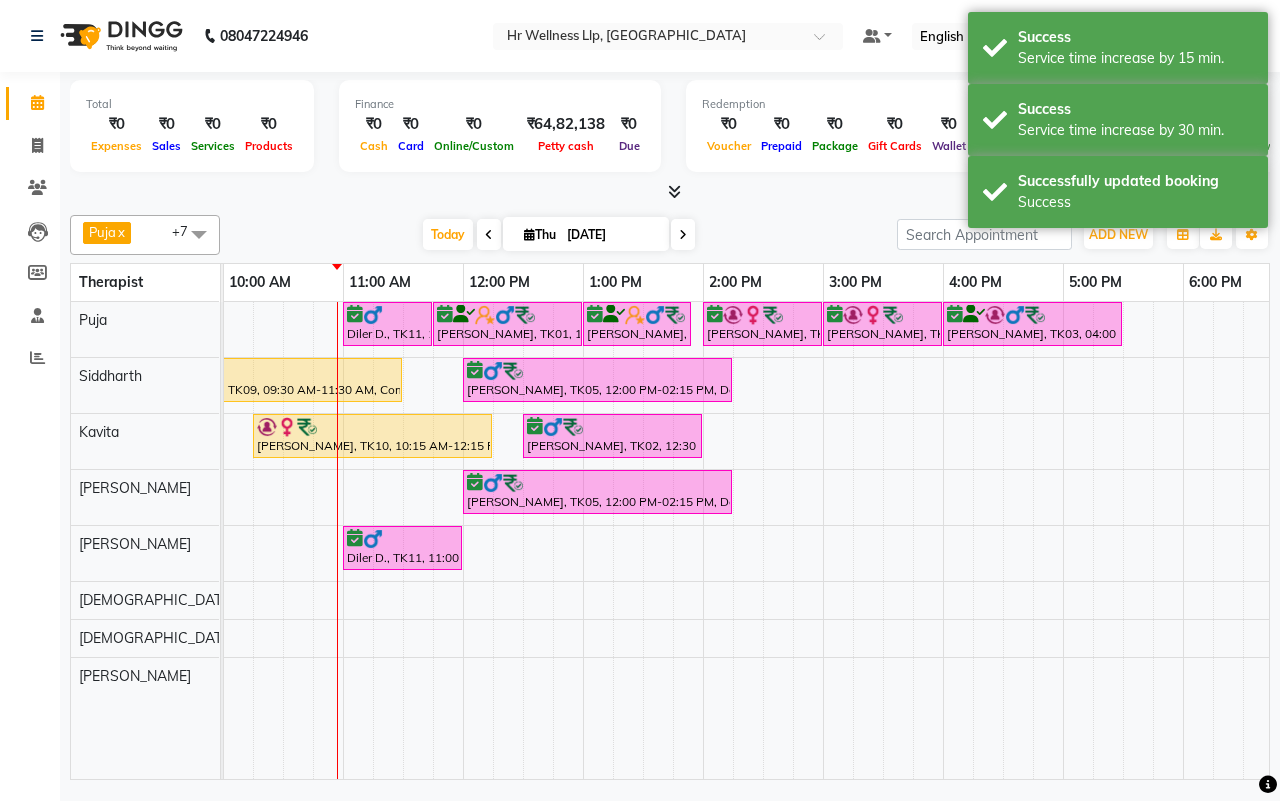 click on "Today  Thu 10-07-2025" at bounding box center [558, 235] 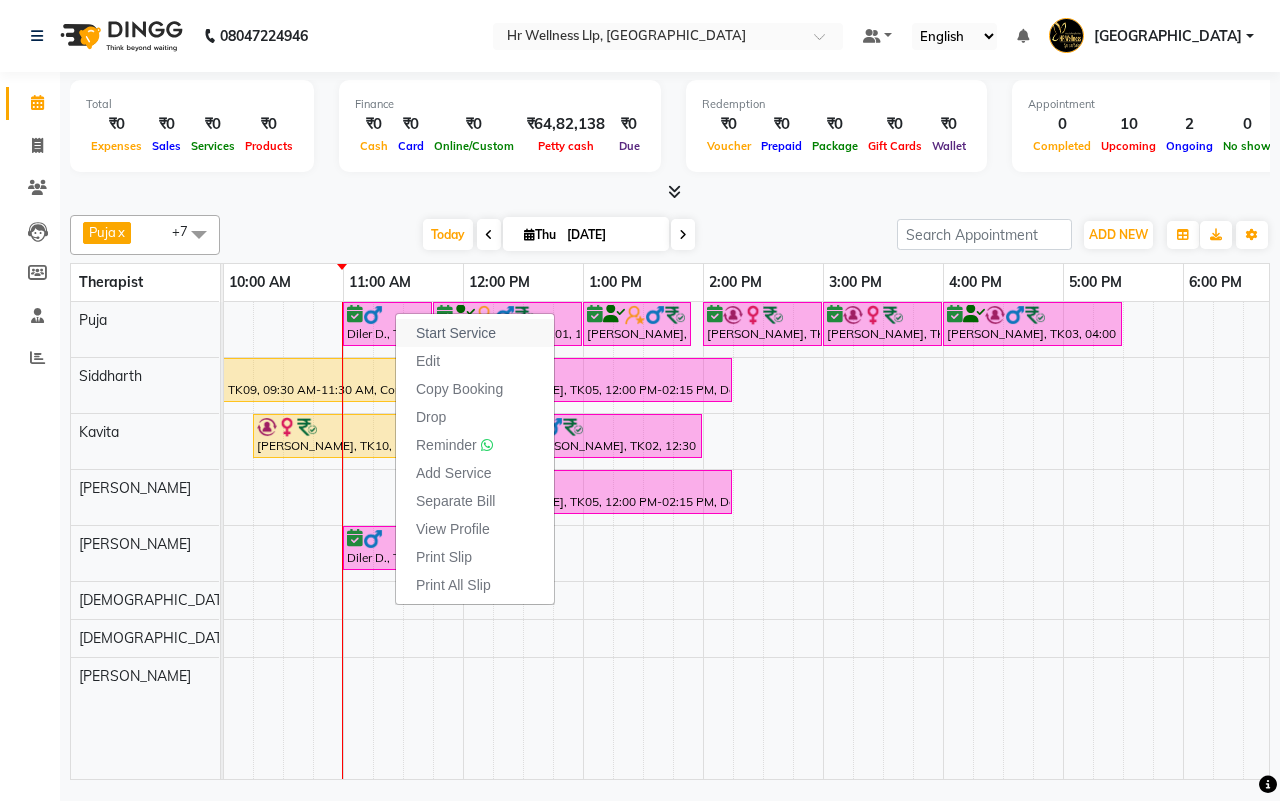 click on "Start Service" at bounding box center [456, 333] 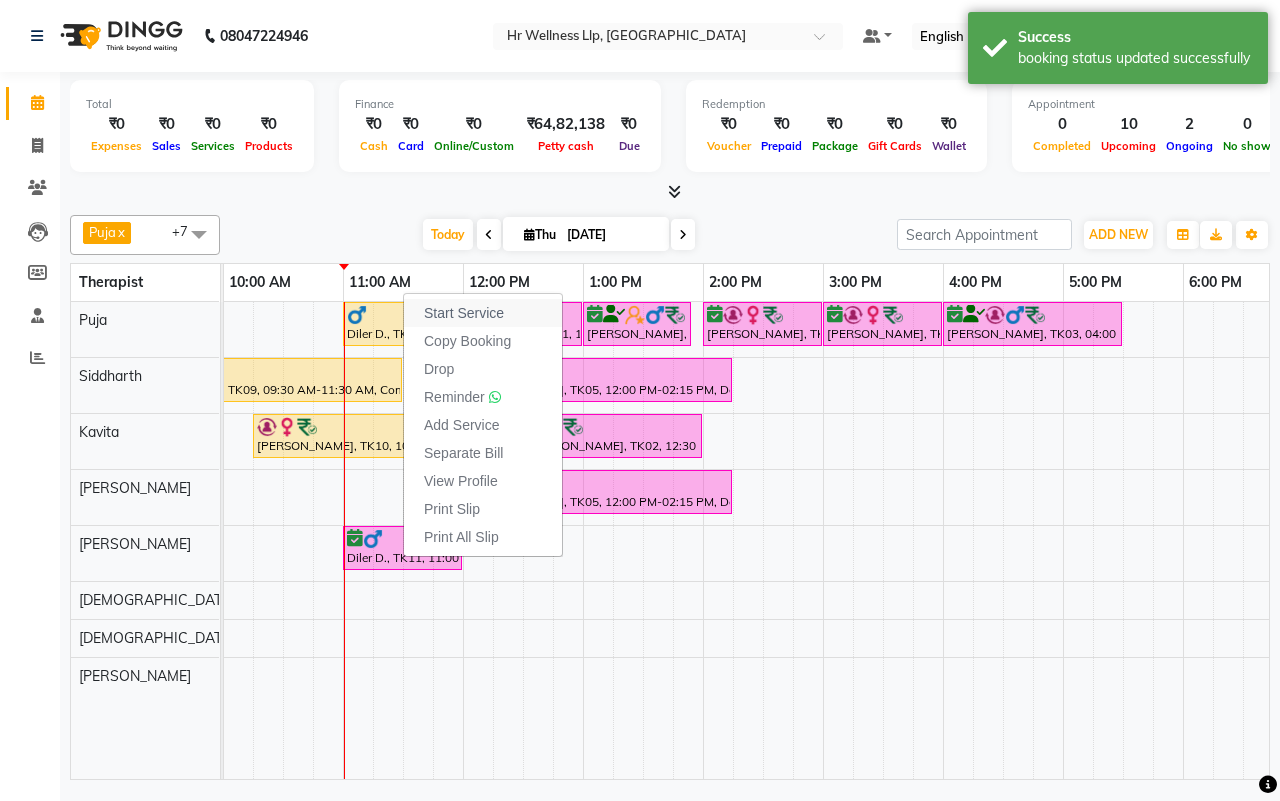 click on "Start Service" at bounding box center [464, 313] 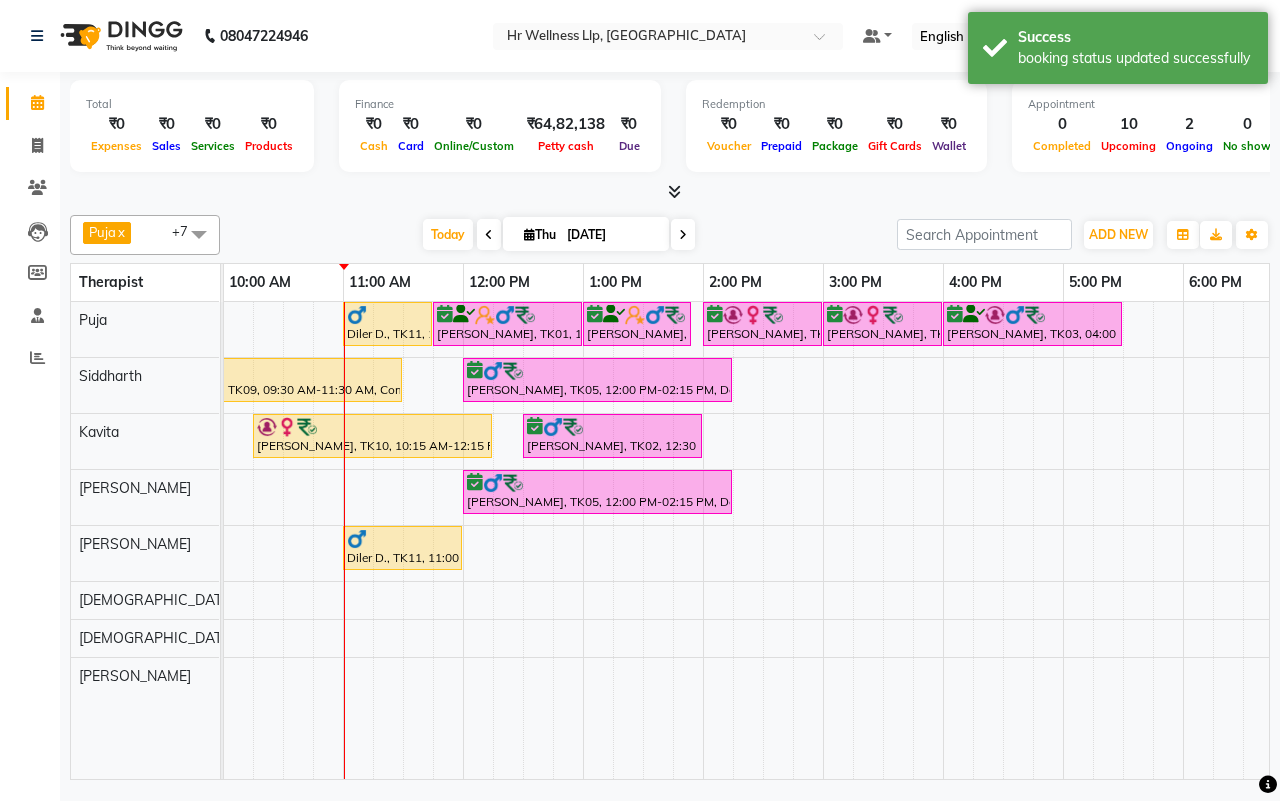 scroll, scrollTop: 0, scrollLeft: 18, axis: horizontal 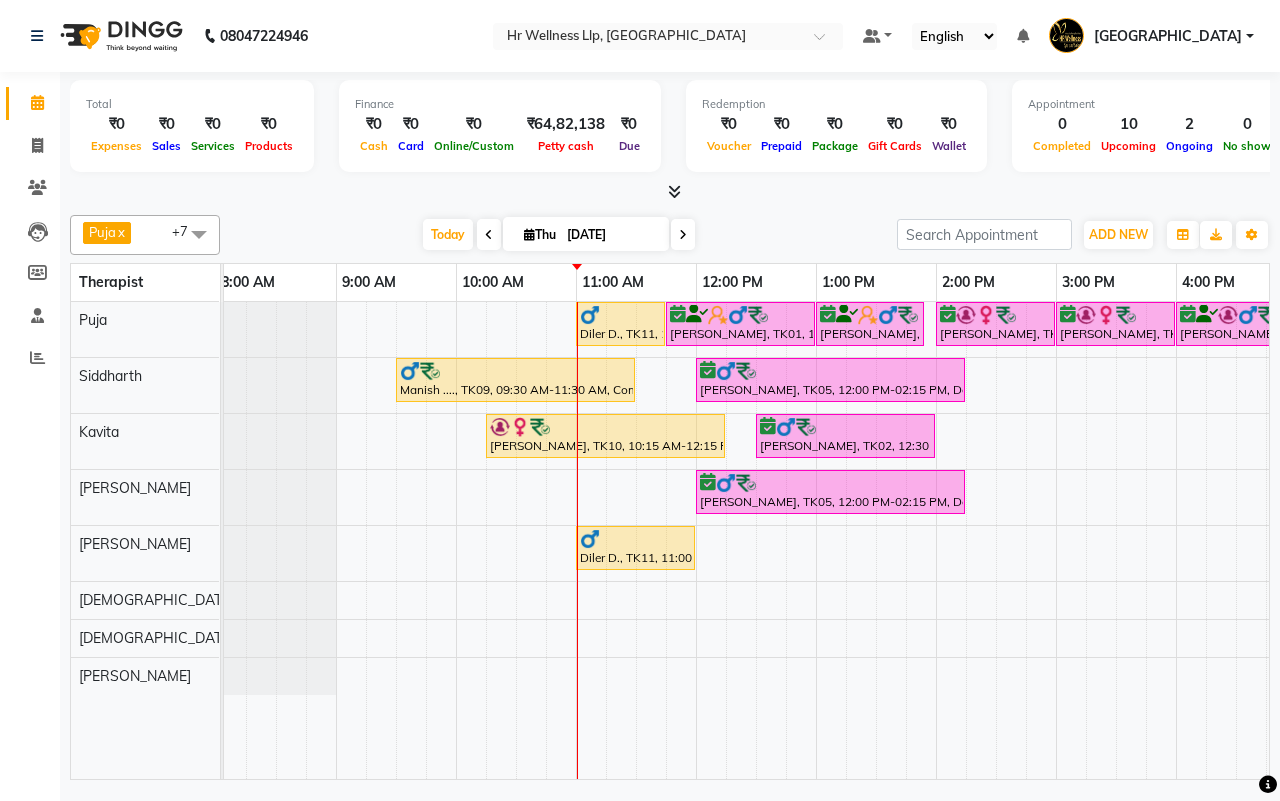 click on "Today  Thu 10-07-2025" at bounding box center (558, 235) 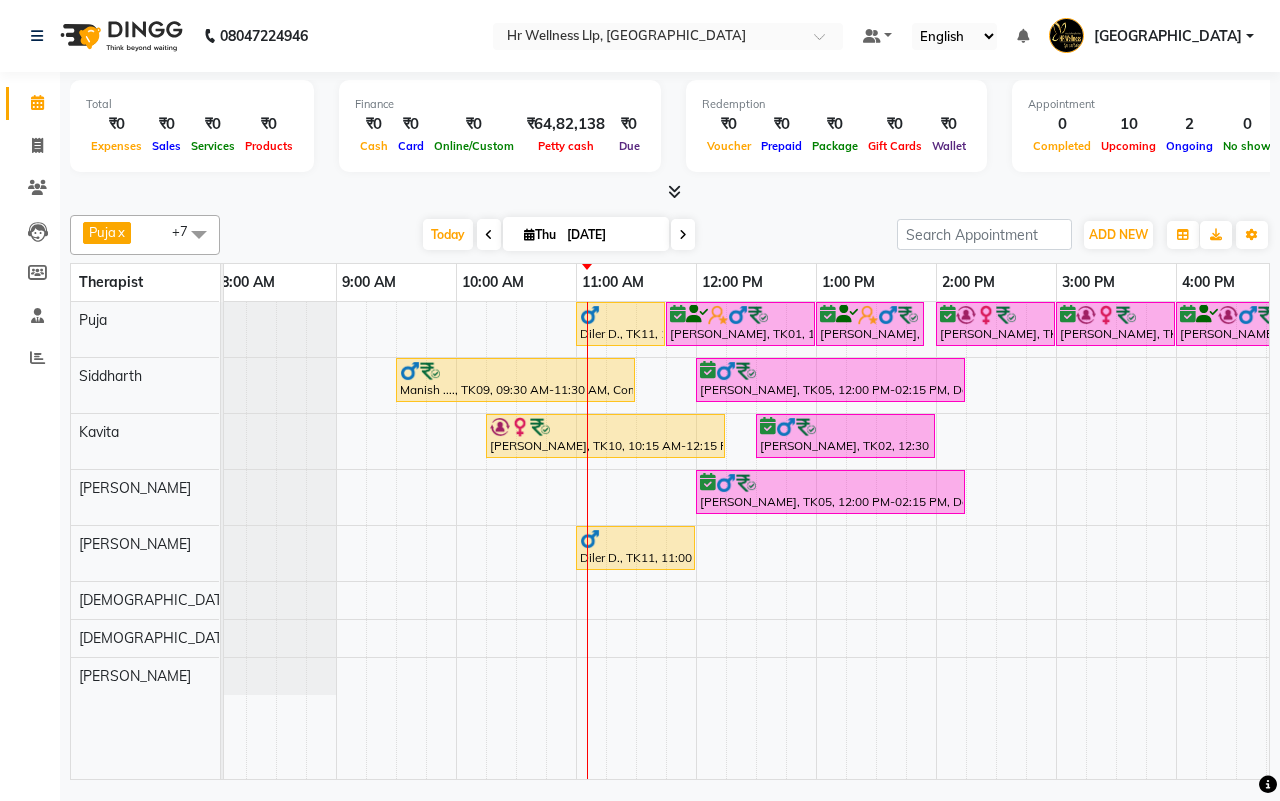click on "Today  Thu 10-07-2025" at bounding box center [558, 235] 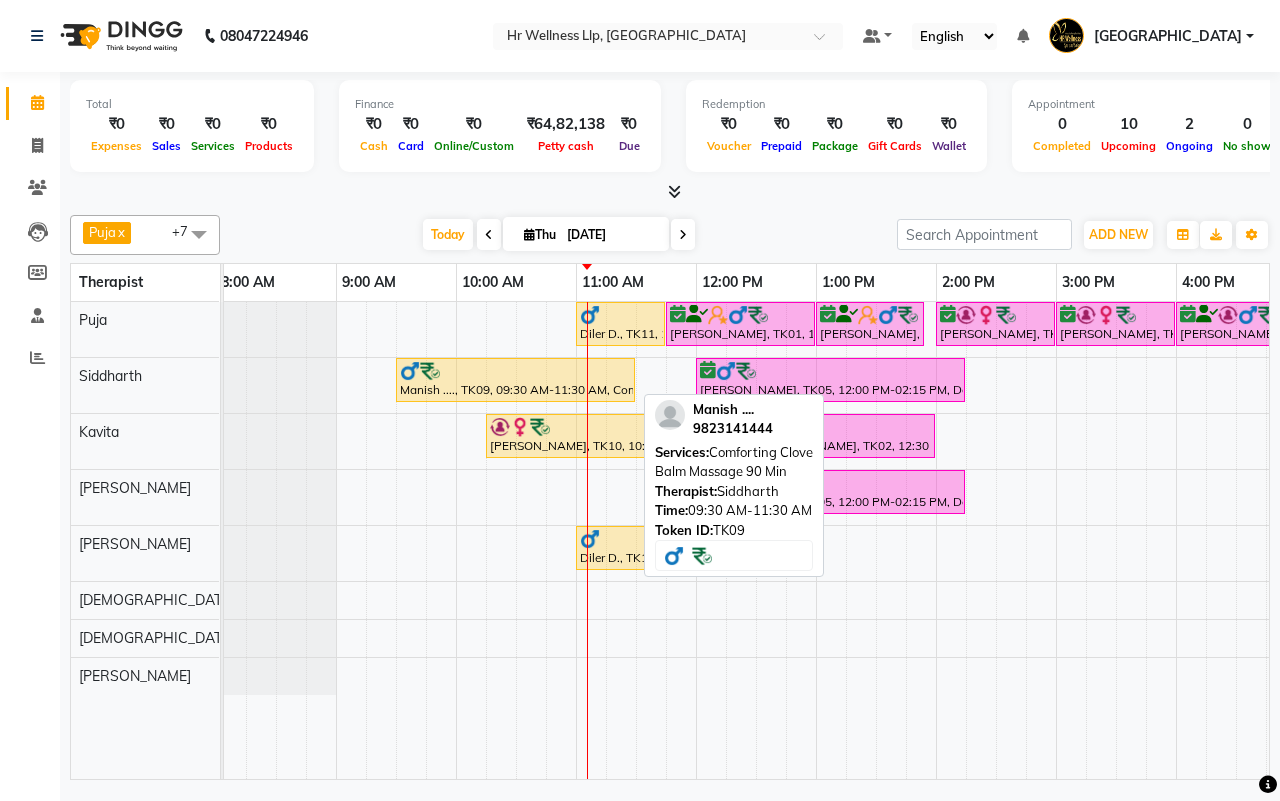 click at bounding box center (515, 371) 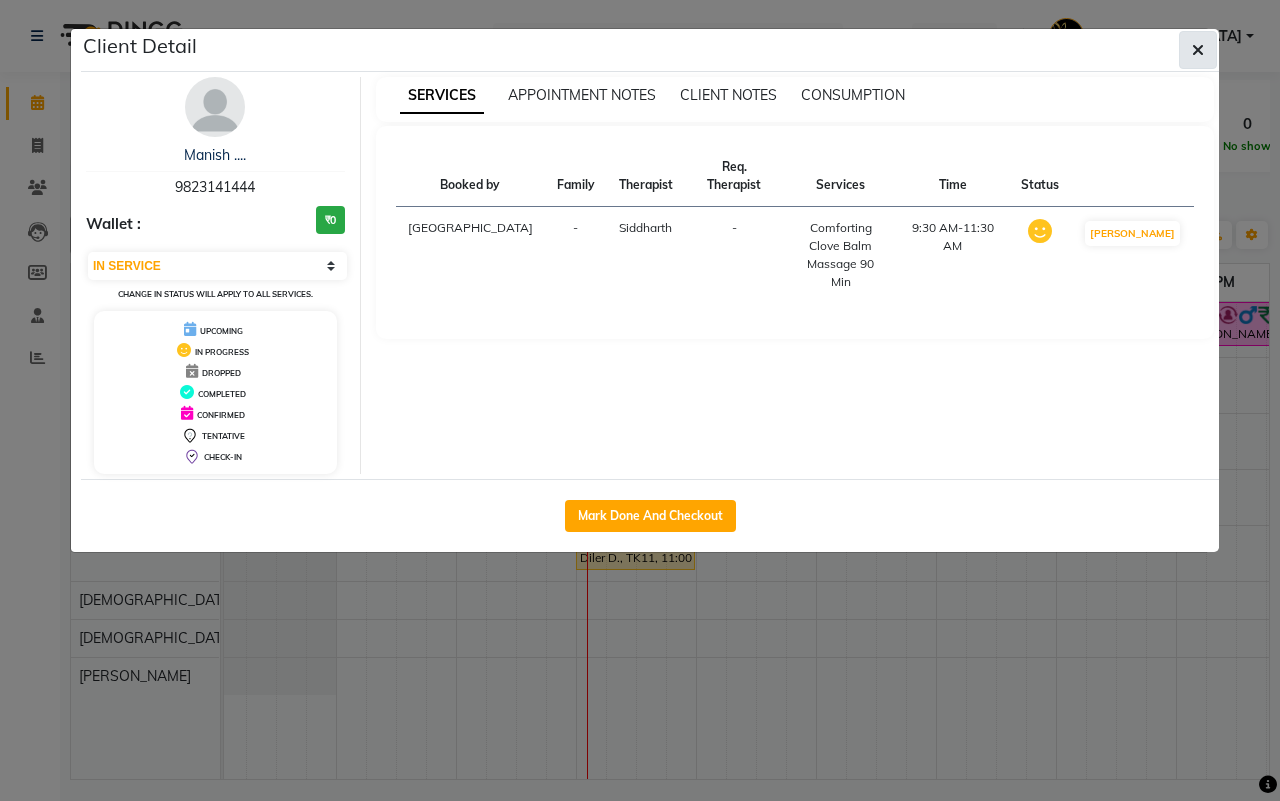 click 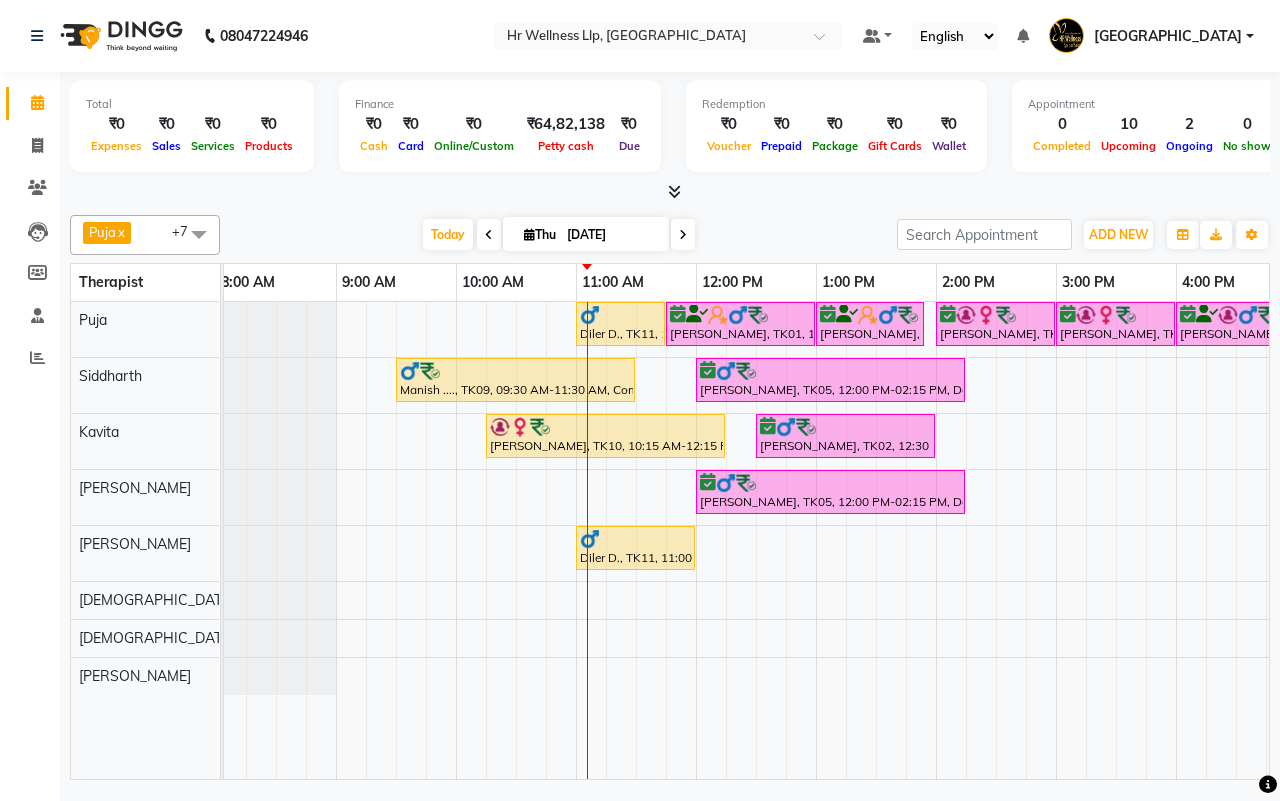 click on "Today  Thu 10-07-2025" at bounding box center [558, 235] 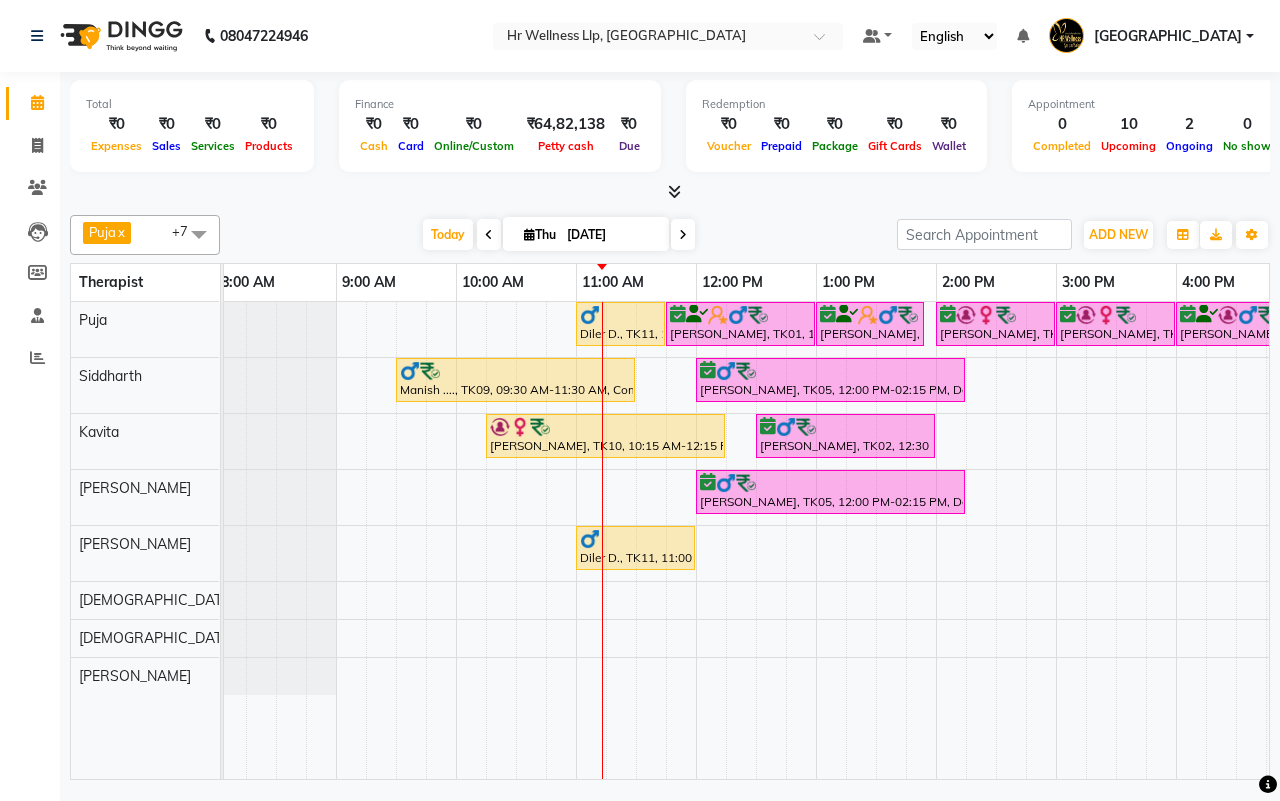 click on "Today  Thu 10-07-2025" at bounding box center [558, 235] 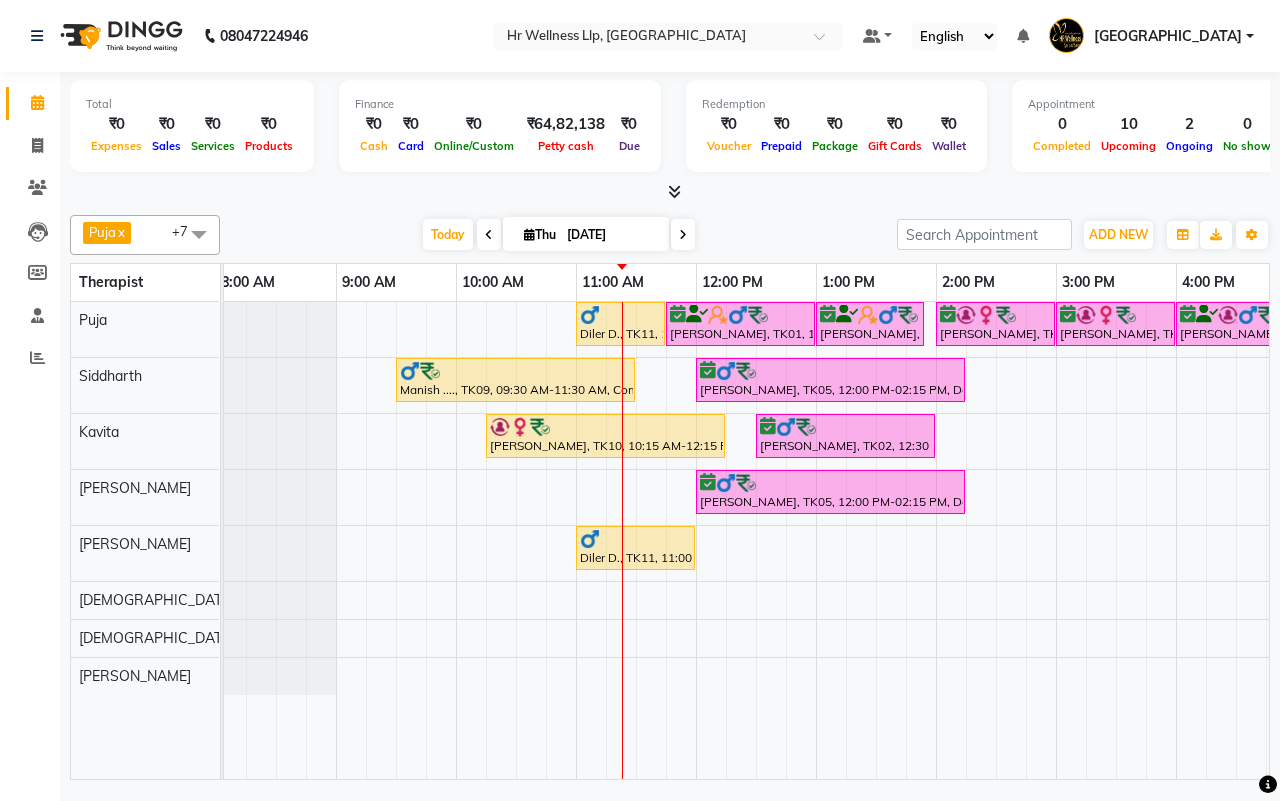 click at bounding box center [683, 235] 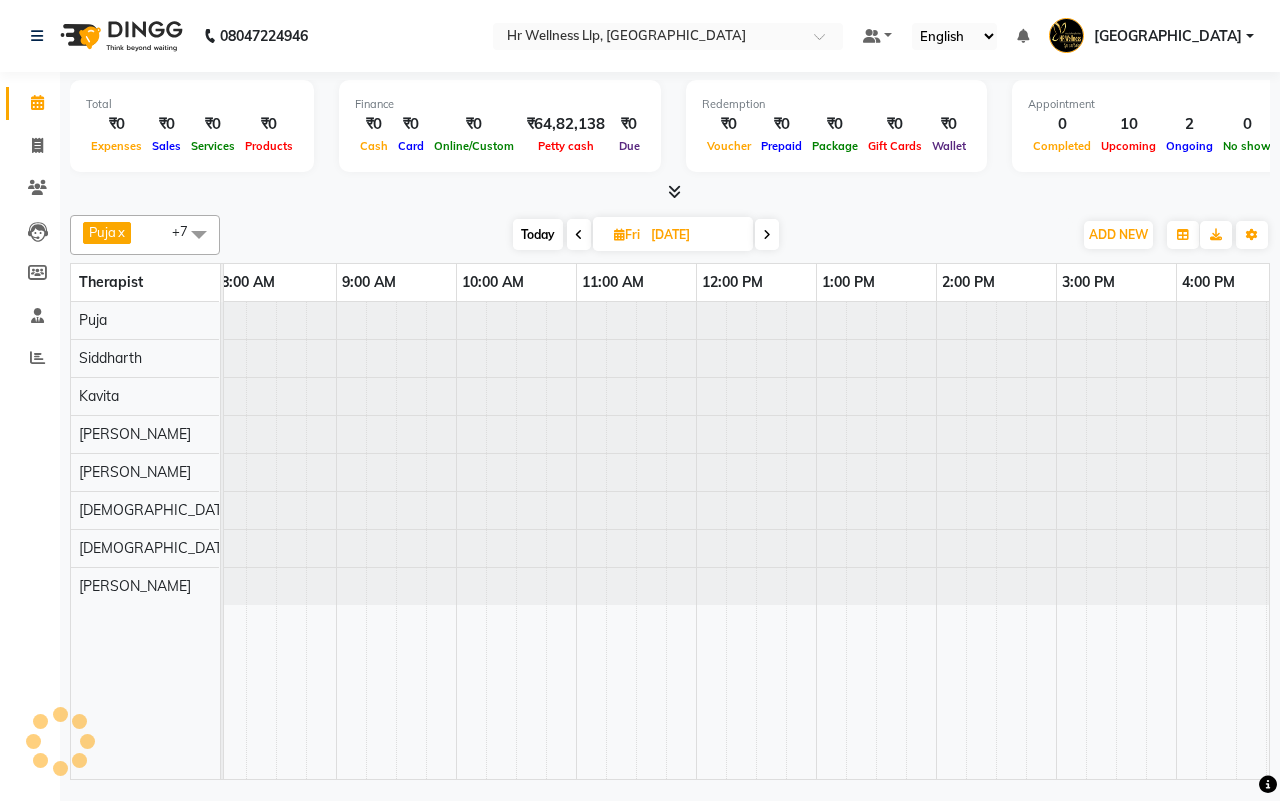 scroll, scrollTop: 0, scrollLeft: 361, axis: horizontal 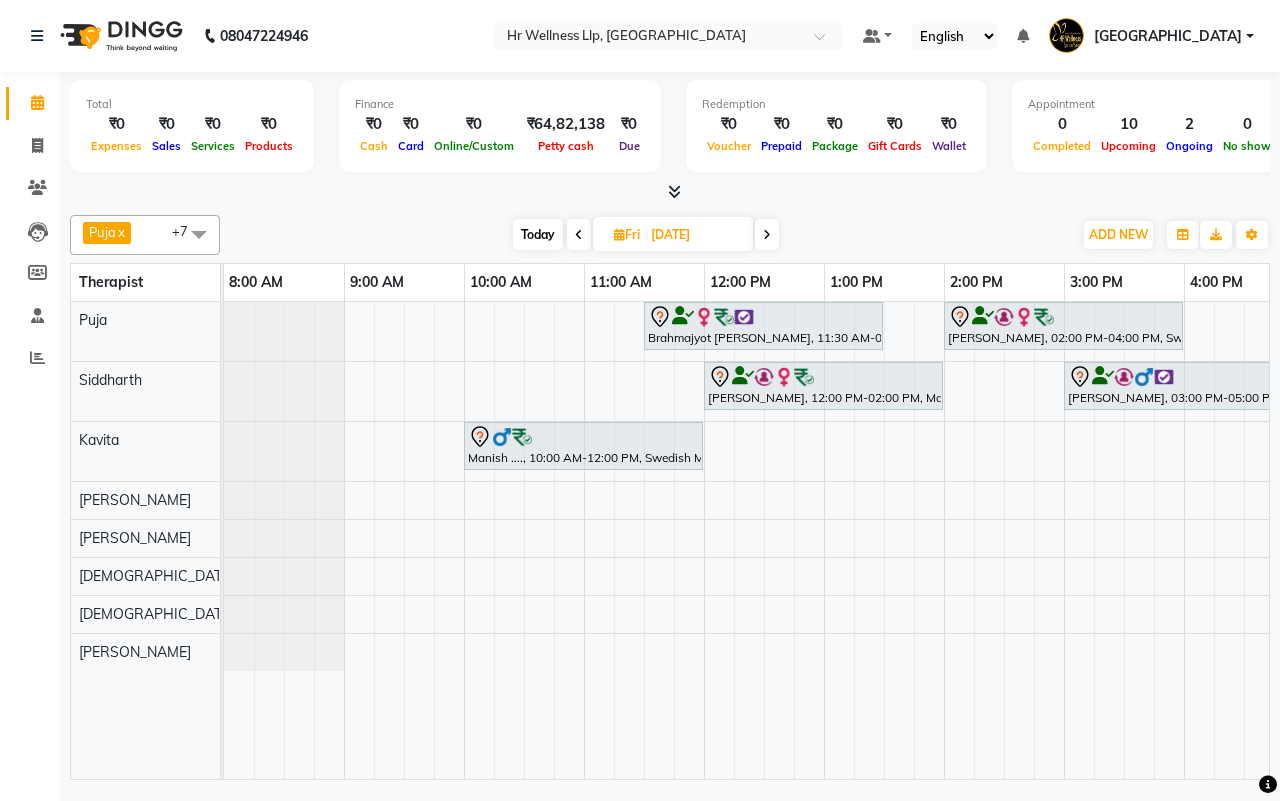 click at bounding box center [767, 235] 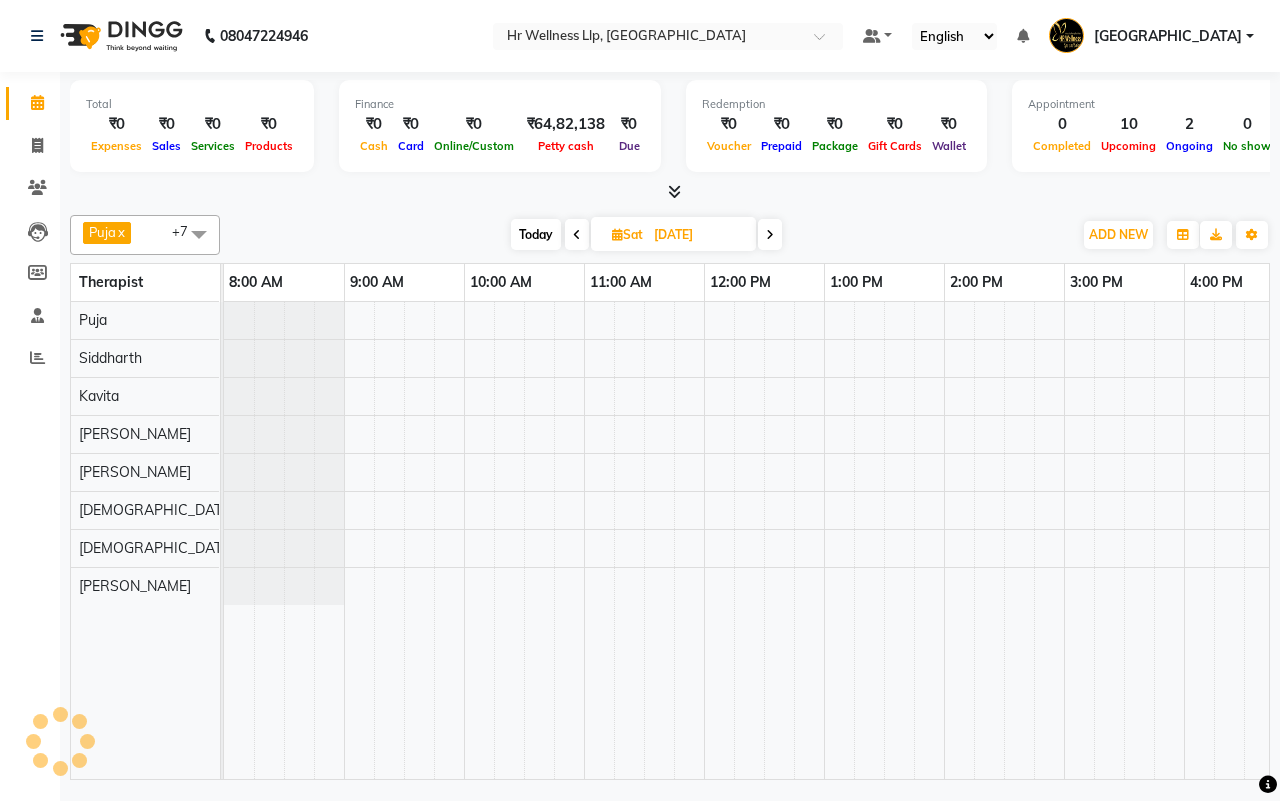 scroll, scrollTop: 0, scrollLeft: 361, axis: horizontal 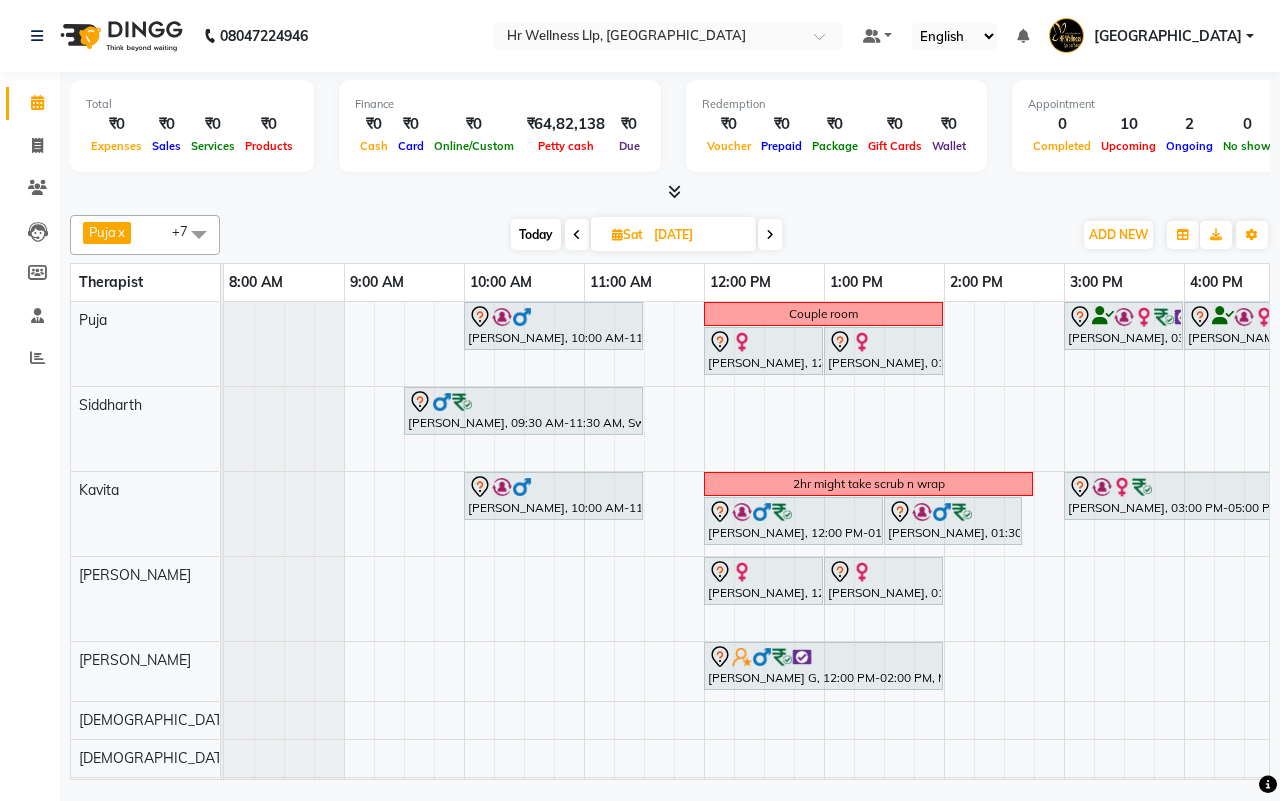 click at bounding box center [770, 235] 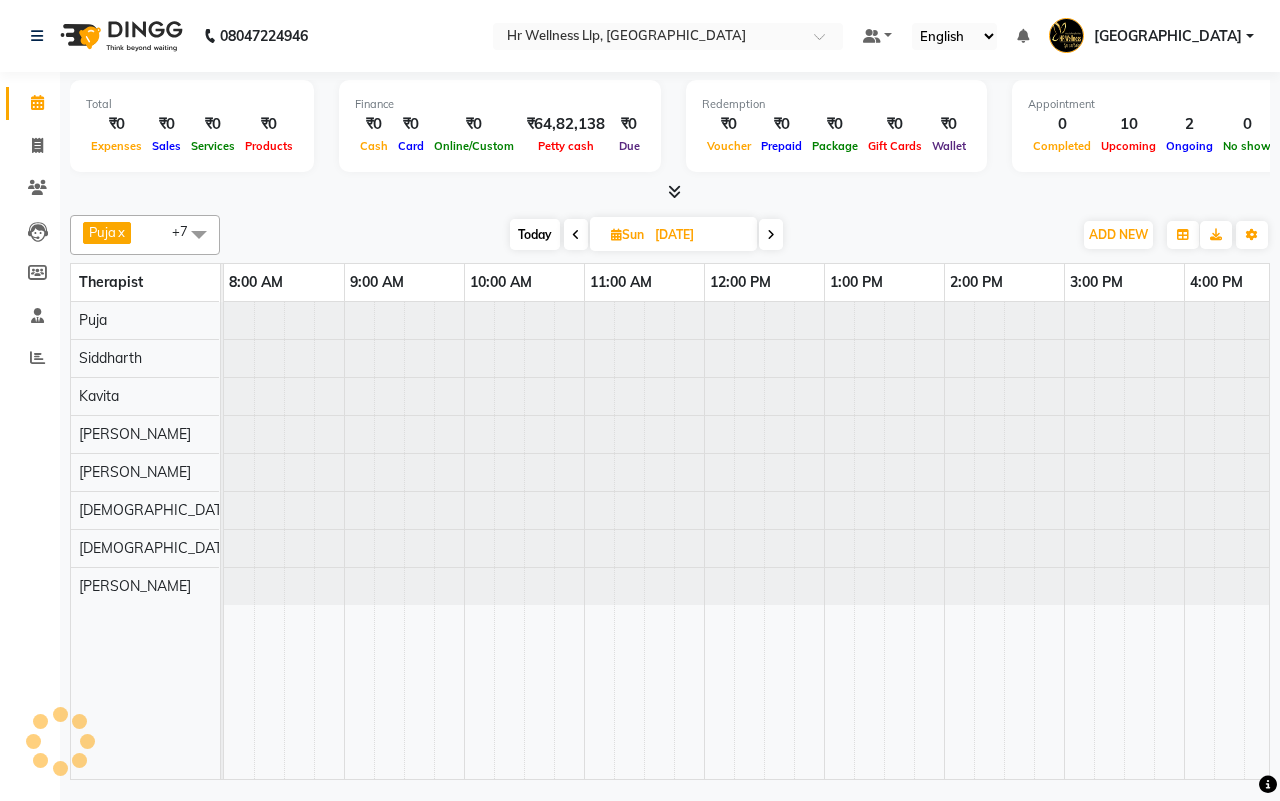 scroll, scrollTop: 0, scrollLeft: 361, axis: horizontal 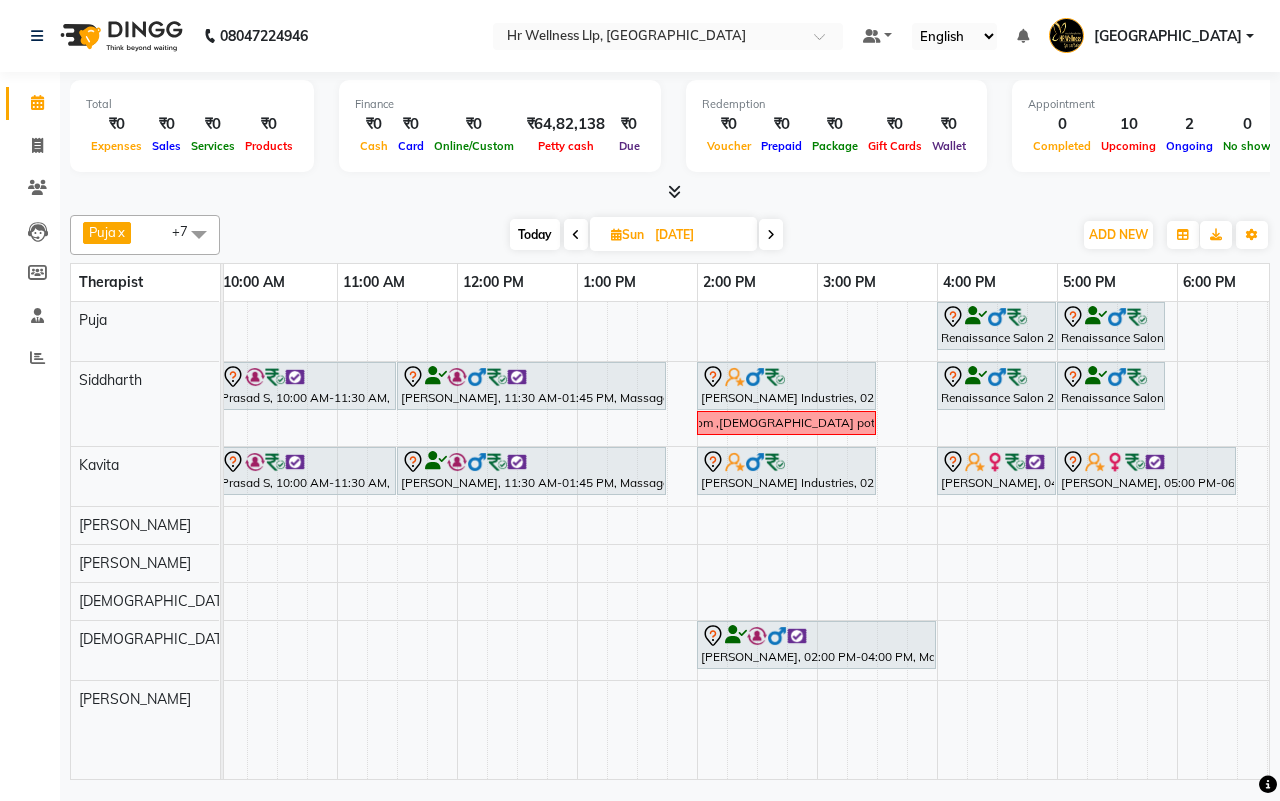 click on "Today" at bounding box center (535, 234) 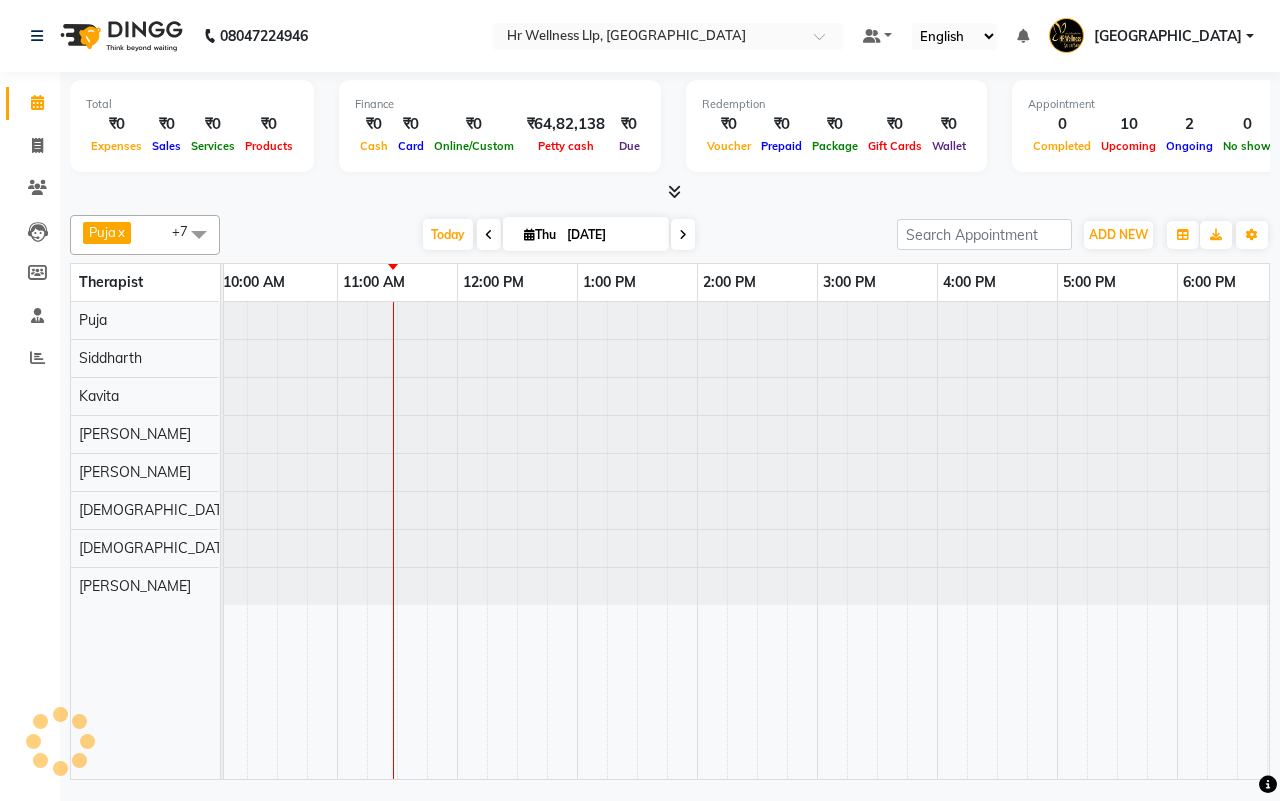 scroll, scrollTop: 0, scrollLeft: 361, axis: horizontal 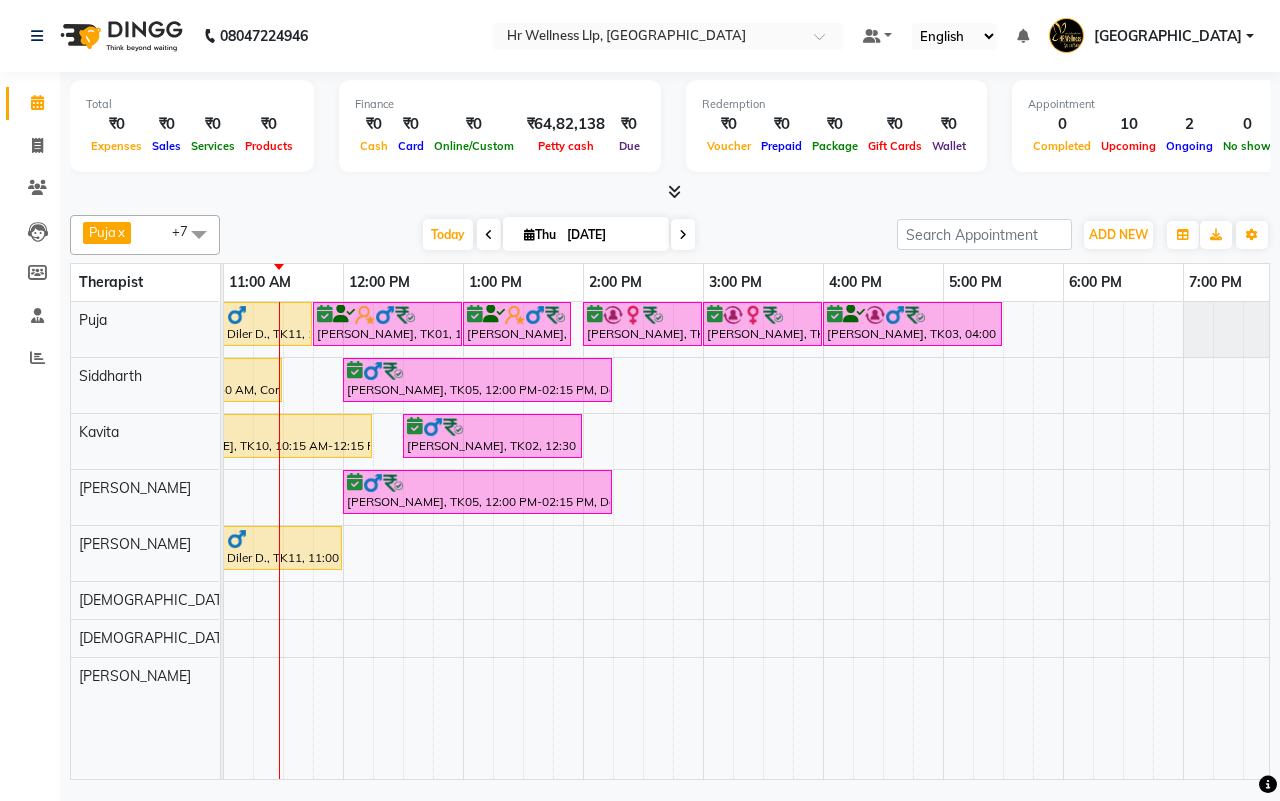 click at bounding box center (683, 235) 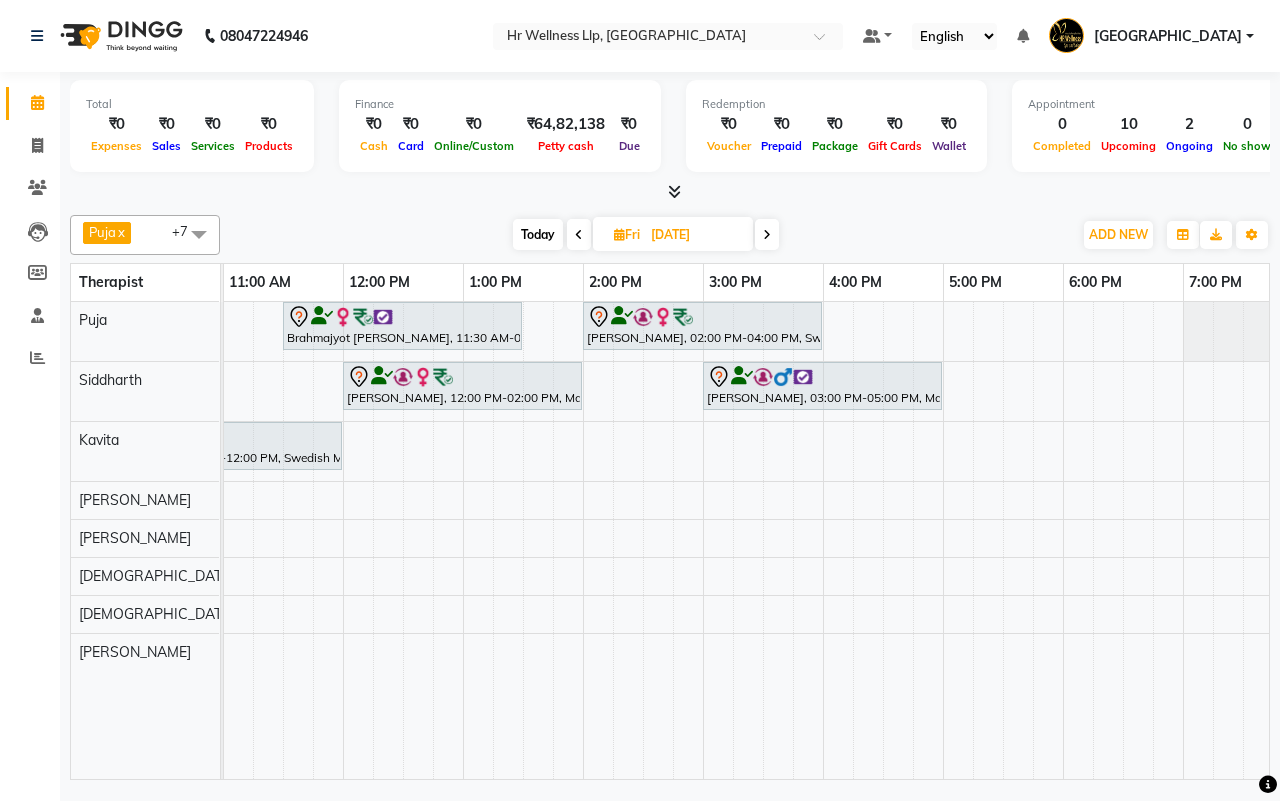 scroll, scrollTop: 0, scrollLeft: 301, axis: horizontal 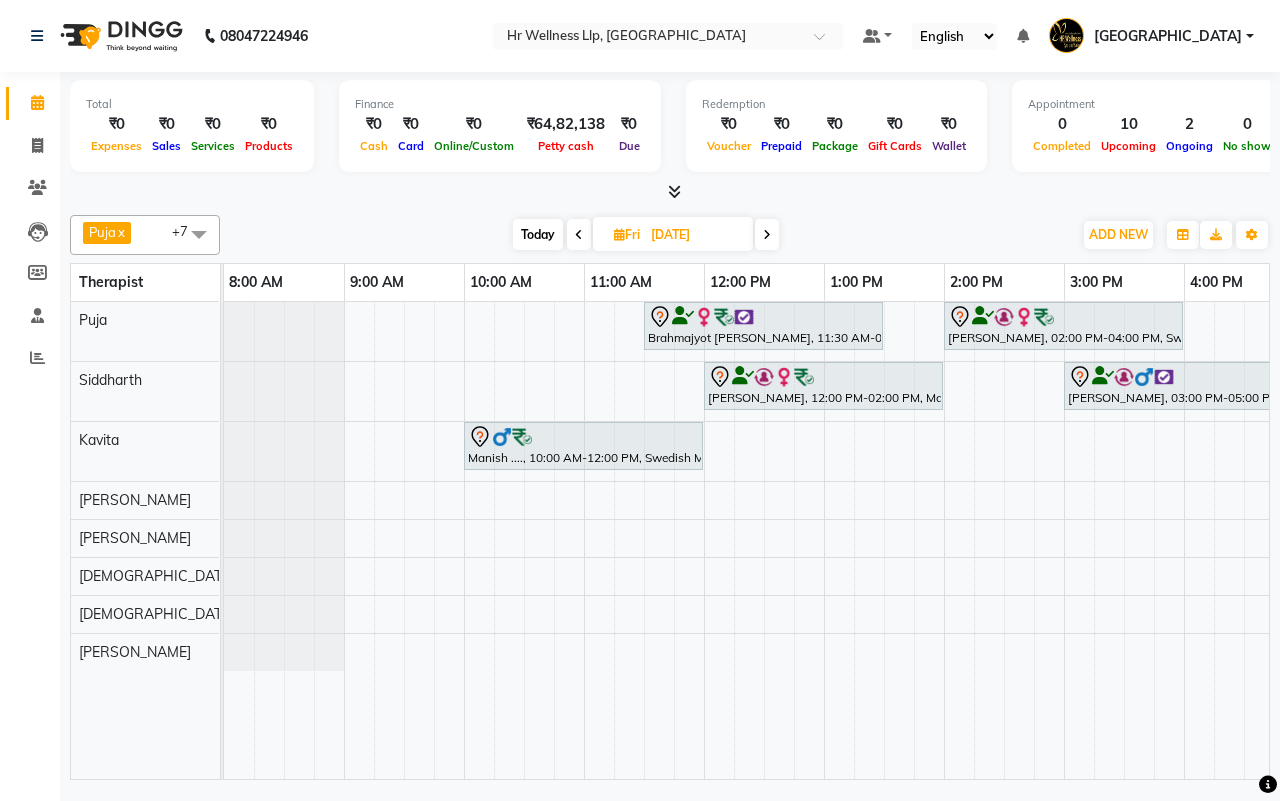click on "Today" at bounding box center (538, 234) 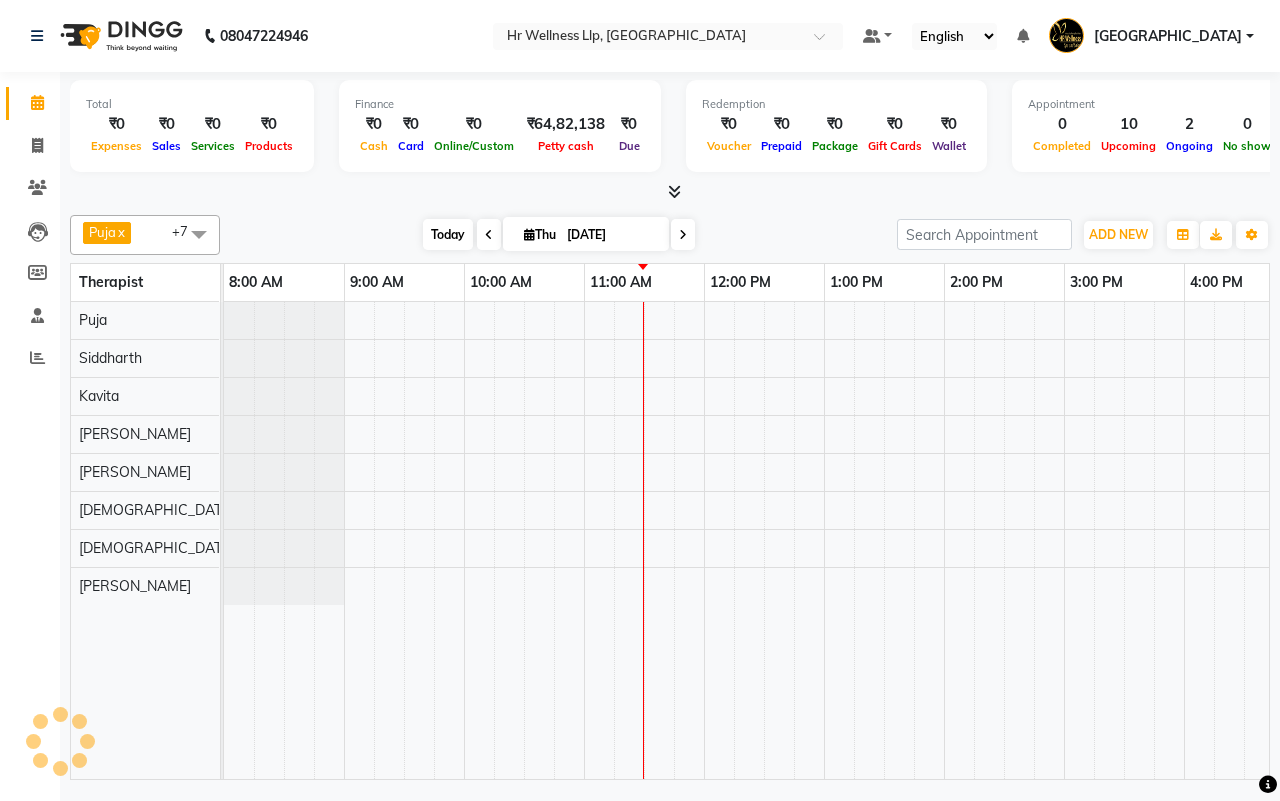 scroll, scrollTop: 0, scrollLeft: 361, axis: horizontal 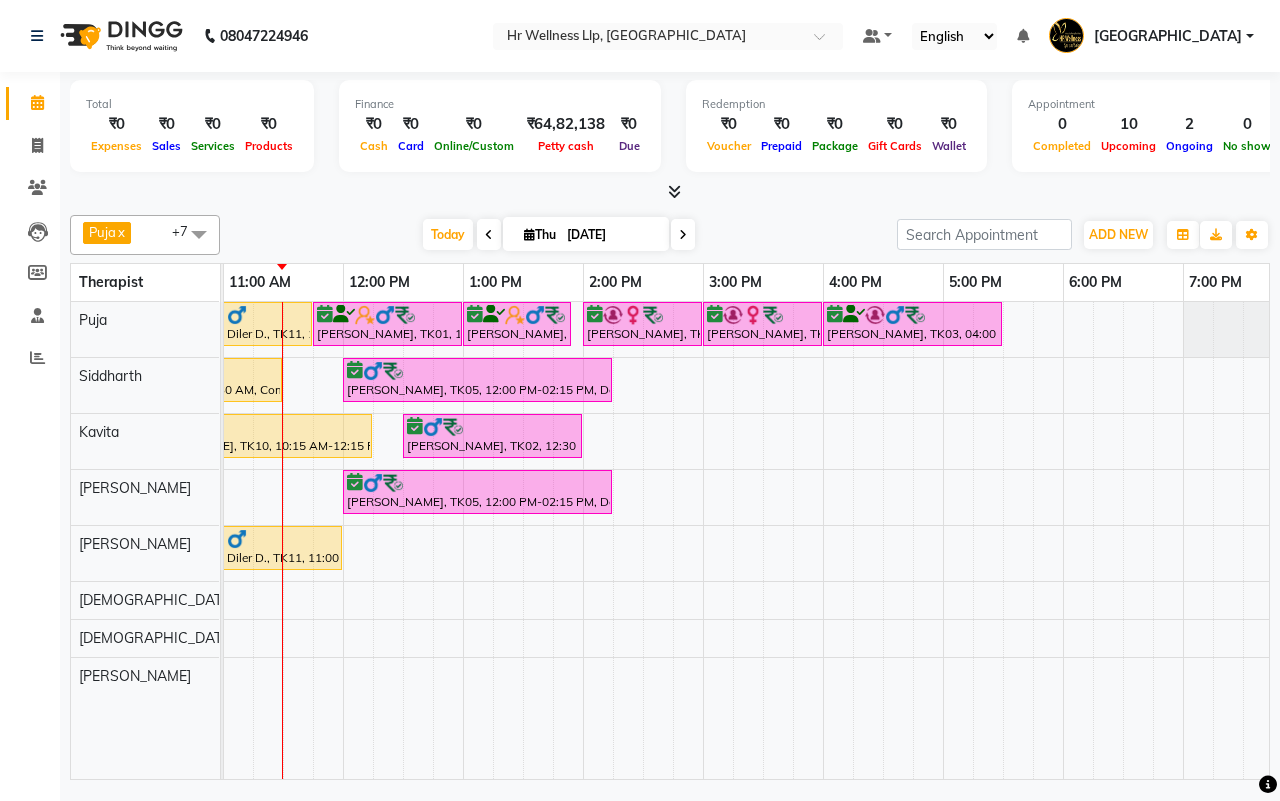 click on "Today  Thu 10-07-2025" at bounding box center (558, 235) 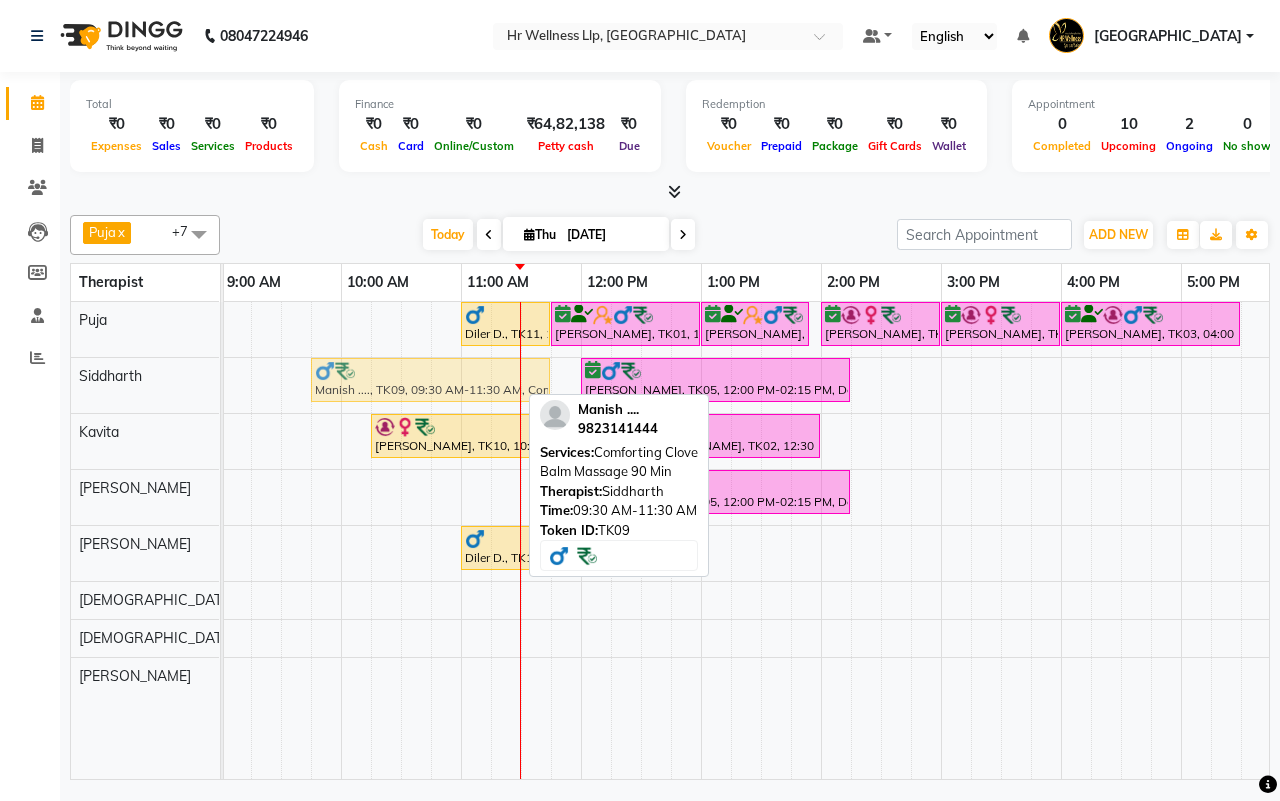 drag, startPoint x: 390, startPoint y: 382, endPoint x: 405, endPoint y: 381, distance: 15.033297 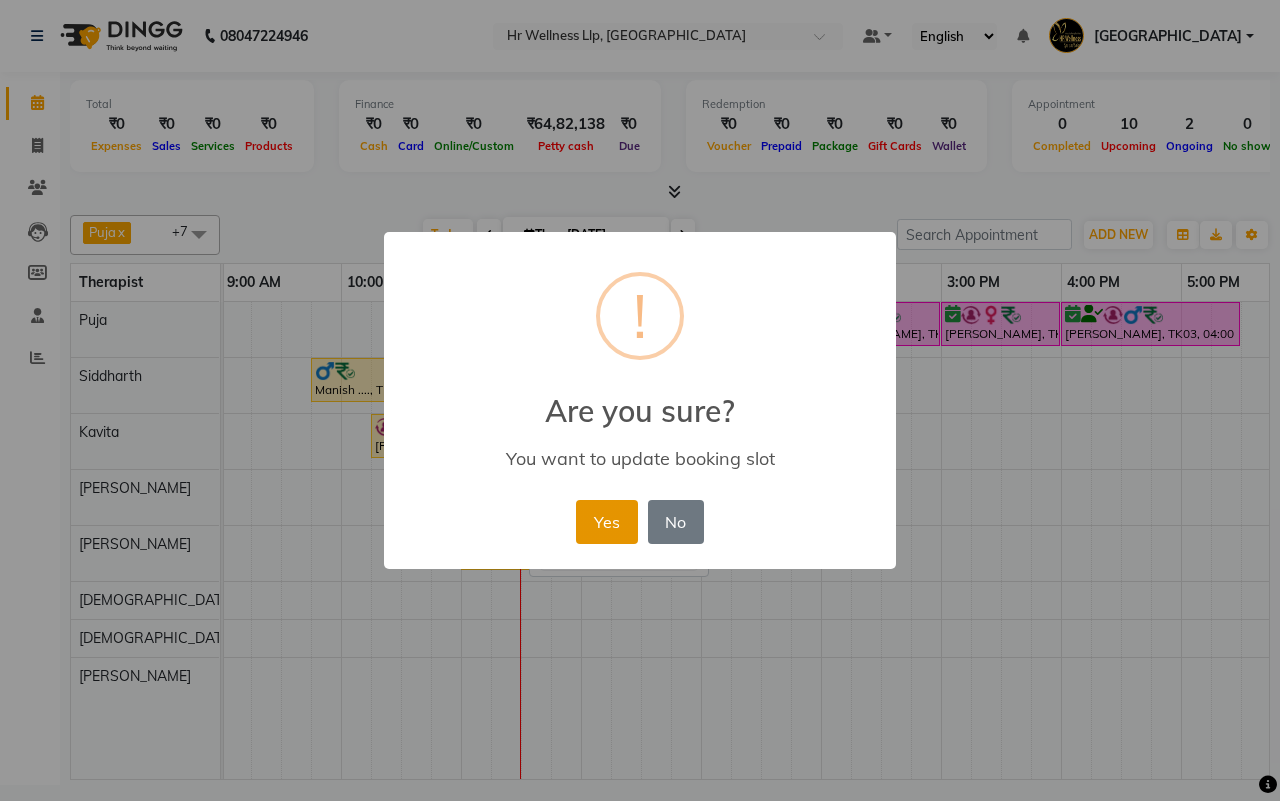 click on "Yes" at bounding box center (606, 522) 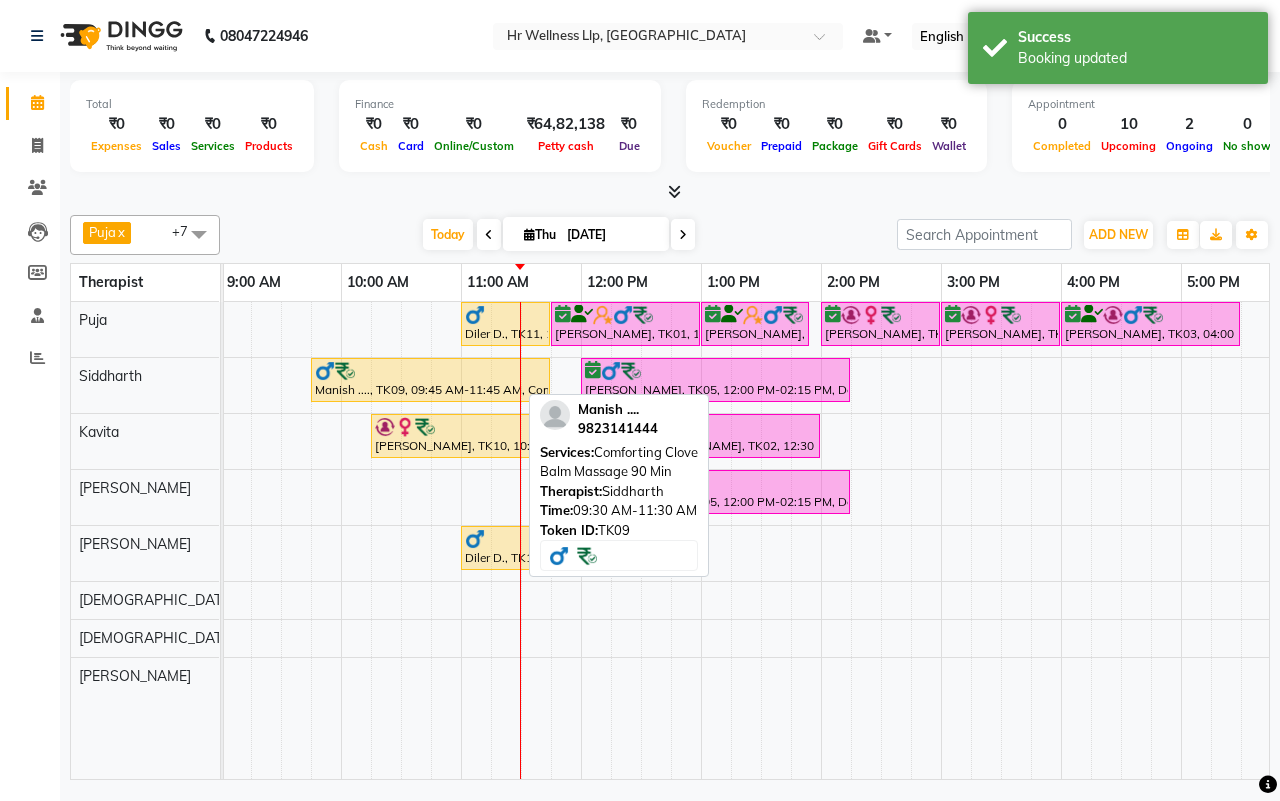 click at bounding box center [670, 192] 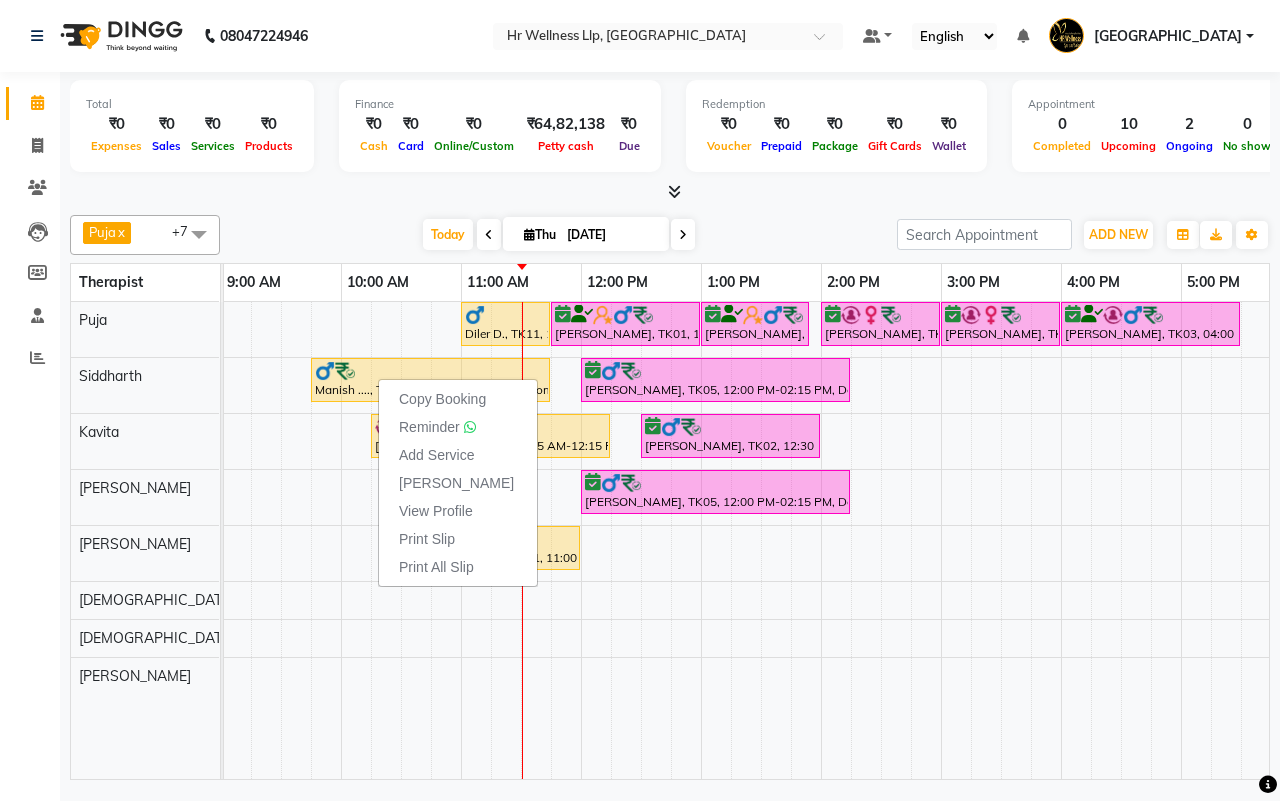 click on "Today  Thu 10-07-2025" at bounding box center (558, 235) 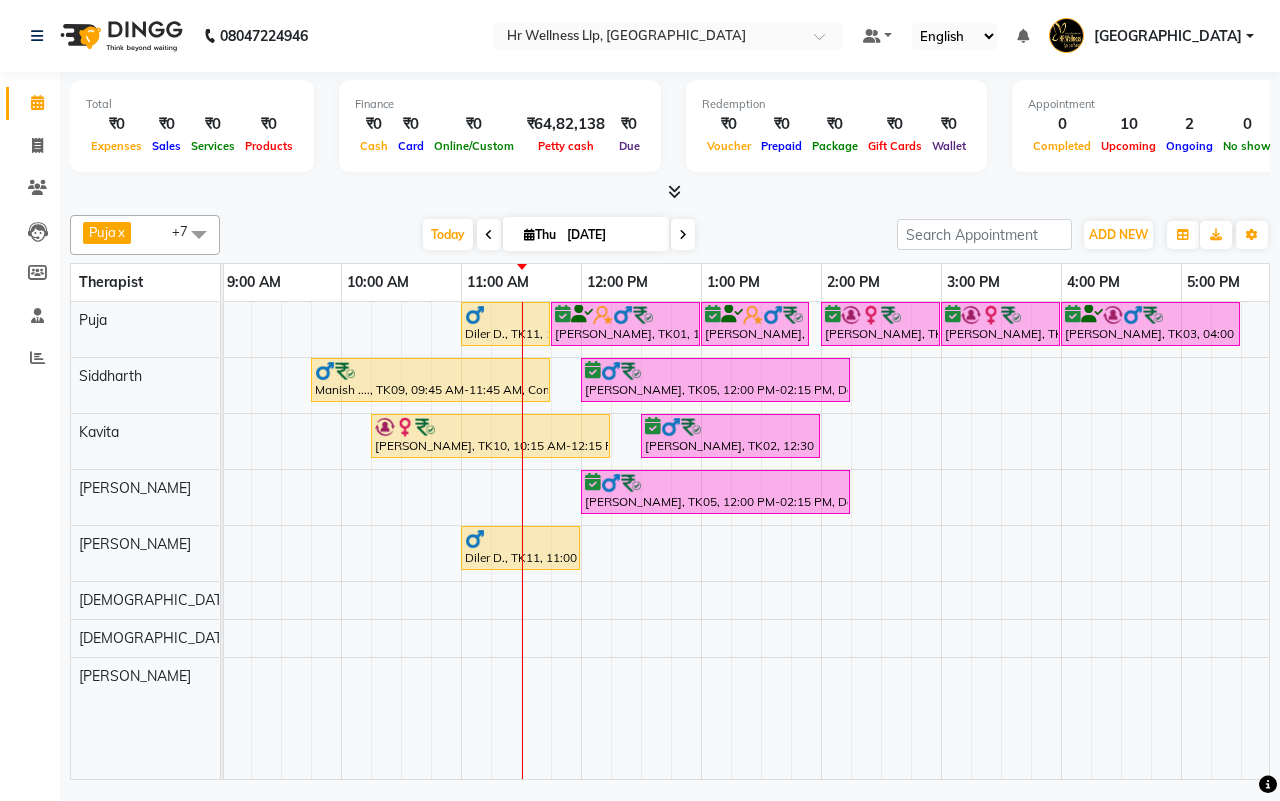 click on "Today  Thu 10-07-2025" at bounding box center (558, 235) 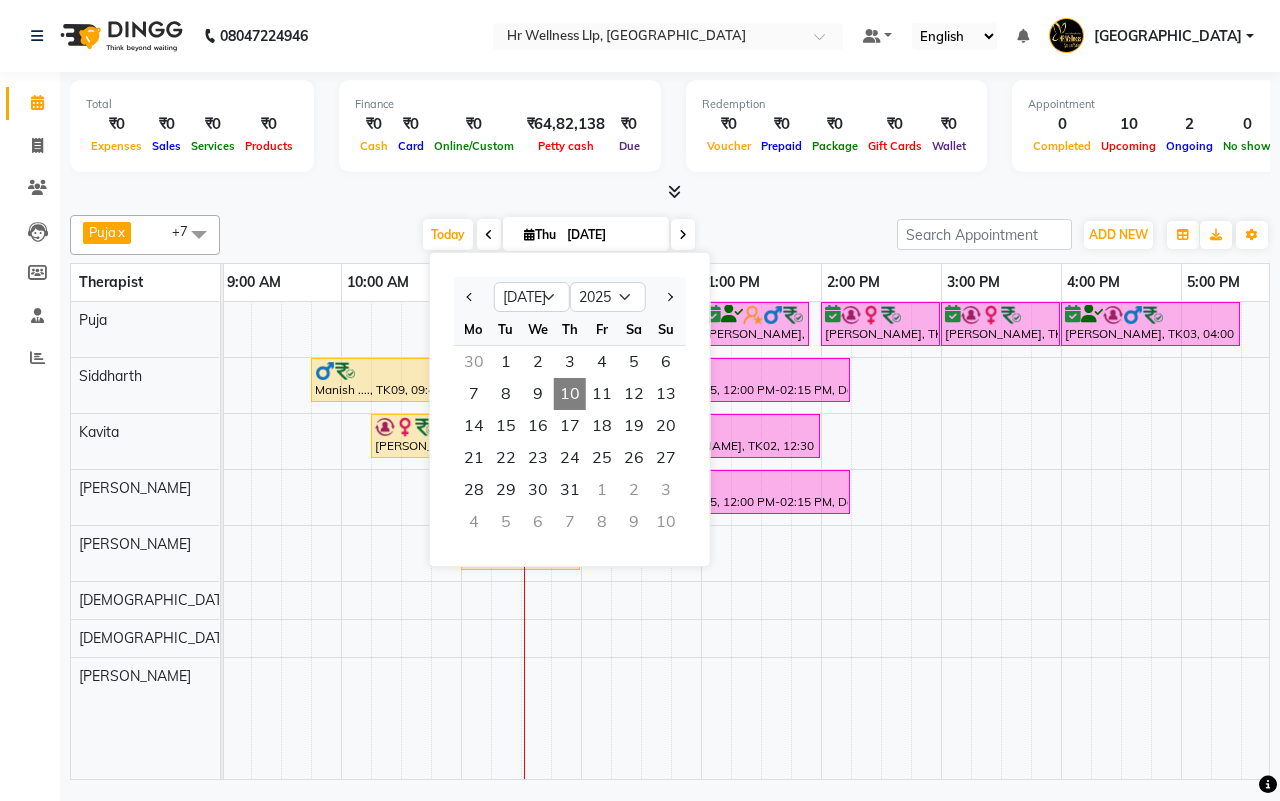 click on "Today  Thu 10-07-2025 Jan Feb Mar Apr May Jun Jul Aug Sep Oct Nov Dec 2015 2016 2017 2018 2019 2020 2021 2022 2023 2024 2025 2026 2027 2028 2029 2030 2031 2032 2033 2034 2035 Mo Tu We Th Fr Sa Su  30   1   2   3   4   5   6   7   8   9   10   11   12   13   14   15   16   17   18   19   20   21   22   23   24   25   26   27   28   29   30   31   1   2   3   4   5   6   7   8   9   10" at bounding box center [558, 235] 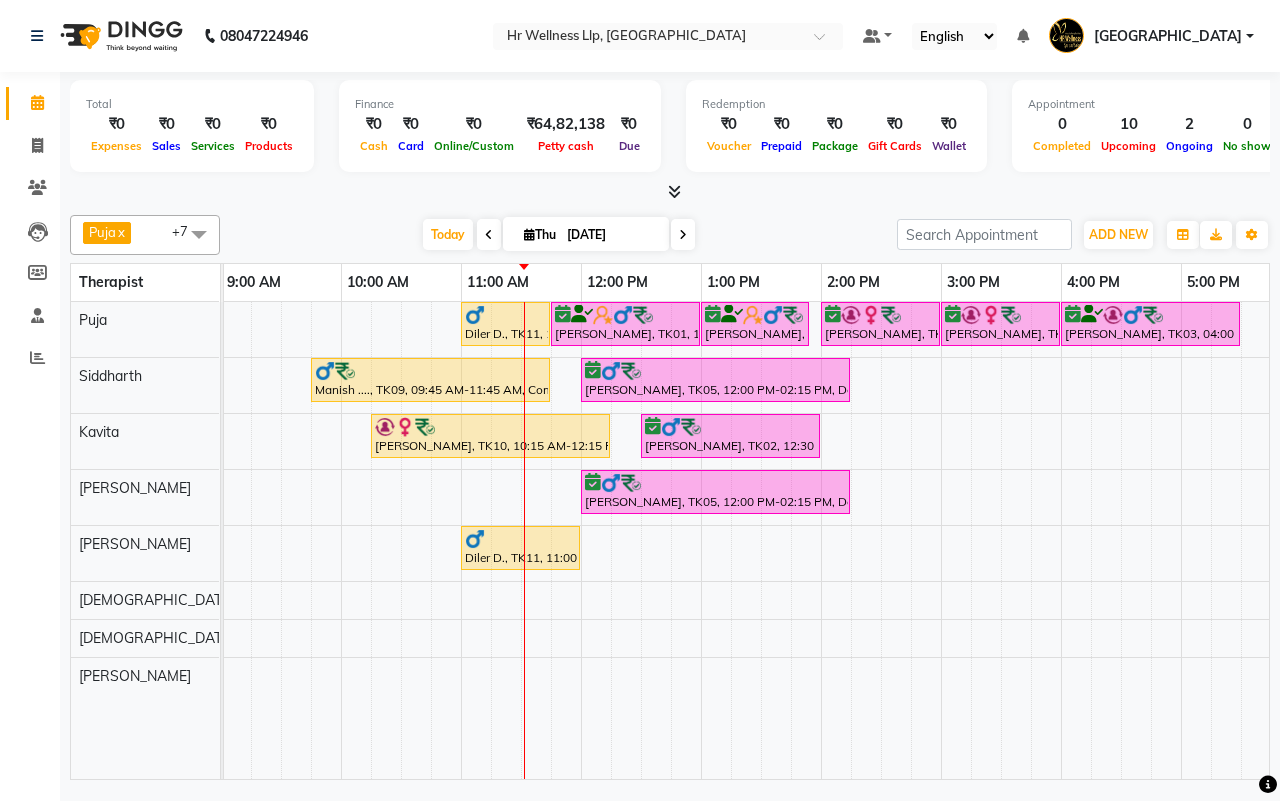 click on "10-07-2025" at bounding box center [611, 235] 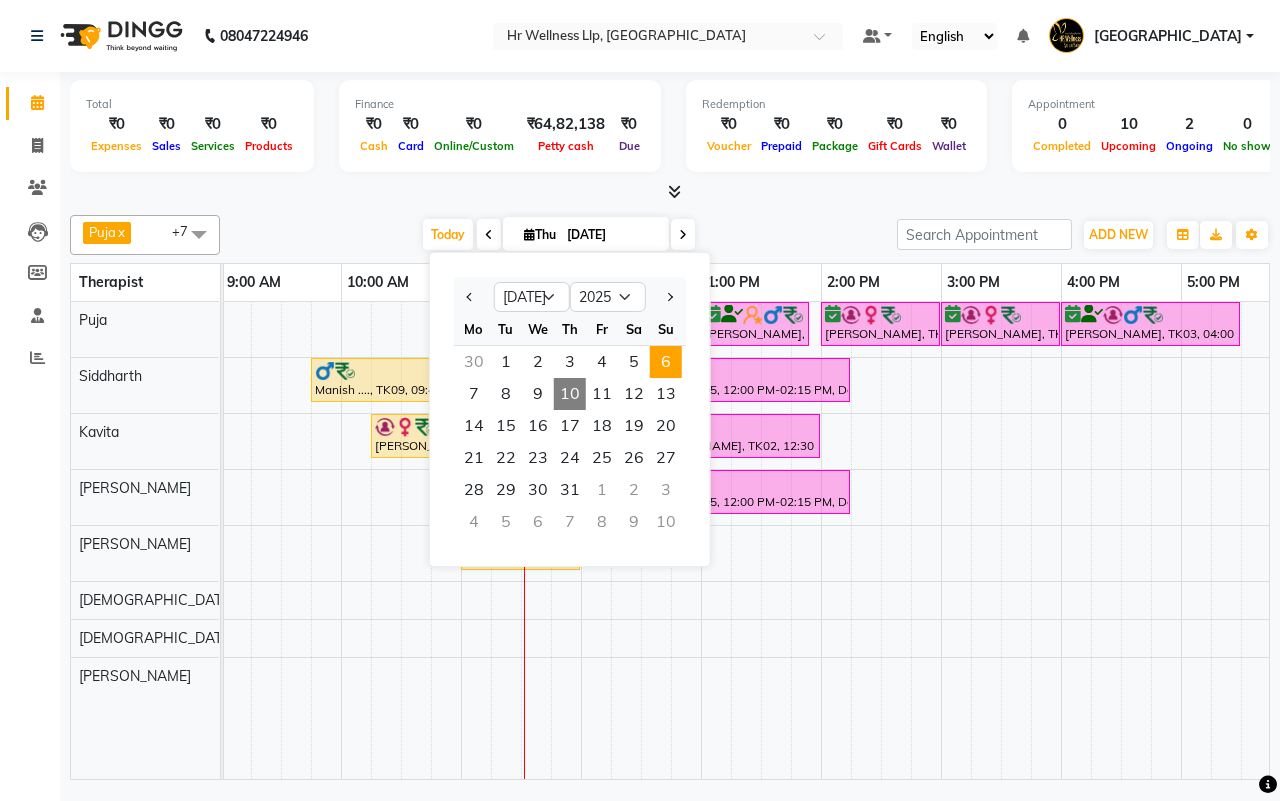 click on "6" at bounding box center (666, 362) 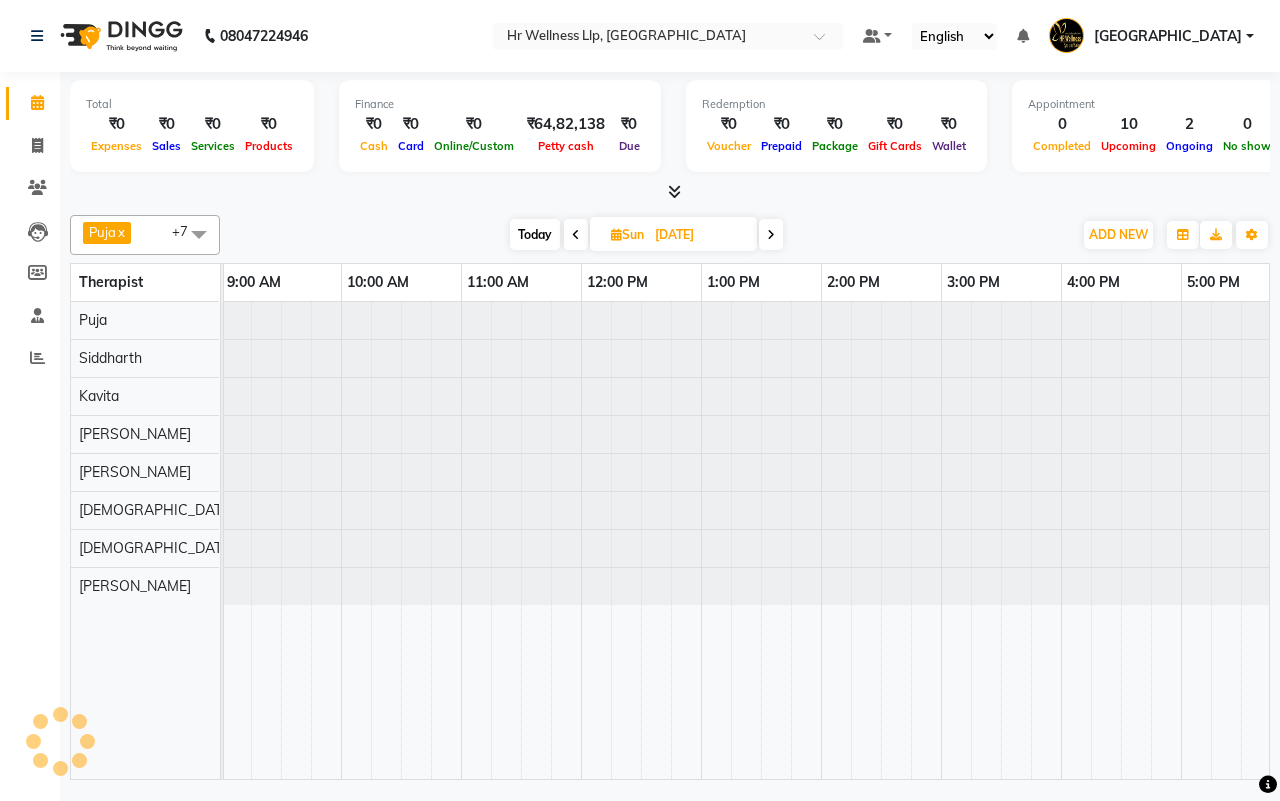 scroll, scrollTop: 0, scrollLeft: 0, axis: both 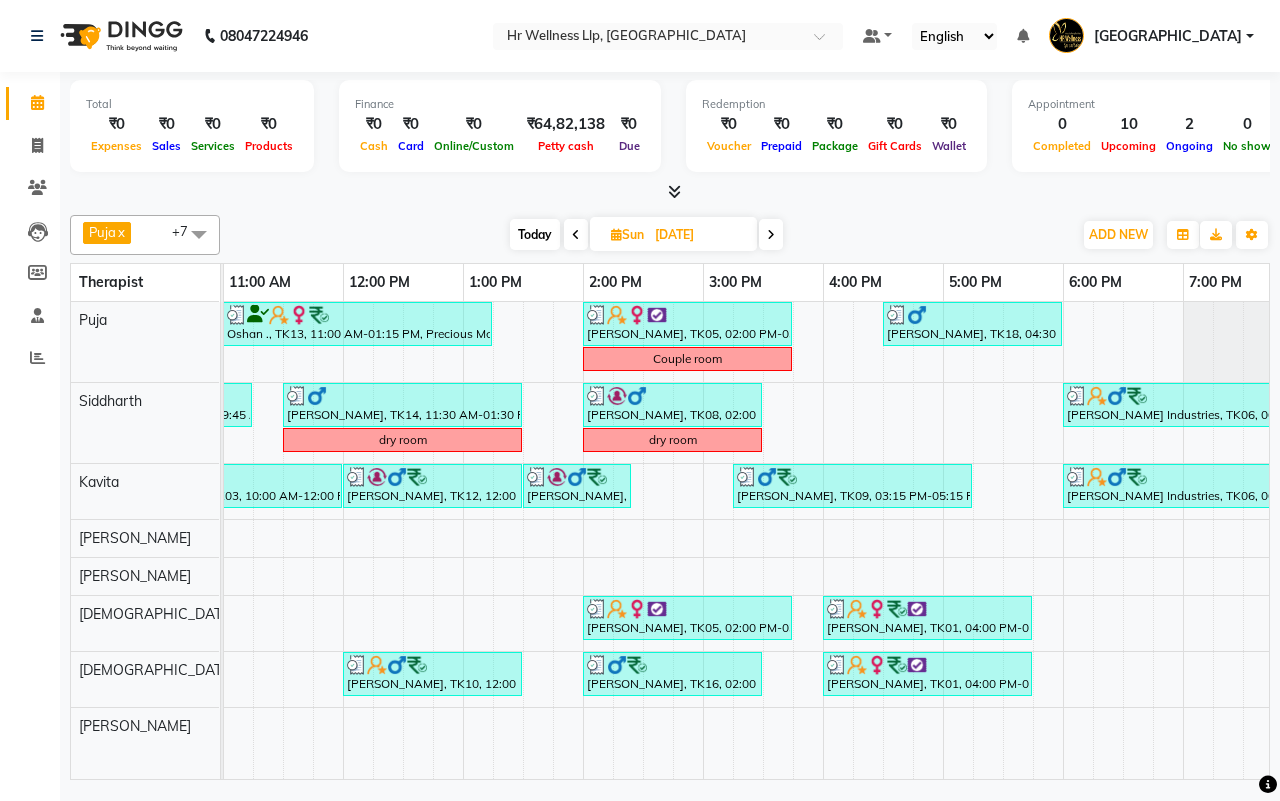 click at bounding box center [771, 235] 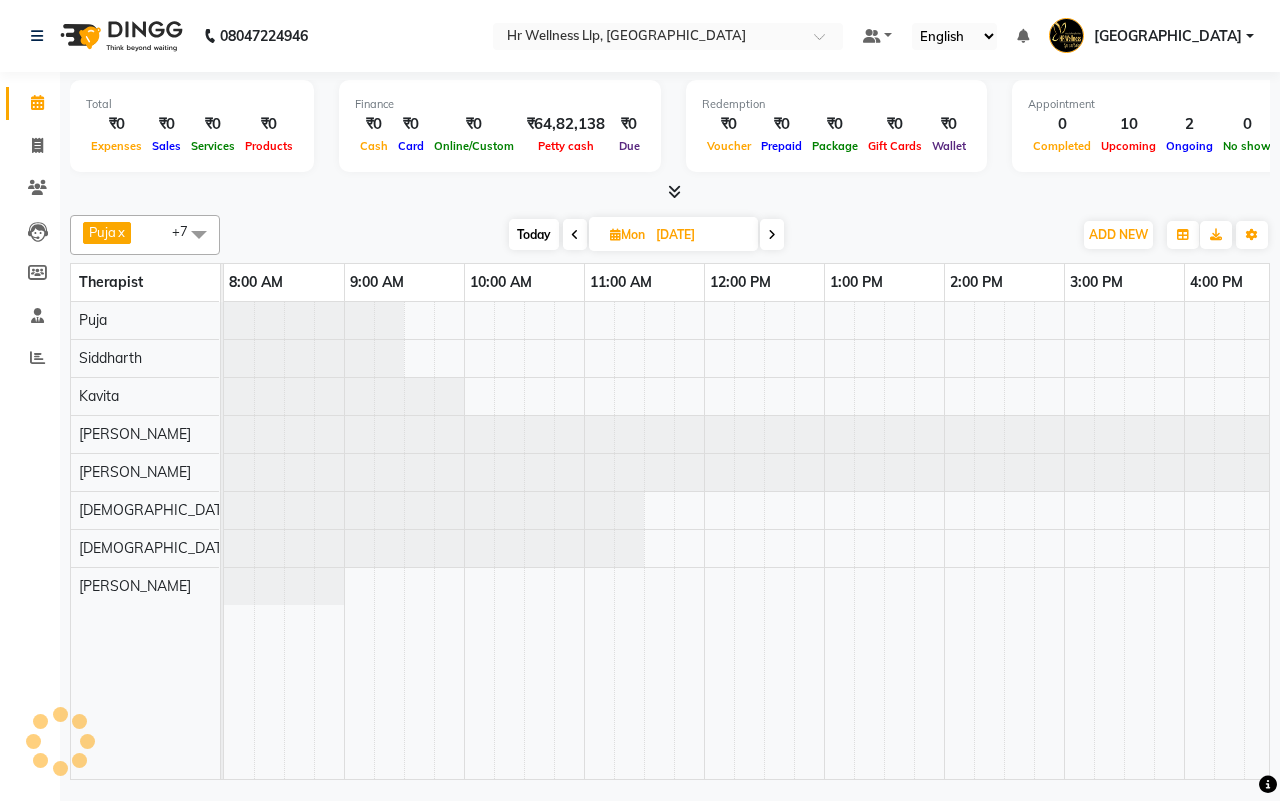 scroll, scrollTop: 0, scrollLeft: 361, axis: horizontal 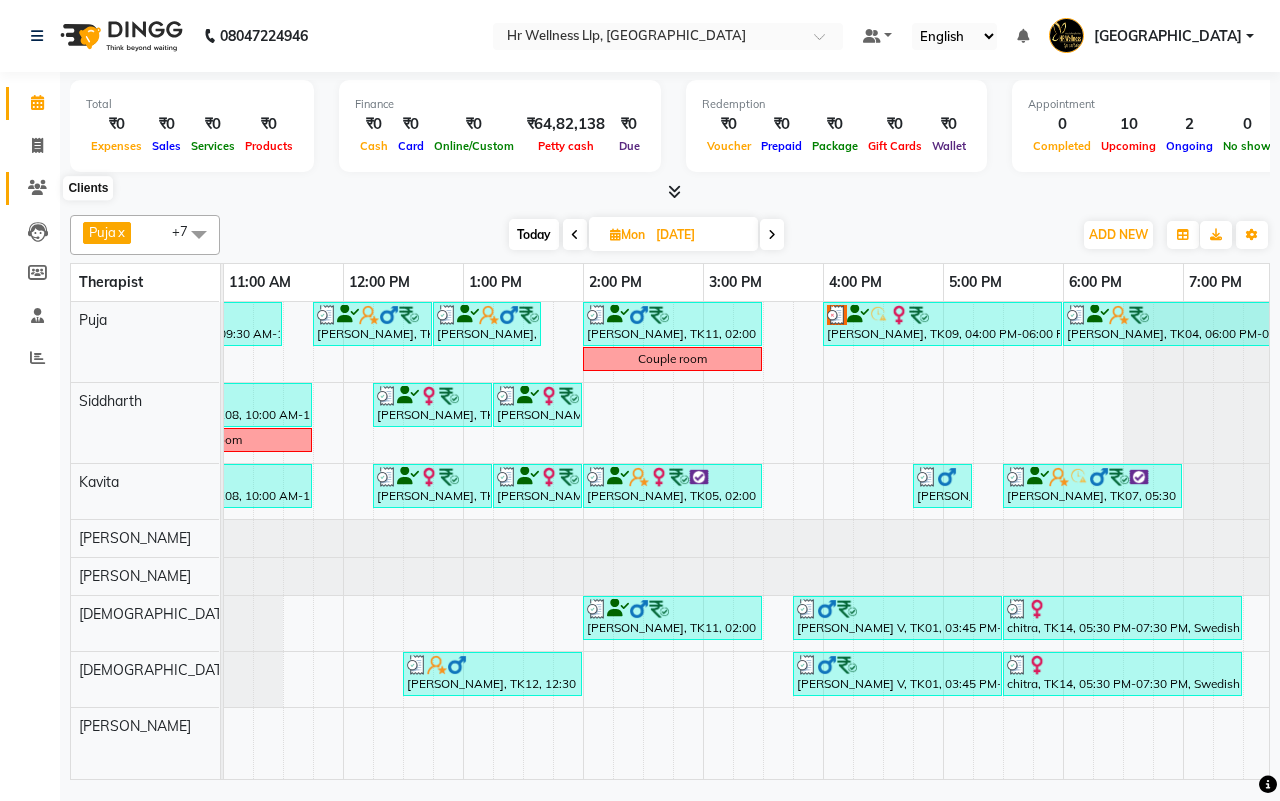 click 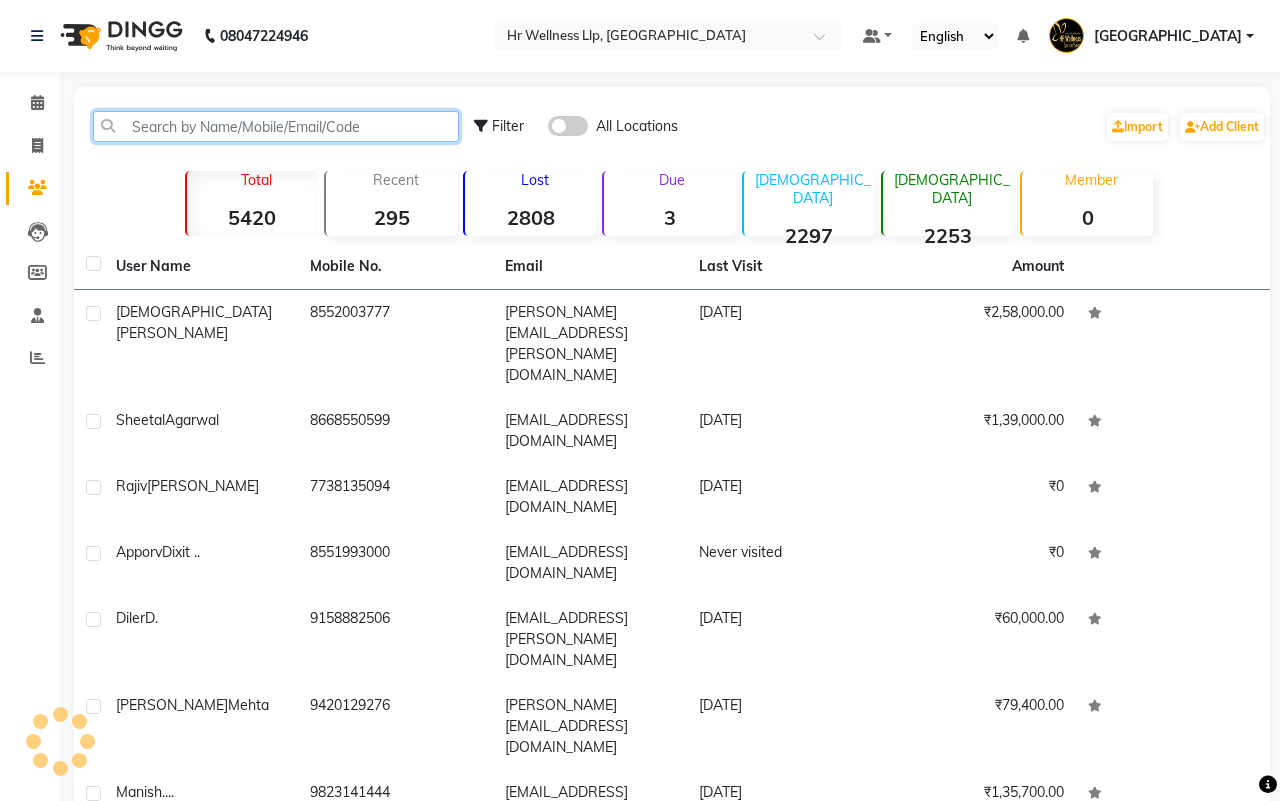click 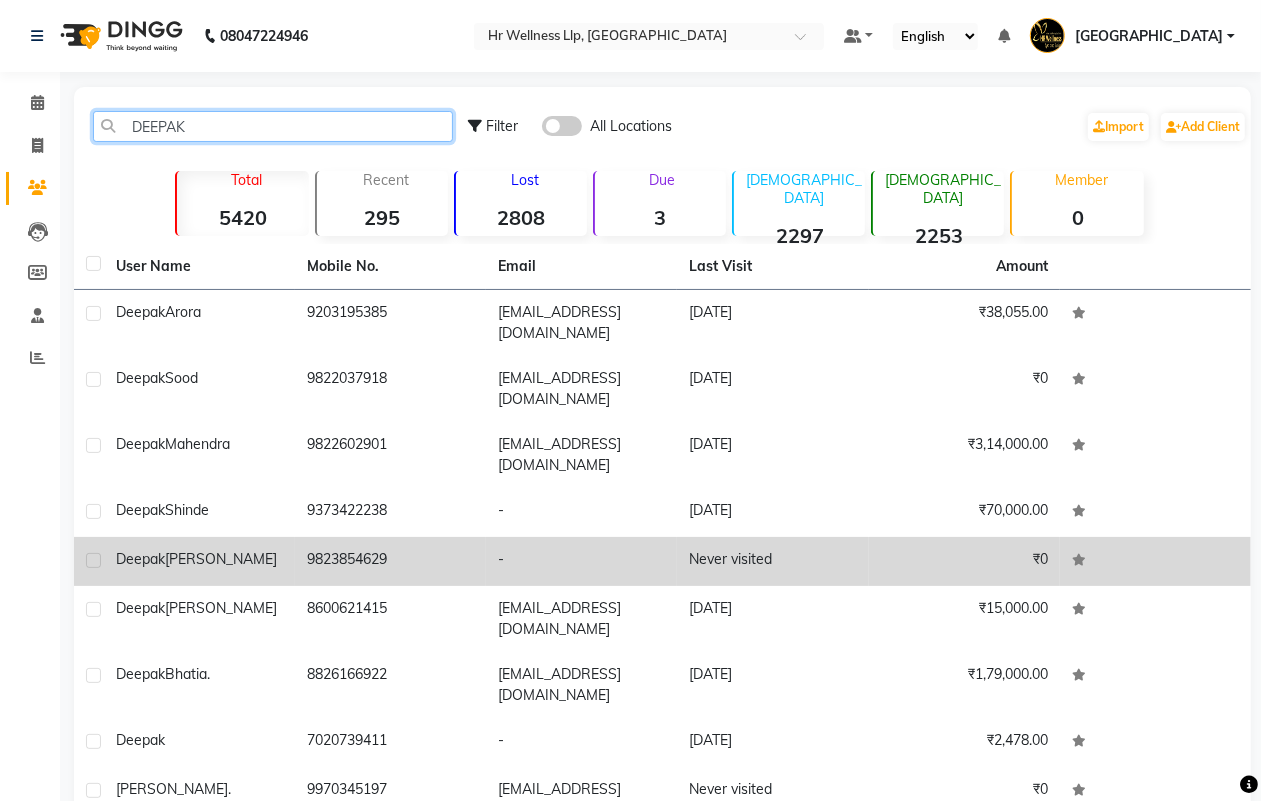 type on "DEEPAK" 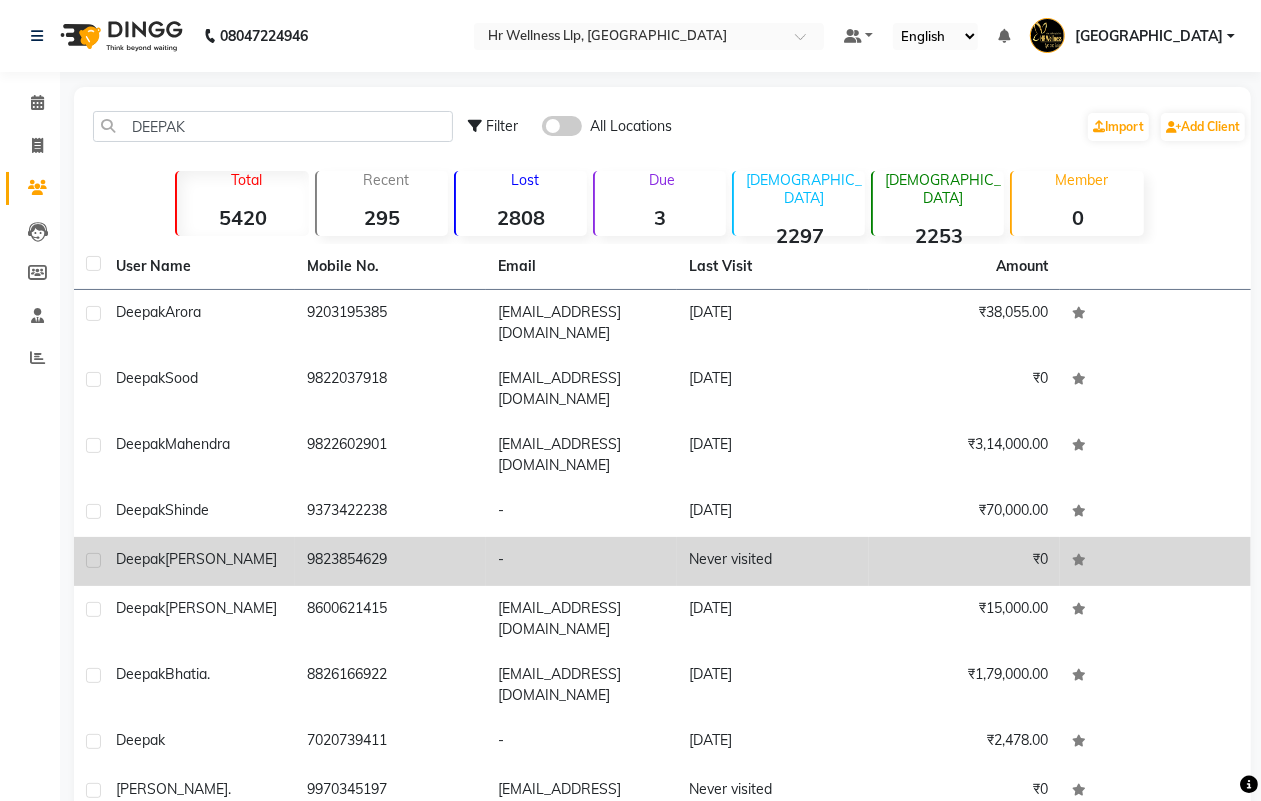 click on "-" 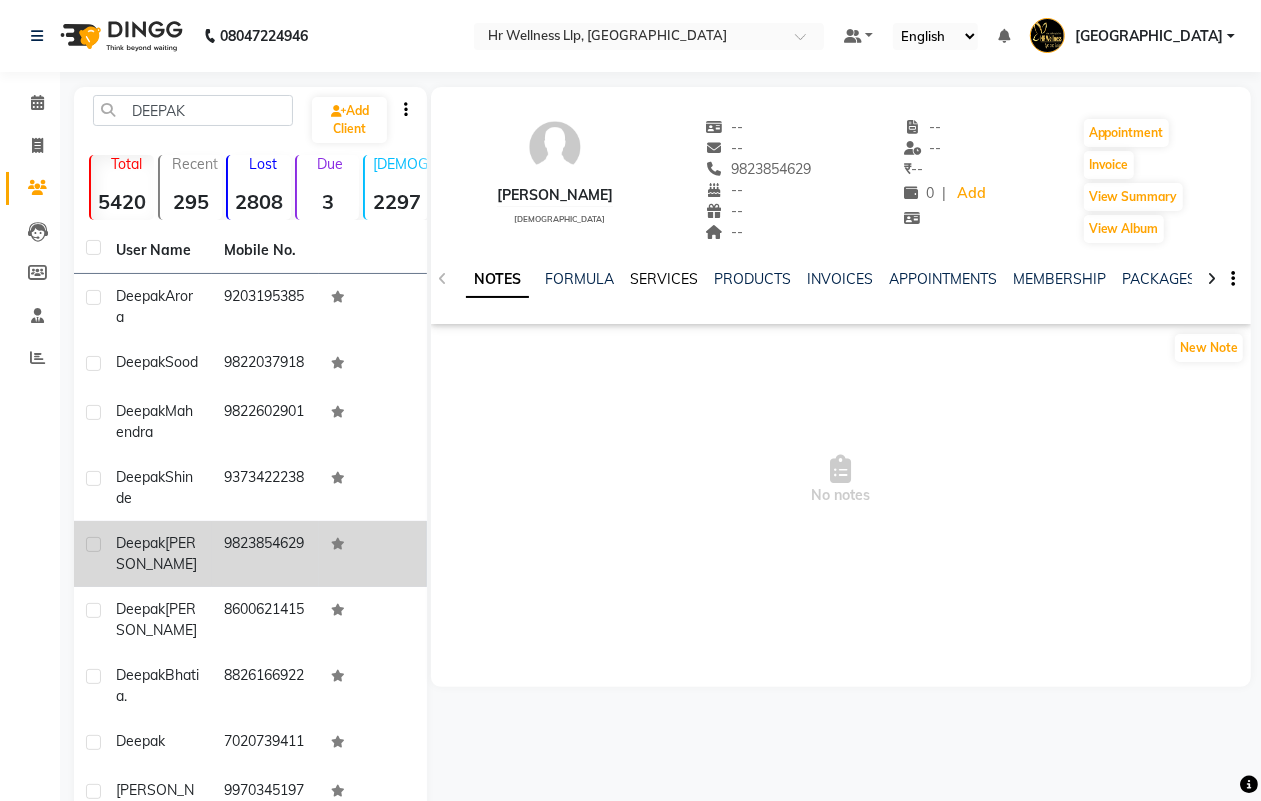 click on "SERVICES" 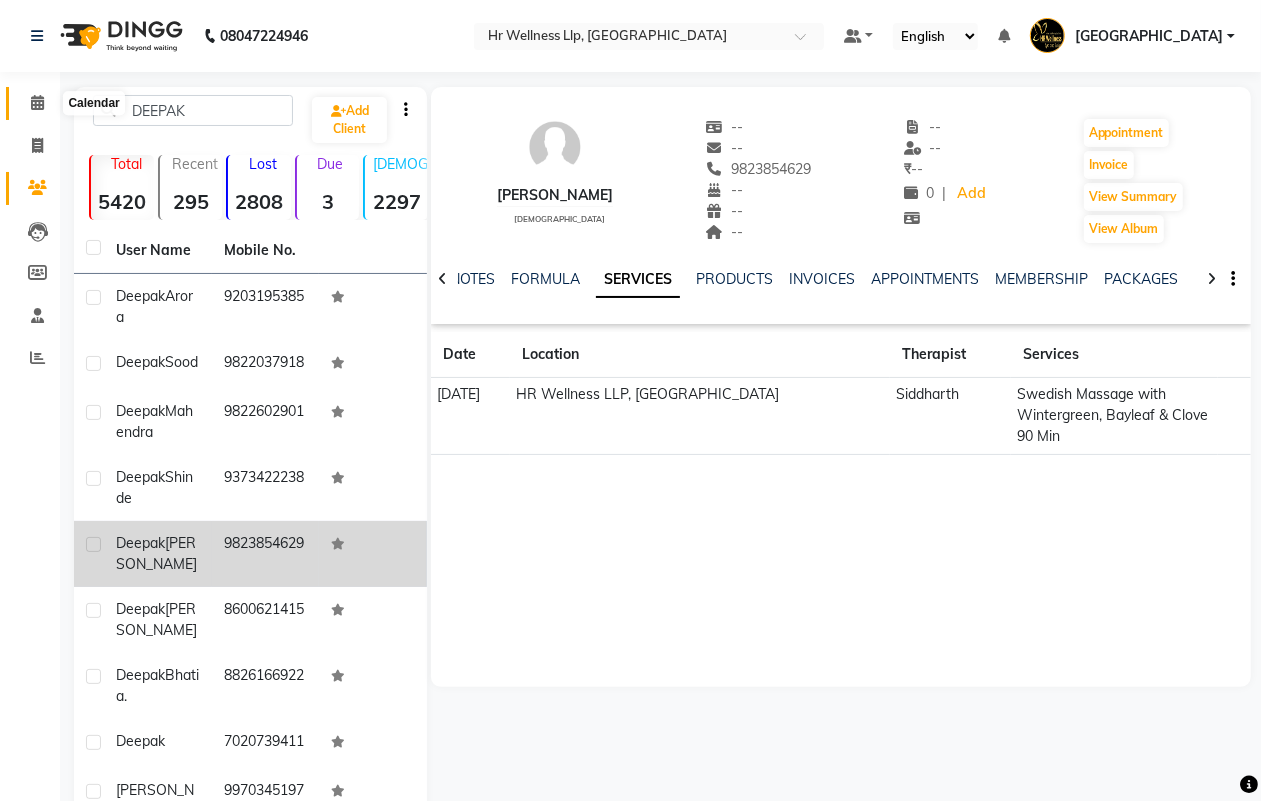 click 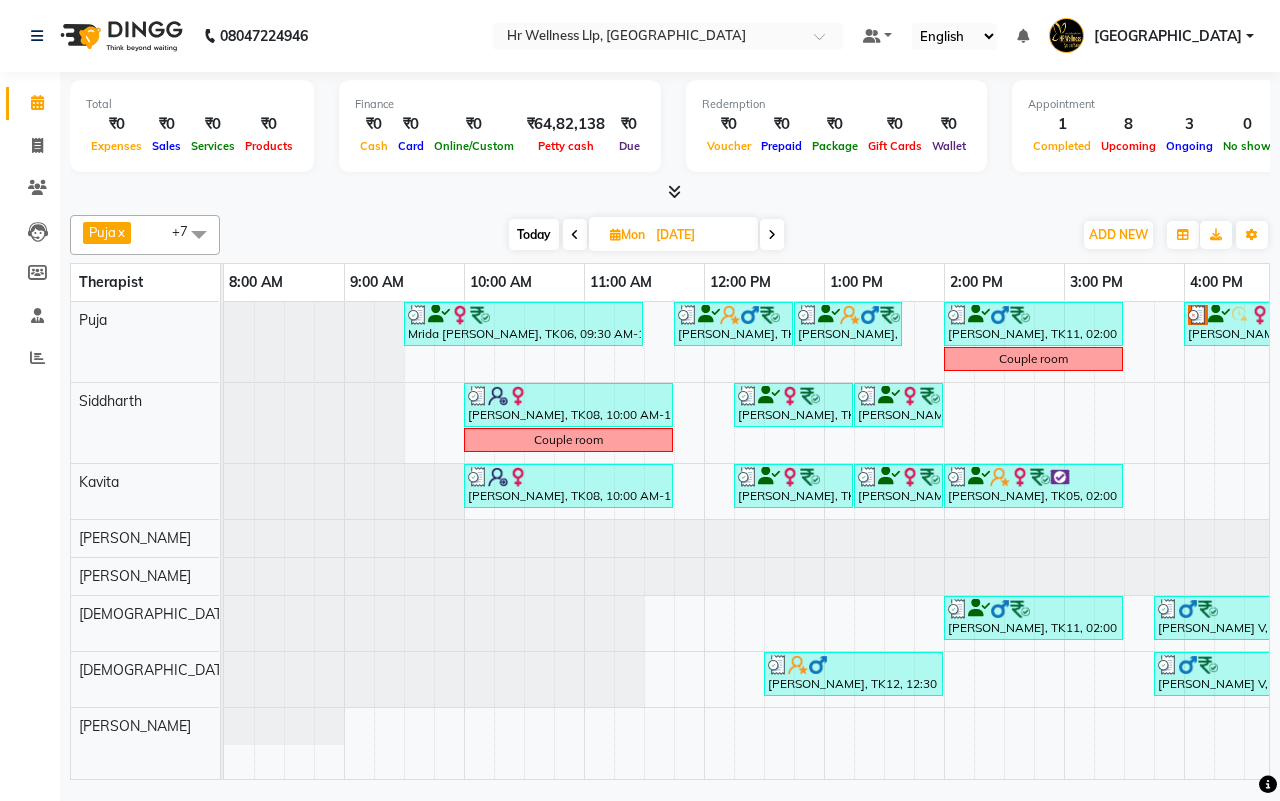 click on "07-07-2025" at bounding box center (700, 235) 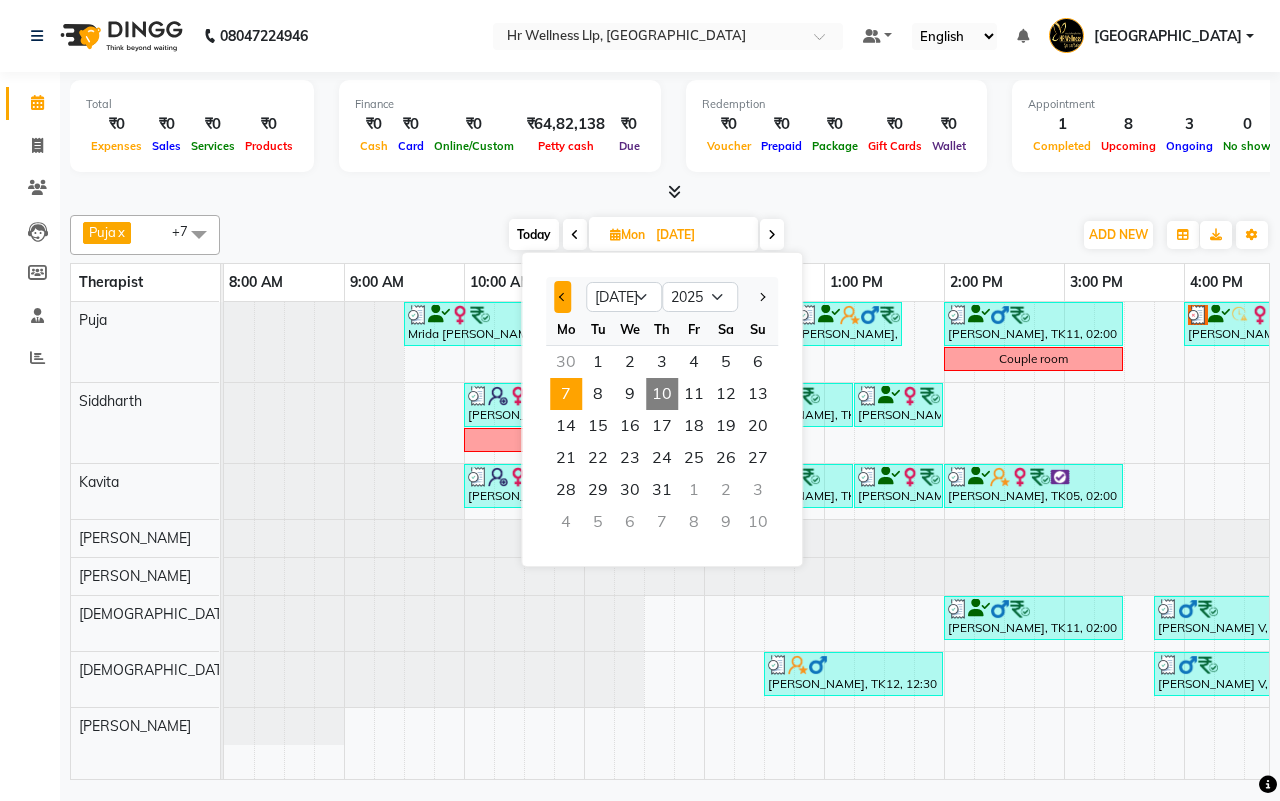 click at bounding box center (563, 297) 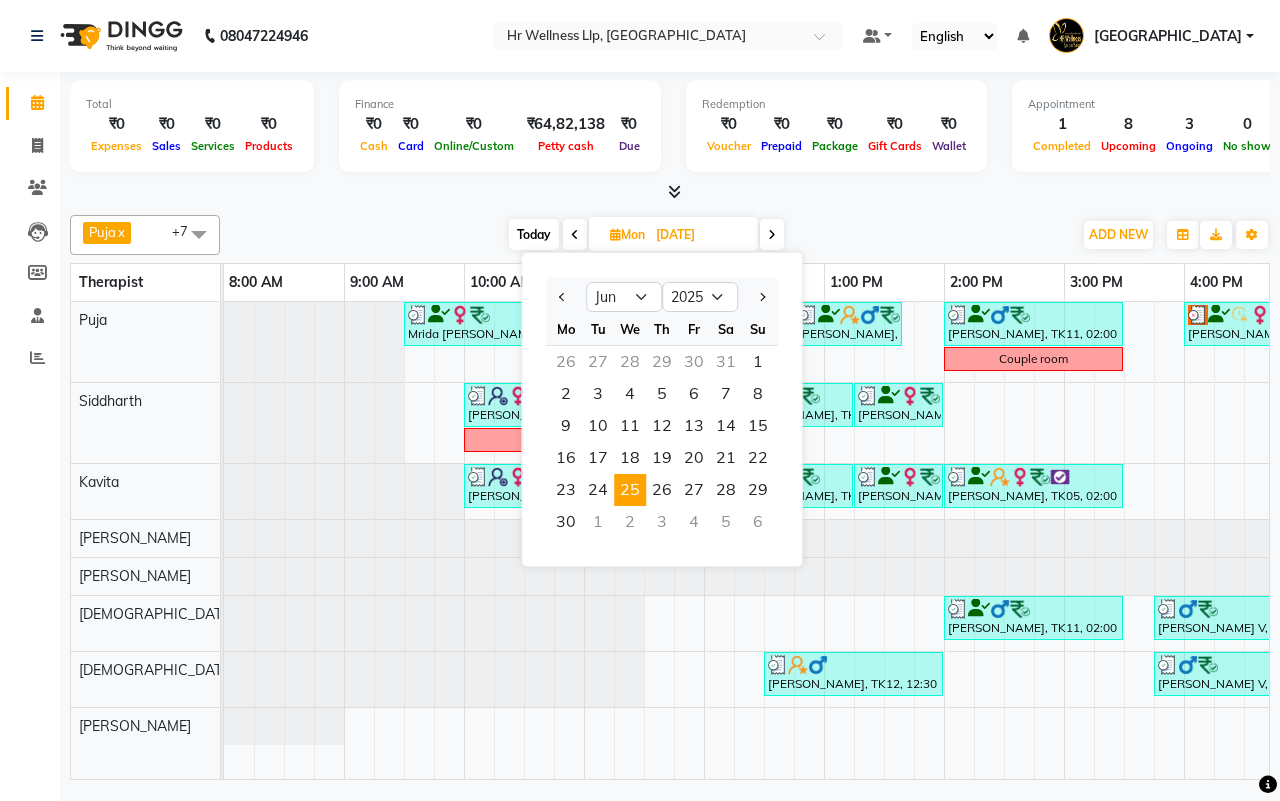 click on "25" at bounding box center [630, 490] 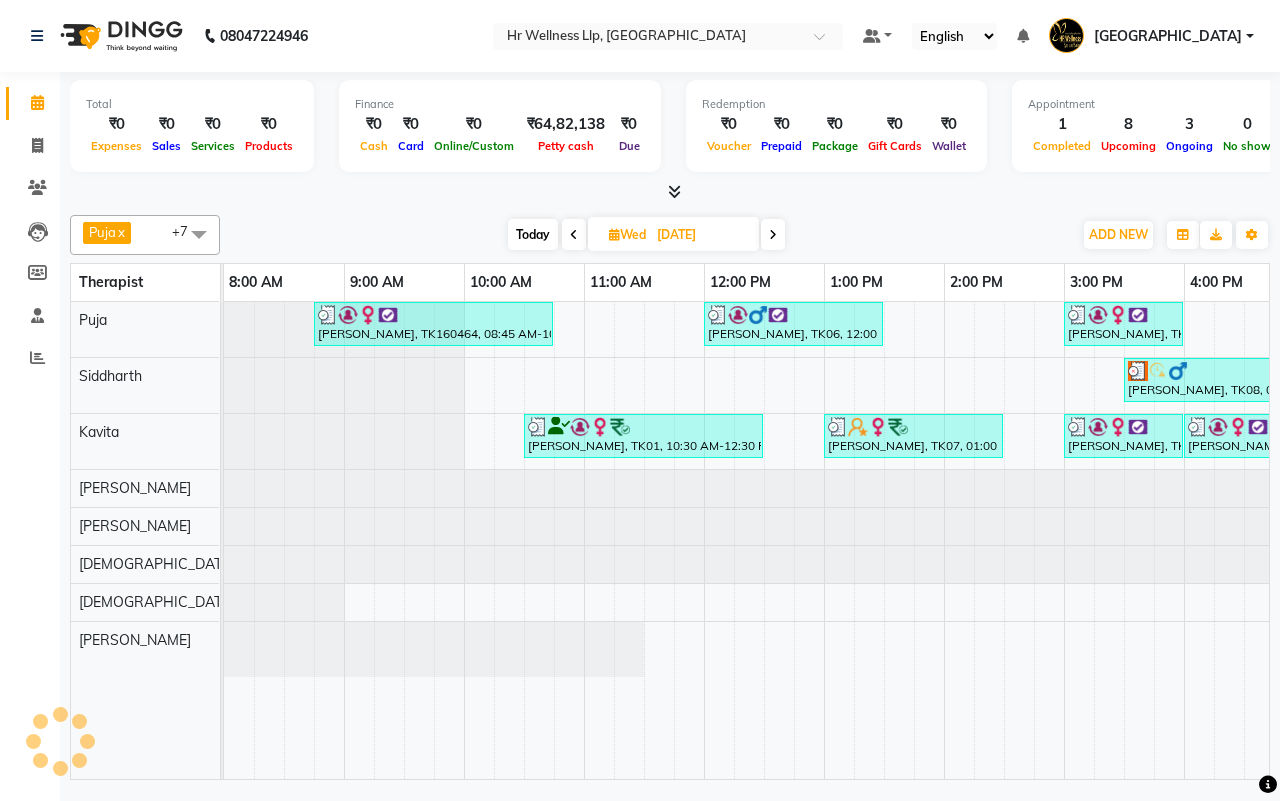 scroll, scrollTop: 0, scrollLeft: 361, axis: horizontal 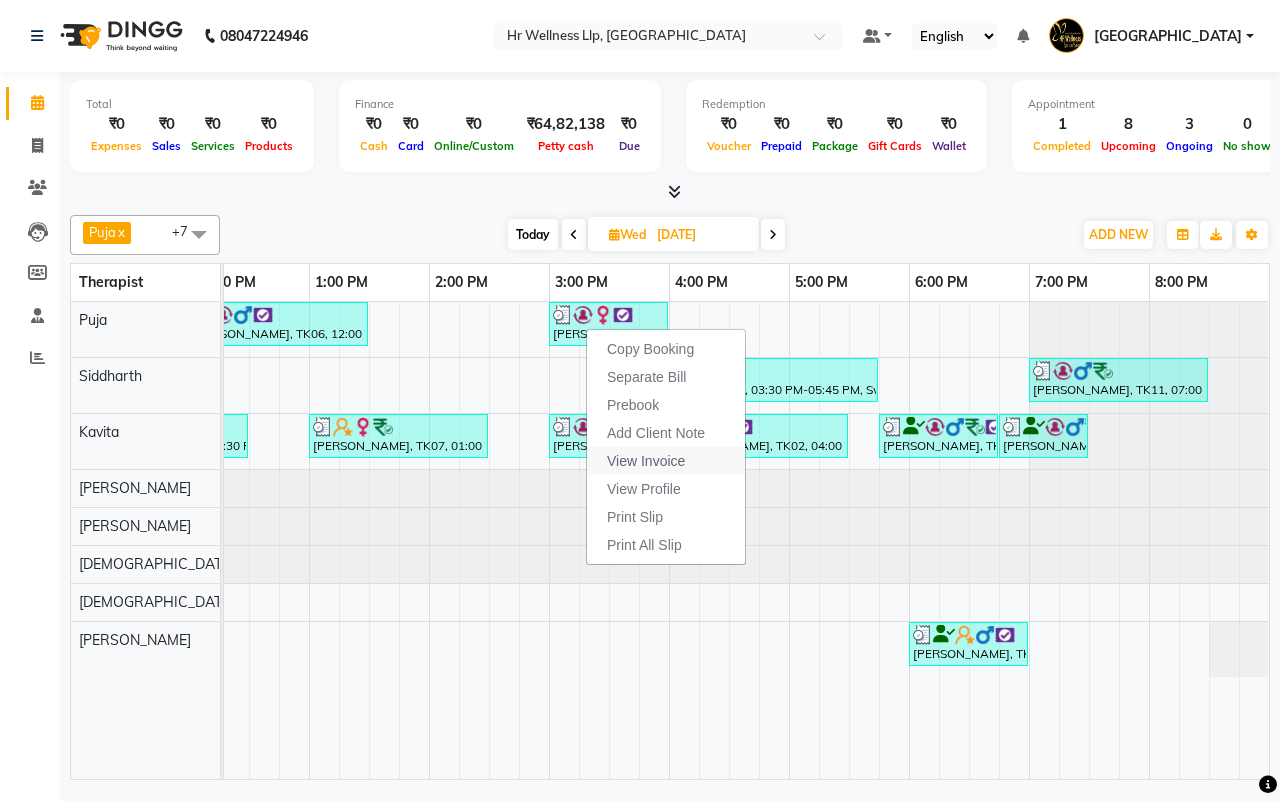 click on "View Invoice" at bounding box center (646, 461) 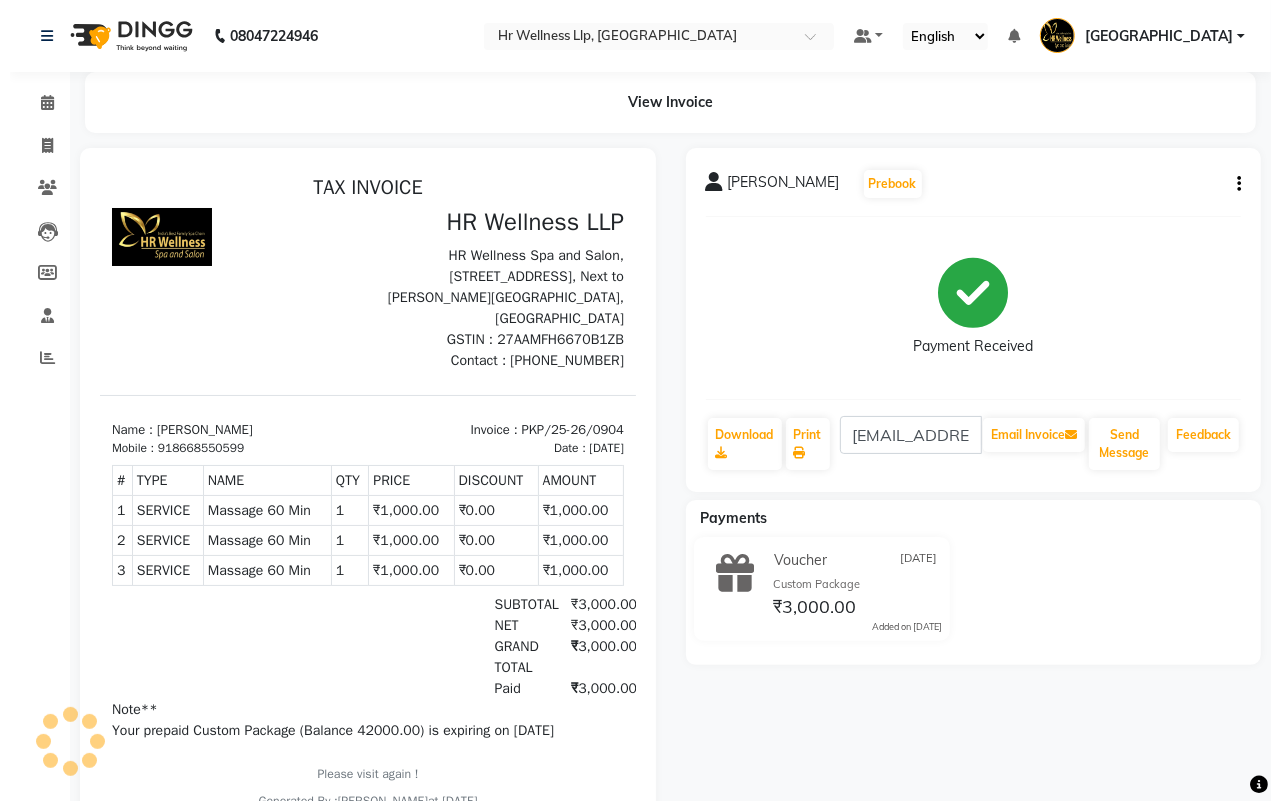 scroll, scrollTop: 0, scrollLeft: 0, axis: both 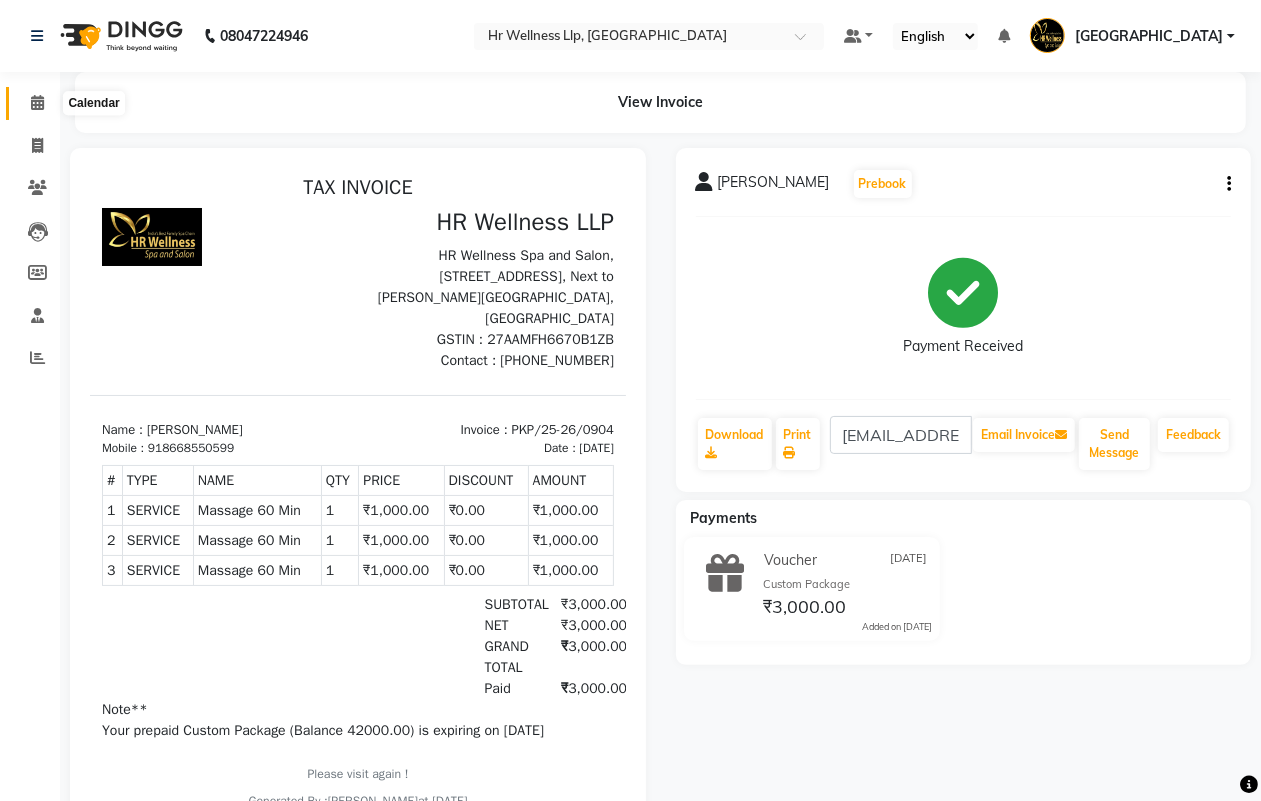 click 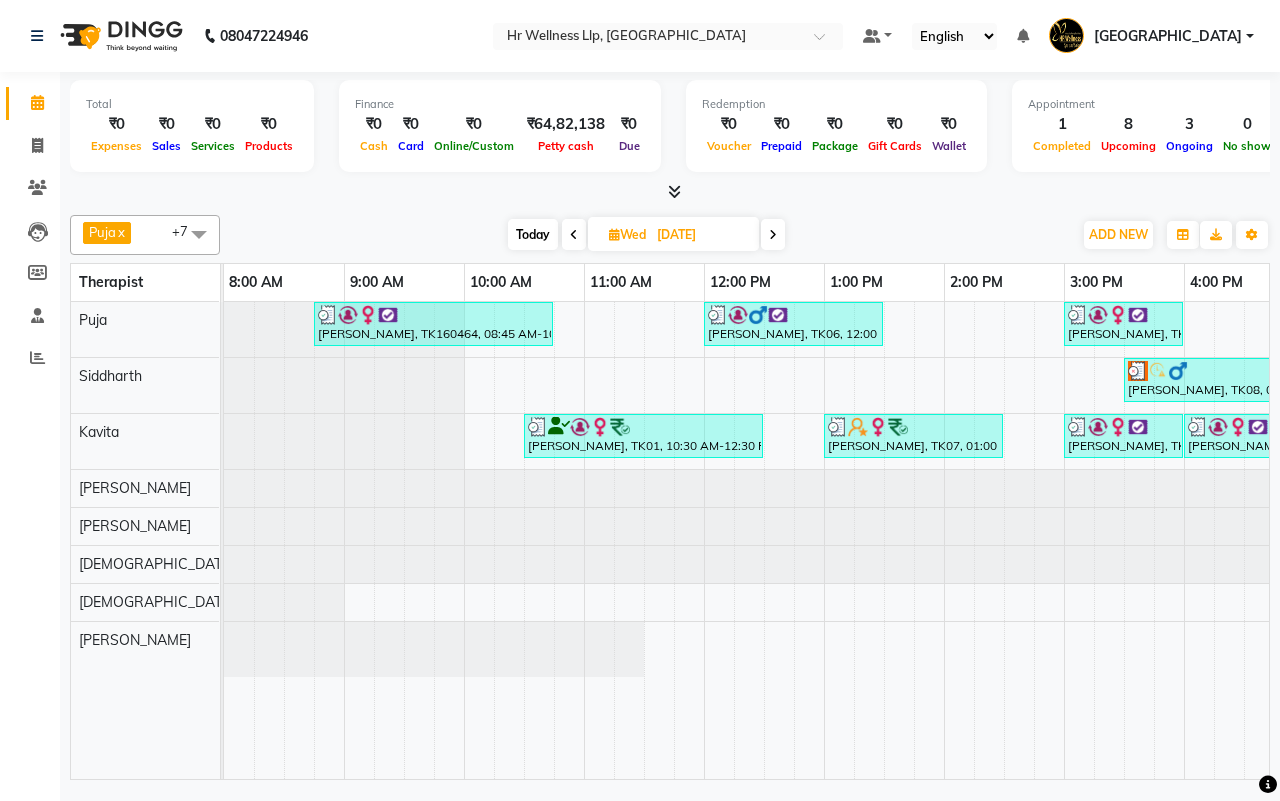 scroll, scrollTop: 0, scrollLeft: 463, axis: horizontal 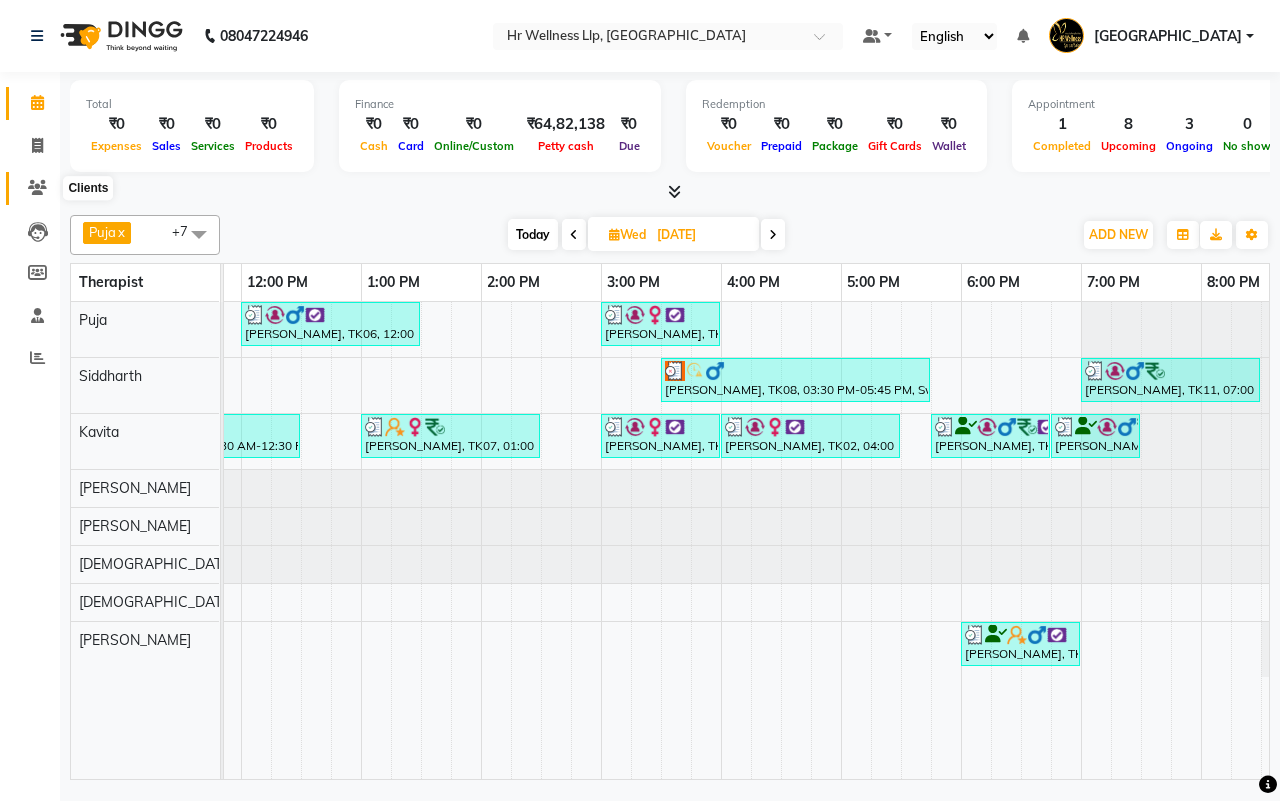 click 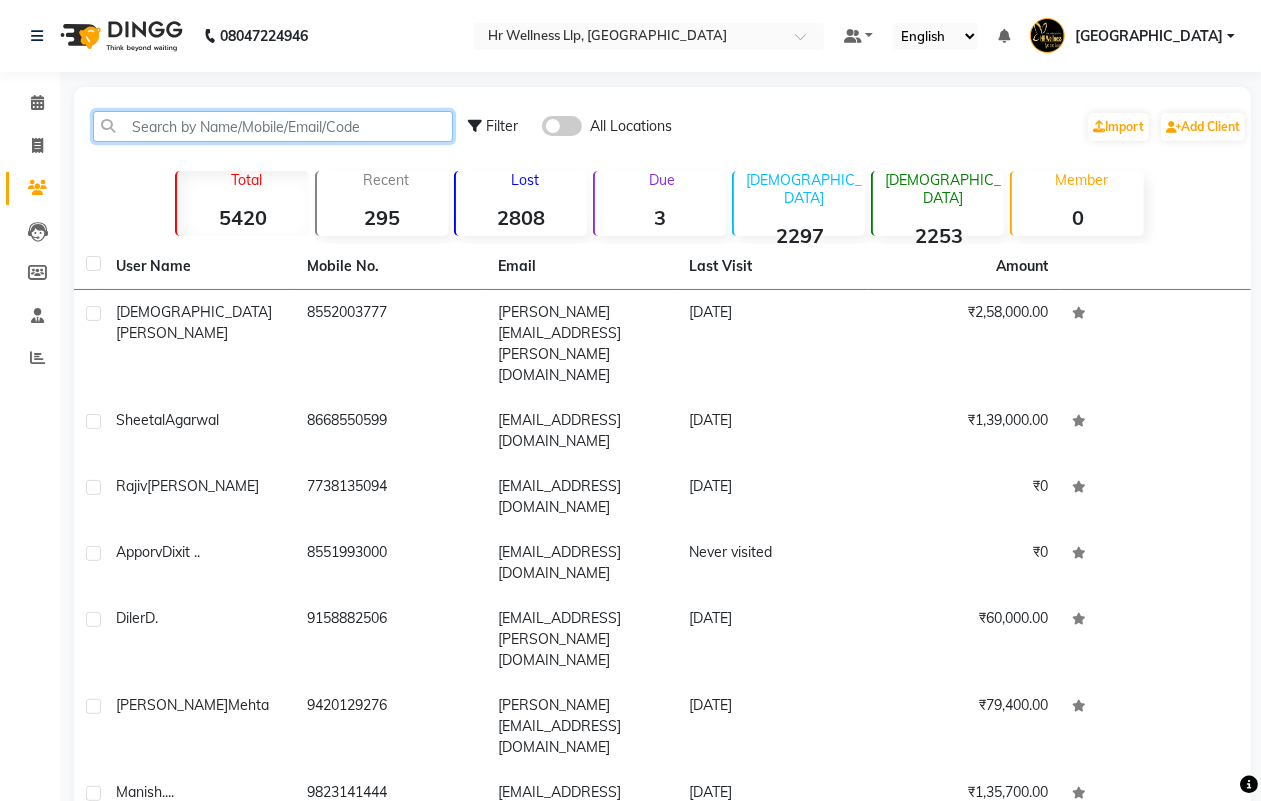 click 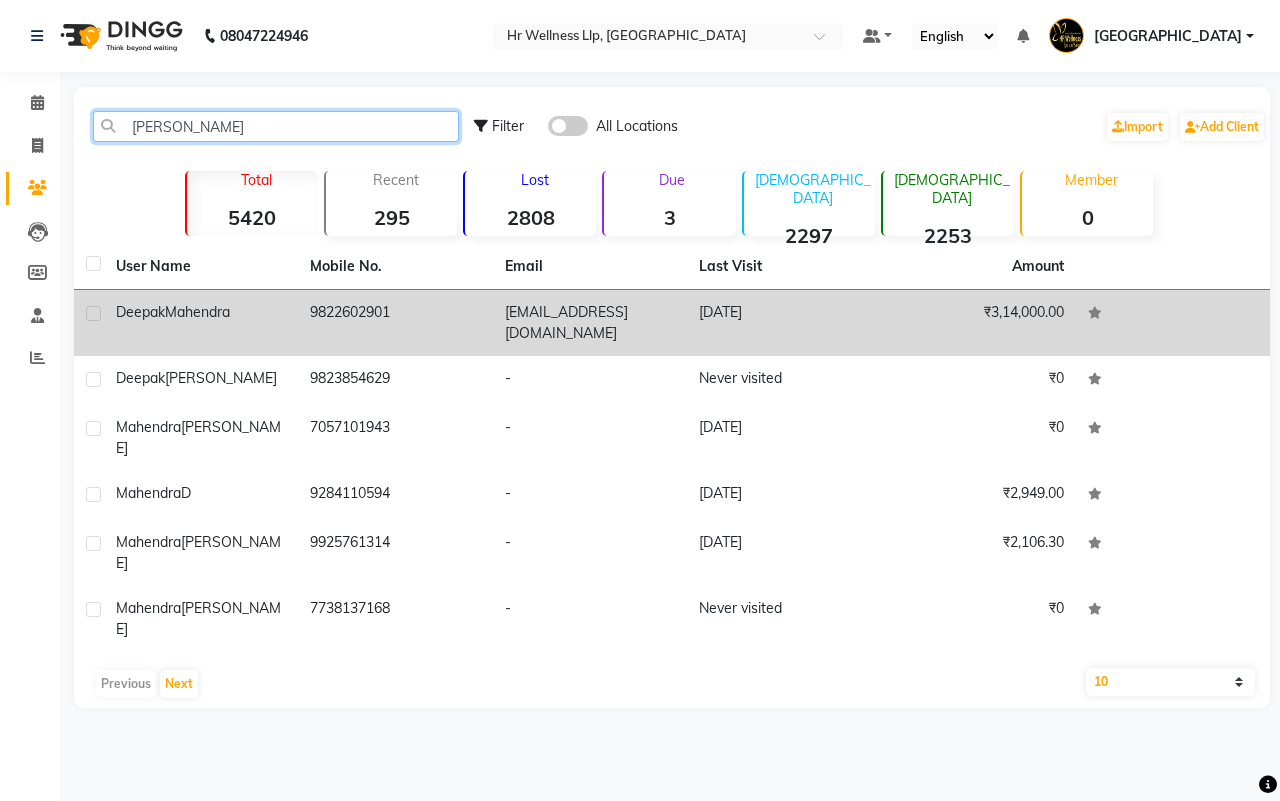 type on "MAHENDRA" 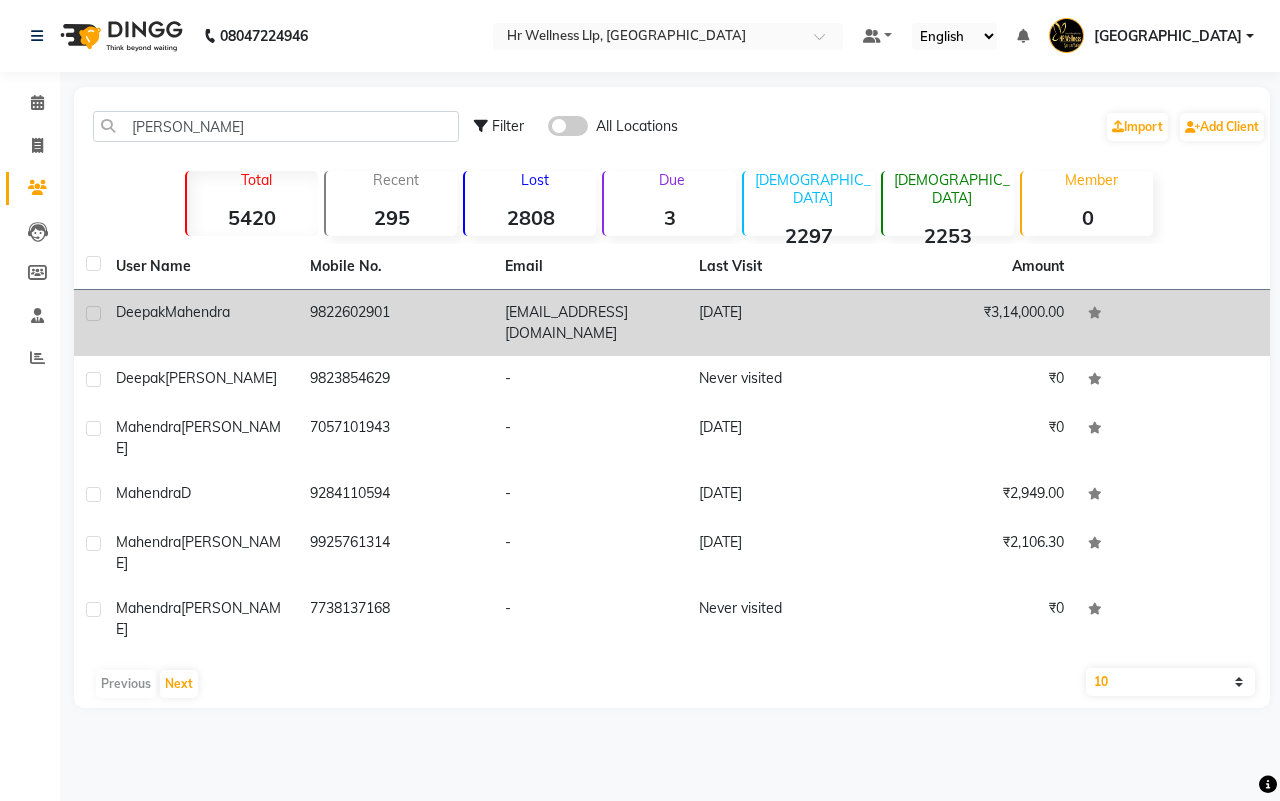 click on "deepakmahendra8@gmail.com" 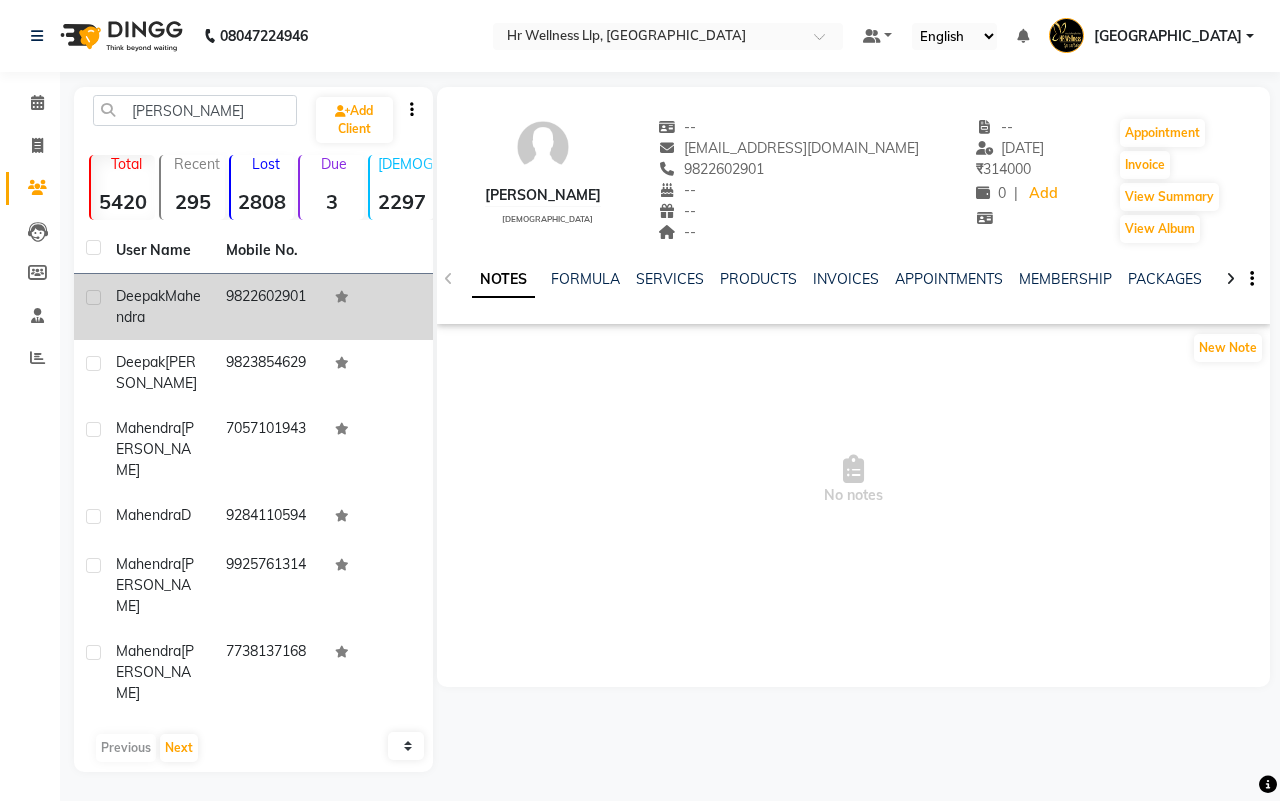 click 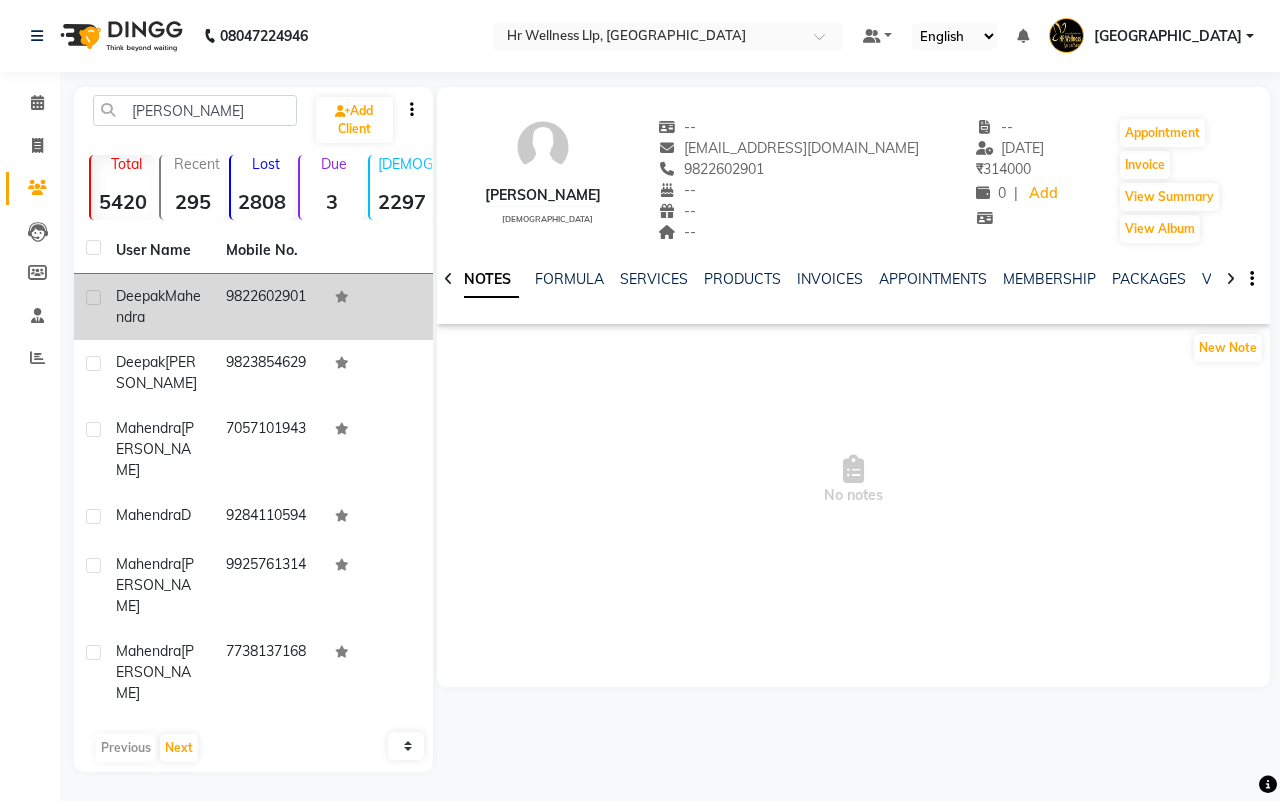 click 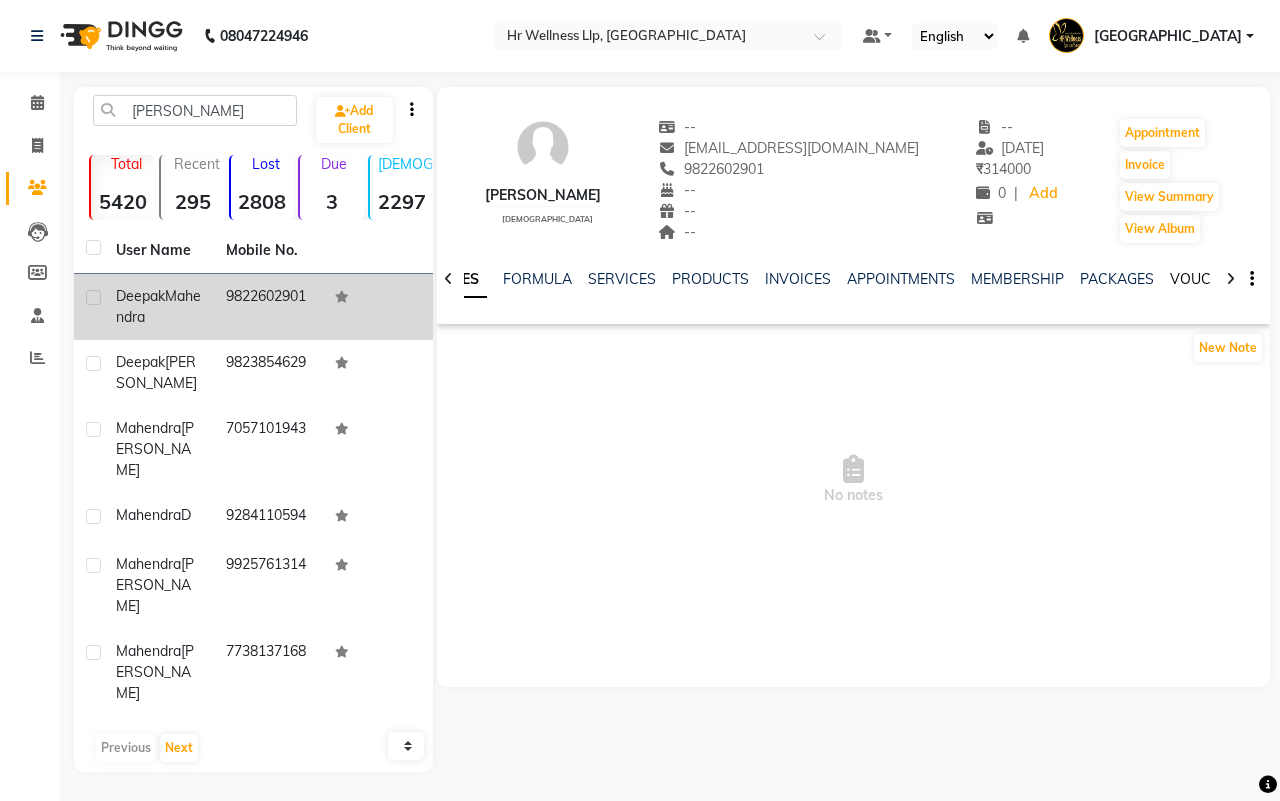 click on "VOUCHERS" 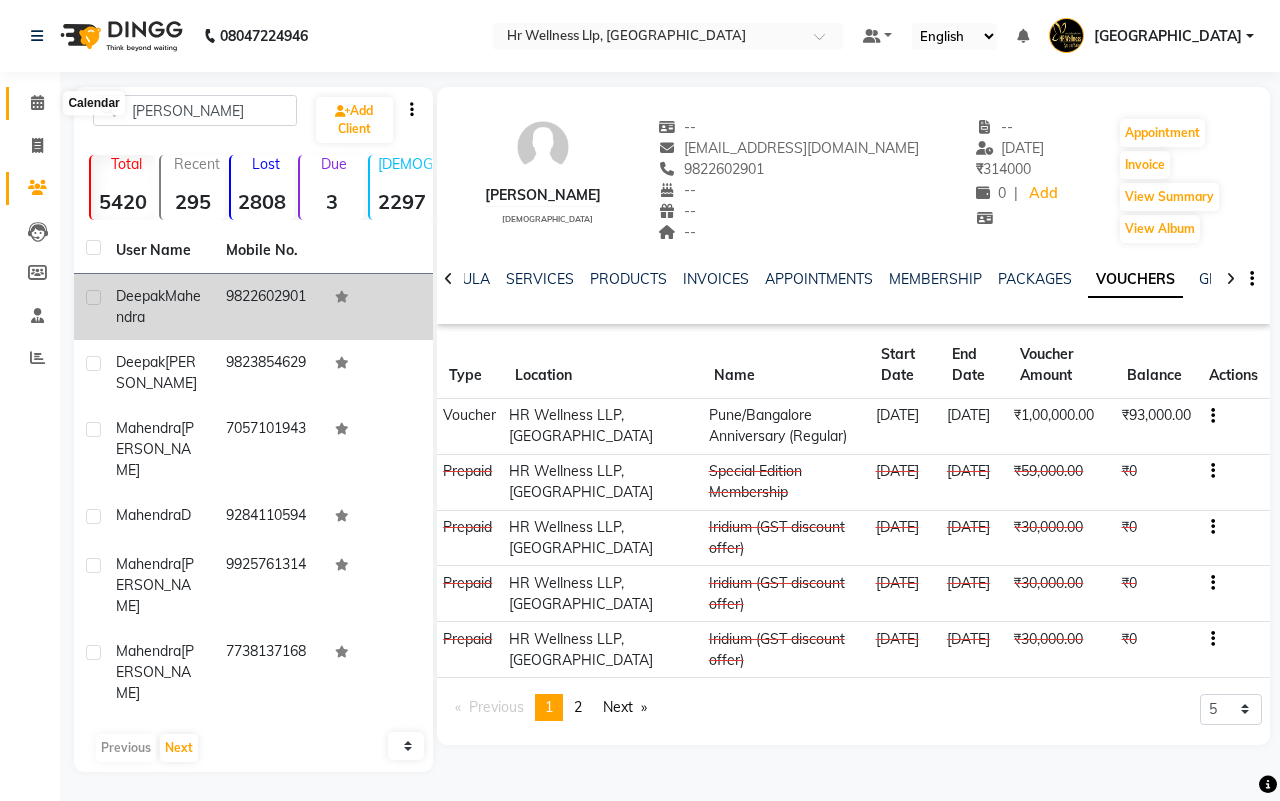 click 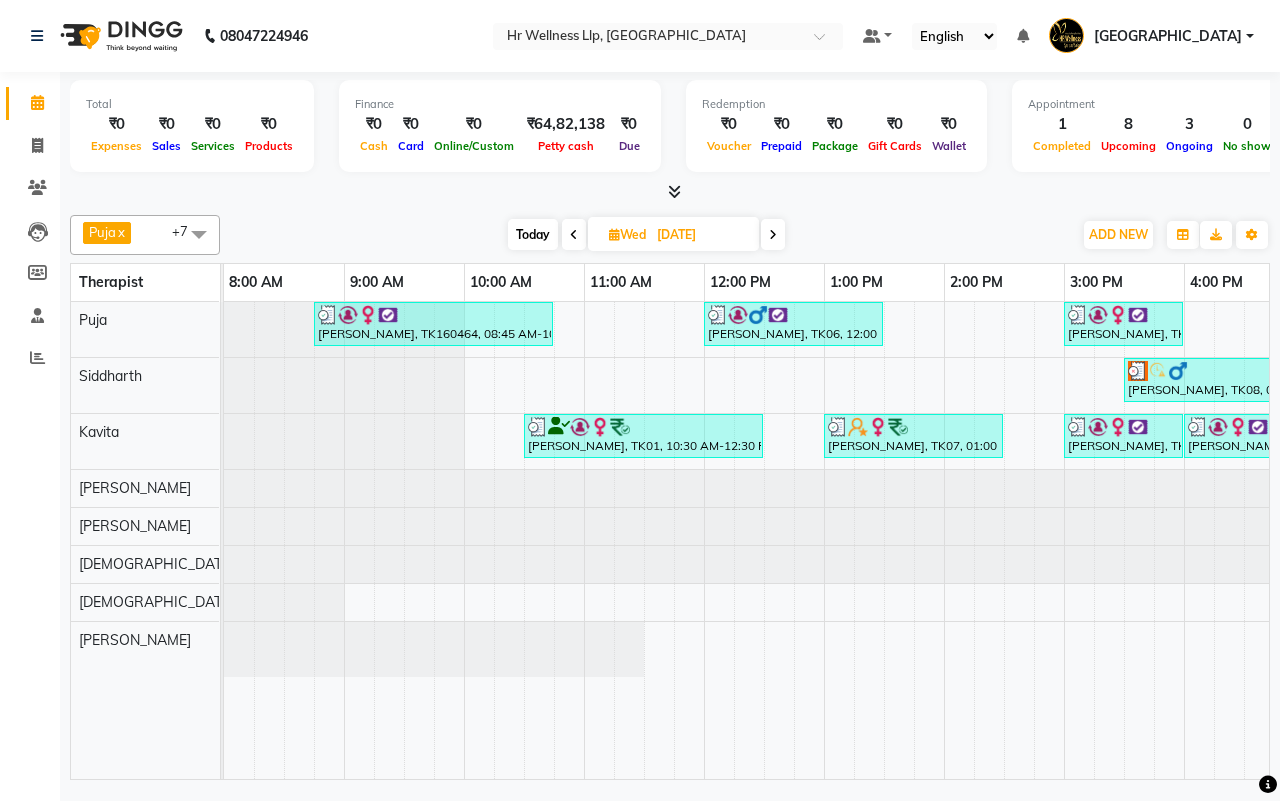 click on "Puja  x Siddharth  x Kavita  x Sharad Bhil  x Male waitlist  x Female waitlist  x Kevin  x Lucy  x +7 Select All Female waitlist Female waitlist 1 Kavita Kevin Lucy Male waitlist Preeti Puja Sharad Bhil Siddharth Today  Wed 25-06-2025 Toggle Dropdown Add Appointment Add Invoice Add Expense Add Attendance Add Client Toggle Dropdown Add Appointment Add Invoice Add Expense Add Attendance Add Client ADD NEW Toggle Dropdown Add Appointment Add Invoice Add Expense Add Attendance Add Client Puja  x Siddharth  x Kavita  x Sharad Bhil  x Male waitlist  x Female waitlist  x Kevin  x Lucy  x +7 Select All Female waitlist Female waitlist 1 Kavita Kevin Lucy Male waitlist Preeti Puja Sharad Bhil Siddharth Group By  Staff View   Room View  View as Vertical  Vertical - Week View  Horizontal  Horizontal - Week View  List  Toggle Dropdown Calendar Settings Manage Tags   Arrange Therapists   Reset Therapists  Full Screen Appointment Form Zoom 100% Therapist 8:00 AM 9:00 AM 10:00 AM 11:00 AM 12:00 PM 1:00 PM" 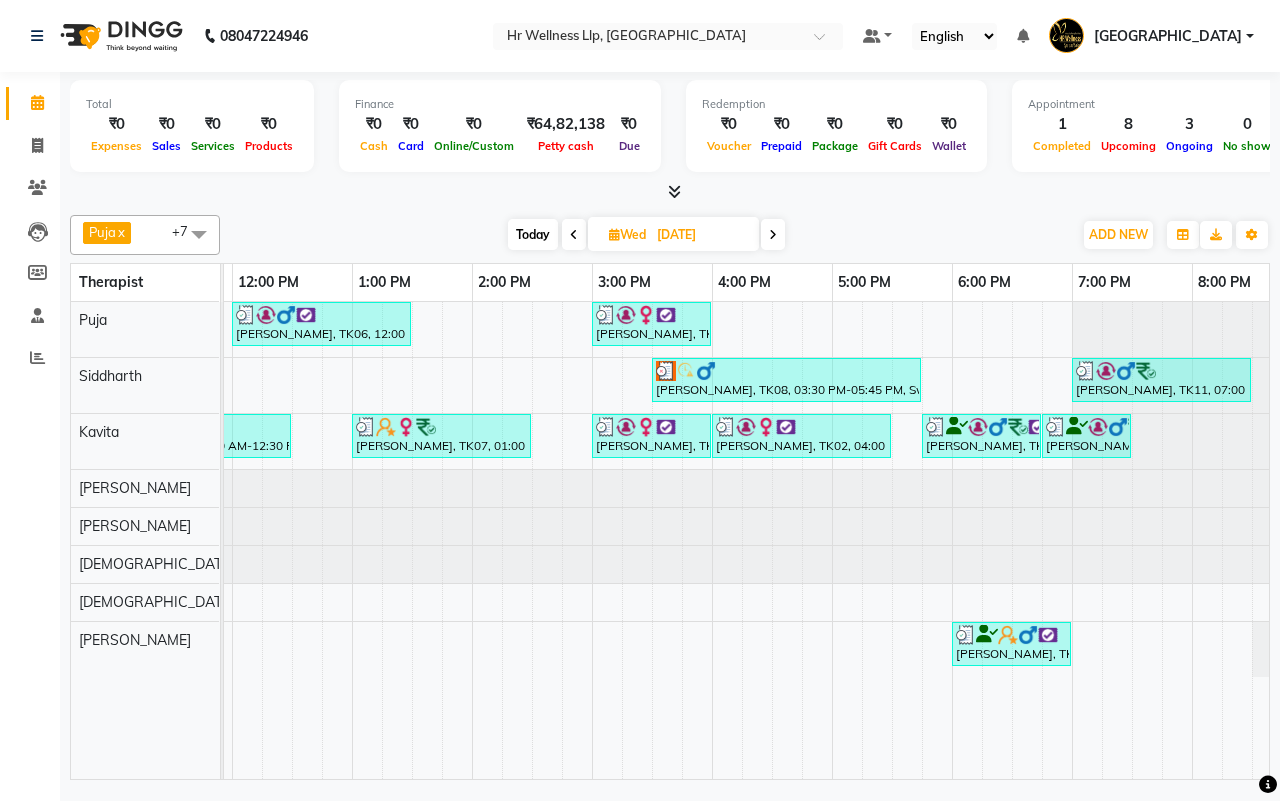 click at bounding box center [574, 235] 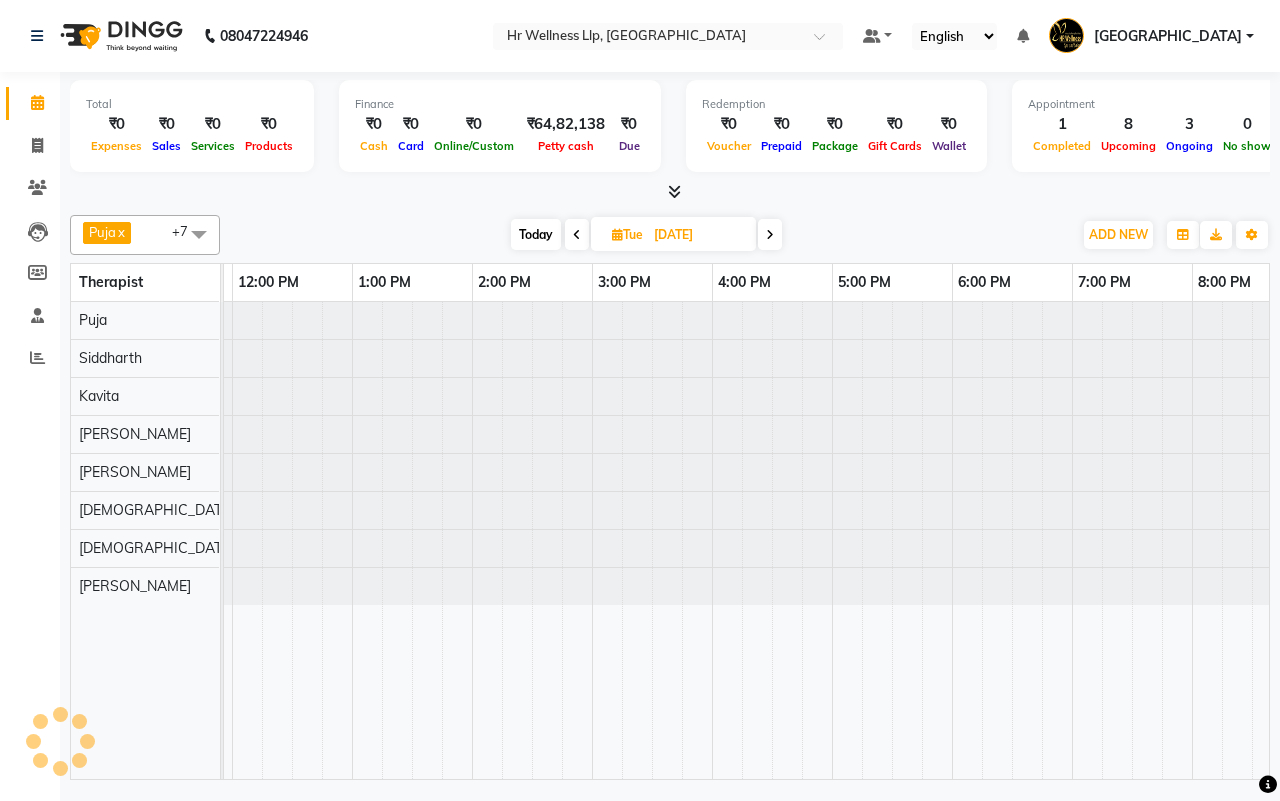 scroll, scrollTop: 0, scrollLeft: 0, axis: both 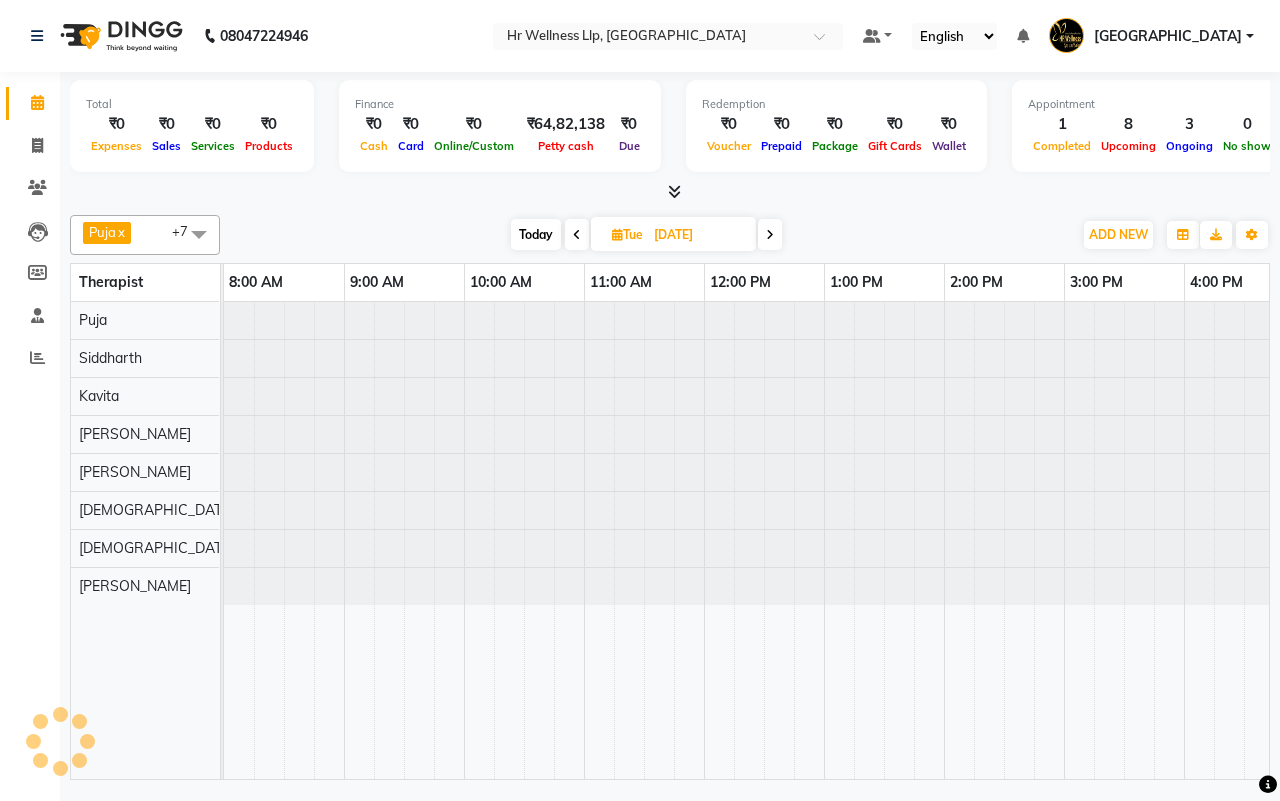 click at bounding box center (577, 235) 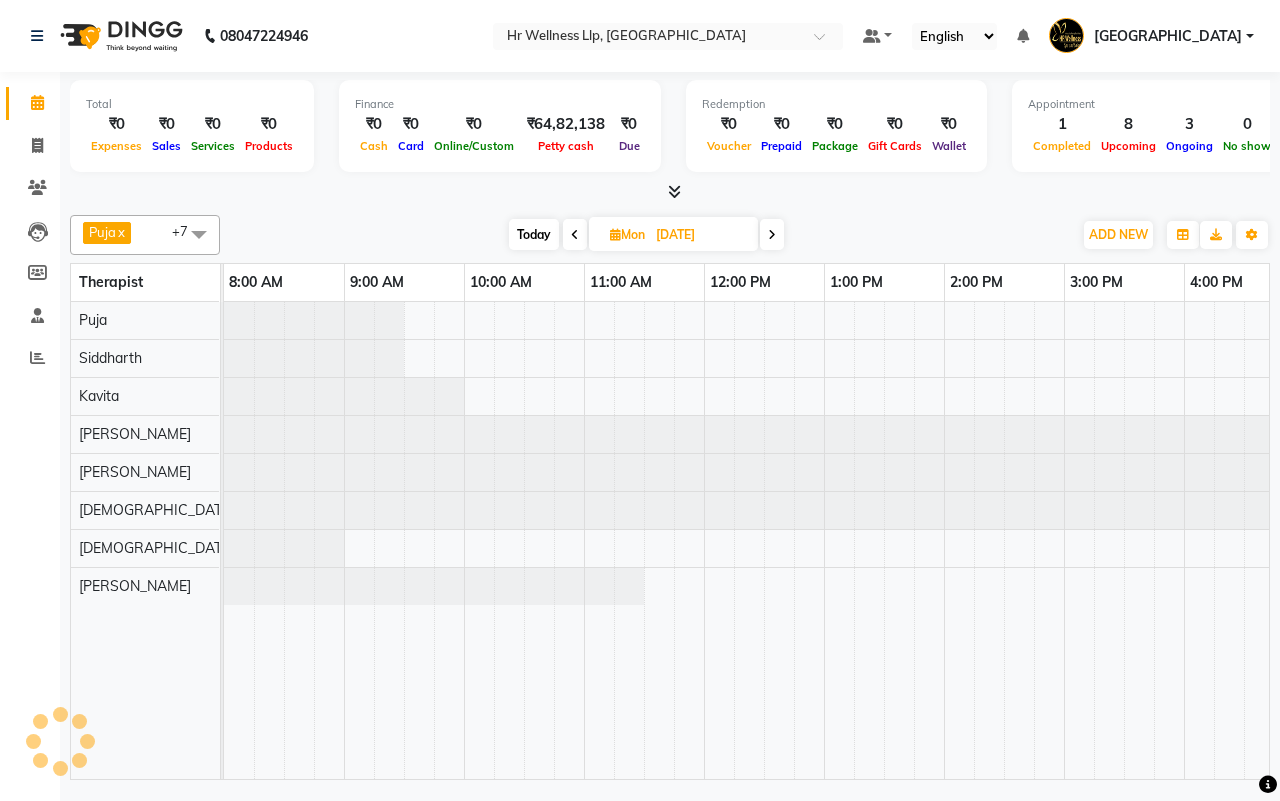 scroll, scrollTop: 0, scrollLeft: 361, axis: horizontal 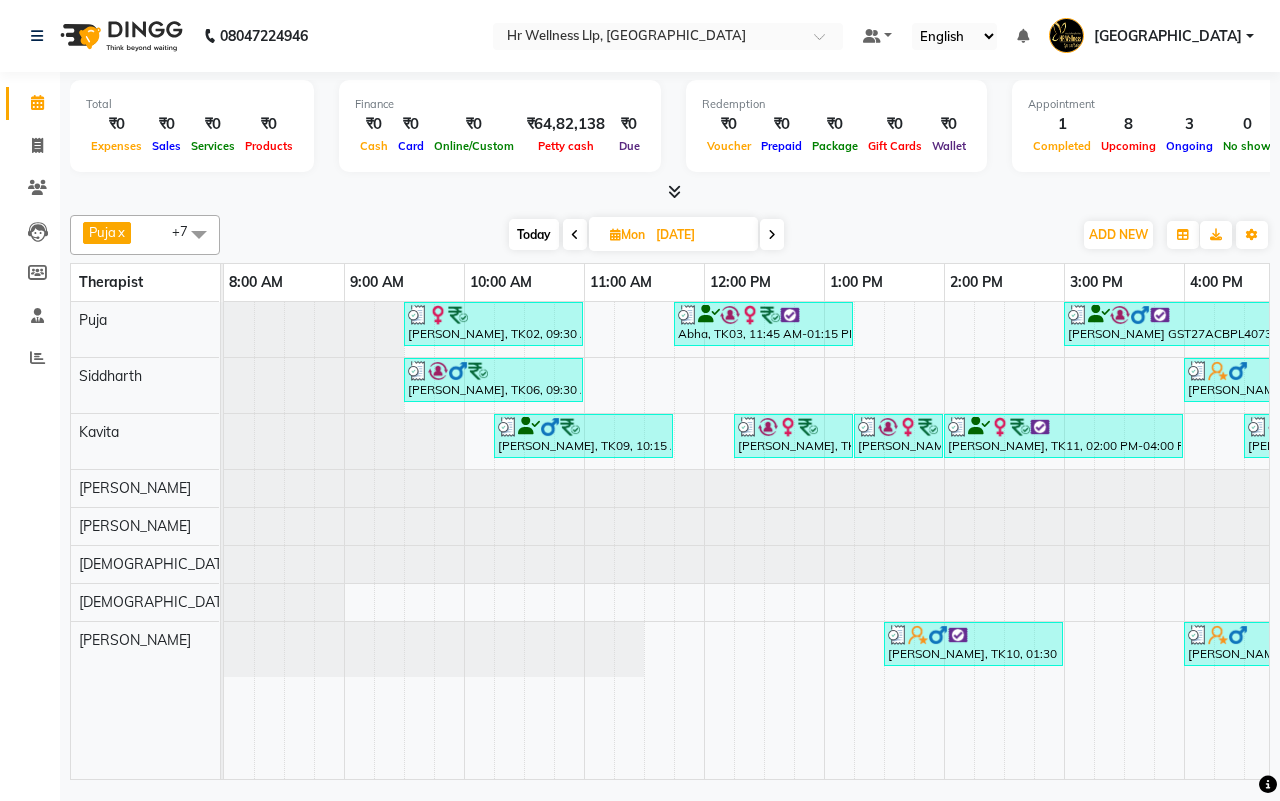 click at bounding box center (575, 235) 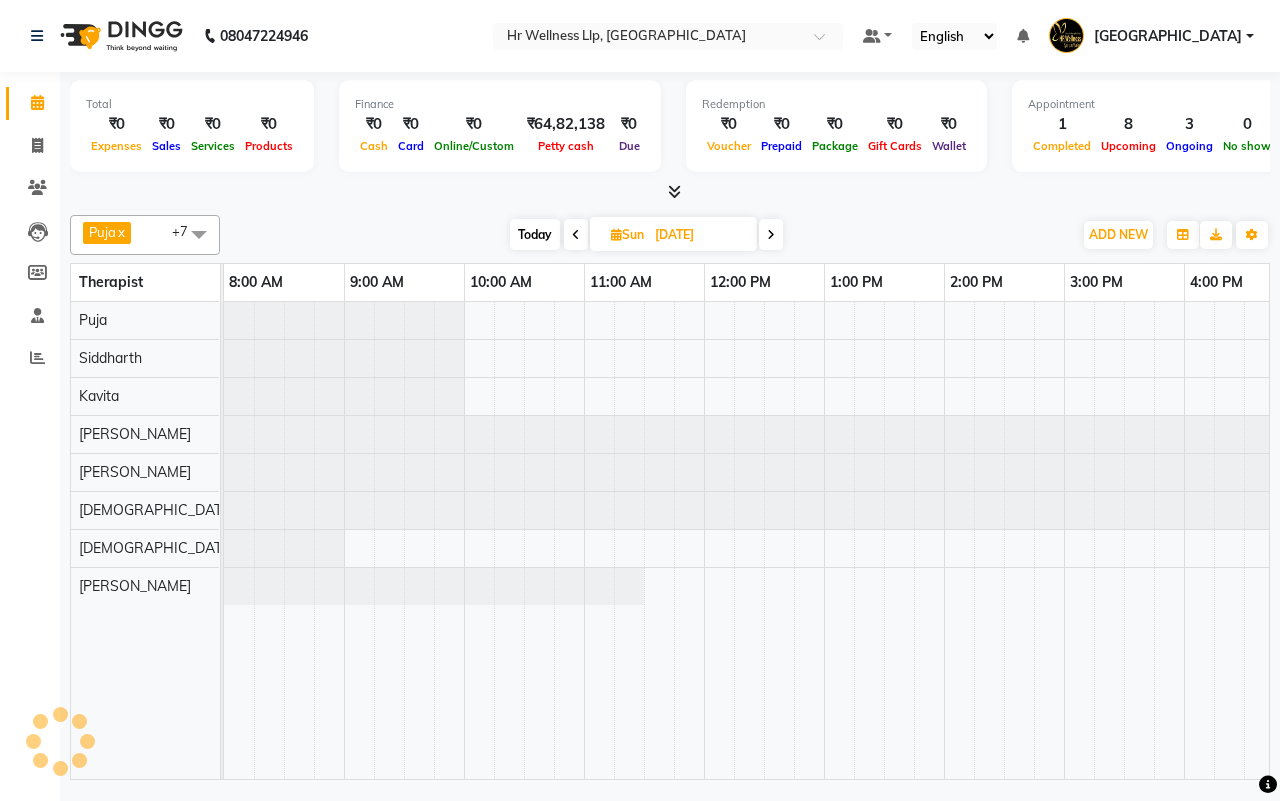 scroll, scrollTop: 0, scrollLeft: 361, axis: horizontal 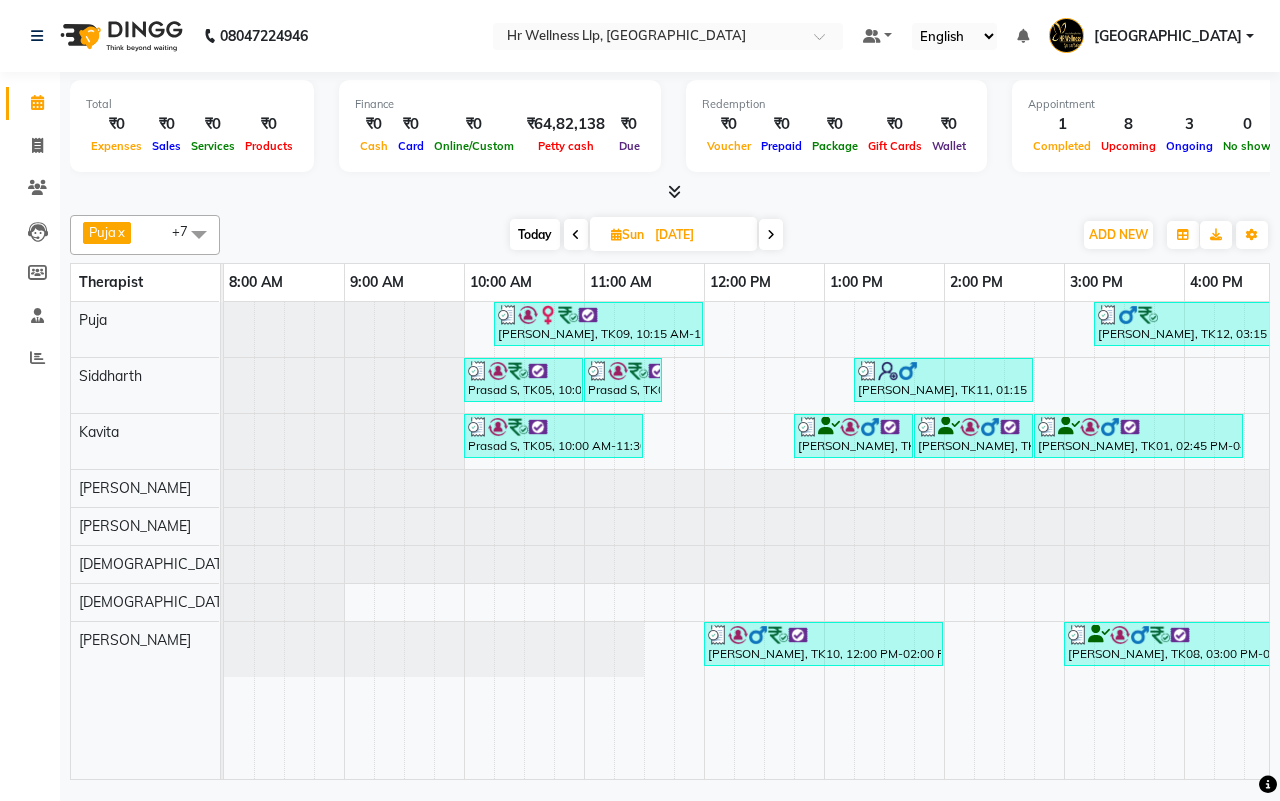 click at bounding box center [576, 235] 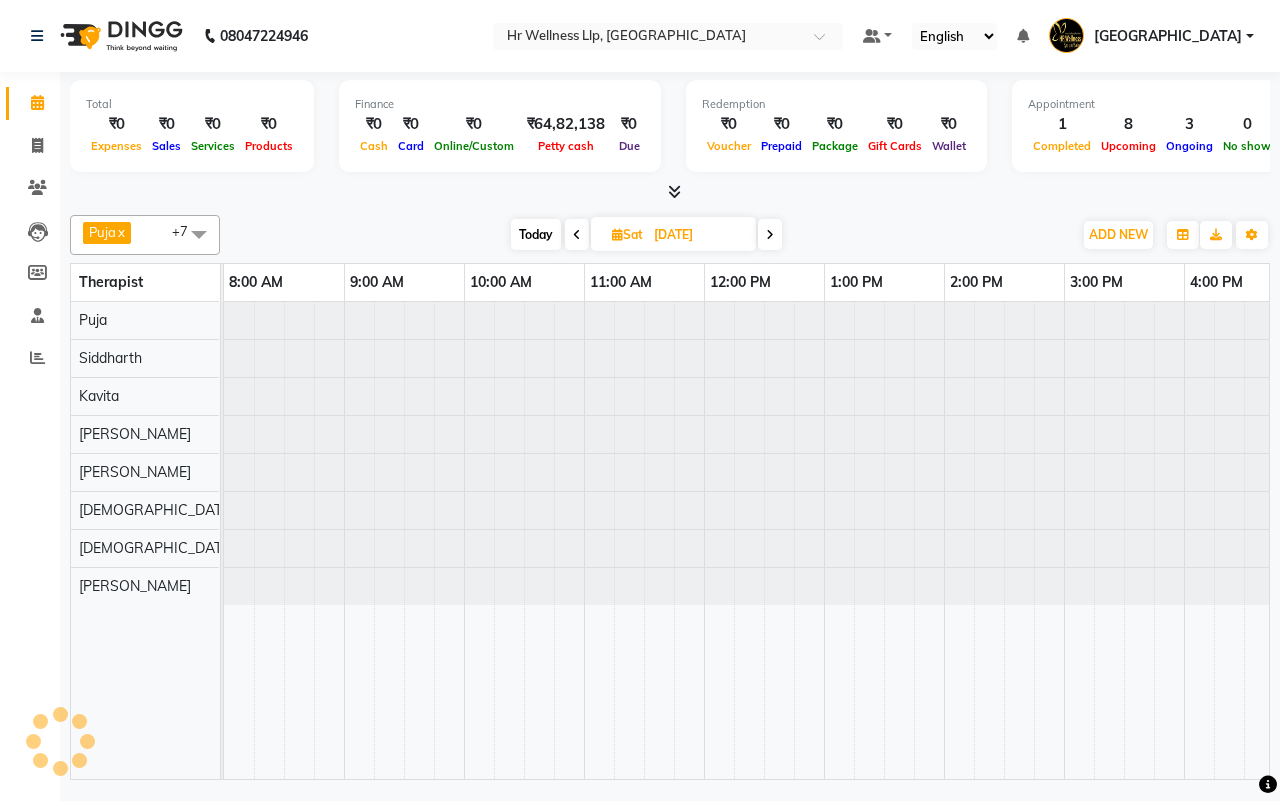 scroll, scrollTop: 0, scrollLeft: 361, axis: horizontal 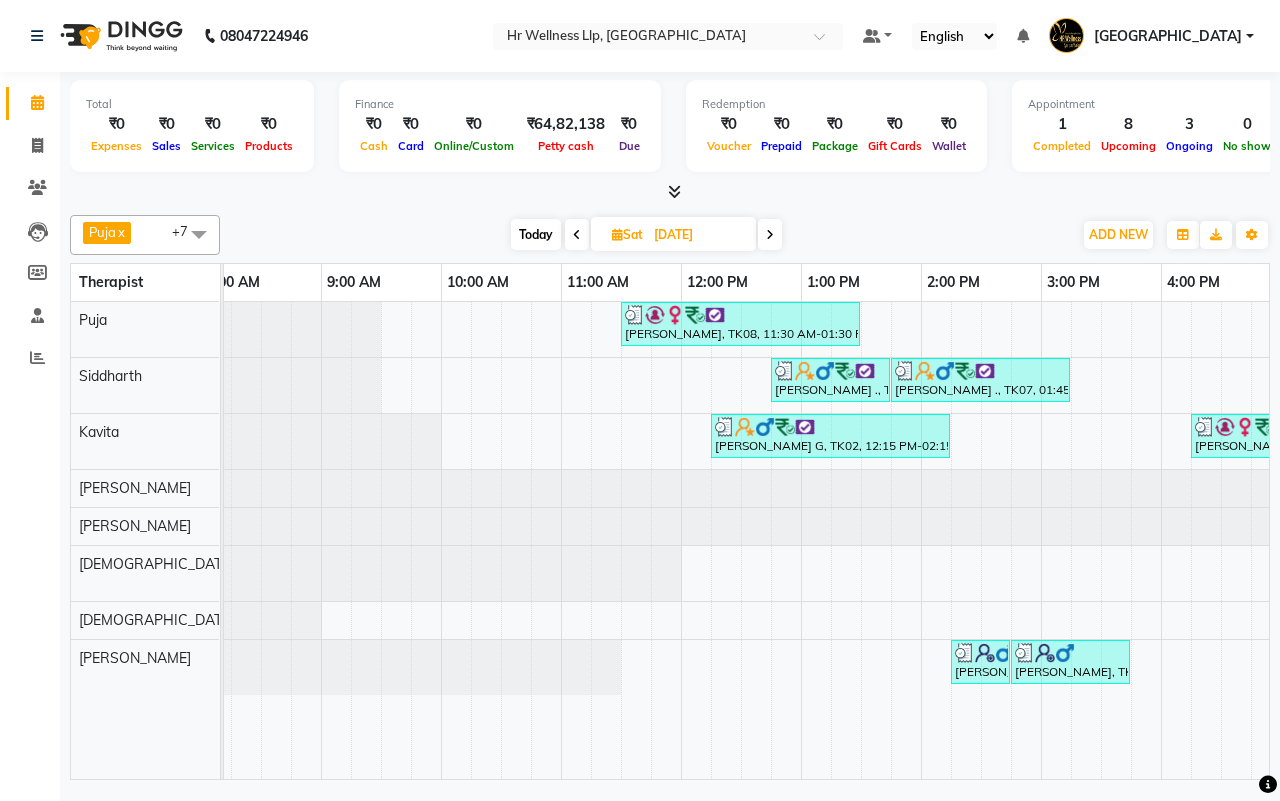 click on "Today  Sat 21-06-2025" at bounding box center [646, 235] 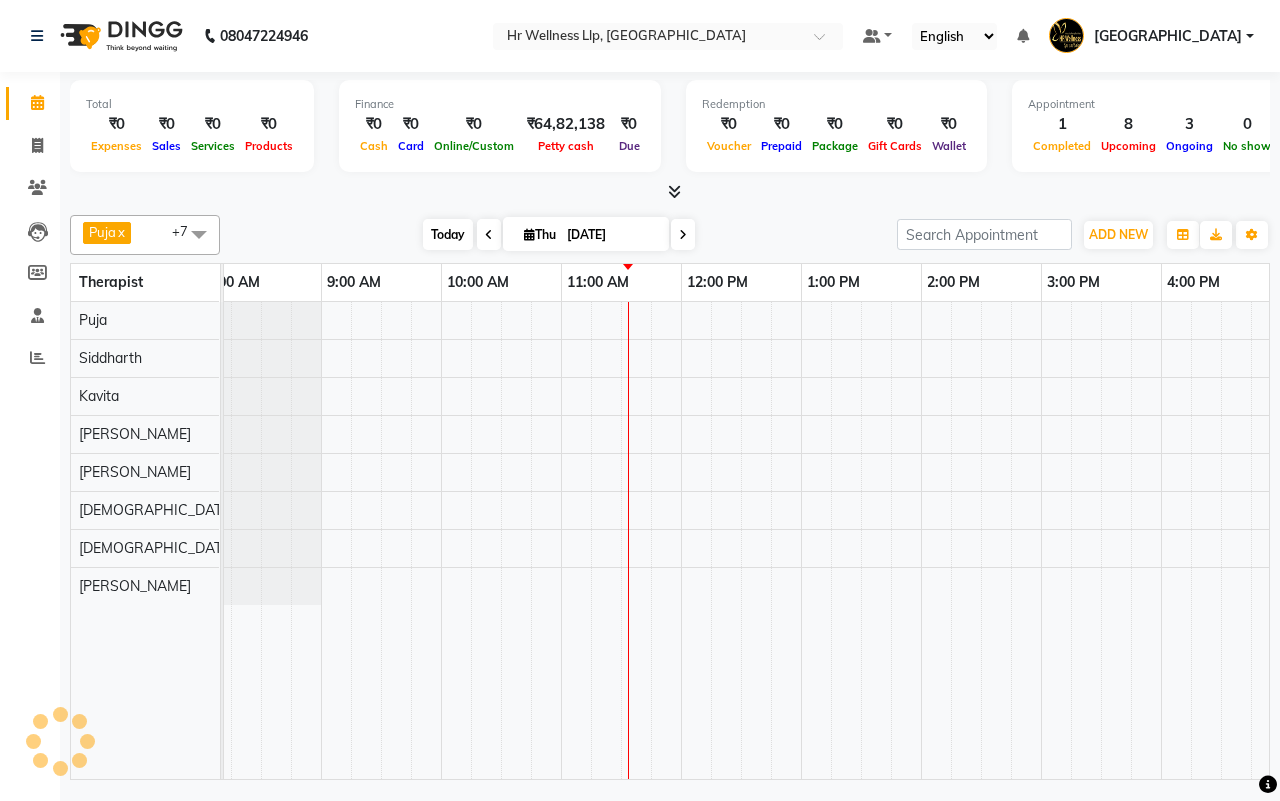 scroll, scrollTop: 0, scrollLeft: 361, axis: horizontal 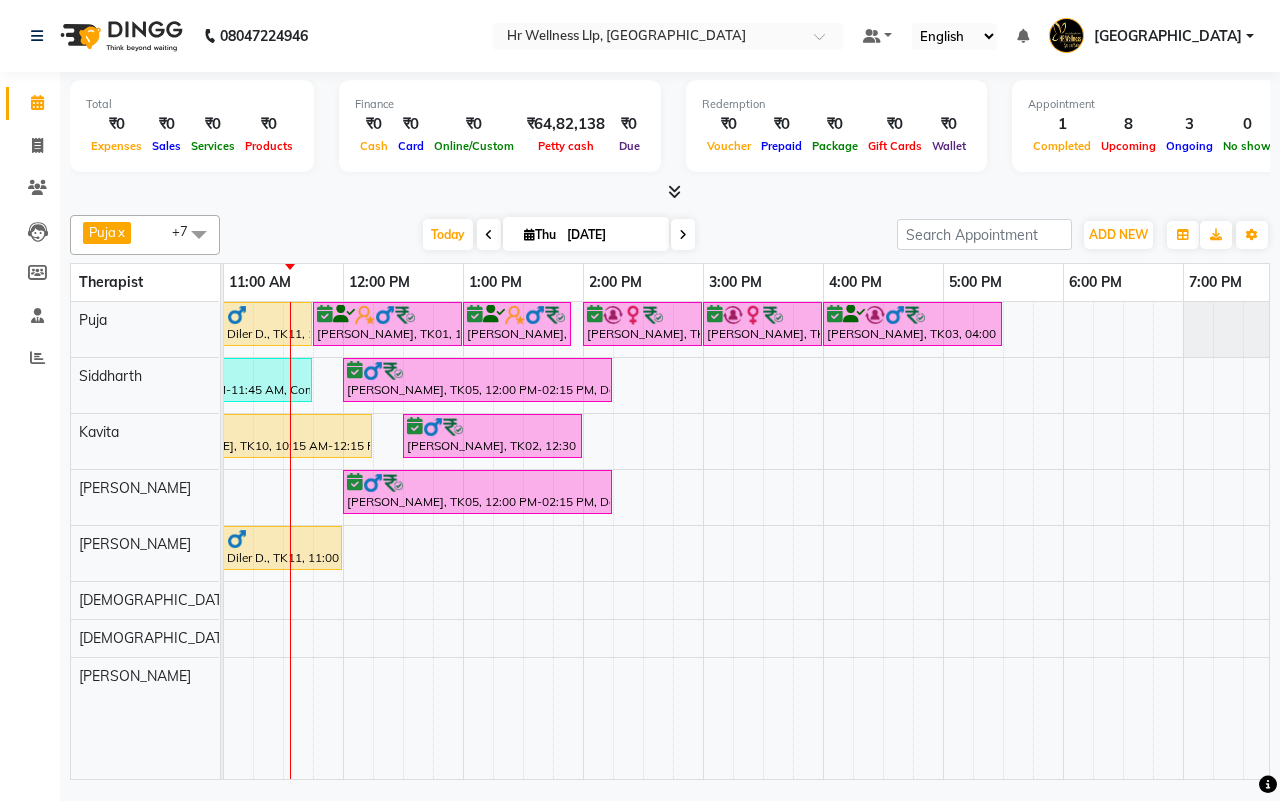 click on "Today  Thu 10-07-2025" at bounding box center (558, 235) 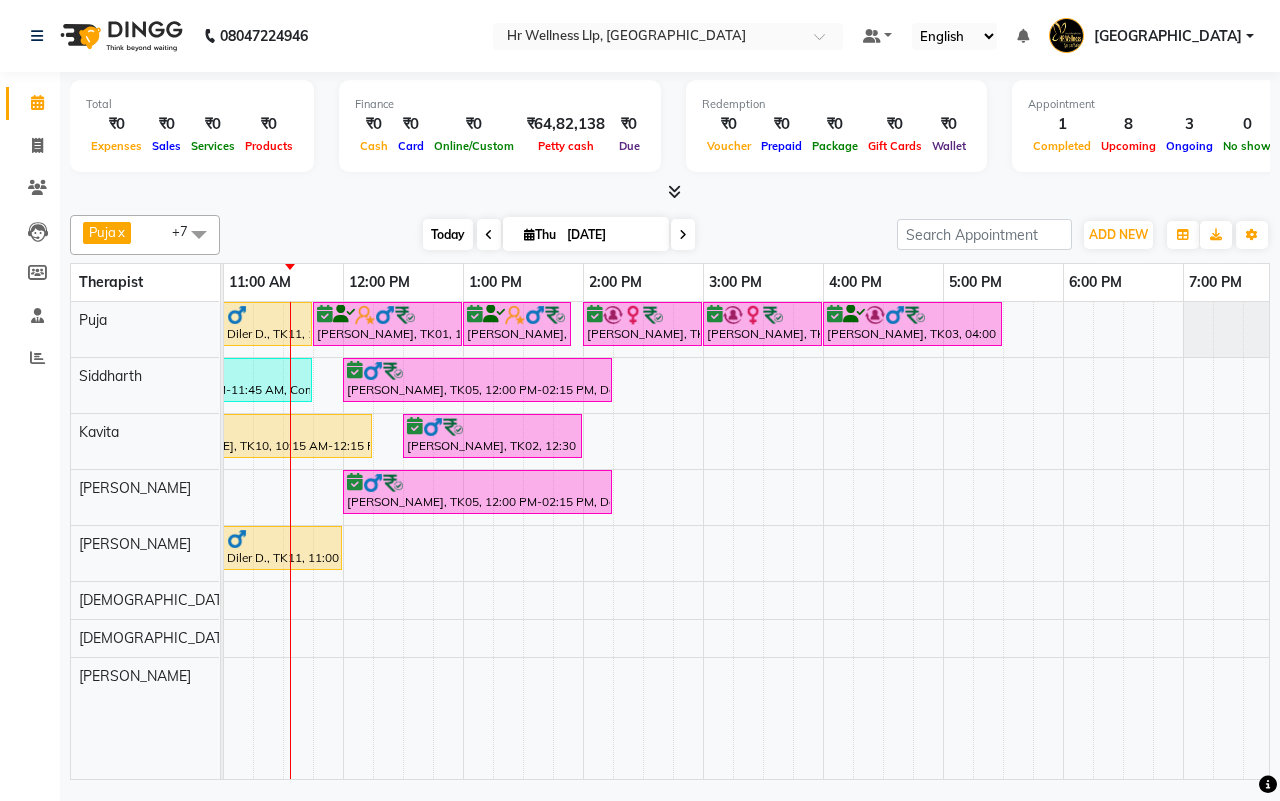 click on "Today" at bounding box center [448, 234] 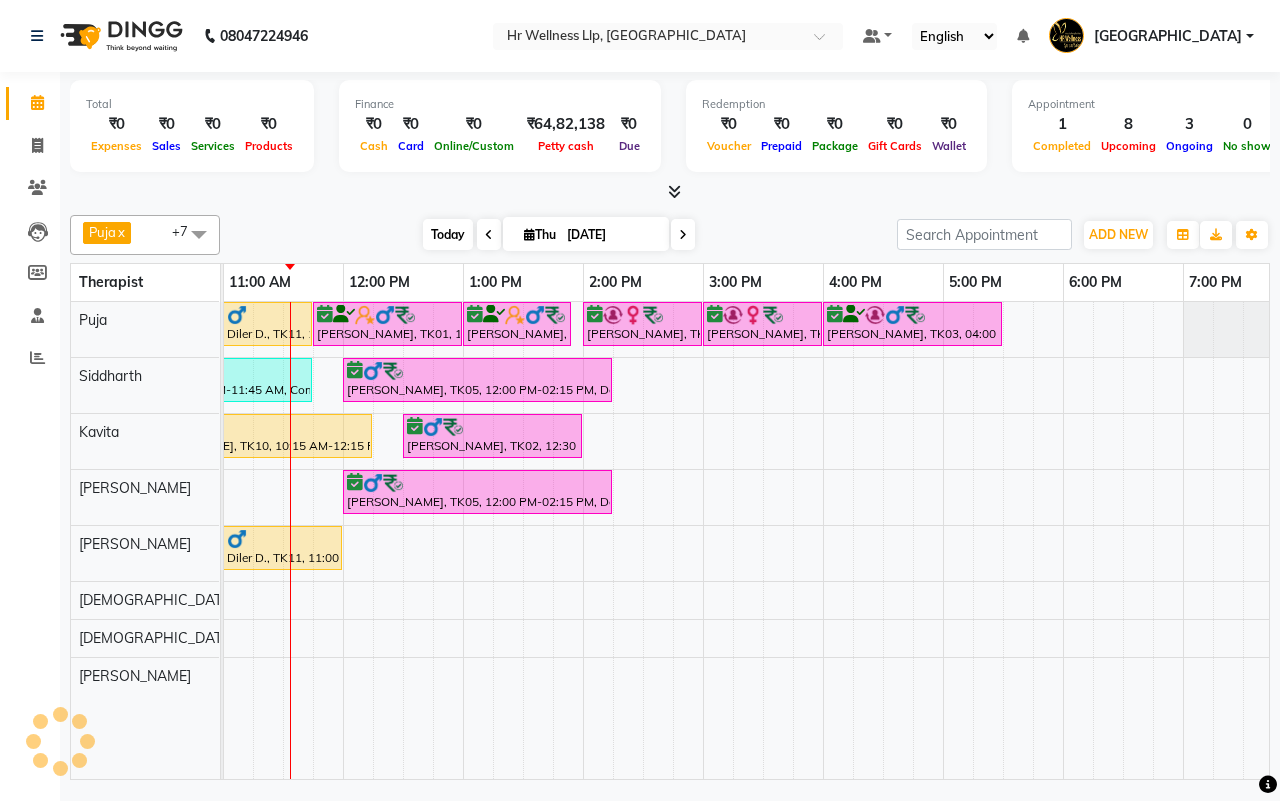 scroll, scrollTop: 0, scrollLeft: 361, axis: horizontal 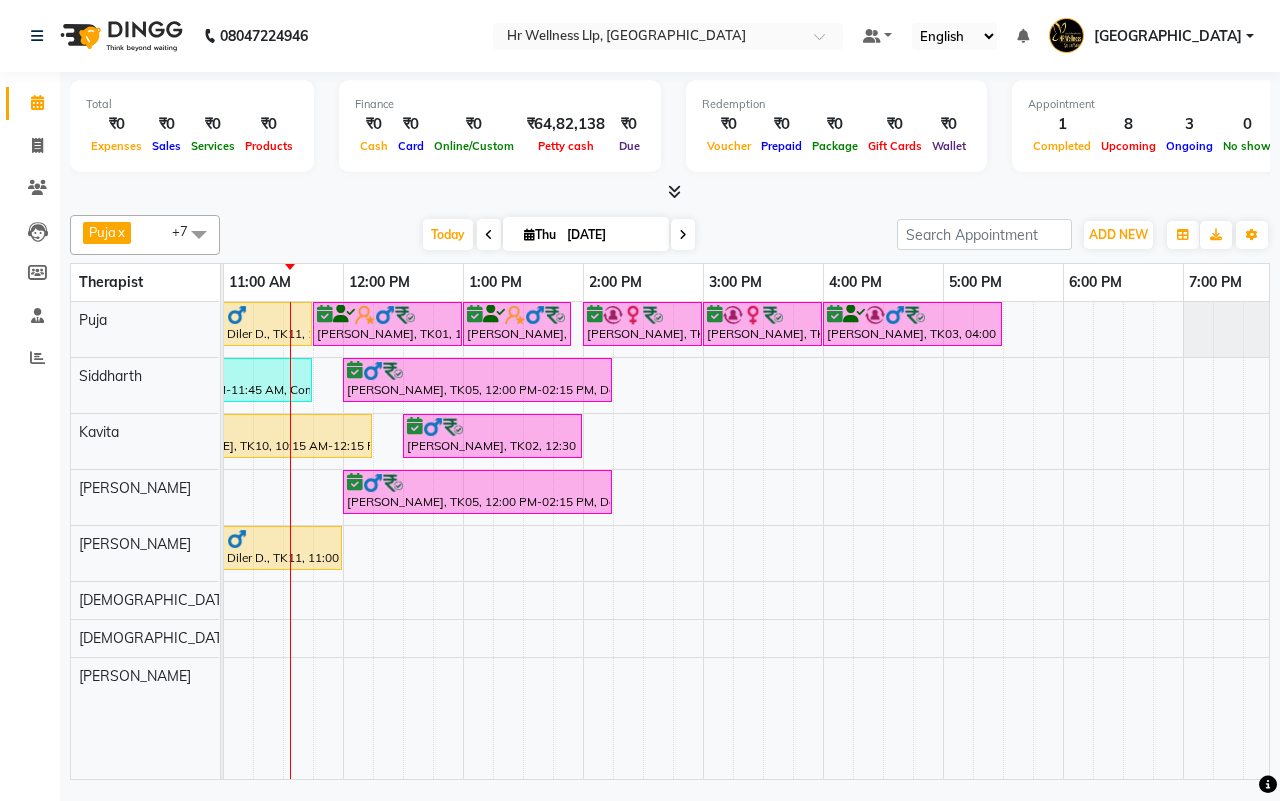 click on "Today  Thu 10-07-2025" at bounding box center [558, 235] 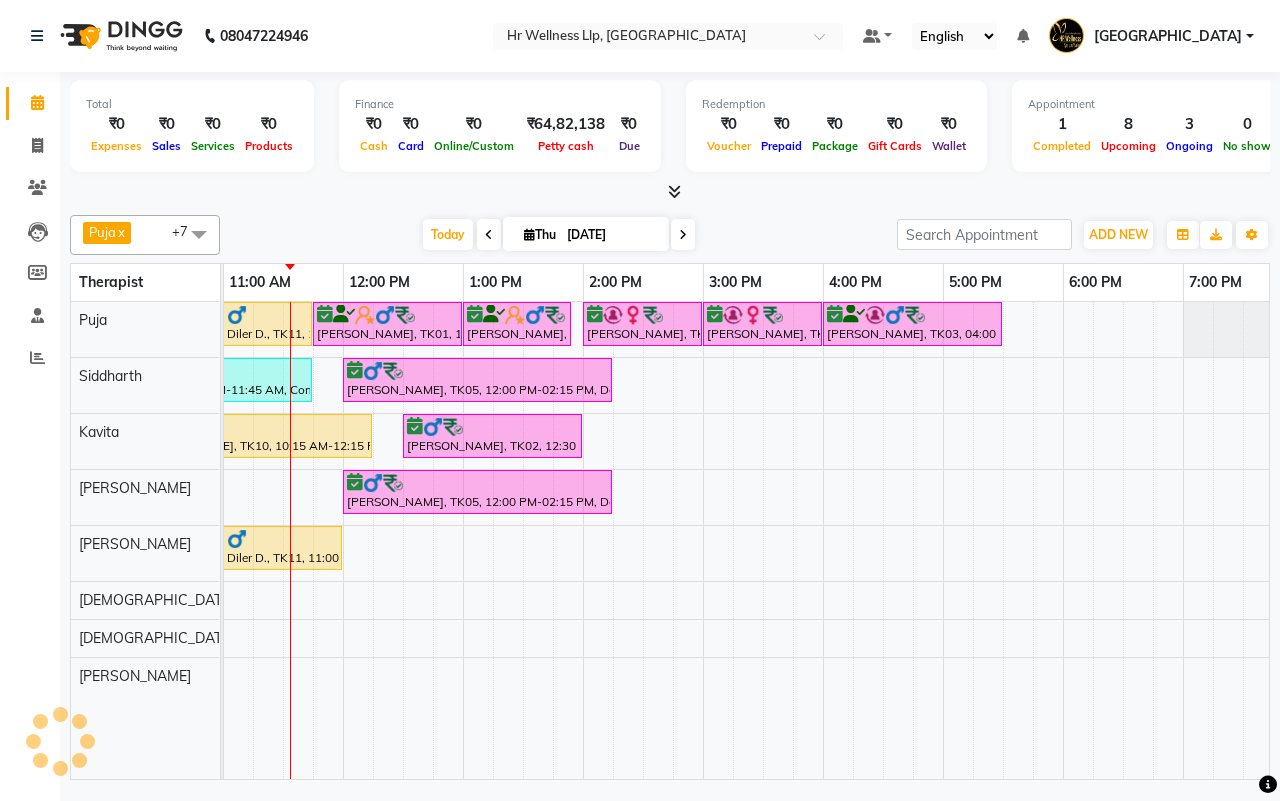 click on "Thu" at bounding box center [540, 234] 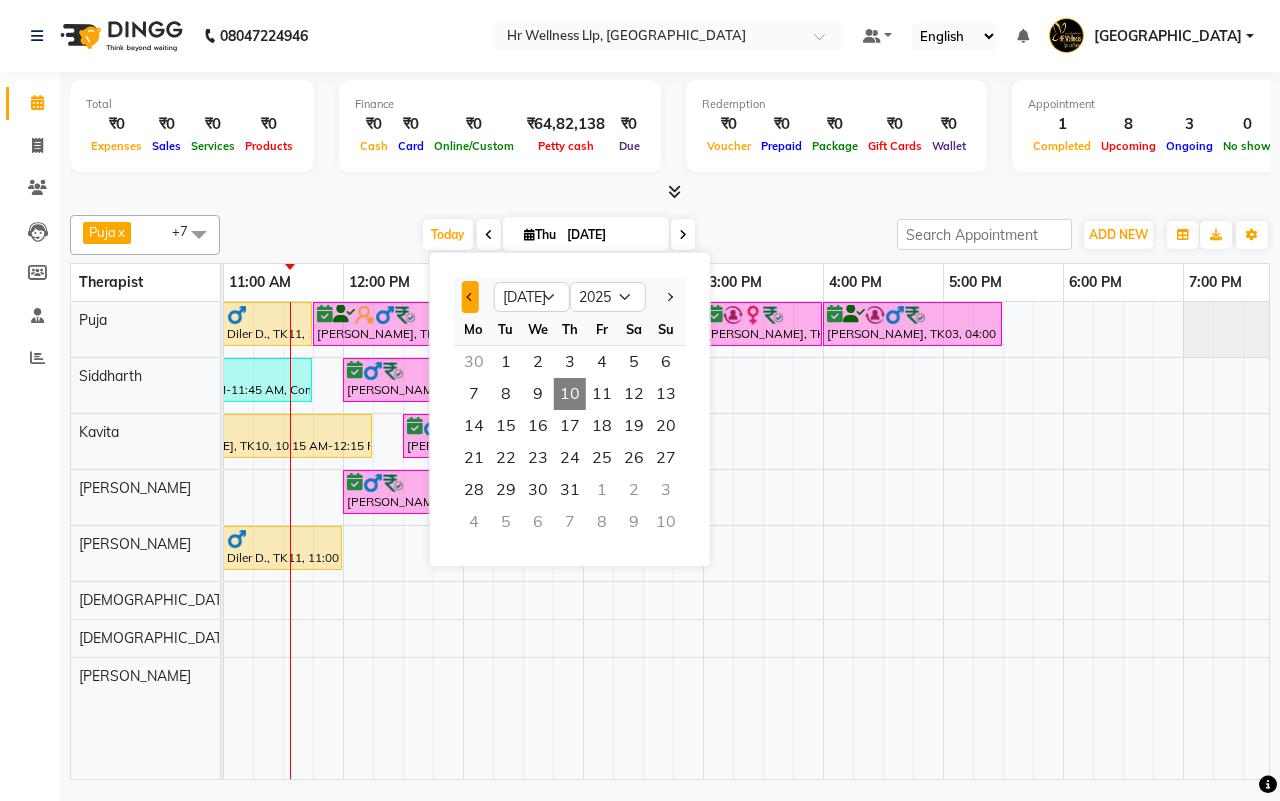click at bounding box center [470, 297] 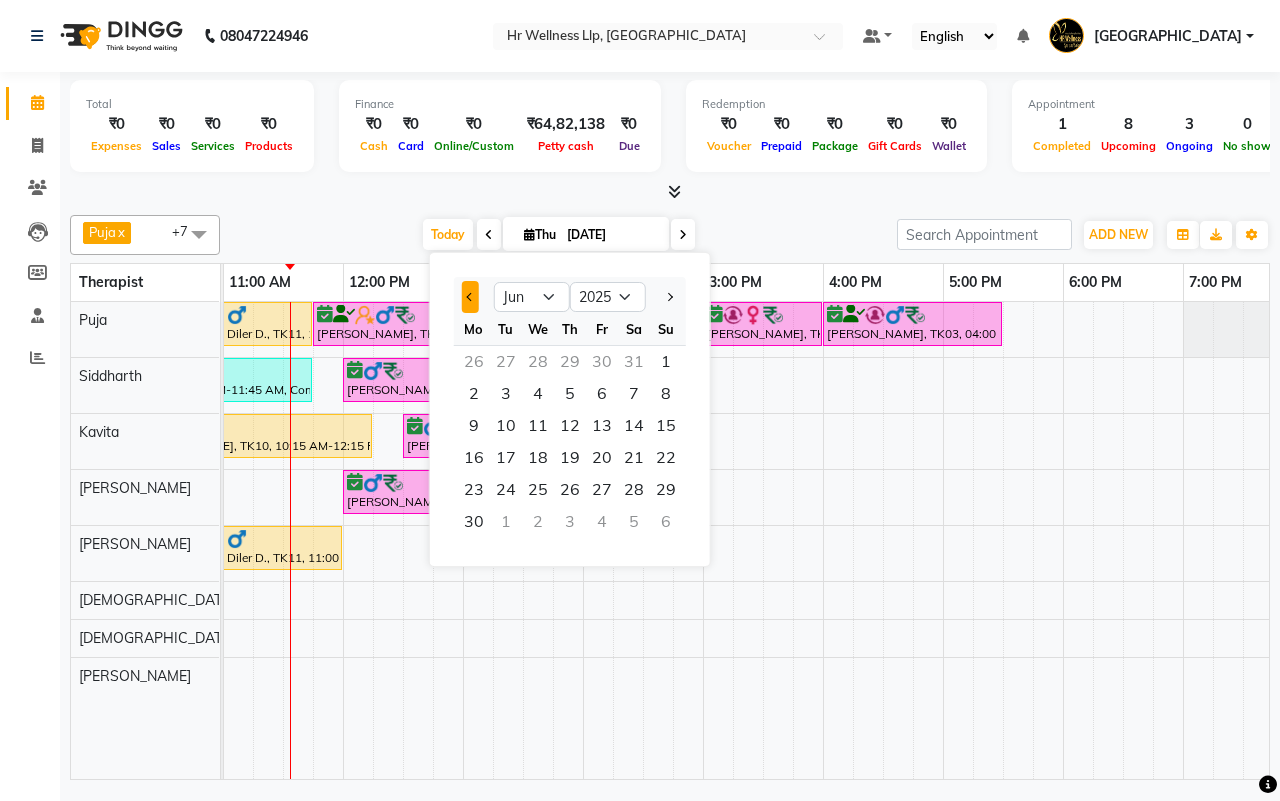 click at bounding box center [470, 297] 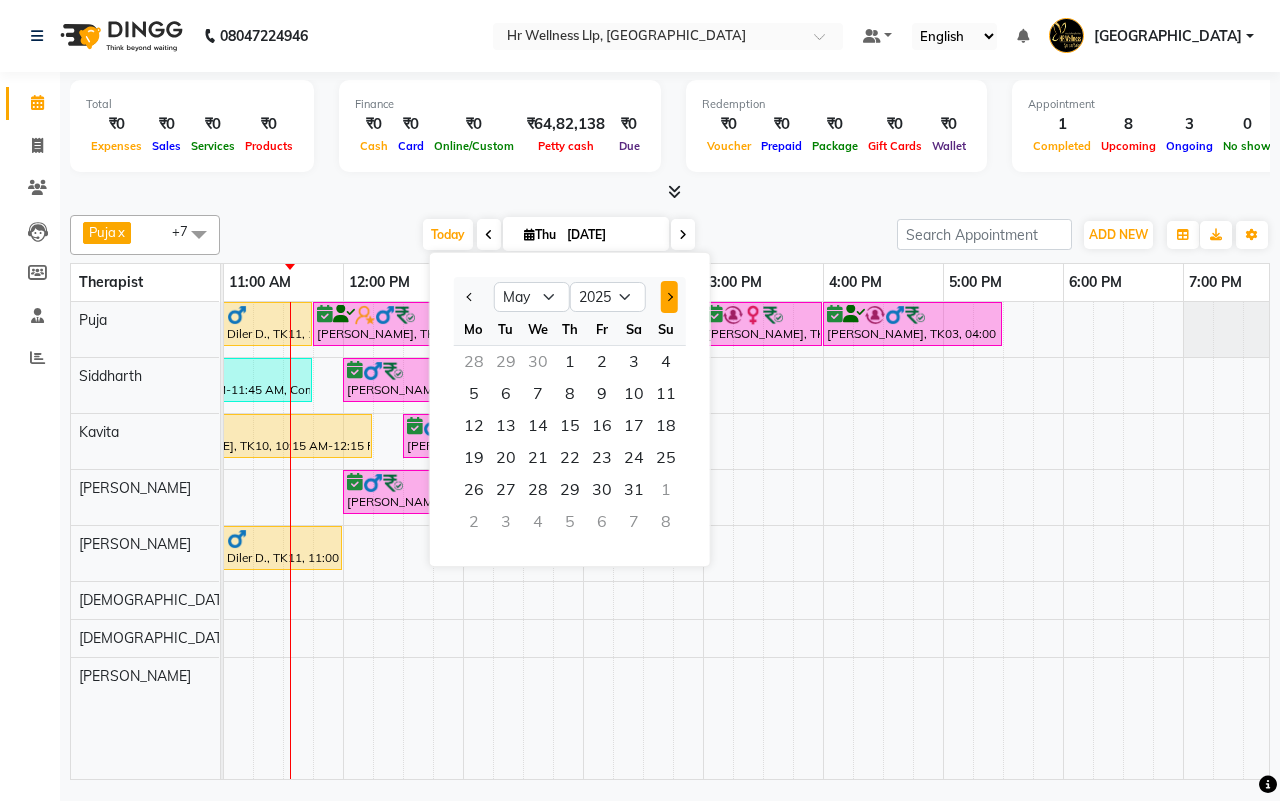 click at bounding box center [669, 297] 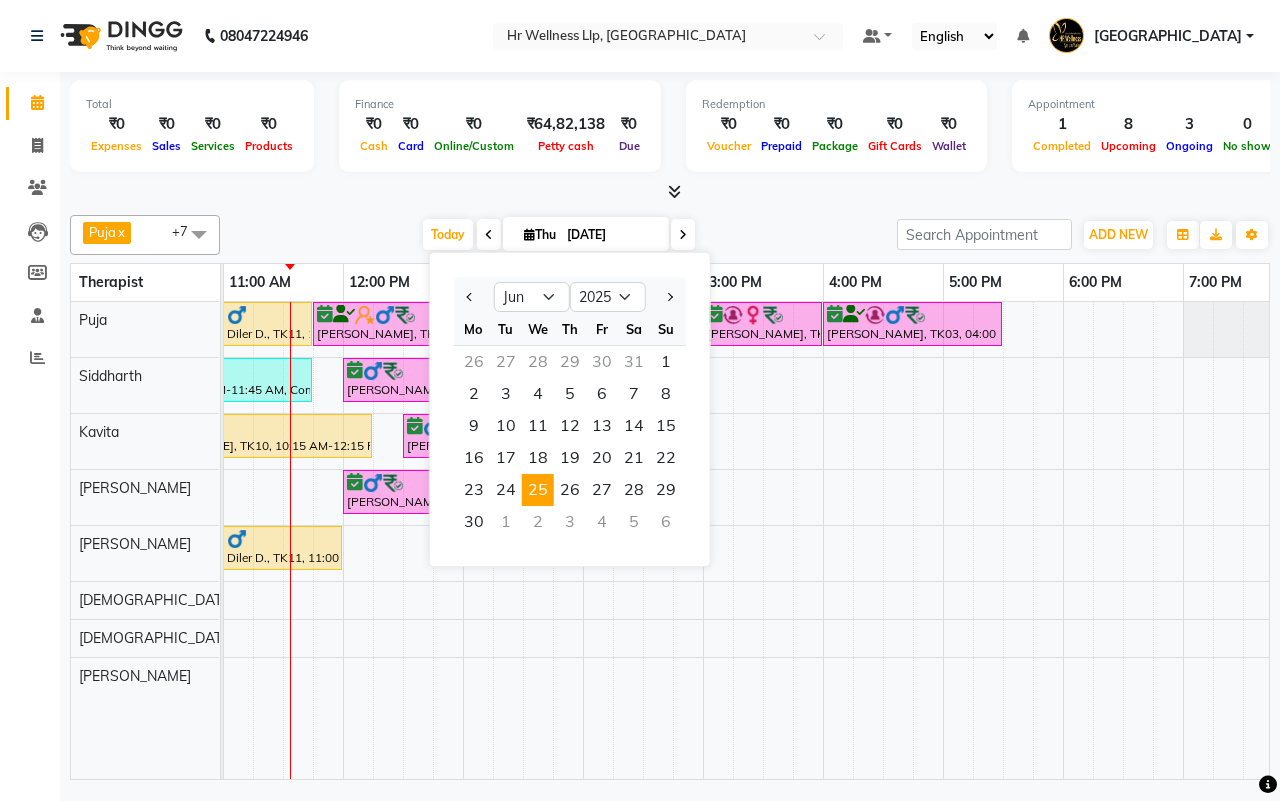 click on "25" at bounding box center (538, 490) 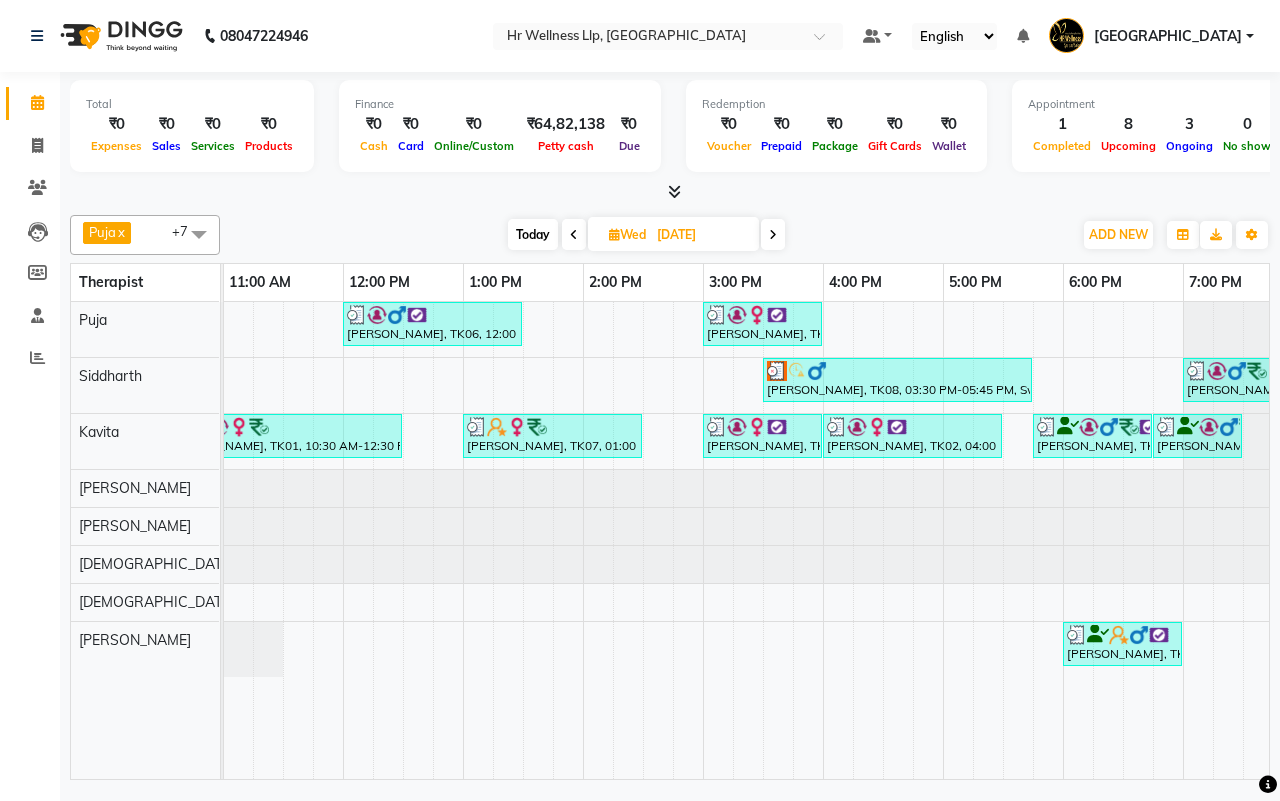 scroll, scrollTop: 0, scrollLeft: 160, axis: horizontal 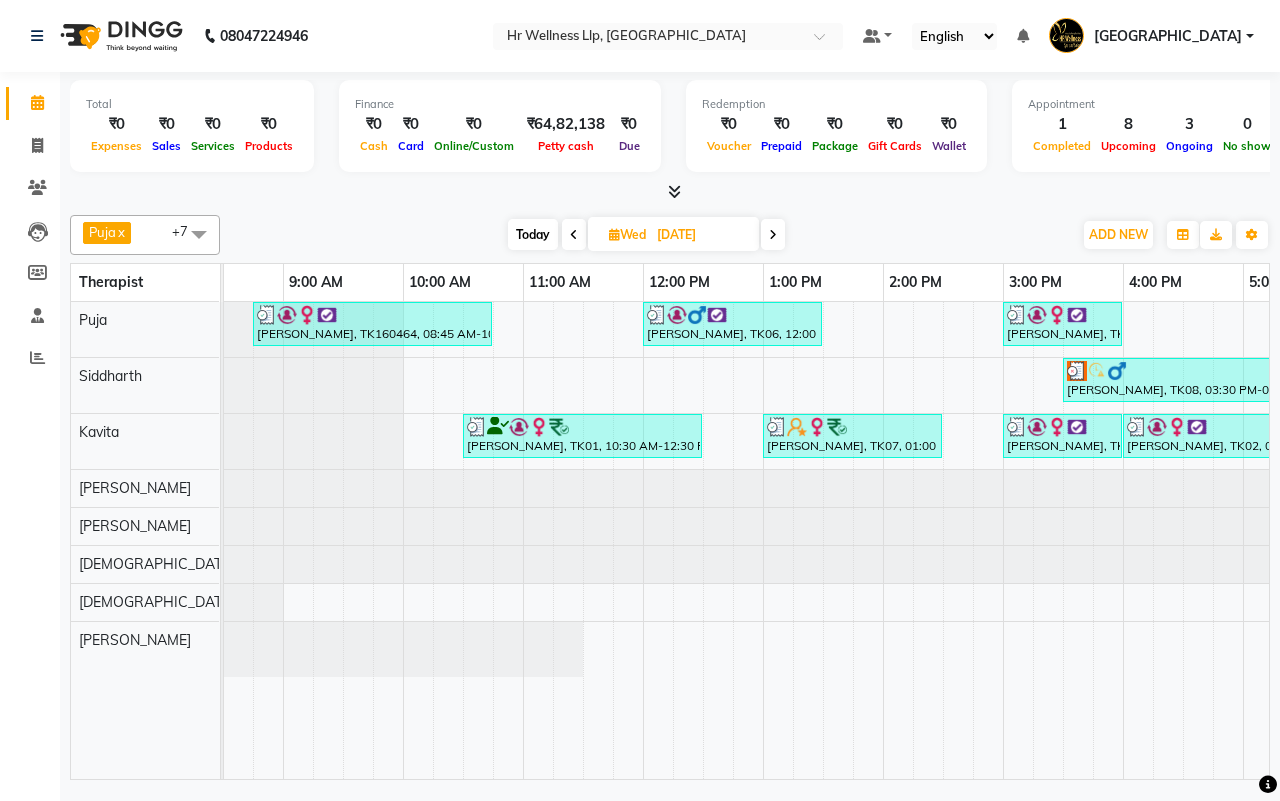 click on "Today" at bounding box center (533, 234) 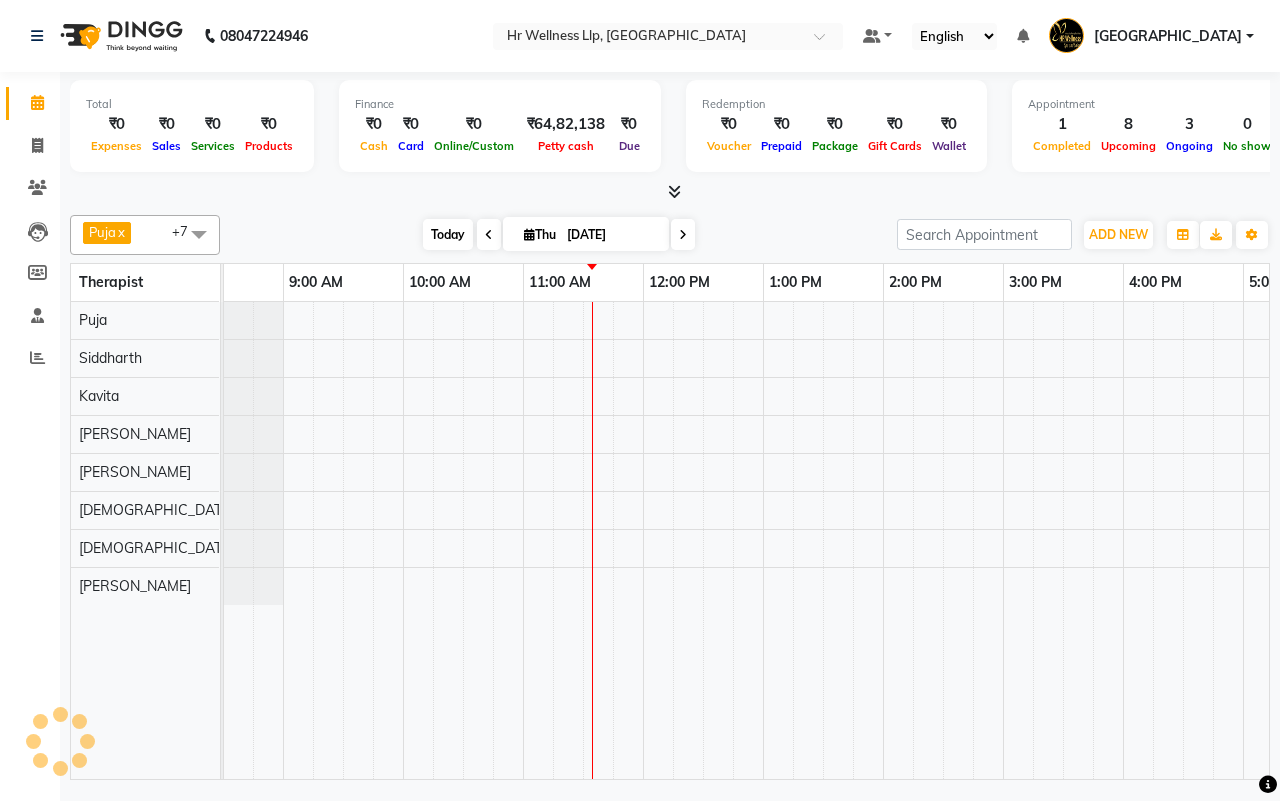 scroll, scrollTop: 0, scrollLeft: 361, axis: horizontal 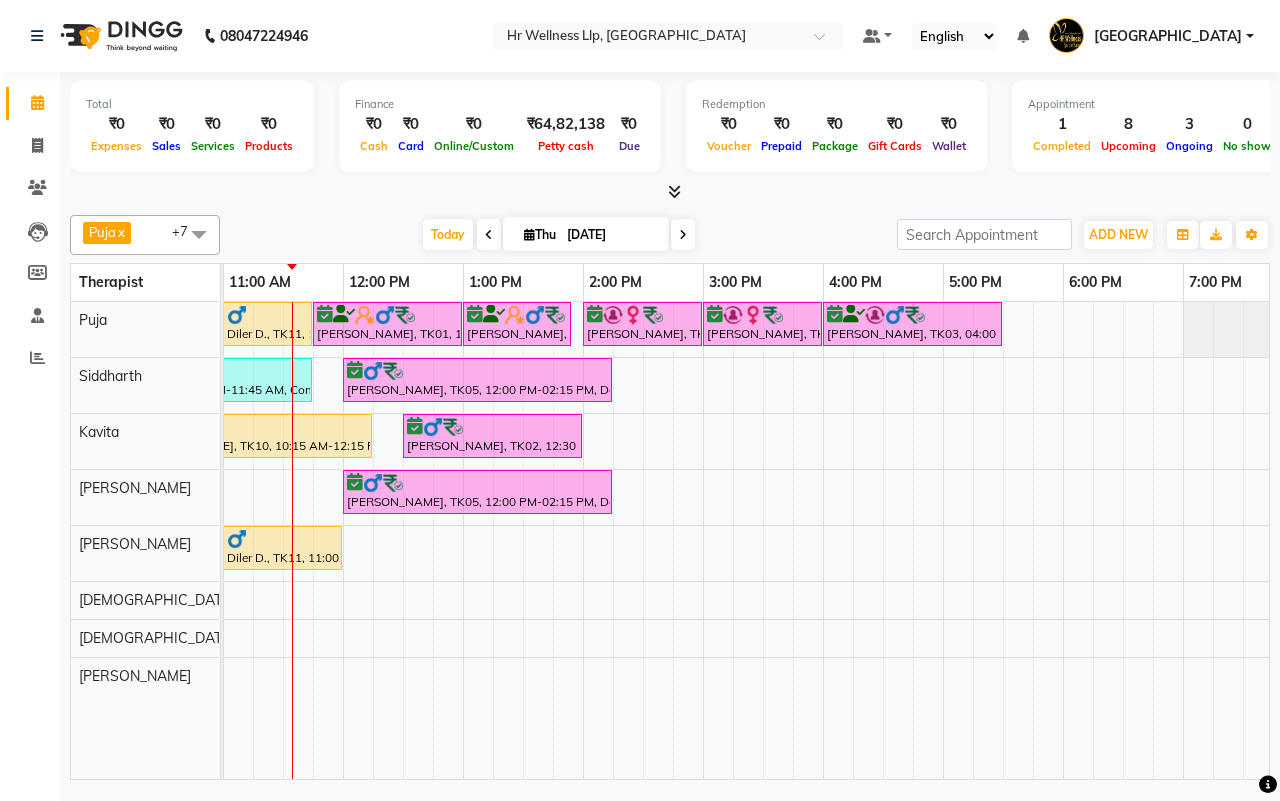click at bounding box center (683, 234) 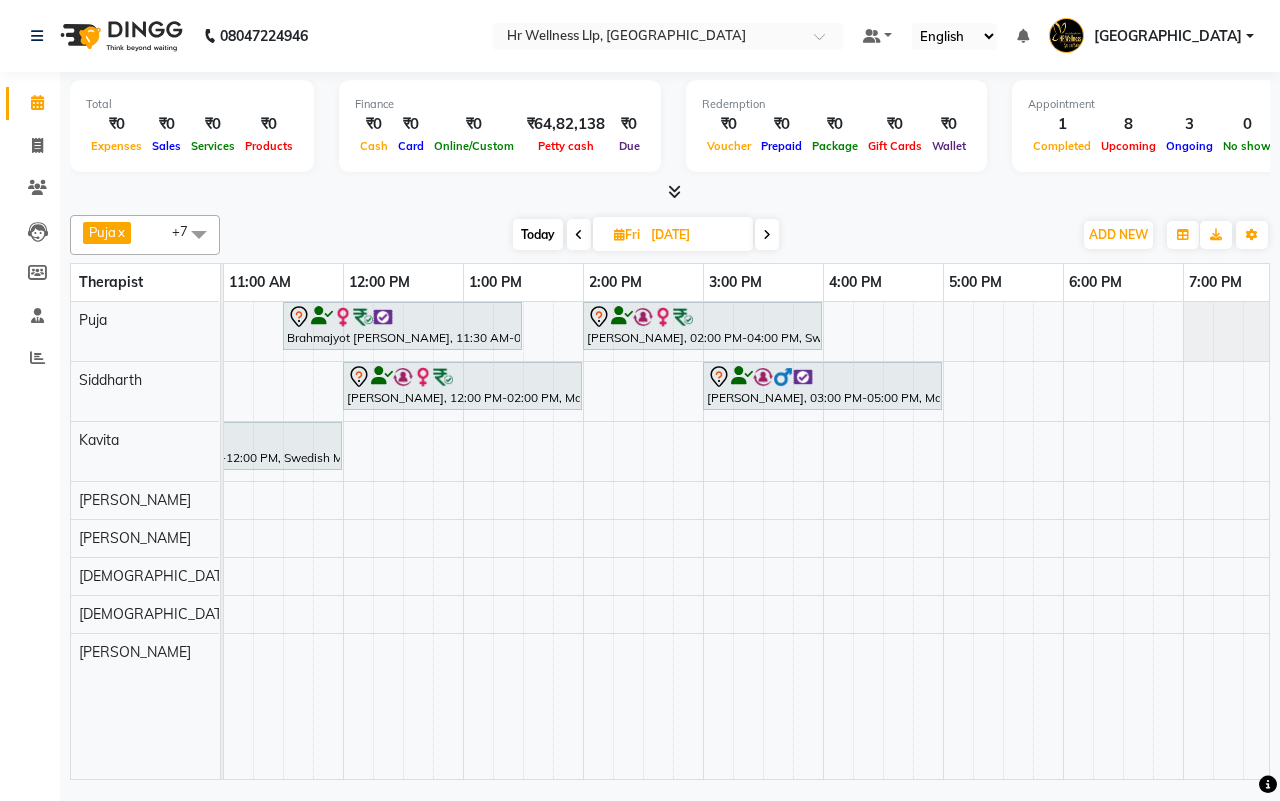 click on "Today  Fri 11-07-2025" at bounding box center [646, 235] 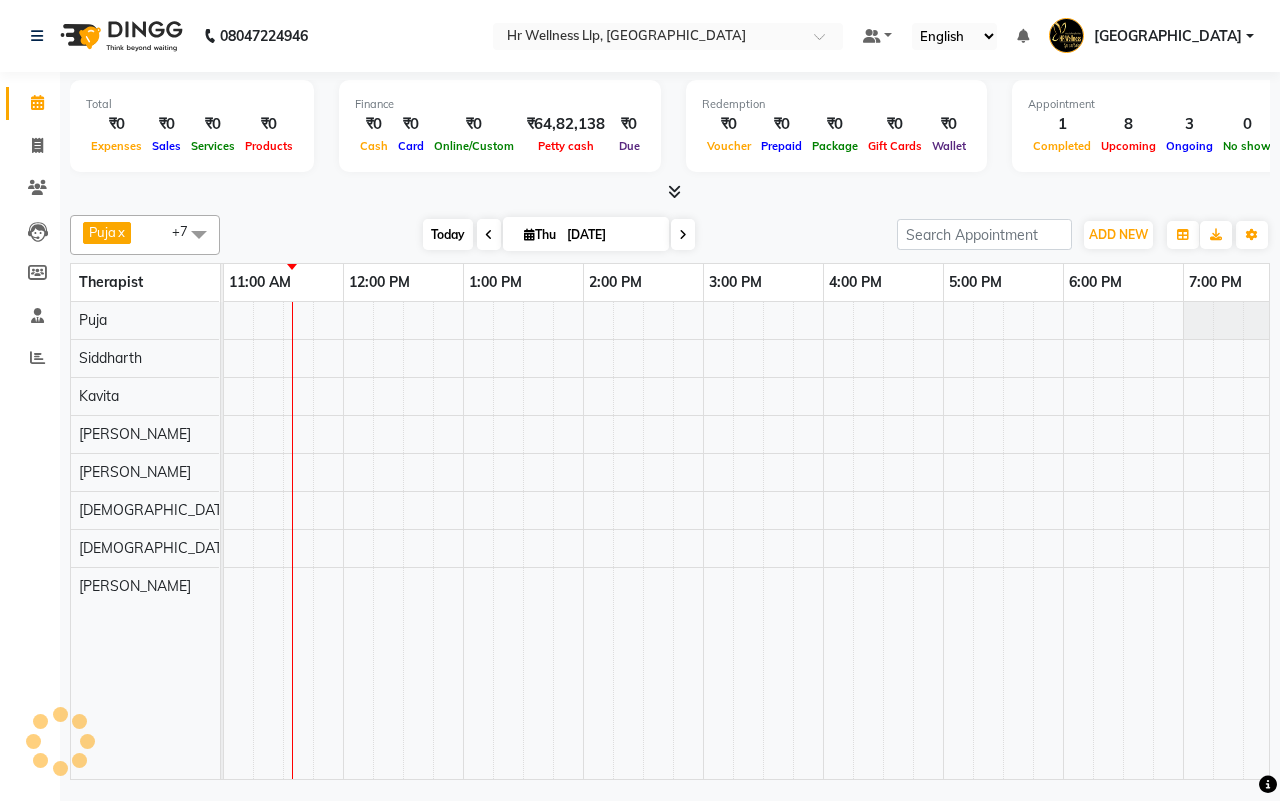 scroll, scrollTop: 0, scrollLeft: 361, axis: horizontal 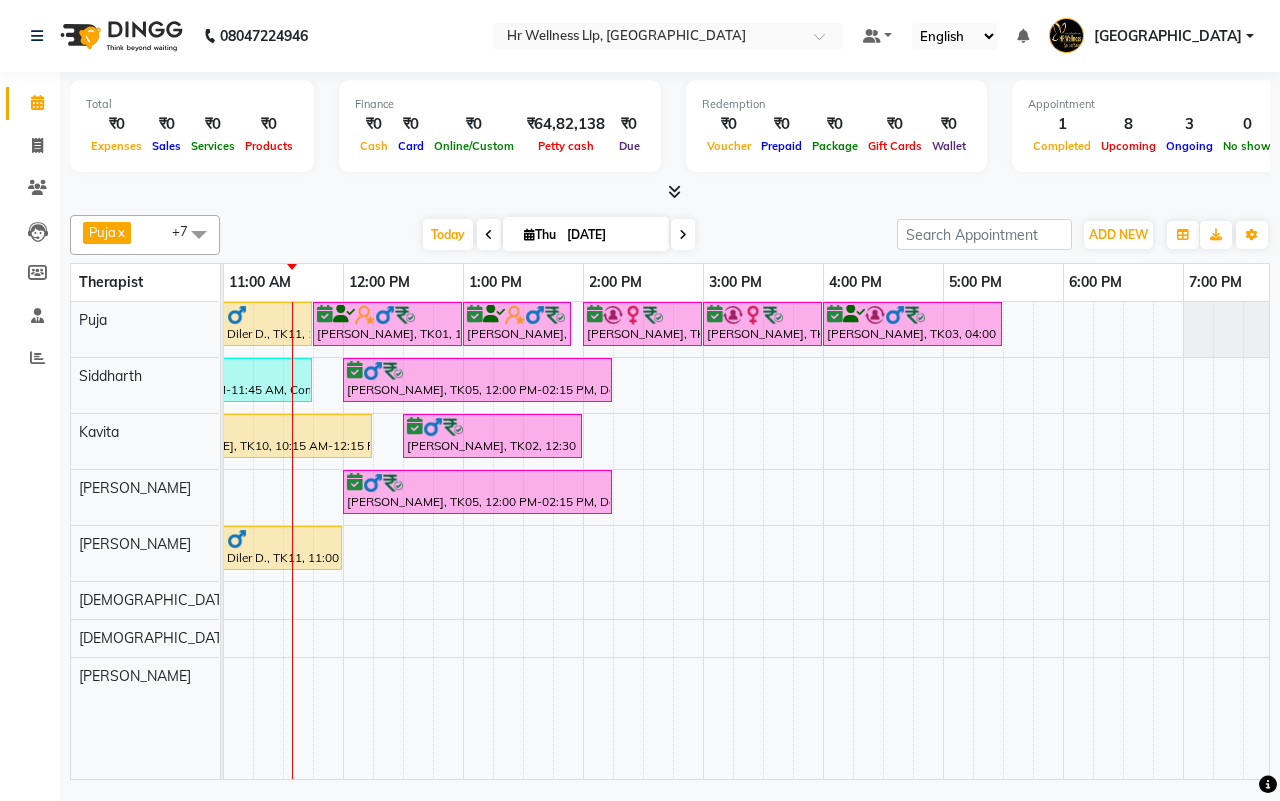 click on "Today  Thu 10-07-2025" at bounding box center [558, 235] 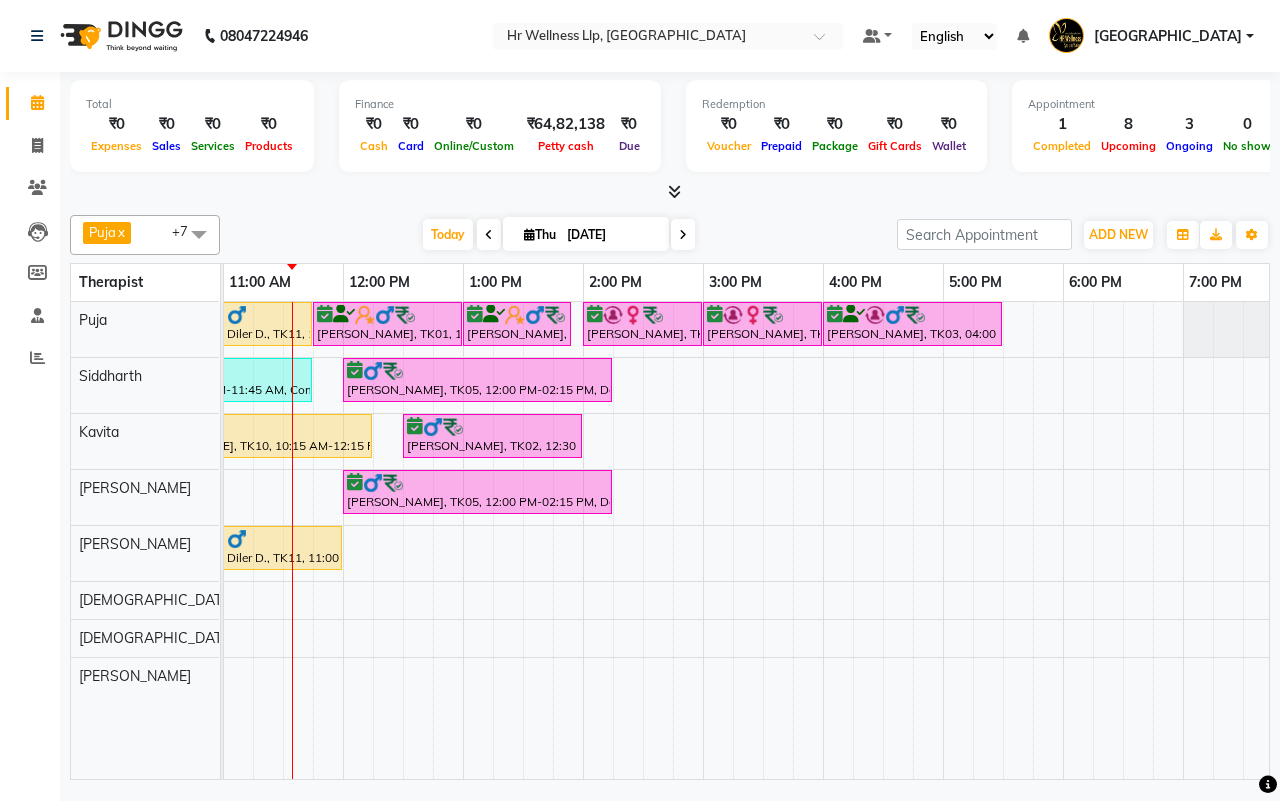 scroll, scrollTop: 0, scrollLeft: 125, axis: horizontal 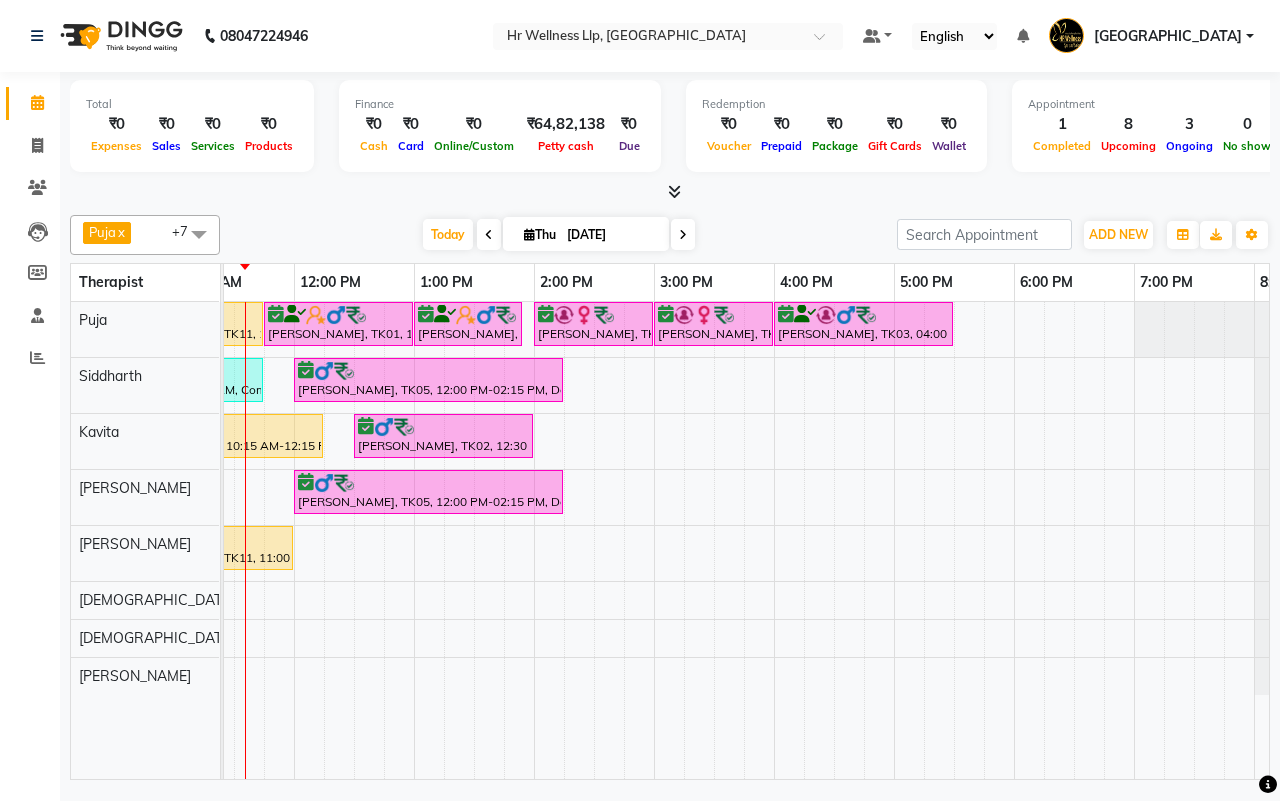 click on "Today  Thu 10-07-2025" at bounding box center [558, 235] 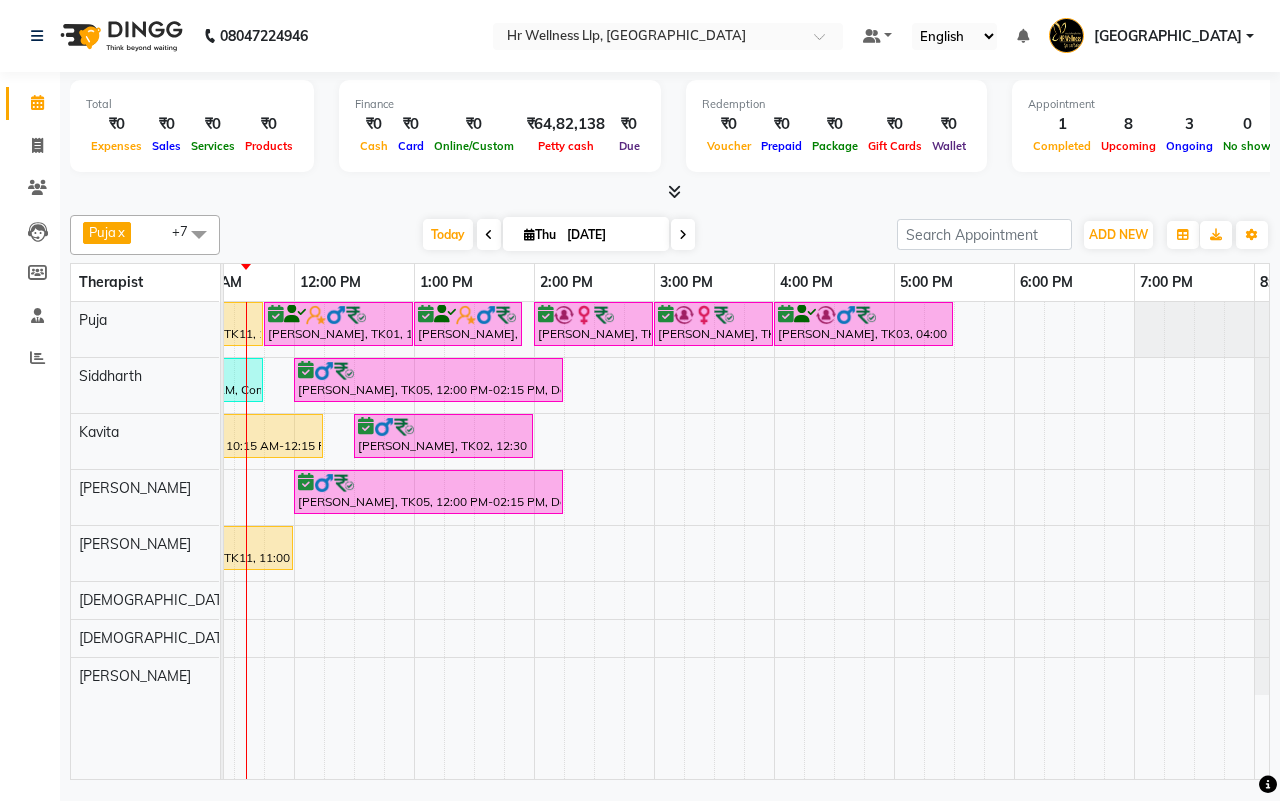 click on "Today  Thu 10-07-2025" at bounding box center (558, 235) 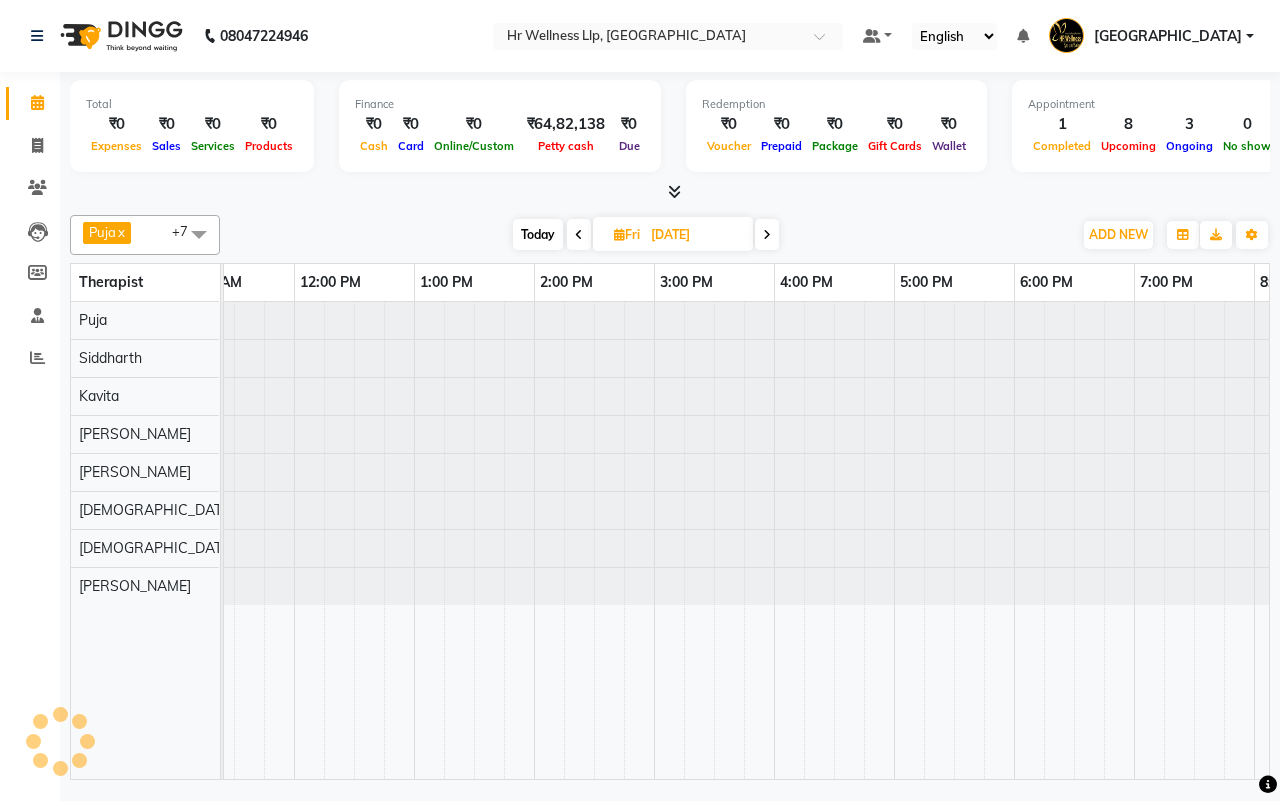 scroll, scrollTop: 0, scrollLeft: 0, axis: both 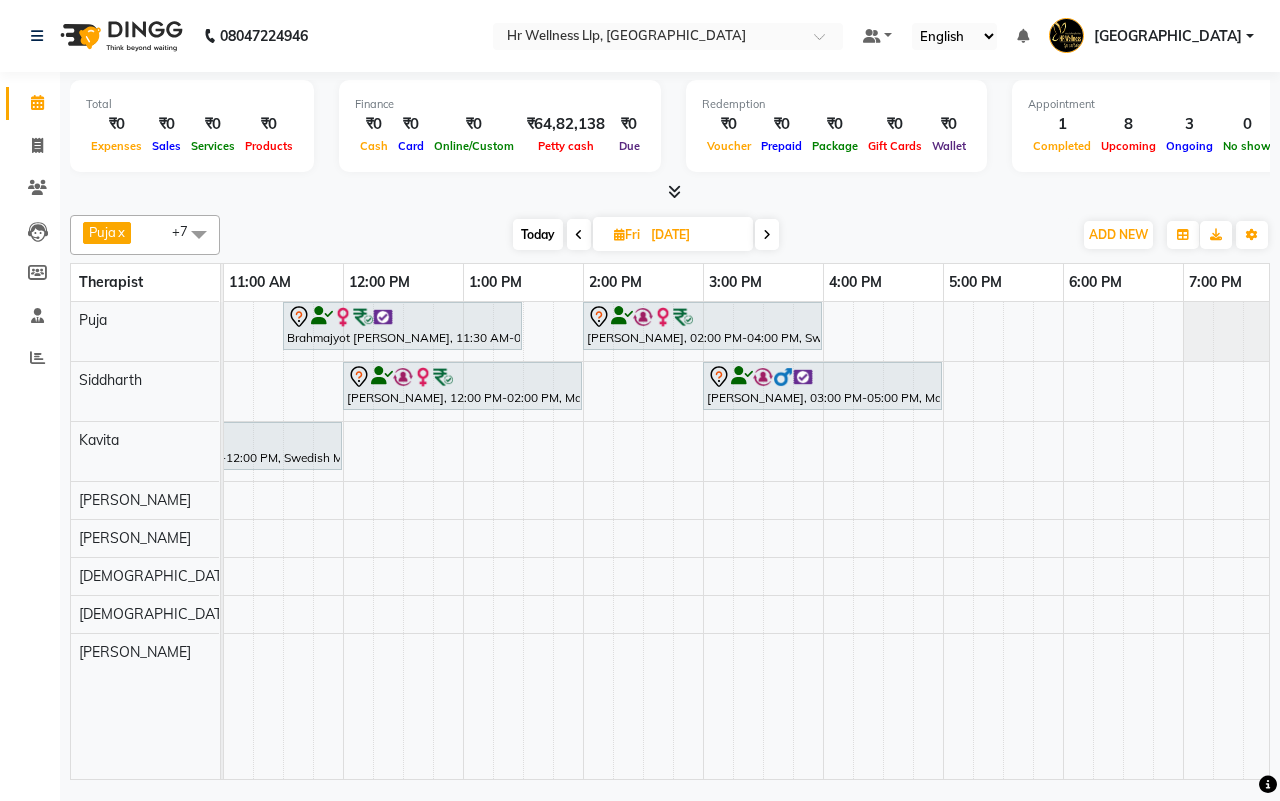 click at bounding box center [767, 234] 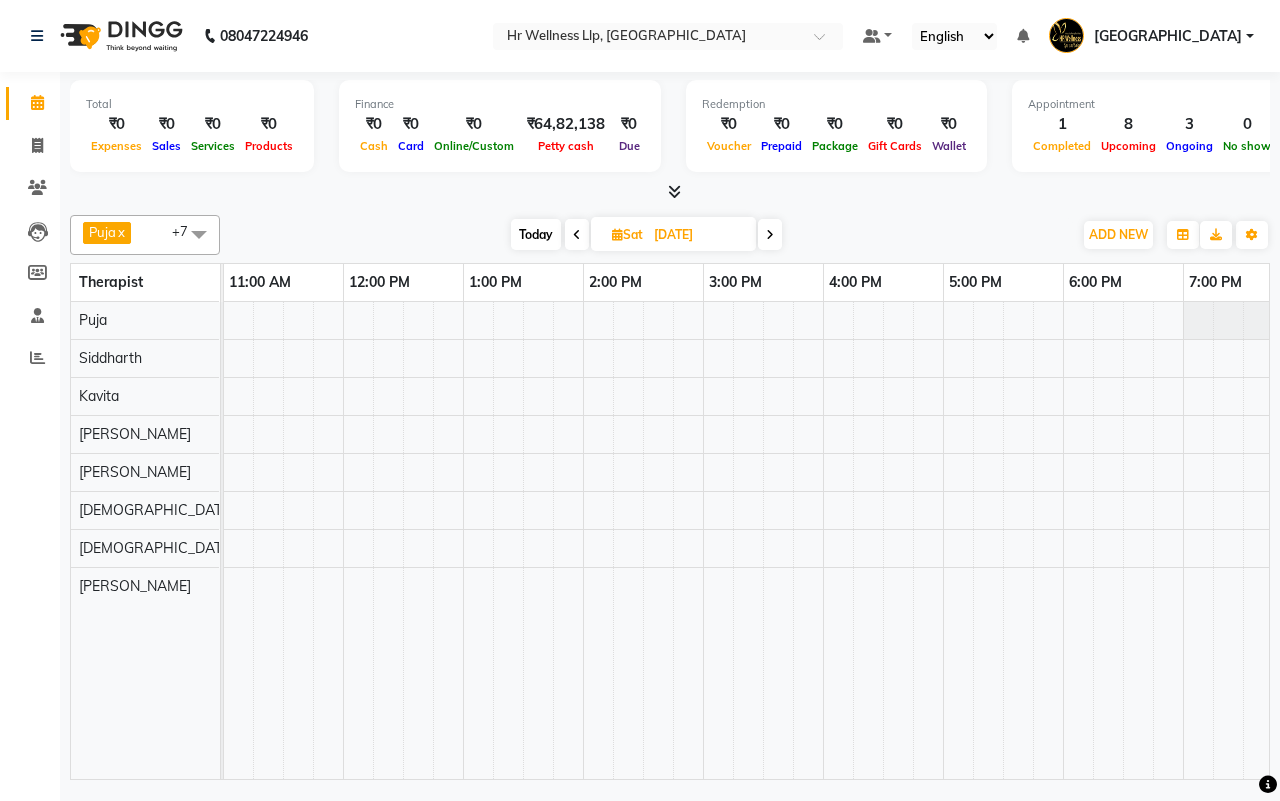 scroll, scrollTop: 0, scrollLeft: 361, axis: horizontal 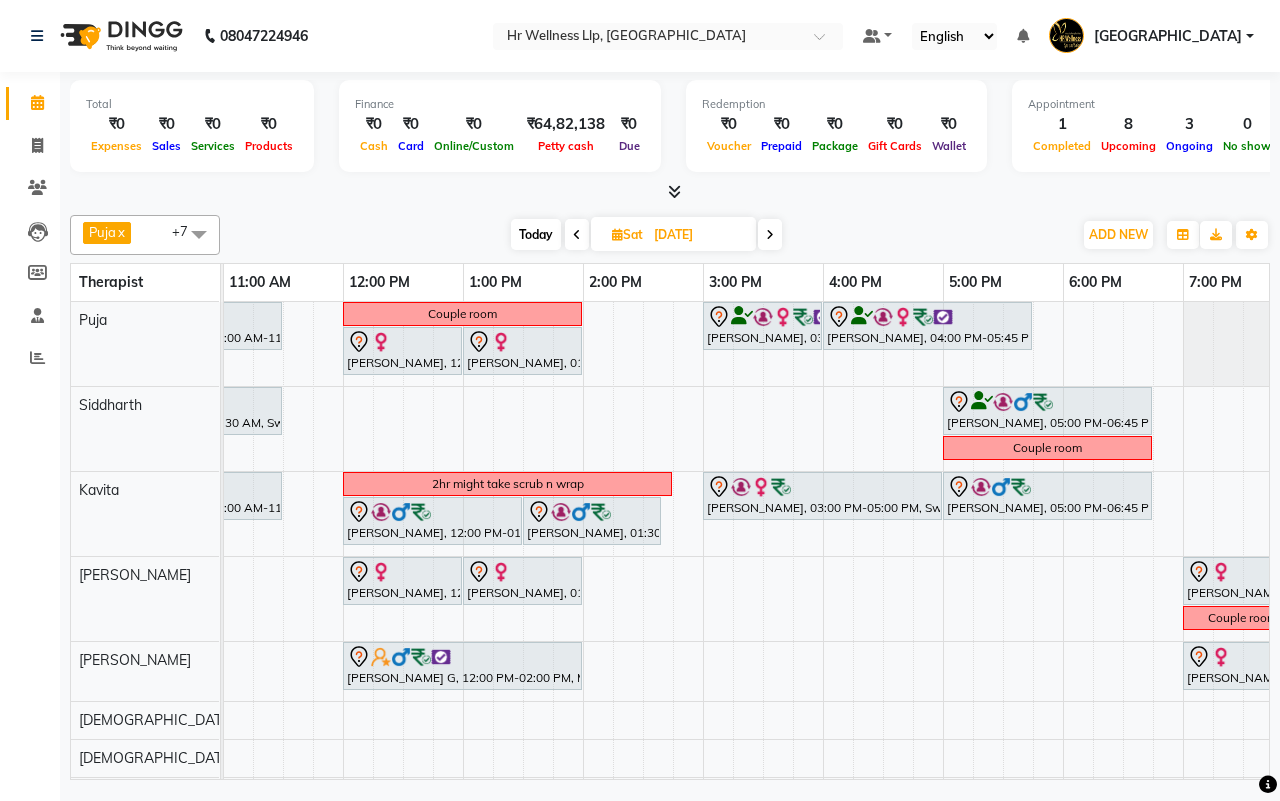click at bounding box center [770, 234] 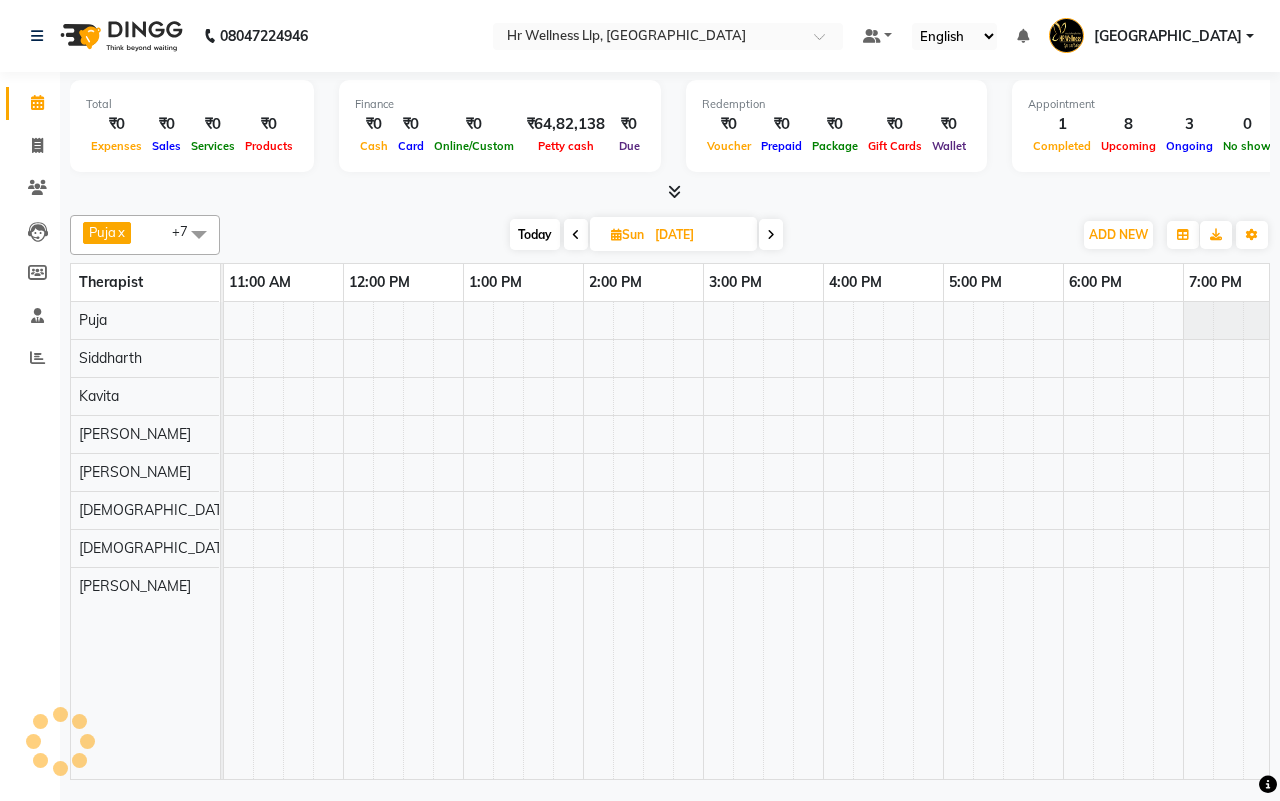 scroll, scrollTop: 0, scrollLeft: 361, axis: horizontal 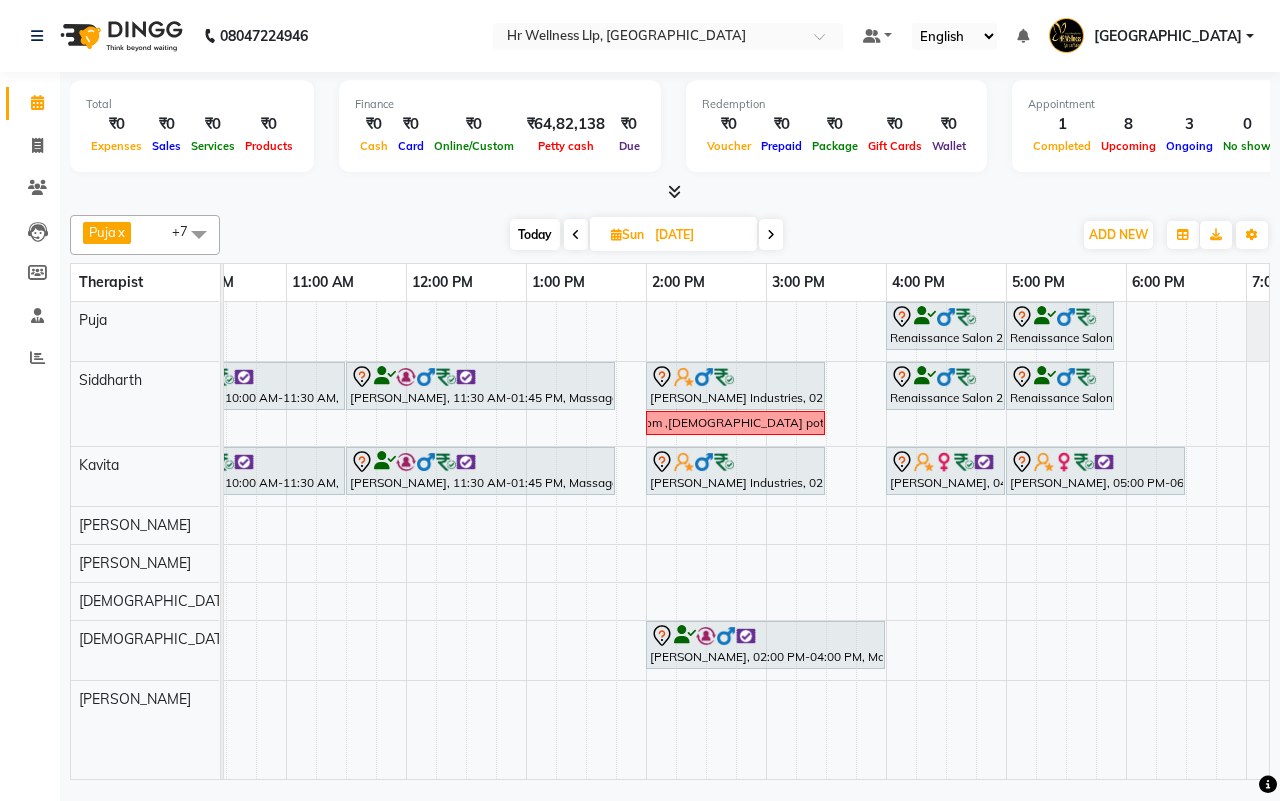 click at bounding box center [771, 235] 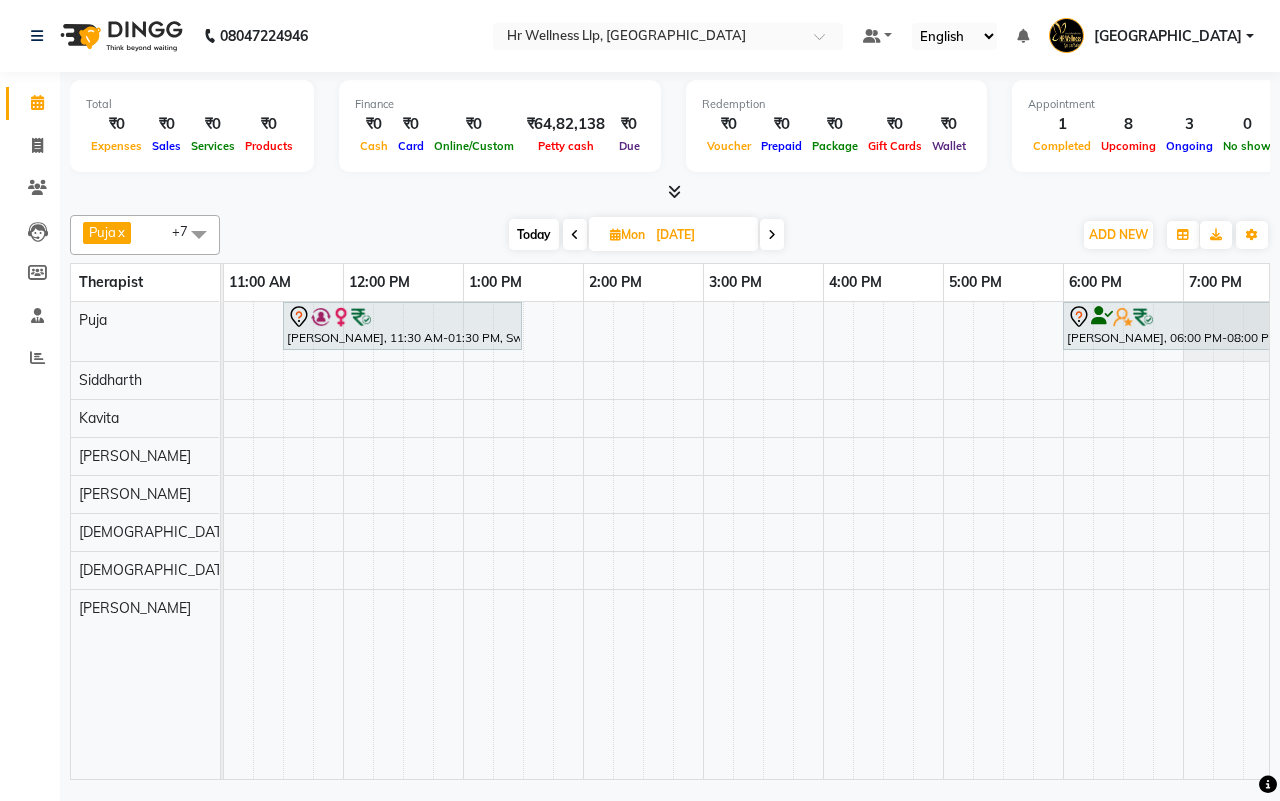 click on "Today  Mon 14-07-2025" at bounding box center (646, 235) 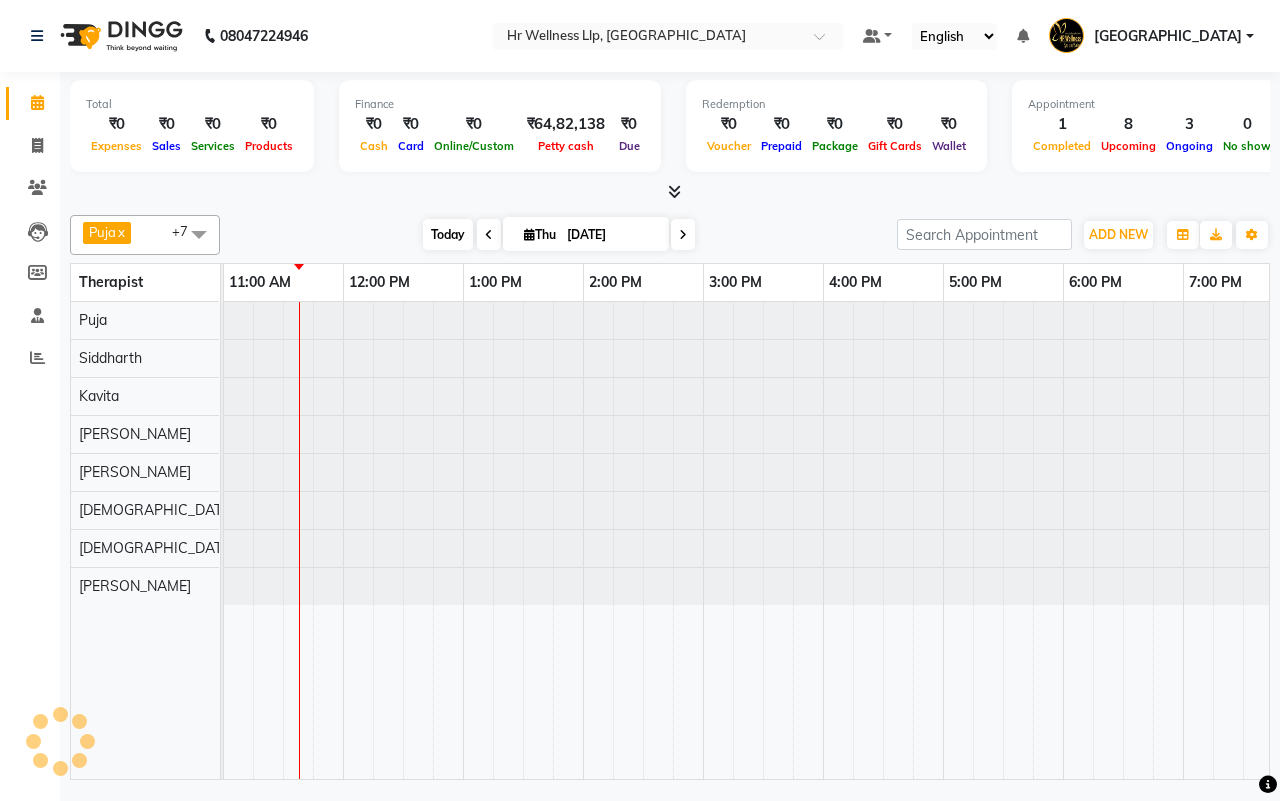 scroll, scrollTop: 0, scrollLeft: 361, axis: horizontal 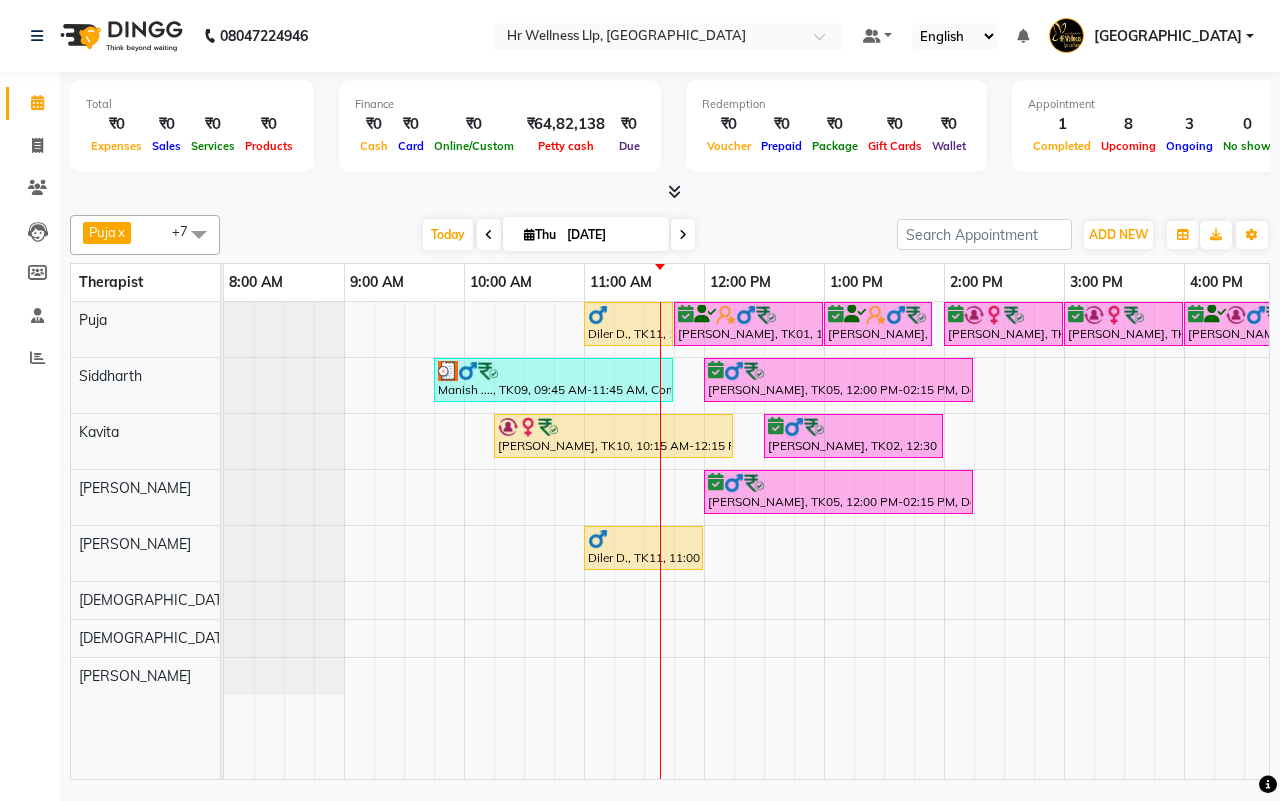 click on "Today  Thu 10-07-2025" at bounding box center (558, 235) 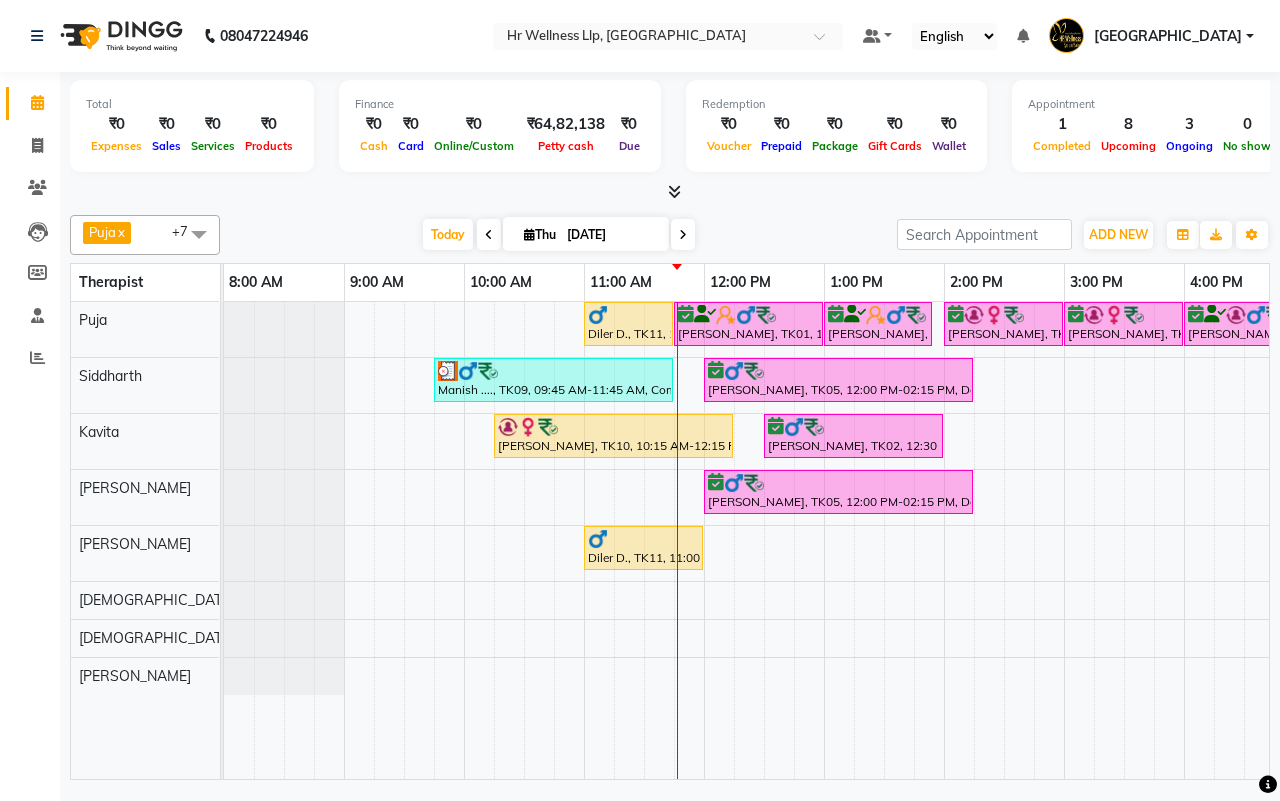 click on "Today  Thu 10-07-2025" at bounding box center [558, 235] 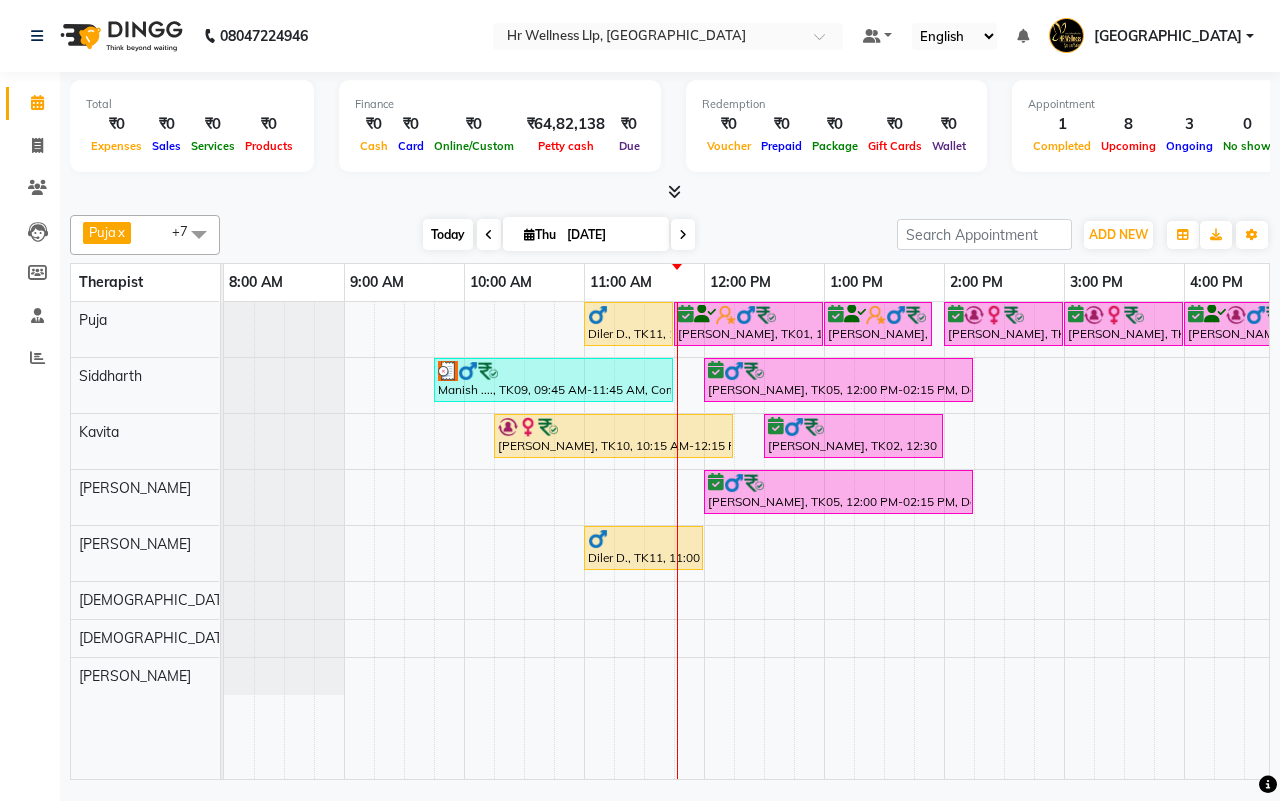 click on "Today" at bounding box center [448, 234] 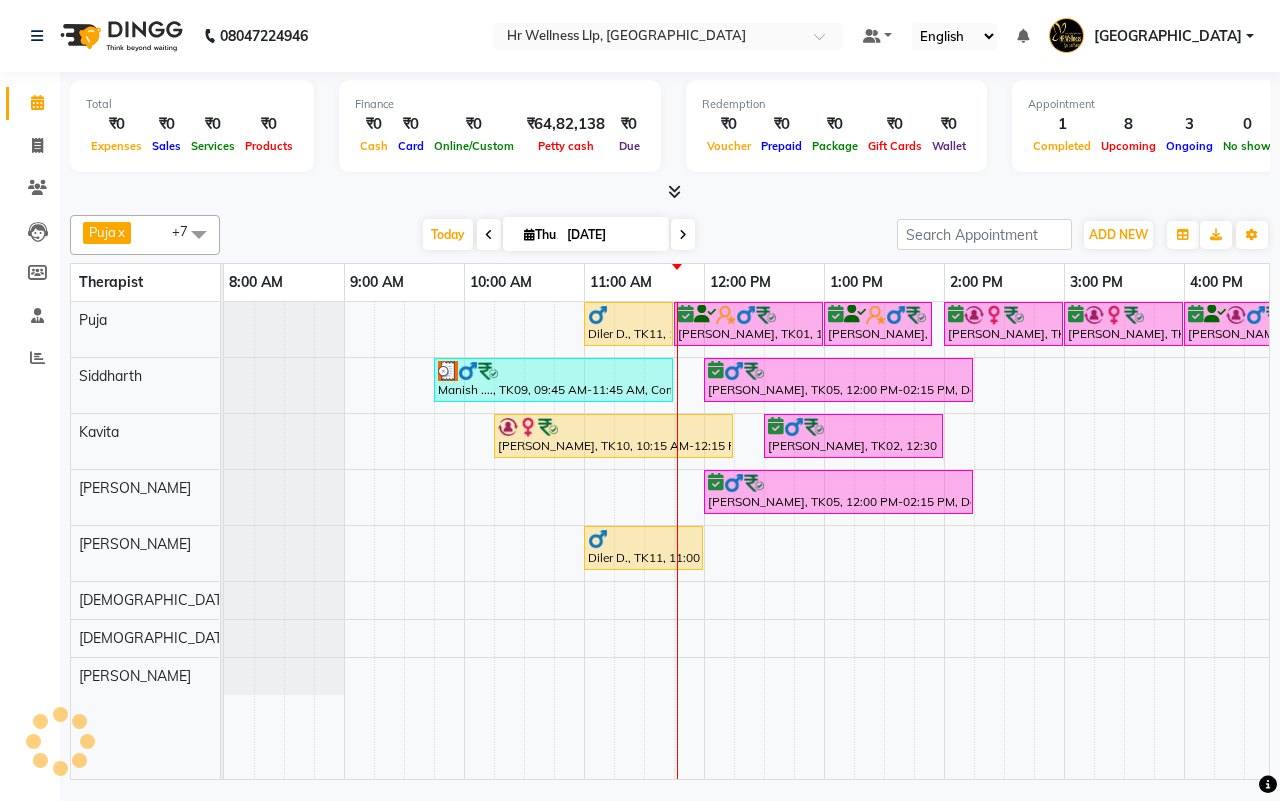 scroll, scrollTop: 0, scrollLeft: 361, axis: horizontal 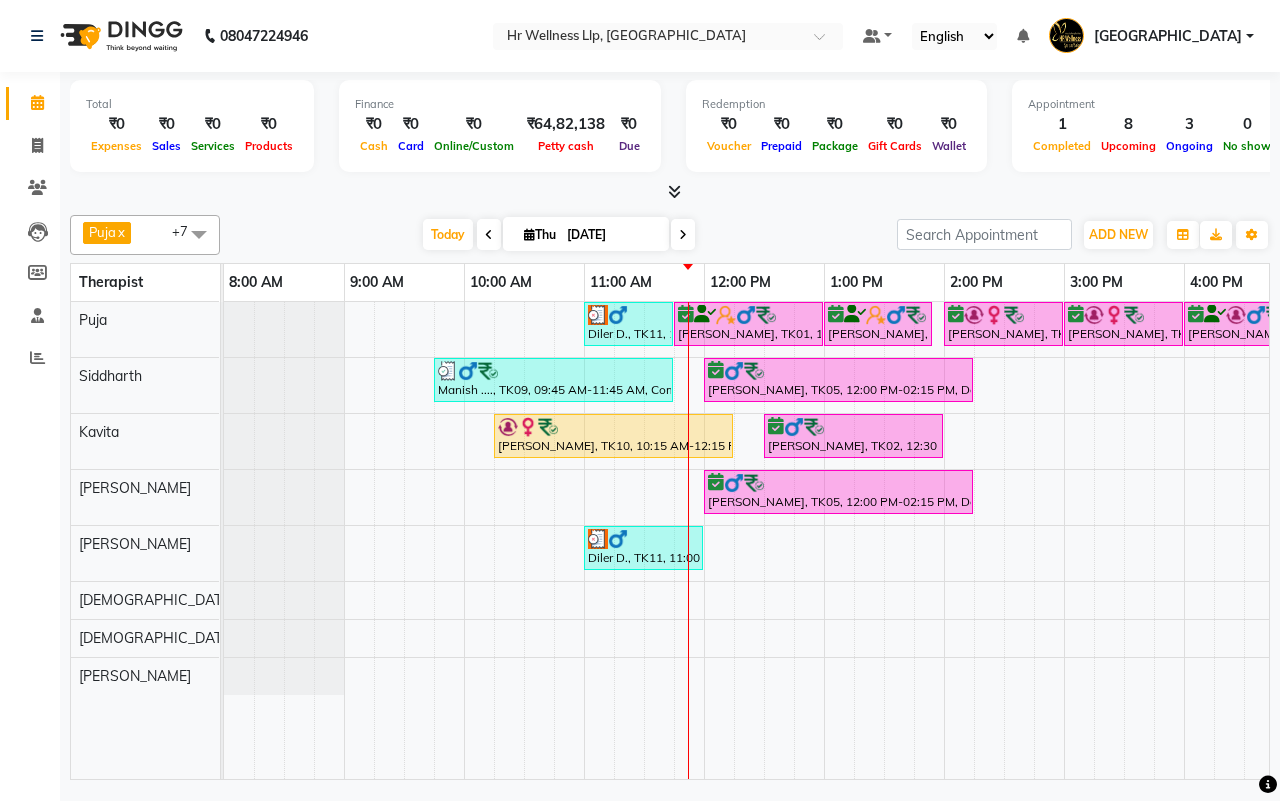 click on "Today  Thu 10-07-2025" at bounding box center [558, 235] 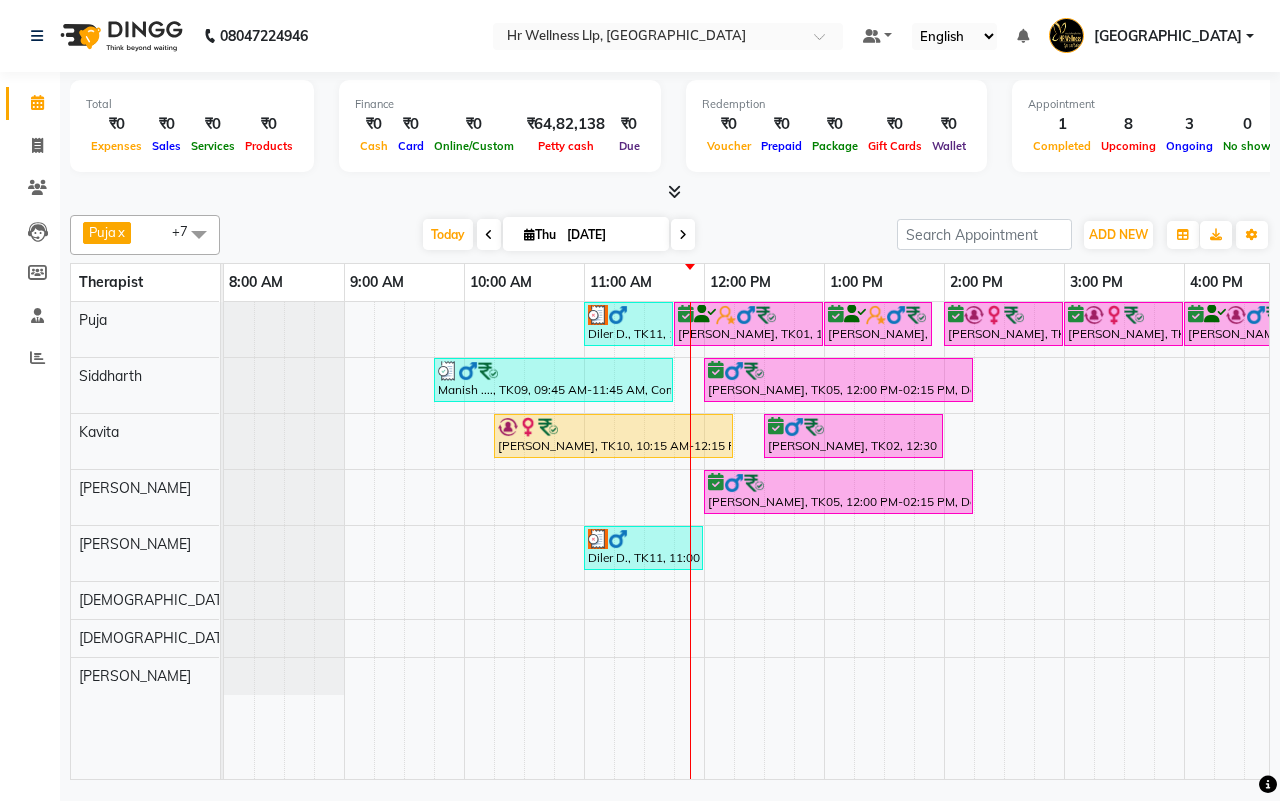 click at bounding box center [683, 235] 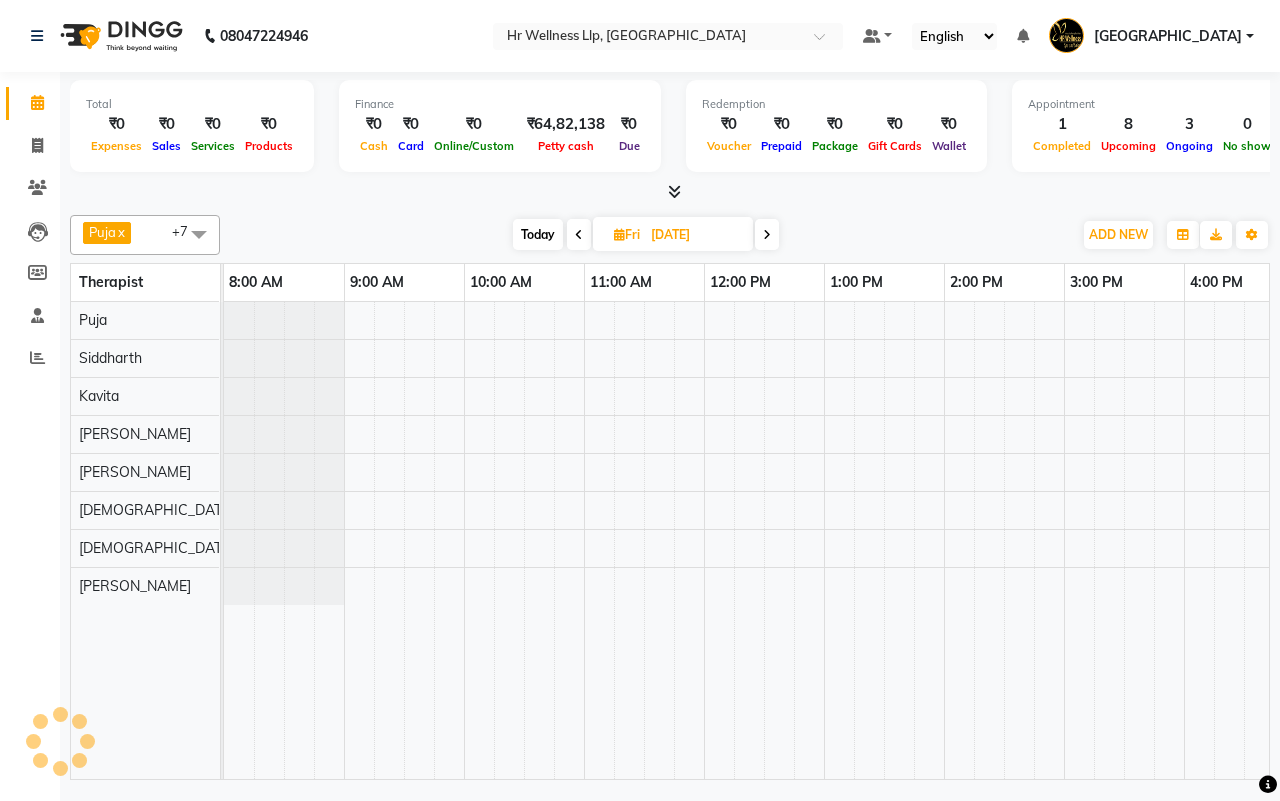 scroll, scrollTop: 0, scrollLeft: 361, axis: horizontal 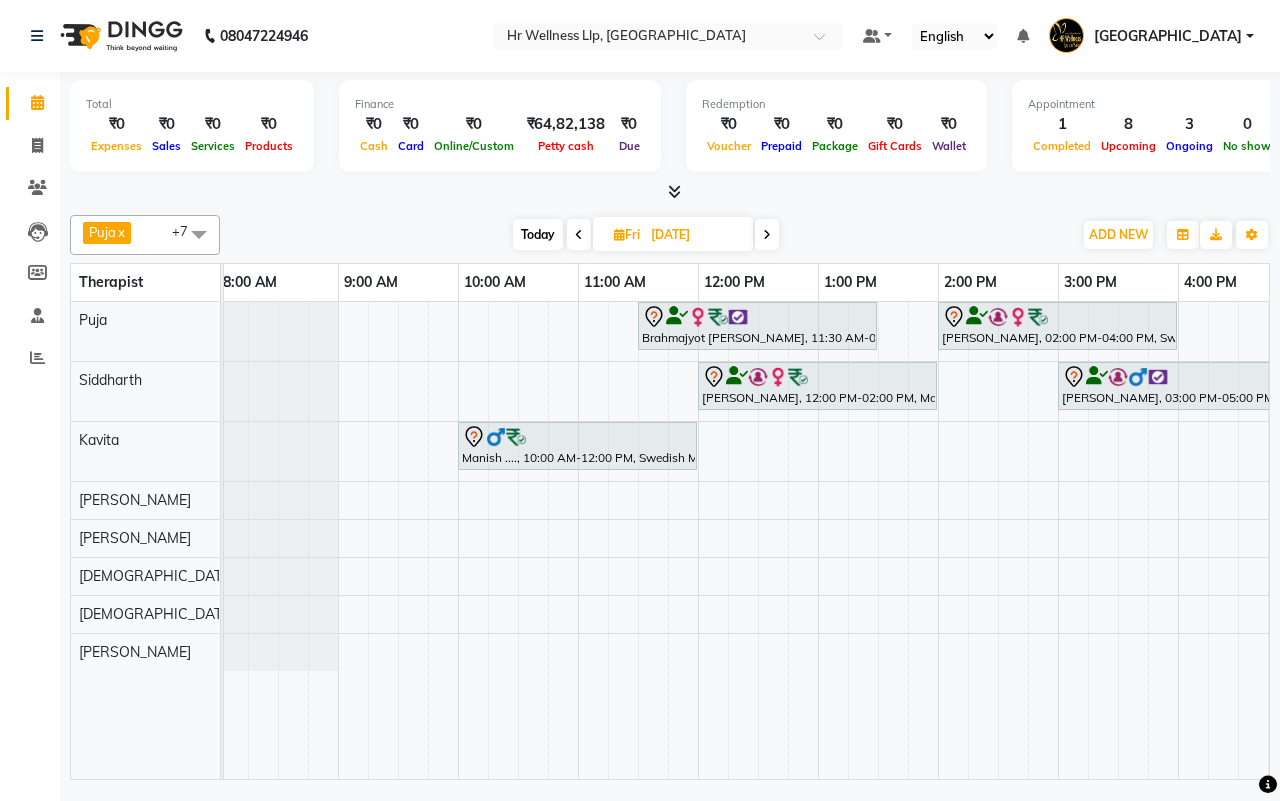 click on "Today" at bounding box center [538, 234] 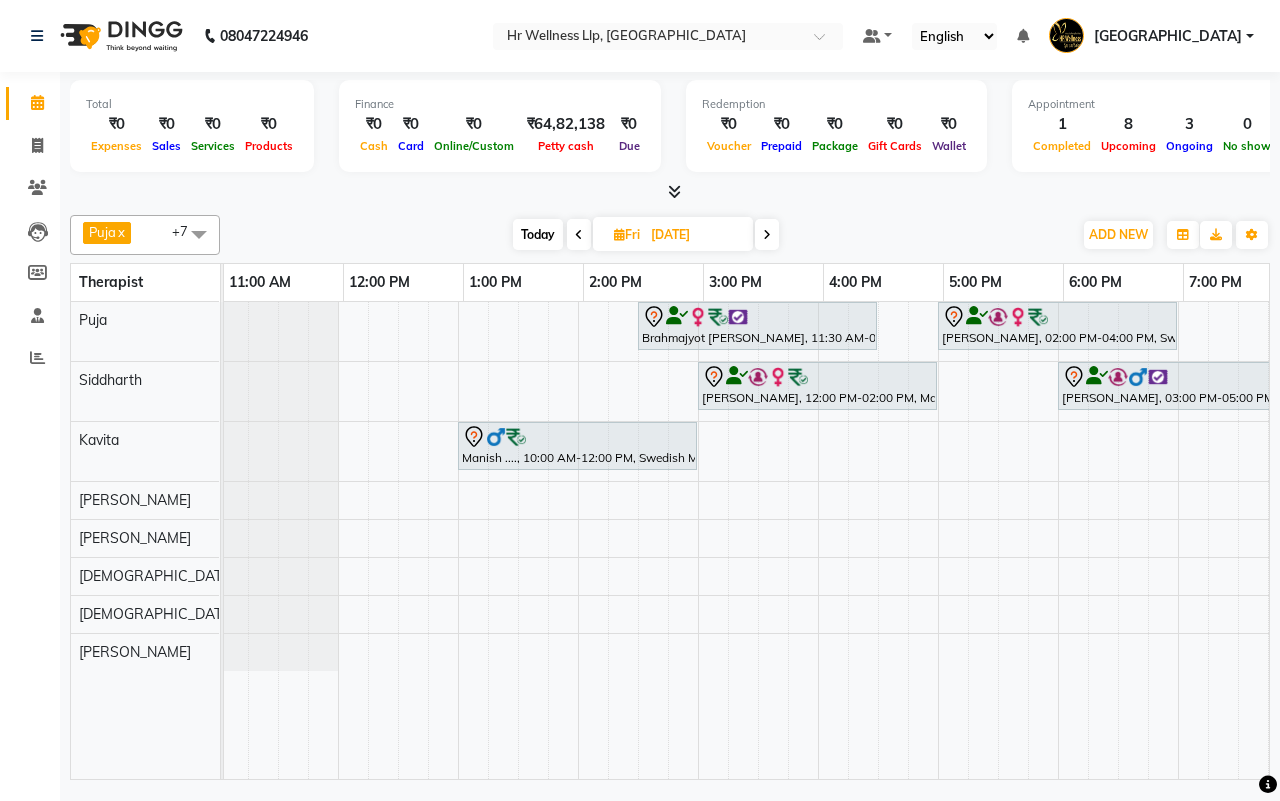 scroll, scrollTop: 0, scrollLeft: 361, axis: horizontal 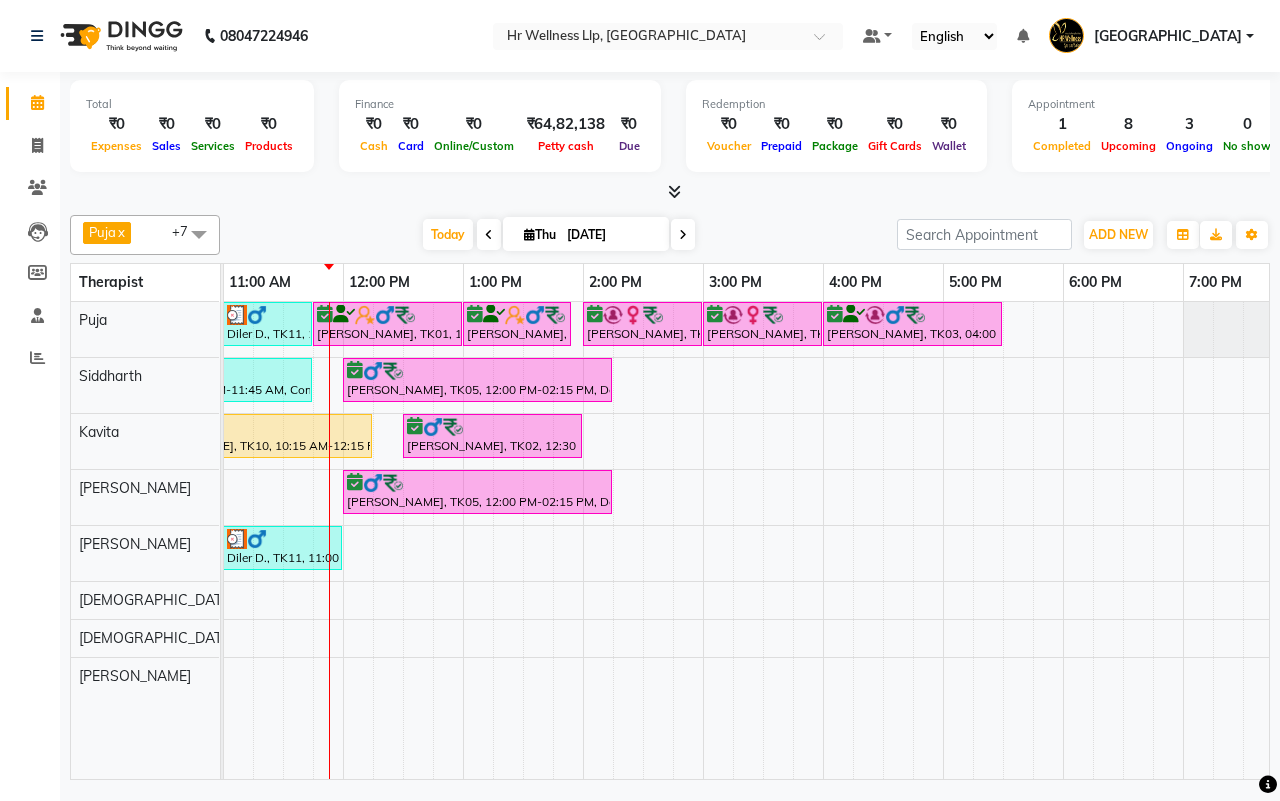click on "Today  Thu 10-07-2025" at bounding box center [558, 235] 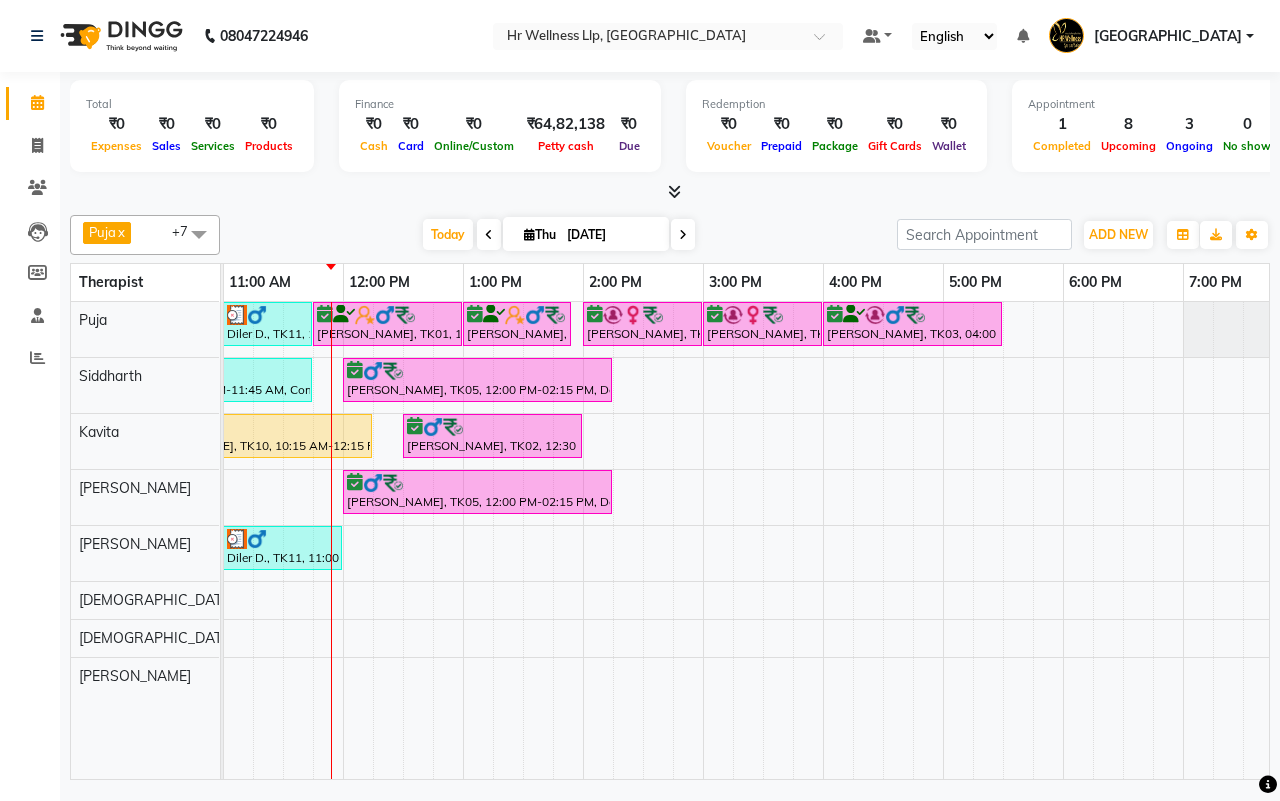 click at bounding box center [683, 235] 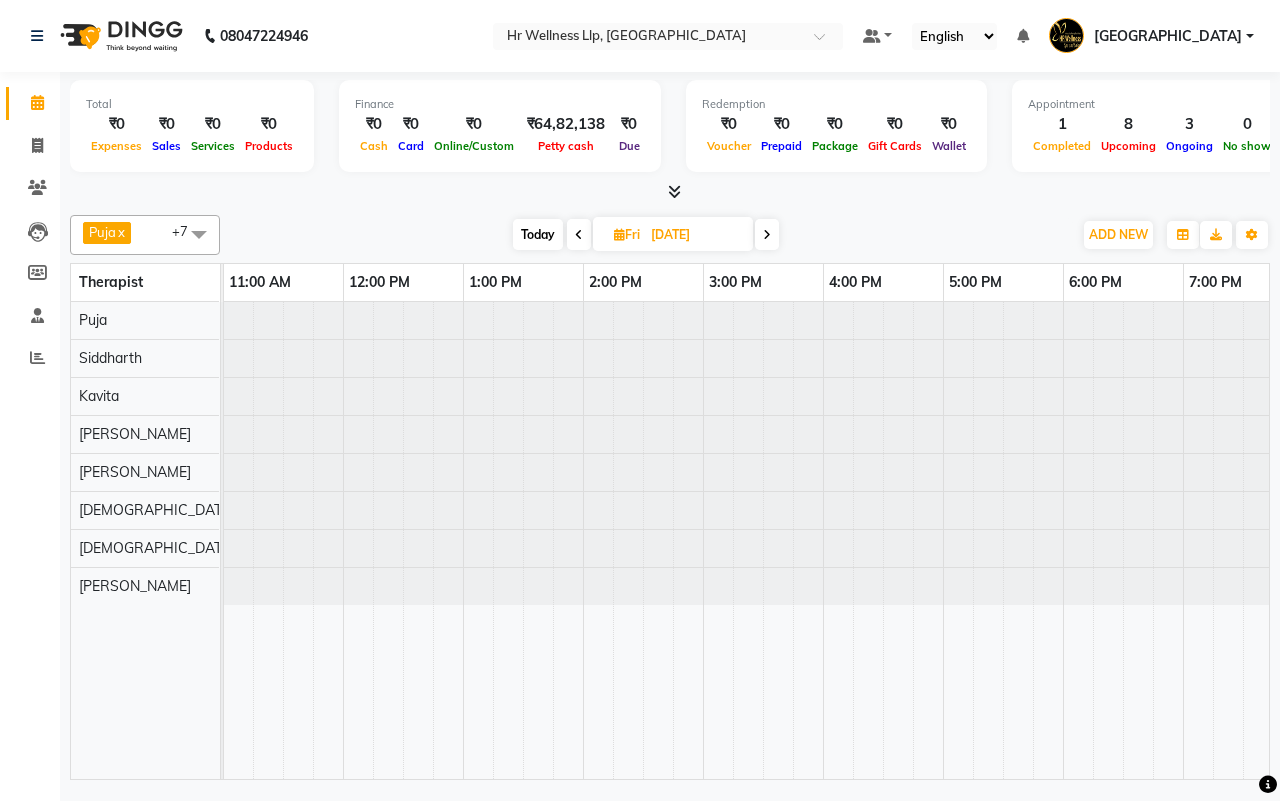 scroll, scrollTop: 0, scrollLeft: 361, axis: horizontal 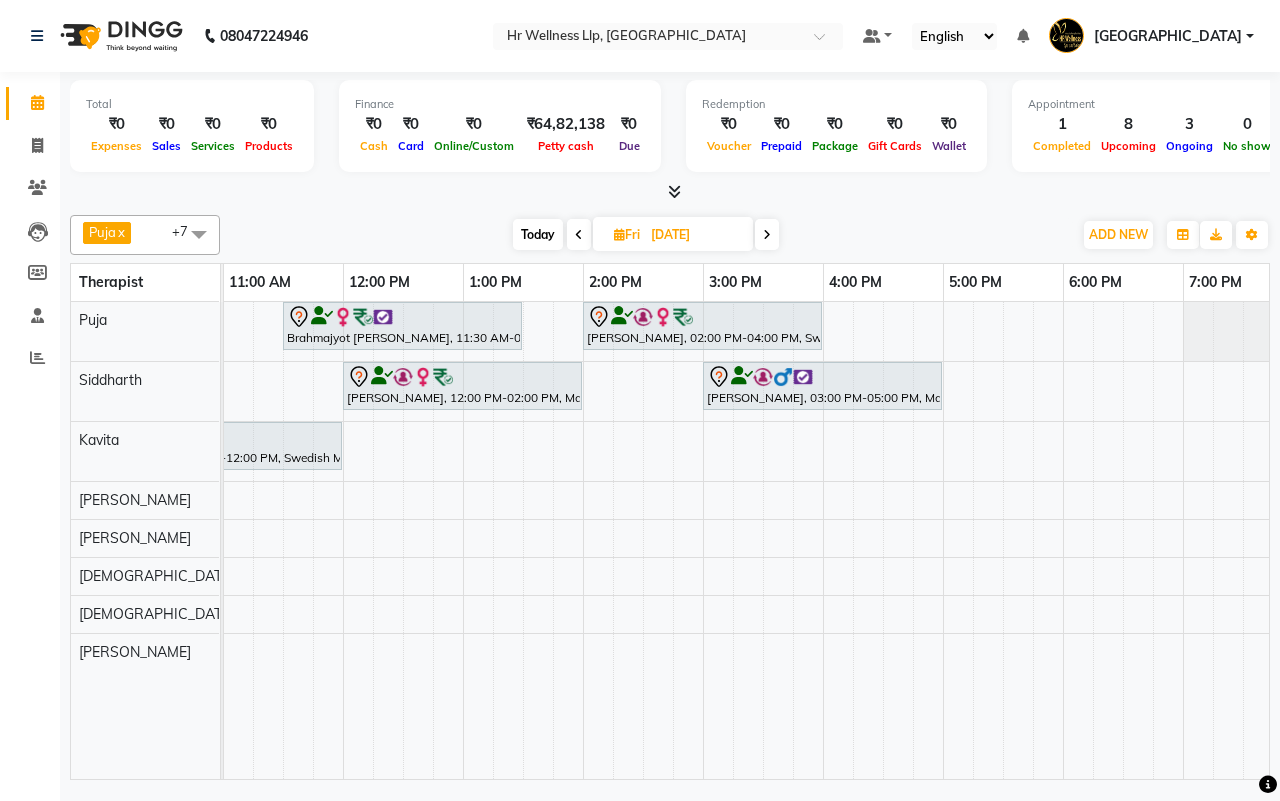 click on "Today  Fri 11-07-2025" at bounding box center (646, 235) 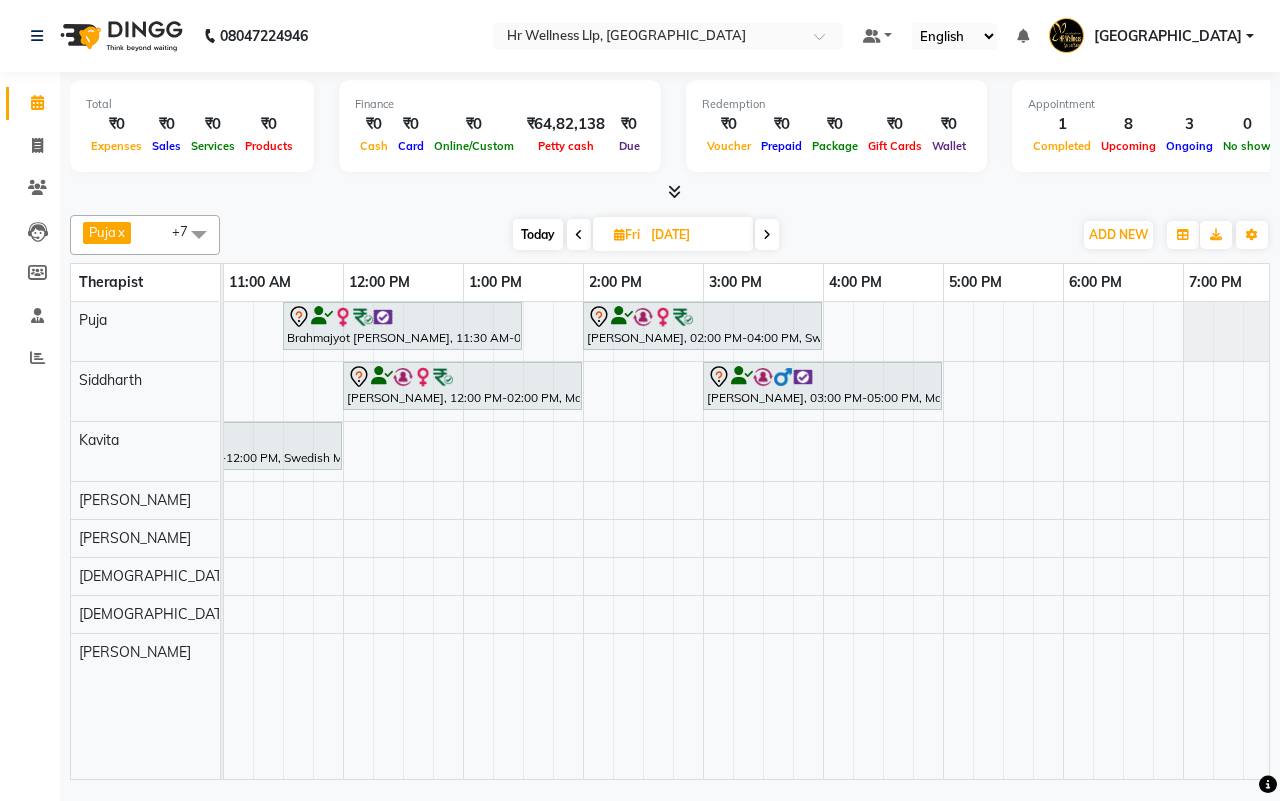 scroll, scrollTop: 0, scrollLeft: 337, axis: horizontal 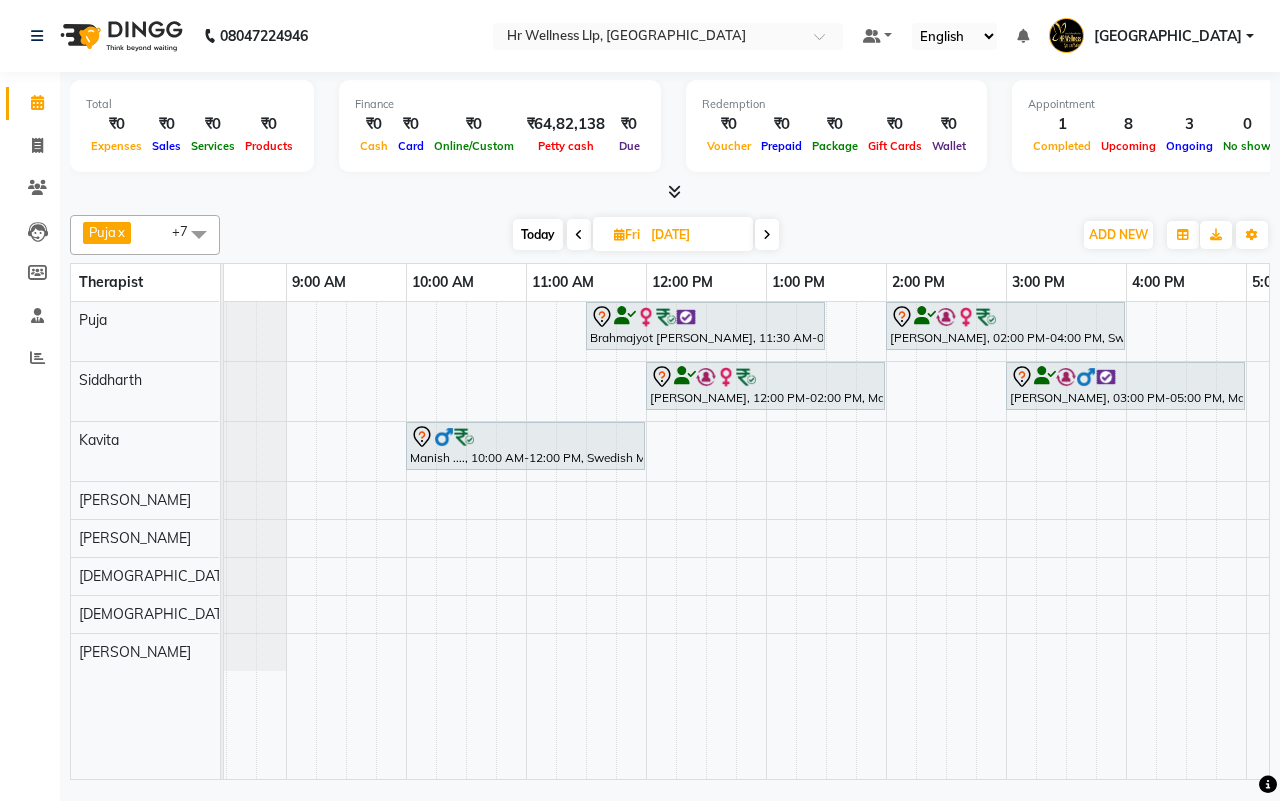 click at bounding box center (767, 235) 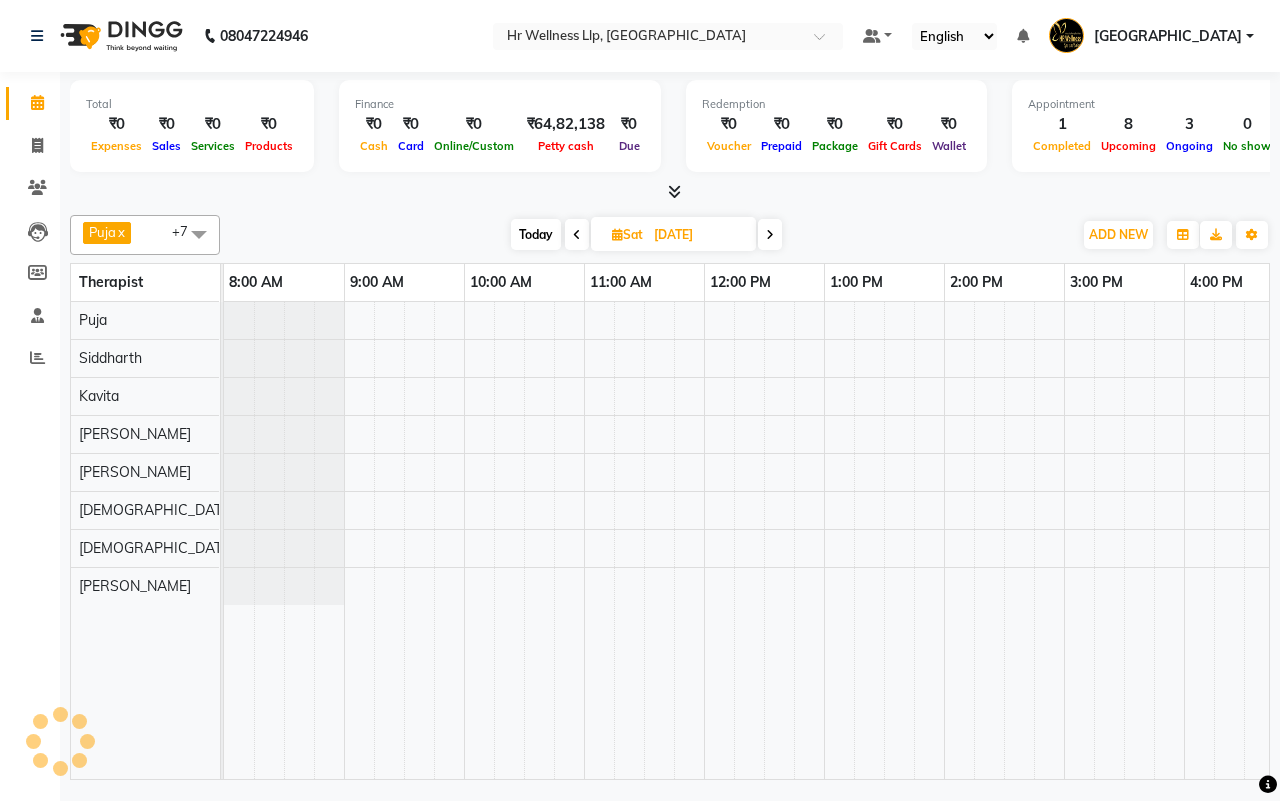 scroll, scrollTop: 0, scrollLeft: 361, axis: horizontal 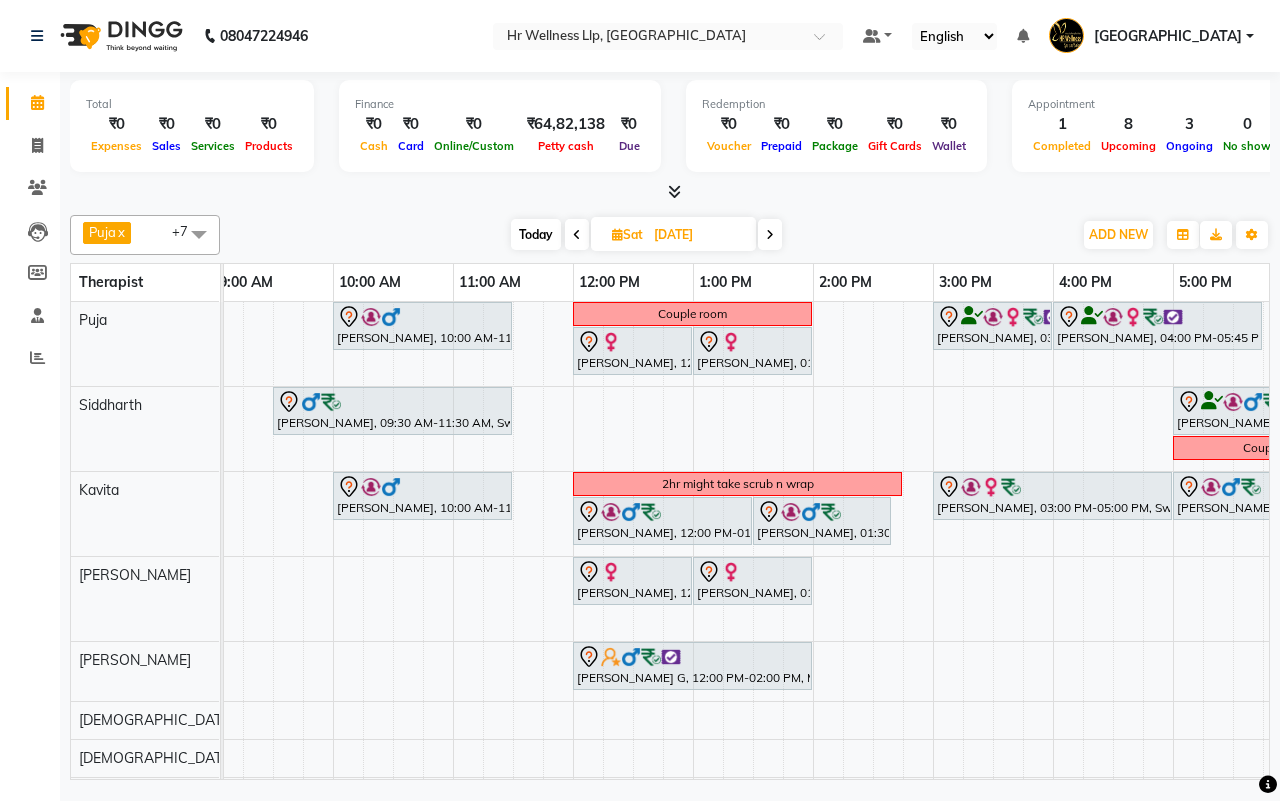 click at bounding box center (577, 235) 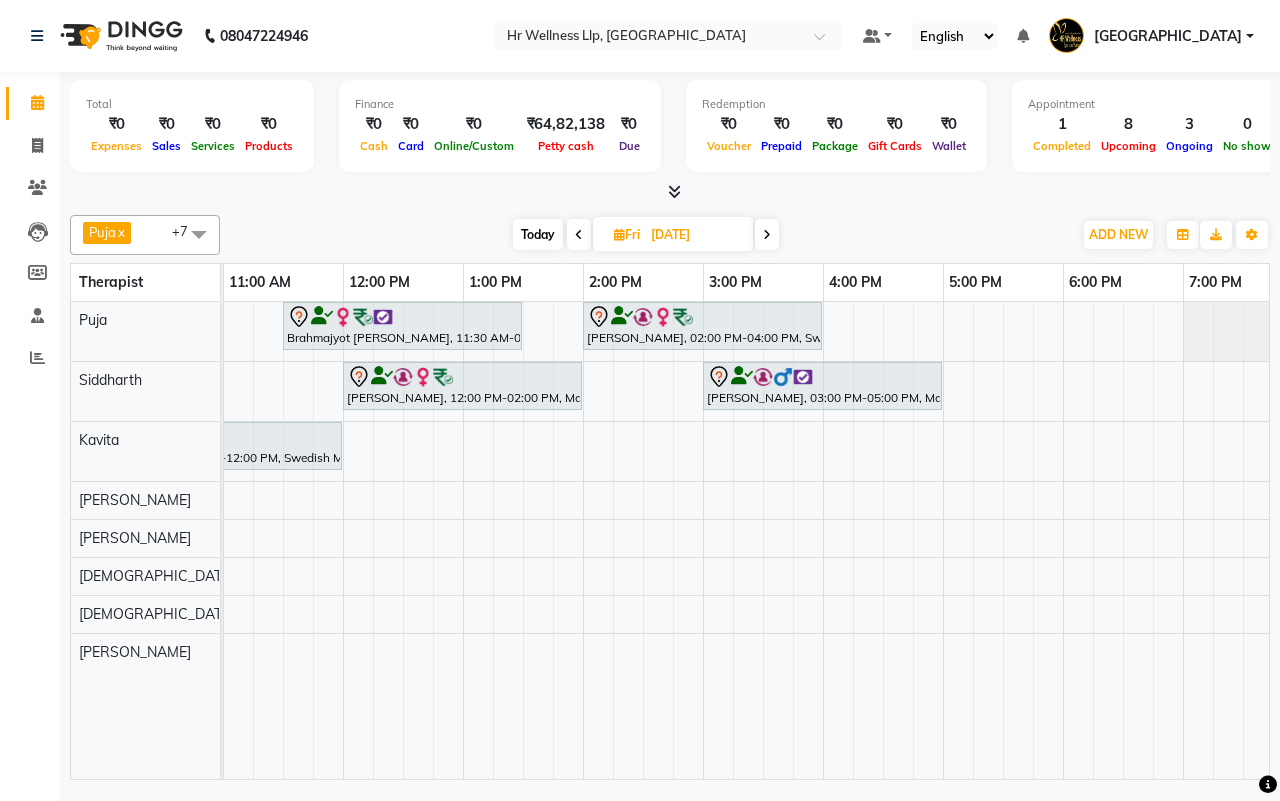 click on "Today  Fri 11-07-2025" at bounding box center (646, 235) 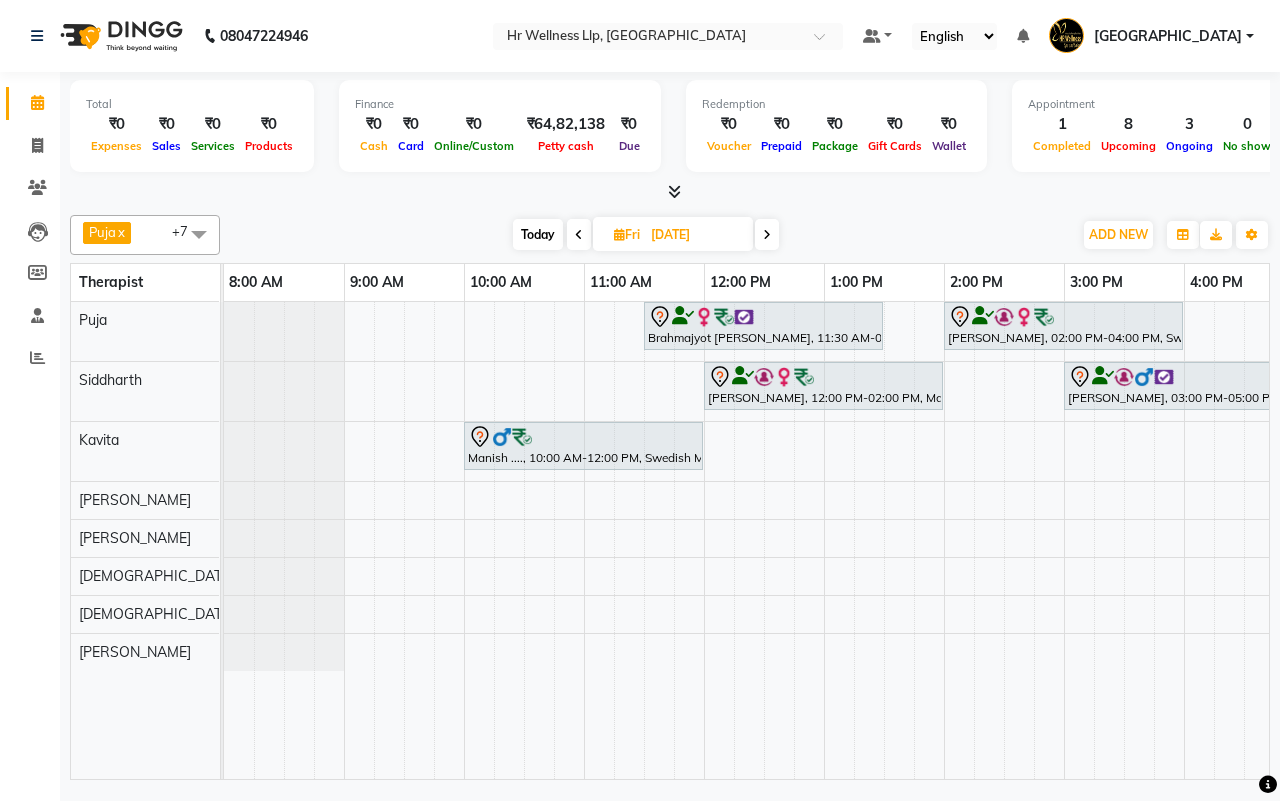 click on "Today  Fri 11-07-2025" at bounding box center [646, 235] 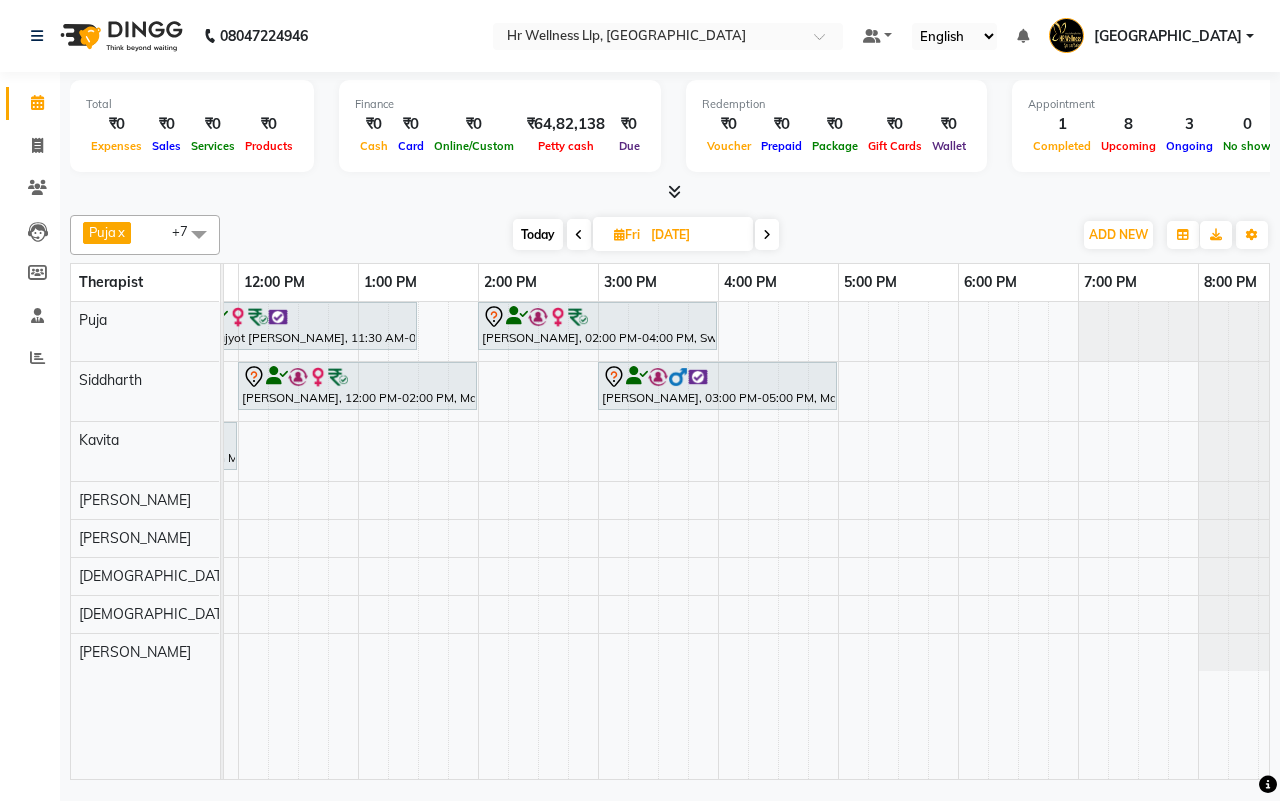 click on "Today  Fri 11-07-2025" at bounding box center [646, 235] 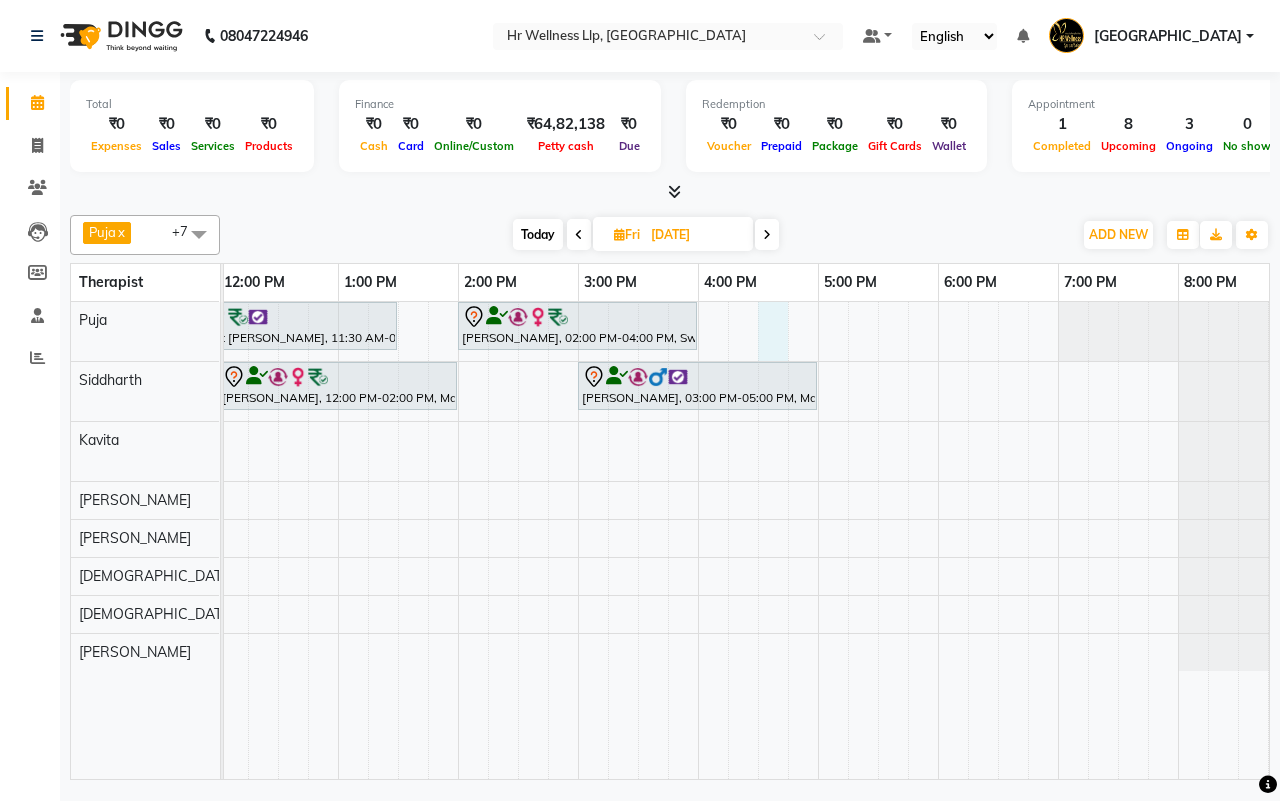 click on "Brahmajyot Dhillon, 11:30 AM-01:30 PM, Relaxing Aromatherapy Massage with Lavender oil 90 Min             Swarna Kulkarni, 02:00 PM-04:00 PM, Swedish Massage with Wintergreen, Bayleaf & Clove 90 Min             Amit Nagpal, 12:00 PM-02:00 PM, Massage 90 Min             Deepak Mahendra, 03:00 PM-05:00 PM, Massage 90 Min             Manish ...., 10:00 AM-12:00 PM, Swedish Massage with Wintergreen, Bayleaf & Clove 90 Min" at bounding box center (518, 540) 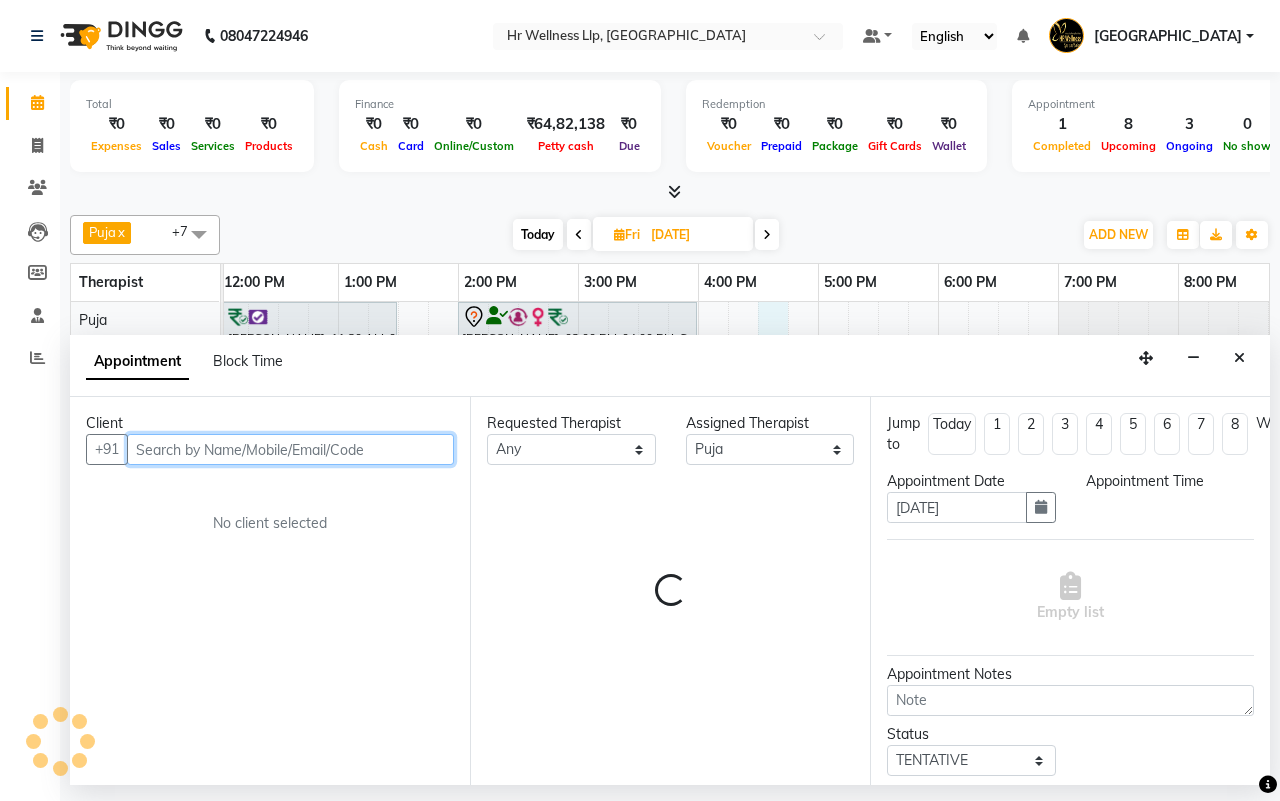 select on "990" 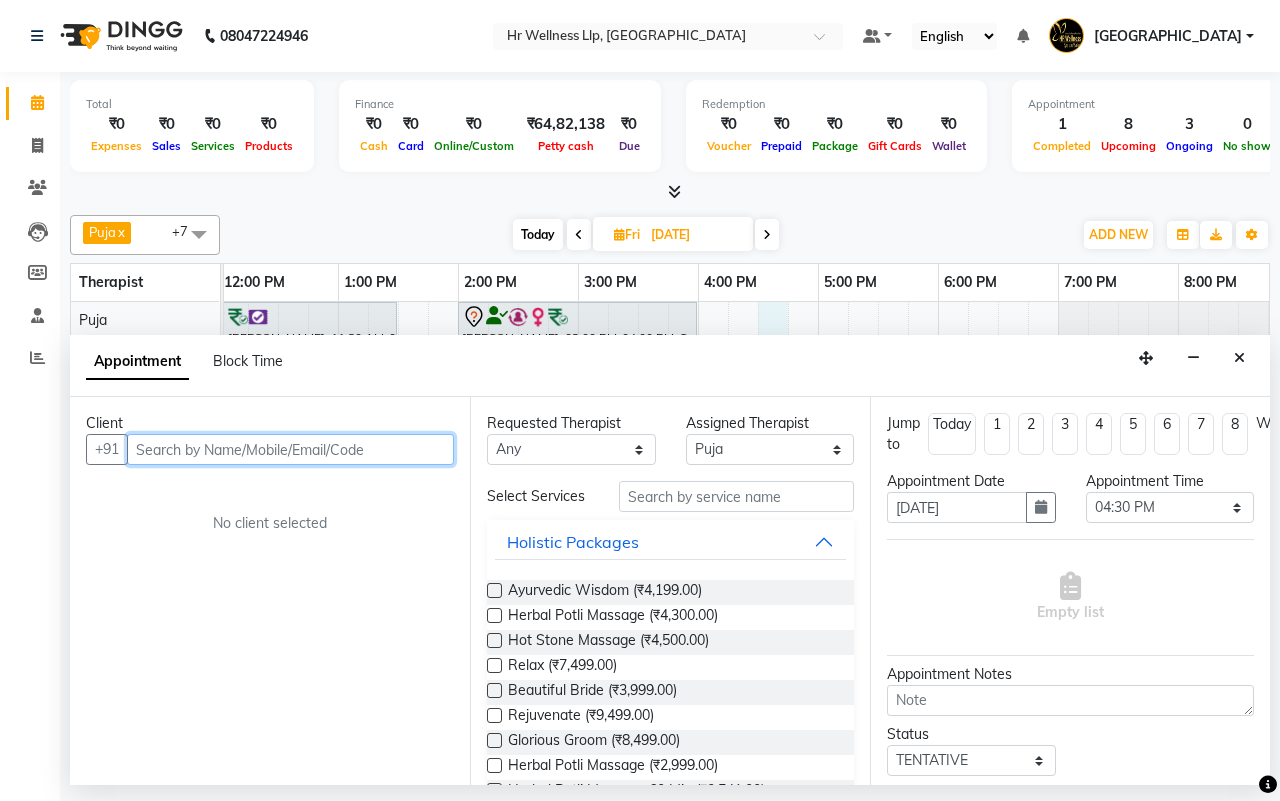 click at bounding box center (290, 449) 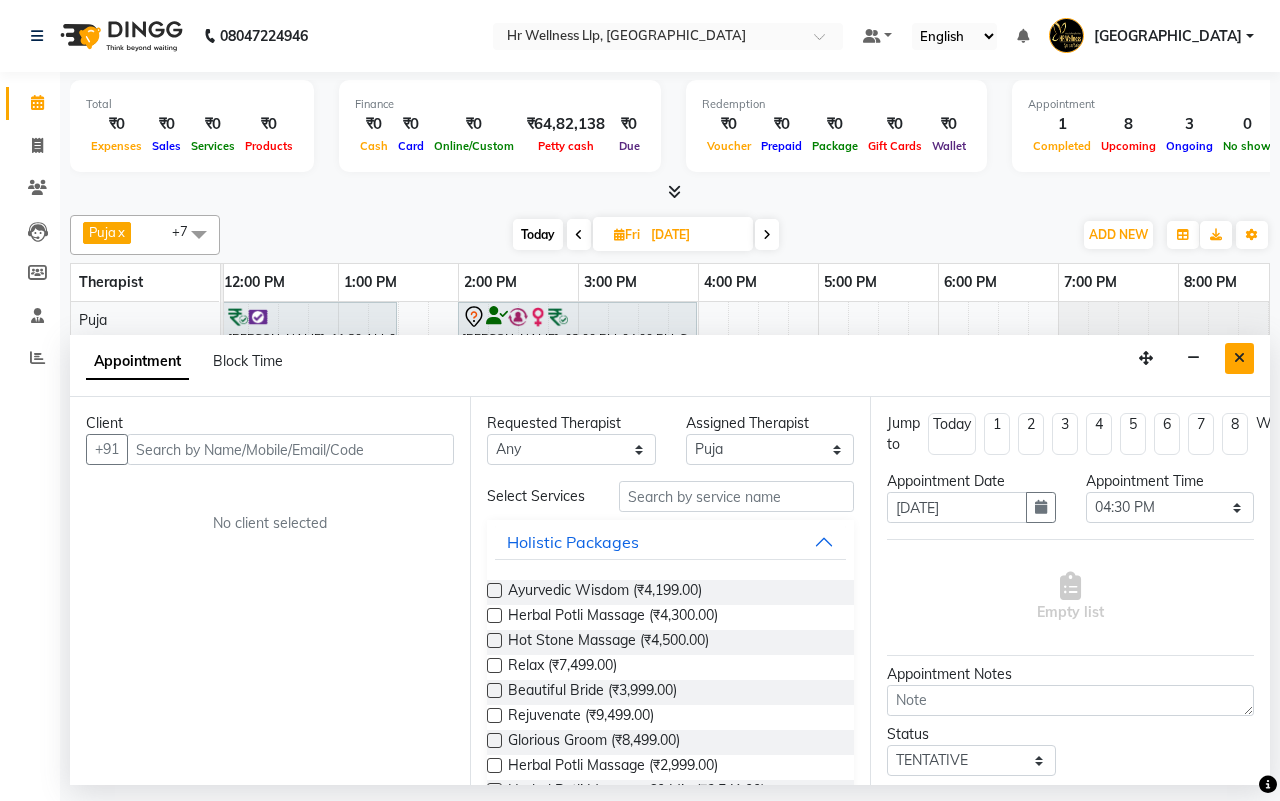 click at bounding box center (1239, 358) 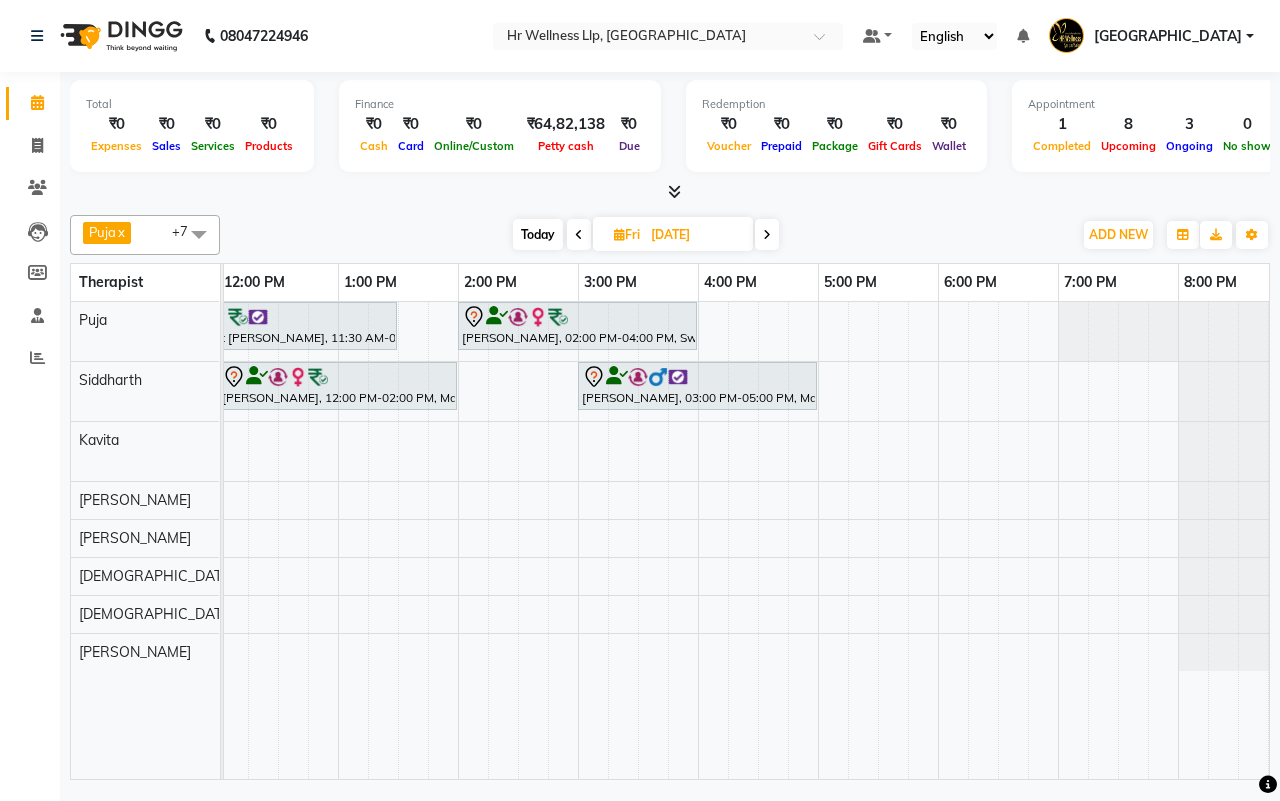 click on "Today" at bounding box center [538, 234] 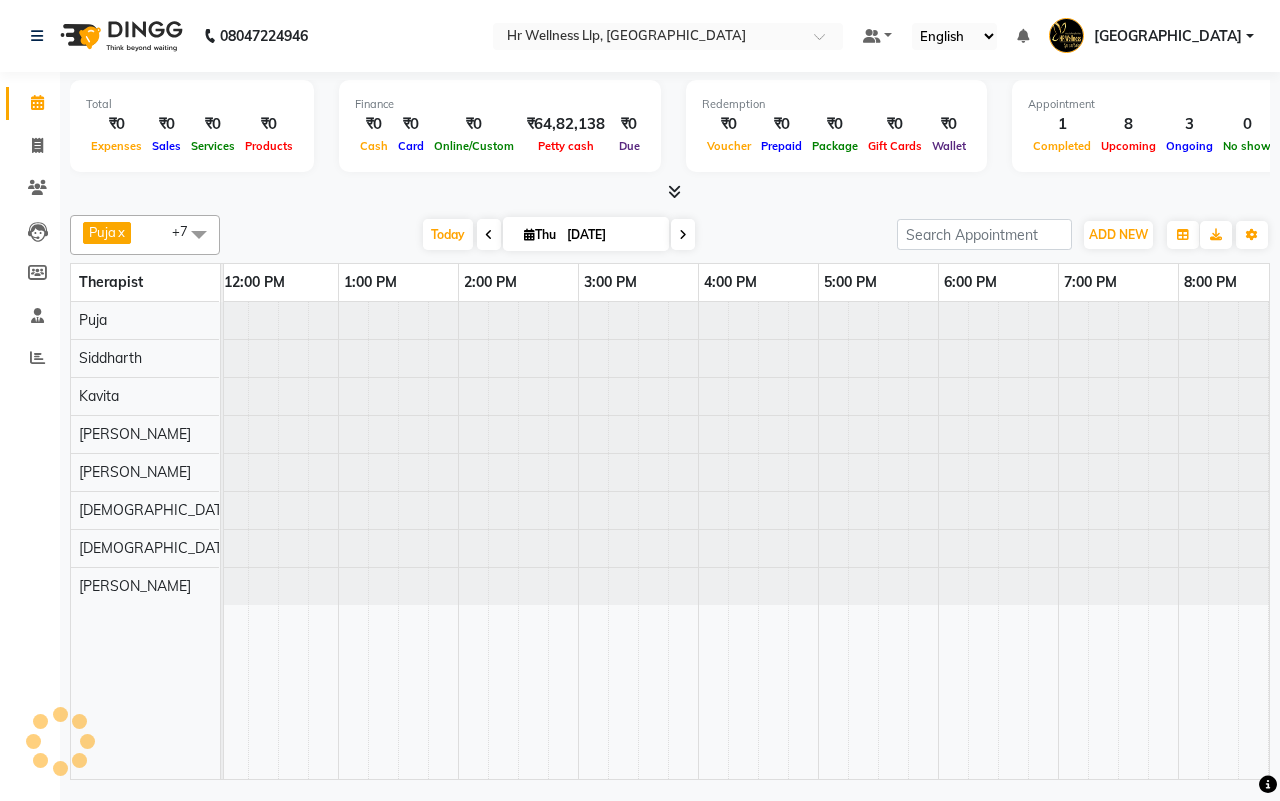 scroll, scrollTop: 0, scrollLeft: 361, axis: horizontal 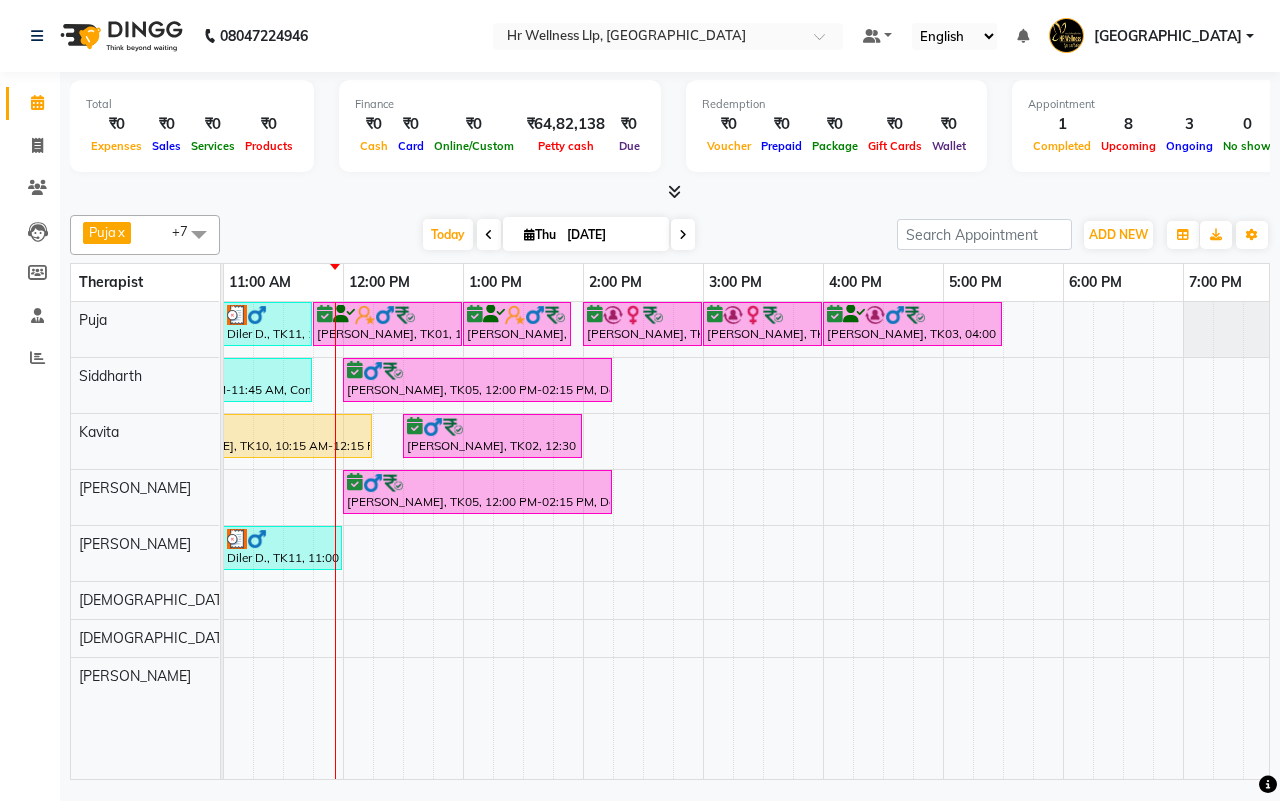 click on "Today  Thu 10-07-2025" at bounding box center [558, 235] 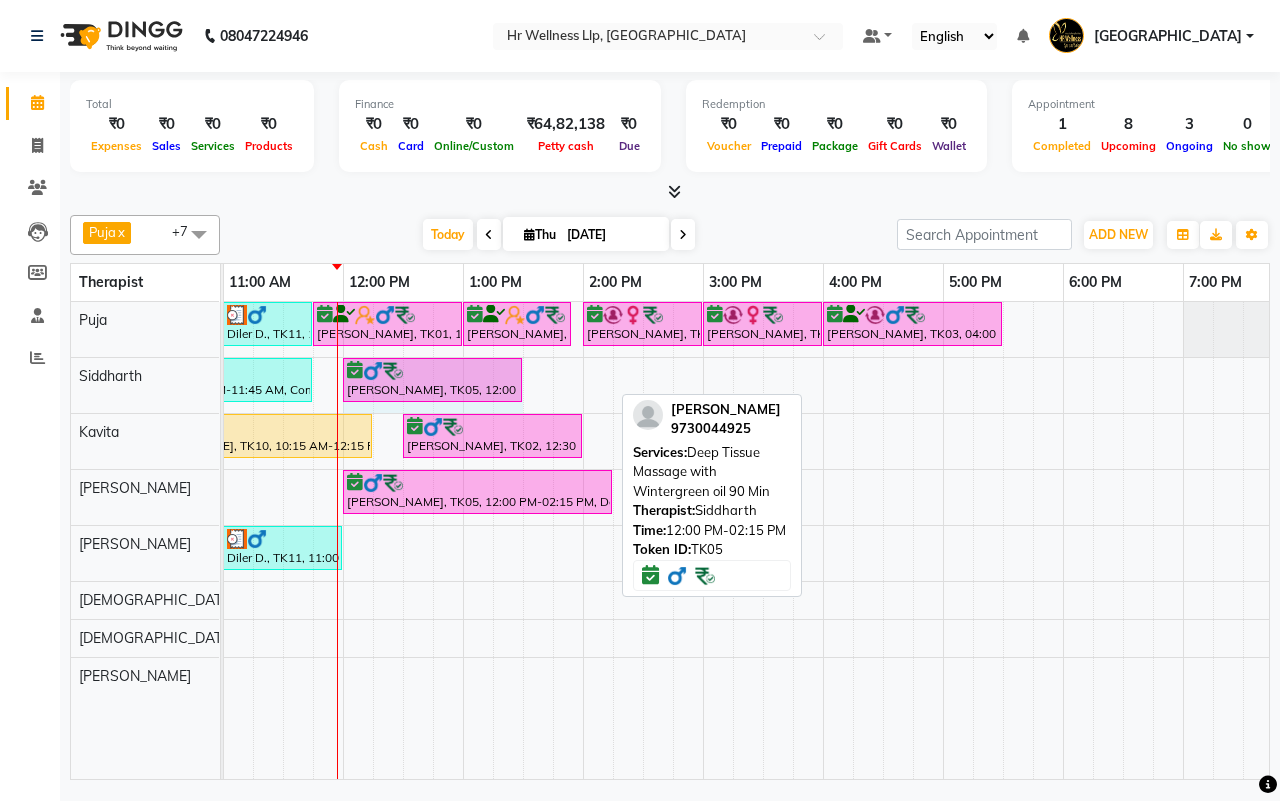 drag, startPoint x: 606, startPoint y: 371, endPoint x: 522, endPoint y: 373, distance: 84.0238 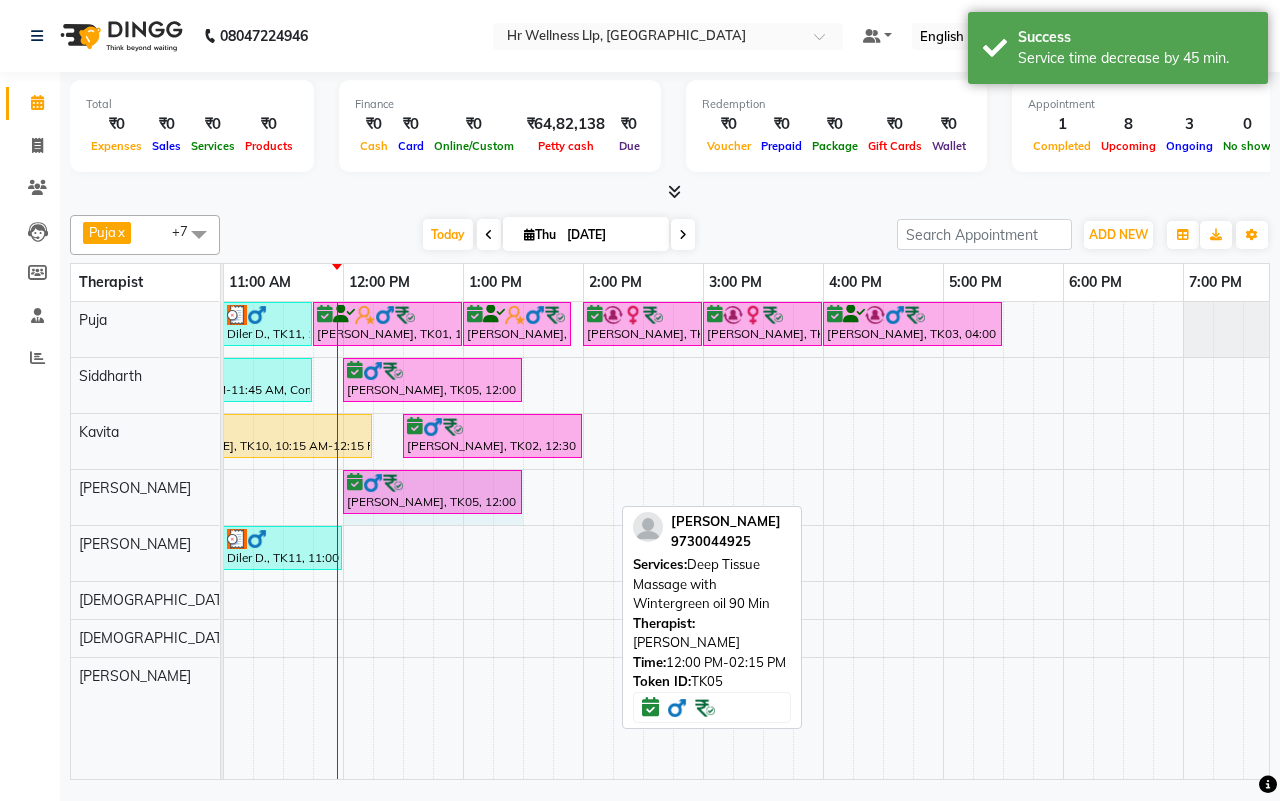 drag, startPoint x: 608, startPoint y: 490, endPoint x: 521, endPoint y: 492, distance: 87.02299 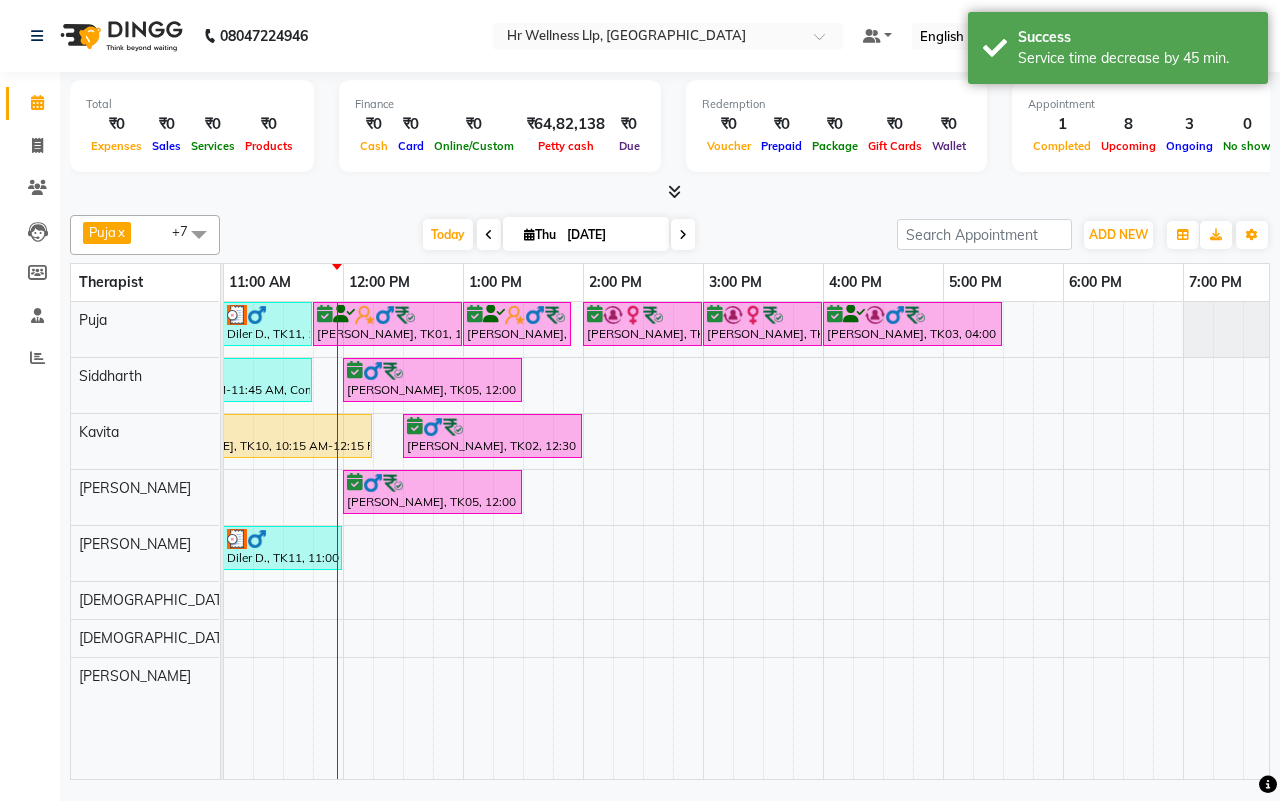 click on "Today  Thu 10-07-2025" at bounding box center (558, 235) 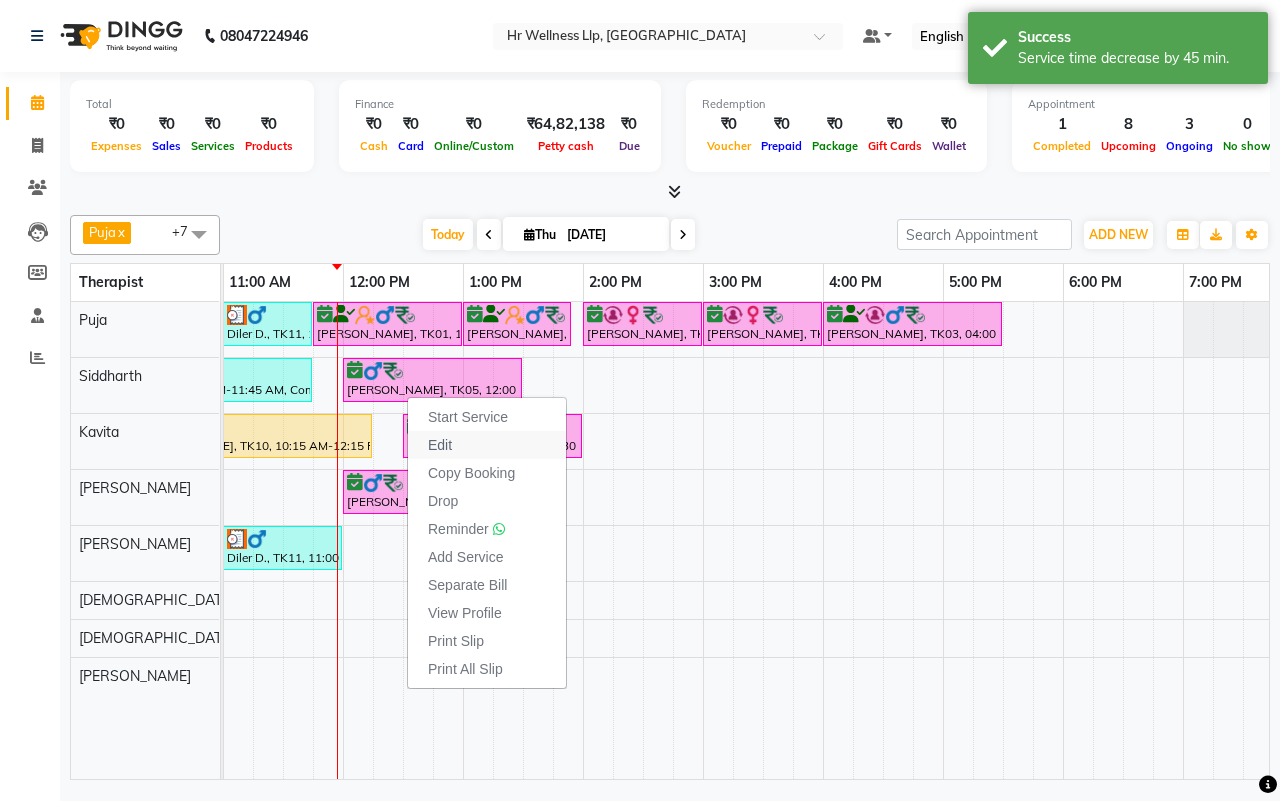 click on "Edit" at bounding box center [440, 445] 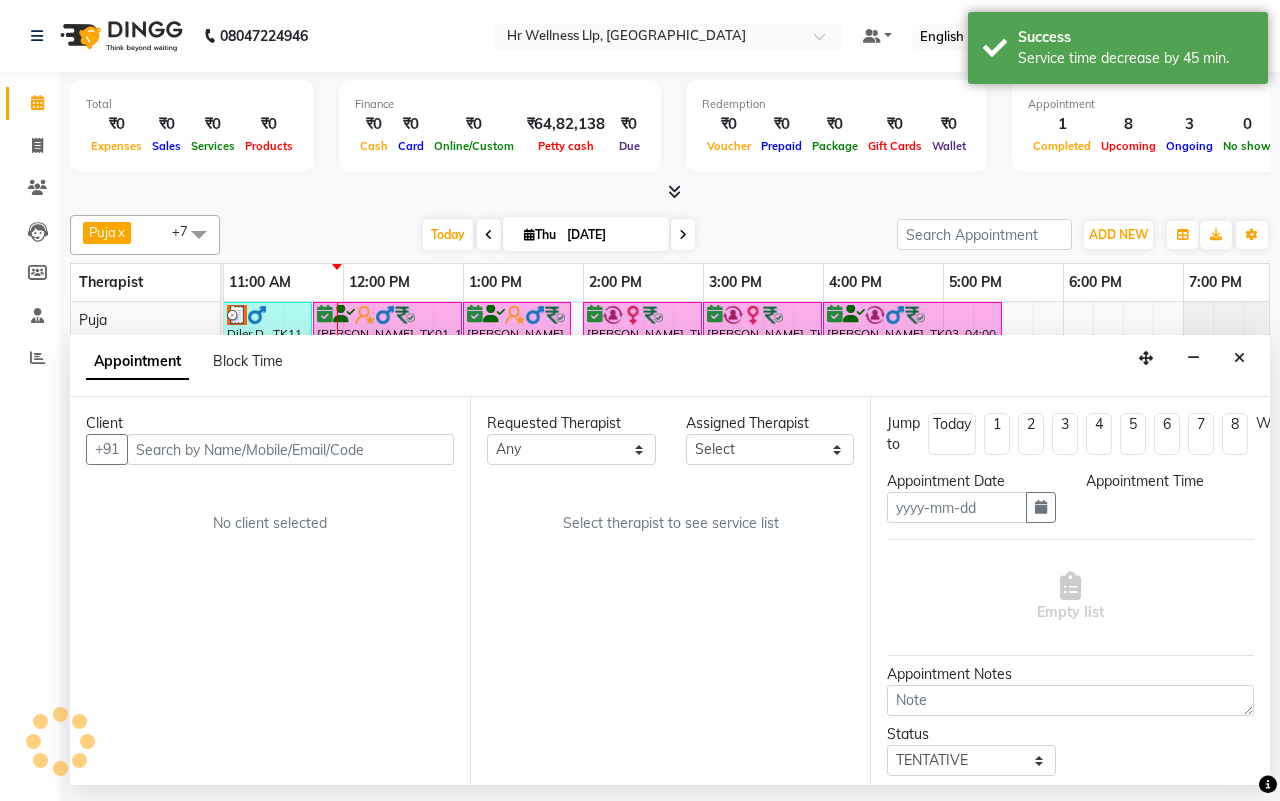 type on "10-07-2025" 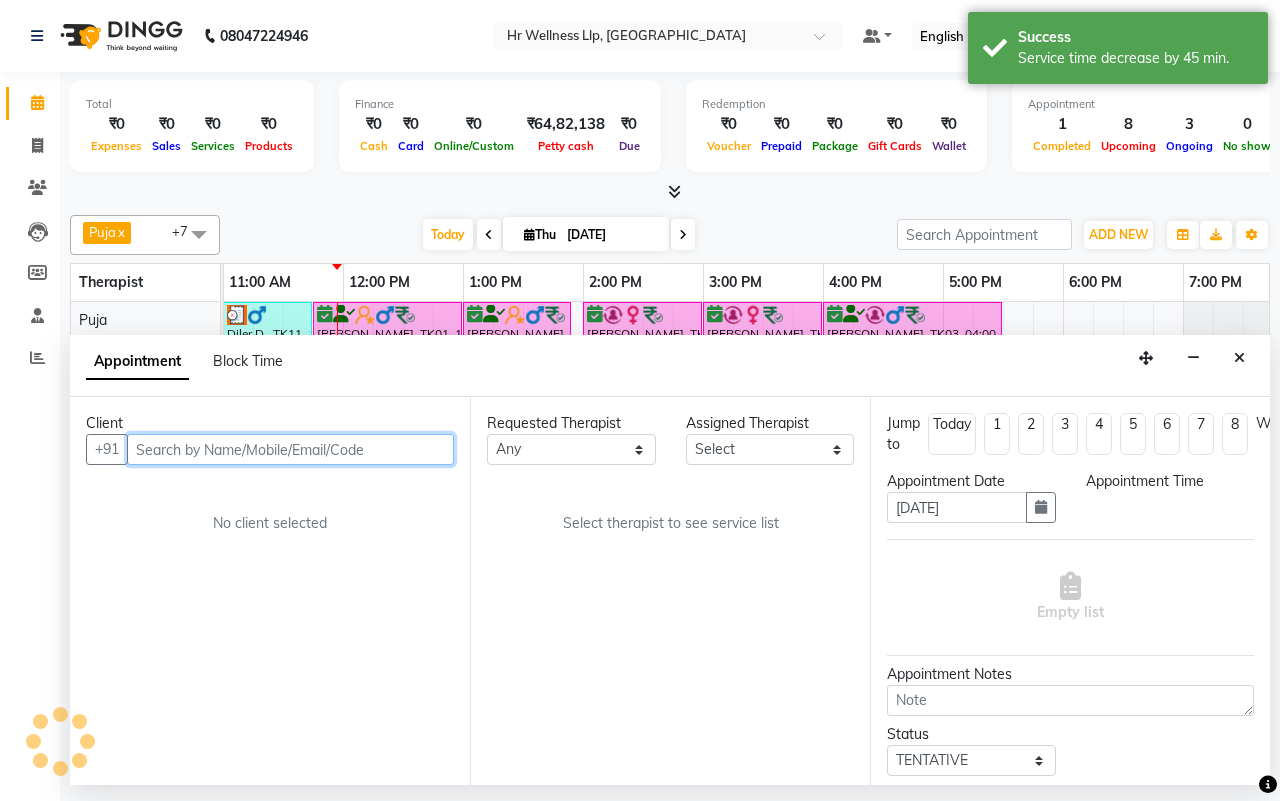 select on "85702" 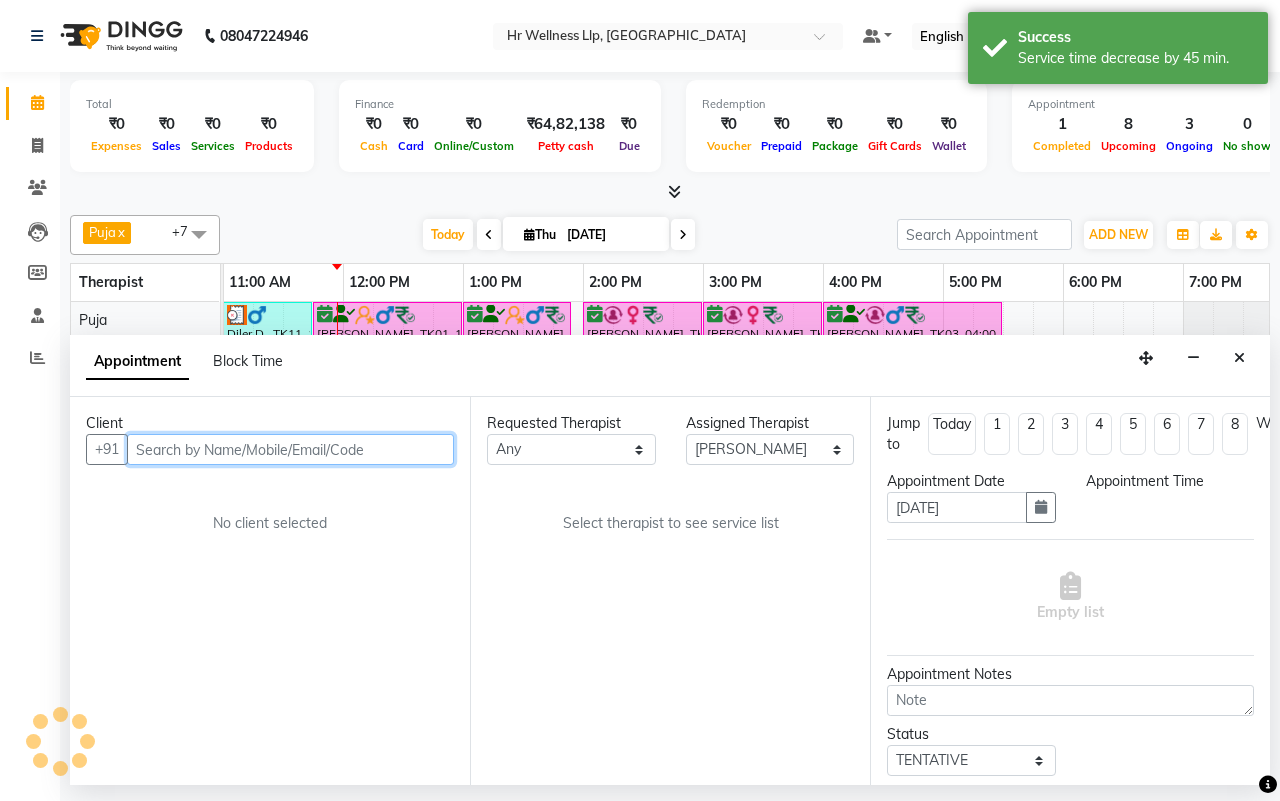 scroll, scrollTop: 0, scrollLeft: 0, axis: both 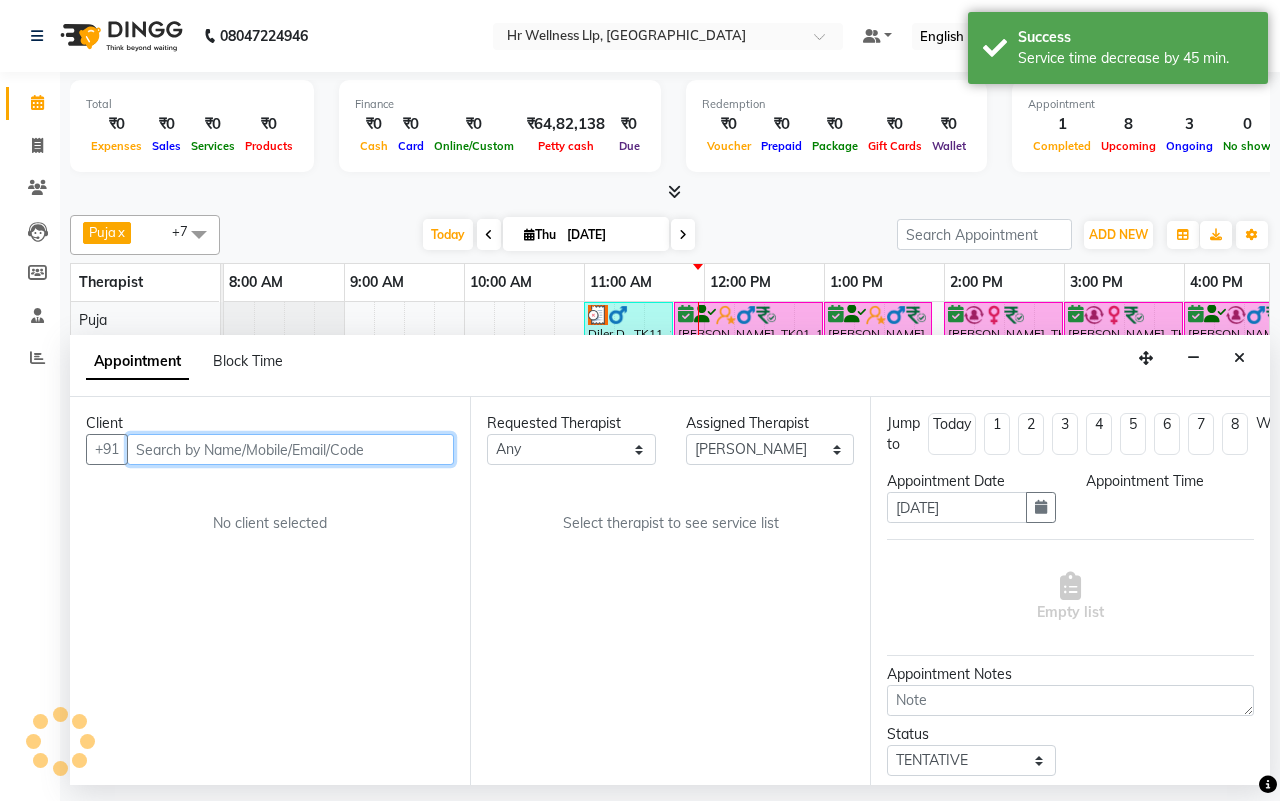 select on "confirm booking" 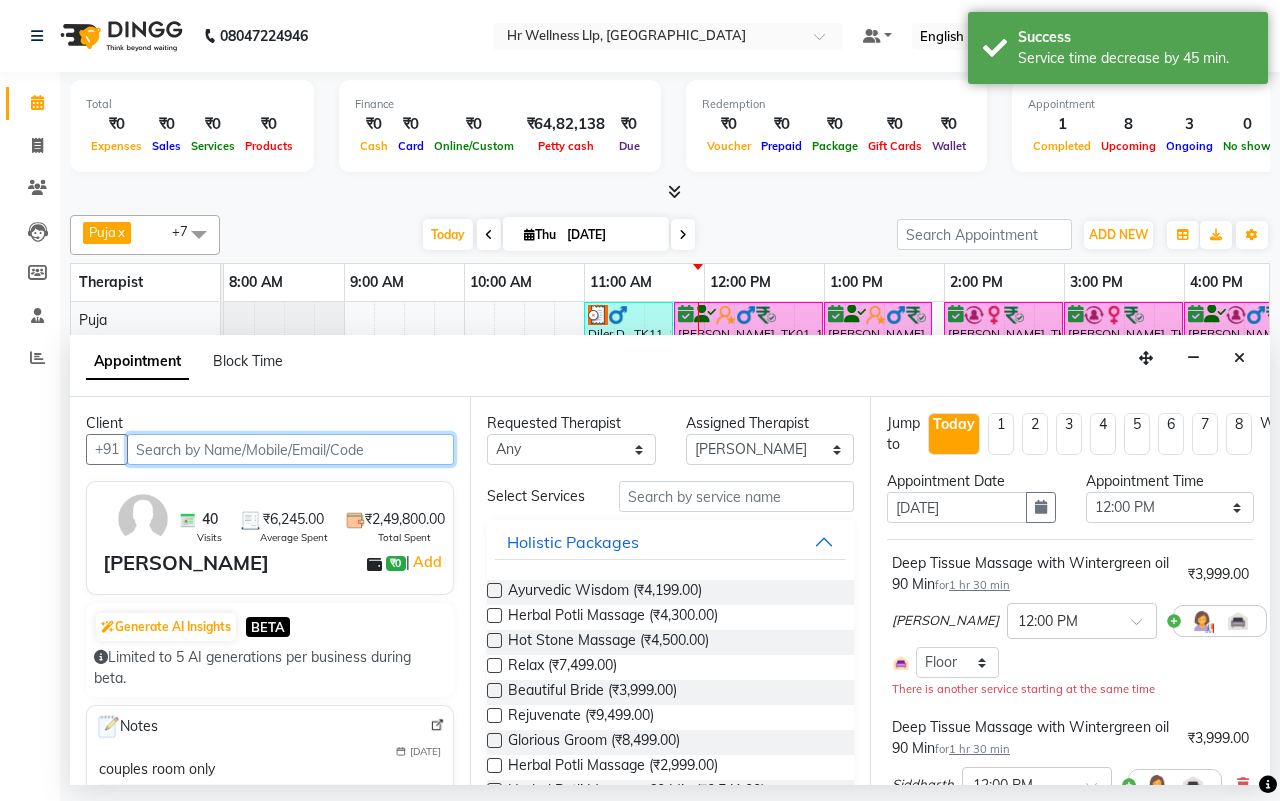 scroll, scrollTop: 0, scrollLeft: 361, axis: horizontal 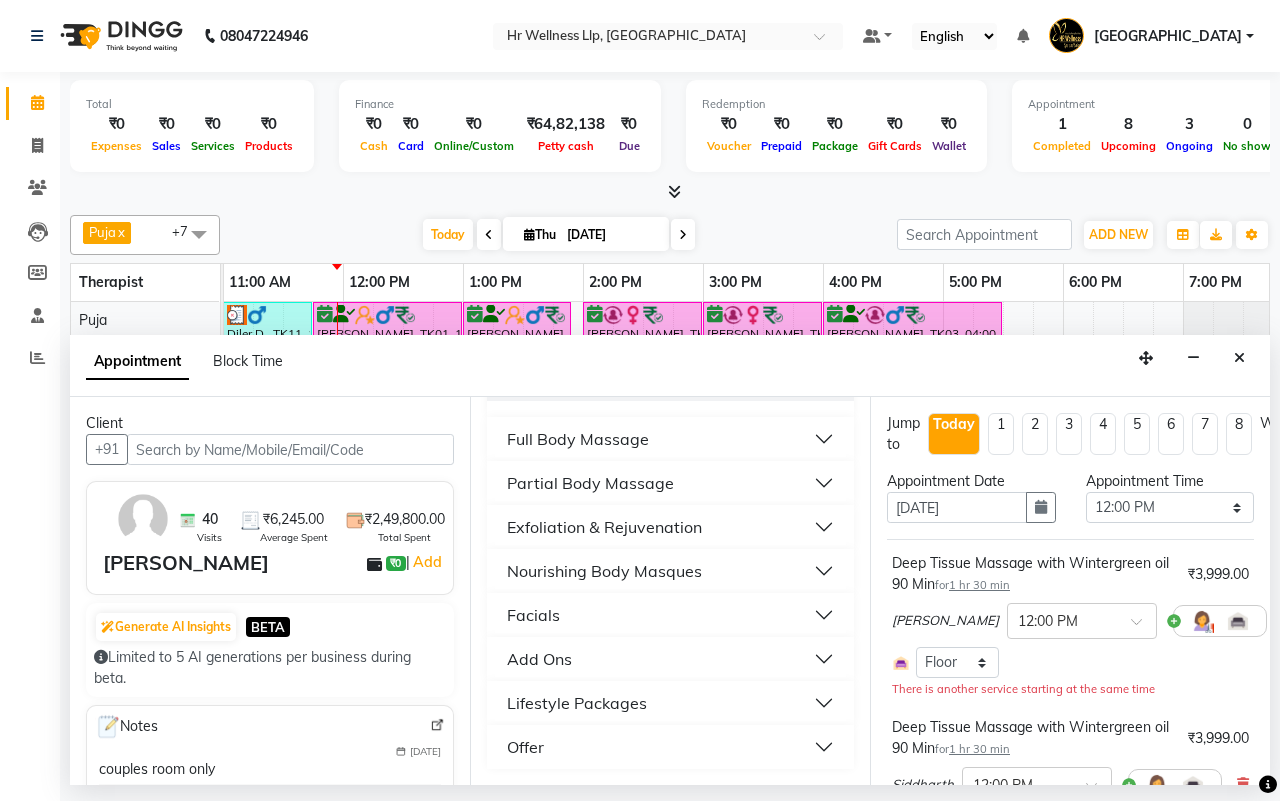 click on "Add Ons" at bounding box center [539, 659] 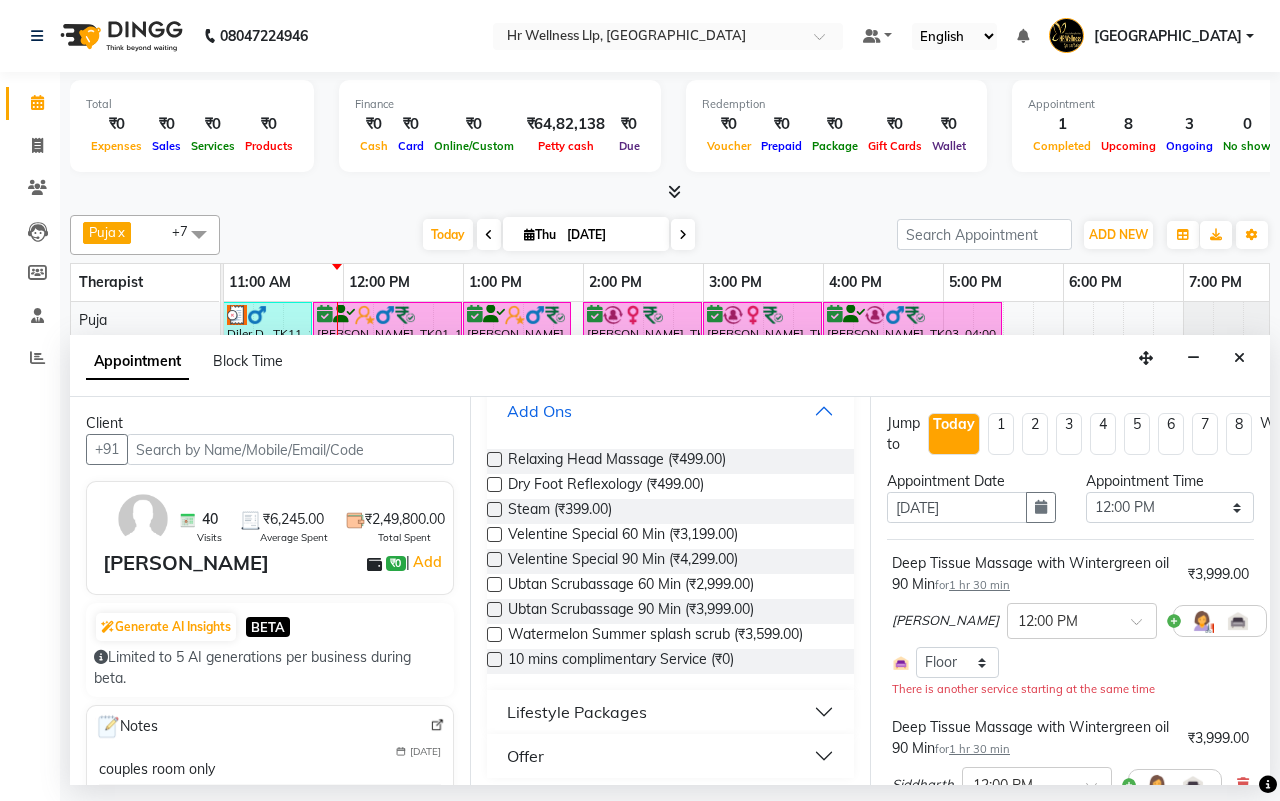 scroll, scrollTop: 671, scrollLeft: 0, axis: vertical 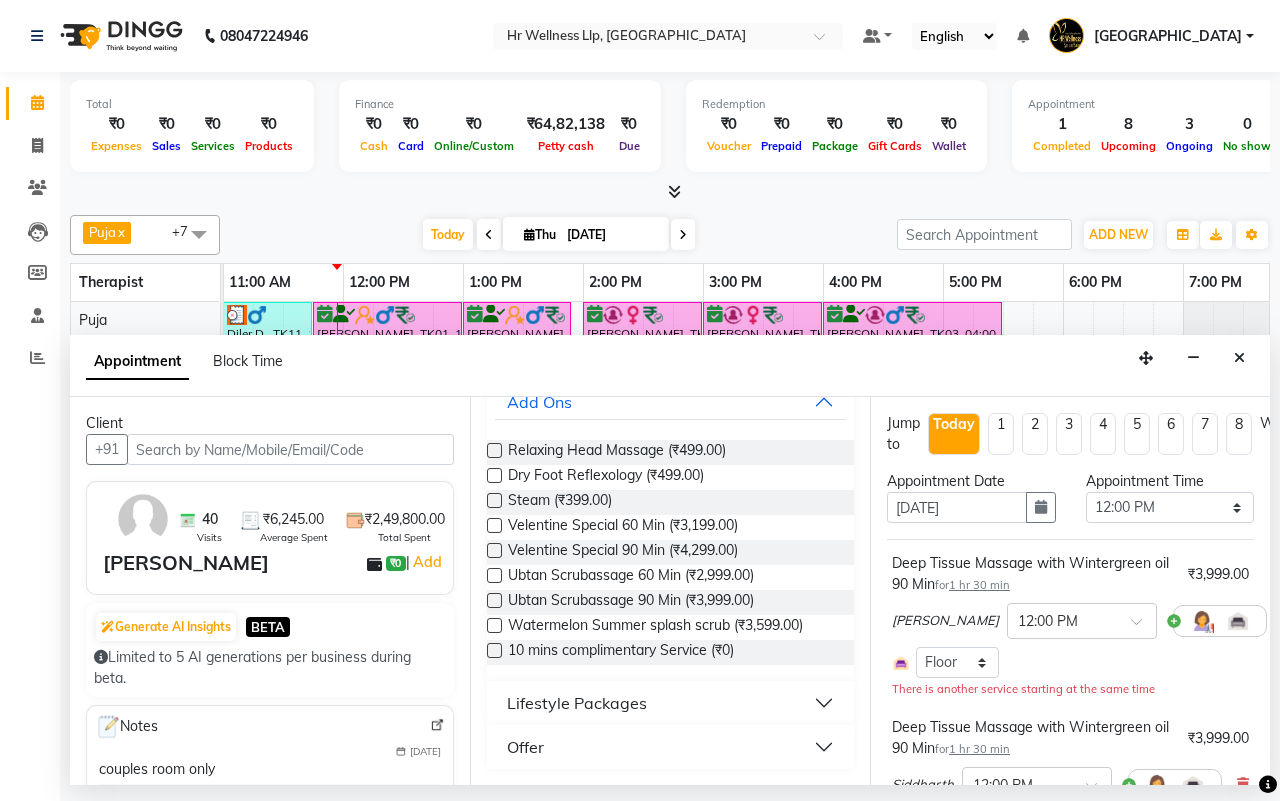 click at bounding box center (494, 650) 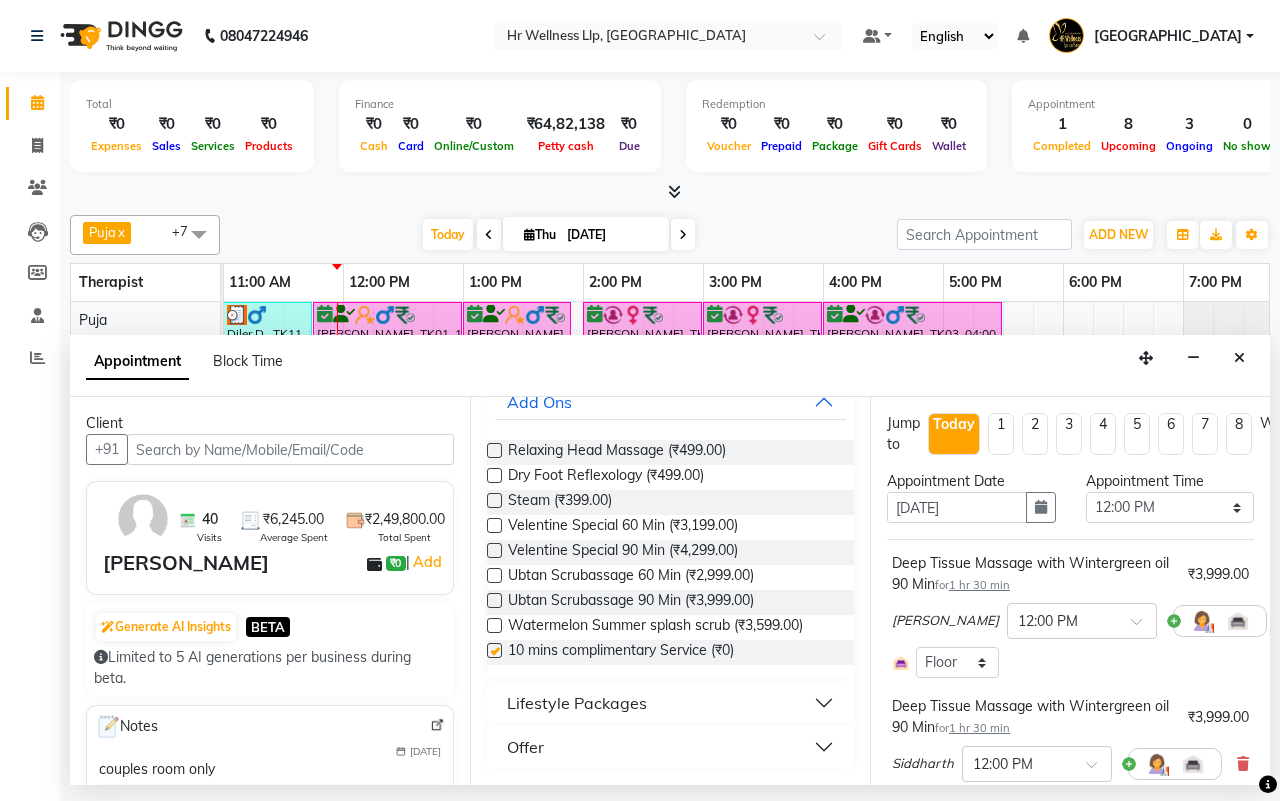 checkbox on "false" 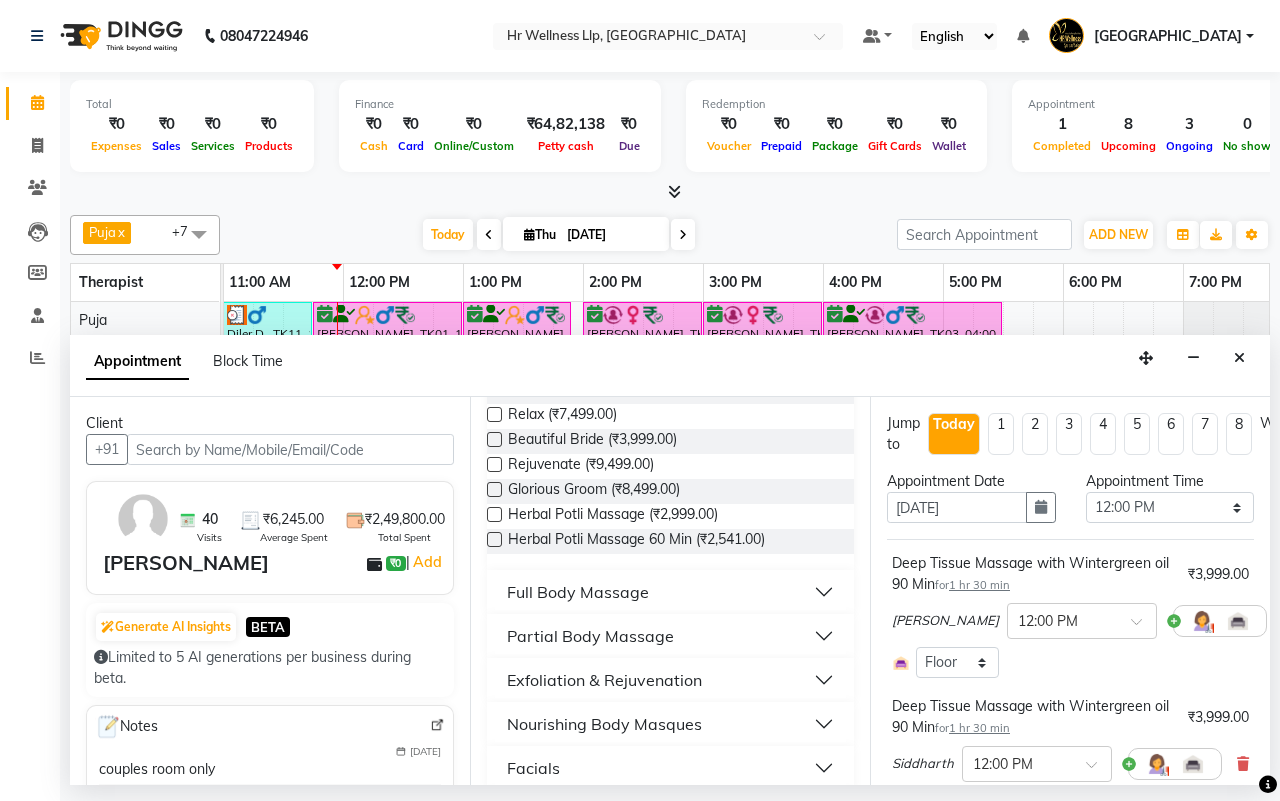 scroll, scrollTop: 0, scrollLeft: 0, axis: both 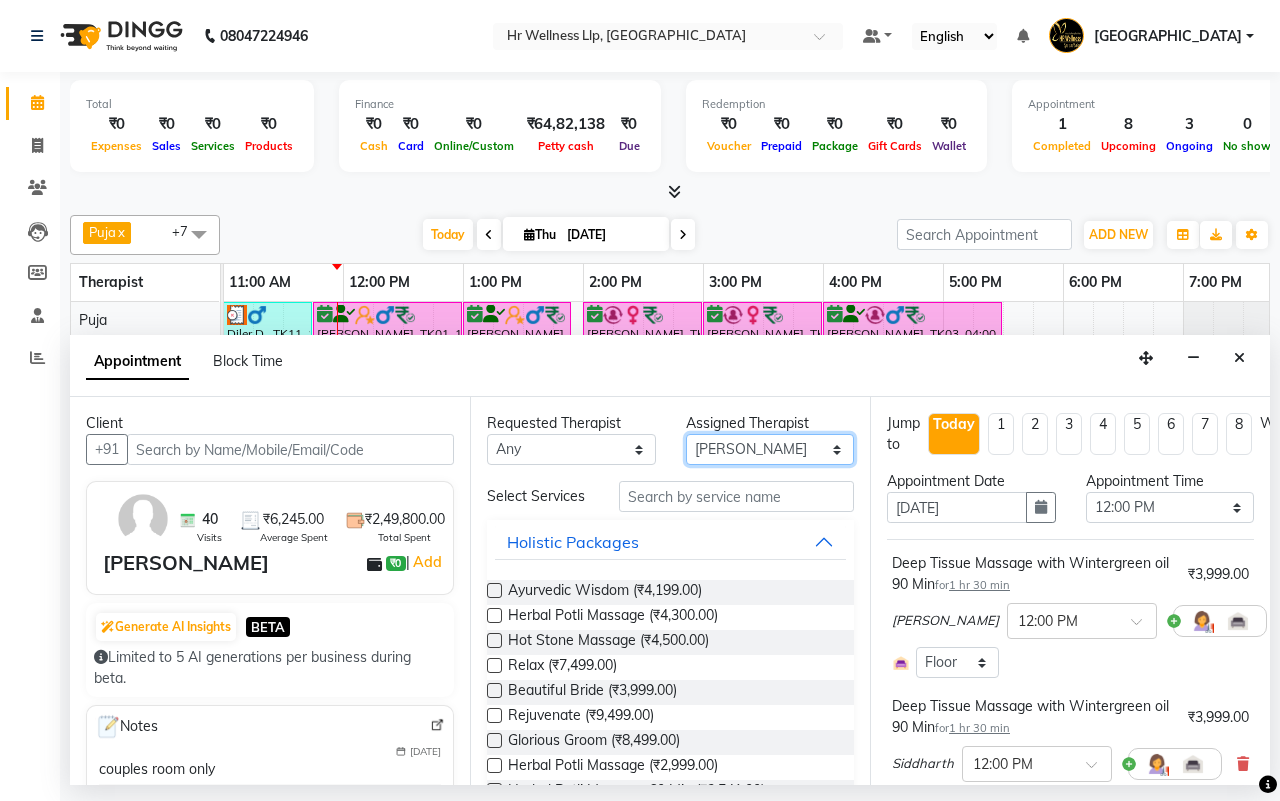click on "Select Female waitlist Female waitlist 1 Kavita Kevin Lucy Male waitlist Preeti Puja Sharad Bhil Siddharth" at bounding box center [770, 449] 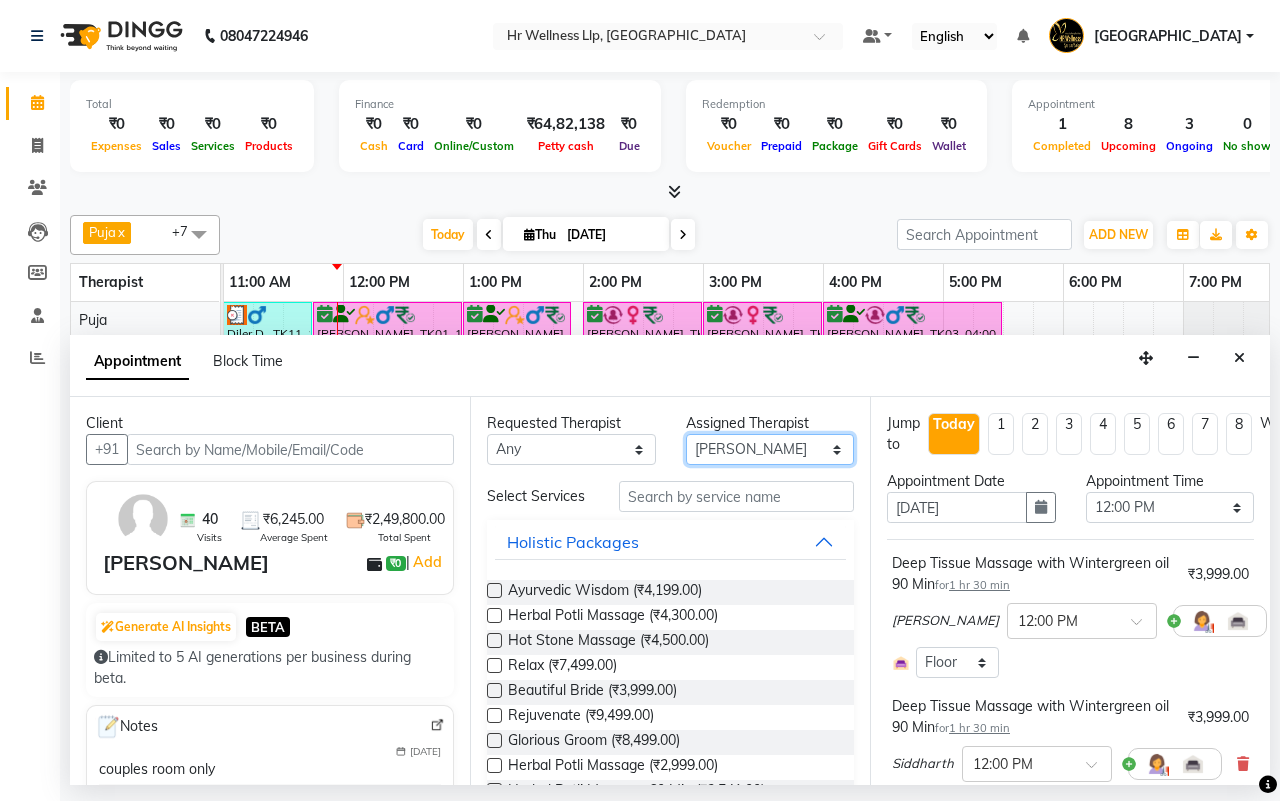 select on "16489" 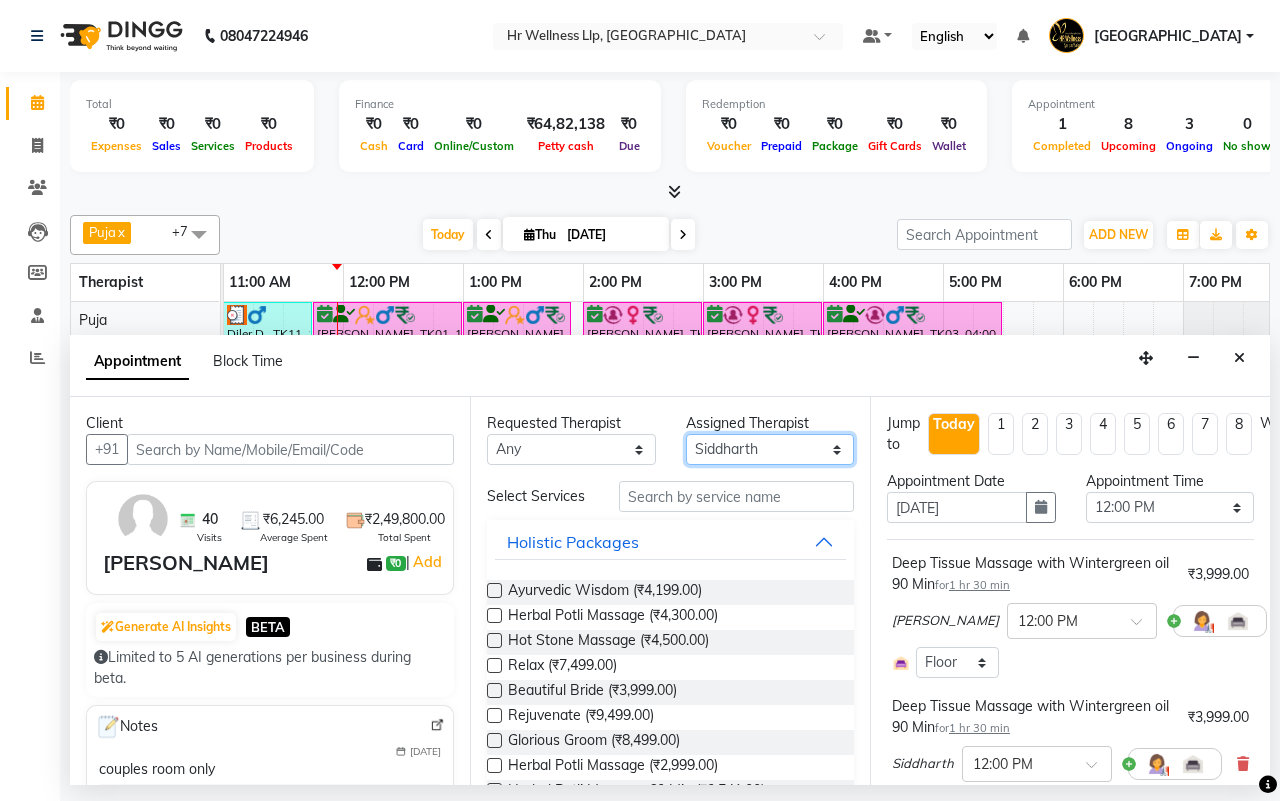 click on "Select Female waitlist Female waitlist 1 Kavita Kevin Lucy Male waitlist Preeti Puja Sharad Bhil Siddharth" at bounding box center (770, 449) 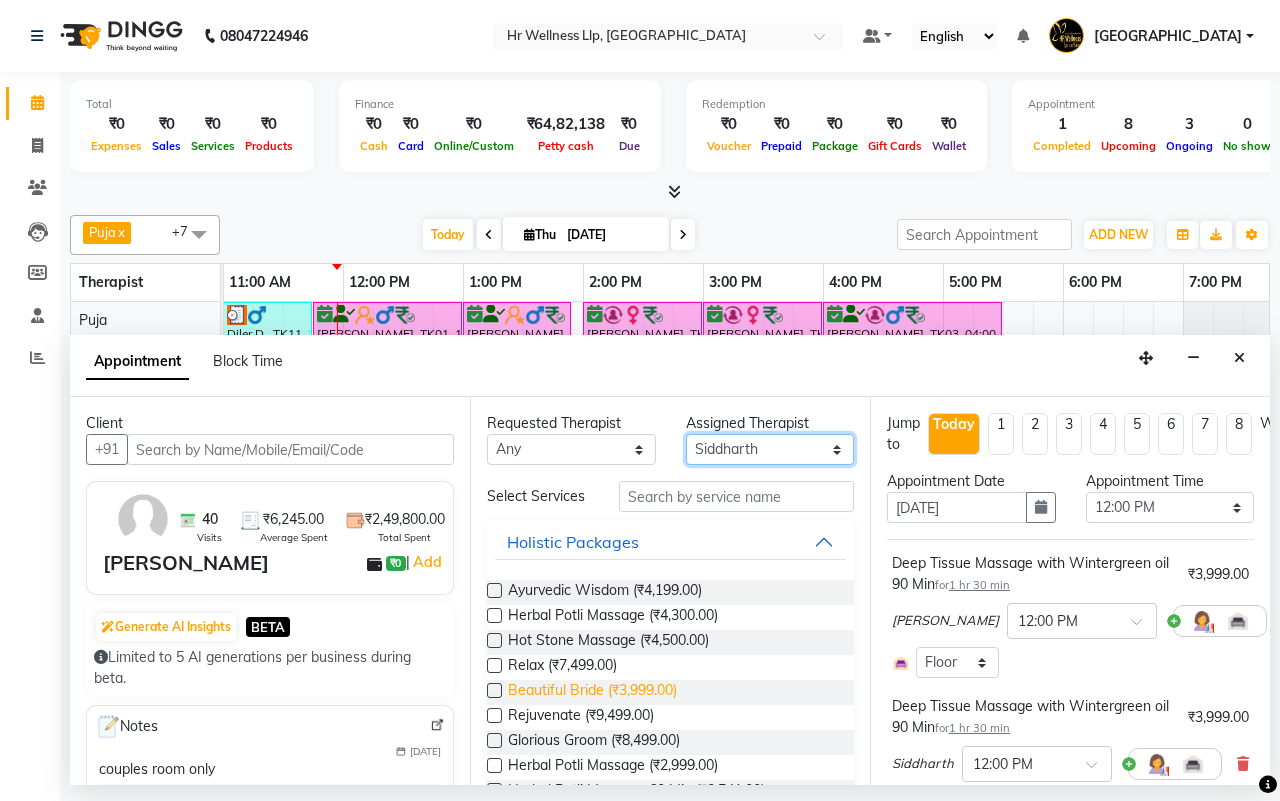 scroll, scrollTop: 413, scrollLeft: 0, axis: vertical 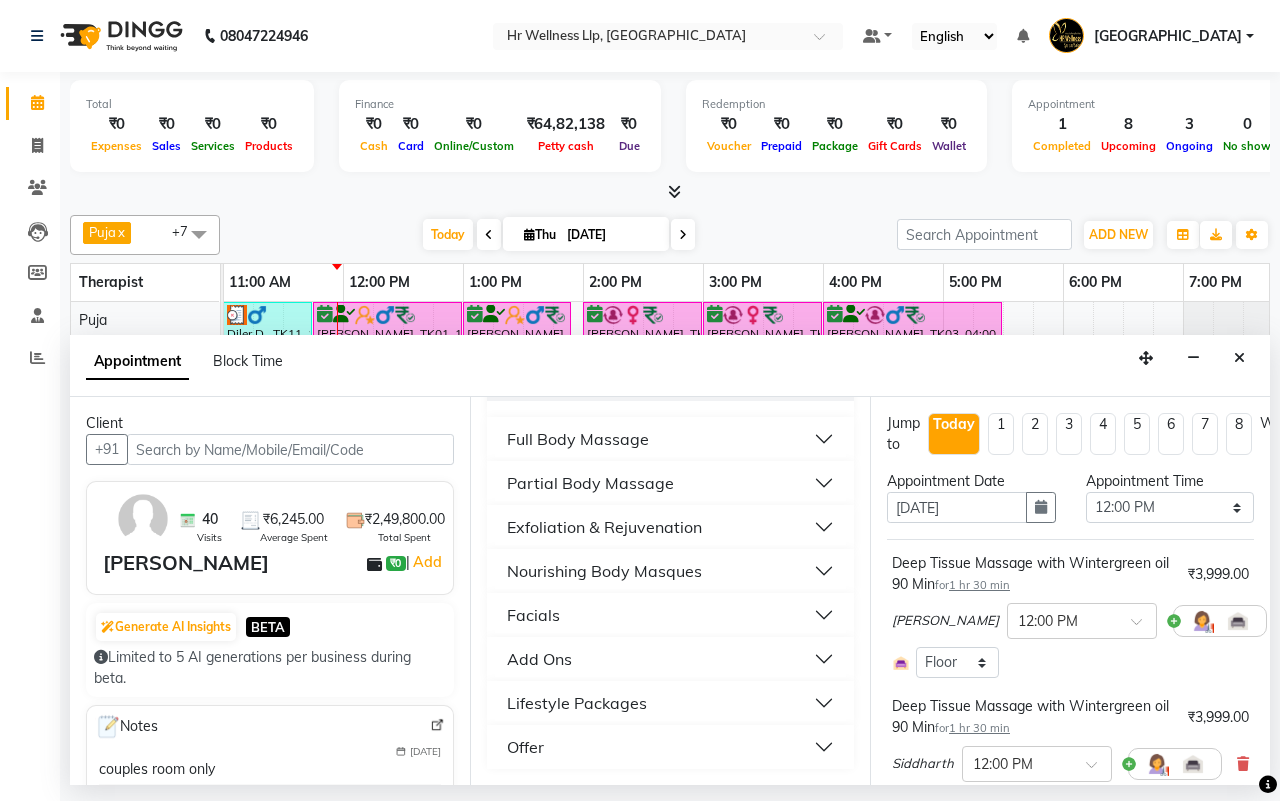 click on "Add Ons" at bounding box center [670, 659] 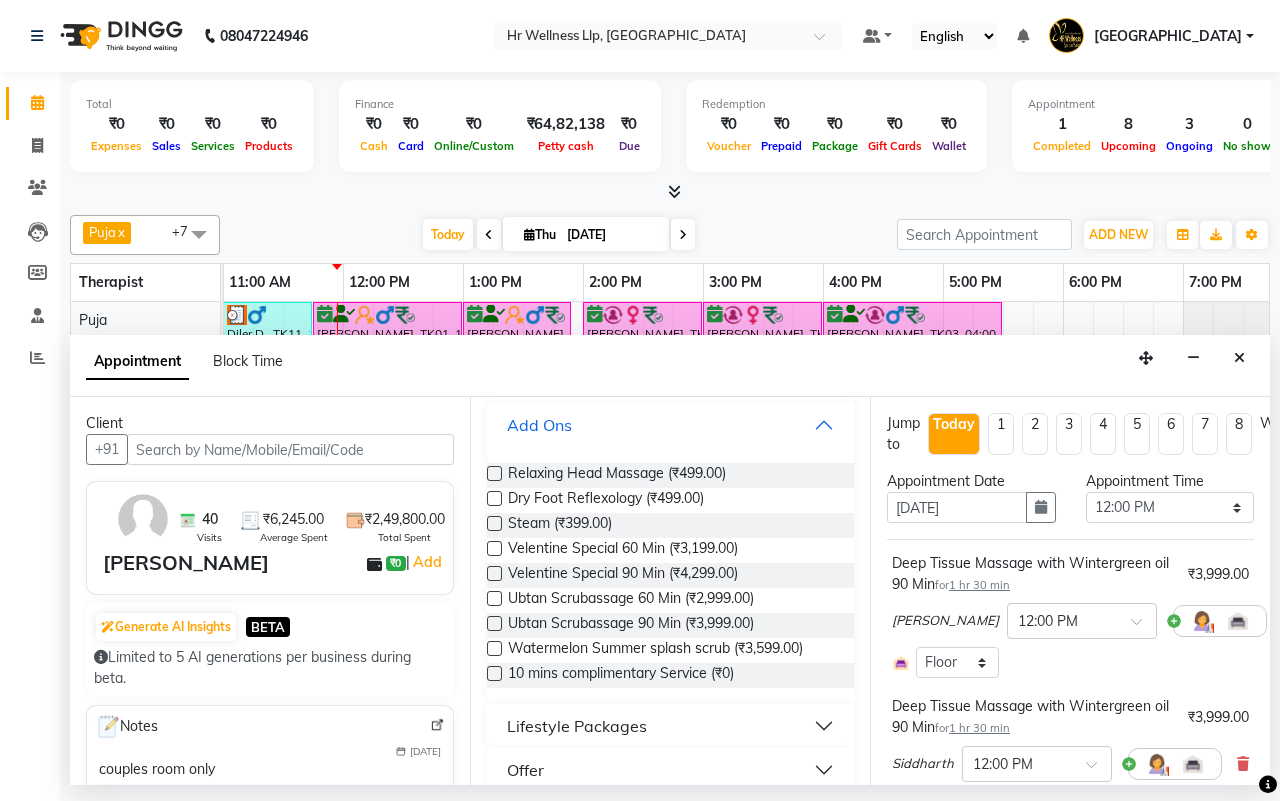 scroll, scrollTop: 671, scrollLeft: 0, axis: vertical 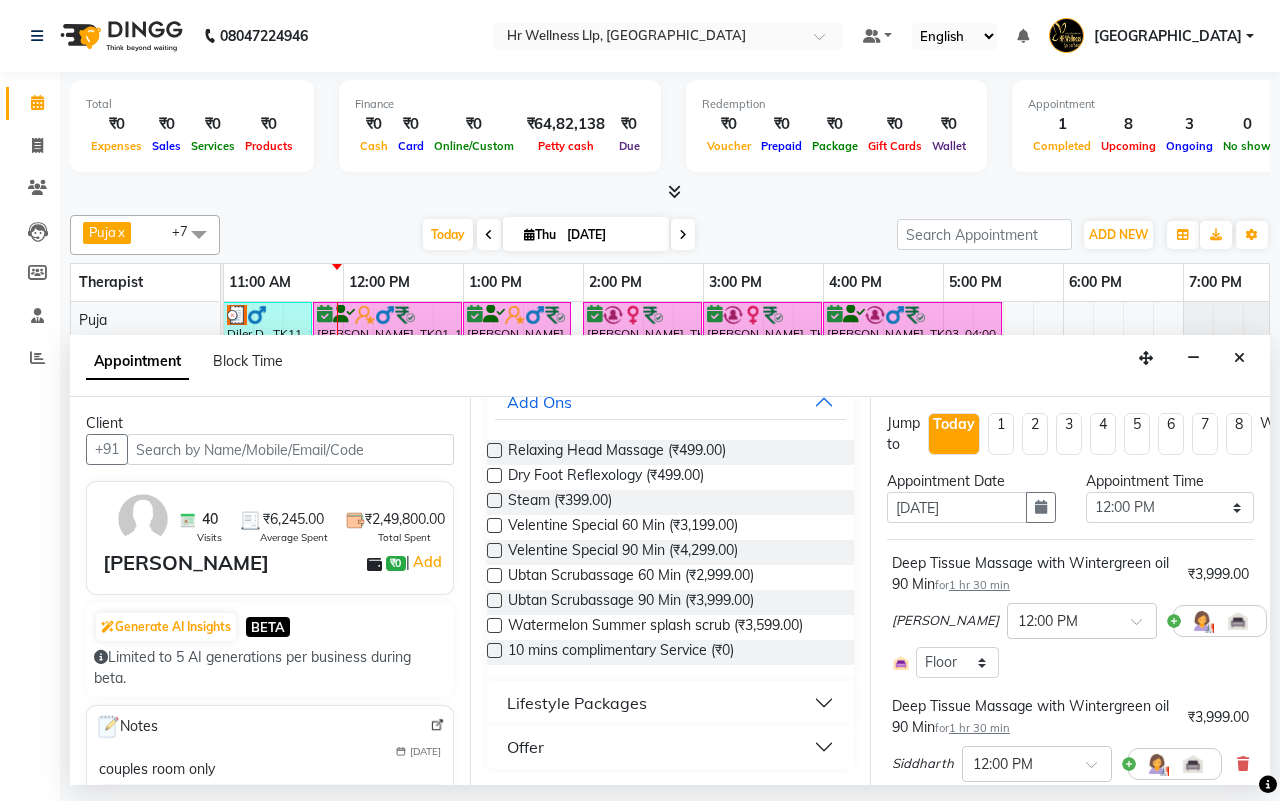 click at bounding box center [494, 650] 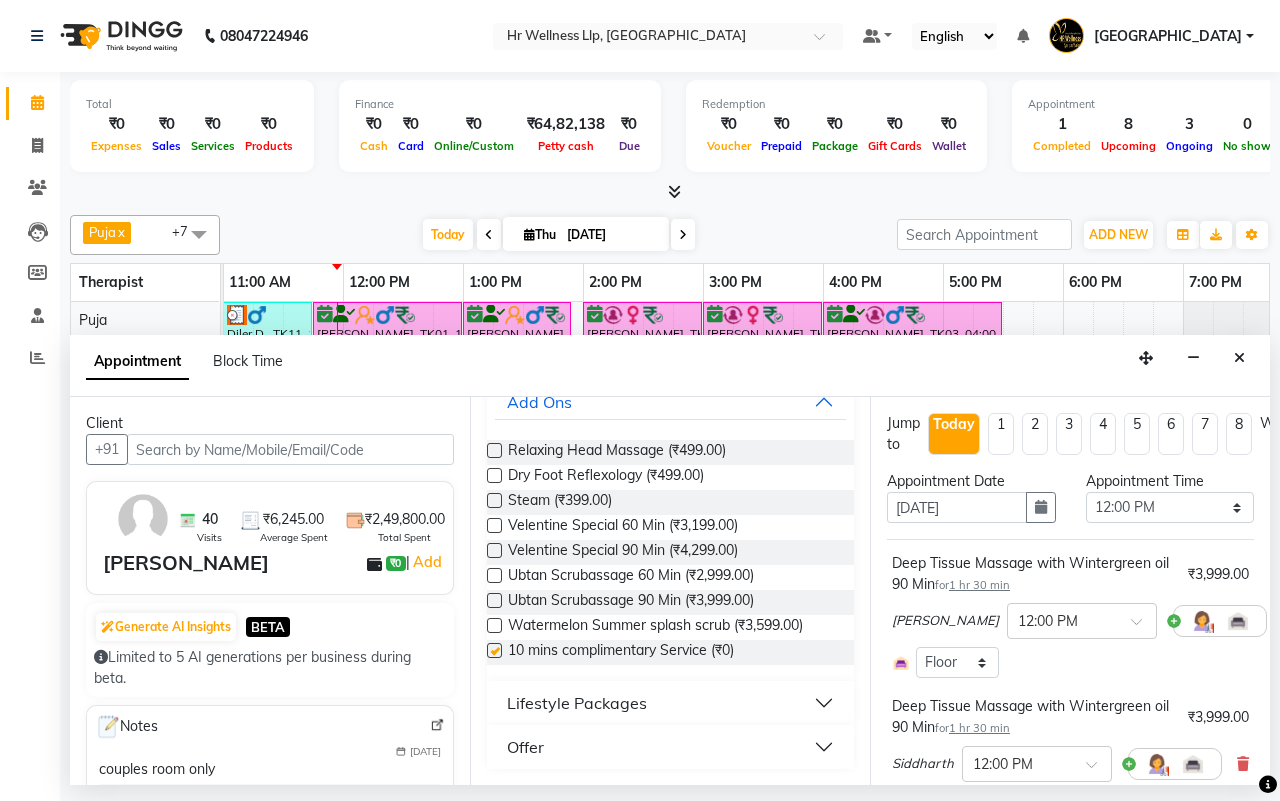 checkbox on "false" 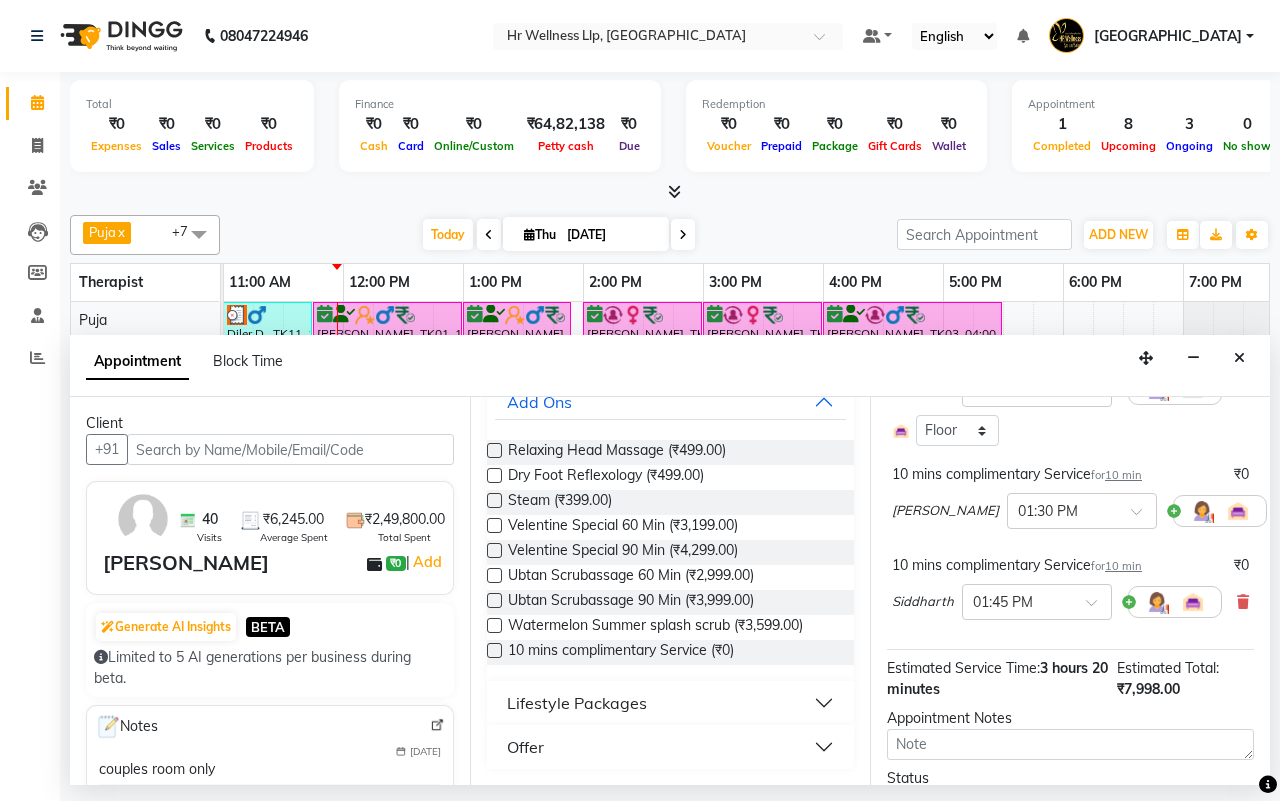 scroll, scrollTop: 497, scrollLeft: 0, axis: vertical 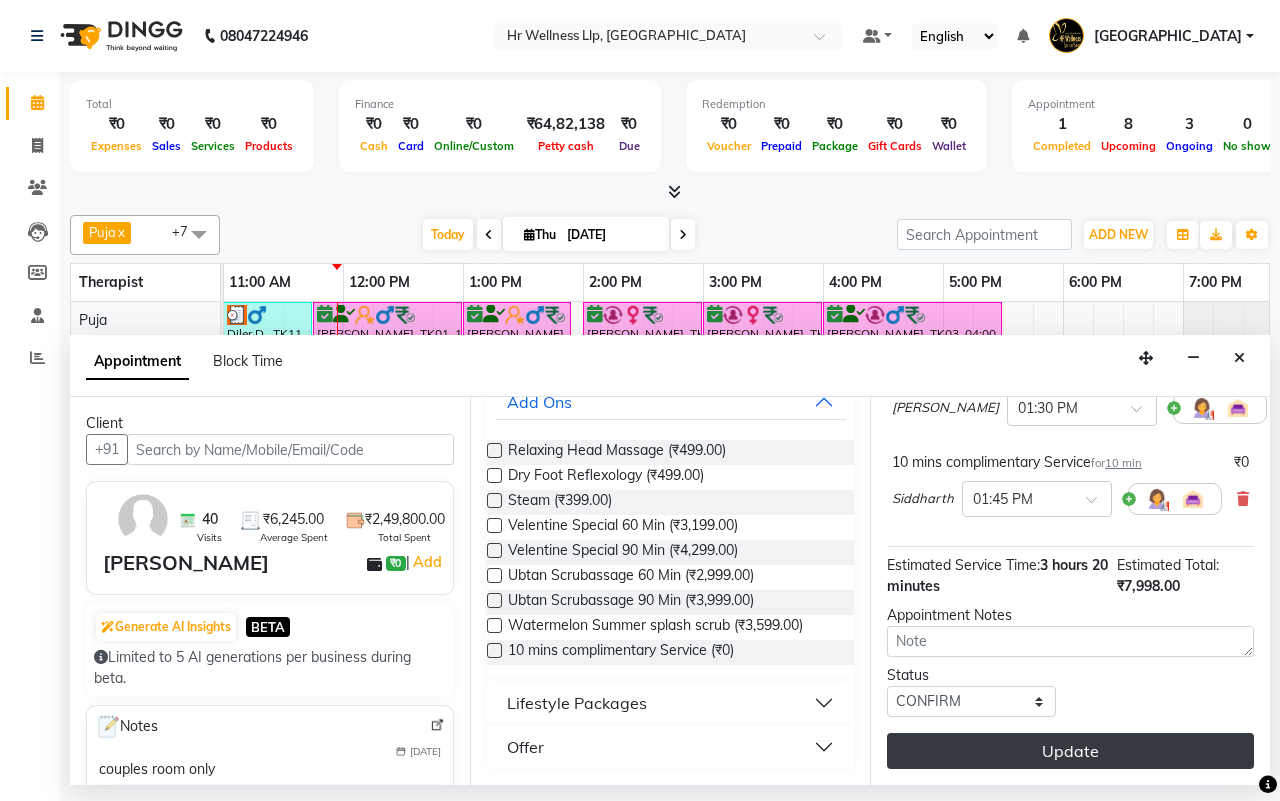 click on "Update" at bounding box center [1070, 751] 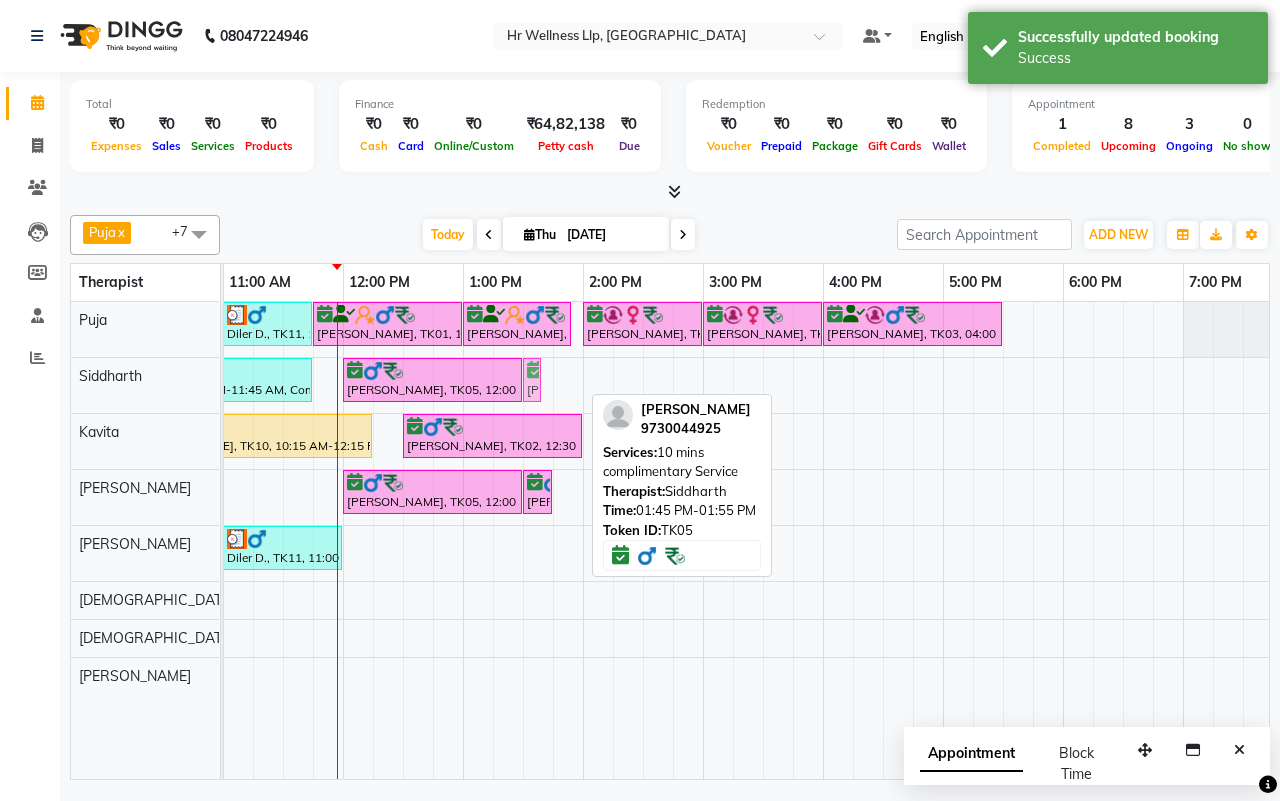 drag, startPoint x: 561, startPoint y: 380, endPoint x: 542, endPoint y: 378, distance: 19.104973 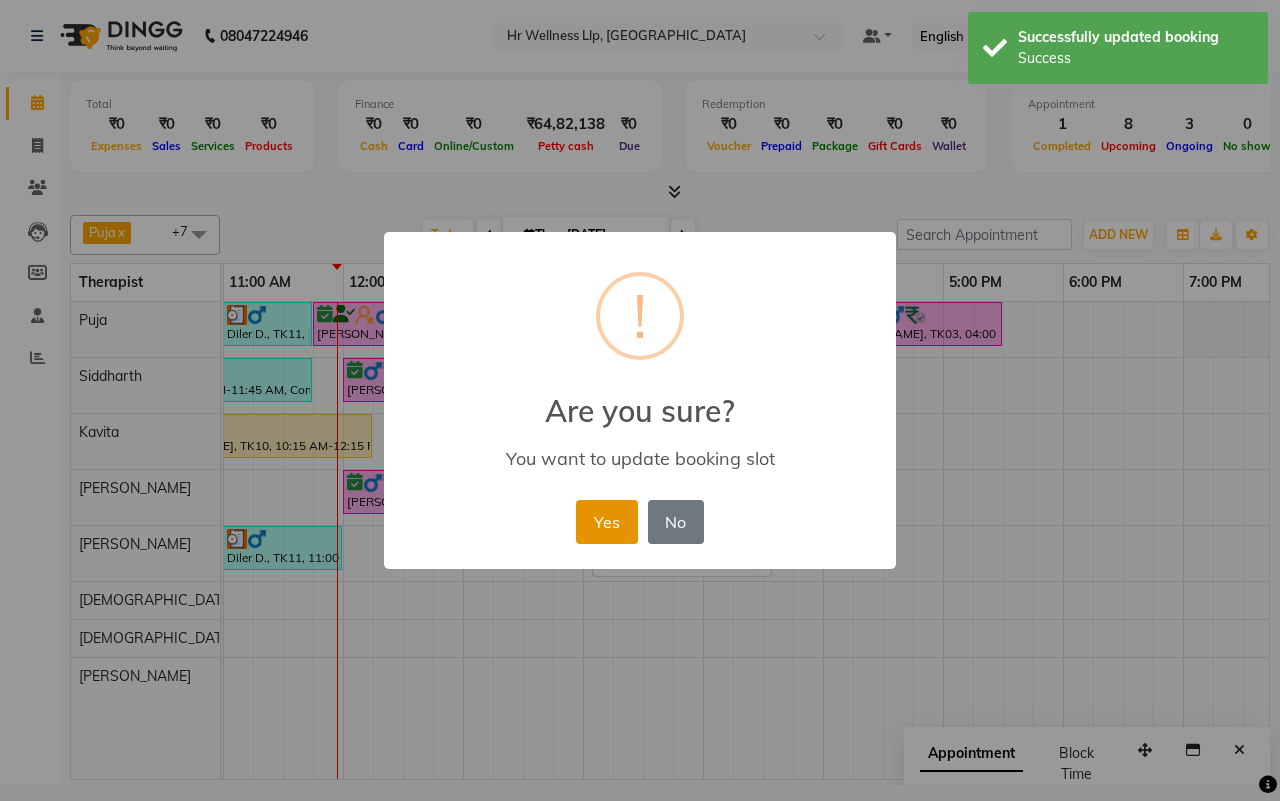 click on "Yes" at bounding box center [606, 522] 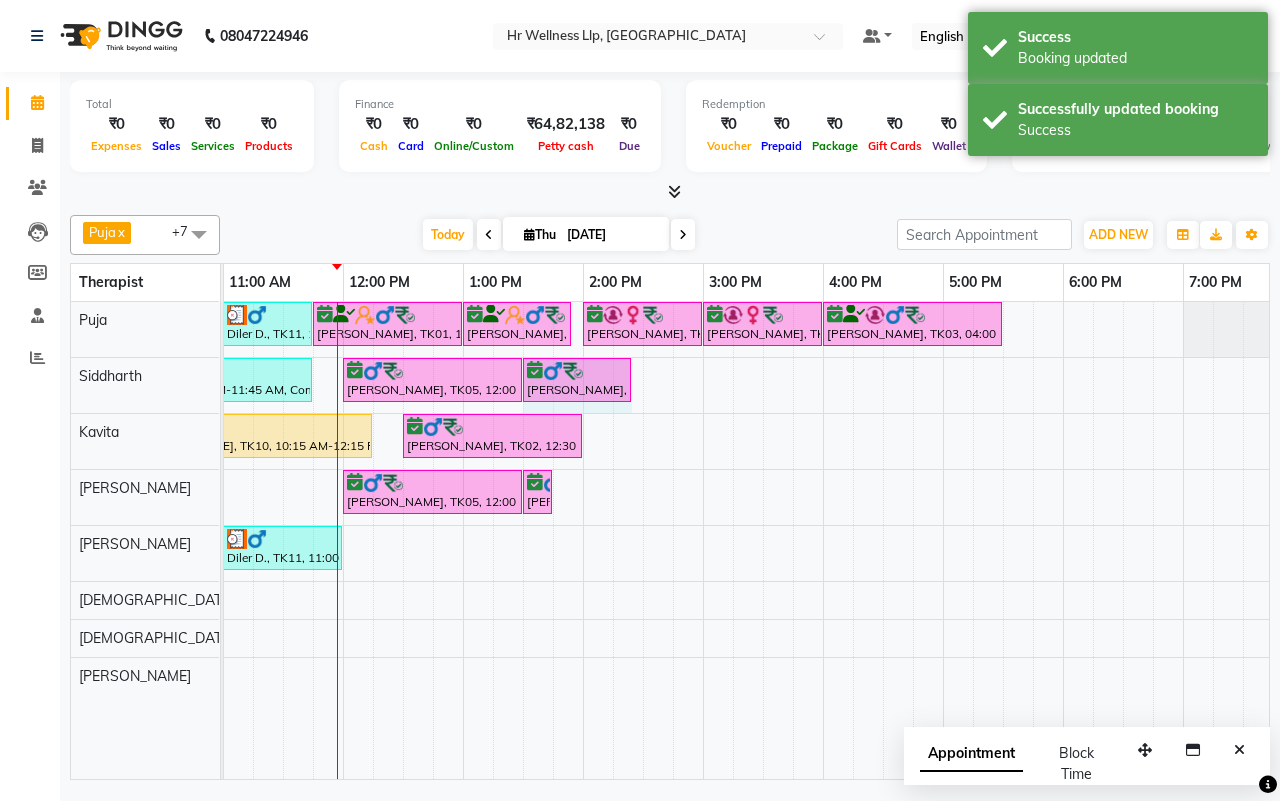 drag, startPoint x: 551, startPoint y: 367, endPoint x: 613, endPoint y: 377, distance: 62.801273 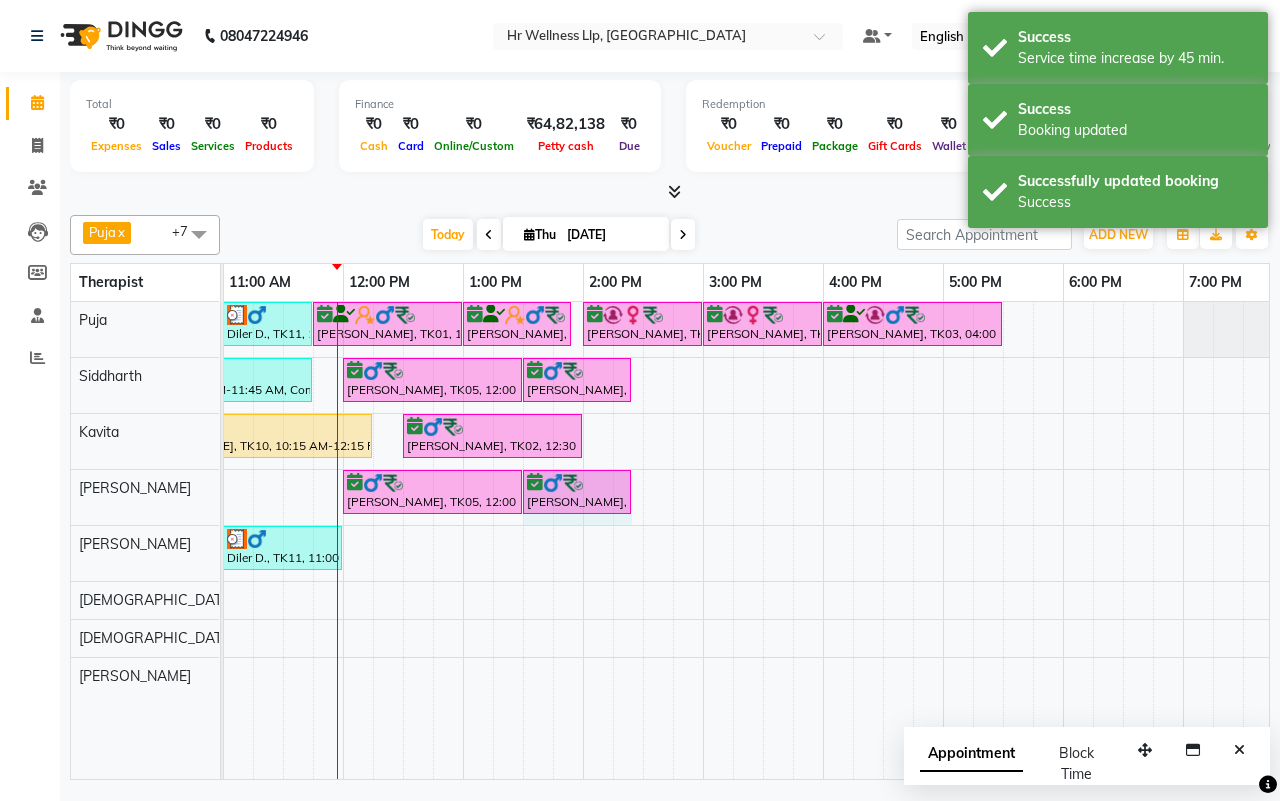 drag, startPoint x: 548, startPoint y: 487, endPoint x: 620, endPoint y: 488, distance: 72.00694 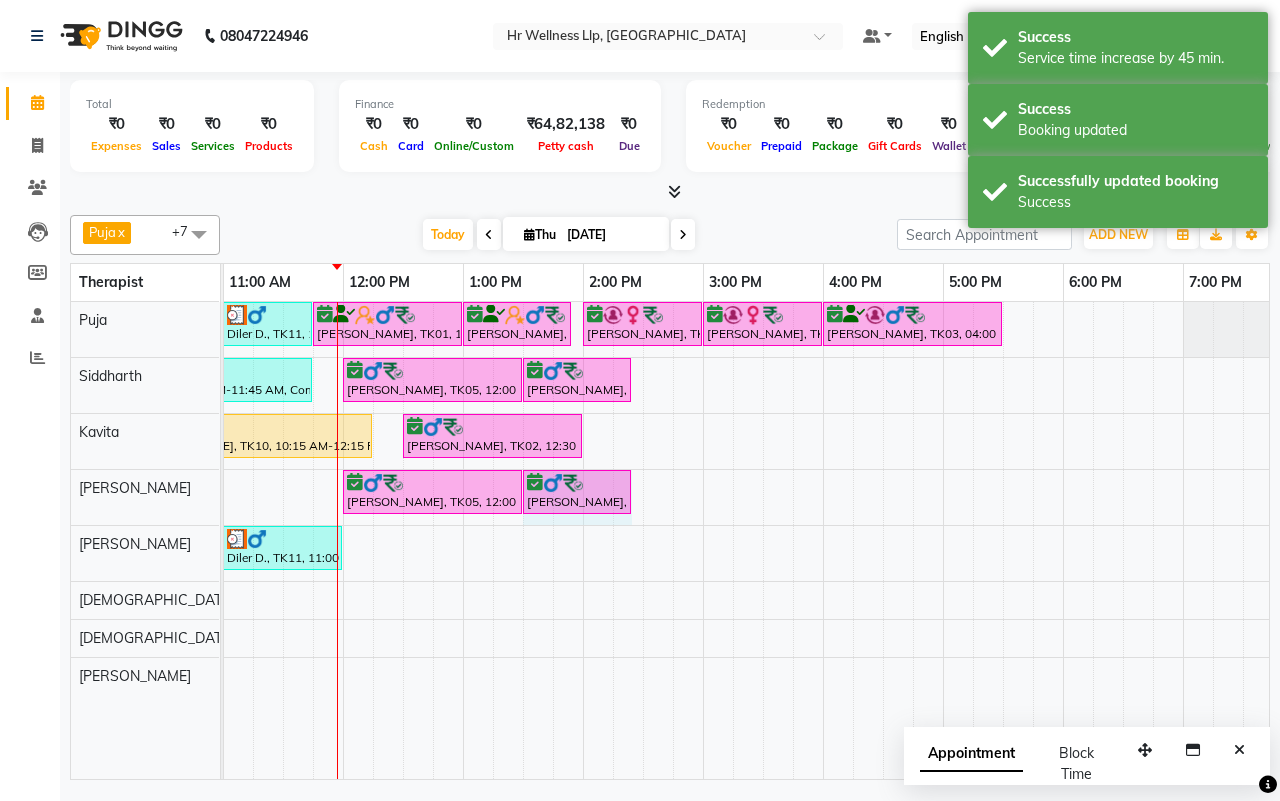 click on "Jolly Zachariah, TK05, 12:00 PM-01:30 PM, Deep Tissue Massage with Wintergreen oil 90 Min     Jolly Zachariah, TK05, 01:30 PM-01:40 PM, 10 mins complimentary Service     Jolly Zachariah, TK05, 01:30 PM-01:40 PM, 10 mins complimentary Service" at bounding box center [-137, 497] 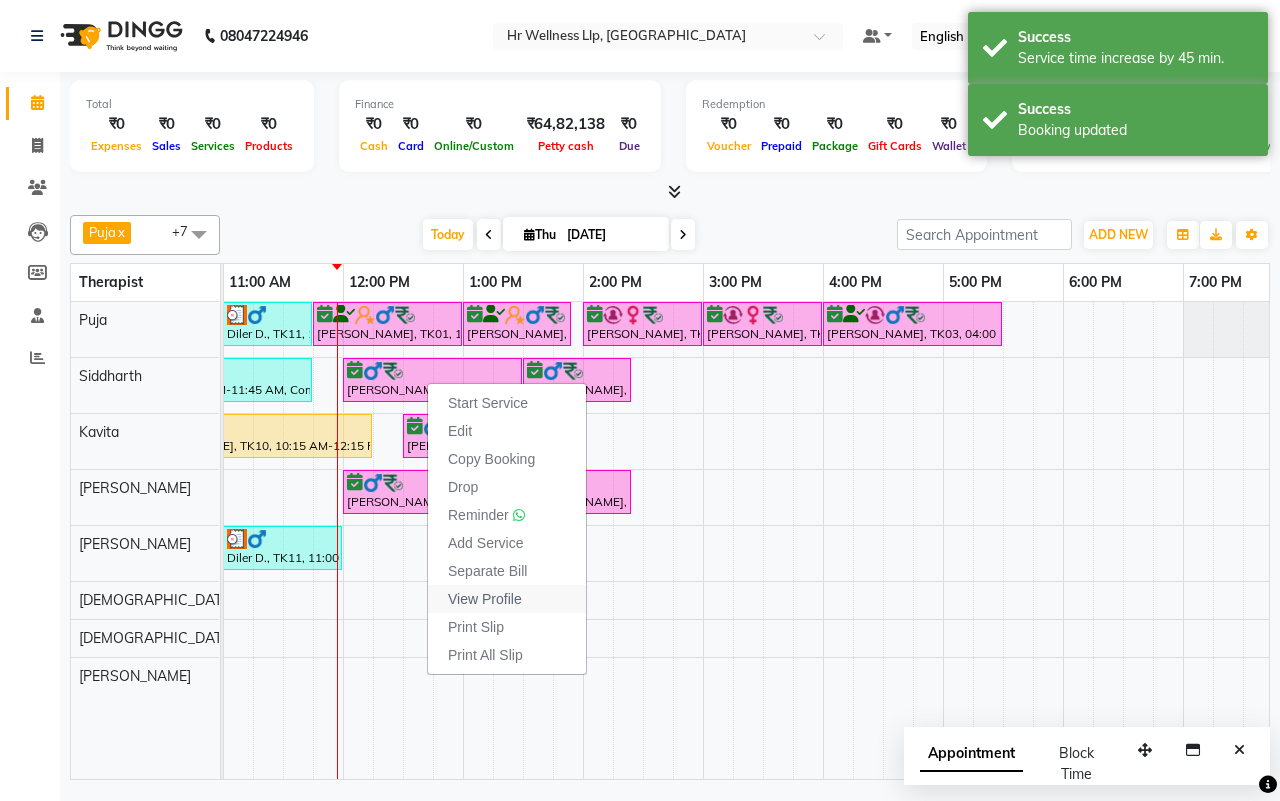 click on "View Profile" at bounding box center (485, 599) 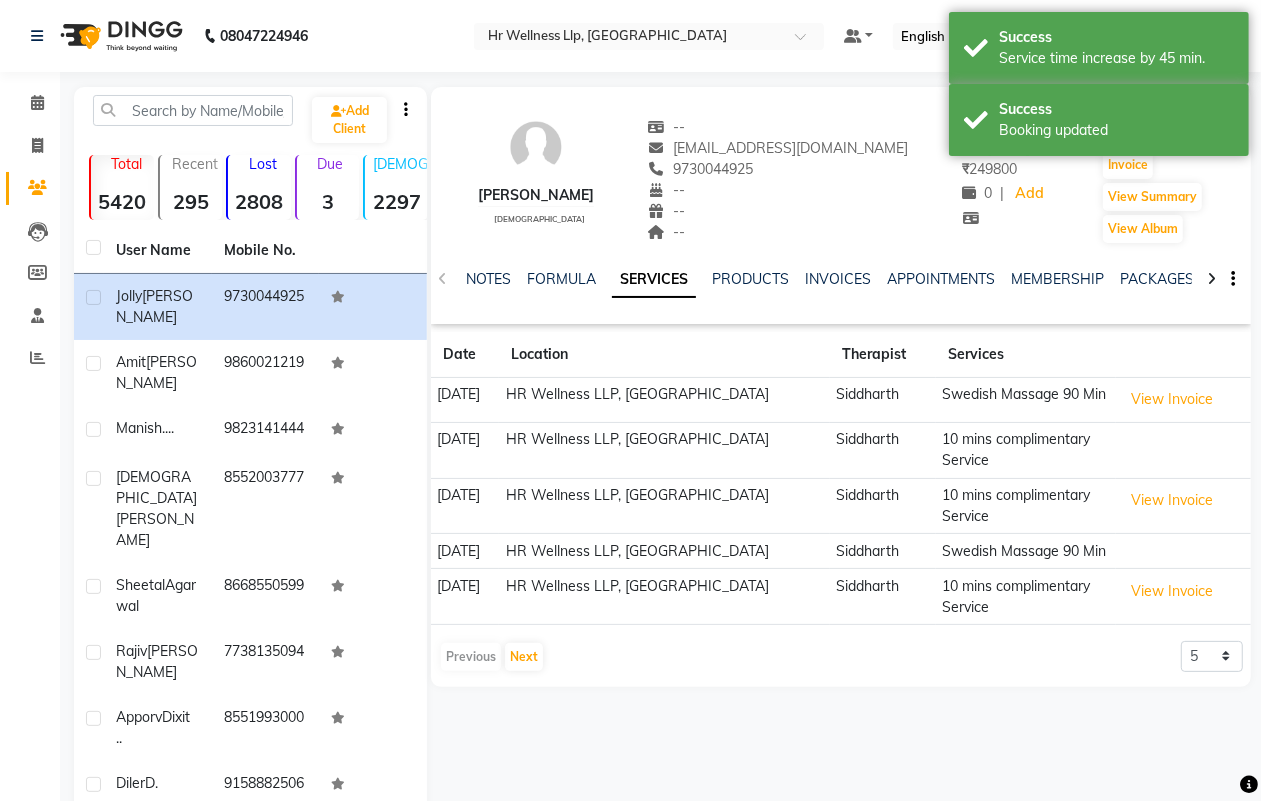 click 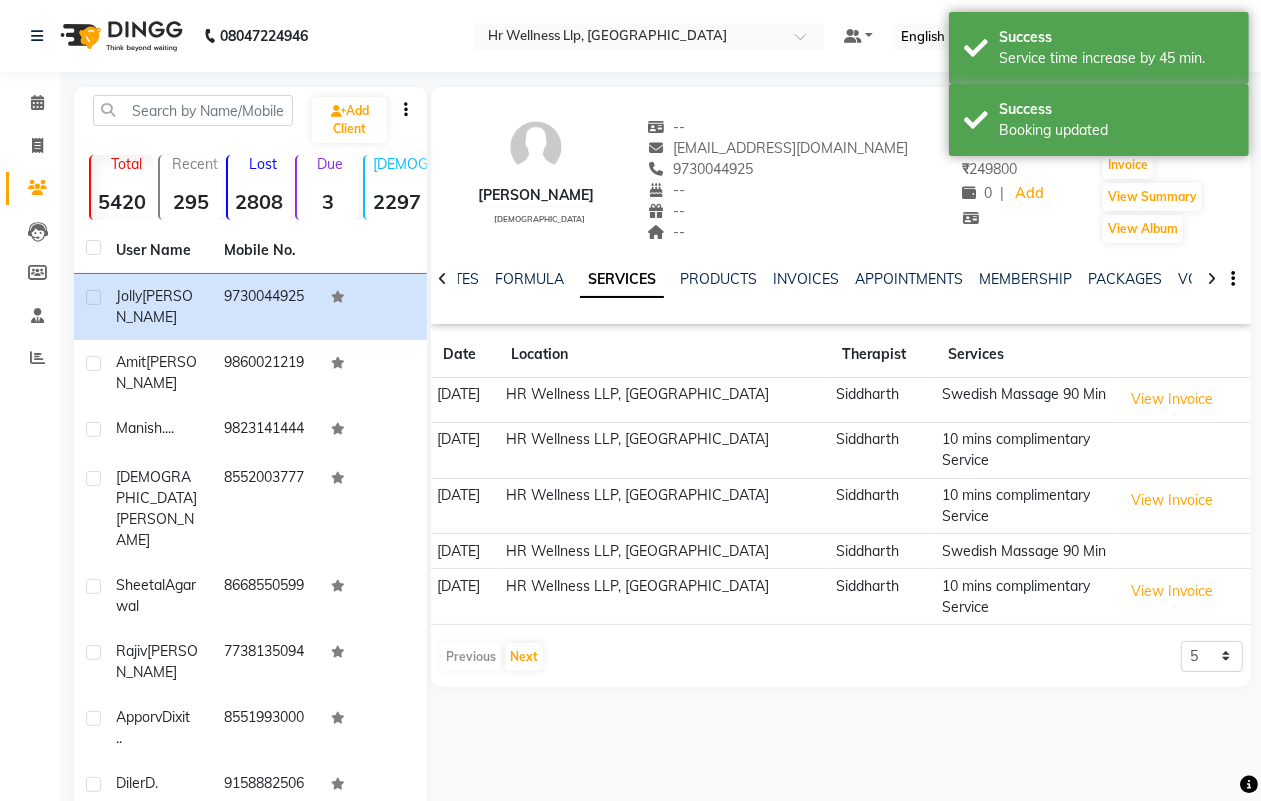 click 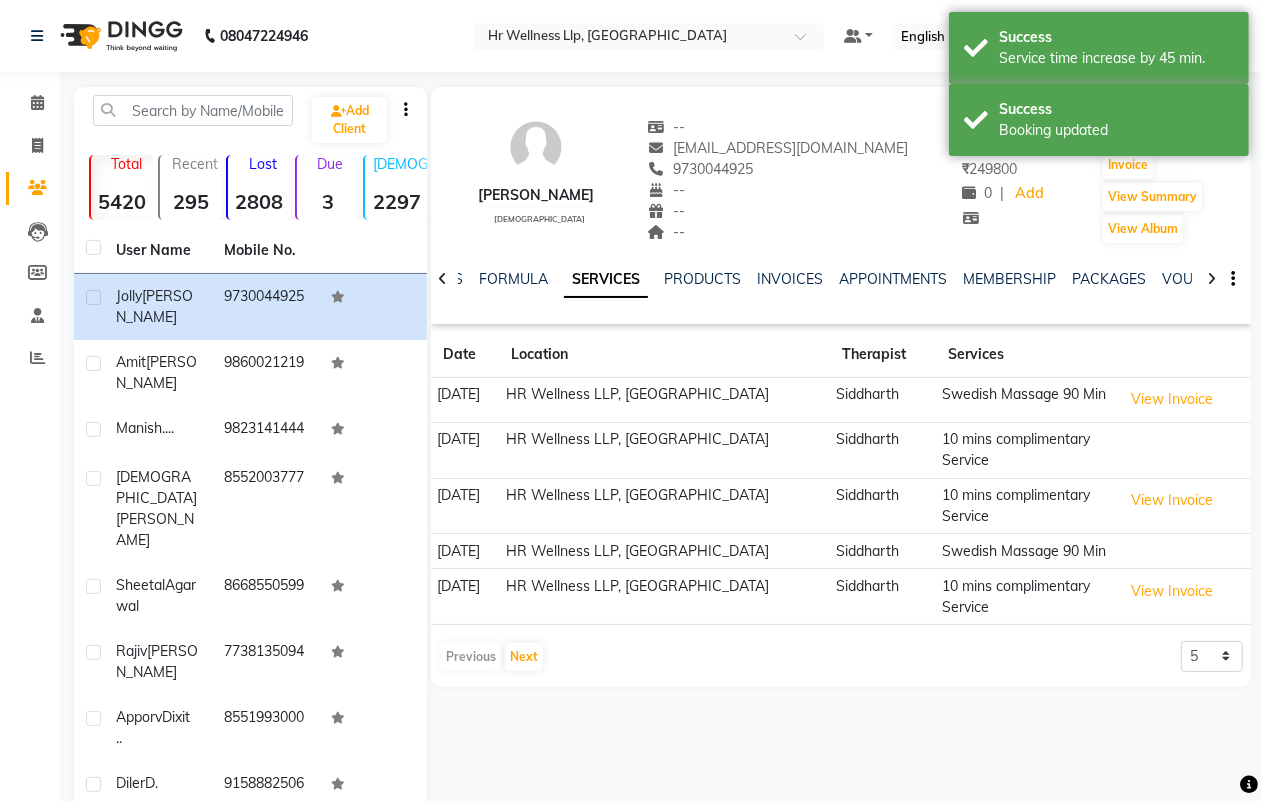 click 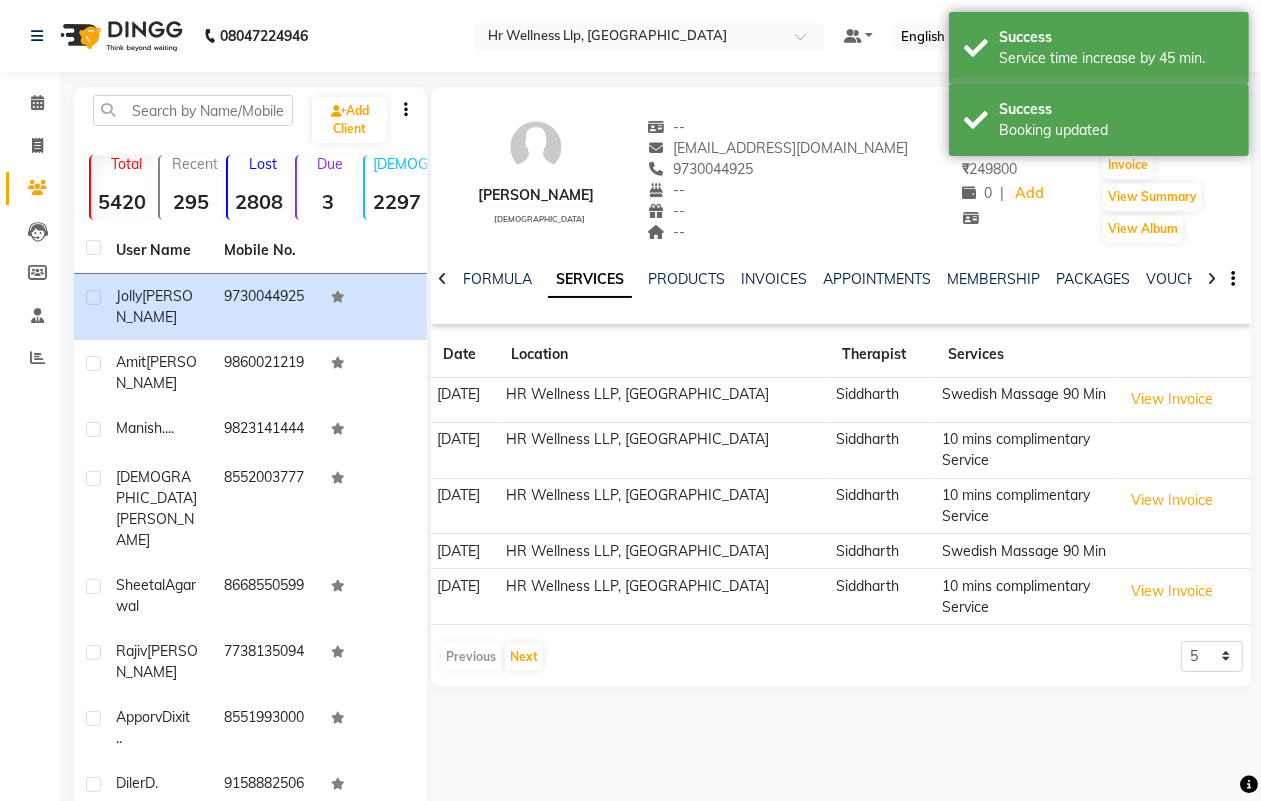 click 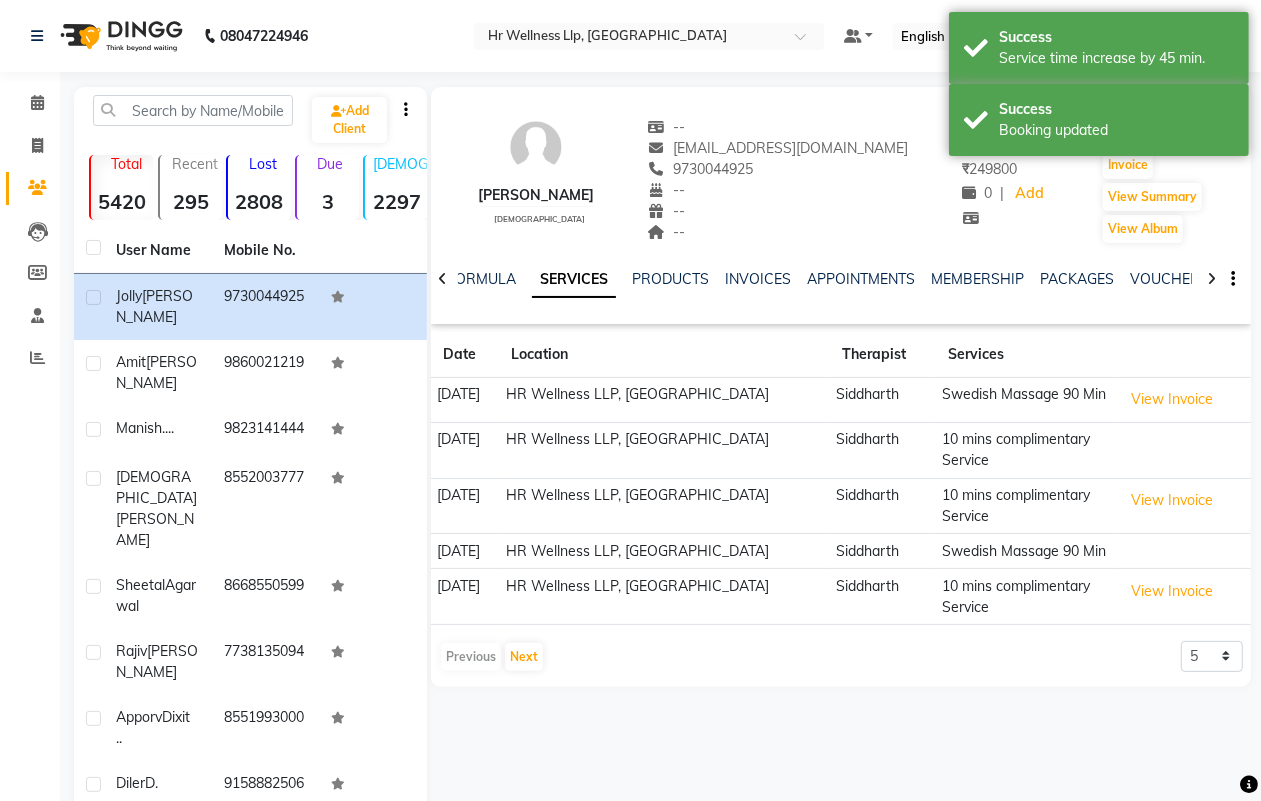click 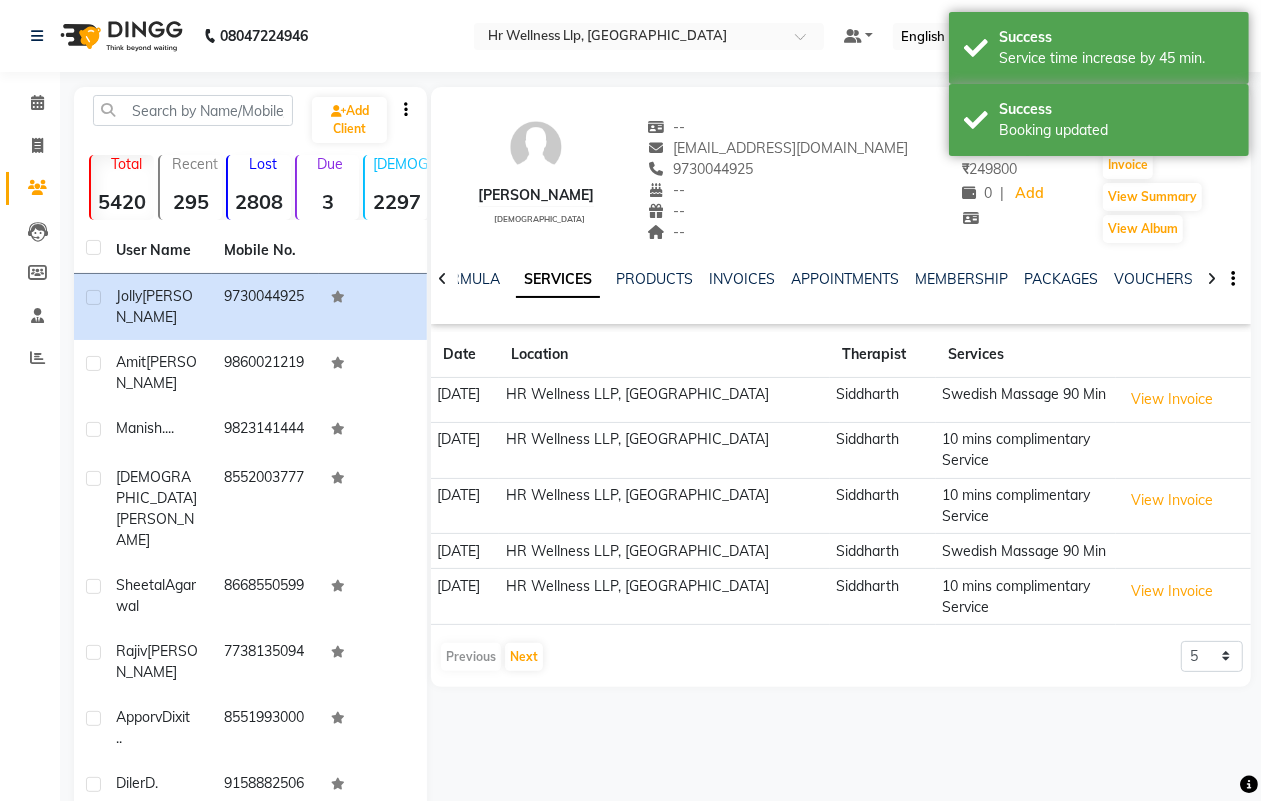 click 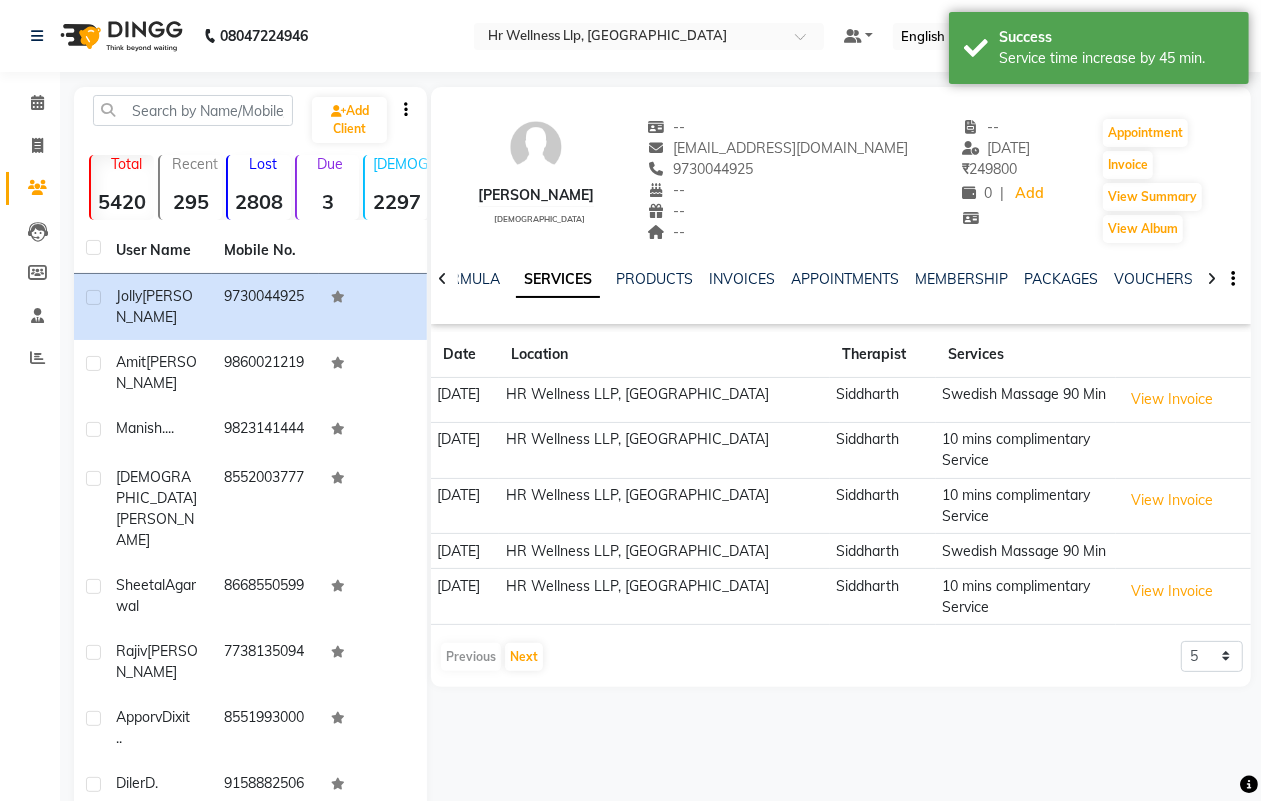 click 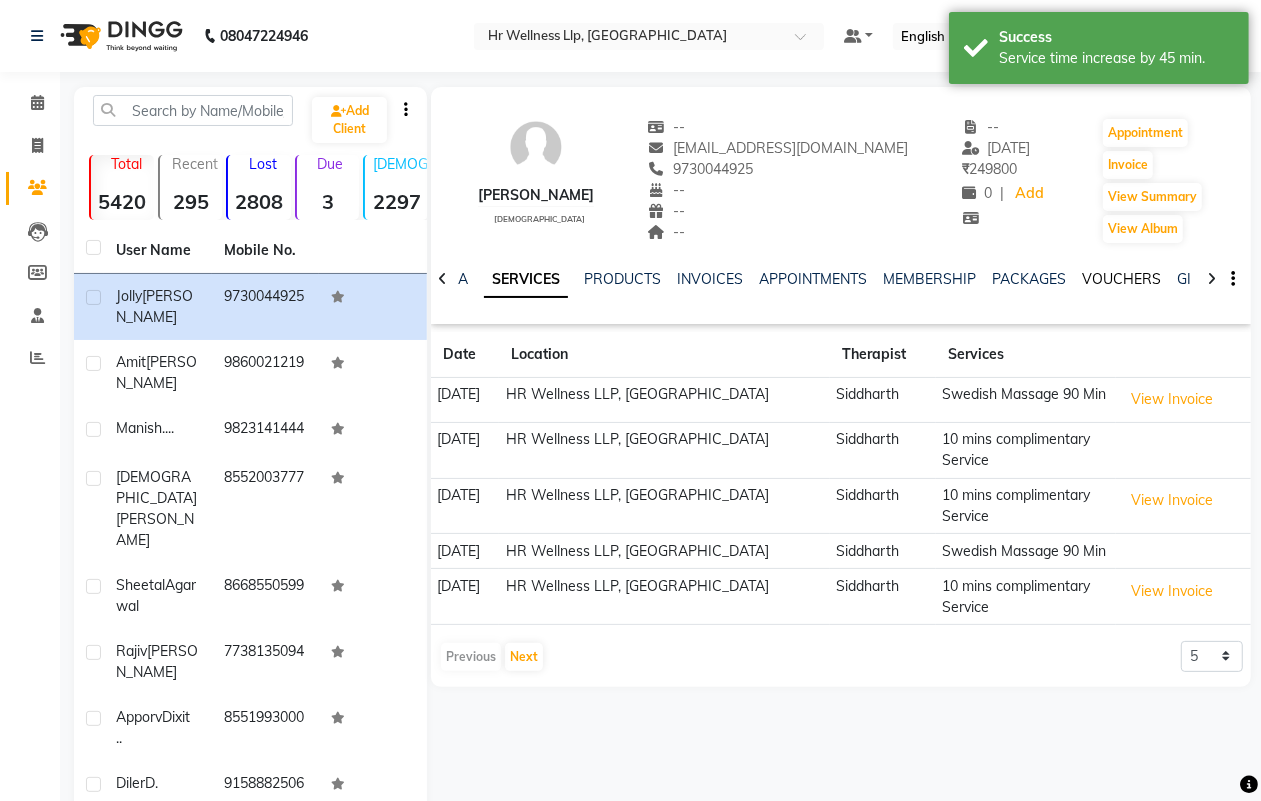 click on "VOUCHERS" 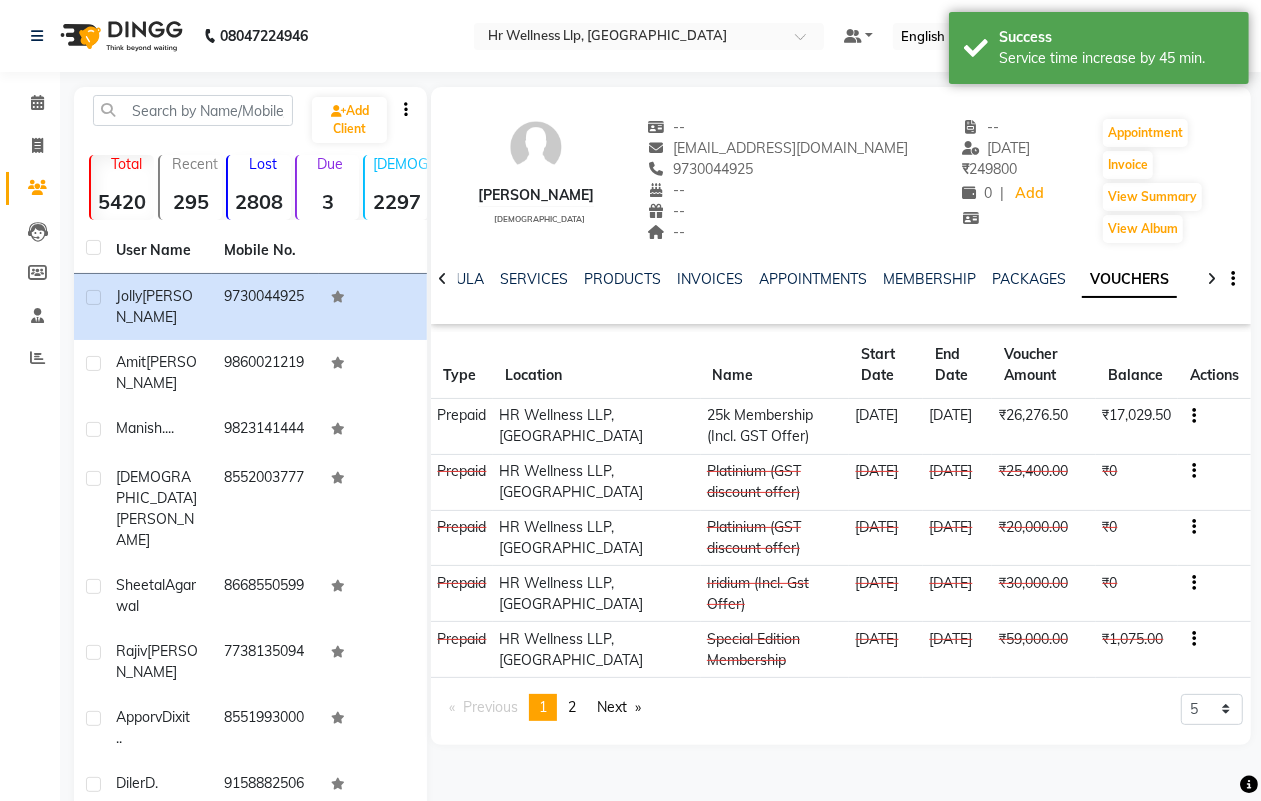 click on "₹26,276.50" 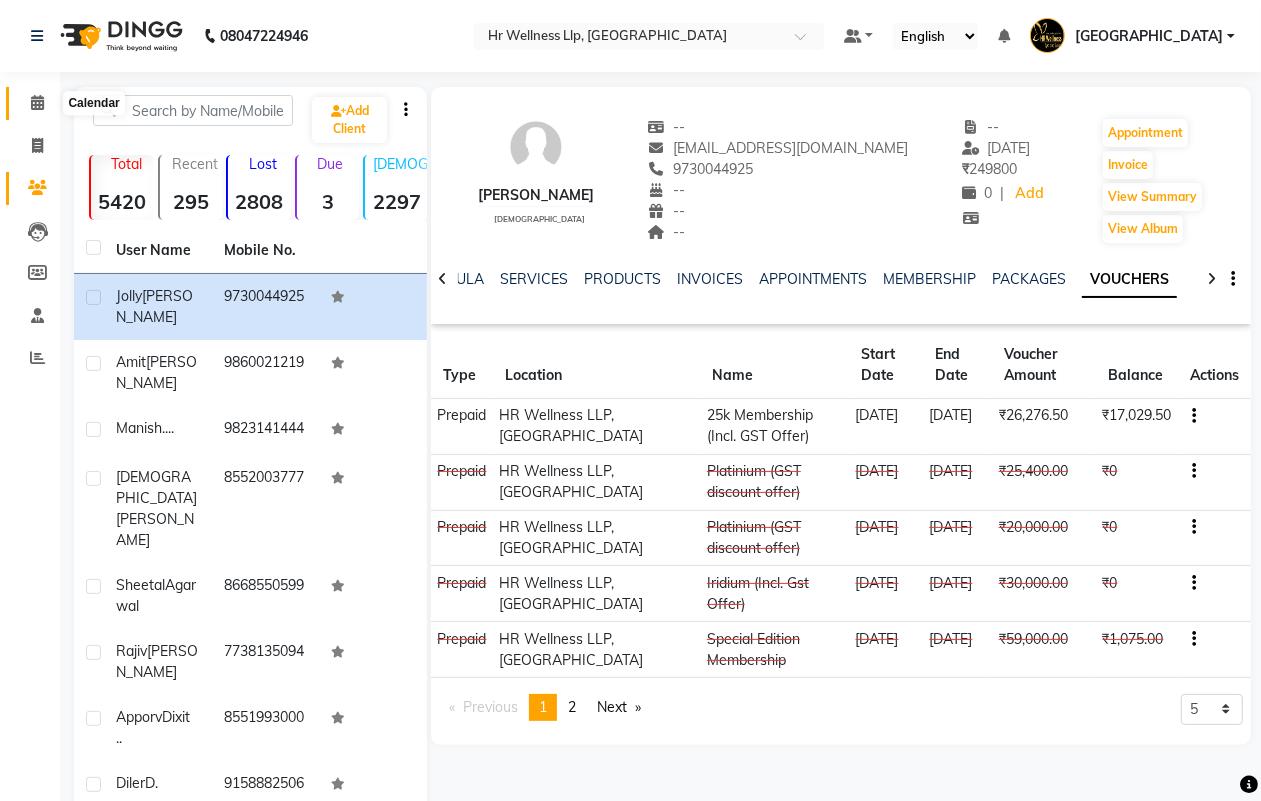 click 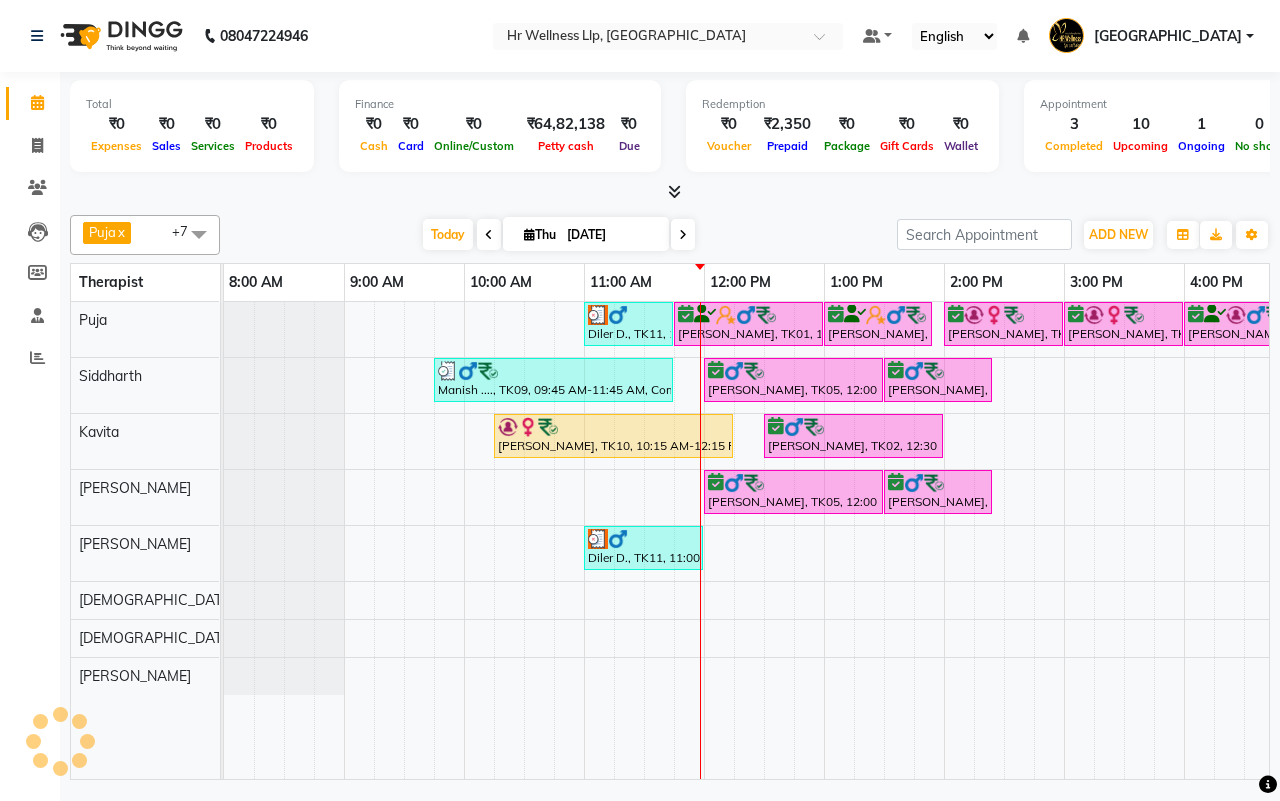 scroll, scrollTop: 0, scrollLeft: 361, axis: horizontal 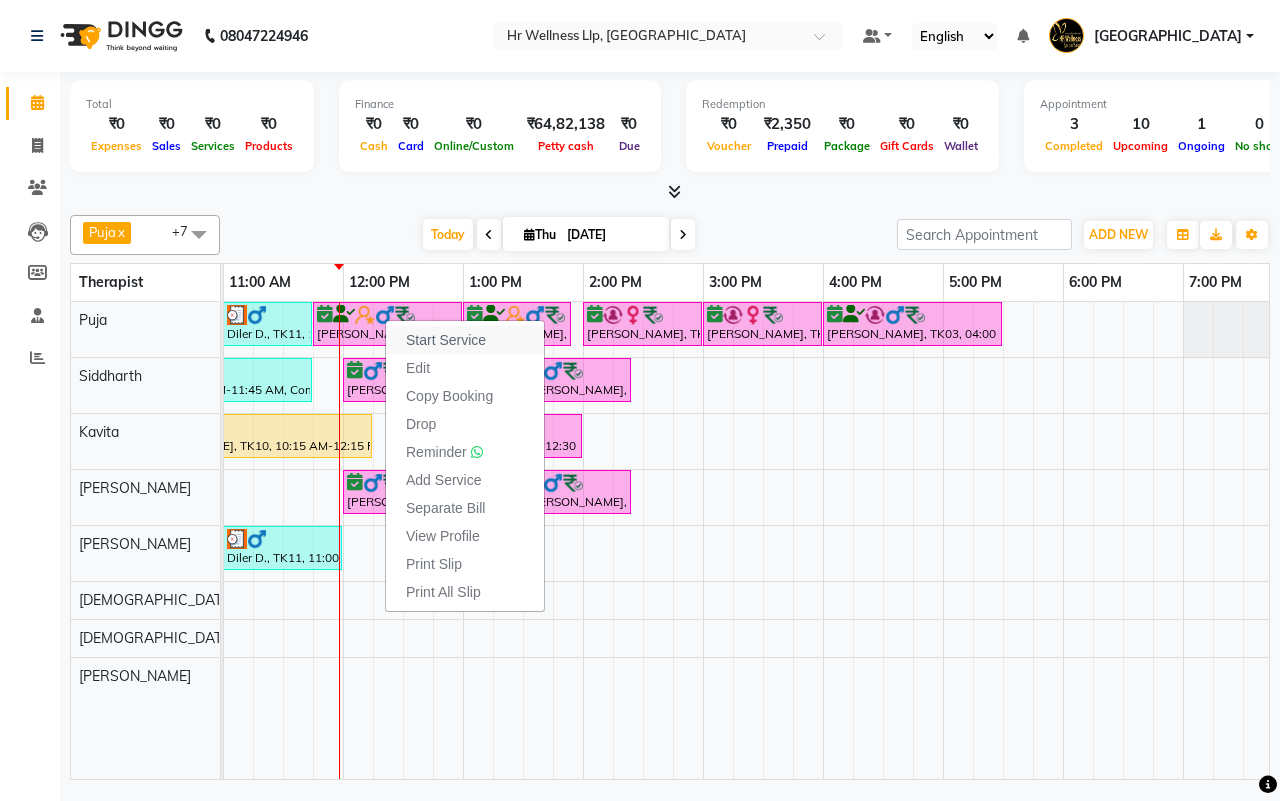 click on "Start Service" at bounding box center (446, 340) 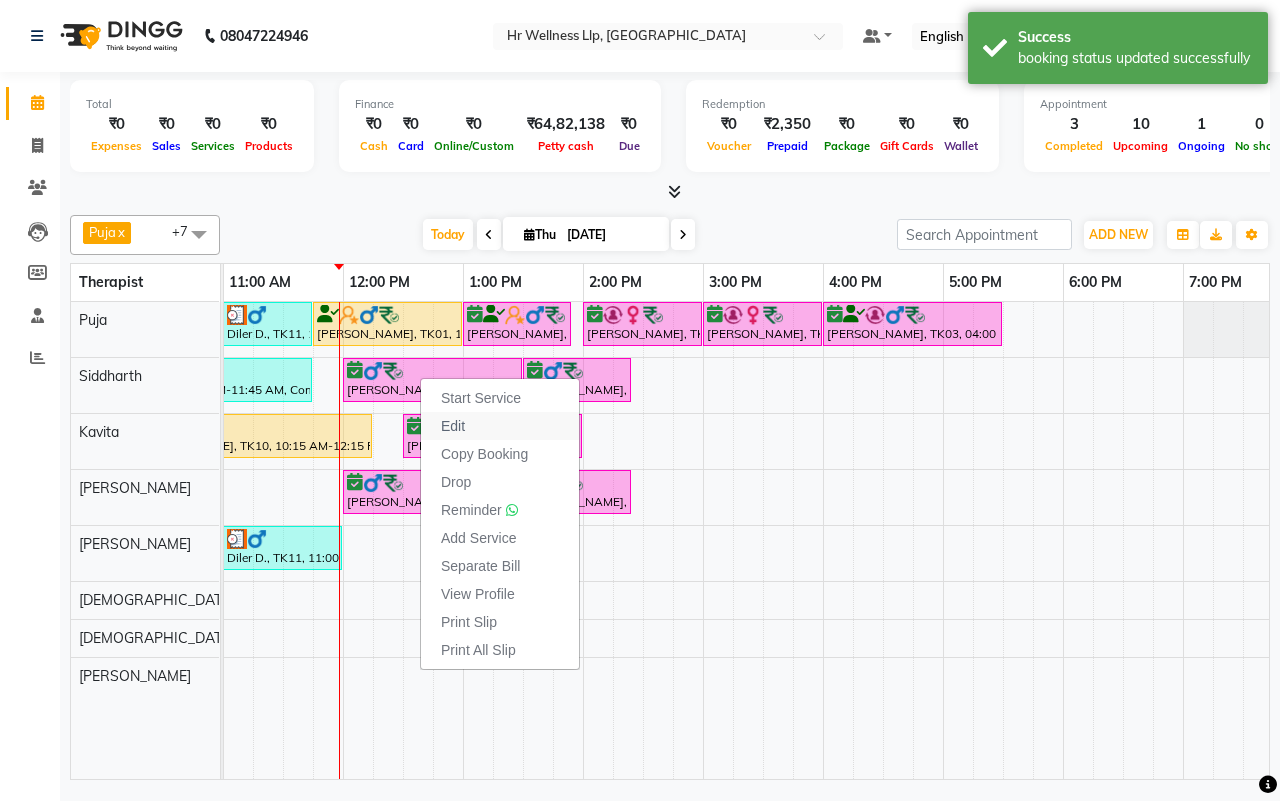 click on "Edit" at bounding box center (453, 426) 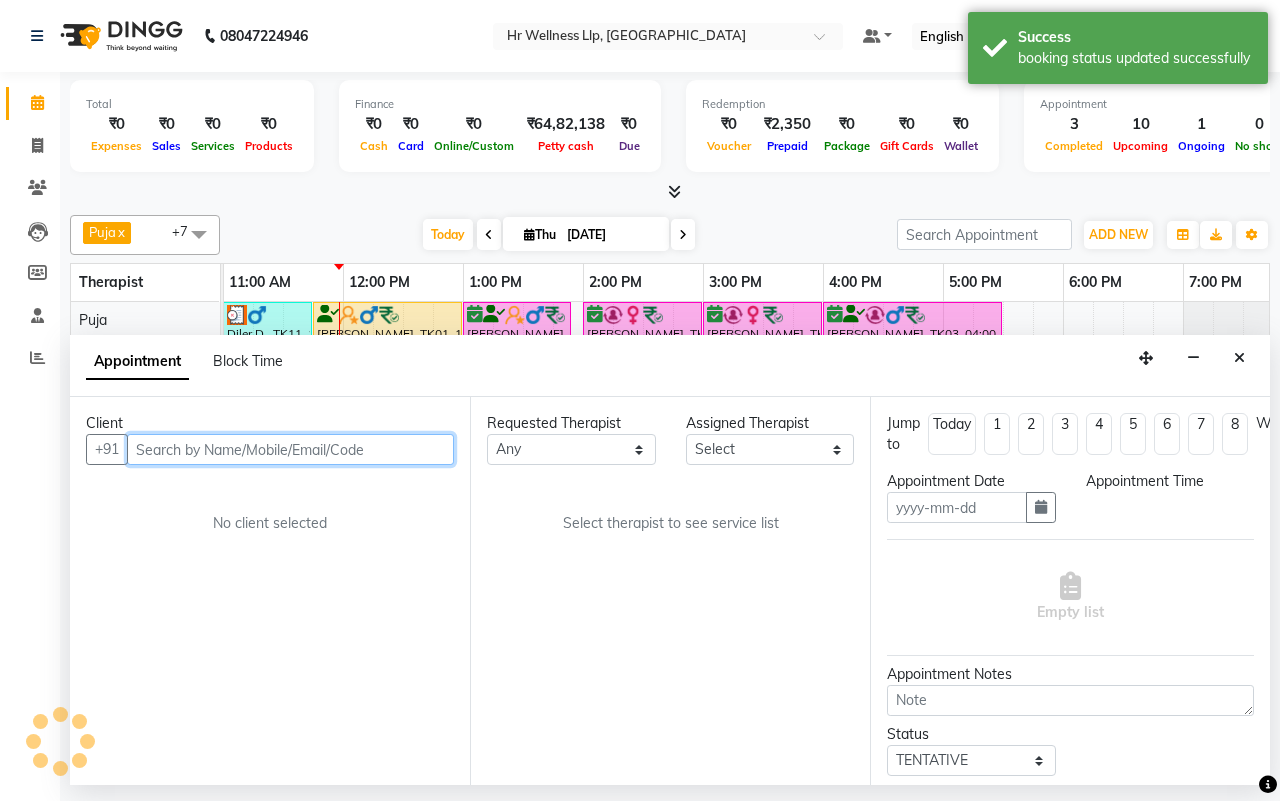type on "10-07-2025" 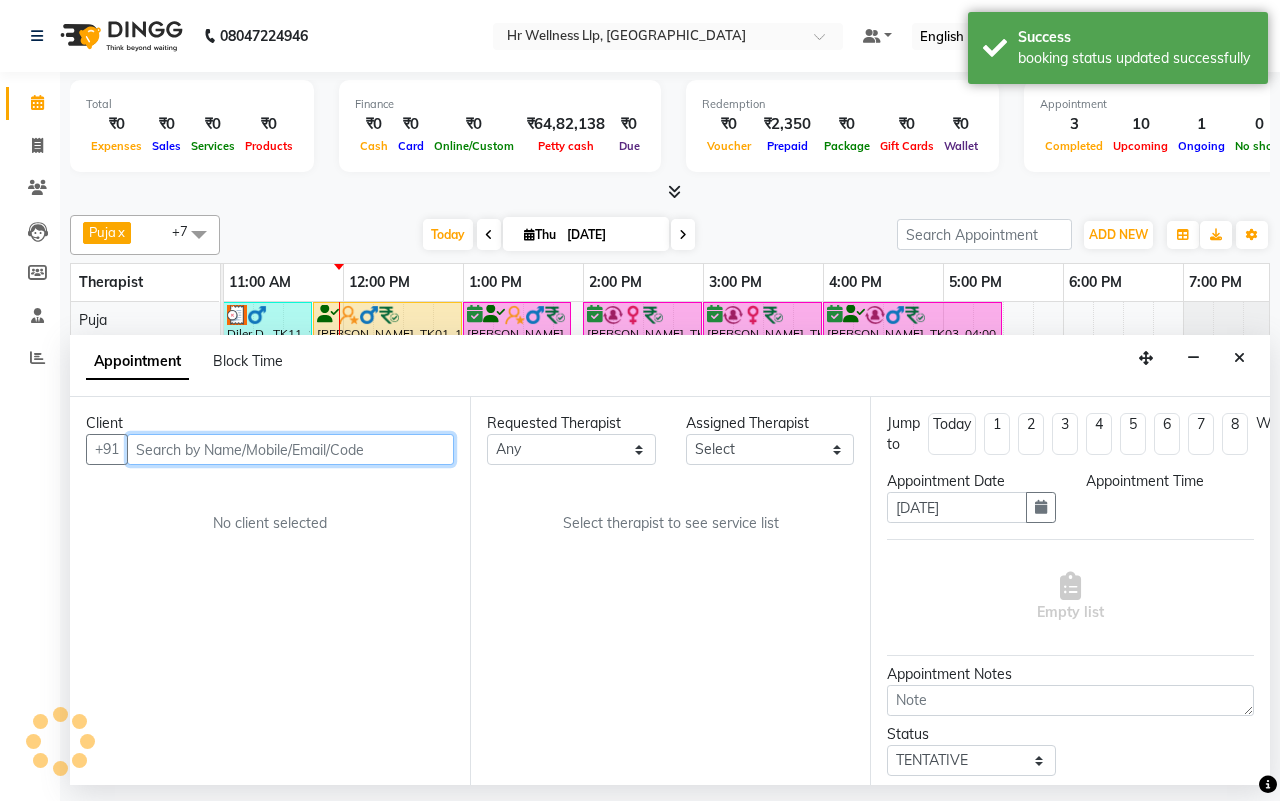 select on "confirm booking" 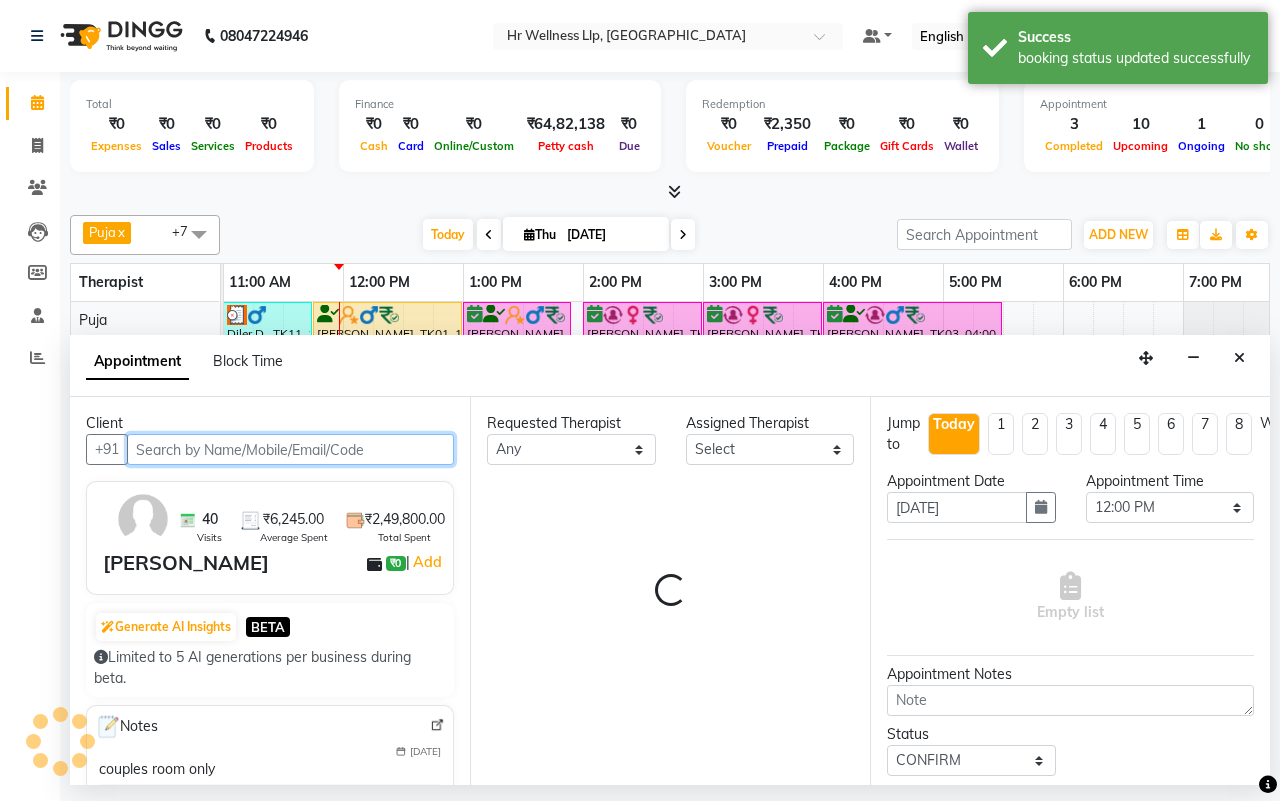 select on "85702" 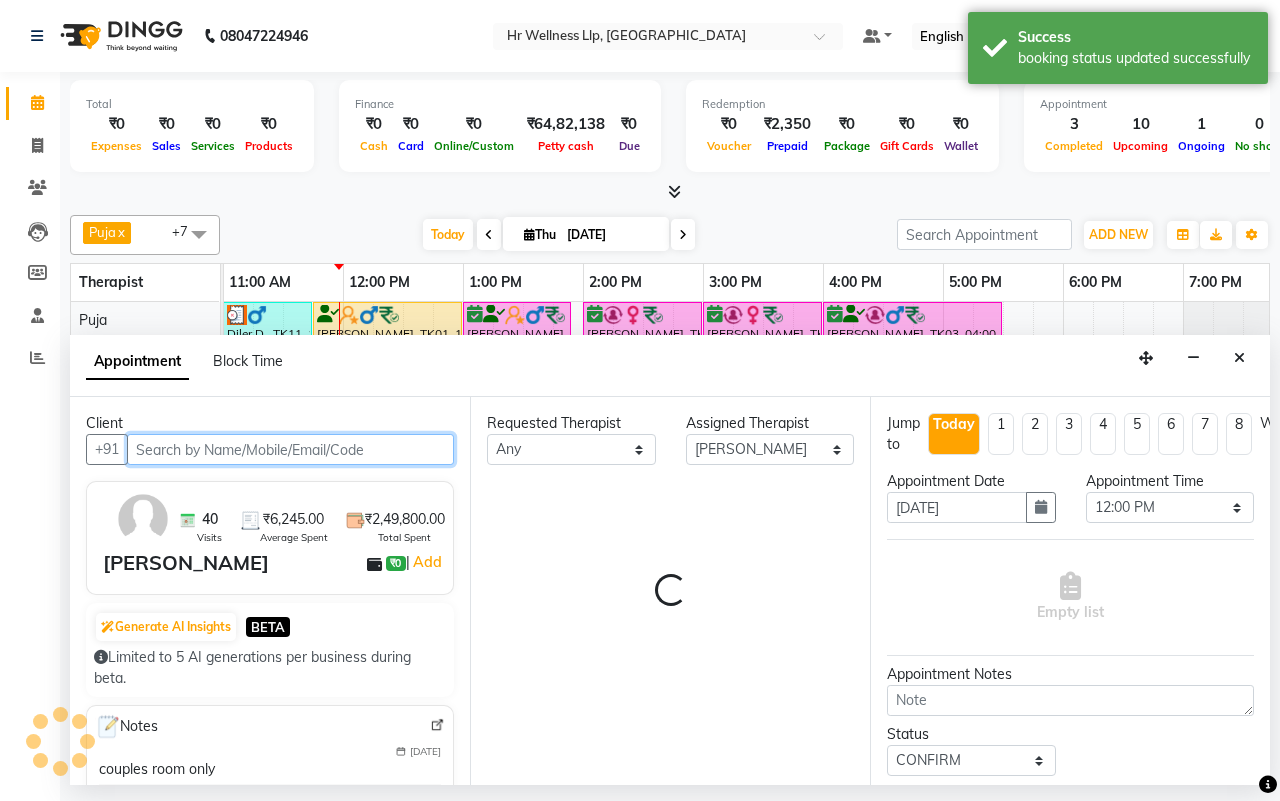 scroll, scrollTop: 0, scrollLeft: 361, axis: horizontal 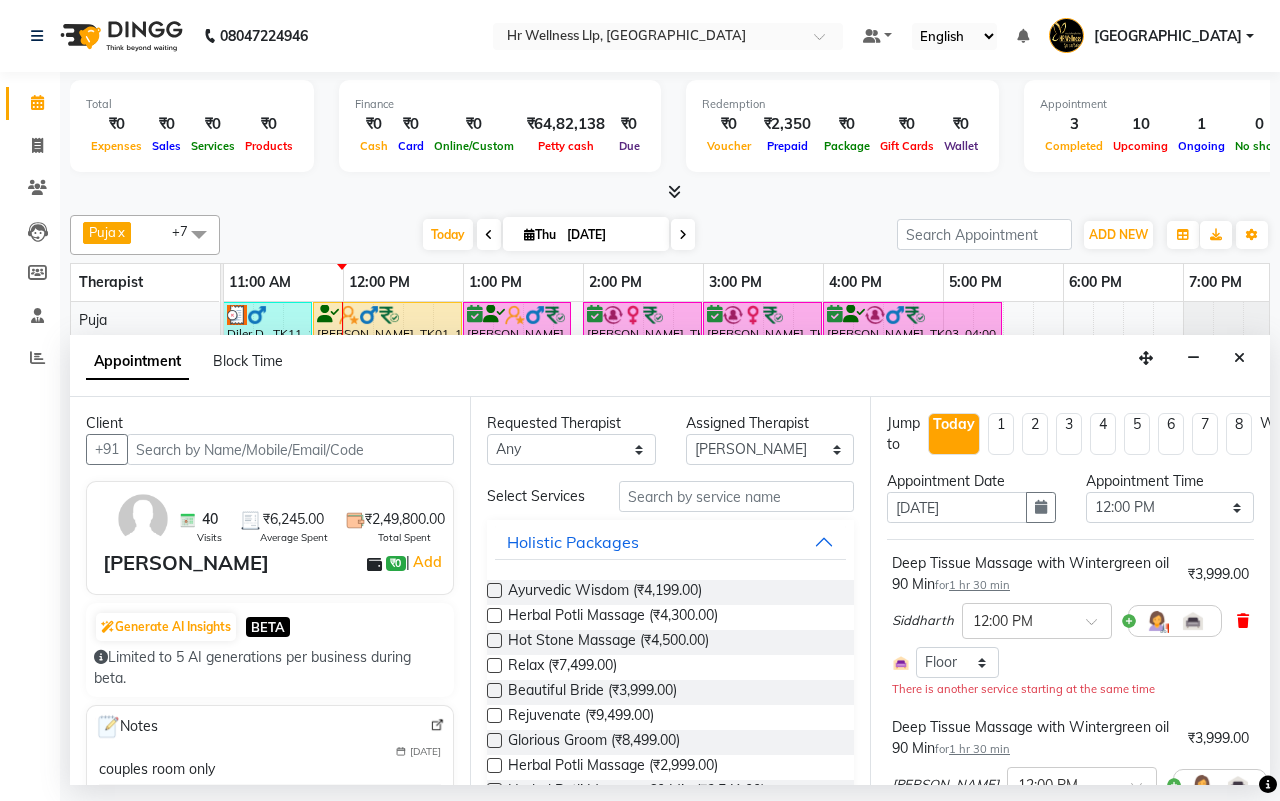 click at bounding box center (1243, 621) 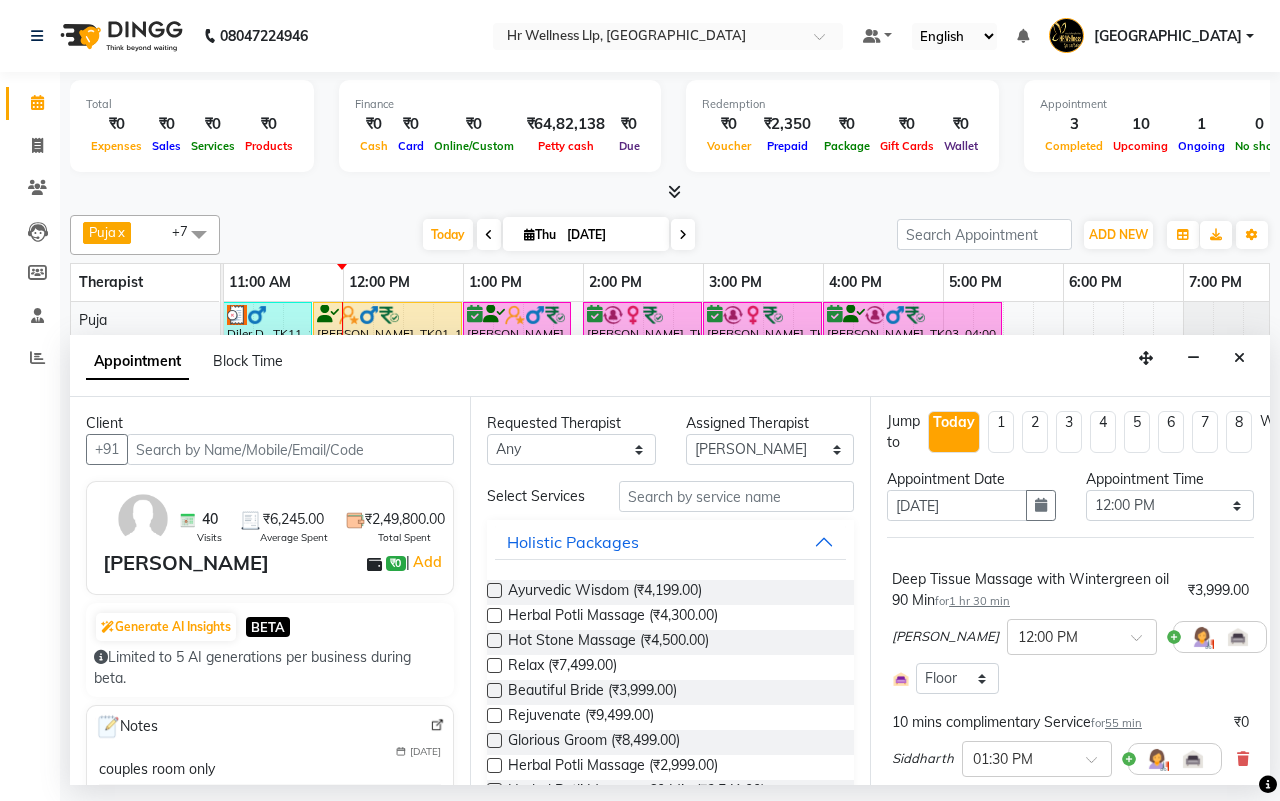 scroll, scrollTop: 0, scrollLeft: 0, axis: both 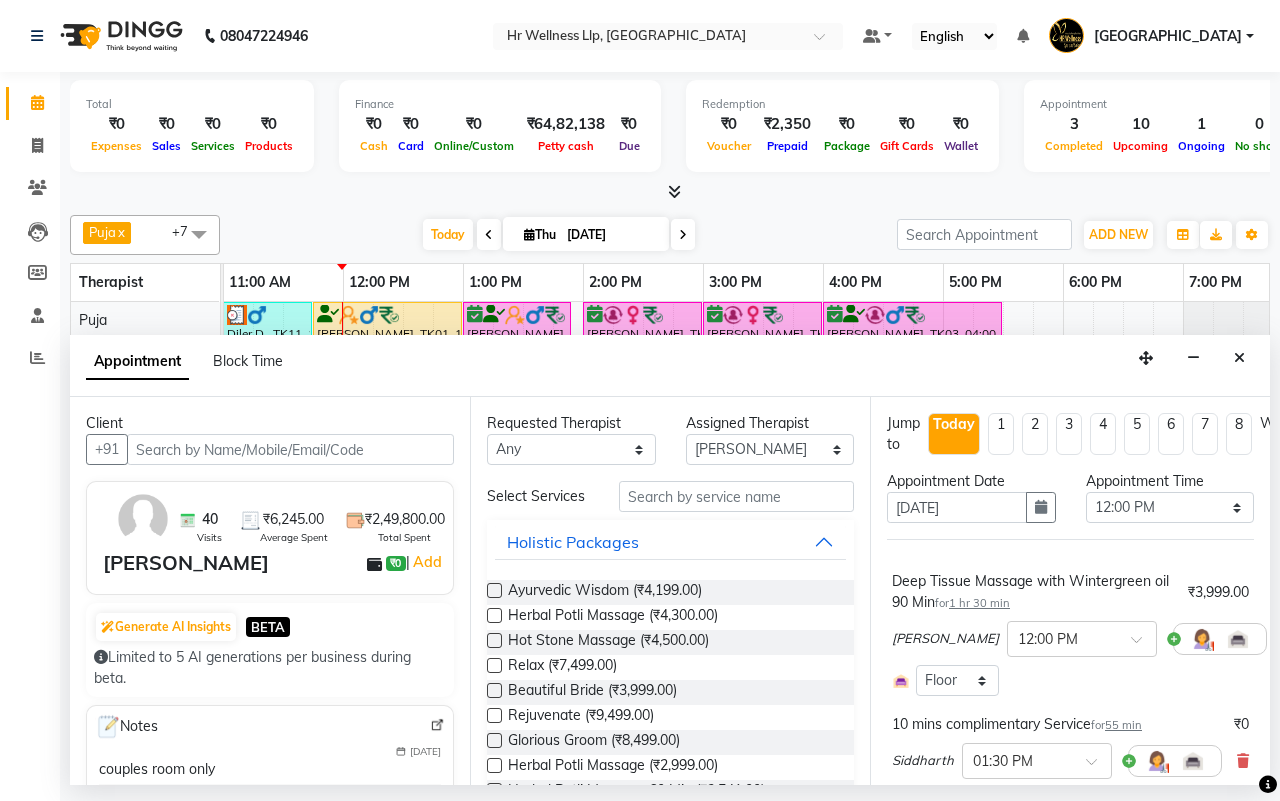 click at bounding box center (1281, 639) 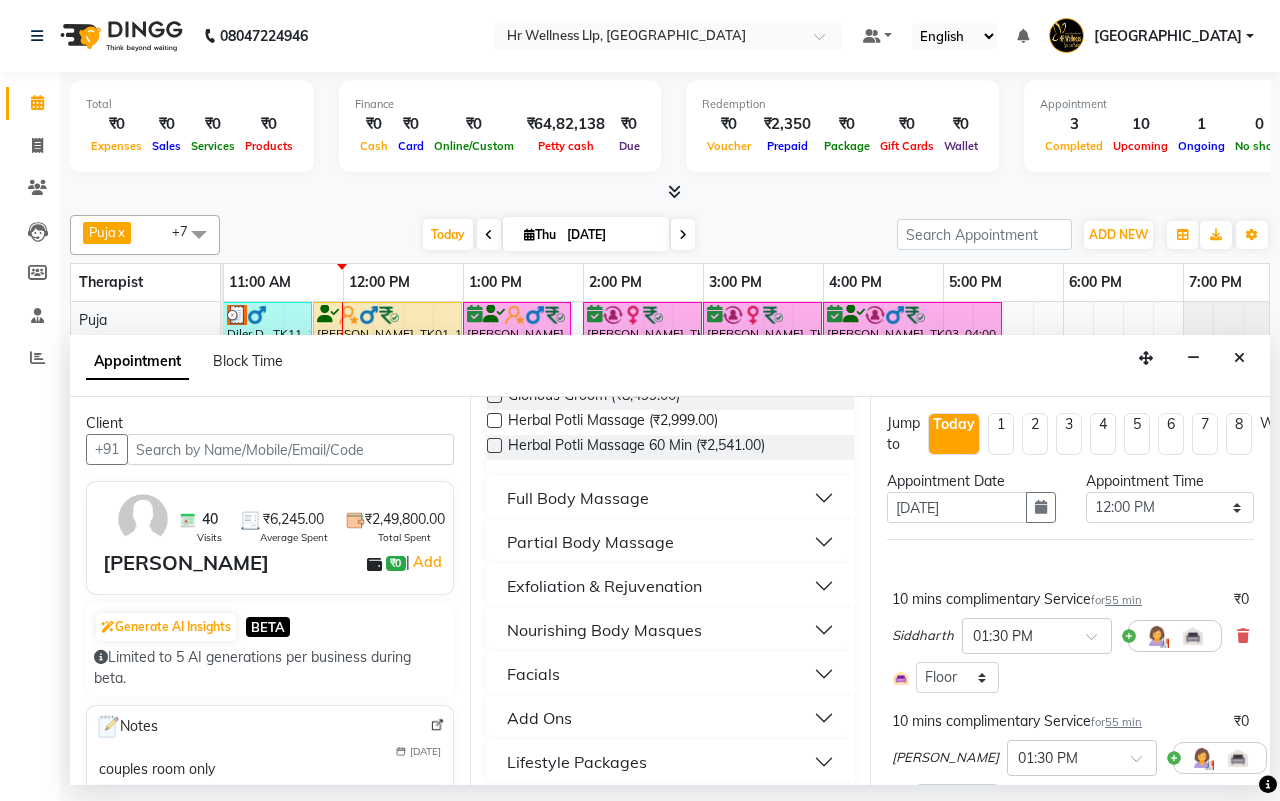 scroll, scrollTop: 413, scrollLeft: 0, axis: vertical 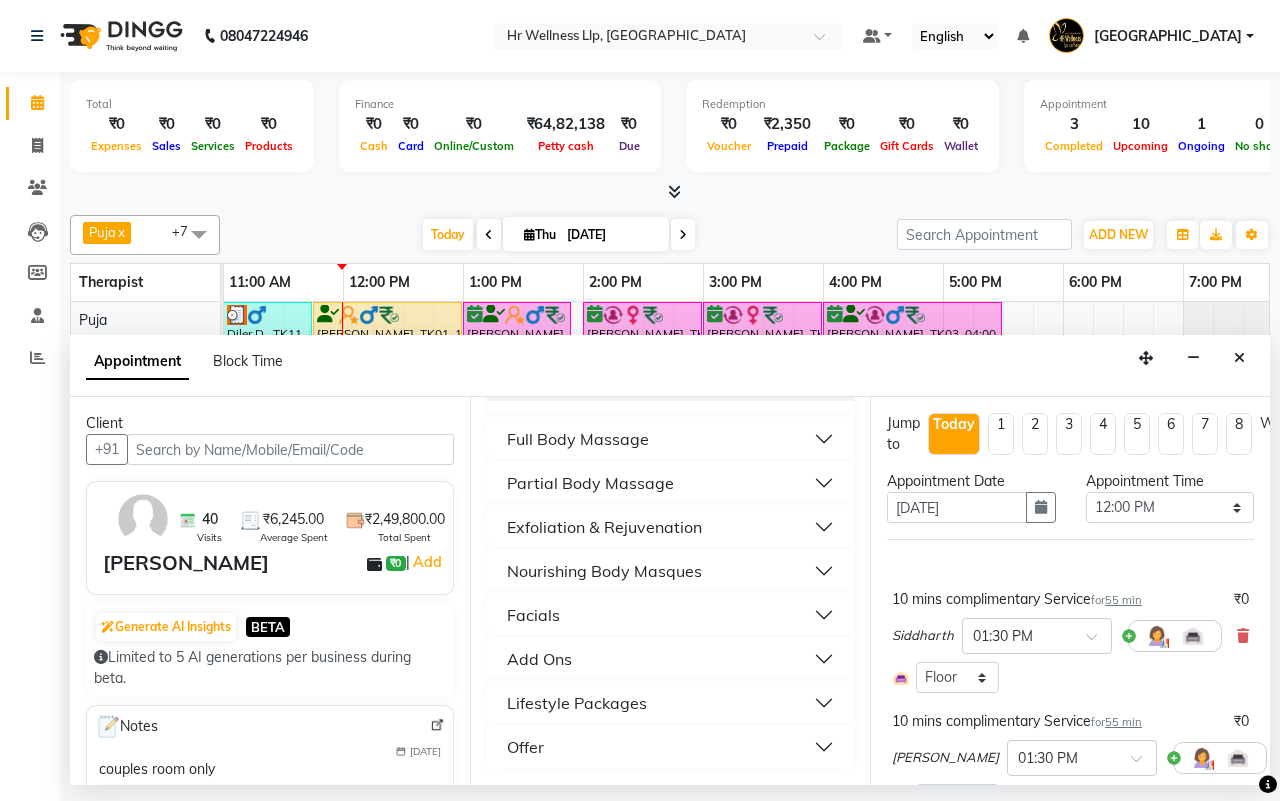 click on "Full Body Massage" at bounding box center [578, 439] 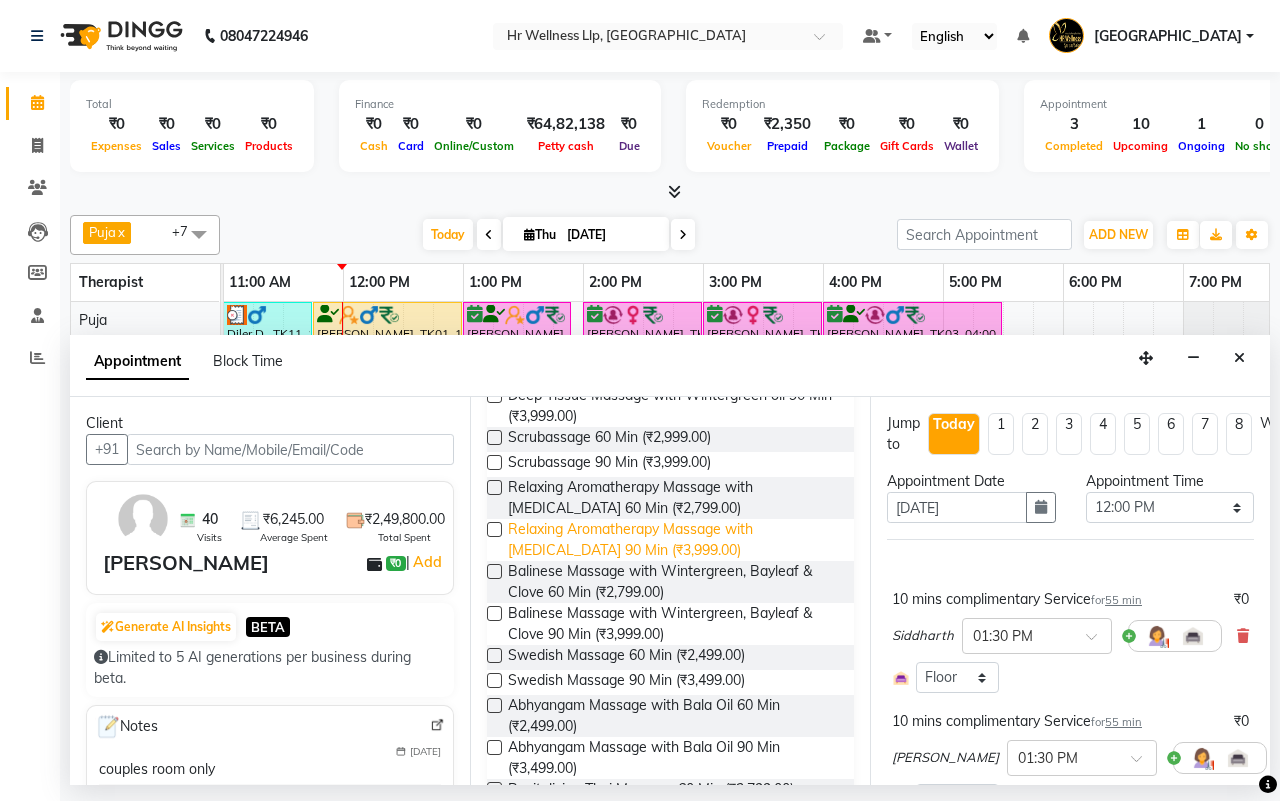 scroll, scrollTop: 663, scrollLeft: 0, axis: vertical 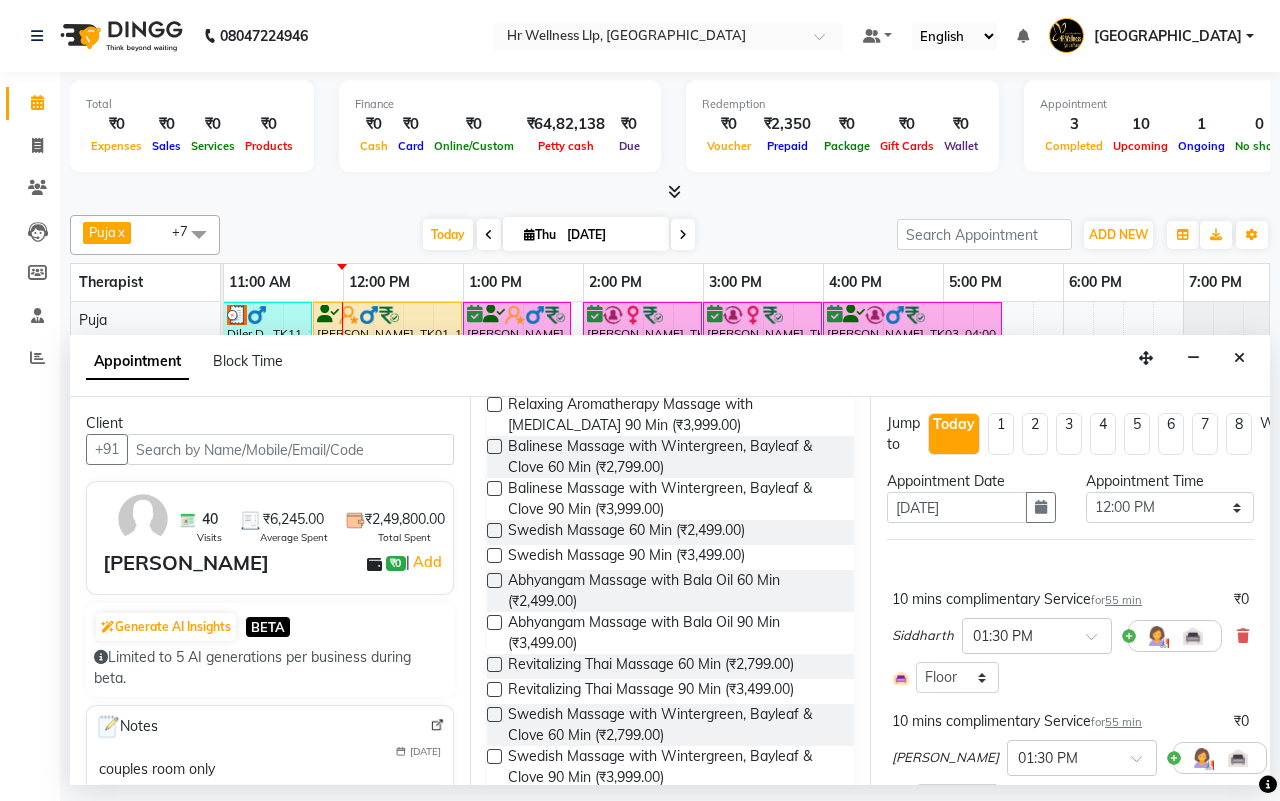 click at bounding box center [494, 756] 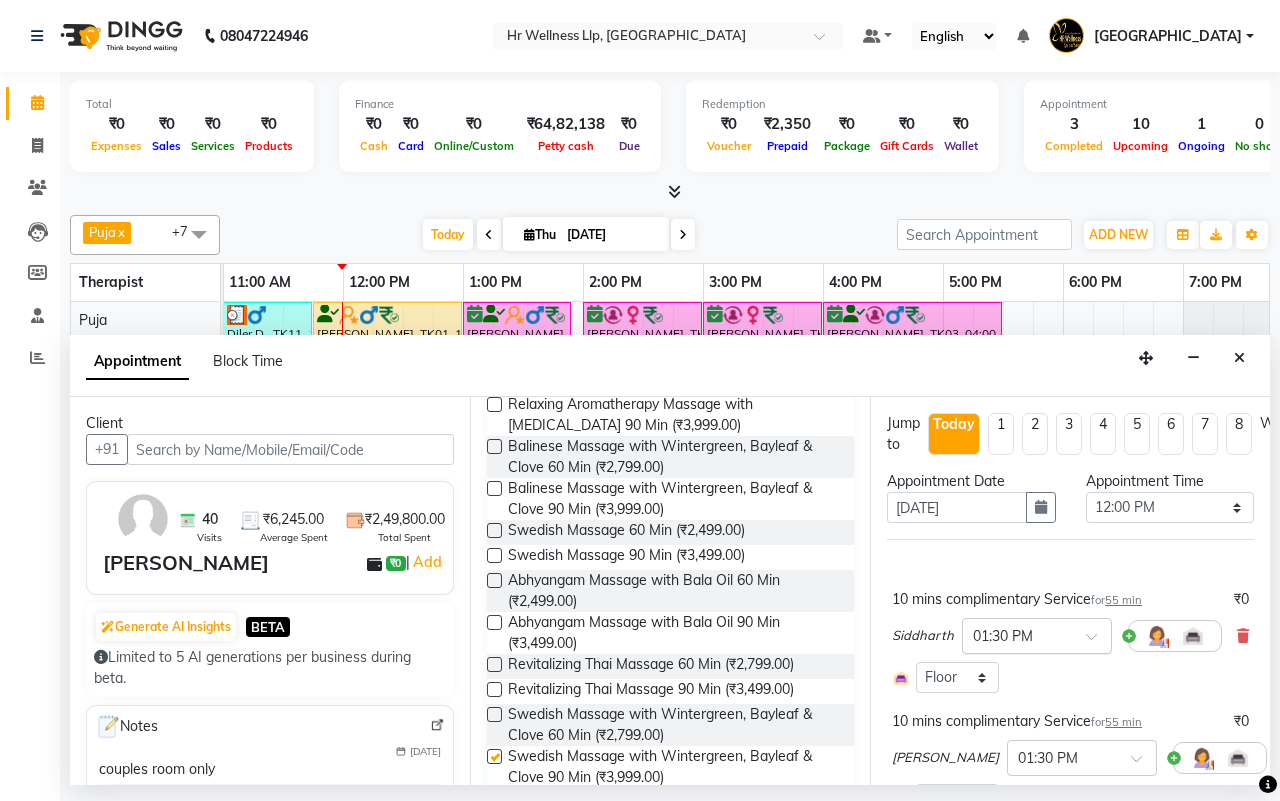 checkbox on "false" 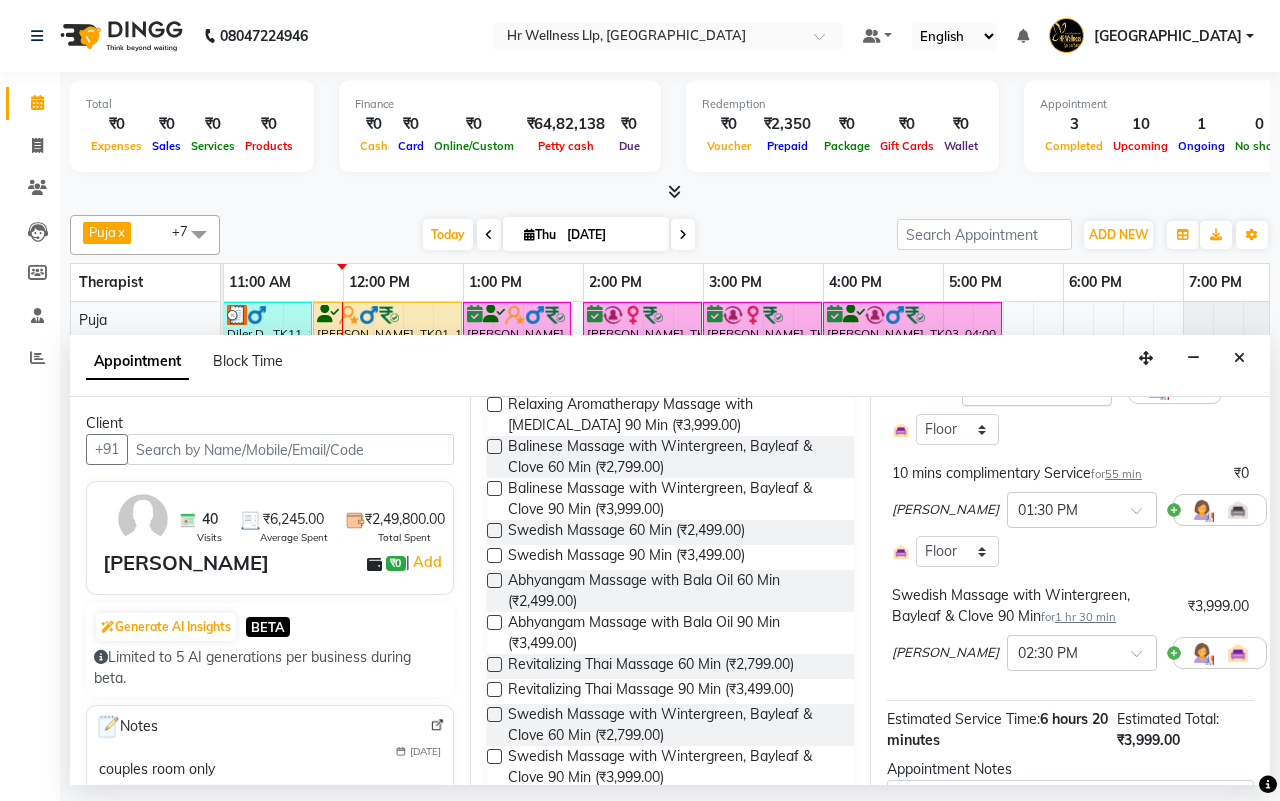 scroll, scrollTop: 250, scrollLeft: 0, axis: vertical 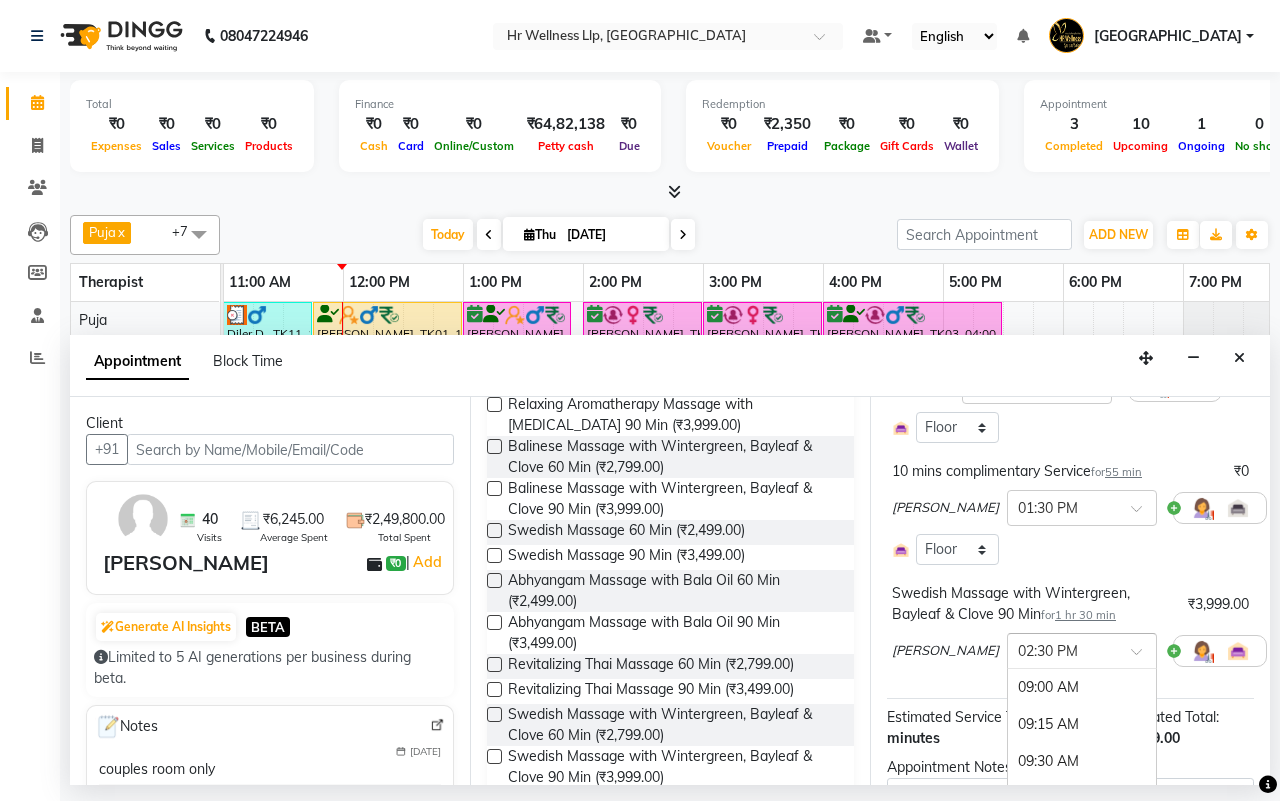 click at bounding box center (1143, 657) 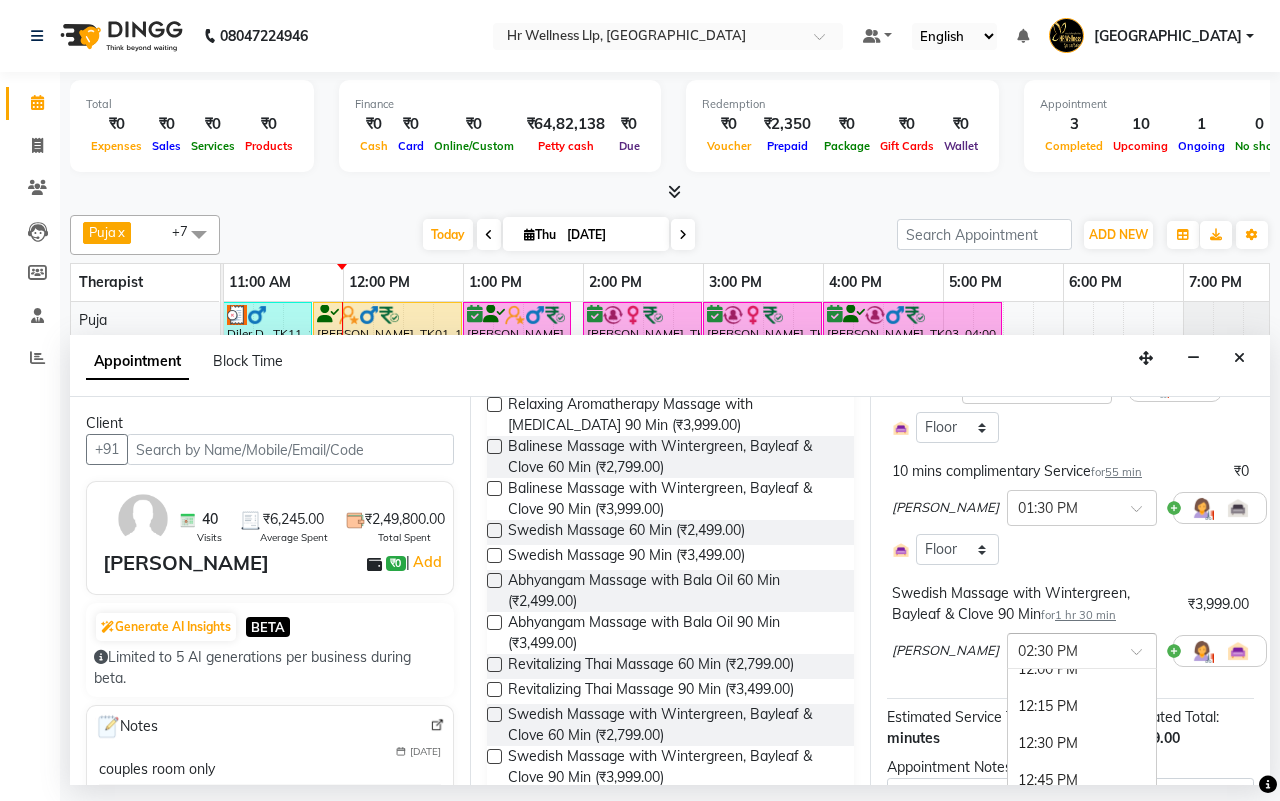 scroll, scrollTop: 412, scrollLeft: 0, axis: vertical 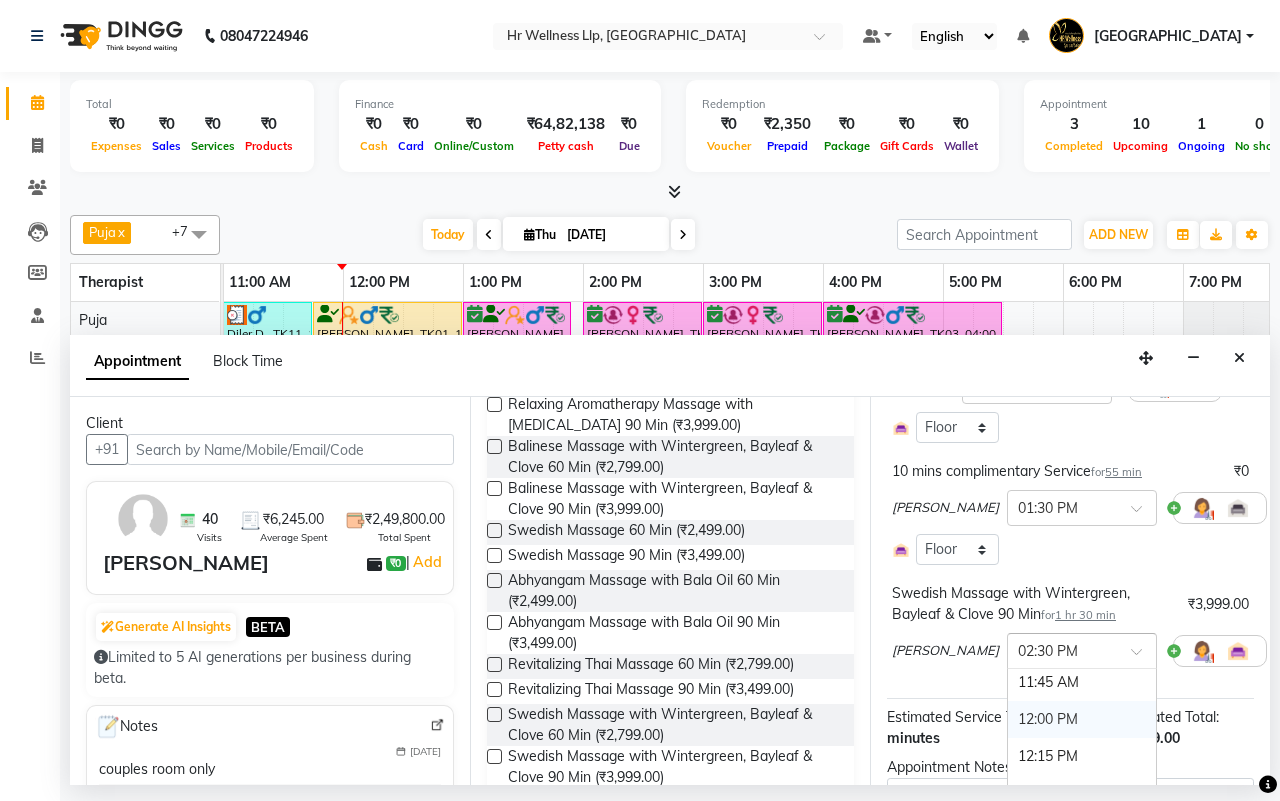 click on "12:00 PM" at bounding box center [1082, 719] 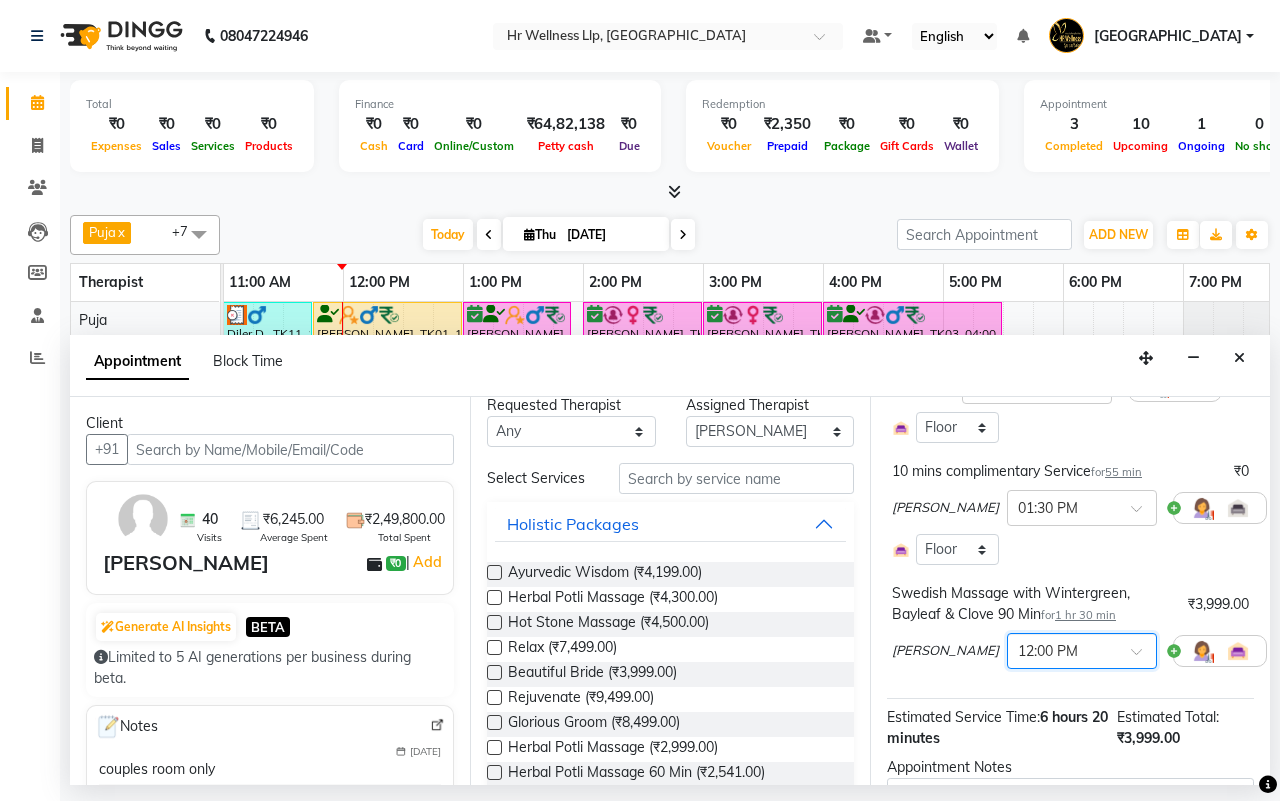 scroll, scrollTop: 0, scrollLeft: 0, axis: both 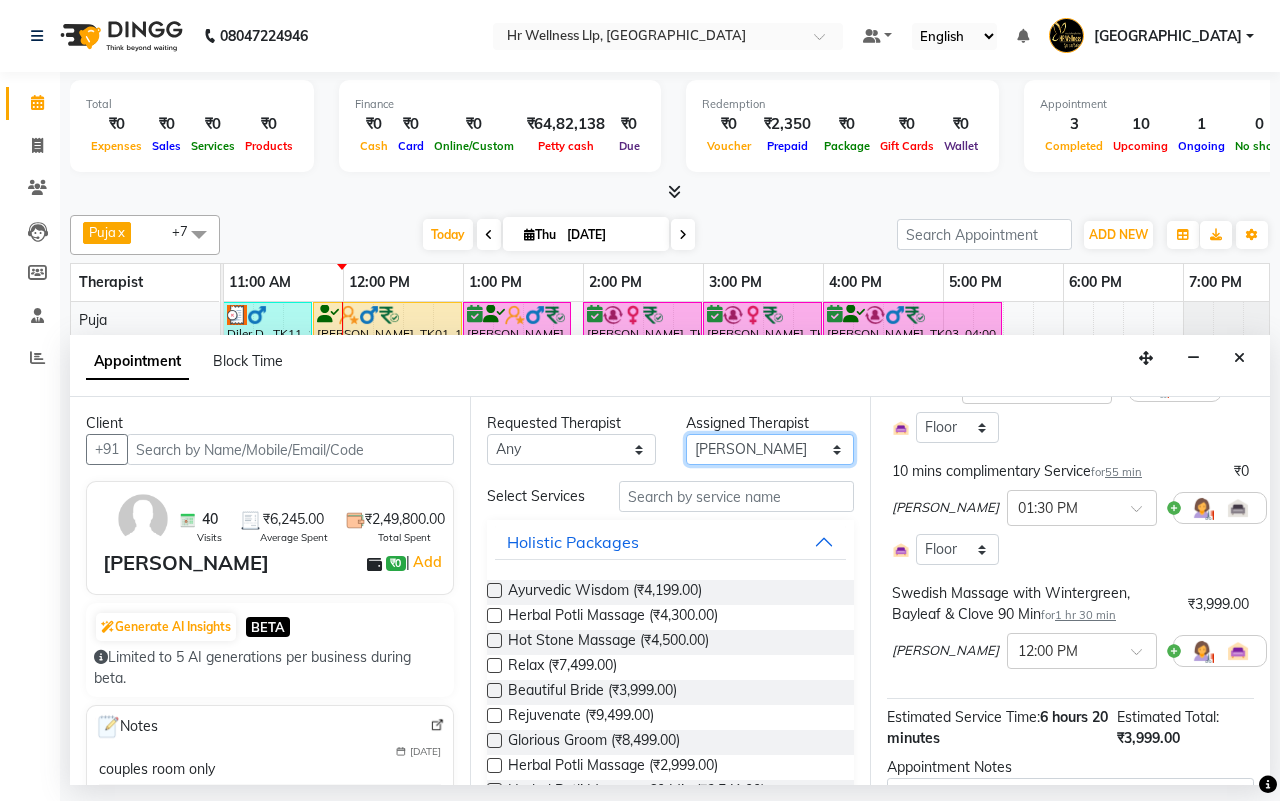 click on "Select Female waitlist Female waitlist 1 Kavita Kevin Lucy Male waitlist Preeti Puja Sharad Bhil Siddharth" at bounding box center (770, 449) 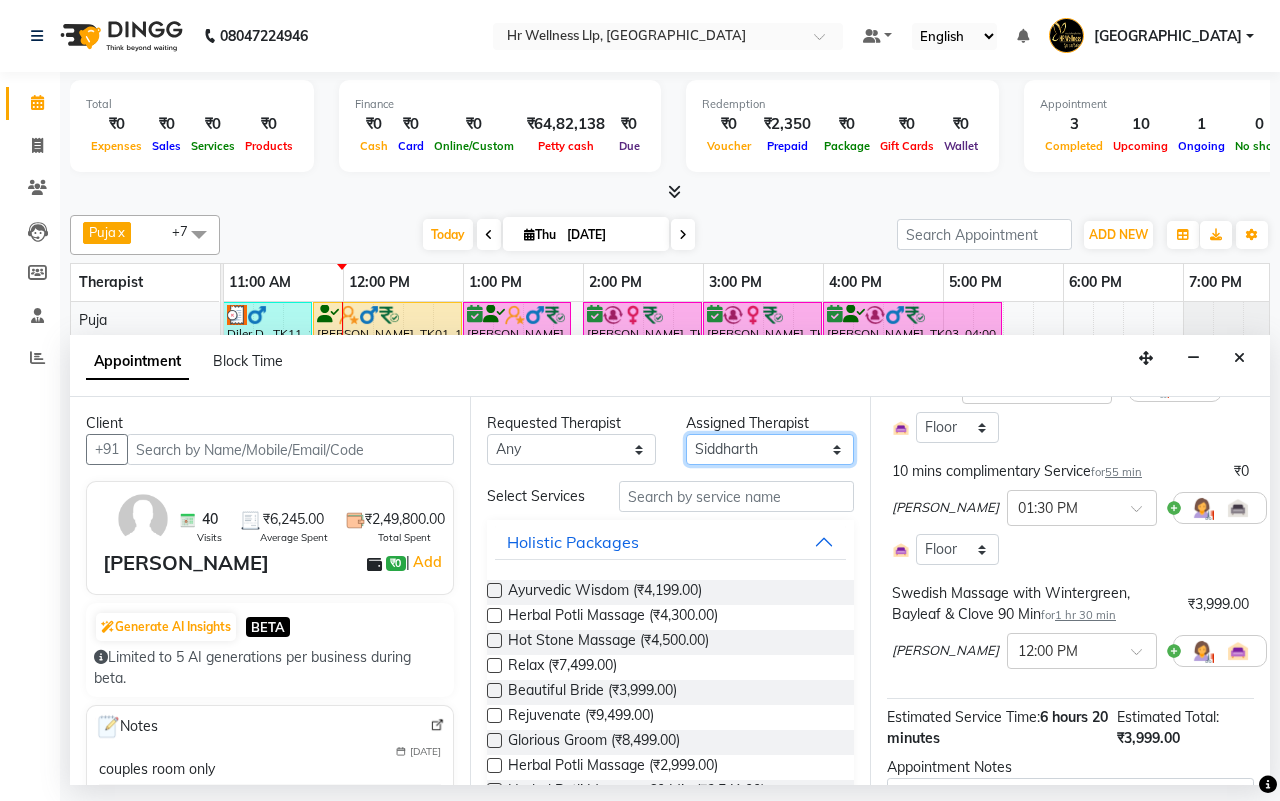 click on "Select Female waitlist Female waitlist 1 Kavita Kevin Lucy Male waitlist Preeti Puja Sharad Bhil Siddharth" at bounding box center (770, 449) 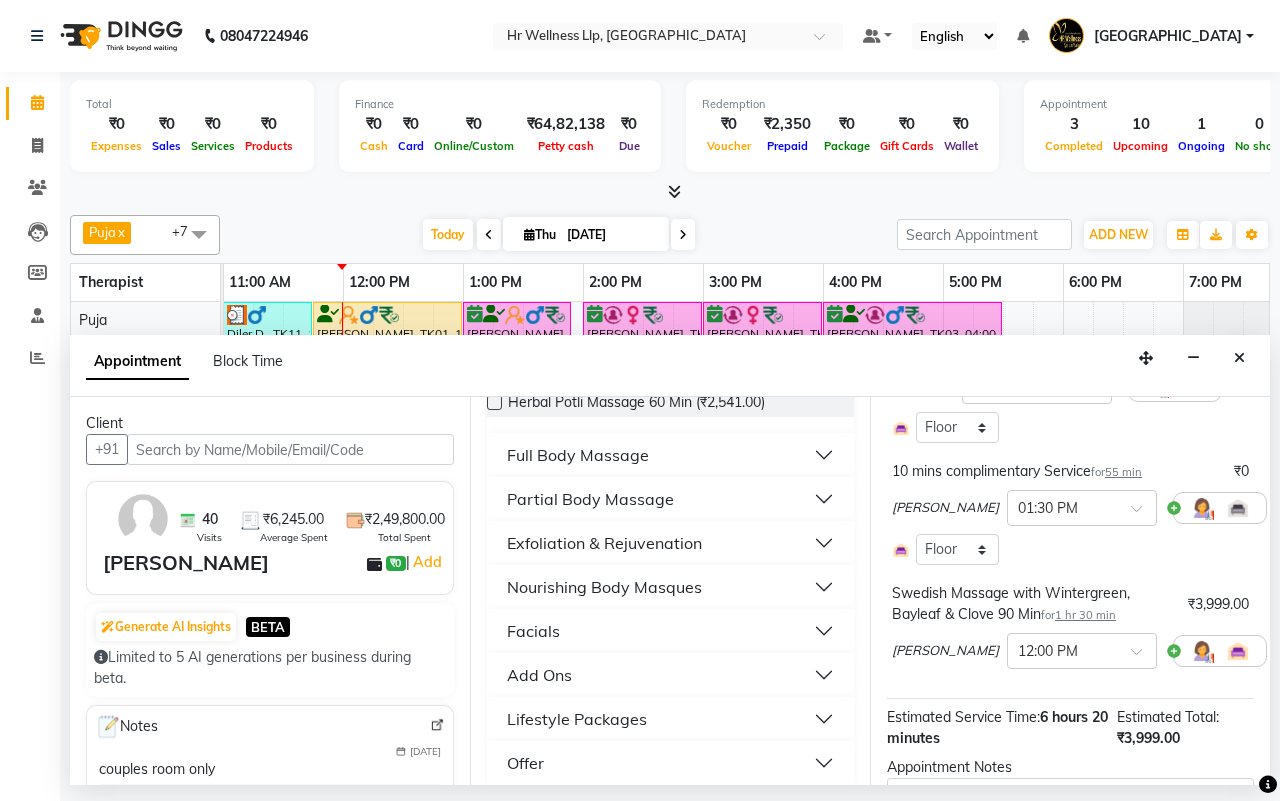 scroll, scrollTop: 413, scrollLeft: 0, axis: vertical 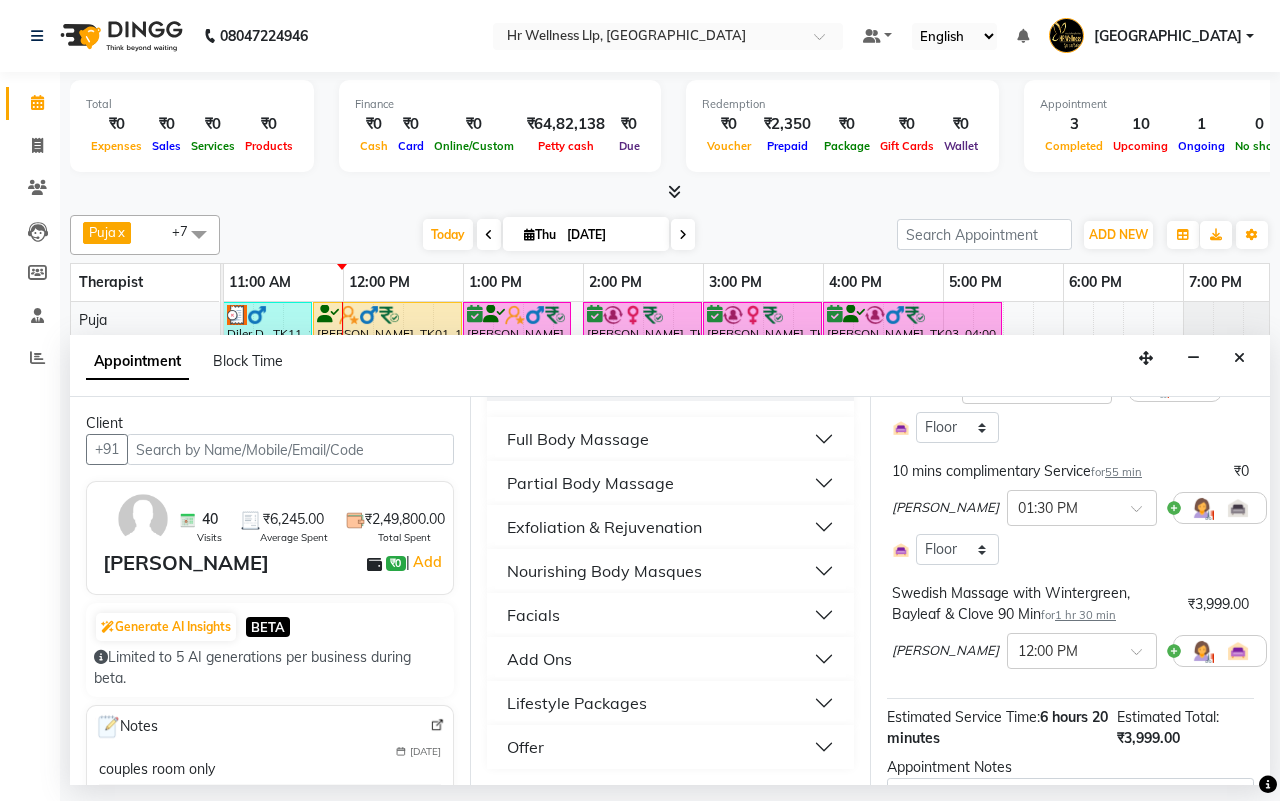 click on "Full Body Massage" at bounding box center [578, 439] 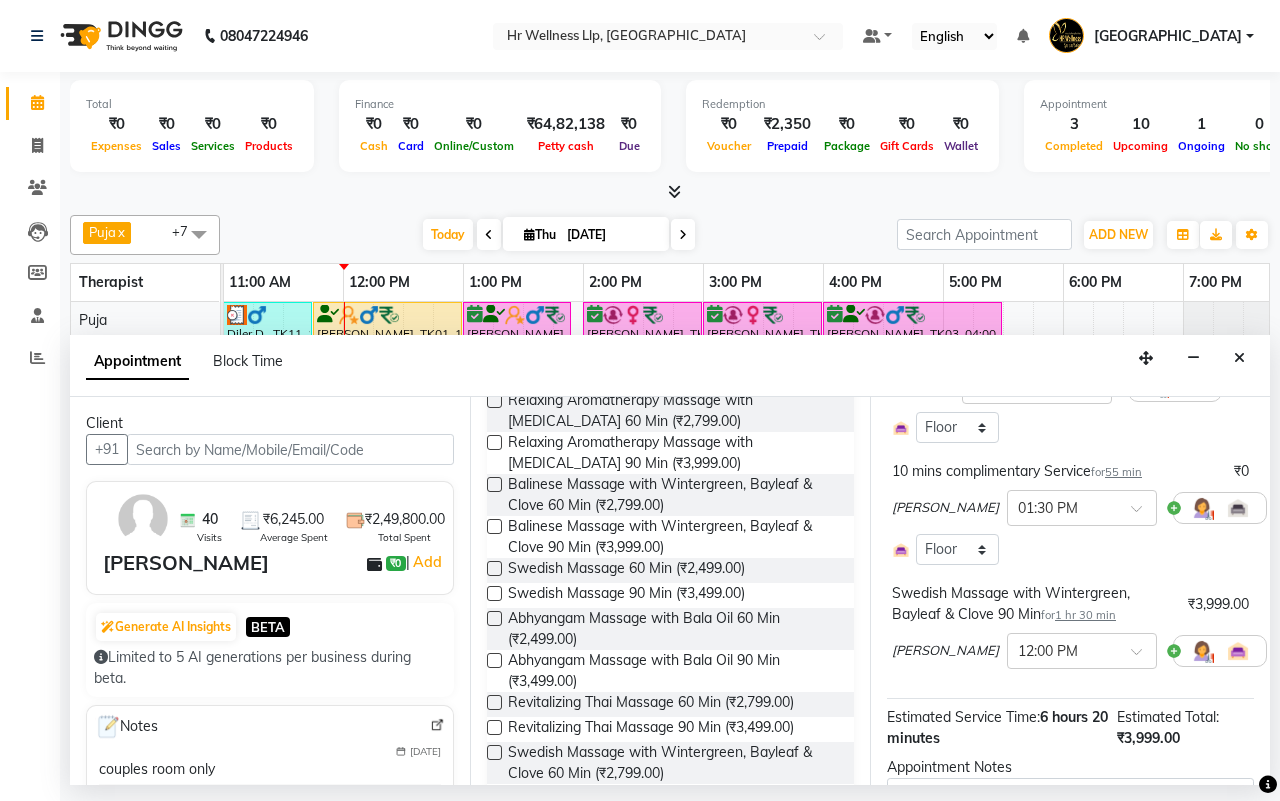 scroll, scrollTop: 750, scrollLeft: 0, axis: vertical 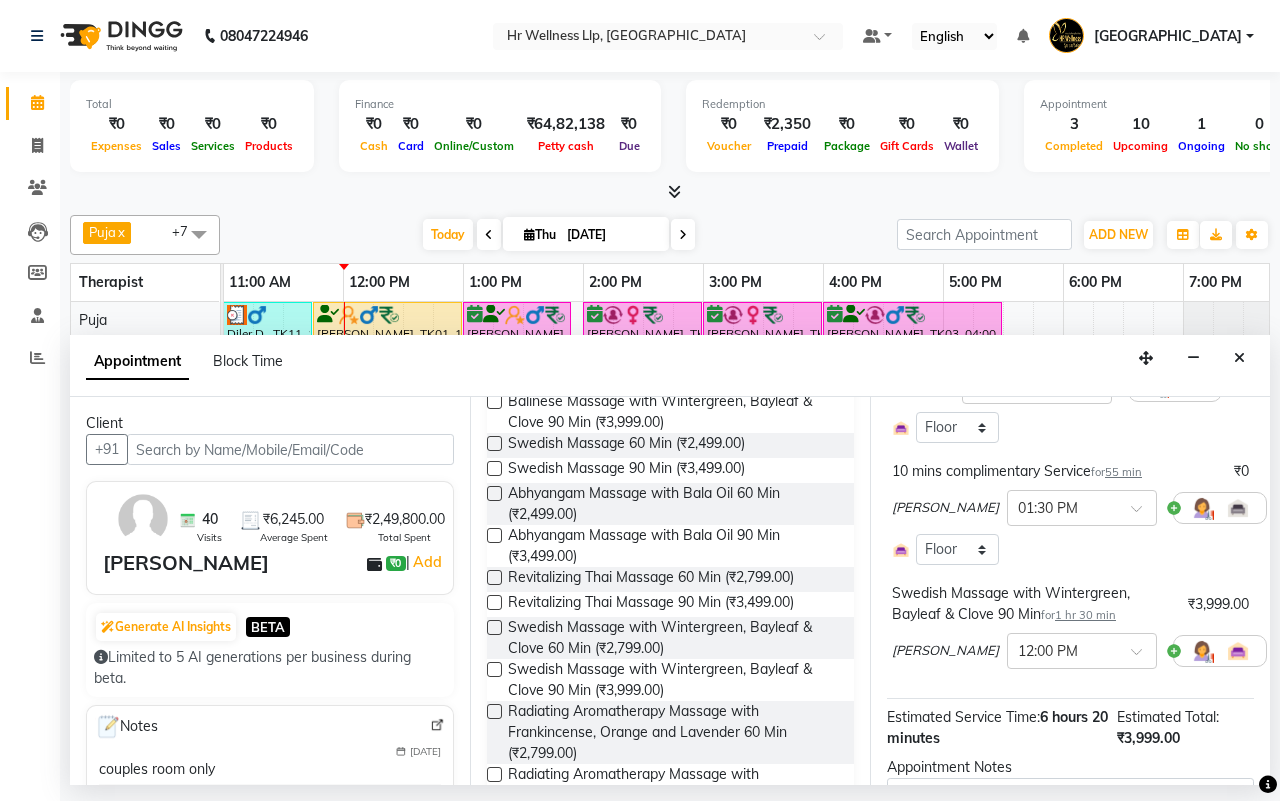 click at bounding box center [494, 669] 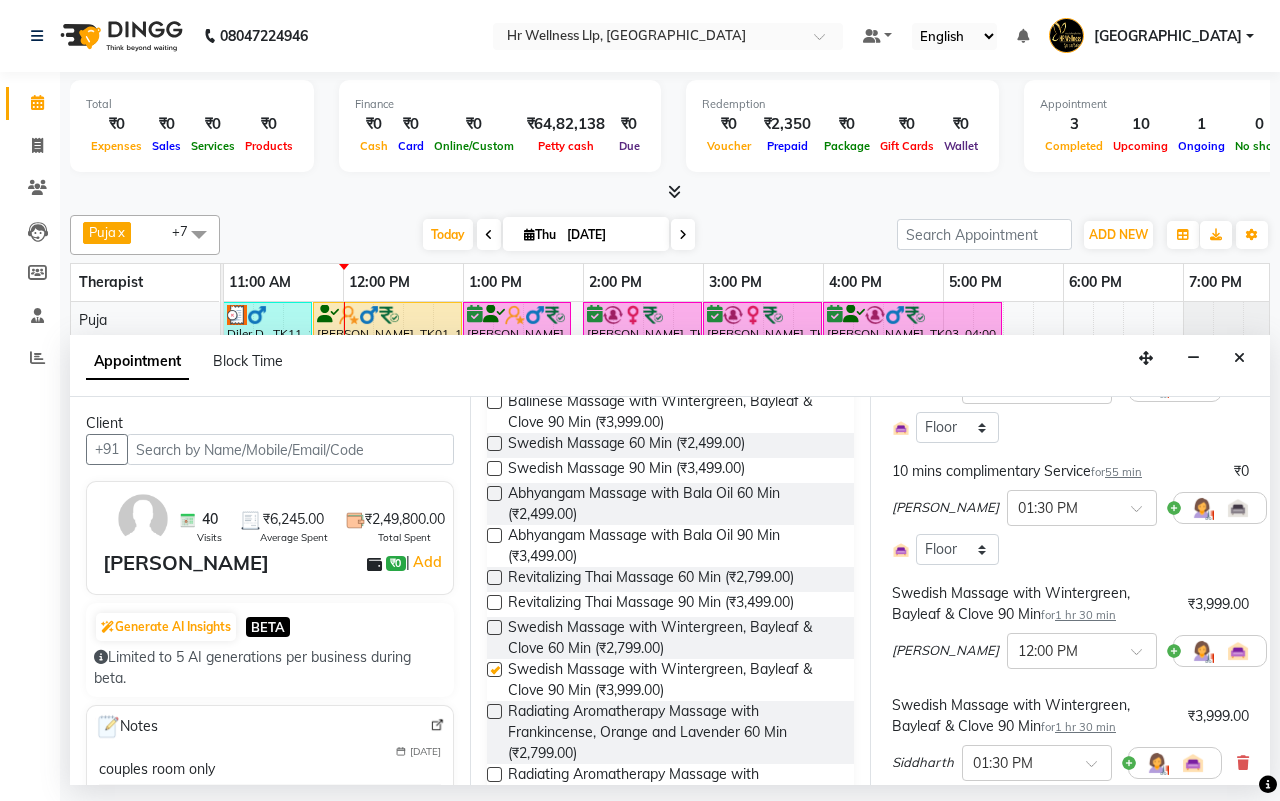 checkbox on "false" 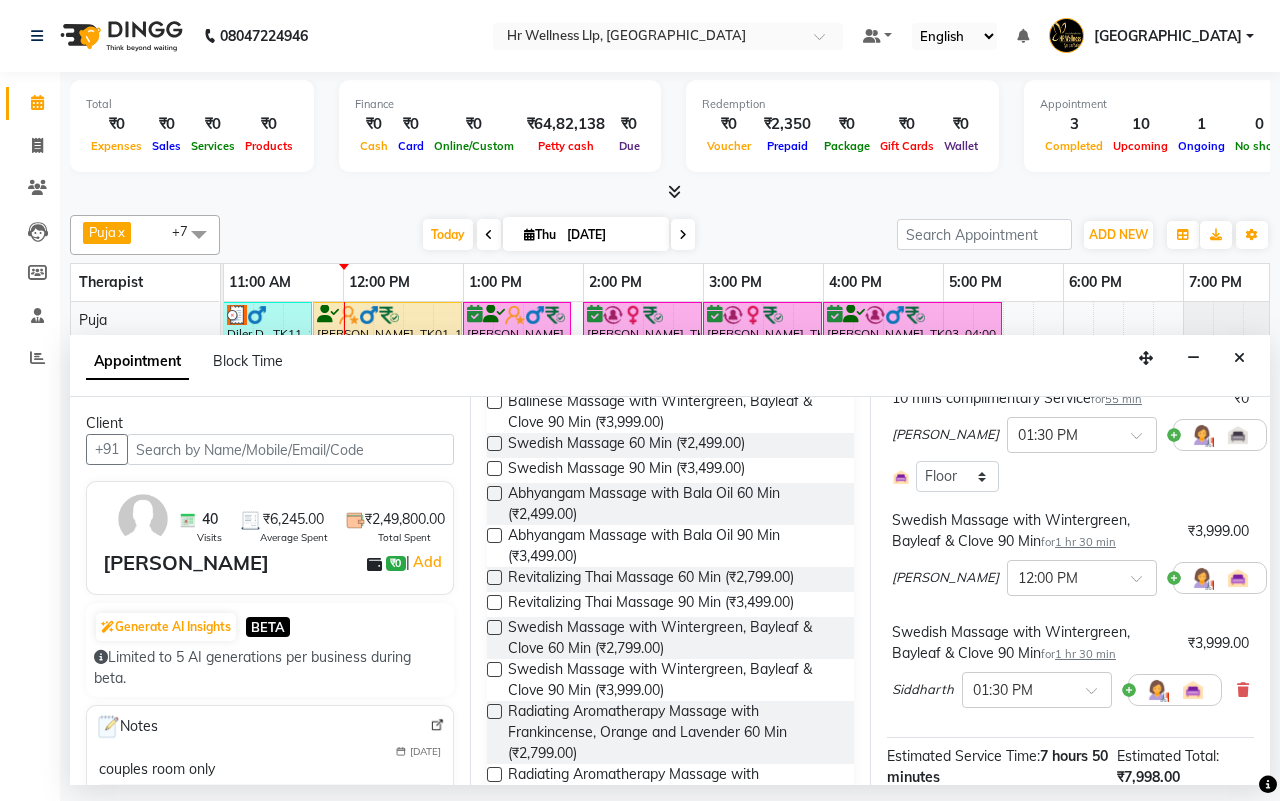 scroll, scrollTop: 375, scrollLeft: 0, axis: vertical 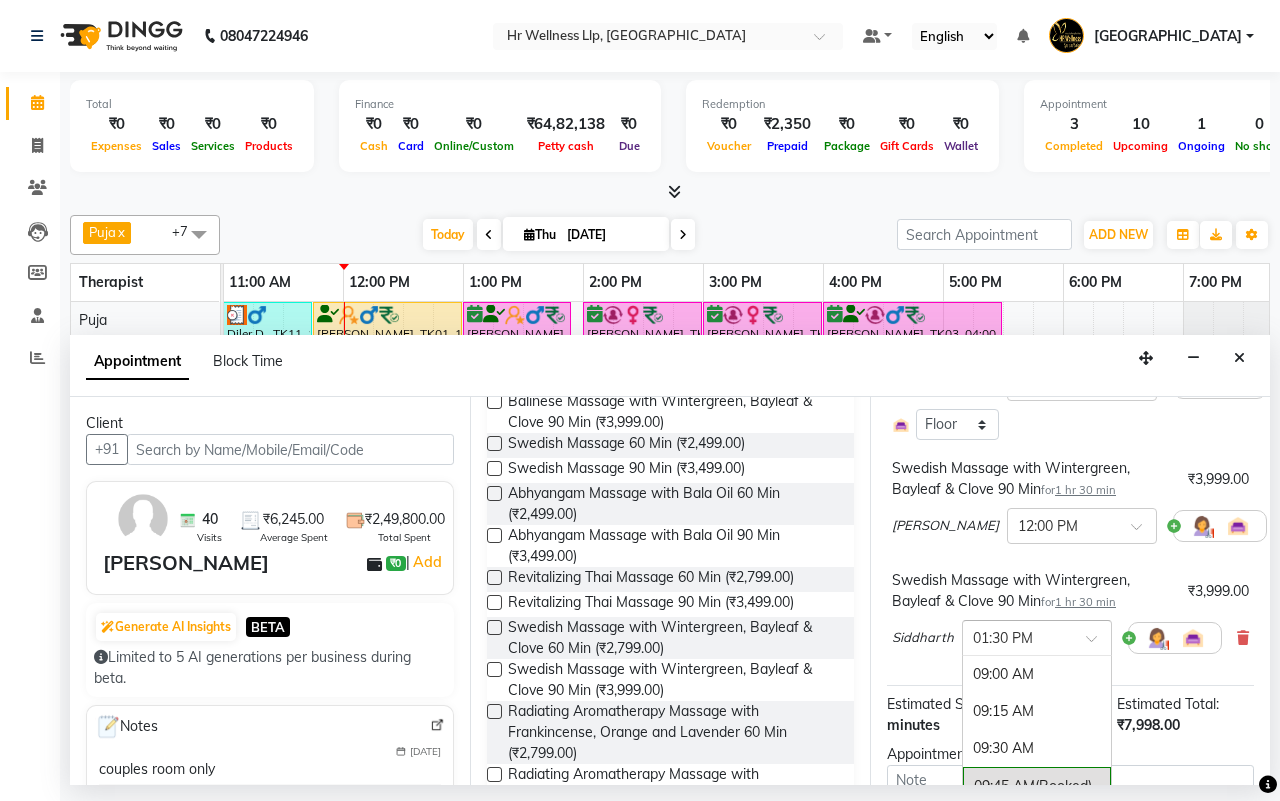 click at bounding box center [1098, 644] 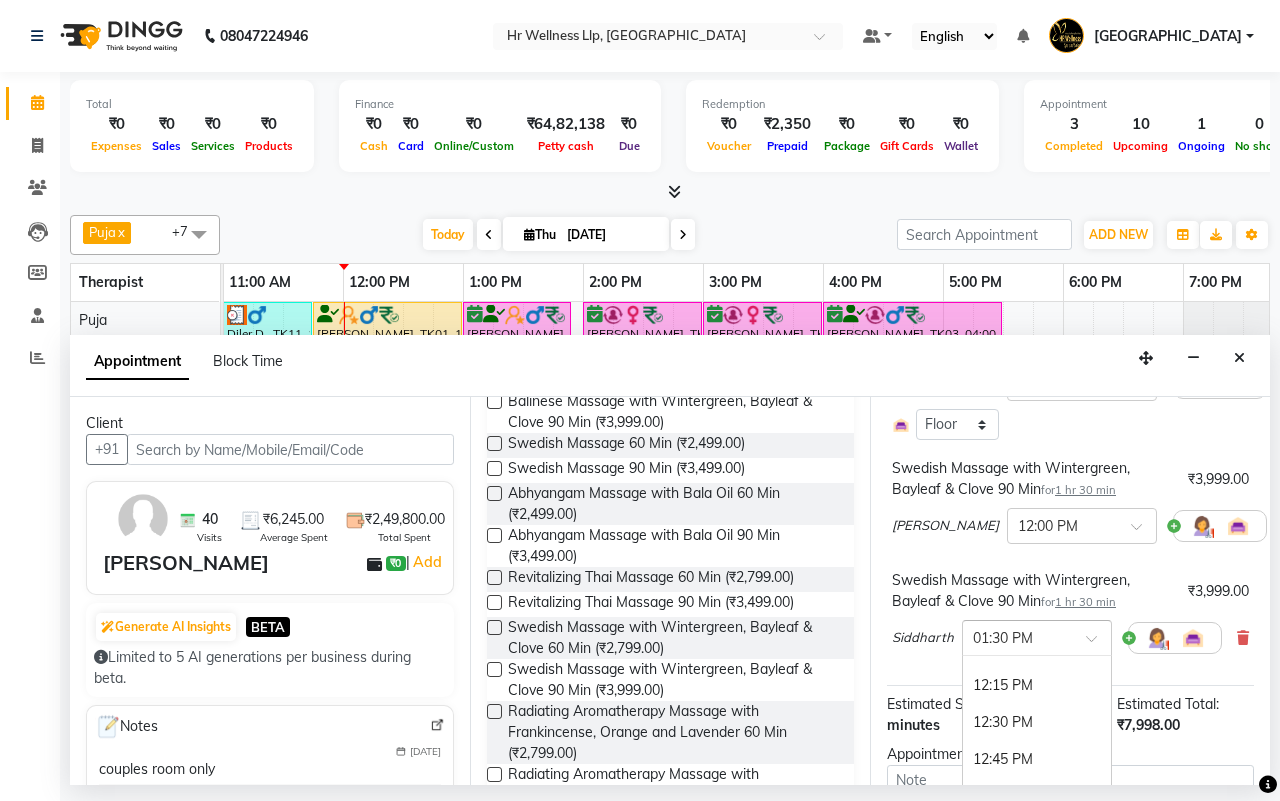 scroll, scrollTop: 436, scrollLeft: 0, axis: vertical 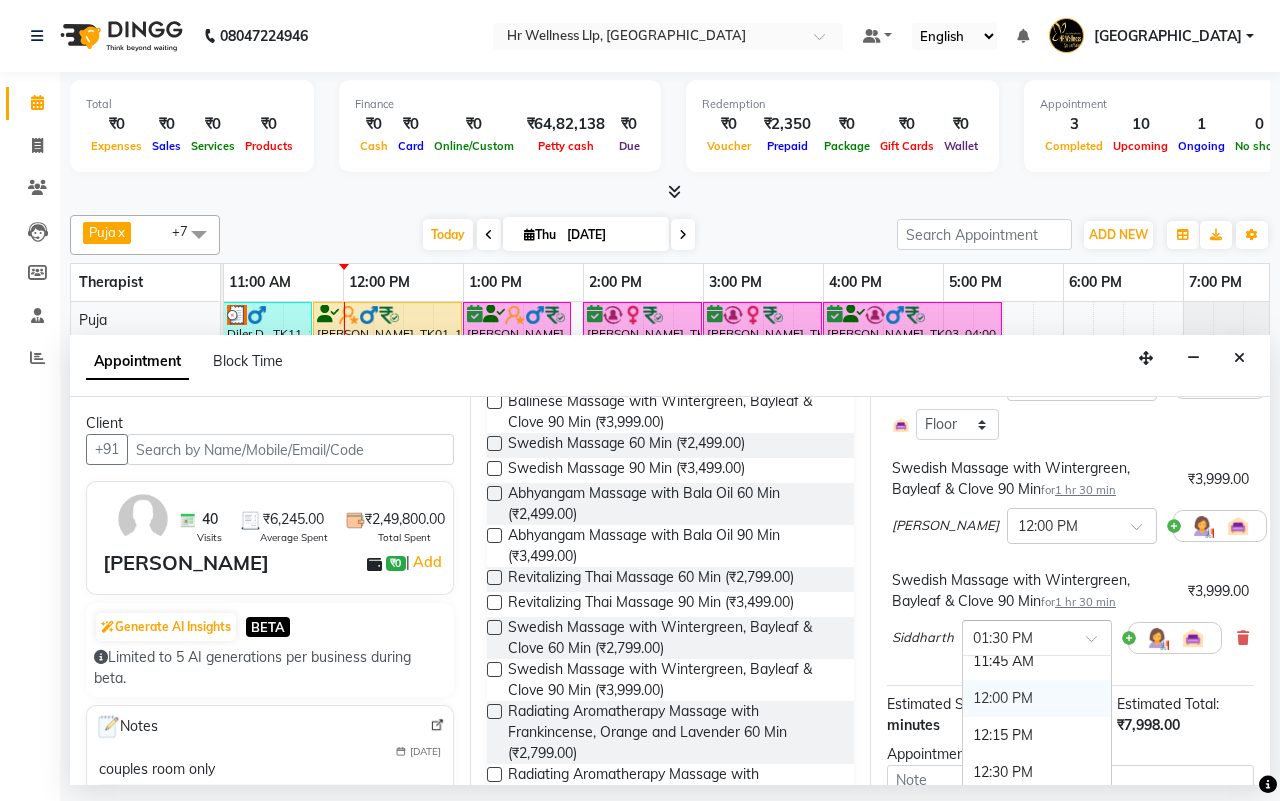 click on "12:00 PM" at bounding box center [1037, 698] 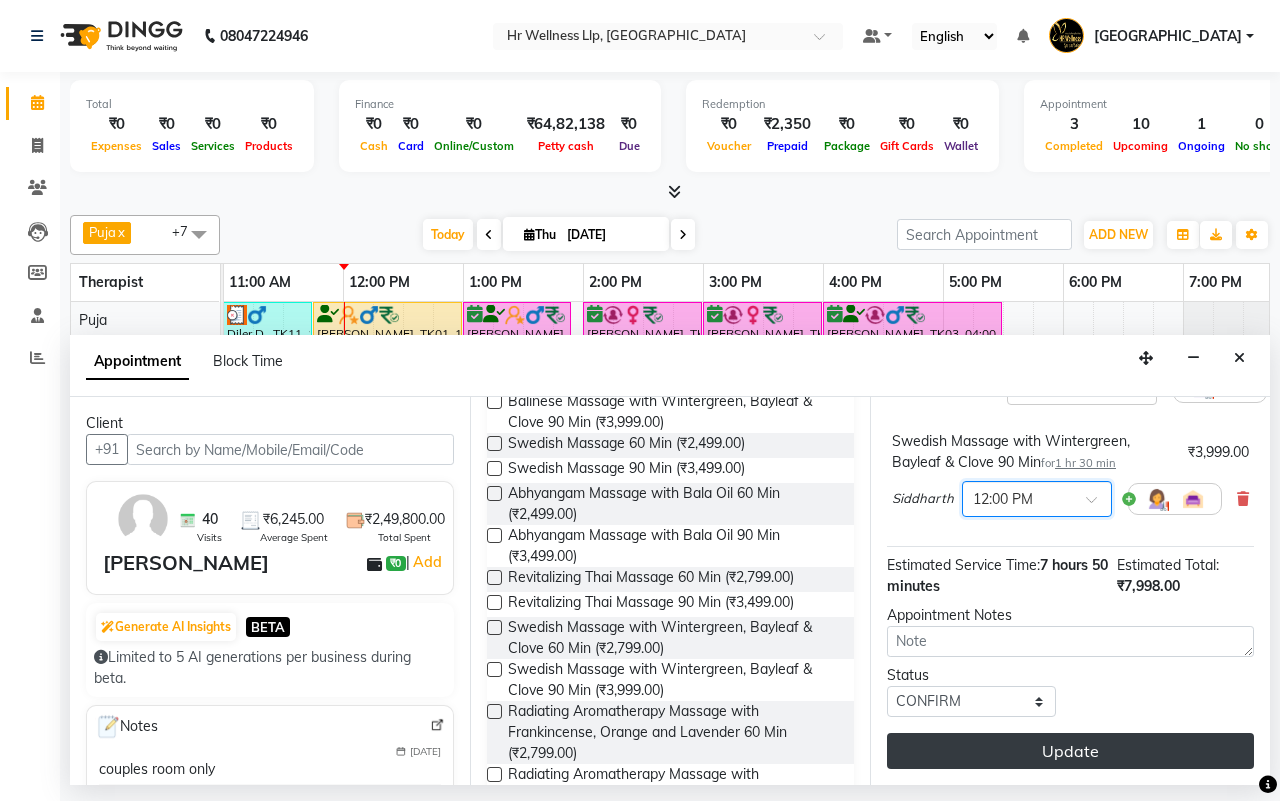 scroll, scrollTop: 533, scrollLeft: 0, axis: vertical 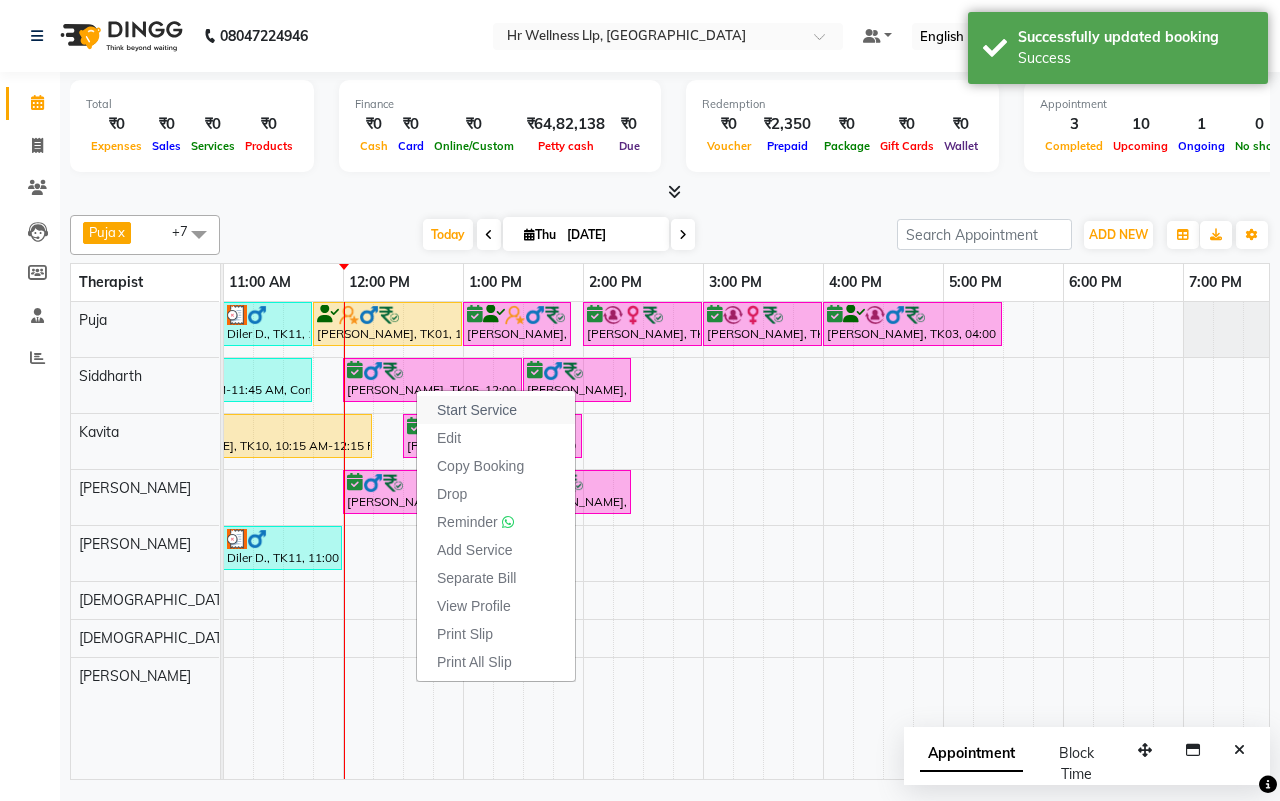 click on "Start Service" at bounding box center (477, 410) 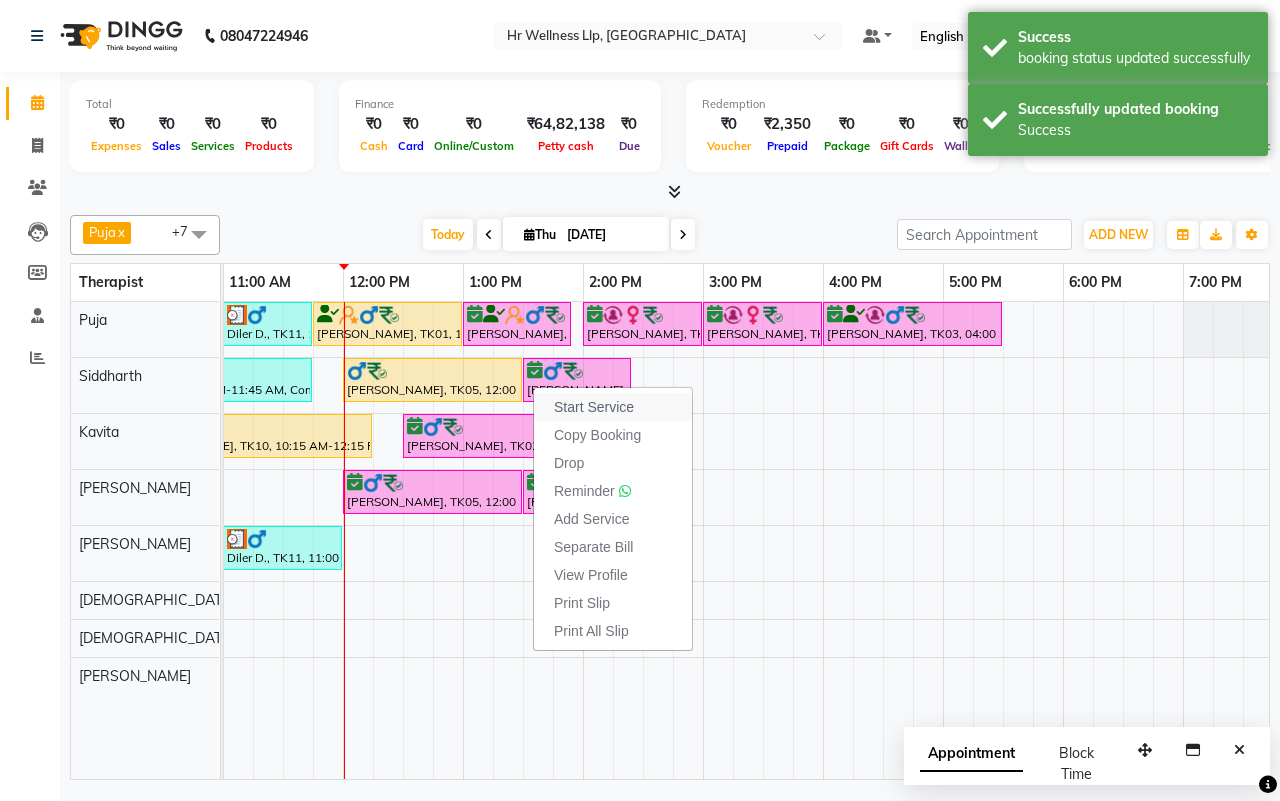 click on "Start Service" at bounding box center [594, 407] 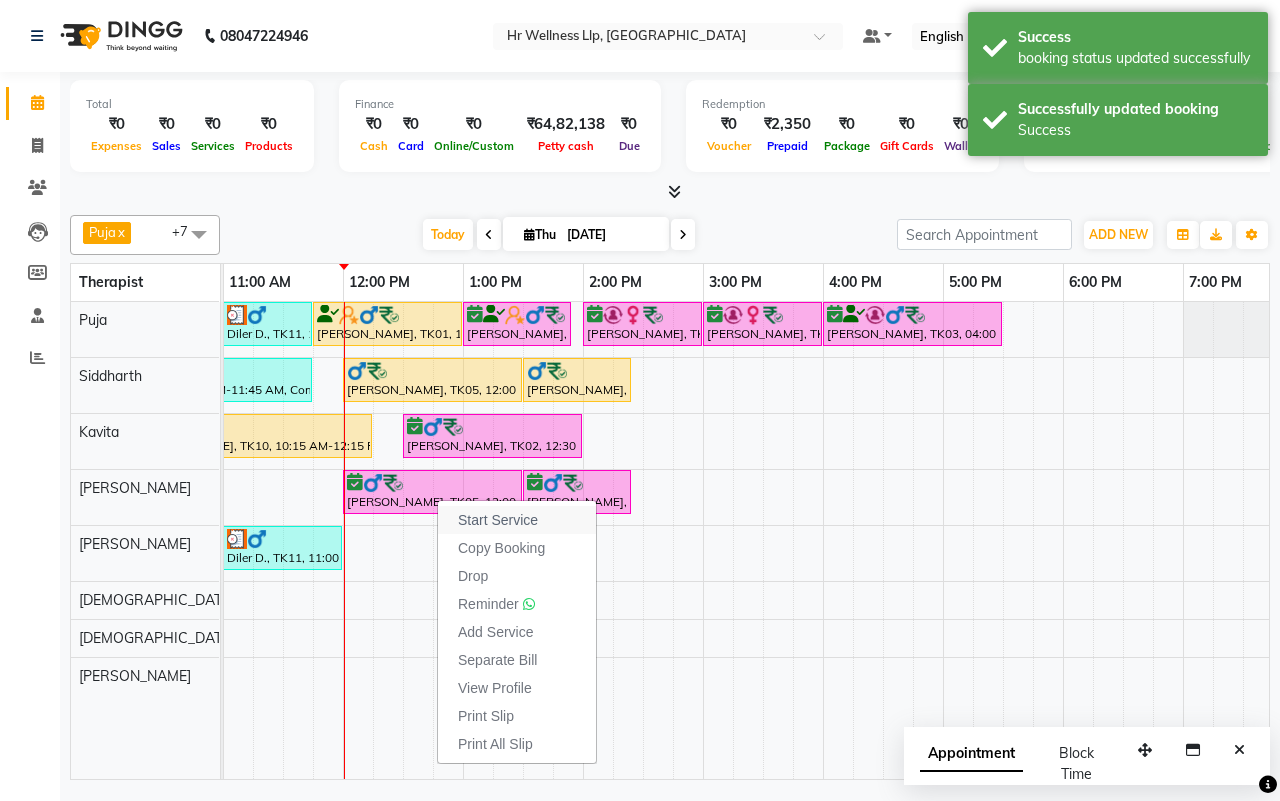 click on "Start Service" at bounding box center [498, 520] 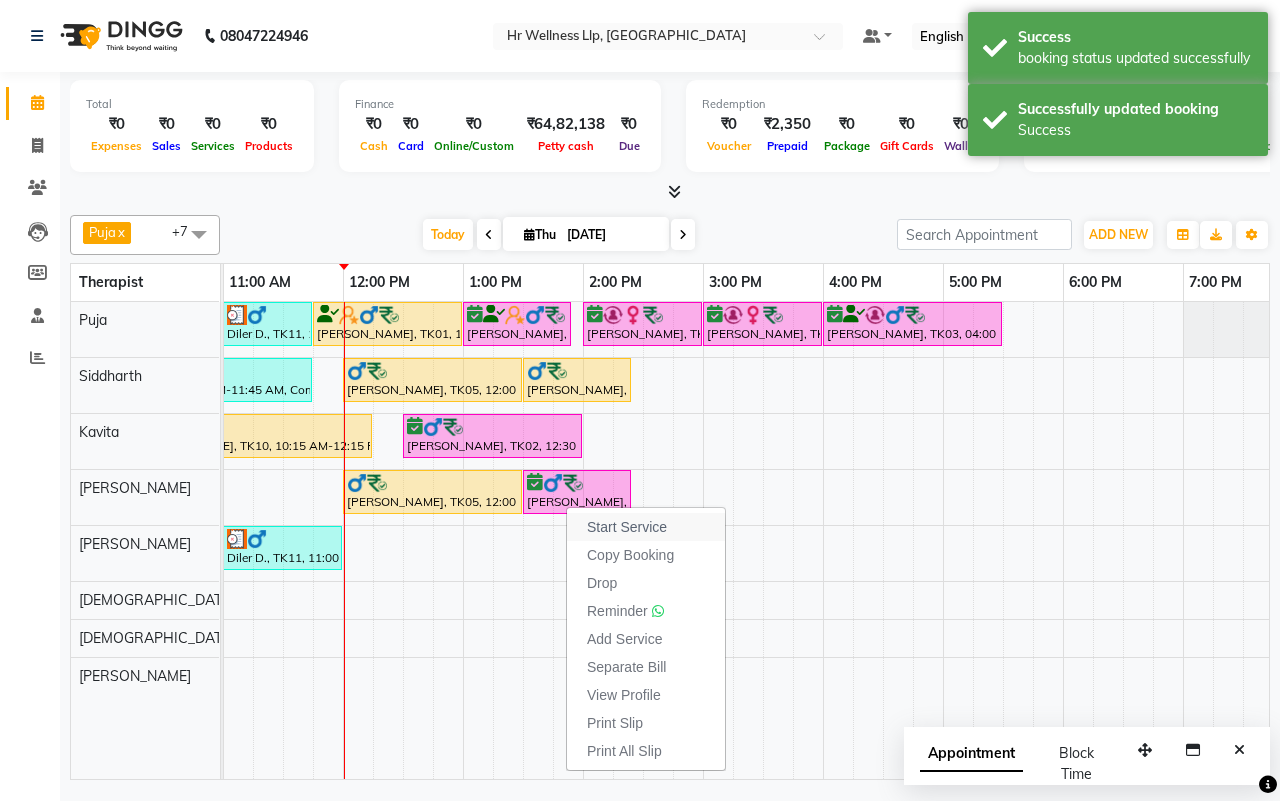 click on "Start Service" at bounding box center [627, 527] 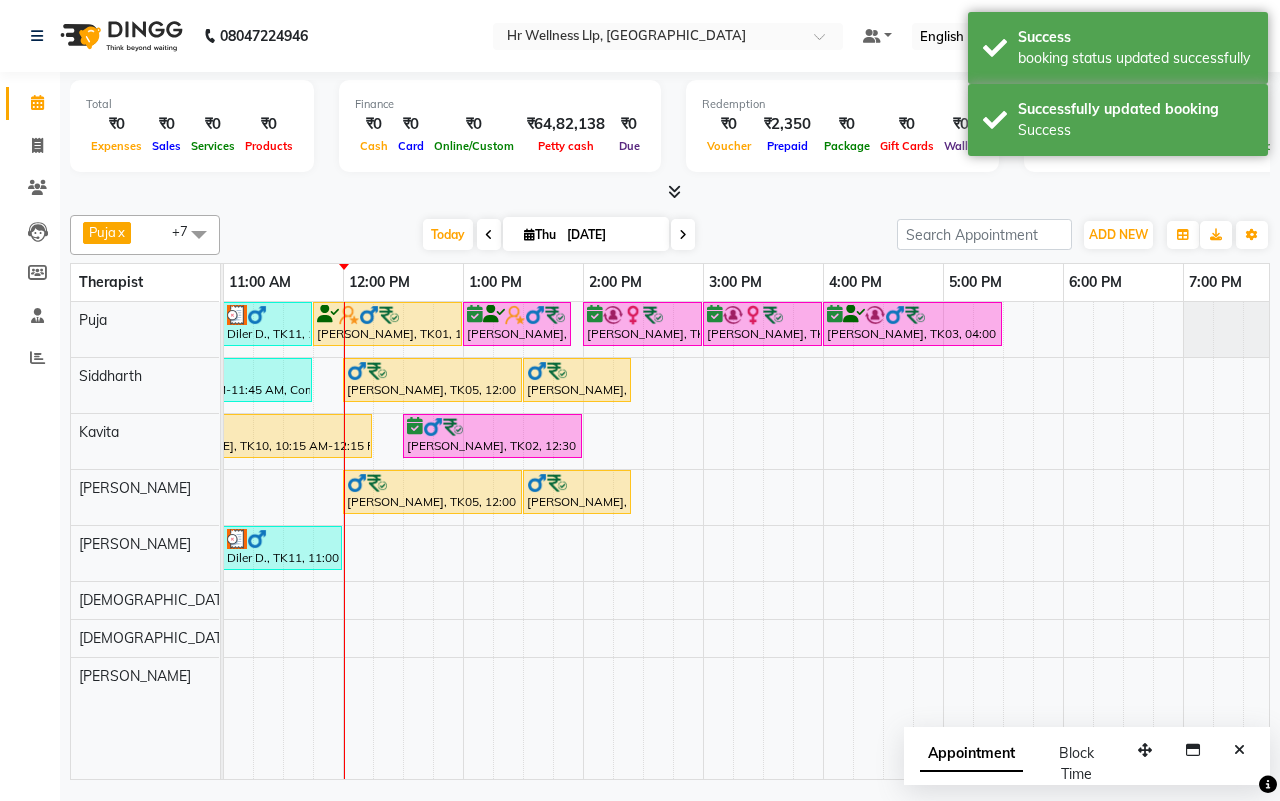 click on "Today  Thu 10-07-2025" at bounding box center (558, 235) 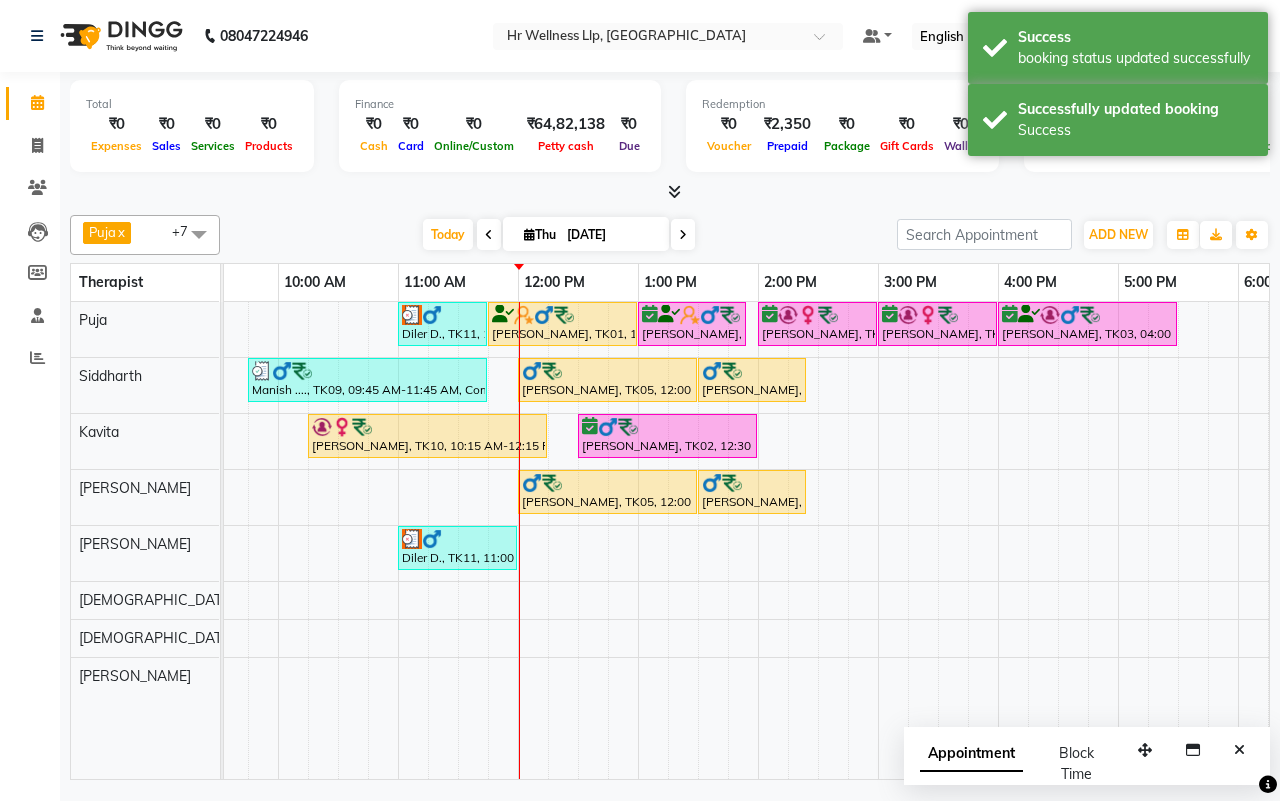 scroll, scrollTop: 0, scrollLeft: 137, axis: horizontal 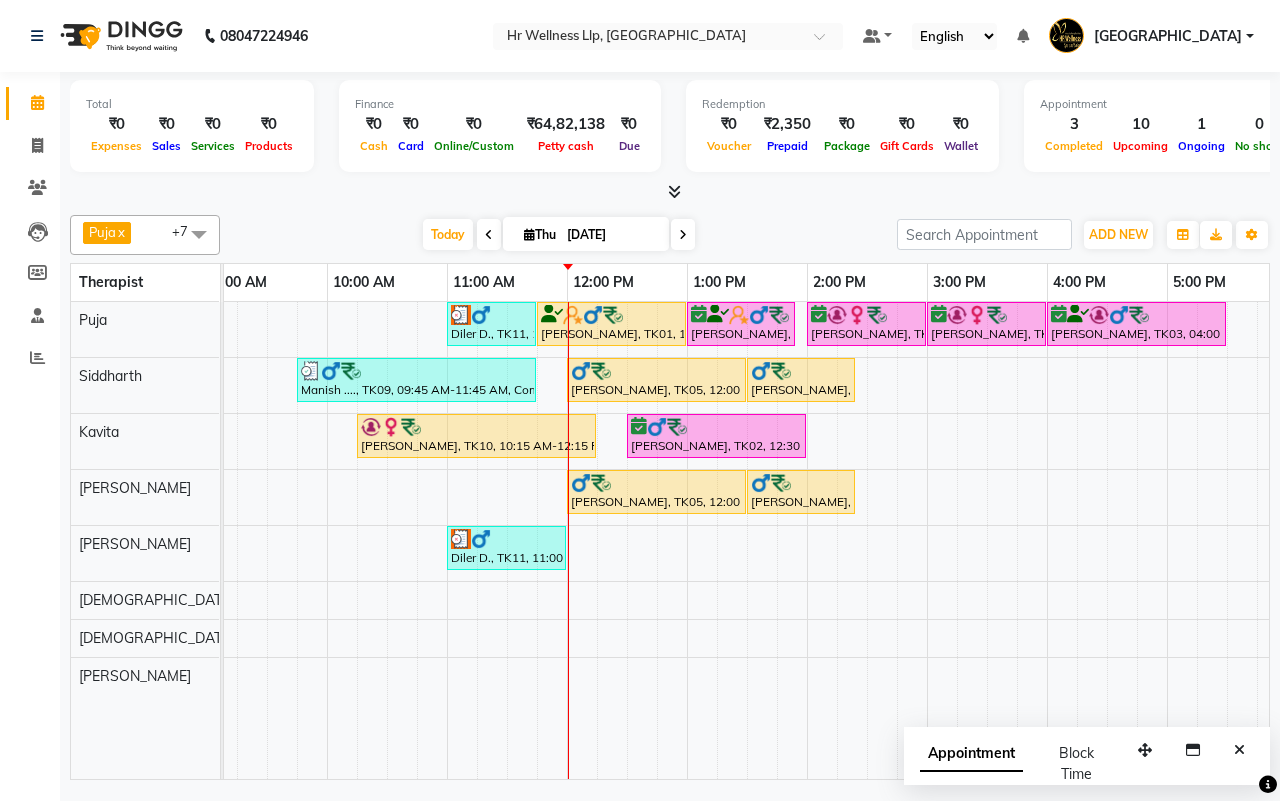 click on "Today  Thu 10-07-2025" at bounding box center (558, 235) 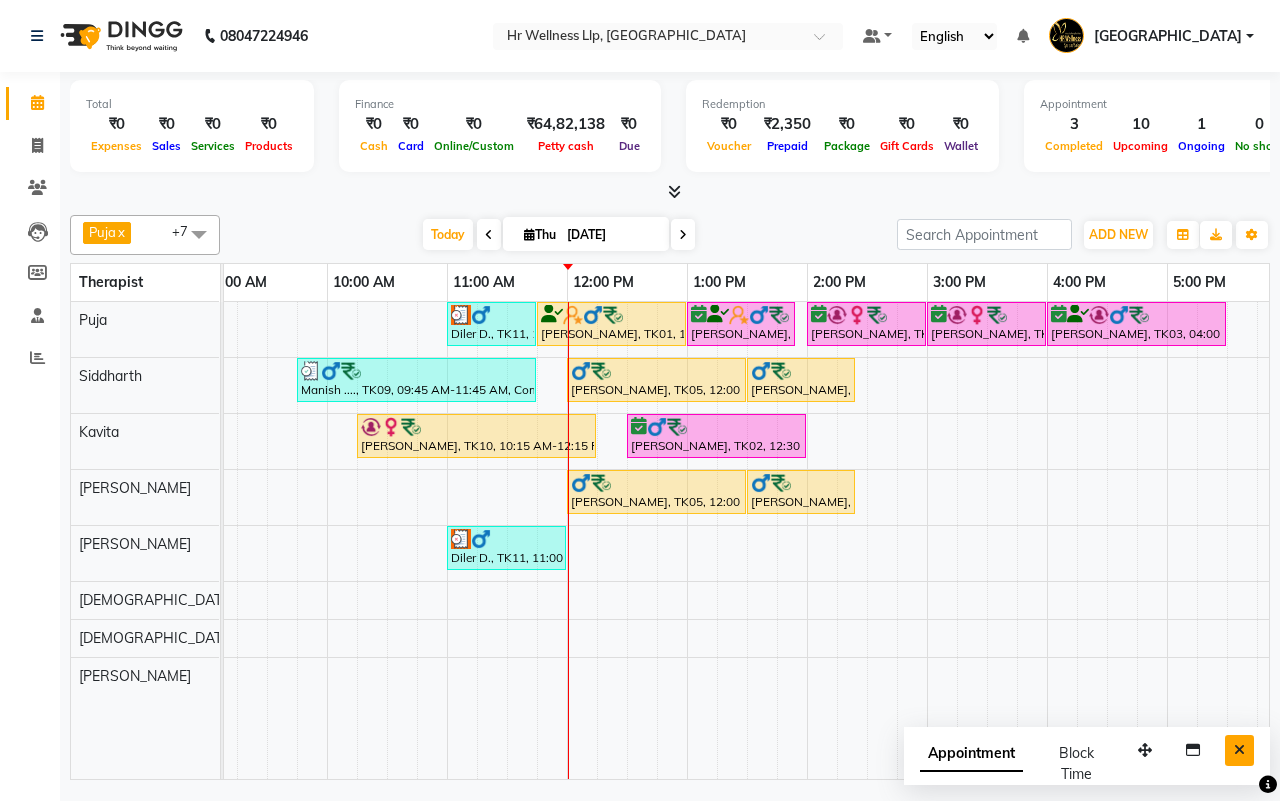 click at bounding box center (1239, 750) 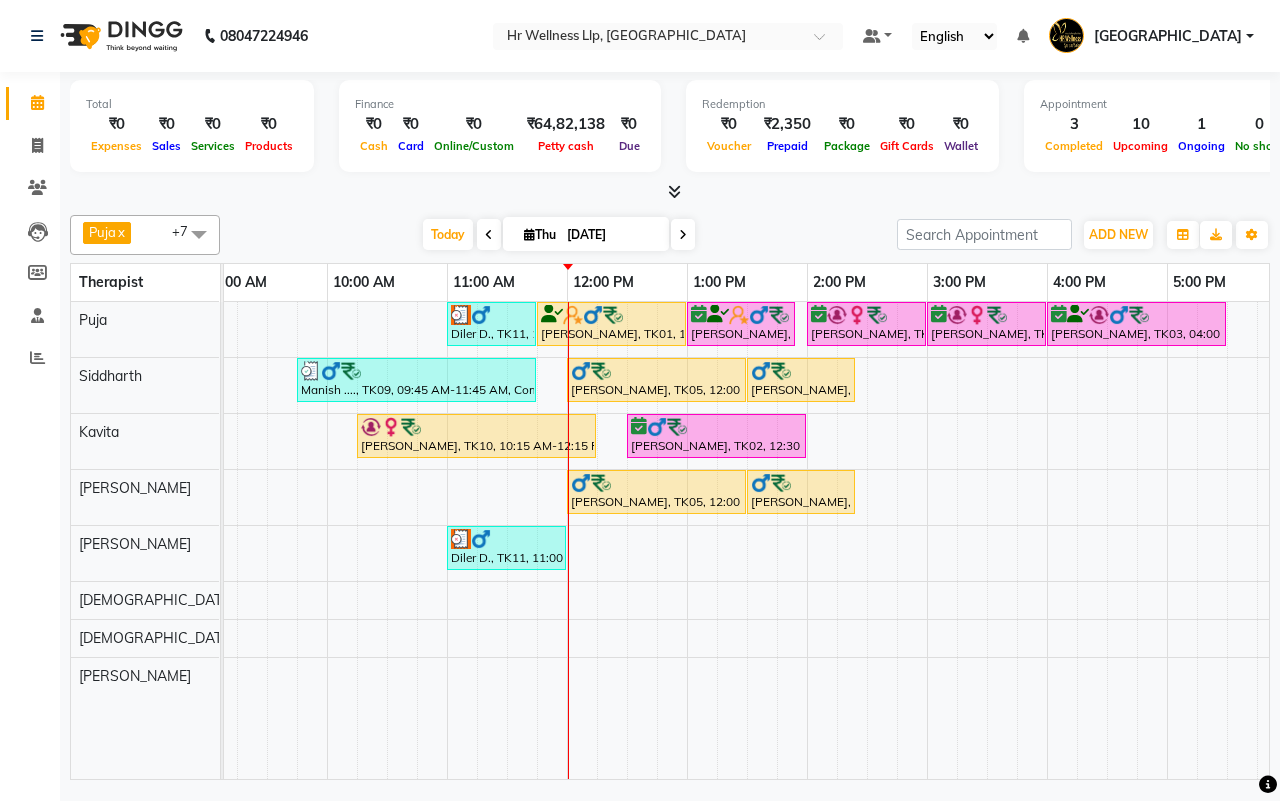 click on "Today  Thu 10-07-2025" at bounding box center (558, 235) 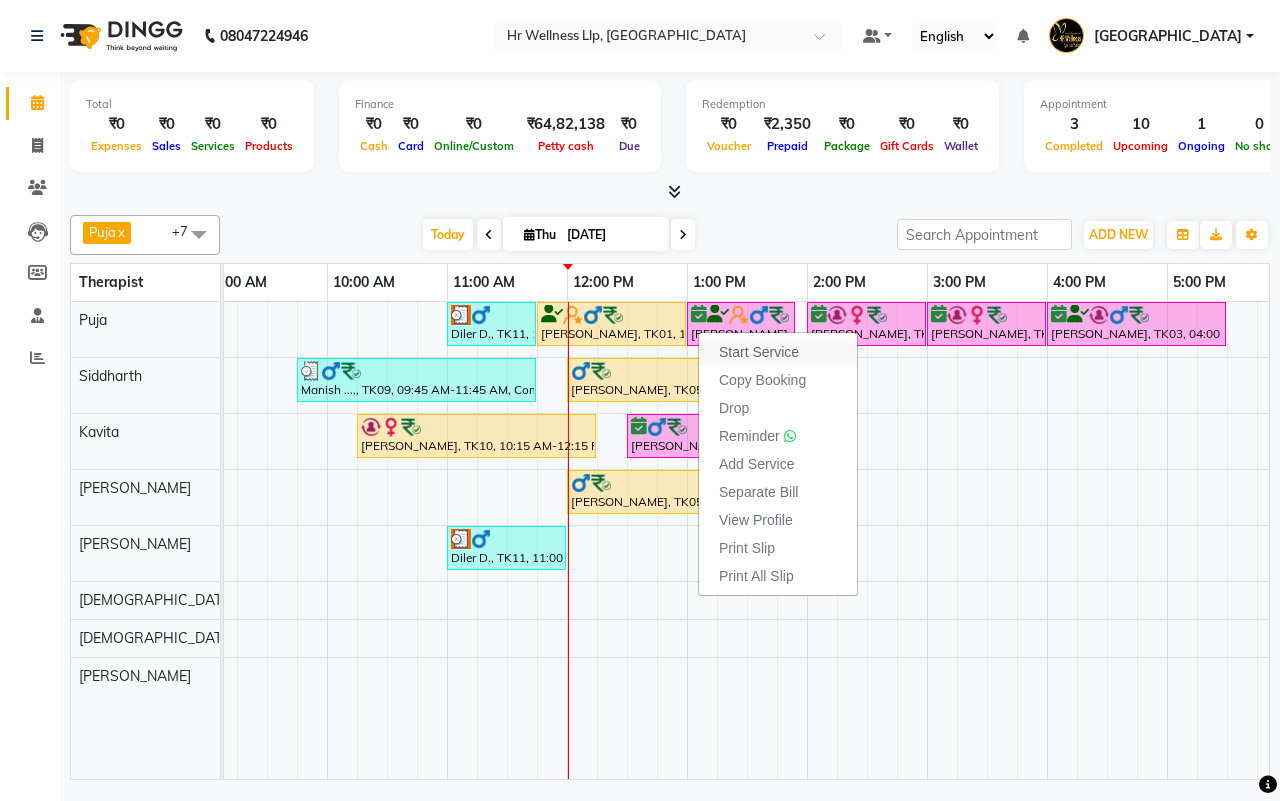 click on "Start Service" at bounding box center [759, 352] 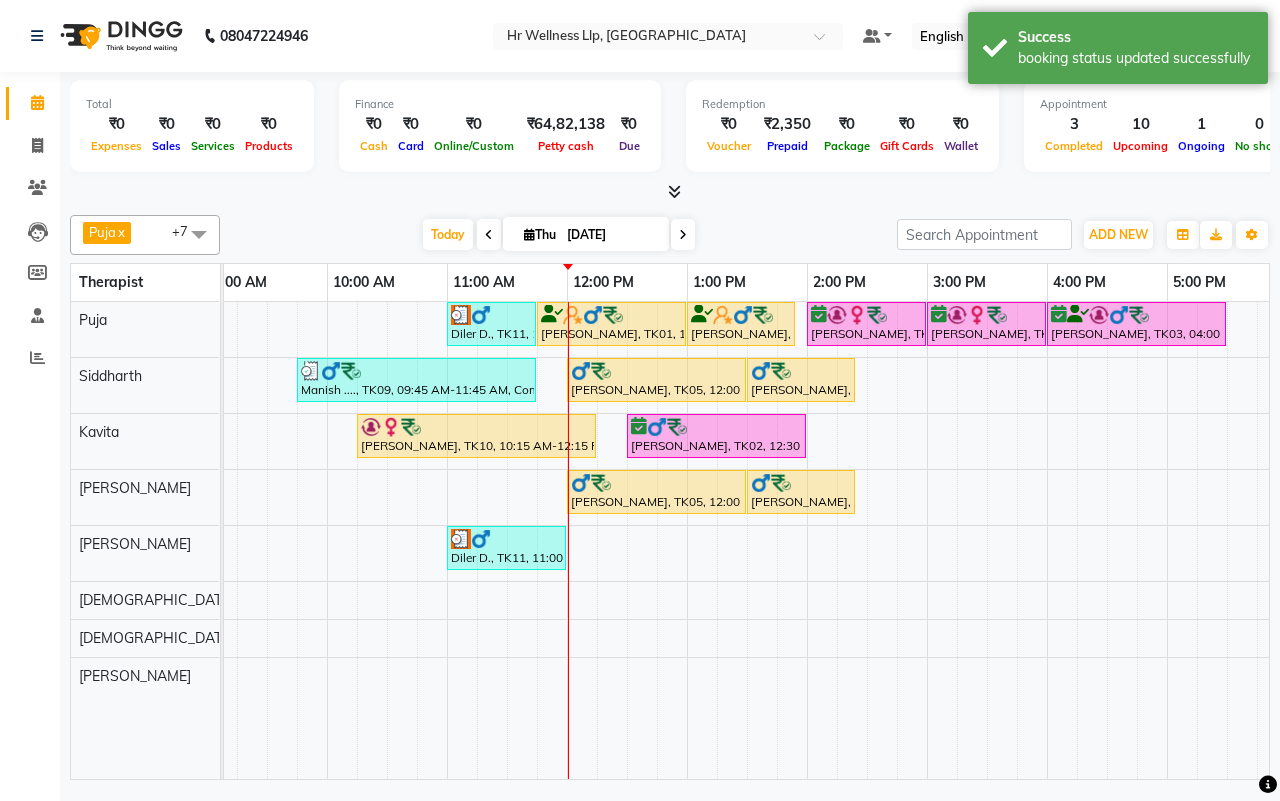 click on "Today  Thu 10-07-2025" at bounding box center (558, 235) 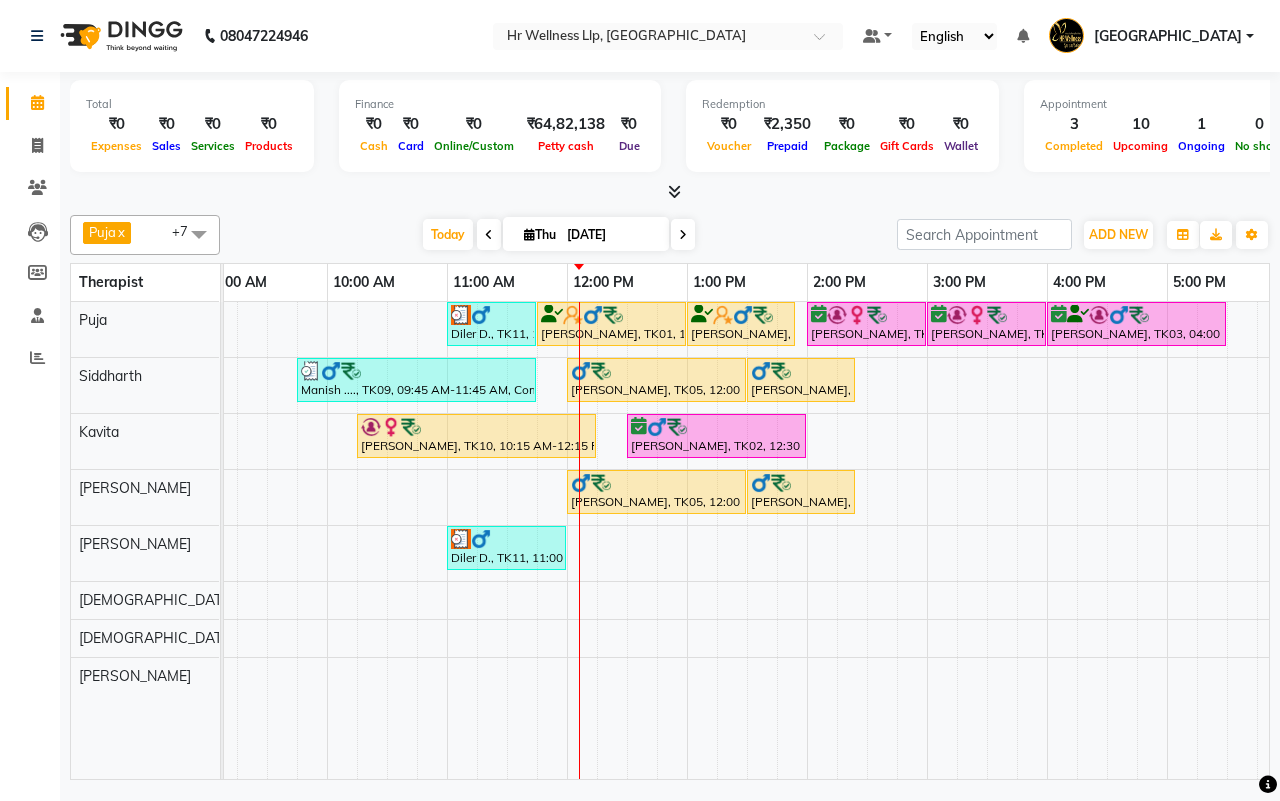 click on "Today  Thu 10-07-2025" at bounding box center (558, 235) 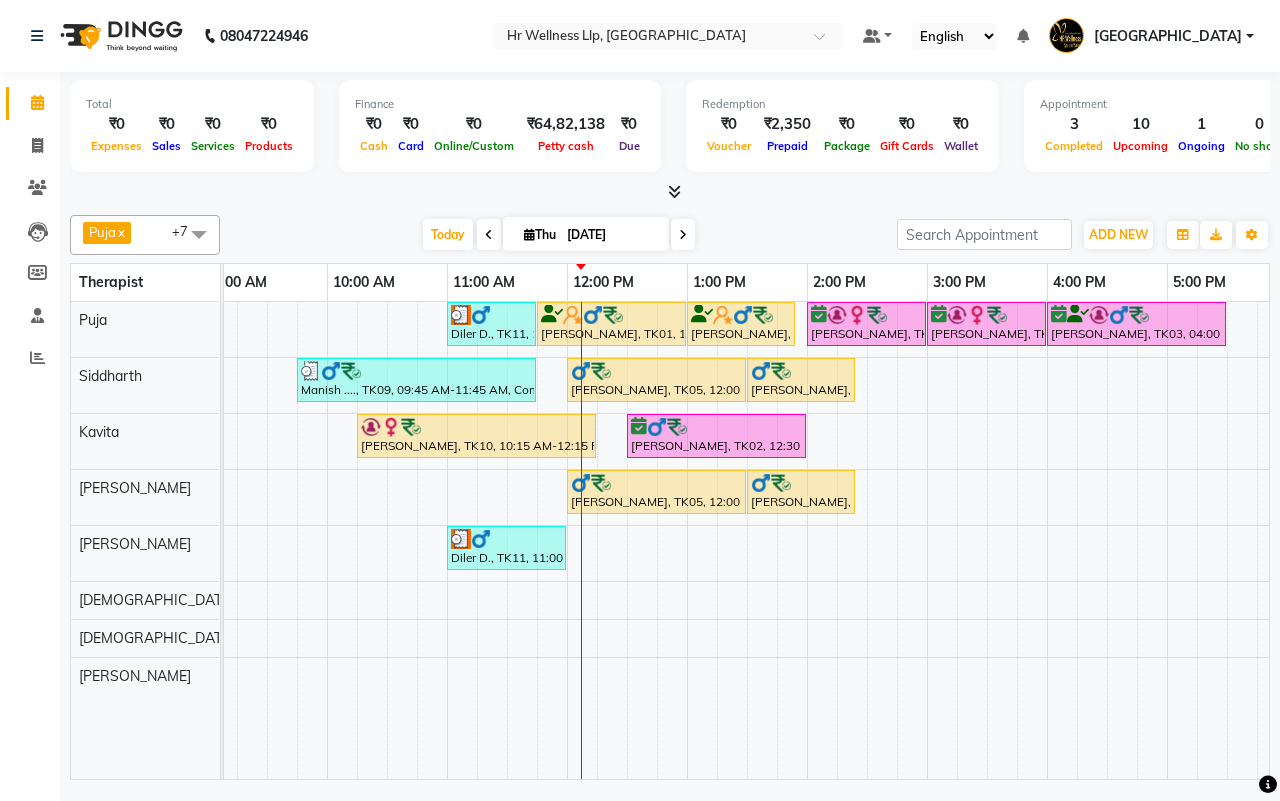 click on "Today  Thu 10-07-2025" at bounding box center [558, 235] 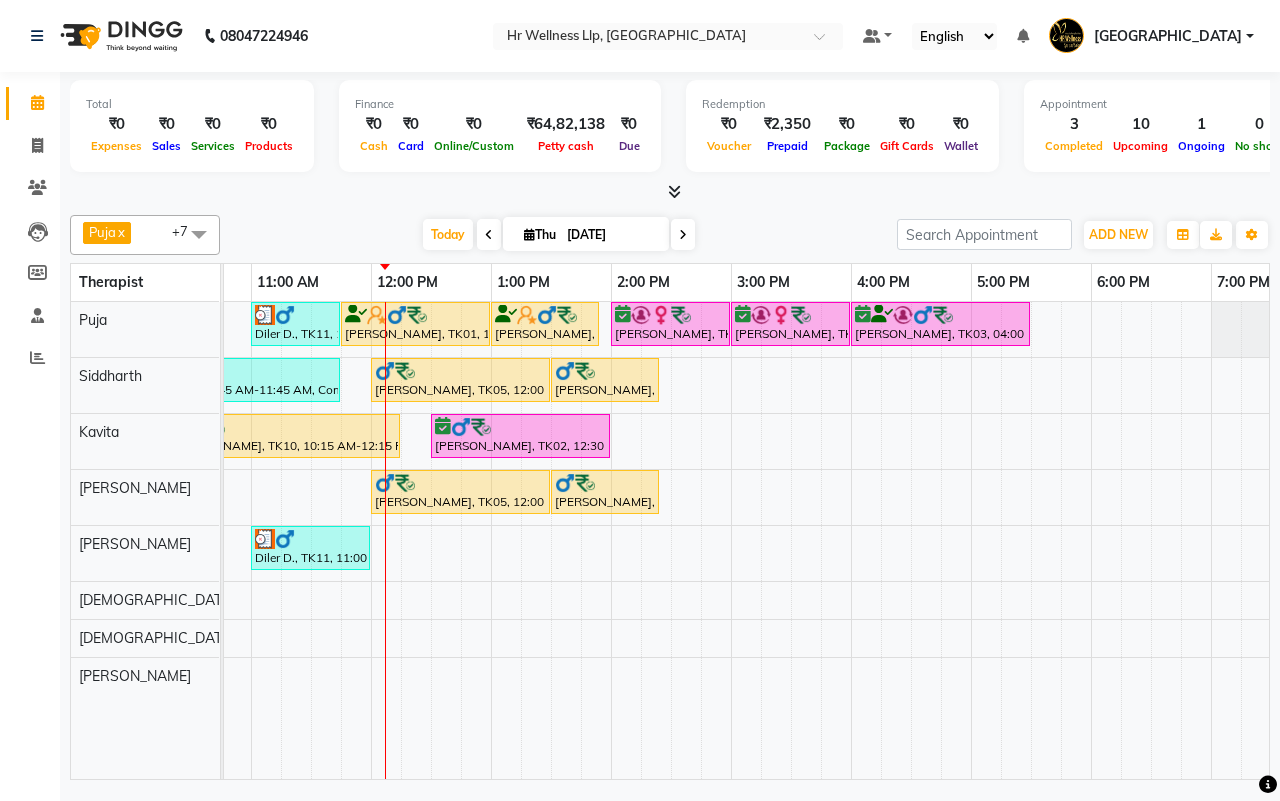 scroll, scrollTop: 0, scrollLeft: 341, axis: horizontal 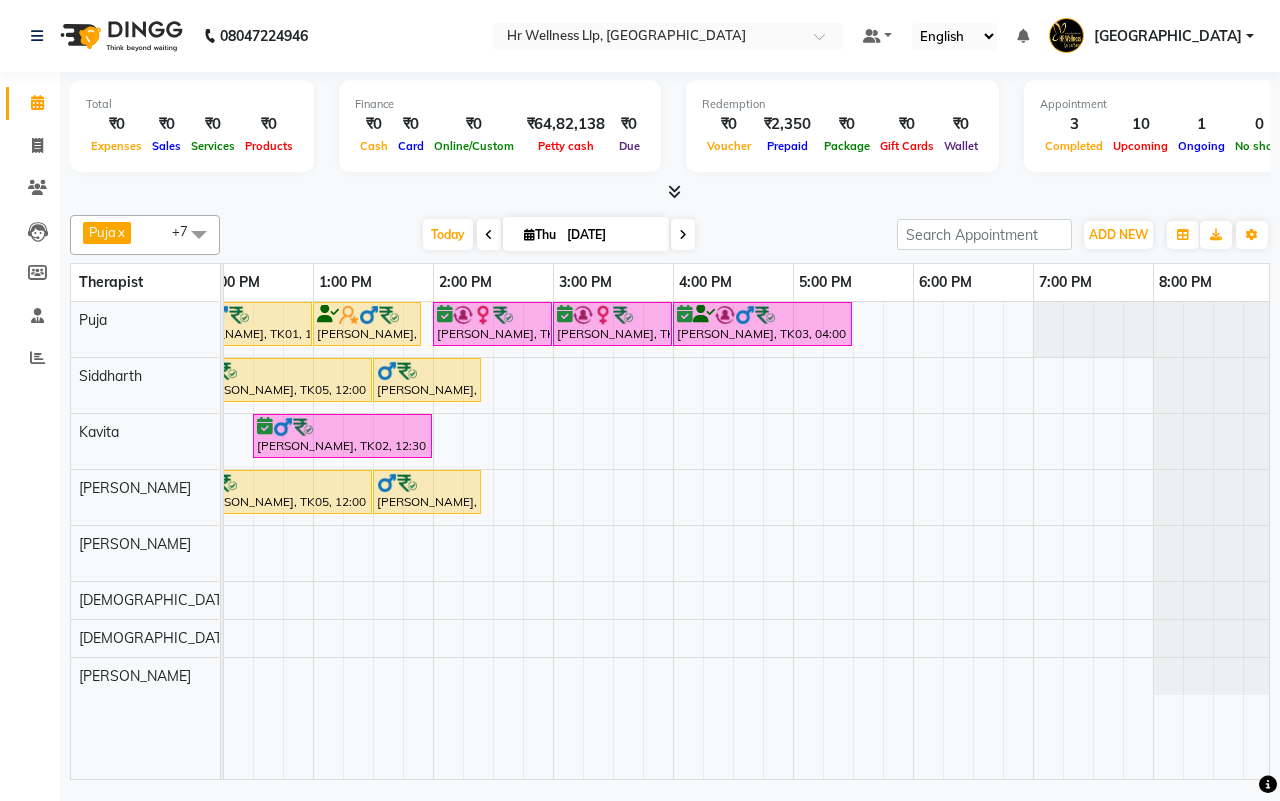 click at bounding box center [683, 235] 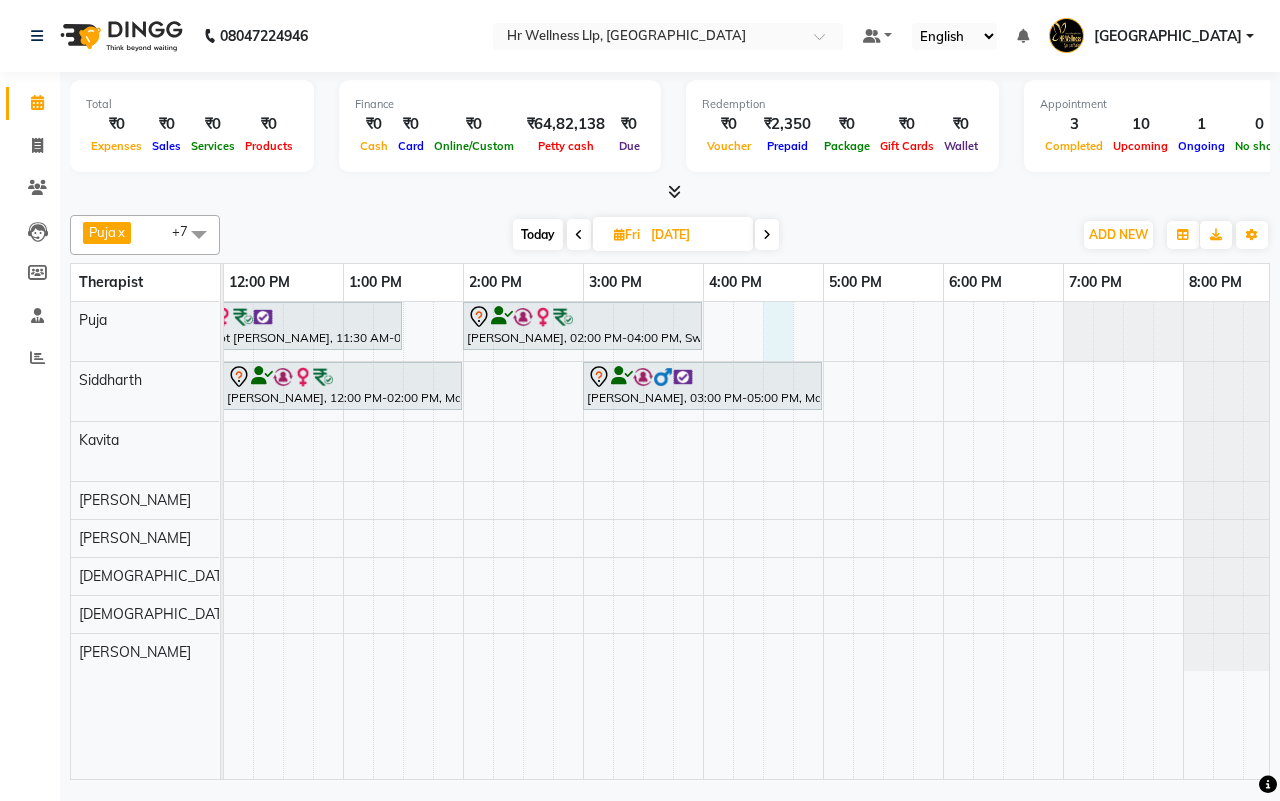 click on "Brahmajyot Dhillon, 11:30 AM-01:30 PM, Relaxing Aromatherapy Massage with Lavender oil 90 Min             Swarna Kulkarni, 02:00 PM-04:00 PM, Swedish Massage with Wintergreen, Bayleaf & Clove 90 Min             Amit Nagpal, 12:00 PM-02:00 PM, Massage 90 Min             Deepak Mahendra, 03:00 PM-05:00 PM, Massage 90 Min             Manish ...., 10:00 AM-12:00 PM, Swedish Massage with Wintergreen, Bayleaf & Clove 90 Min" at bounding box center [523, 540] 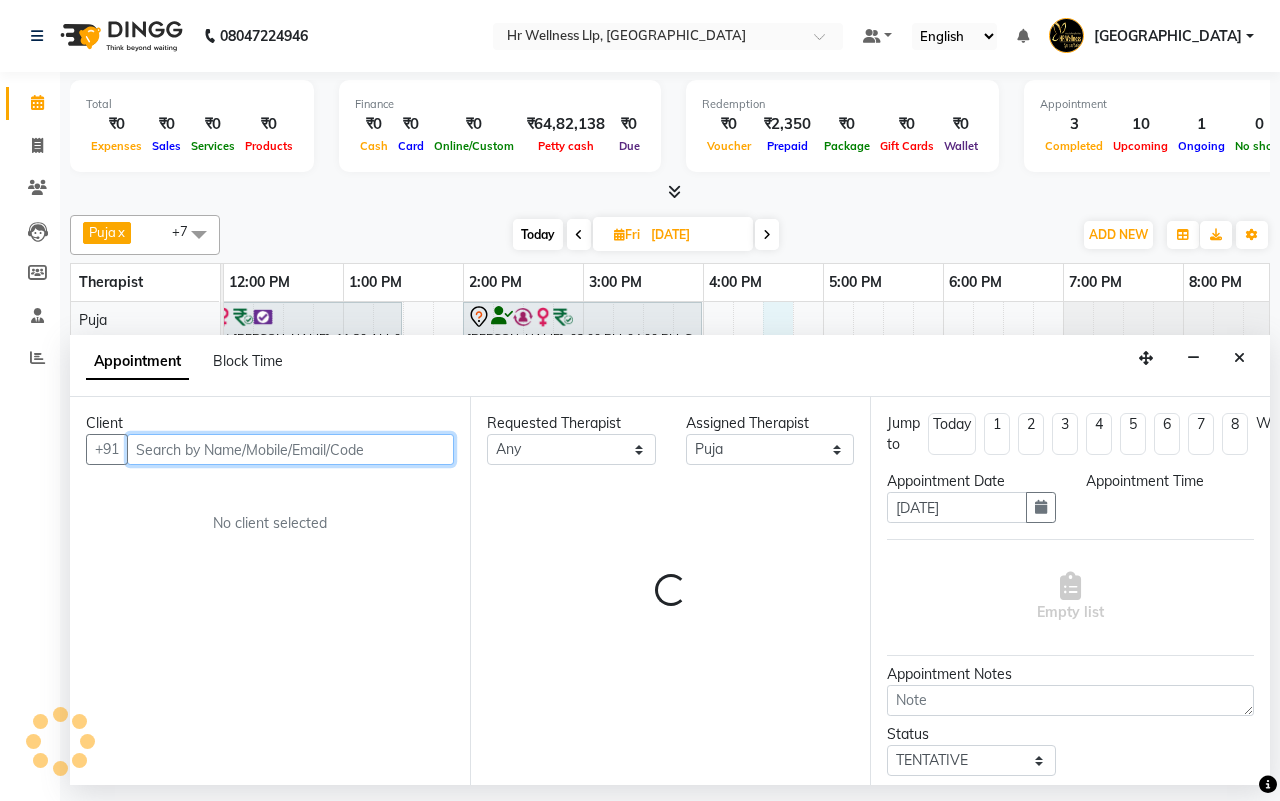 select on "990" 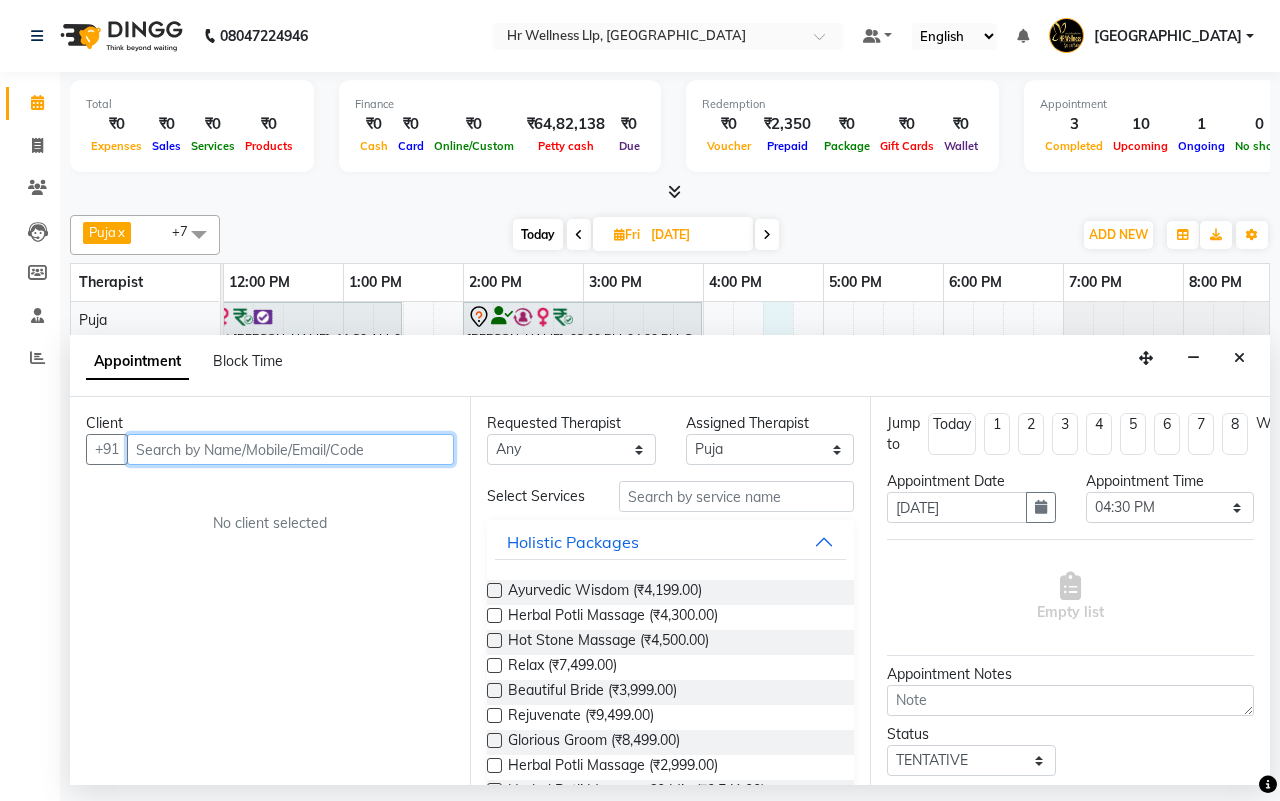 click at bounding box center (290, 449) 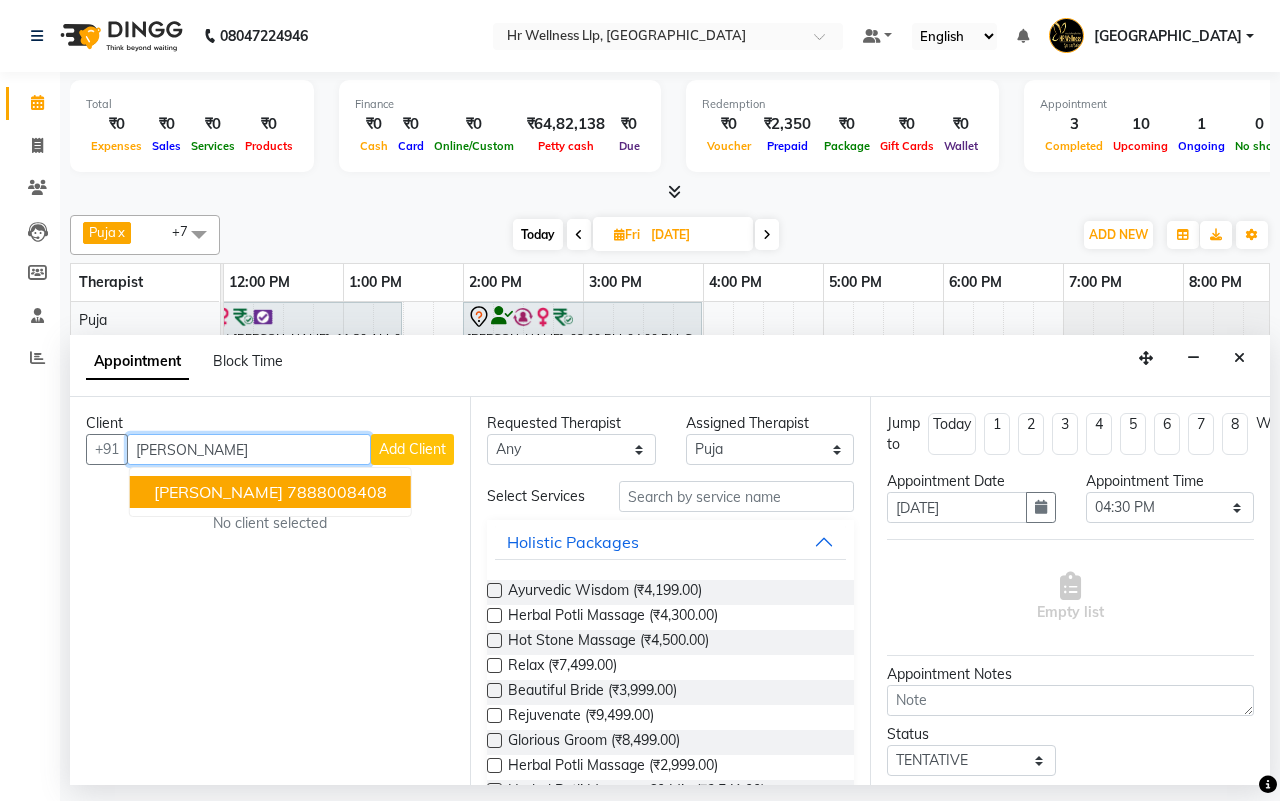 click on "7888008408" at bounding box center [337, 492] 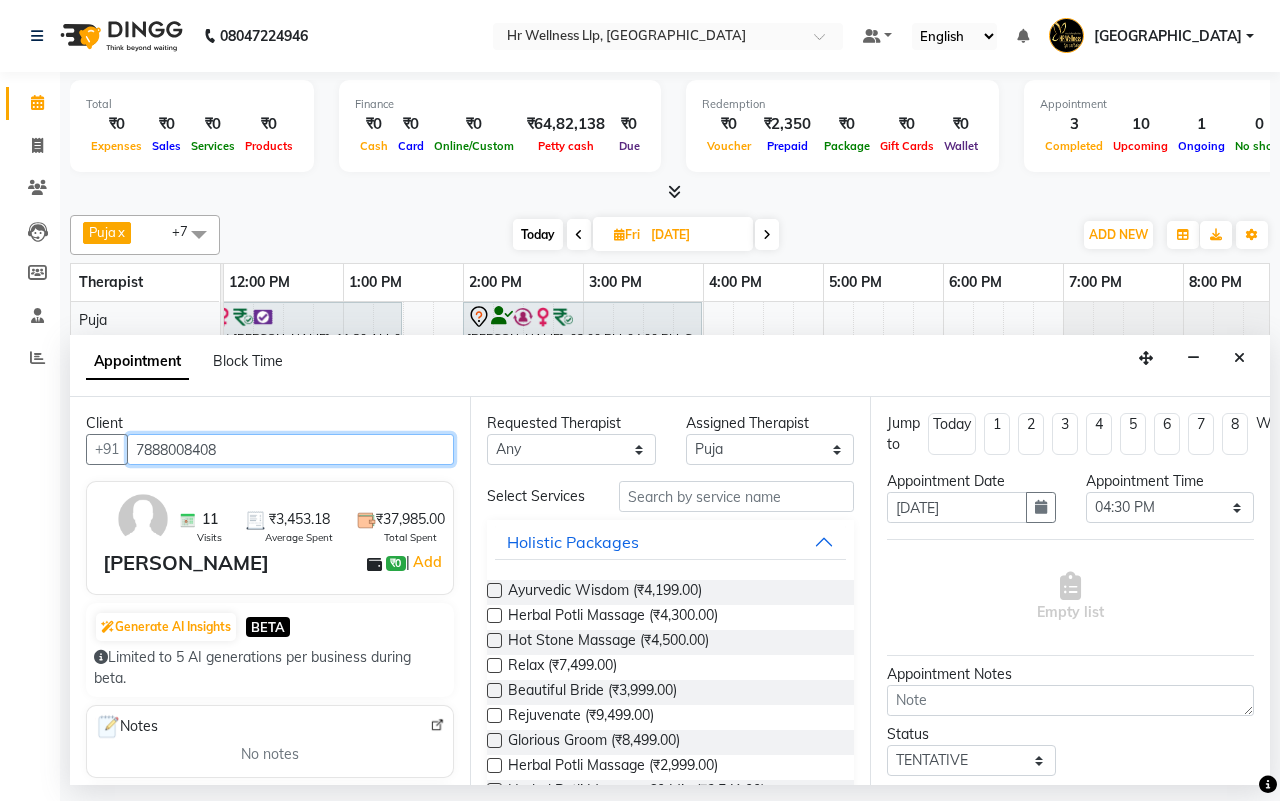 type on "7888008408" 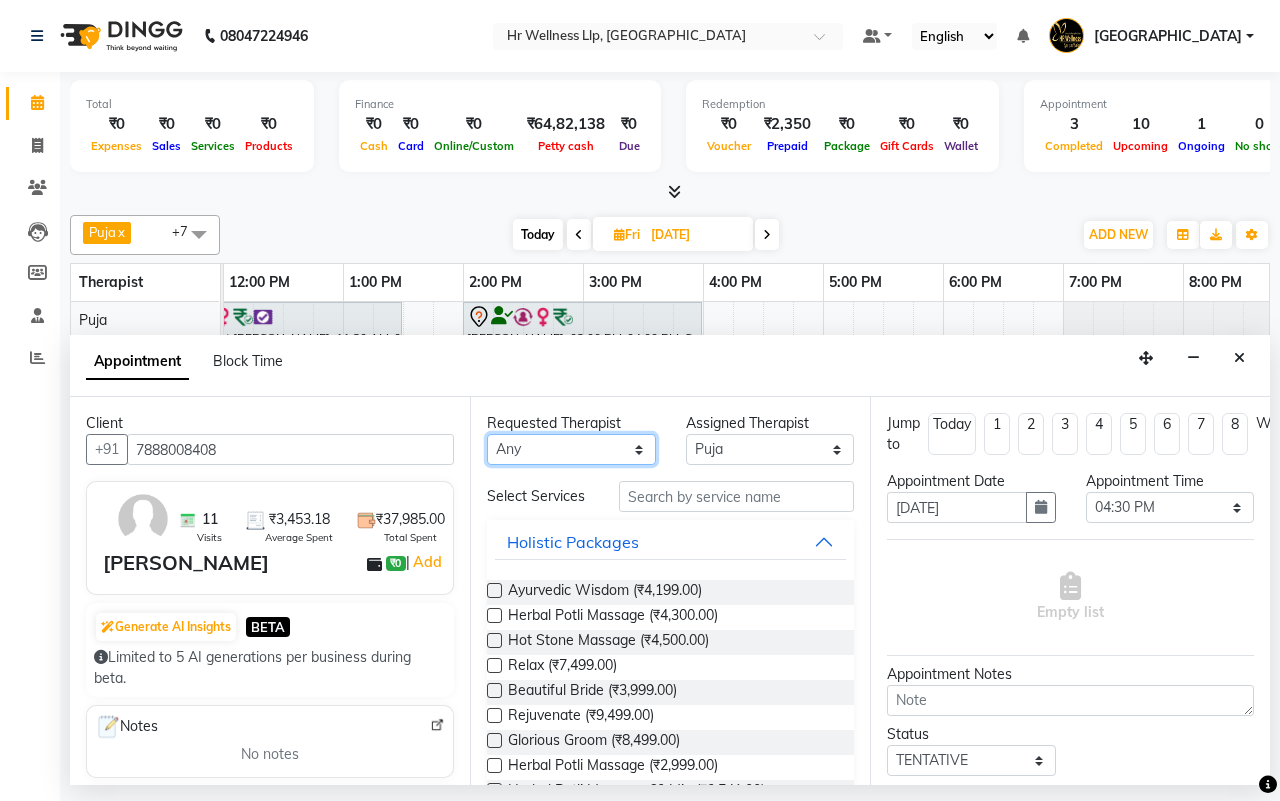 click on "Any Female waitlist Female waitlist 1 Kavita Kevin Lucy Male waitlist Preeti Puja Sharad Bhil Siddharth" at bounding box center [571, 449] 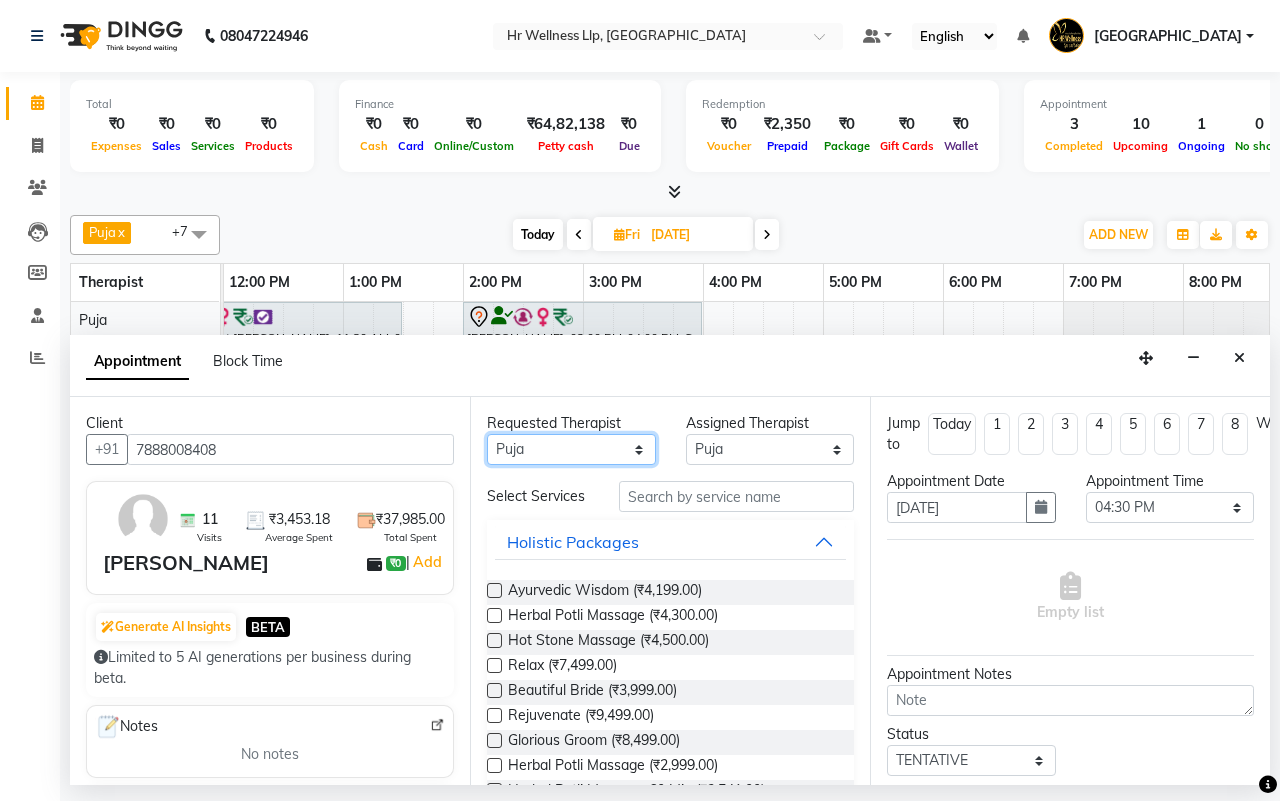click on "Any Female waitlist Female waitlist 1 Kavita Kevin Lucy Male waitlist Preeti Puja Sharad Bhil Siddharth" at bounding box center (571, 449) 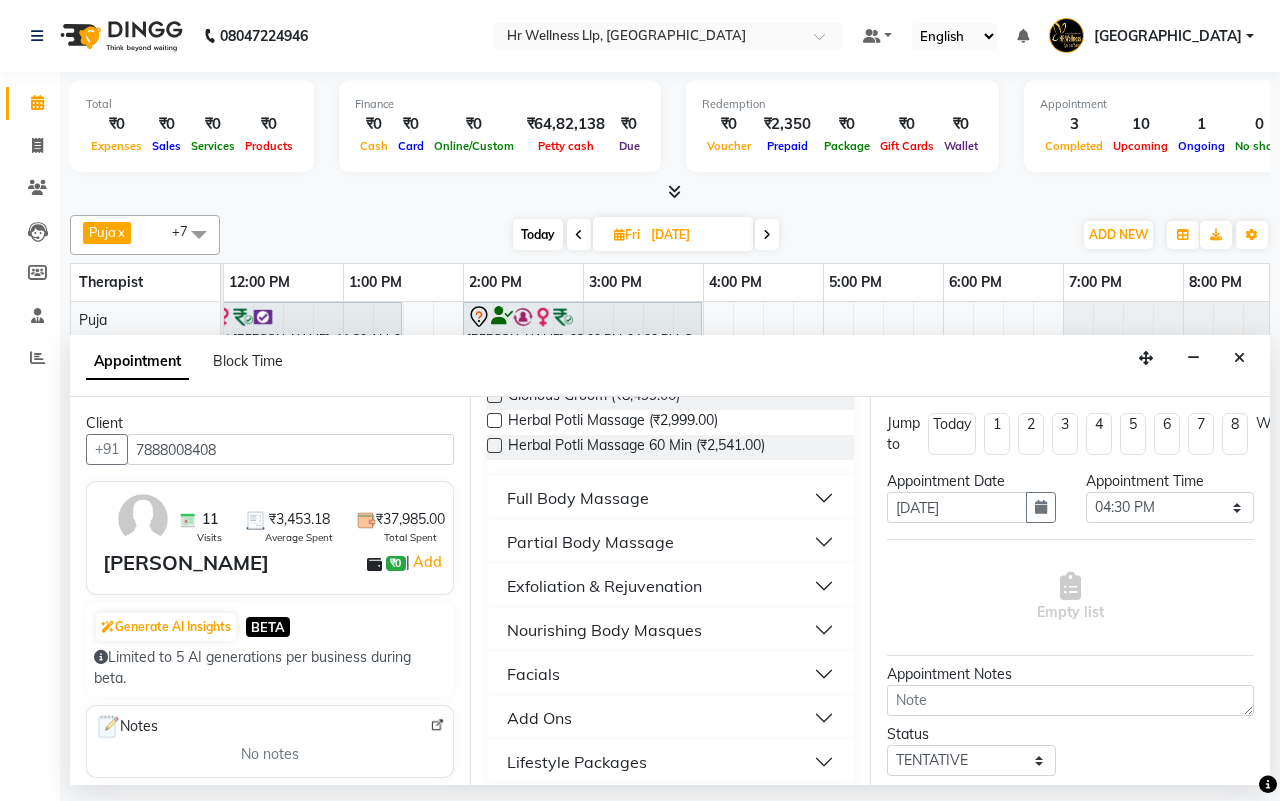 scroll, scrollTop: 375, scrollLeft: 0, axis: vertical 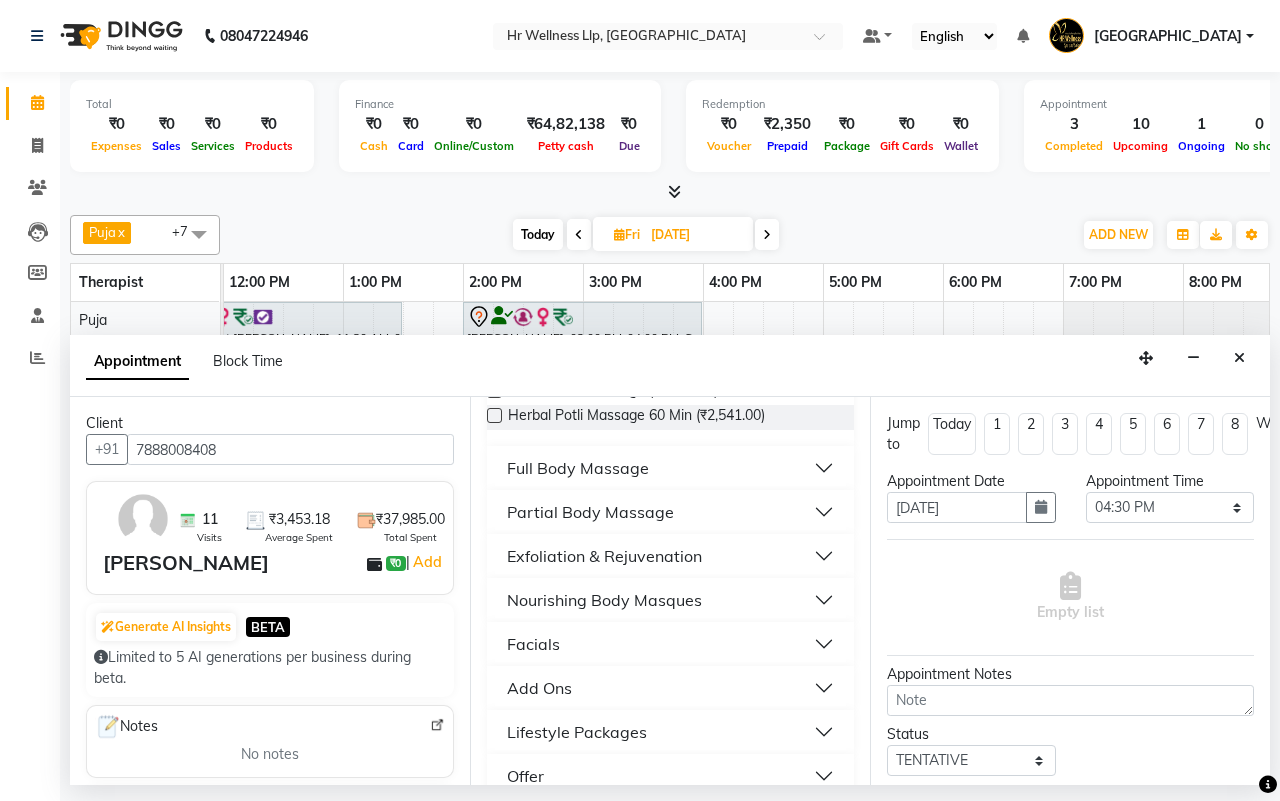 click on "Full Body Massage" at bounding box center (578, 468) 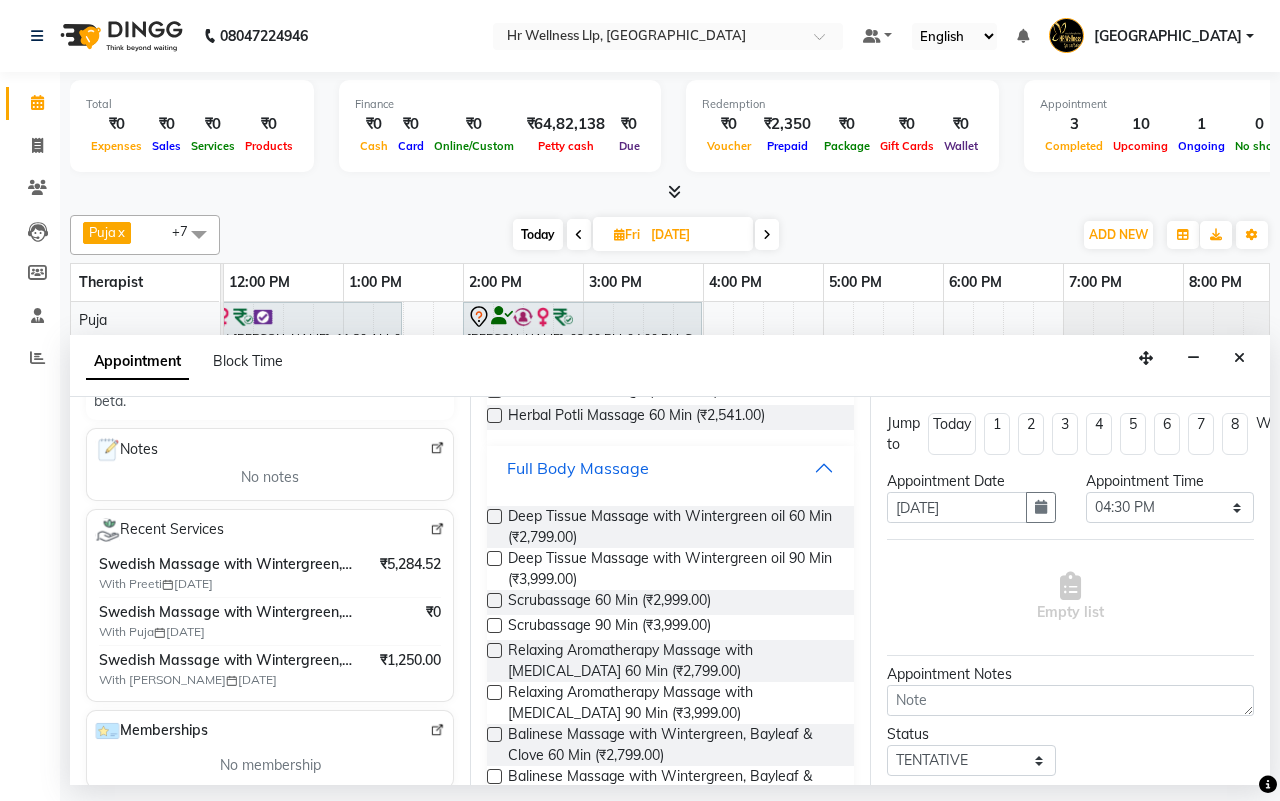 scroll, scrollTop: 375, scrollLeft: 0, axis: vertical 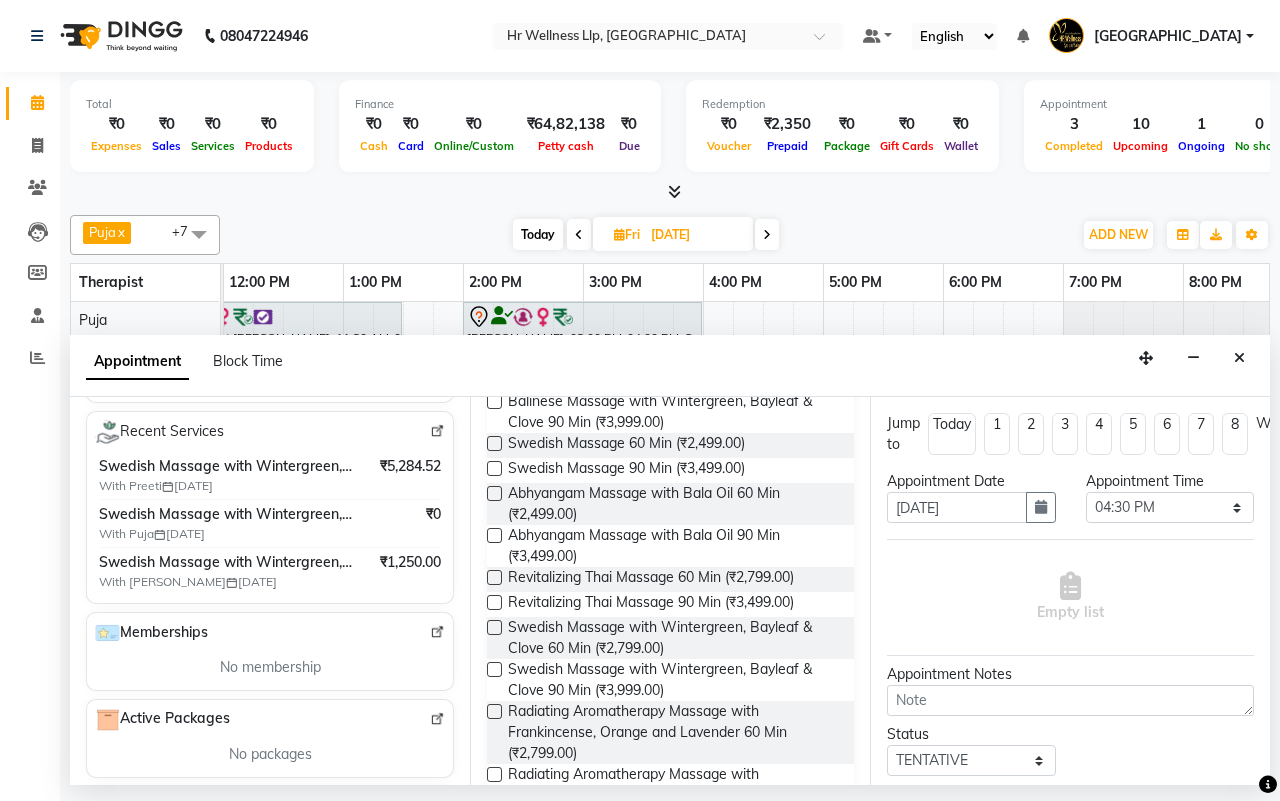 click at bounding box center (494, 443) 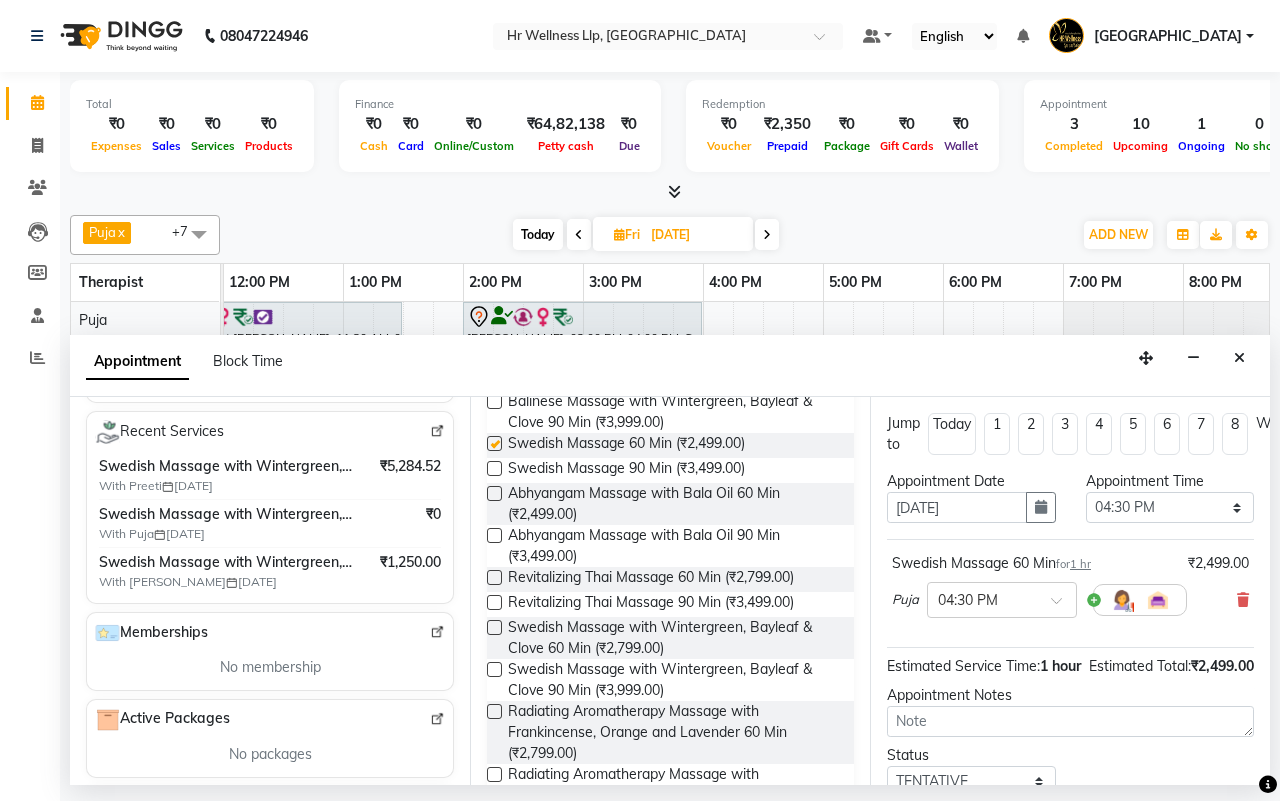 checkbox on "false" 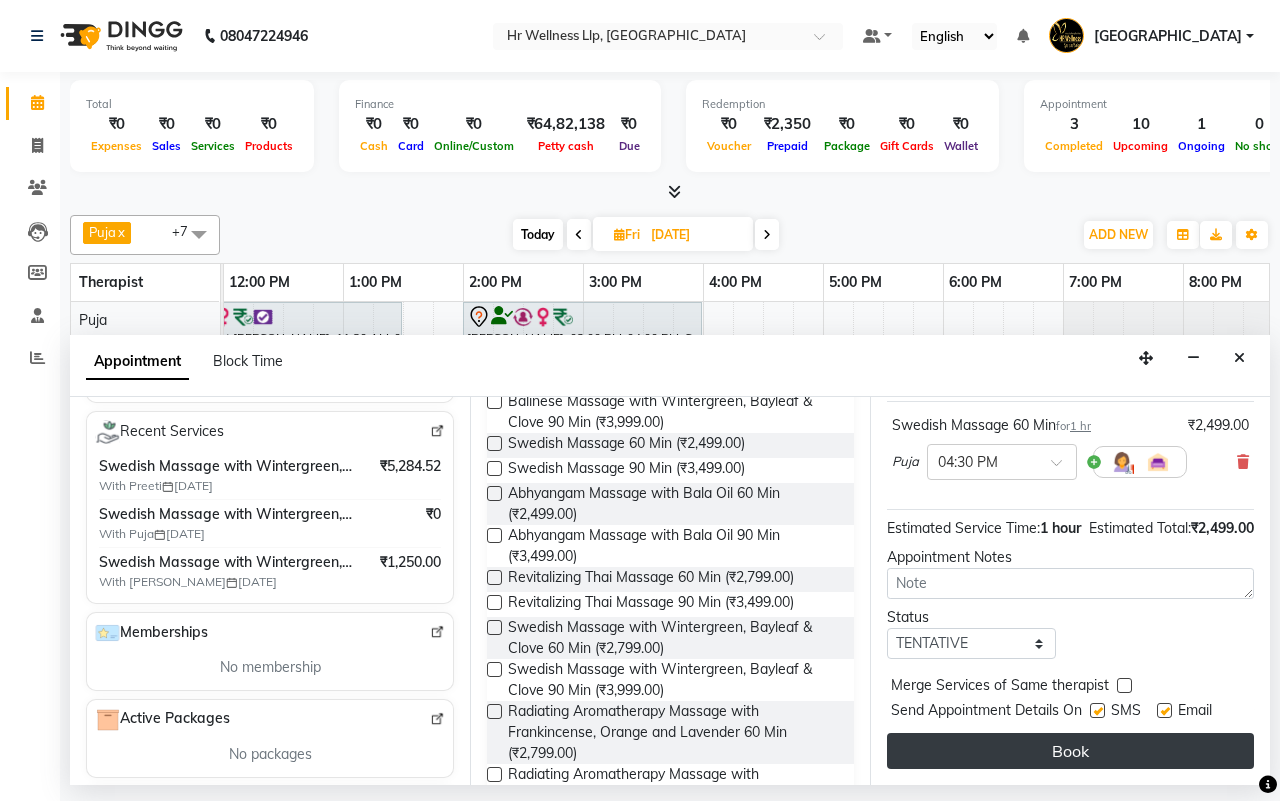 scroll, scrollTop: 178, scrollLeft: 0, axis: vertical 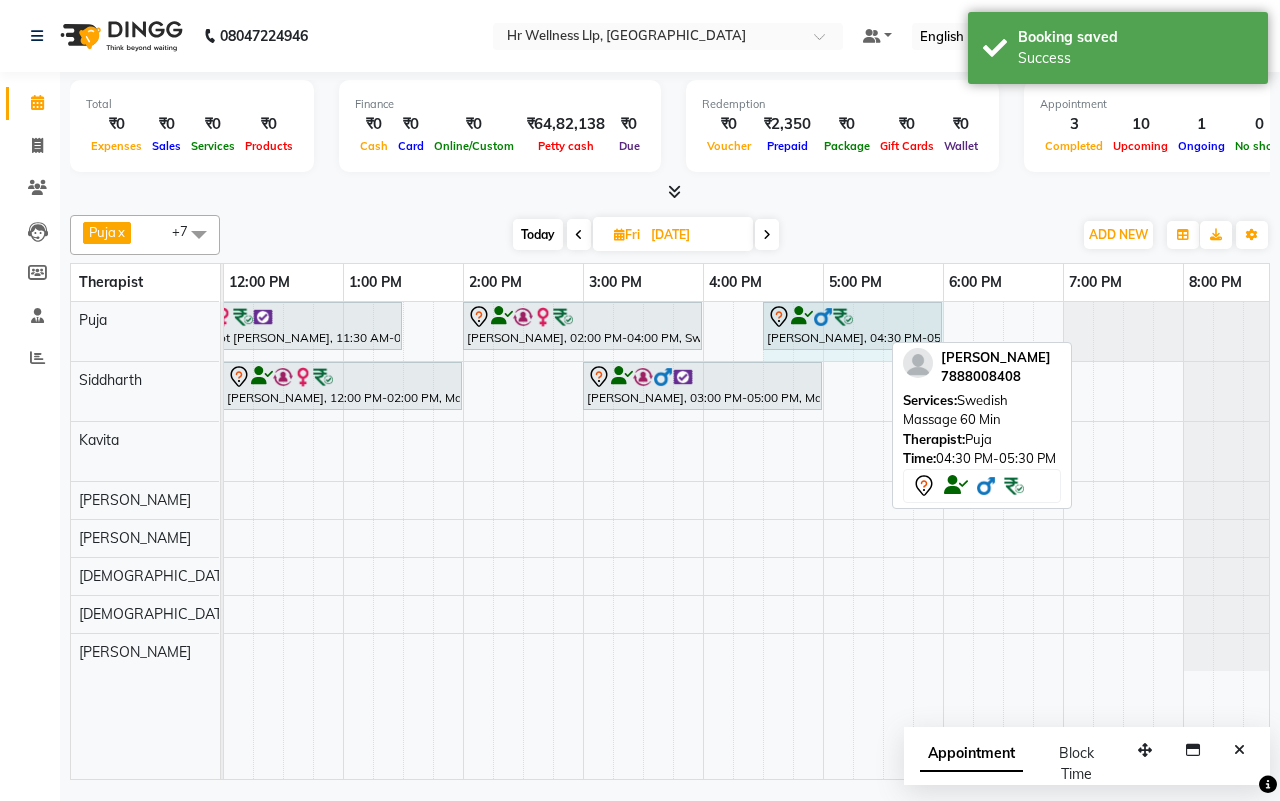drag, startPoint x: 883, startPoint y: 312, endPoint x: 927, endPoint y: 322, distance: 45.122055 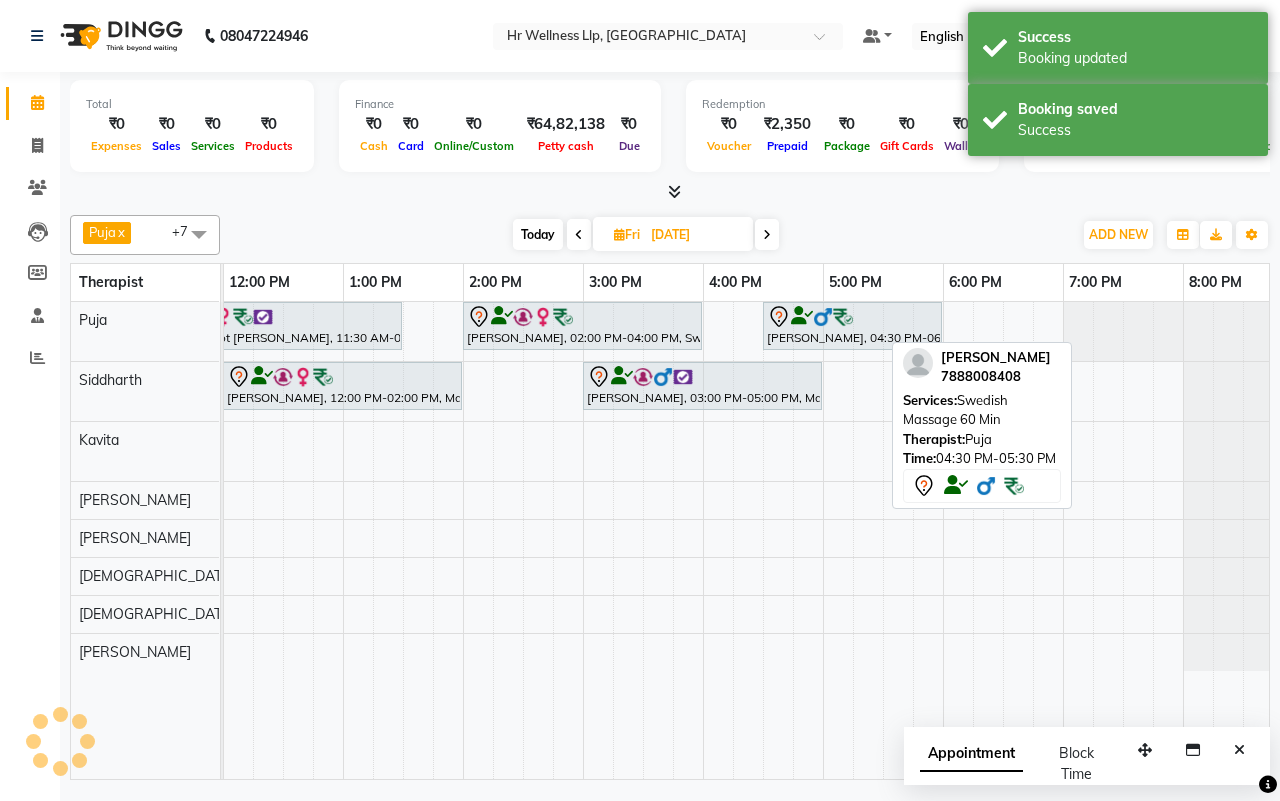 click on "Today  Fri 11-07-2025" at bounding box center (646, 235) 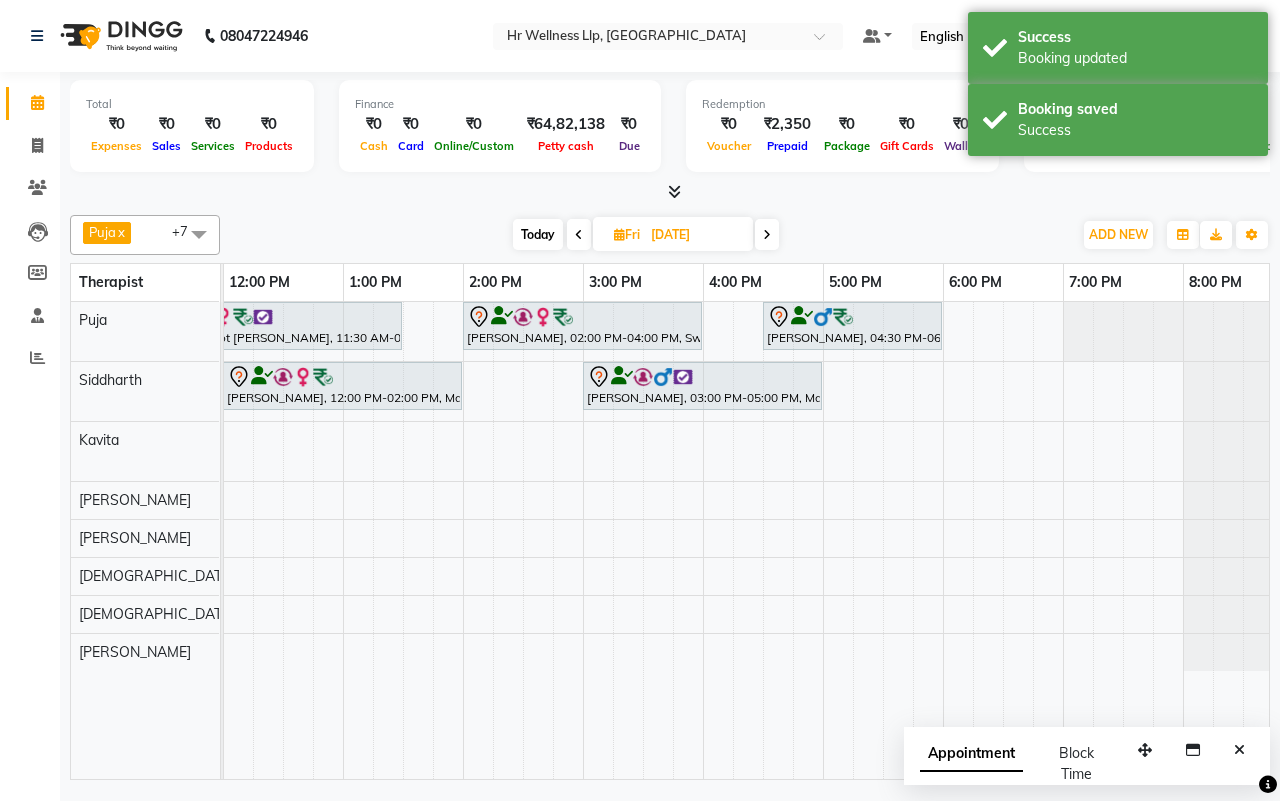 scroll, scrollTop: 0, scrollLeft: 192, axis: horizontal 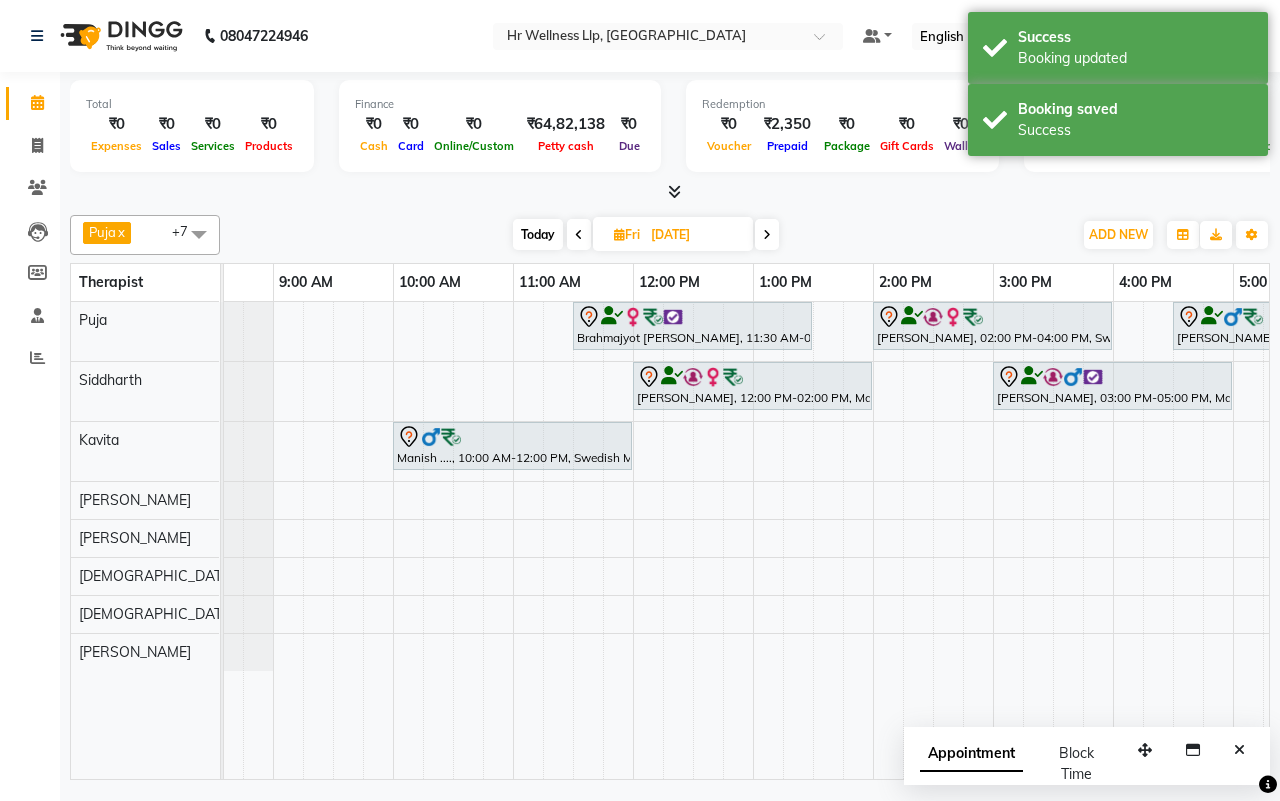 click on "Today  Fri 11-07-2025" at bounding box center [646, 235] 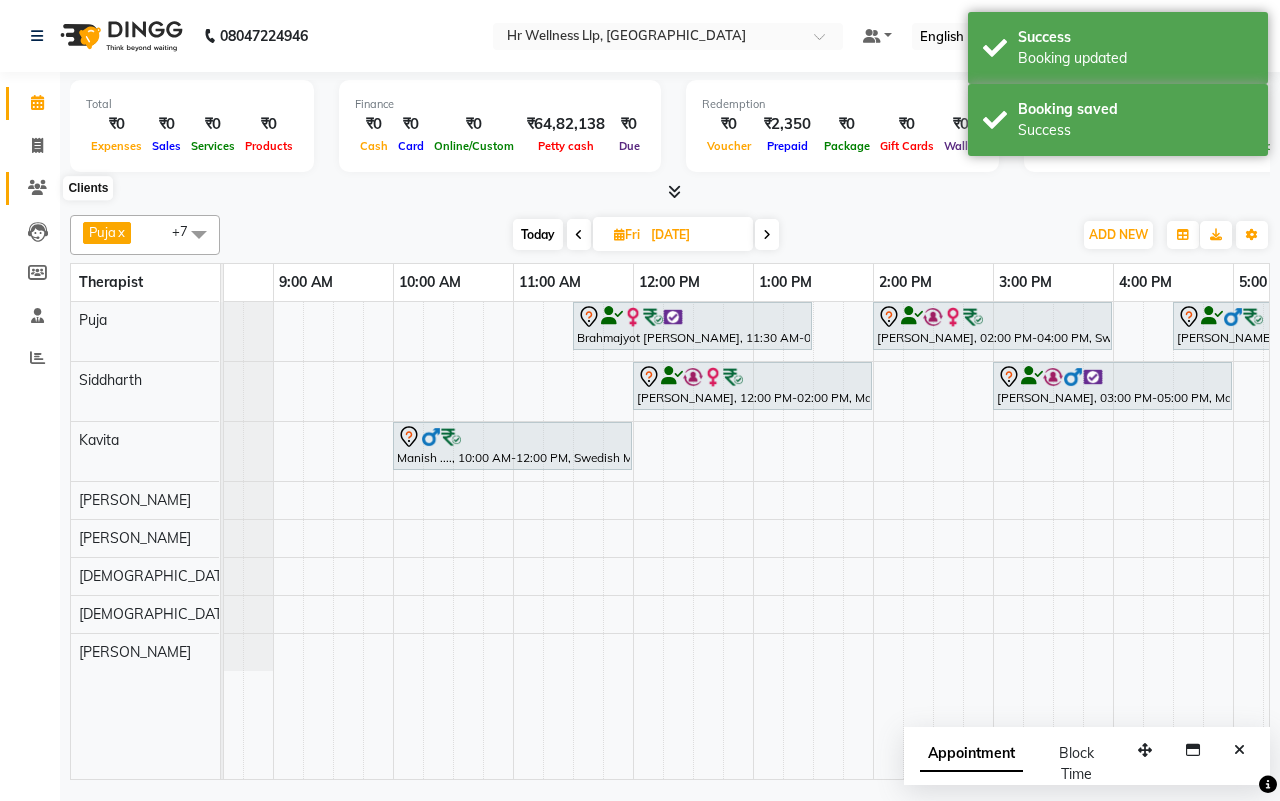 click 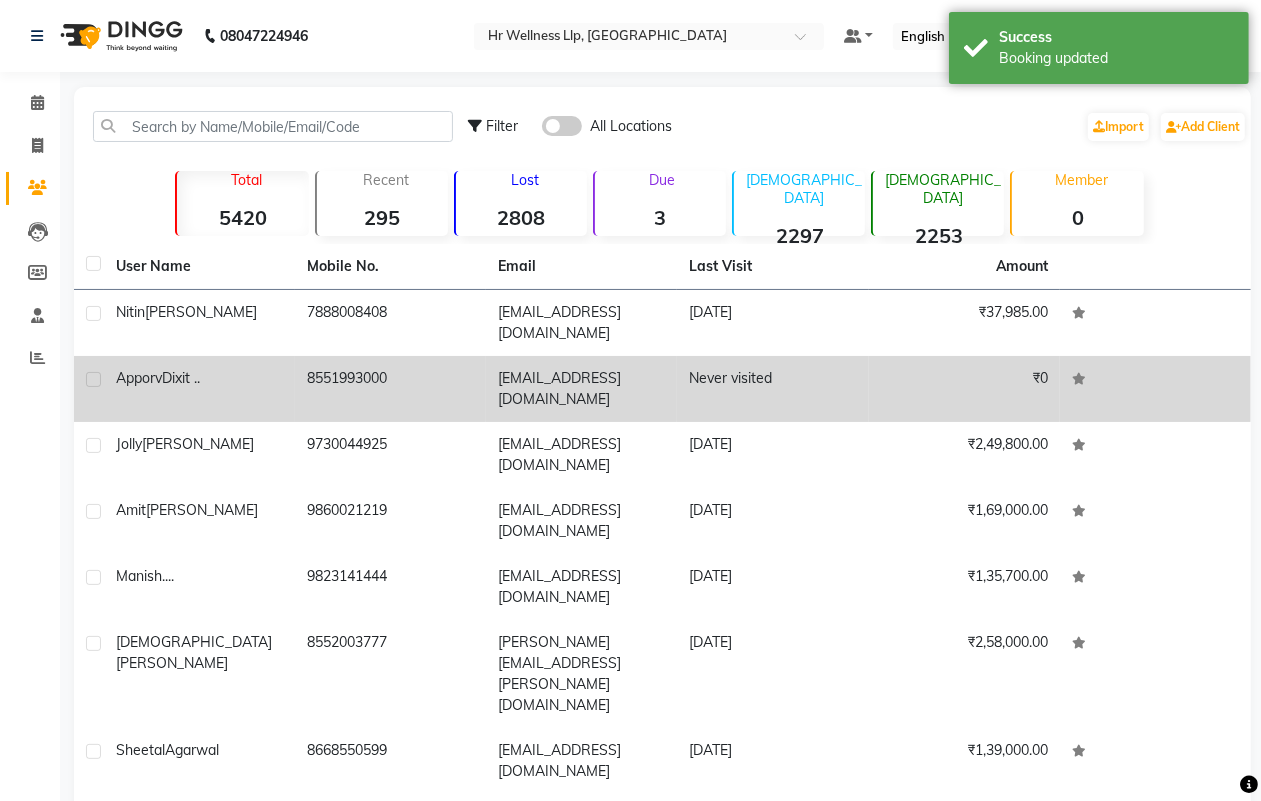 click on "8551993000" 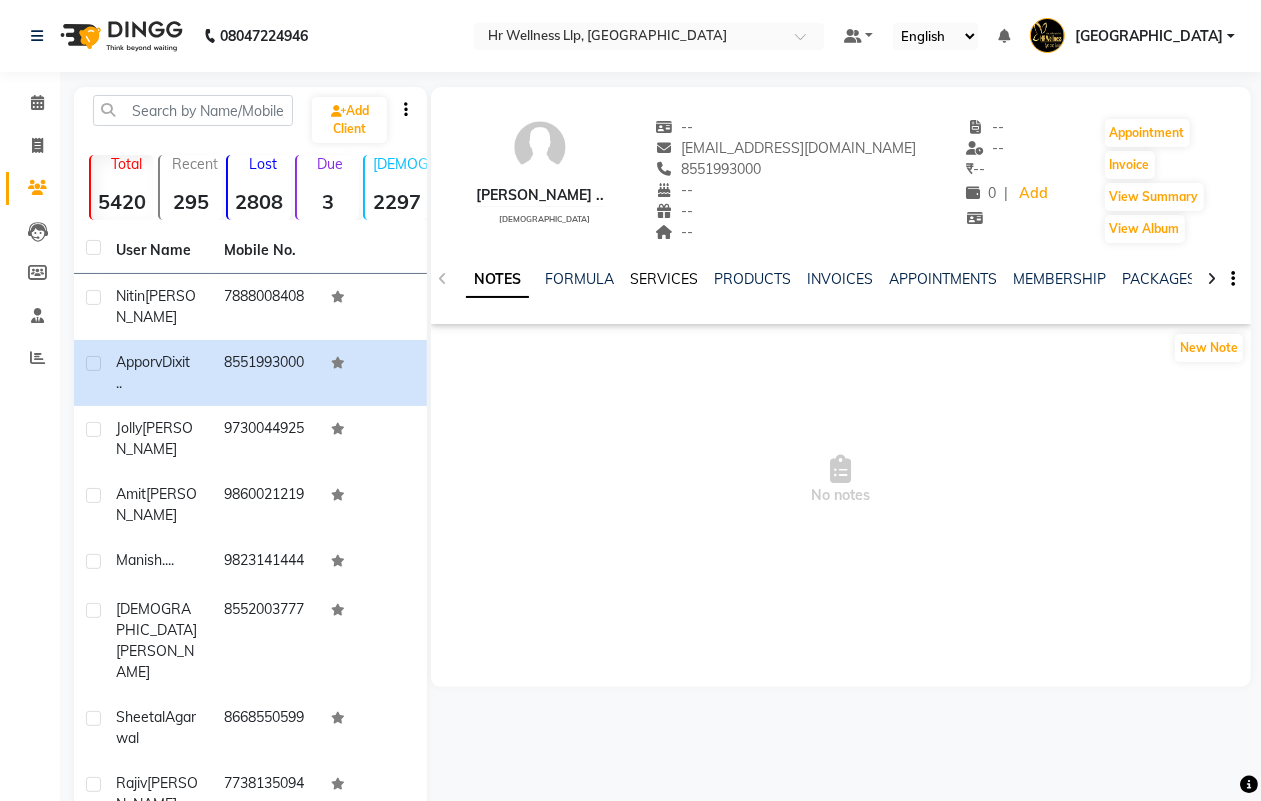 click on "SERVICES" 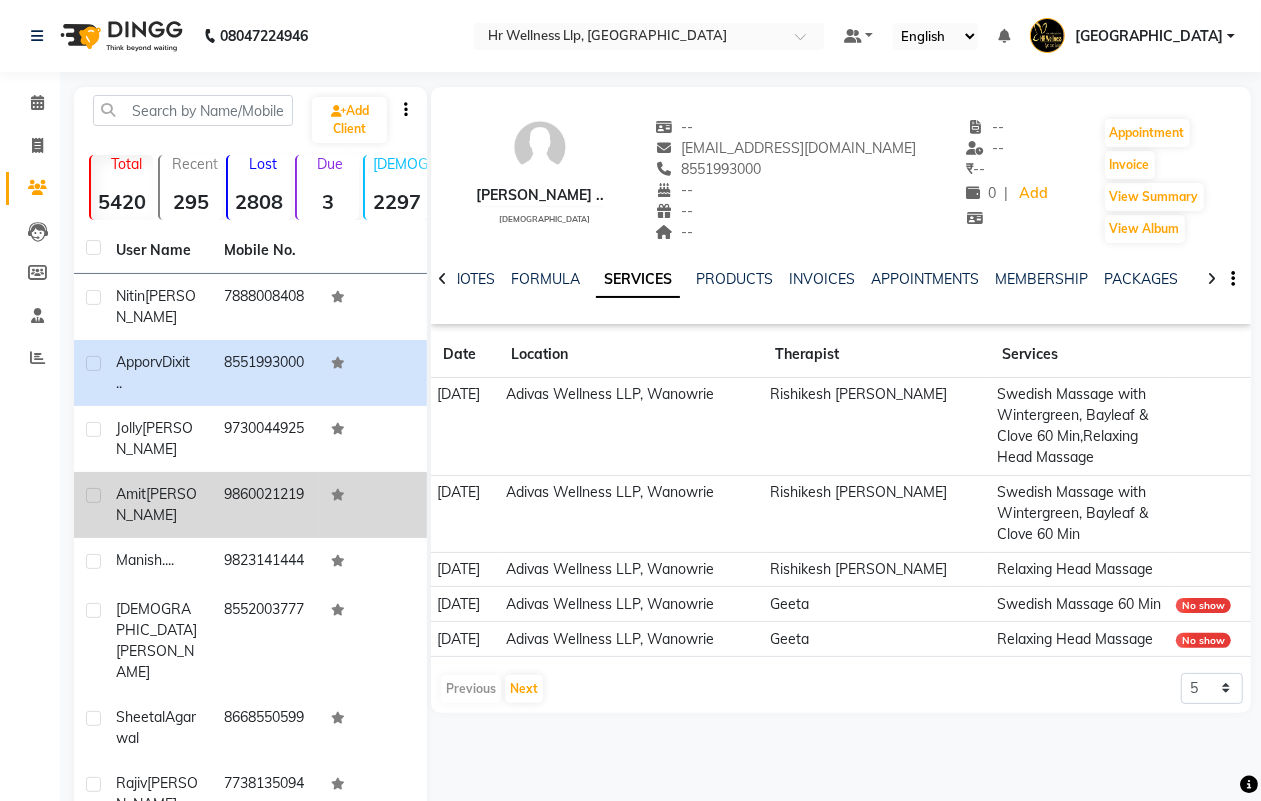 click on "9860021219" 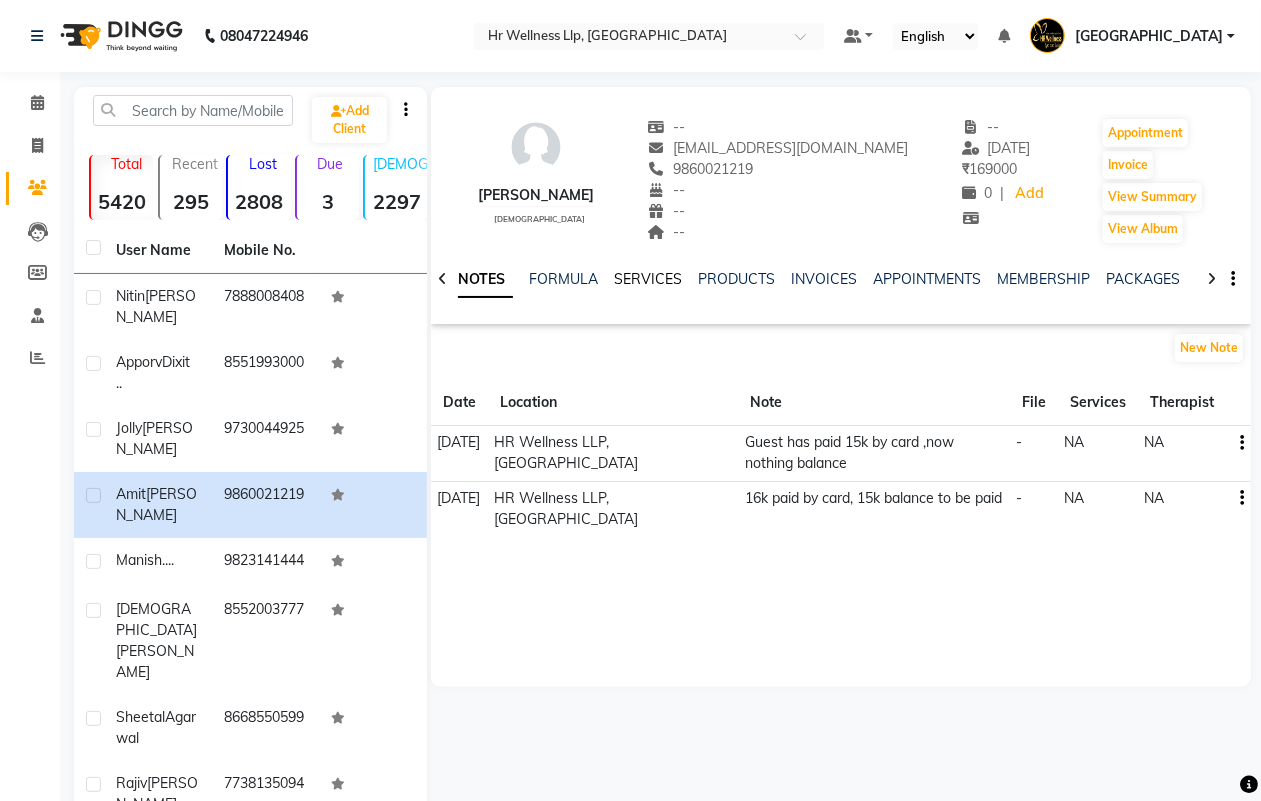 click on "SERVICES" 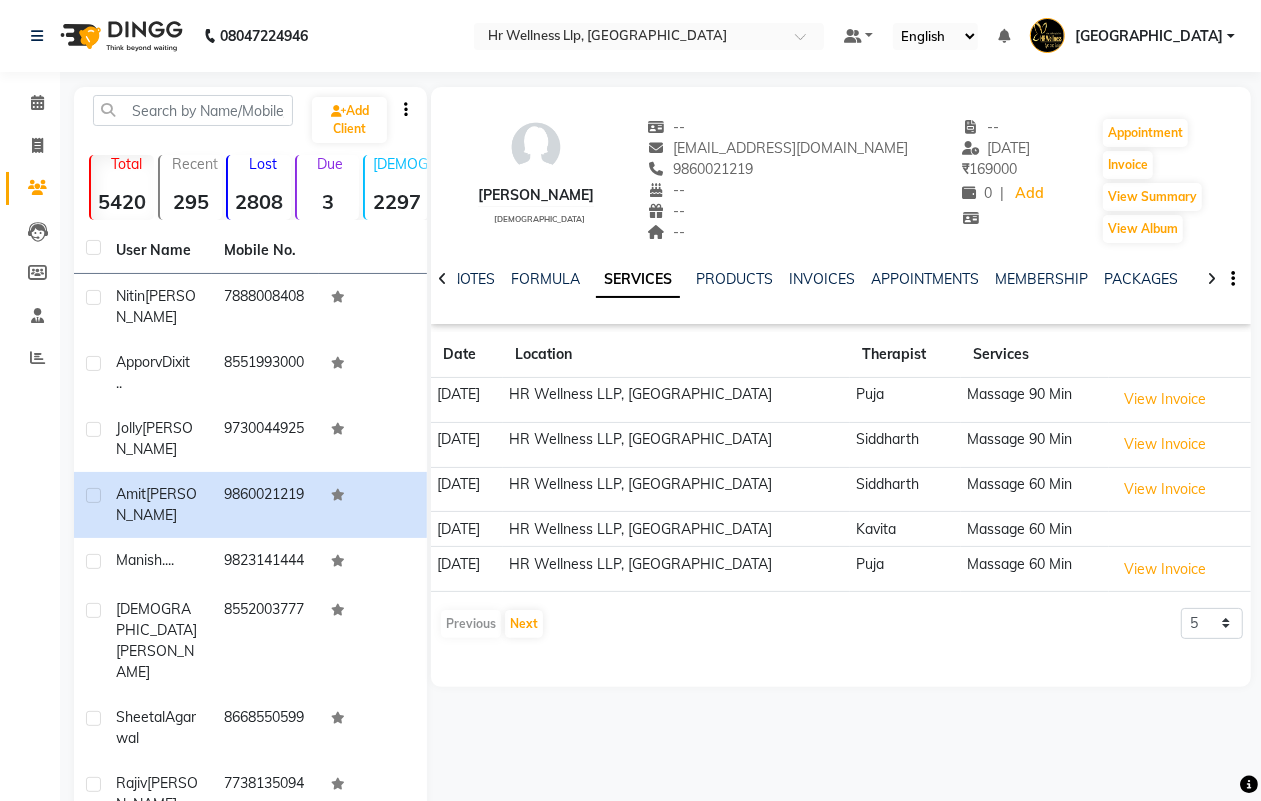 click 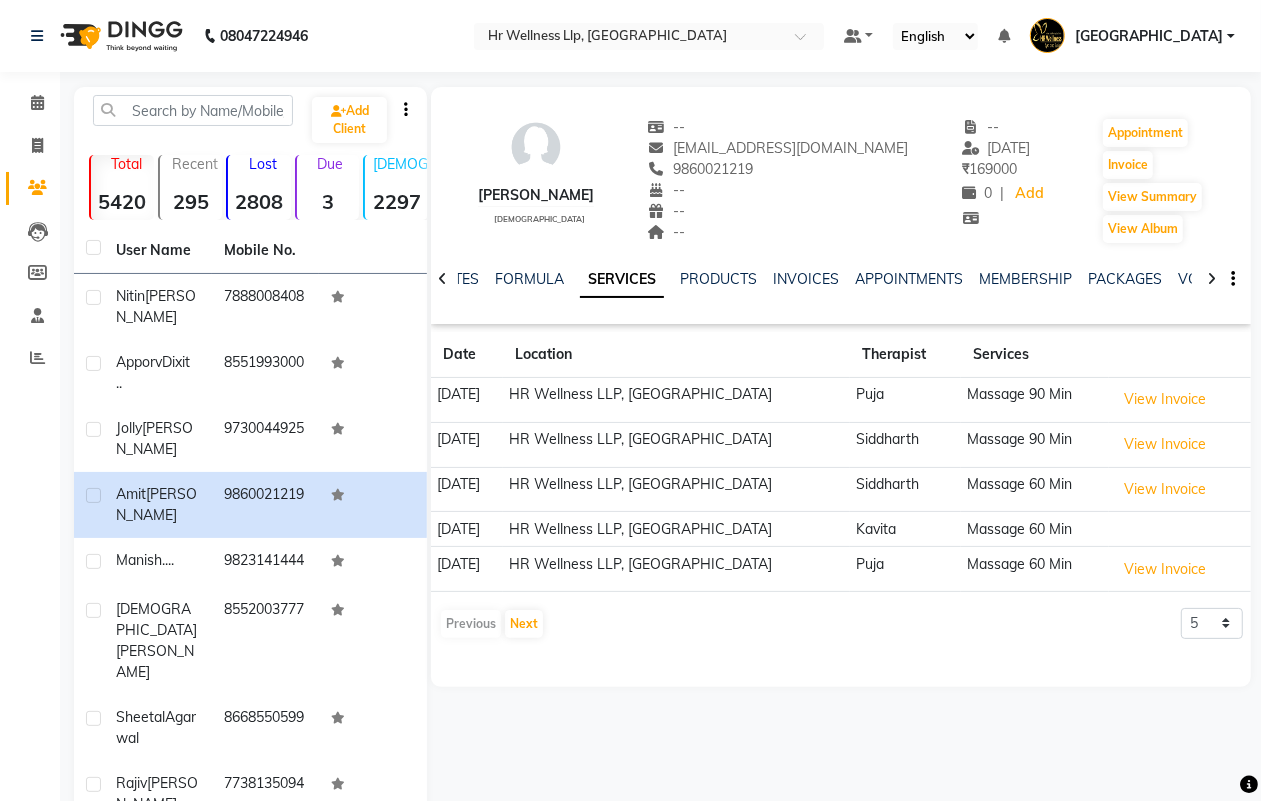 click 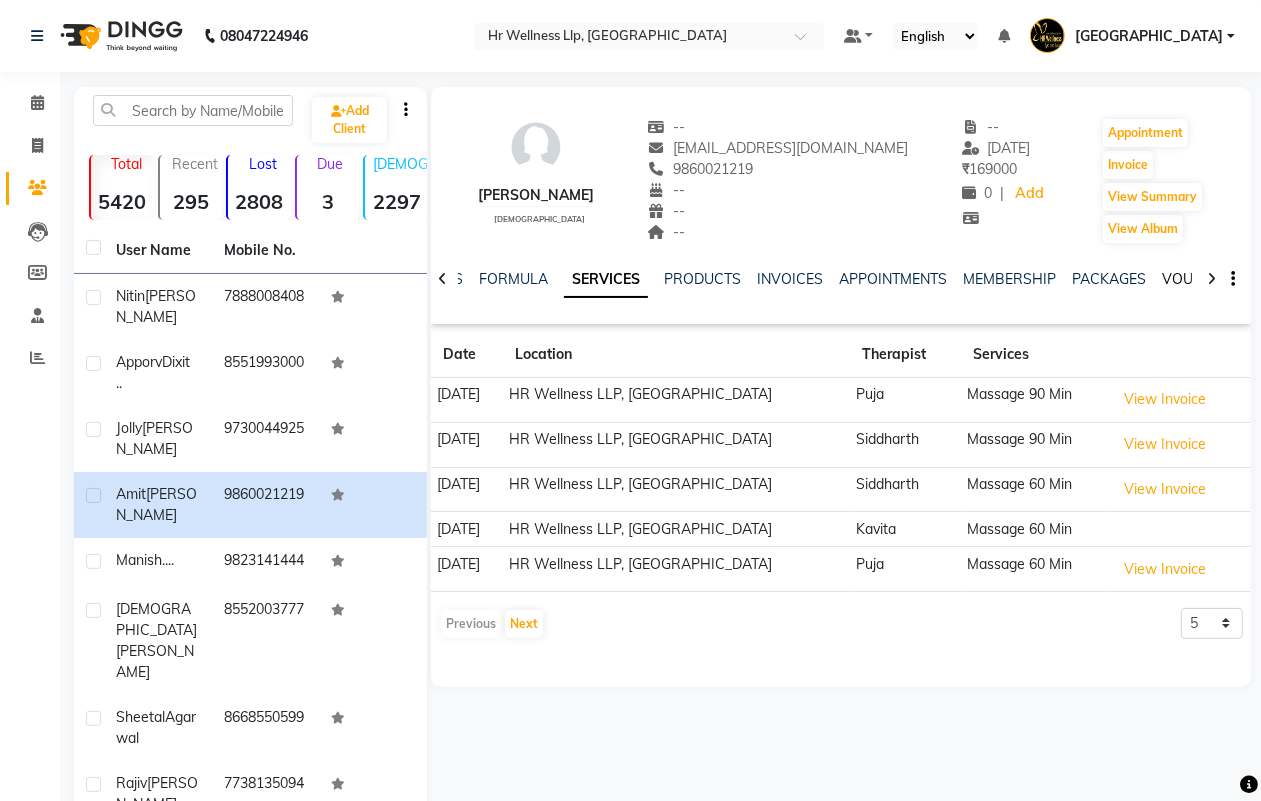 click on "VOUCHERS" 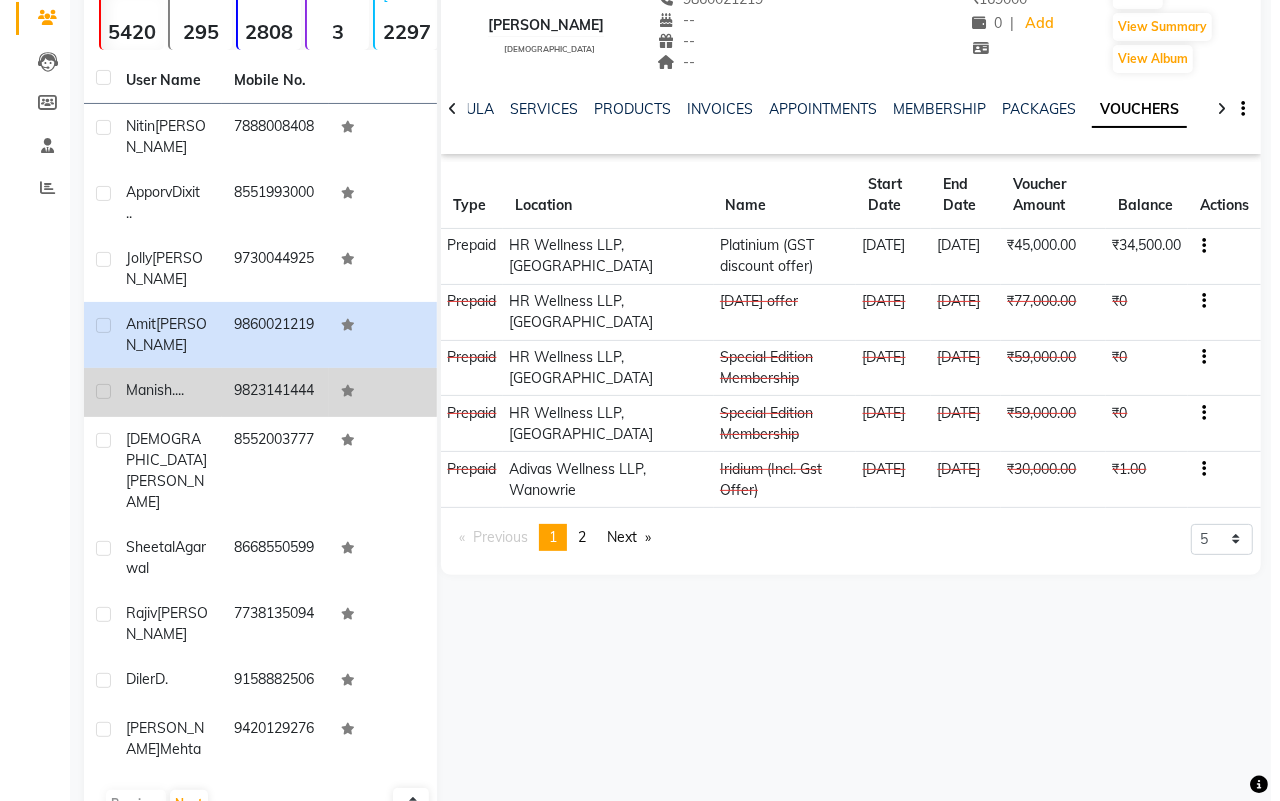 scroll, scrollTop: 218, scrollLeft: 0, axis: vertical 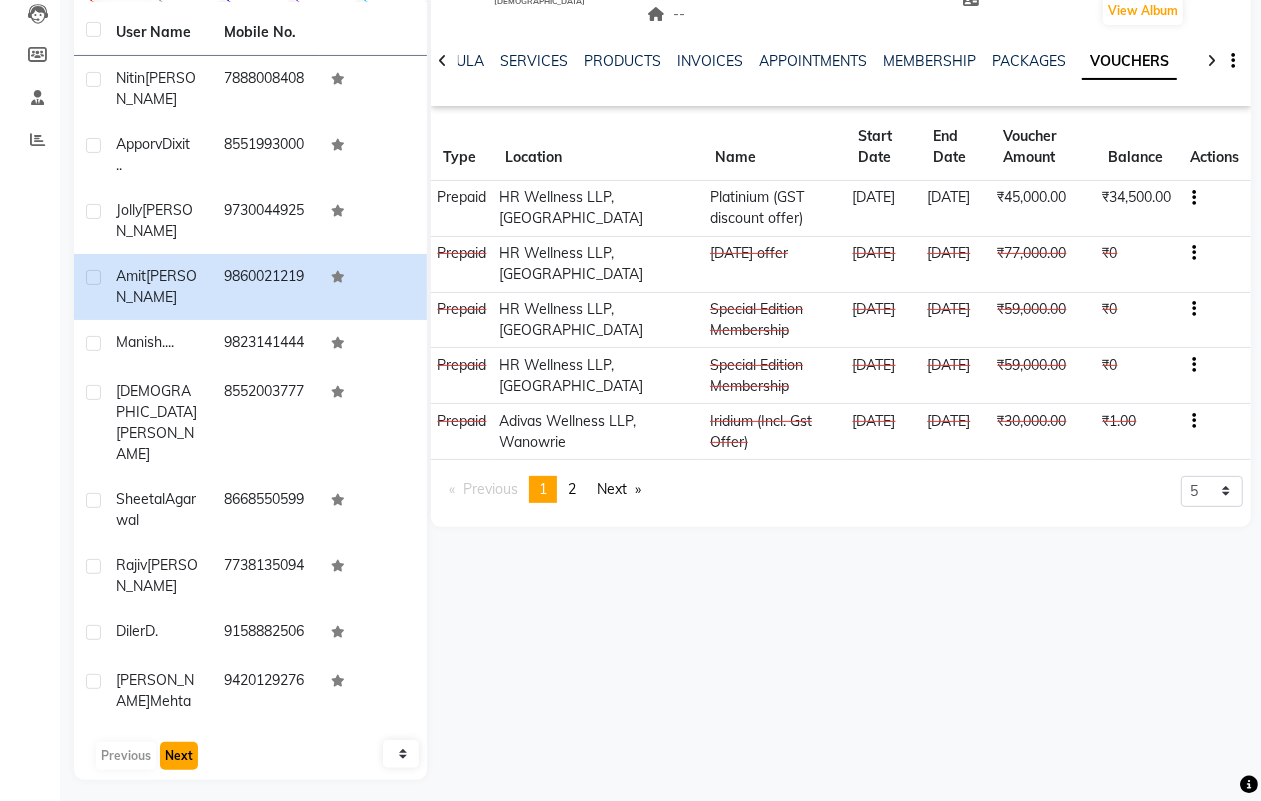 click on "Next" 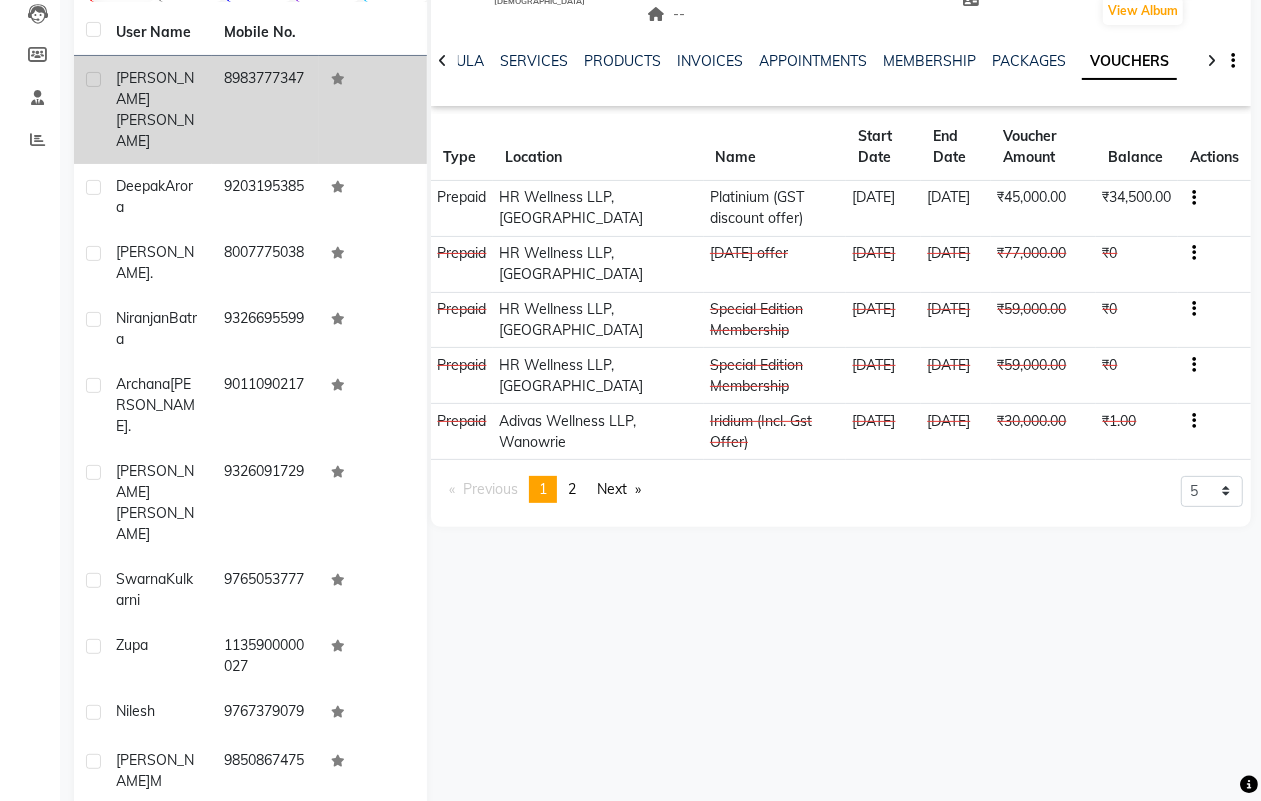 click on "8983777347" 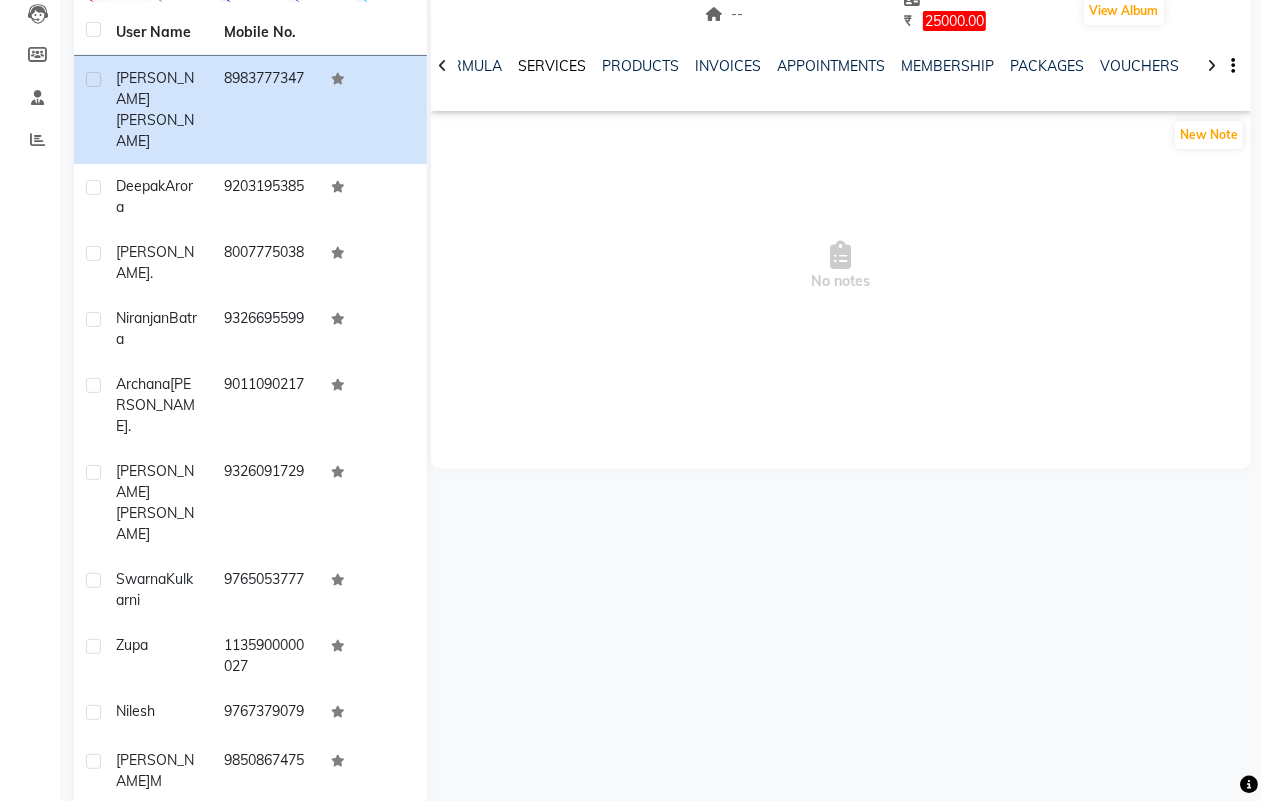click on "SERVICES" 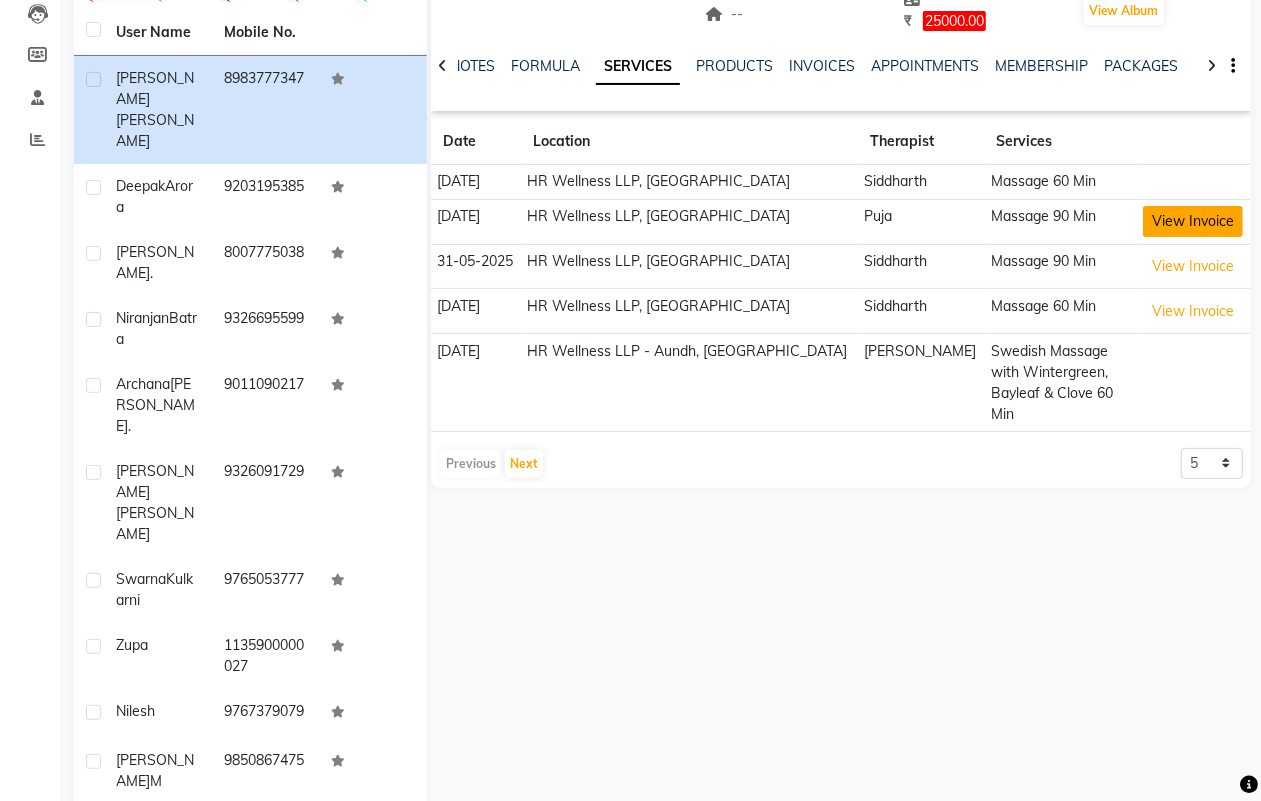 click on "View Invoice" 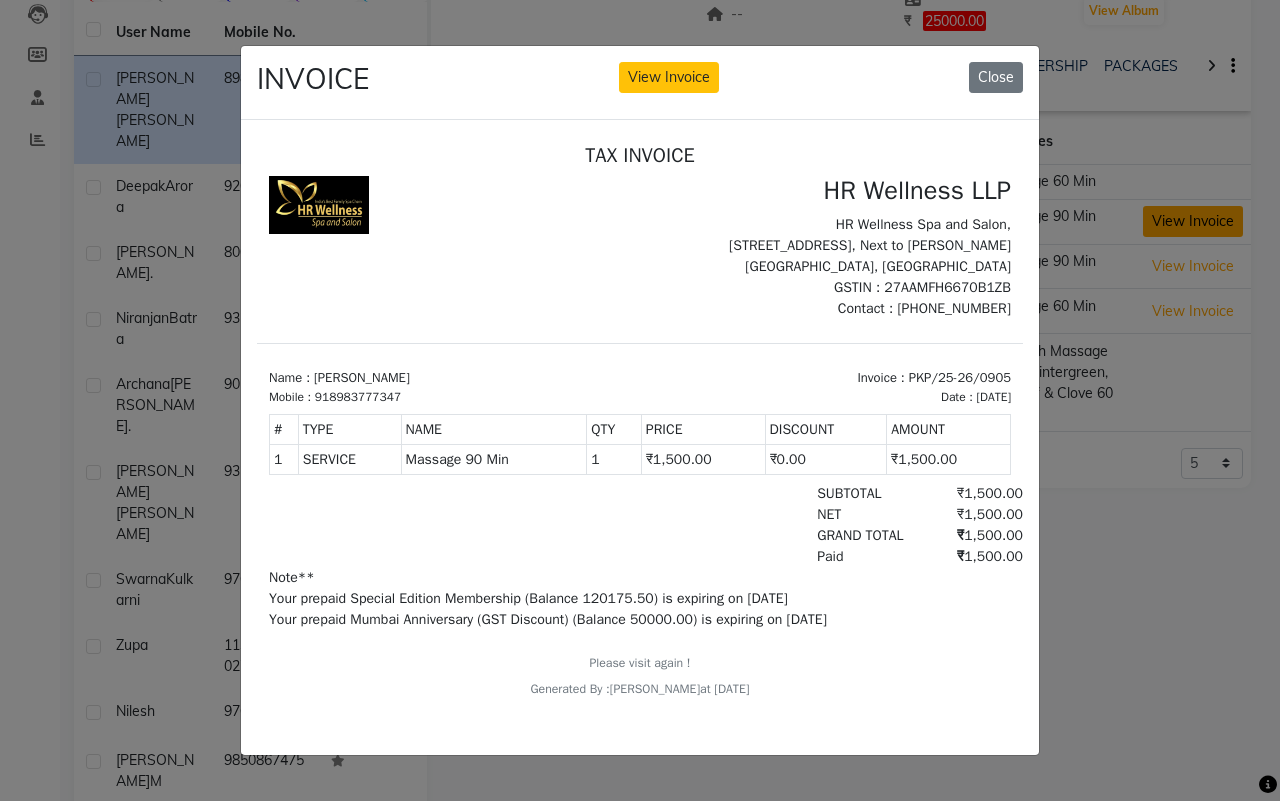 scroll, scrollTop: 0, scrollLeft: 0, axis: both 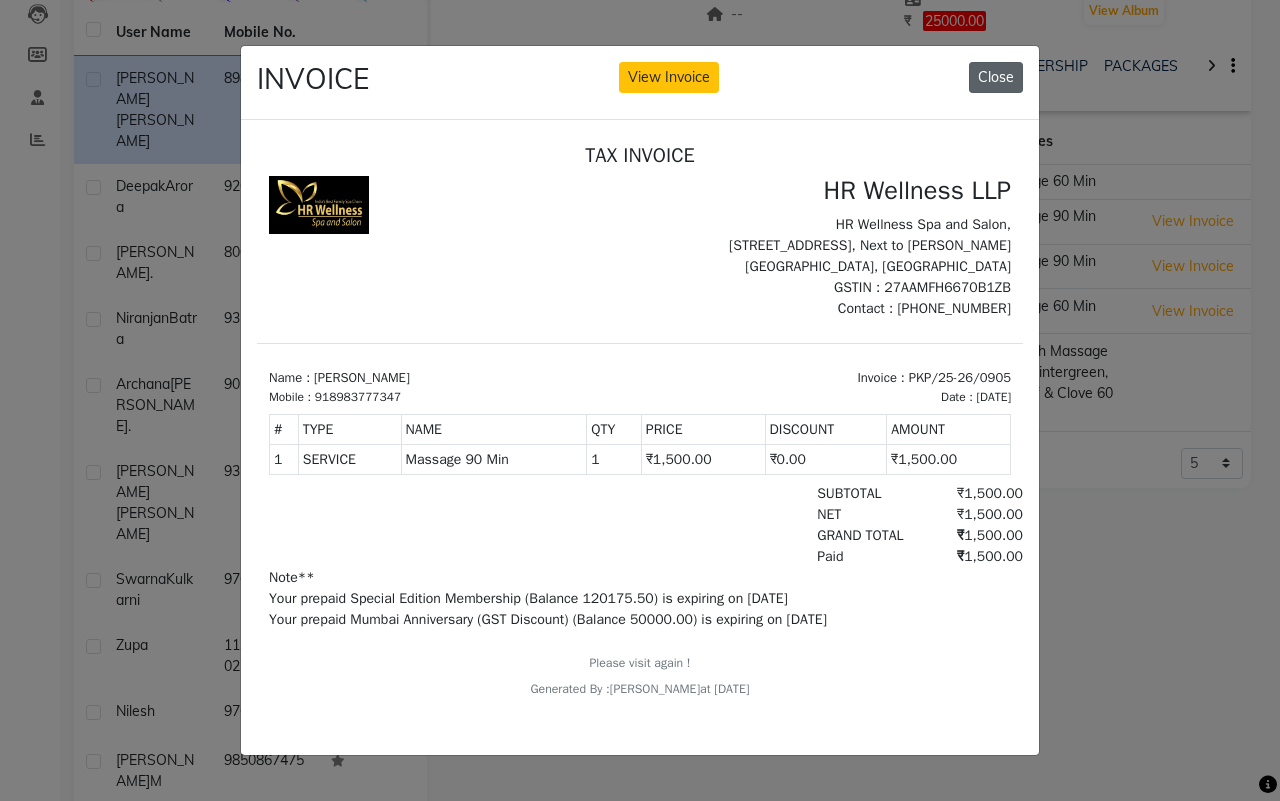 click on "Close" 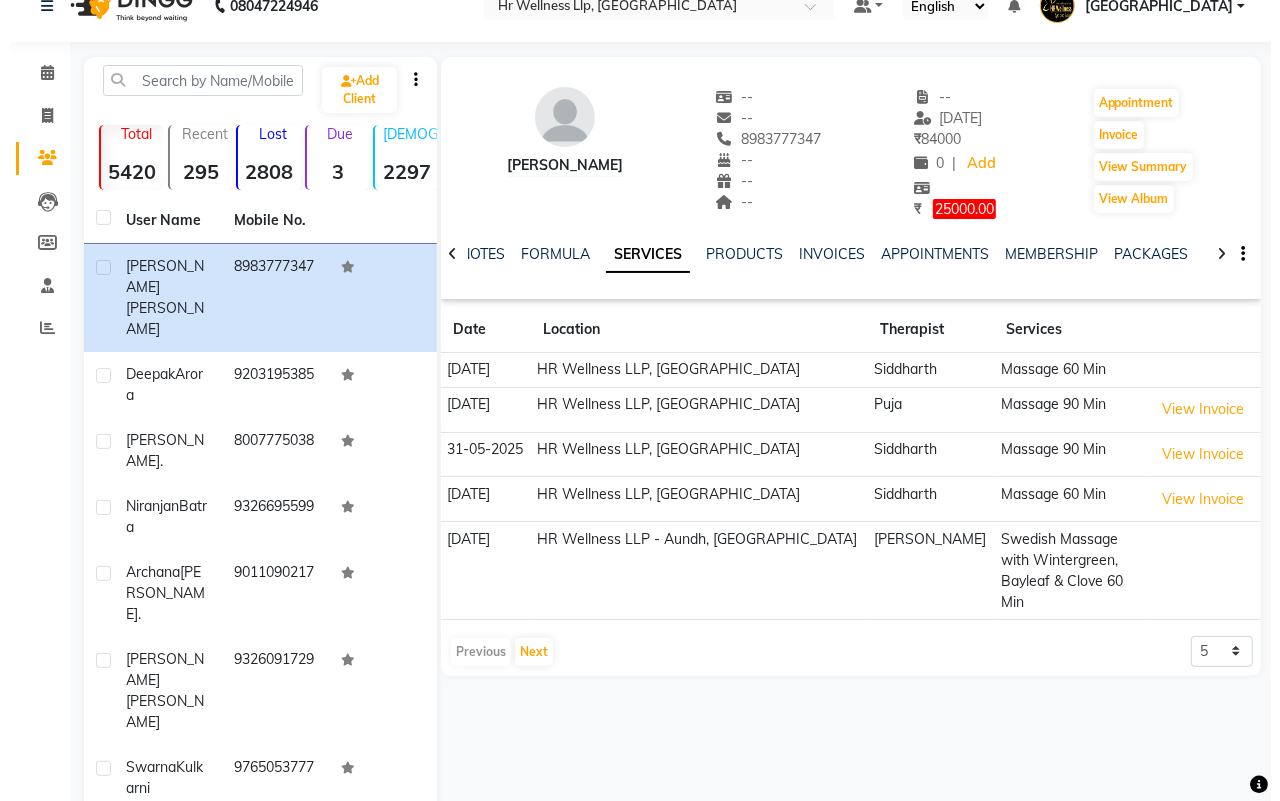 scroll, scrollTop: 0, scrollLeft: 0, axis: both 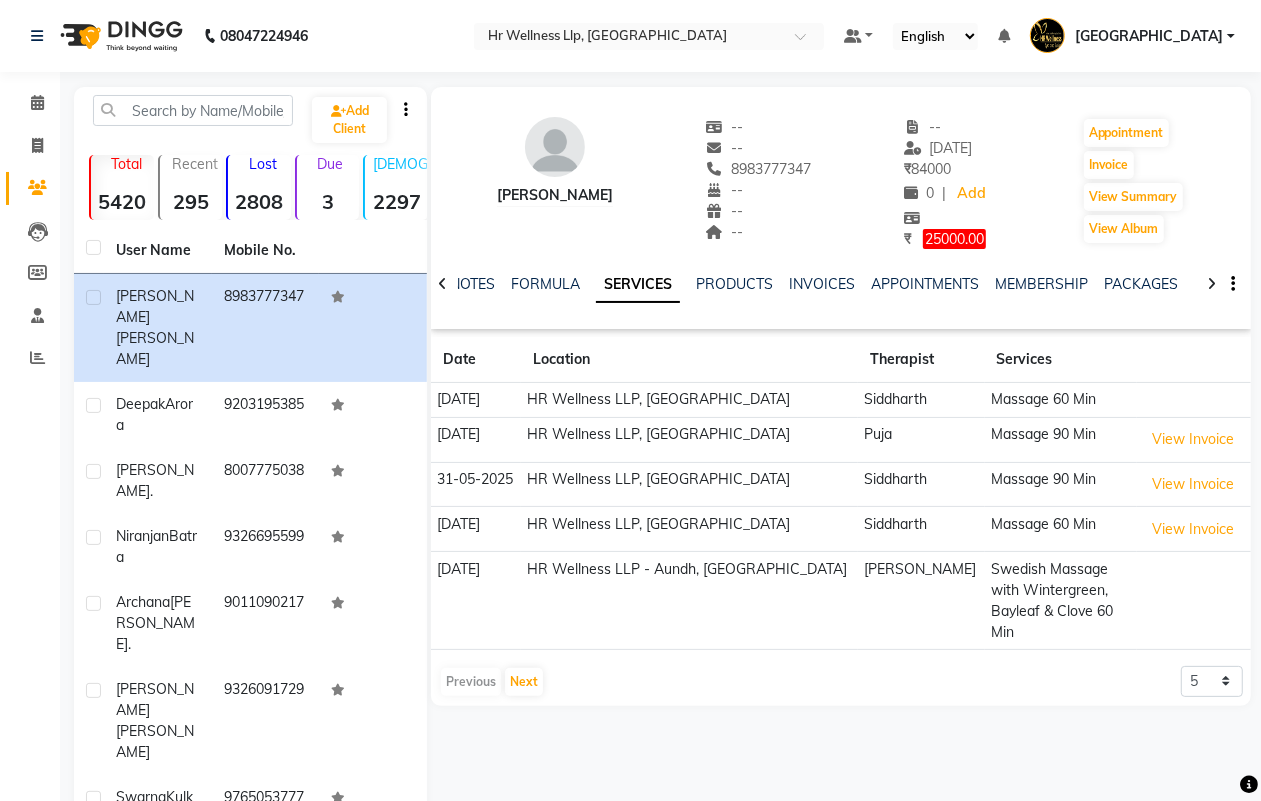 drag, startPoint x: 792, startPoint y: 16, endPoint x: 720, endPoint y: 15, distance: 72.00694 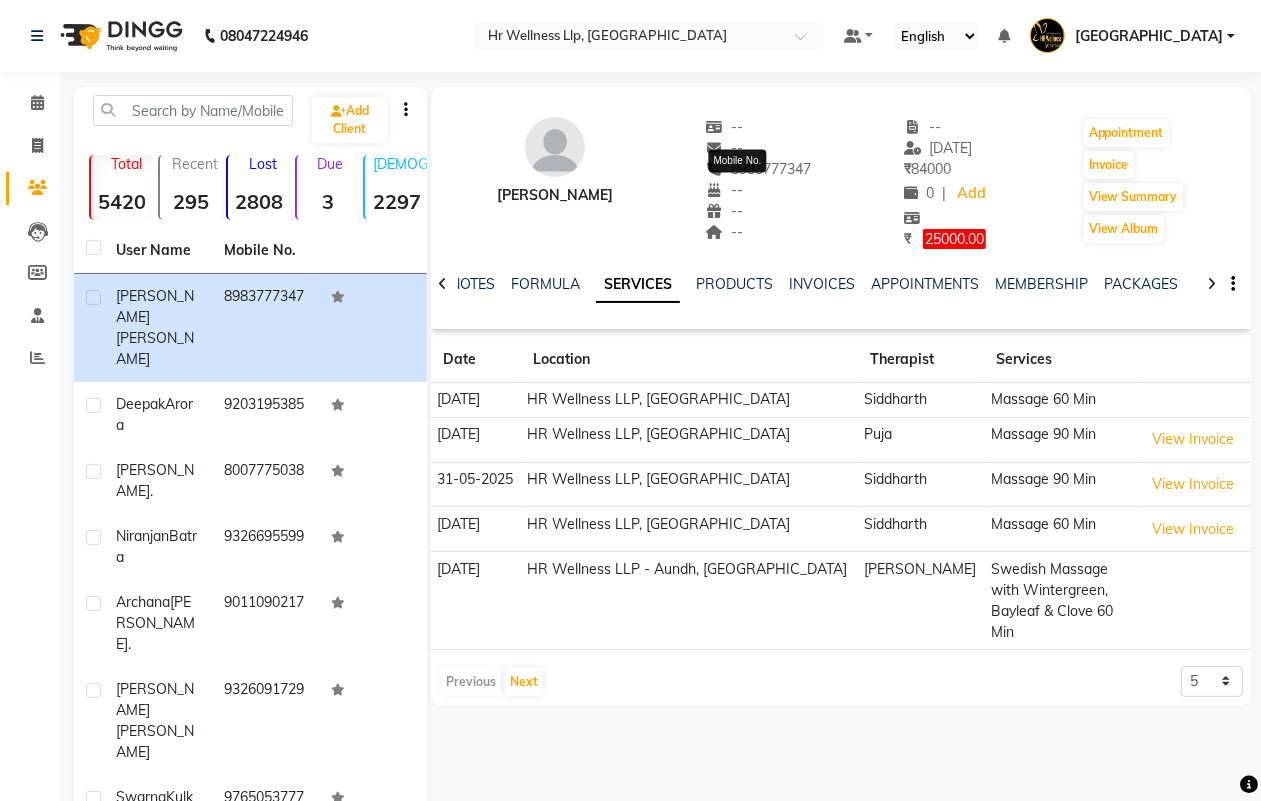 drag, startPoint x: 793, startPoint y: 167, endPoint x: 712, endPoint y: 173, distance: 81.22192 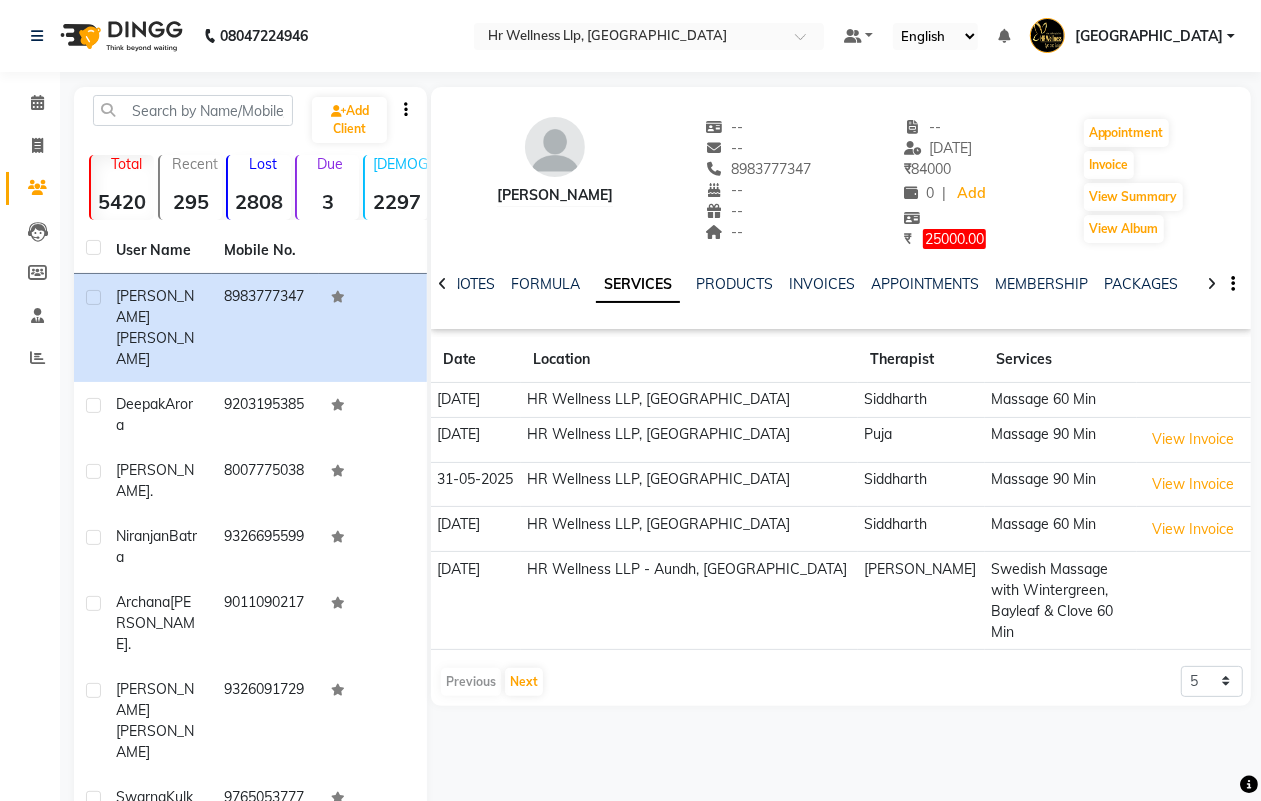 copy on "8983777347" 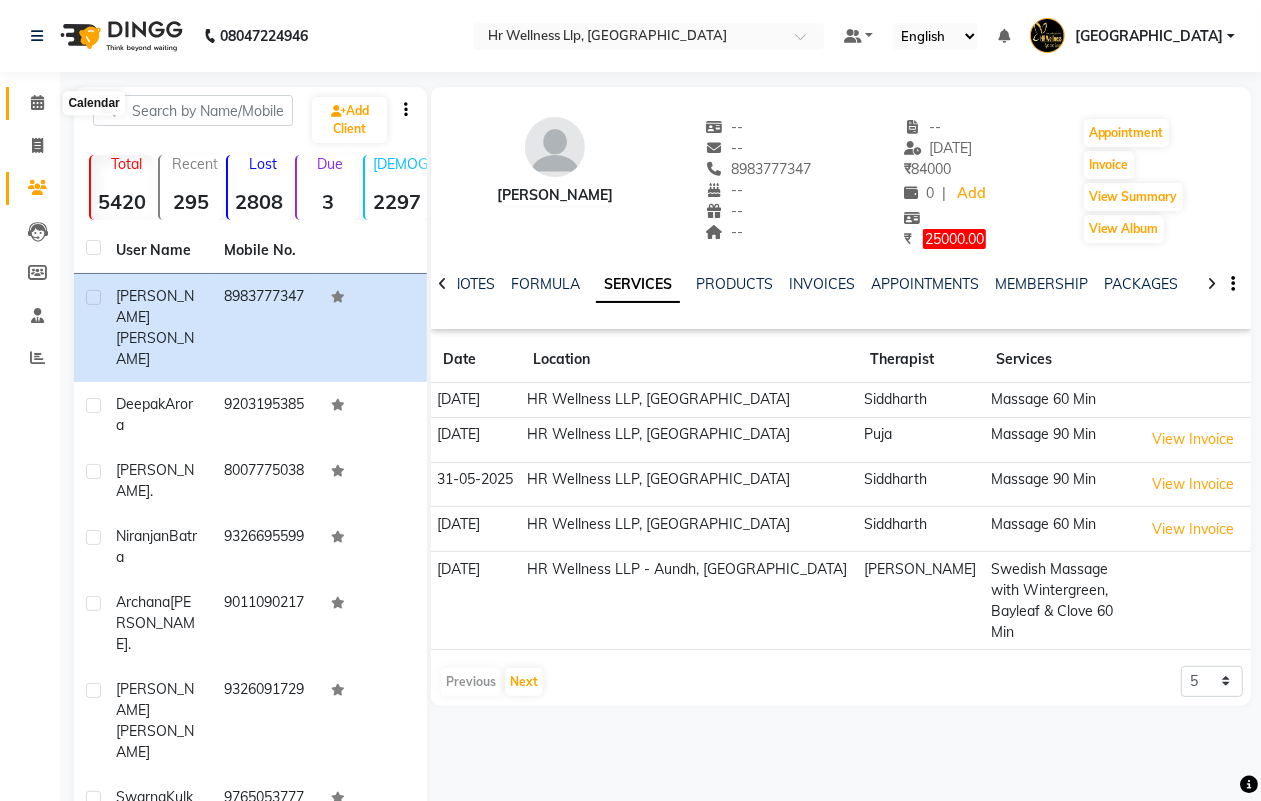 click 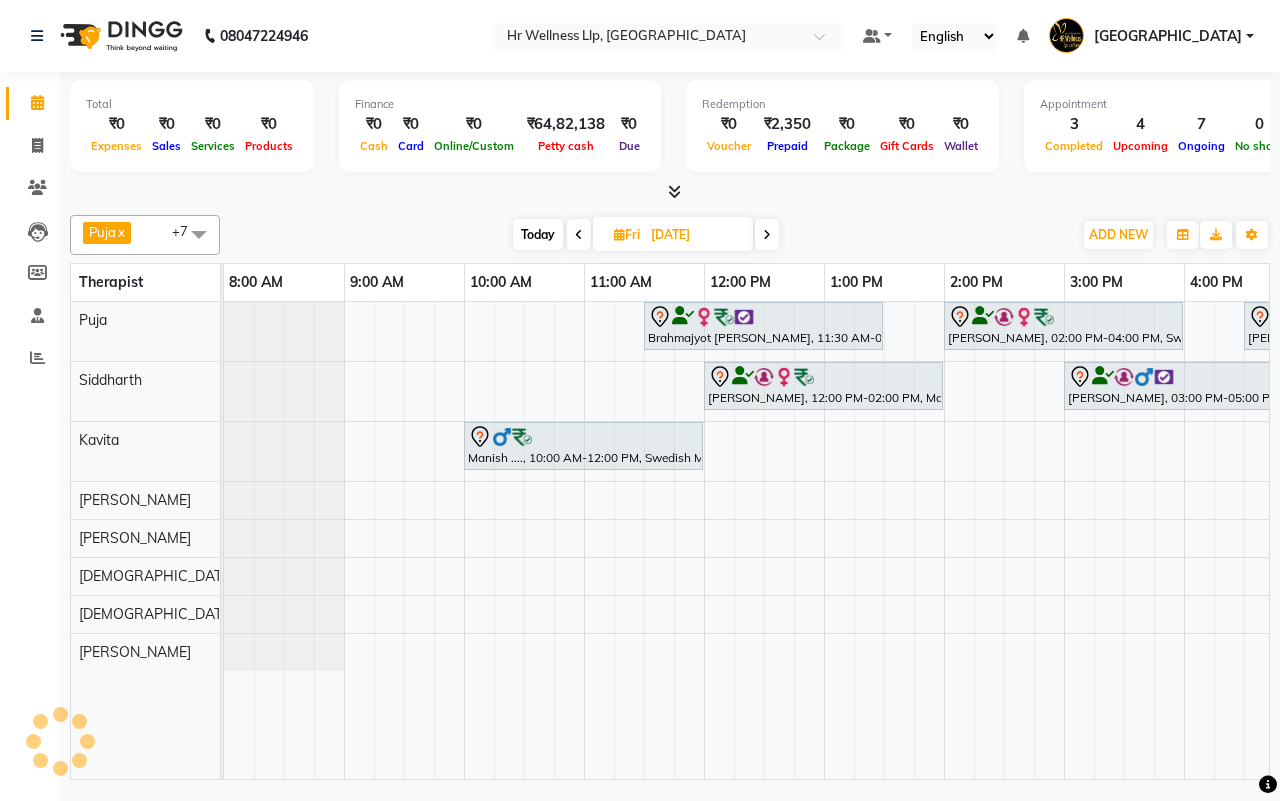 scroll, scrollTop: 0, scrollLeft: 0, axis: both 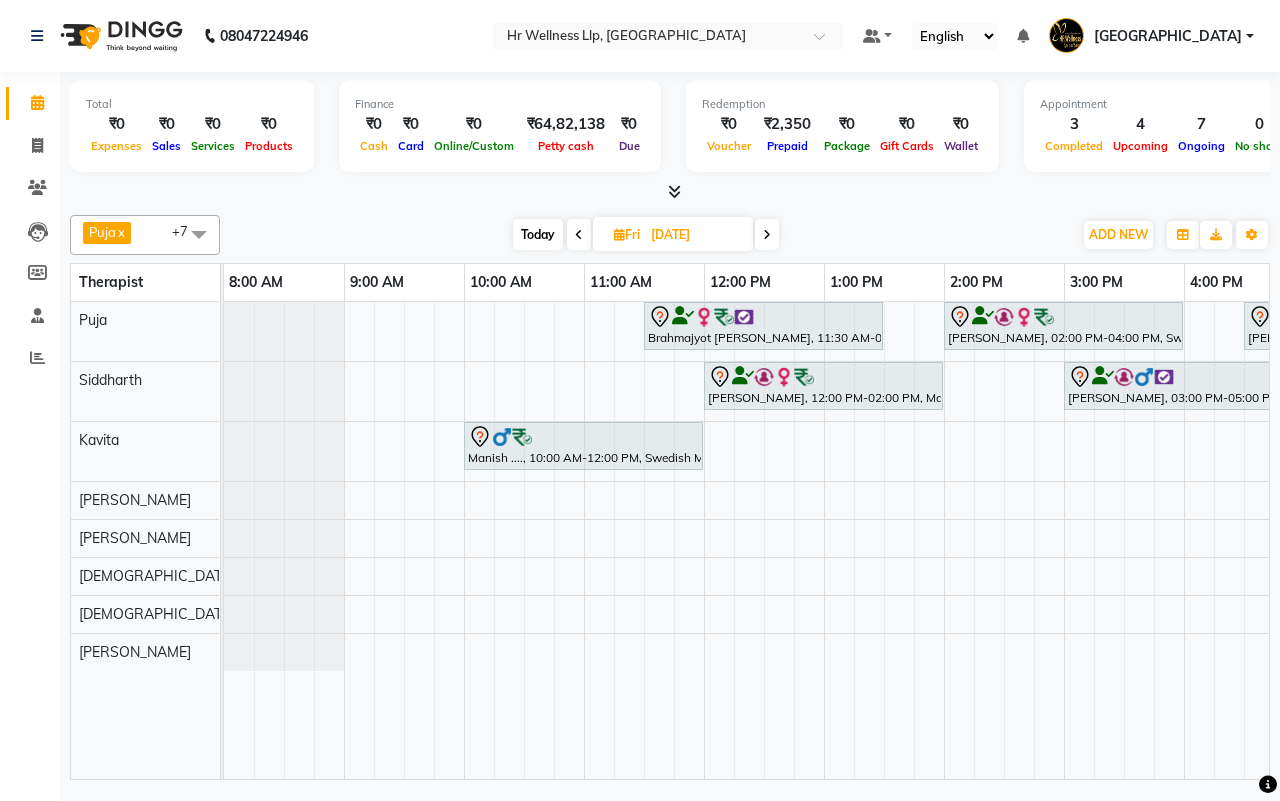 click on "11-07-2025" at bounding box center (695, 235) 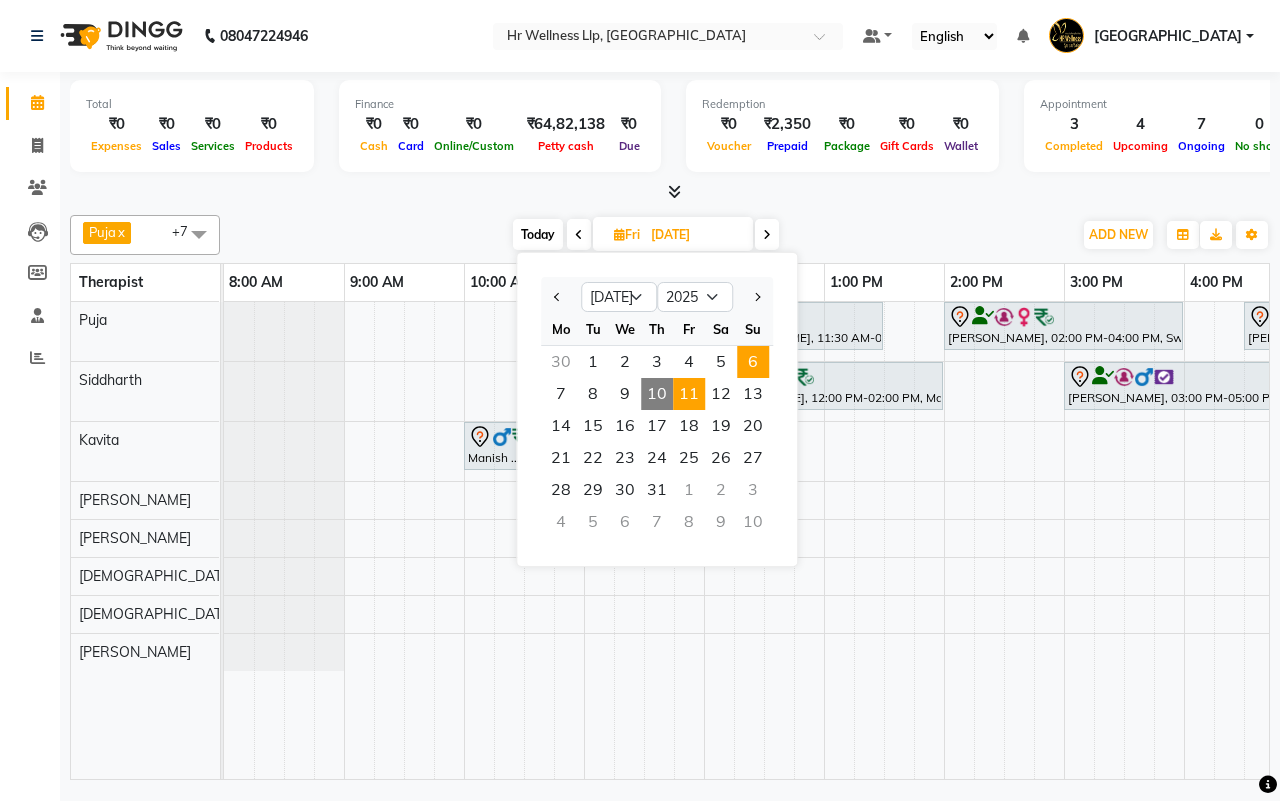 click on "6" at bounding box center [753, 362] 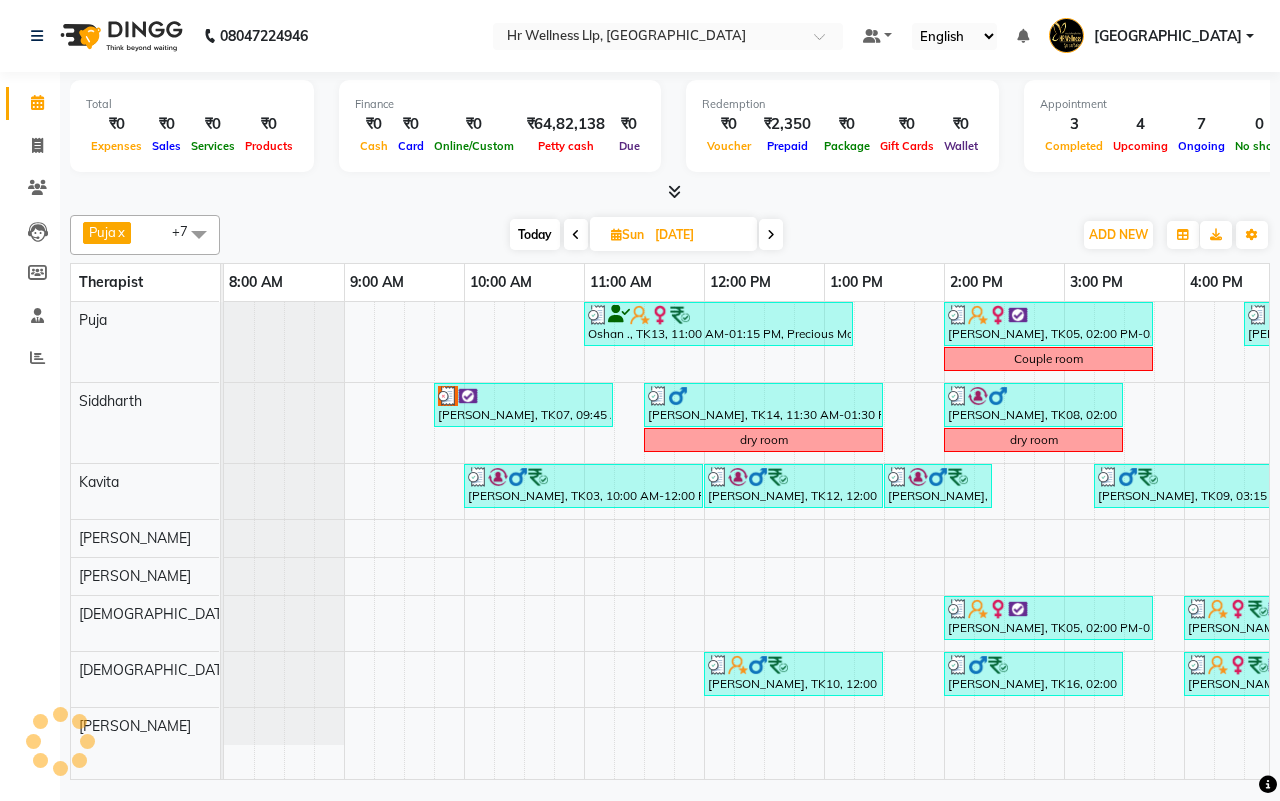 scroll, scrollTop: 0, scrollLeft: 481, axis: horizontal 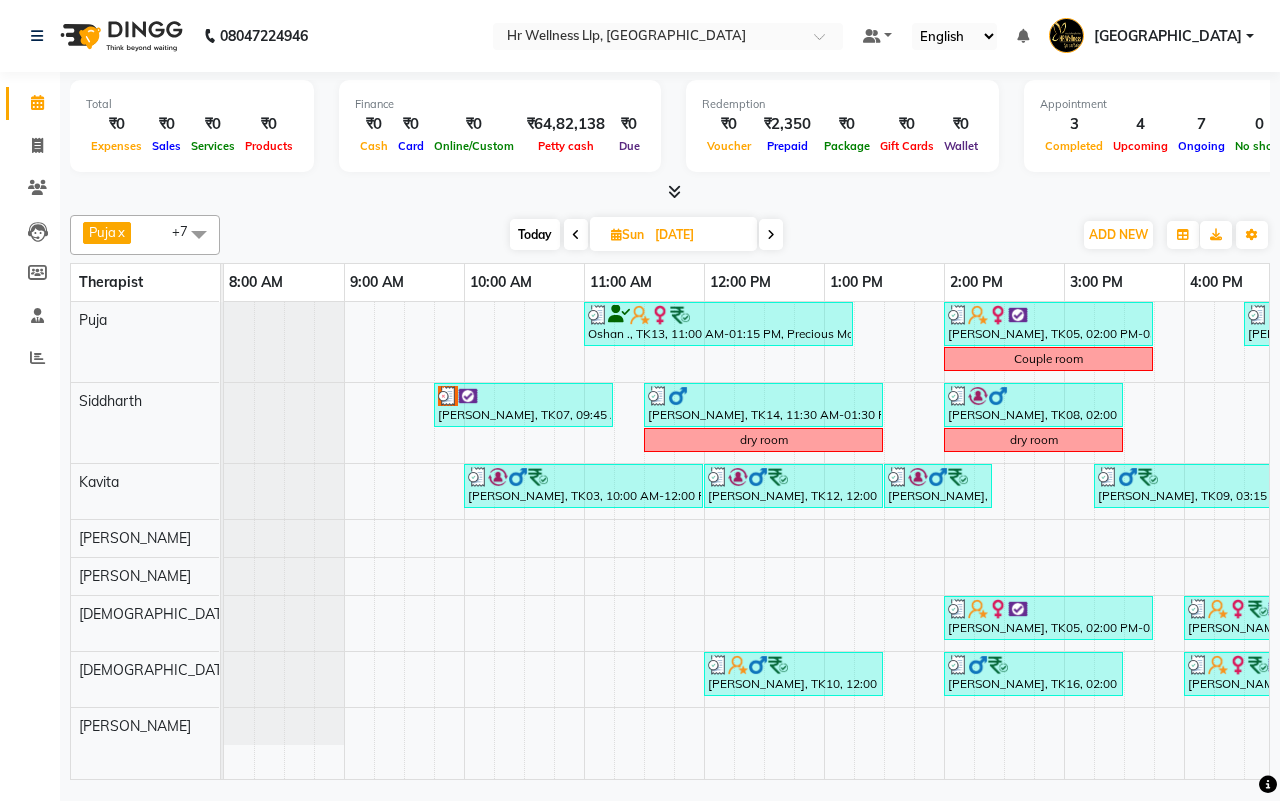 click on "Today" at bounding box center [535, 234] 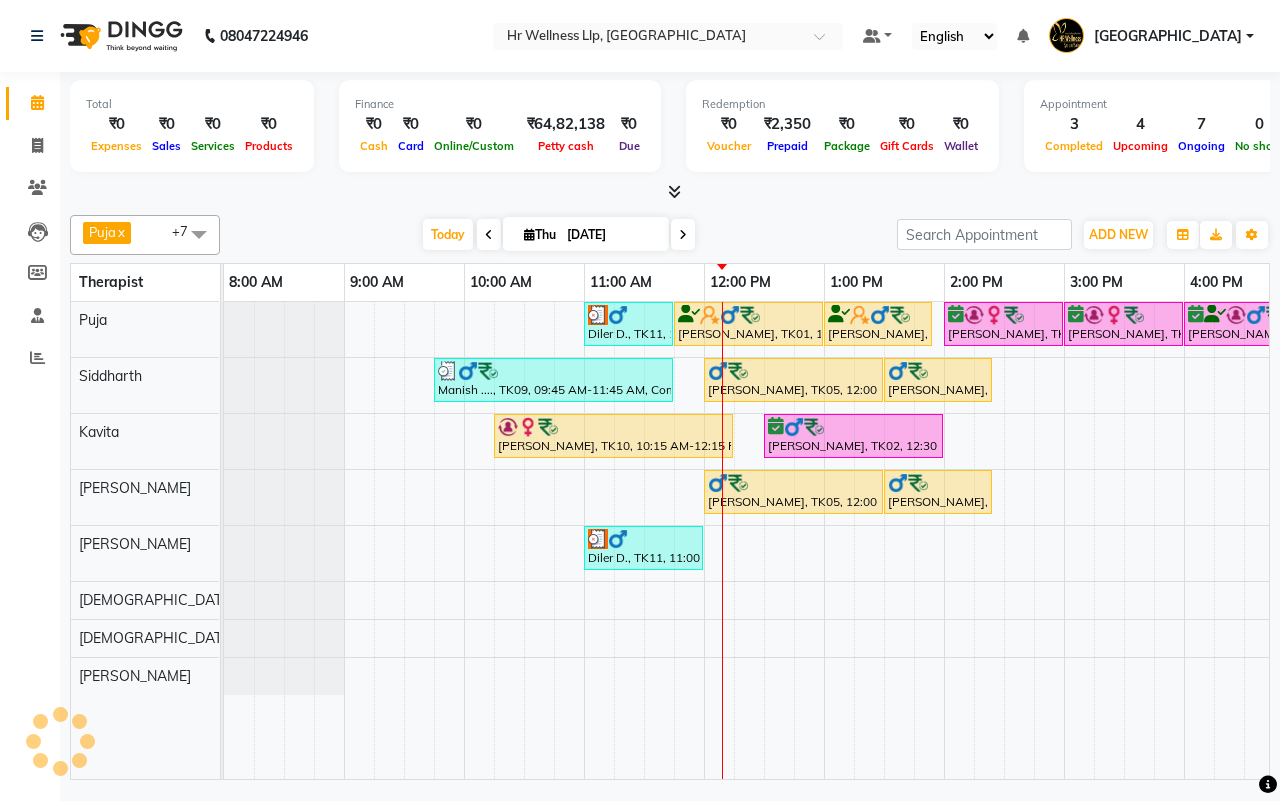 scroll, scrollTop: 0, scrollLeft: 481, axis: horizontal 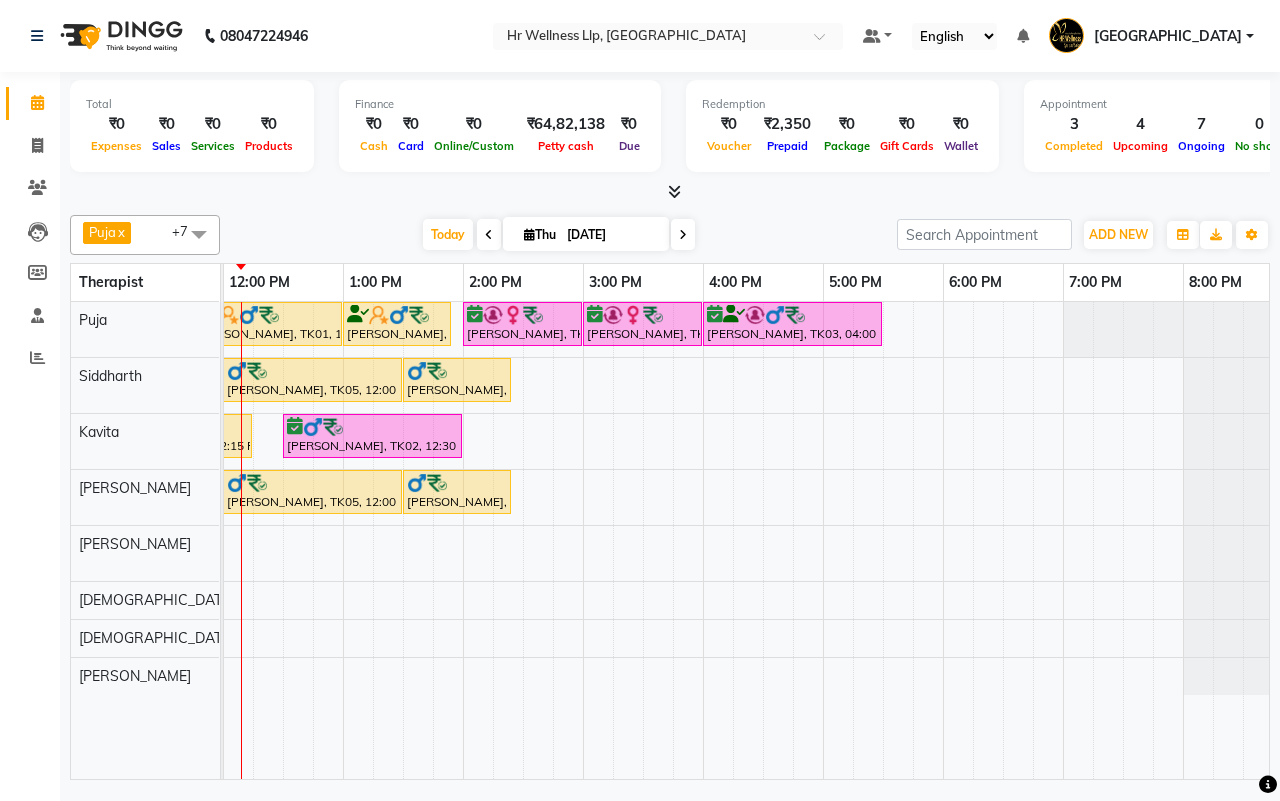 click on "10-07-2025" at bounding box center [611, 235] 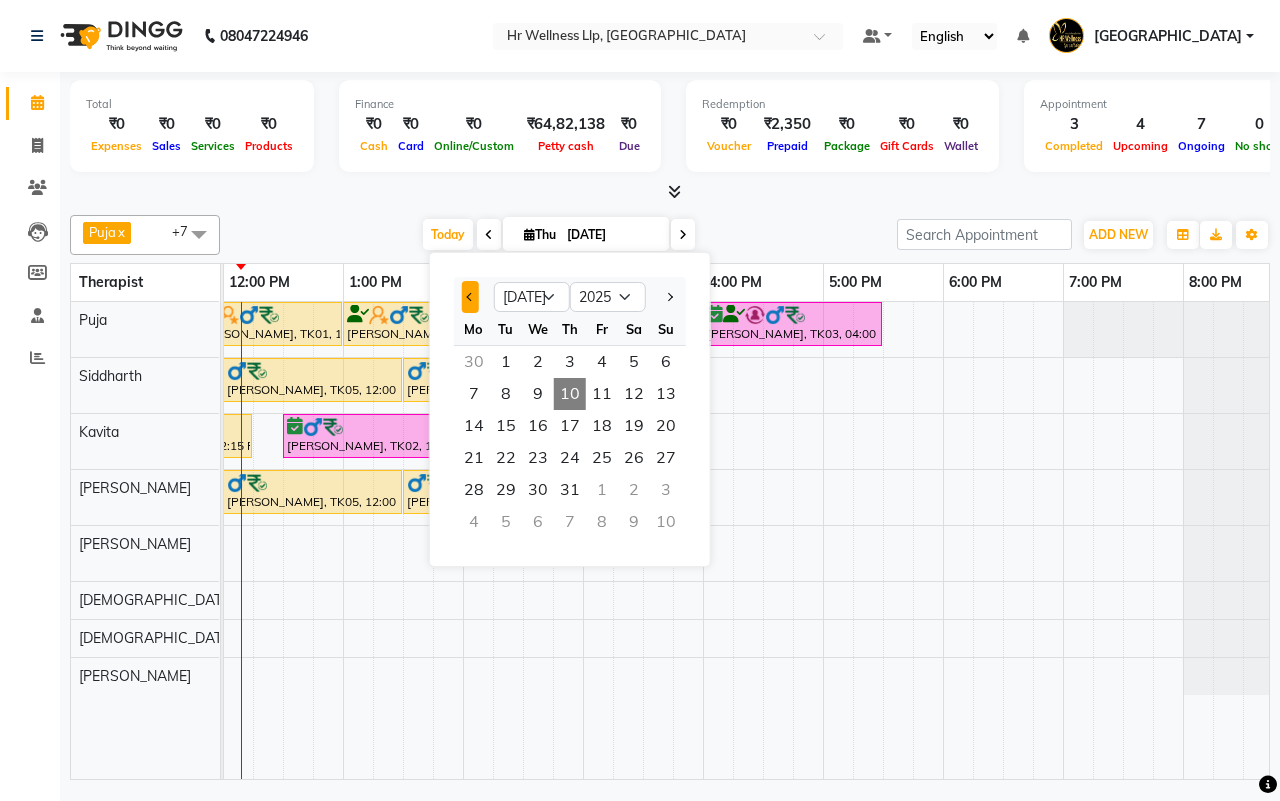 click at bounding box center (471, 297) 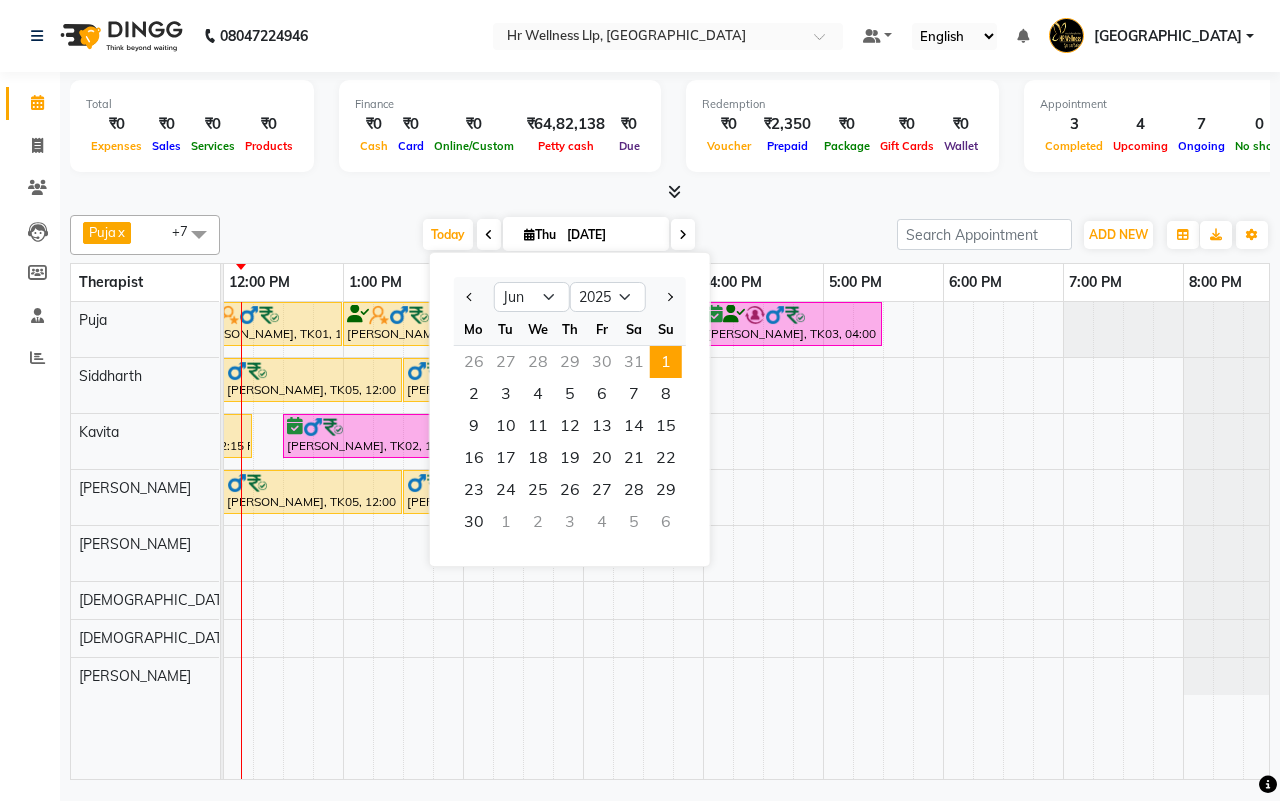 click on "1" at bounding box center [666, 362] 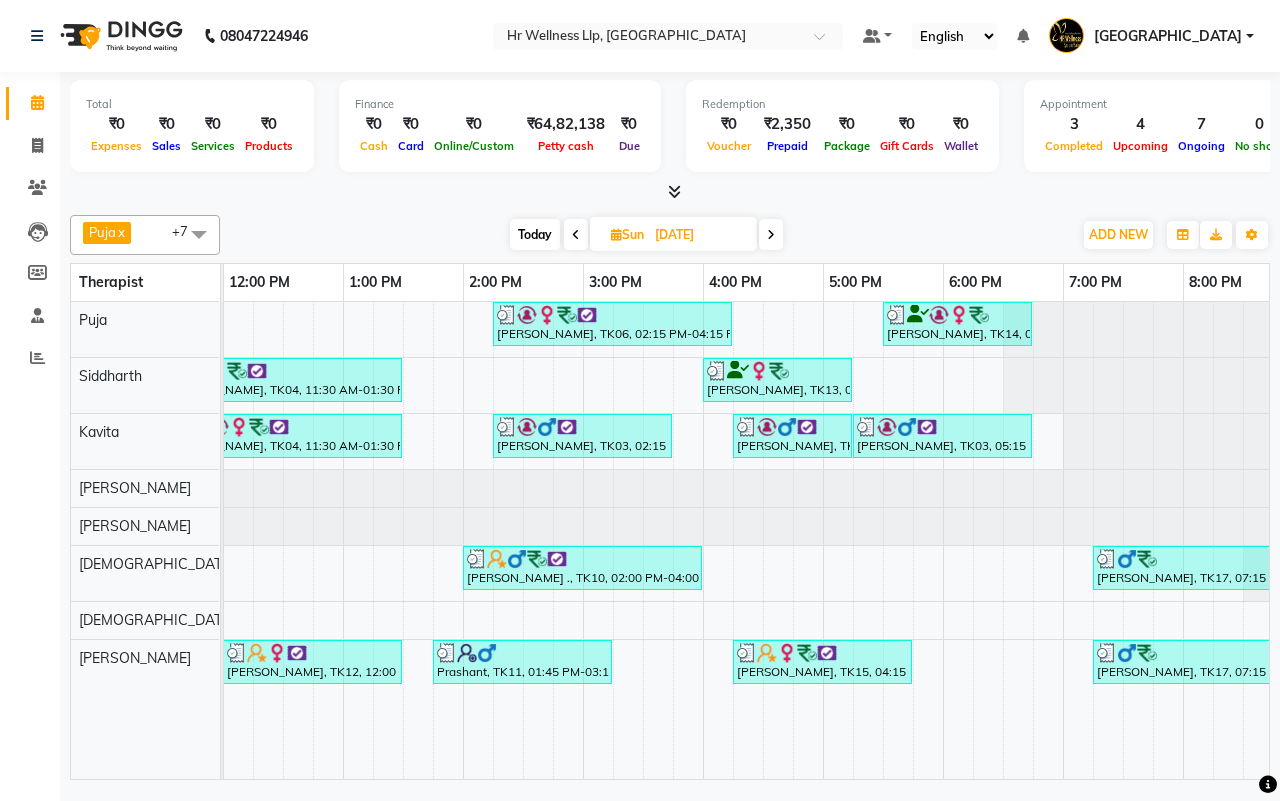 scroll, scrollTop: 0, scrollLeft: 0, axis: both 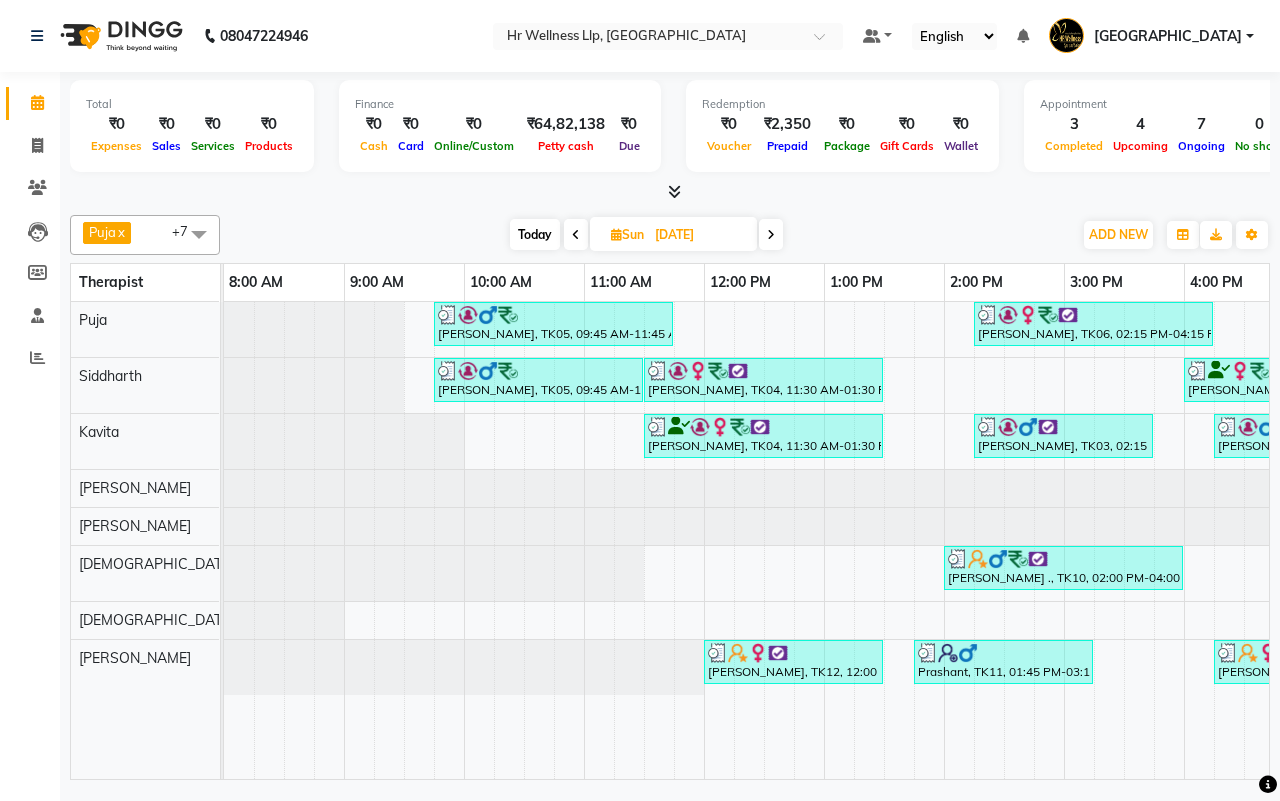 click at bounding box center [771, 234] 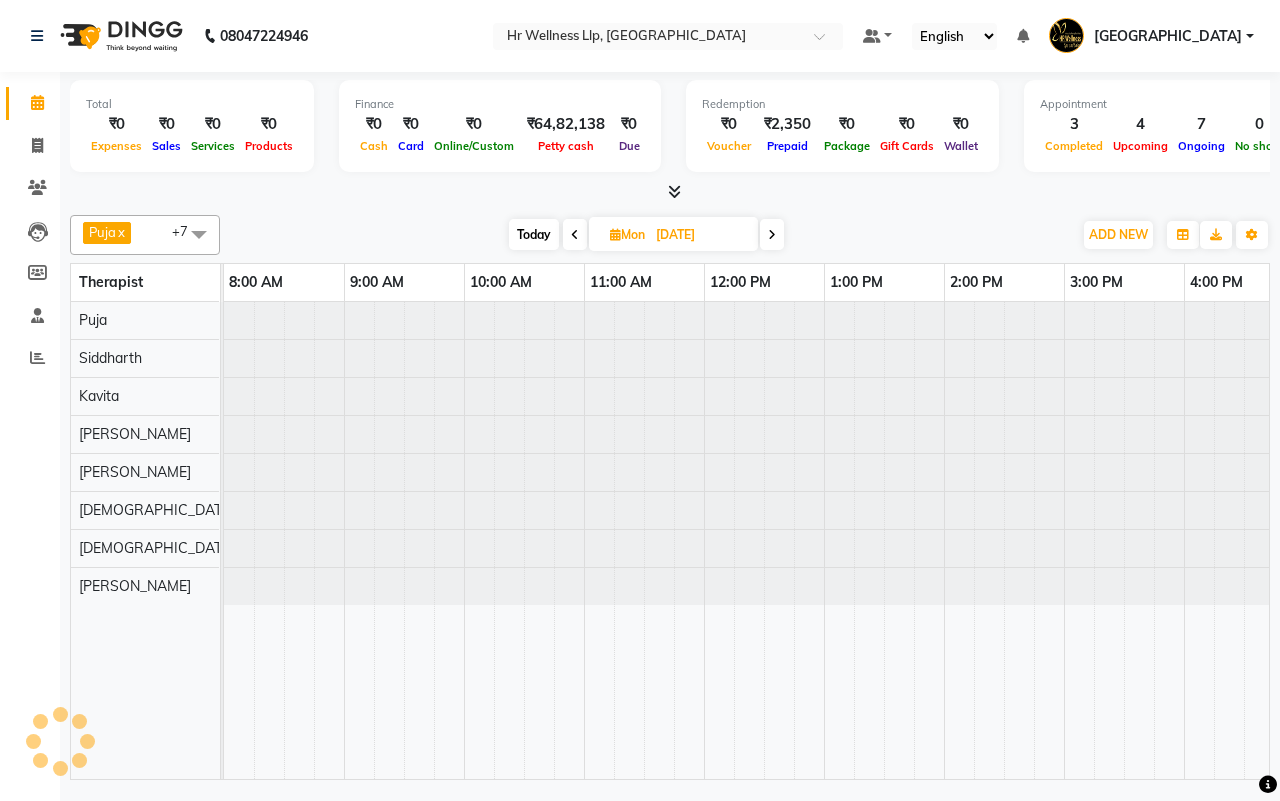 scroll, scrollTop: 0, scrollLeft: 481, axis: horizontal 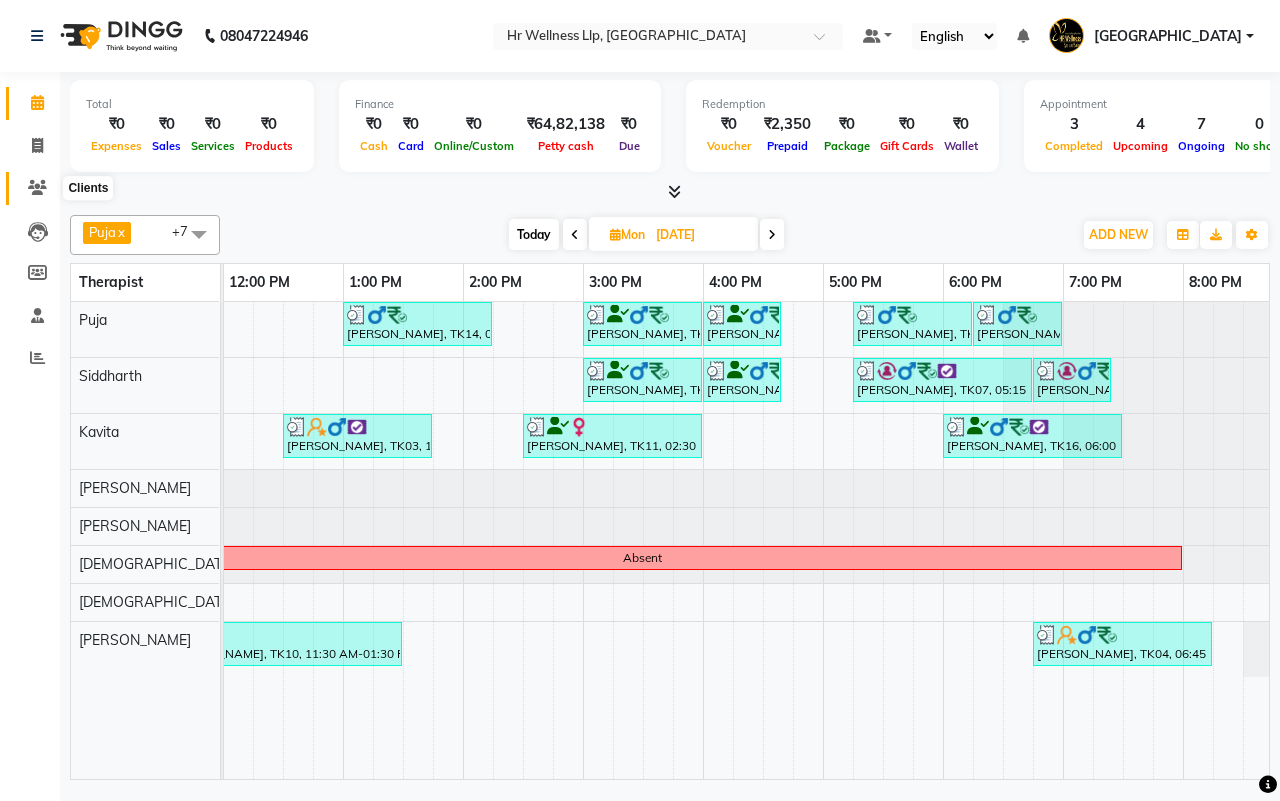 click 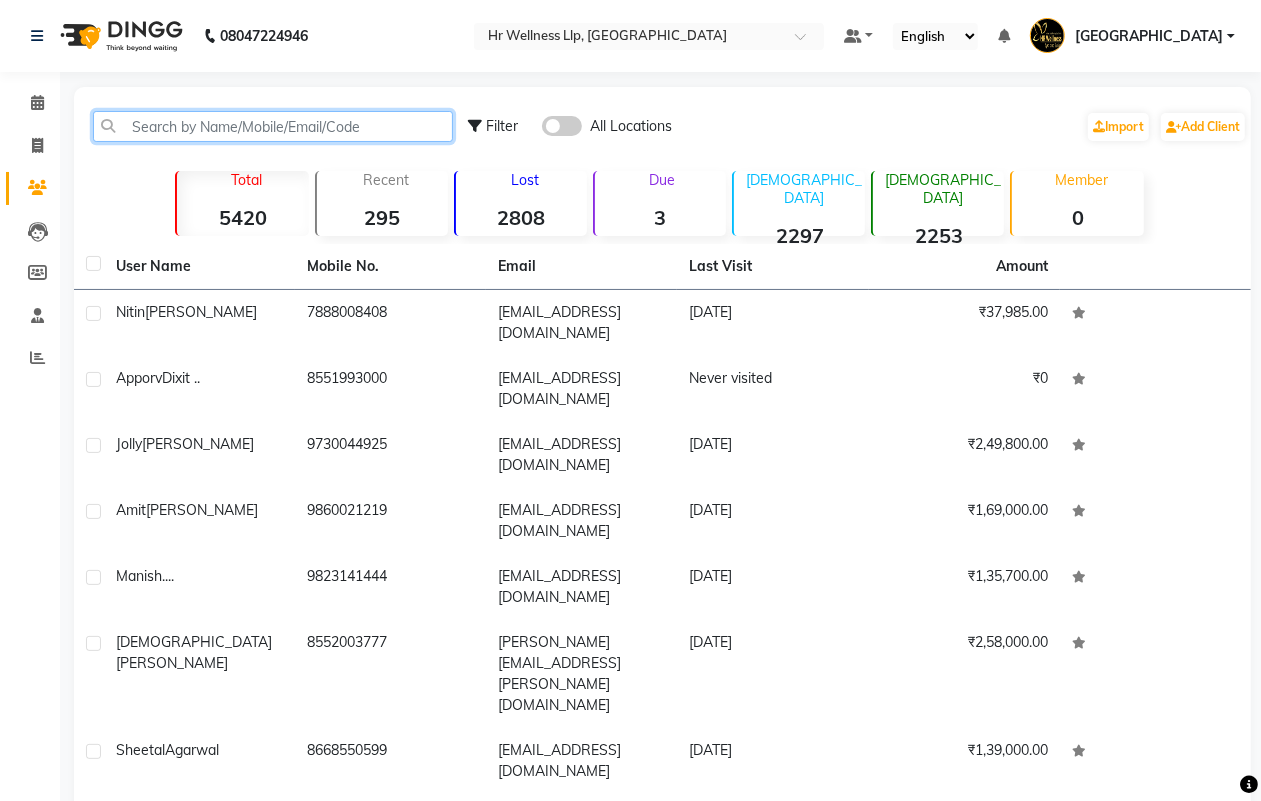 click 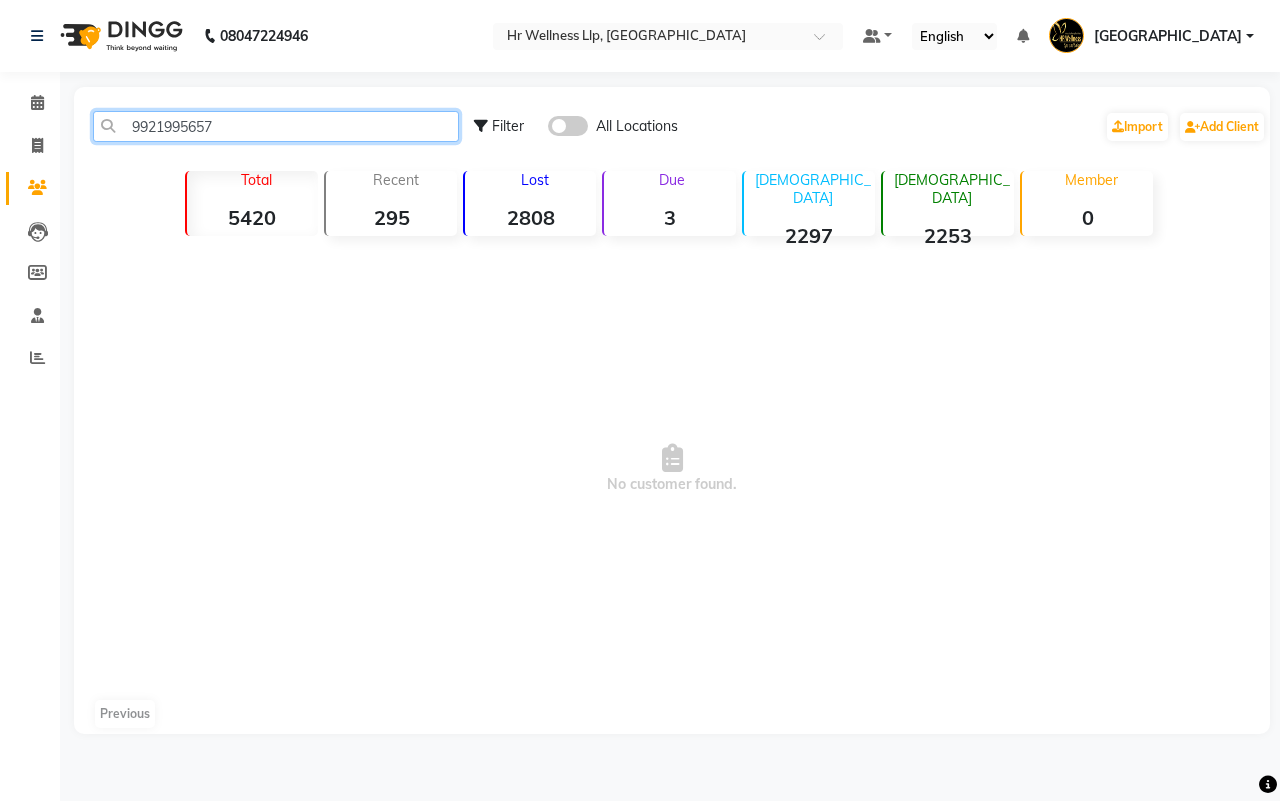 type on "9921995657" 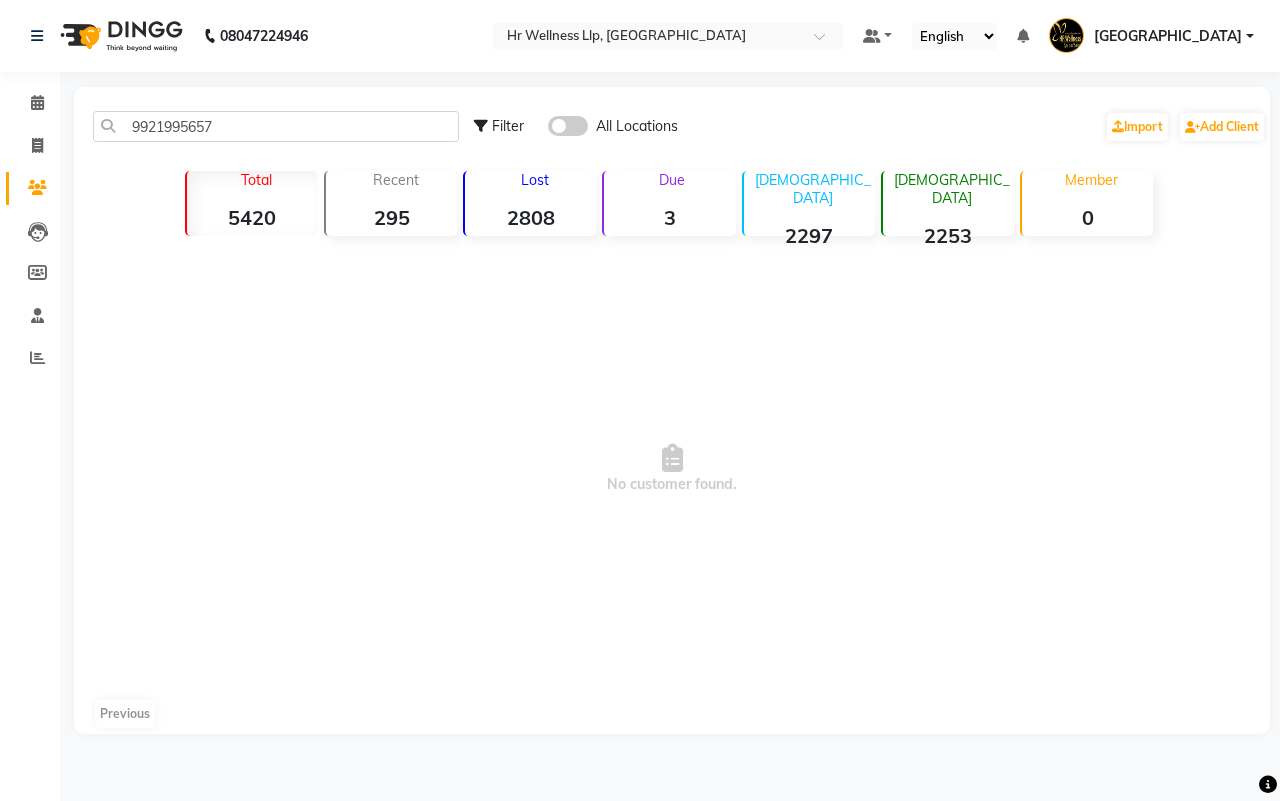click 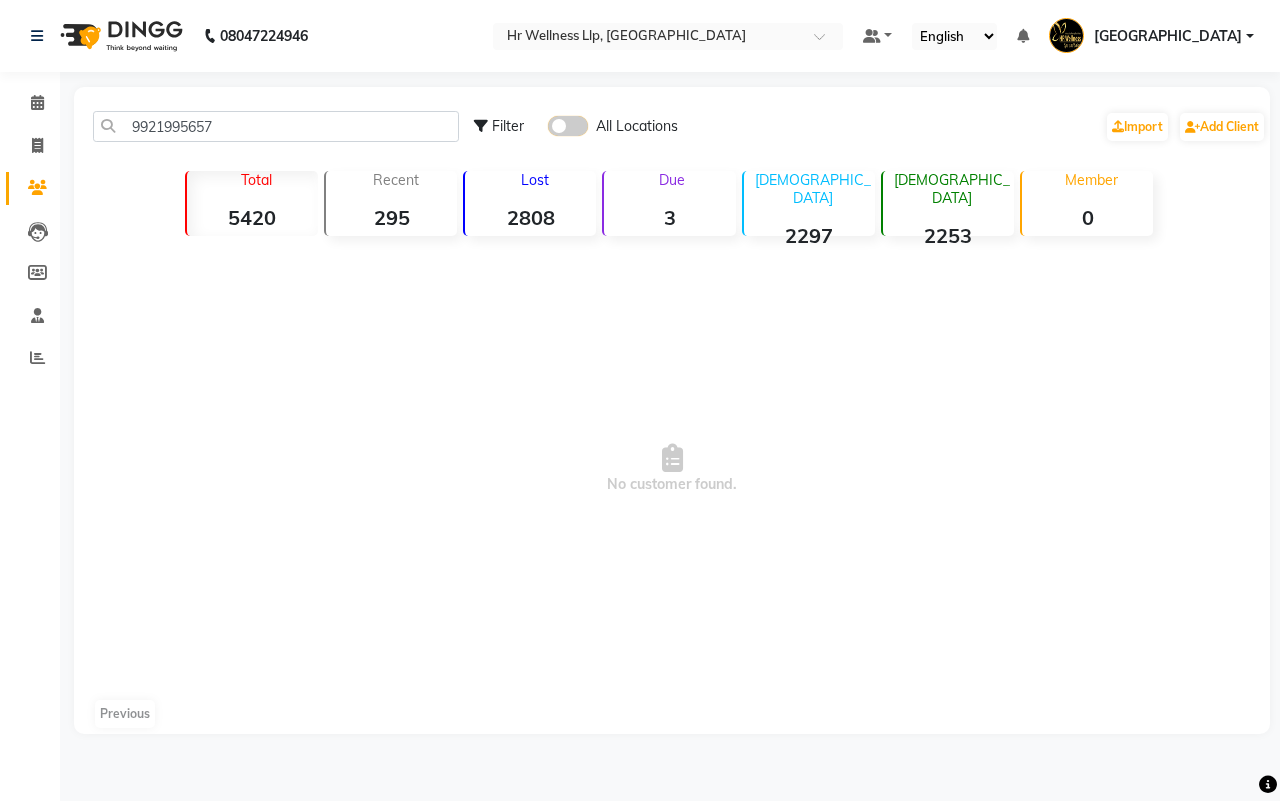 click 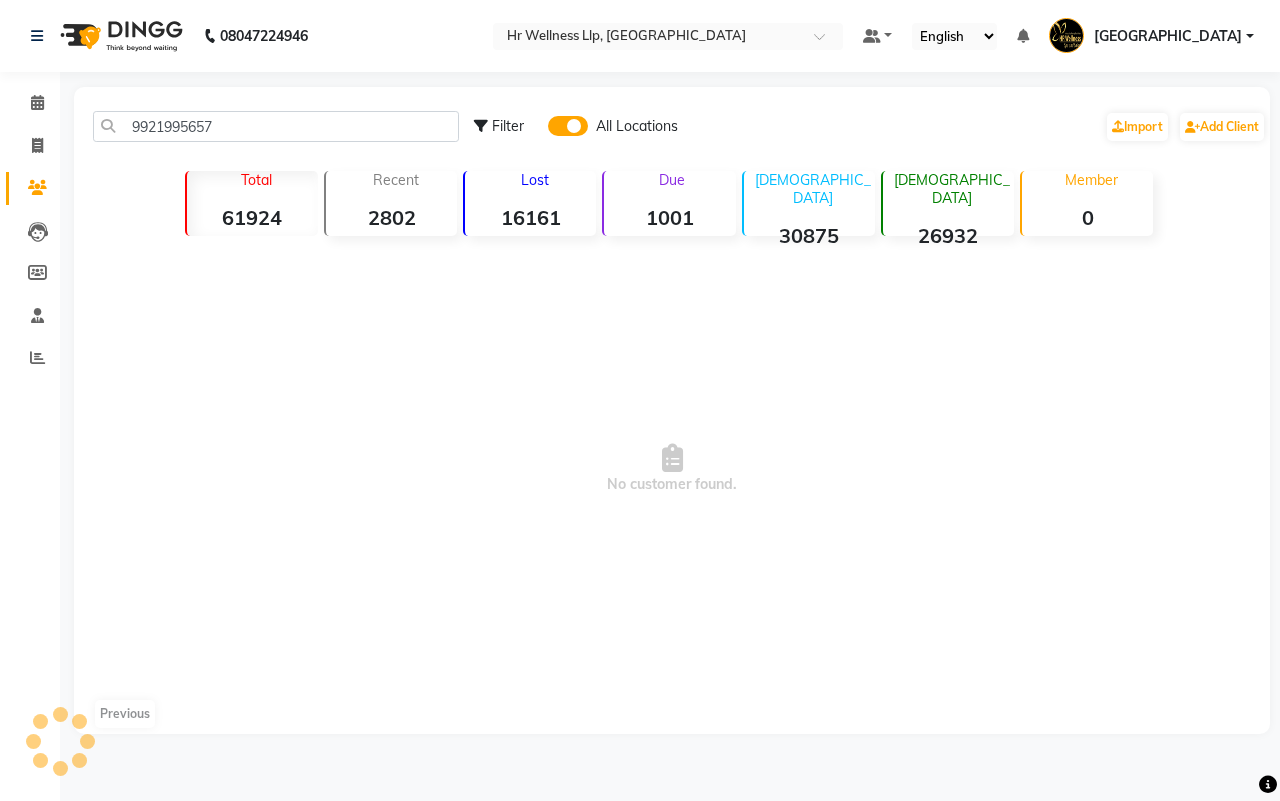 click 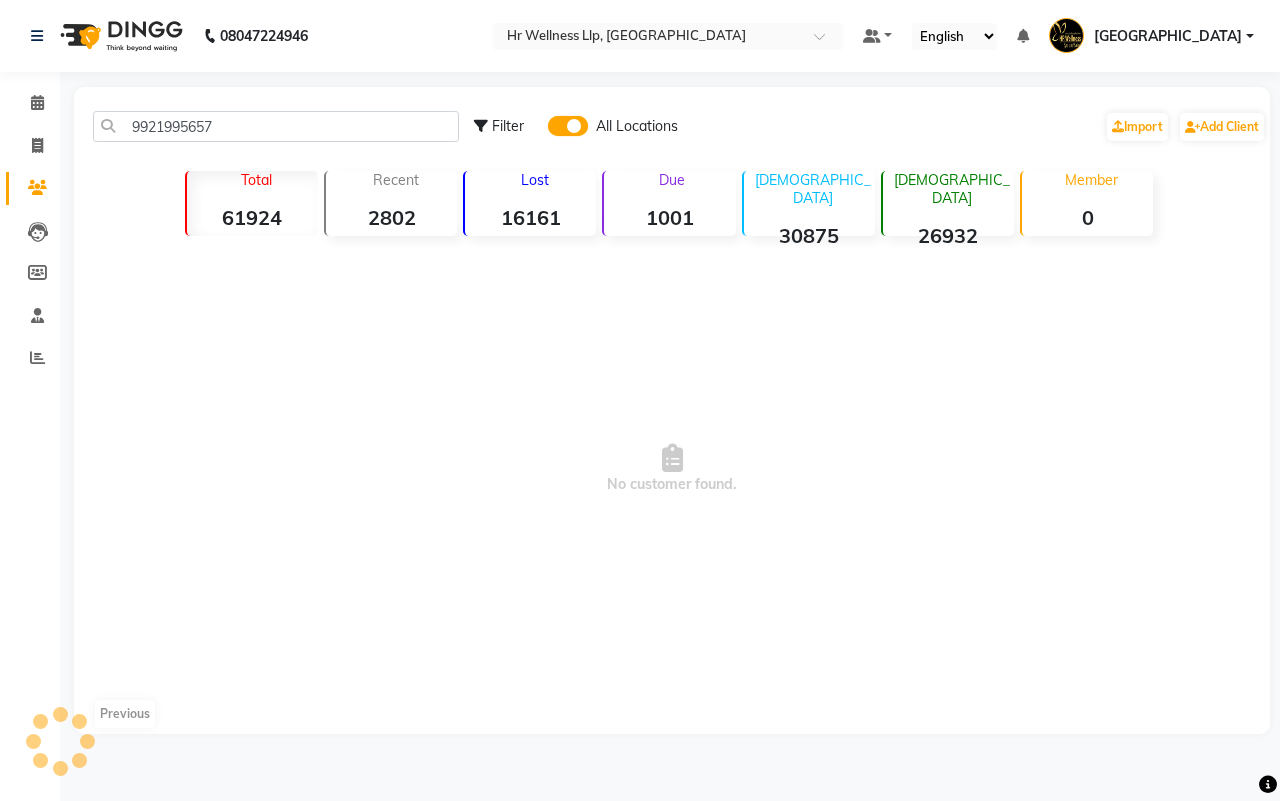 click 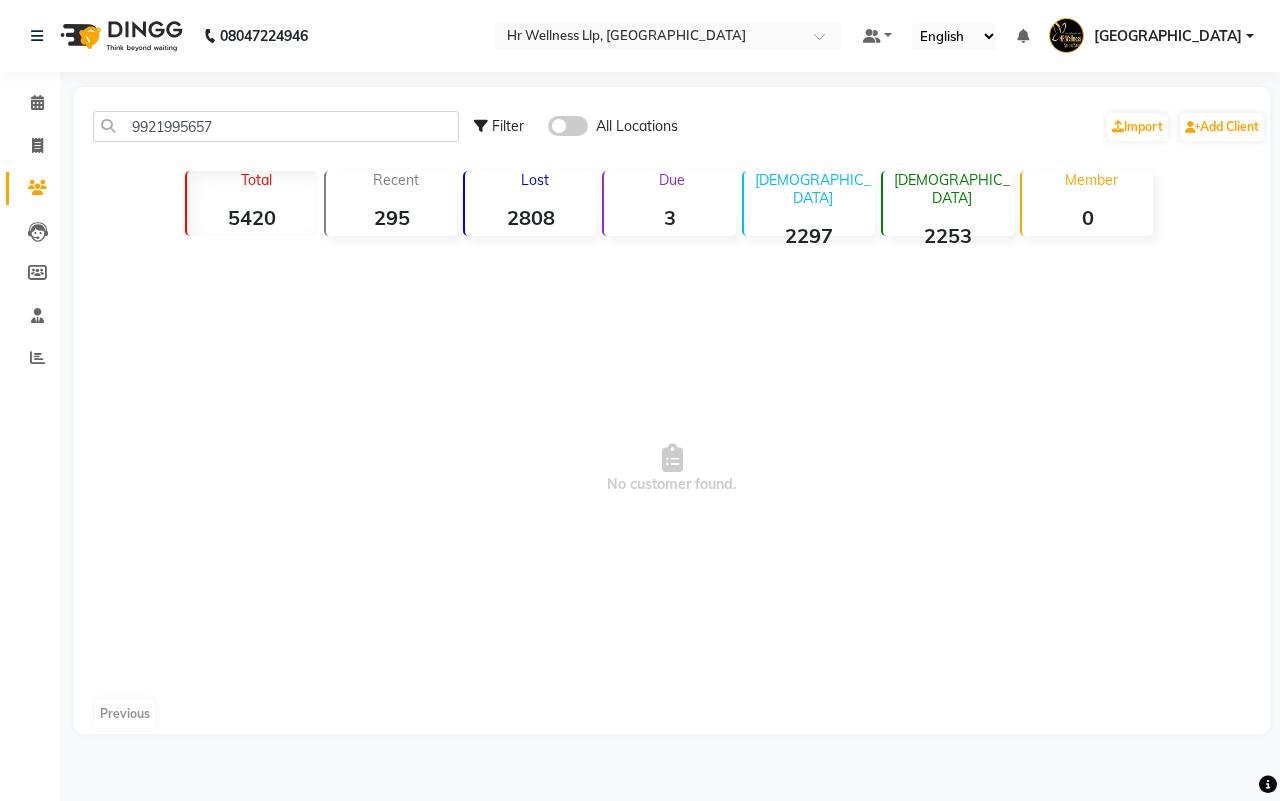 click 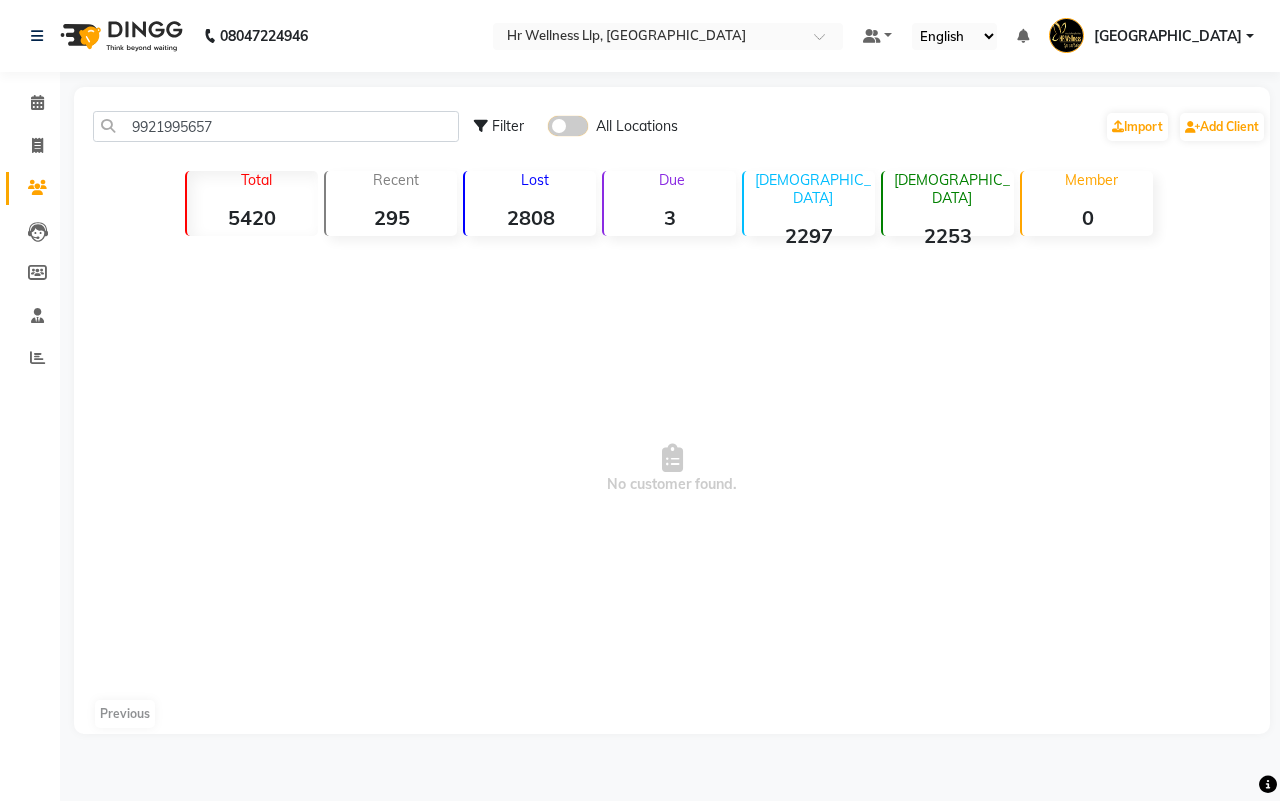 click 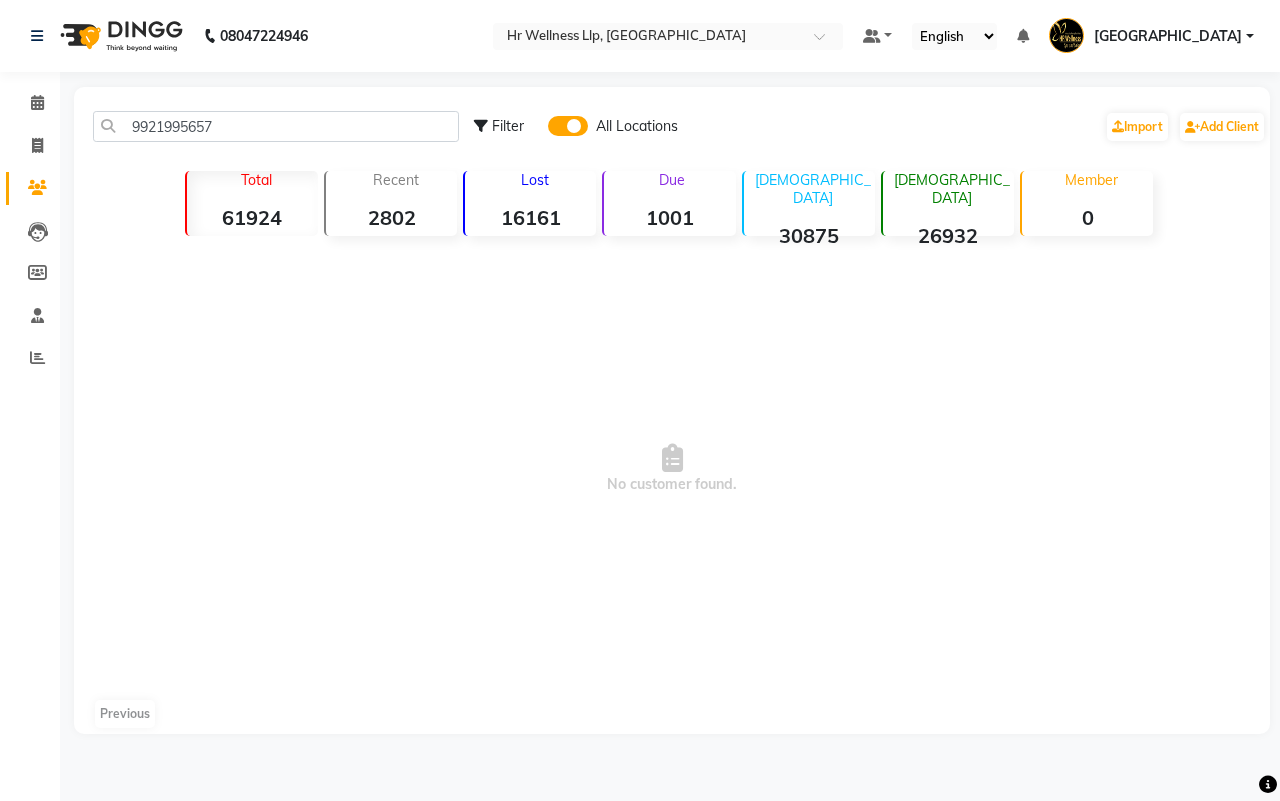 click 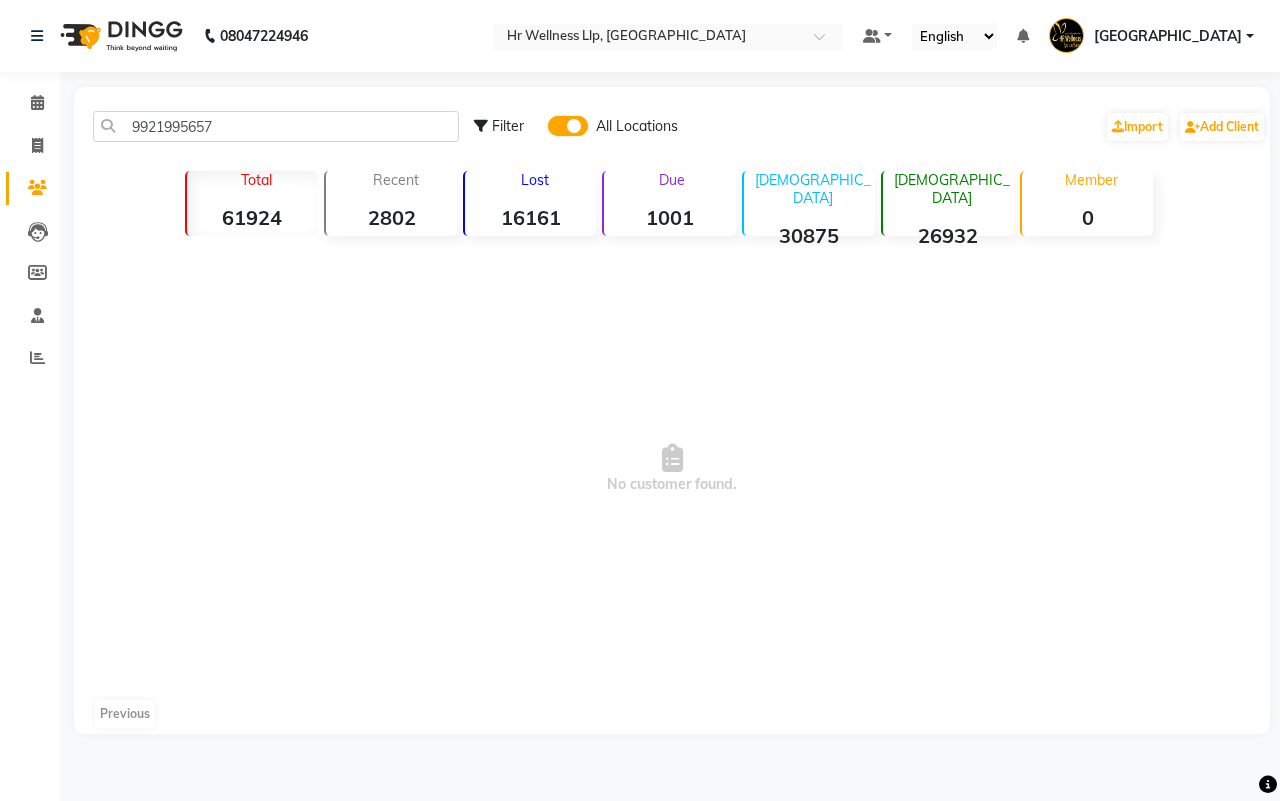 click 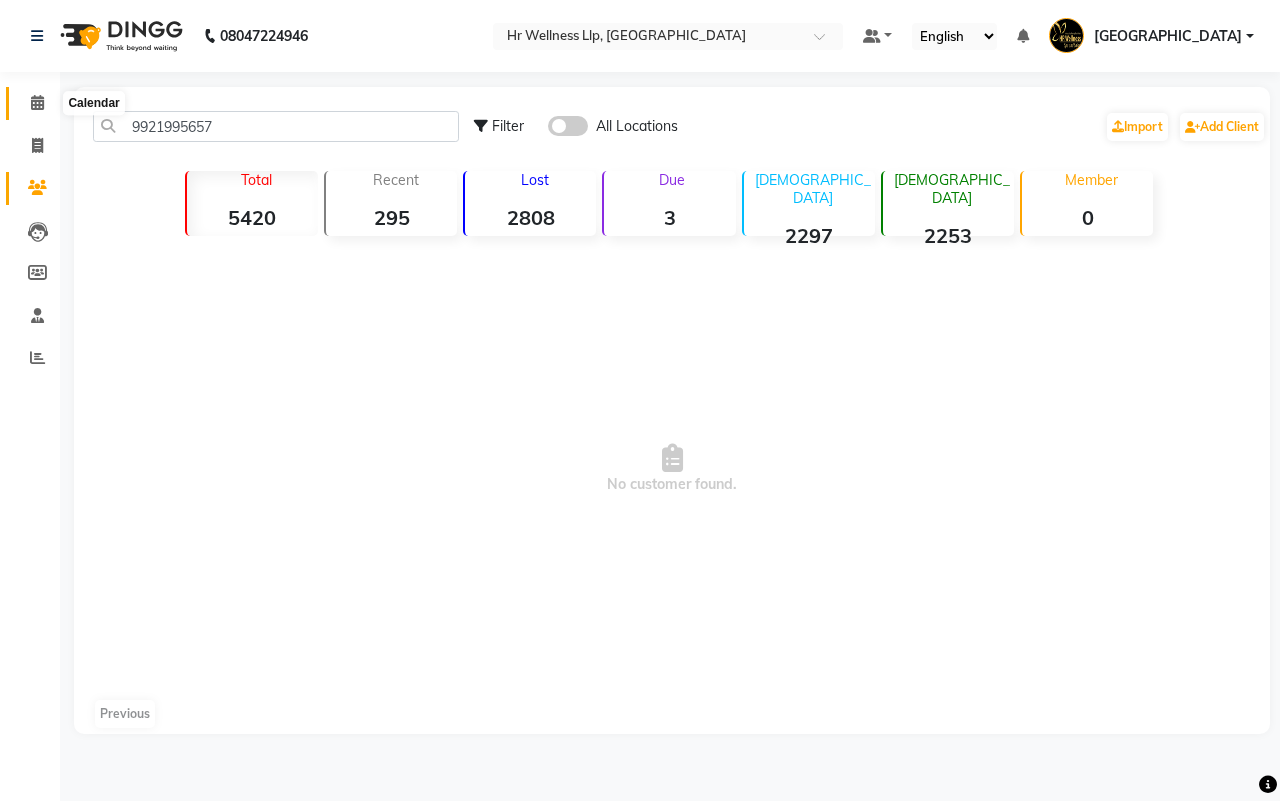 click 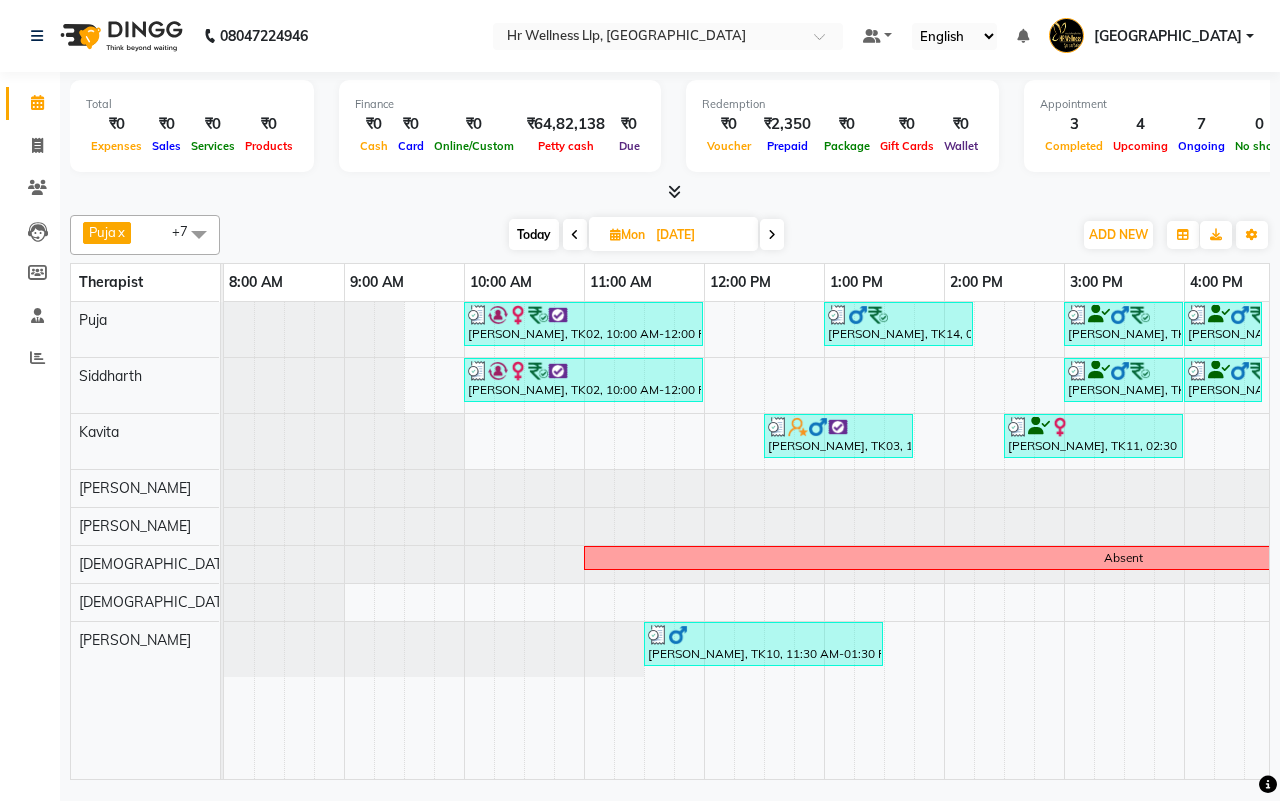 click on "Today  Mon 02-06-2025" at bounding box center (646, 235) 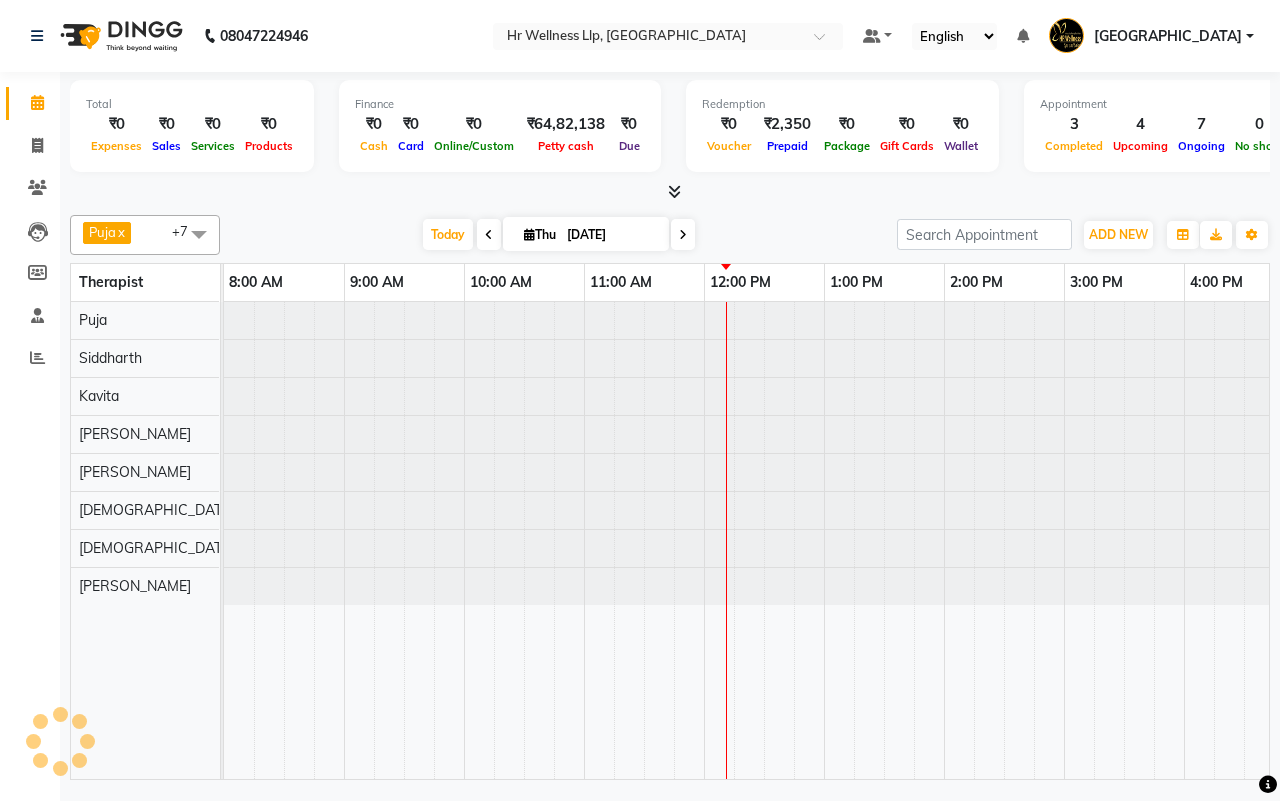 scroll, scrollTop: 0, scrollLeft: 481, axis: horizontal 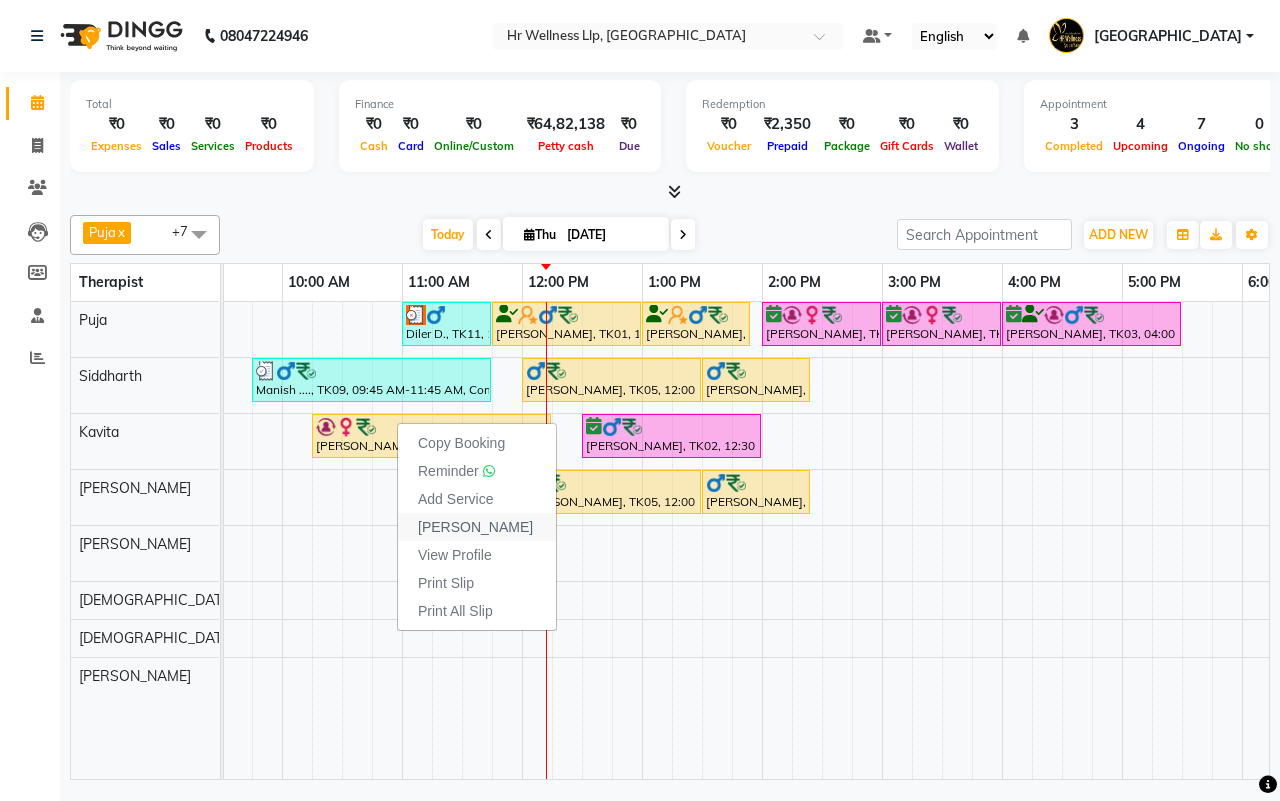 click on "Mark Done" at bounding box center (475, 527) 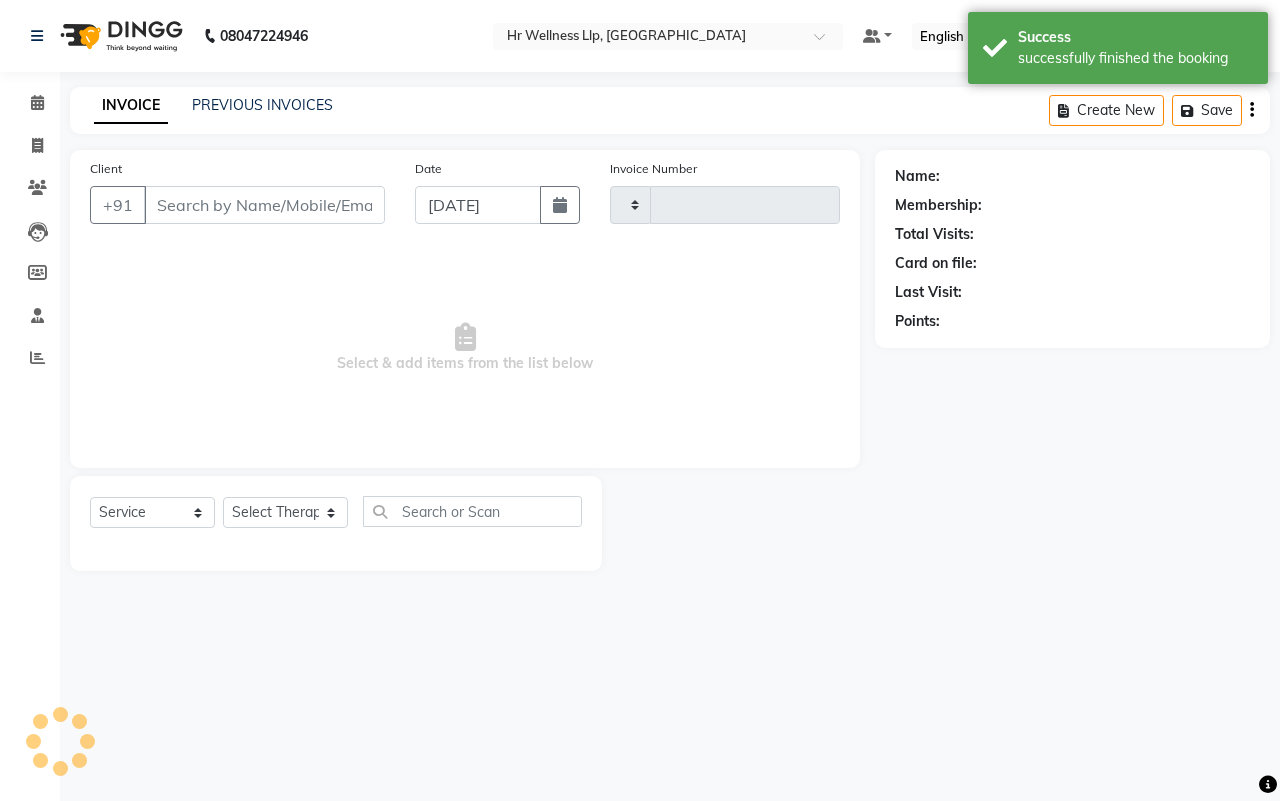 type on "0907" 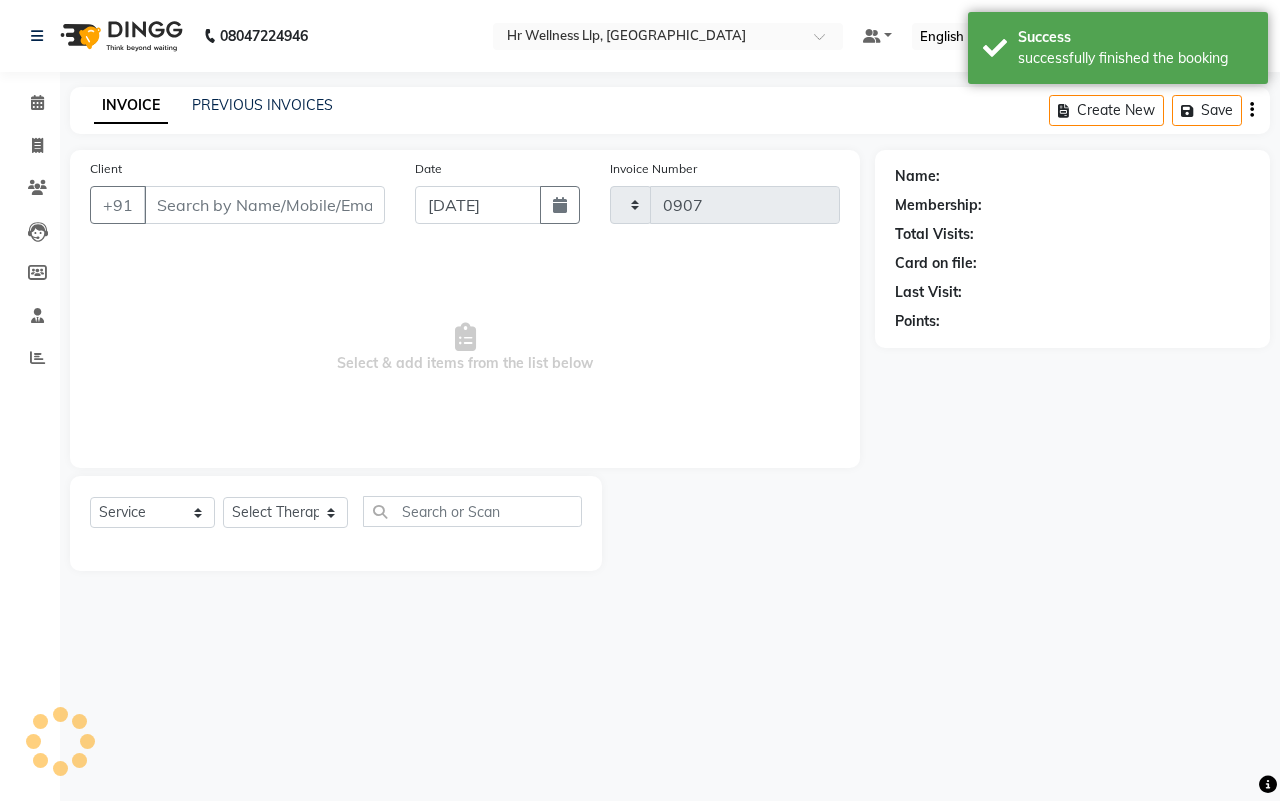 select on "4295" 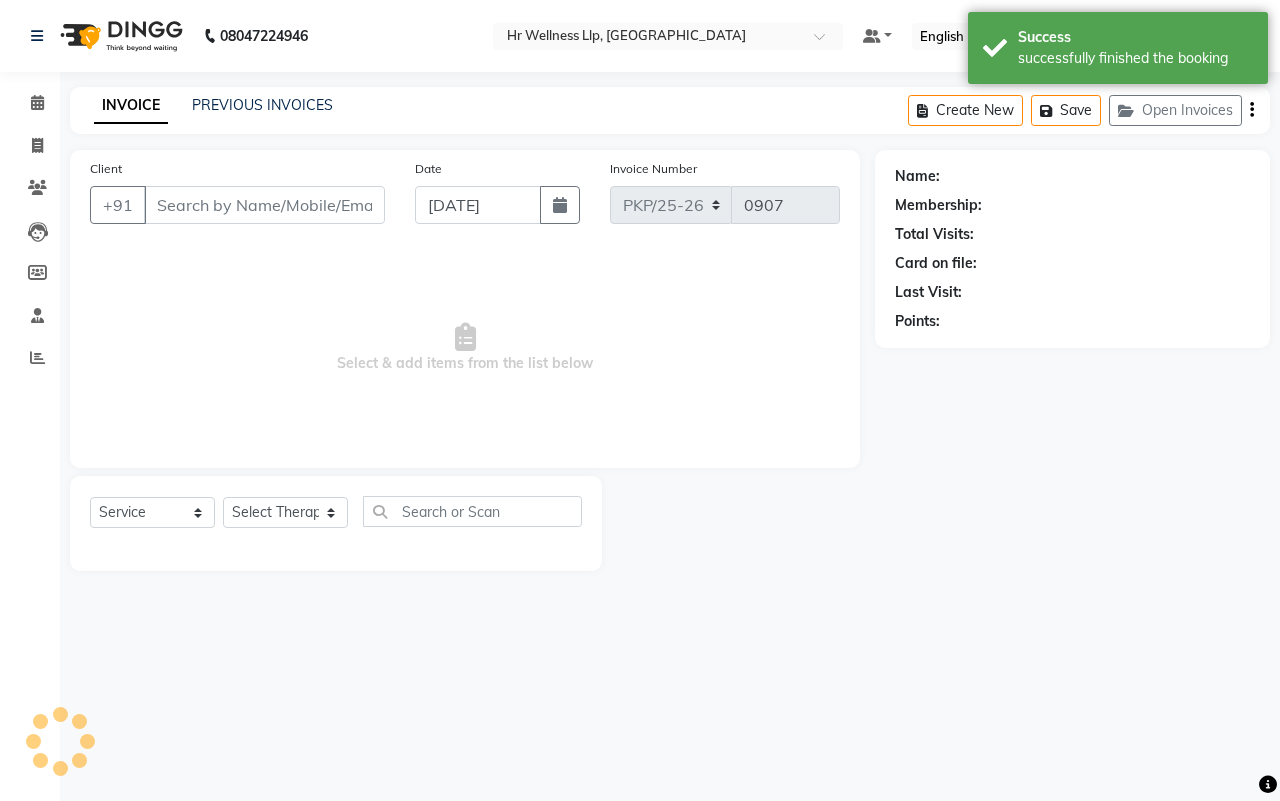 type on "9420129276" 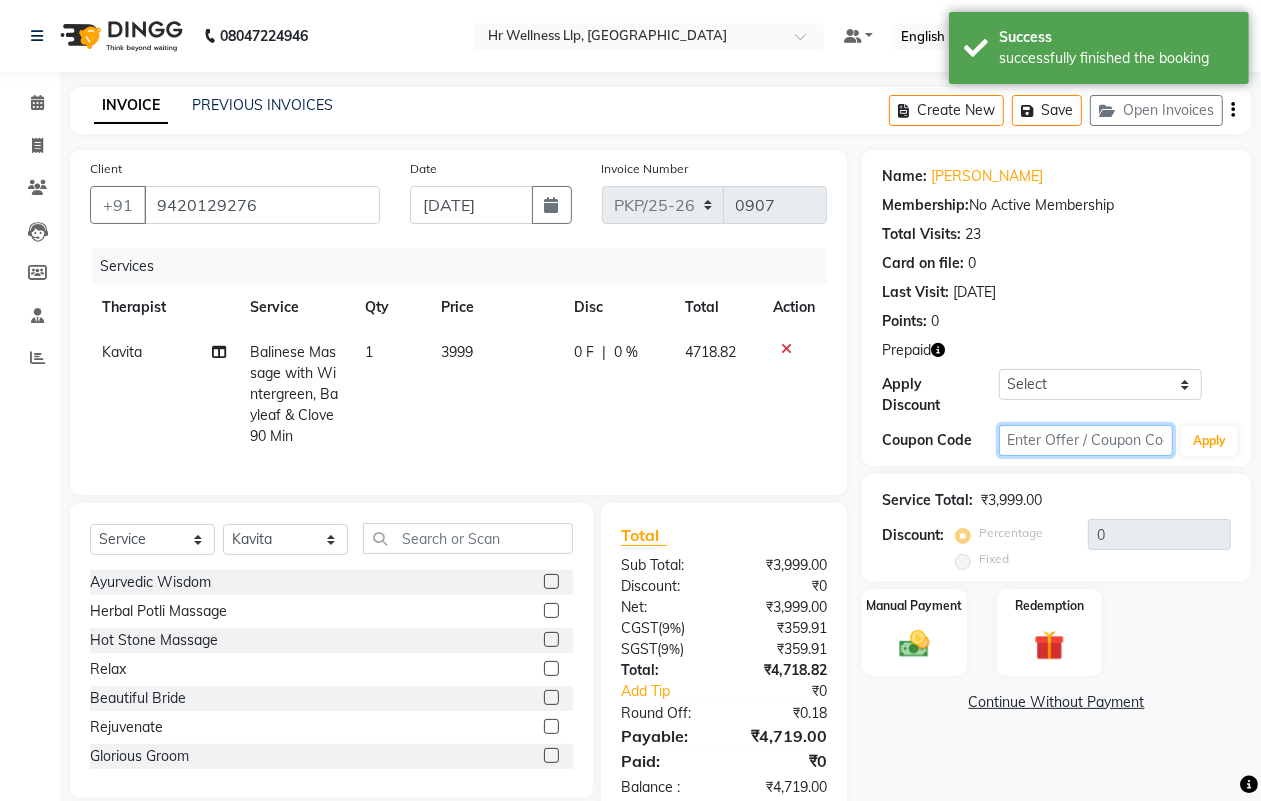 click 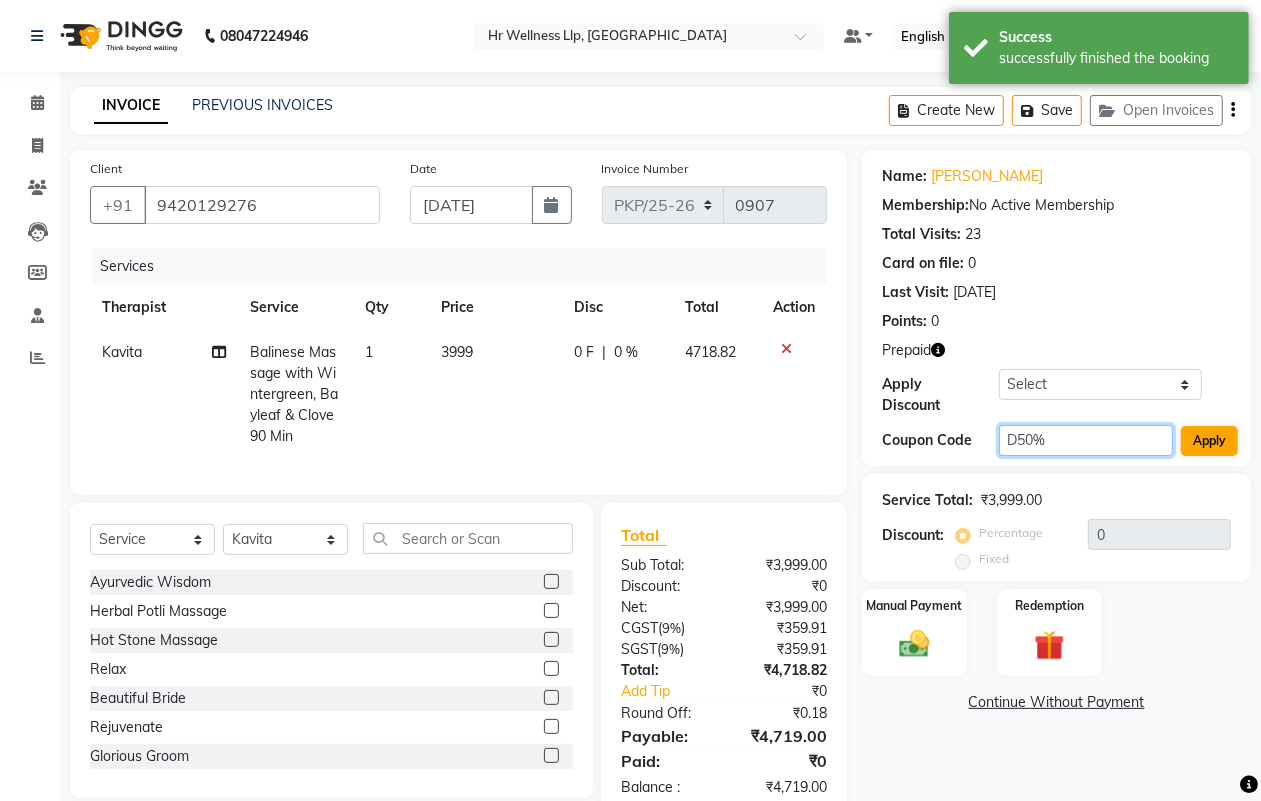 type on "D50%" 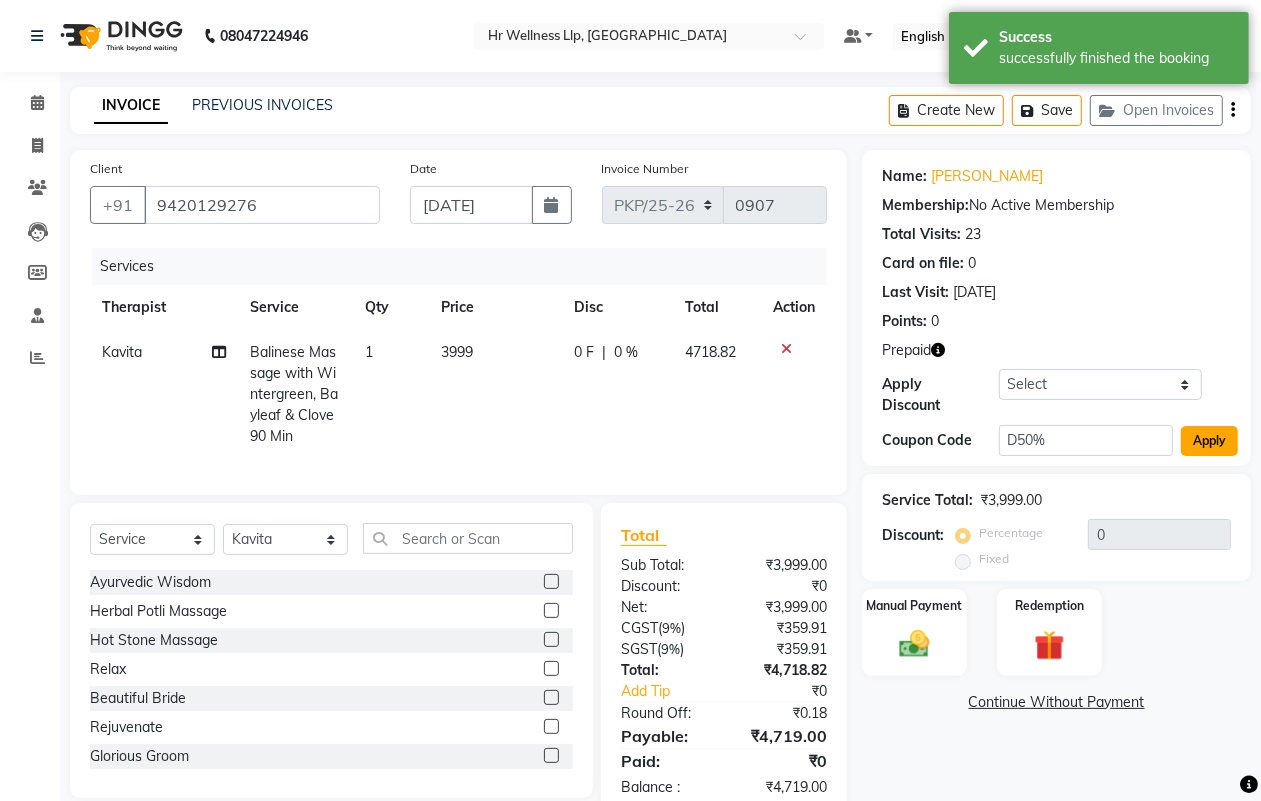 click on "Apply" 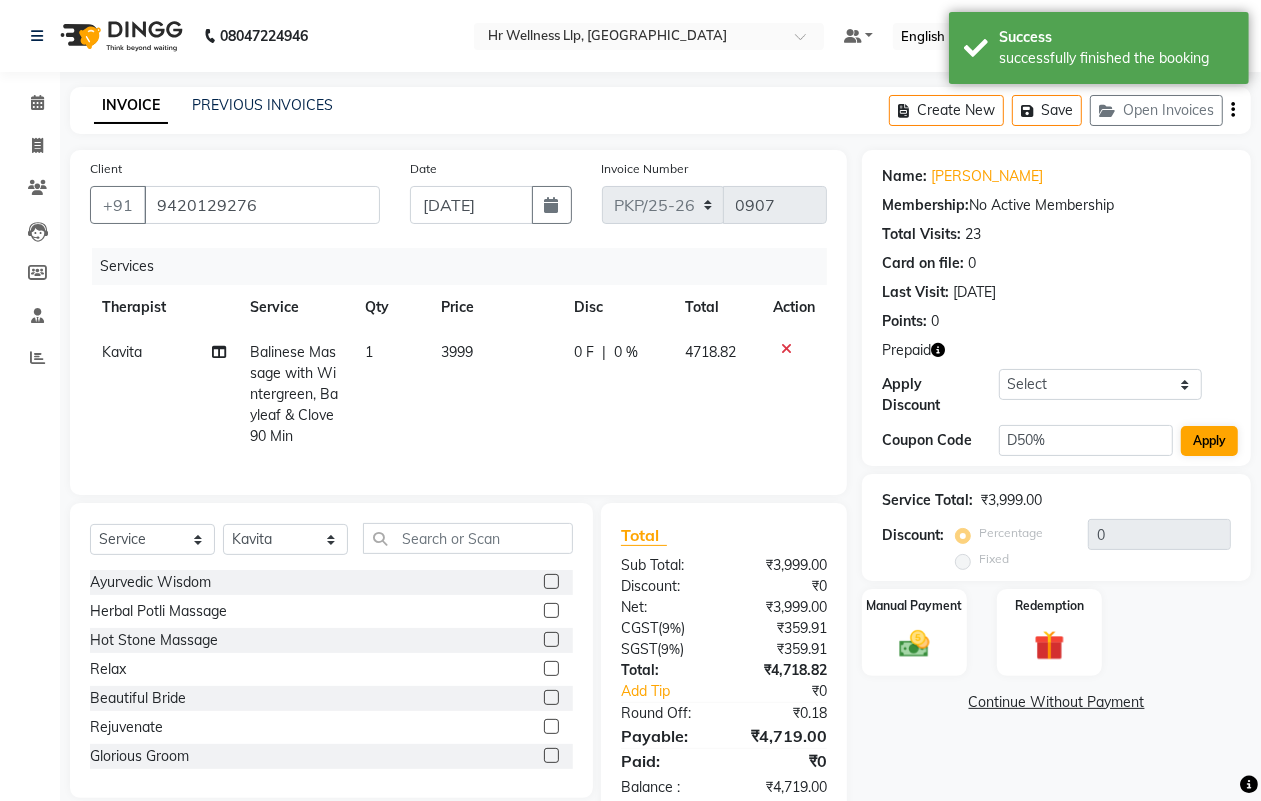 type on "50" 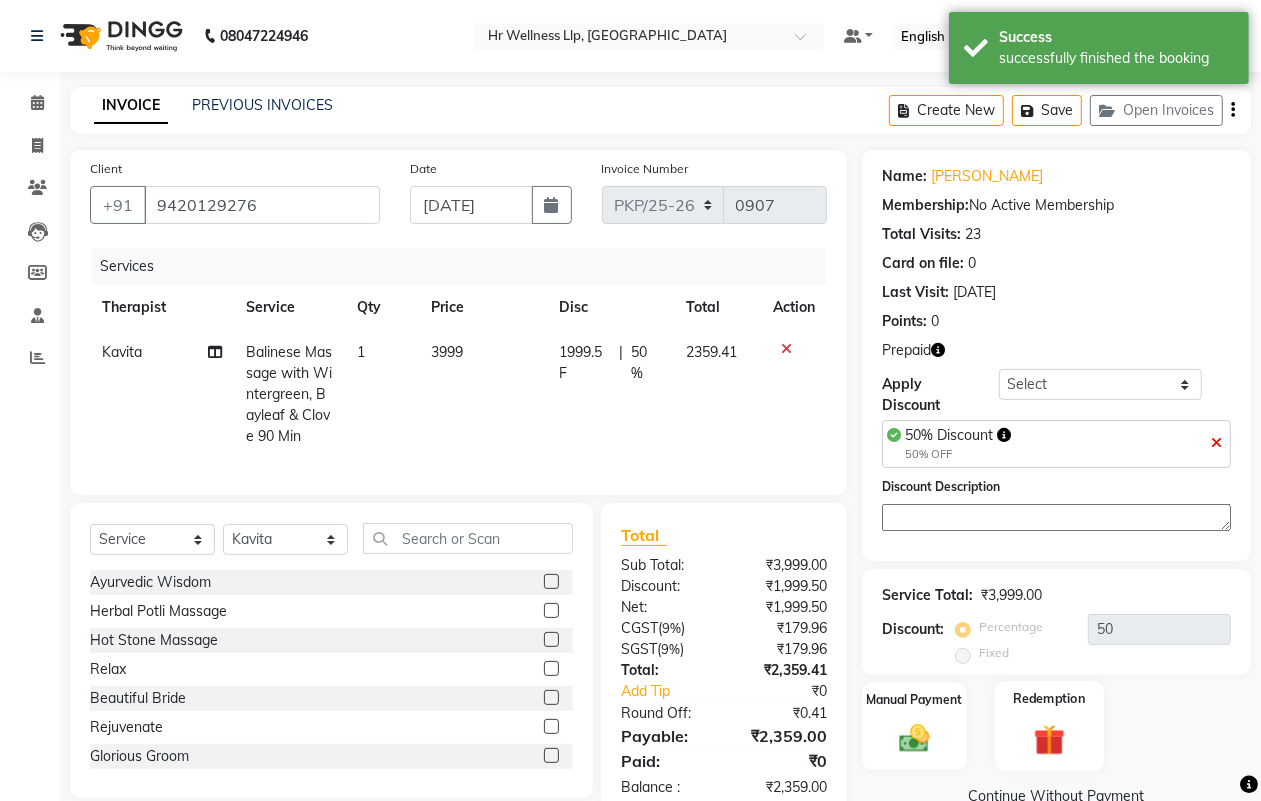 click 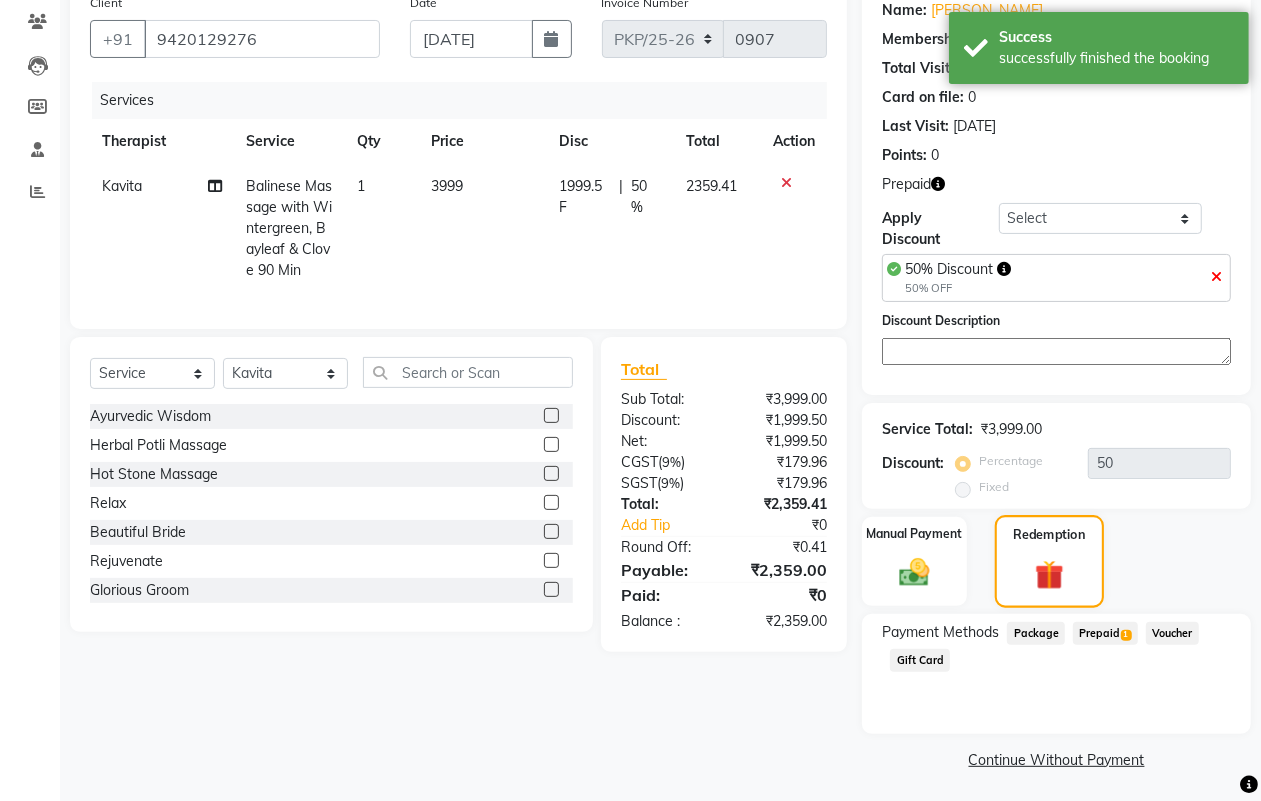 scroll, scrollTop: 170, scrollLeft: 0, axis: vertical 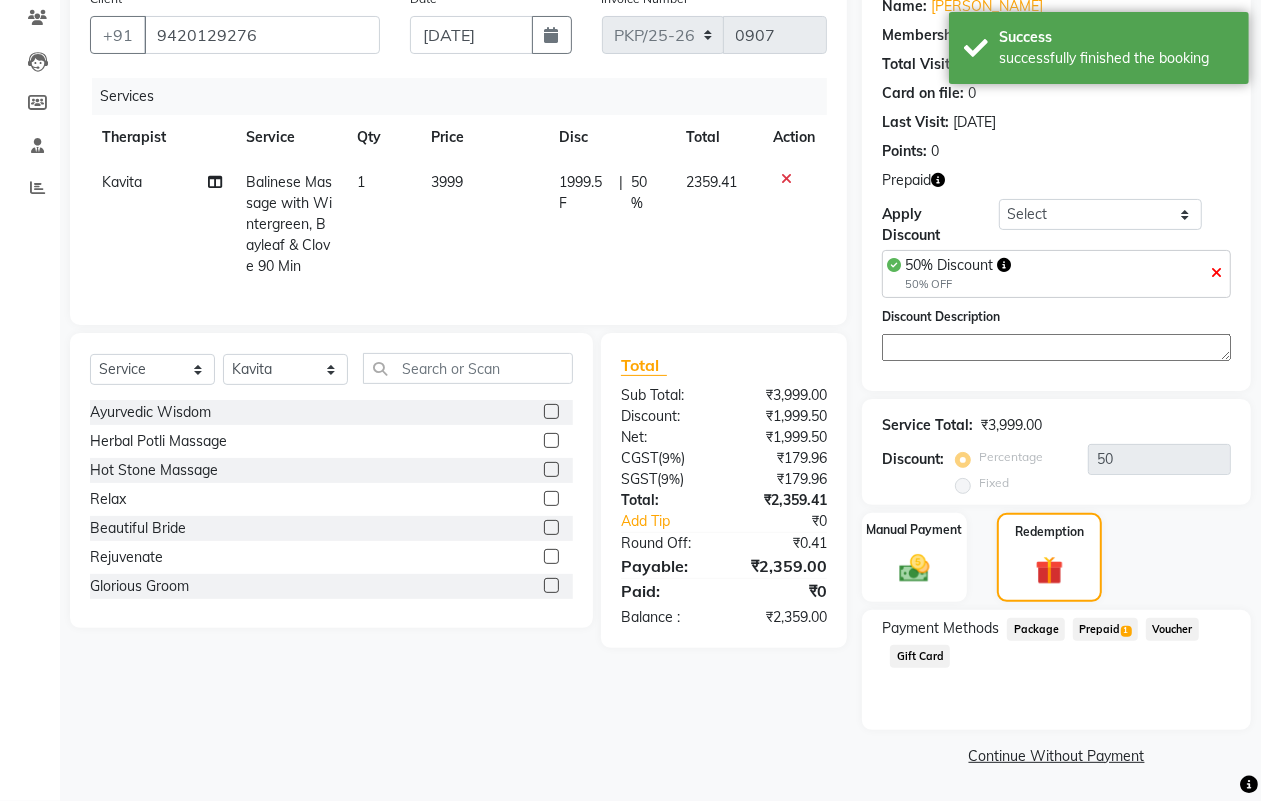 click on "Prepaid  1" 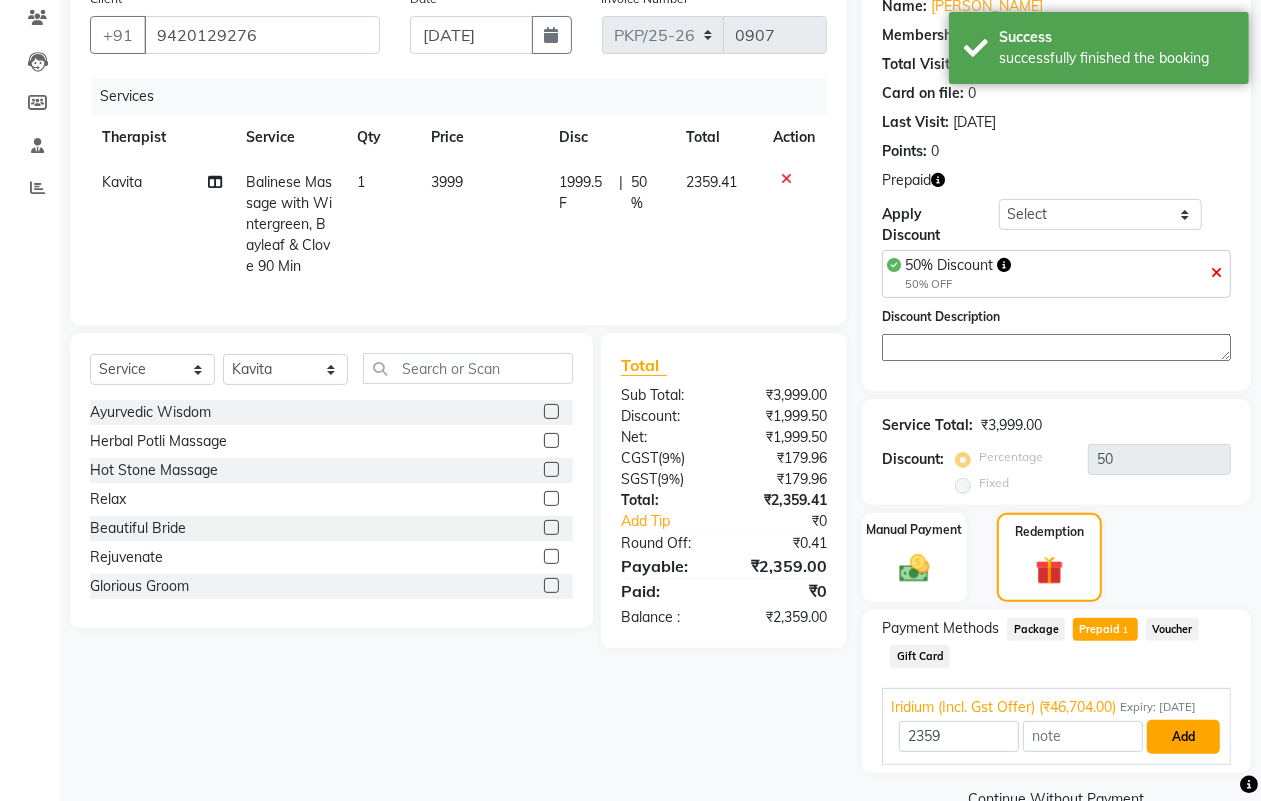 click on "Add" at bounding box center [1183, 737] 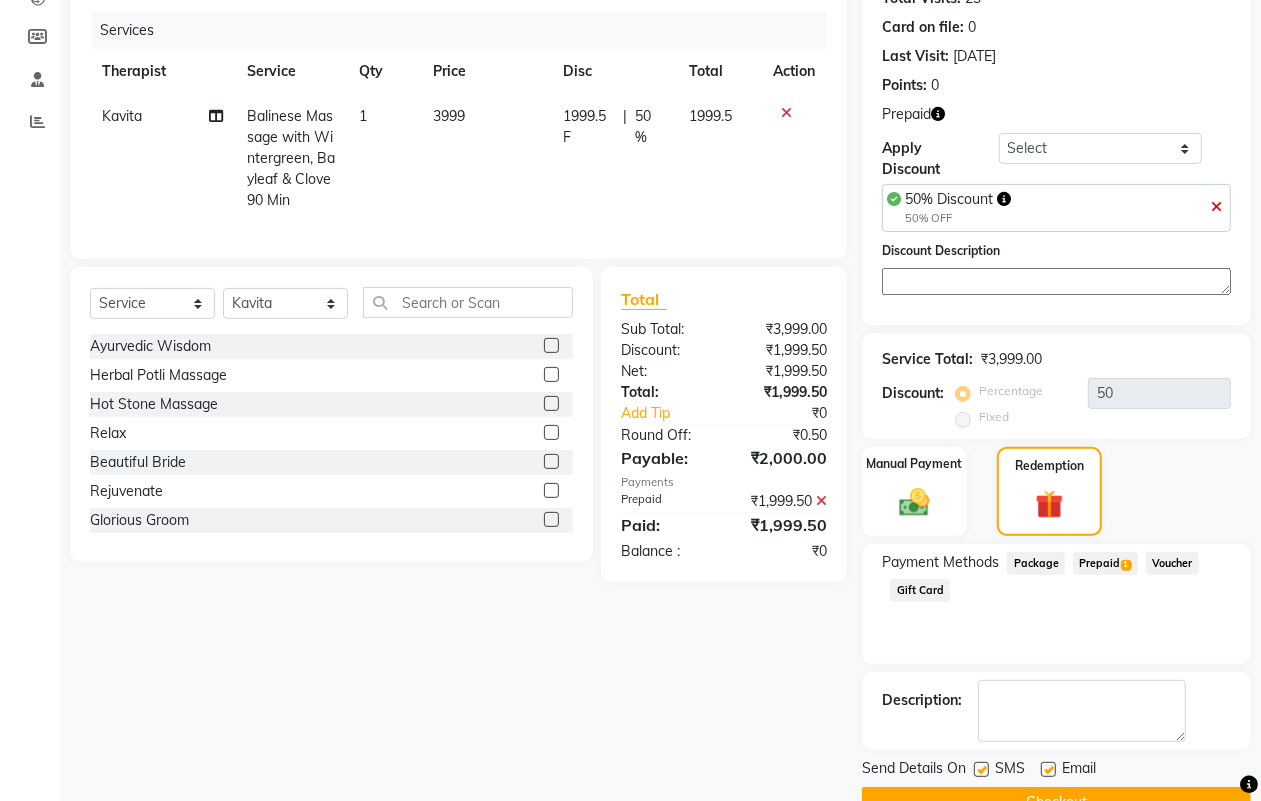 scroll, scrollTop: 283, scrollLeft: 0, axis: vertical 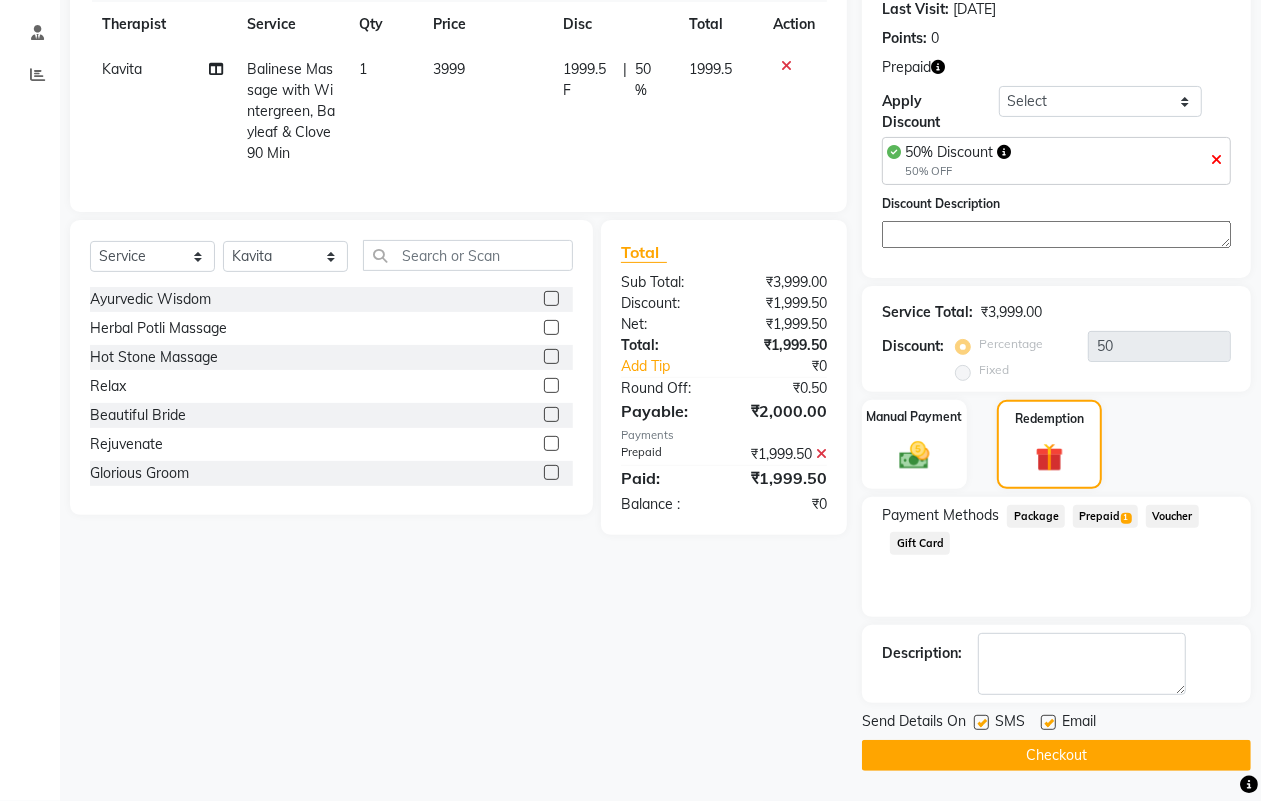 click on "Checkout" 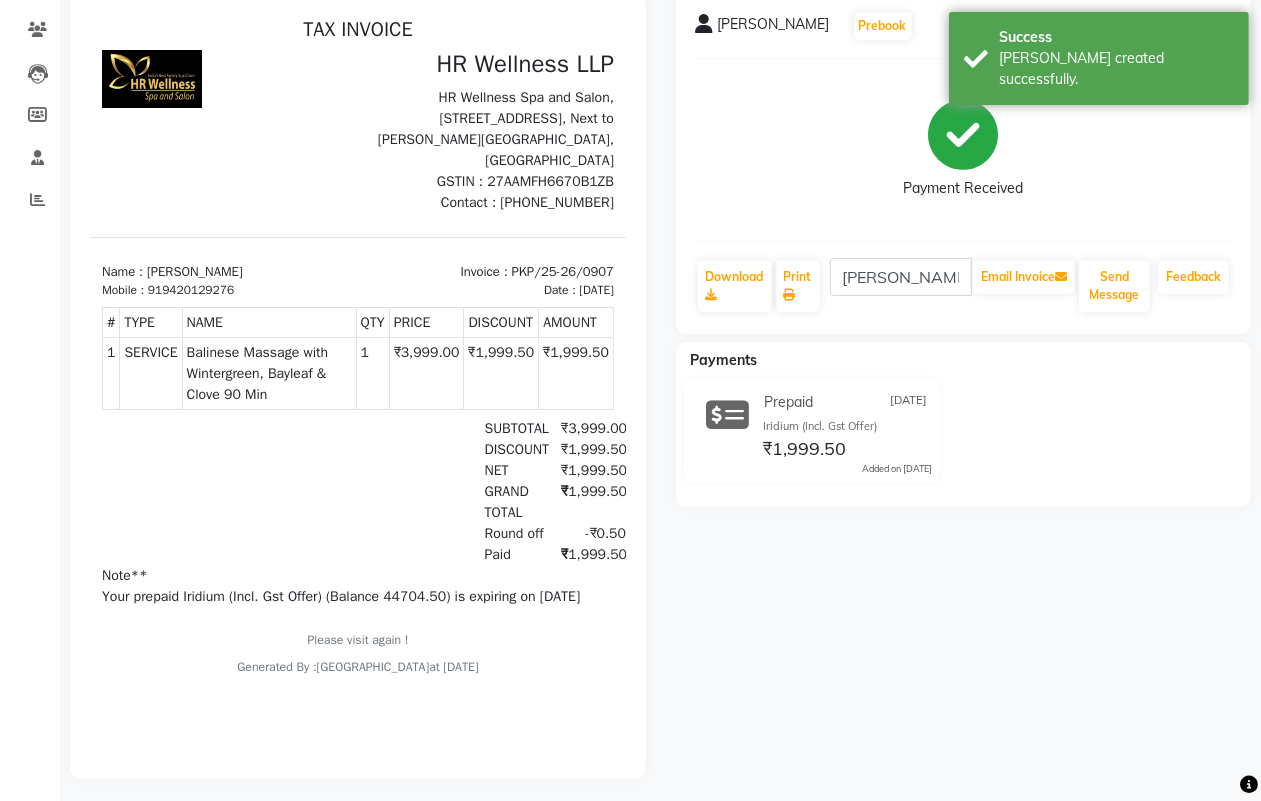 scroll, scrollTop: 185, scrollLeft: 0, axis: vertical 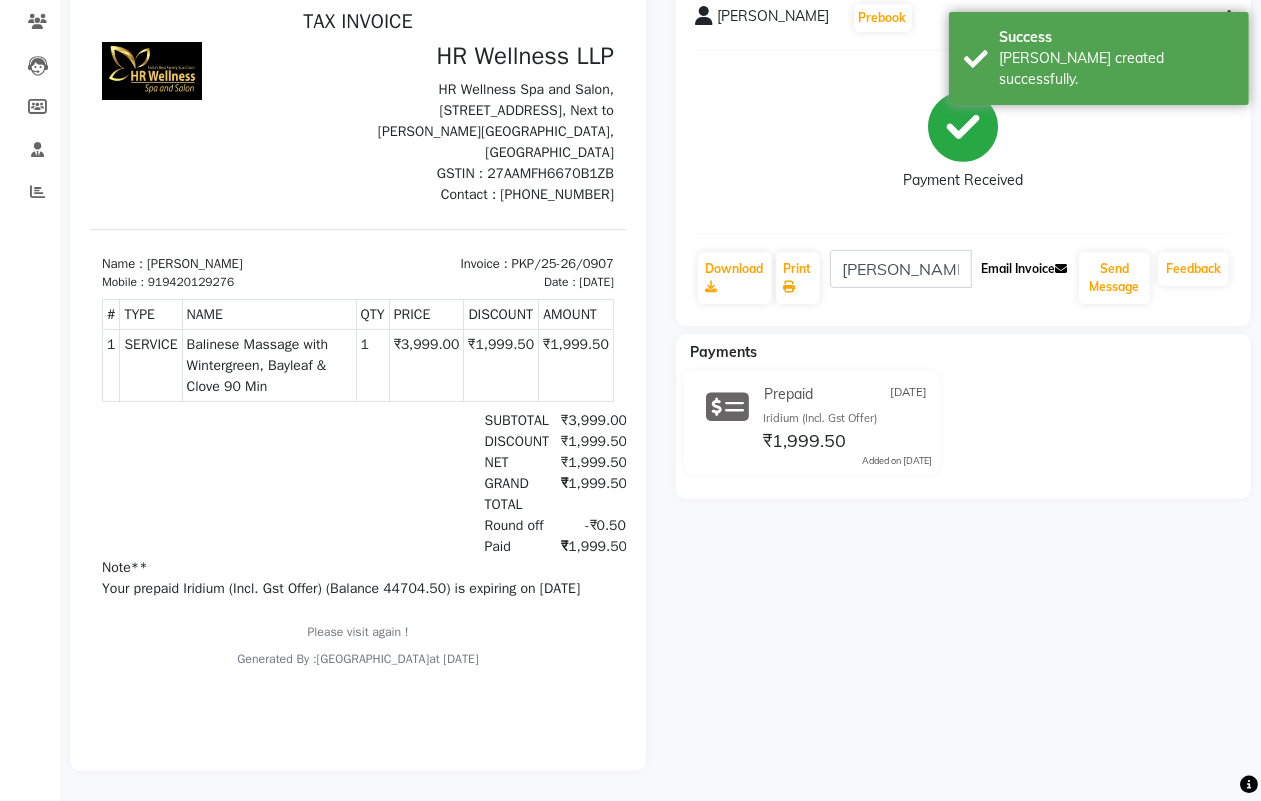 click on "Email Invoice" 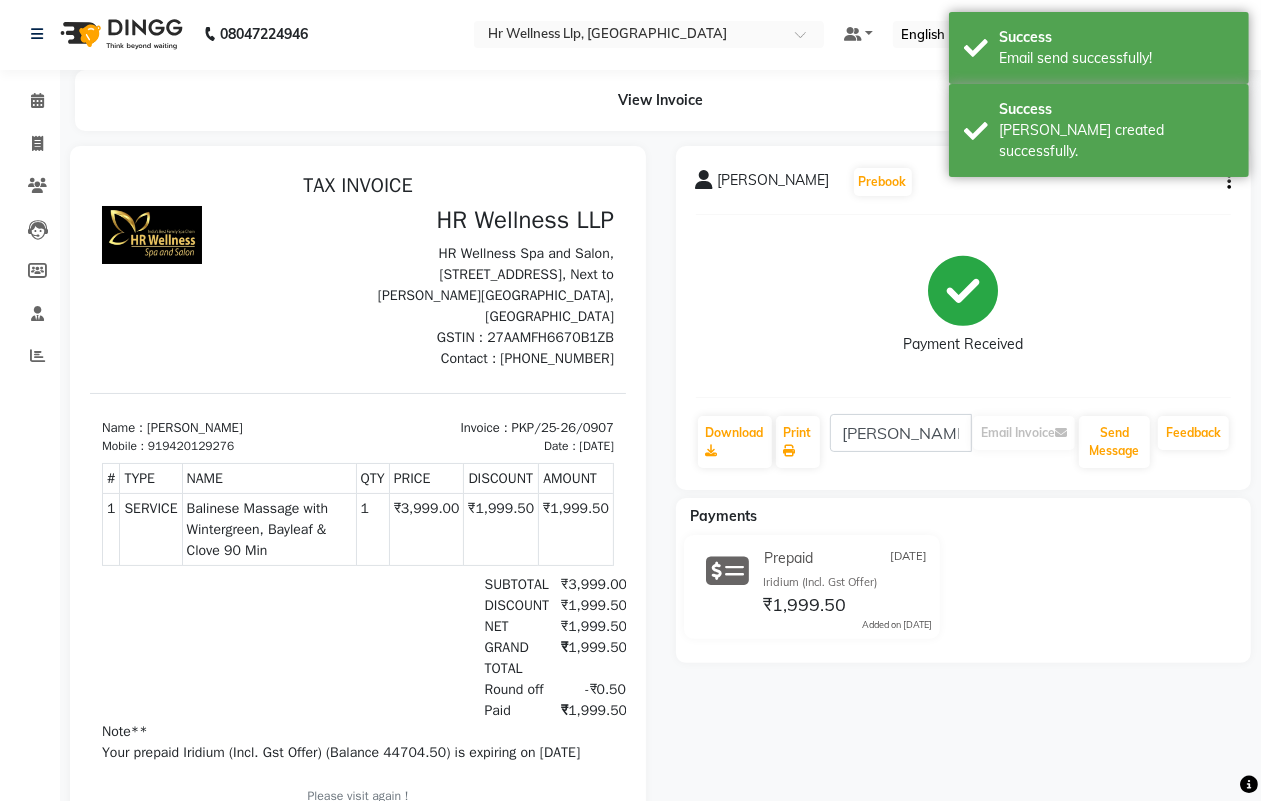 scroll, scrollTop: 0, scrollLeft: 0, axis: both 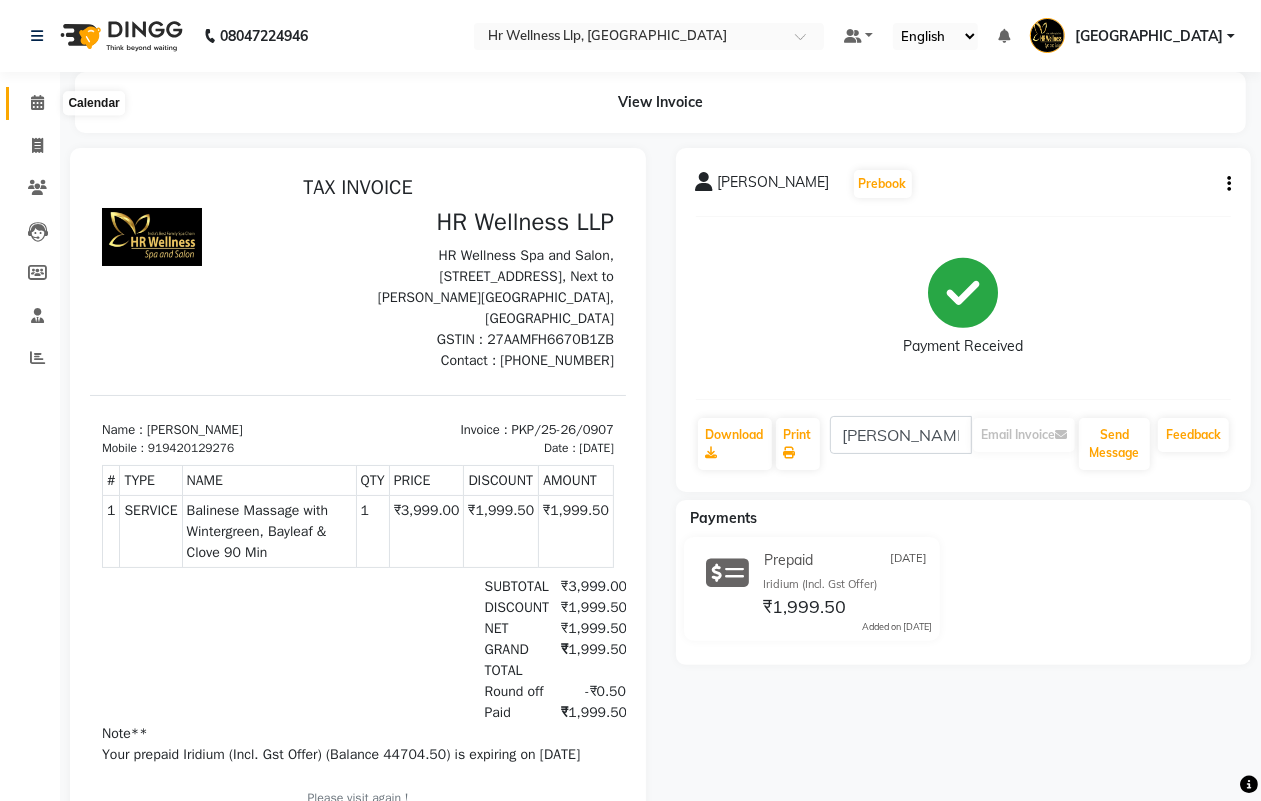 click 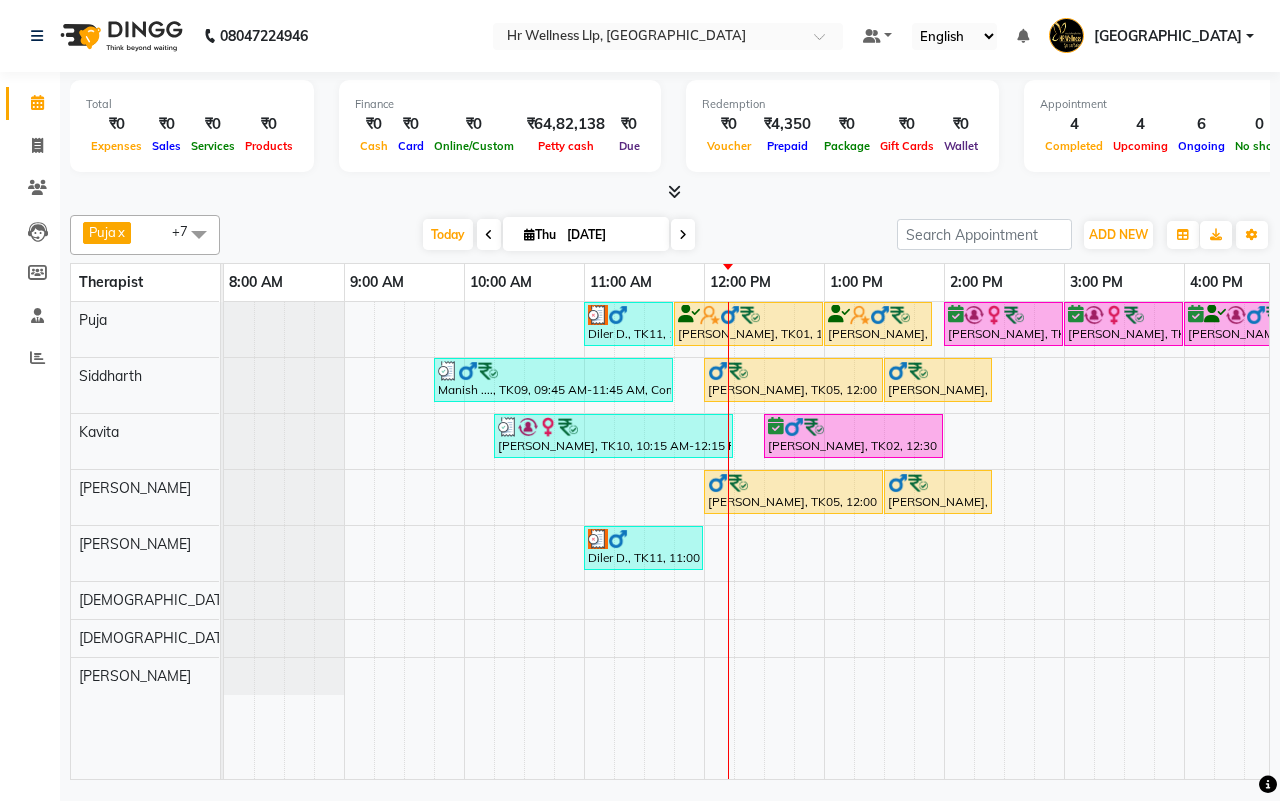 click on "Today  Thu 10-07-2025" at bounding box center [558, 235] 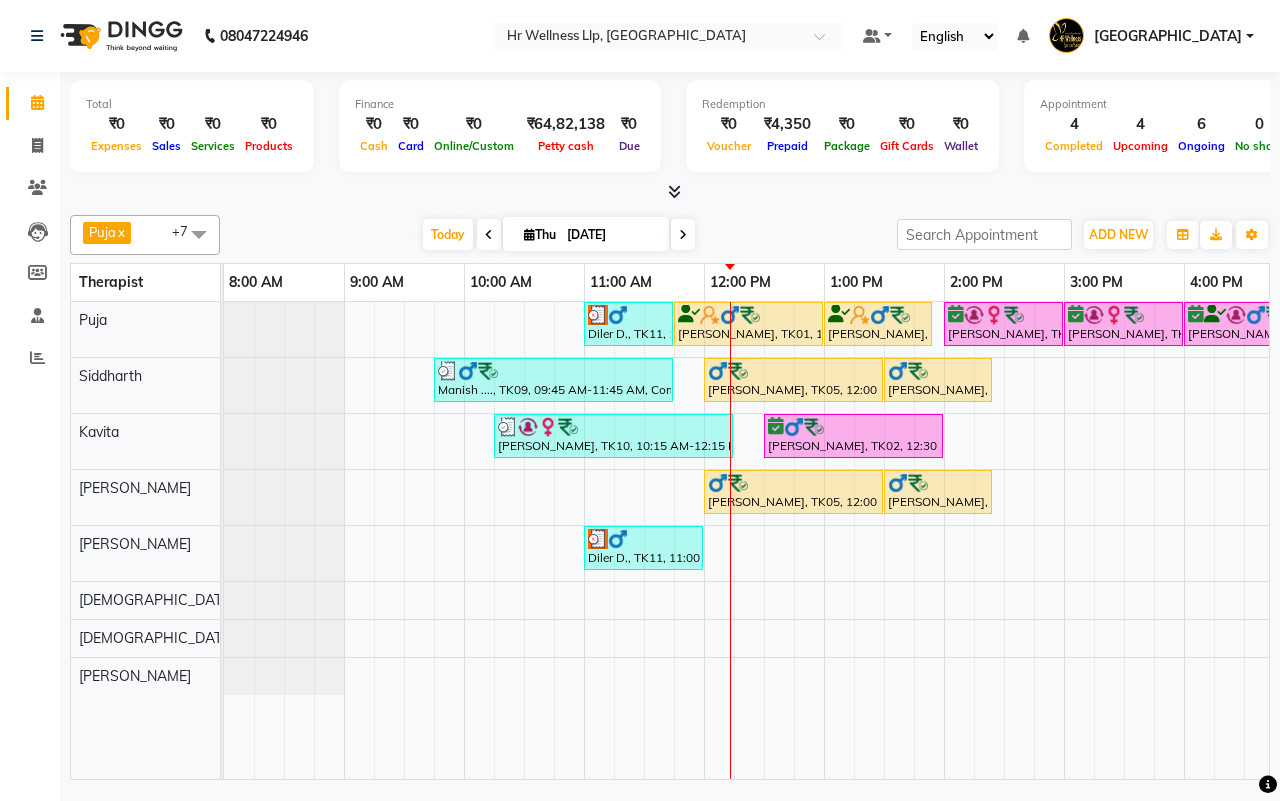 click on "Today  Thu 10-07-2025" at bounding box center (558, 235) 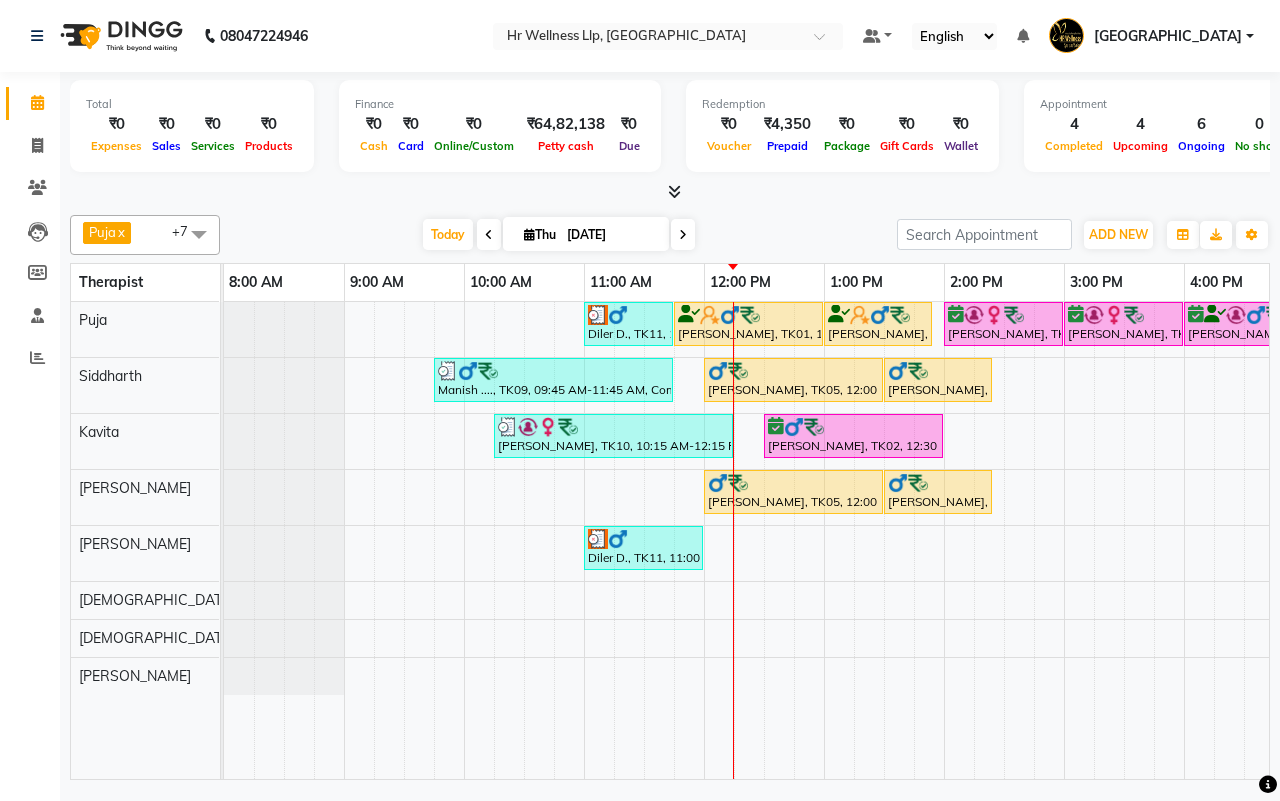 click on "Today  Thu 10-07-2025" at bounding box center (558, 235) 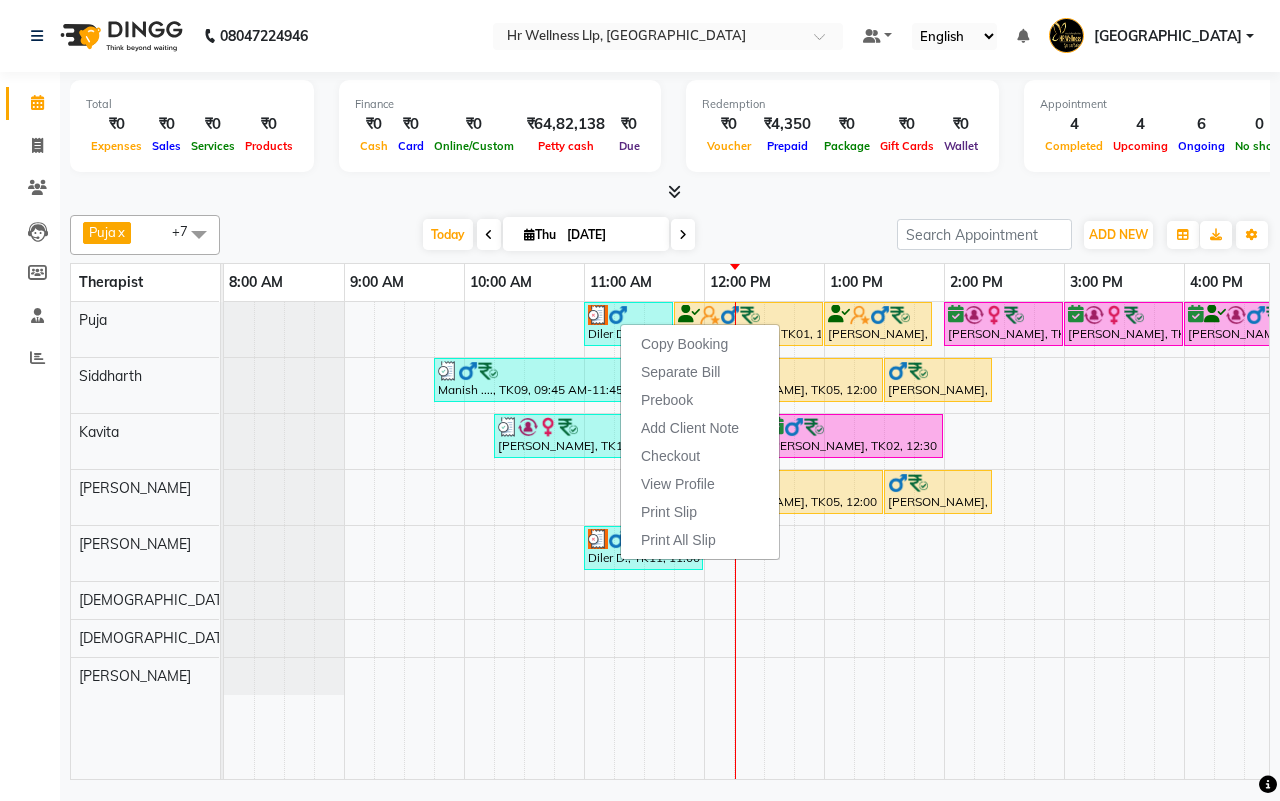 click on "Today  Thu 10-07-2025" at bounding box center (558, 235) 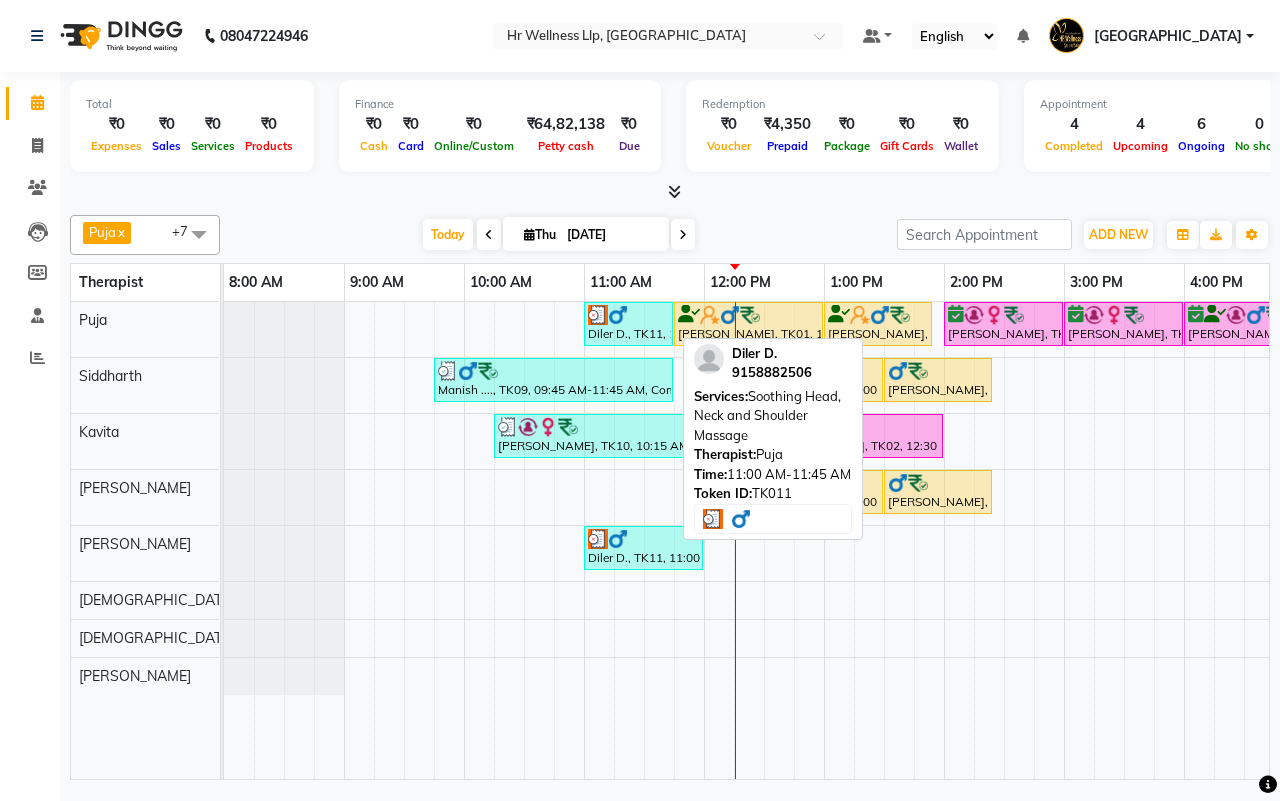 click on "Diler D., TK11, 11:00 AM-11:45 AM, Soothing Head, Neck and Shoulder Massage" at bounding box center (628, 324) 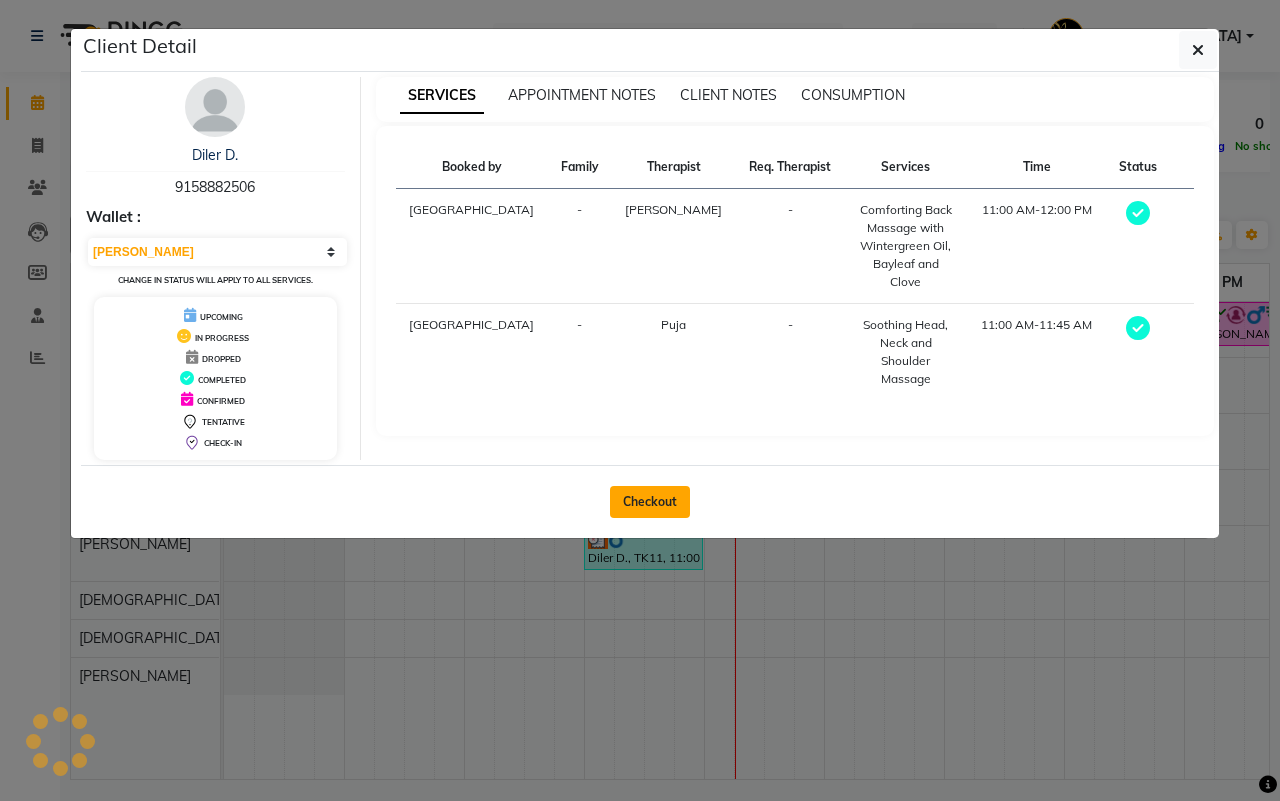 click on "Checkout" 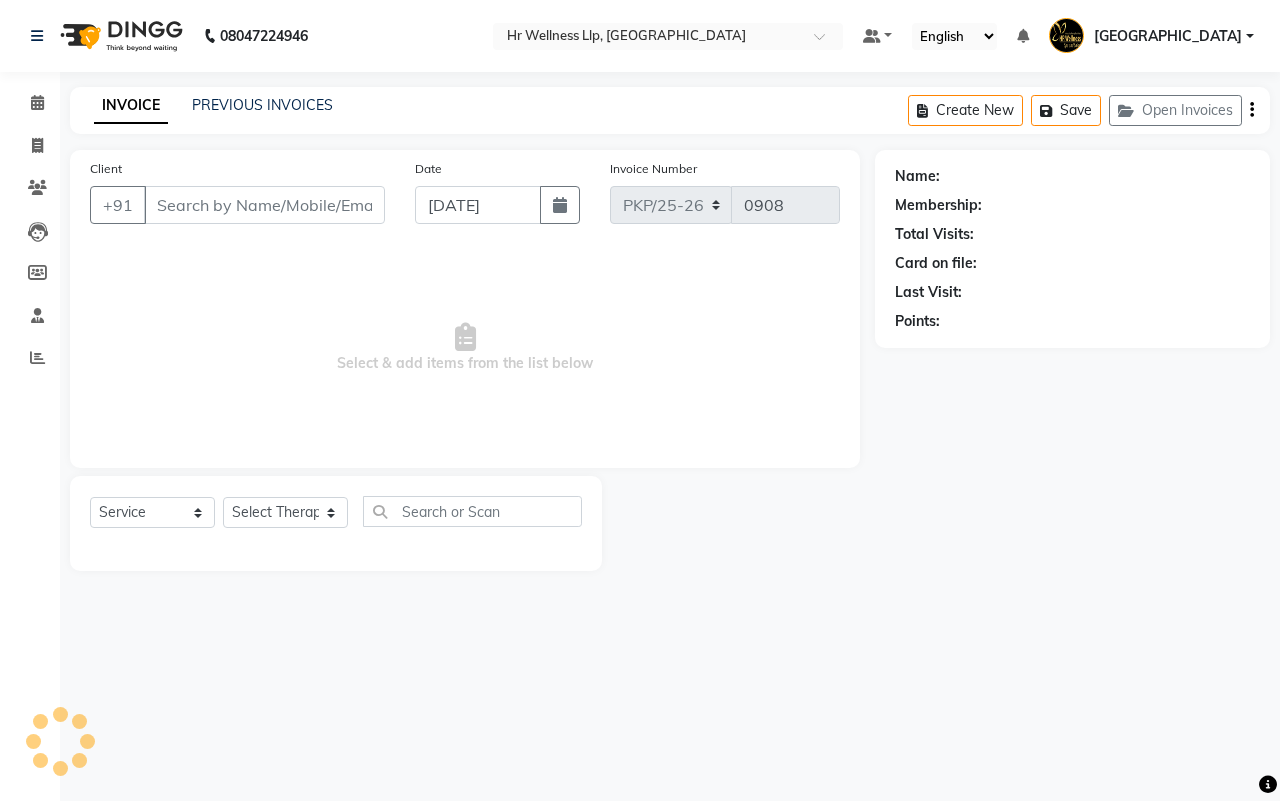 type on "9158882506" 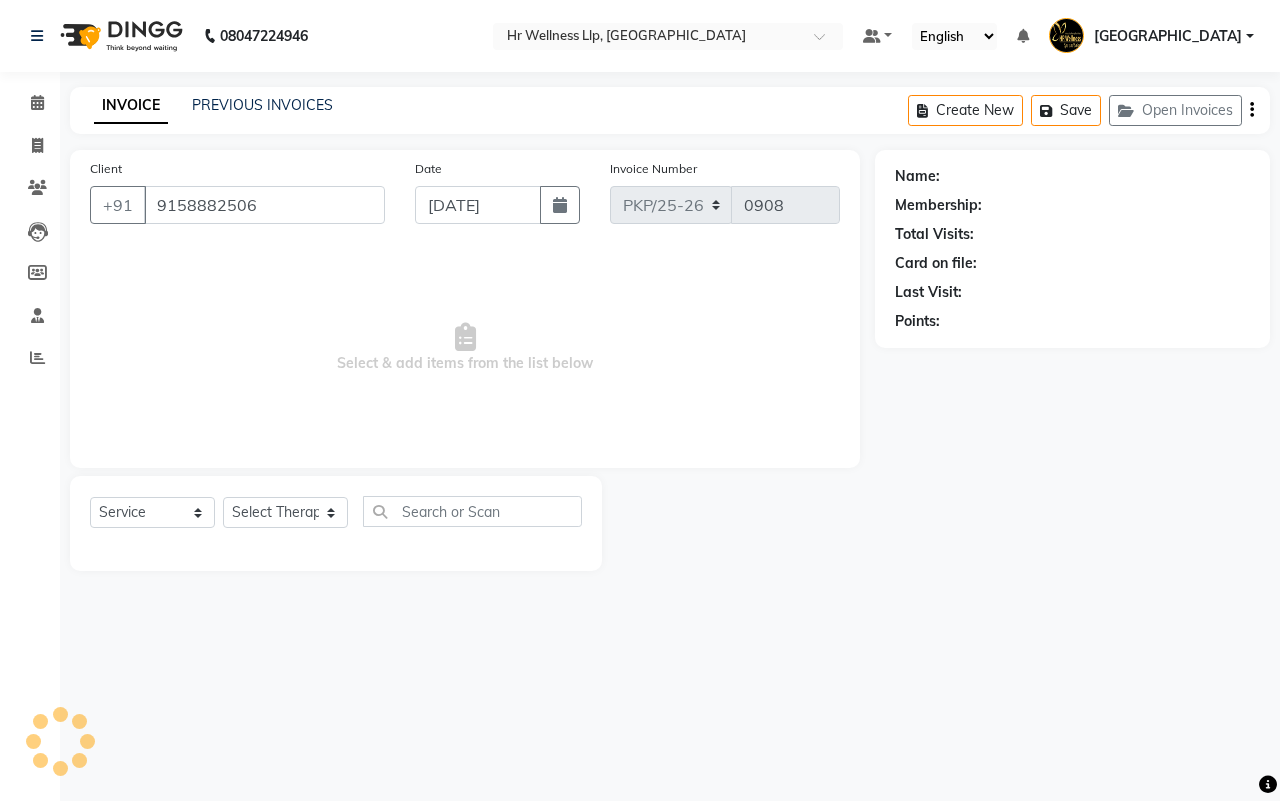 select on "85703" 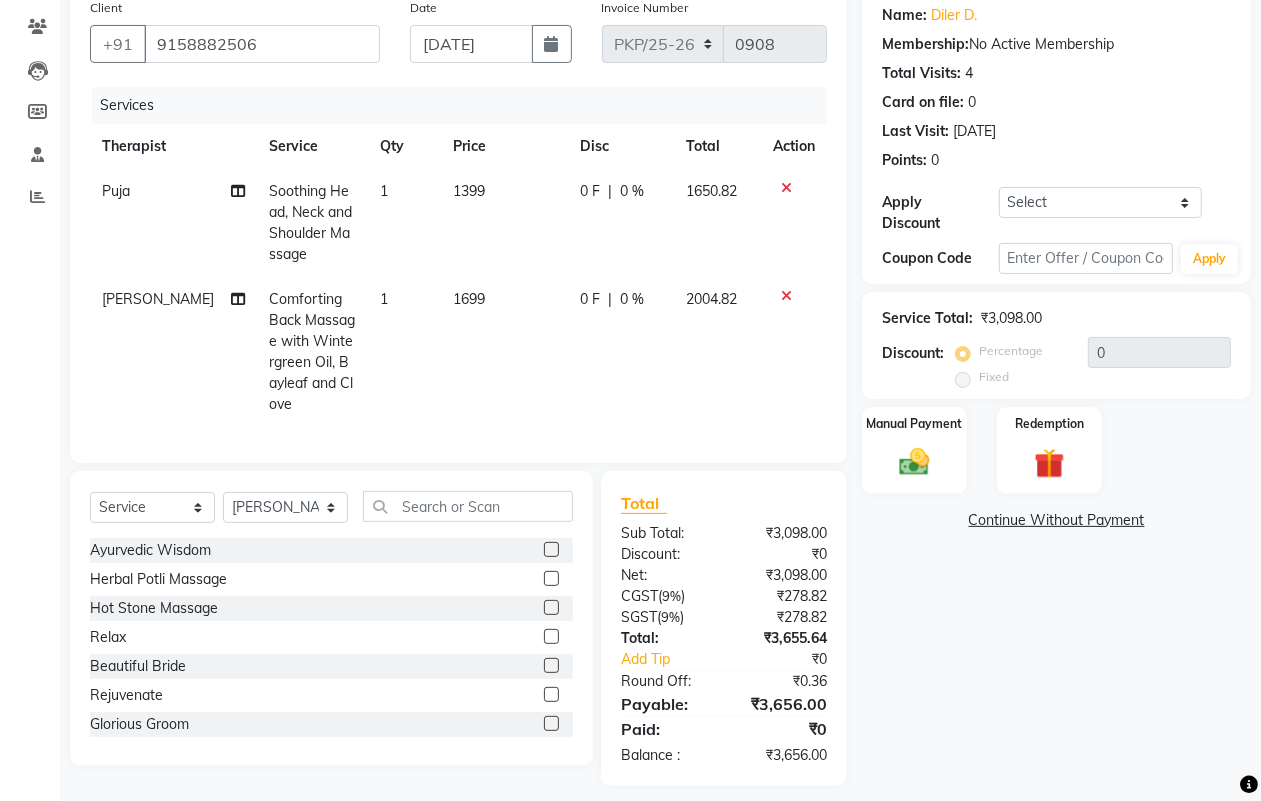 scroll, scrollTop: 173, scrollLeft: 0, axis: vertical 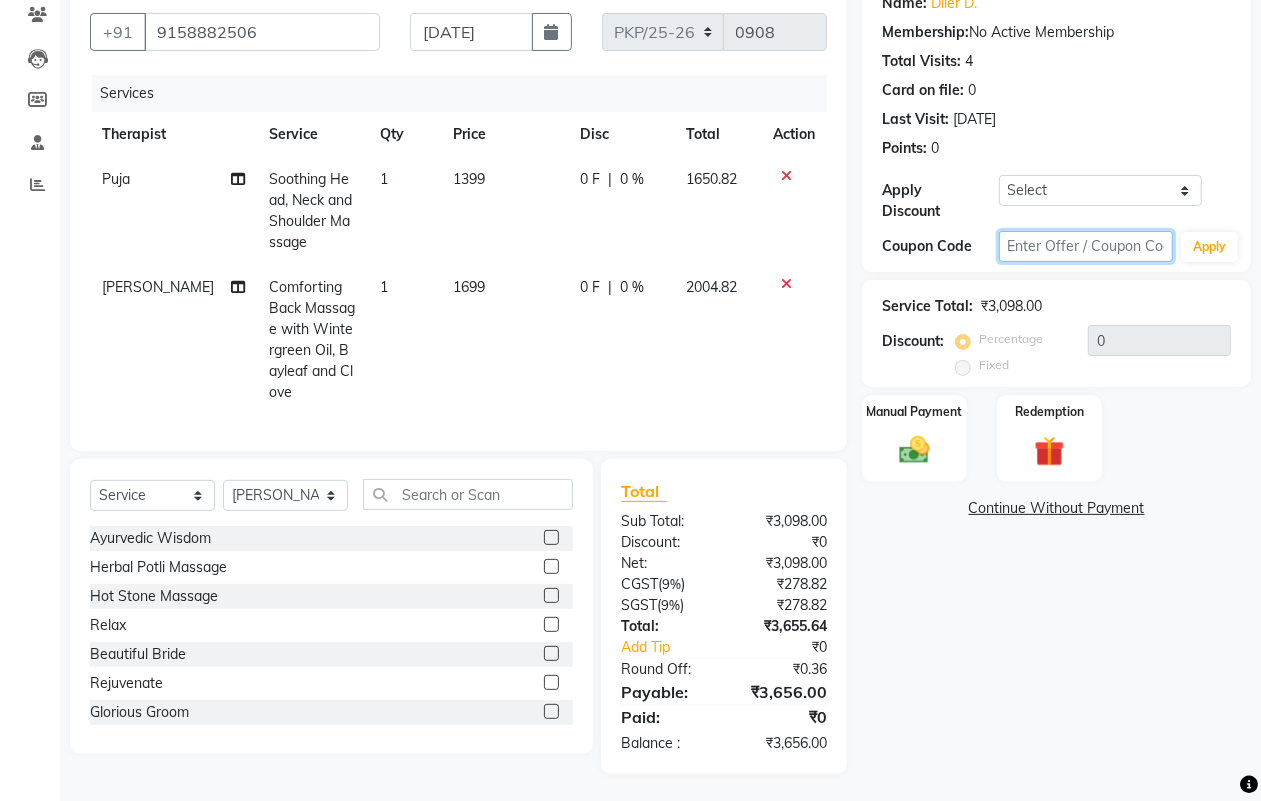 click 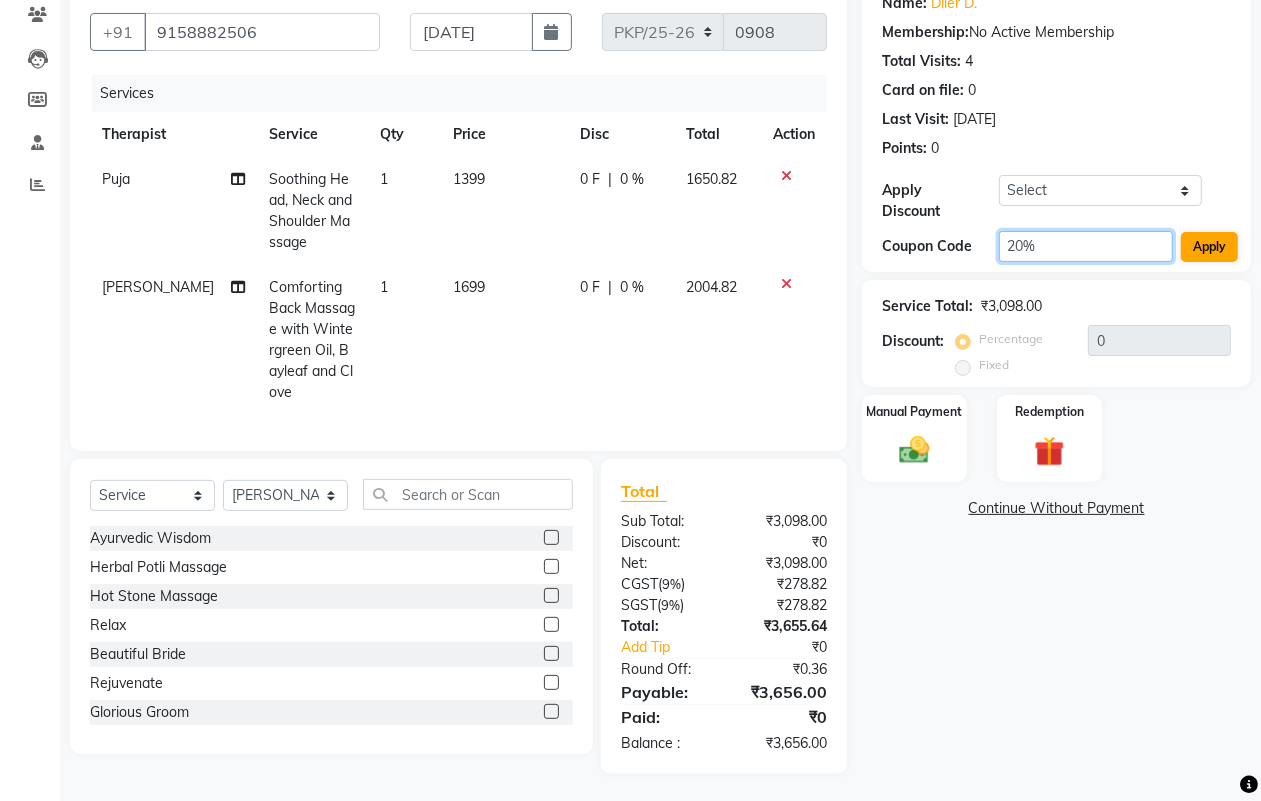type on "20%" 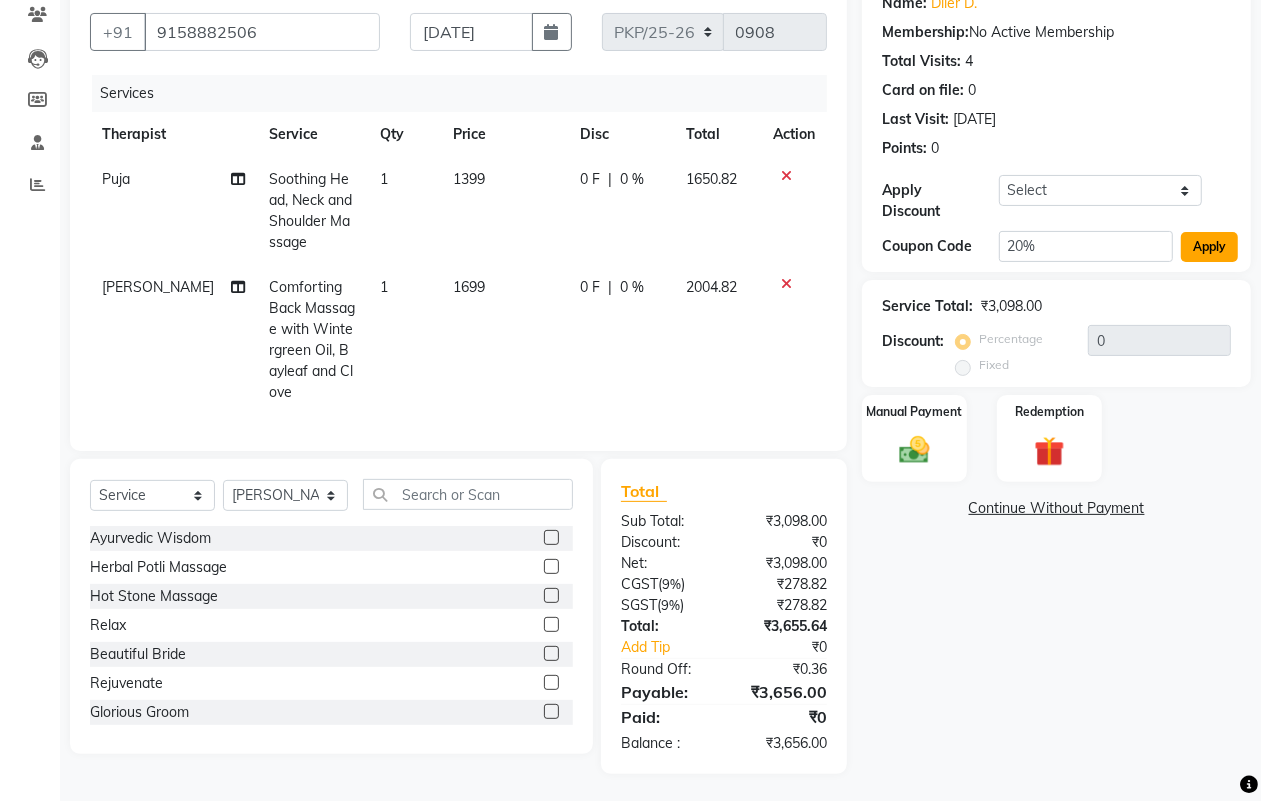 click on "Apply" 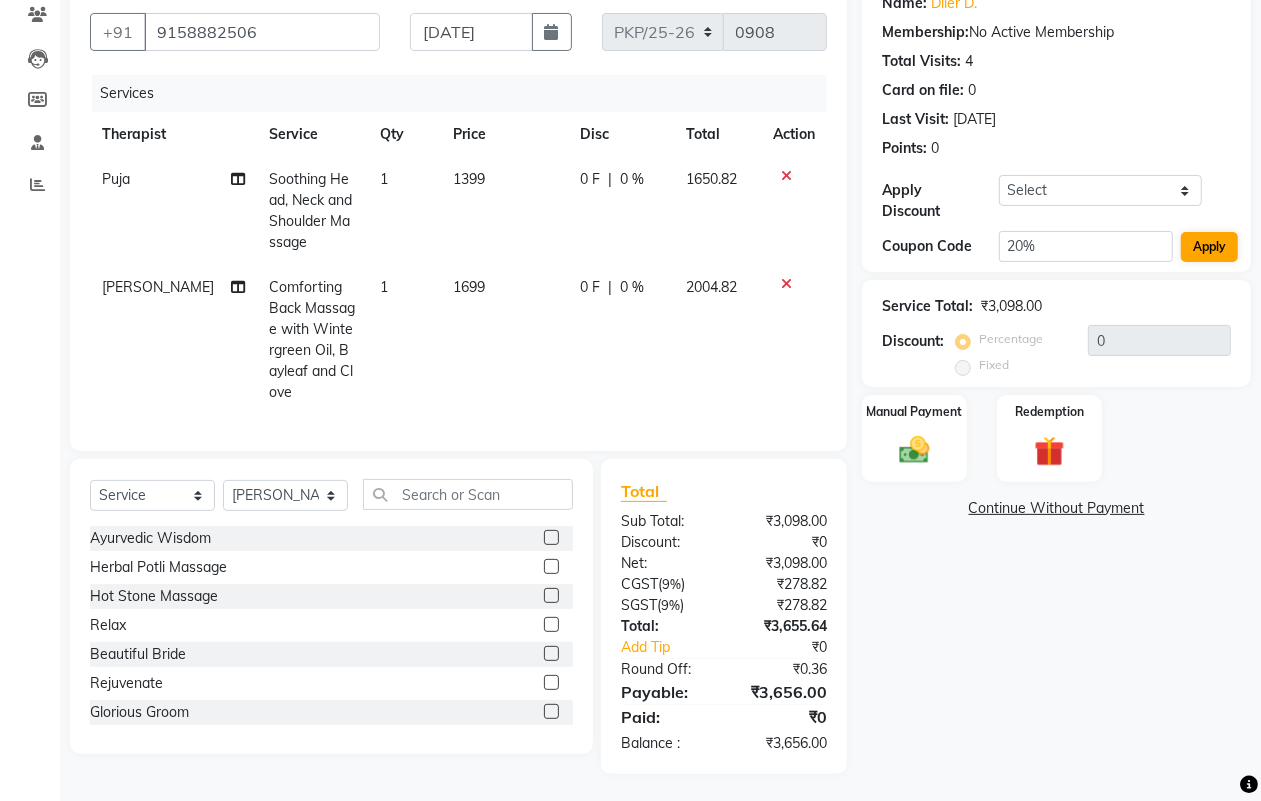 type on "20" 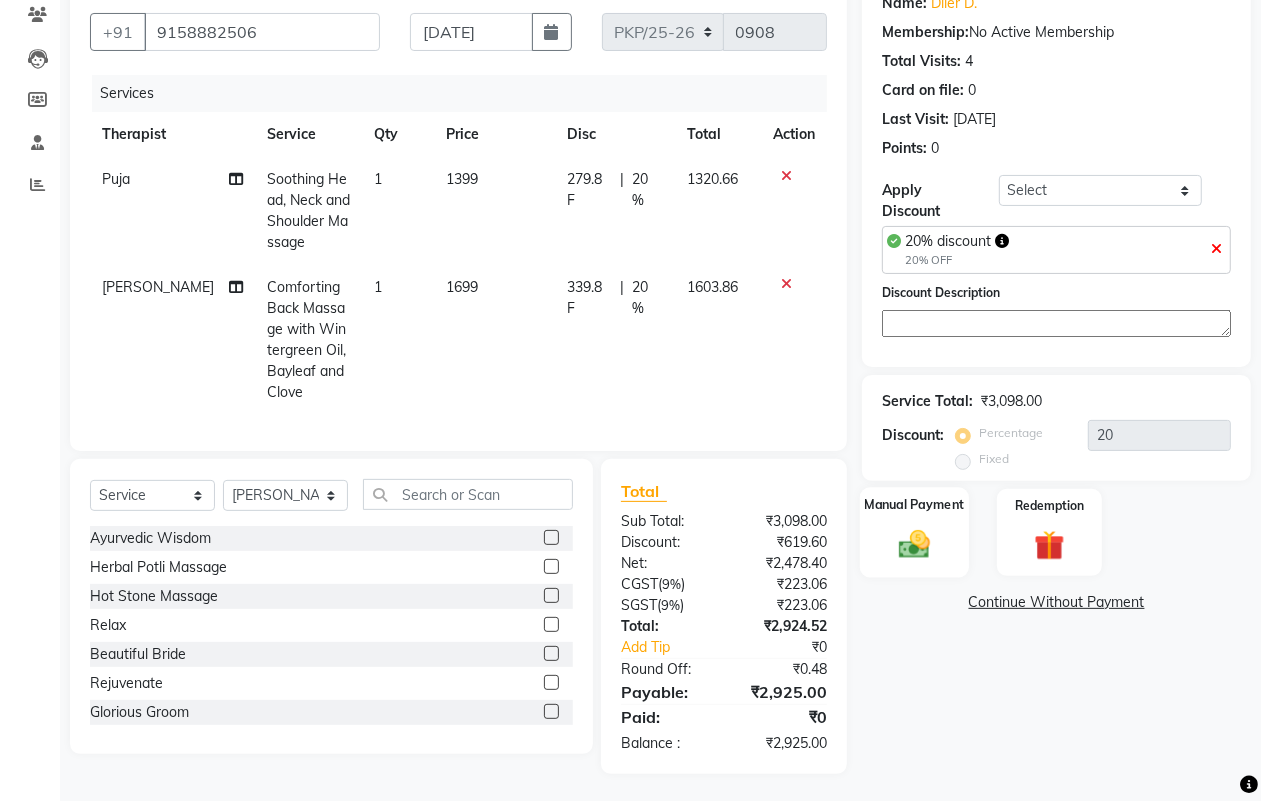 click 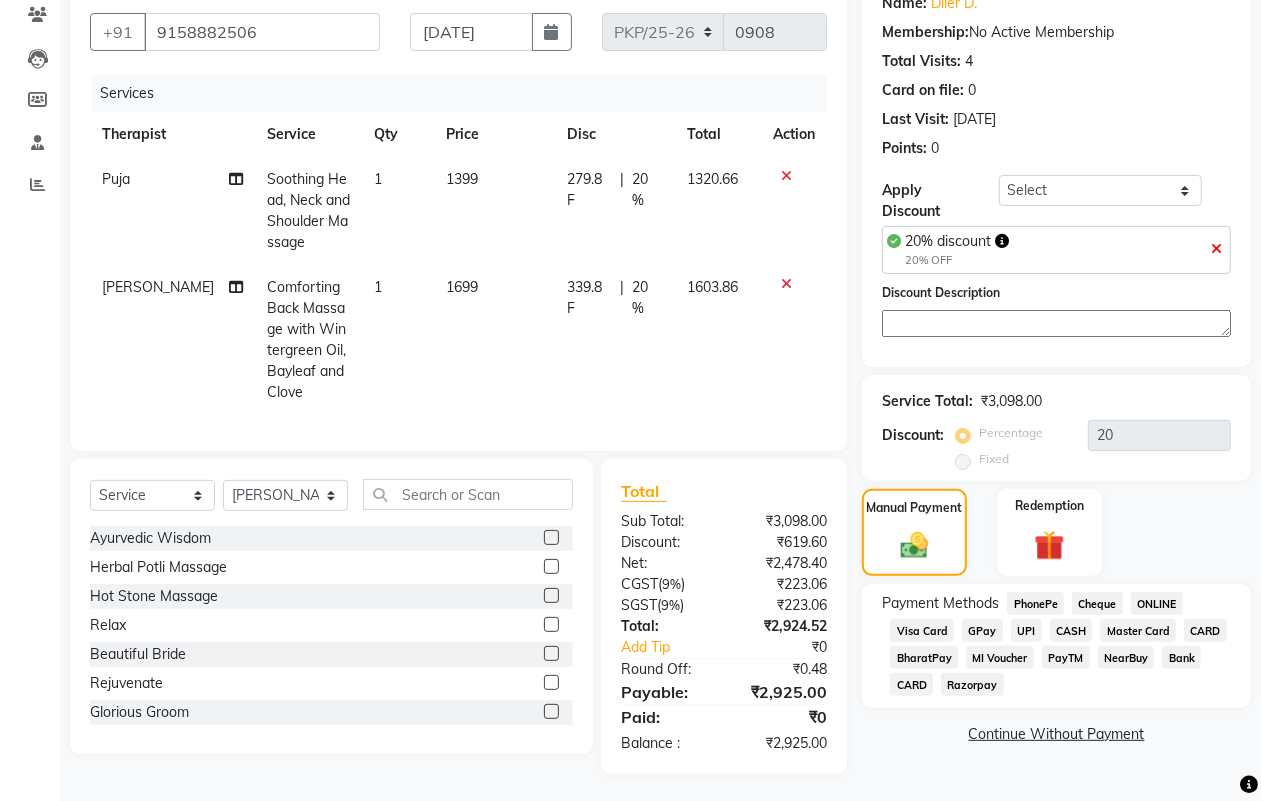 click on "CASH" 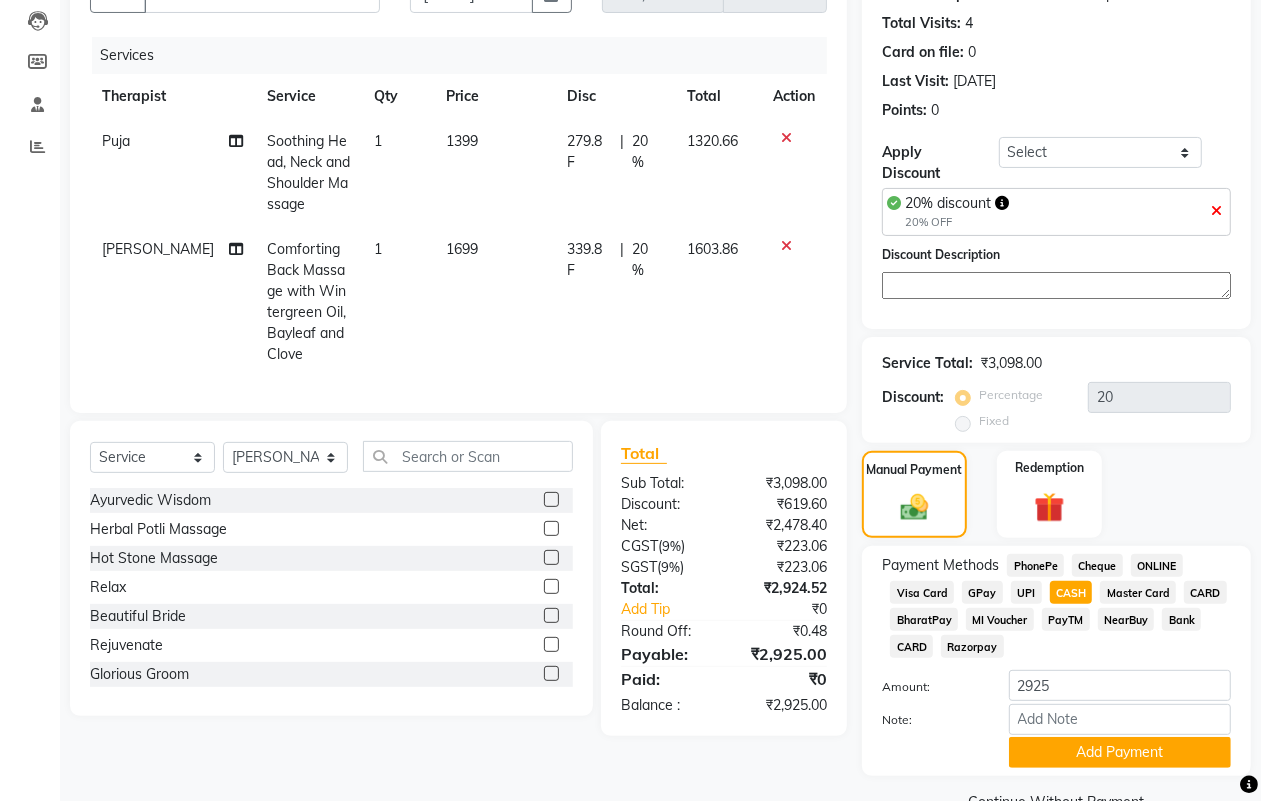 scroll, scrollTop: 256, scrollLeft: 0, axis: vertical 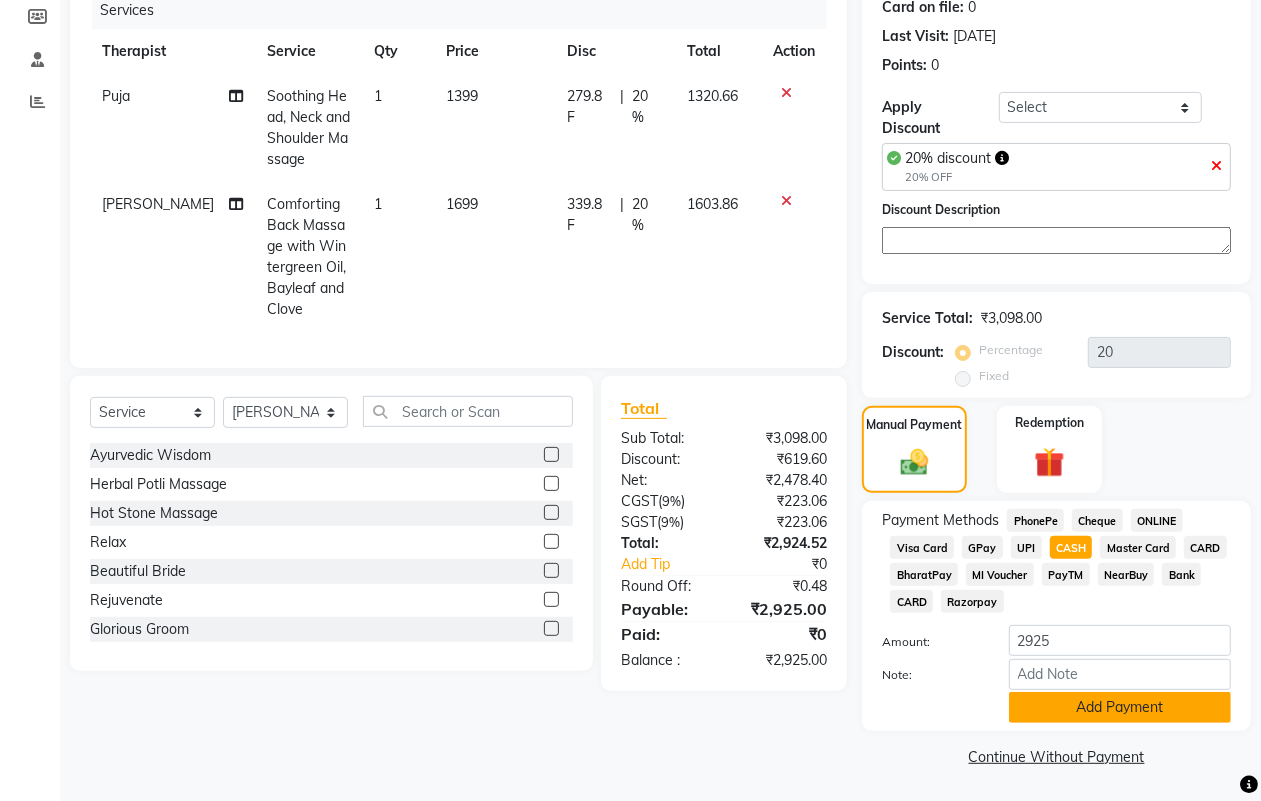 click on "Add Payment" 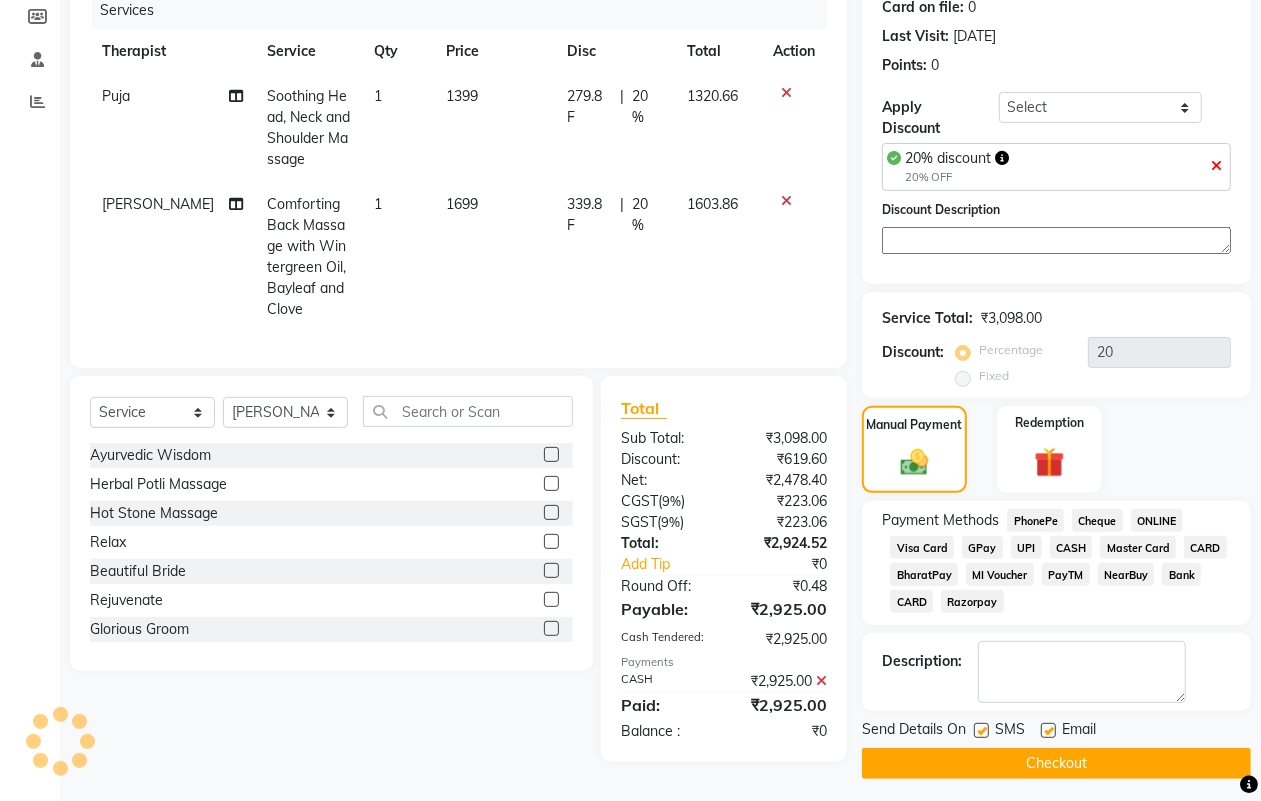click 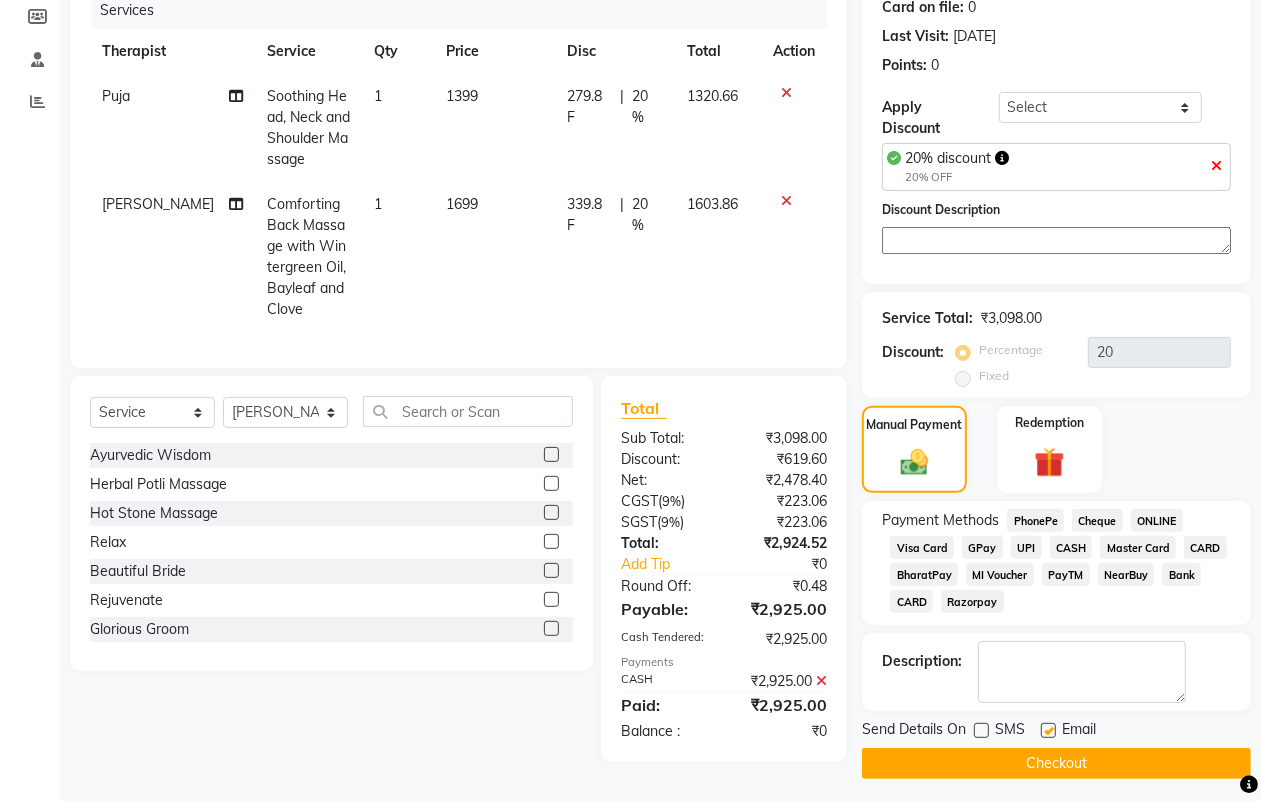 click 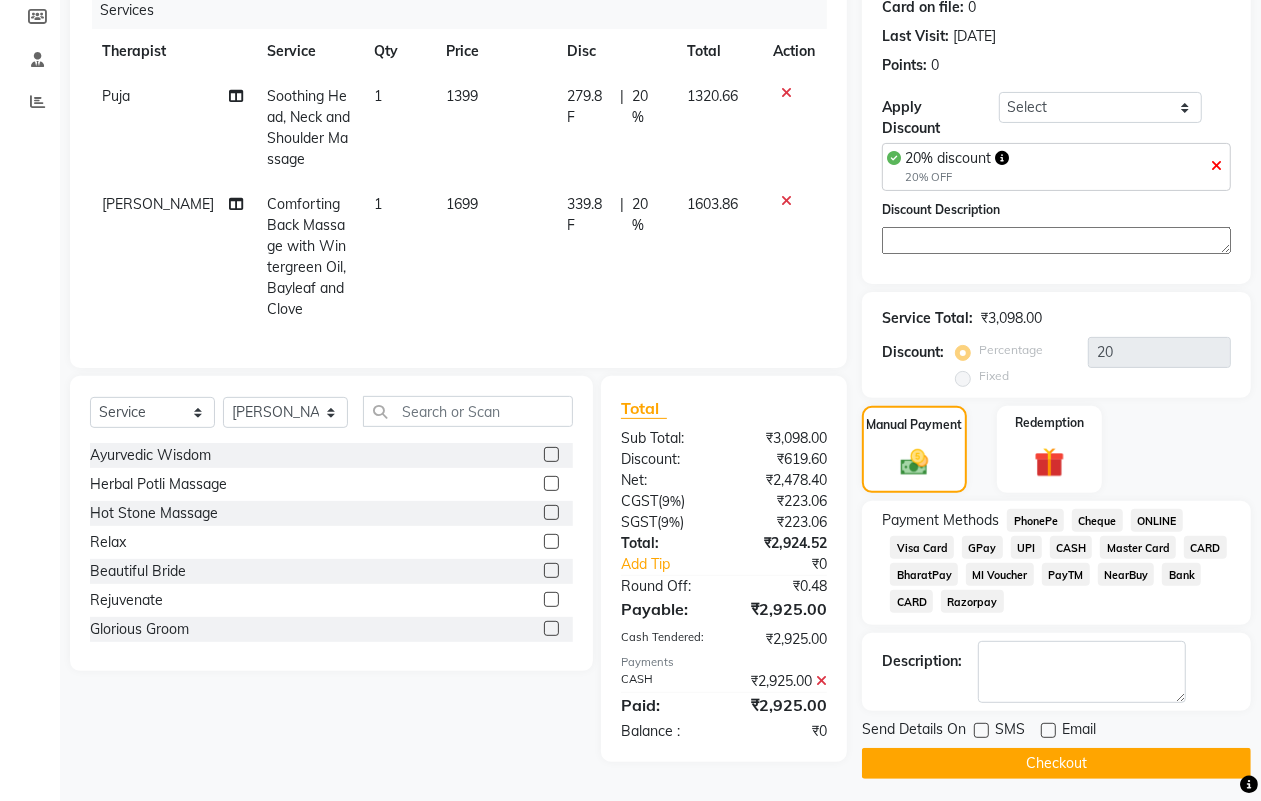 click on "Checkout" 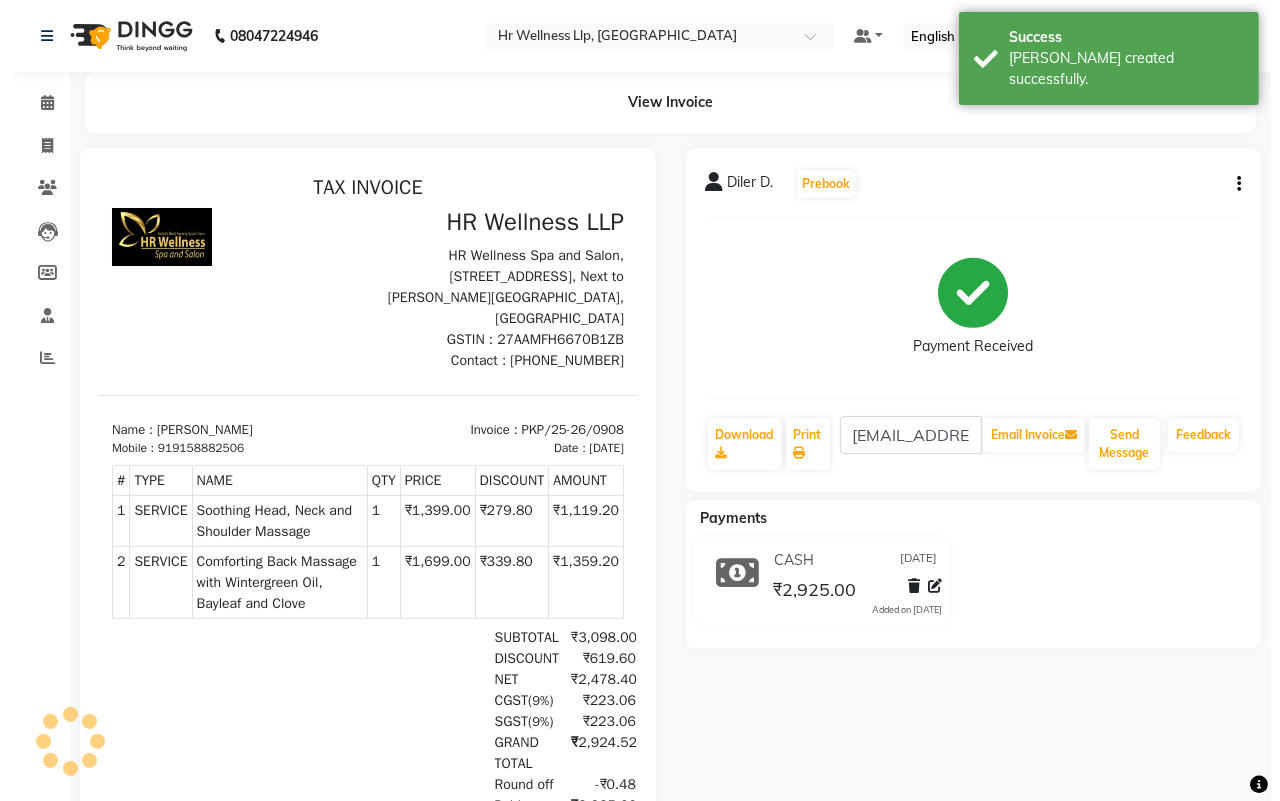 scroll, scrollTop: 0, scrollLeft: 0, axis: both 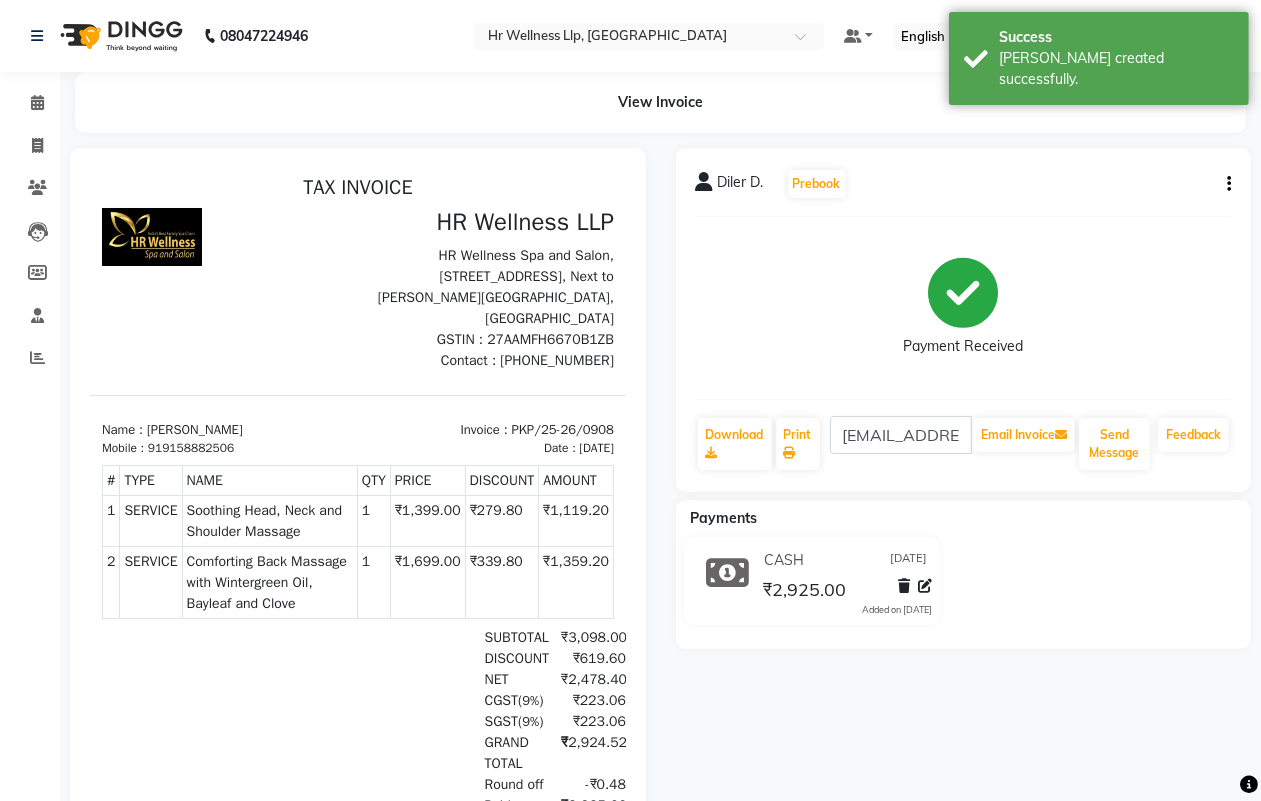 click at bounding box center (223, 288) 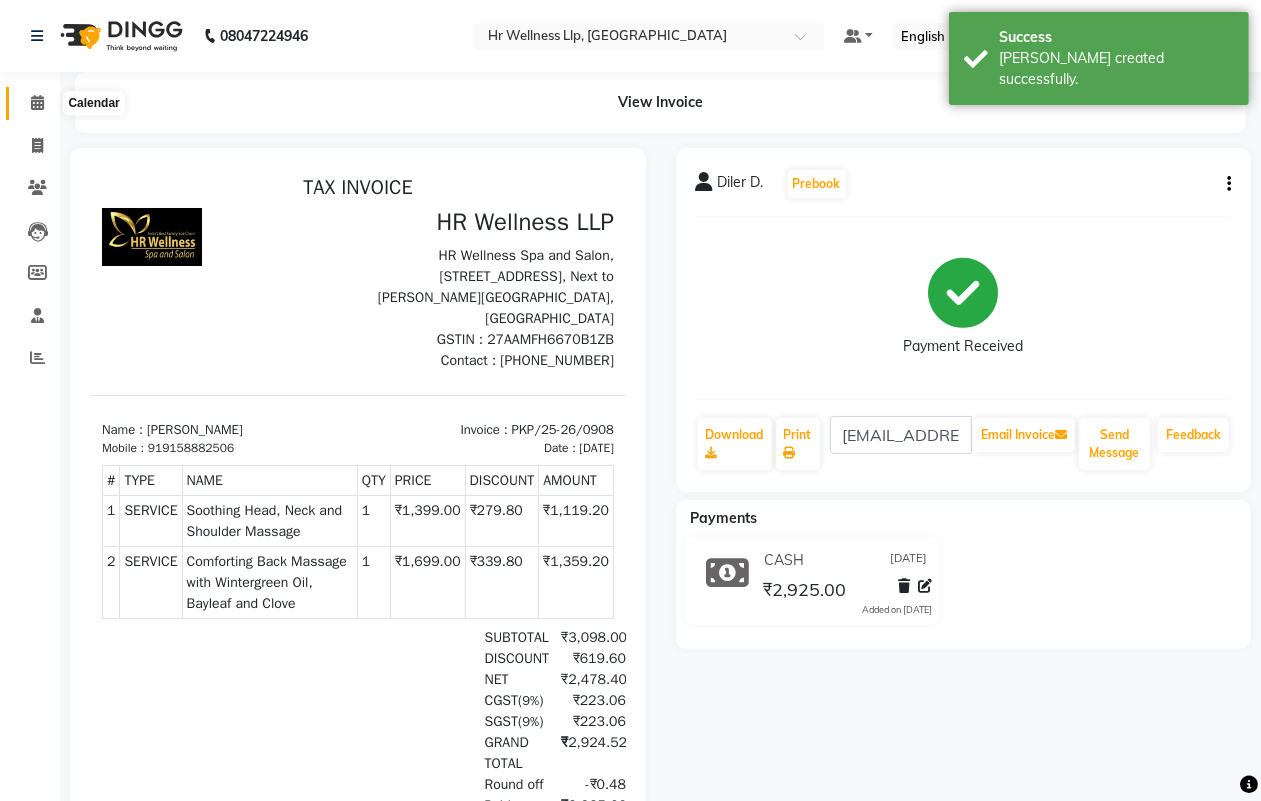 click 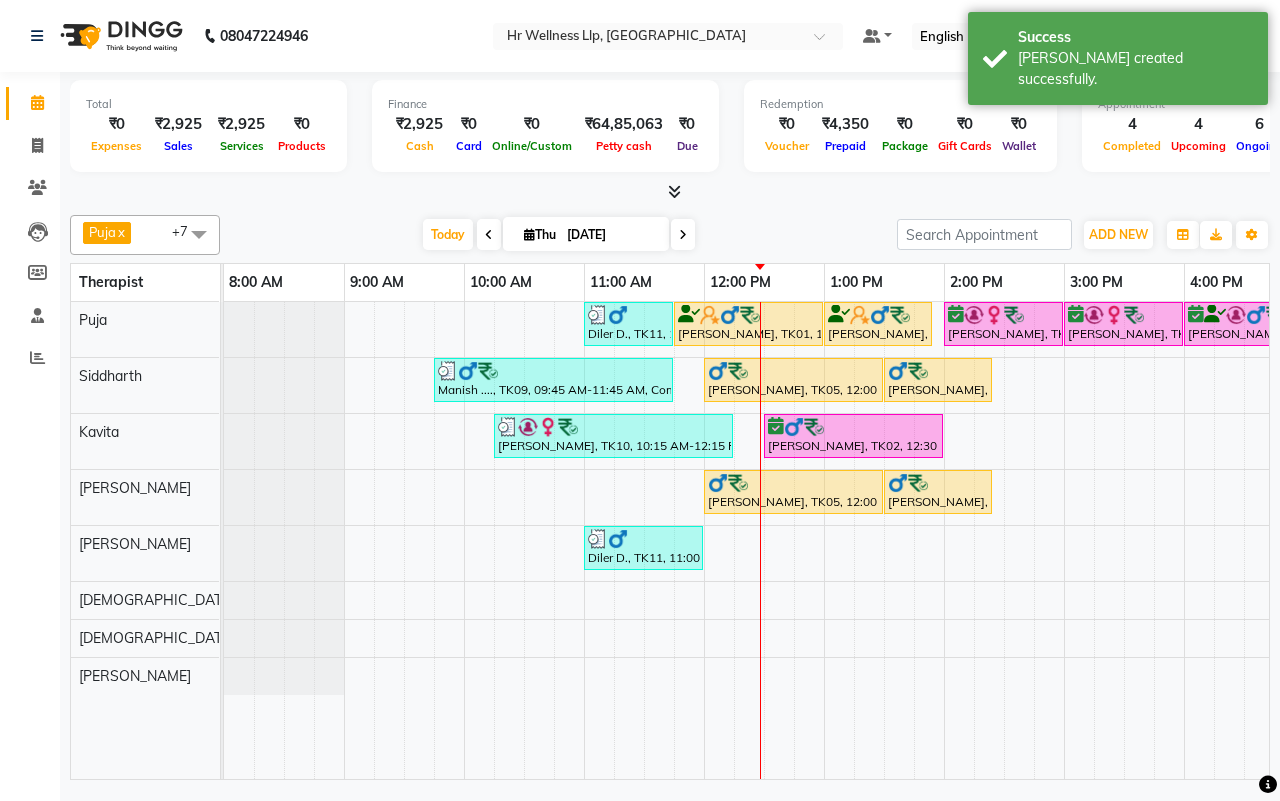 click on "Today  Thu 10-07-2025" at bounding box center [558, 235] 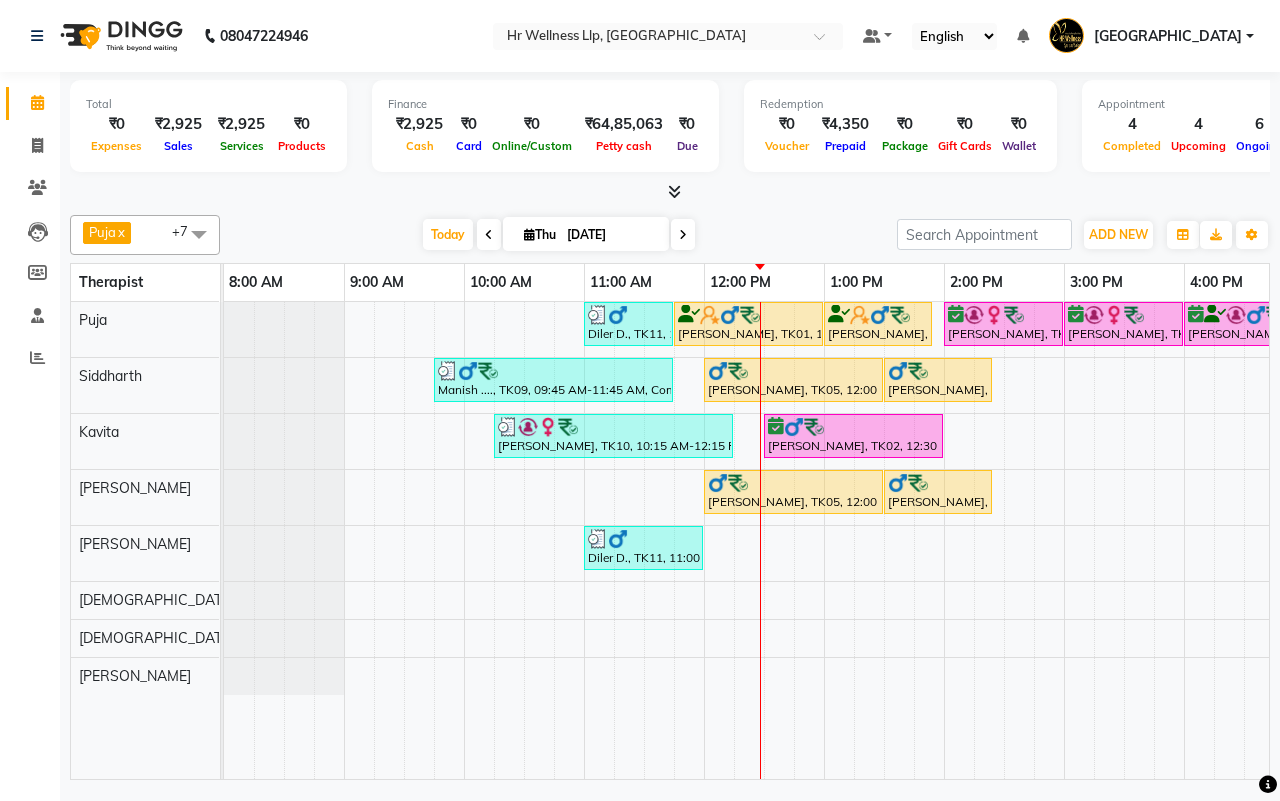 scroll, scrollTop: 0, scrollLeft: 515, axis: horizontal 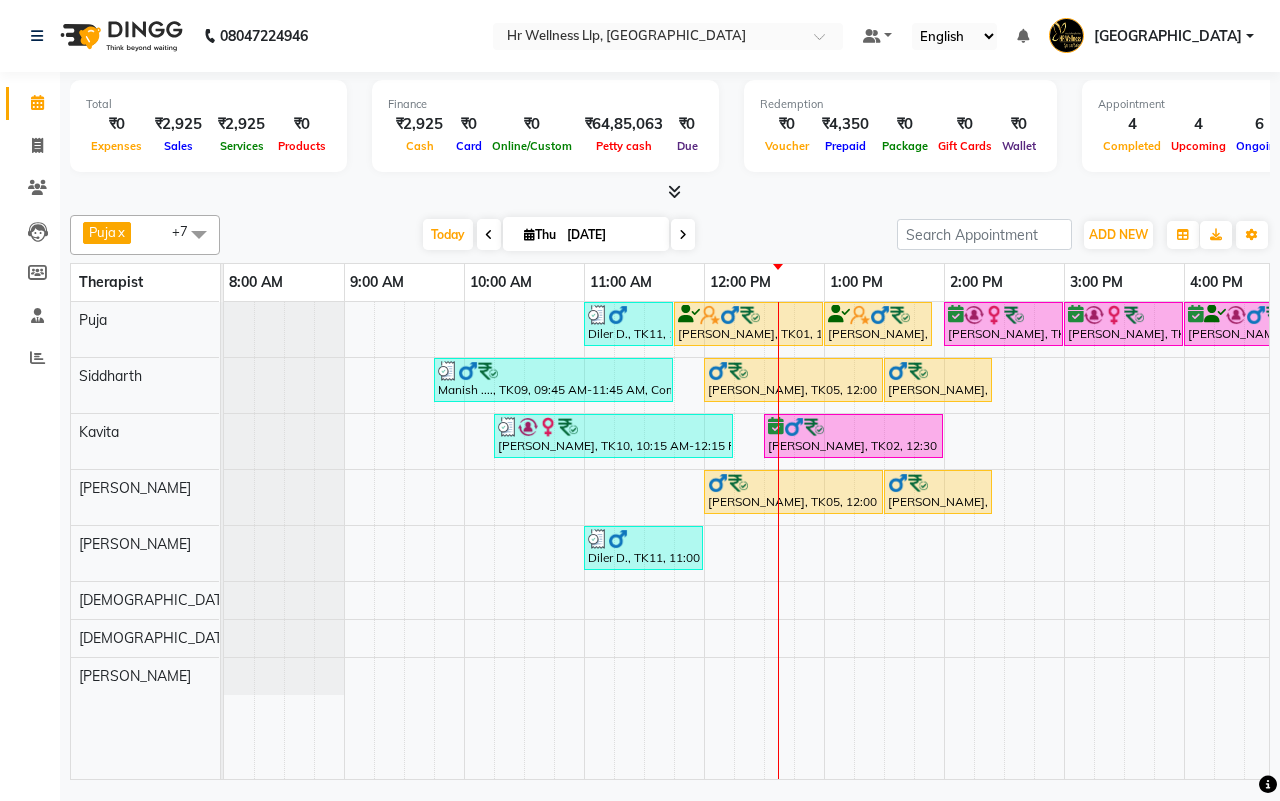 click on "Today  Thu 10-07-2025" at bounding box center [558, 235] 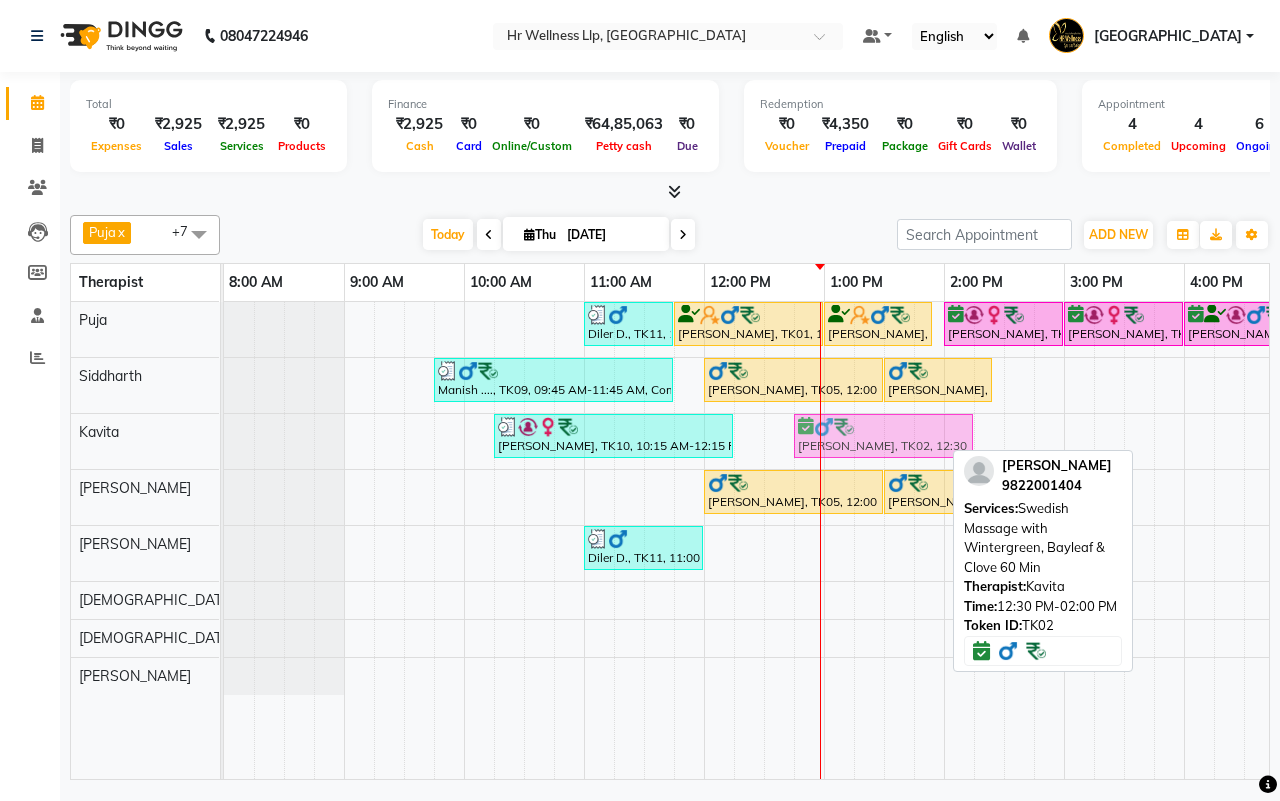 drag, startPoint x: 796, startPoint y: 445, endPoint x: 813, endPoint y: 445, distance: 17 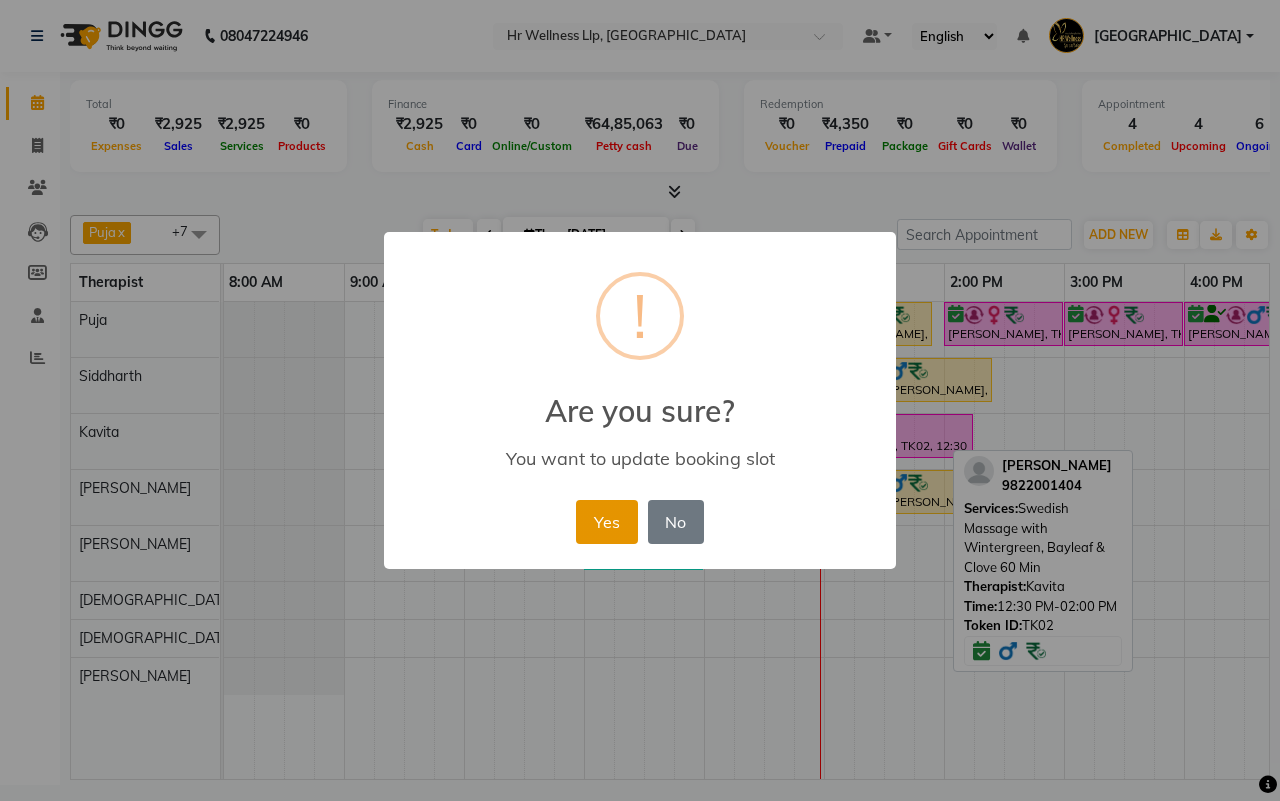 click on "Yes" at bounding box center (606, 522) 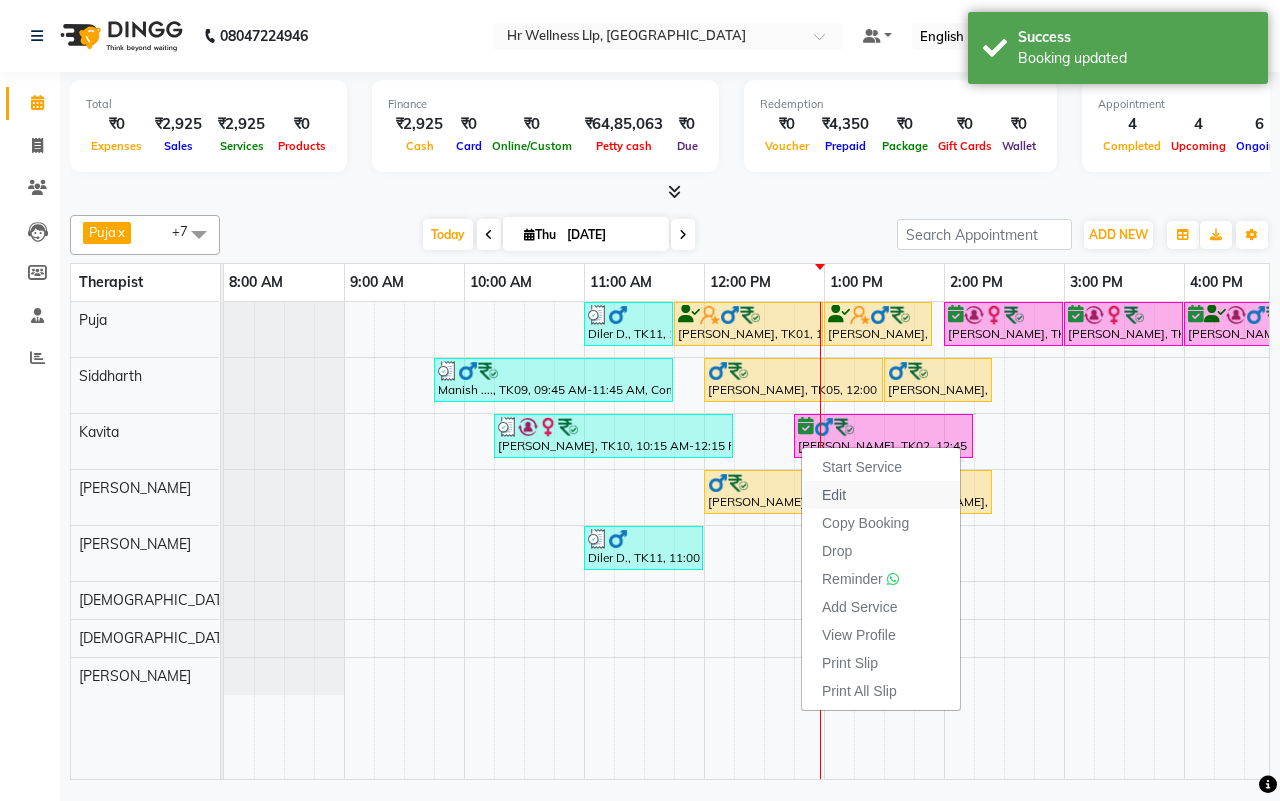 click on "Edit" at bounding box center (834, 495) 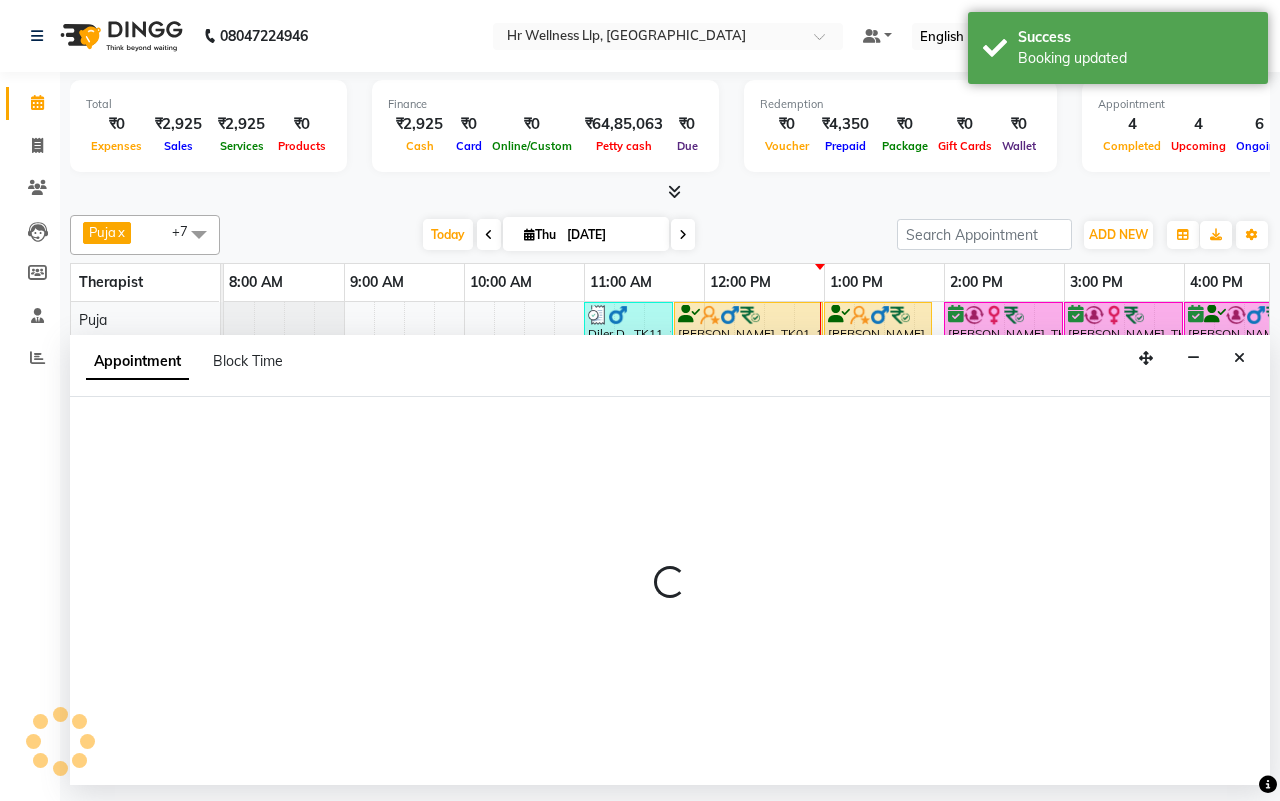 select on "19506" 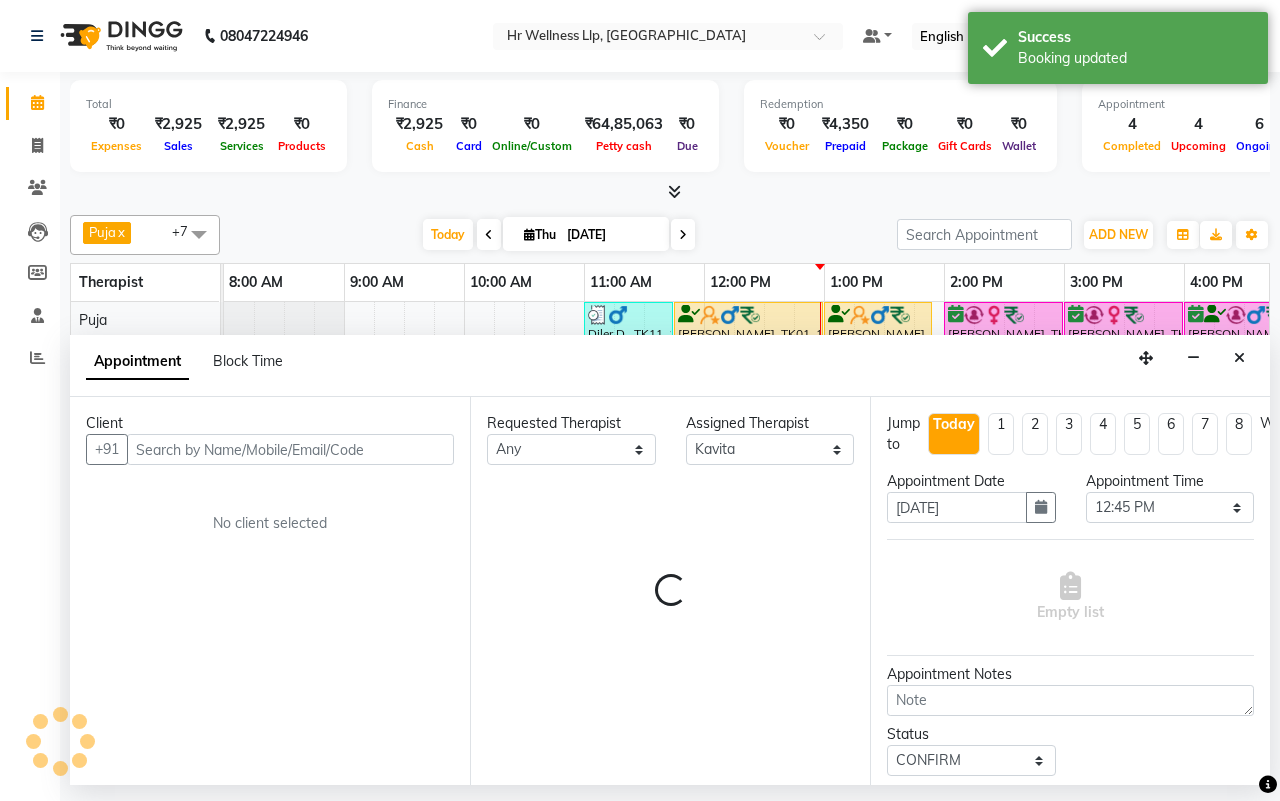 select on "1342" 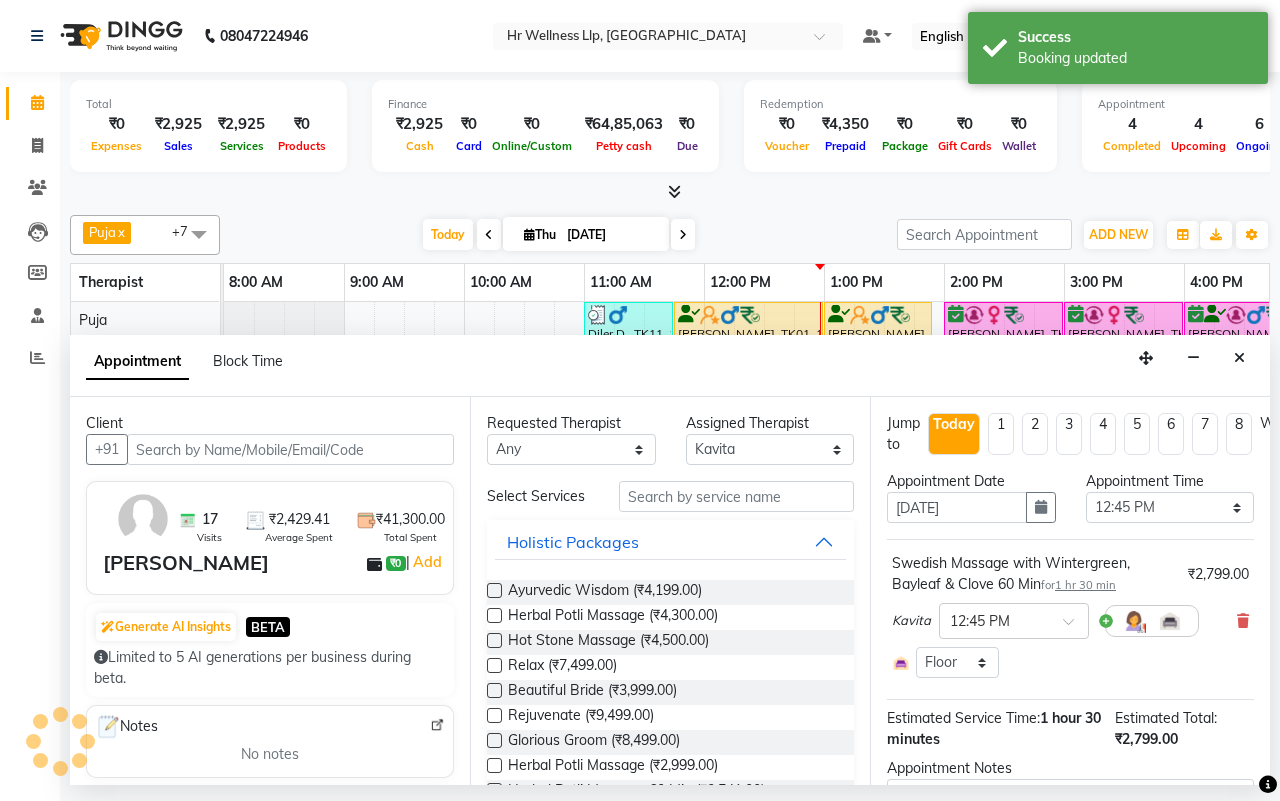 scroll, scrollTop: 0, scrollLeft: 481, axis: horizontal 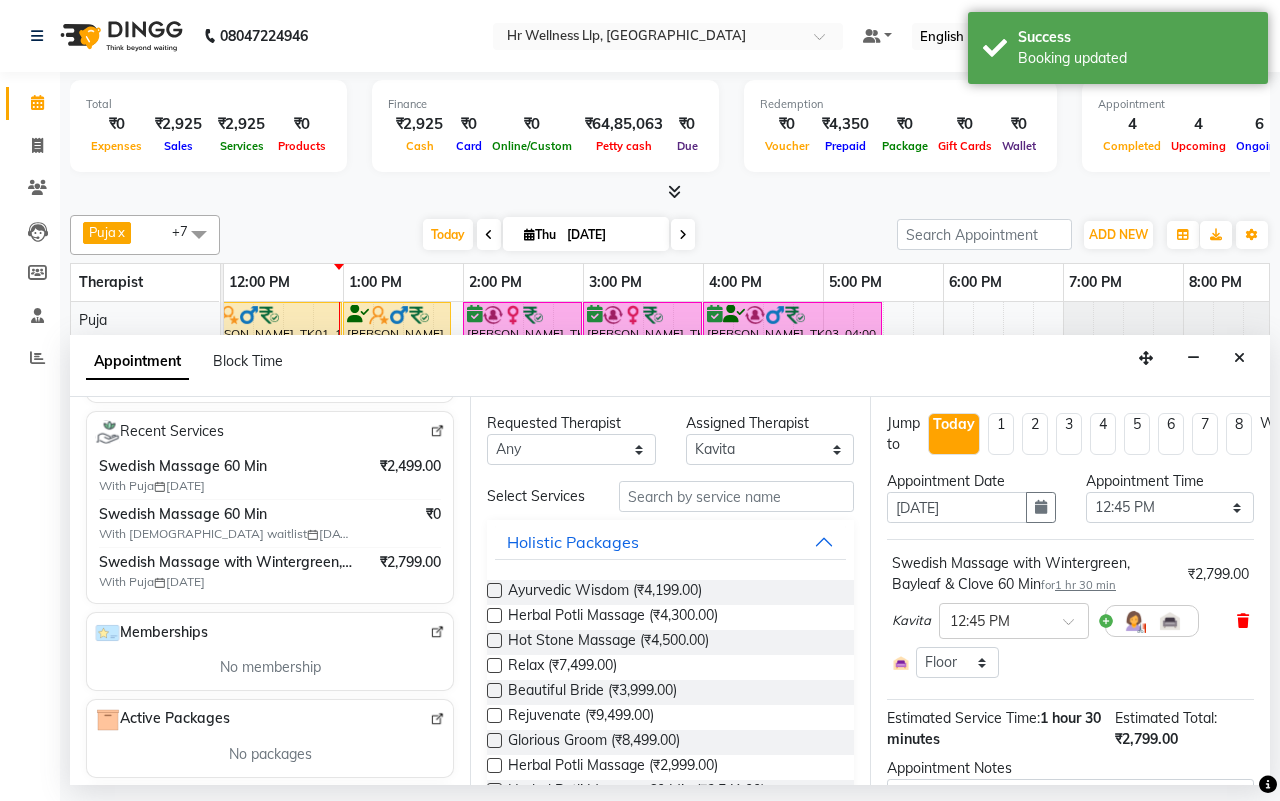 click at bounding box center (1243, 621) 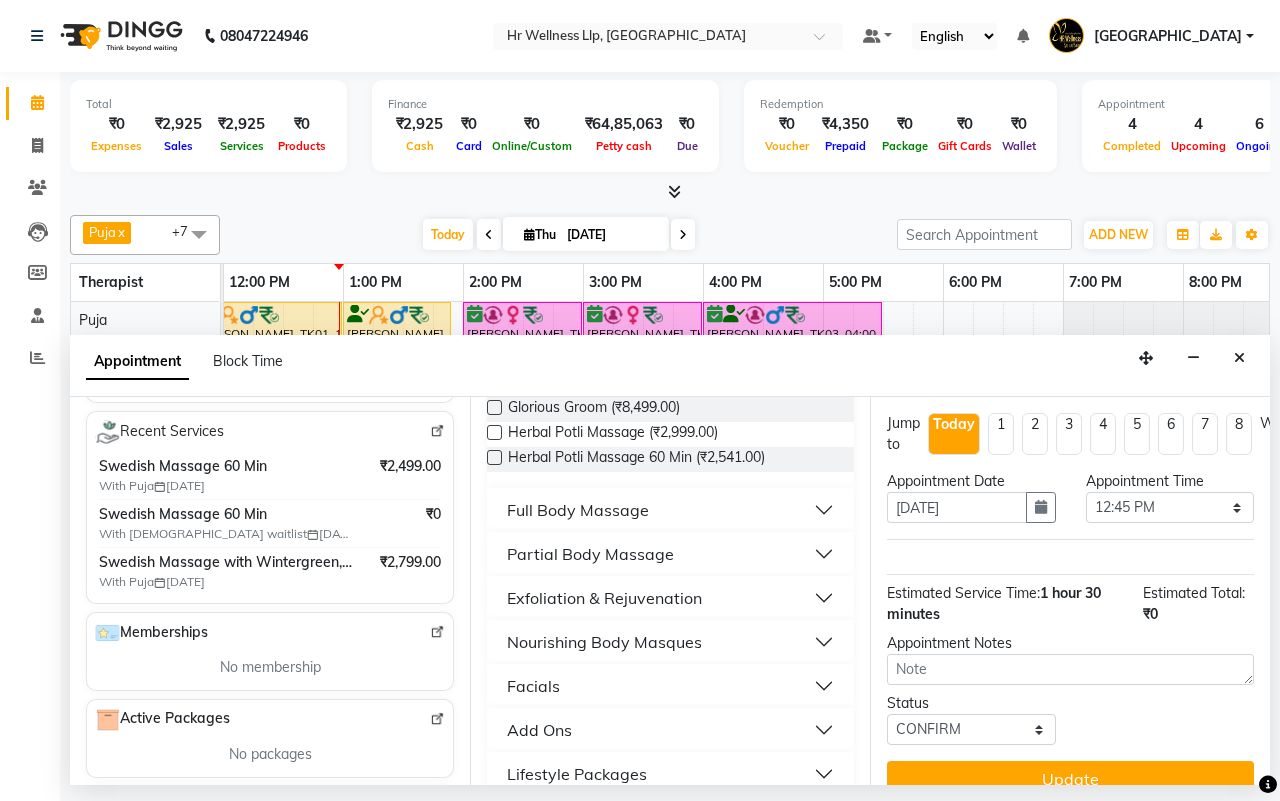 scroll, scrollTop: 375, scrollLeft: 0, axis: vertical 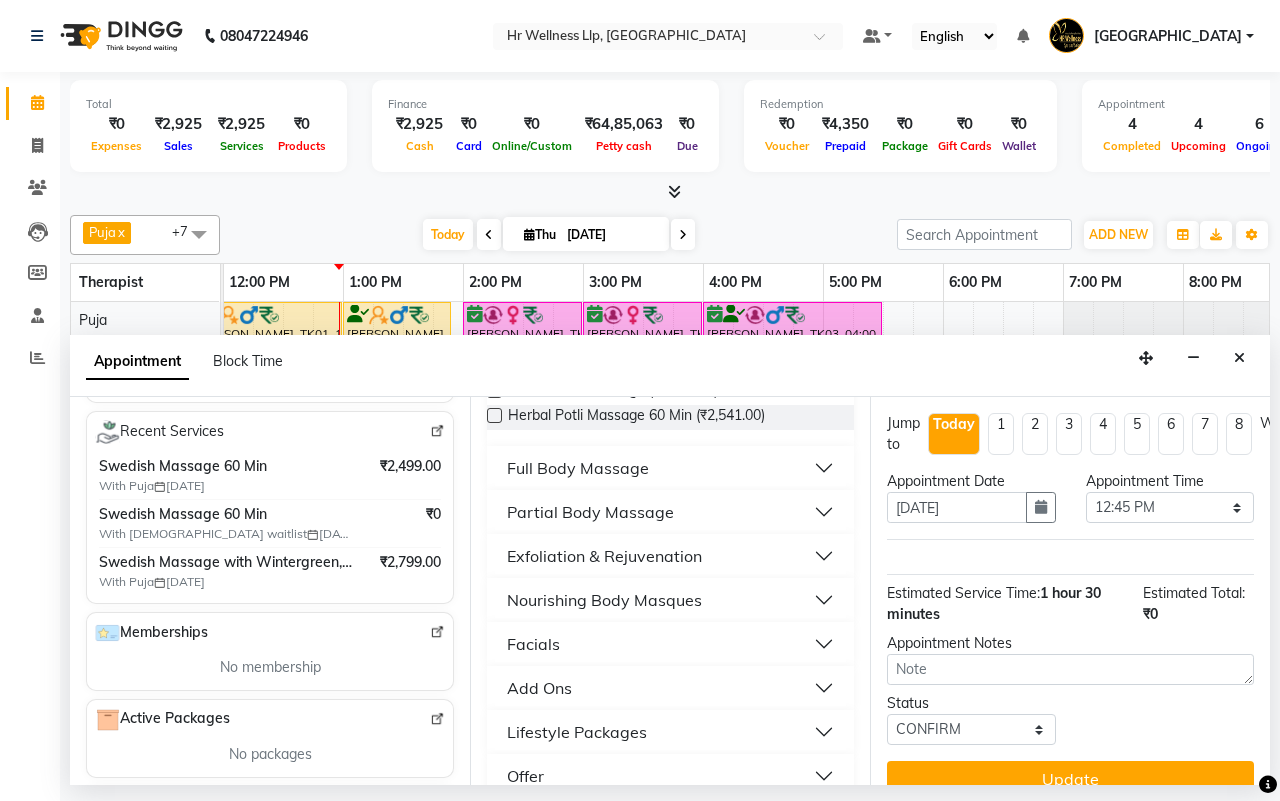click on "Full Body Massage" at bounding box center (578, 468) 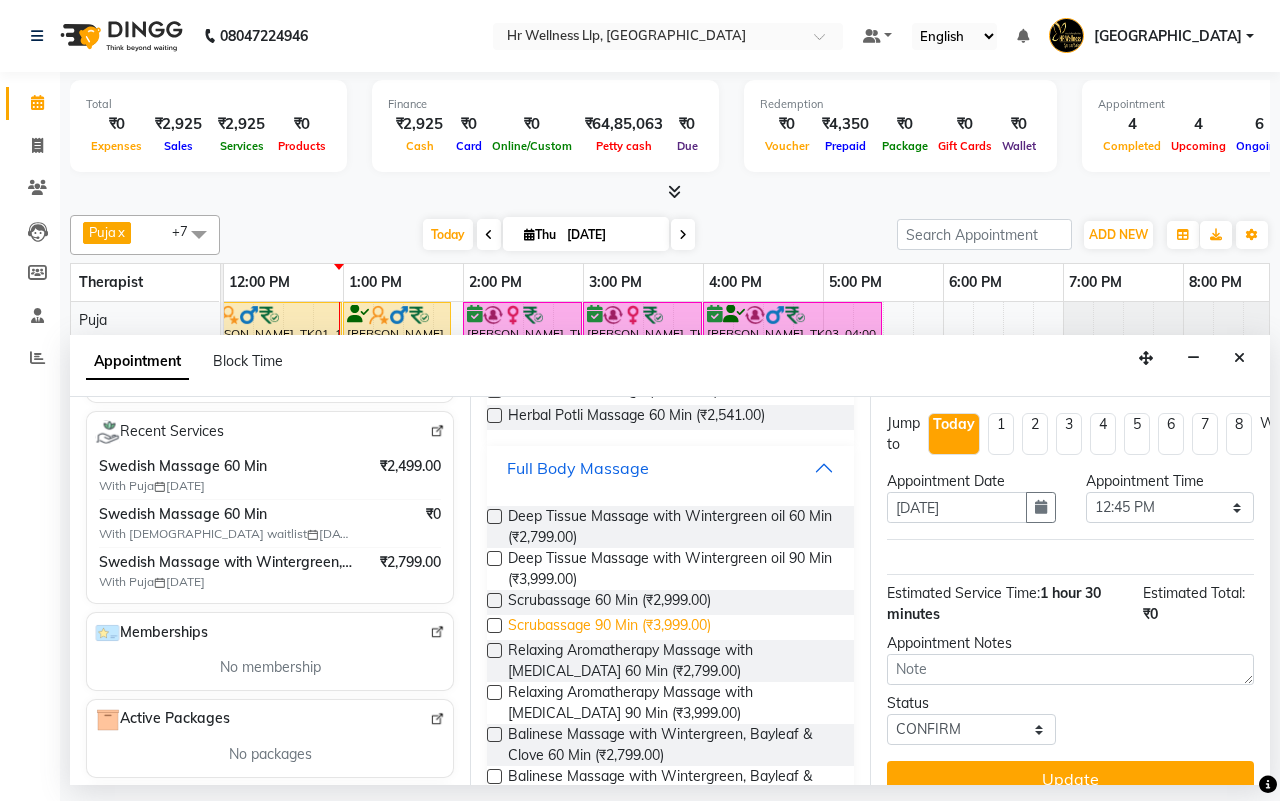 scroll, scrollTop: 500, scrollLeft: 0, axis: vertical 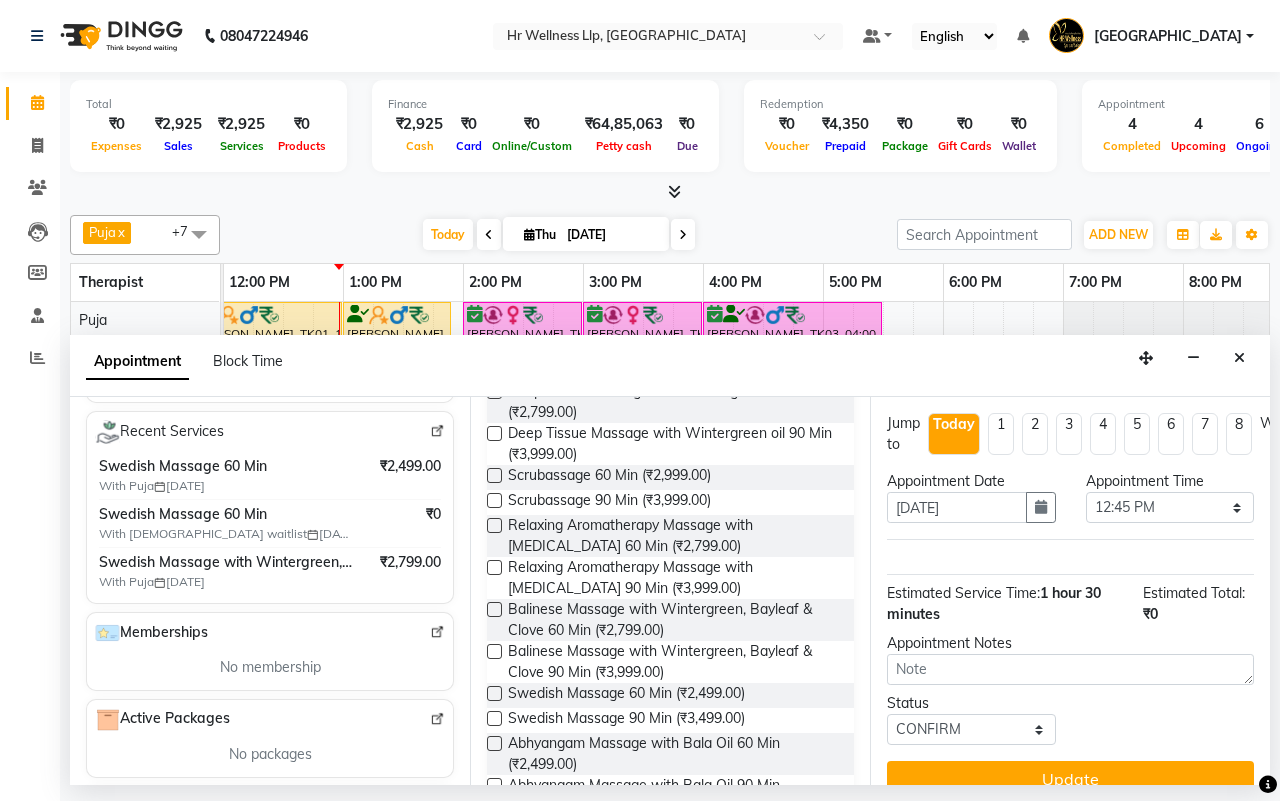 click at bounding box center (494, 693) 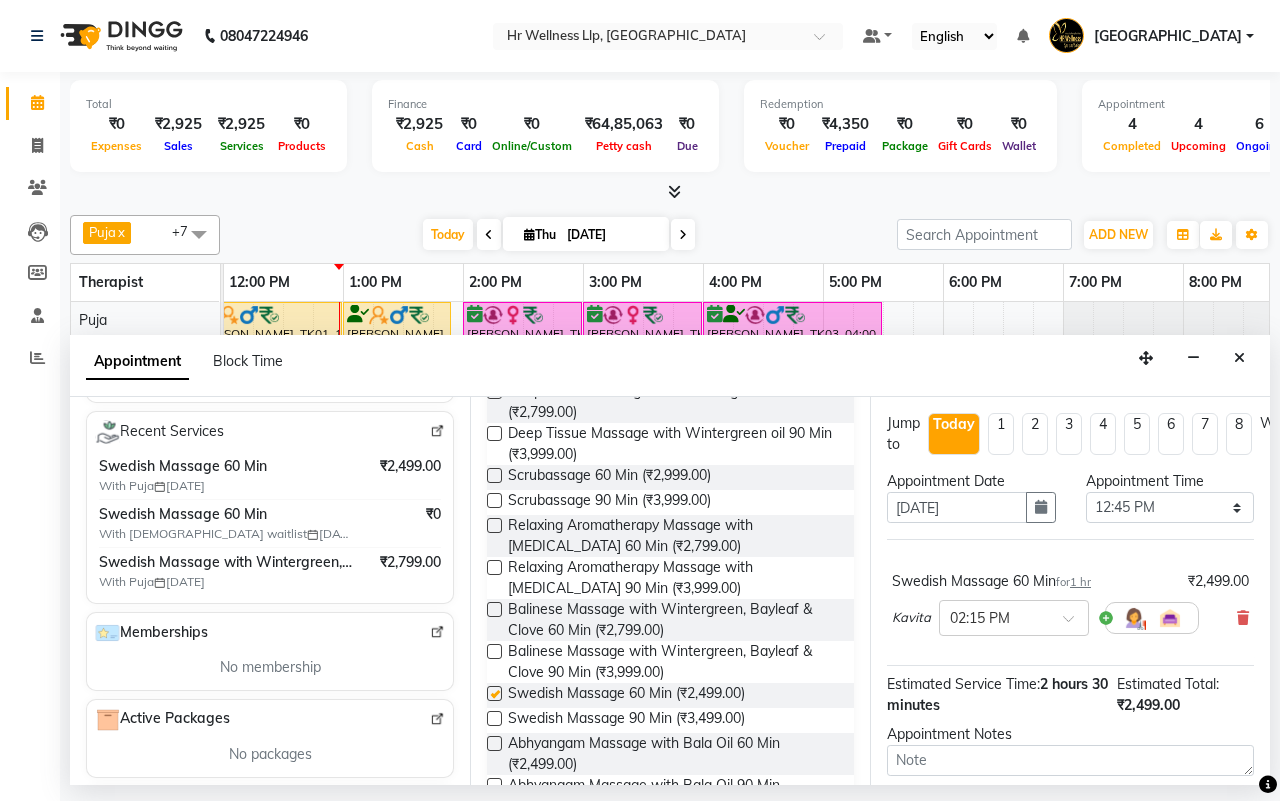 checkbox on "false" 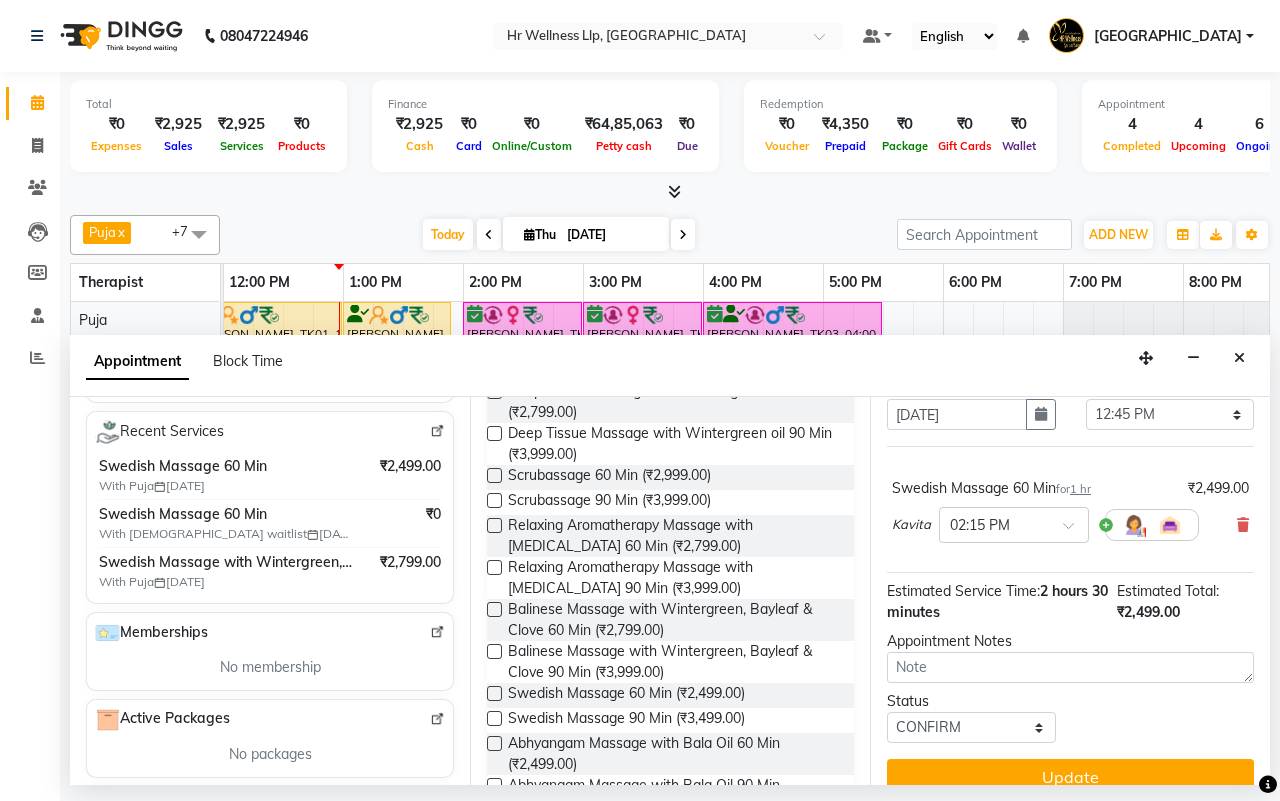scroll, scrollTop: 125, scrollLeft: 0, axis: vertical 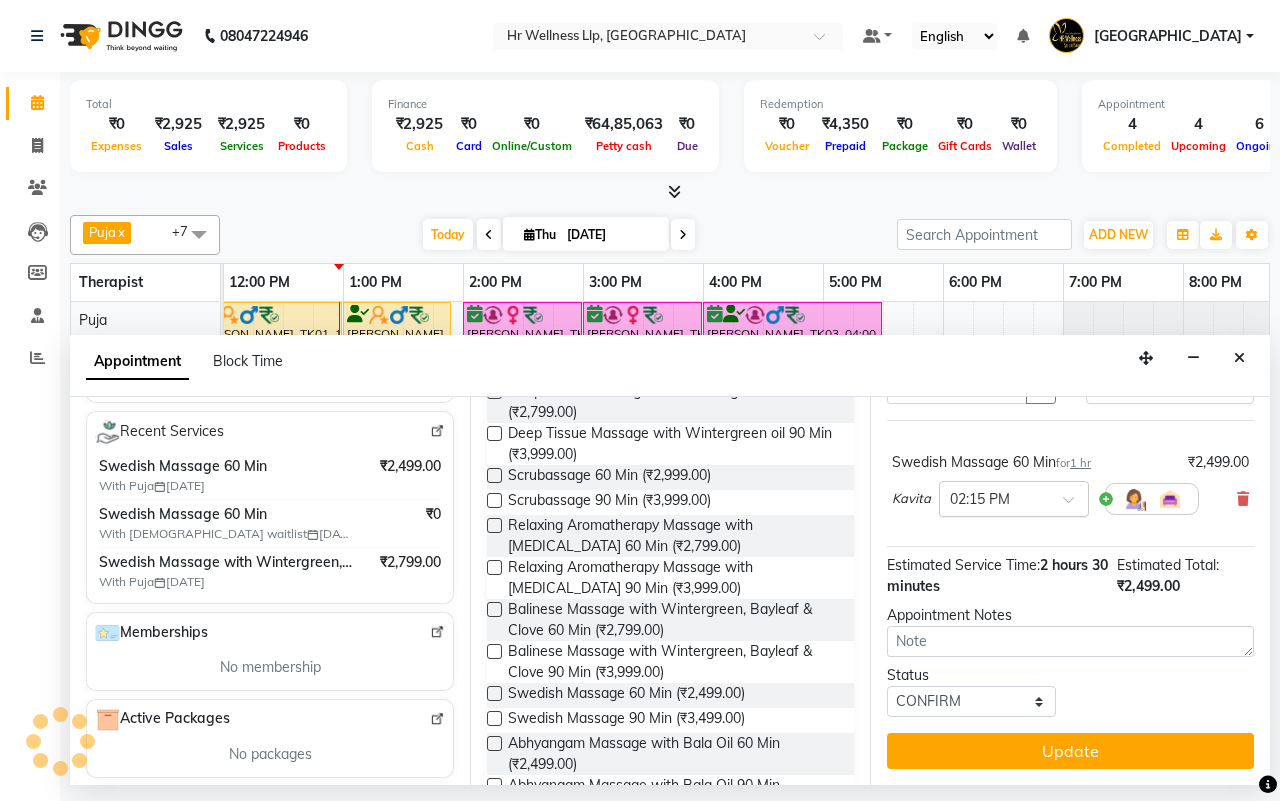 click at bounding box center [1075, 505] 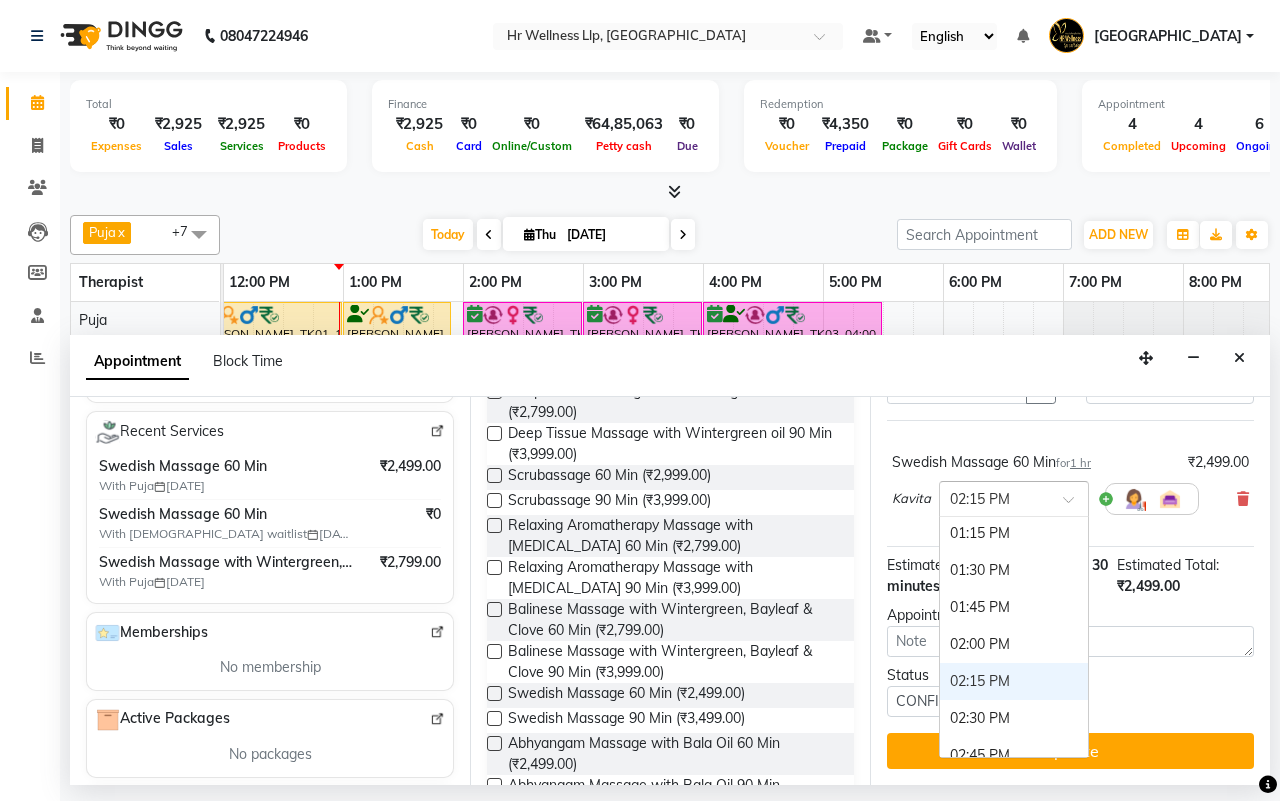 scroll, scrollTop: 646, scrollLeft: 0, axis: vertical 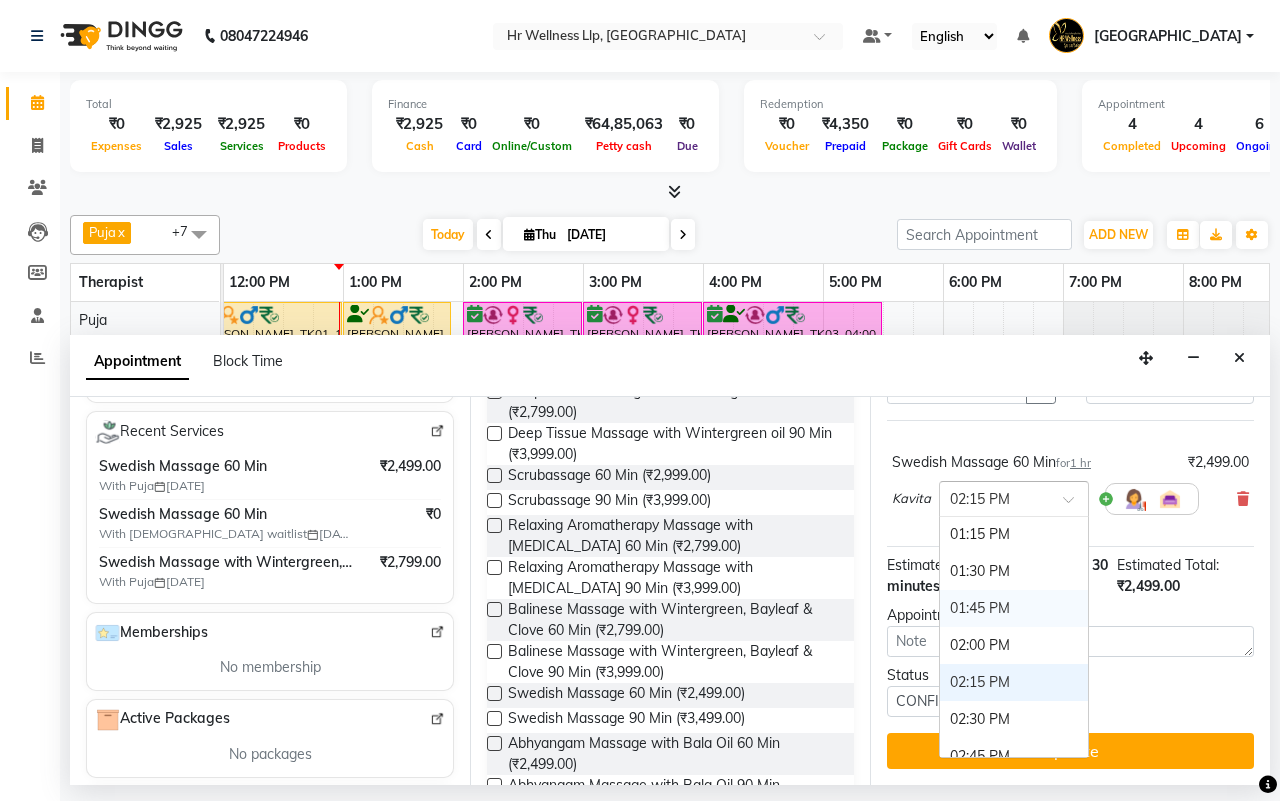 click on "01:45 PM" at bounding box center (1014, 608) 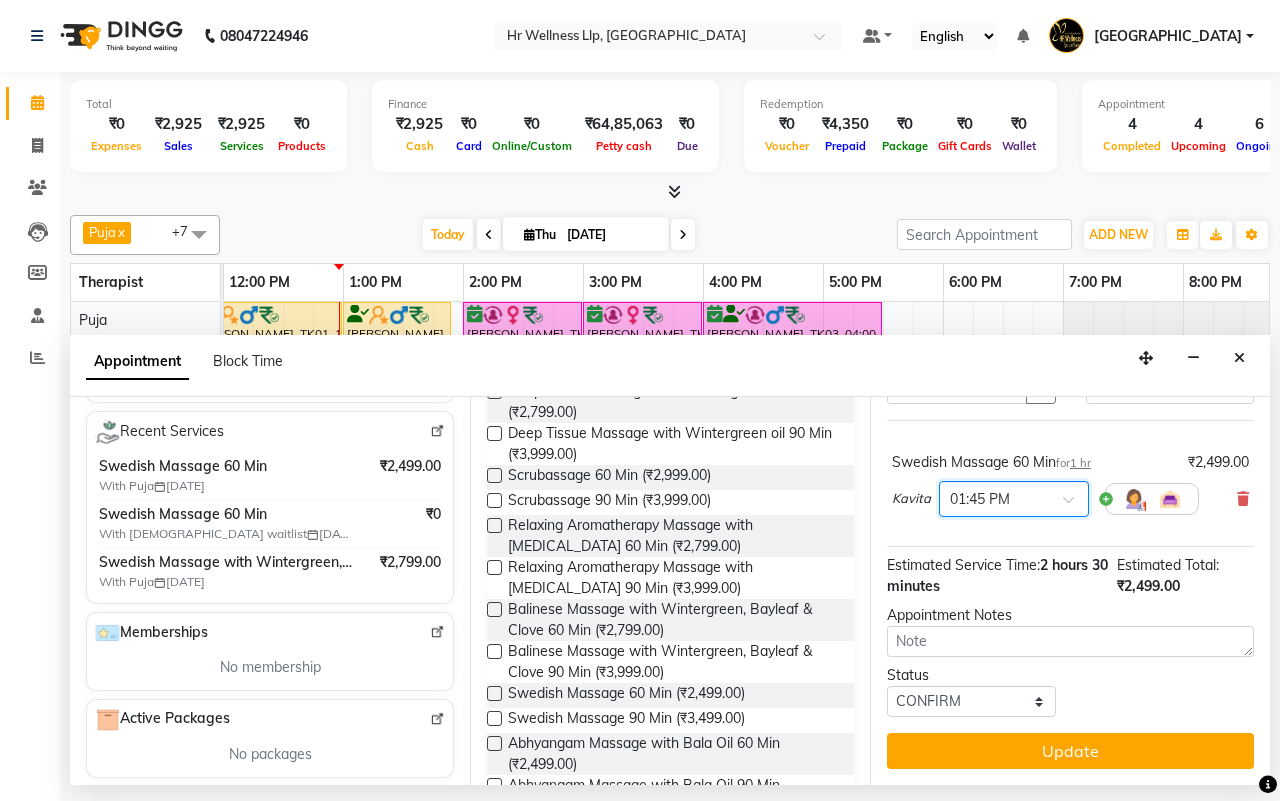 scroll, scrollTop: 138, scrollLeft: 0, axis: vertical 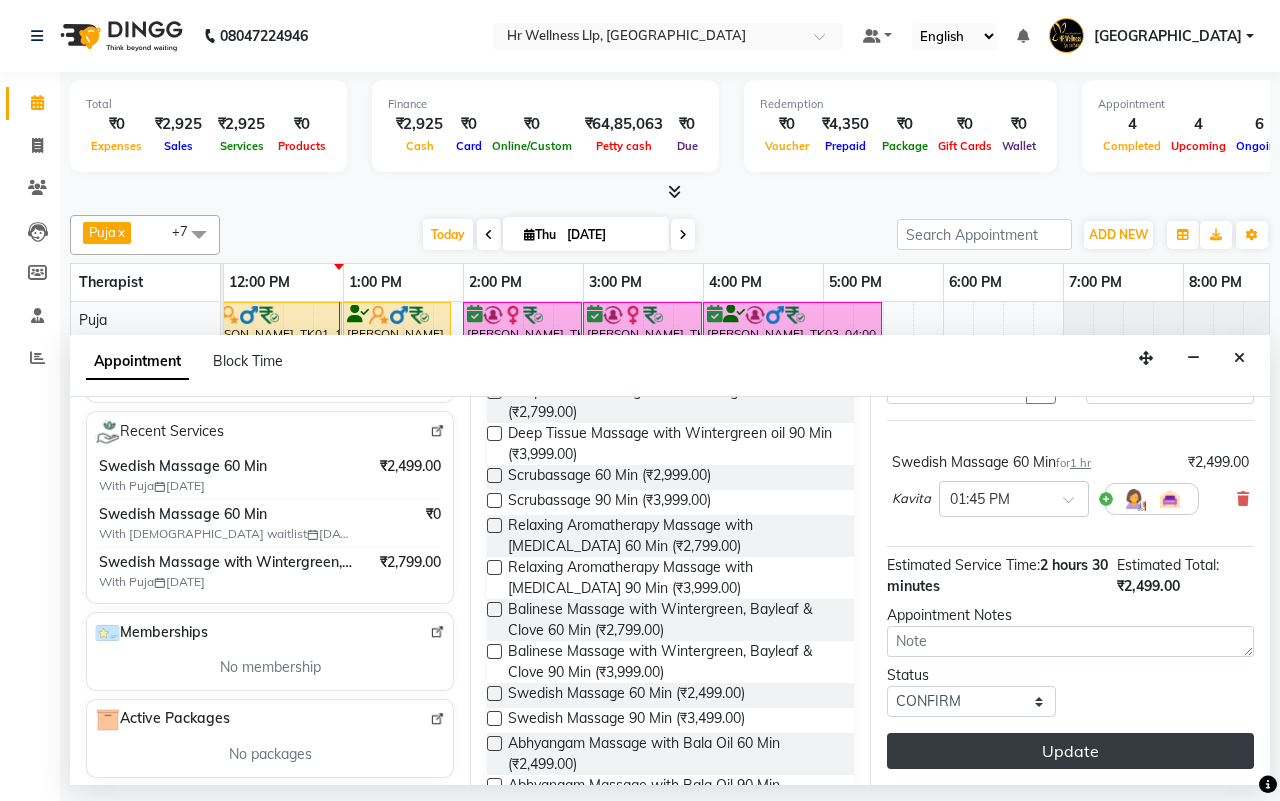 click on "Update" at bounding box center (1070, 751) 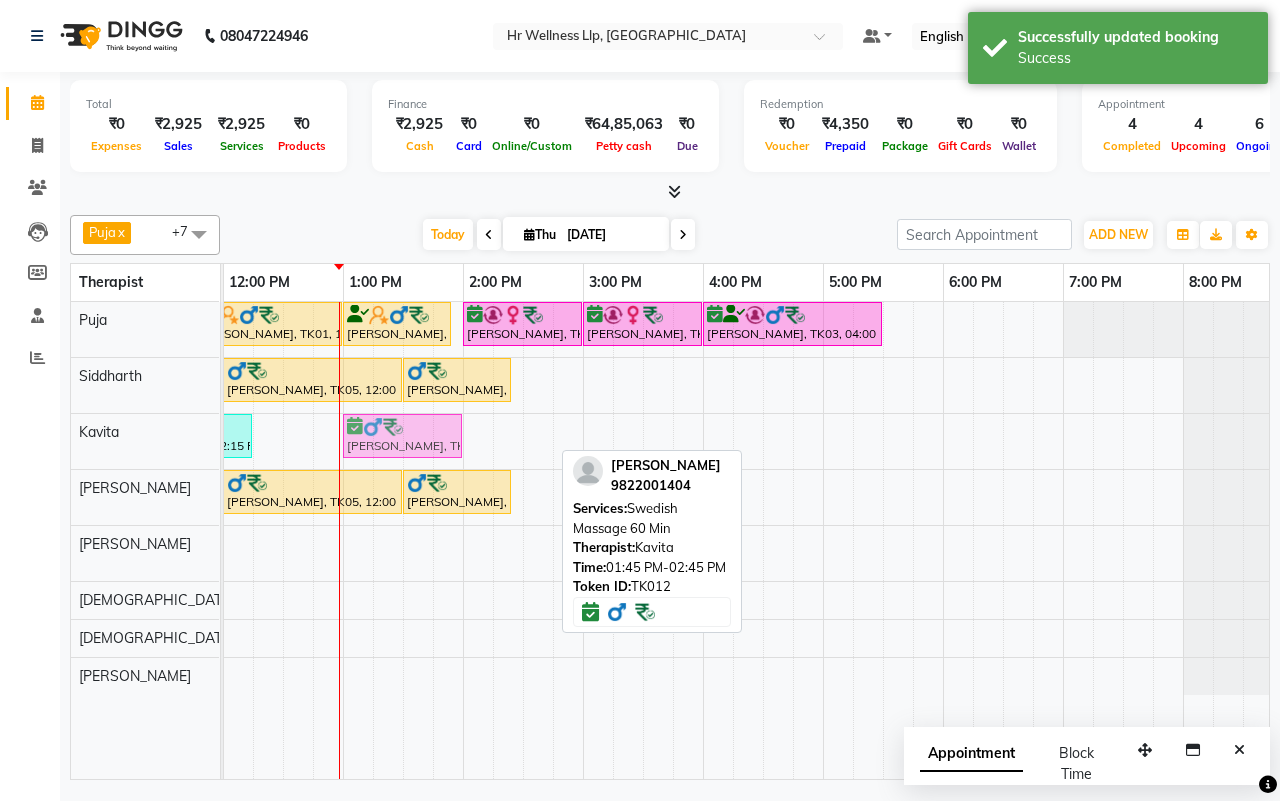 drag, startPoint x: 453, startPoint y: 441, endPoint x: 367, endPoint y: 441, distance: 86 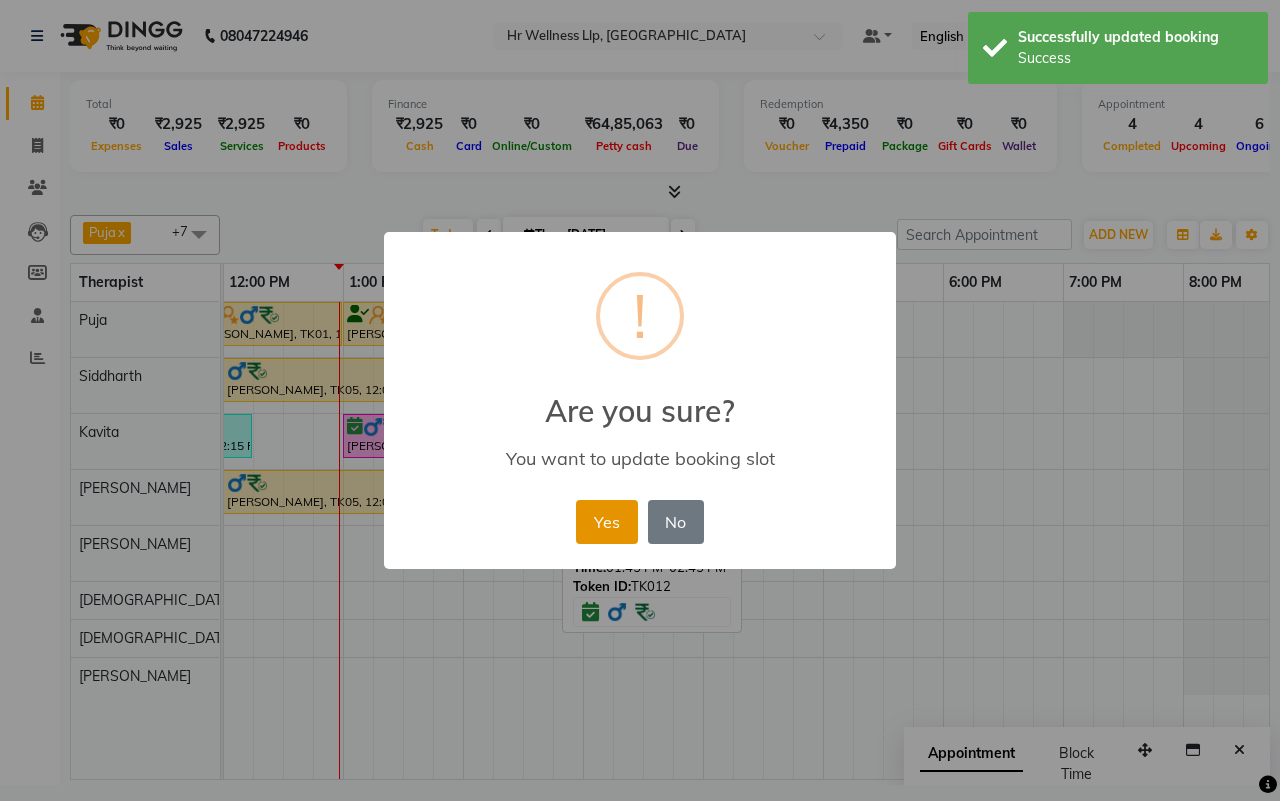 click on "Yes" at bounding box center (606, 522) 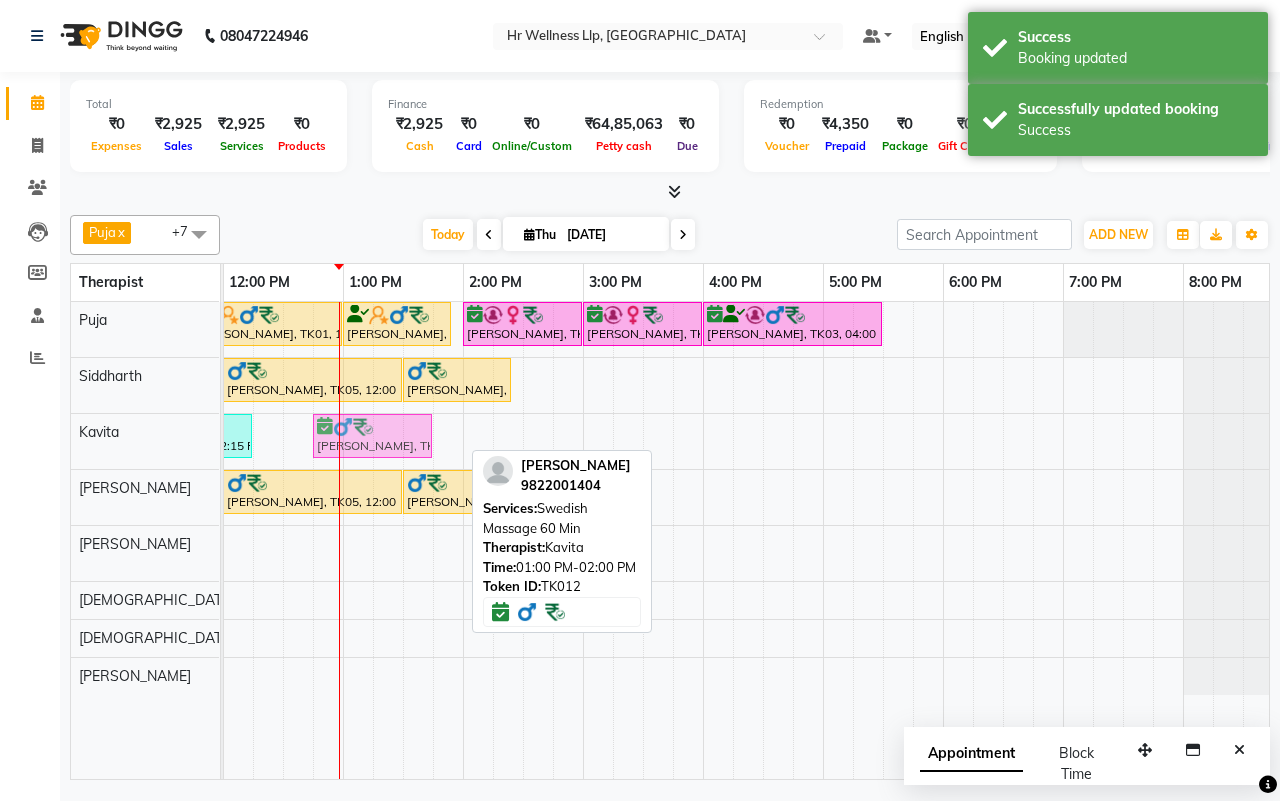 click on "Monisha Mehta, TK10, 10:15 AM-12:15 PM, Balinese Massage with Wintergreen, Bayleaf & Clove 90 Min     Dr  J B Garde, TK12, 01:00 PM-02:00 PM, Swedish Massage 60 Min     Dr  J B Garde, TK12, 01:00 PM-02:00 PM, Swedish Massage 60 Min" at bounding box center [-257, 441] 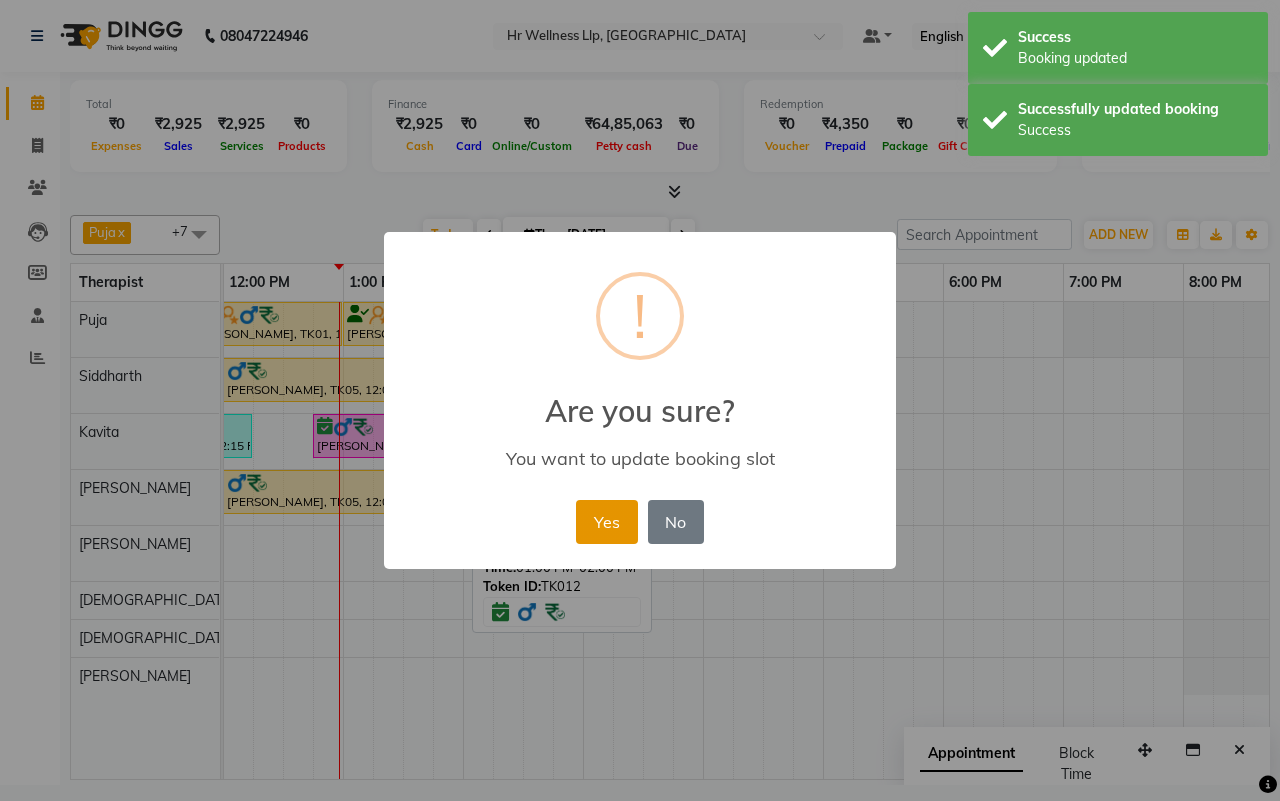 click on "Yes" at bounding box center [606, 522] 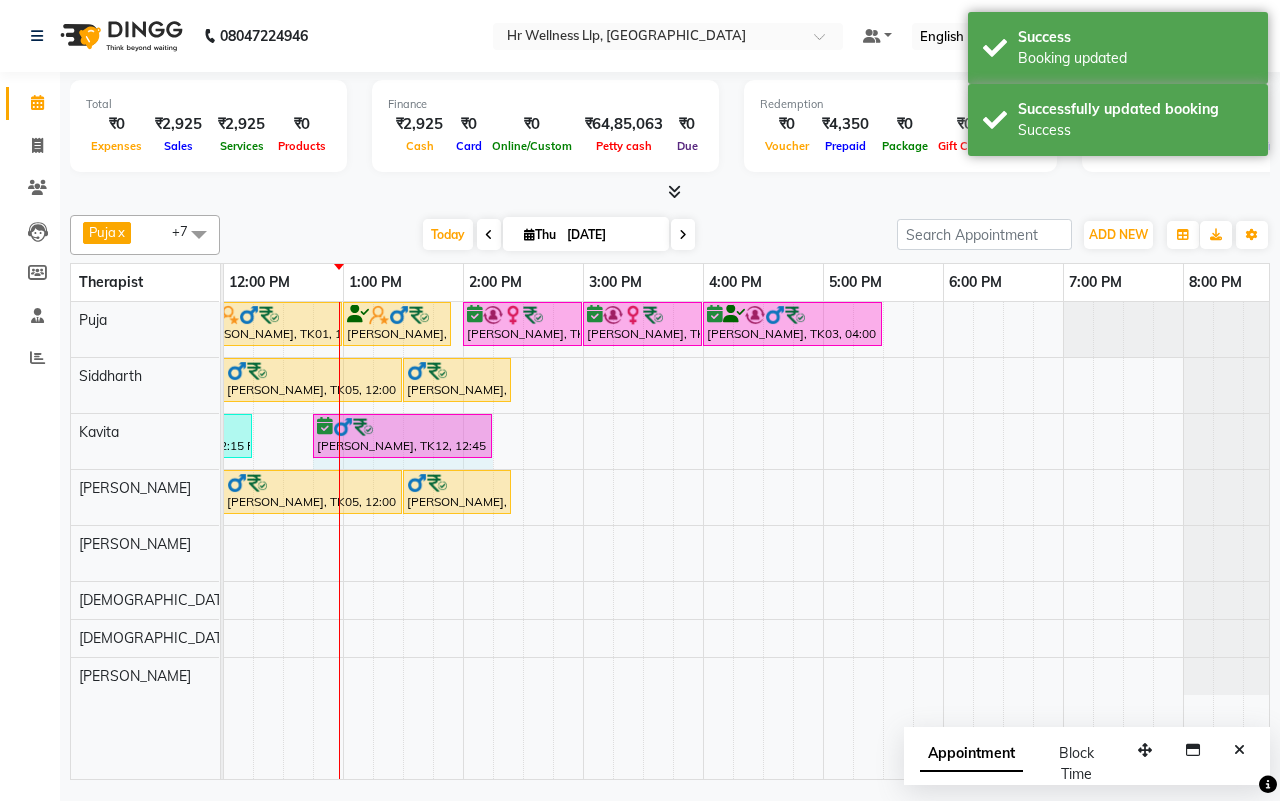 drag, startPoint x: 430, startPoint y: 427, endPoint x: 470, endPoint y: 430, distance: 40.112343 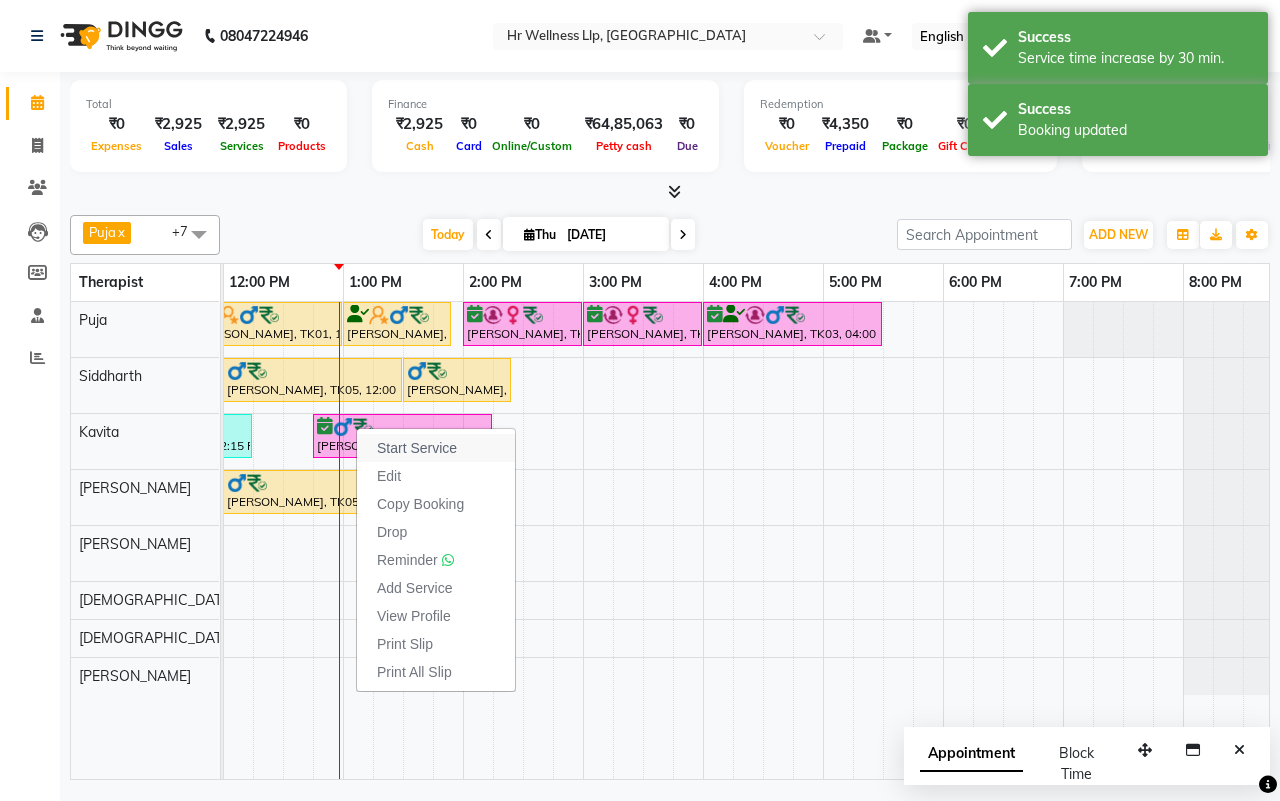 click on "Start Service" at bounding box center [417, 448] 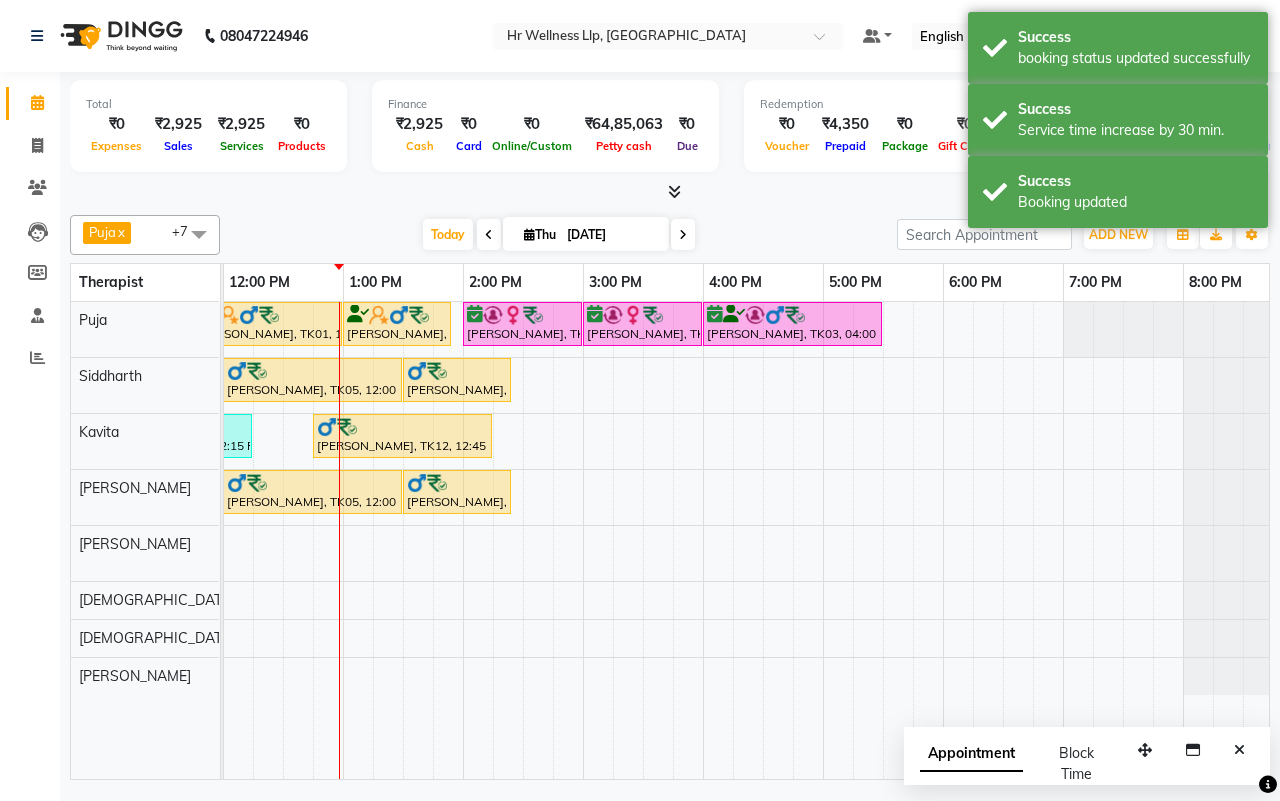 click on "Today  Thu 10-07-2025" at bounding box center (558, 235) 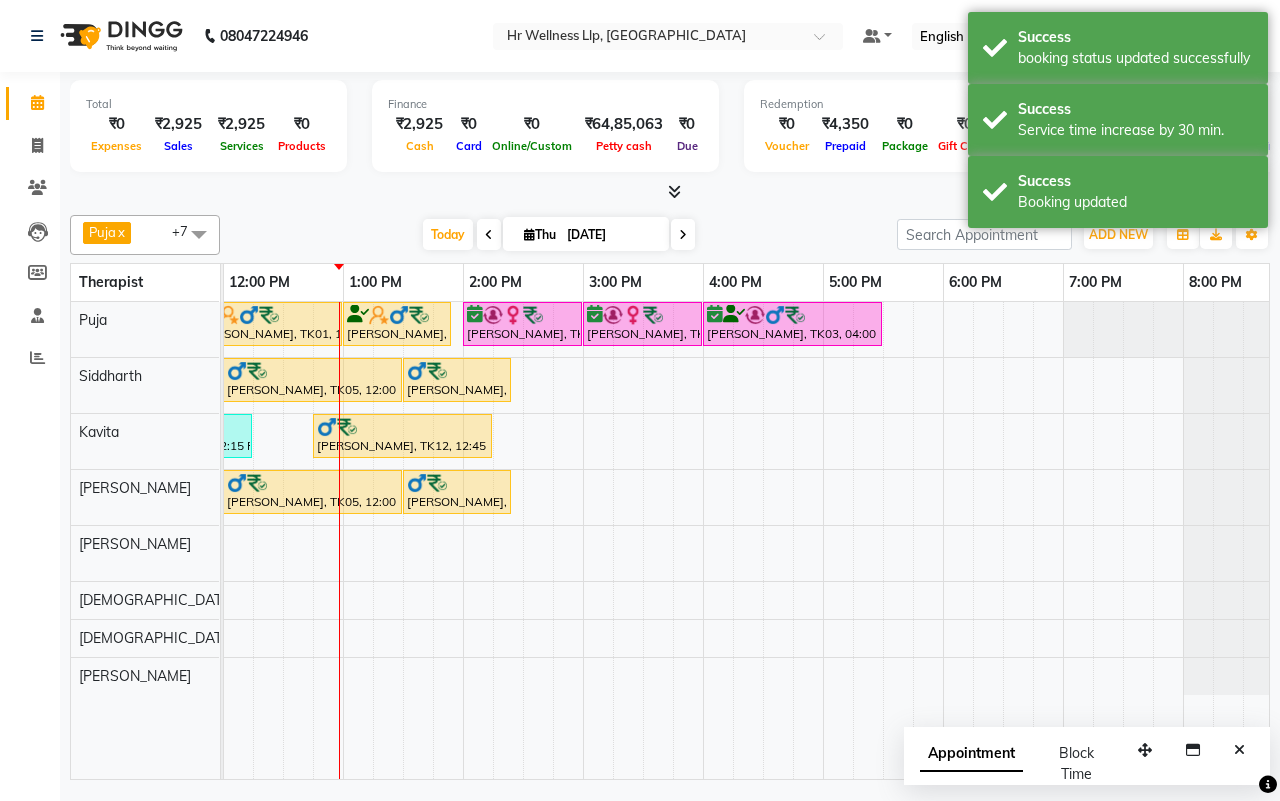 scroll, scrollTop: 0, scrollLeft: 185, axis: horizontal 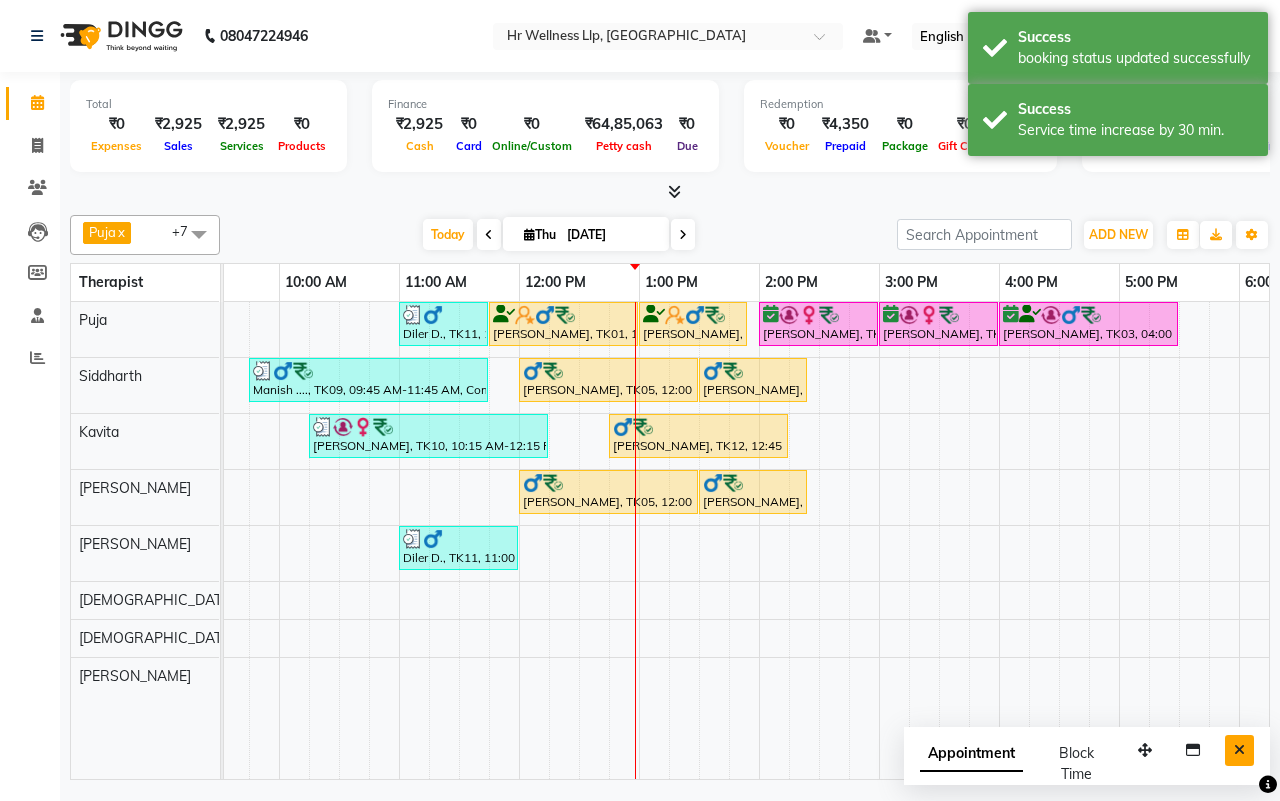 click at bounding box center [1239, 750] 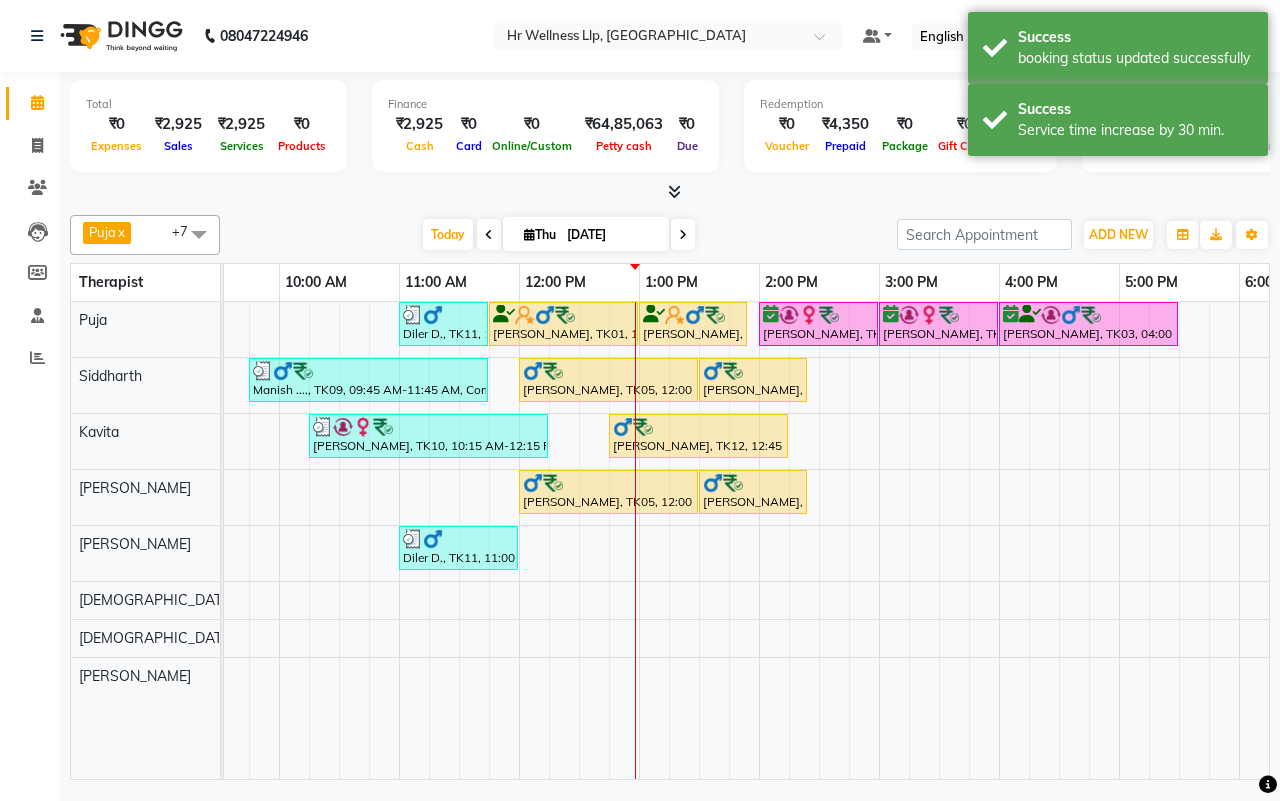 click on "Today  Thu 10-07-2025" at bounding box center (558, 235) 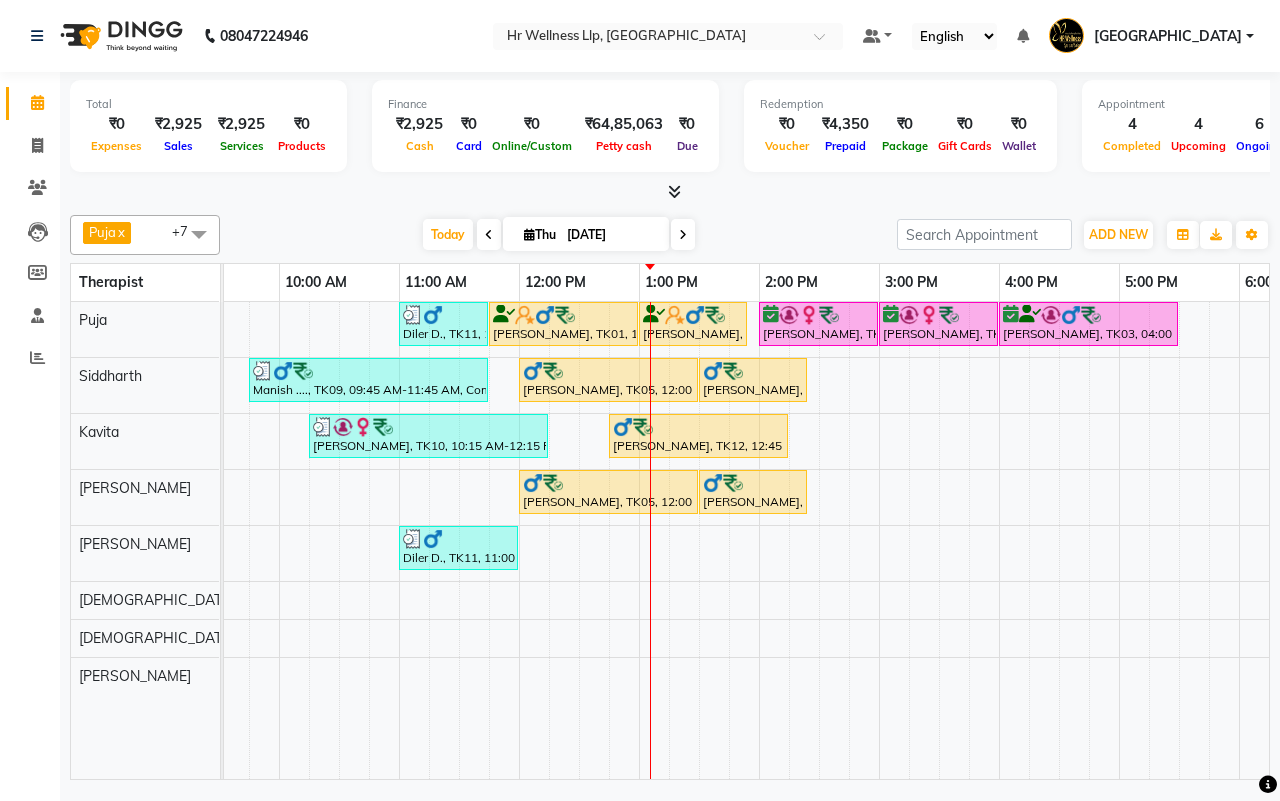 click on "Today  Thu 10-07-2025" at bounding box center (558, 235) 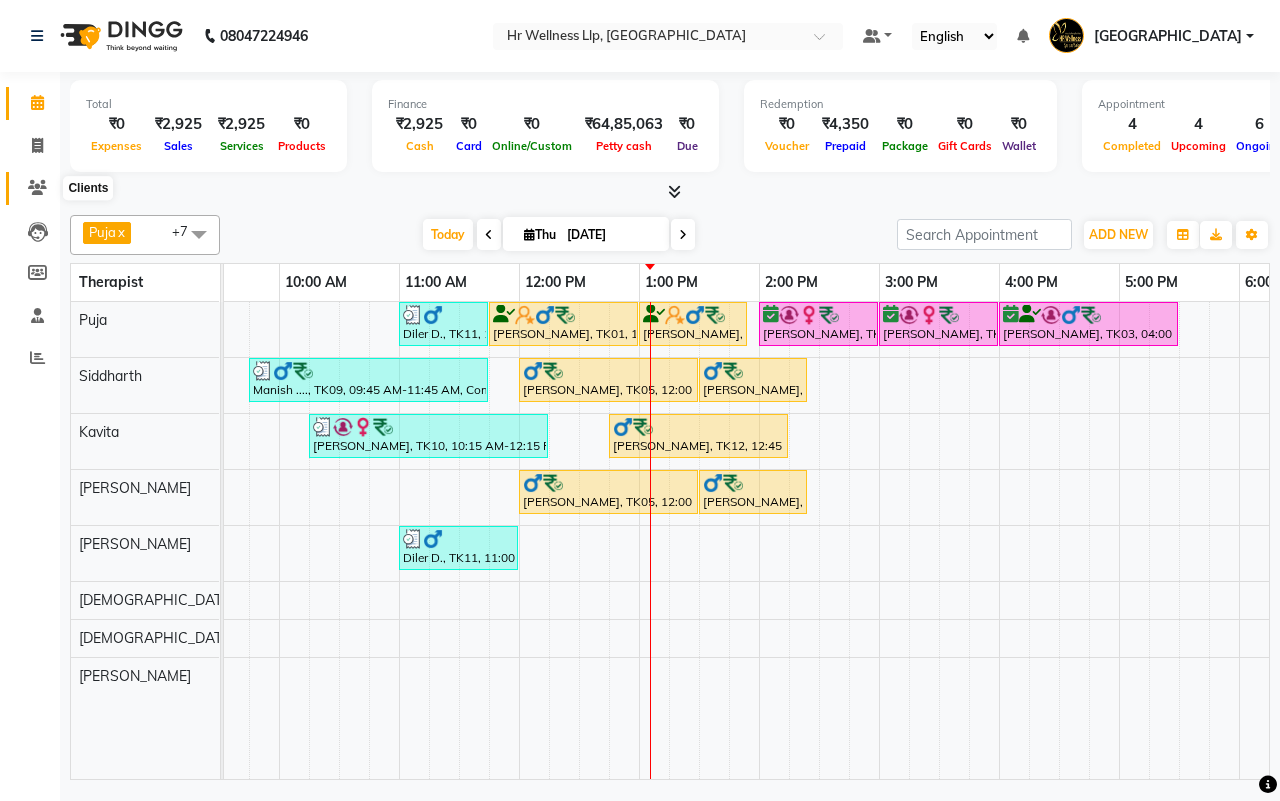 click 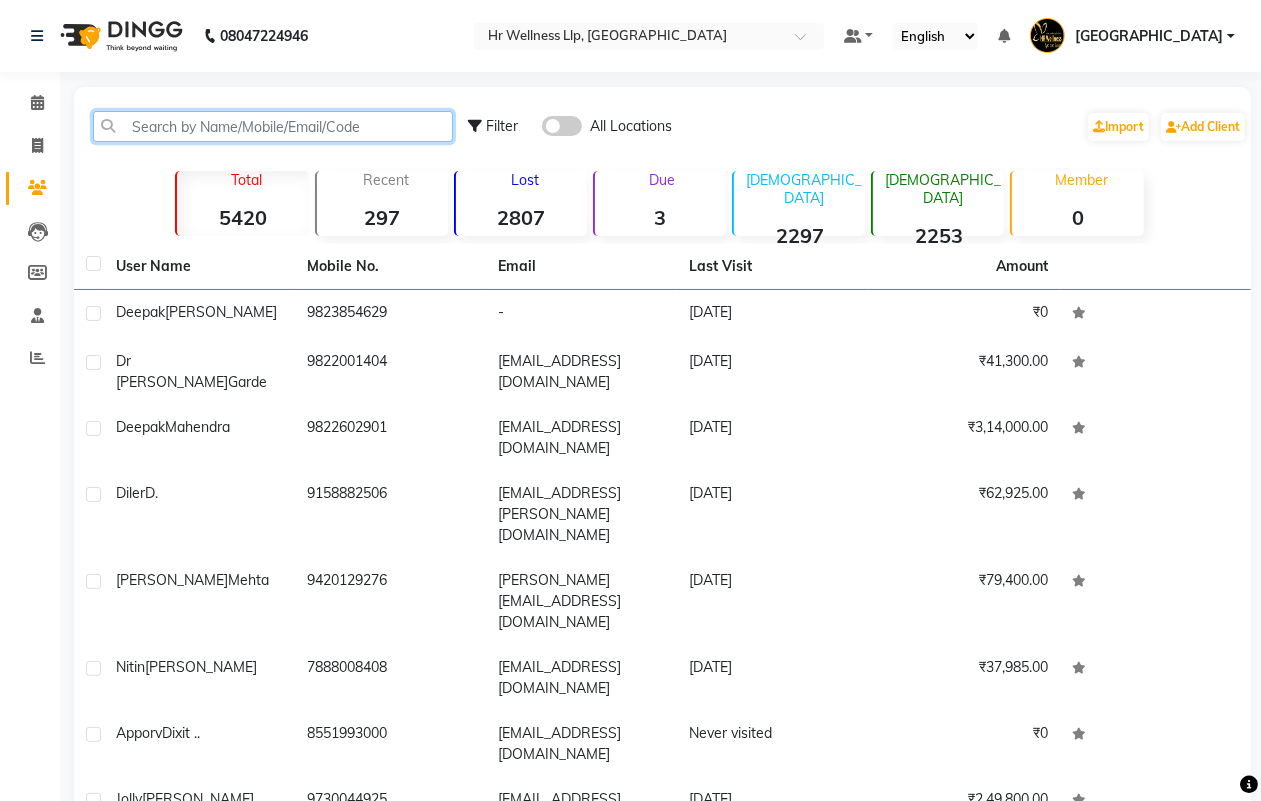 click 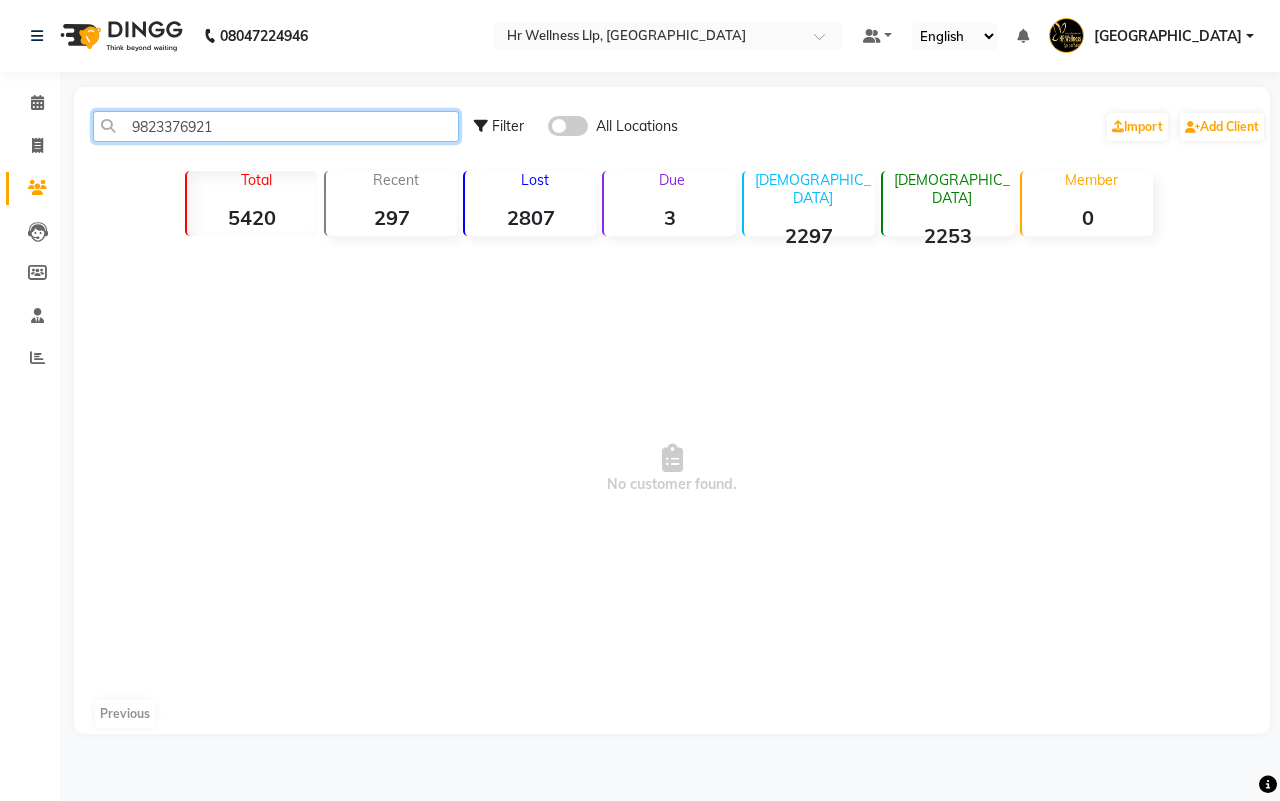 type on "9823376921" 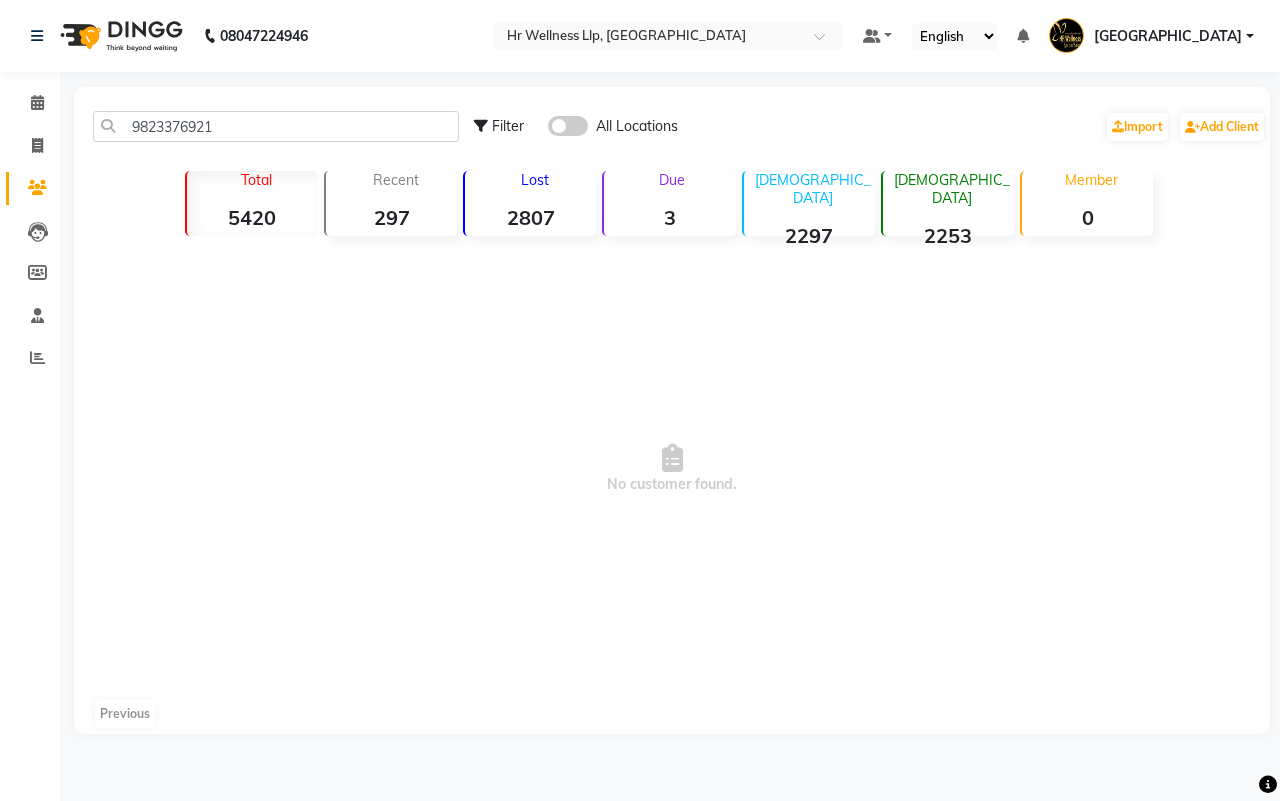 click 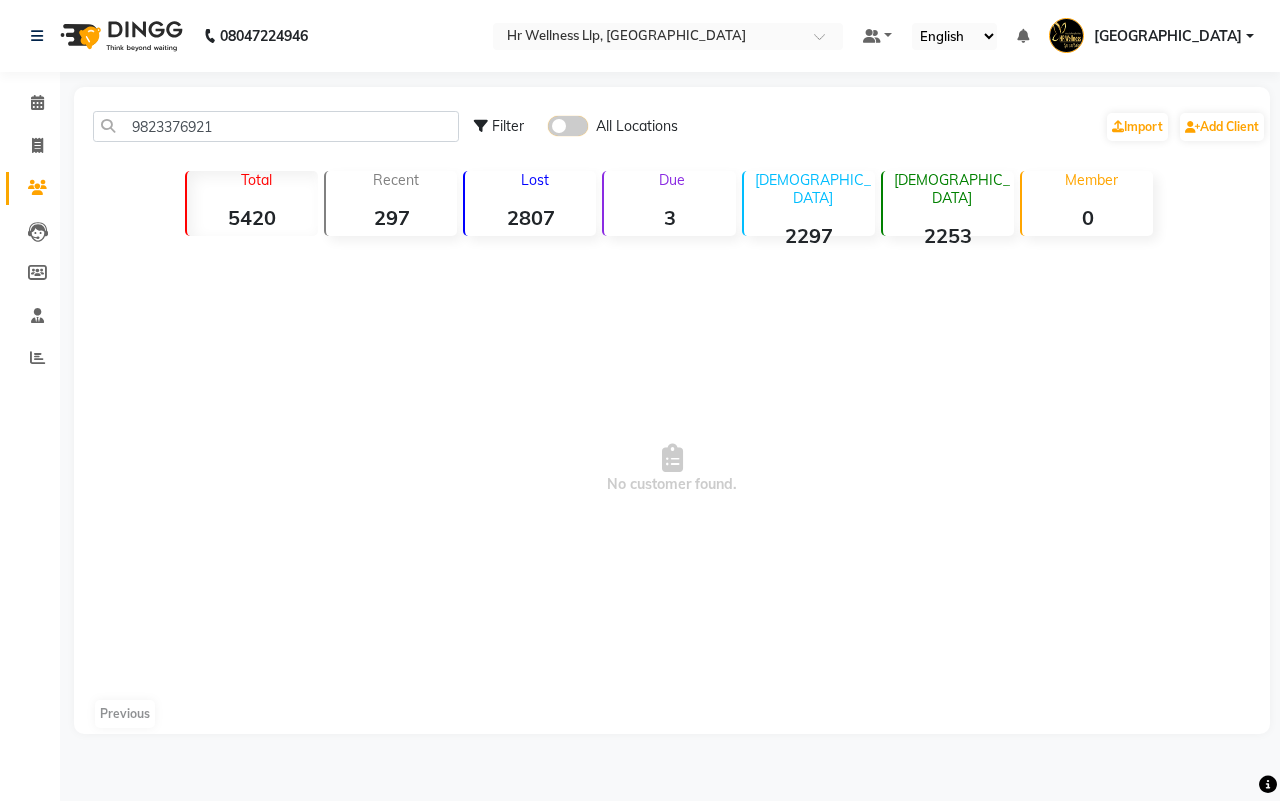 click 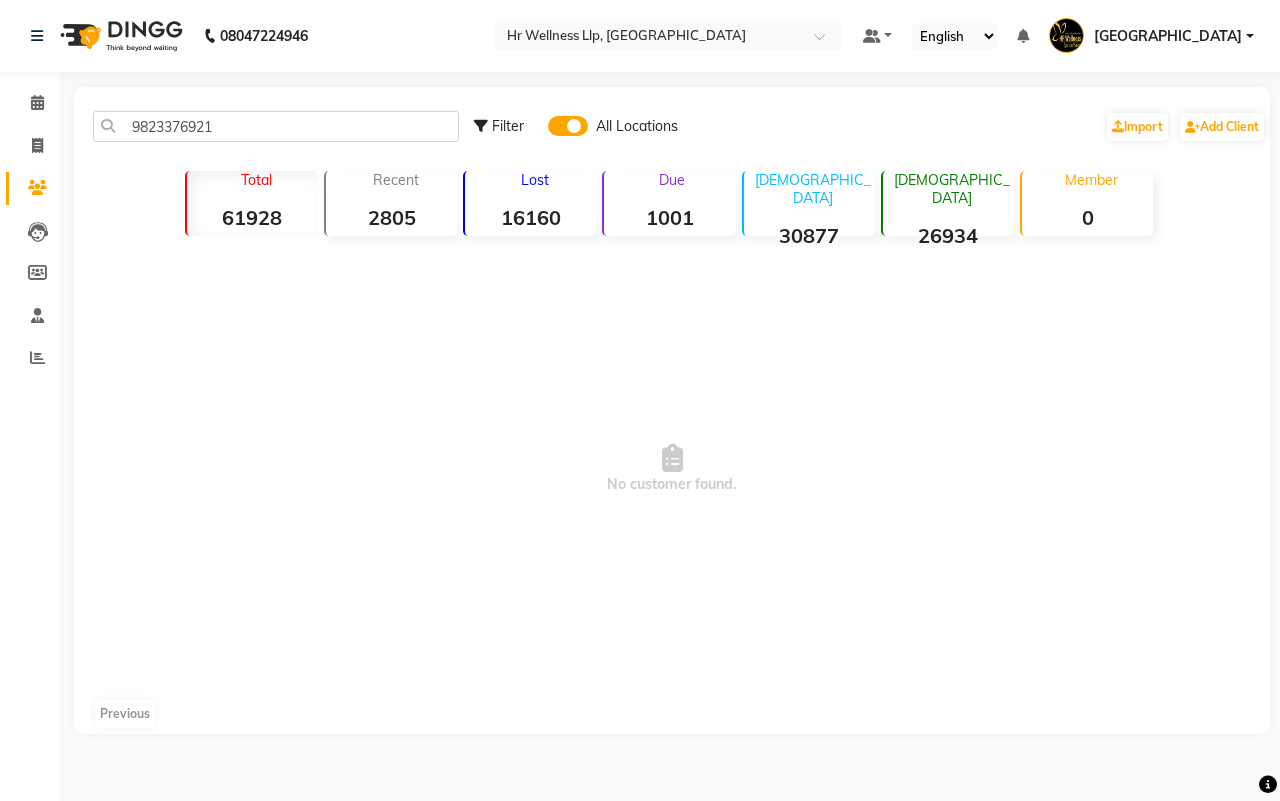 click 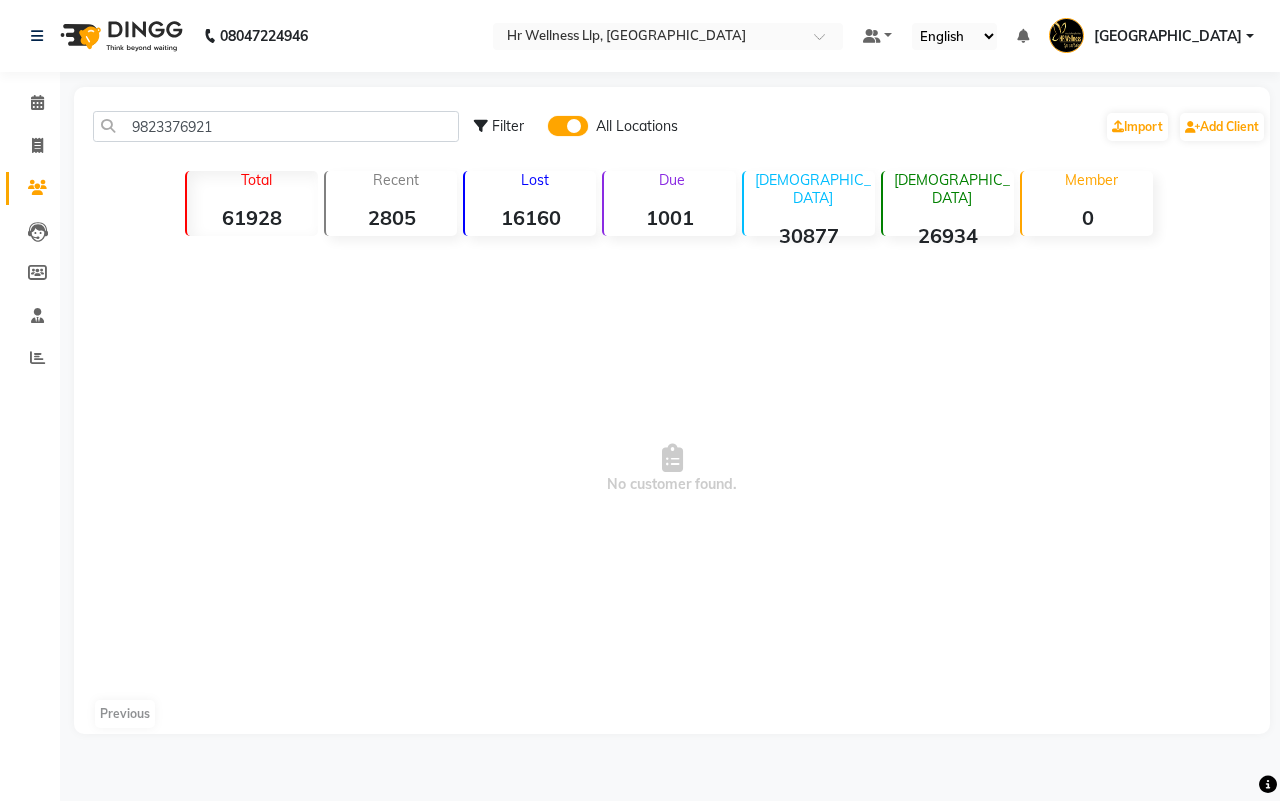 click 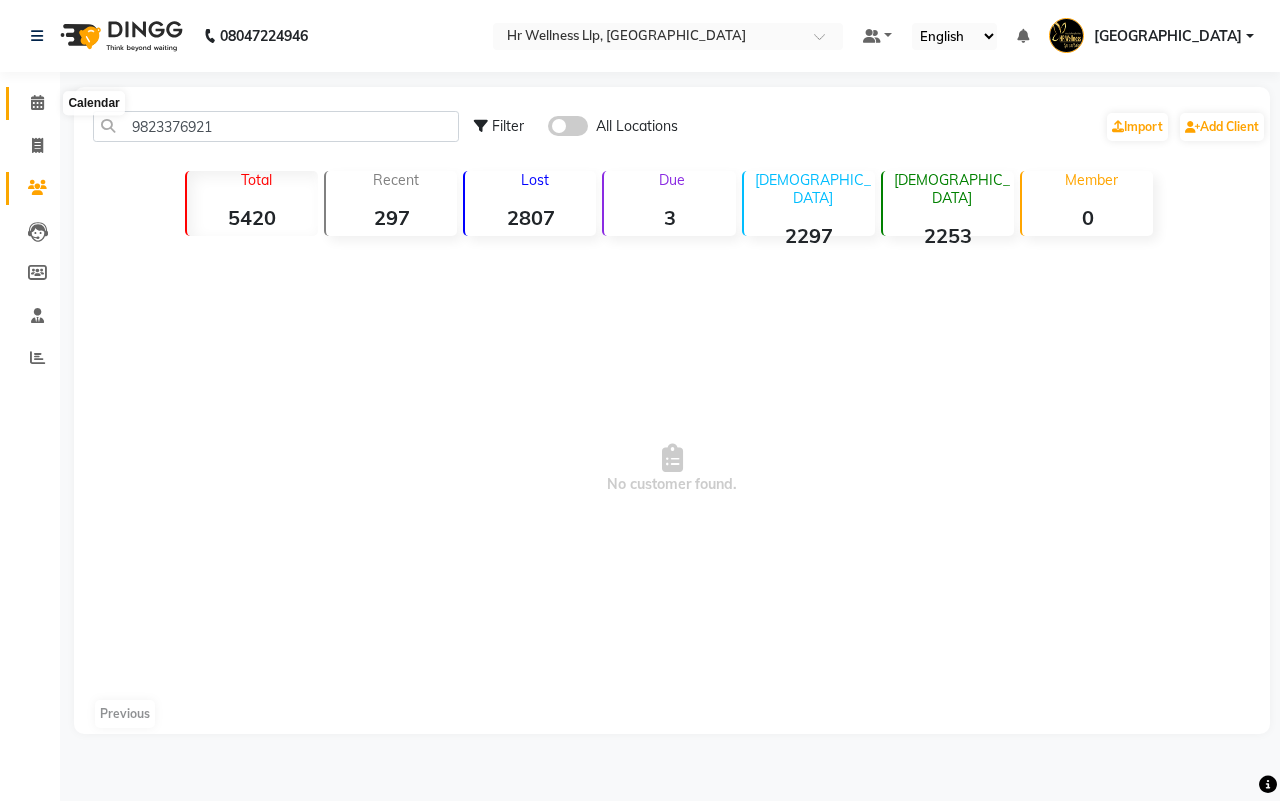 click 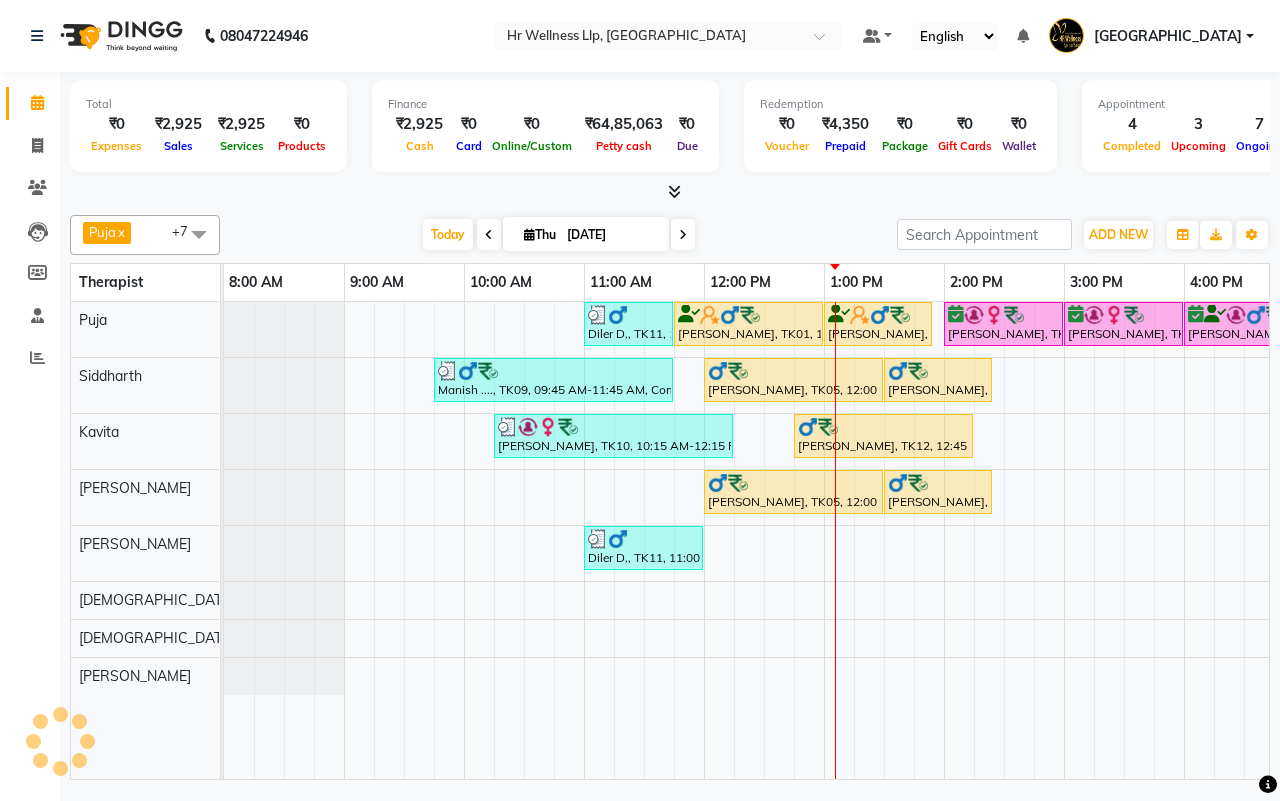 click on "Puja  x Siddharth  x Kavita  x Sharad Bhil  x Male waitlist  x Female waitlist  x Kevin  x Lucy  x +7 Select All Female waitlist Female waitlist 1 Kavita Kevin Lucy Male waitlist Preeti Puja Sharad Bhil Siddharth Today  Thu 10-07-2025 Toggle Dropdown Add Appointment Add Invoice Add Expense Add Attendance Add Client Toggle Dropdown Add Appointment Add Invoice Add Expense Add Attendance Add Client ADD NEW Toggle Dropdown Add Appointment Add Invoice Add Expense Add Attendance Add Client Puja  x Siddharth  x Kavita  x Sharad Bhil  x Male waitlist  x Female waitlist  x Kevin  x Lucy  x +7 Select All Female waitlist Female waitlist 1 Kavita Kevin Lucy Male waitlist Preeti Puja Sharad Bhil Siddharth Group By  Staff View   Room View  View as Vertical  Vertical - Week View  Horizontal  Horizontal - Week View  List  Toggle Dropdown Calendar Settings Manage Tags   Arrange Therapists   Reset Therapists  Full Screen Appointment Form Zoom 100%" at bounding box center [670, 235] 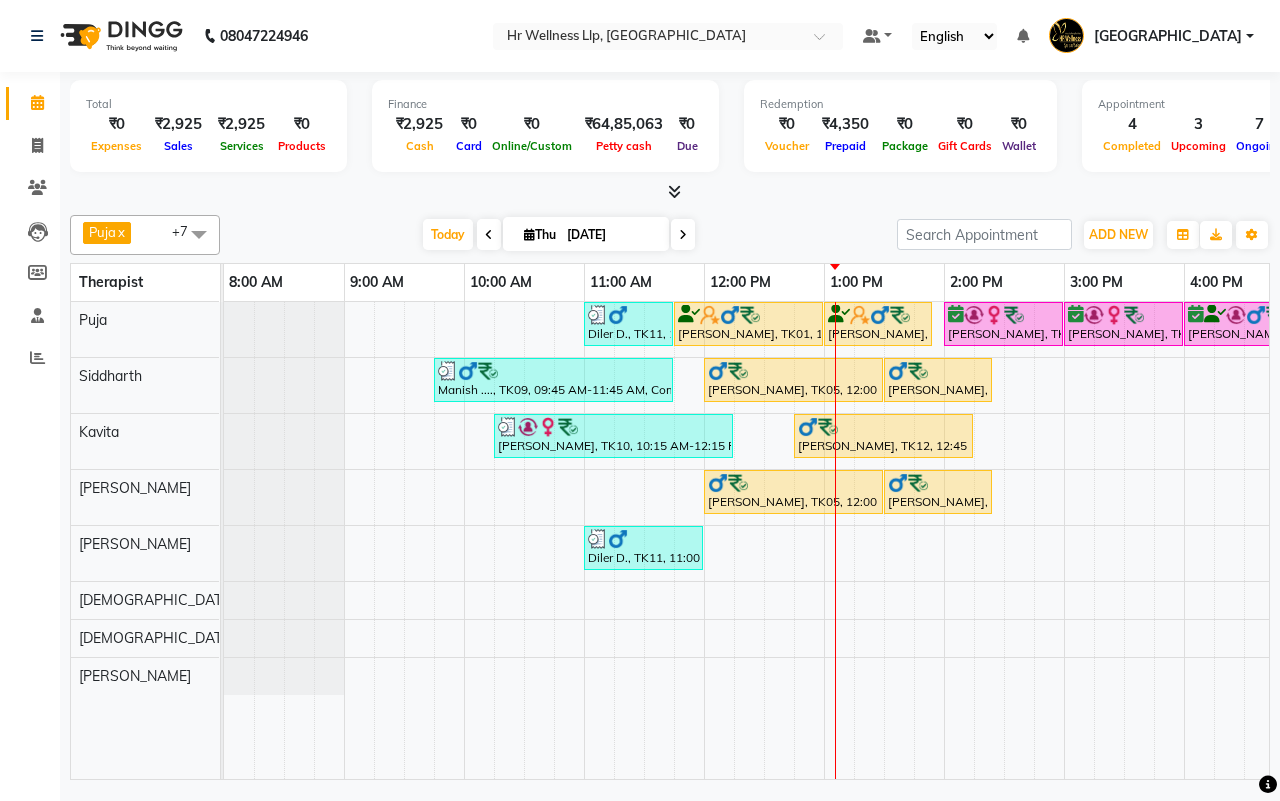 click on "10-07-2025" at bounding box center (611, 235) 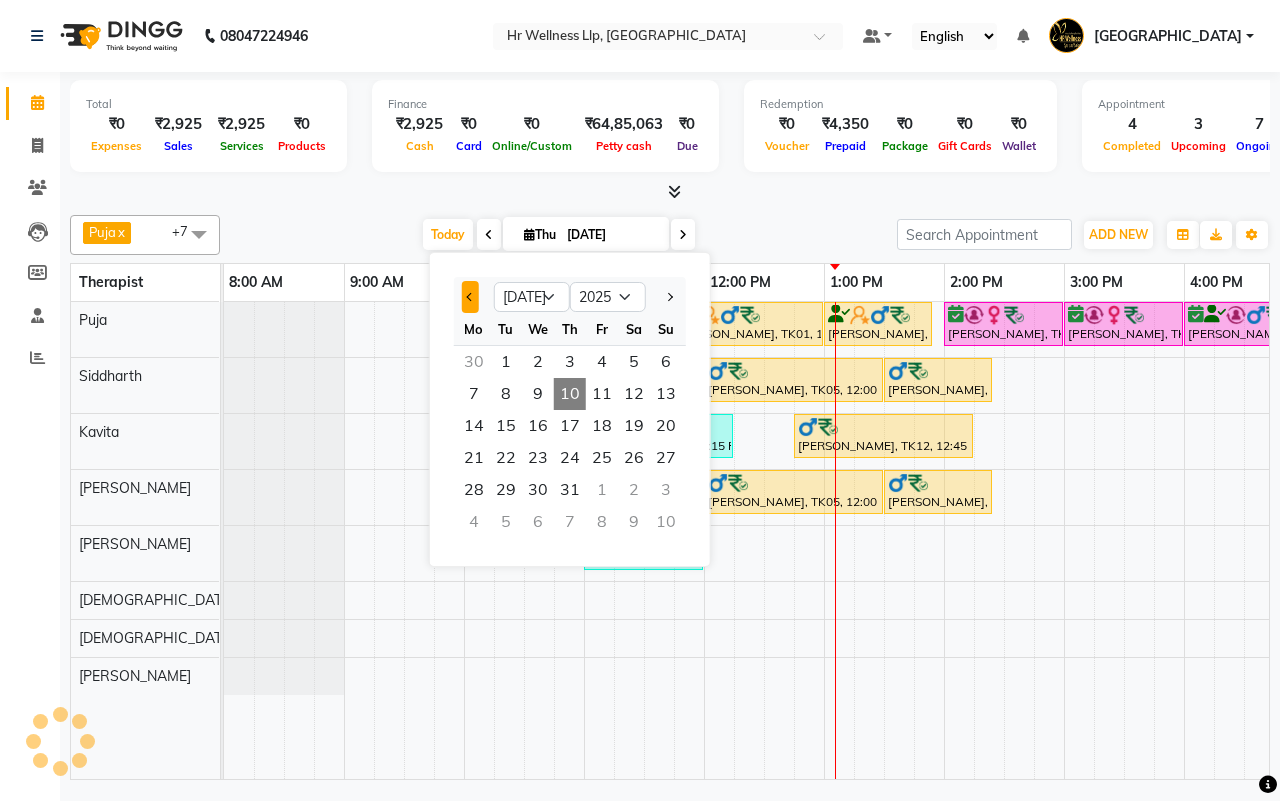 click at bounding box center (470, 297) 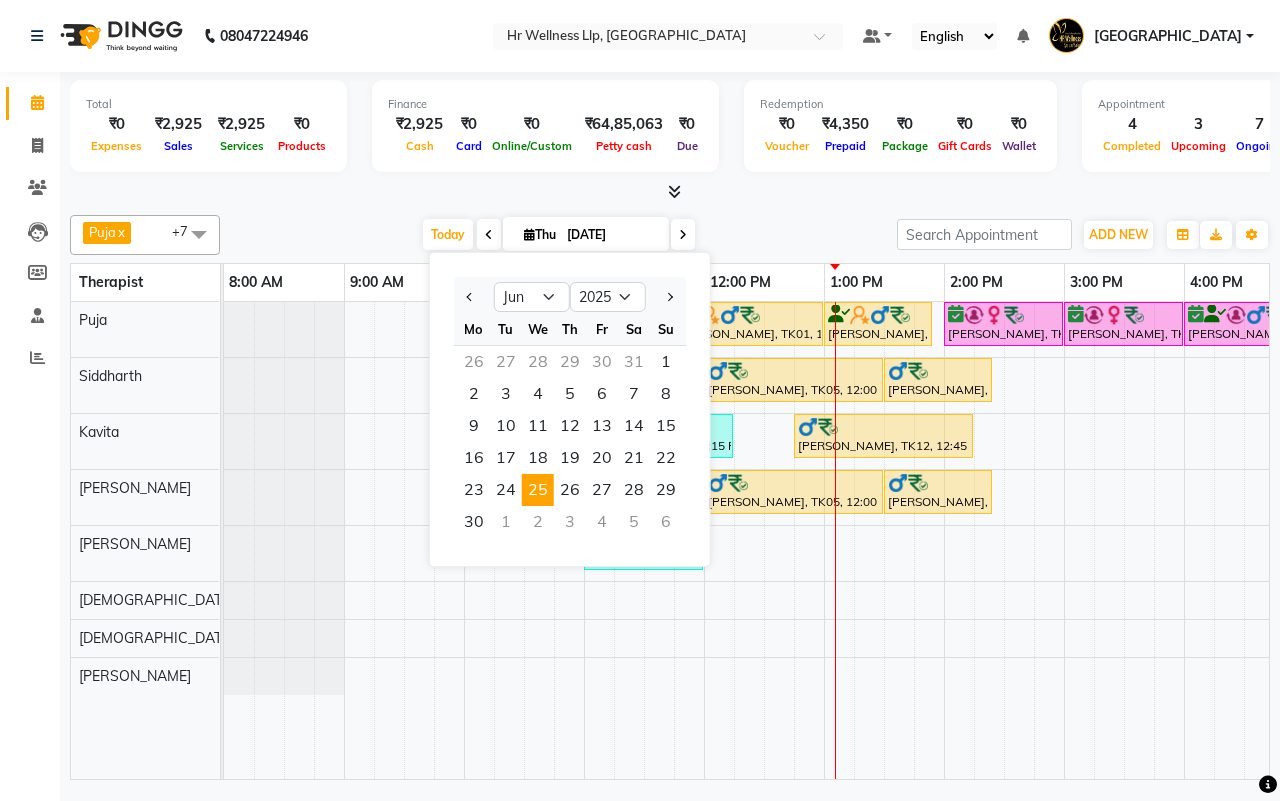 click on "25" at bounding box center [538, 490] 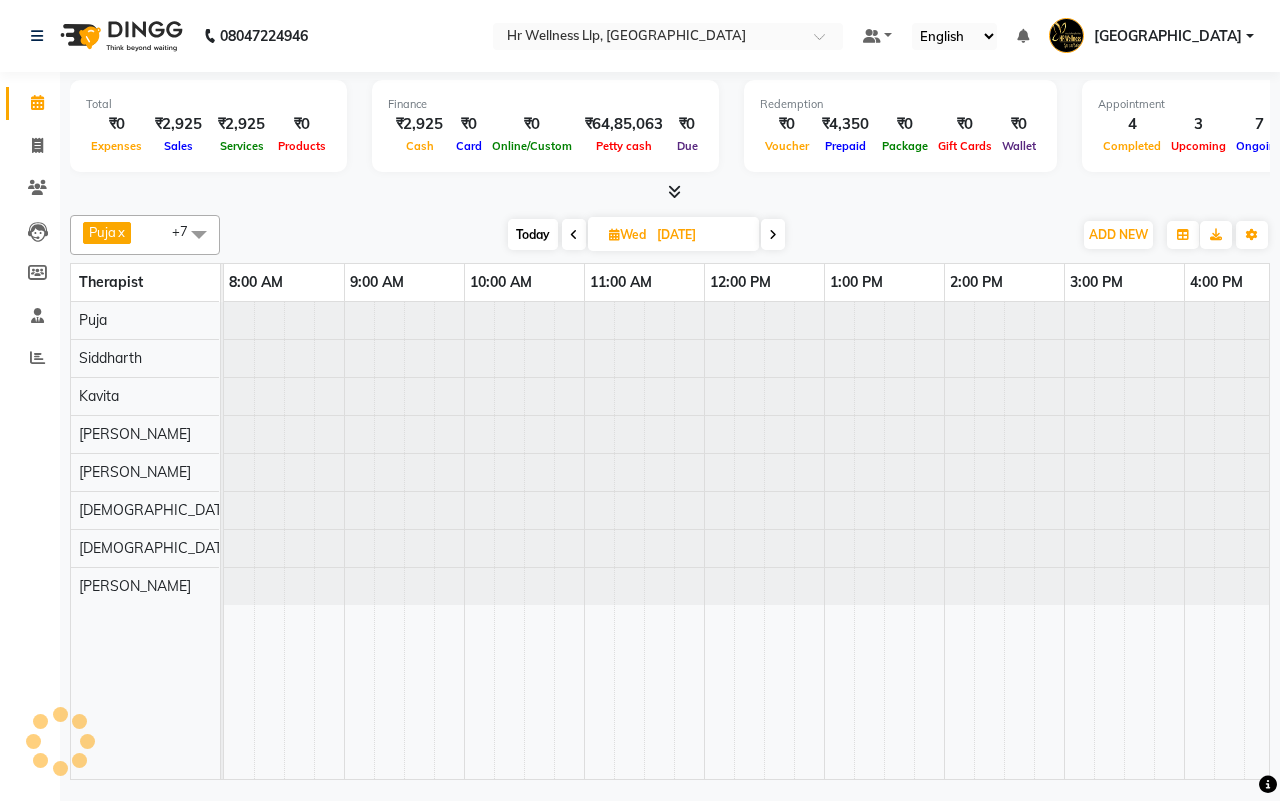 scroll, scrollTop: 0, scrollLeft: 515, axis: horizontal 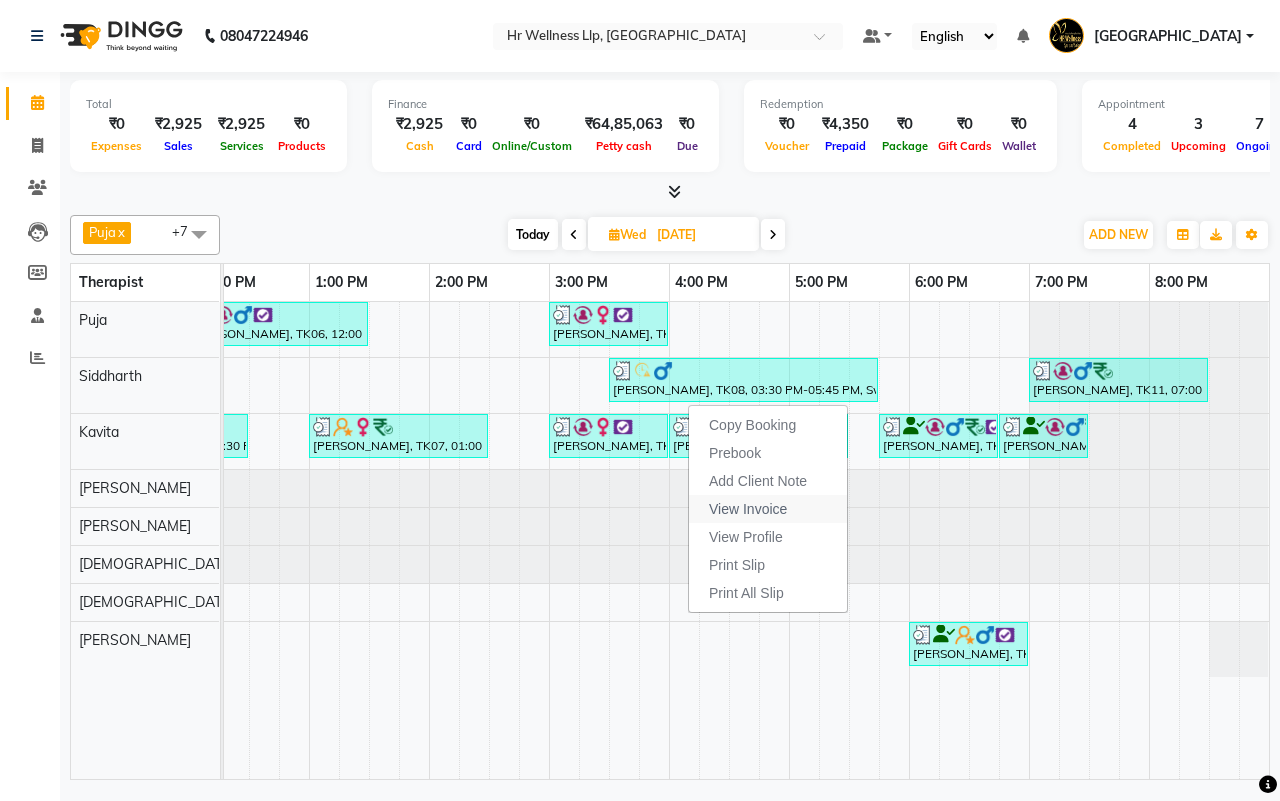 click on "View Invoice" at bounding box center [748, 509] 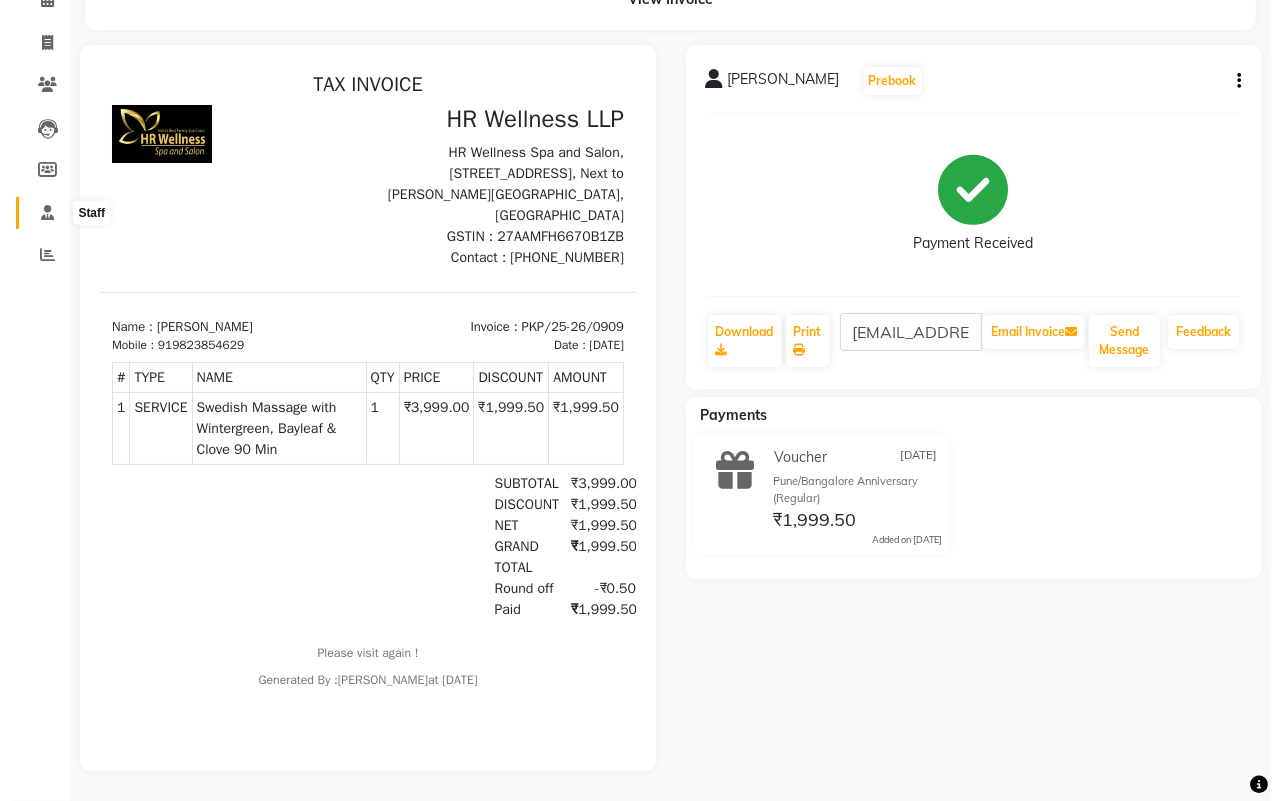 scroll, scrollTop: 0, scrollLeft: 0, axis: both 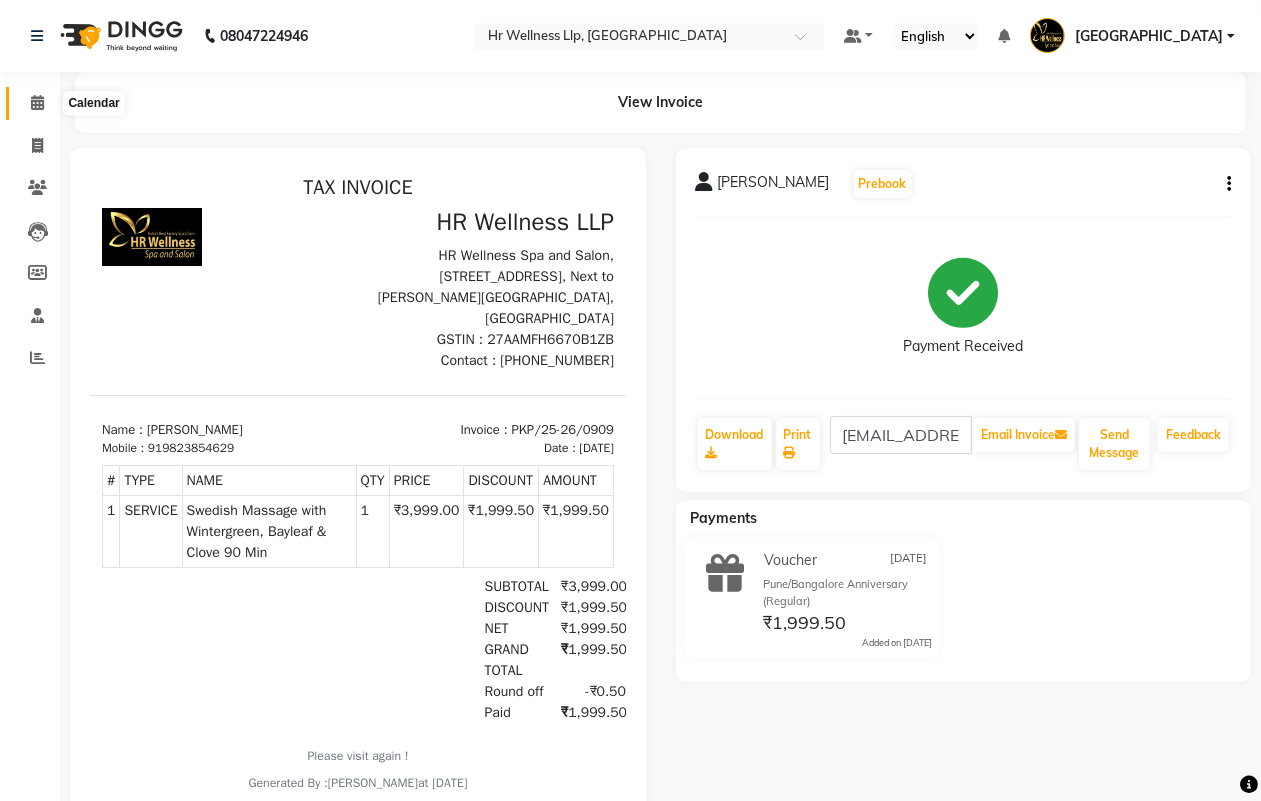 click 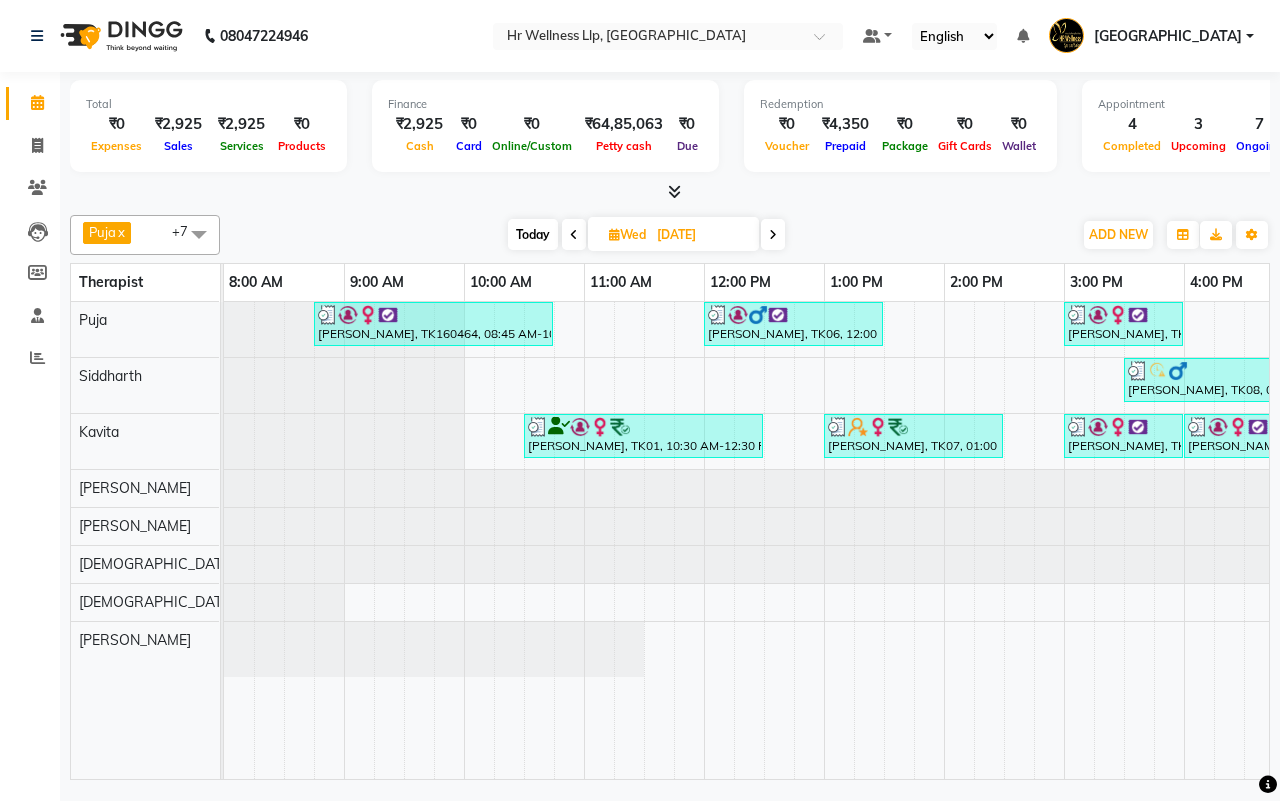 click on "Today" at bounding box center (533, 234) 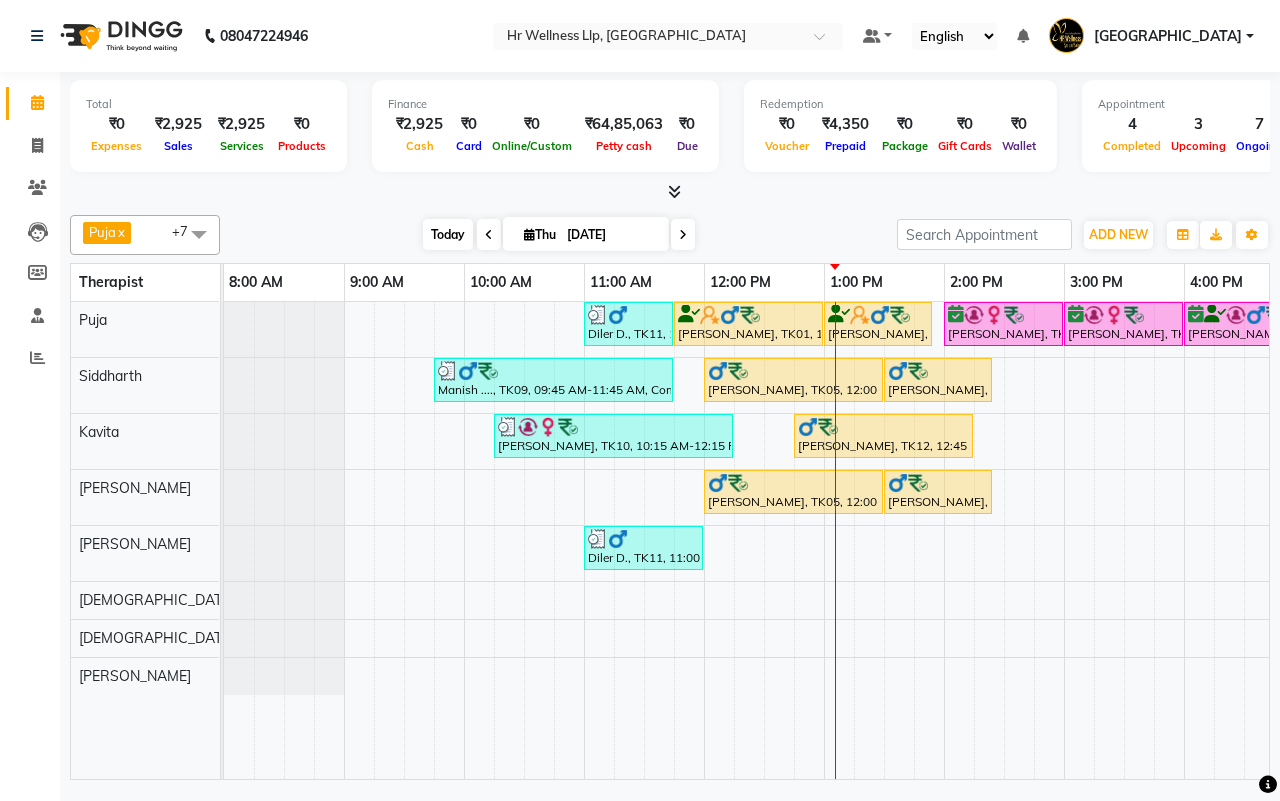 scroll, scrollTop: 0, scrollLeft: 515, axis: horizontal 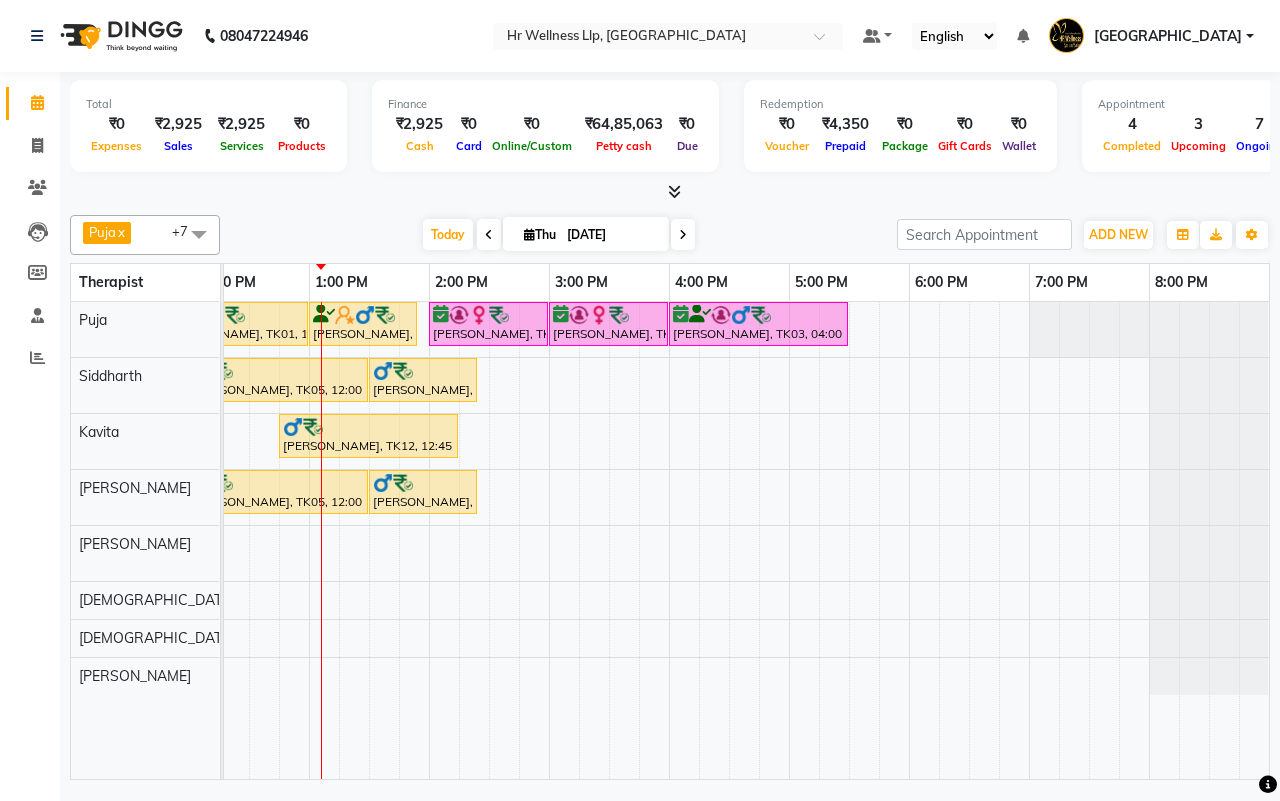 click on "Puja  x Siddharth  x Kavita  x Sharad Bhil  x Male waitlist  x Female waitlist  x Kevin  x Lucy  x +7 Select All Female waitlist Female waitlist 1 Kavita Kevin Lucy Male waitlist Preeti Puja Sharad Bhil Siddharth Today  Thu 10-07-2025 Toggle Dropdown Add Appointment Add Invoice Add Expense Add Attendance Add Client Toggle Dropdown Add Appointment Add Invoice Add Expense Add Attendance Add Client ADD NEW Toggle Dropdown Add Appointment Add Invoice Add Expense Add Attendance Add Client Puja  x Siddharth  x Kavita  x Sharad Bhil  x Male waitlist  x Female waitlist  x Kevin  x Lucy  x +7 Select All Female waitlist Female waitlist 1 Kavita Kevin Lucy Male waitlist Preeti Puja Sharad Bhil Siddharth Group By  Staff View   Room View  View as Vertical  Vertical - Week View  Horizontal  Horizontal - Week View  List  Toggle Dropdown Calendar Settings Manage Tags   Arrange Therapists   Reset Therapists  Full Screen Appointment Form Zoom 100% Therapist 8:00 AM 9:00 AM 10:00 AM 11:00 AM 12:00 PM 1:00 PM" 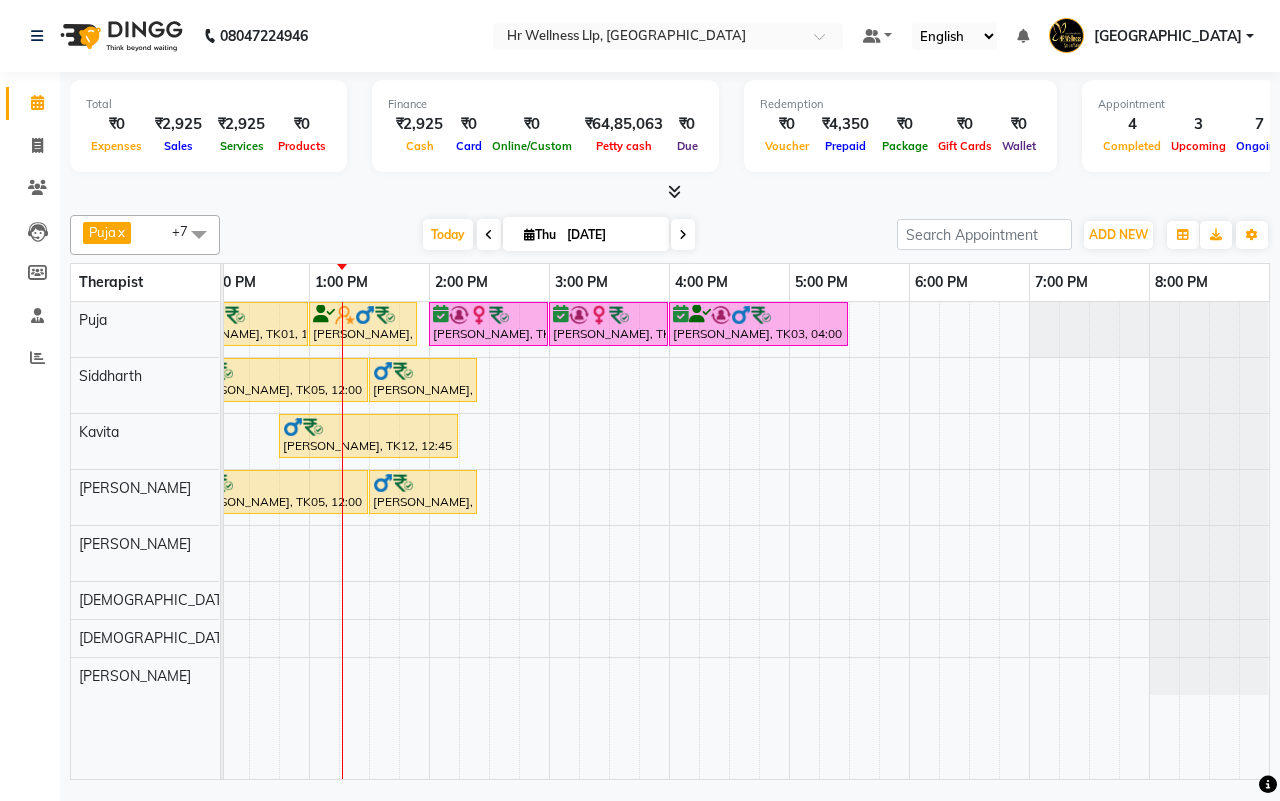 scroll, scrollTop: 0, scrollLeft: 386, axis: horizontal 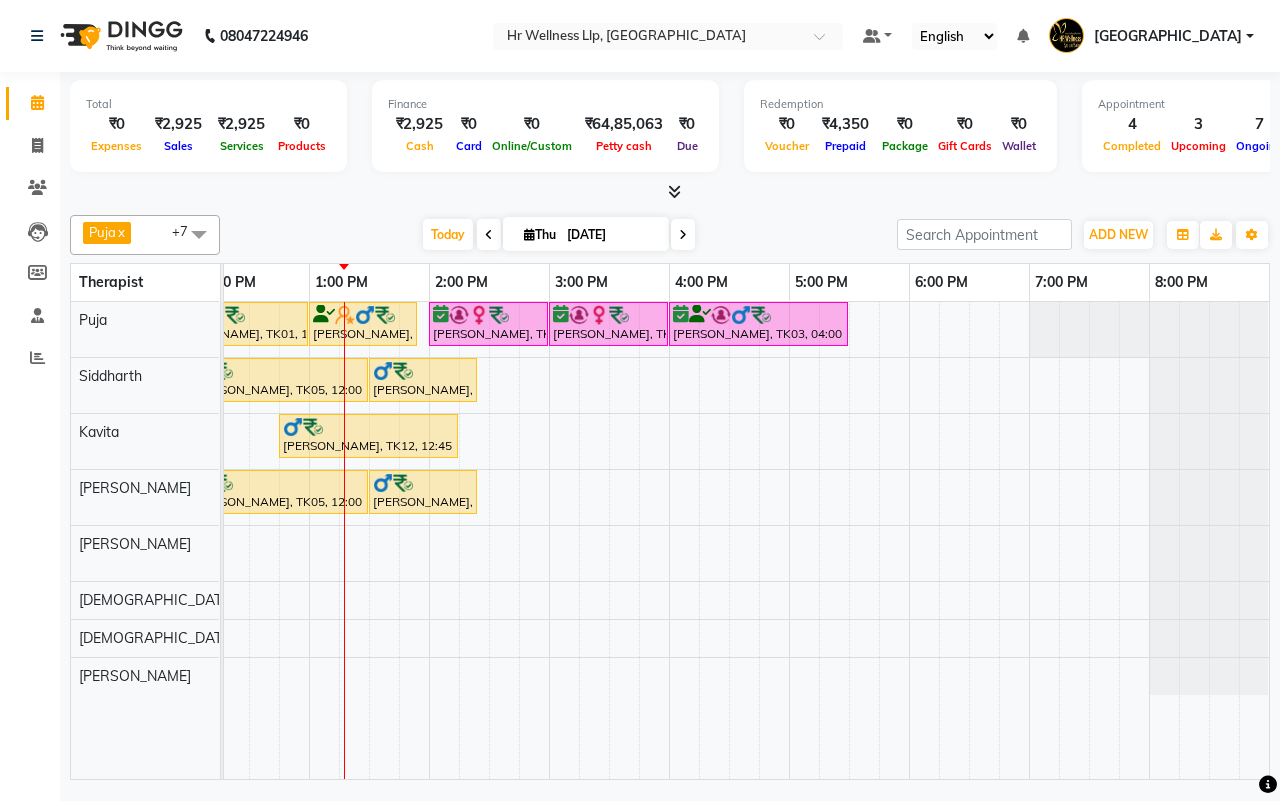 click on "Diler D., TK11, 11:00 AM-11:45 AM, Soothing Head, Neck and Shoulder Massage     C J Bathija, TK01, 11:45 AM-01:00 PM, Massage 90 Min     C J Bathija, TK01, 01:00 PM-01:55 PM, 10 mins complimentary Service     Swarna Kulkarni, TK06, 02:00 PM-03:00 PM, Lightening Facial     Swarna Kulkarni, TK06, 03:00 PM-04:00 PM, Refreshing Foot Reflexology     Krishna Havaldar, TK03, 04:00 PM-05:30 PM, Swedish Massage with Wintergreen, Bayleaf & Clove 60 Min     Manish ...., TK09, 09:45 AM-11:45 AM, Comforting Clove Balm Massage 90 Min     Jolly Zachariah, TK05, 12:00 PM-01:30 PM, Swedish Massage with Wintergreen, Bayleaf & Clove 90 Min     Jolly Zachariah, TK05, 01:30 PM-02:25 PM, 10 mins complimentary Service     Monisha Mehta, TK10, 10:15 AM-12:15 PM, Balinese Massage with Wintergreen, Bayleaf & Clove 90 Min     Dr  J B Garde, TK12, 12:45 PM-02:15 PM, Swedish Massage 60 Min     Jolly Zachariah, TK05, 12:00 PM-01:30 PM, Swedish Massage with Wintergreen, Bayleaf & Clove 90 Min" at bounding box center (489, 540) 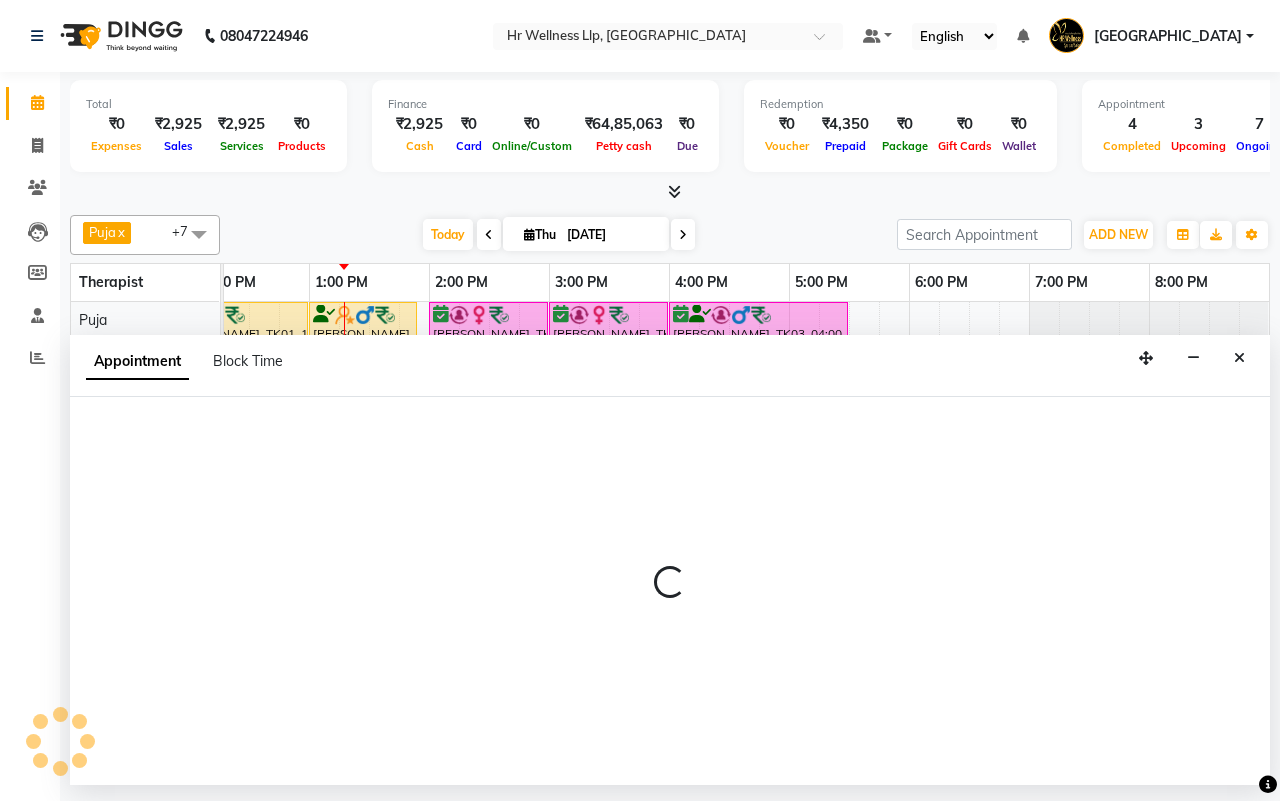 select on "16489" 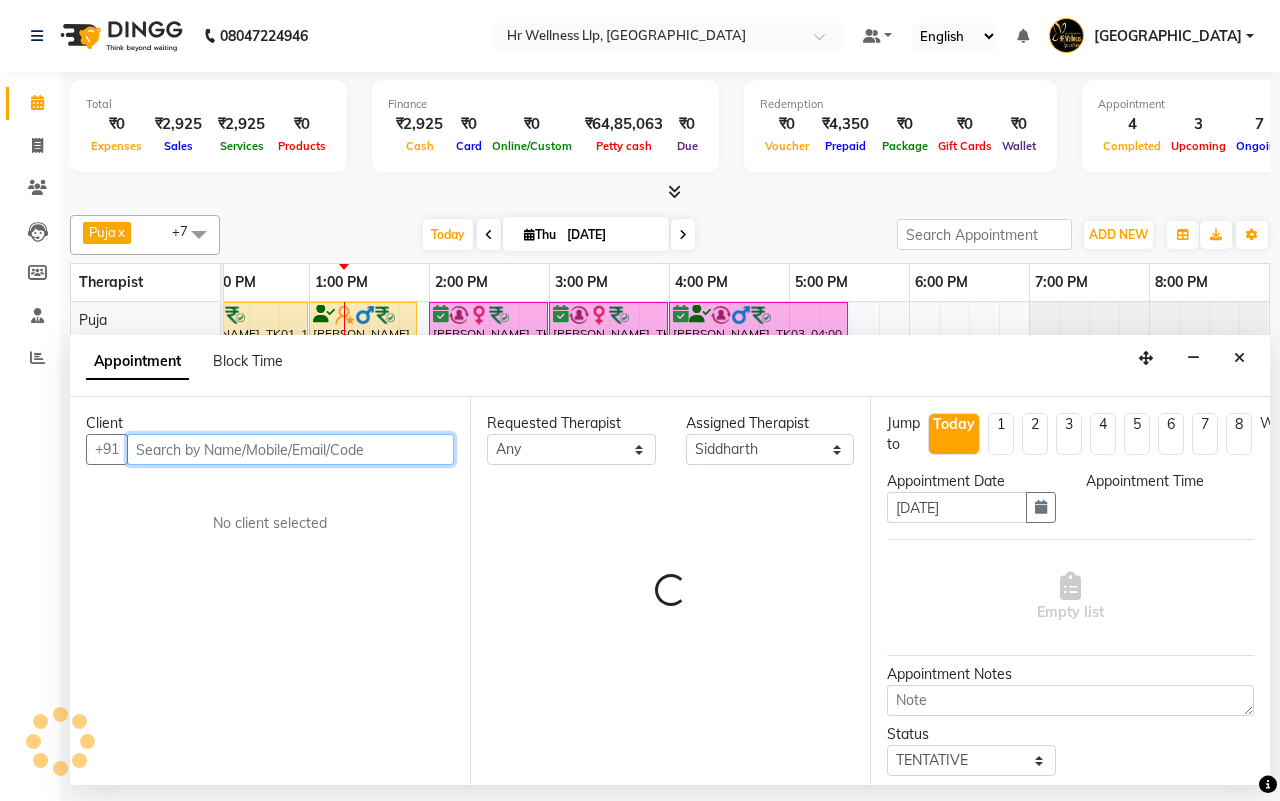 select on "1020" 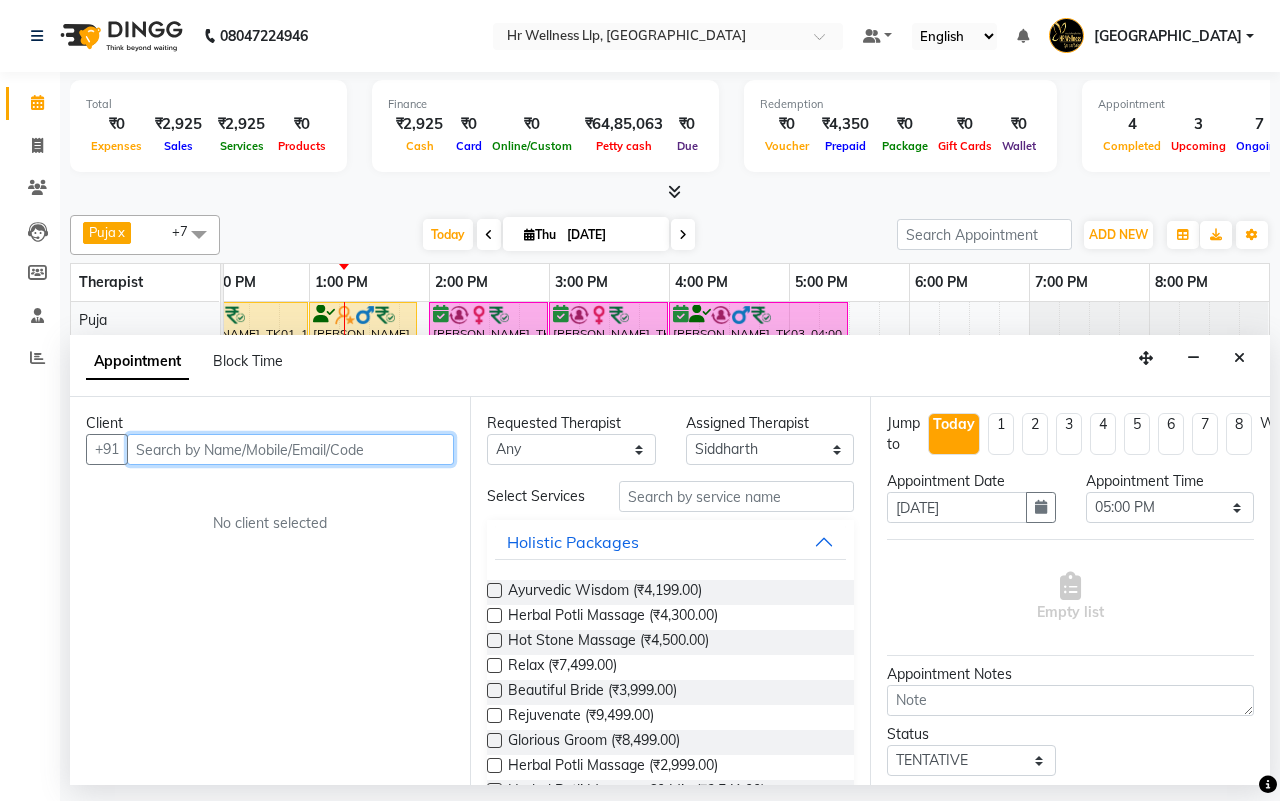 click at bounding box center [290, 449] 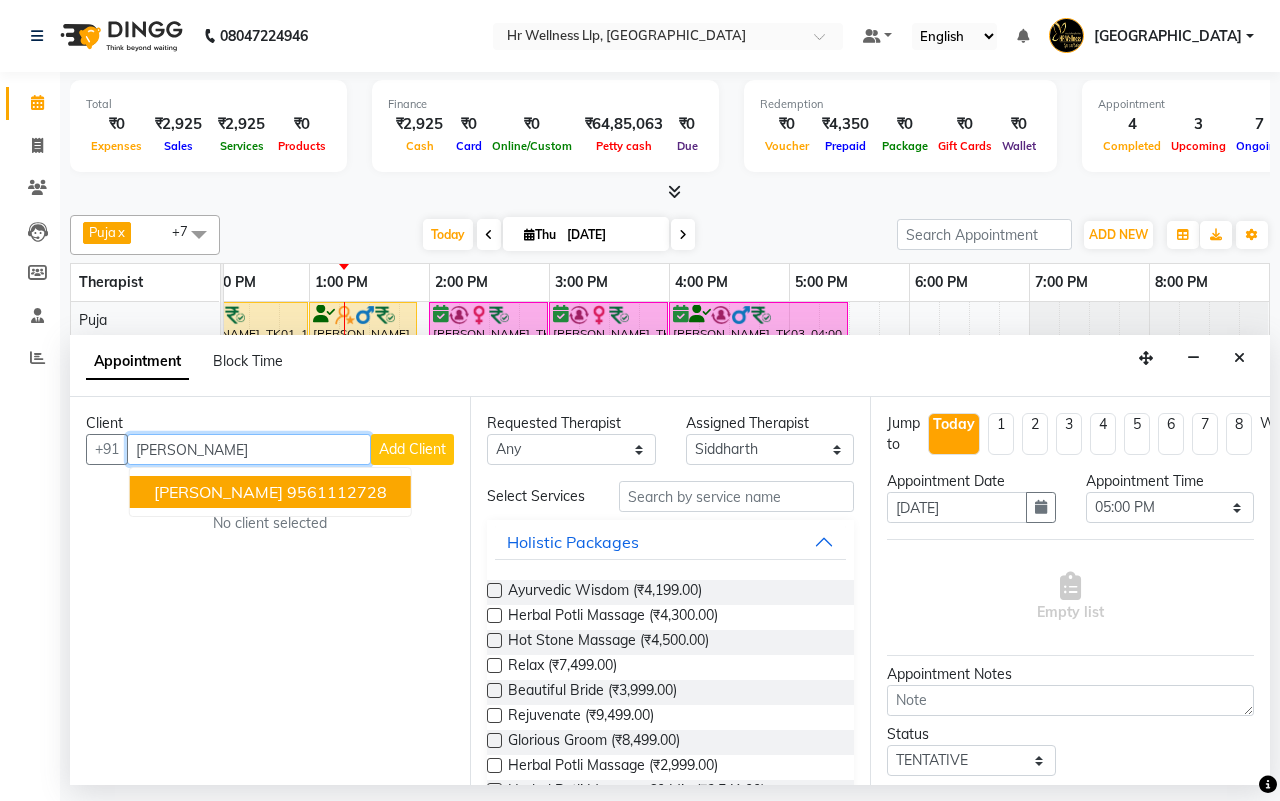 click on "Milind Bade" at bounding box center (218, 492) 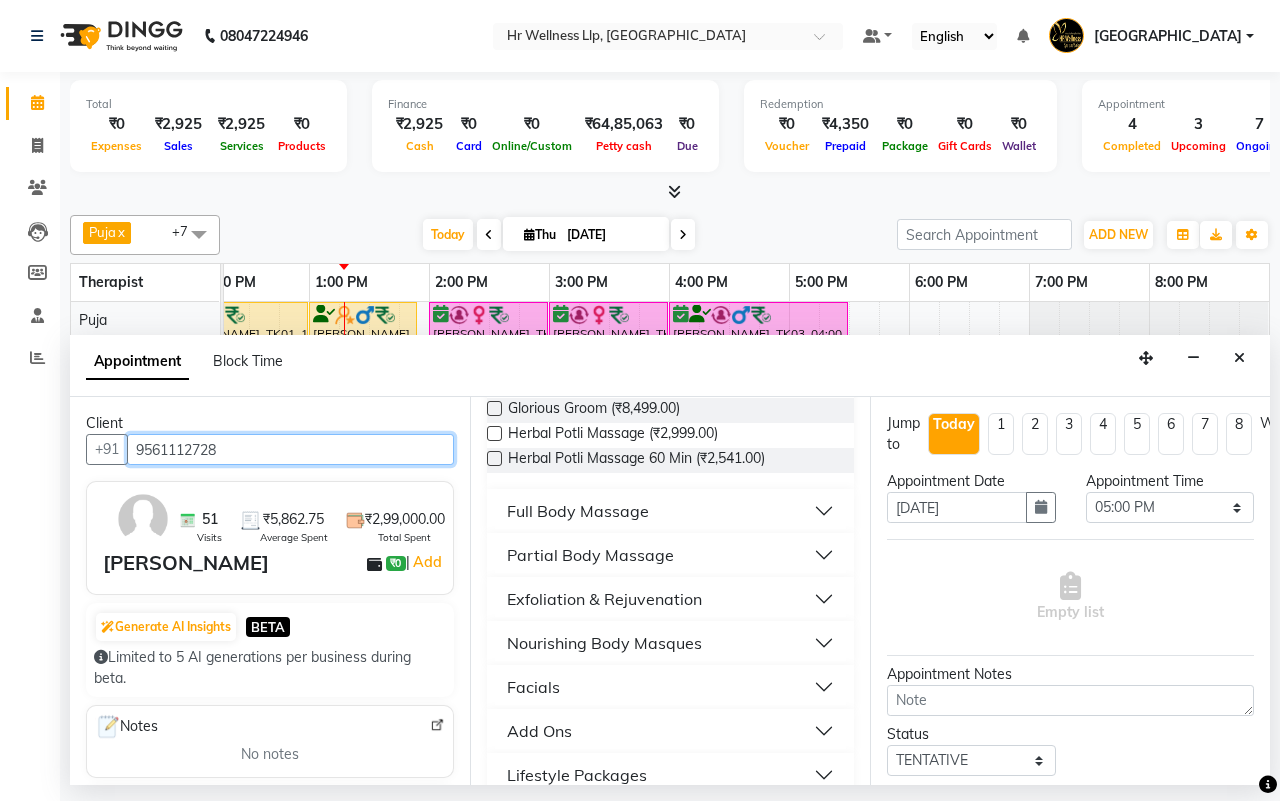 scroll, scrollTop: 375, scrollLeft: 0, axis: vertical 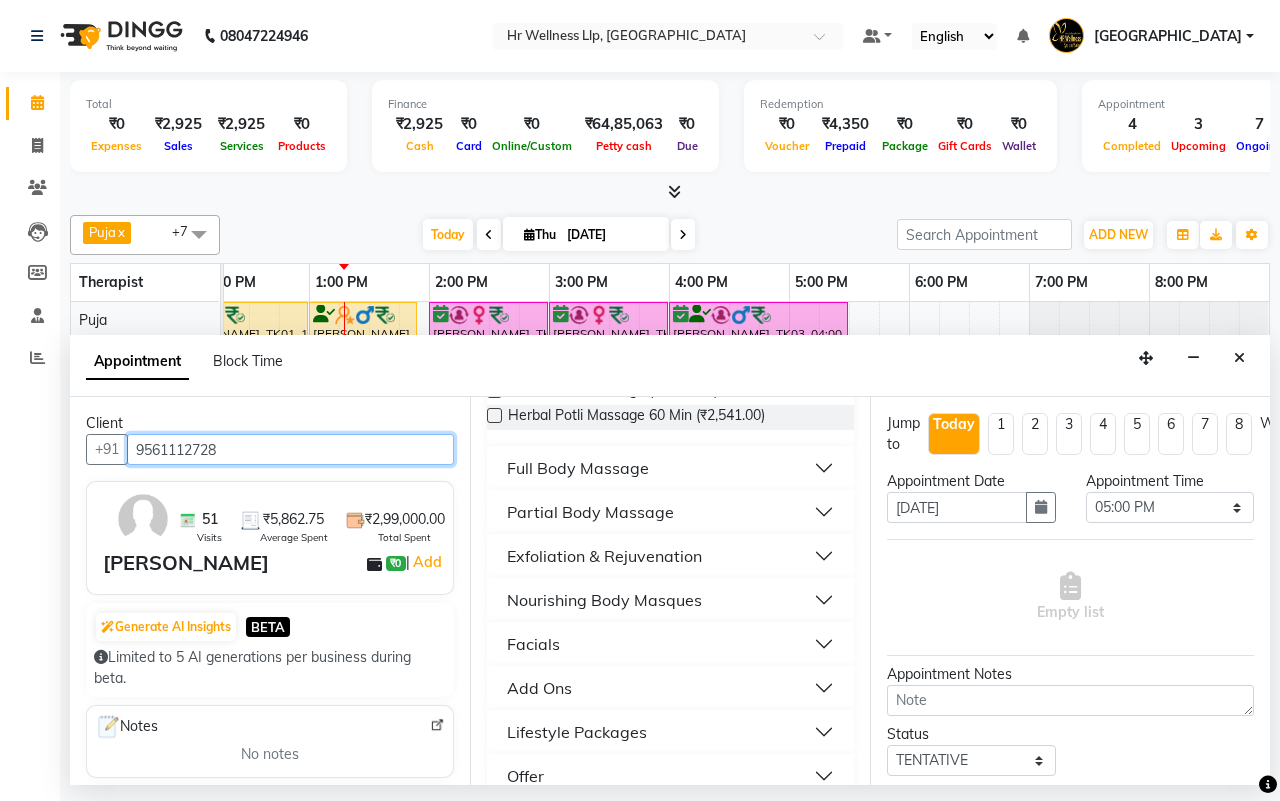 type on "9561112728" 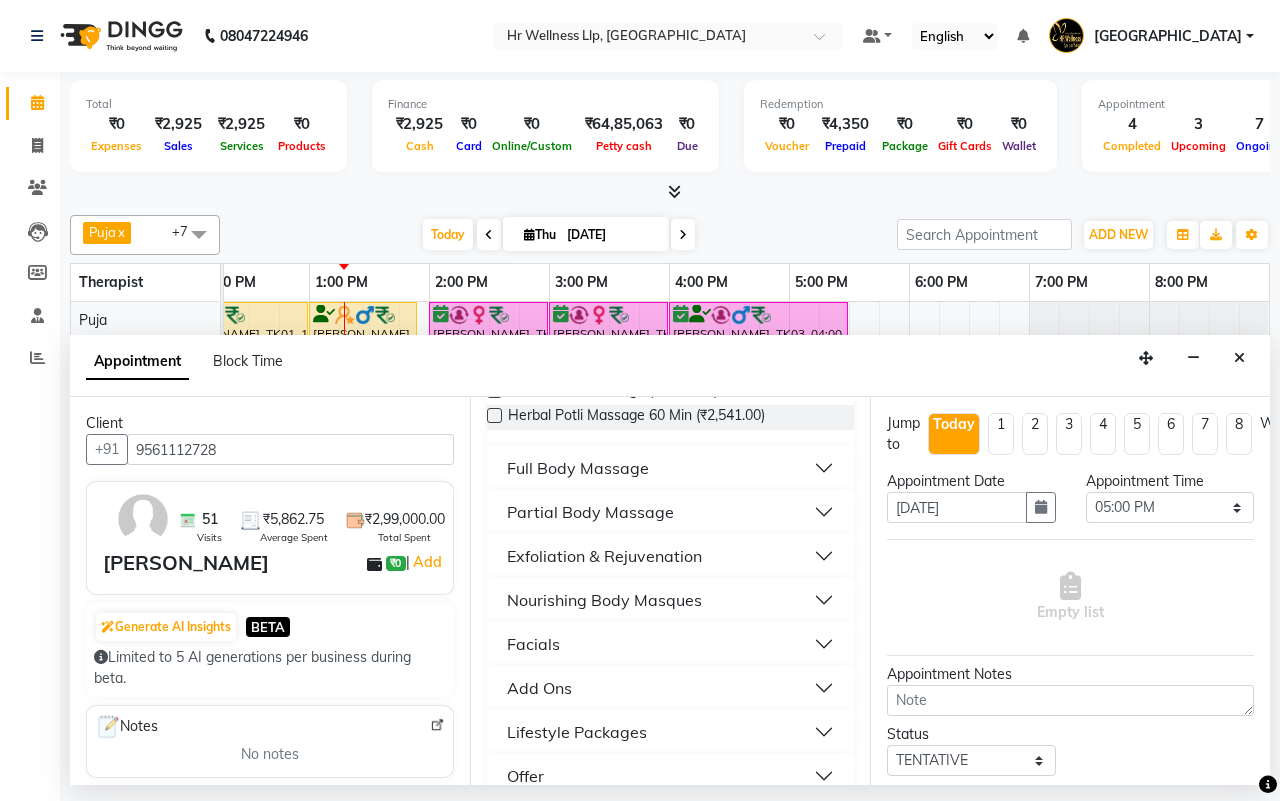 click on "Full Body Massage" at bounding box center (578, 468) 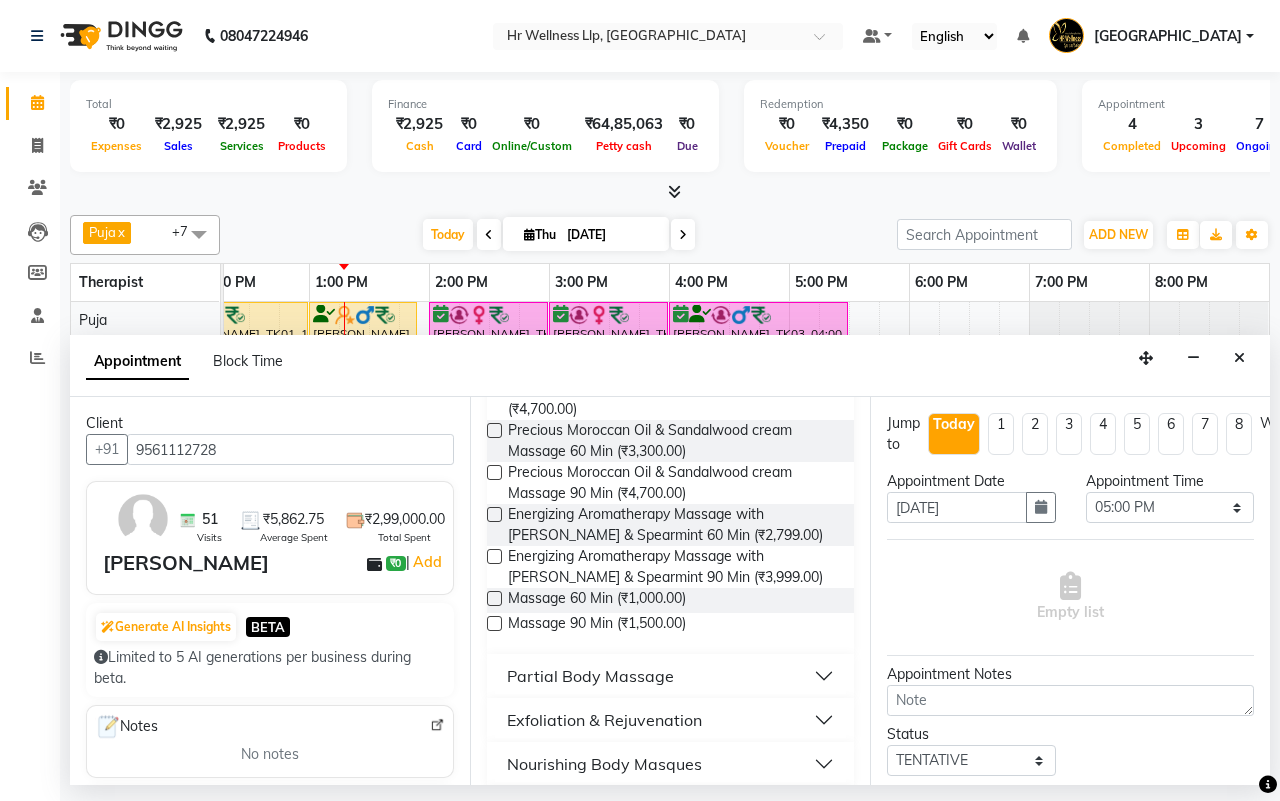 scroll, scrollTop: 1493, scrollLeft: 0, axis: vertical 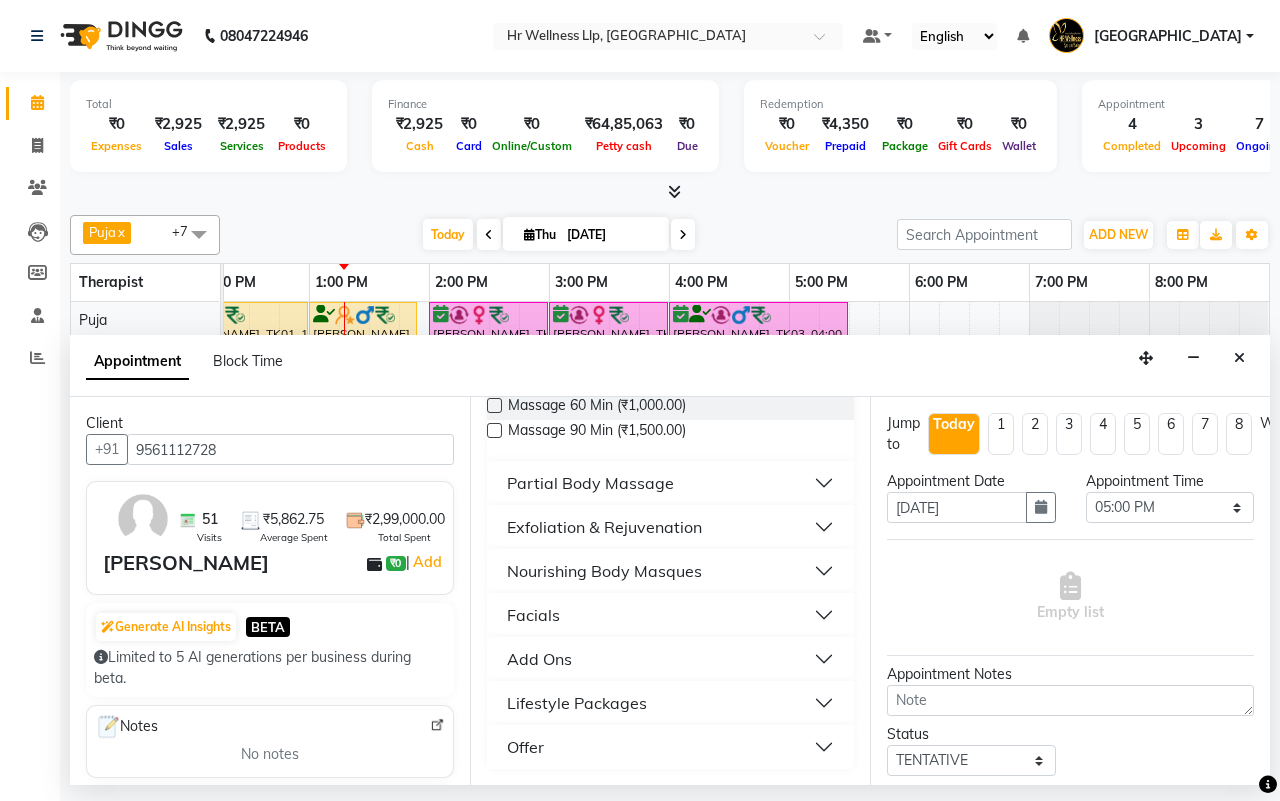 click at bounding box center [494, 405] 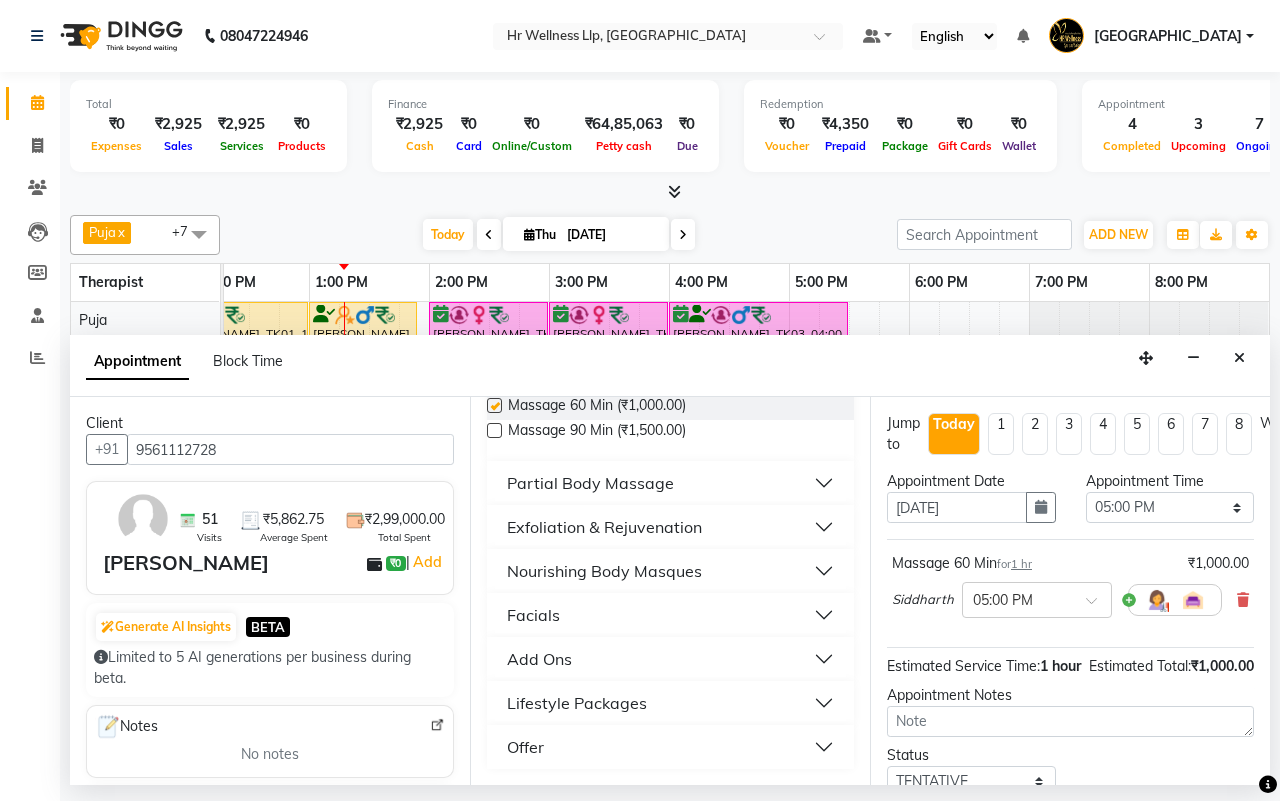 checkbox on "false" 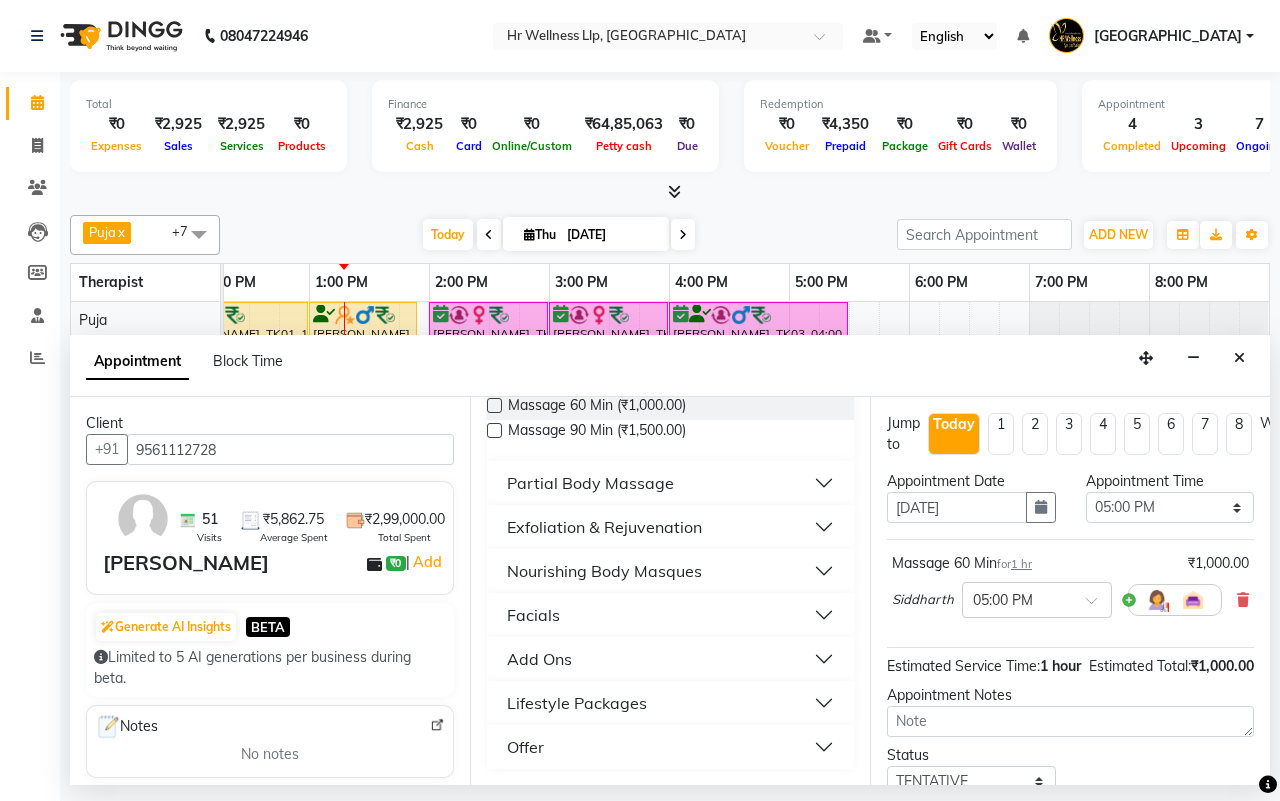 click on "Add Ons" at bounding box center (670, 659) 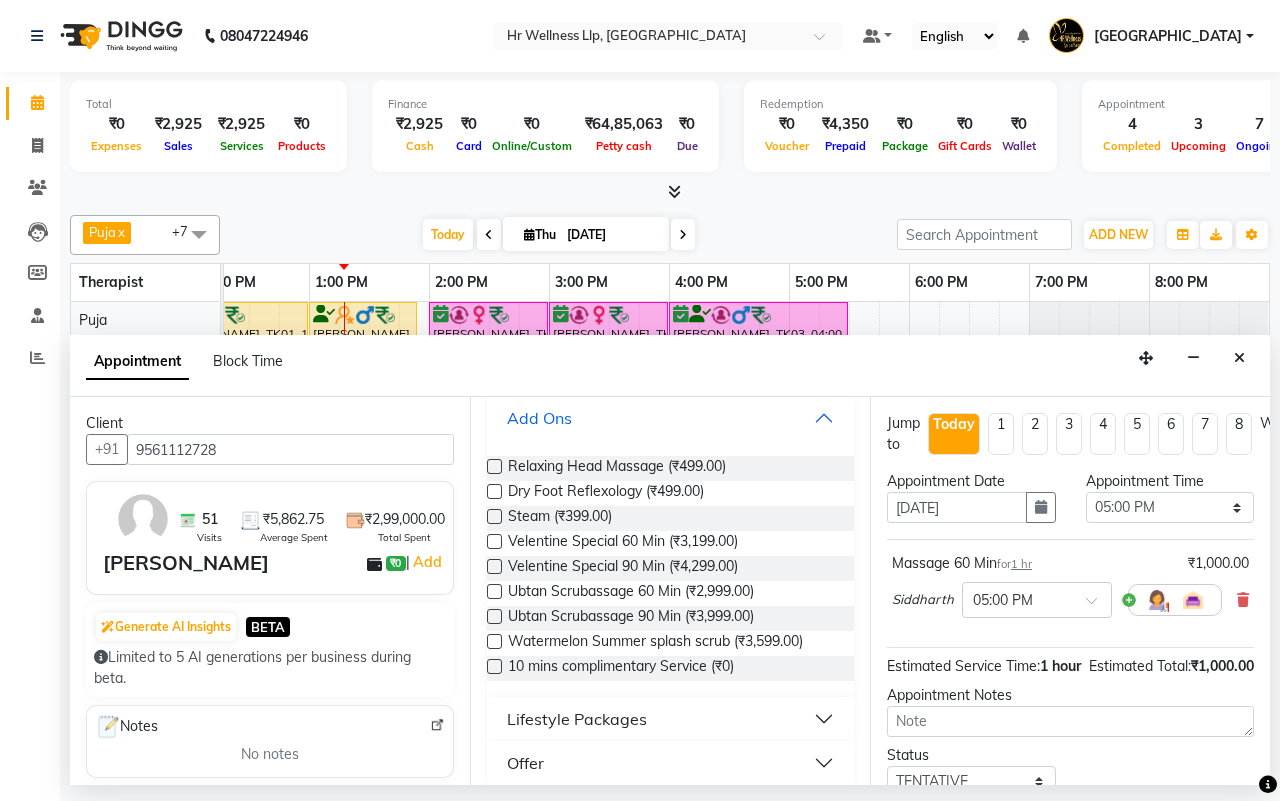 scroll, scrollTop: 1751, scrollLeft: 0, axis: vertical 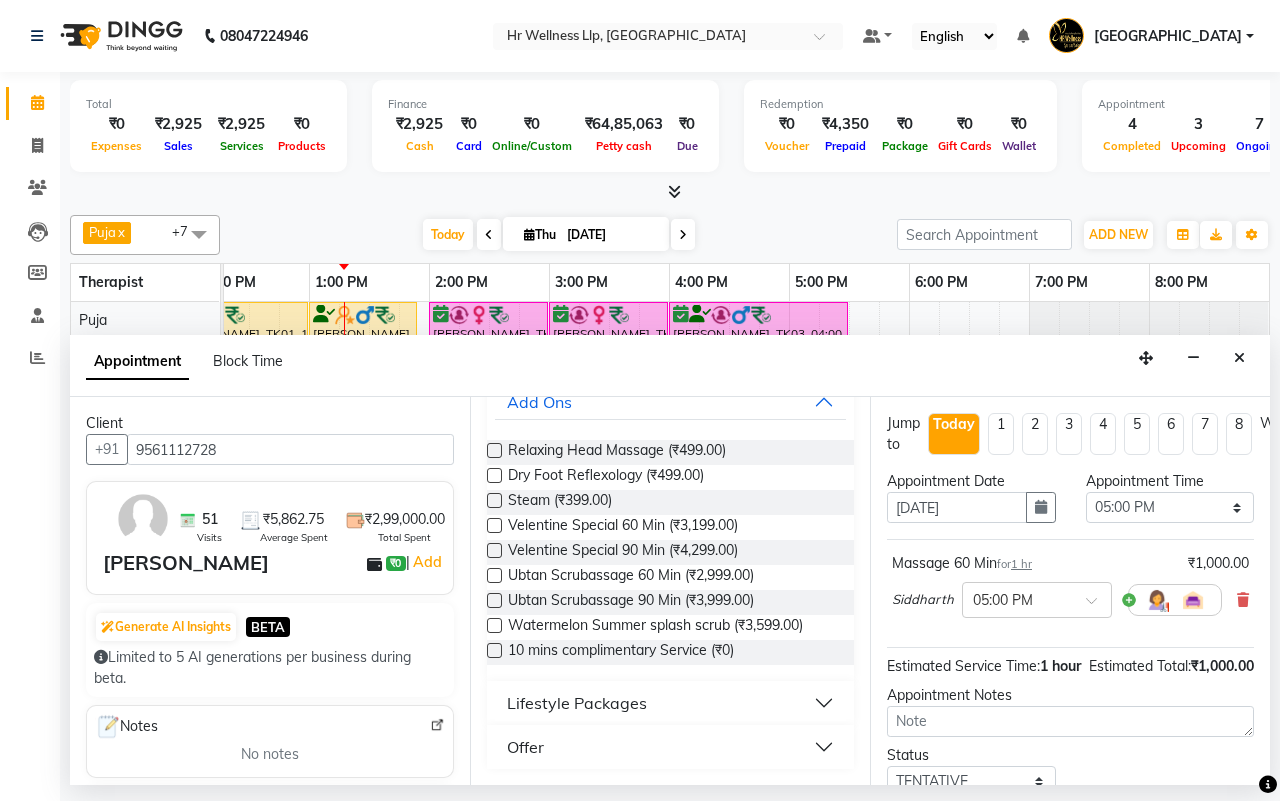 click at bounding box center [494, 650] 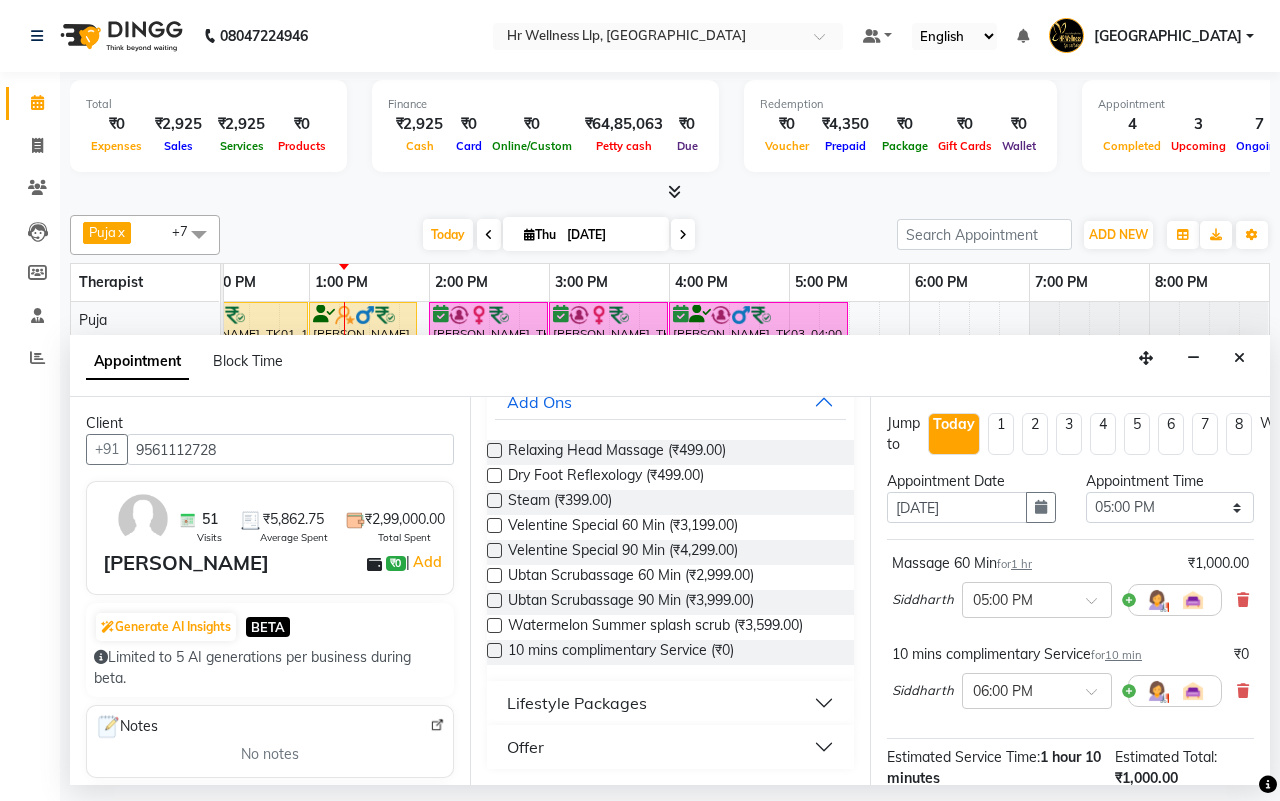 click at bounding box center [494, 650] 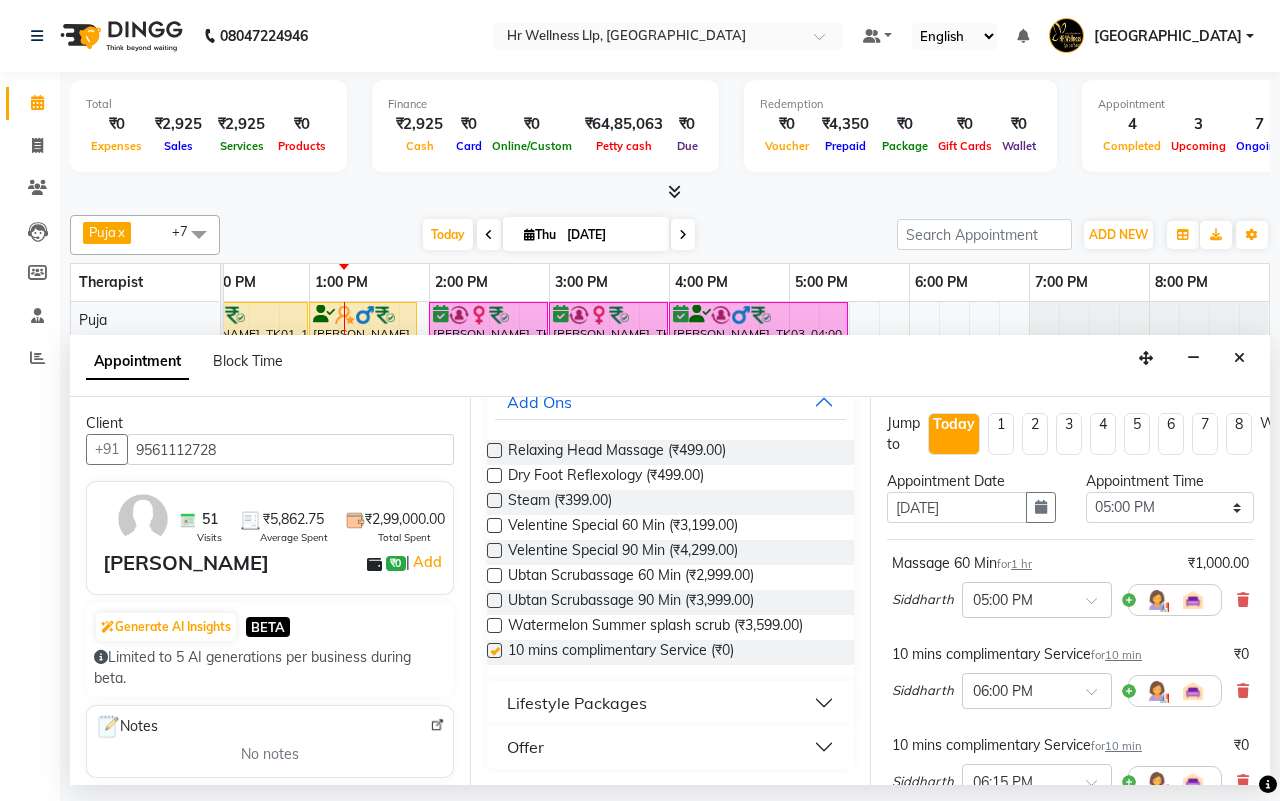 checkbox on "false" 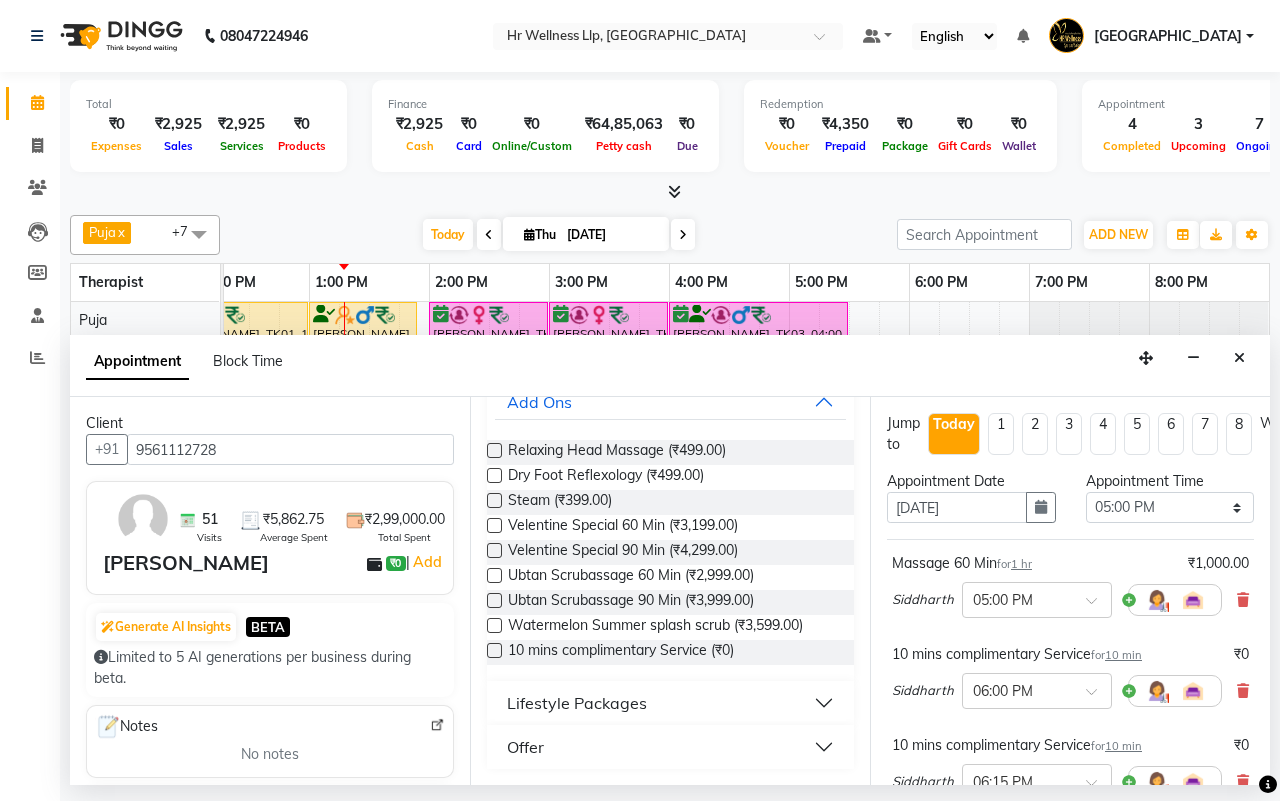 scroll, scrollTop: 361, scrollLeft: 0, axis: vertical 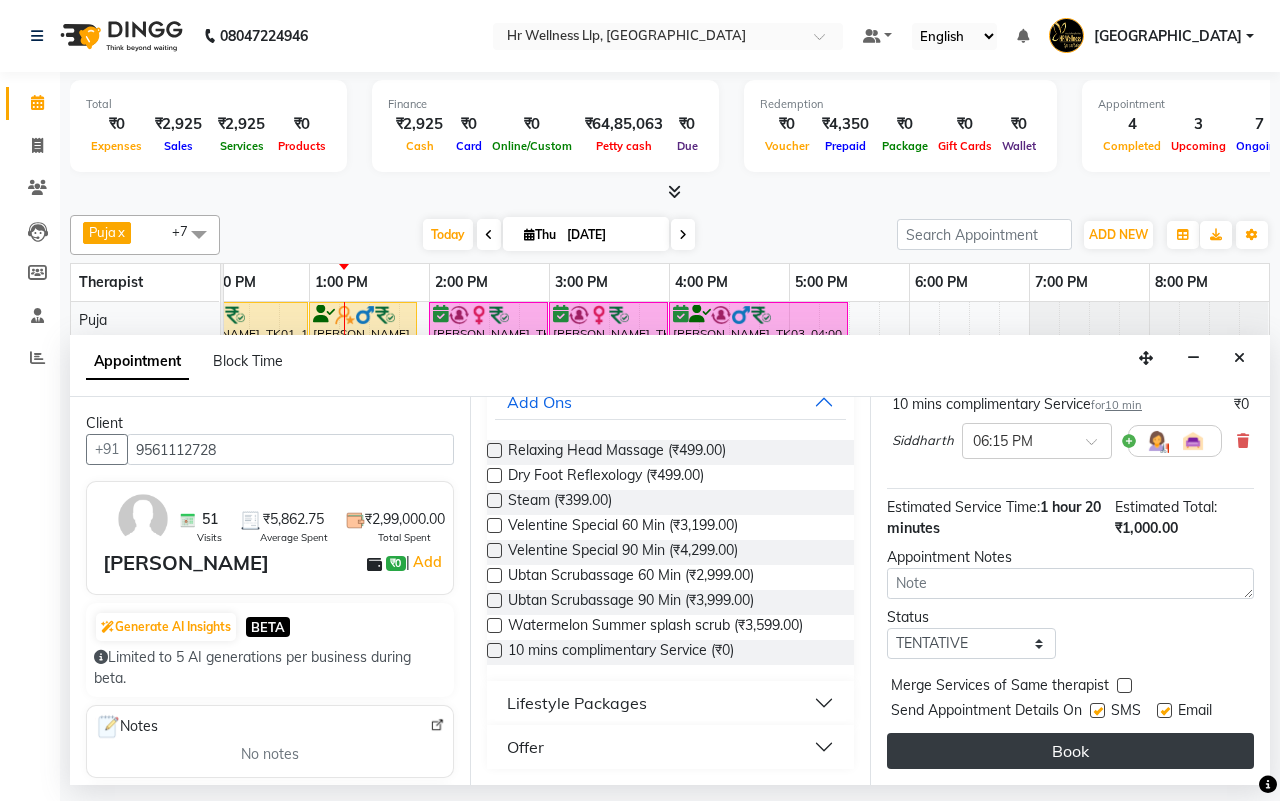 click on "Book" at bounding box center (1070, 751) 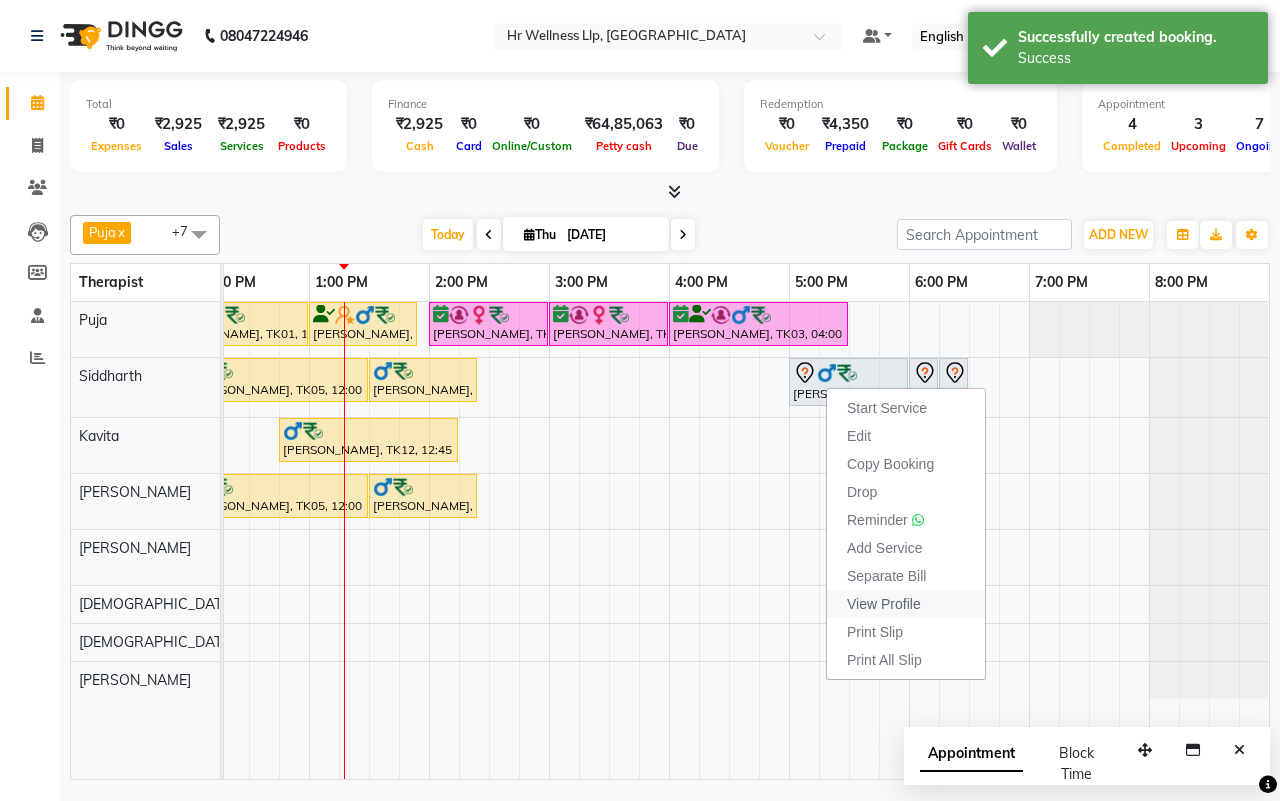click on "View Profile" at bounding box center [884, 604] 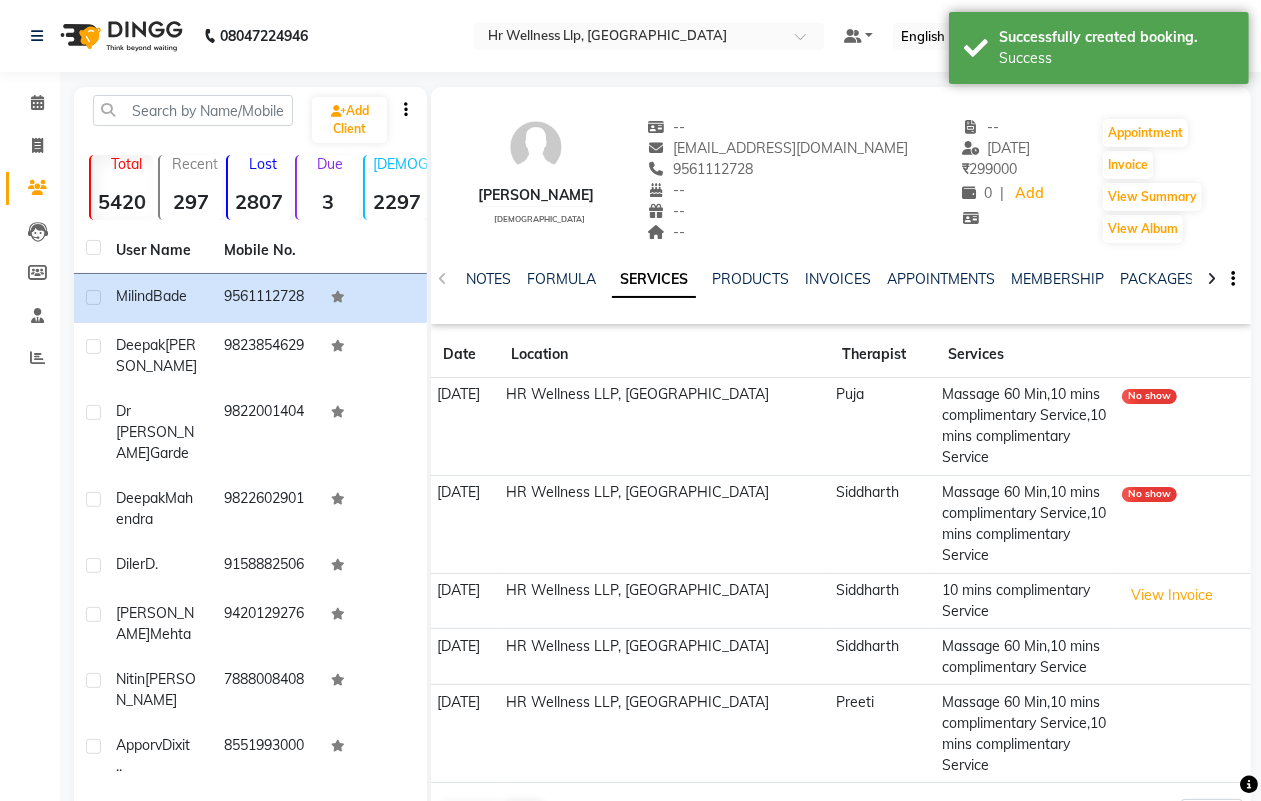click 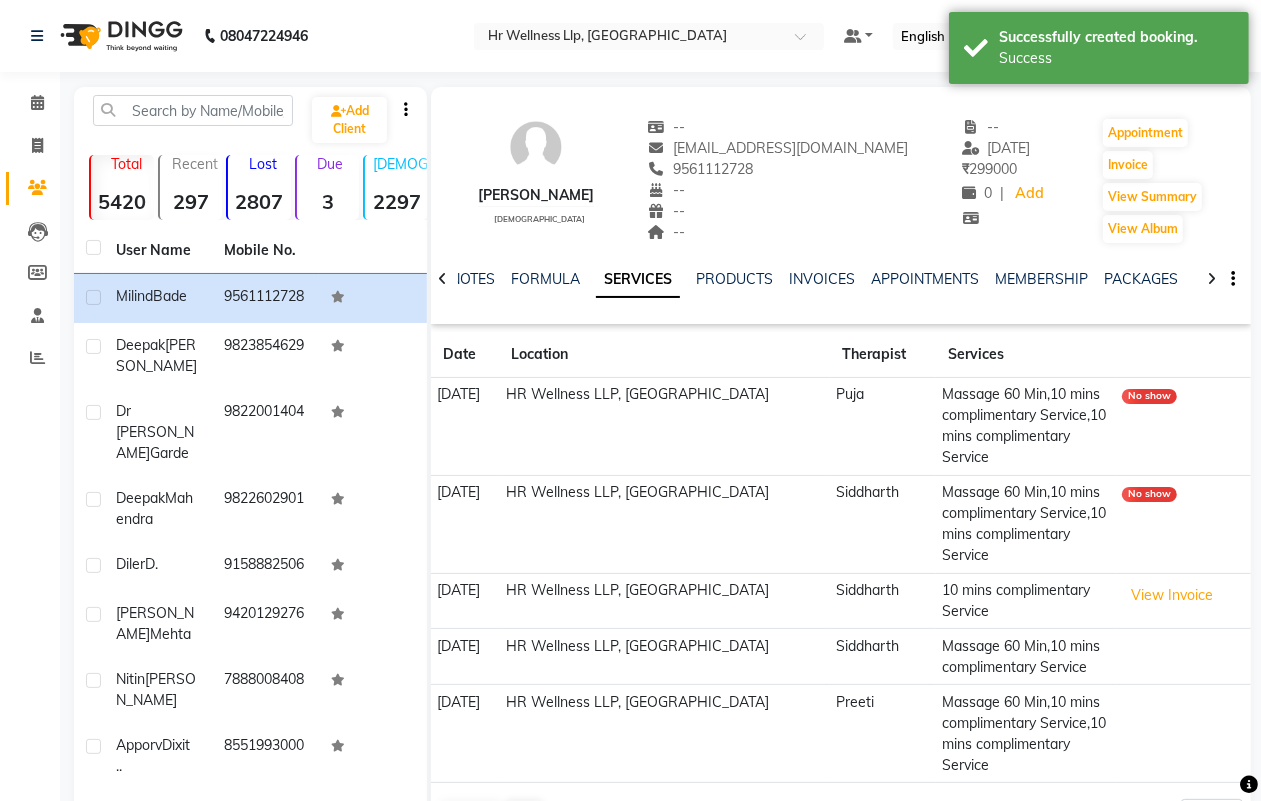 click 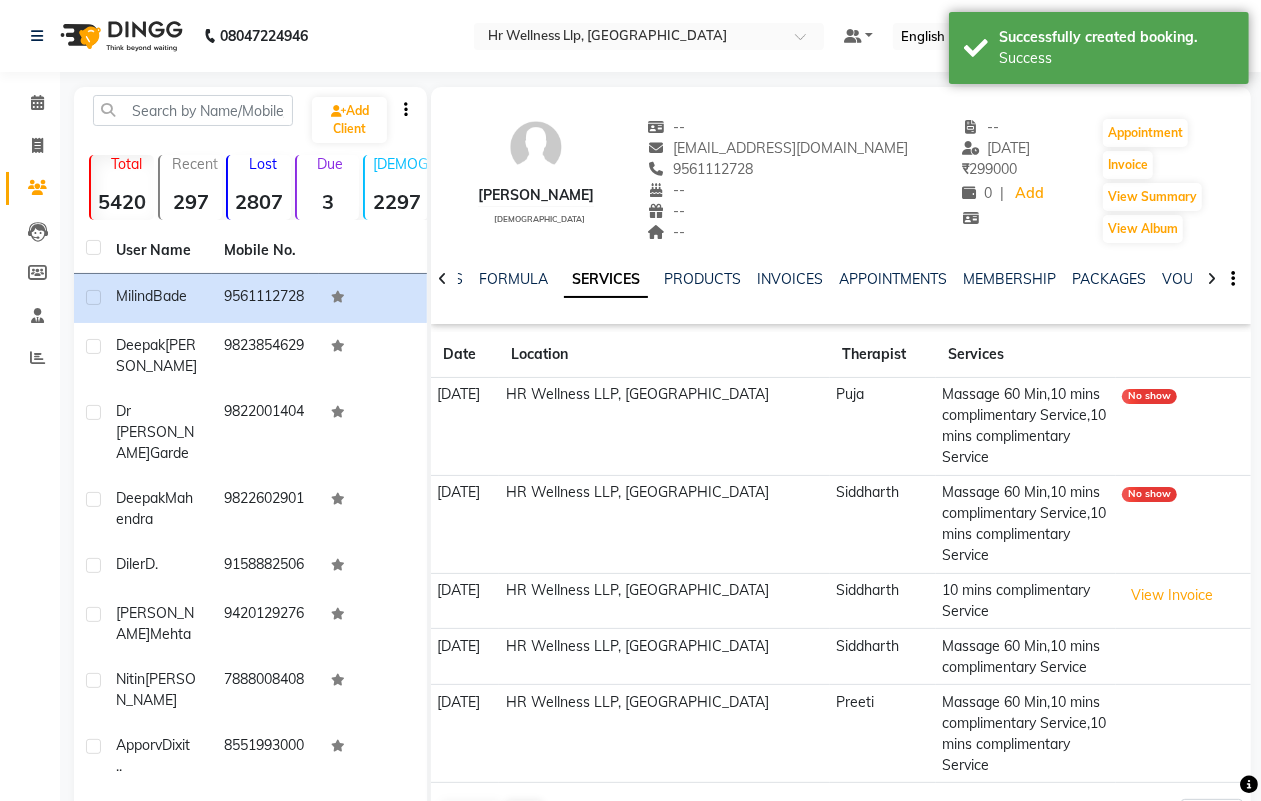 click 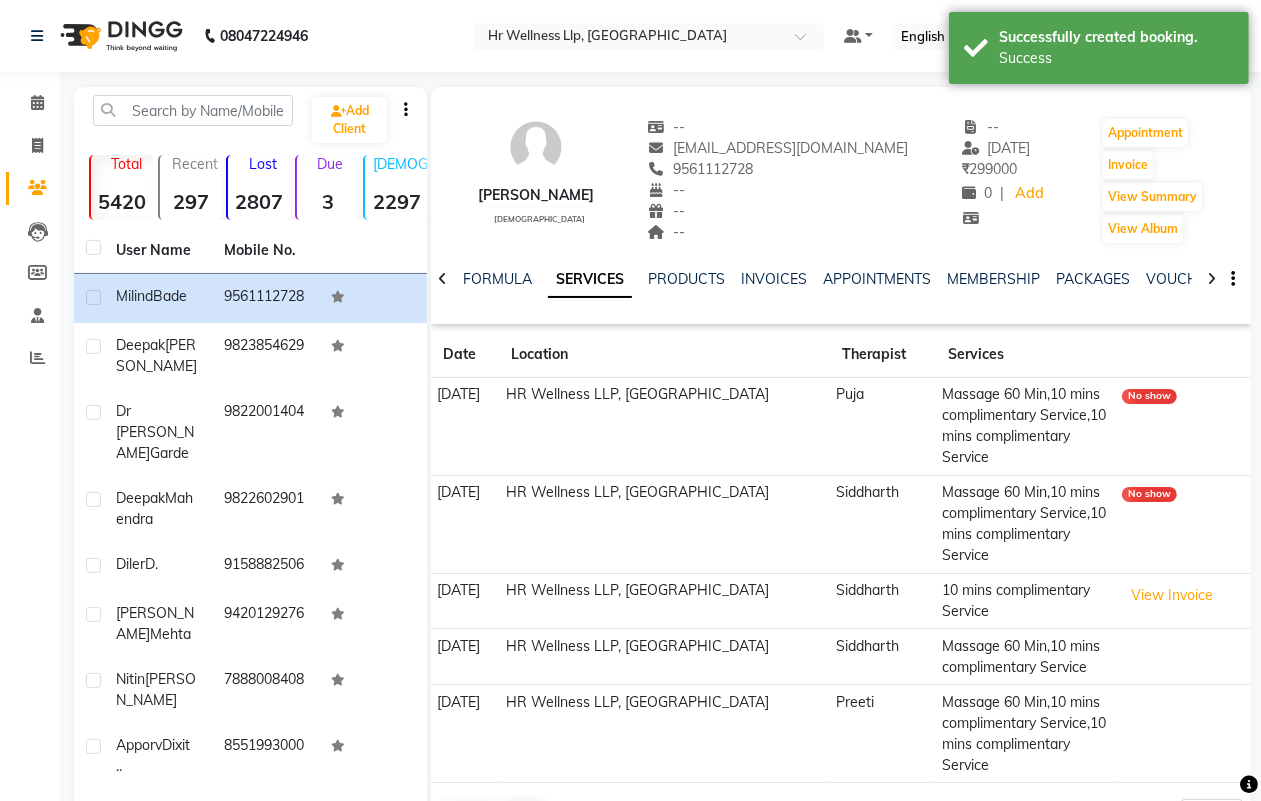 click 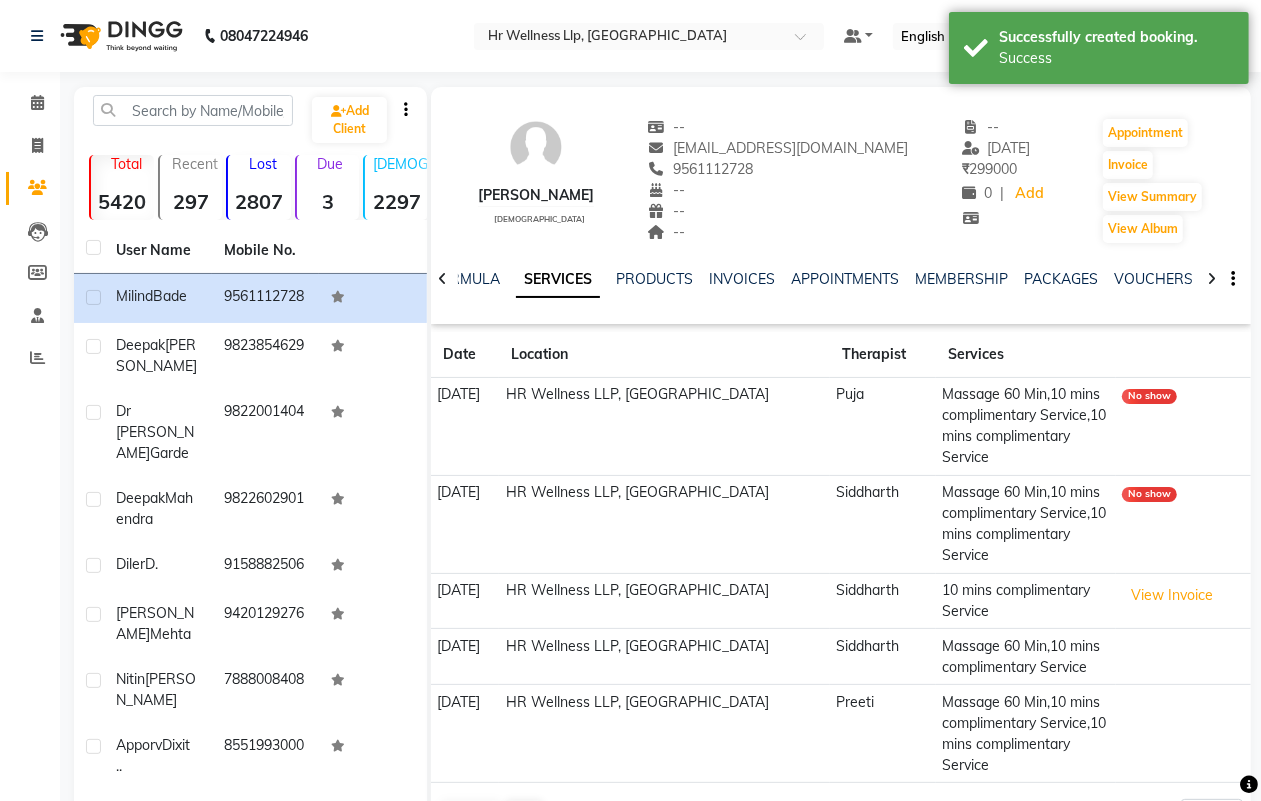 click 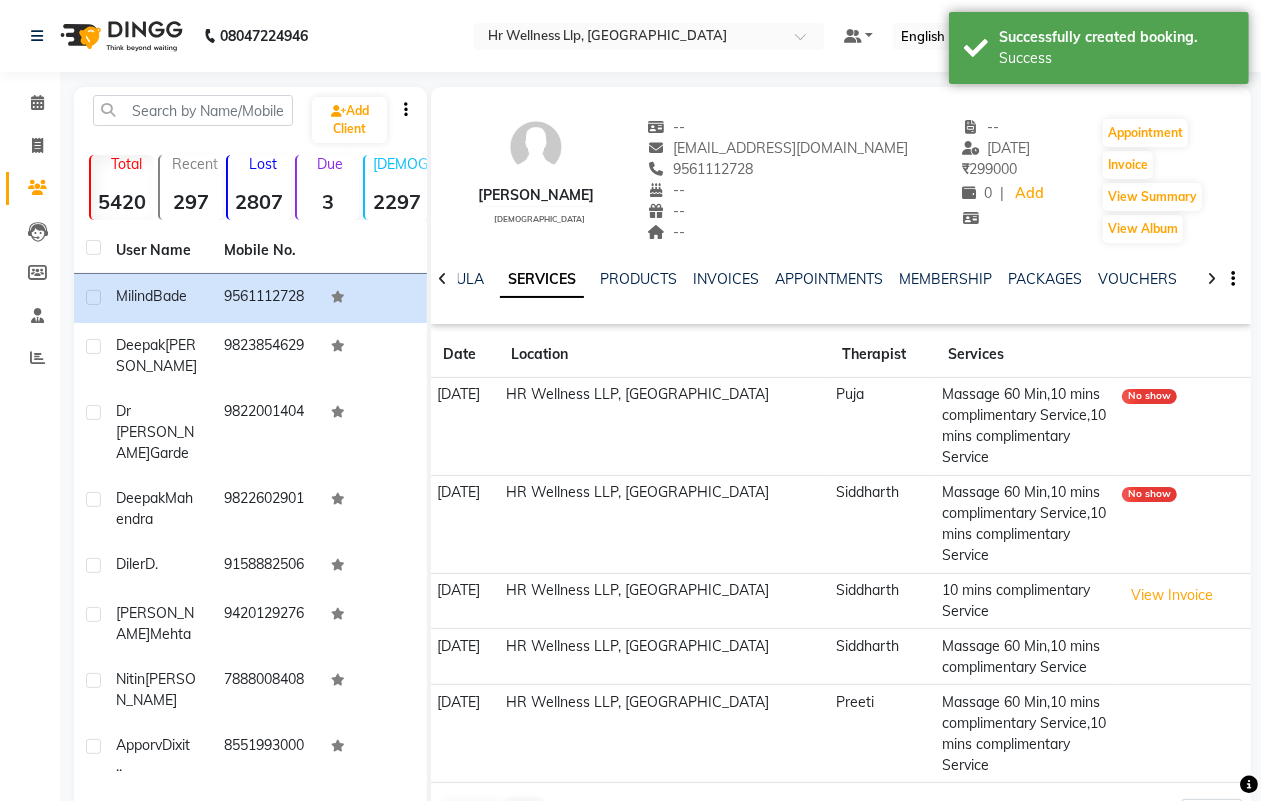 click 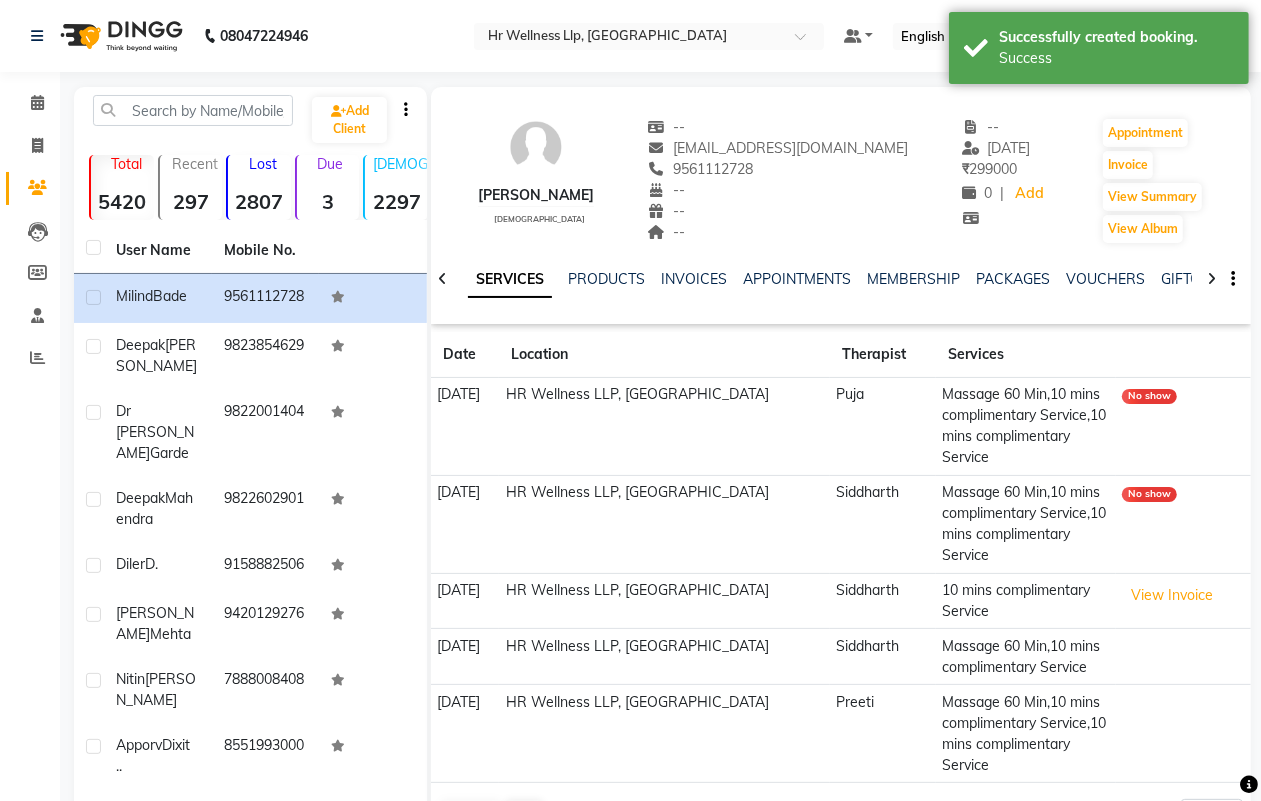 click 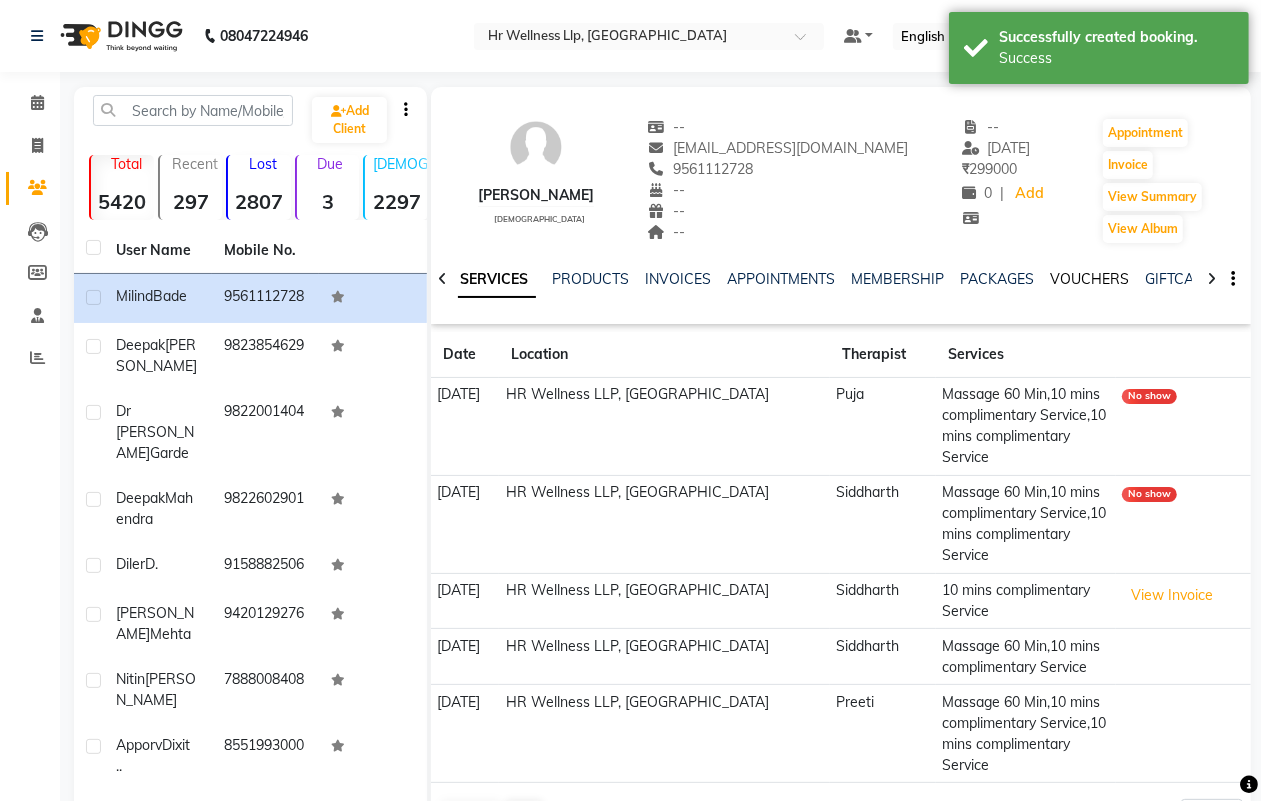 click on "VOUCHERS" 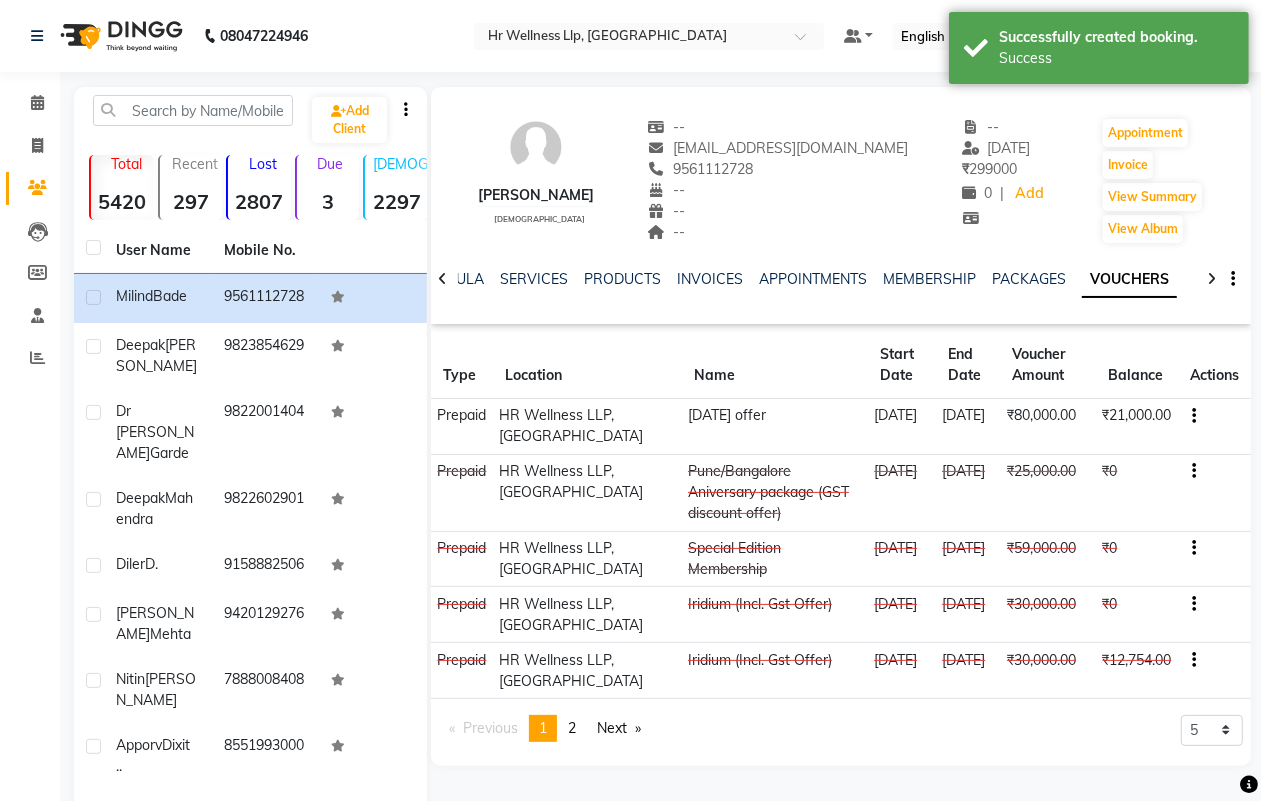 click on "₹80,000.00" 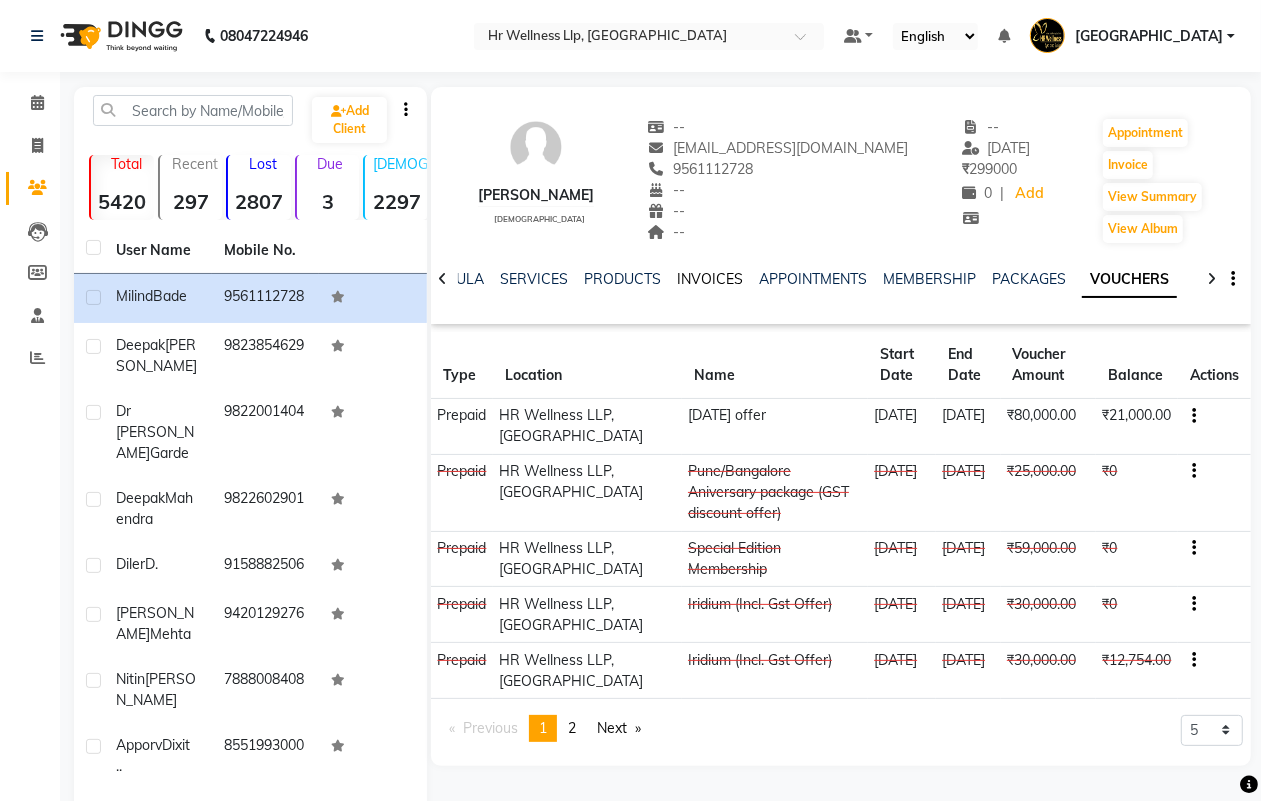 click on "INVOICES" 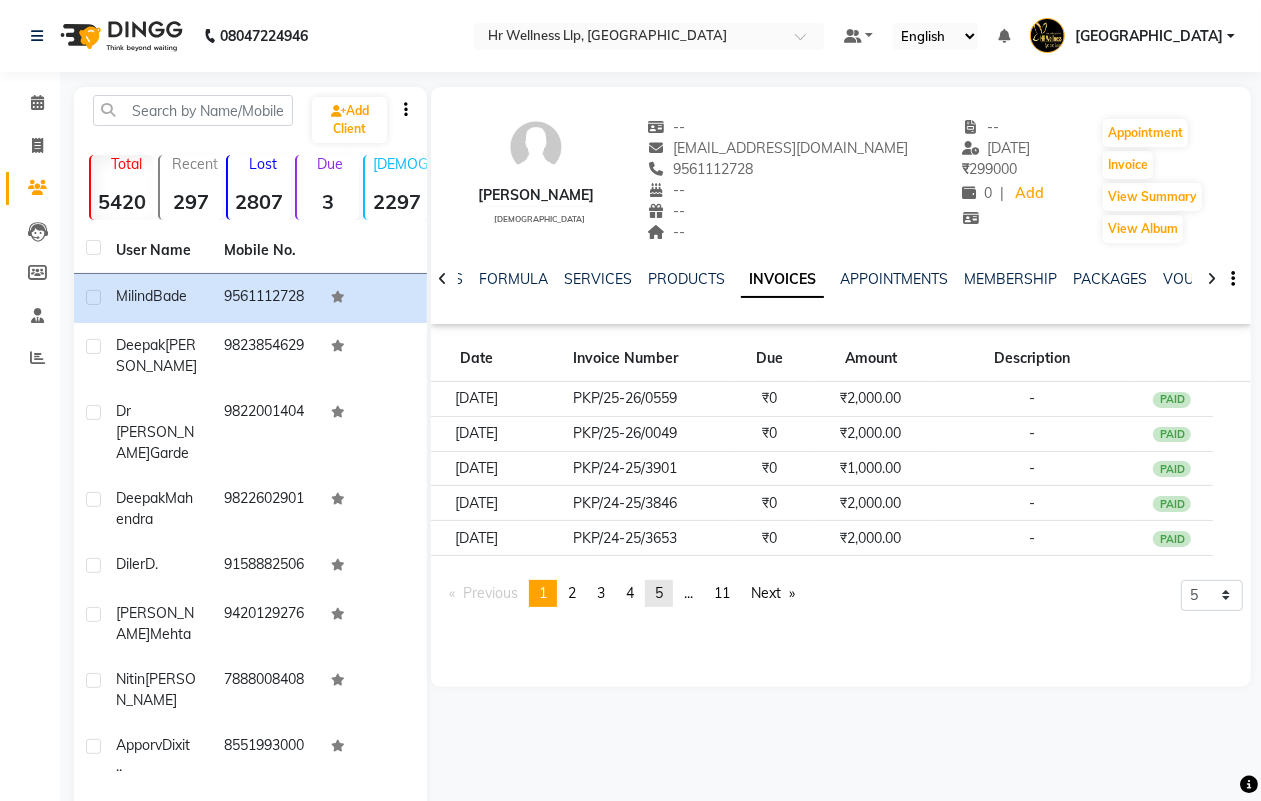 click on "page  5" 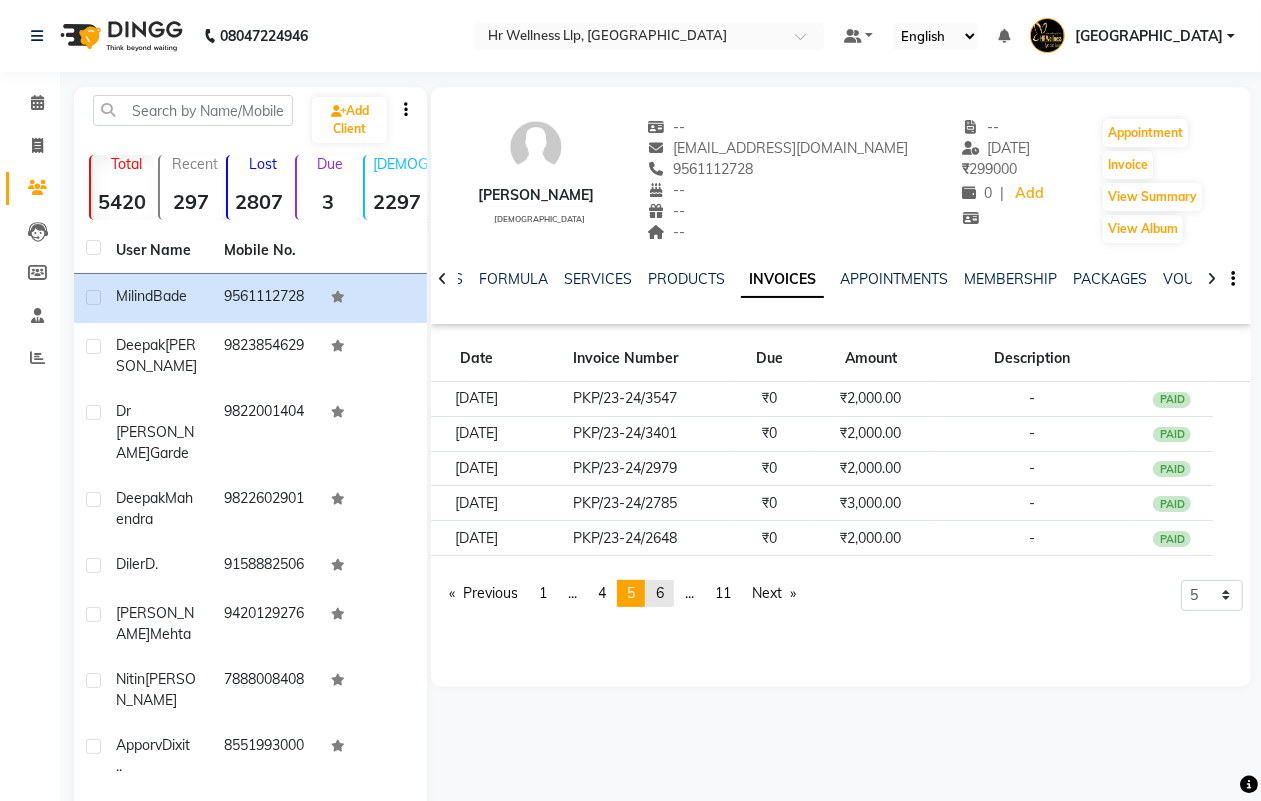 click on "6" 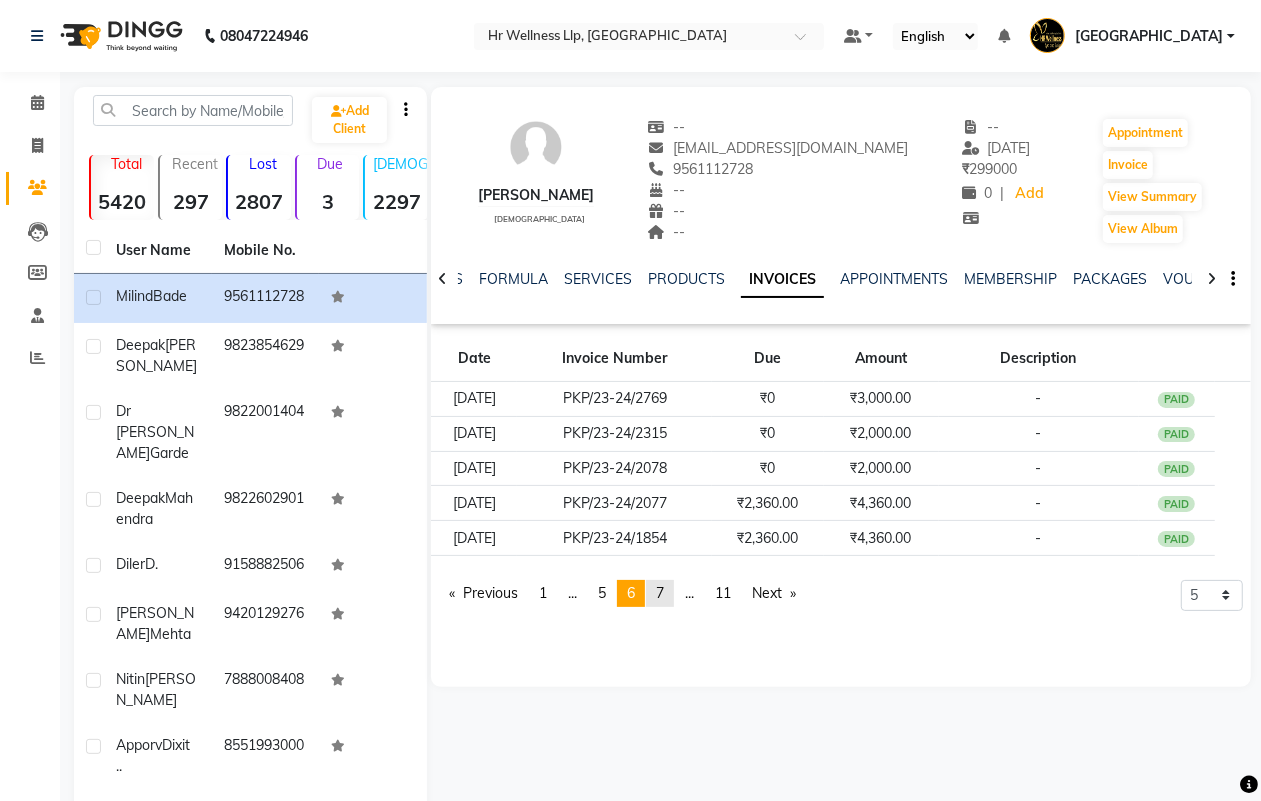 click on "7" 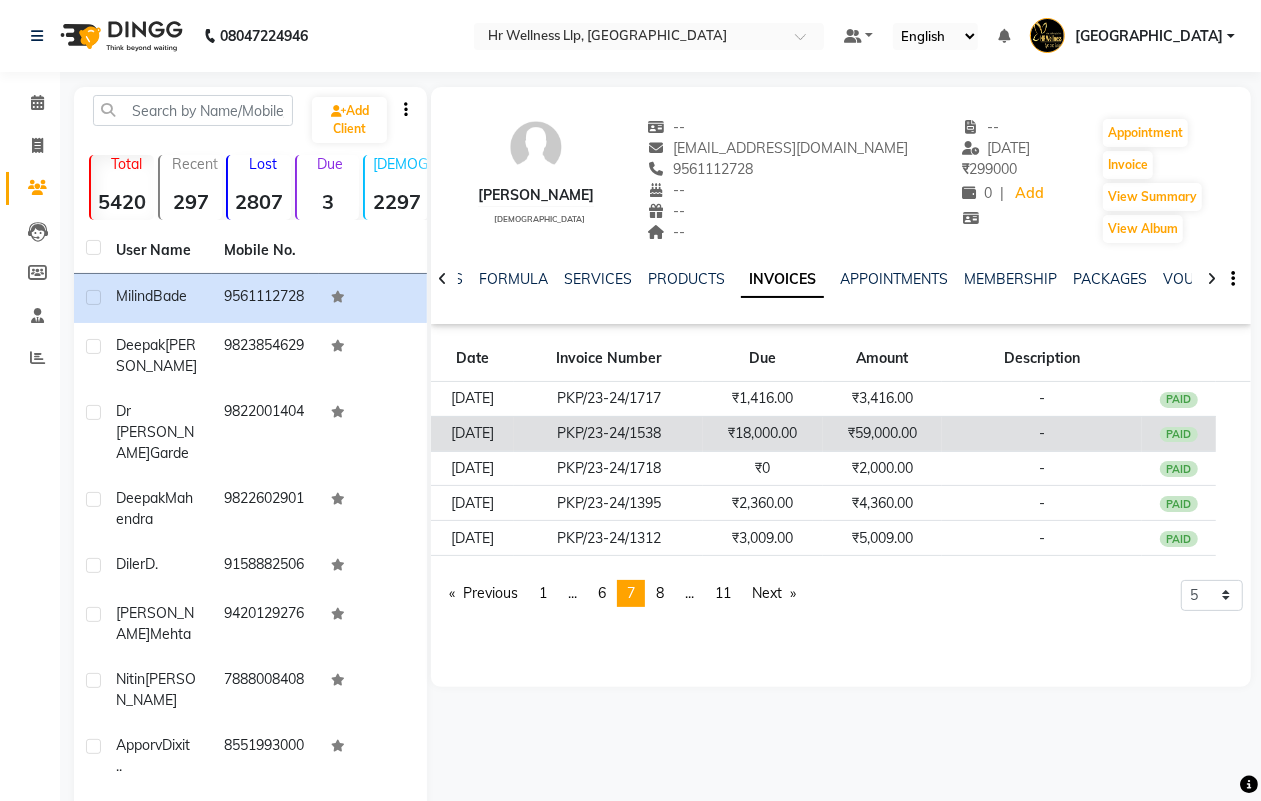 click on "₹59,000.00" 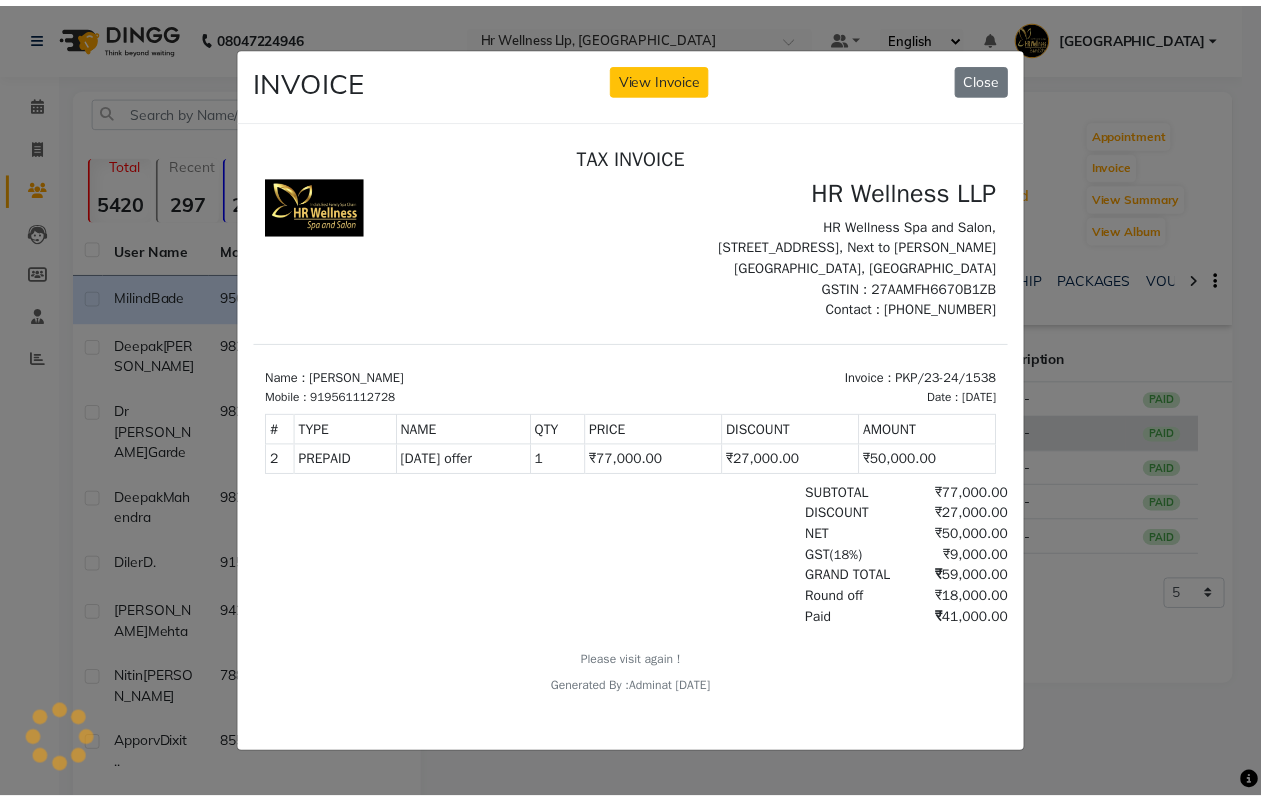 scroll, scrollTop: 0, scrollLeft: 0, axis: both 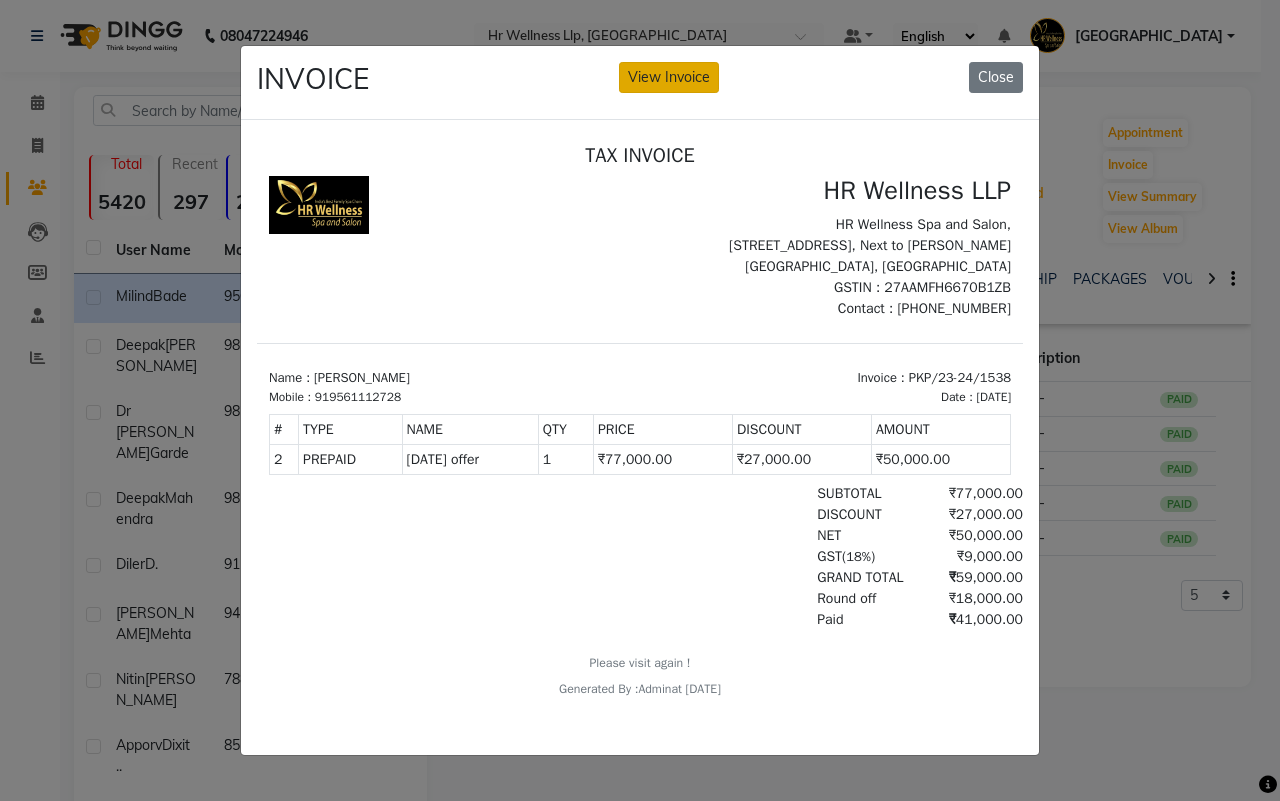 click on "View Invoice" 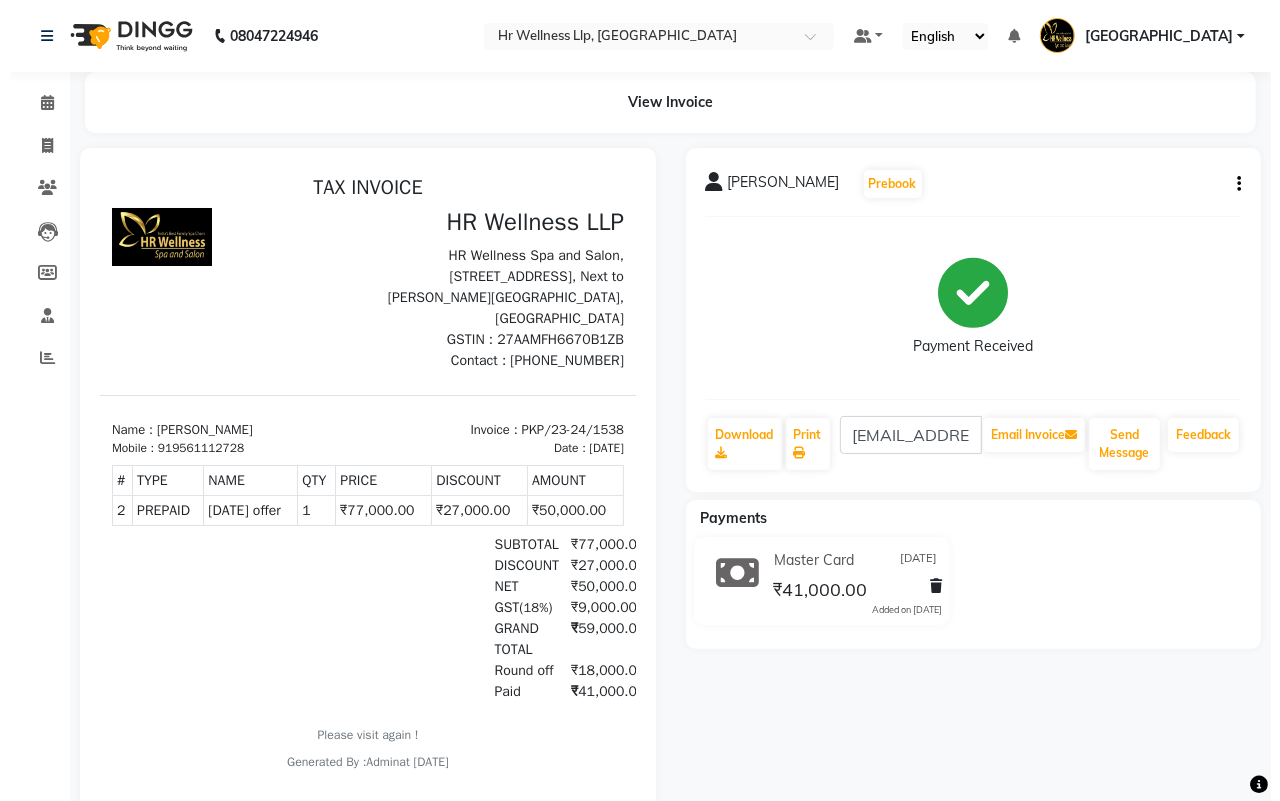 scroll, scrollTop: 33, scrollLeft: 0, axis: vertical 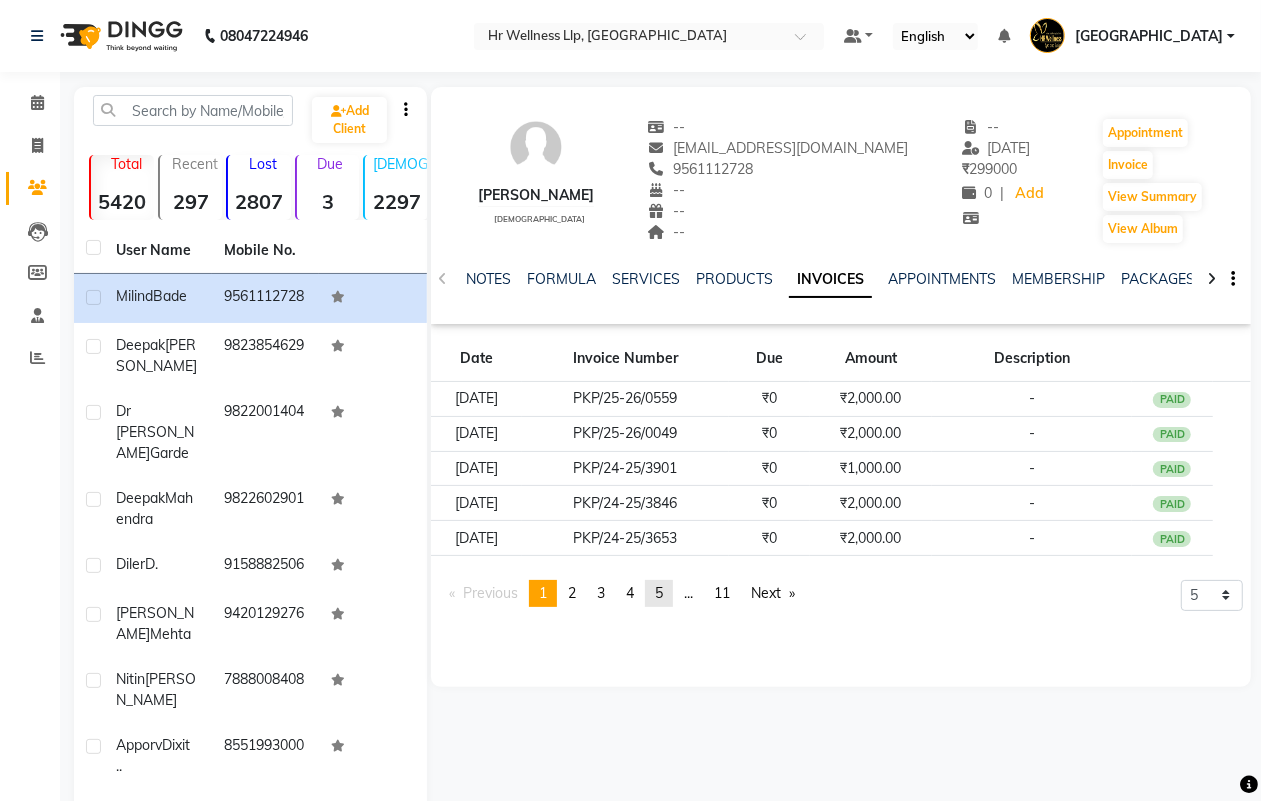 click on "5" 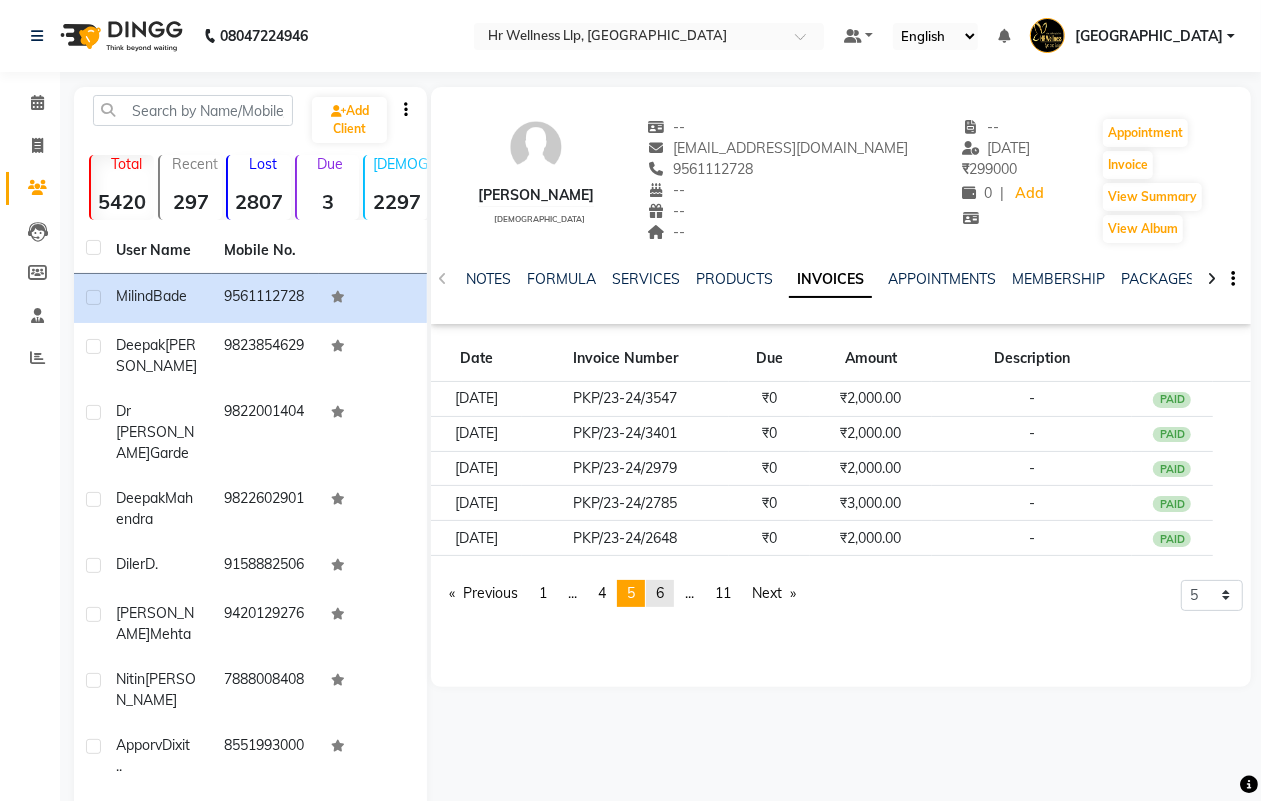 click on "6" 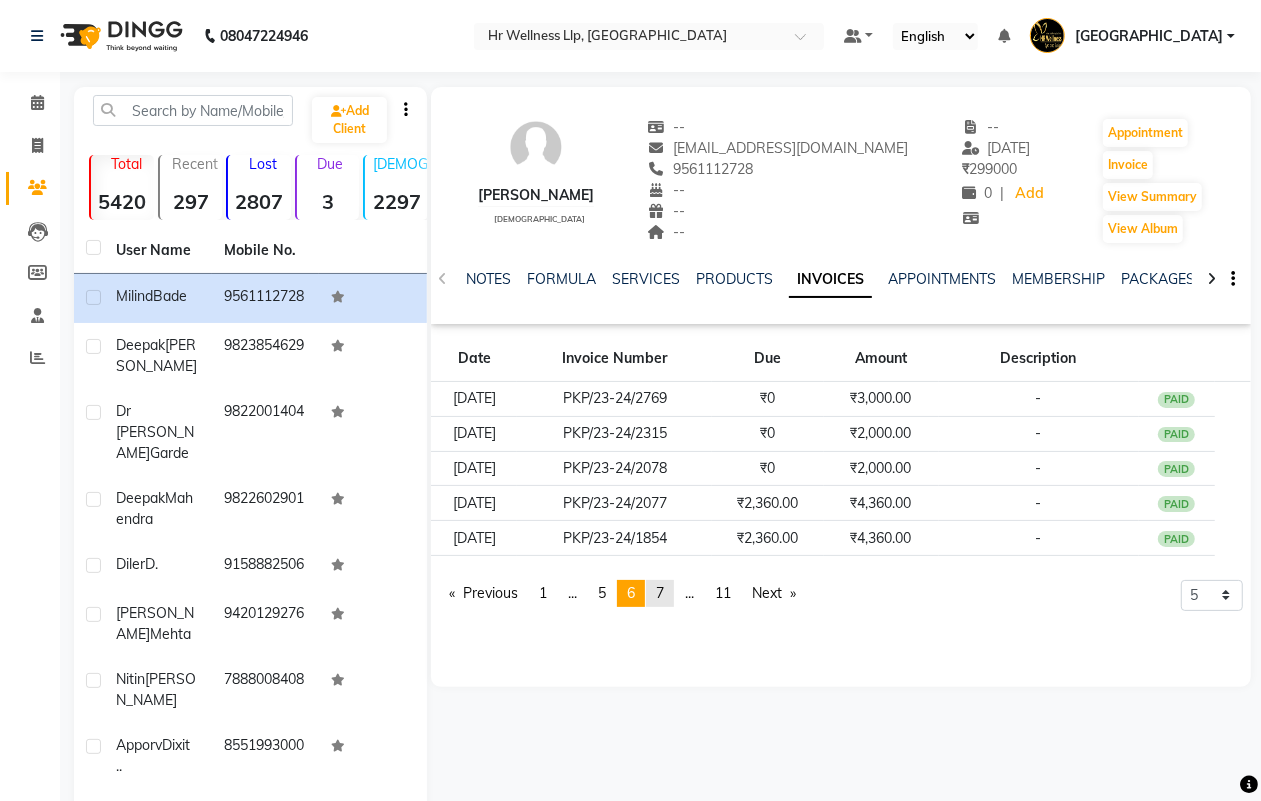 click on "7" 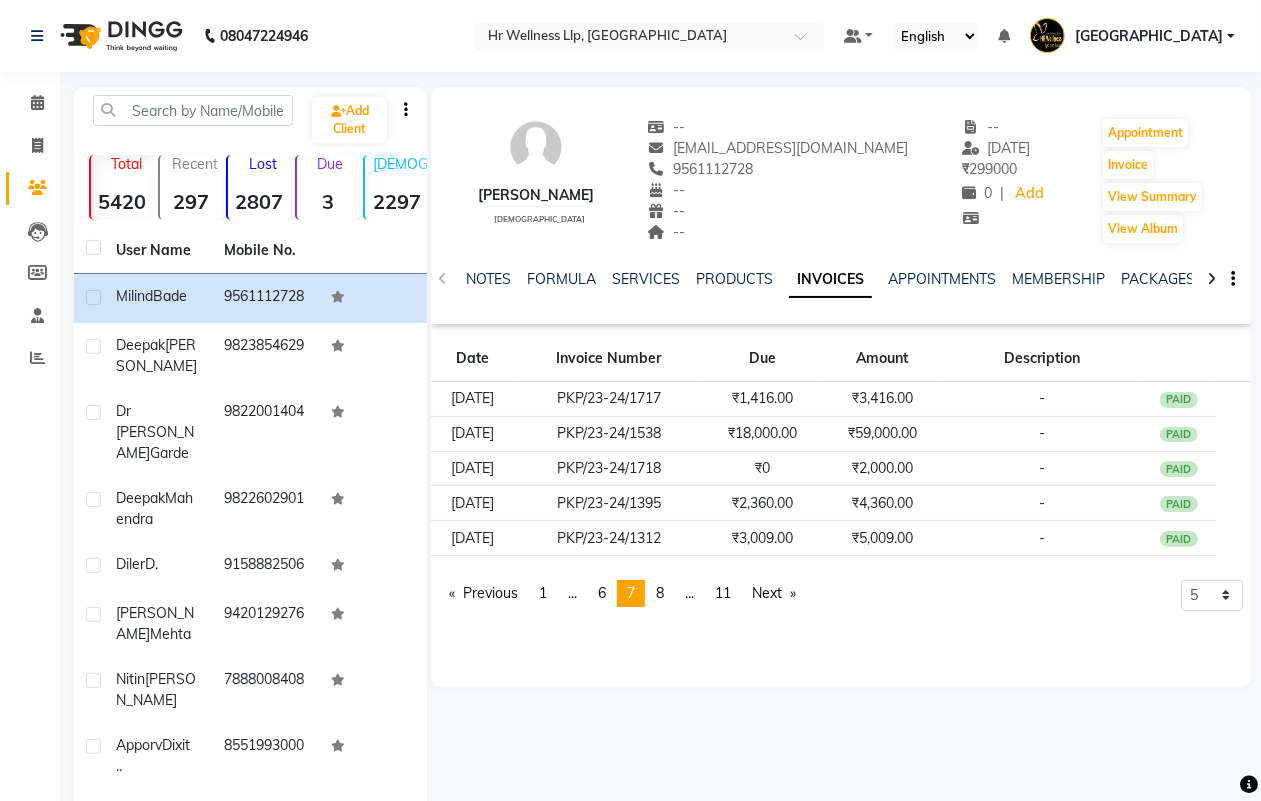click on "--" 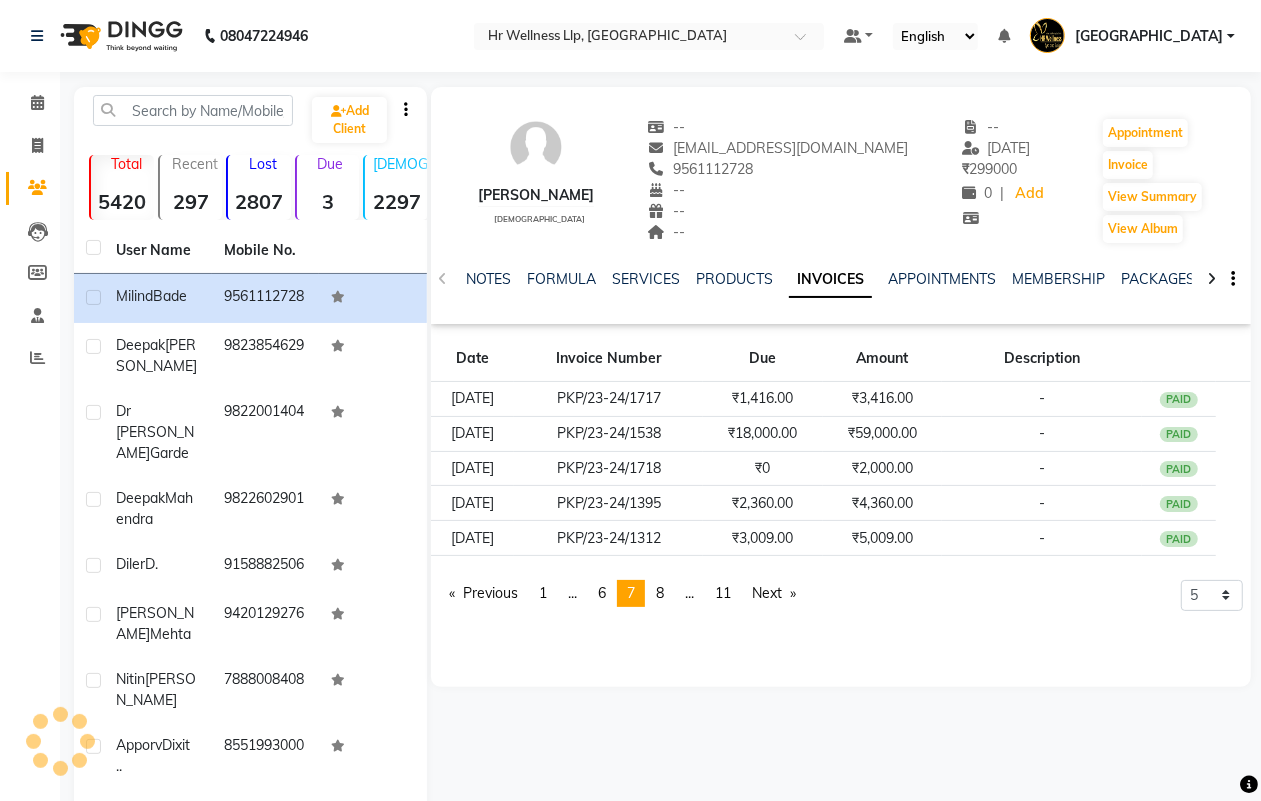 click 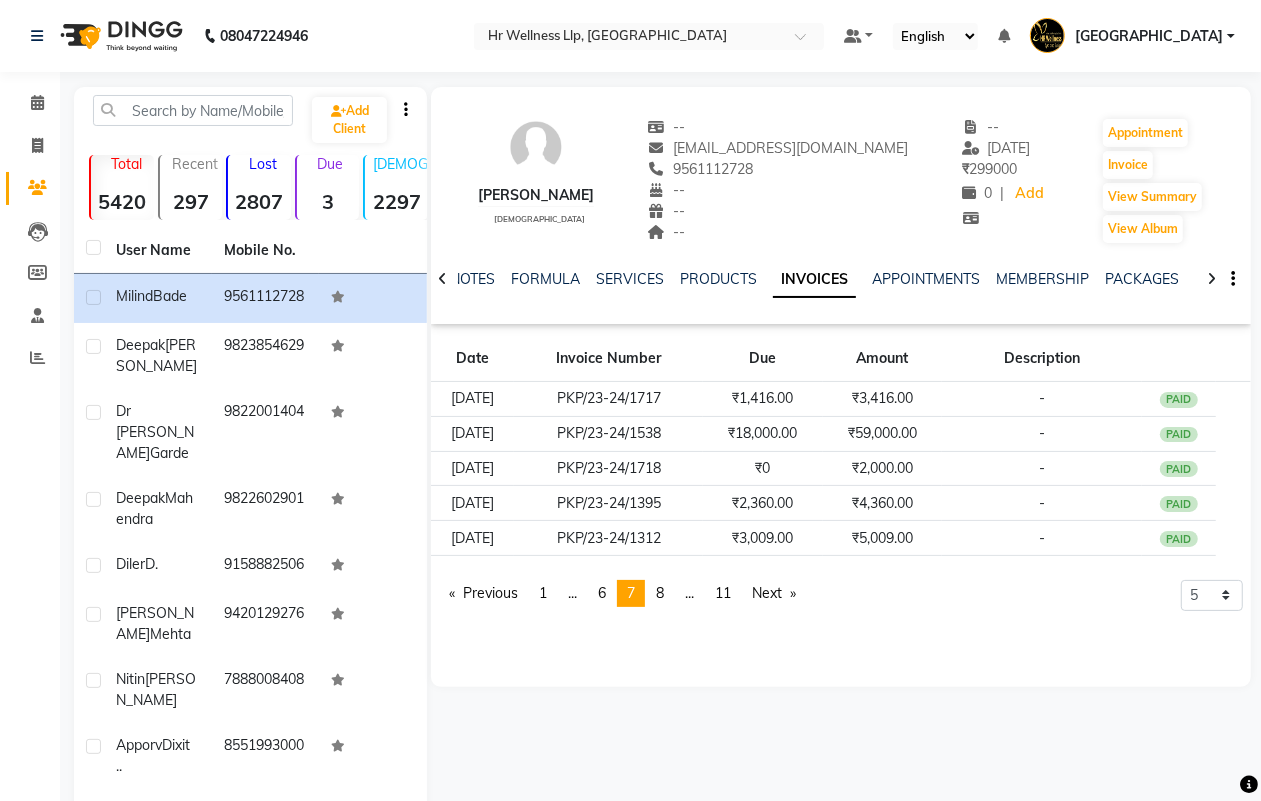 click 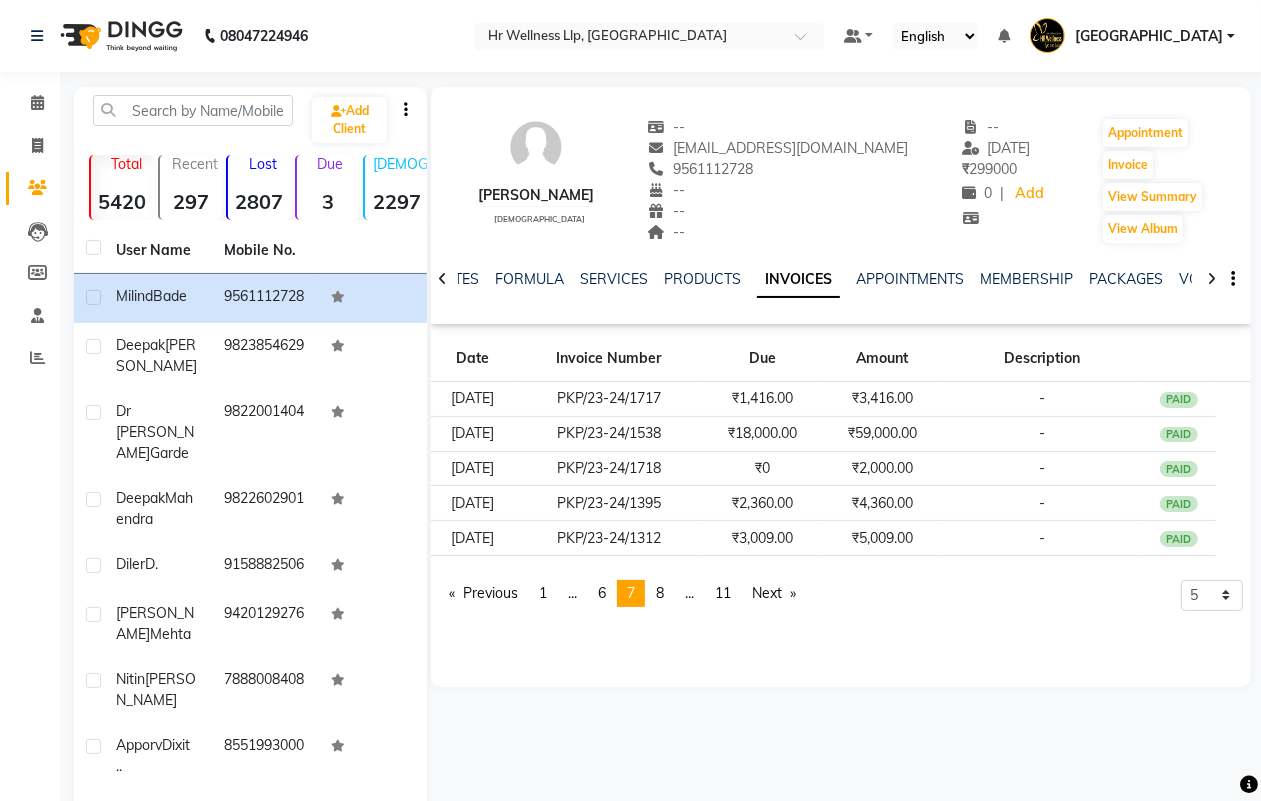 click 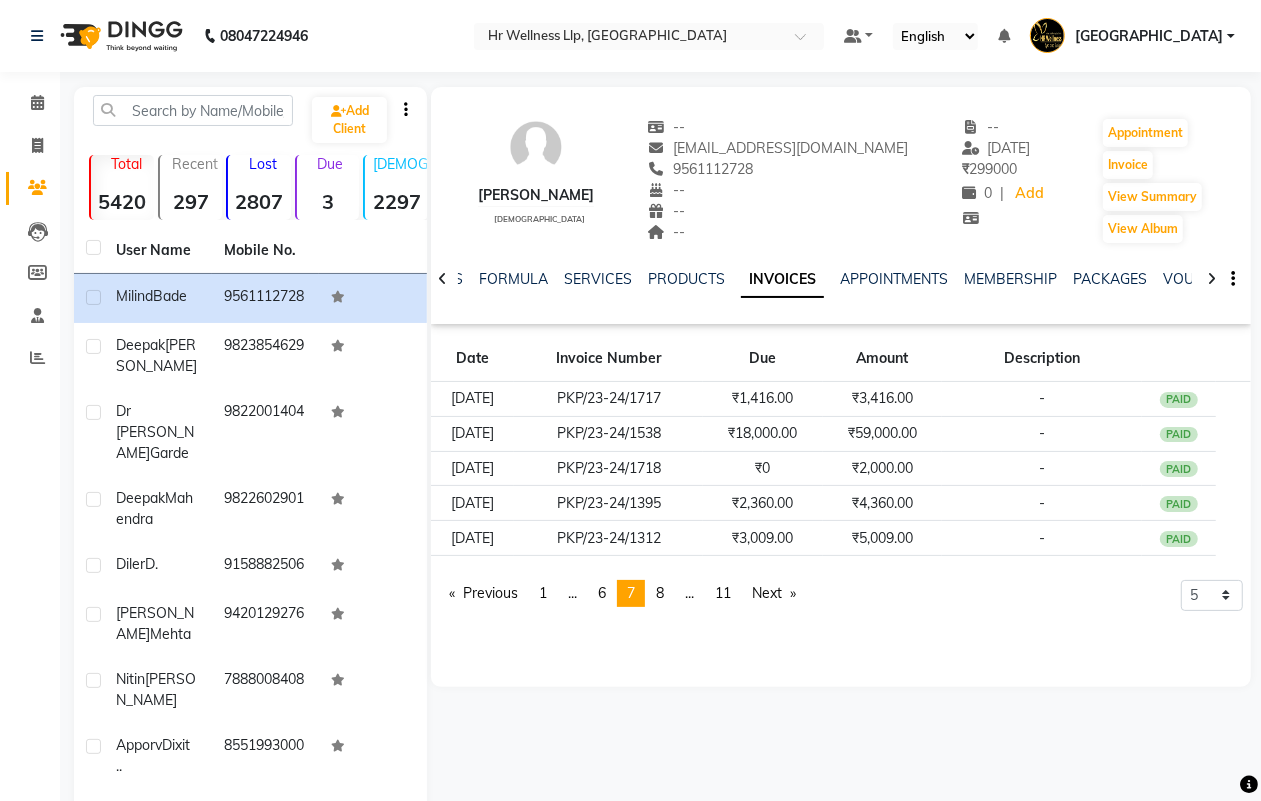 click 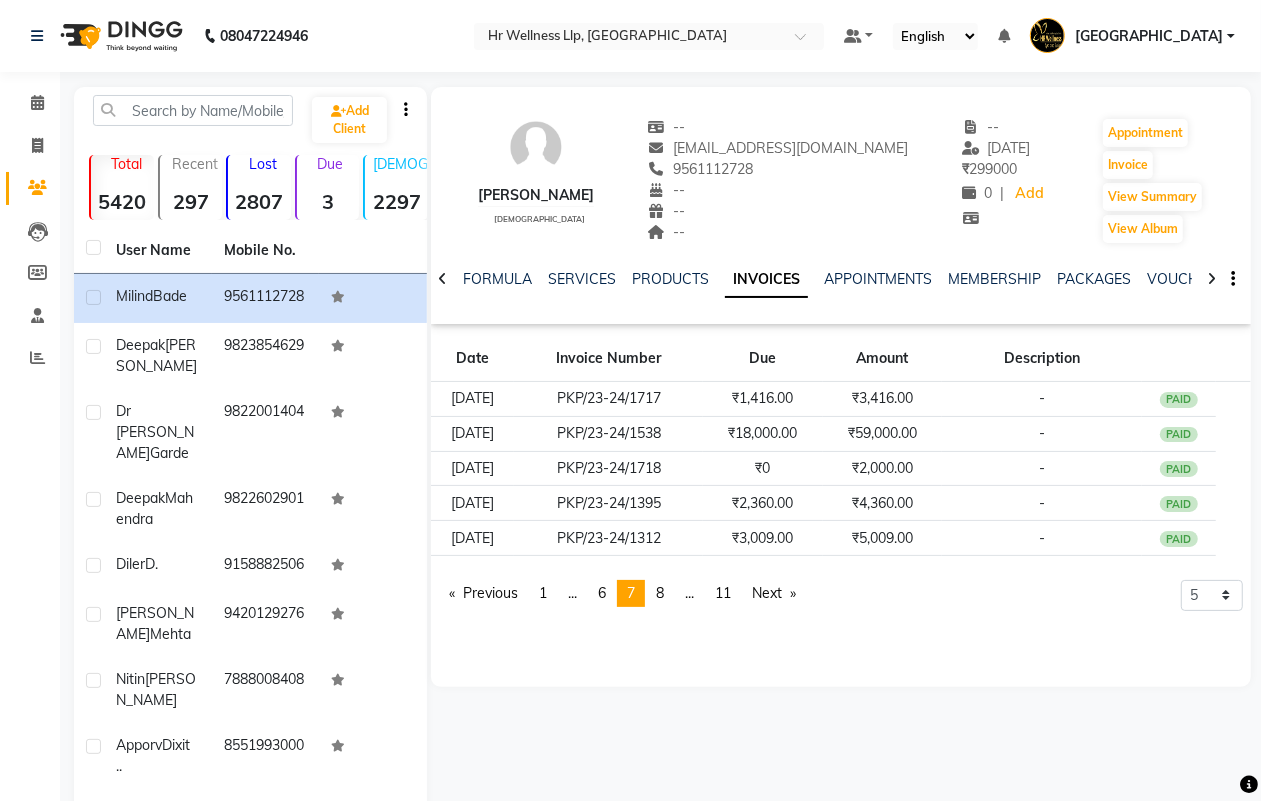 click 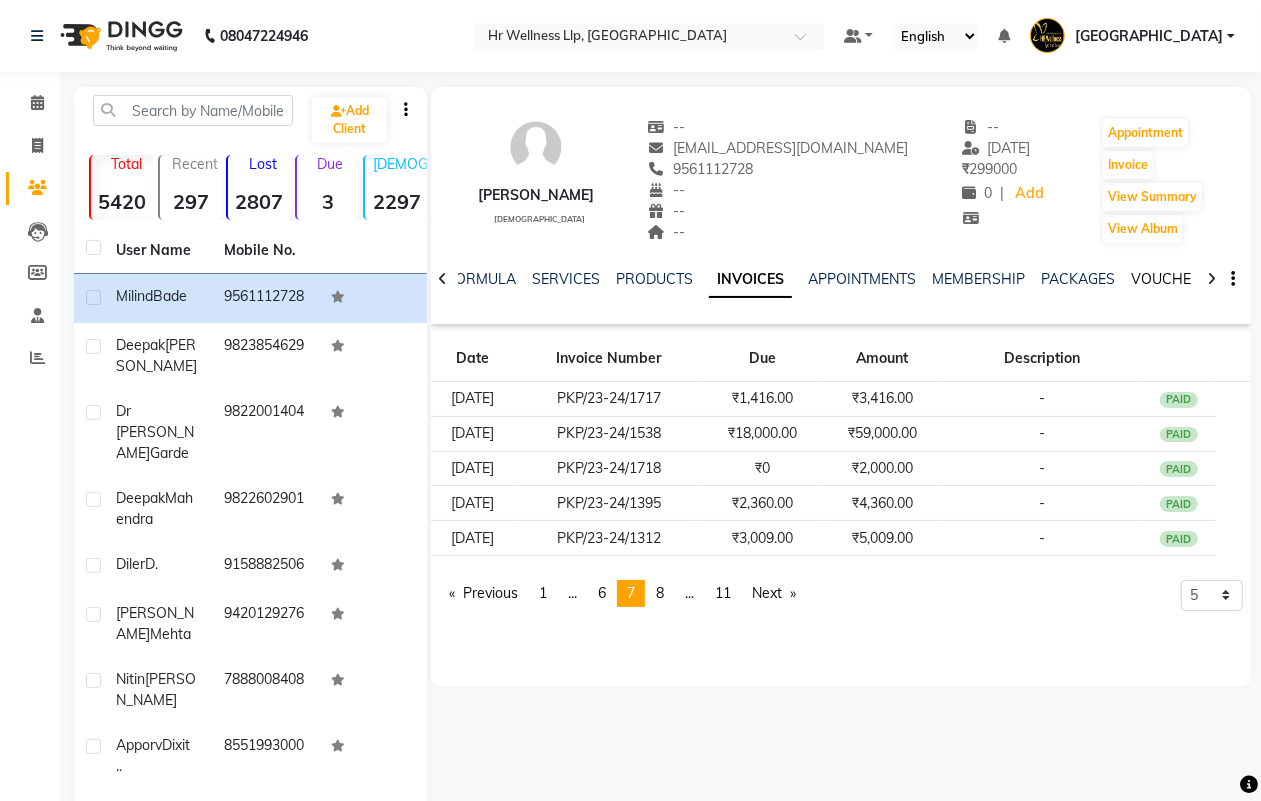 click on "VOUCHERS" 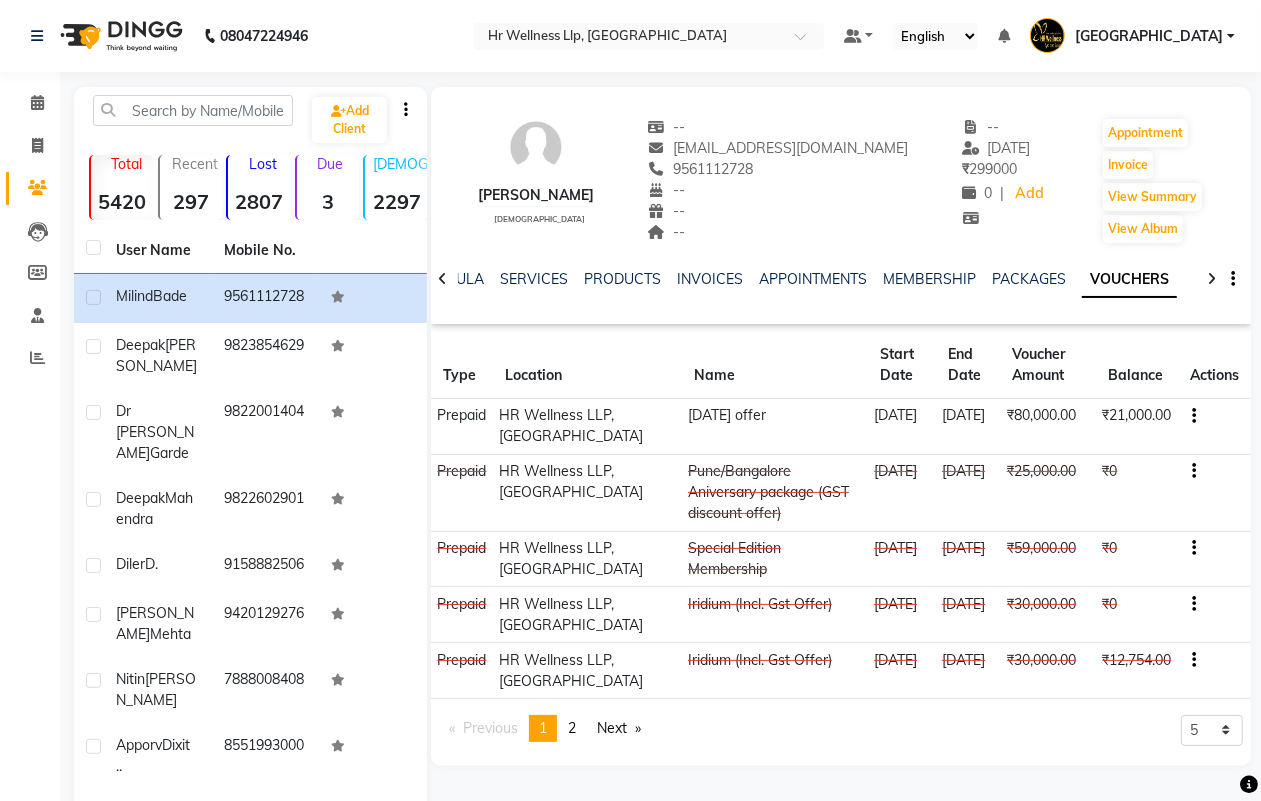 click on "₹80,000.00" 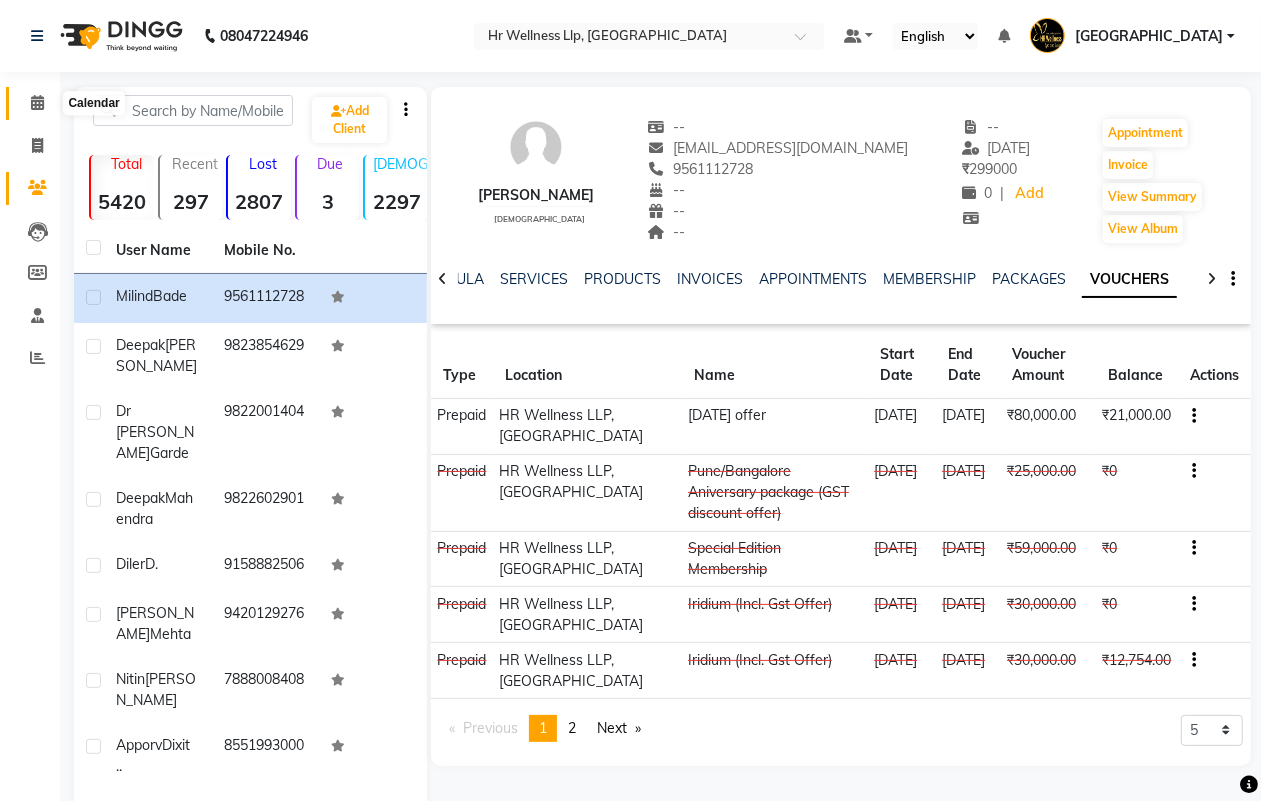 click 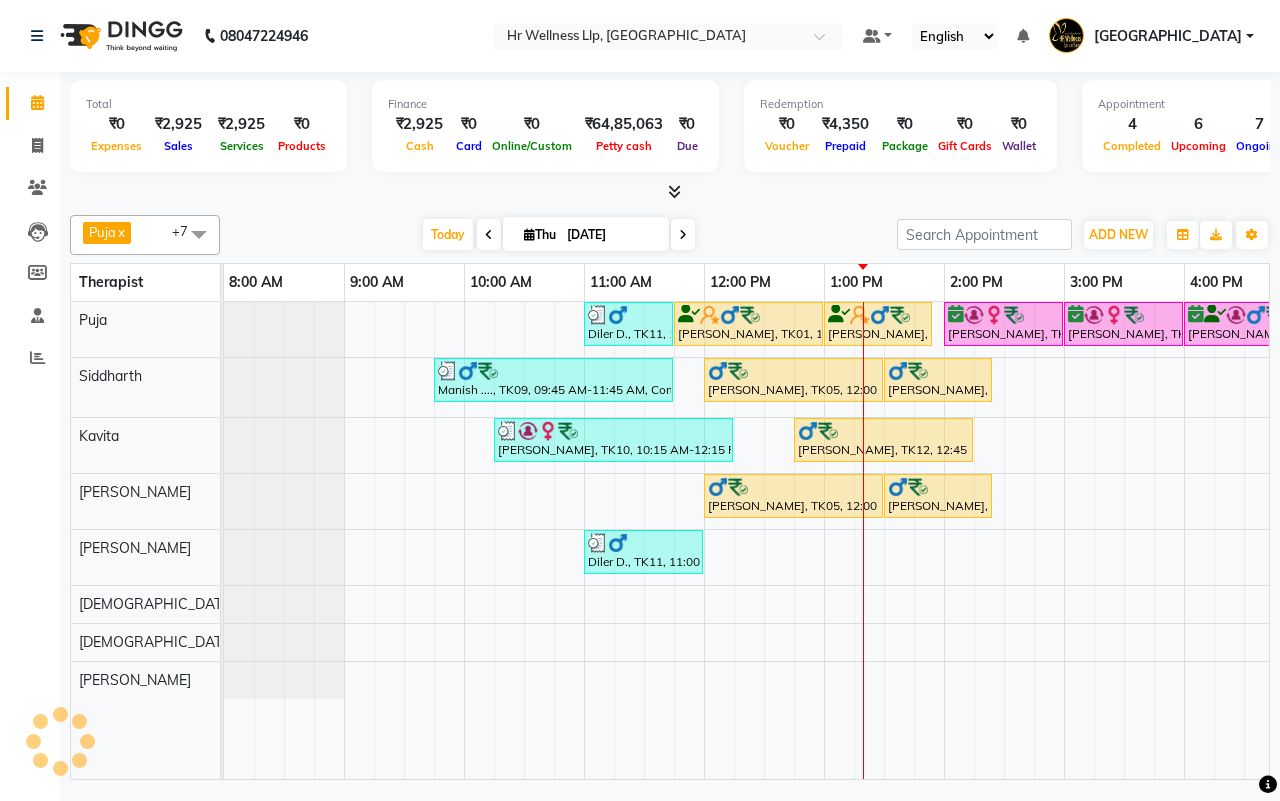 click on "Today  Thu 10-07-2025" at bounding box center [558, 235] 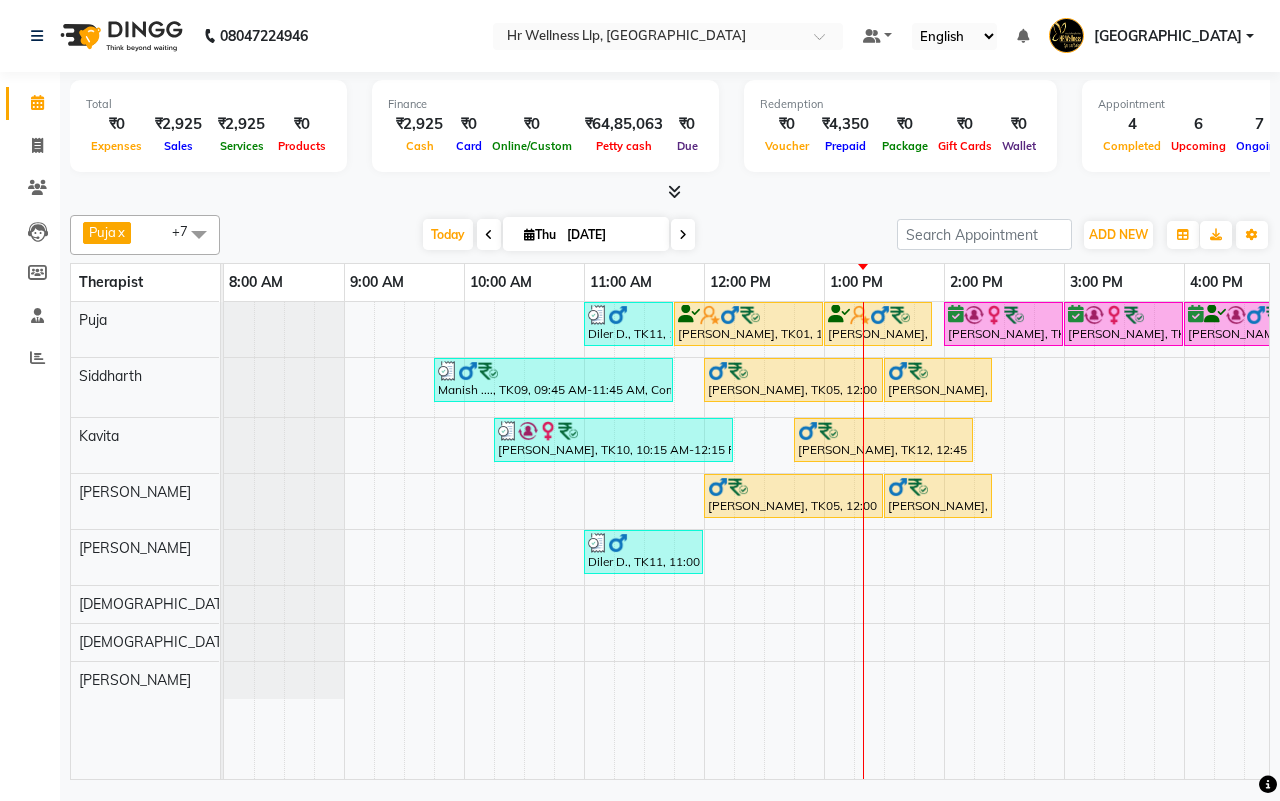 scroll, scrollTop: 0, scrollLeft: 515, axis: horizontal 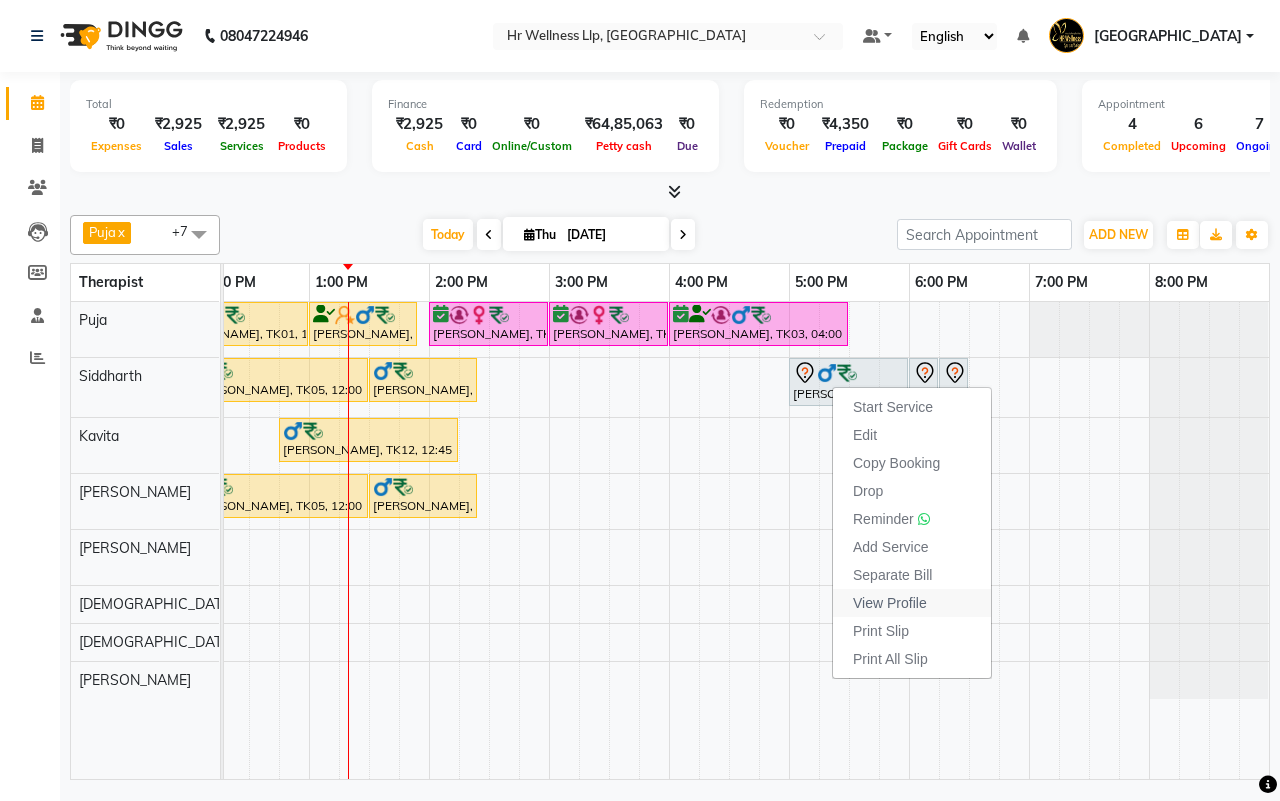 click on "View Profile" at bounding box center (890, 603) 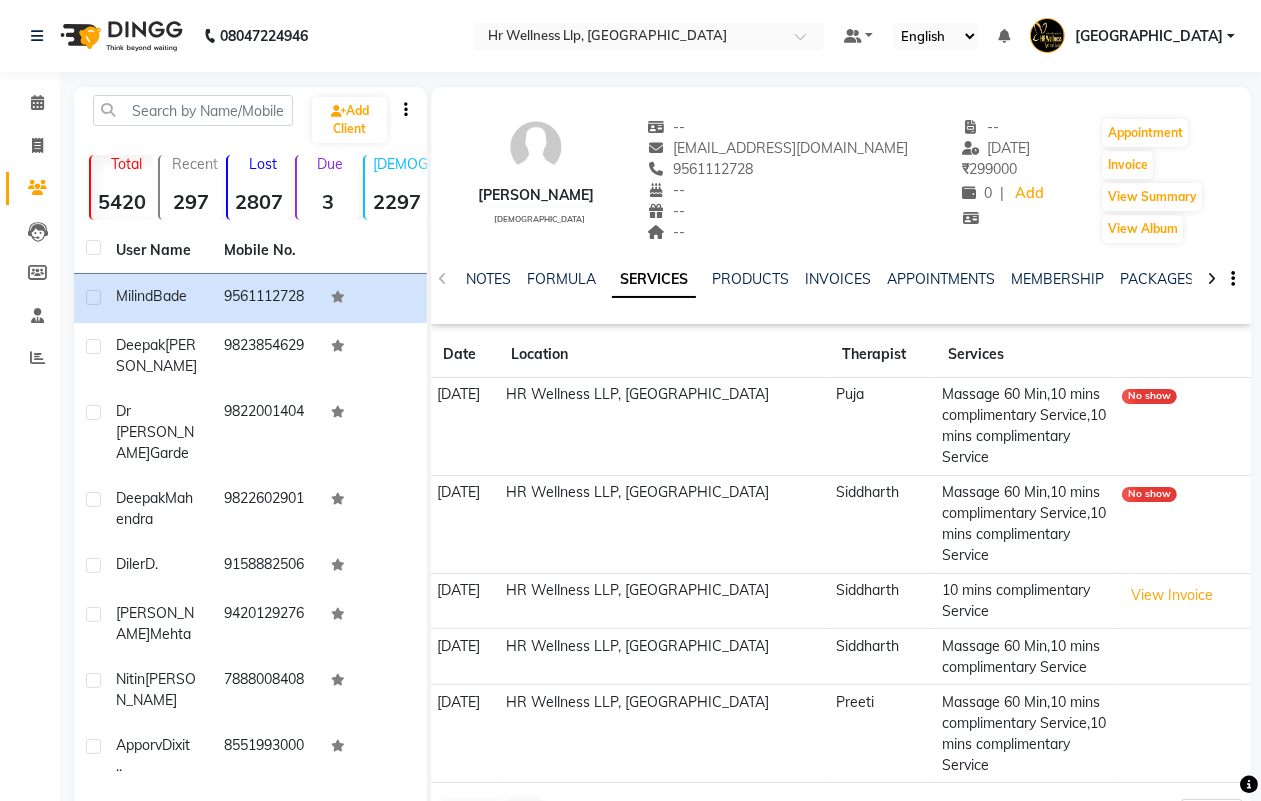click 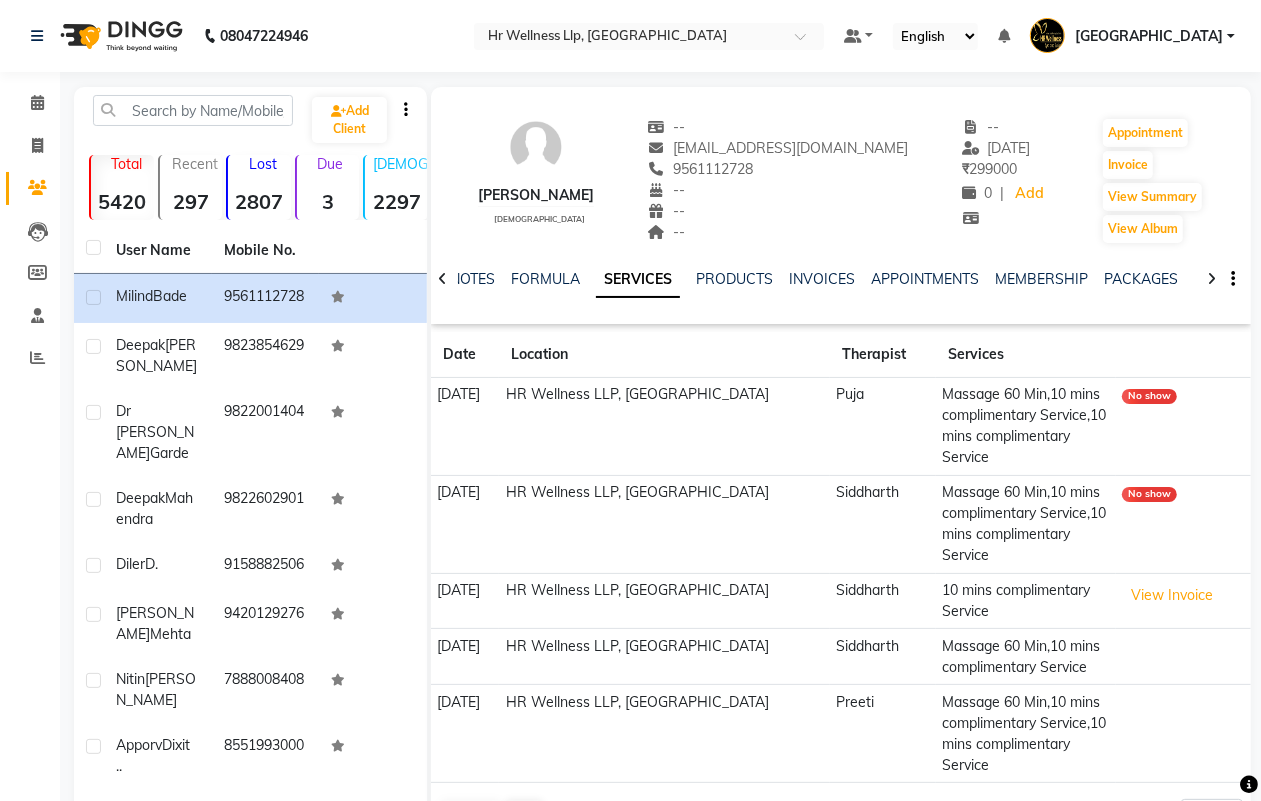 click 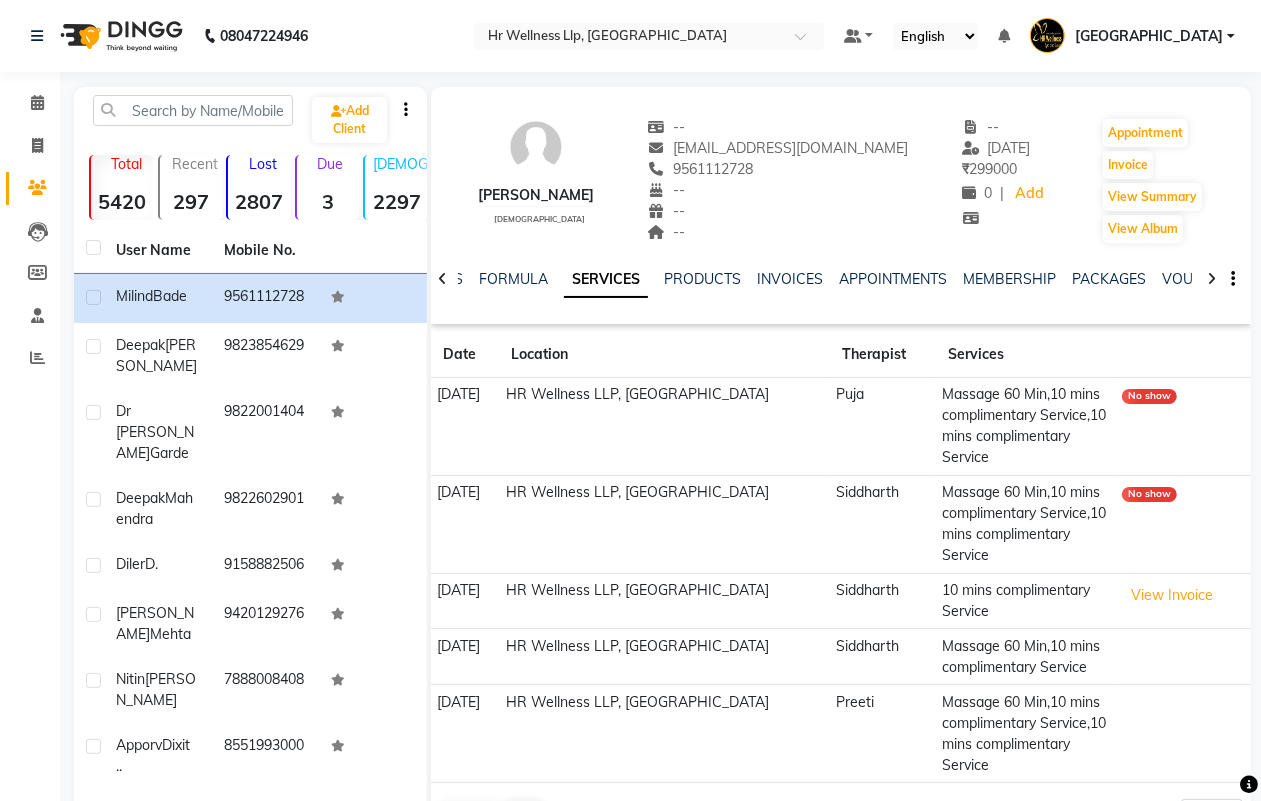 click 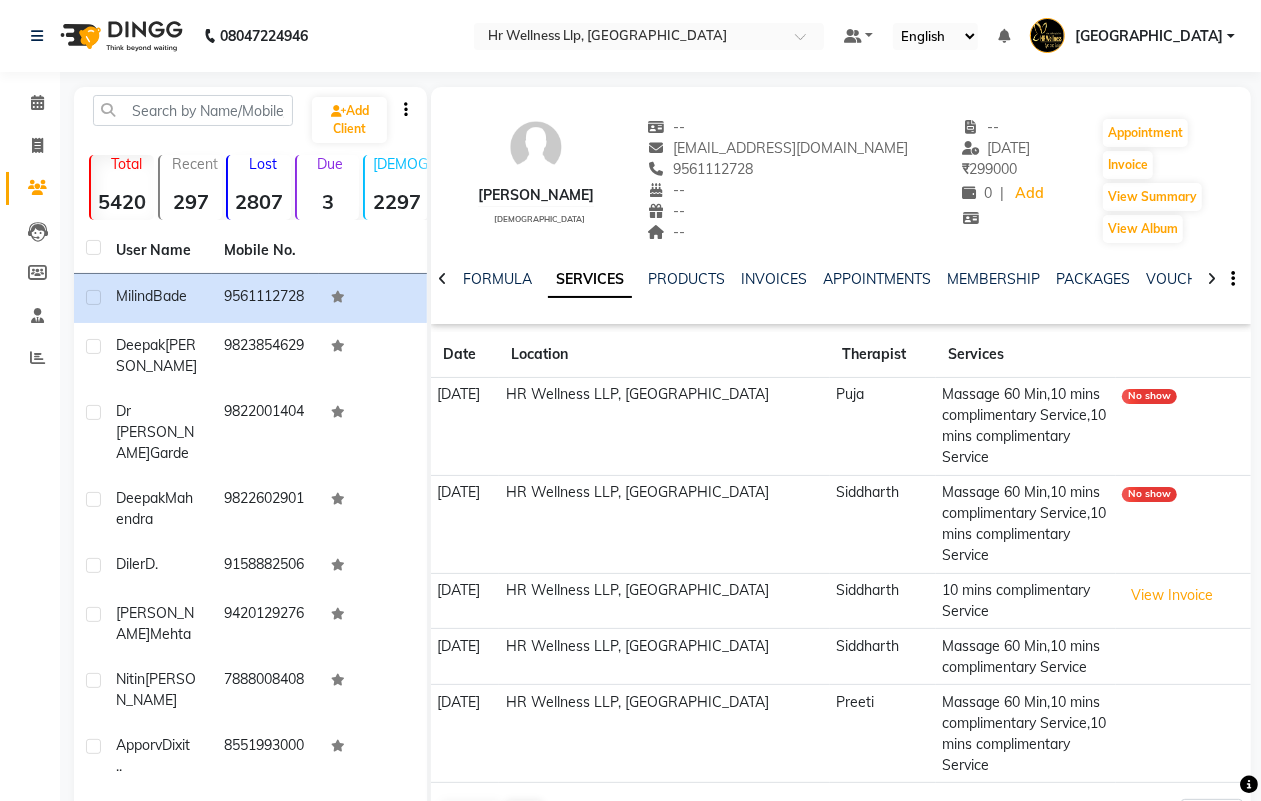 click 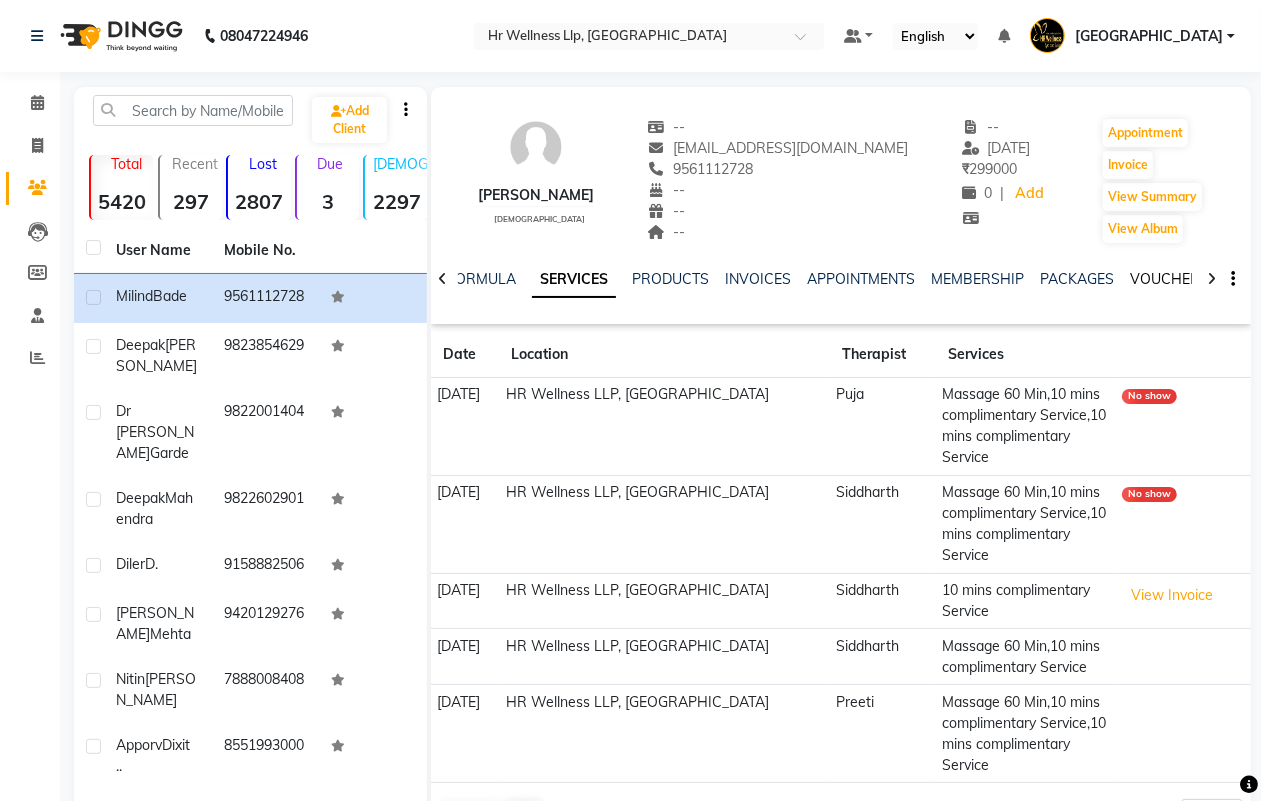 click on "VOUCHERS" 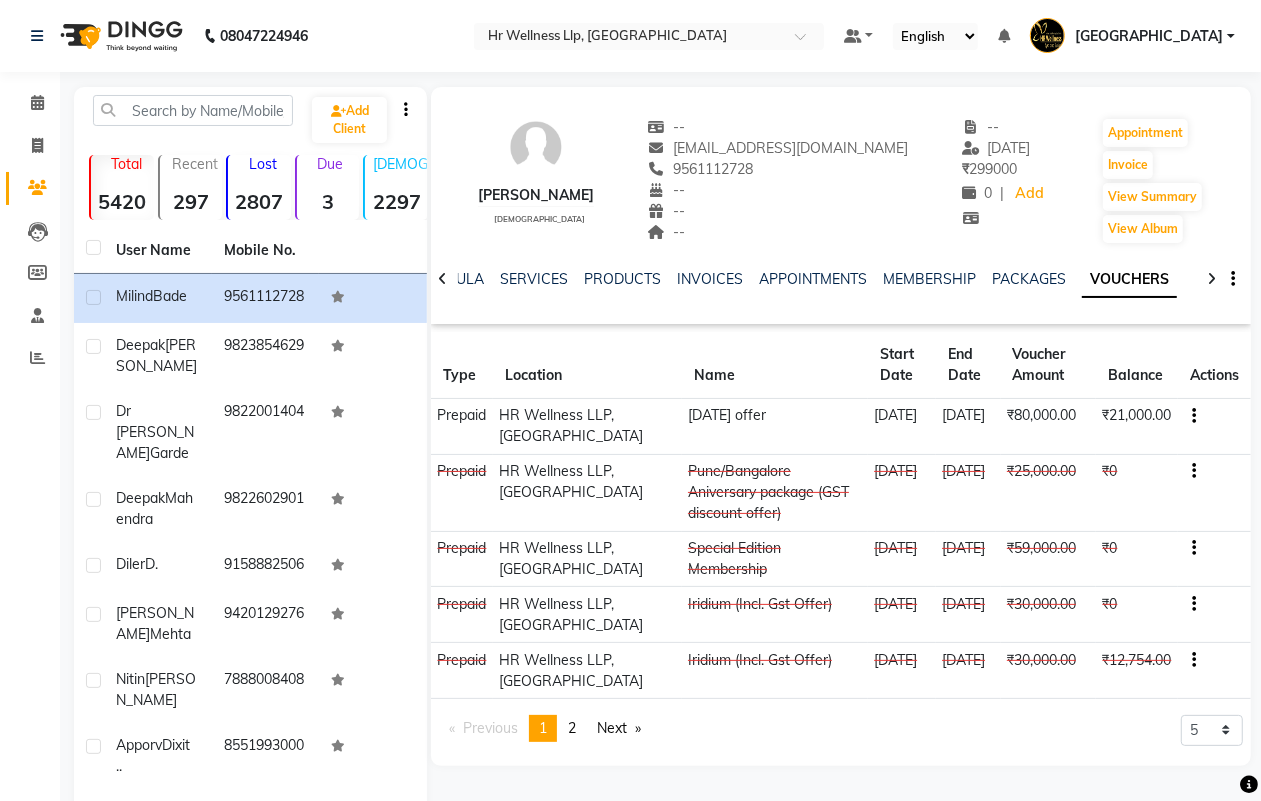 click on "₹80,000.00" 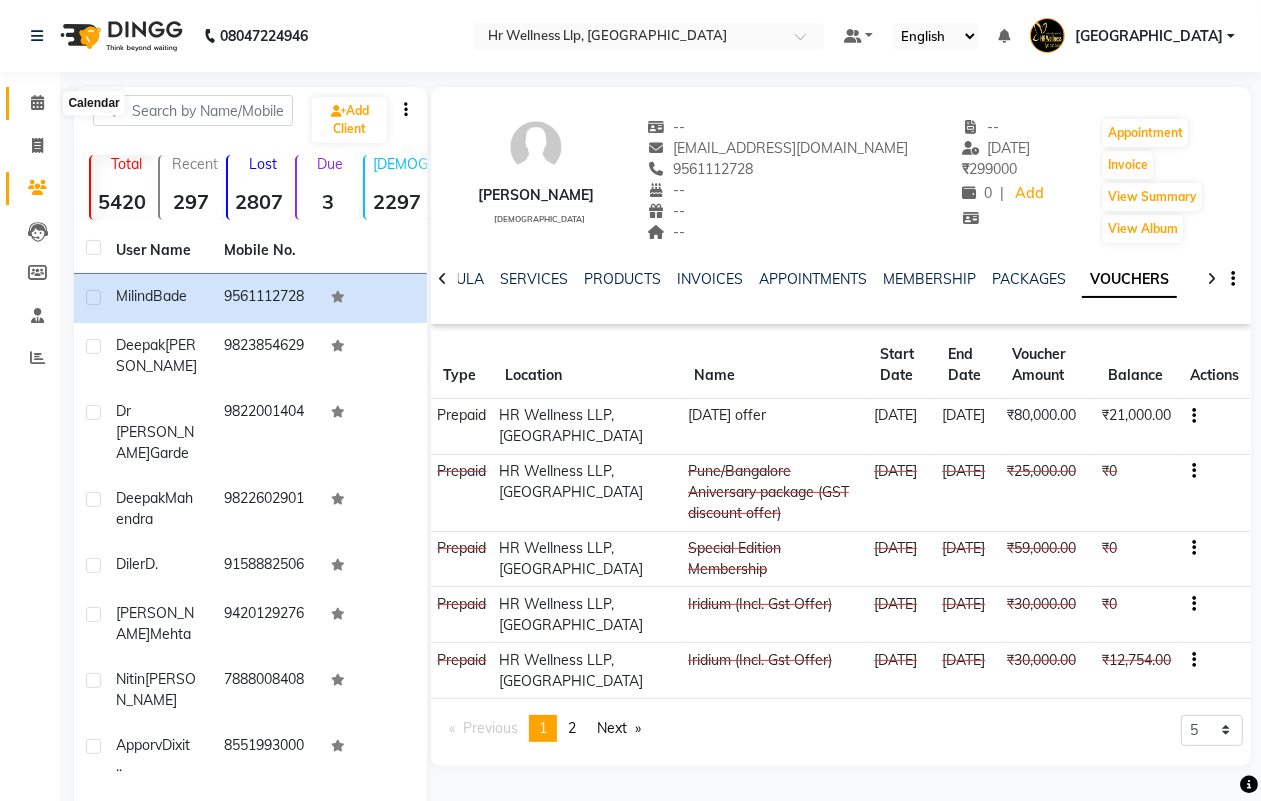 click 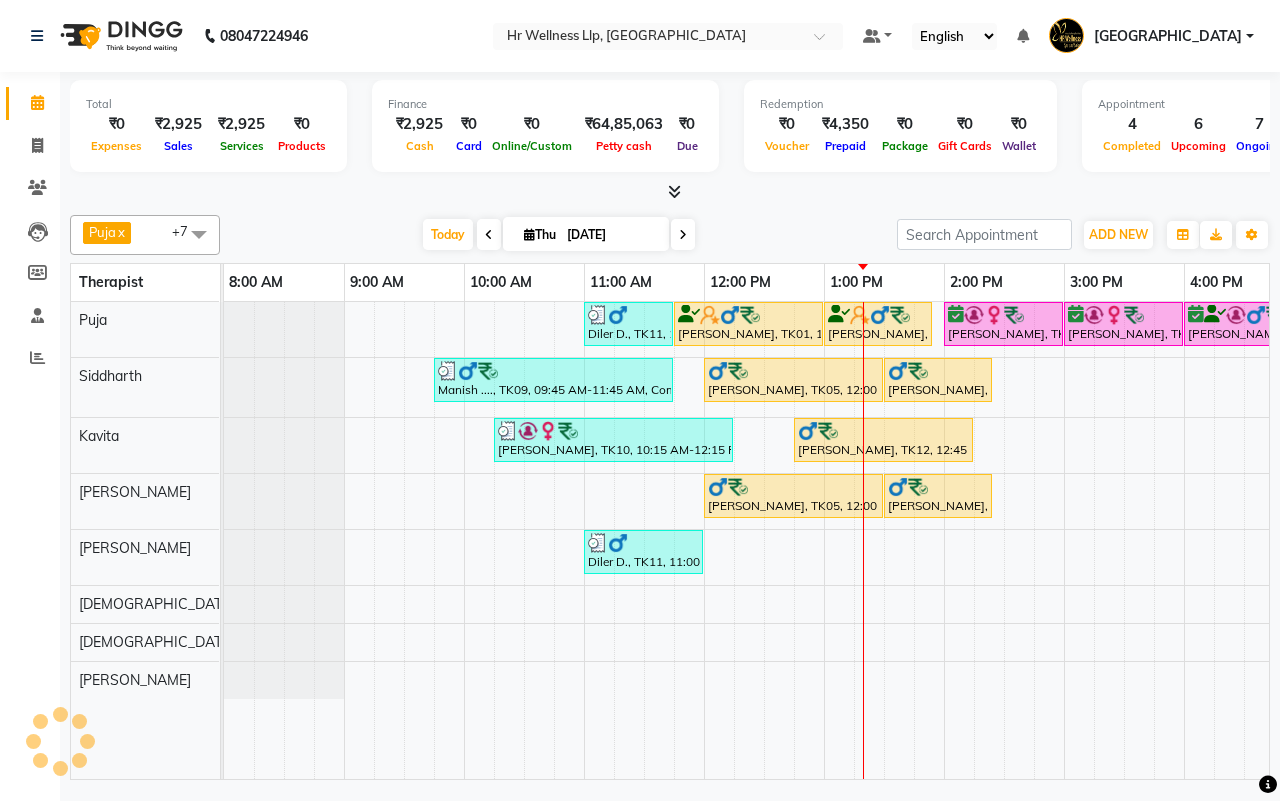 scroll, scrollTop: 0, scrollLeft: 515, axis: horizontal 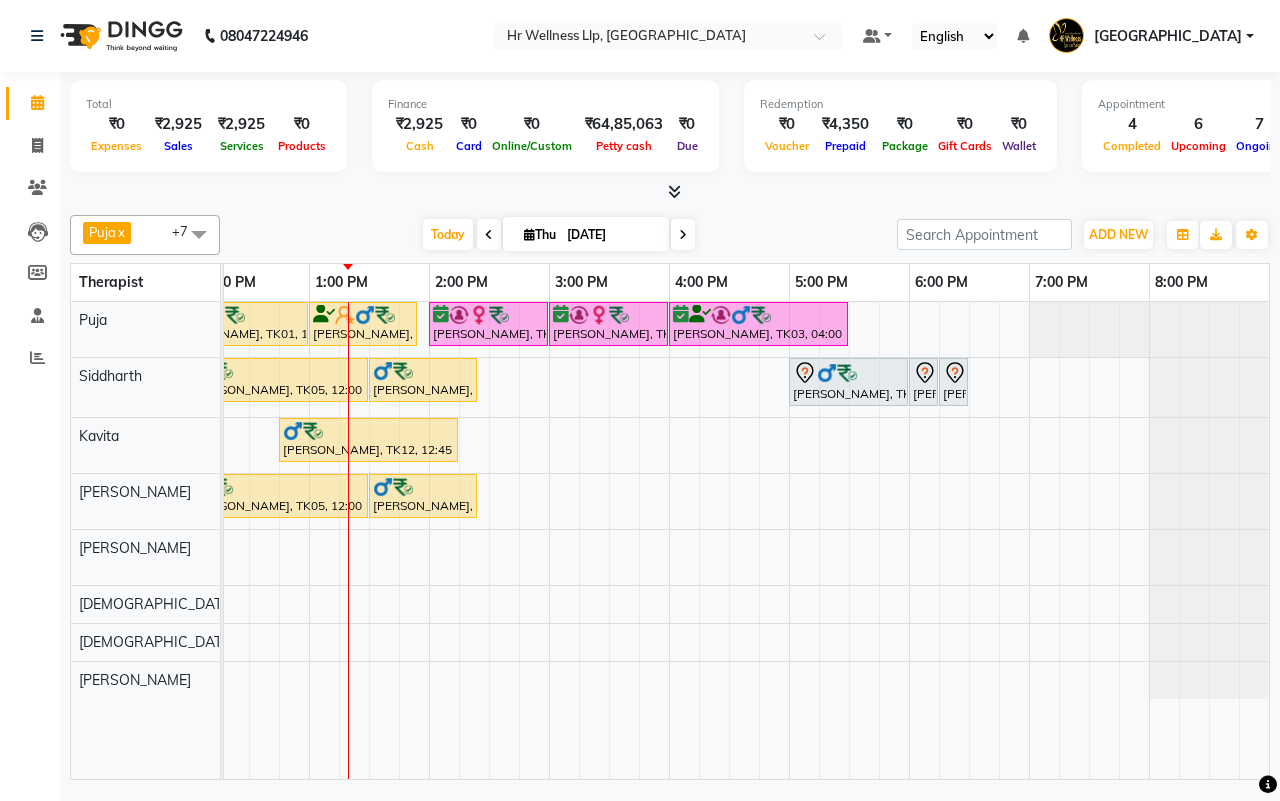 click on "Today  Thu 10-07-2025" at bounding box center [558, 235] 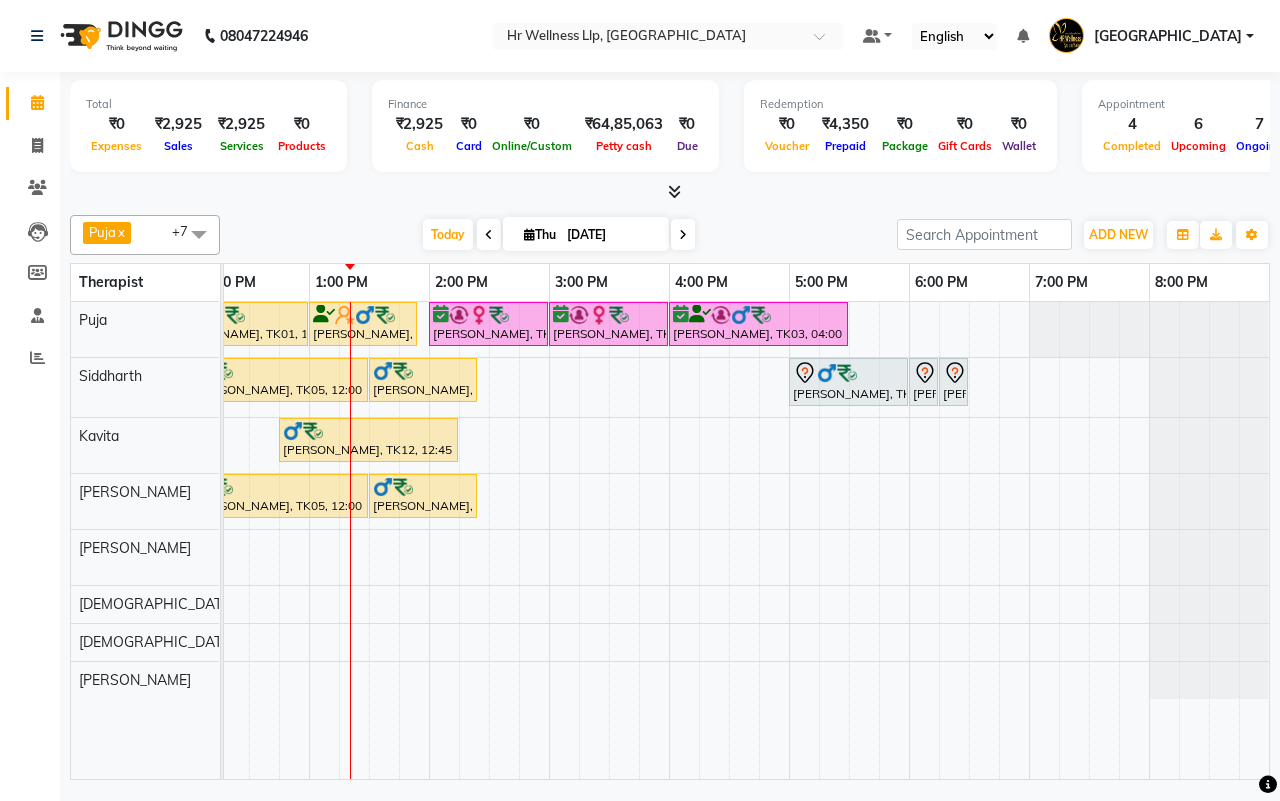 click on "Today  Thu 10-07-2025" at bounding box center (558, 235) 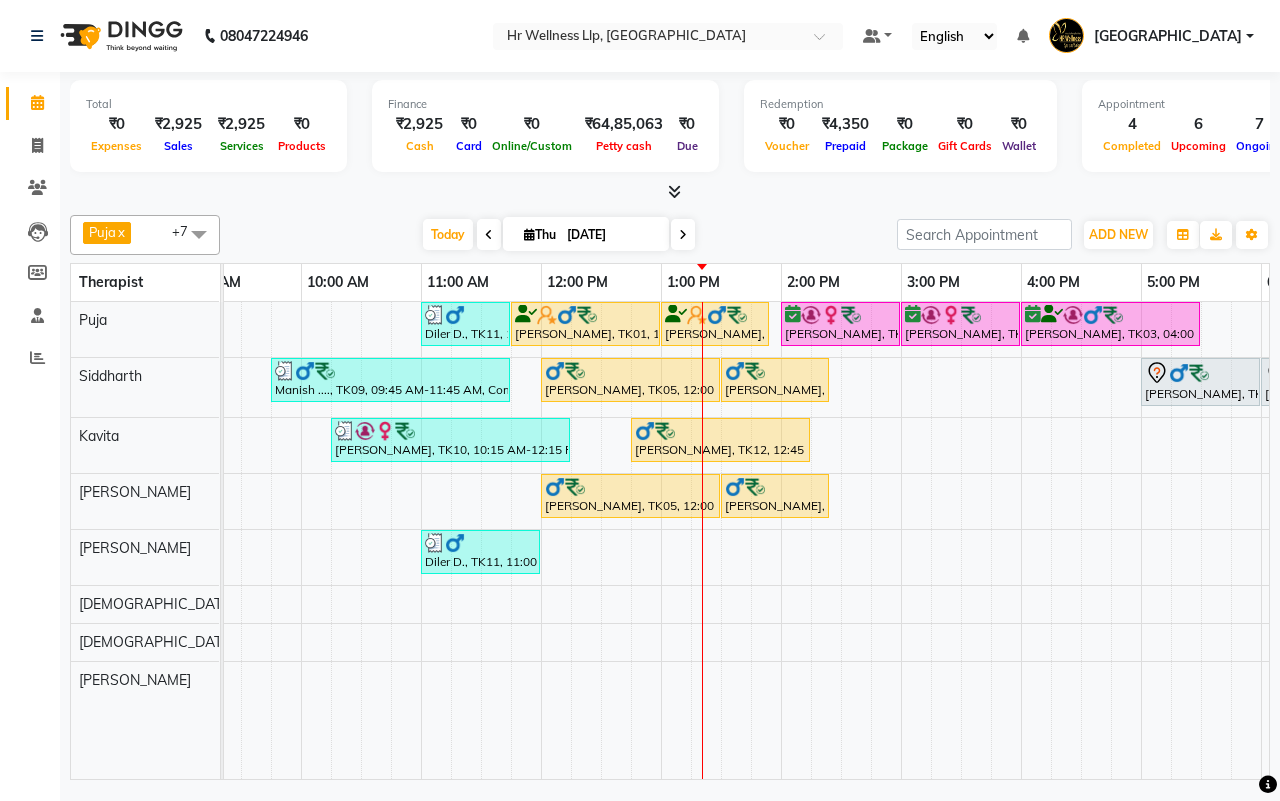 scroll, scrollTop: 0, scrollLeft: 497, axis: horizontal 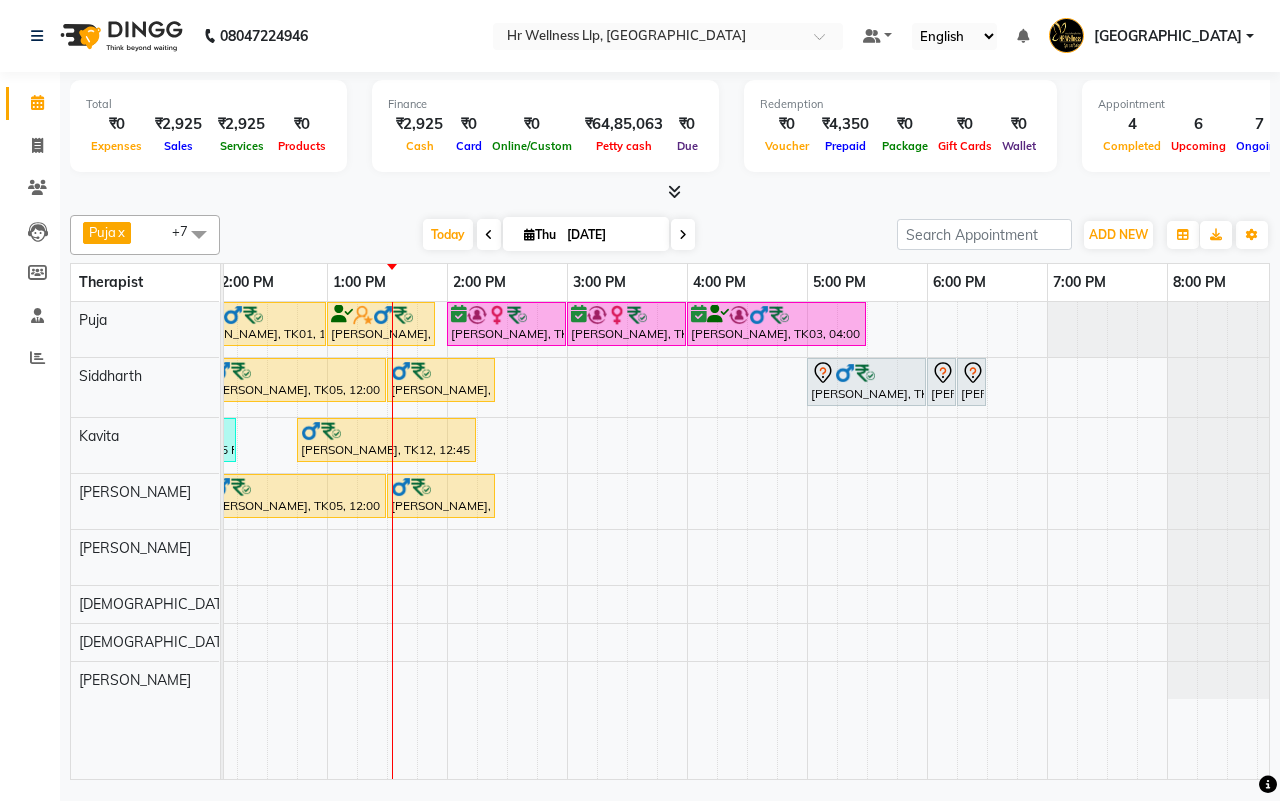 click on "Today  Thu 10-07-2025" at bounding box center (558, 235) 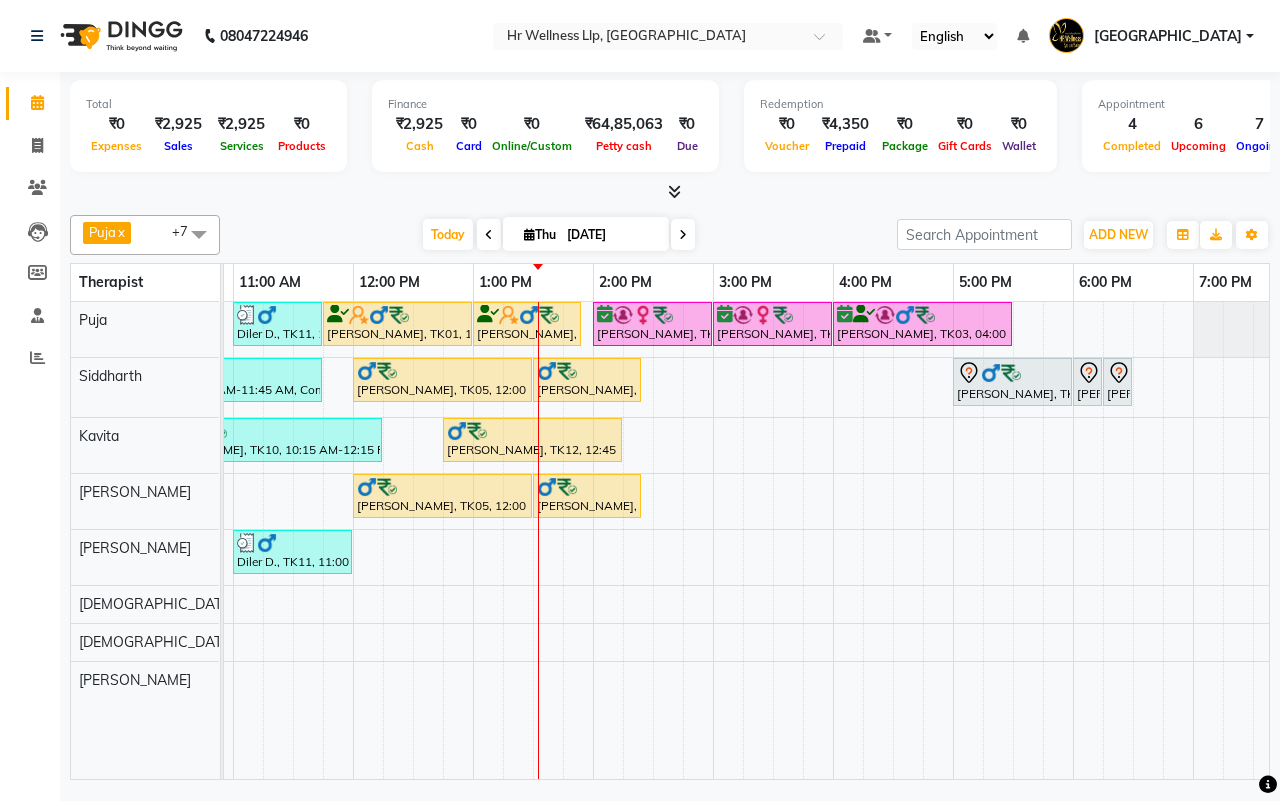 scroll, scrollTop: 0, scrollLeft: 330, axis: horizontal 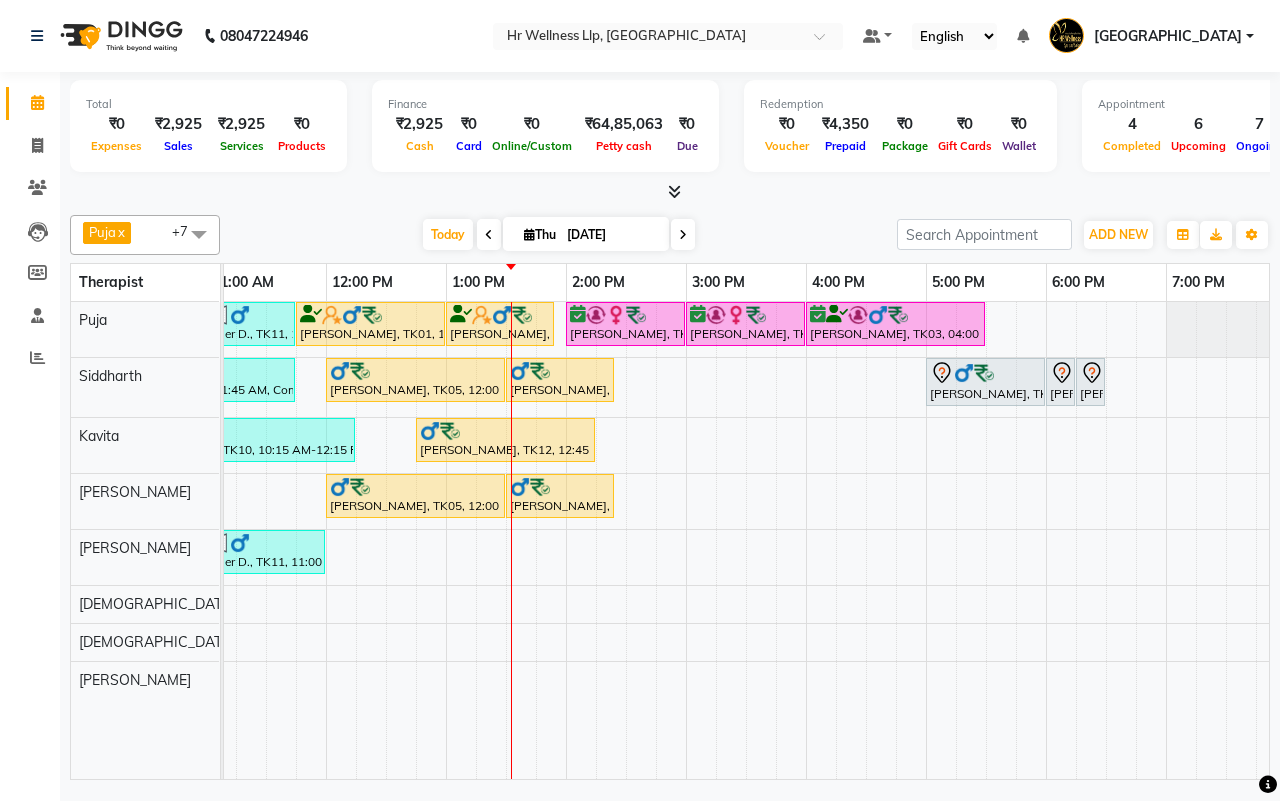 click on "Today  Thu 10-07-2025" at bounding box center (558, 235) 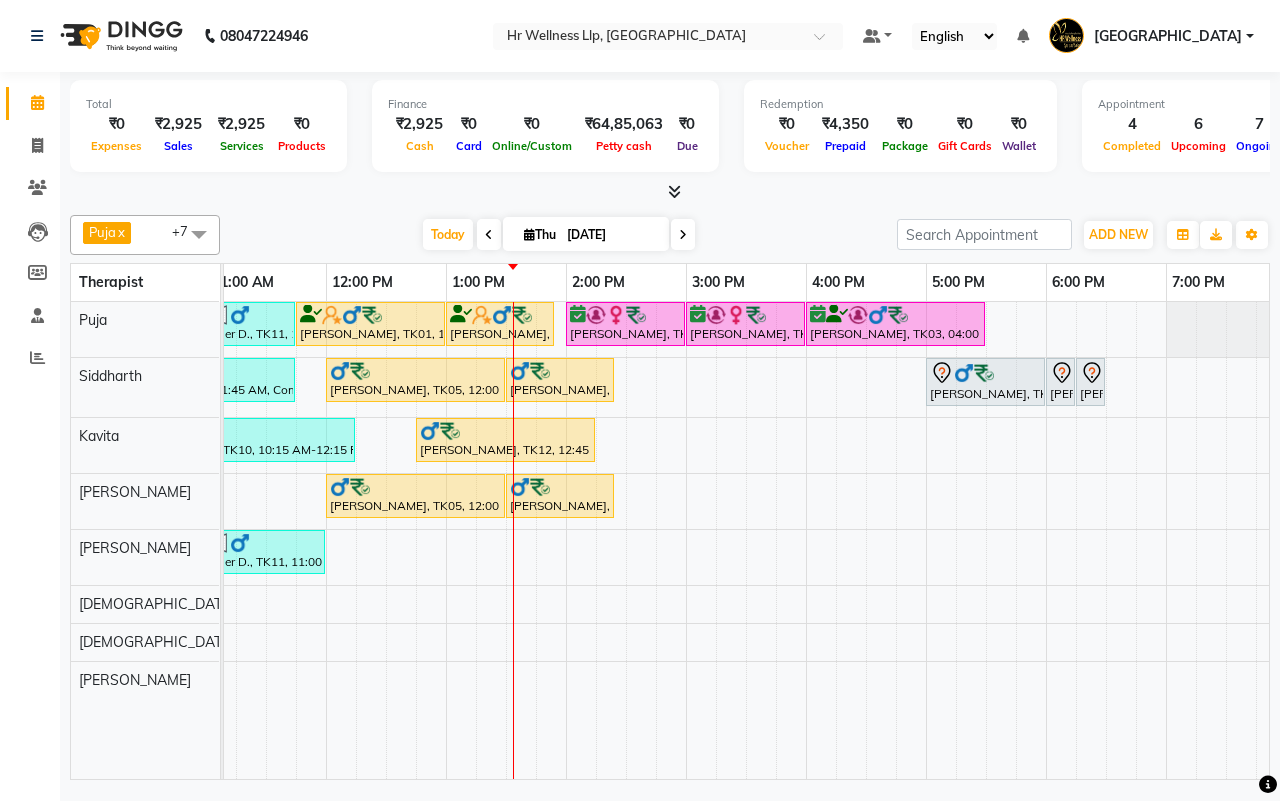 click on "Today  Thu 10-07-2025" at bounding box center (558, 235) 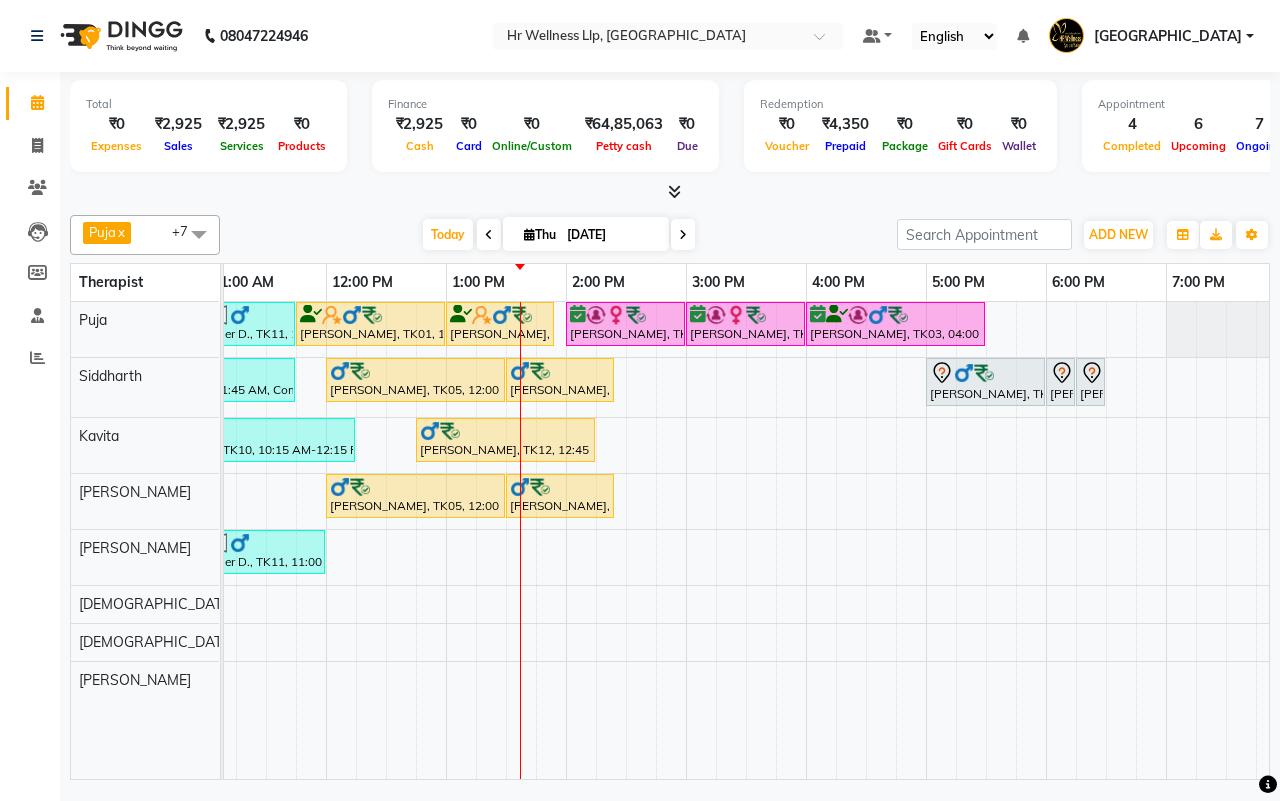click on "Today  Thu 10-07-2025" at bounding box center (558, 235) 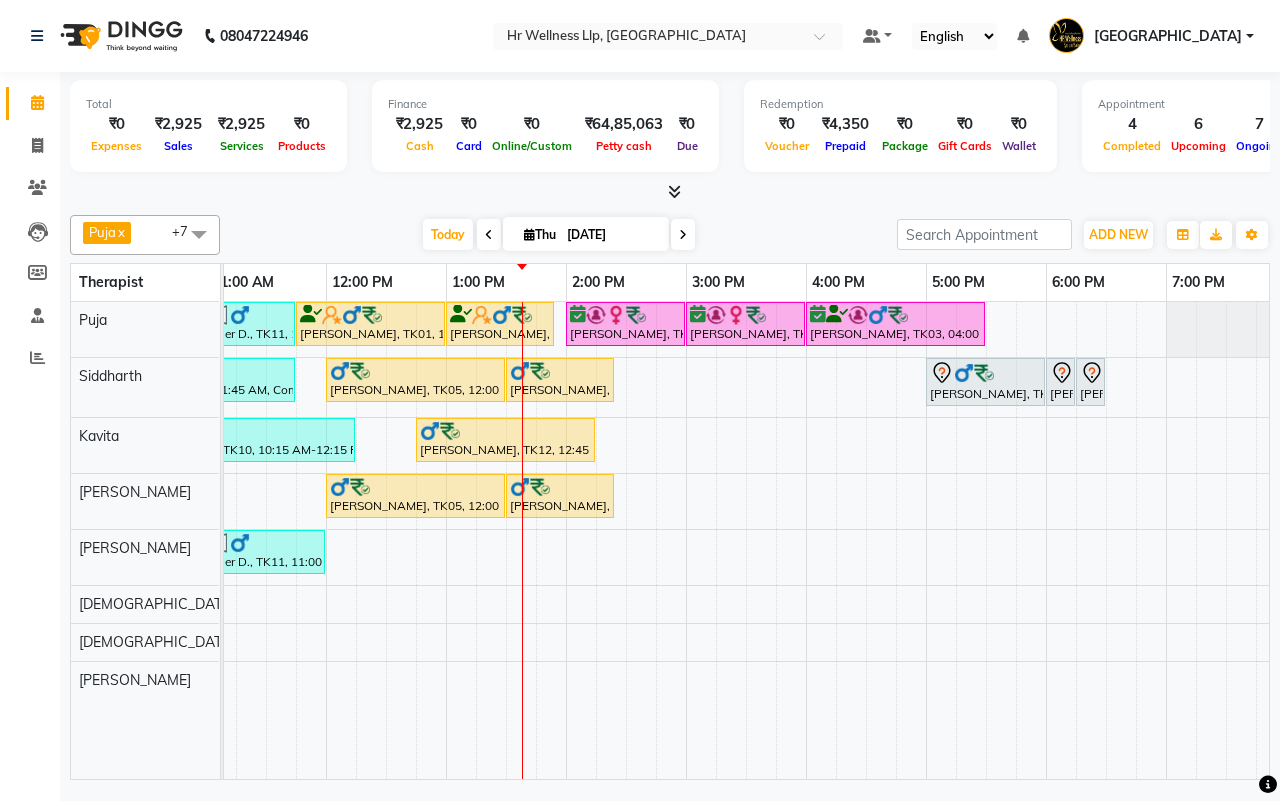 click on "Today  Thu 10-07-2025" at bounding box center (558, 235) 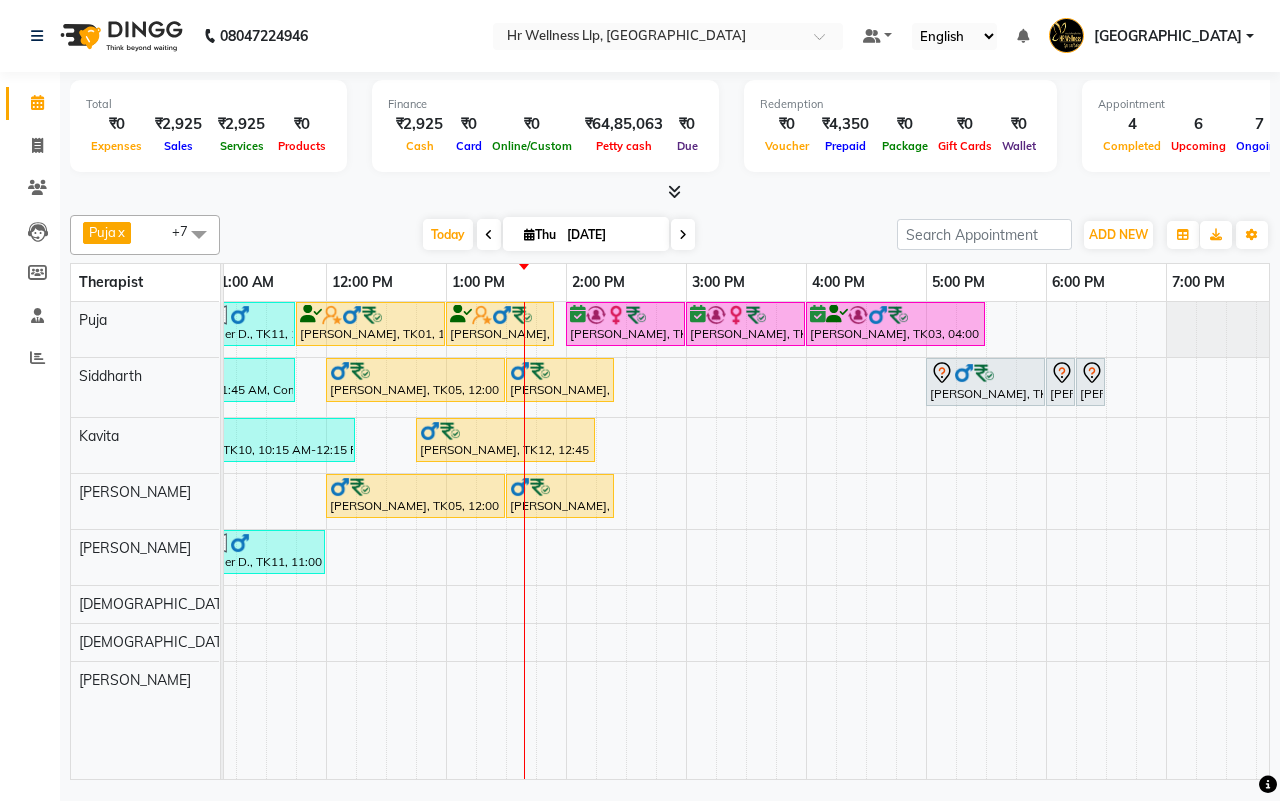 click on "Today  Thu 10-07-2025" at bounding box center (558, 235) 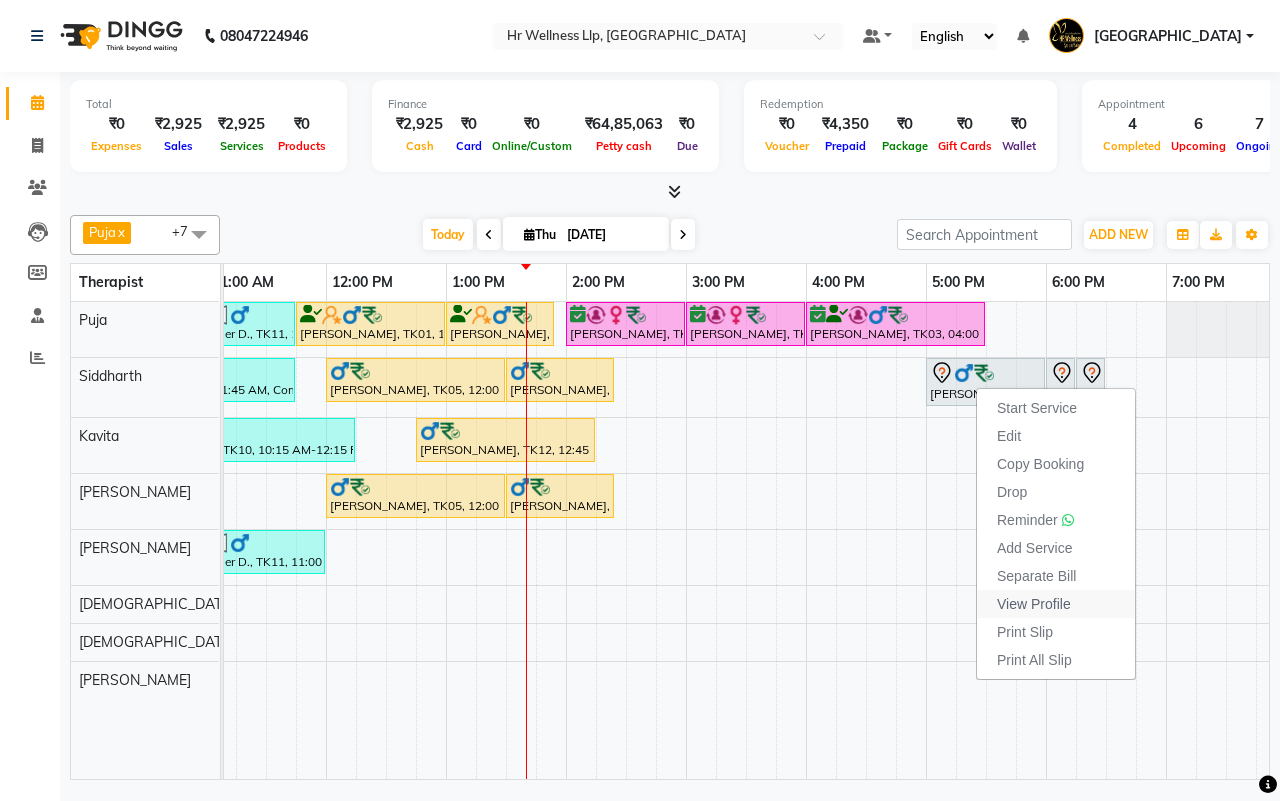 click on "View Profile" at bounding box center (1034, 604) 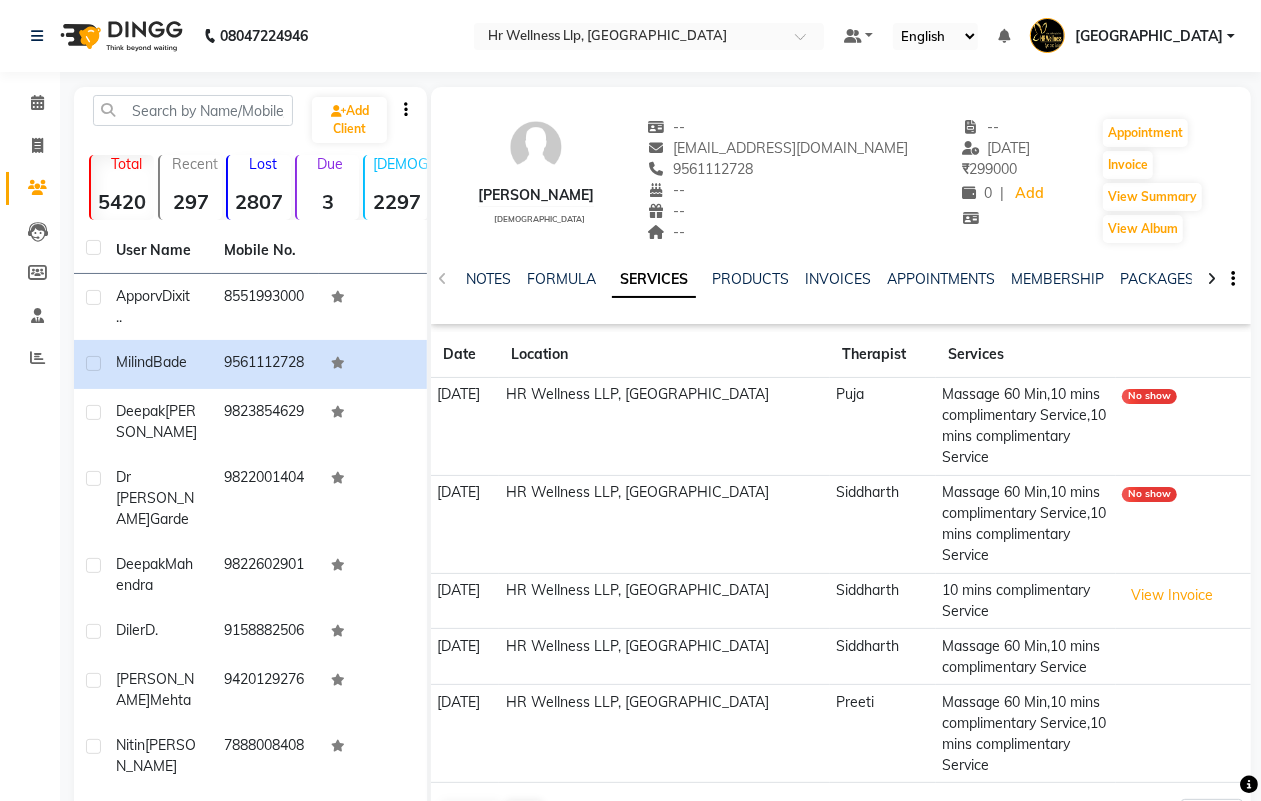click 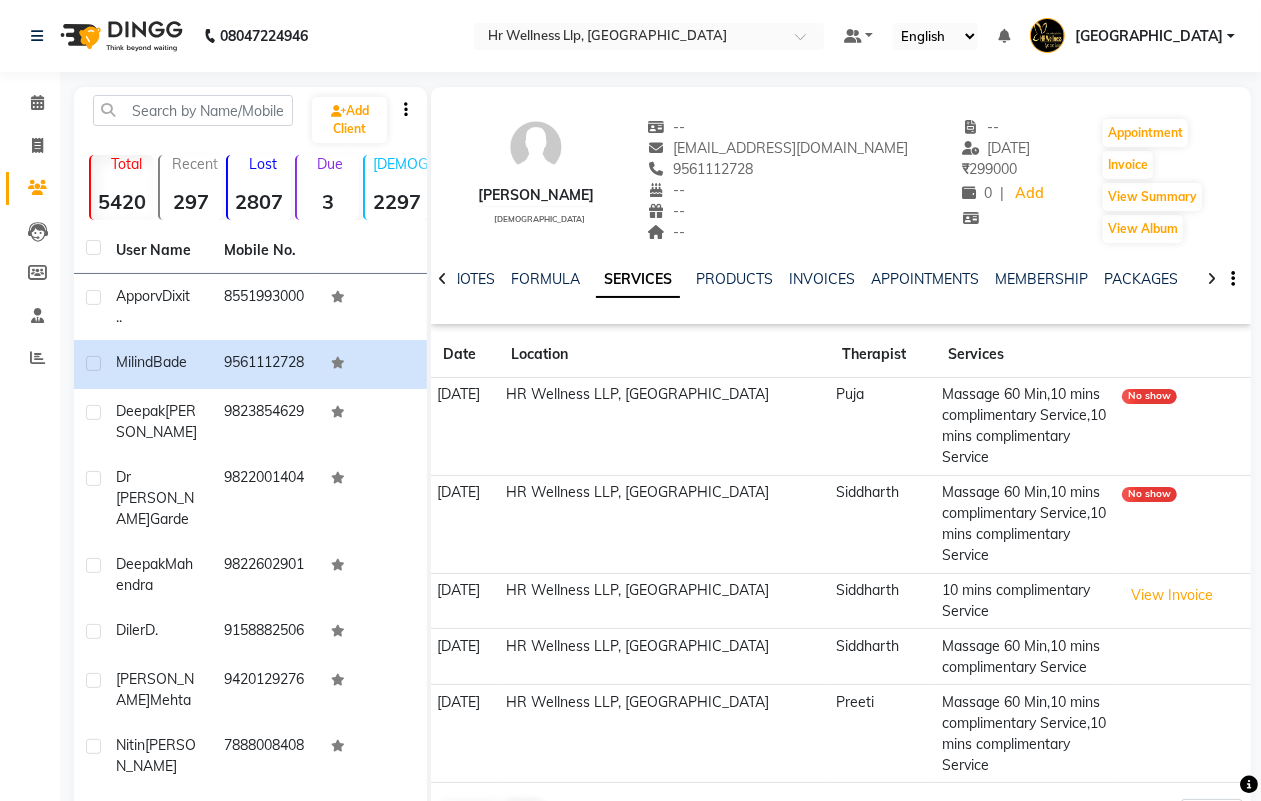click 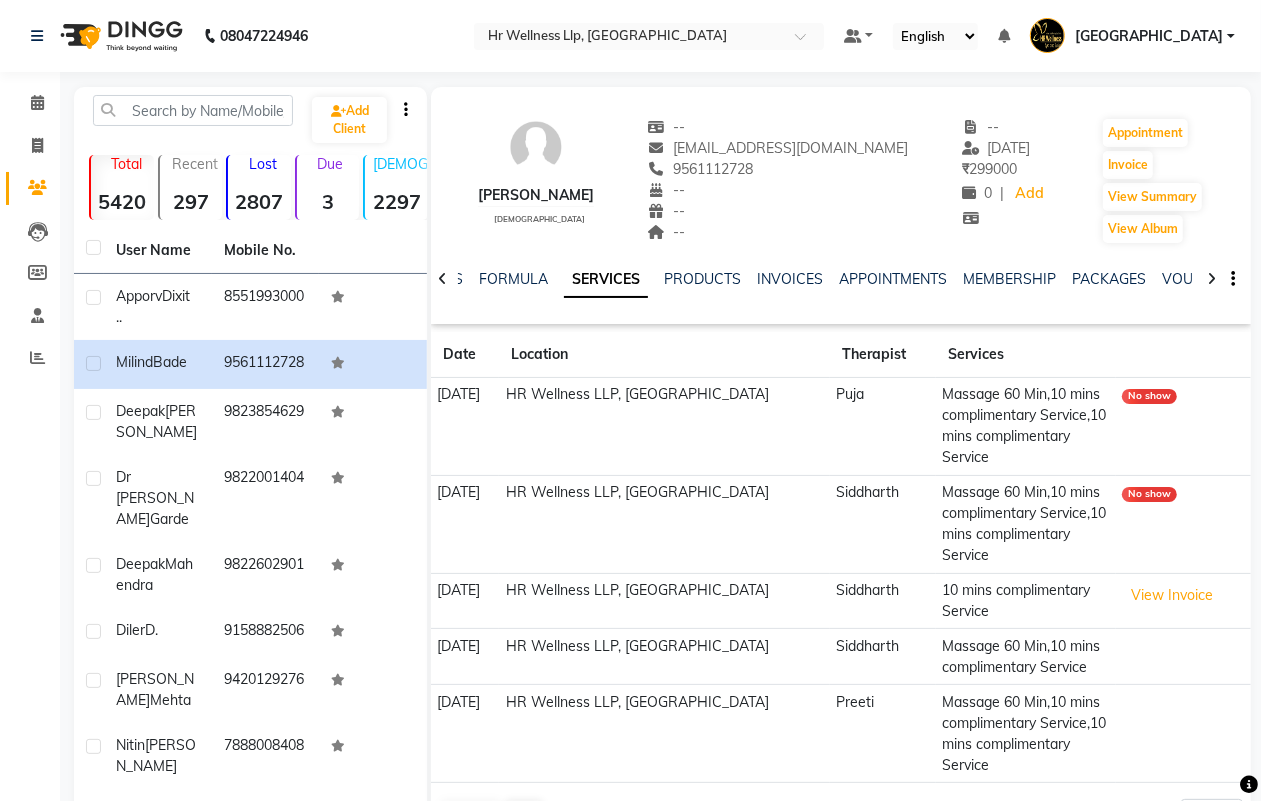 click 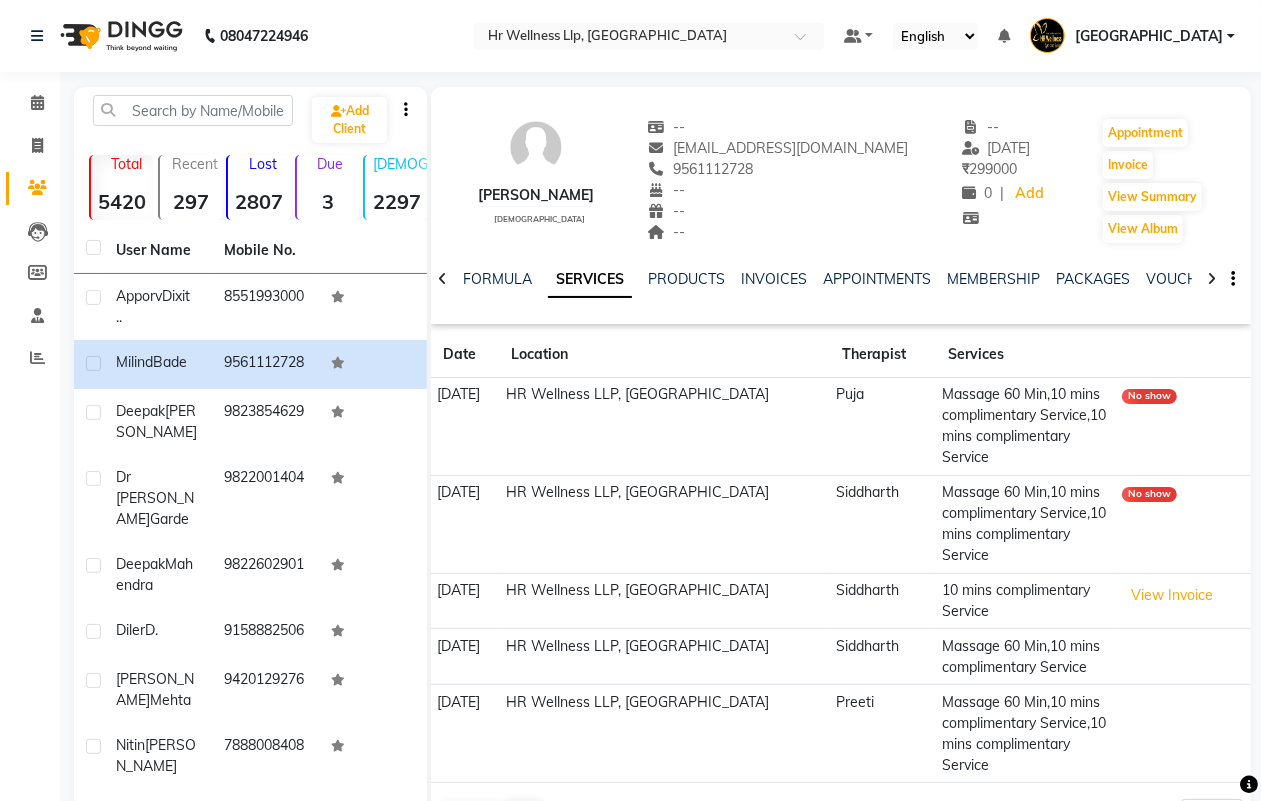 click 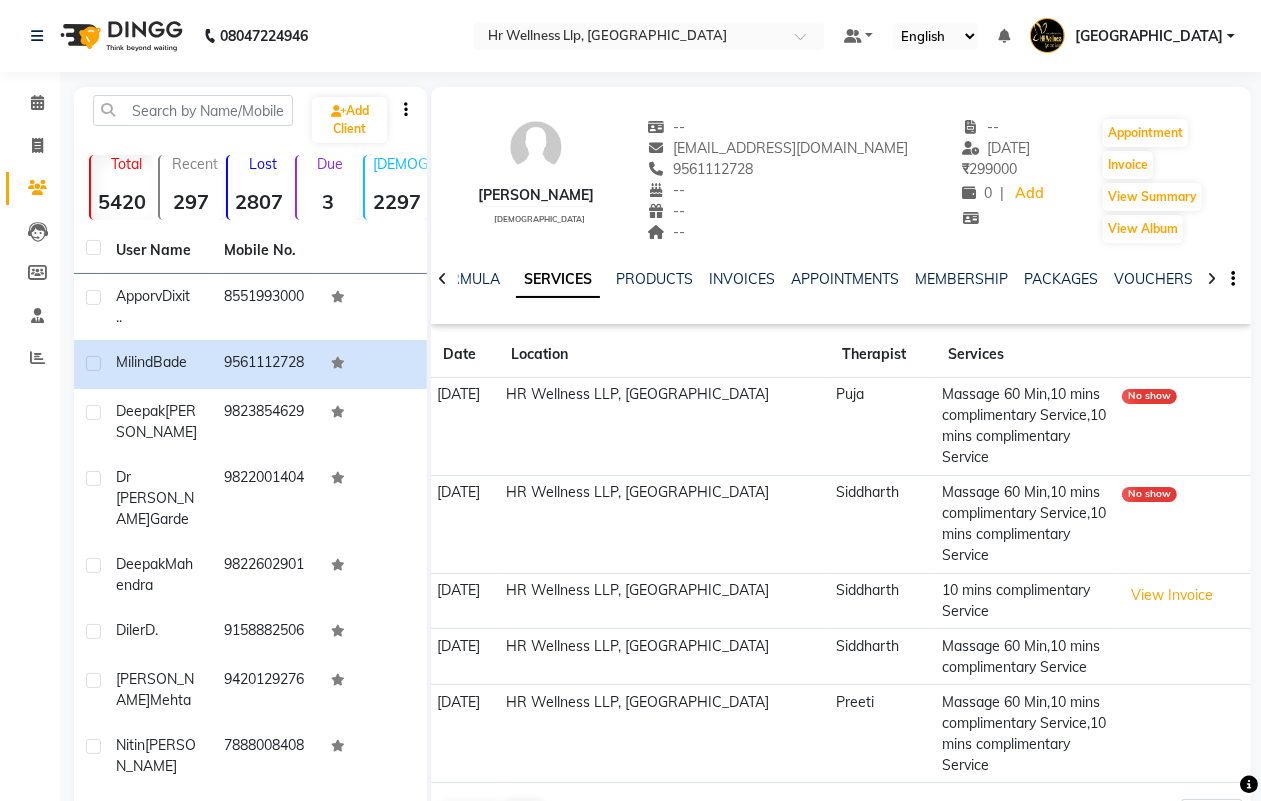 click 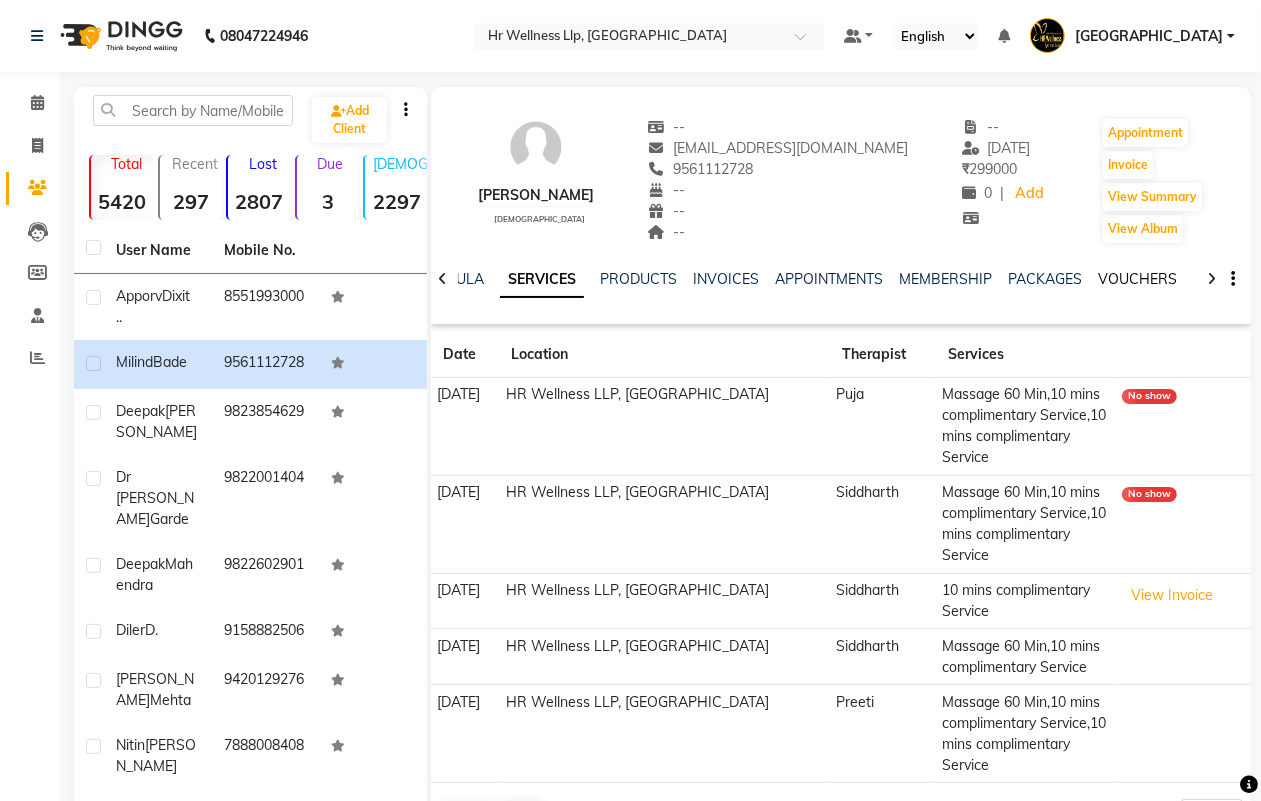 click on "VOUCHERS" 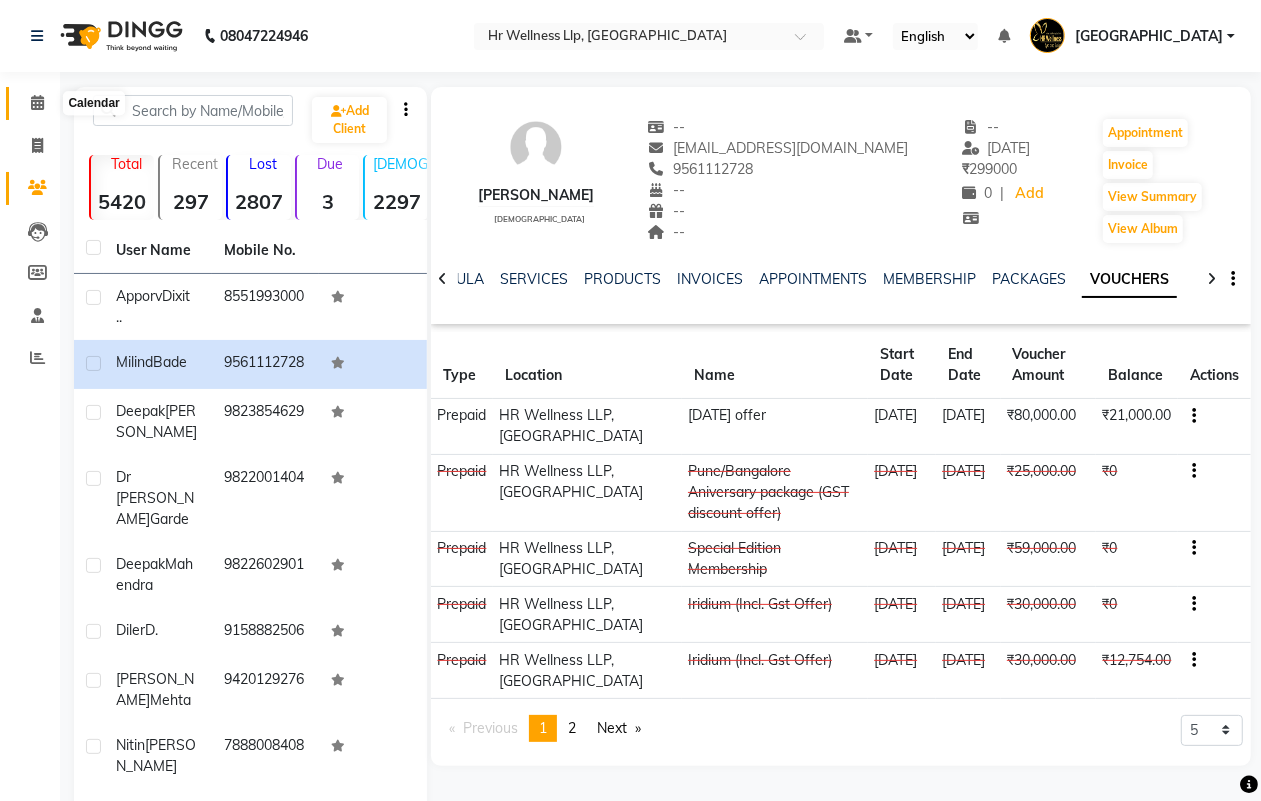 click 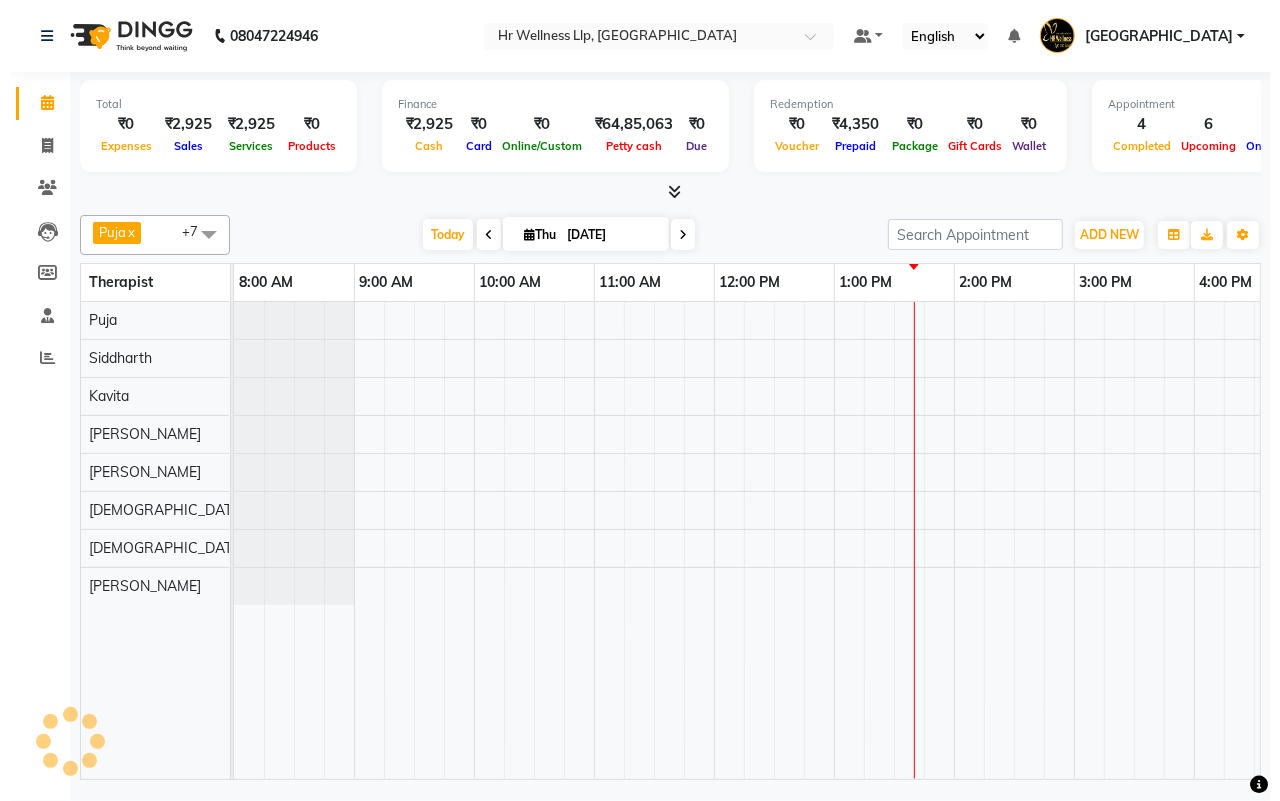 scroll, scrollTop: 0, scrollLeft: 515, axis: horizontal 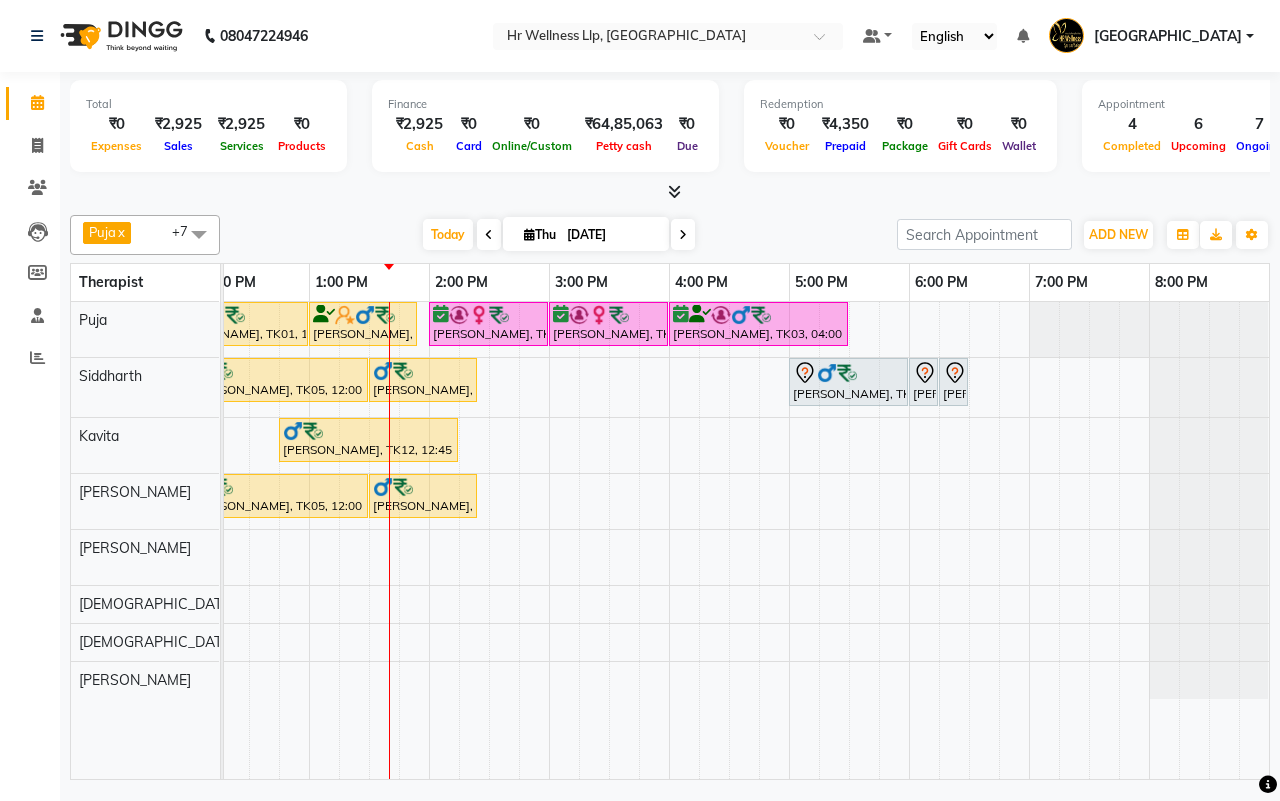 click on "Today  Thu 10-07-2025" at bounding box center [558, 235] 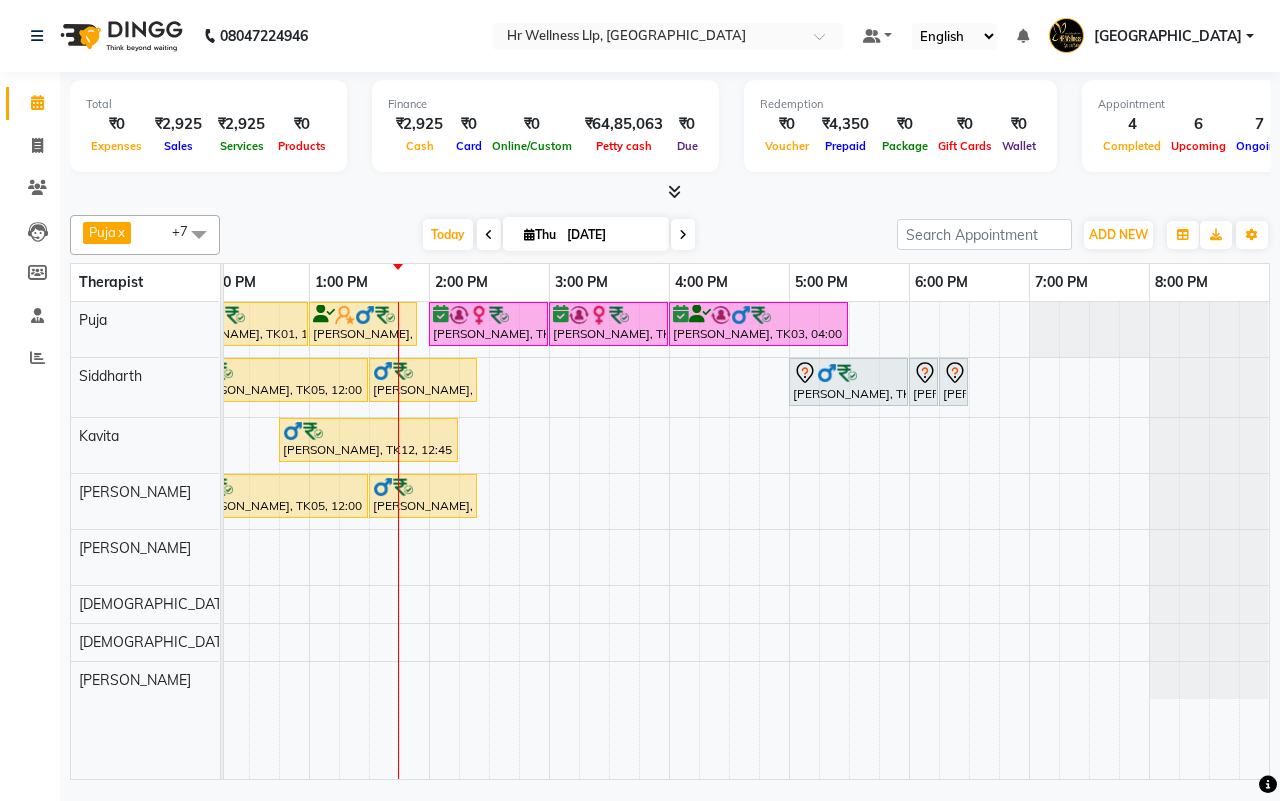 click on "Today  Thu 10-07-2025" at bounding box center (558, 235) 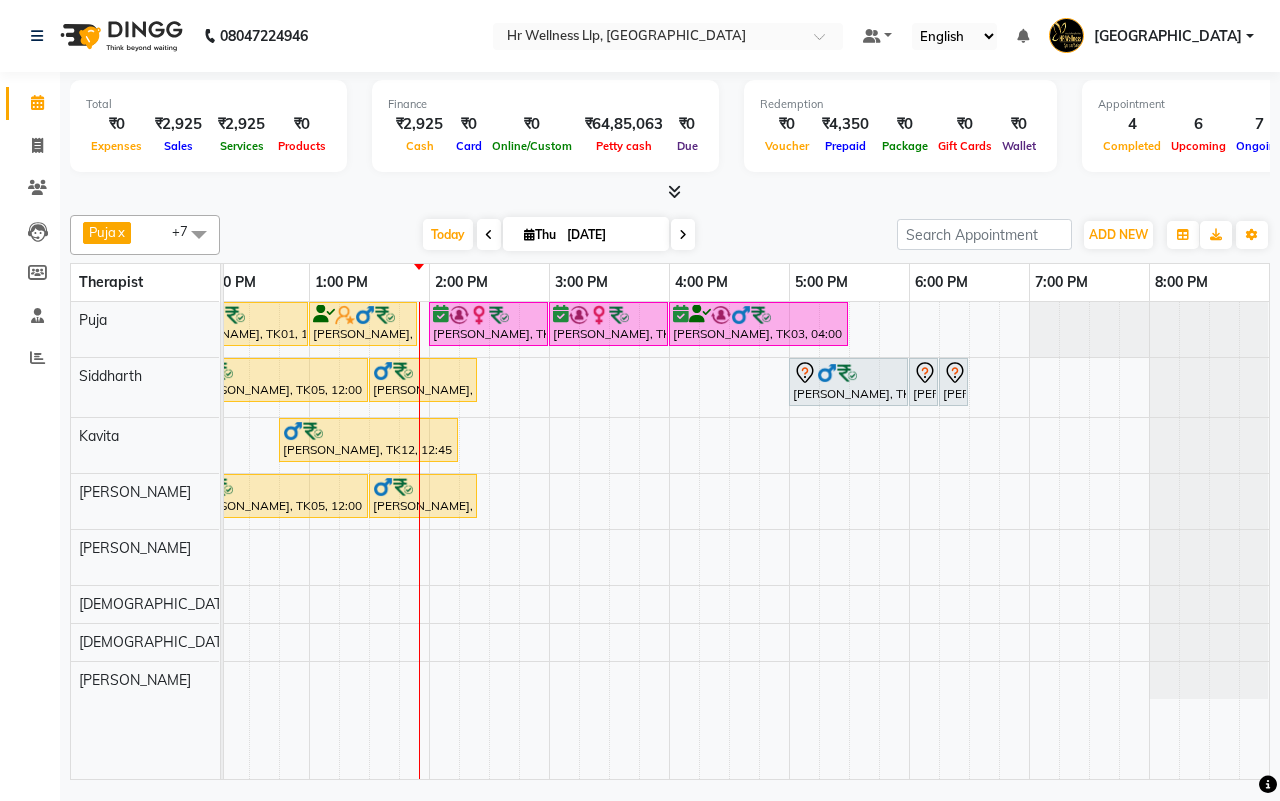 scroll, scrollTop: 0, scrollLeft: 407, axis: horizontal 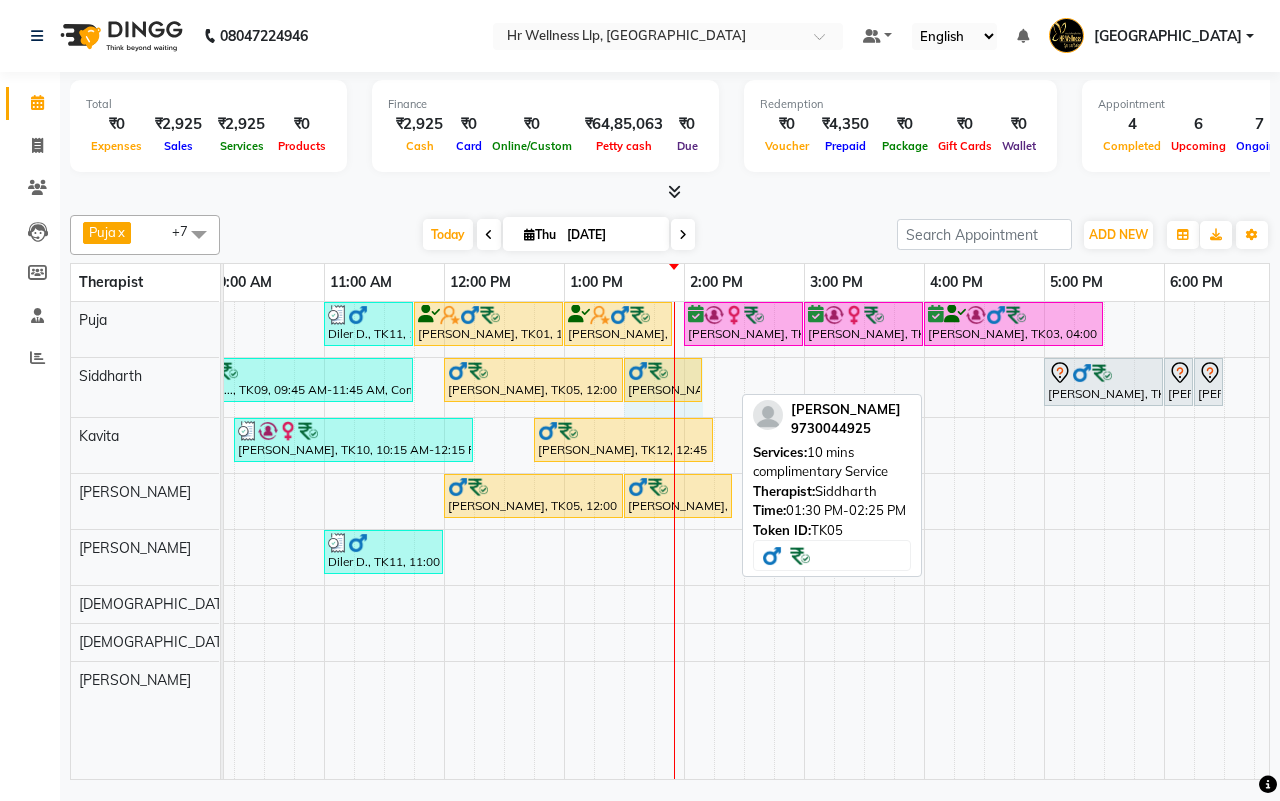 drag, startPoint x: 731, startPoint y: 367, endPoint x: 707, endPoint y: 372, distance: 24.5153 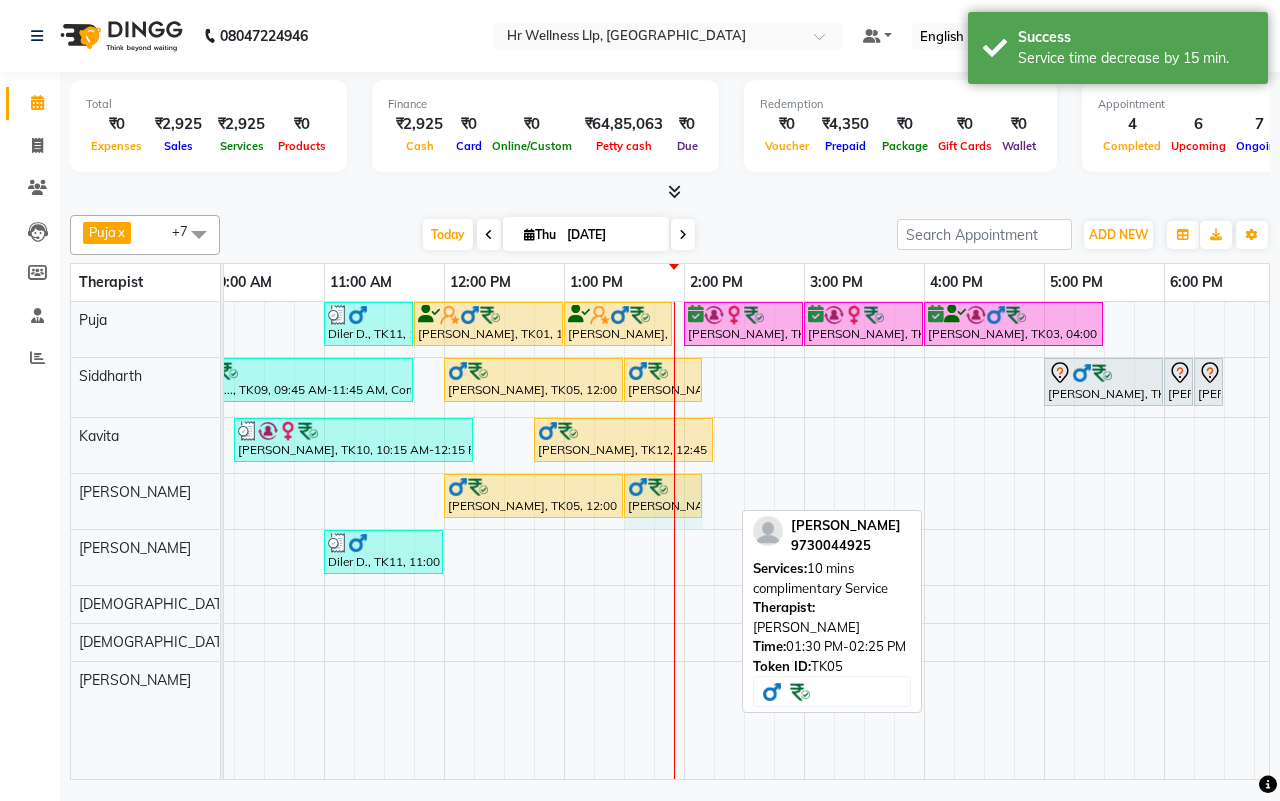 drag, startPoint x: 730, startPoint y: 500, endPoint x: 706, endPoint y: 501, distance: 24.020824 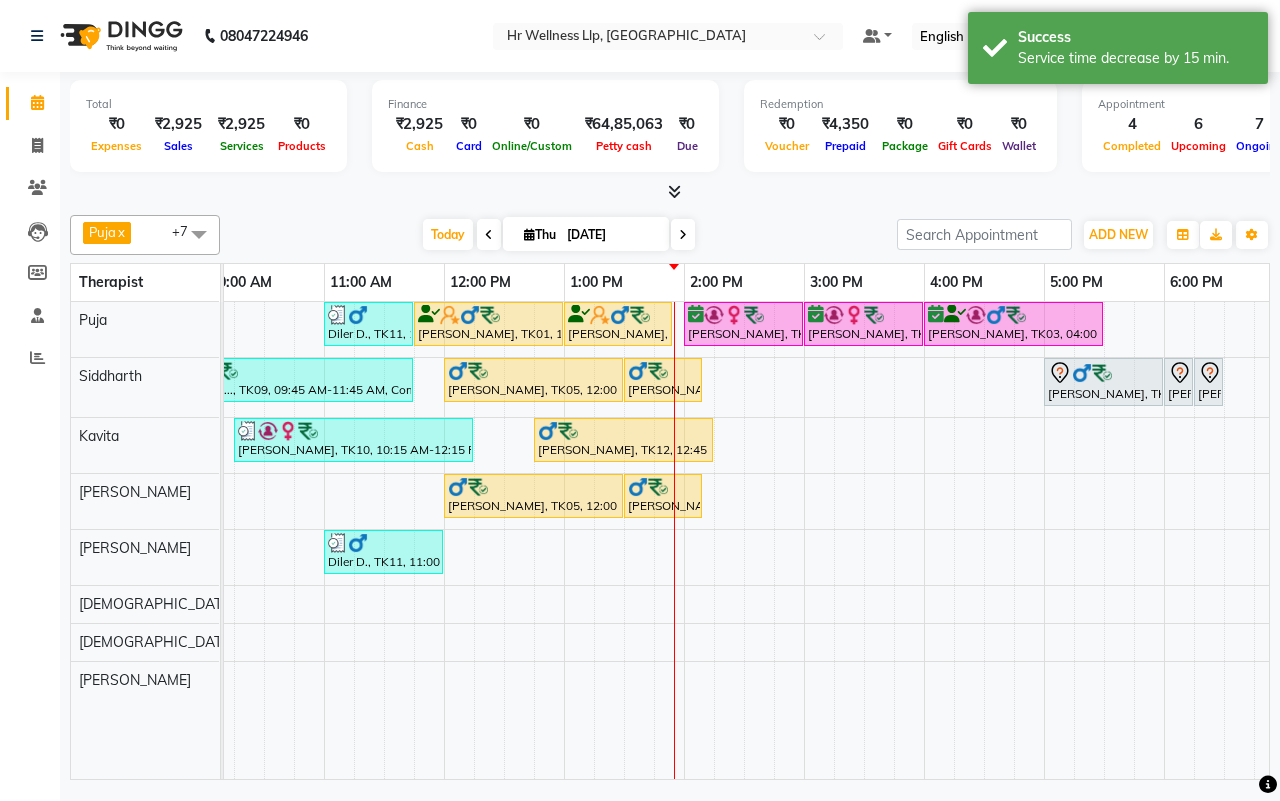 click on "Puja  x Siddharth  x Kavita  x Sharad Bhil  x Male waitlist  x Female waitlist  x Kevin  x Lucy  x +7 Select All Female waitlist Female waitlist 1 Kavita Kevin Lucy Male waitlist Preeti Puja Sharad Bhil Siddharth Today  Thu 10-07-2025 Toggle Dropdown Add Appointment Add Invoice Add Expense Add Attendance Add Client Toggle Dropdown Add Appointment Add Invoice Add Expense Add Attendance Add Client ADD NEW Toggle Dropdown Add Appointment Add Invoice Add Expense Add Attendance Add Client Puja  x Siddharth  x Kavita  x Sharad Bhil  x Male waitlist  x Female waitlist  x Kevin  x Lucy  x +7 Select All Female waitlist Female waitlist 1 Kavita Kevin Lucy Male waitlist Preeti Puja Sharad Bhil Siddharth Group By  Staff View   Room View  View as Vertical  Vertical - Week View  Horizontal  Horizontal - Week View  List  Toggle Dropdown Calendar Settings Manage Tags   Arrange Therapists   Reset Therapists  Full Screen Appointment Form Zoom 100%" at bounding box center (670, 235) 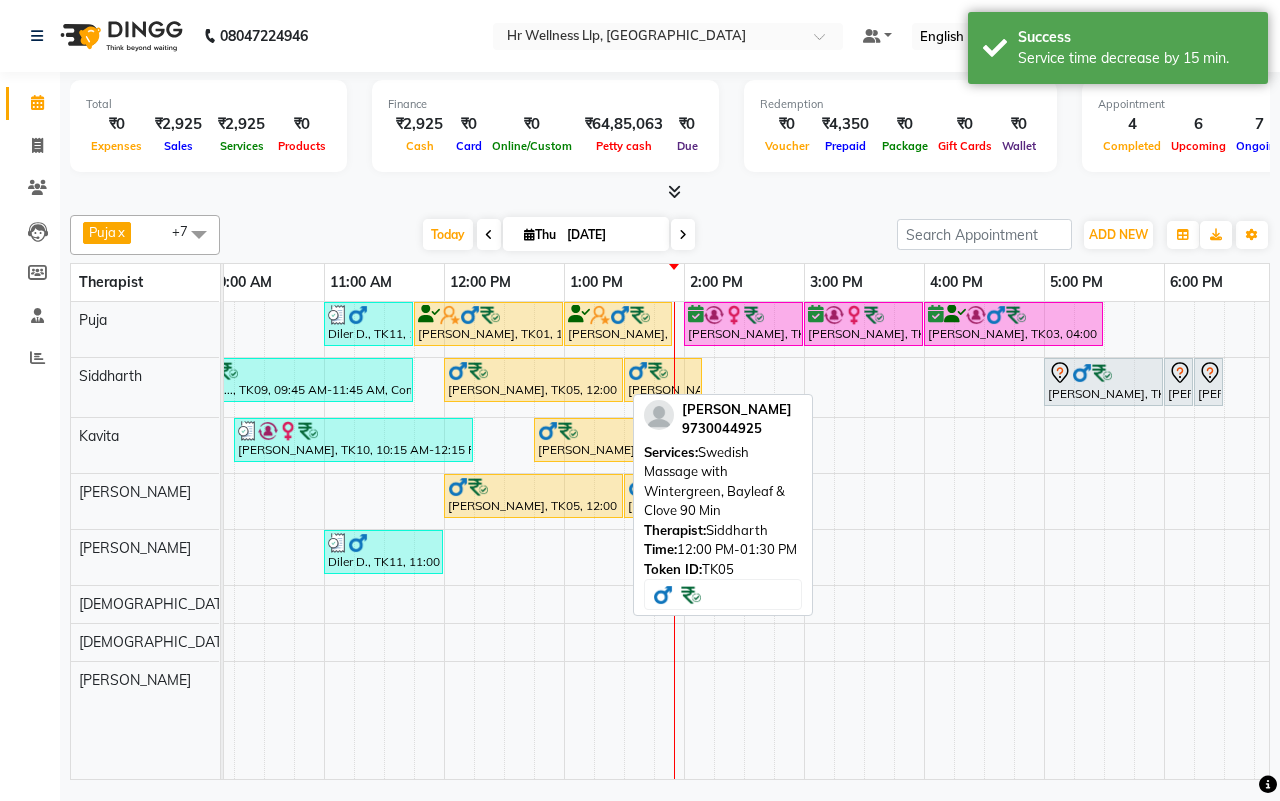 click on "Jolly Zachariah, TK05, 12:00 PM-01:30 PM, Swedish Massage with Wintergreen, Bayleaf & Clove 90 Min" at bounding box center (533, 380) 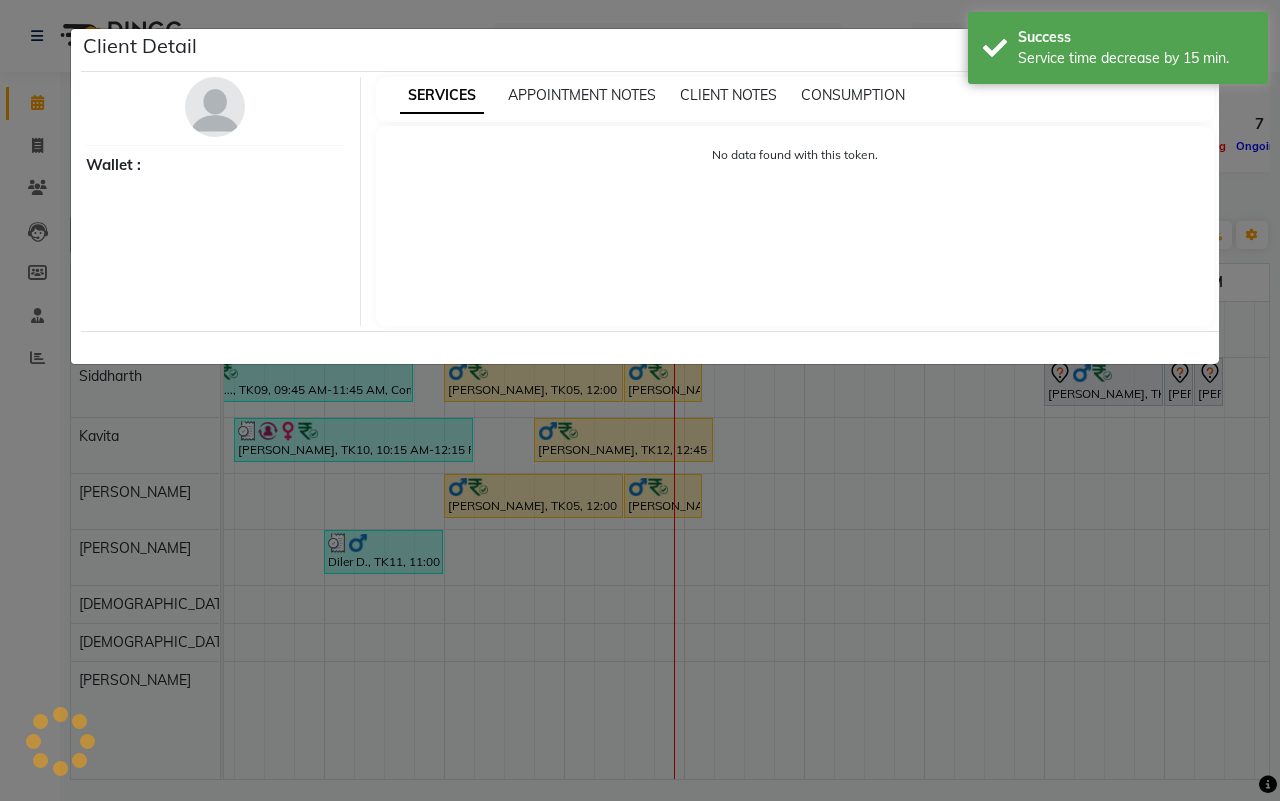 select on "1" 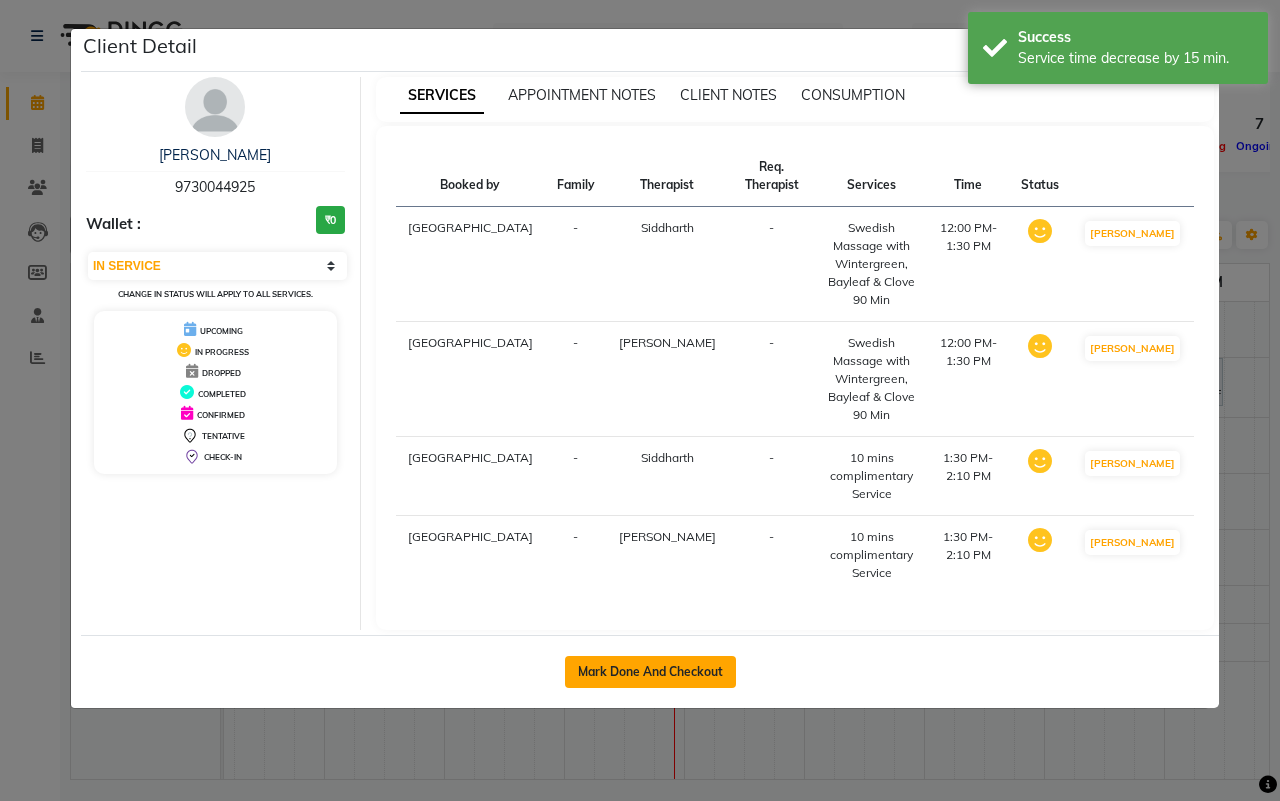 click on "Mark Done And Checkout" 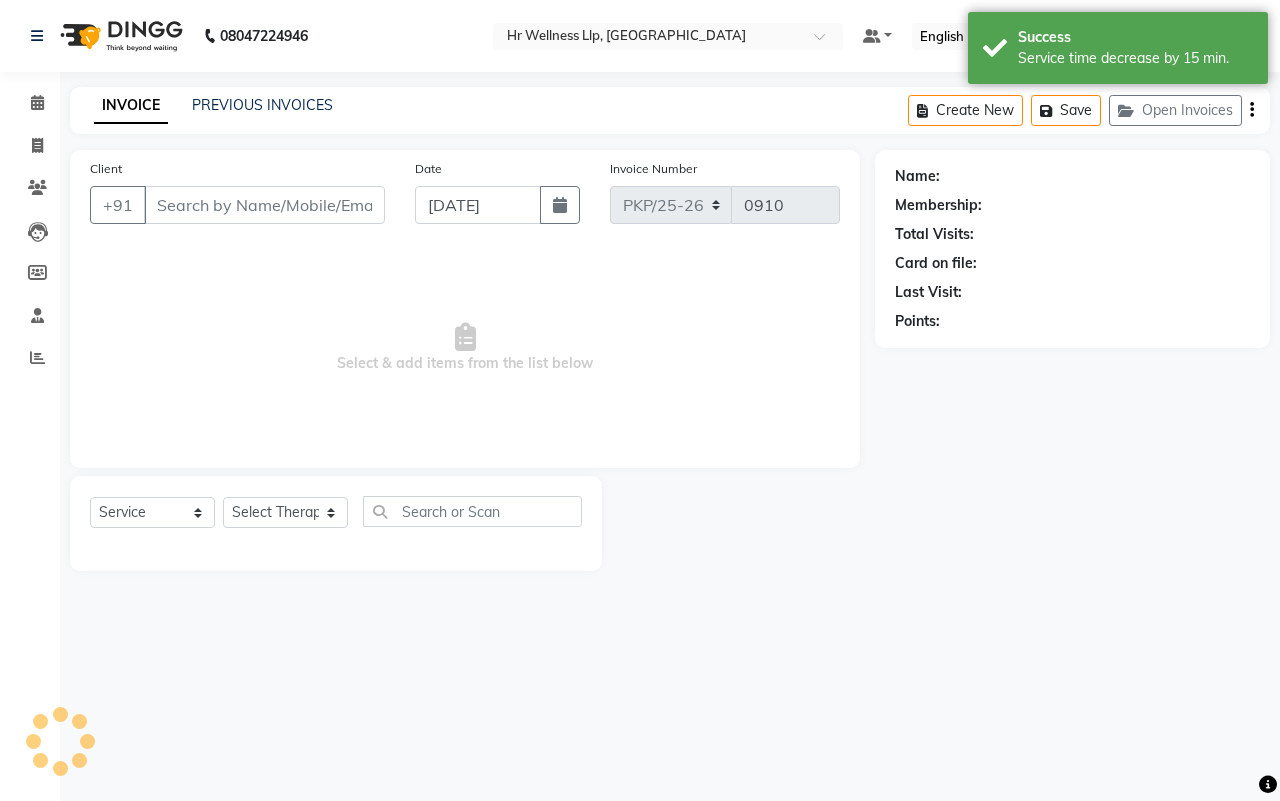 type on "9730044925" 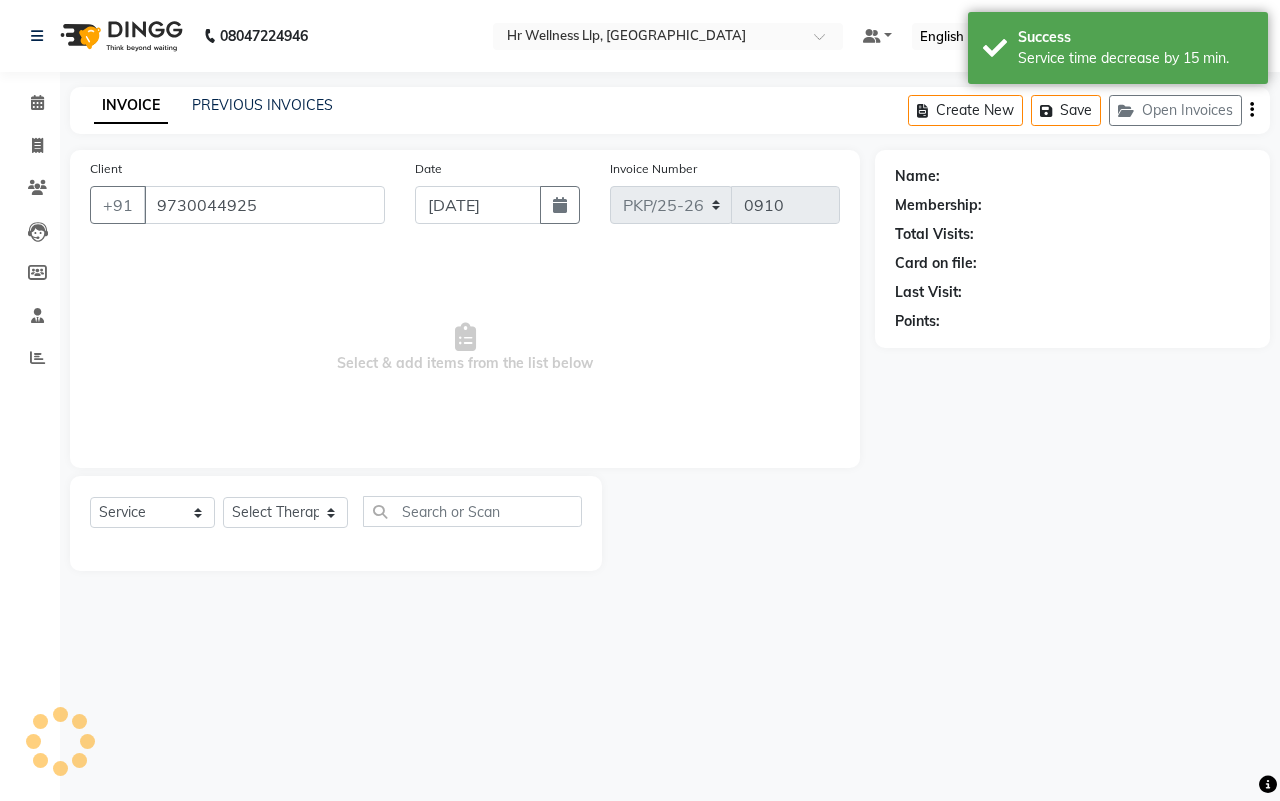 select on "16489" 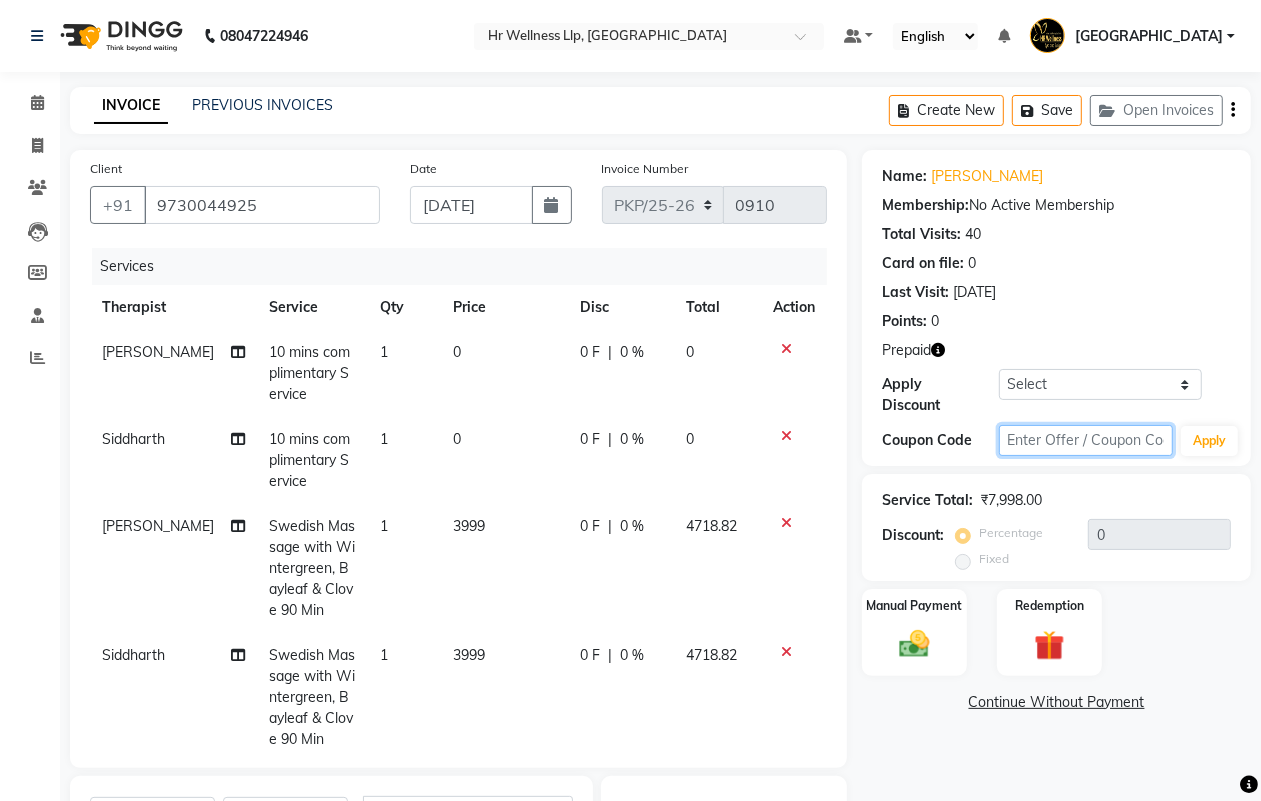 click 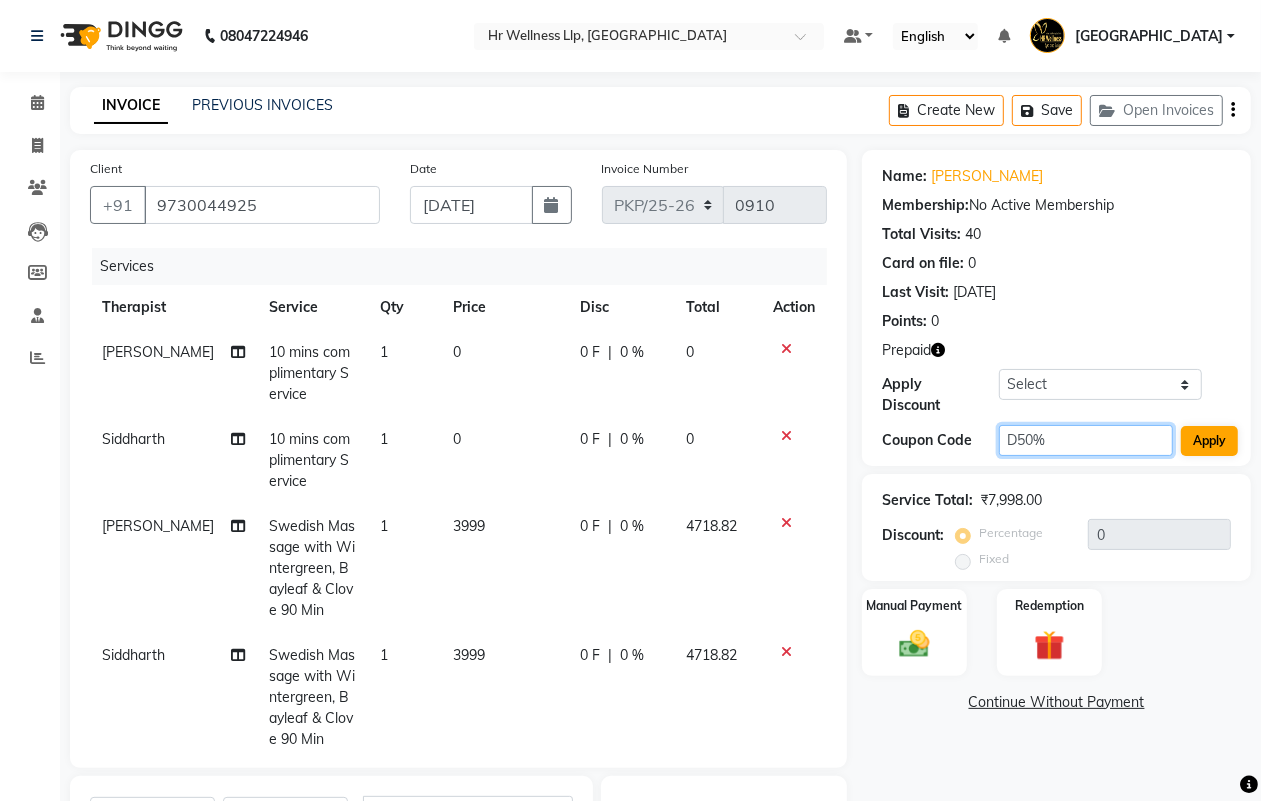 type on "D50%" 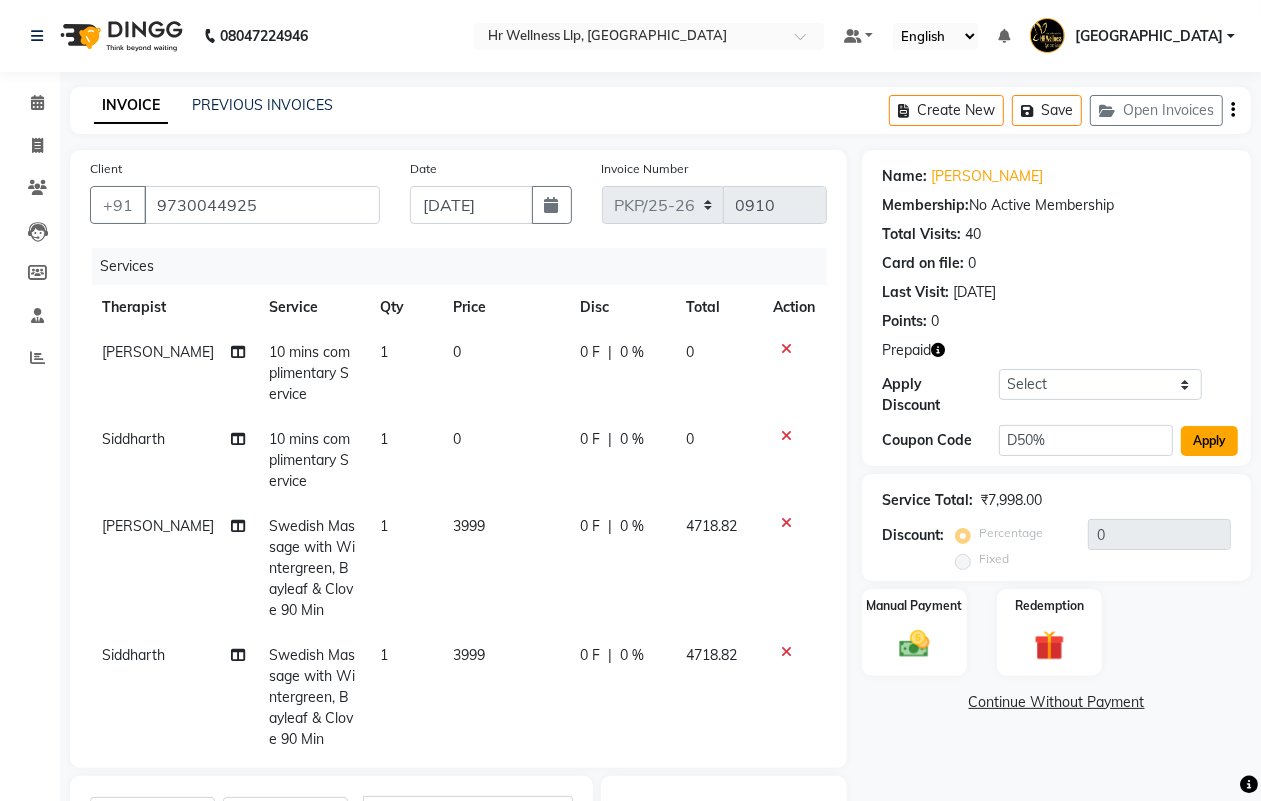 click on "Apply" 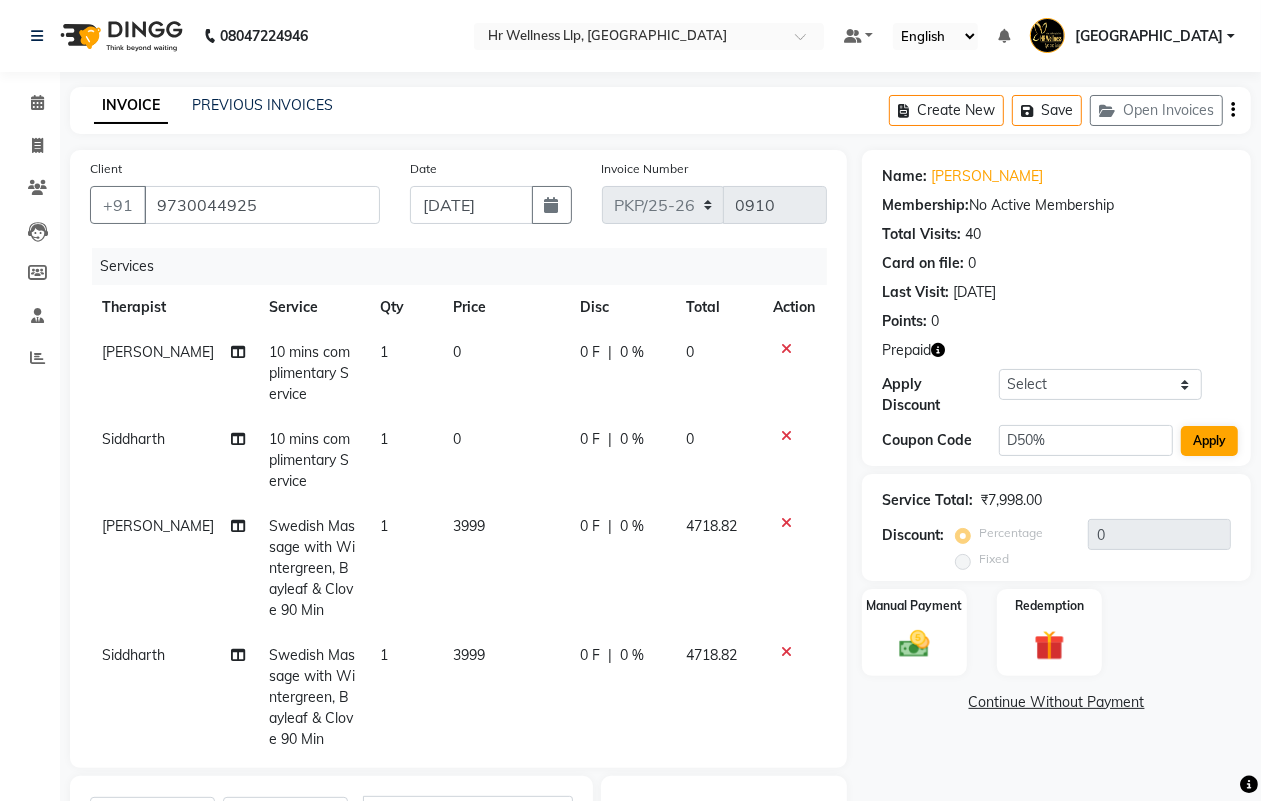 type on "50" 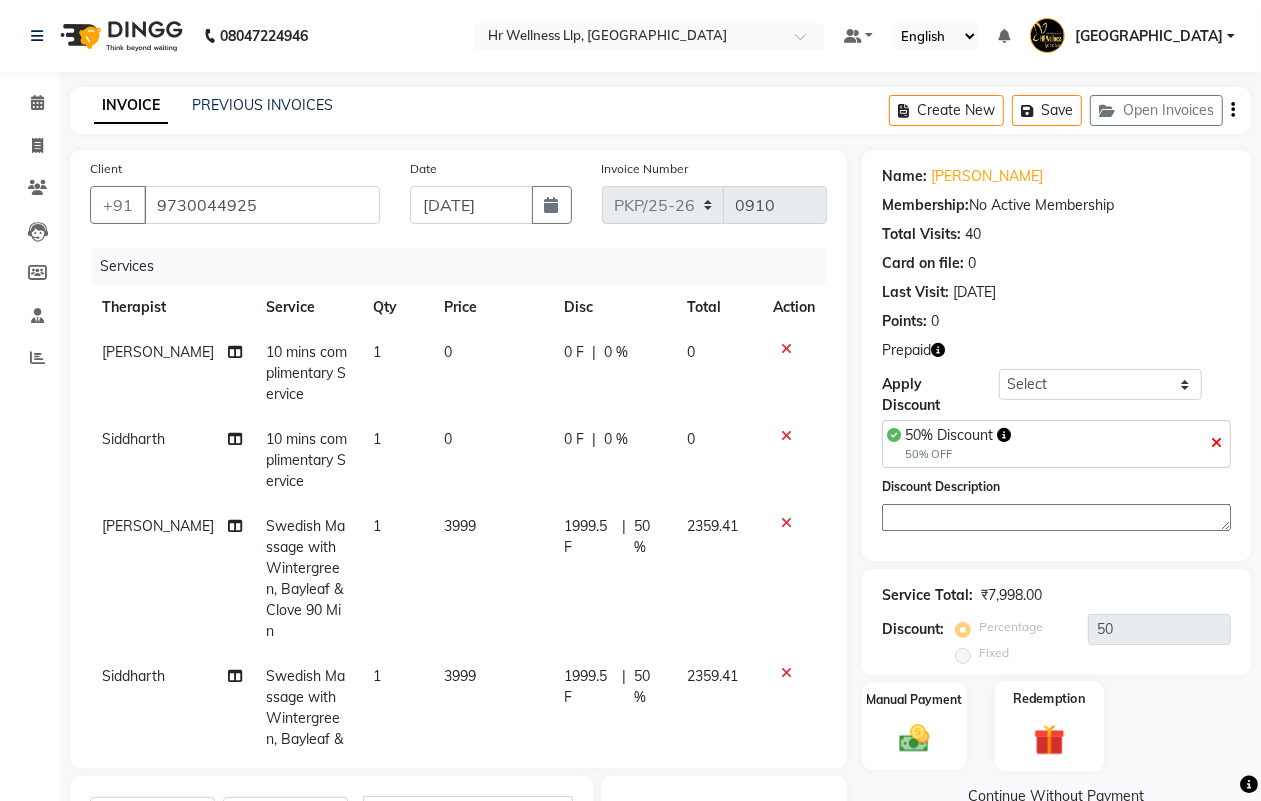 click 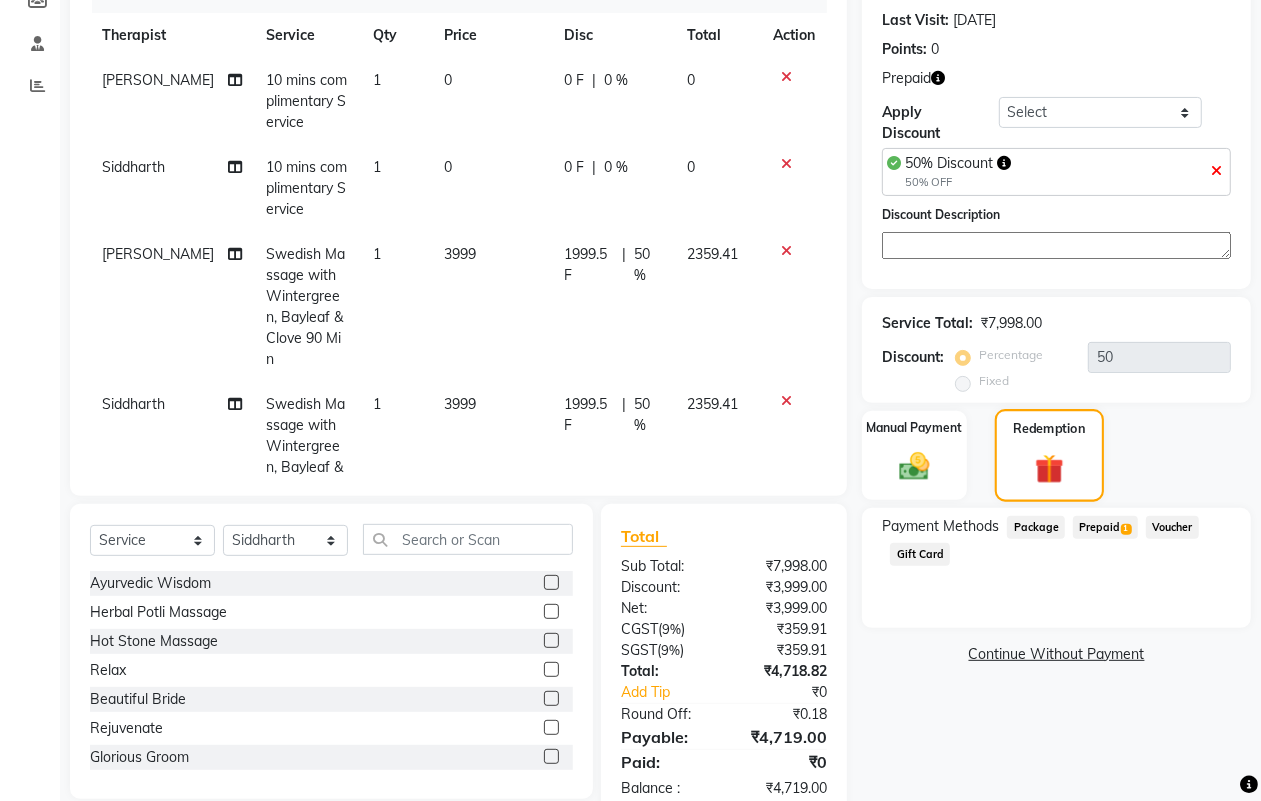 scroll, scrollTop: 320, scrollLeft: 0, axis: vertical 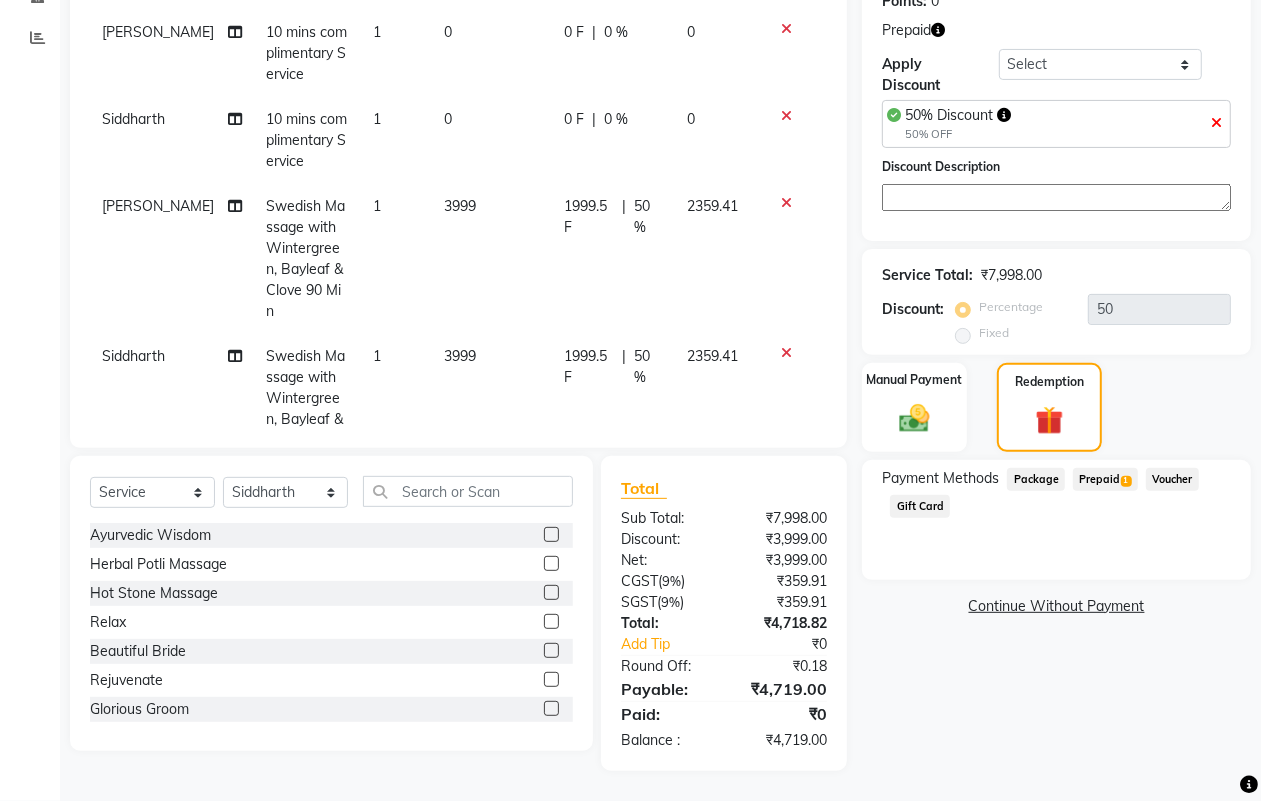 click on "Prepaid  1" 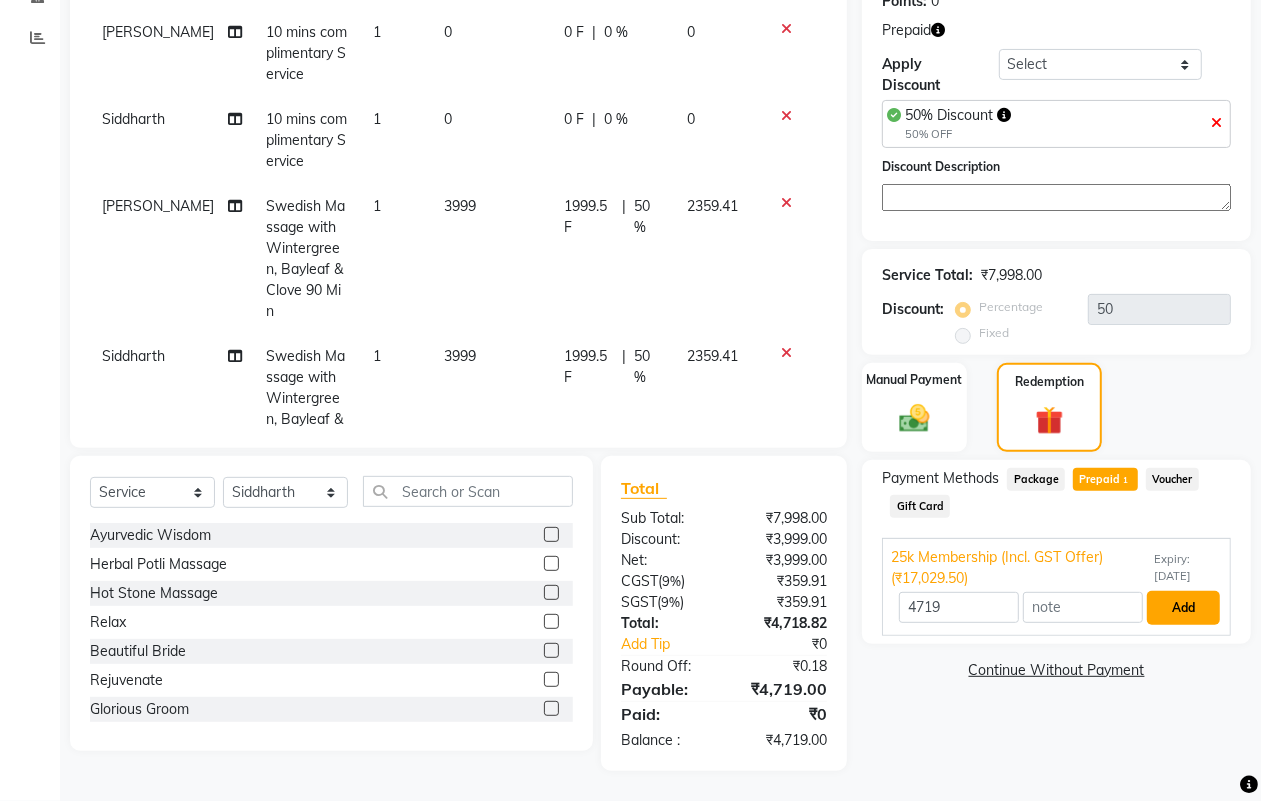 click on "Add" at bounding box center (1183, 608) 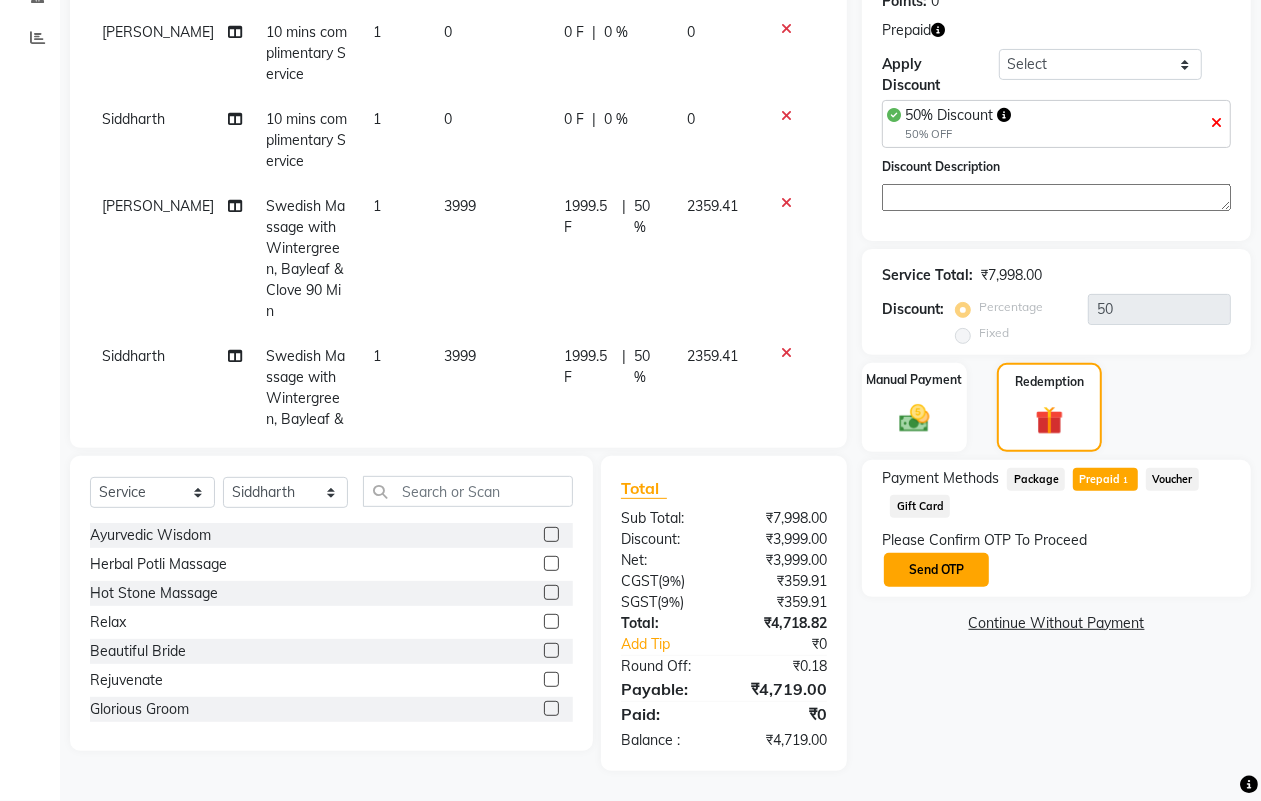 click on "Send OTP" 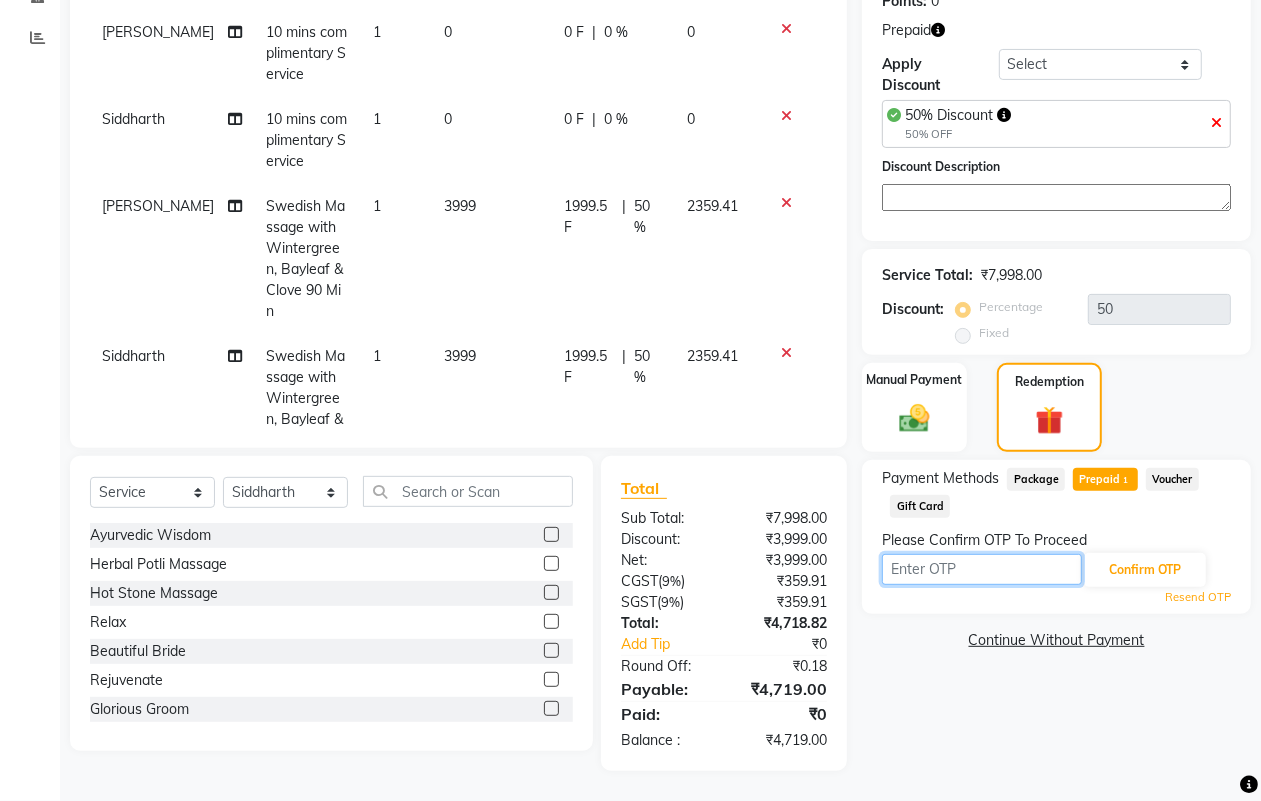 click at bounding box center (982, 569) 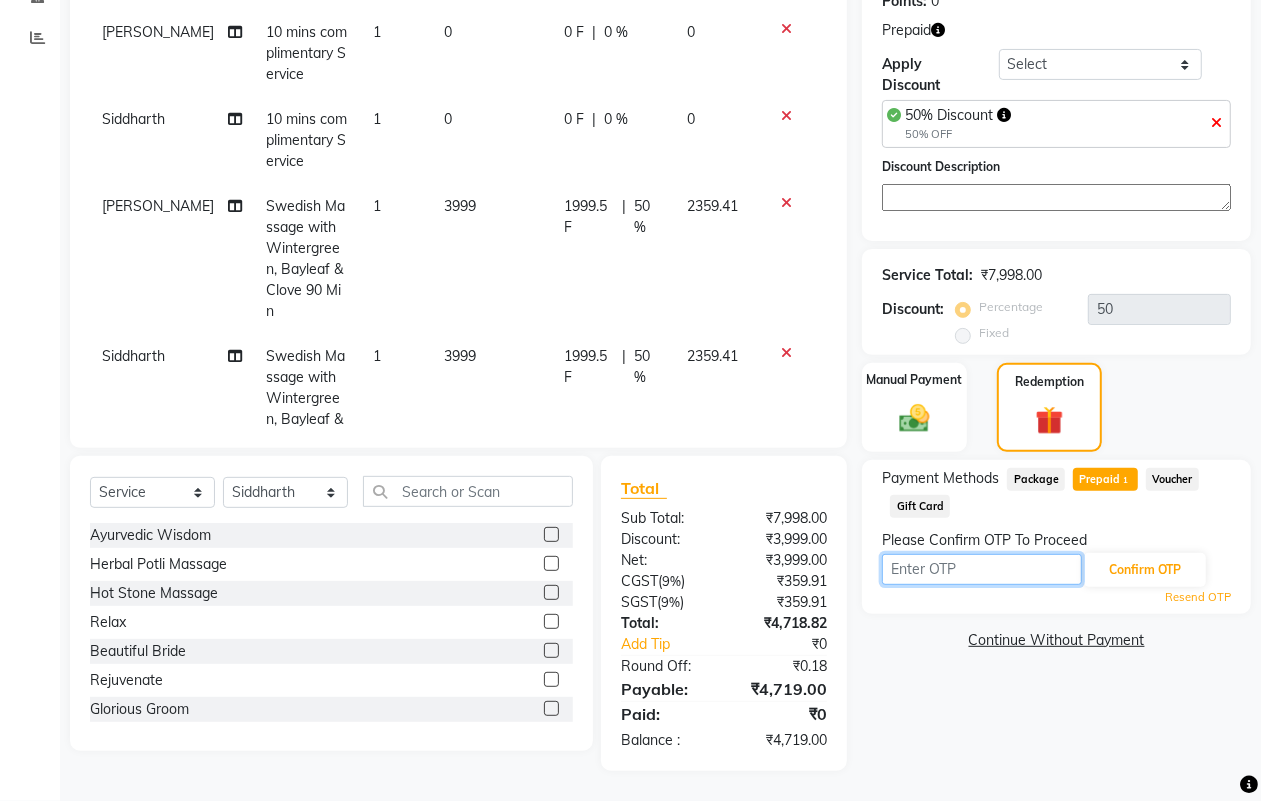 click at bounding box center [982, 569] 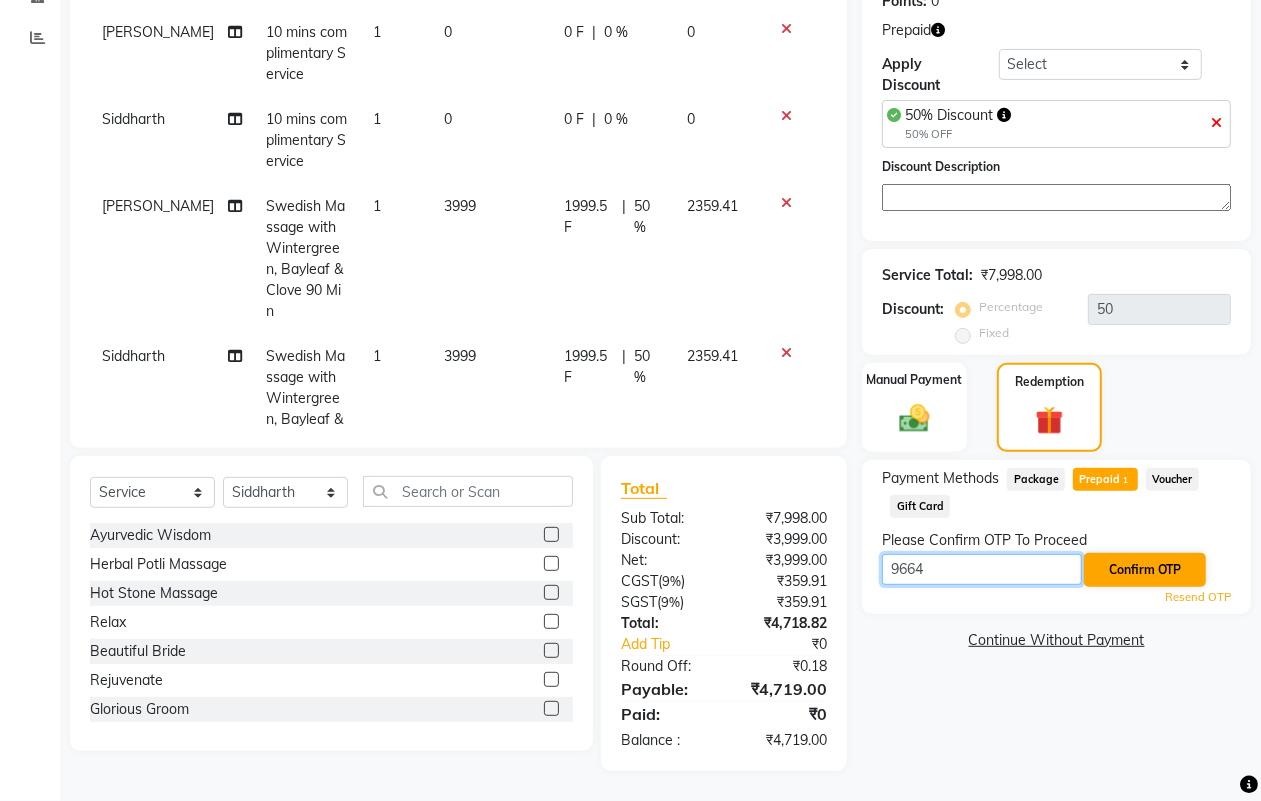 type on "9664" 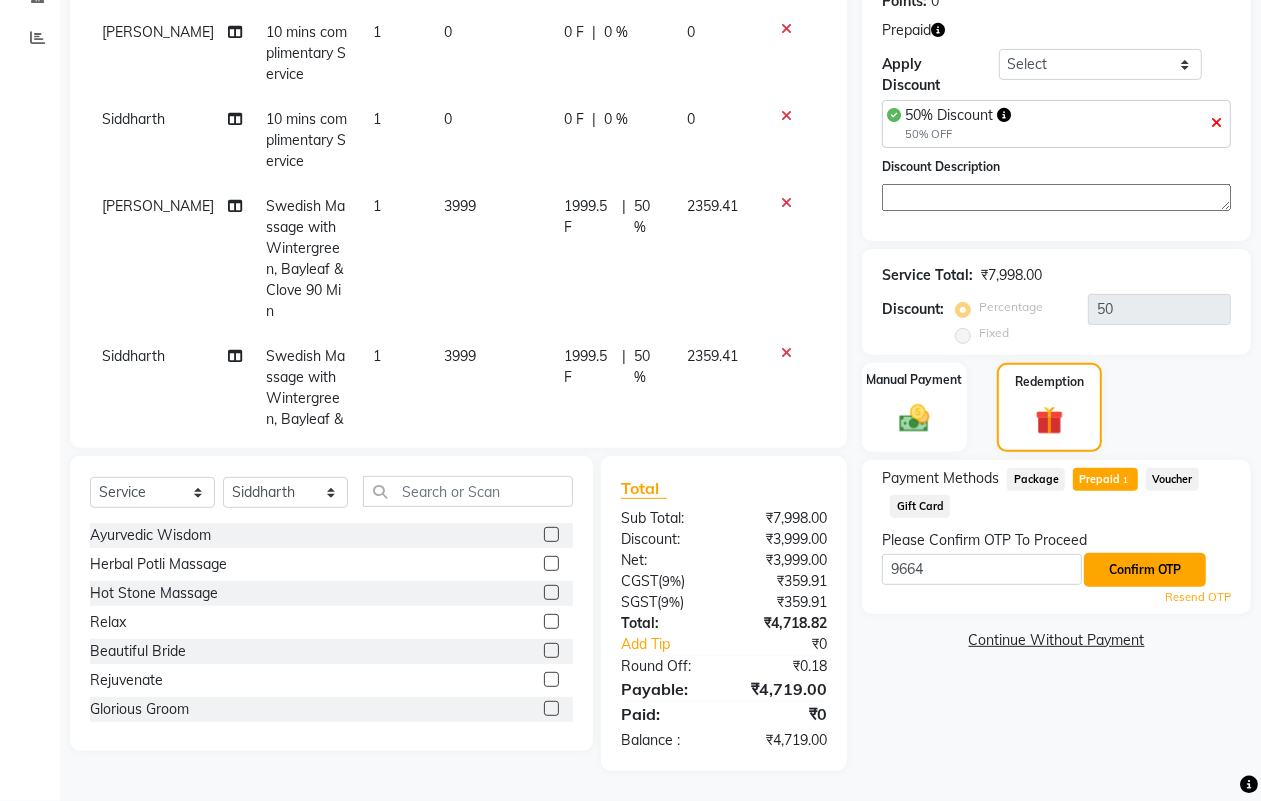 click on "Confirm OTP" 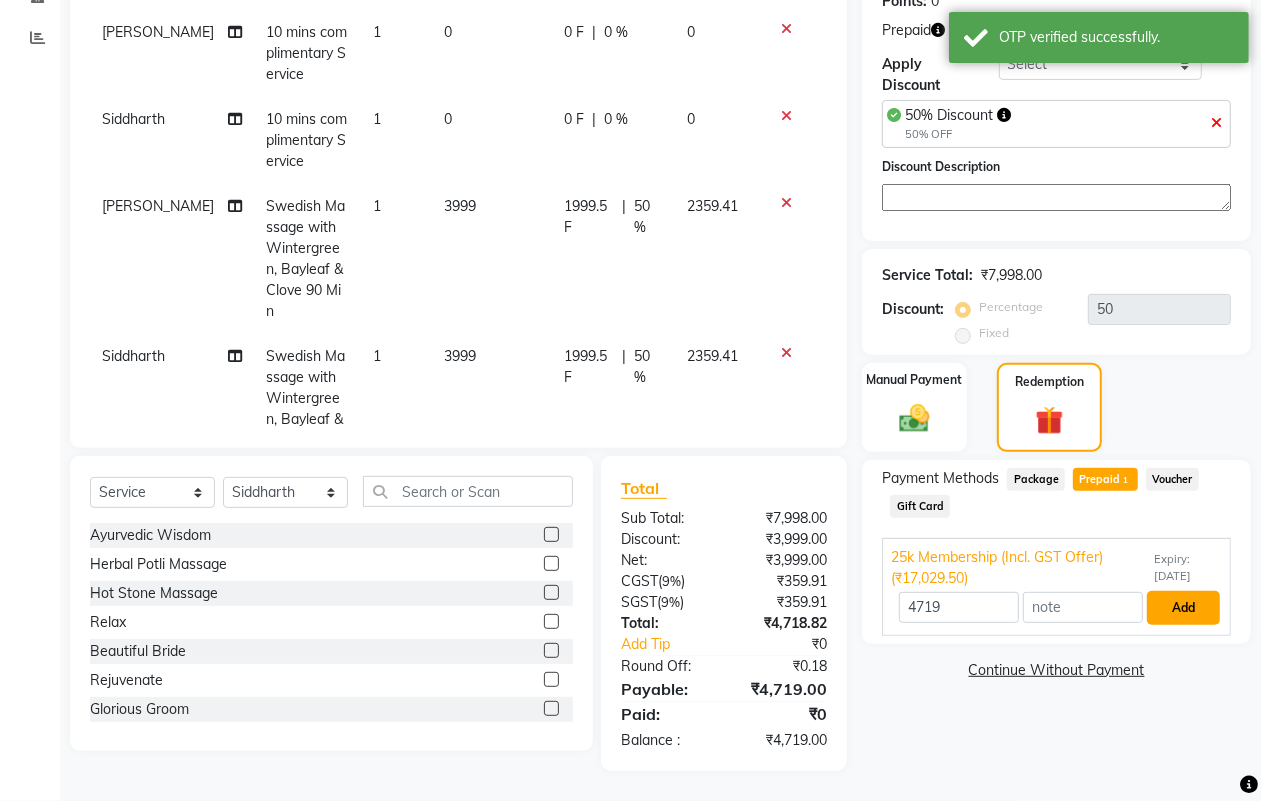 click on "Add" at bounding box center (1183, 608) 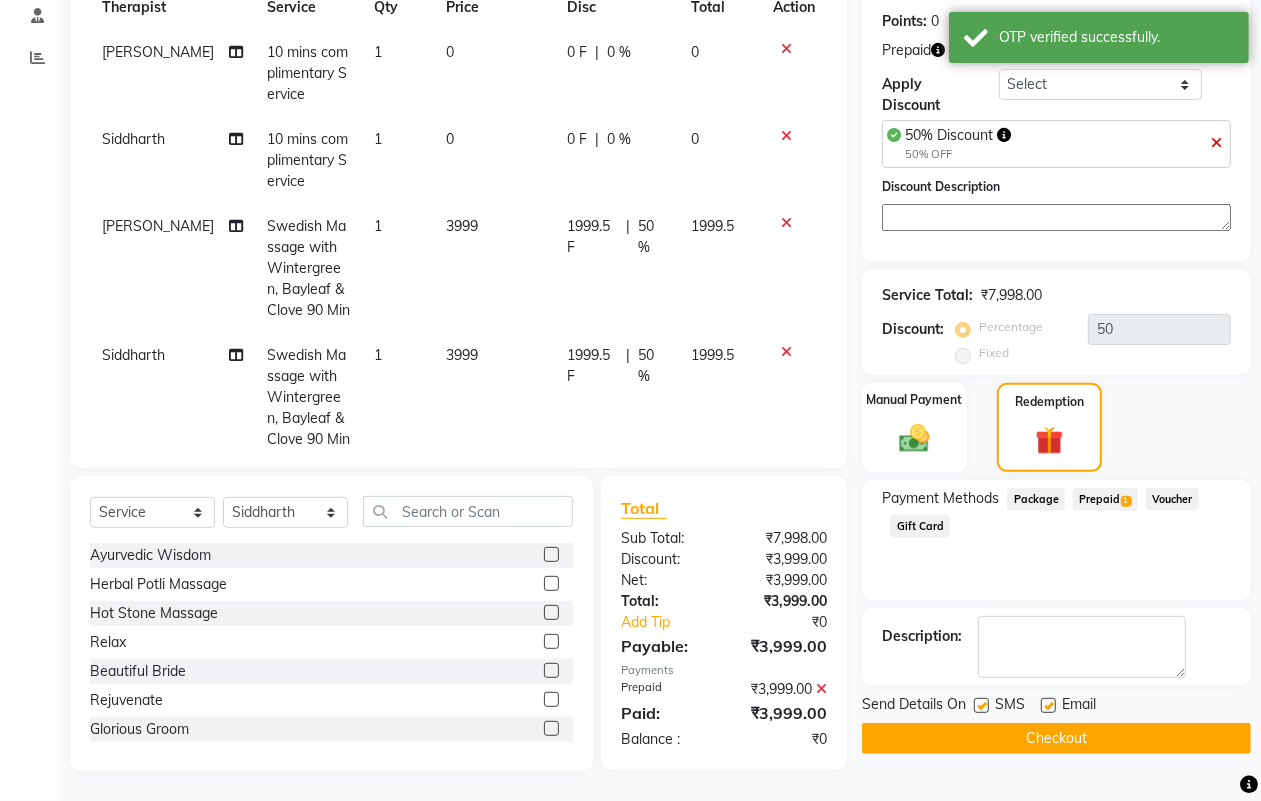 scroll, scrollTop: 298, scrollLeft: 0, axis: vertical 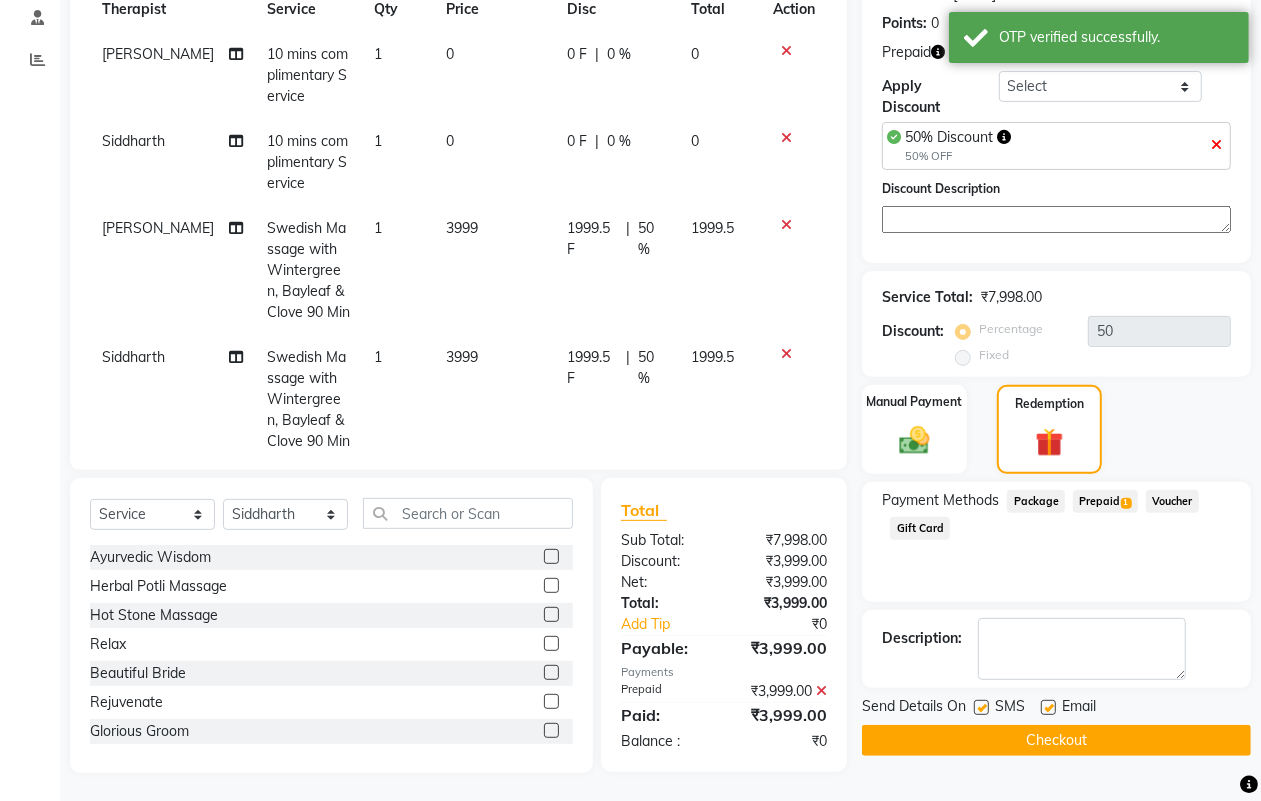click on "Checkout" 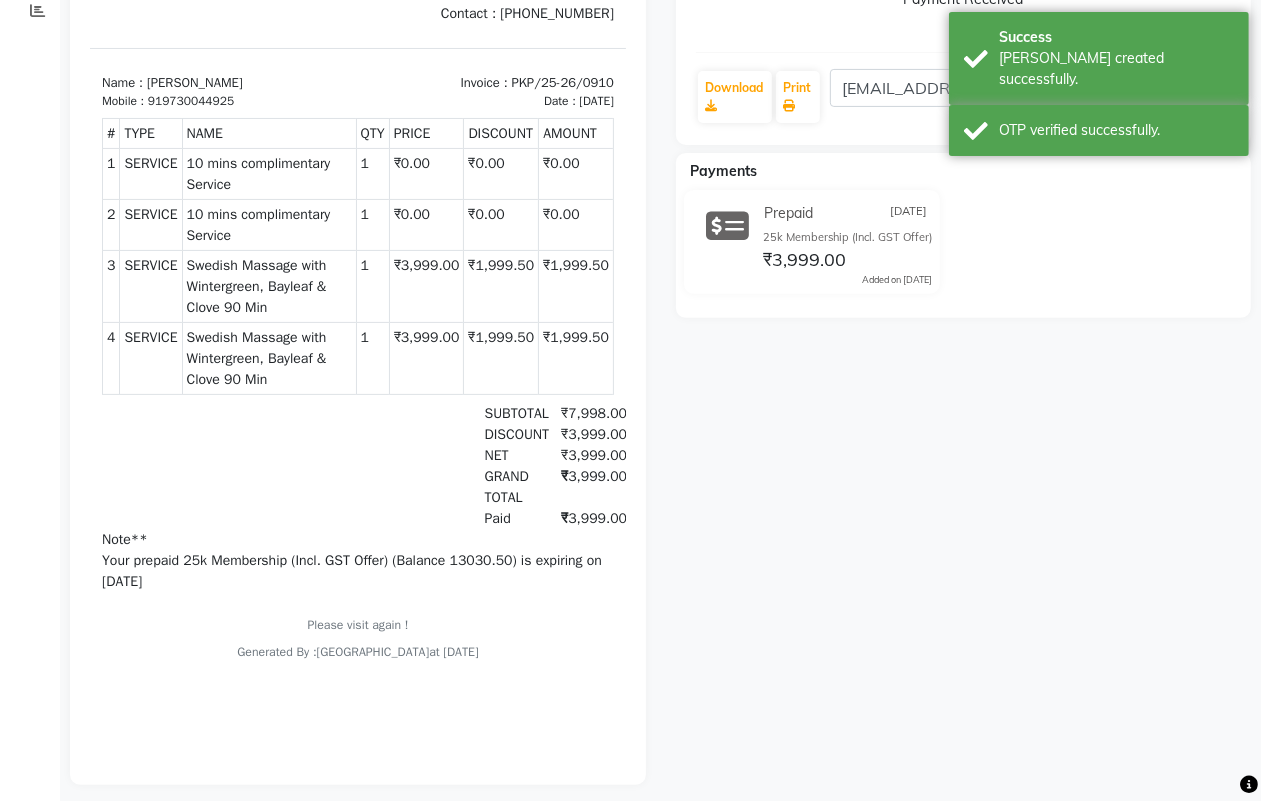 scroll, scrollTop: 380, scrollLeft: 0, axis: vertical 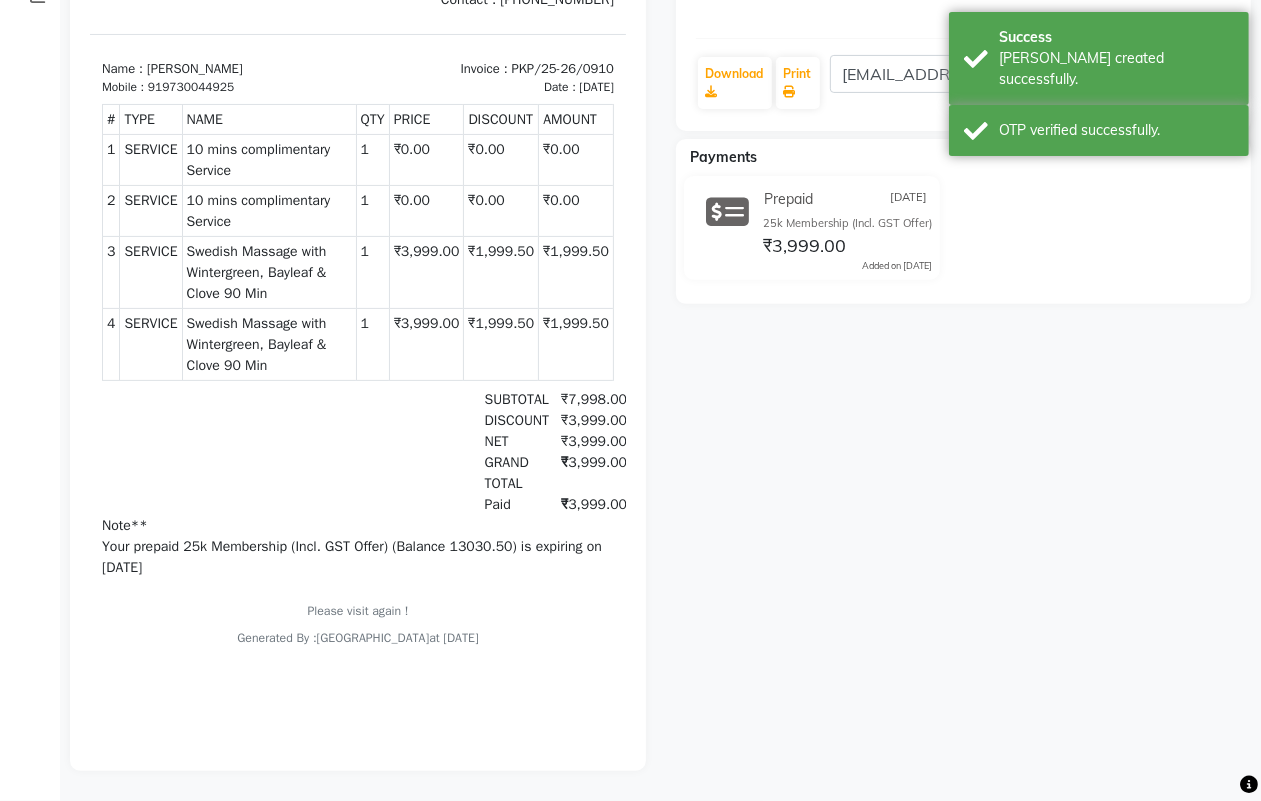 click on "Jolly Zachariah  Prebook   Payment Received  Download  Print  jollyzachariah08@gmail.com  Email Invoice   Send Message Feedback  Payments Prepaid 10-07-2025 25k Membership (Incl. GST Offer) ₹3,999.00  Added on 10-07-2025" 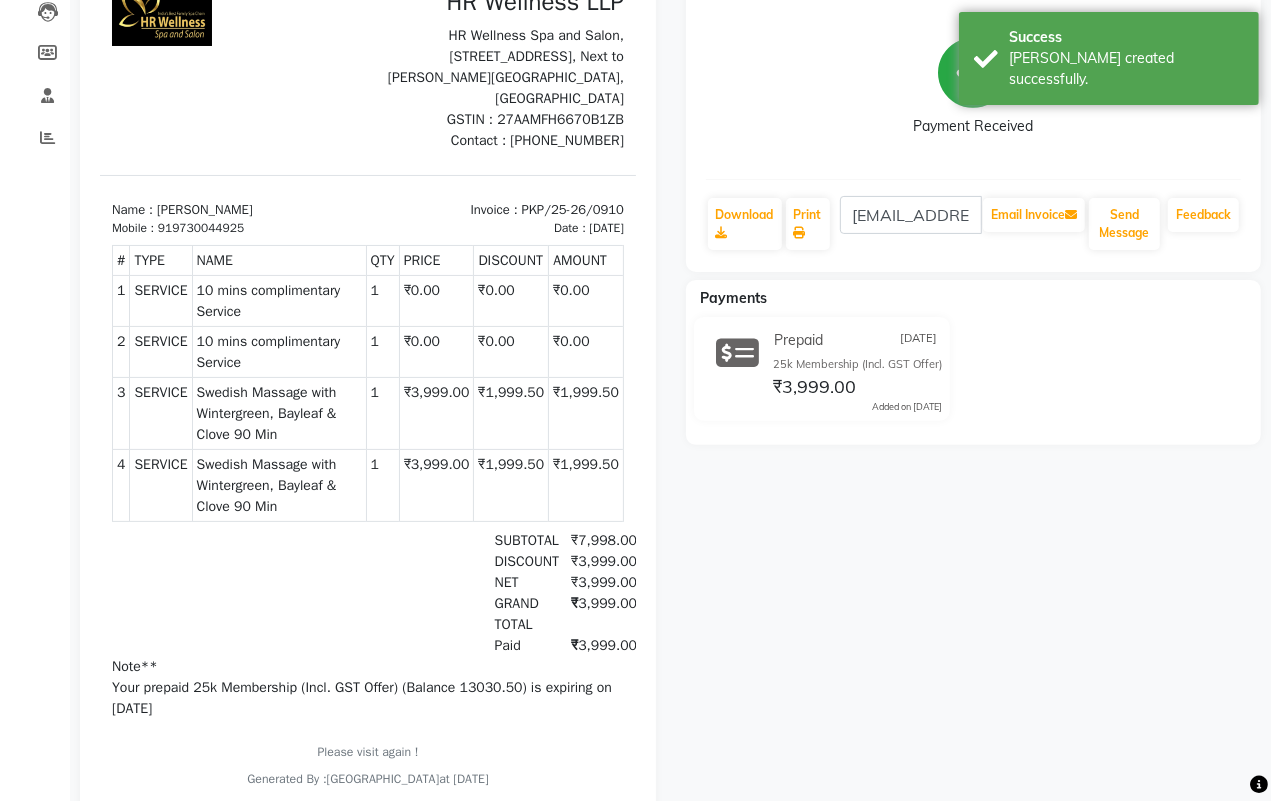 scroll, scrollTop: 0, scrollLeft: 0, axis: both 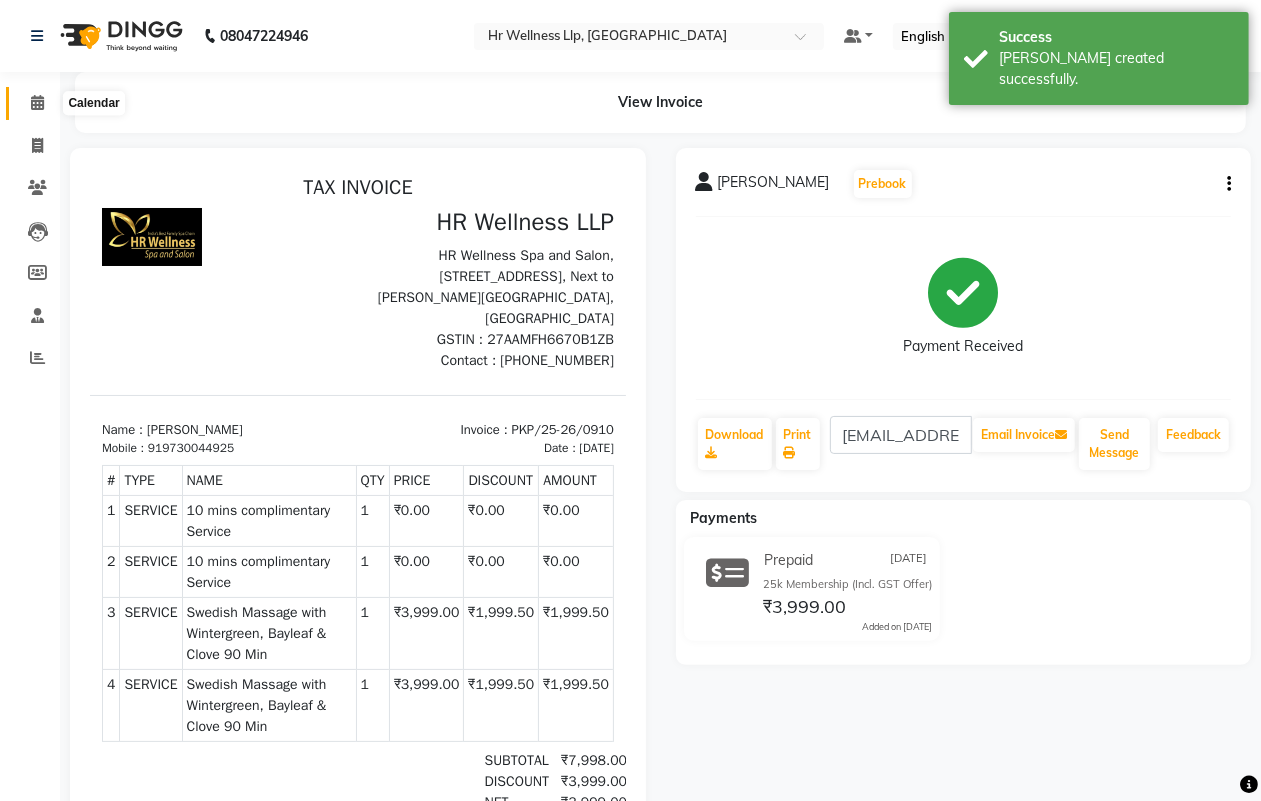 click 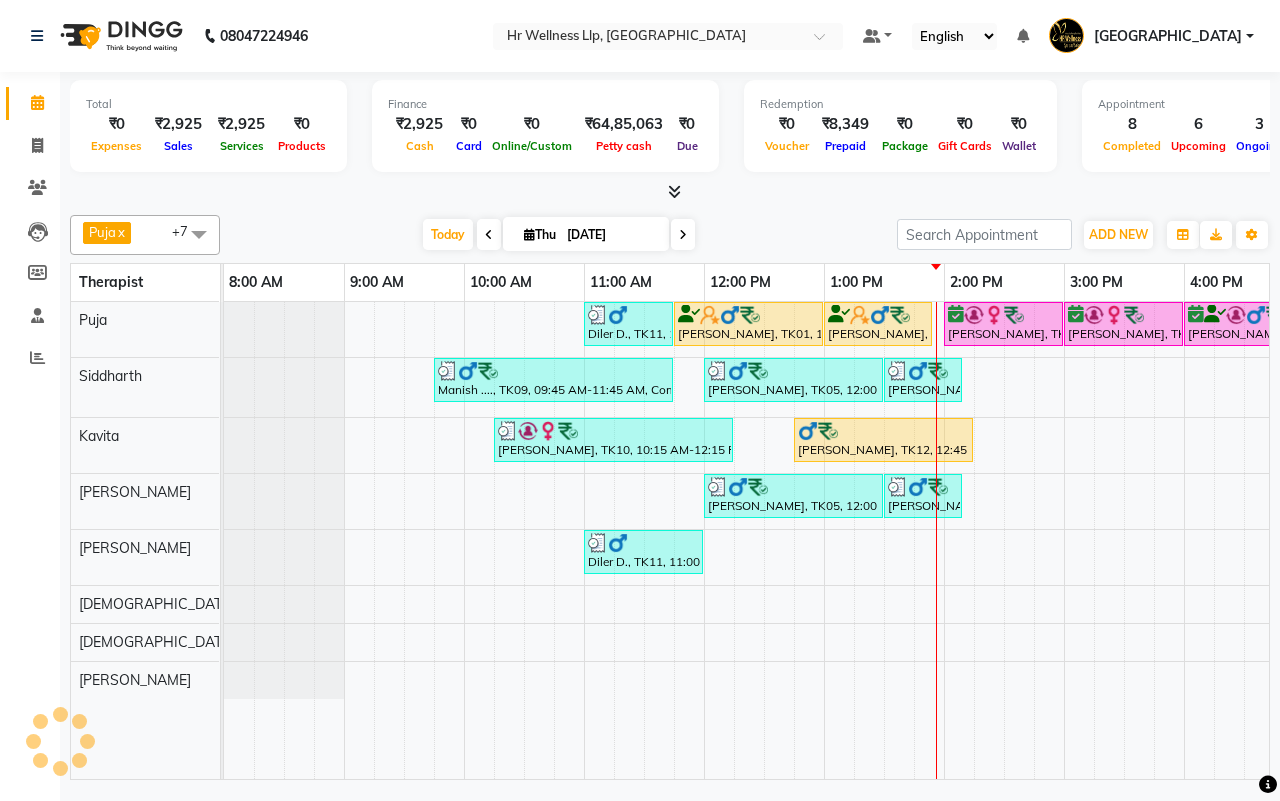 scroll, scrollTop: 0, scrollLeft: 515, axis: horizontal 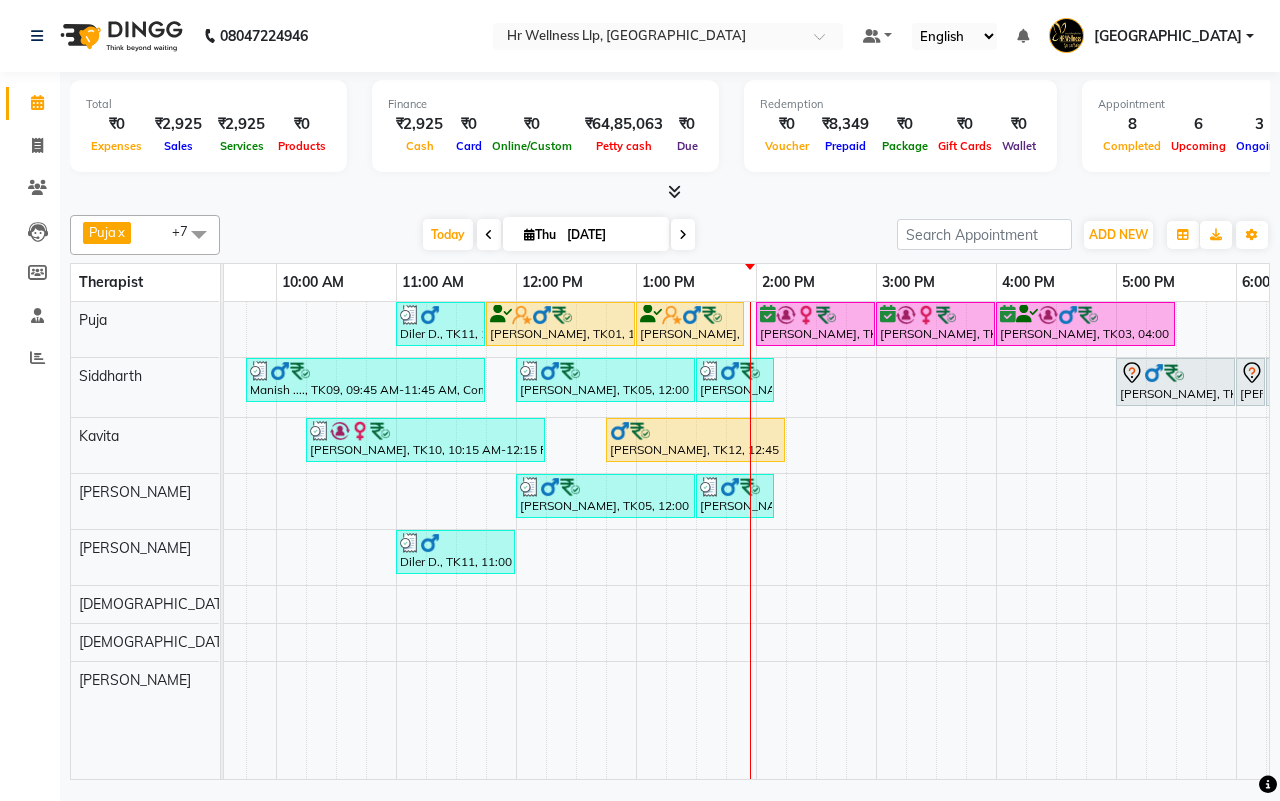 click on "Today  Thu 10-07-2025" at bounding box center (558, 235) 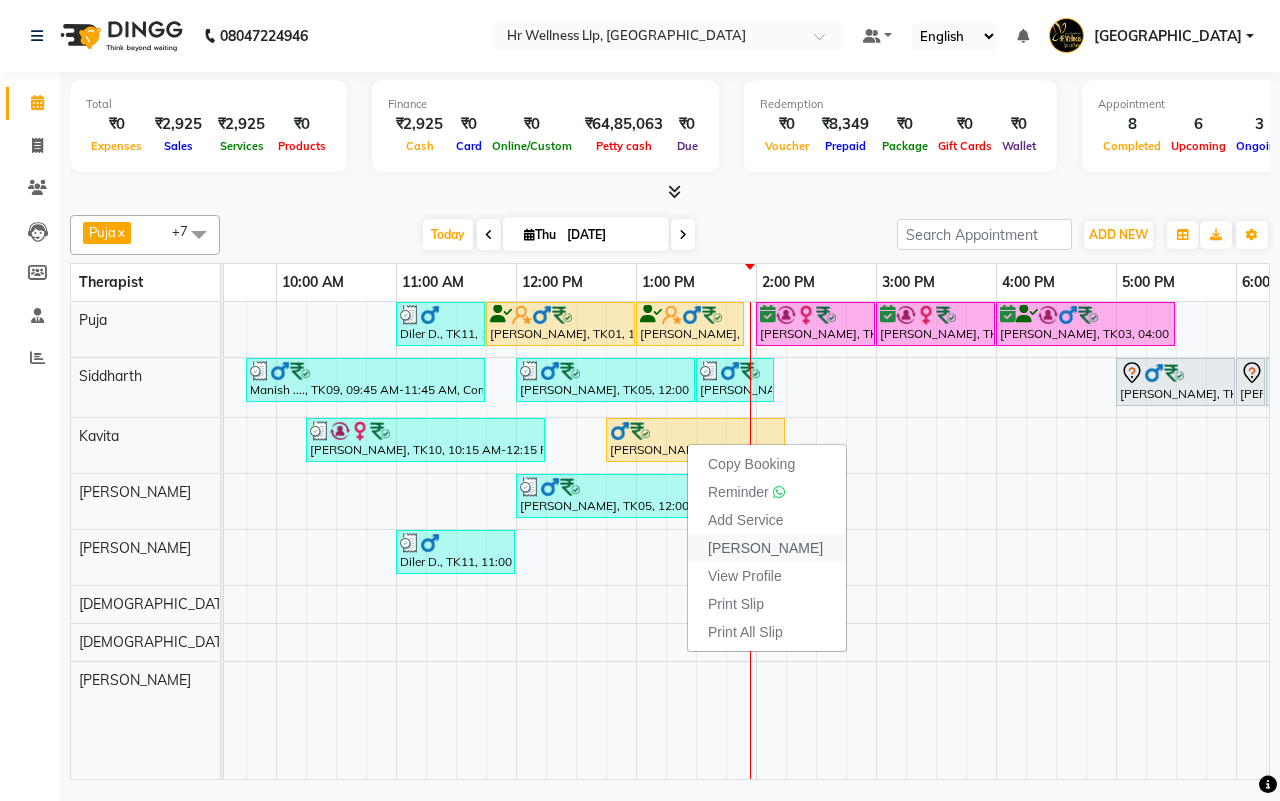 click on "Mark Done" at bounding box center (765, 548) 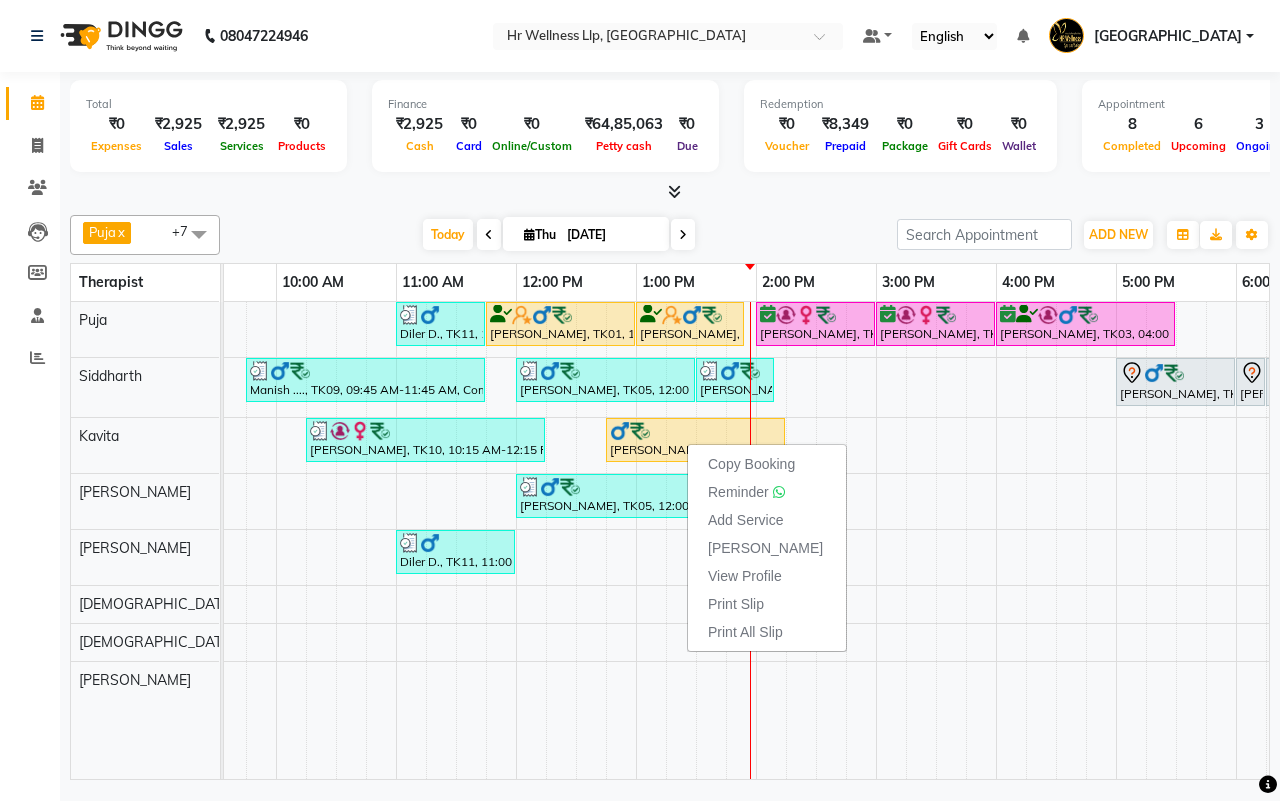 select on "service" 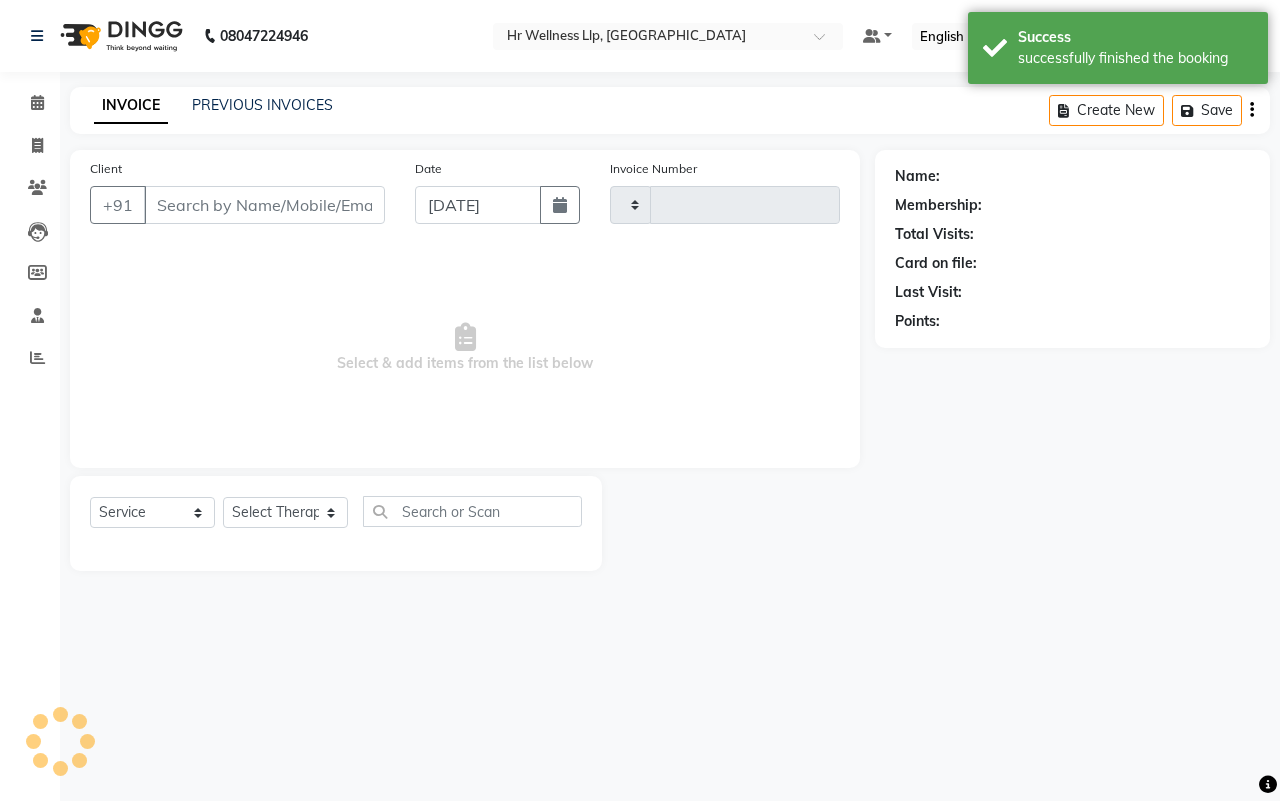 type on "0911" 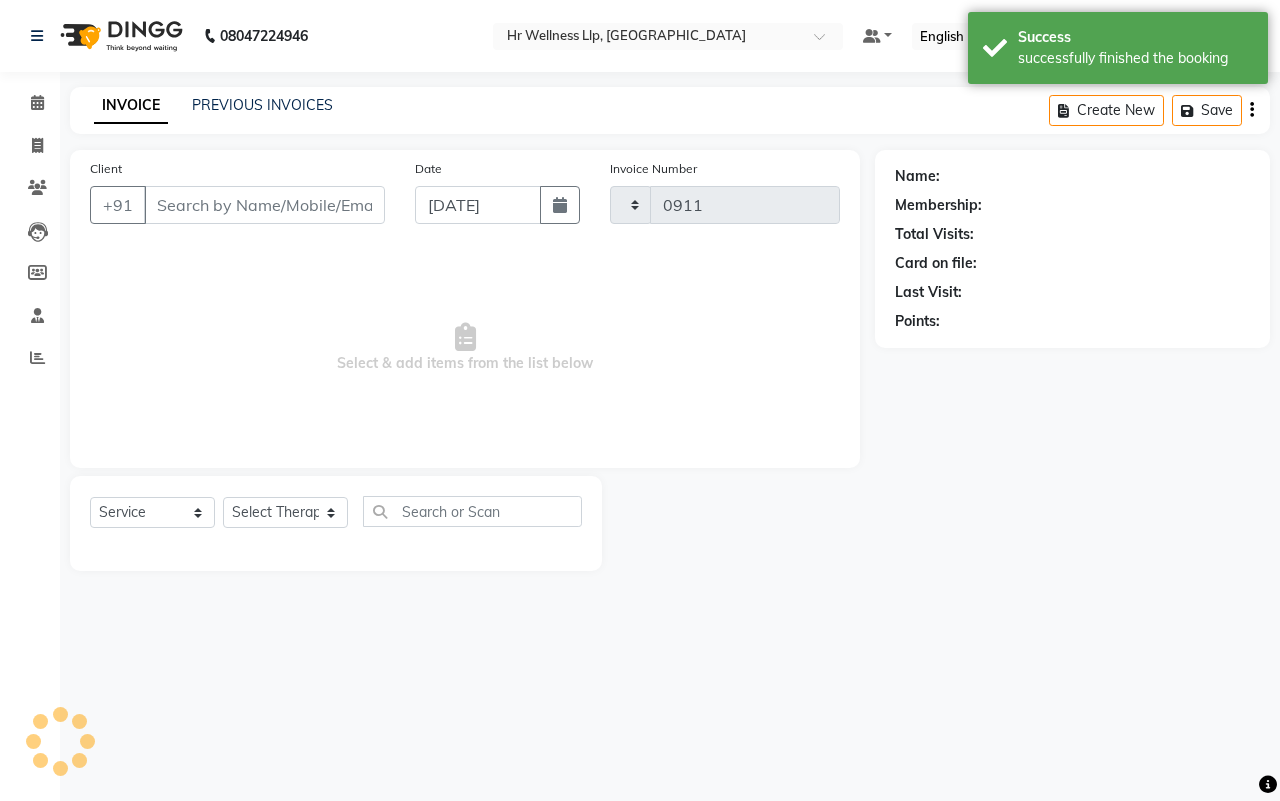 select on "4295" 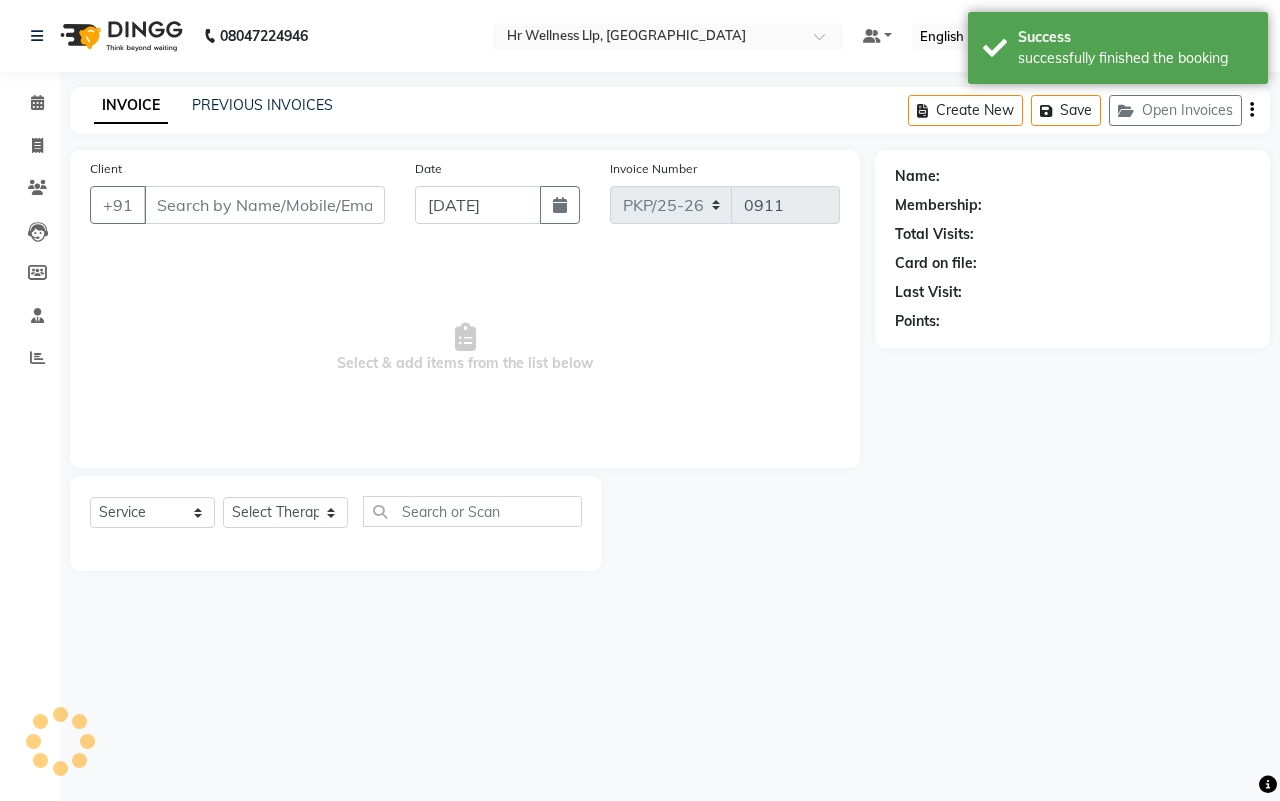 type on "9822001404" 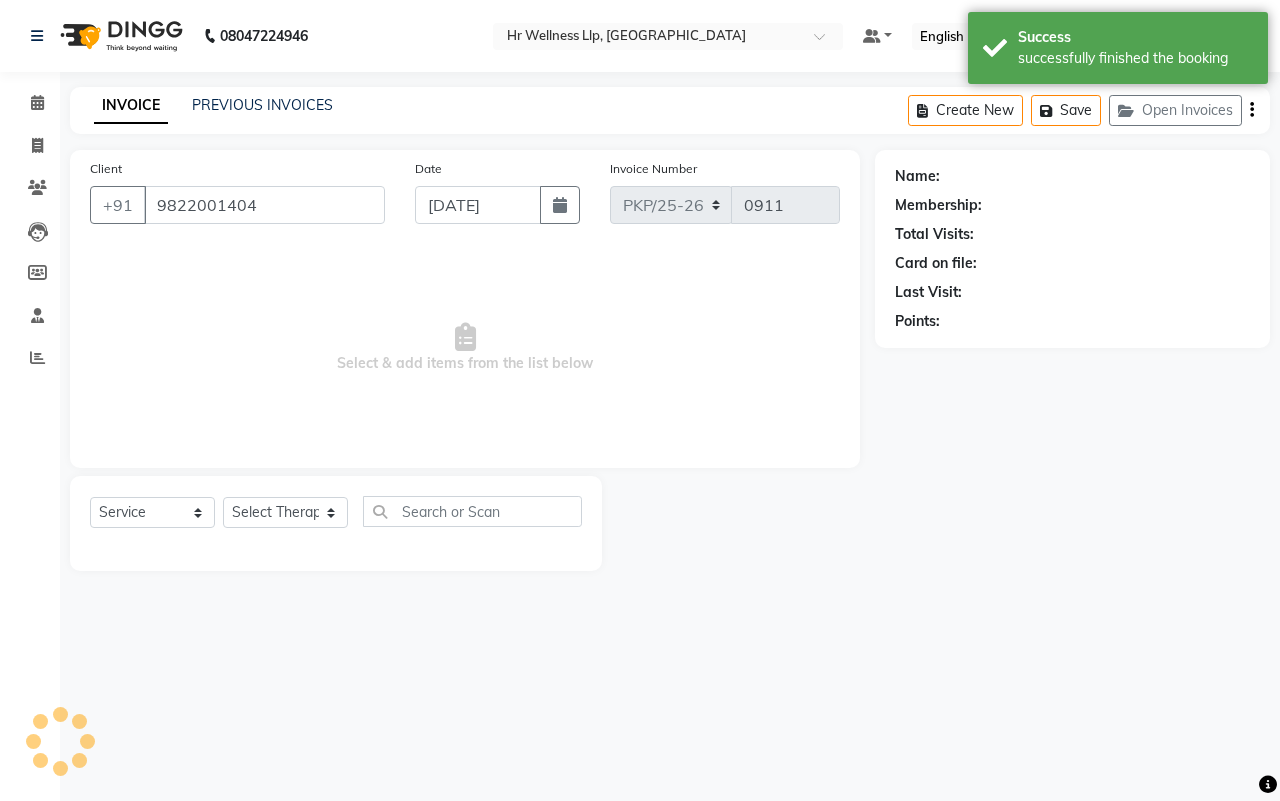 select on "19506" 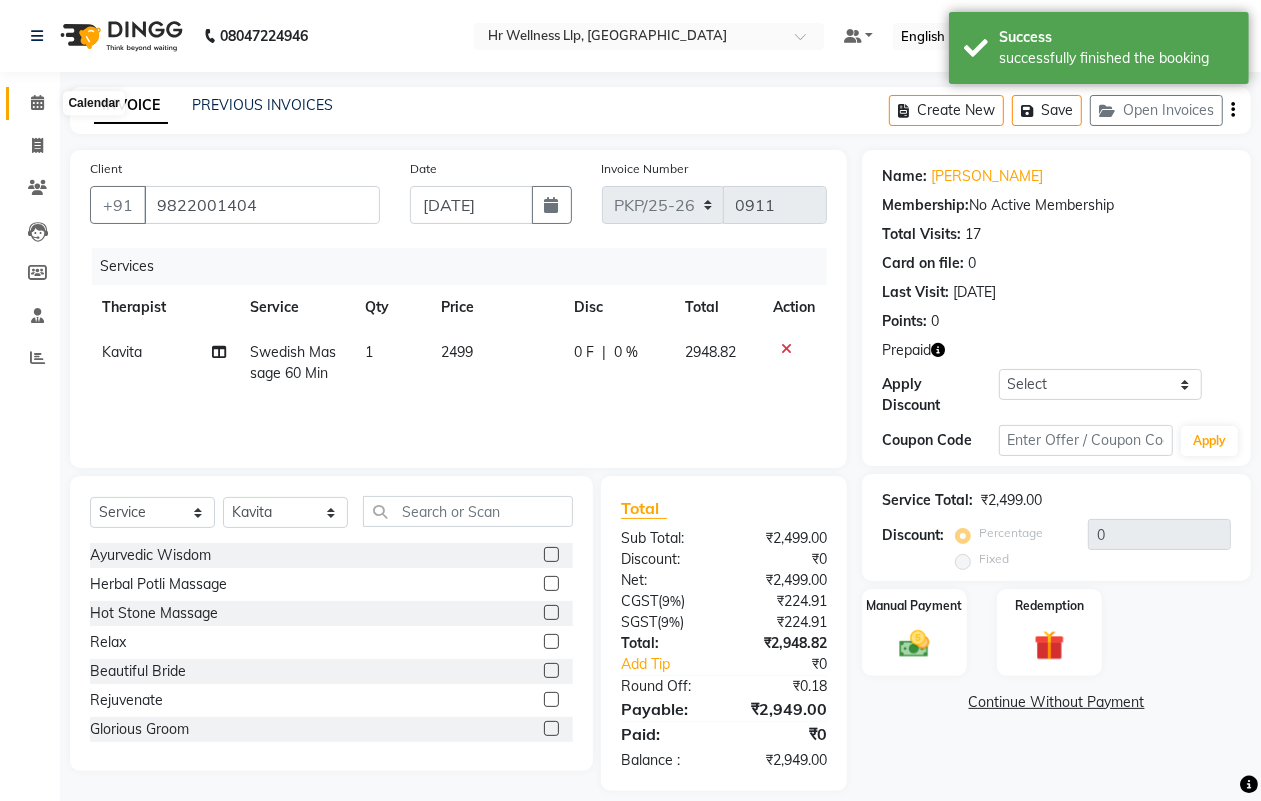 click 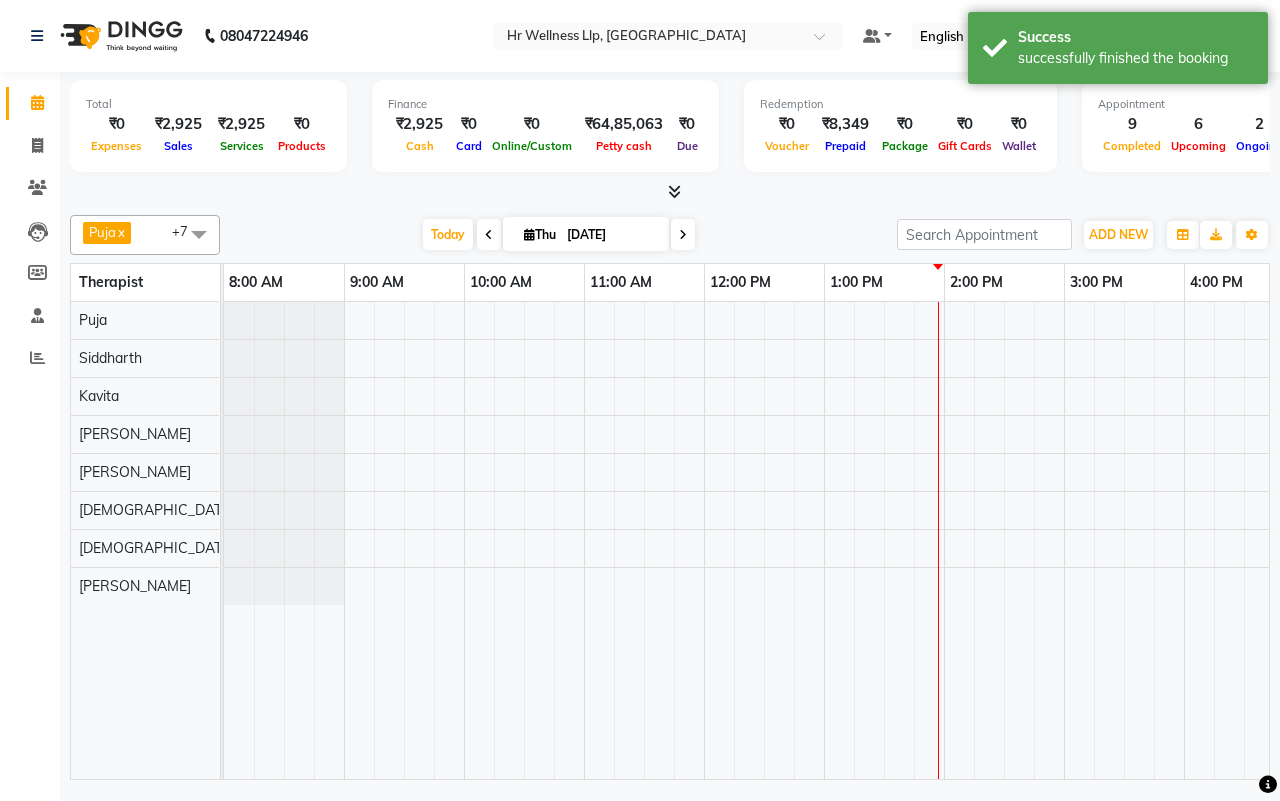 scroll, scrollTop: 0, scrollLeft: 0, axis: both 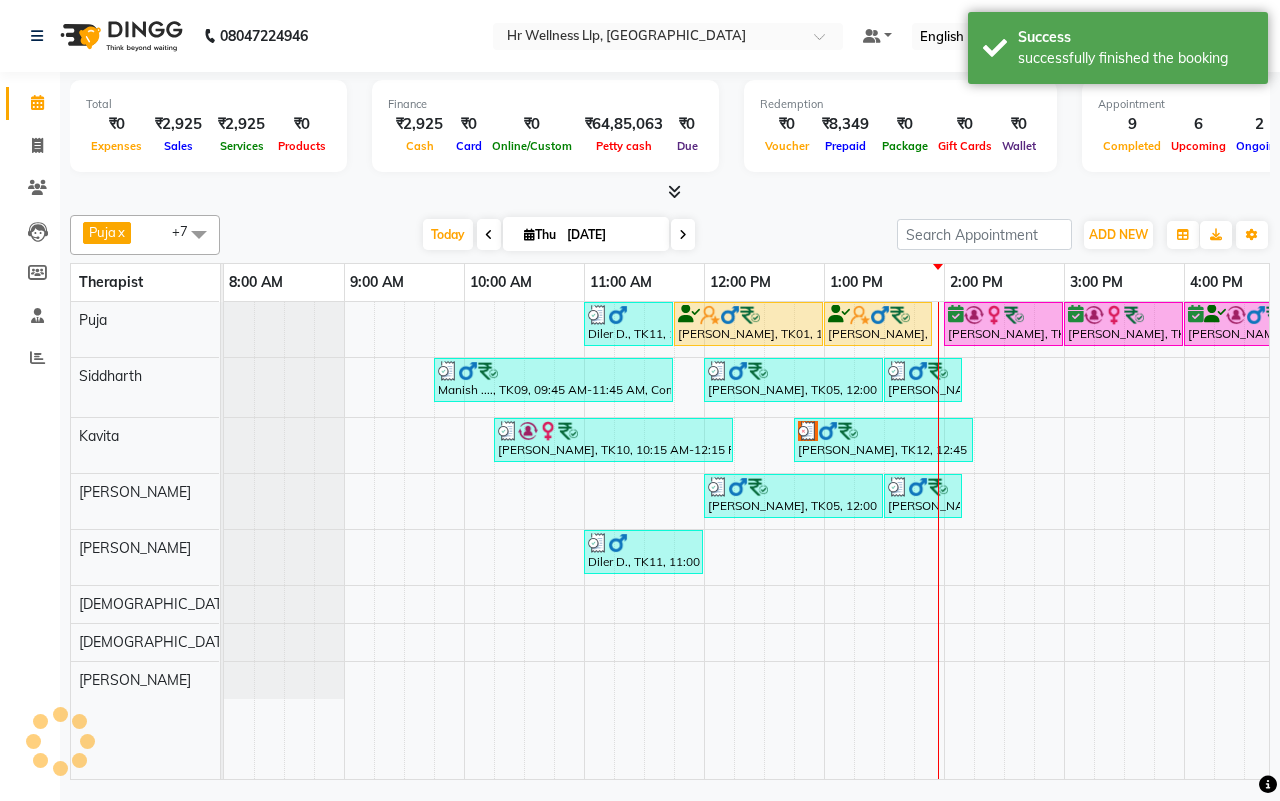 click on "Today  Thu 10-07-2025" at bounding box center [558, 235] 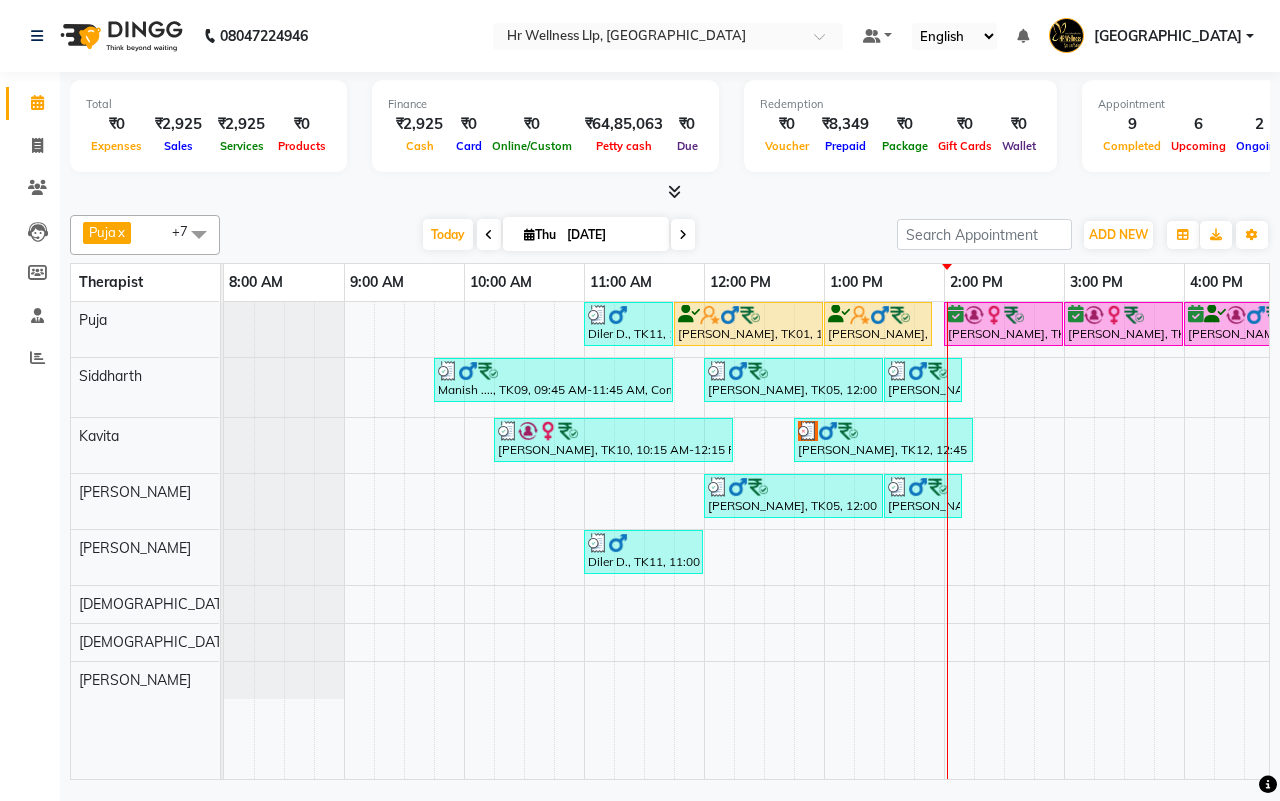 click on "Today  Thu 10-07-2025" at bounding box center [558, 235] 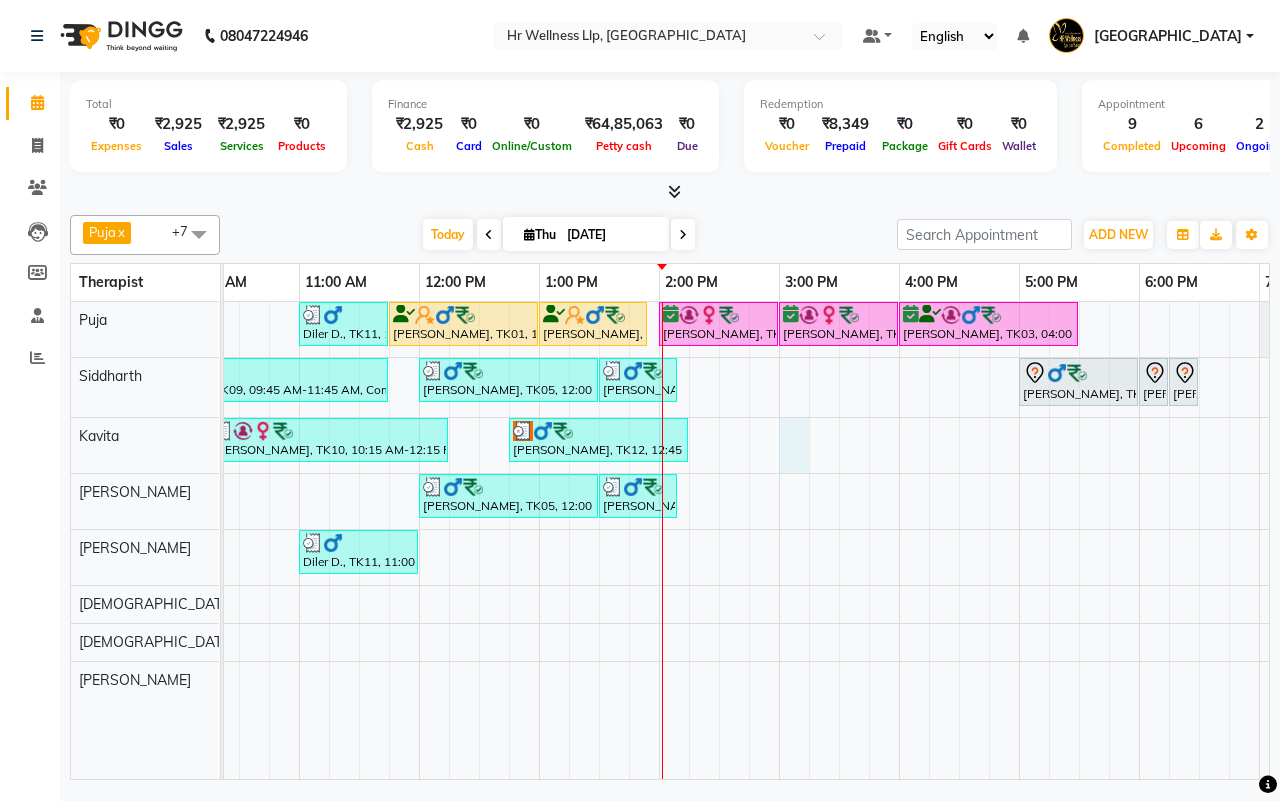 click on "Diler D., TK11, 11:00 AM-11:45 AM, Soothing Head, Neck and Shoulder Massage     C J Bathija, TK01, 11:45 AM-01:00 PM, Massage 90 Min     C J Bathija, TK01, 01:00 PM-01:55 PM, 10 mins complimentary Service     Swarna Kulkarni, TK06, 02:00 PM-03:00 PM, Lightening Facial     Swarna Kulkarni, TK06, 03:00 PM-04:00 PM, Refreshing Foot Reflexology     Krishna Havaldar, TK03, 04:00 PM-05:30 PM, Swedish Massage with Wintergreen, Bayleaf & Clove 60 Min     Manish ...., TK09, 09:45 AM-11:45 AM, Comforting Clove Balm Massage 90 Min     Jolly Zachariah, TK05, 12:00 PM-01:30 PM, Swedish Massage with Wintergreen, Bayleaf & Clove 90 Min     Jolly Zachariah, TK05, 01:30 PM-02:10 PM, 10 mins complimentary Service             Milind Bade, TK13, 05:00 PM-06:00 PM, Massage 60 Min             Milind Bade, TK13, 06:00 PM-06:10 PM, 10 mins complimentary Service             Milind Bade, TK13, 06:15 PM-06:25 PM, 10 mins complimentary Service         Dr  J B Garde, TK12, 12:45 PM-02:15 PM, Swedish Massage 60 Min" at bounding box center [719, 540] 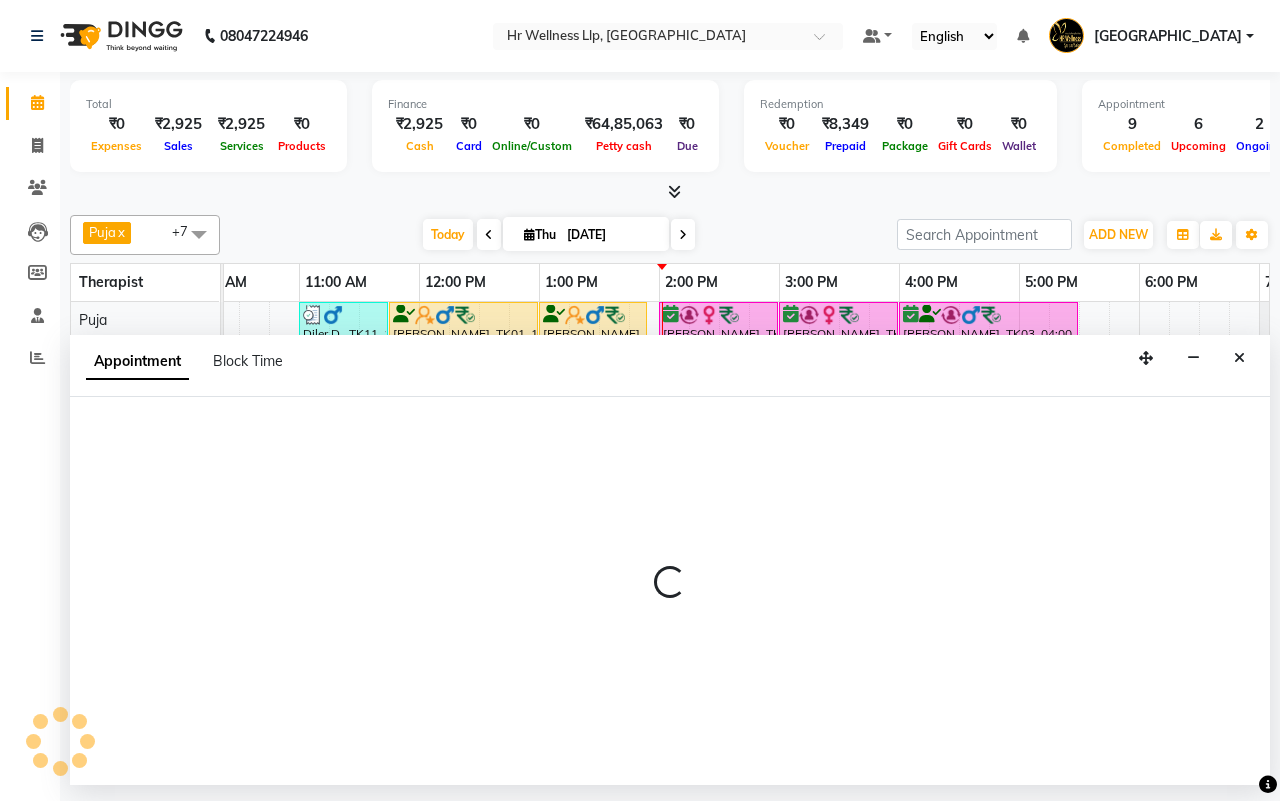 select on "19506" 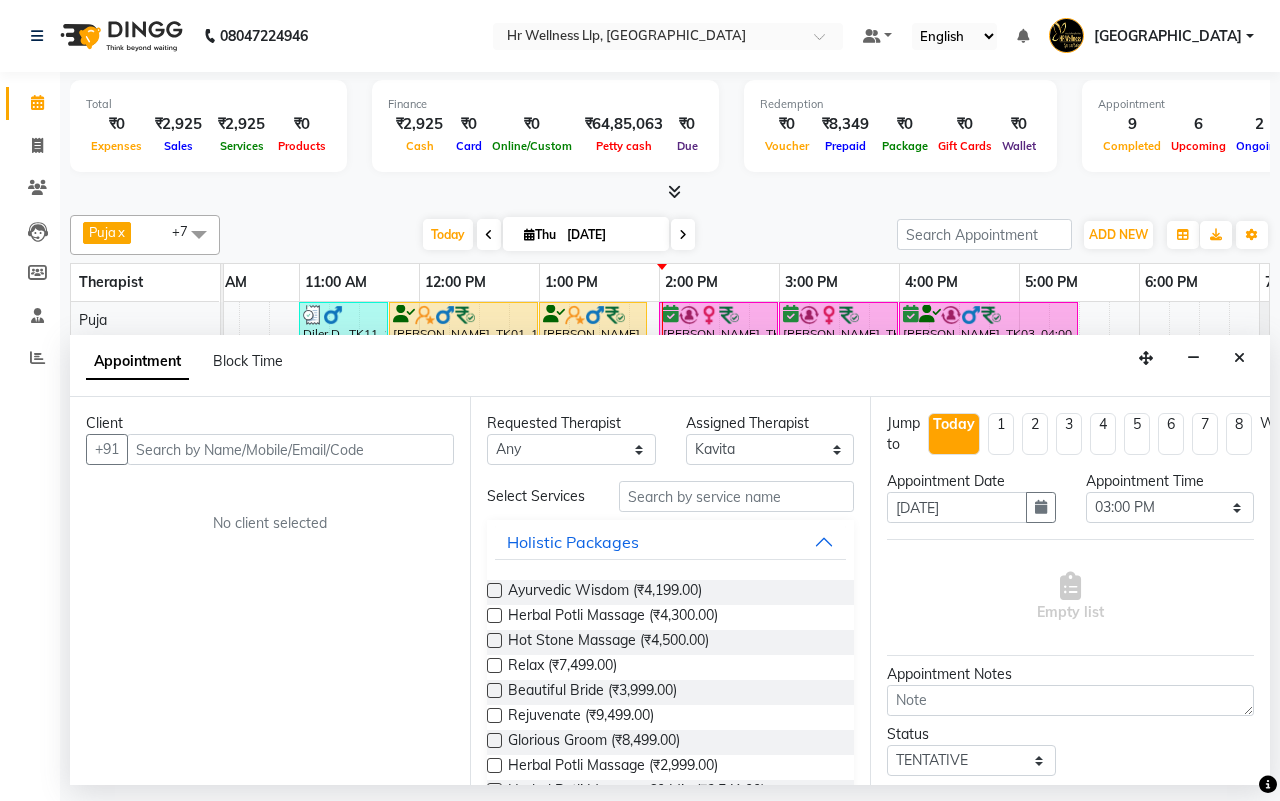 click at bounding box center (290, 449) 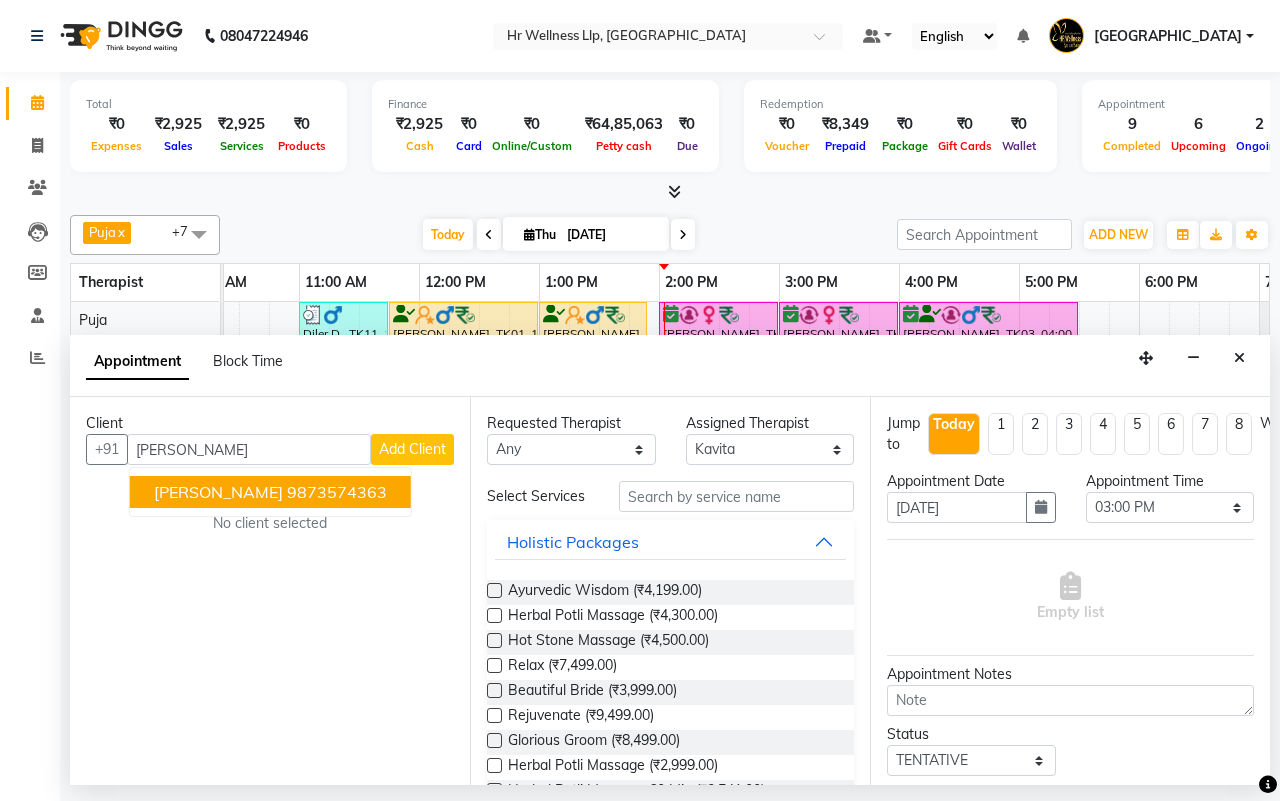 click on "Neeraj Jaiswal" at bounding box center (218, 492) 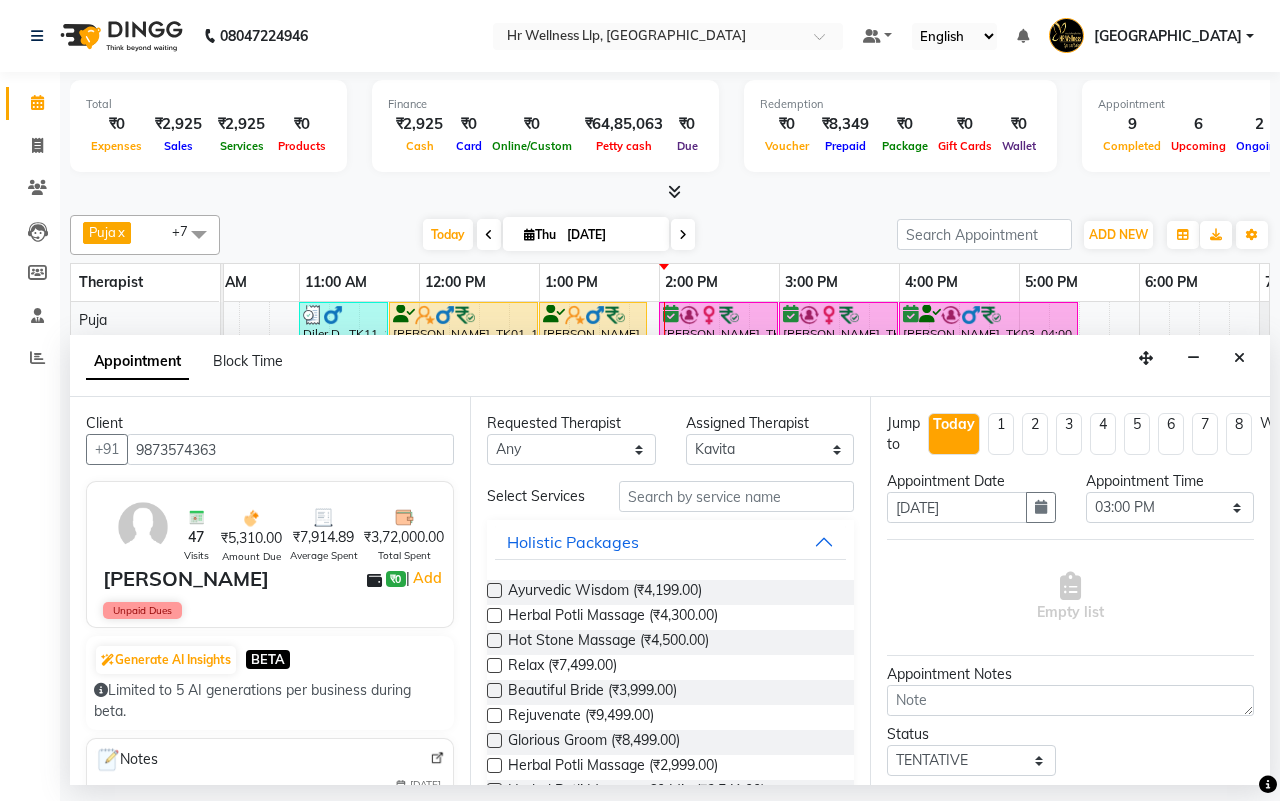 click on "9873574363" at bounding box center [290, 449] 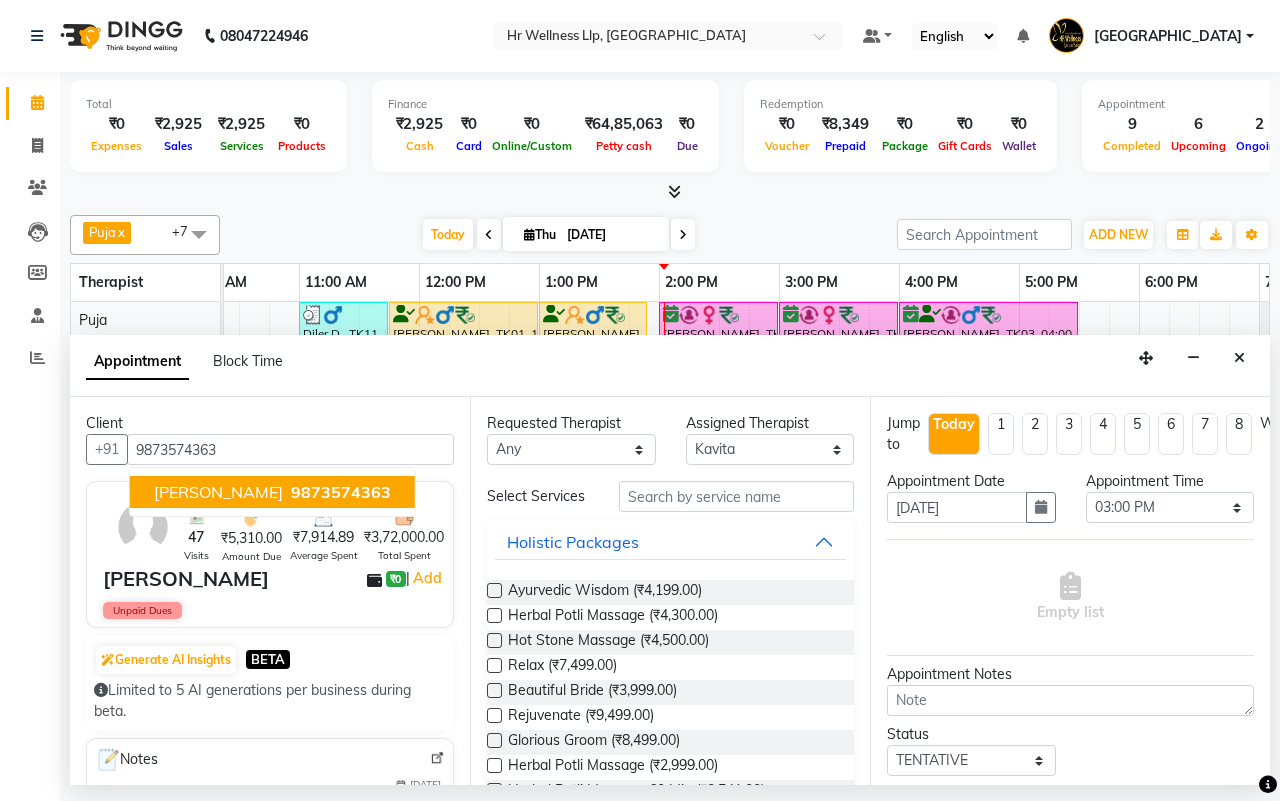 click on "Neeraj Jaiswal" at bounding box center (218, 492) 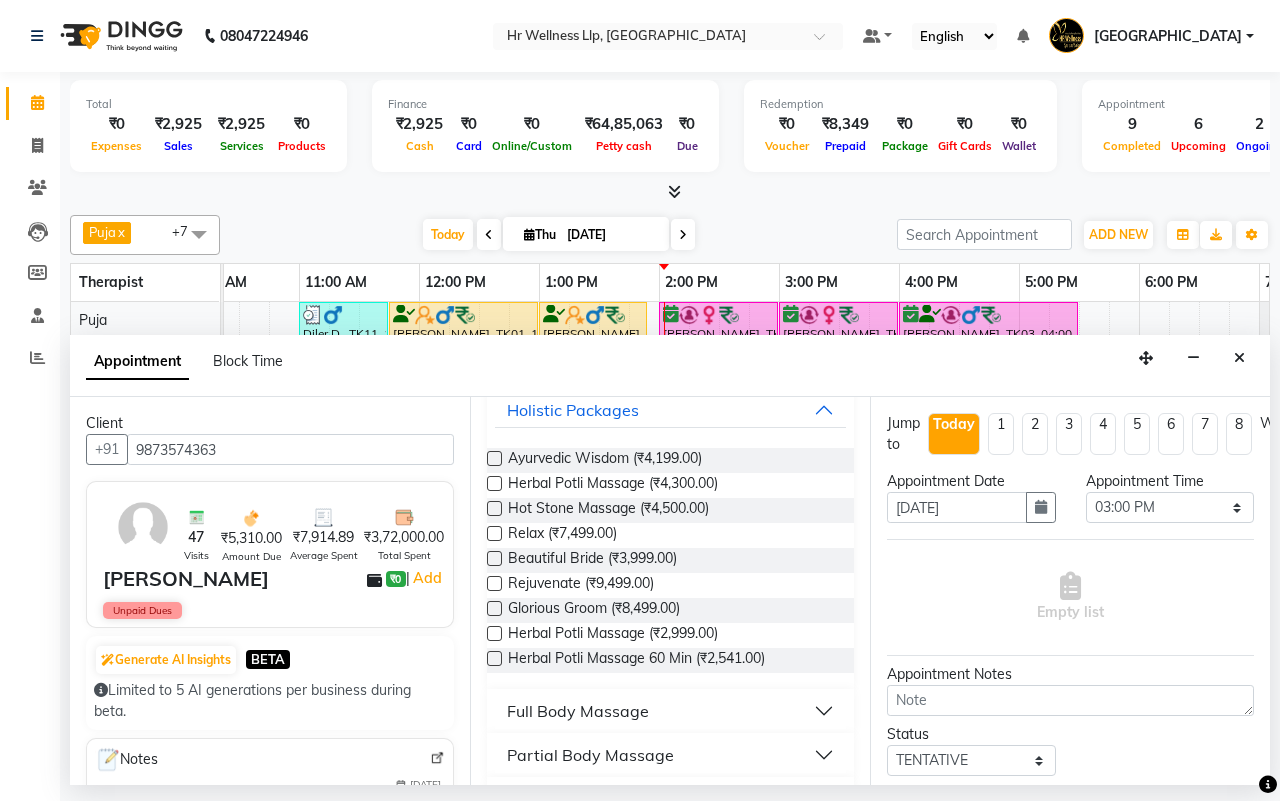 scroll, scrollTop: 375, scrollLeft: 0, axis: vertical 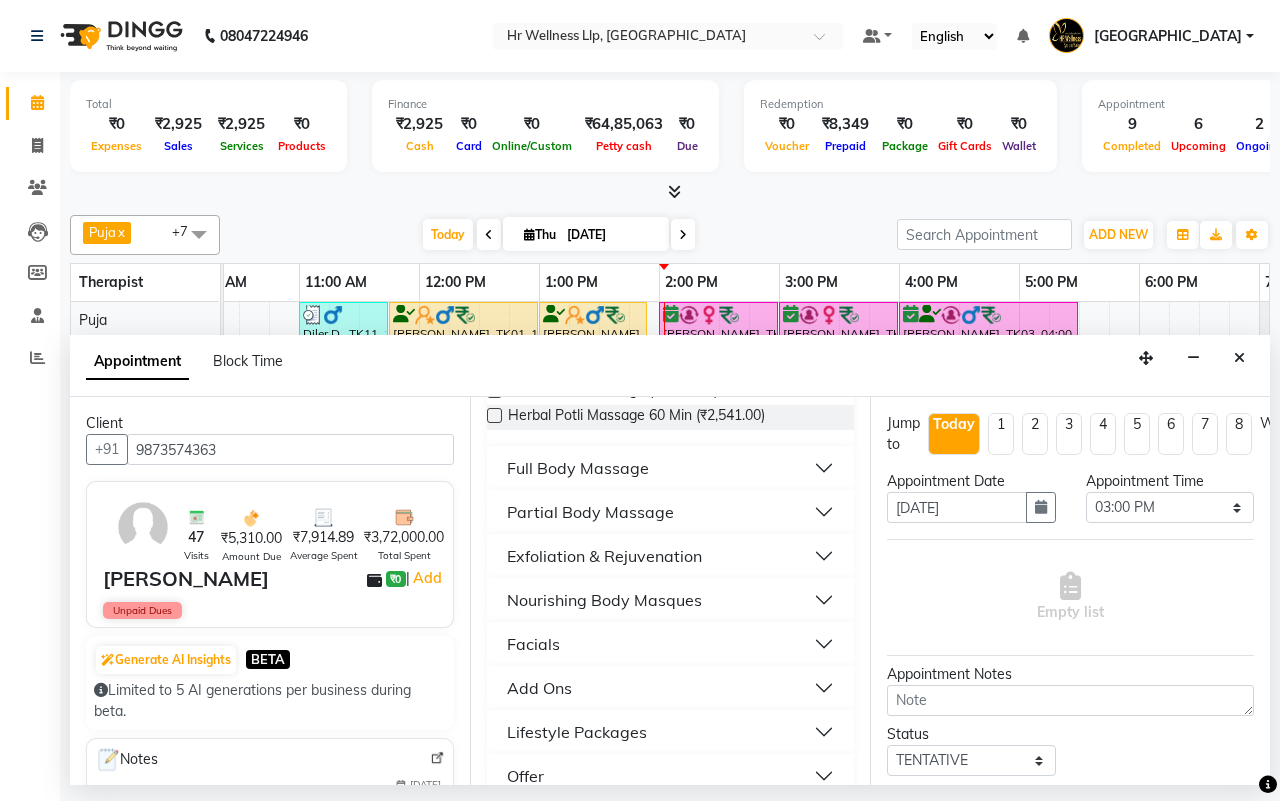 type on "9873574363" 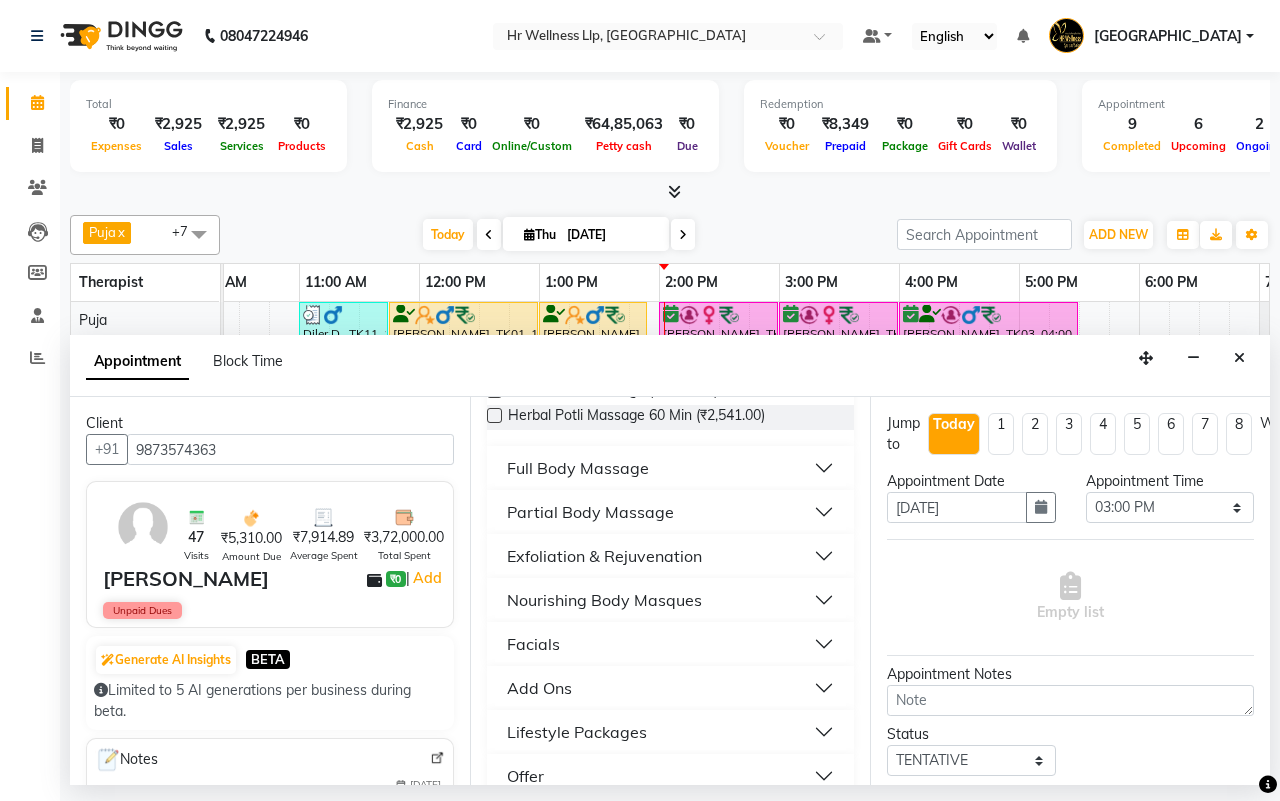 click on "Full Body Massage" at bounding box center (578, 468) 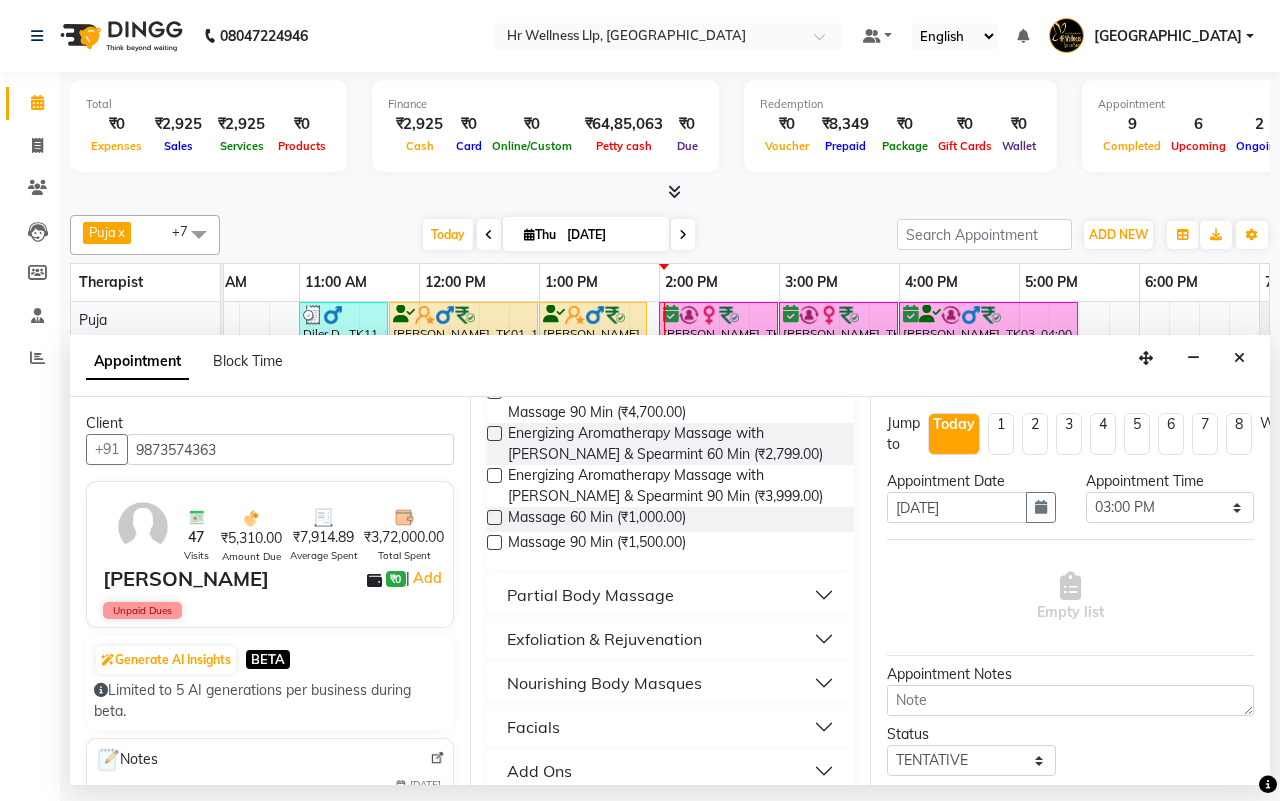 scroll, scrollTop: 1375, scrollLeft: 0, axis: vertical 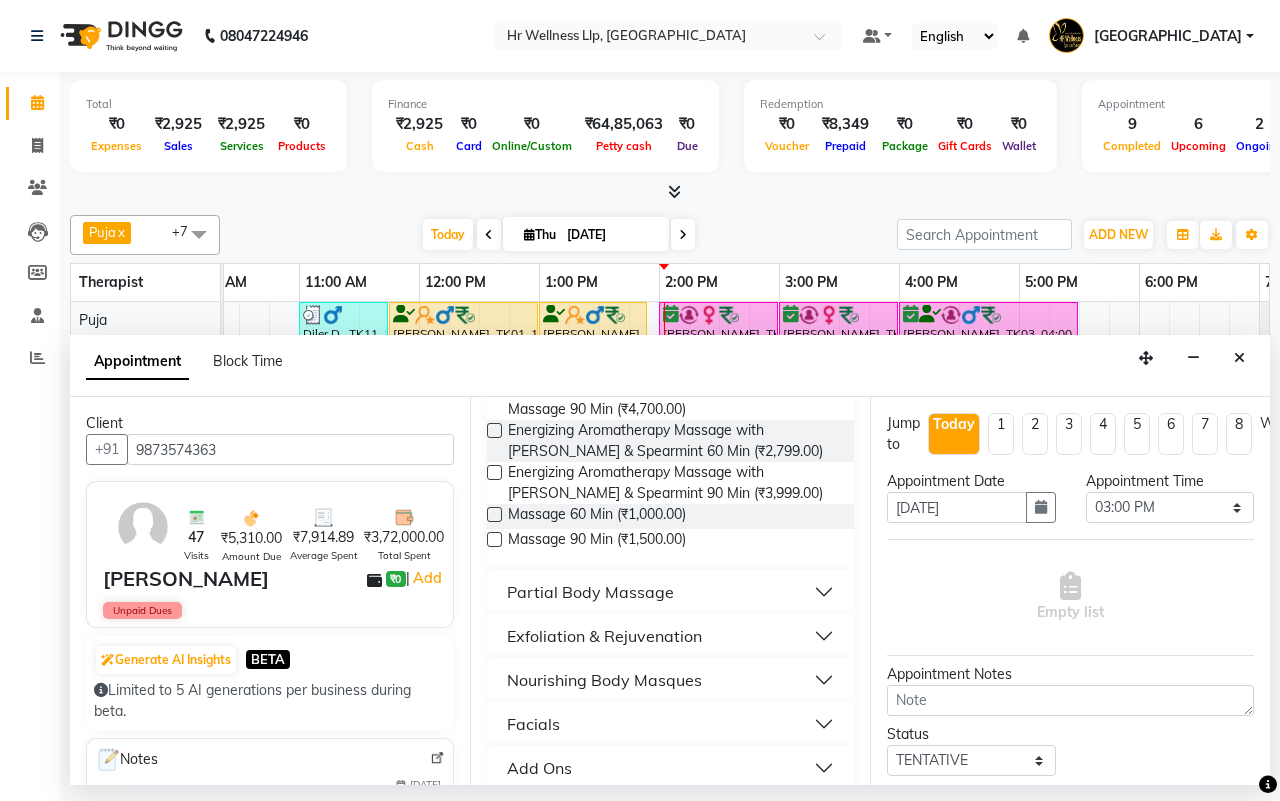 click at bounding box center [494, 514] 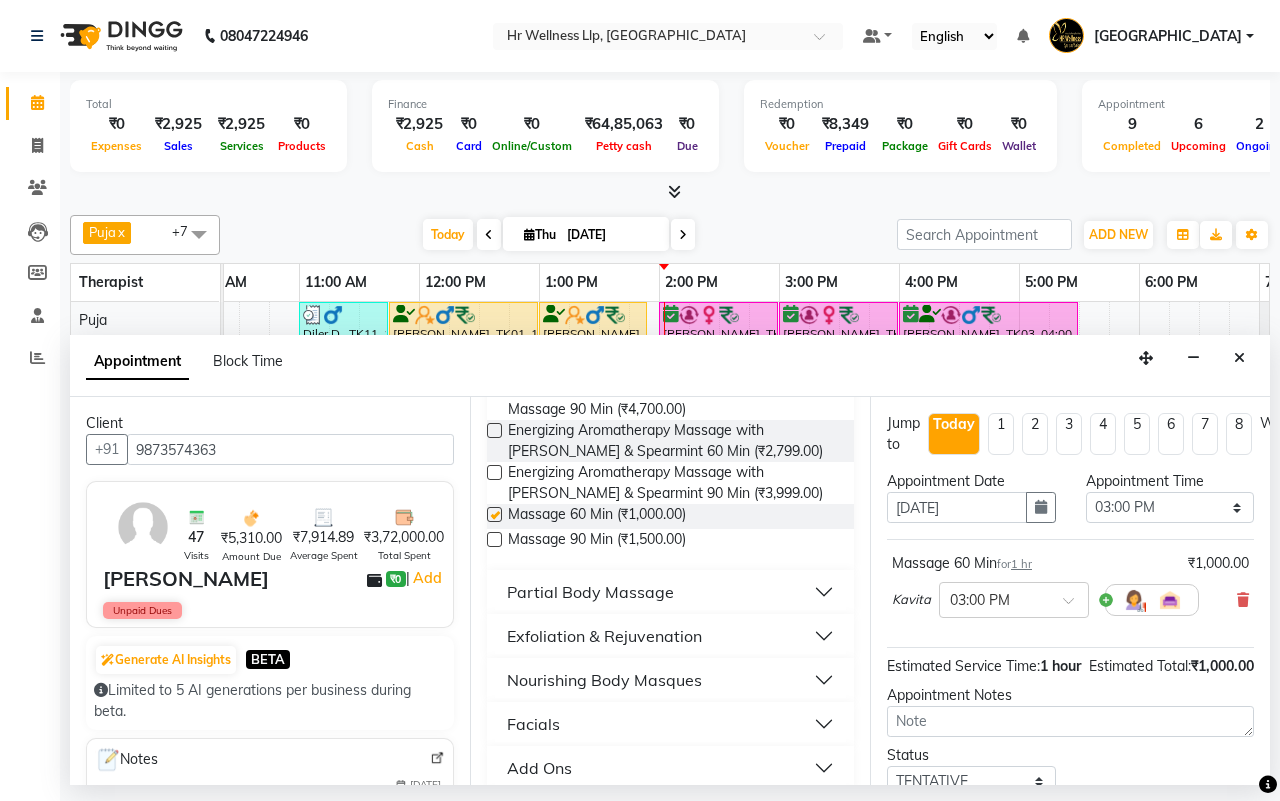 checkbox on "false" 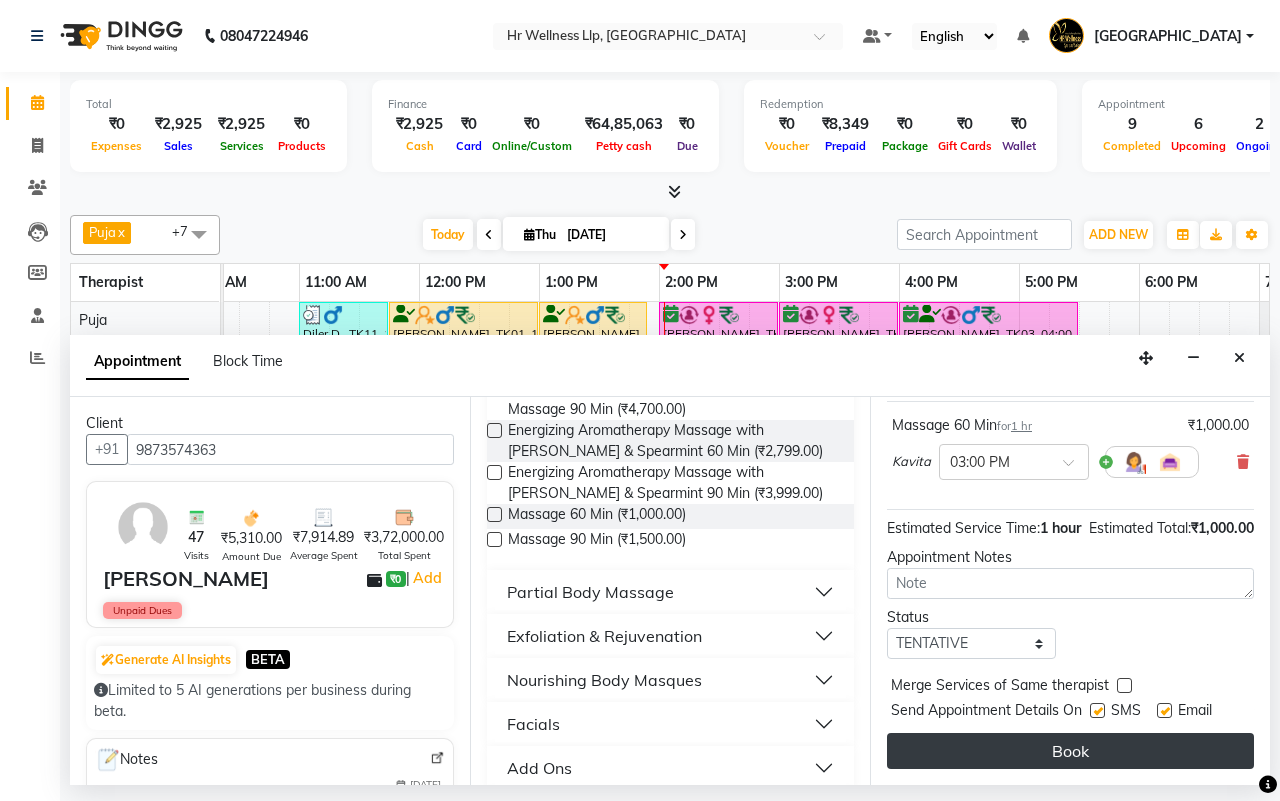 scroll, scrollTop: 178, scrollLeft: 0, axis: vertical 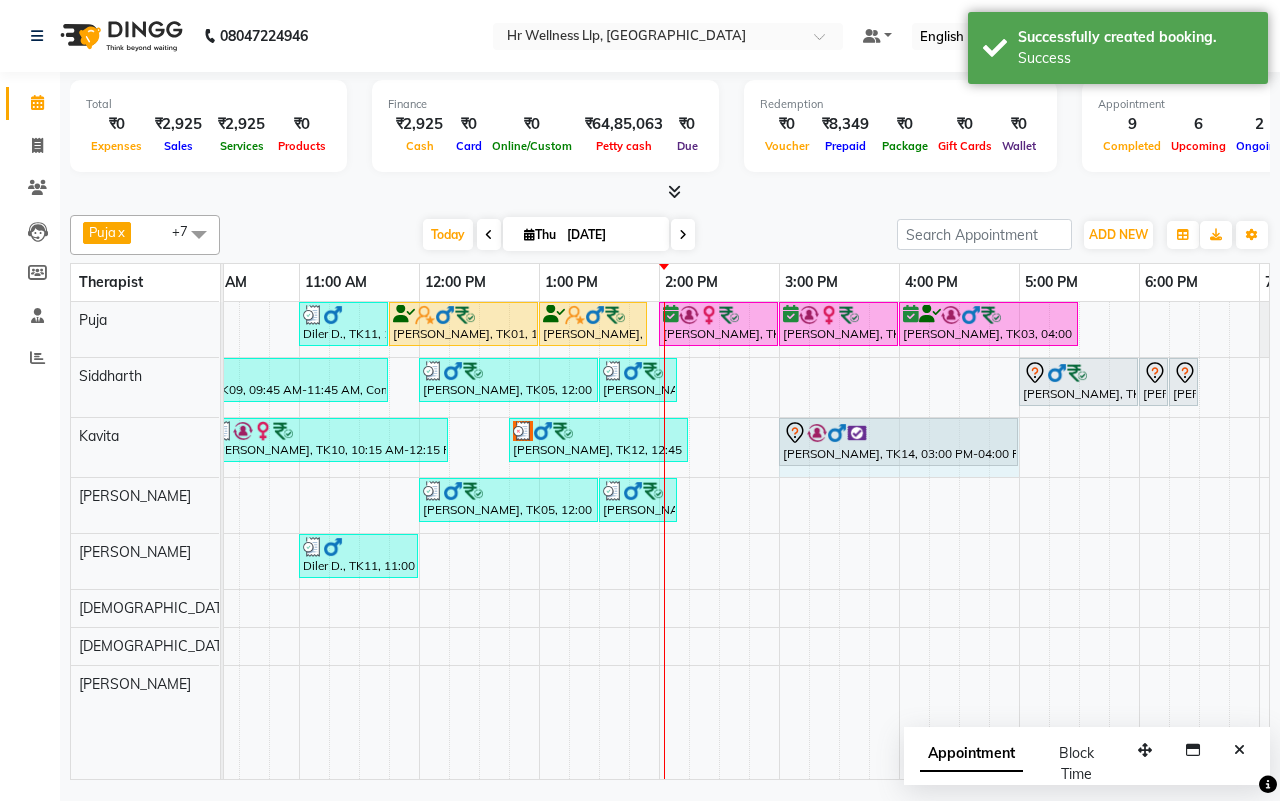 drag, startPoint x: 897, startPoint y: 437, endPoint x: 991, endPoint y: 445, distance: 94.33981 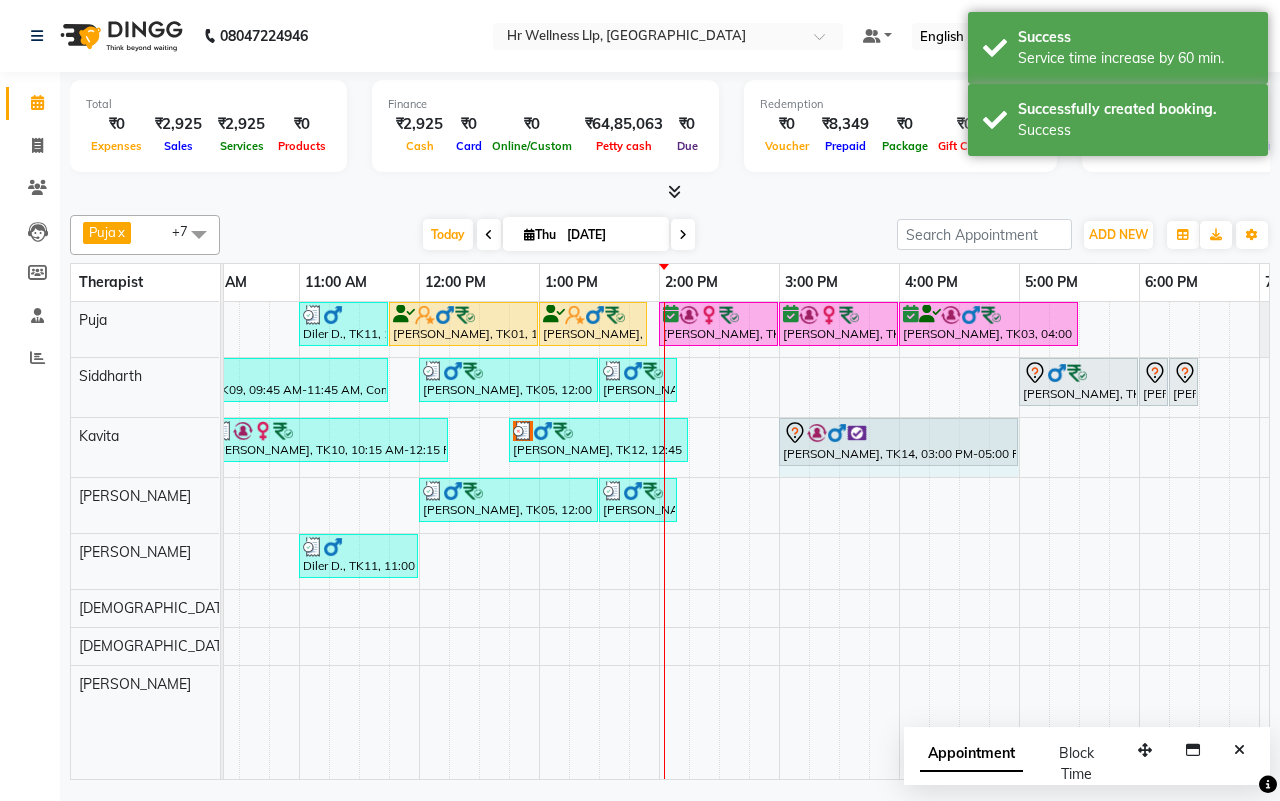 drag, startPoint x: 783, startPoint y: 472, endPoint x: 997, endPoint y: 482, distance: 214.23352 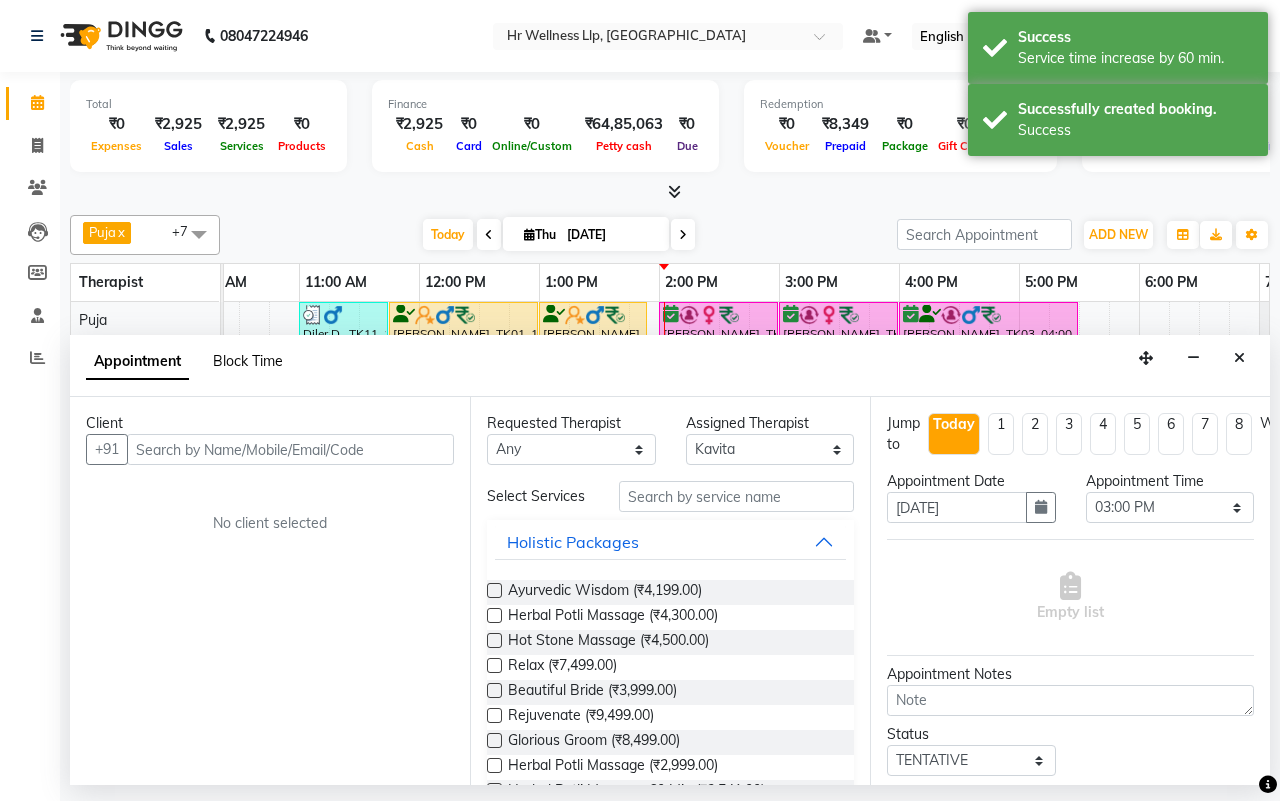 click on "Block Time" at bounding box center [248, 361] 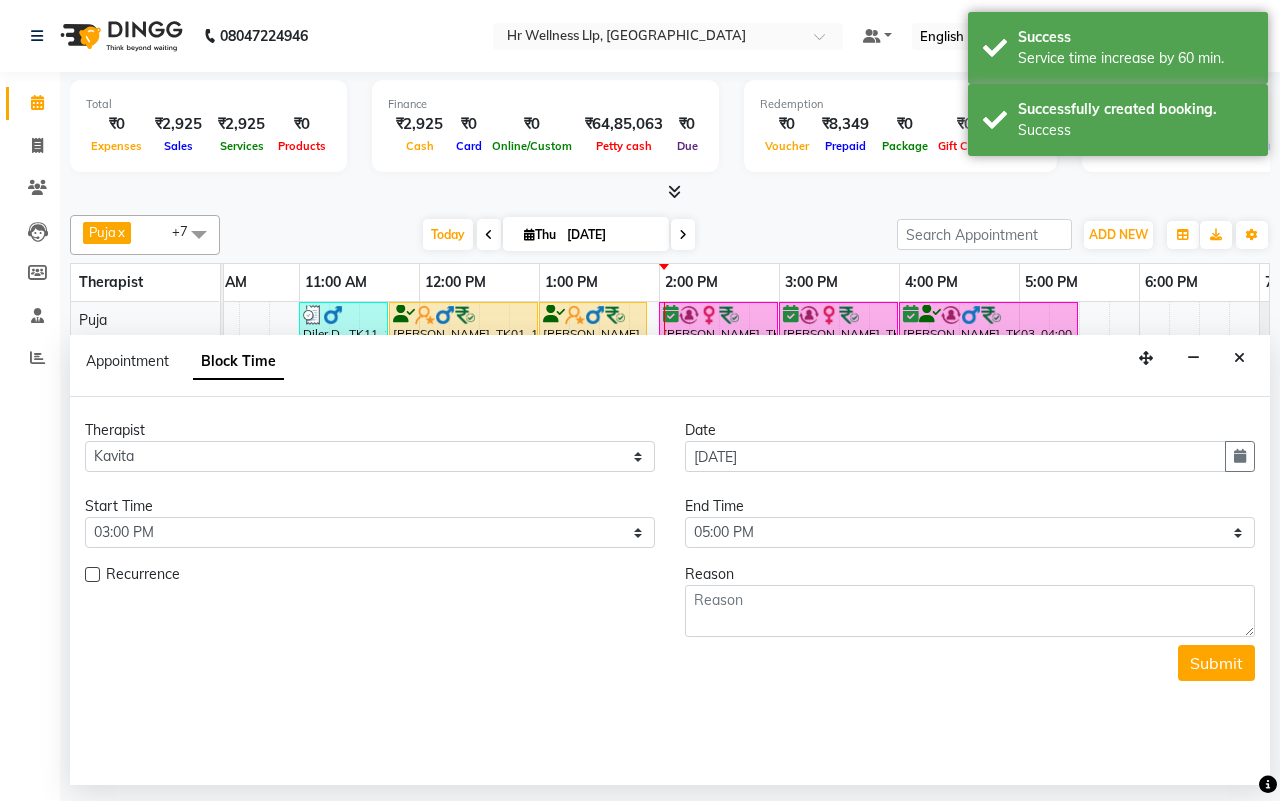 scroll, scrollTop: 0, scrollLeft: 515, axis: horizontal 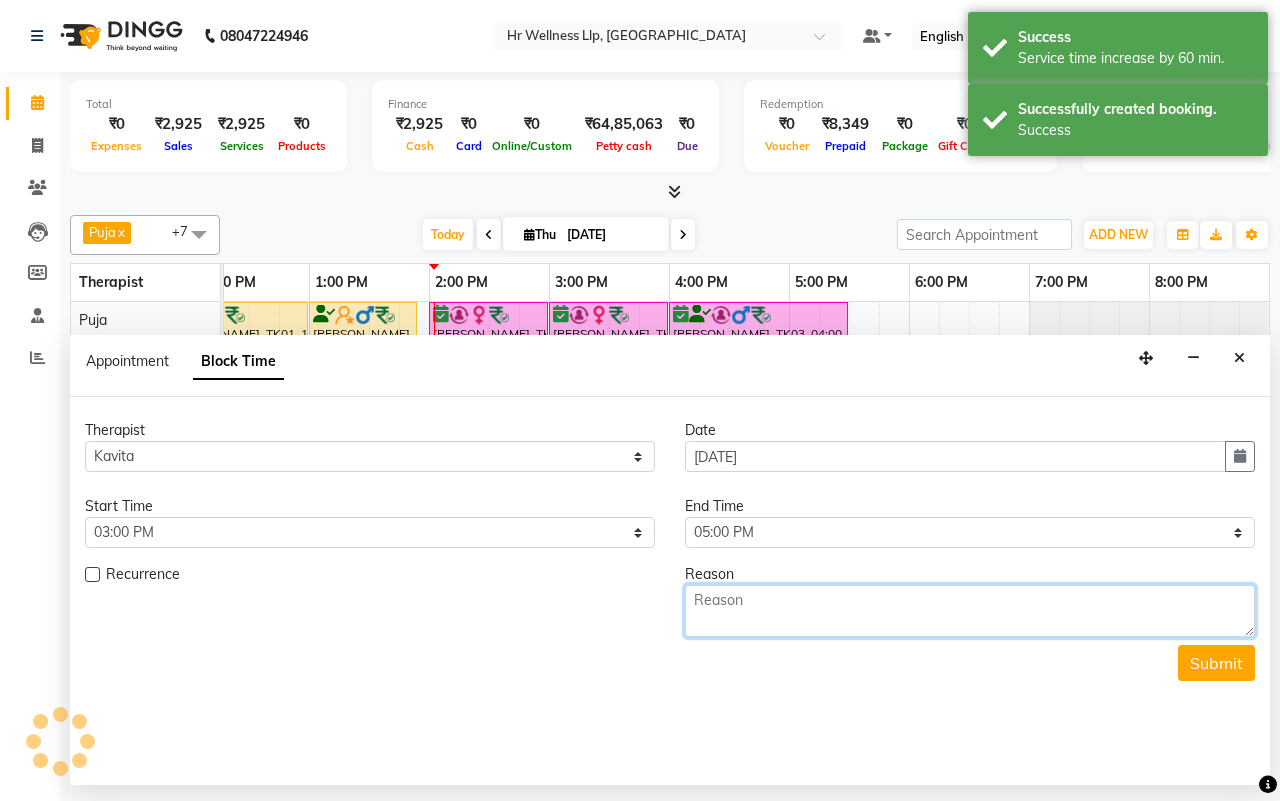 click at bounding box center [970, 611] 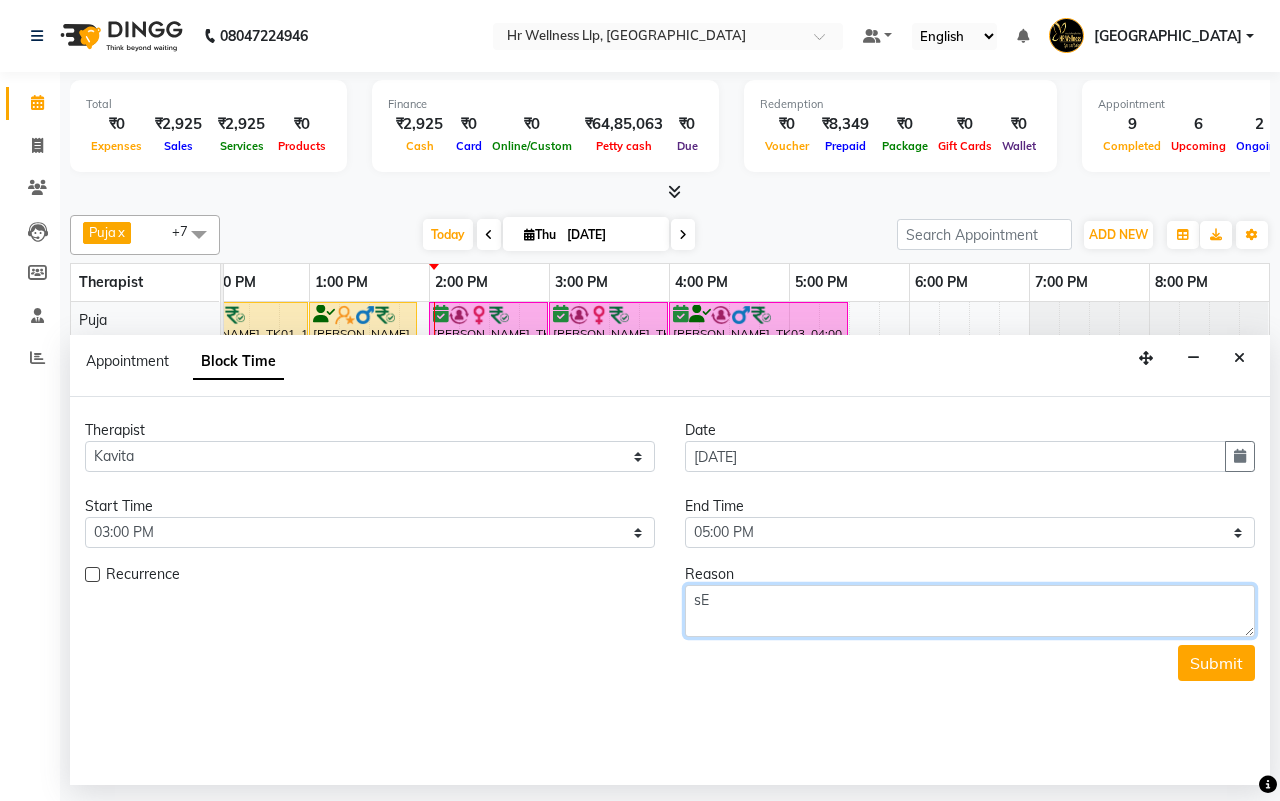 type on "s" 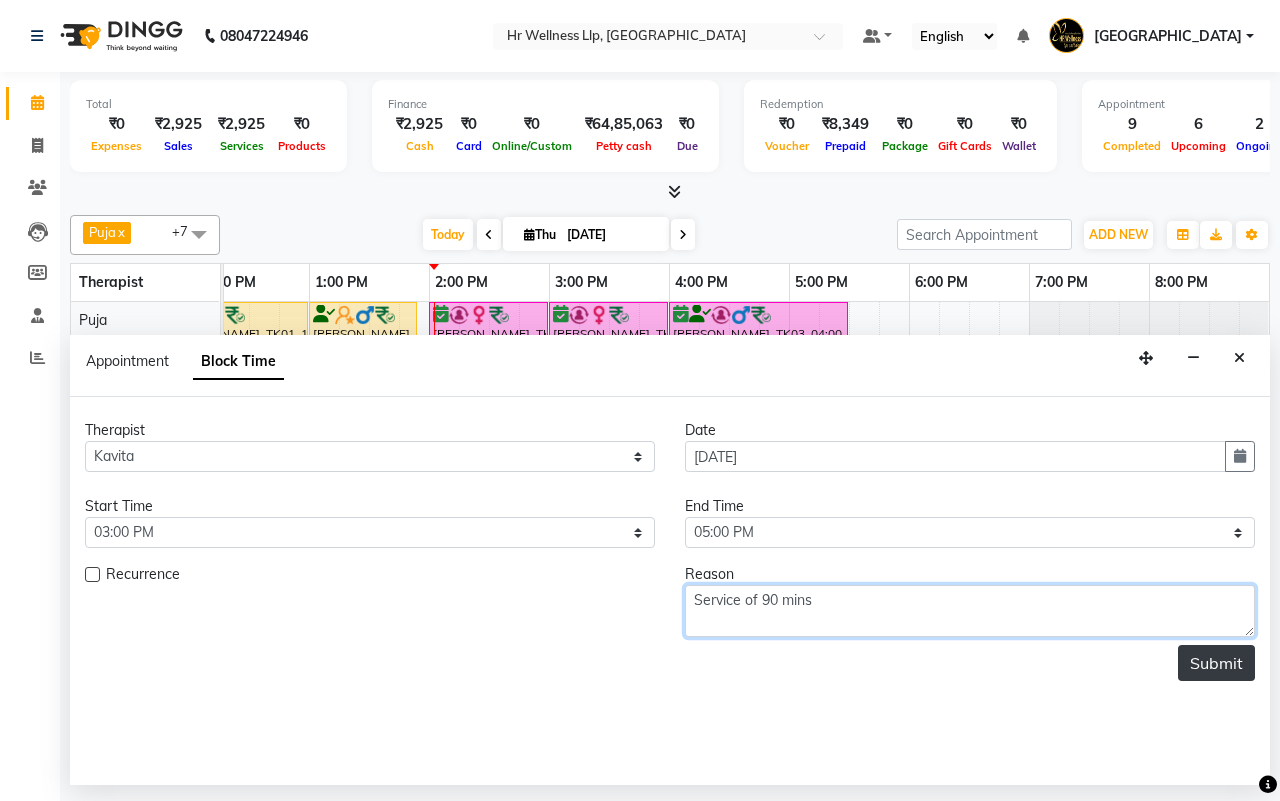 type on "Service of 90 mins" 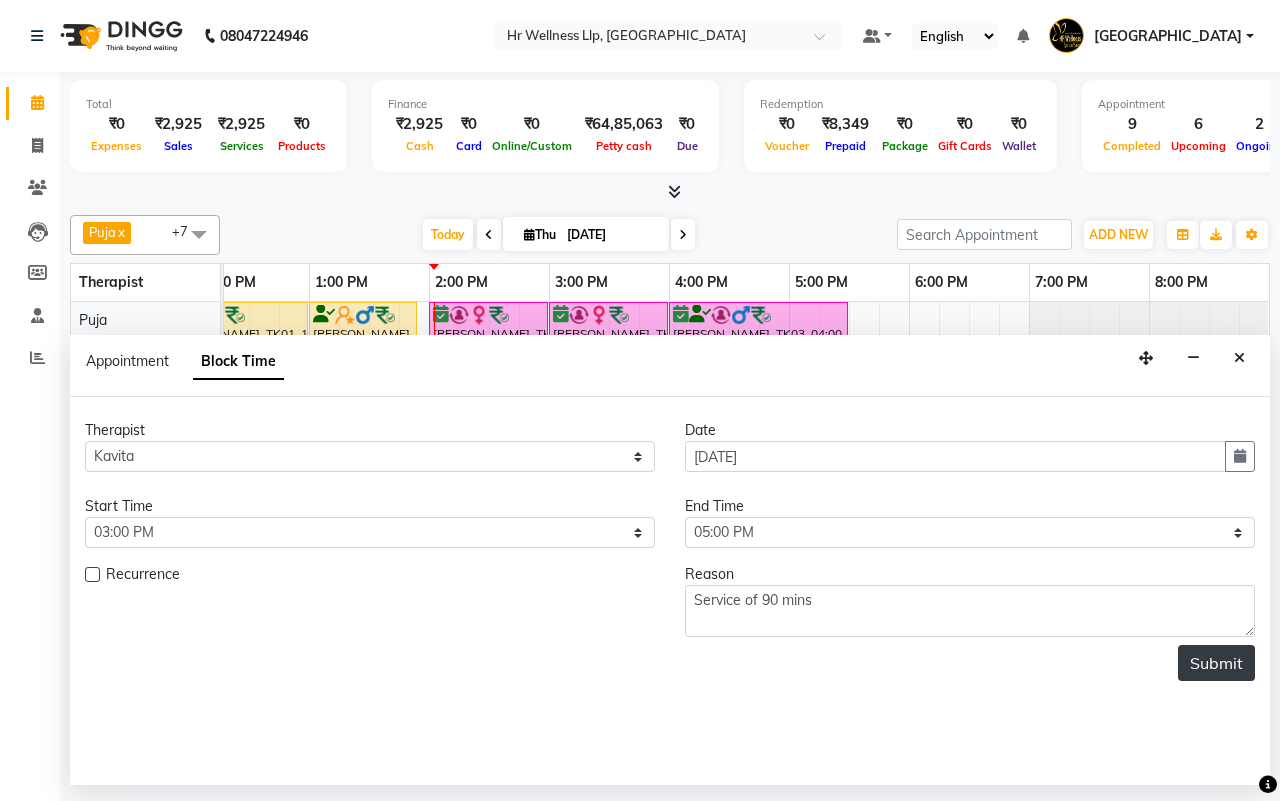 click on "Submit" at bounding box center [1216, 663] 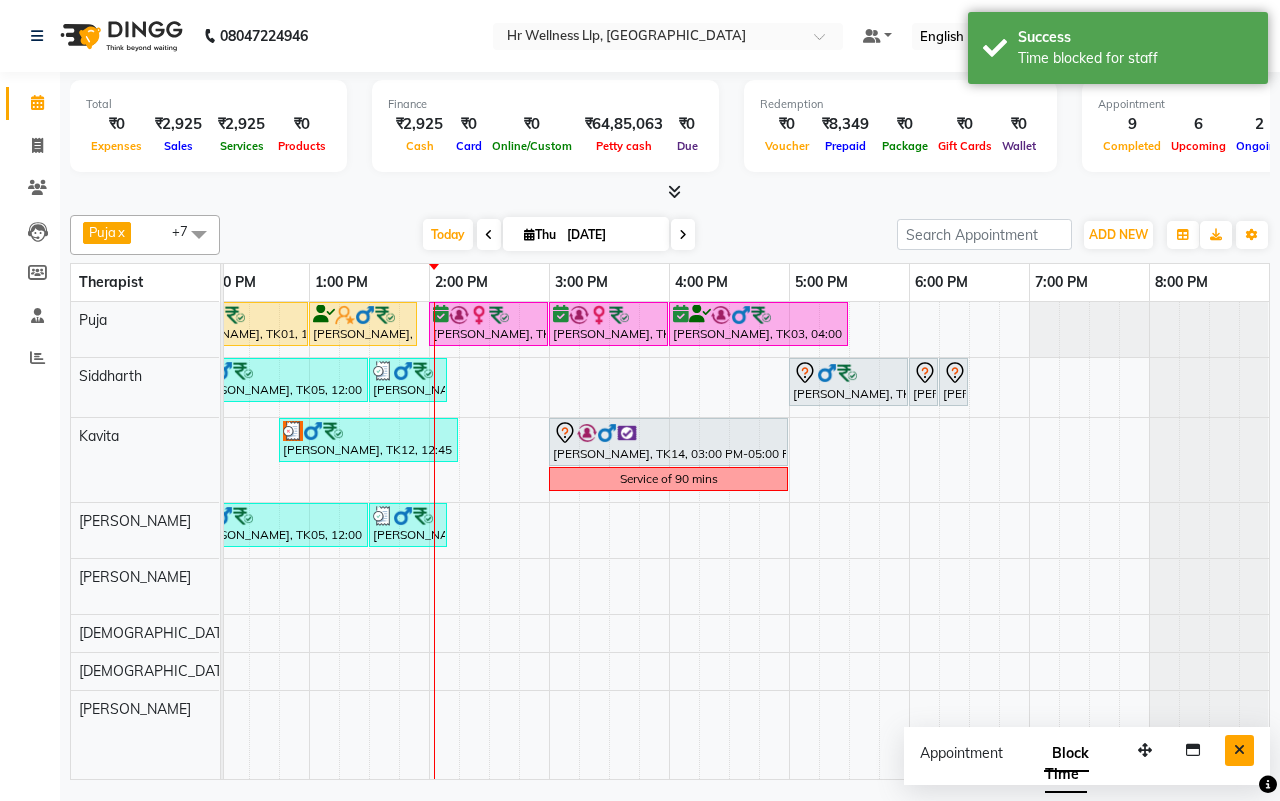 click at bounding box center (1239, 750) 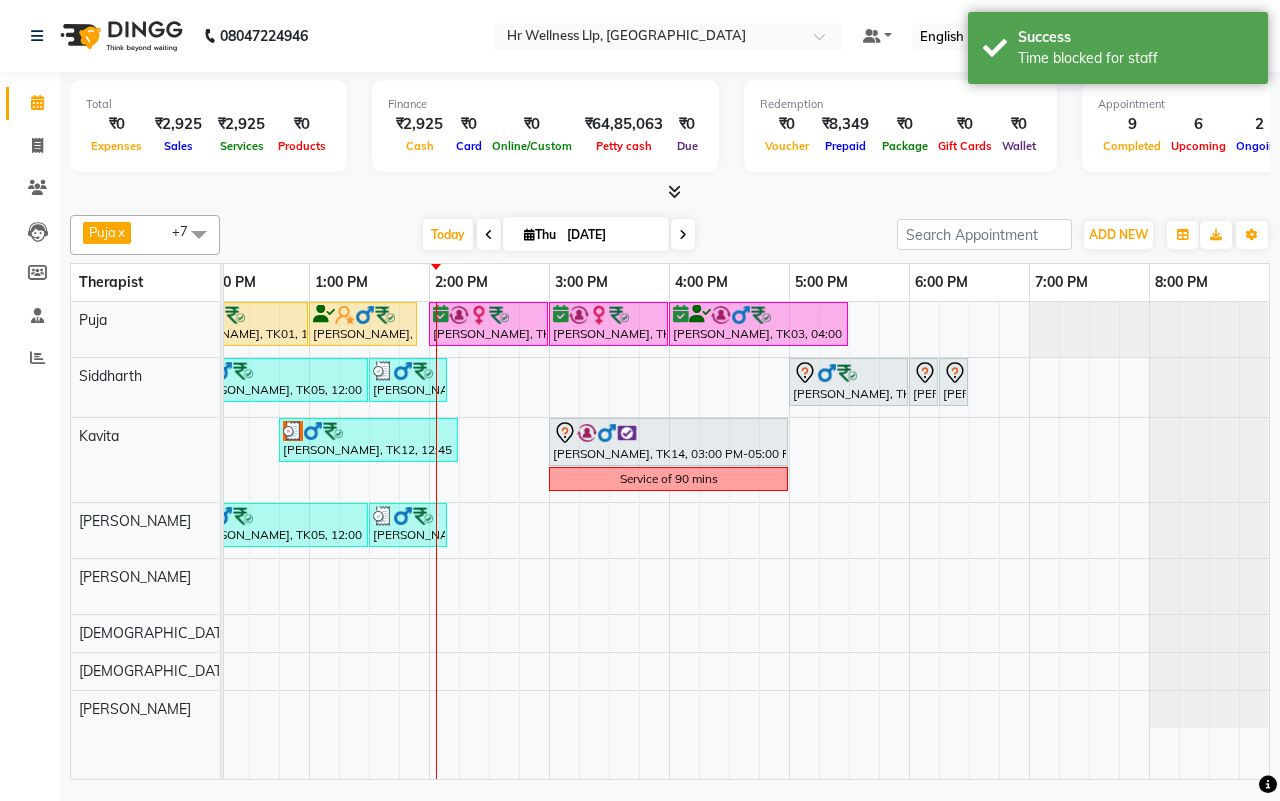 click on "Today  Thu 10-07-2025" at bounding box center [558, 235] 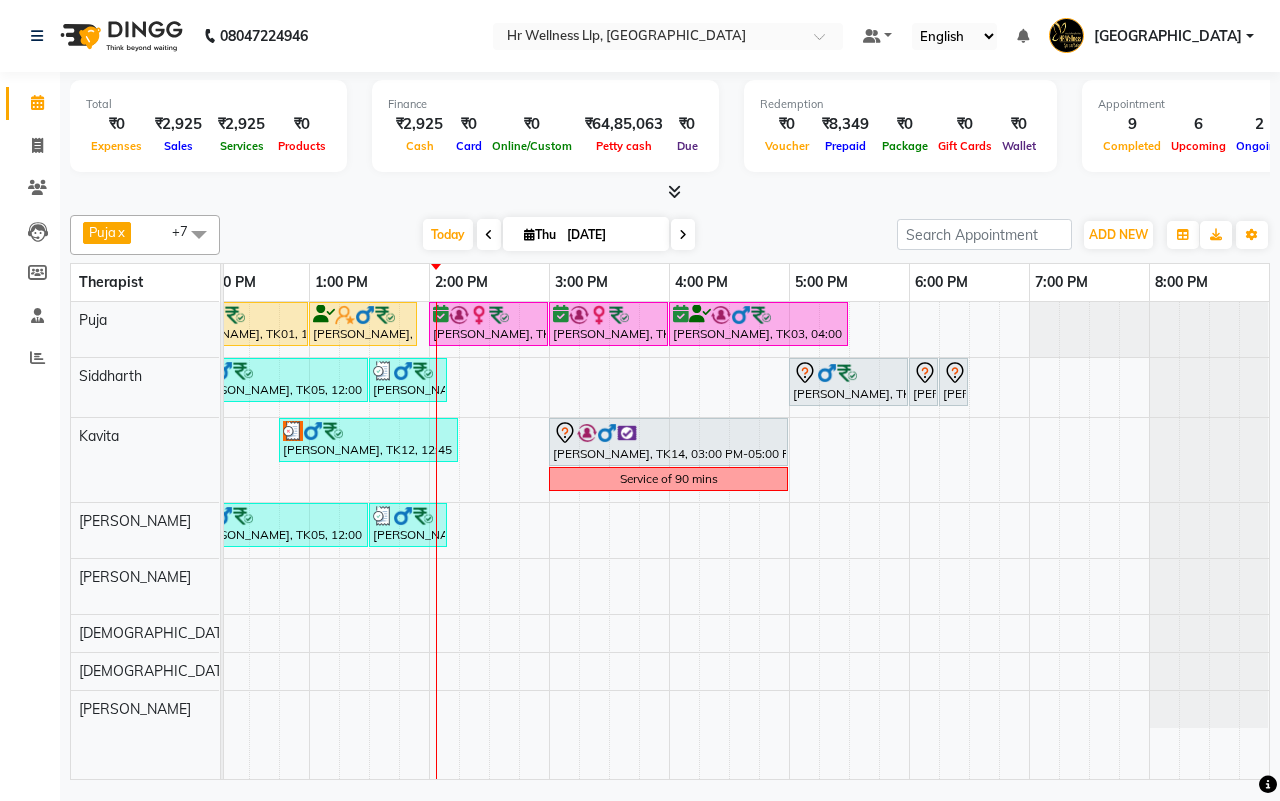 scroll, scrollTop: 0, scrollLeft: 345, axis: horizontal 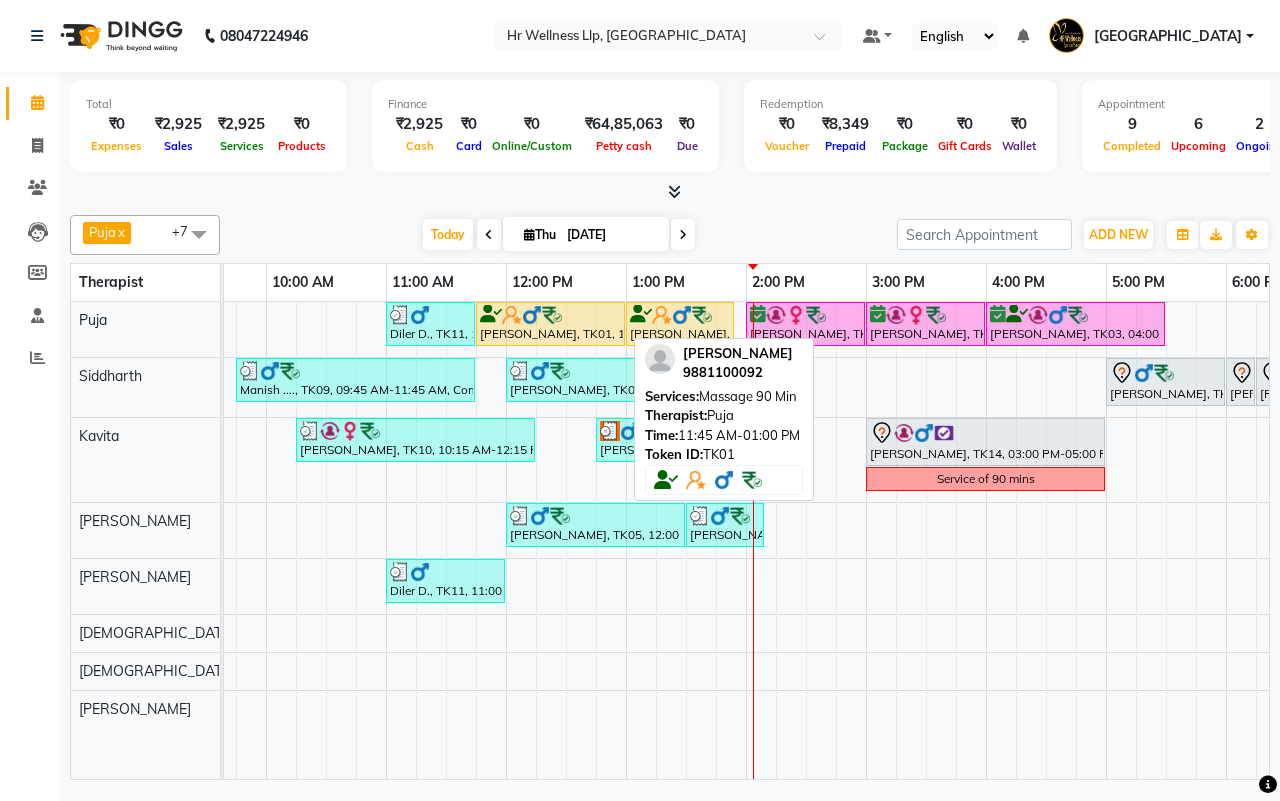 click on "C J Bathija, TK01, 11:45 AM-01:00 PM, Massage 90 Min" at bounding box center (550, 324) 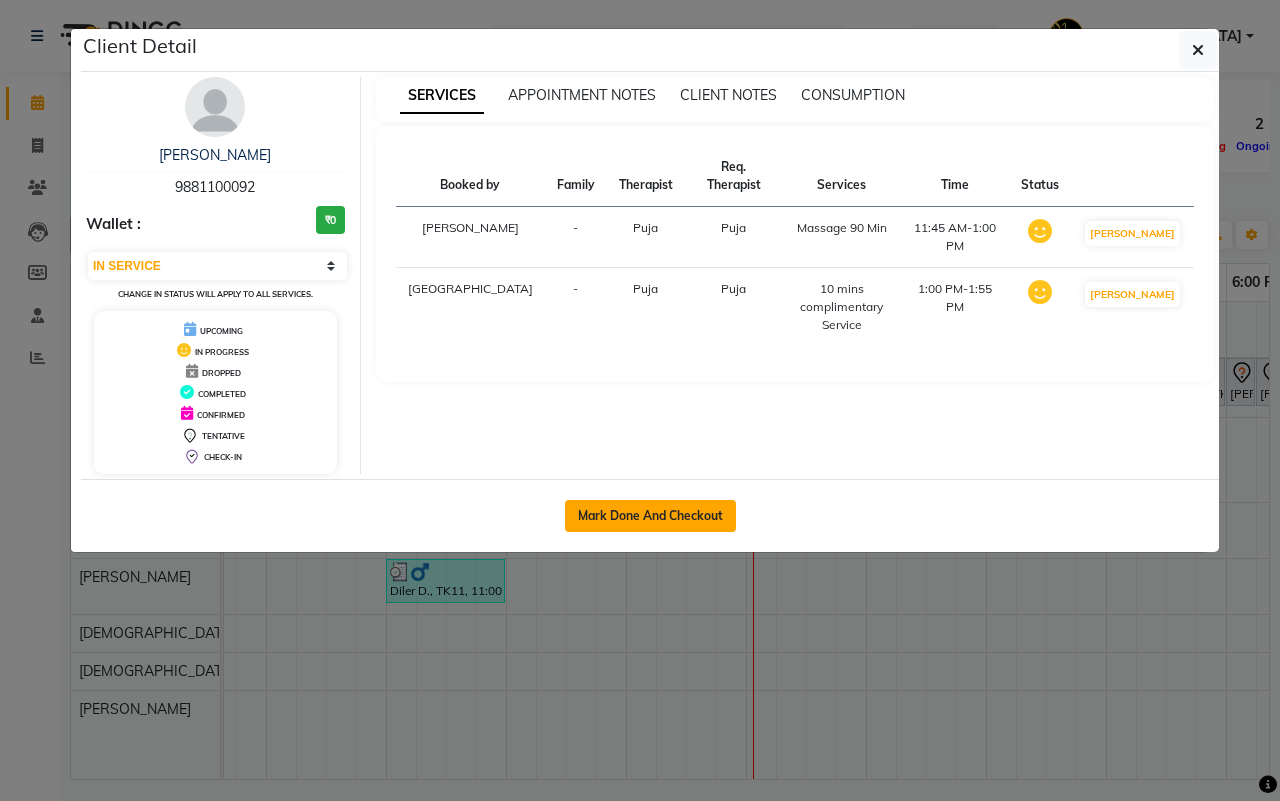 click on "Mark Done And Checkout" 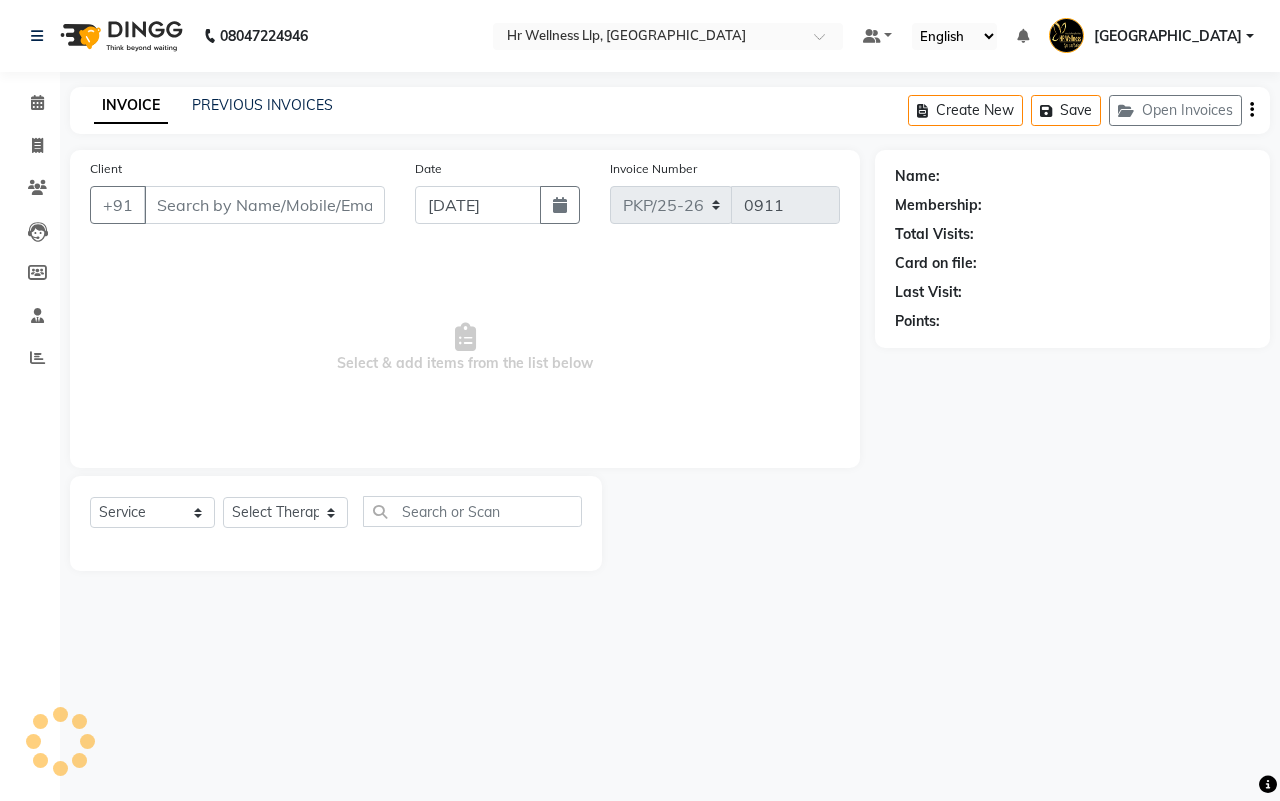 type on "9881100092" 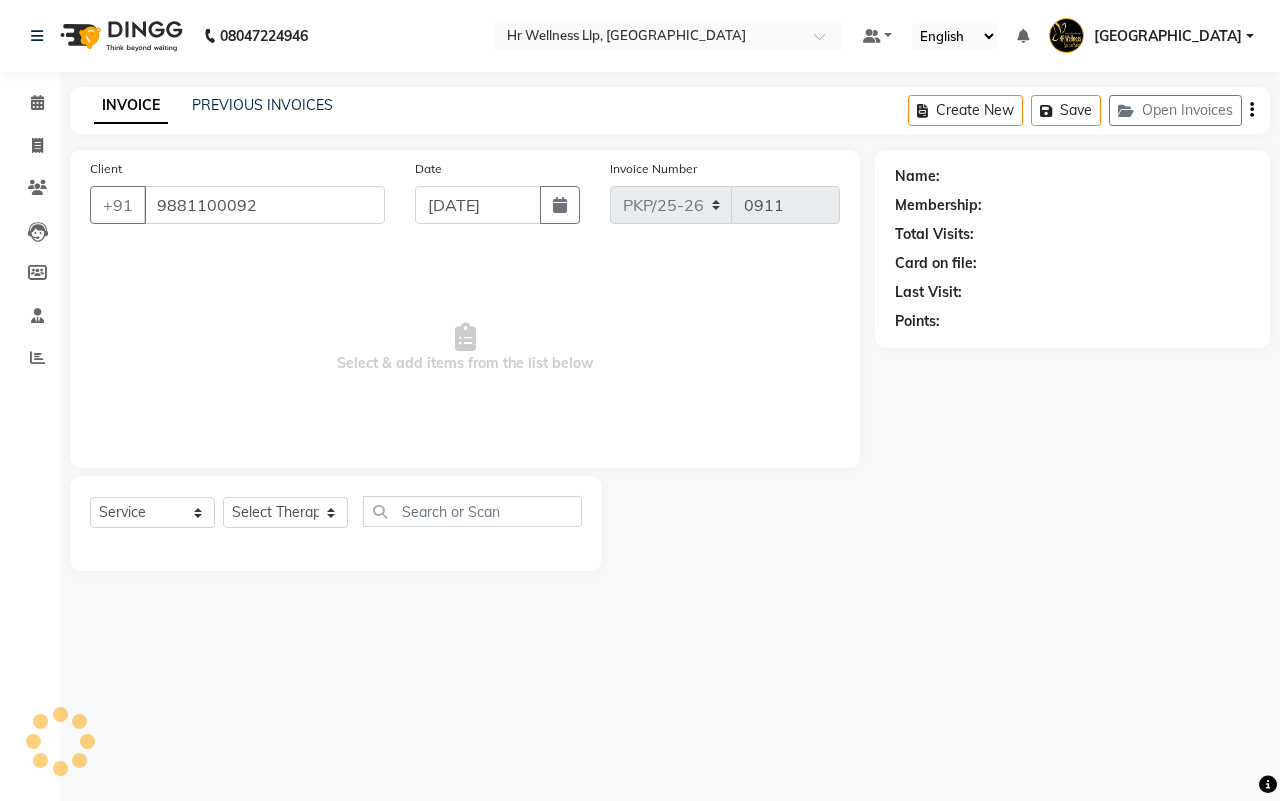 select on "16488" 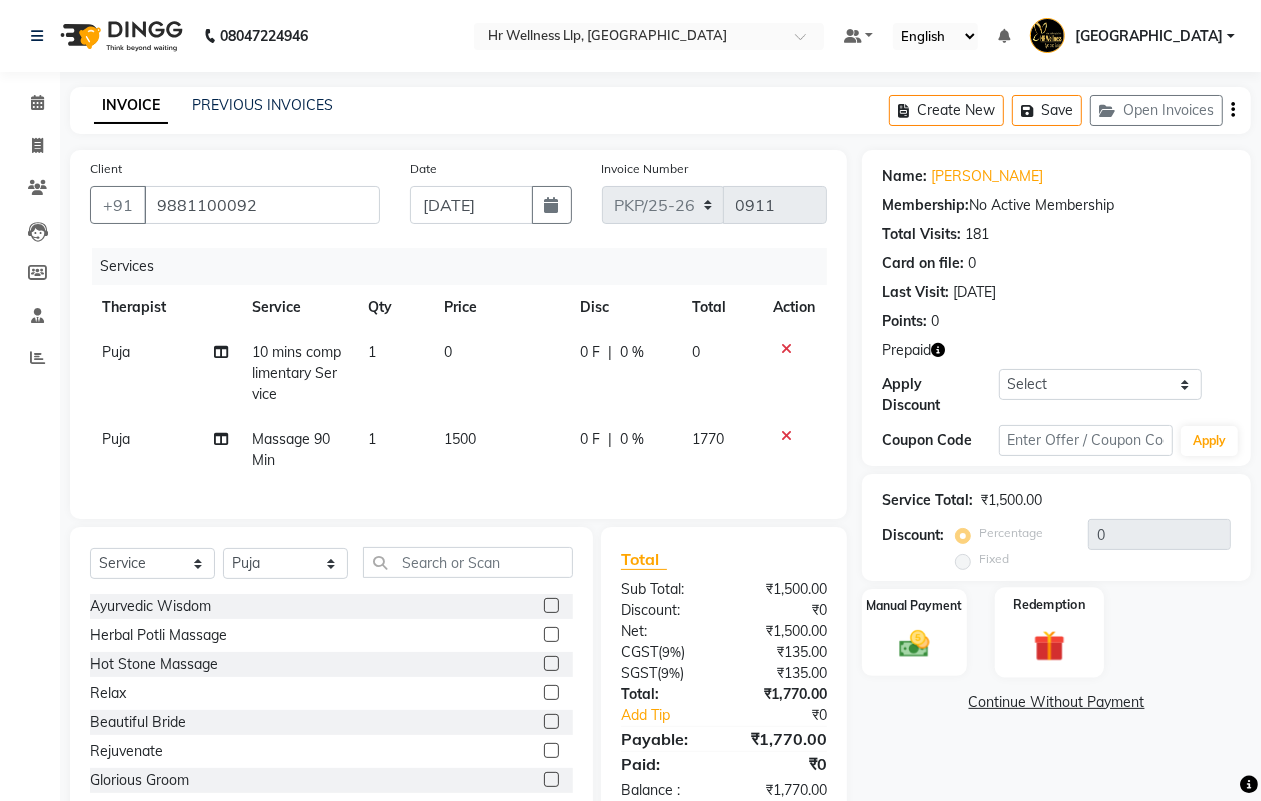 click 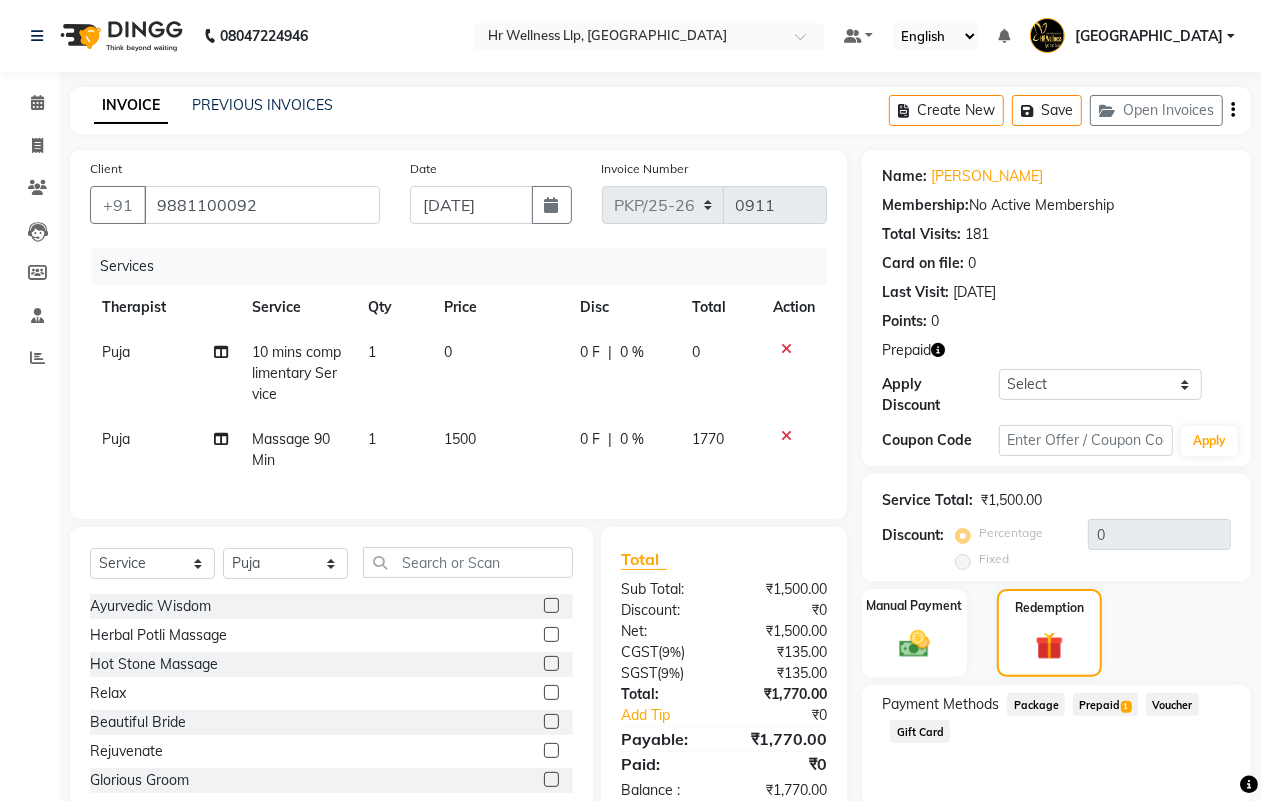 click on "Prepaid  1" 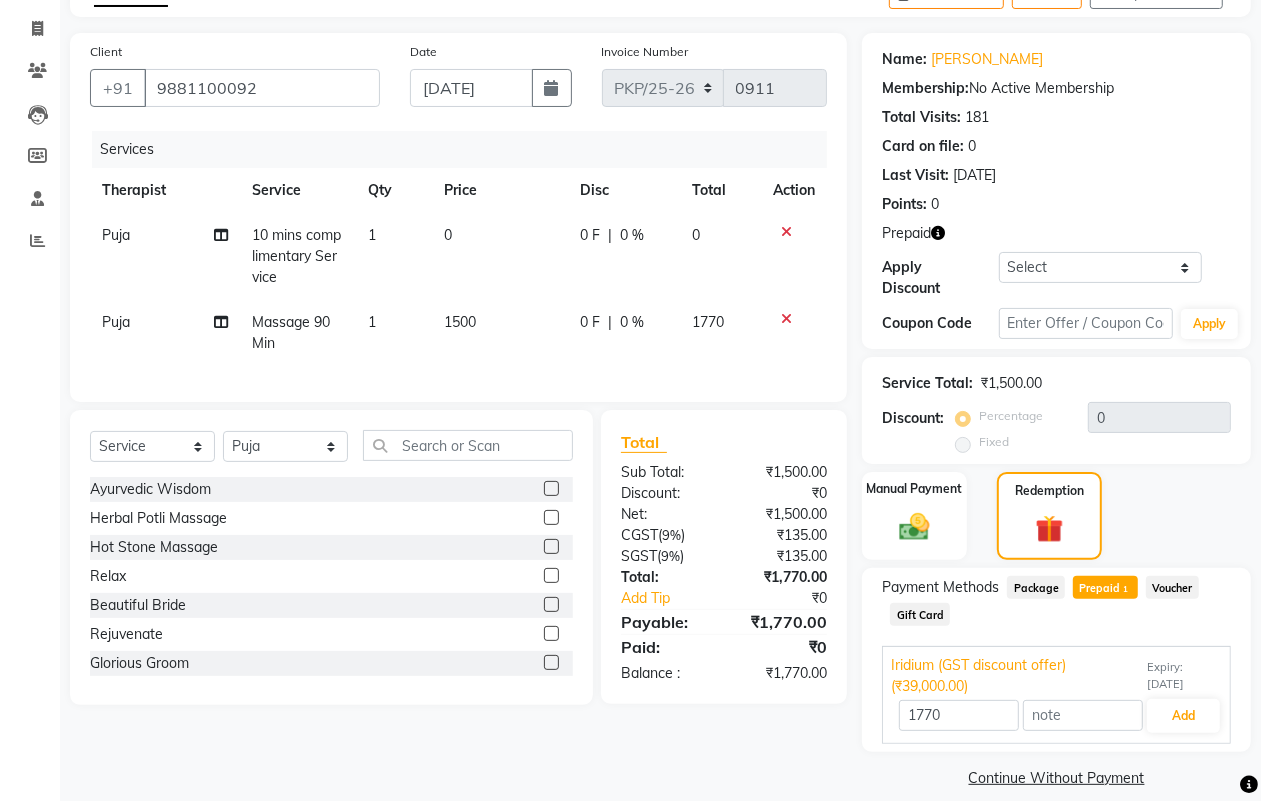 scroll, scrollTop: 138, scrollLeft: 0, axis: vertical 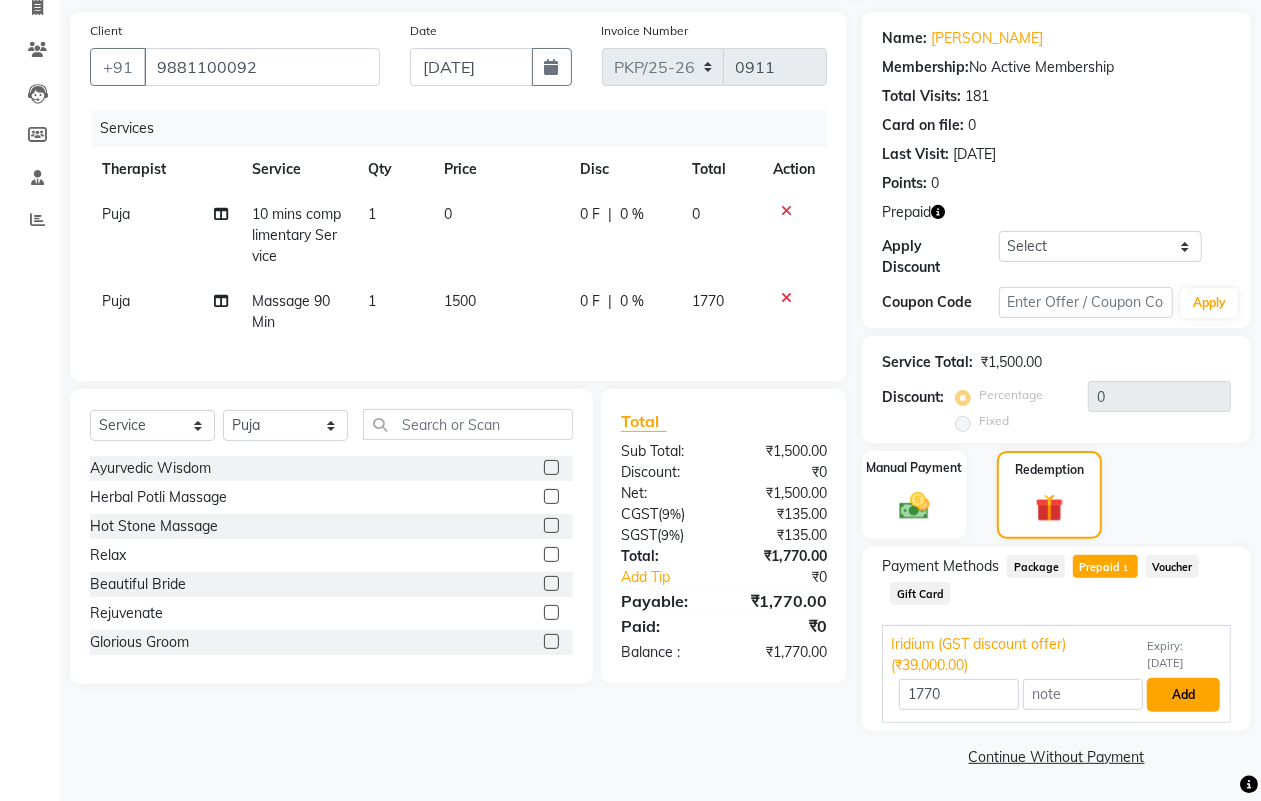 click on "Add" at bounding box center [1183, 695] 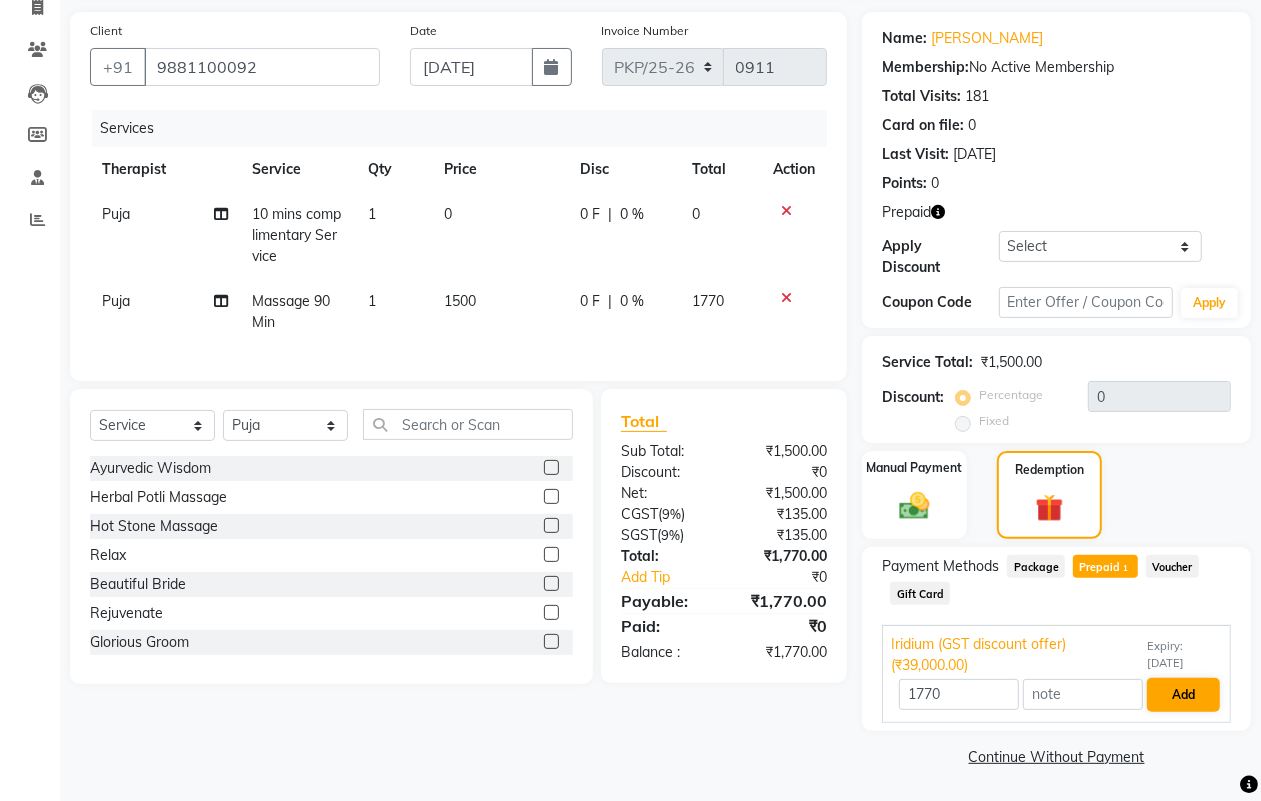 scroll, scrollTop: 91, scrollLeft: 0, axis: vertical 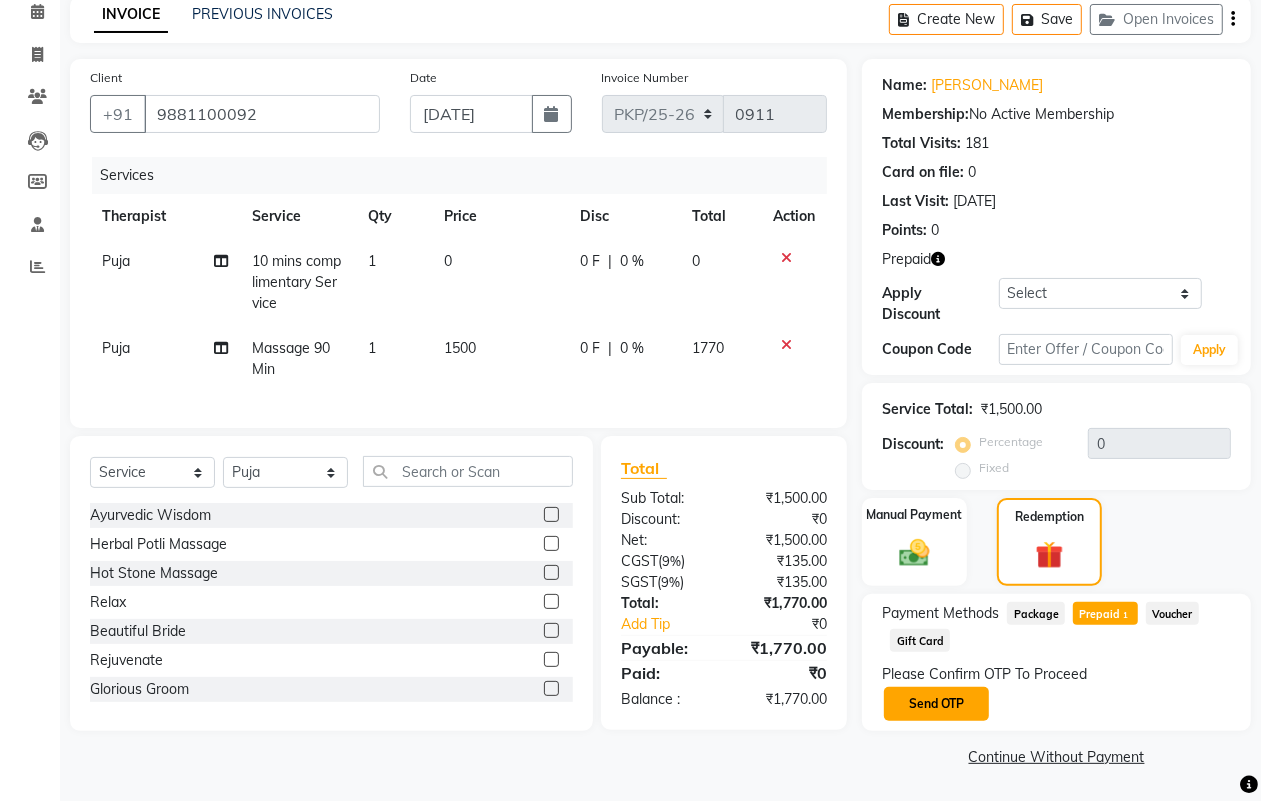 click on "Send OTP" 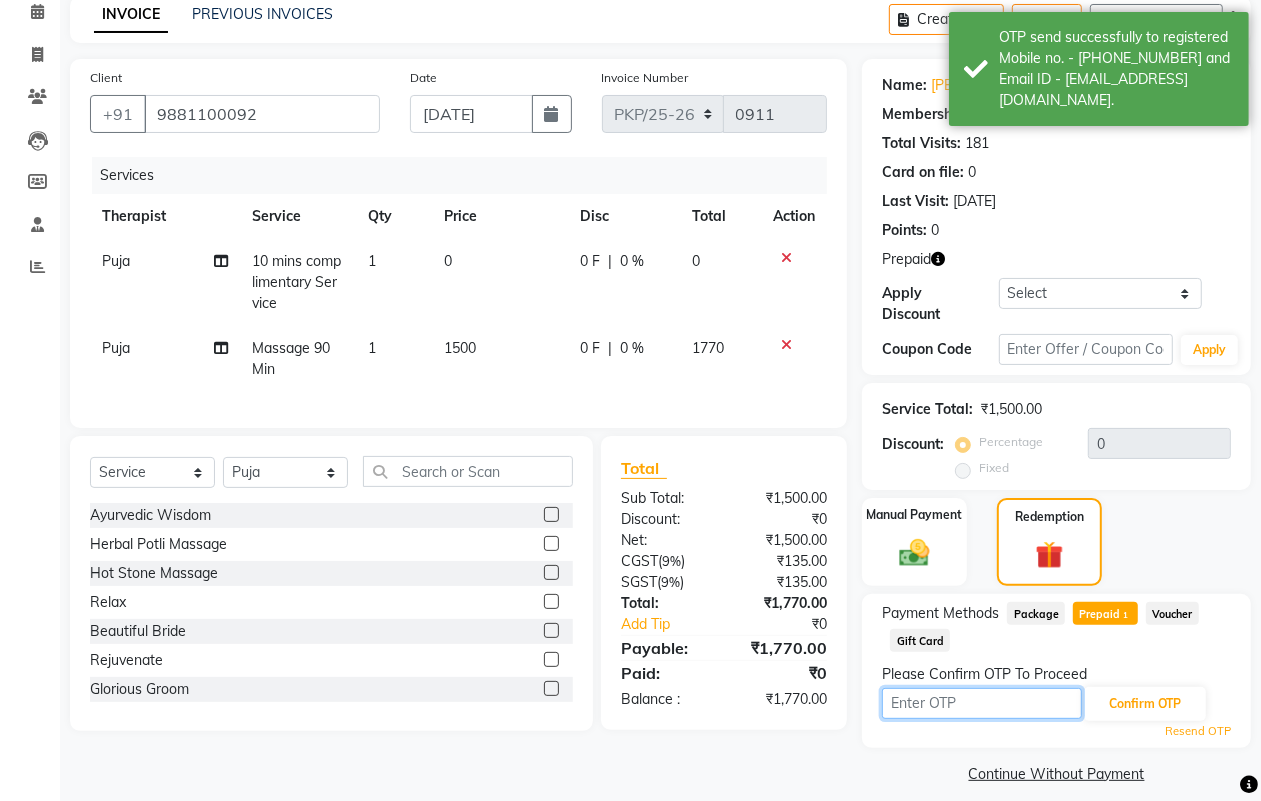 click at bounding box center [982, 703] 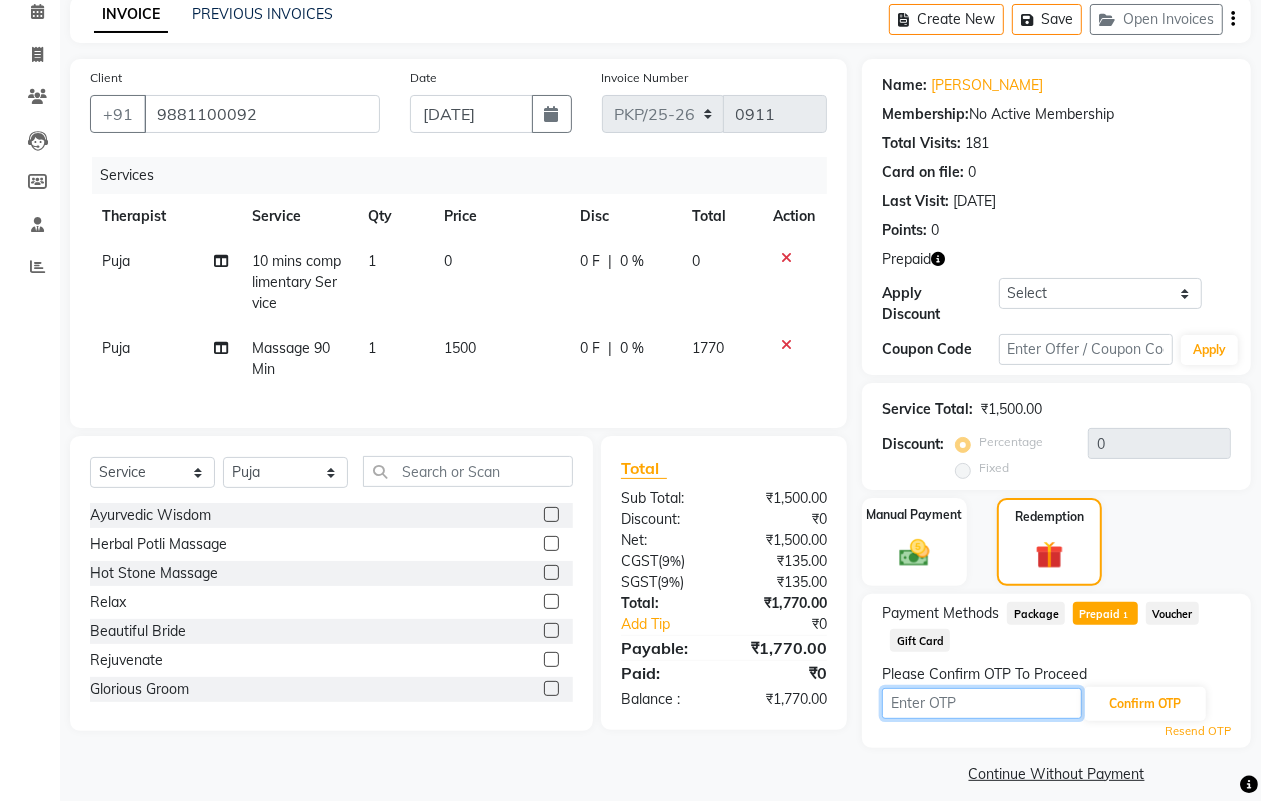 click at bounding box center [982, 703] 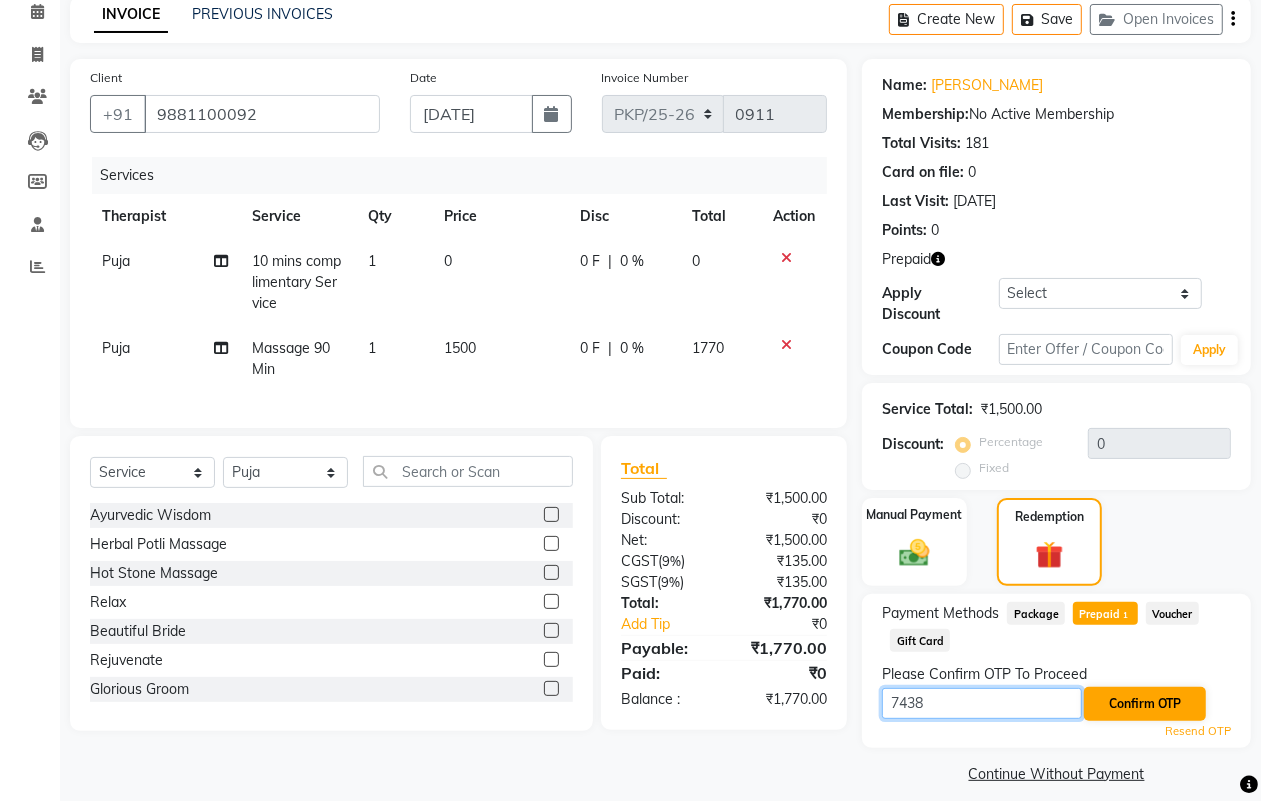 type on "7438" 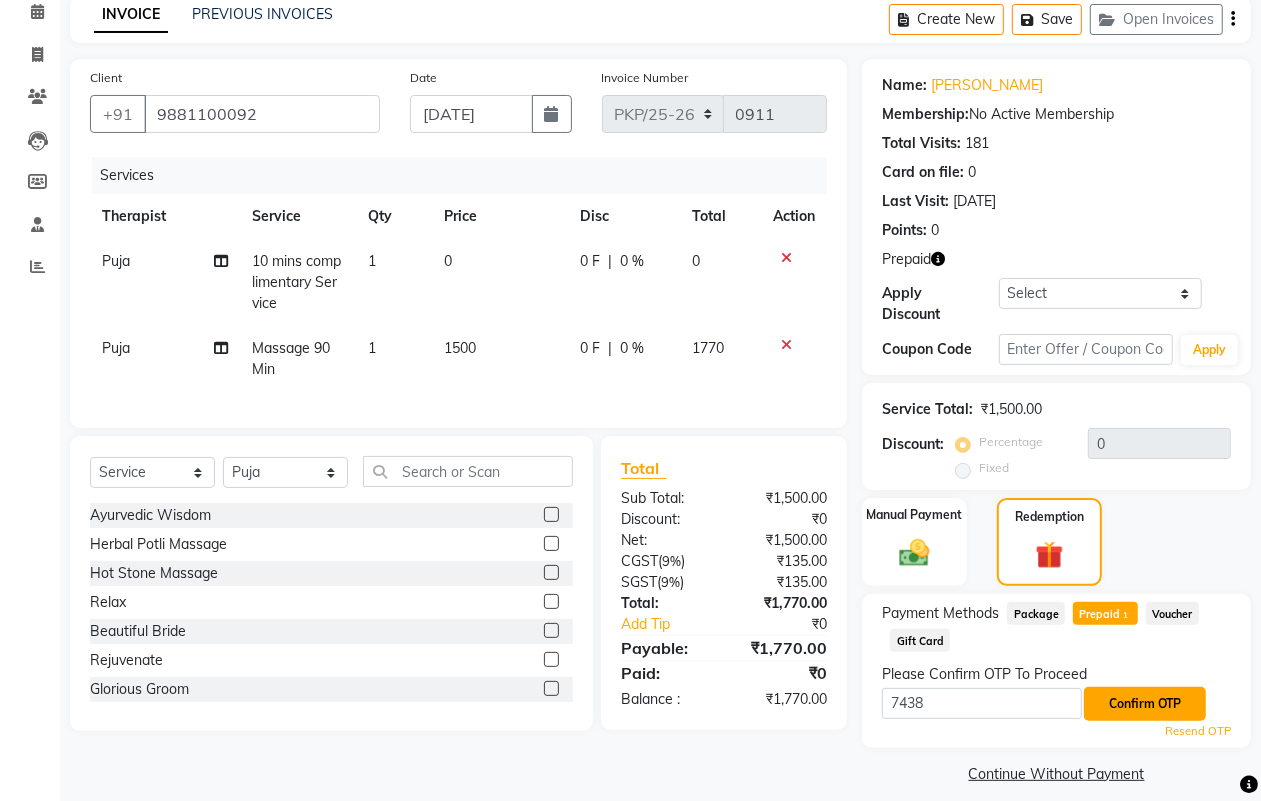 click on "Confirm OTP" 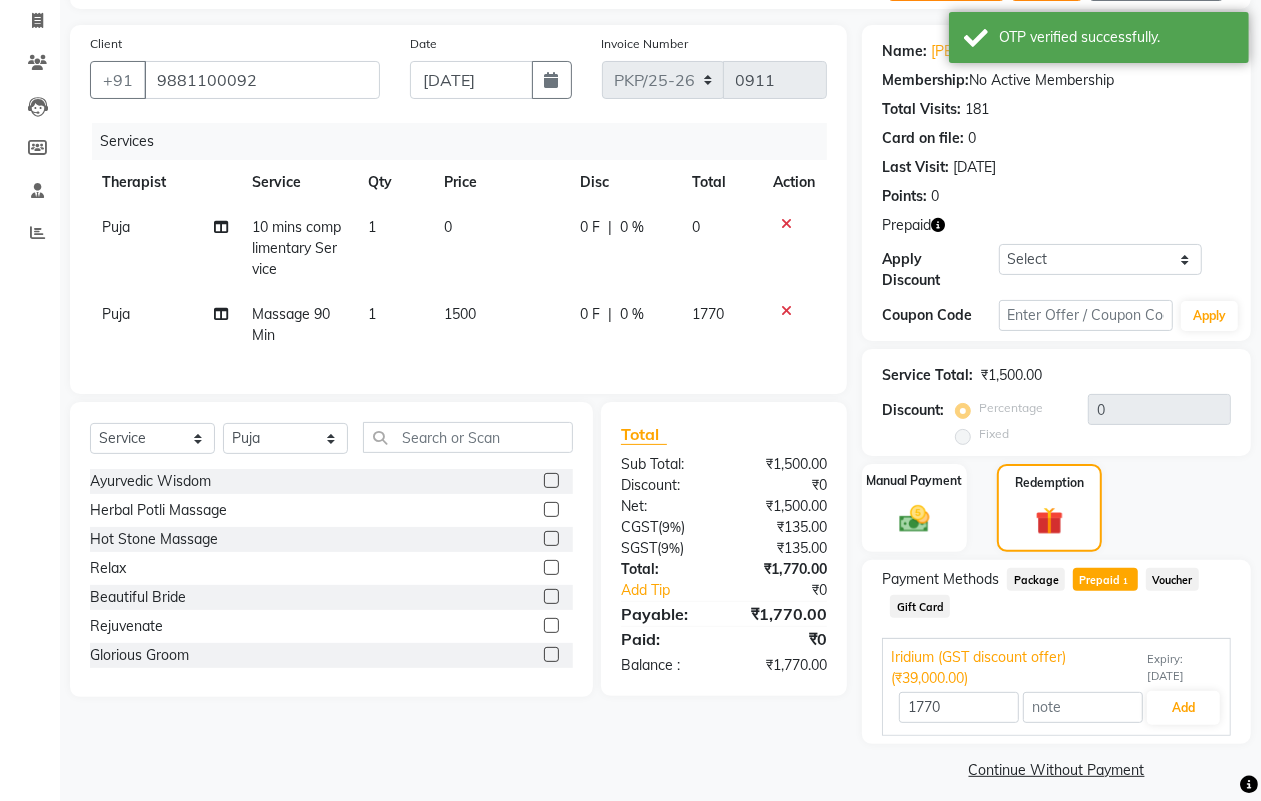scroll, scrollTop: 138, scrollLeft: 0, axis: vertical 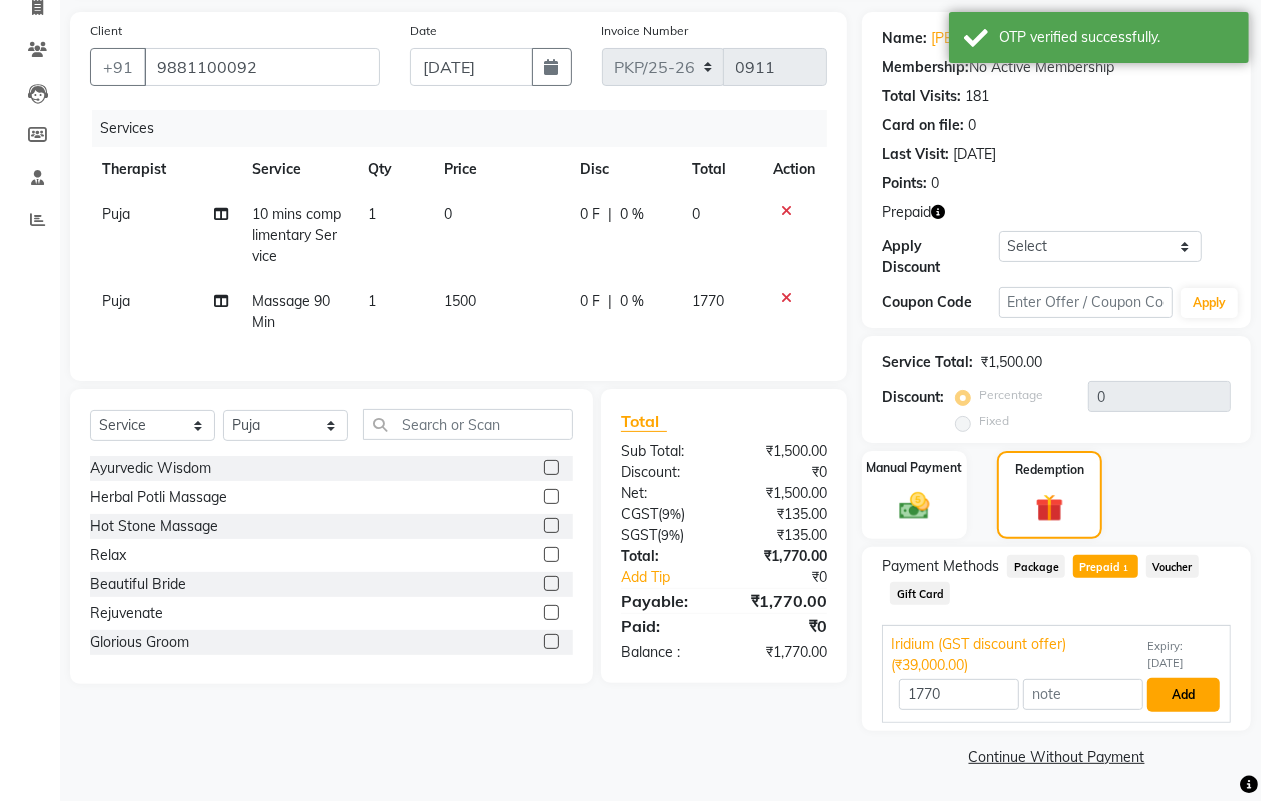 click on "Add" at bounding box center (1183, 695) 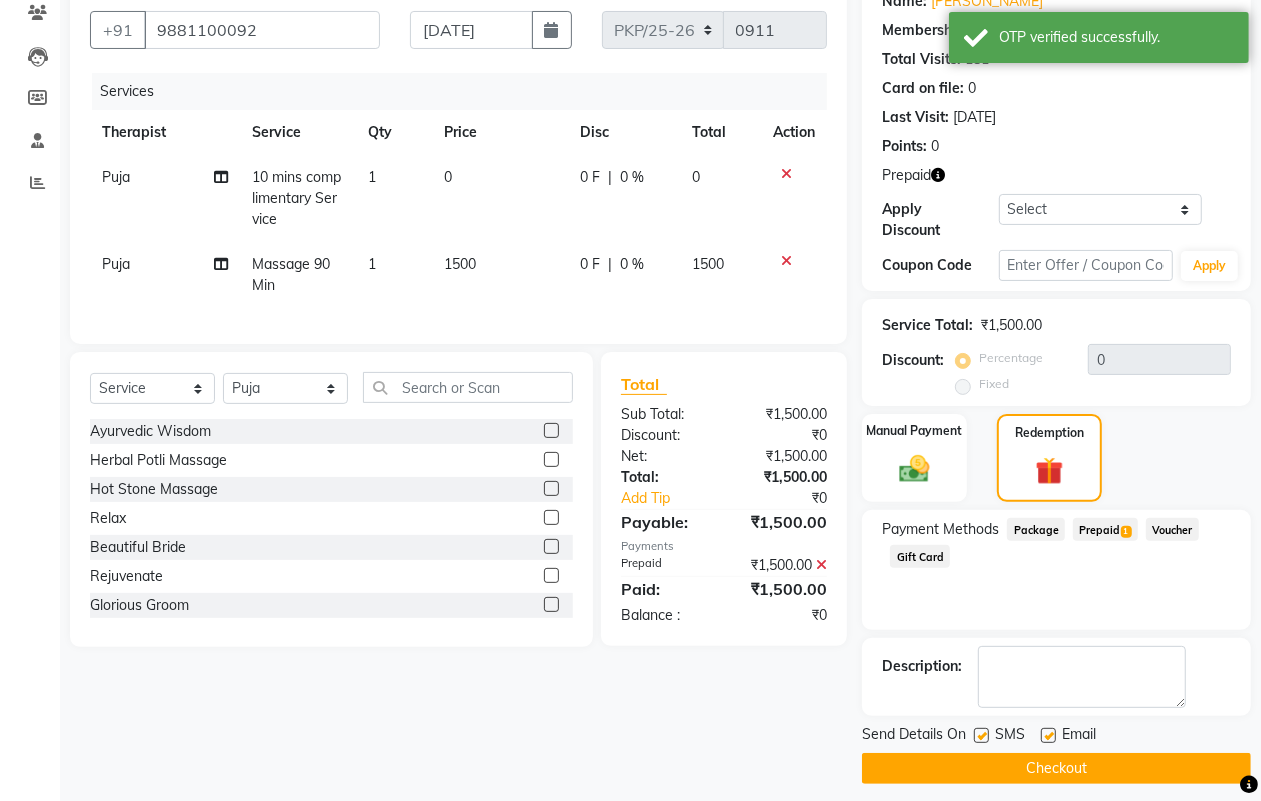 scroll, scrollTop: 188, scrollLeft: 0, axis: vertical 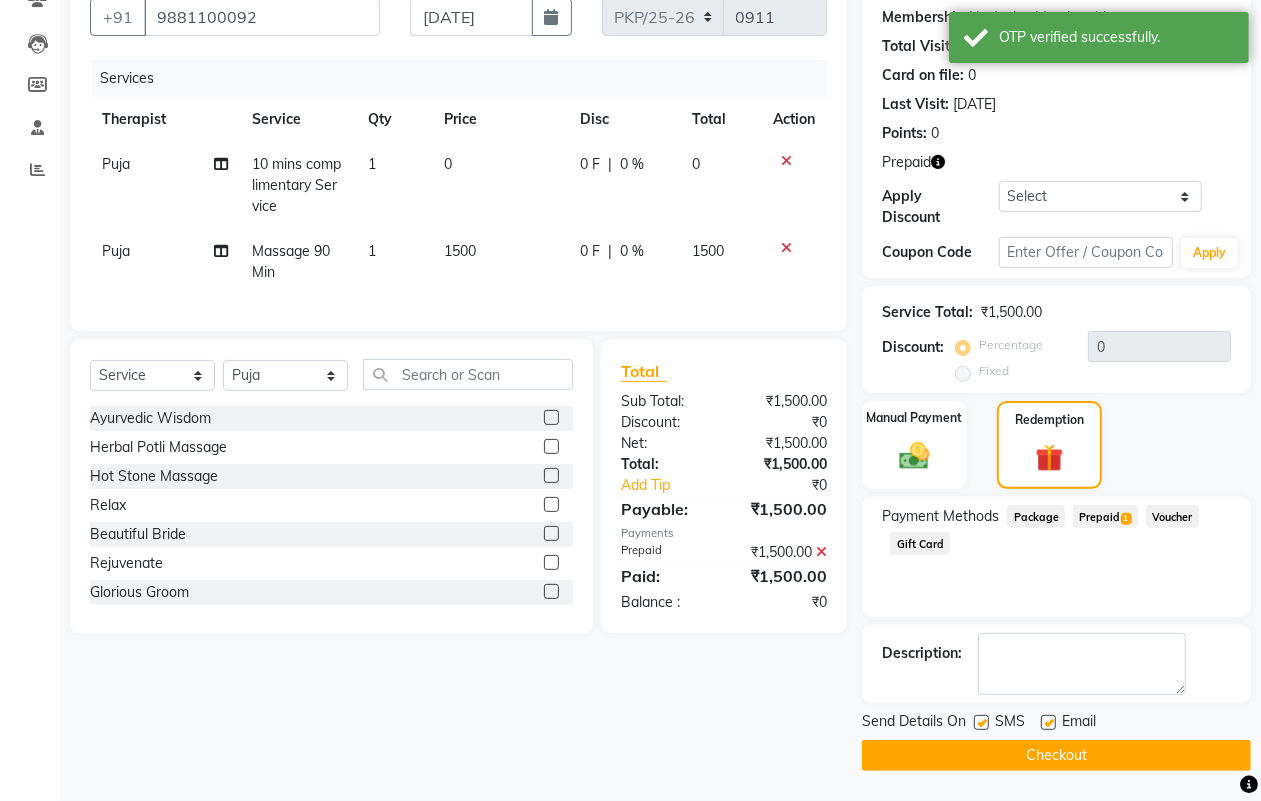 click on "Checkout" 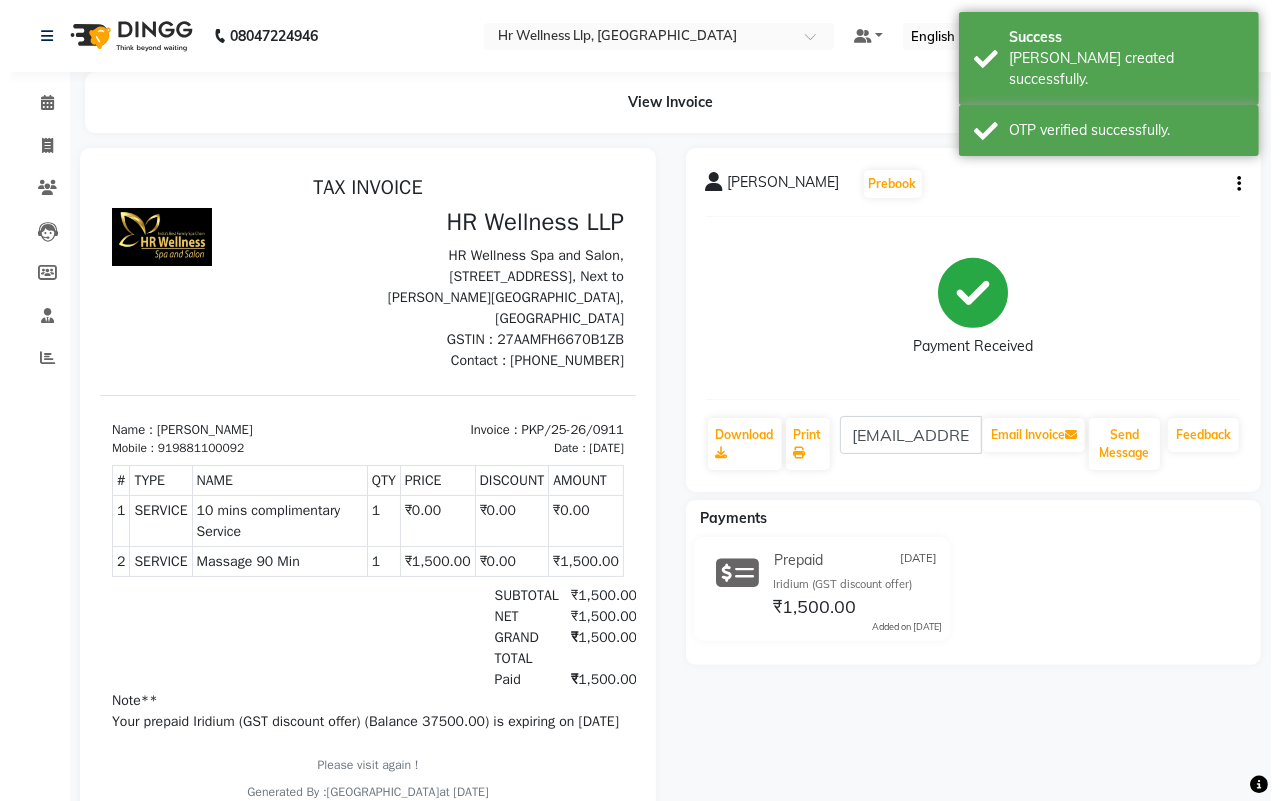 scroll, scrollTop: 35, scrollLeft: 0, axis: vertical 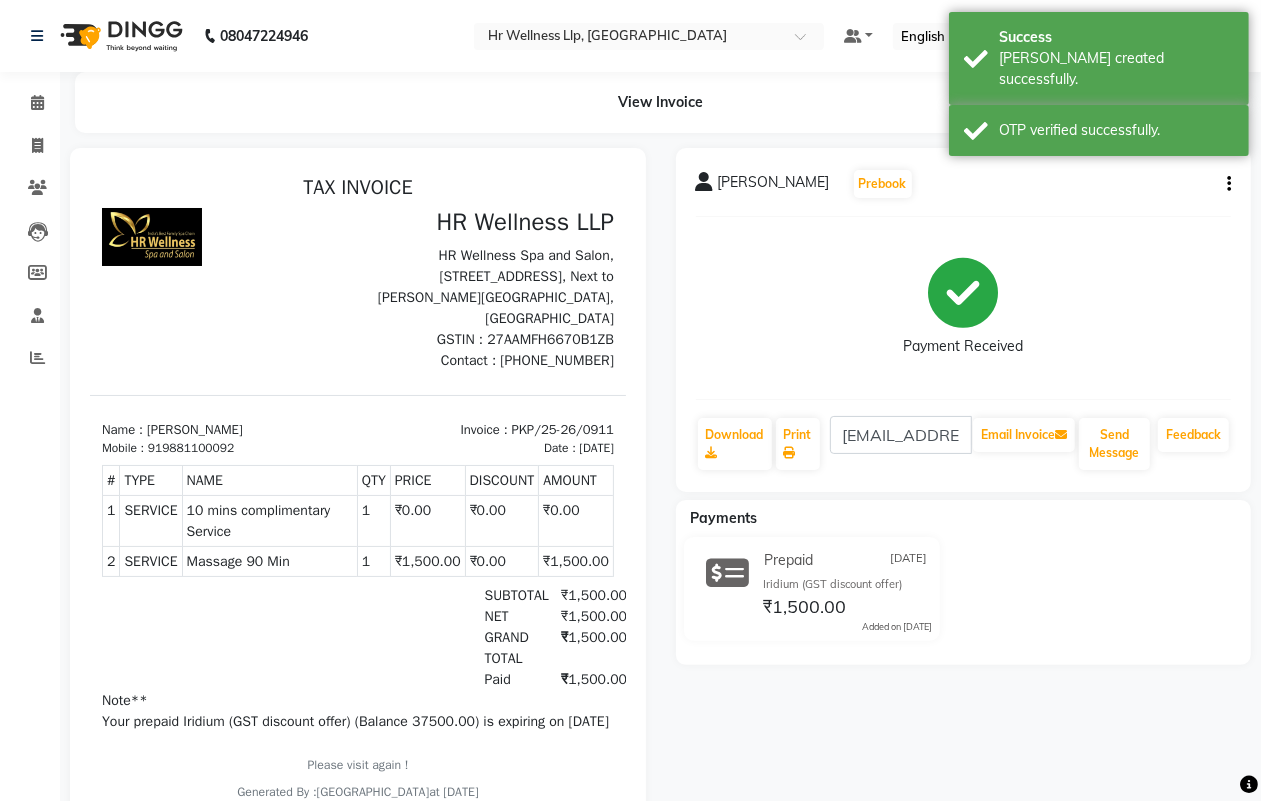 click on "View Invoice      C J Bathija  Prebook   Payment Received  Download  Print  md@marutisteelfab.com  Email Invoice   Send Message Feedback  Payments Prepaid 10-07-2025 Iridium (GST discount offer) ₹1,500.00  Added on 10-07-2025" 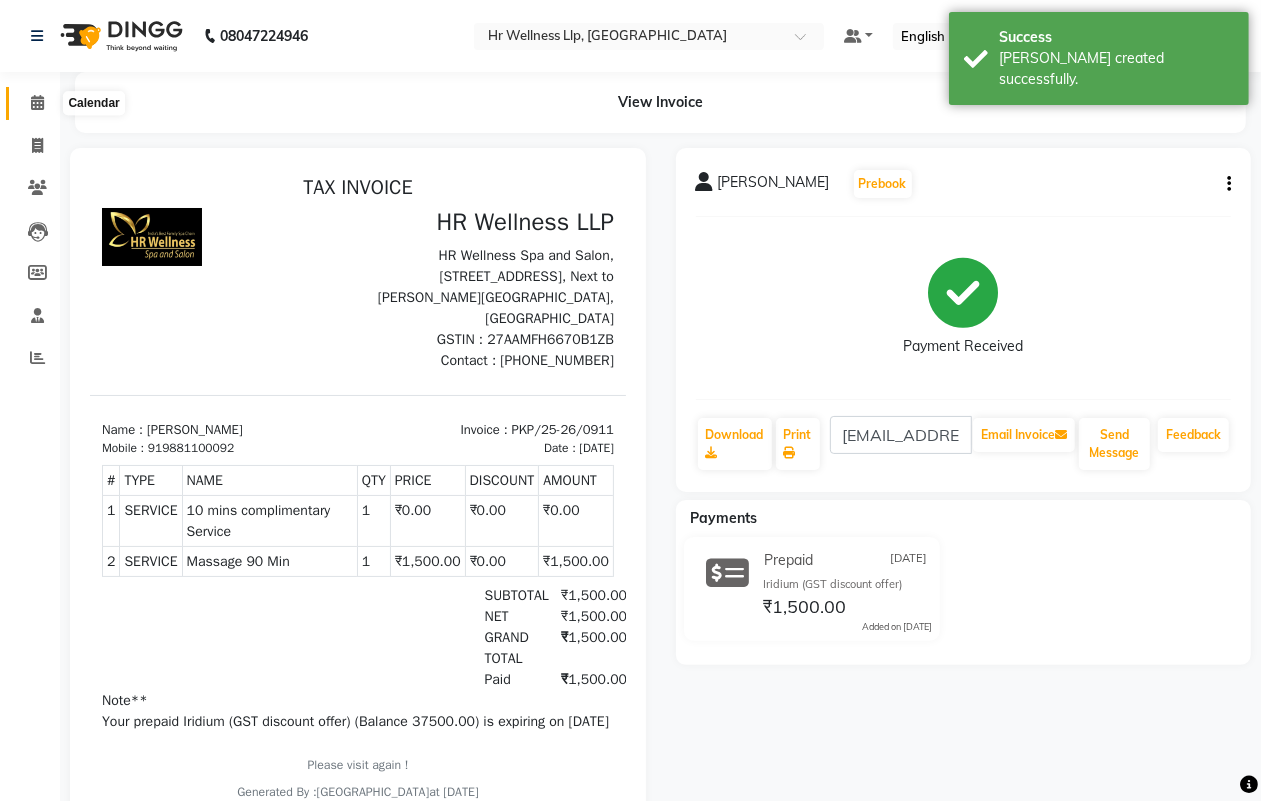 click 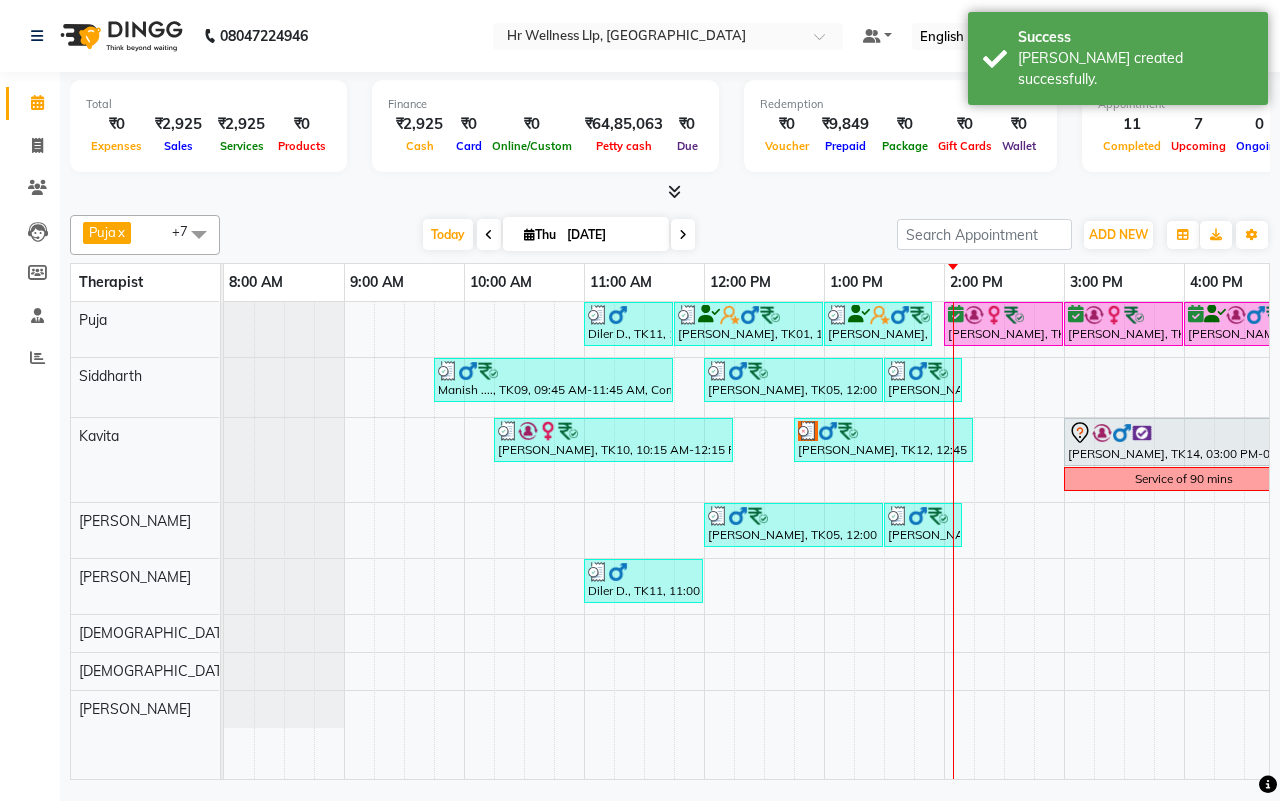 click on "10-07-2025" at bounding box center (611, 235) 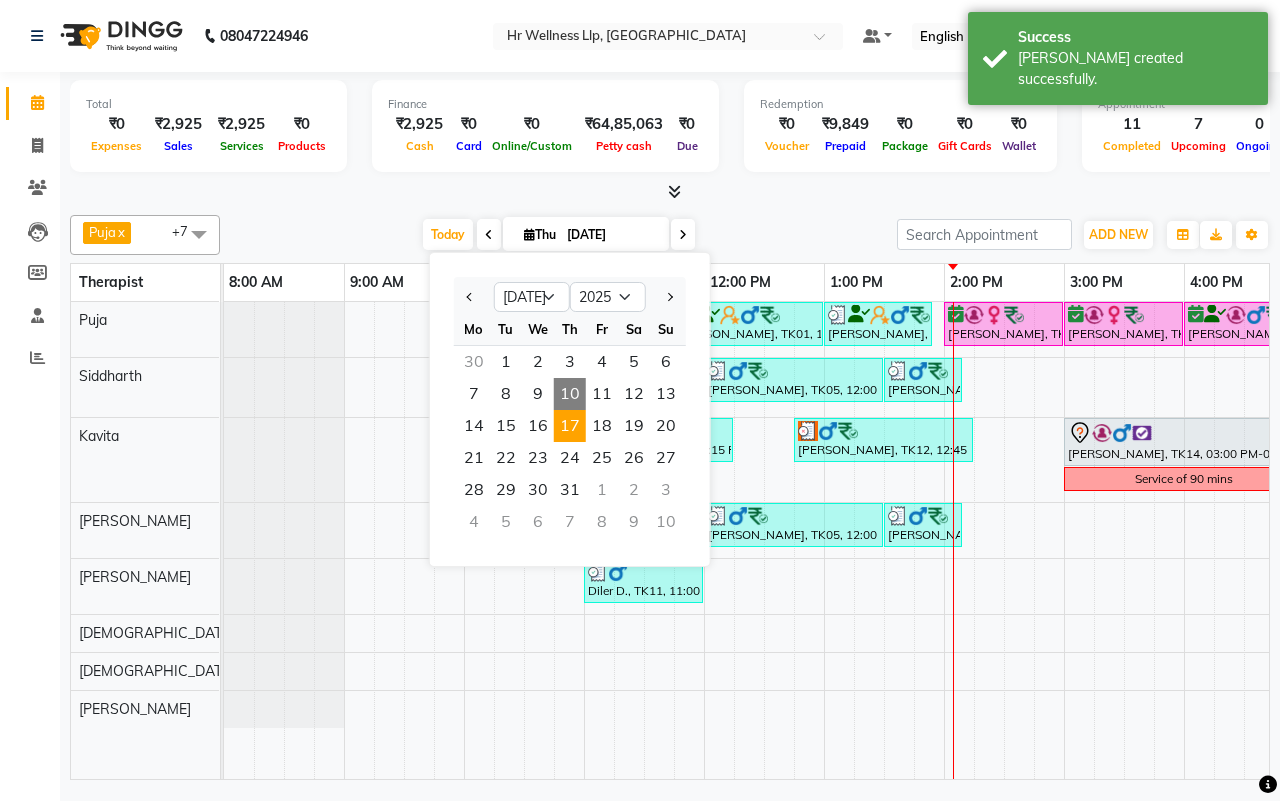 click on "17" at bounding box center [570, 426] 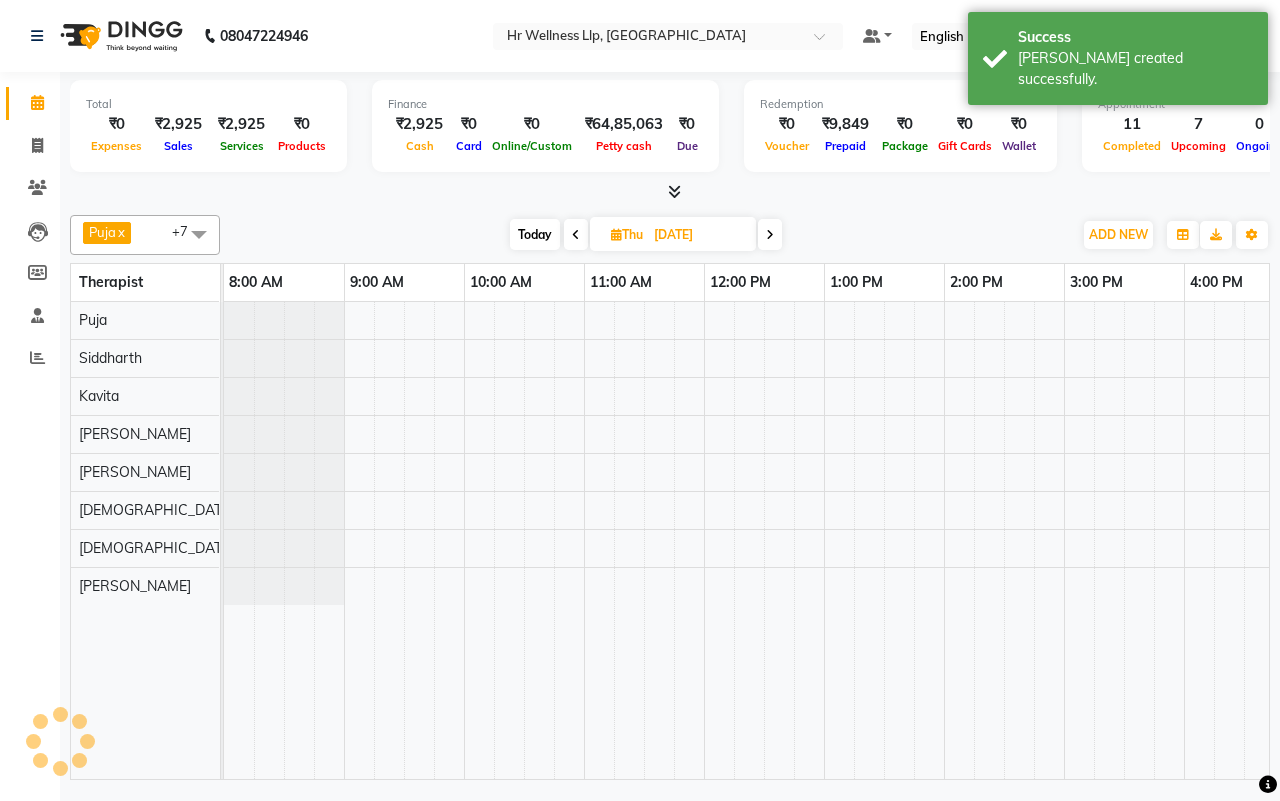 scroll, scrollTop: 0, scrollLeft: 515, axis: horizontal 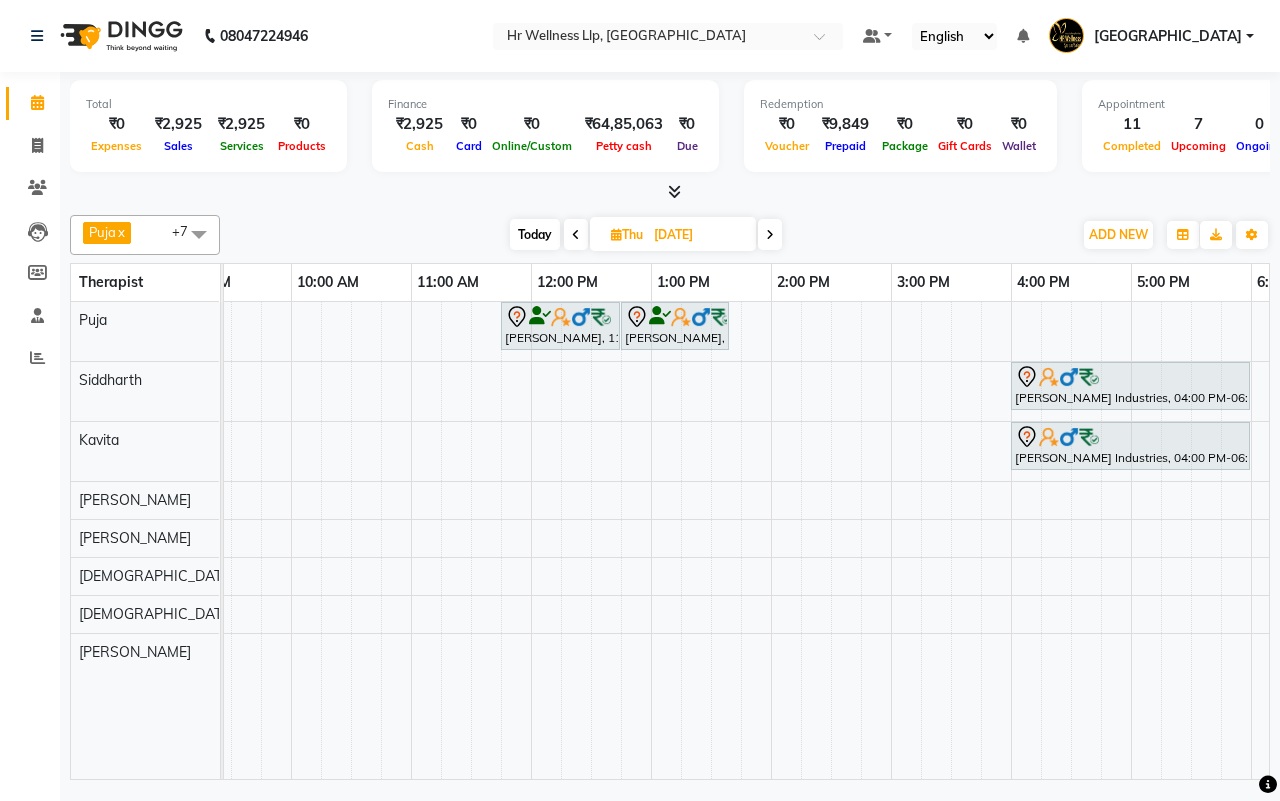 click on "Today  Thu 17-07-2025" at bounding box center (646, 235) 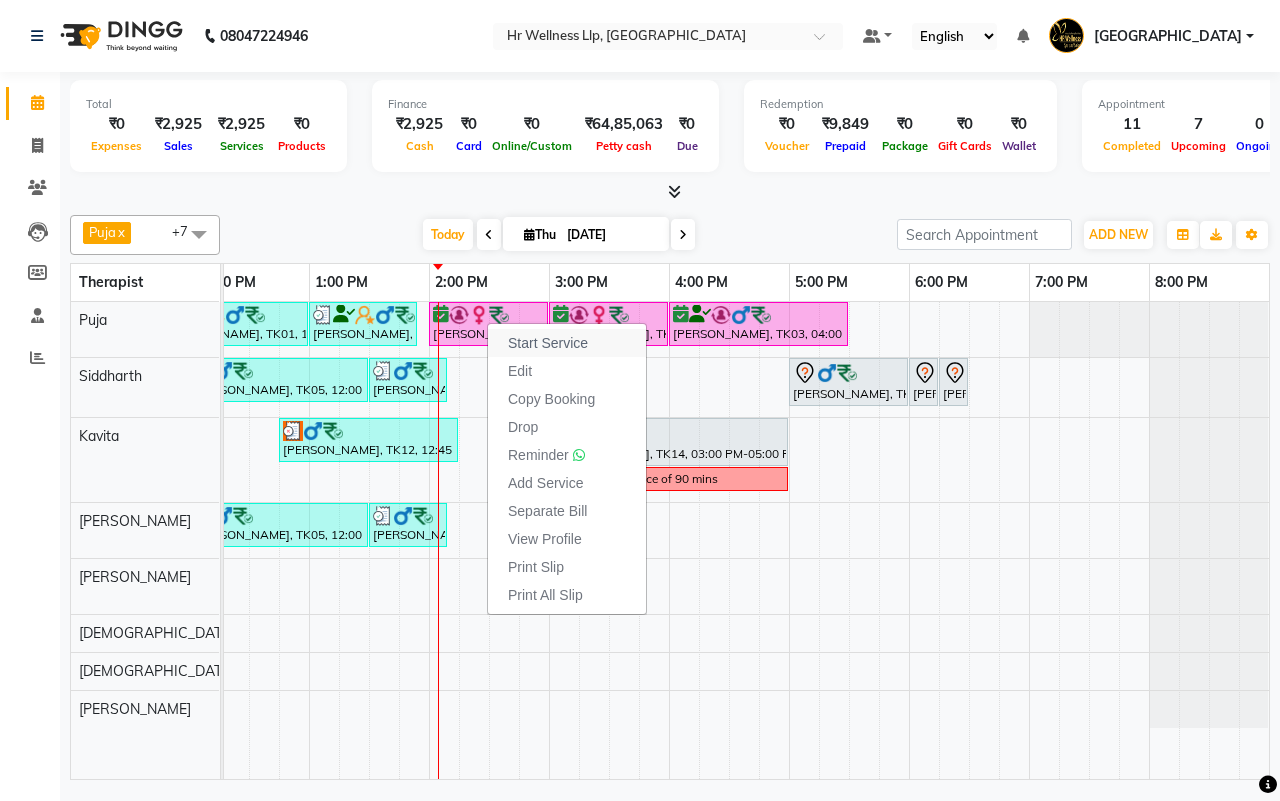 click on "Start Service" at bounding box center [548, 343] 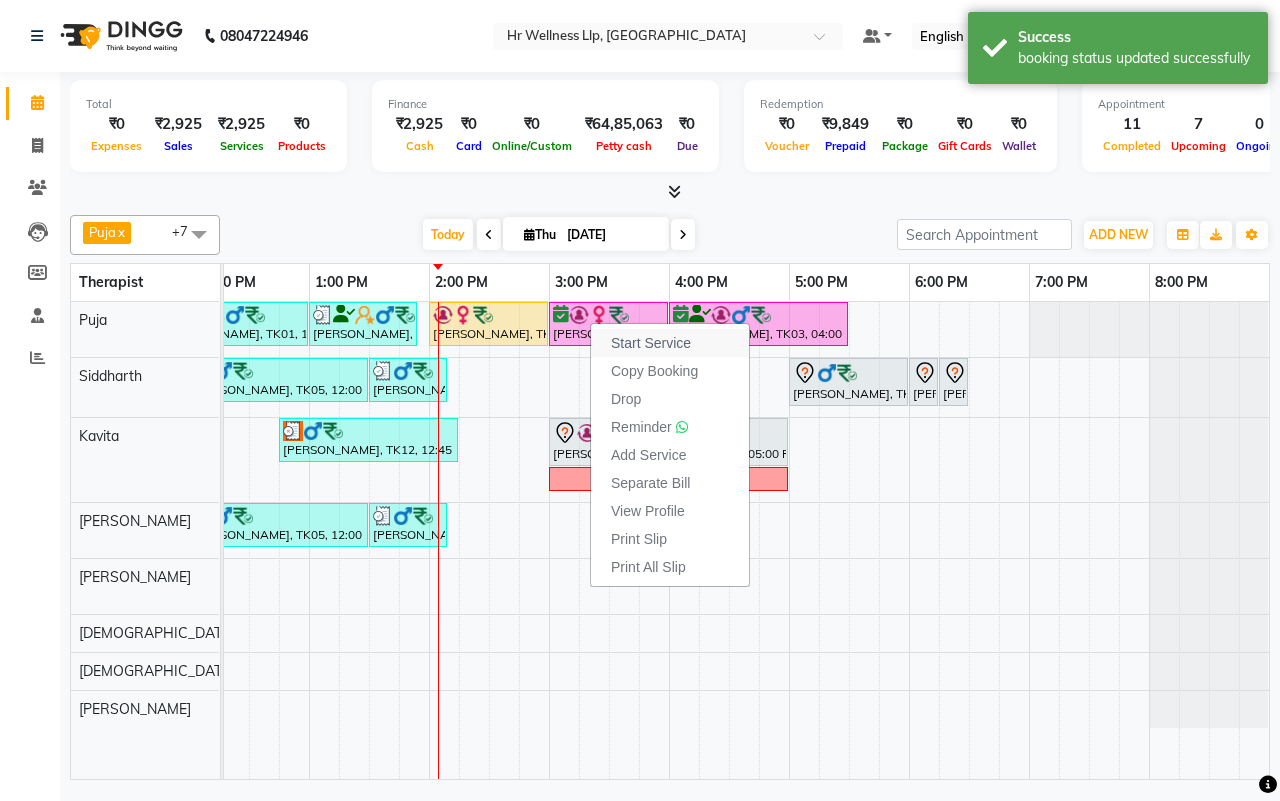 click on "Start Service" at bounding box center (651, 343) 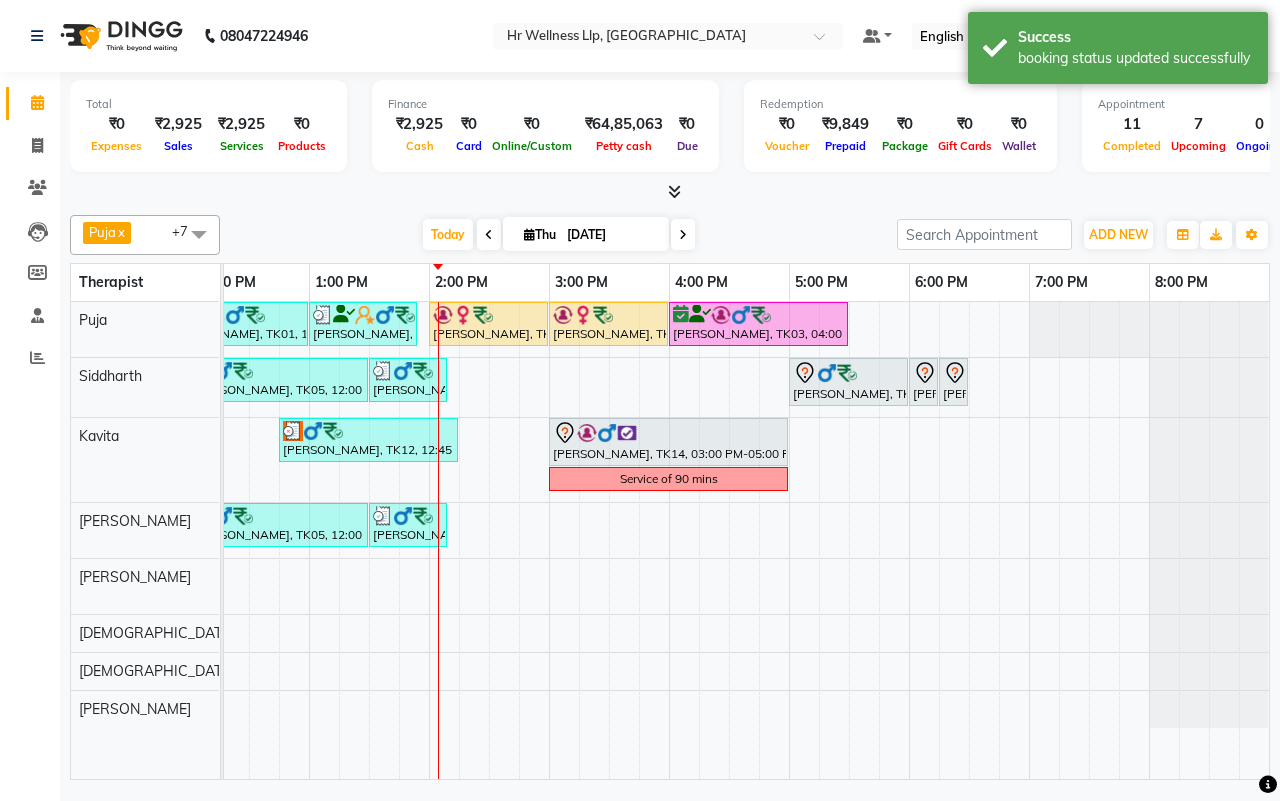 click on "Today  Thu 10-07-2025" at bounding box center (558, 235) 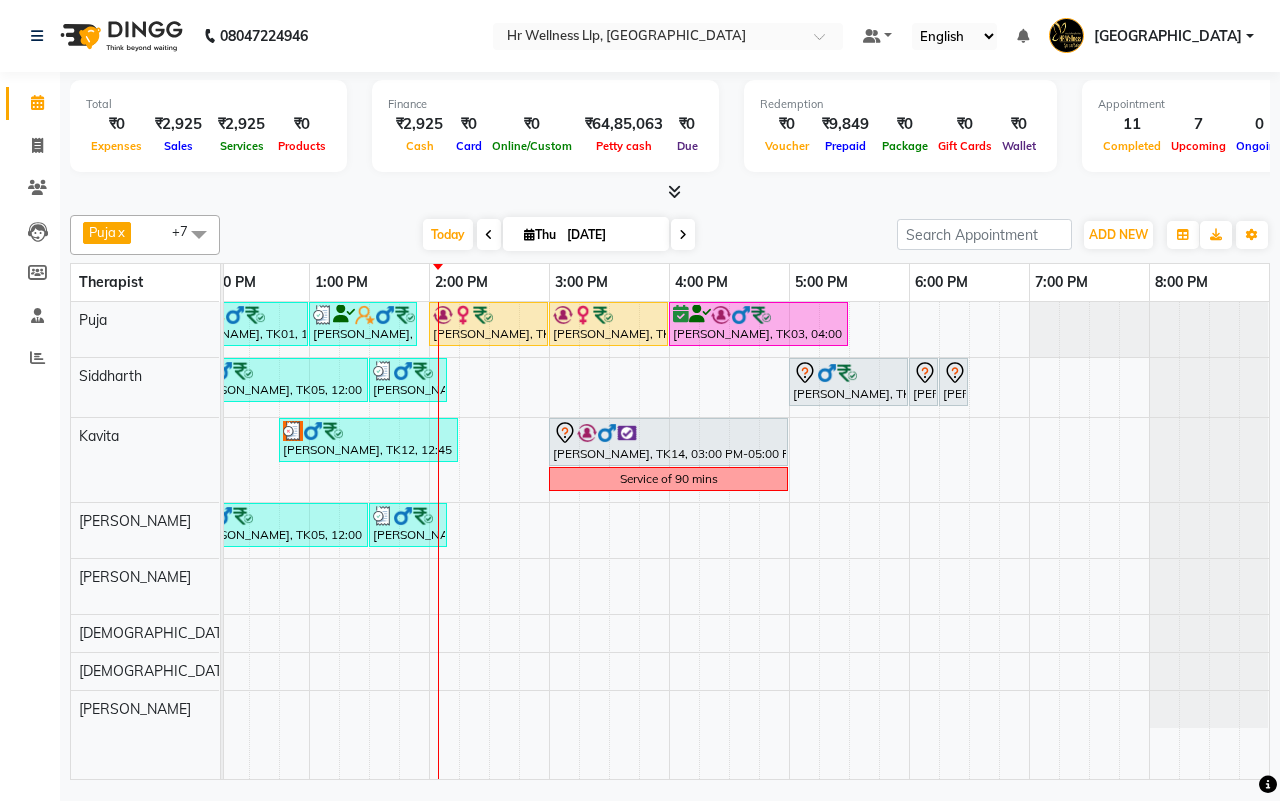 scroll, scrollTop: 0, scrollLeft: 52, axis: horizontal 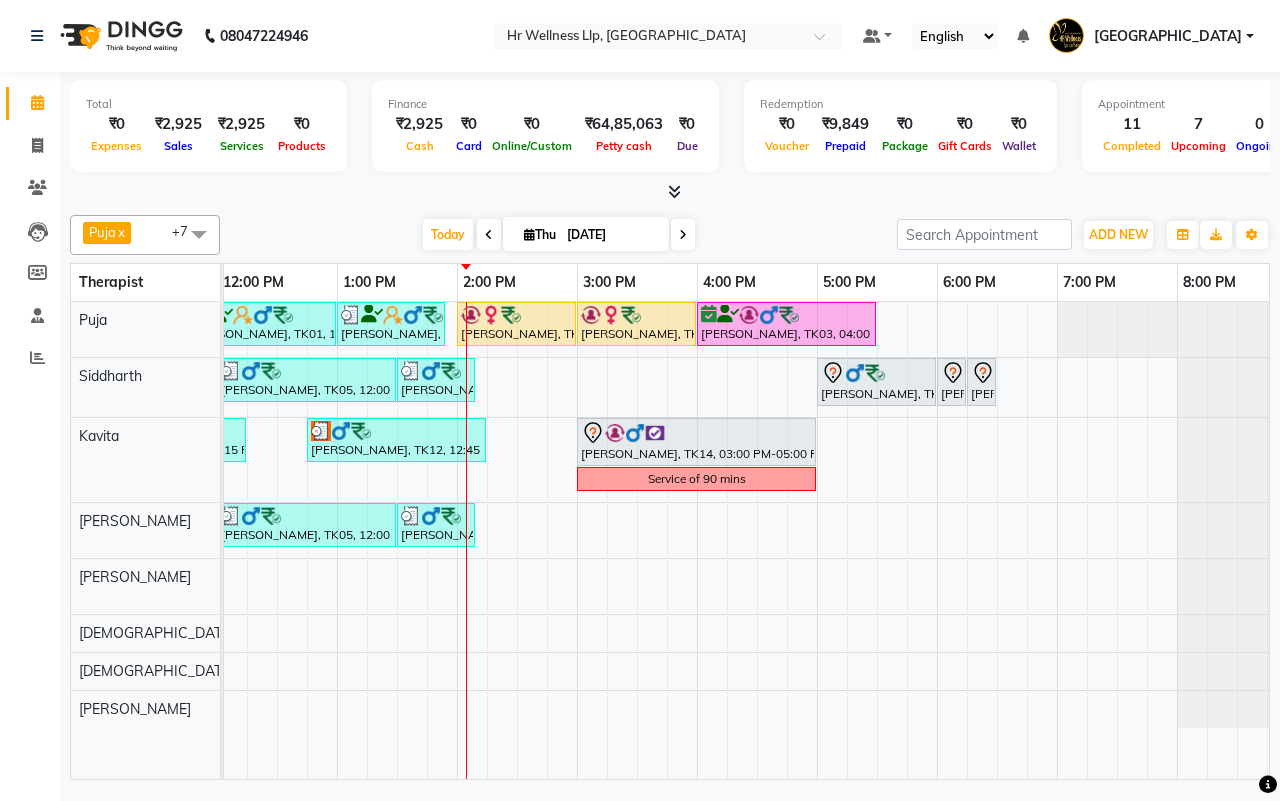 click on "Today  Thu 10-07-2025" at bounding box center (558, 235) 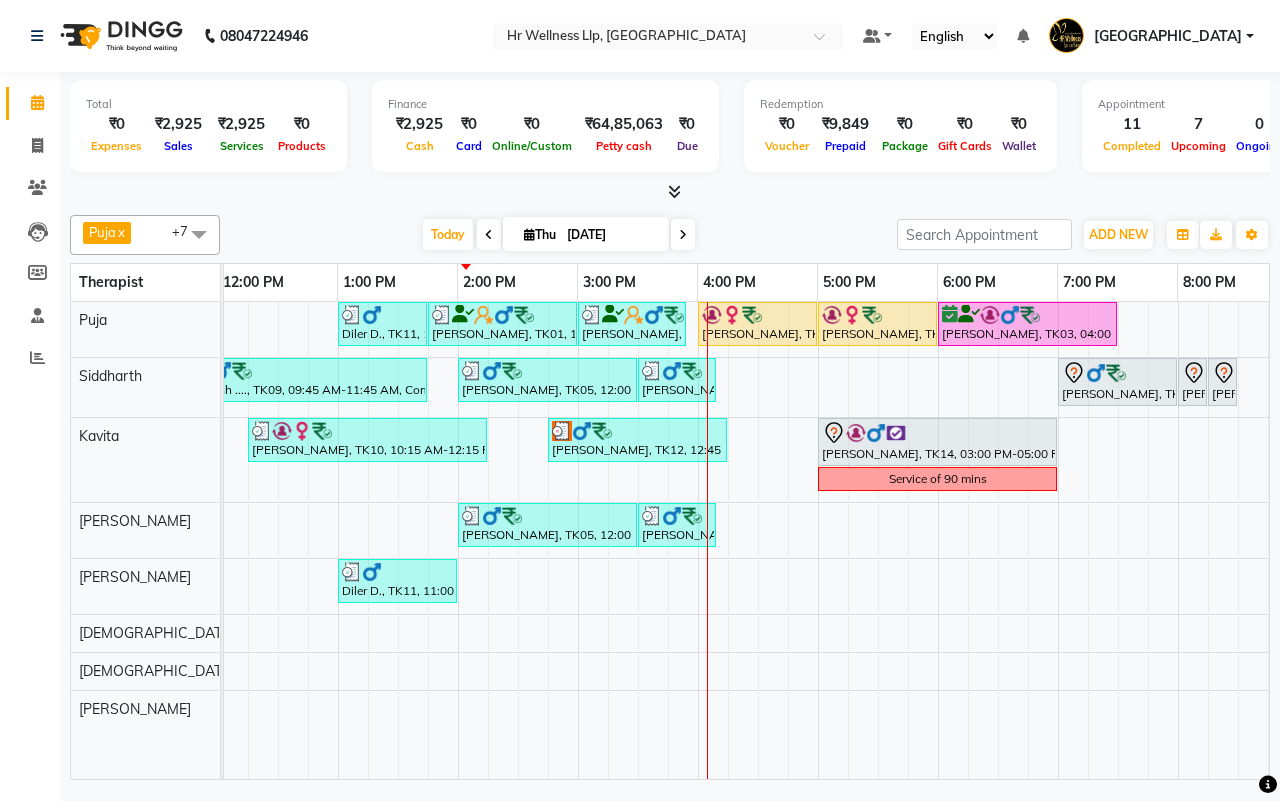 scroll, scrollTop: 0, scrollLeft: 246, axis: horizontal 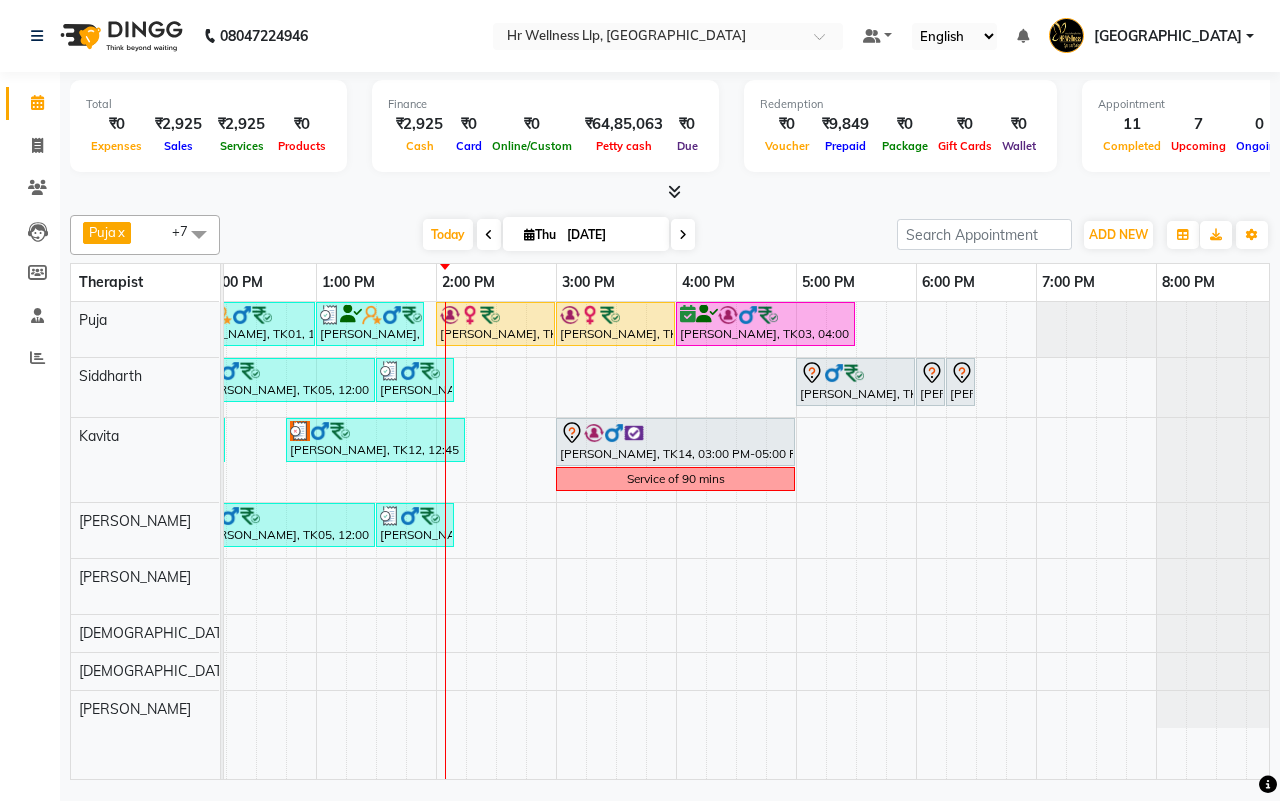 click on "Today  Thu 10-07-2025" at bounding box center (558, 235) 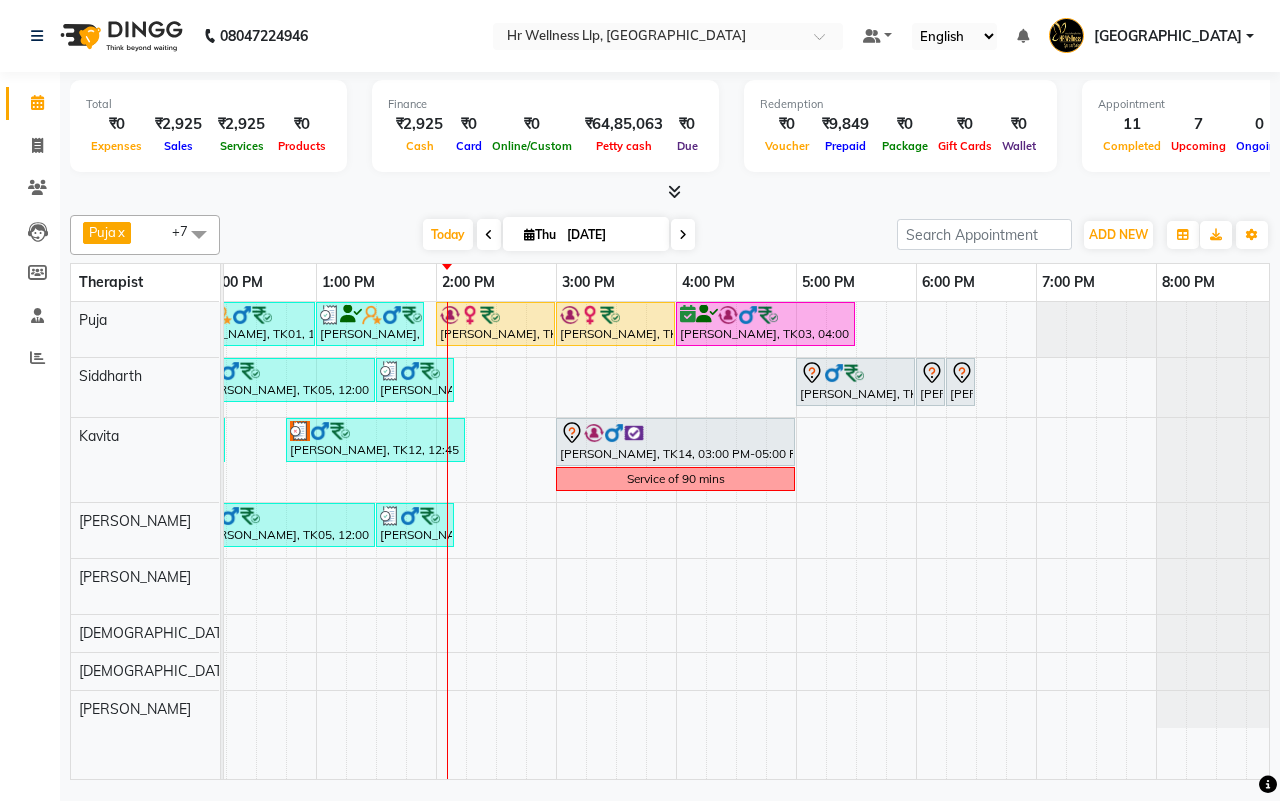 click on "Today  Thu 10-07-2025" at bounding box center (558, 235) 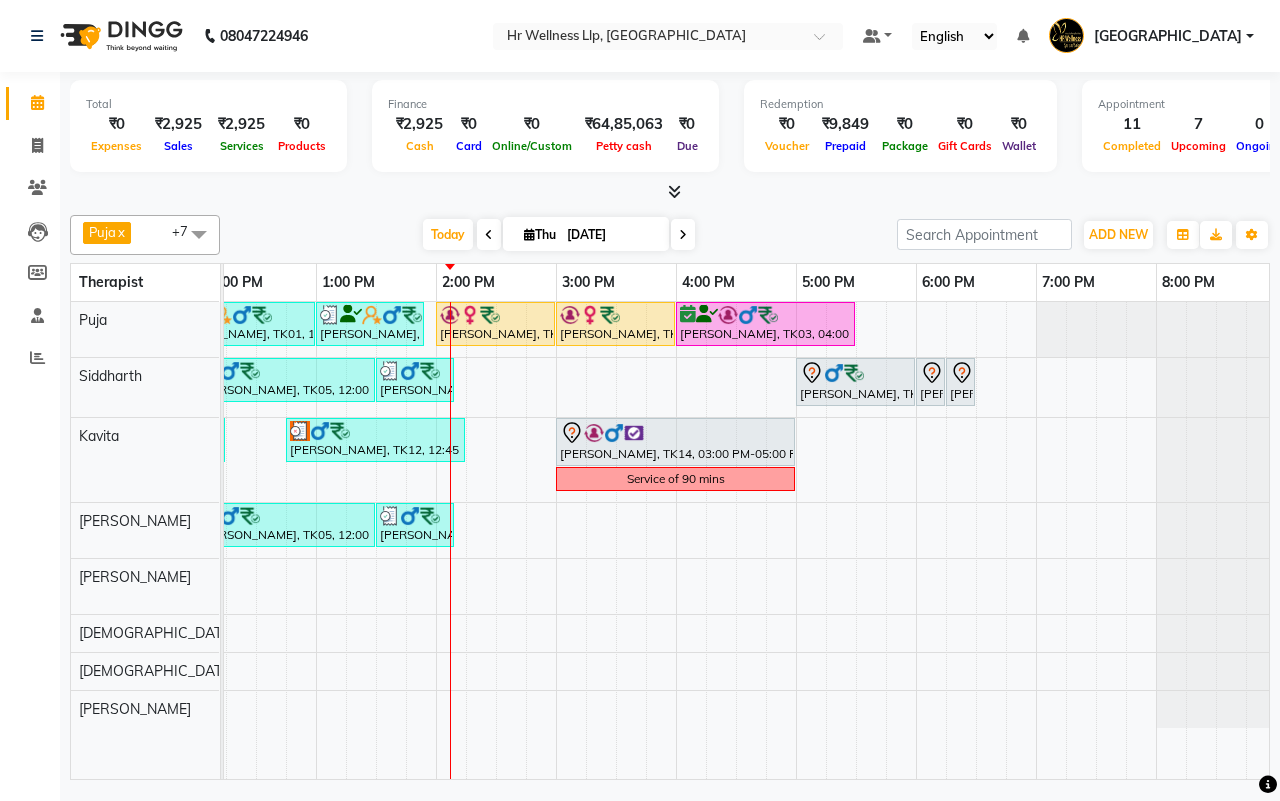 click on "Today  Thu 10-07-2025" at bounding box center [558, 235] 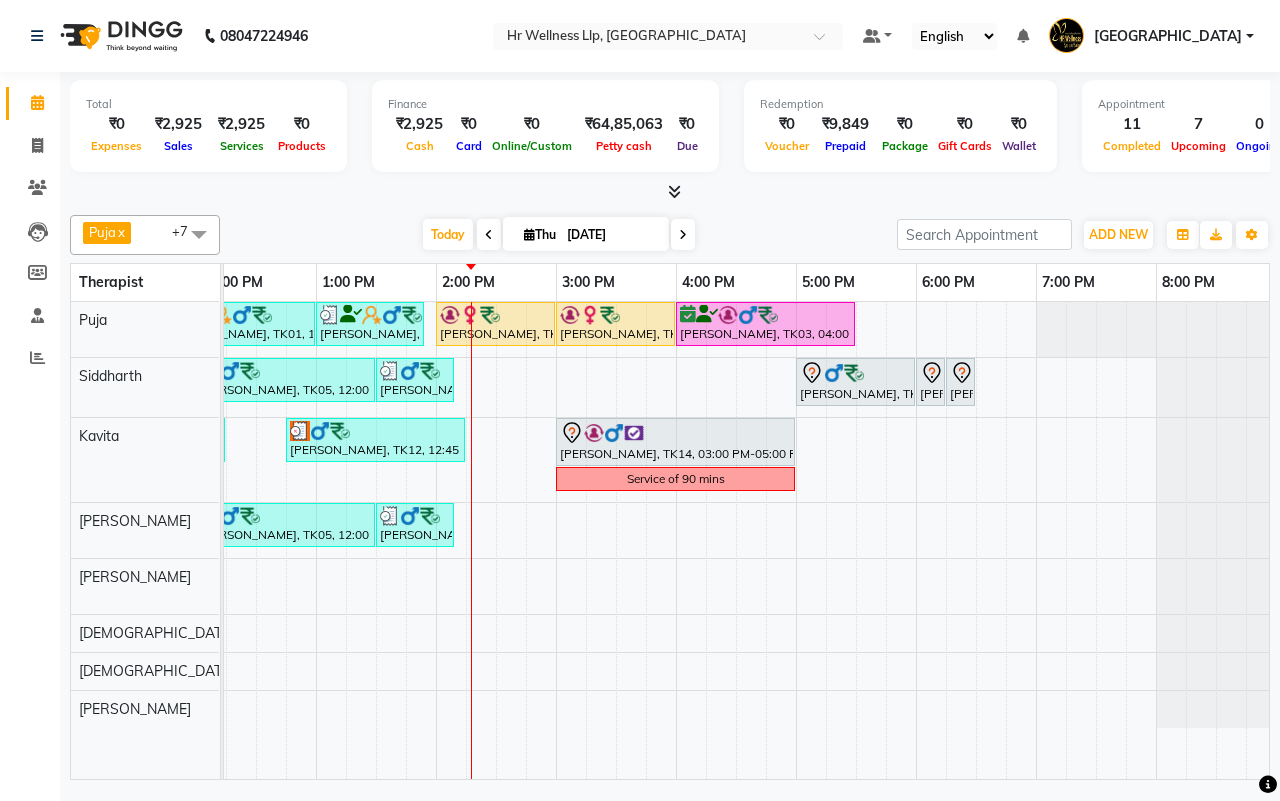 click on "Today  Thu 10-07-2025" at bounding box center (558, 235) 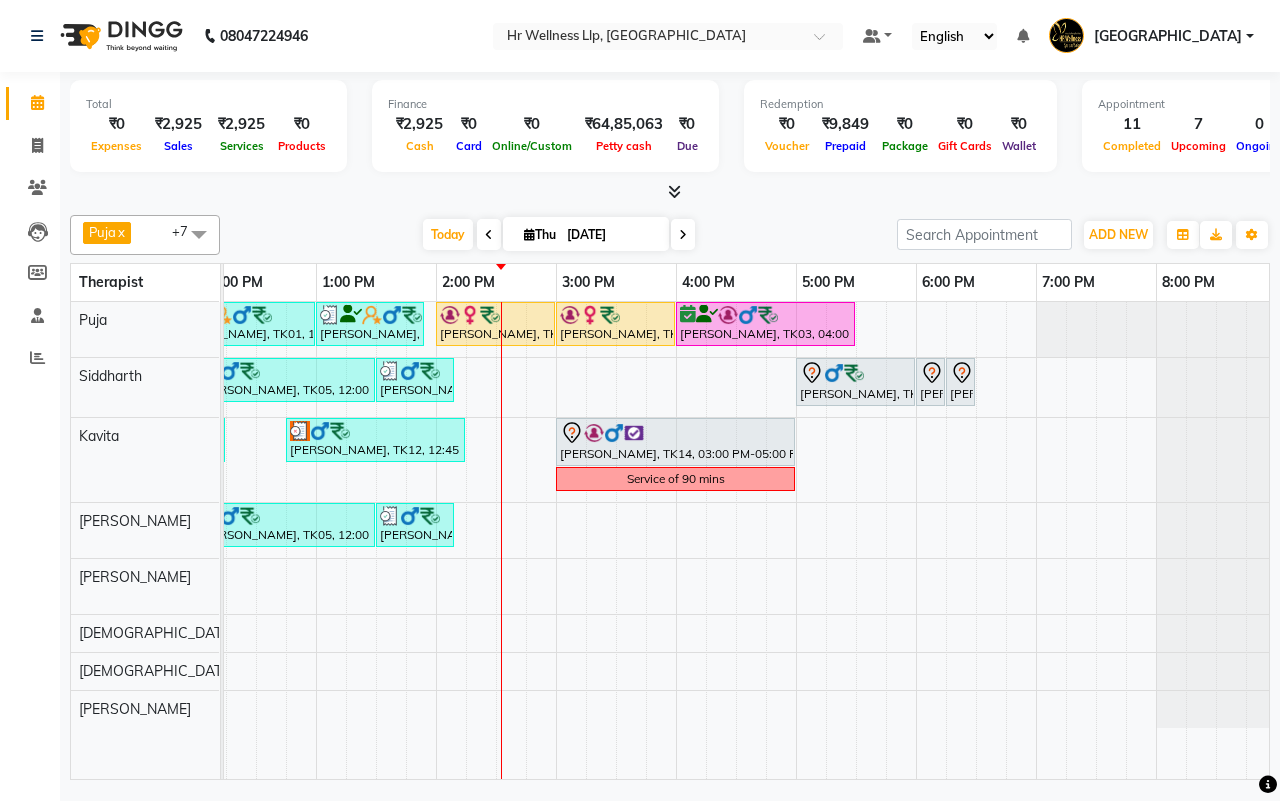 click on "Today  Thu 10-07-2025" at bounding box center [558, 235] 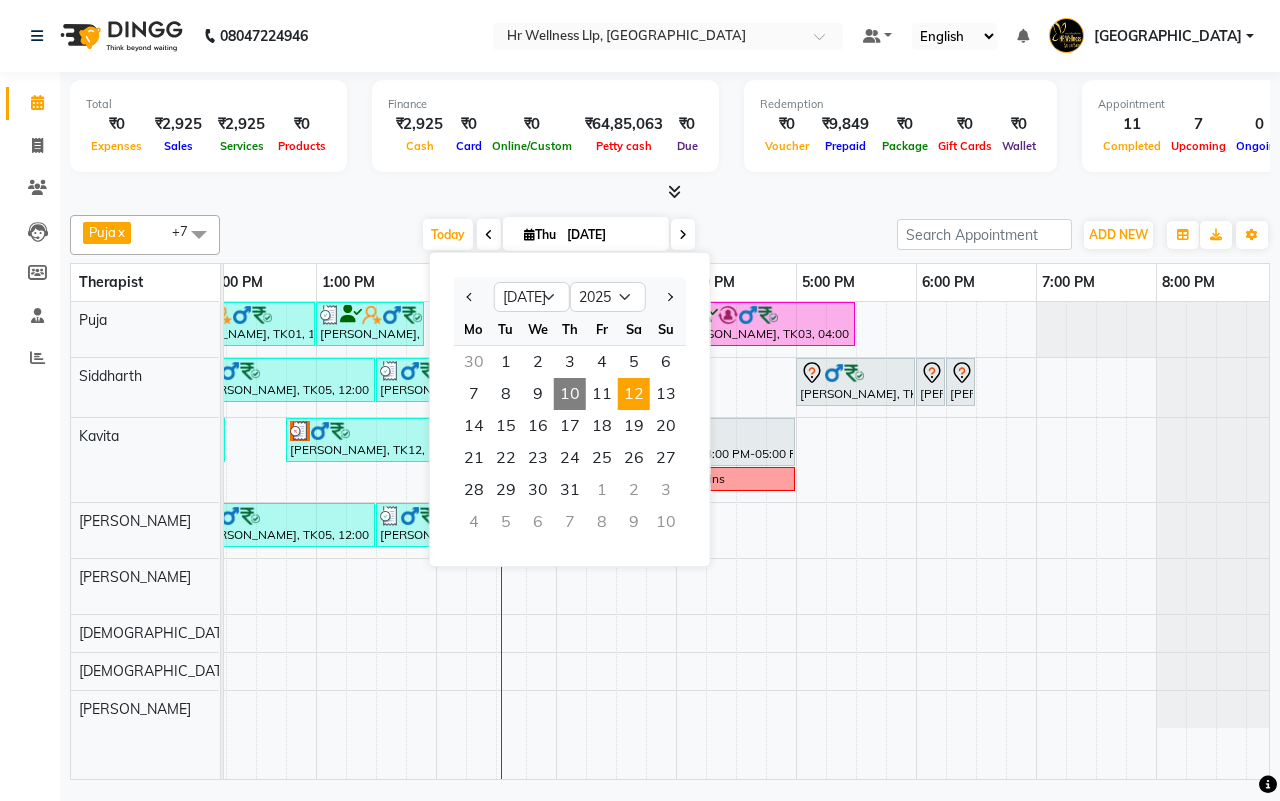click on "12" at bounding box center (634, 394) 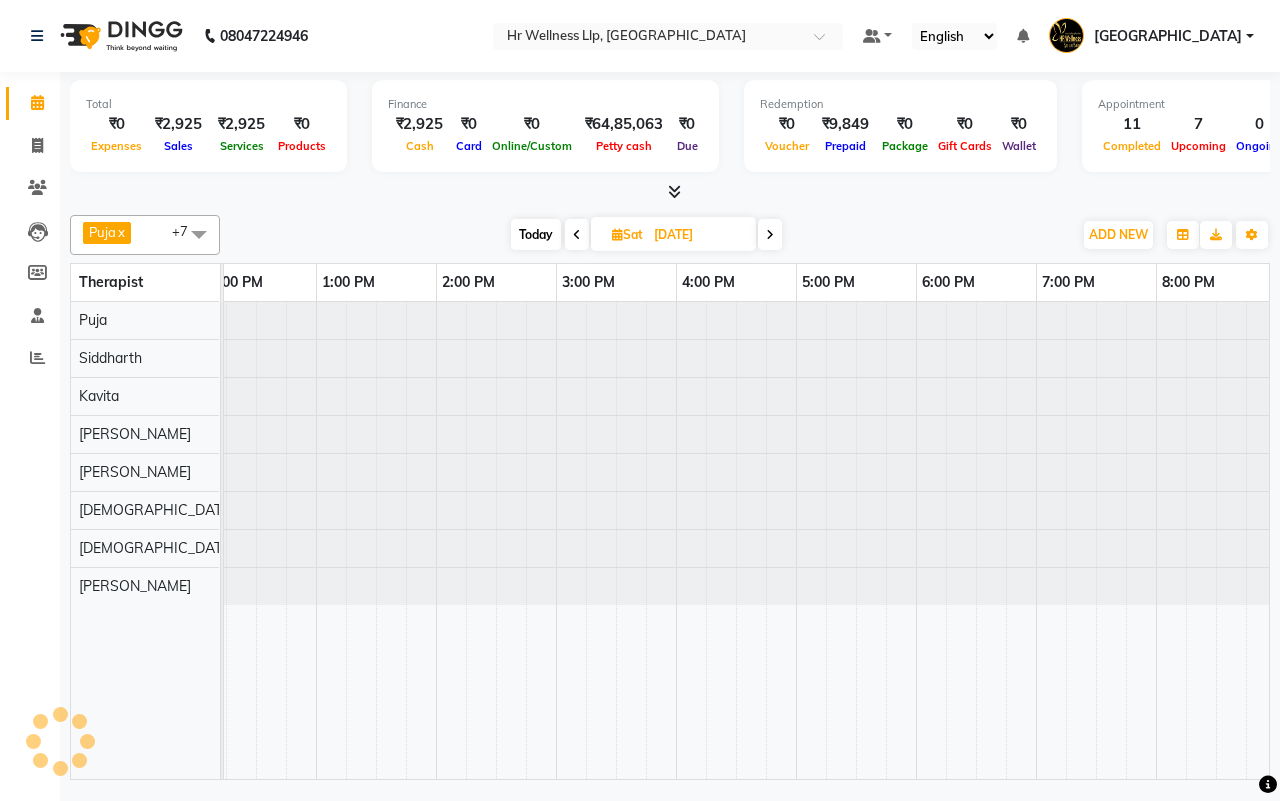 scroll, scrollTop: 0, scrollLeft: 0, axis: both 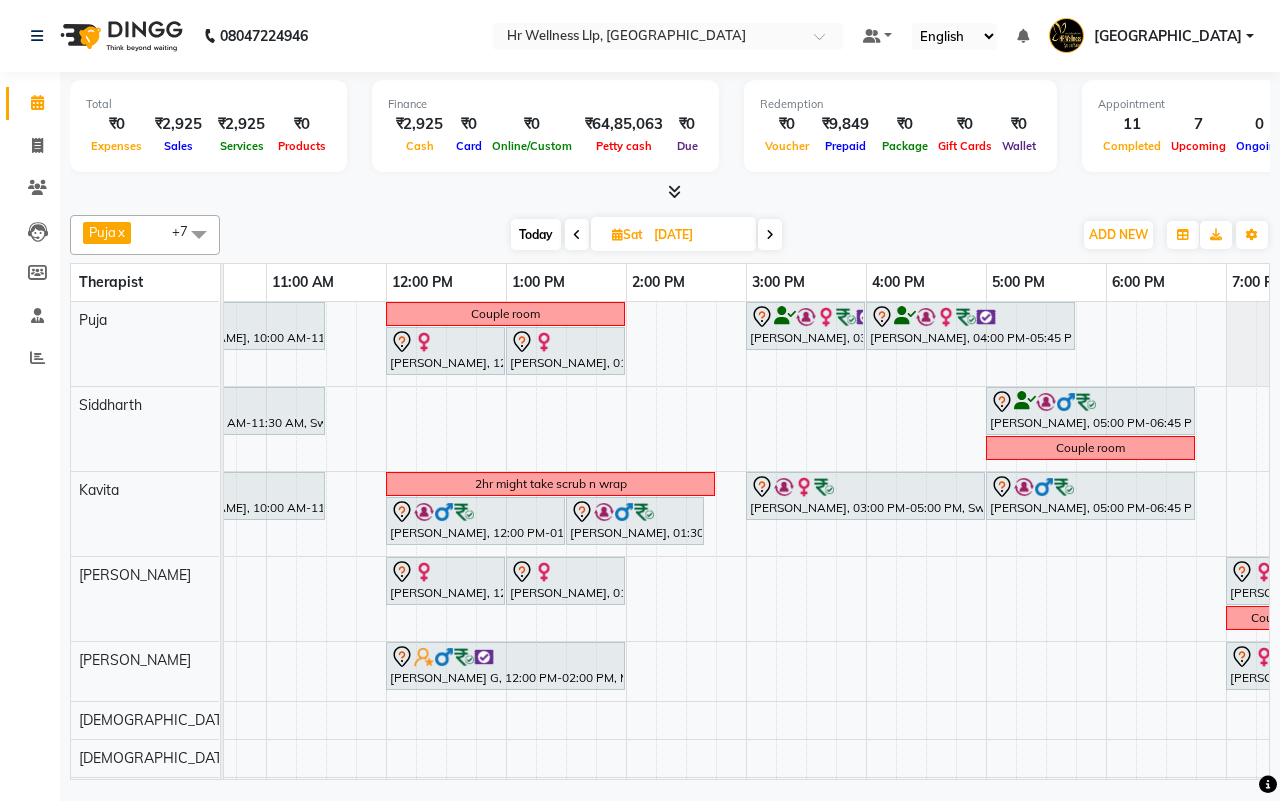 click on "Today  Sat 12-07-2025" at bounding box center (646, 235) 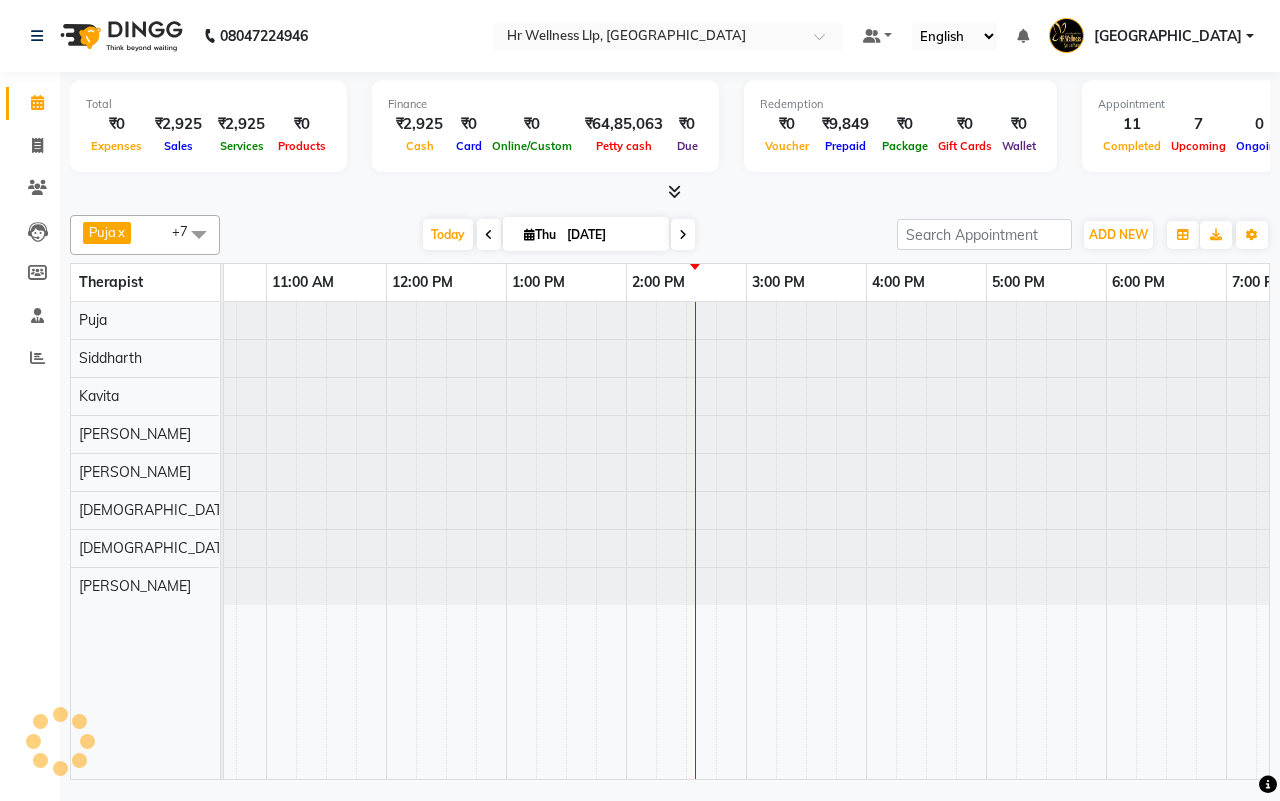 scroll, scrollTop: 0, scrollLeft: 515, axis: horizontal 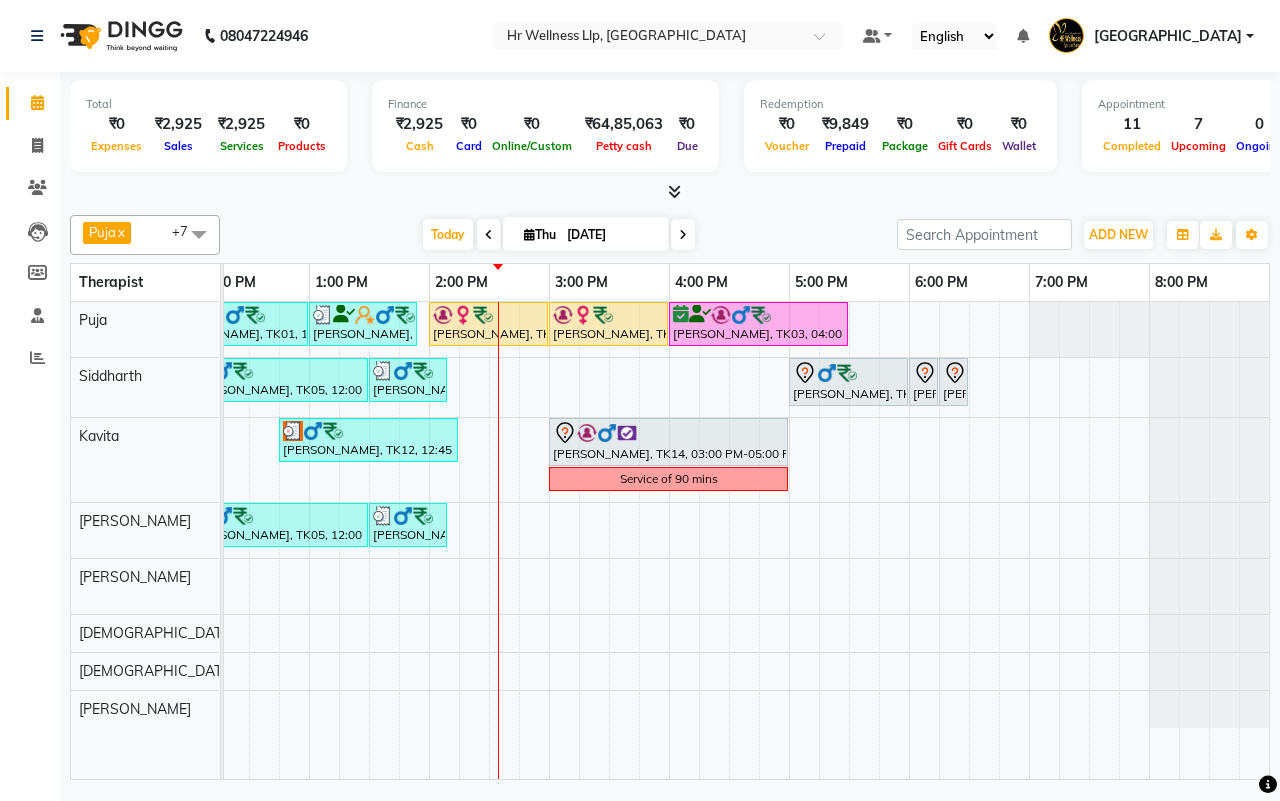 click at bounding box center (683, 235) 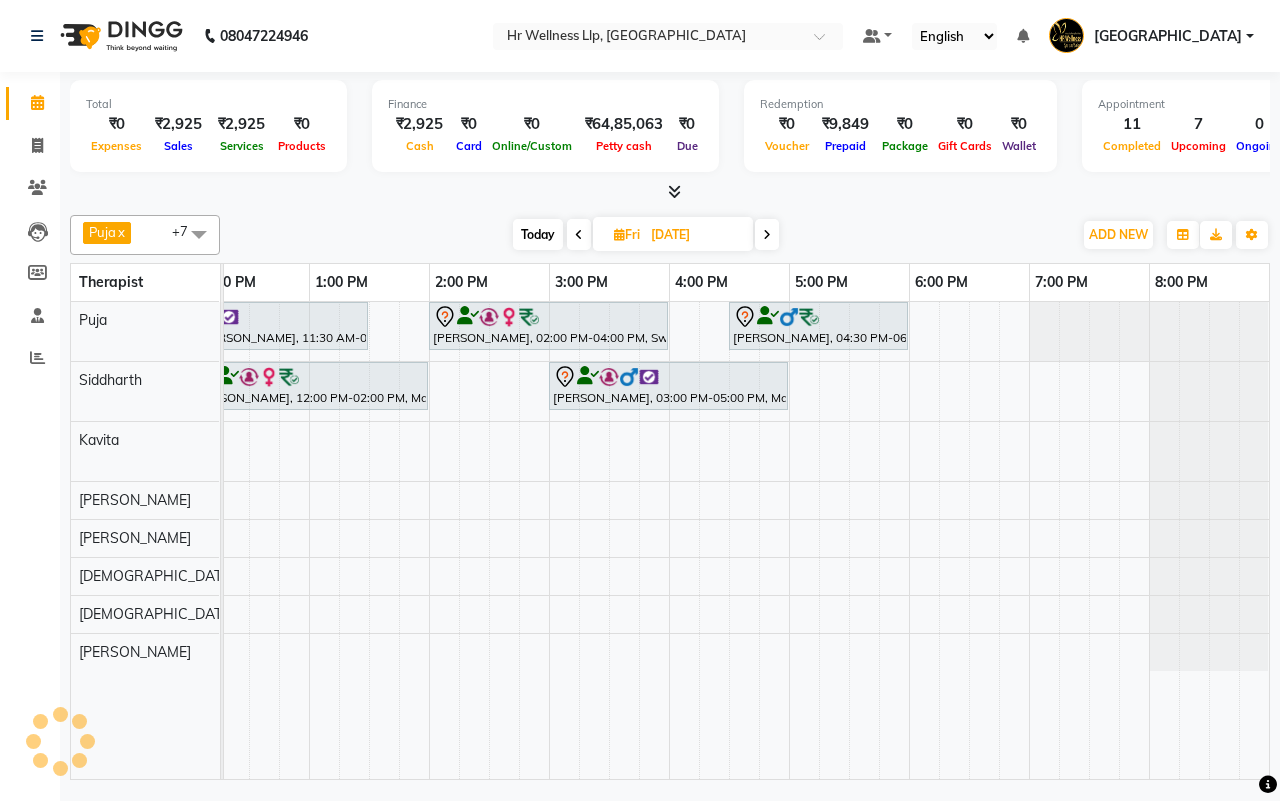 click on "11-07-2025" at bounding box center (695, 235) 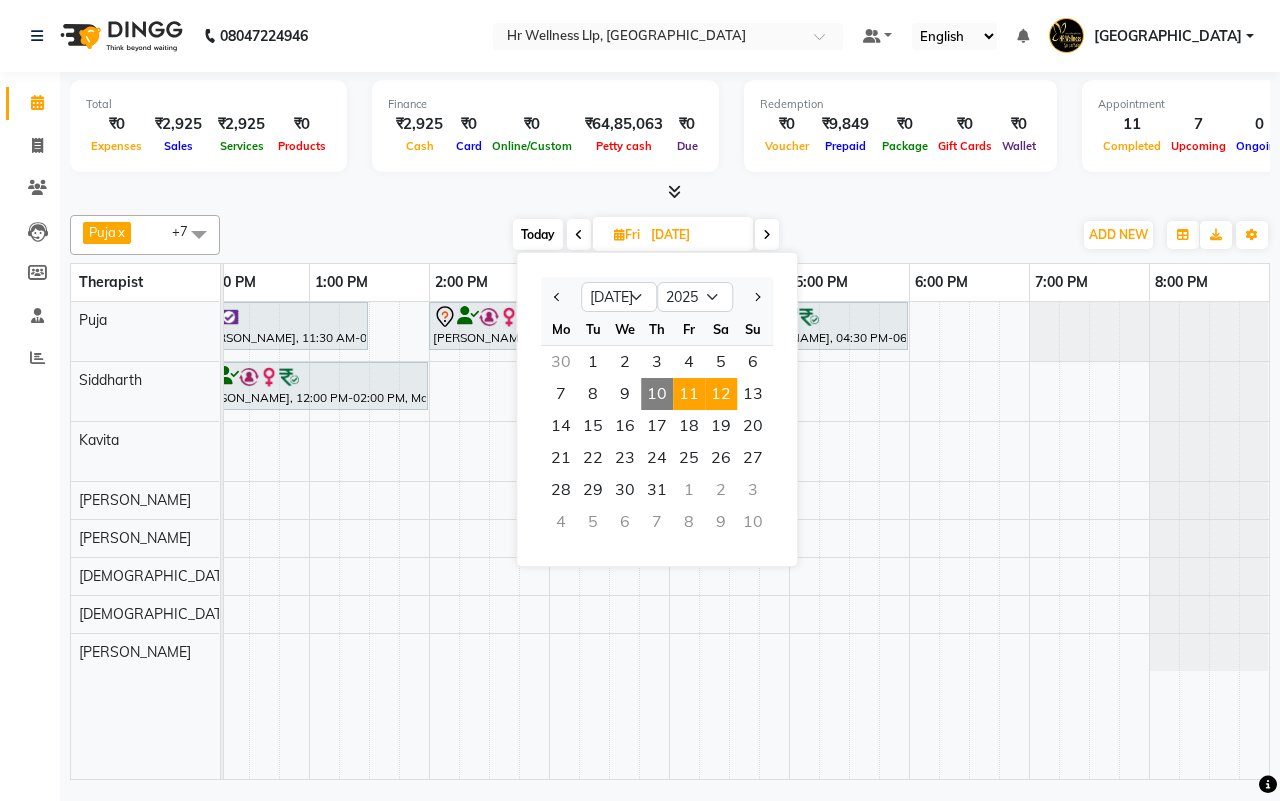 click on "12" at bounding box center (721, 394) 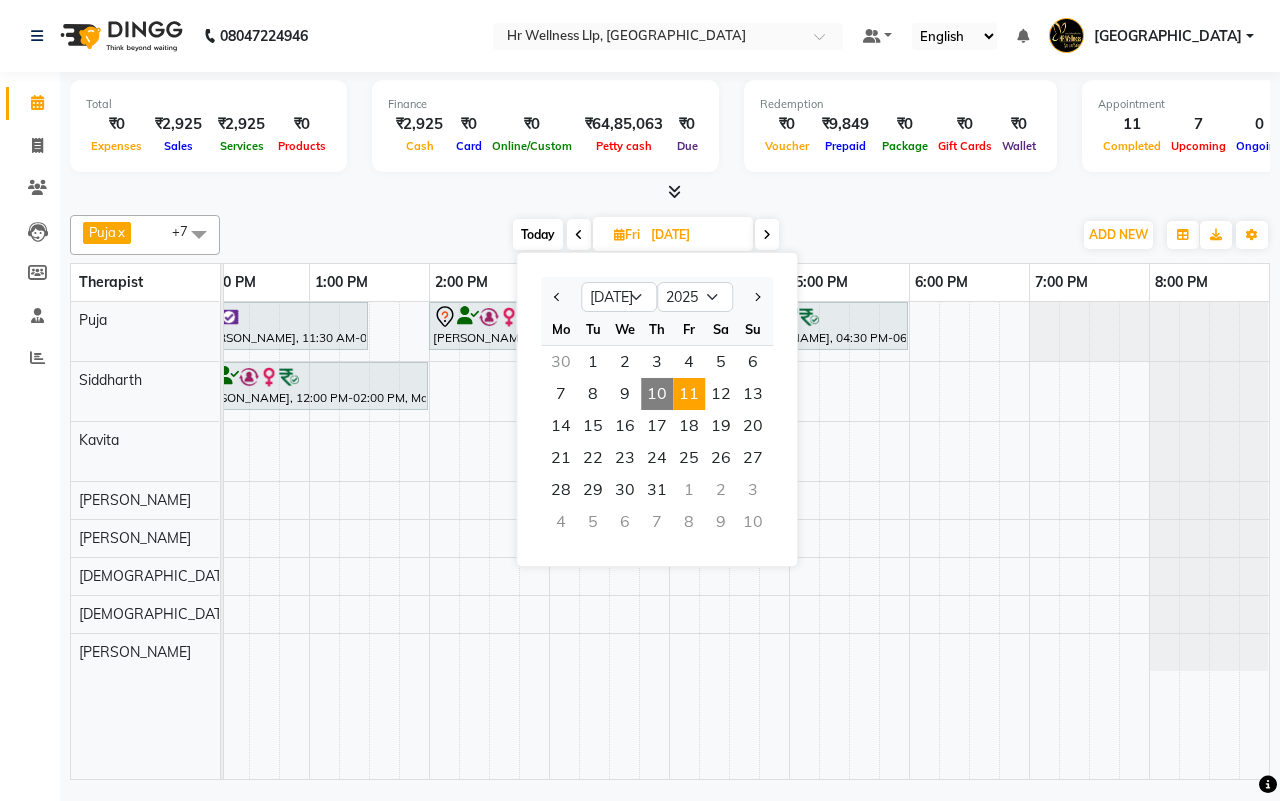scroll, scrollTop: 0, scrollLeft: 515, axis: horizontal 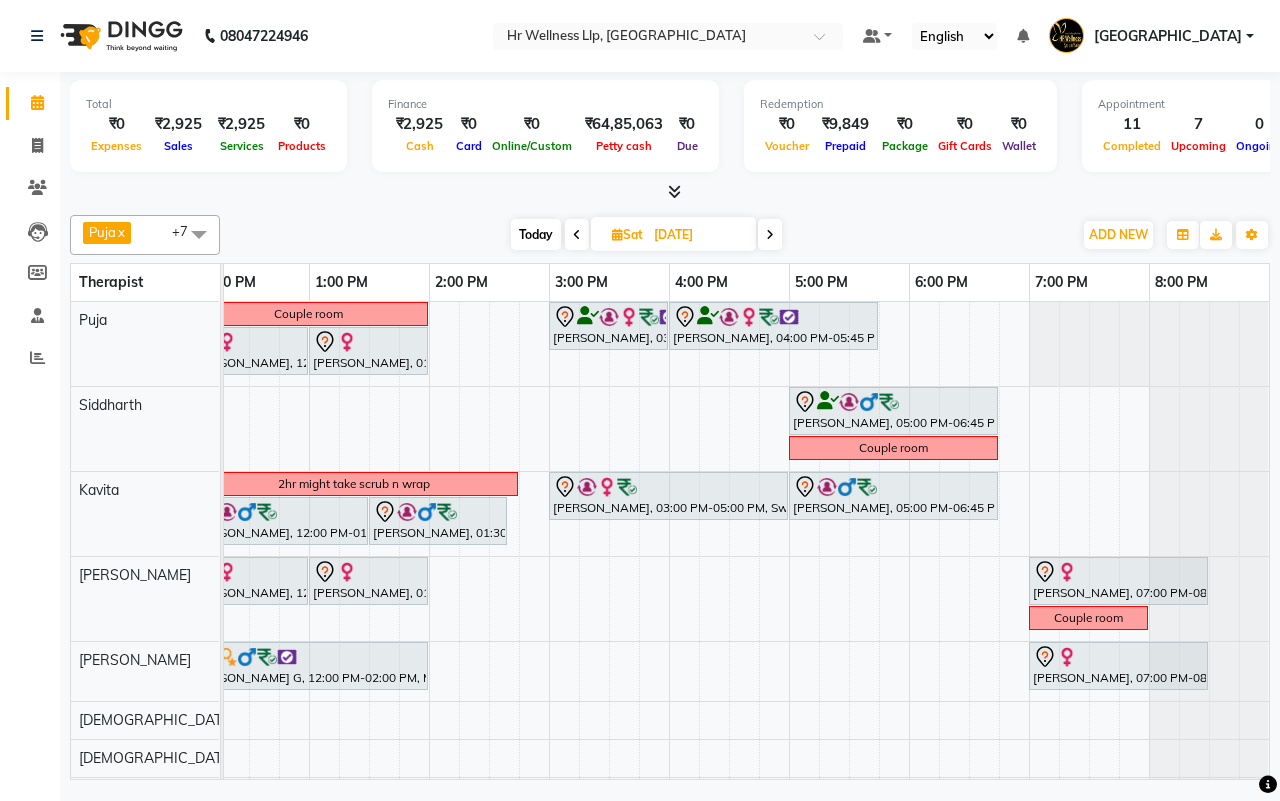 click on "Today  Sat 12-07-2025" at bounding box center [646, 235] 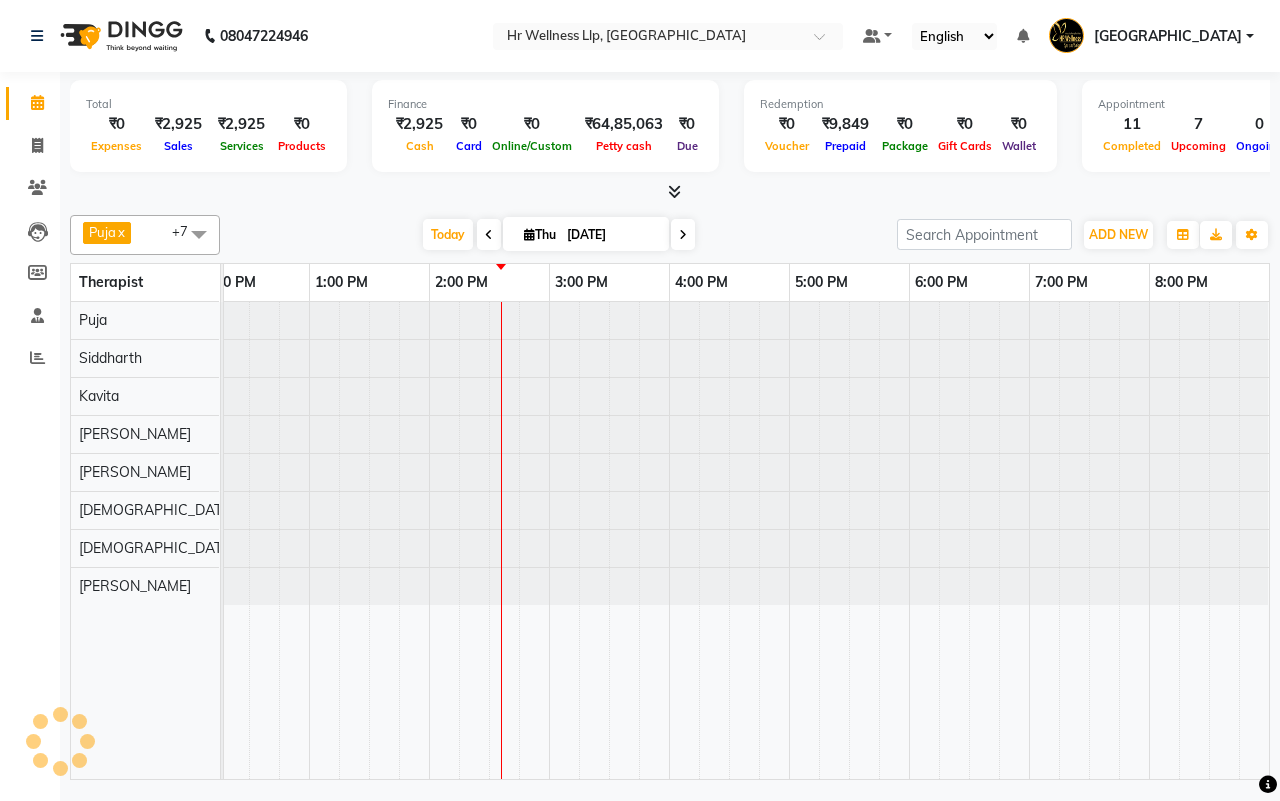 scroll, scrollTop: 0, scrollLeft: 515, axis: horizontal 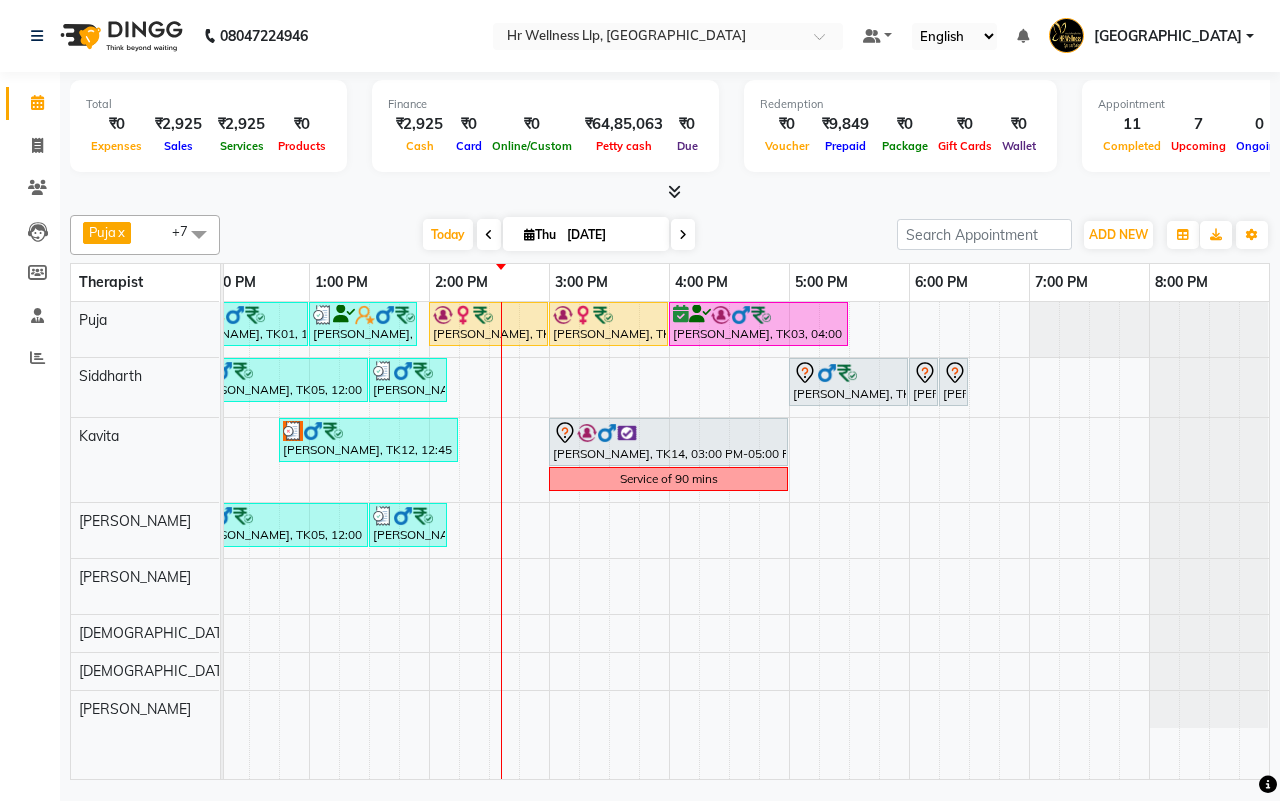 click on "Today  Thu 10-07-2025" at bounding box center (558, 235) 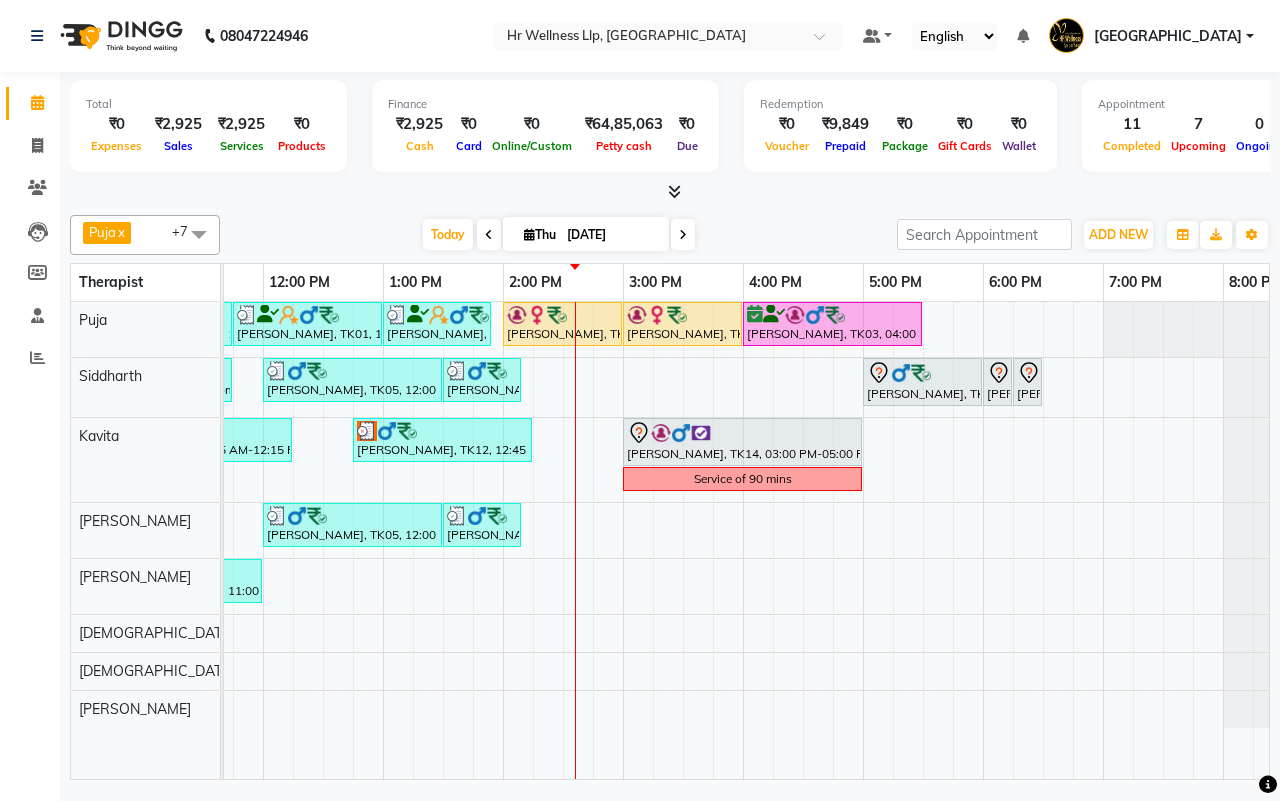 scroll, scrollTop: 0, scrollLeft: 355, axis: horizontal 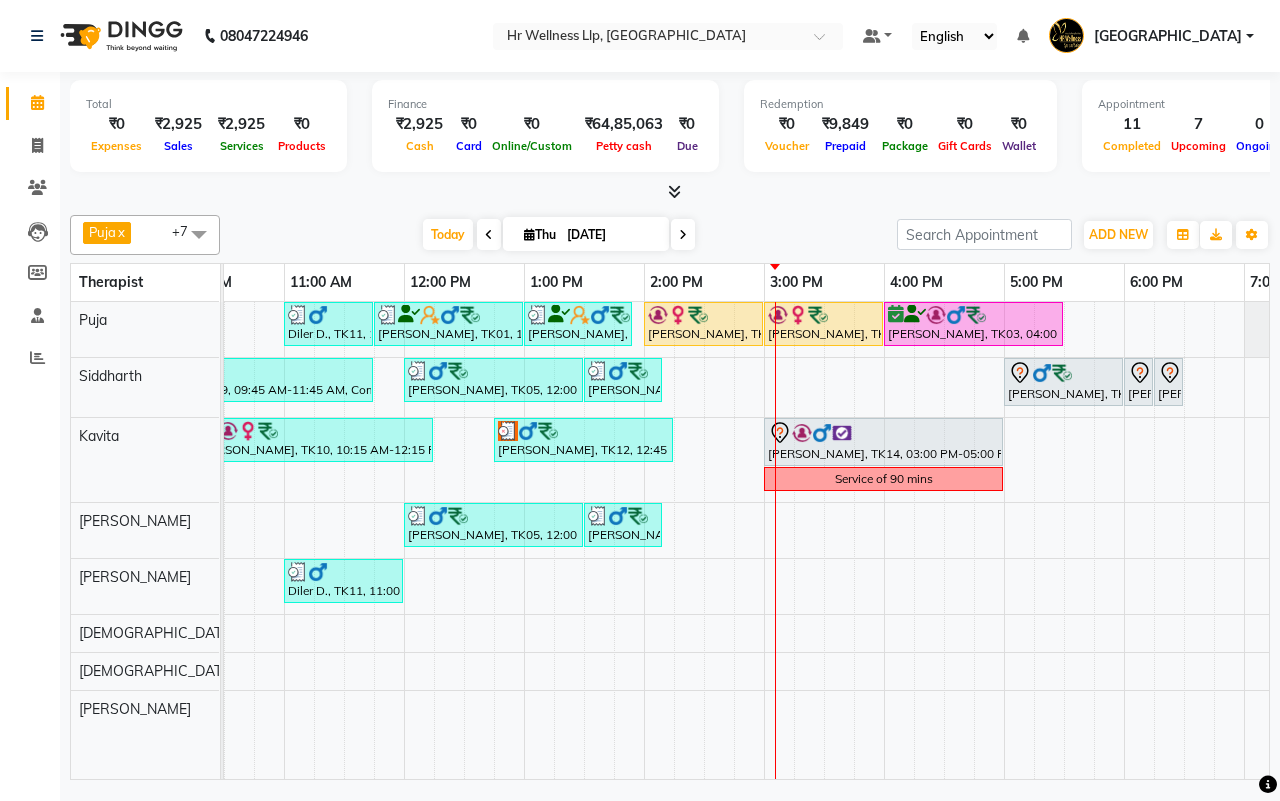 click on "Today  Thu 10-07-2025" at bounding box center [558, 235] 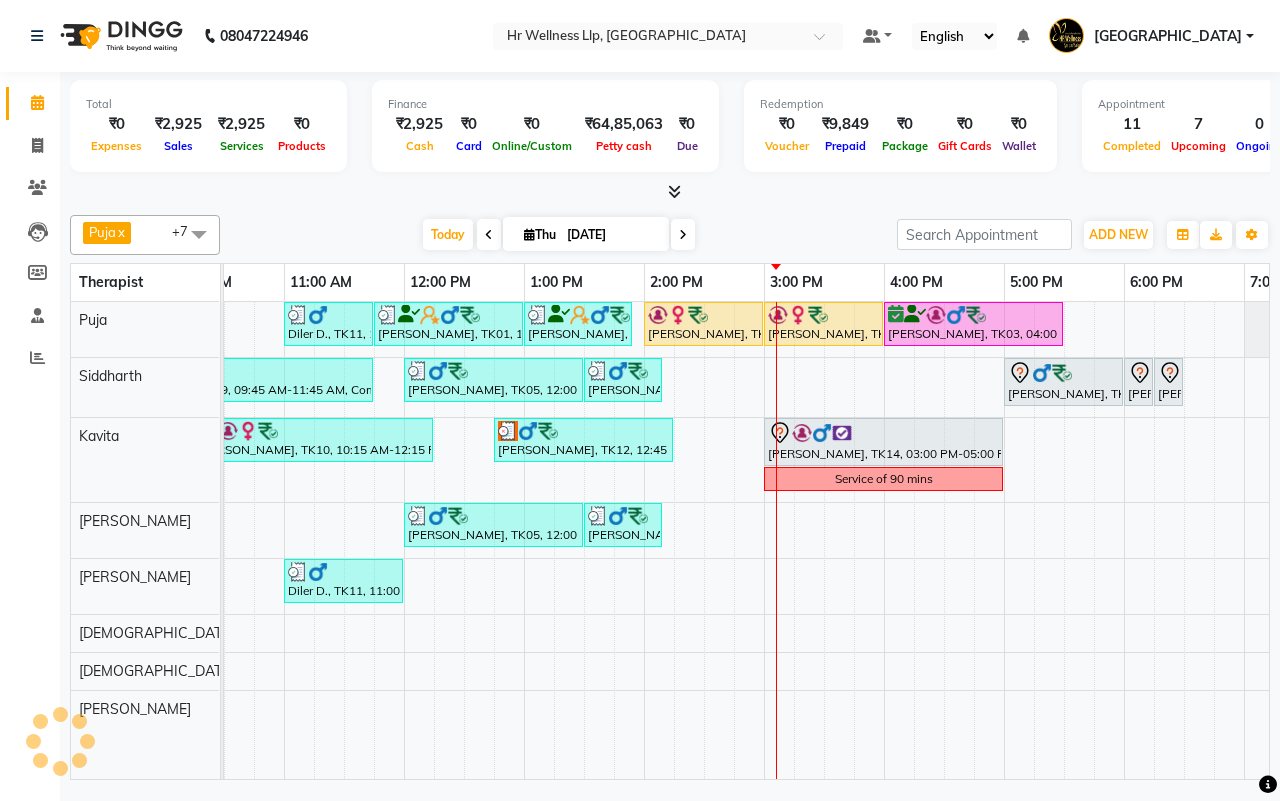 click on "Today  Thu 10-07-2025" at bounding box center (558, 235) 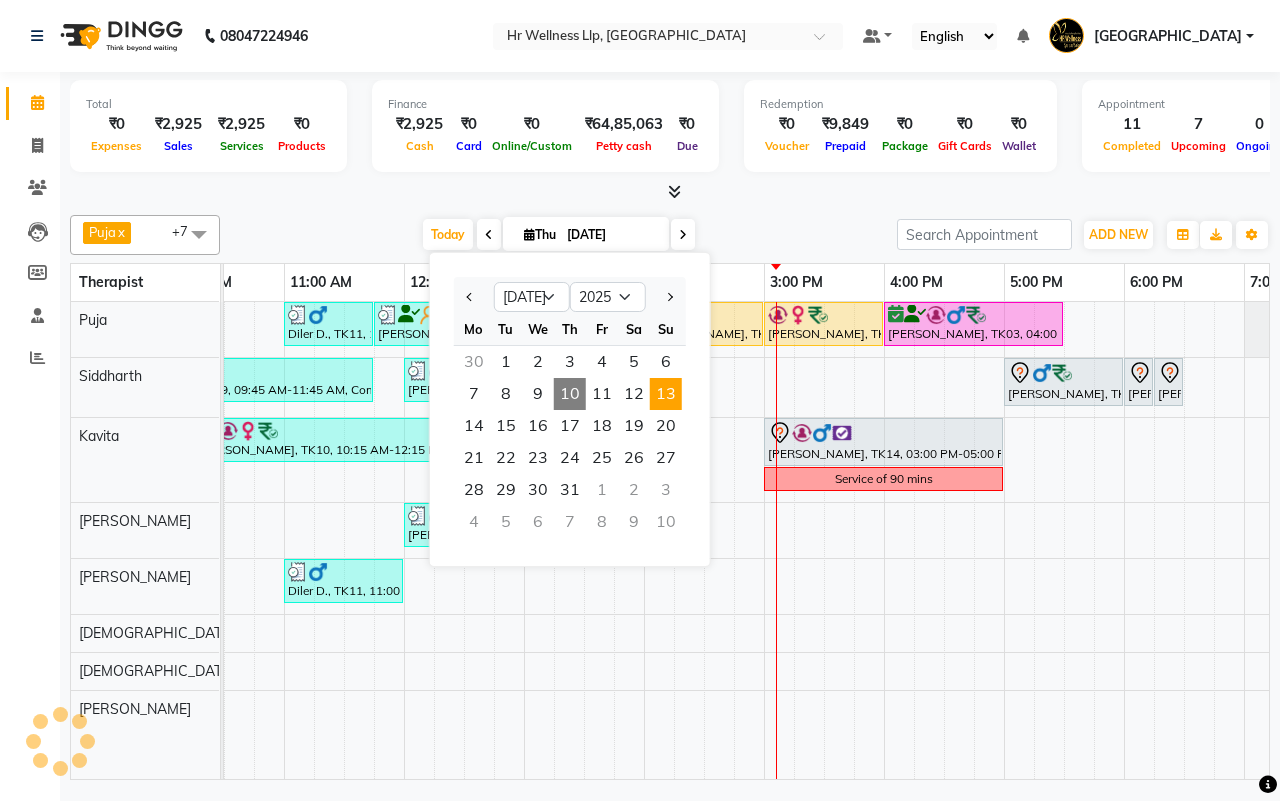click on "13" at bounding box center [666, 394] 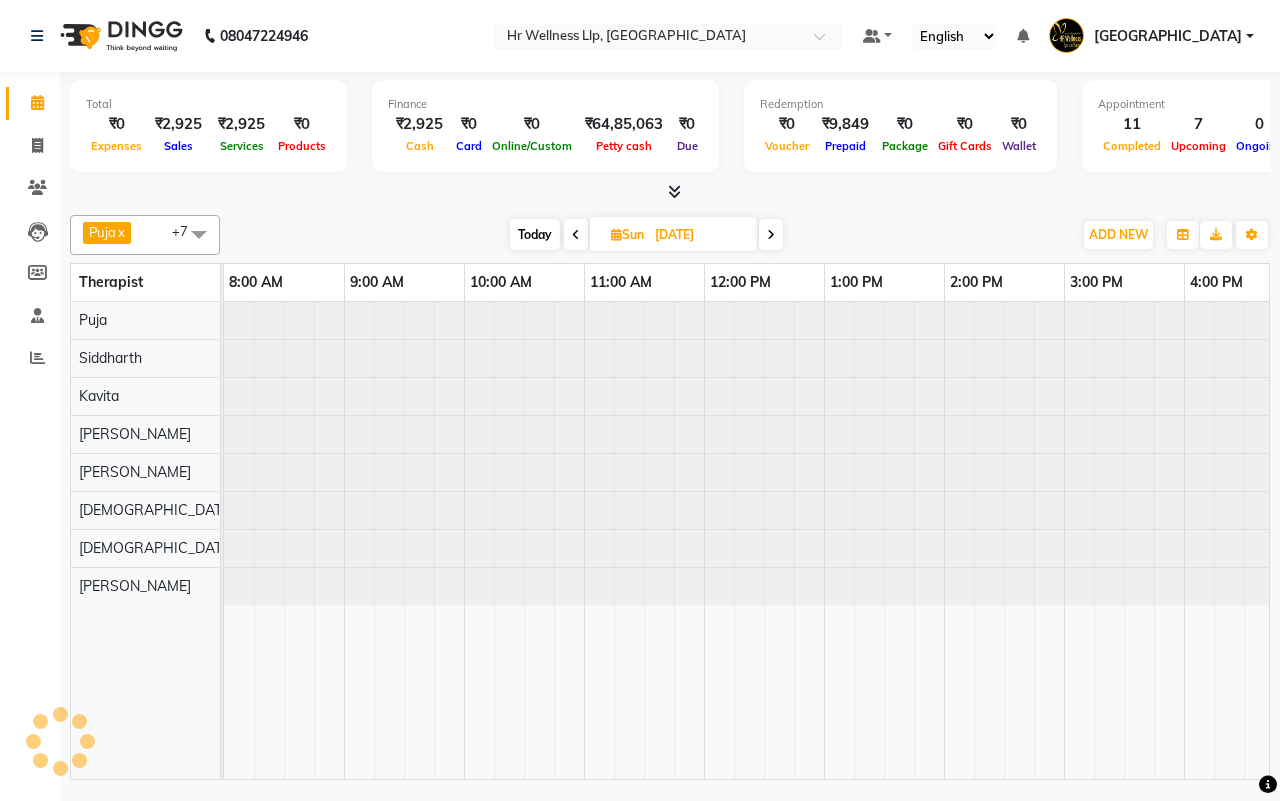 click on "Today" at bounding box center (535, 234) 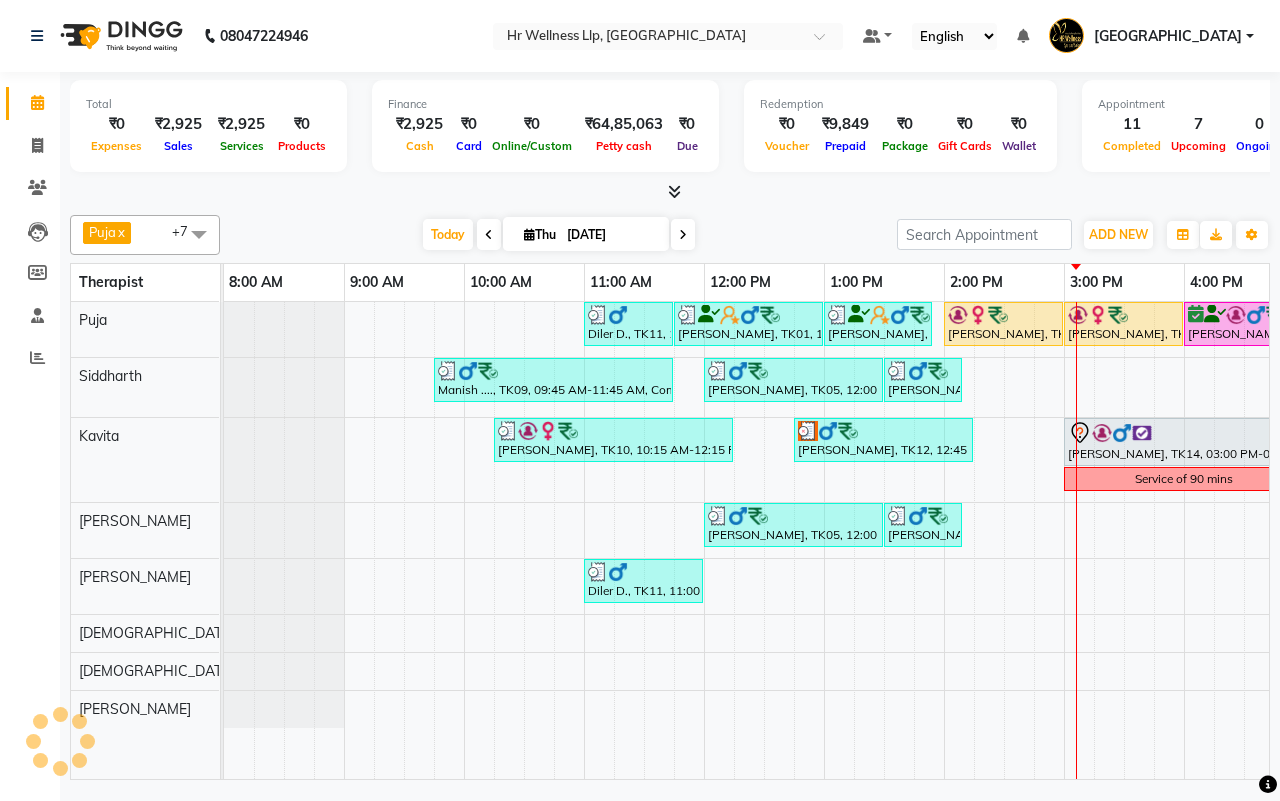 click on "10-07-2025" at bounding box center [611, 235] 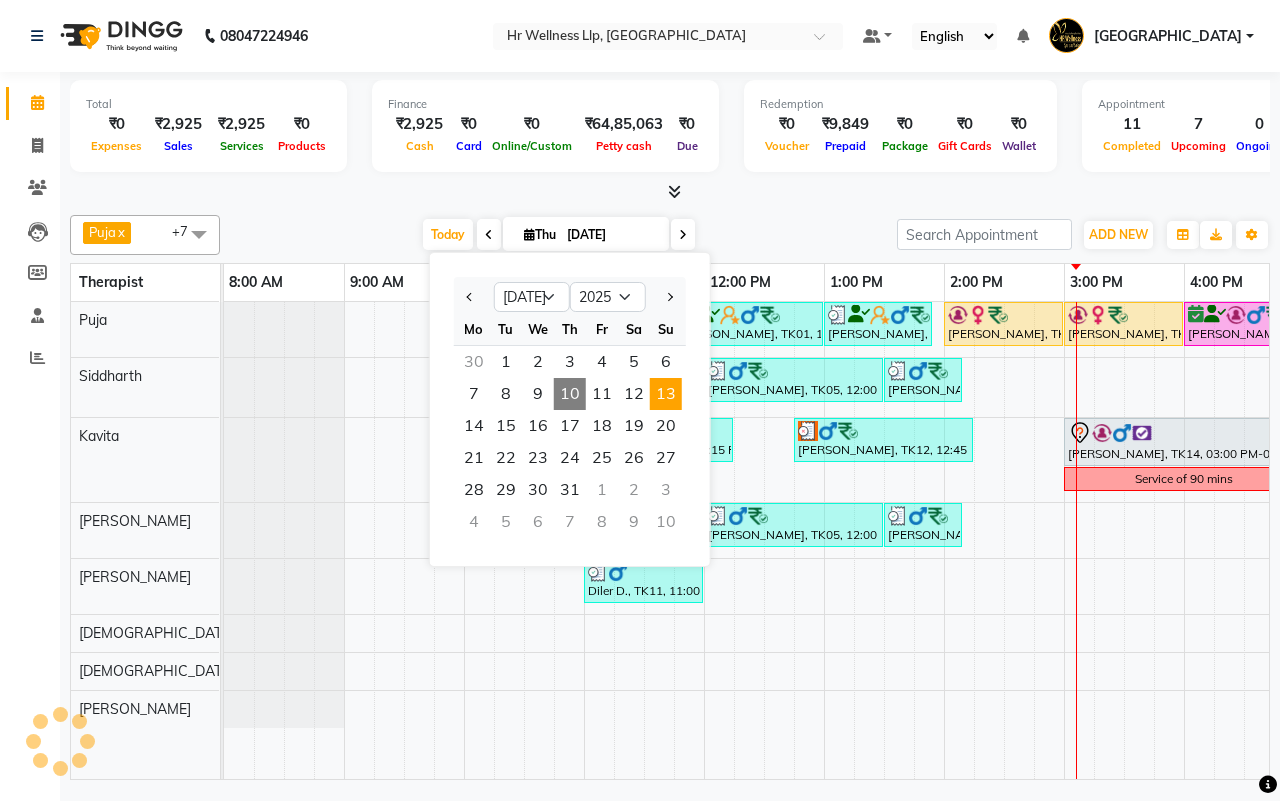 click on "13" at bounding box center (666, 394) 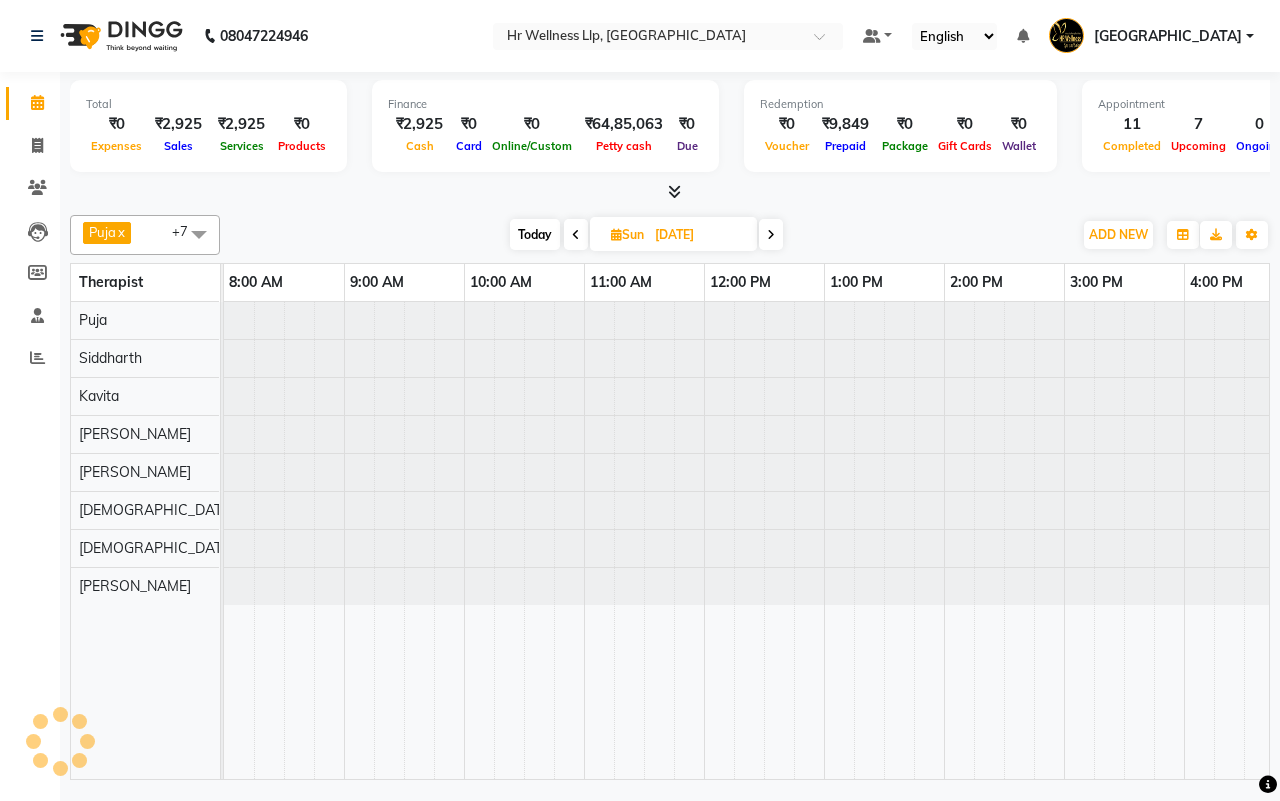 click on "Today" at bounding box center (535, 234) 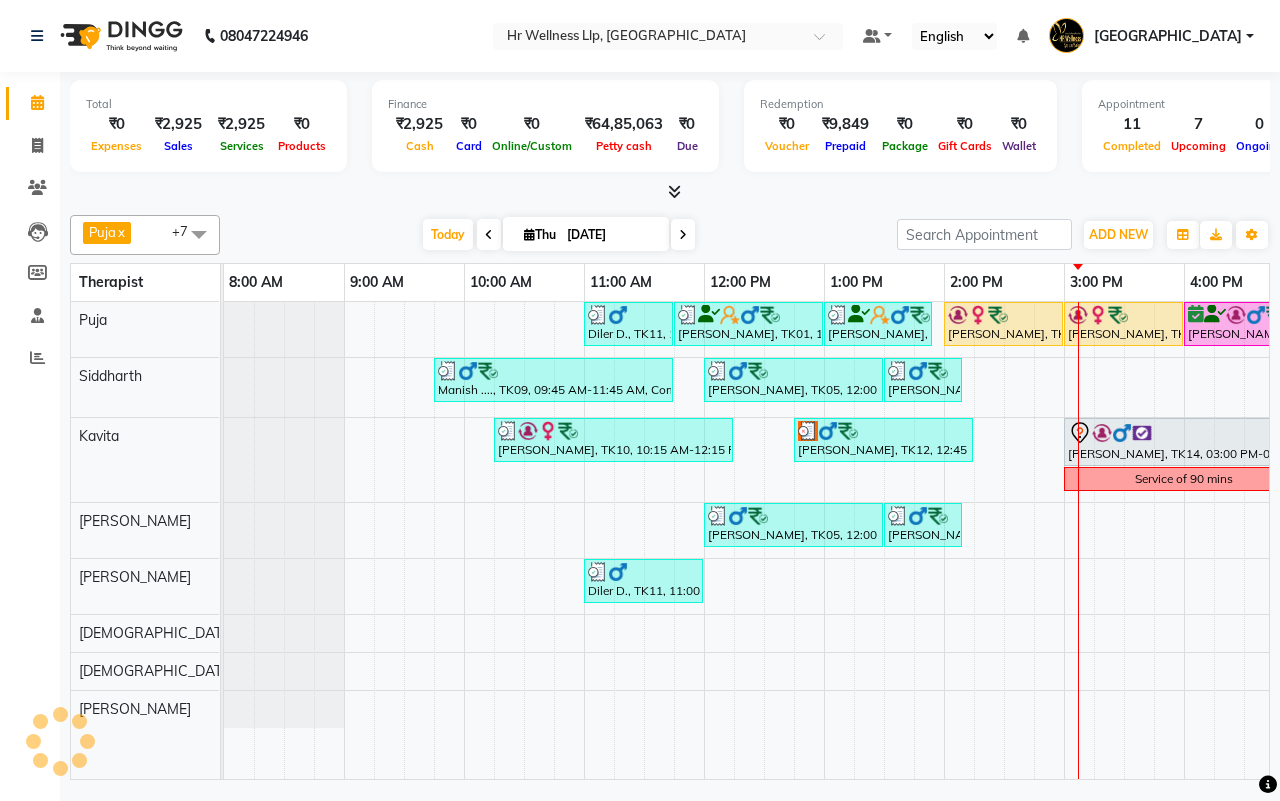 click on "Today  Thu 10-07-2025" at bounding box center (558, 235) 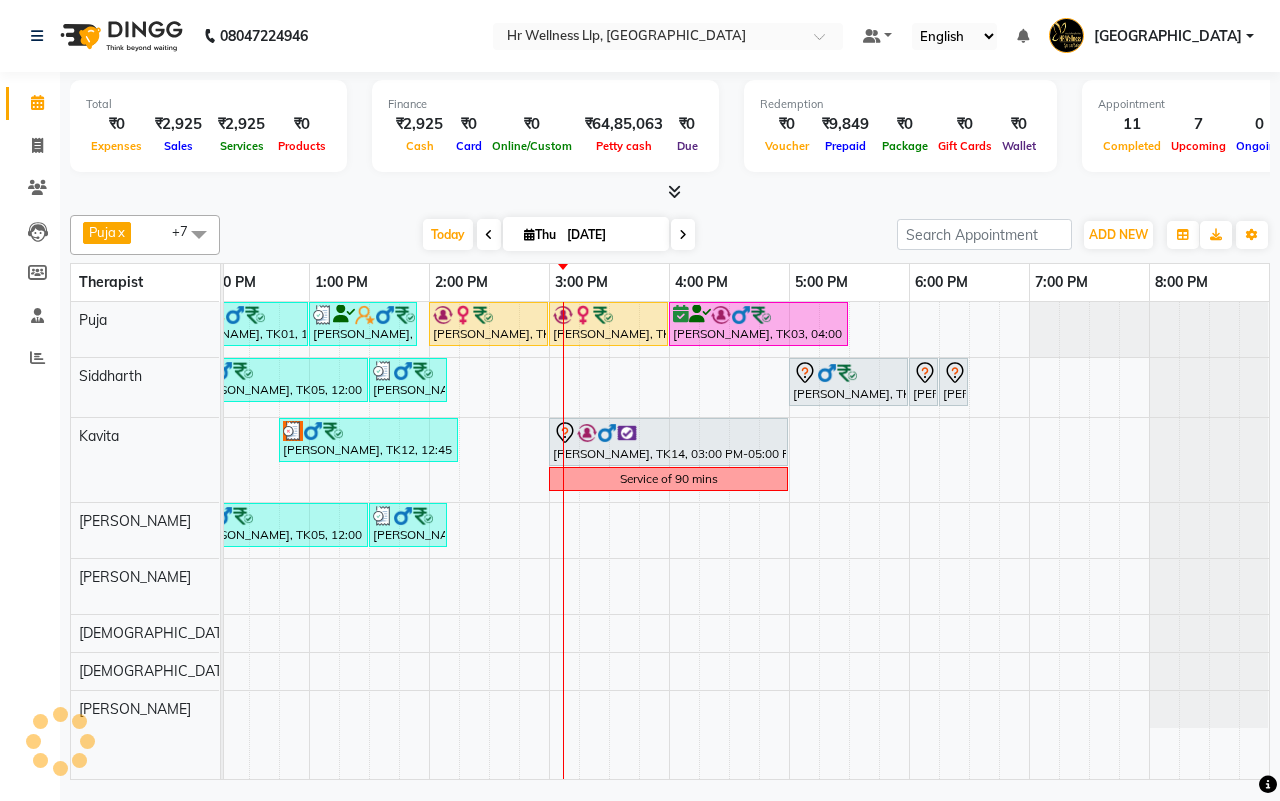 click on "10-07-2025" at bounding box center [611, 235] 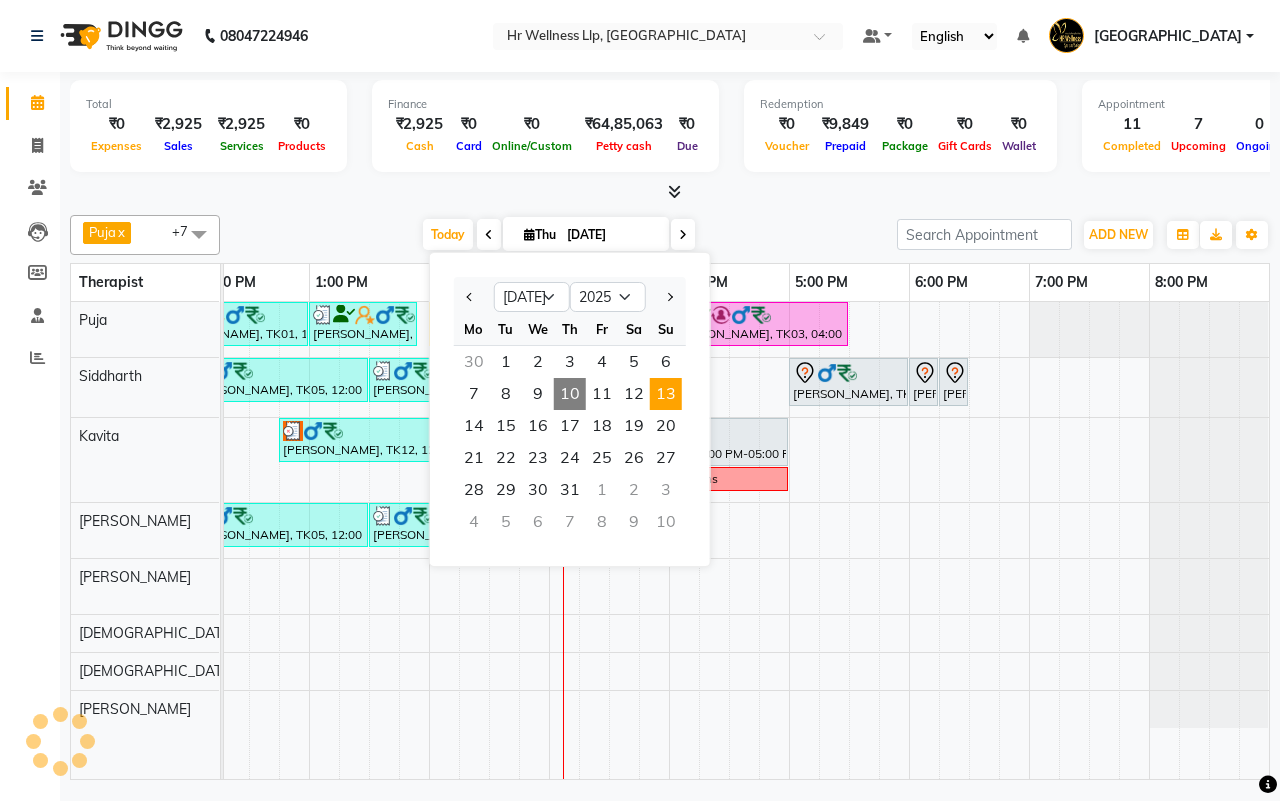 click on "13" at bounding box center [666, 394] 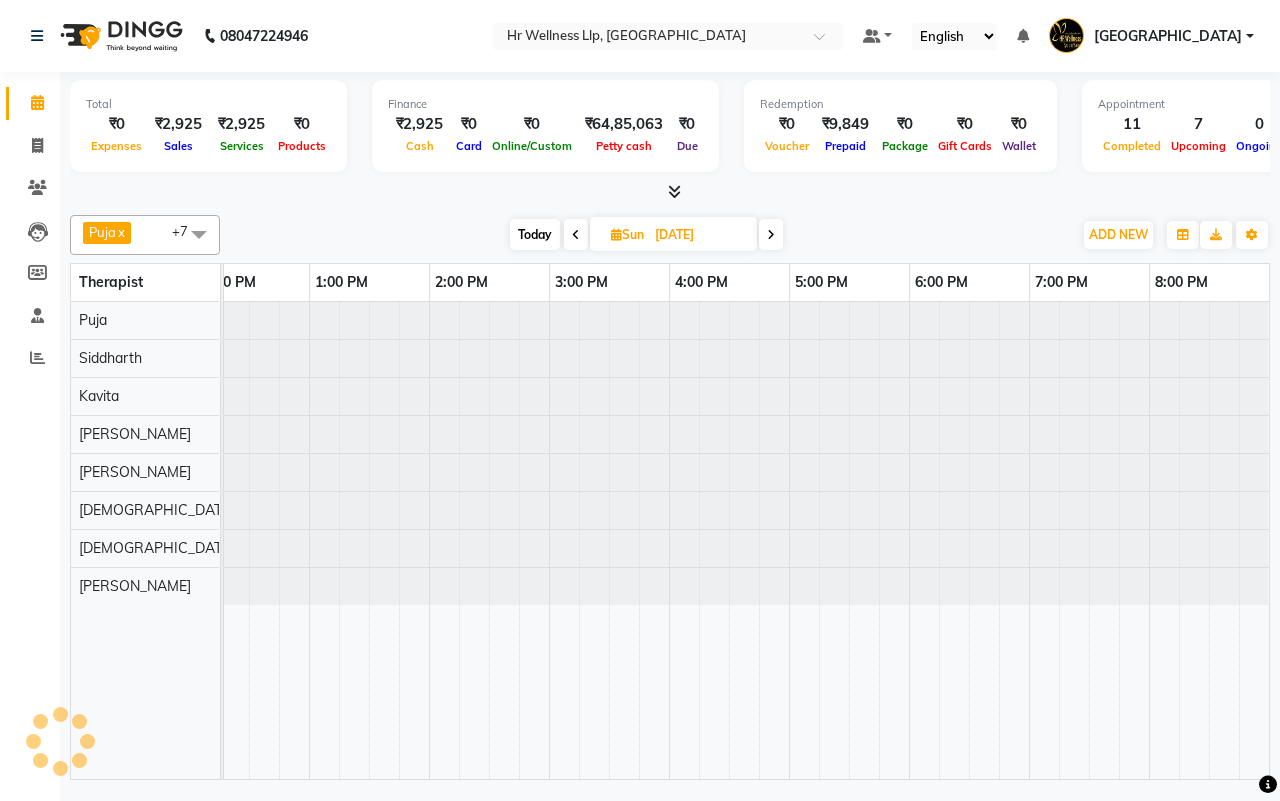 scroll, scrollTop: 0, scrollLeft: 0, axis: both 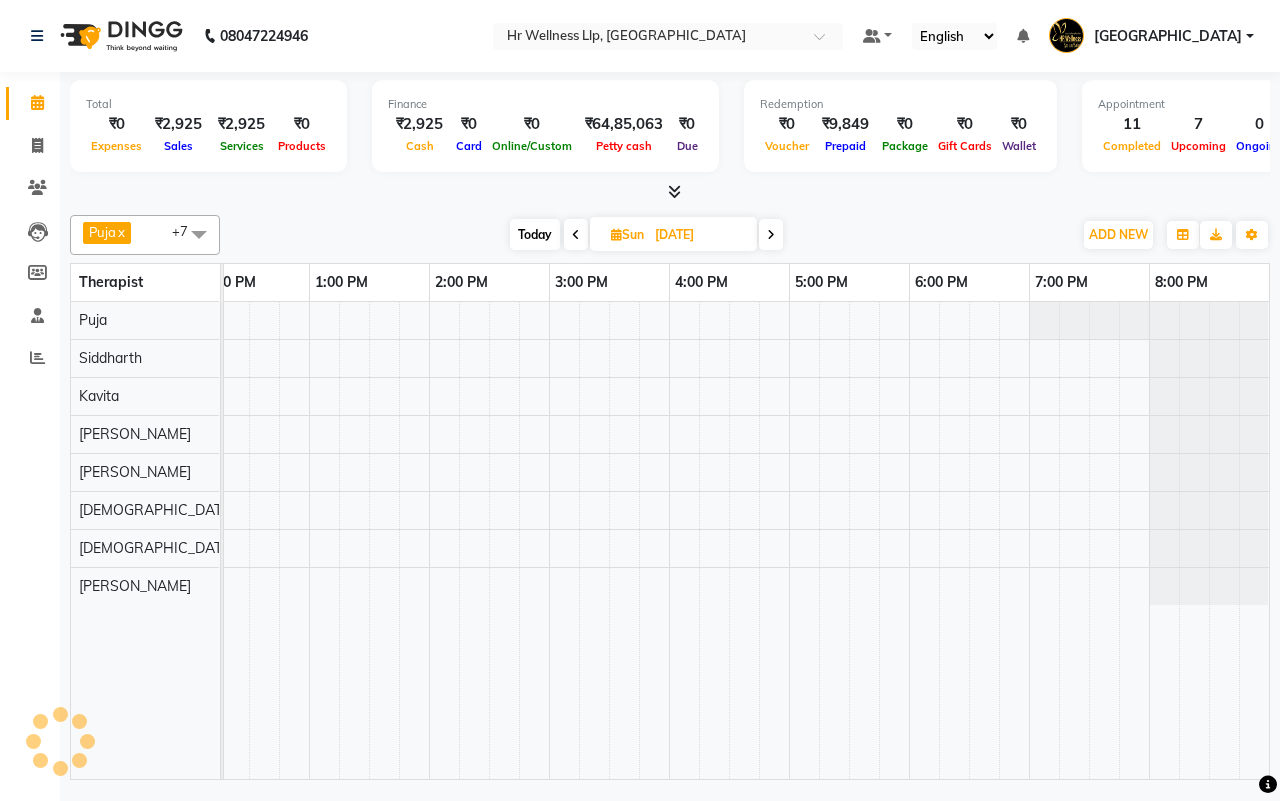 click on "Today  Sun 13-07-2025" at bounding box center (646, 235) 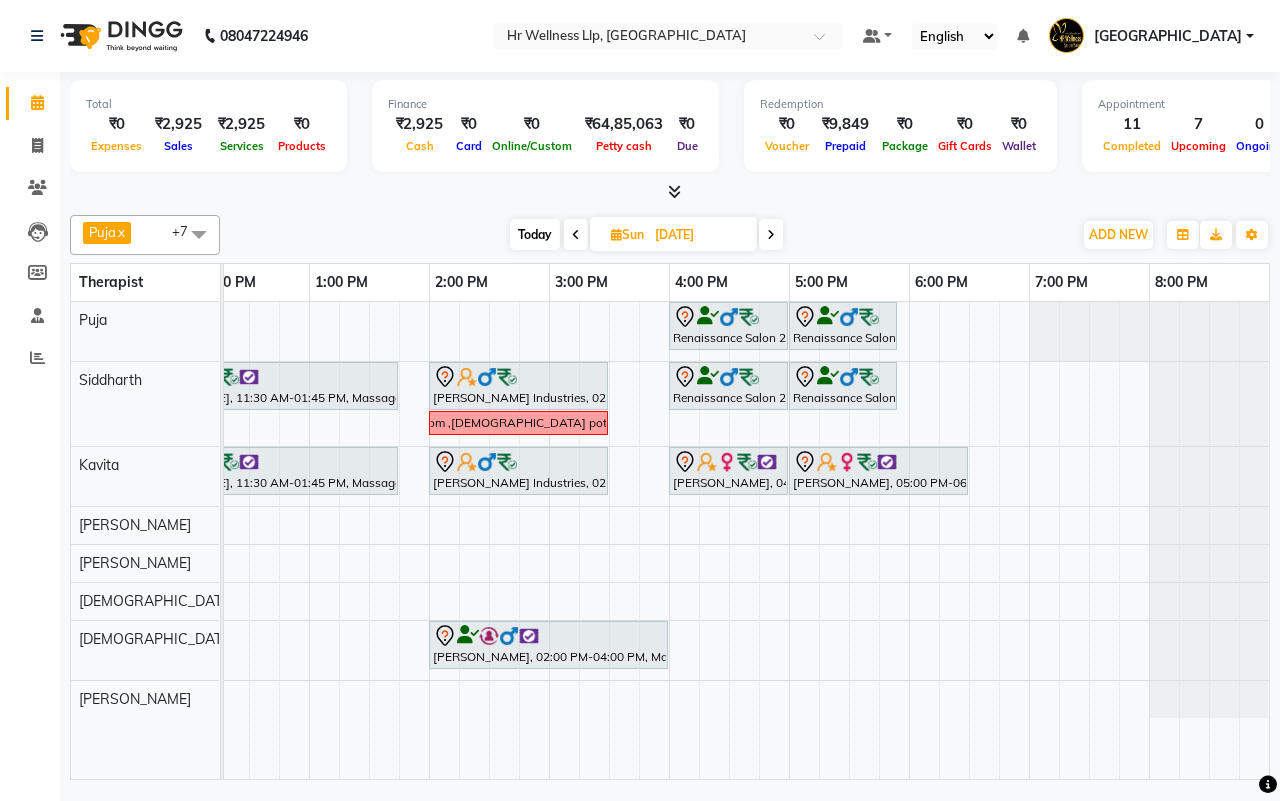 scroll, scrollTop: 0, scrollLeft: 0, axis: both 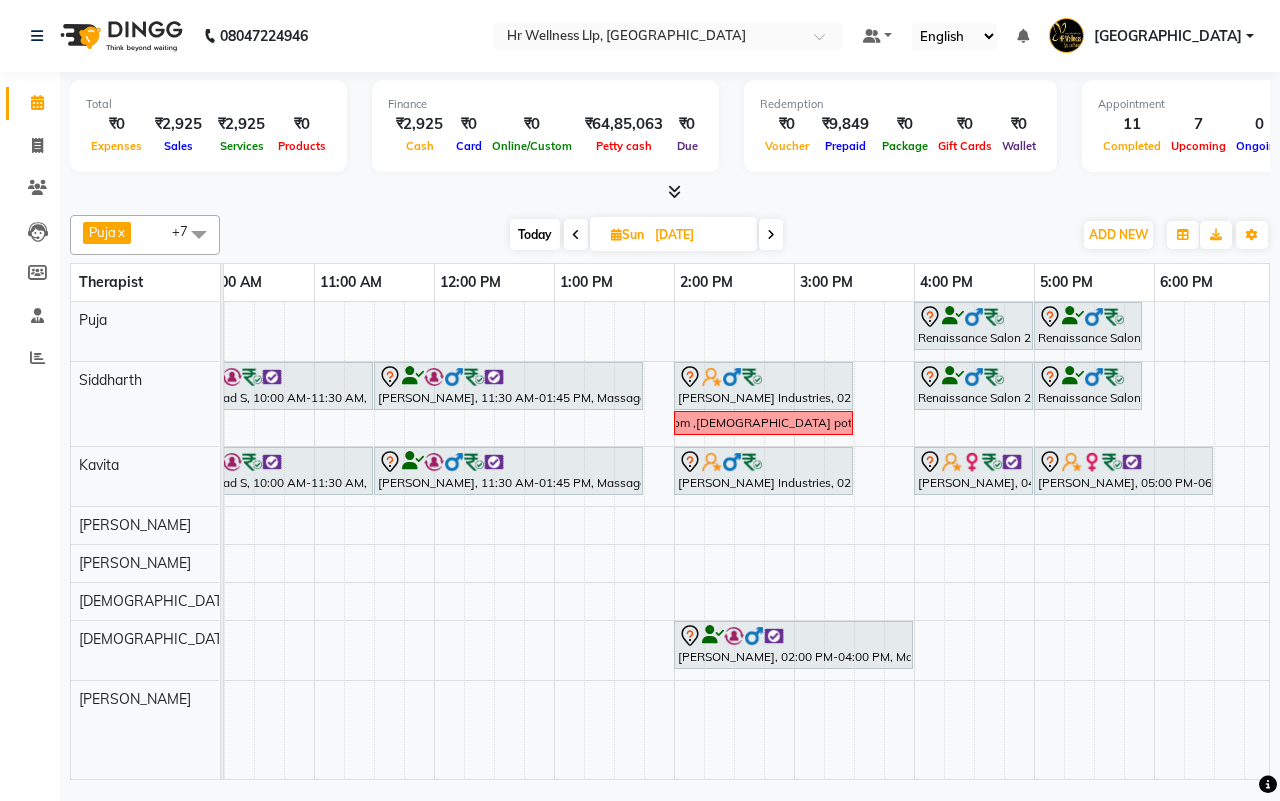 click on "Today  Sun 13-07-2025" at bounding box center [646, 235] 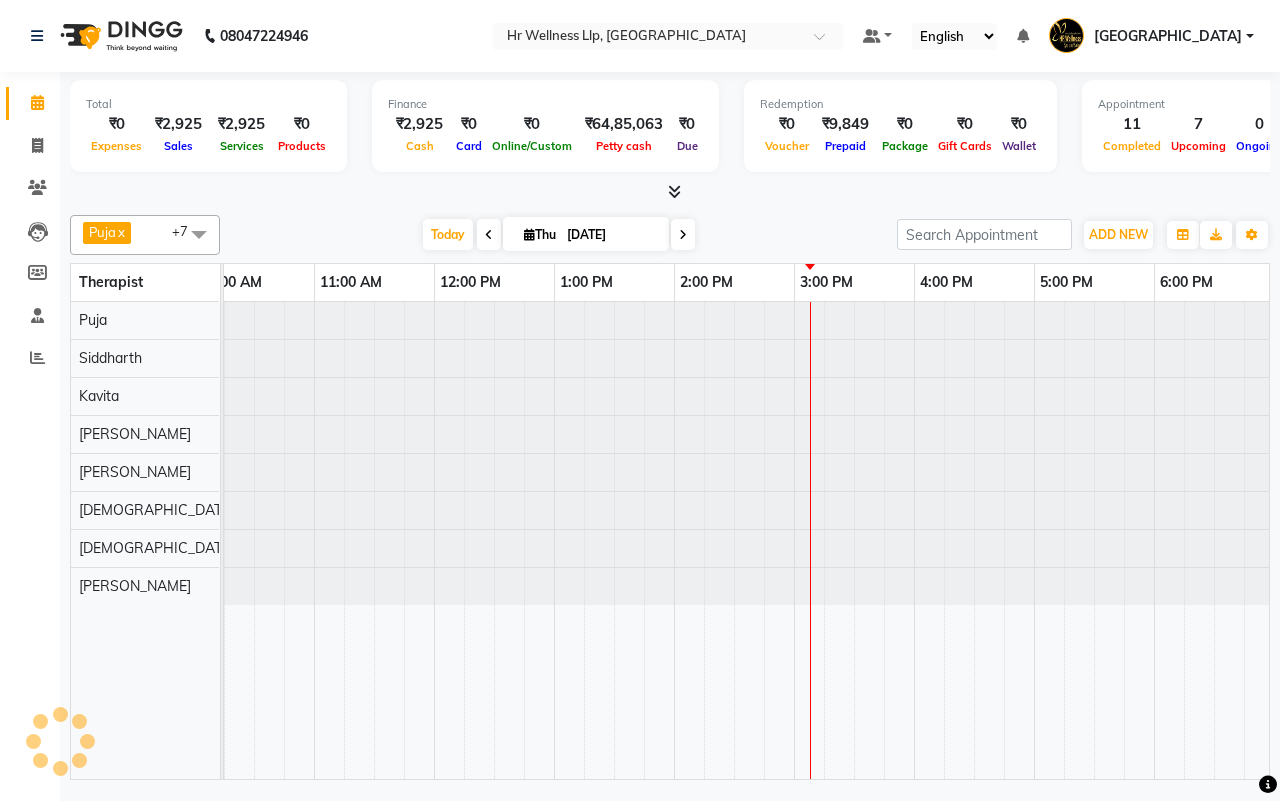 scroll, scrollTop: 0, scrollLeft: 515, axis: horizontal 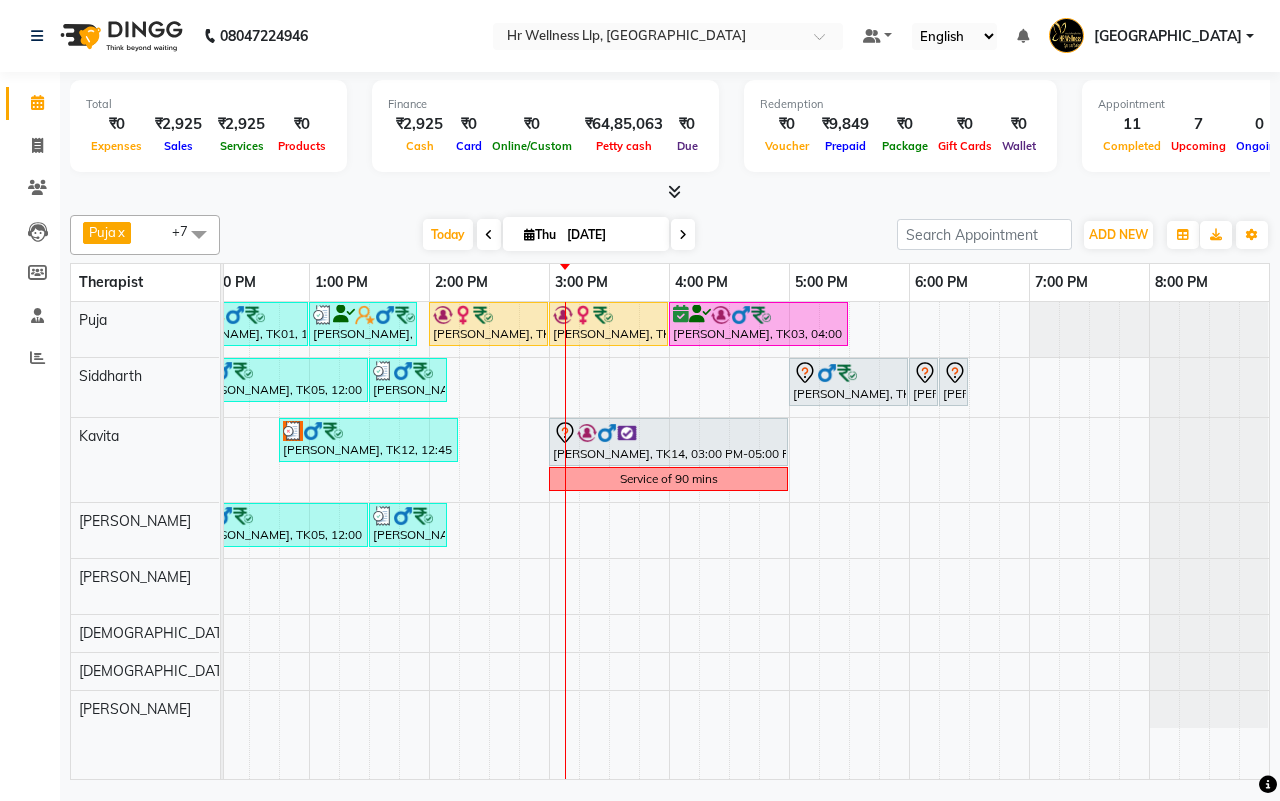 click on "Today  Thu 10-07-2025" at bounding box center [558, 235] 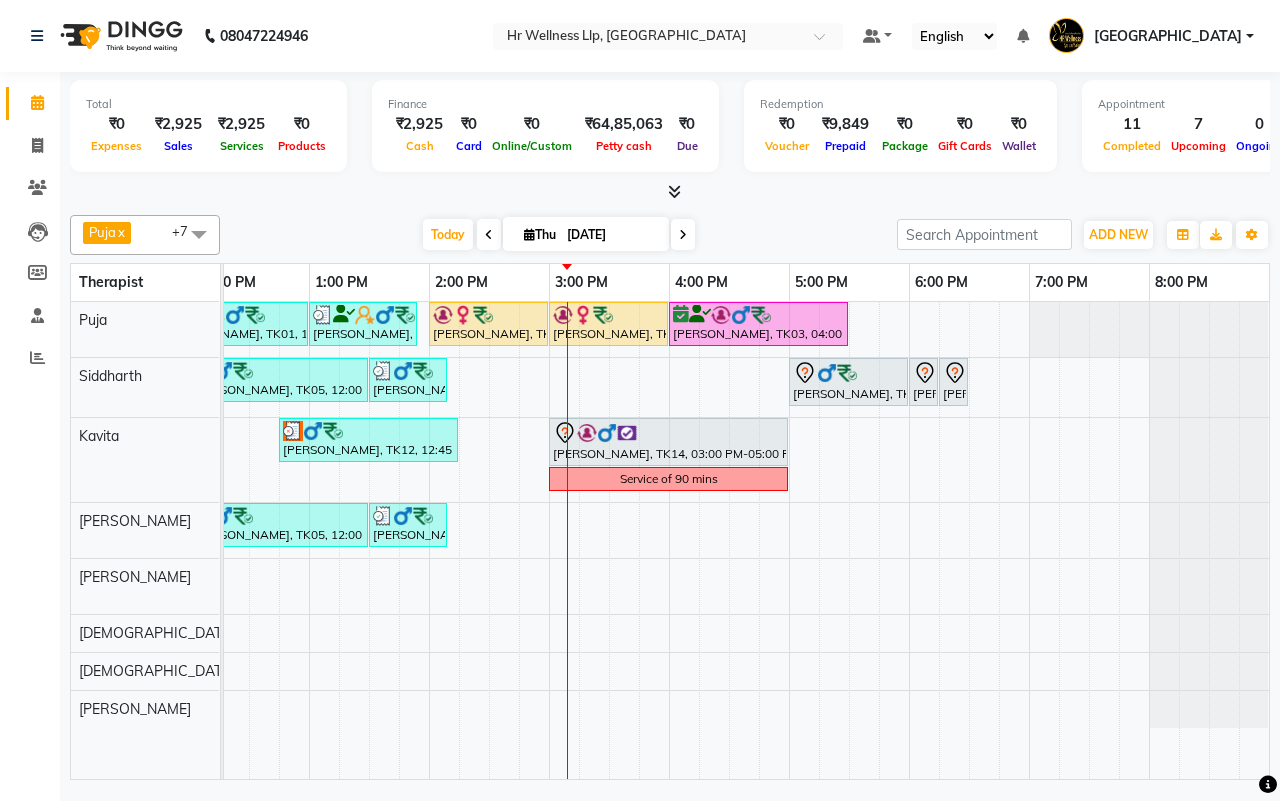 click on "Today  Thu 10-07-2025" at bounding box center [558, 235] 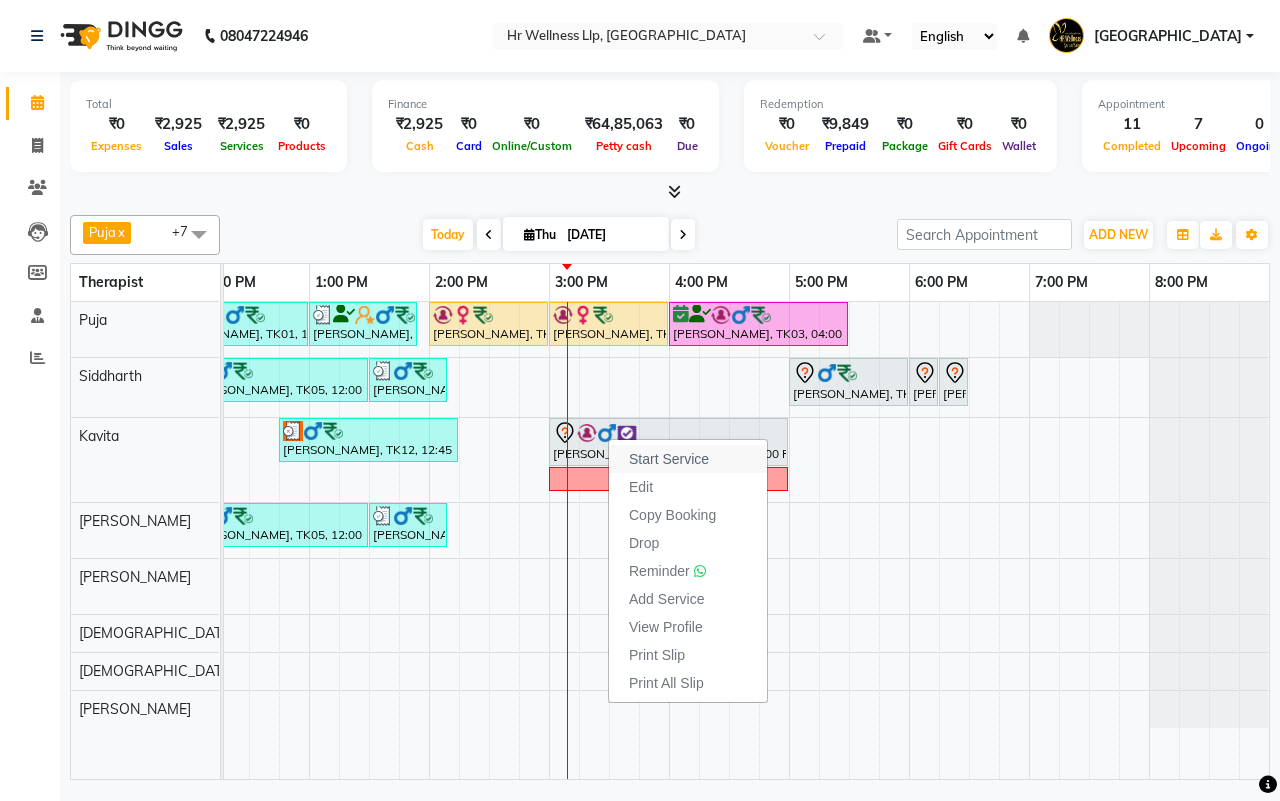click on "Start Service" at bounding box center (669, 459) 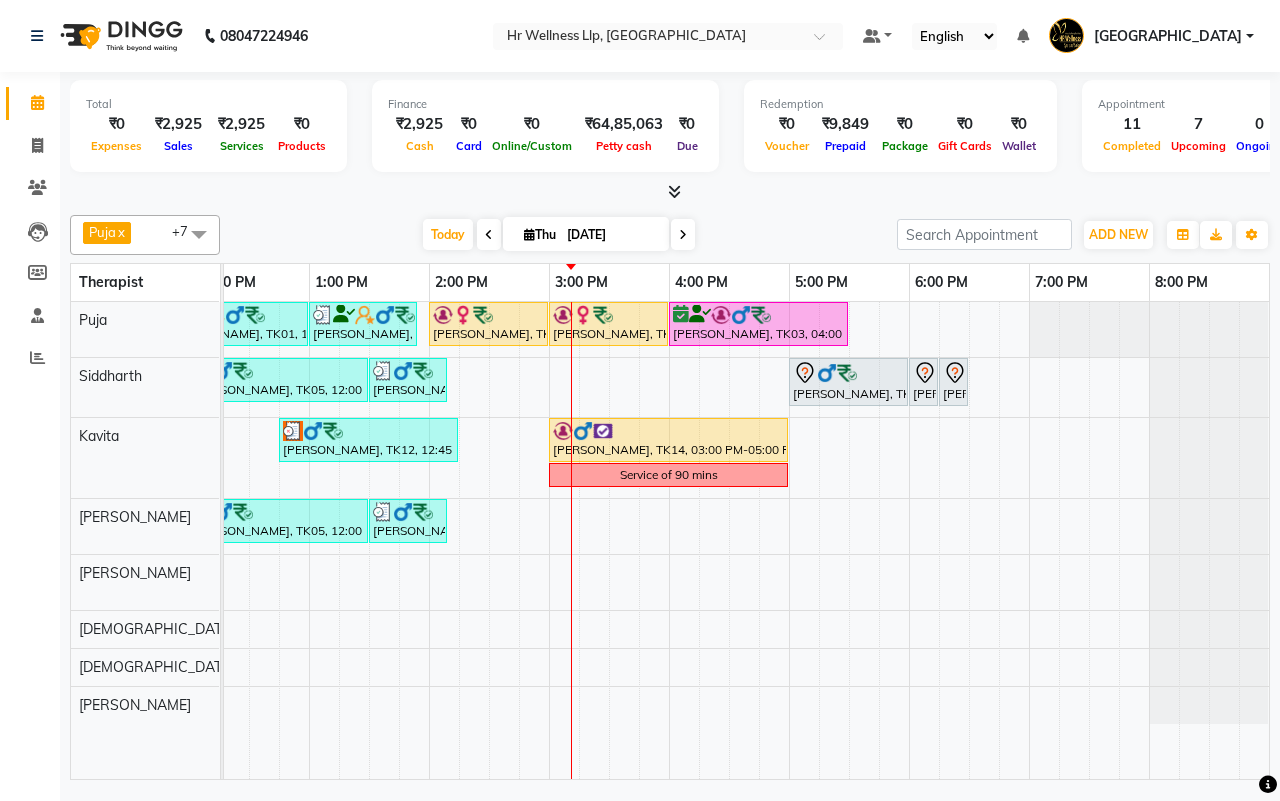 click on "Today  Thu 10-07-2025" at bounding box center [558, 235] 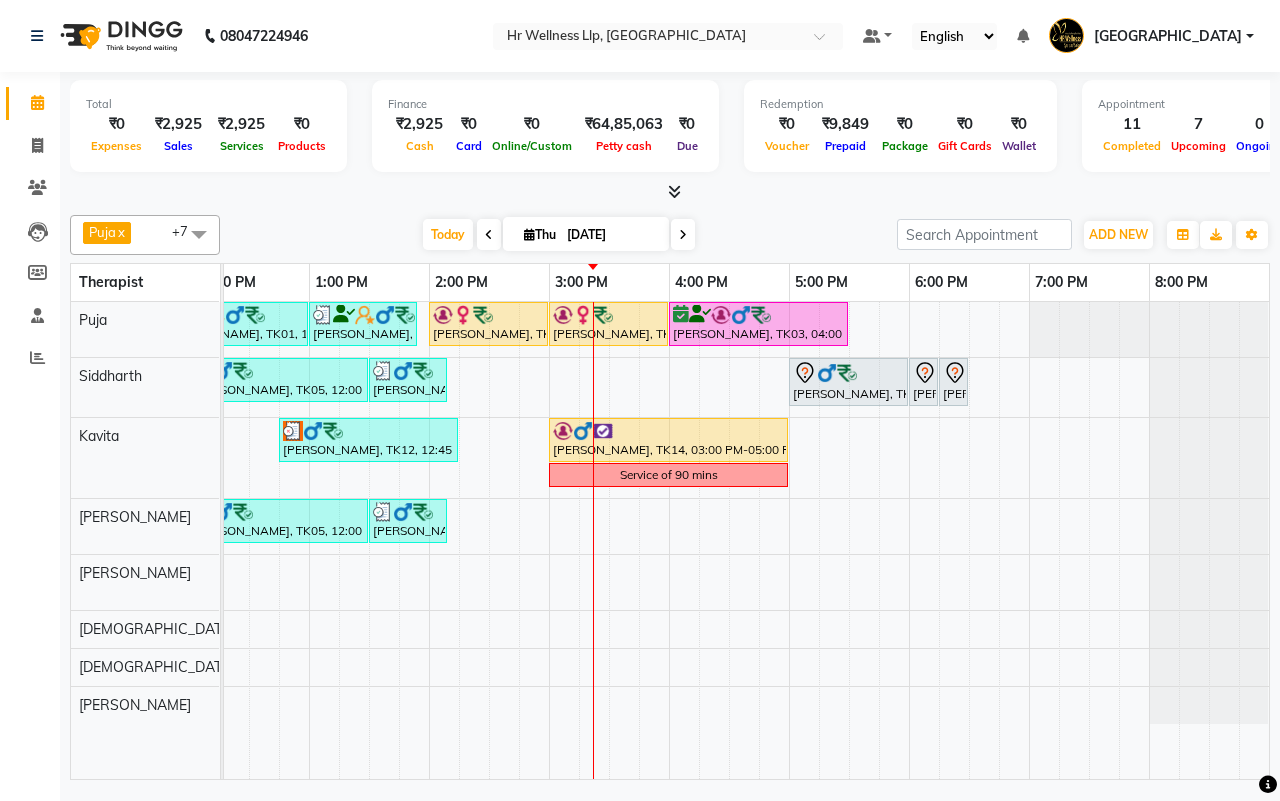 click on "Puja  x Siddharth  x Kavita  x Sharad Bhil  x Male waitlist  x Female waitlist  x Kevin  x Lucy  x +7 Select All Female waitlist Female waitlist 1 Kavita Kevin Lucy Male waitlist Preeti Puja Sharad Bhil Siddharth Today  Thu 10-07-2025 Toggle Dropdown Add Appointment Add Invoice Add Expense Add Attendance Add Client Toggle Dropdown Add Appointment Add Invoice Add Expense Add Attendance Add Client ADD NEW Toggle Dropdown Add Appointment Add Invoice Add Expense Add Attendance Add Client Puja  x Siddharth  x Kavita  x Sharad Bhil  x Male waitlist  x Female waitlist  x Kevin  x Lucy  x +7 Select All Female waitlist Female waitlist 1 Kavita Kevin Lucy Male waitlist Preeti Puja Sharad Bhil Siddharth Group By  Staff View   Room View  View as Vertical  Vertical - Week View  Horizontal  Horizontal - Week View  List  Toggle Dropdown Calendar Settings Manage Tags   Arrange Therapists   Reset Therapists  Full Screen Appointment Form Zoom 100%" at bounding box center (670, 235) 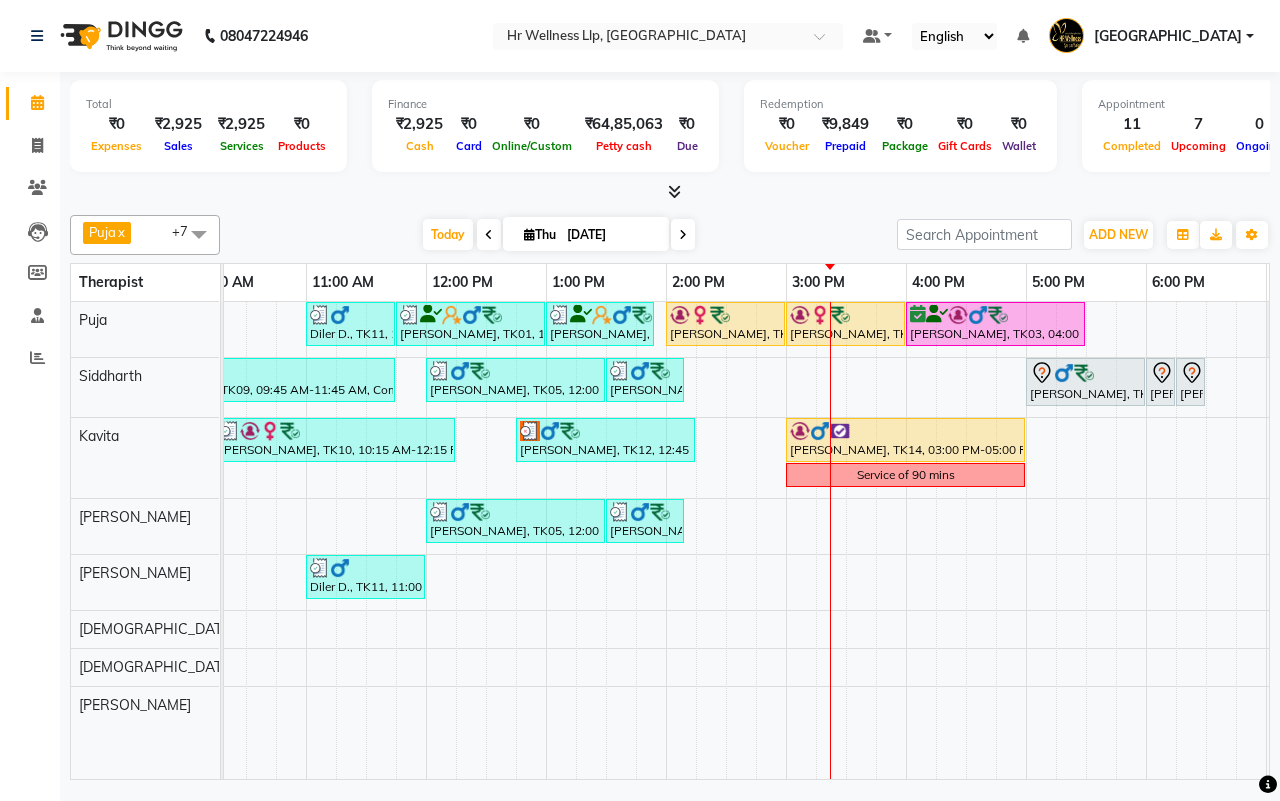 click on "Today  Thu 10-07-2025" at bounding box center [558, 235] 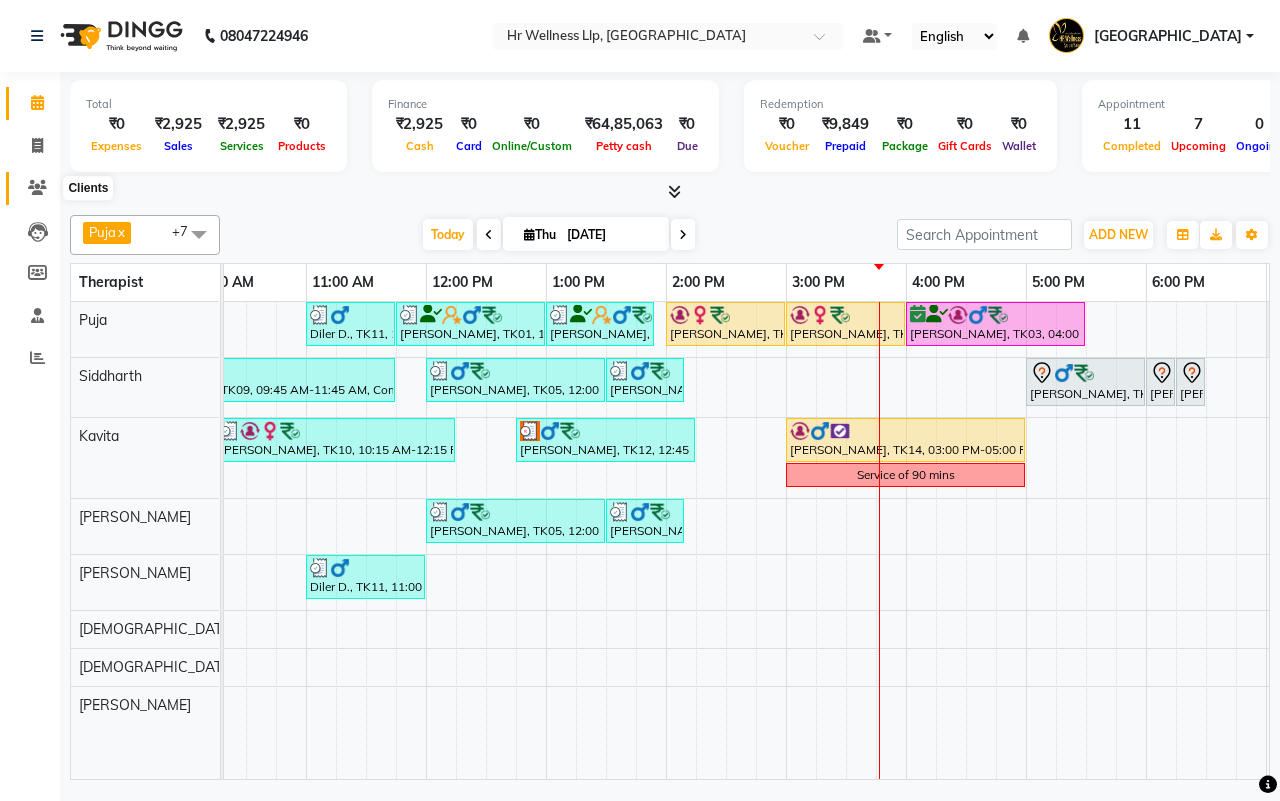 click 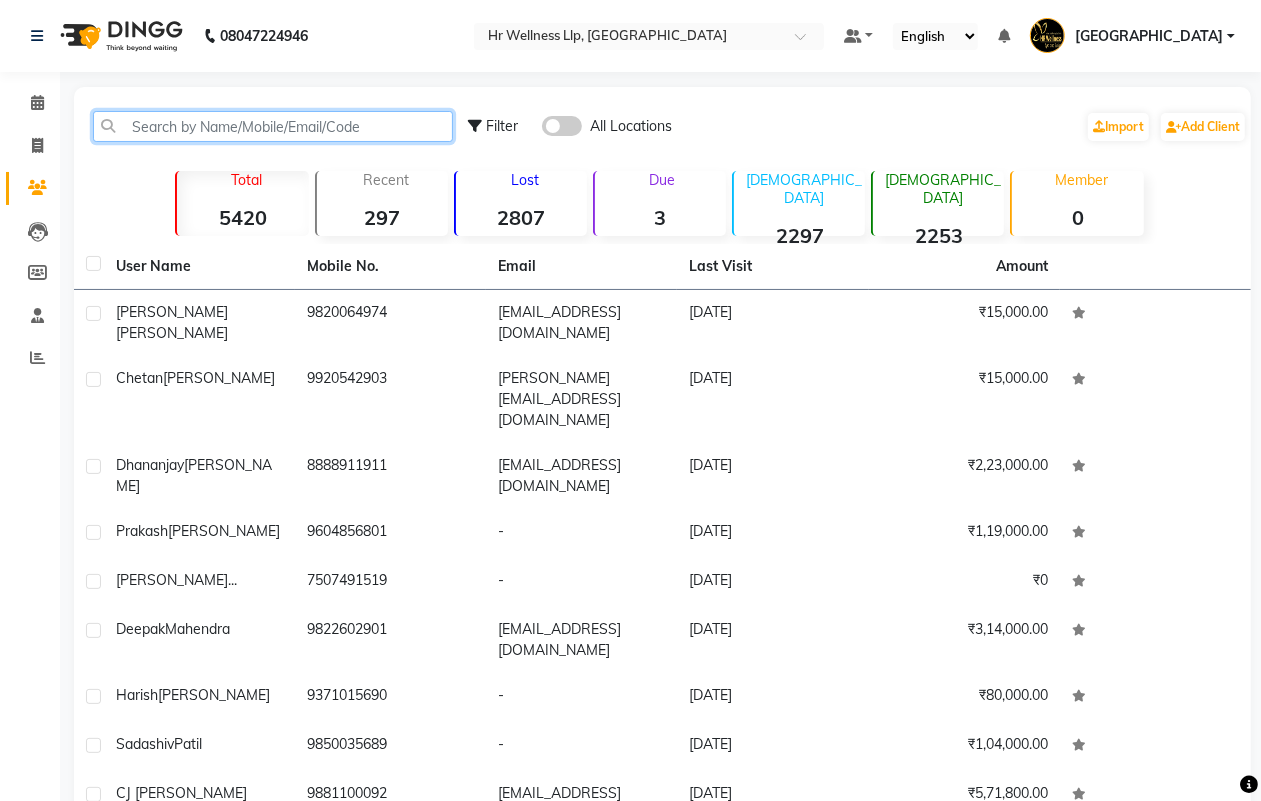 click 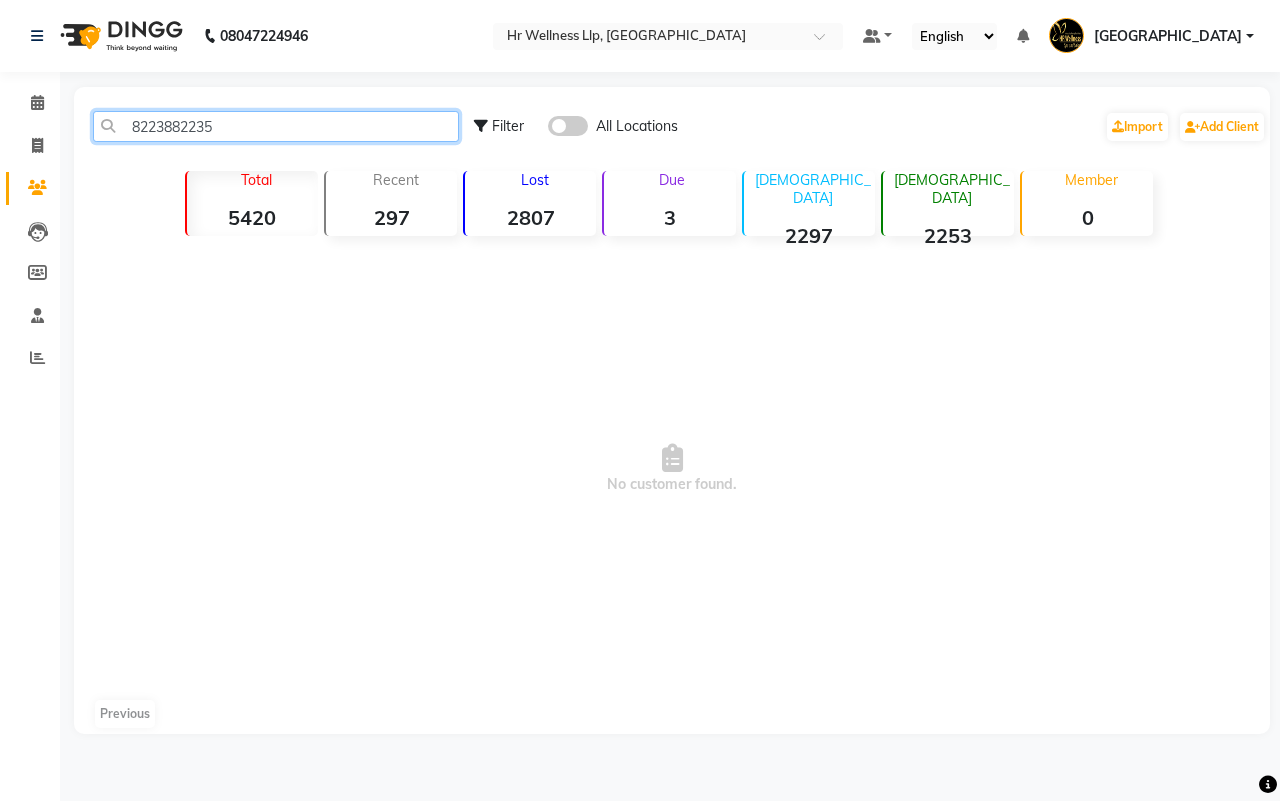type on "8223882235" 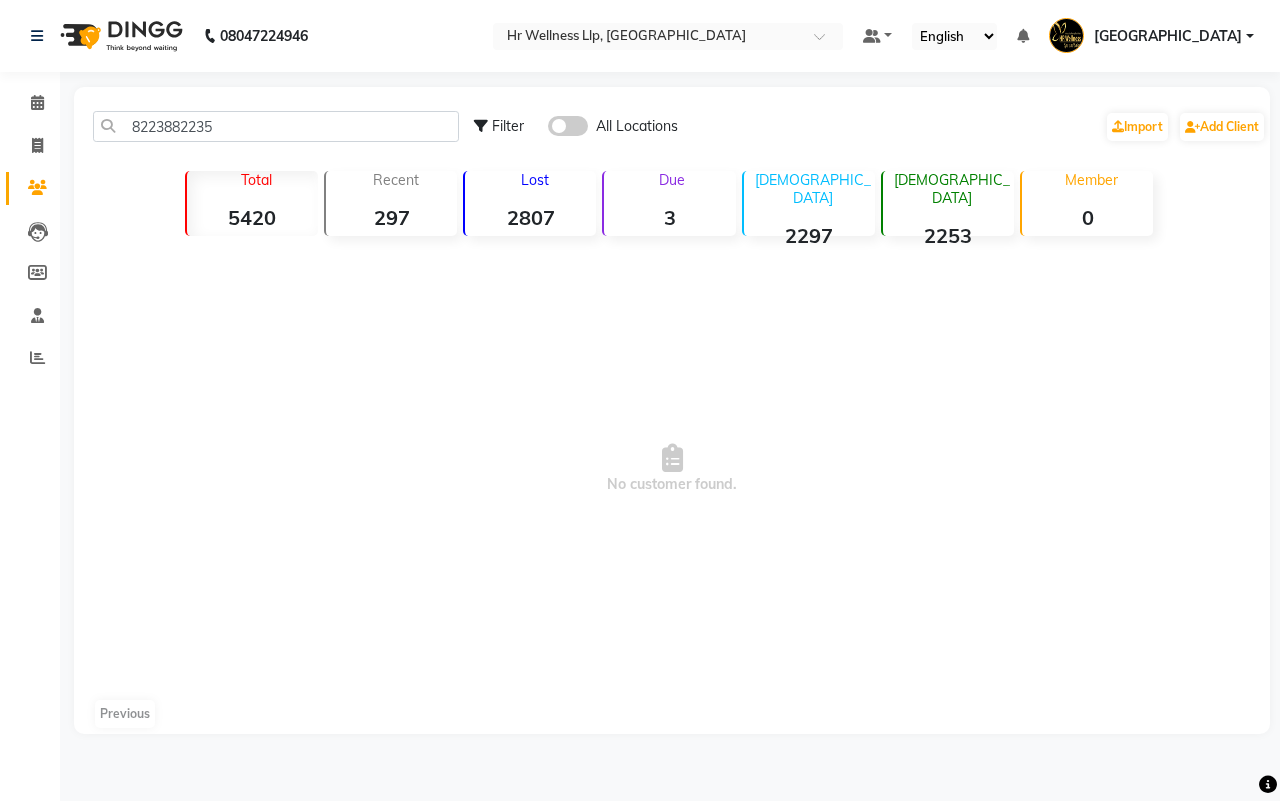 click 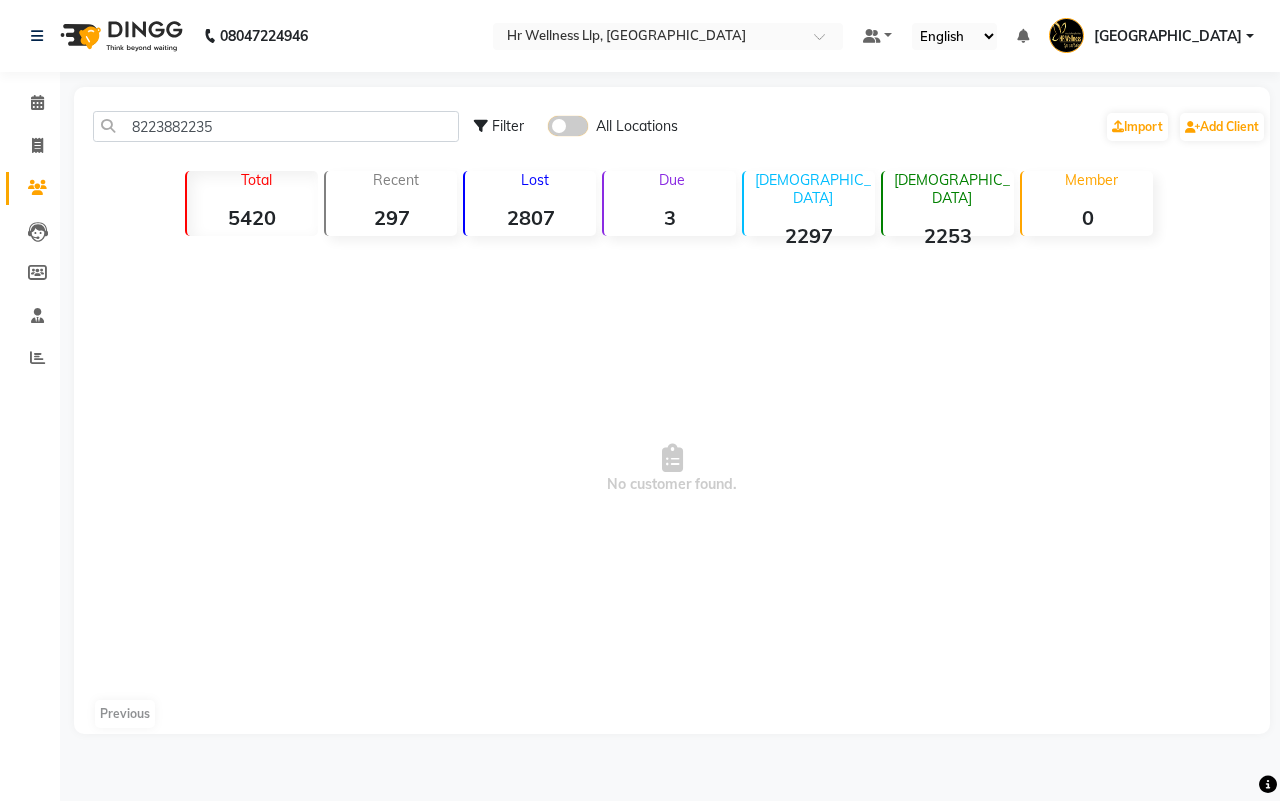 click 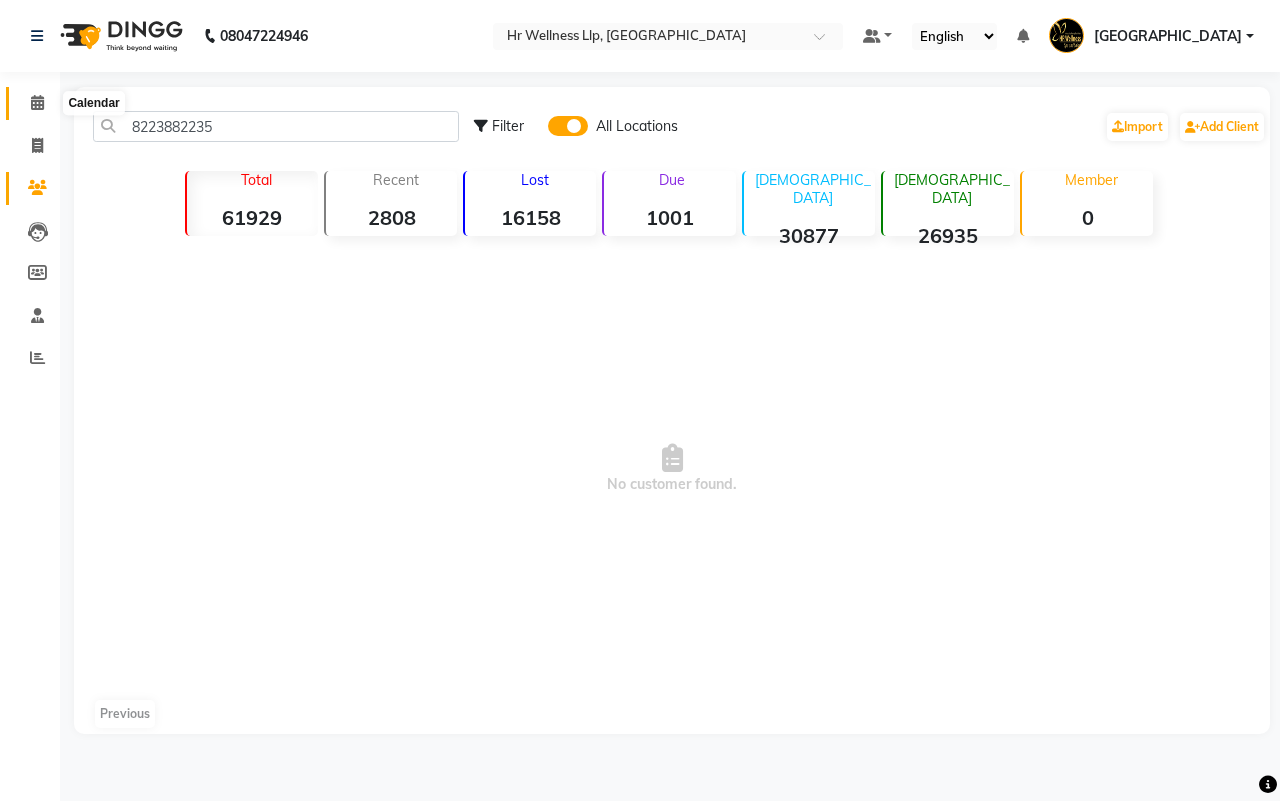 click 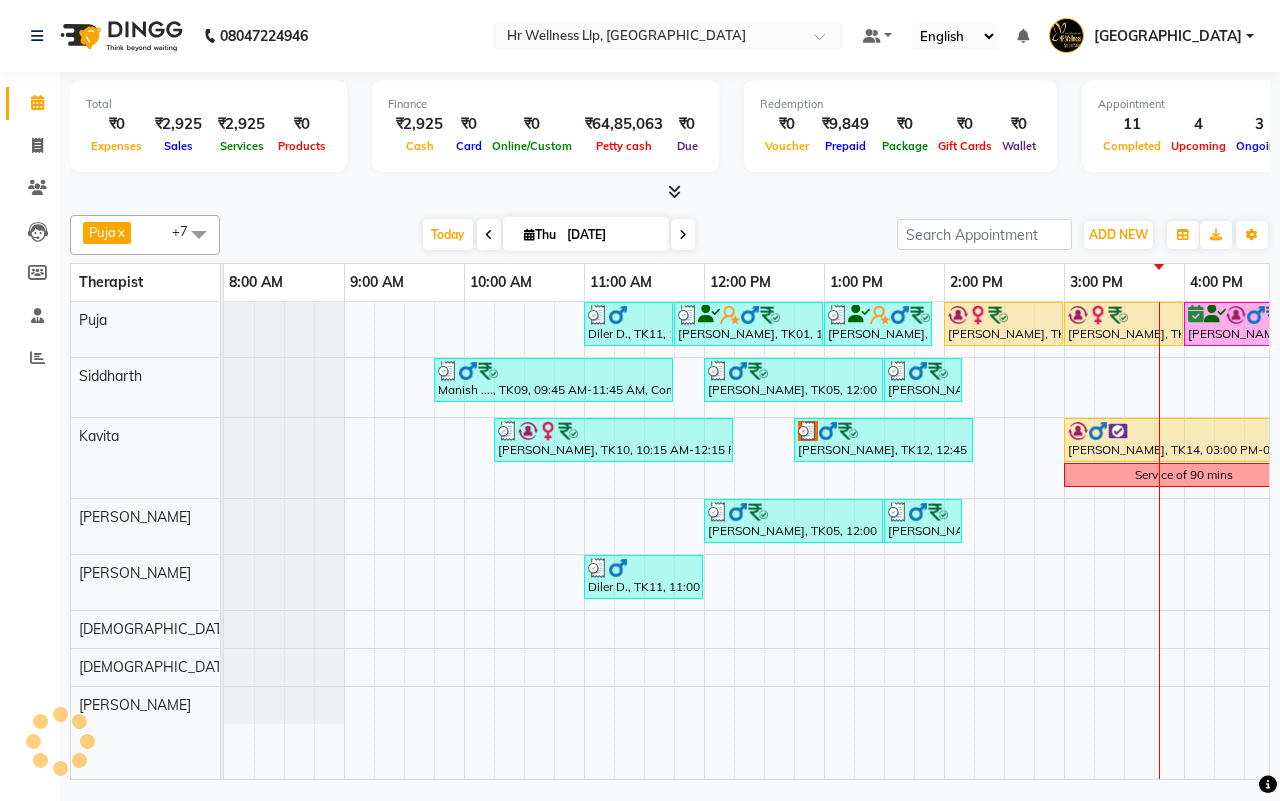scroll, scrollTop: 0, scrollLeft: 515, axis: horizontal 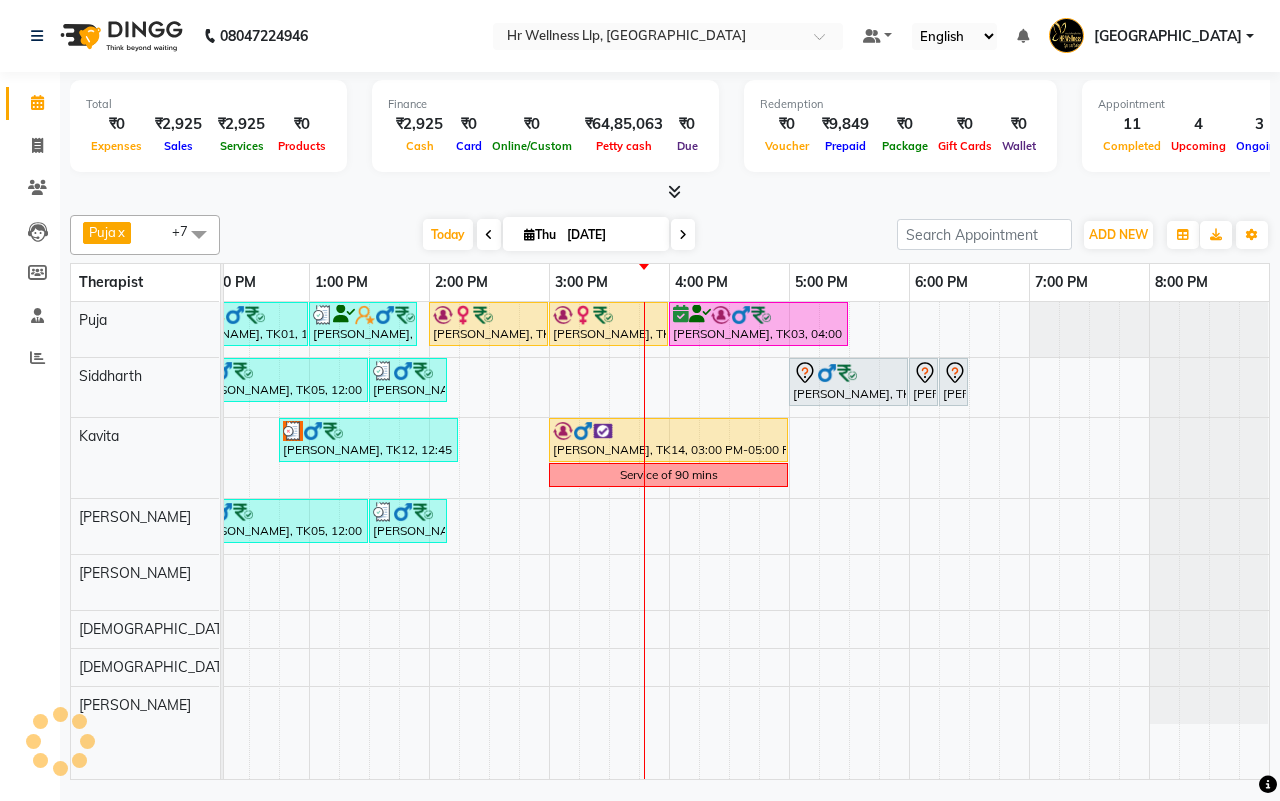 click on "Today  Thu 10-07-2025" at bounding box center [558, 235] 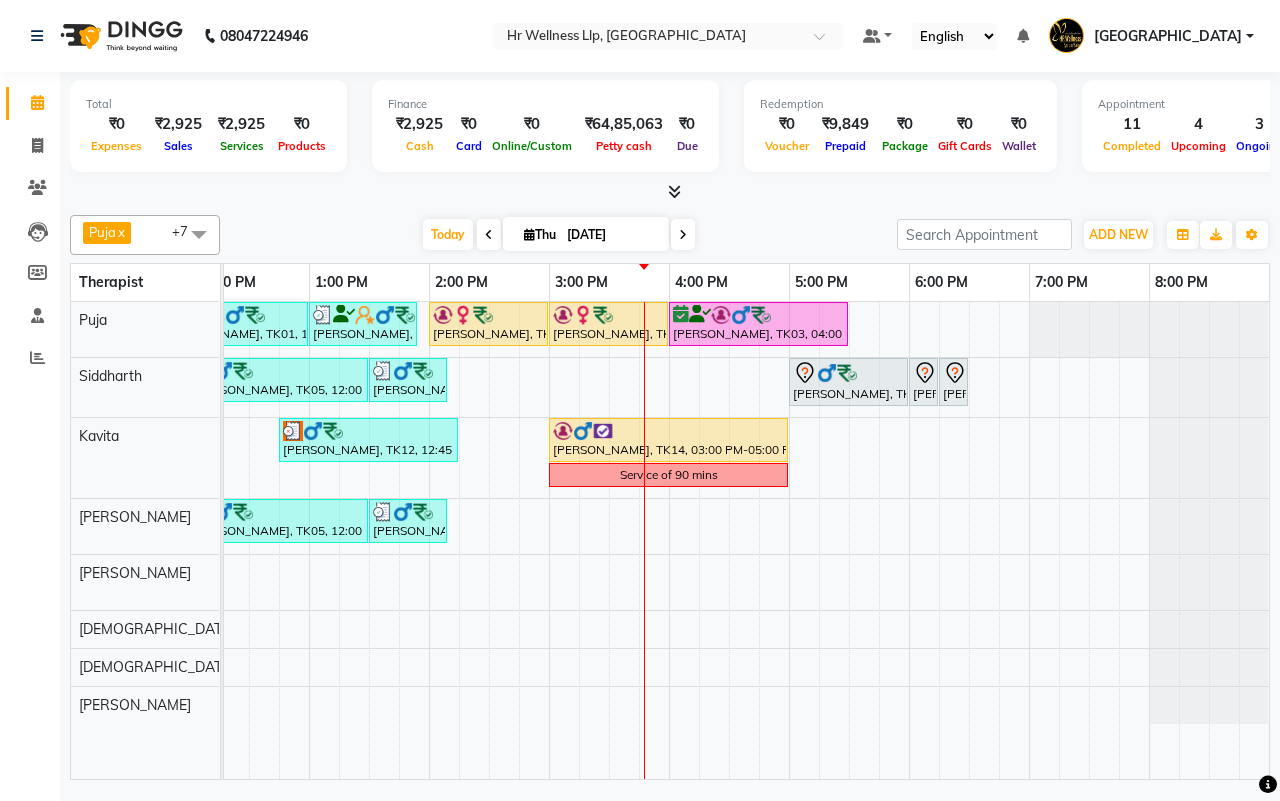 click on "10-07-2025" at bounding box center (611, 235) 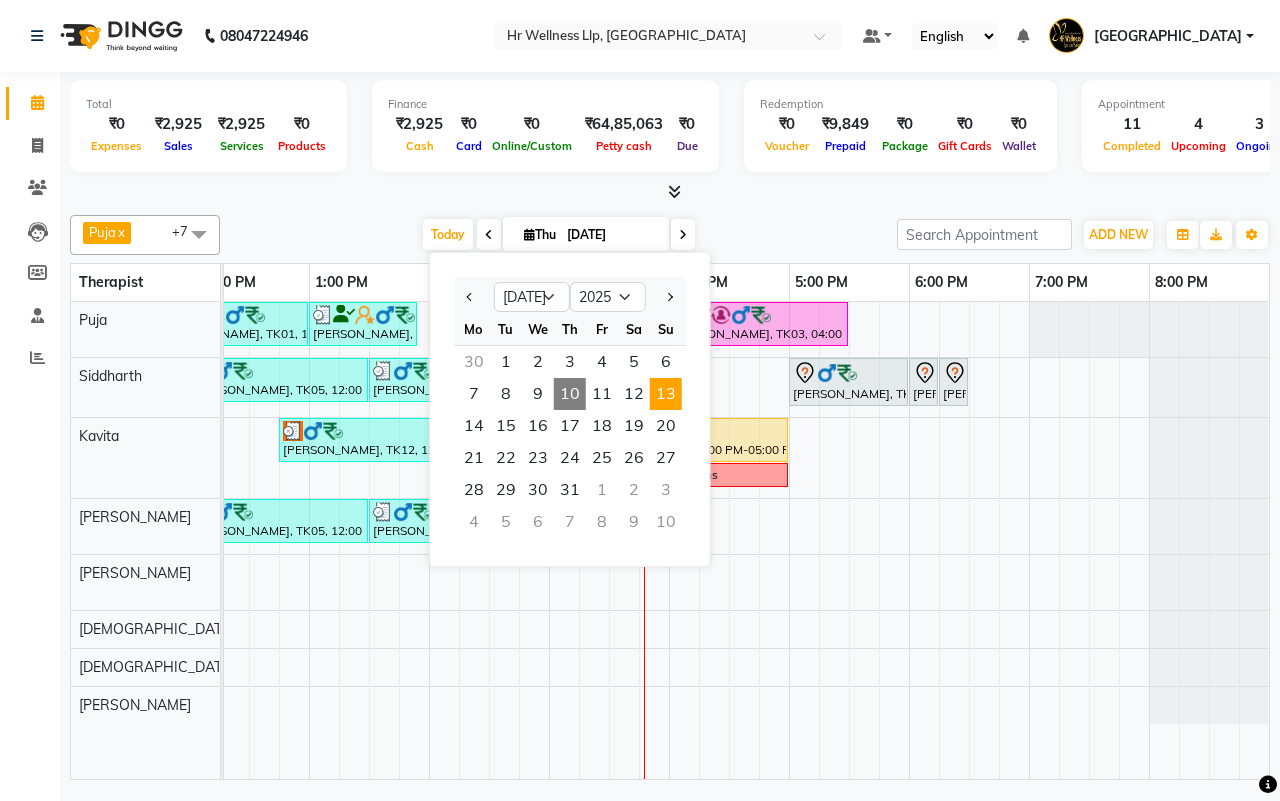 click on "13" at bounding box center [666, 394] 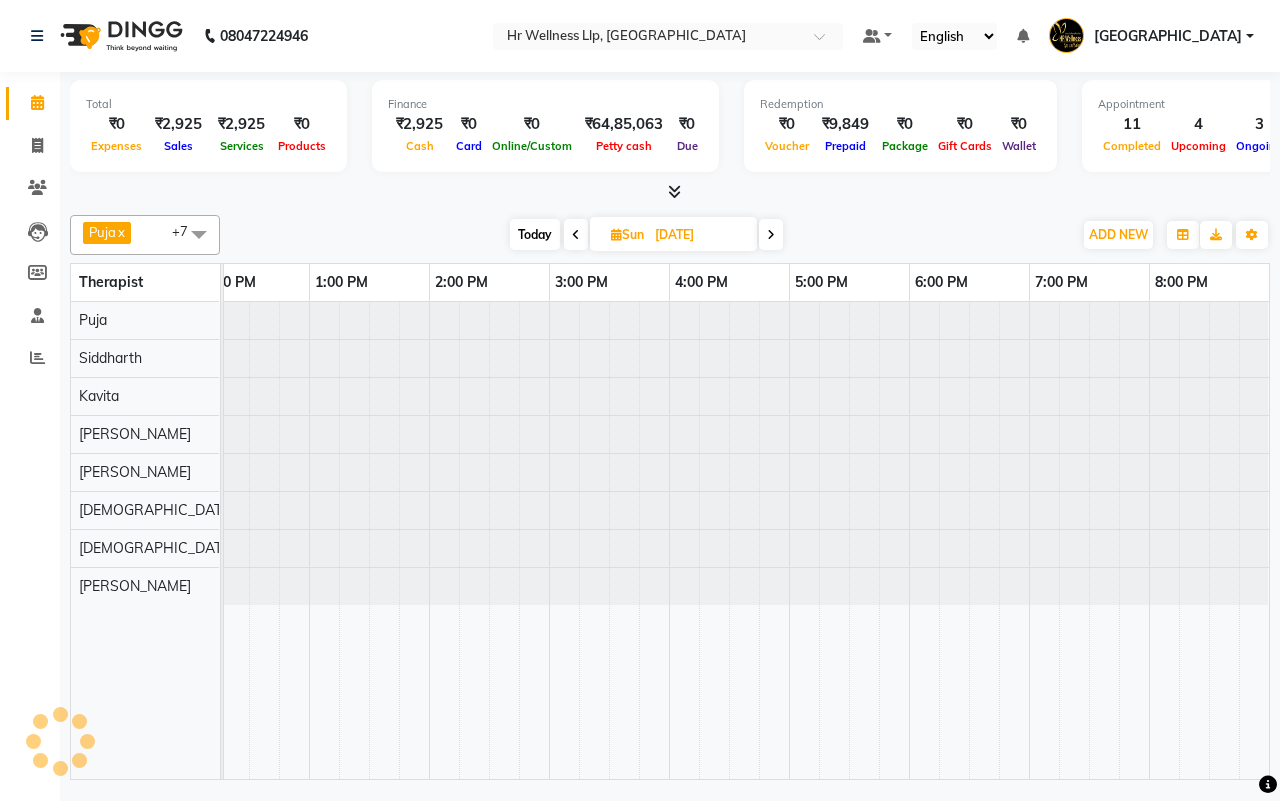 scroll, scrollTop: 0, scrollLeft: 515, axis: horizontal 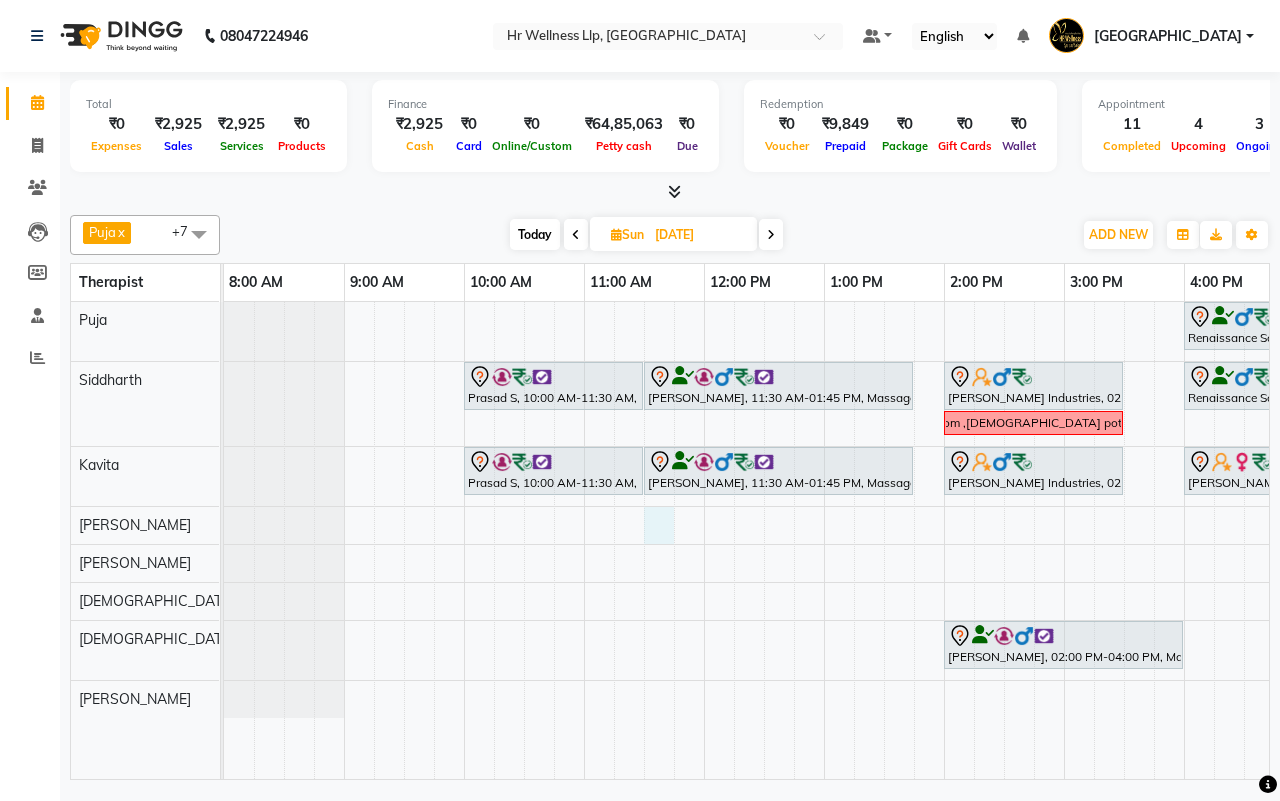 click on "Renaissance Salon 27AASFR5194C1ZS, 04:00 PM-05:00 PM, Massage 60 Min             Renaissance Salon 27AASFR5194C1ZS, 05:00 PM-05:55 PM, 10 mins complimentary Service             Prasad S, 10:00 AM-11:30 AM, Massage 60 Min             Suresh Yadav, 11:30 AM-01:45 PM, Massage 90 Min             Dugar Industries, 02:00 PM-03:30 PM, Massage 60 Min             Renaissance Salon 27AASFR5194C1ZS, 04:00 PM-05:00 PM, Massage 60 Min             Renaissance Salon 27AASFR5194C1ZS, 05:00 PM-05:55 PM, 10 mins complimentary Service  Couple Room ,female potli massage              Prasad S, 10:00 AM-11:30 AM, Massage 60 Min             Suresh Yadav, 11:30 AM-01:45 PM, Massage 90 Min             Dugar Industries, 02:00 PM-03:30 PM, Herbal Potli Massage             Fakhari Sarjan., 04:00 PM-05:00 PM, Massage 60 Min             Fakhari Sarjan., 05:00 PM-06:30 PM, Massage 60 Min             Neeraj Jaiswal, 02:00 PM-04:00 PM, Massage 60 Min" at bounding box center [1004, 540] 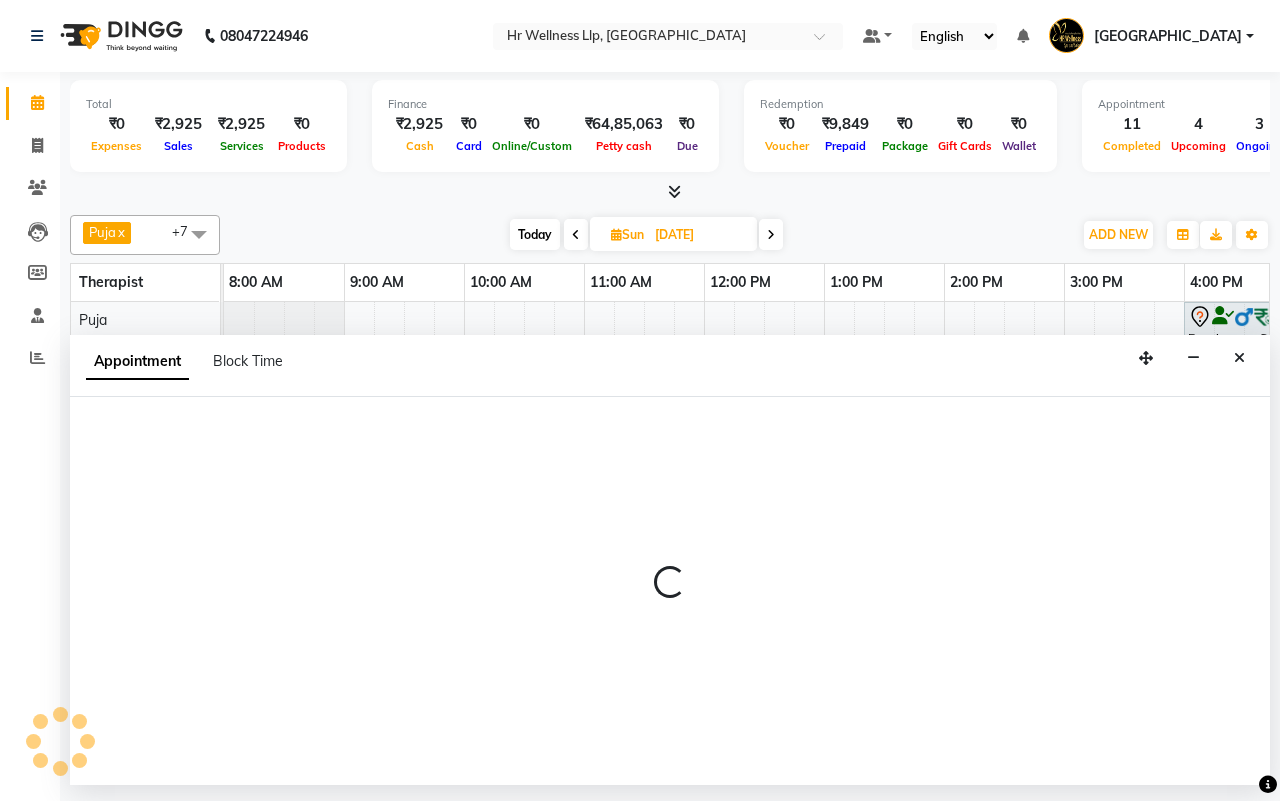select on "85702" 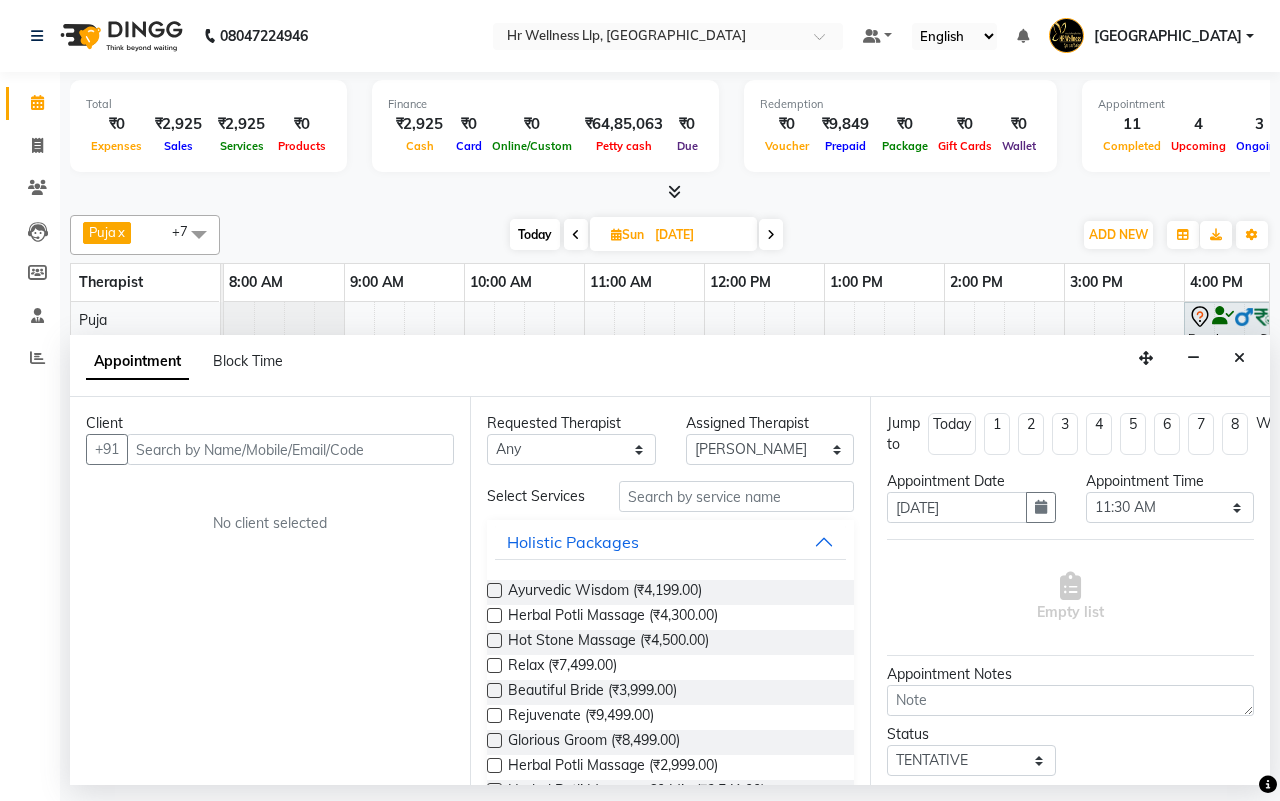 click at bounding box center [290, 449] 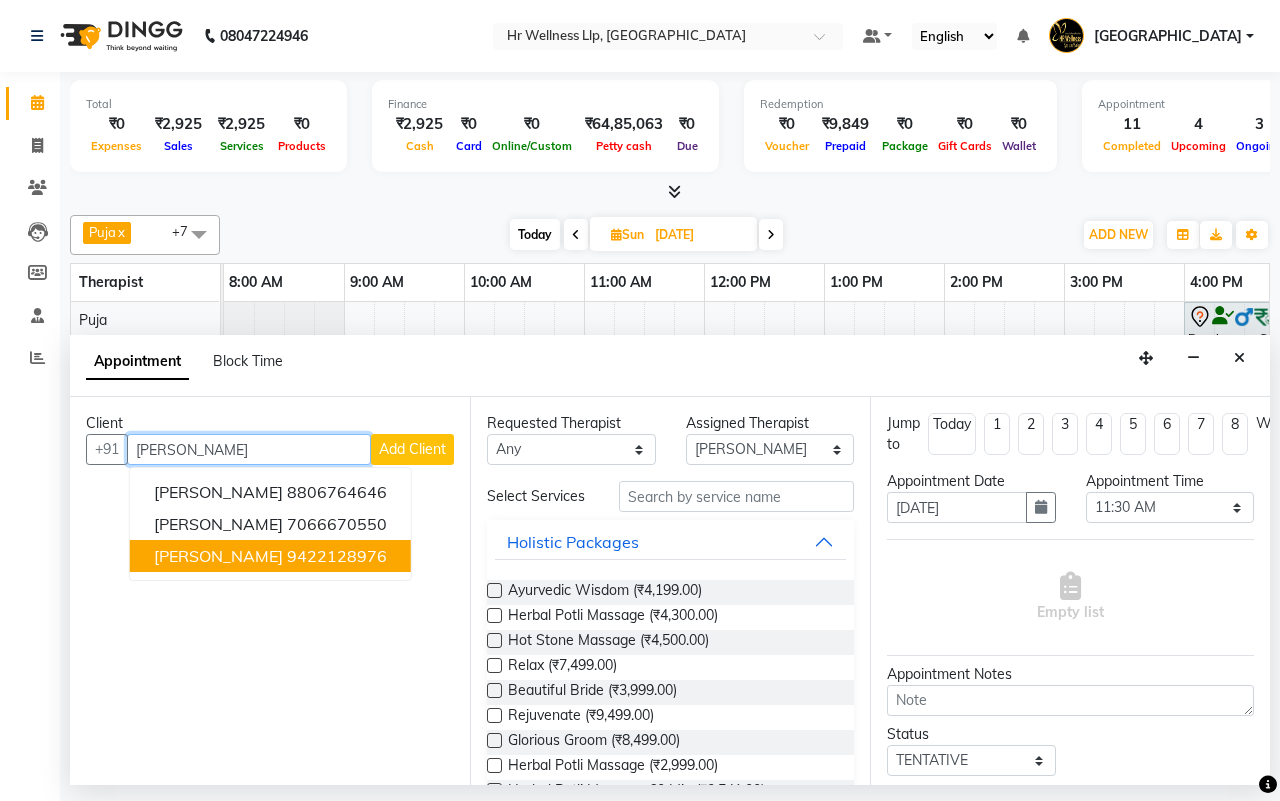 click on "9422128976" at bounding box center [337, 556] 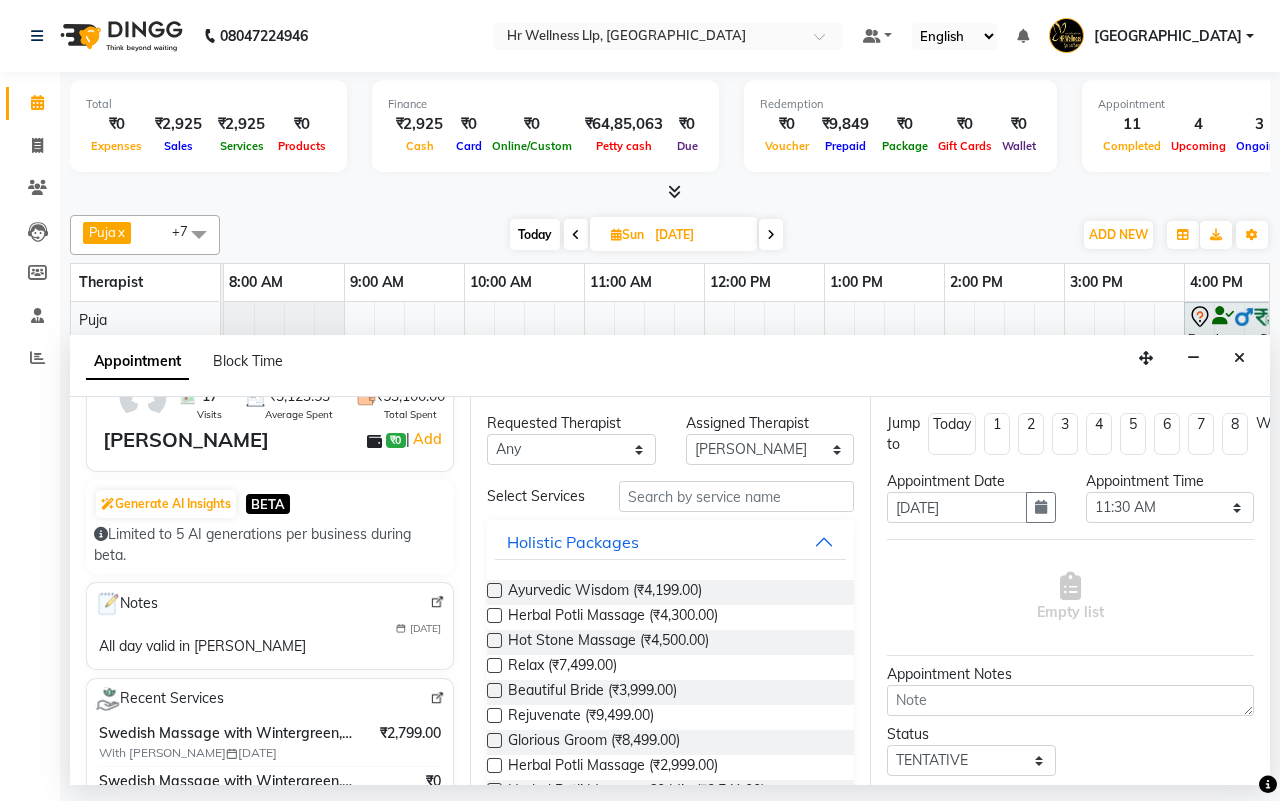 scroll, scrollTop: 0, scrollLeft: 0, axis: both 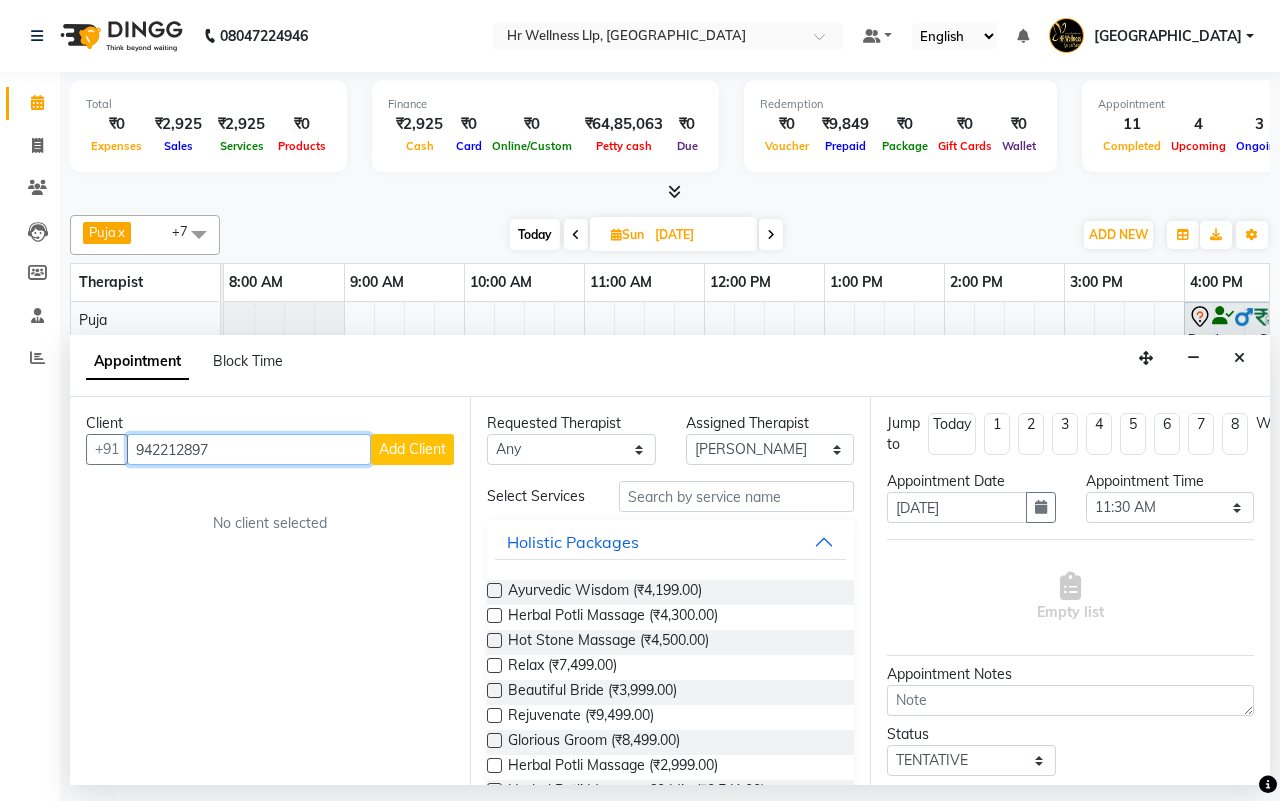 type on "9422128976" 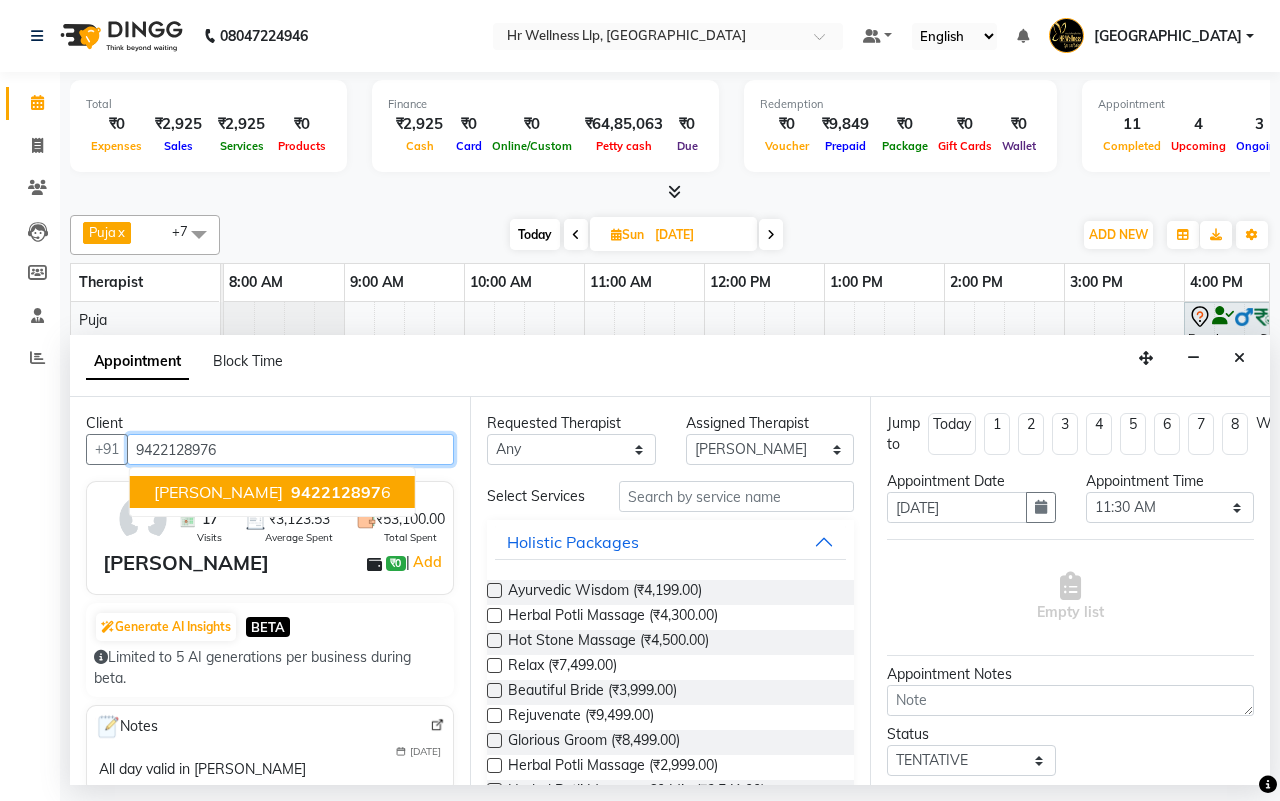 click on "Sneha Pawar   942212897 6" at bounding box center (272, 492) 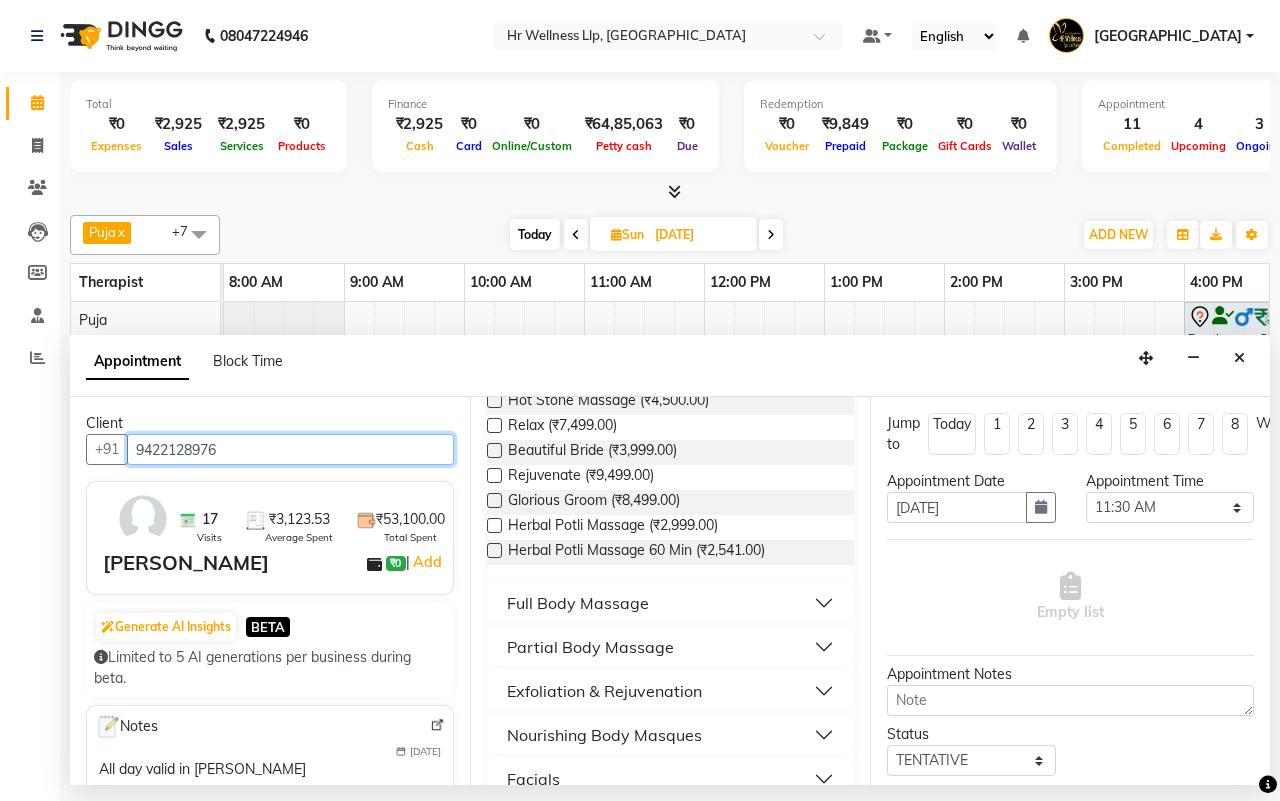 scroll, scrollTop: 250, scrollLeft: 0, axis: vertical 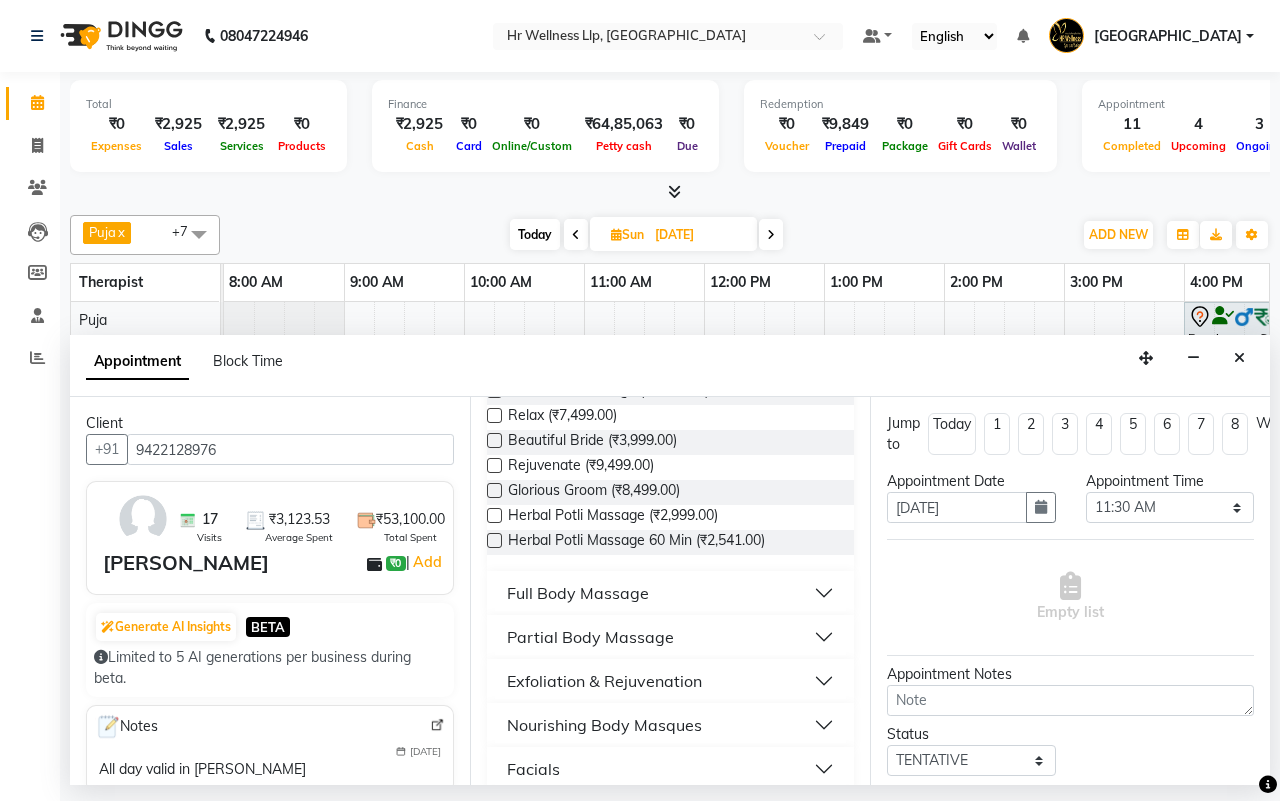 click on "Full Body Massage" at bounding box center [578, 593] 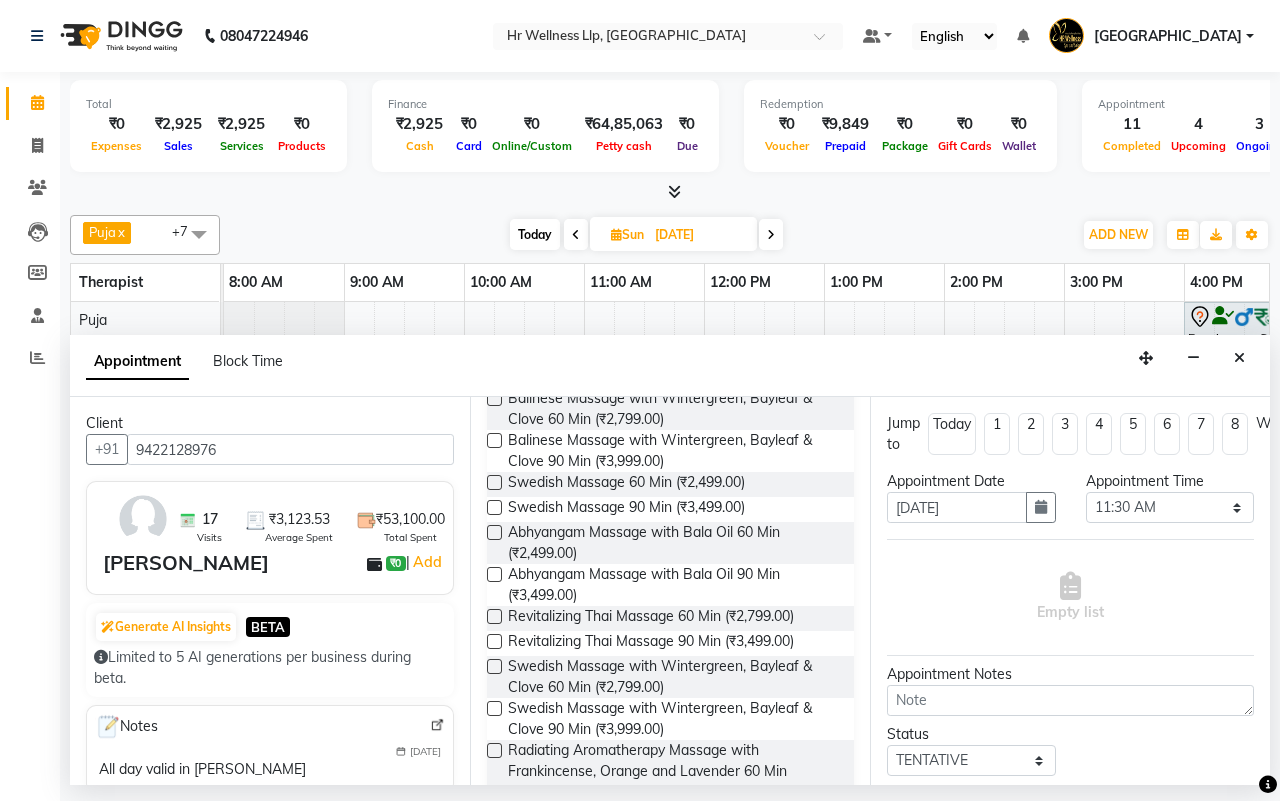 scroll, scrollTop: 750, scrollLeft: 0, axis: vertical 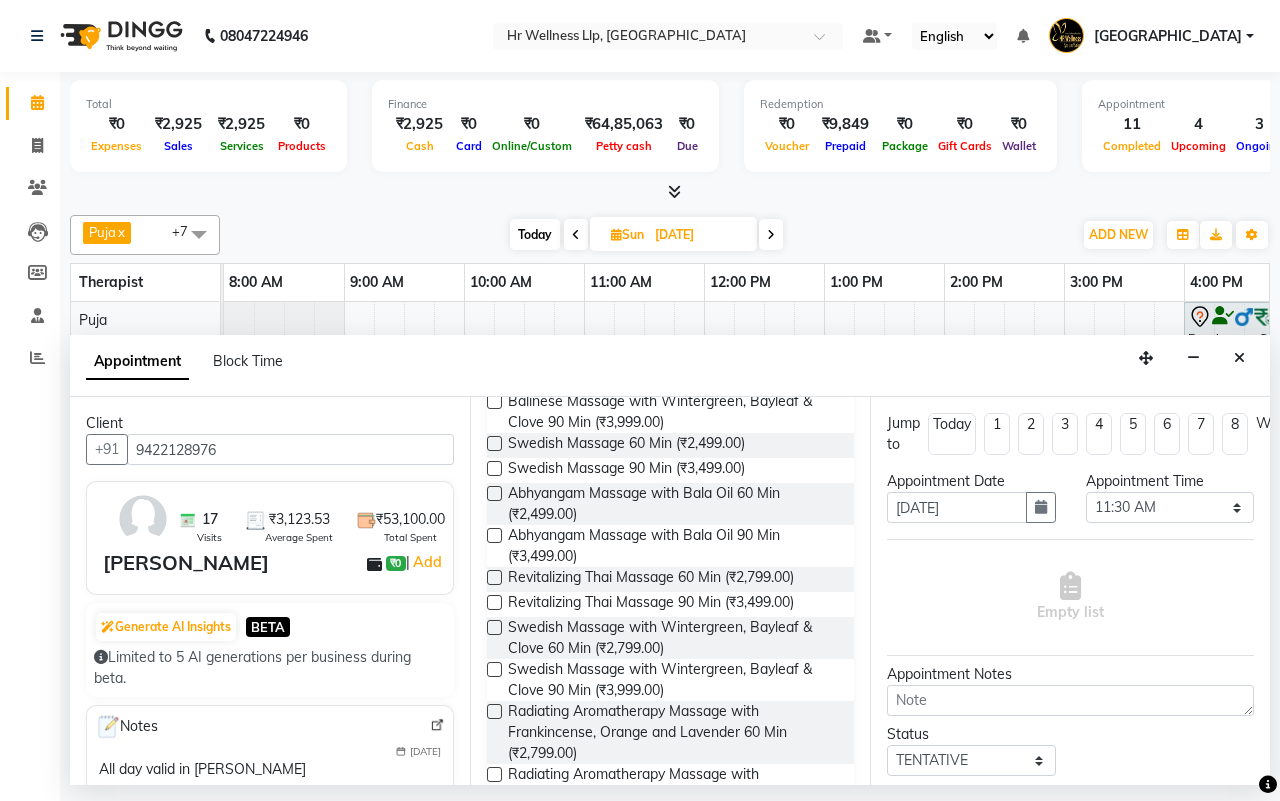 click at bounding box center [494, 627] 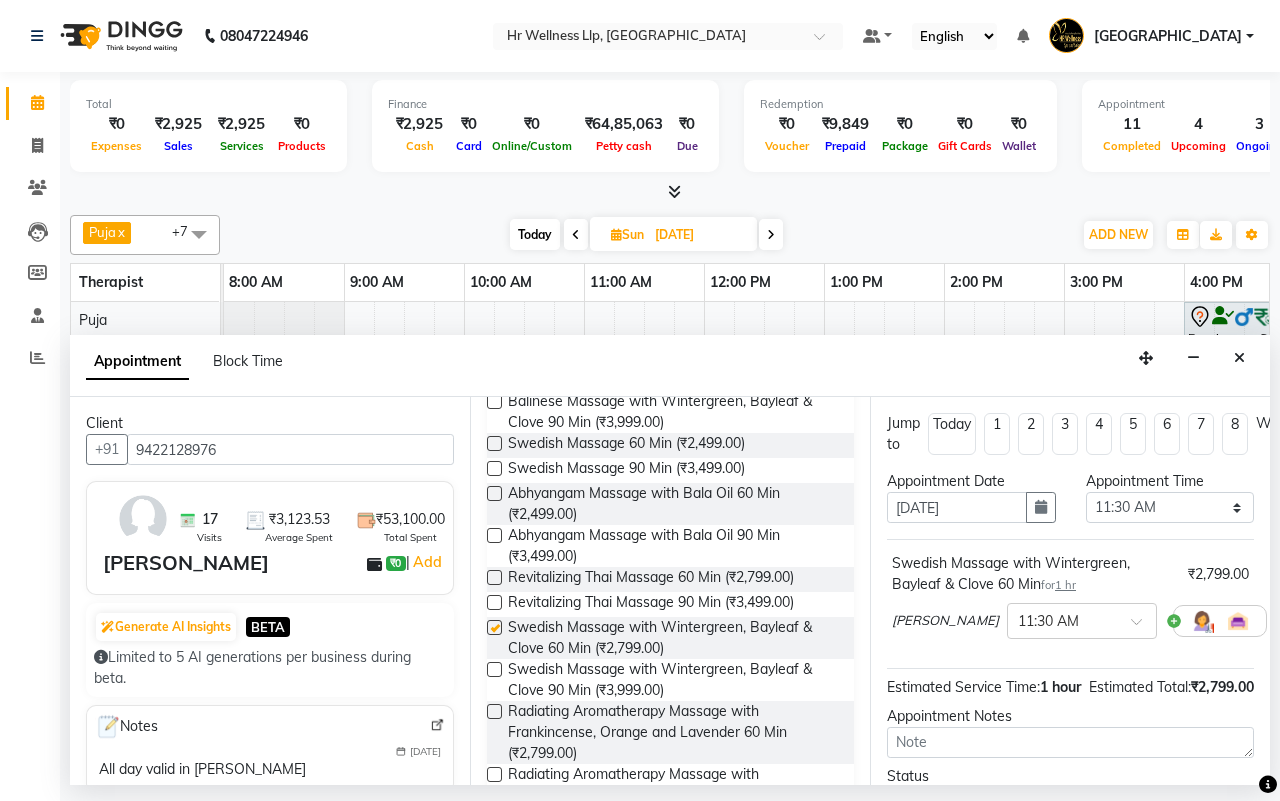 checkbox on "false" 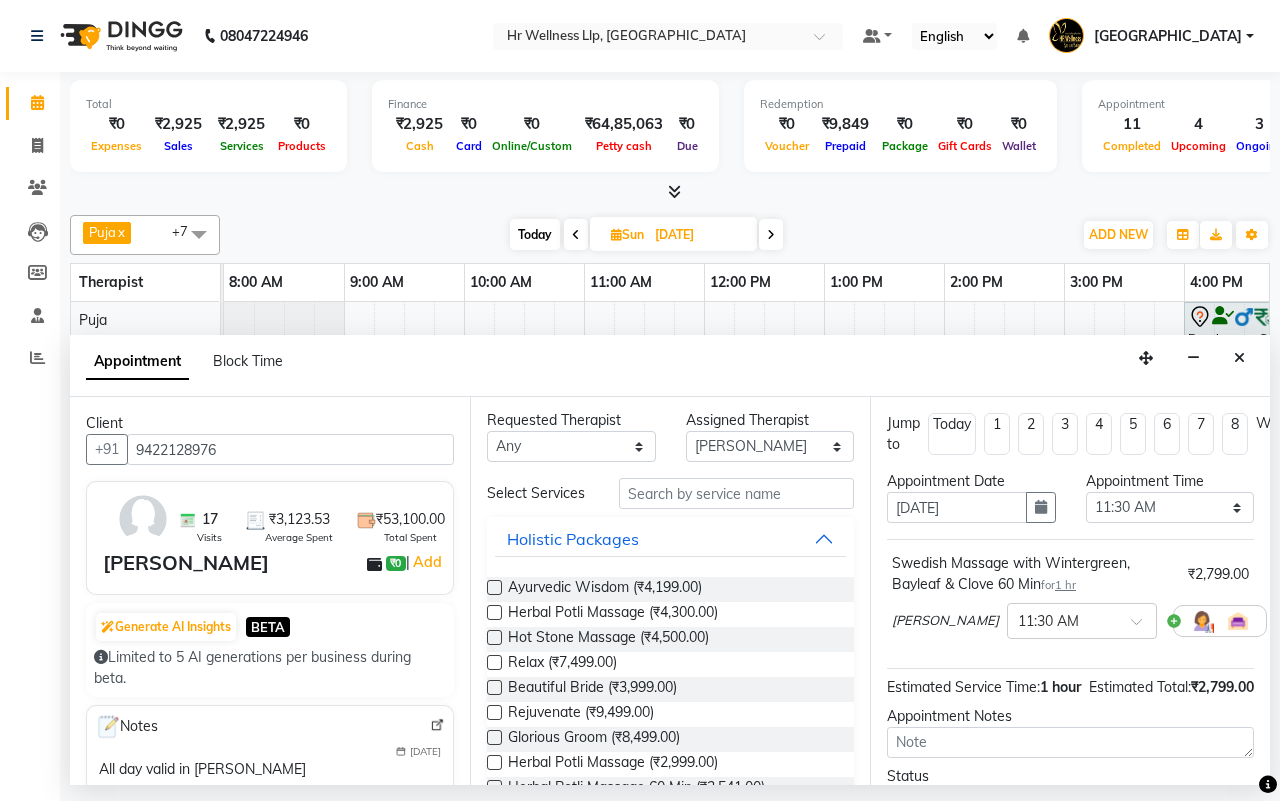 scroll, scrollTop: 0, scrollLeft: 0, axis: both 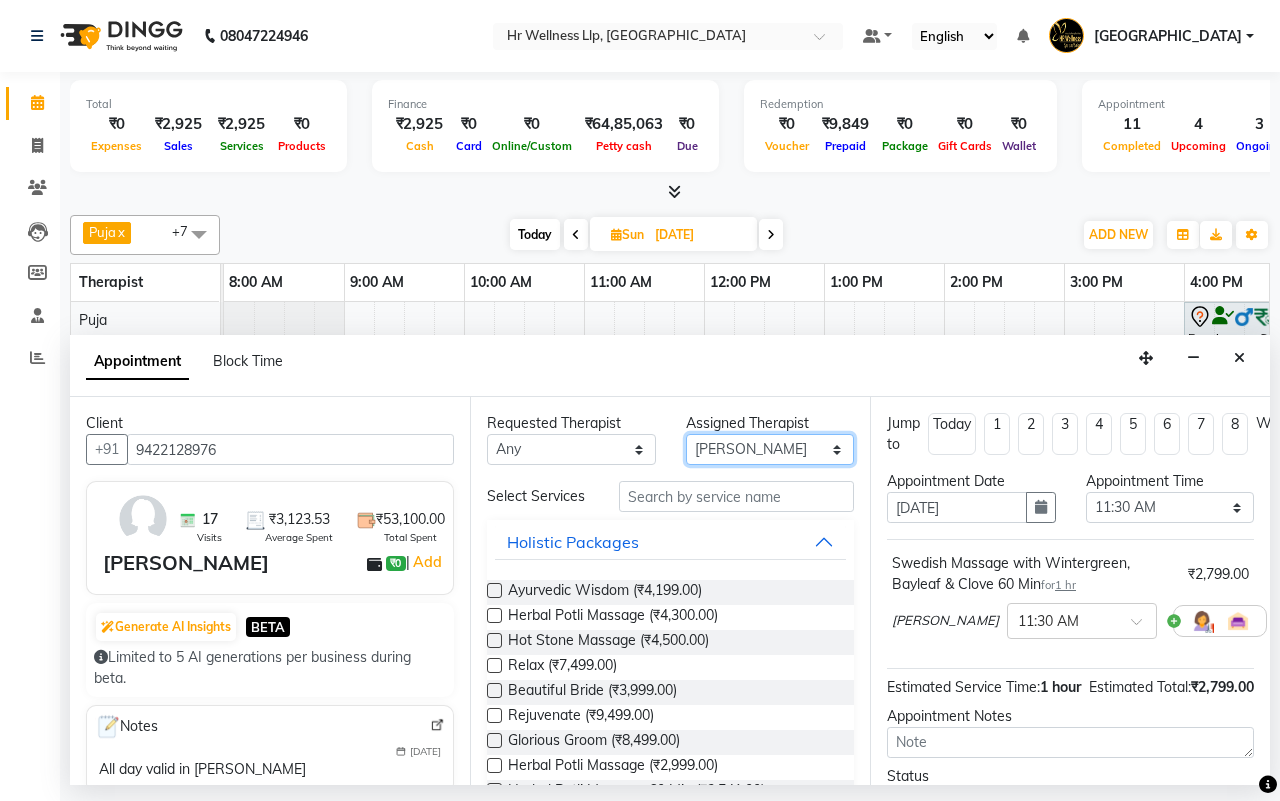 click on "Select Female waitlist Female waitlist 1 Kavita Kevin Lucy Male waitlist Preeti Puja Sharad Bhil Siddharth" at bounding box center (770, 449) 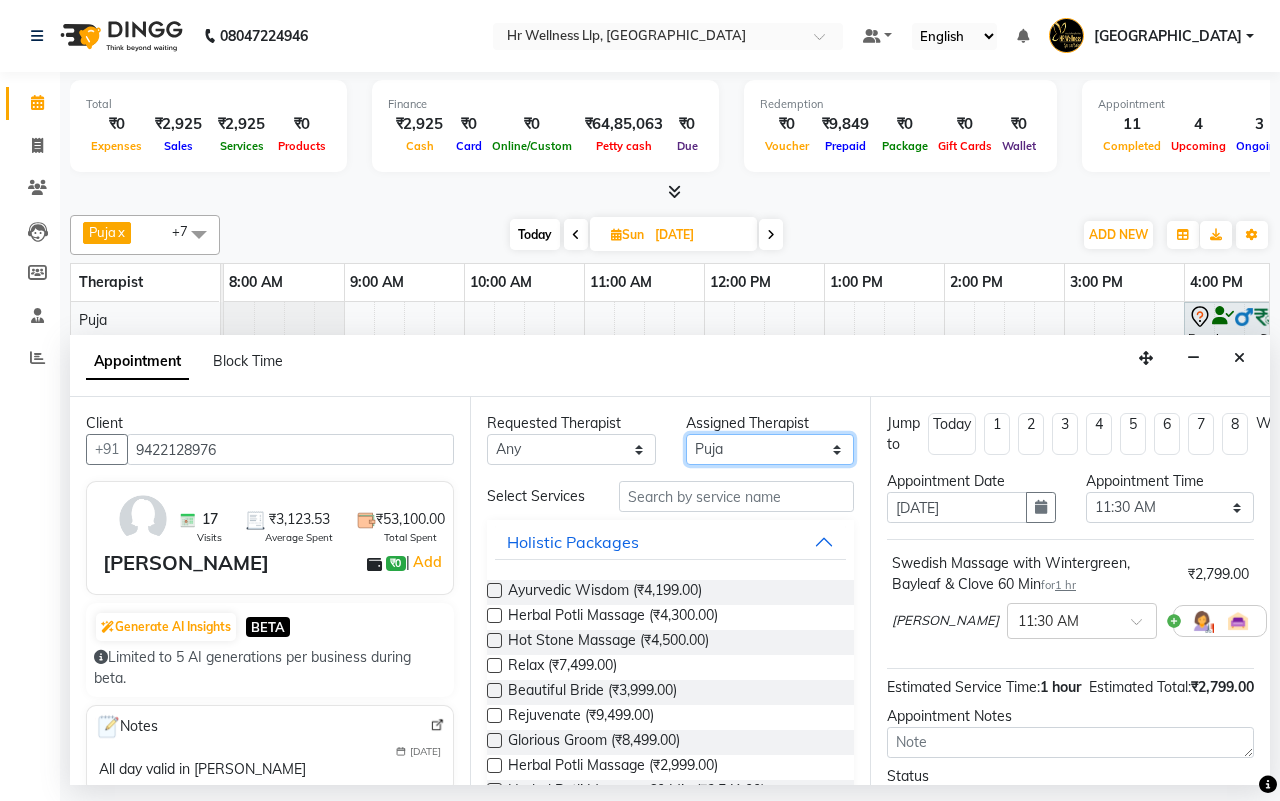 click on "Select Female waitlist Female waitlist 1 Kavita Kevin Lucy Male waitlist Preeti Puja Sharad Bhil Siddharth" at bounding box center [770, 449] 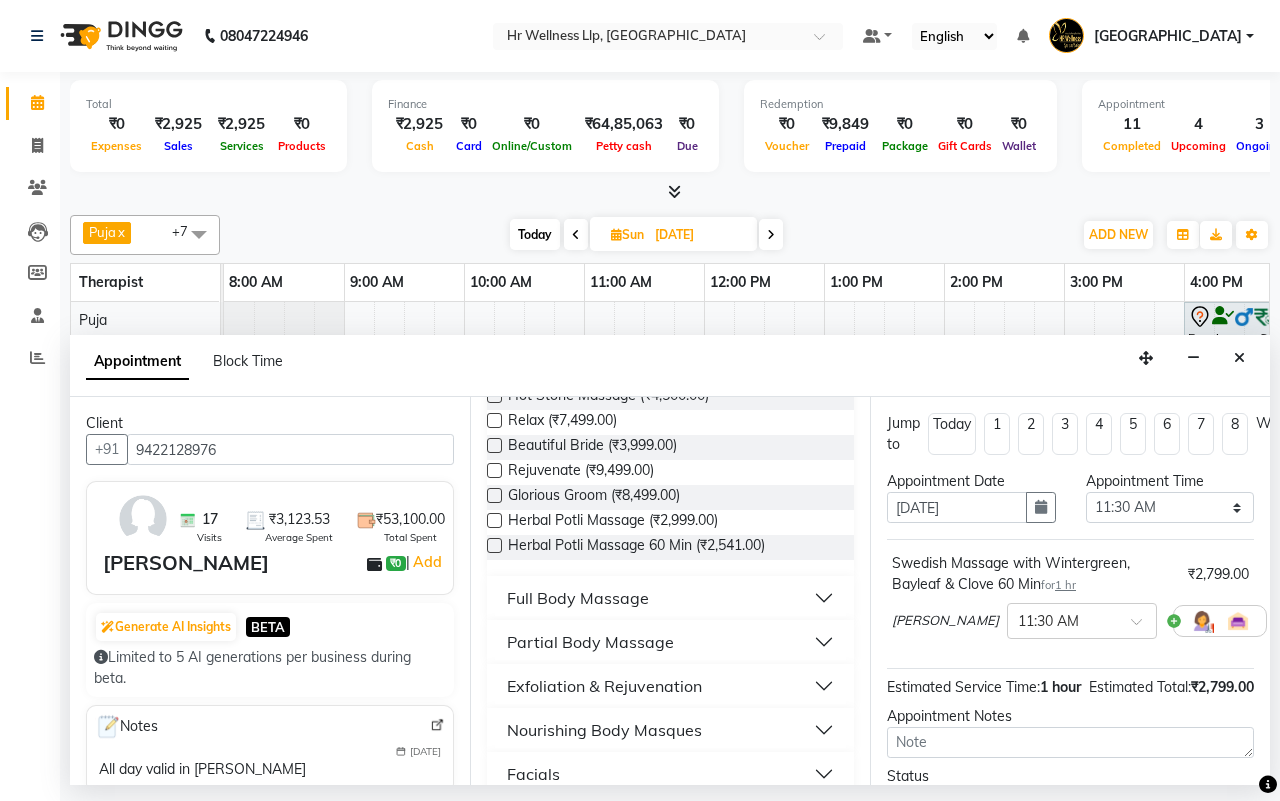 scroll, scrollTop: 250, scrollLeft: 0, axis: vertical 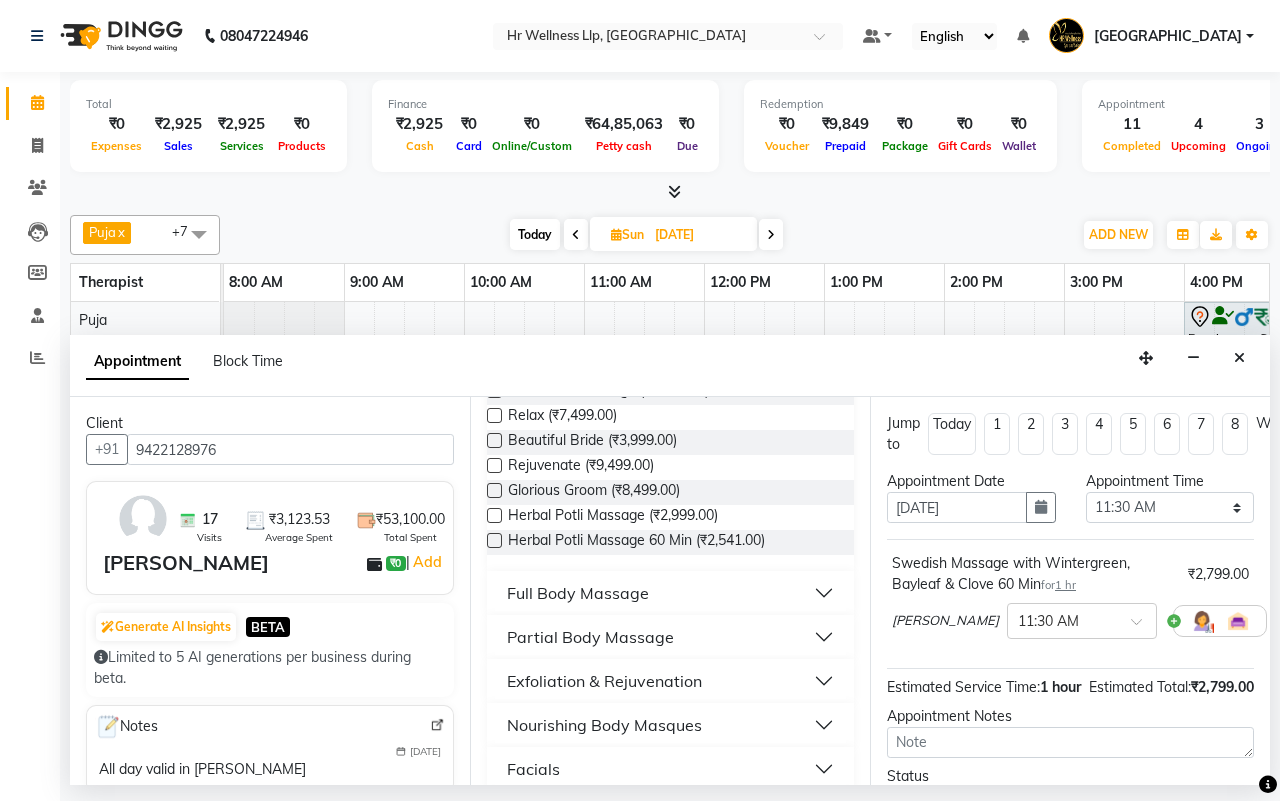 click on "Full Body Massage" at bounding box center [578, 593] 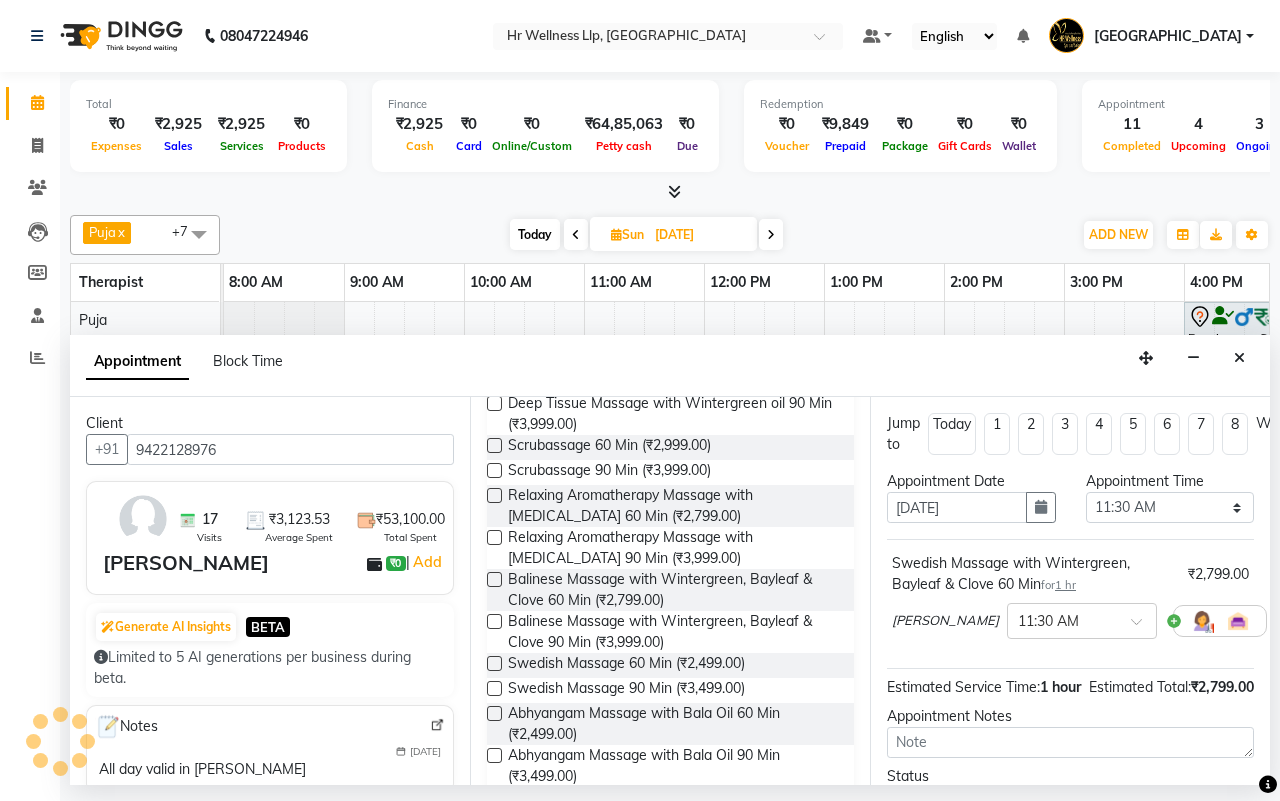 scroll, scrollTop: 750, scrollLeft: 0, axis: vertical 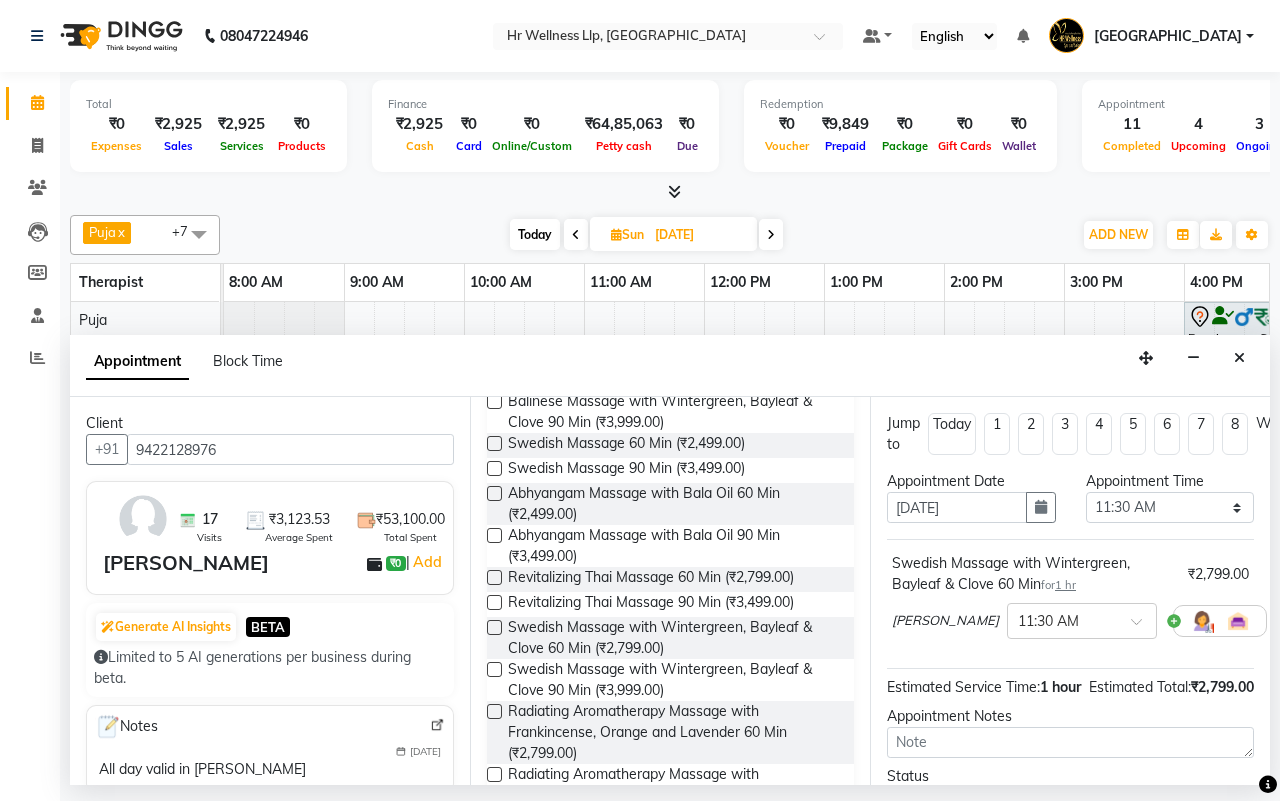 click at bounding box center [494, 627] 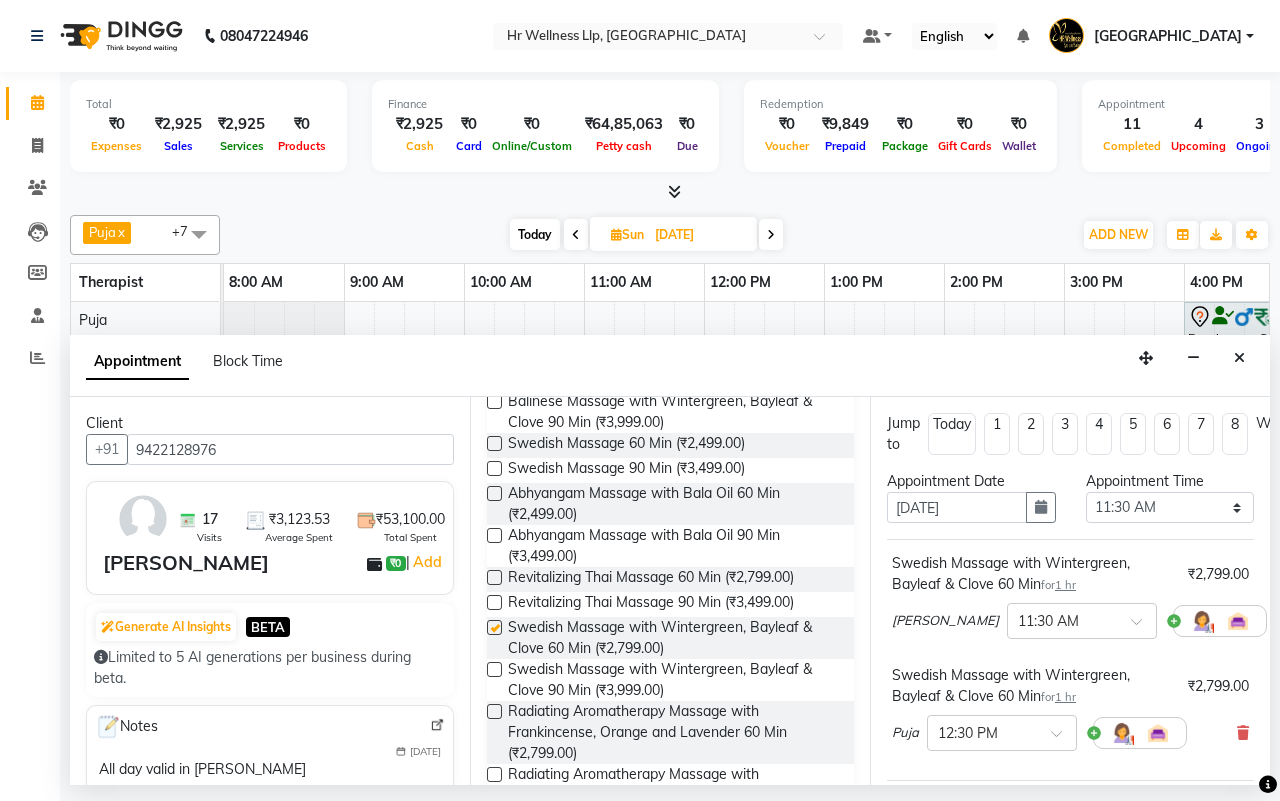 checkbox on "false" 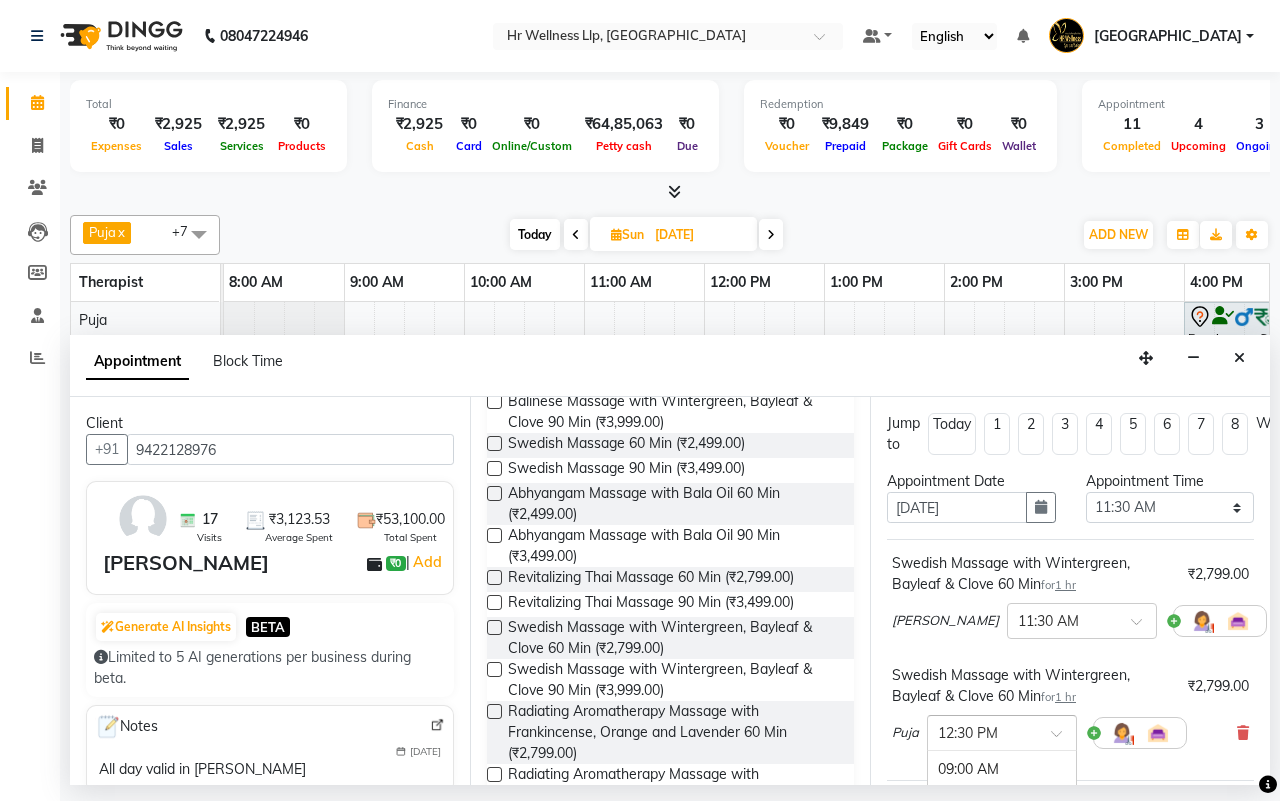 click at bounding box center [1063, 739] 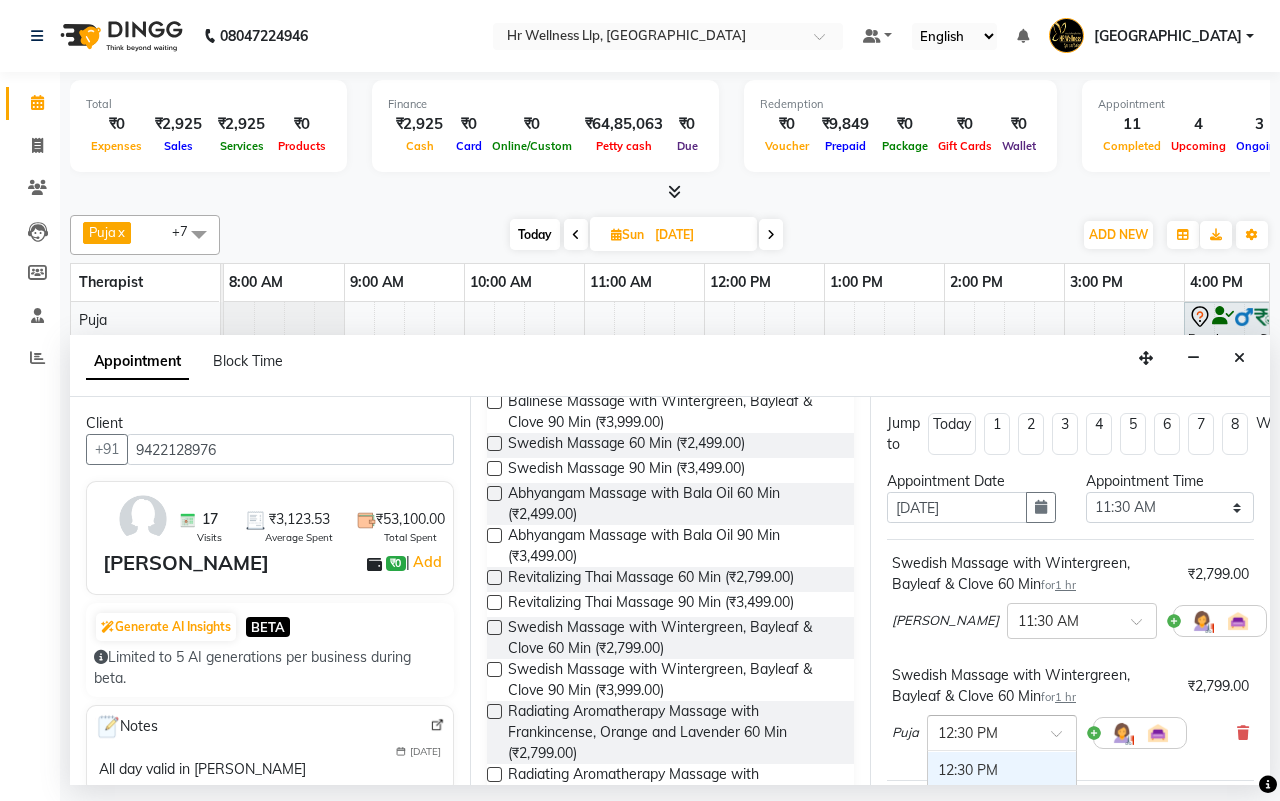 scroll, scrollTop: 125, scrollLeft: 0, axis: vertical 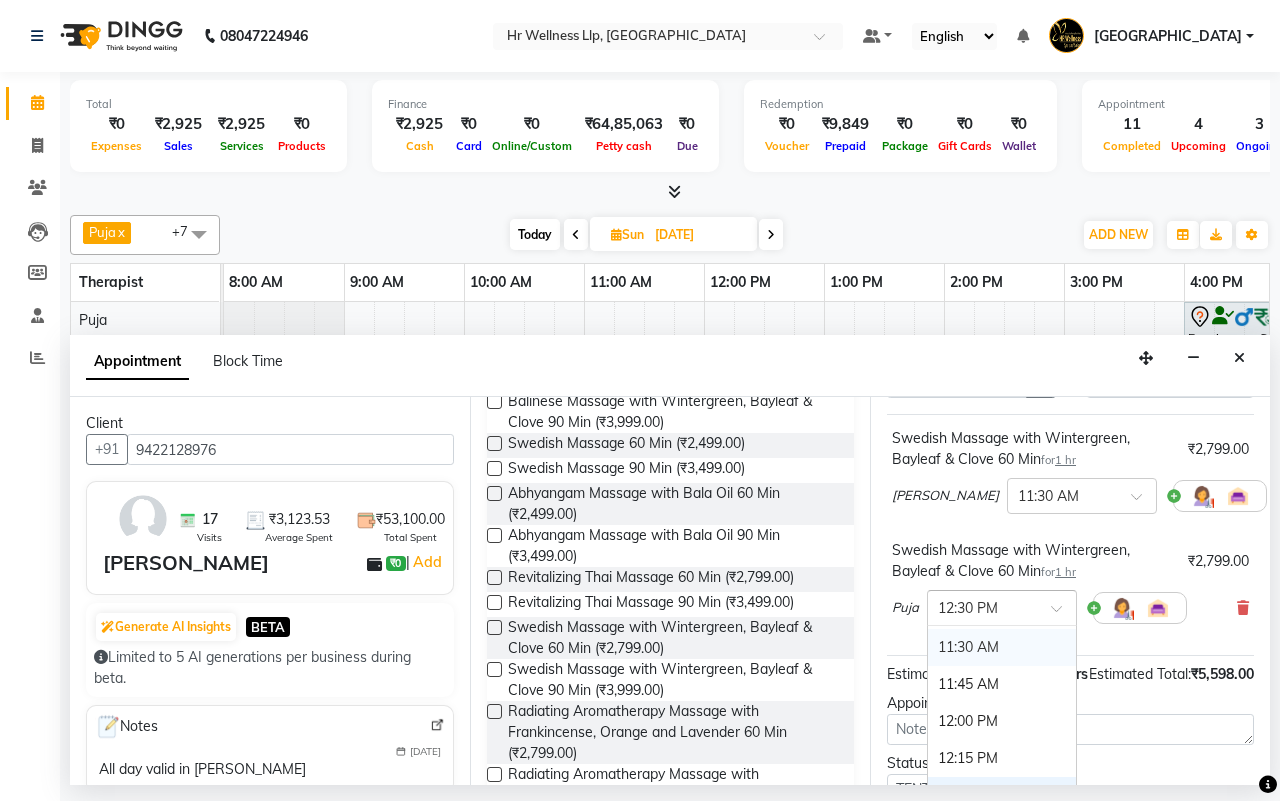 click on "11:30 AM" at bounding box center [1002, 647] 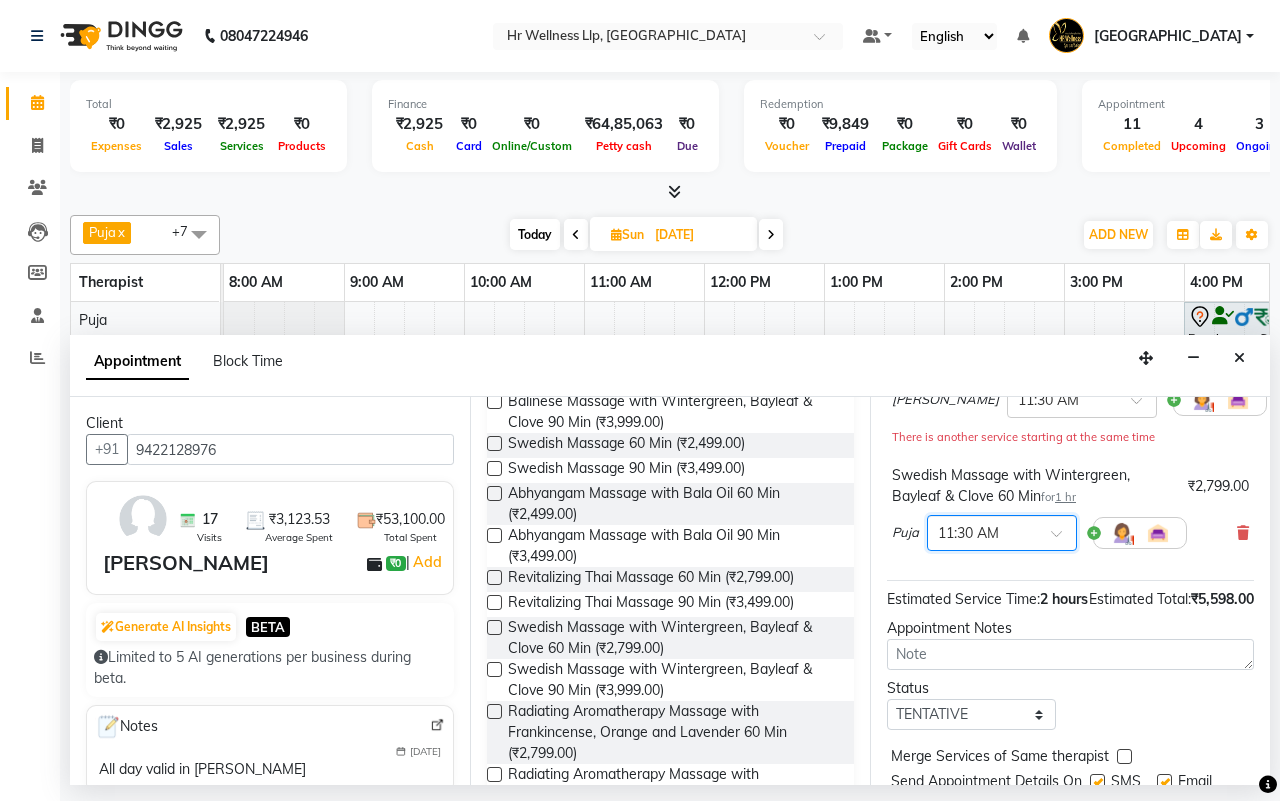 scroll, scrollTop: 332, scrollLeft: 0, axis: vertical 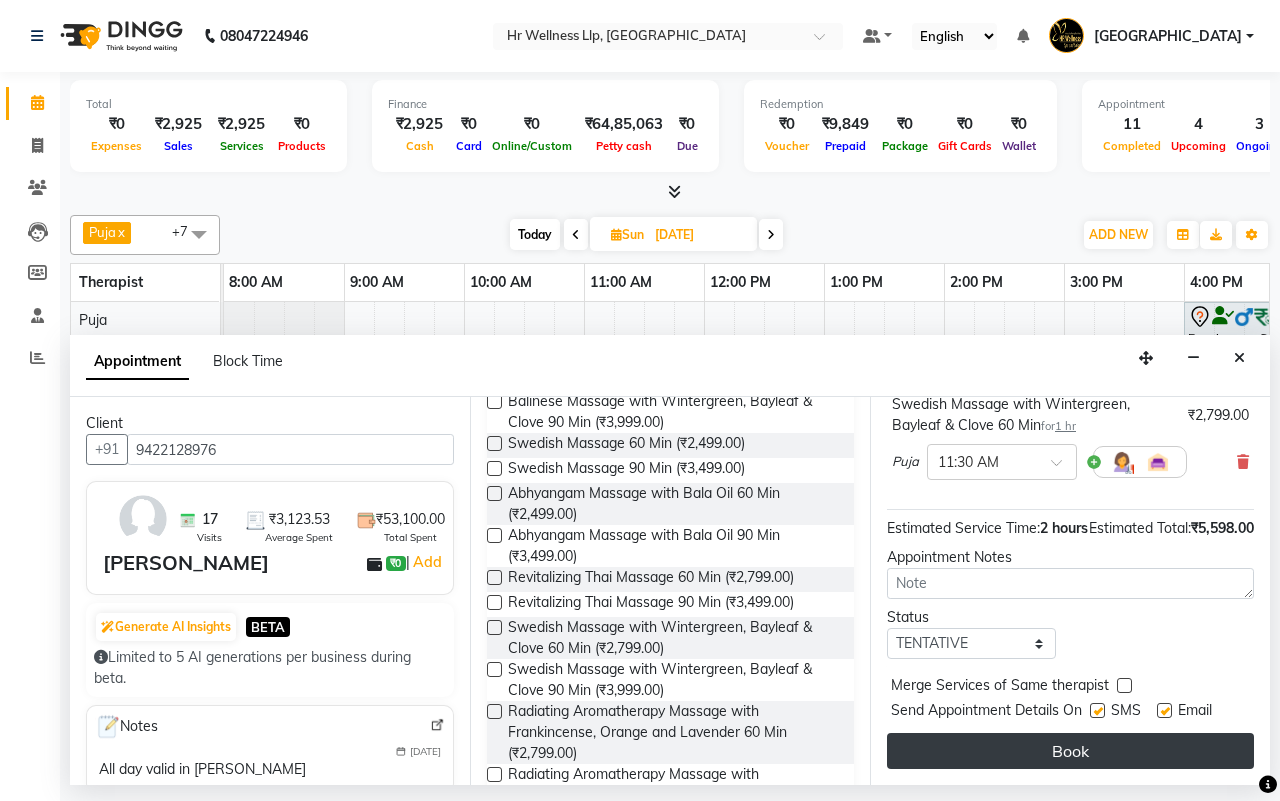 click on "Book" at bounding box center [1070, 751] 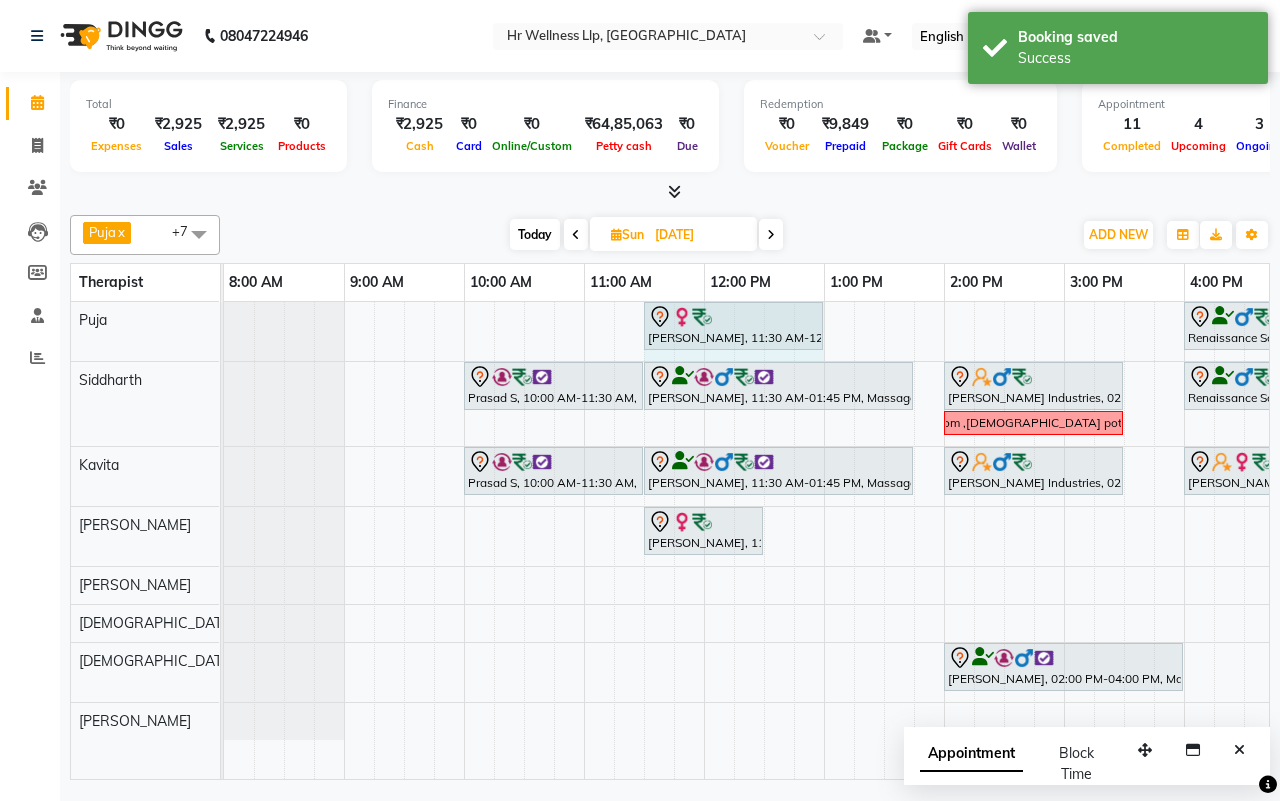 drag, startPoint x: 760, startPoint y: 315, endPoint x: 812, endPoint y: 316, distance: 52.009613 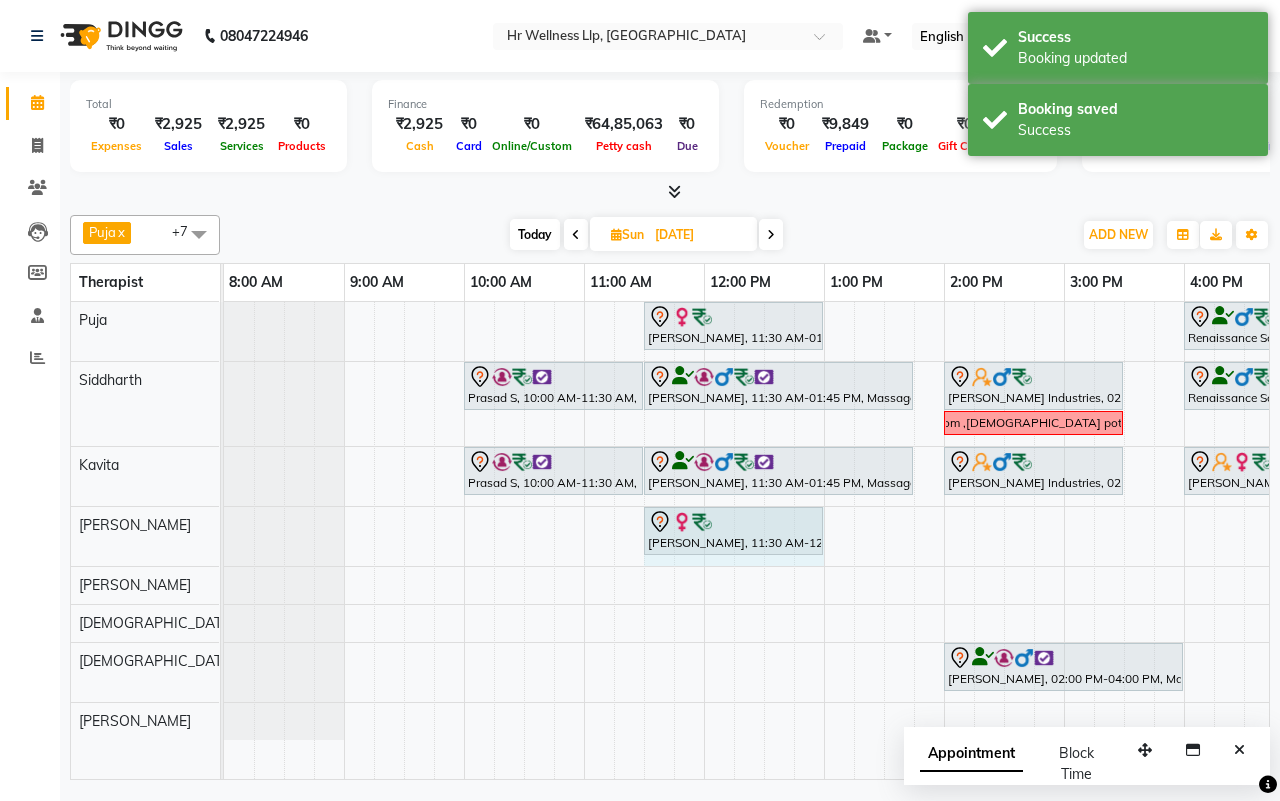 click on "Sneha Pawar, 11:30 AM-12:30 PM, Swedish Massage with Wintergreen, Bayleaf & Clove 60 Min             Sneha Pawar, 11:30 AM-12:30 PM, Swedish Massage with Wintergreen, Bayleaf & Clove 60 Min" at bounding box center [224, 536] 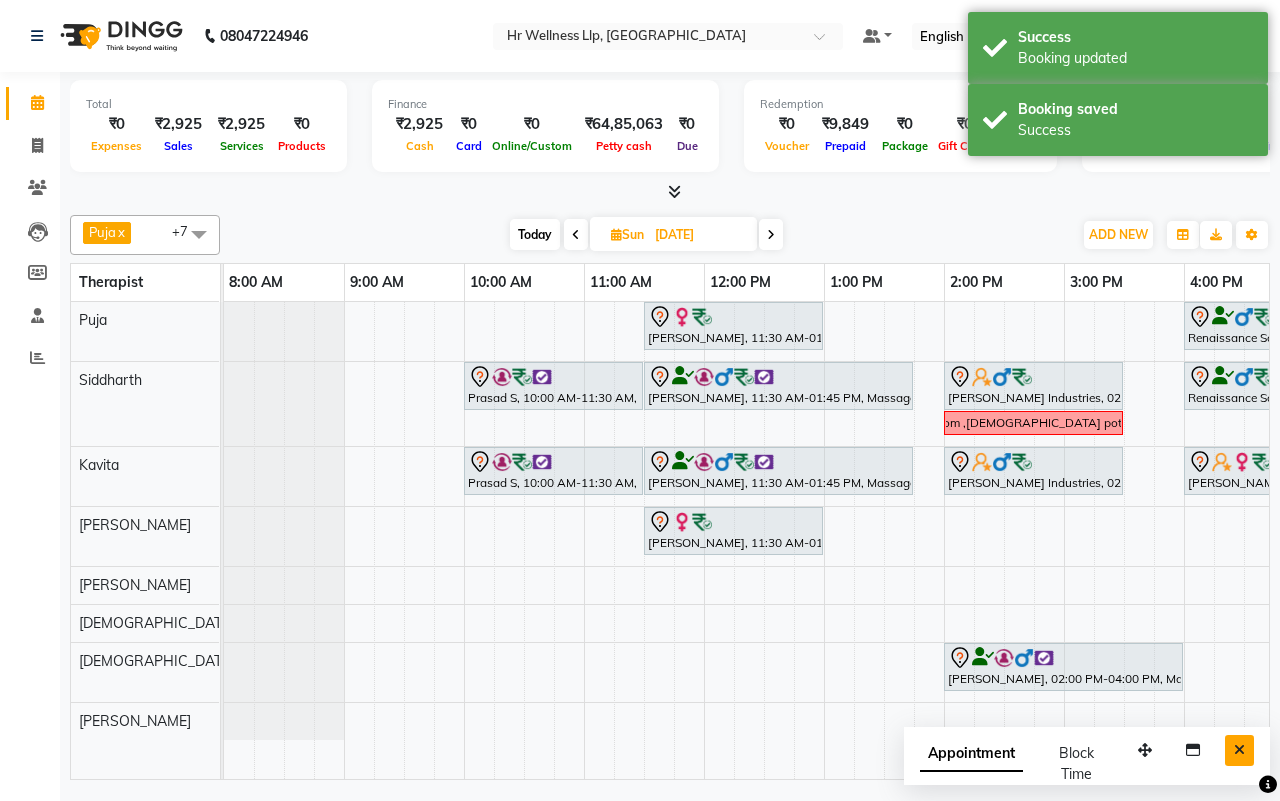 click at bounding box center [1239, 750] 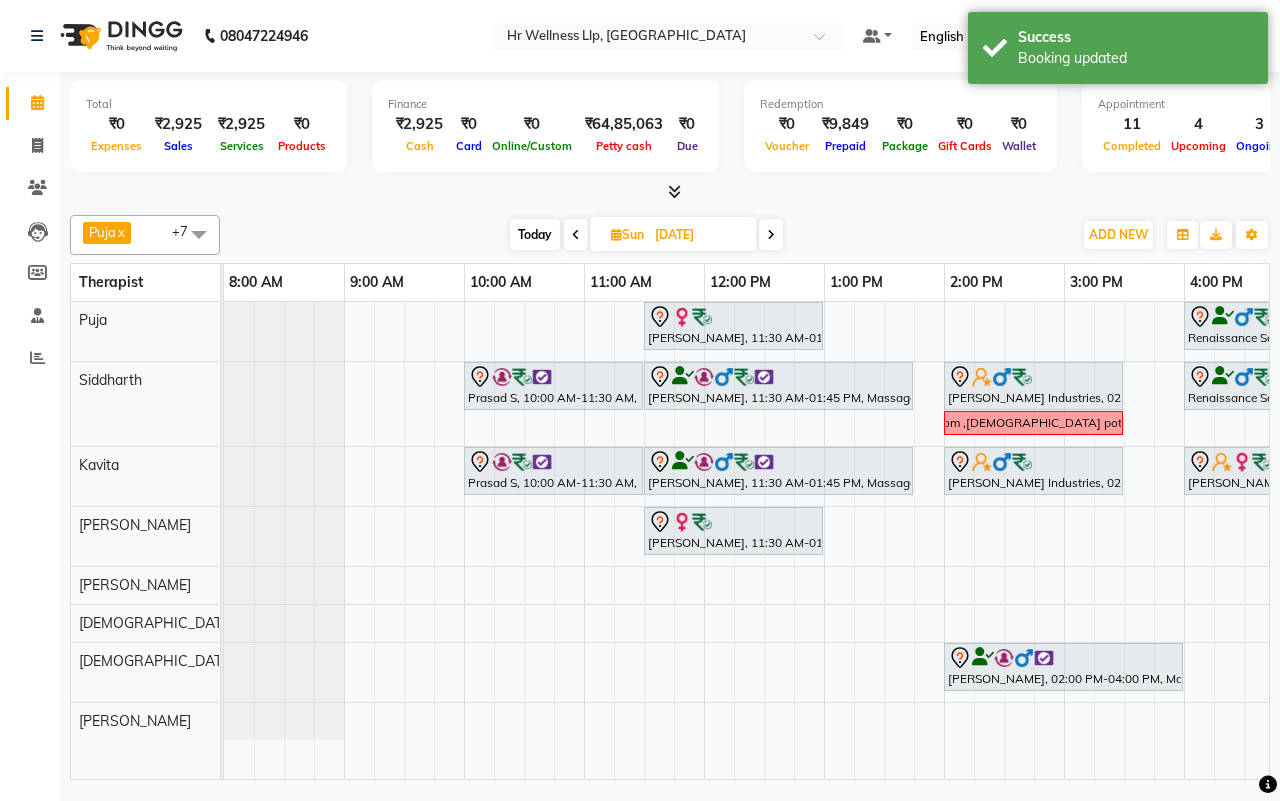 scroll, scrollTop: 0, scrollLeft: 278, axis: horizontal 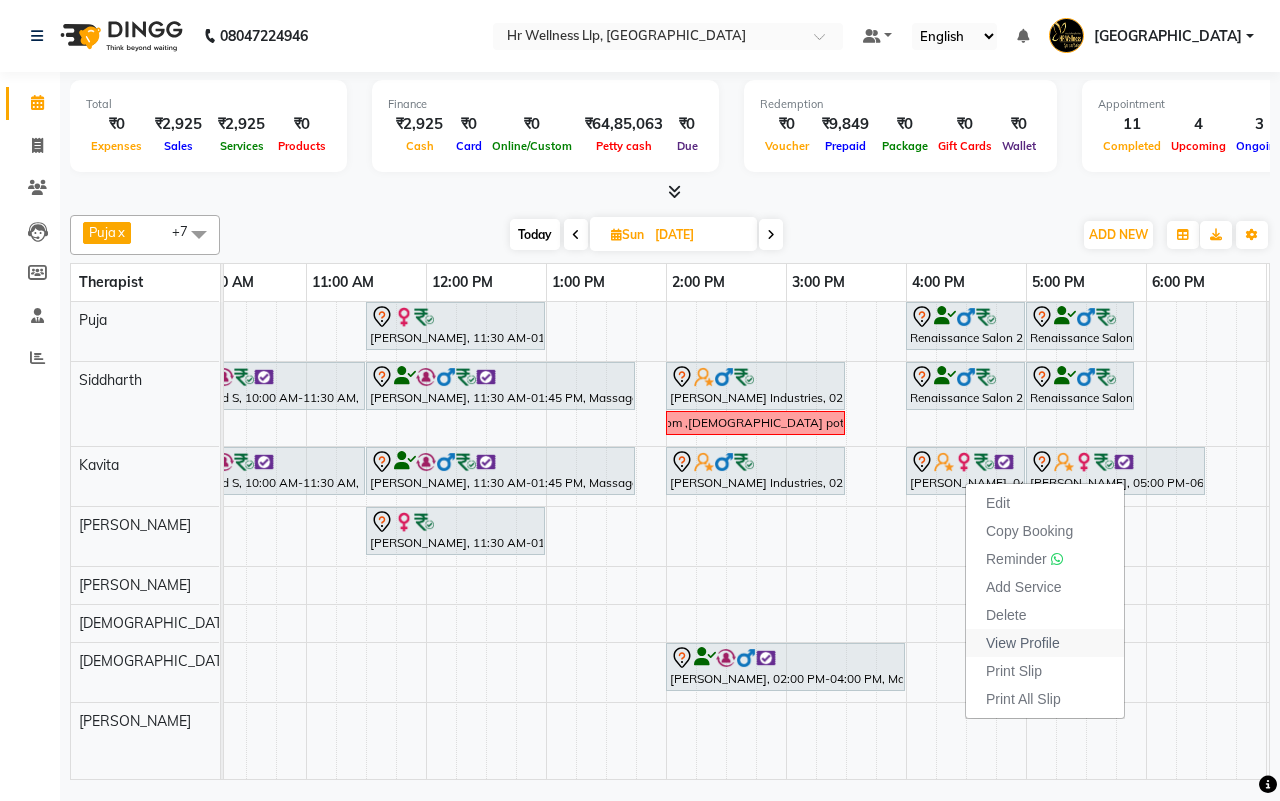 click on "View Profile" at bounding box center [1023, 643] 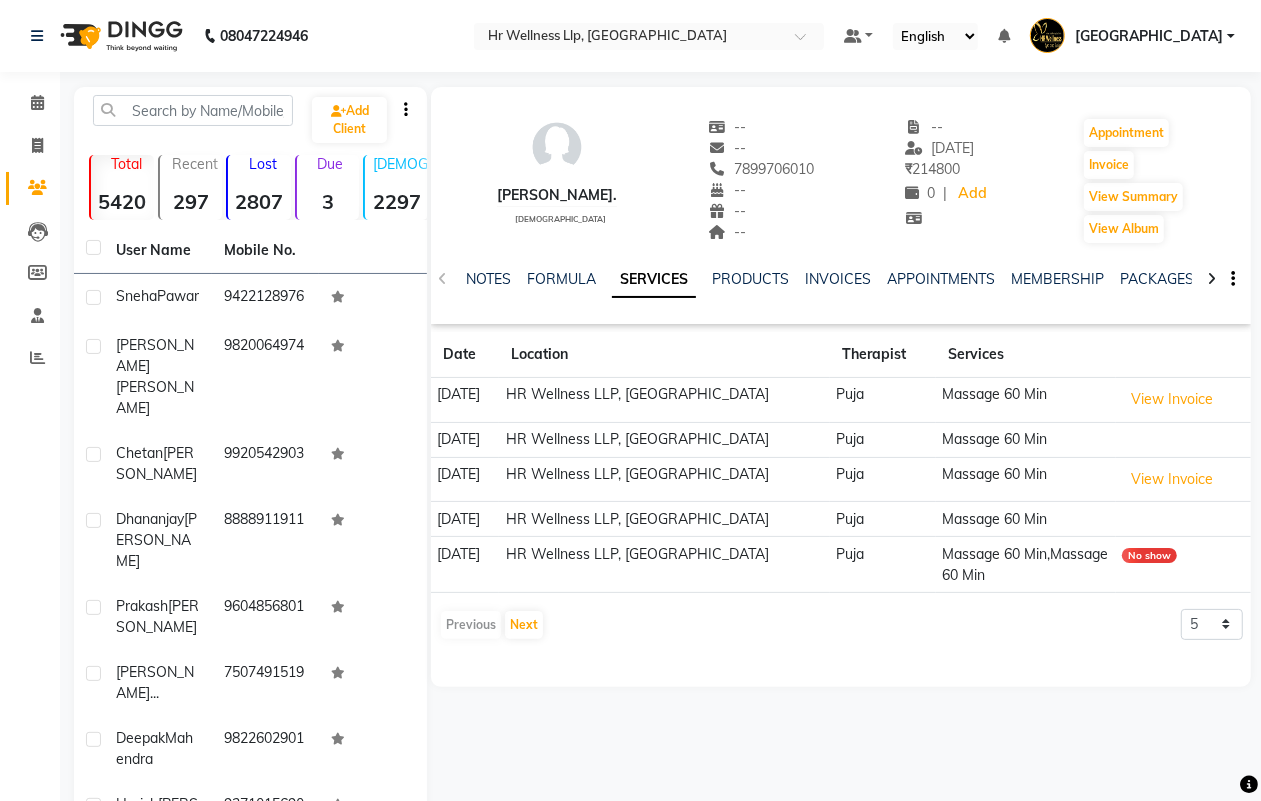 click 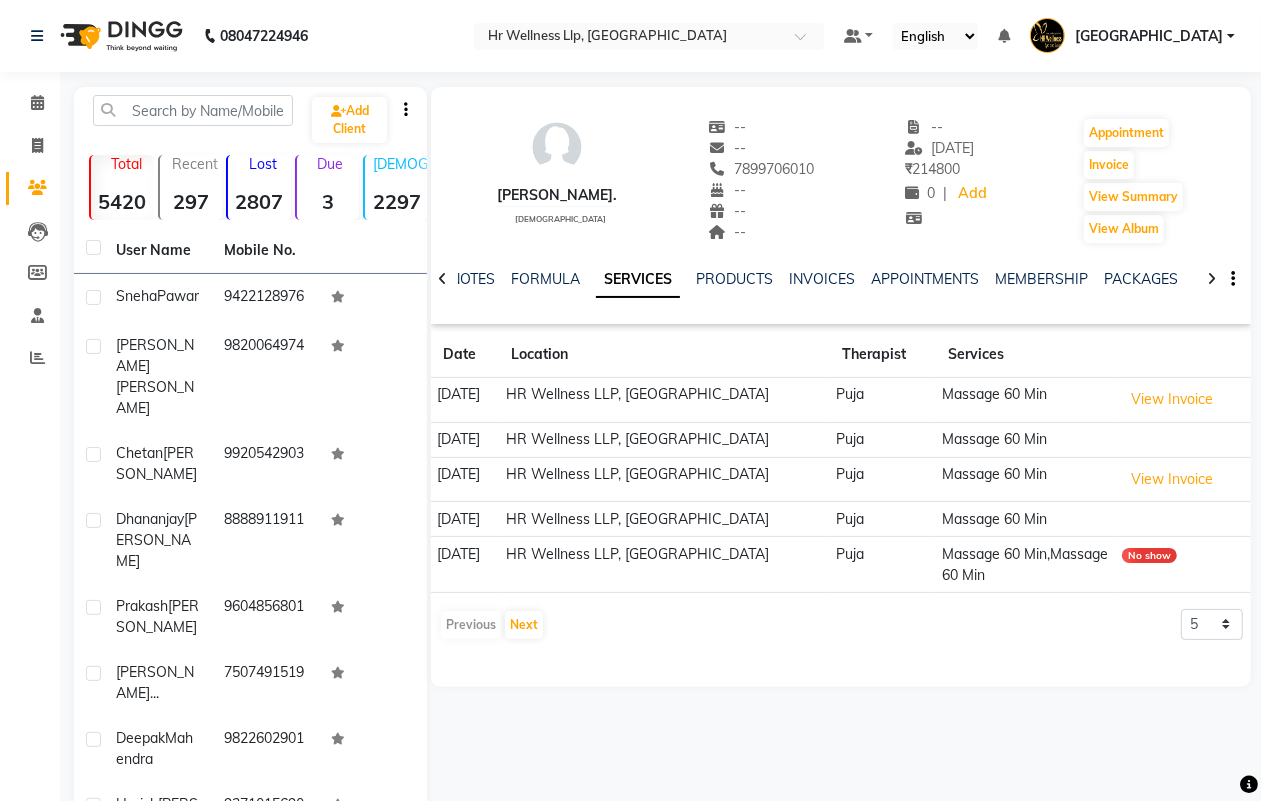 click 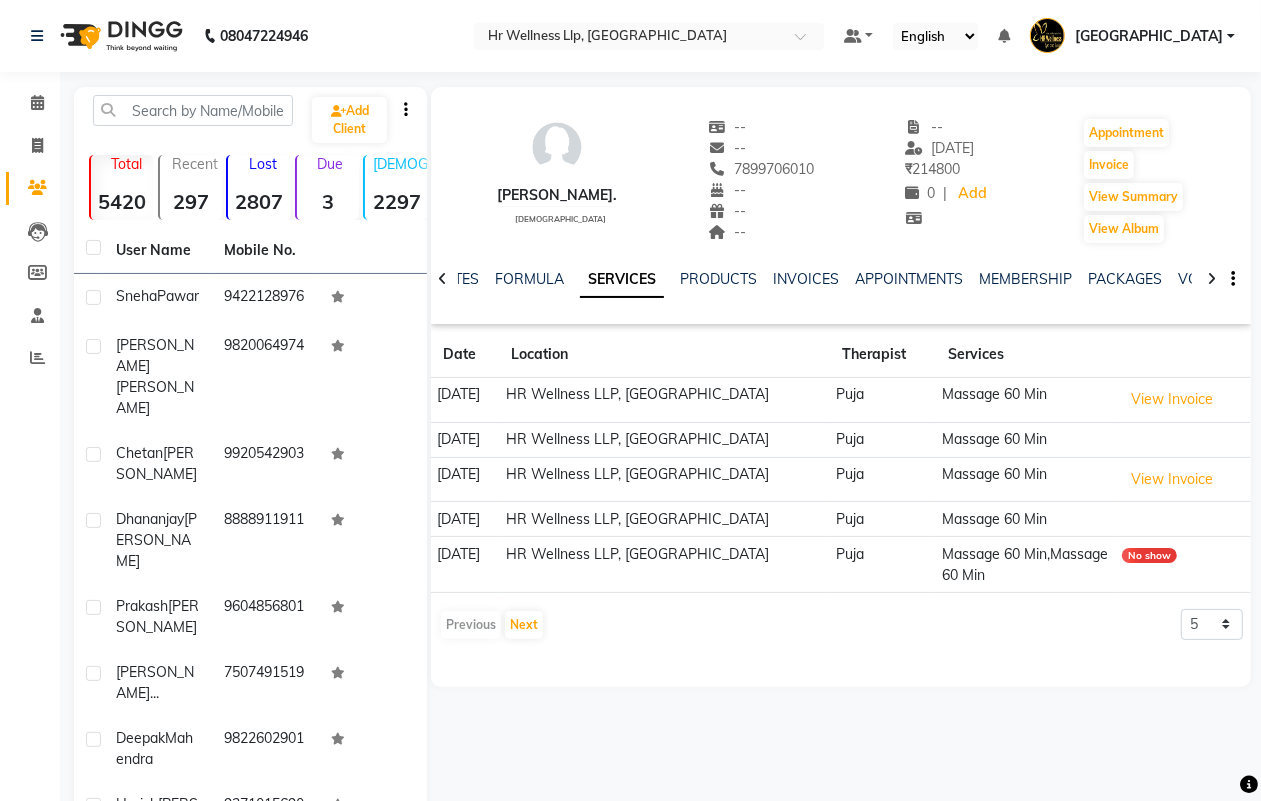click 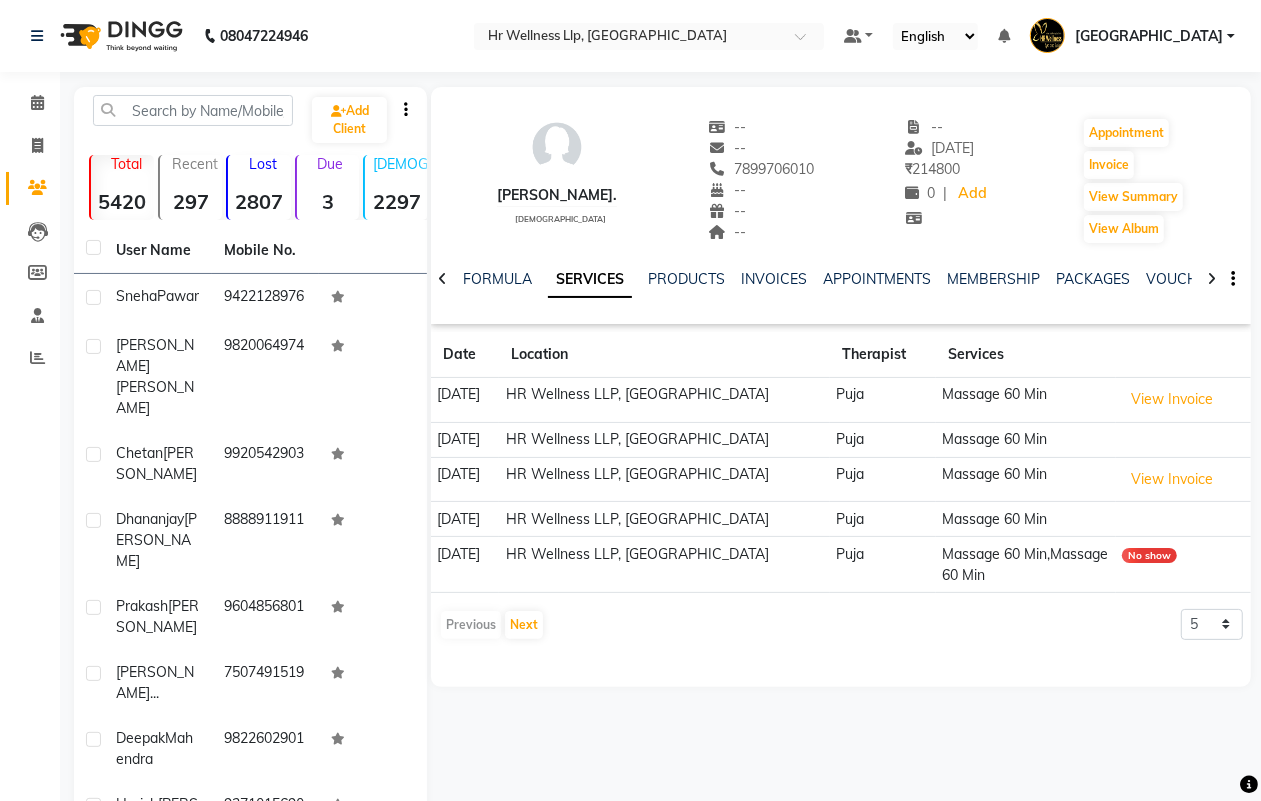 click 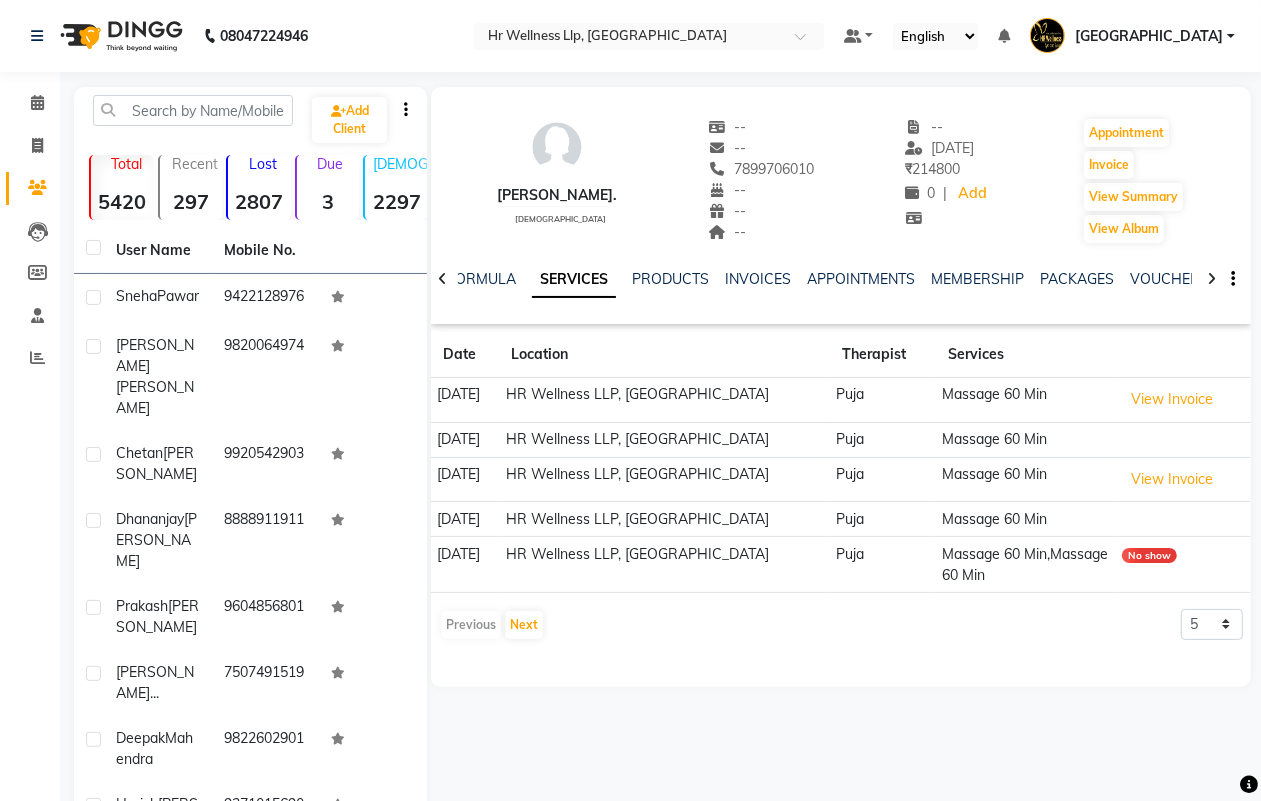 click 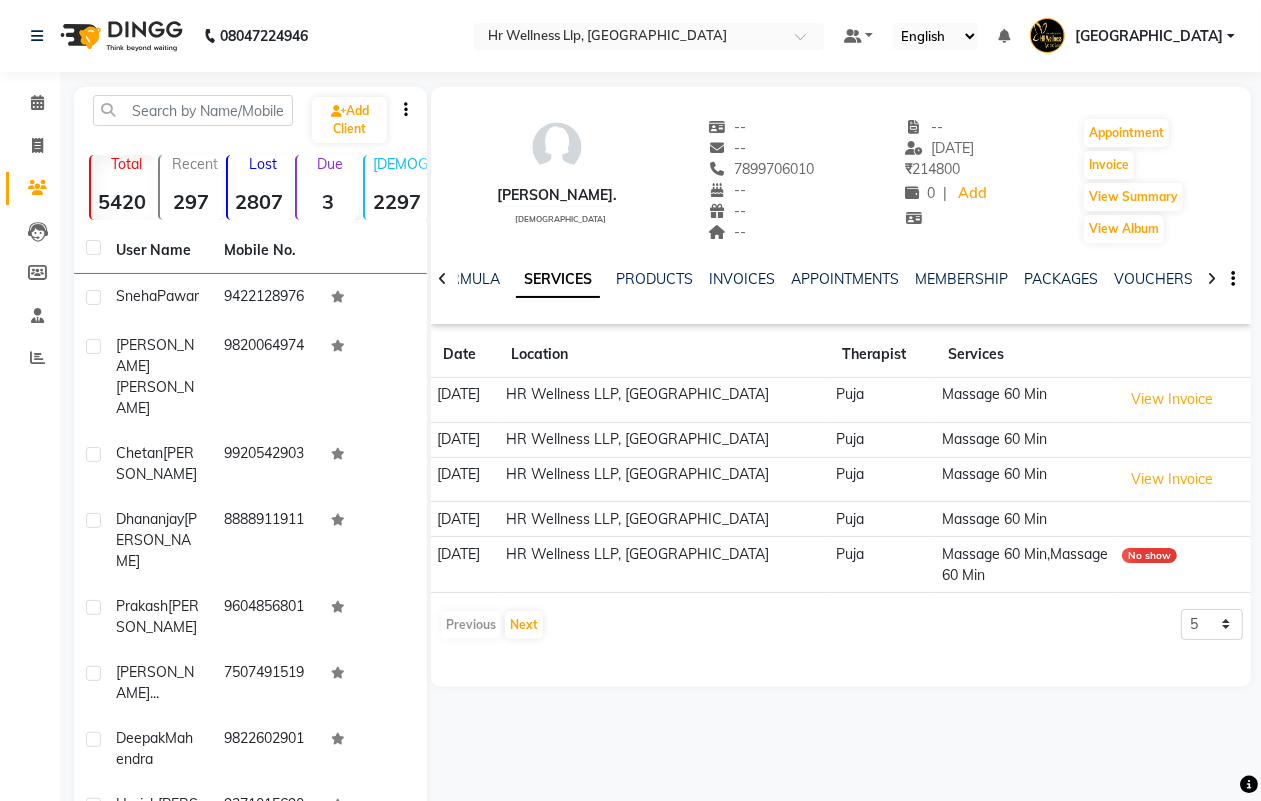 click 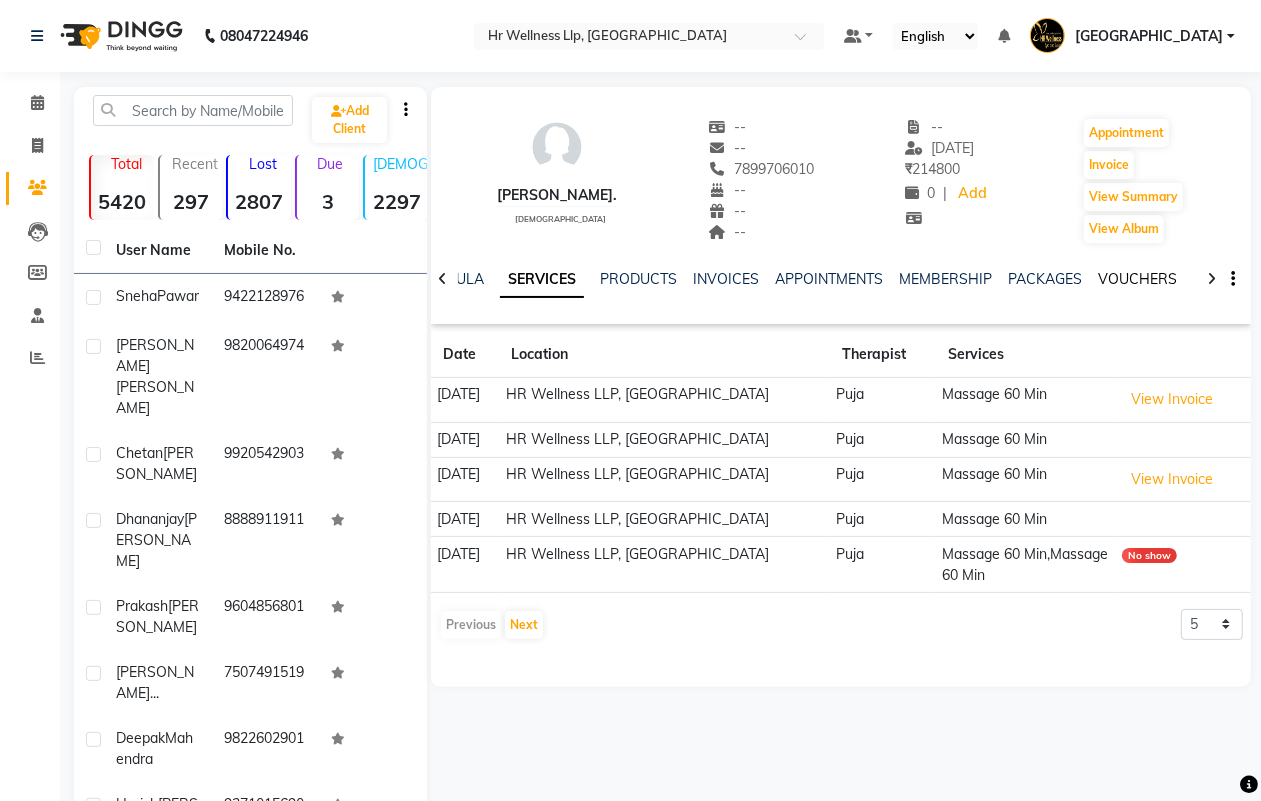 click on "VOUCHERS" 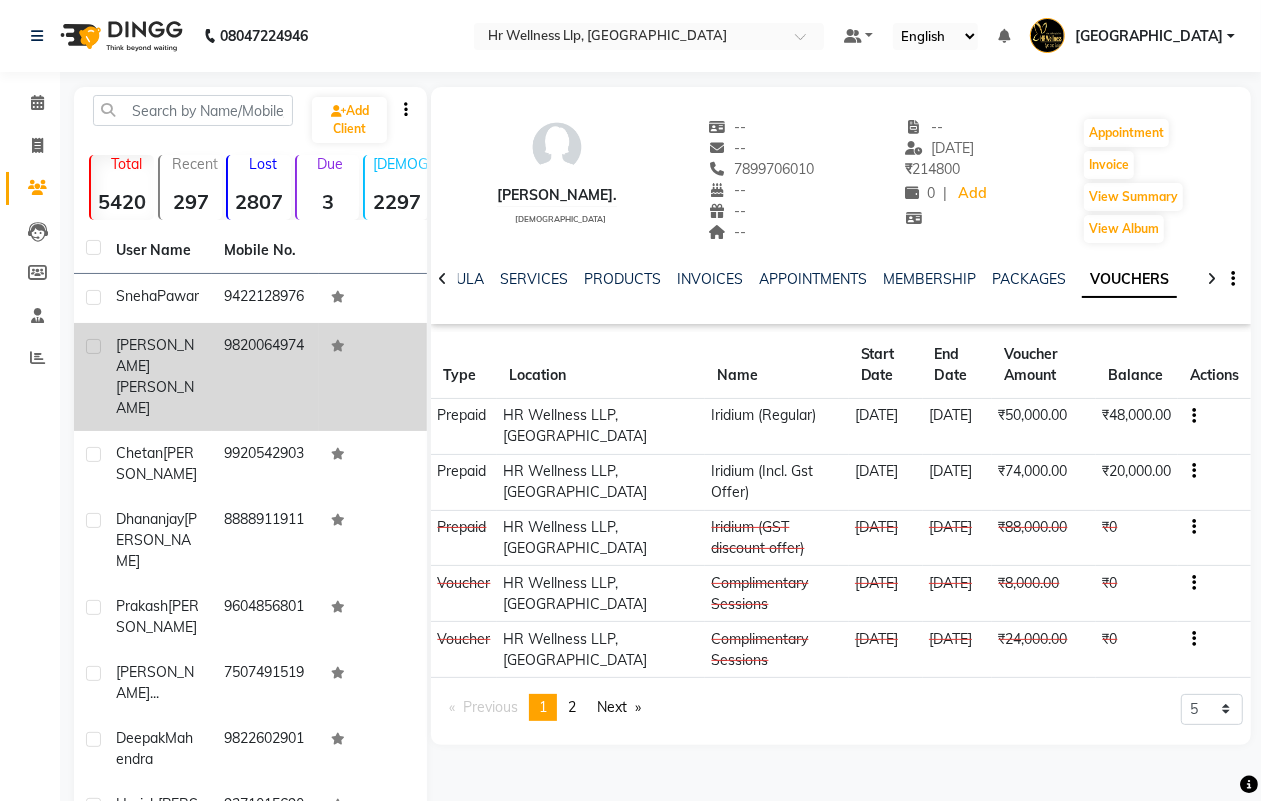 click on "Andrew  Benedict Dsilva" 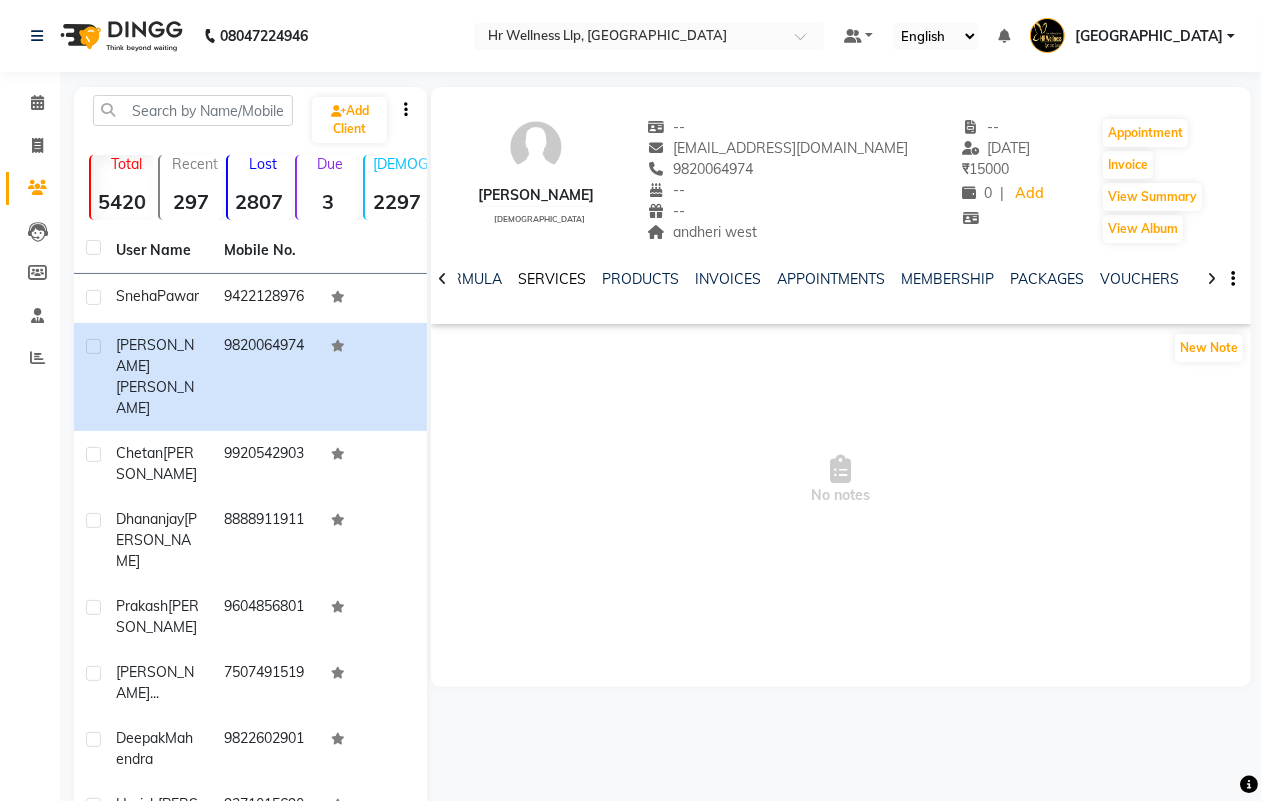 click on "SERVICES" 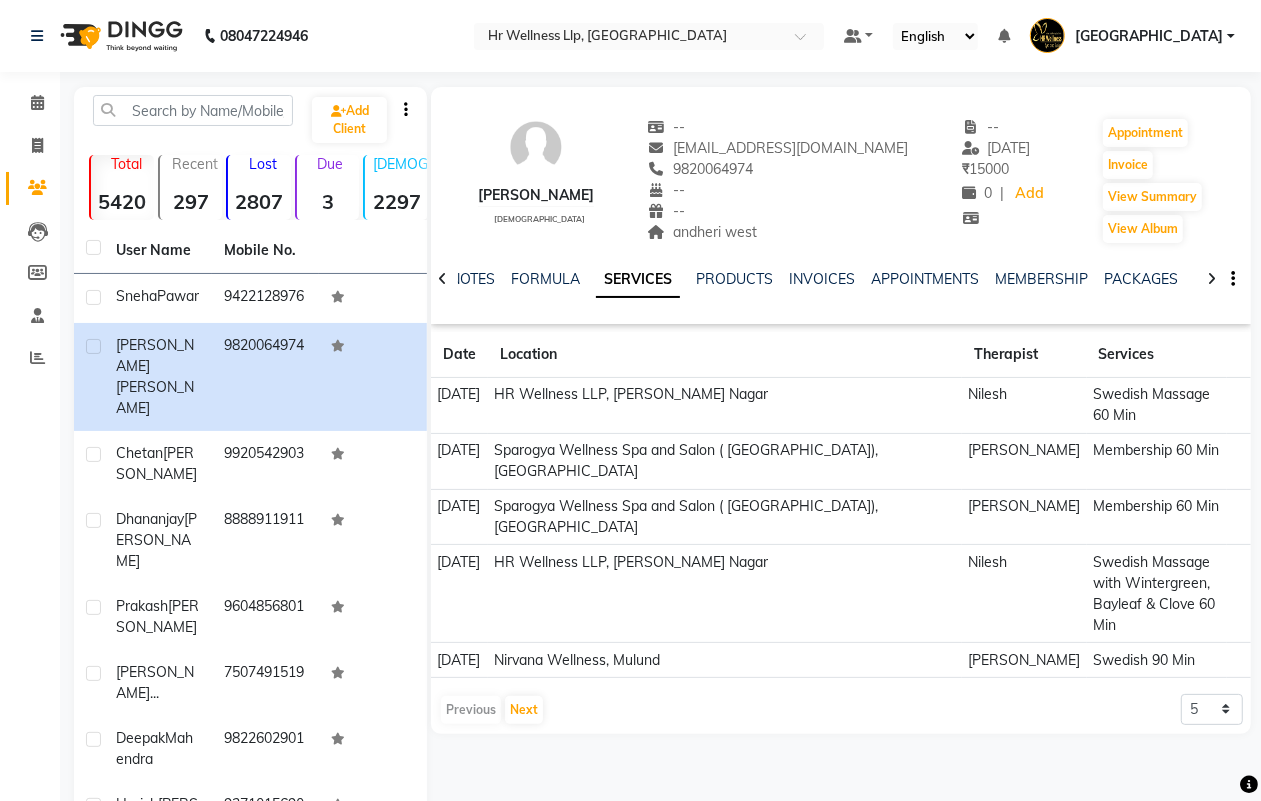 click 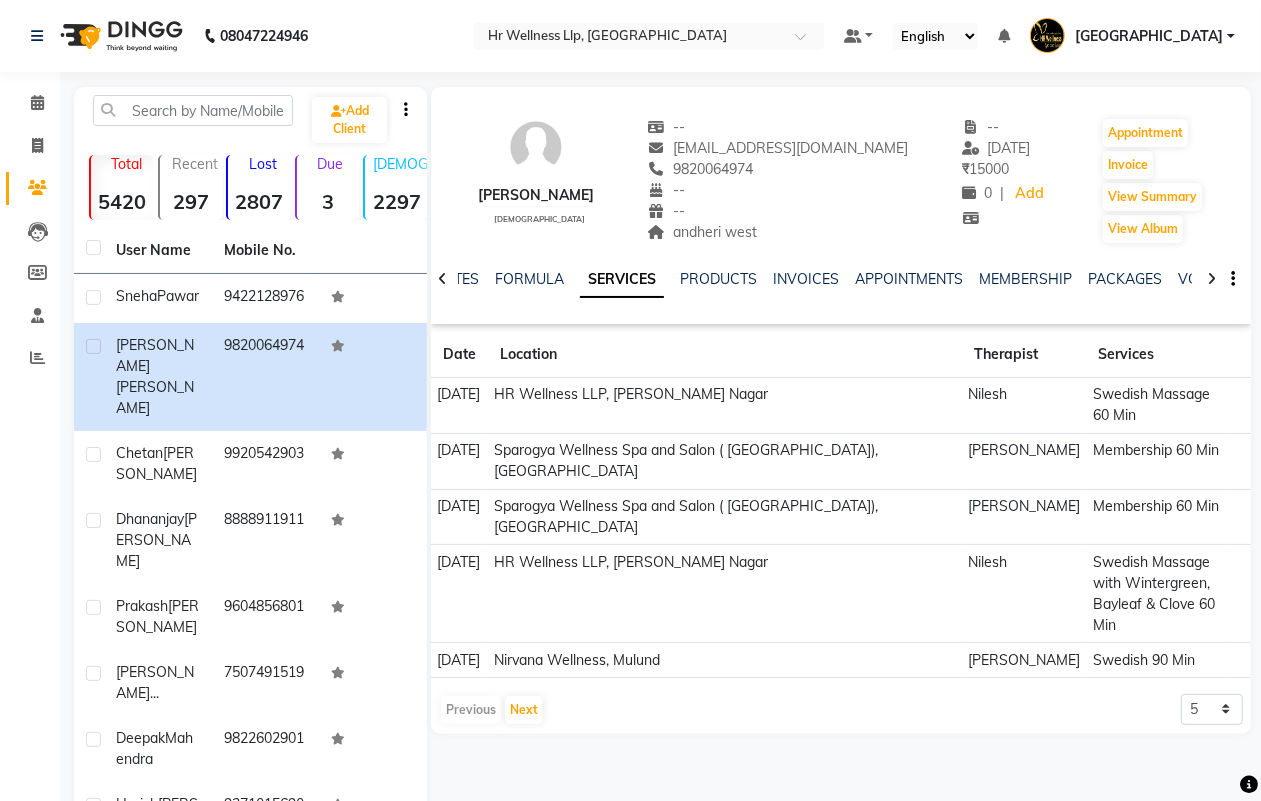 click 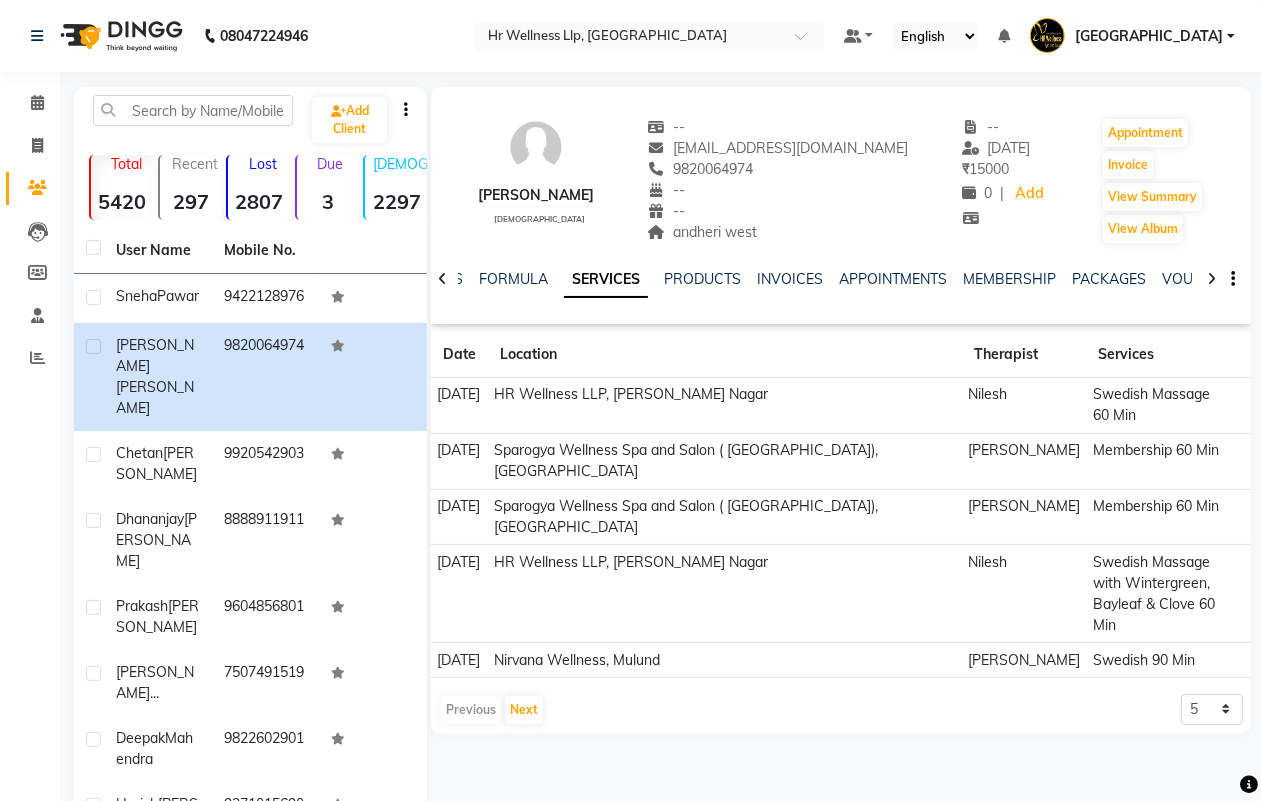 click 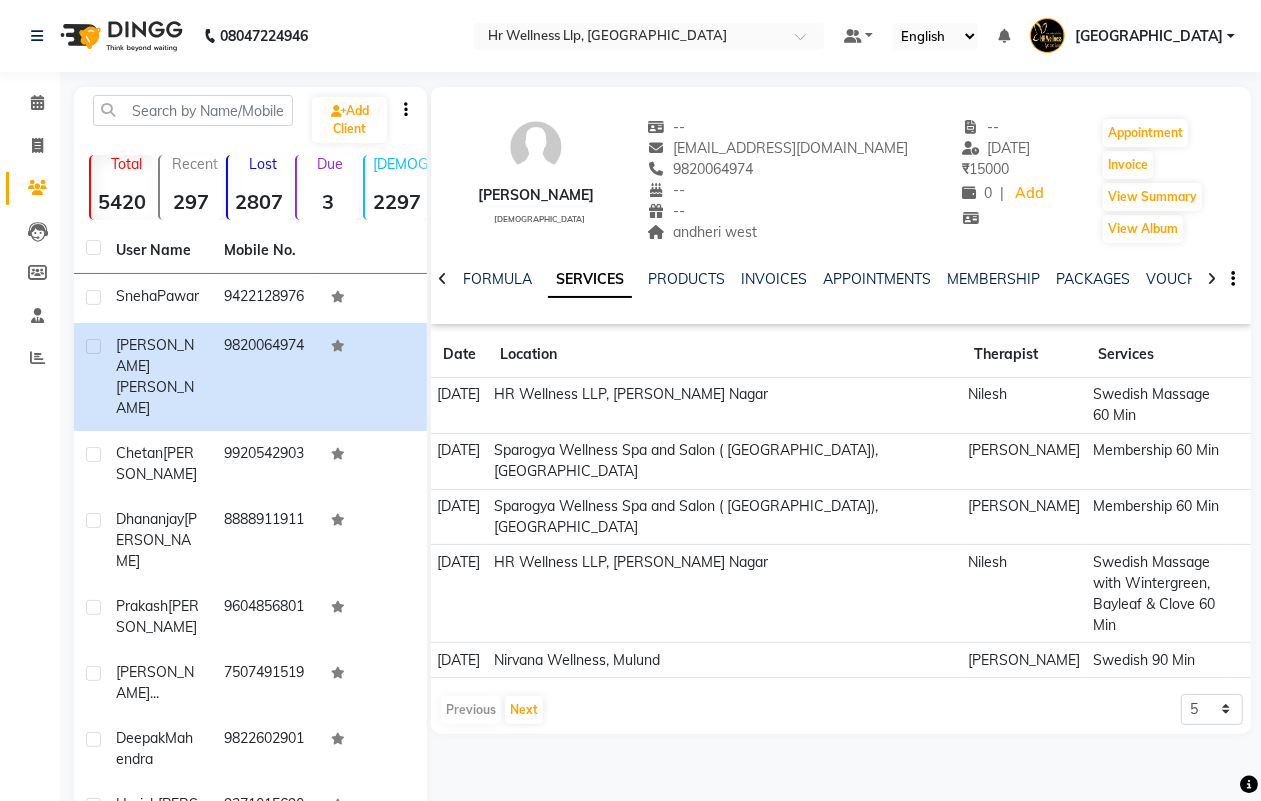 click 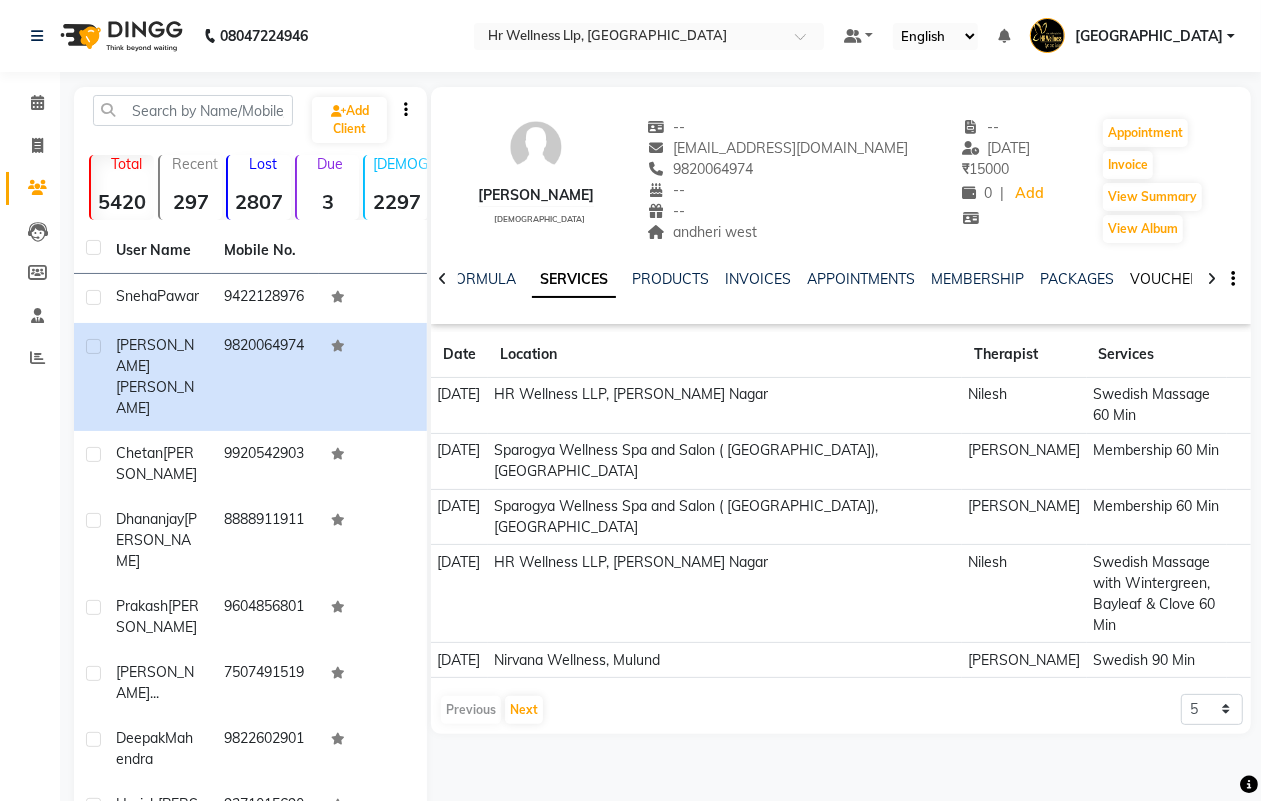 click on "VOUCHERS" 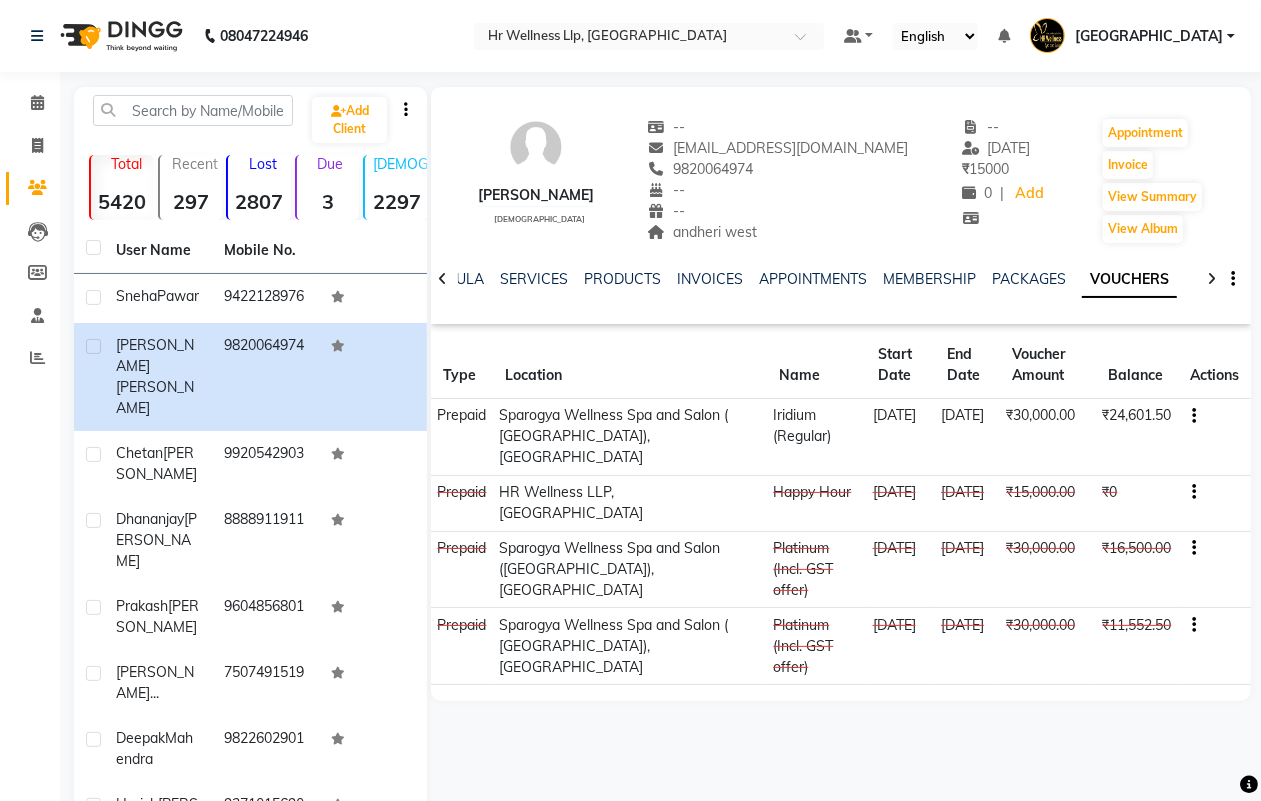 click on "₹30,000.00" 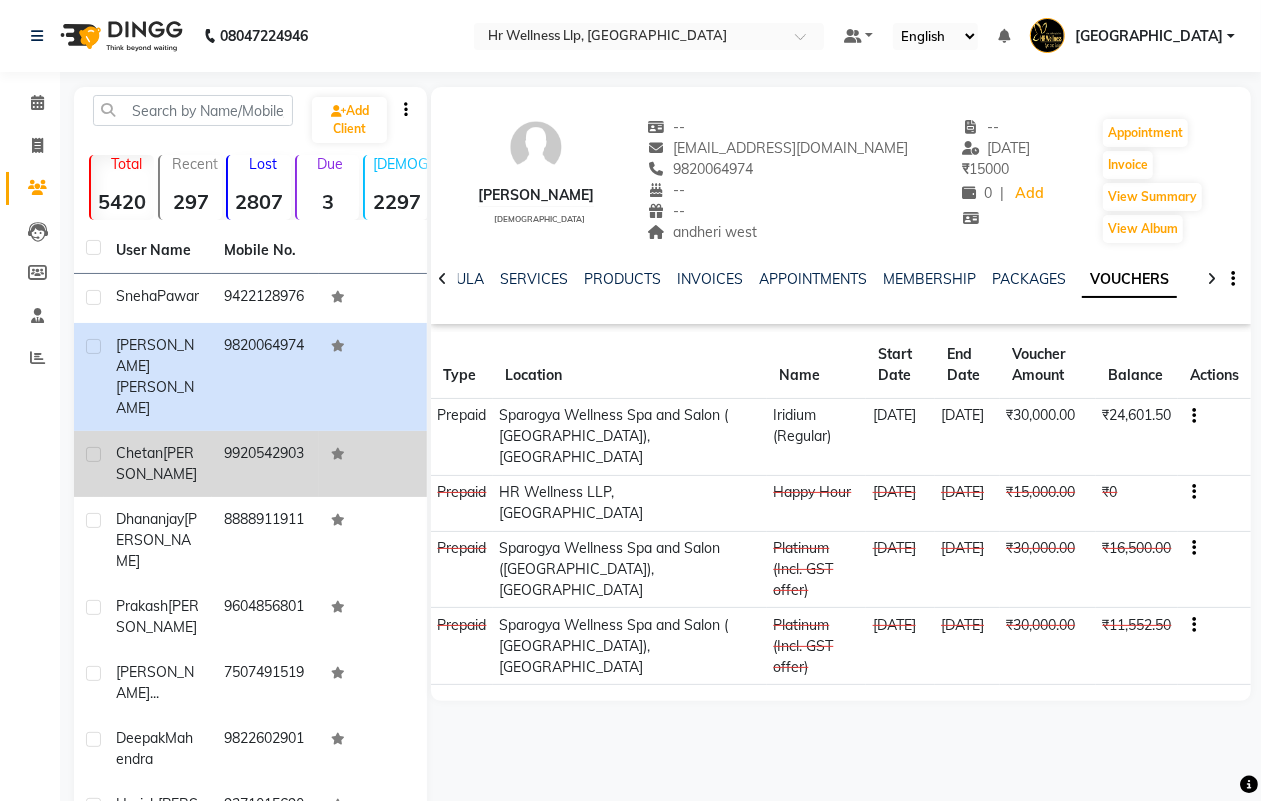 click on "Chetan  Kumar" 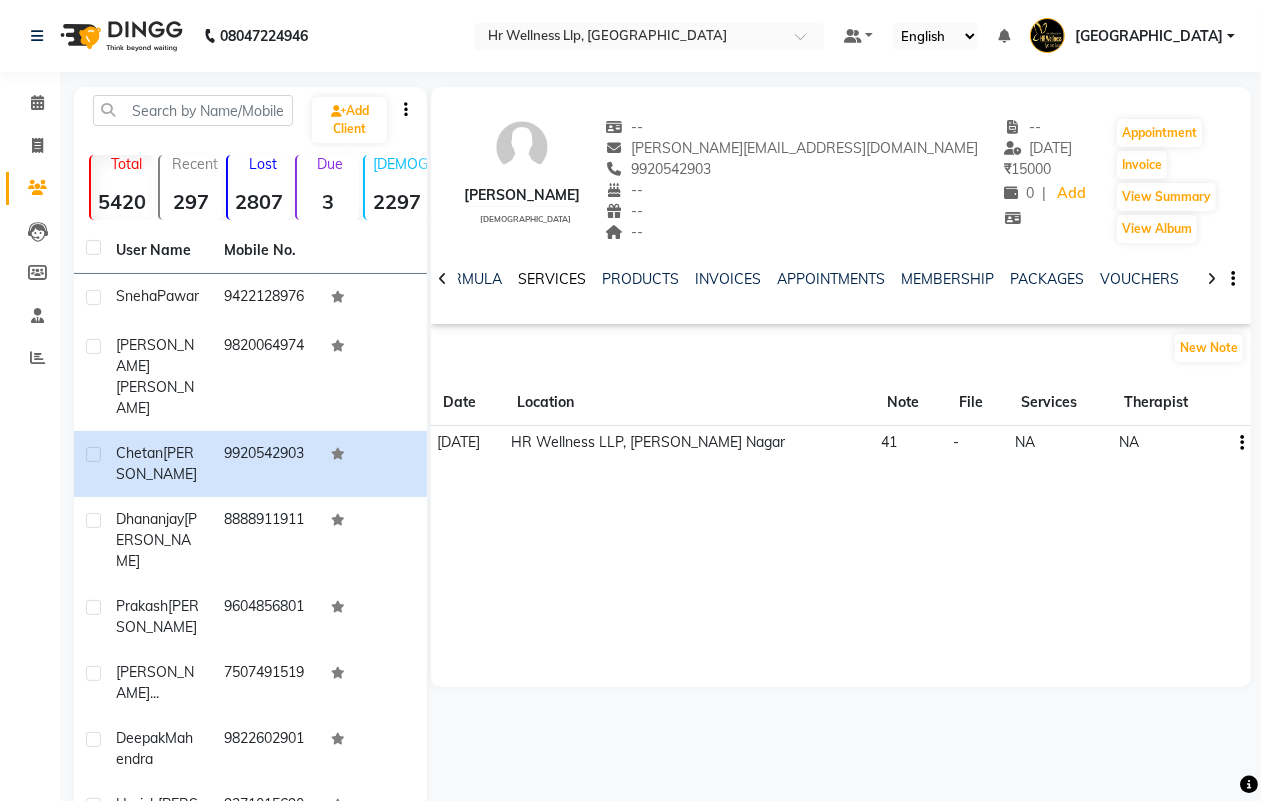 click on "SERVICES" 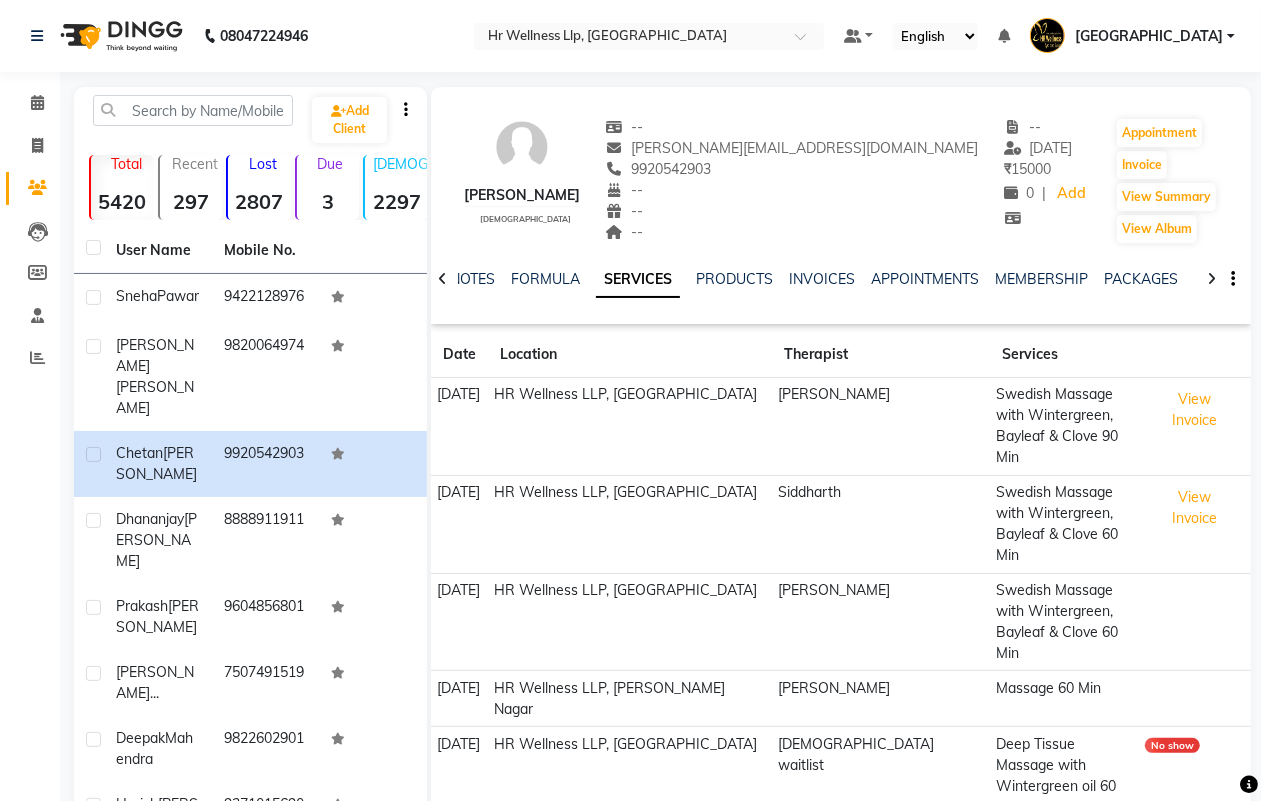 click 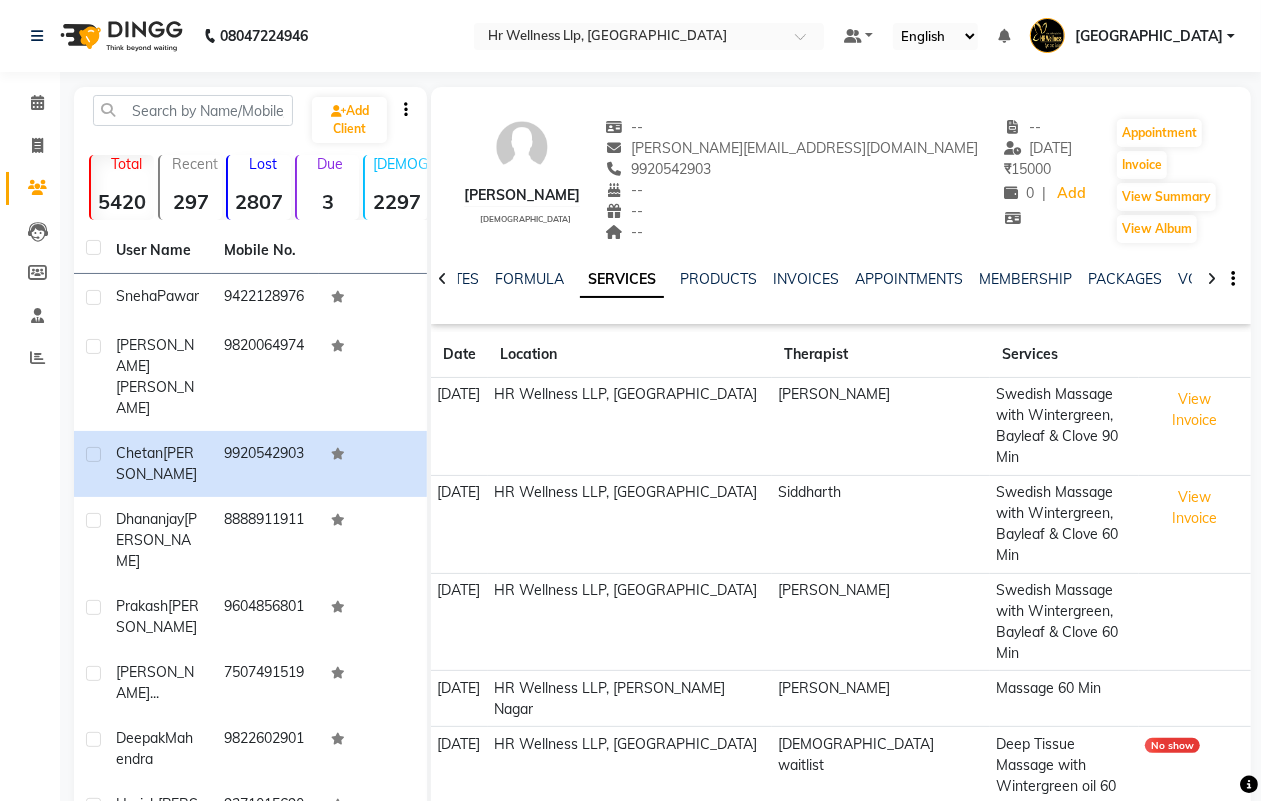 click 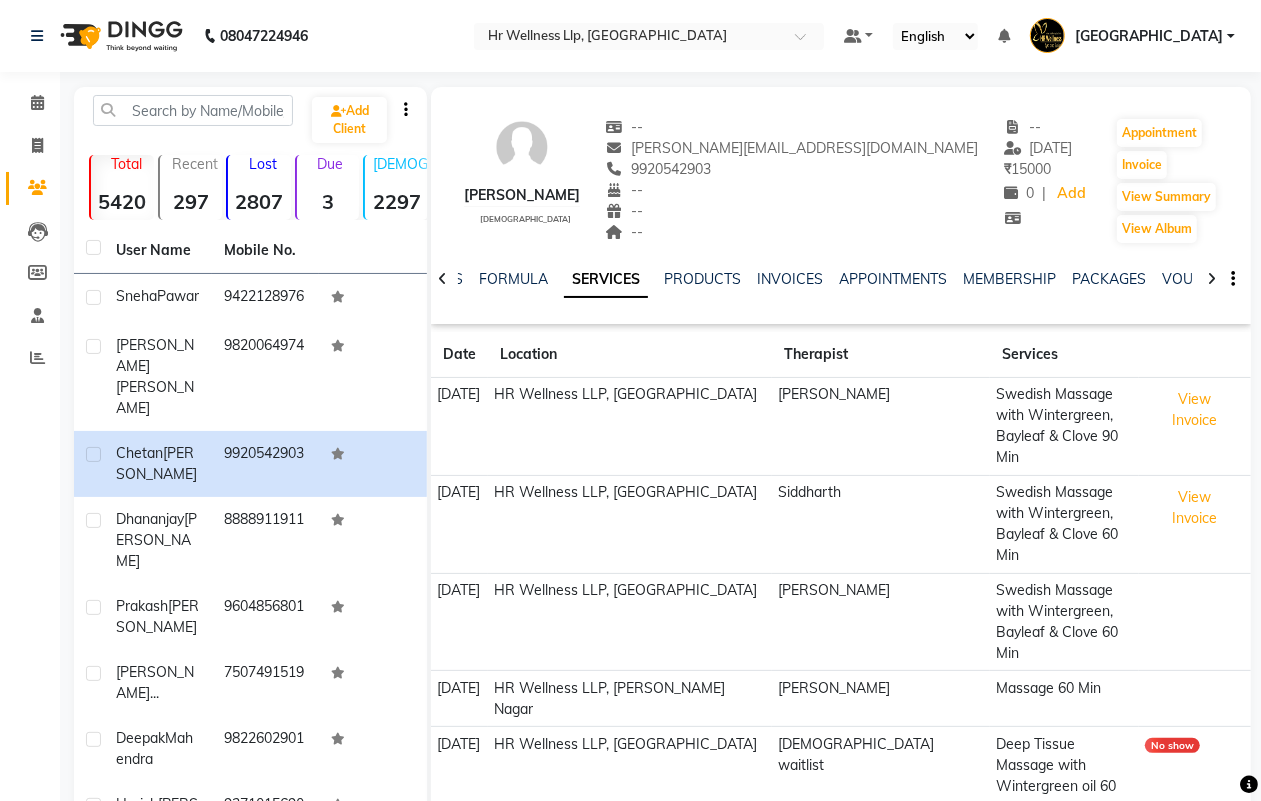 click 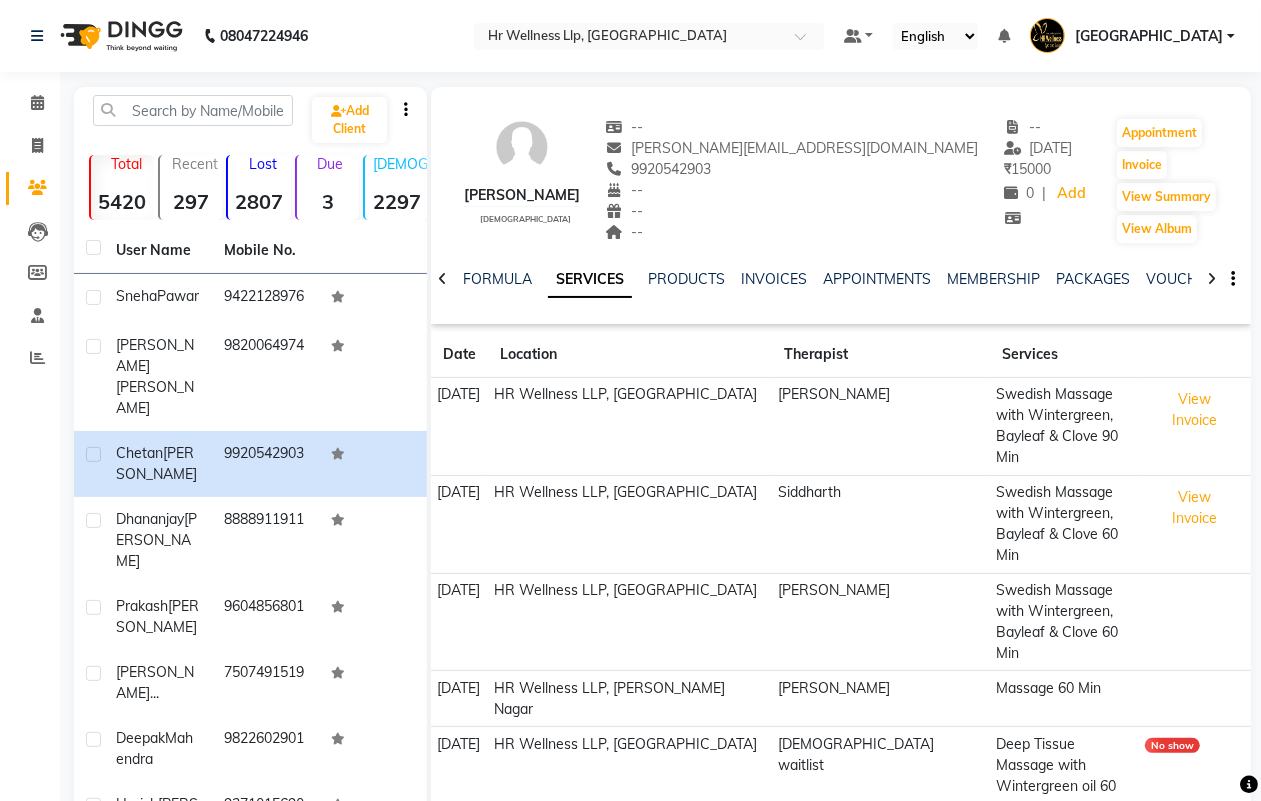 click 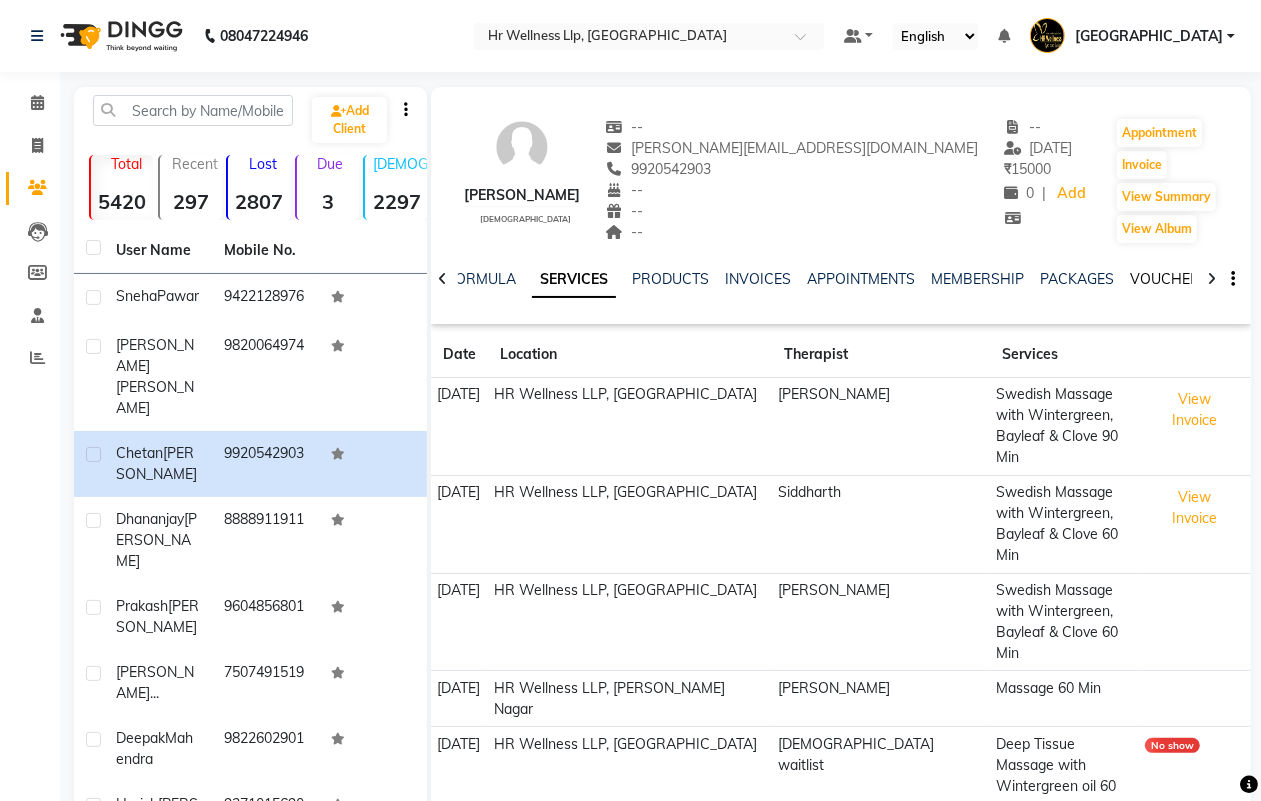 click on "VOUCHERS" 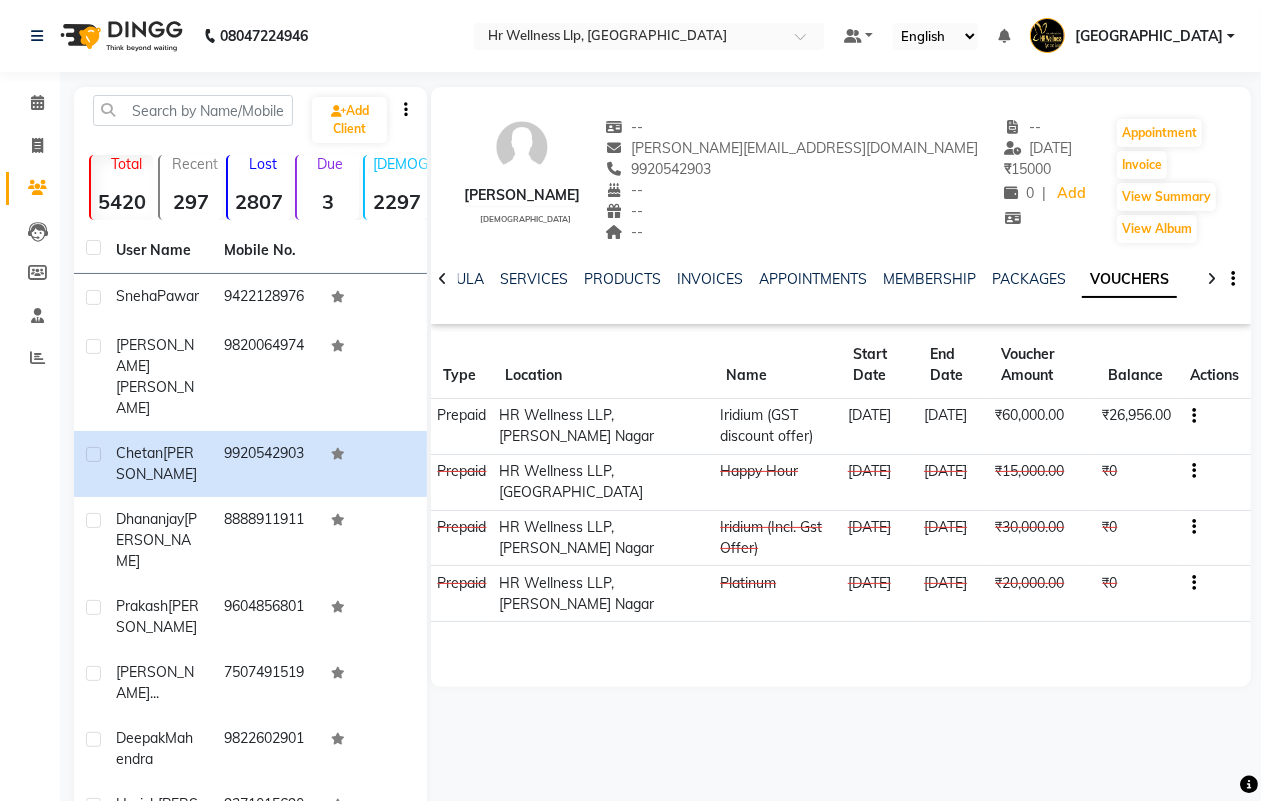 click on "₹60,000.00" 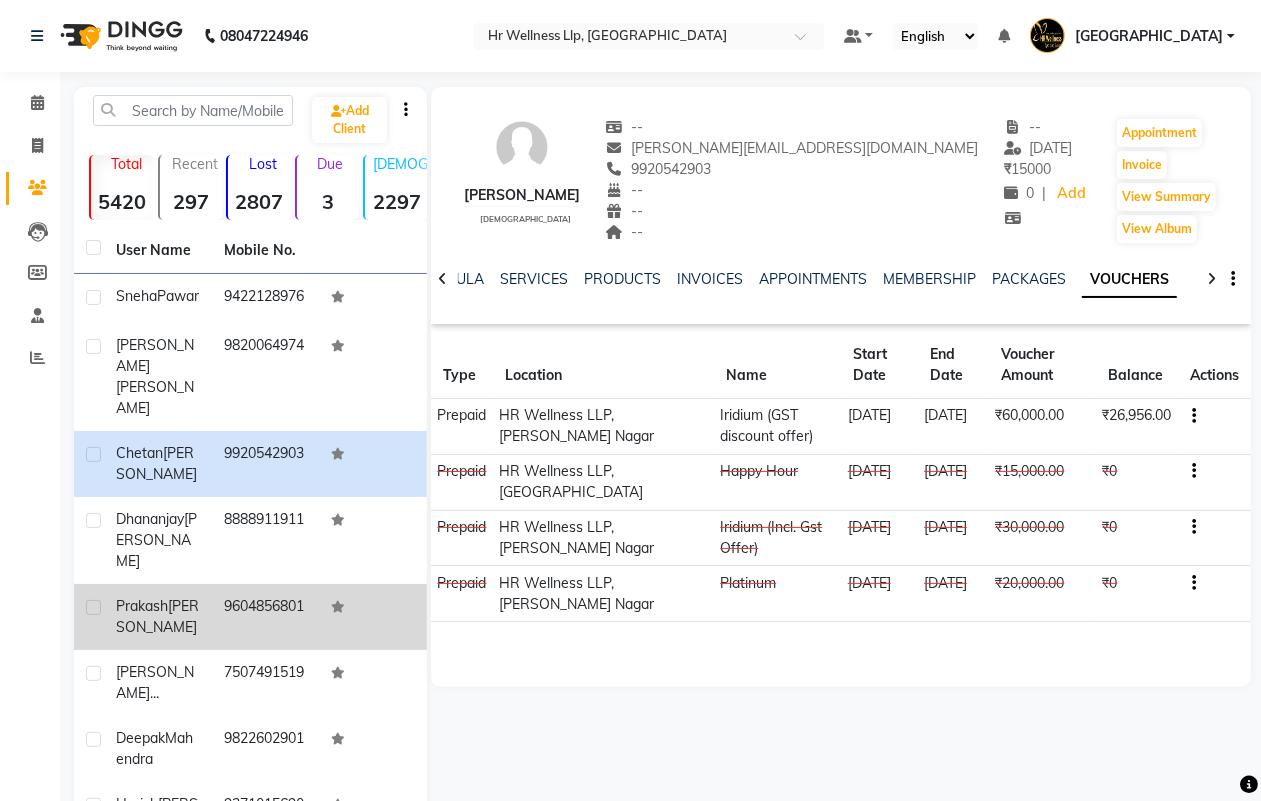 click on "9604856801" 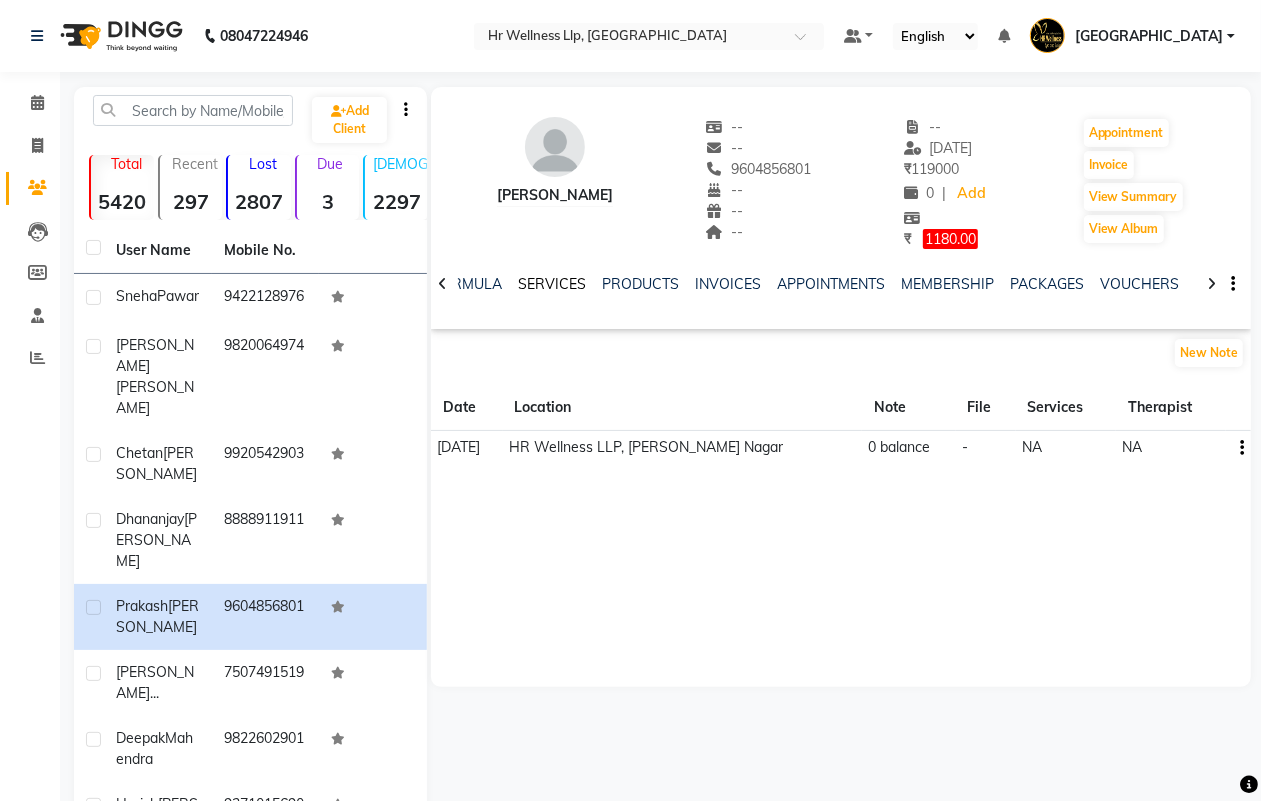 click on "SERVICES" 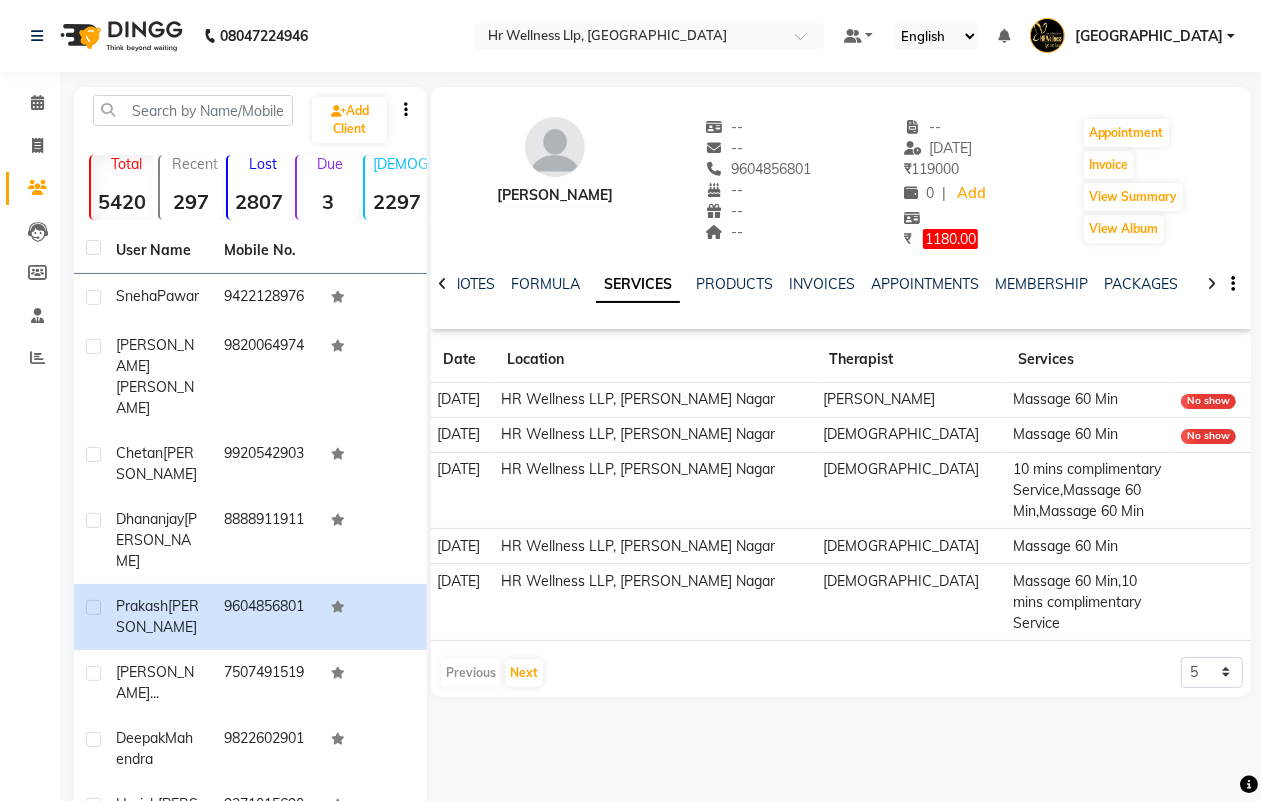 click 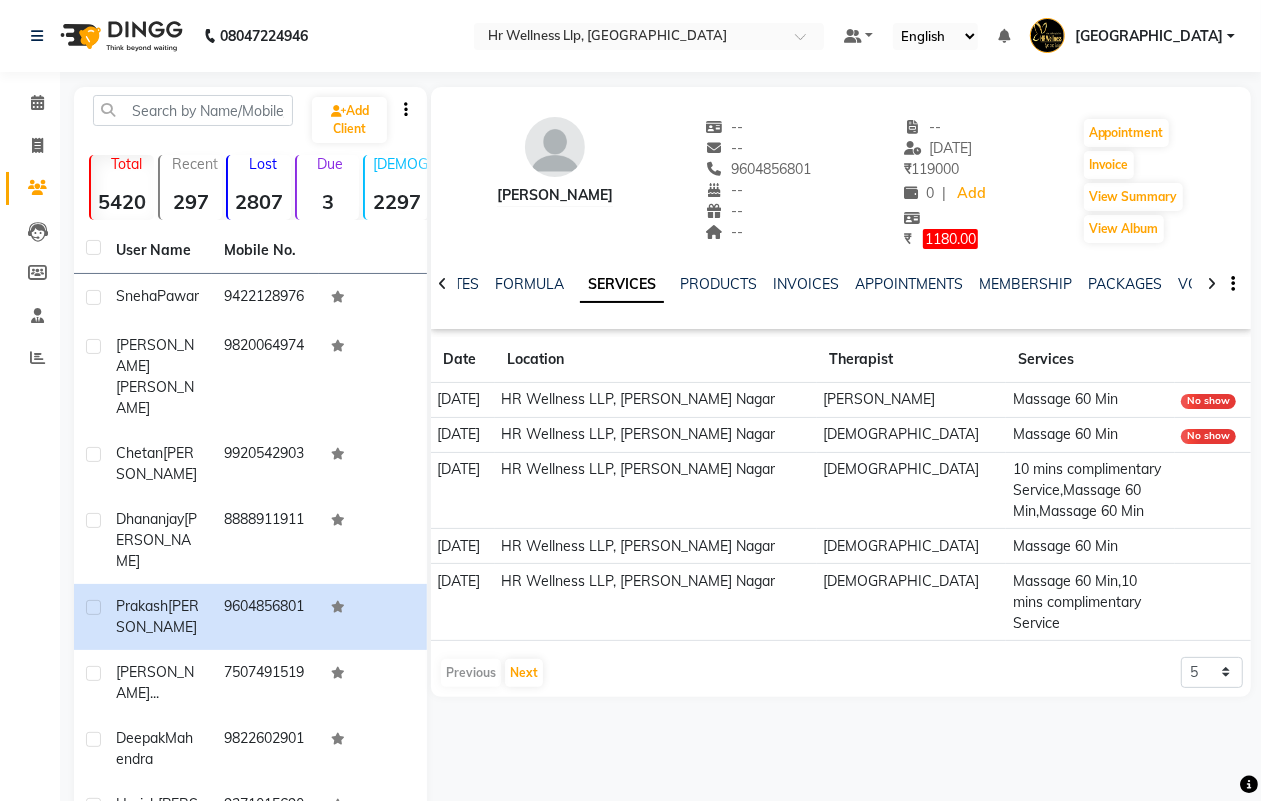 click 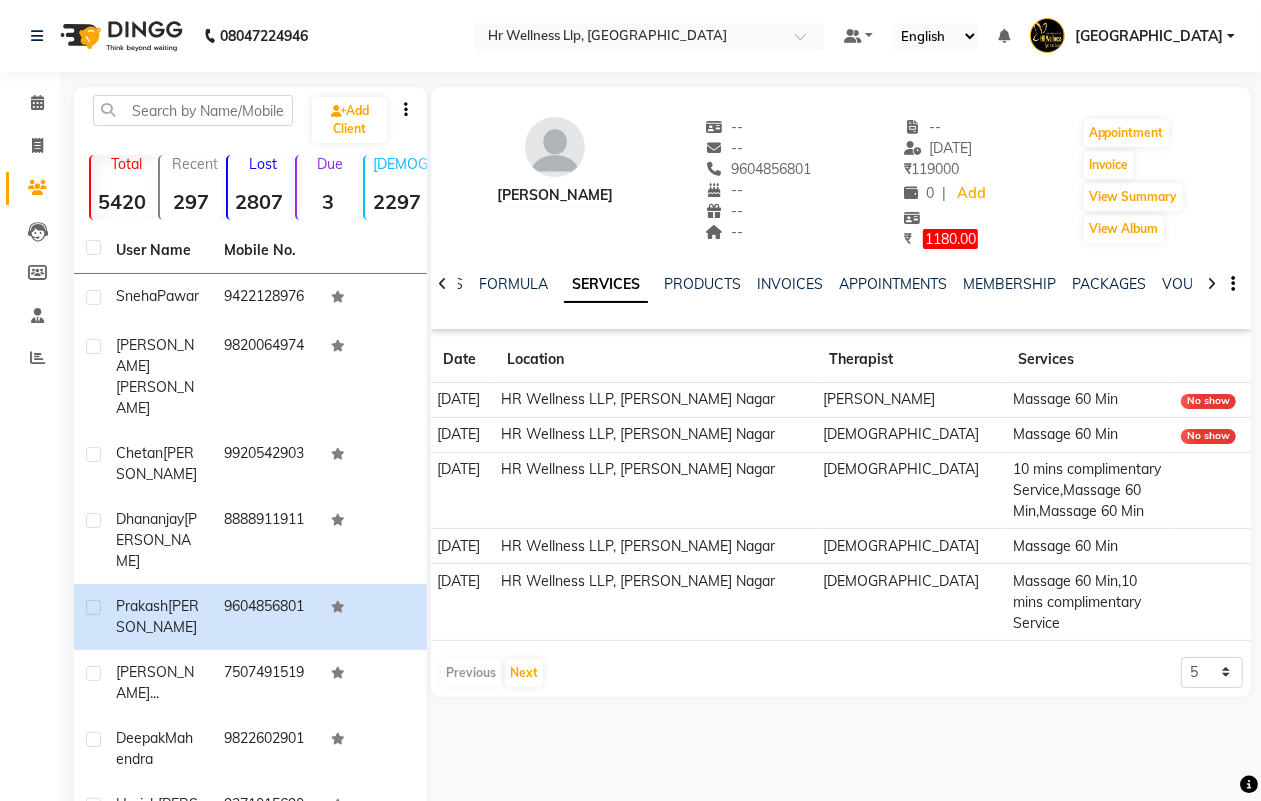 click 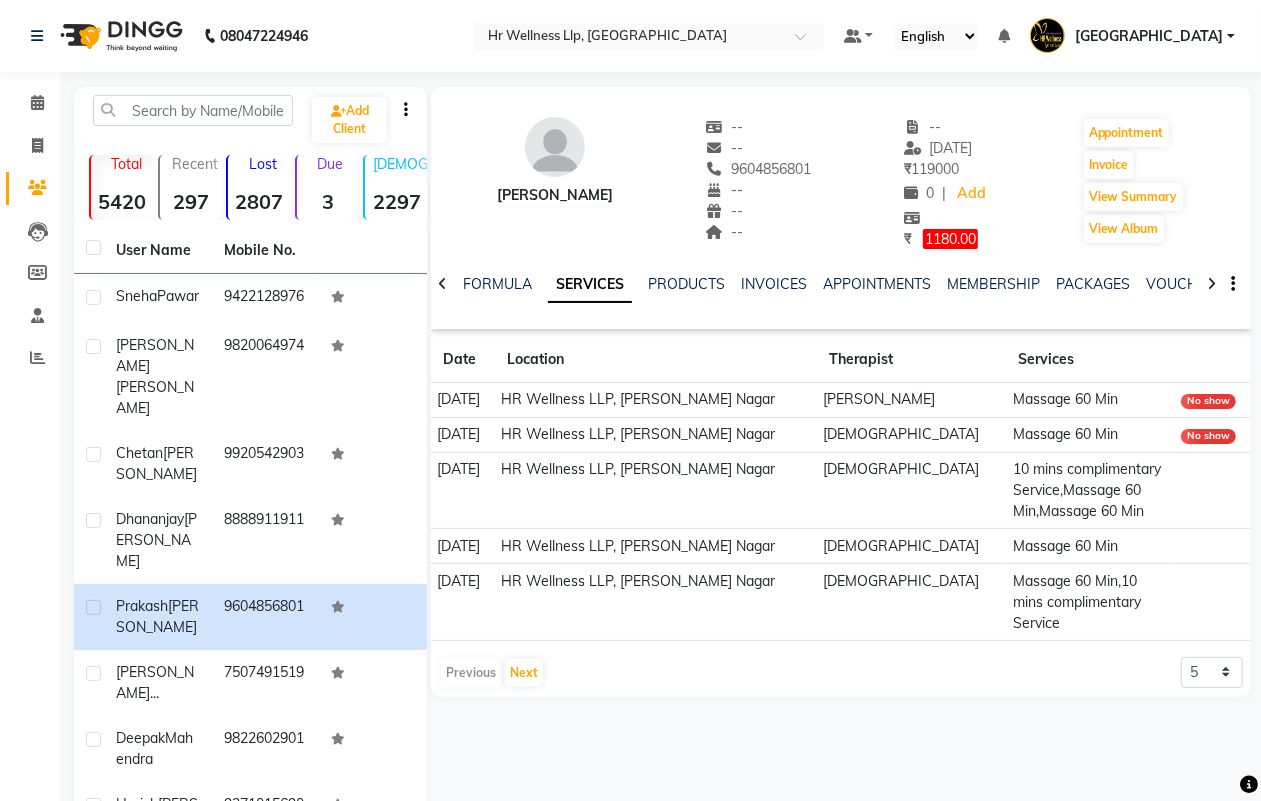 click 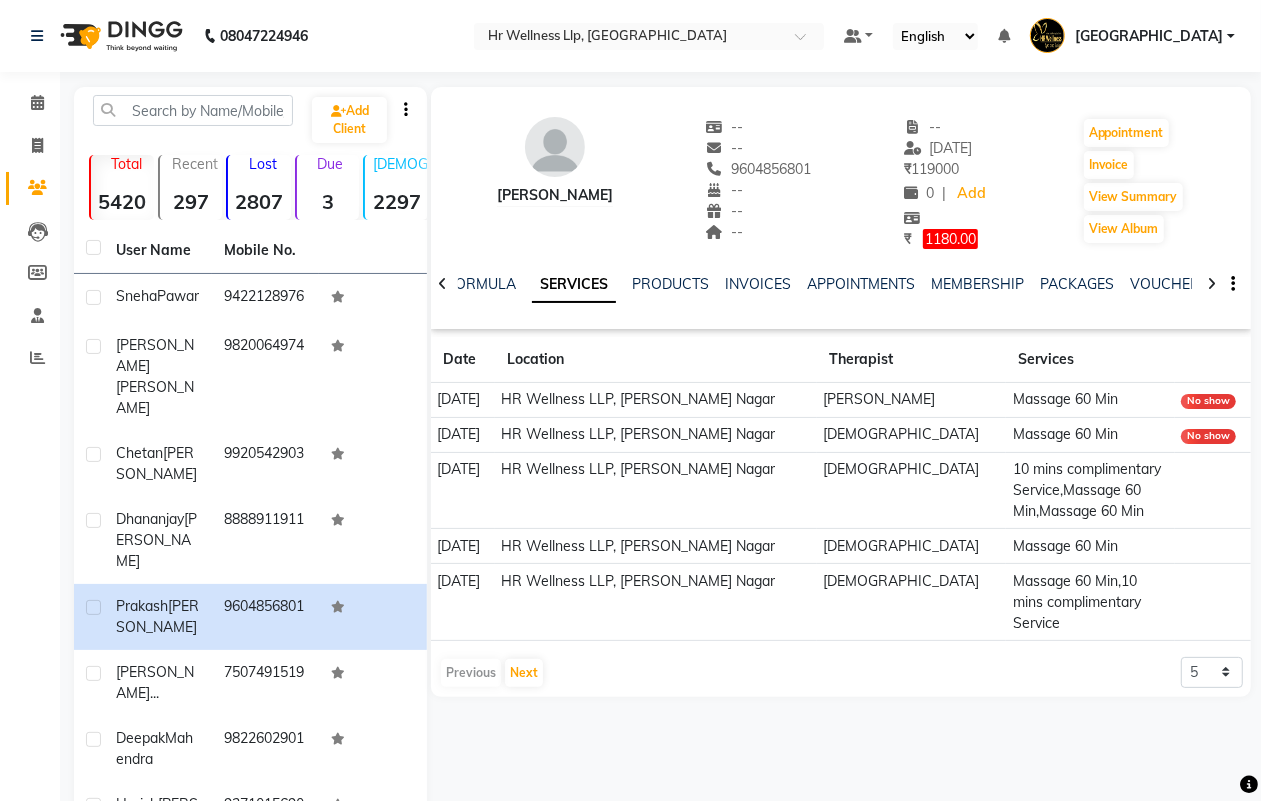 click 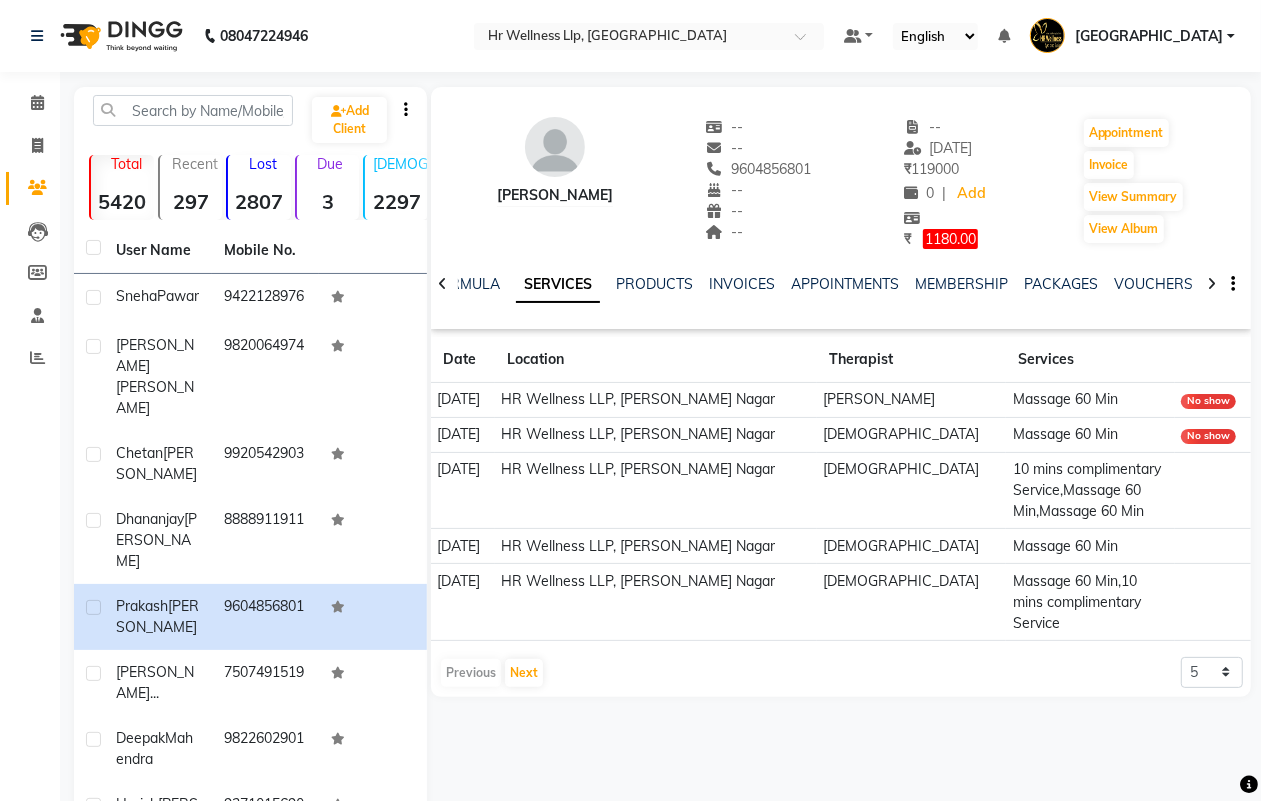click 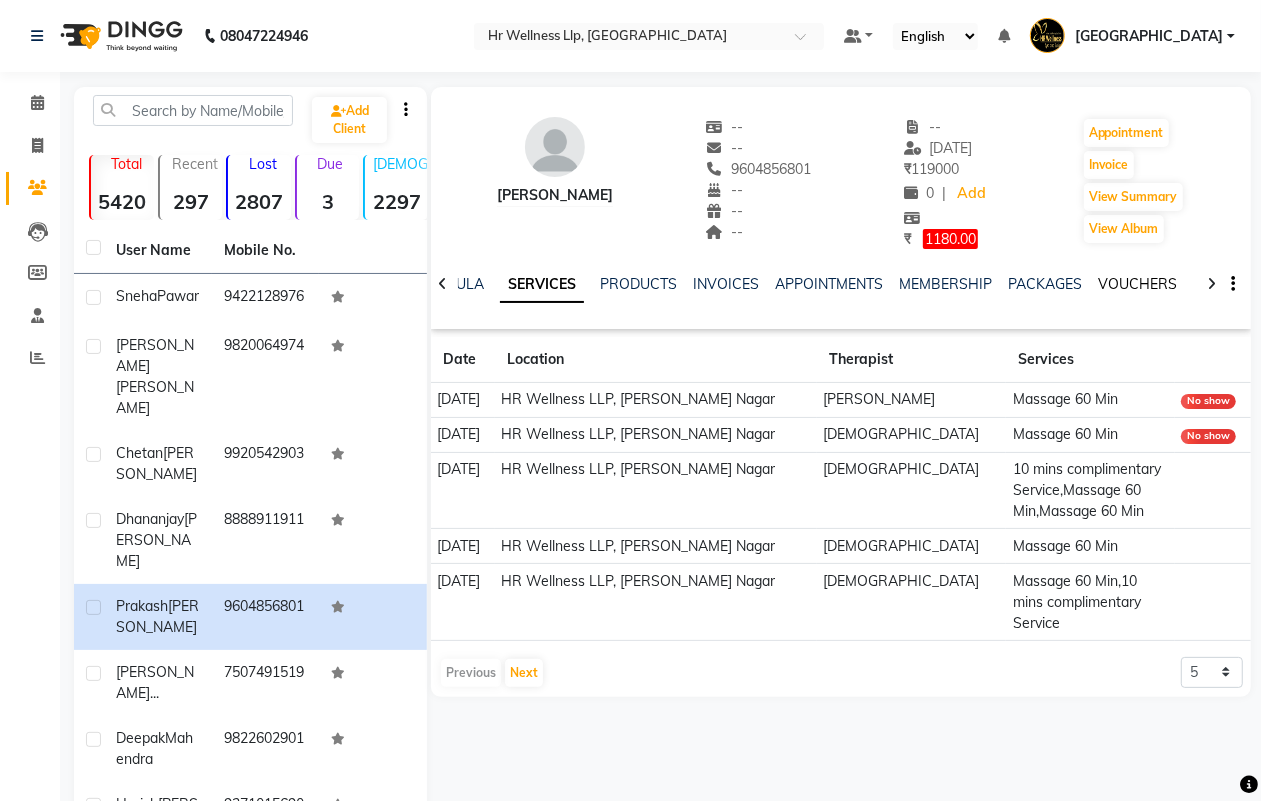 click on "VOUCHERS" 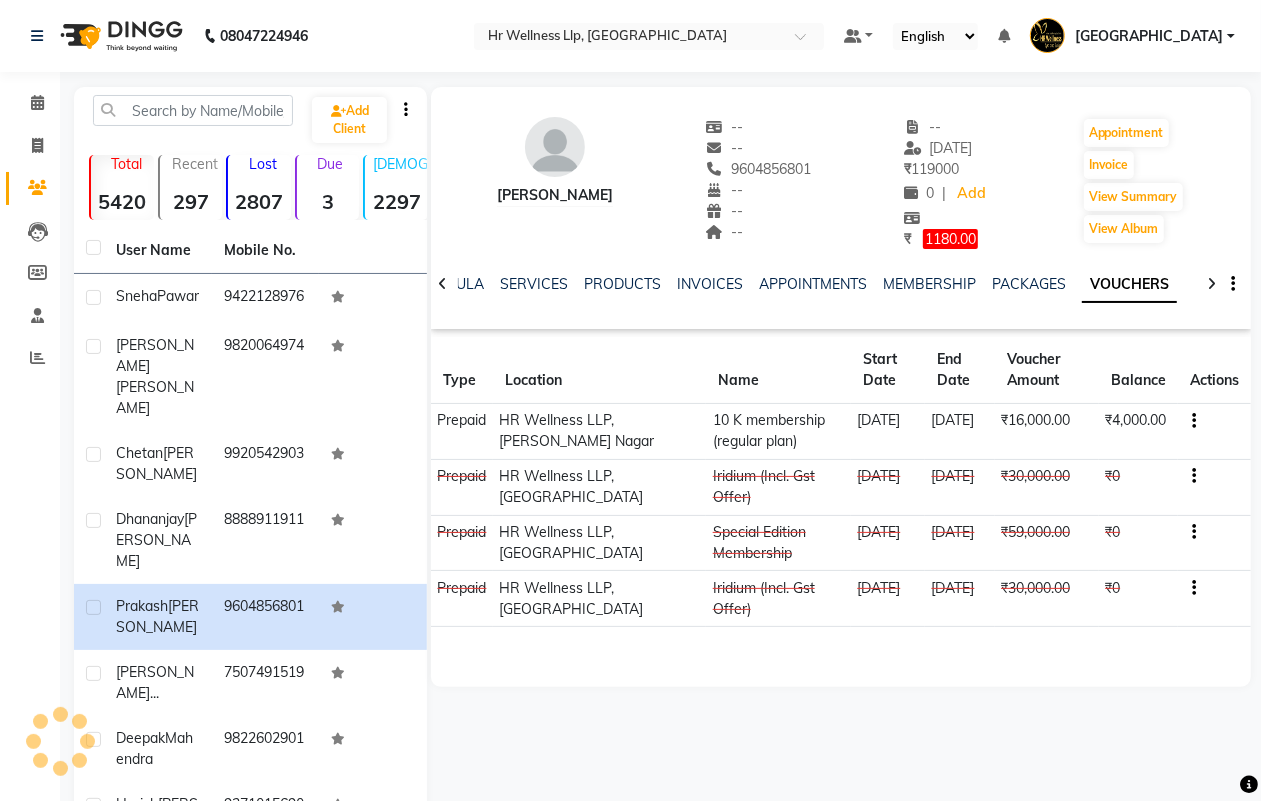 click on "₹16,000.00" 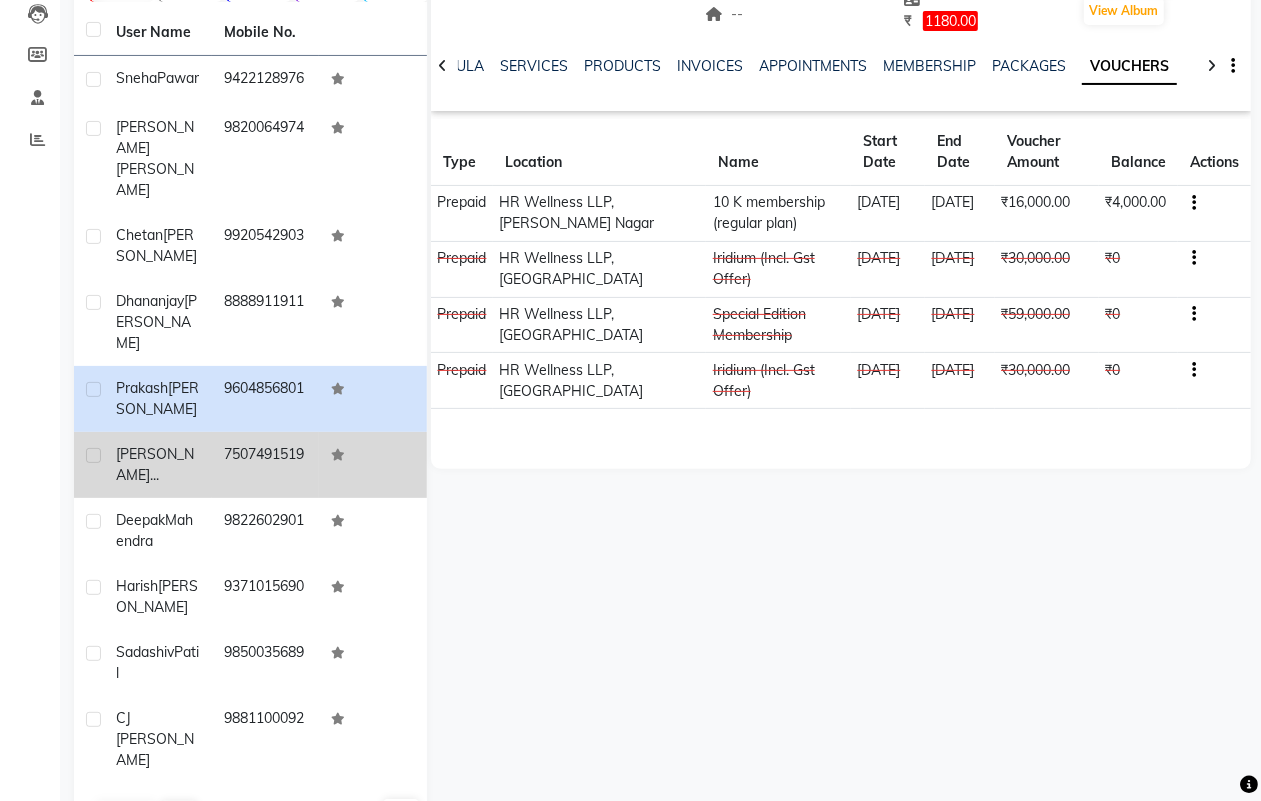 scroll, scrollTop: 240, scrollLeft: 0, axis: vertical 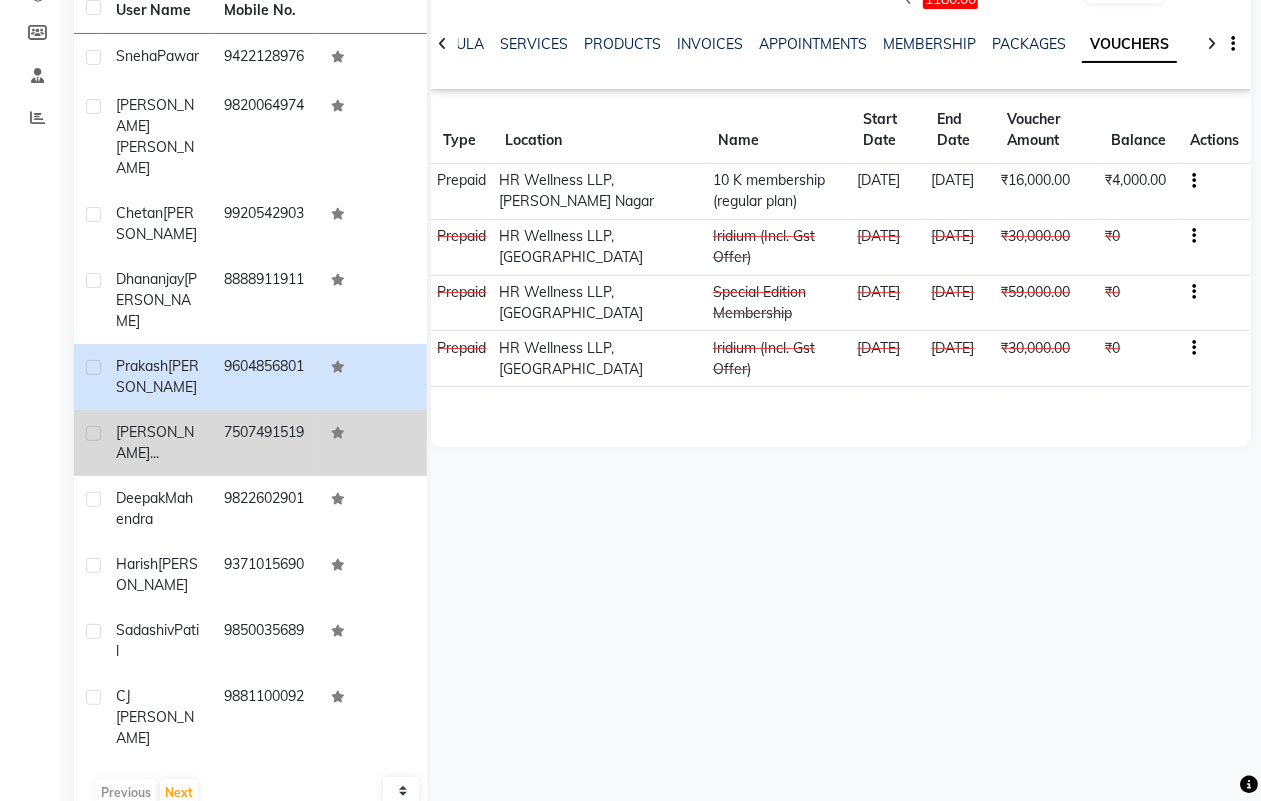 click on "7507491519" 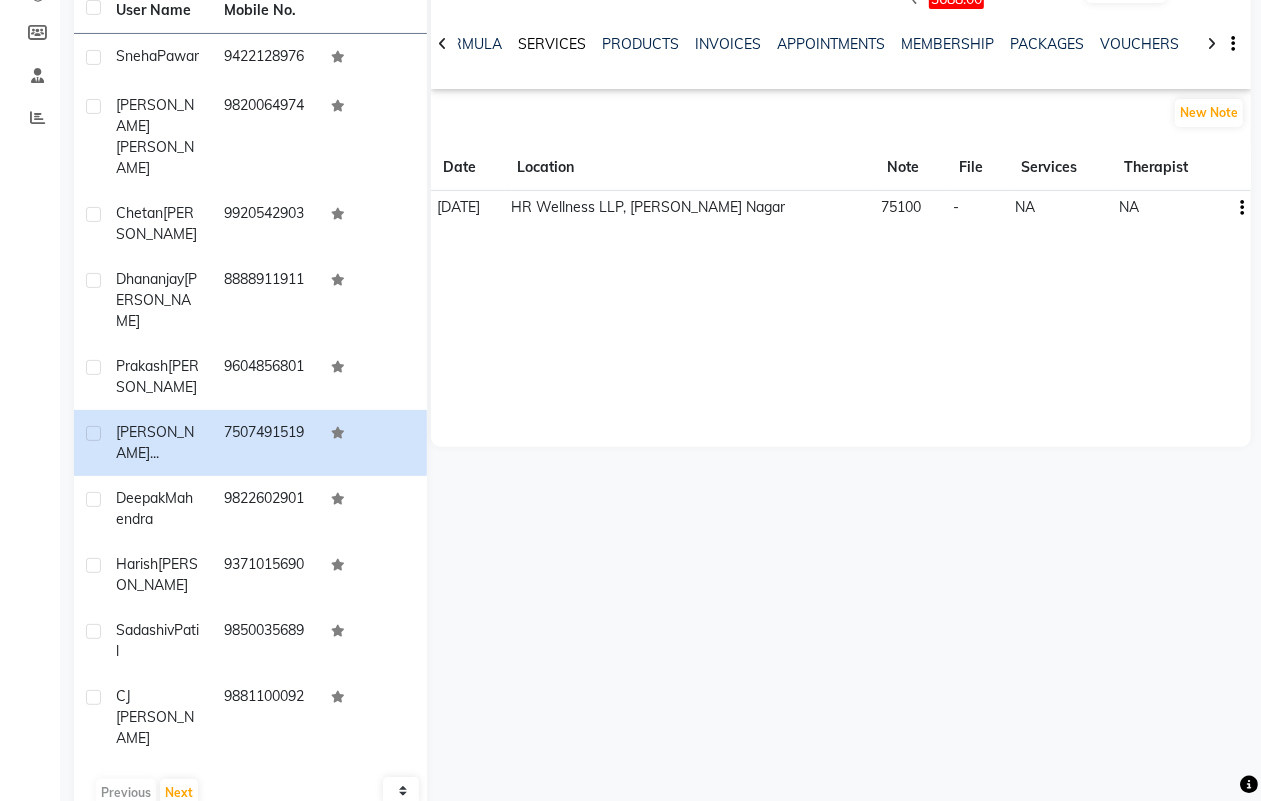 click on "SERVICES" 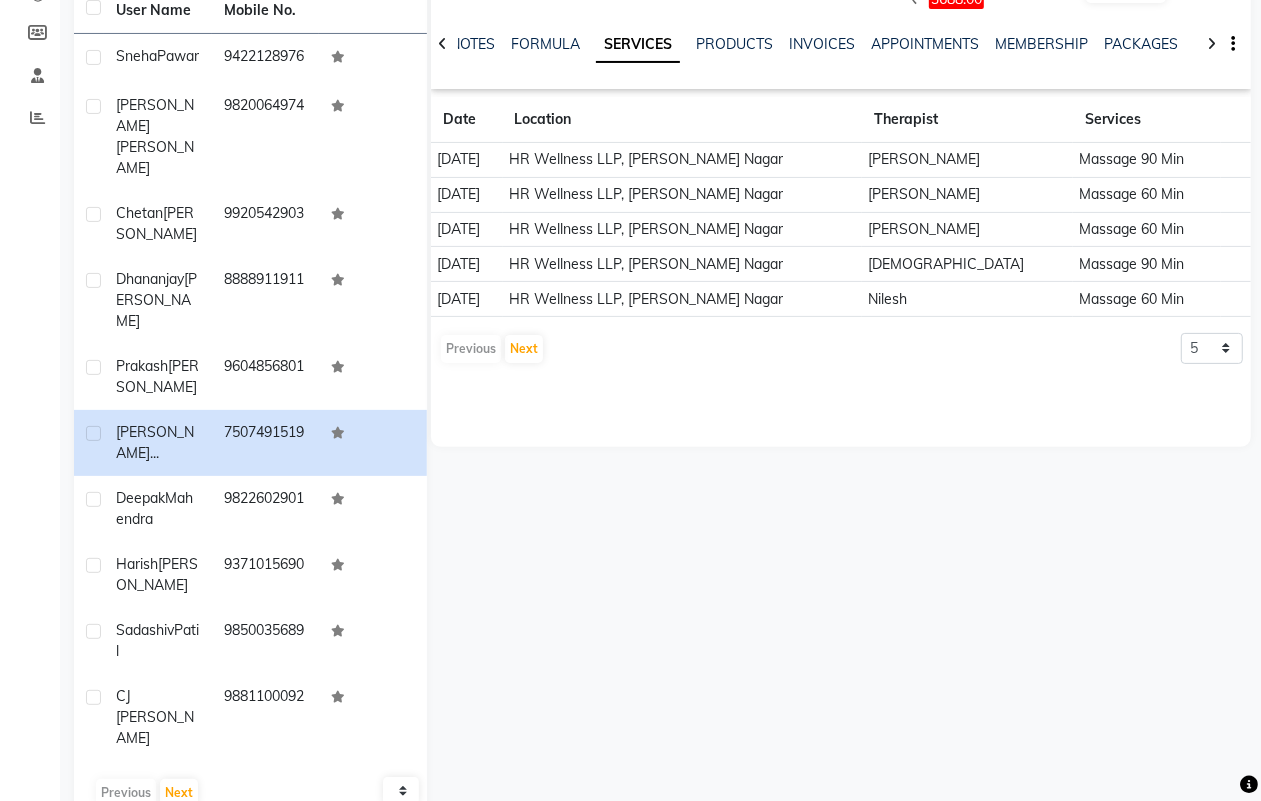 click 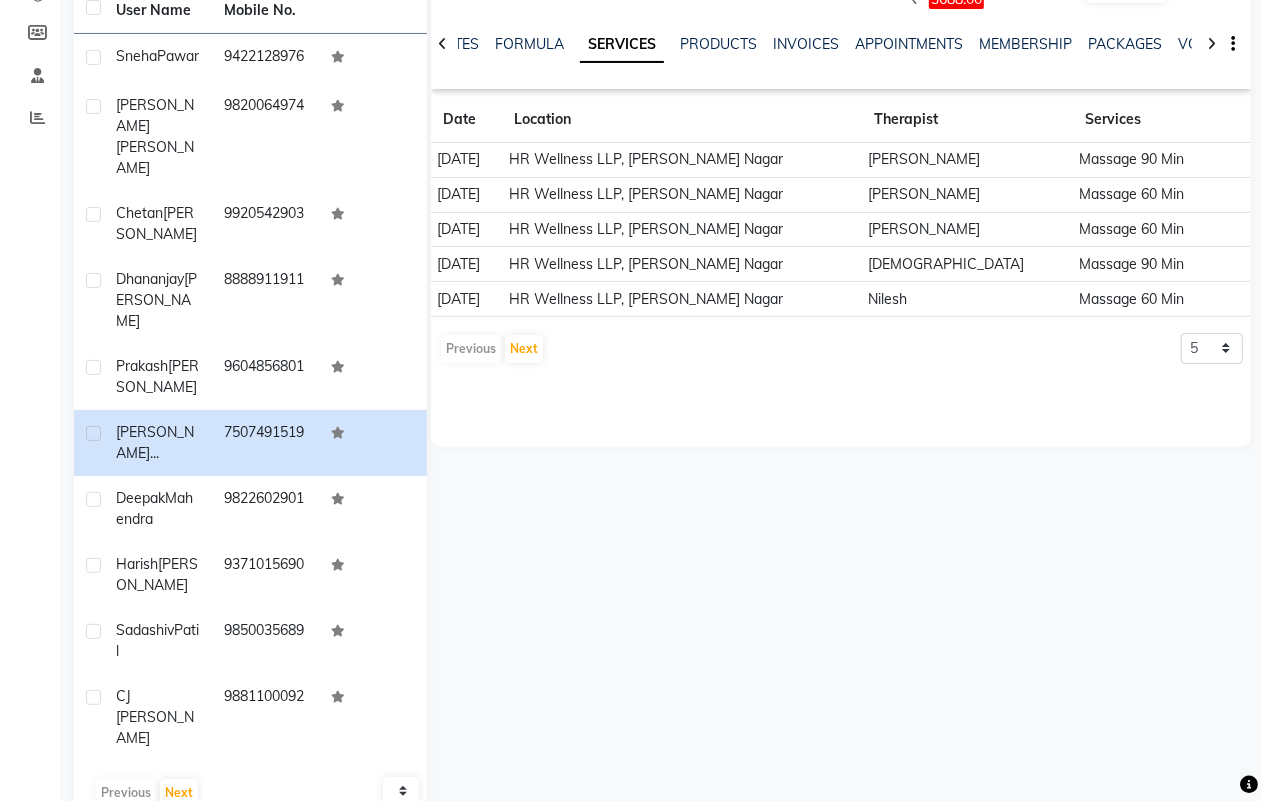 click 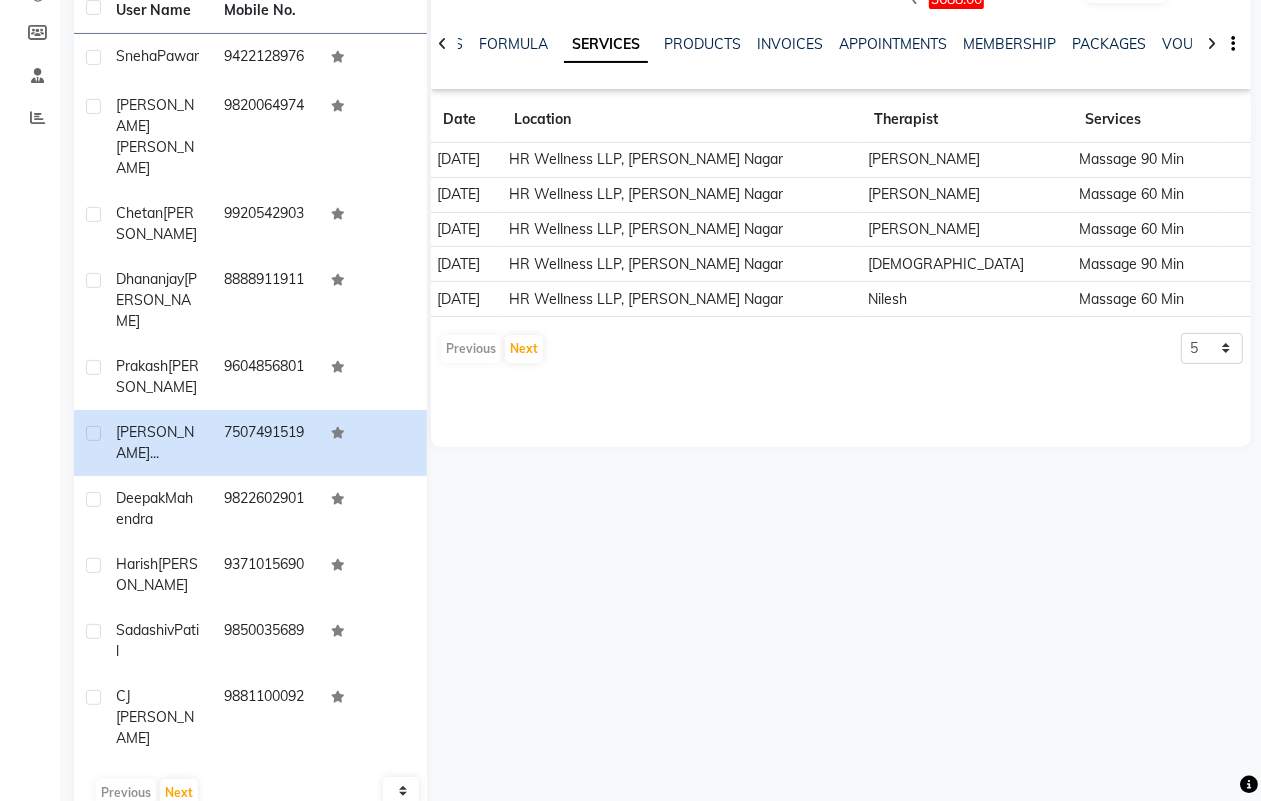 click 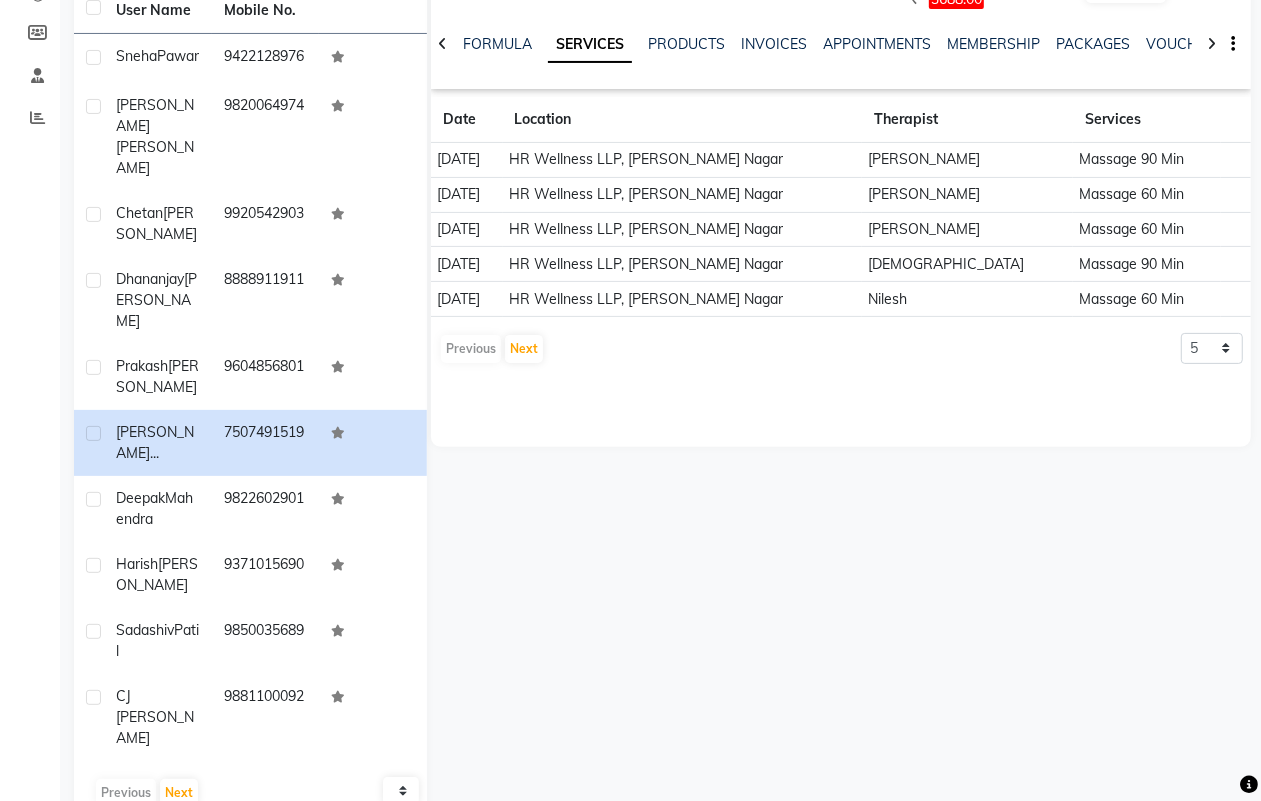 click 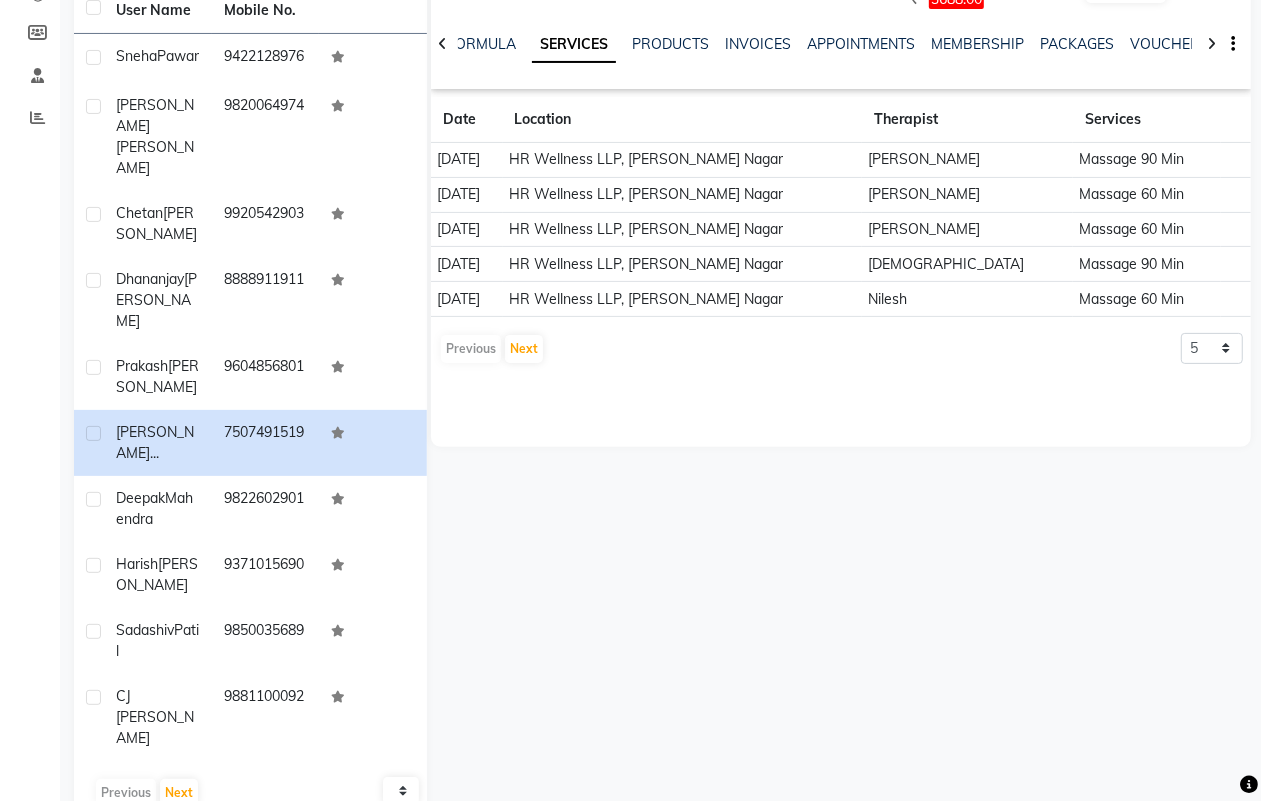 click 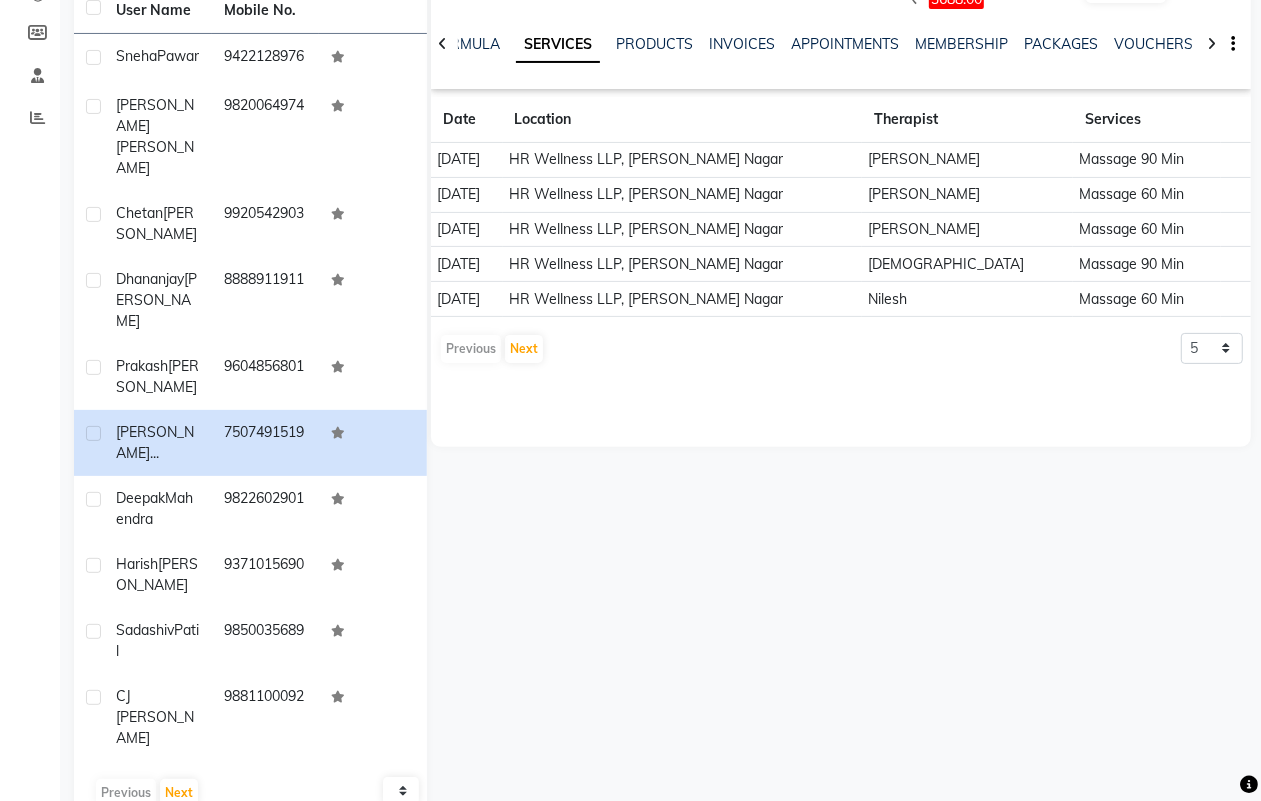 click 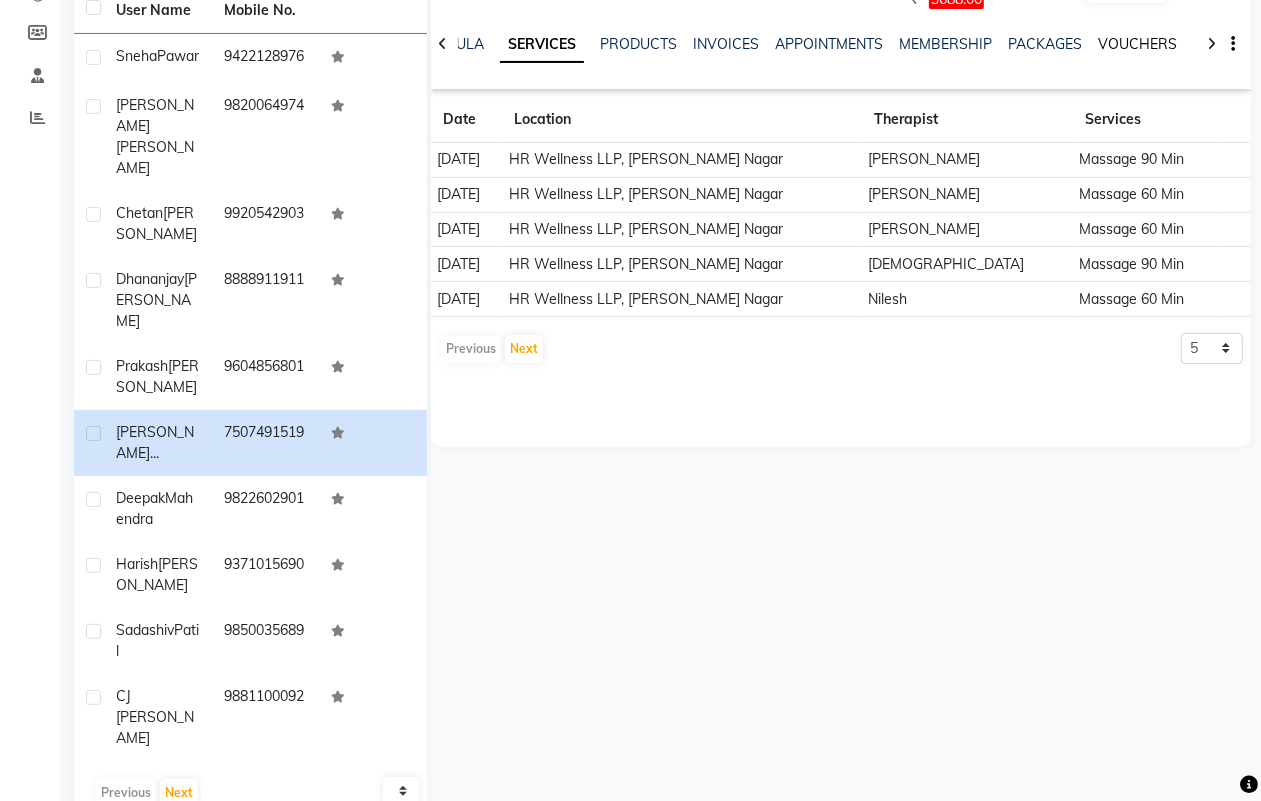 click on "VOUCHERS" 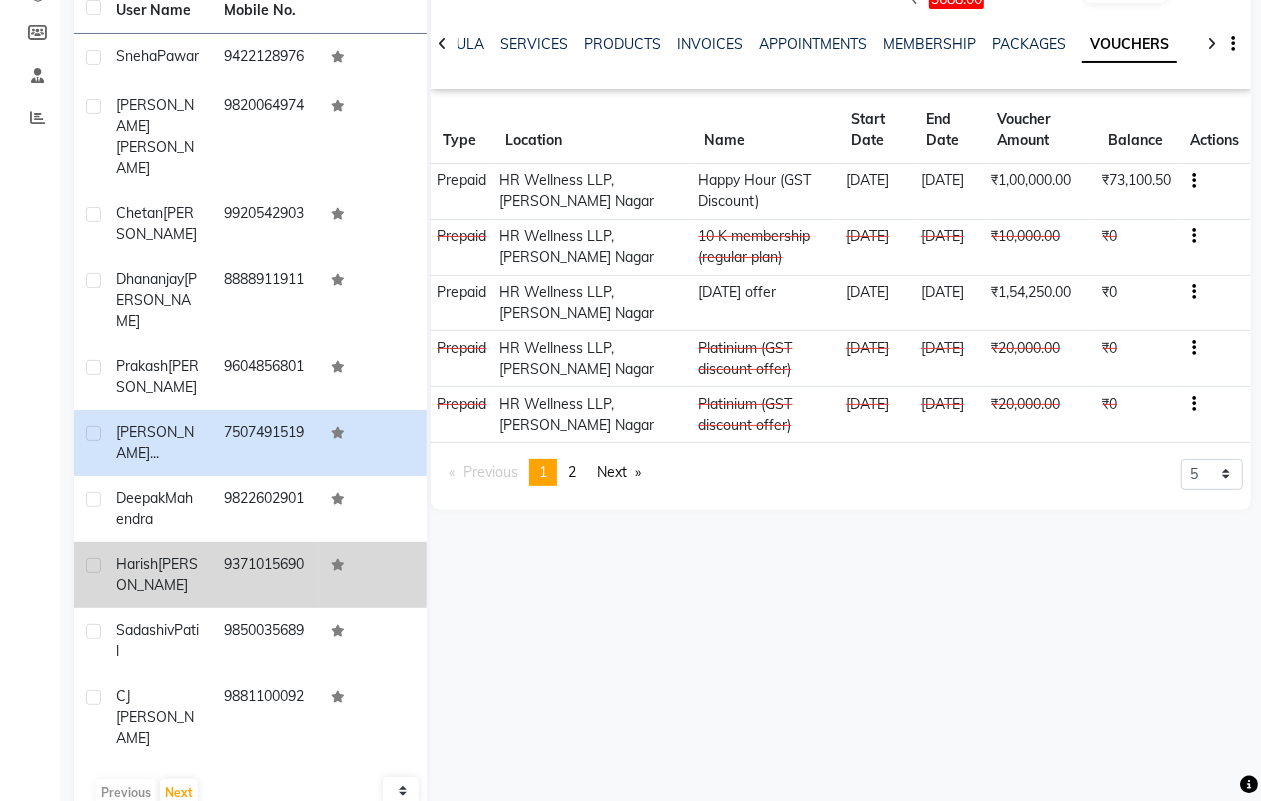 click on "9371015690" 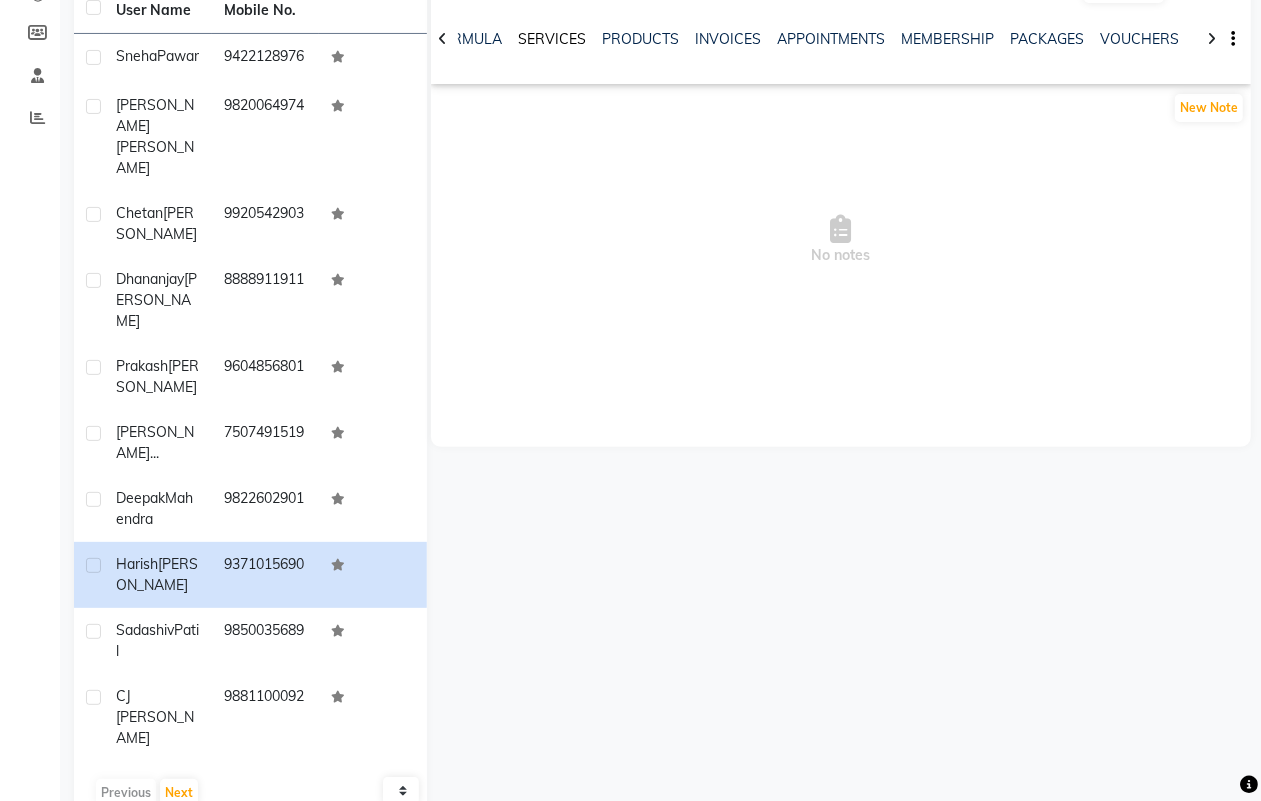 click on "SERVICES" 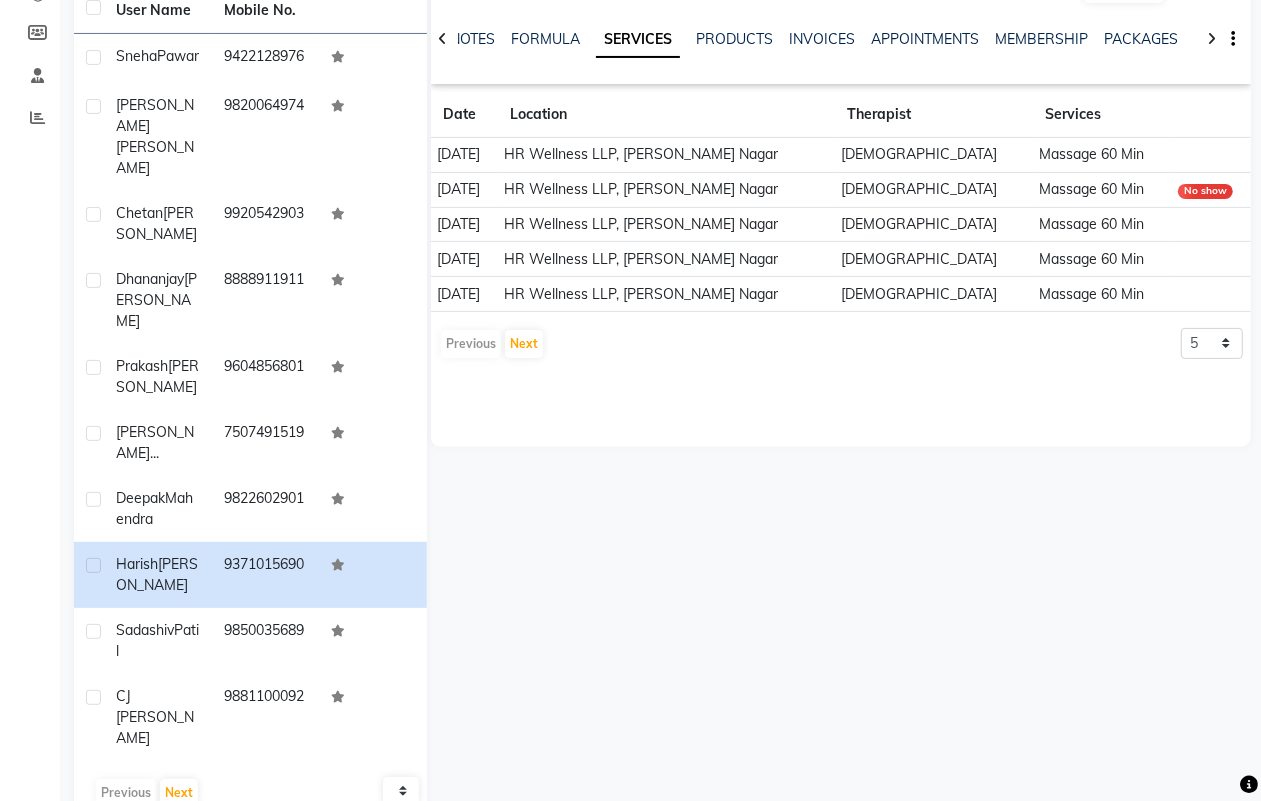 click 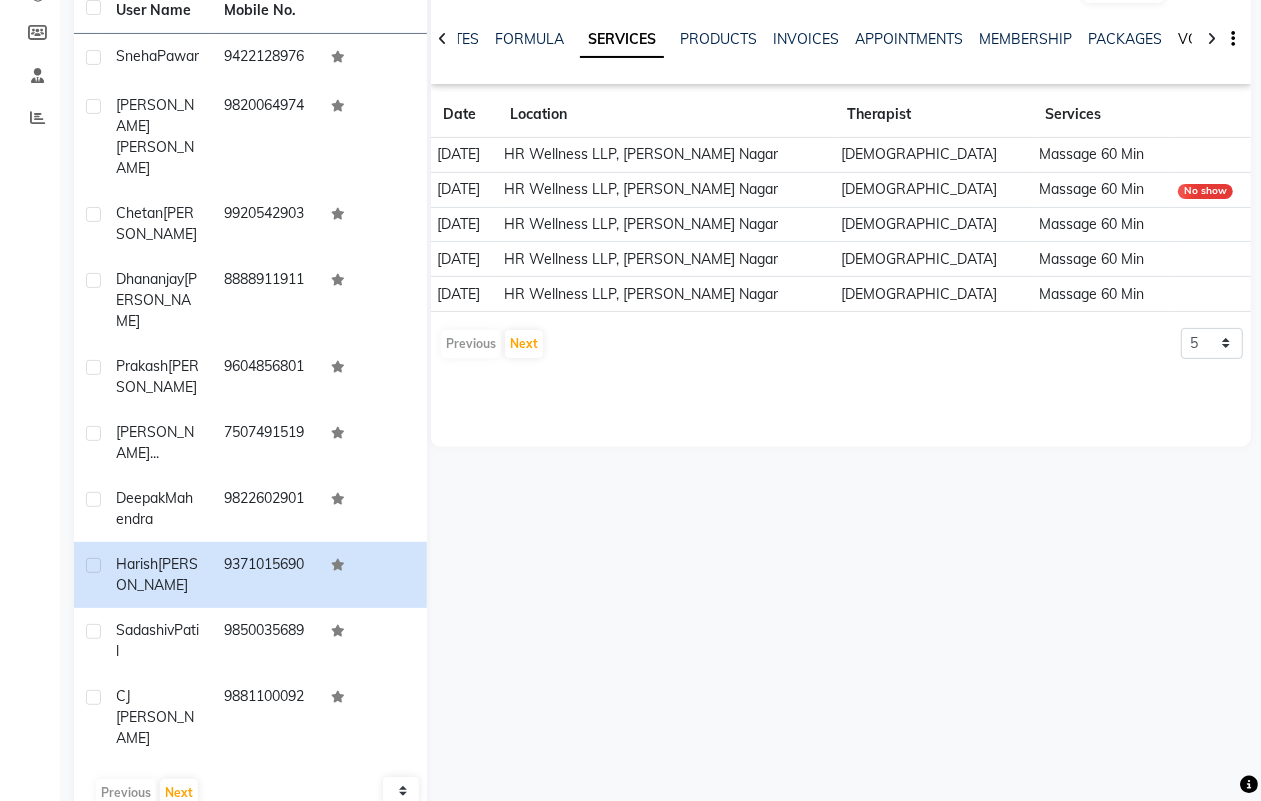 click on "VOUCHERS" 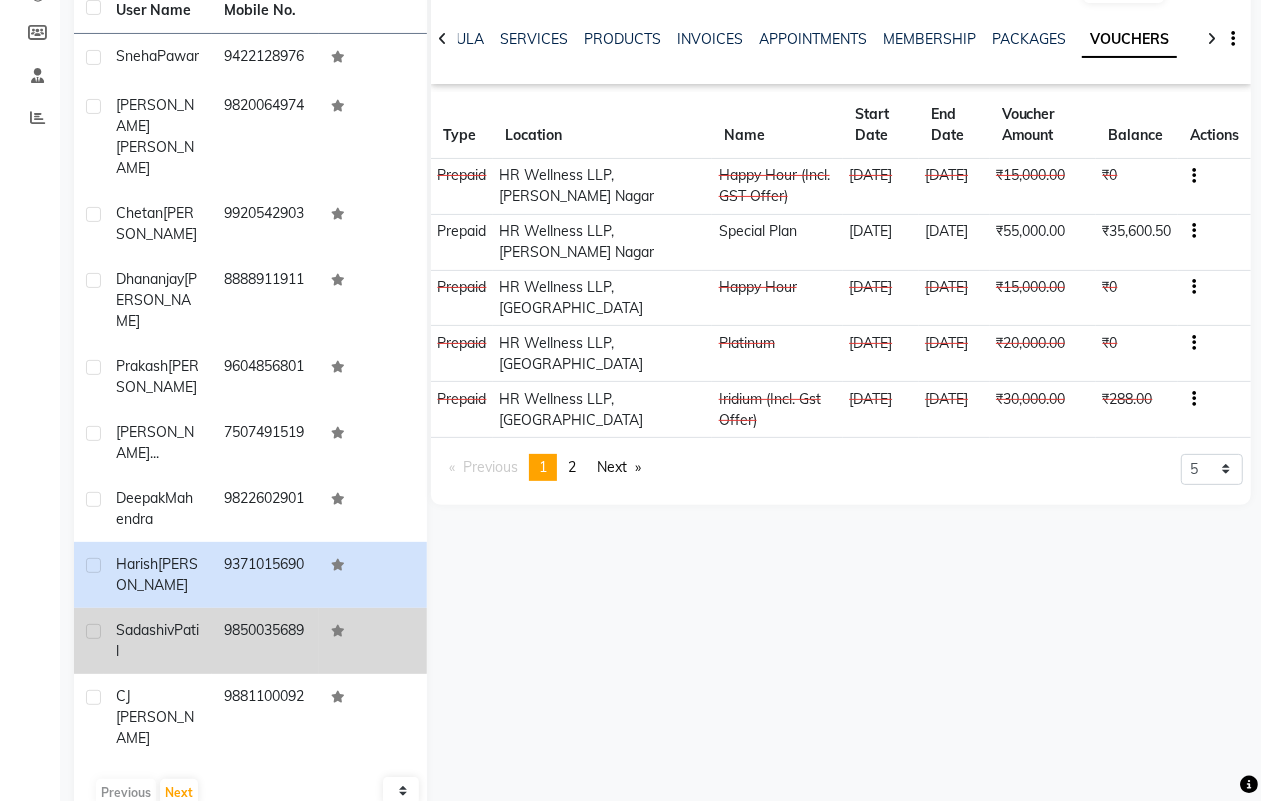 click on "9850035689" 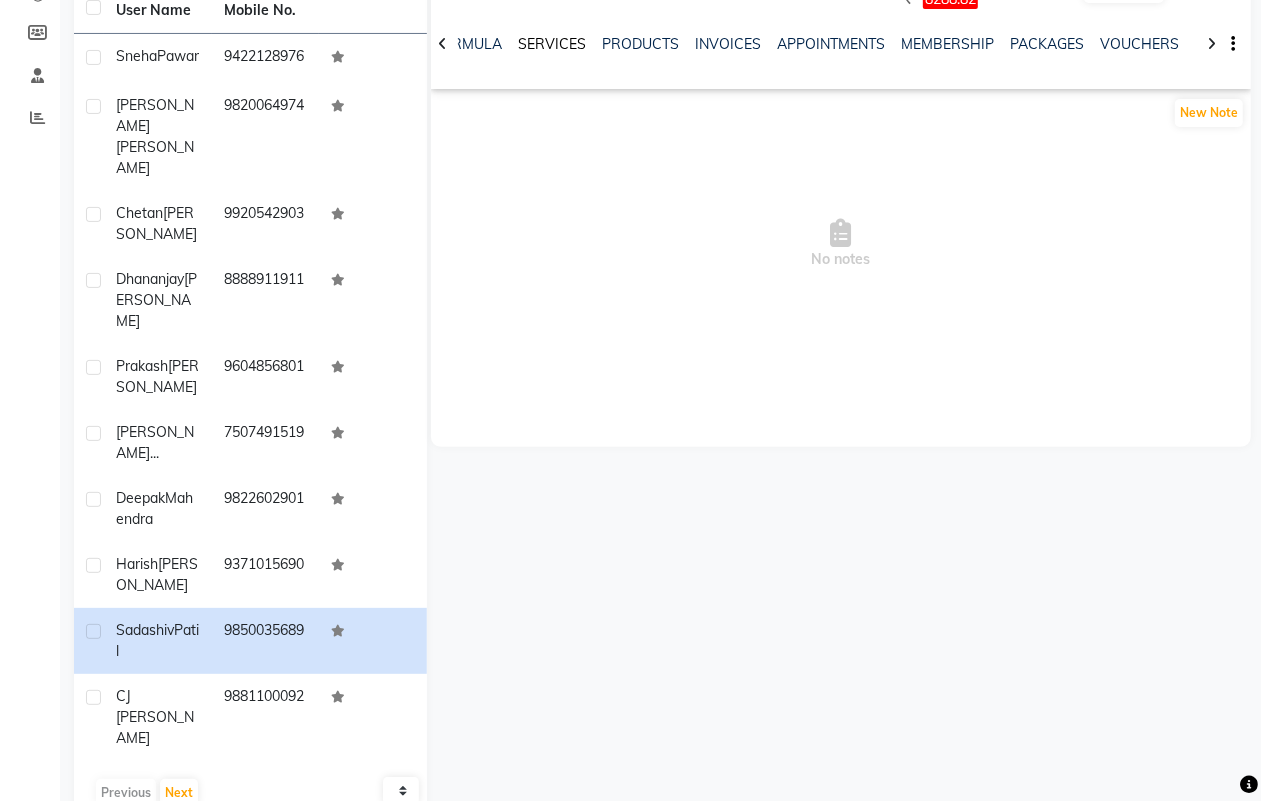 click on "SERVICES" 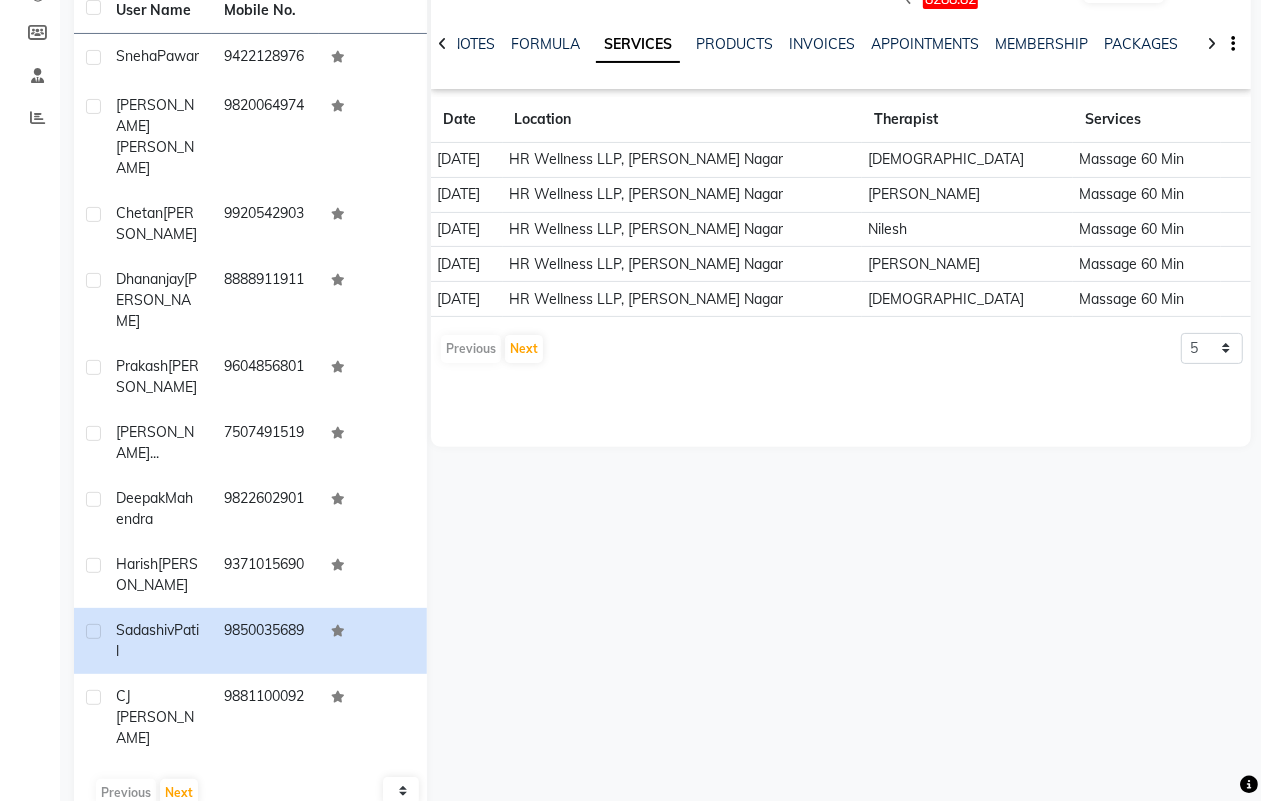 click 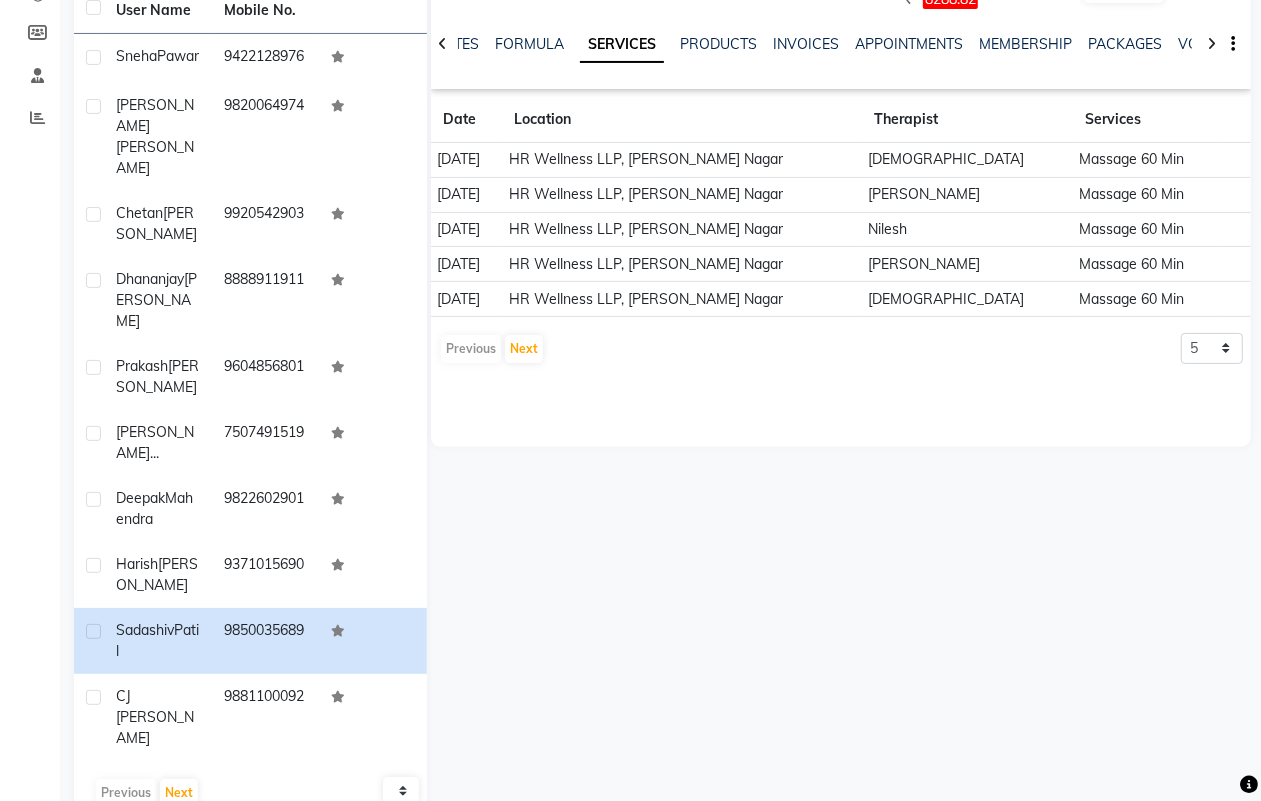 click 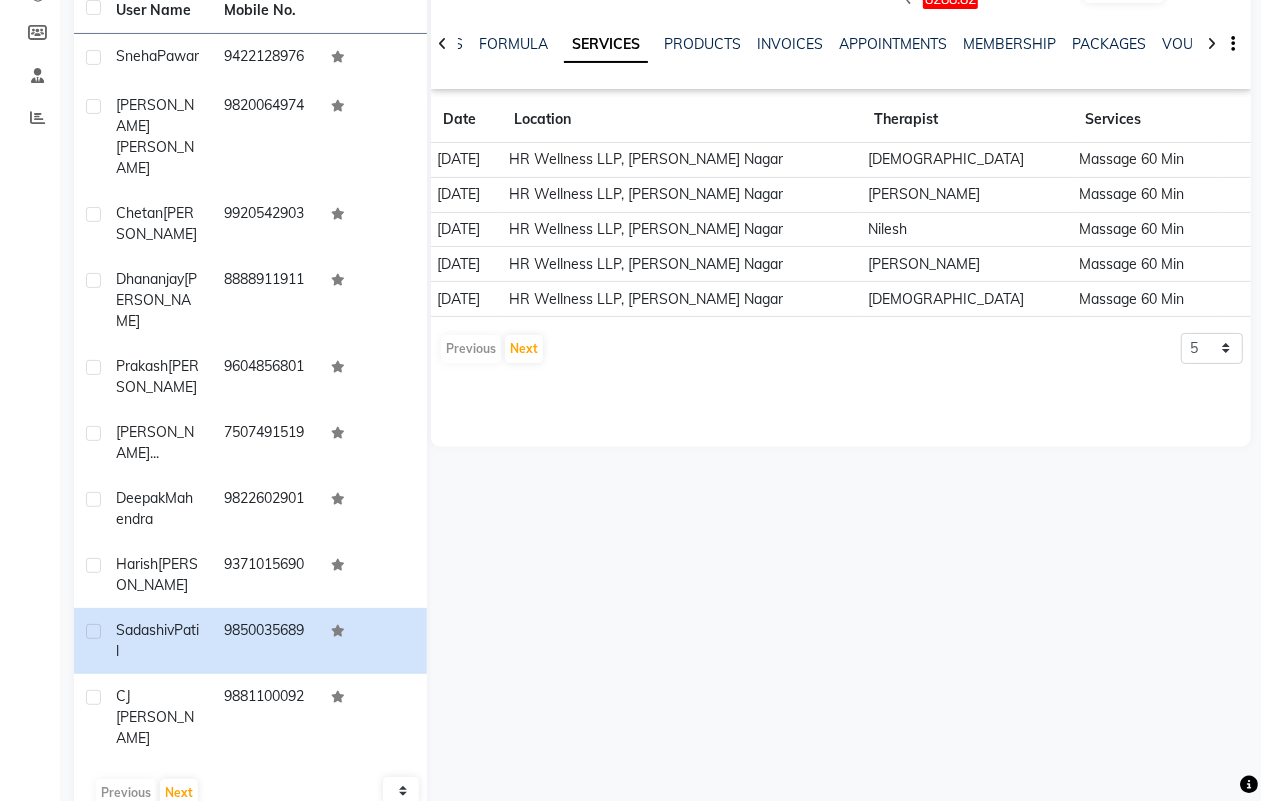 click 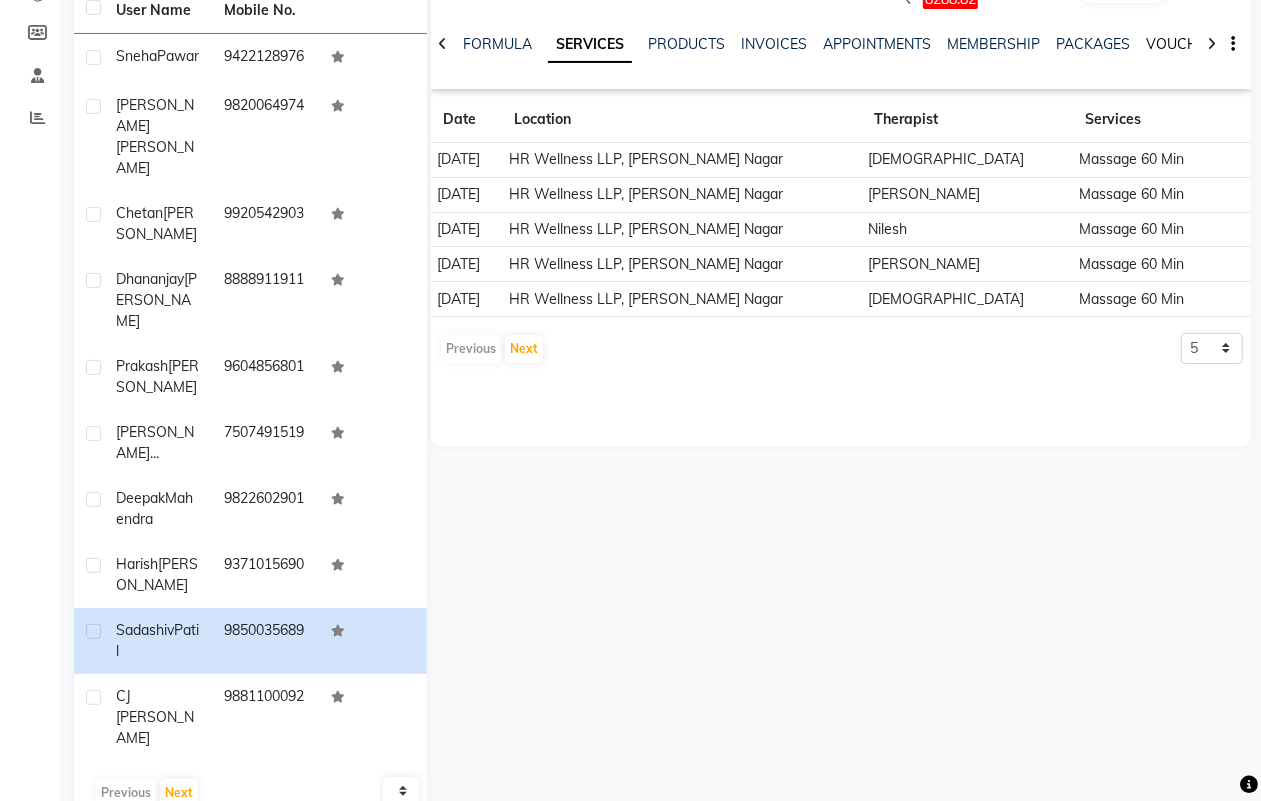 click on "VOUCHERS" 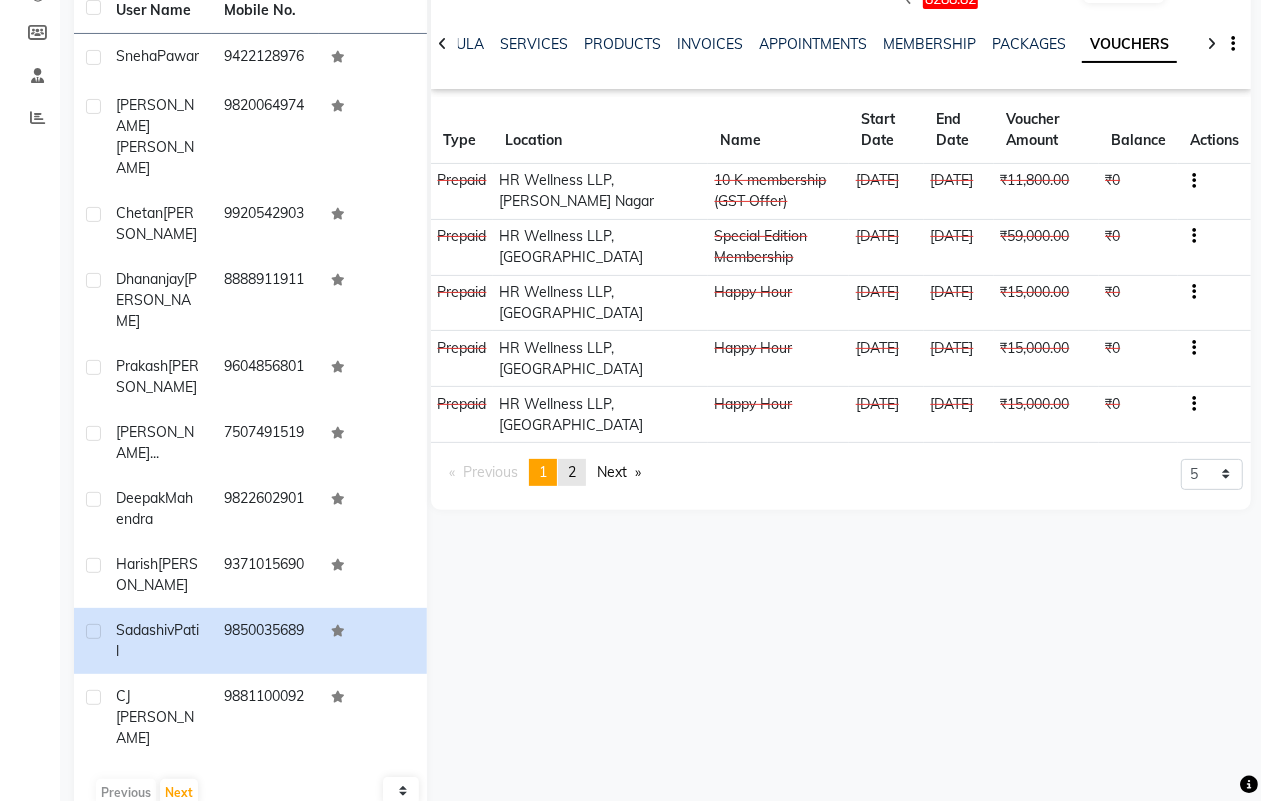 click on "2" 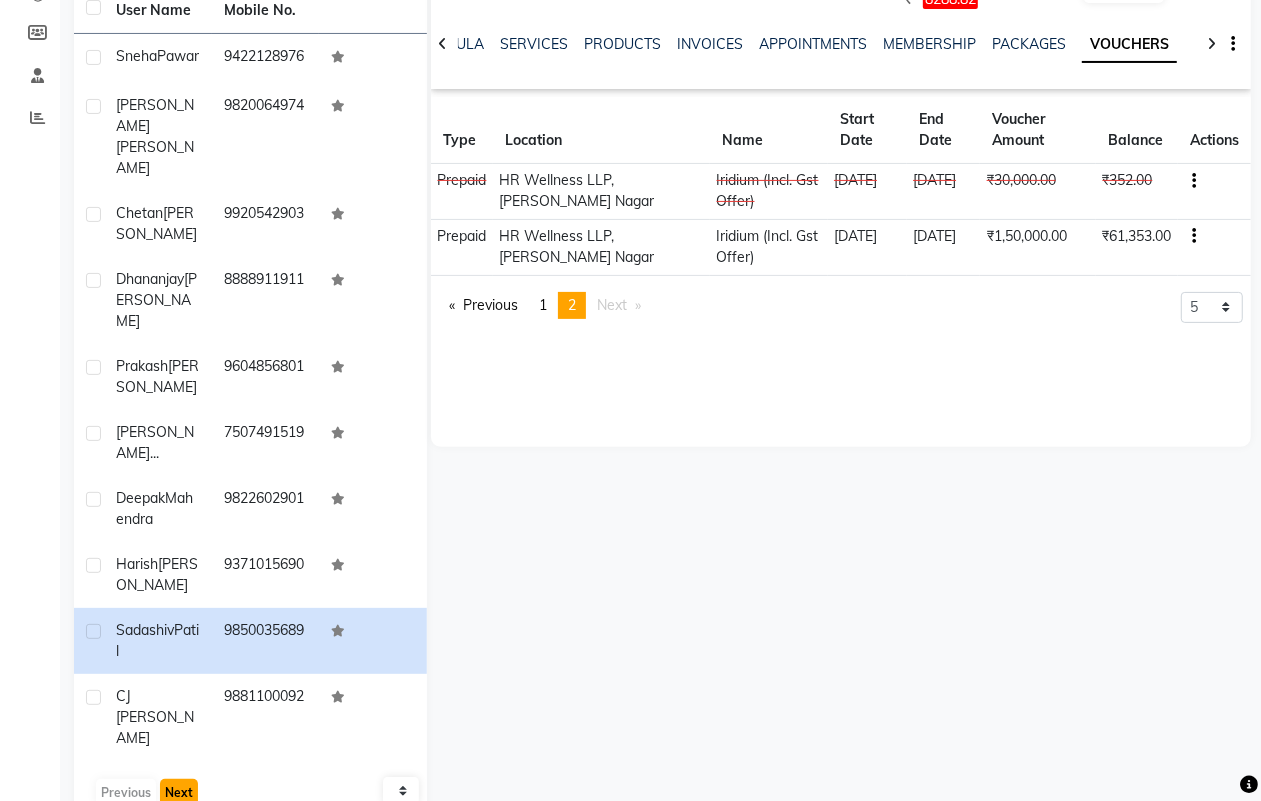 click on "Next" 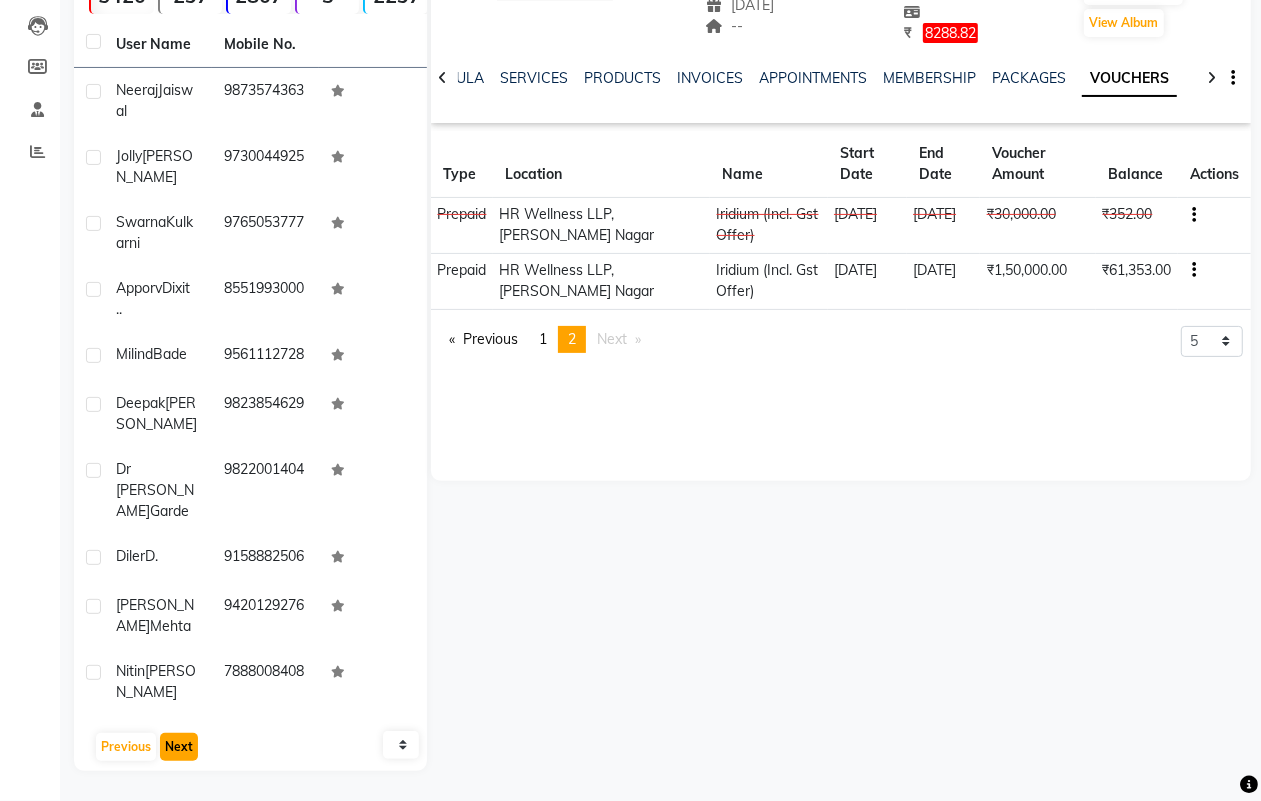 scroll, scrollTop: 218, scrollLeft: 0, axis: vertical 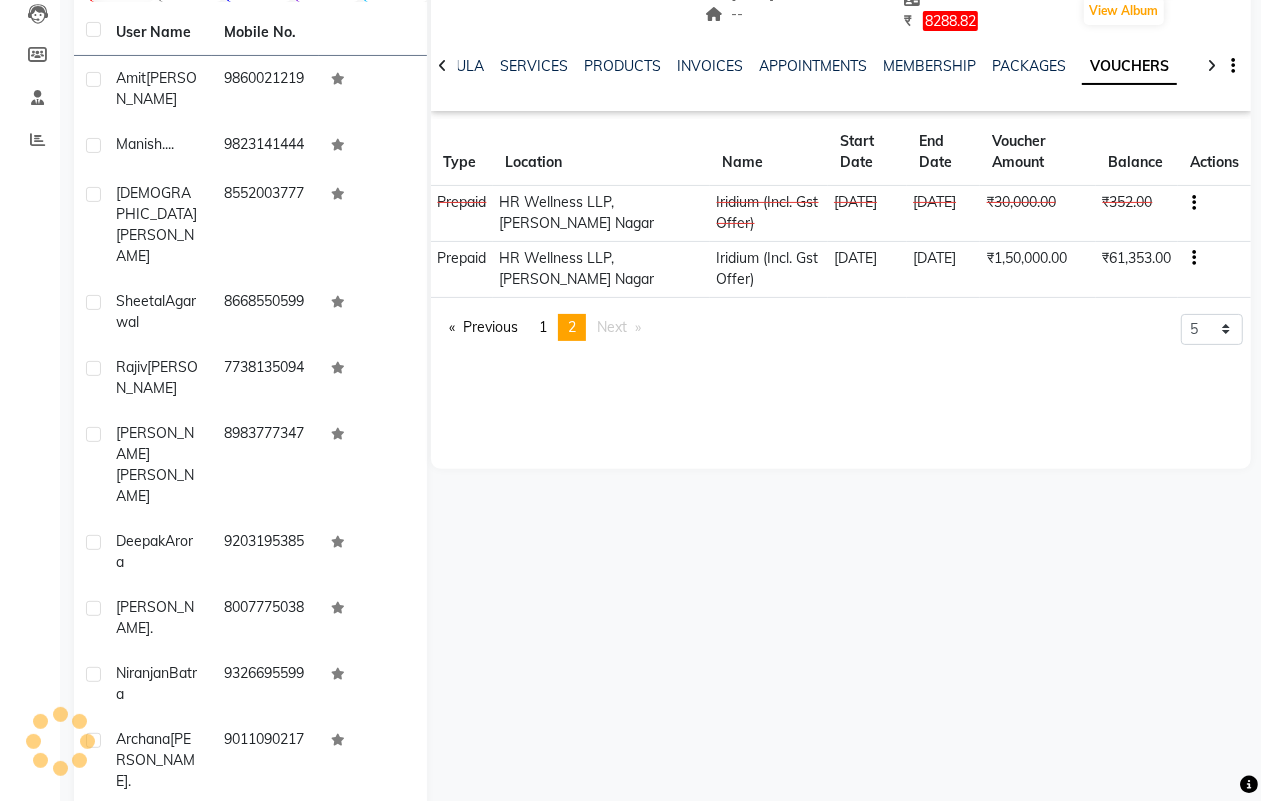 click on "NOTES FORMULA SERVICES PRODUCTS INVOICES APPOINTMENTS MEMBERSHIP PACKAGES VOUCHERS GIFTCARDS POINTS FORMS FAMILY CARDS WALLET" 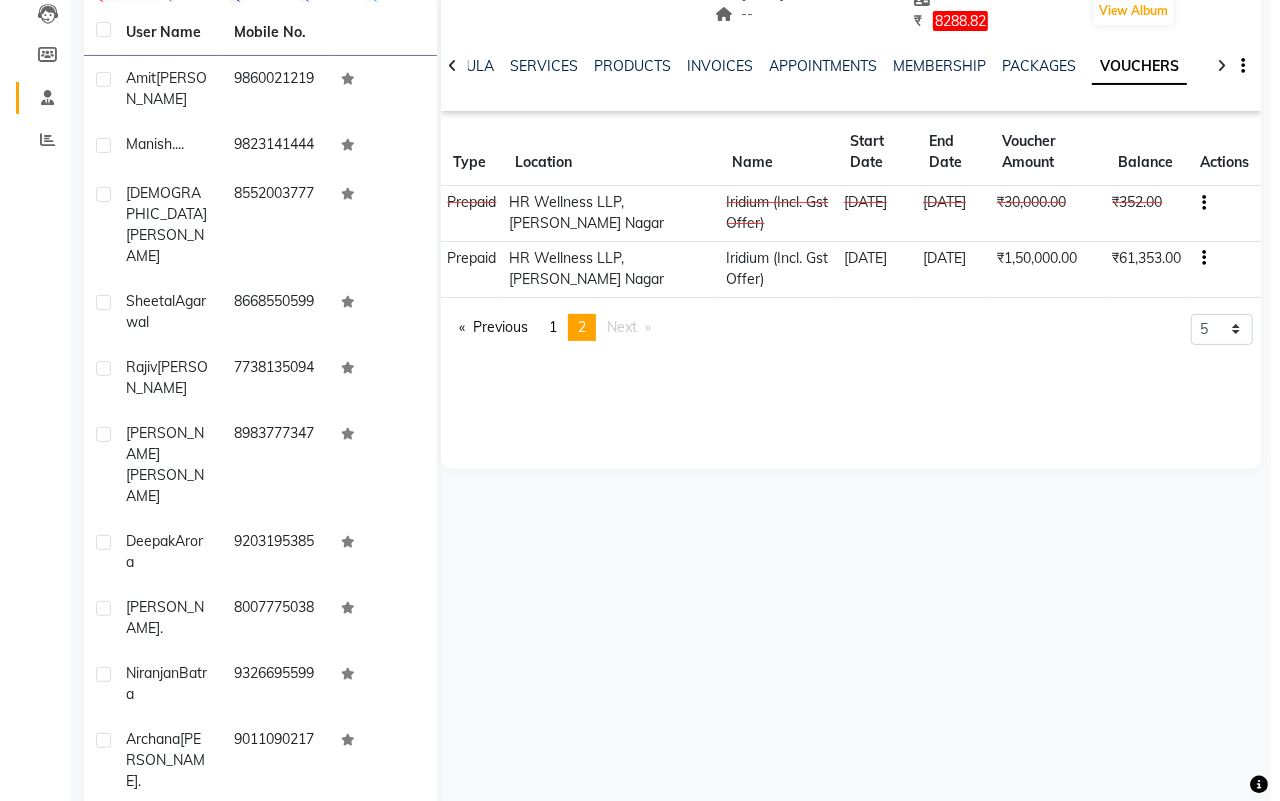 scroll, scrollTop: 0, scrollLeft: 0, axis: both 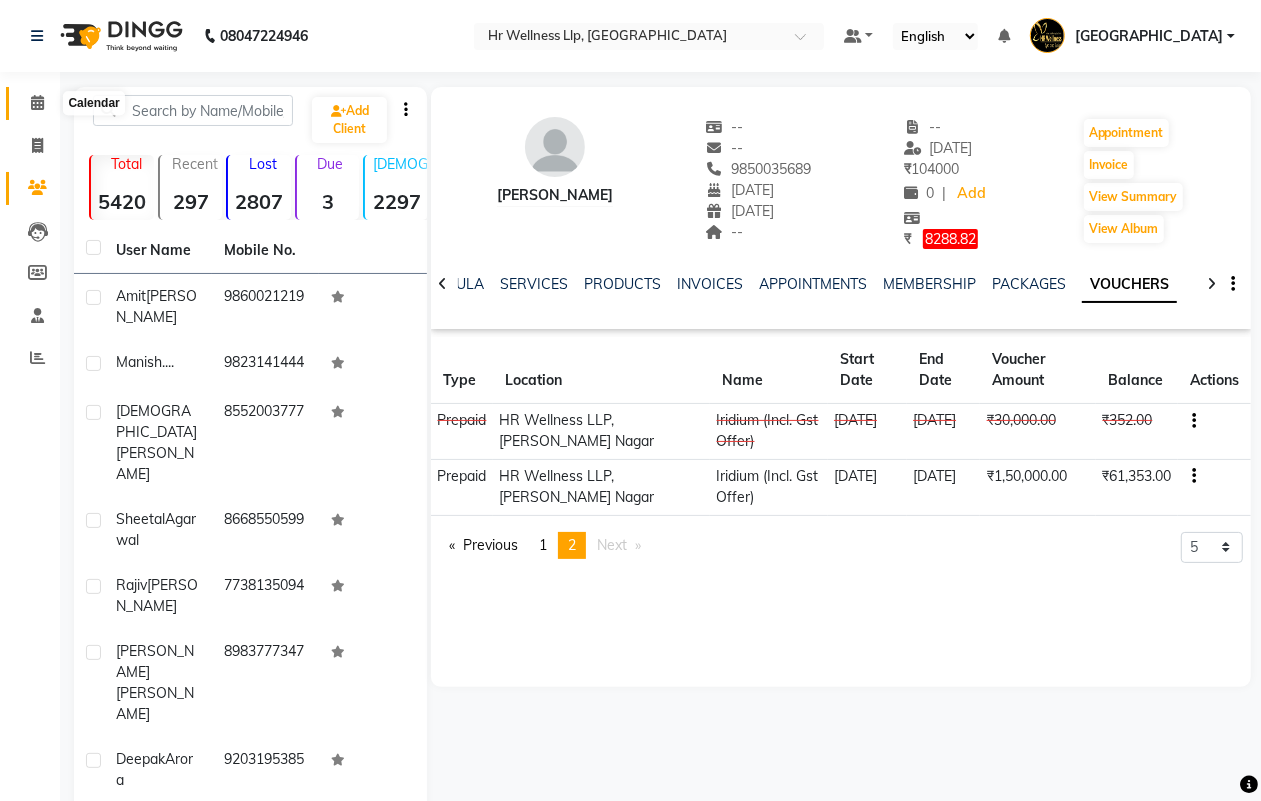 click 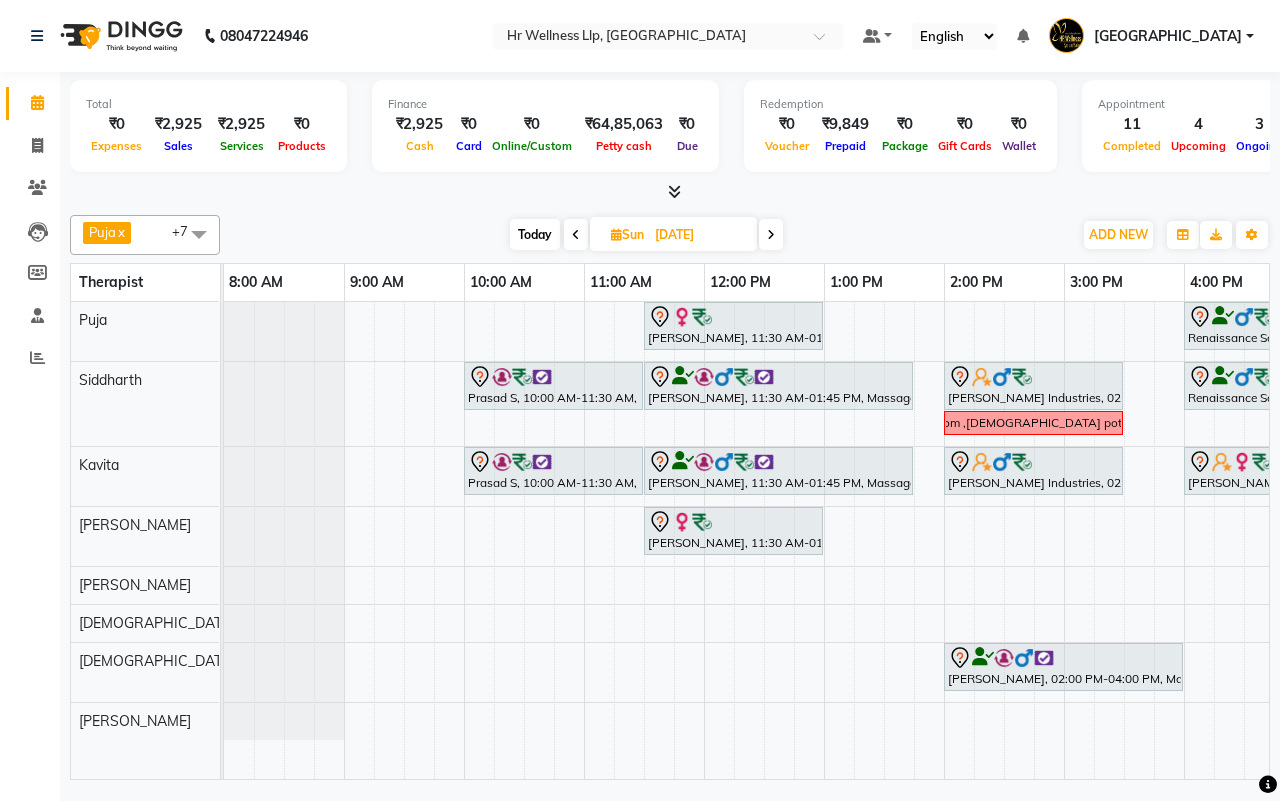 click on "Today  Sun 13-07-2025" at bounding box center (646, 235) 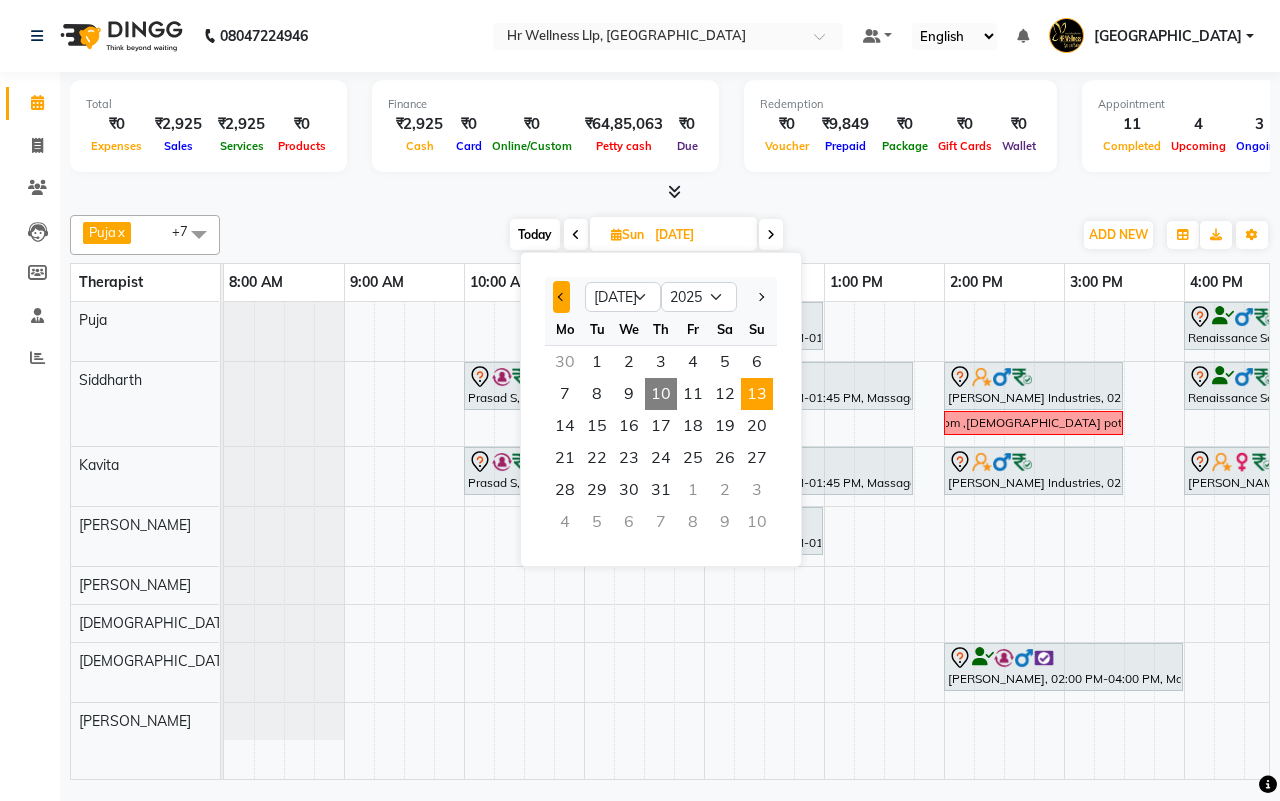 click at bounding box center [561, 297] 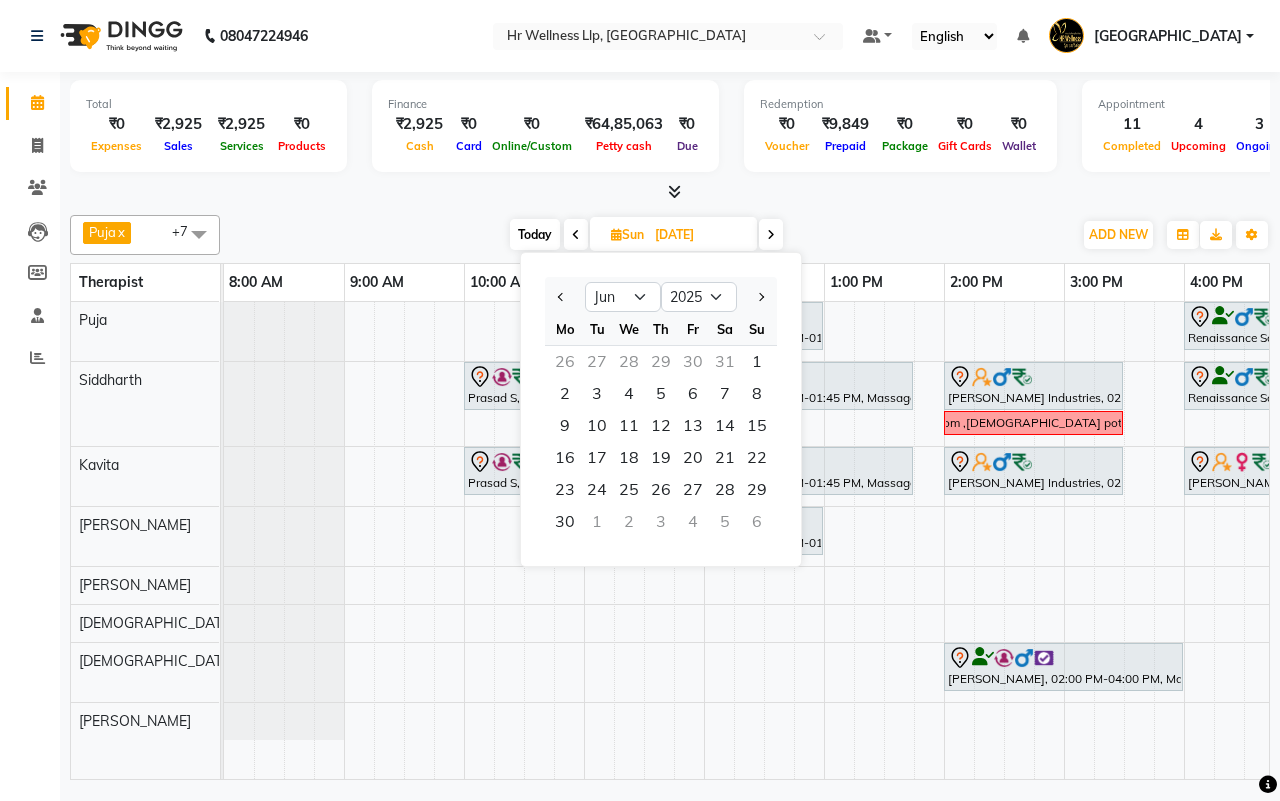 click on "Today  Sun 13-07-2025 Jan Feb Mar Apr May Jun Jul Aug Sep Oct Nov Dec 2015 2016 2017 2018 2019 2020 2021 2022 2023 2024 2025 2026 2027 2028 2029 2030 2031 2032 2033 2034 2035 Mo Tu We Th Fr Sa Su  26   27   28   29   30   31   1   2   3   4   5   6   7   8   9   10   11   12   13   14   15   16   17   18   19   20   21   22   23   24   25   26   27   28   29   30   1   2   3   4   5   6" at bounding box center [646, 235] 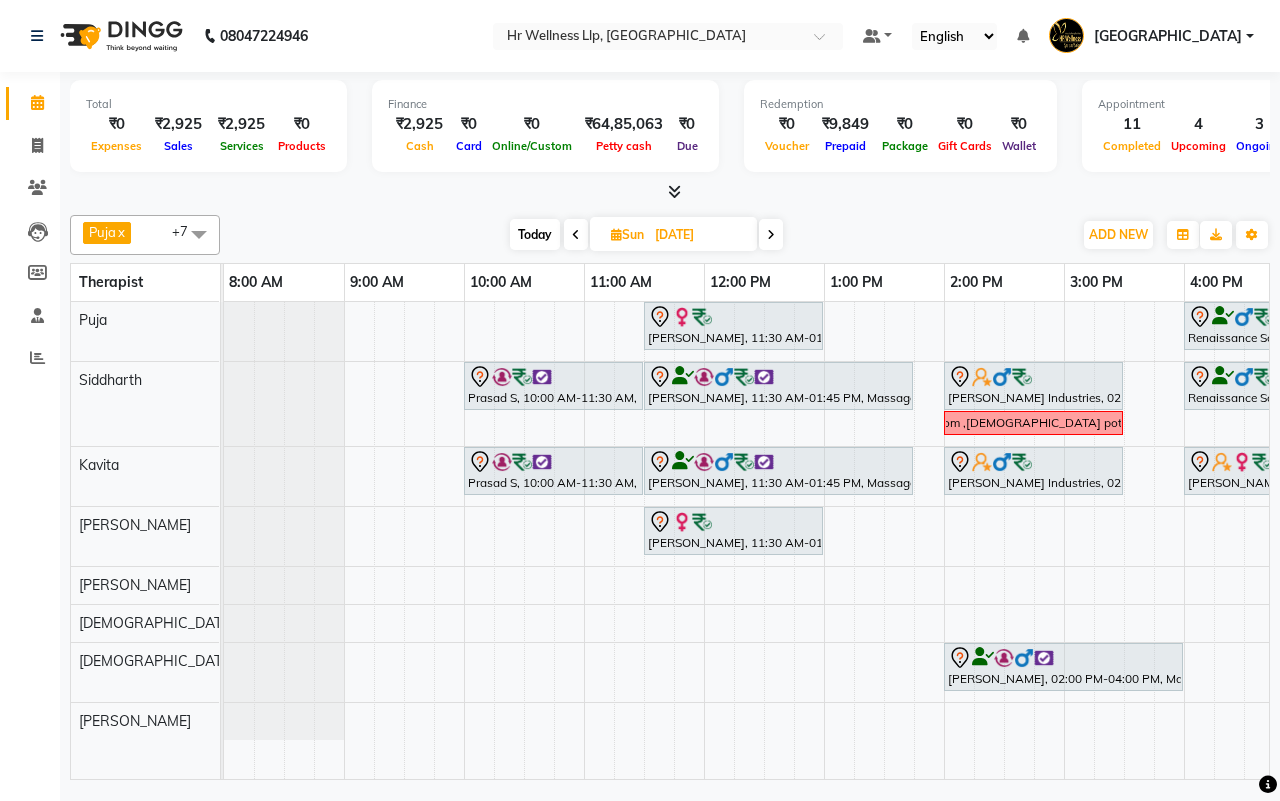 click on "Today" at bounding box center [535, 234] 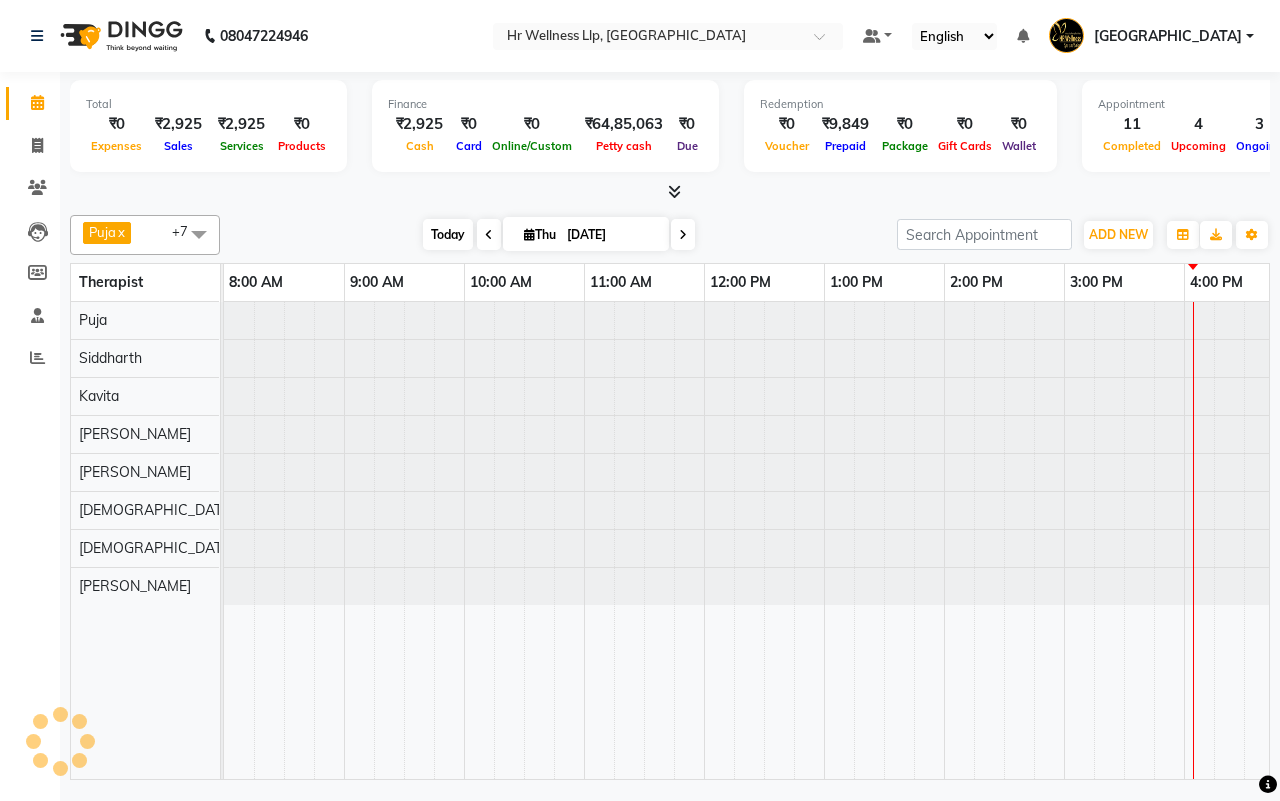 scroll, scrollTop: 0, scrollLeft: 515, axis: horizontal 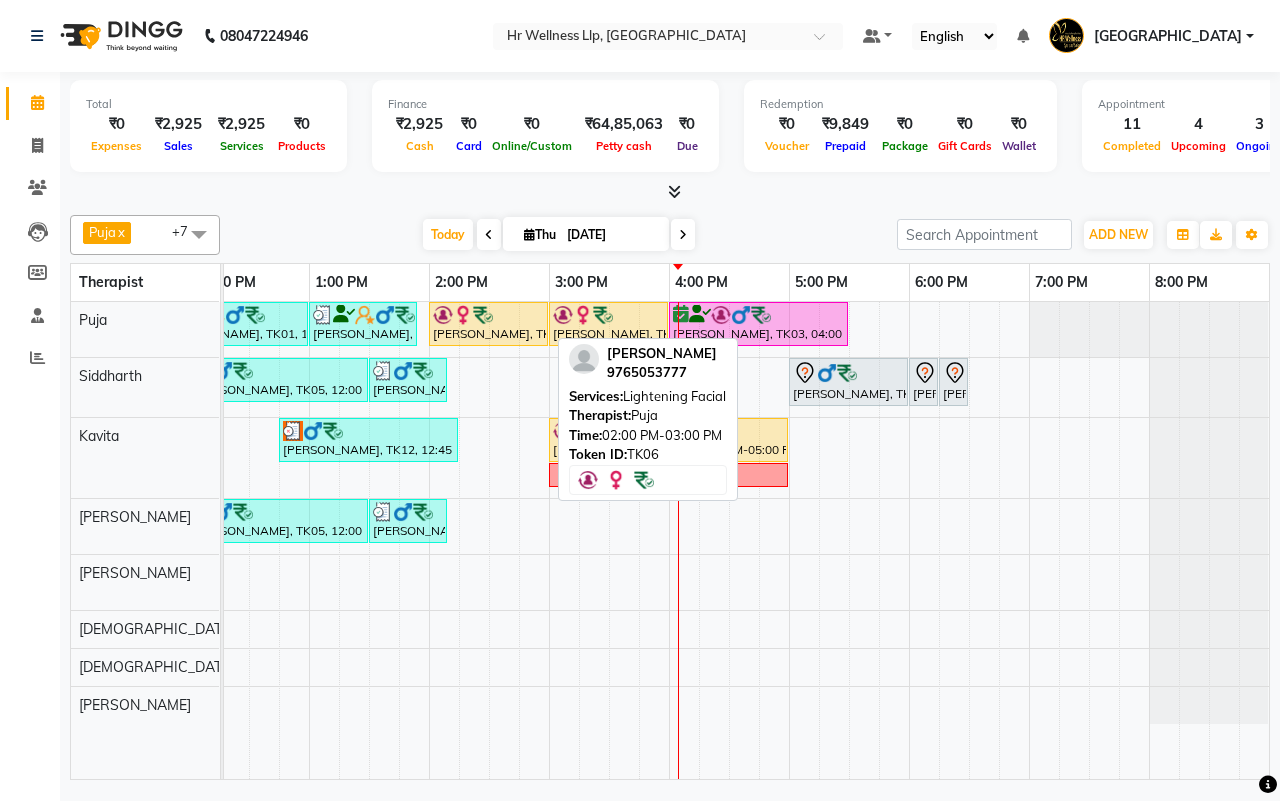 click on "Swarna Kulkarni, TK06, 02:00 PM-03:00 PM, Lightening Facial" at bounding box center (488, 324) 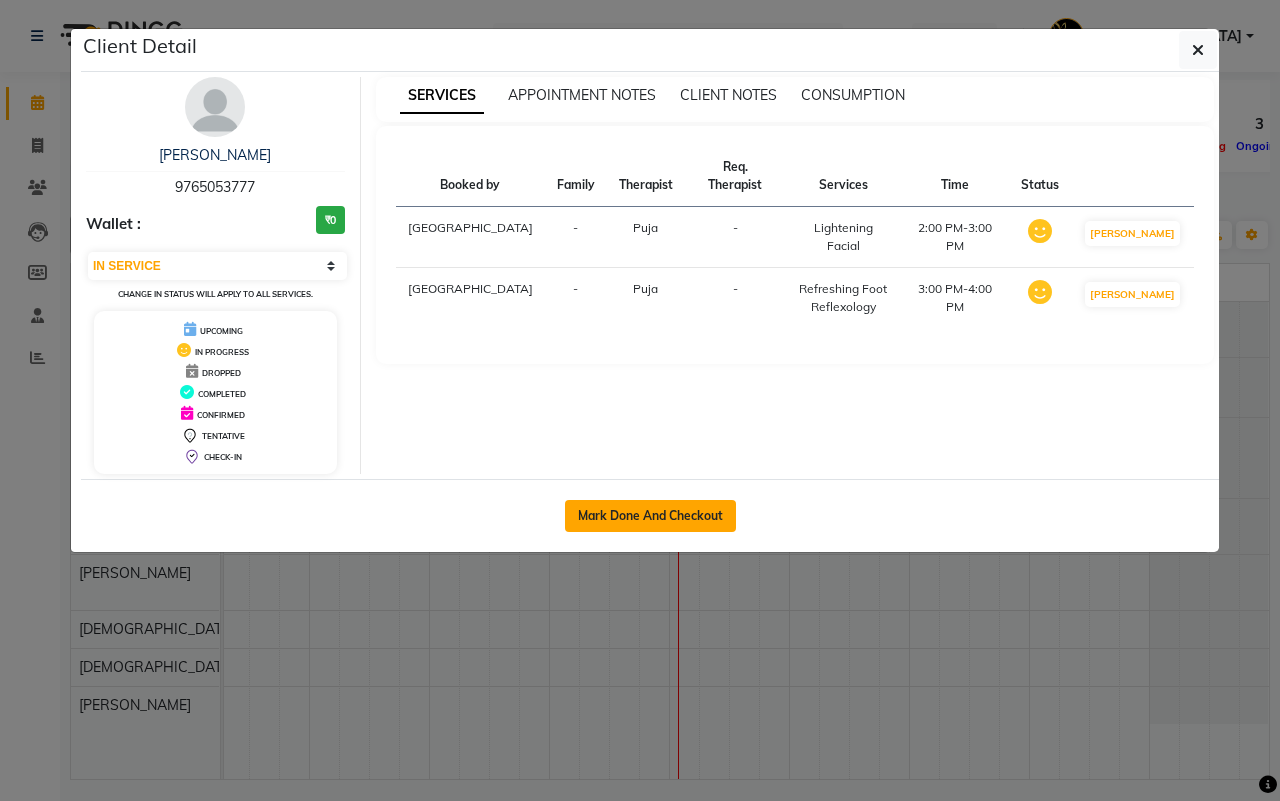 click on "Mark Done And Checkout" 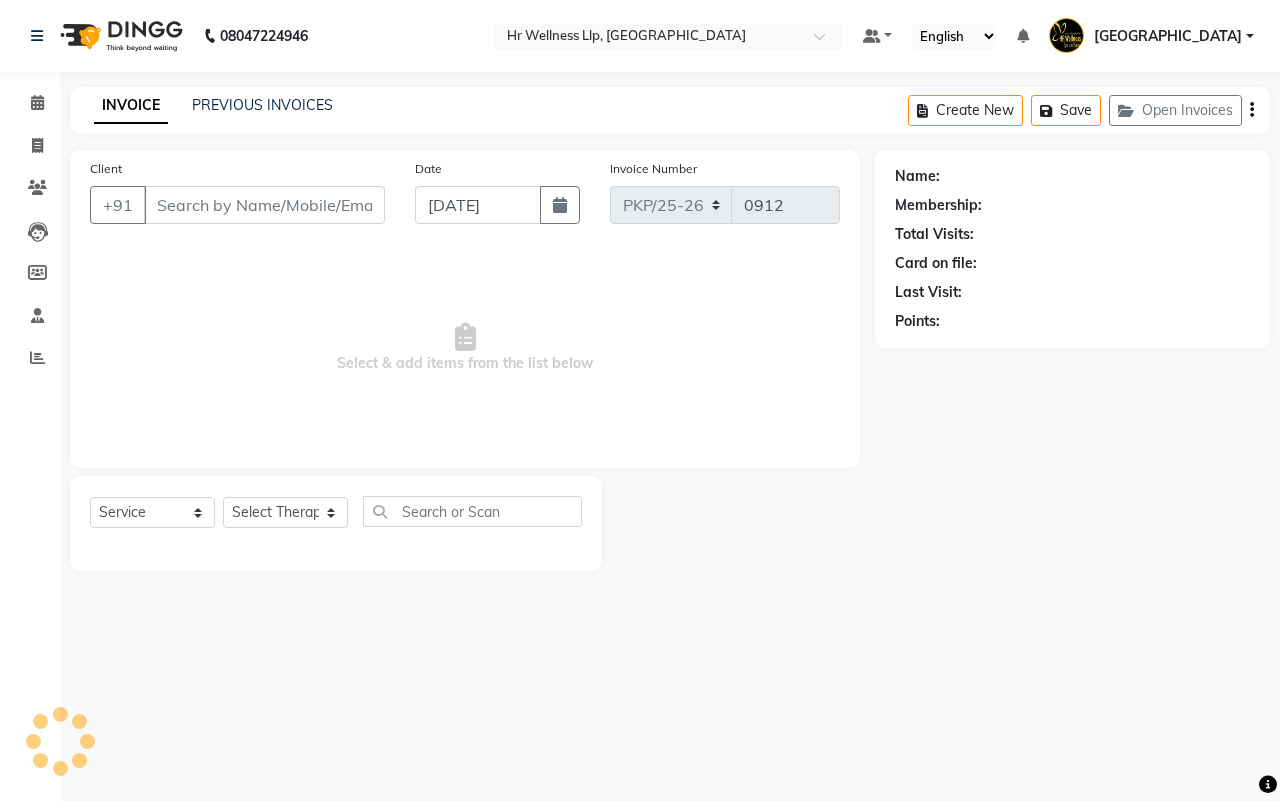 type on "9765053777" 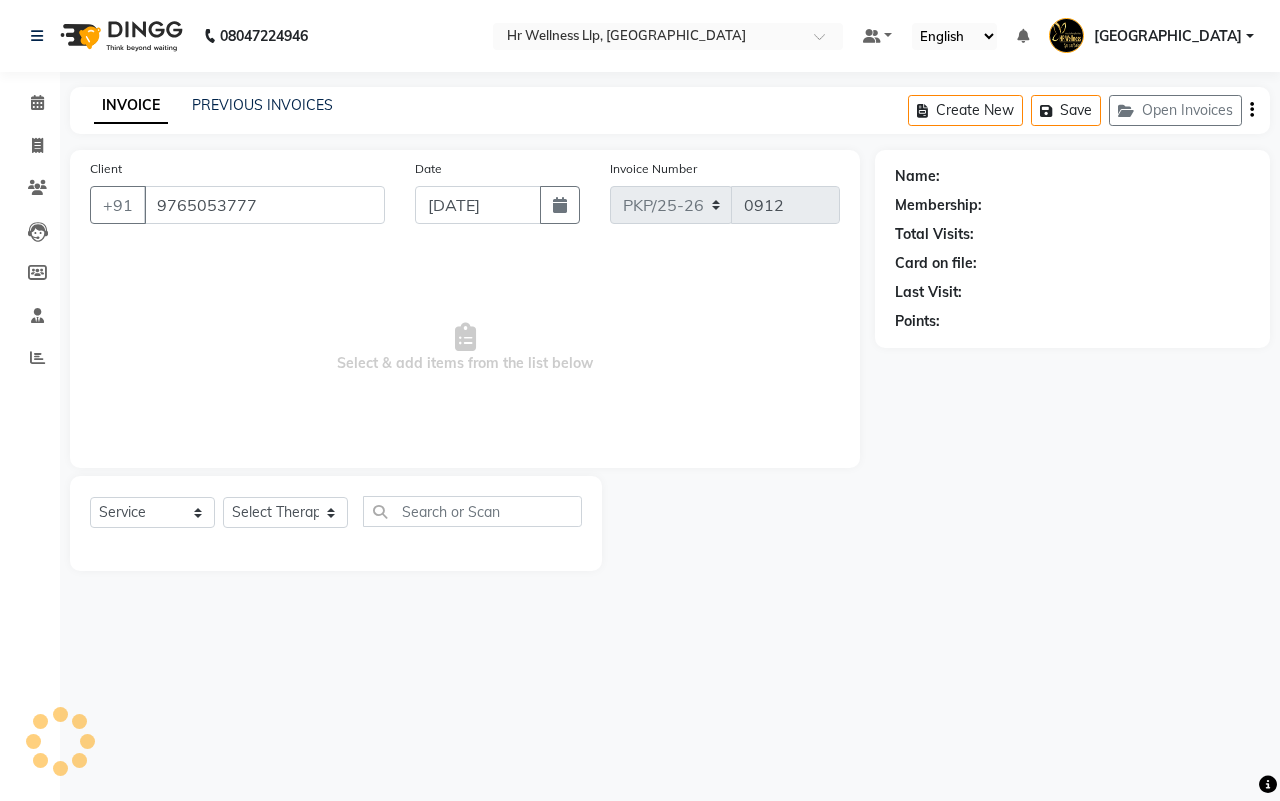 select on "16488" 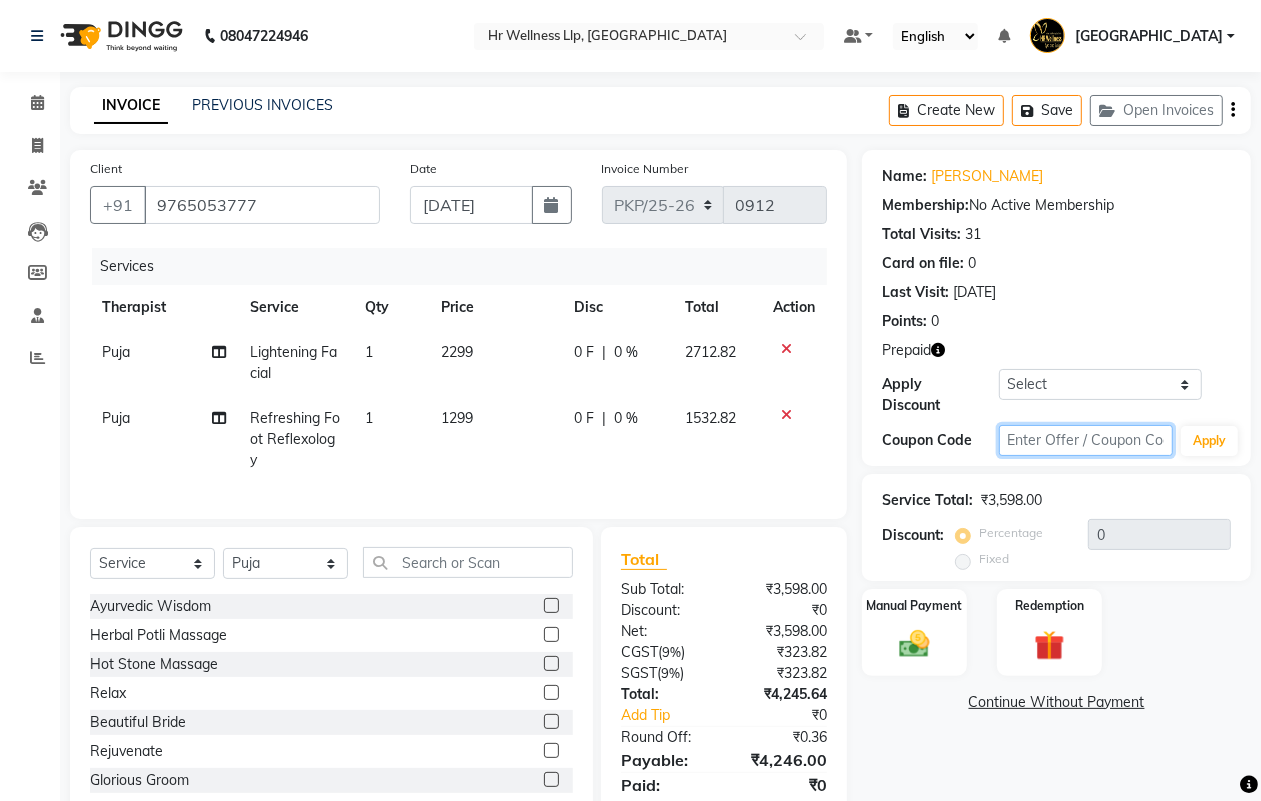 click 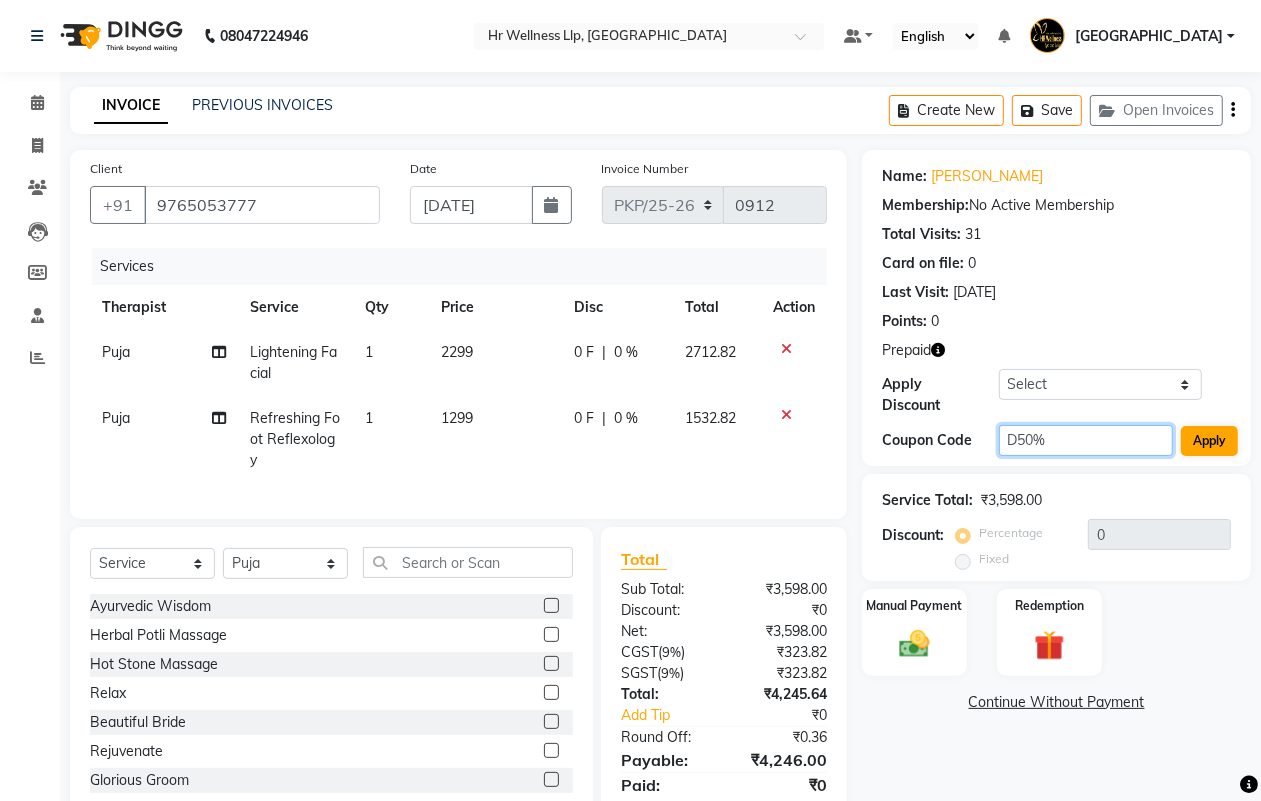 type on "D50%" 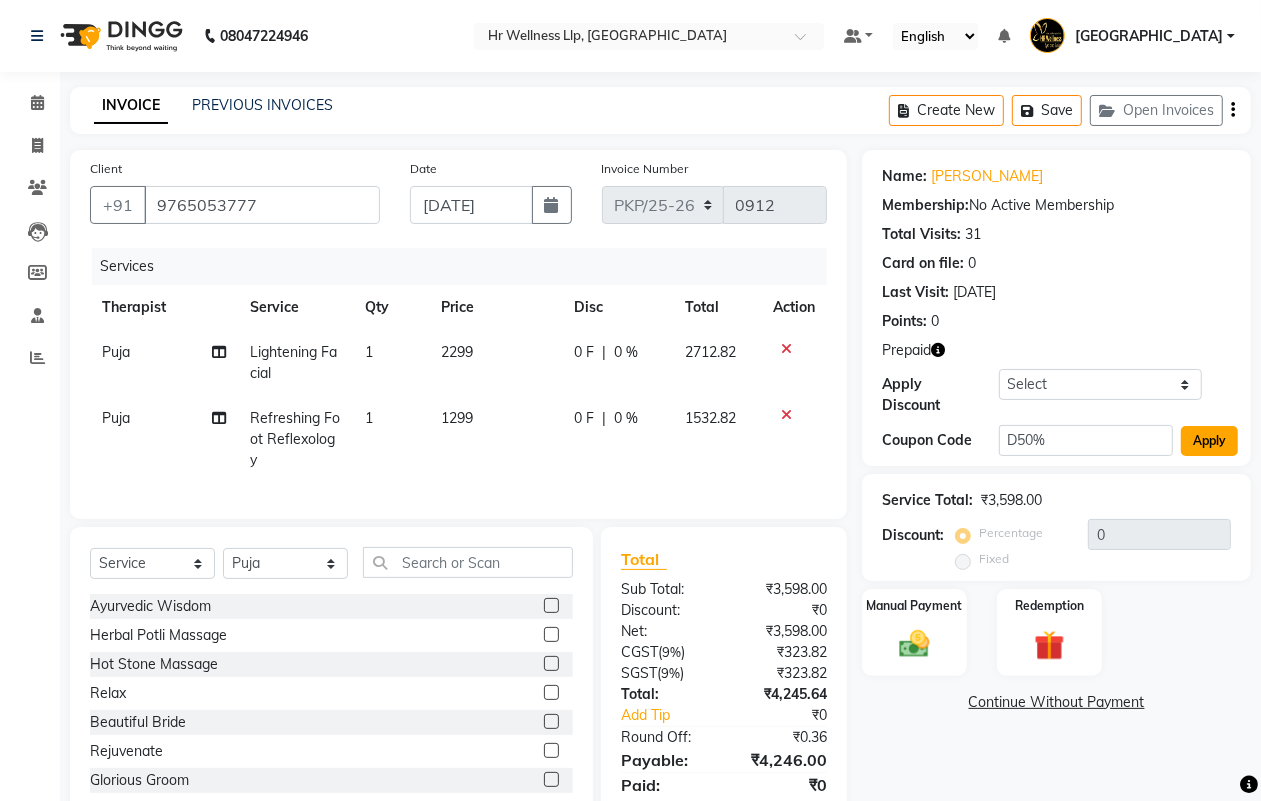 click on "Apply" 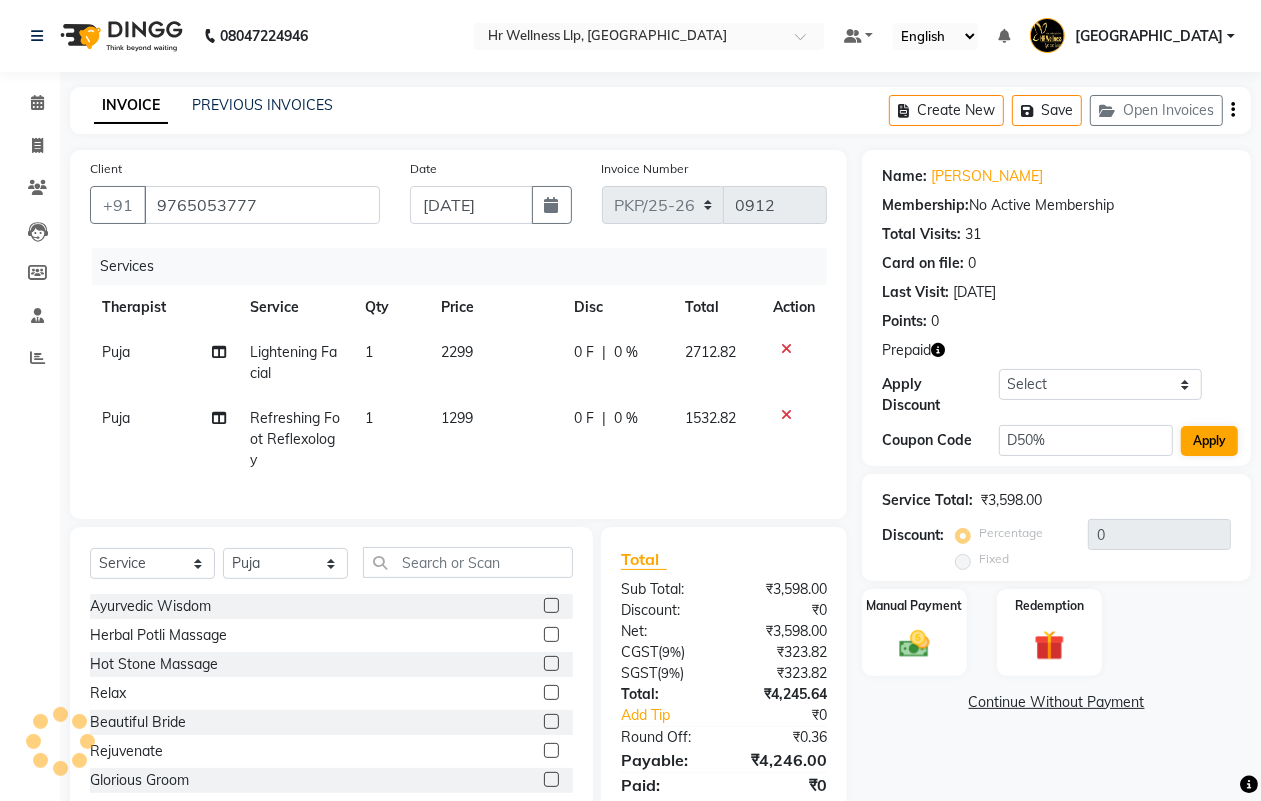 type on "50" 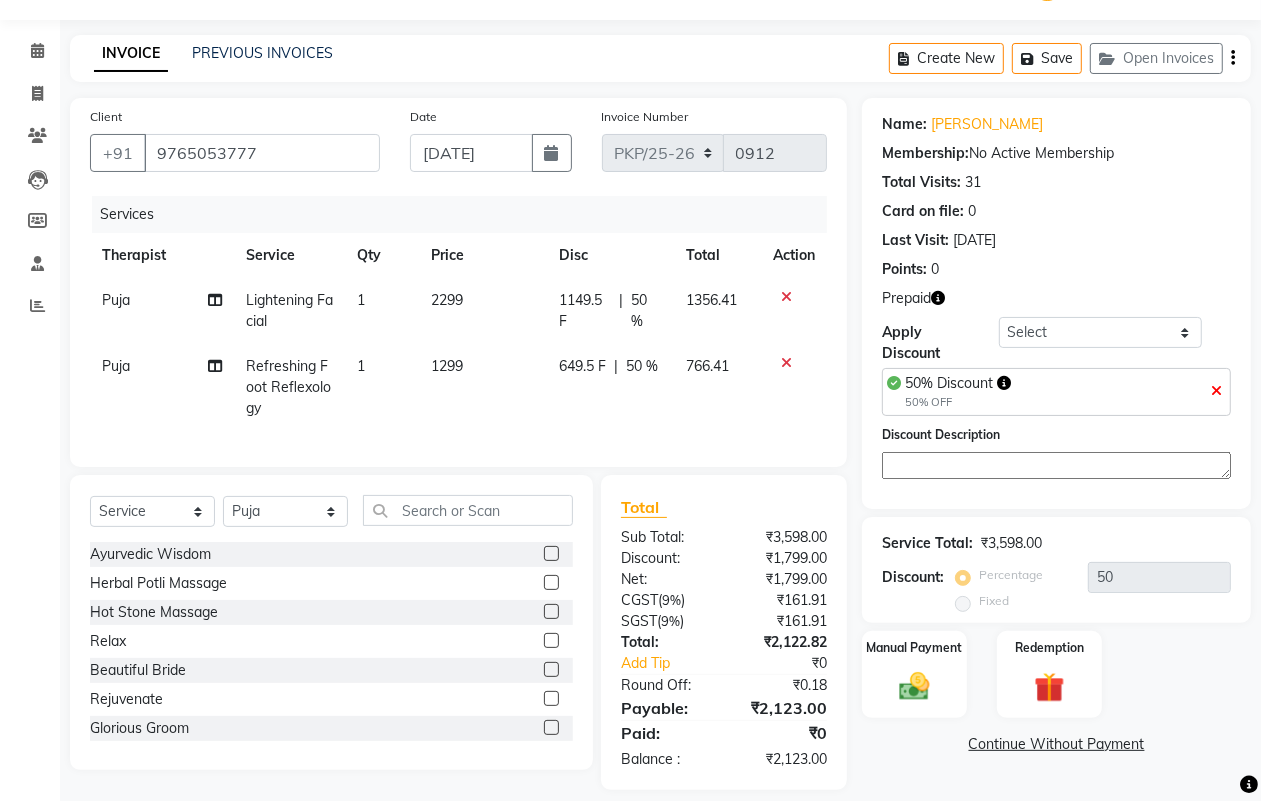 scroll, scrollTop: 90, scrollLeft: 0, axis: vertical 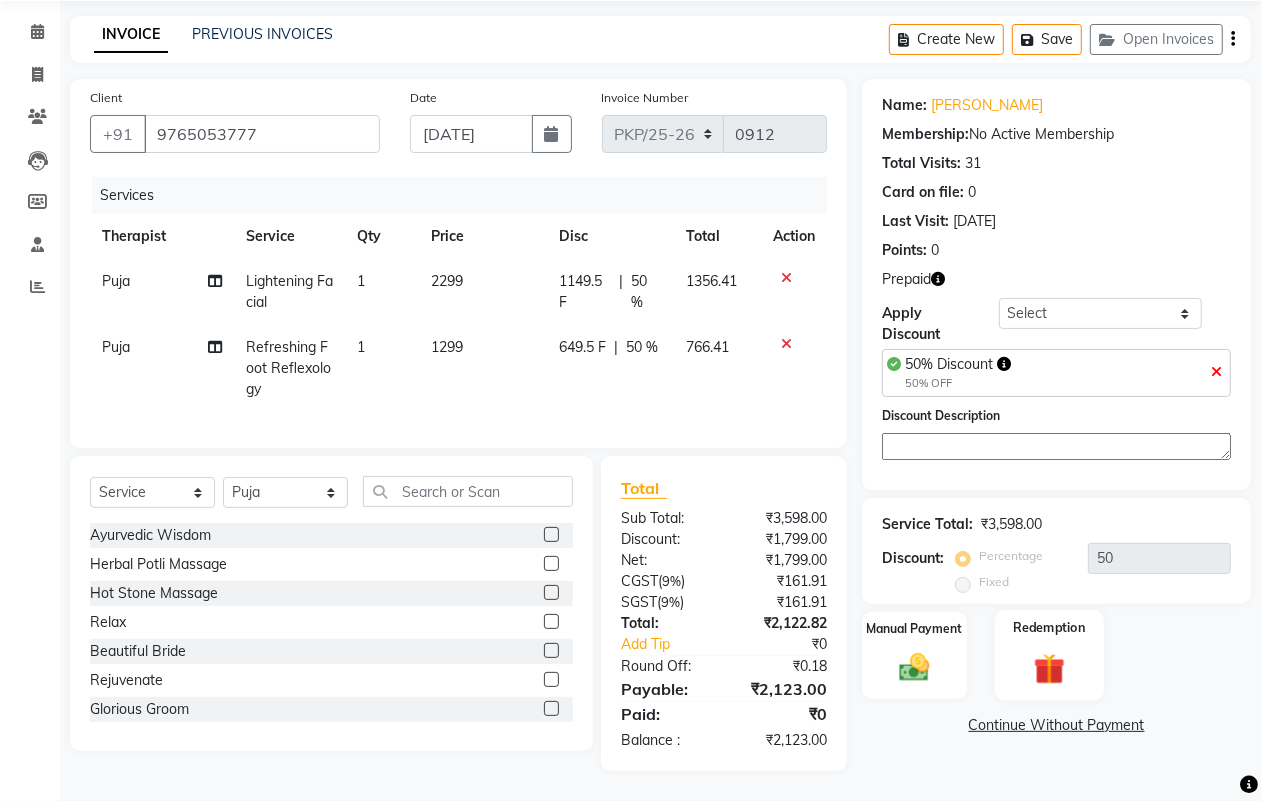 click 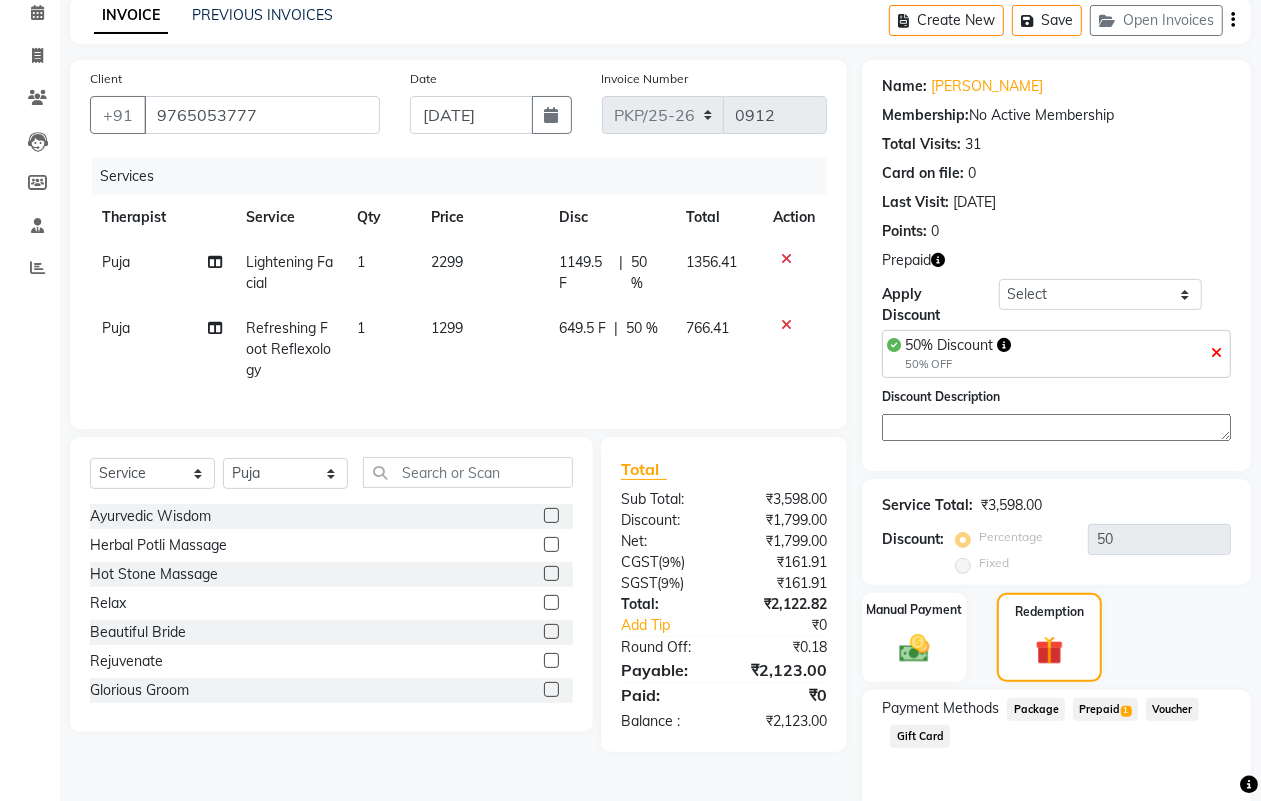 click on "Prepaid  1" 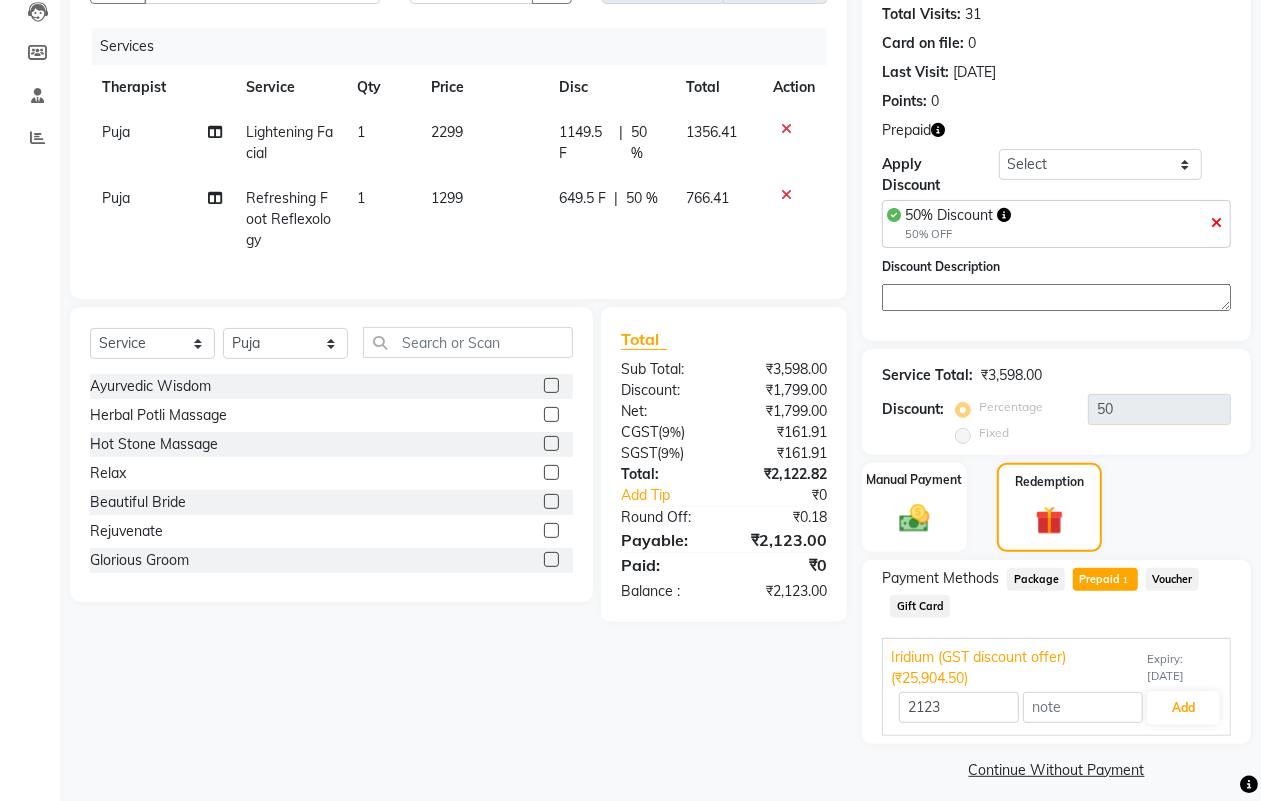 scroll, scrollTop: 233, scrollLeft: 0, axis: vertical 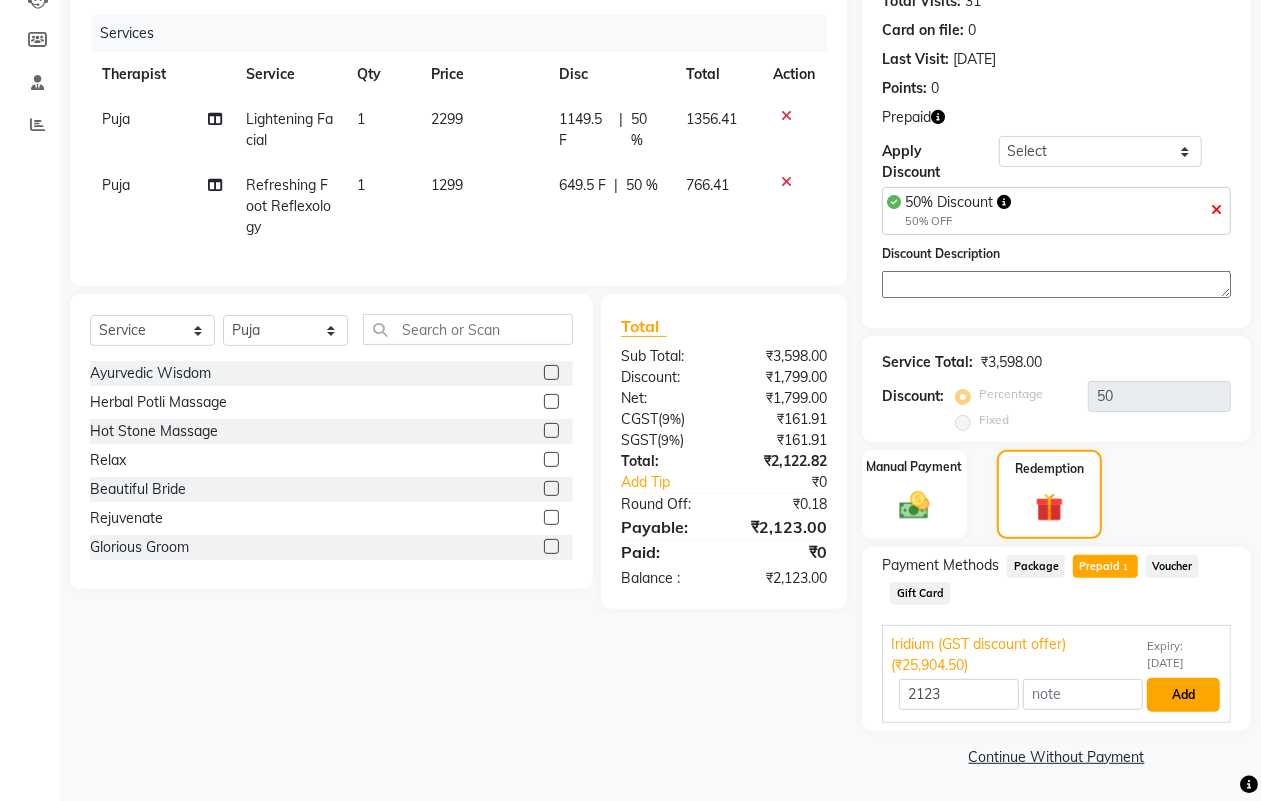 click on "Add" at bounding box center (1183, 695) 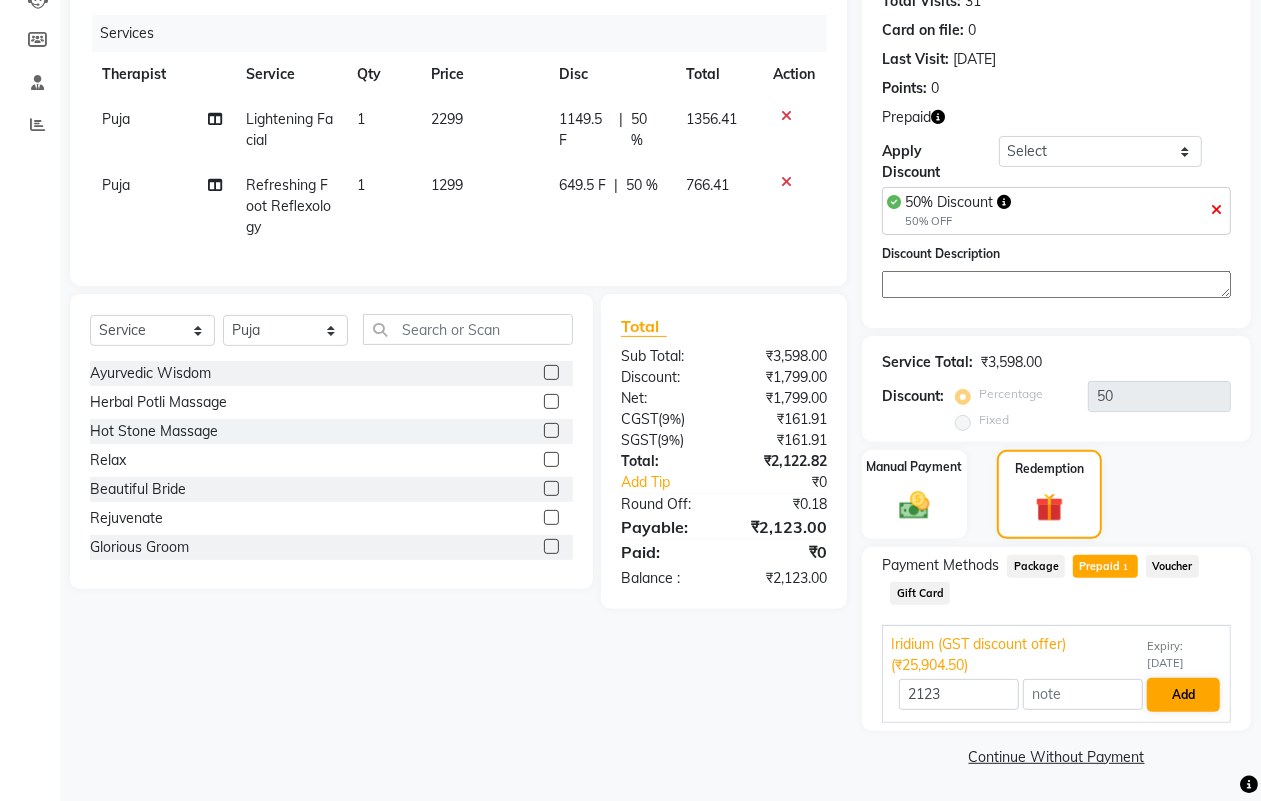 scroll, scrollTop: 186, scrollLeft: 0, axis: vertical 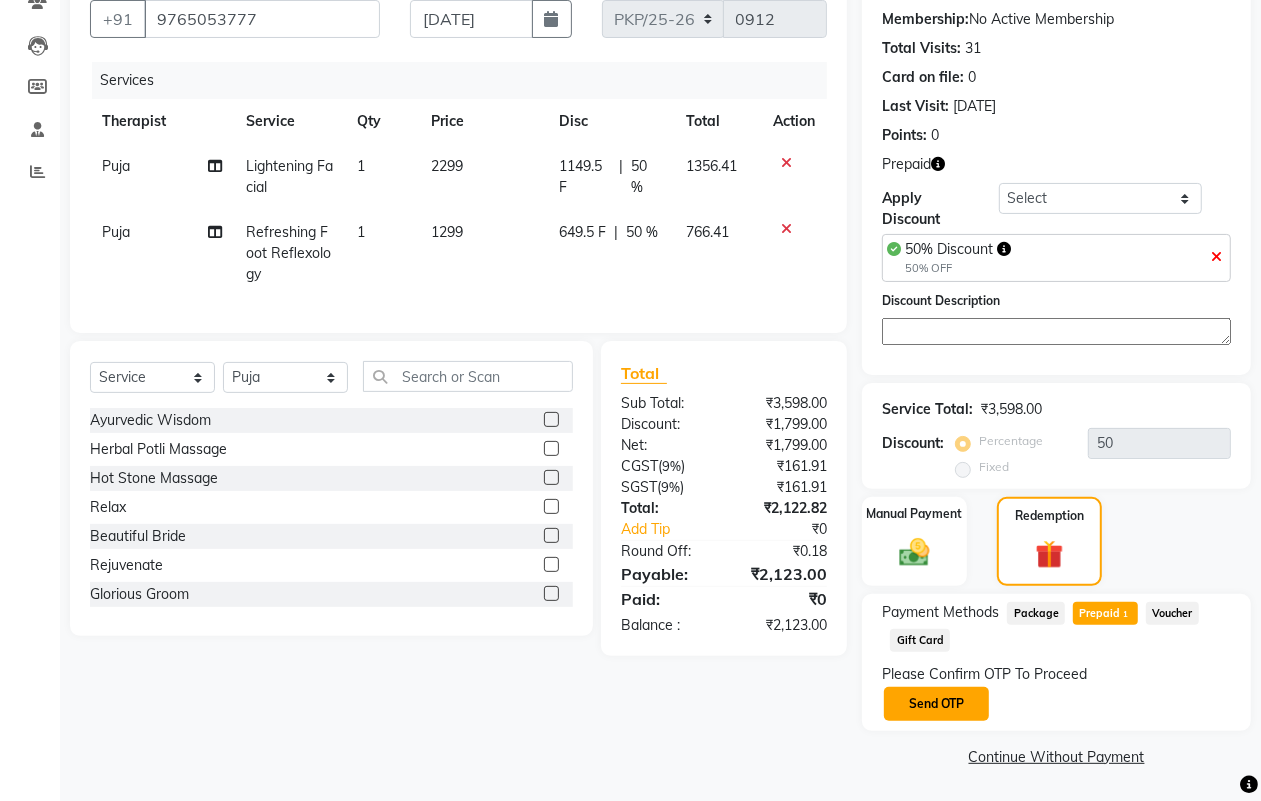 click on "Send OTP" 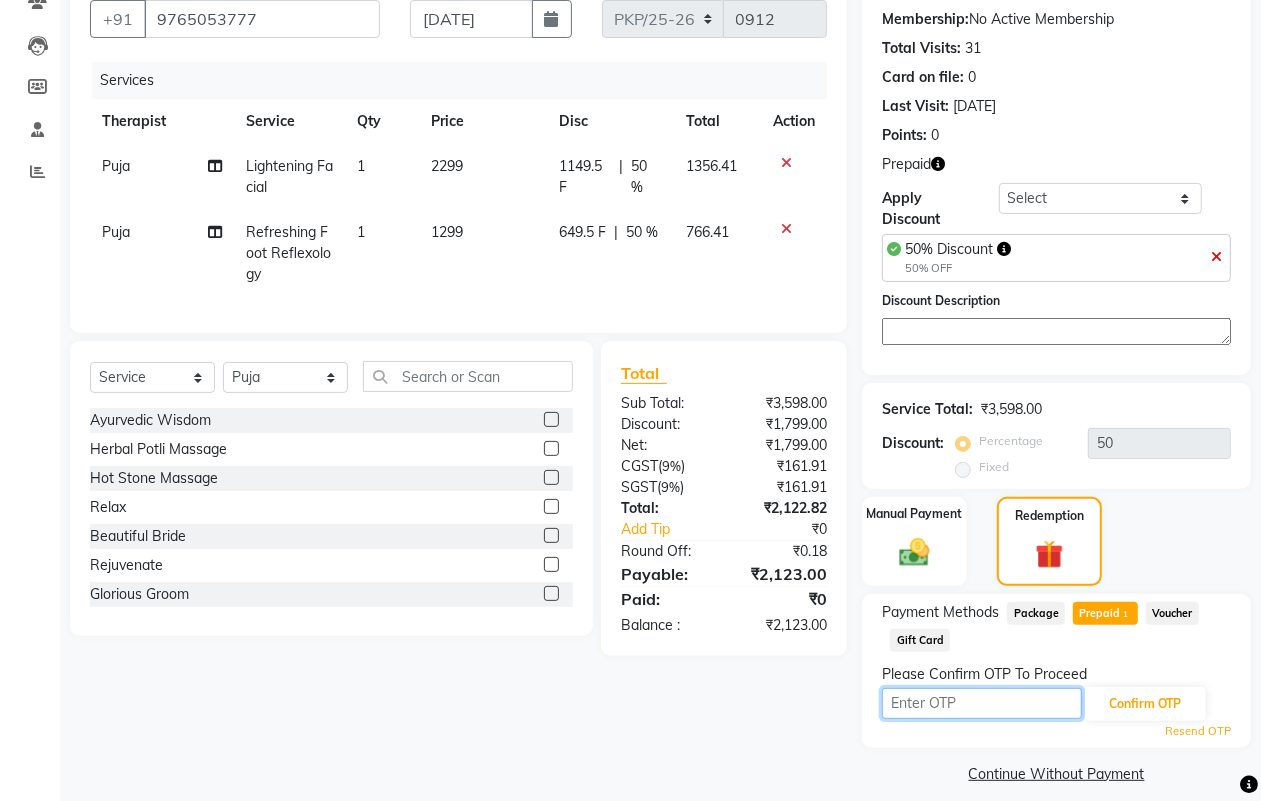 click at bounding box center [982, 703] 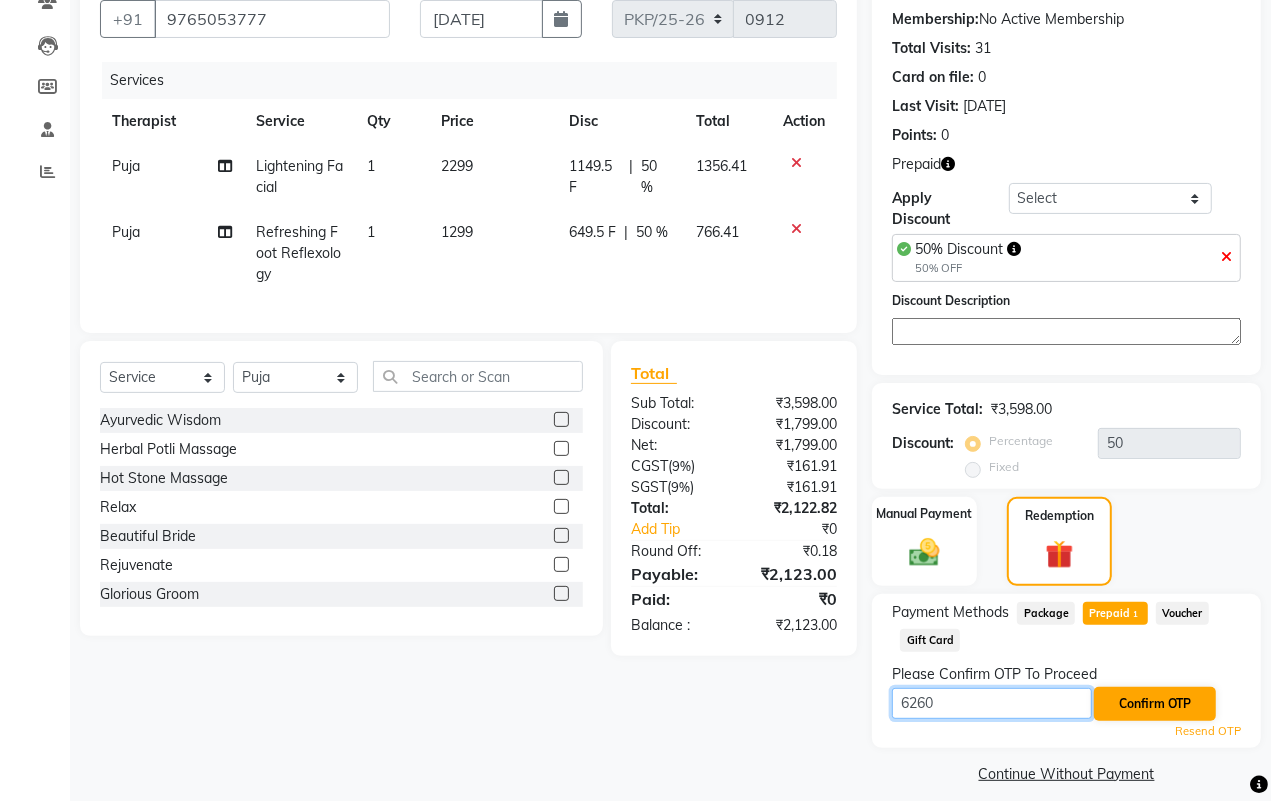 type 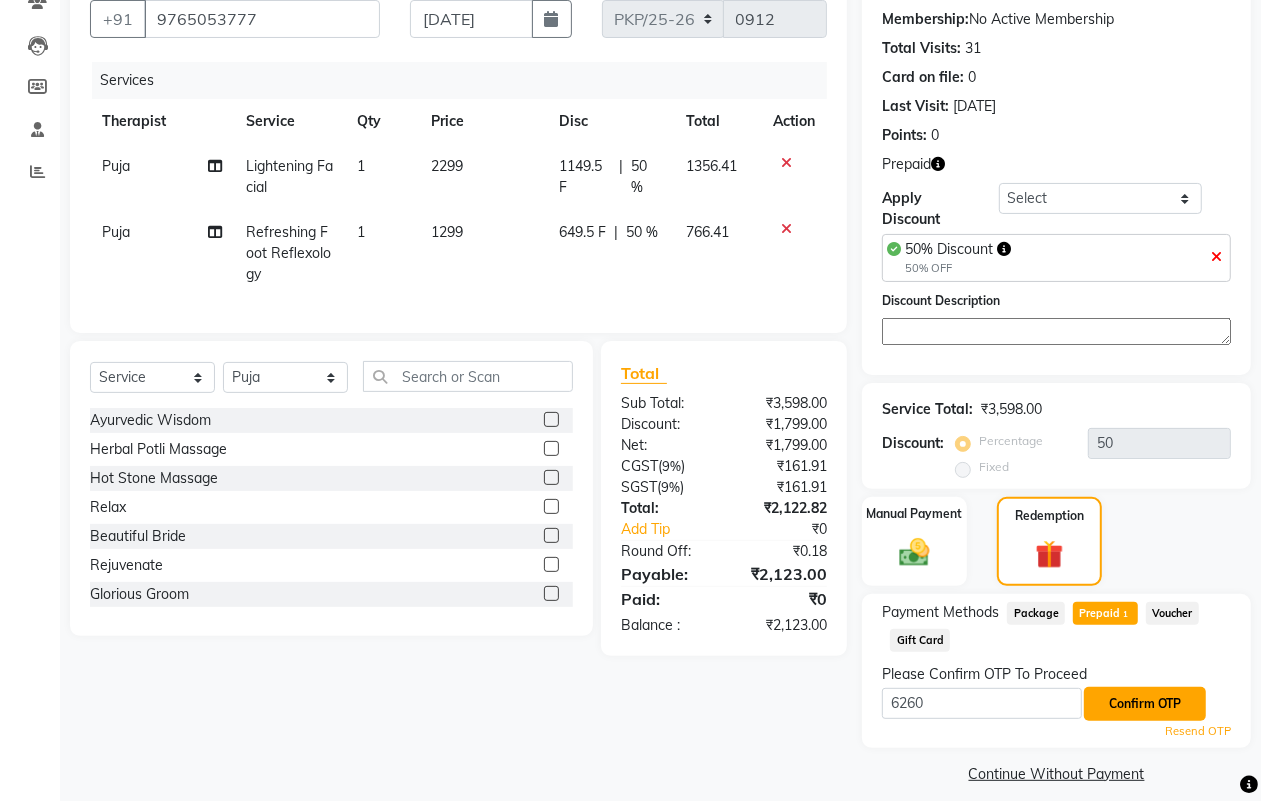 click on "Confirm OTP" 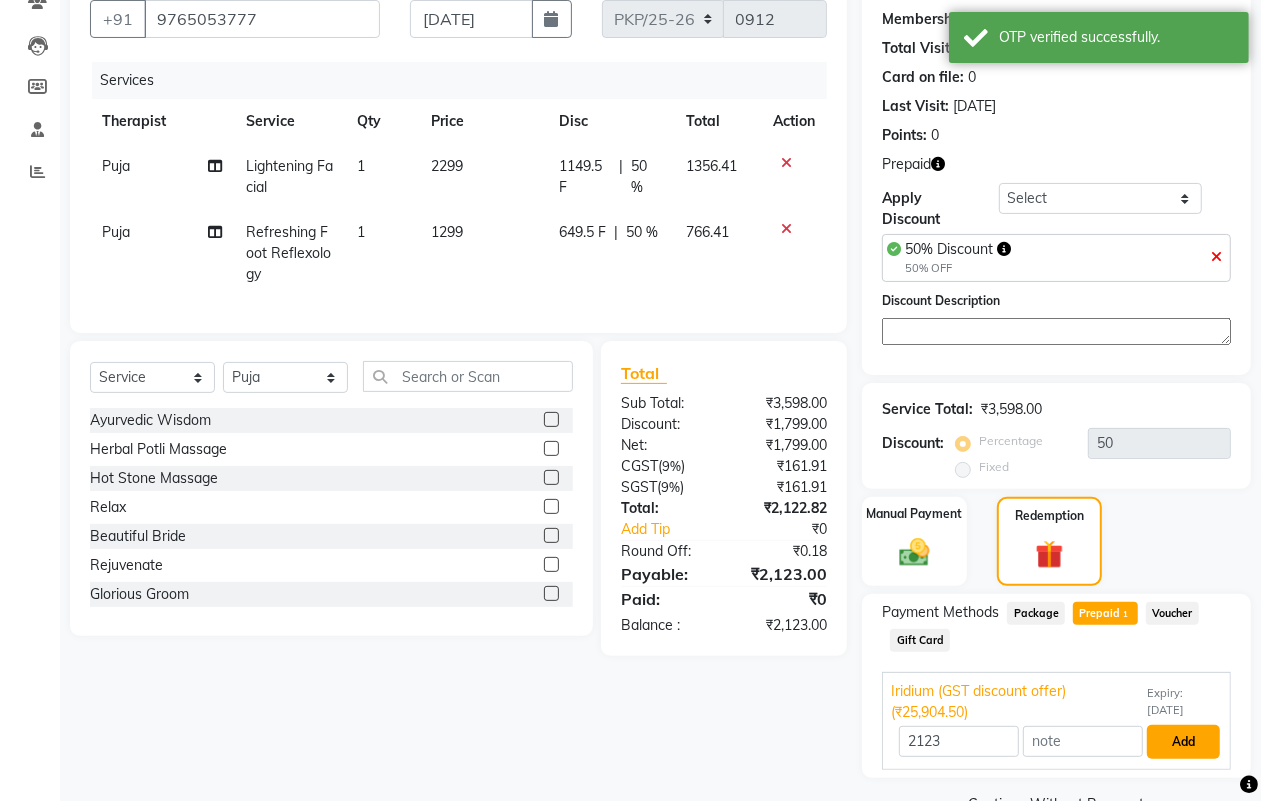 click on "Add" at bounding box center [1183, 742] 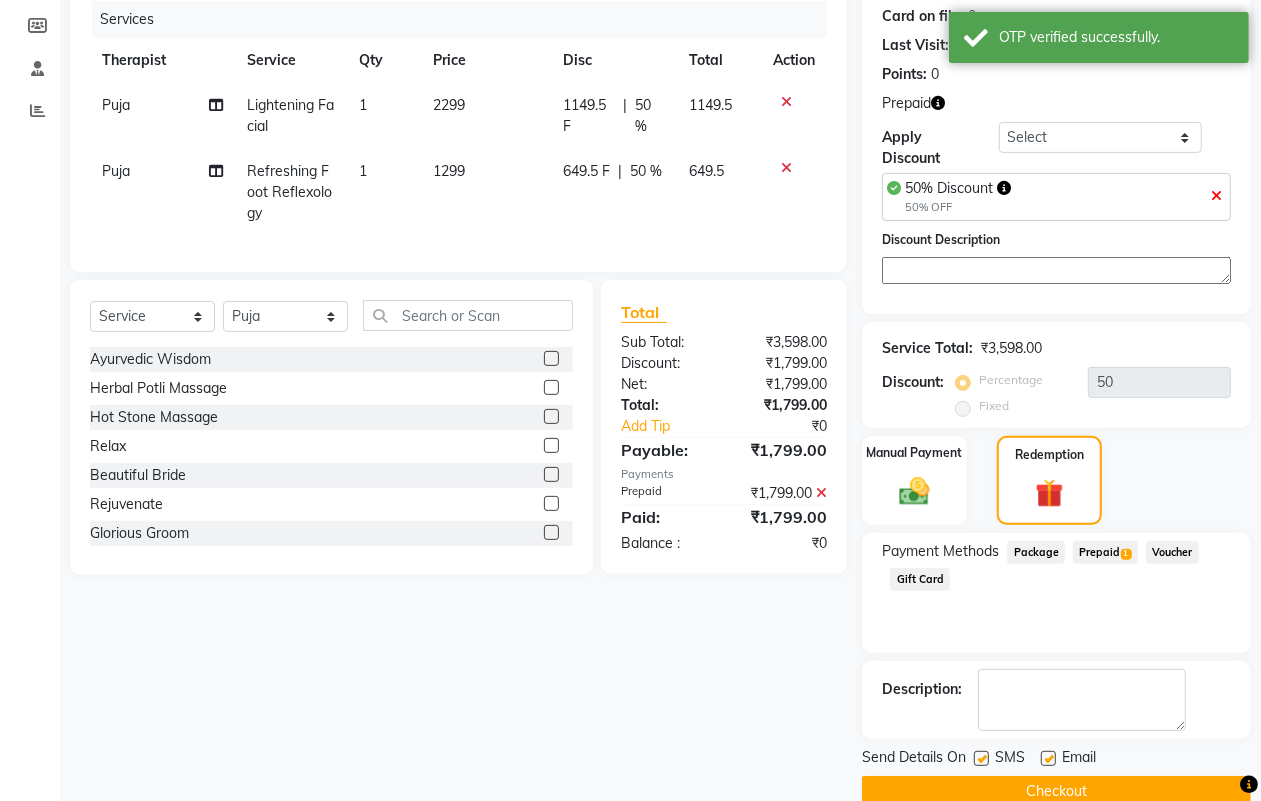 scroll, scrollTop: 283, scrollLeft: 0, axis: vertical 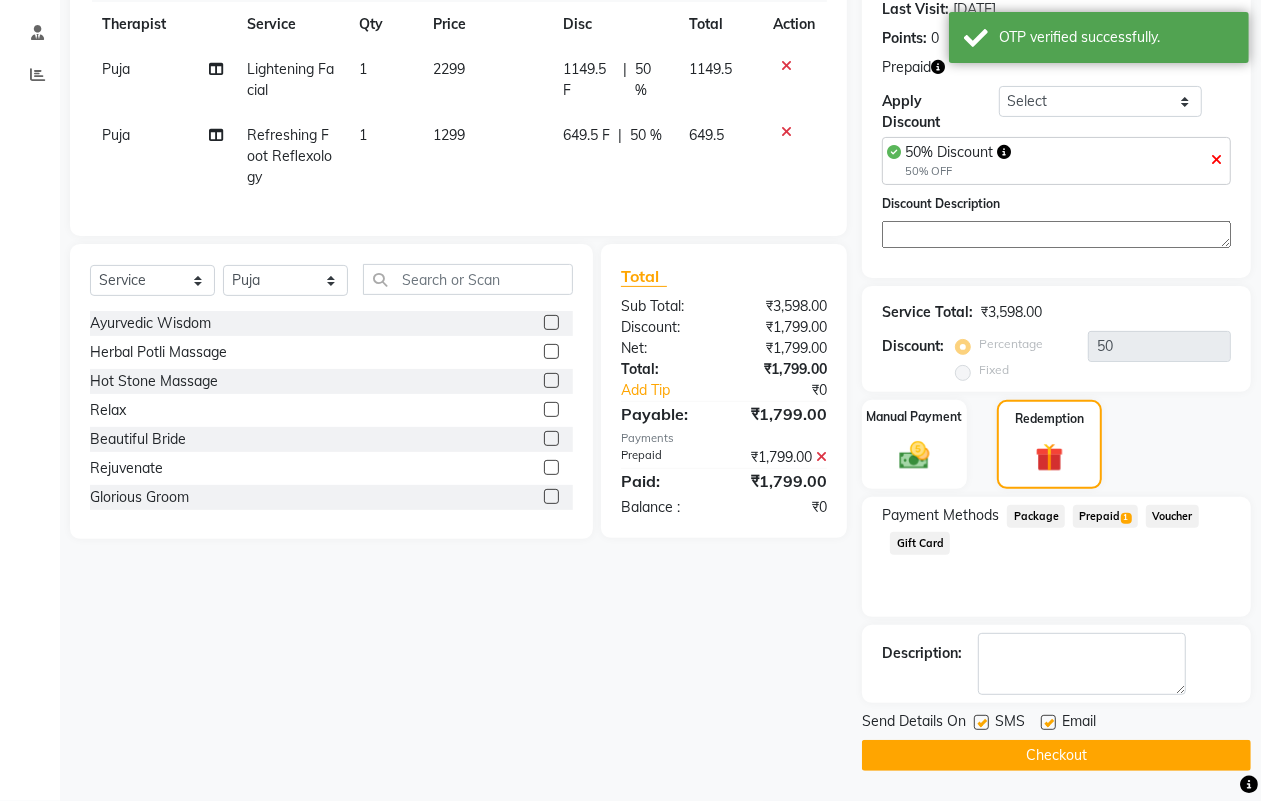 click on "Checkout" 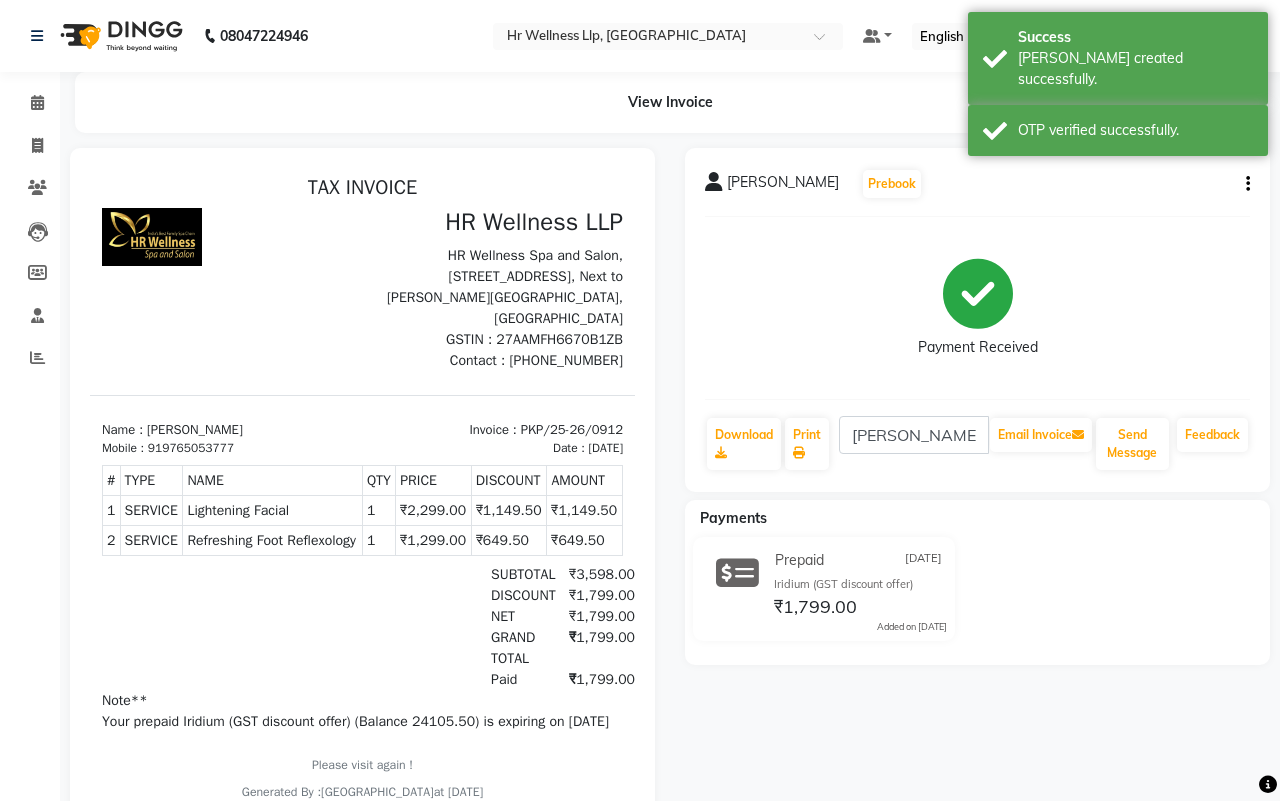 scroll, scrollTop: 0, scrollLeft: 0, axis: both 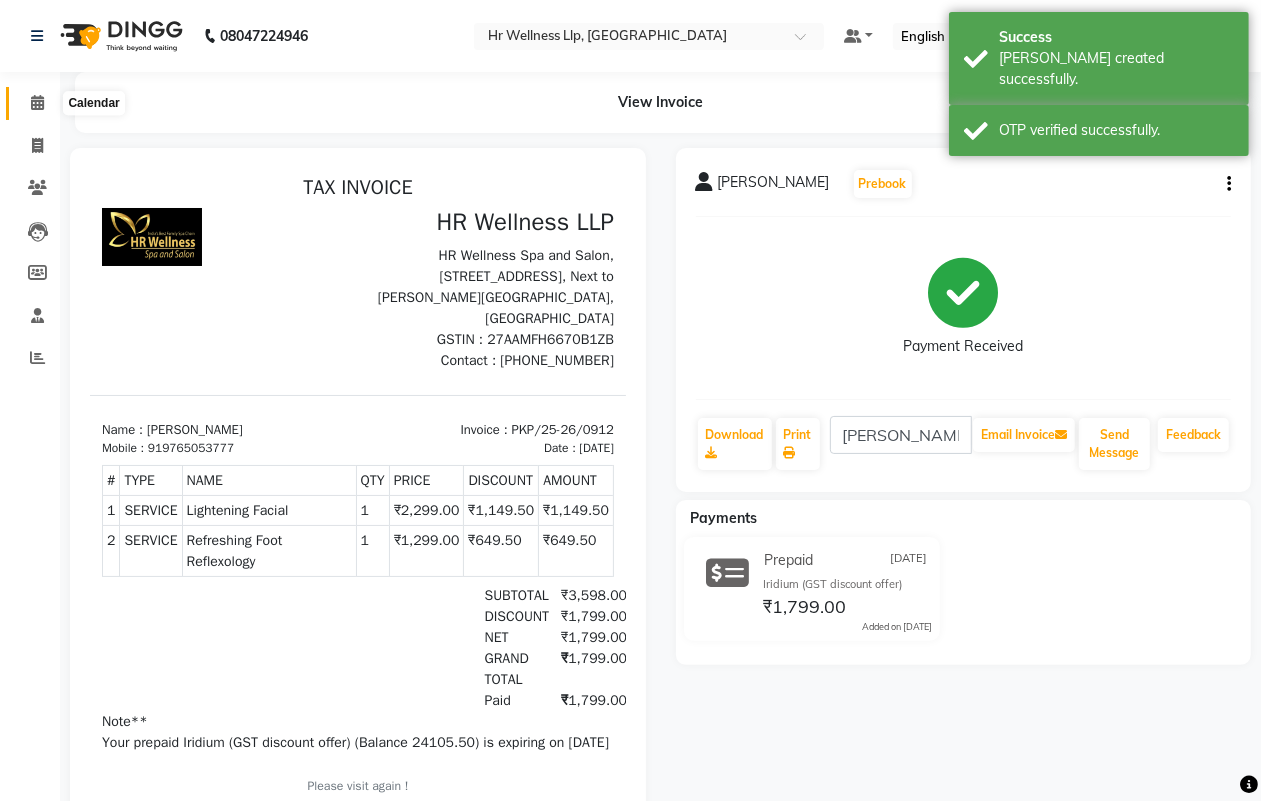 click 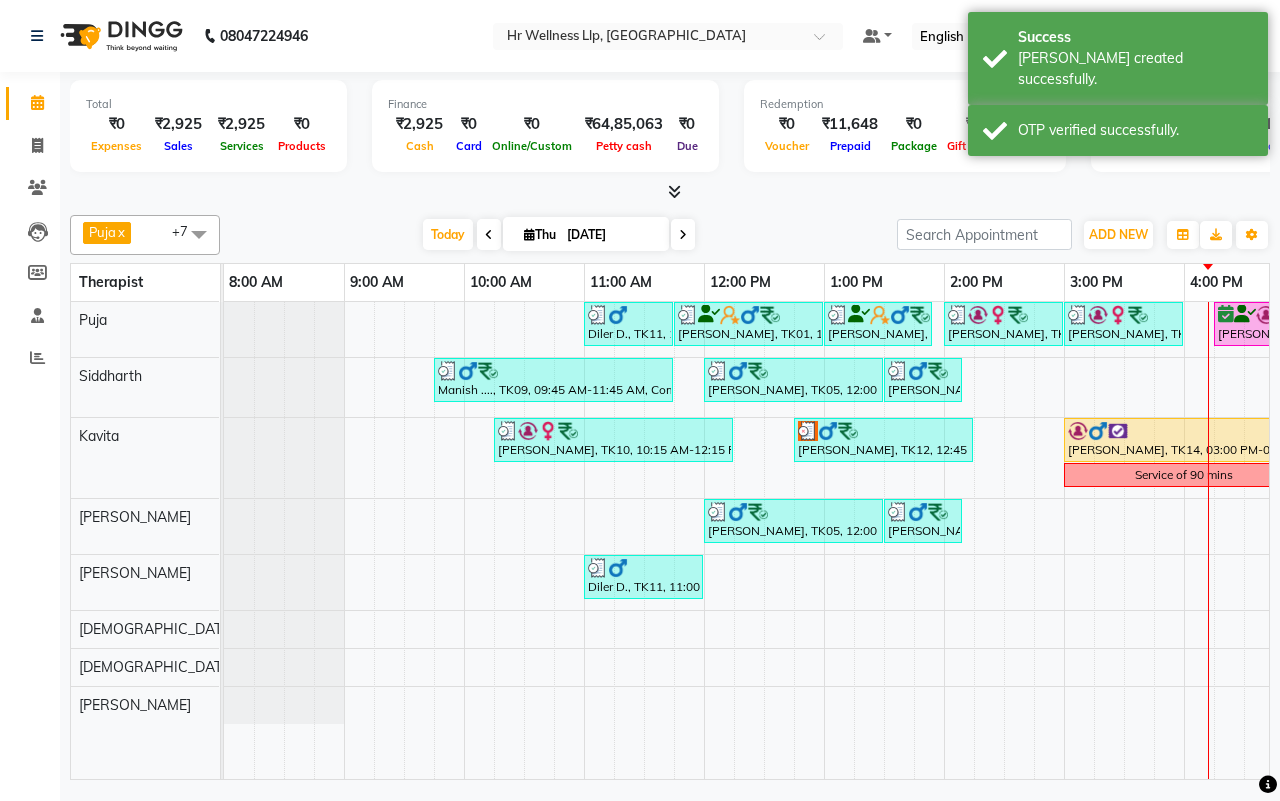 click at bounding box center (683, 234) 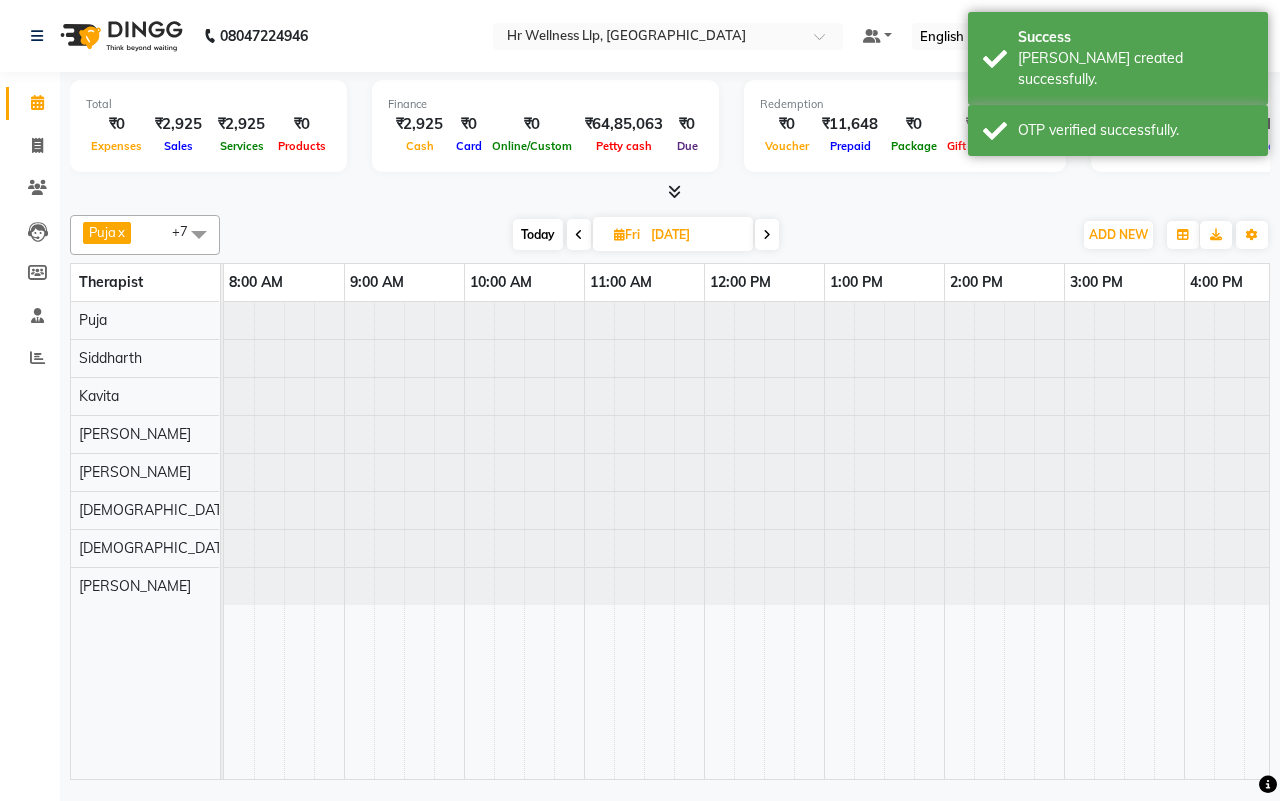 scroll, scrollTop: 0, scrollLeft: 515, axis: horizontal 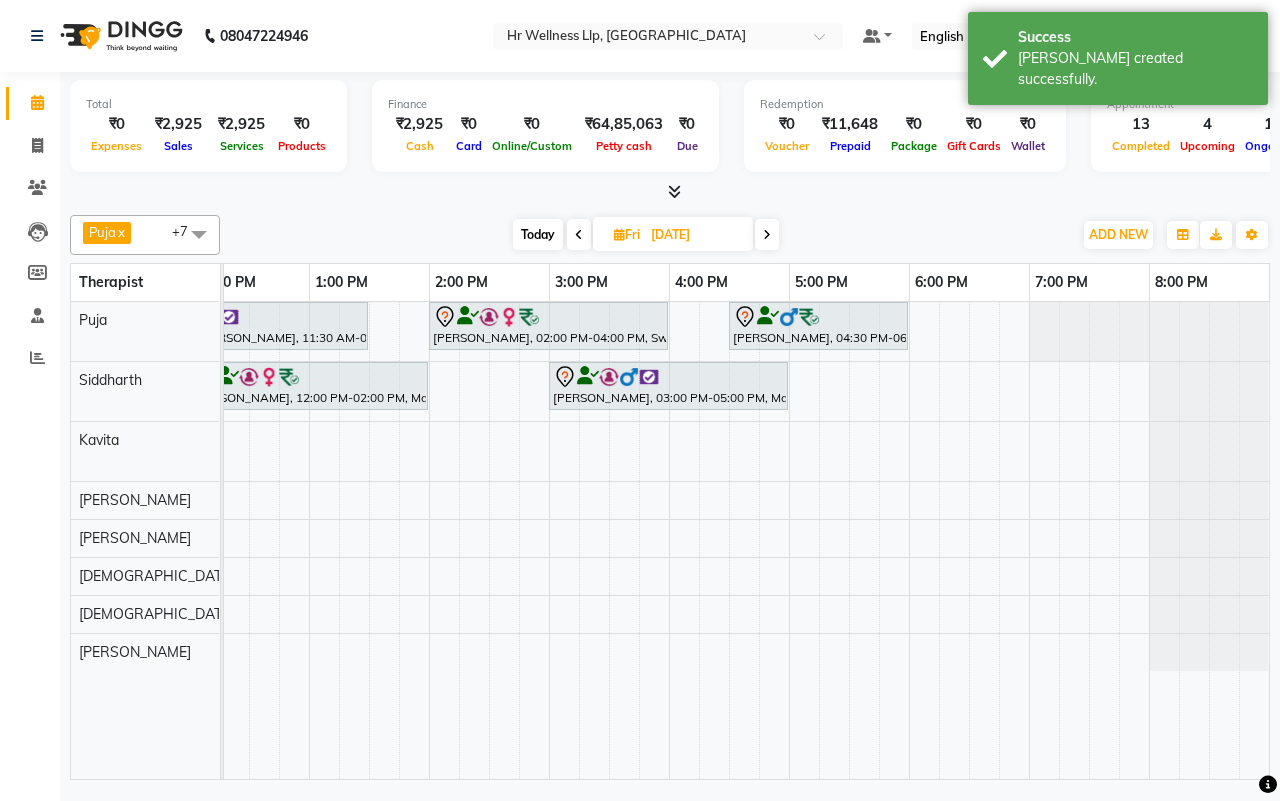 click at bounding box center [767, 235] 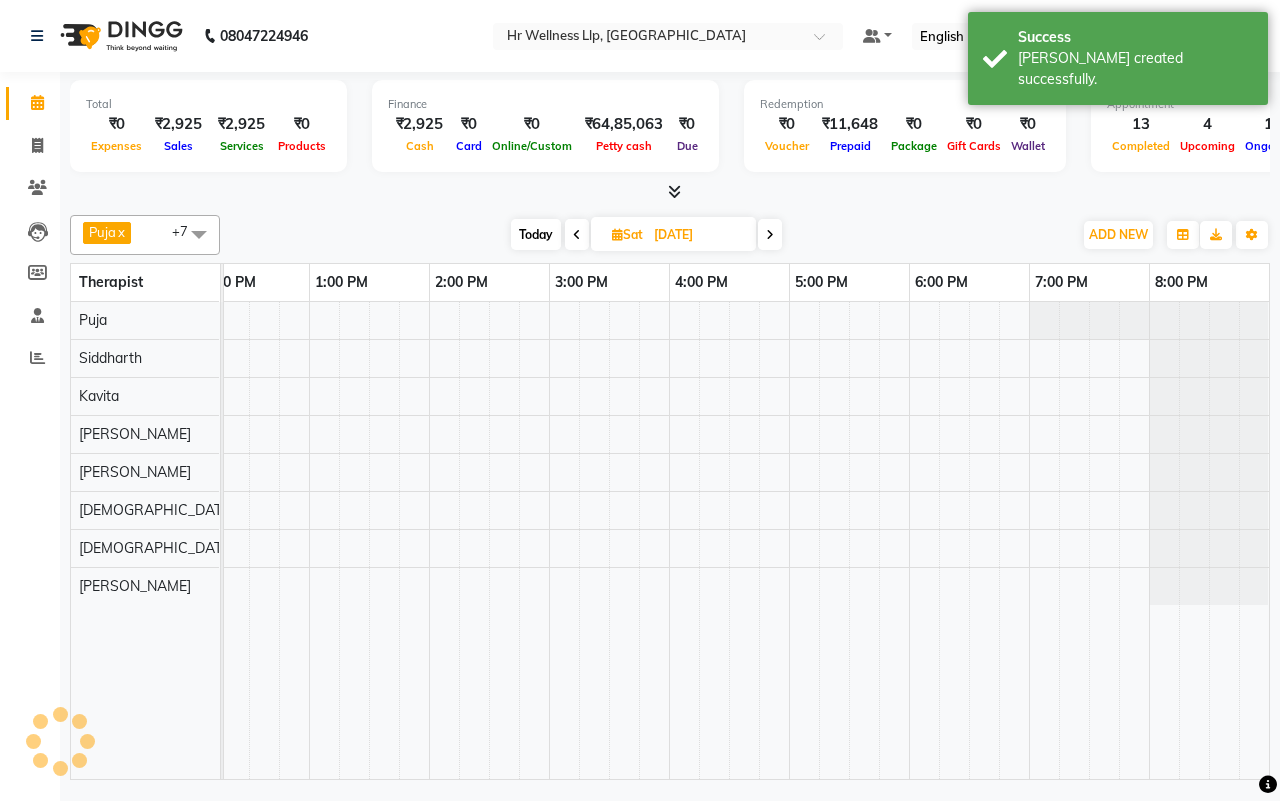 scroll, scrollTop: 0, scrollLeft: 515, axis: horizontal 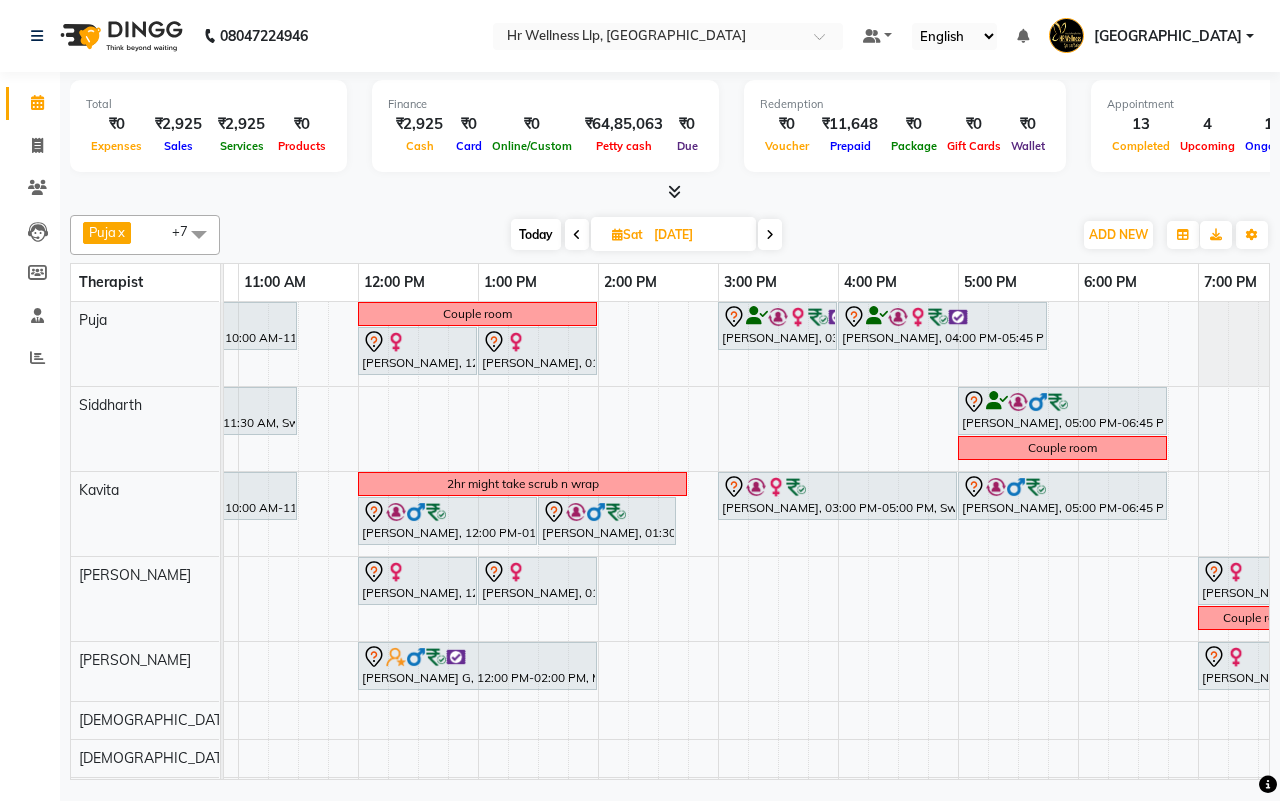 click at bounding box center [770, 235] 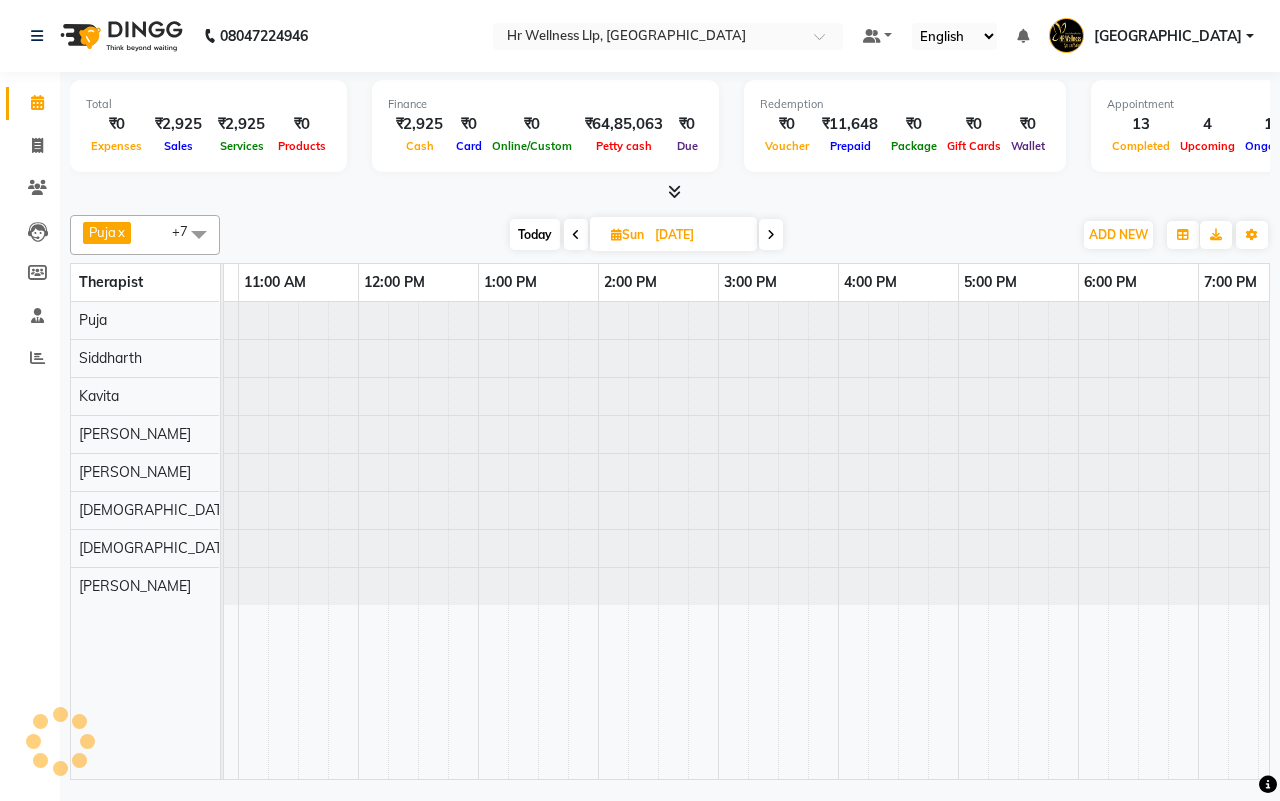 scroll, scrollTop: 0, scrollLeft: 515, axis: horizontal 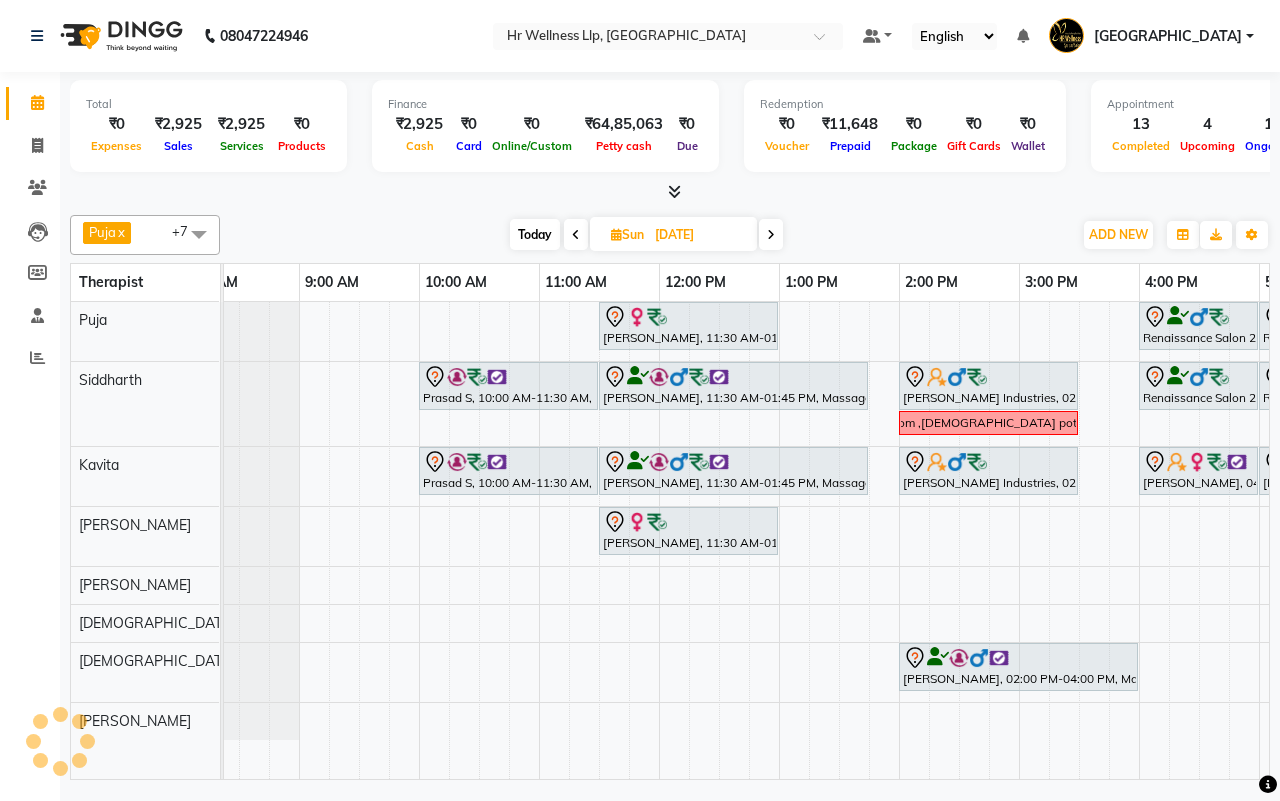 click on "Today" at bounding box center [535, 234] 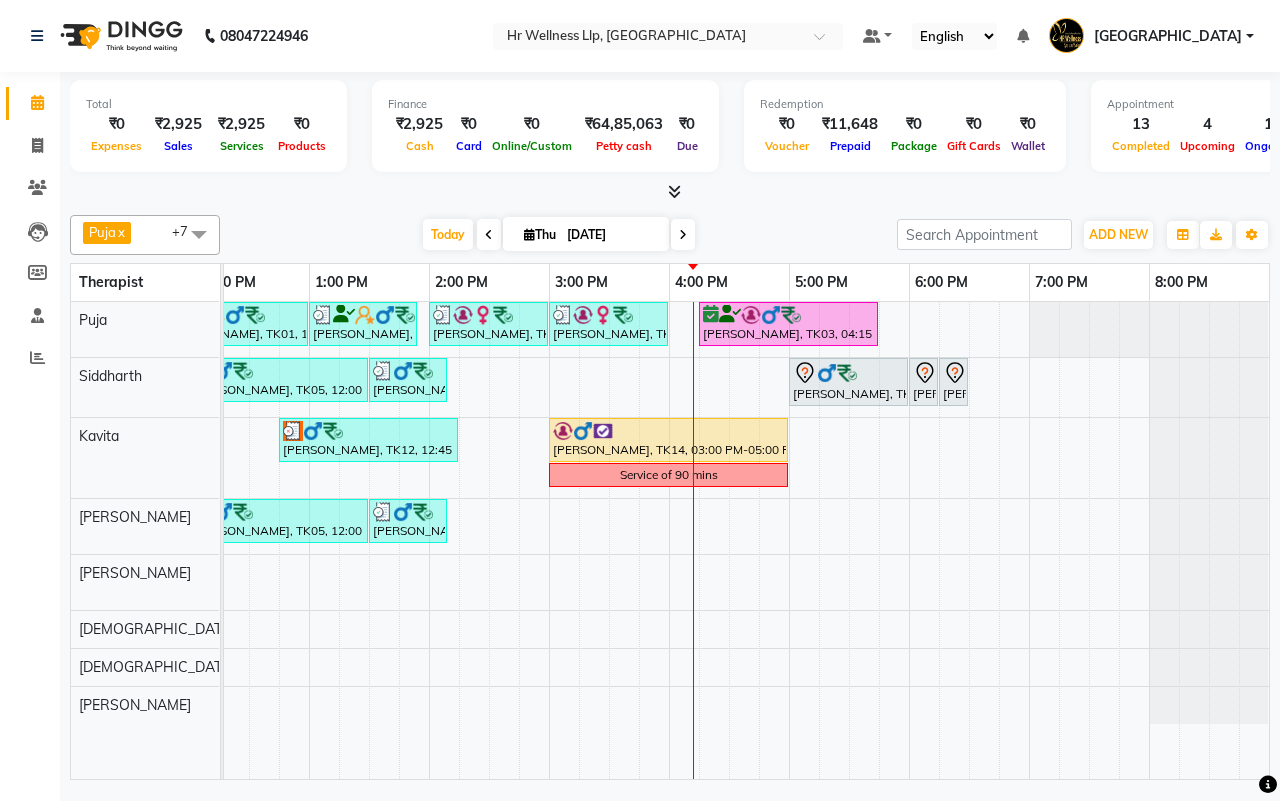 click at bounding box center [683, 235] 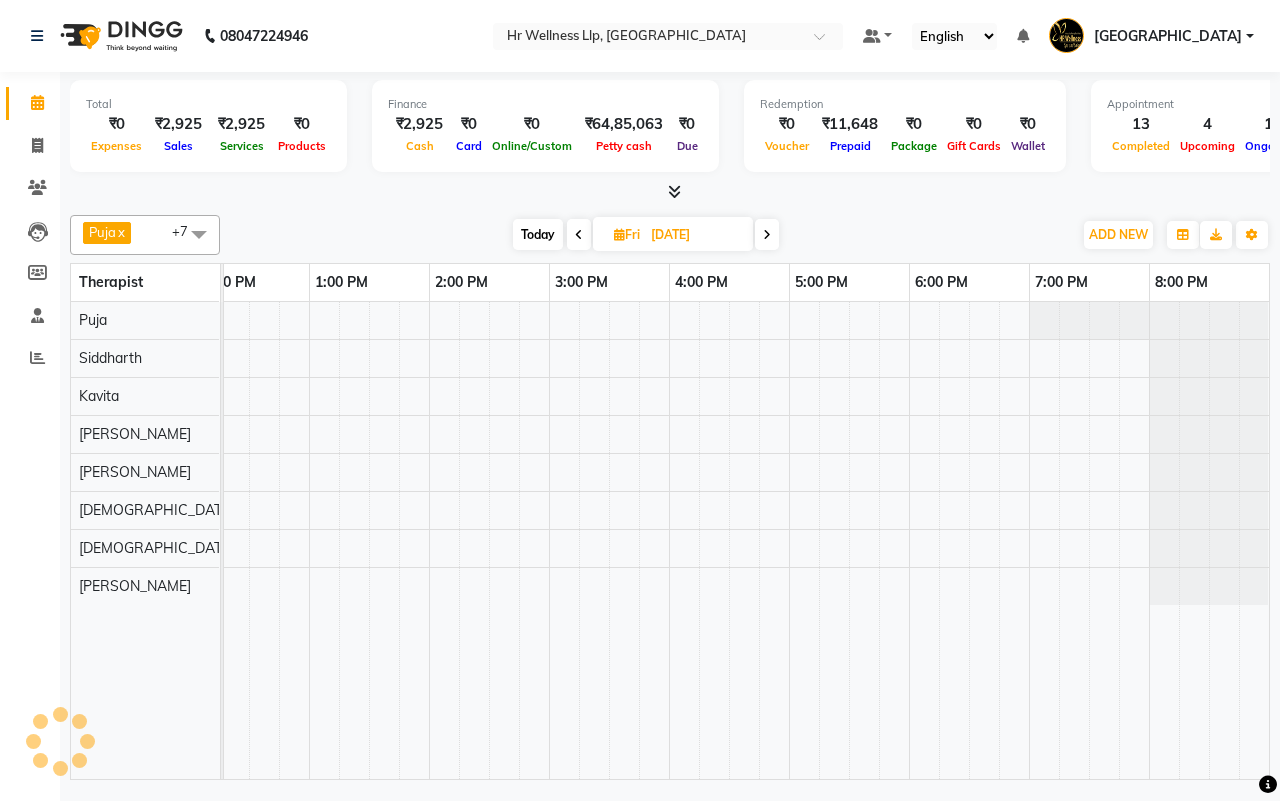 scroll, scrollTop: 0, scrollLeft: 515, axis: horizontal 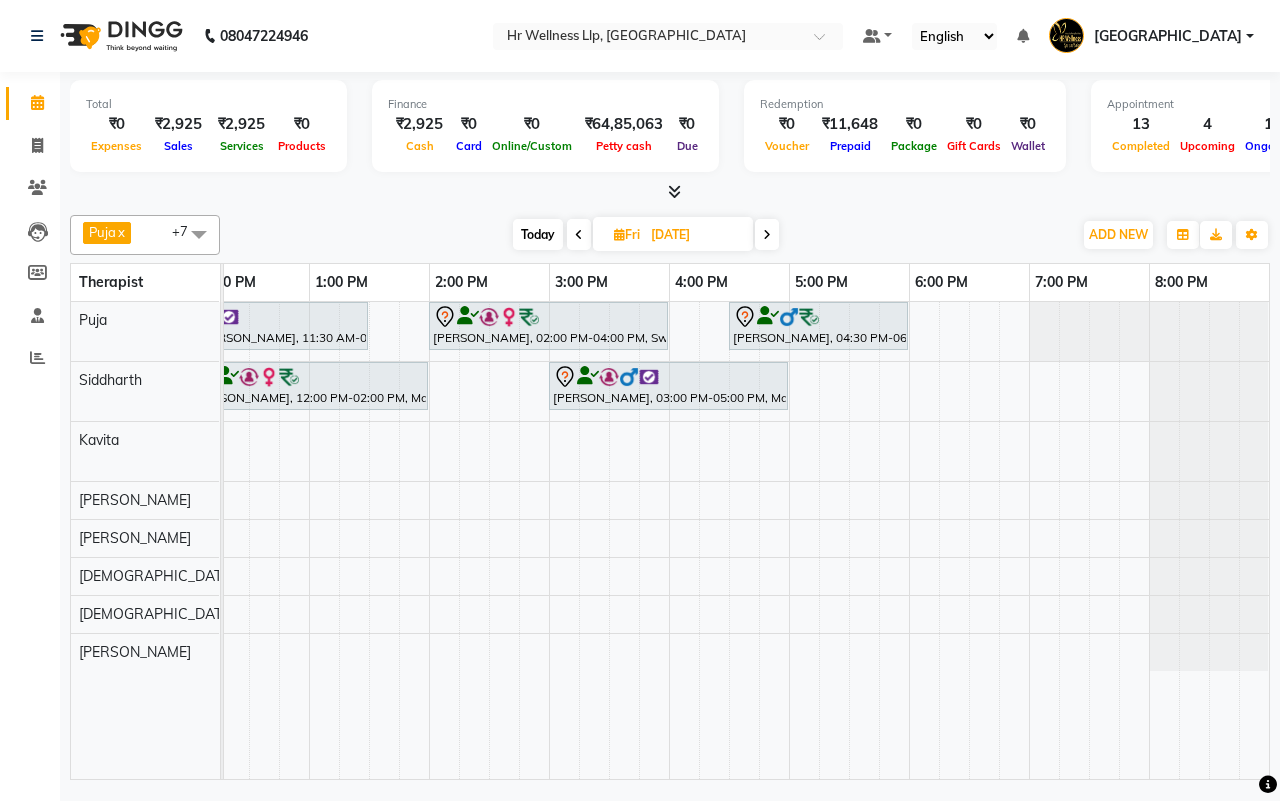 click on "Today  Fri 11-07-2025" at bounding box center [646, 235] 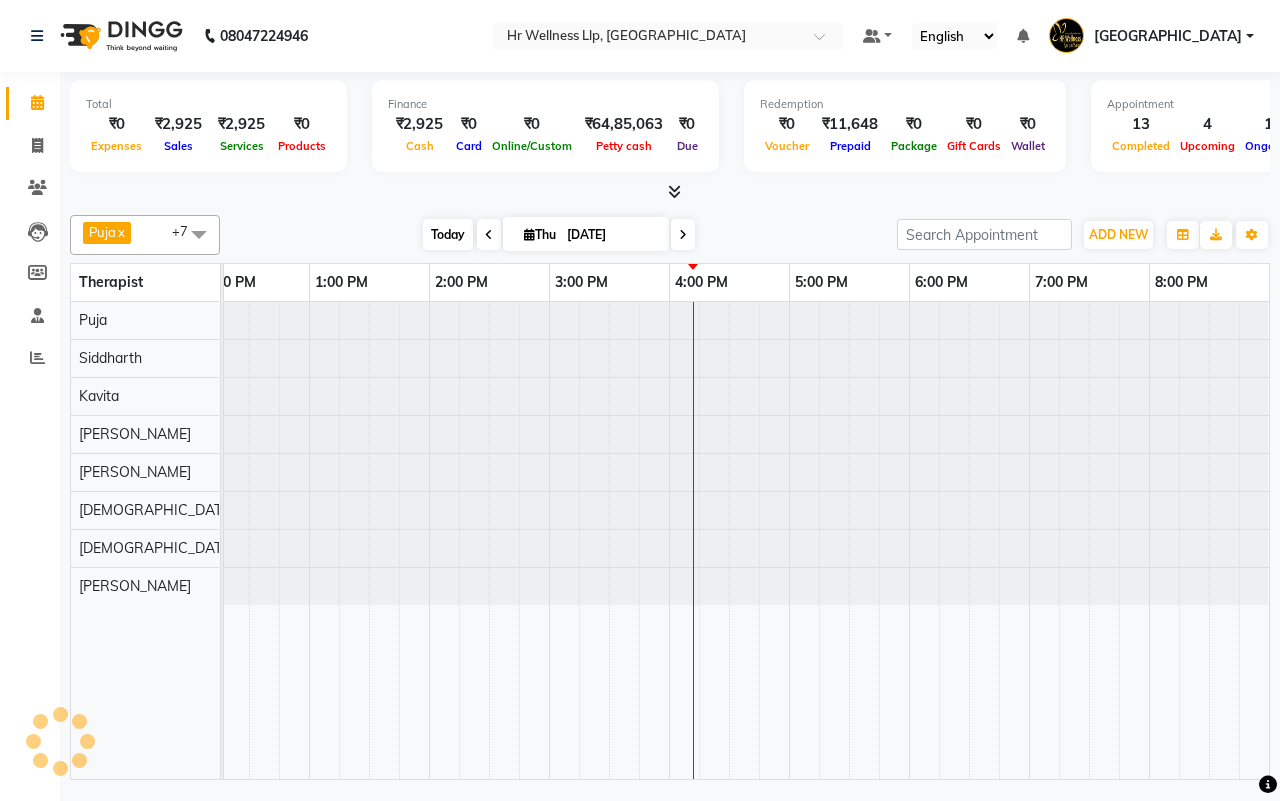 scroll, scrollTop: 0, scrollLeft: 515, axis: horizontal 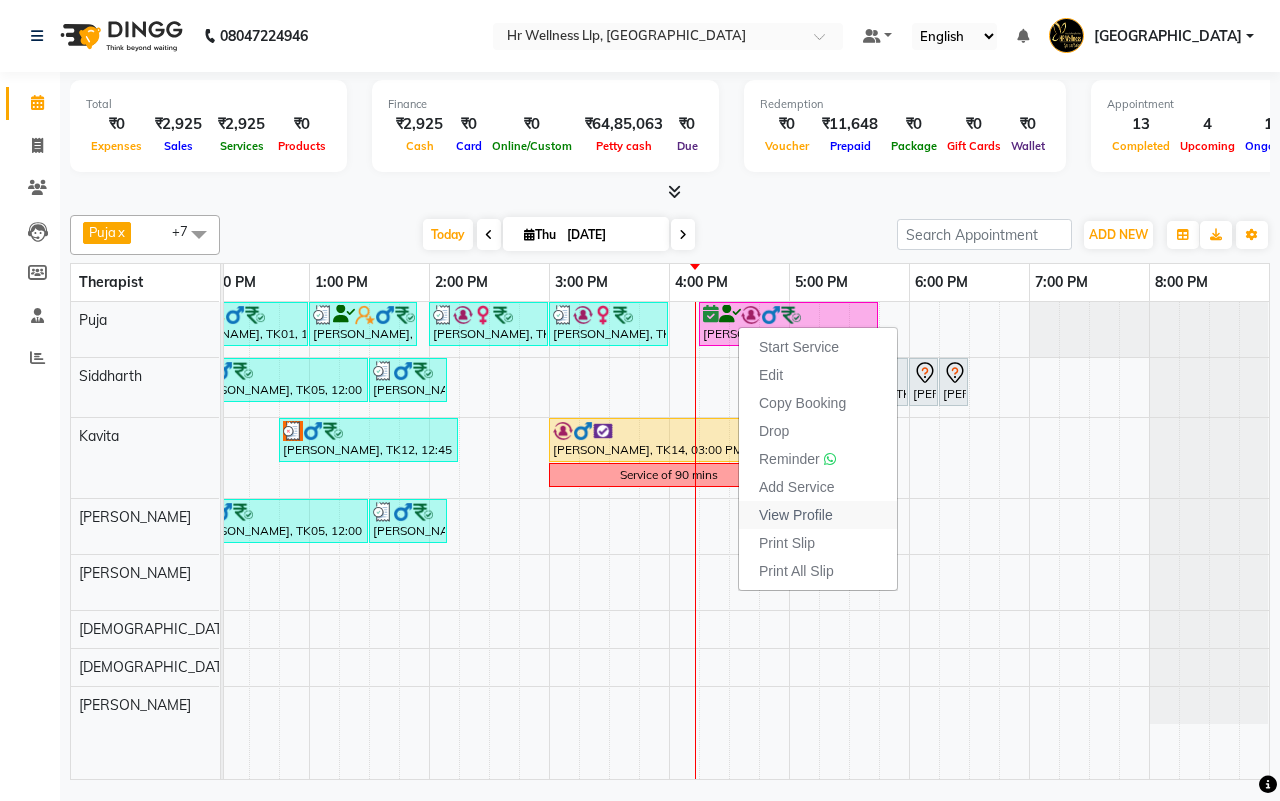 click on "View Profile" at bounding box center (796, 515) 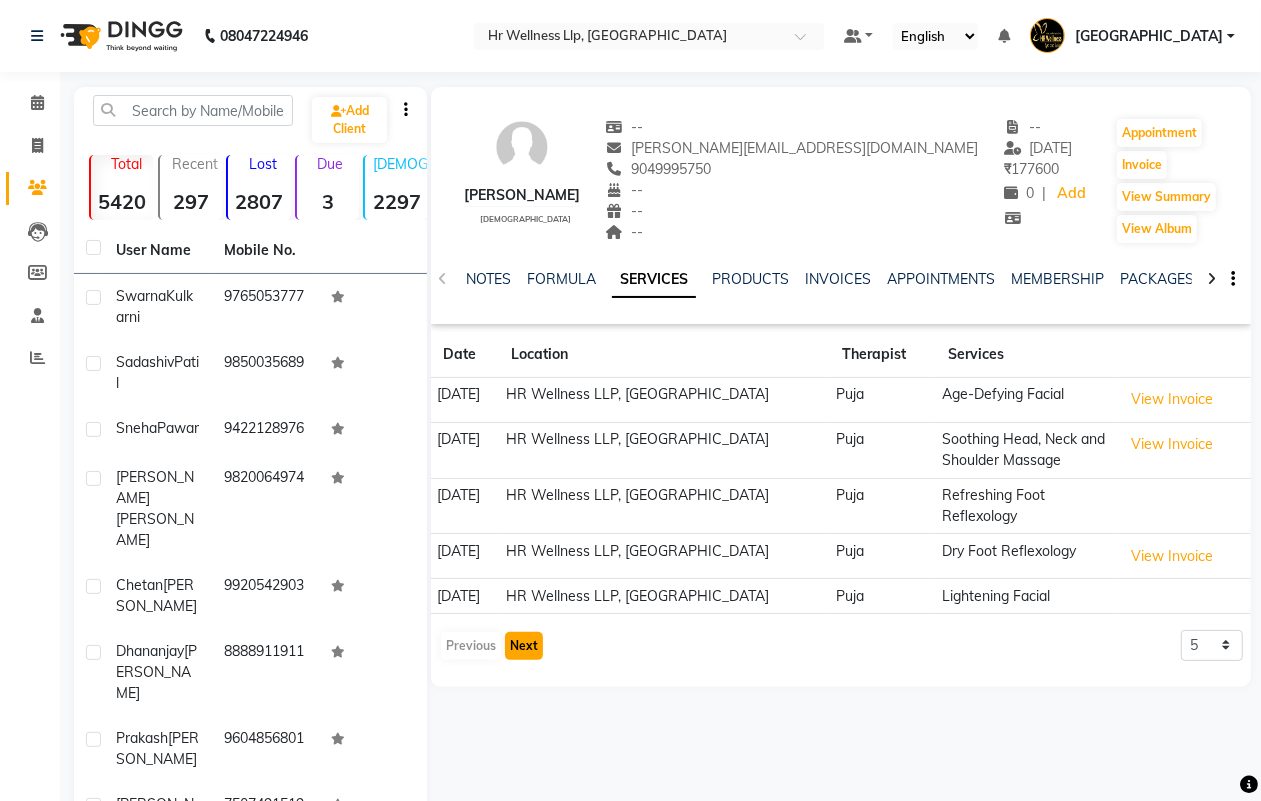 click on "Next" 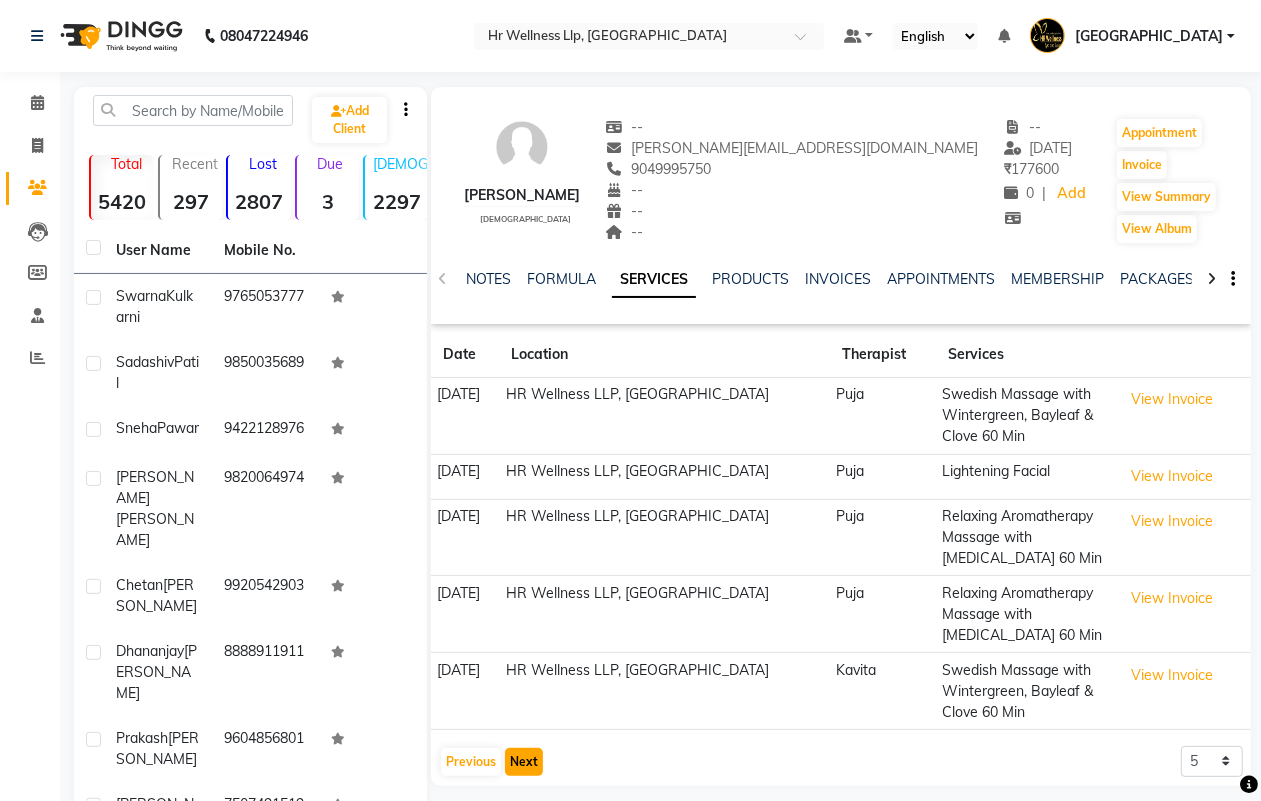 click on "Next" 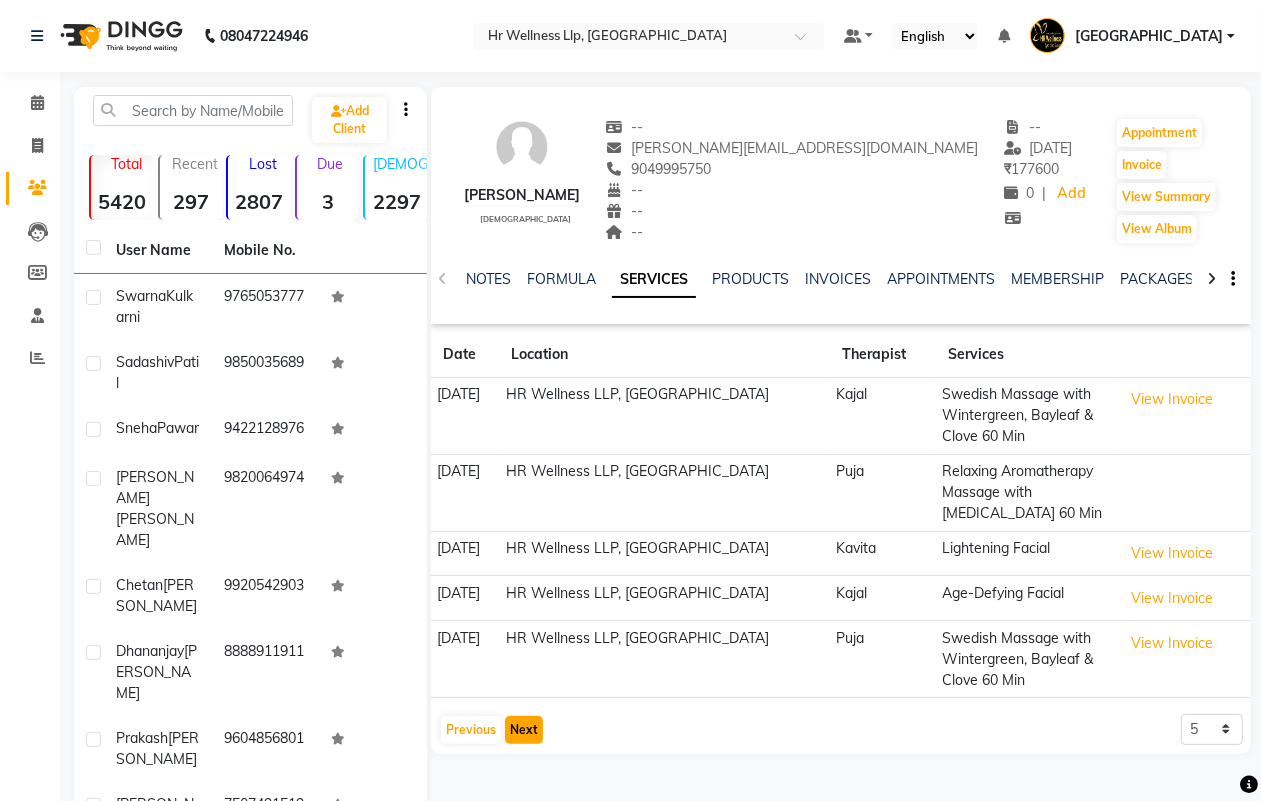 click on "Next" 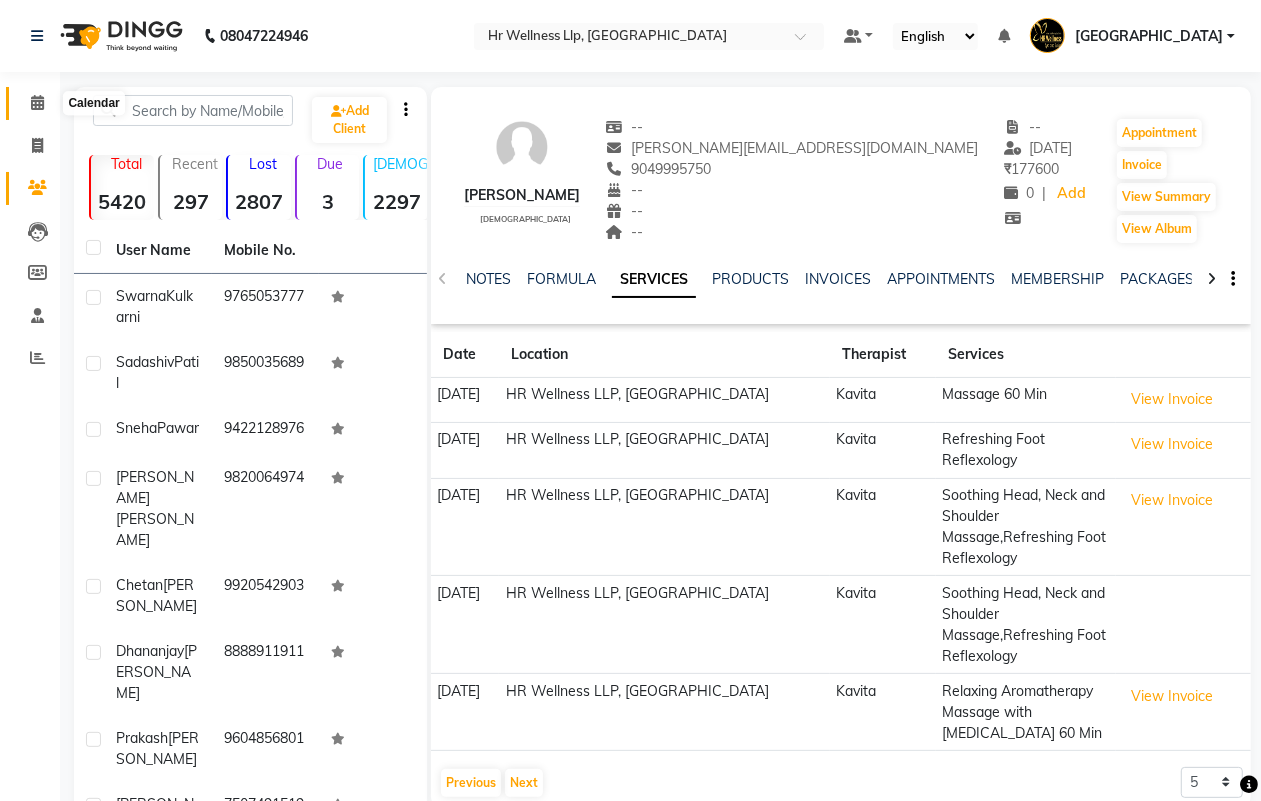 click 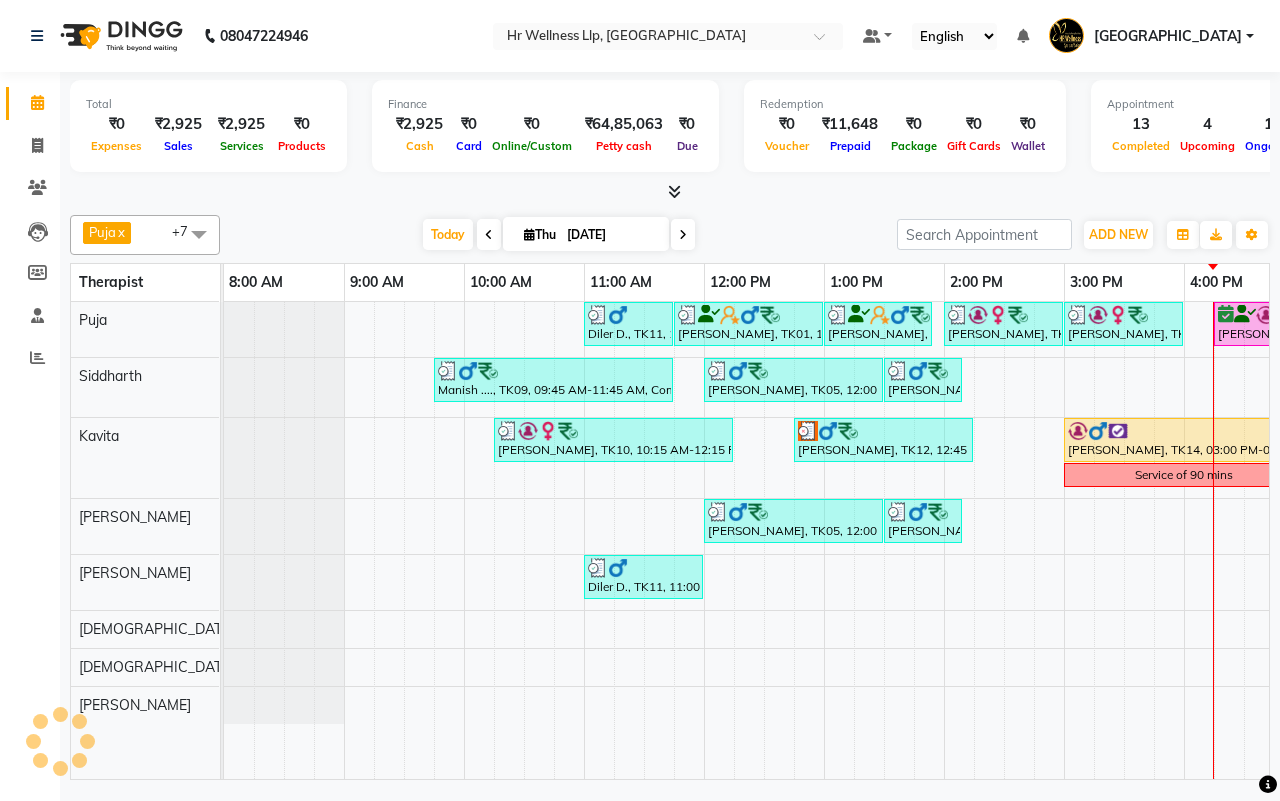 click on "Today  Thu 10-07-2025" at bounding box center (558, 235) 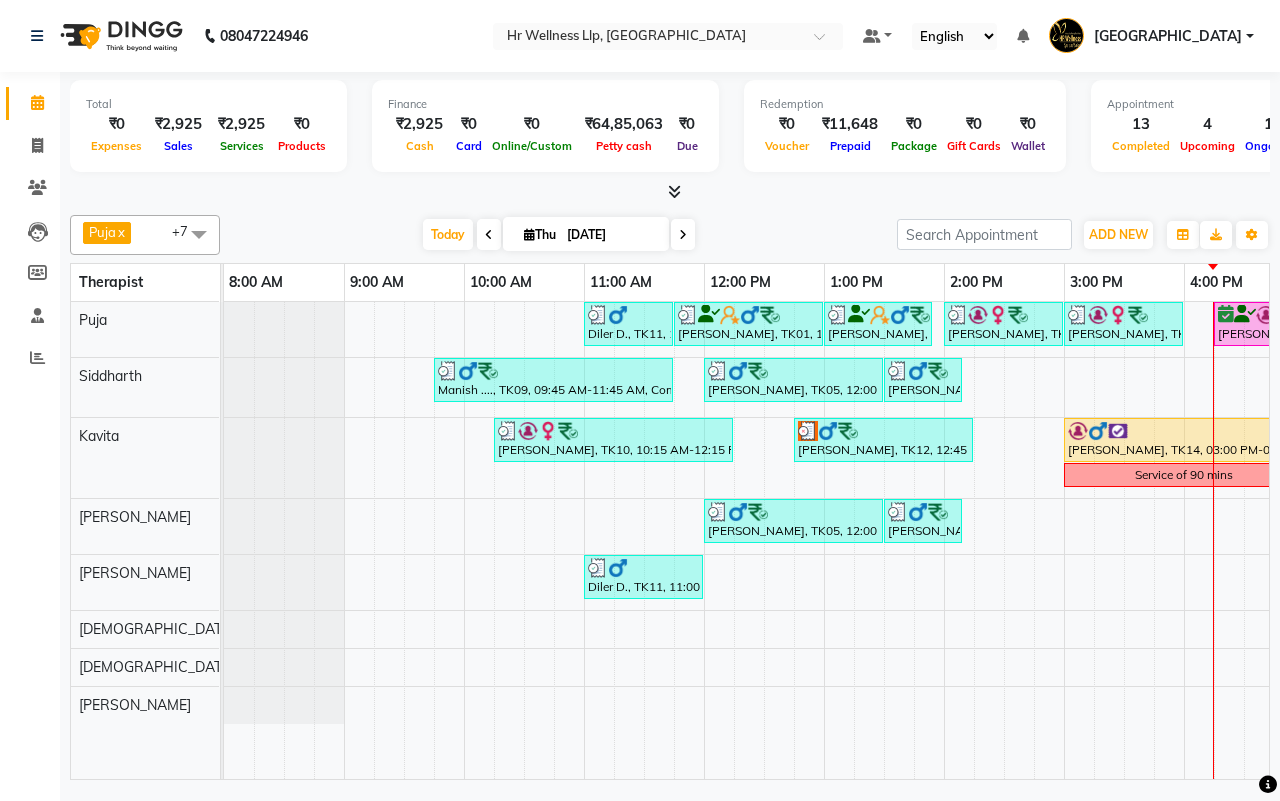 scroll, scrollTop: 0, scrollLeft: 323, axis: horizontal 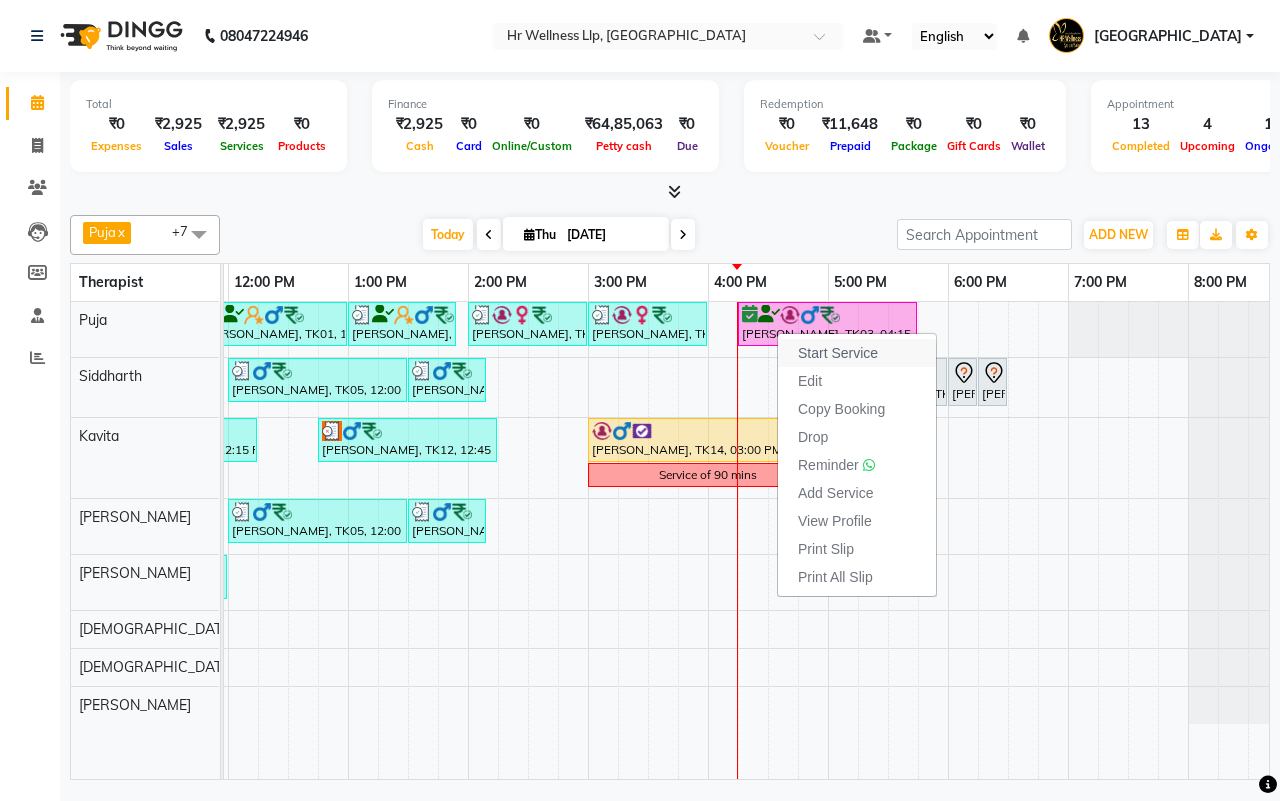 click on "Start Service" at bounding box center (838, 353) 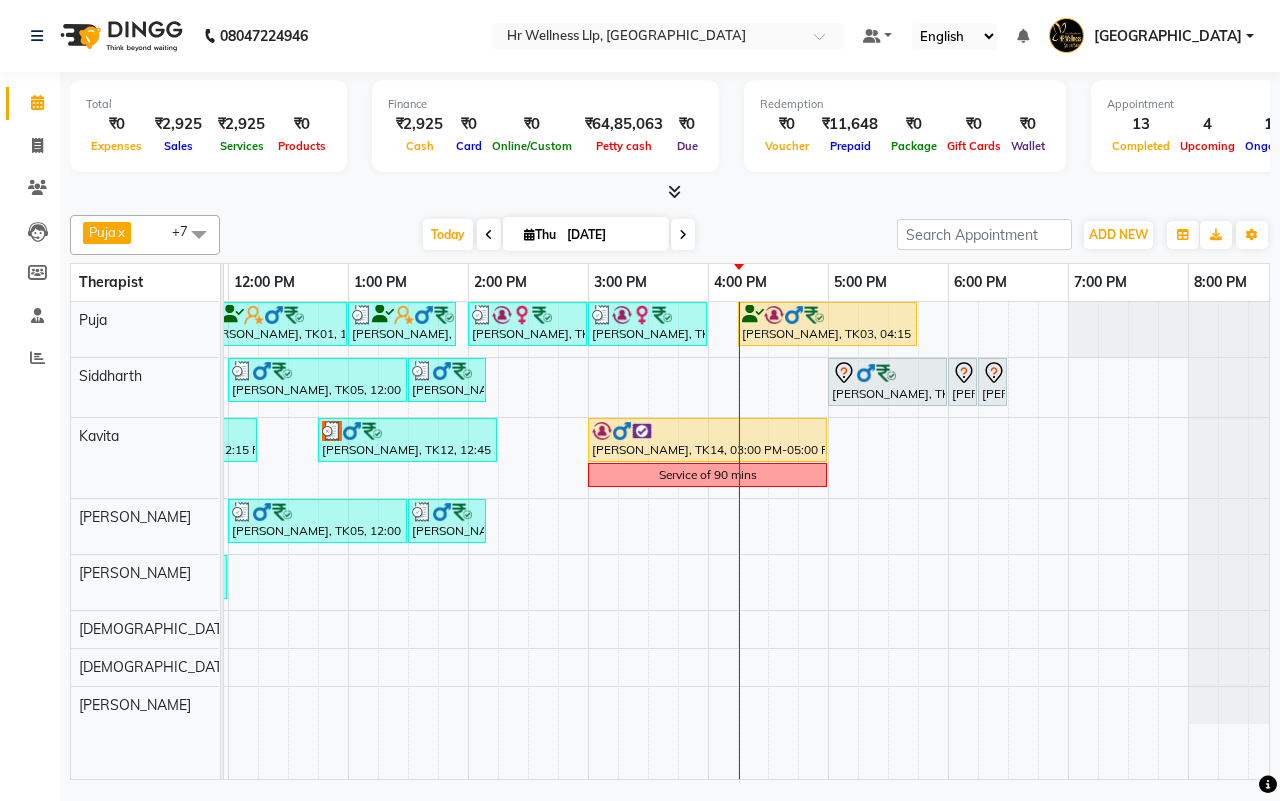 scroll, scrollTop: 0, scrollLeft: 121, axis: horizontal 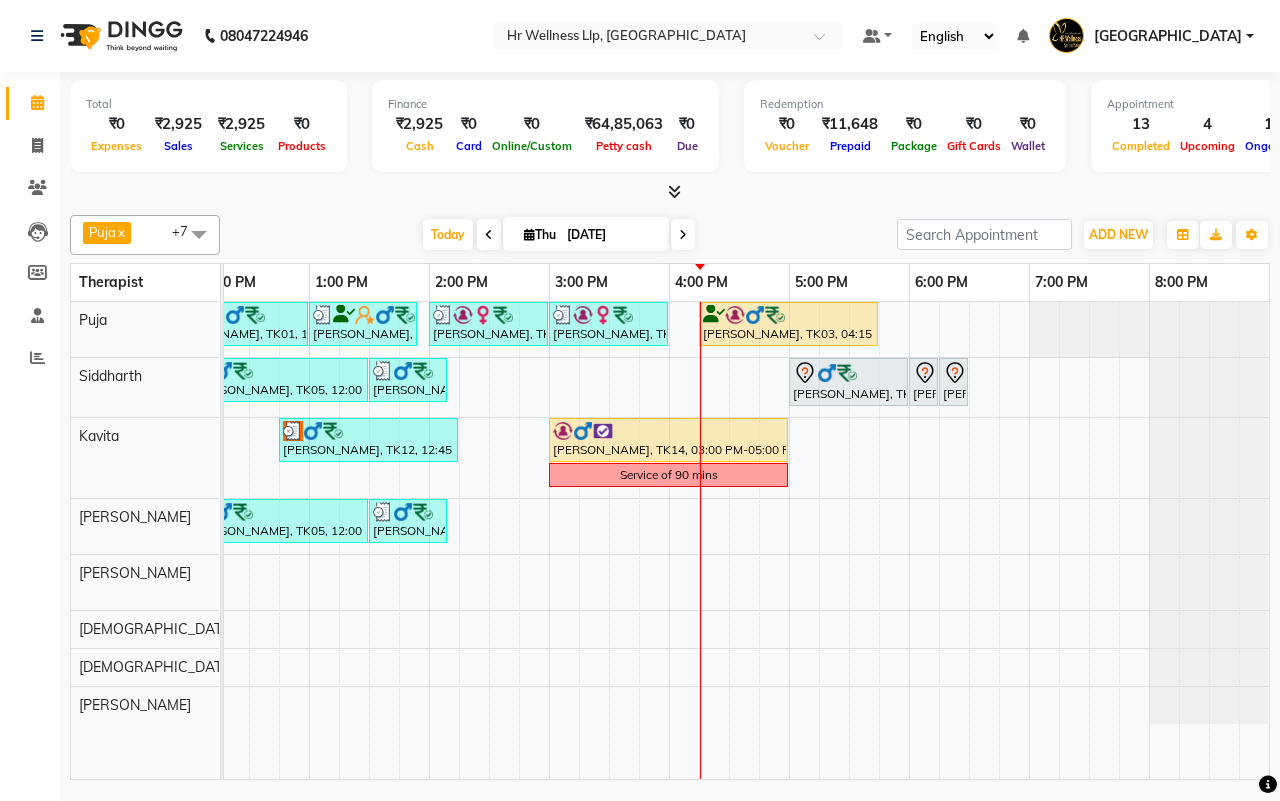 click on "Today  Thu 10-07-2025" at bounding box center (558, 235) 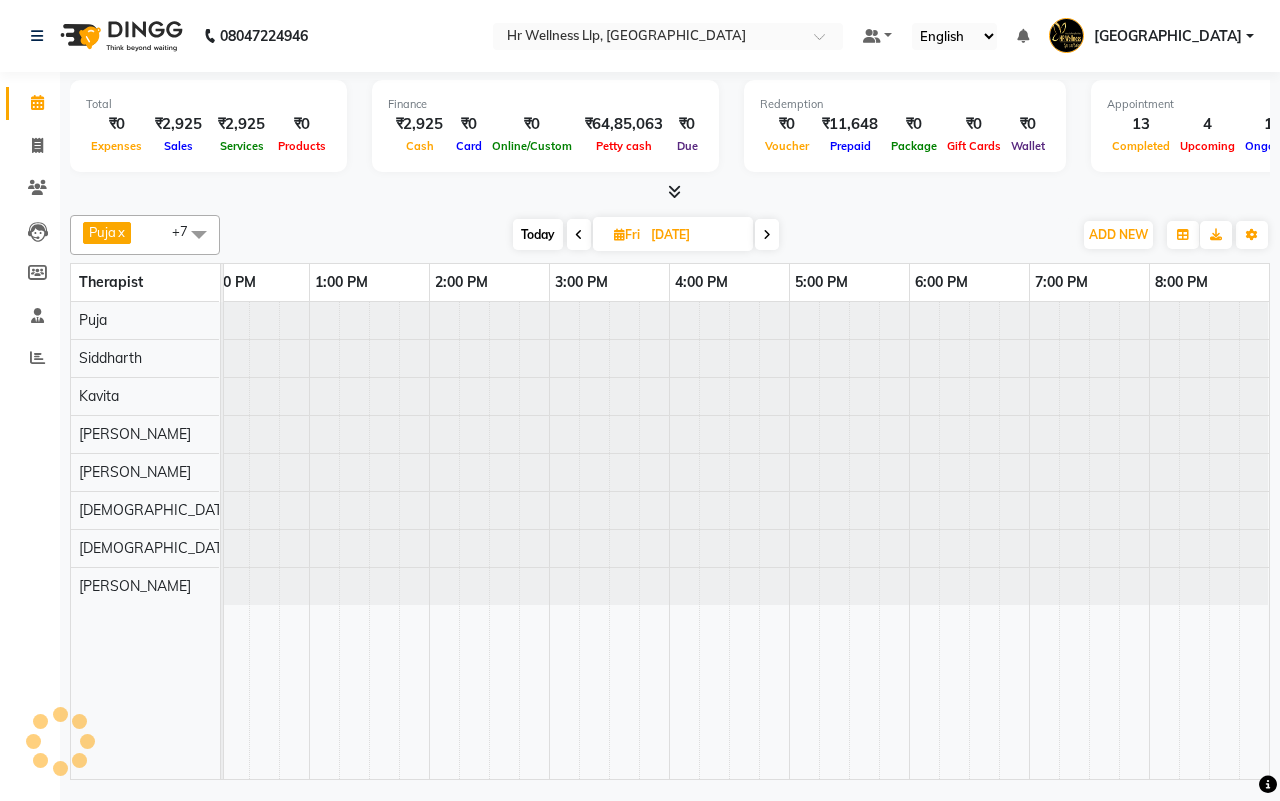 scroll, scrollTop: 0, scrollLeft: 515, axis: horizontal 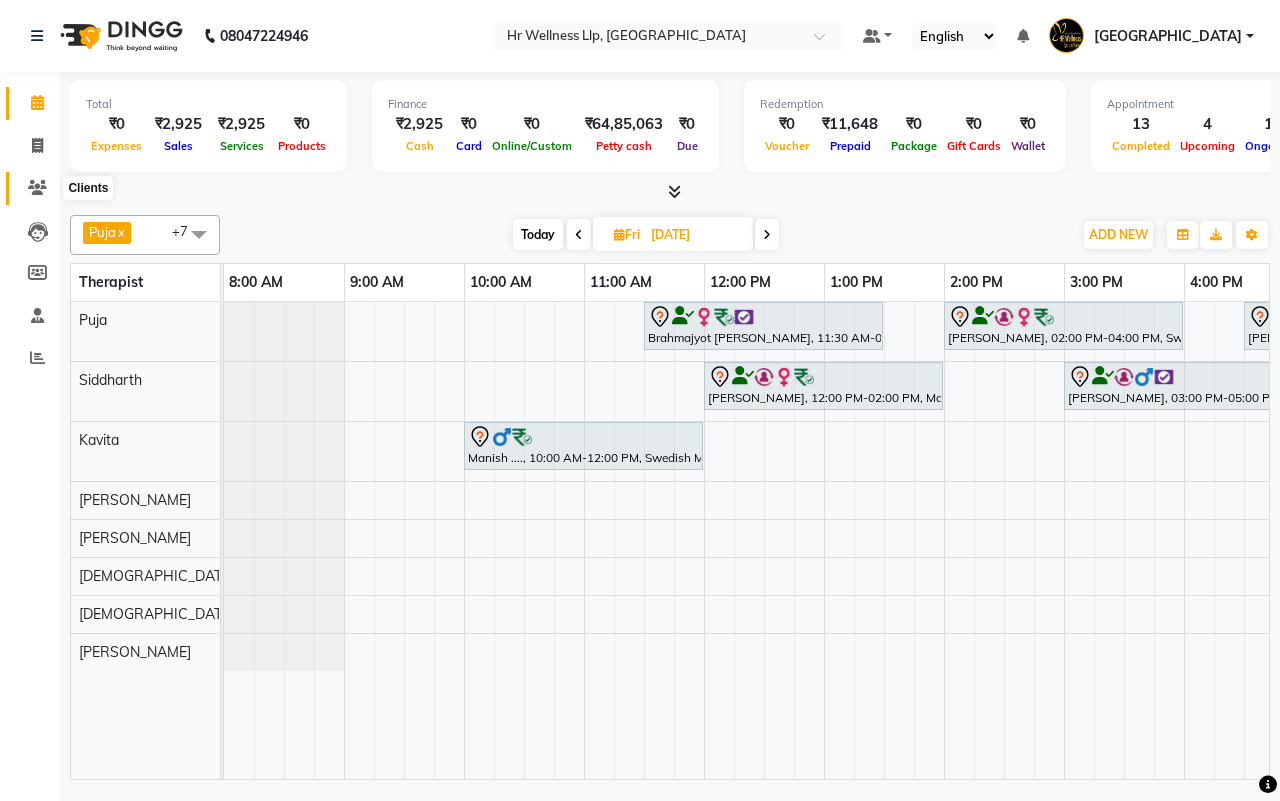 click 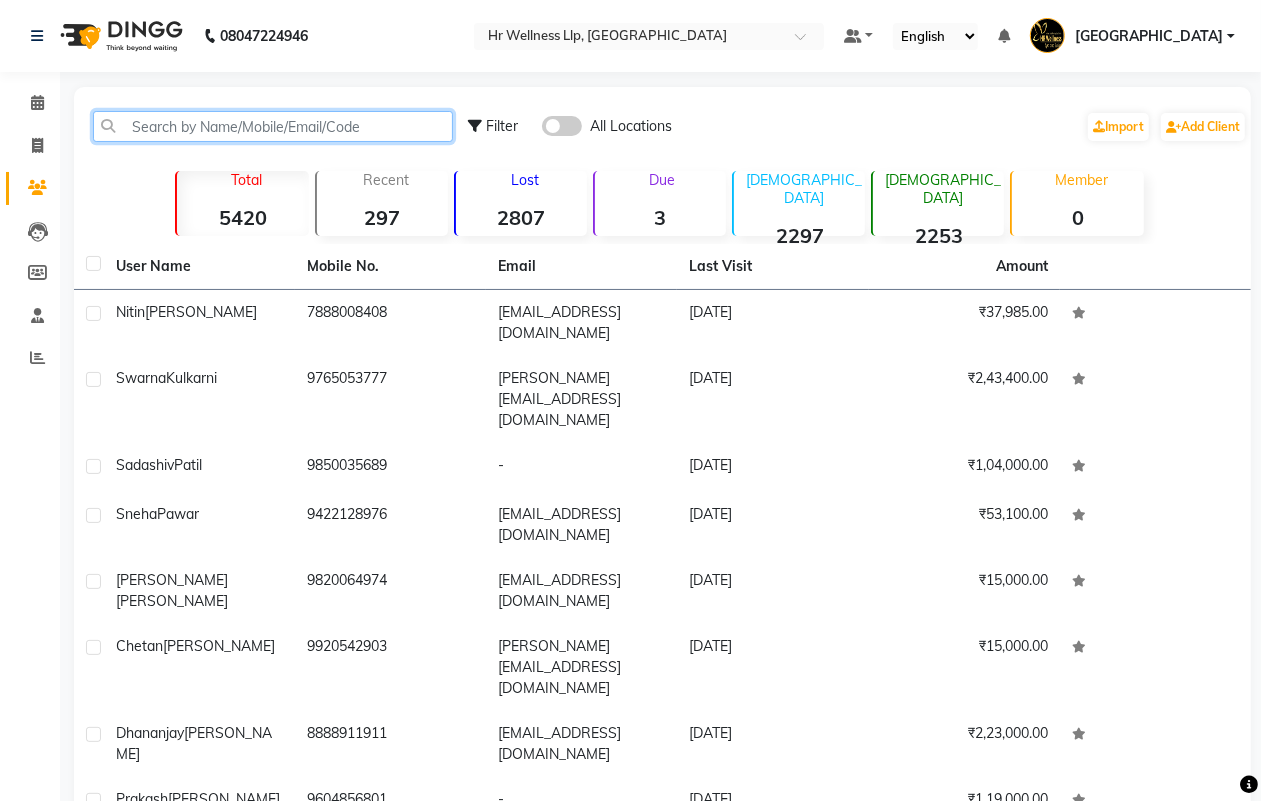 click 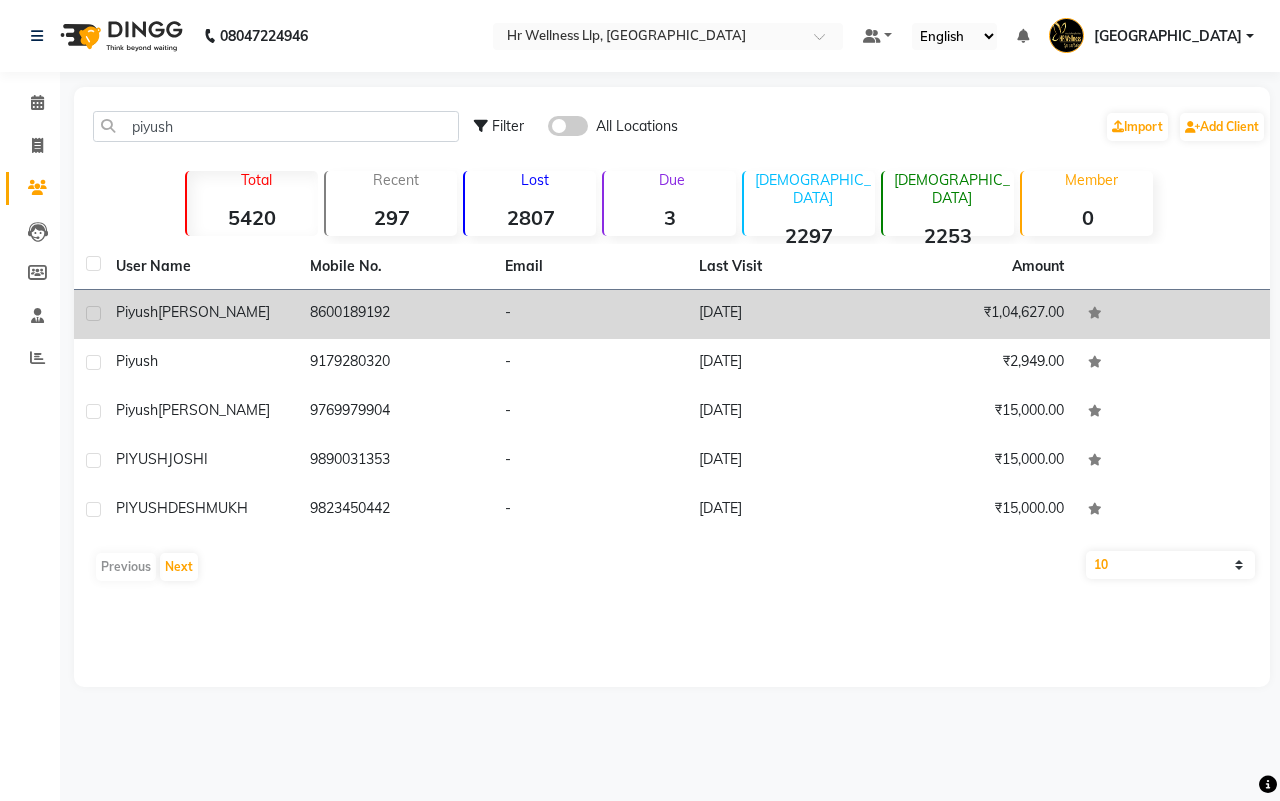 click on "8600189192" 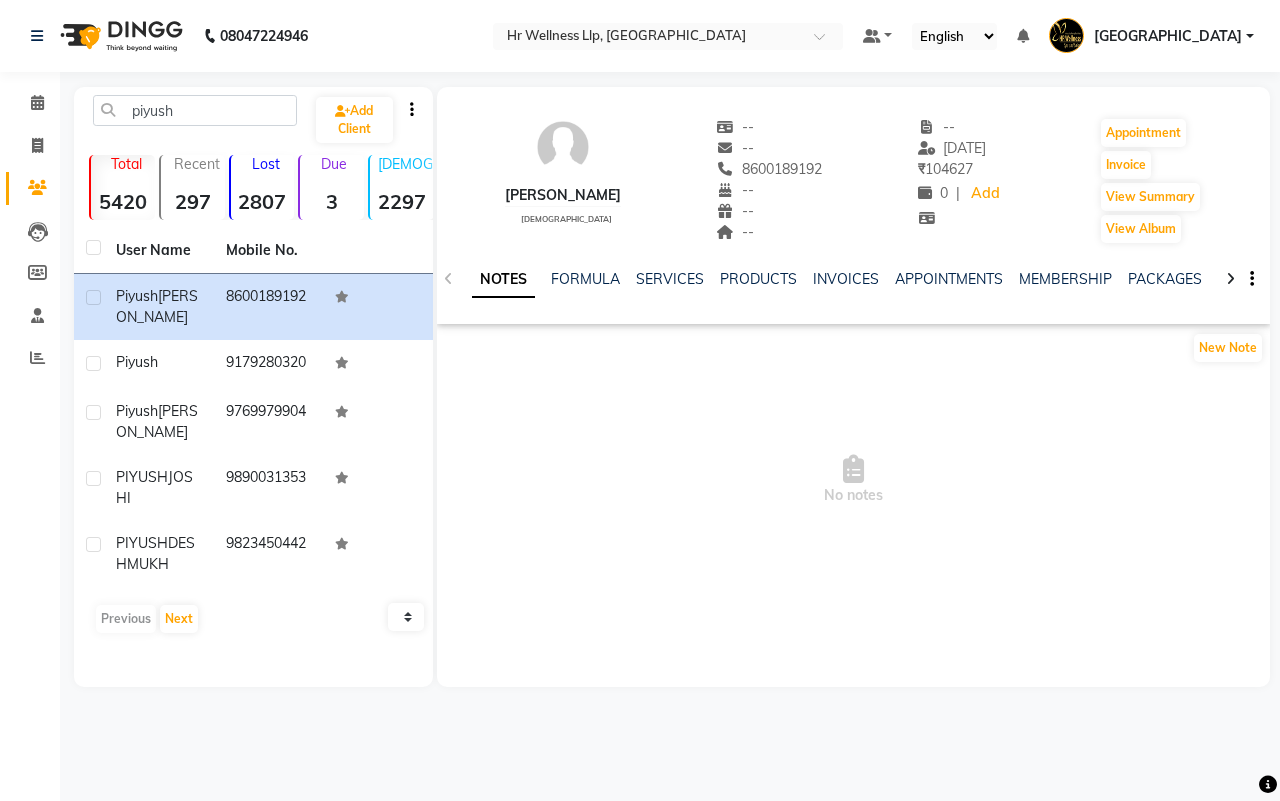 click 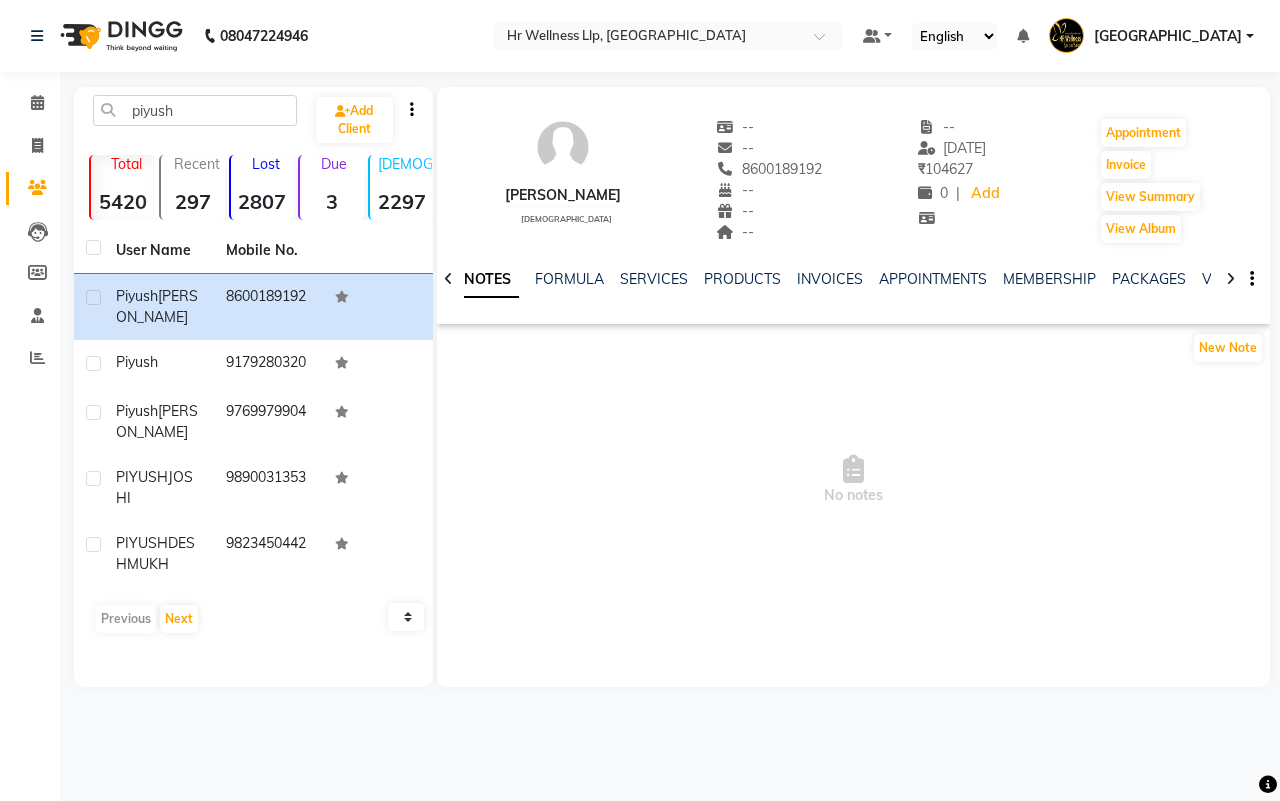 click 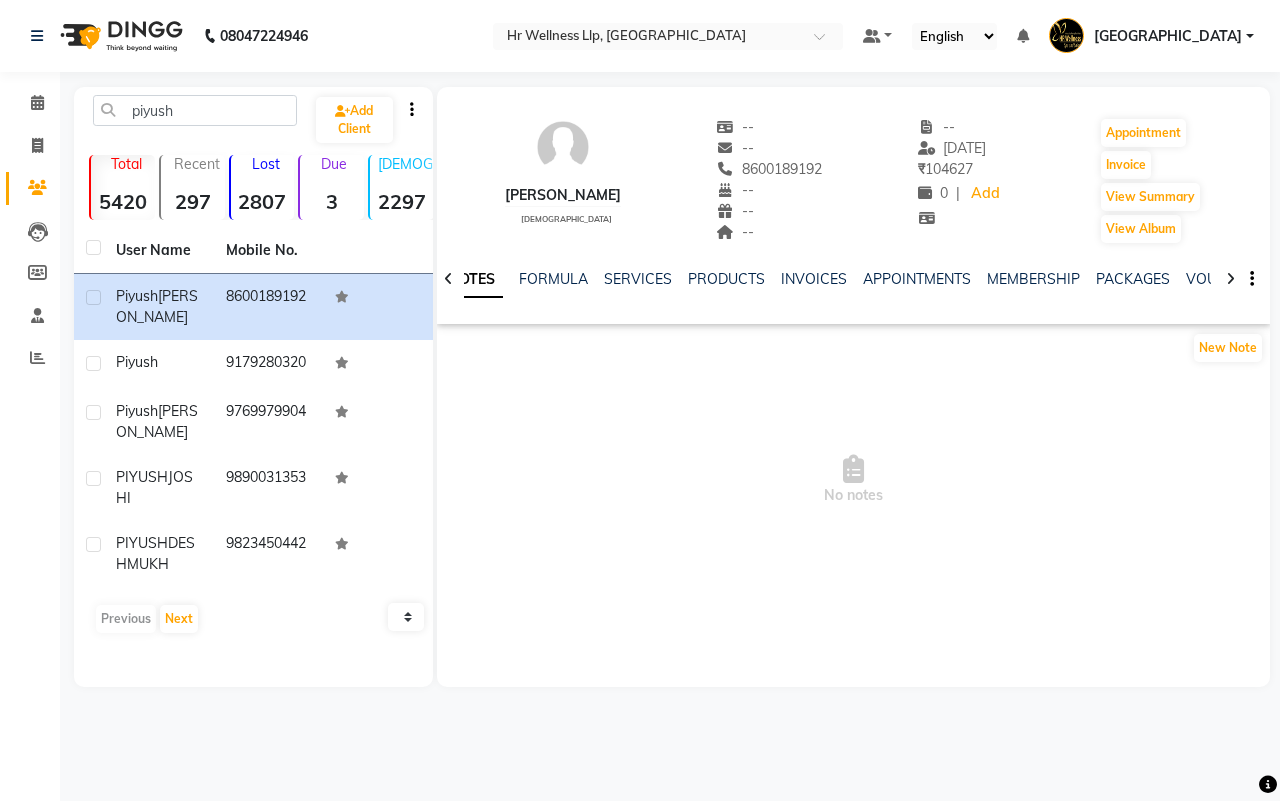 click 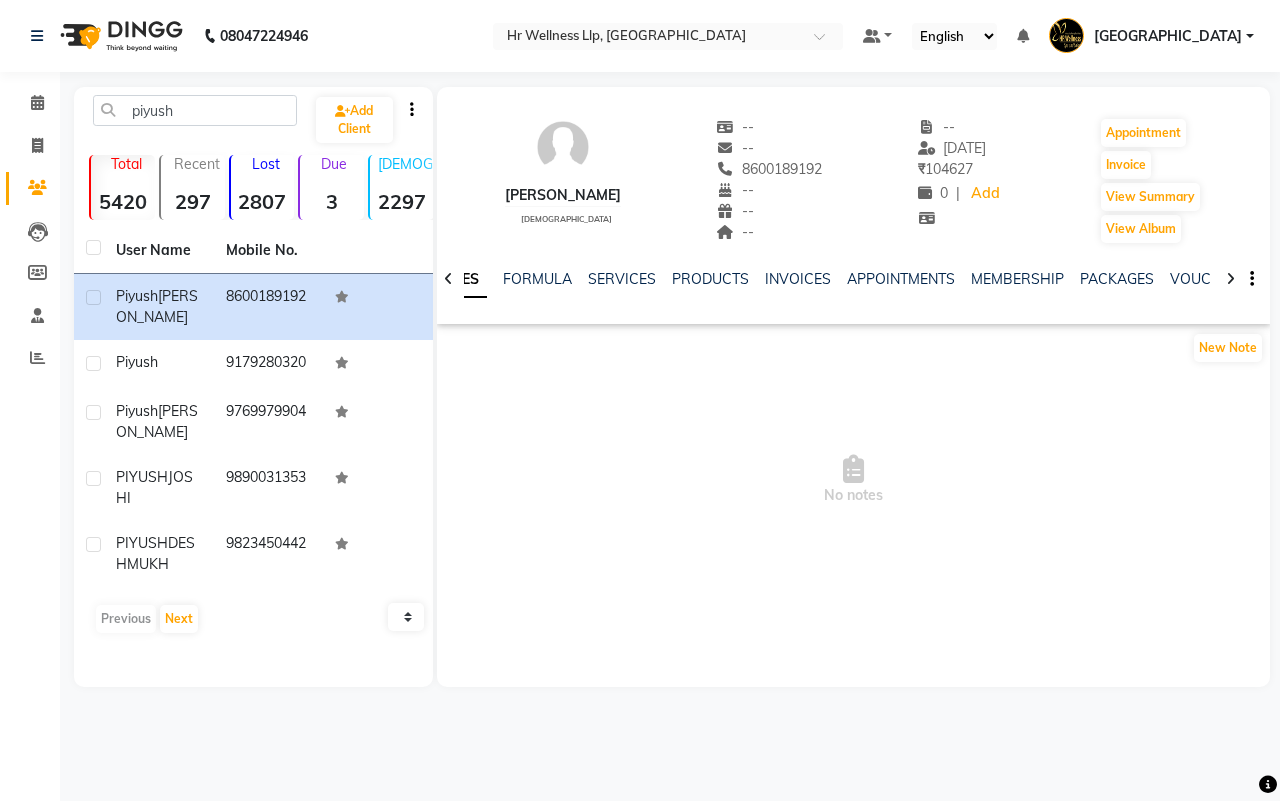 click 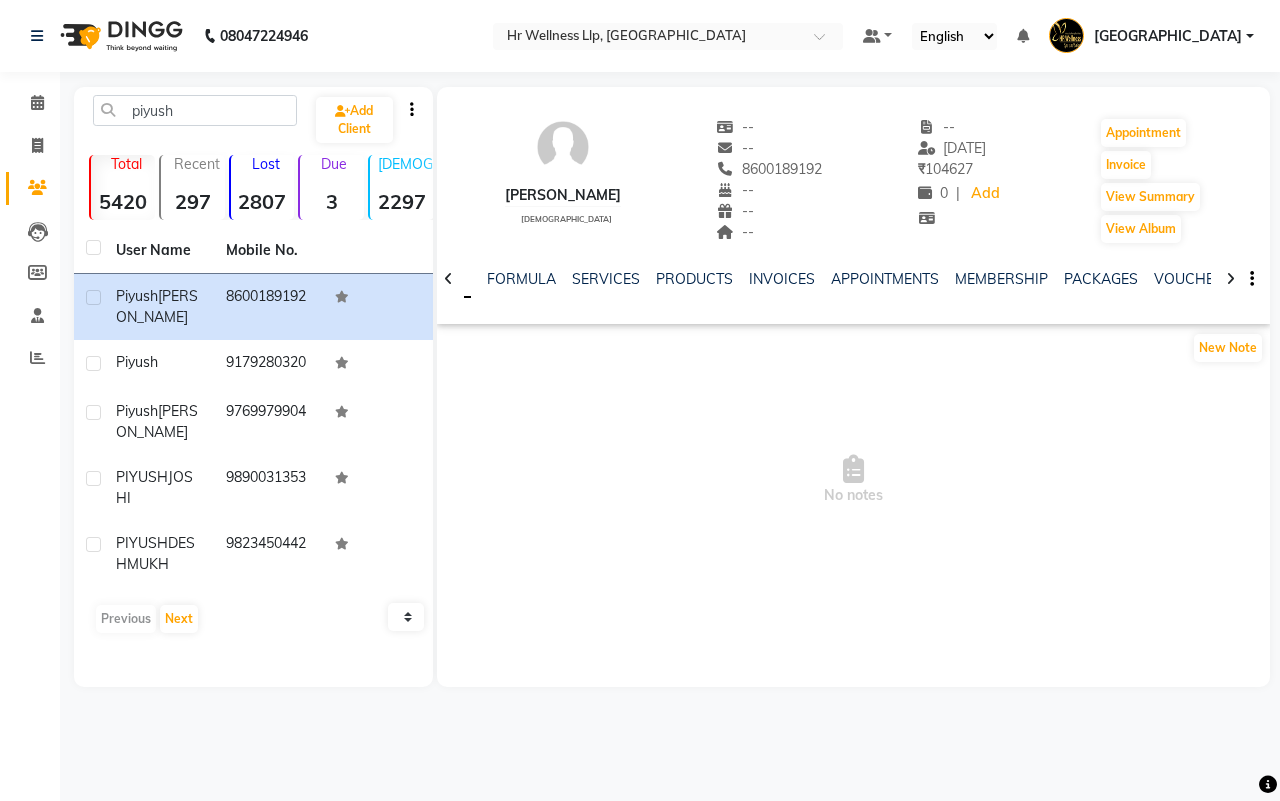 click 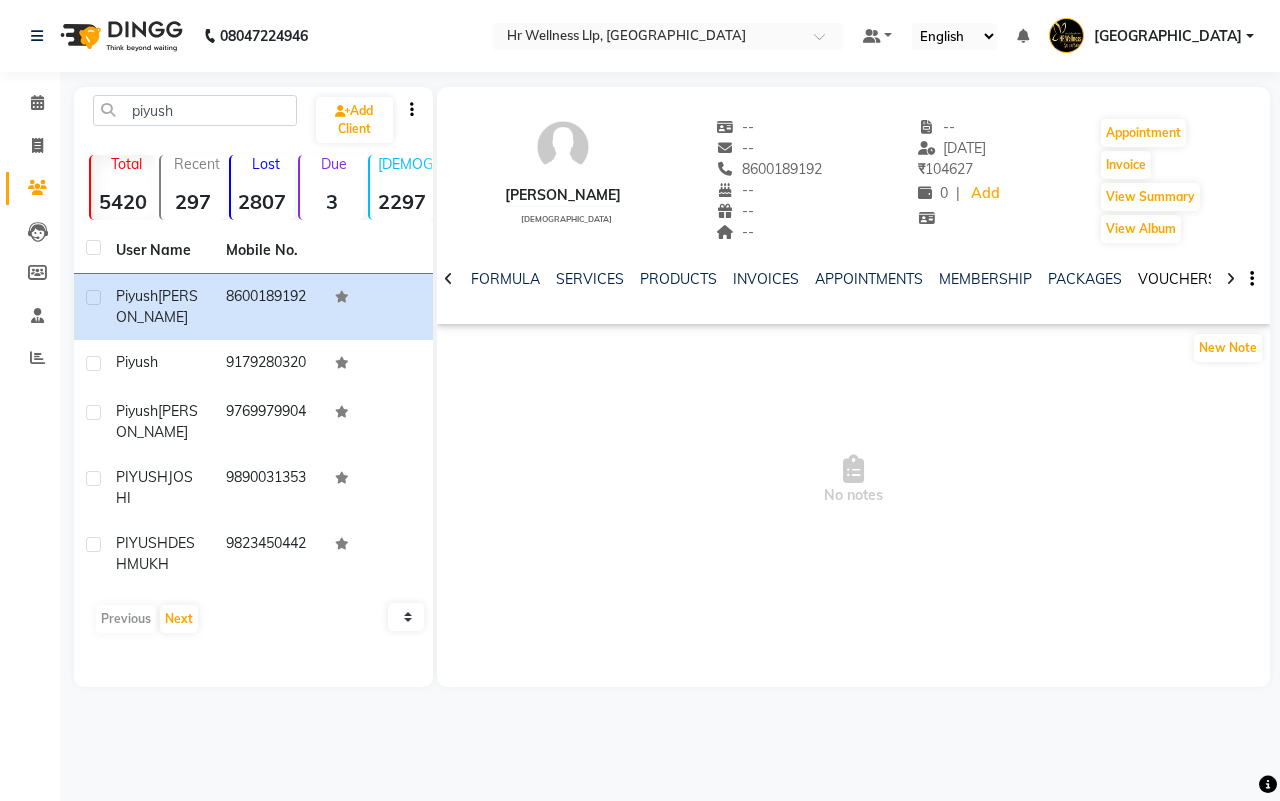 click on "VOUCHERS" 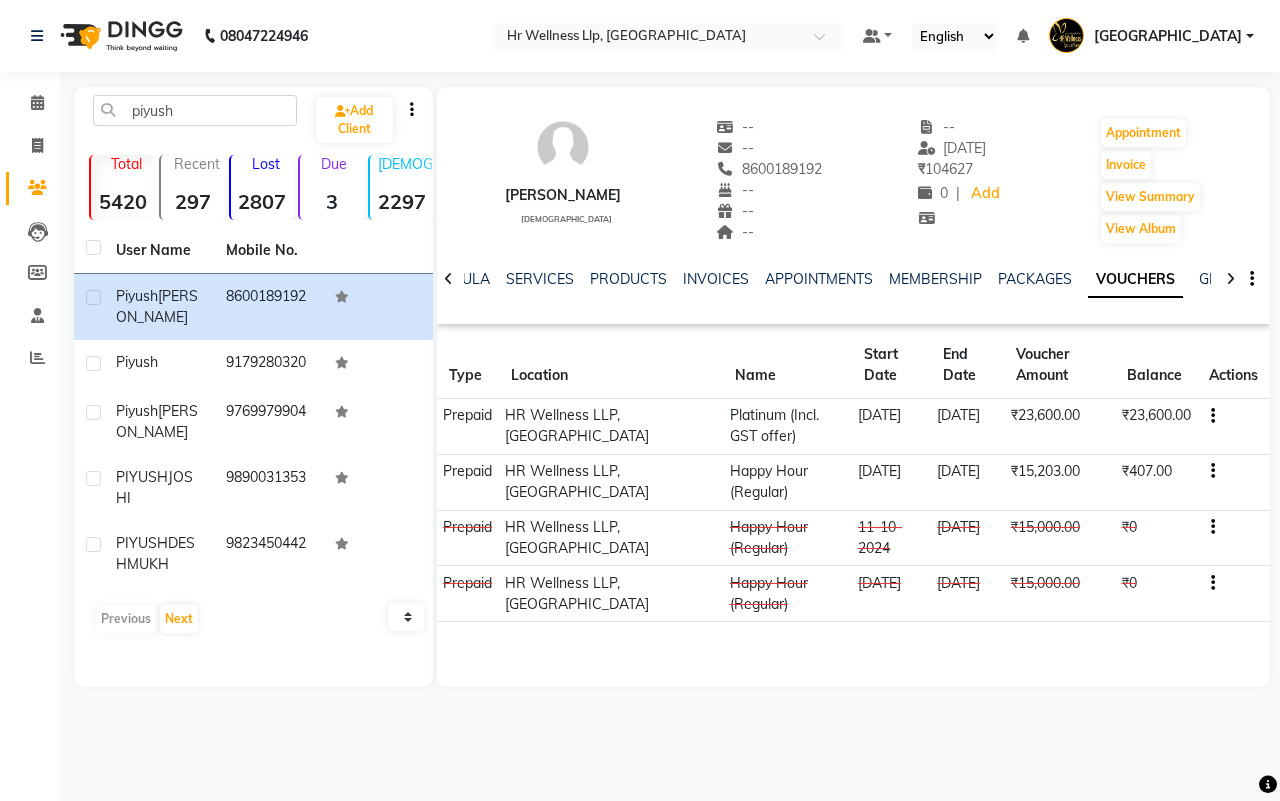 click on "₹23,600.00" 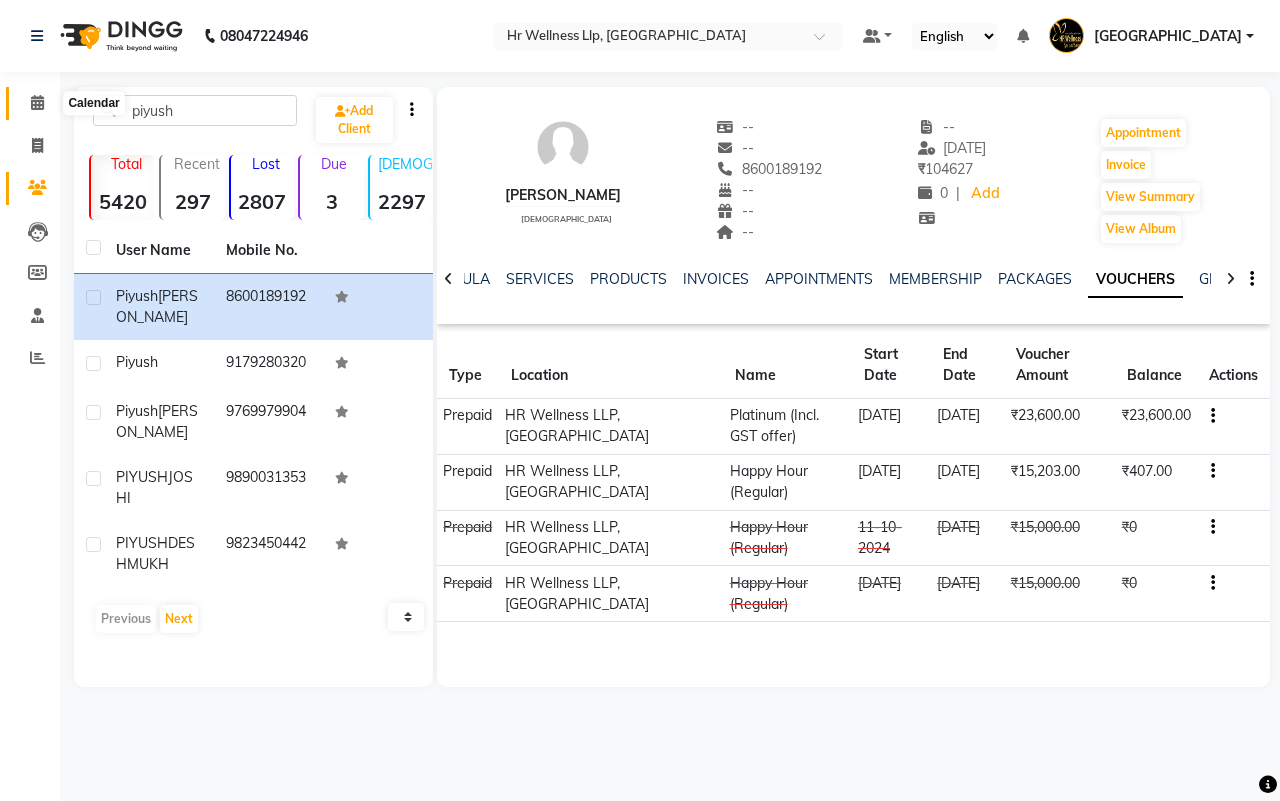 click 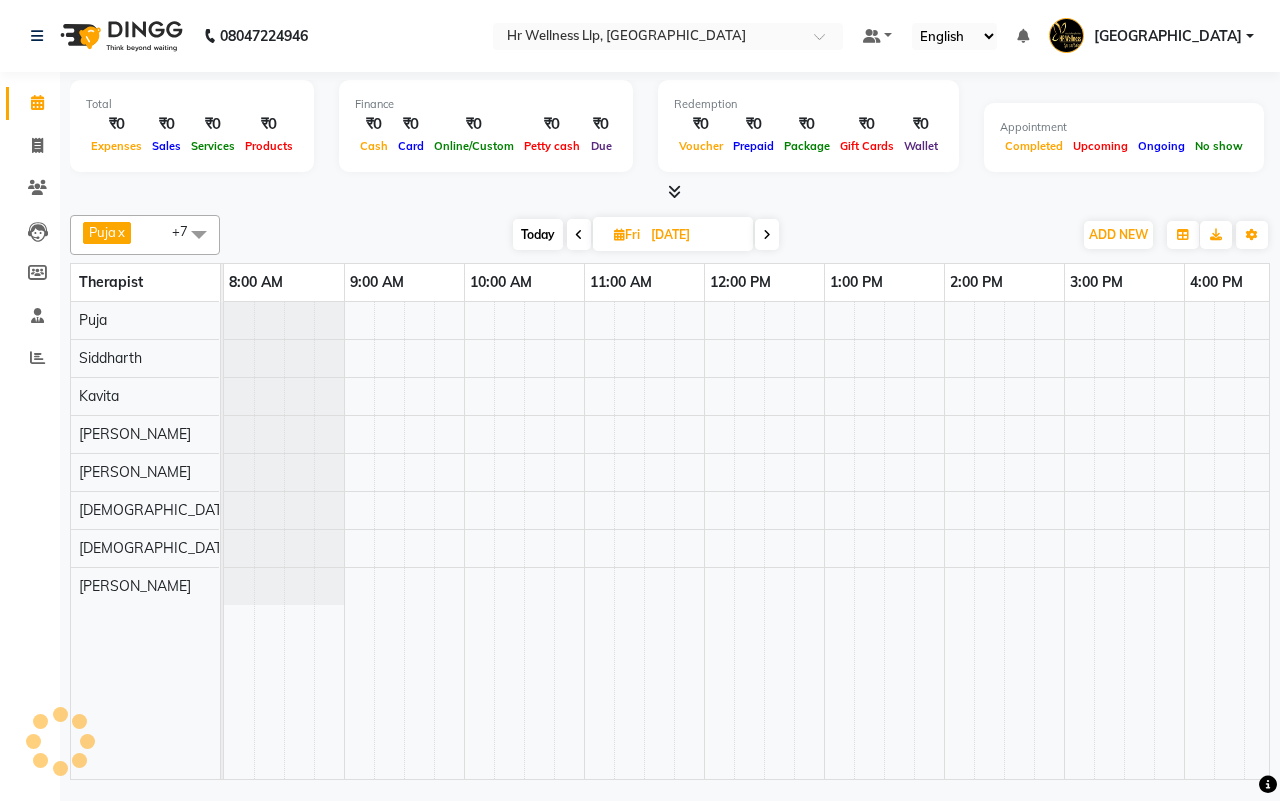 scroll, scrollTop: 0, scrollLeft: 0, axis: both 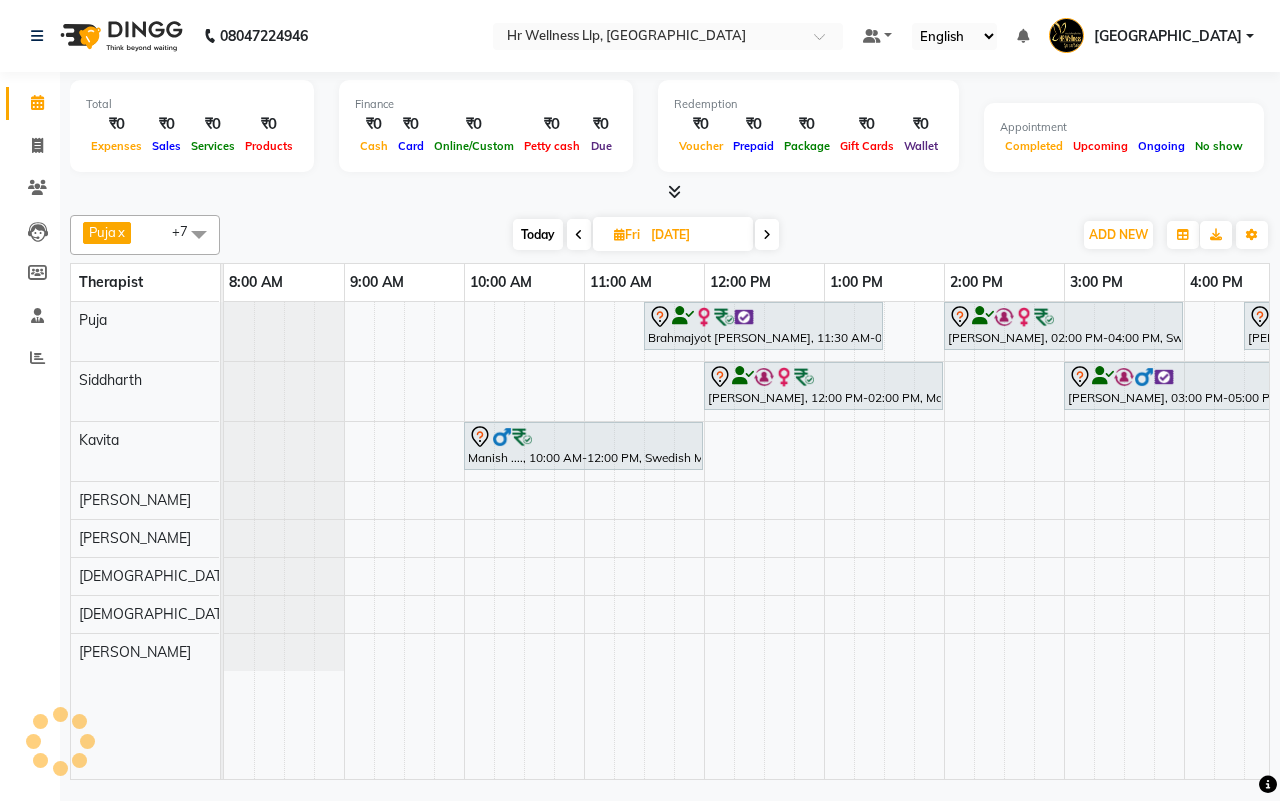 click on "Today  Fri 11-07-2025" at bounding box center [646, 235] 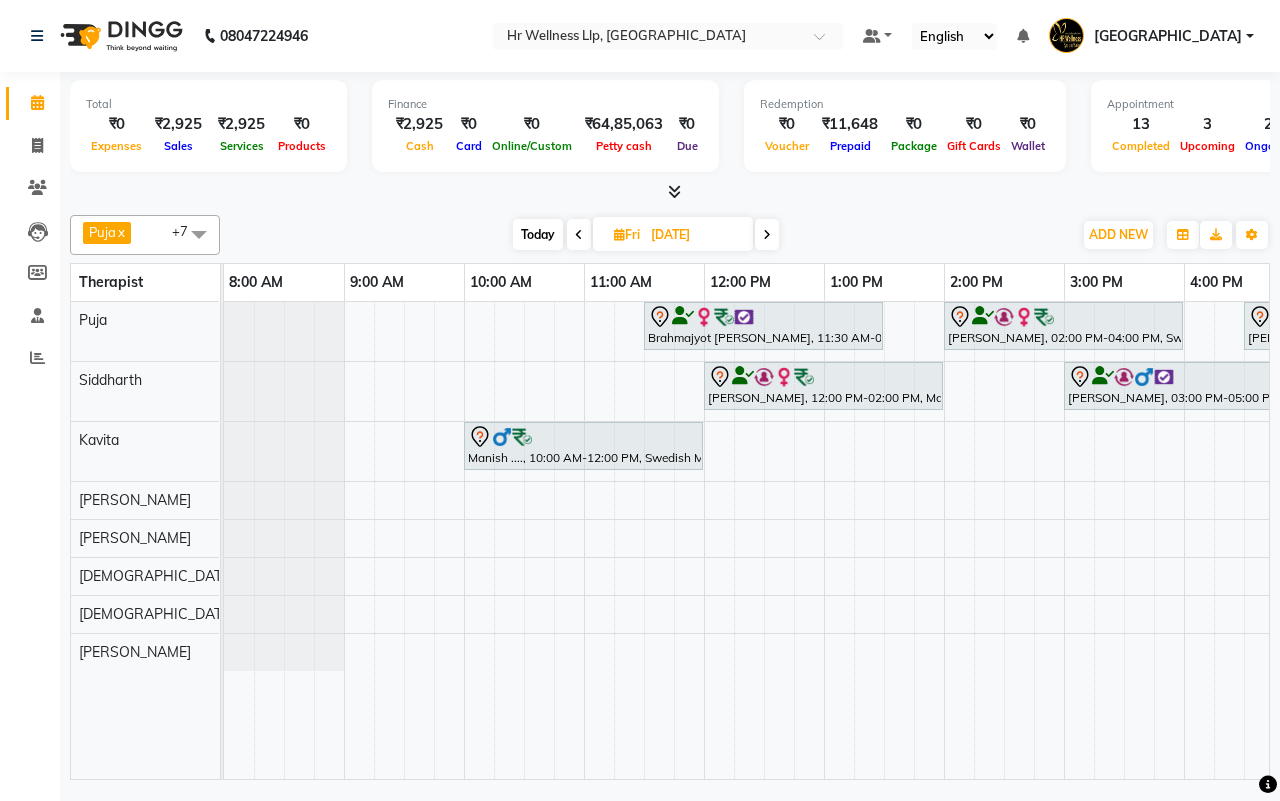 scroll, scrollTop: 0, scrollLeft: 515, axis: horizontal 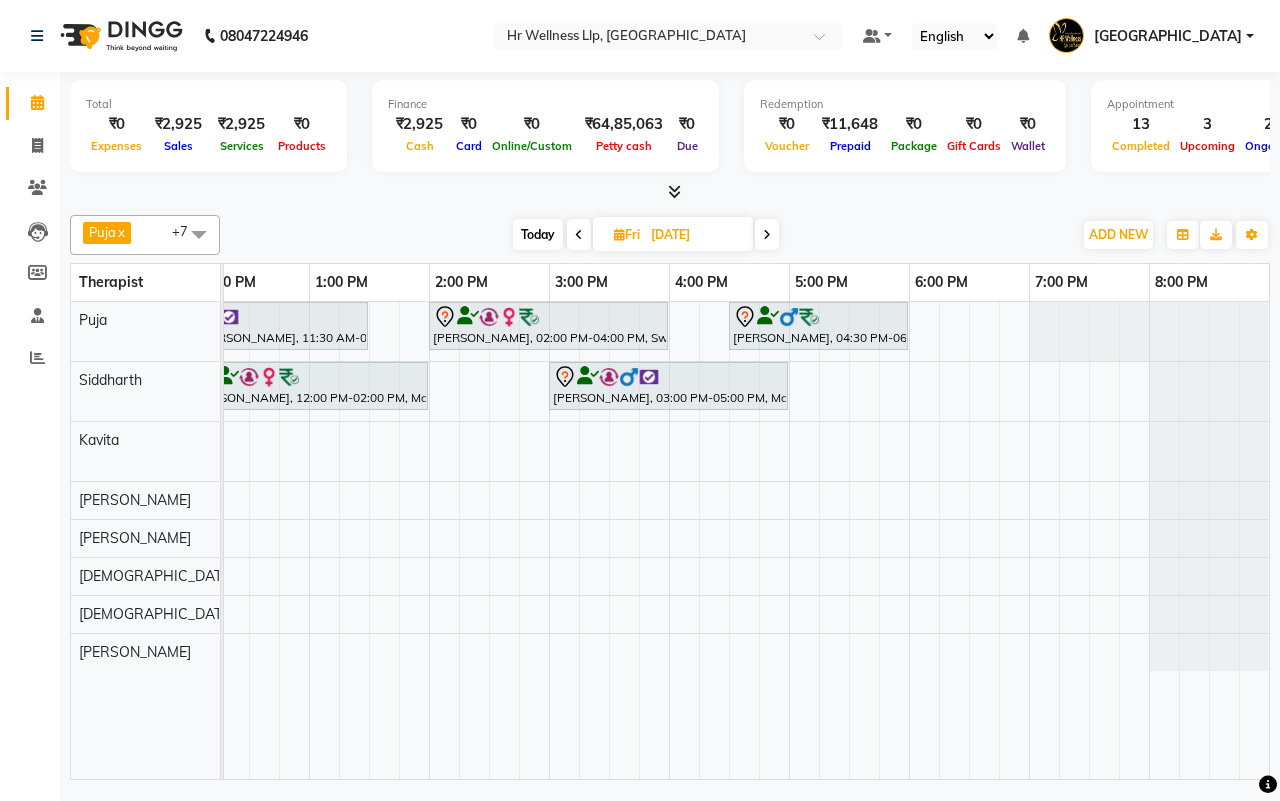 click on "Today" at bounding box center (538, 234) 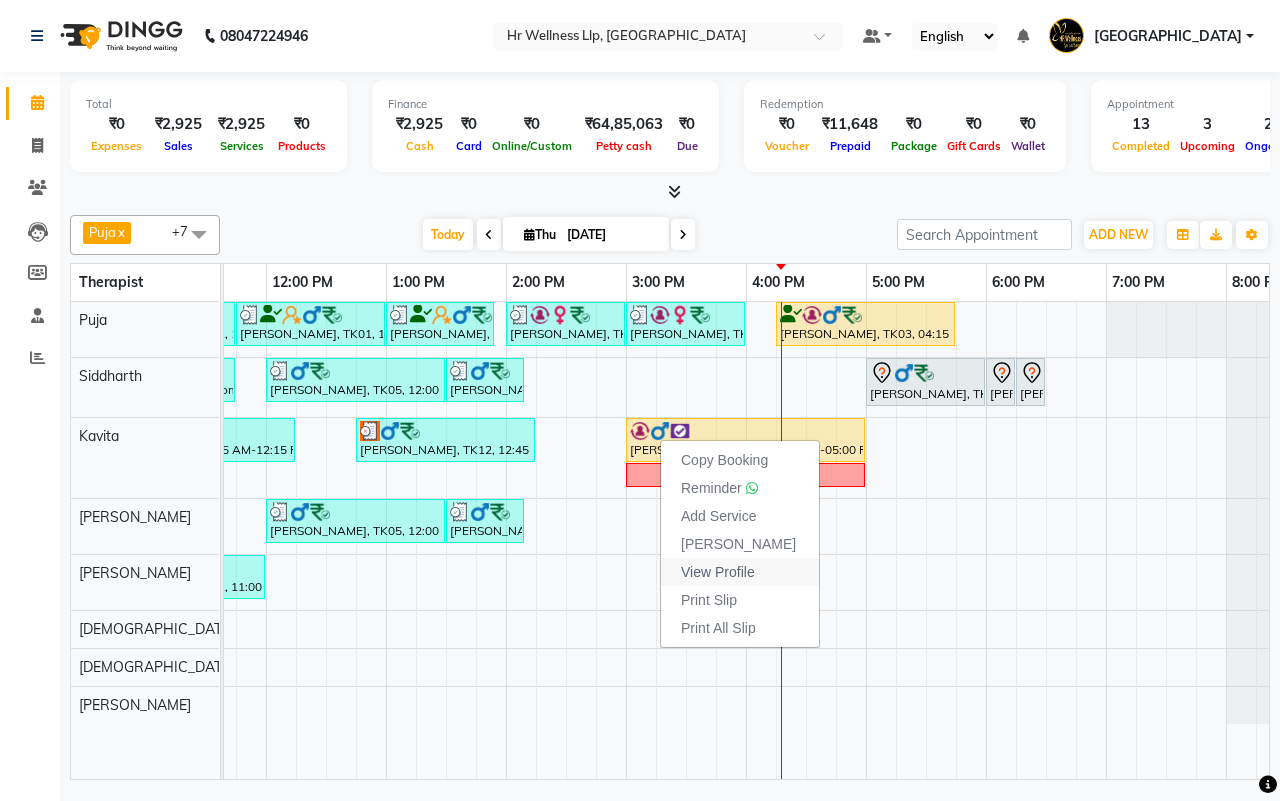 click on "View Profile" at bounding box center (718, 572) 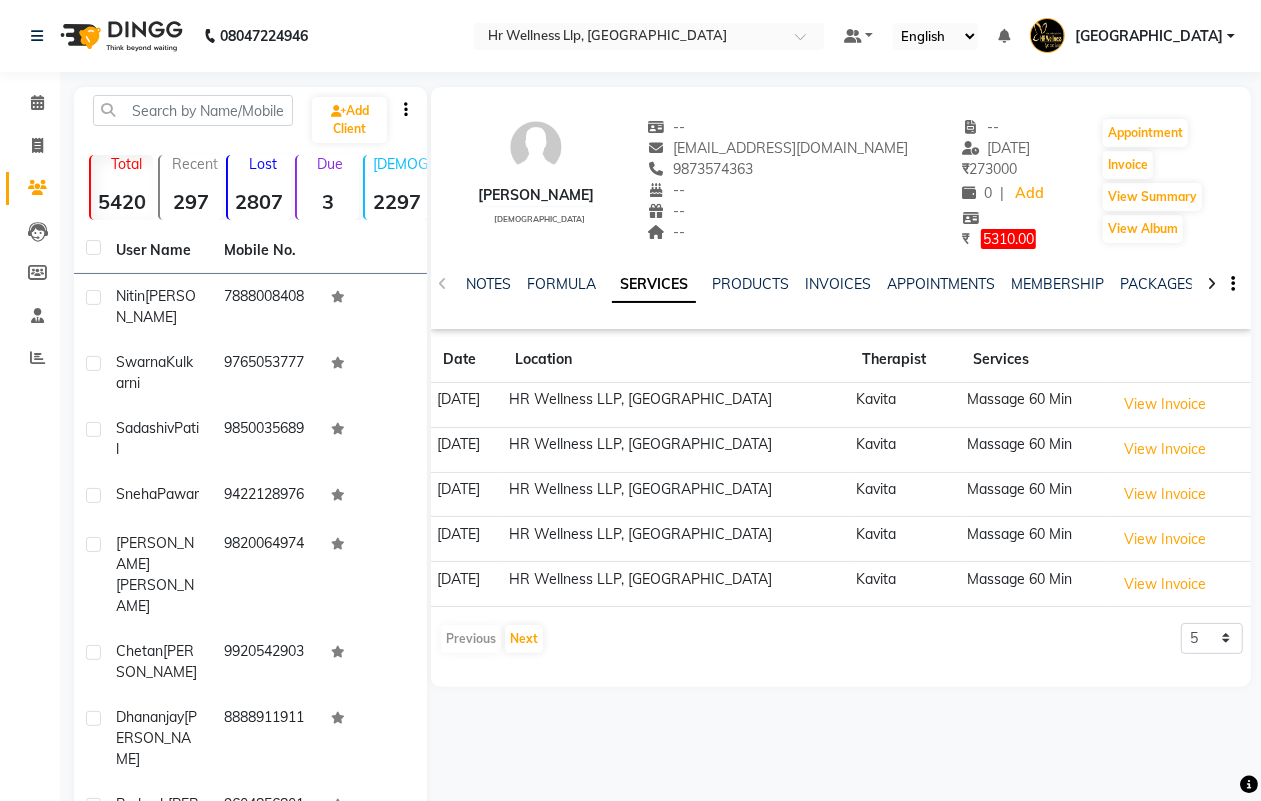 click 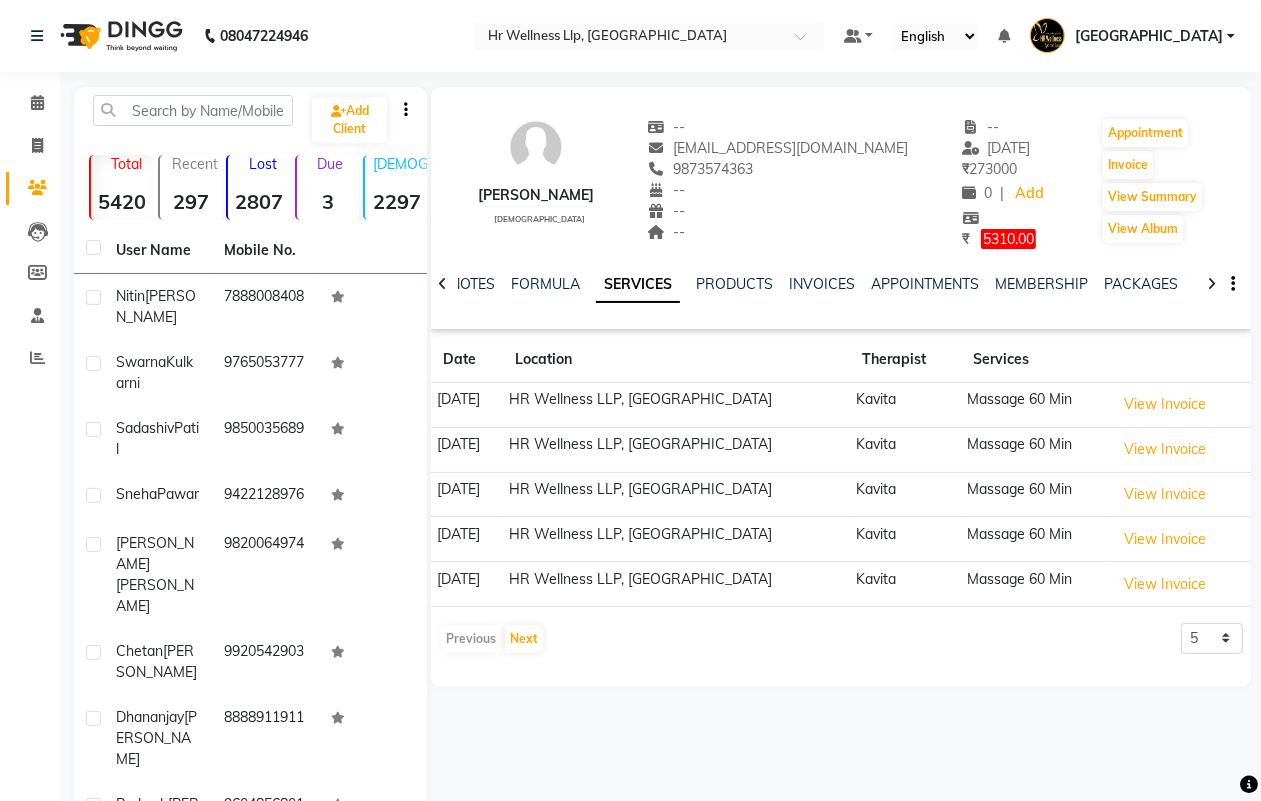 click 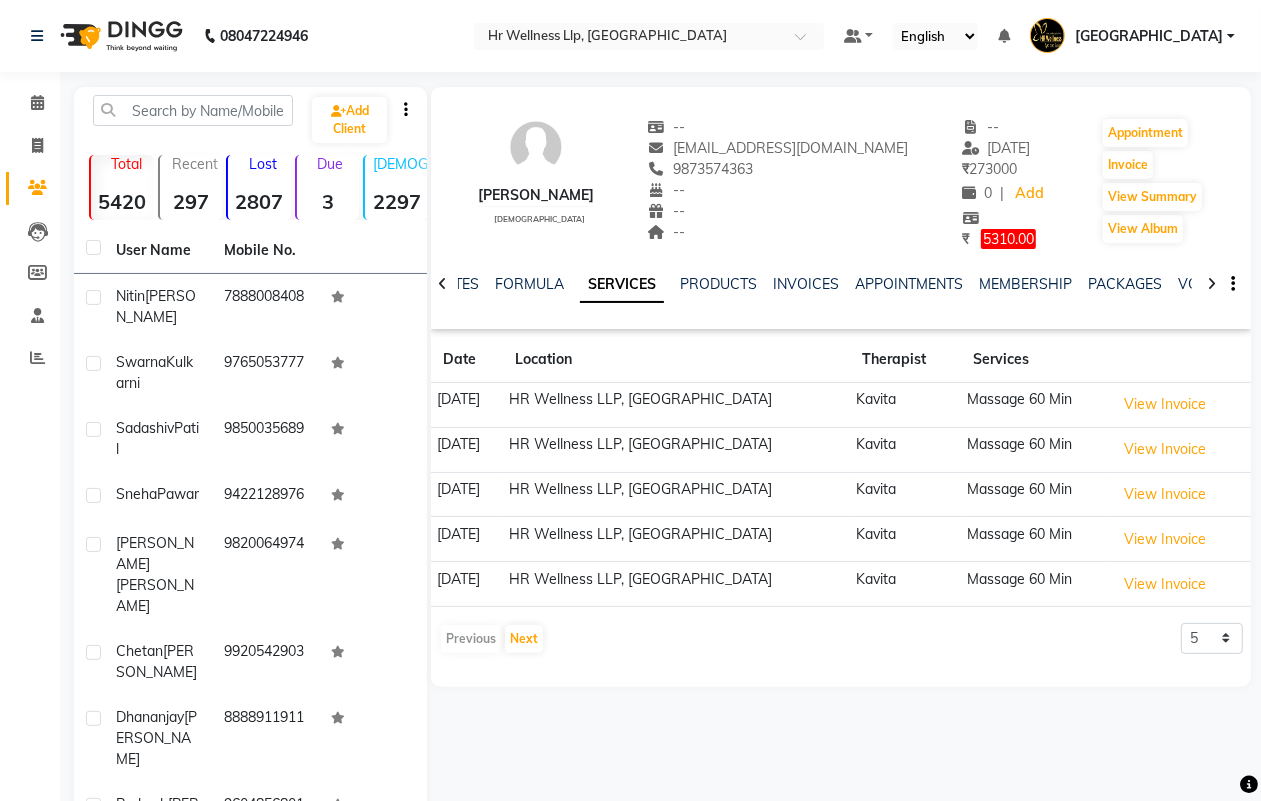 click 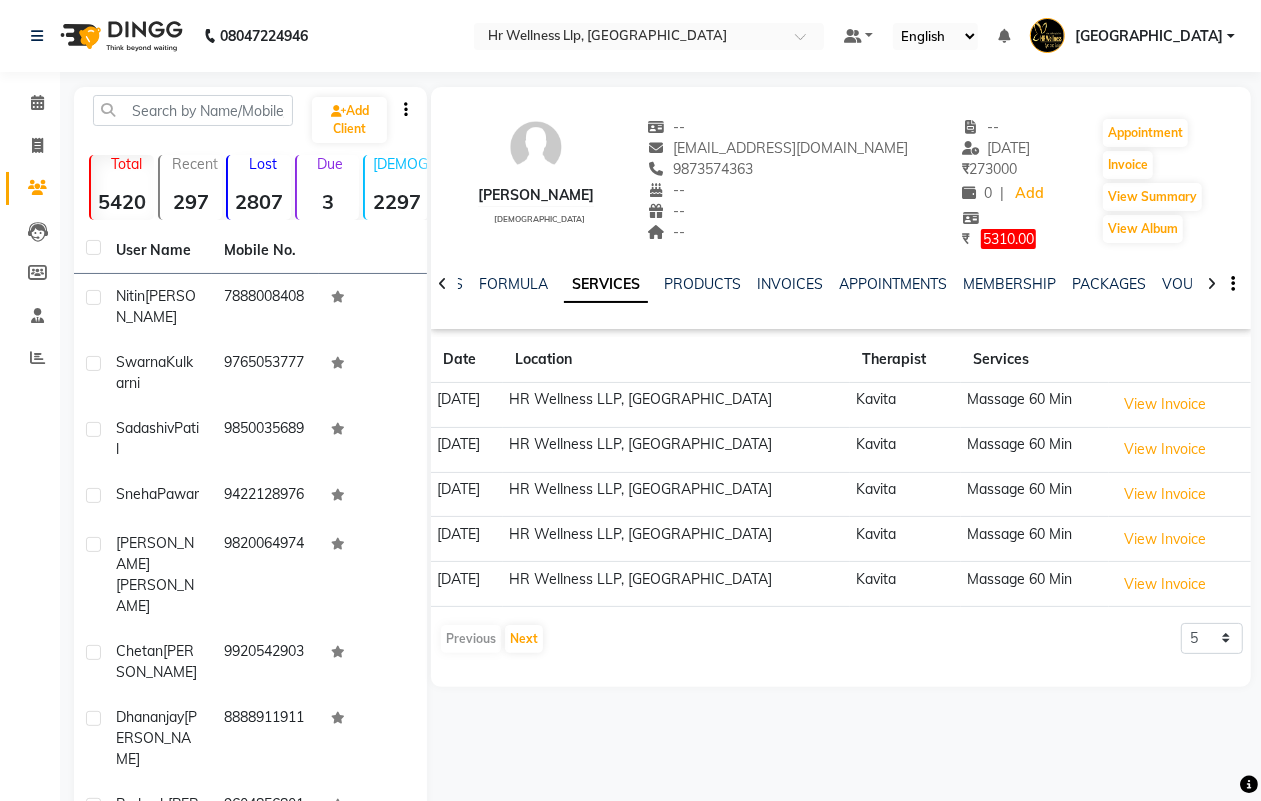 click 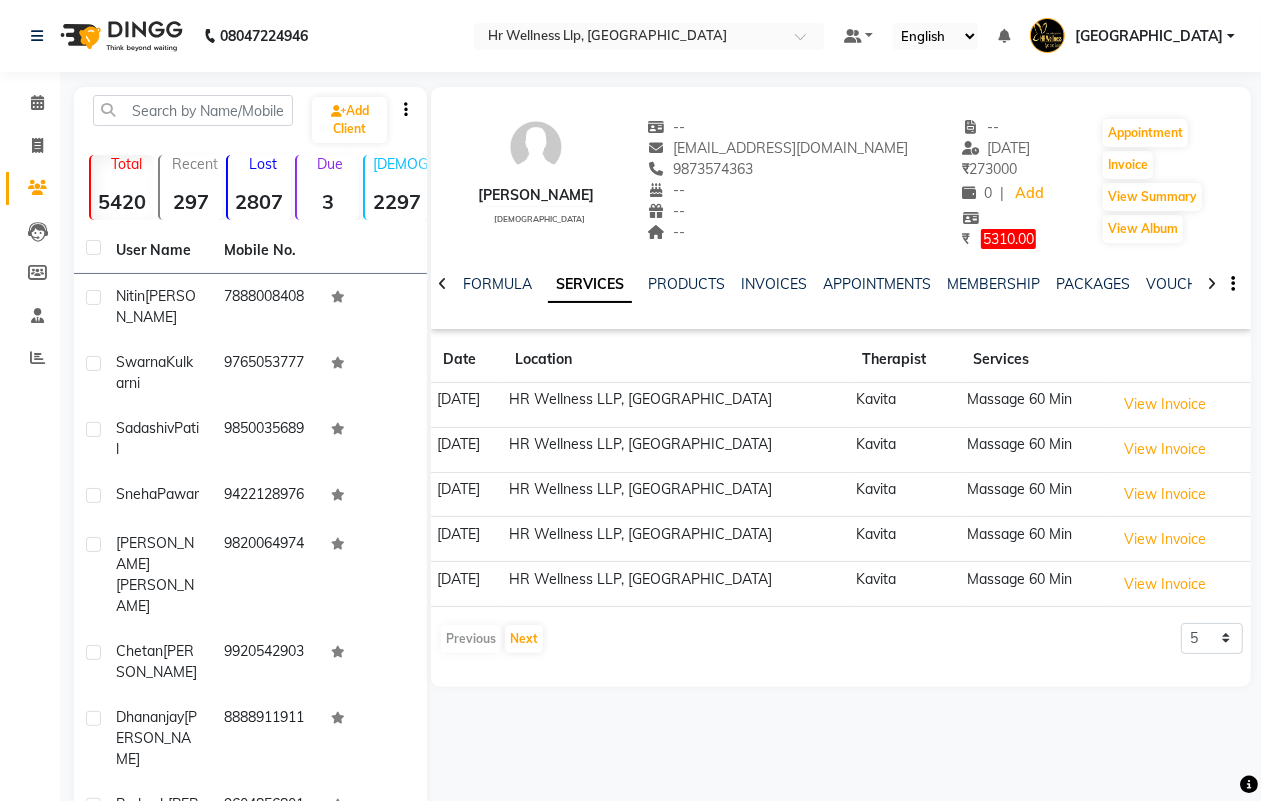 click 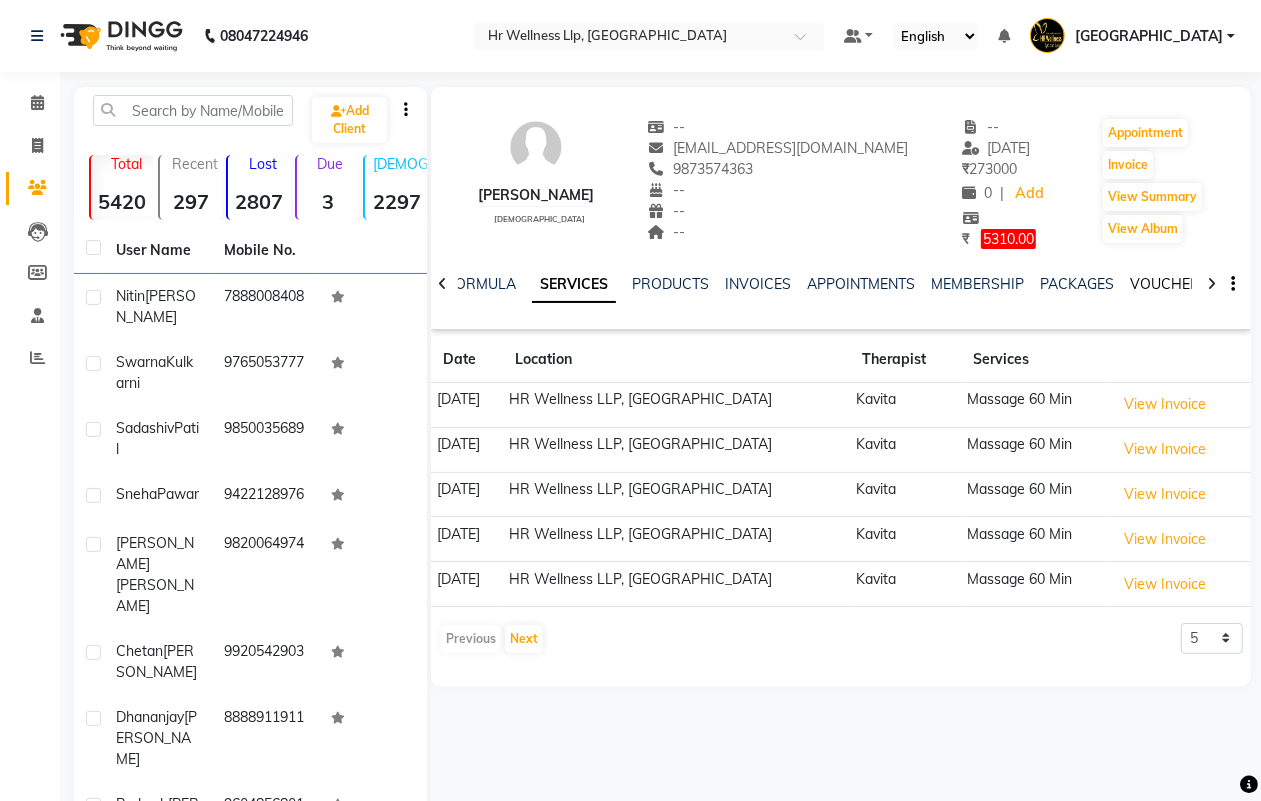click on "VOUCHERS" 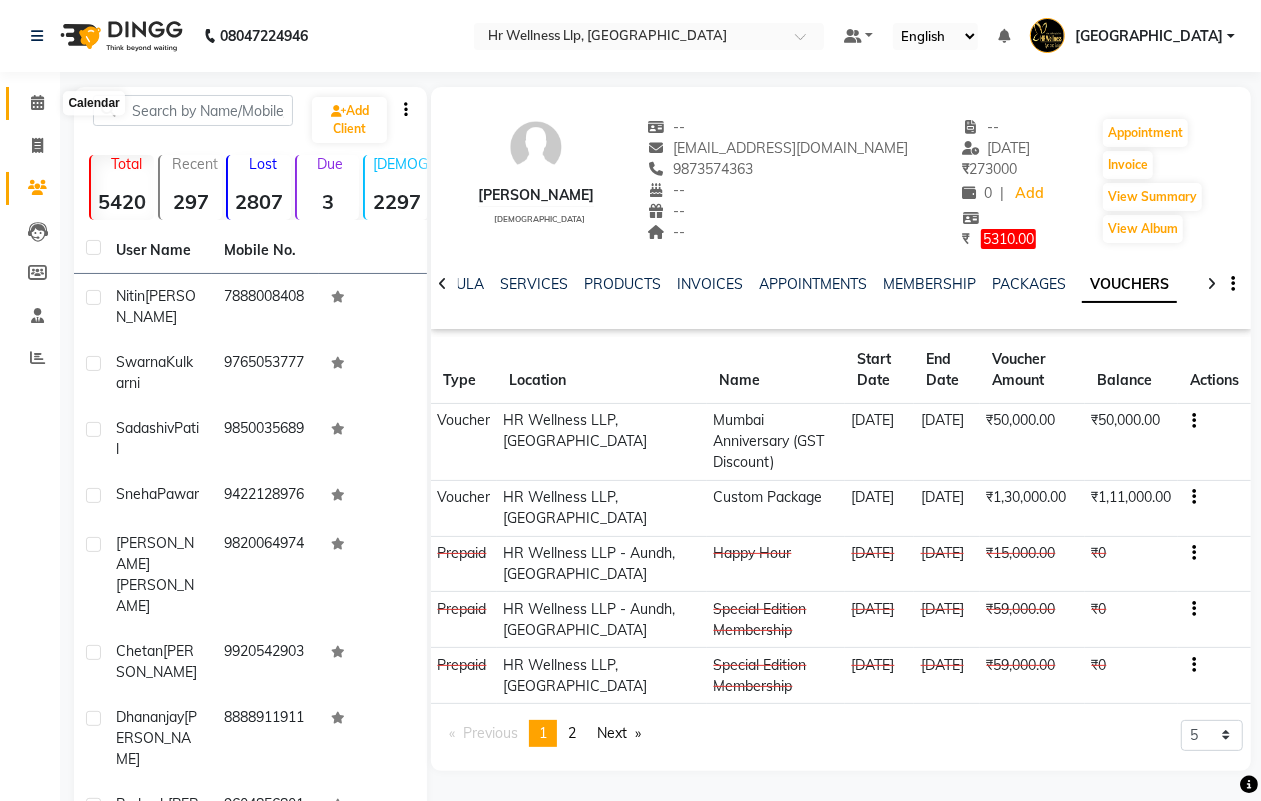 click 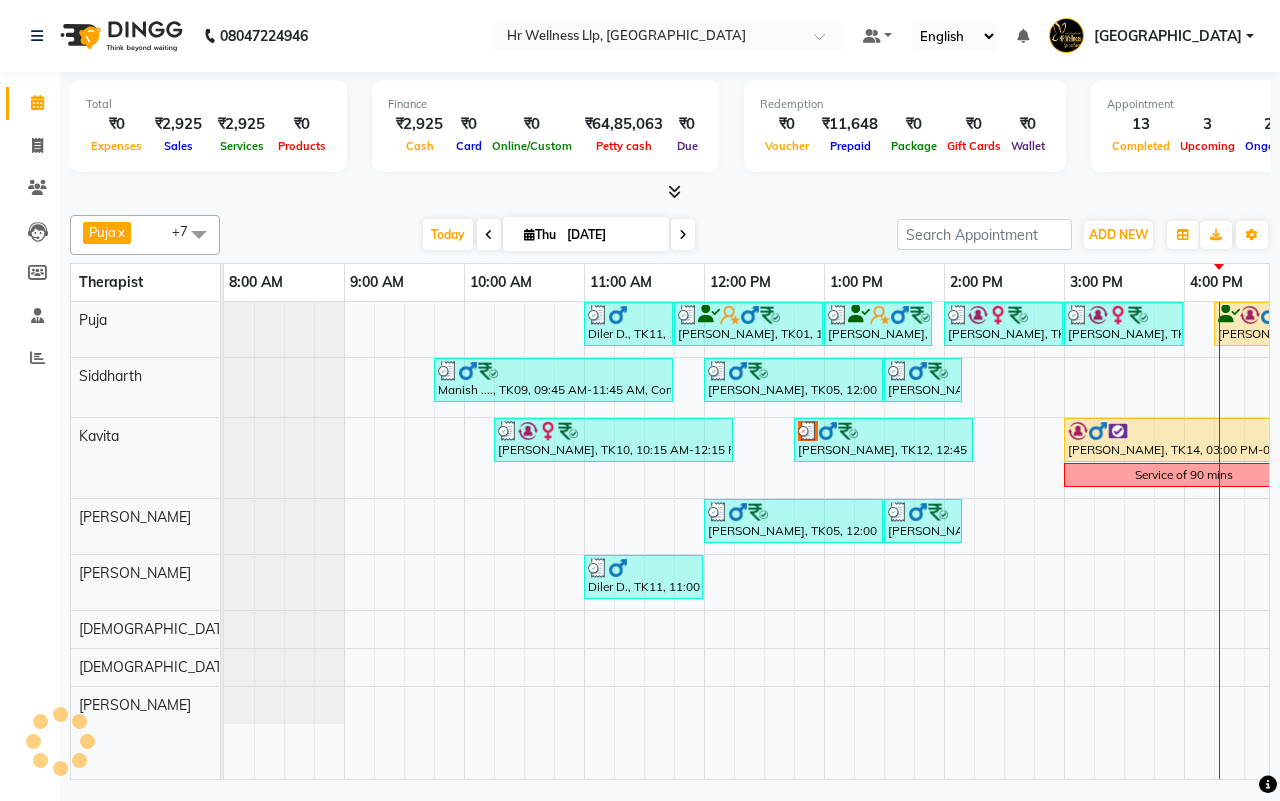 scroll, scrollTop: 0, scrollLeft: 515, axis: horizontal 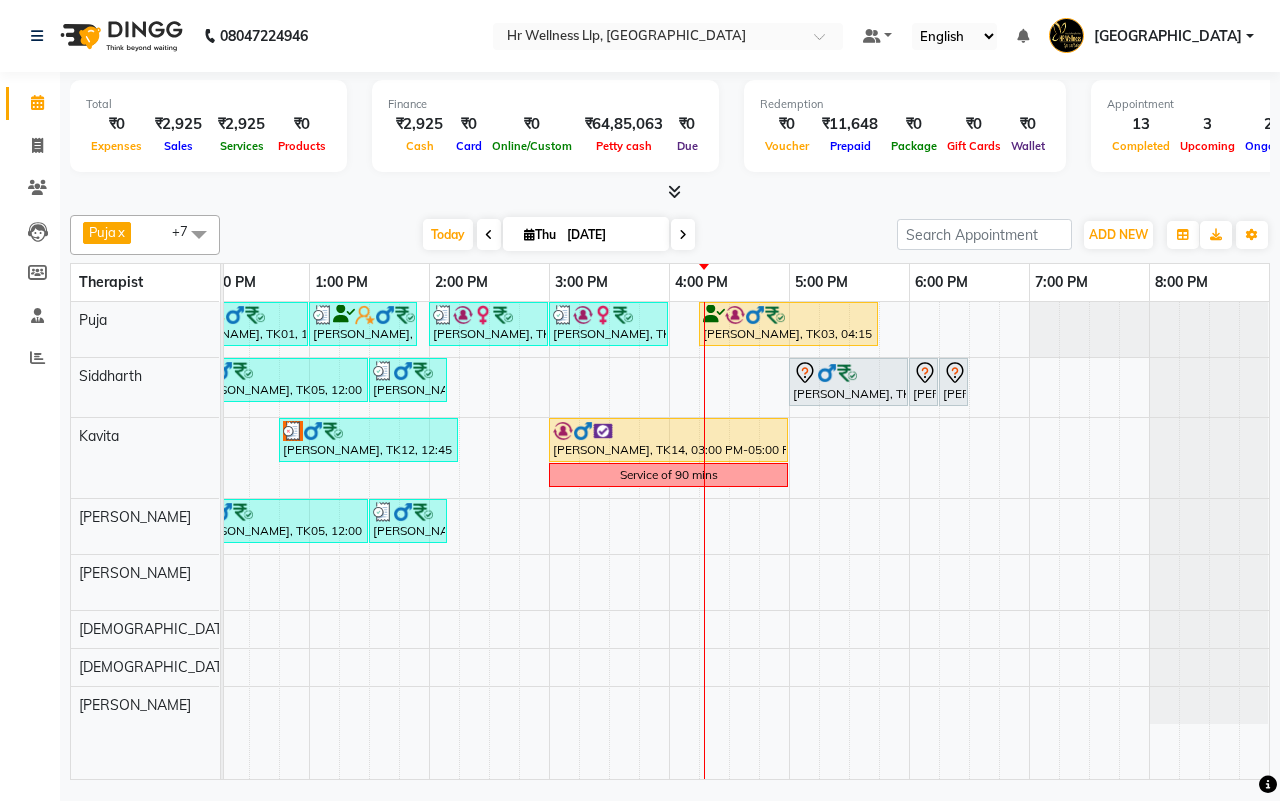 click on "Today  Thu 10-07-2025" at bounding box center (558, 235) 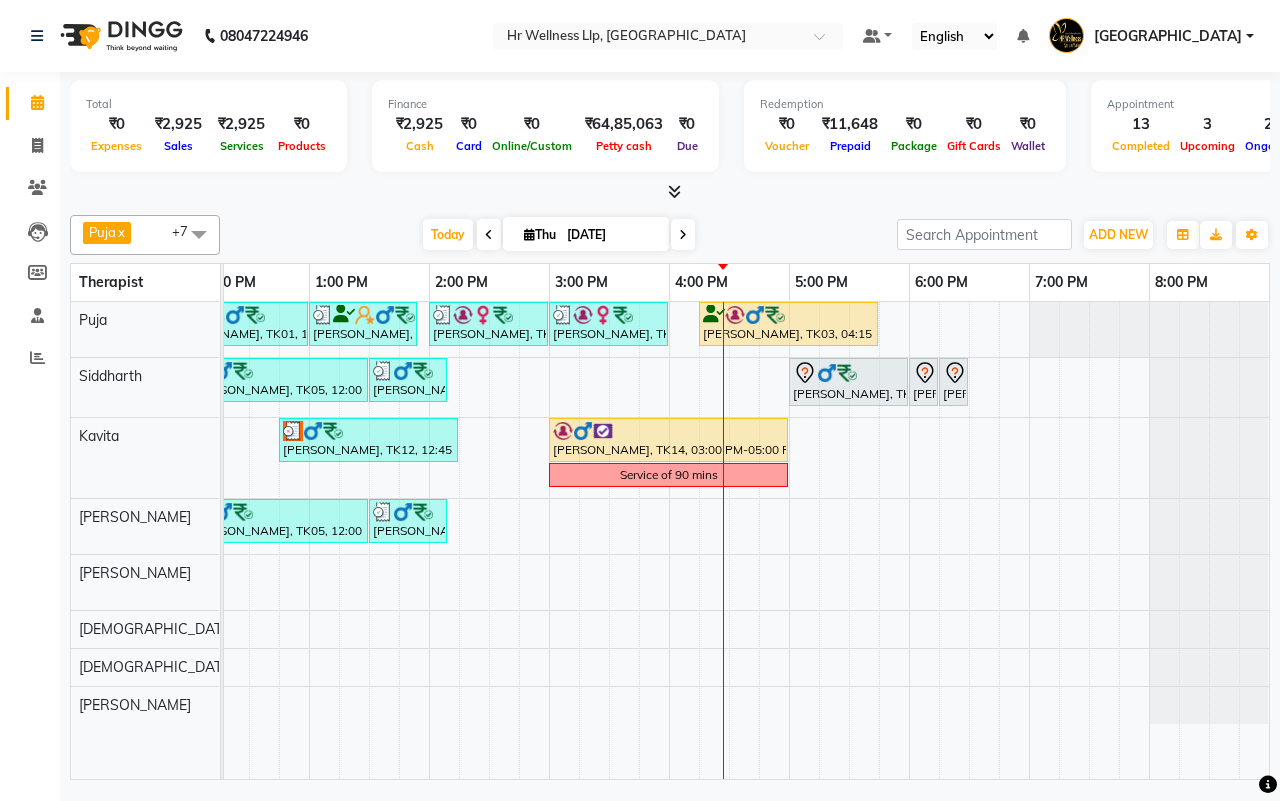 click on "Today  Thu 10-07-2025" at bounding box center (558, 235) 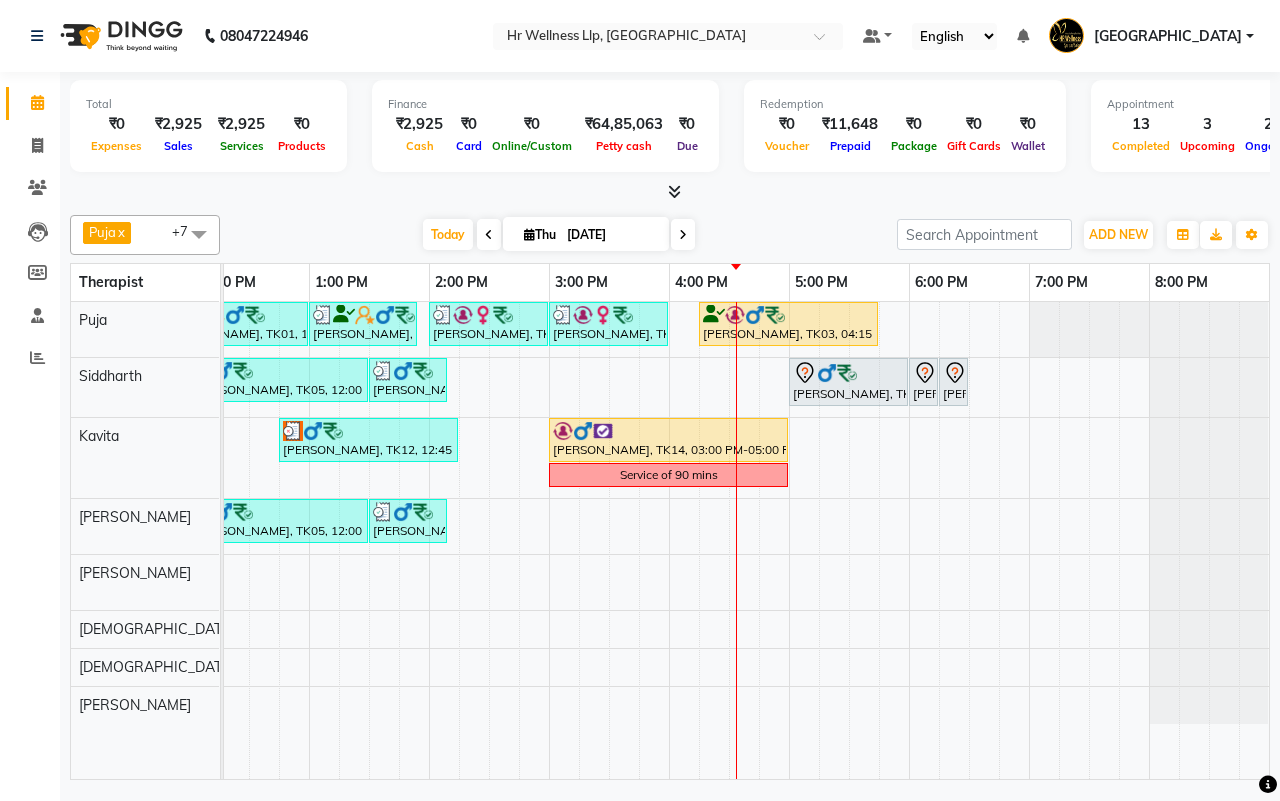 click on "Today  Thu 10-07-2025" at bounding box center (558, 235) 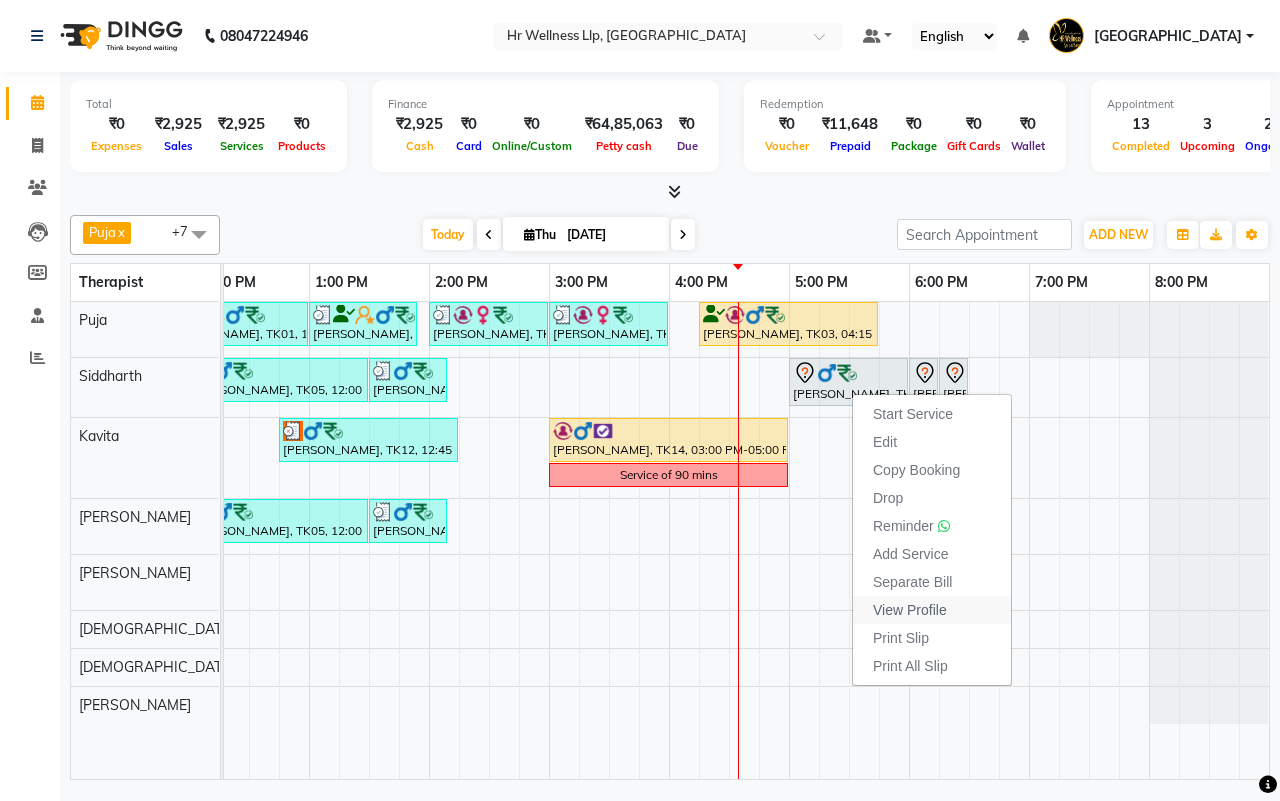 click on "View Profile" at bounding box center [910, 610] 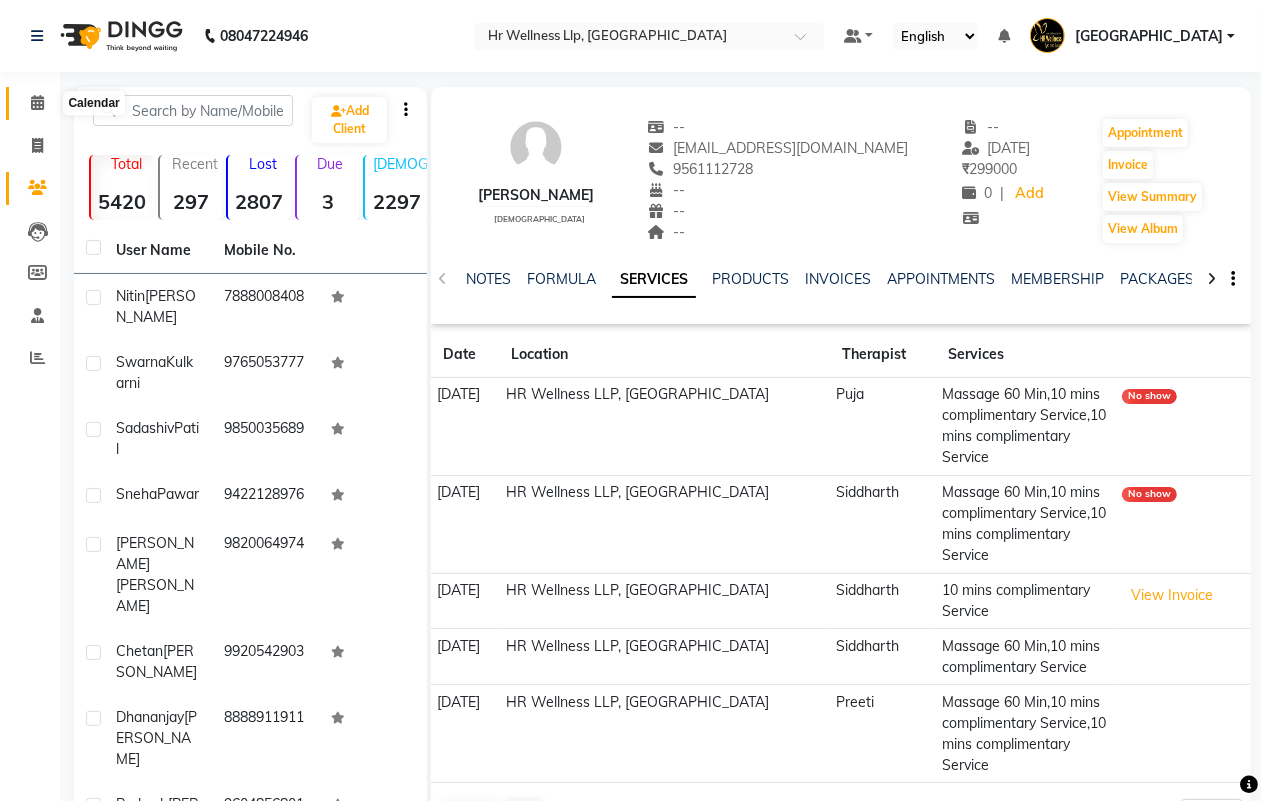 click 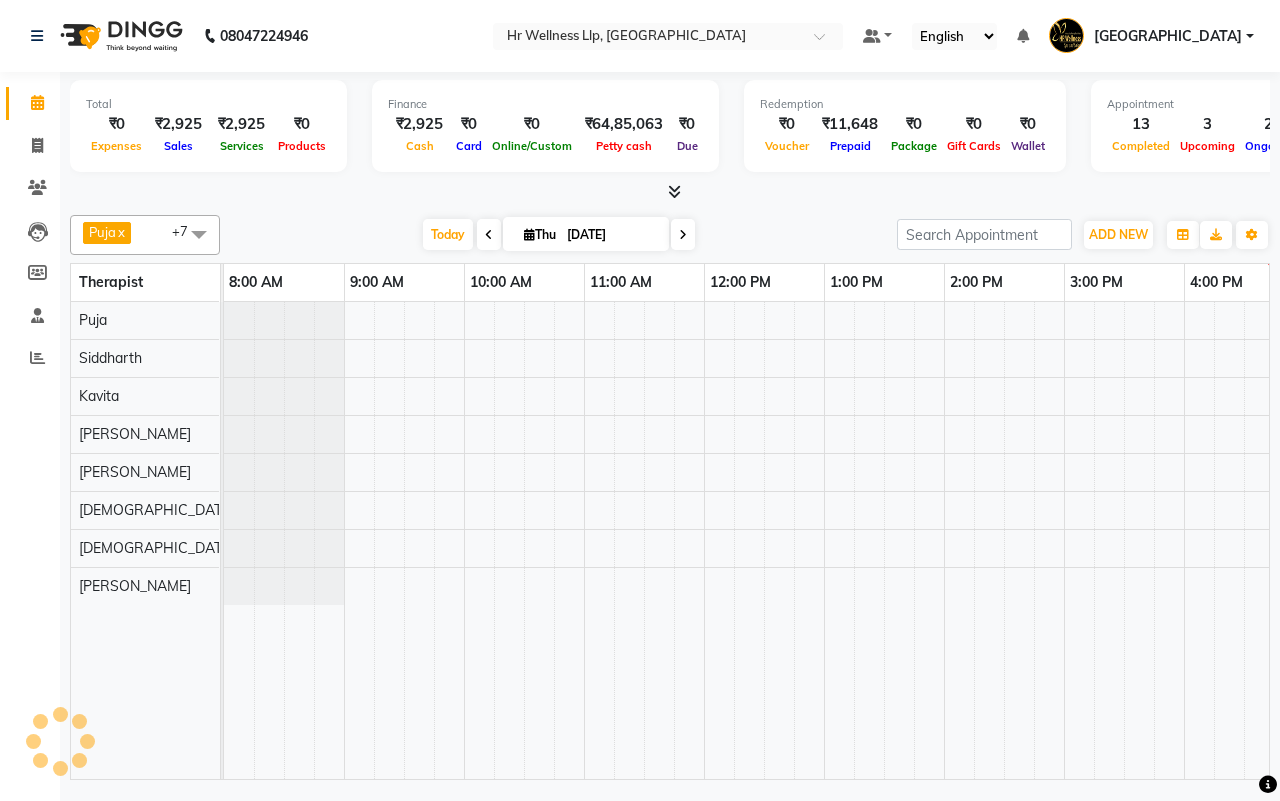 scroll, scrollTop: 0, scrollLeft: 515, axis: horizontal 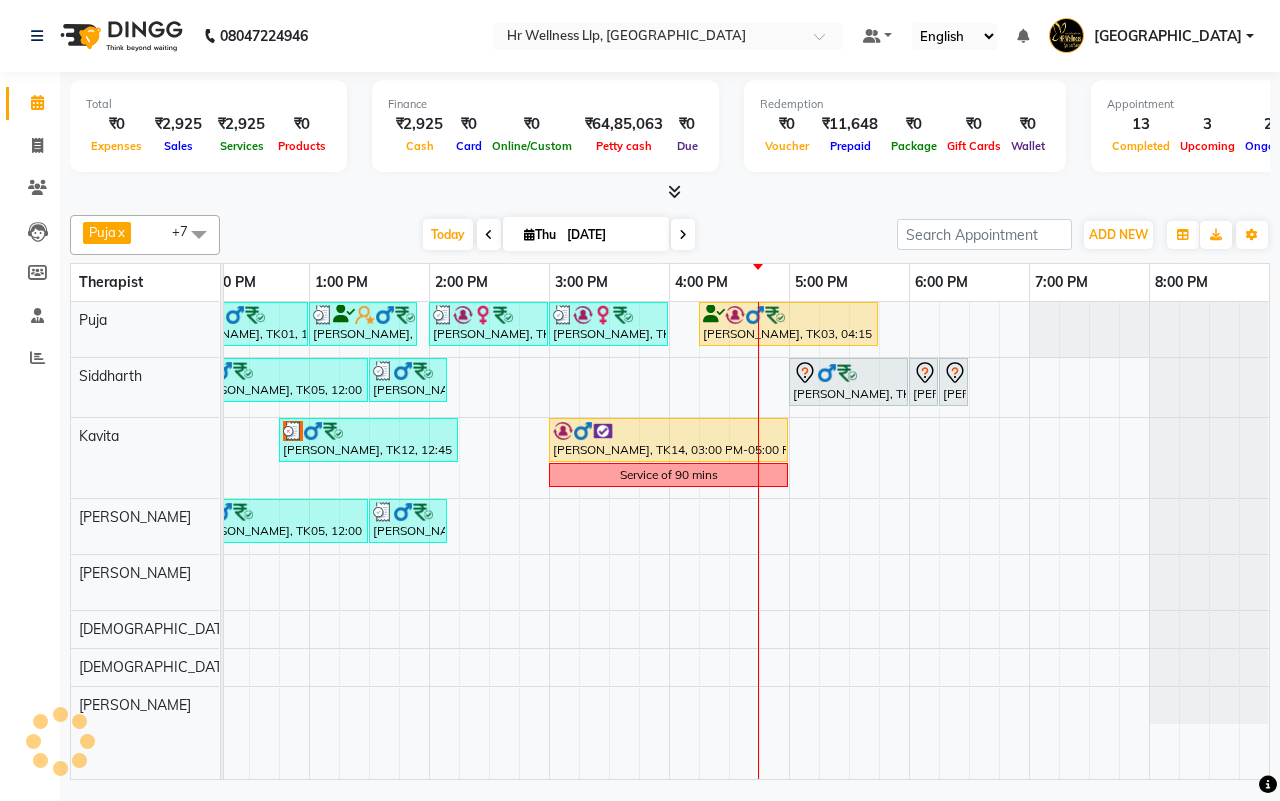 click on "Puja  x Siddharth  x Kavita  x Sharad Bhil  x Male waitlist  x Female waitlist  x Kevin  x Lucy  x +7 Select All Female waitlist Female waitlist 1 Kavita Kevin Lucy Male waitlist Preeti Puja Sharad Bhil Siddharth Today  Thu 10-07-2025 Toggle Dropdown Add Appointment Add Invoice Add Expense Add Attendance Add Client Toggle Dropdown Add Appointment Add Invoice Add Expense Add Attendance Add Client ADD NEW Toggle Dropdown Add Appointment Add Invoice Add Expense Add Attendance Add Client Puja  x Siddharth  x Kavita  x Sharad Bhil  x Male waitlist  x Female waitlist  x Kevin  x Lucy  x +7 Select All Female waitlist Female waitlist 1 Kavita Kevin Lucy Male waitlist Preeti Puja Sharad Bhil Siddharth Group By  Staff View   Room View  View as Vertical  Vertical - Week View  Horizontal  Horizontal - Week View  List  Toggle Dropdown Calendar Settings Manage Tags   Arrange Therapists   Reset Therapists  Full Screen Appointment Form Zoom 100% Therapist 8:00 AM 9:00 AM 10:00 AM 11:00 AM 12:00 PM 1:00 PM" 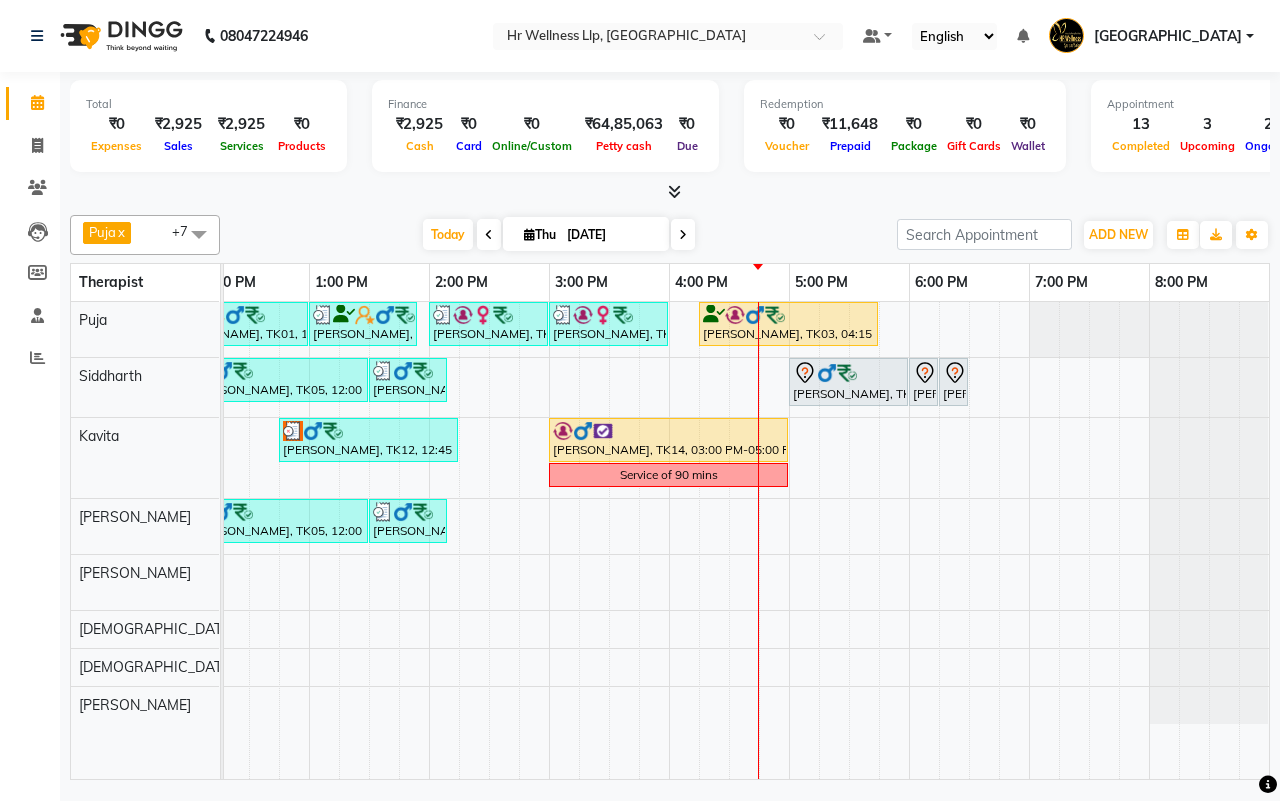 click at bounding box center [683, 235] 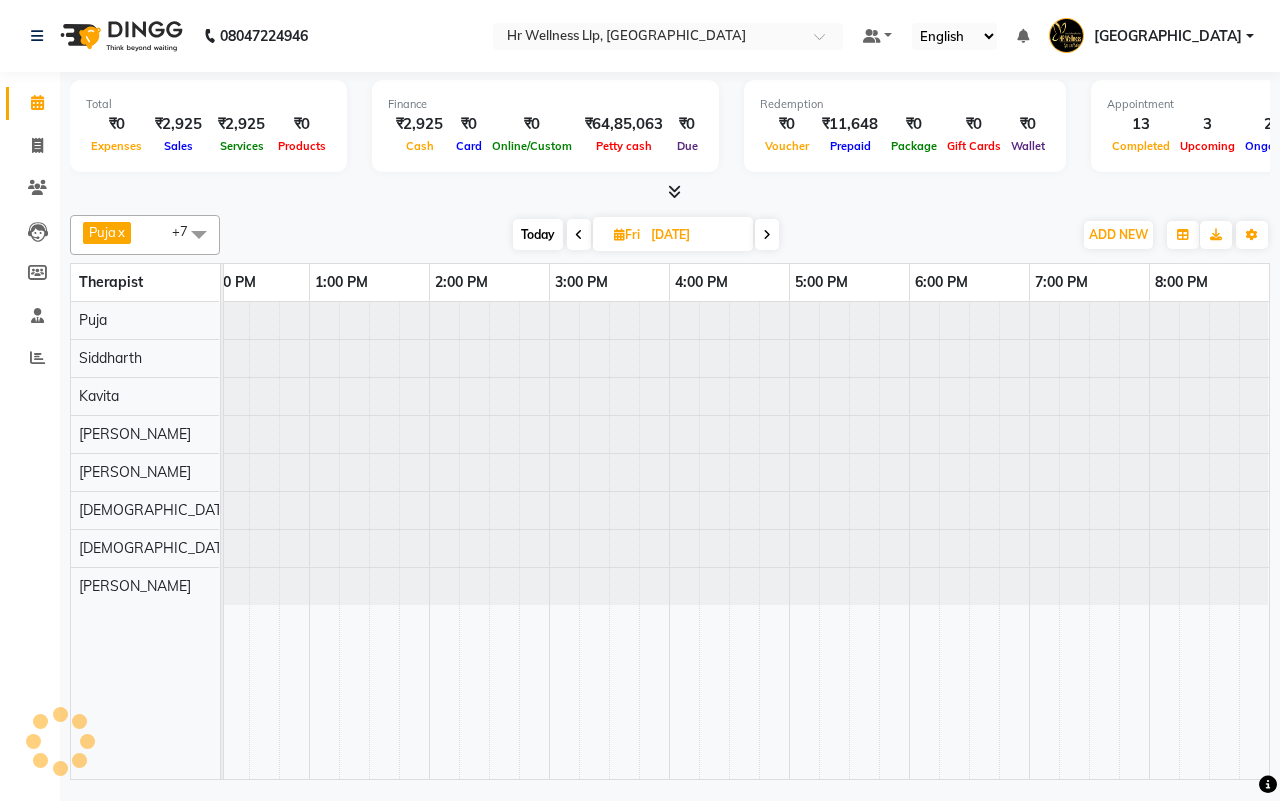 scroll, scrollTop: 0, scrollLeft: 0, axis: both 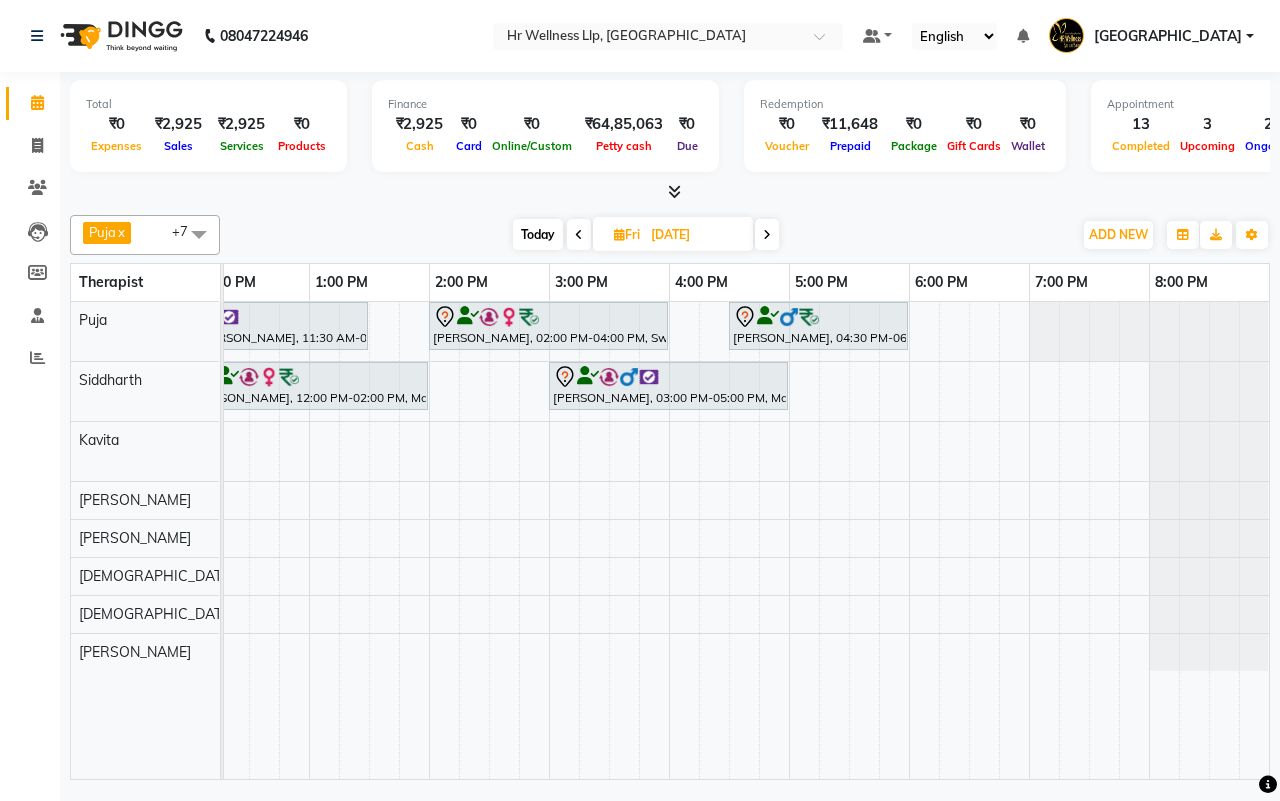 click on "Today  Fri 11-07-2025" at bounding box center [646, 235] 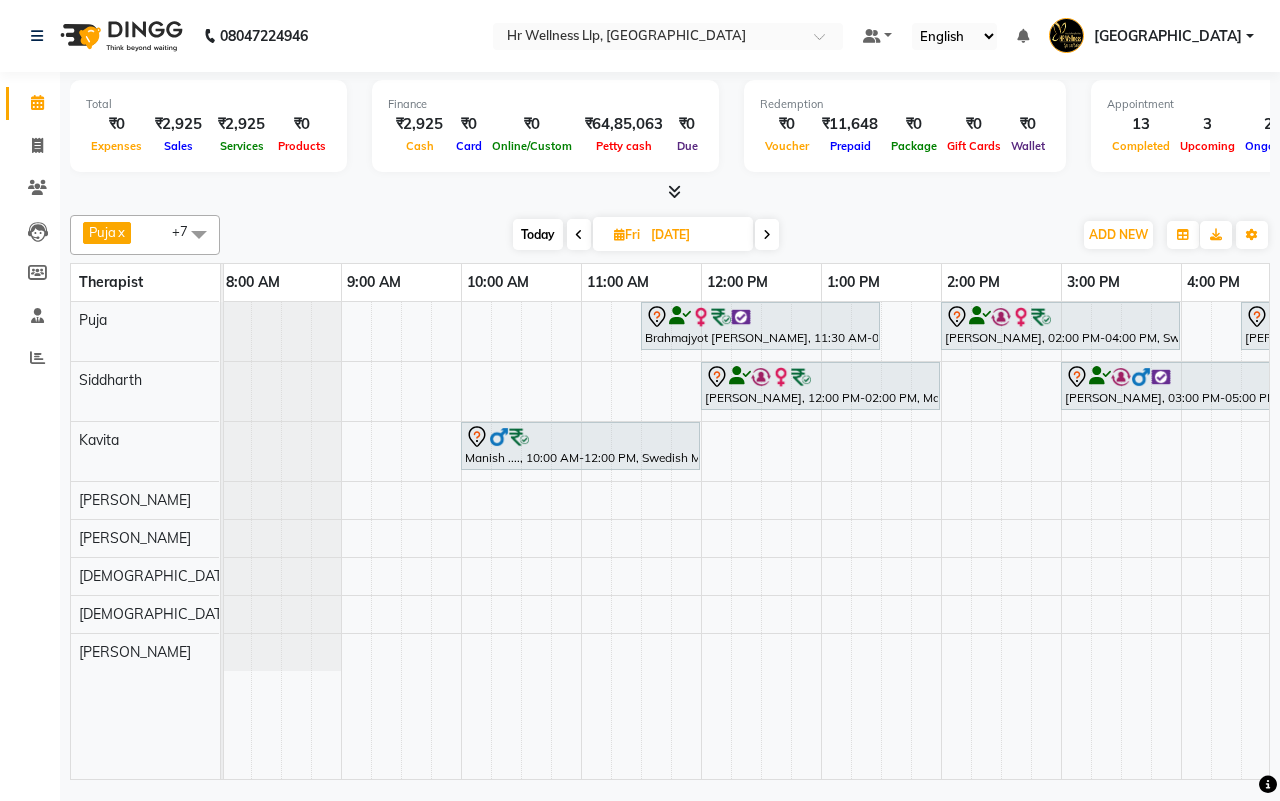 click on "Today" at bounding box center [538, 234] 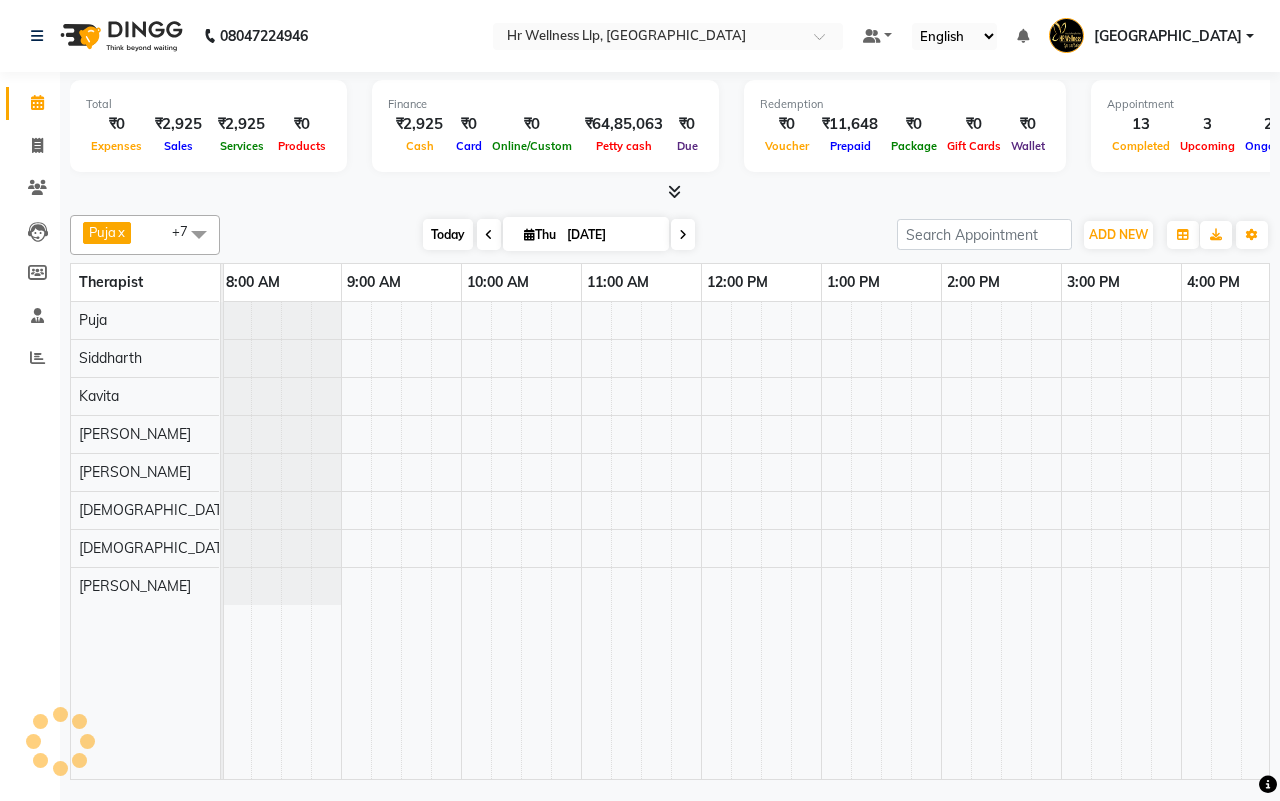scroll, scrollTop: 0, scrollLeft: 515, axis: horizontal 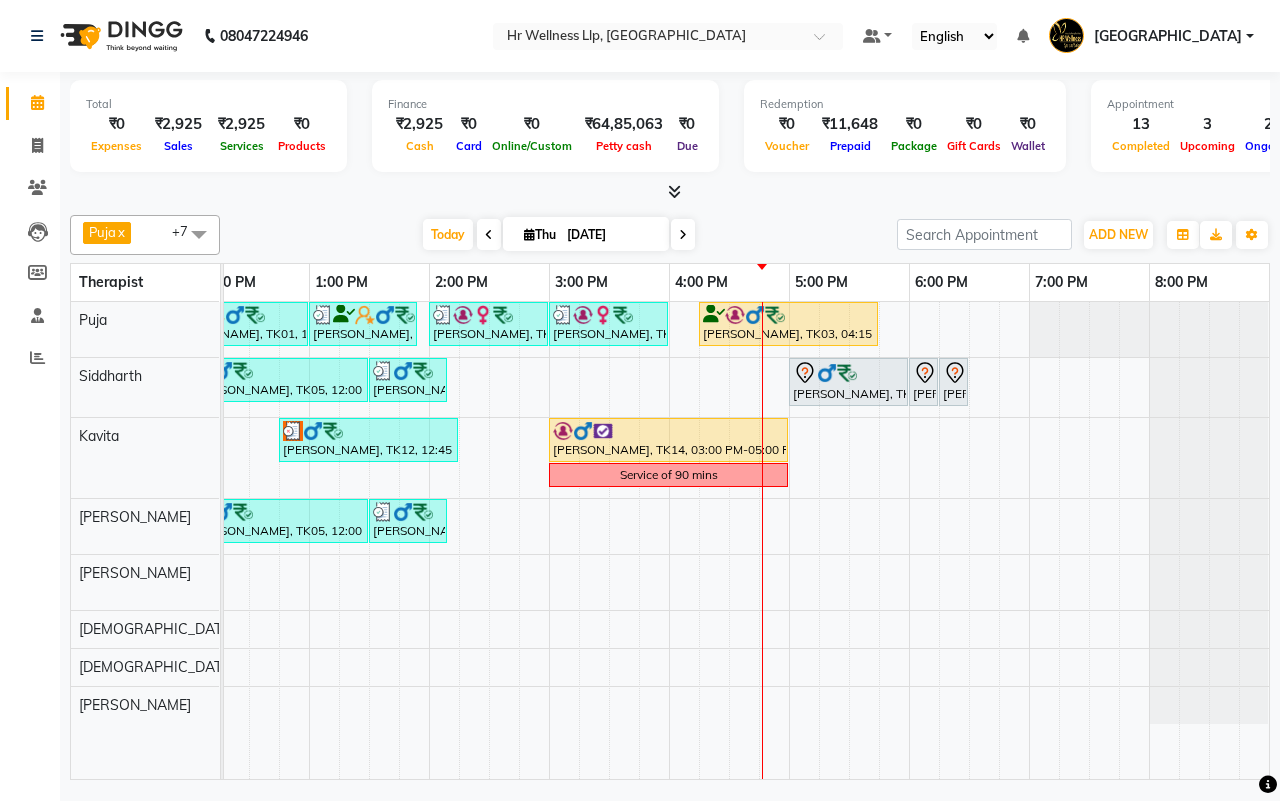 click at bounding box center (683, 235) 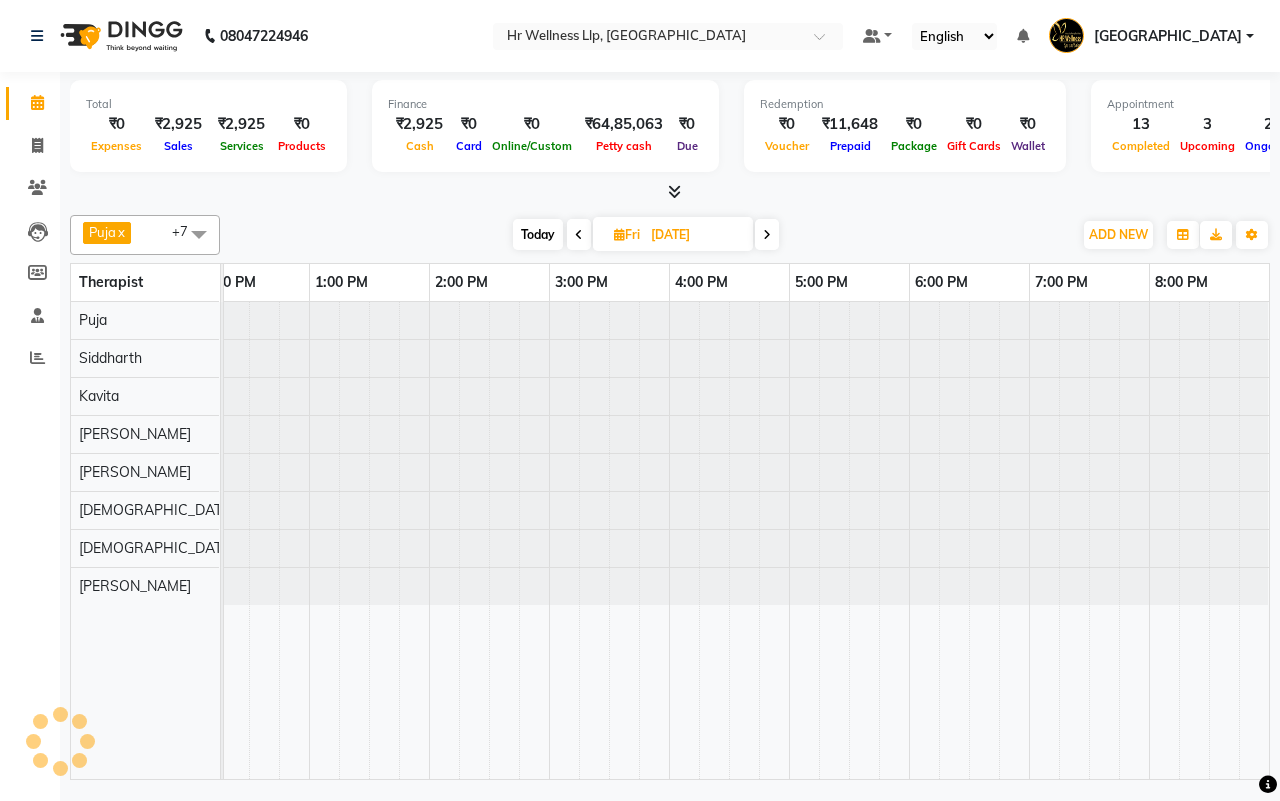 scroll, scrollTop: 0, scrollLeft: 515, axis: horizontal 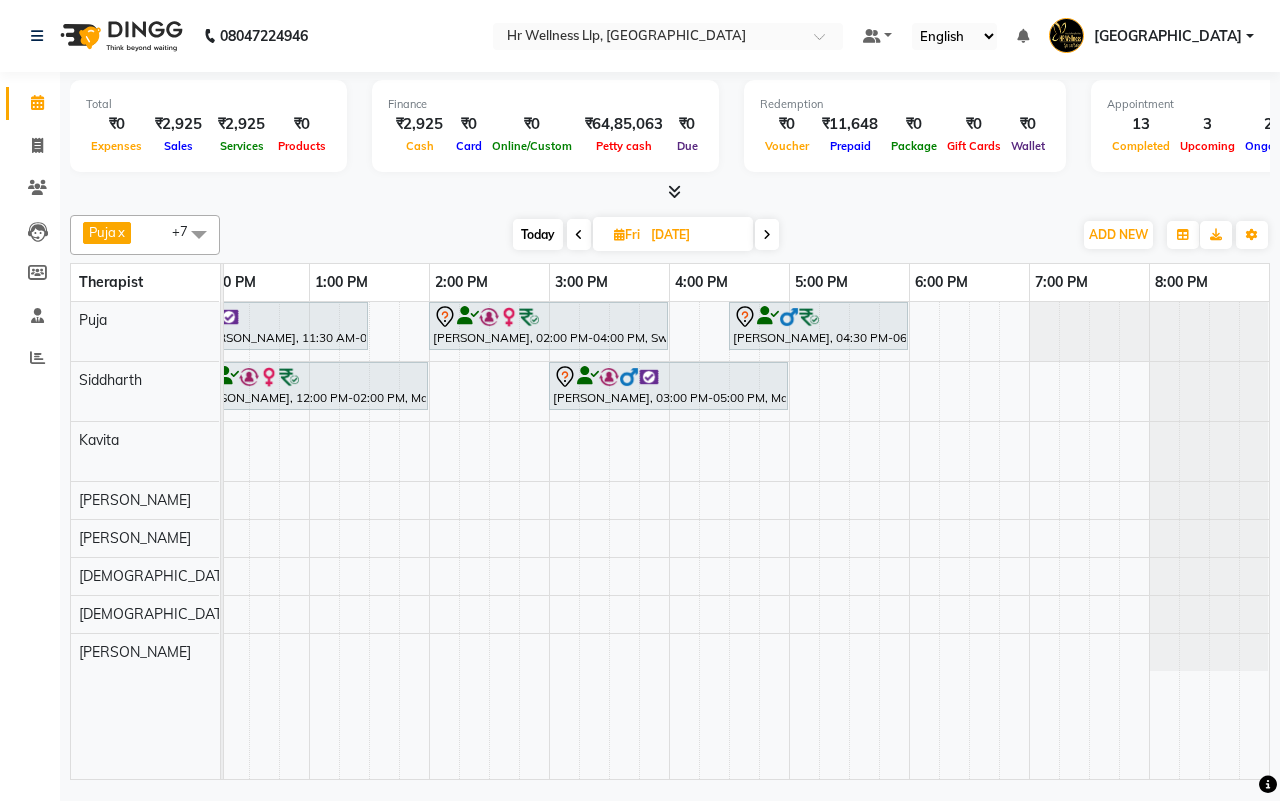 click at bounding box center (767, 235) 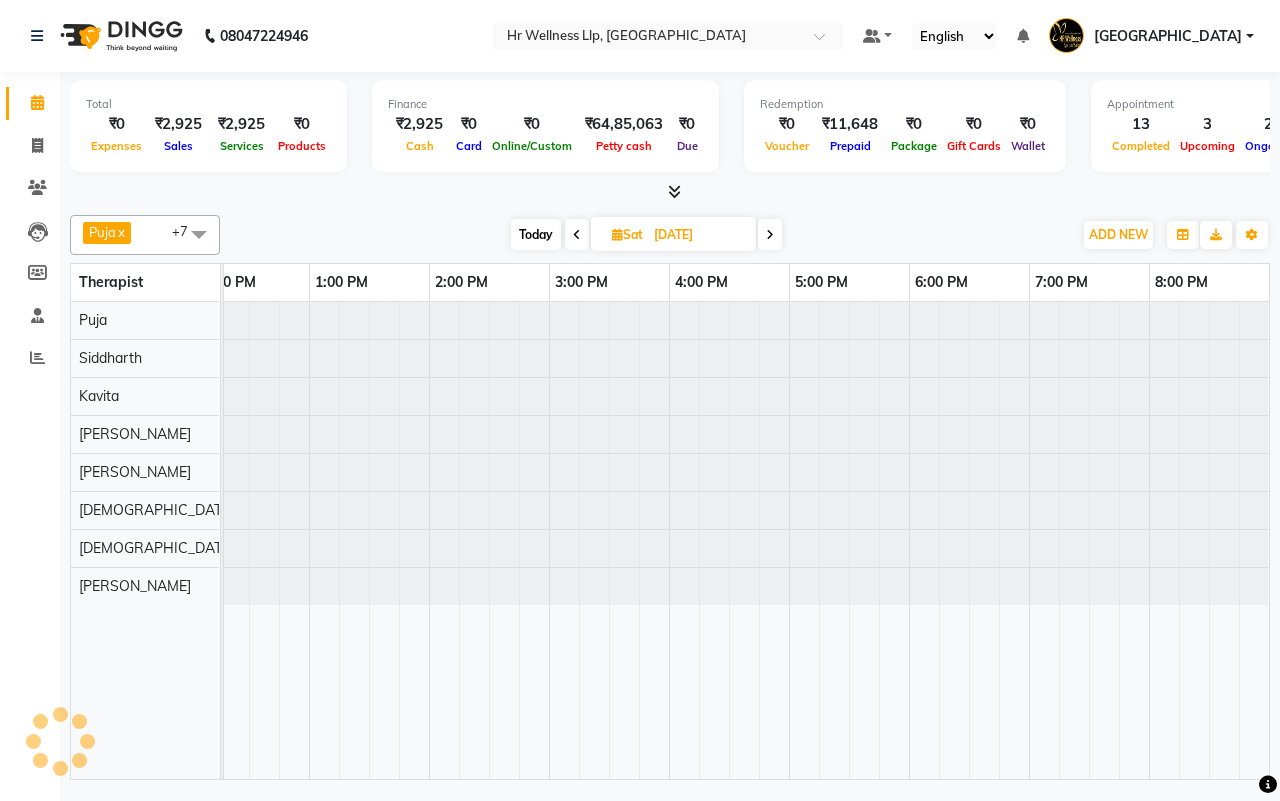 scroll, scrollTop: 0, scrollLeft: 515, axis: horizontal 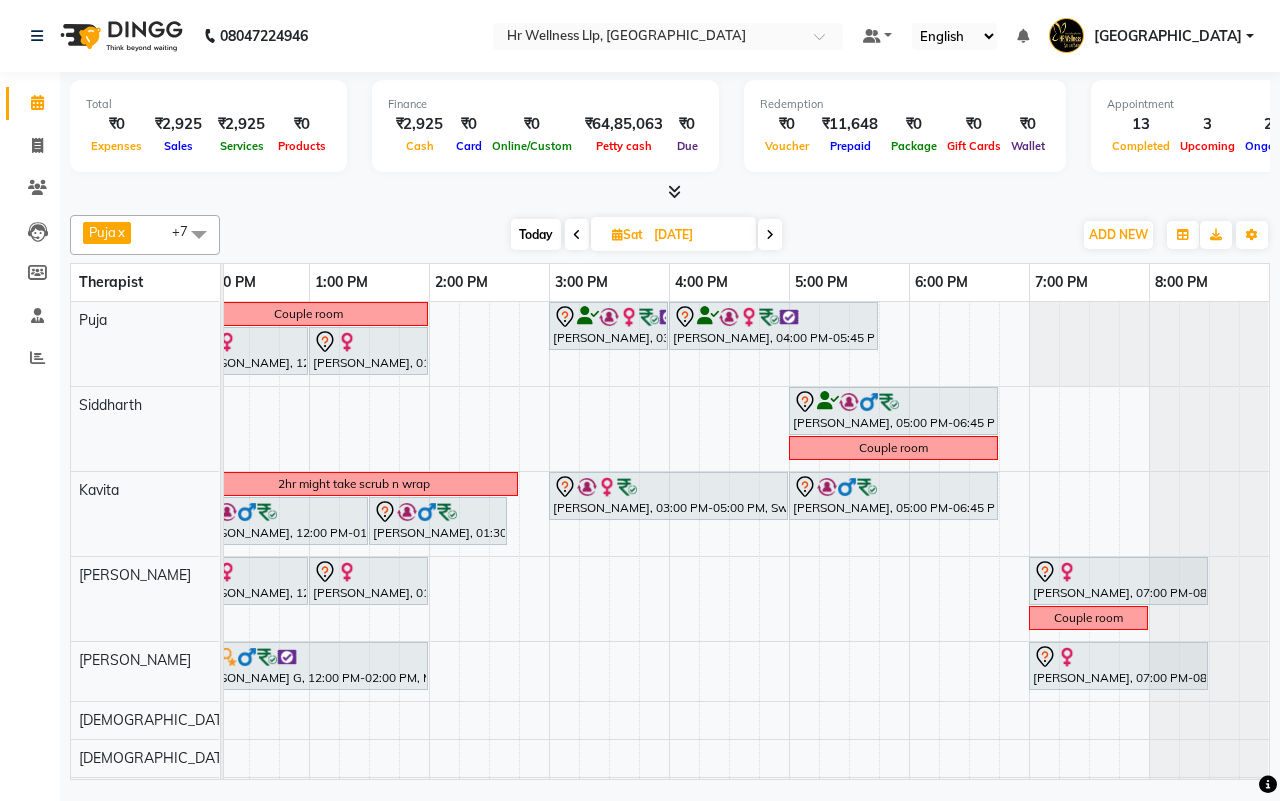 click on "Today" at bounding box center (536, 234) 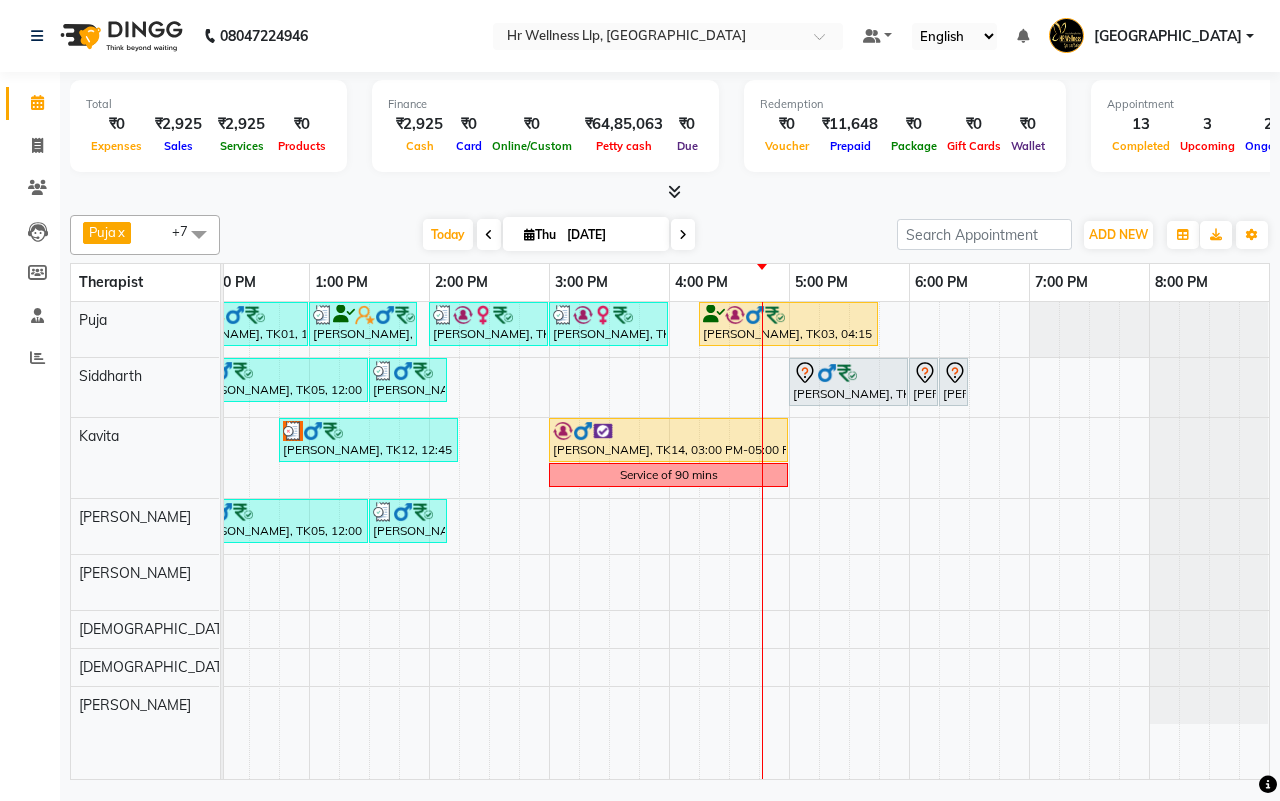 click at bounding box center [683, 235] 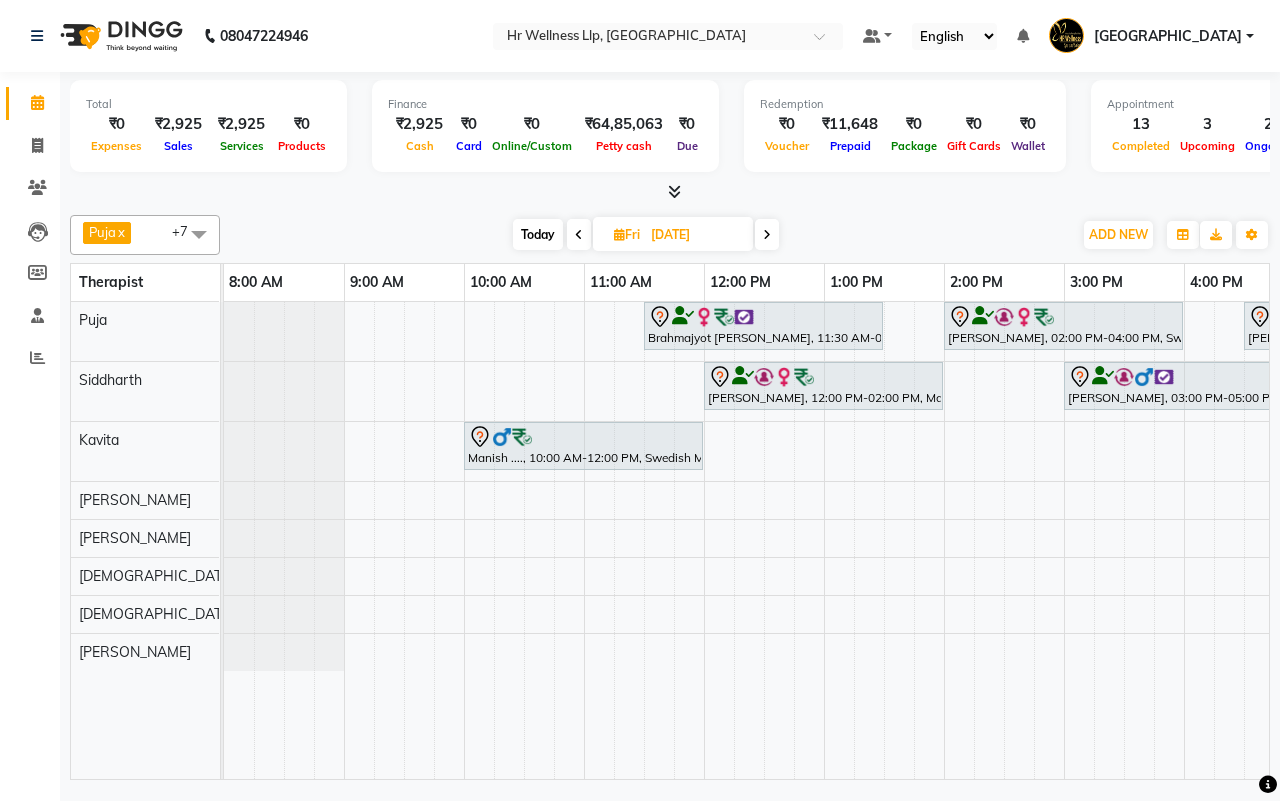 click on "Today  Fri 11-07-2025" at bounding box center [646, 235] 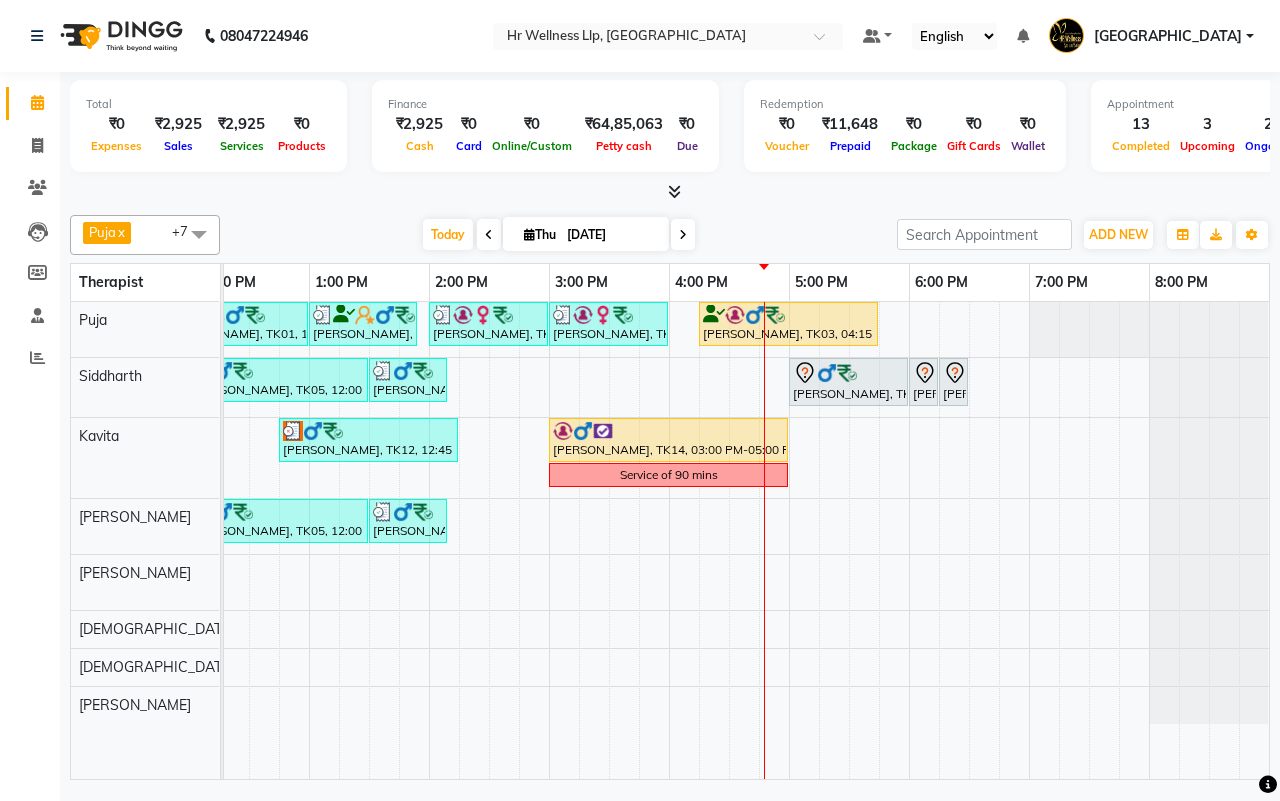 click on "Today  Thu 10-07-2025" at bounding box center [558, 235] 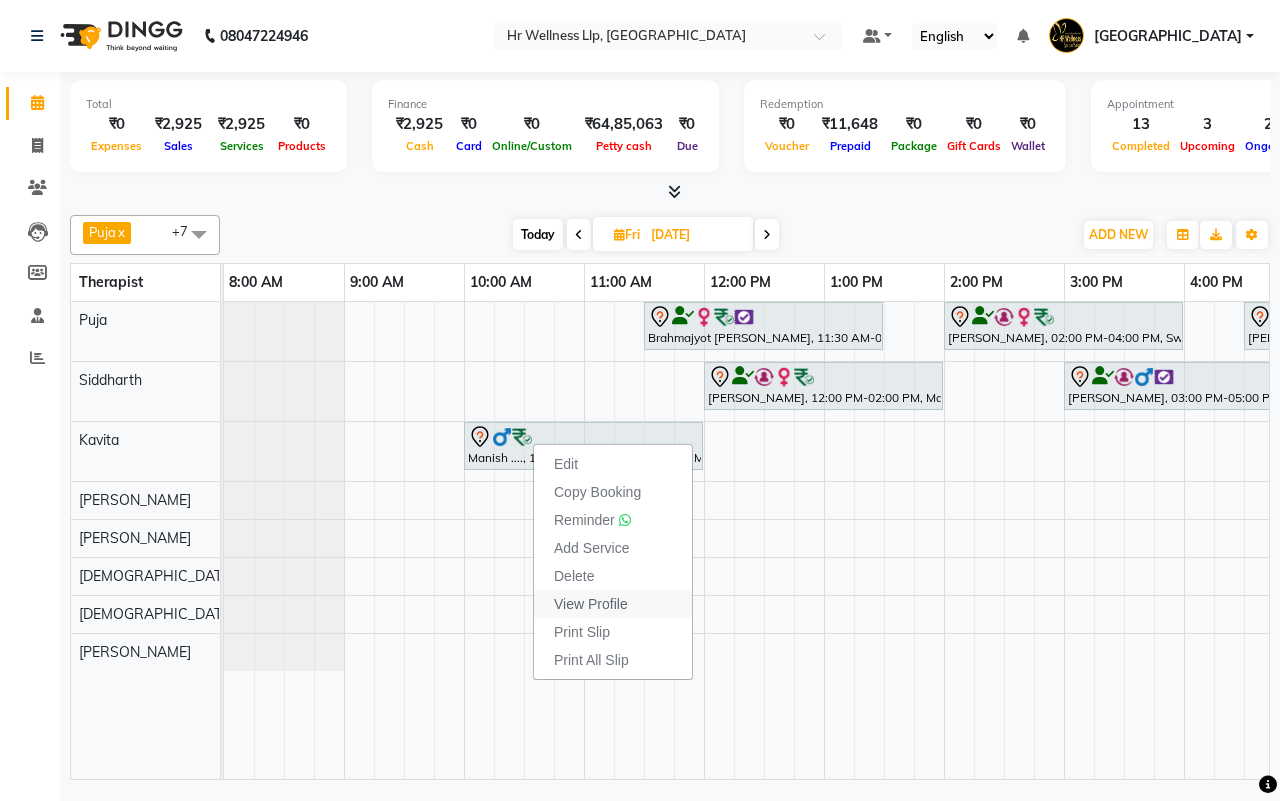click on "View Profile" at bounding box center (591, 604) 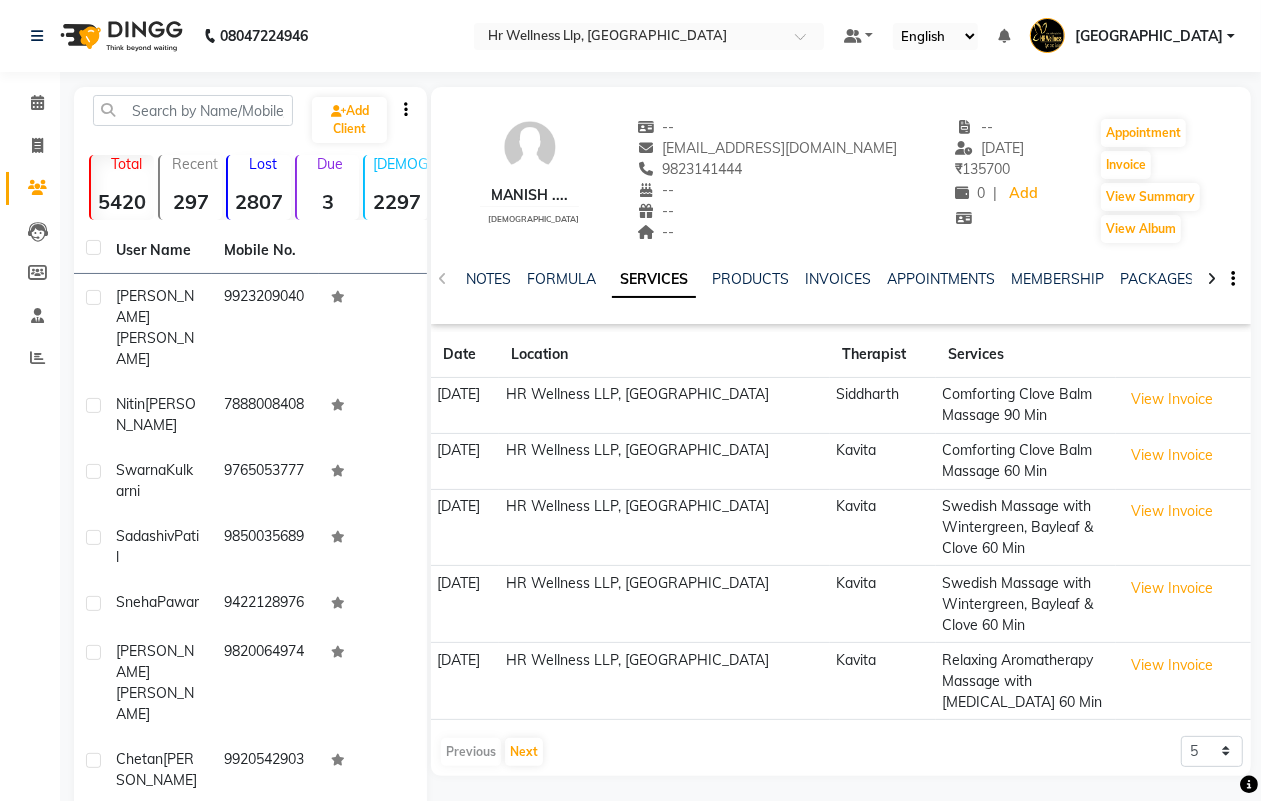 click 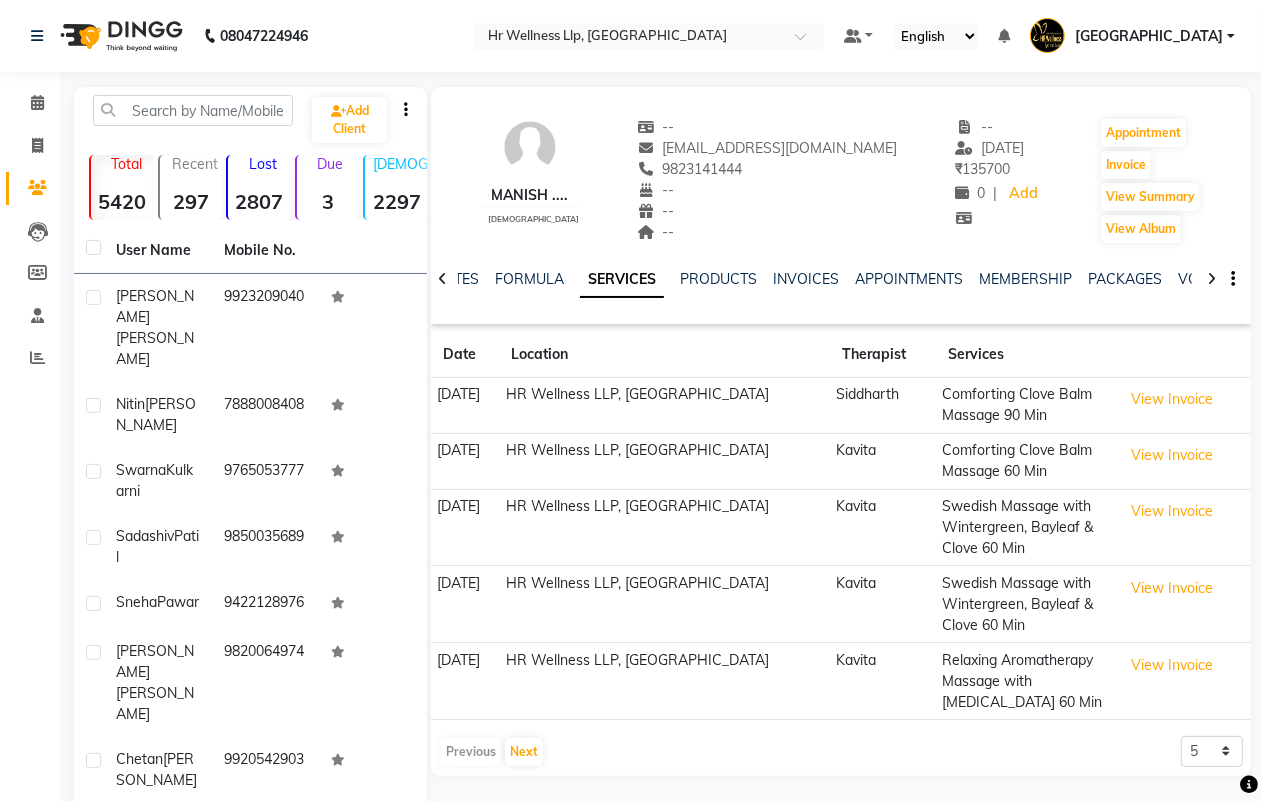 click 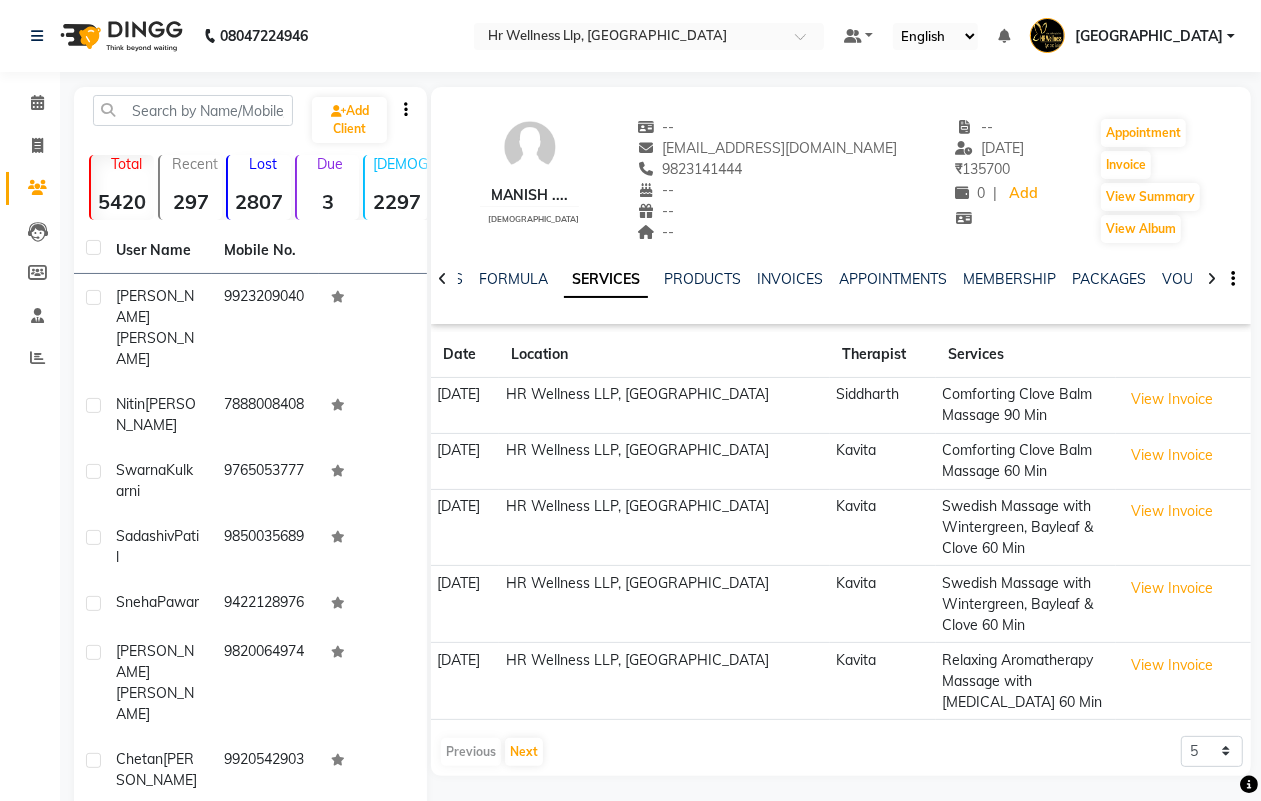 click 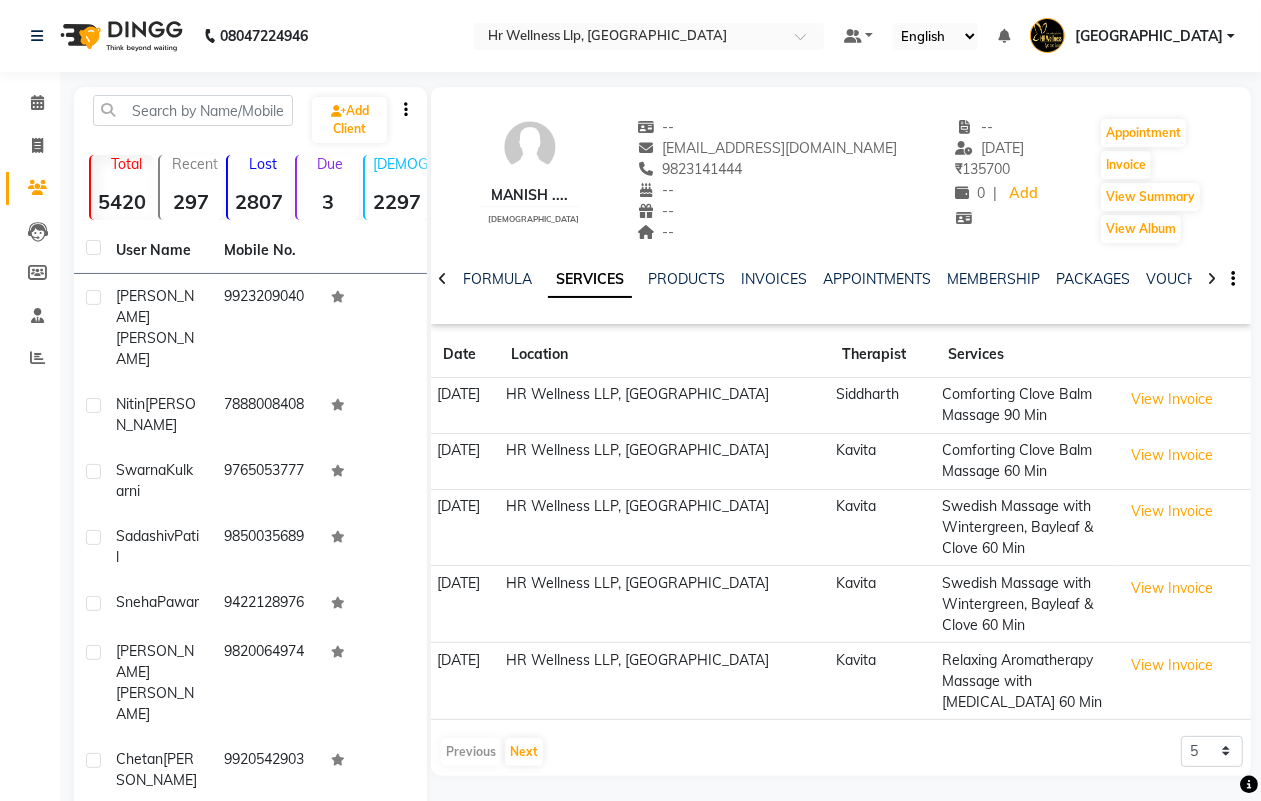 click 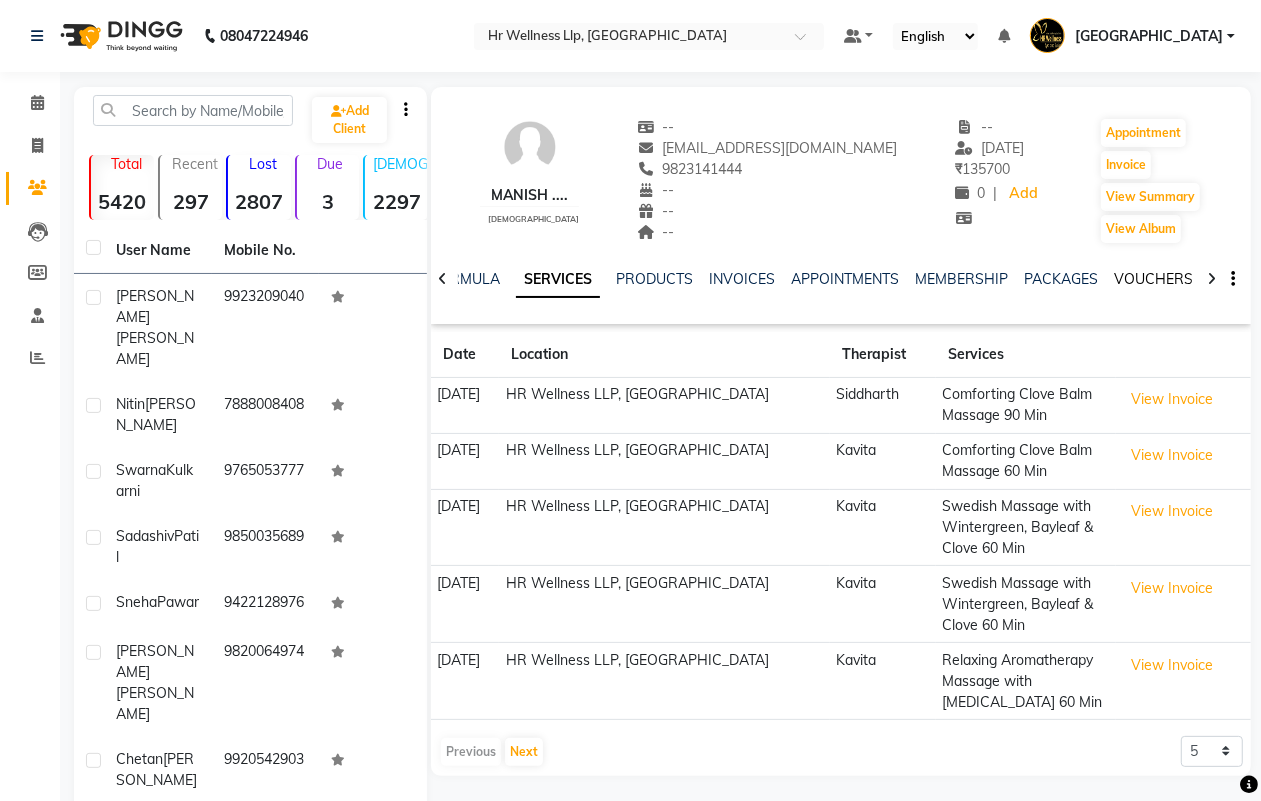 click on "VOUCHERS" 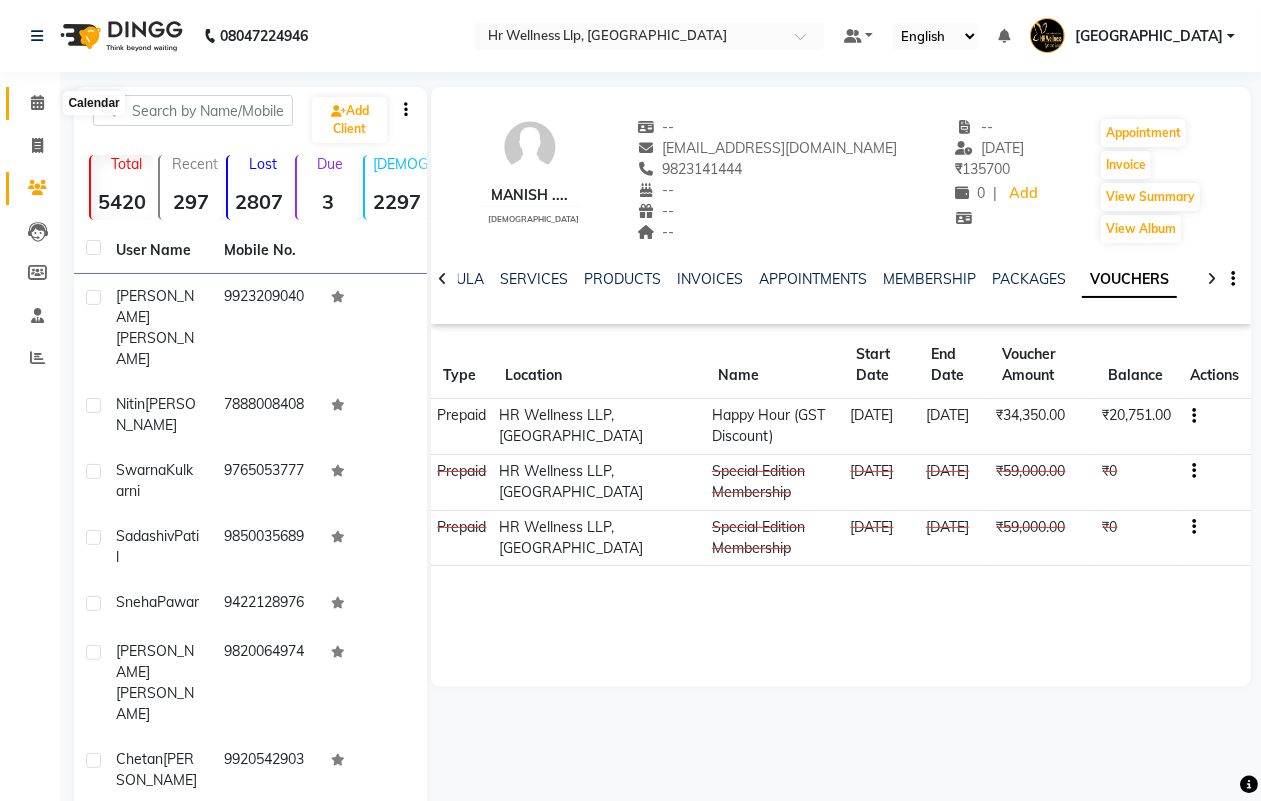 click 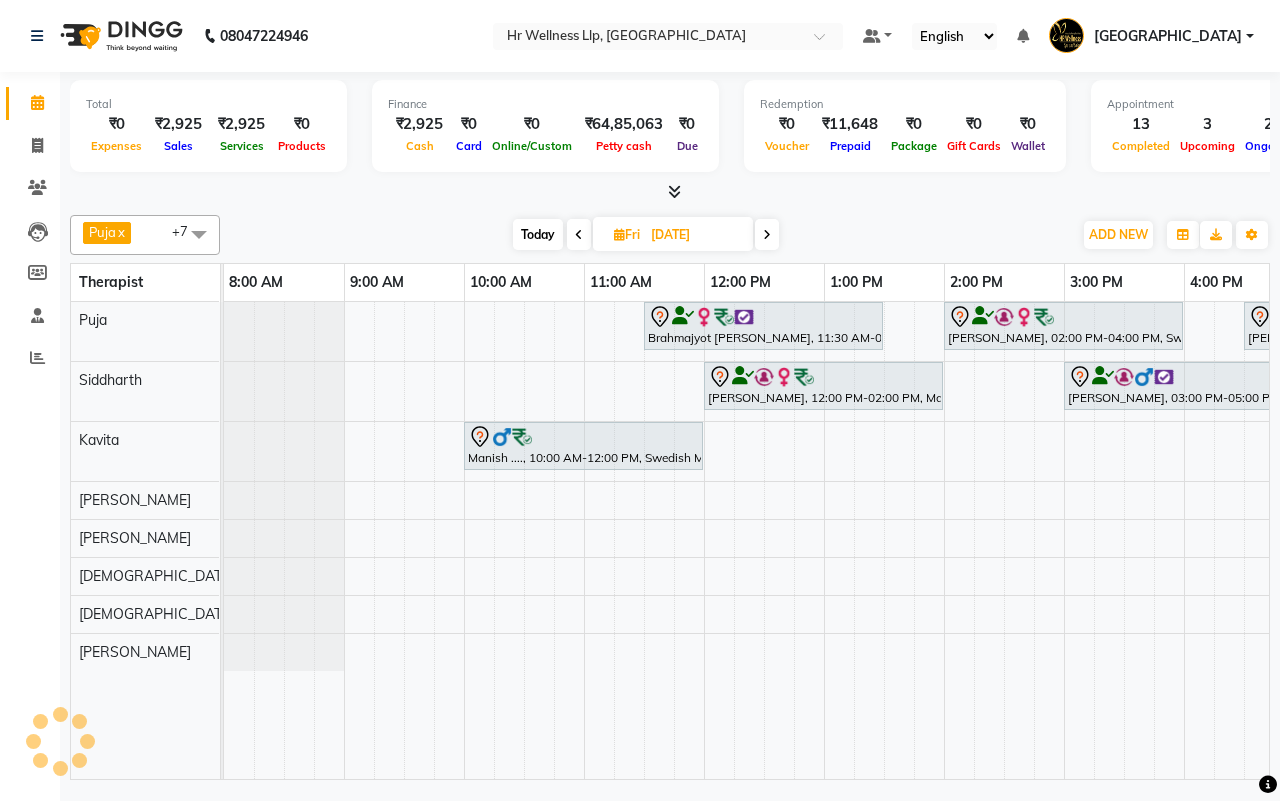 click on "Today  Fri 11-07-2025" at bounding box center [646, 235] 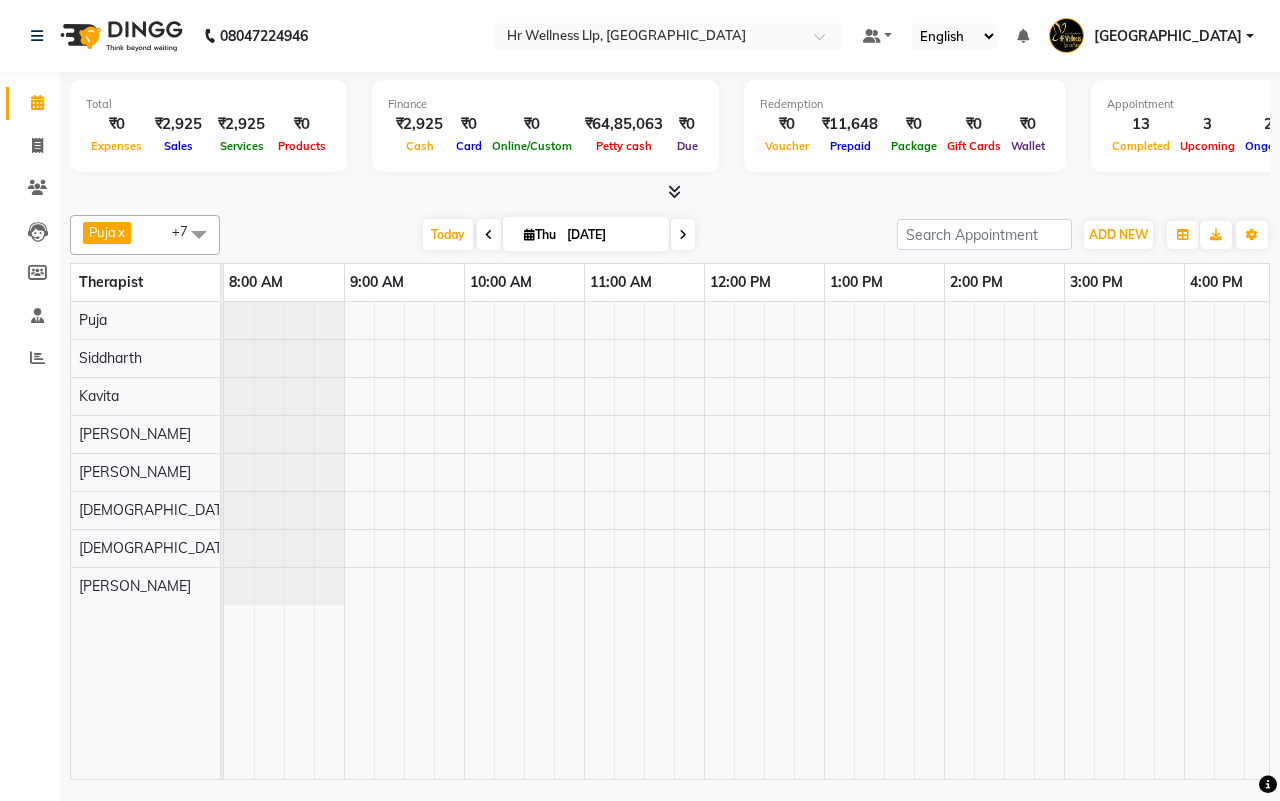 scroll, scrollTop: 0, scrollLeft: 515, axis: horizontal 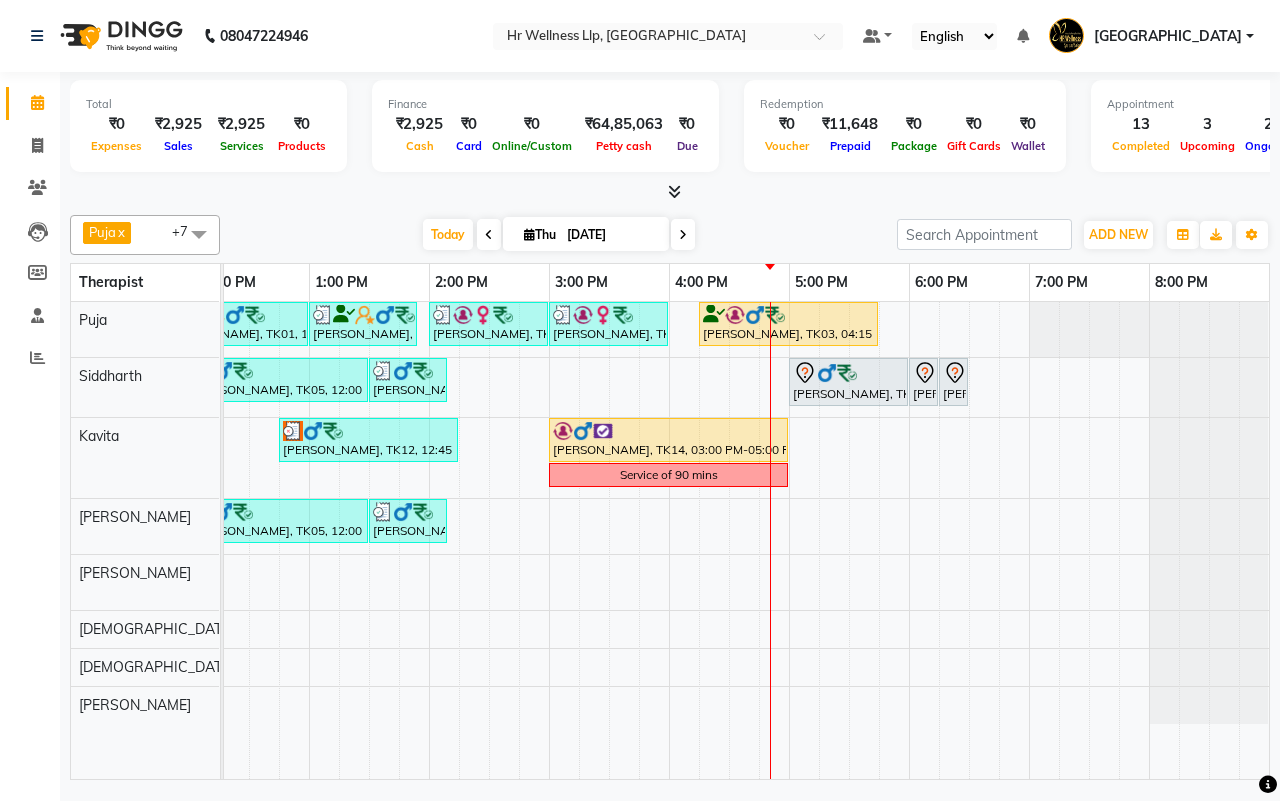 click on "Today  Thu 10-07-2025" at bounding box center (558, 235) 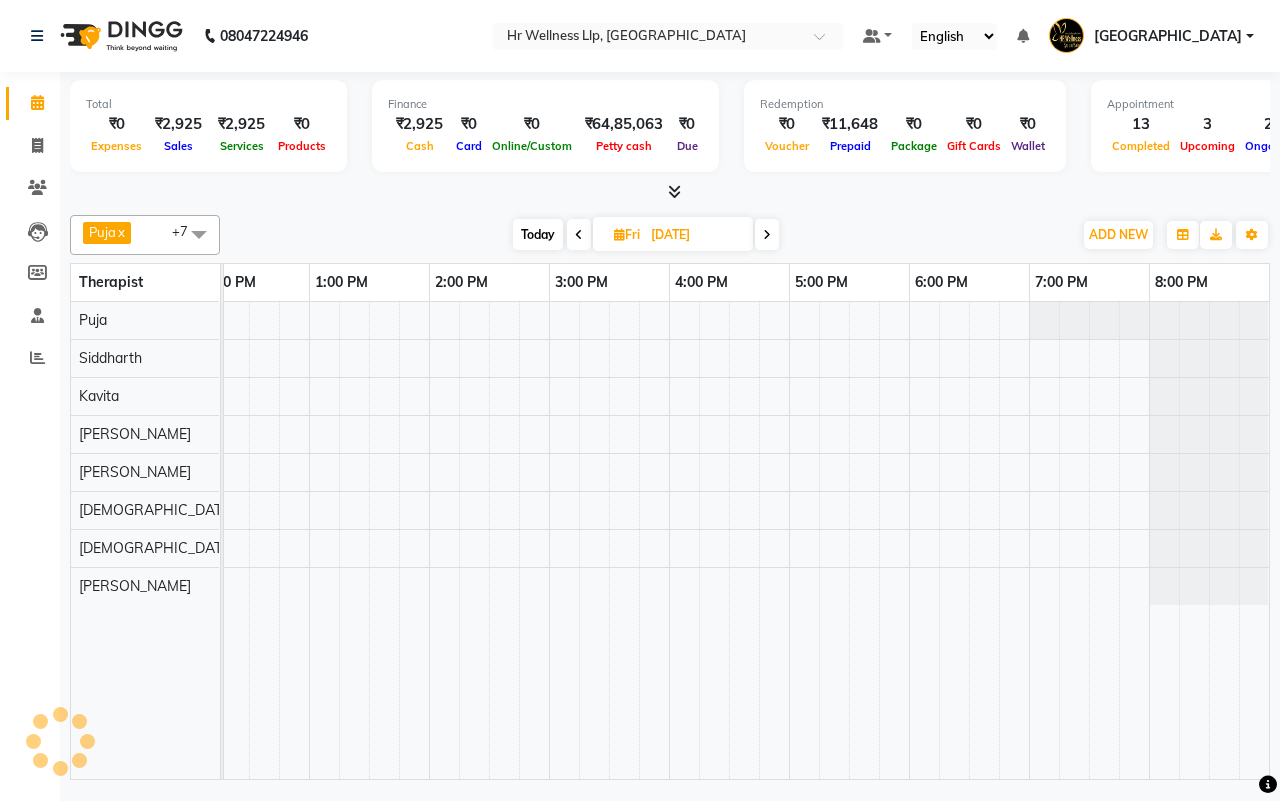 scroll, scrollTop: 0, scrollLeft: 515, axis: horizontal 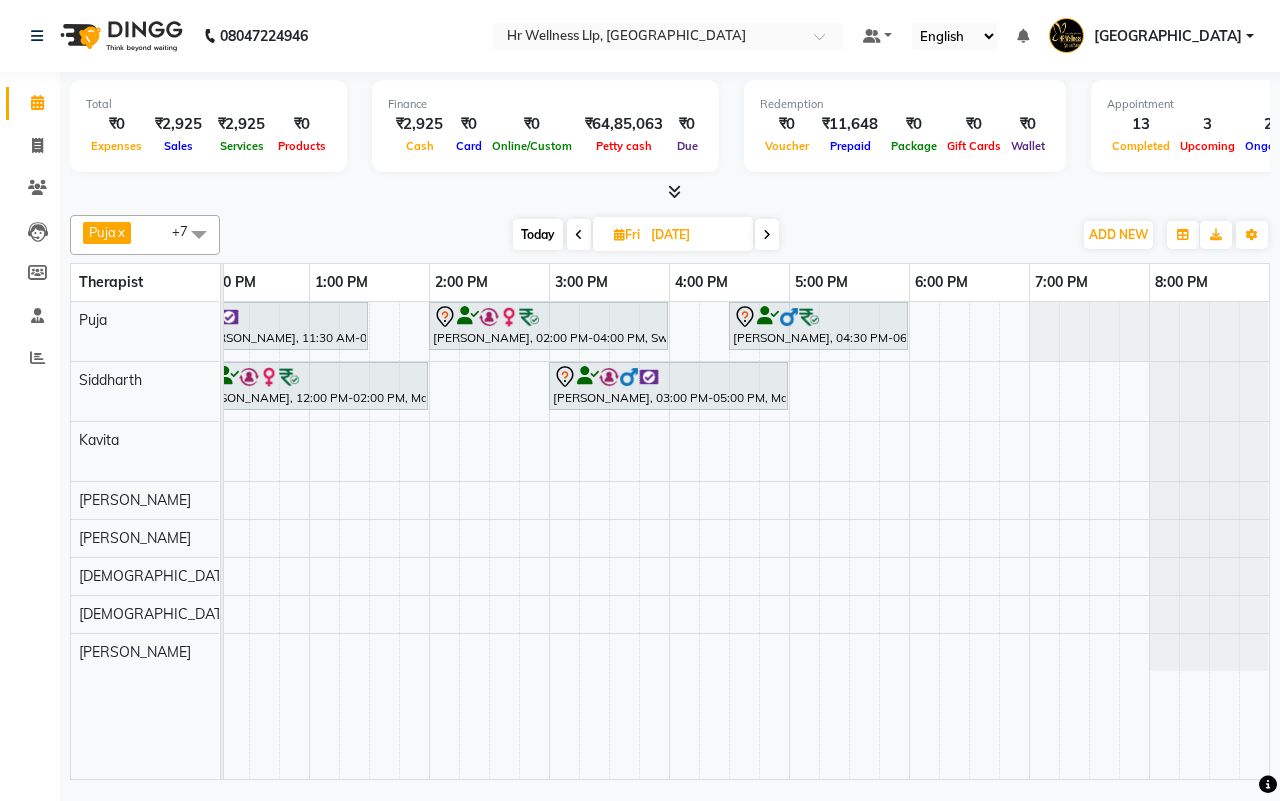 click at bounding box center (767, 235) 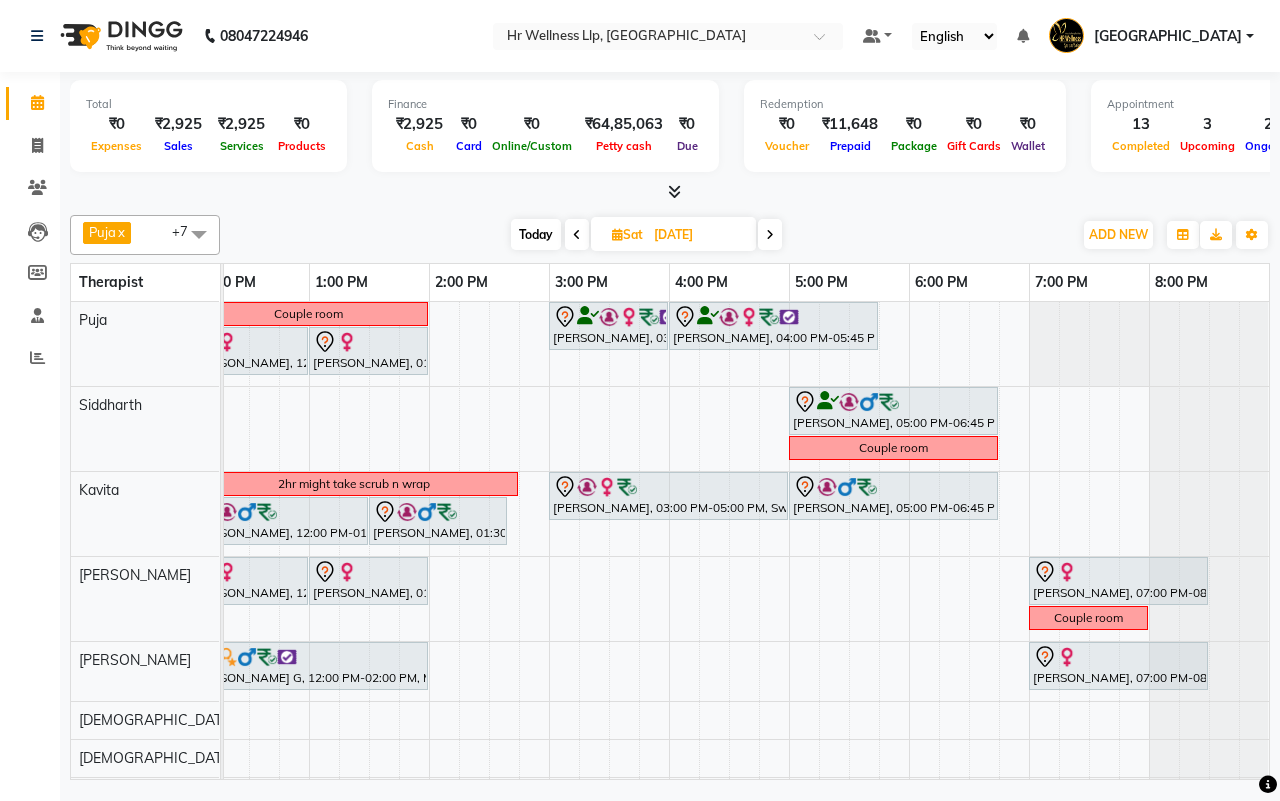 scroll, scrollTop: 0, scrollLeft: 252, axis: horizontal 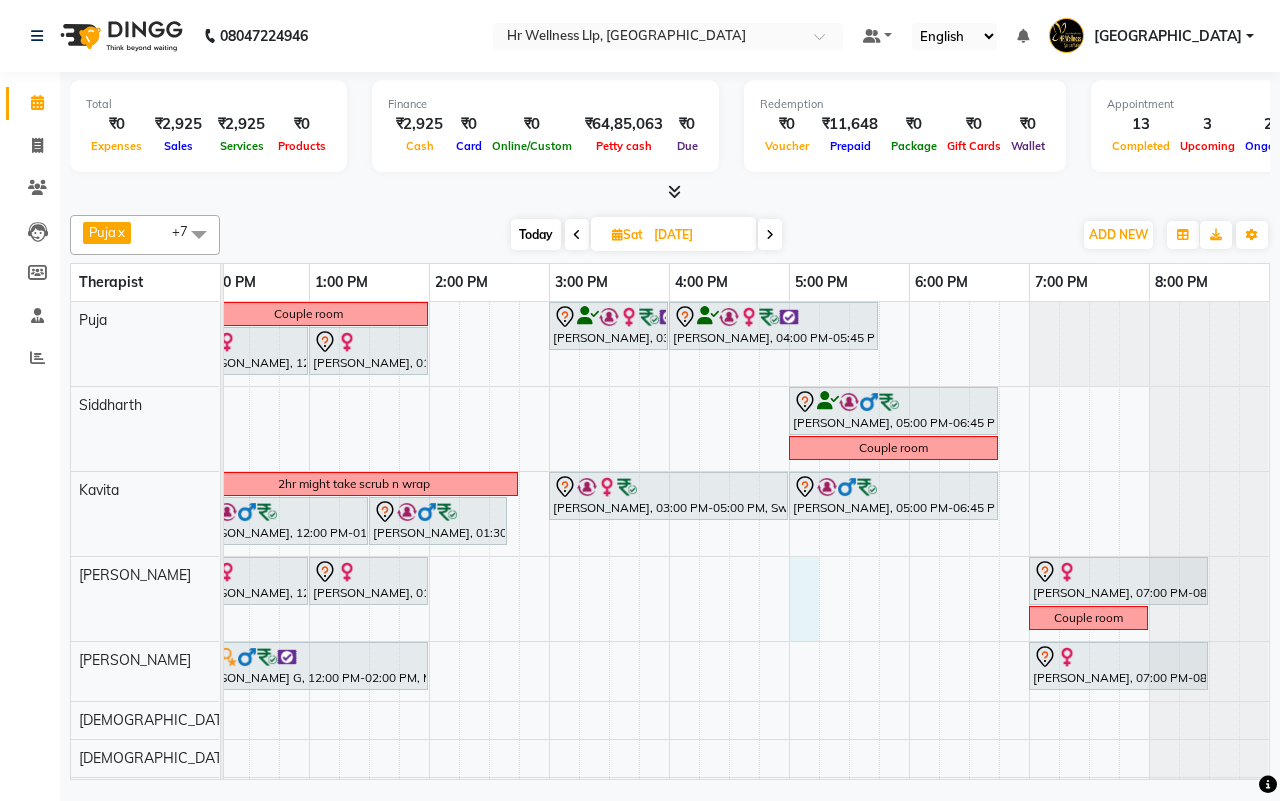 click on "Sudha Sharma, 10:00 AM-11:30 AM, Swedish Massage with Wintergreen, Bayleaf & Clove 60 Min  Couple room              Yasmine Fidvi, 03:00 PM-04:00 PM, Massage 60 Min             Yasmine Fidvi, 04:00 PM-05:45 PM, Massage 60 Min             Siddhi Latey, 12:00 PM-01:00 PM, Swedish Massage with Wintergreen, Bayleaf & Clove 60 Min             Siddhi Latey, 01:00 PM-02:00 PM, Relaxing Head Massage             Lokesh chinkaru, 09:30 AM-11:30 AM, Swedish Massage with Wintergreen, Bayleaf & Clove 90 Min             Amit Talwar., 05:00 PM-06:45 PM, Deep Tissue Massage with Wintergreen oil 60 Min  Couple room              Sudha Sharma, 10:00 AM-11:30 AM, Swedish Massage with Wintergreen, Bayleaf & Clove 60 Min  2hr might take scrub n wrap              Namrata Rajput, 03:00 PM-05:00 PM, Swedish Massage with Wintergreen, Bayleaf & Clove 90 Min             Amit Talwar., 05:00 PM-06:45 PM, Deep Tissue Massage with Wintergreen oil 60 Min             Mouli Gupta, 12:00 PM-01:30 PM, Massage 90 Min" at bounding box center (489, 558) 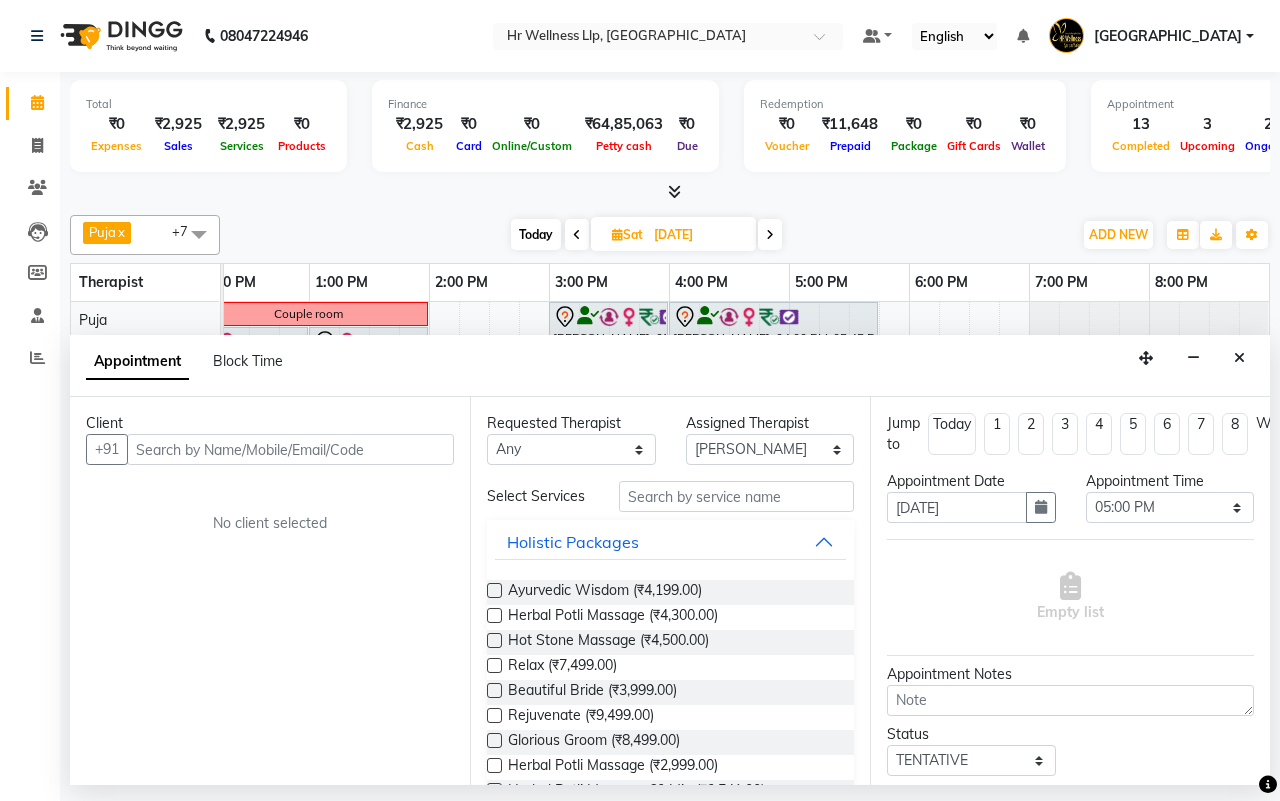 click at bounding box center [290, 449] 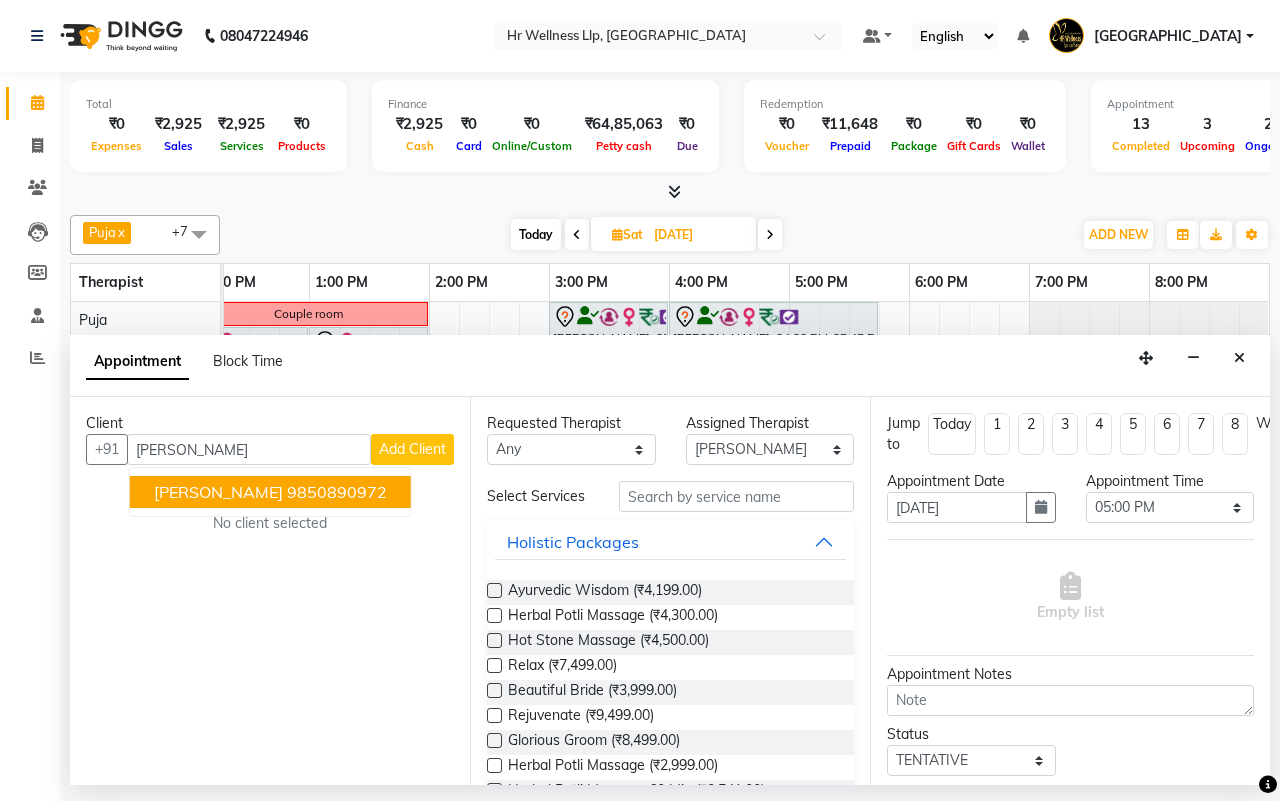 click on "9850890972" at bounding box center (337, 492) 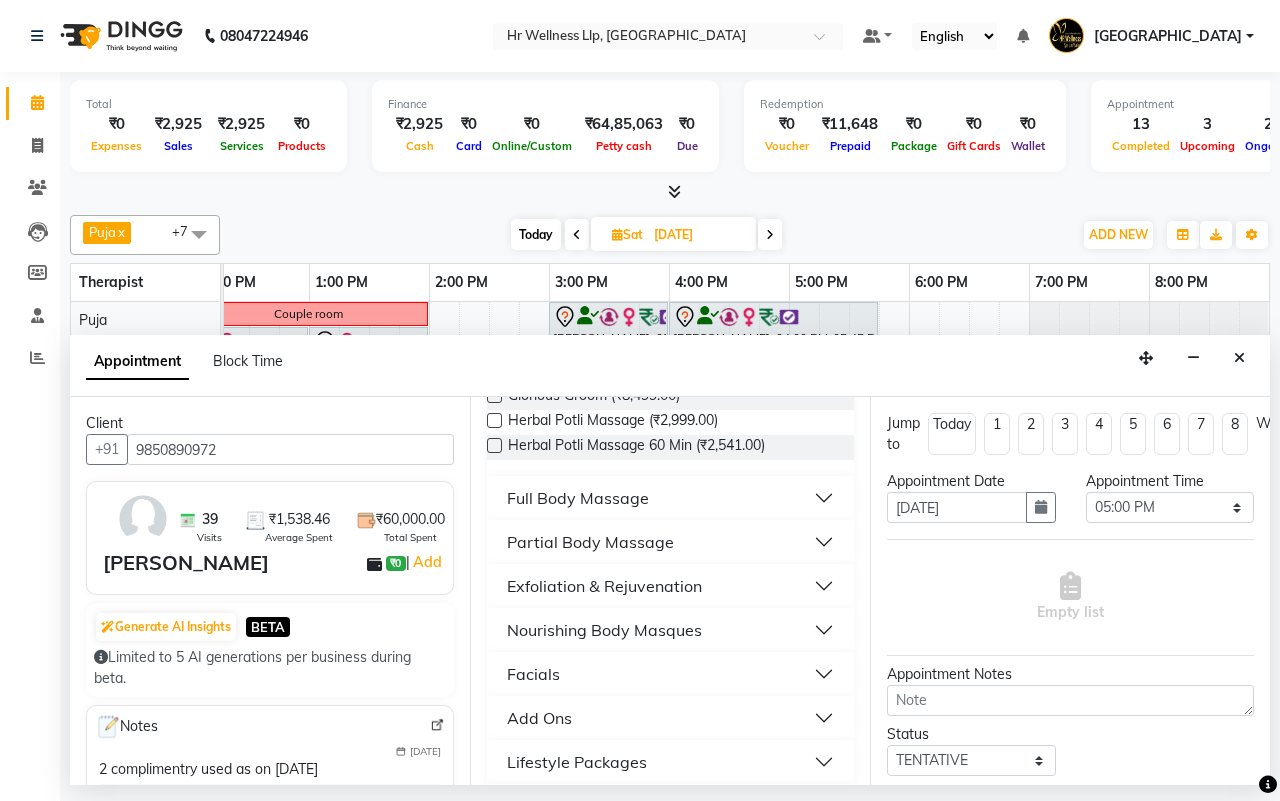 scroll, scrollTop: 375, scrollLeft: 0, axis: vertical 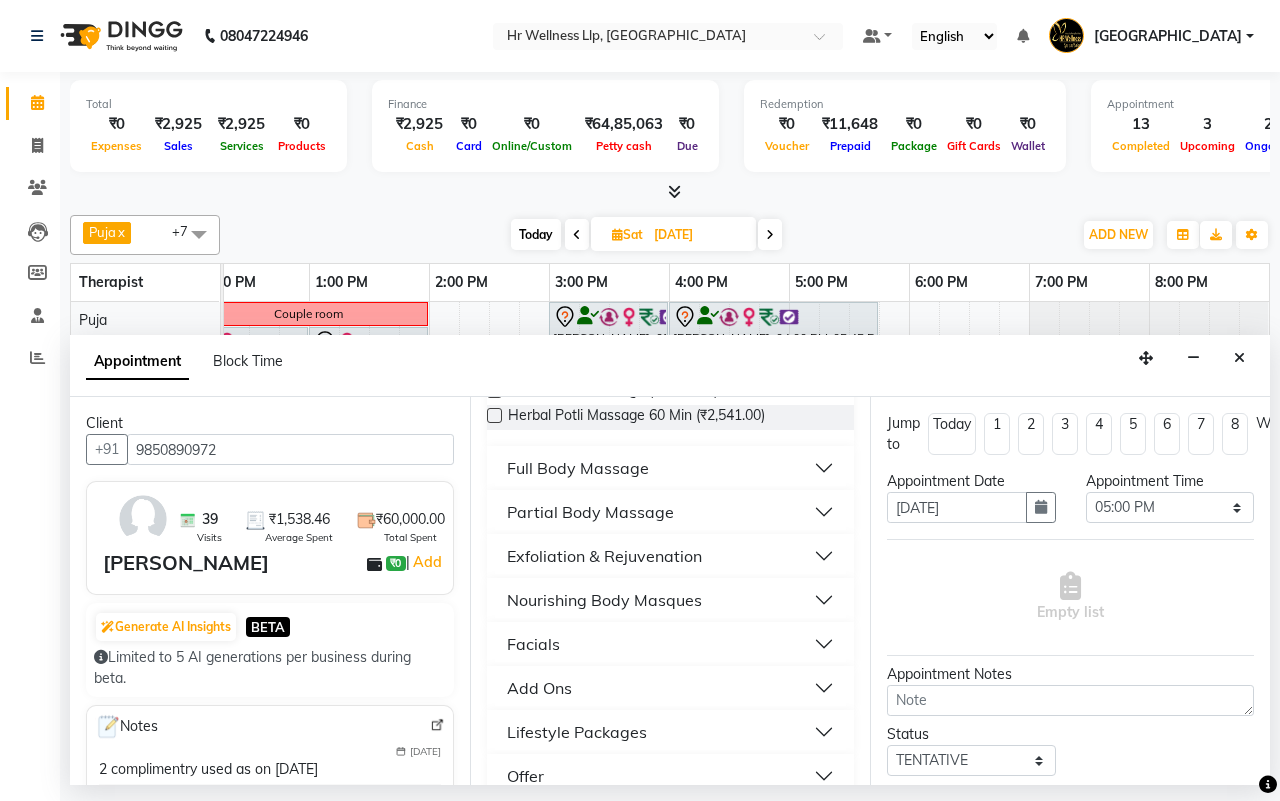 click on "Full Body Massage" at bounding box center (578, 468) 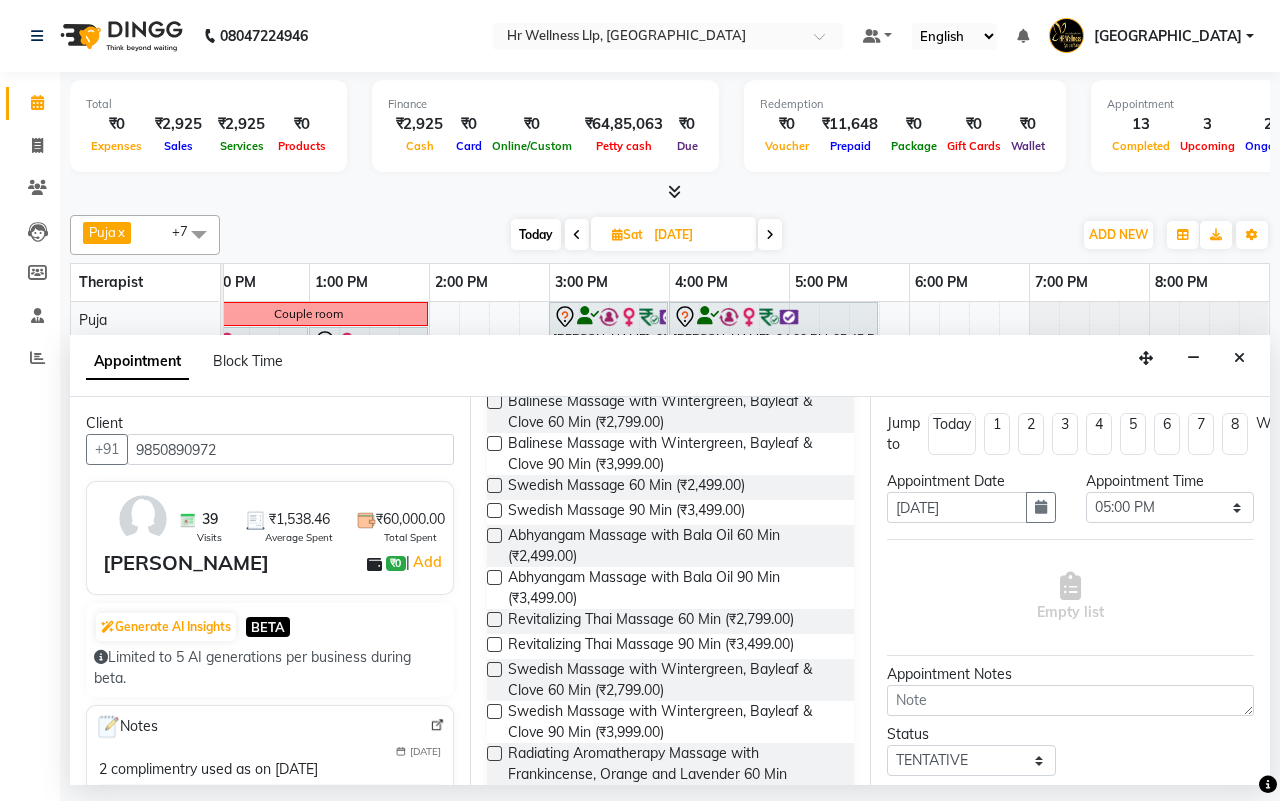 scroll, scrollTop: 750, scrollLeft: 0, axis: vertical 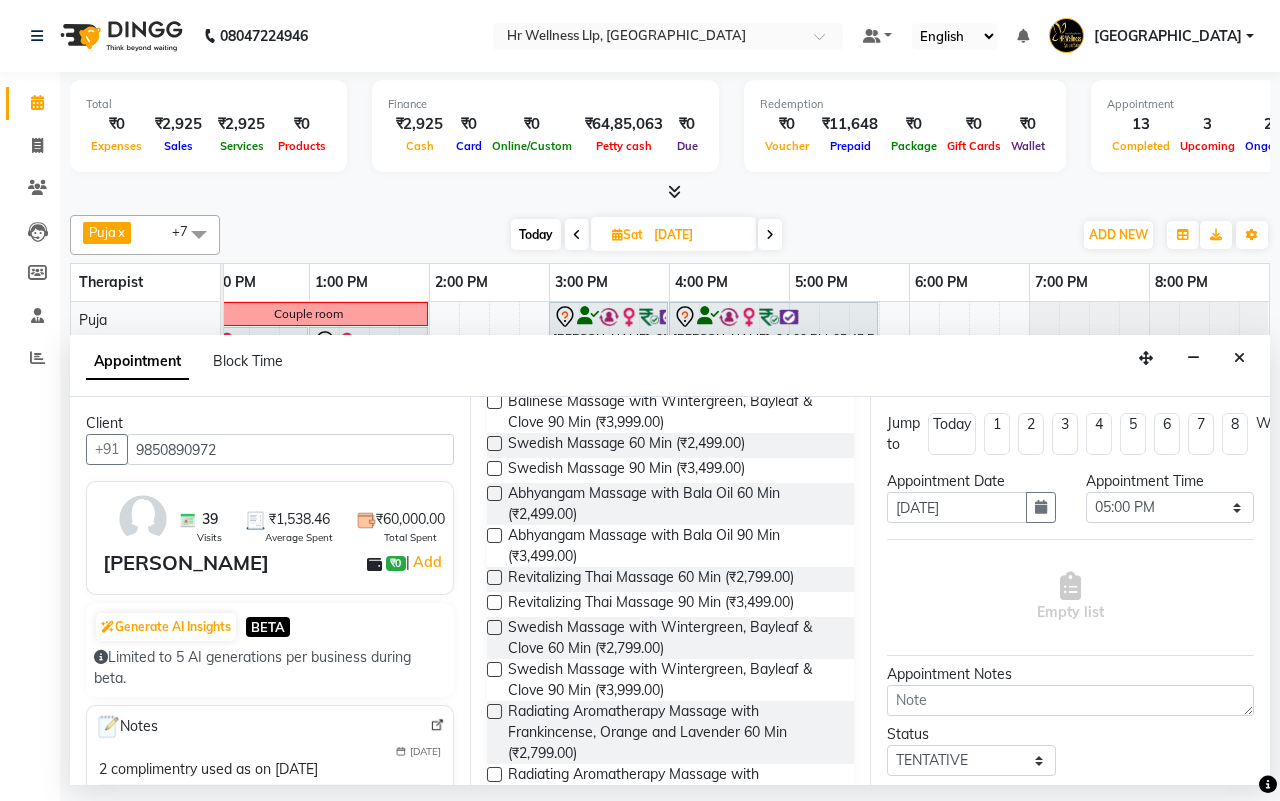 click at bounding box center (494, 627) 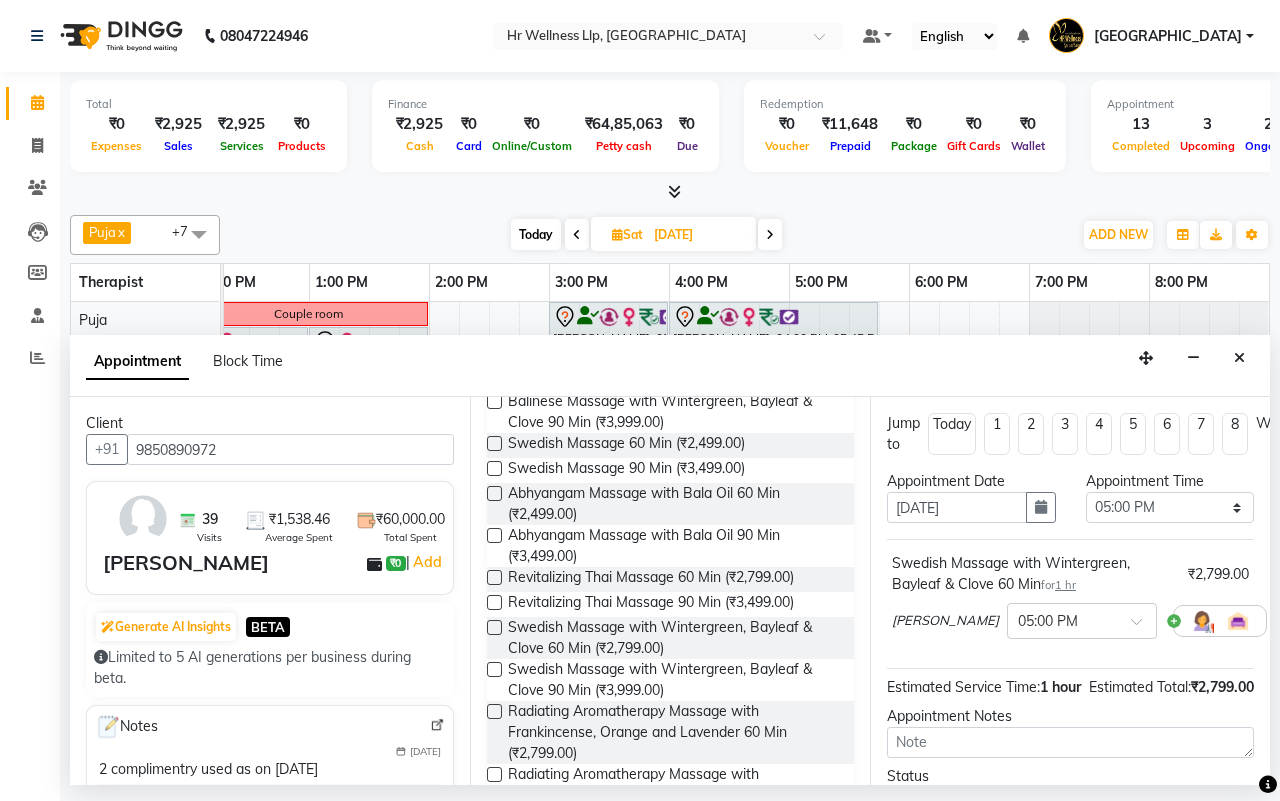 scroll, scrollTop: 200, scrollLeft: 0, axis: vertical 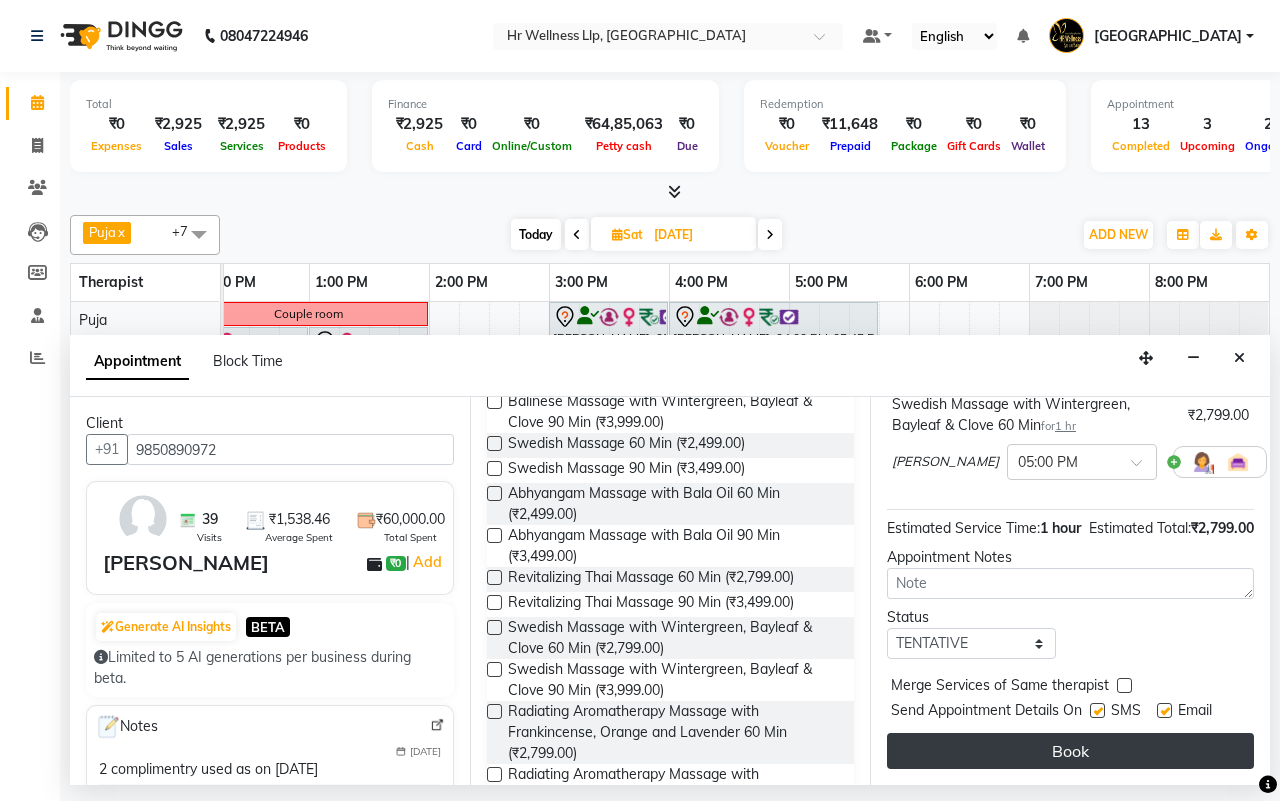 click on "Book" at bounding box center (1070, 751) 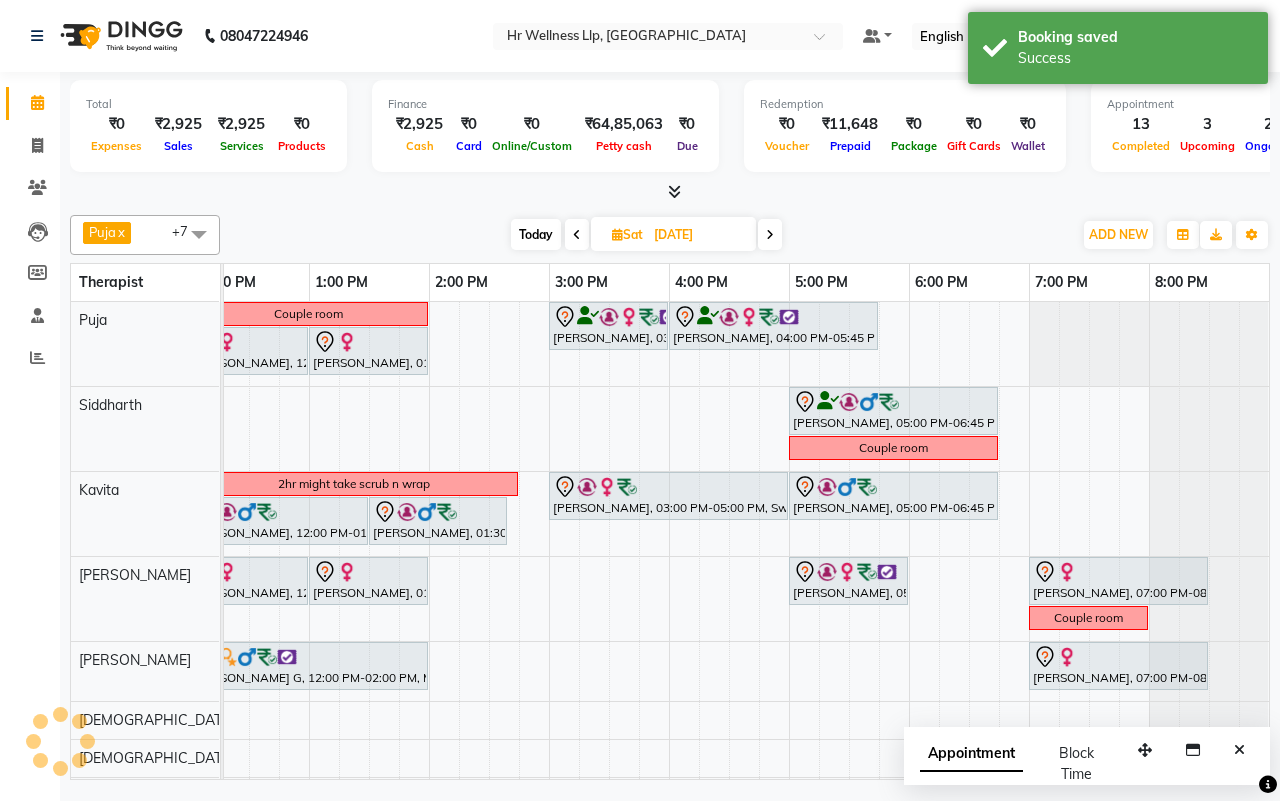 scroll, scrollTop: 0, scrollLeft: 515, axis: horizontal 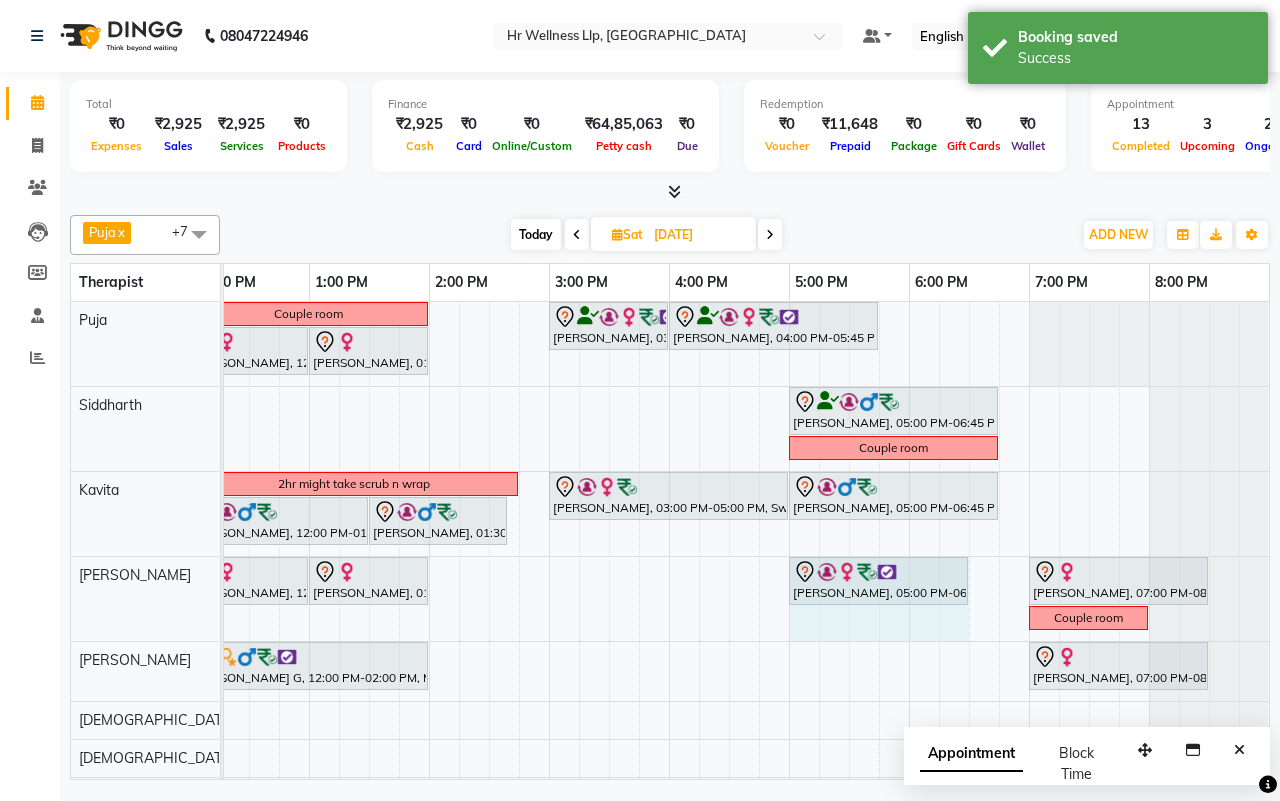 drag, startPoint x: 905, startPoint y: 576, endPoint x: 947, endPoint y: 572, distance: 42.190044 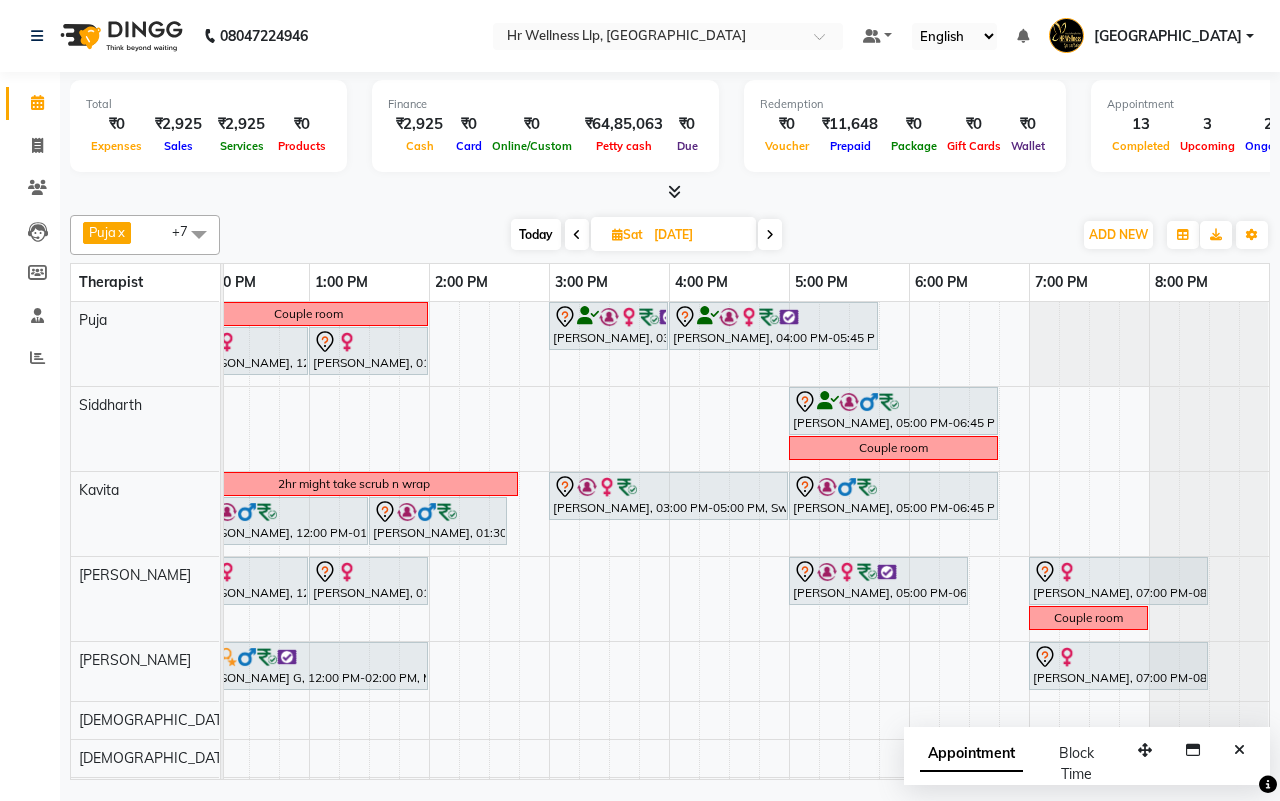 click on "Today" at bounding box center (536, 234) 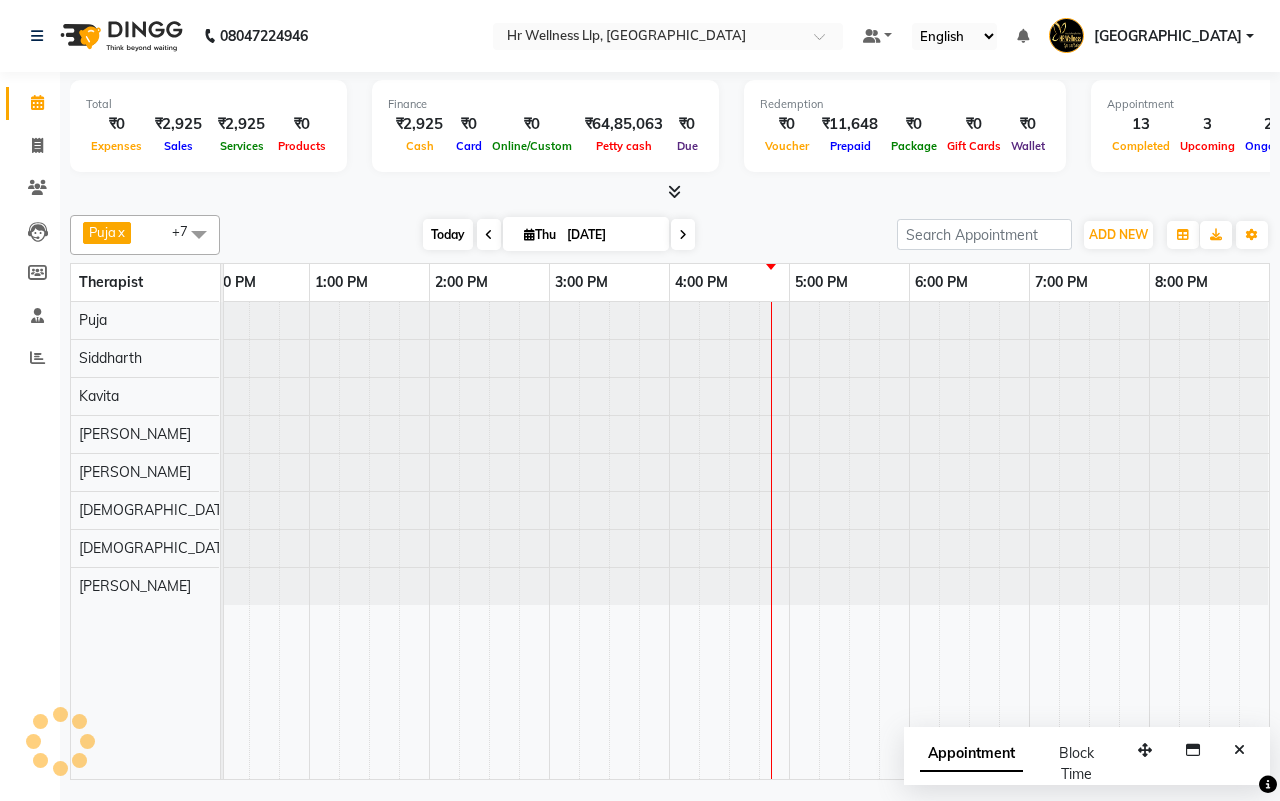 scroll, scrollTop: 0, scrollLeft: 515, axis: horizontal 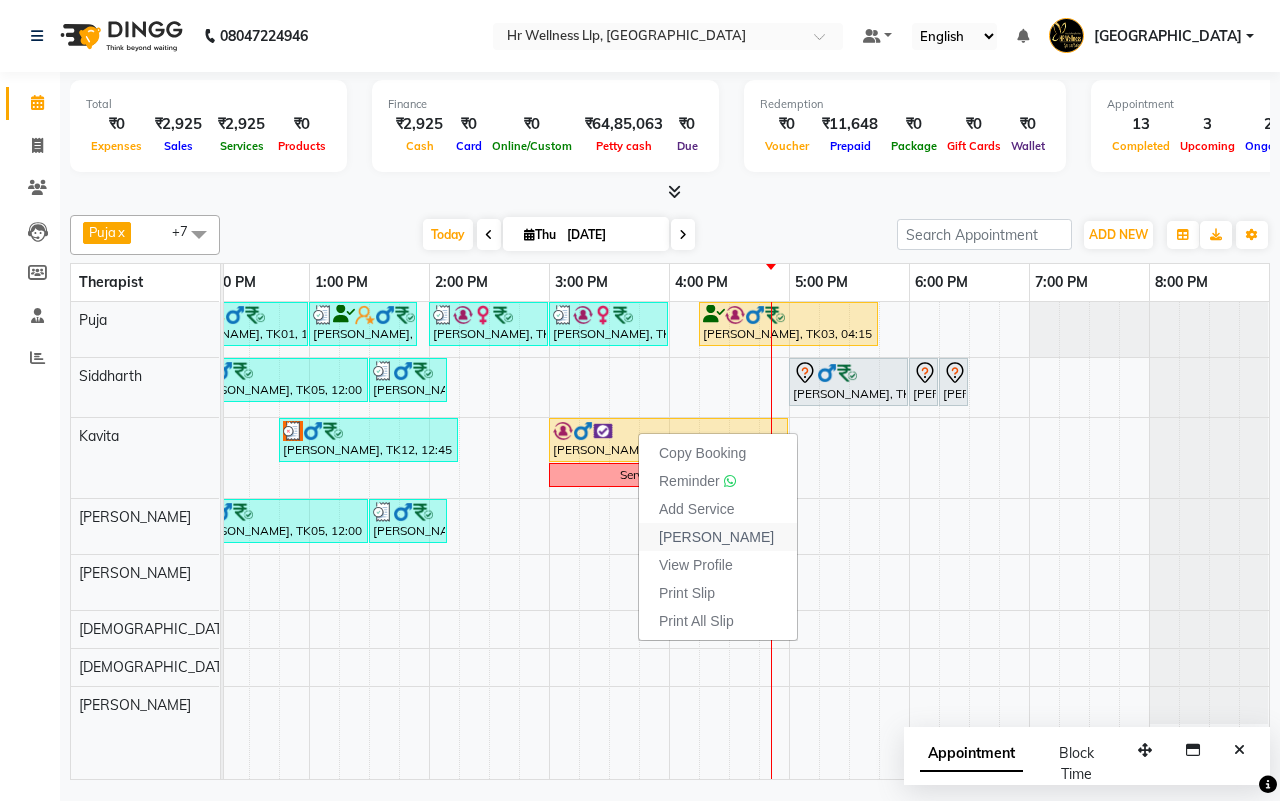 click on "Mark Done" at bounding box center (716, 537) 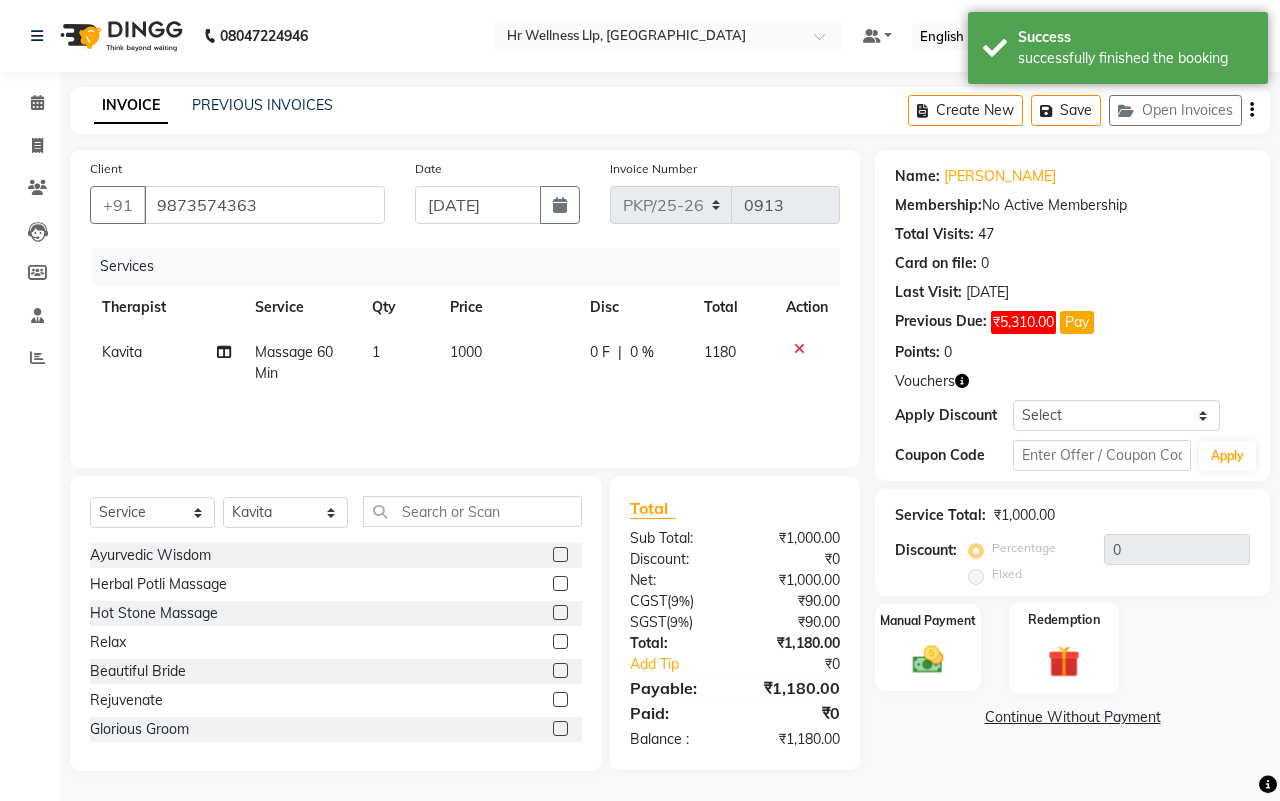 click 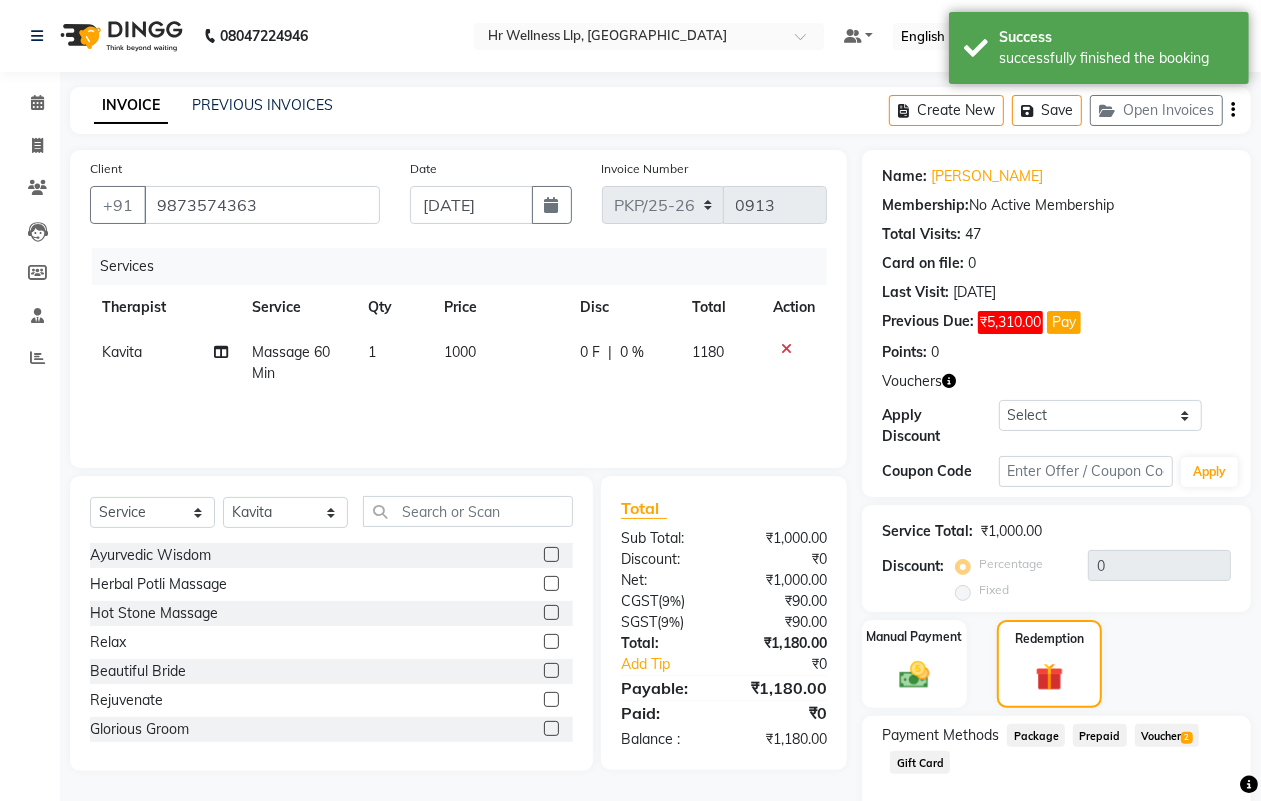 click on "Voucher  2" 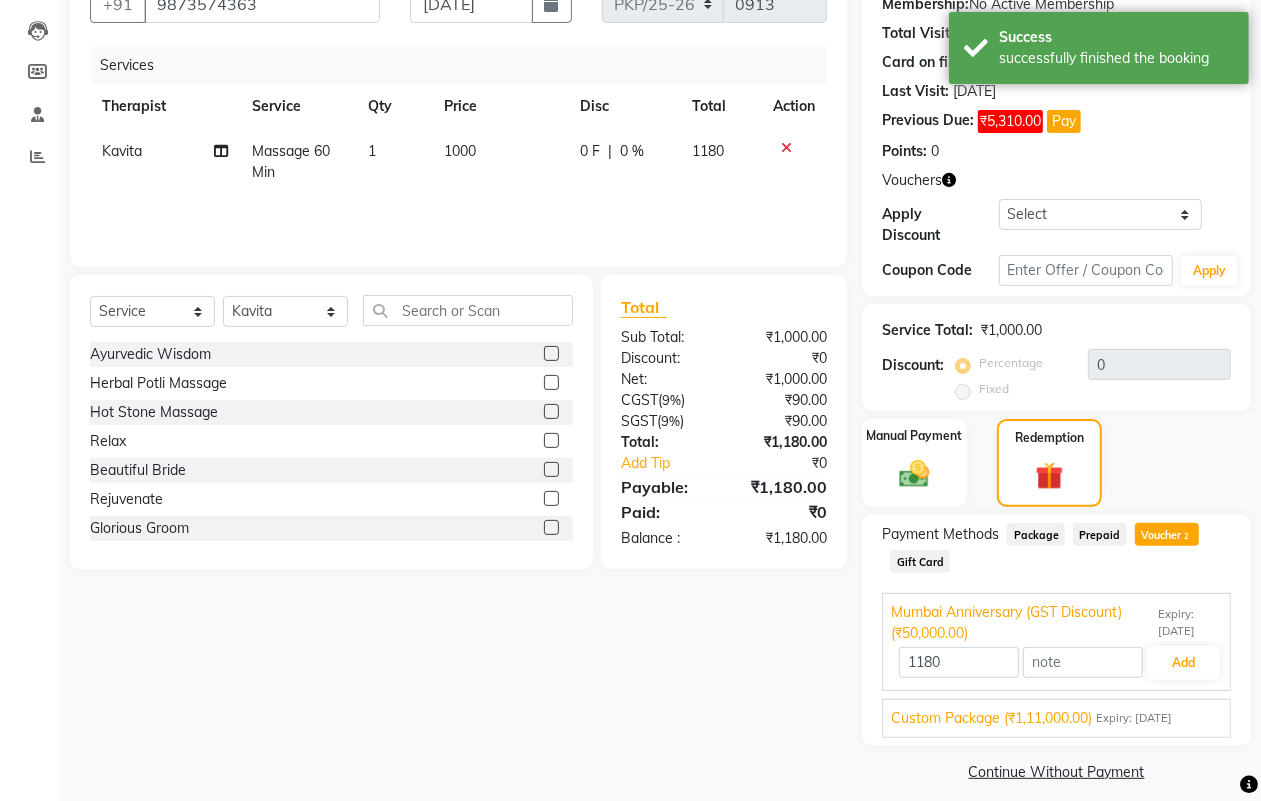 scroll, scrollTop: 217, scrollLeft: 0, axis: vertical 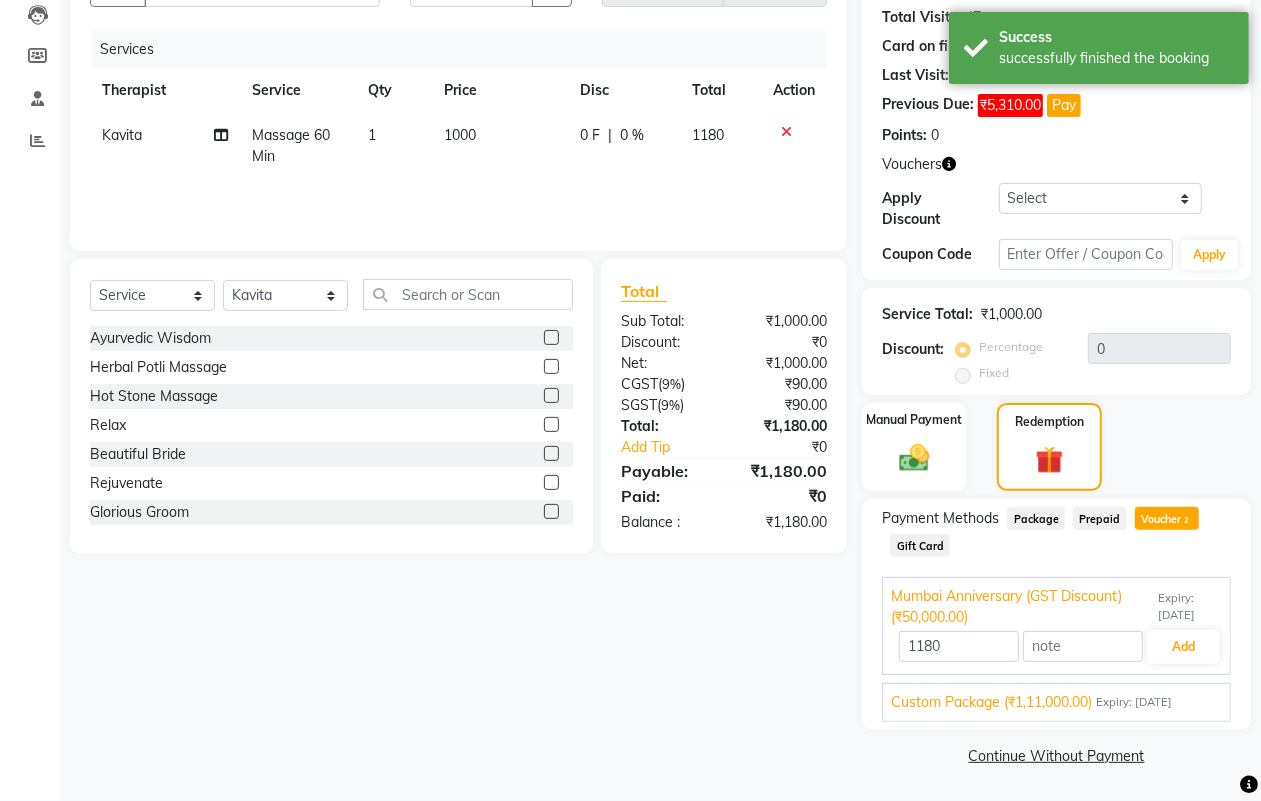 click on "Custom Package (₹1,11,000.00)" at bounding box center (991, 702) 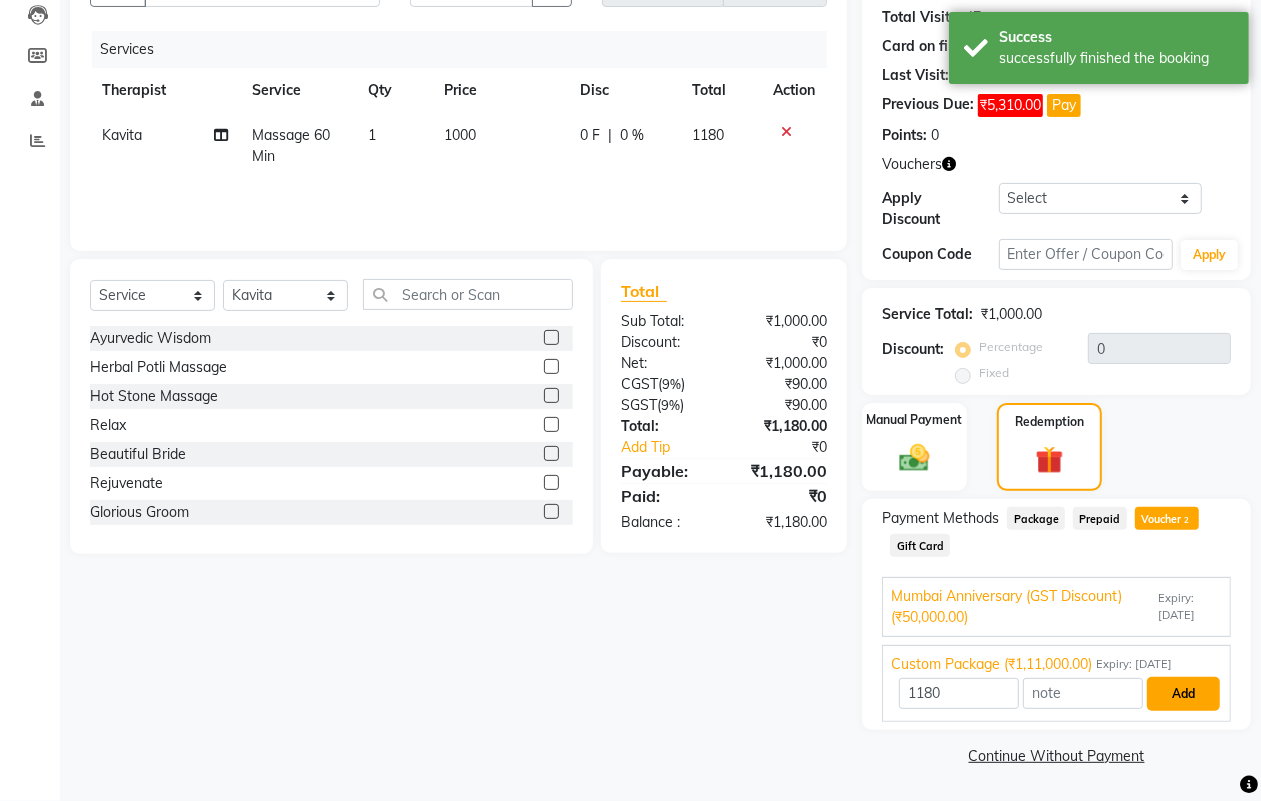 click on "Add" at bounding box center [1183, 694] 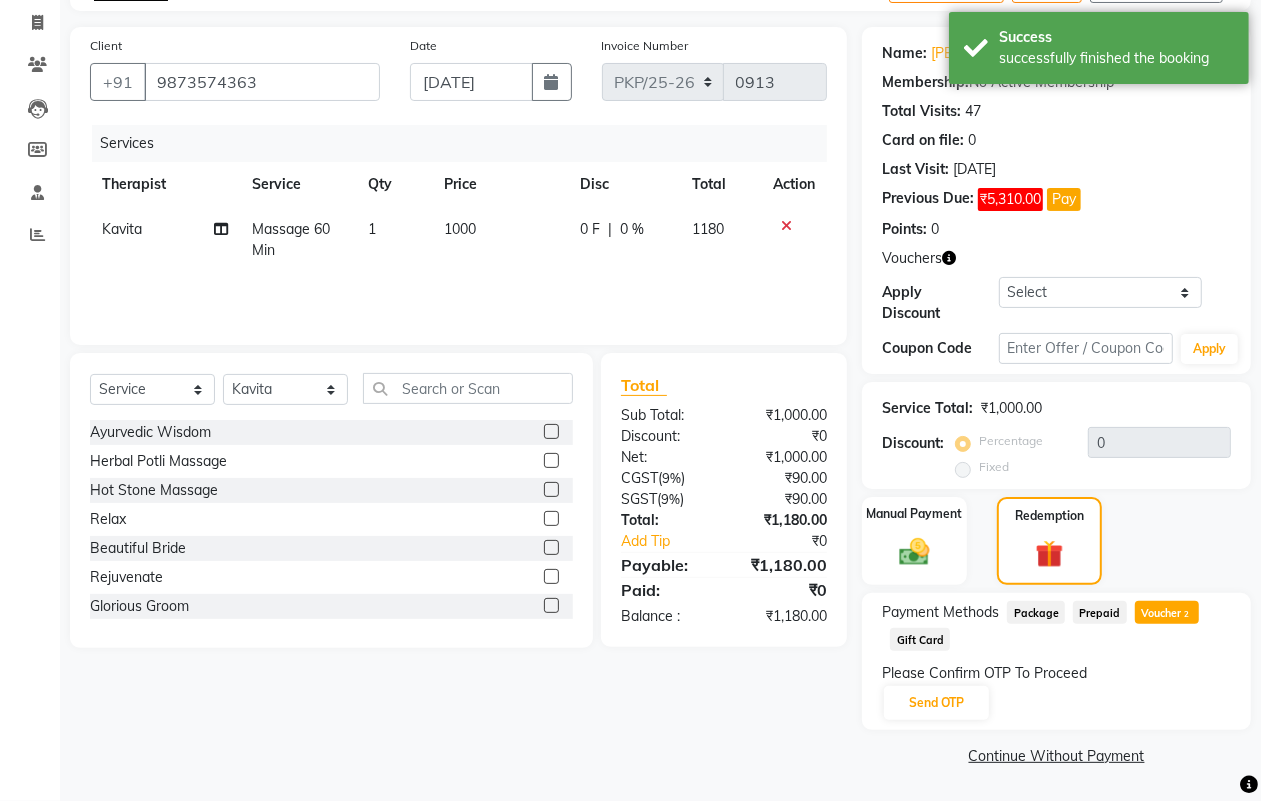 scroll, scrollTop: 122, scrollLeft: 0, axis: vertical 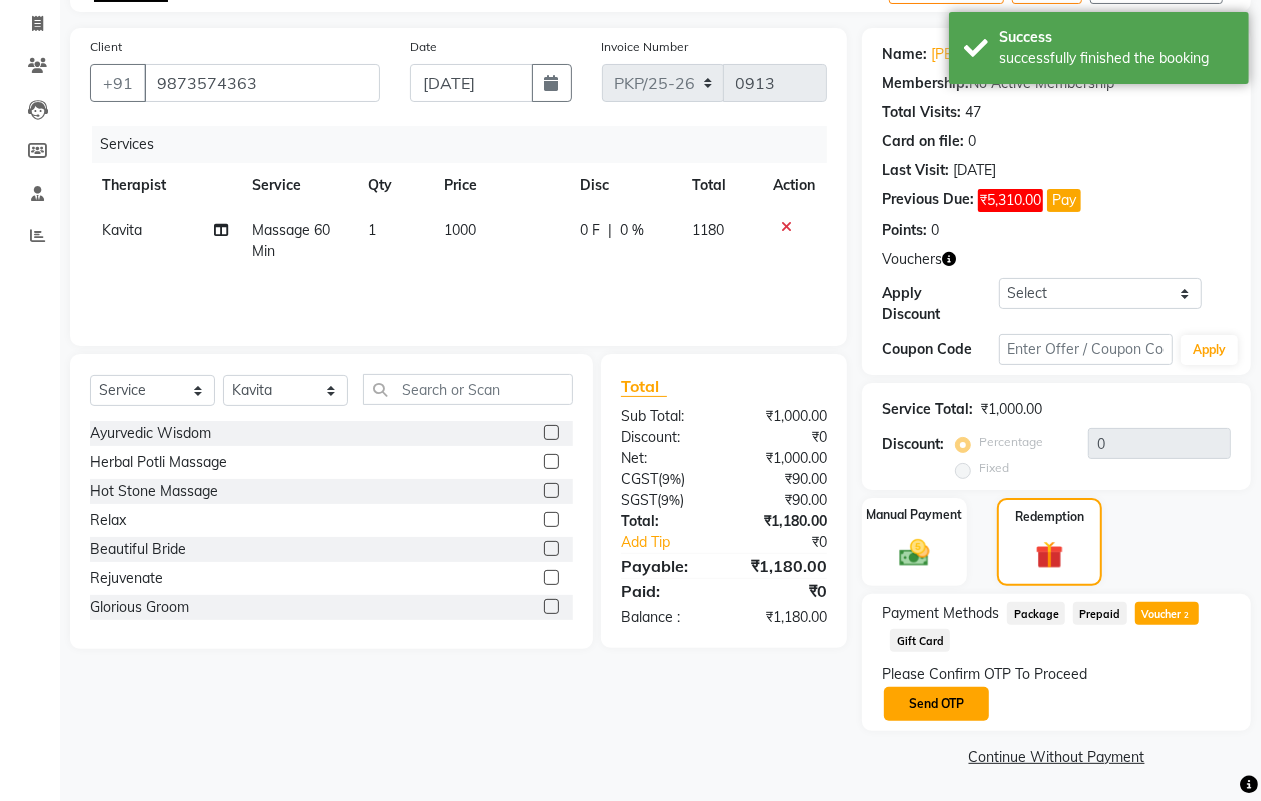 click on "Send OTP" 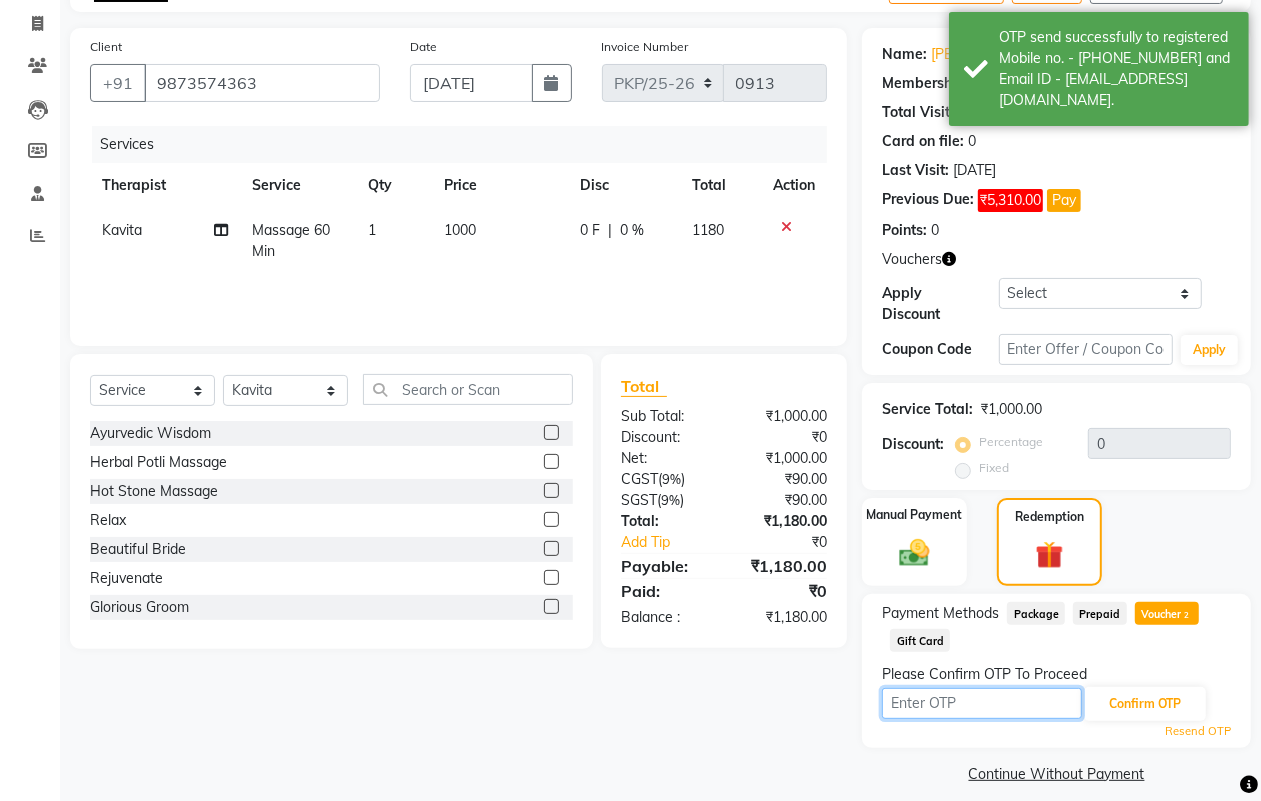 click at bounding box center (982, 703) 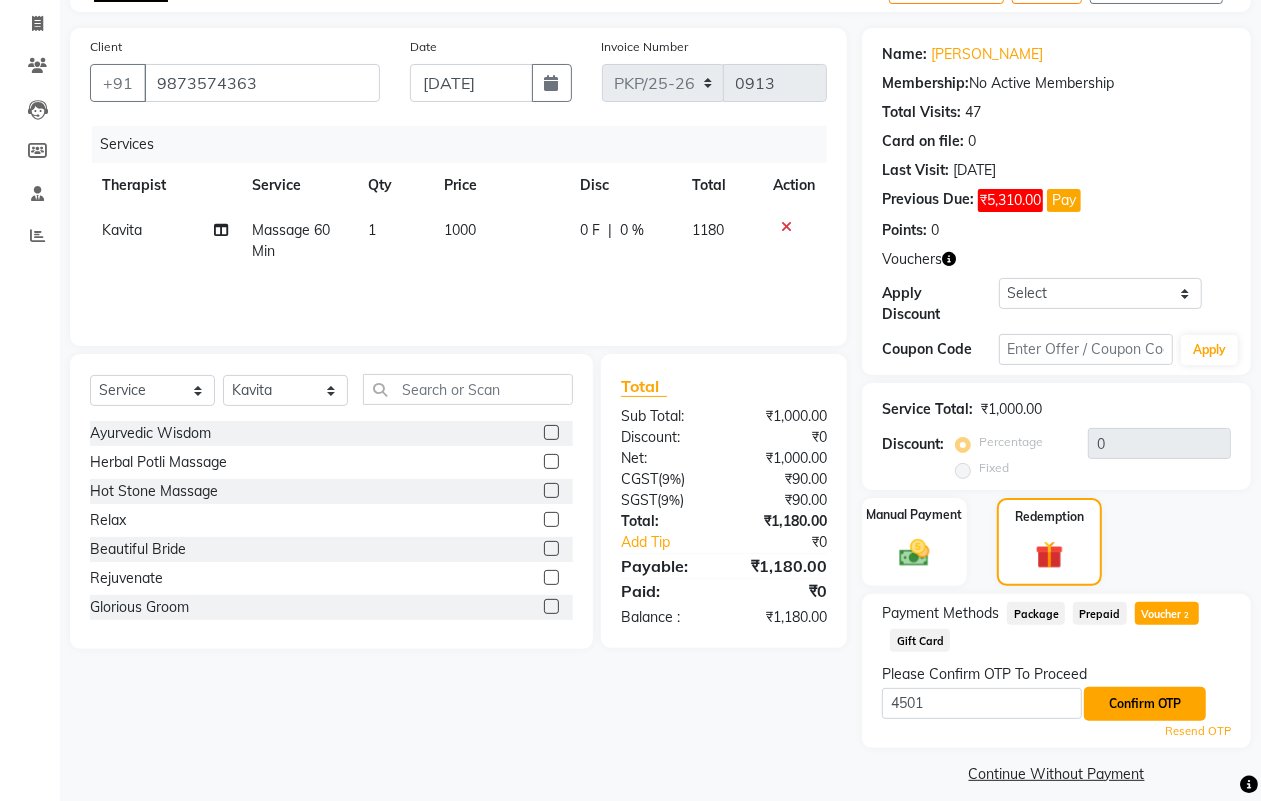 click on "Confirm OTP" 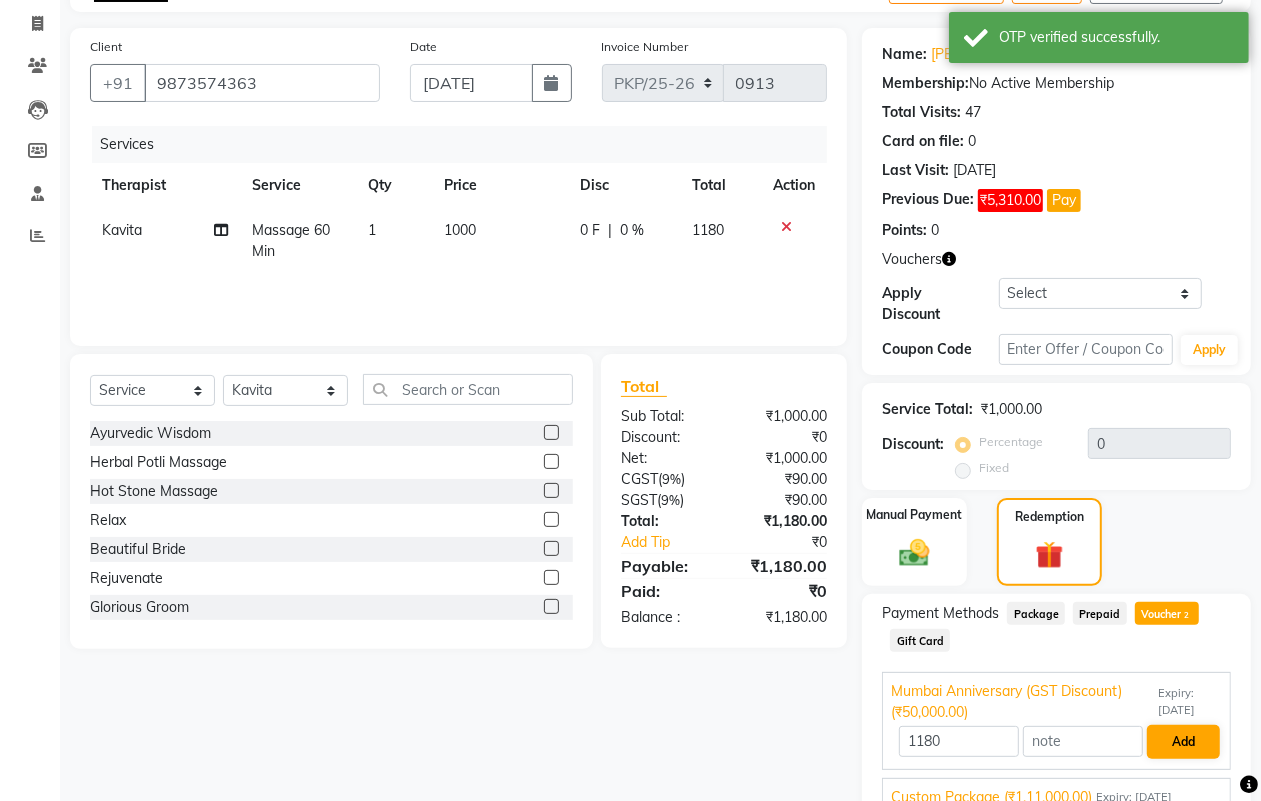 scroll, scrollTop: 217, scrollLeft: 0, axis: vertical 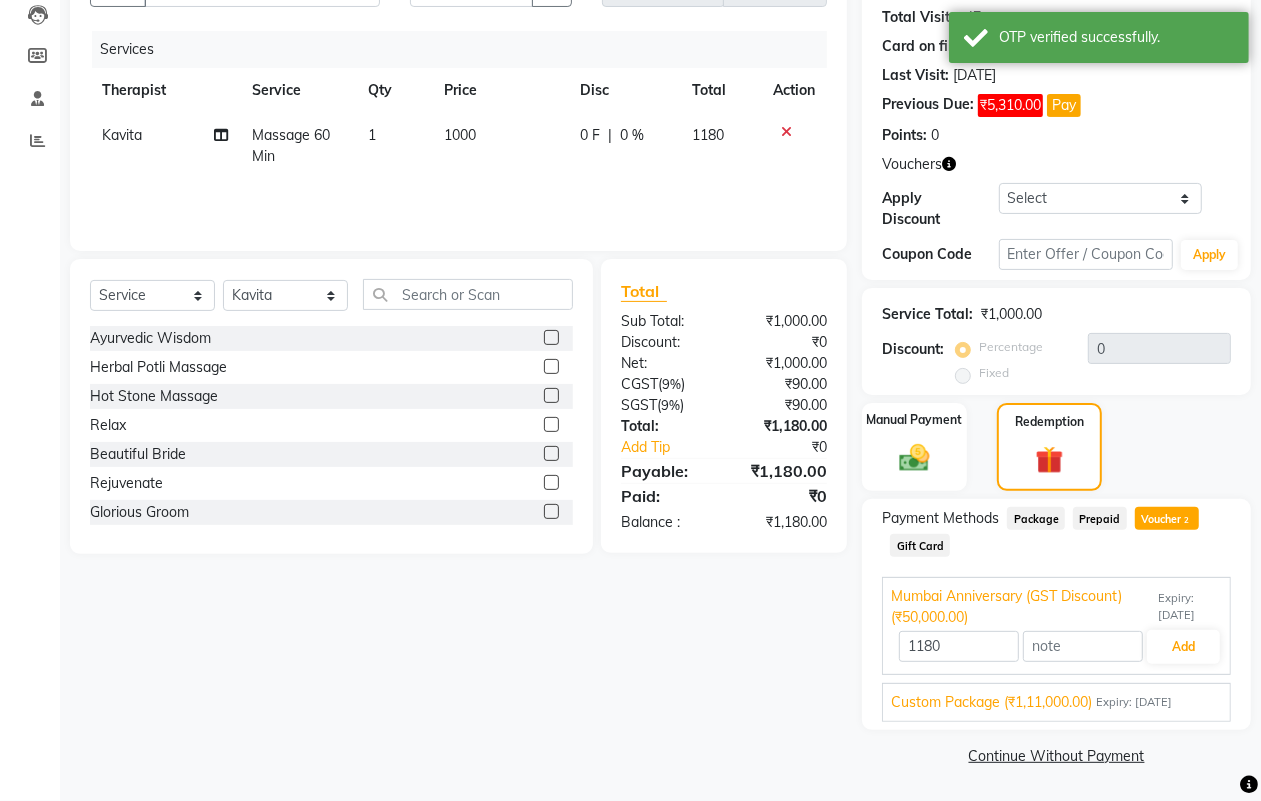 click on "Custom Package (₹1,11,000.00)" at bounding box center (991, 702) 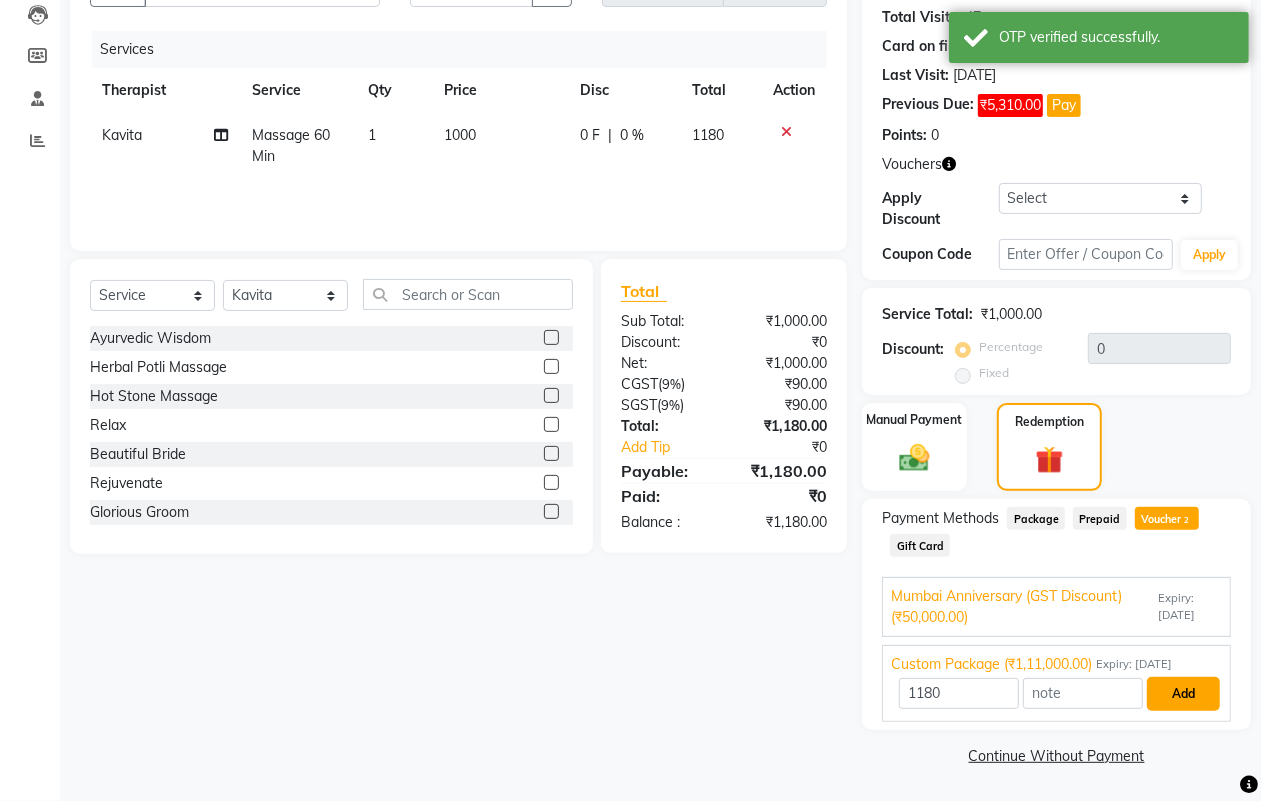click on "Add" at bounding box center (1183, 694) 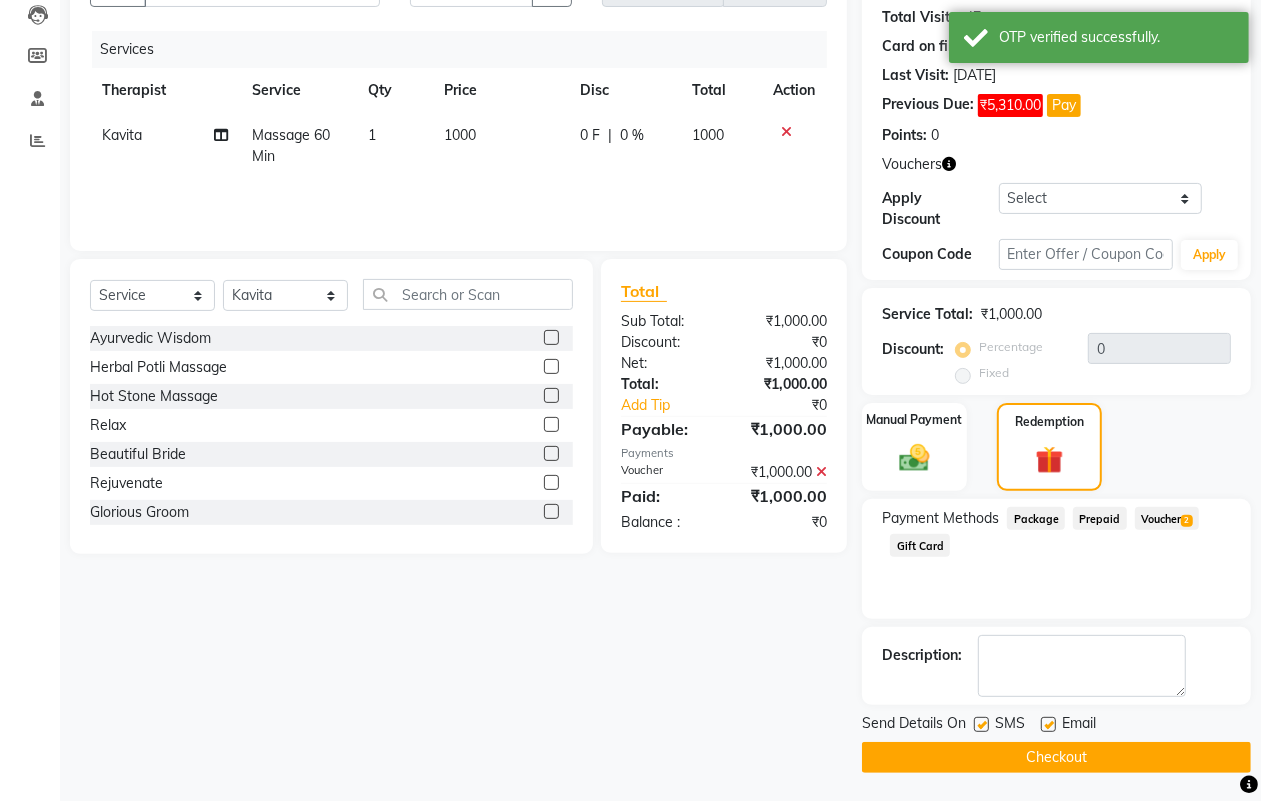 click on "Checkout" 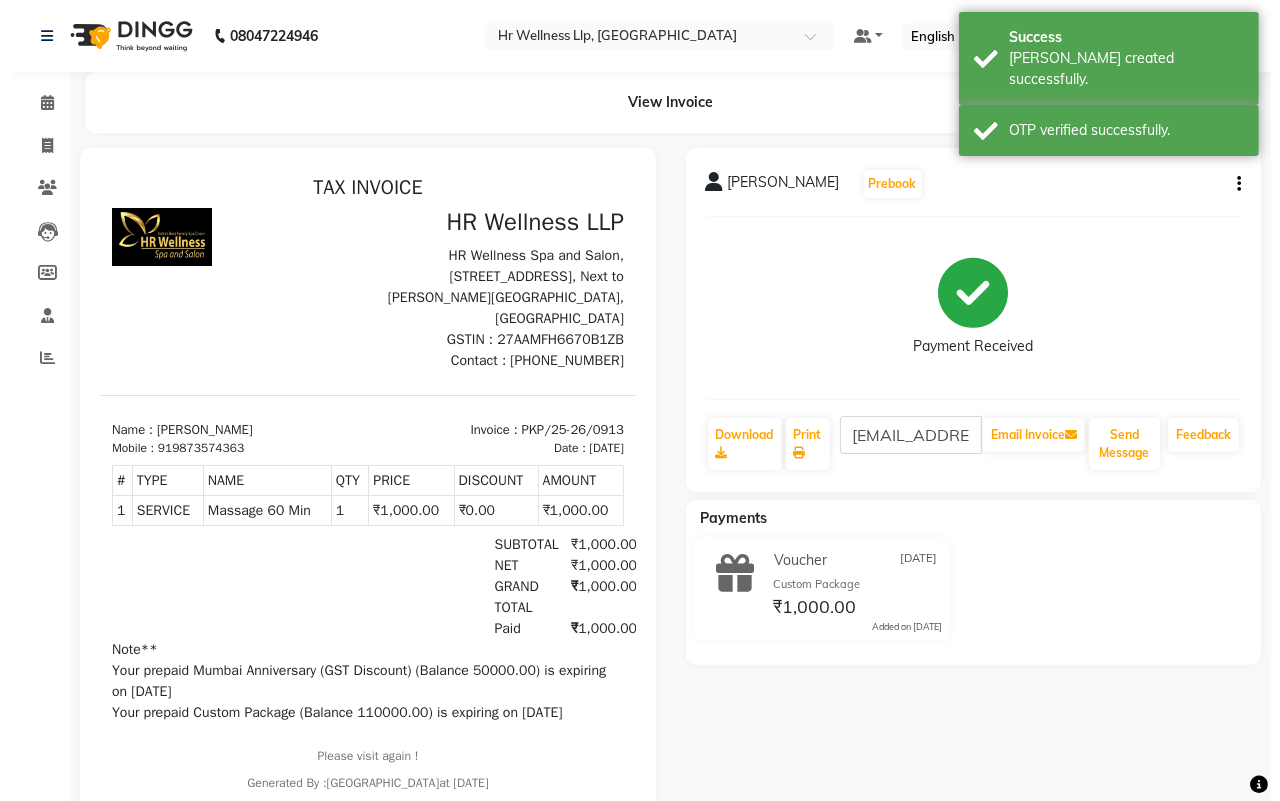 scroll, scrollTop: 0, scrollLeft: 0, axis: both 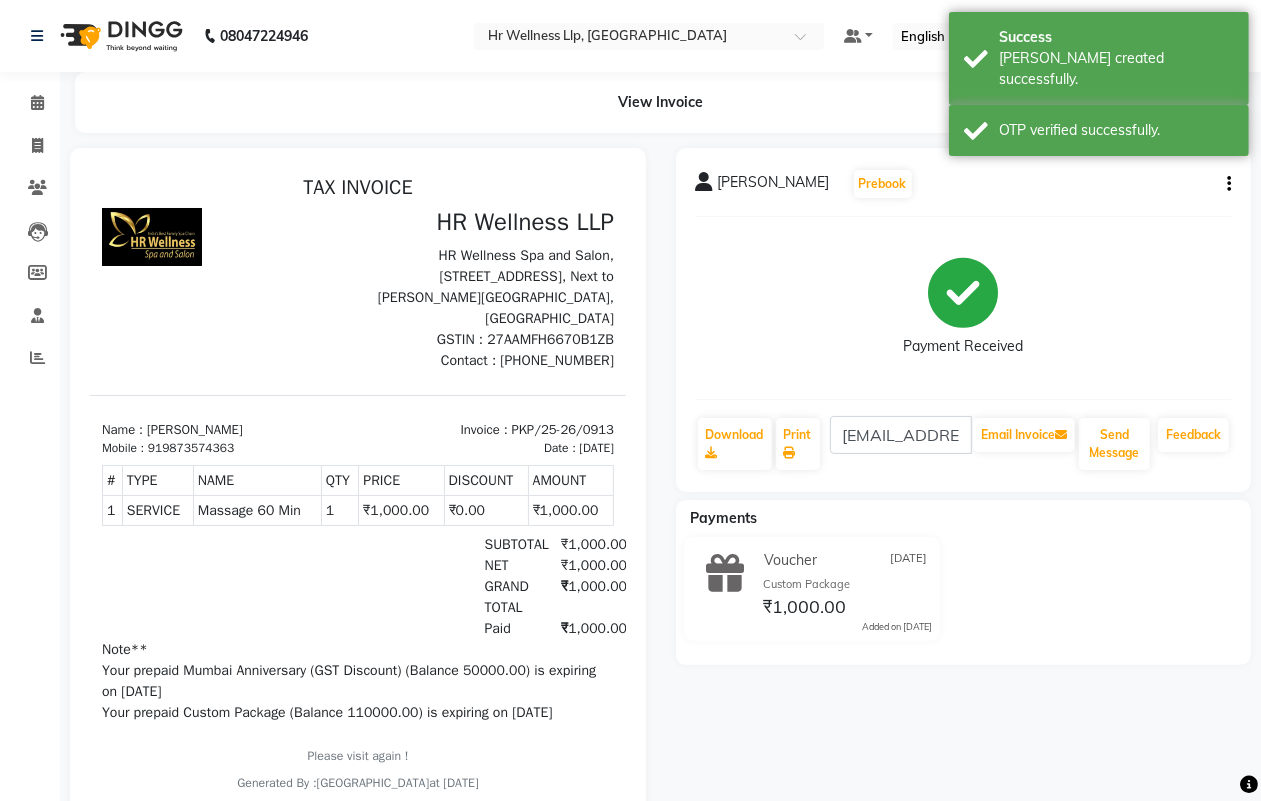 click on "GRAND TOTAL
₹1,000.00" at bounding box center (442, 596) 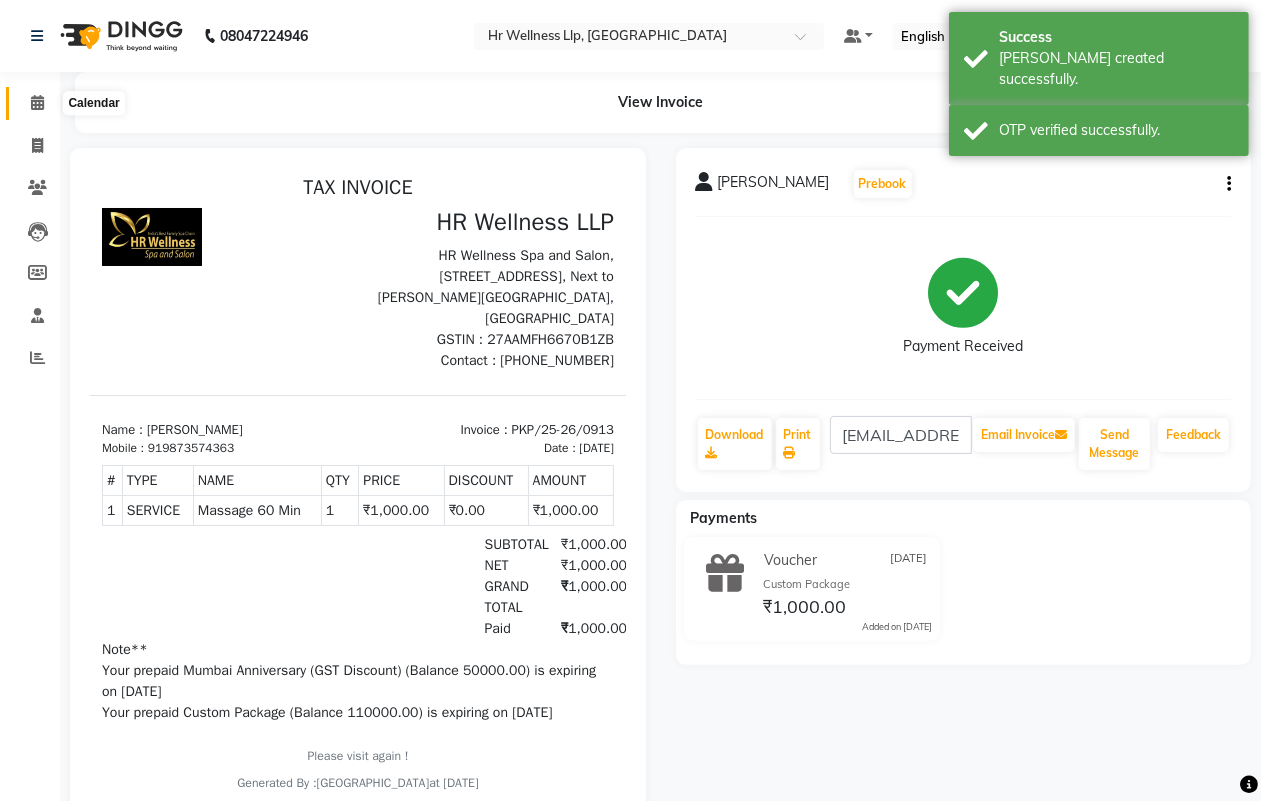 click 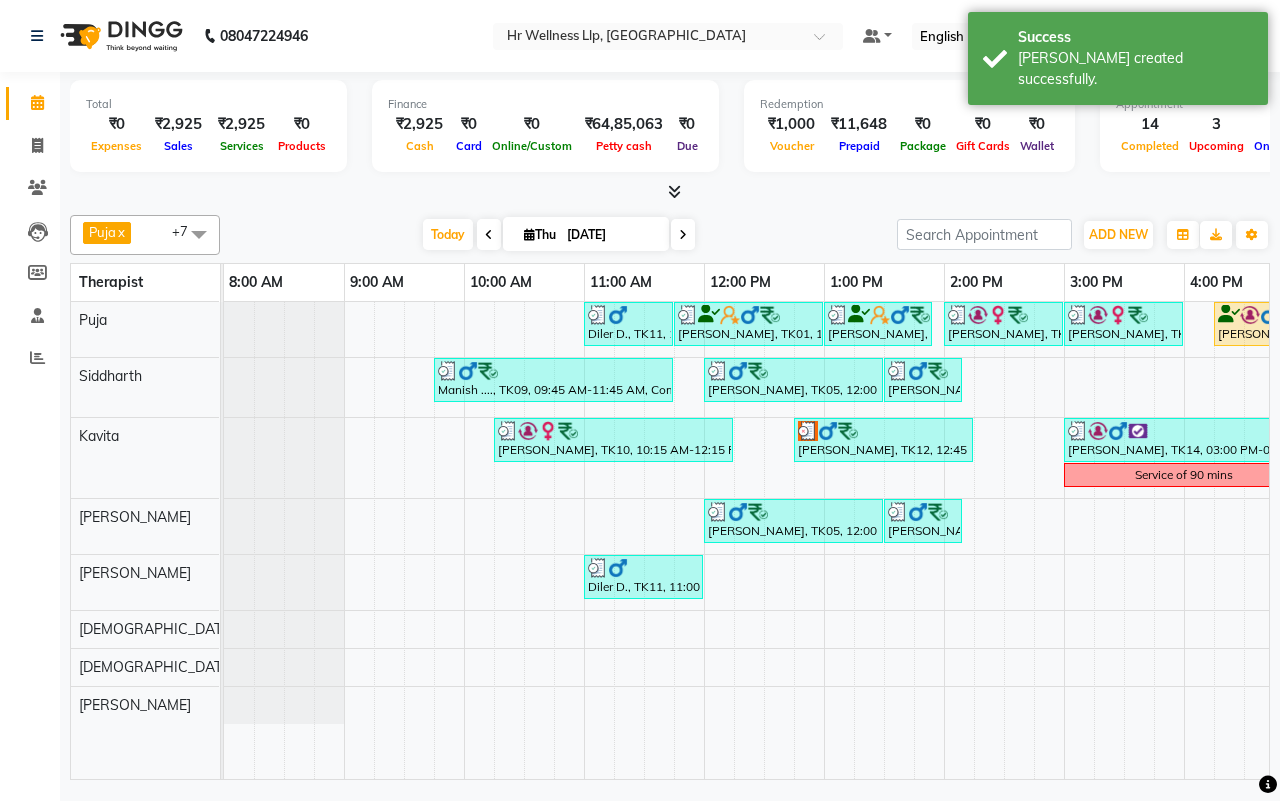 click on "Today  Thu 10-07-2025" at bounding box center (558, 235) 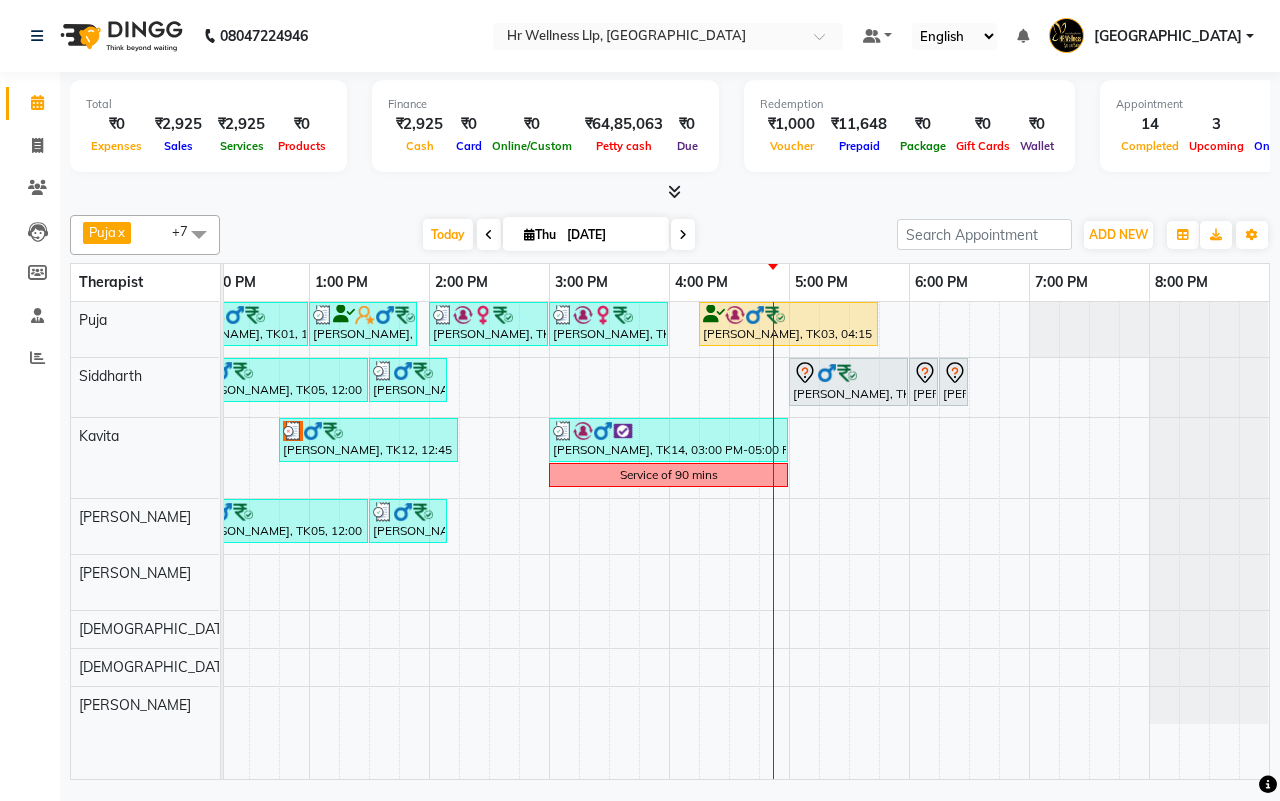 click on "Today  Thu 10-07-2025" at bounding box center [558, 235] 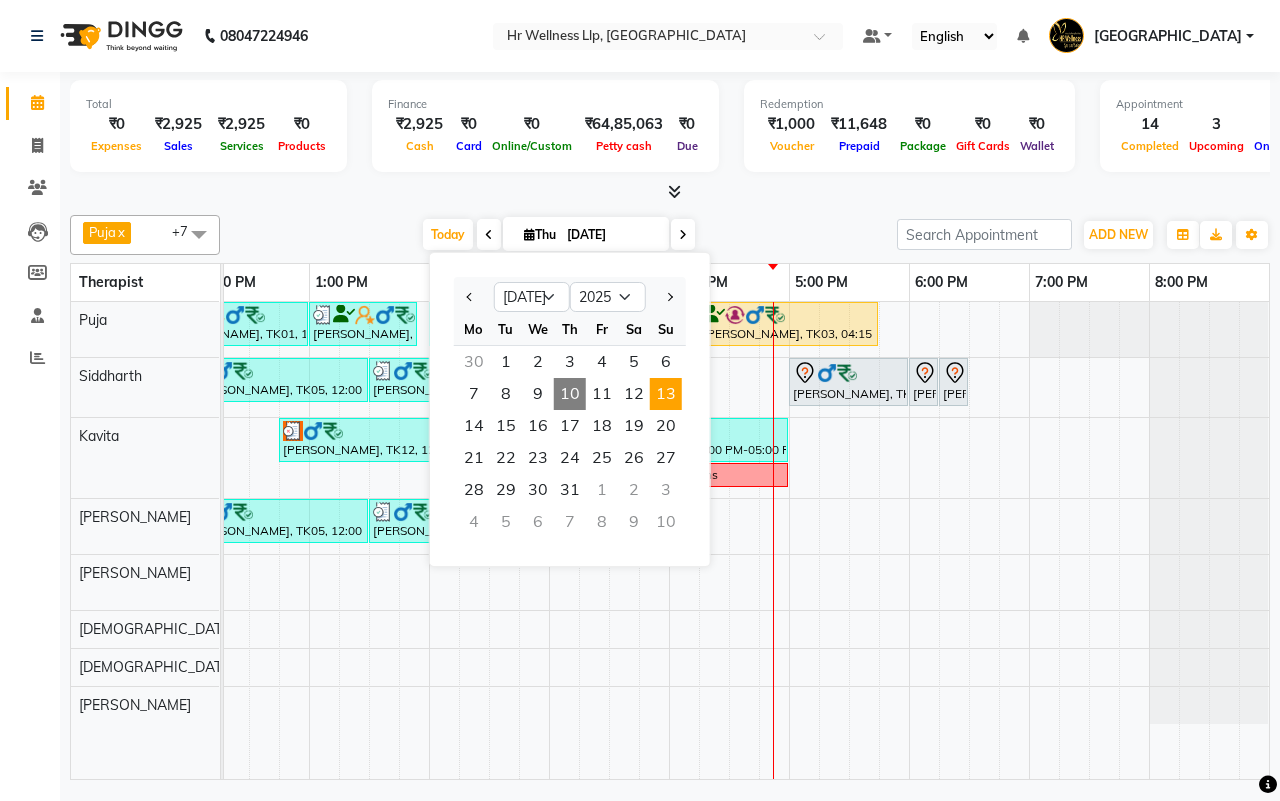 click on "13" at bounding box center [666, 394] 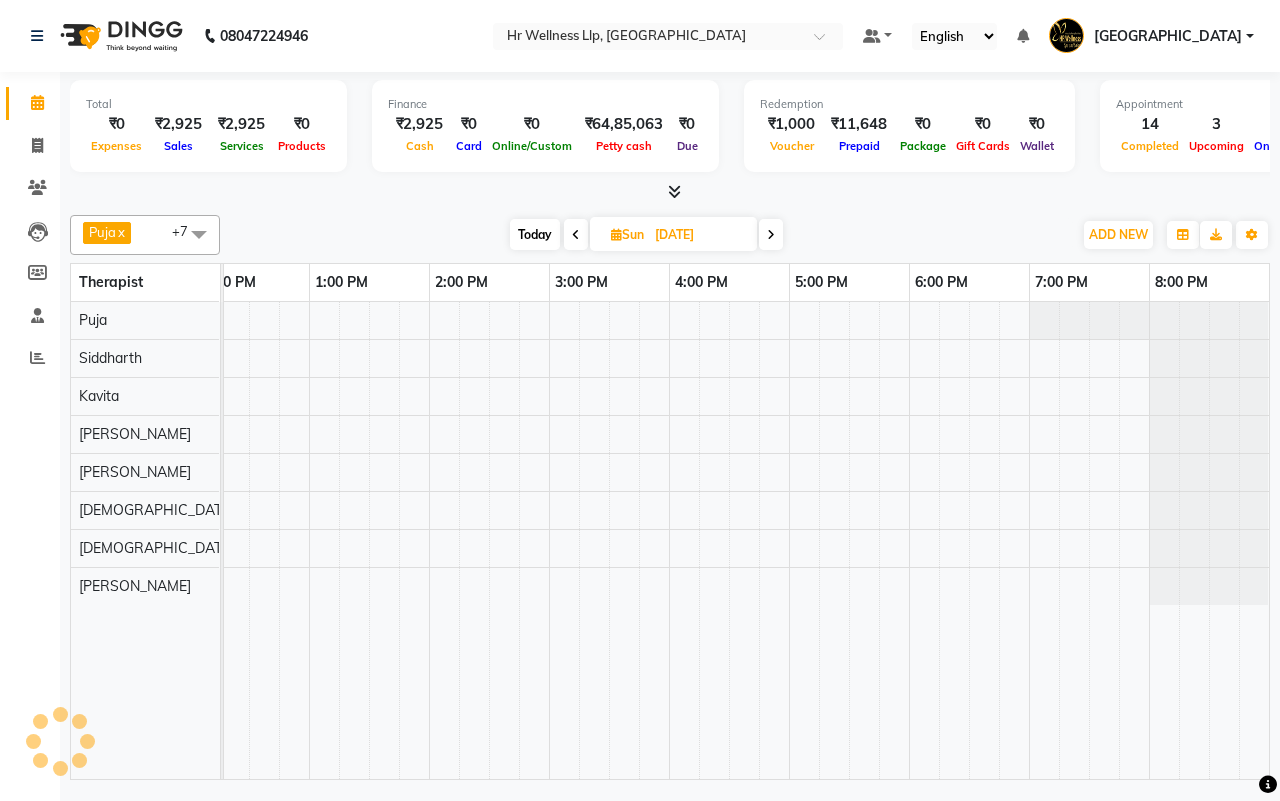 scroll, scrollTop: 0, scrollLeft: 515, axis: horizontal 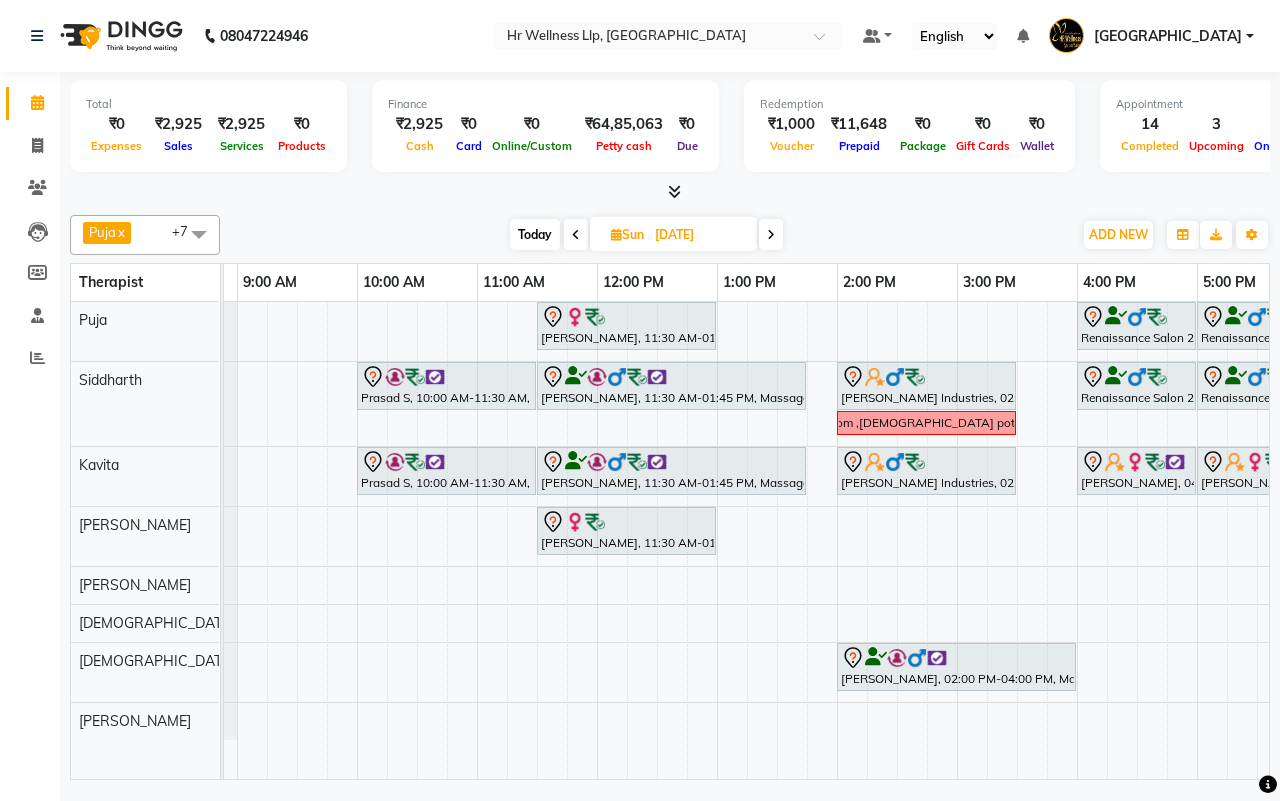 click on "Today  Sun 13-07-2025" at bounding box center (646, 235) 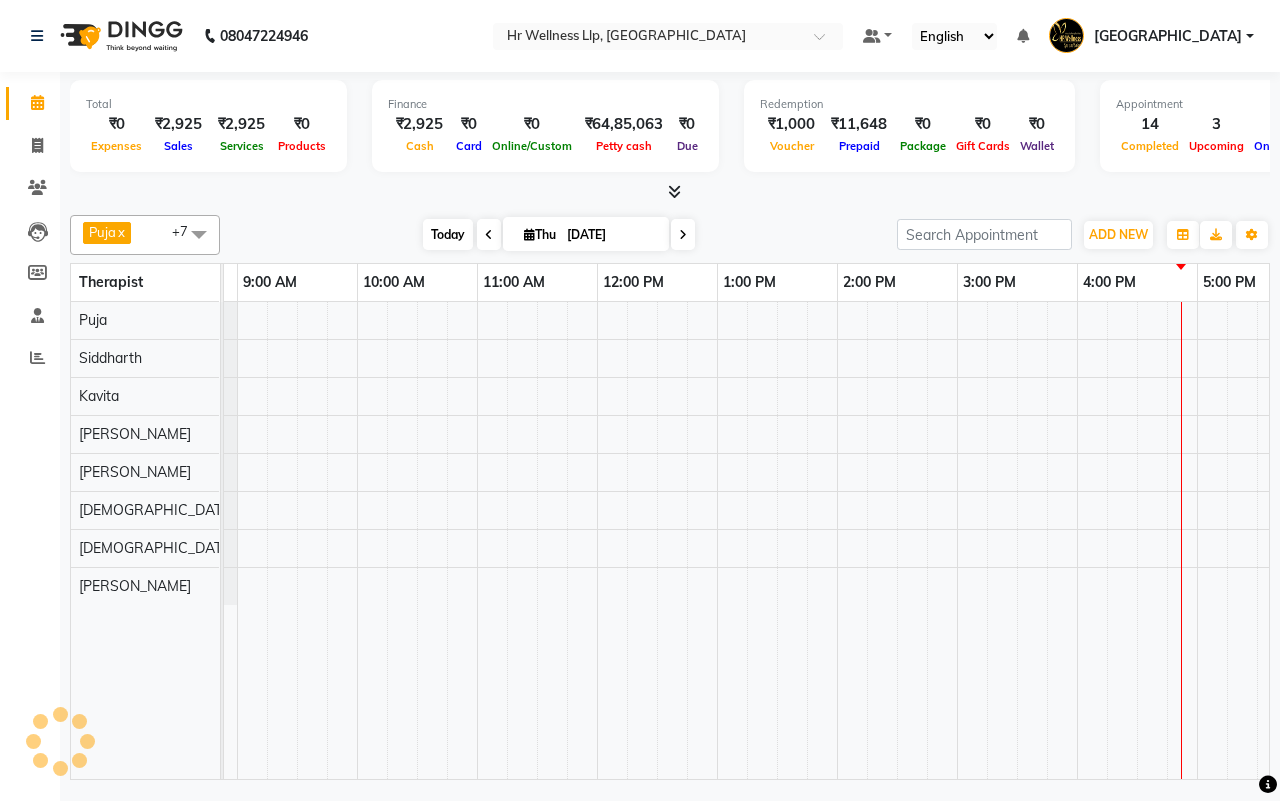 scroll, scrollTop: 0, scrollLeft: 515, axis: horizontal 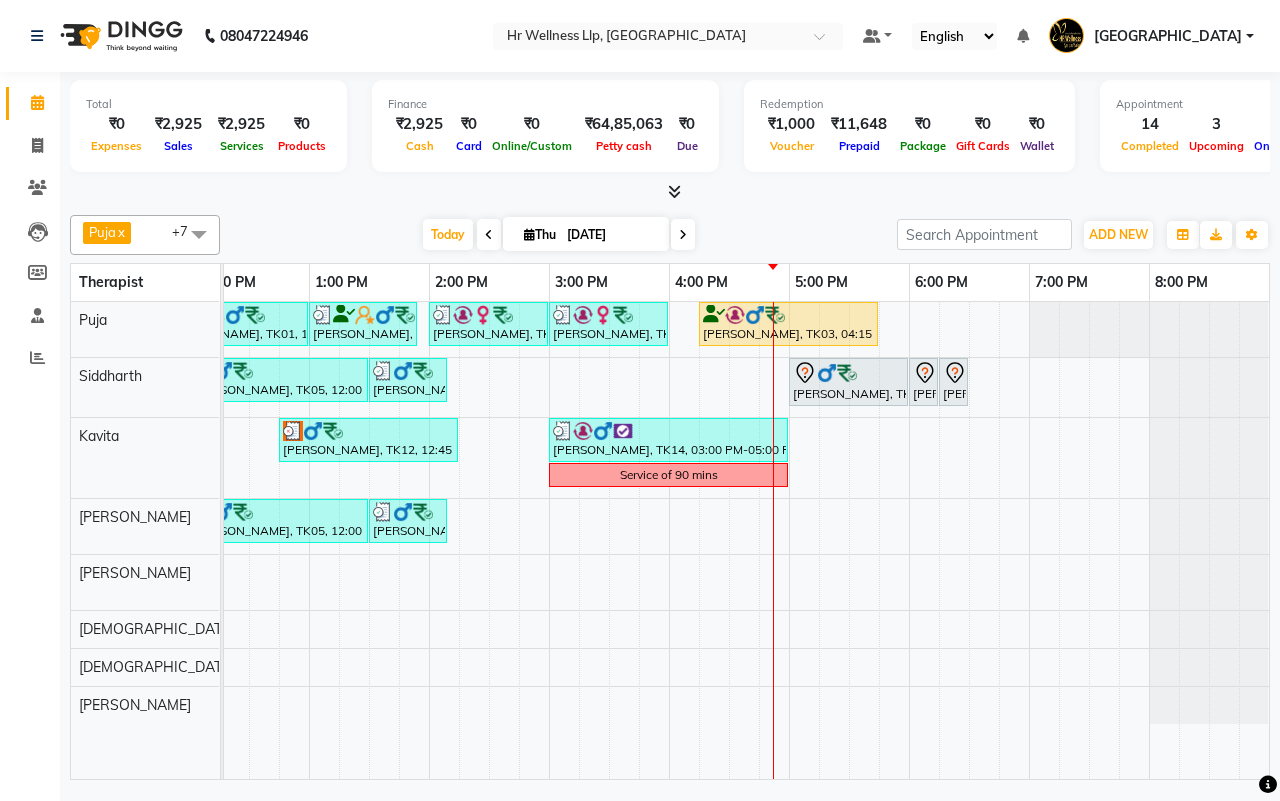 click on "Today  Thu 10-07-2025" at bounding box center (558, 235) 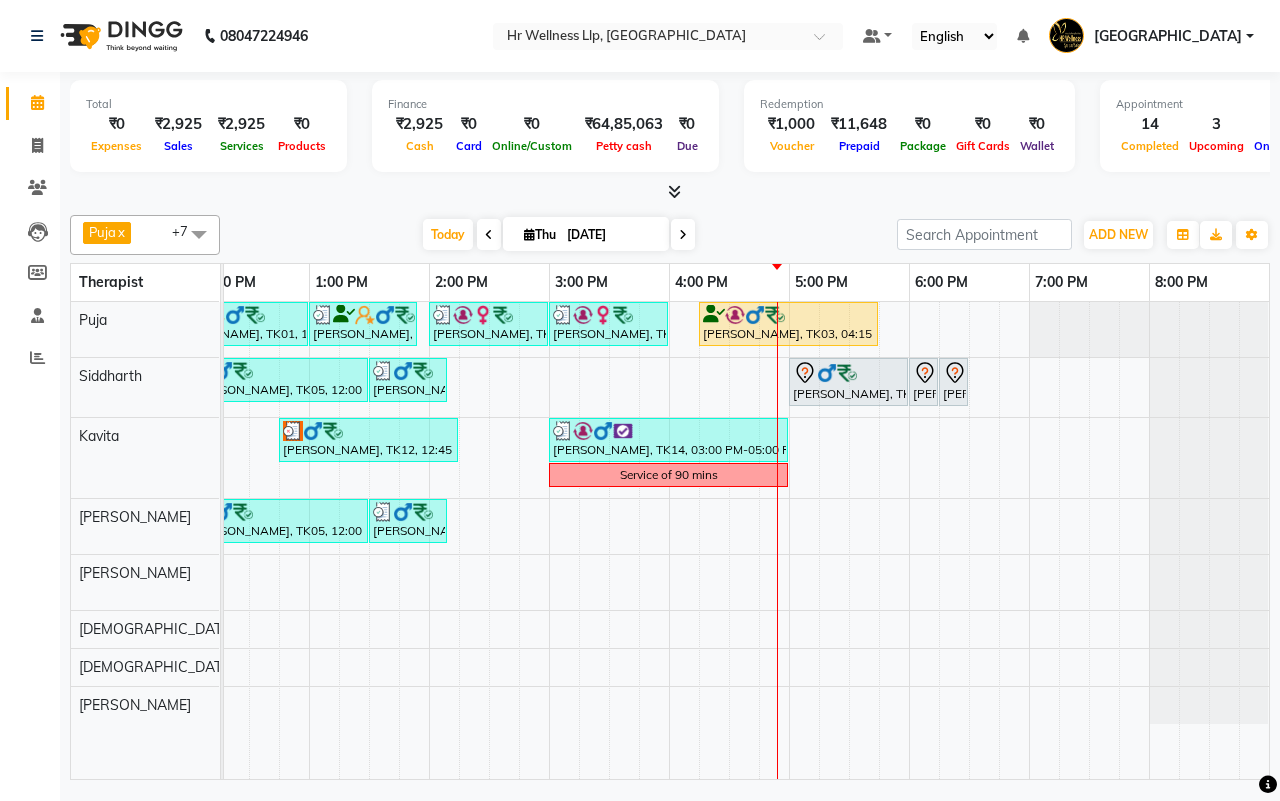 click on "Today  Thu 10-07-2025" at bounding box center (558, 235) 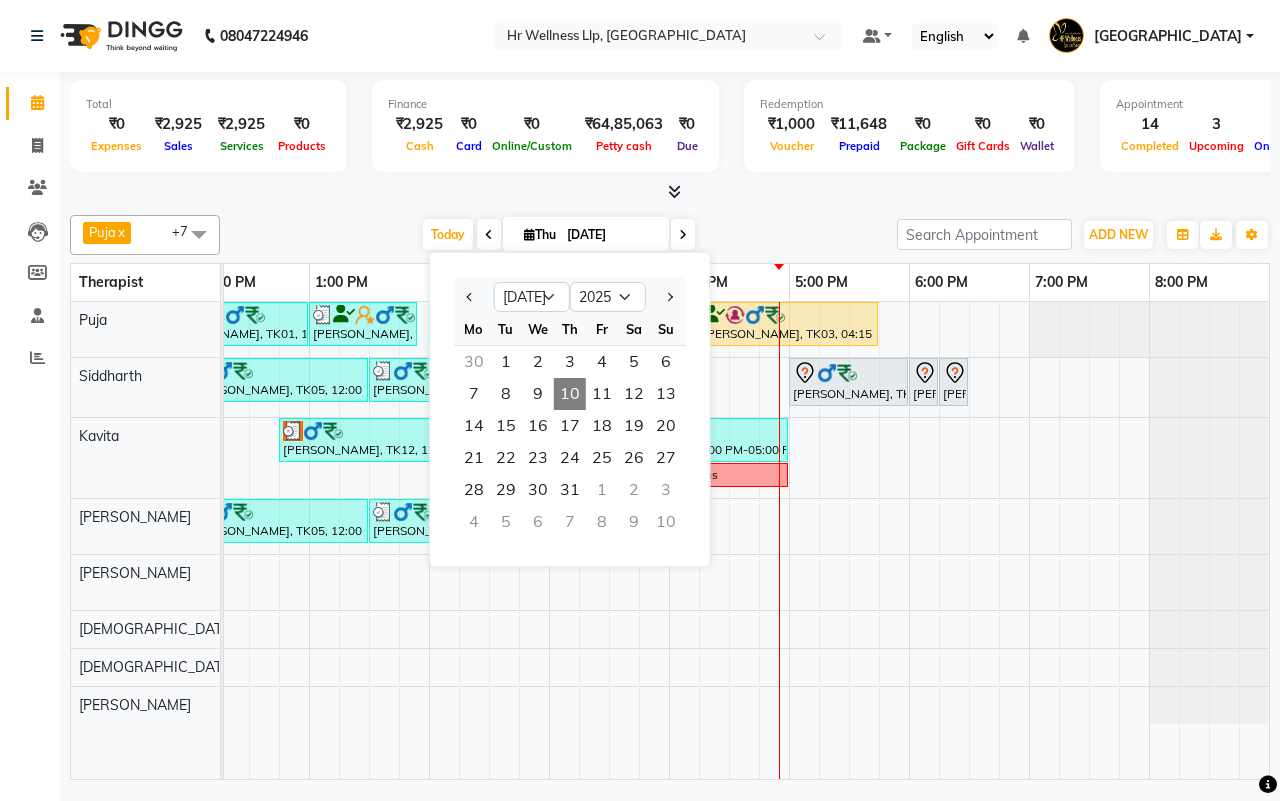 click on "Today  Thu 10-07-2025 Jan Feb Mar Apr May Jun Jul Aug Sep Oct Nov Dec 2015 2016 2017 2018 2019 2020 2021 2022 2023 2024 2025 2026 2027 2028 2029 2030 2031 2032 2033 2034 2035 Mo Tu We Th Fr Sa Su  30   1   2   3   4   5   6   7   8   9   10   11   12   13   14   15   16   17   18   19   20   21   22   23   24   25   26   27   28   29   30   31   1   2   3   4   5   6   7   8   9   10" at bounding box center (558, 235) 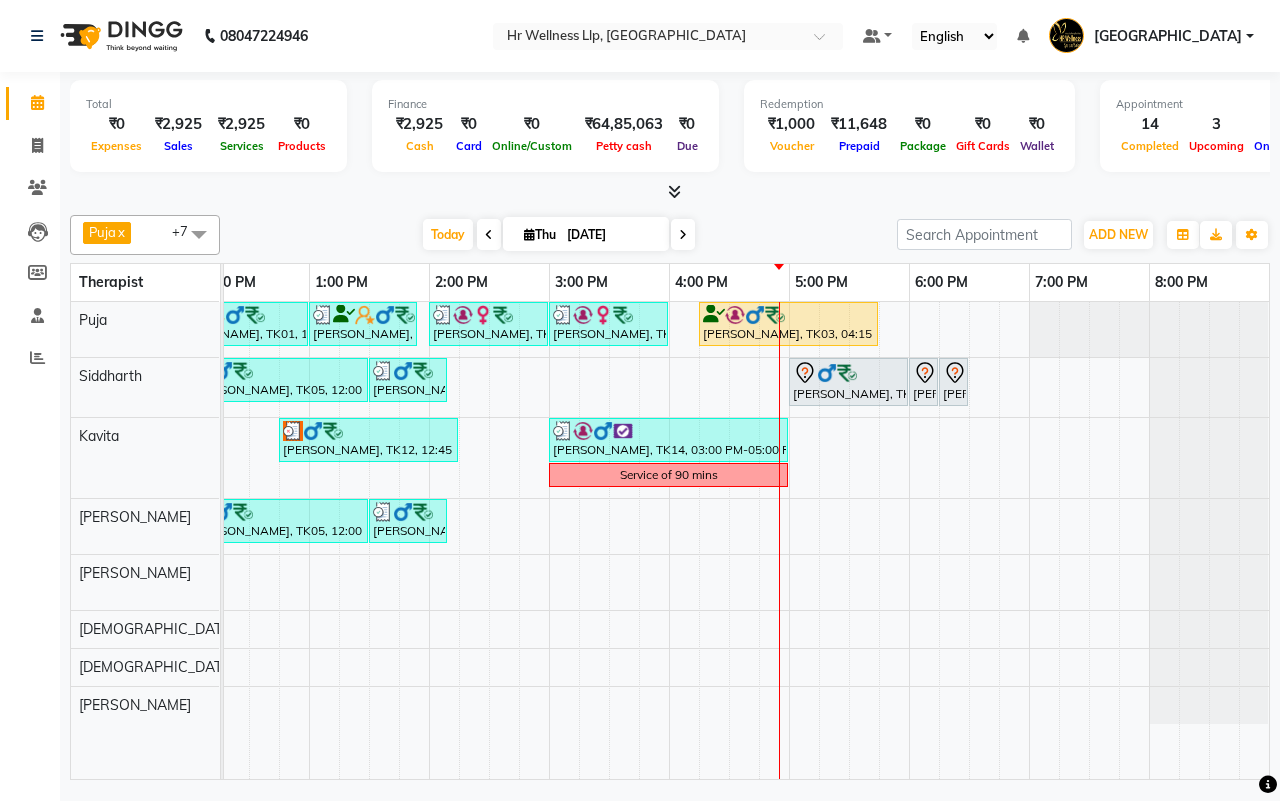 click on "Today  Thu 10-07-2025" at bounding box center [558, 235] 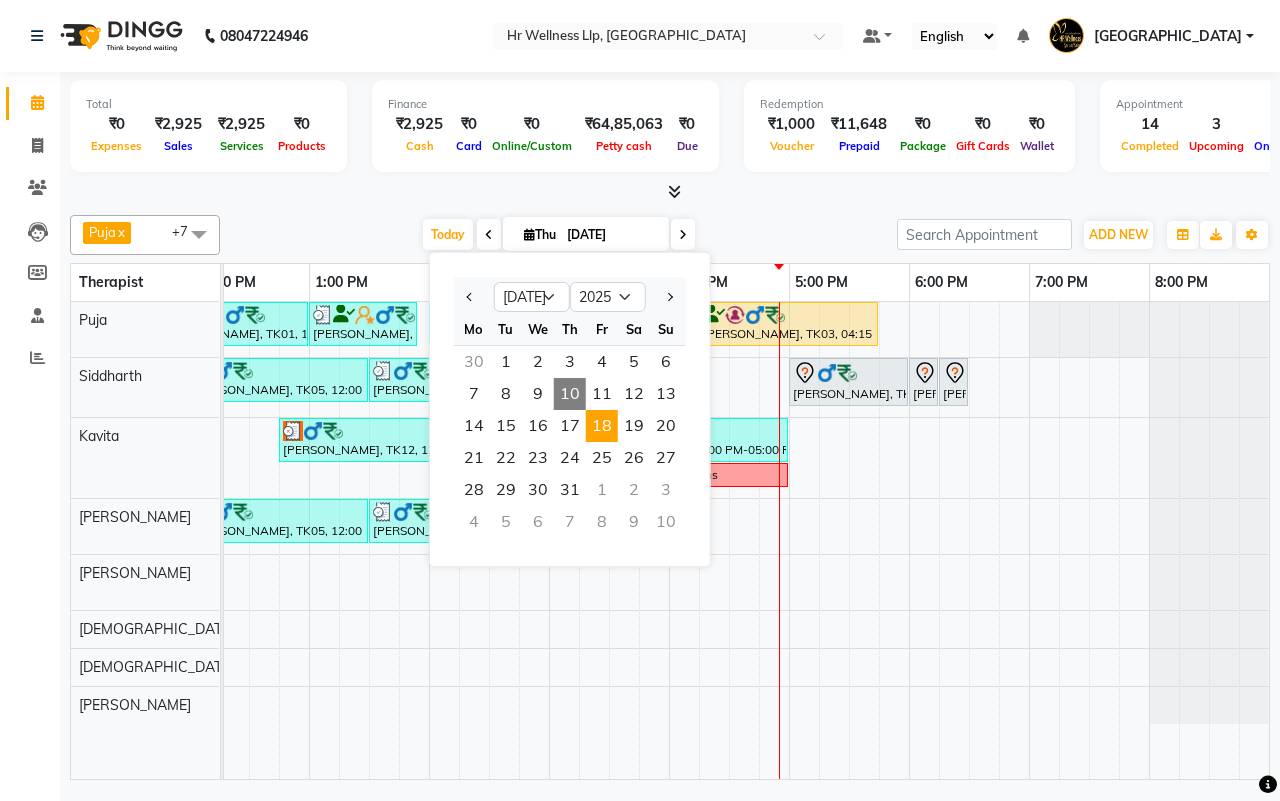 click on "18" at bounding box center (602, 426) 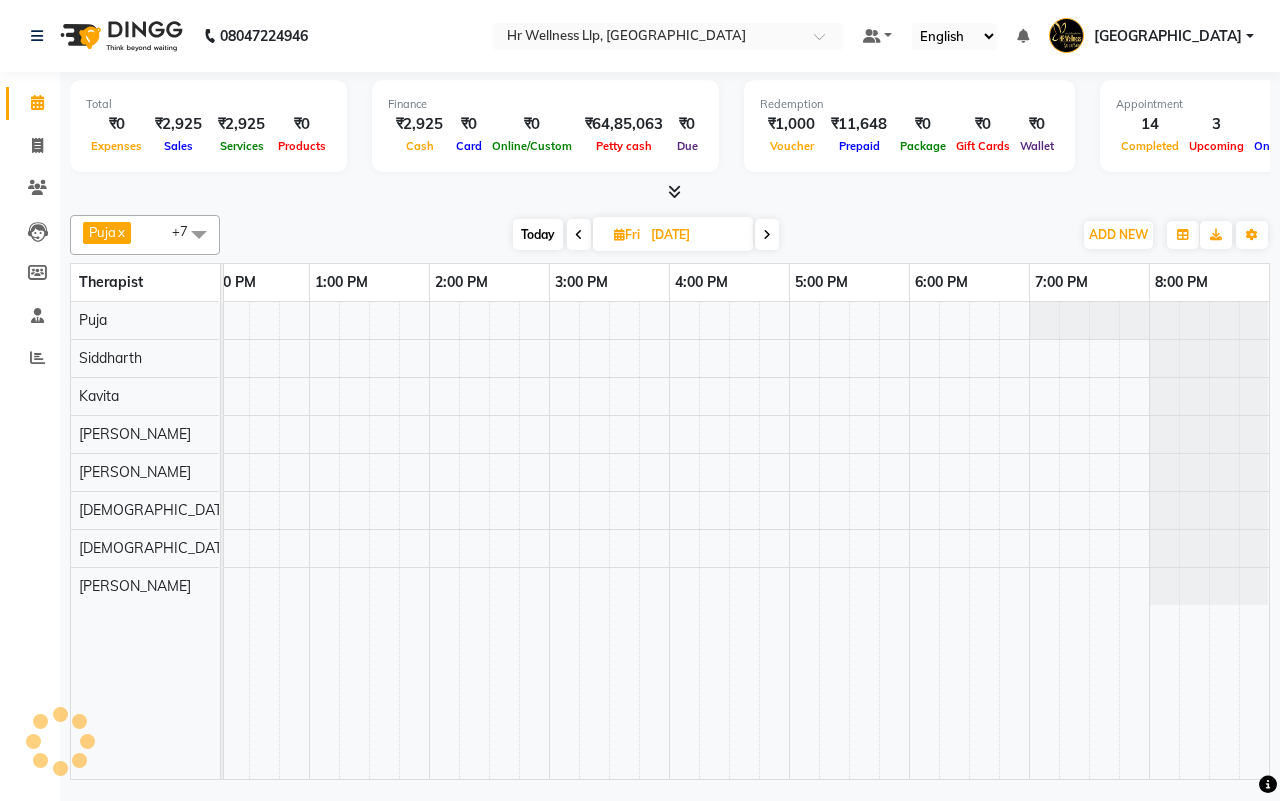 scroll, scrollTop: 0, scrollLeft: 515, axis: horizontal 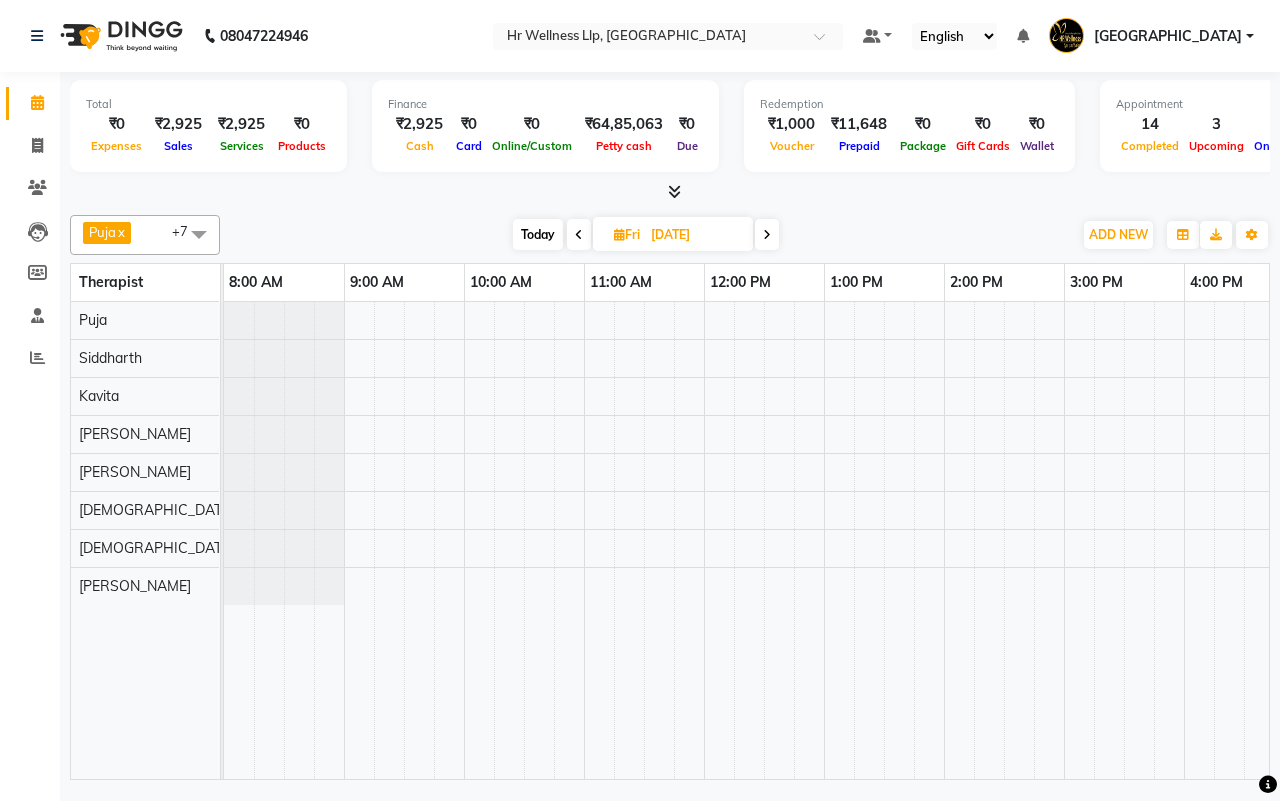 click at bounding box center (767, 235) 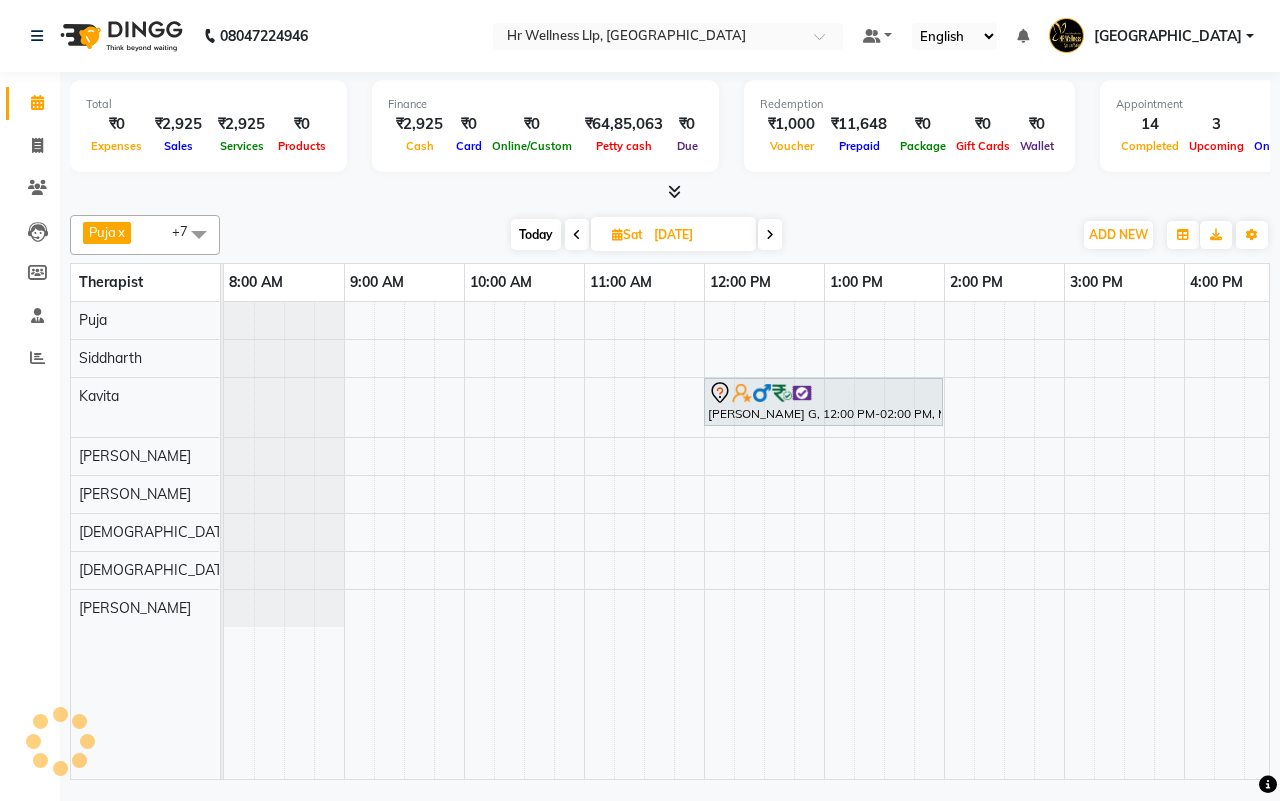 scroll, scrollTop: 0, scrollLeft: 515, axis: horizontal 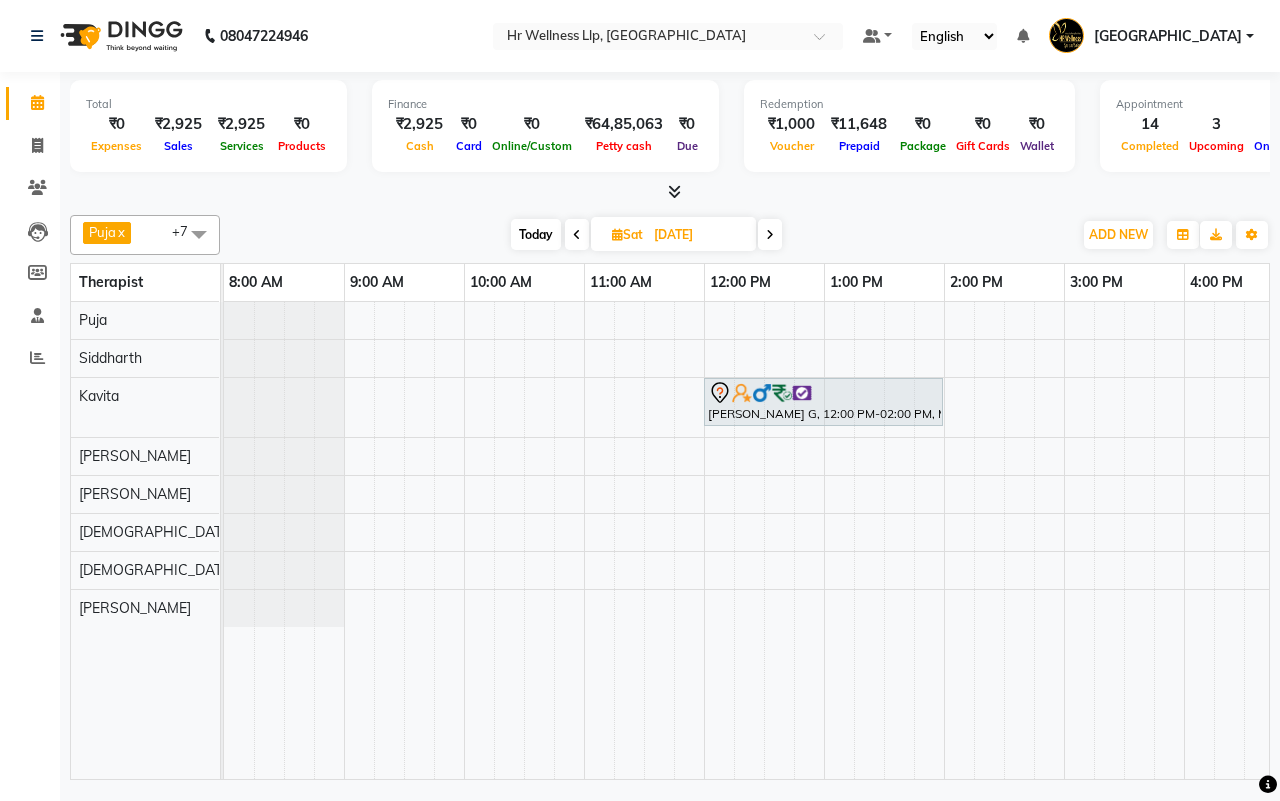 click at bounding box center [770, 235] 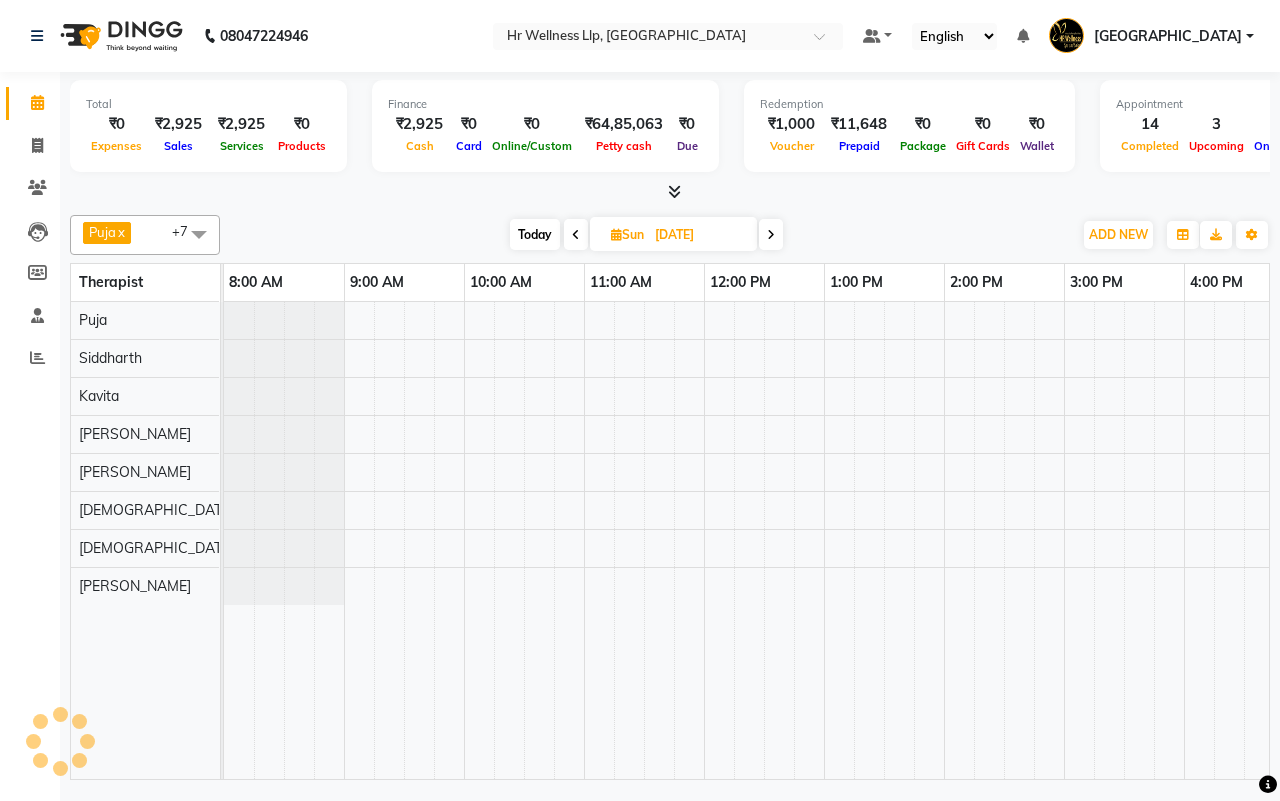 scroll, scrollTop: 0, scrollLeft: 515, axis: horizontal 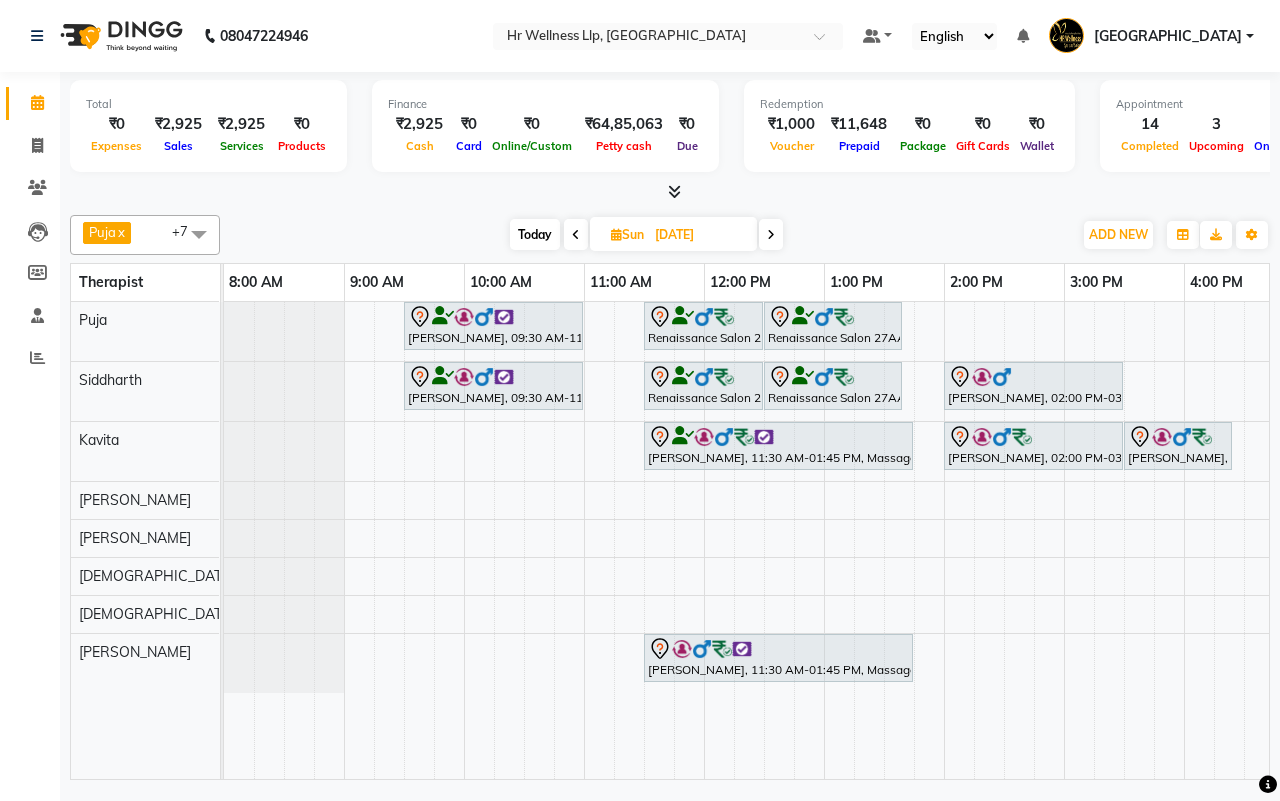 click on "Today  Sun 20-07-2025" at bounding box center [646, 235] 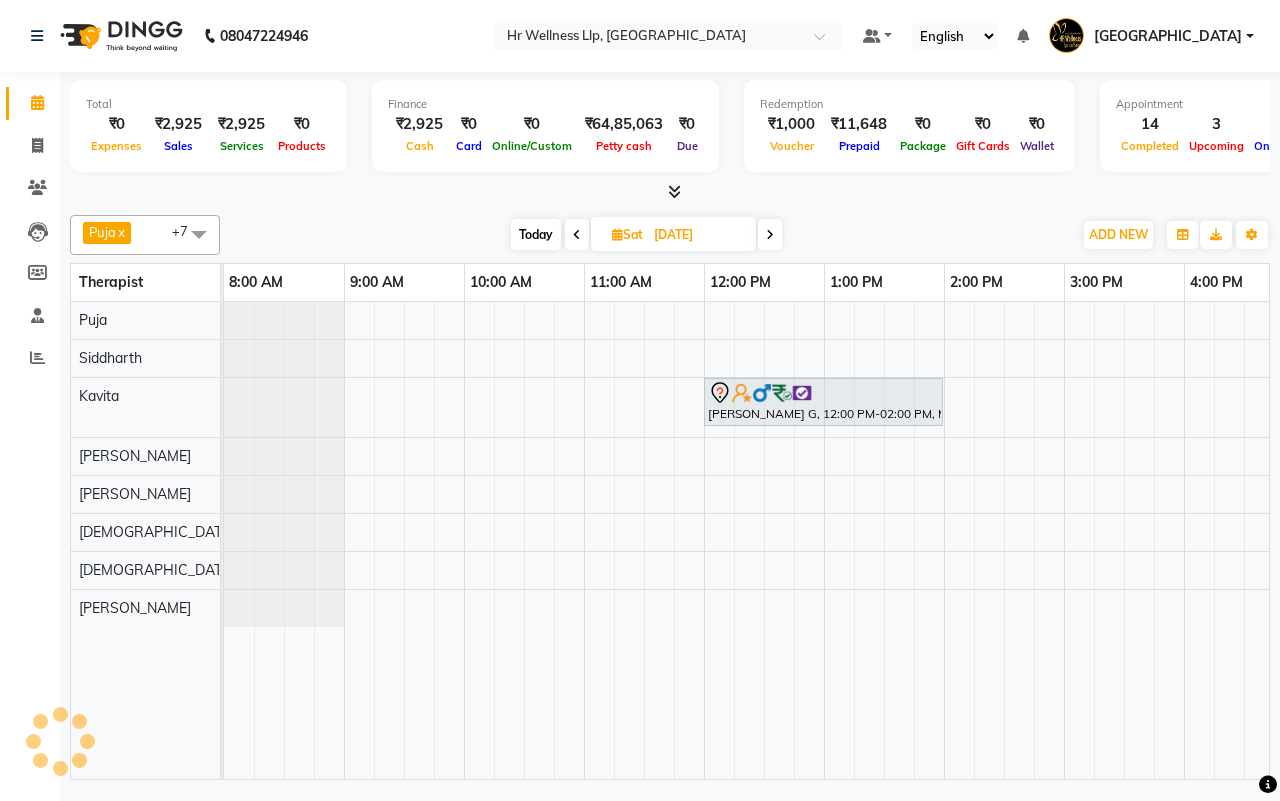 scroll, scrollTop: 0, scrollLeft: 515, axis: horizontal 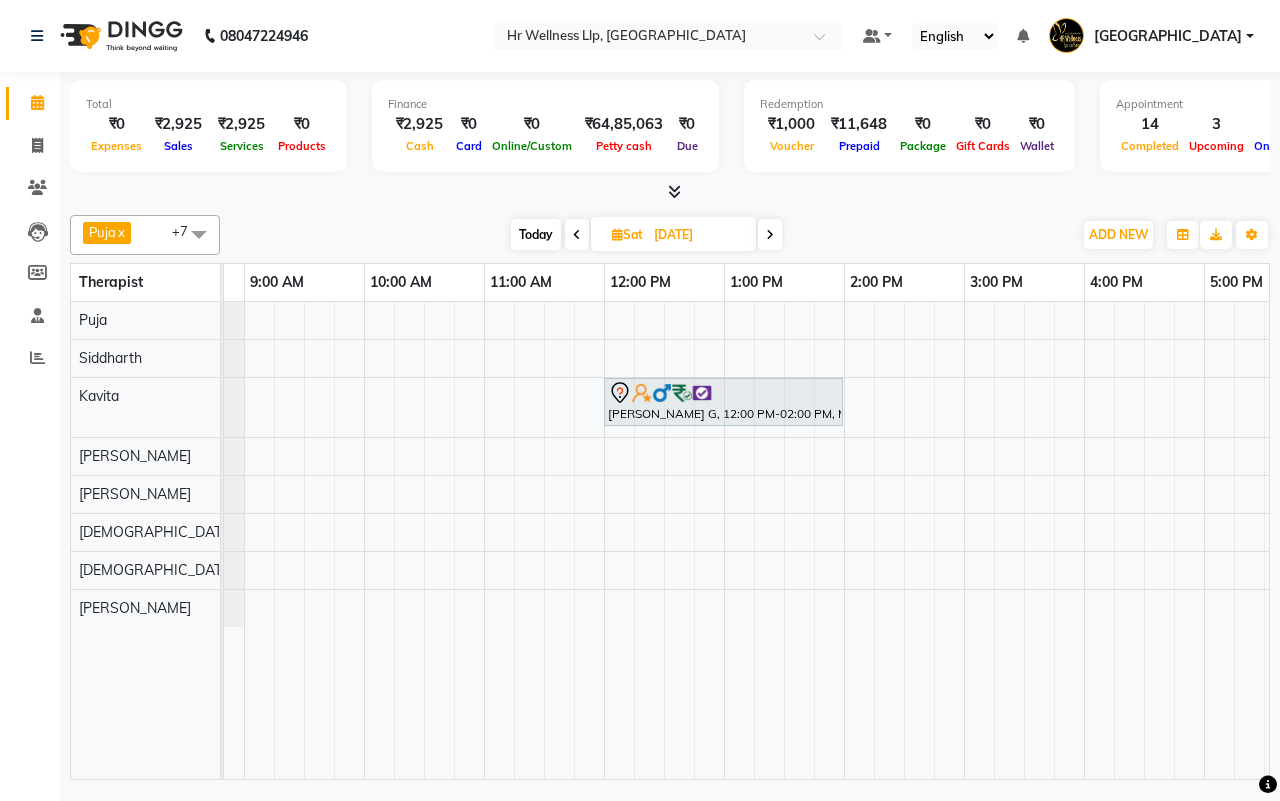 click at bounding box center [577, 234] 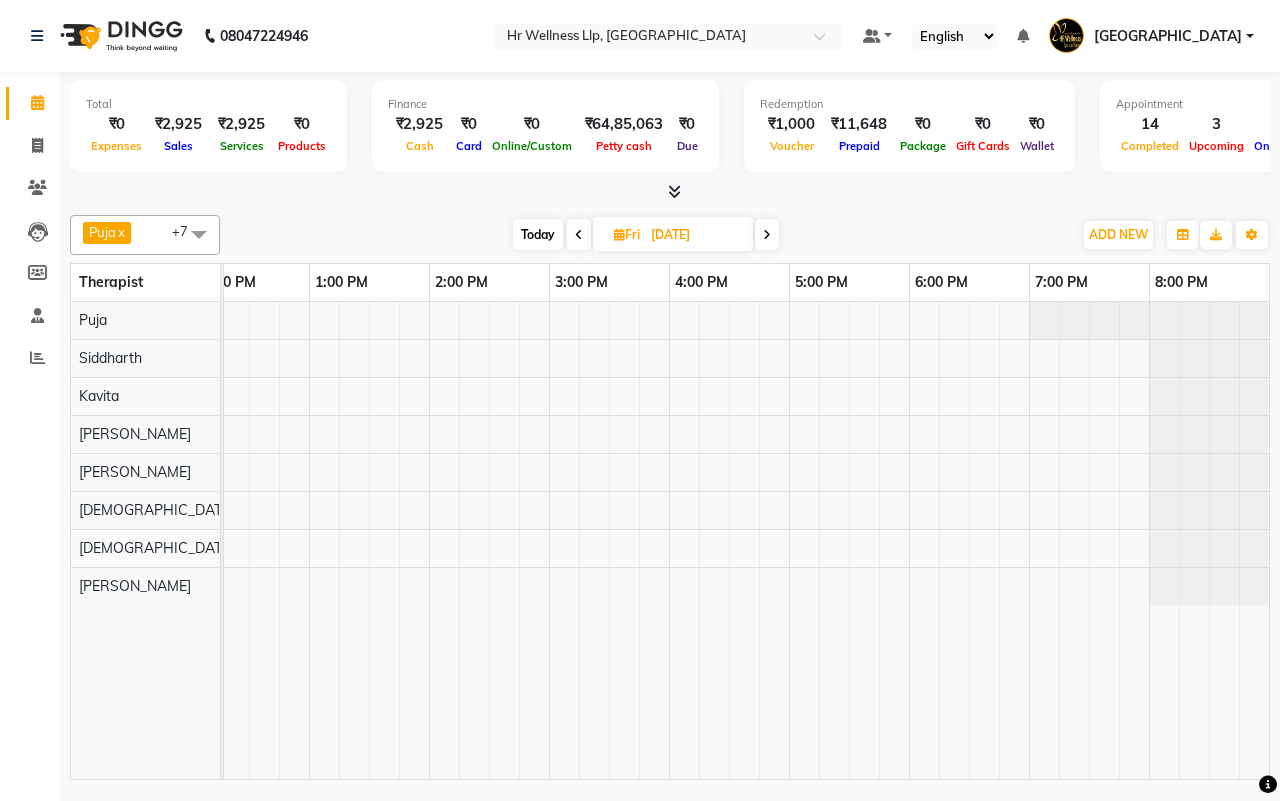 scroll, scrollTop: 0, scrollLeft: 0, axis: both 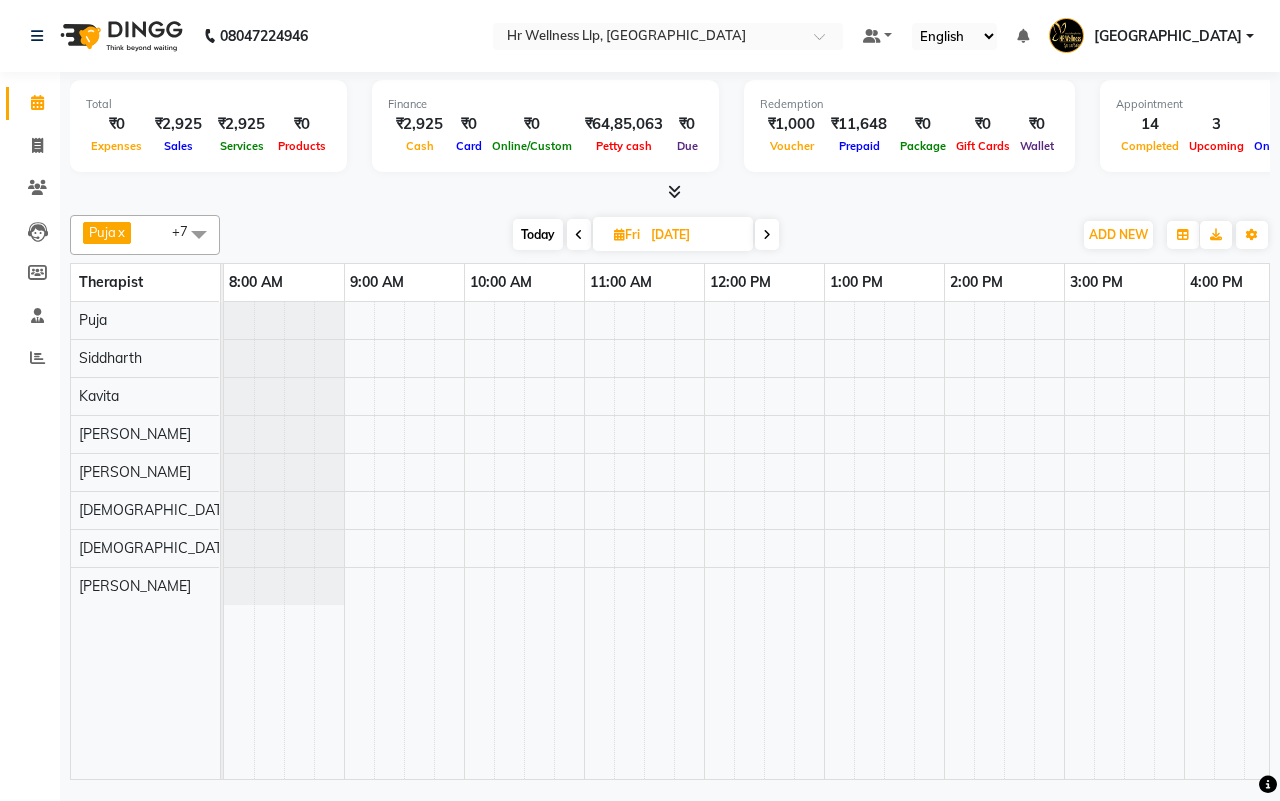 click on "Today  Fri 18-07-2025" at bounding box center [646, 235] 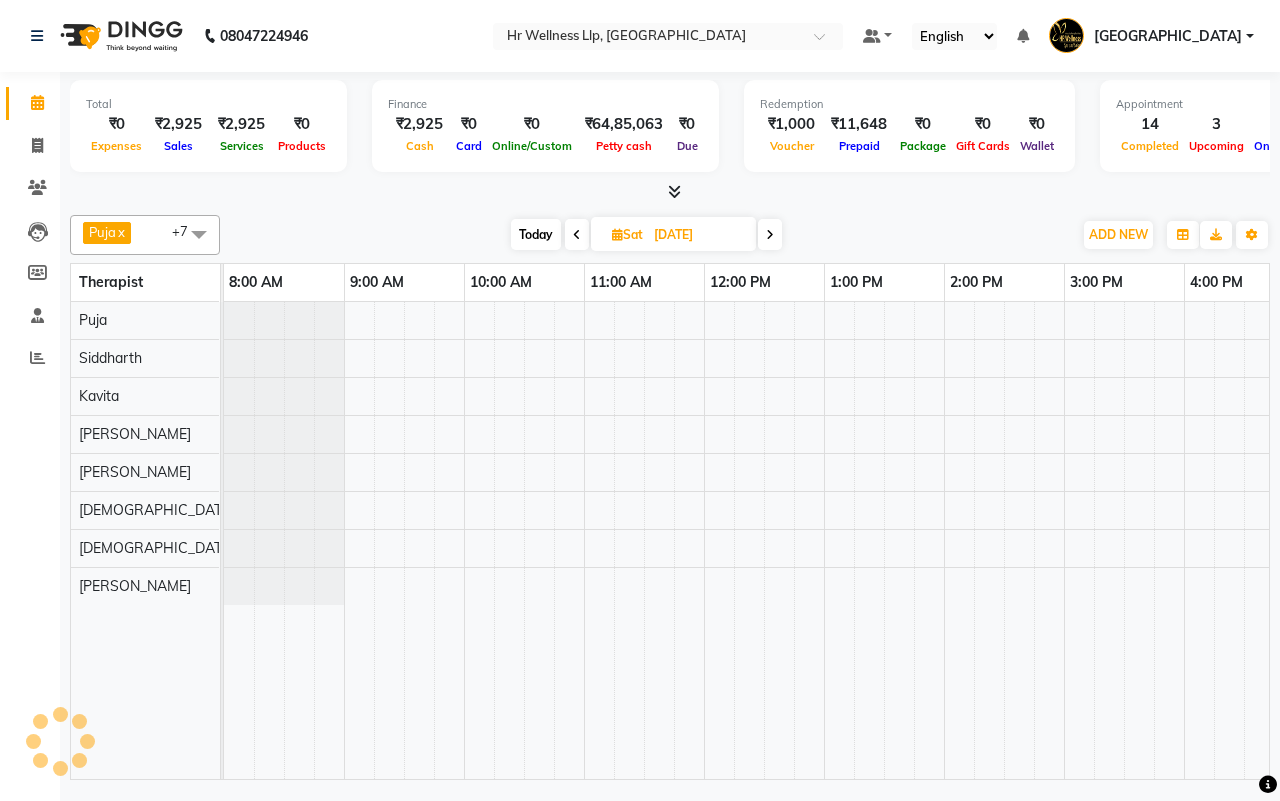 scroll, scrollTop: 0, scrollLeft: 515, axis: horizontal 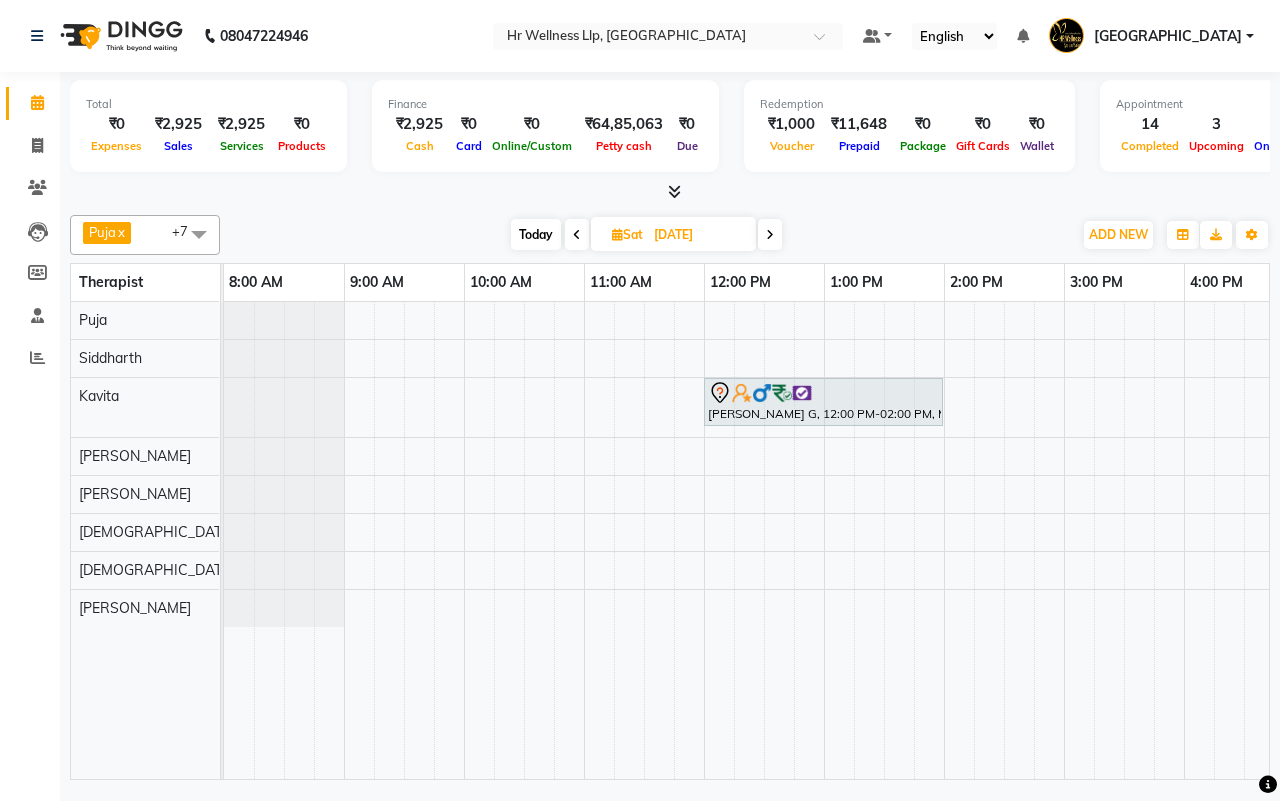 click on "Shivani G, 12:00 PM-02:00 PM, Massage 90 Min" at bounding box center (1004, 540) 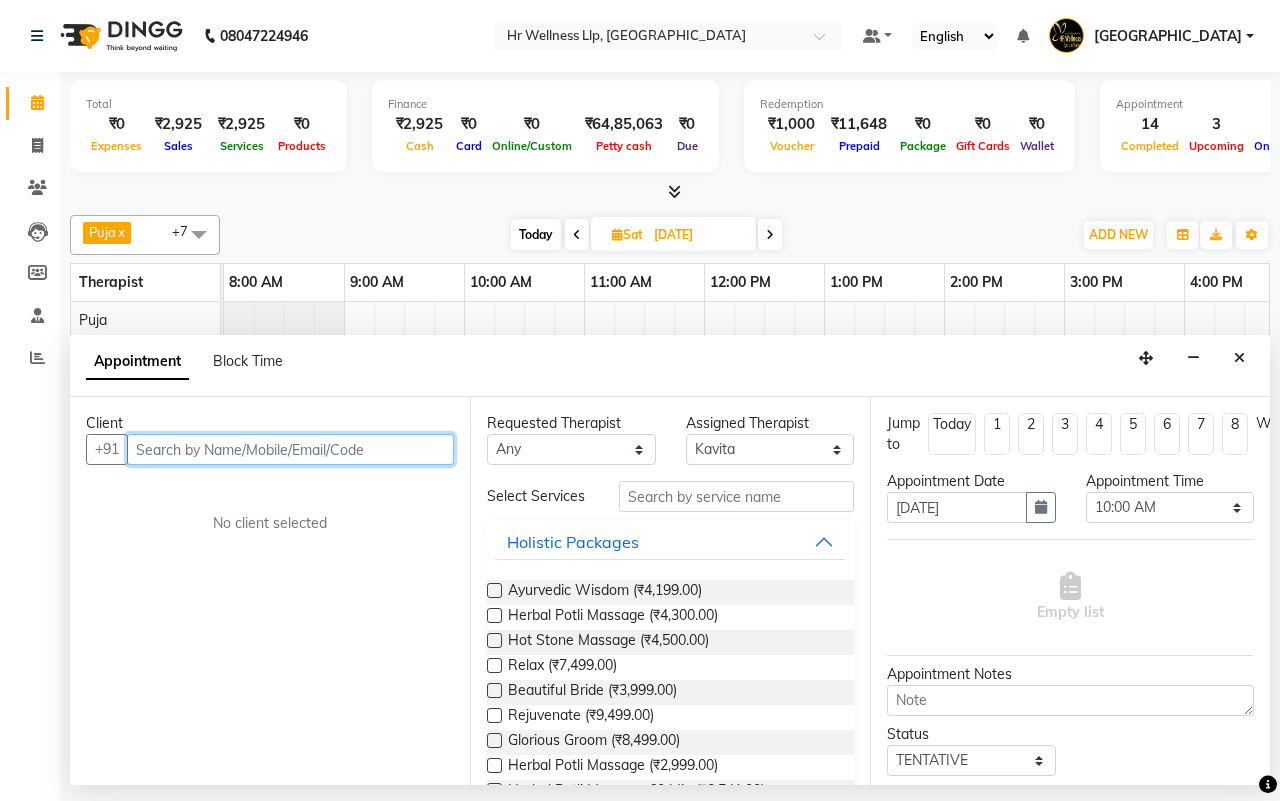 click at bounding box center [290, 449] 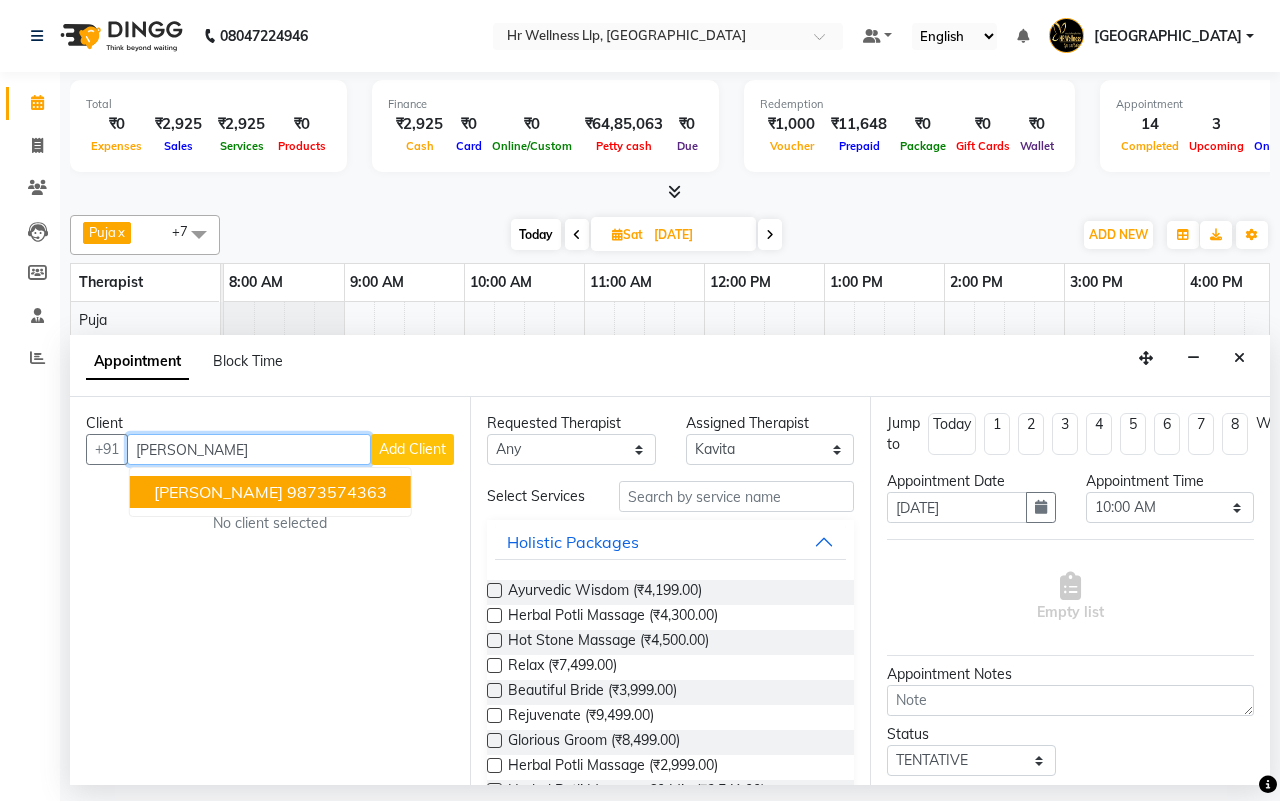 click on "9873574363" at bounding box center [337, 492] 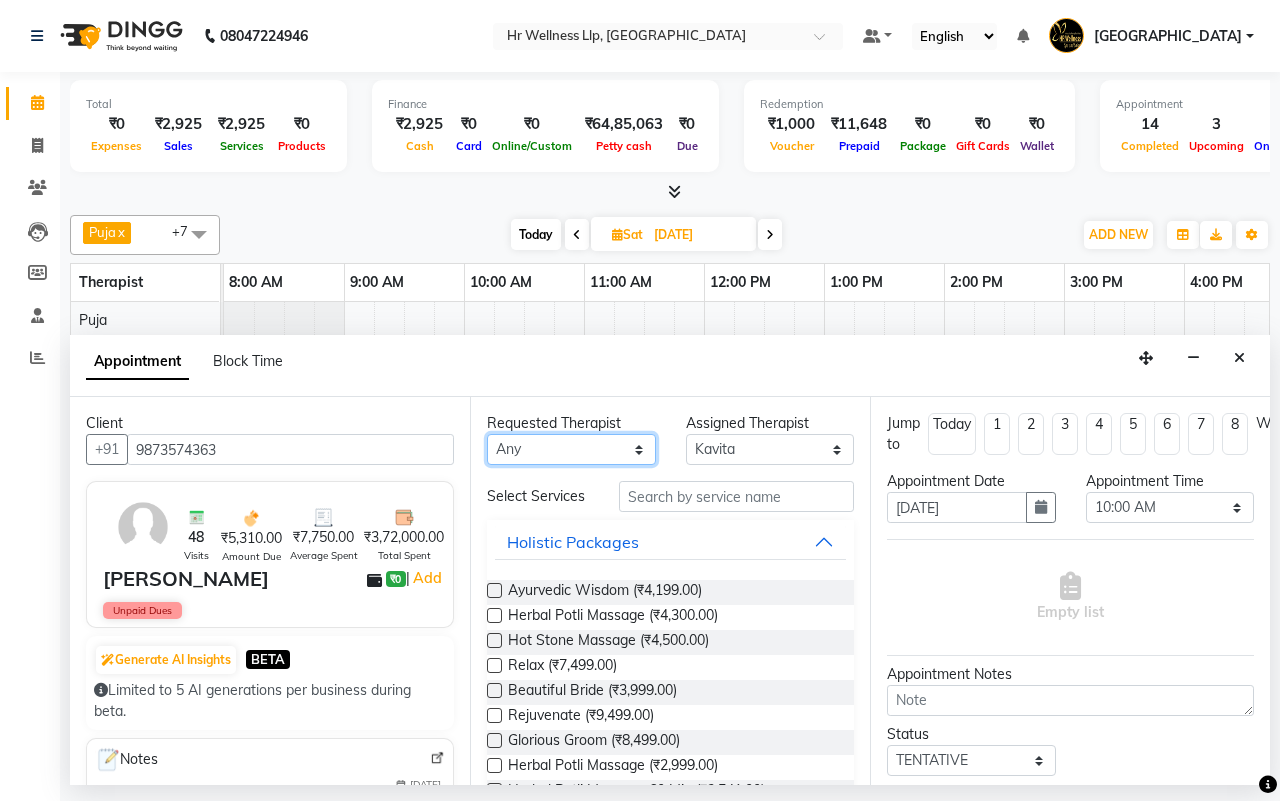 click on "Any Female waitlist Female waitlist 1 Kavita Kevin Lucy Male waitlist Preeti Puja Sharad Bhil Siddharth" at bounding box center [571, 449] 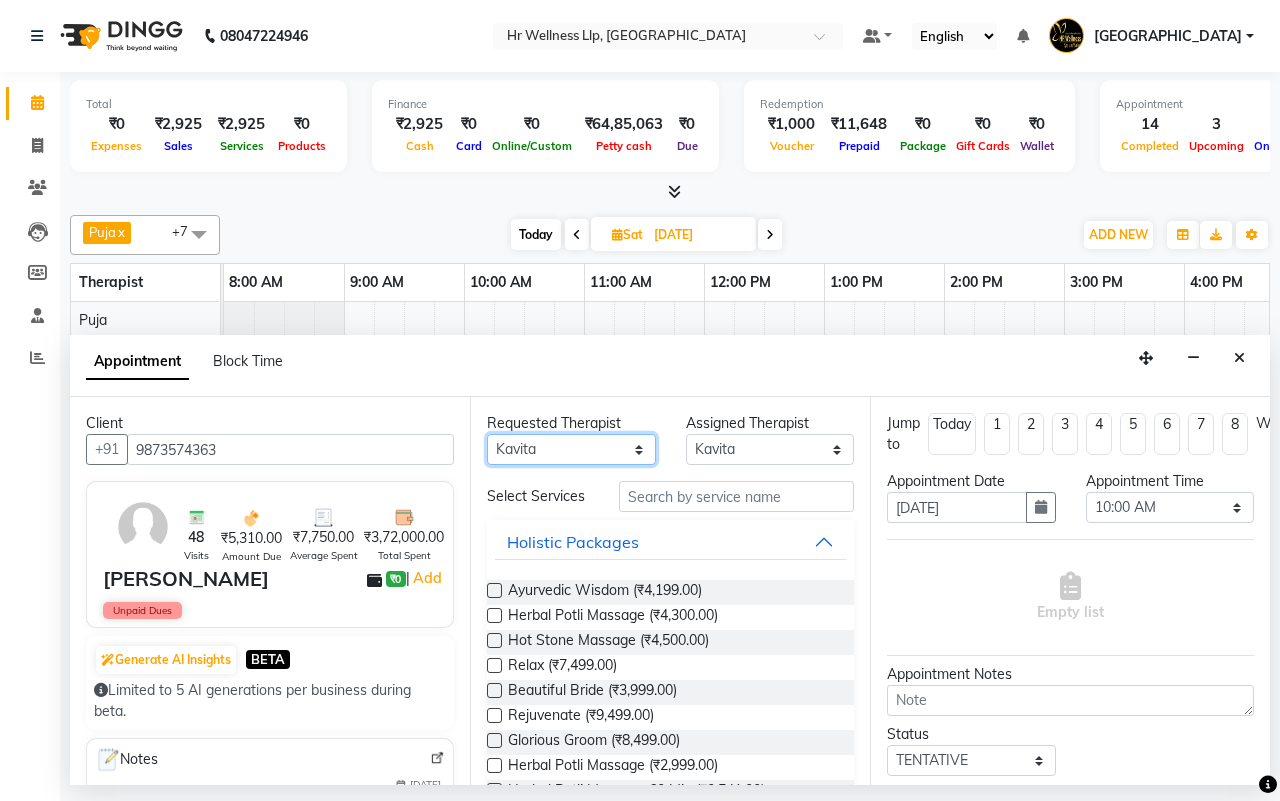 click on "Any Female waitlist Female waitlist 1 Kavita Kevin Lucy Male waitlist Preeti Puja Sharad Bhil Siddharth" at bounding box center (571, 449) 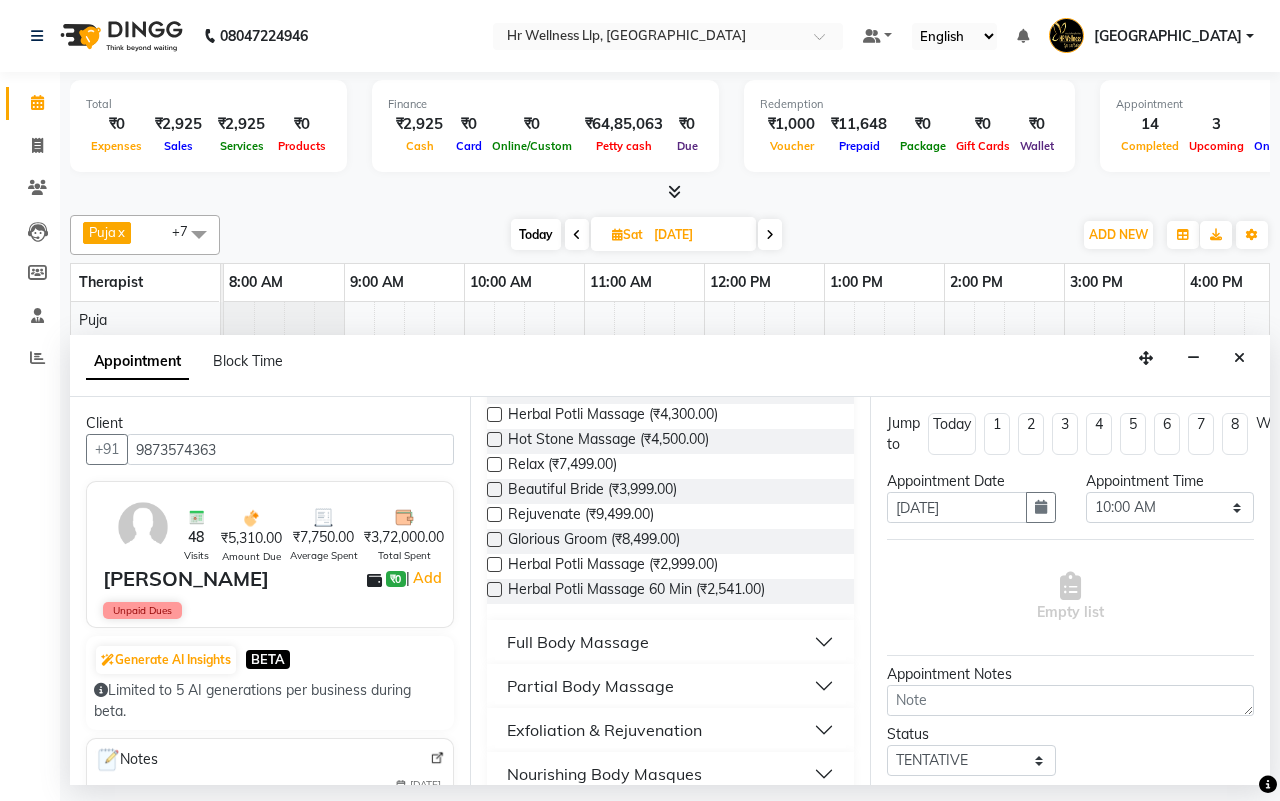 scroll, scrollTop: 413, scrollLeft: 0, axis: vertical 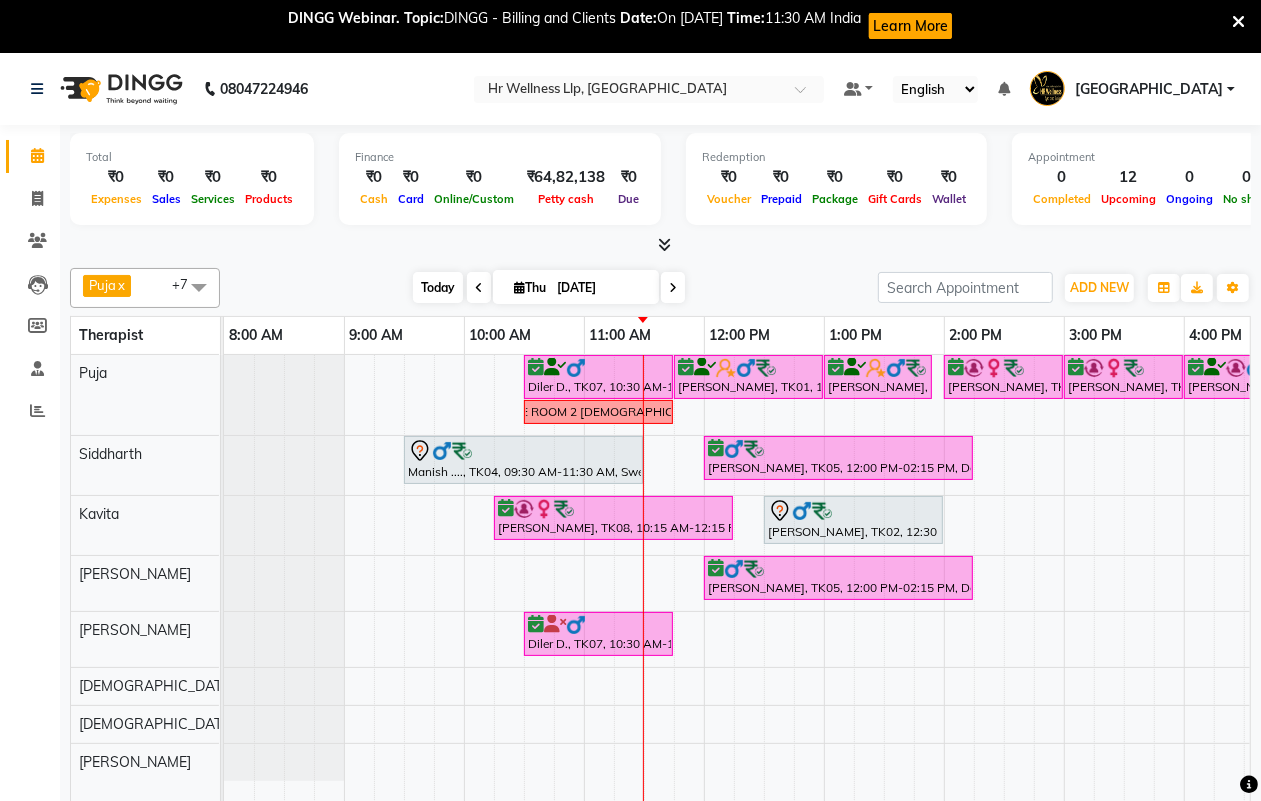 click on "Today" at bounding box center (438, 287) 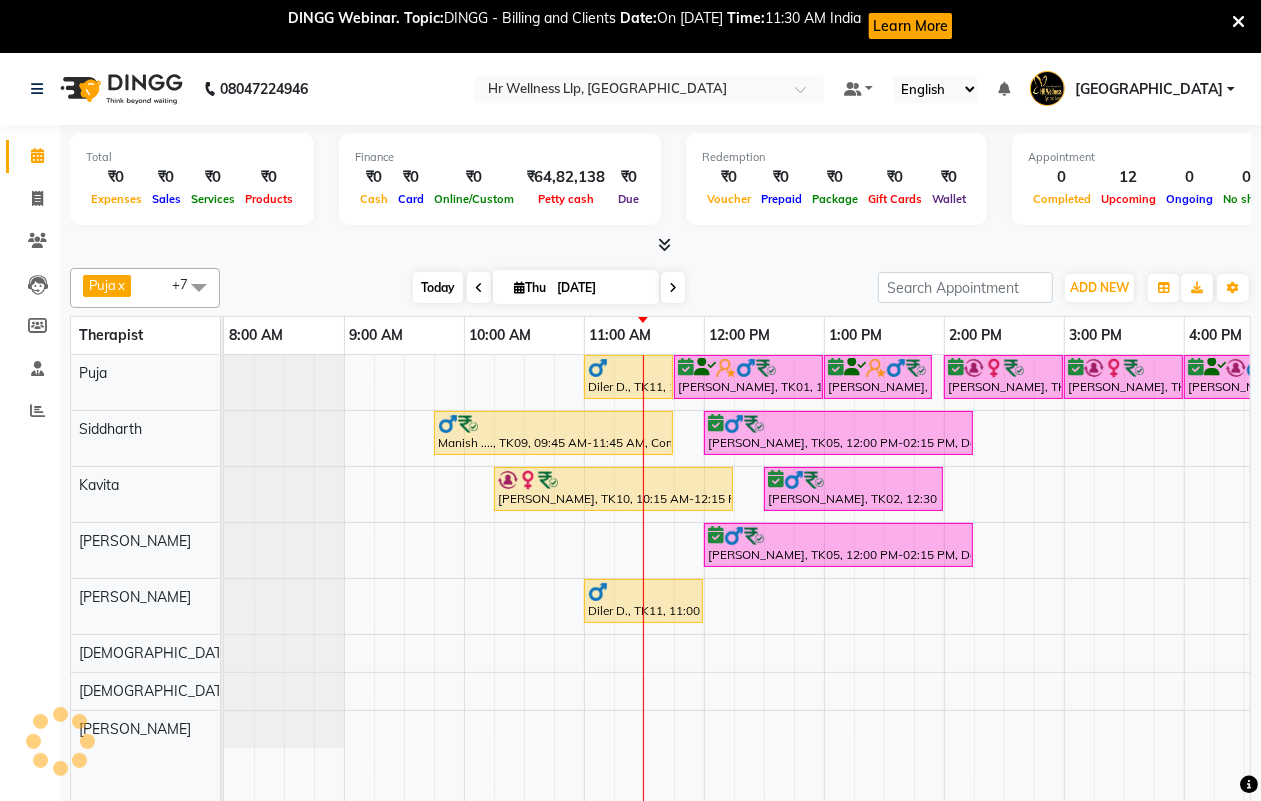 scroll, scrollTop: 0, scrollLeft: 361, axis: horizontal 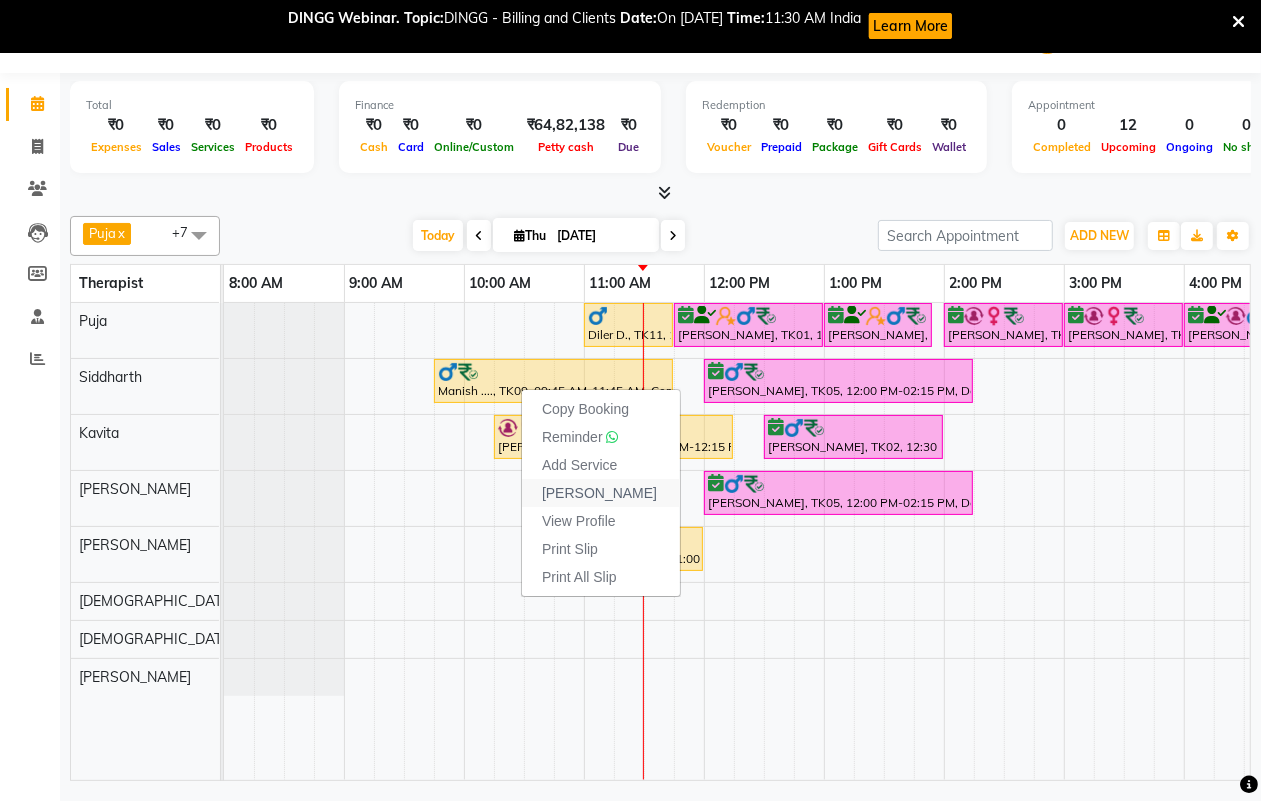 click on "[PERSON_NAME]" at bounding box center [599, 493] 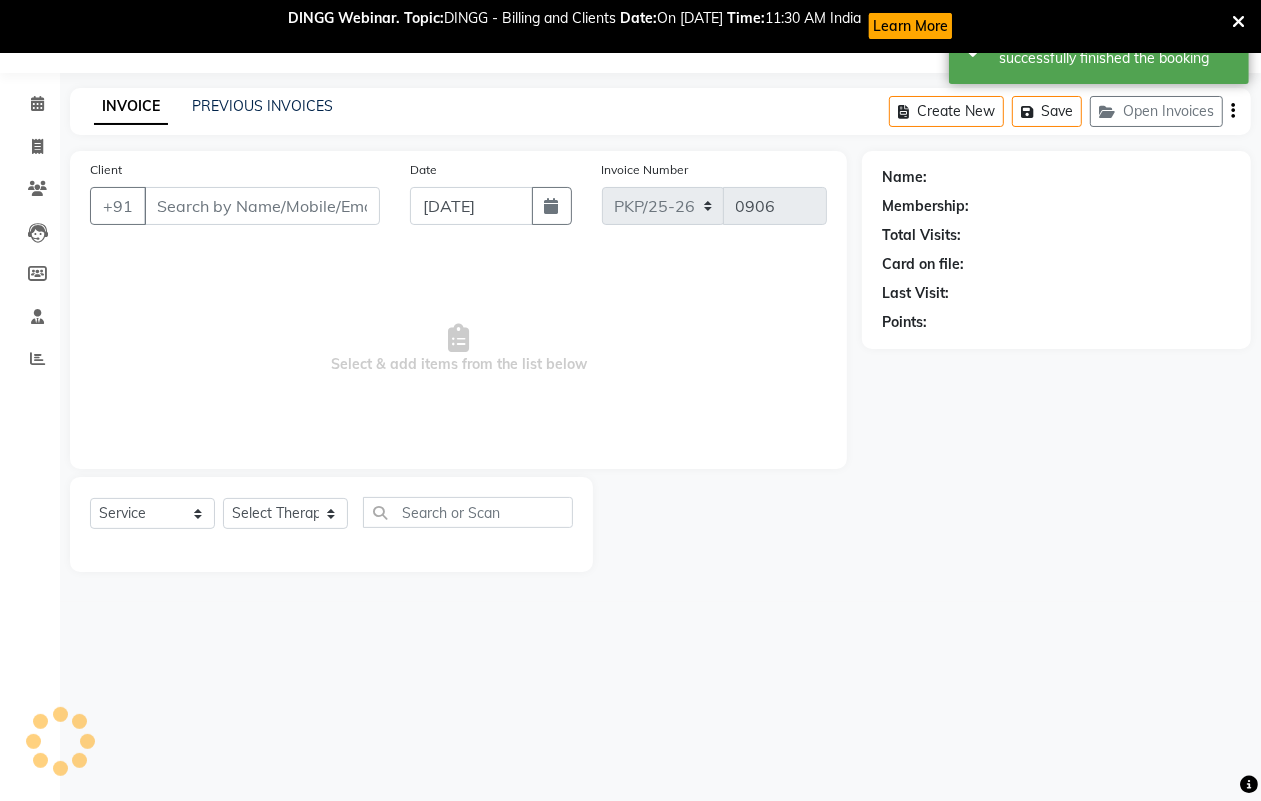 type on "9823141444" 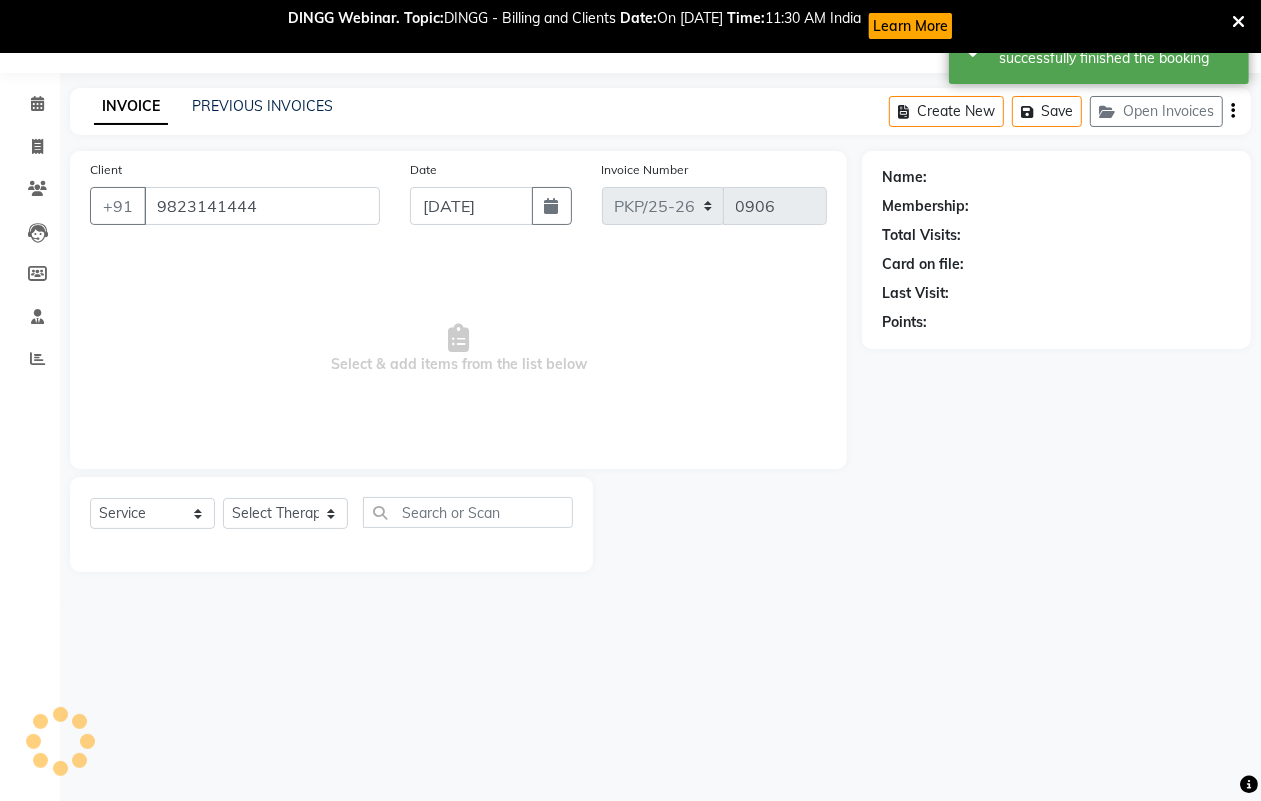 select on "16489" 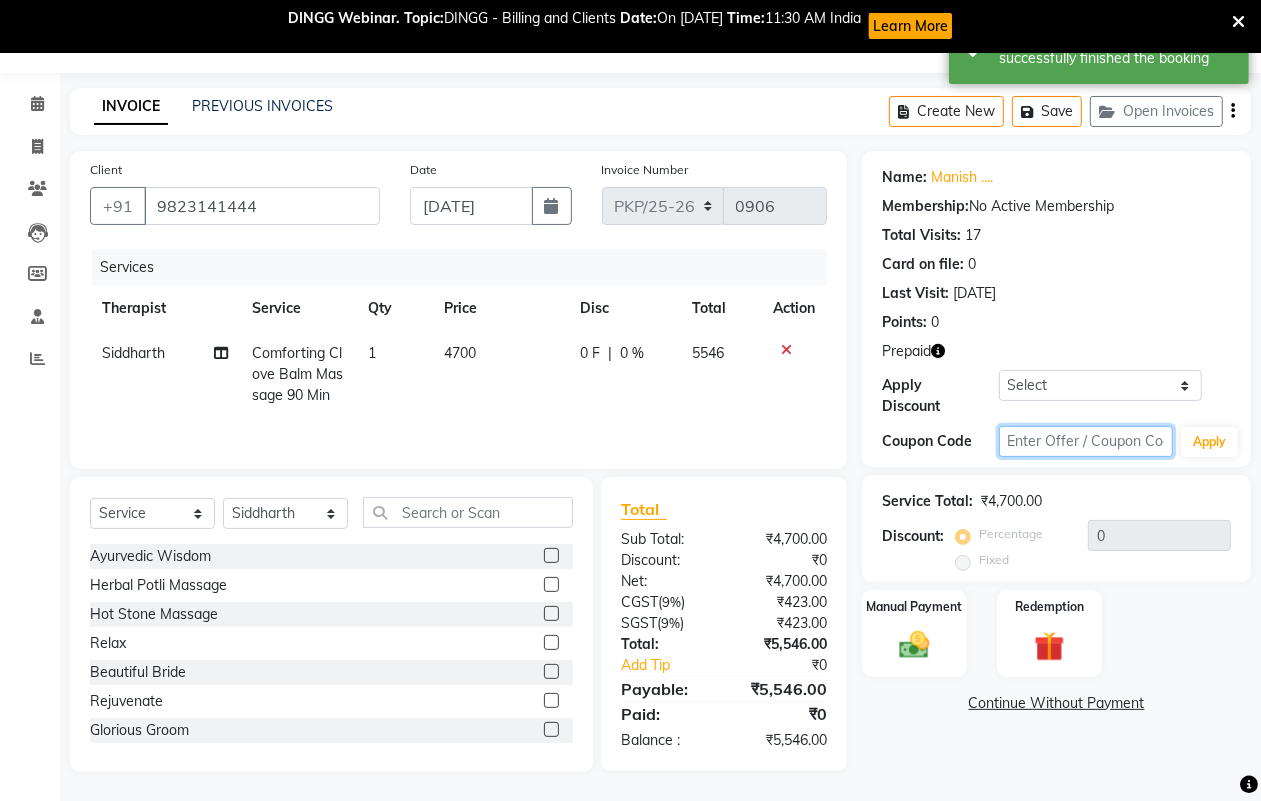 click 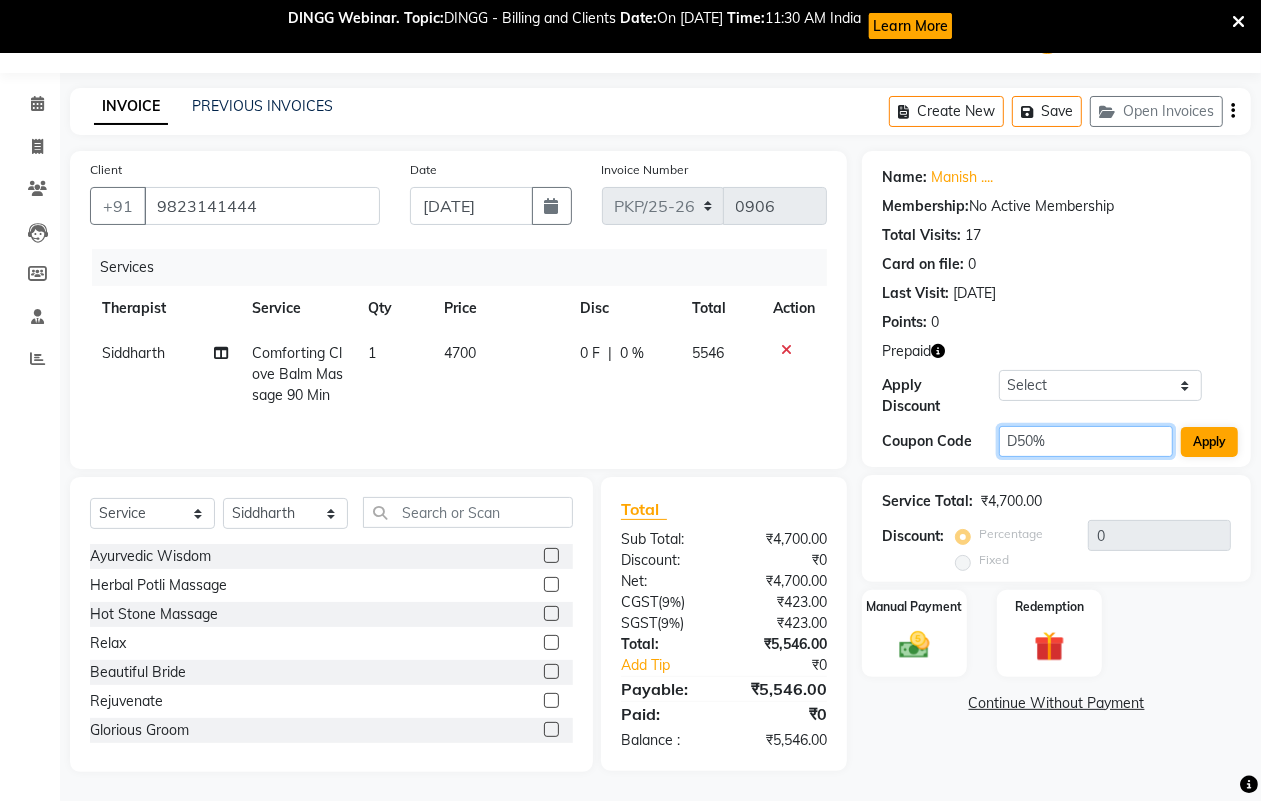 type on "D50%" 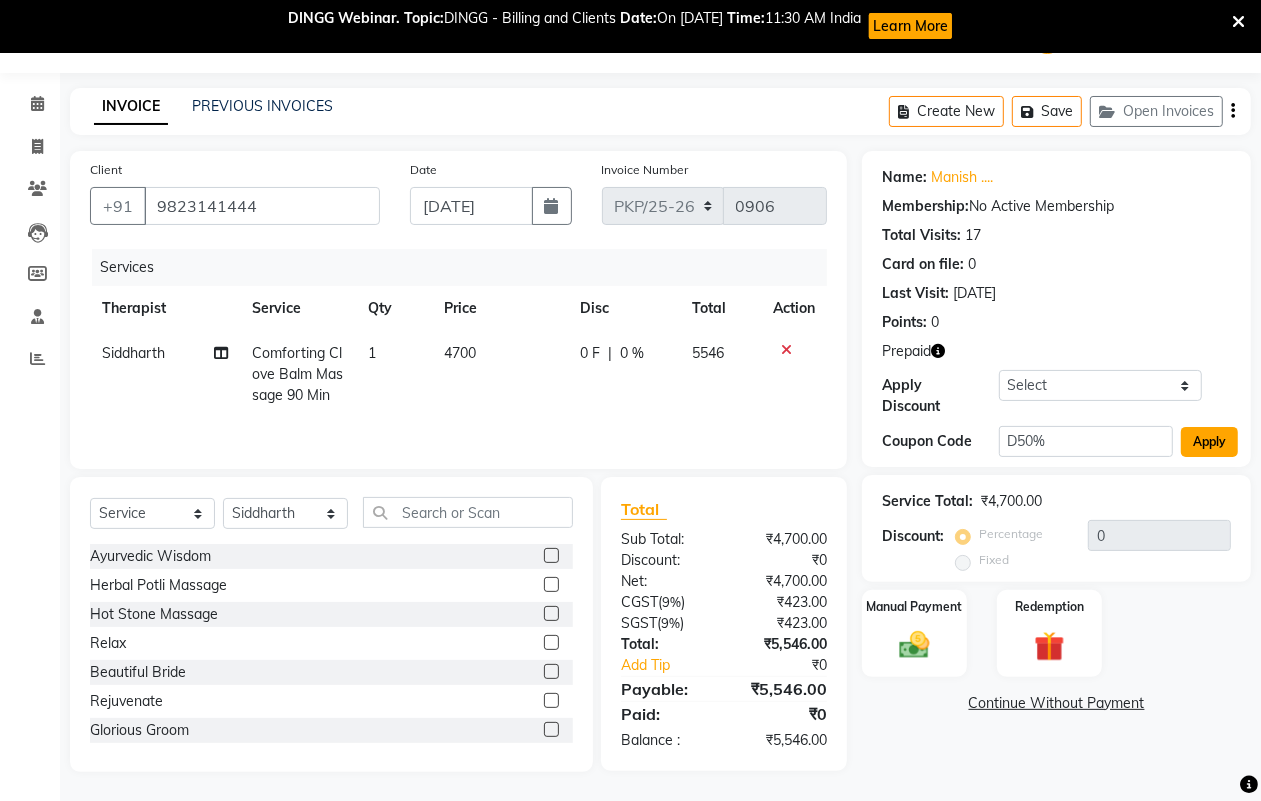 click on "Apply" 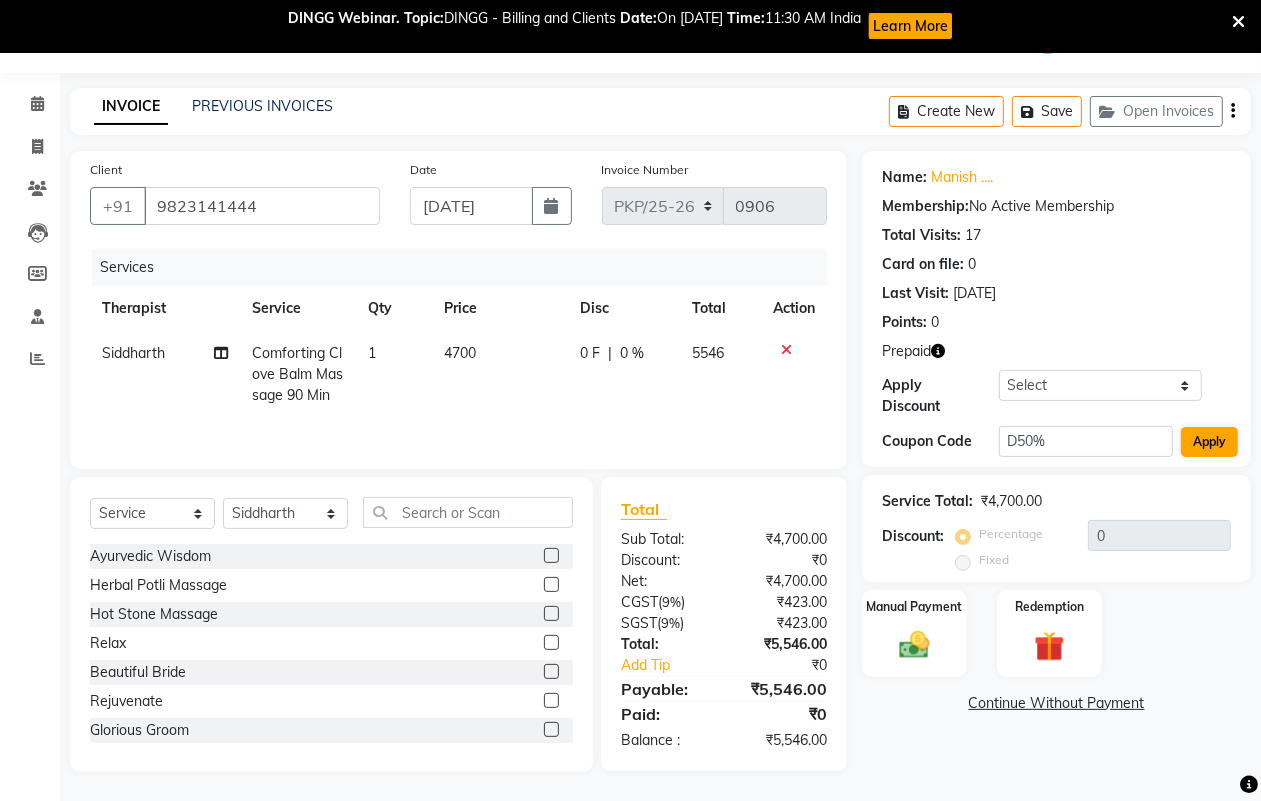 type on "50" 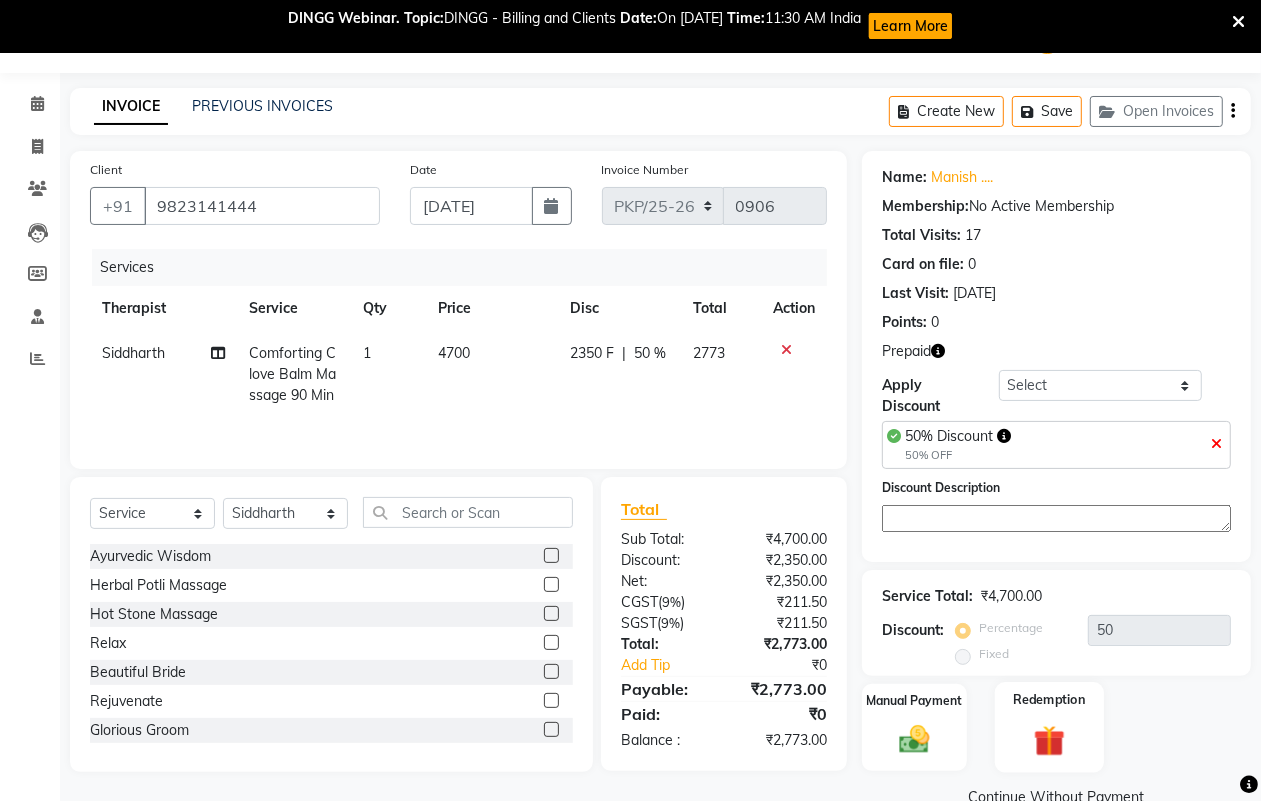 click 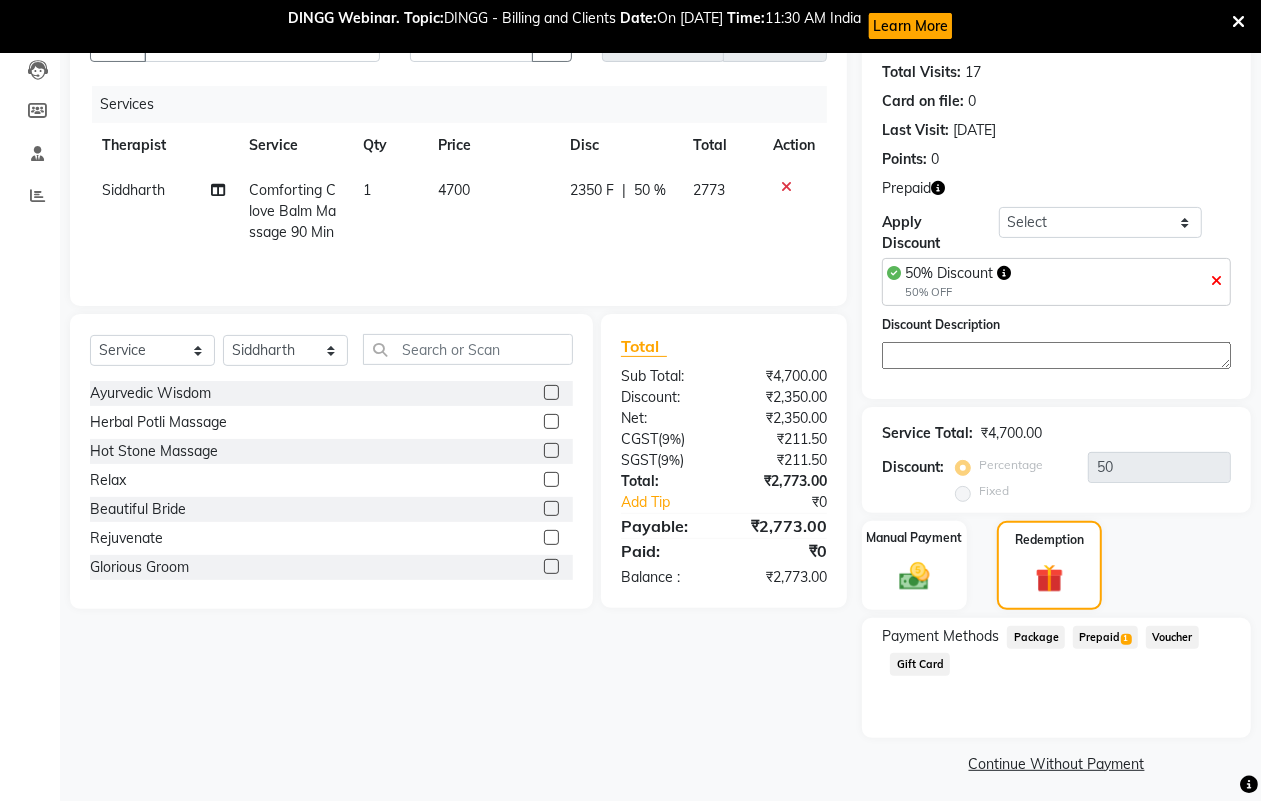 scroll, scrollTop: 222, scrollLeft: 0, axis: vertical 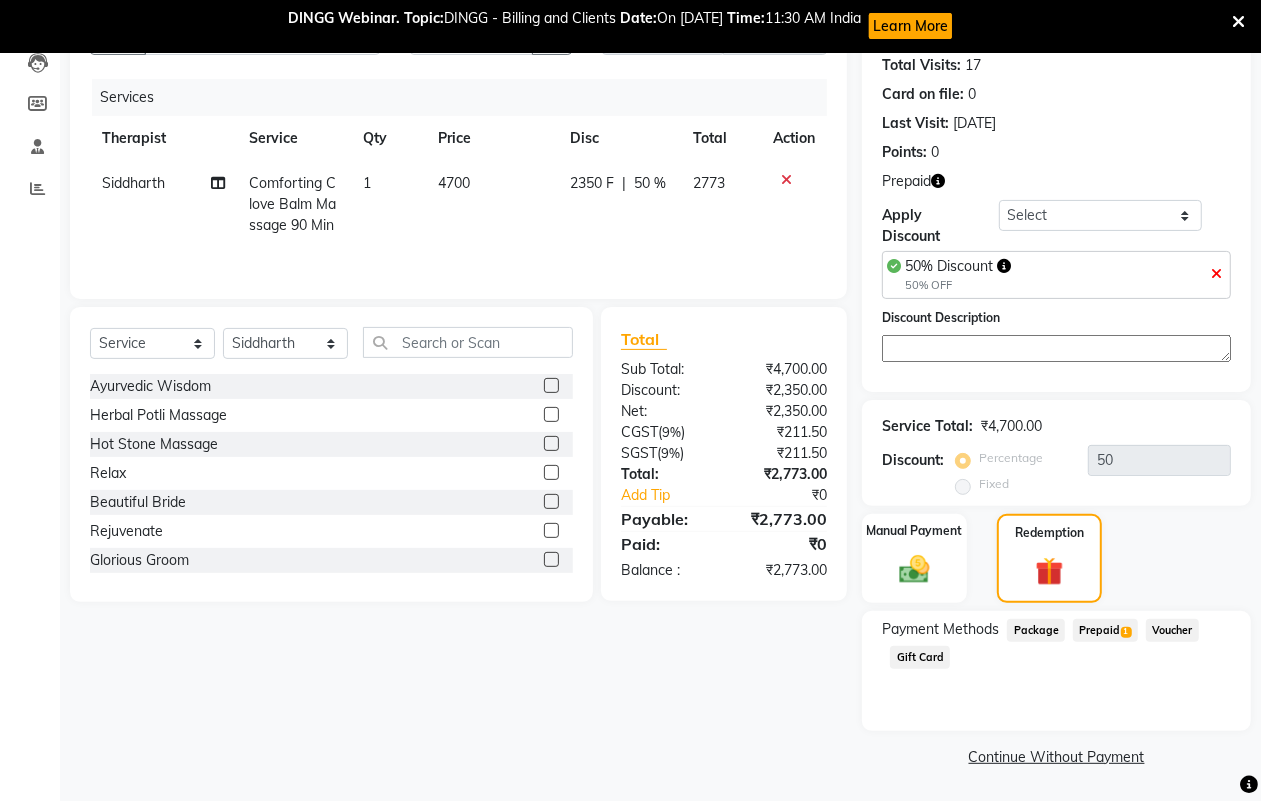 click on "Prepaid  1" 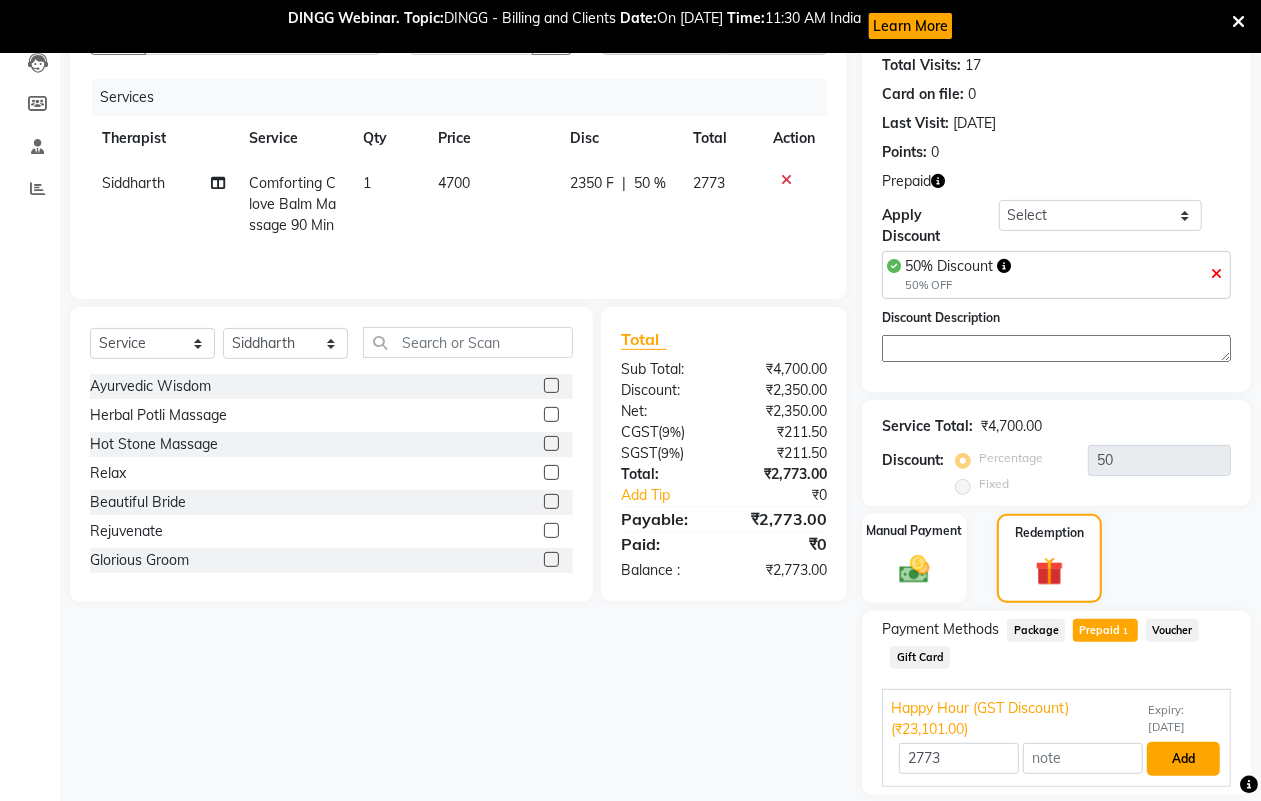 click on "Add" at bounding box center [1183, 759] 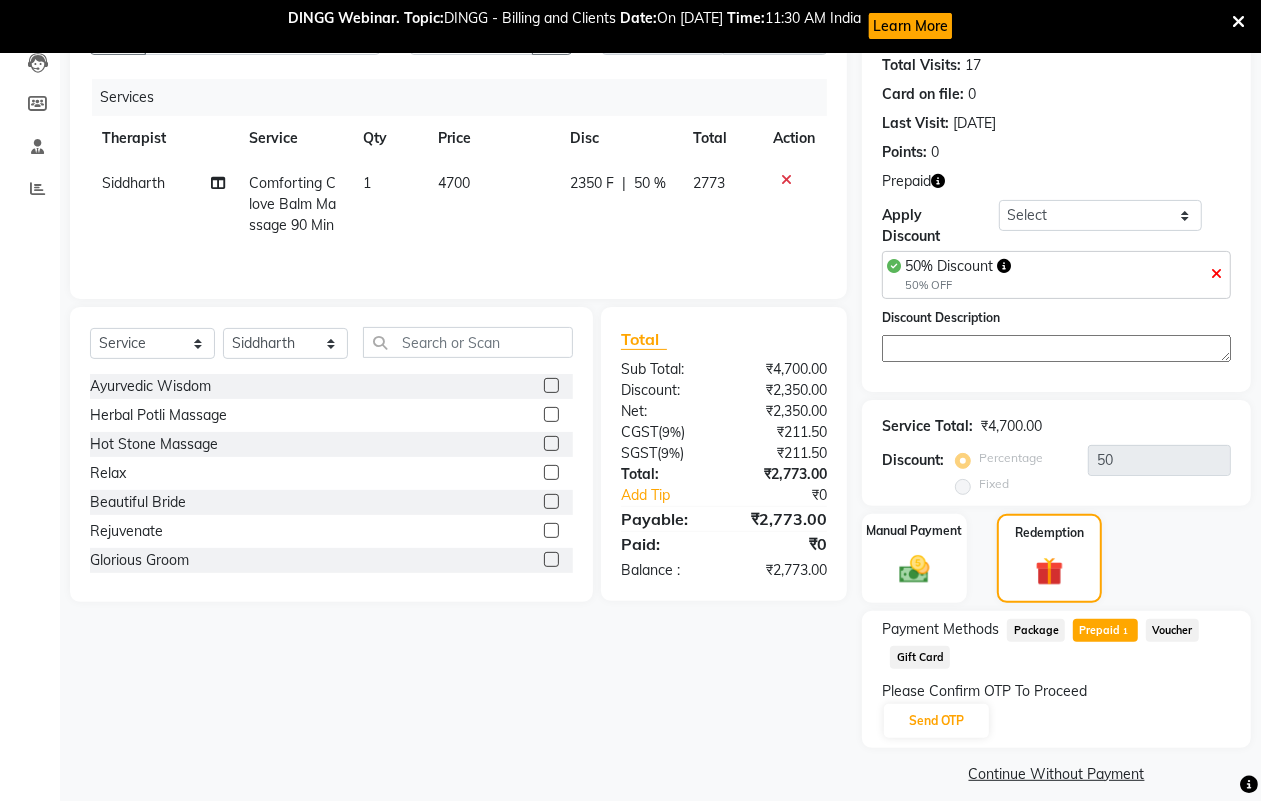 click at bounding box center [1238, 22] 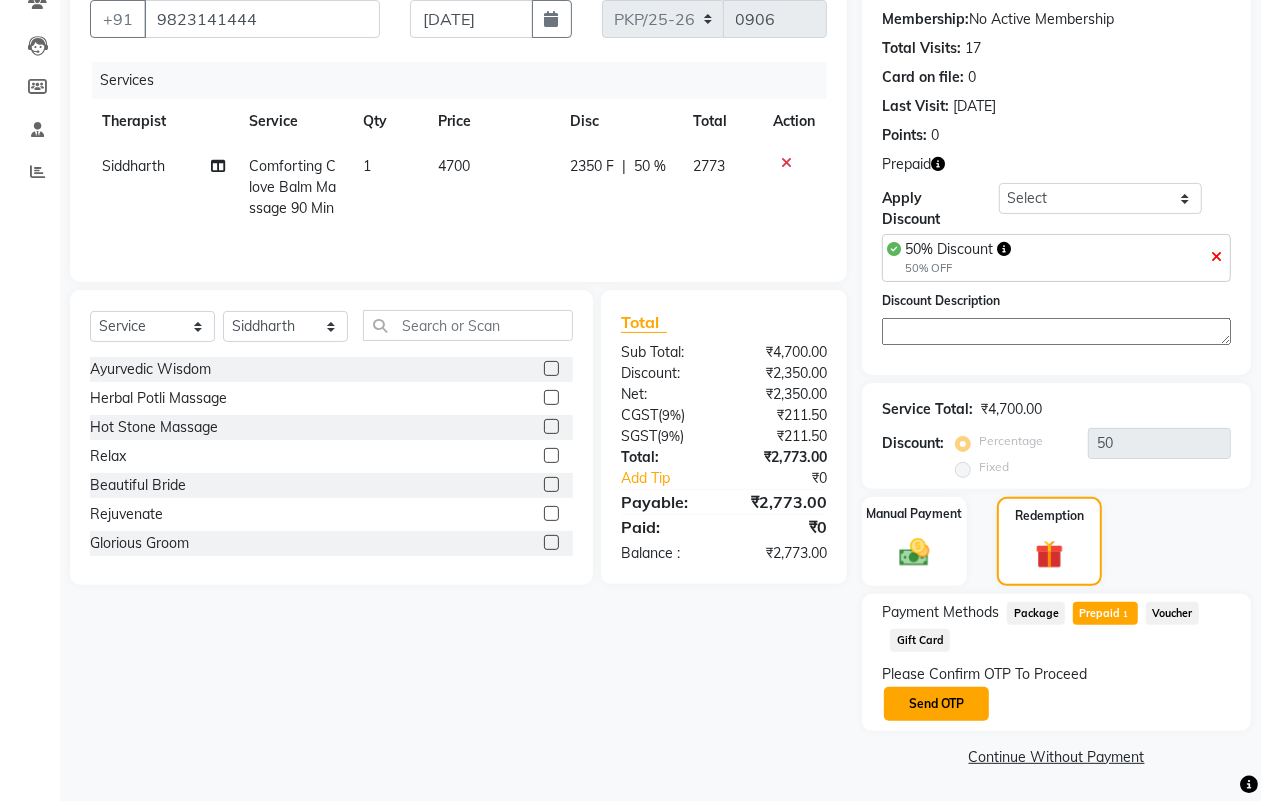 click on "Send OTP" 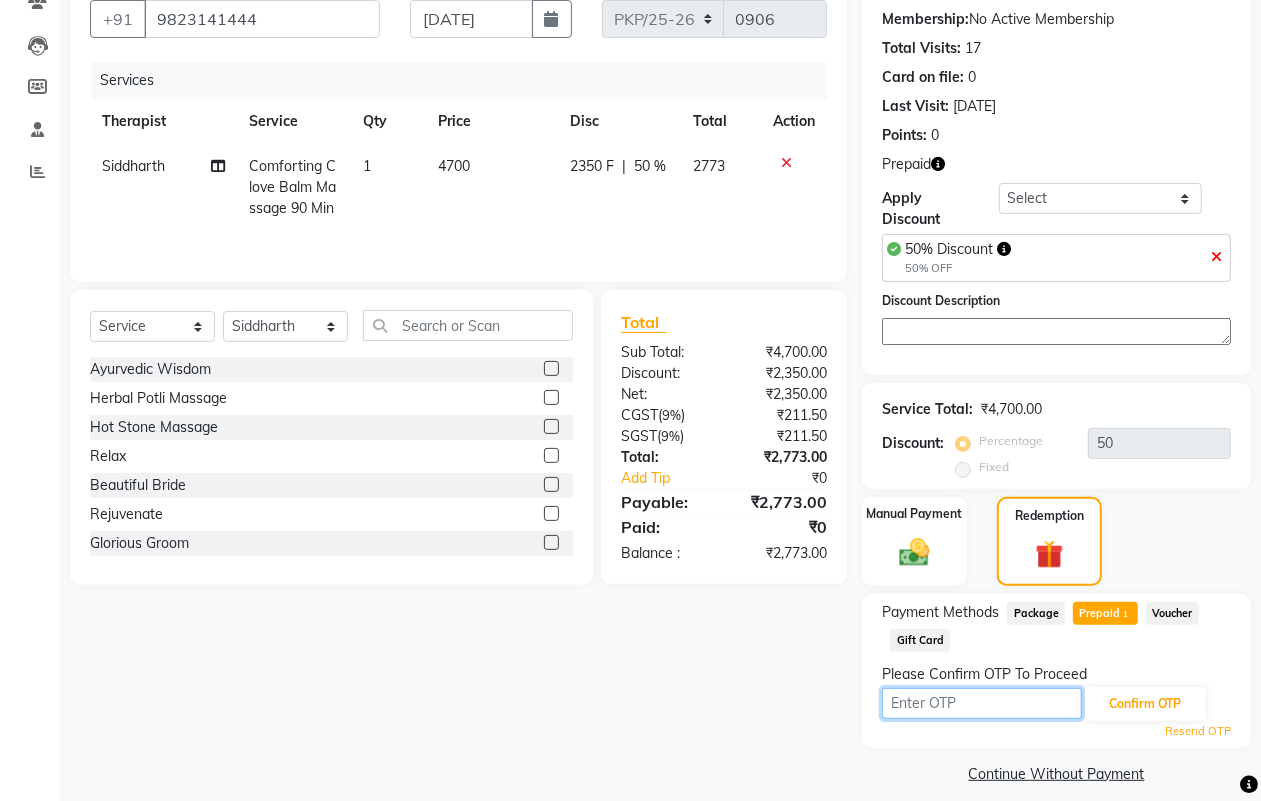 click at bounding box center (982, 703) 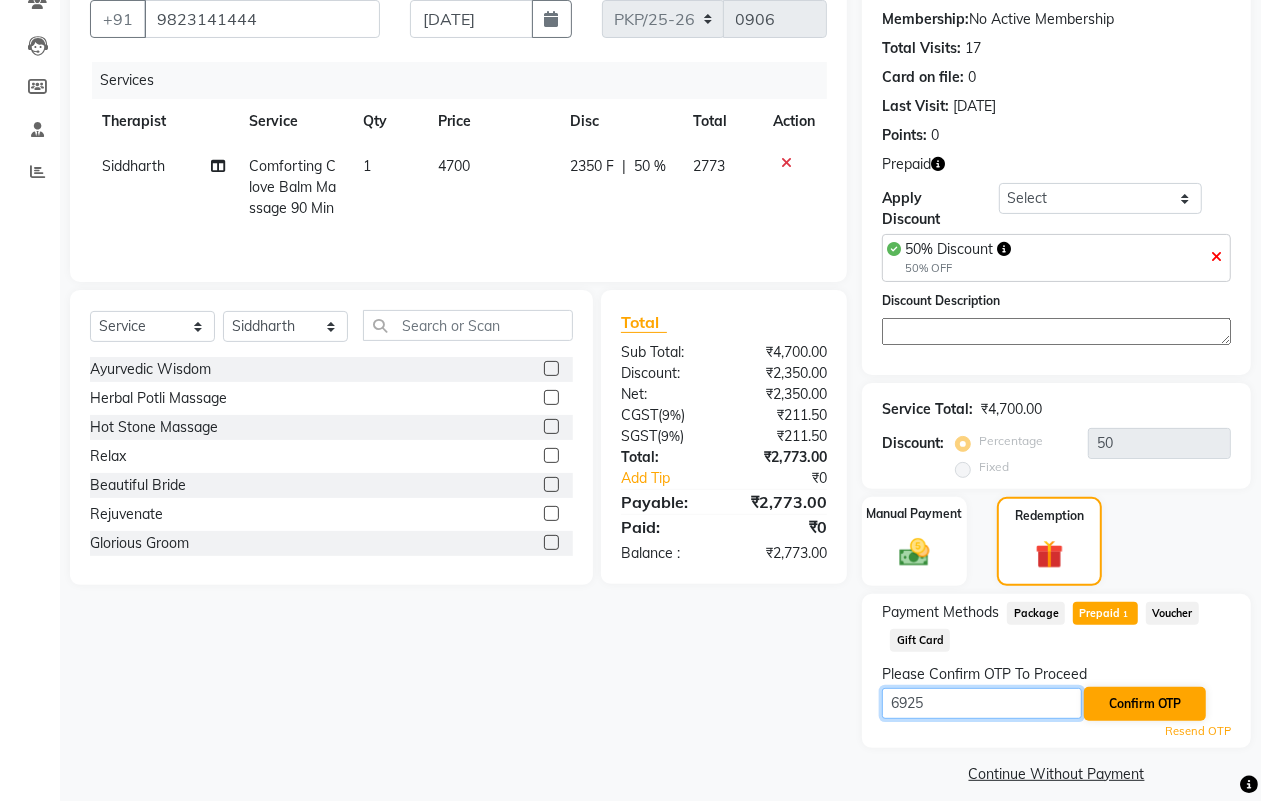 type on "6925" 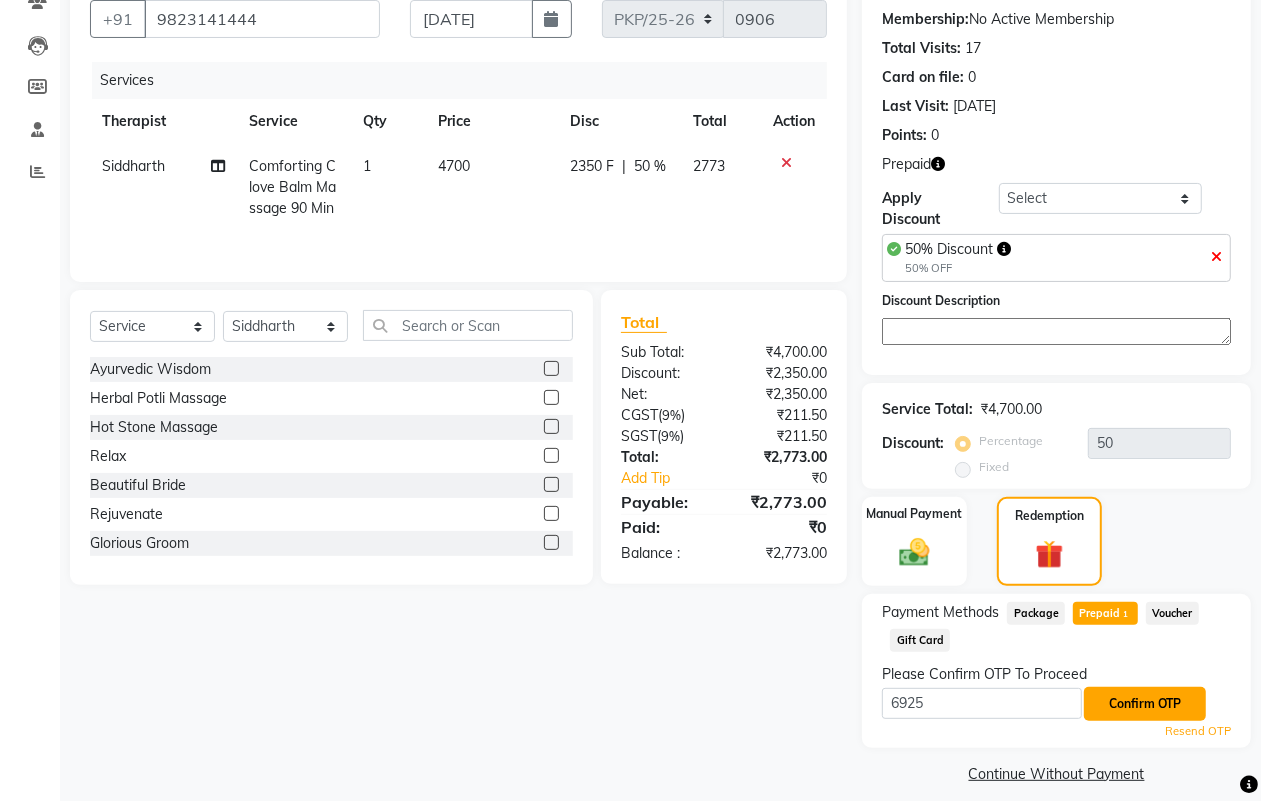 click on "Confirm OTP" 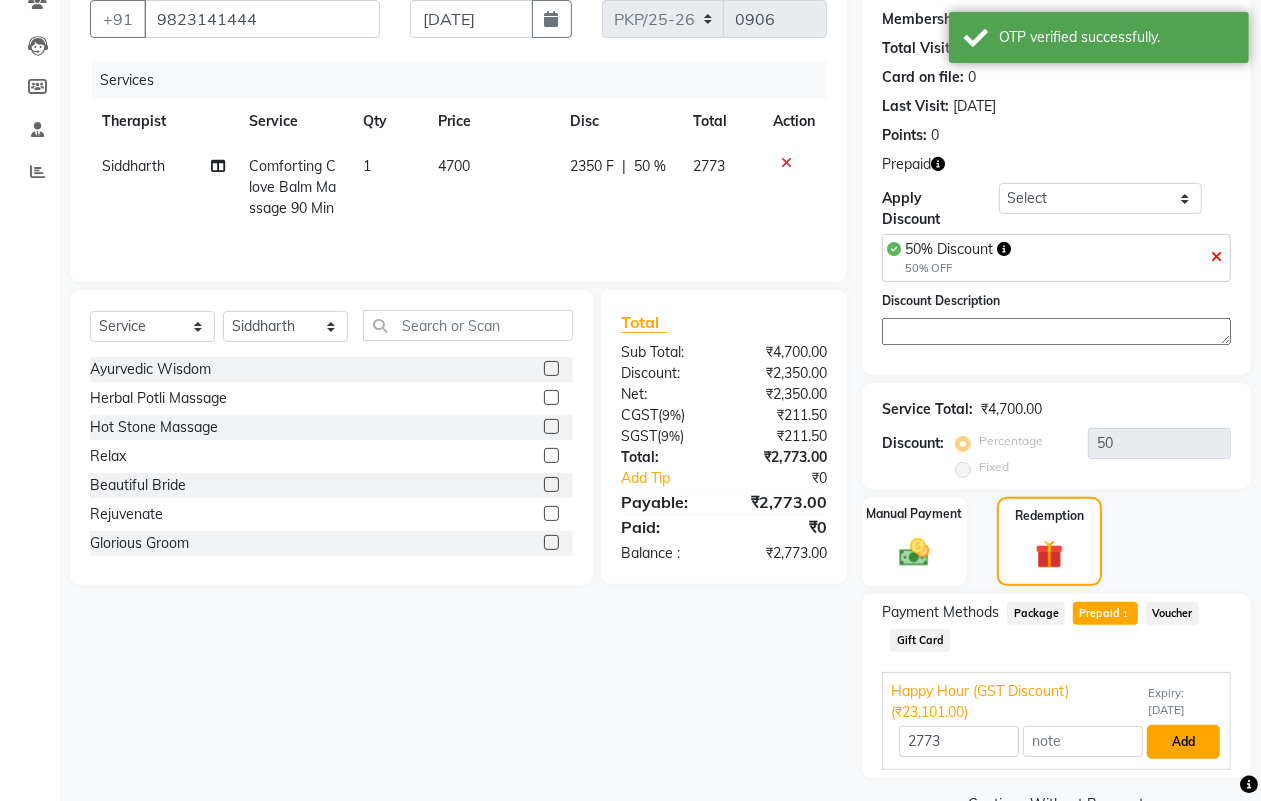 click on "Add" at bounding box center [1183, 742] 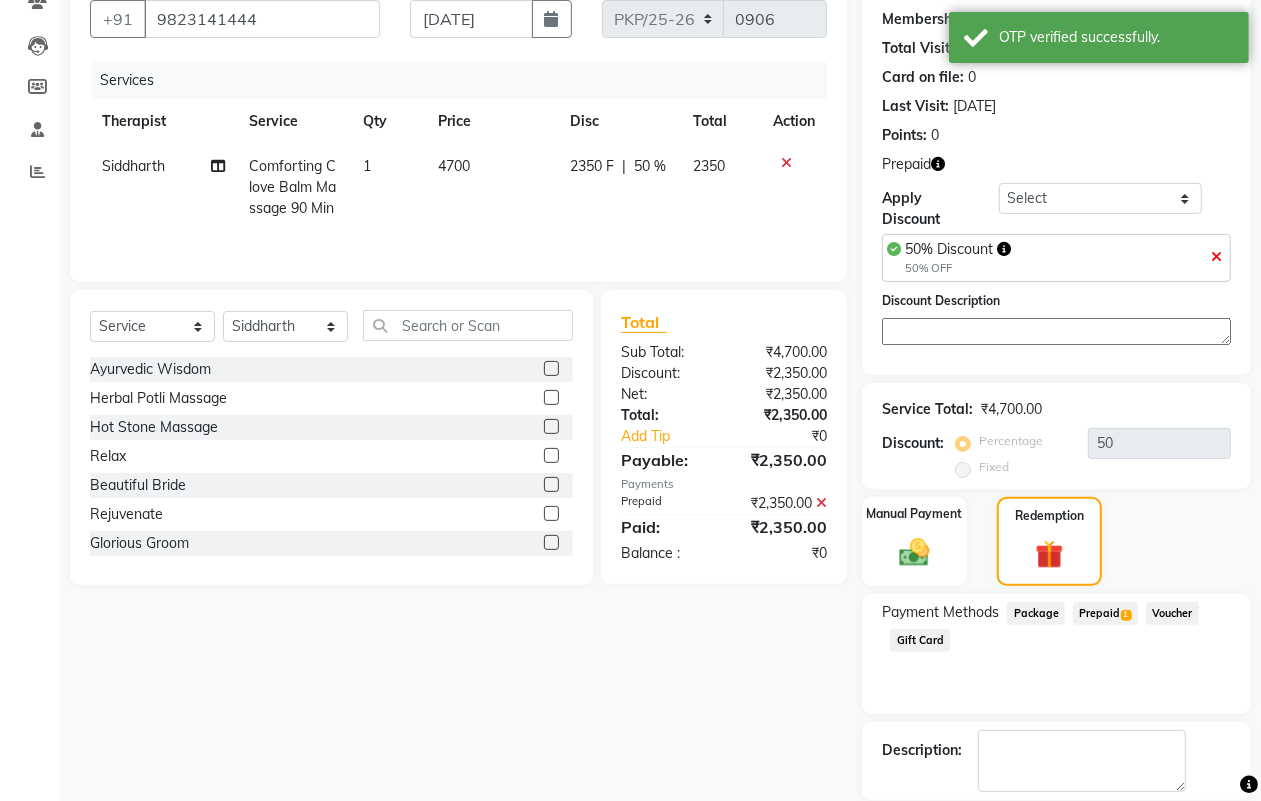 scroll, scrollTop: 283, scrollLeft: 0, axis: vertical 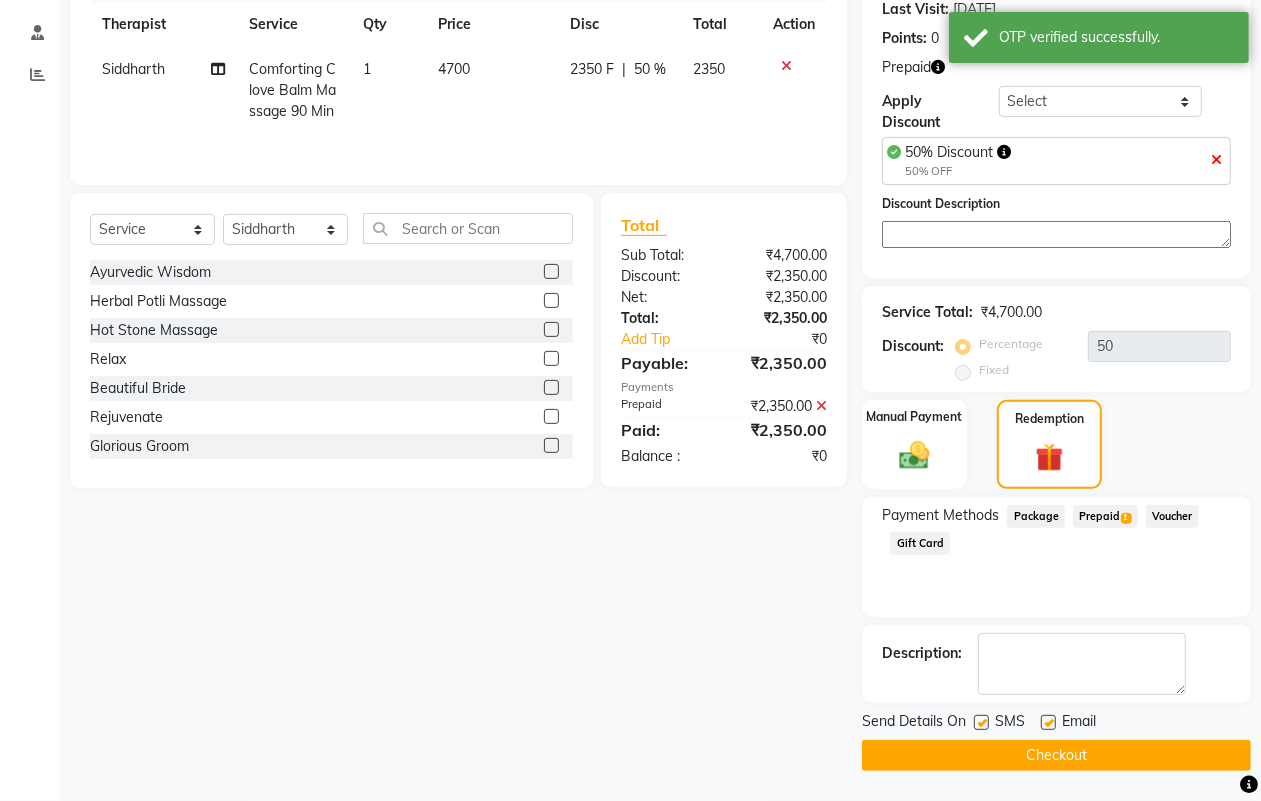 click on "Checkout" 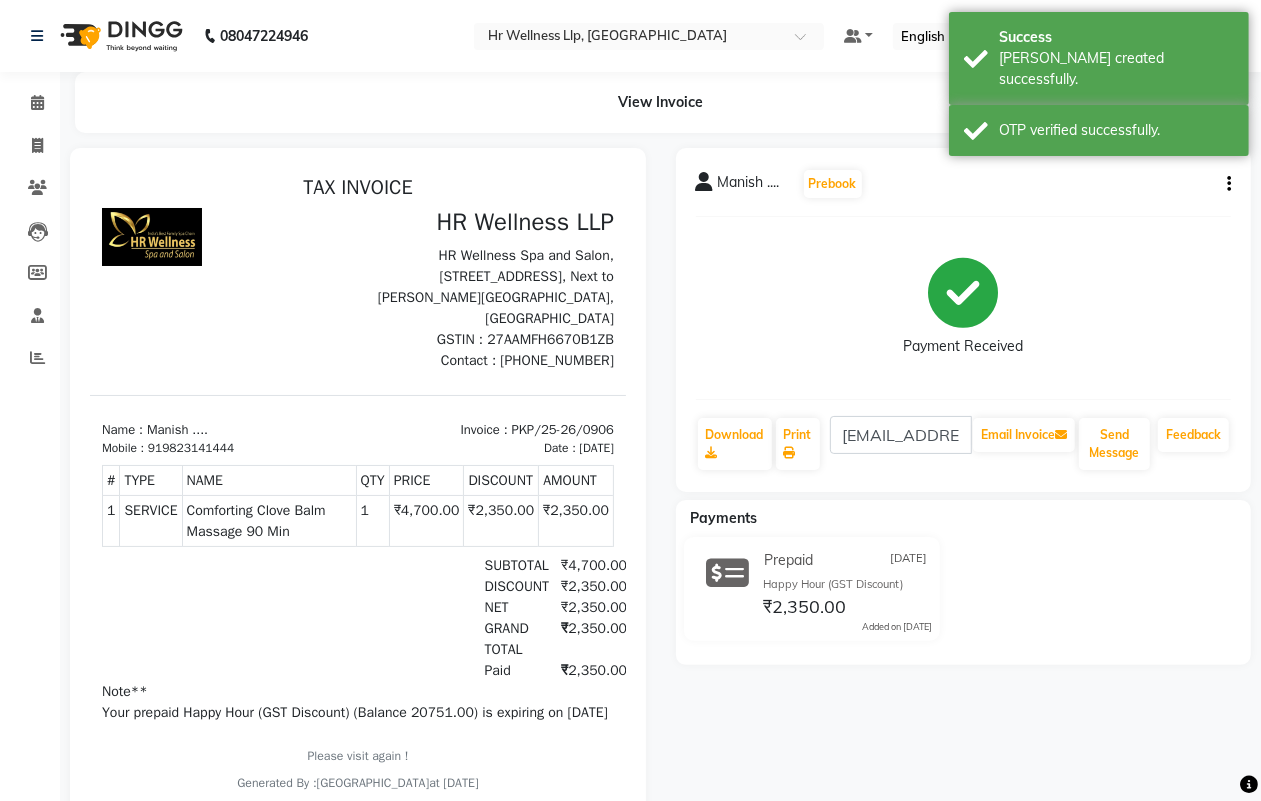 scroll, scrollTop: 55, scrollLeft: 0, axis: vertical 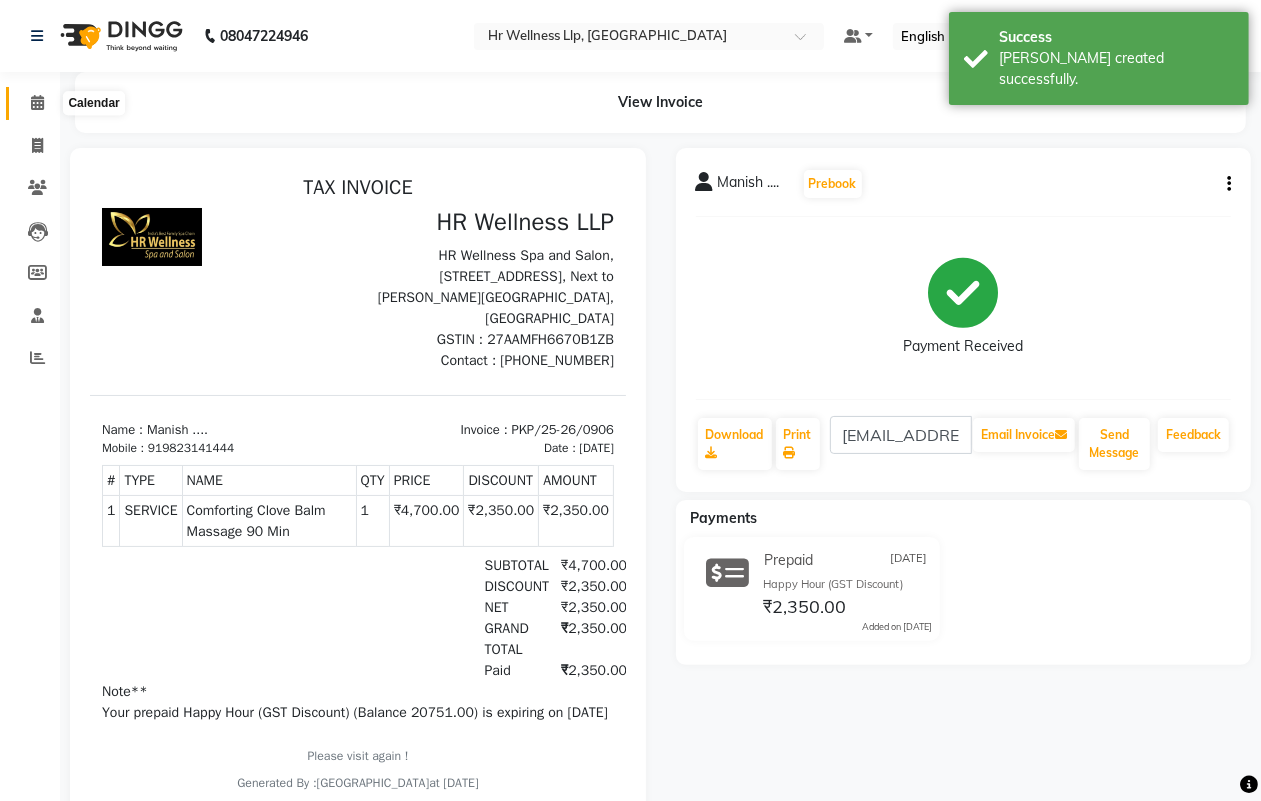 click 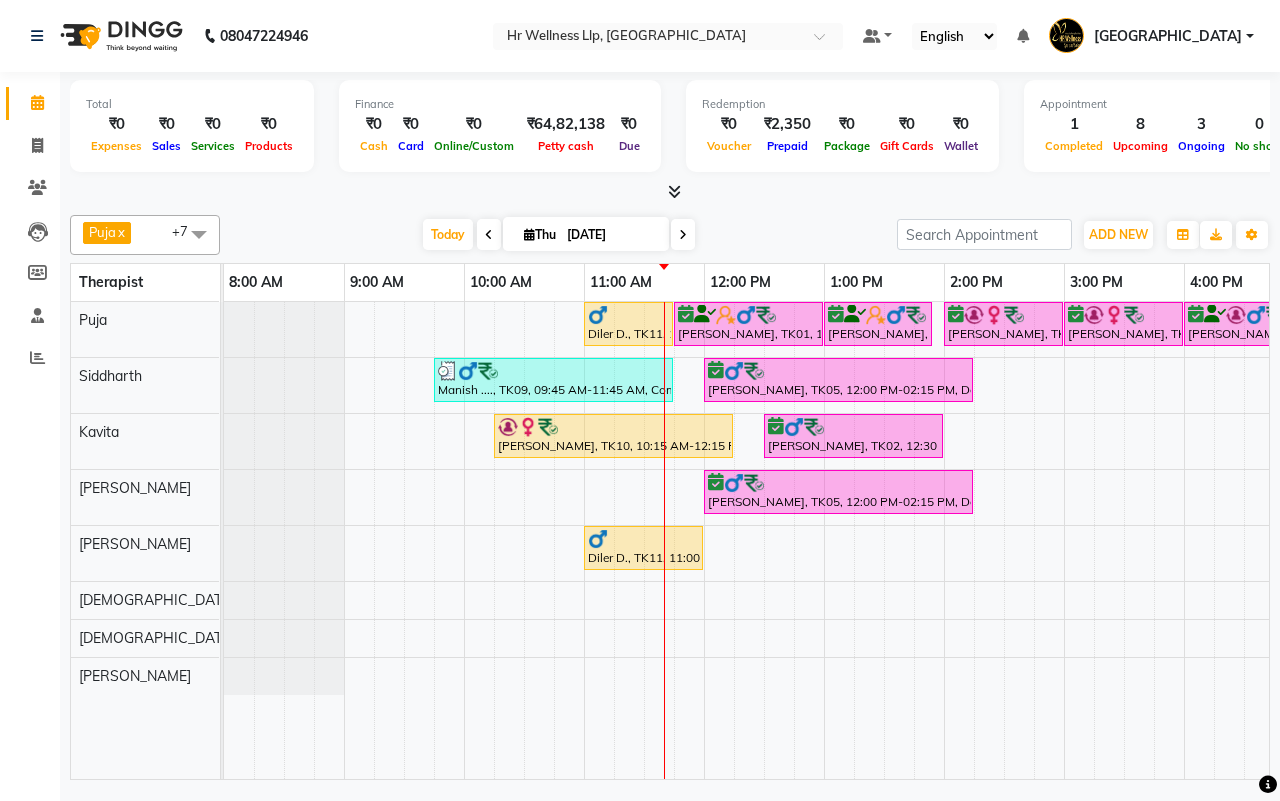 click on "Today  Thu 10-07-2025" at bounding box center [558, 235] 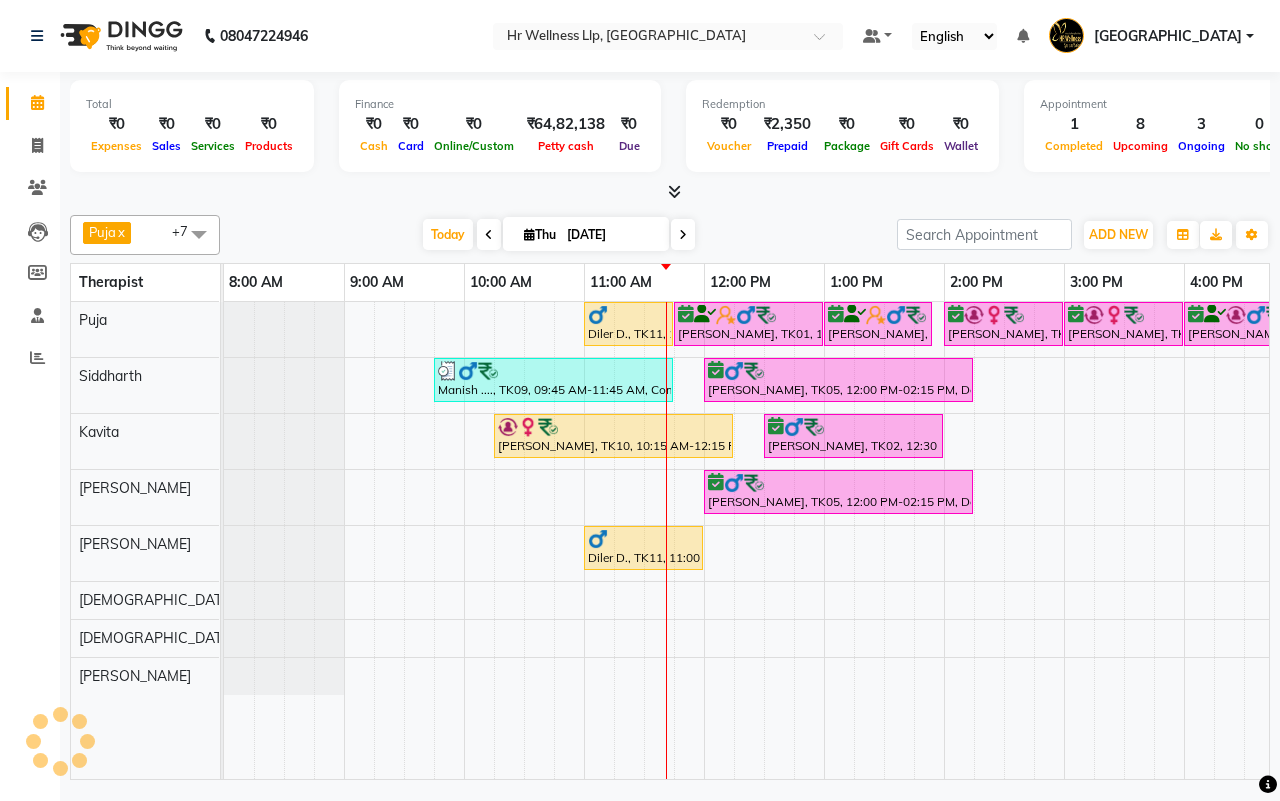 click on "Today  Thu 10-07-2025" at bounding box center (558, 235) 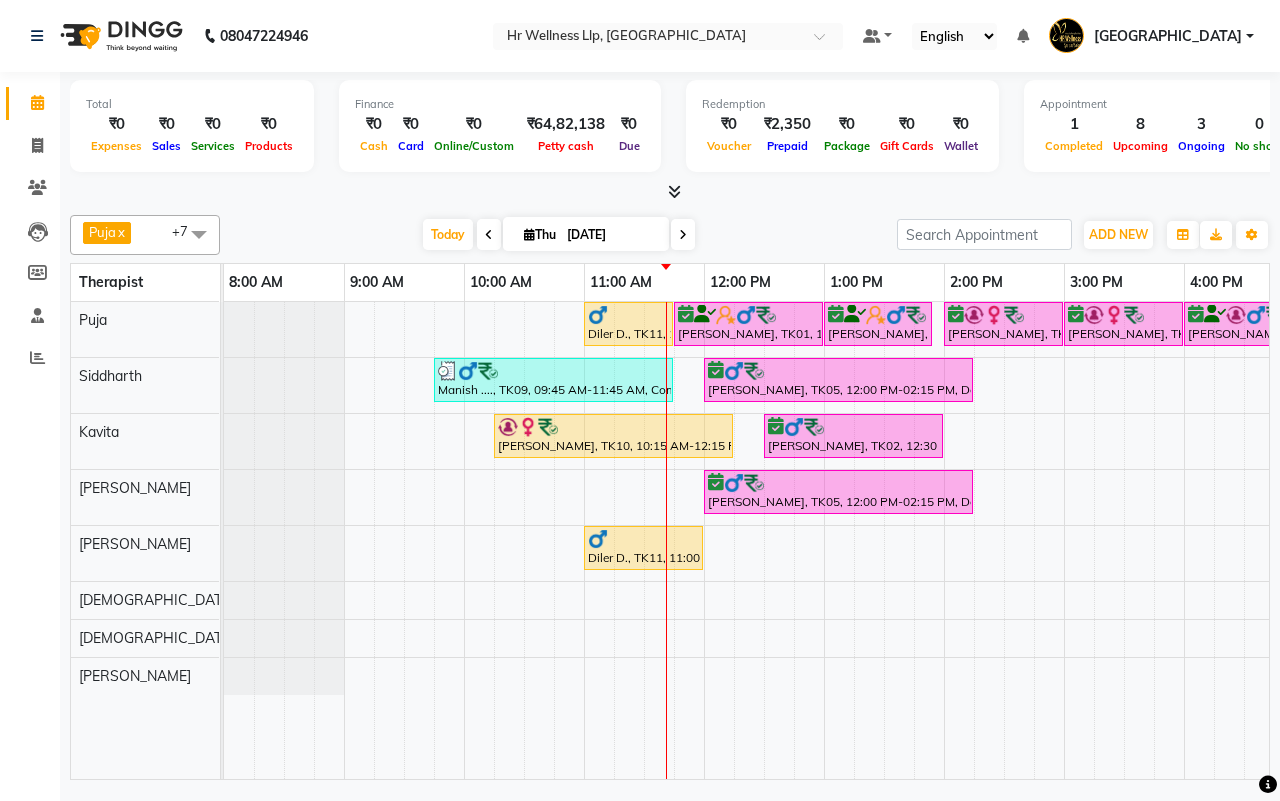 click on "Today  Thu 10-07-2025" at bounding box center [558, 235] 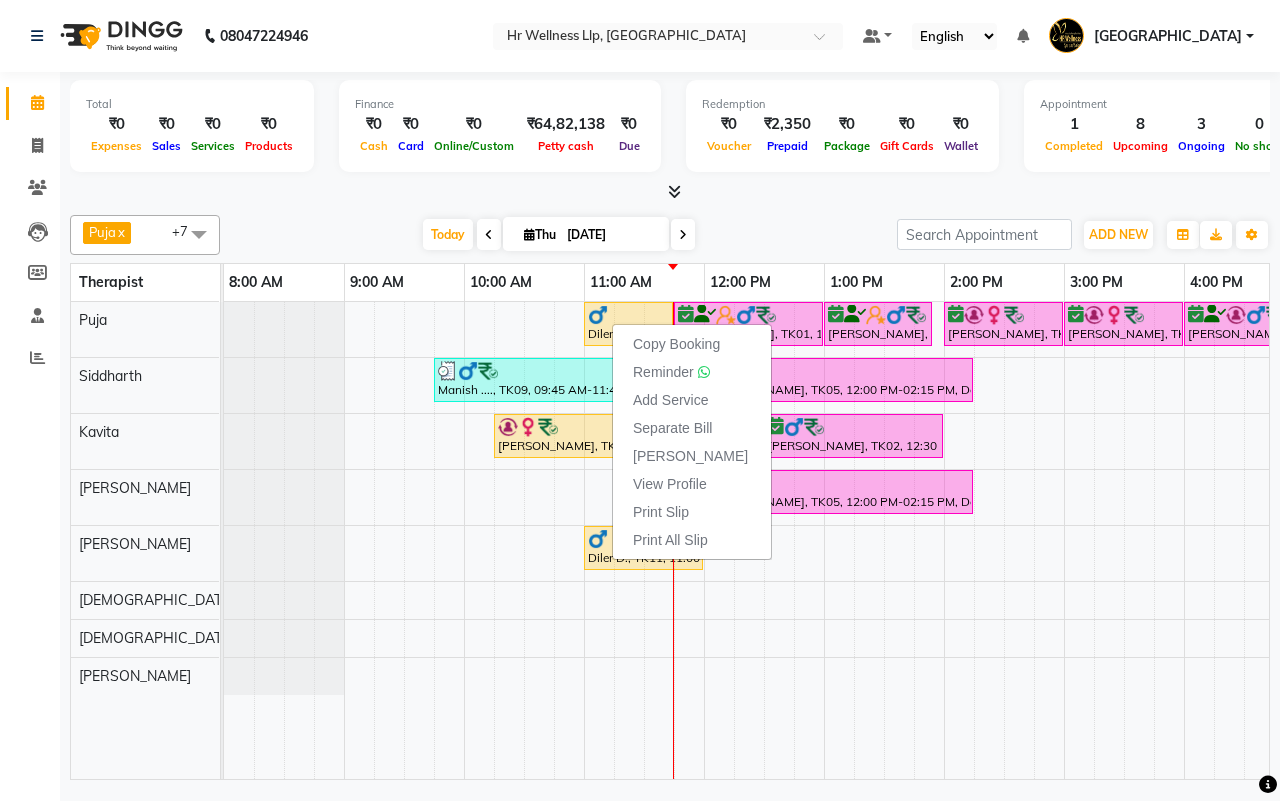 click on "Today  Thu 10-07-2025" at bounding box center [558, 235] 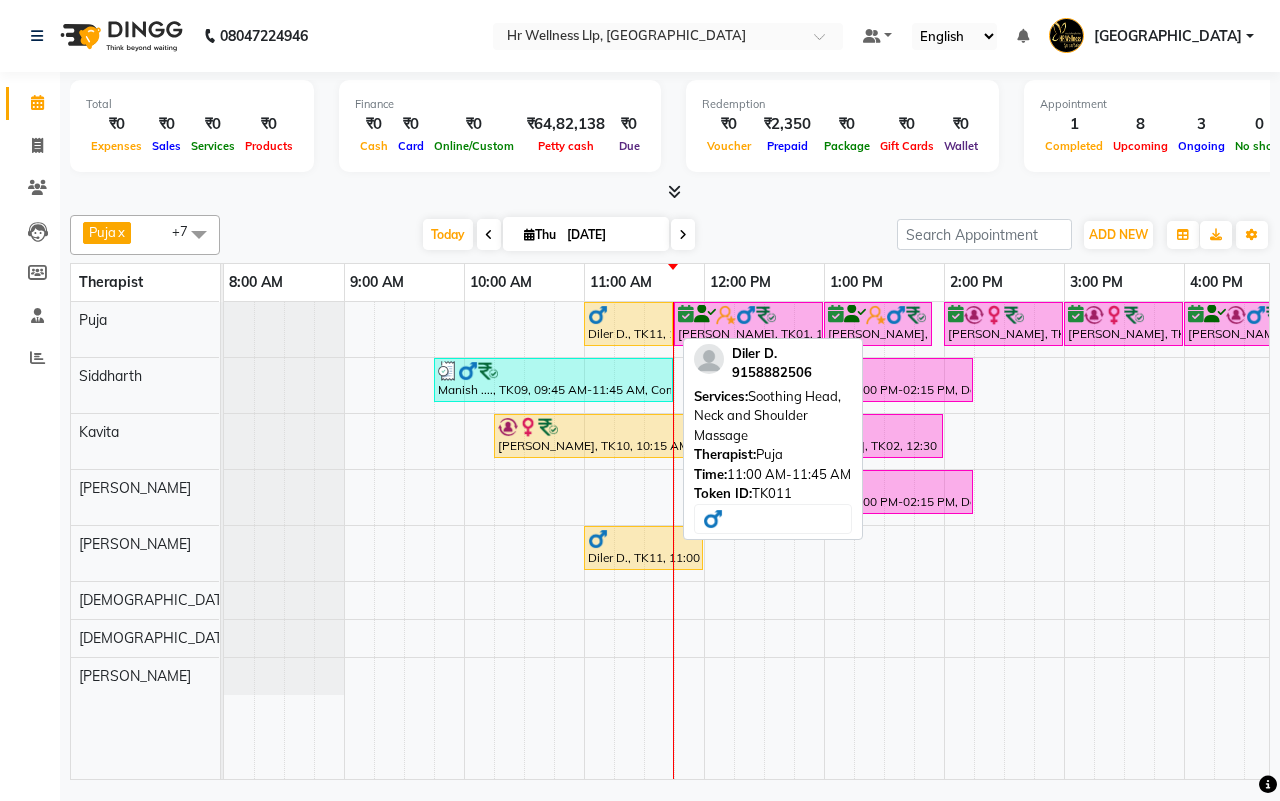 click at bounding box center [628, 315] 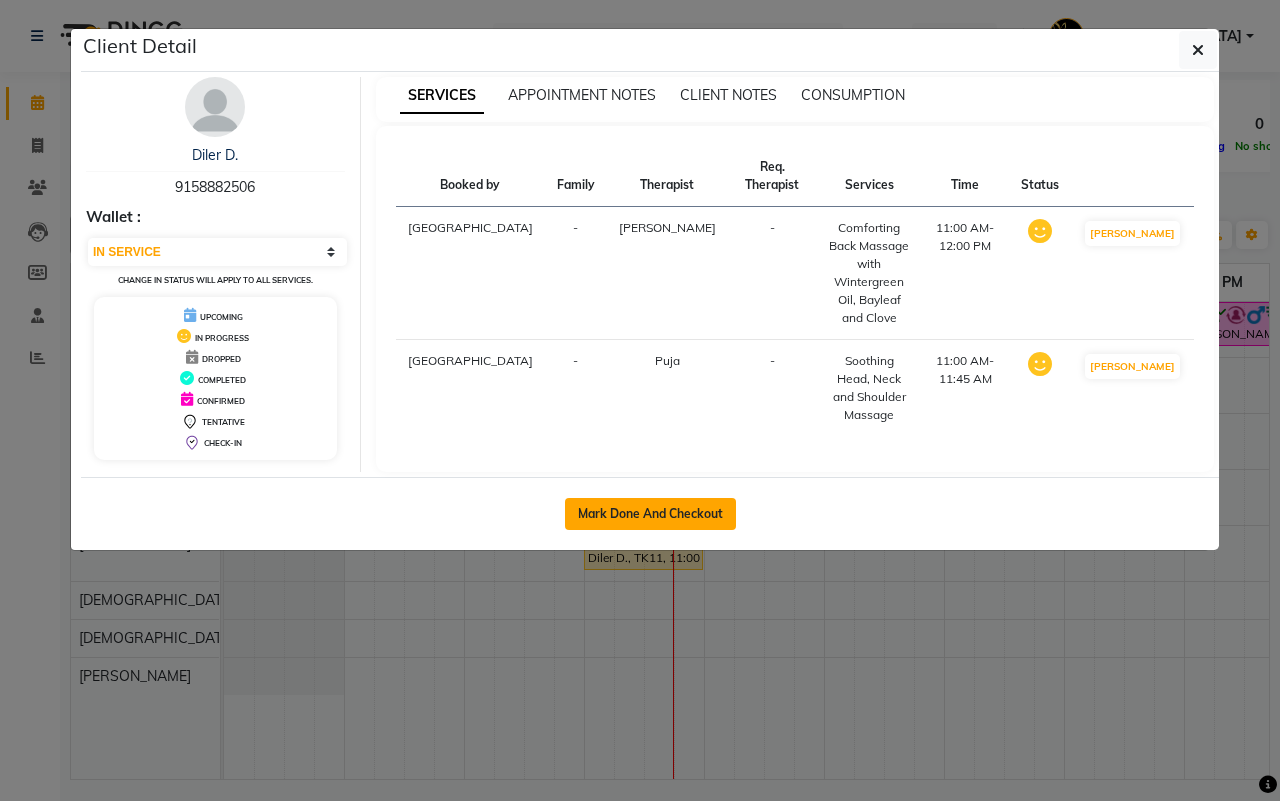 click on "Mark Done And Checkout" 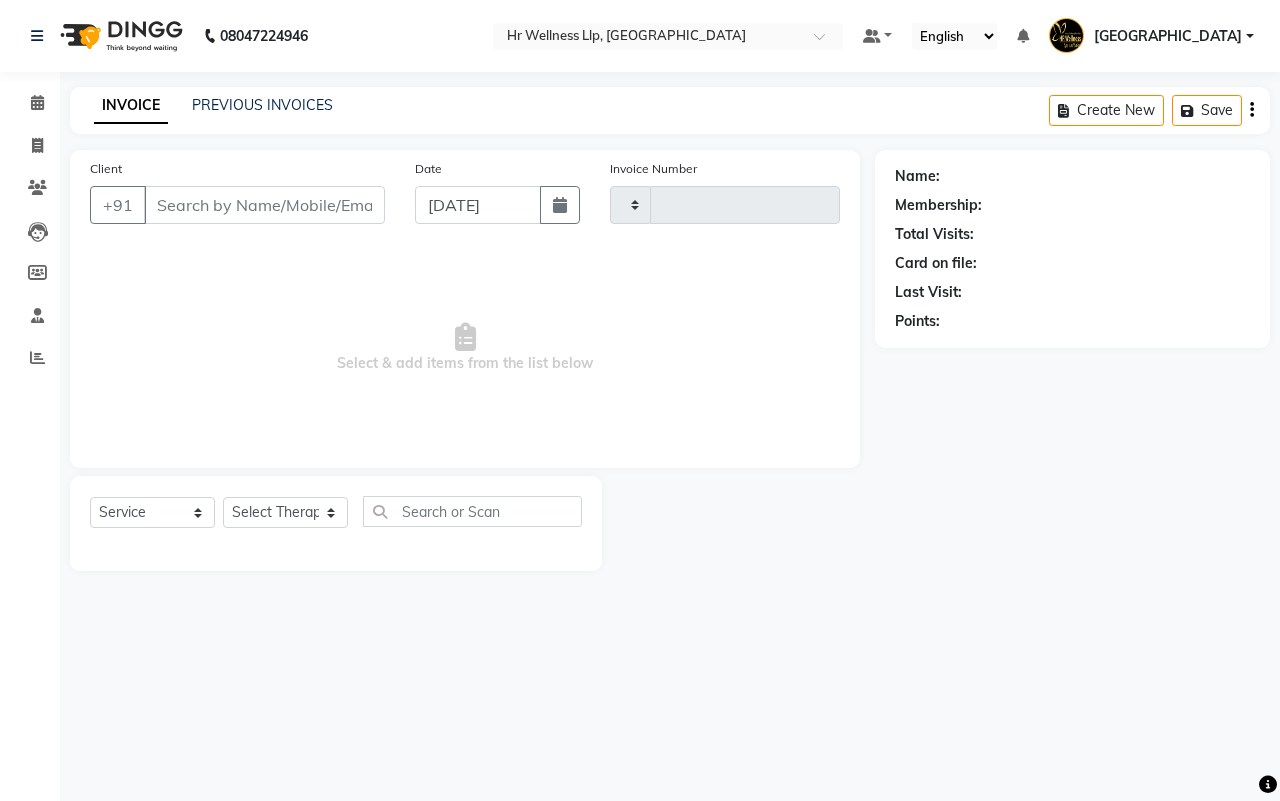 type on "0907" 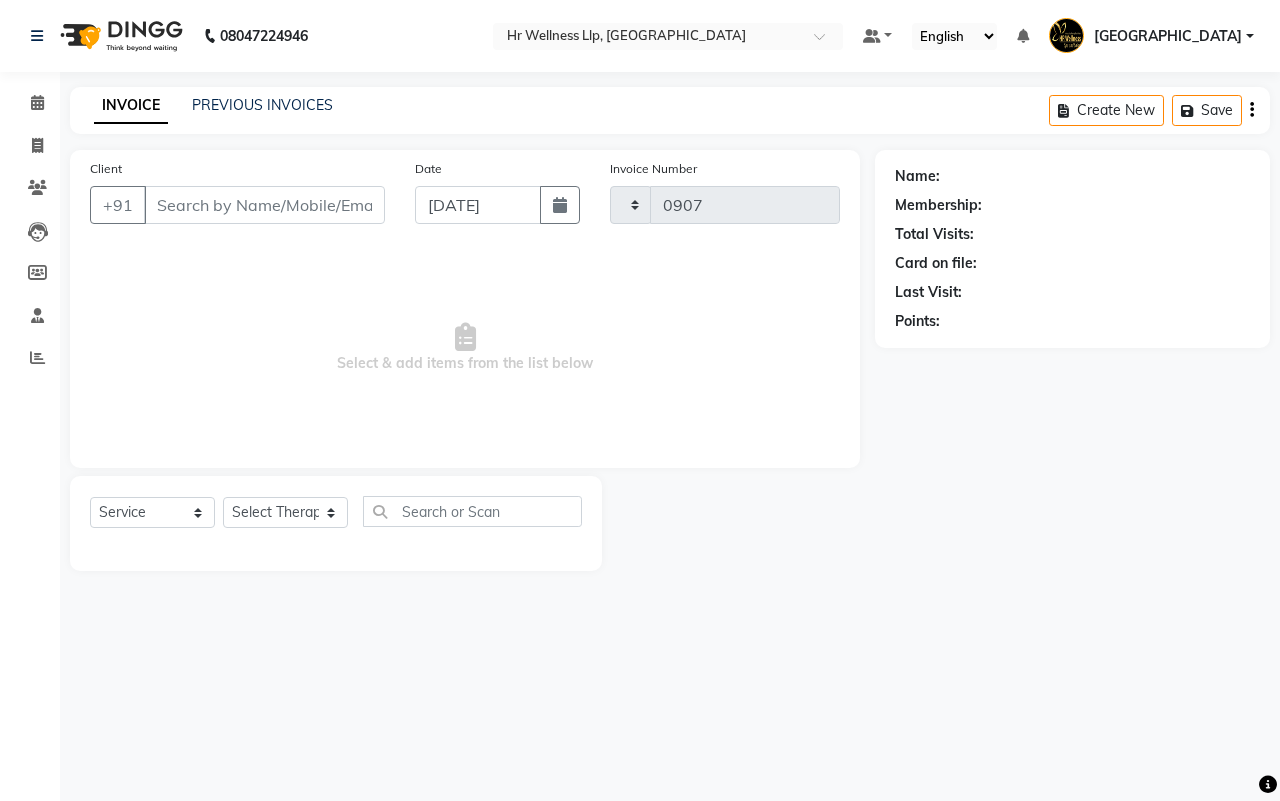 select on "4295" 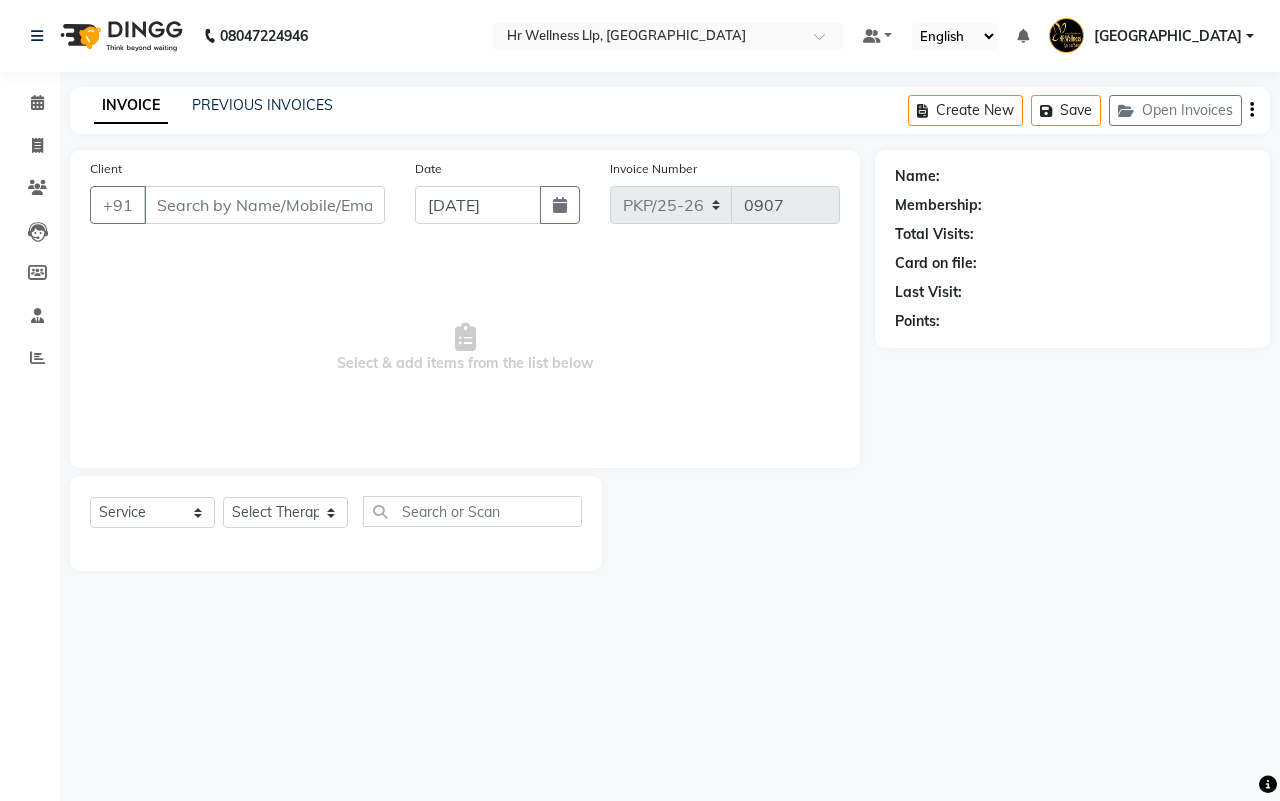 type on "9158882506" 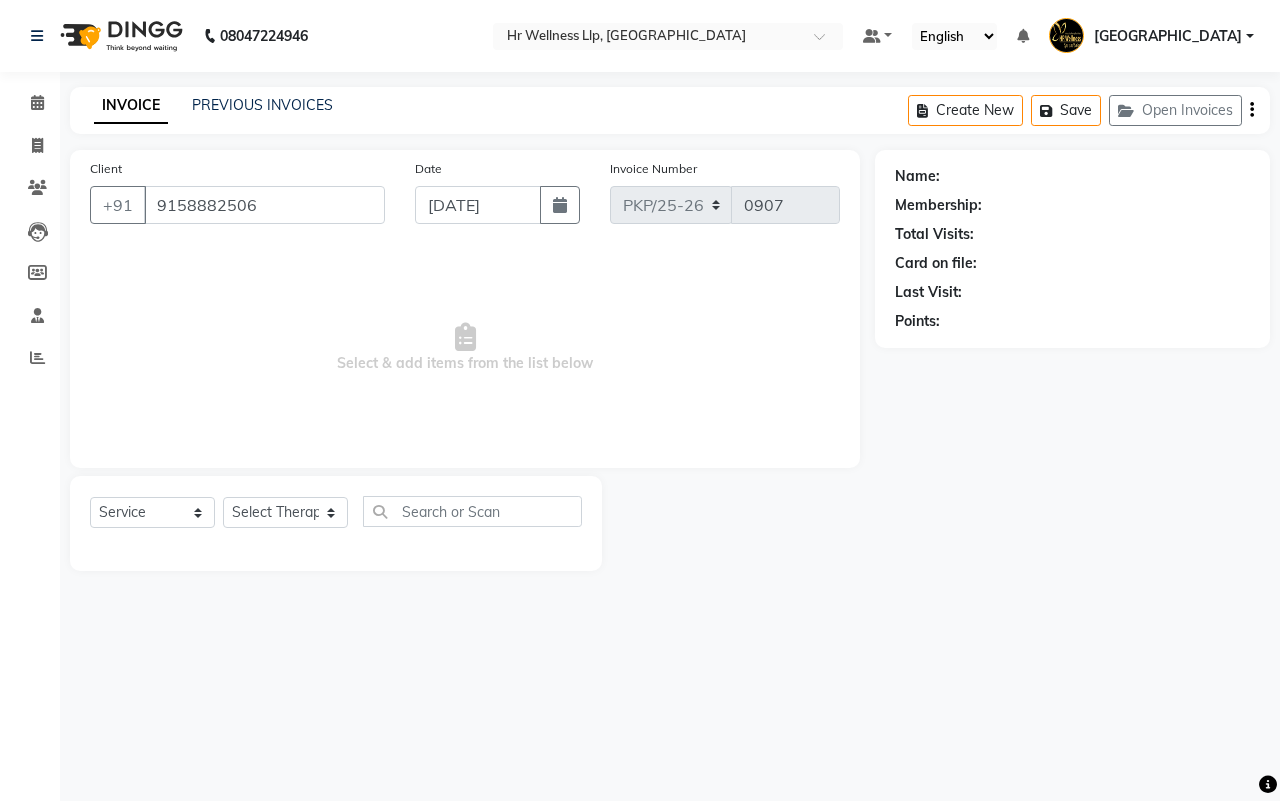 select on "85703" 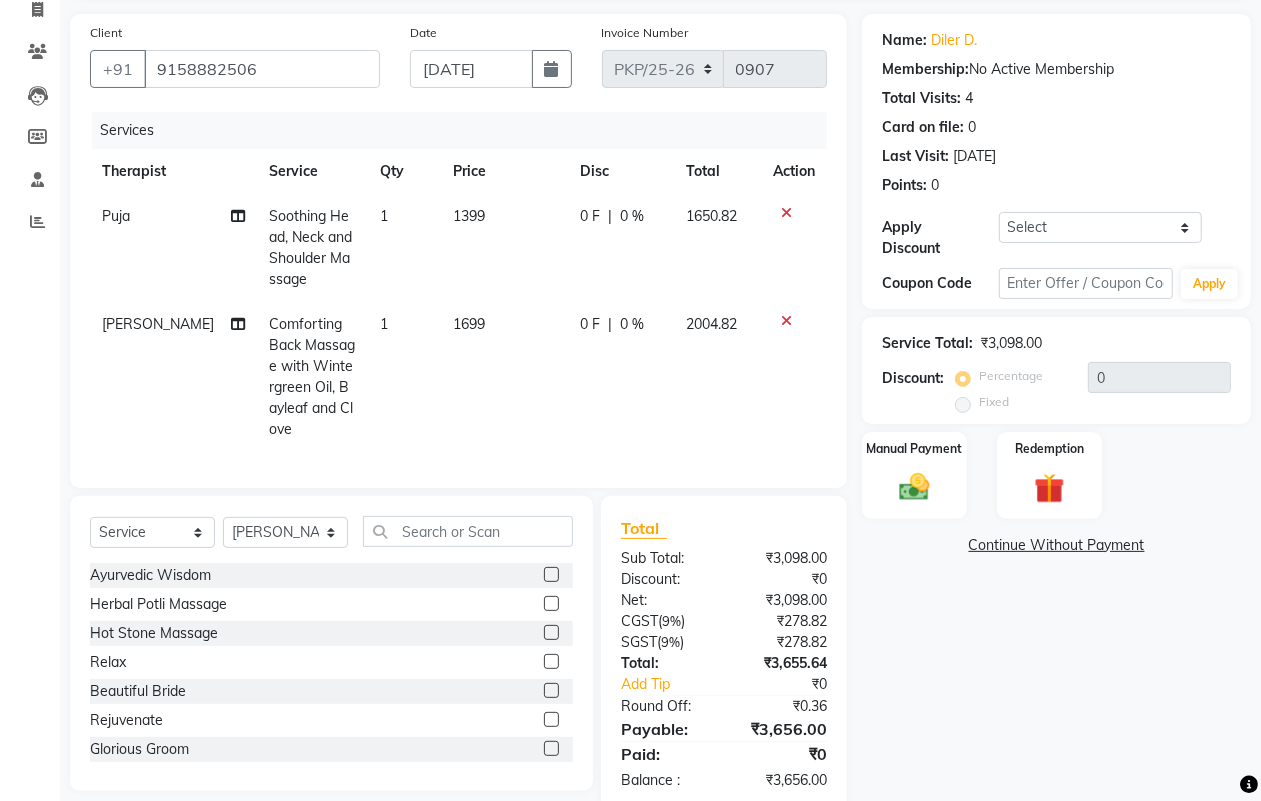 scroll, scrollTop: 173, scrollLeft: 0, axis: vertical 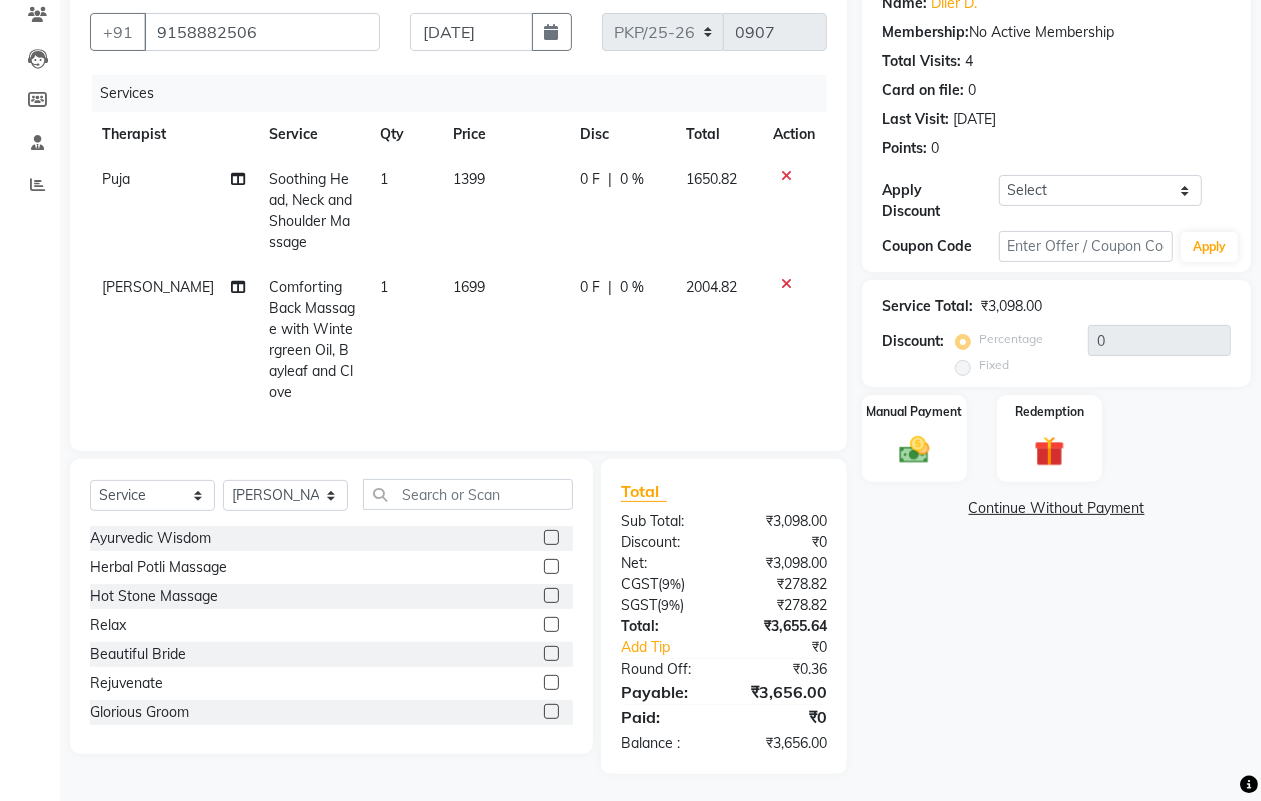 click on "1" 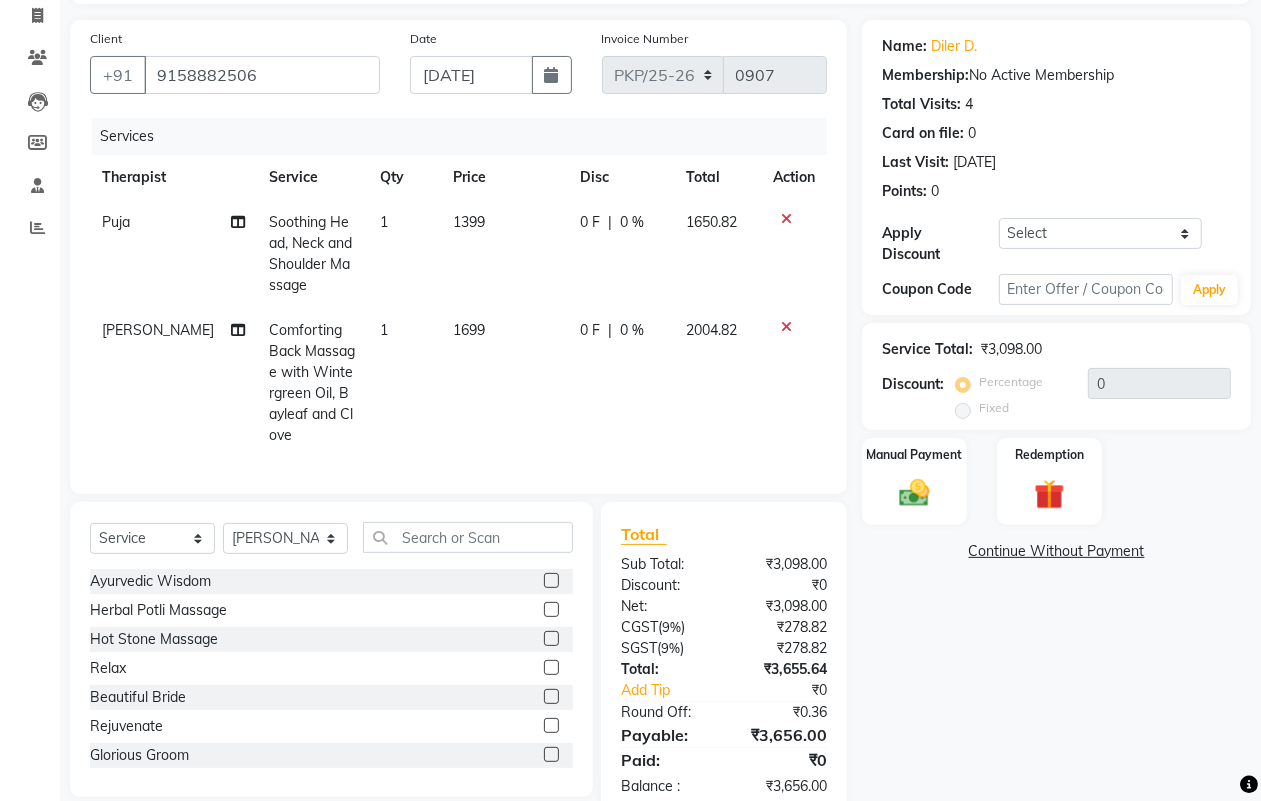 select on "85703" 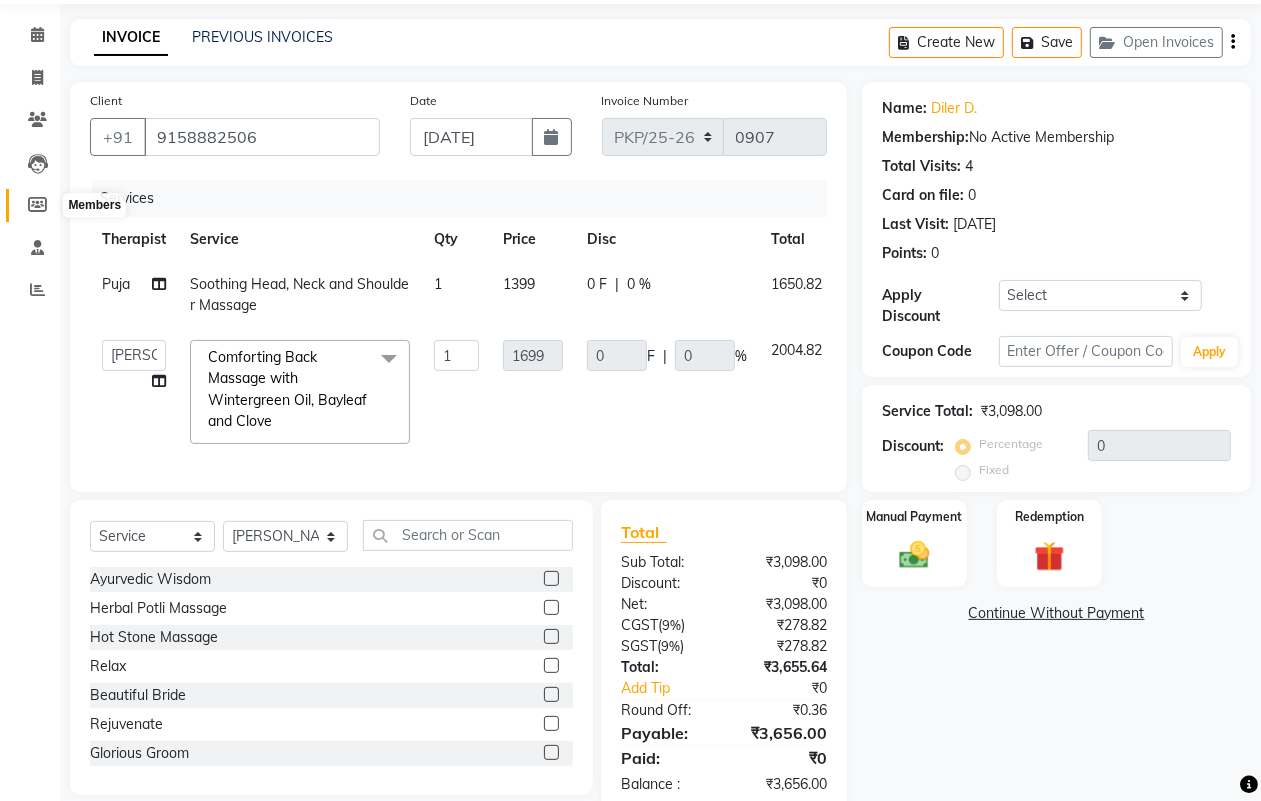 scroll, scrollTop: 0, scrollLeft: 0, axis: both 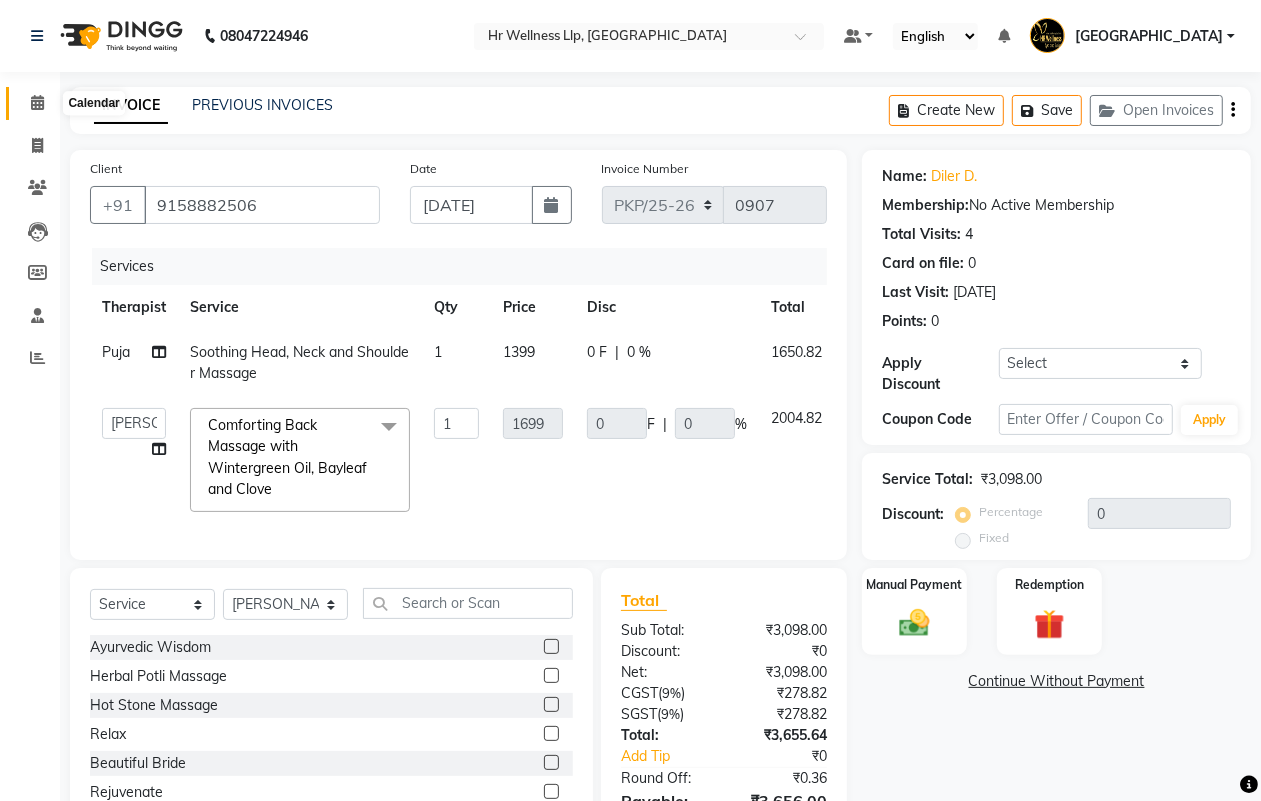 click 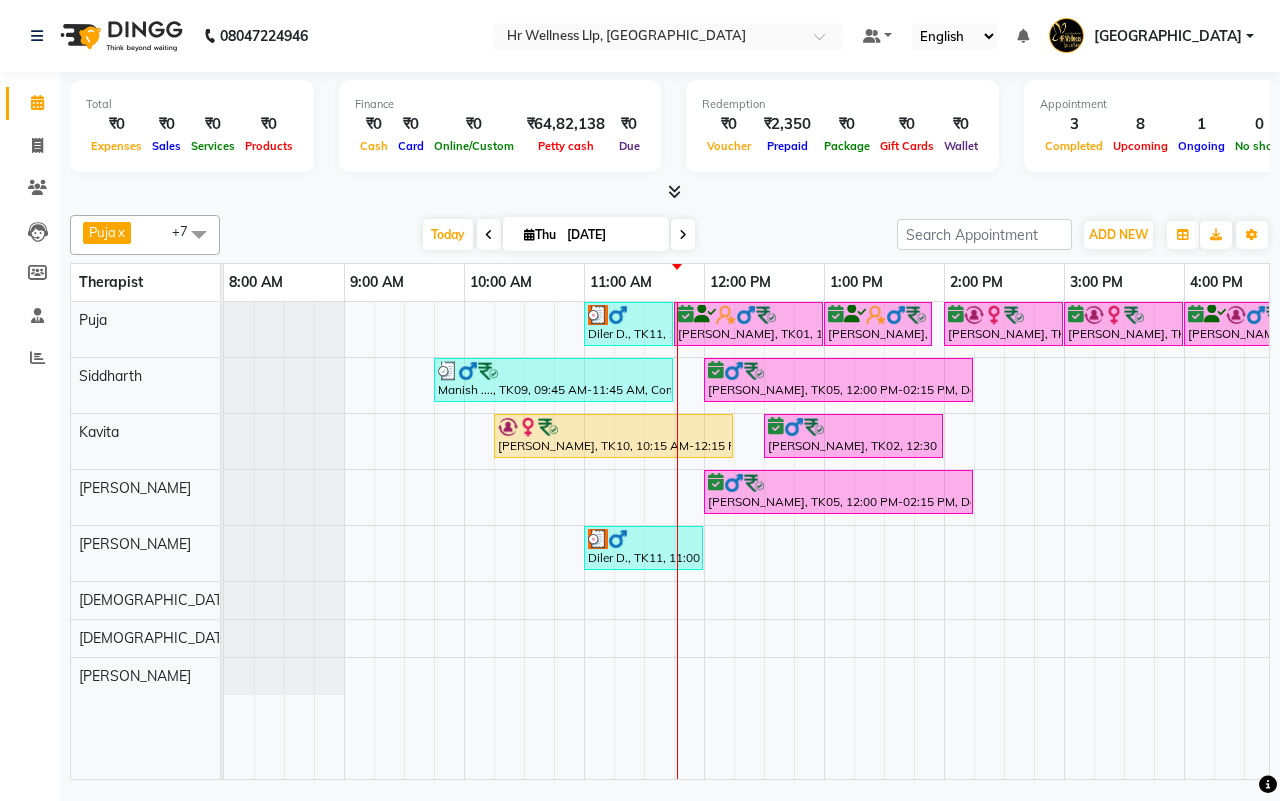 click on "Today  Thu 10-07-2025" at bounding box center [558, 235] 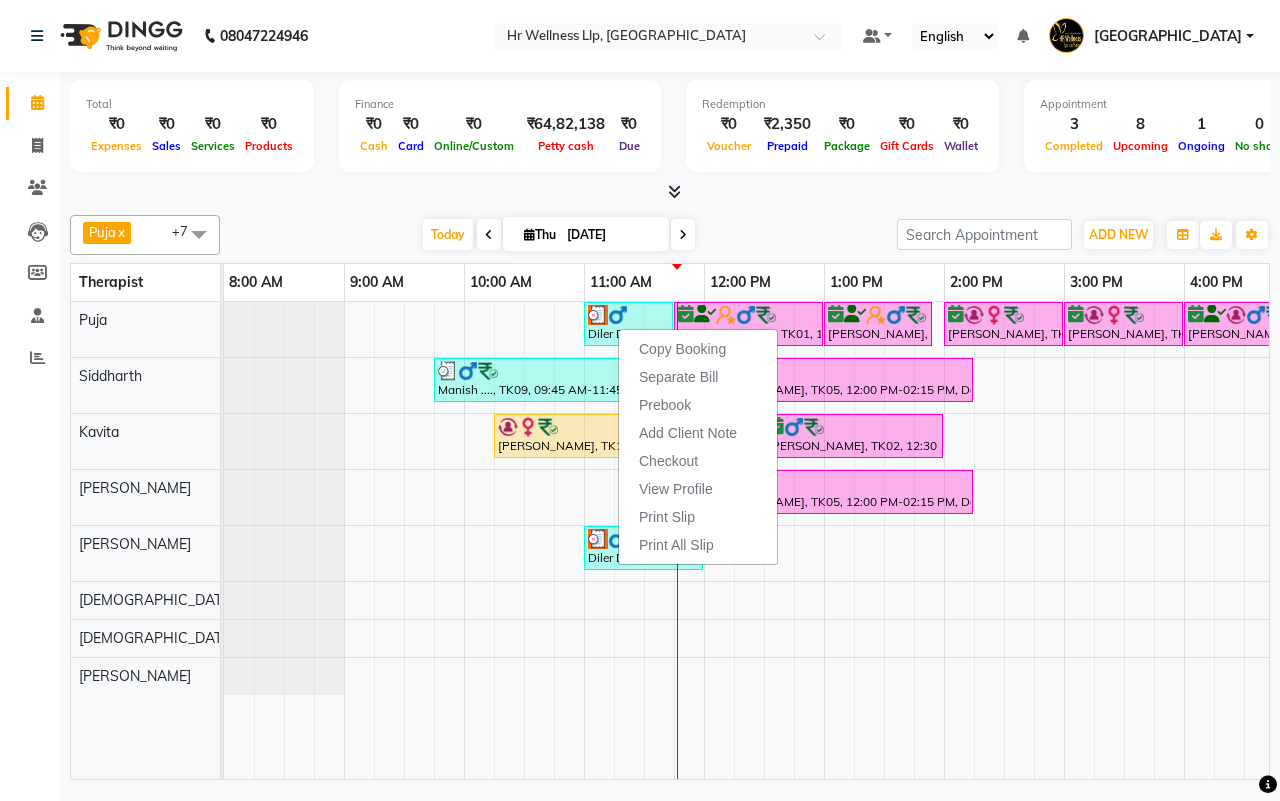 click on "Today  Thu 10-07-2025" at bounding box center (558, 235) 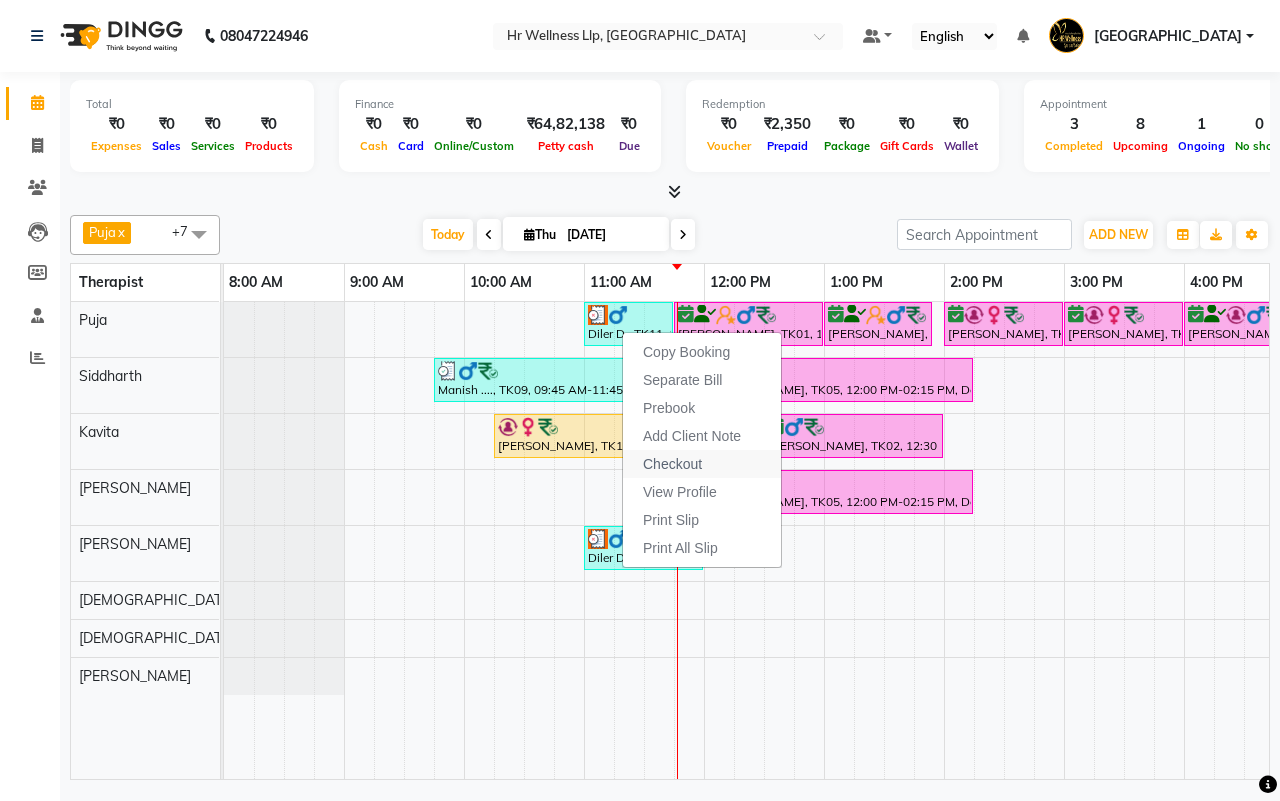 click on "Checkout" at bounding box center [702, 464] 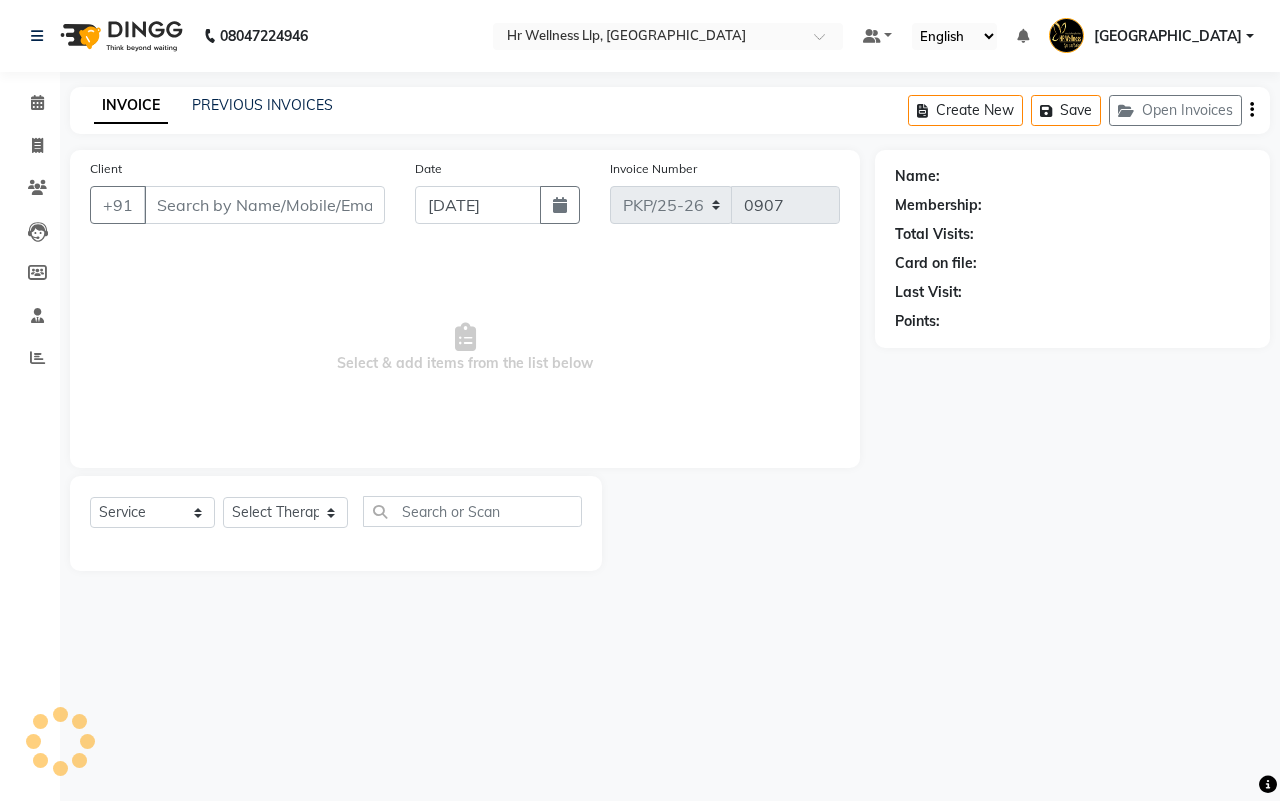 type on "9158882506" 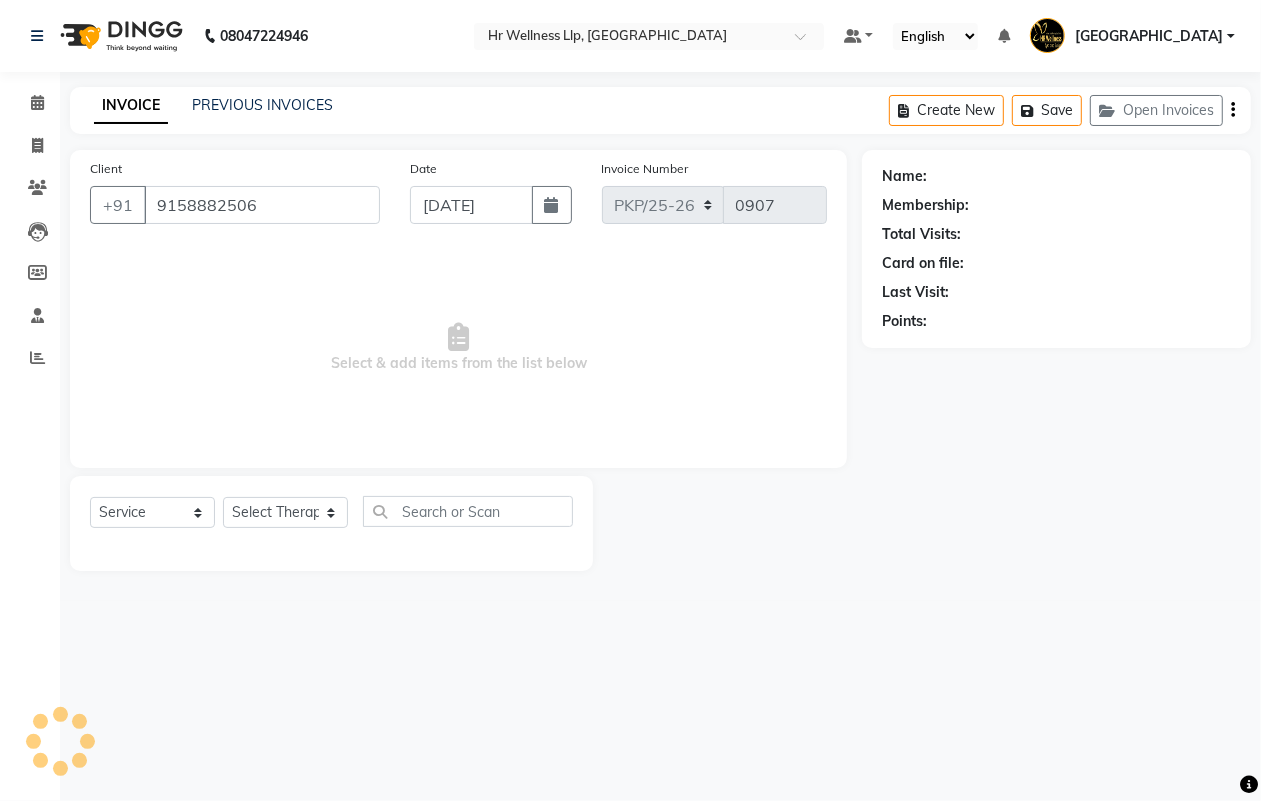 select on "85703" 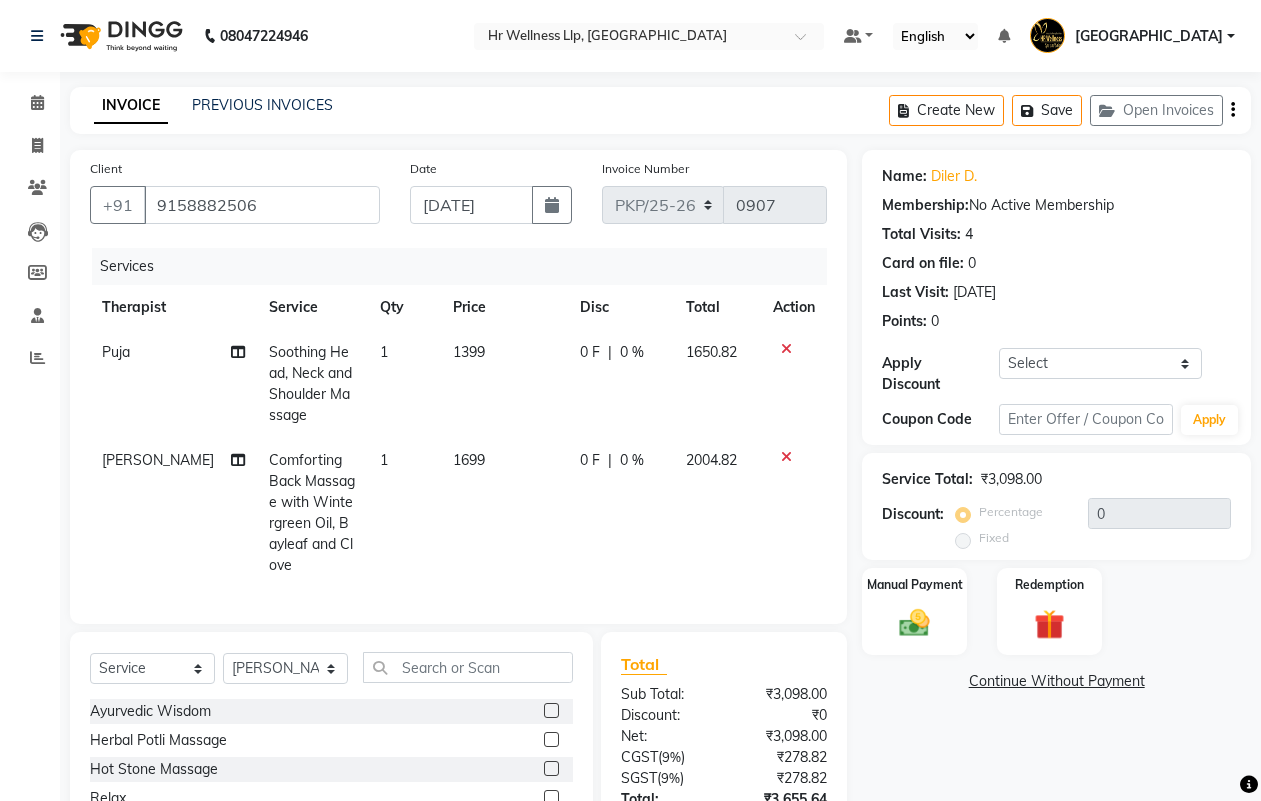 select on "service" 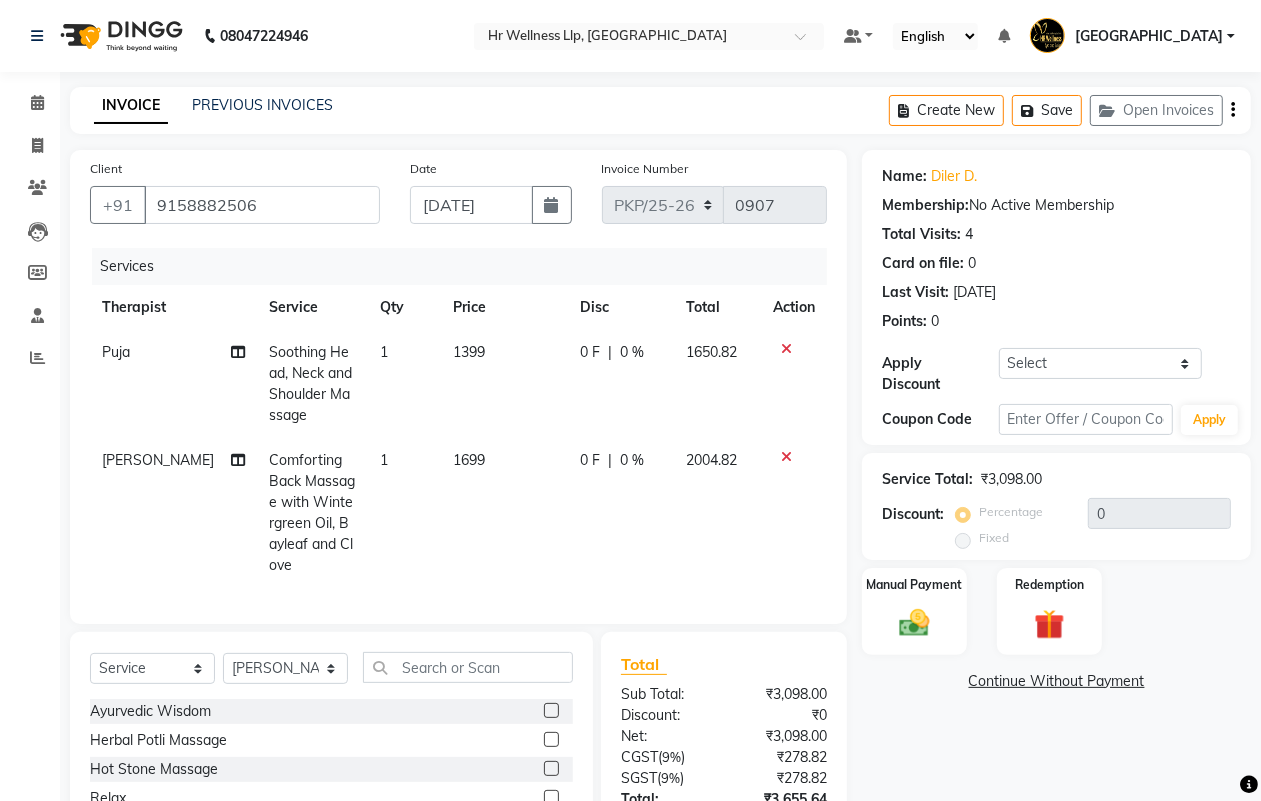 scroll, scrollTop: 0, scrollLeft: 0, axis: both 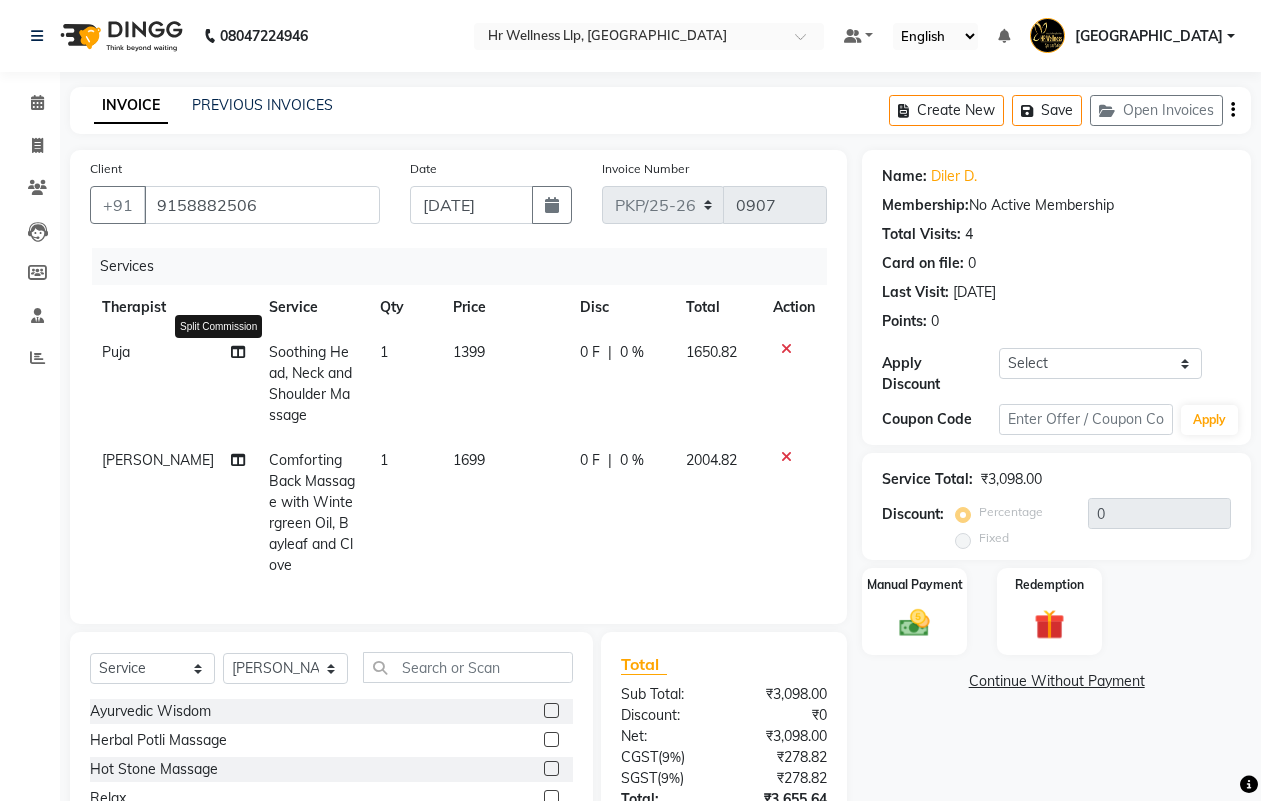 select on "service" 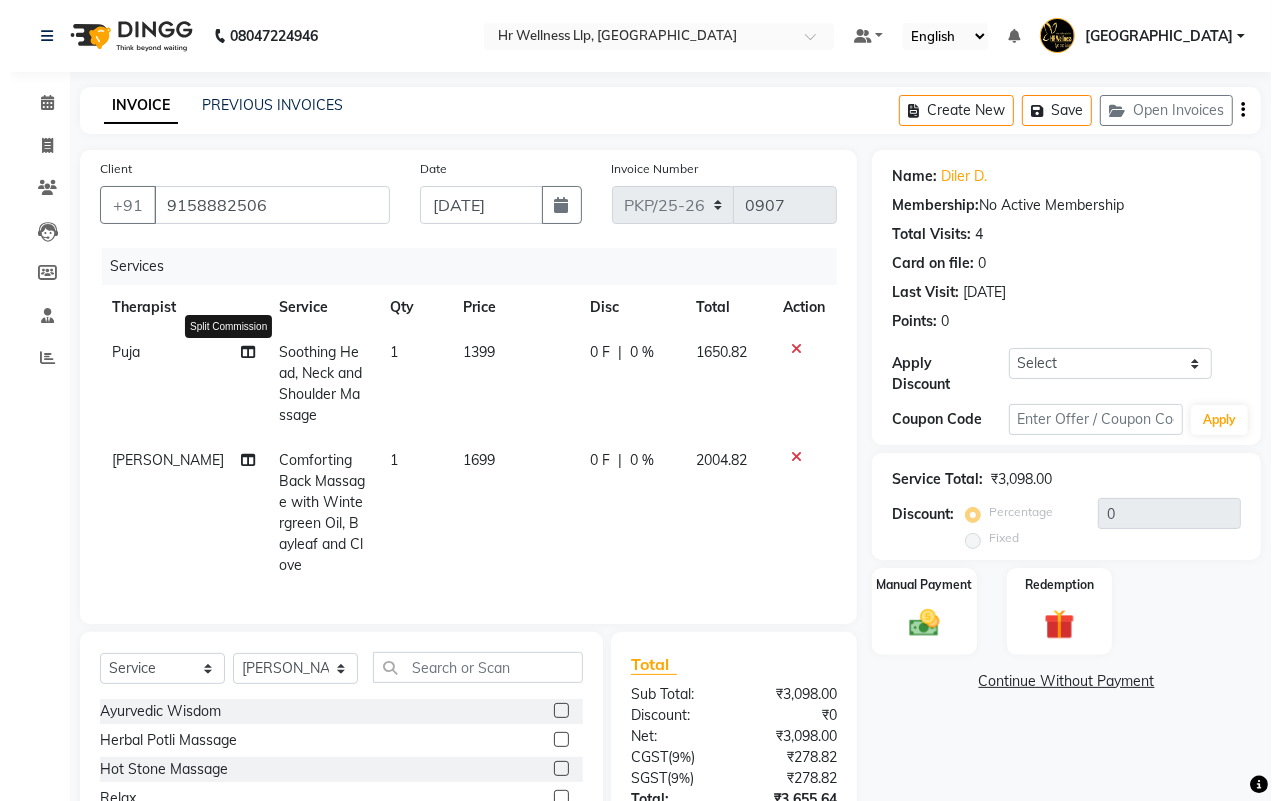 scroll, scrollTop: 0, scrollLeft: 0, axis: both 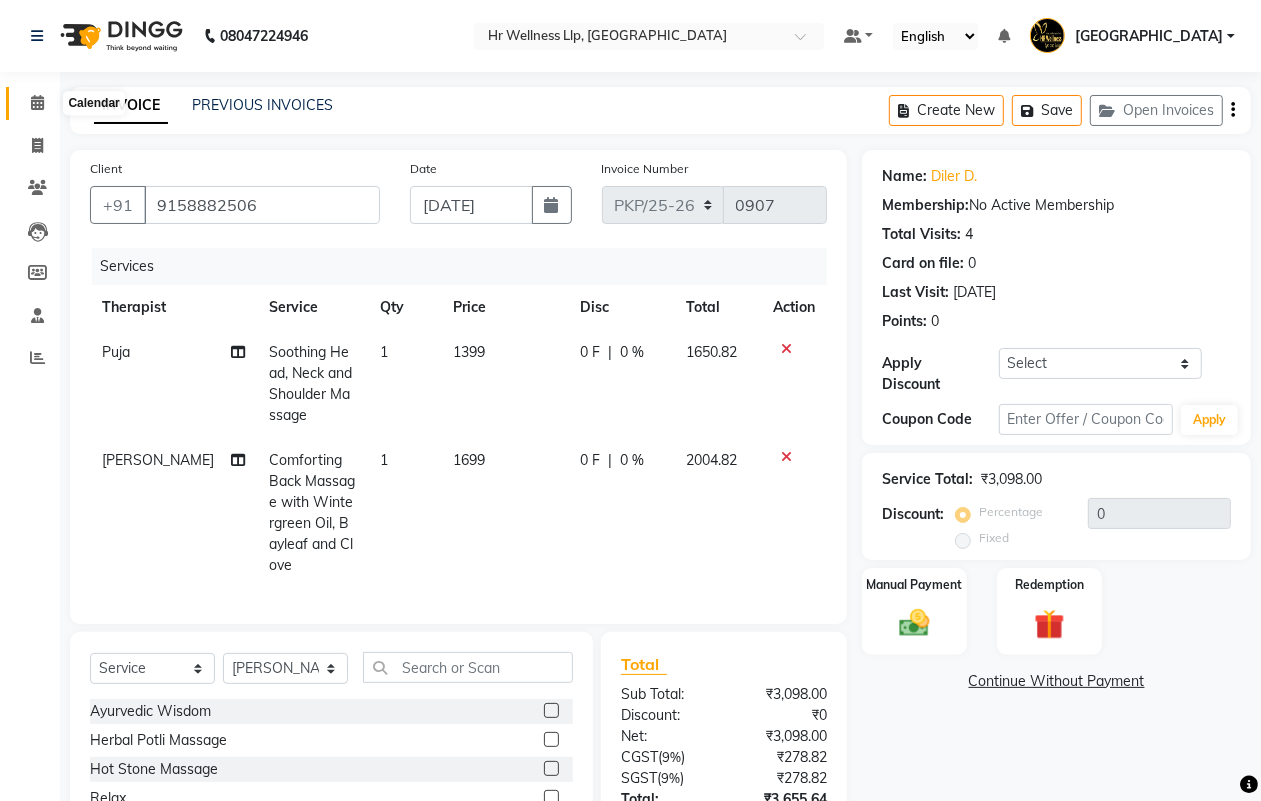 click 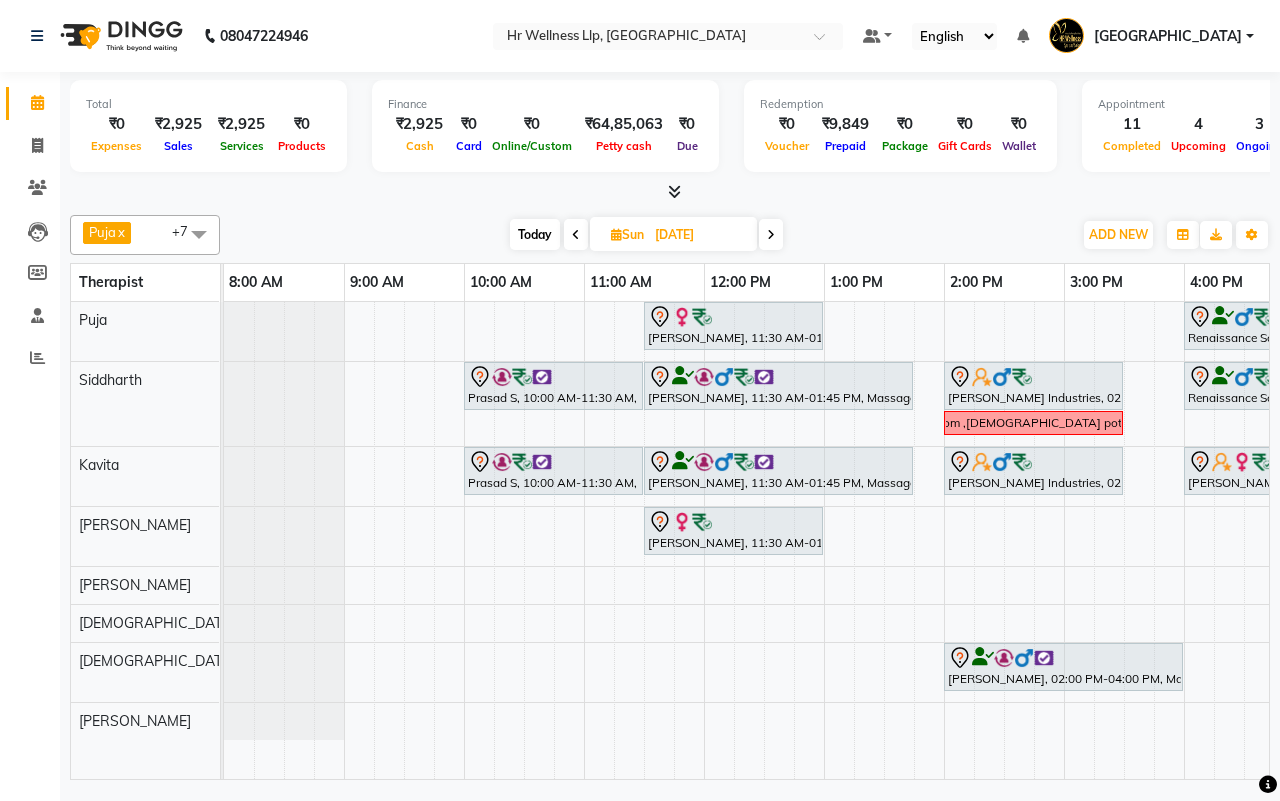 click on "Today" at bounding box center [535, 234] 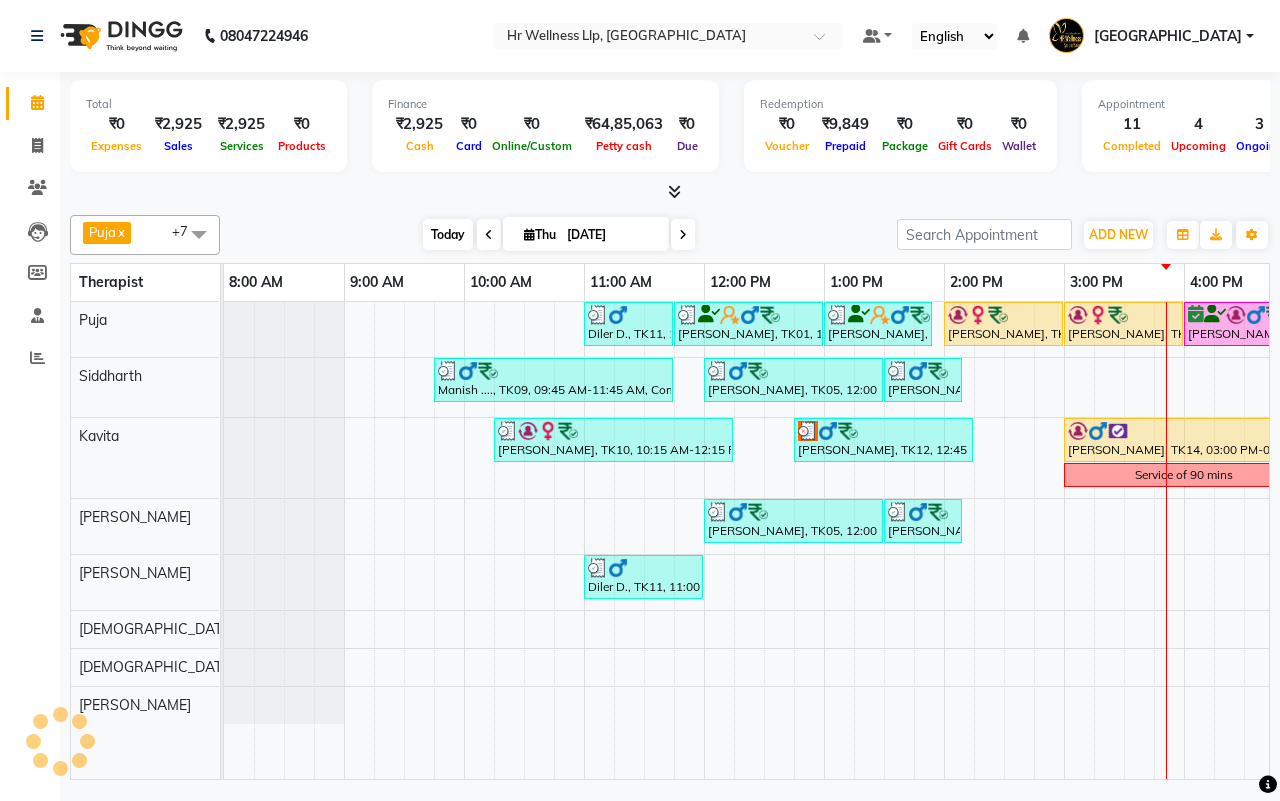 scroll, scrollTop: 0, scrollLeft: 515, axis: horizontal 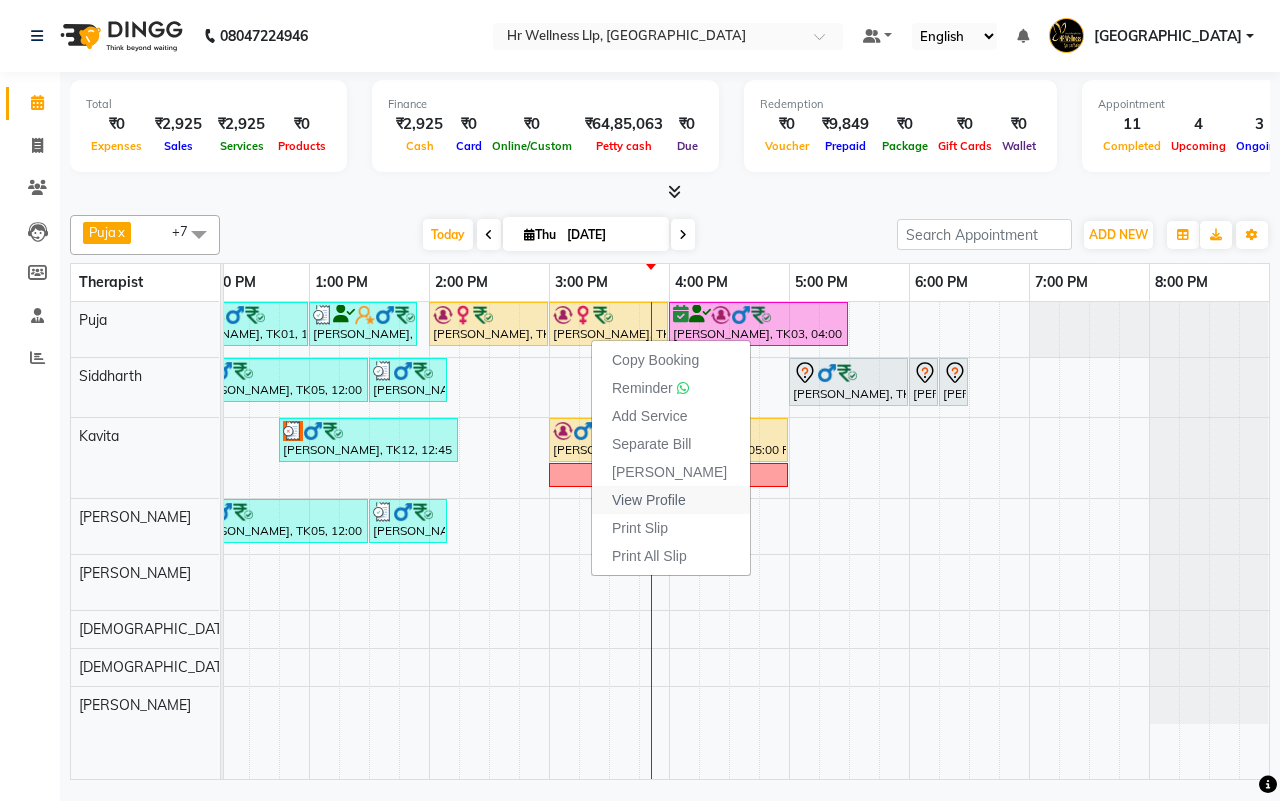 click on "View Profile" at bounding box center (649, 500) 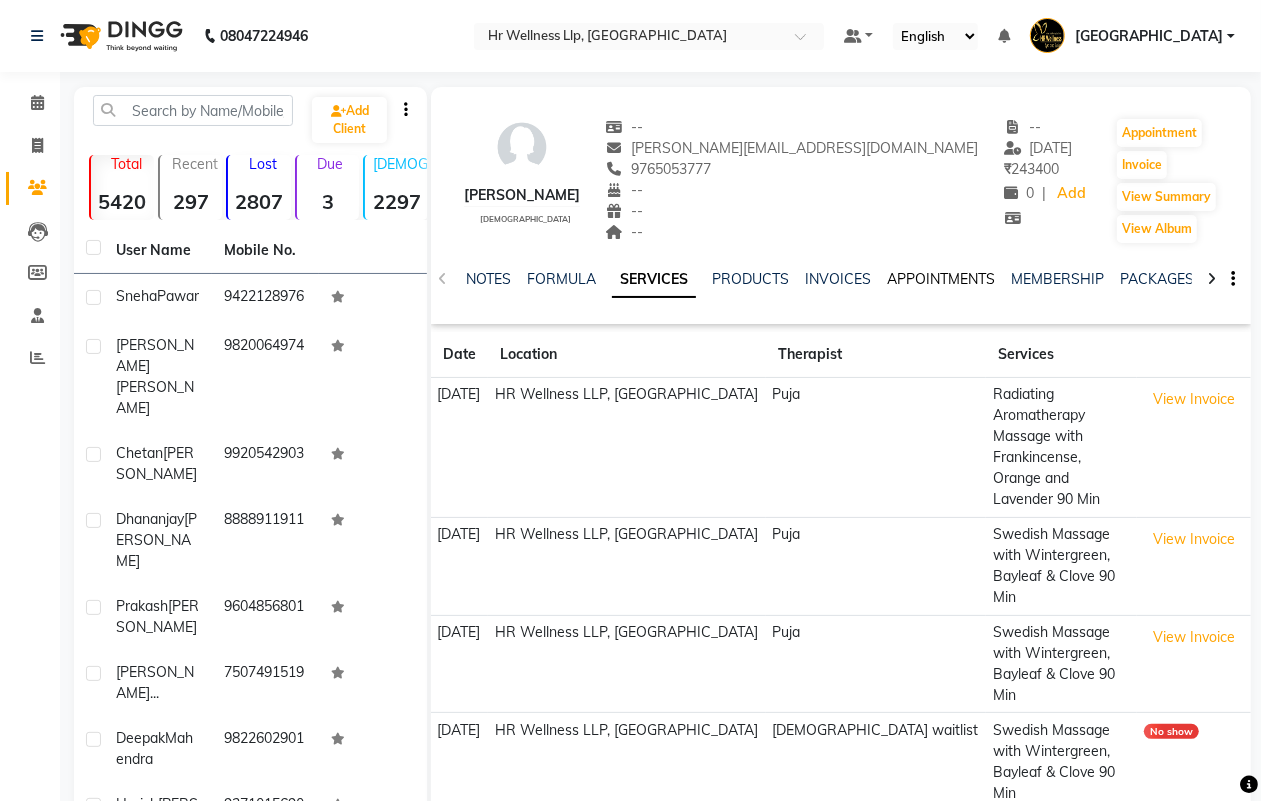 click on "APPOINTMENTS" 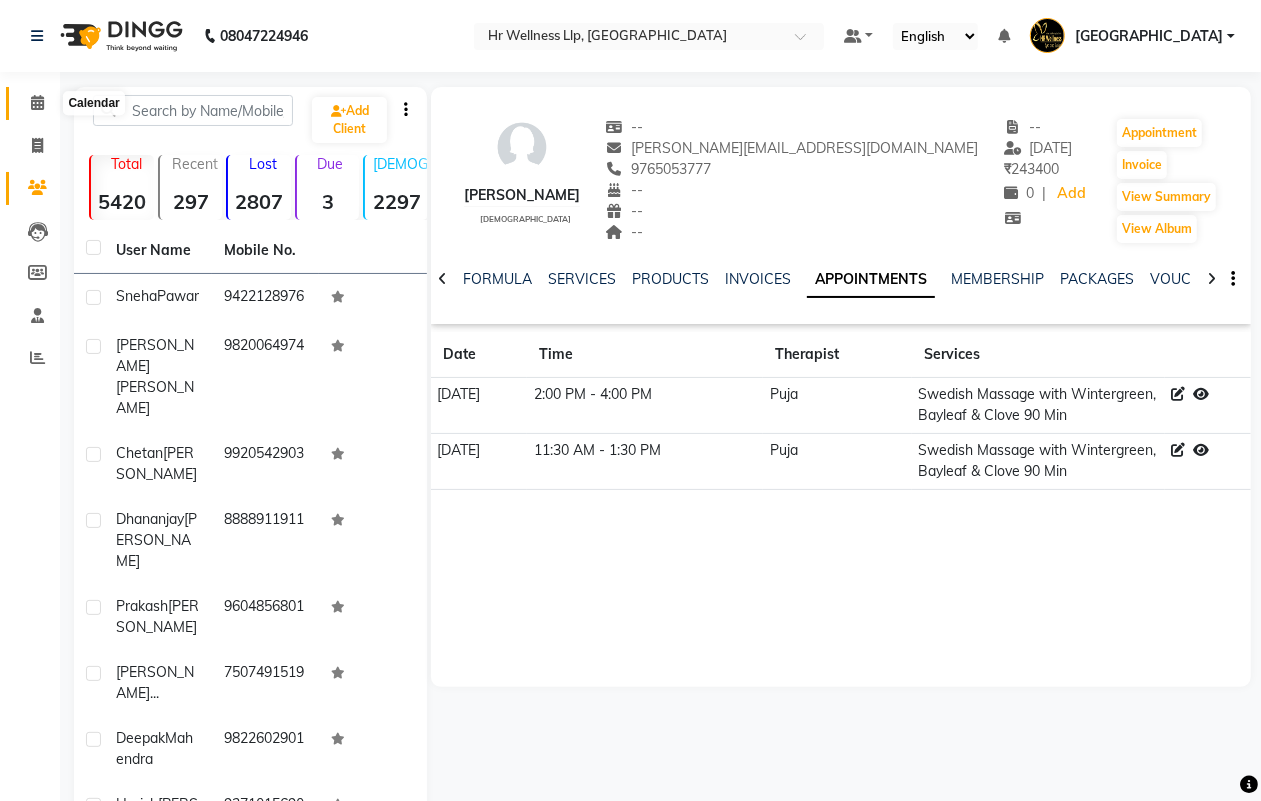 click 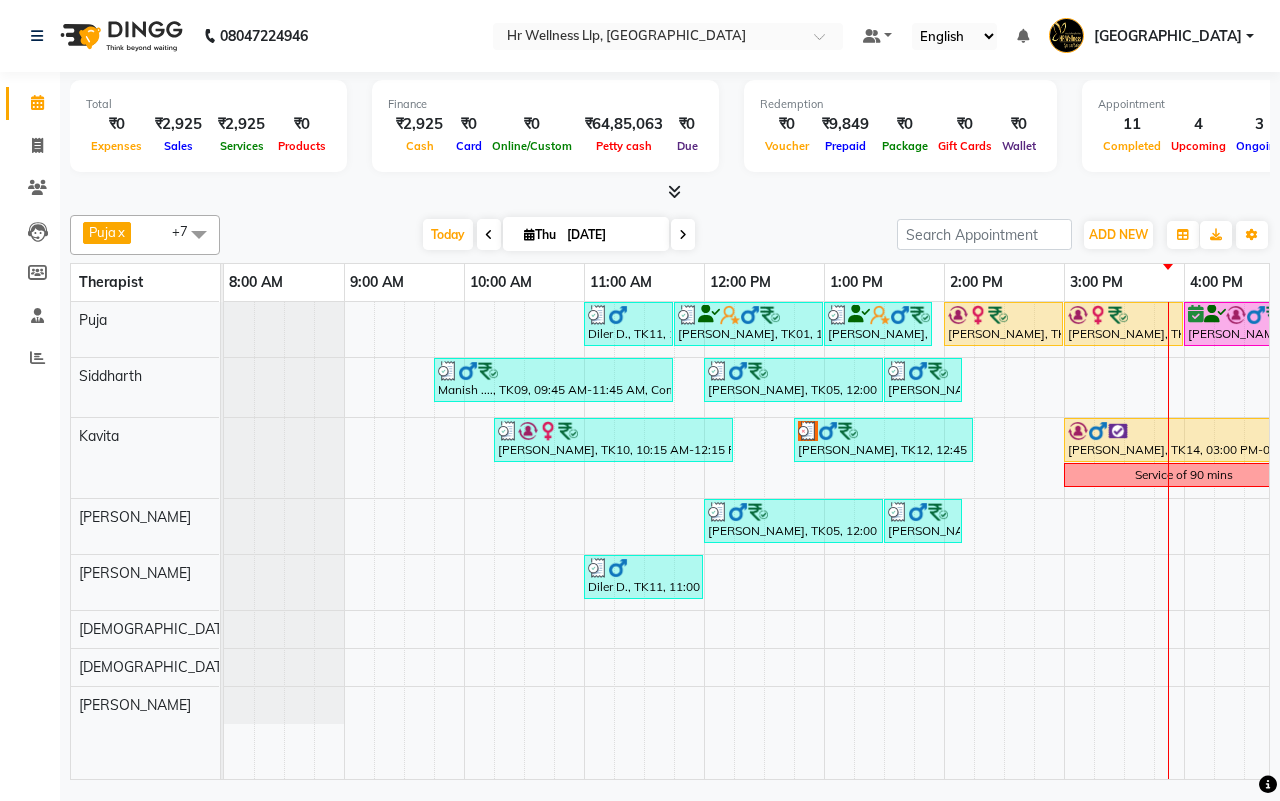 click at bounding box center (683, 235) 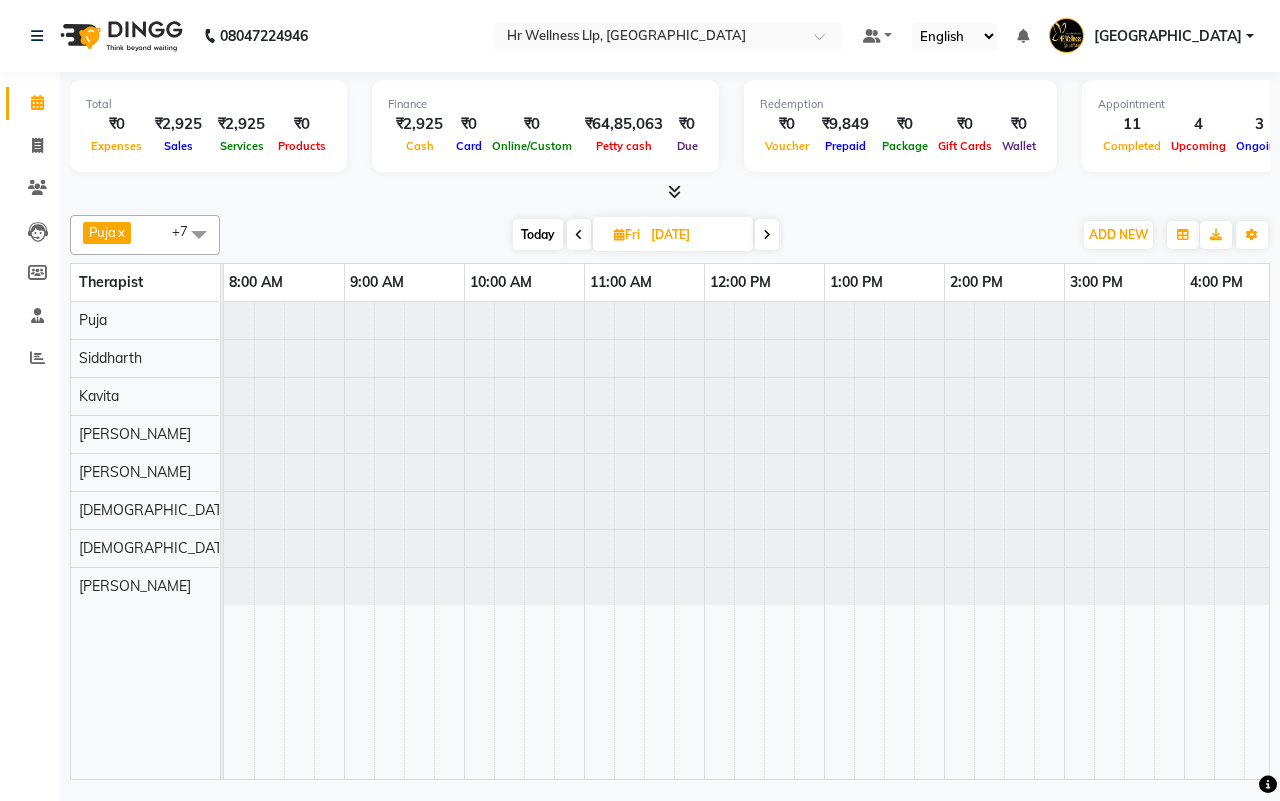scroll, scrollTop: 0, scrollLeft: 515, axis: horizontal 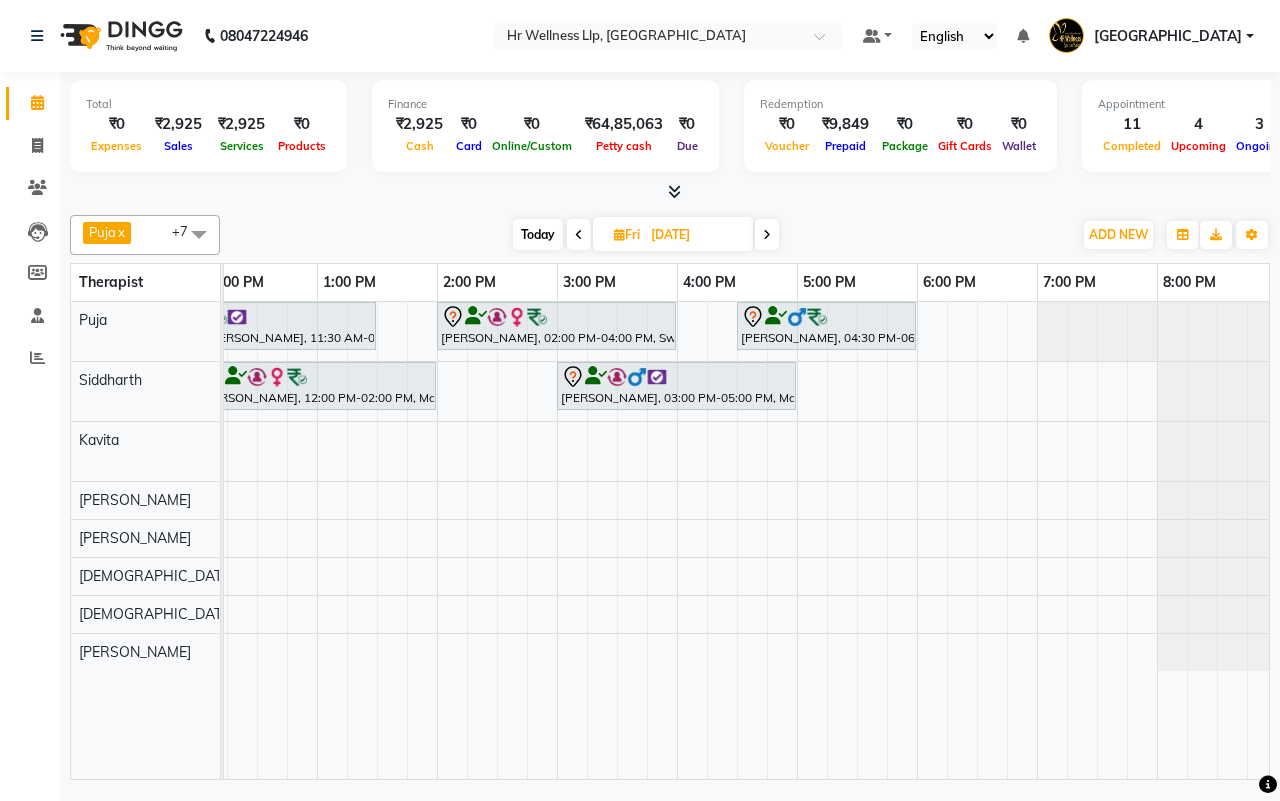 click at bounding box center (767, 235) 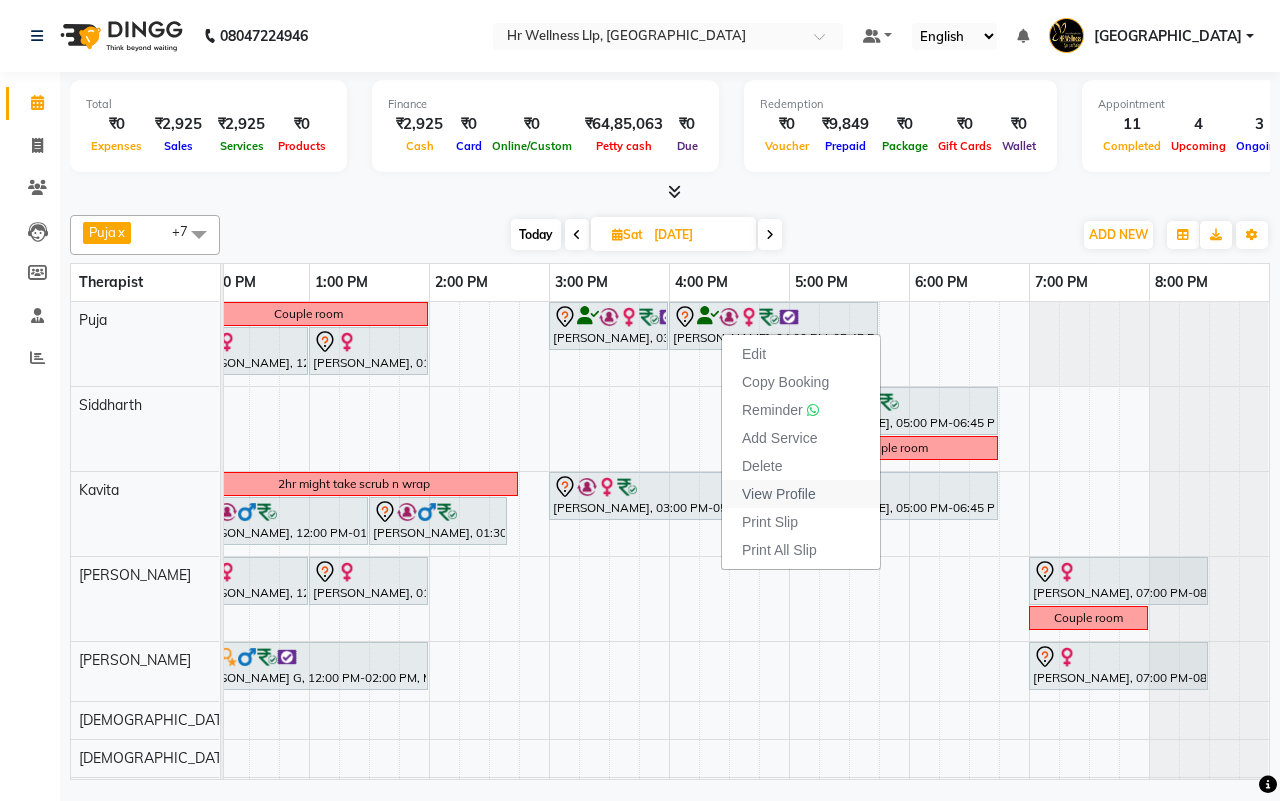click on "View Profile" at bounding box center [779, 494] 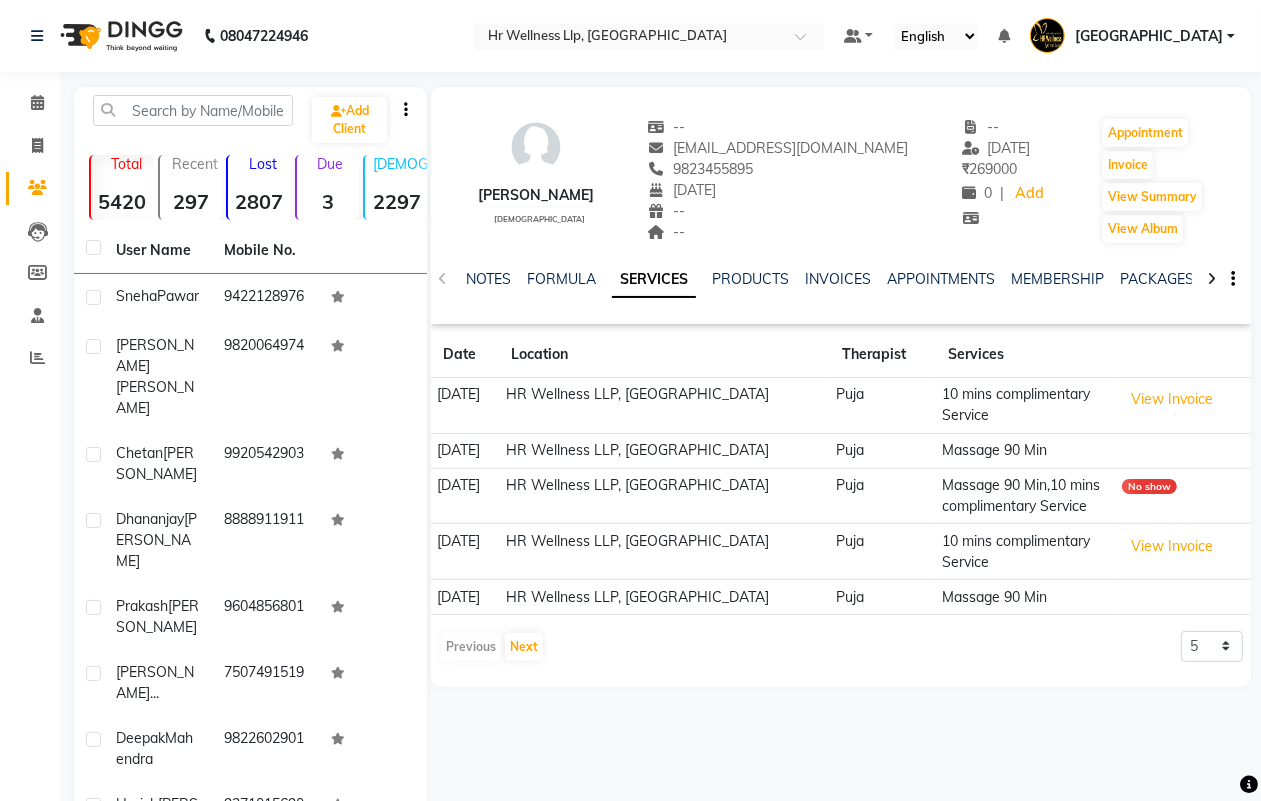 click 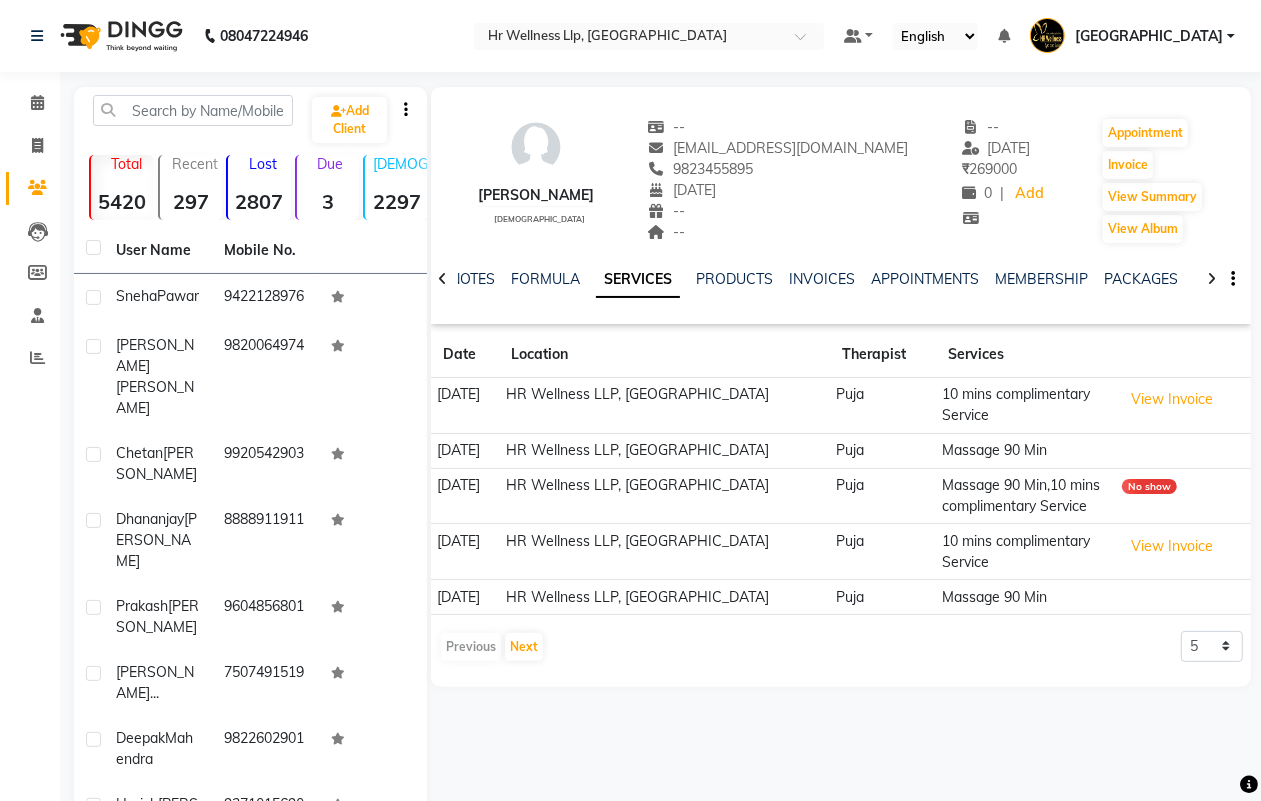 click 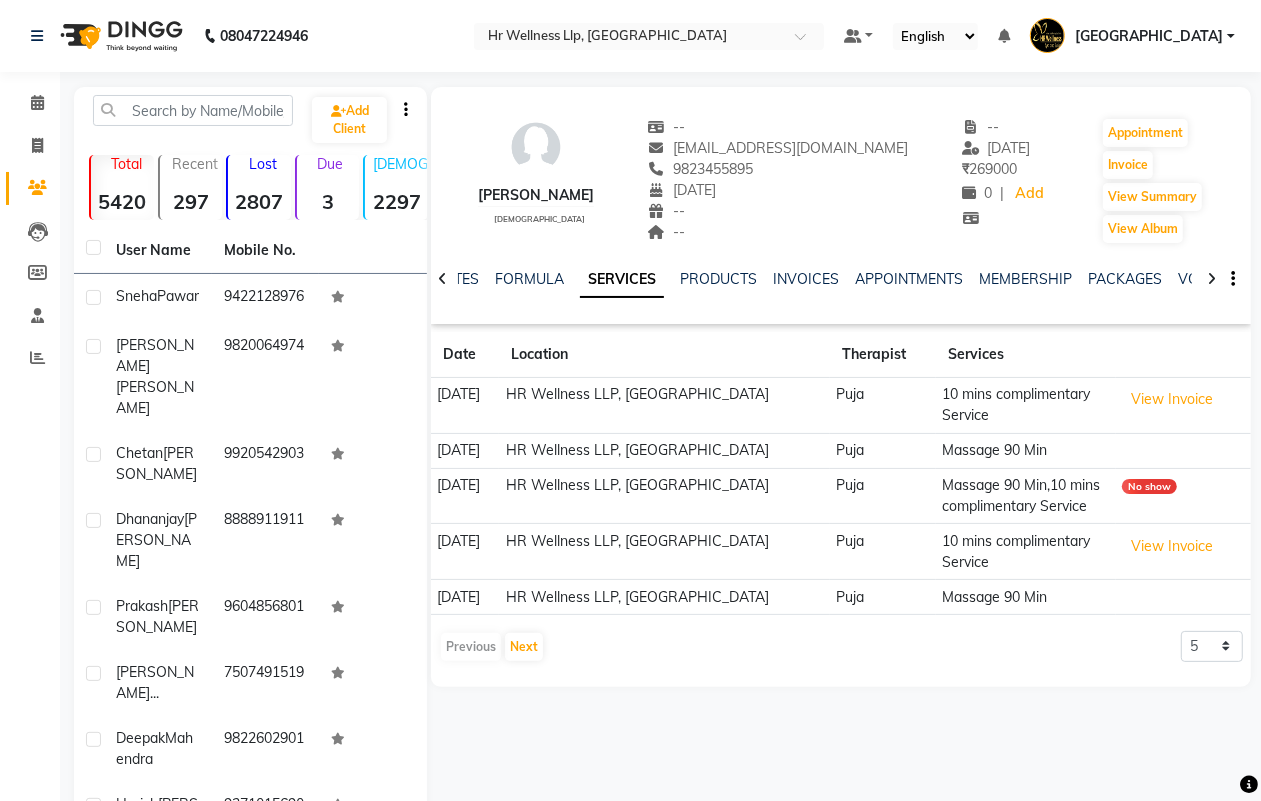 click 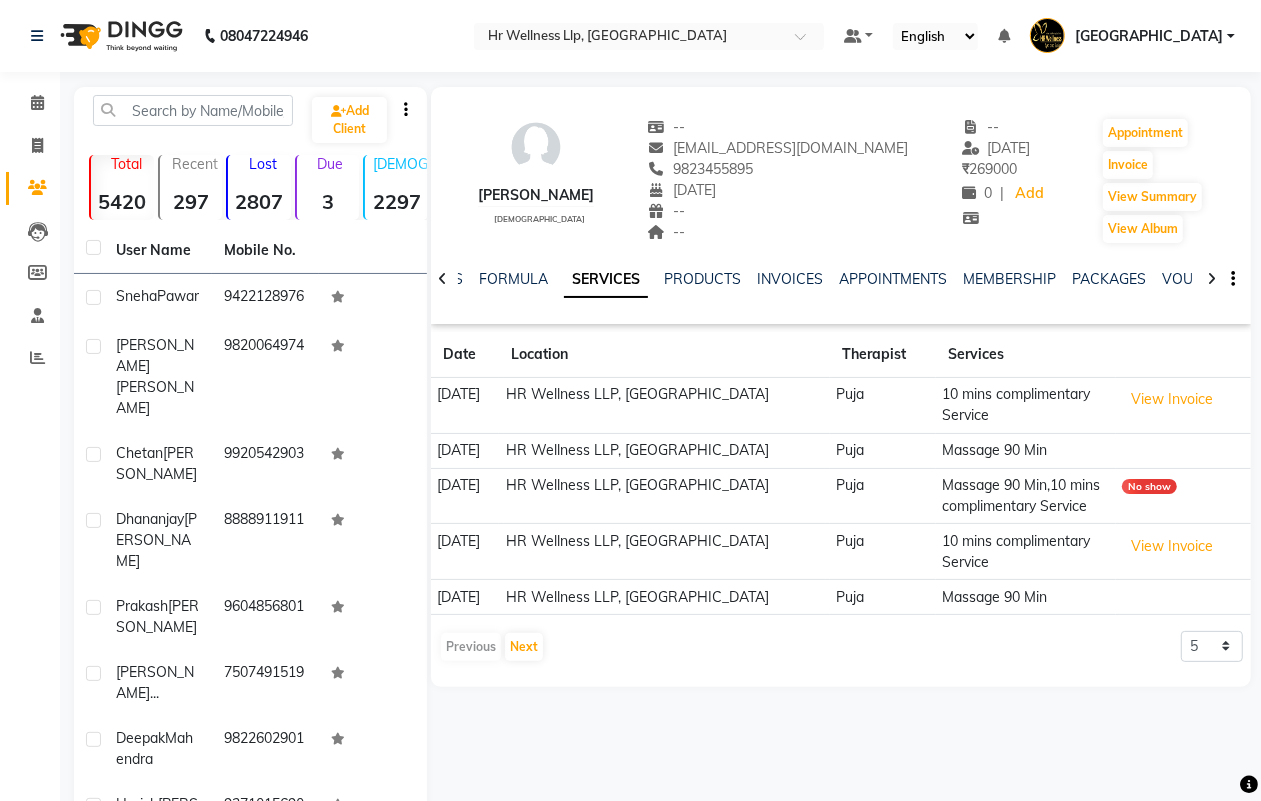 click 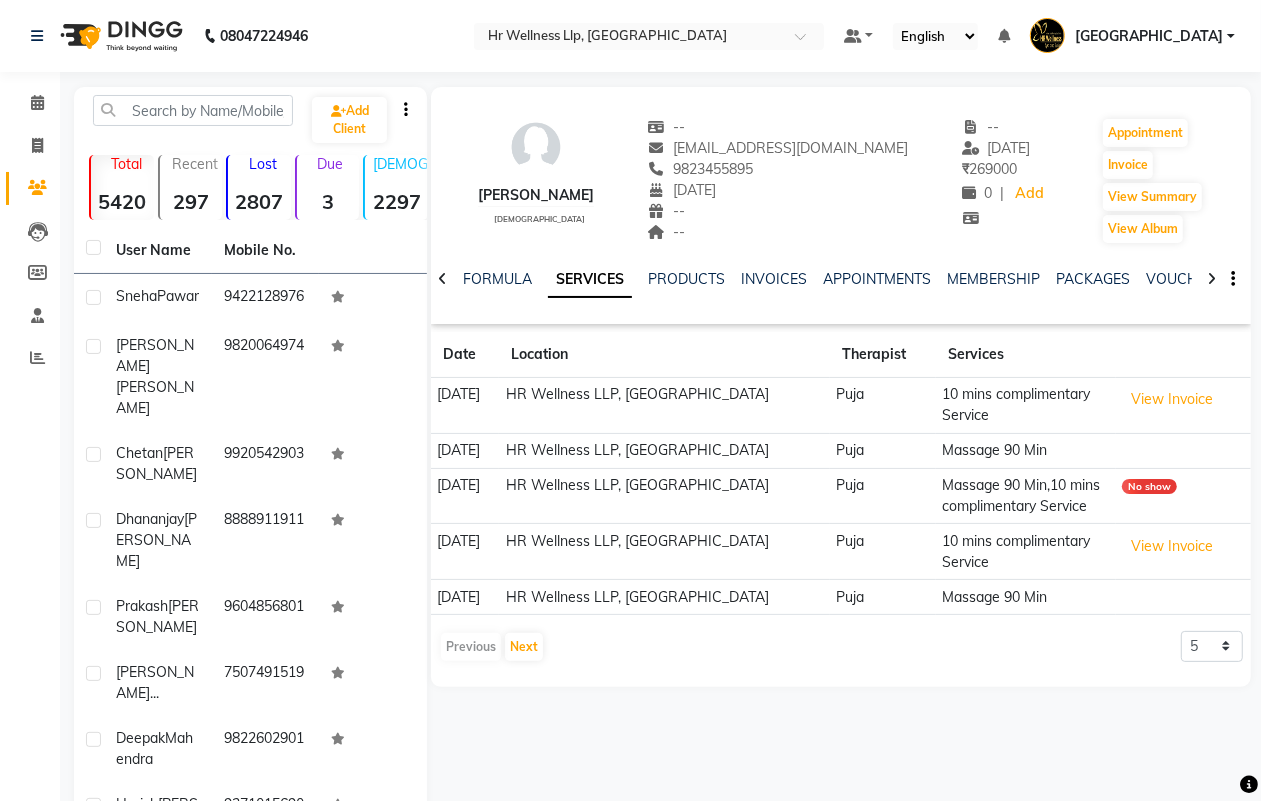 click 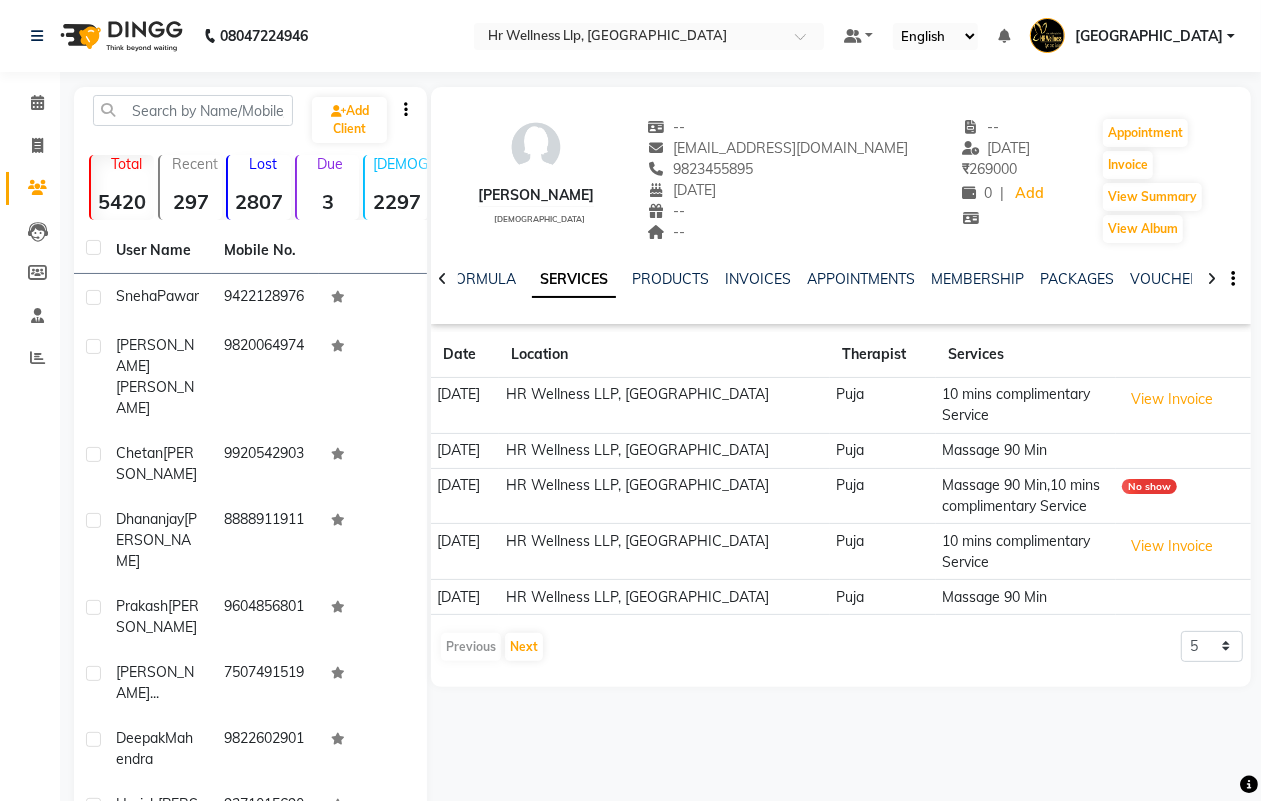 click 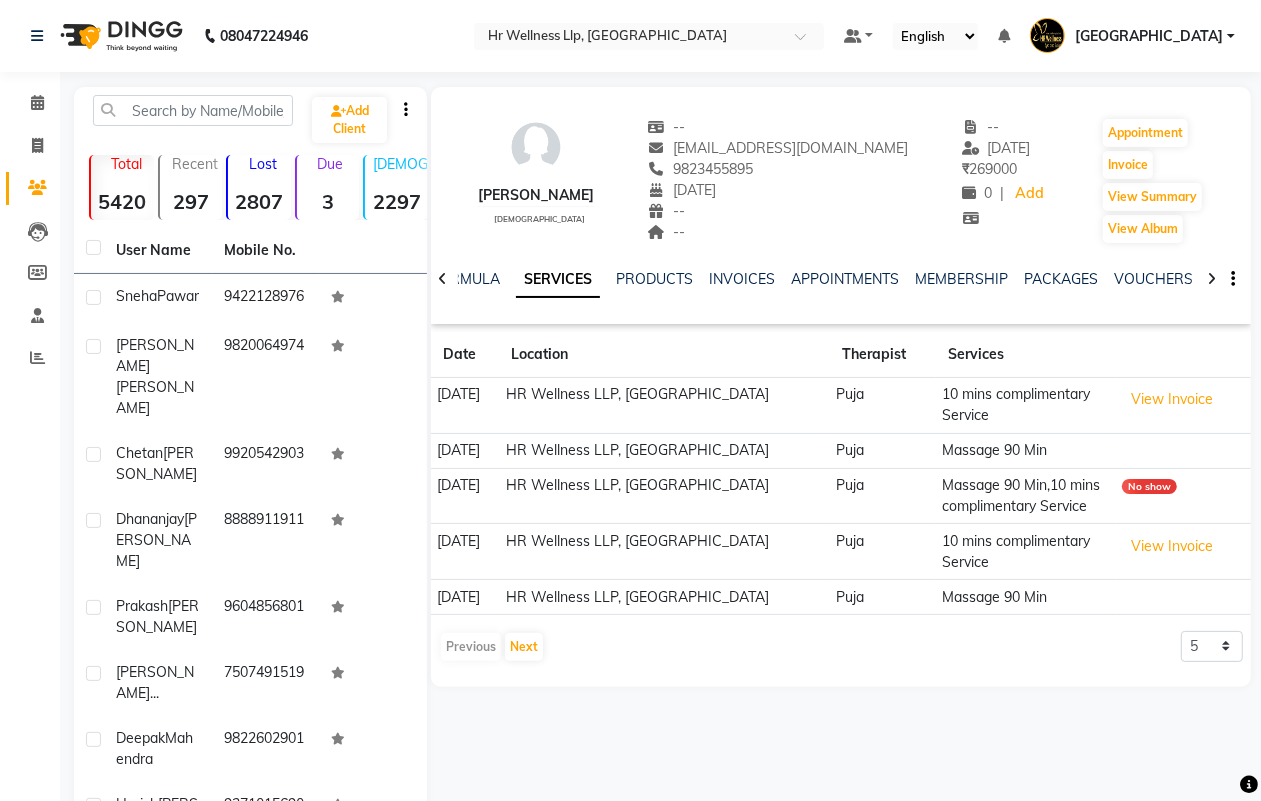click 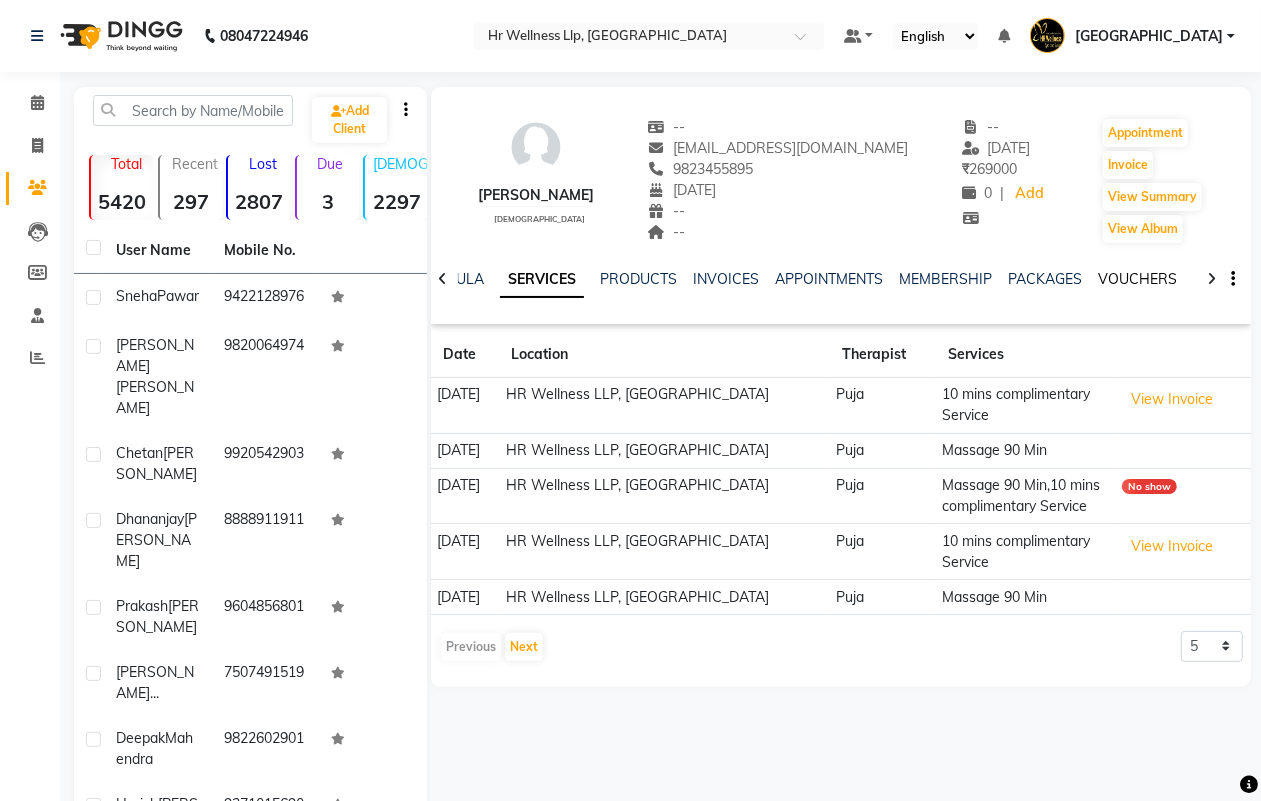 click on "VOUCHERS" 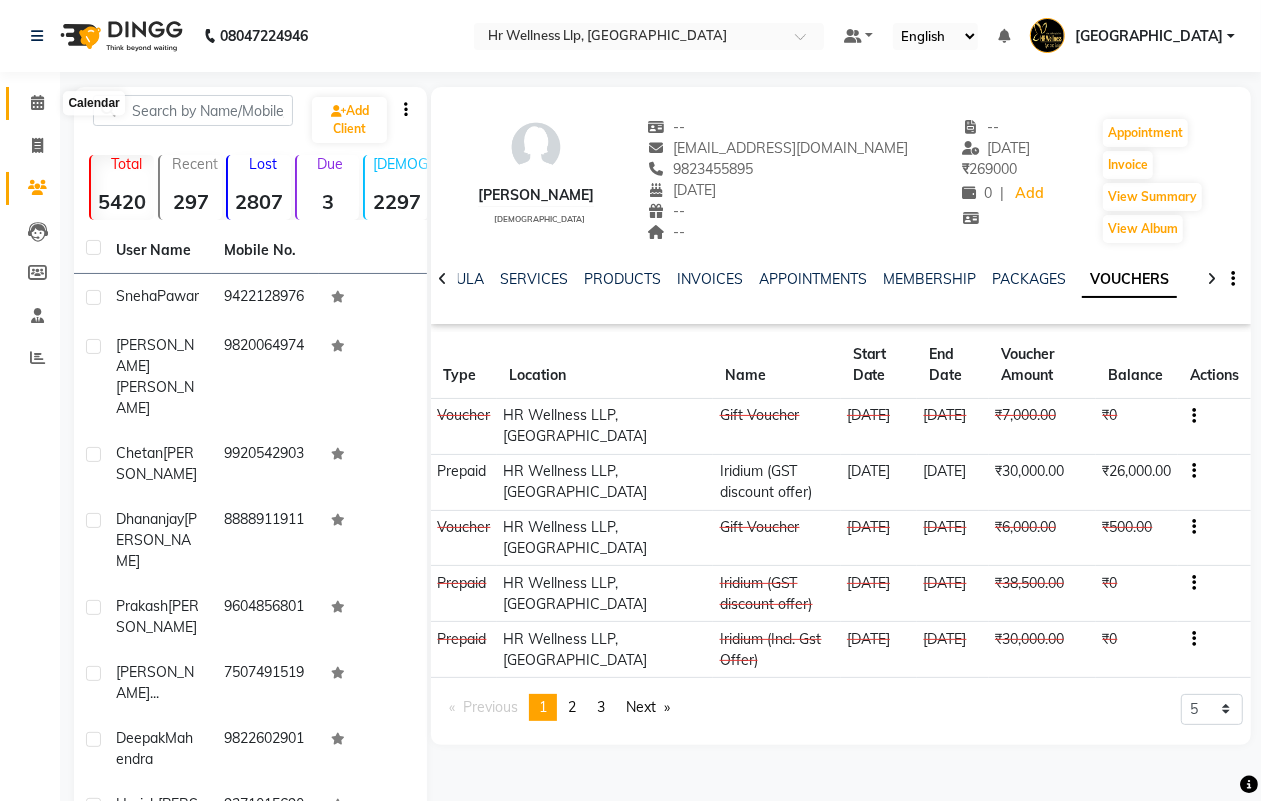 click 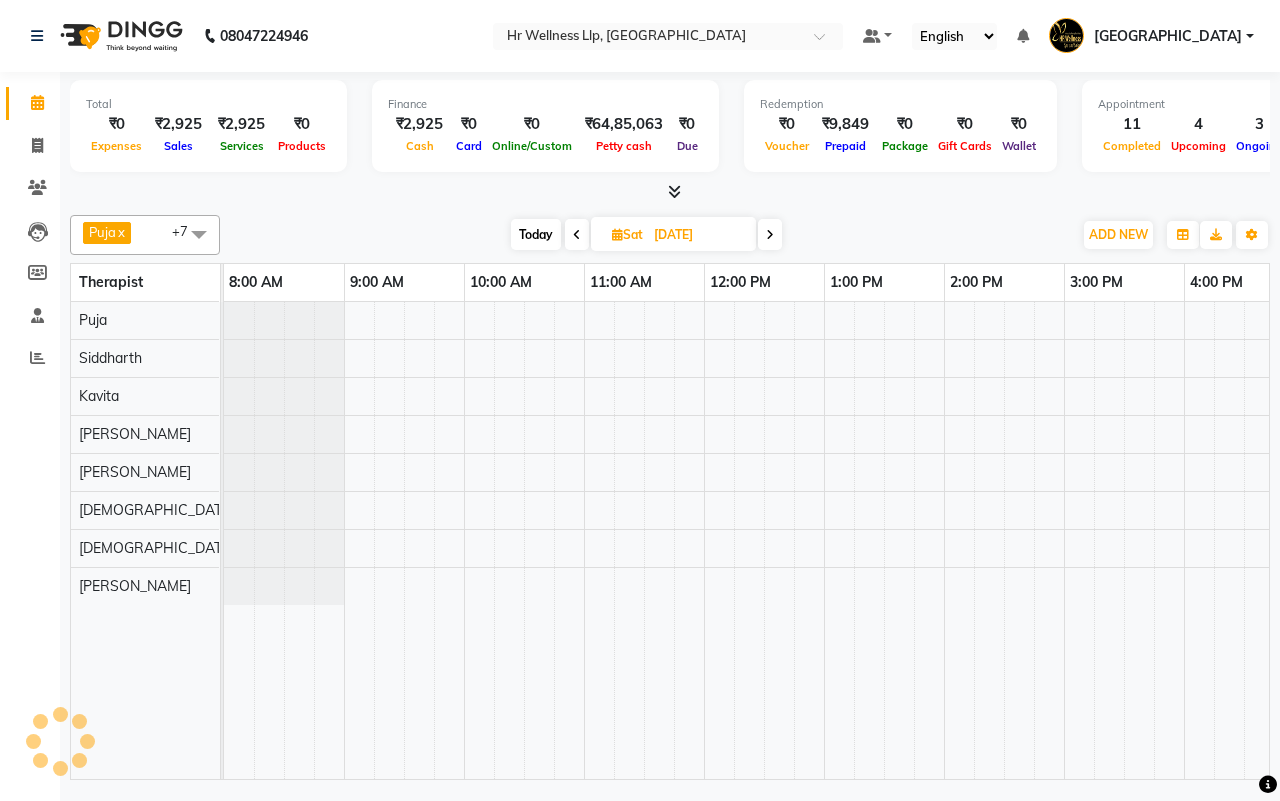 scroll, scrollTop: 0, scrollLeft: 0, axis: both 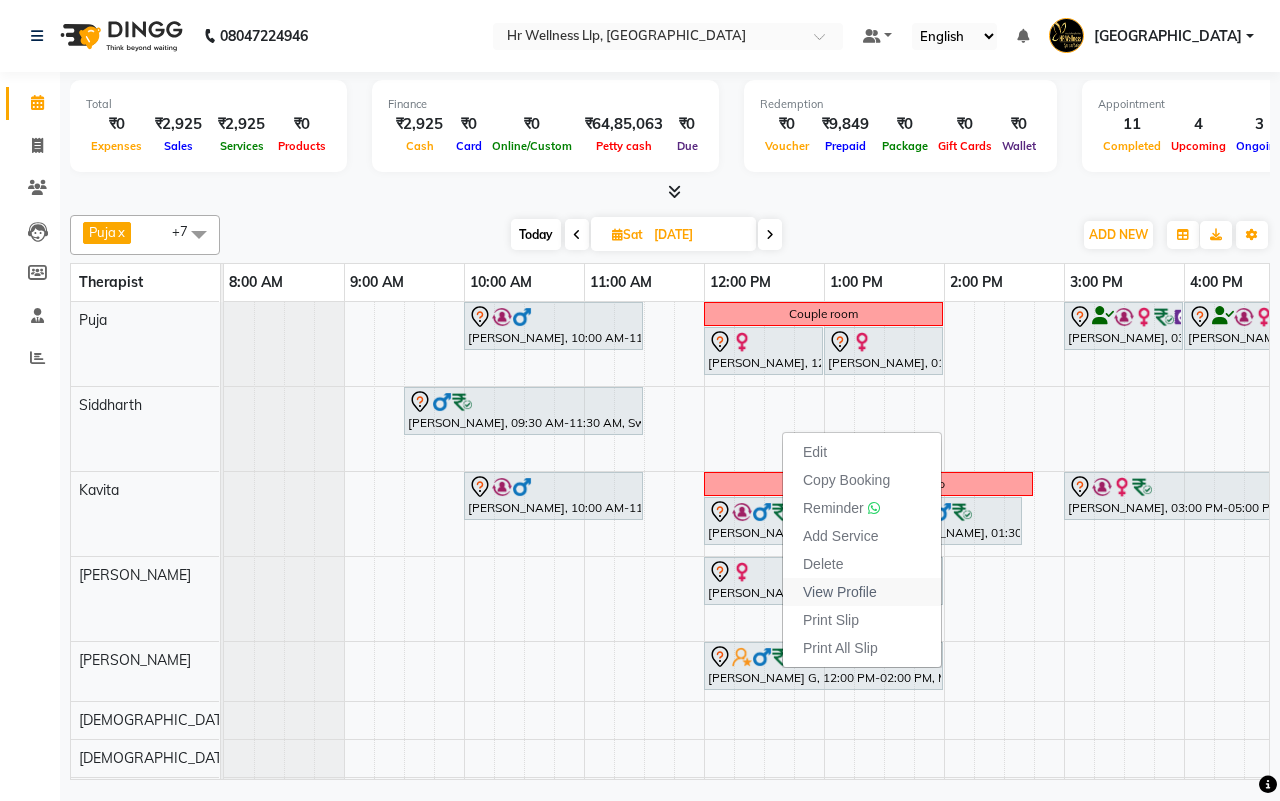 click on "View Profile" at bounding box center [840, 592] 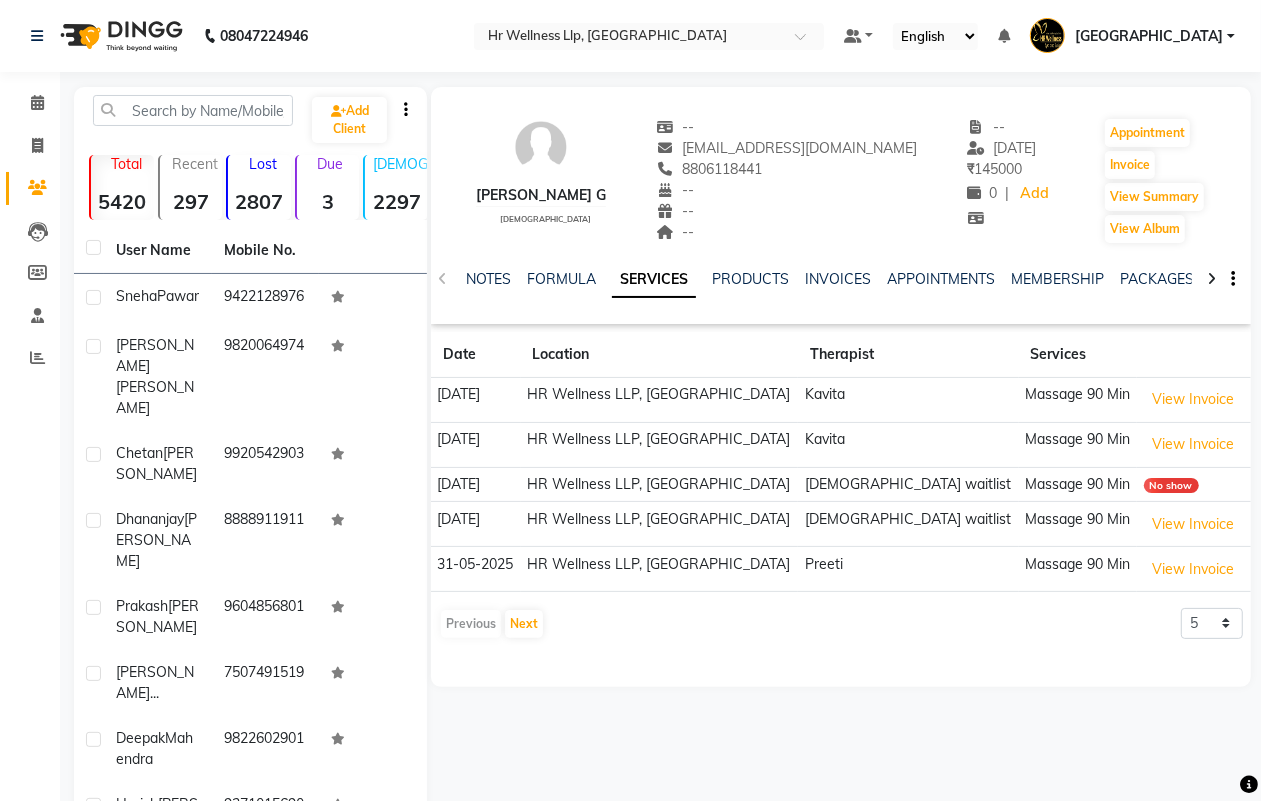 click 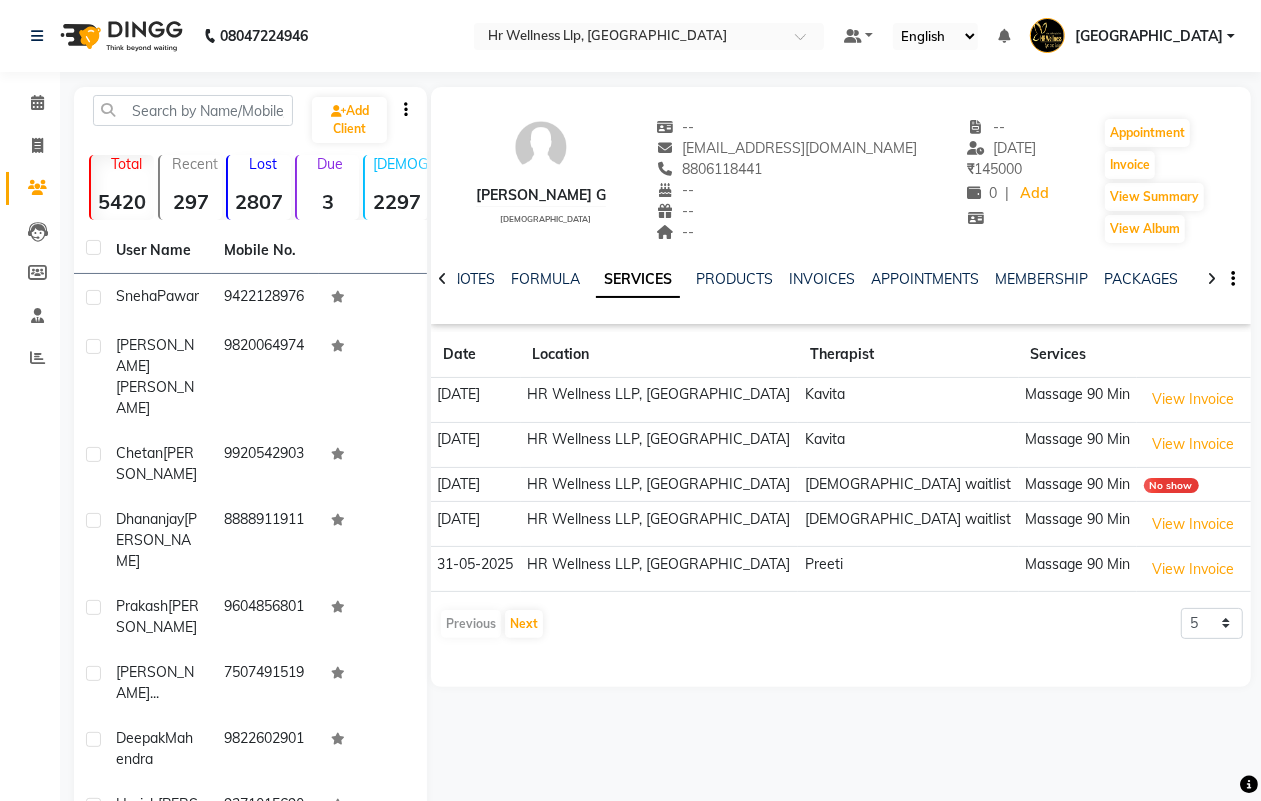click 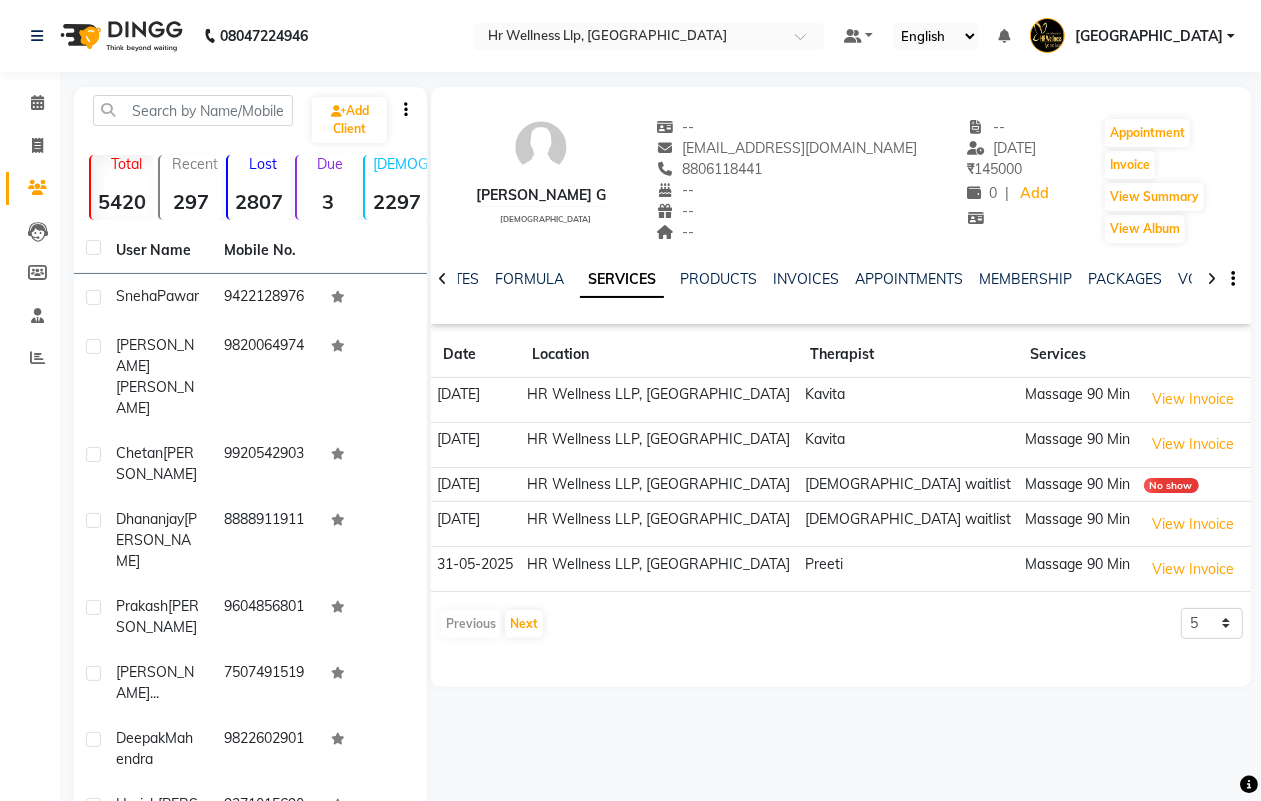 click 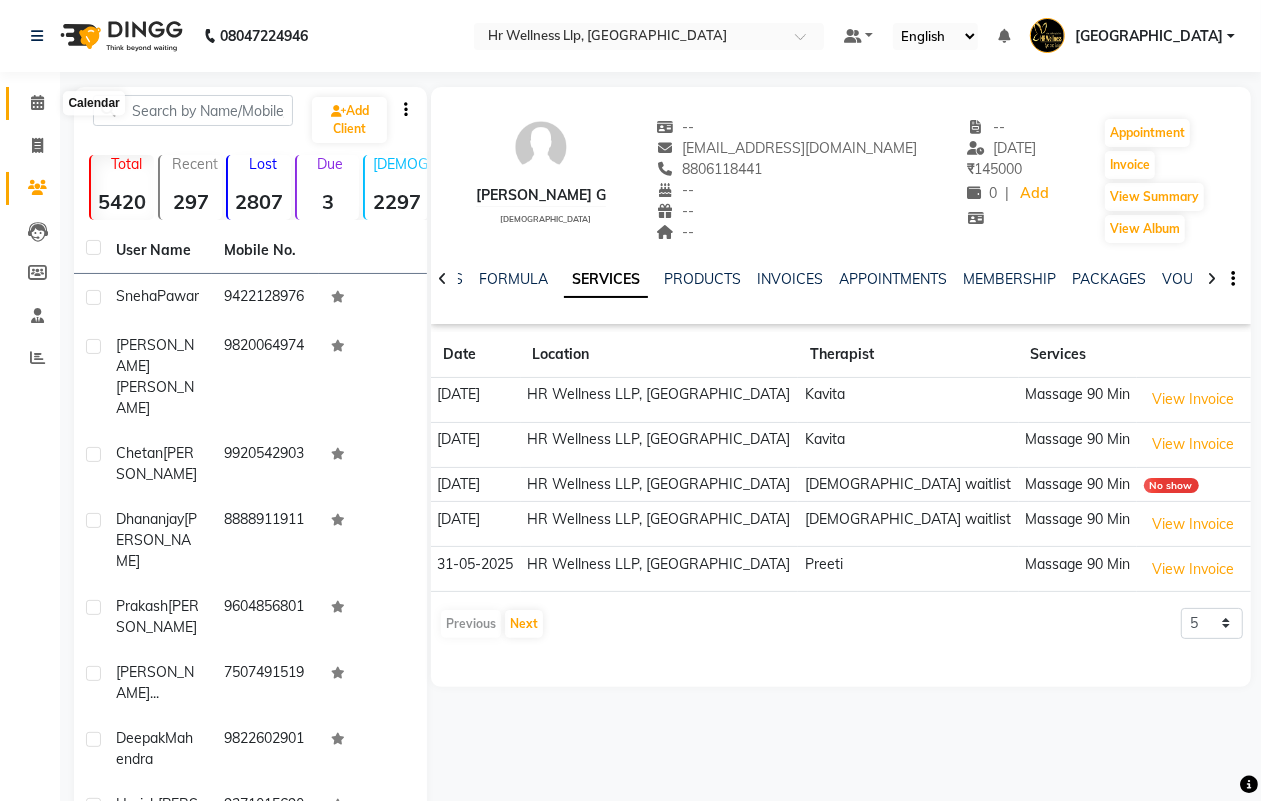 click 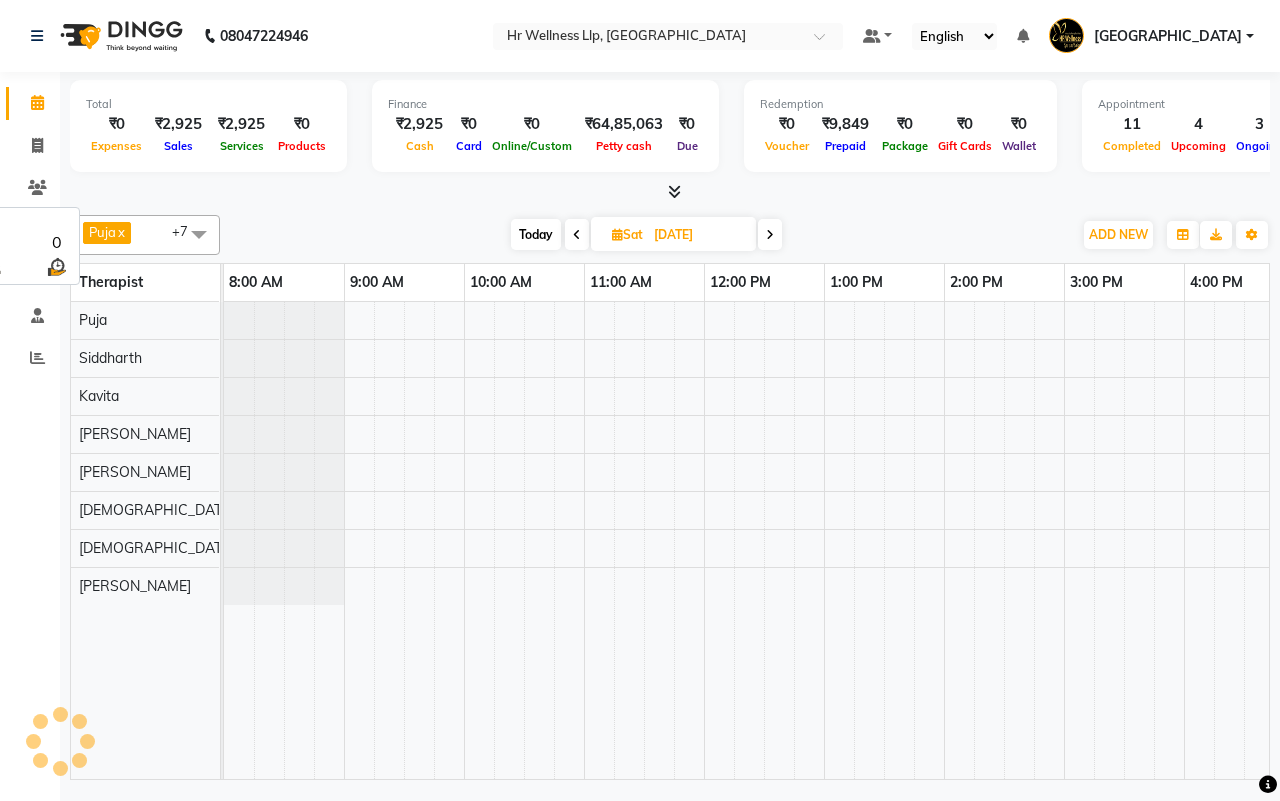 scroll, scrollTop: 0, scrollLeft: 0, axis: both 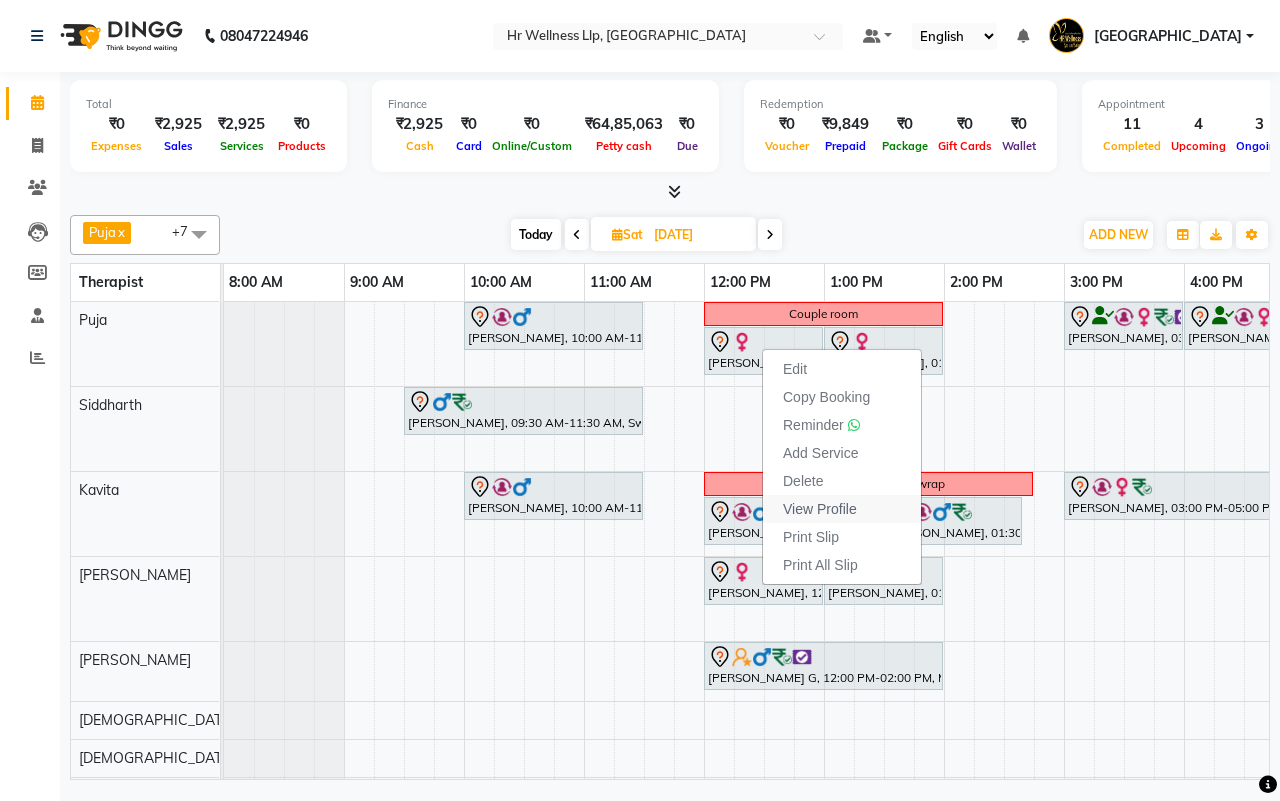 click on "View Profile" at bounding box center (820, 509) 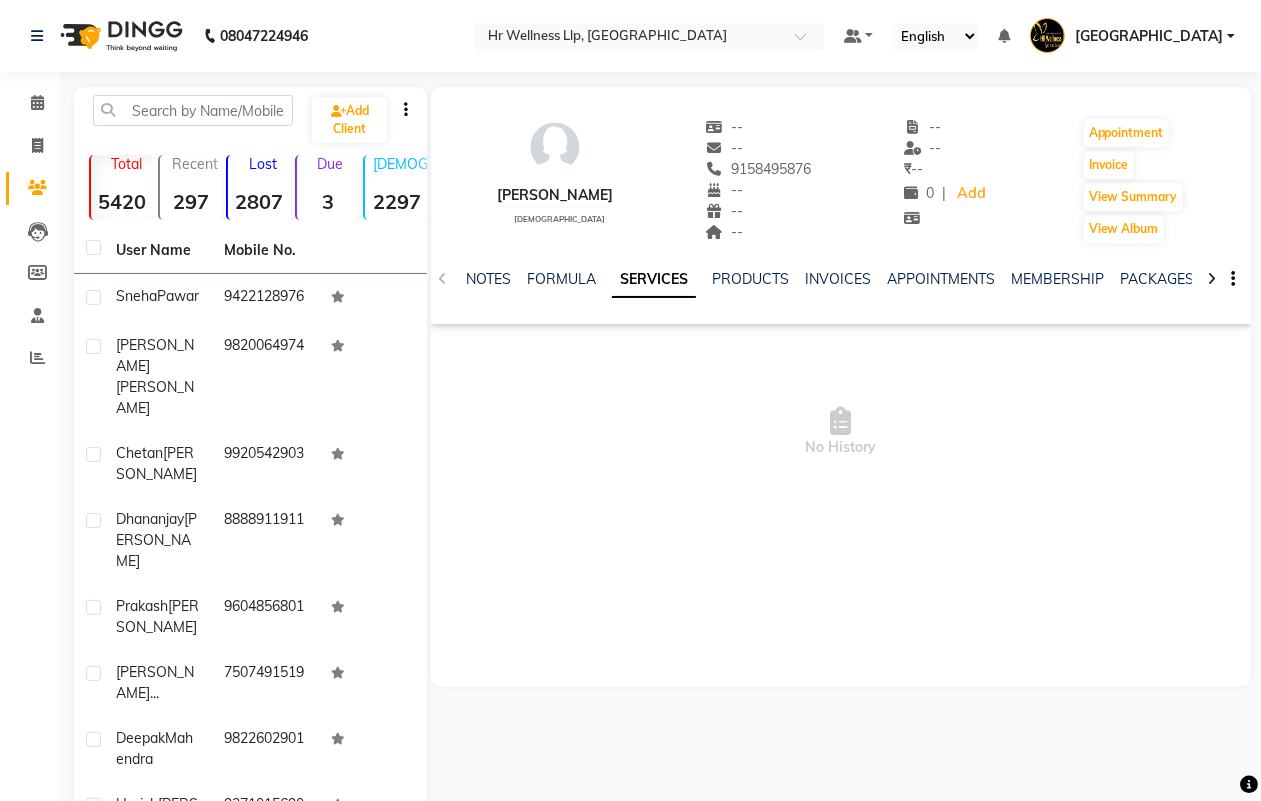 click on "SERVICES" 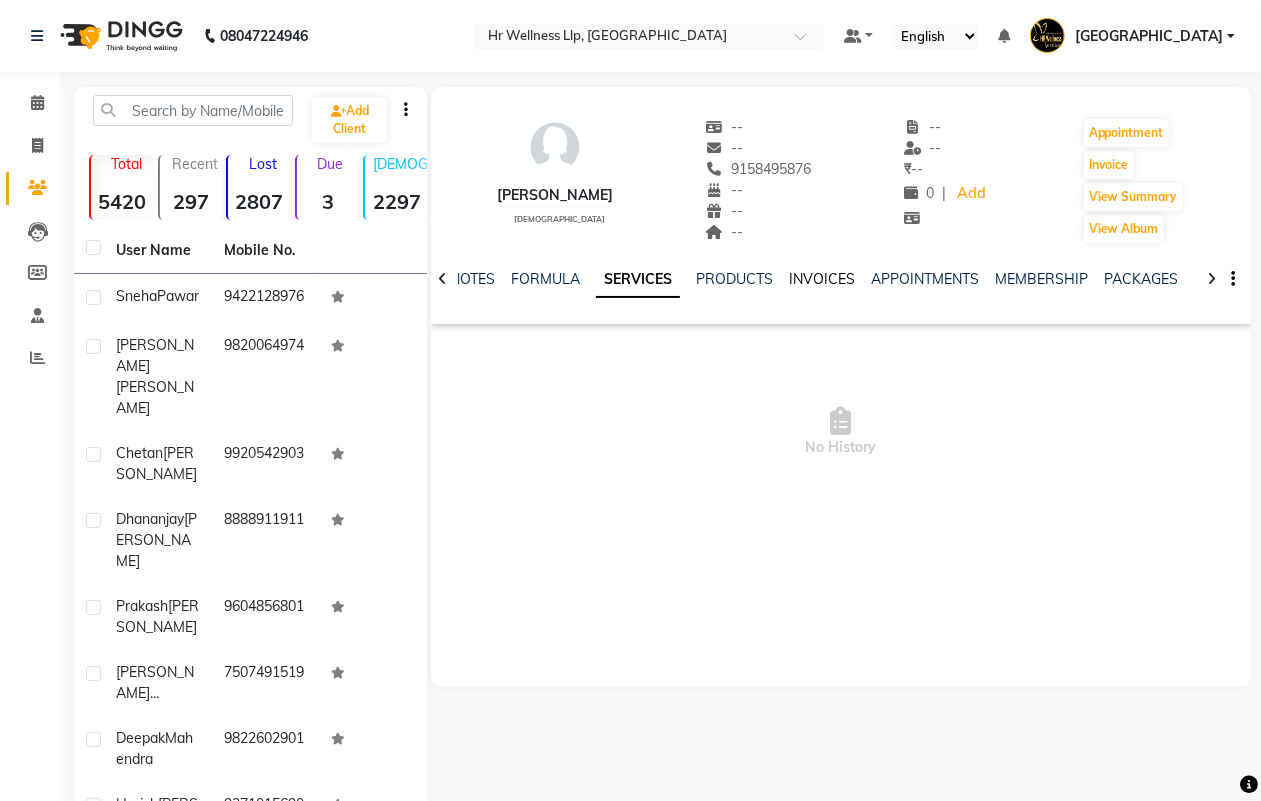 click on "INVOICES" 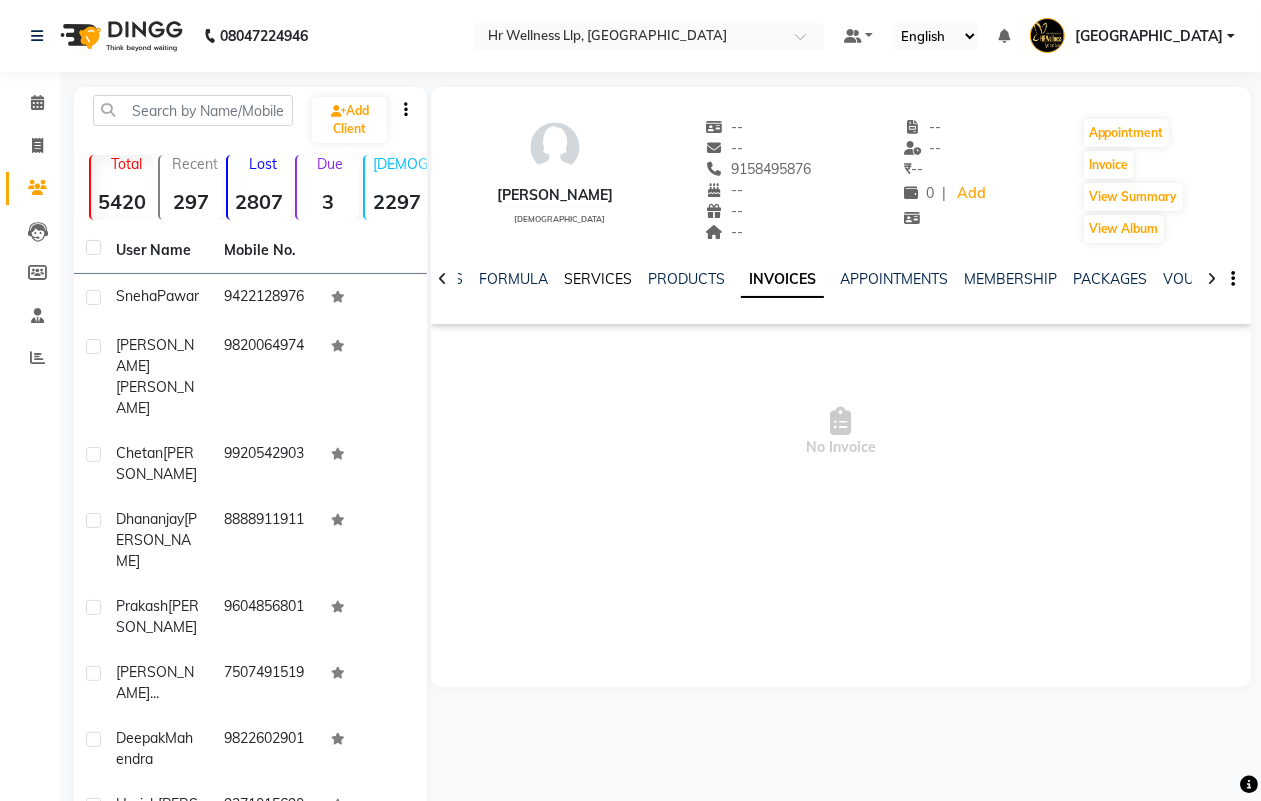click on "SERVICES" 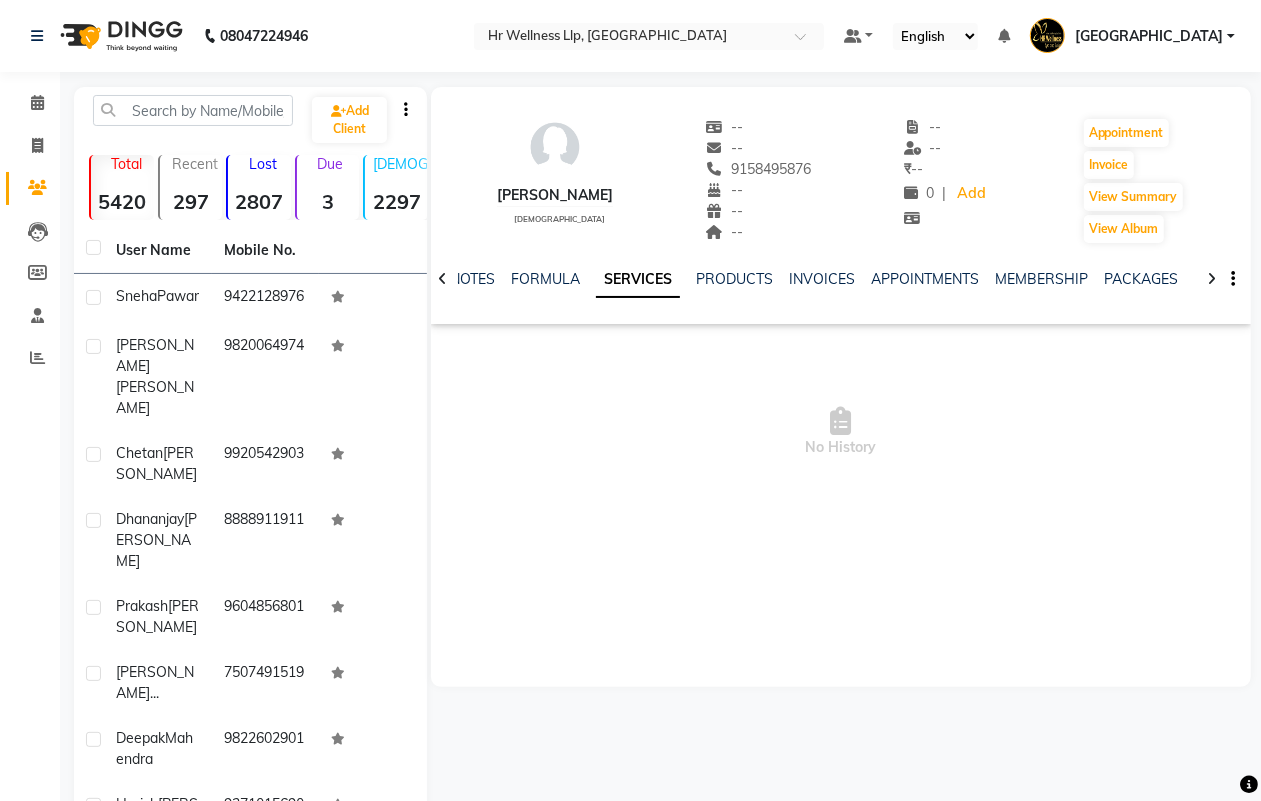 click on "Siddhi Latey   female  --   --   9158495876  --  --  --  -- -- ₹    -- 0 |  Add   Appointment   Invoice  View Summary  View Album" 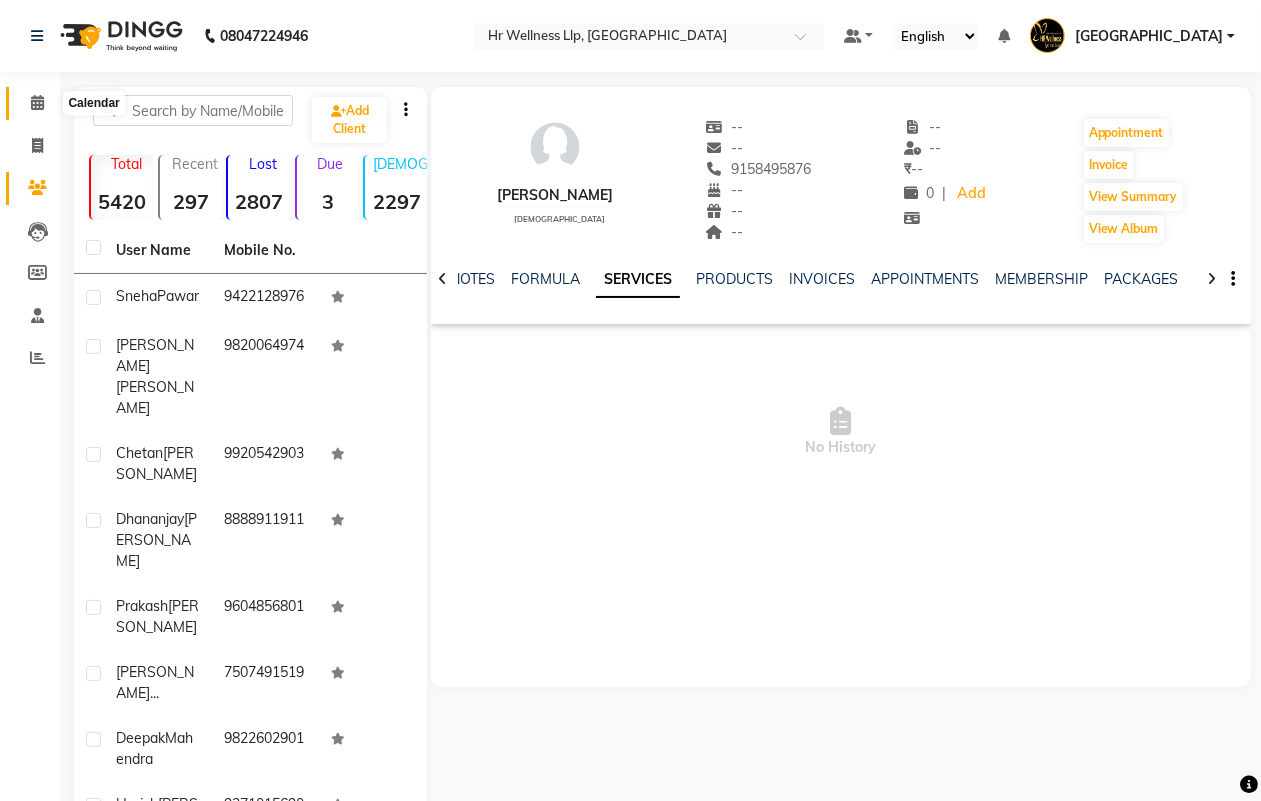 click 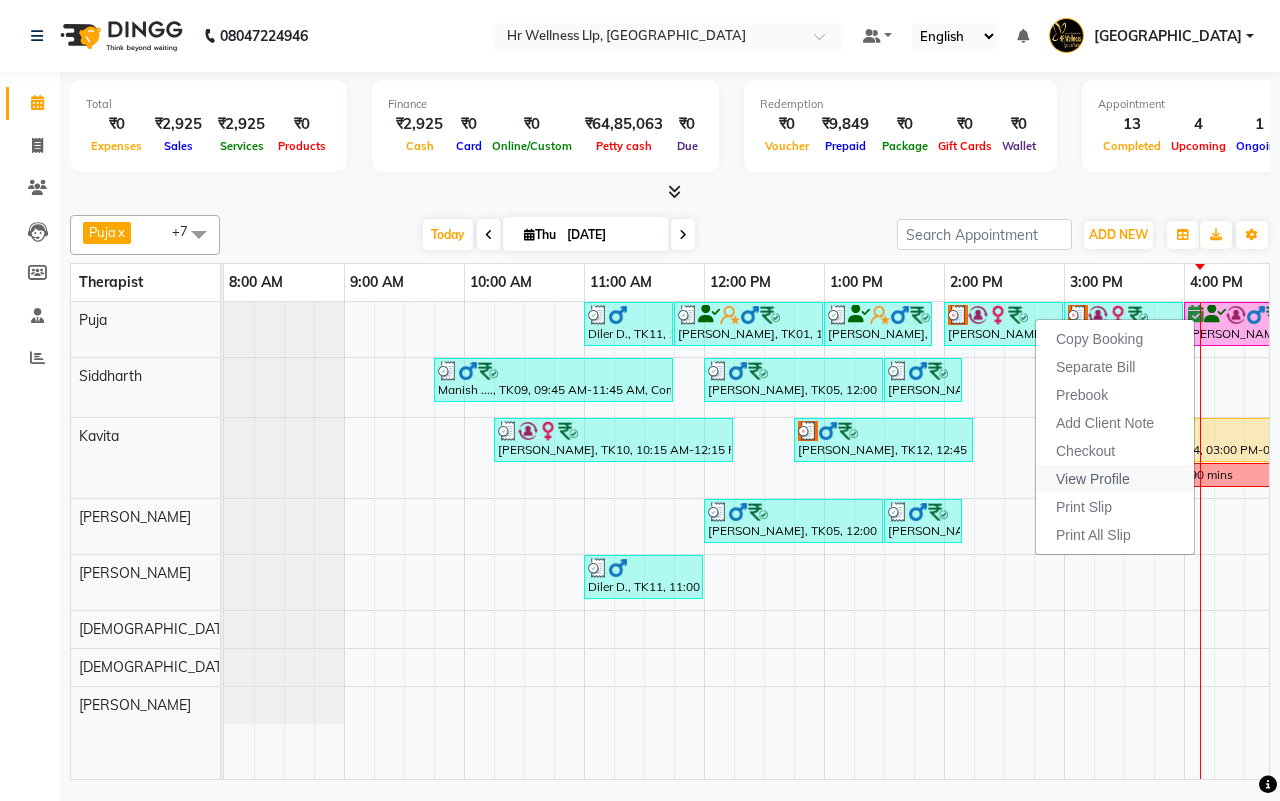 click on "View Profile" at bounding box center [1093, 479] 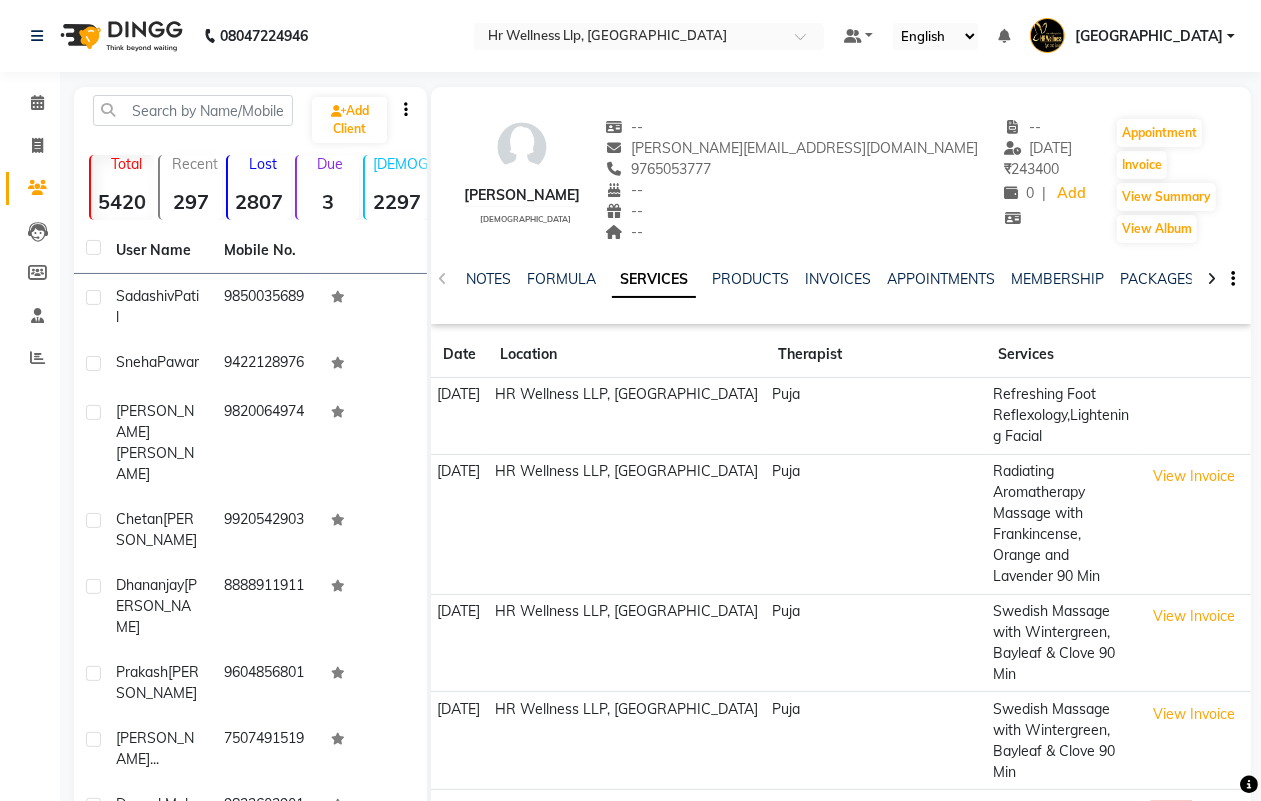 click 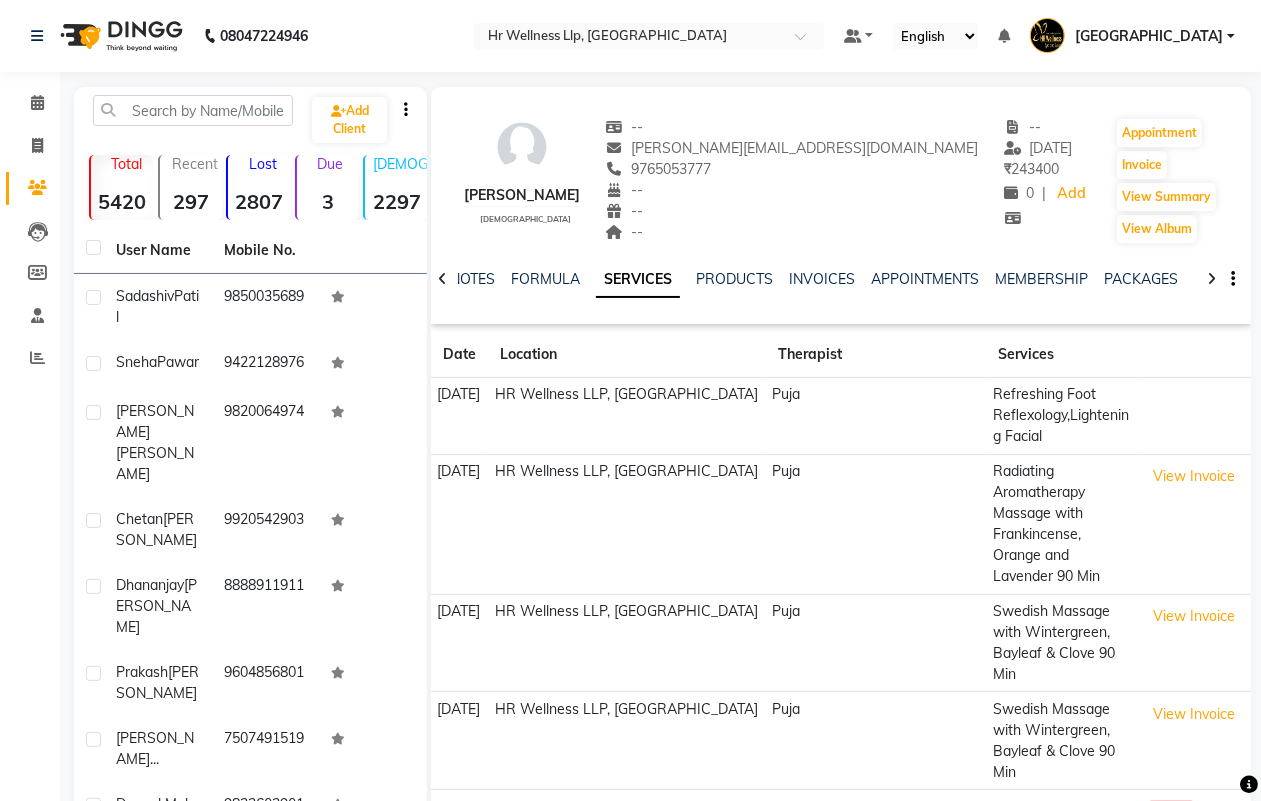 click 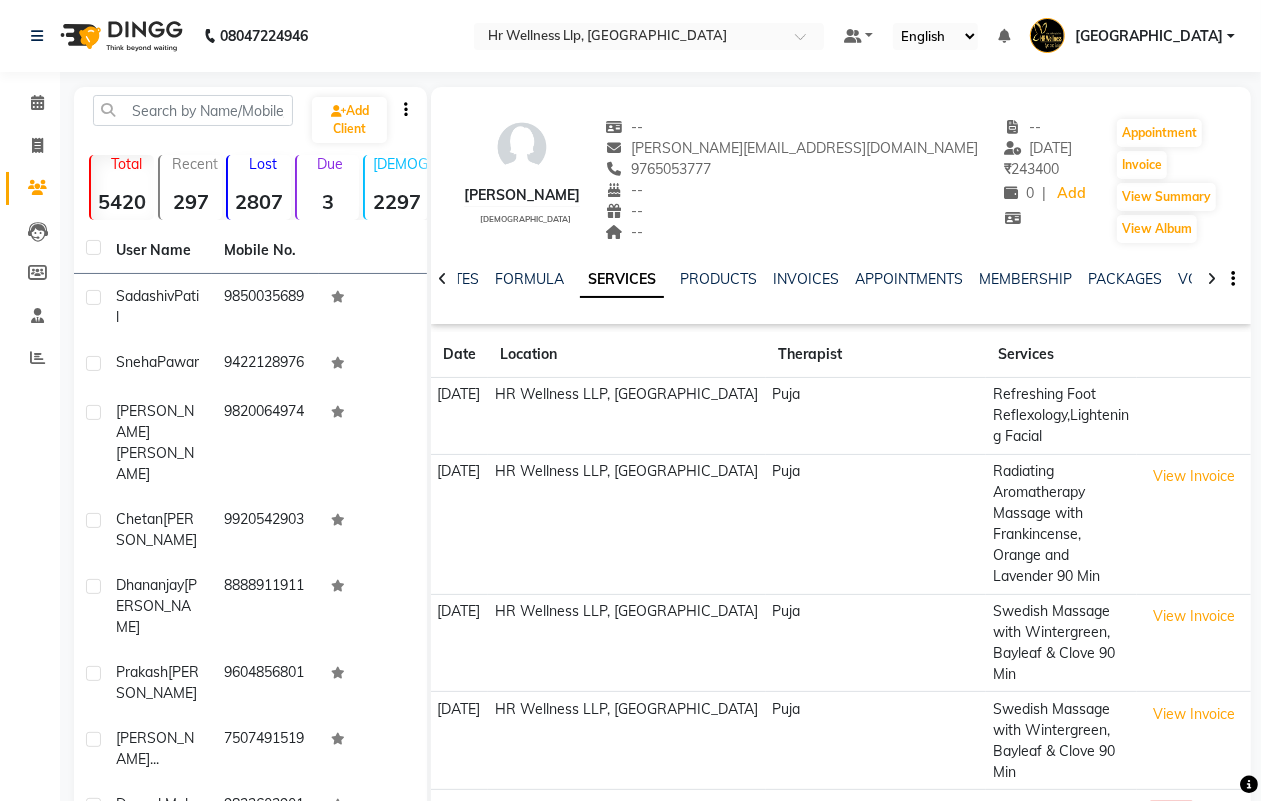 click 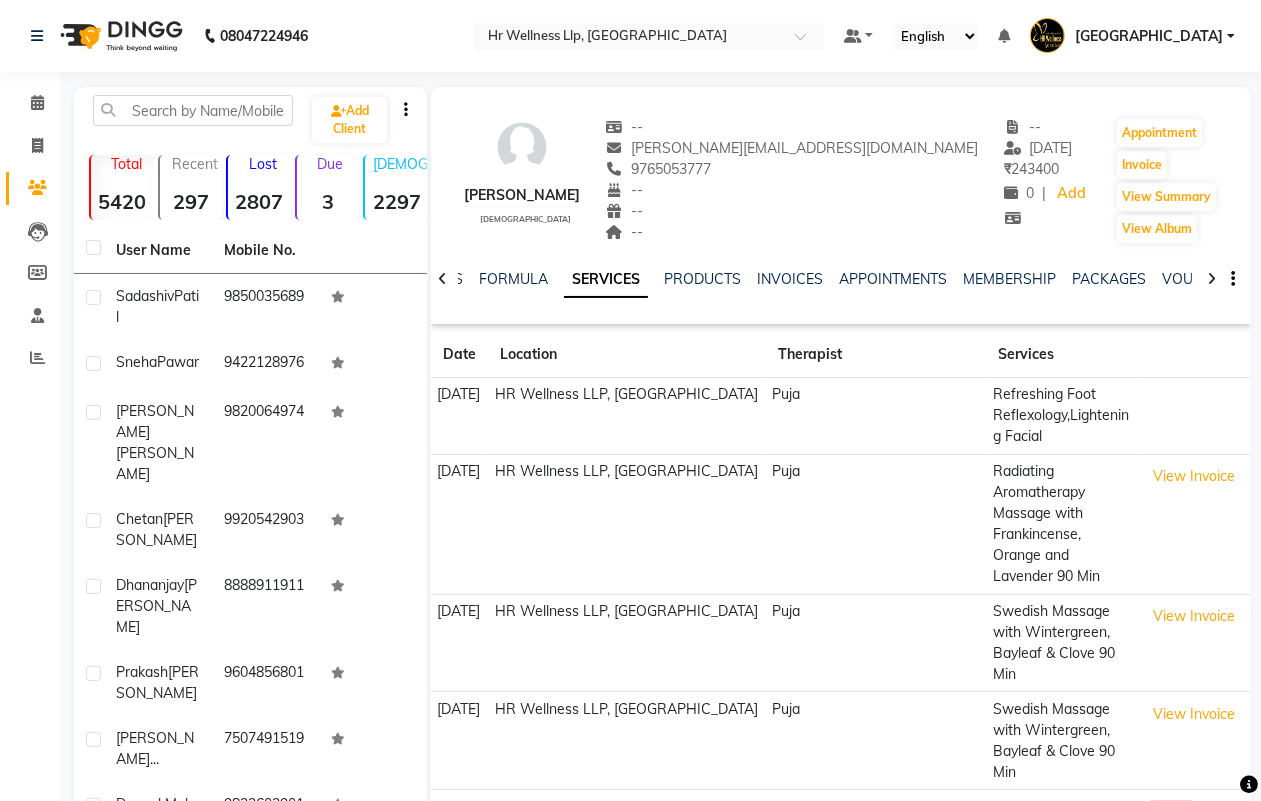 click 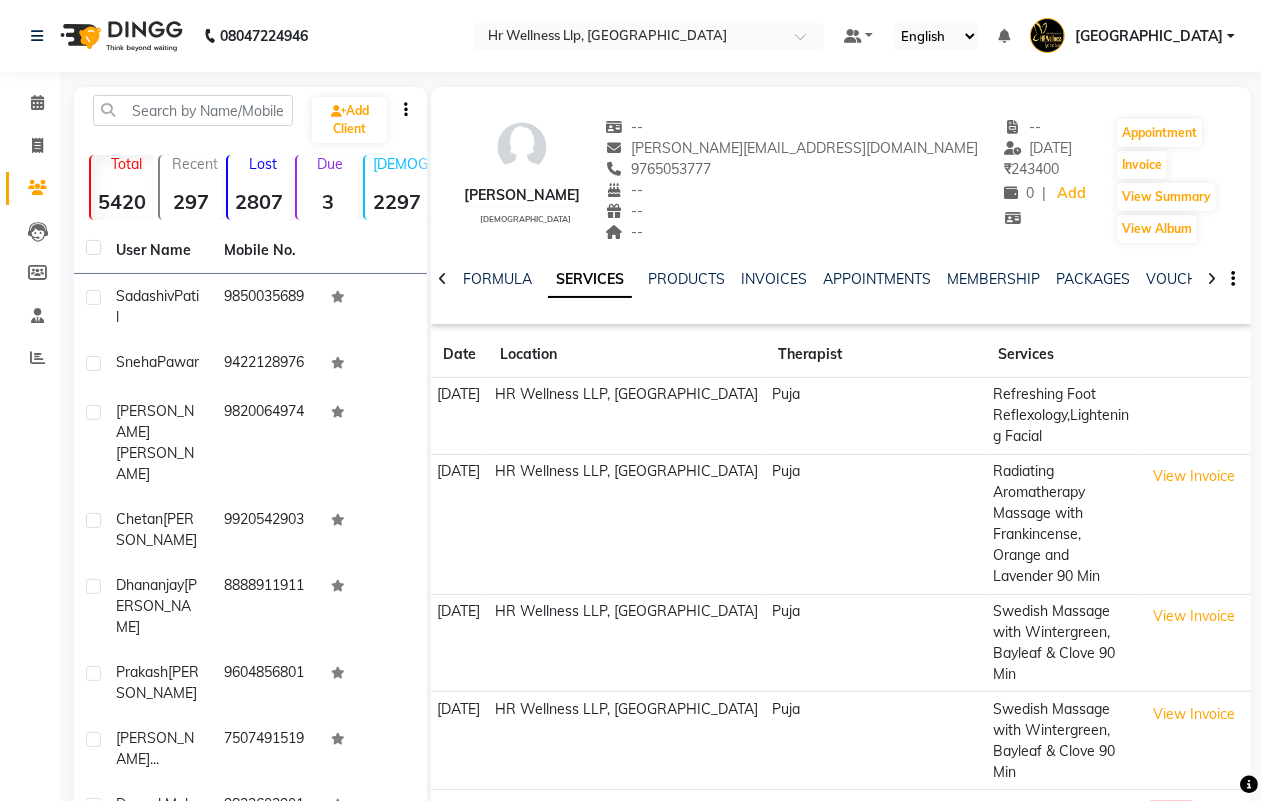 click 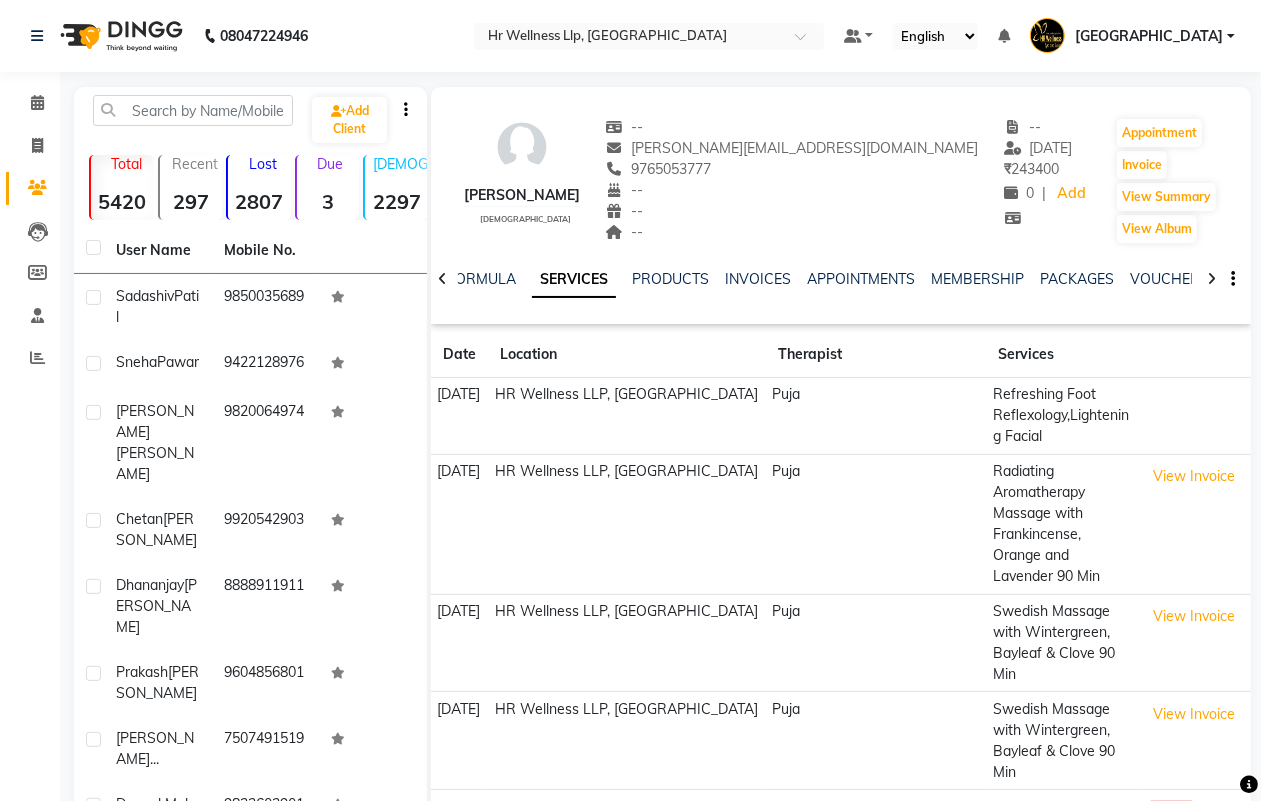 click 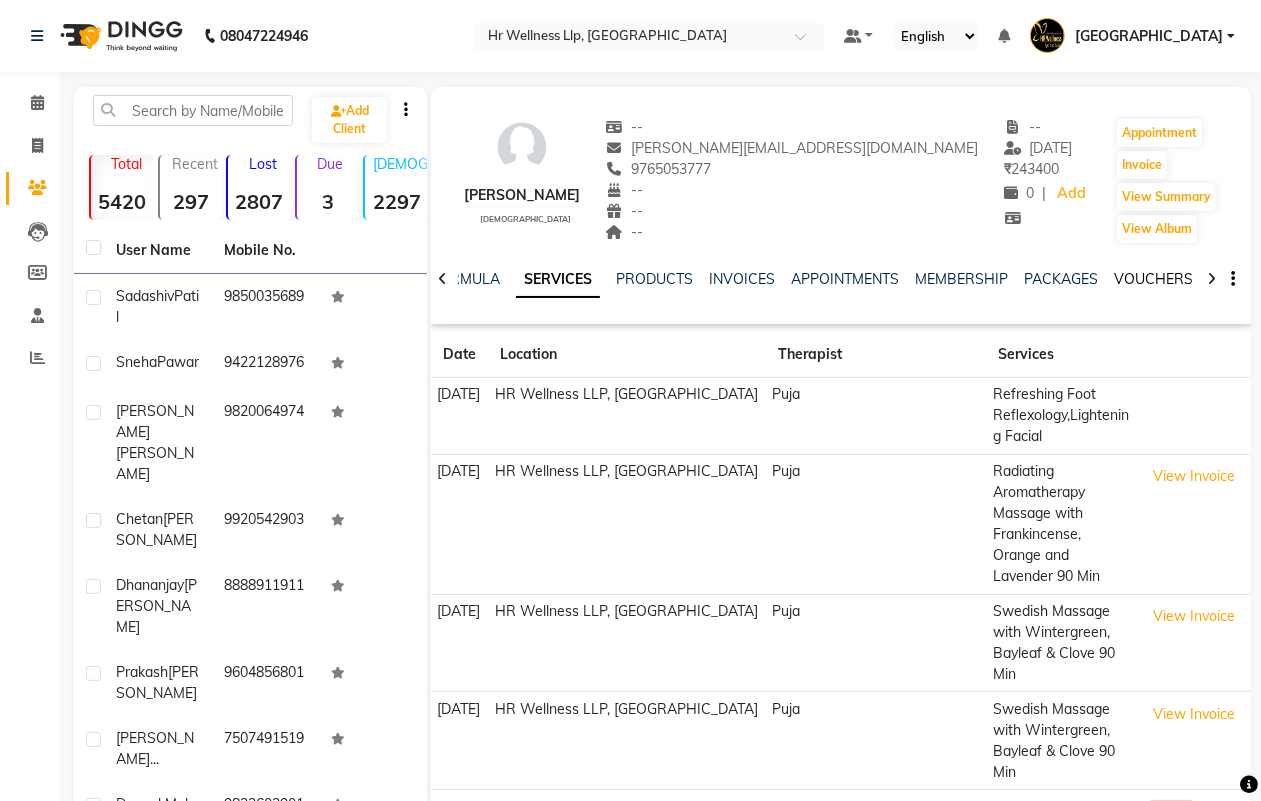 click on "VOUCHERS" 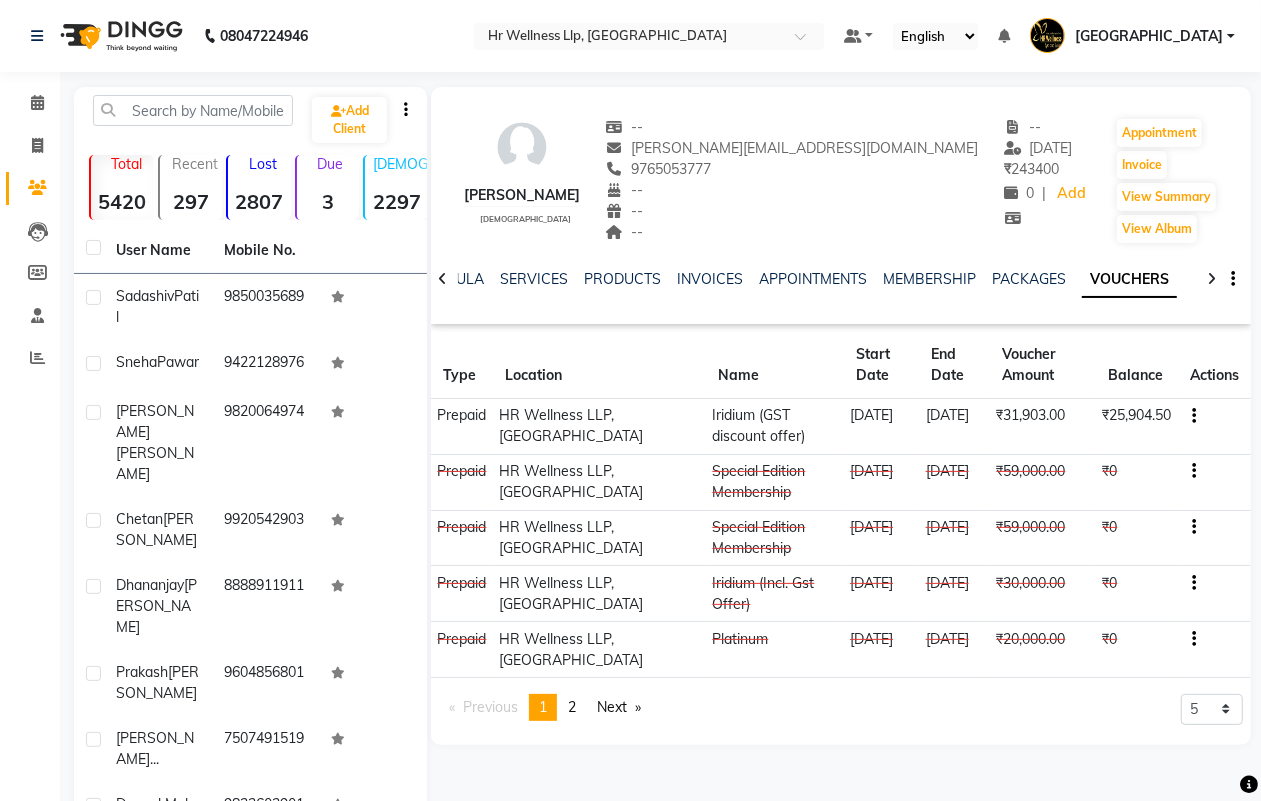 click on "Swarna Kulkarni   female" 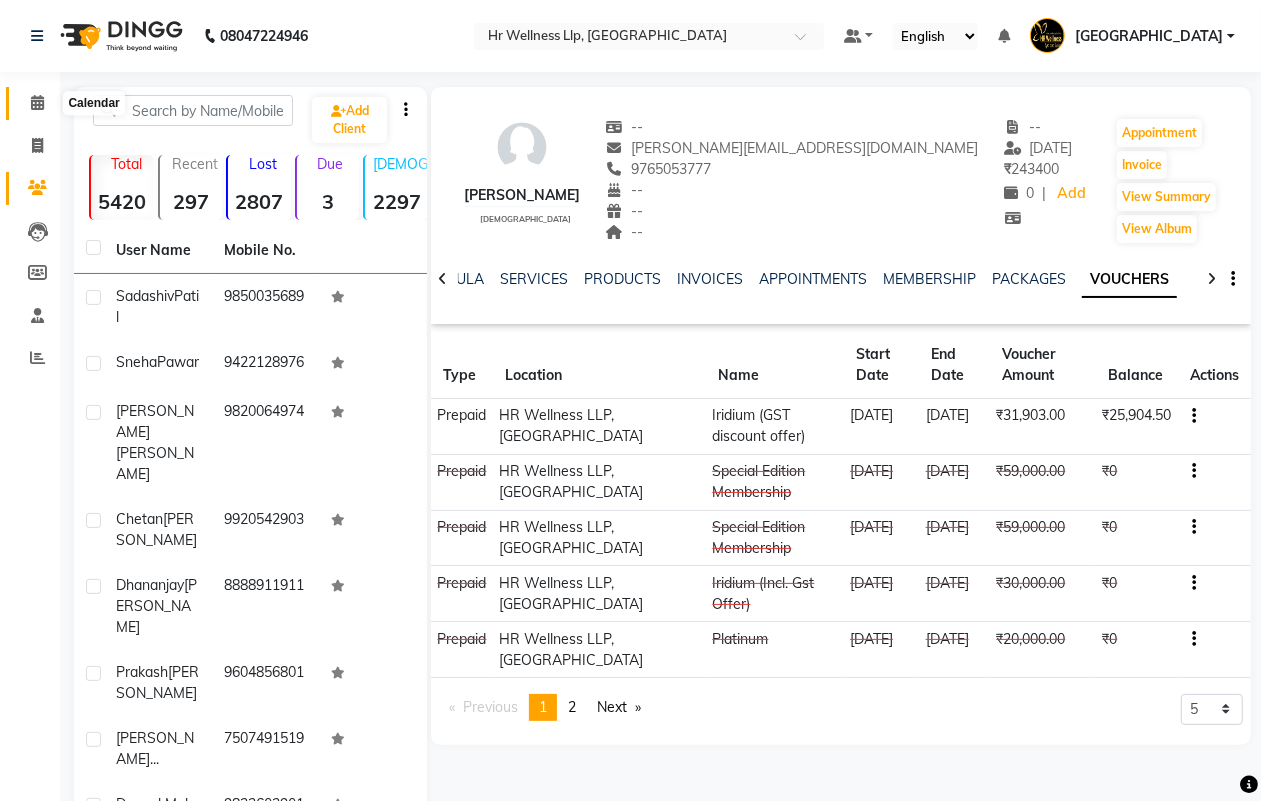 click 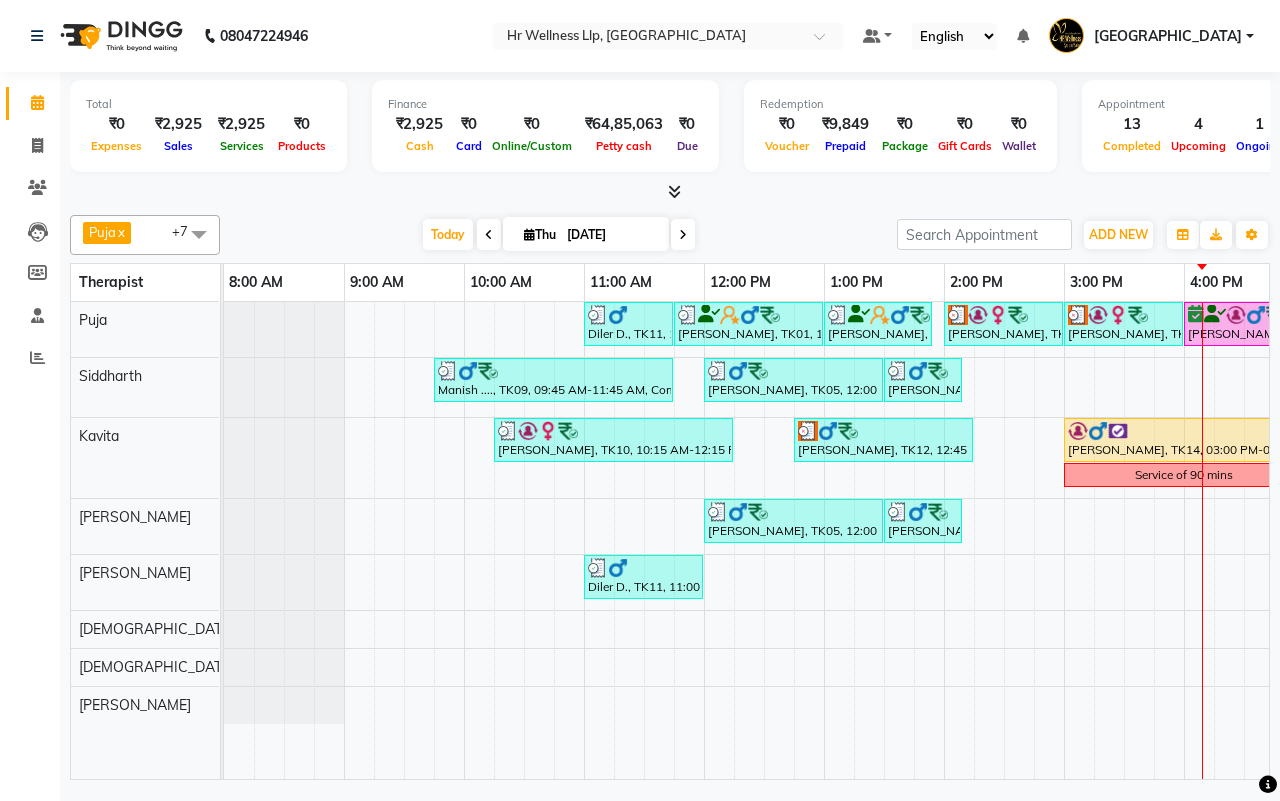 scroll, scrollTop: 0, scrollLeft: 263, axis: horizontal 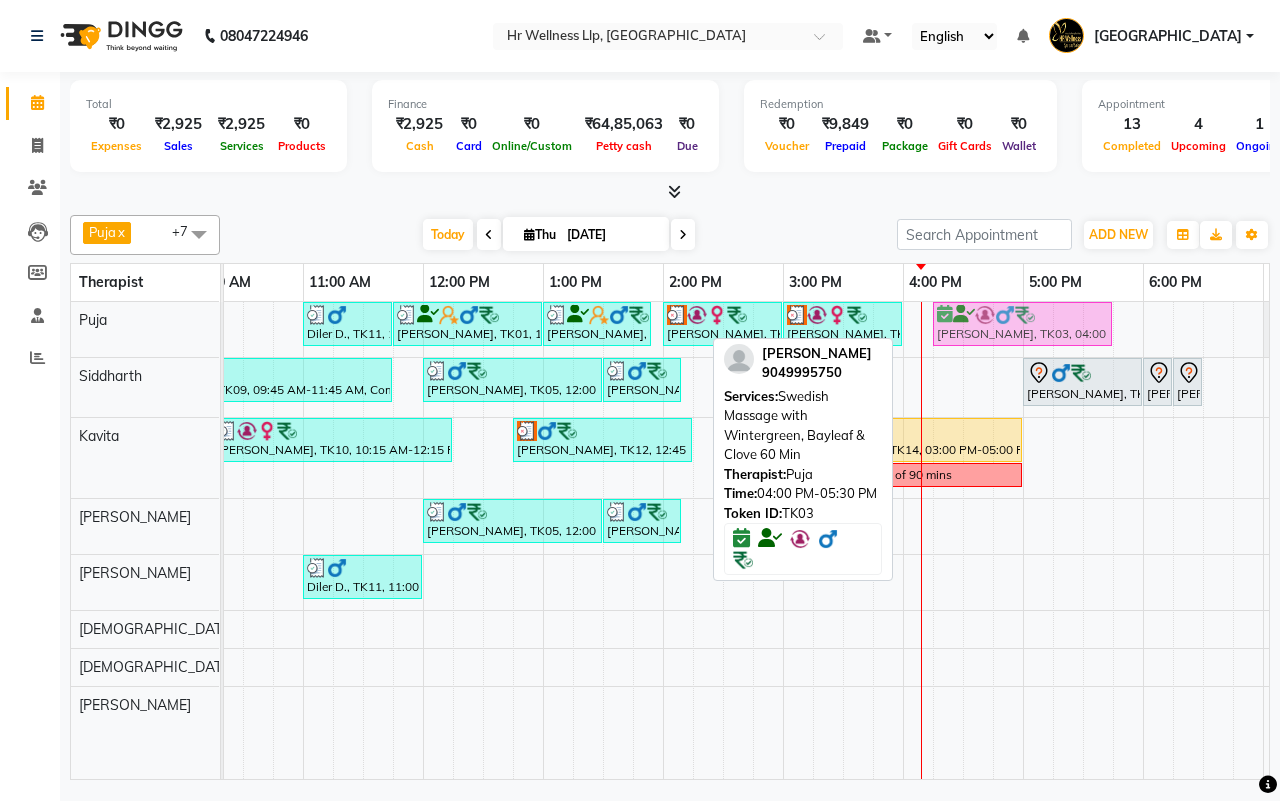 click on "Diler D., TK11, 11:00 AM-11:45 AM, Soothing Head, Neck and Shoulder Massage     C J Bathija, TK01, 11:45 AM-01:00 PM, Massage 90 Min     C J Bathija, TK01, 01:00 PM-01:55 PM, 10 mins complimentary Service     Swarna Kulkarni, TK06, 02:00 PM-03:00 PM, Lightening Facial     Swarna Kulkarni, TK06, 03:00 PM-04:00 PM, Refreshing Foot Reflexology     Krishna Havaldar, TK03, 04:00 PM-05:30 PM, Swedish Massage with Wintergreen, Bayleaf & Clove 60 Min     Krishna Havaldar, TK03, 04:00 PM-05:30 PM, Swedish Massage with Wintergreen, Bayleaf & Clove 60 Min" at bounding box center [-57, 329] 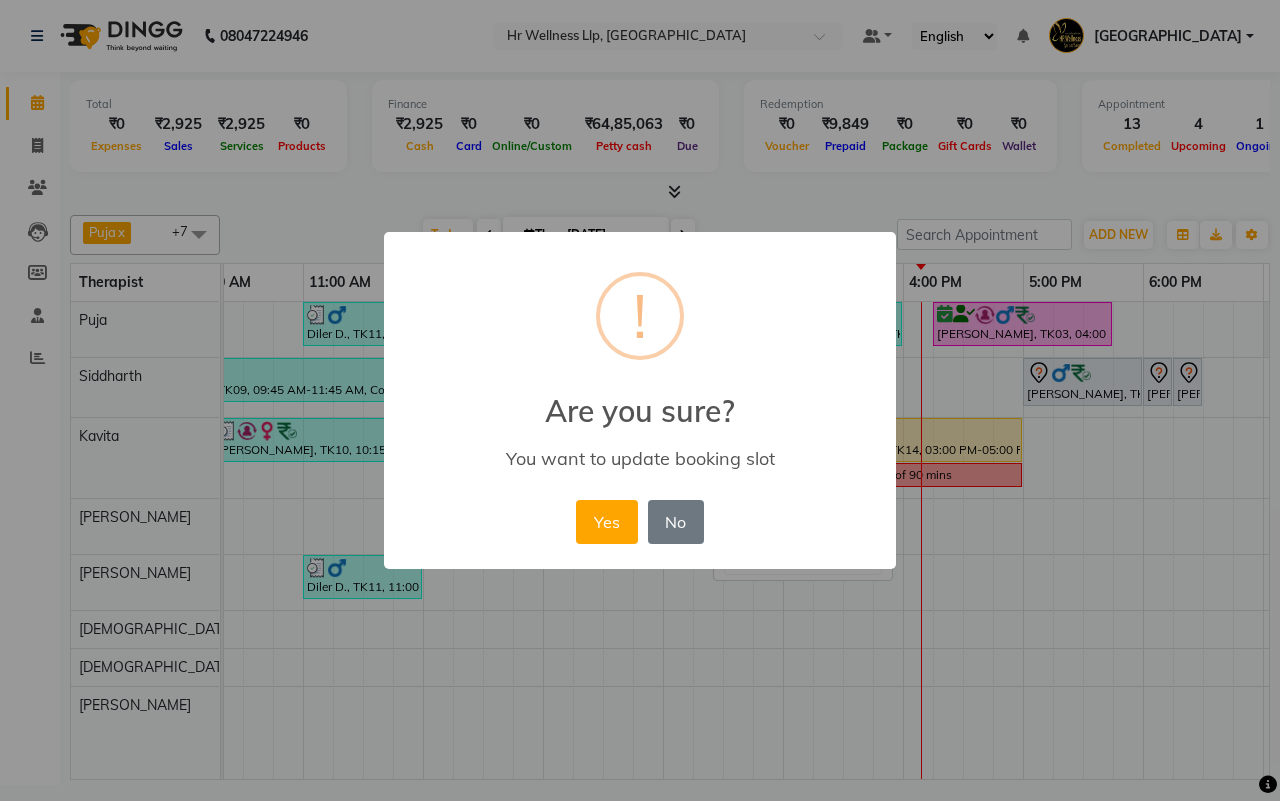 drag, startPoint x: 605, startPoint y: 516, endPoint x: 671, endPoint y: 420, distance: 116.498924 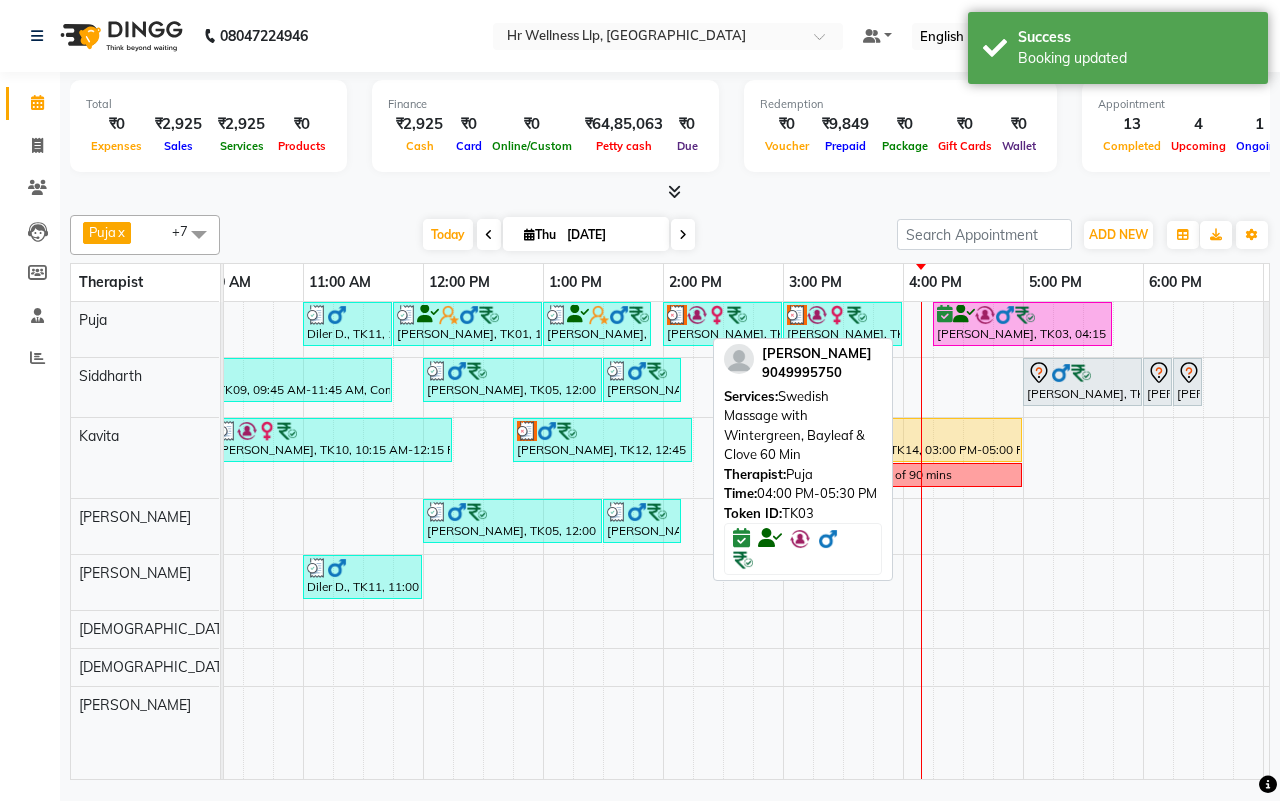 click on "[DATE]  [DATE]" at bounding box center (558, 235) 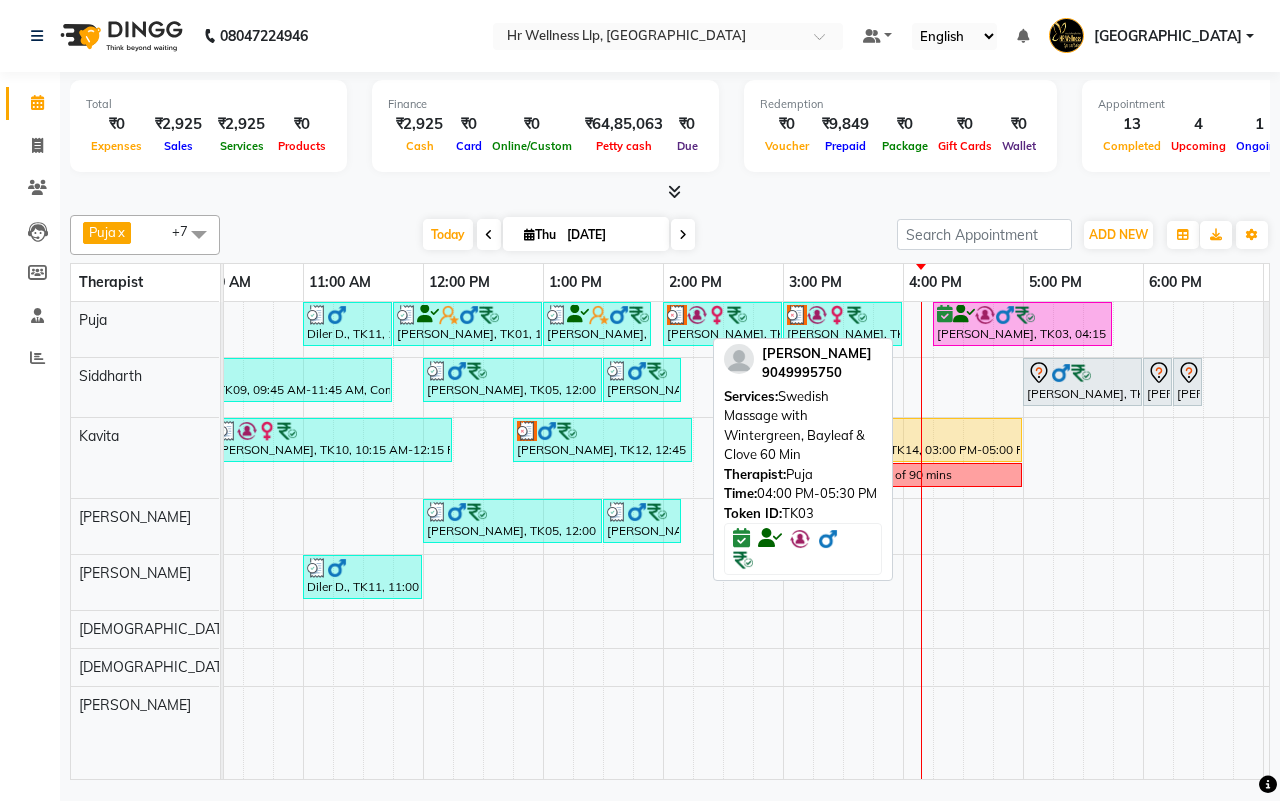 click on "[DATE]  [DATE]" at bounding box center (558, 235) 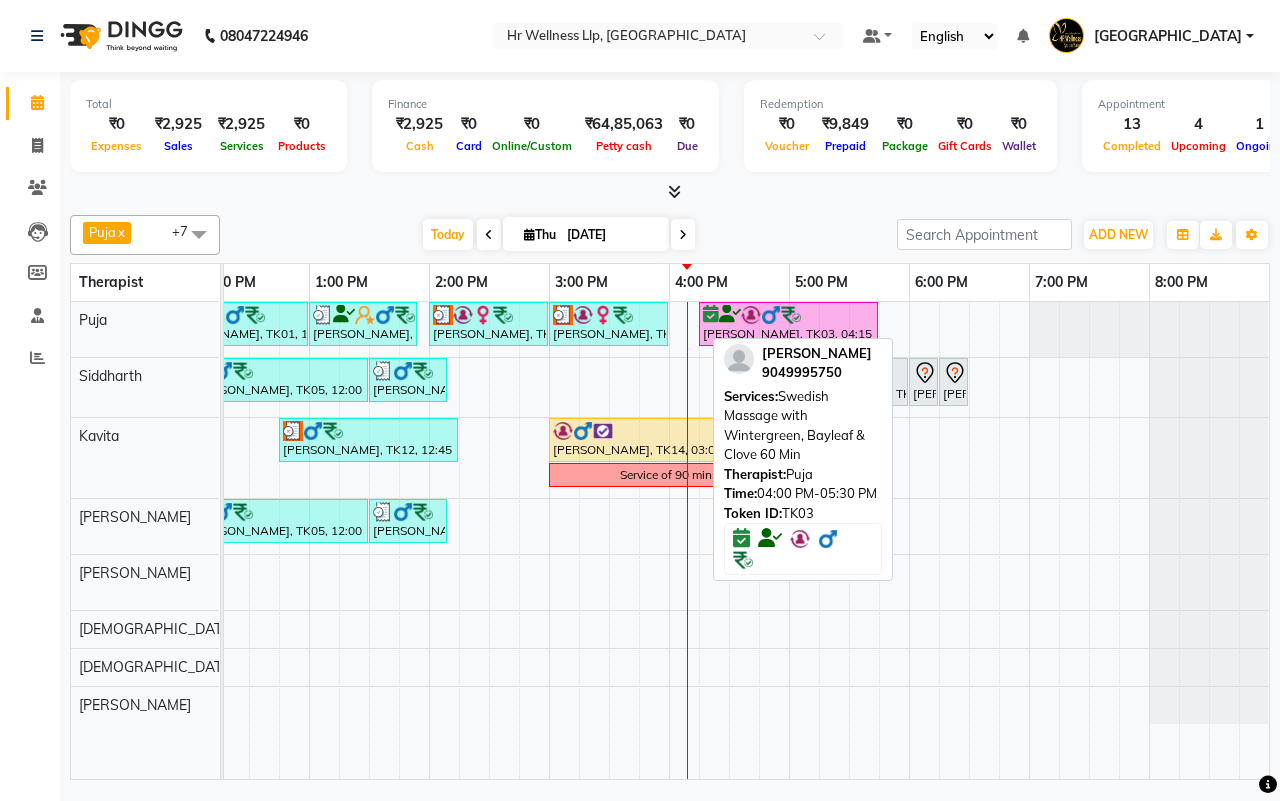click on "[DATE]  [DATE]" at bounding box center (558, 235) 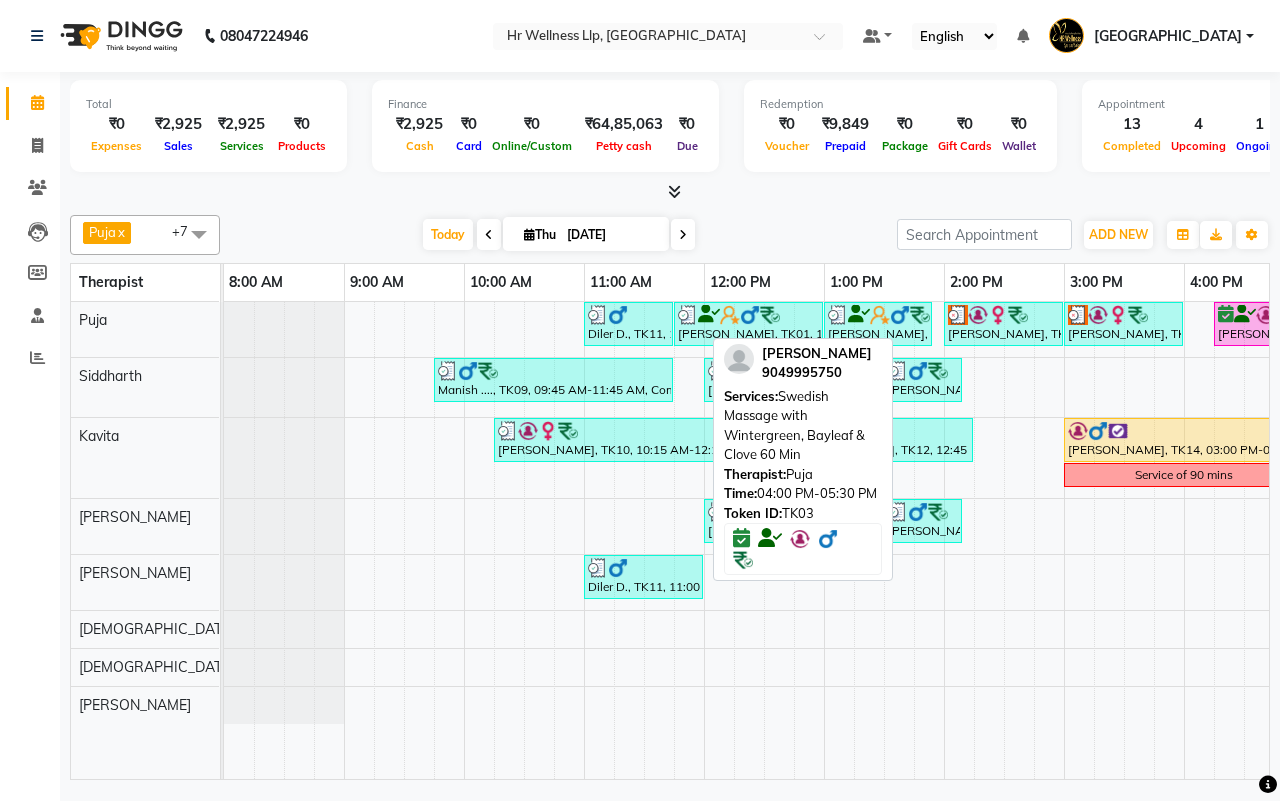scroll, scrollTop: 0, scrollLeft: 0, axis: both 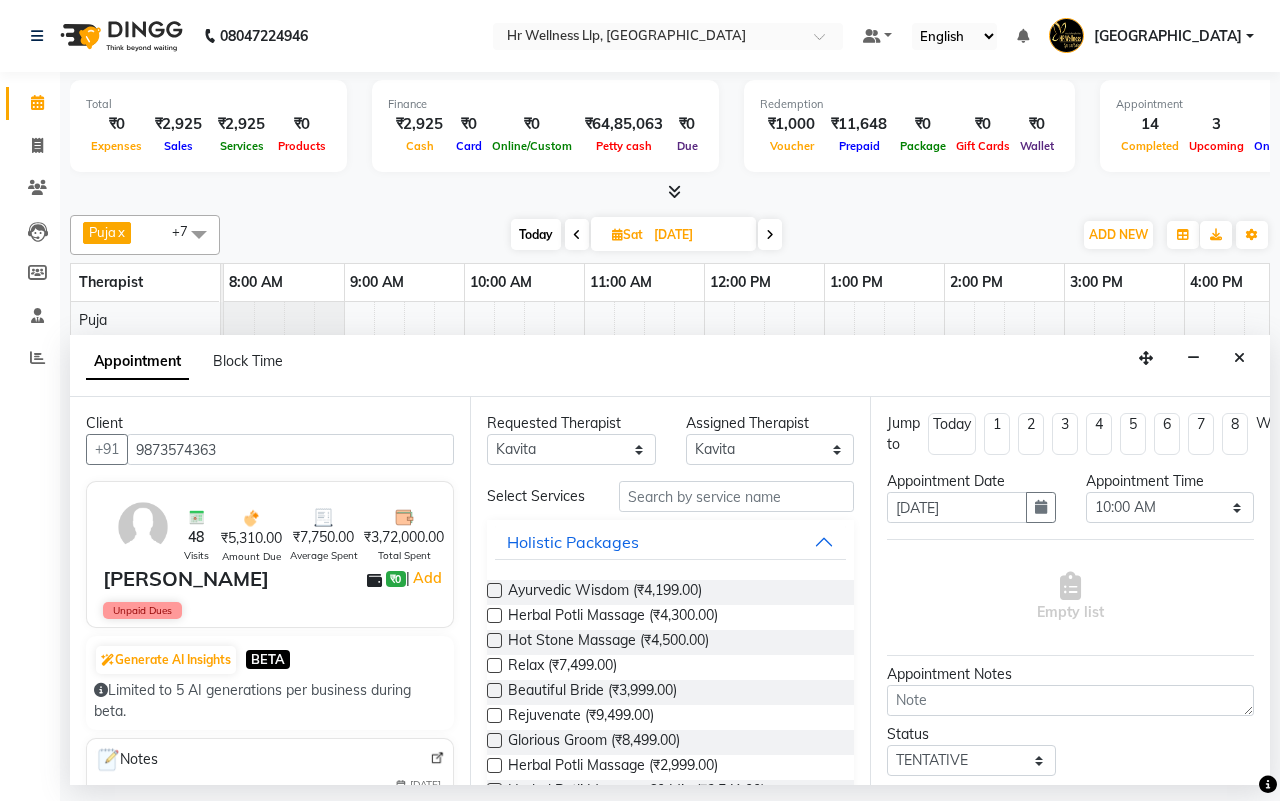 select on "19506" 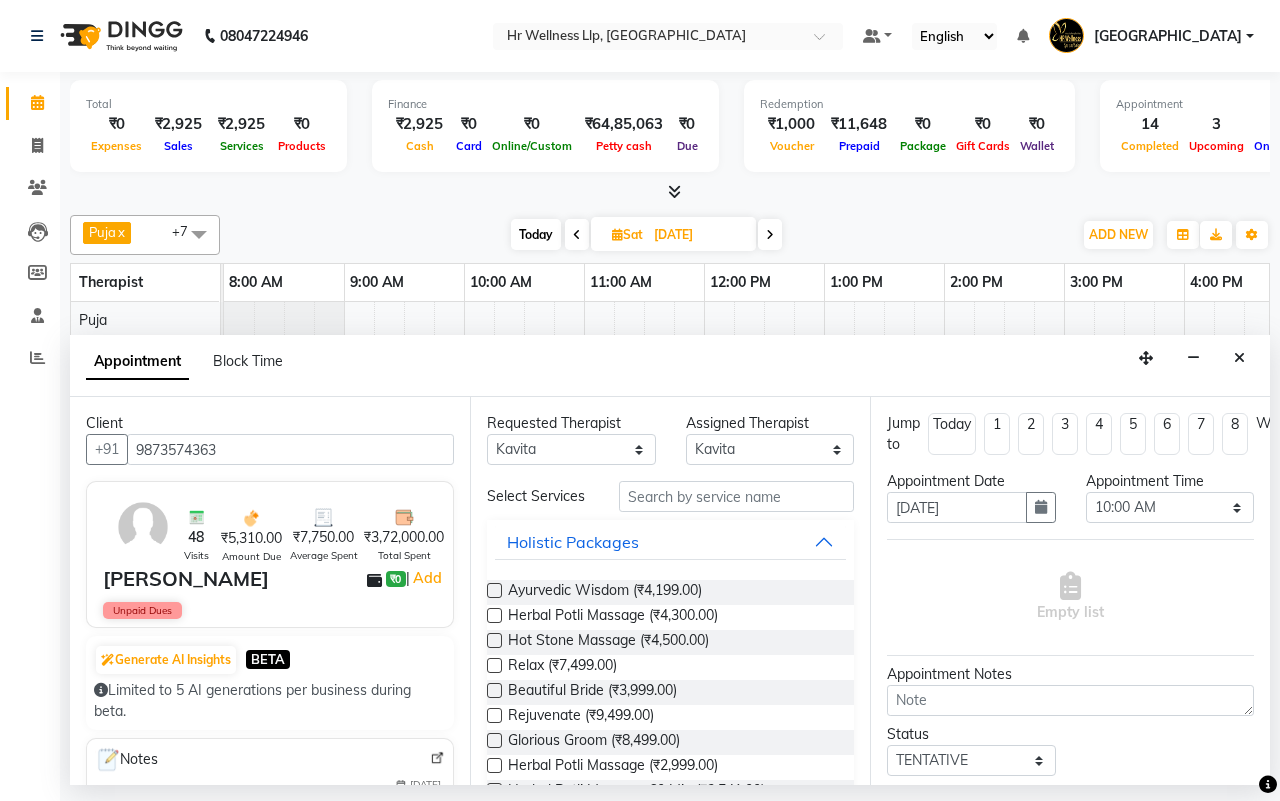 scroll, scrollTop: 0, scrollLeft: 0, axis: both 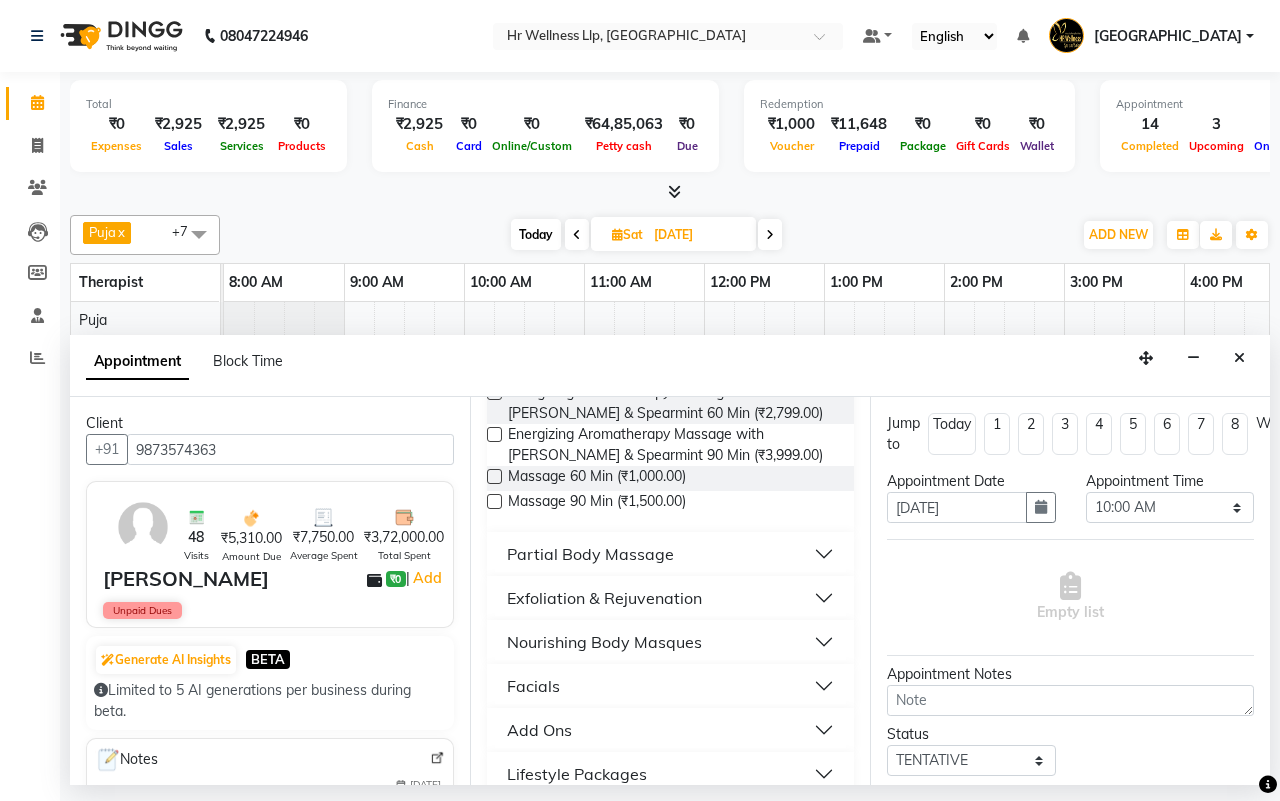 click at bounding box center (494, 476) 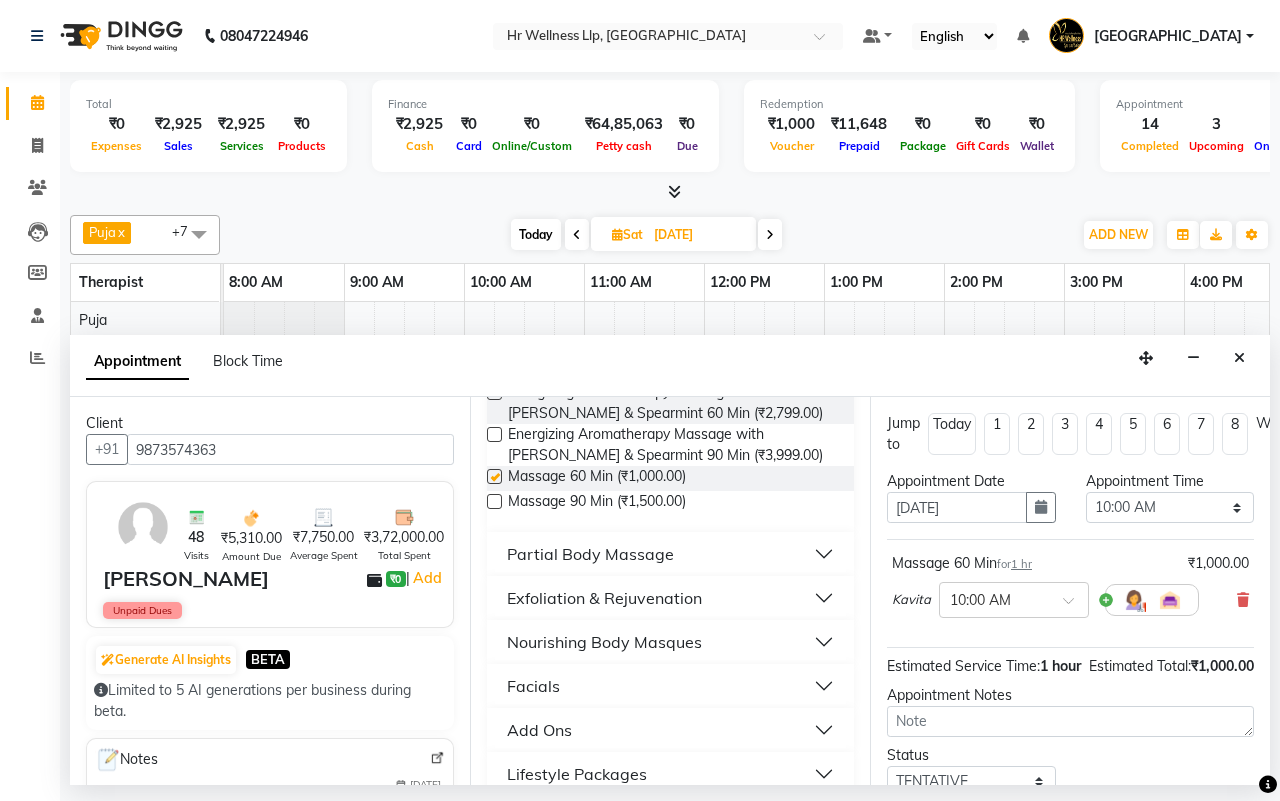 checkbox on "false" 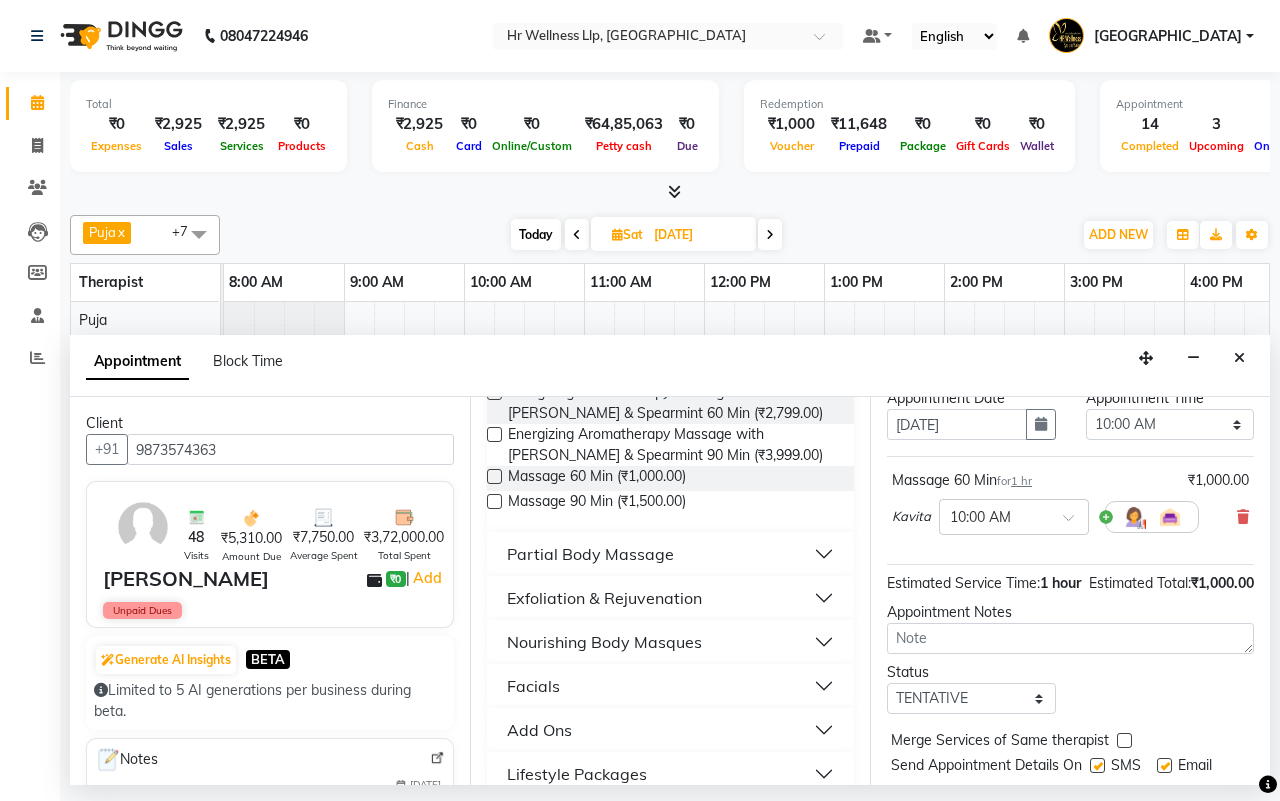scroll, scrollTop: 178, scrollLeft: 0, axis: vertical 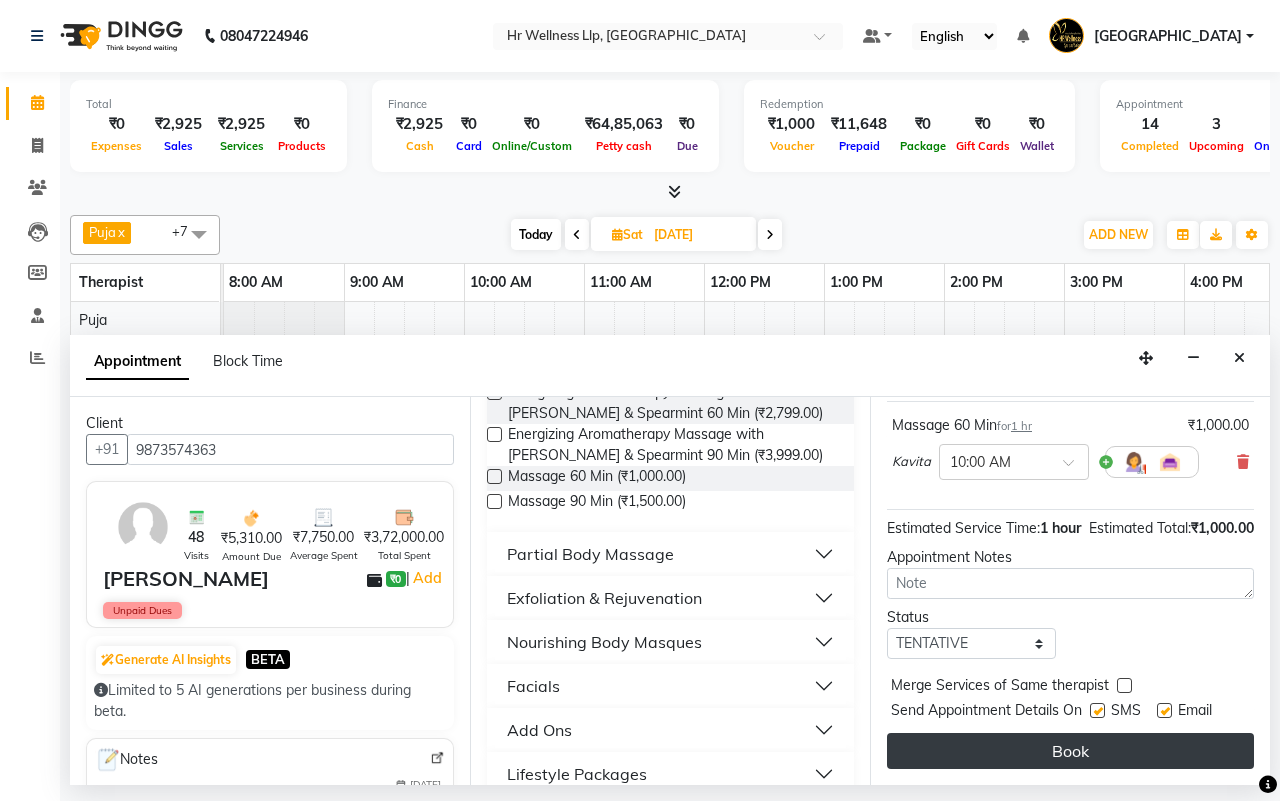 click on "Book" at bounding box center (1070, 751) 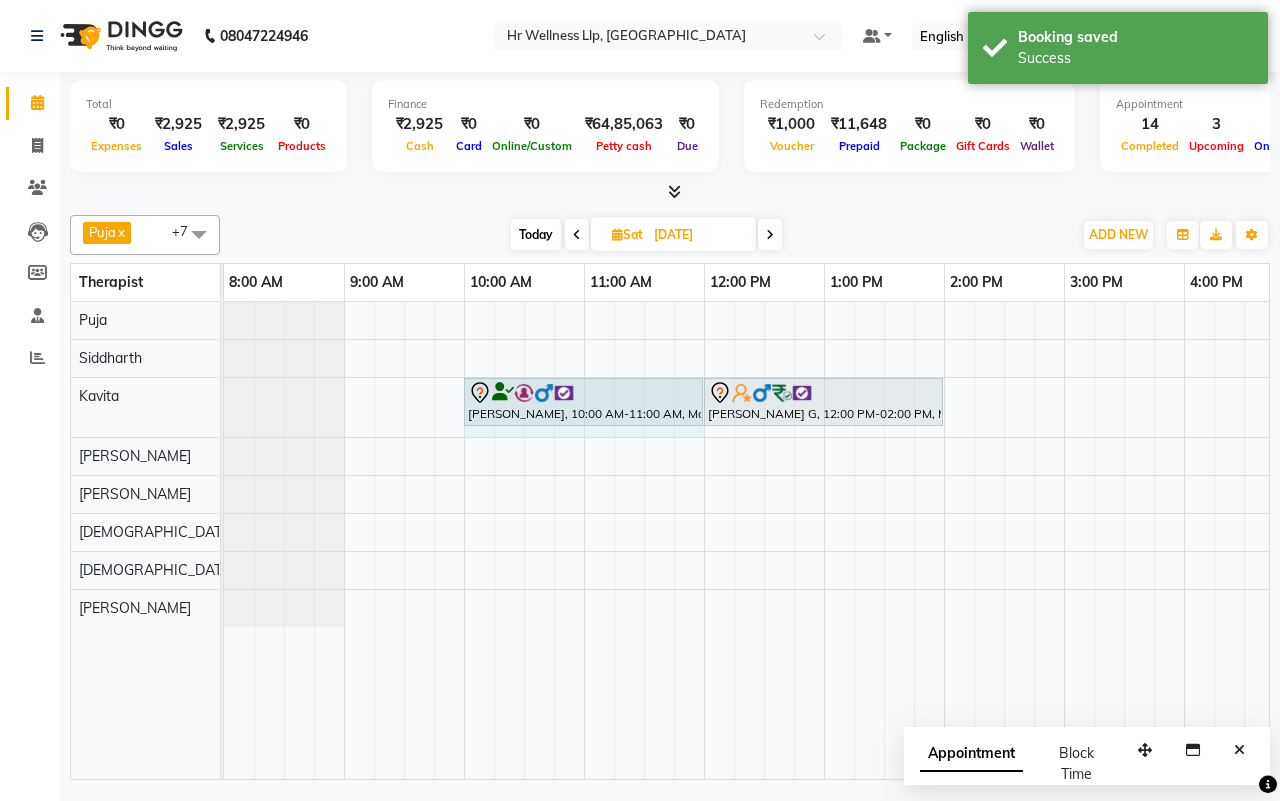 drag, startPoint x: 581, startPoint y: 383, endPoint x: 683, endPoint y: 405, distance: 104.34558 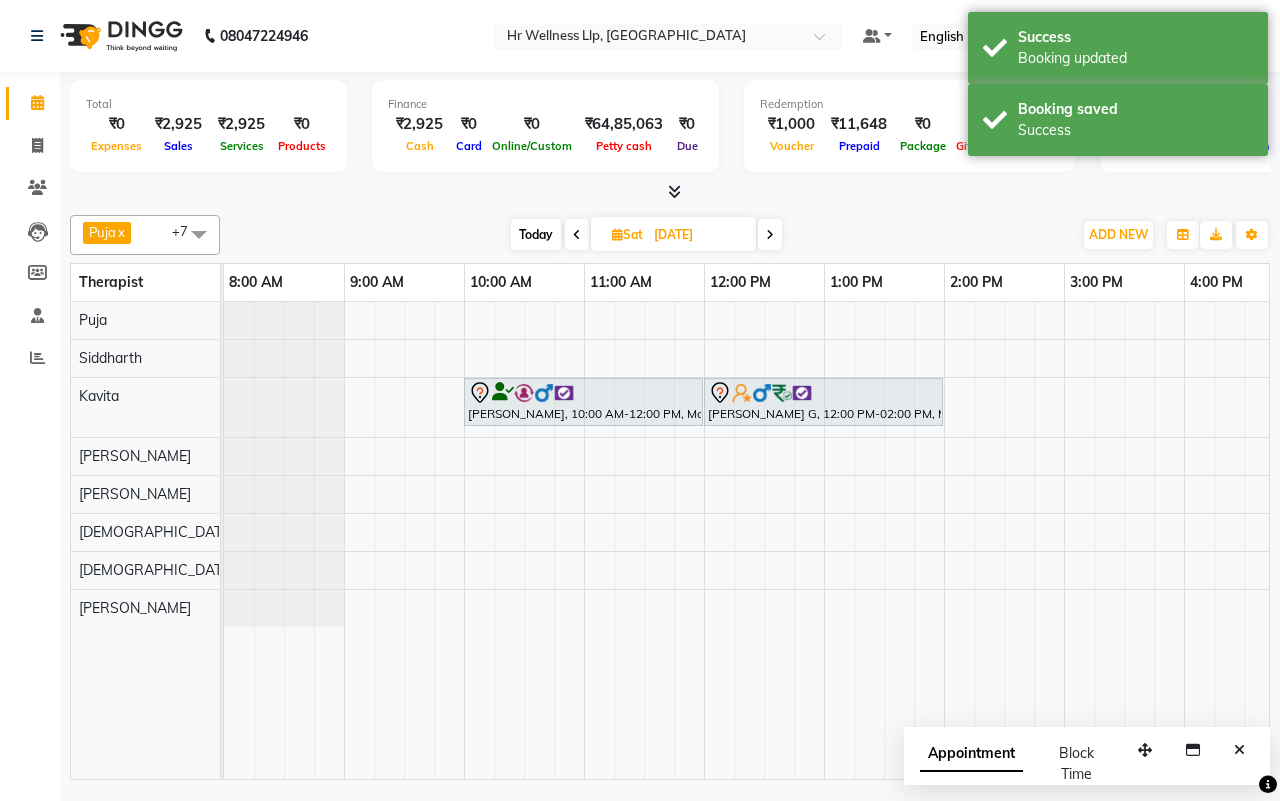 click on "Puja  x [PERSON_NAME]  x Kavita  x [PERSON_NAME]  x [DEMOGRAPHIC_DATA] waitlist  x [DEMOGRAPHIC_DATA] waitlist  x [PERSON_NAME] [PERSON_NAME]  x +7 Select All [DEMOGRAPHIC_DATA] waitlist [DEMOGRAPHIC_DATA] waitlist 1 [PERSON_NAME] [PERSON_NAME] [PERSON_NAME] [DEMOGRAPHIC_DATA] waitlist Preeti Puja [PERSON_NAME] [DATE]  [DATE] Toggle Dropdown Add Appointment Add Invoice Add Expense Add Attendance Add Client Toggle Dropdown Add Appointment Add Invoice Add Expense Add Attendance Add Client ADD NEW Toggle Dropdown Add Appointment Add Invoice Add Expense Add Attendance Add Client Puja  x [PERSON_NAME]  x Kavita  x [PERSON_NAME]  x [DEMOGRAPHIC_DATA] waitlist  x [DEMOGRAPHIC_DATA] waitlist  x [PERSON_NAME] [PERSON_NAME]  x +7 Select All [DEMOGRAPHIC_DATA] waitlist [DEMOGRAPHIC_DATA] waitlist 1 [PERSON_NAME] [PERSON_NAME] [PERSON_NAME] [DEMOGRAPHIC_DATA] waitlist Preeti [PERSON_NAME] Group By  Staff View   Room View  View as Vertical  Vertical - Week View  Horizontal  Horizontal - Week View  List  Toggle Dropdown Calendar Settings Manage Tags   Arrange Therapists   Reset Therapists  Full Screen Appointment Form Zoom 100% Therapist 8:00 AM 9:00 AM 10:00 AM 11:00 AM 12:00 PM 1:00 PM" 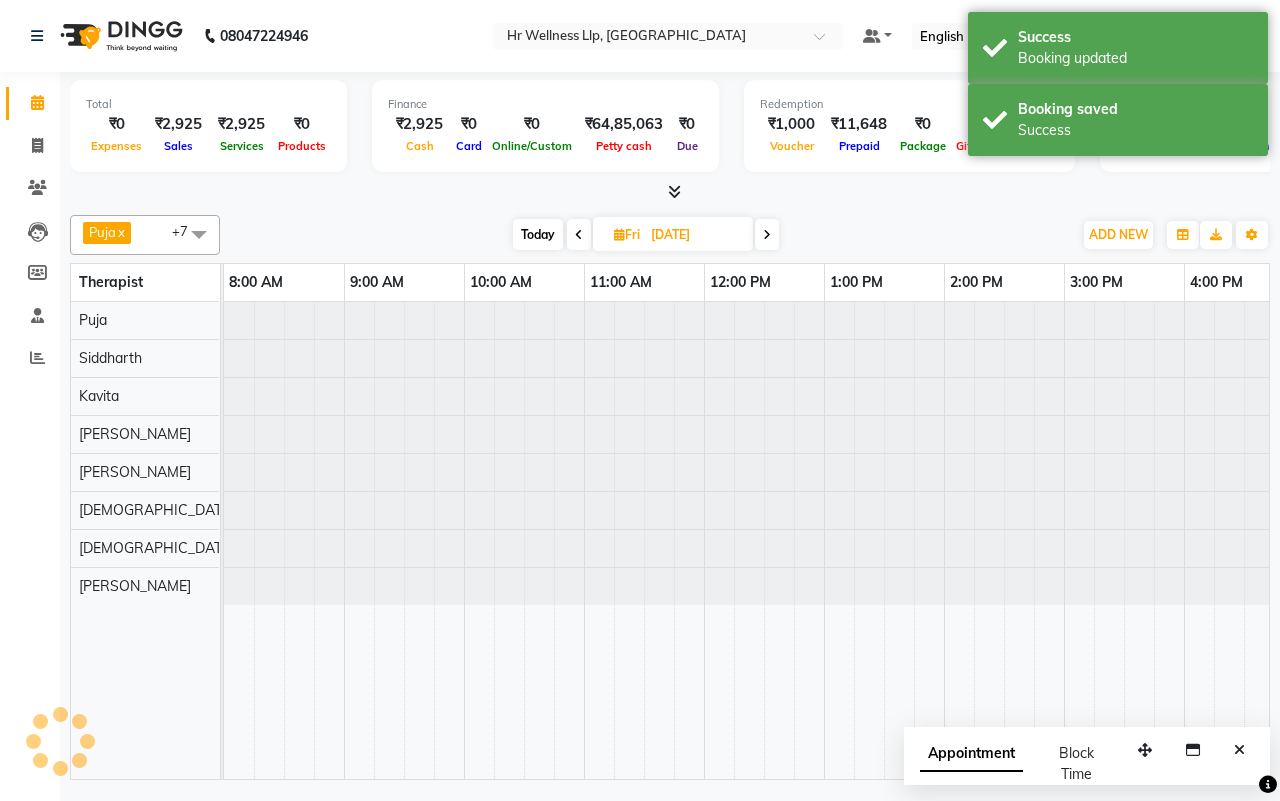 scroll, scrollTop: 0, scrollLeft: 515, axis: horizontal 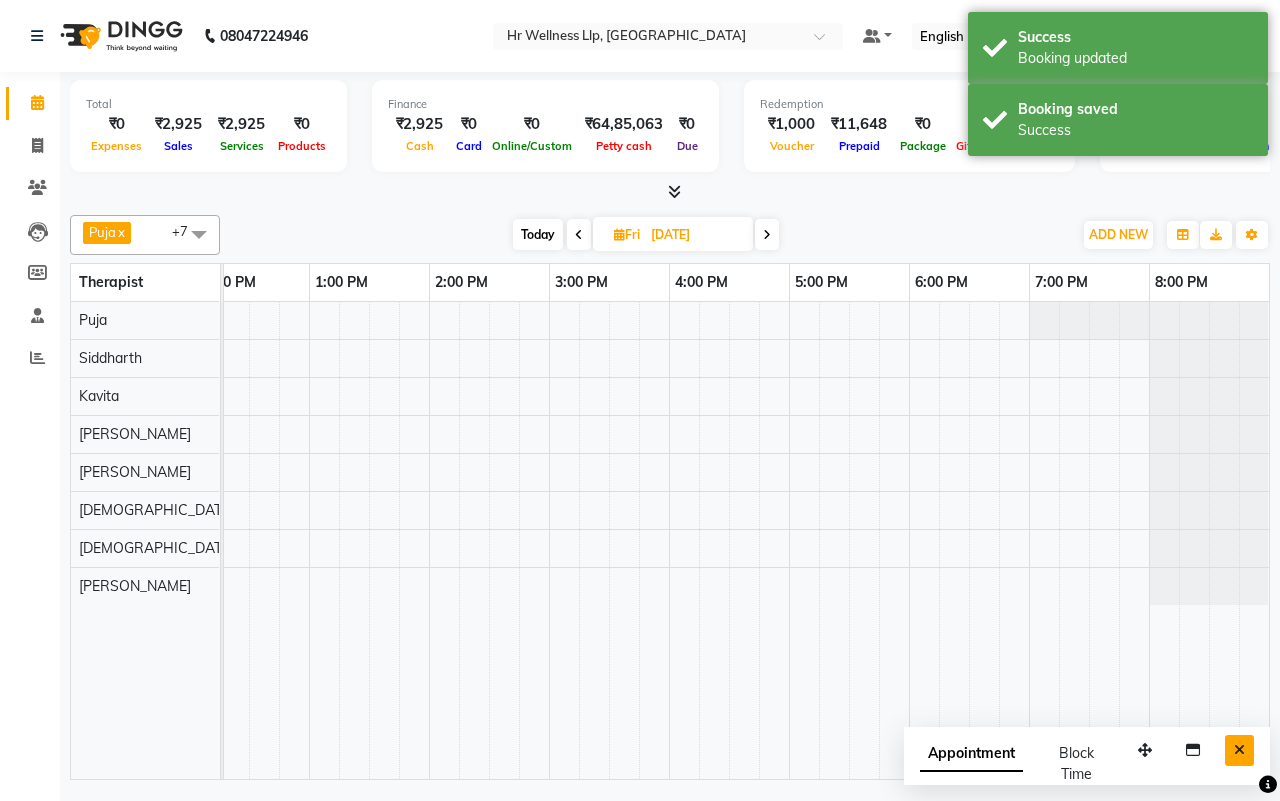 click at bounding box center (1239, 750) 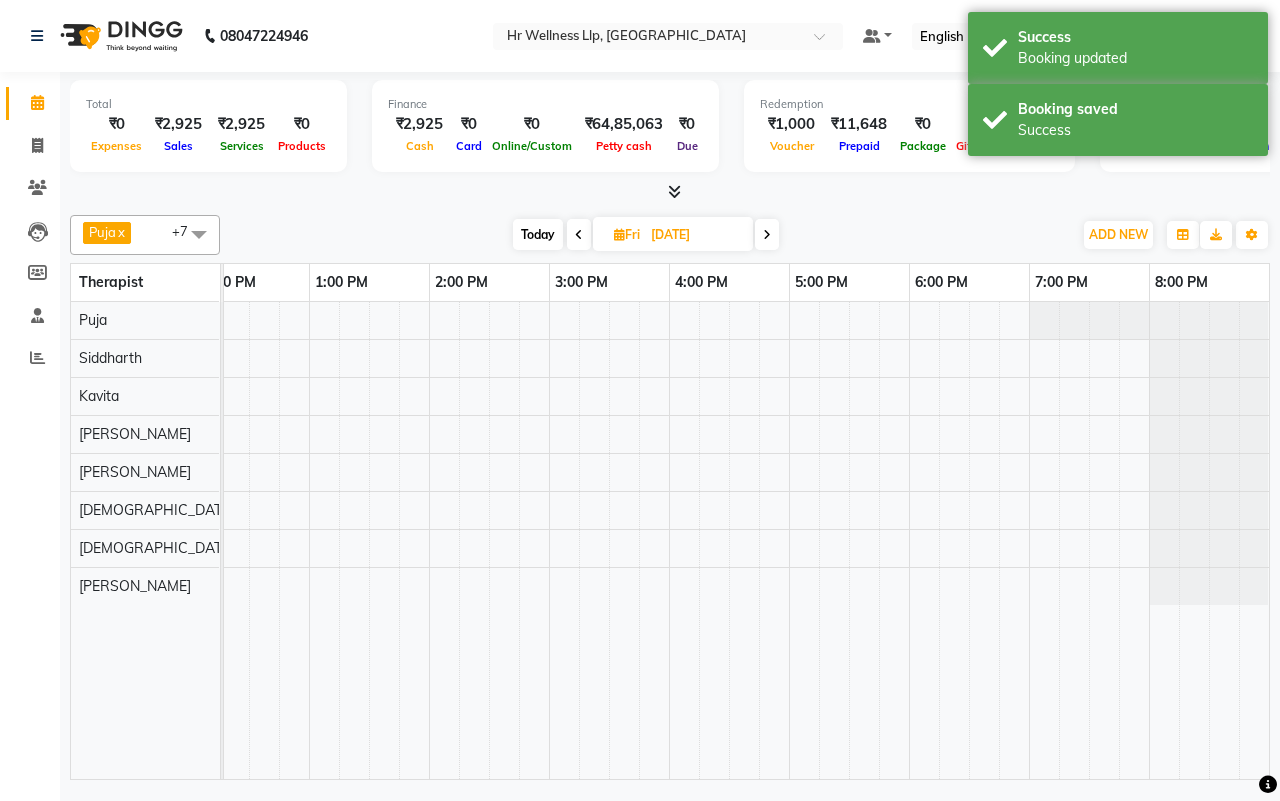 scroll, scrollTop: 0, scrollLeft: 0, axis: both 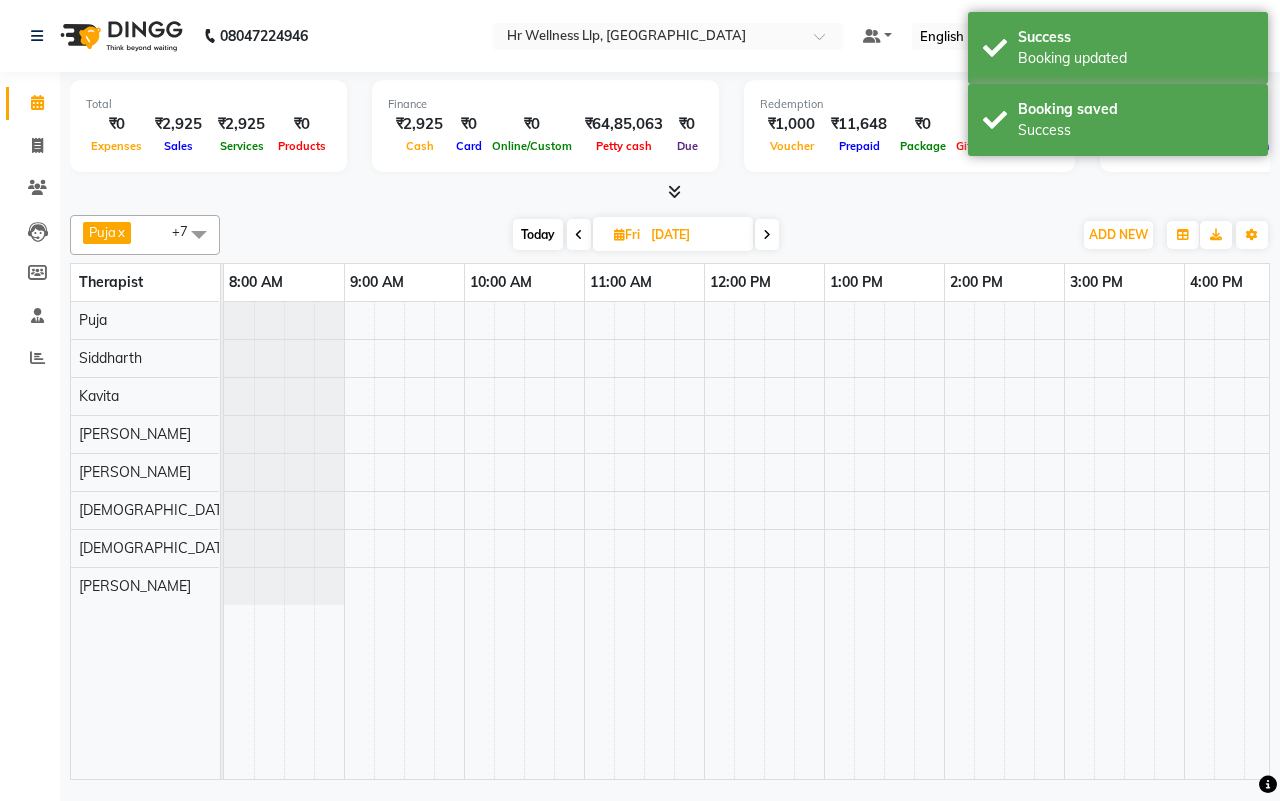 click on "[DATE]  [DATE]" at bounding box center (646, 235) 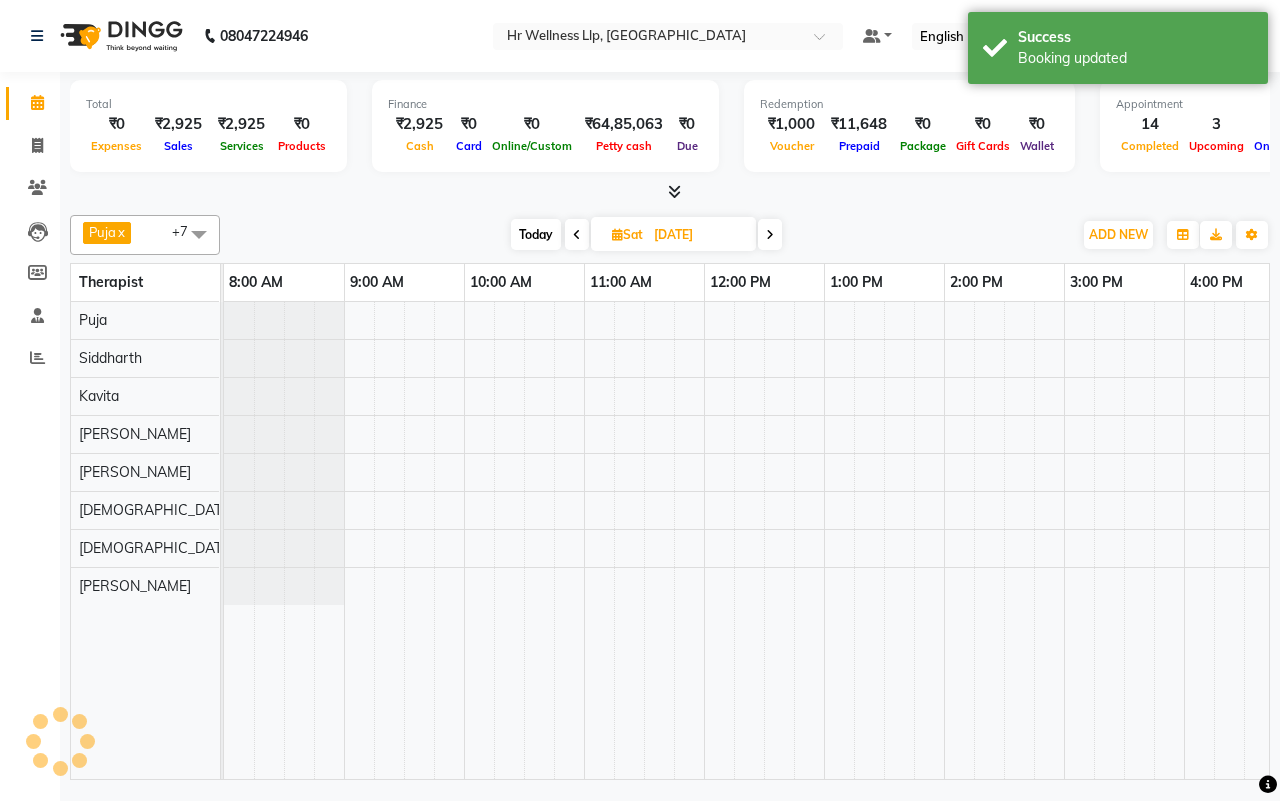 scroll, scrollTop: 0, scrollLeft: 515, axis: horizontal 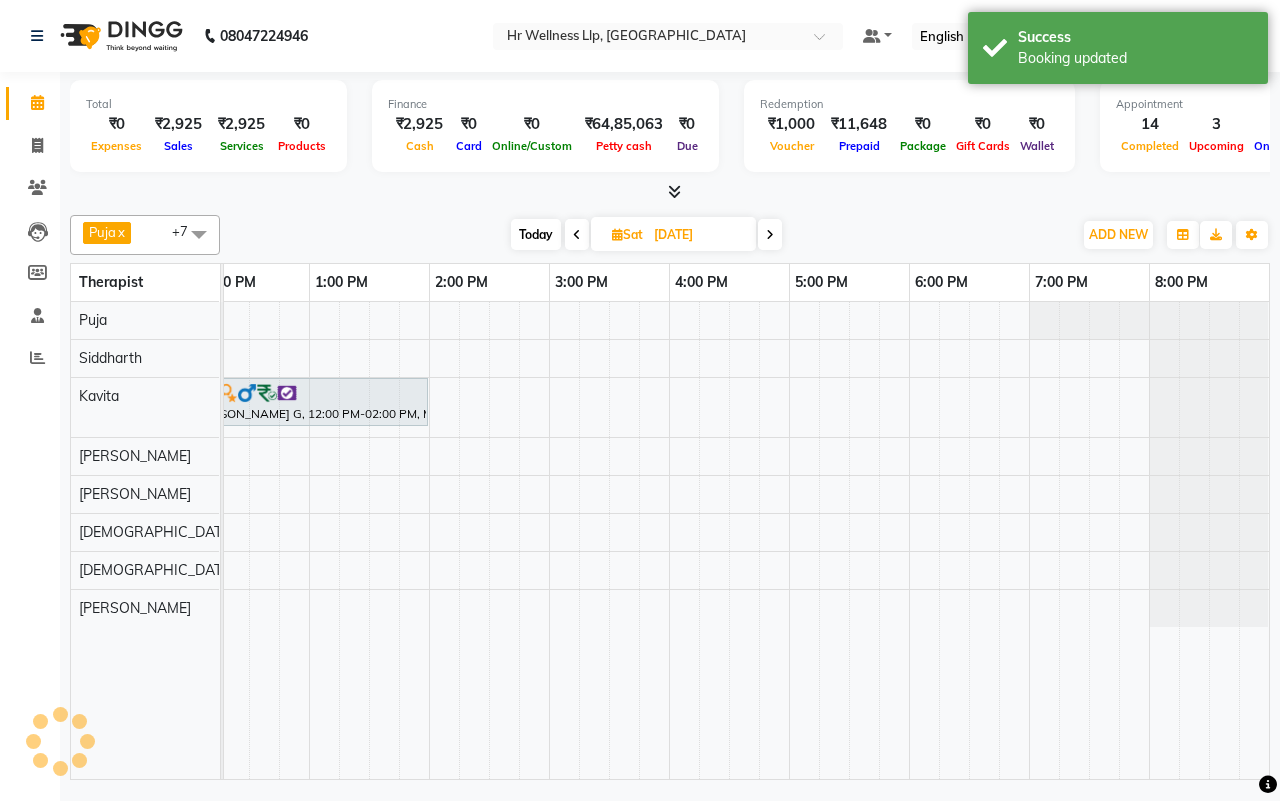 click at bounding box center (770, 234) 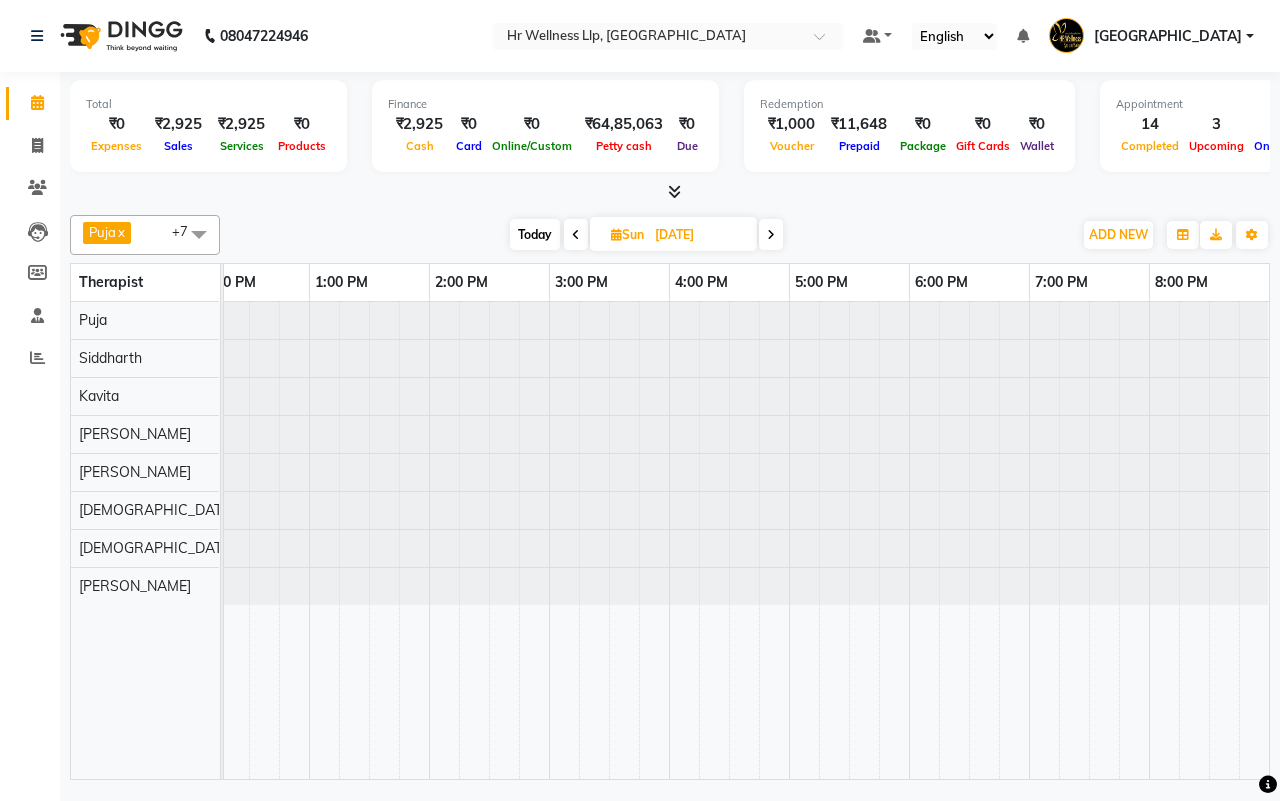 scroll, scrollTop: 0, scrollLeft: 515, axis: horizontal 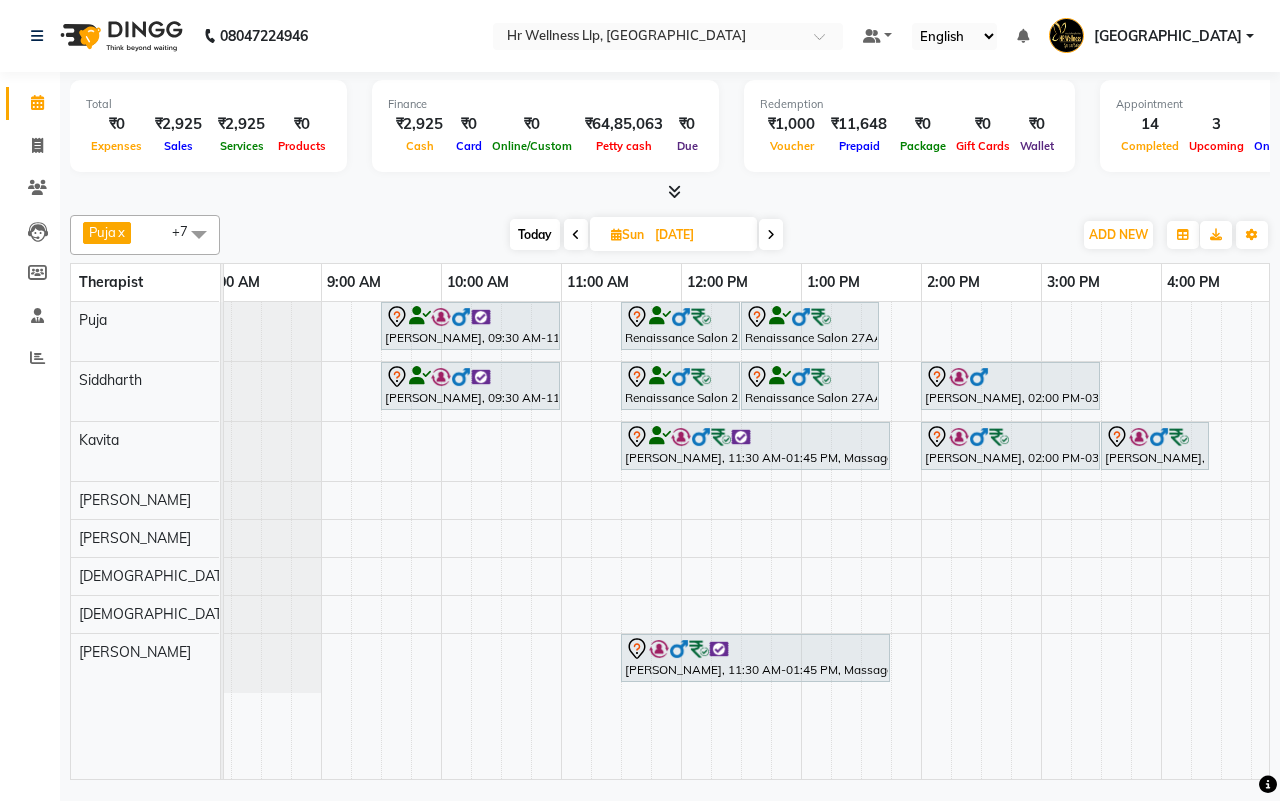 click on "[DATE]  [DATE]" at bounding box center (646, 235) 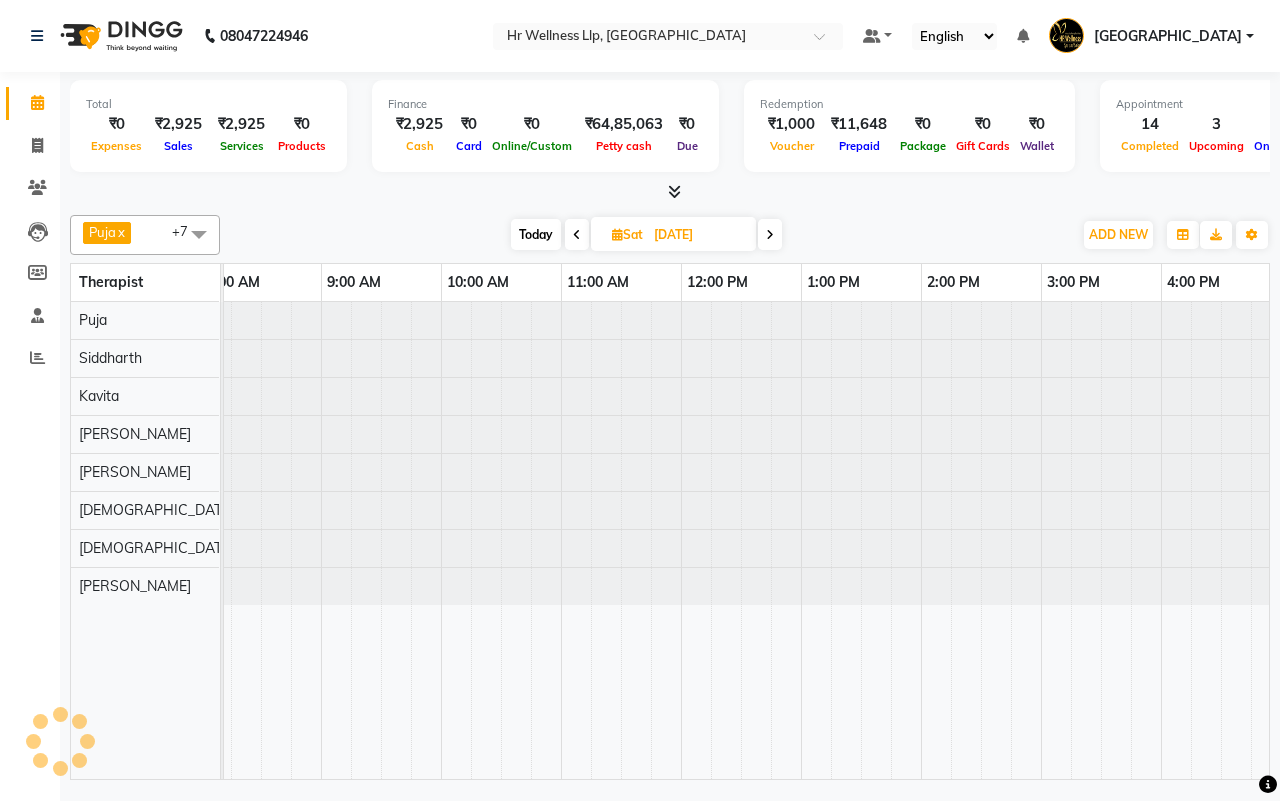 scroll, scrollTop: 0, scrollLeft: 515, axis: horizontal 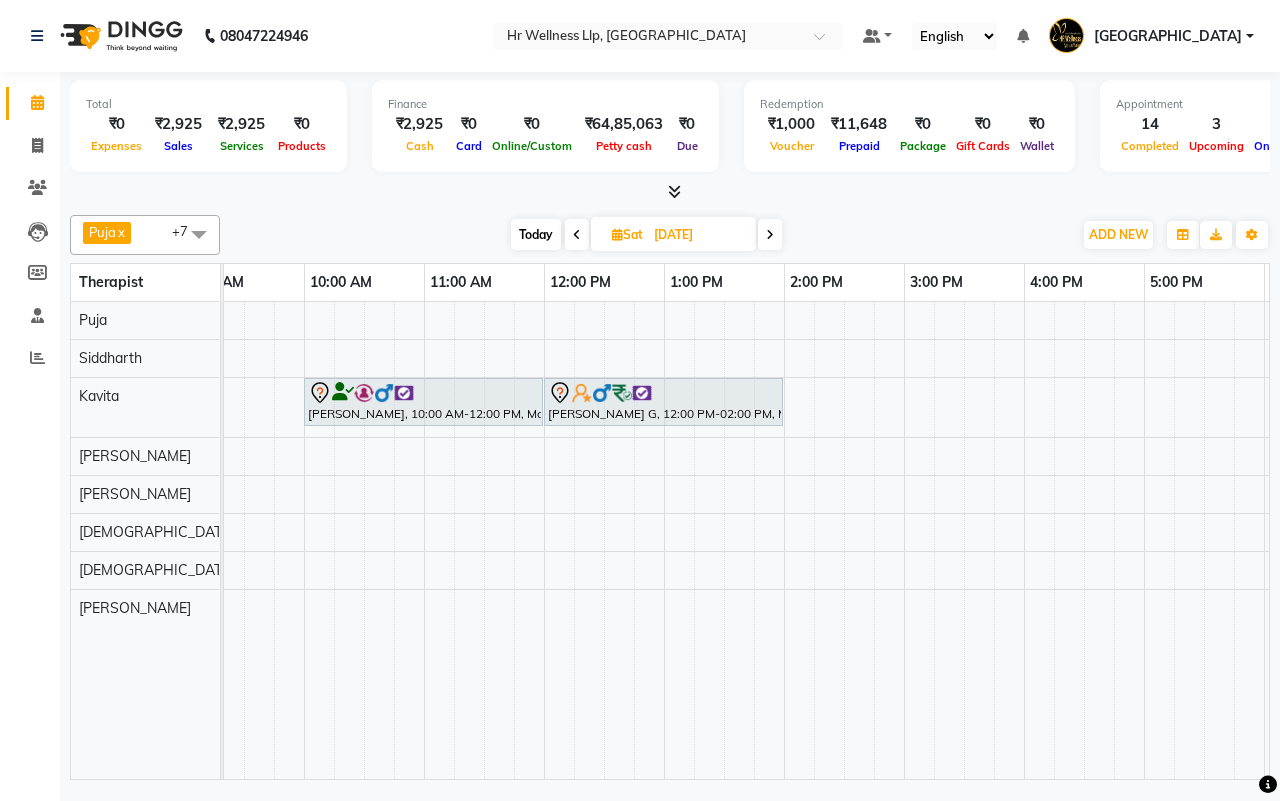 click at bounding box center (577, 235) 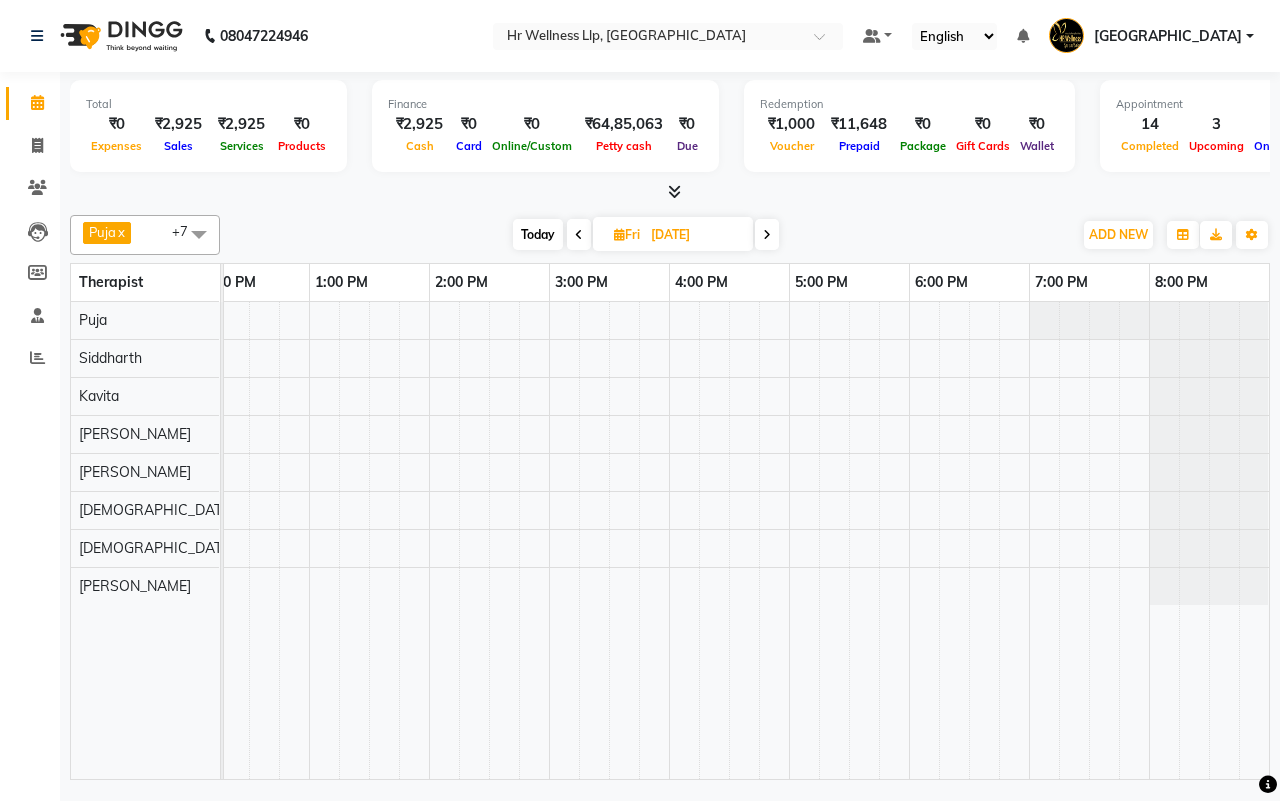 scroll, scrollTop: 0, scrollLeft: 22, axis: horizontal 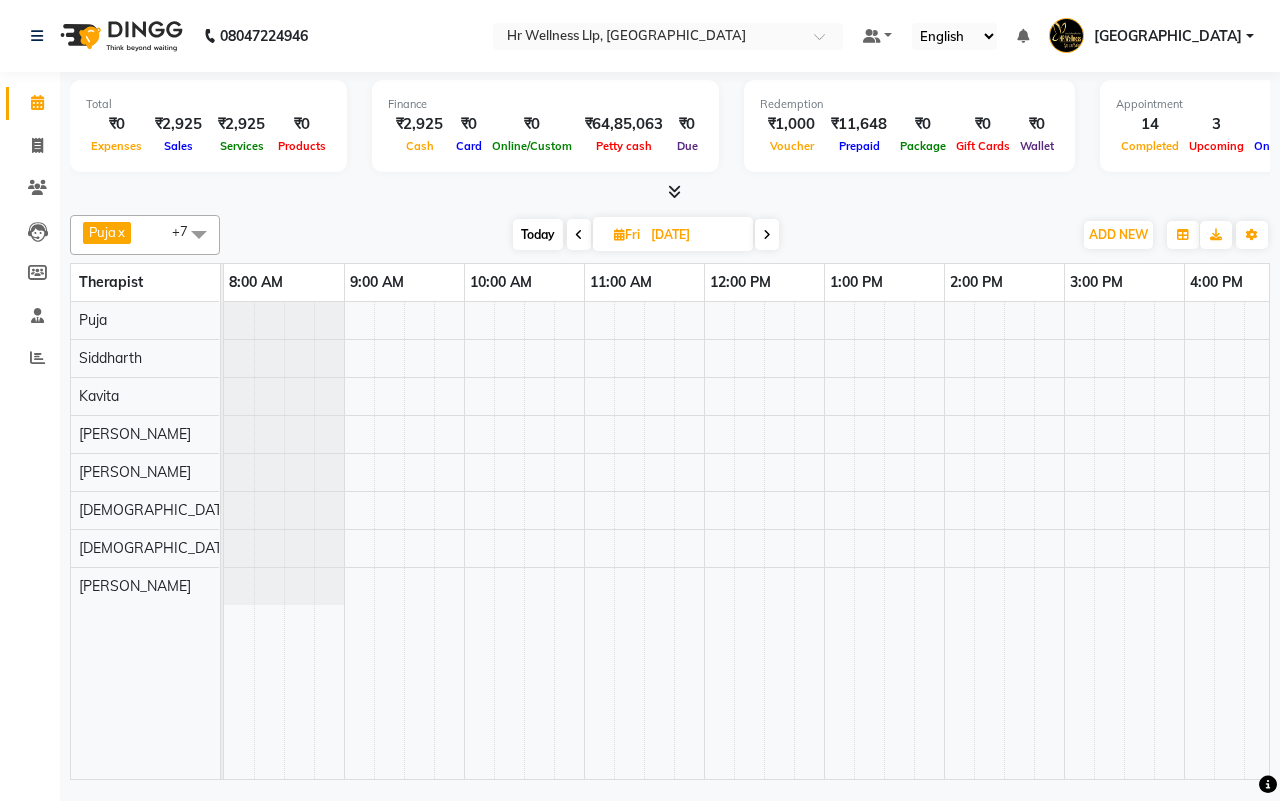 click on "Today" at bounding box center (538, 234) 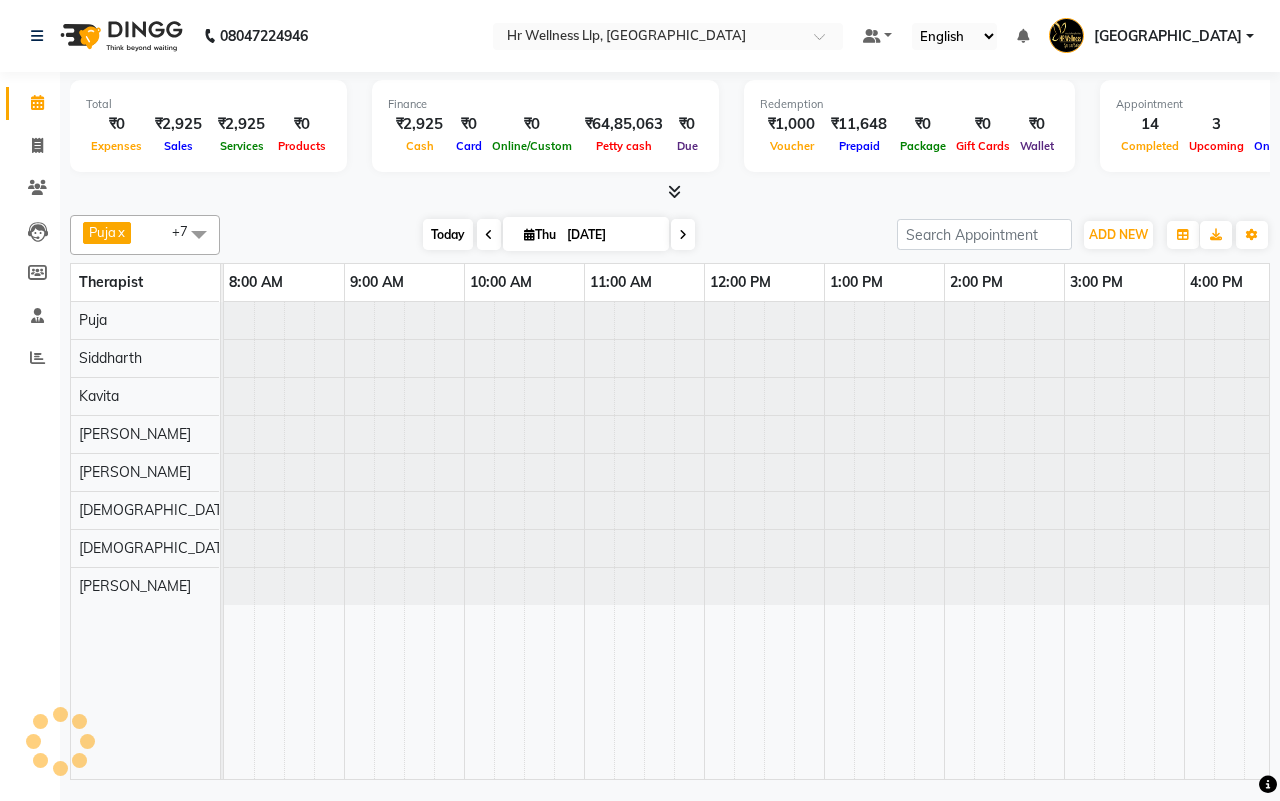 scroll 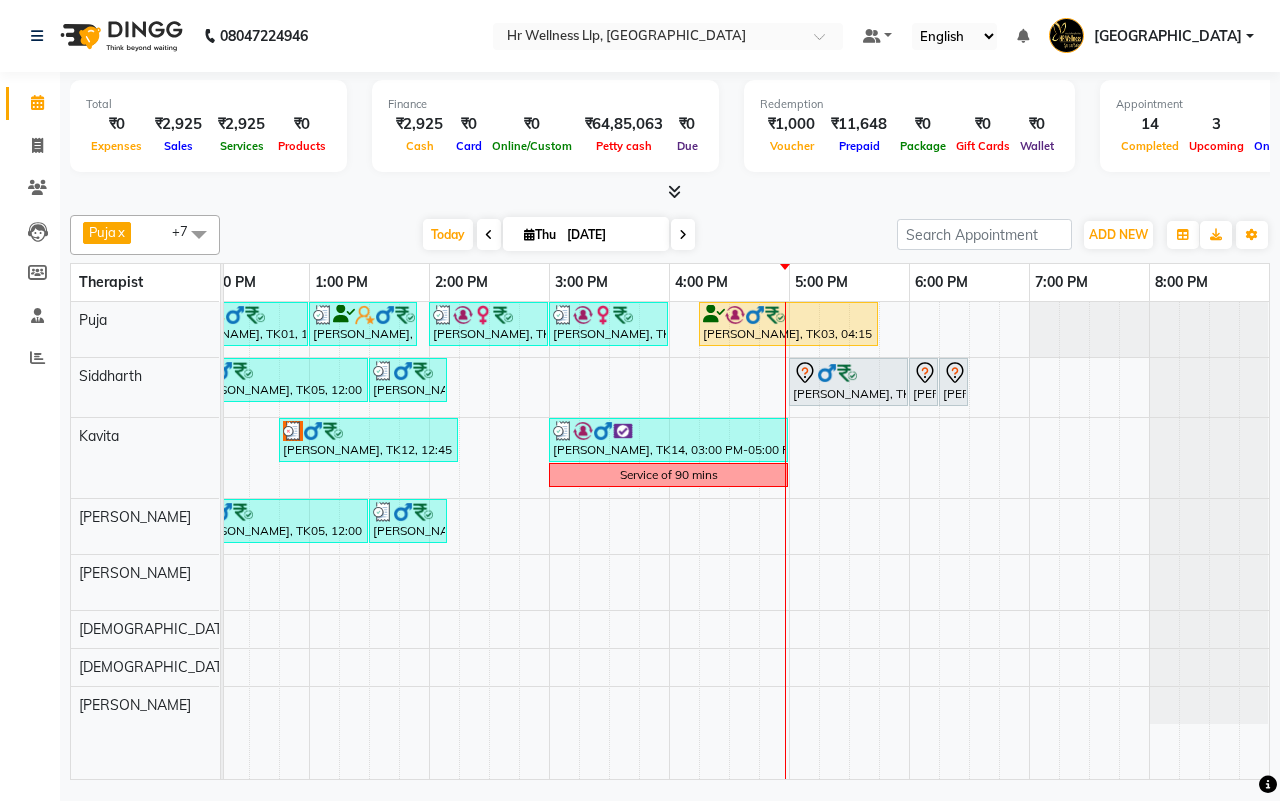 click on "[DATE]" at bounding box center [611, 235] 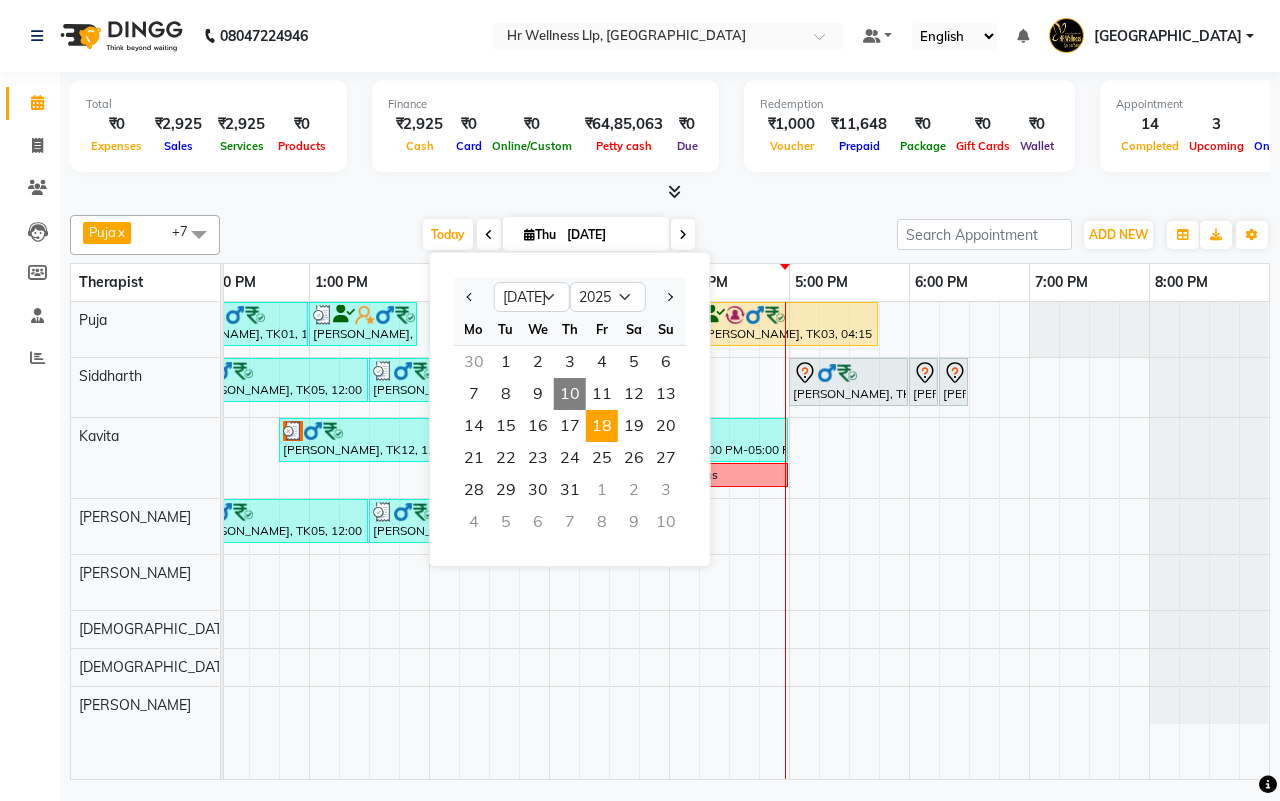 click on "18" at bounding box center (602, 426) 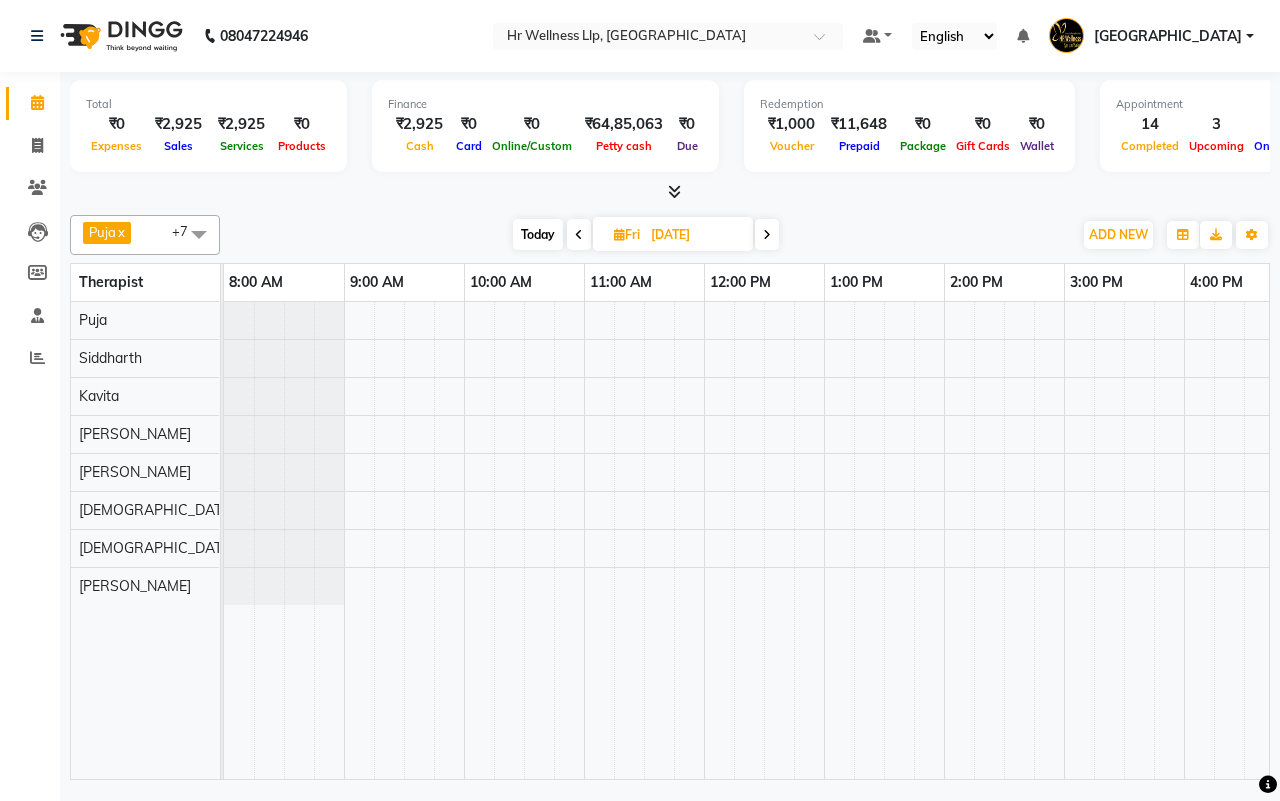 click on "[DATE]  [DATE]" at bounding box center [646, 235] 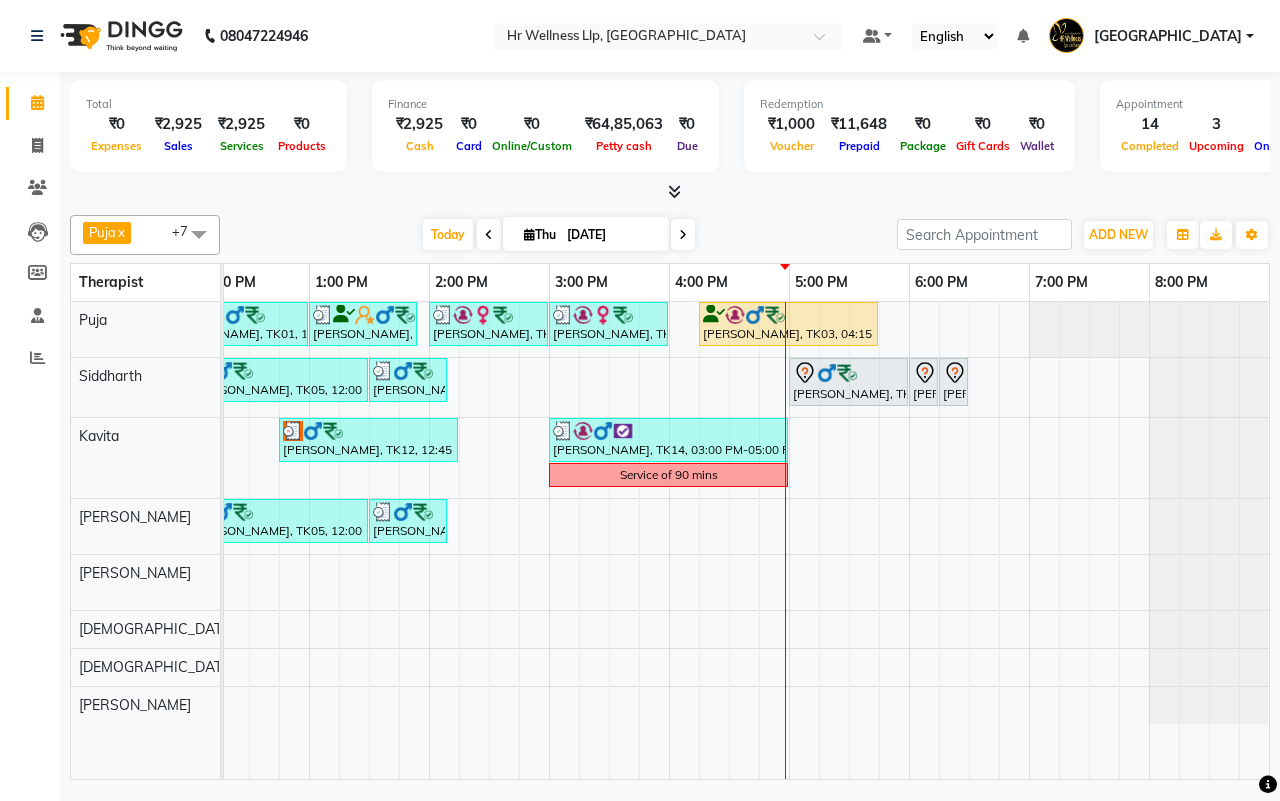 click on "[DATE]" at bounding box center (611, 235) 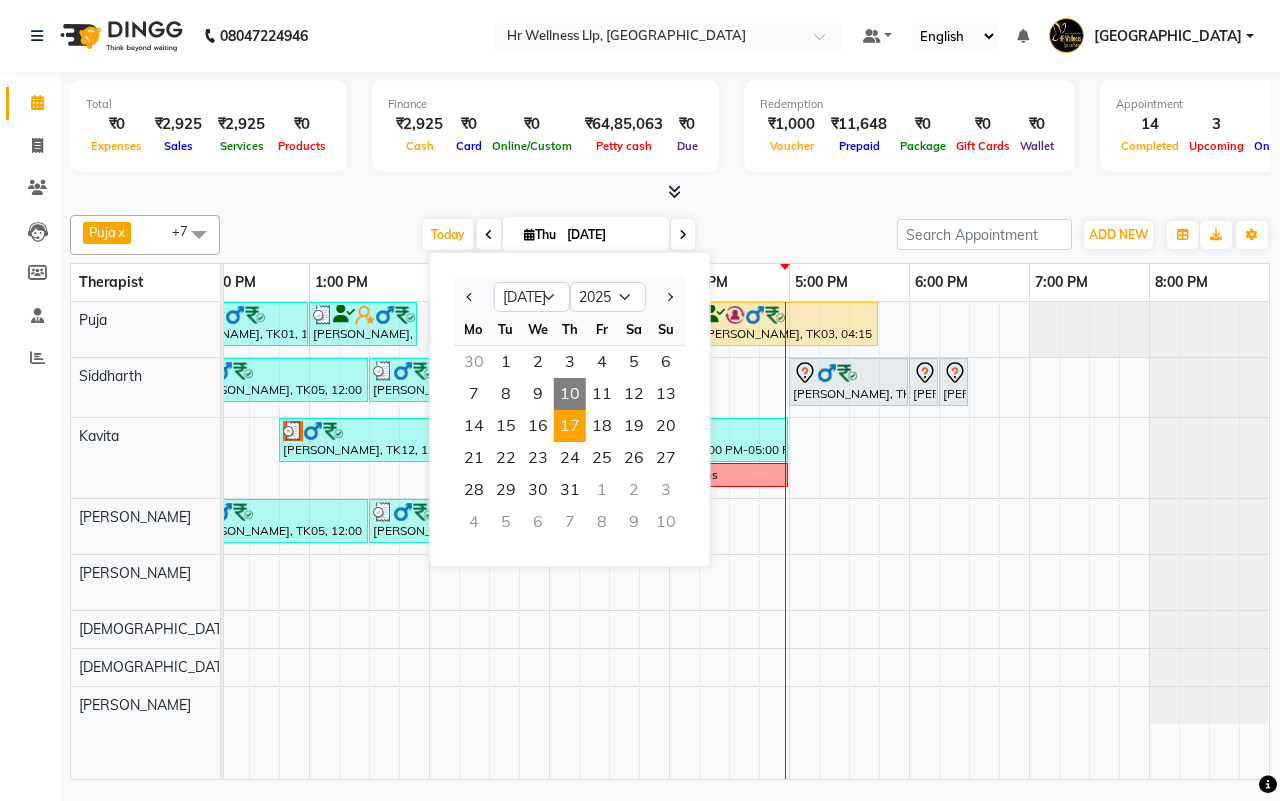 click on "17" at bounding box center [570, 426] 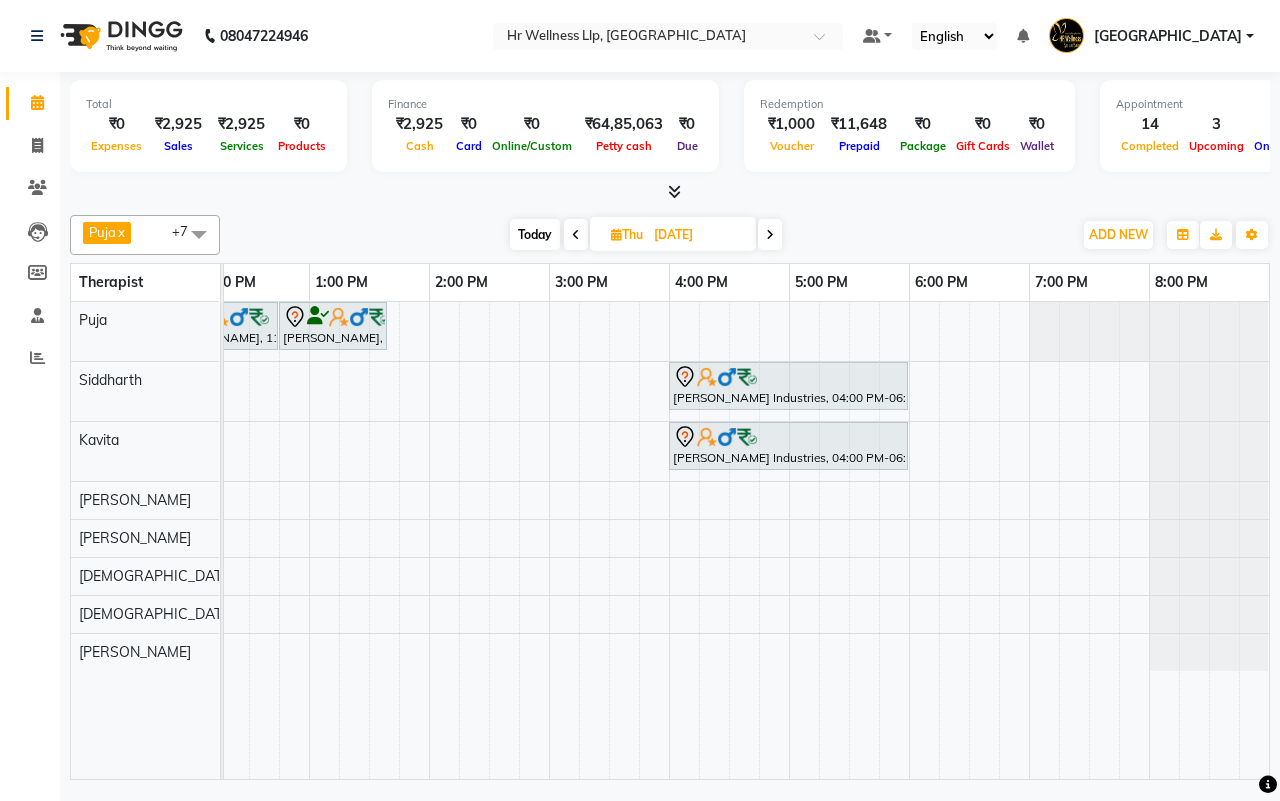 click at bounding box center [770, 235] 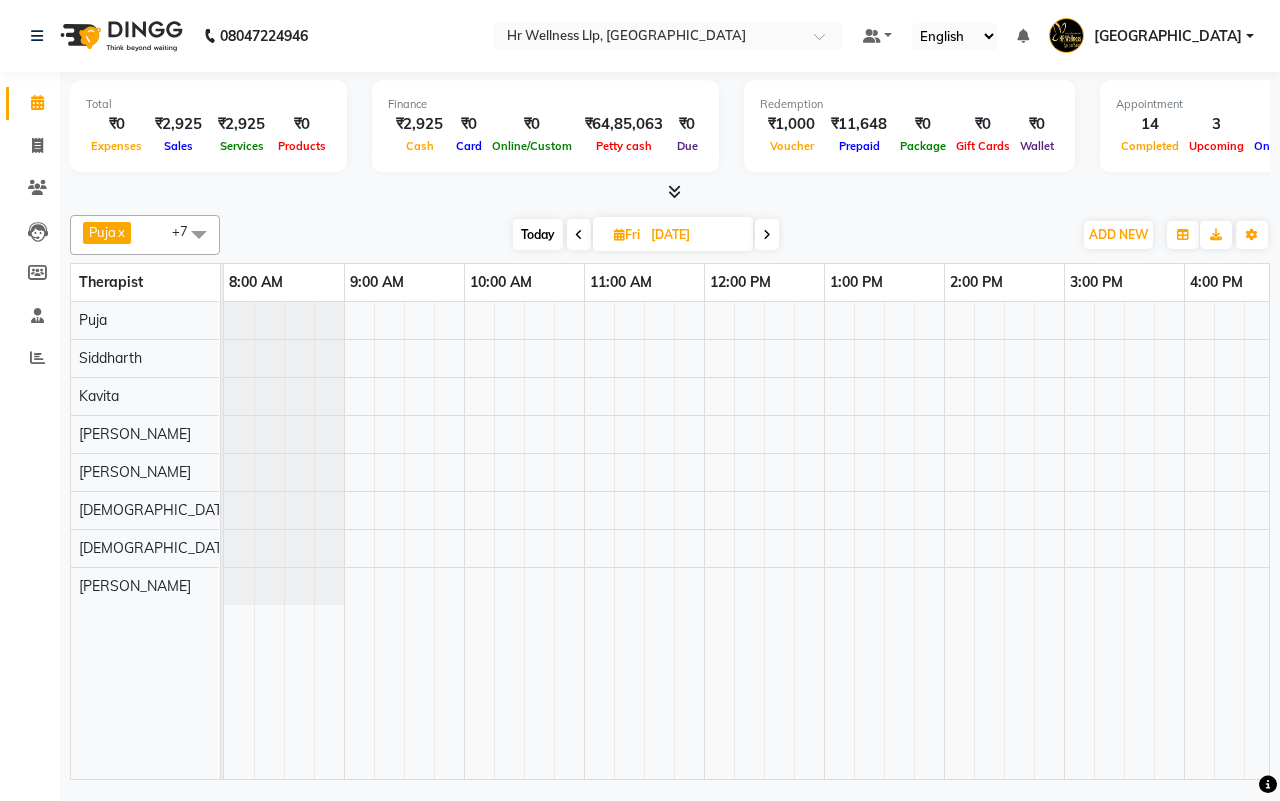 click on "[DATE]  [DATE]" at bounding box center [646, 235] 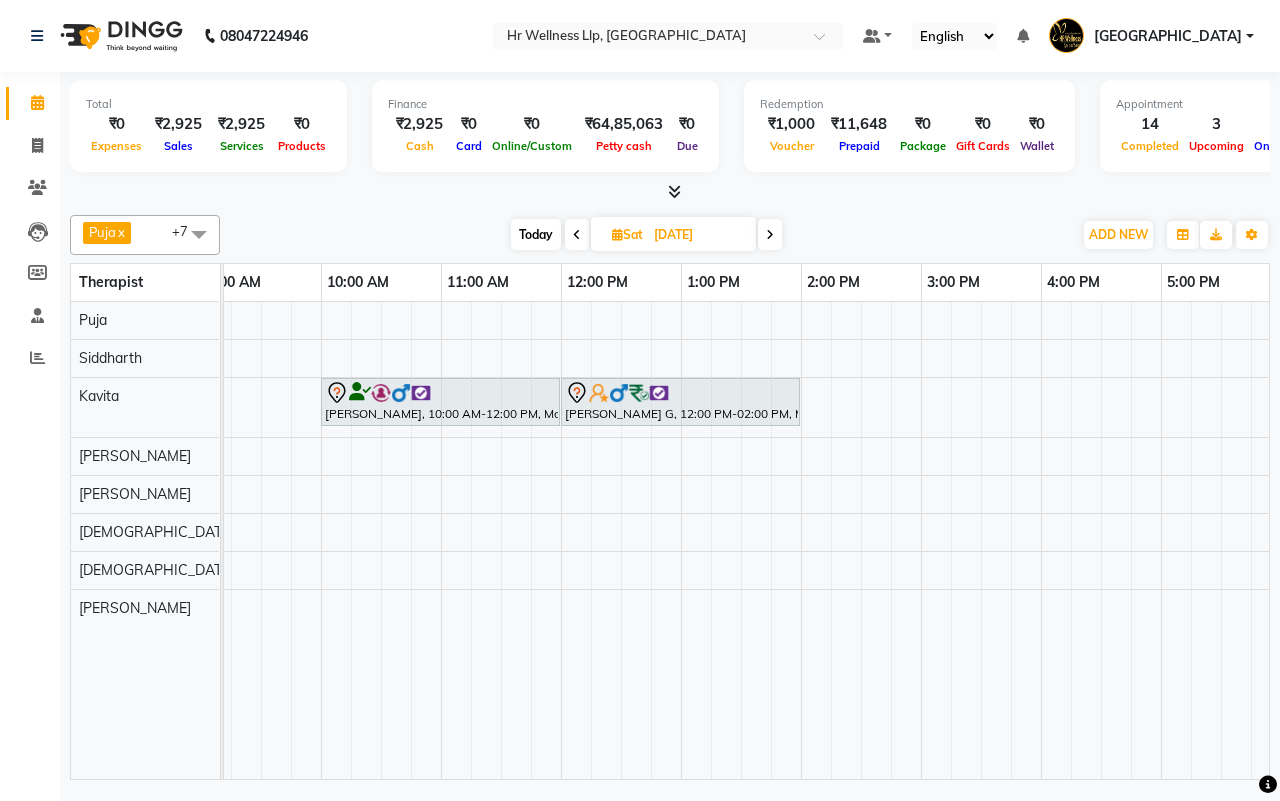 click at bounding box center [770, 235] 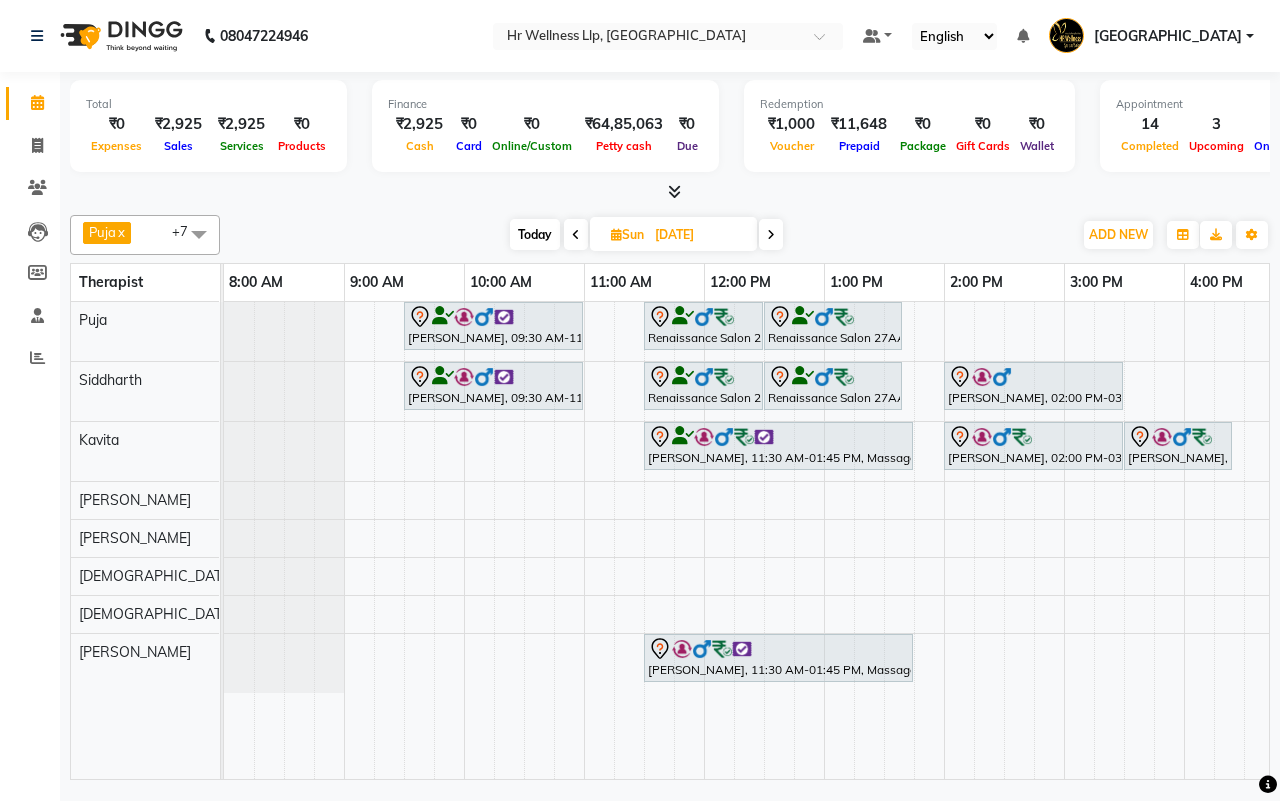 click on "Today" at bounding box center (535, 234) 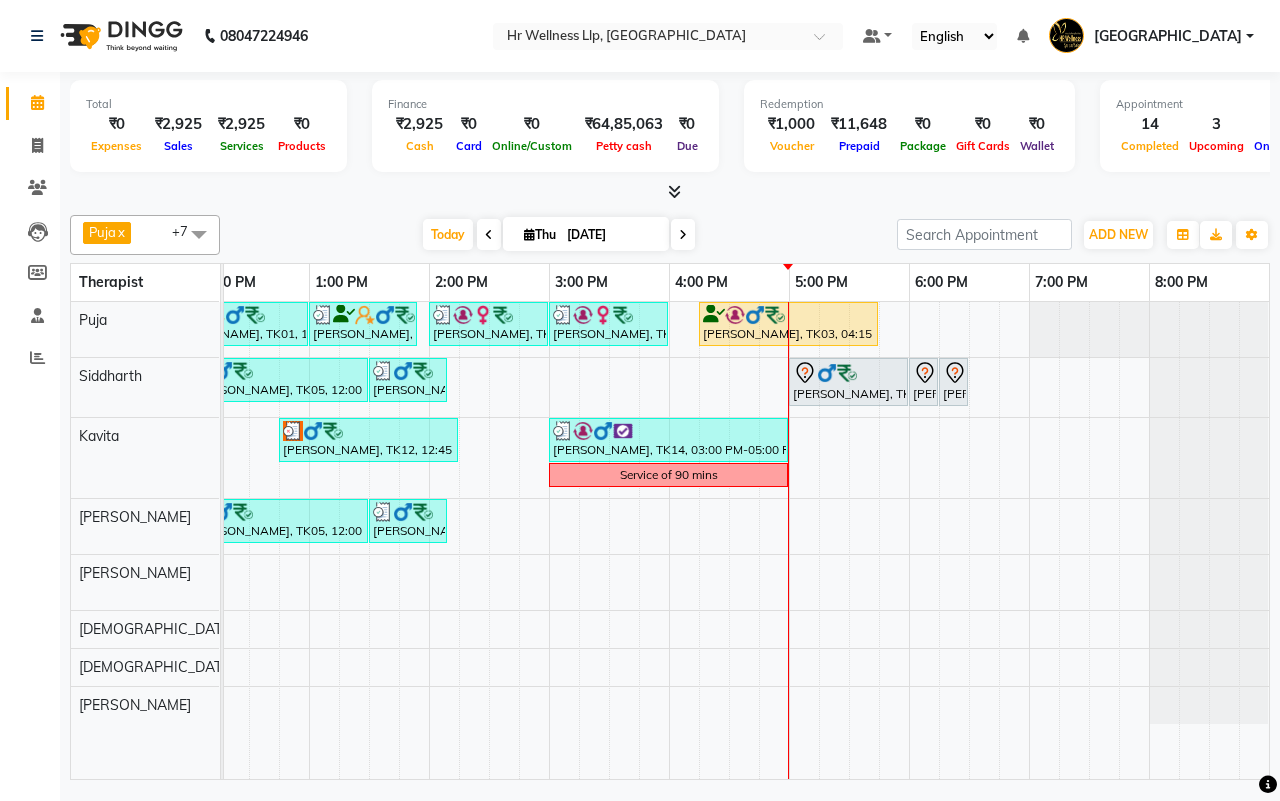 click on "[DATE]  [DATE]" at bounding box center (558, 235) 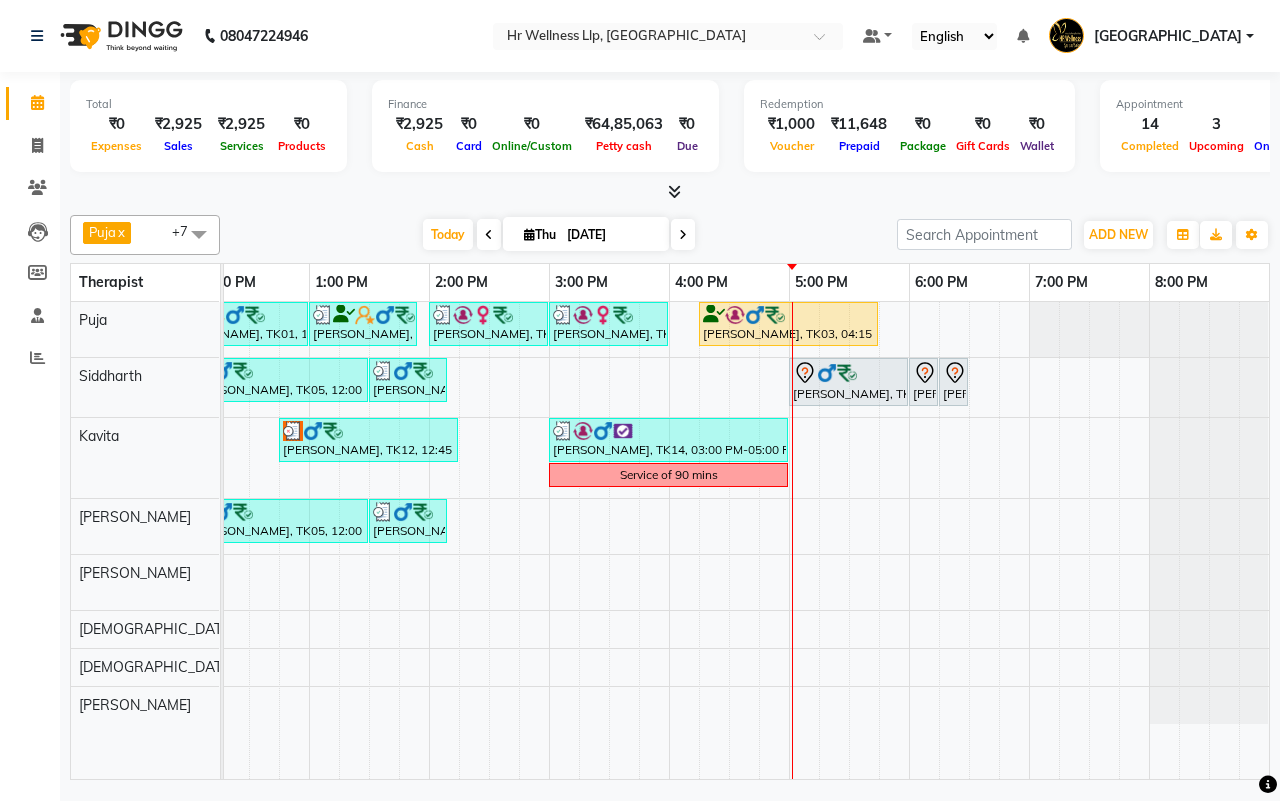 scroll, scrollTop: 0, scrollLeft: 80, axis: horizontal 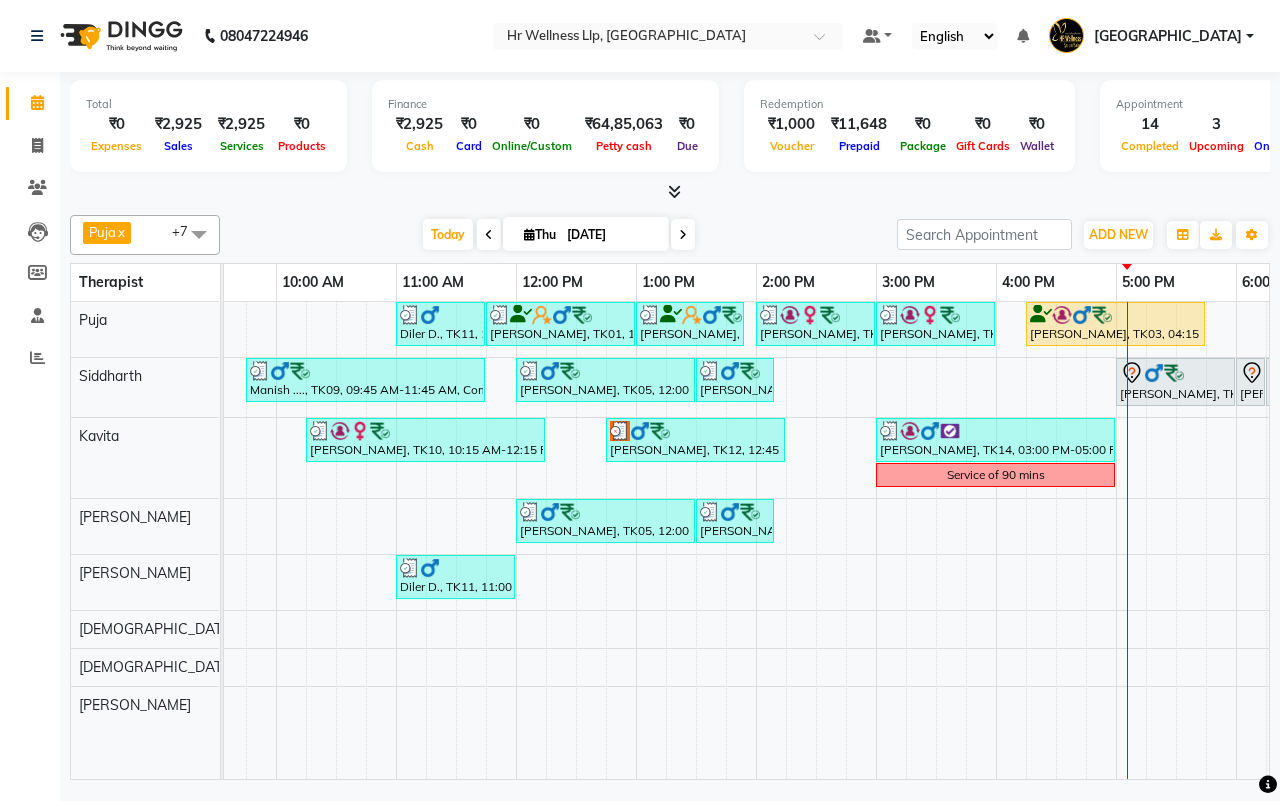 click on "[DATE]  [DATE]" at bounding box center (558, 235) 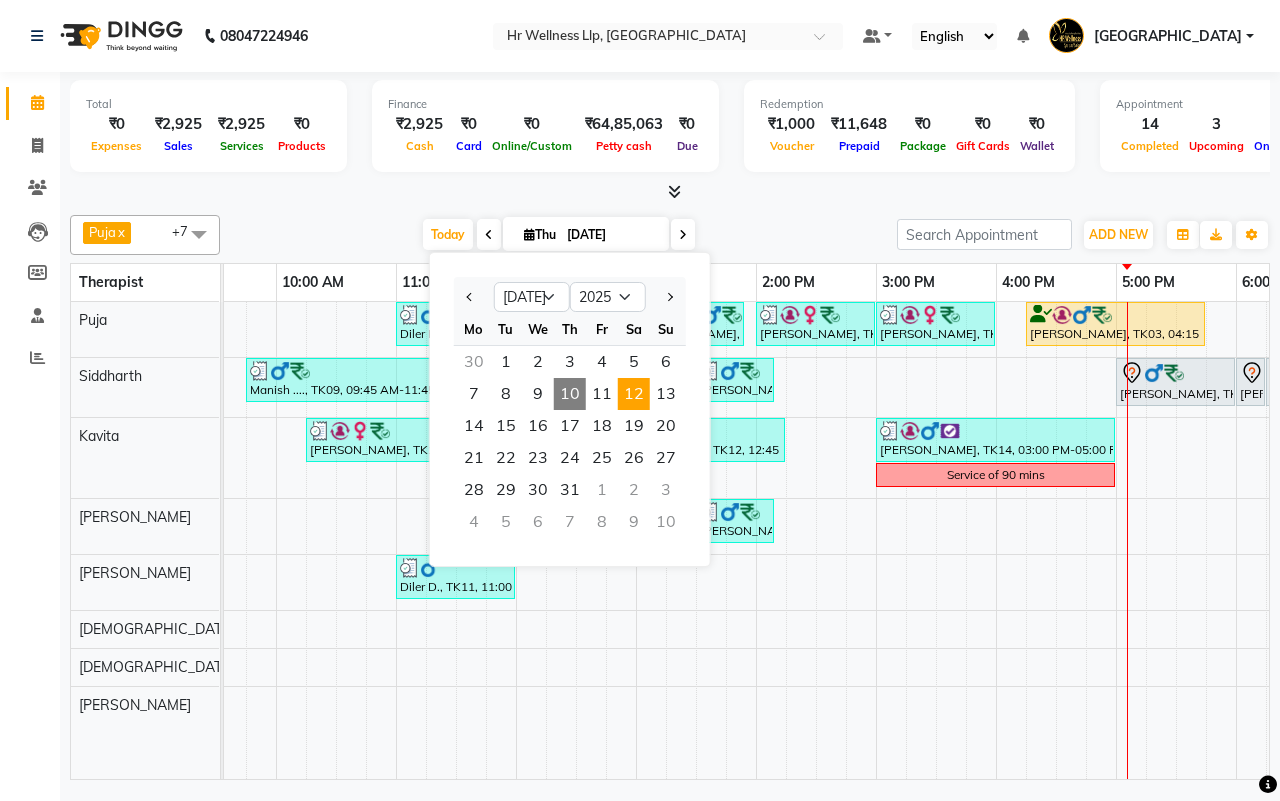 click on "12" at bounding box center [634, 394] 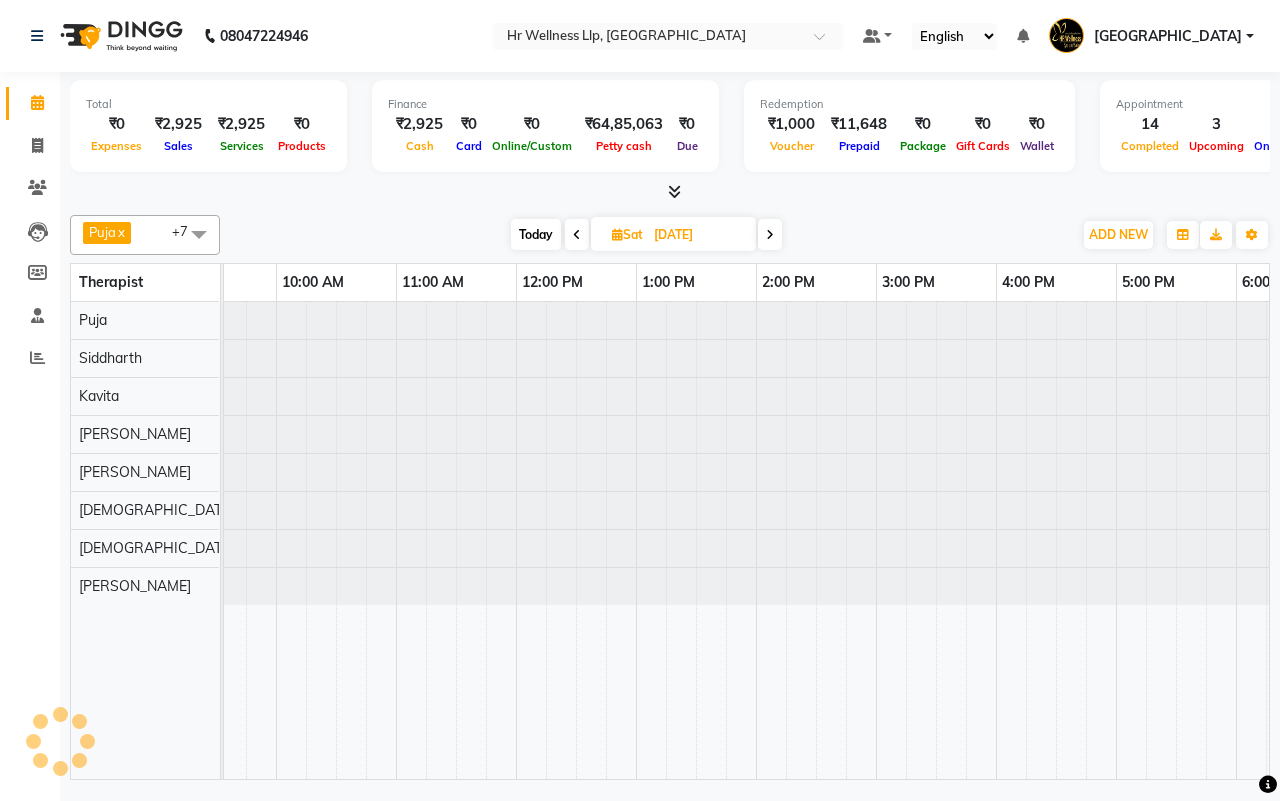 scroll, scrollTop: 0, scrollLeft: 515, axis: horizontal 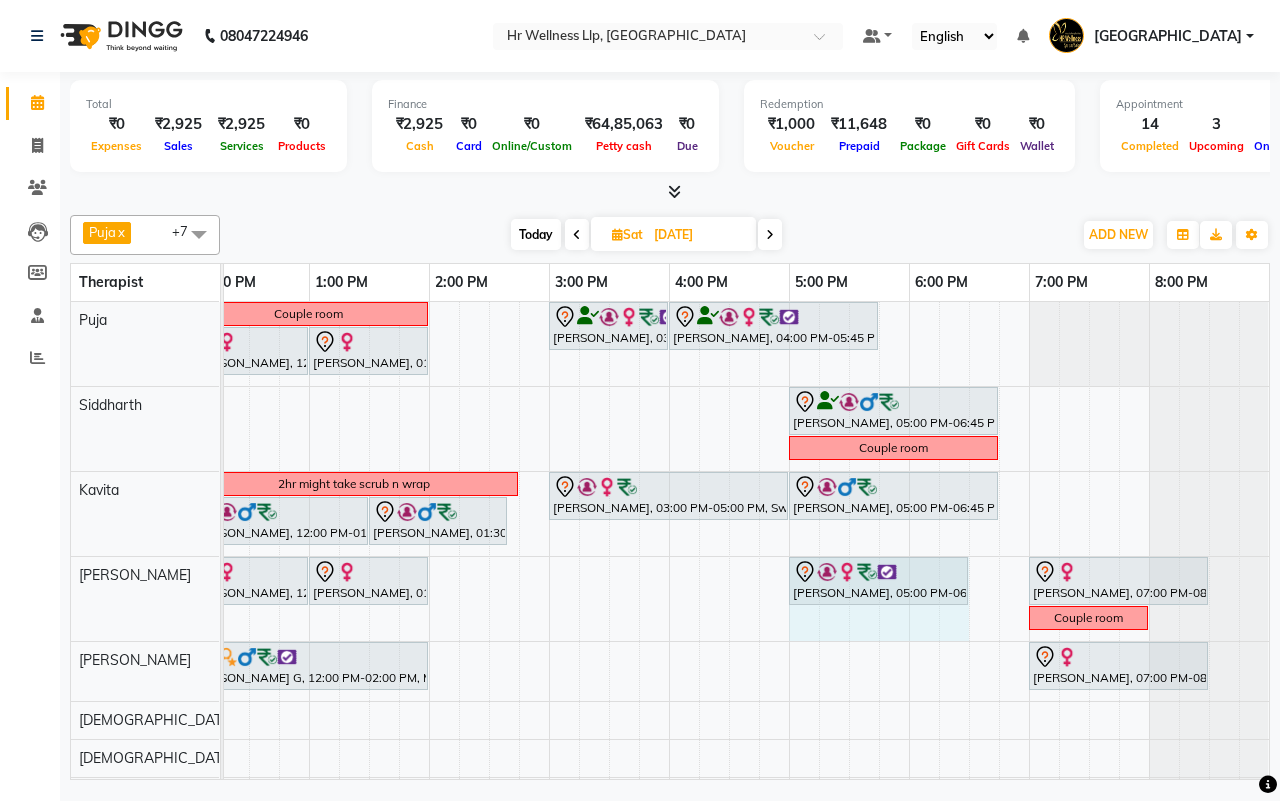 drag, startPoint x: 793, startPoint y: 612, endPoint x: 951, endPoint y: 620, distance: 158.20241 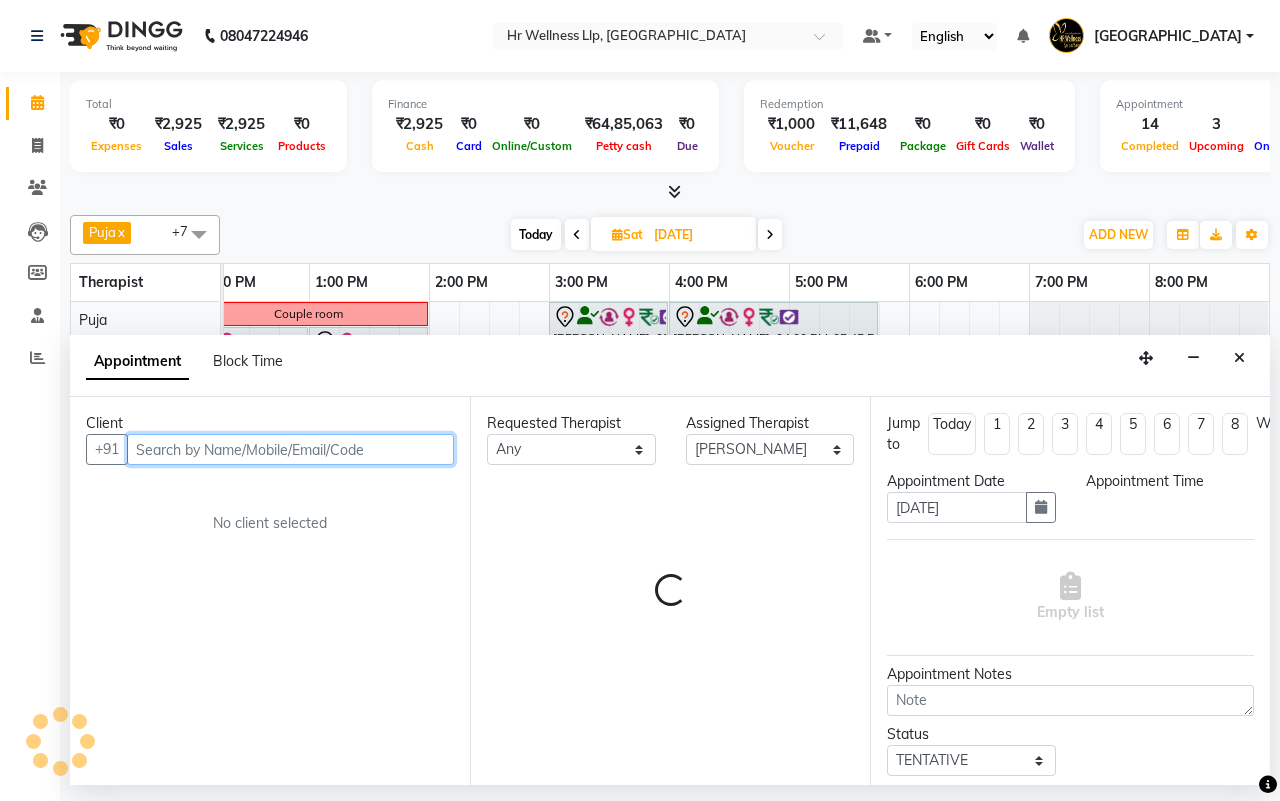 select on "1020" 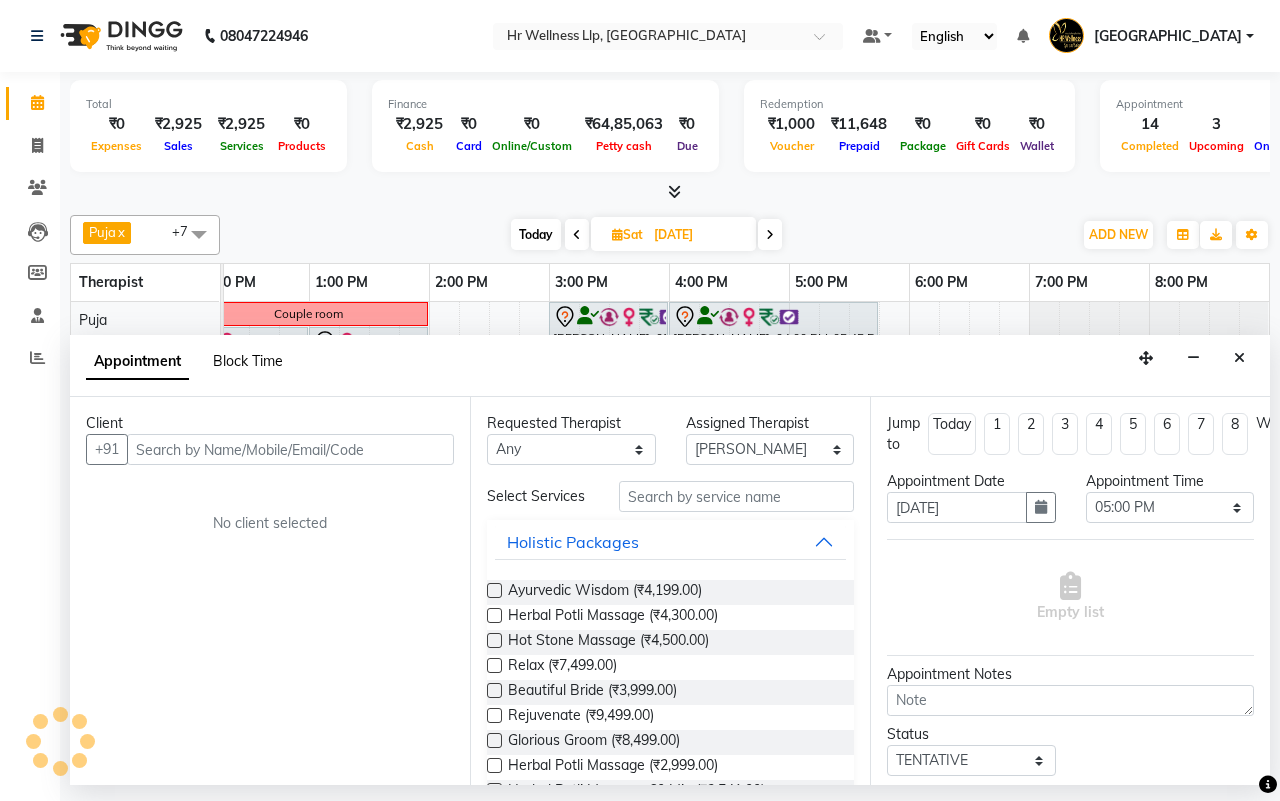 click on "Block Time" at bounding box center [248, 361] 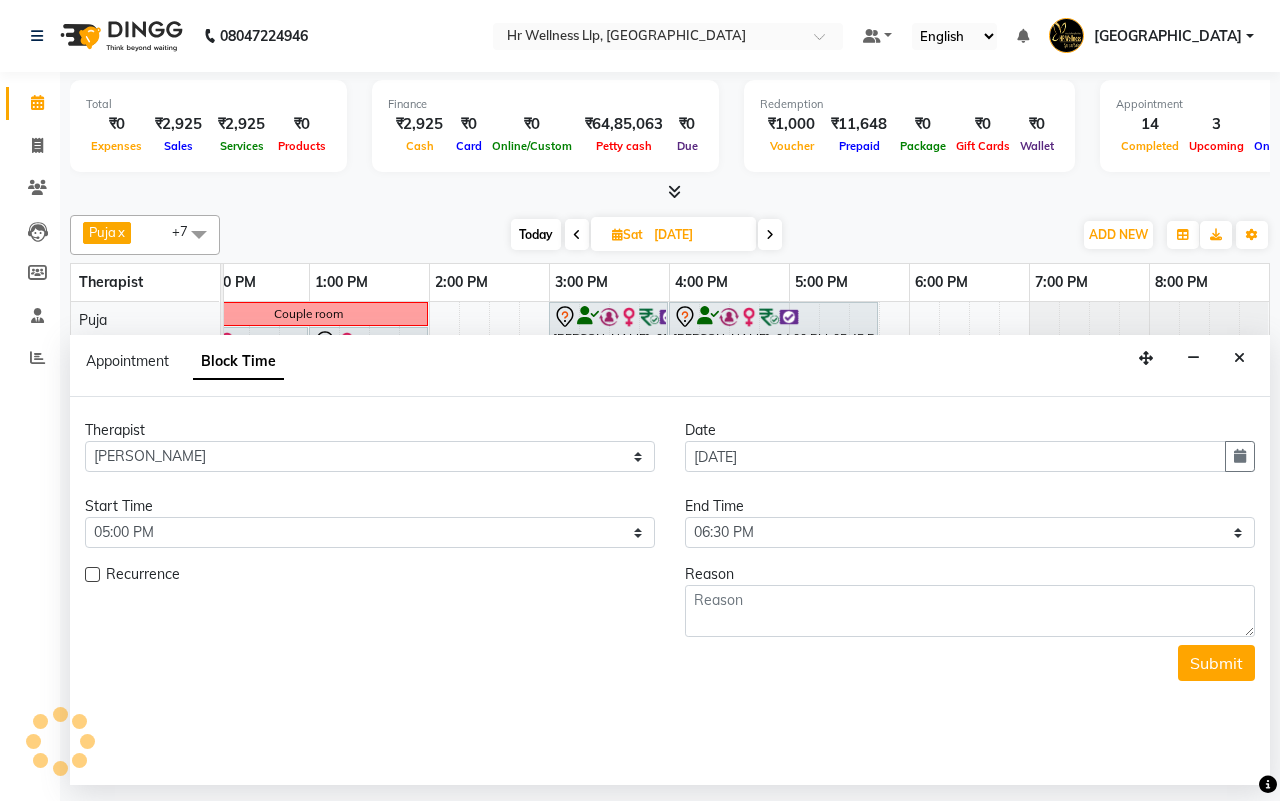 scroll, scrollTop: 0, scrollLeft: 515, axis: horizontal 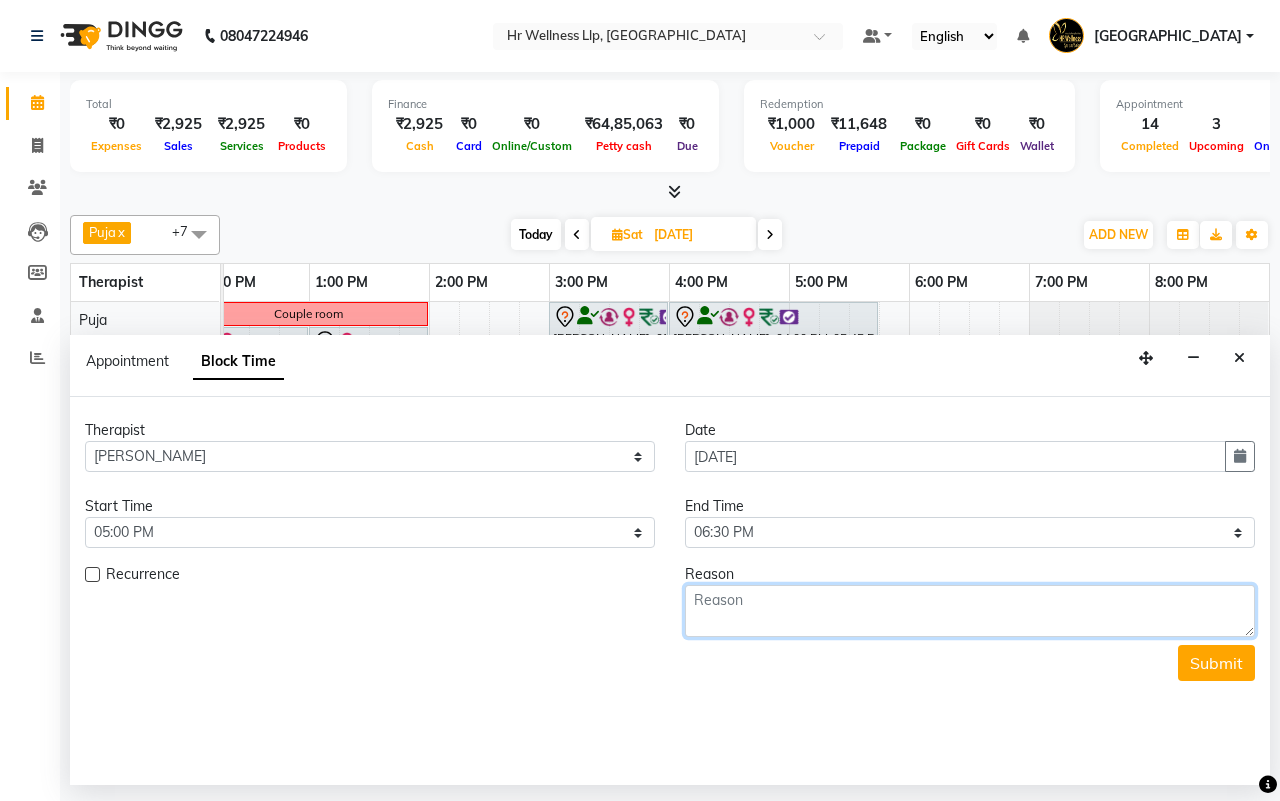 click at bounding box center [970, 611] 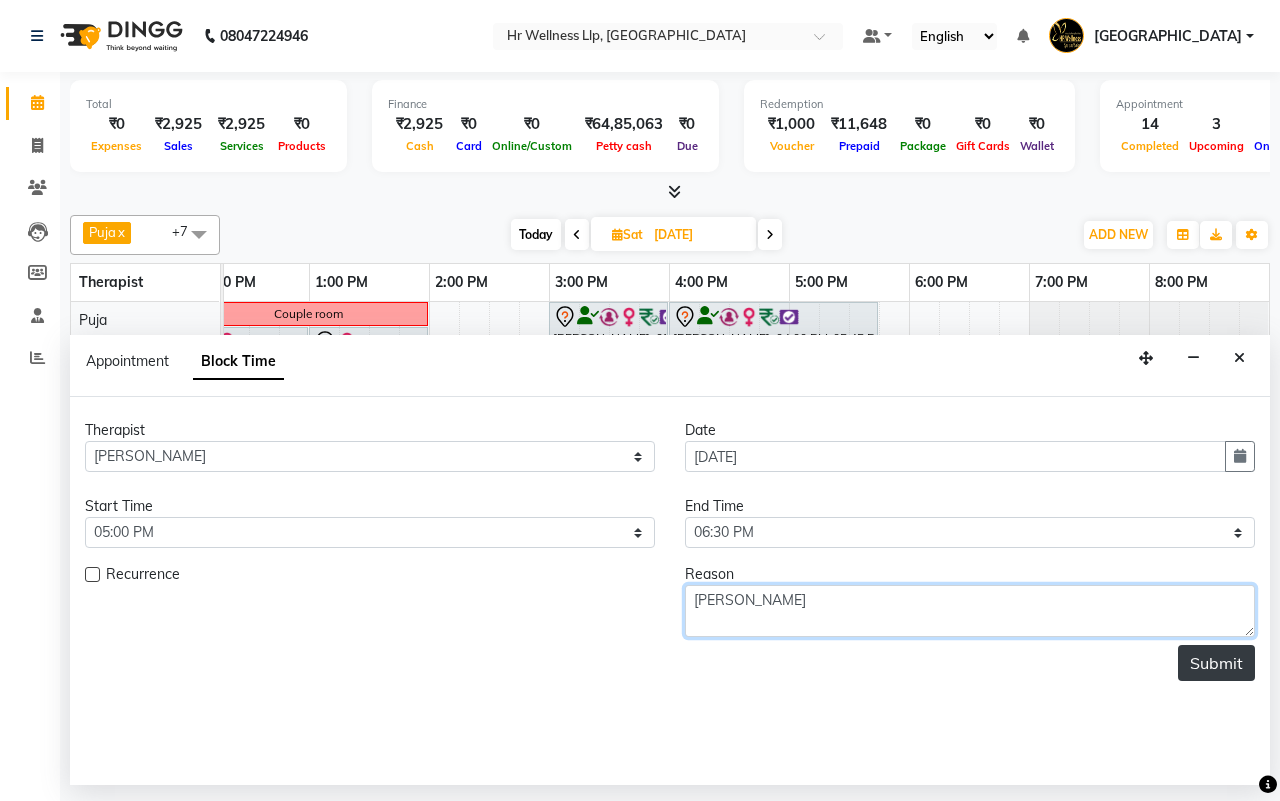 type on "Monali Nagpure" 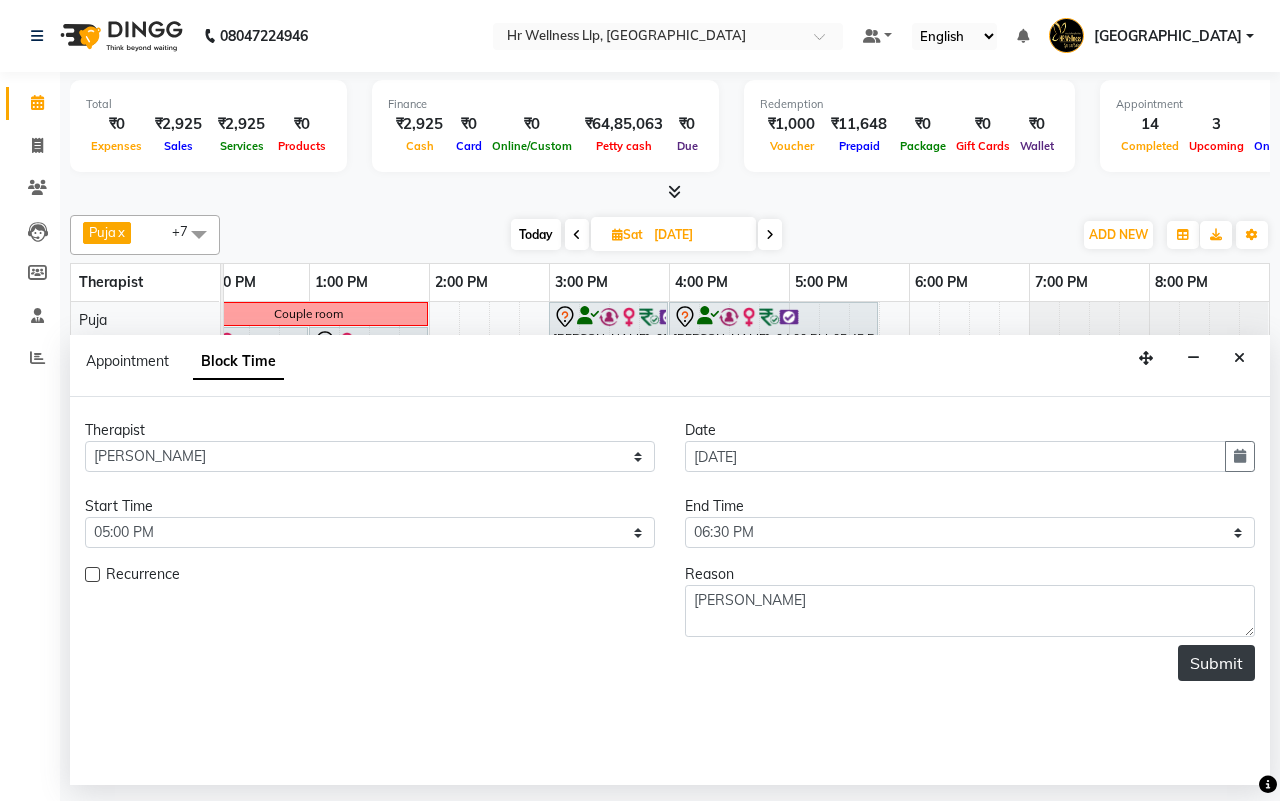 click on "Submit" at bounding box center (1216, 663) 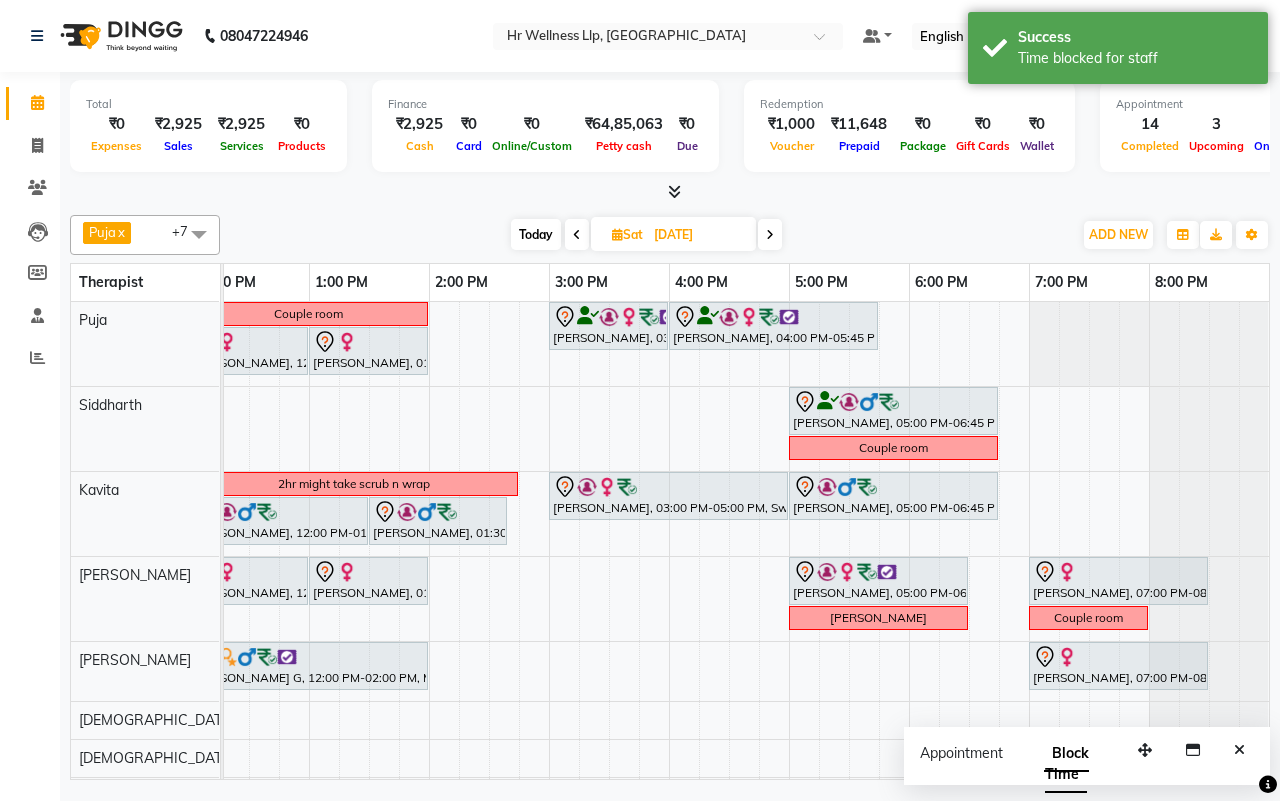 click on "Today" at bounding box center (536, 234) 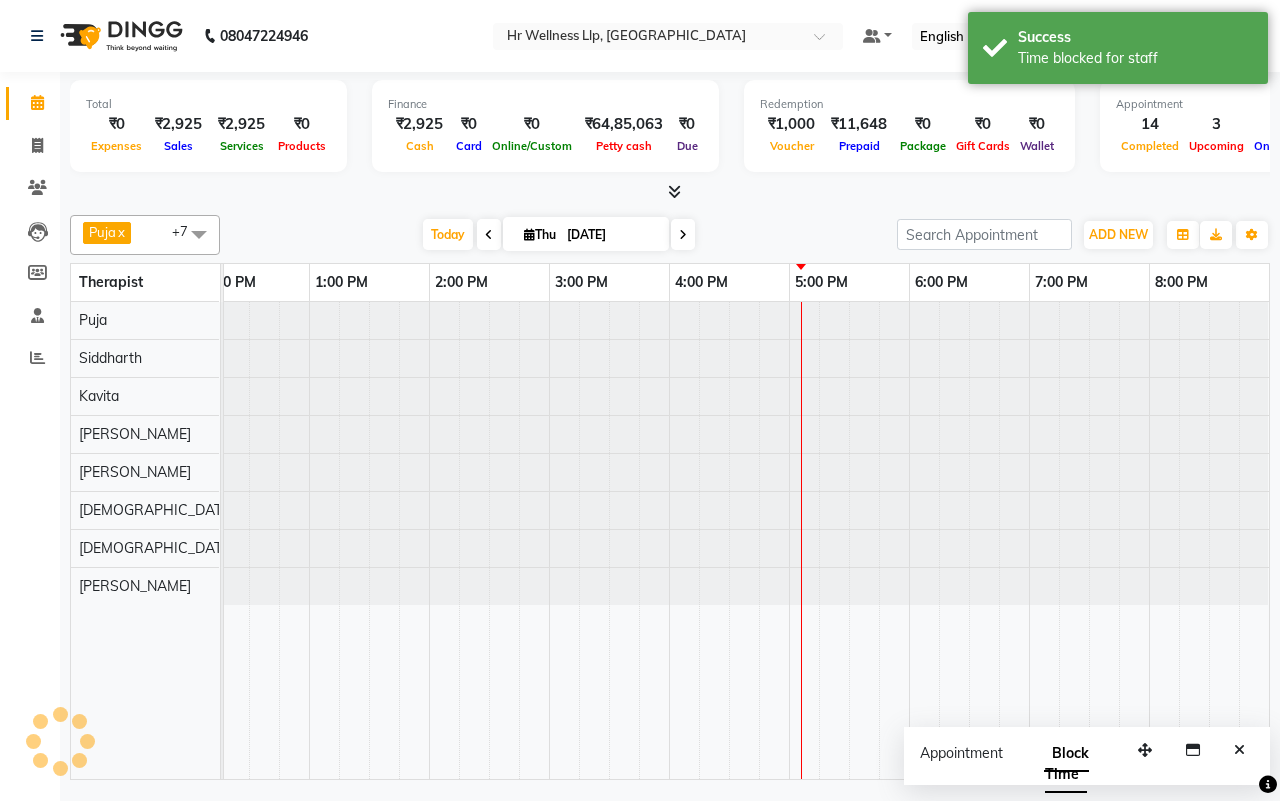 scroll, scrollTop: 0, scrollLeft: 515, axis: horizontal 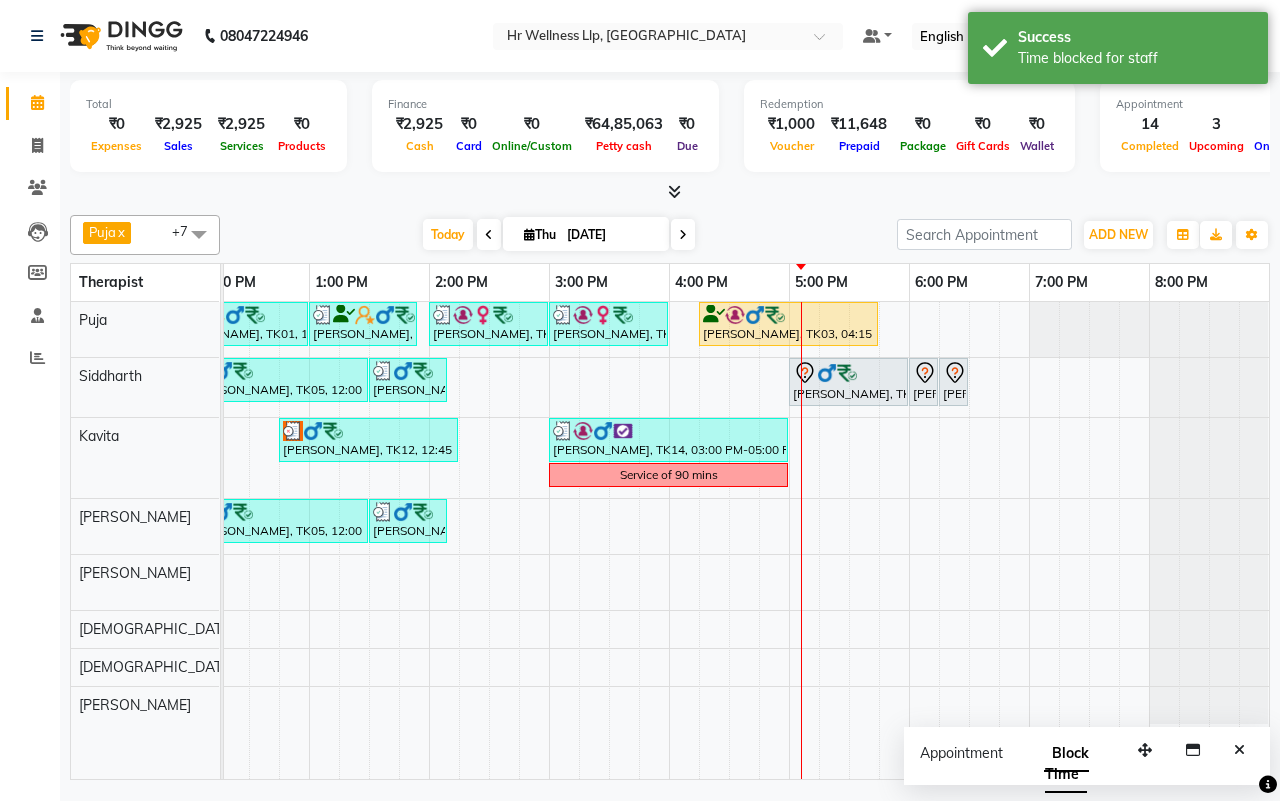 click on "Today  Thu 10-07-2025" at bounding box center (558, 235) 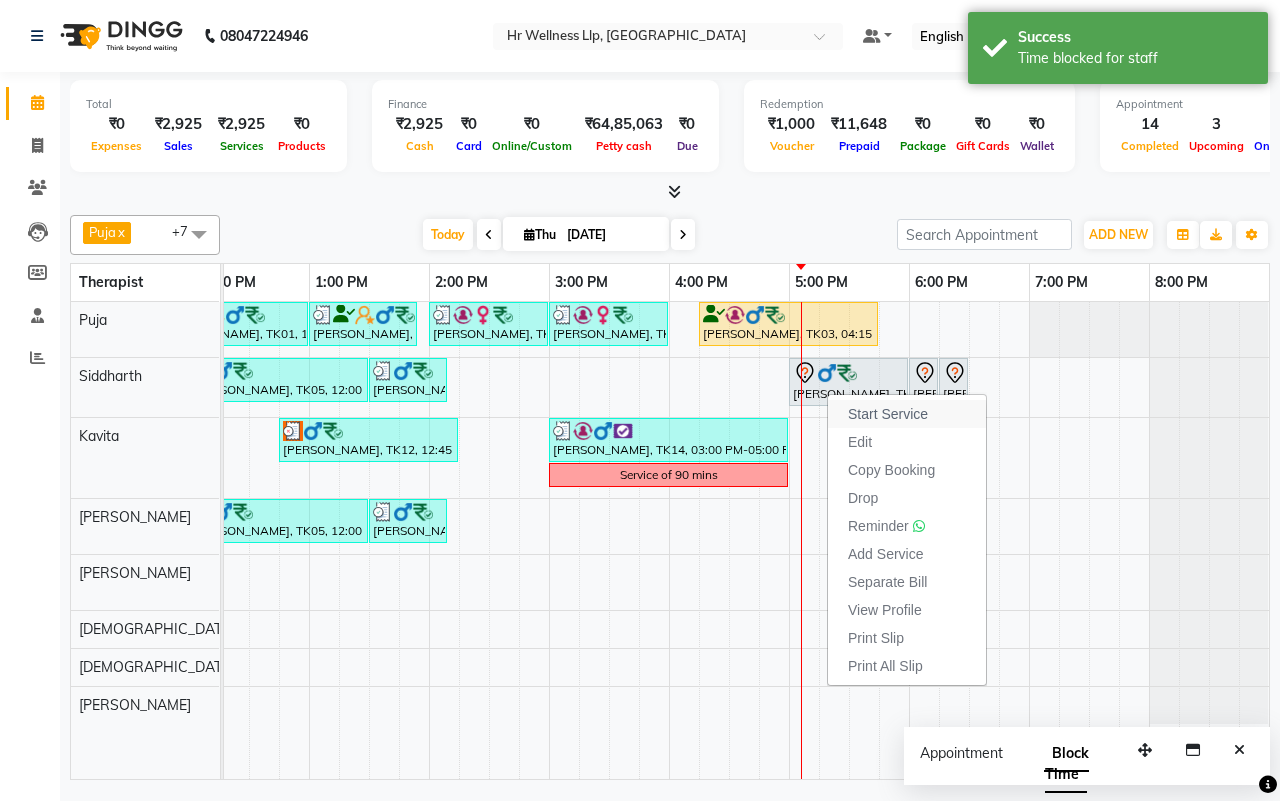 click on "Start Service" at bounding box center (888, 414) 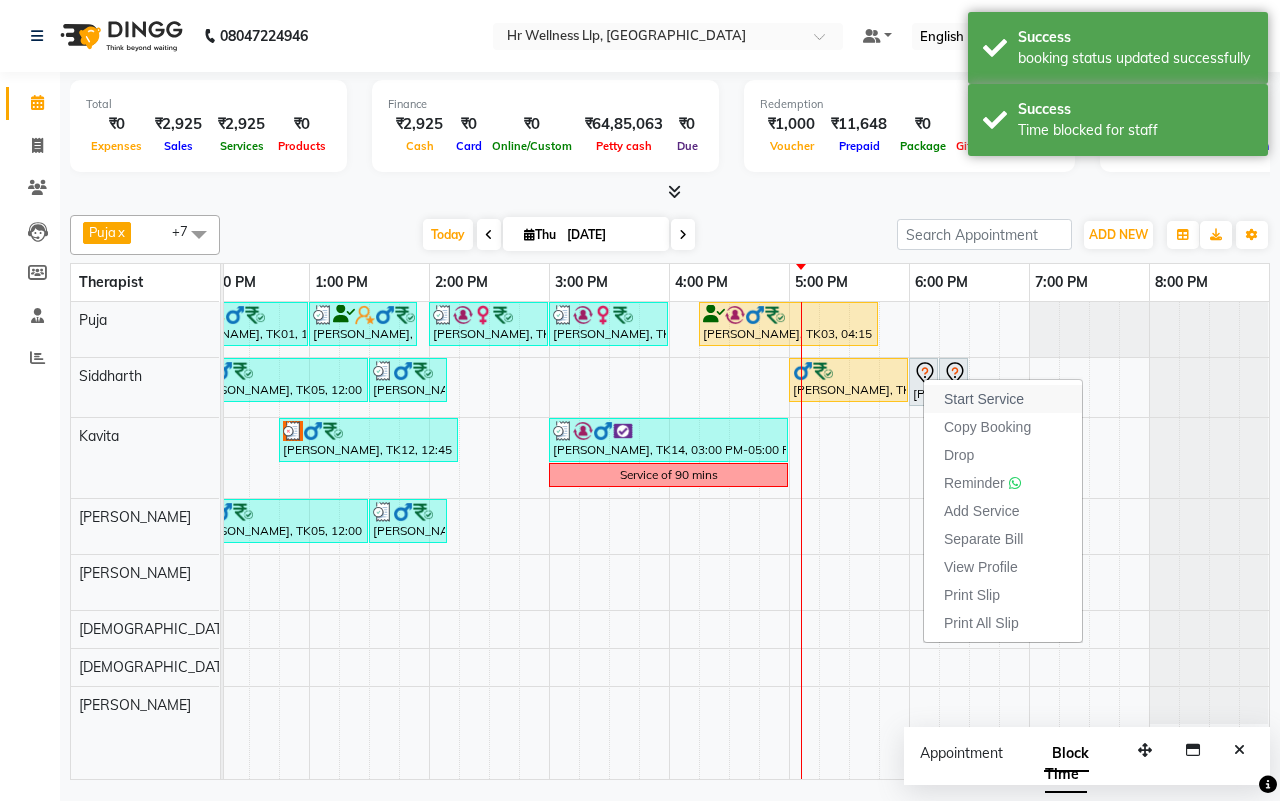 click on "Start Service" at bounding box center [984, 399] 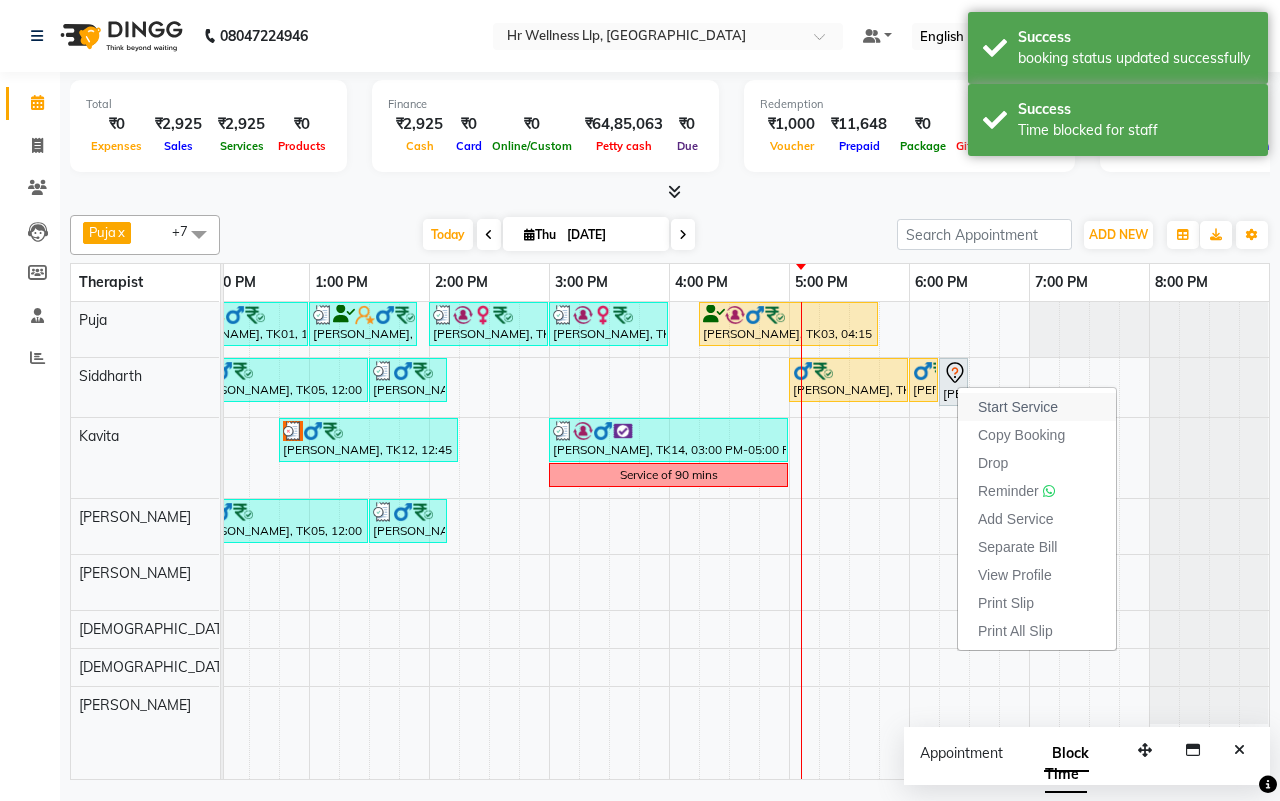 click on "Start Service" at bounding box center (1037, 407) 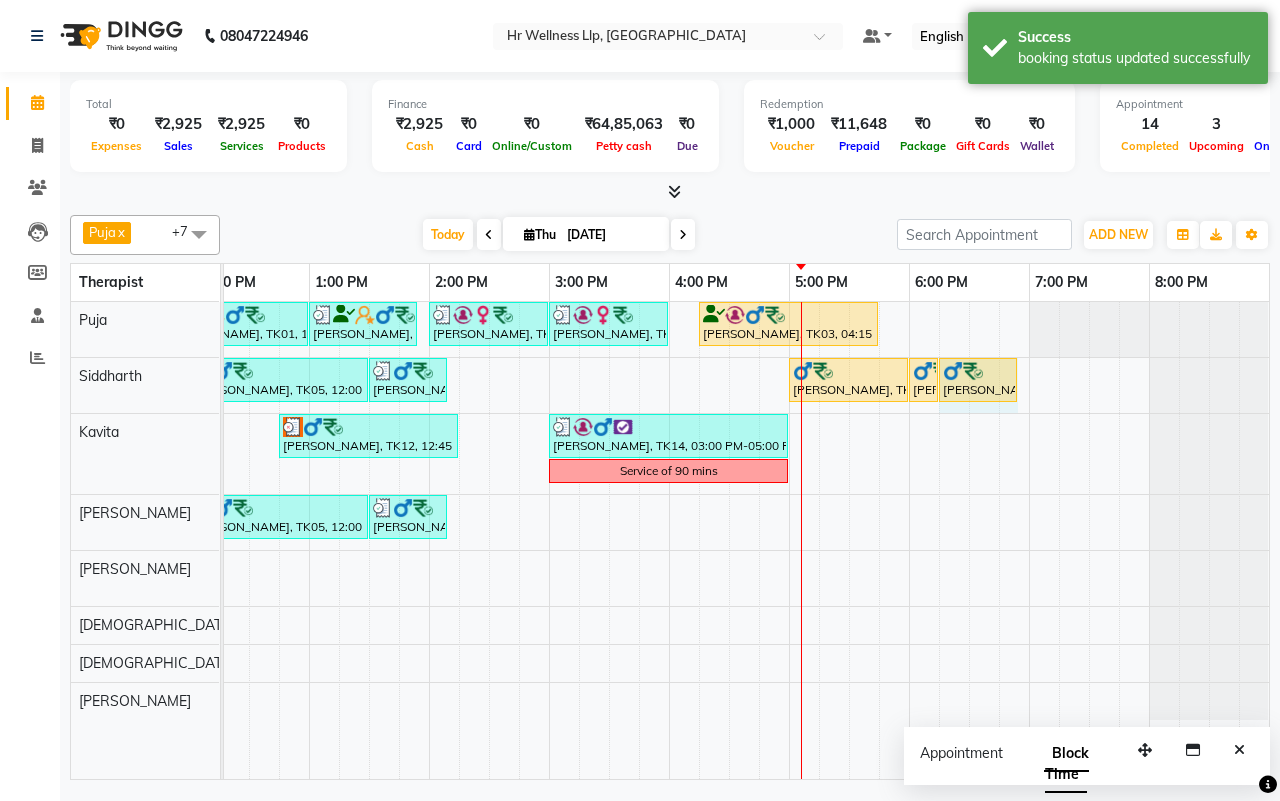 drag, startPoint x: 963, startPoint y: 368, endPoint x: 1005, endPoint y: 376, distance: 42.755116 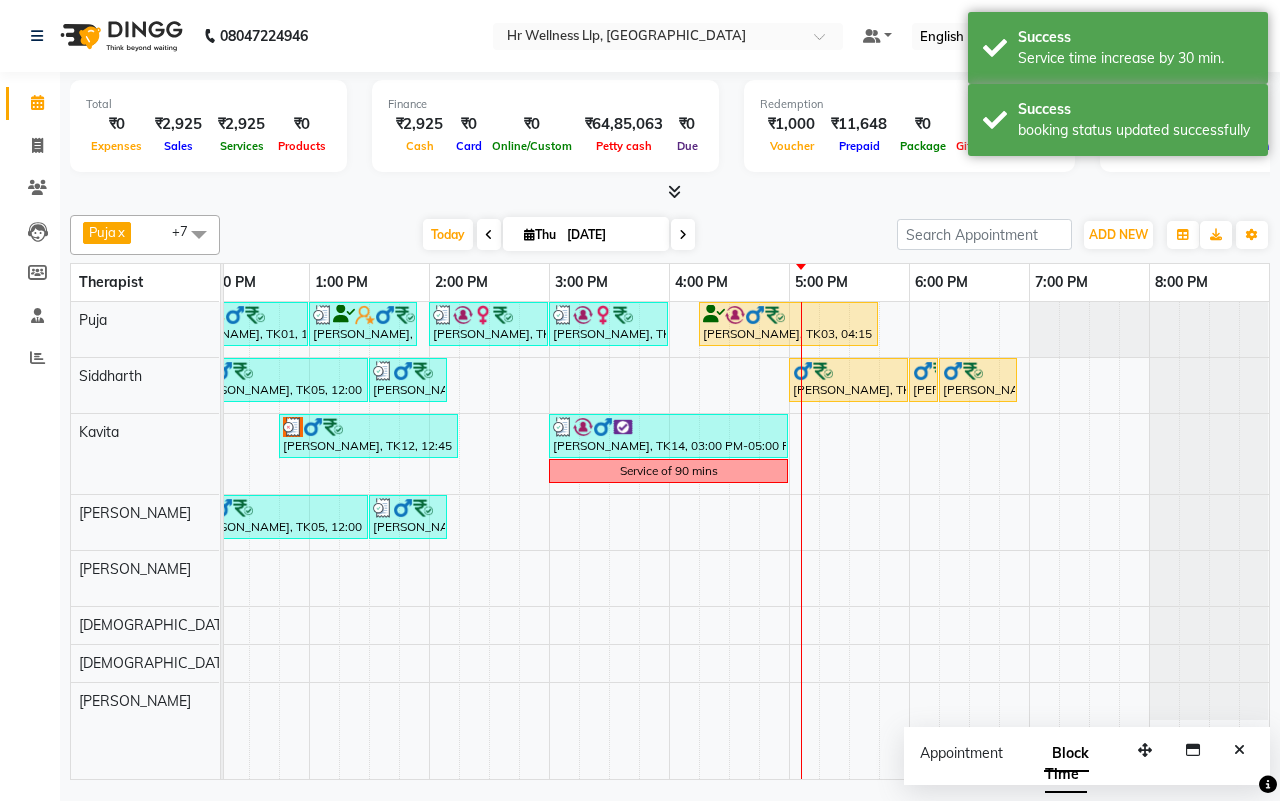 click on "Today  Thu 10-07-2025" at bounding box center [558, 235] 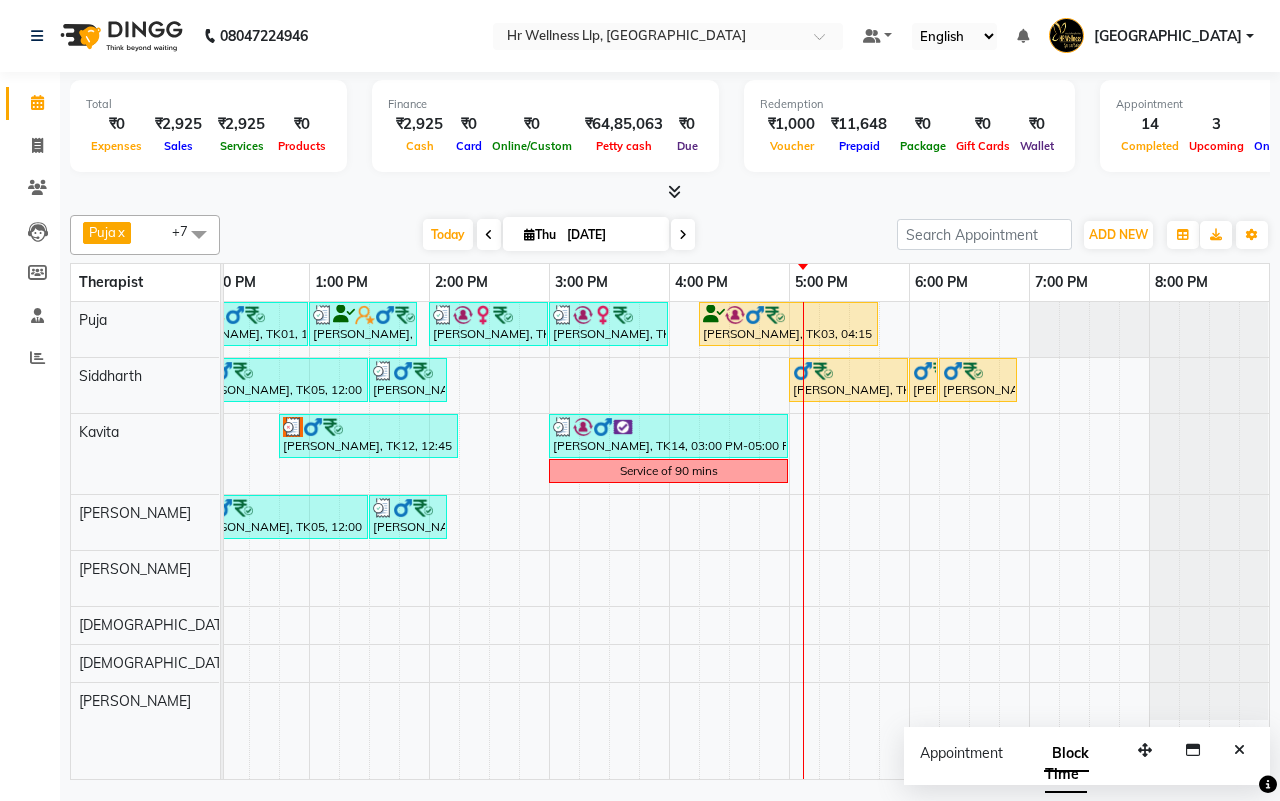 click at bounding box center (683, 234) 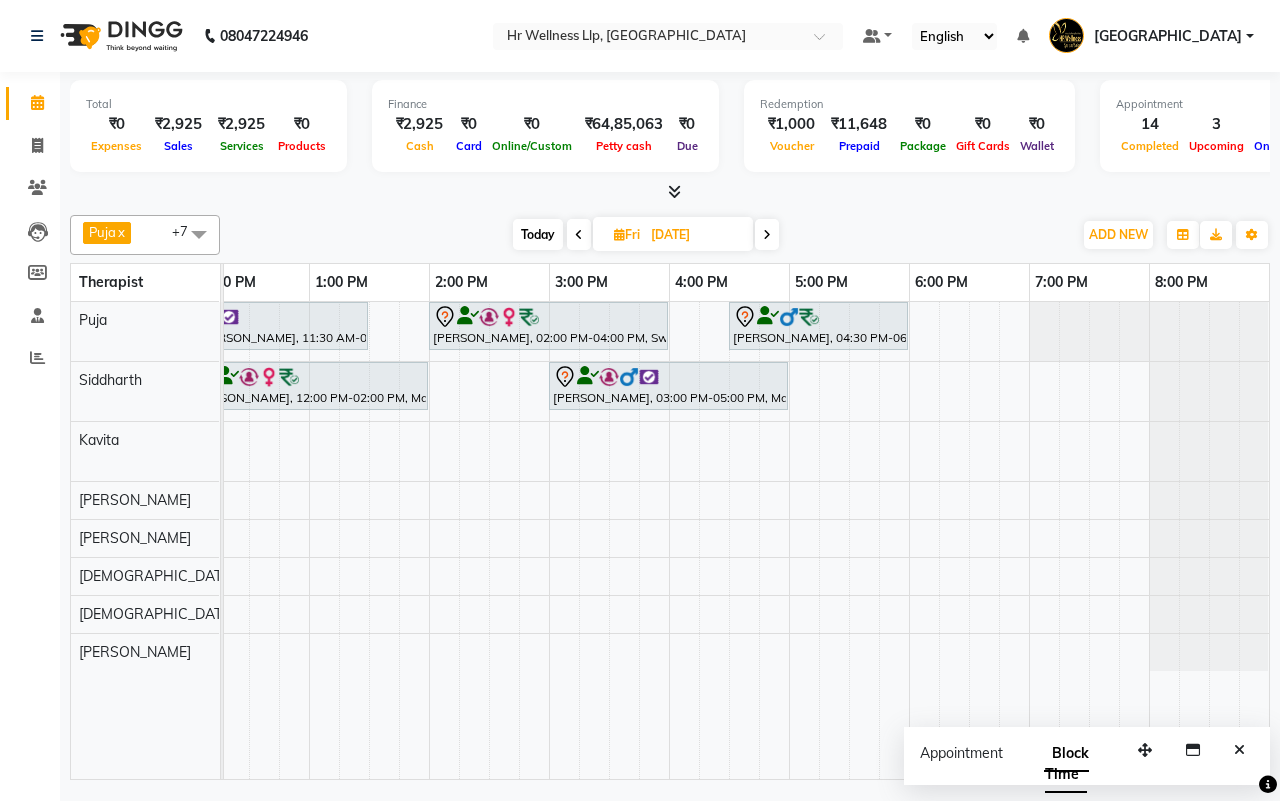 scroll, scrollTop: 0, scrollLeft: 0, axis: both 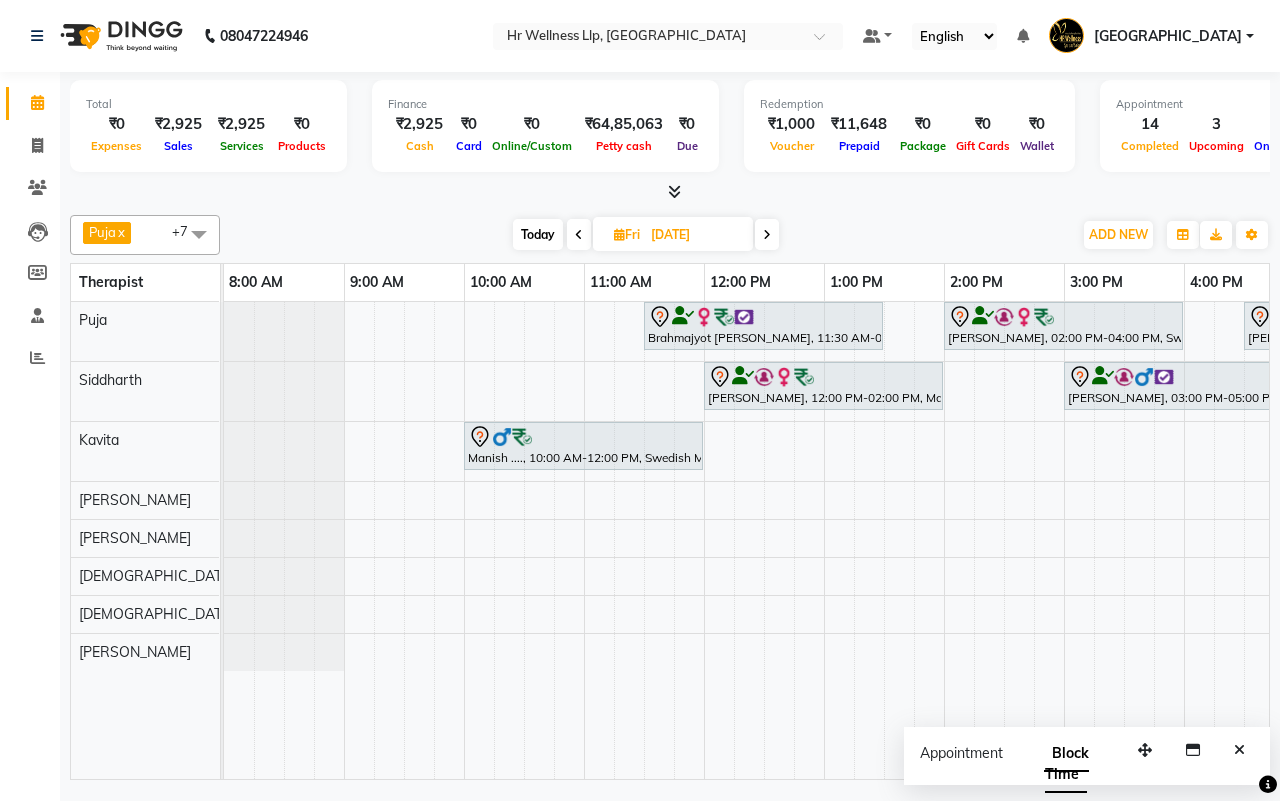click on "Today  Fri 11-07-2025" at bounding box center (646, 235) 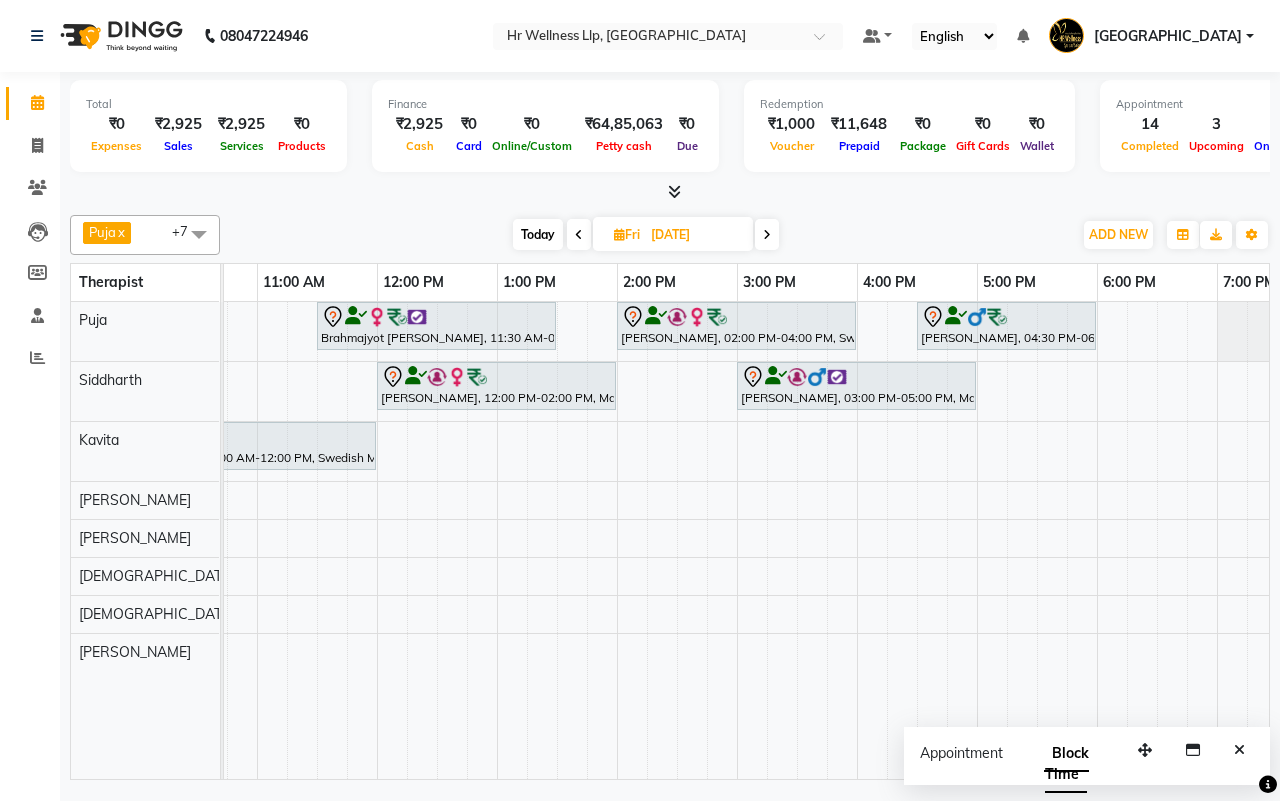 click on "Today" at bounding box center (538, 234) 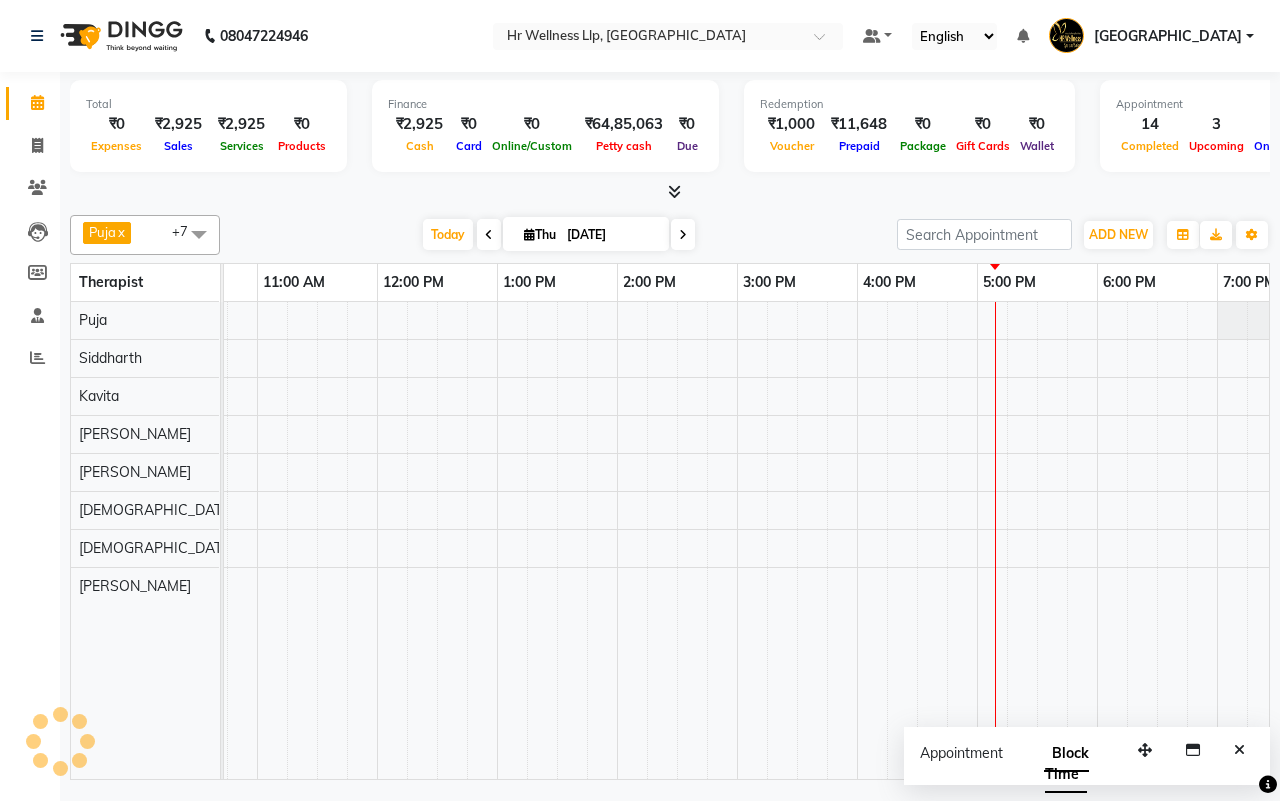 scroll, scrollTop: 0, scrollLeft: 515, axis: horizontal 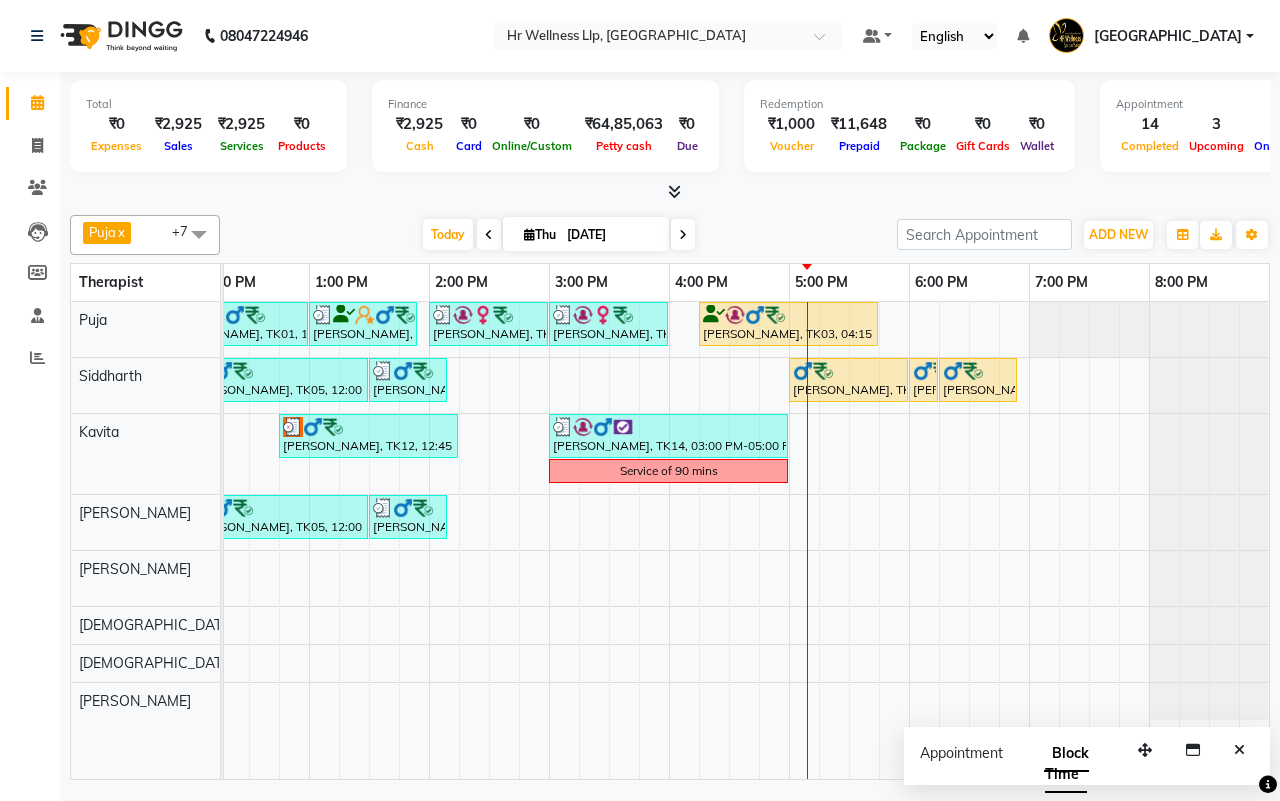 click on "Today  Thu 10-07-2025" at bounding box center (558, 235) 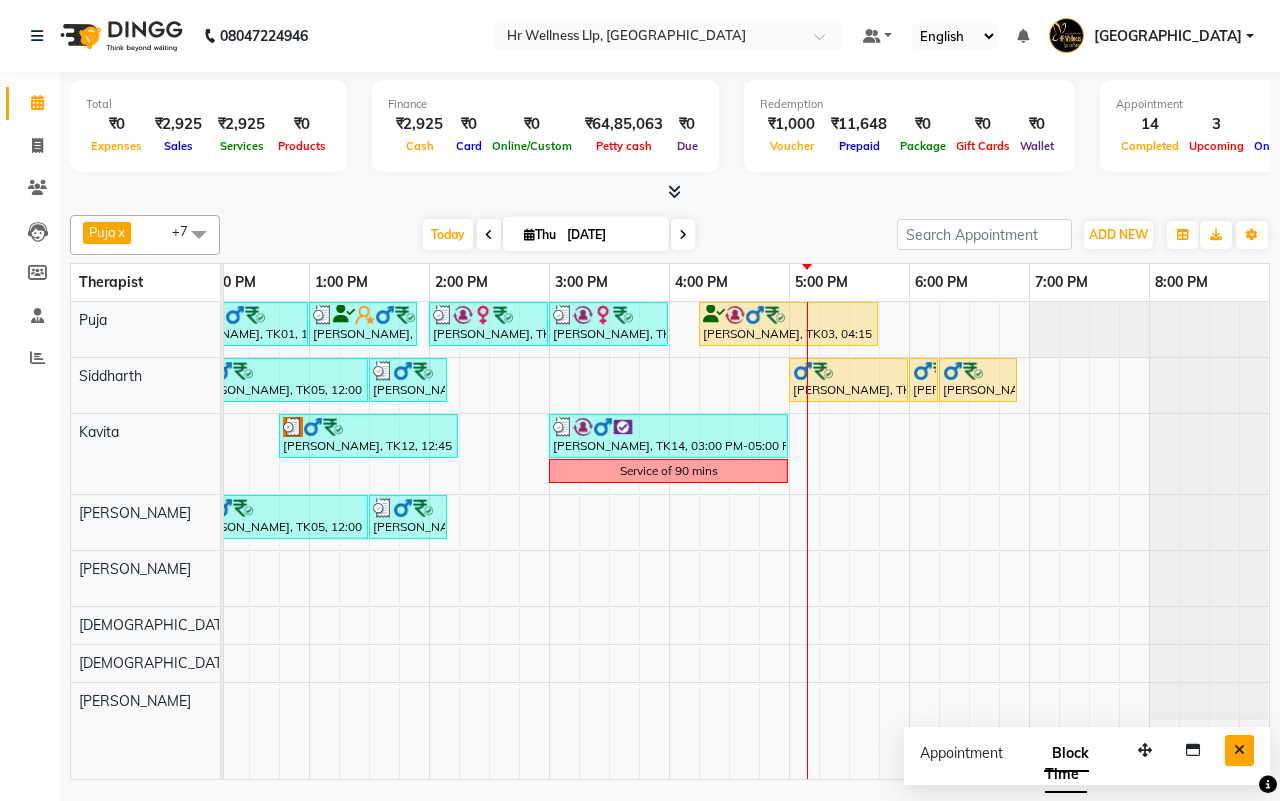 click at bounding box center (1239, 750) 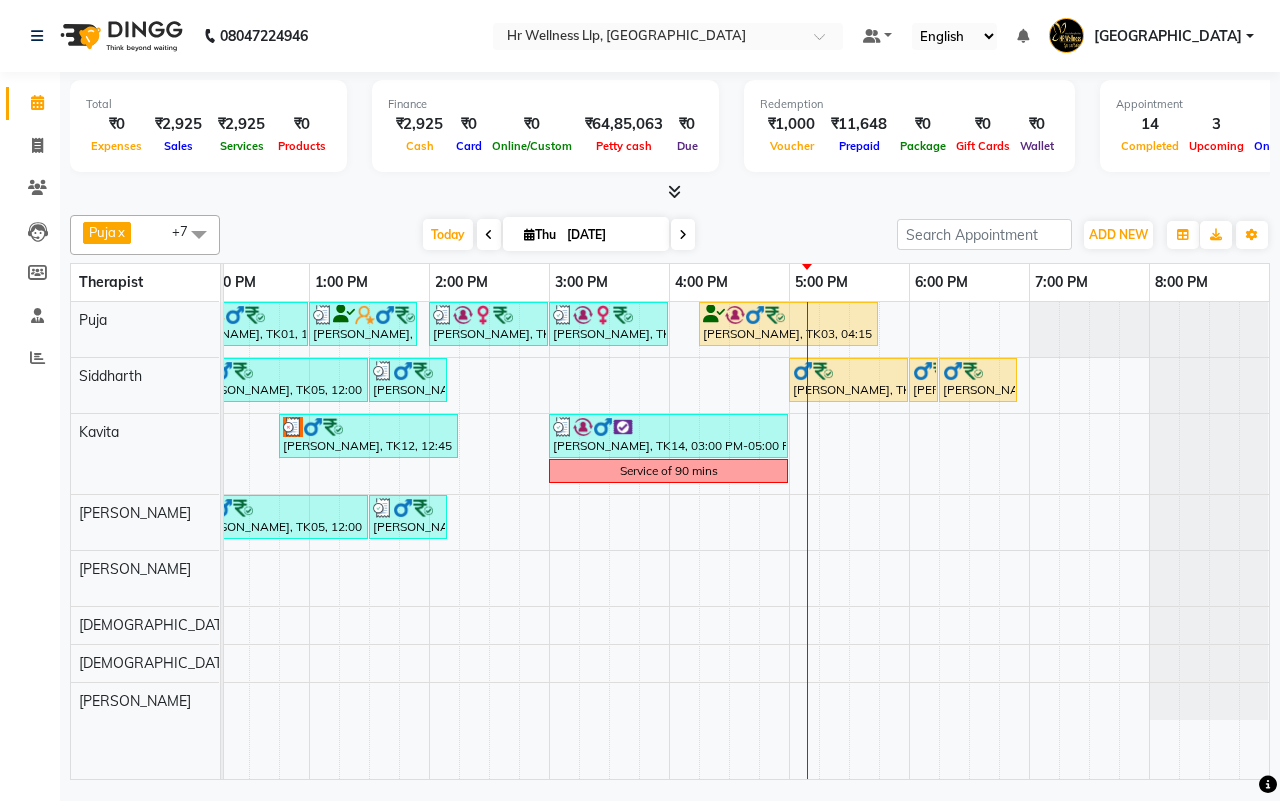 scroll, scrollTop: 0, scrollLeft: 195, axis: horizontal 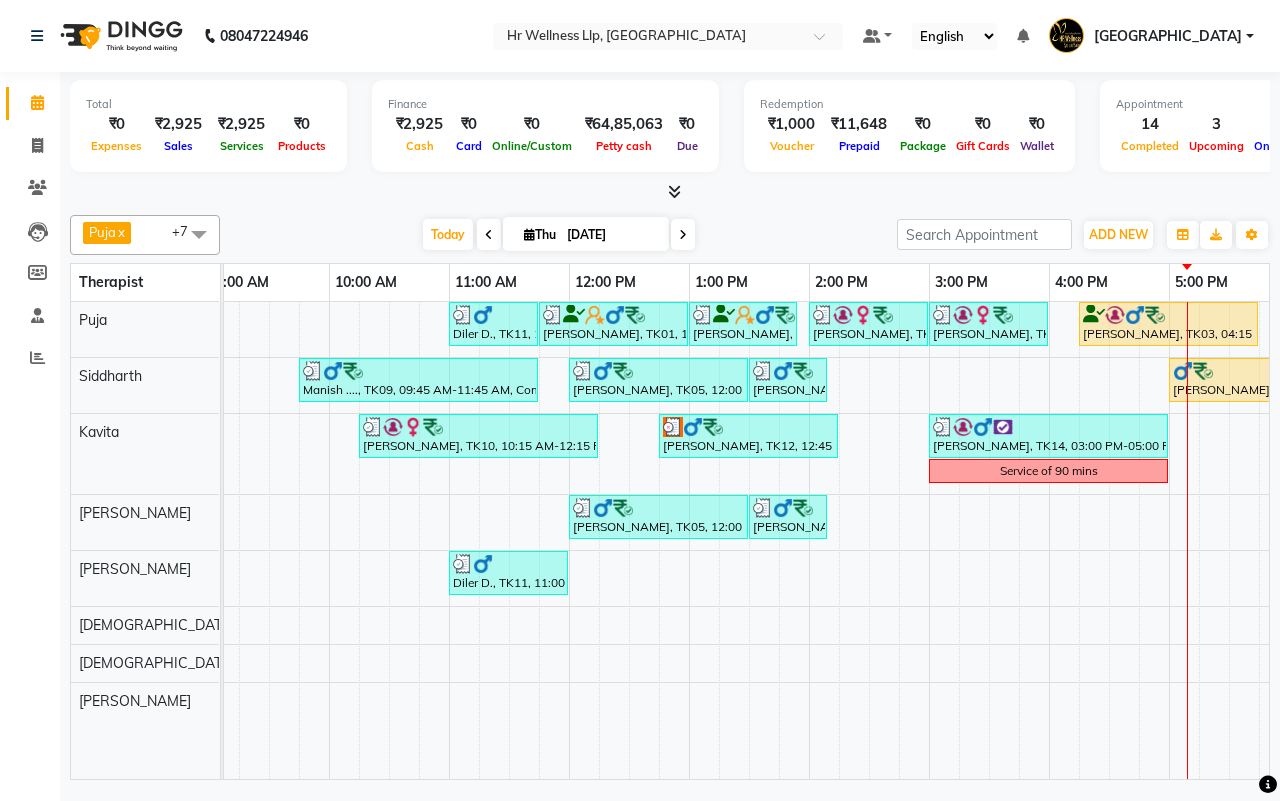 click on "Today  Thu 10-07-2025" at bounding box center [558, 235] 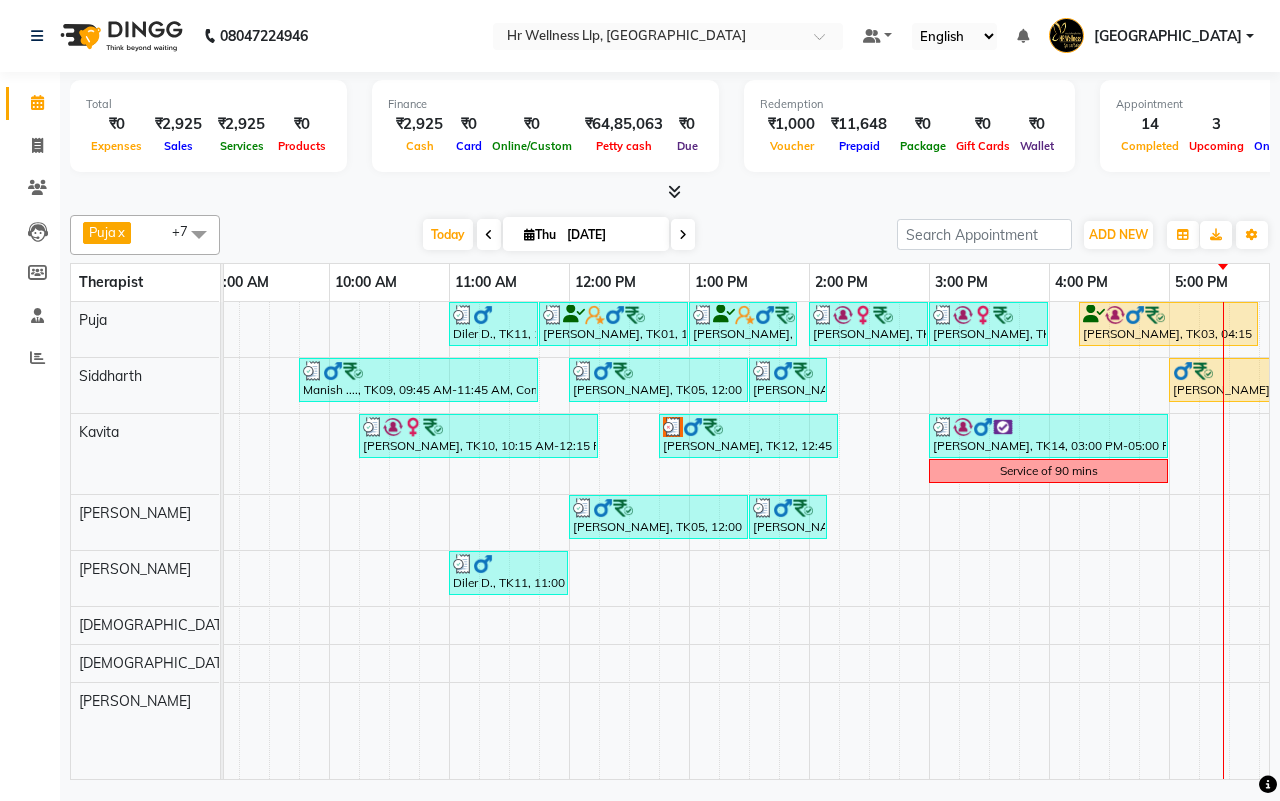 scroll, scrollTop: 0, scrollLeft: 452, axis: horizontal 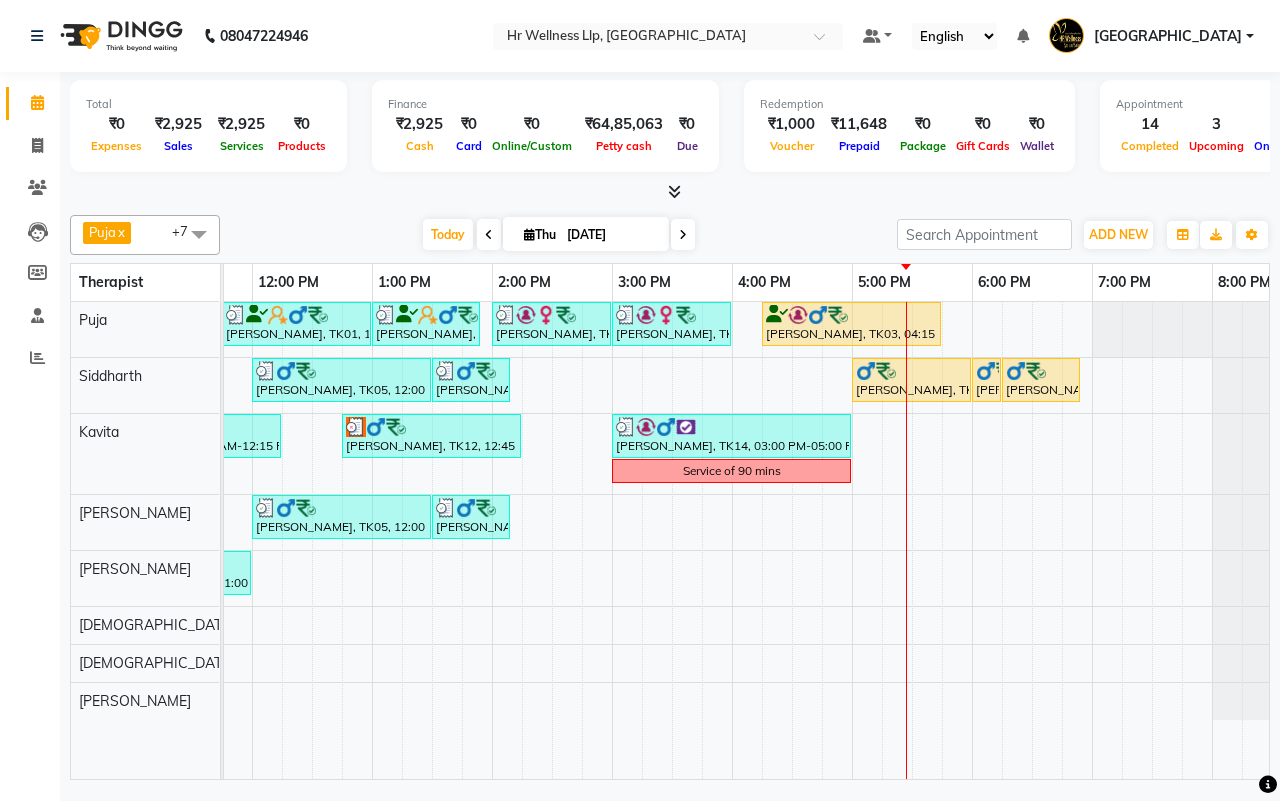 click on "Today  Thu 10-07-2025" at bounding box center [558, 235] 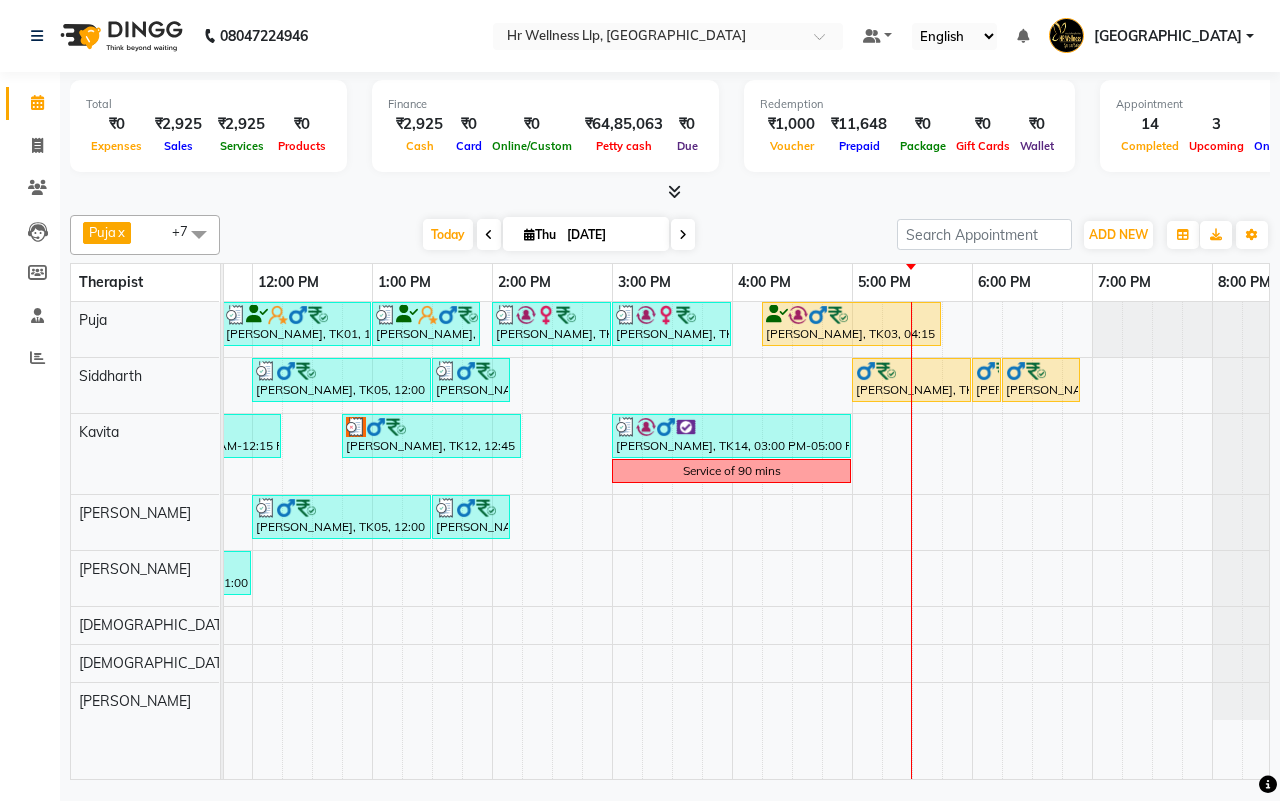 click at bounding box center (683, 234) 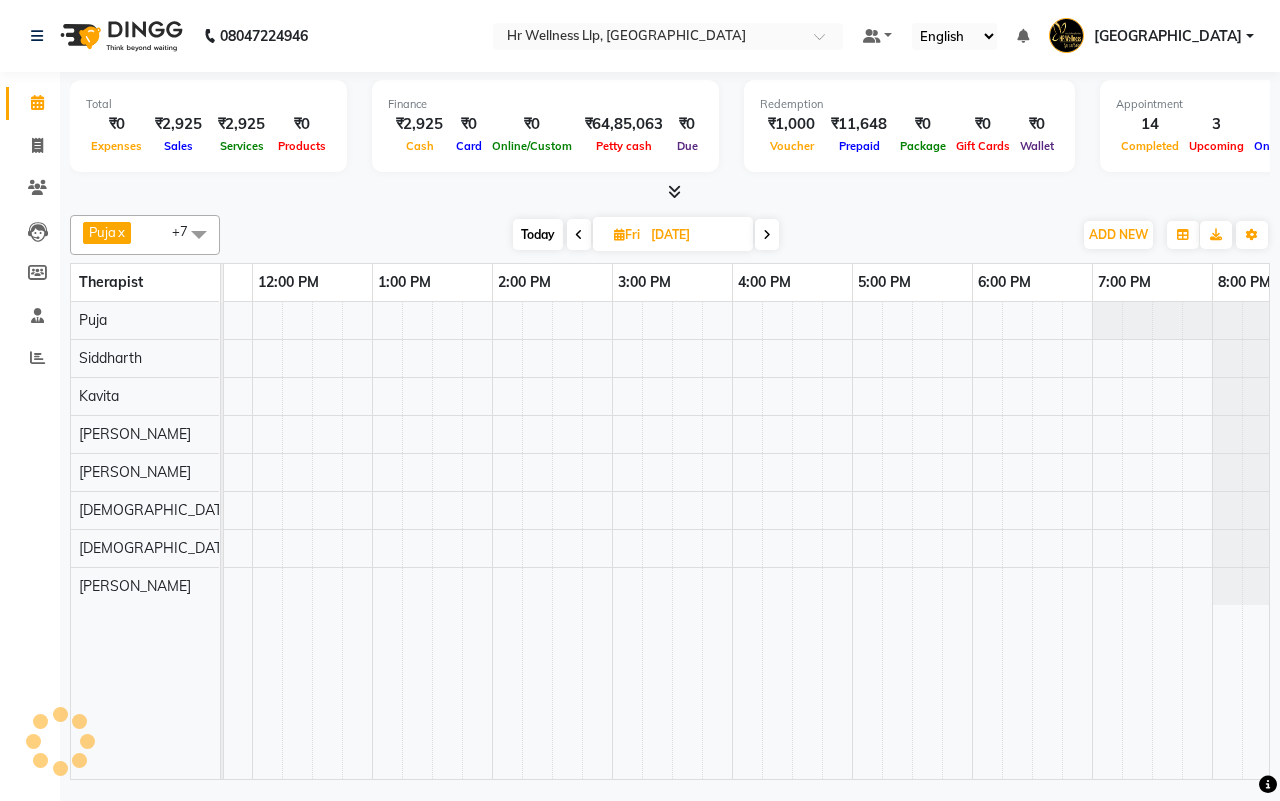 scroll, scrollTop: 0, scrollLeft: 515, axis: horizontal 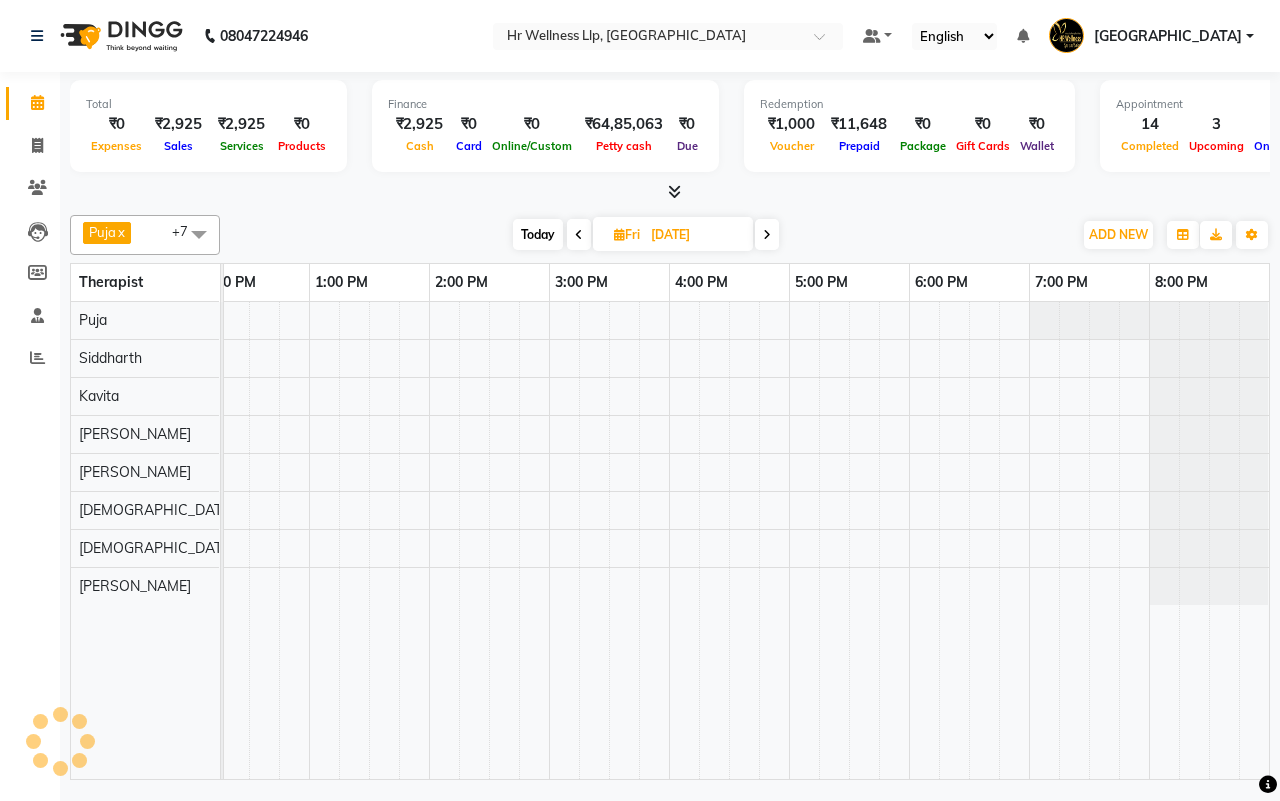 click on "Today  Fri 11-07-2025" at bounding box center [646, 235] 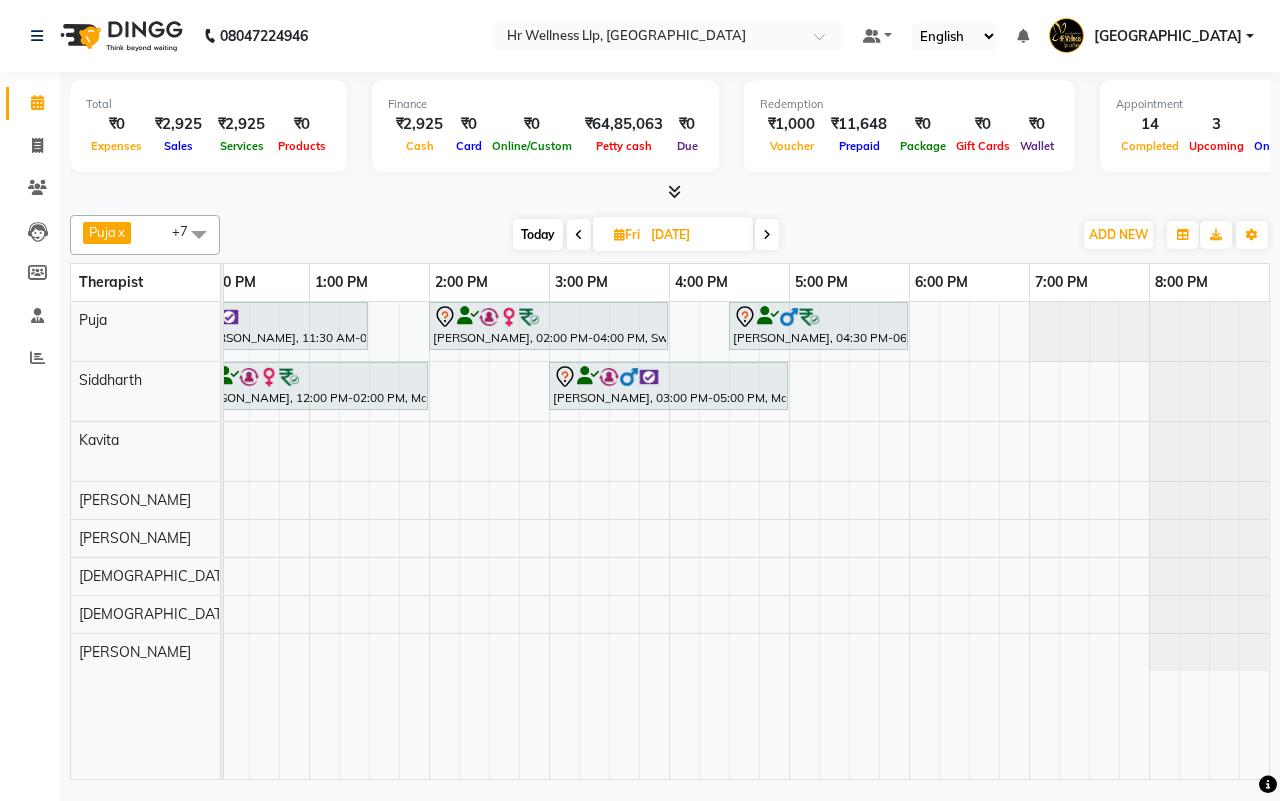 click on "Today  Fri 11-07-2025" at bounding box center [646, 235] 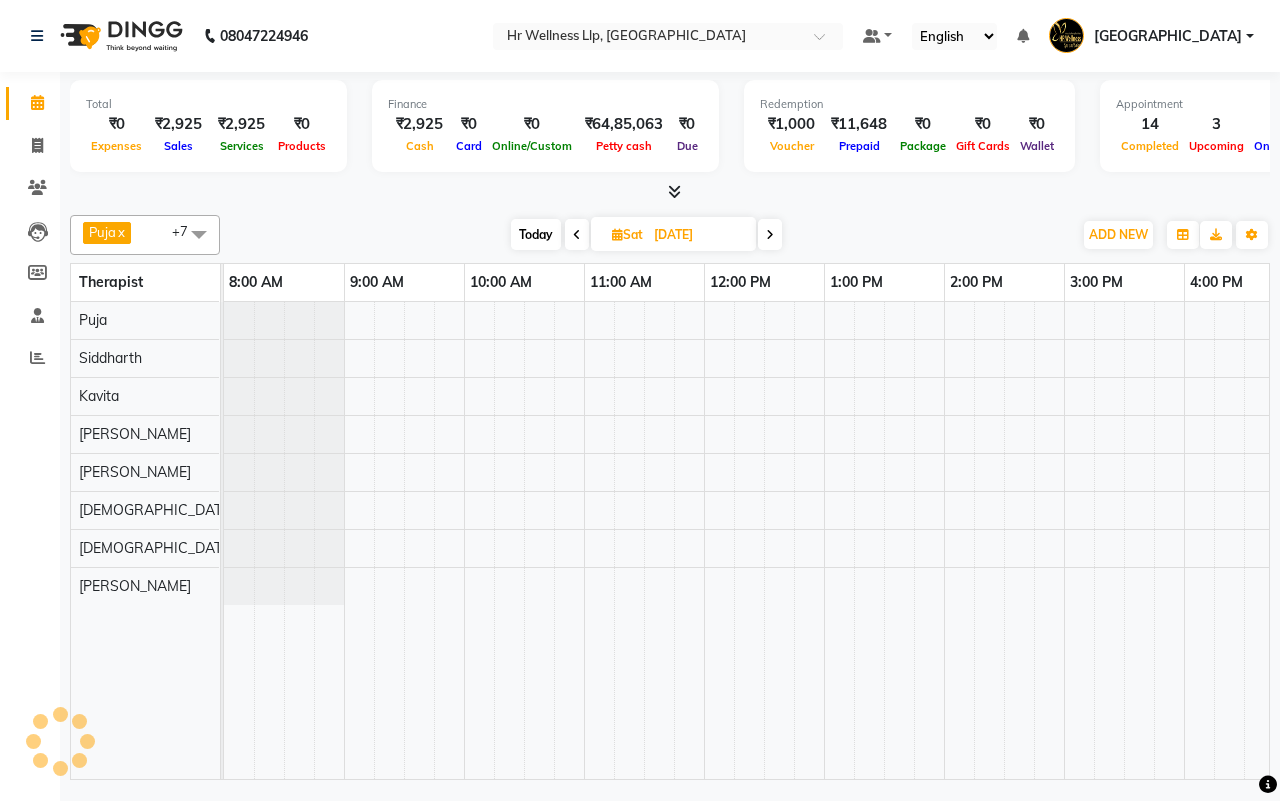 scroll, scrollTop: 0, scrollLeft: 515, axis: horizontal 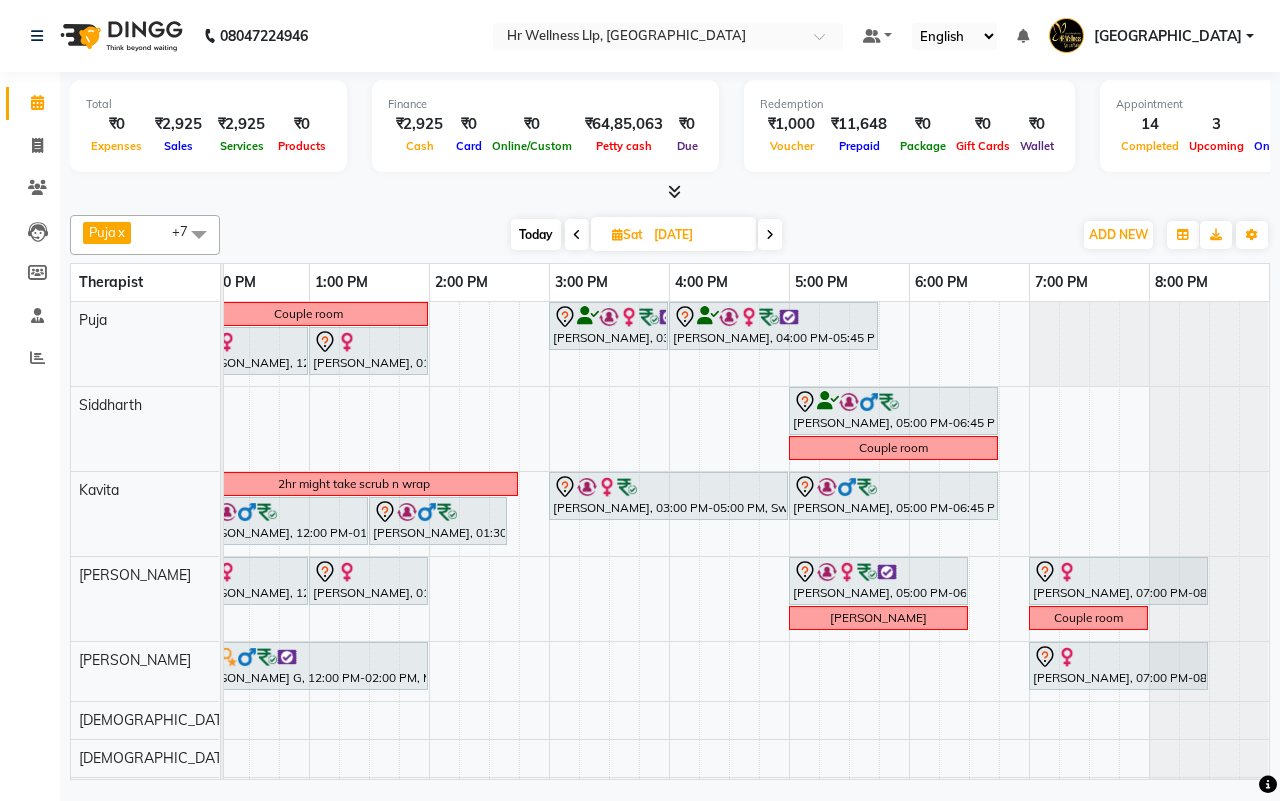 click on "Today  Sat 12-07-2025" at bounding box center (646, 235) 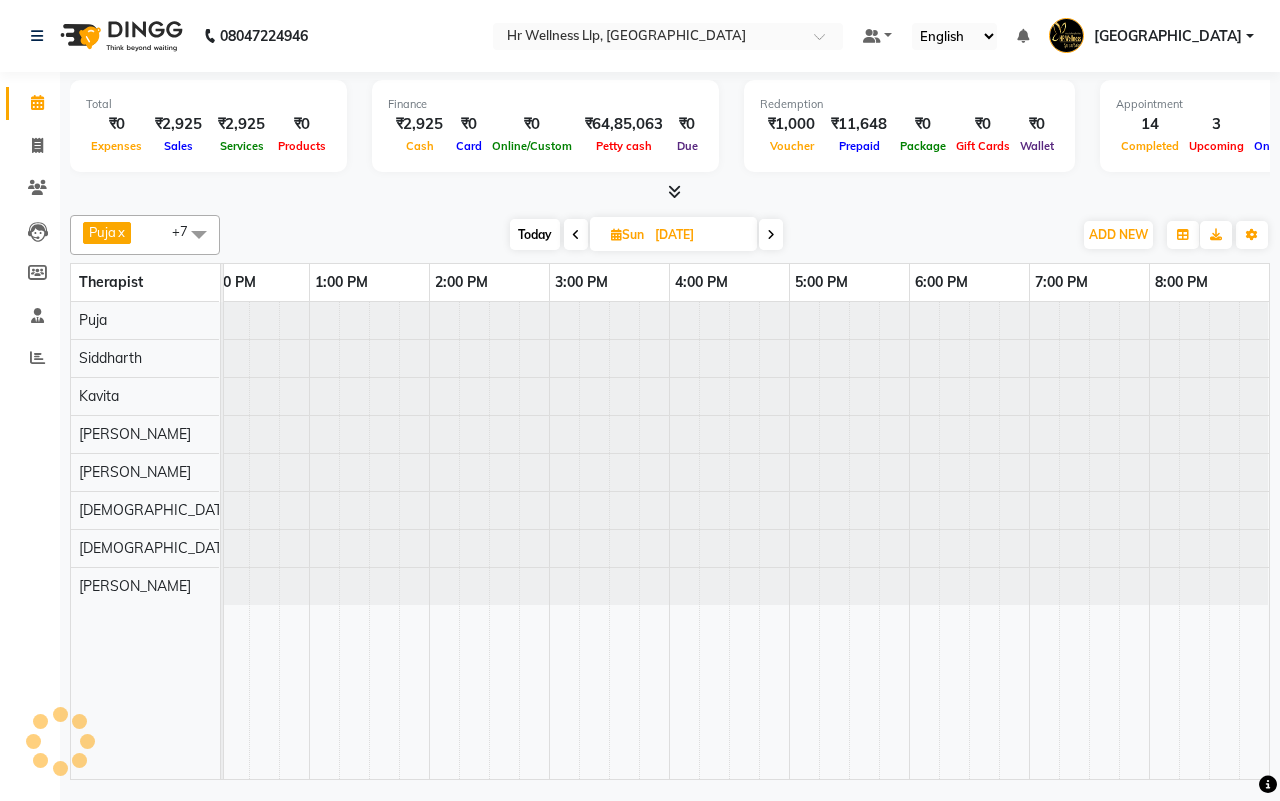 scroll, scrollTop: 0, scrollLeft: 0, axis: both 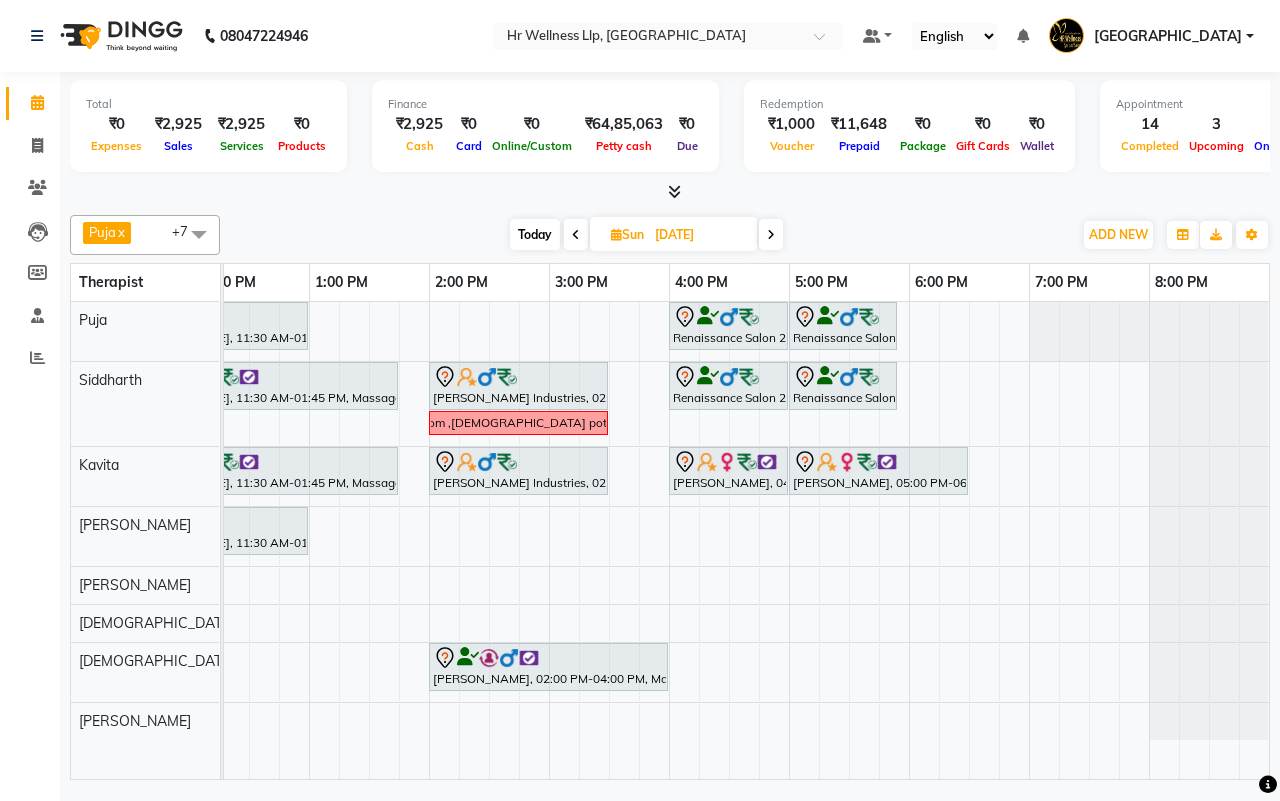 click on "13-07-2025" at bounding box center (699, 235) 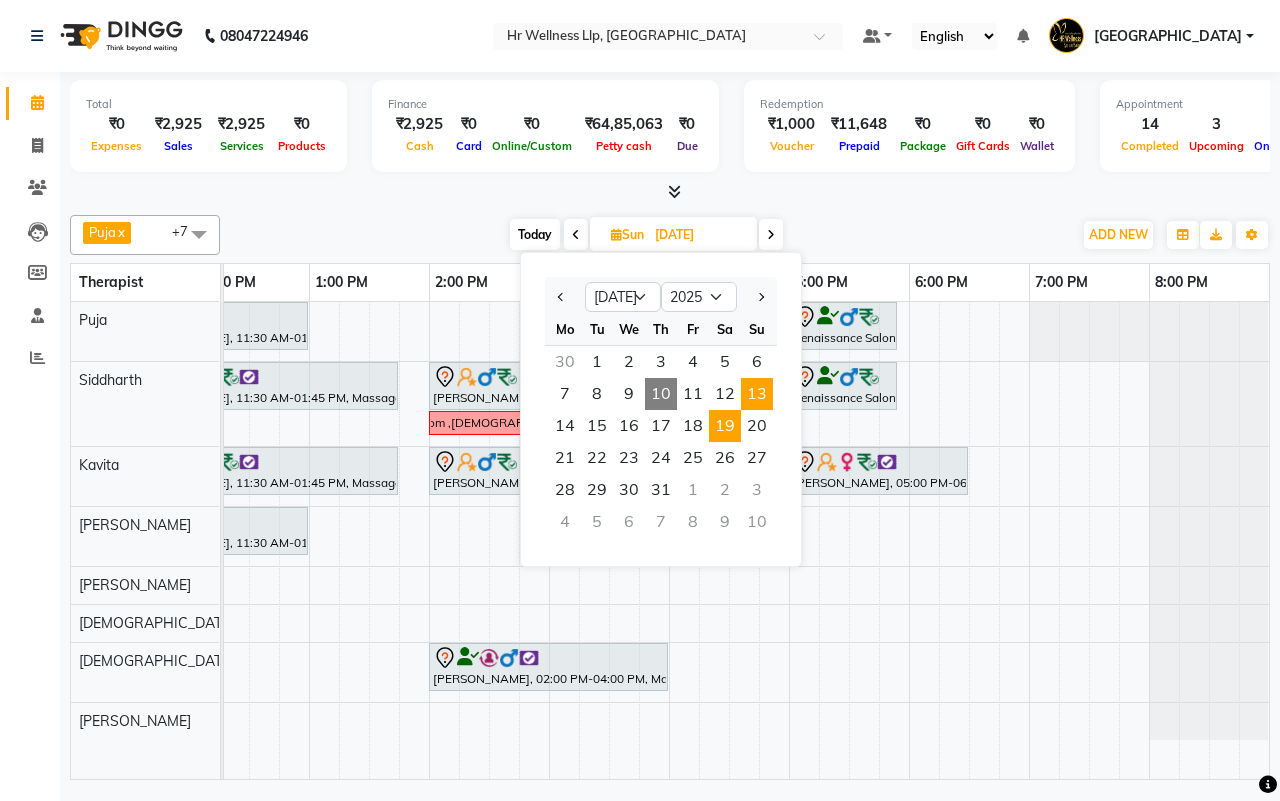 click on "19" at bounding box center (725, 426) 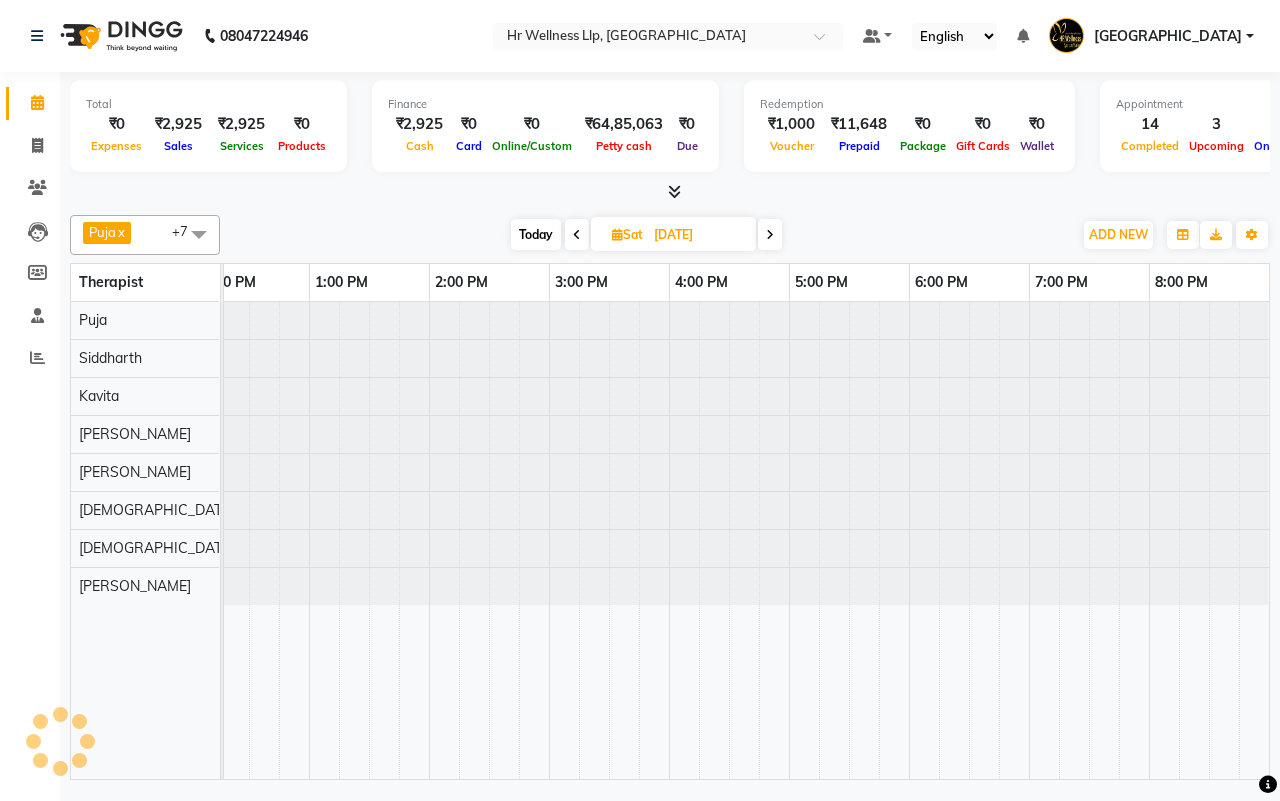 scroll, scrollTop: 0, scrollLeft: 515, axis: horizontal 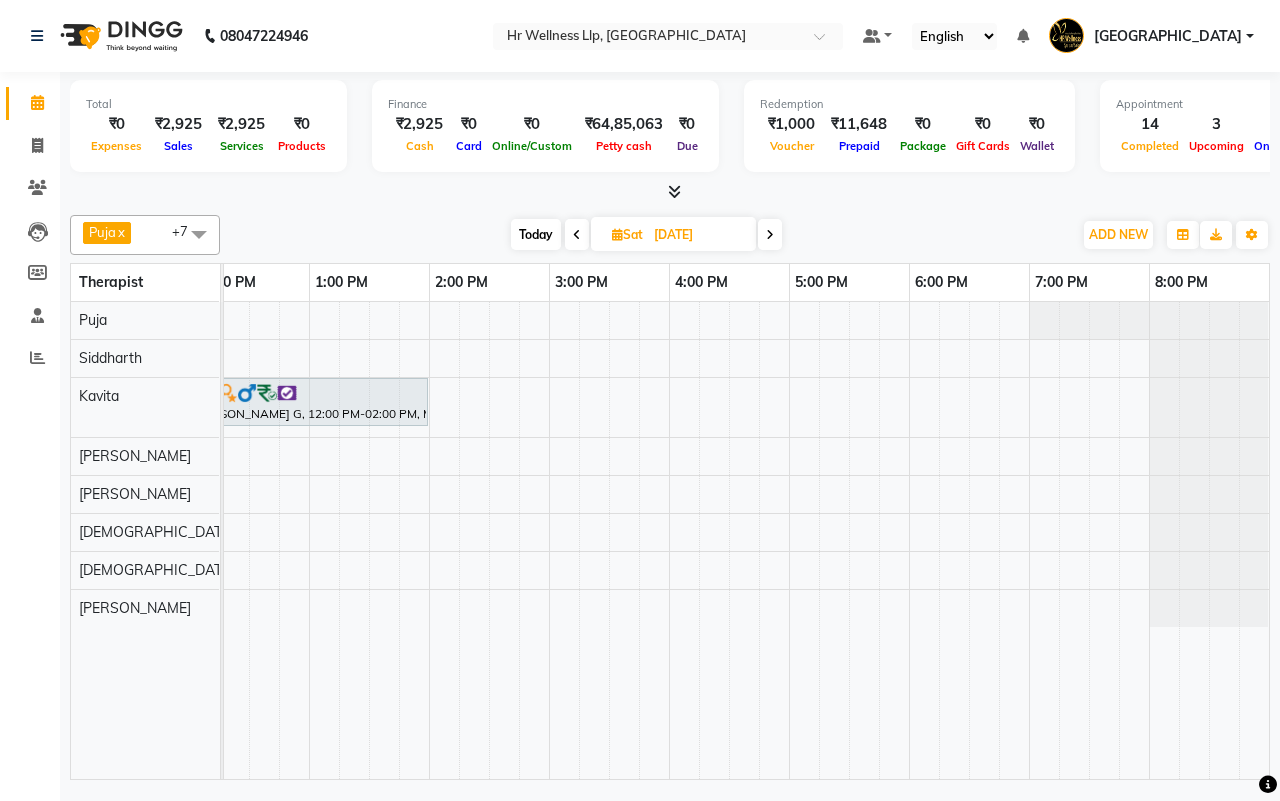 click on "19-07-2025" at bounding box center (698, 235) 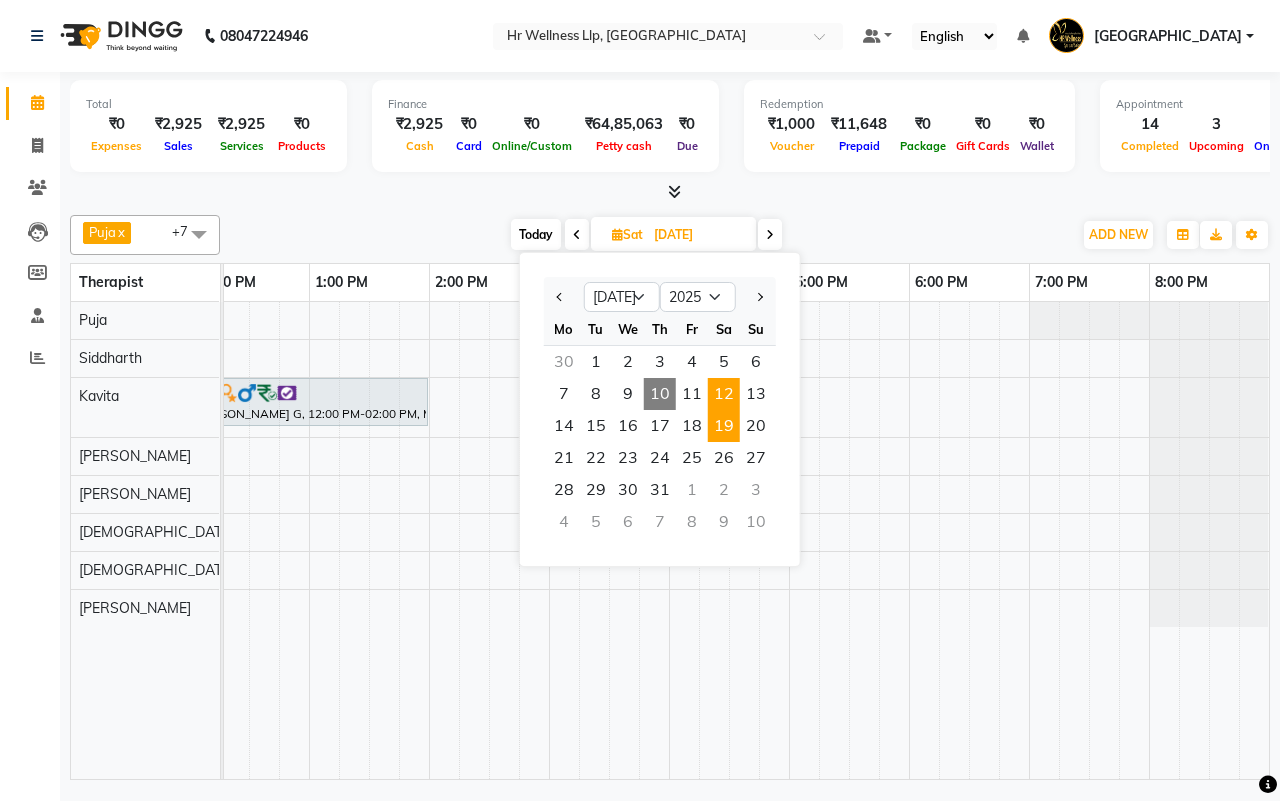 click on "12" at bounding box center [724, 394] 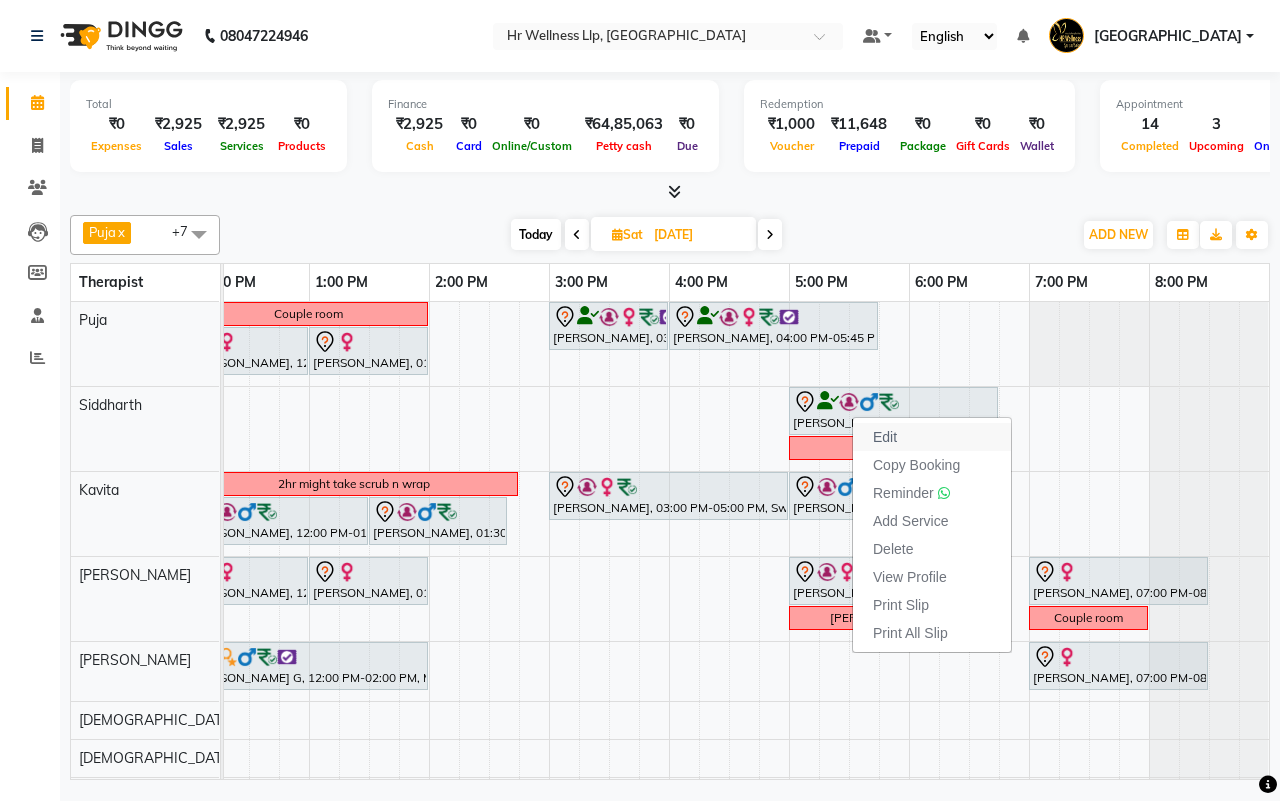 click on "Edit" at bounding box center [885, 437] 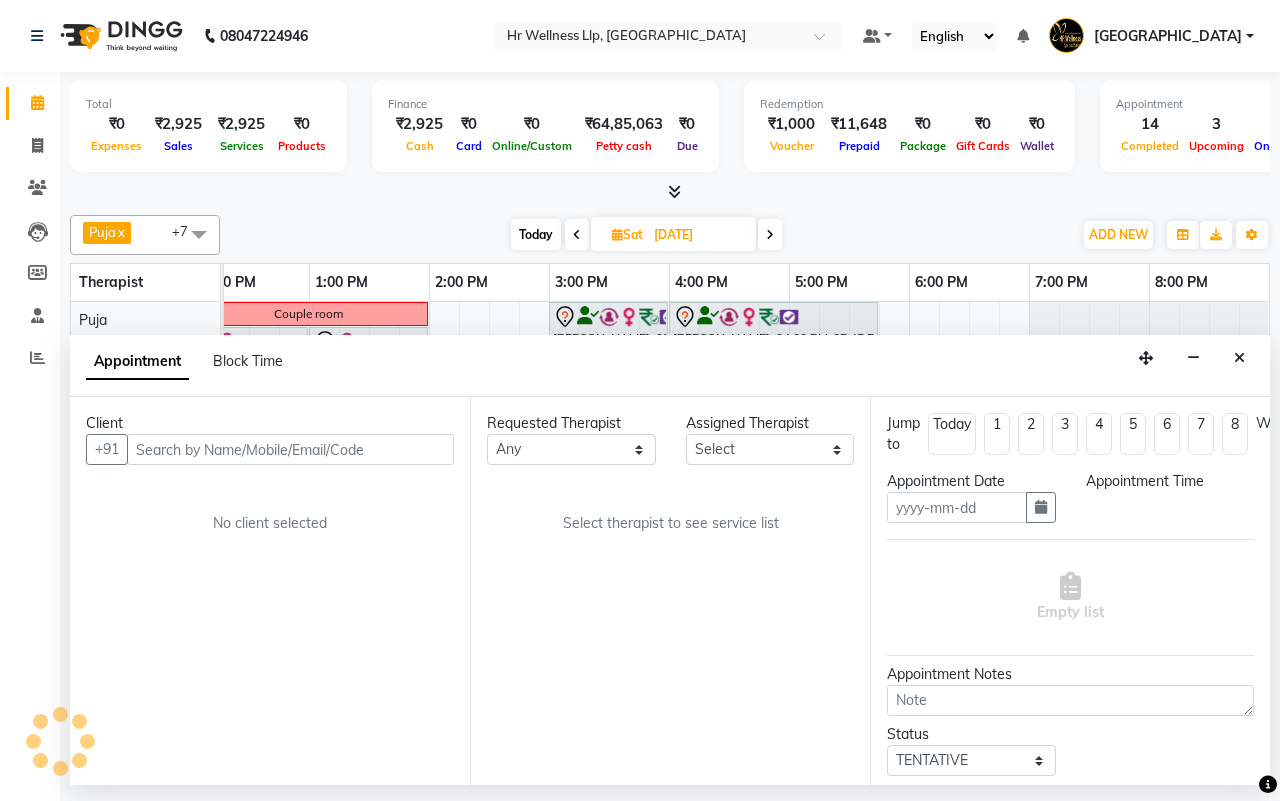 type on "12-07-2025" 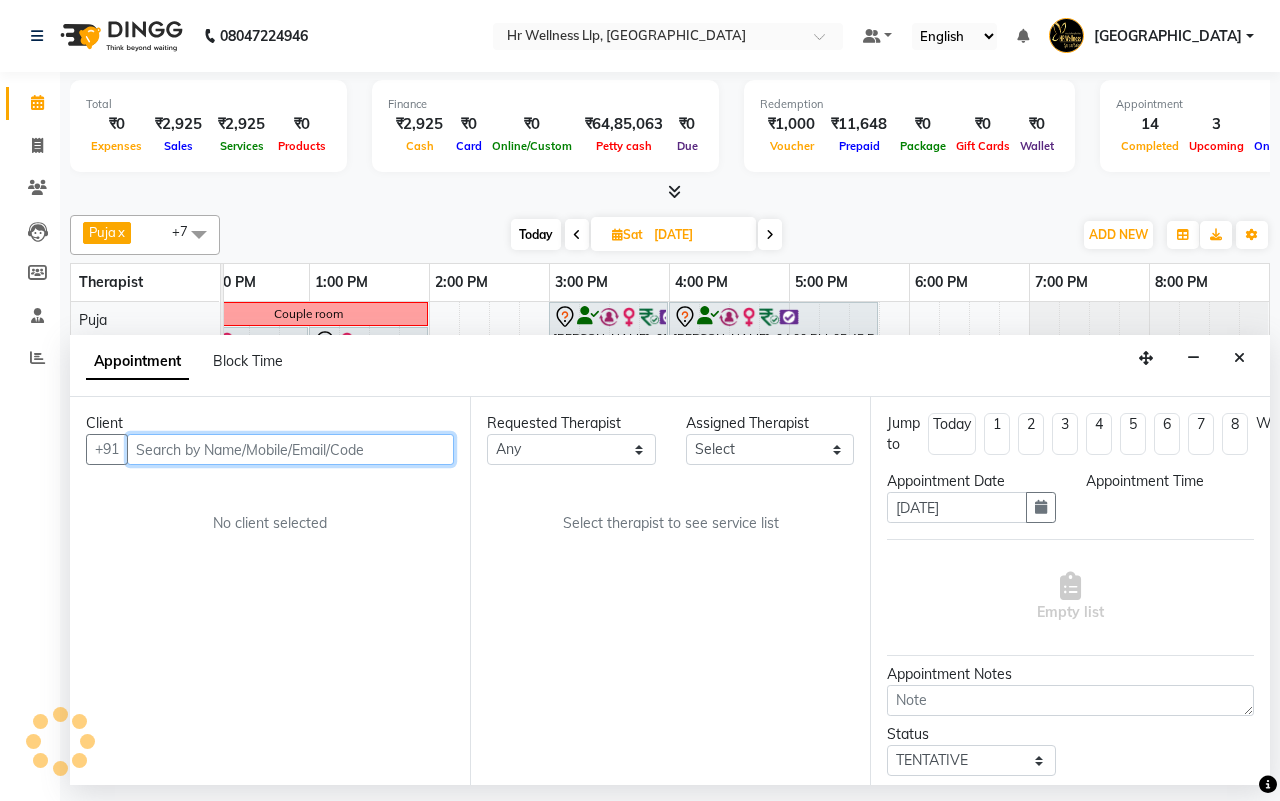 select on "19506" 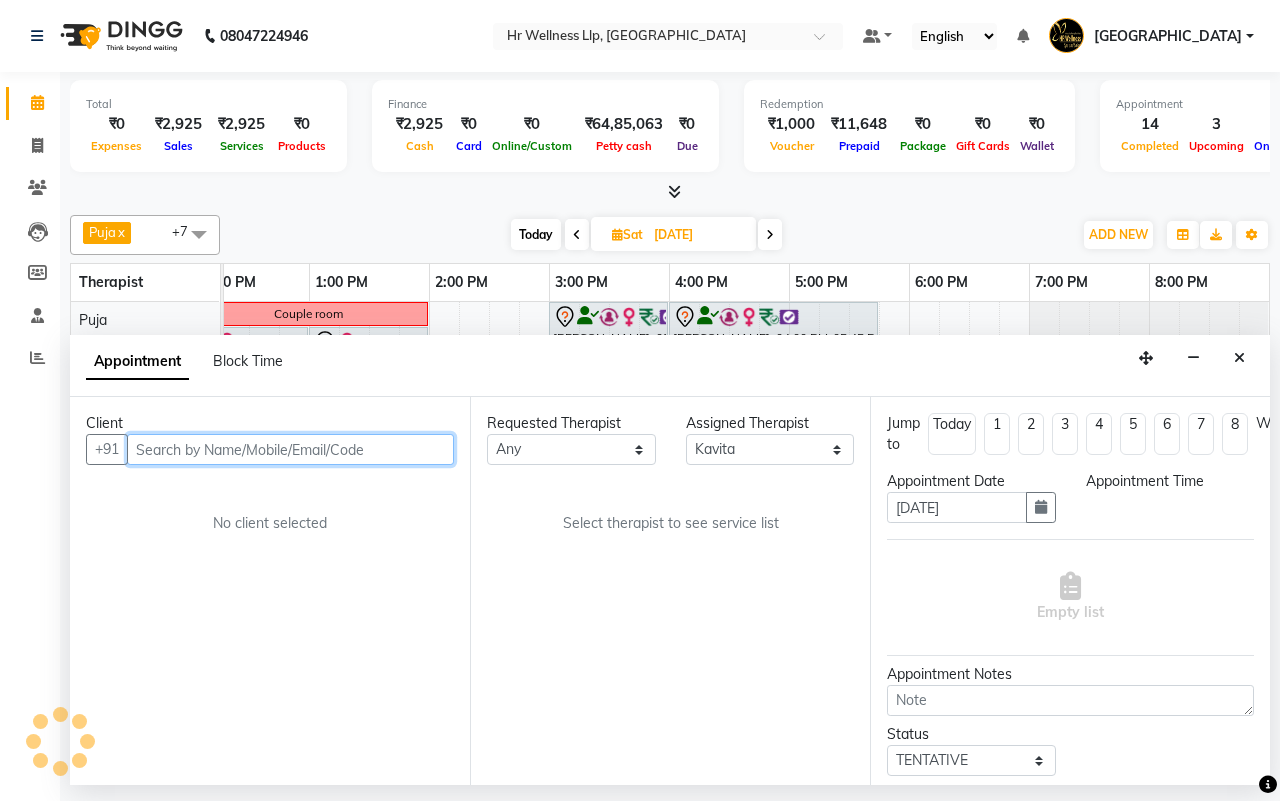 select on "1020" 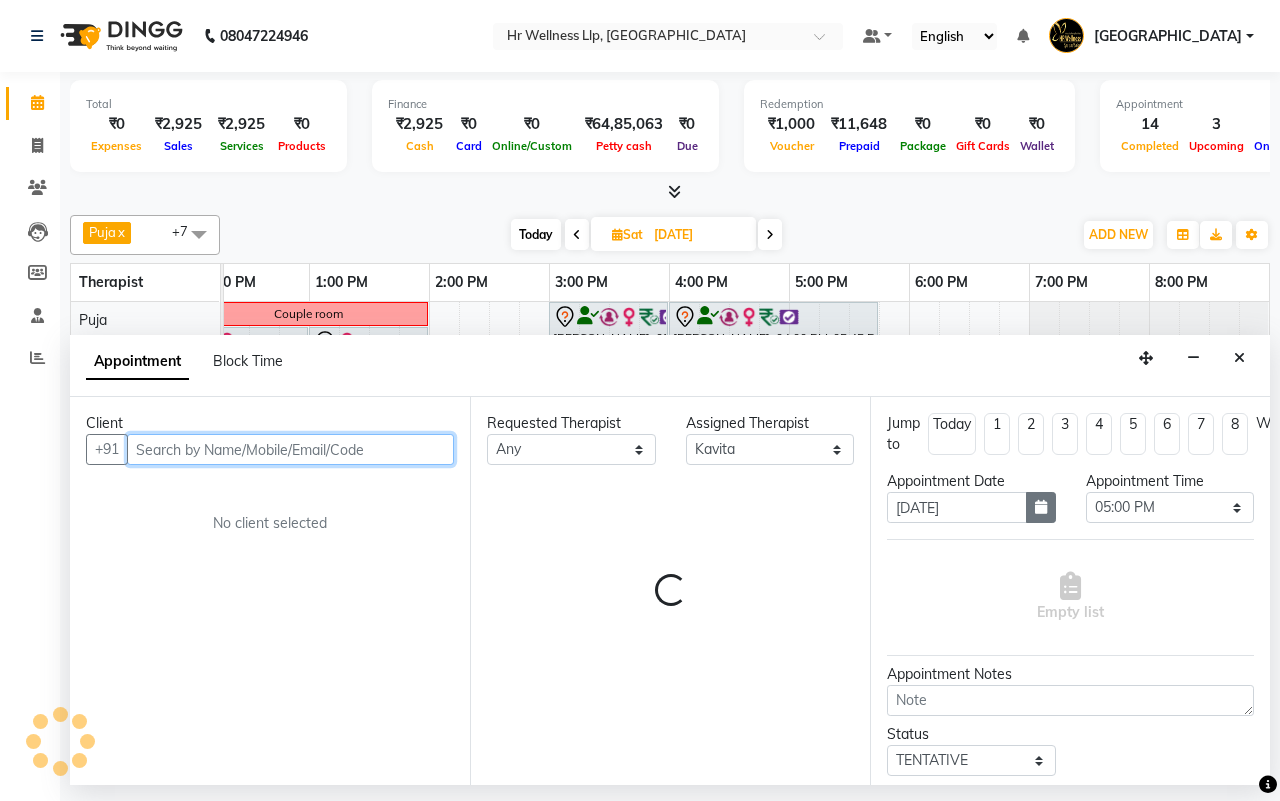scroll, scrollTop: 0, scrollLeft: 515, axis: horizontal 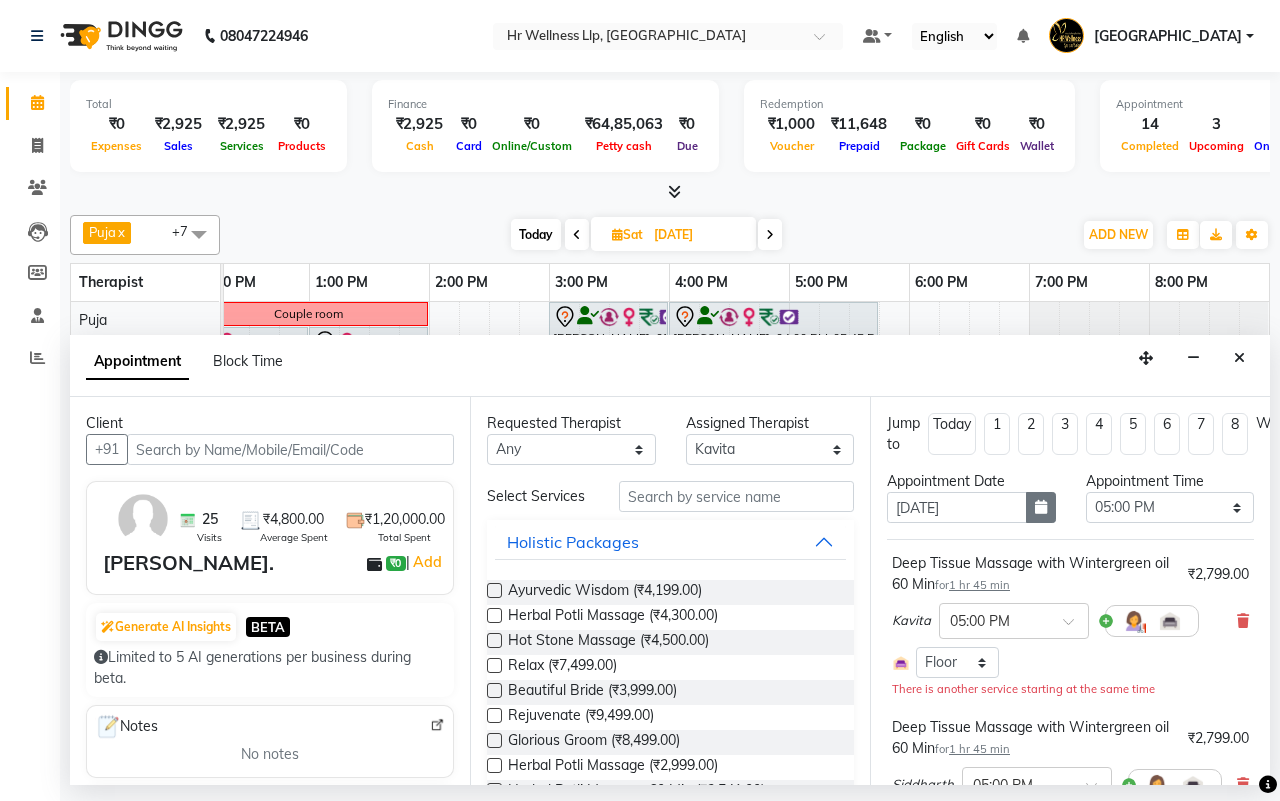 click at bounding box center [1041, 507] 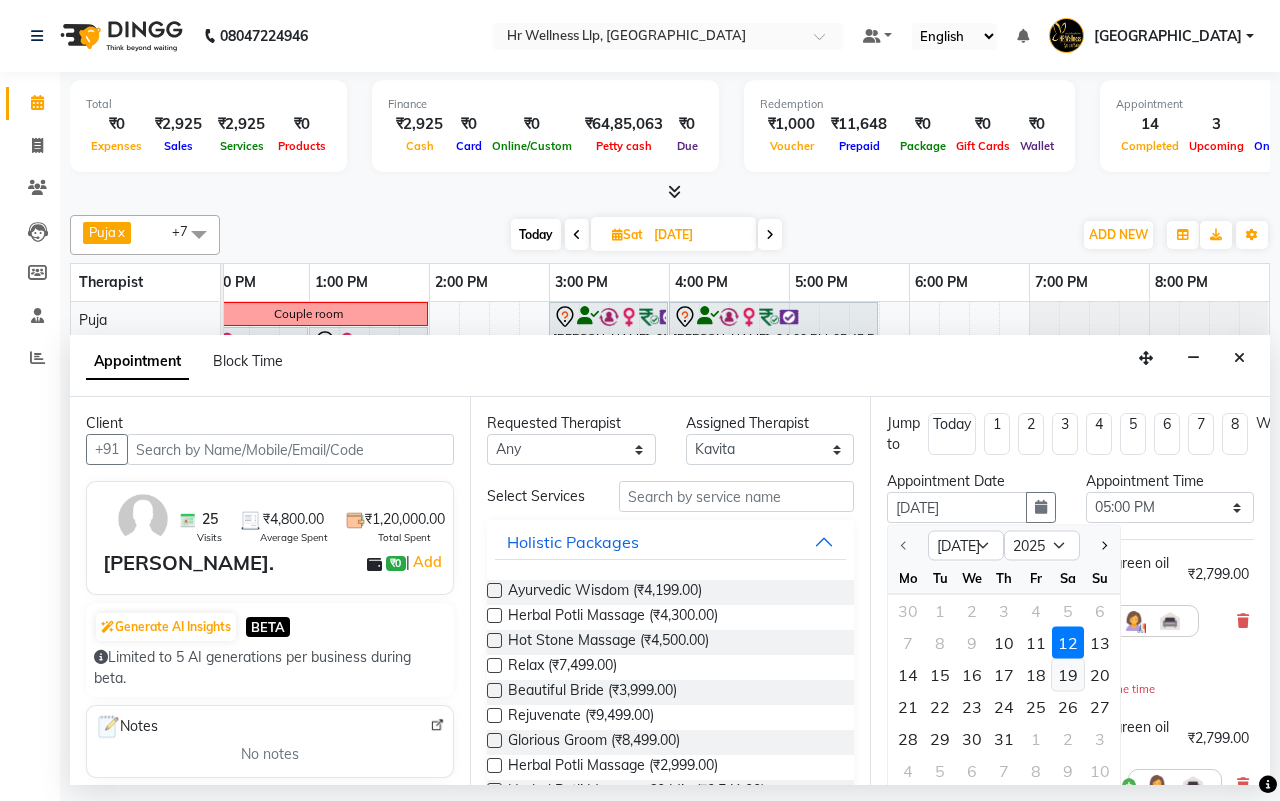 click on "19" at bounding box center (1068, 675) 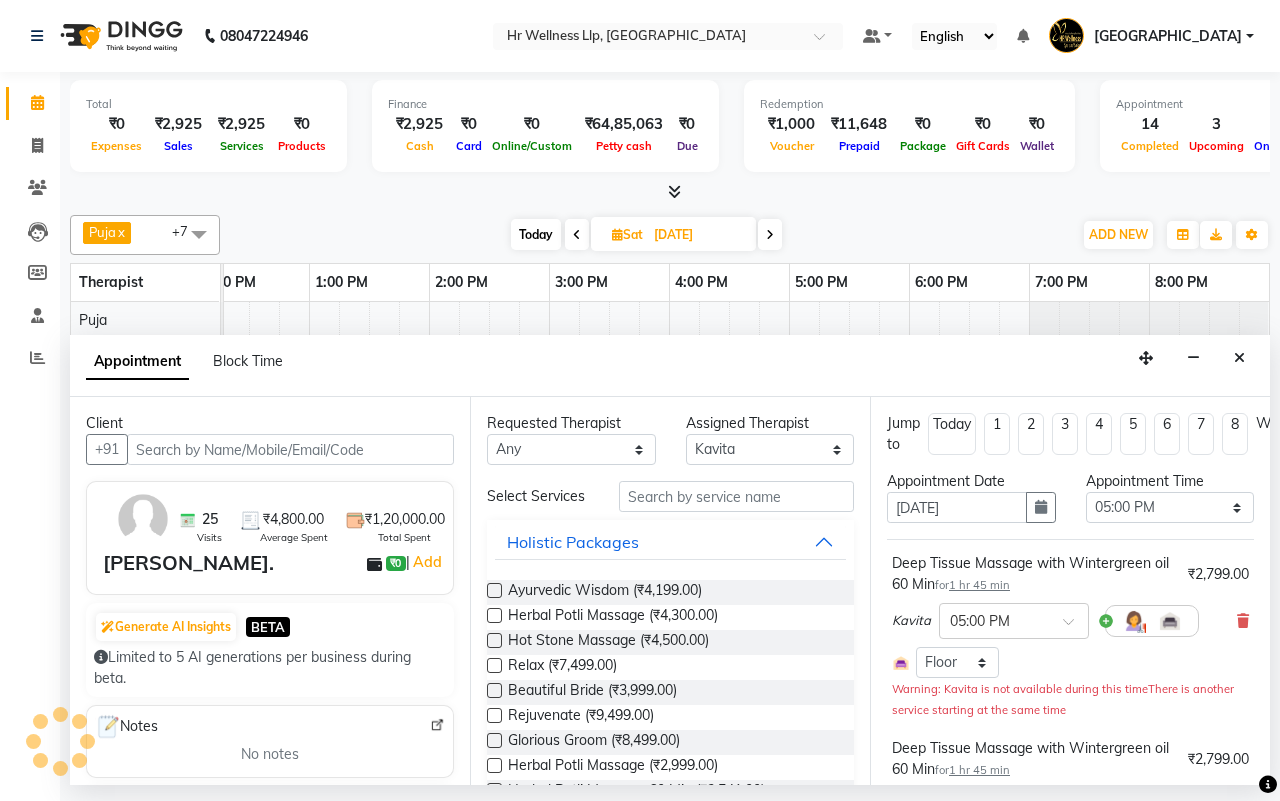 scroll, scrollTop: 0, scrollLeft: 515, axis: horizontal 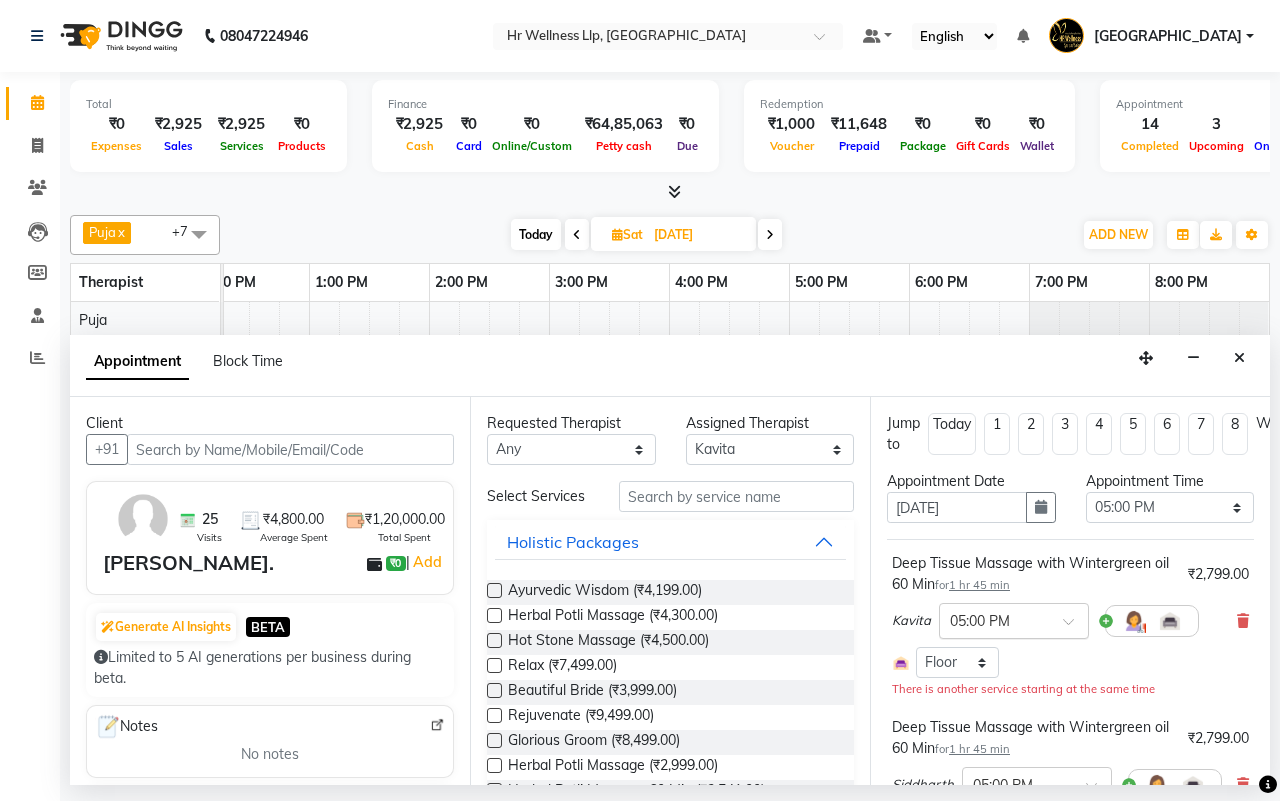 click at bounding box center [1075, 627] 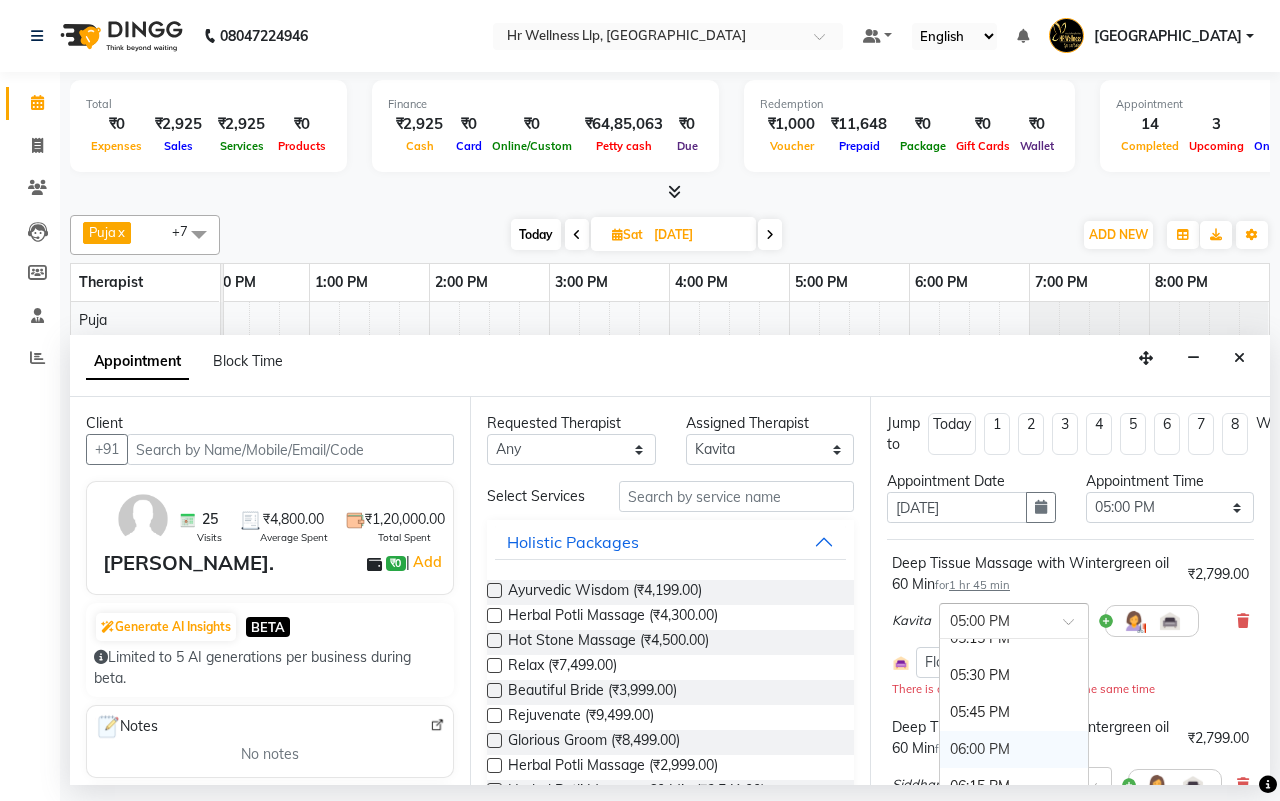 scroll, scrollTop: 1222, scrollLeft: 0, axis: vertical 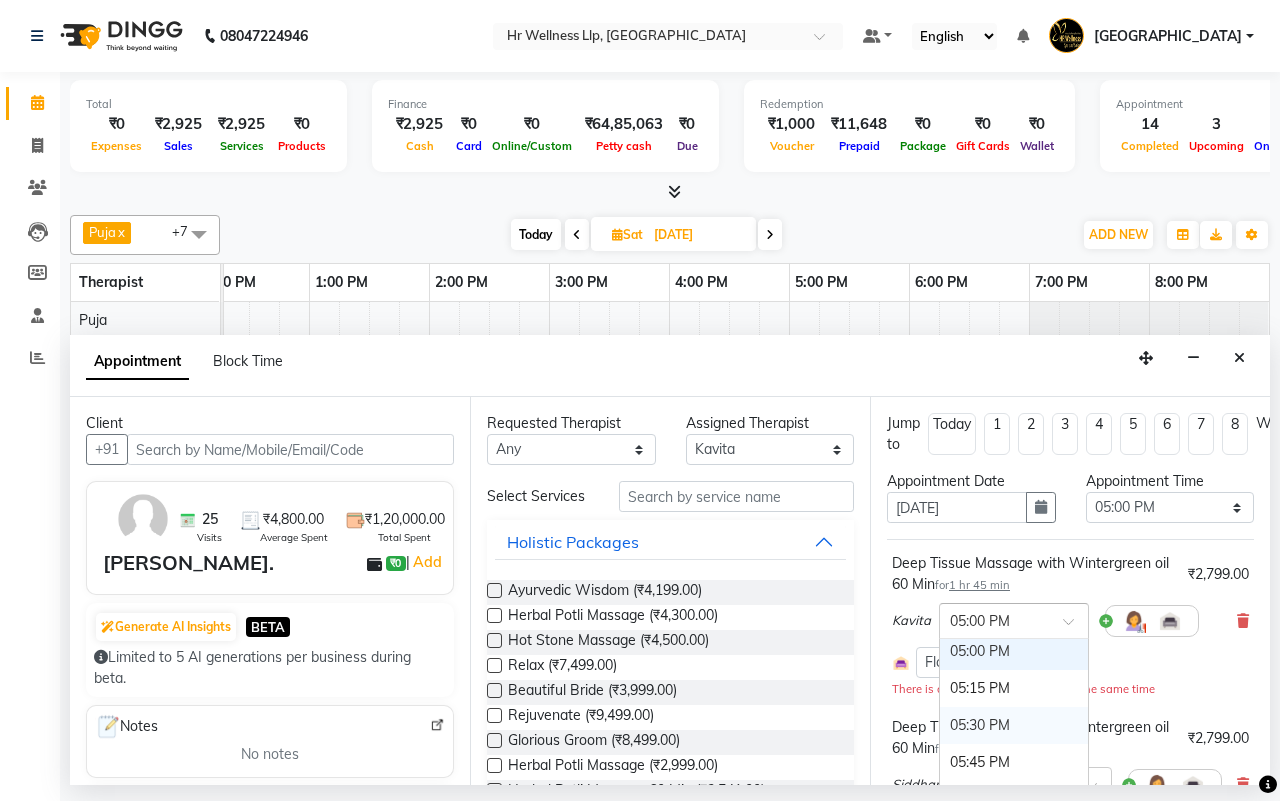 click on "05:30 PM" at bounding box center (1014, 725) 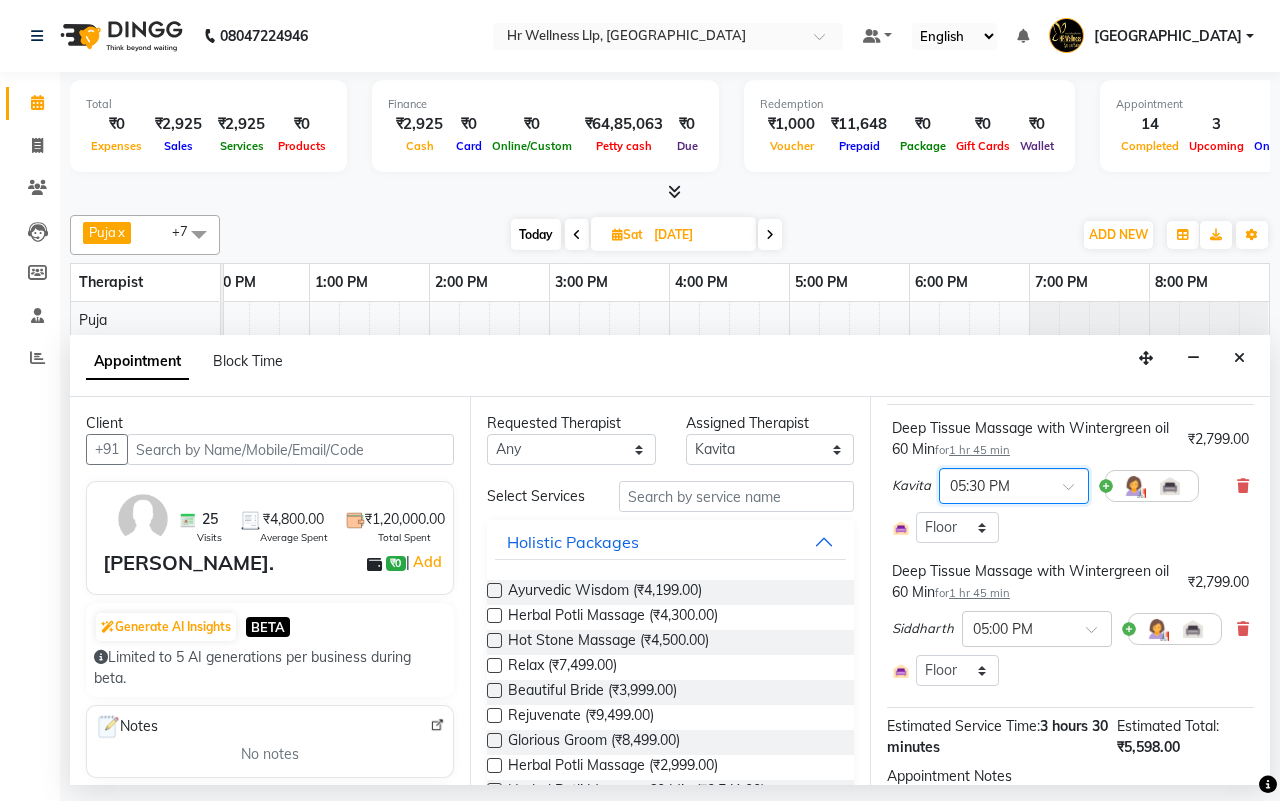 scroll, scrollTop: 316, scrollLeft: 0, axis: vertical 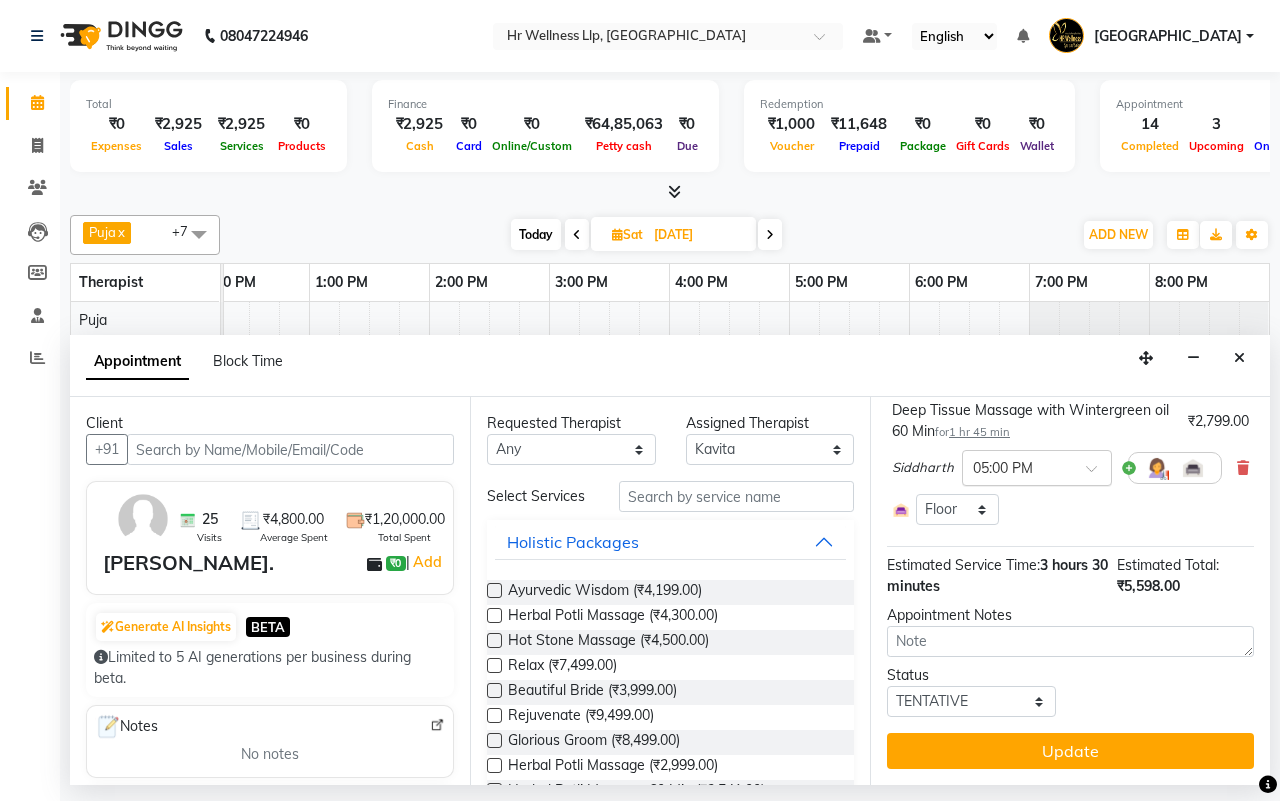 click at bounding box center [1037, 466] 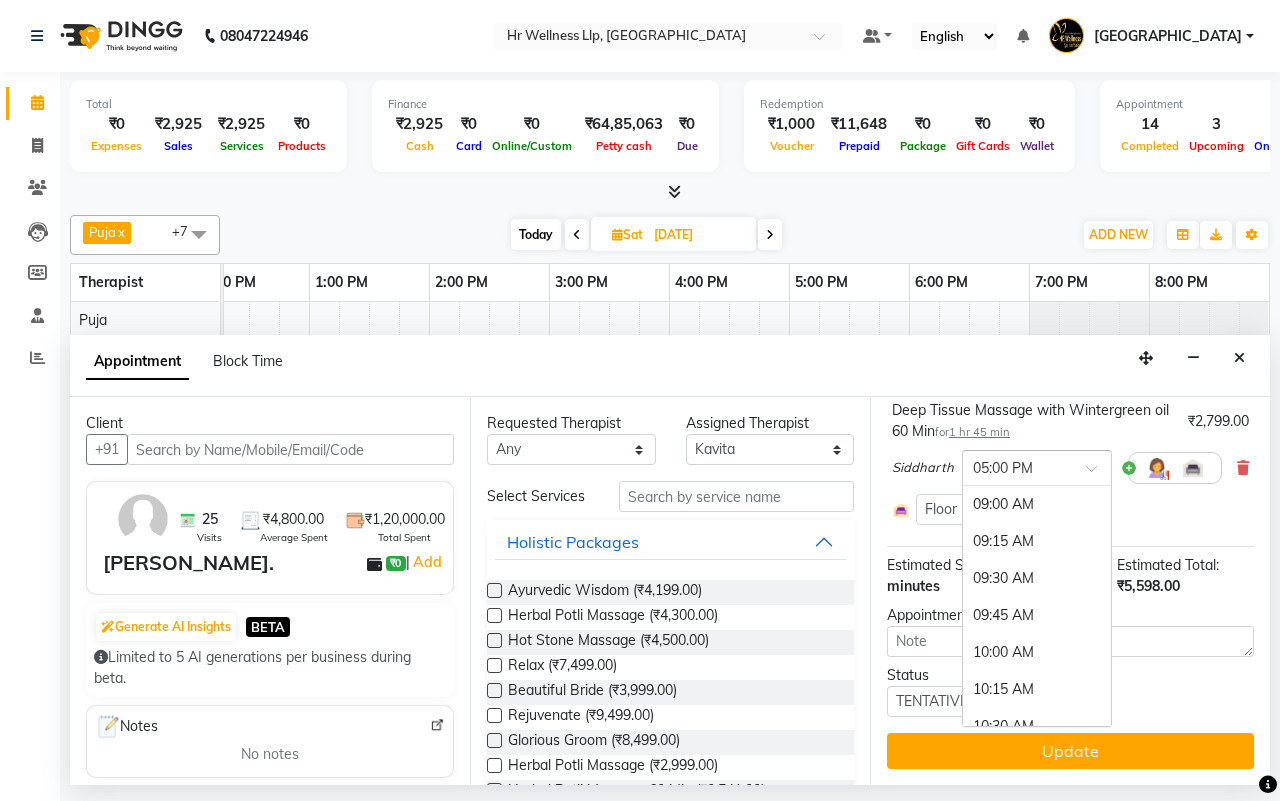 scroll, scrollTop: 1182, scrollLeft: 0, axis: vertical 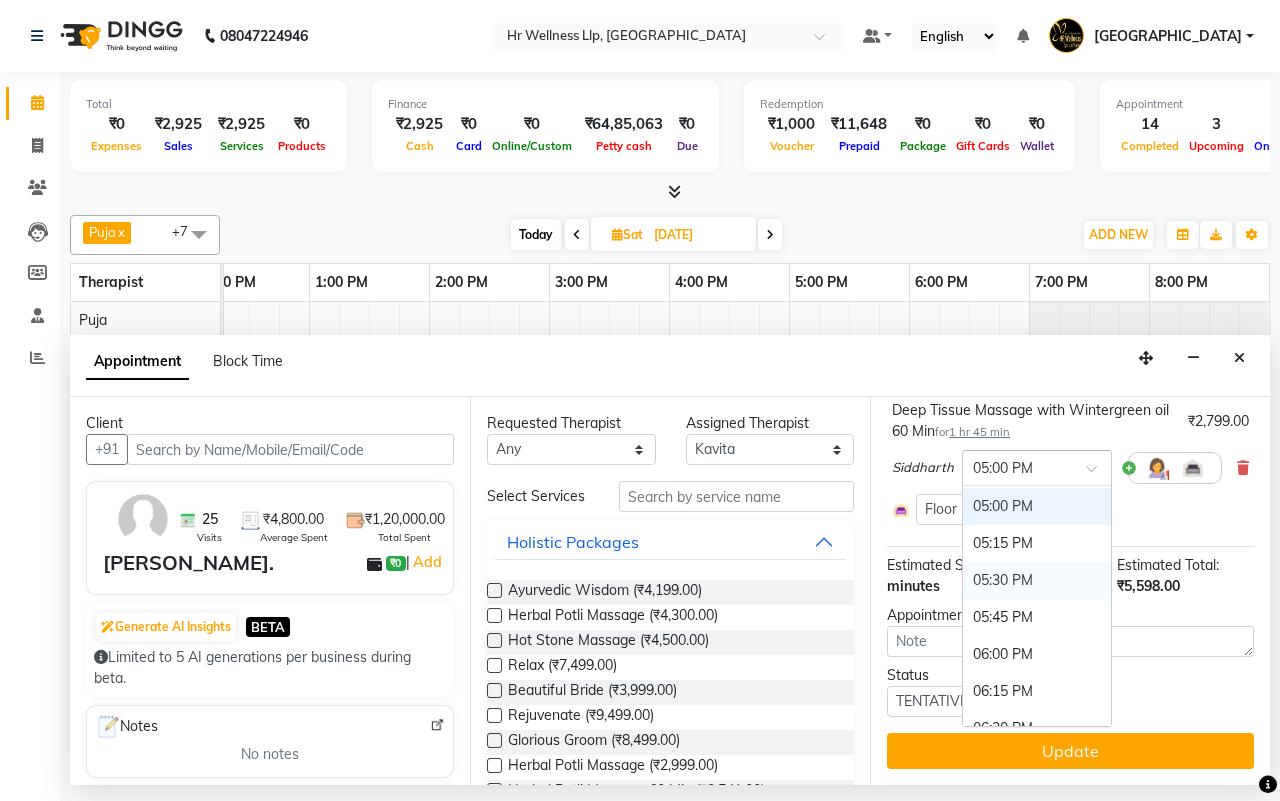 click on "05:30 PM" at bounding box center [1037, 580] 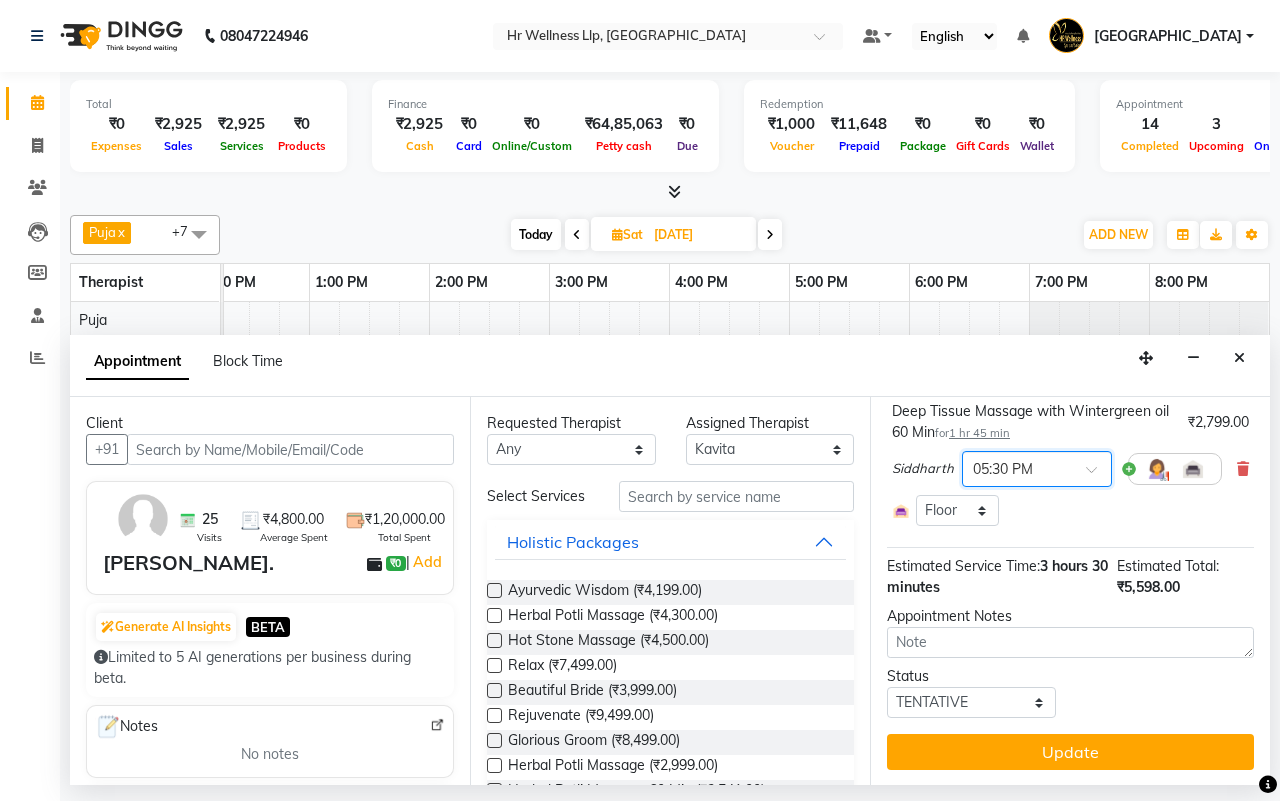 scroll, scrollTop: 337, scrollLeft: 0, axis: vertical 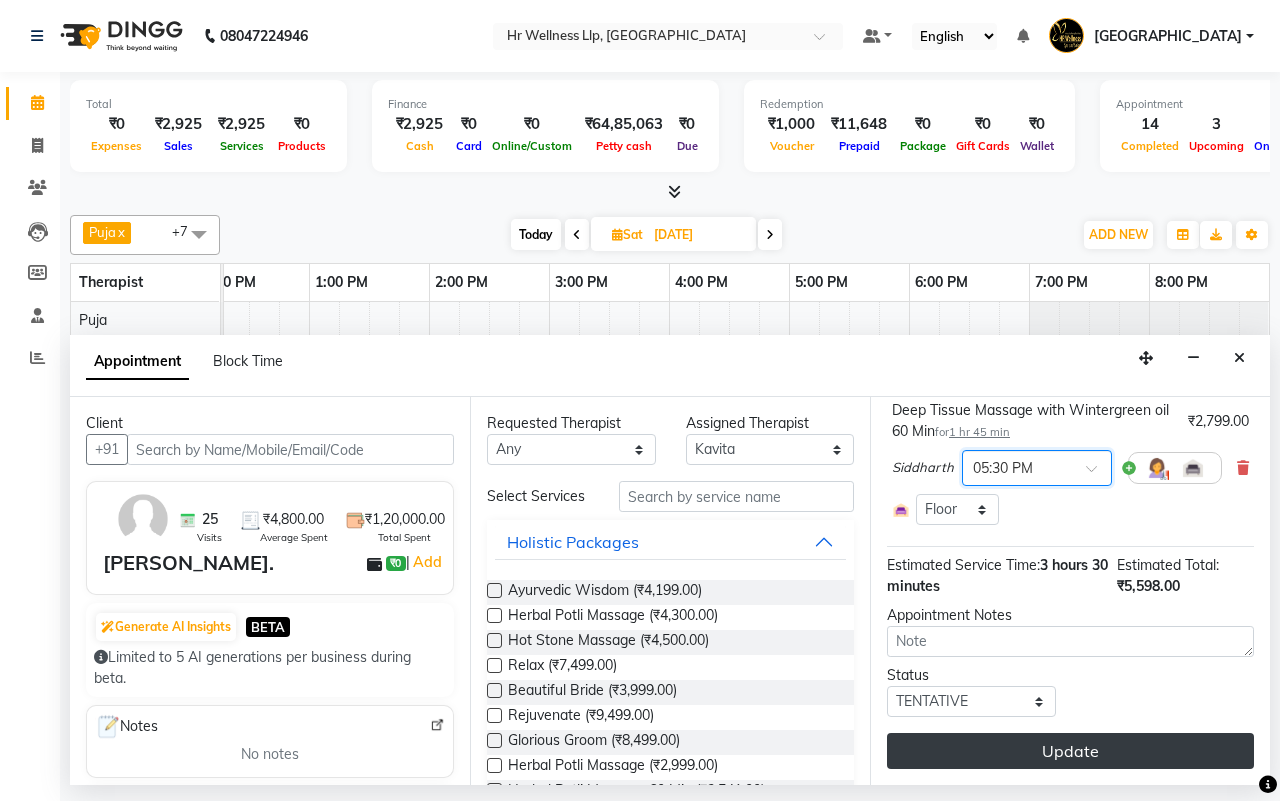 click on "Update" at bounding box center [1070, 751] 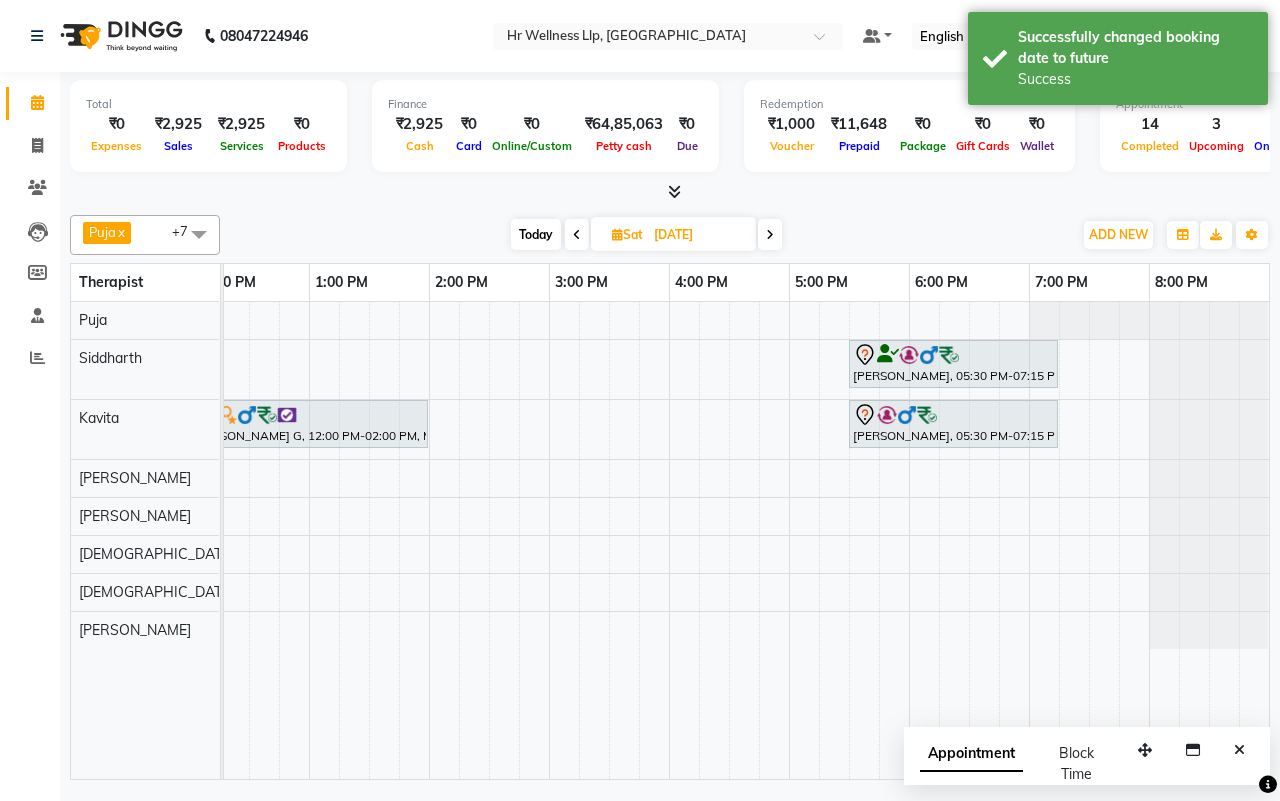 click on "Today" at bounding box center [536, 234] 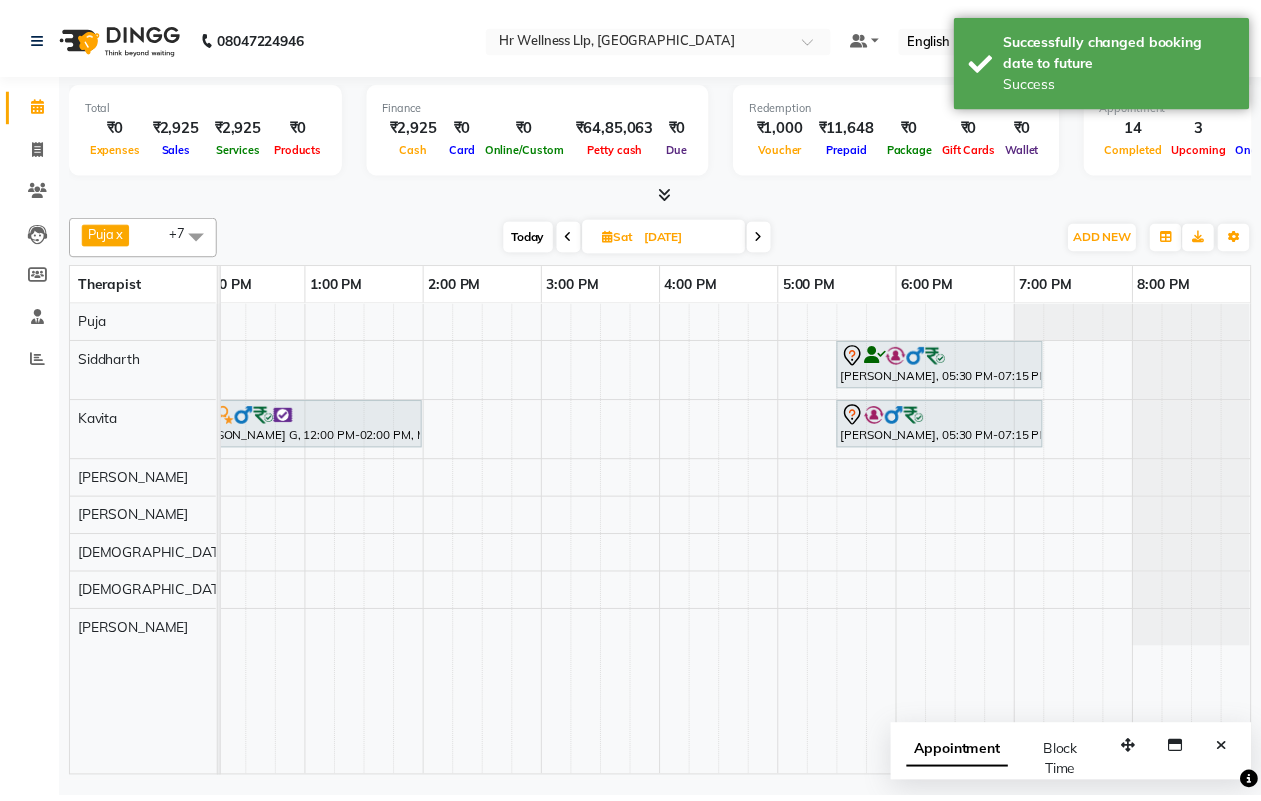 scroll, scrollTop: 0, scrollLeft: 515, axis: horizontal 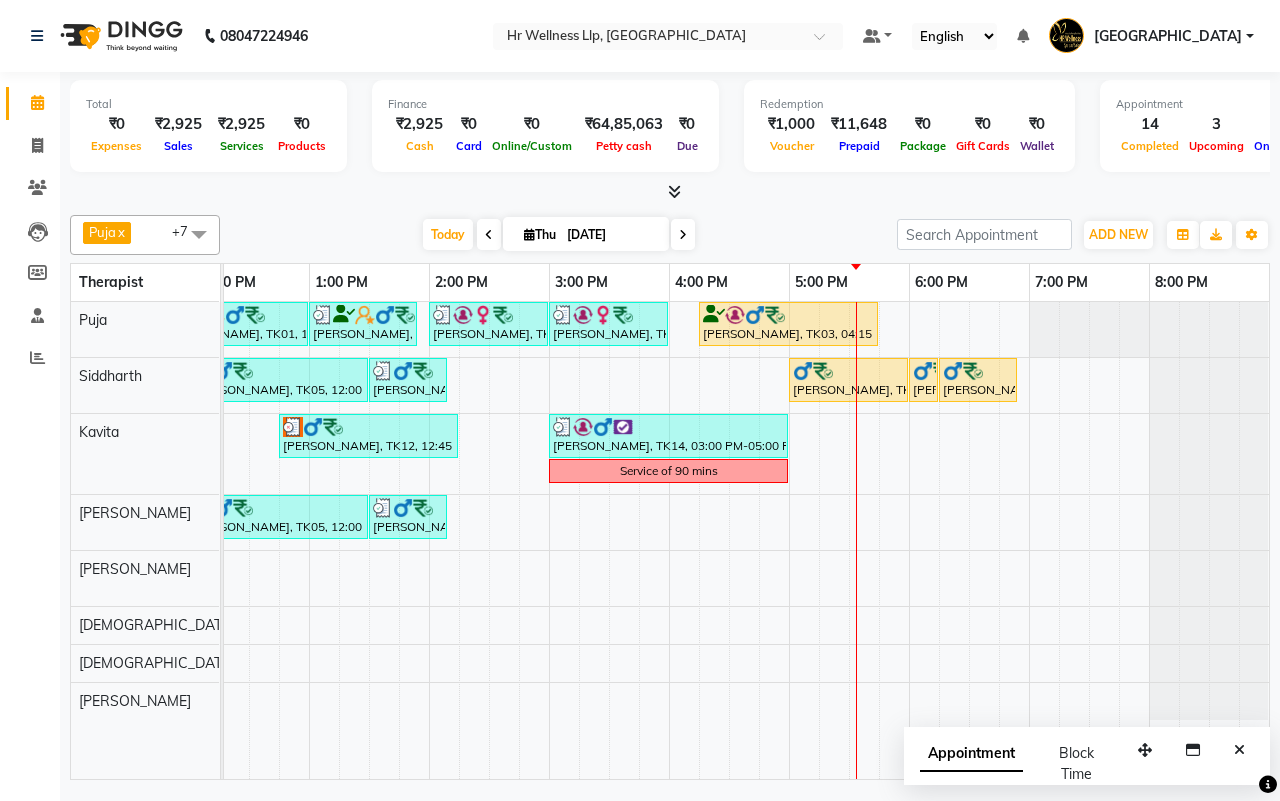 click on "Today  Thu 10-07-2025" at bounding box center (558, 235) 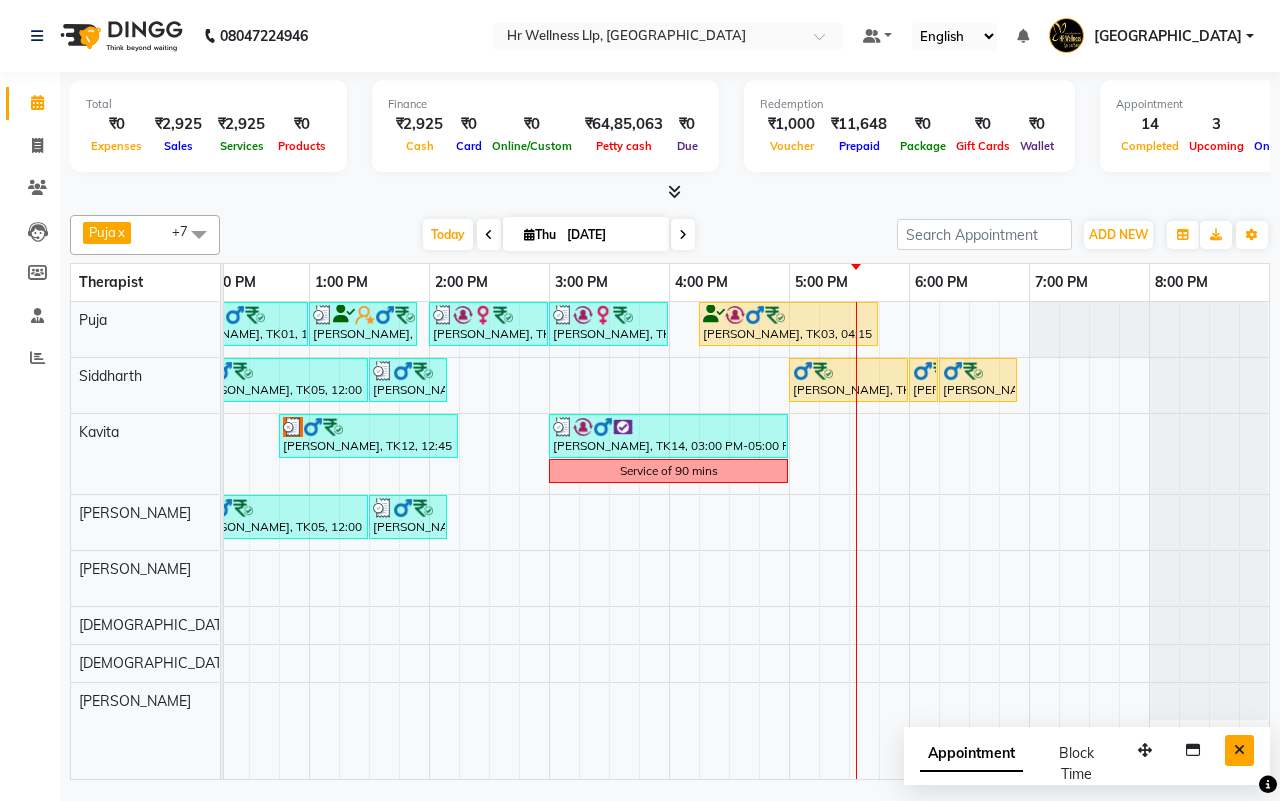 click at bounding box center (1239, 750) 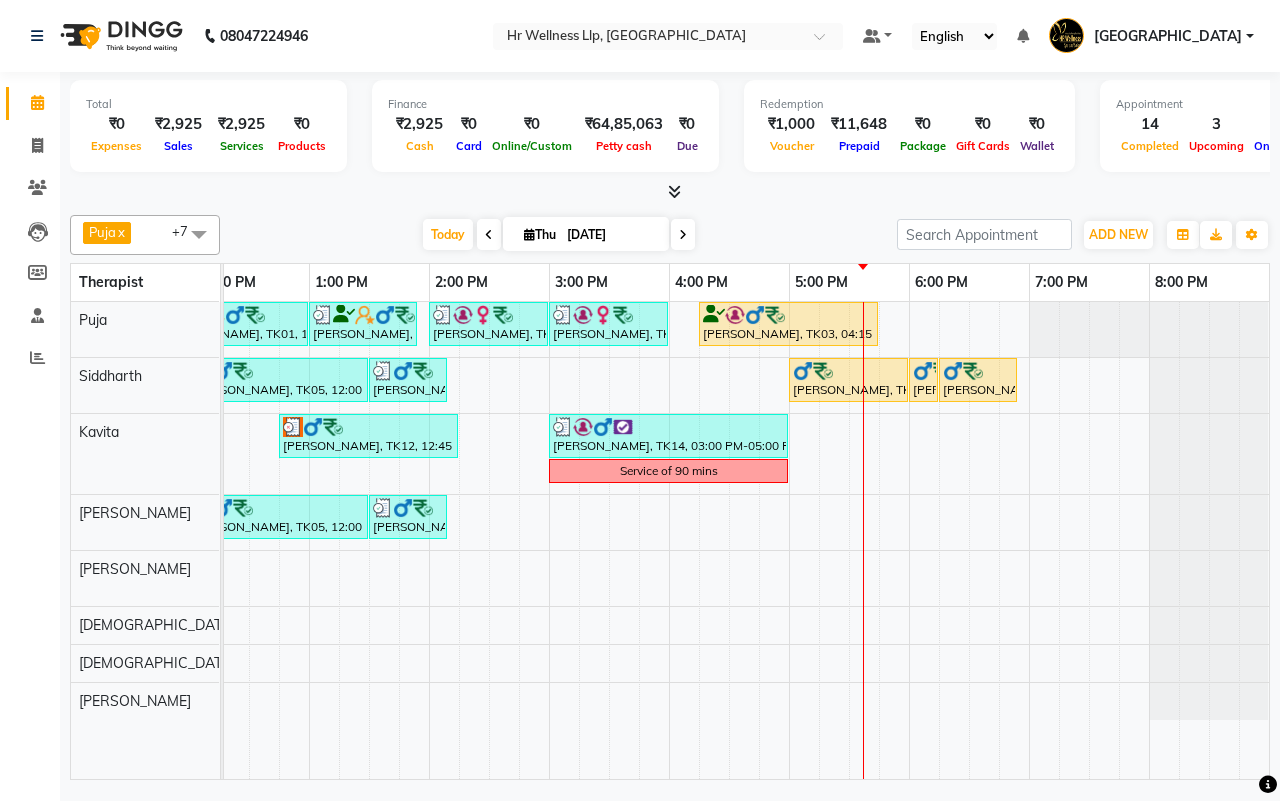 click on "Today  Thu 10-07-2025" at bounding box center (558, 235) 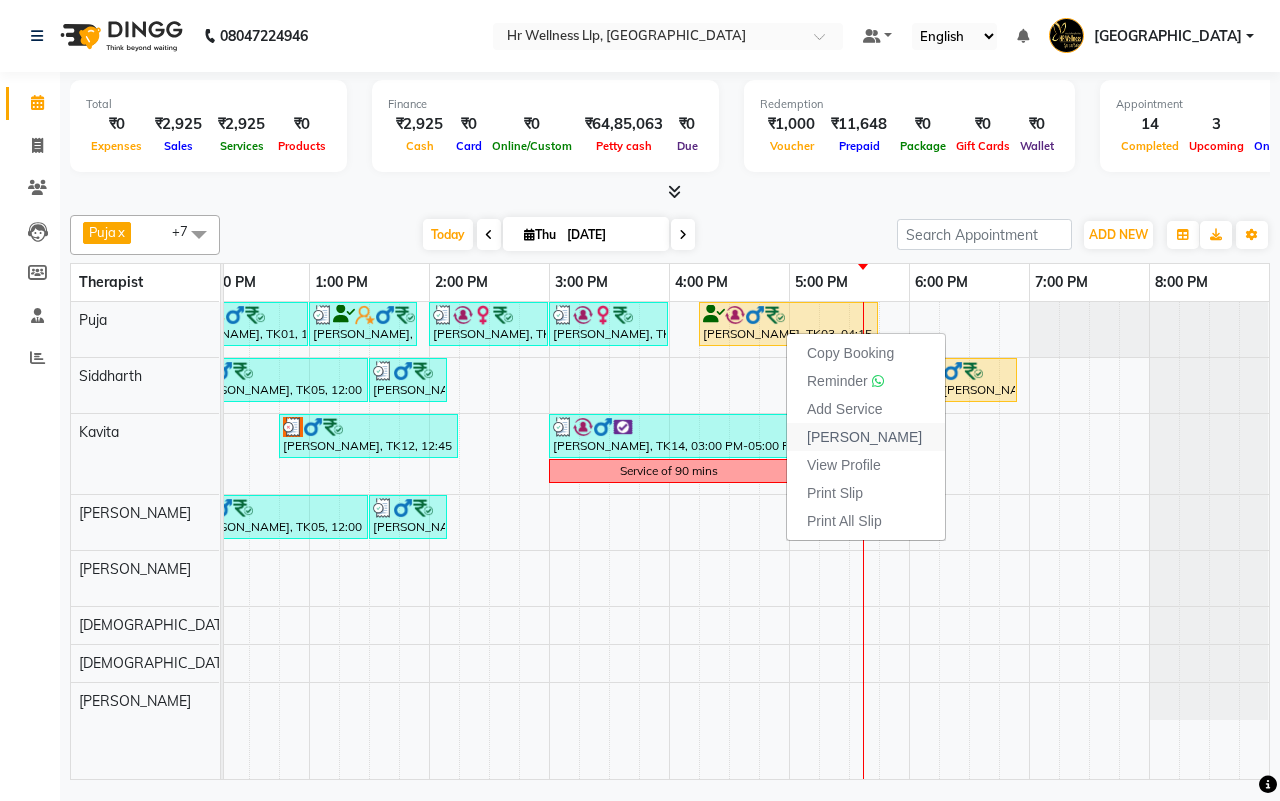 click on "Mark Done" at bounding box center [864, 437] 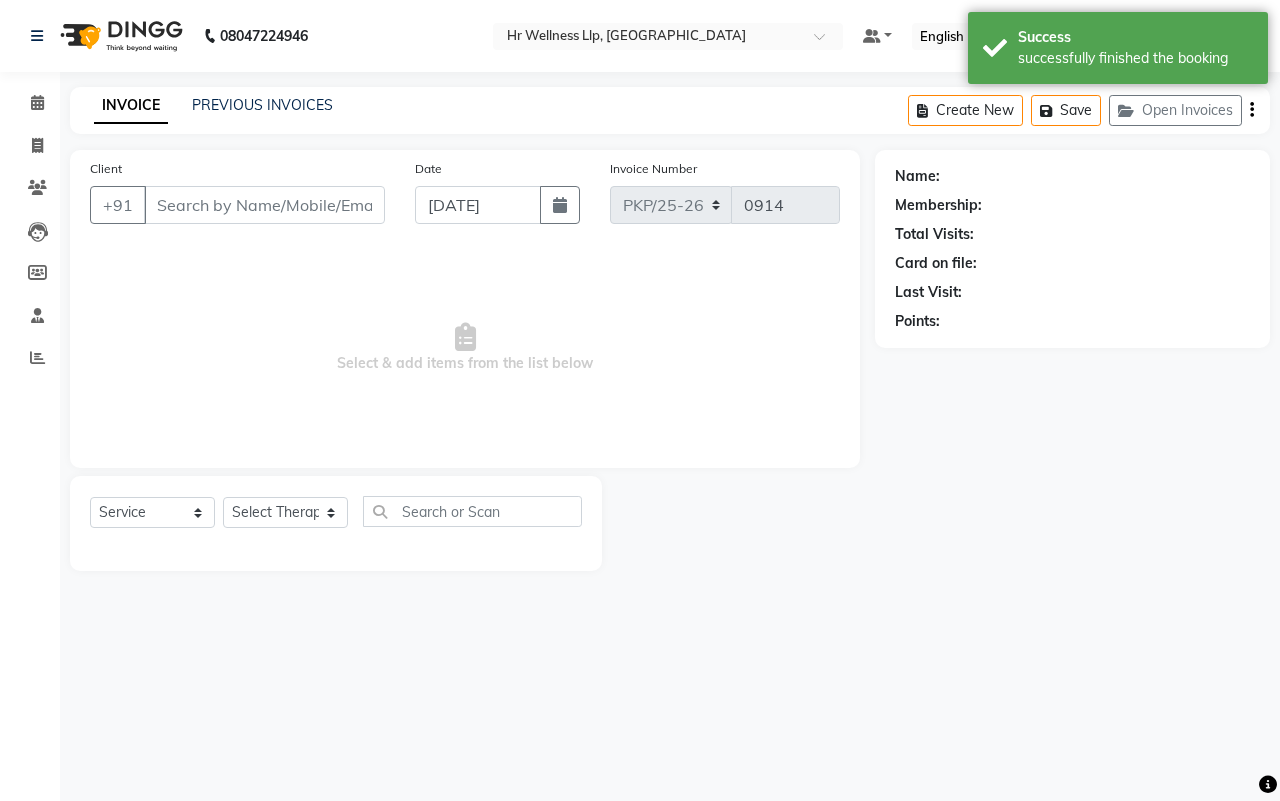 type on "9049995750" 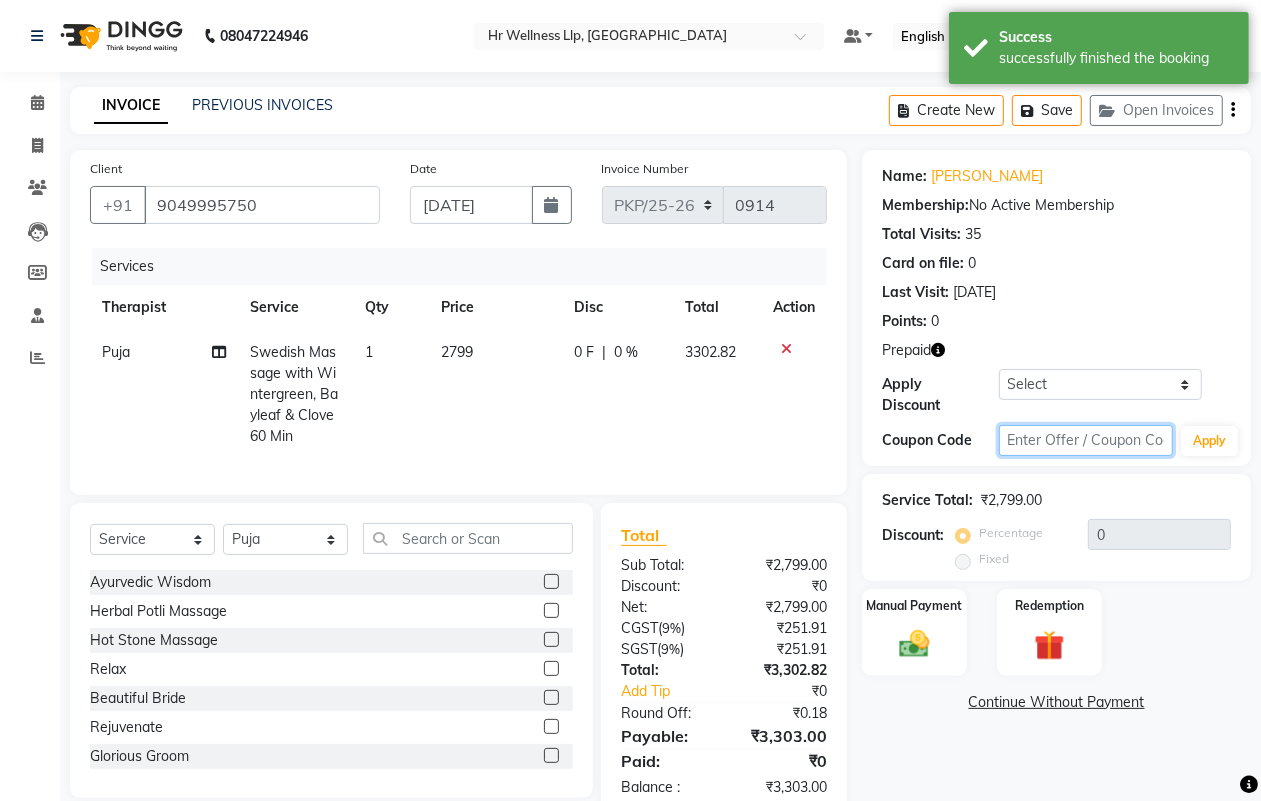 click 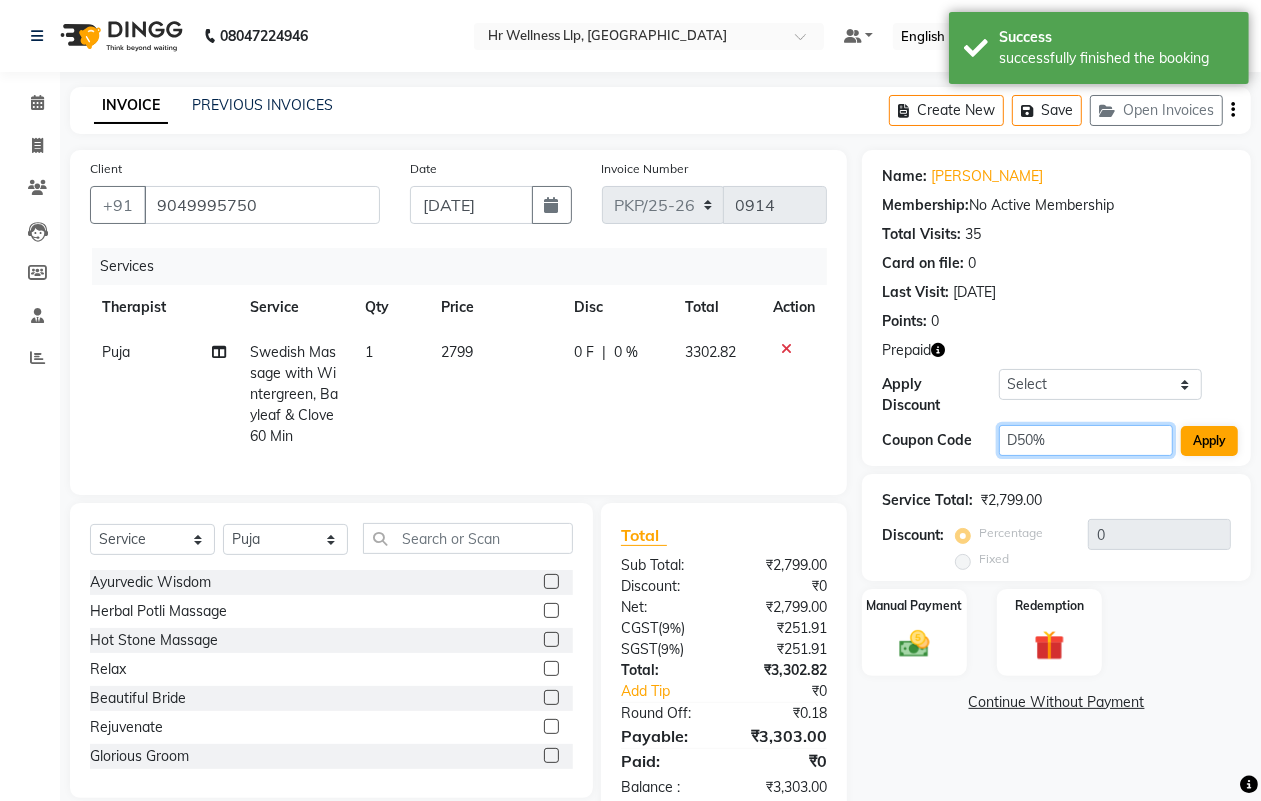 type on "D50%" 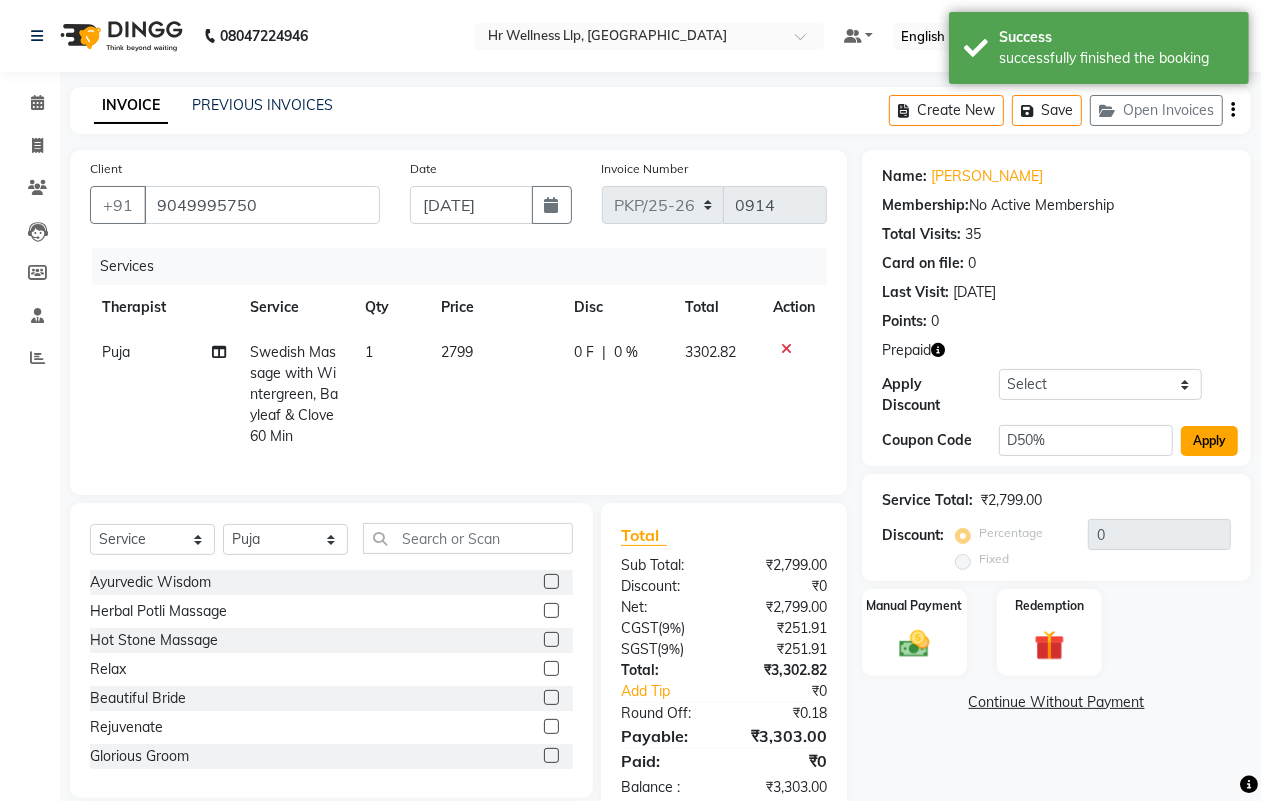 click on "Apply" 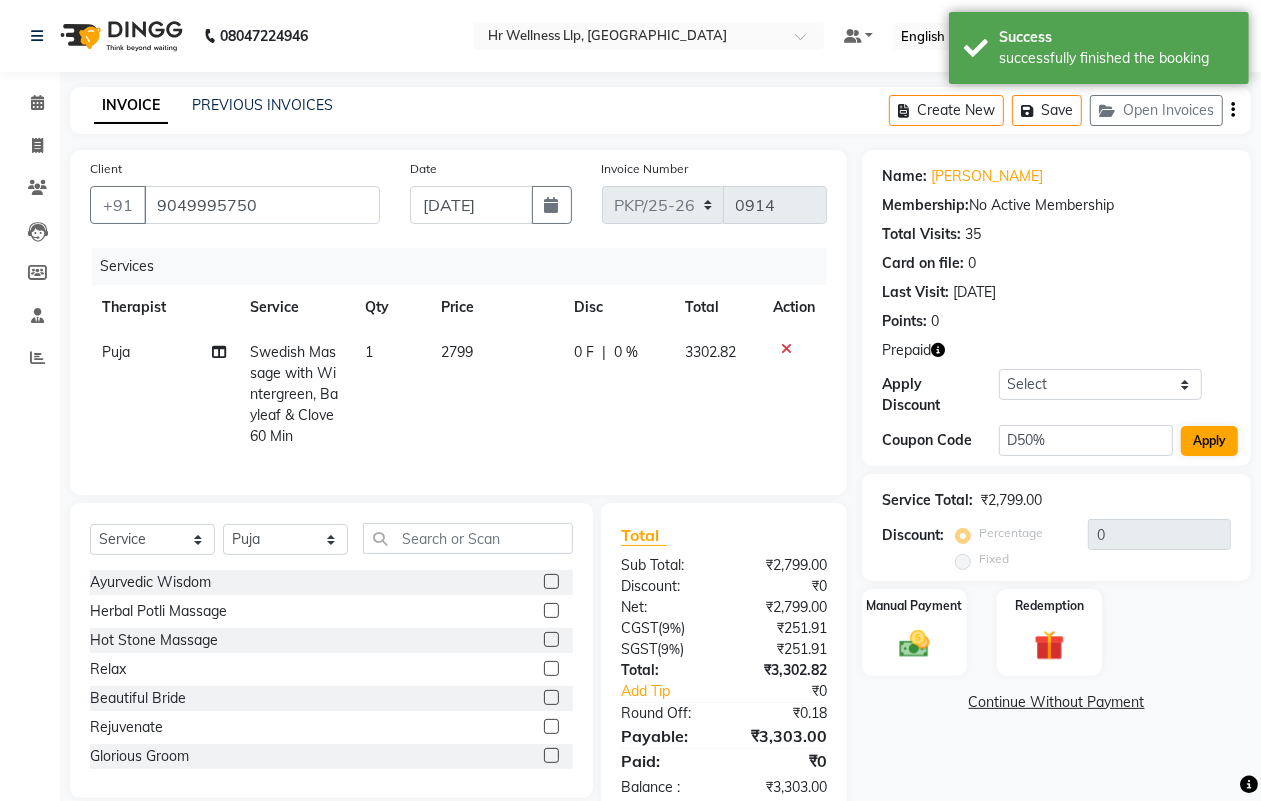 type on "50" 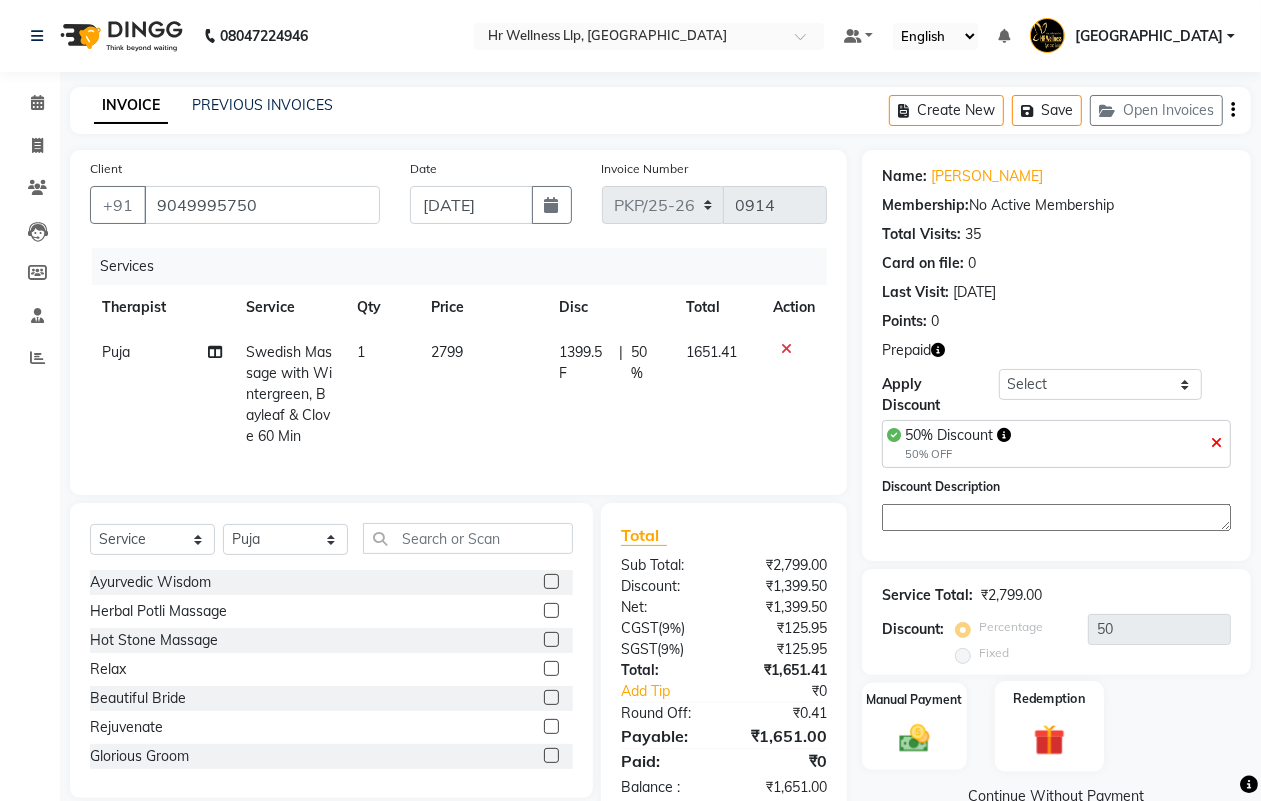 click 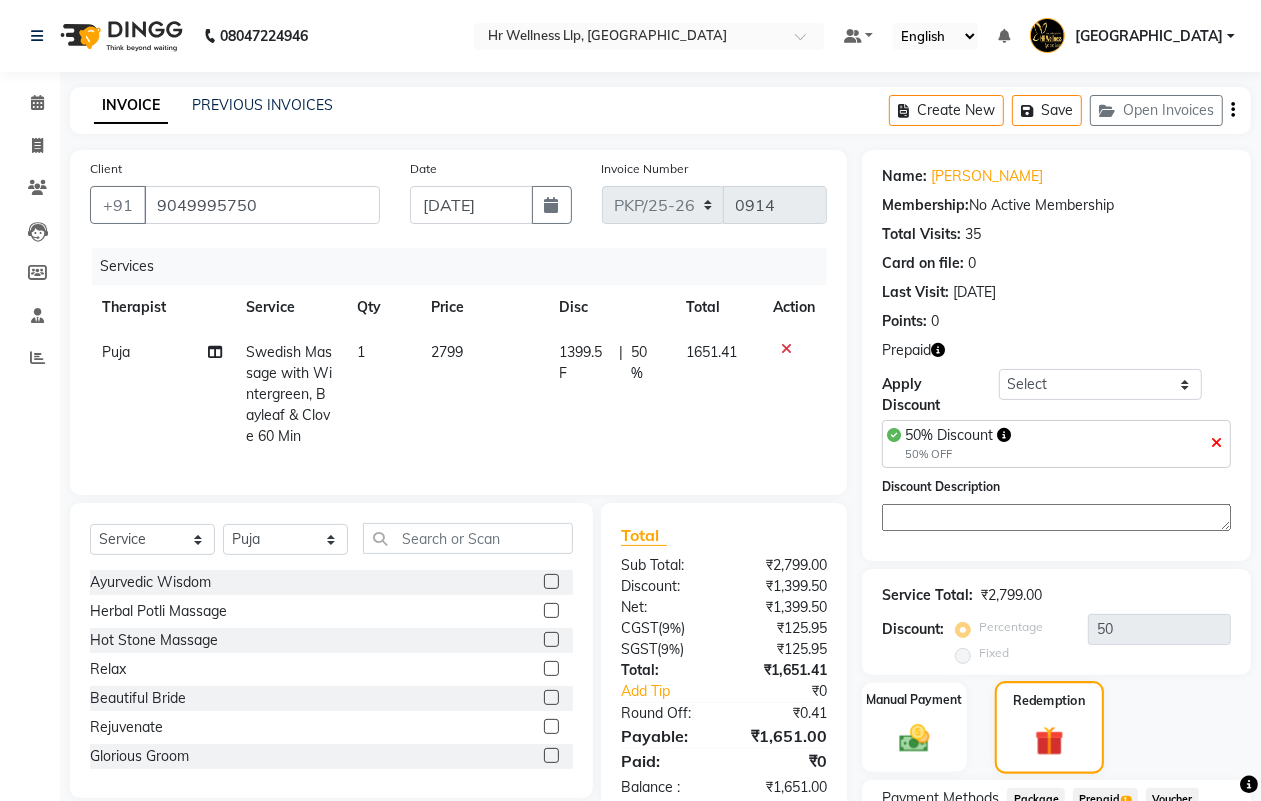 scroll, scrollTop: 170, scrollLeft: 0, axis: vertical 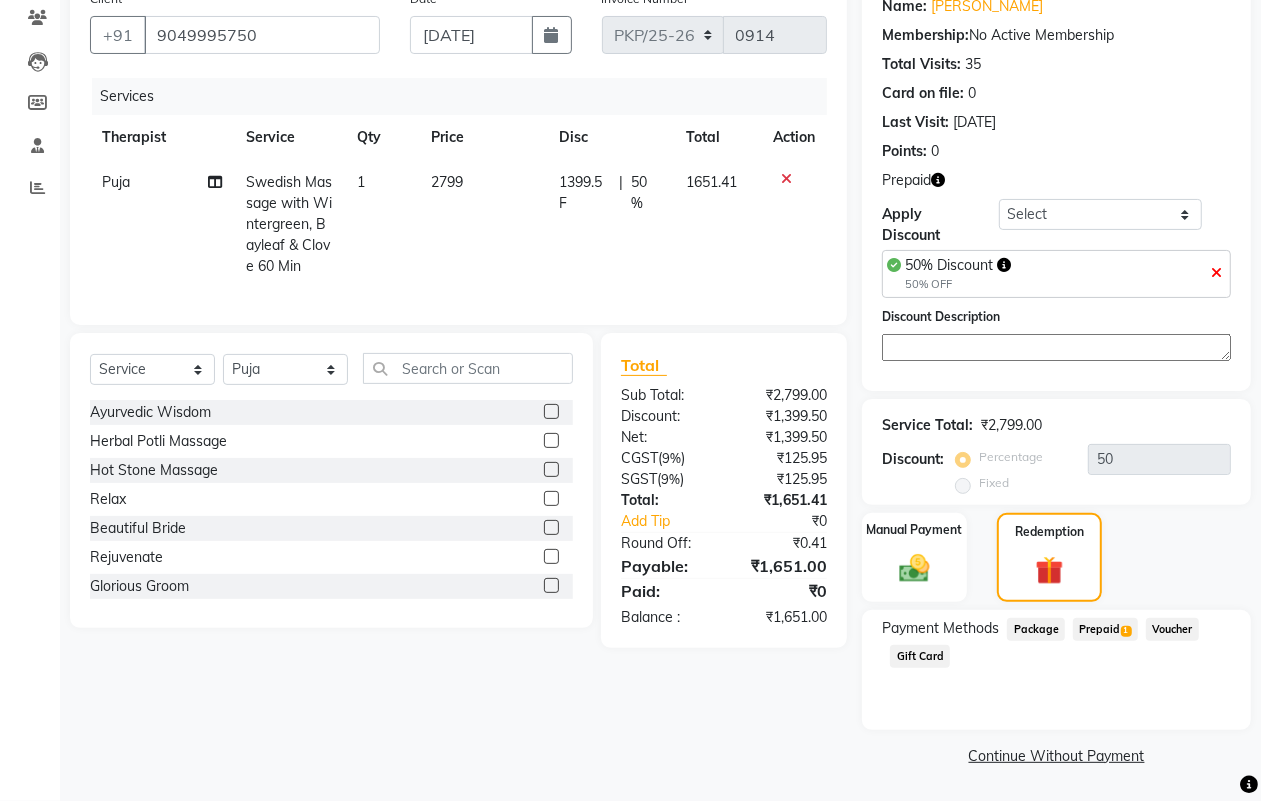 click on "Prepaid  1" 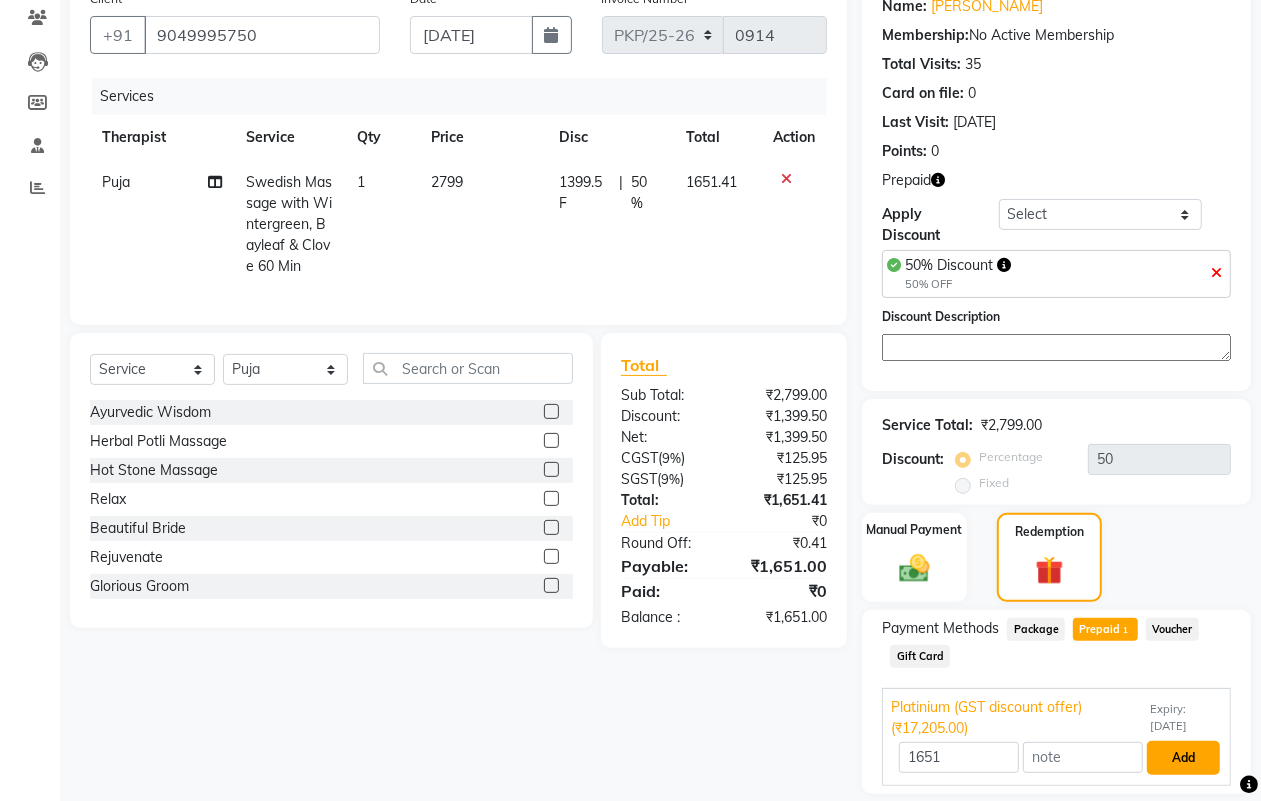 click on "Add" at bounding box center (1183, 758) 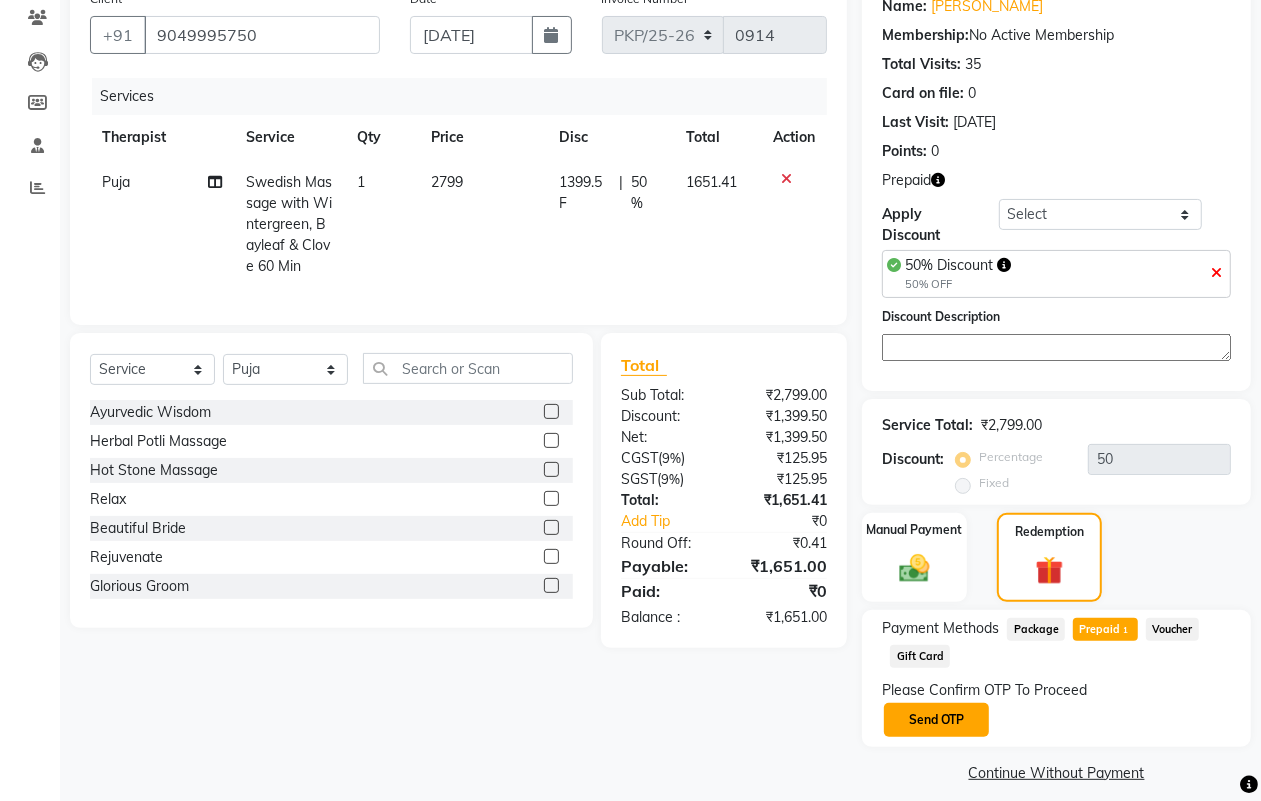 click on "Send OTP" 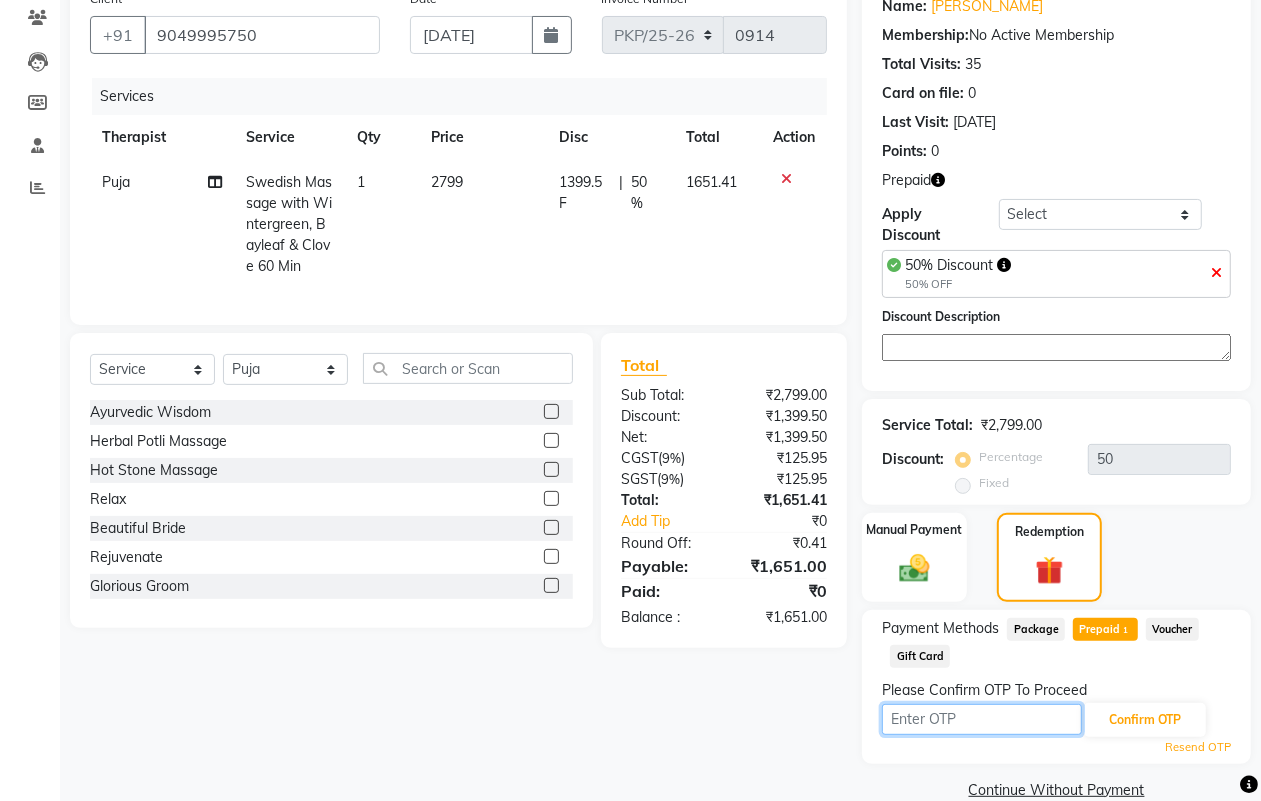 click at bounding box center (982, 719) 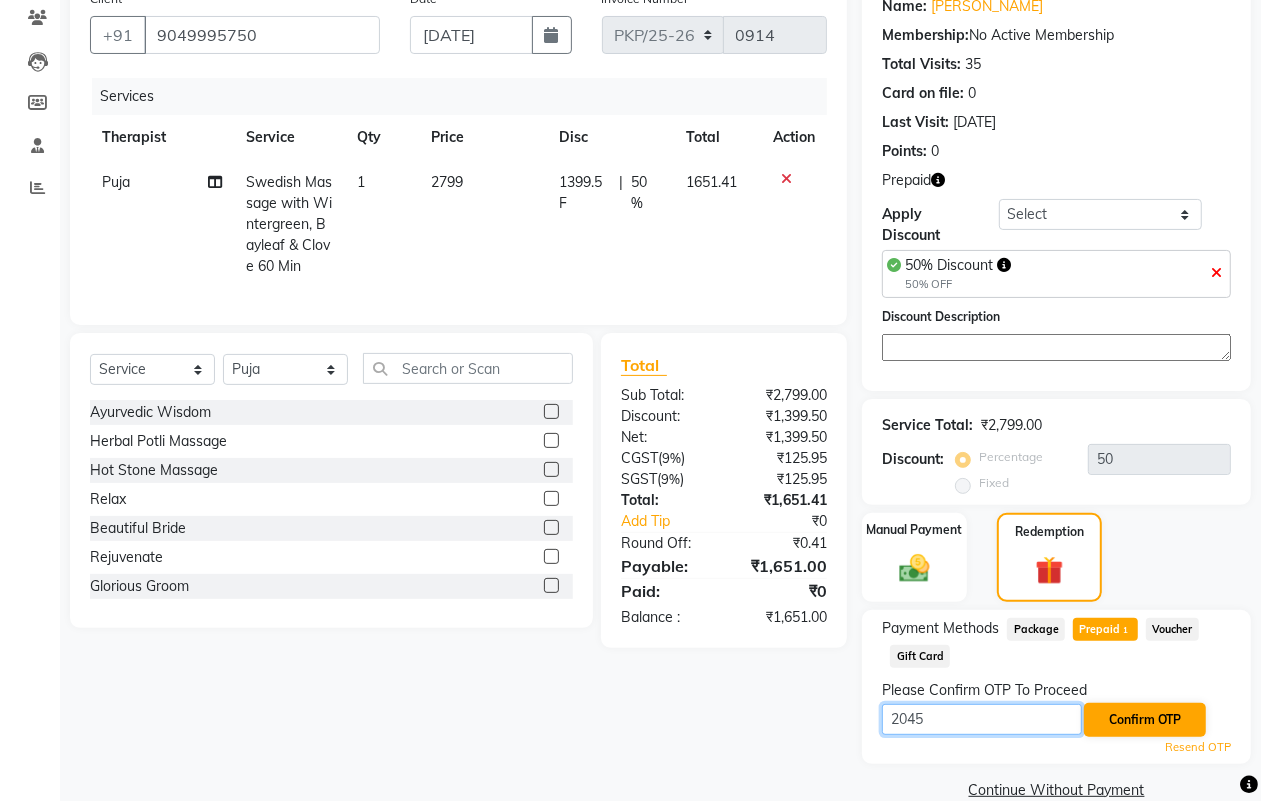 type on "2045" 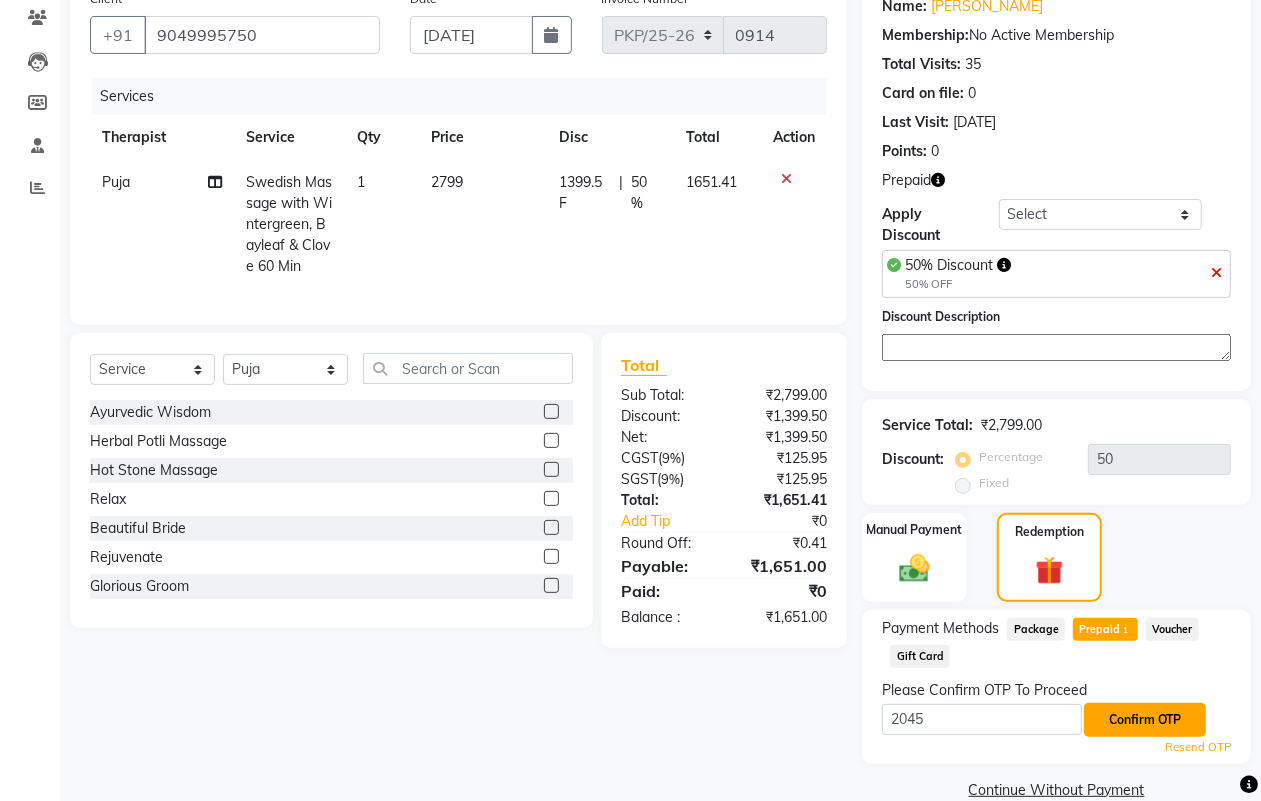 click on "Confirm OTP" 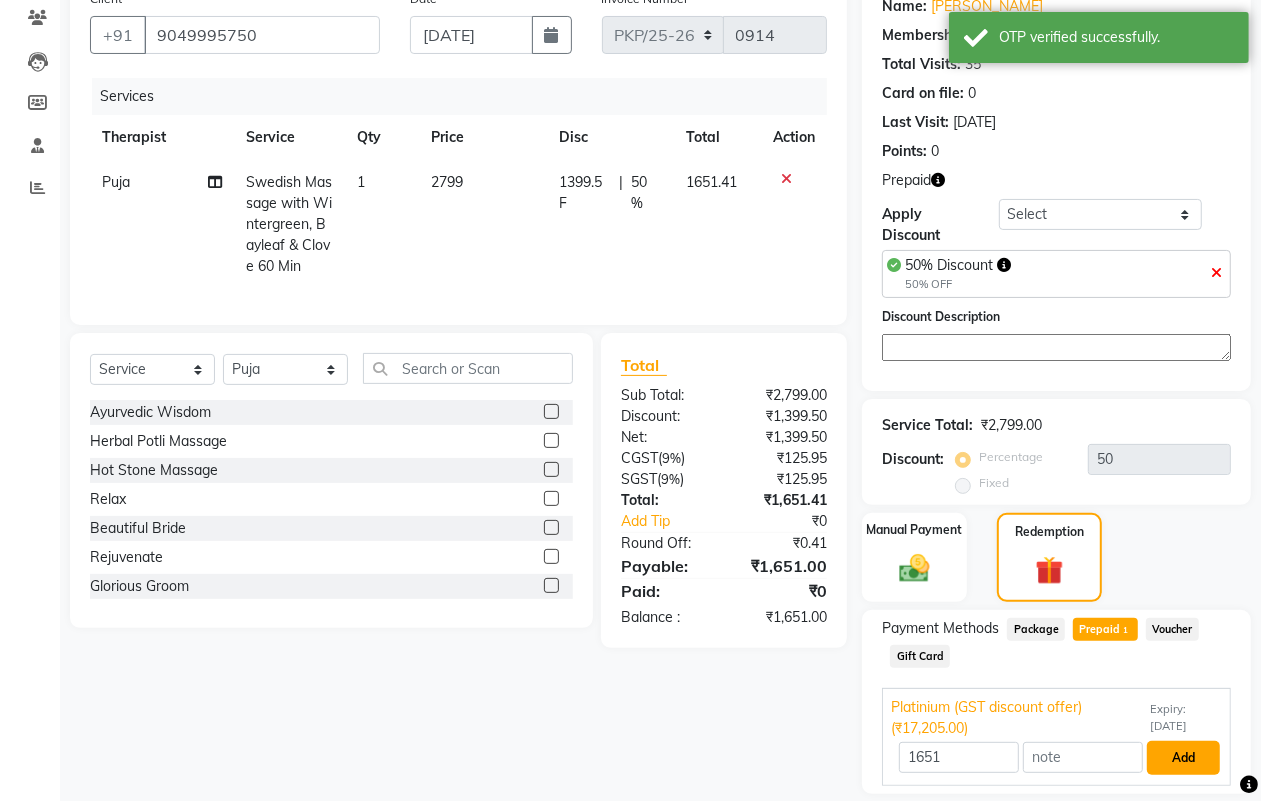 click on "Add" at bounding box center [1183, 758] 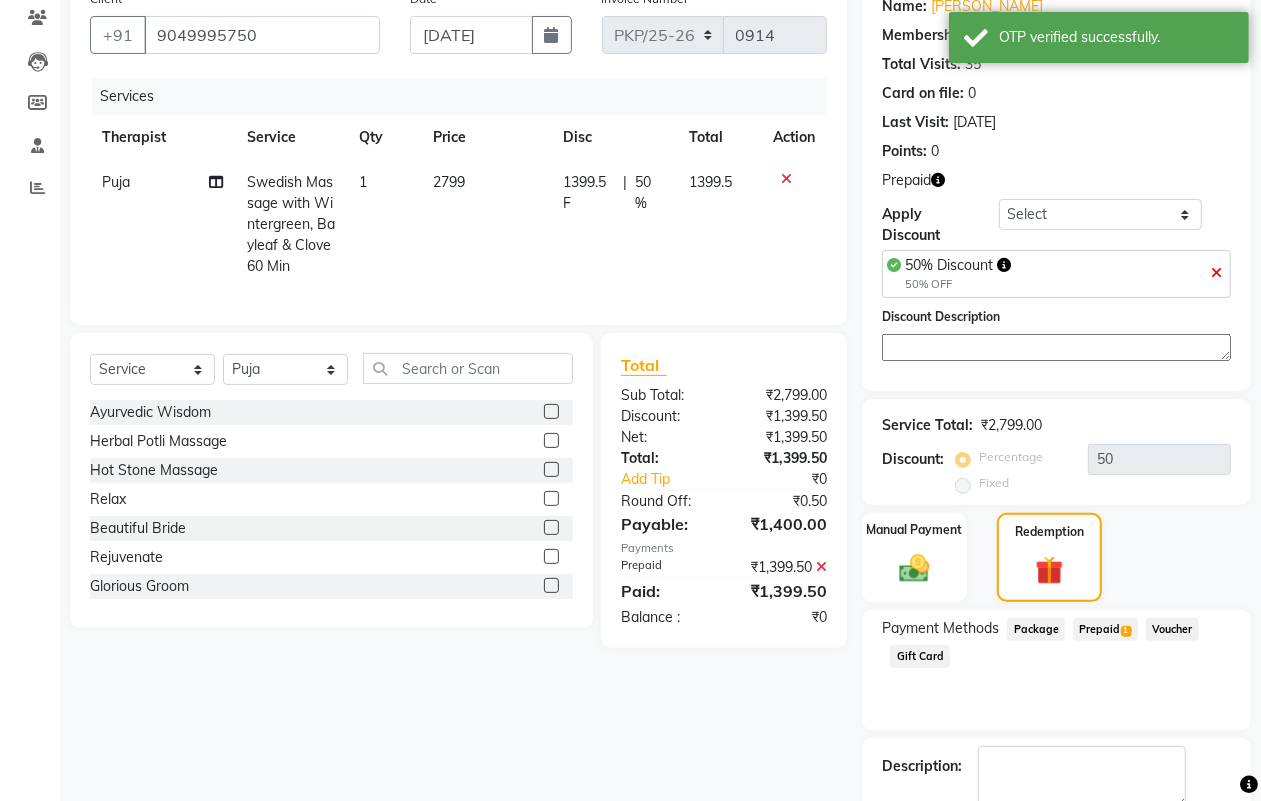 scroll, scrollTop: 283, scrollLeft: 0, axis: vertical 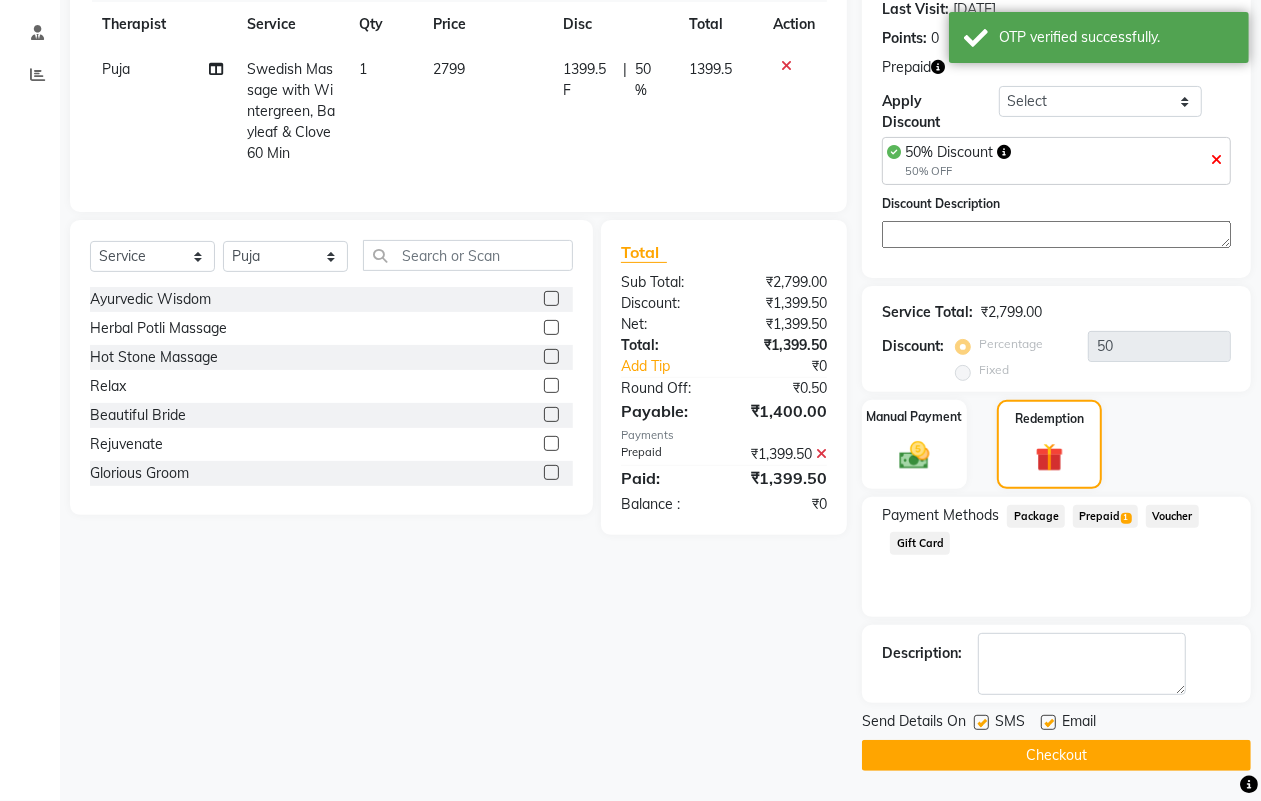 click on "Checkout" 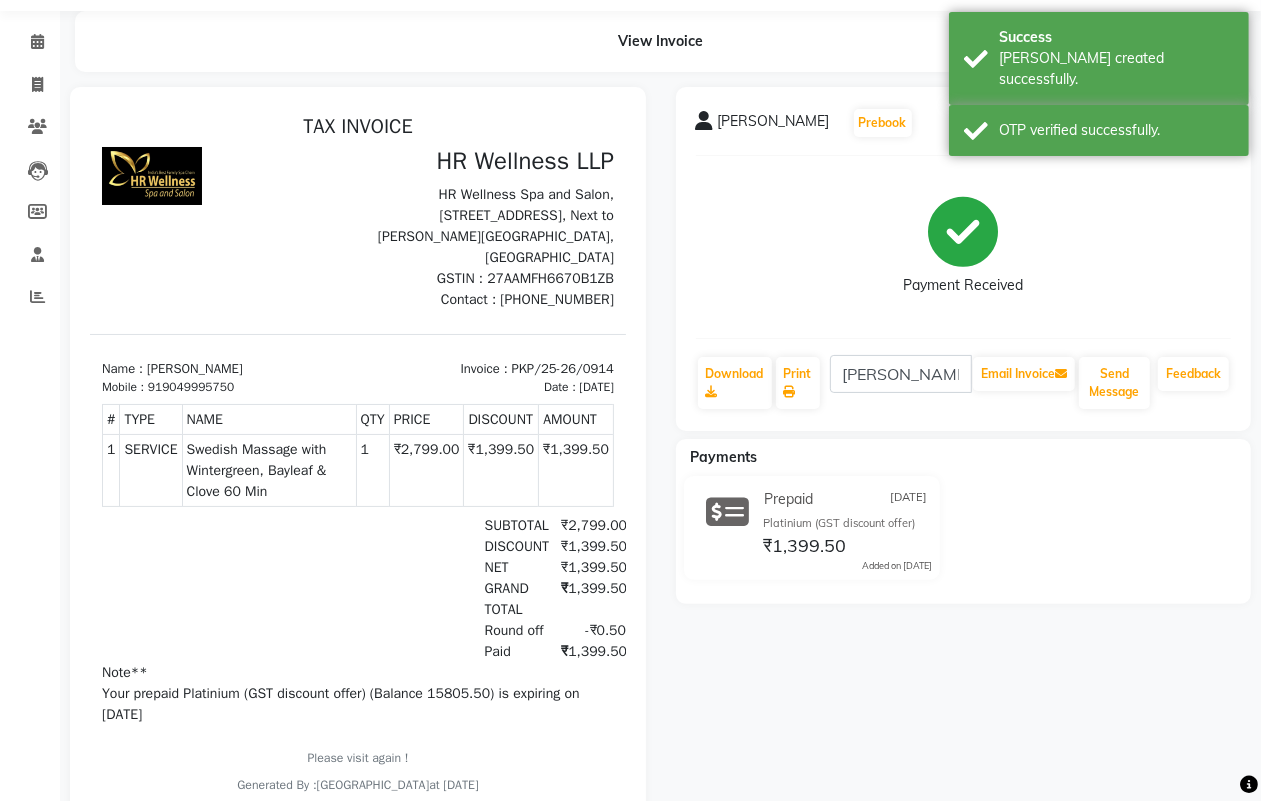 scroll, scrollTop: 125, scrollLeft: 0, axis: vertical 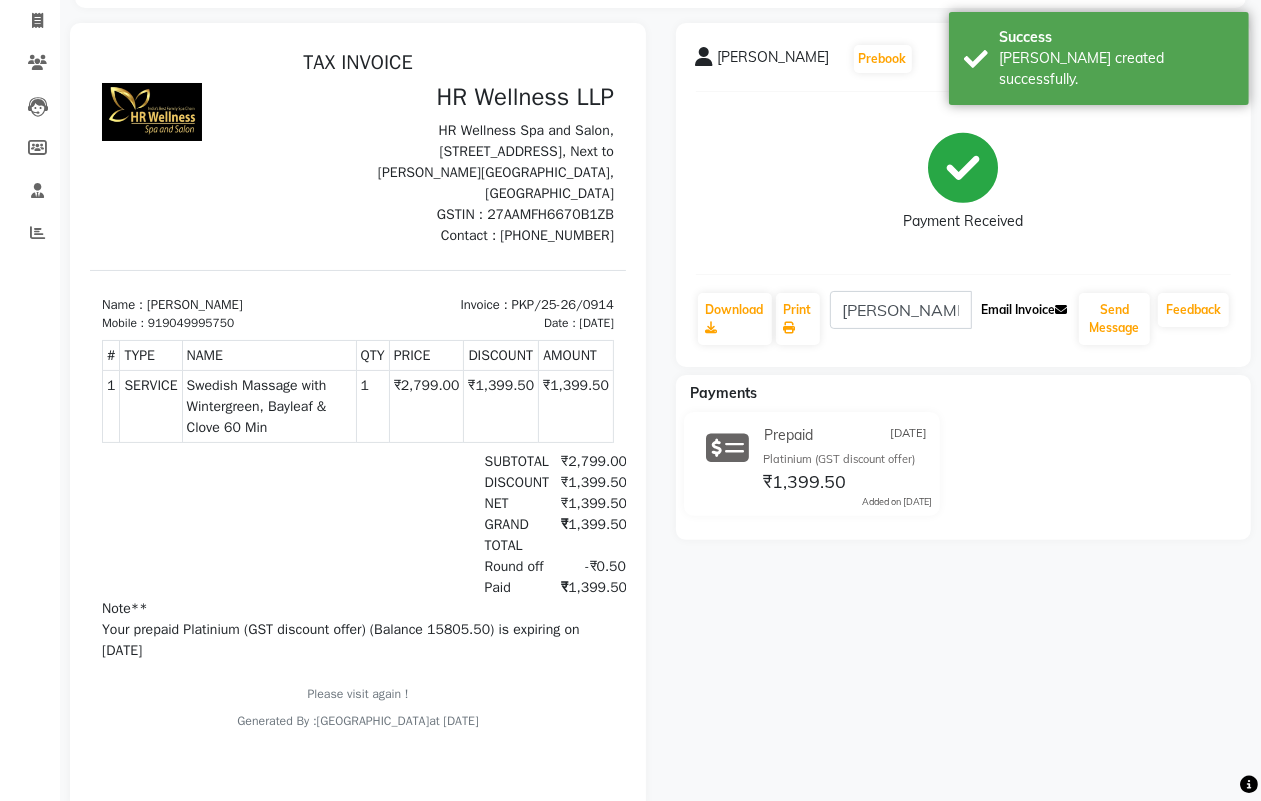 click on "Email Invoice" 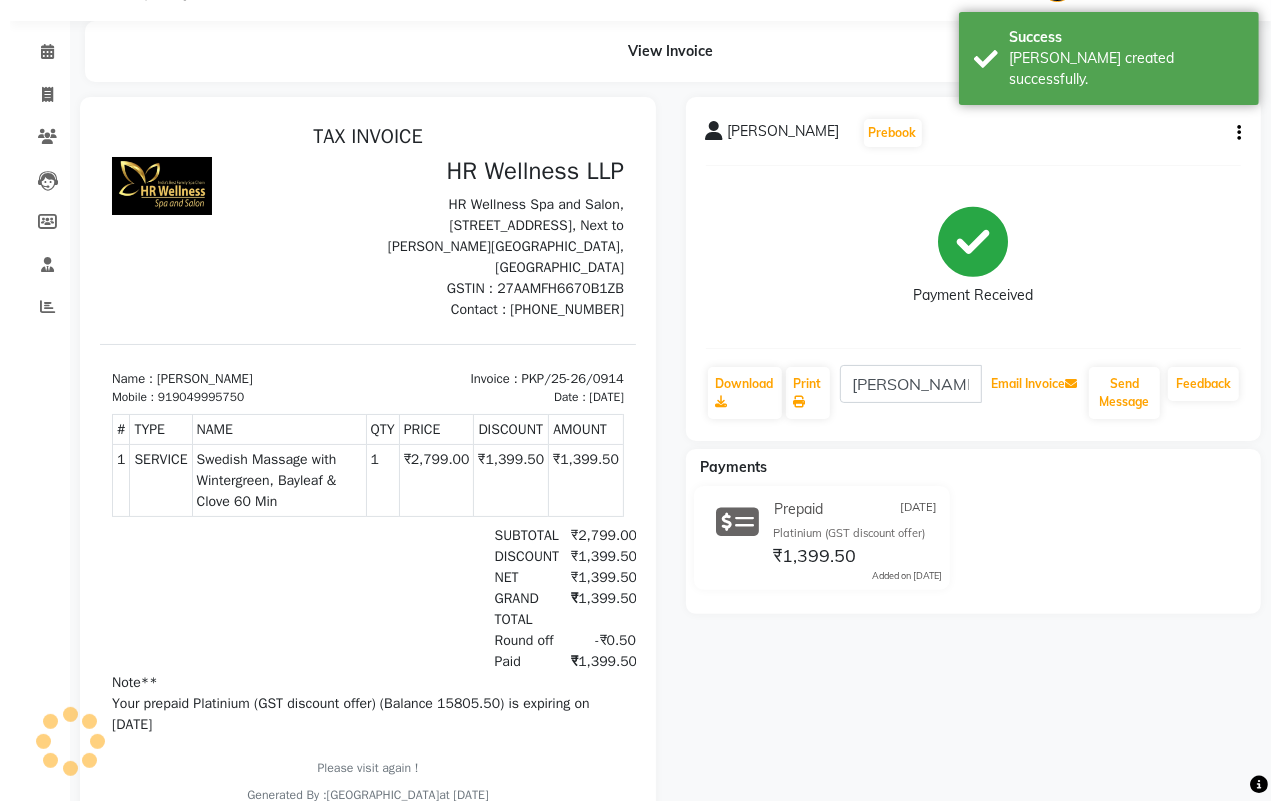 scroll, scrollTop: 0, scrollLeft: 0, axis: both 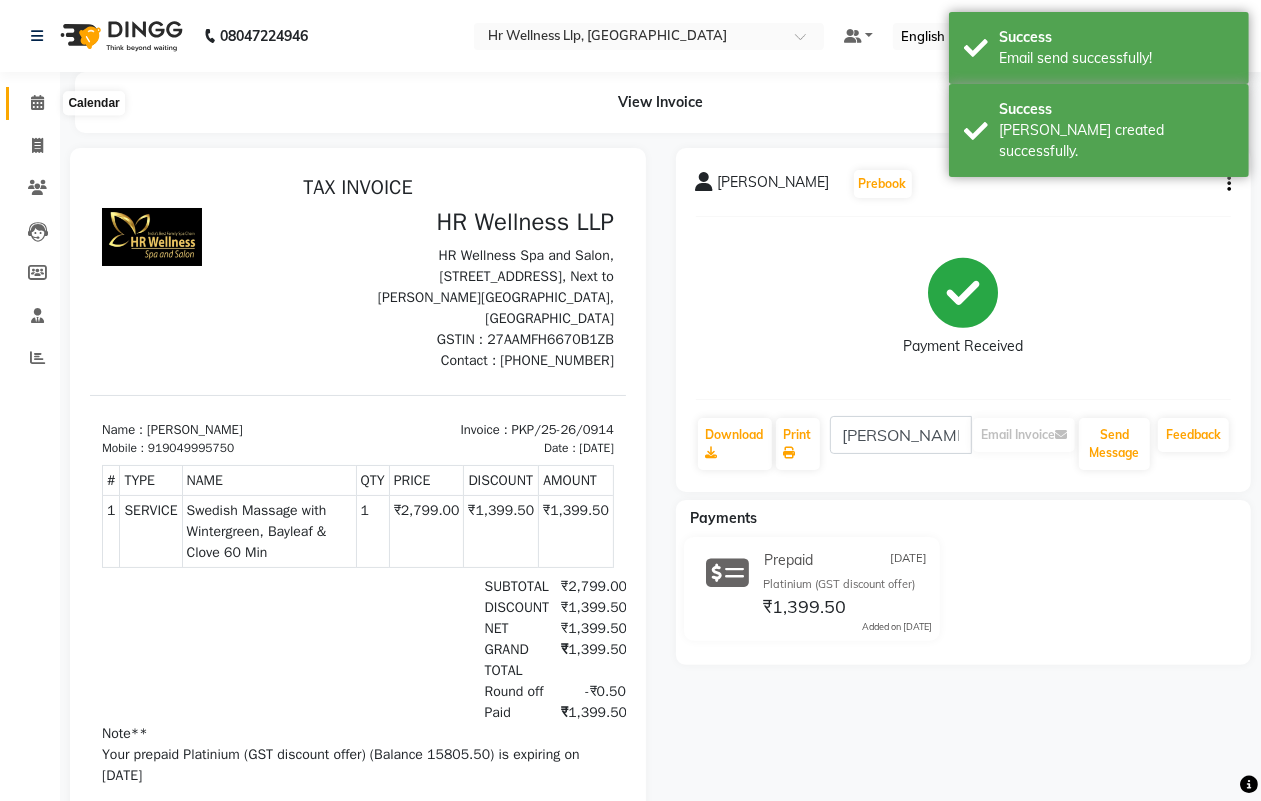 click 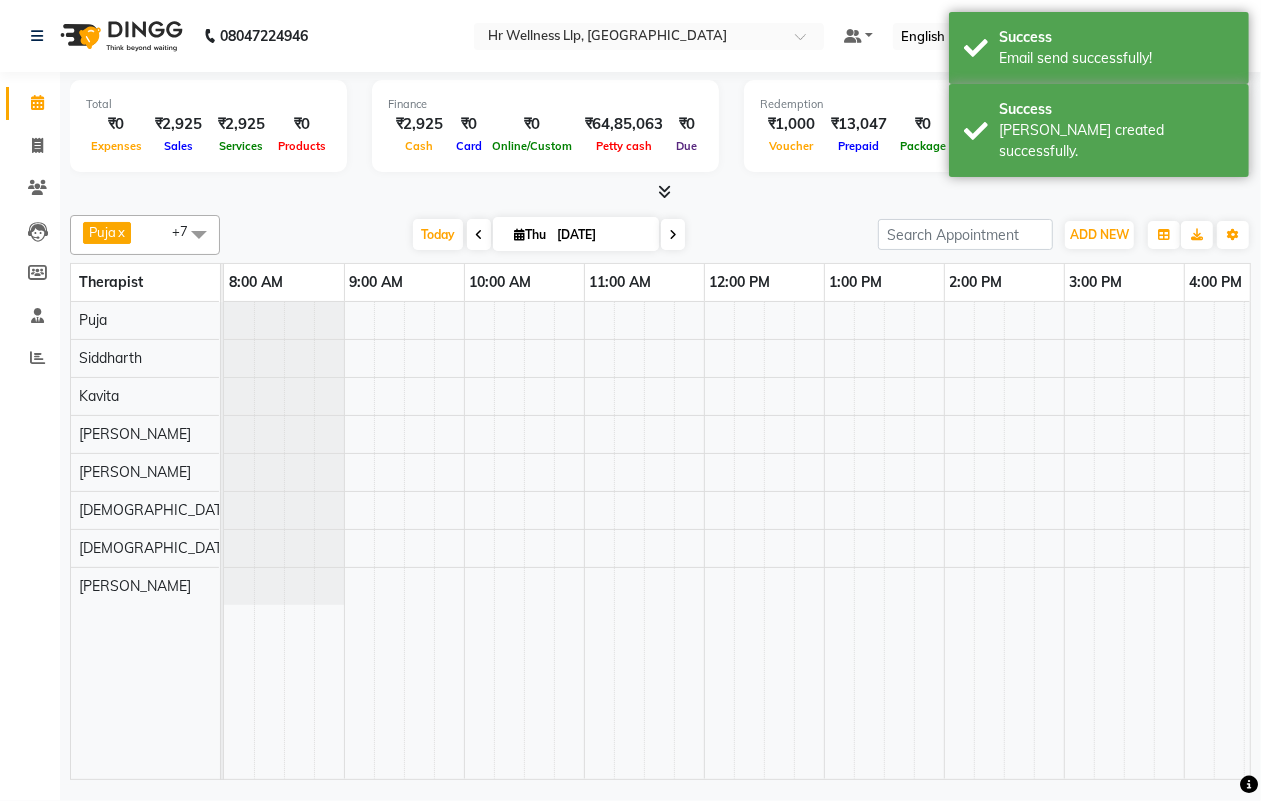 click on "Today  Thu 10-07-2025" at bounding box center [549, 235] 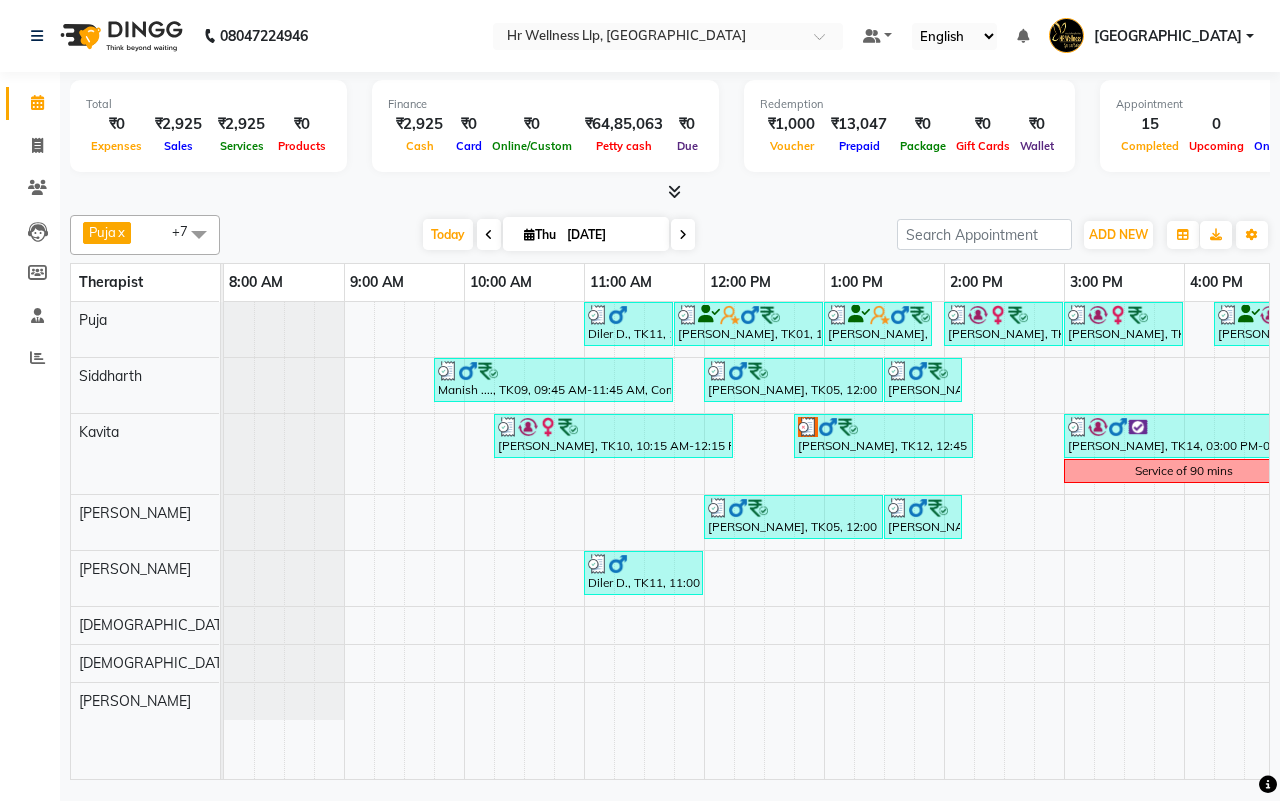 click on "Today  Thu 10-07-2025" at bounding box center [558, 235] 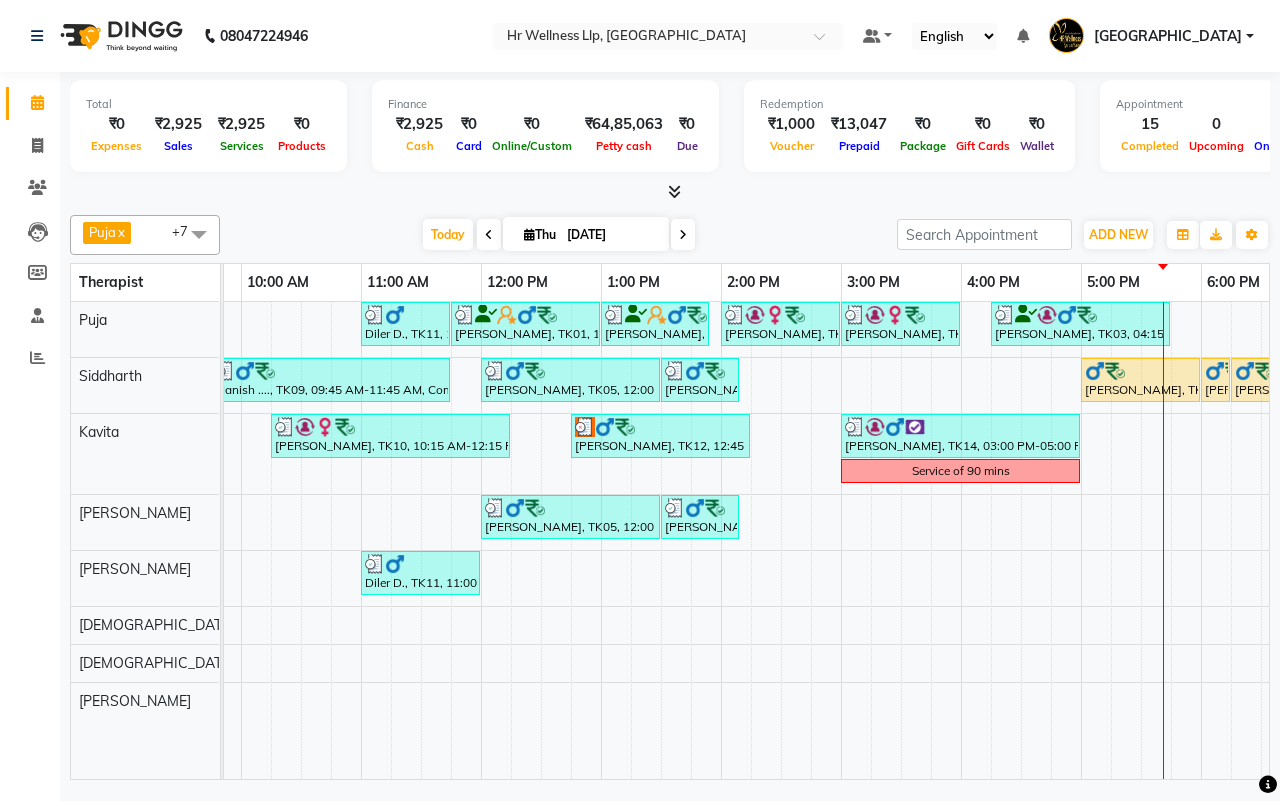 scroll, scrollTop: 0, scrollLeft: 263, axis: horizontal 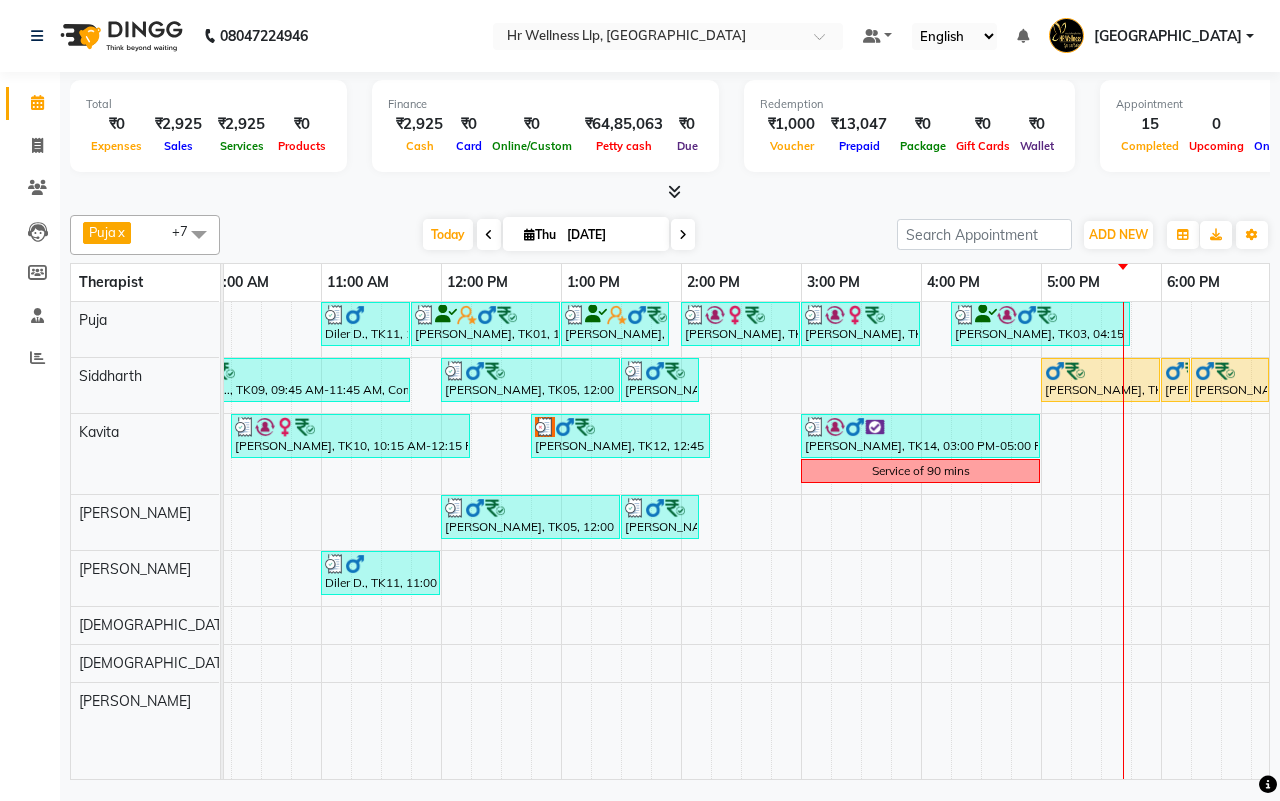 click on "Today  Thu 10-07-2025" at bounding box center [558, 235] 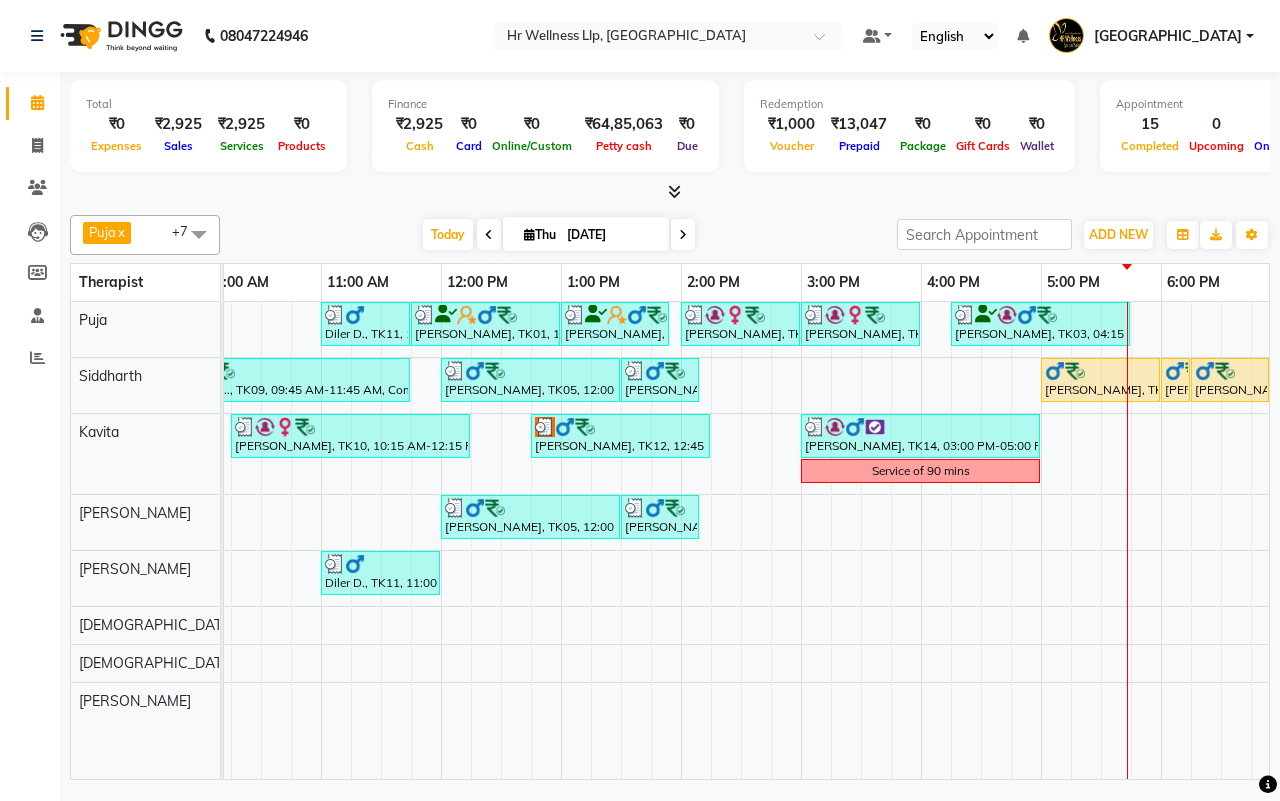 click on "Today  Thu 10-07-2025" at bounding box center [558, 235] 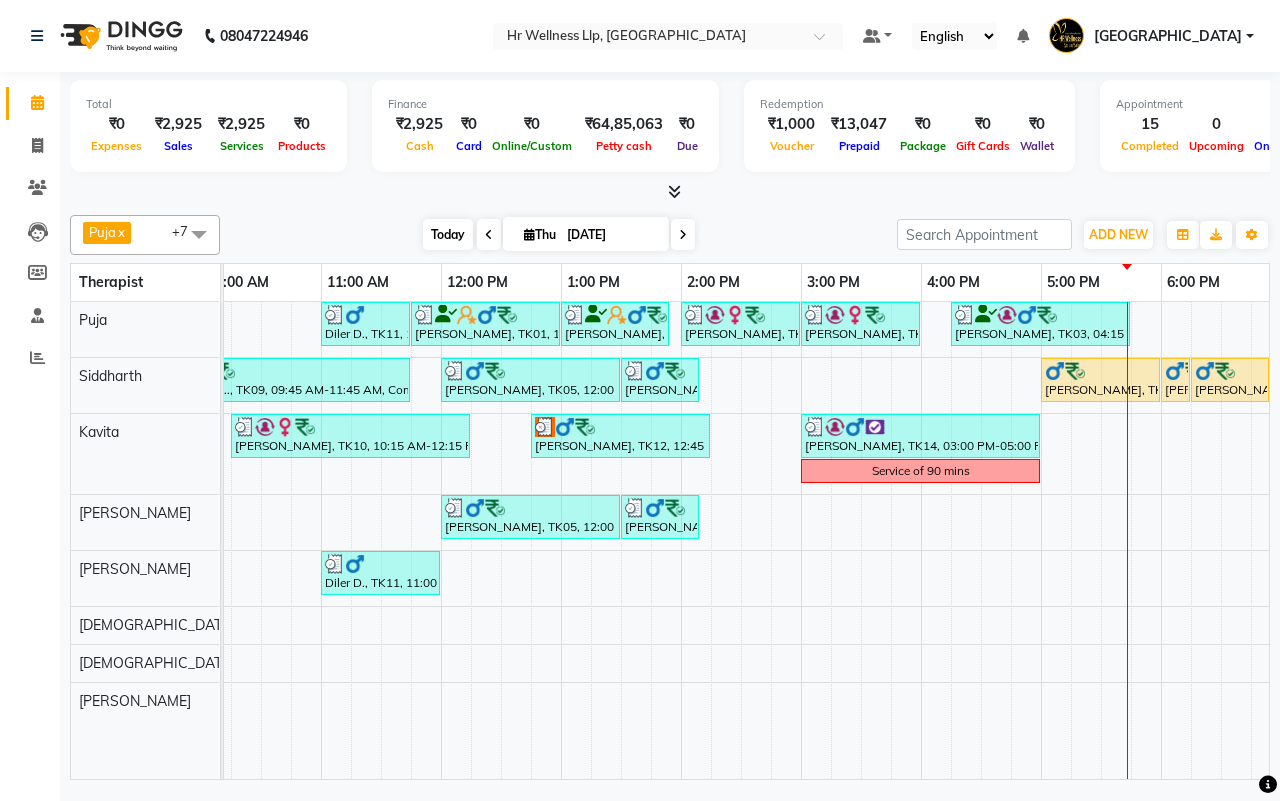 click on "Today" at bounding box center (448, 234) 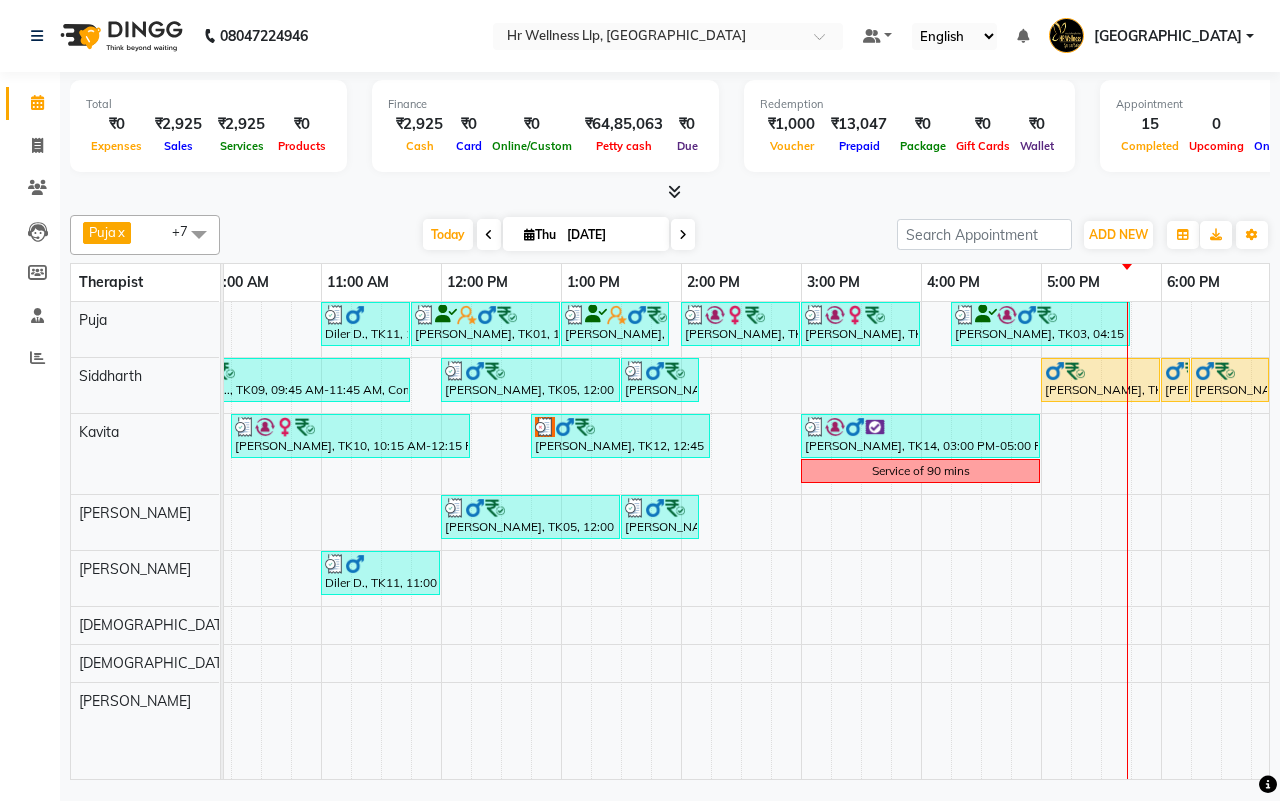 scroll, scrollTop: 0, scrollLeft: 0, axis: both 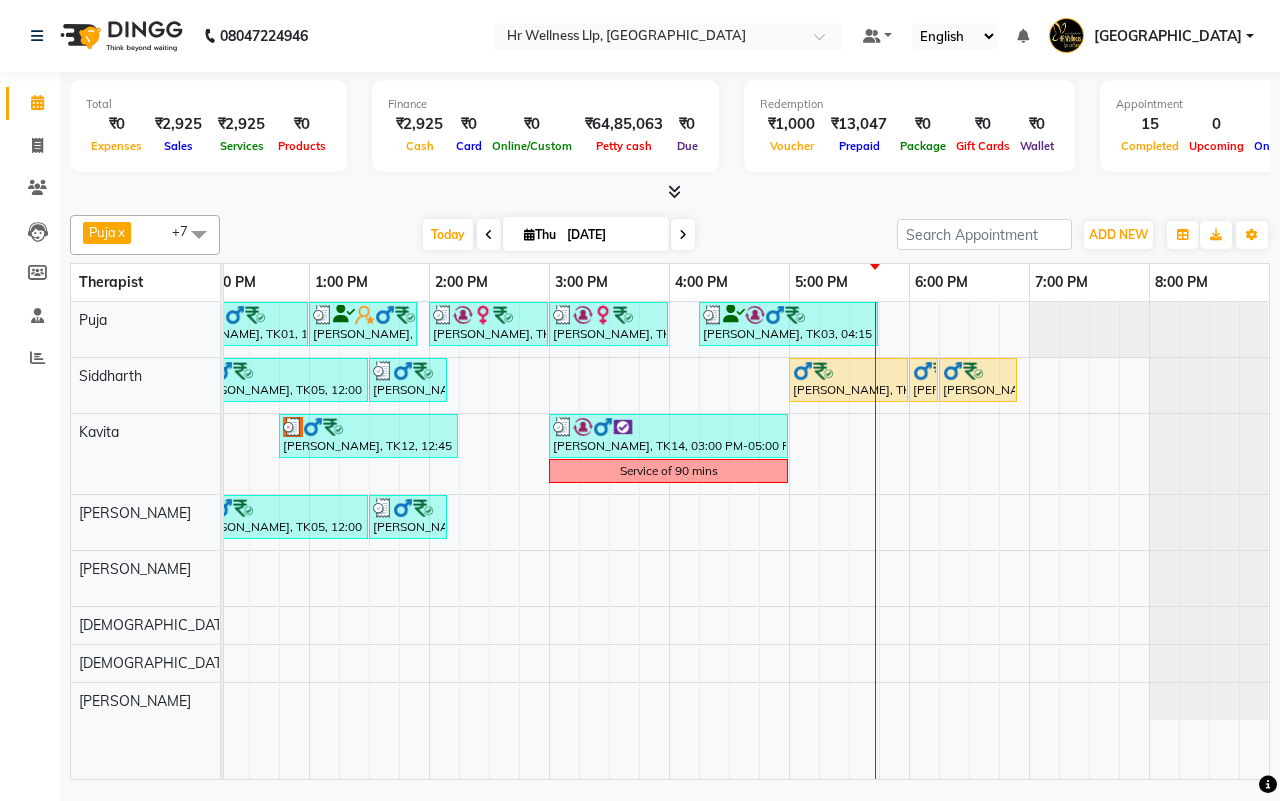 click on "Today  Thu 10-07-2025" at bounding box center (558, 235) 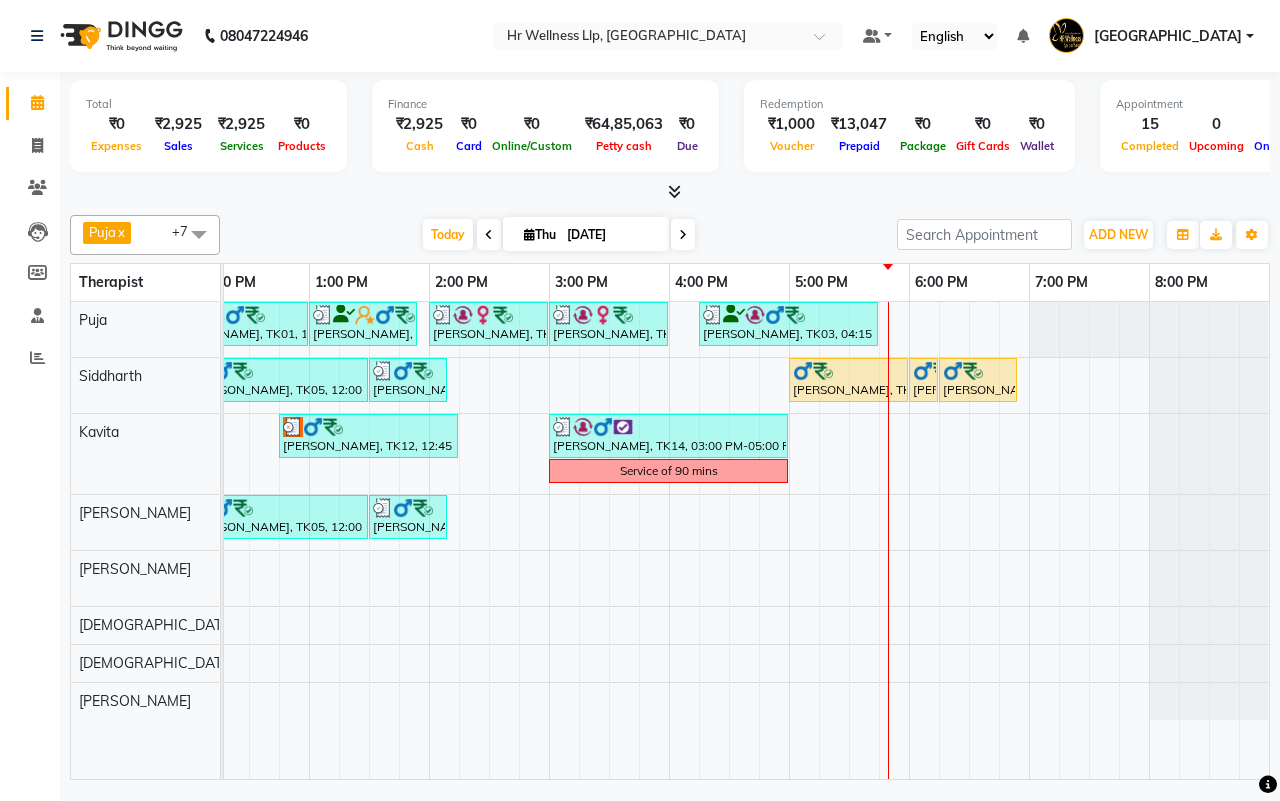scroll, scrollTop: 0, scrollLeft: 0, axis: both 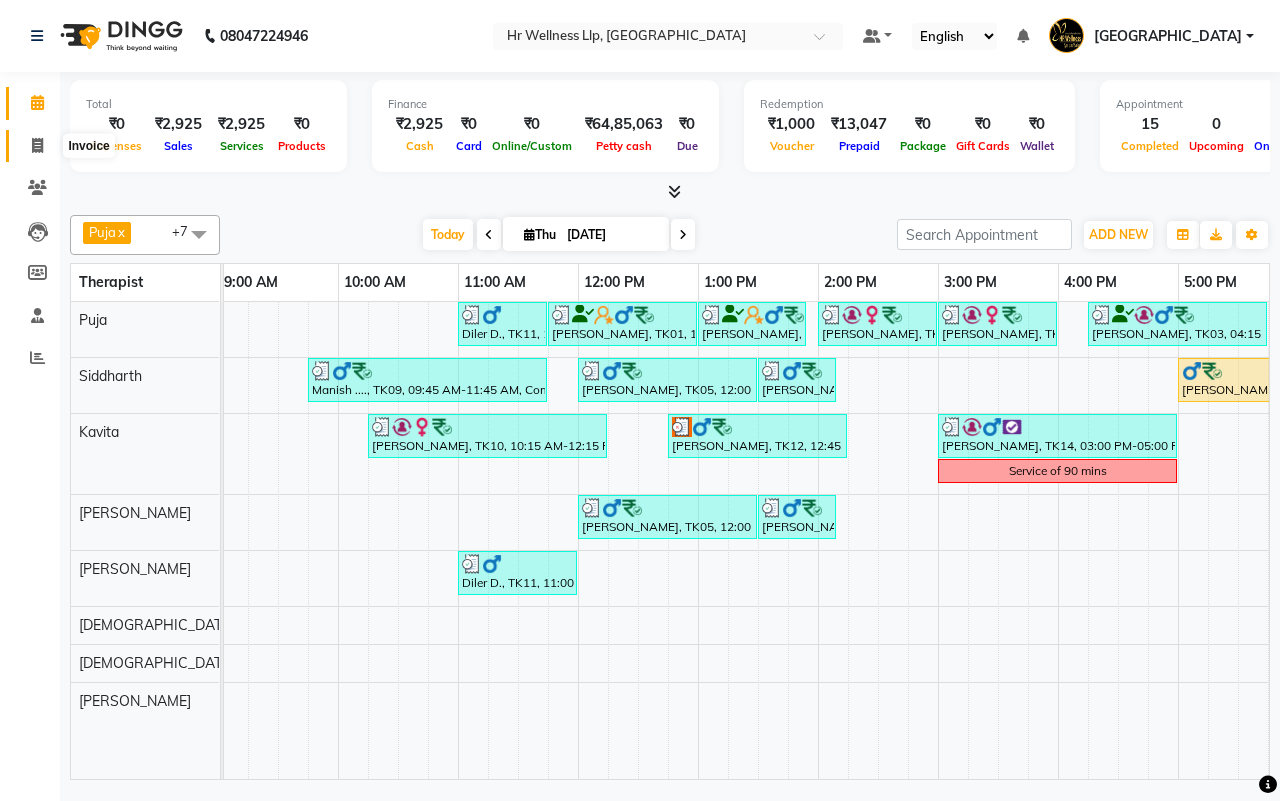 click 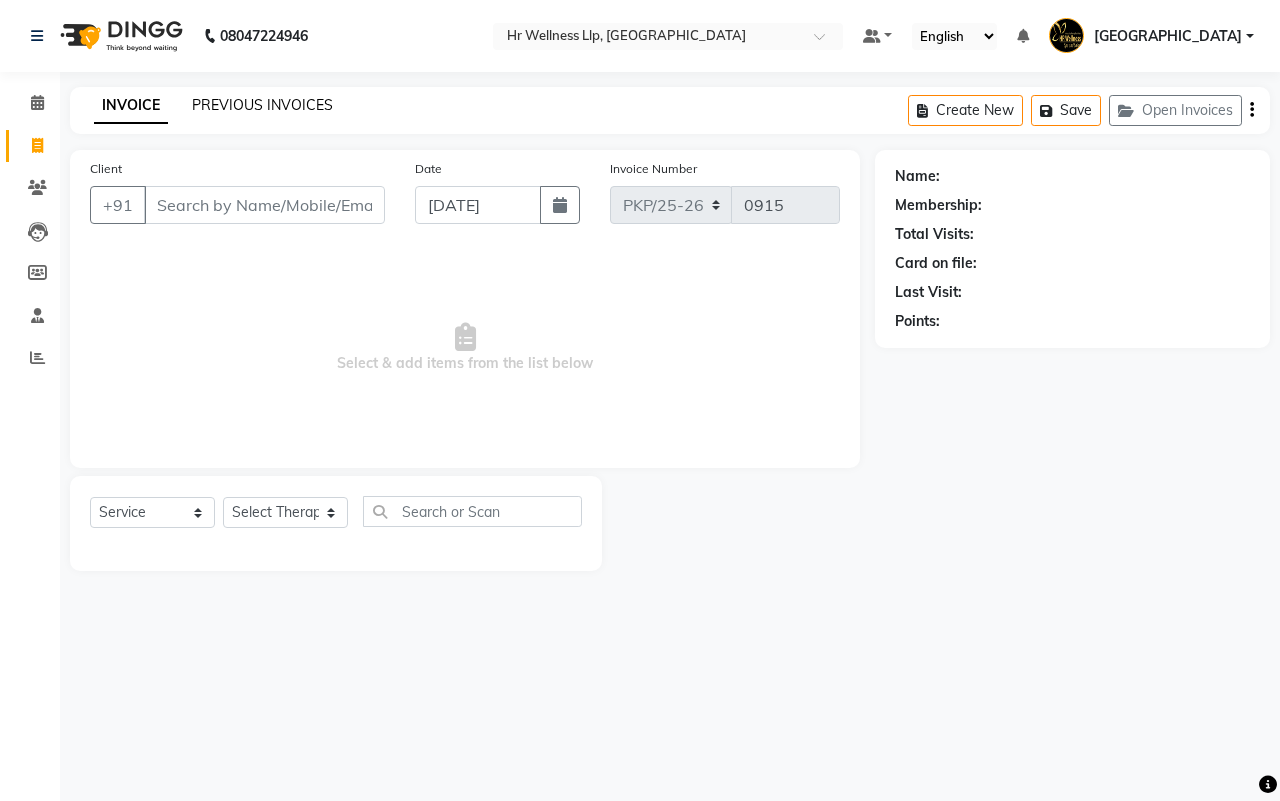 click on "PREVIOUS INVOICES" 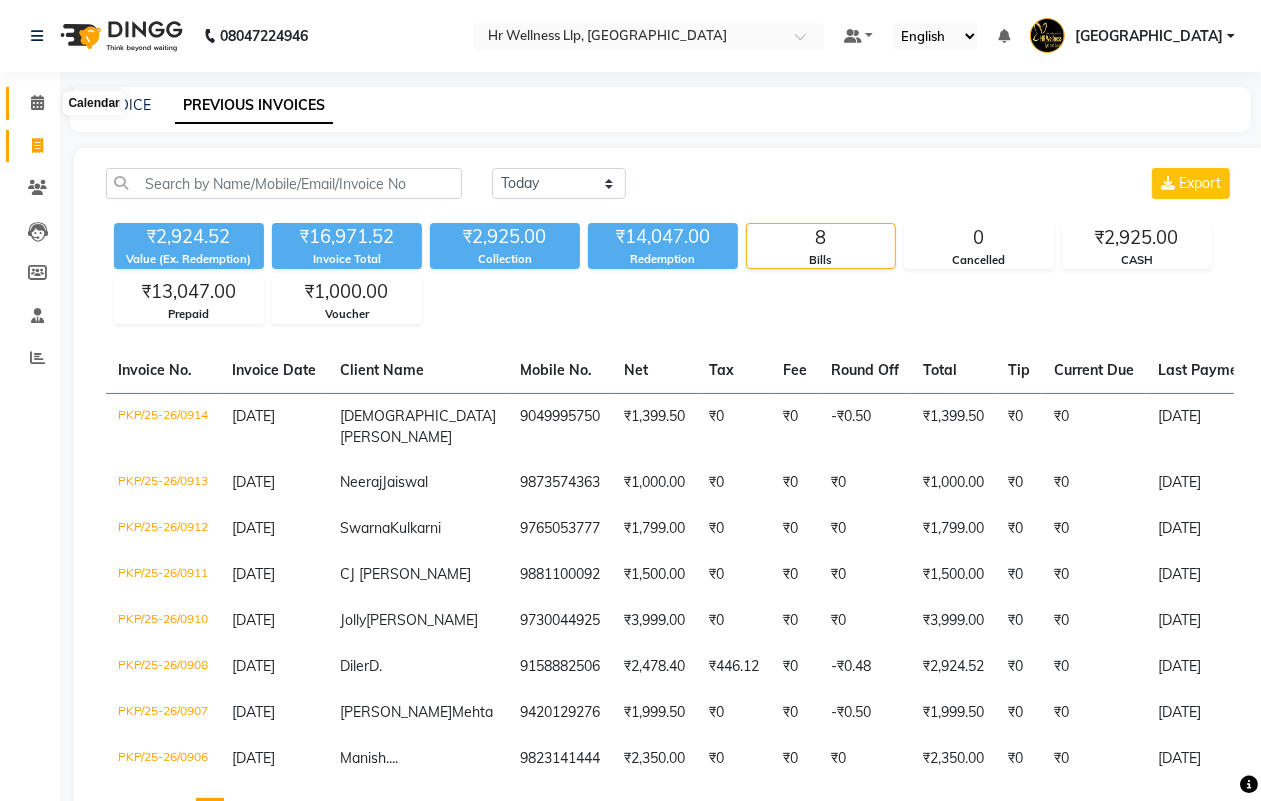 click 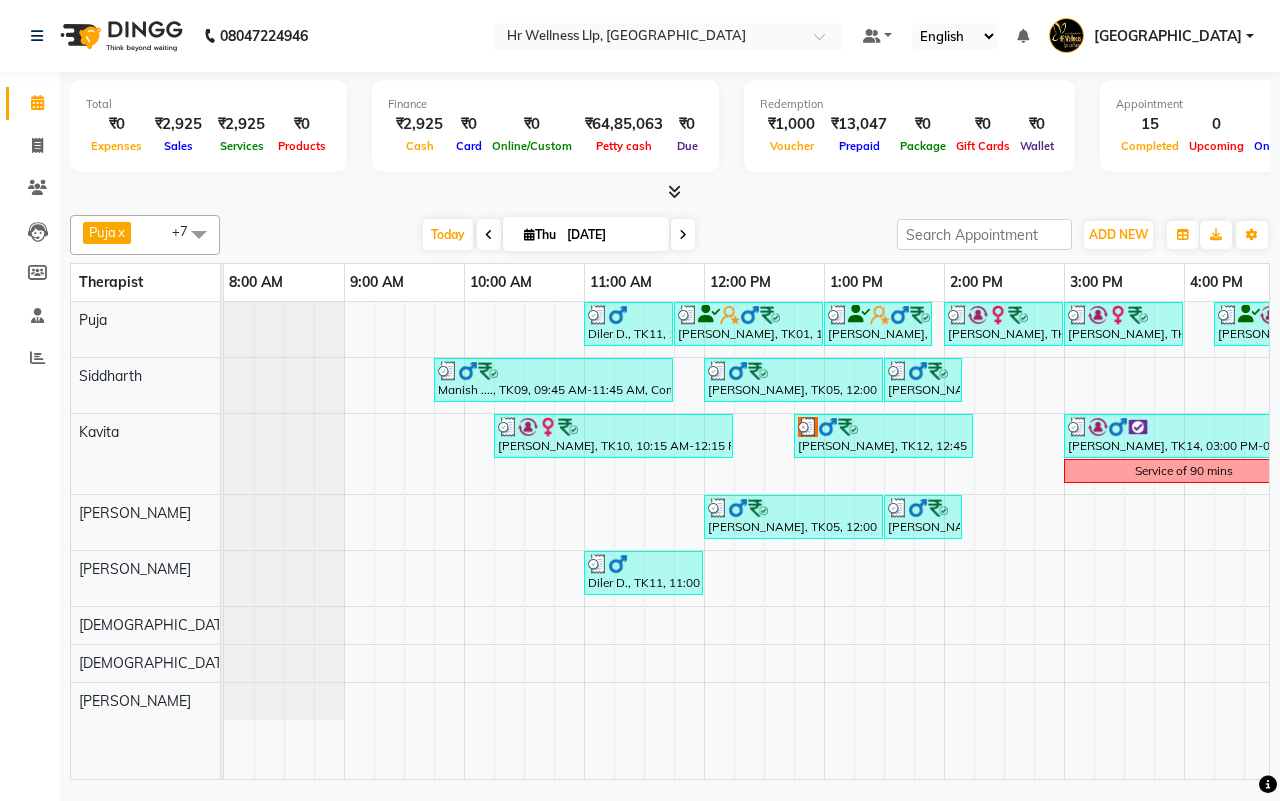 scroll, scrollTop: 0, scrollLeft: 515, axis: horizontal 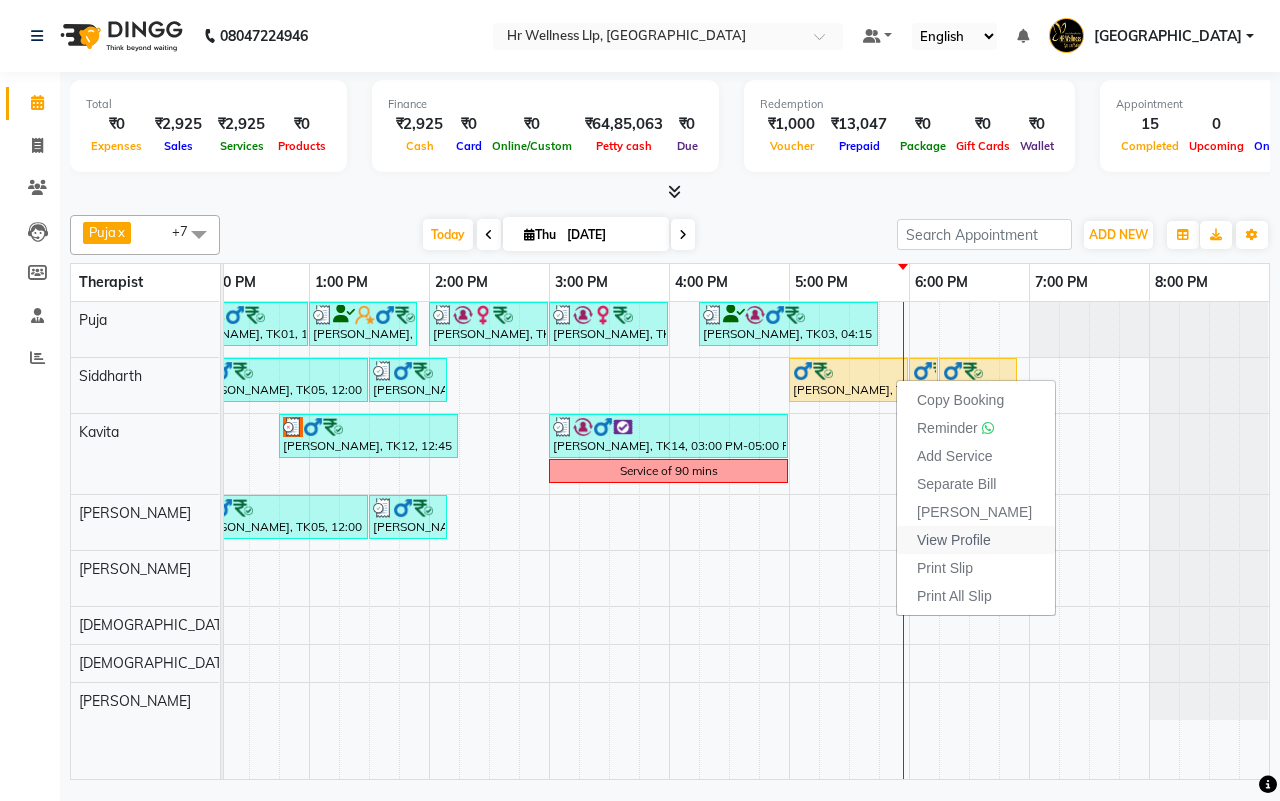 click on "View Profile" at bounding box center [954, 540] 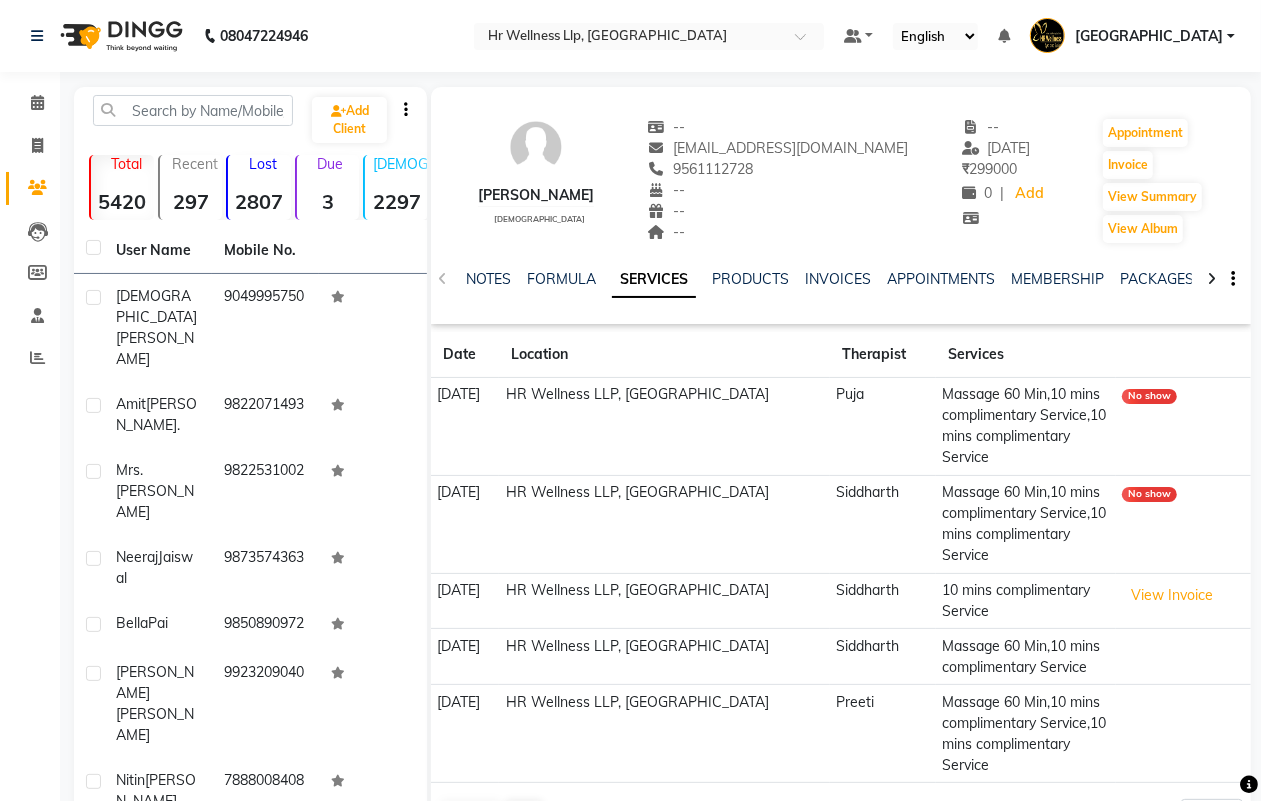 click 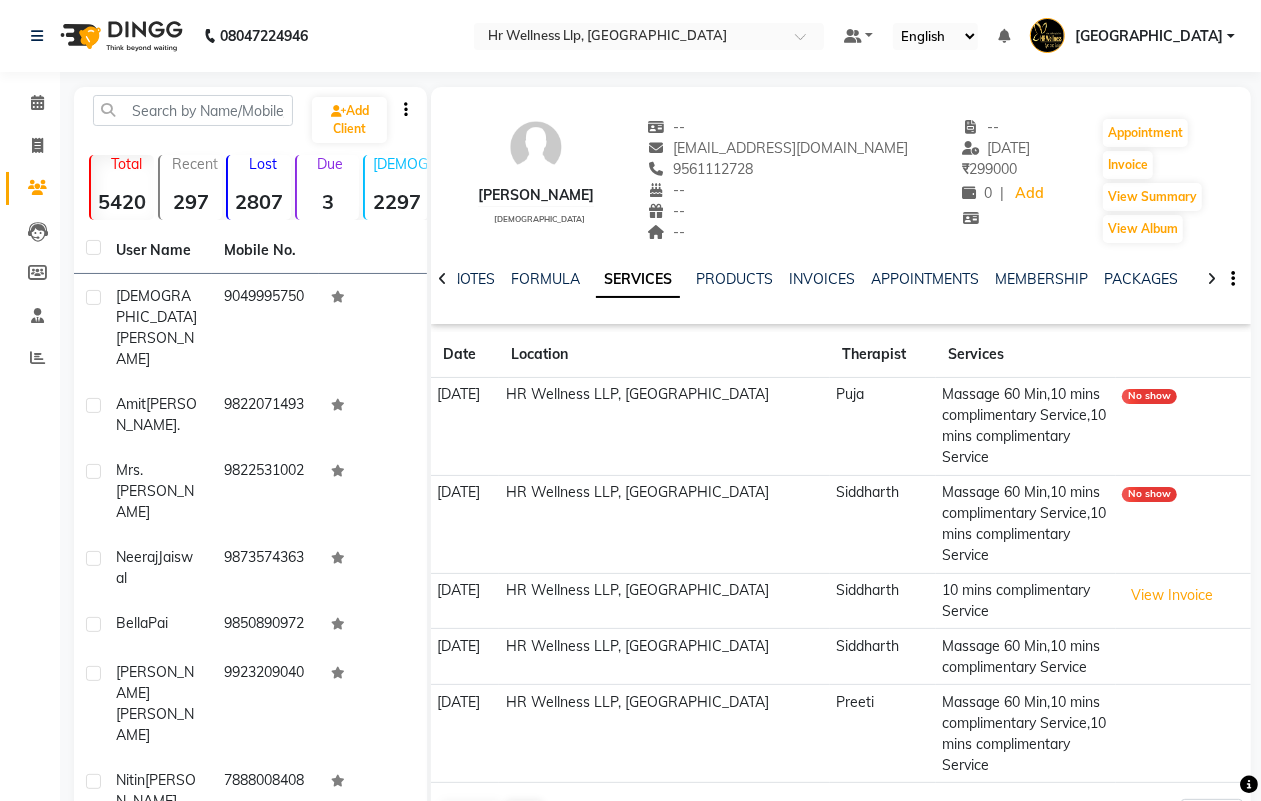click 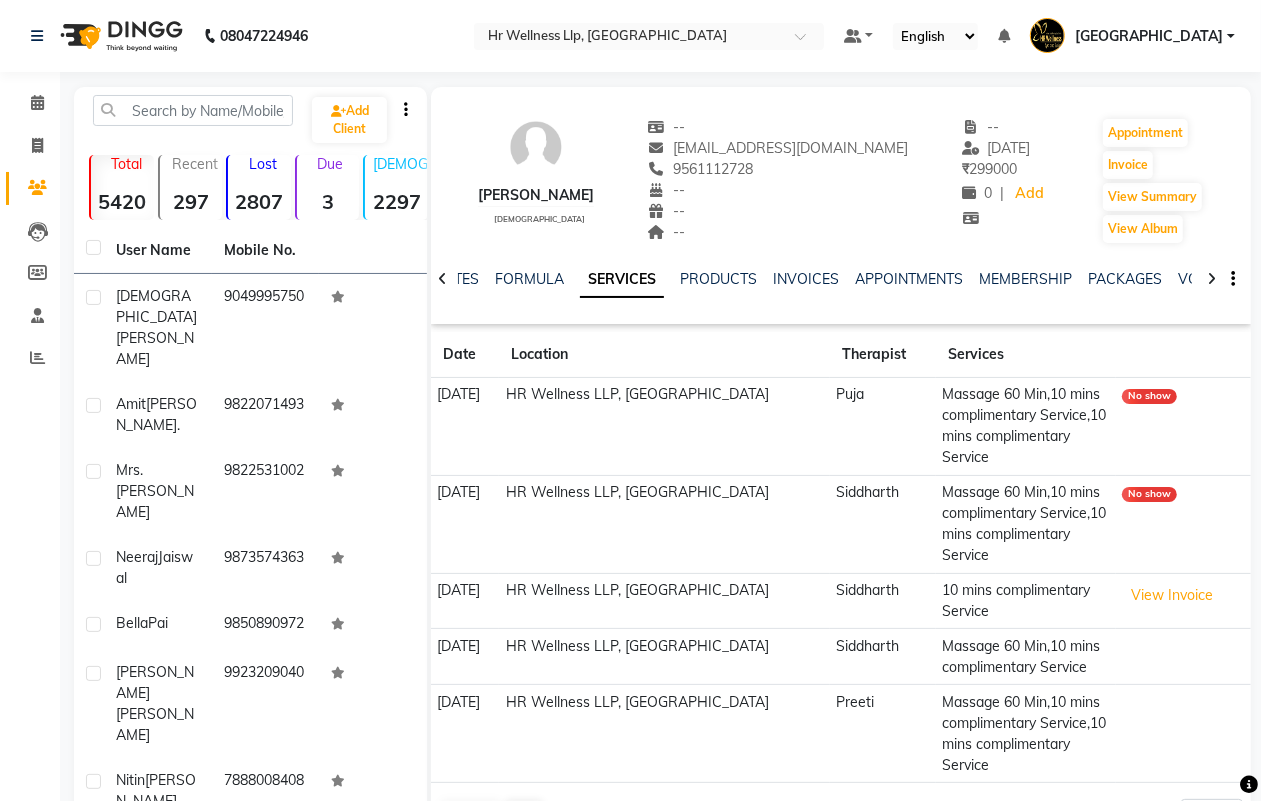 click 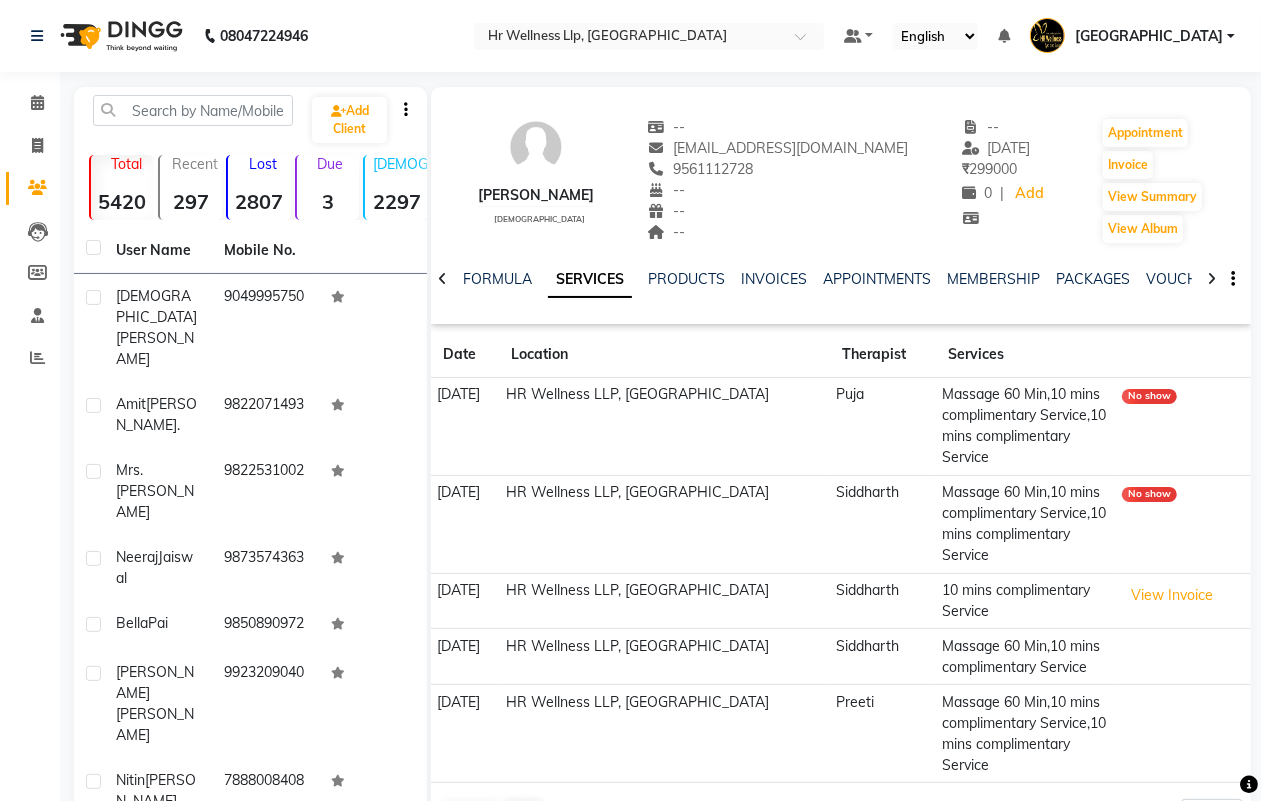click 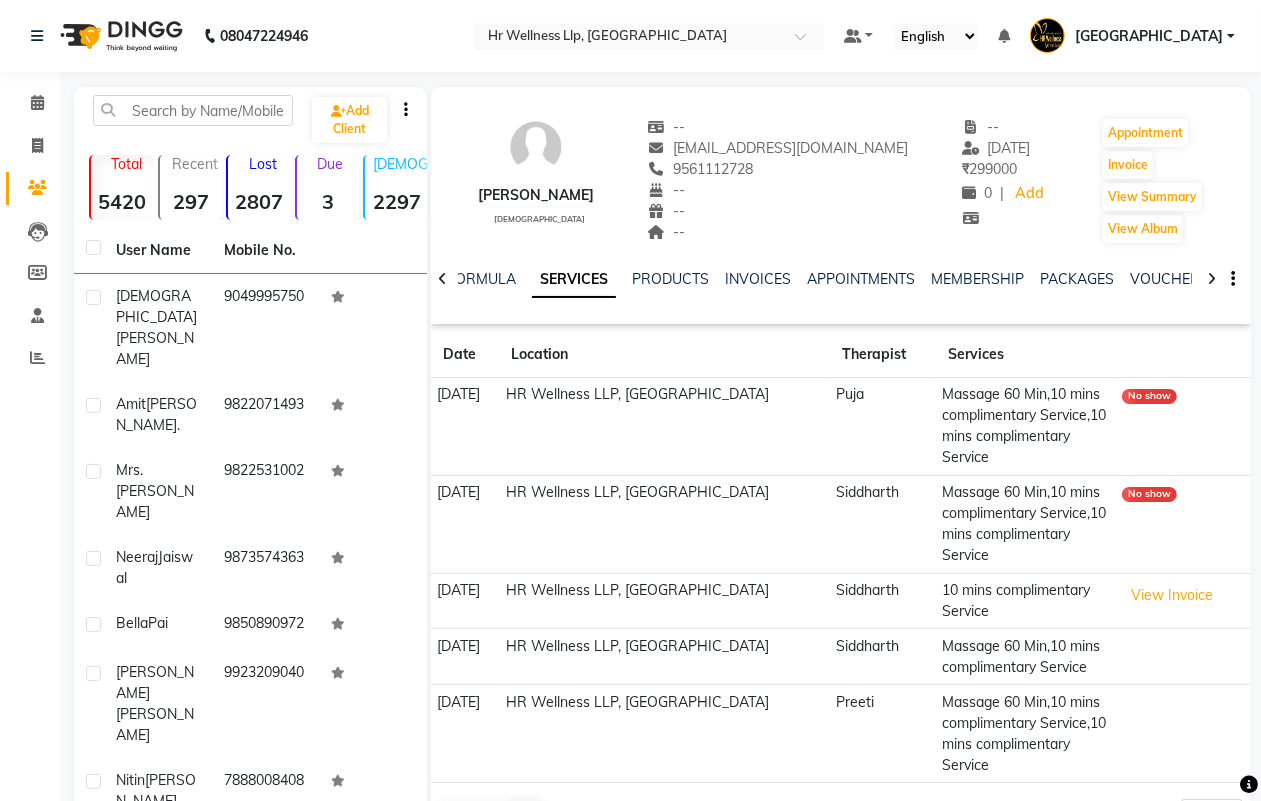 click 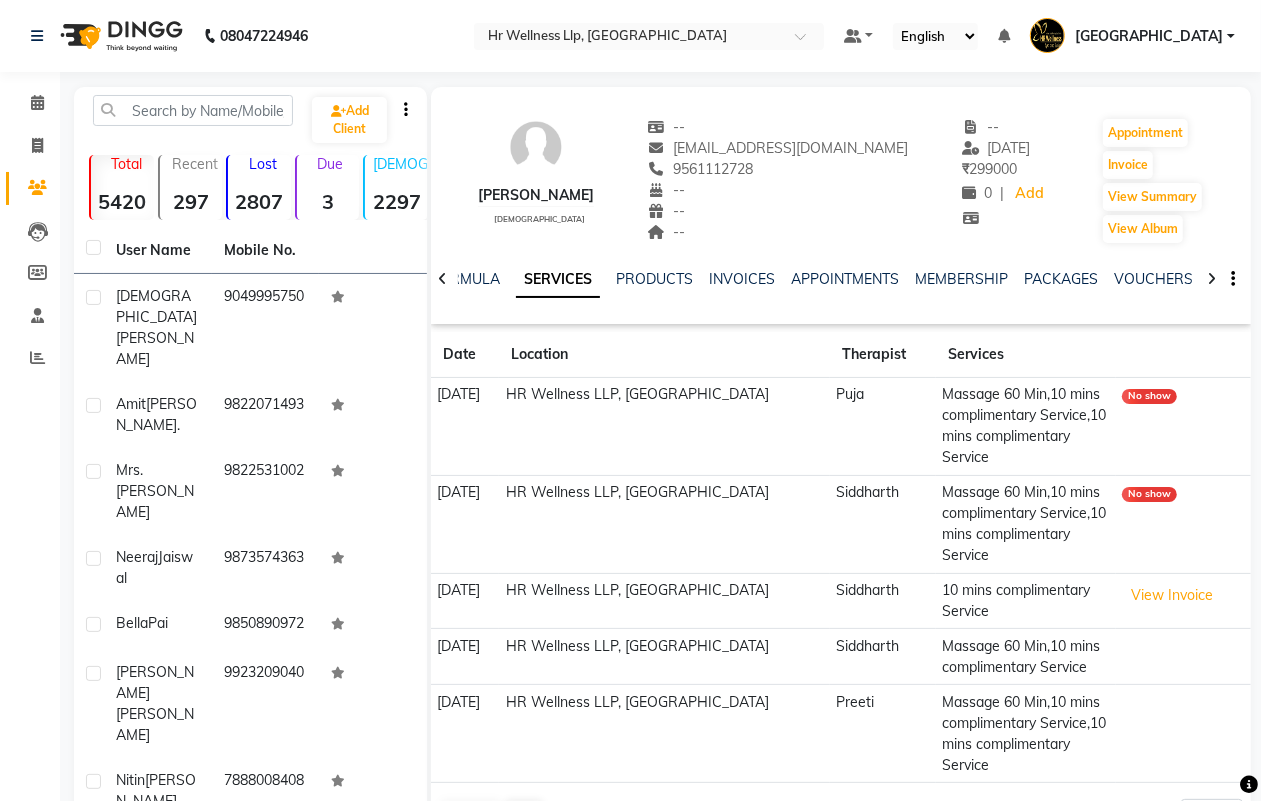 click 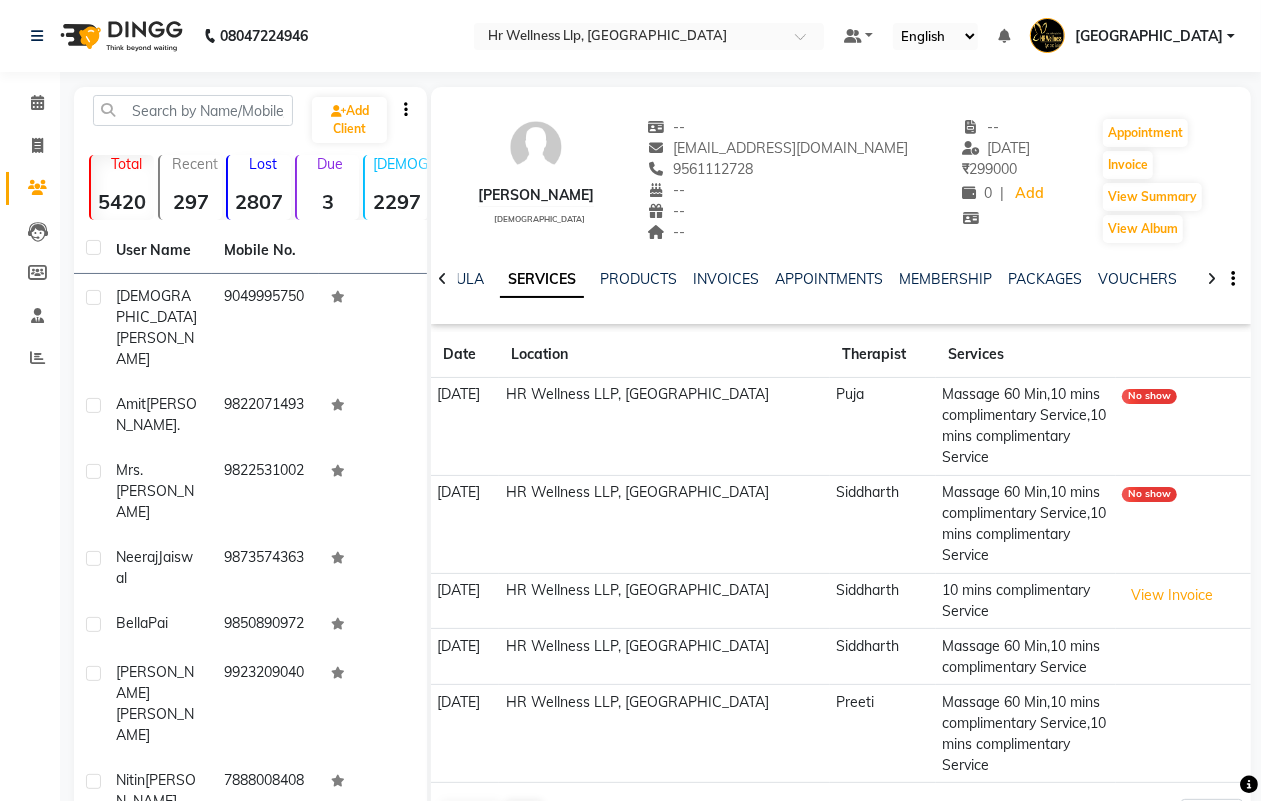 click 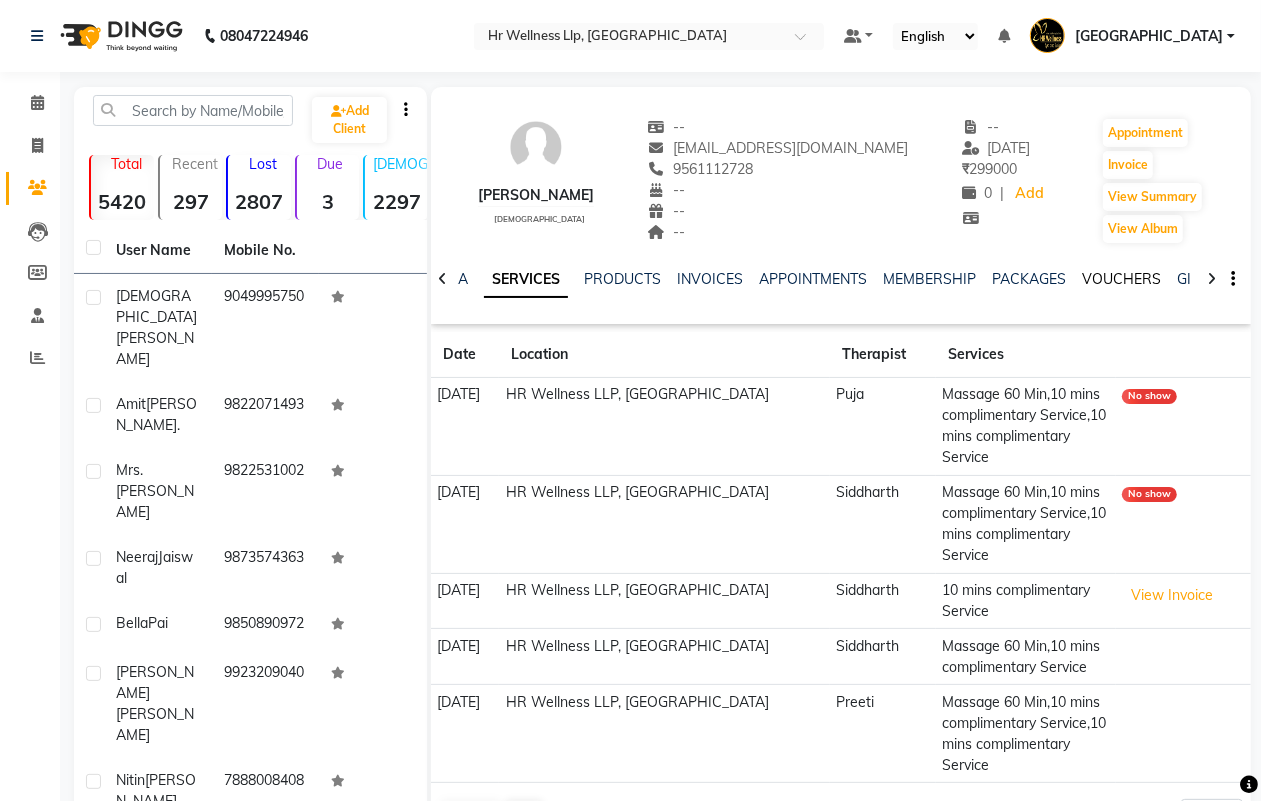 click on "VOUCHERS" 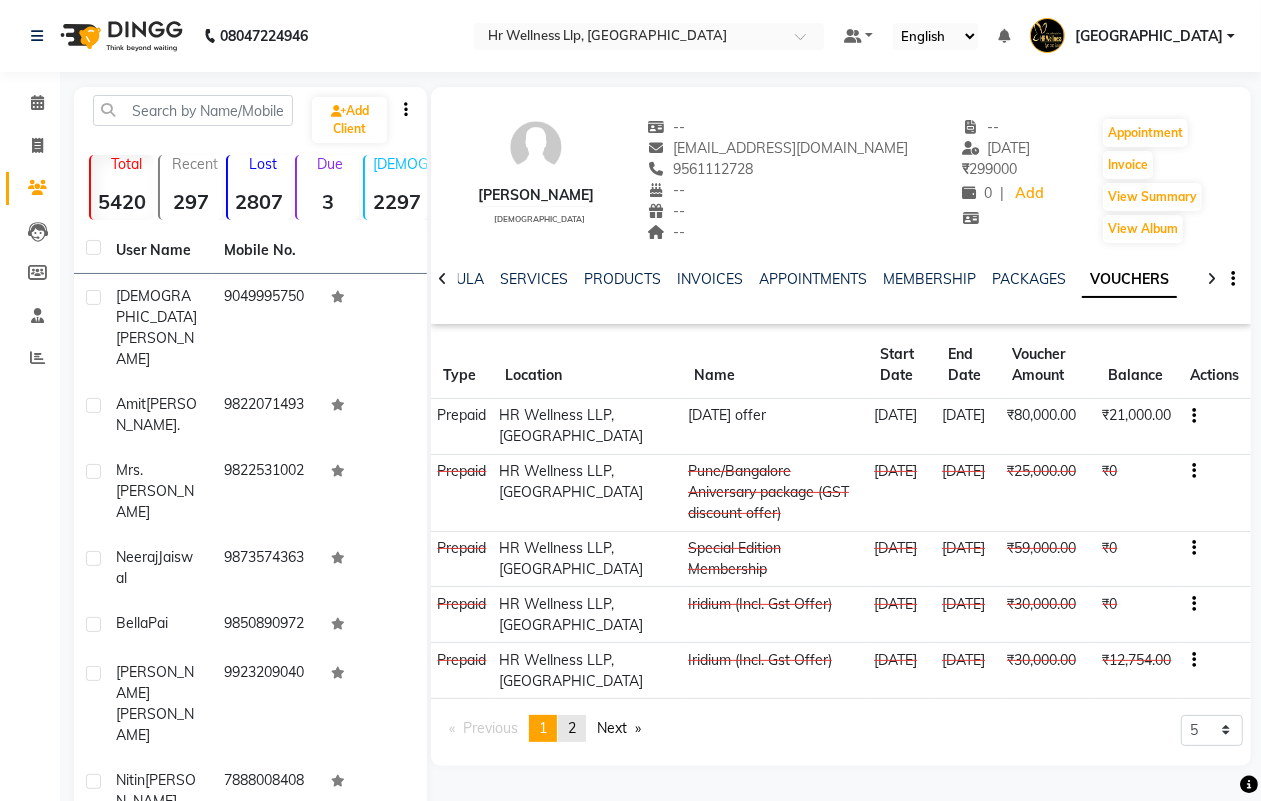 click on "2" 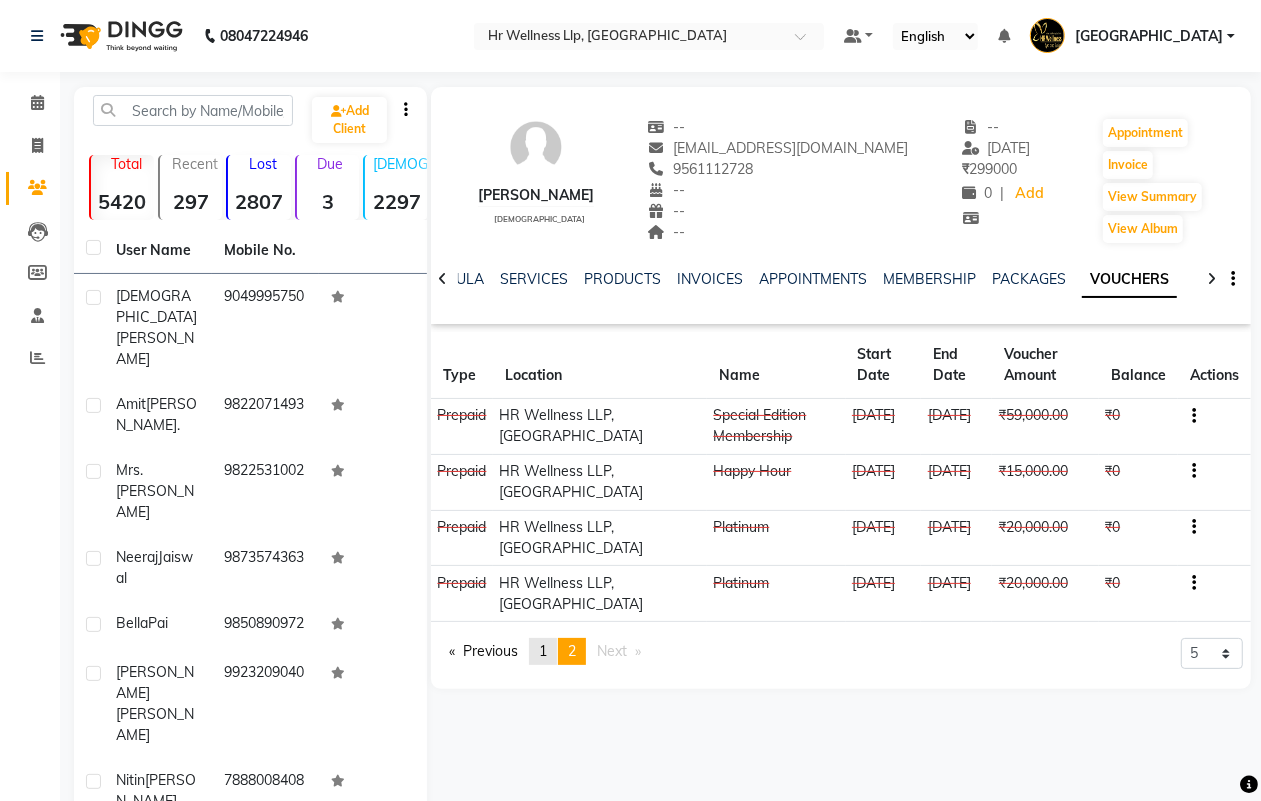 click on "1" 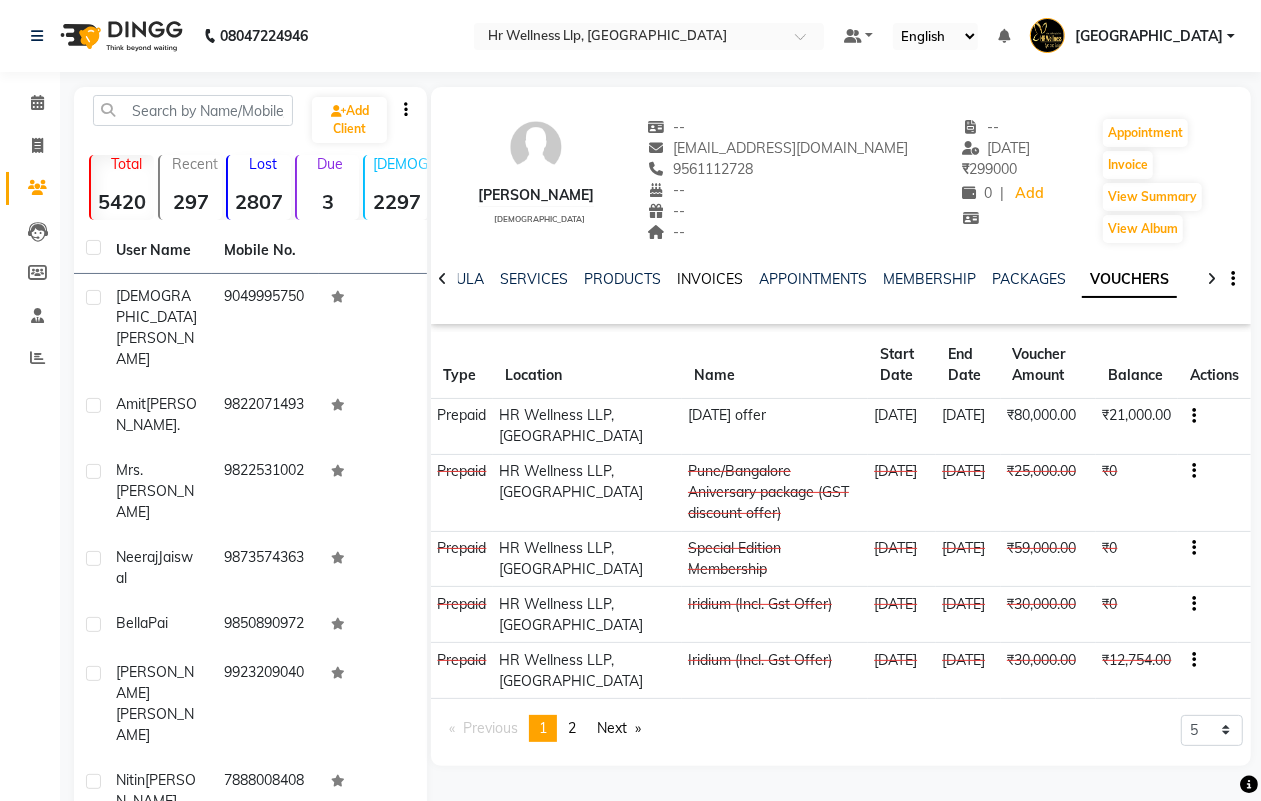 click on "INVOICES" 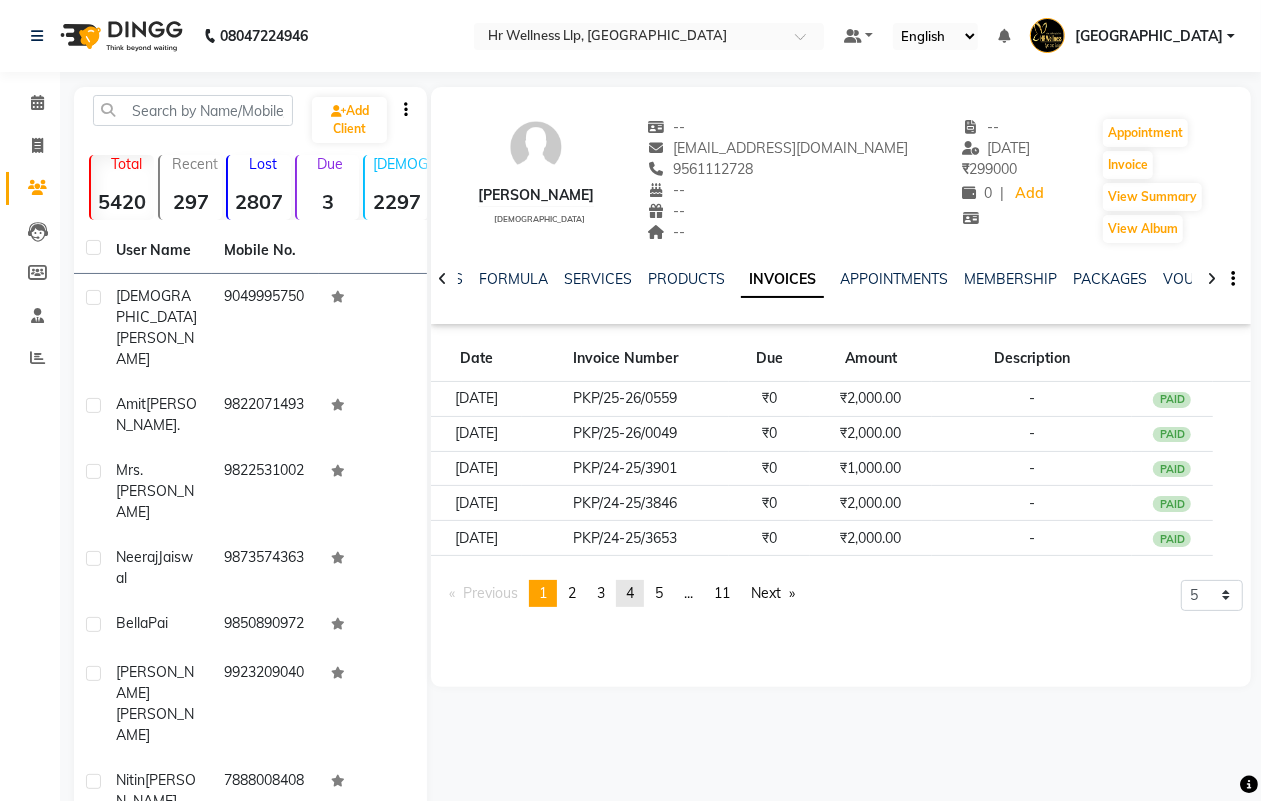 click on "4" 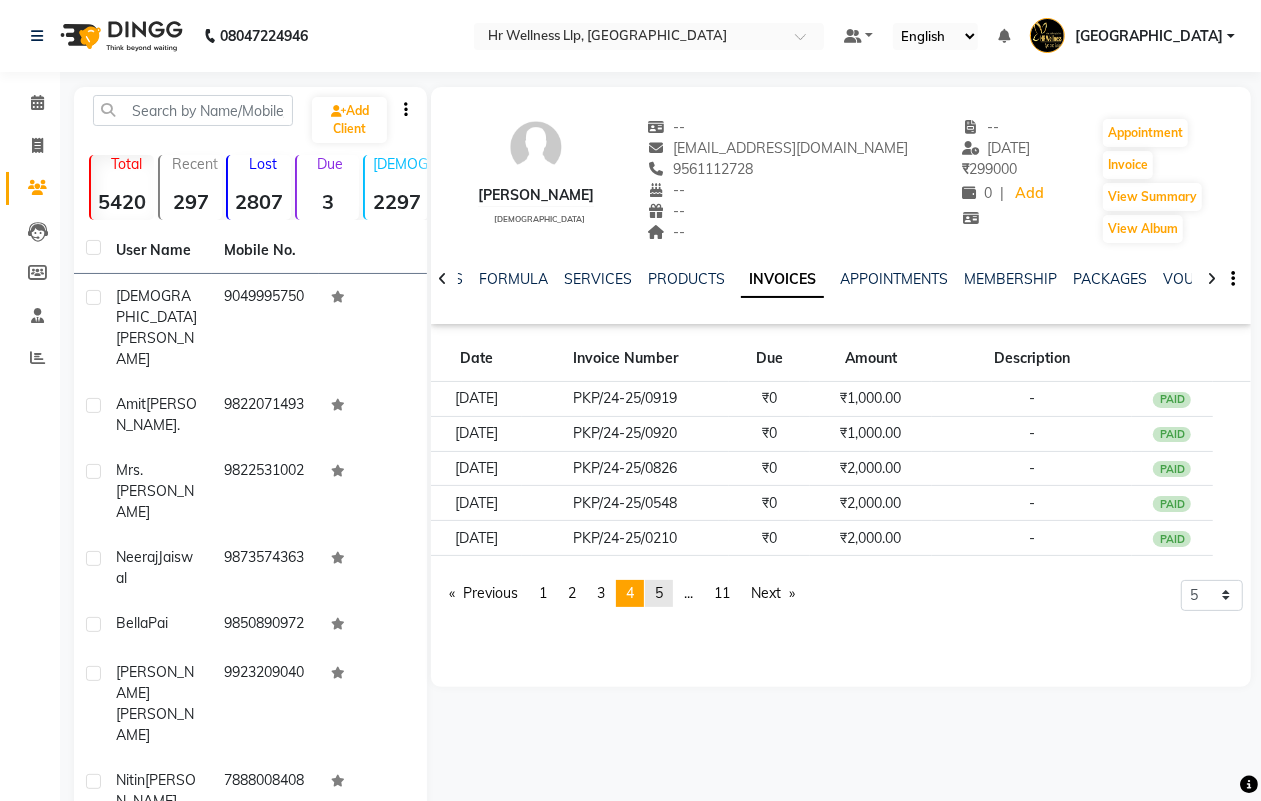 click on "5" 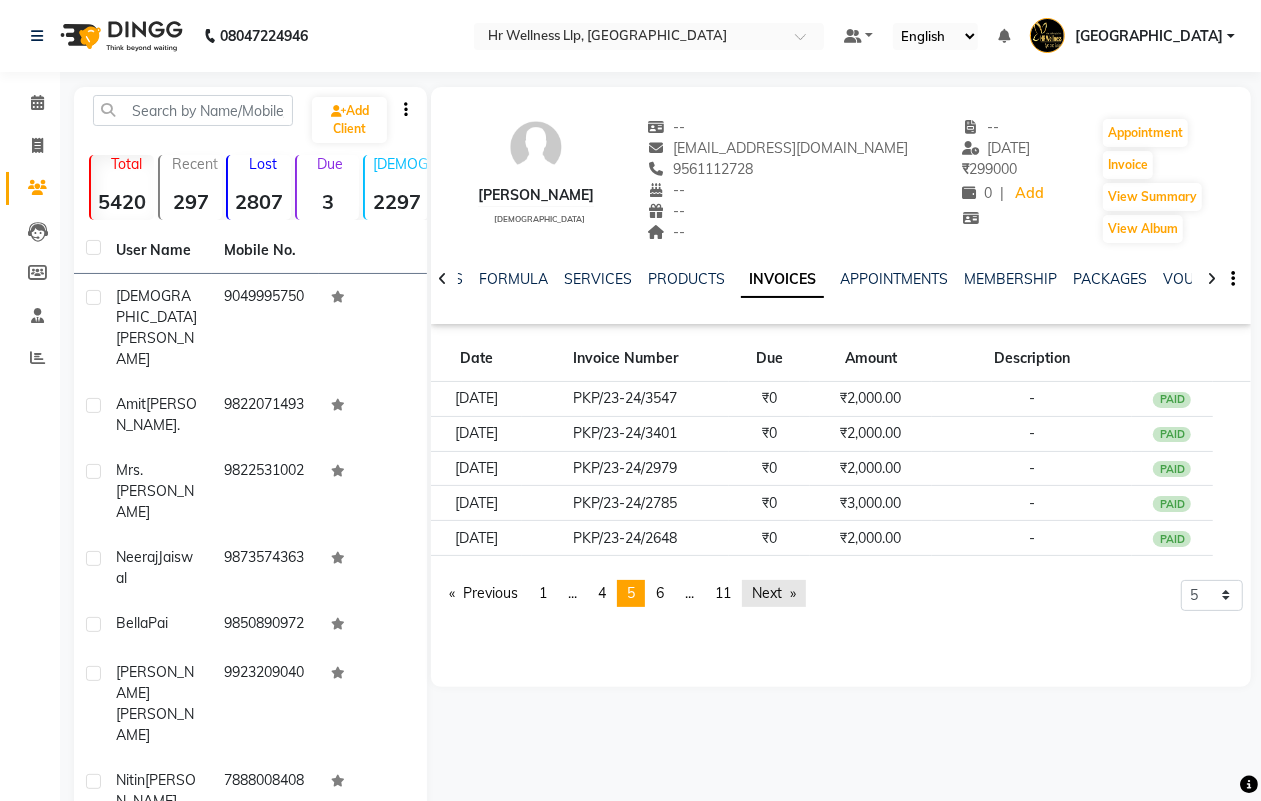 click on "Next  page" 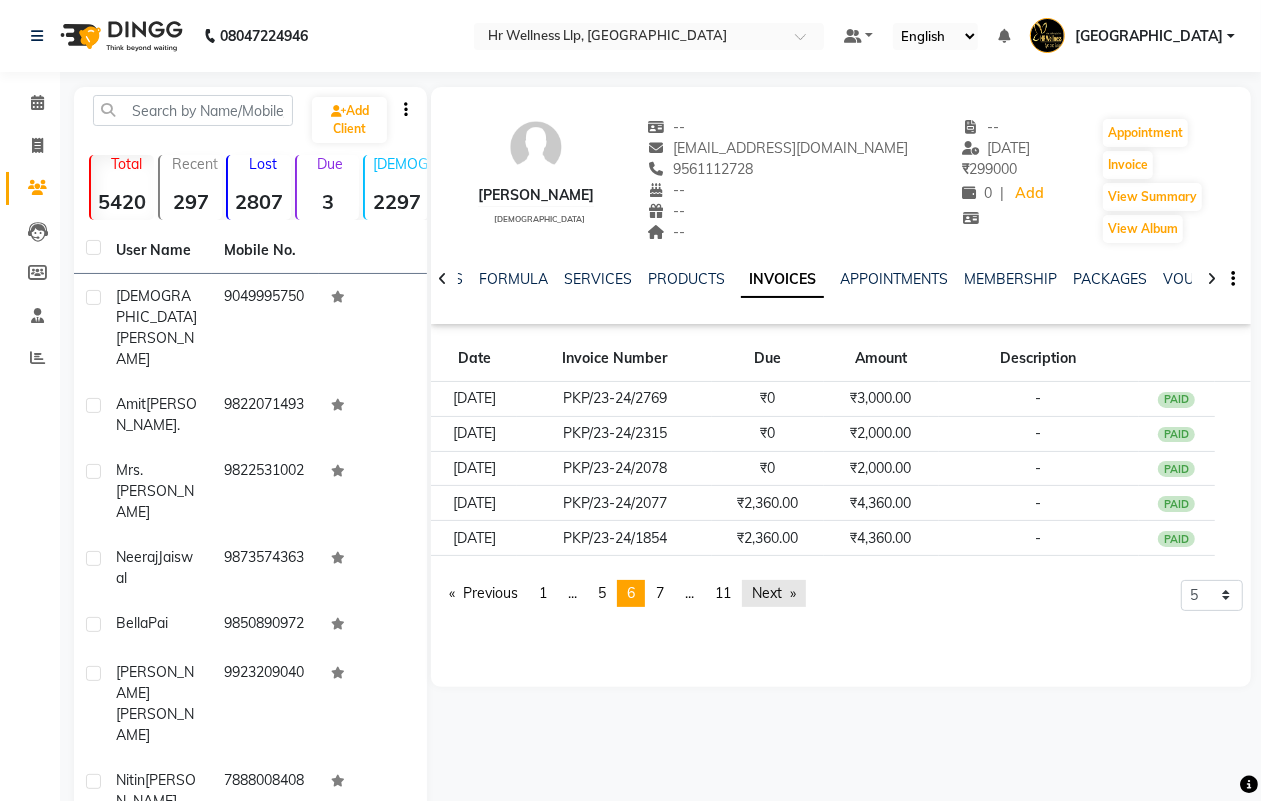 click on "Next  page" 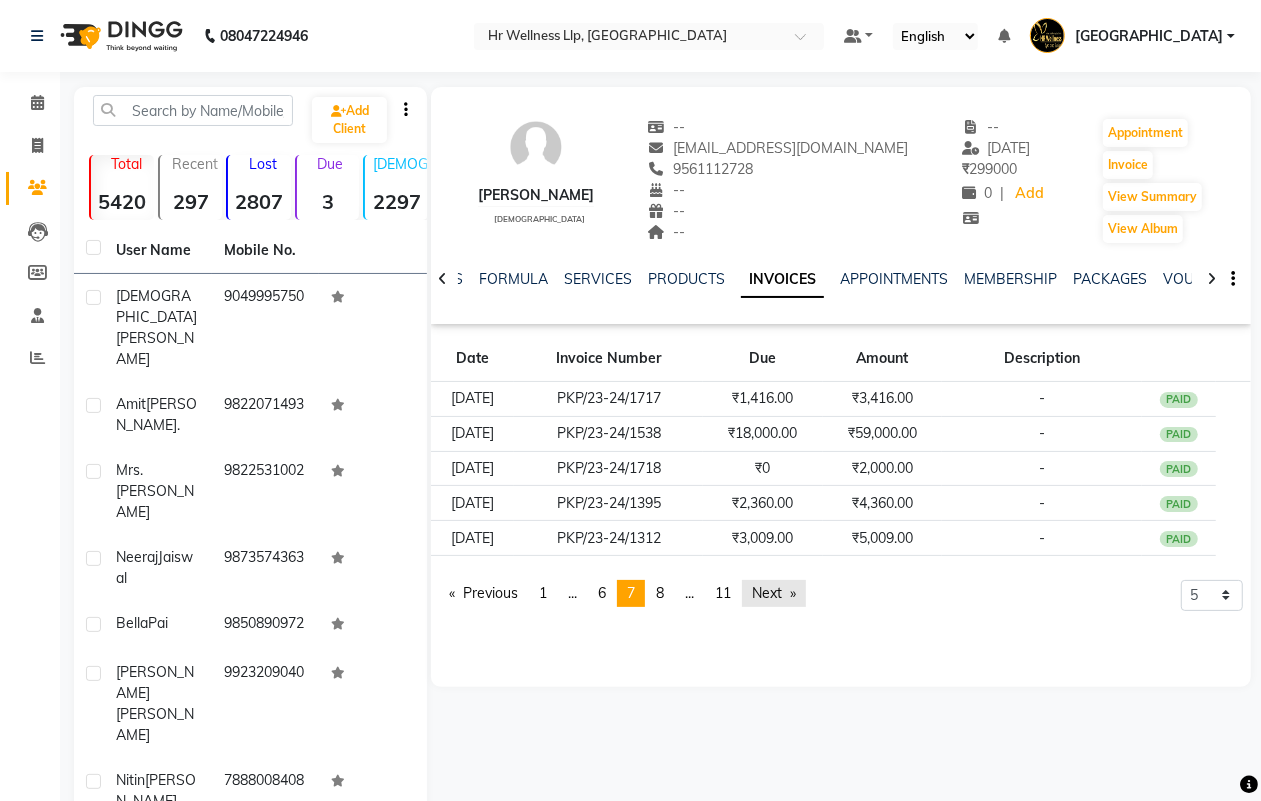 click on "Next  page" 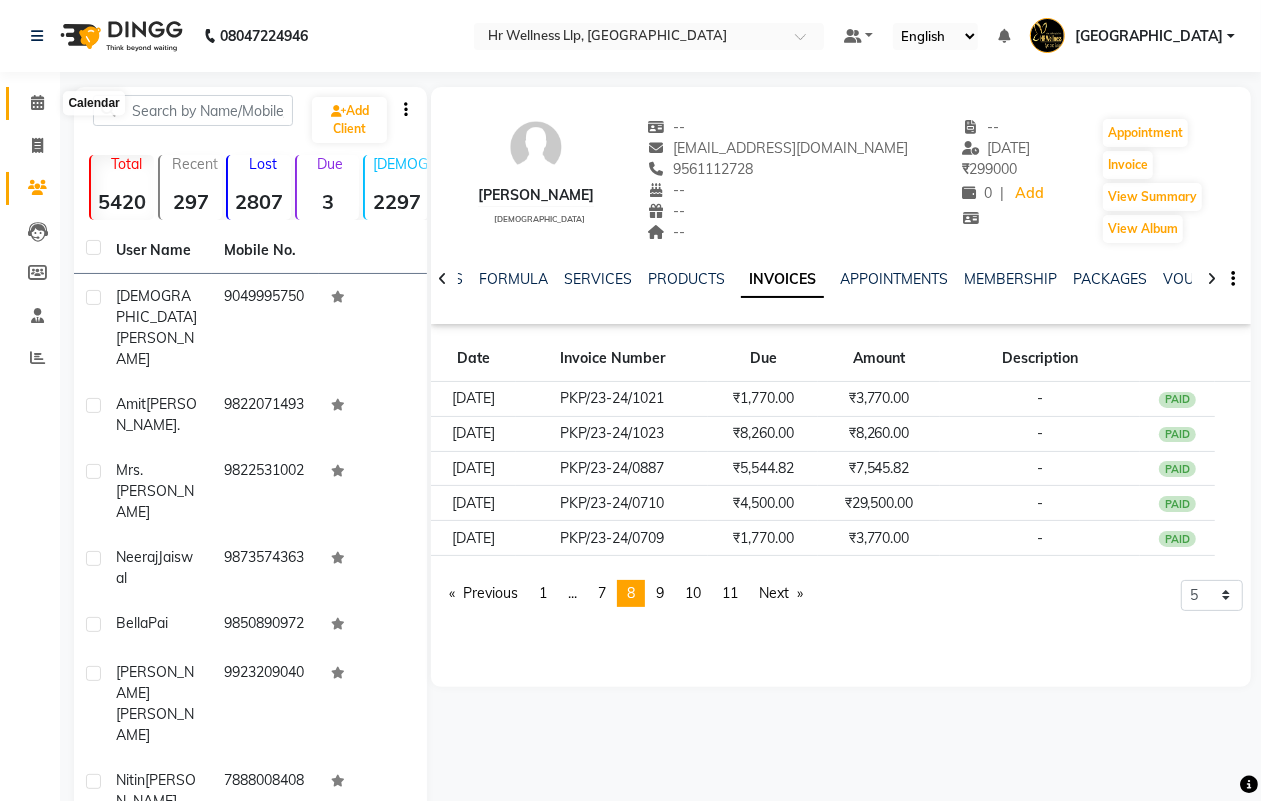 click 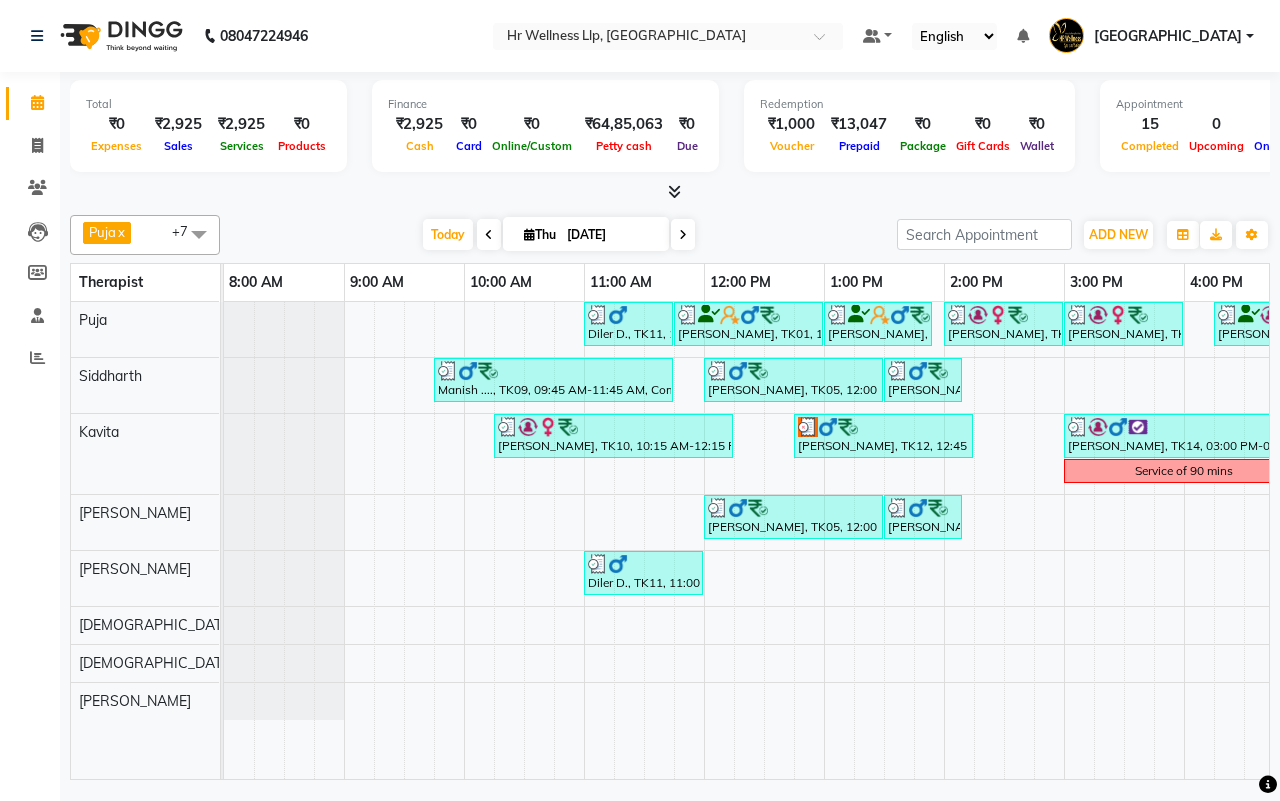 scroll, scrollTop: 0, scrollLeft: 275, axis: horizontal 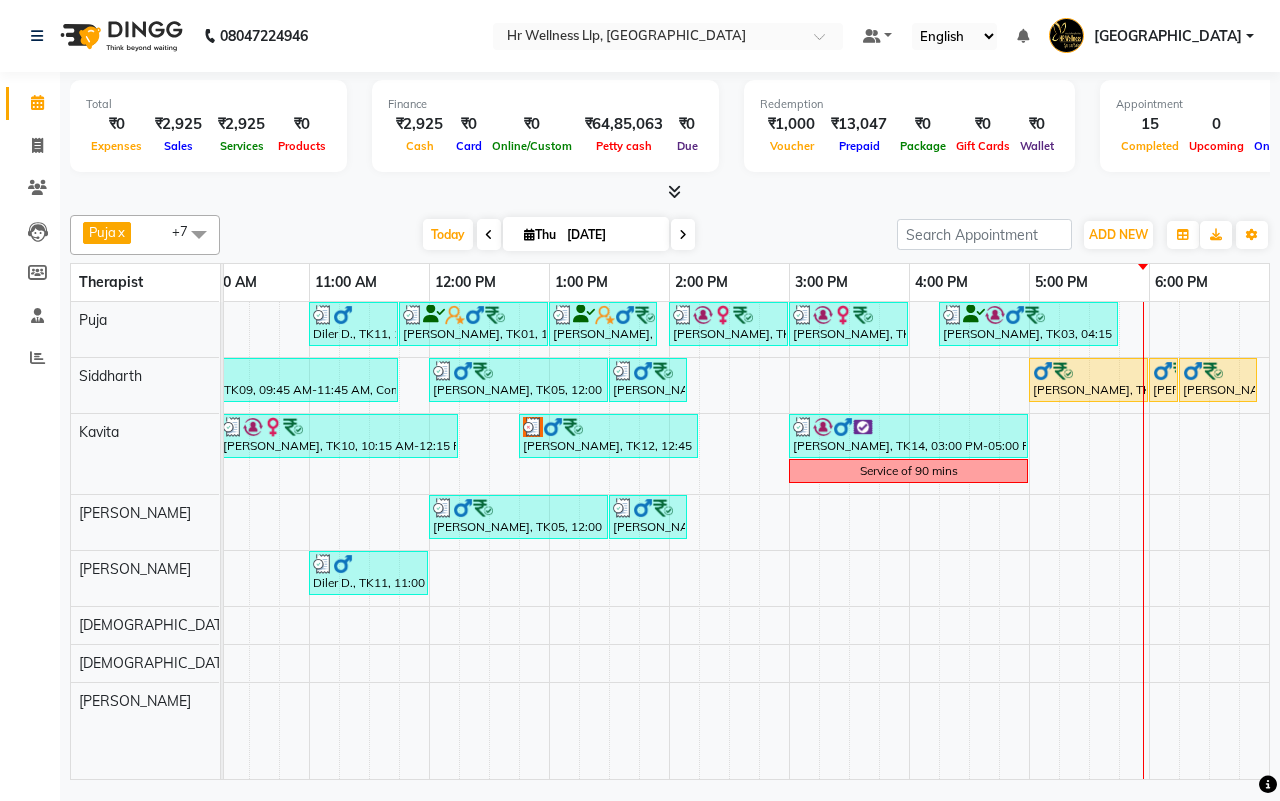 click at bounding box center [683, 235] 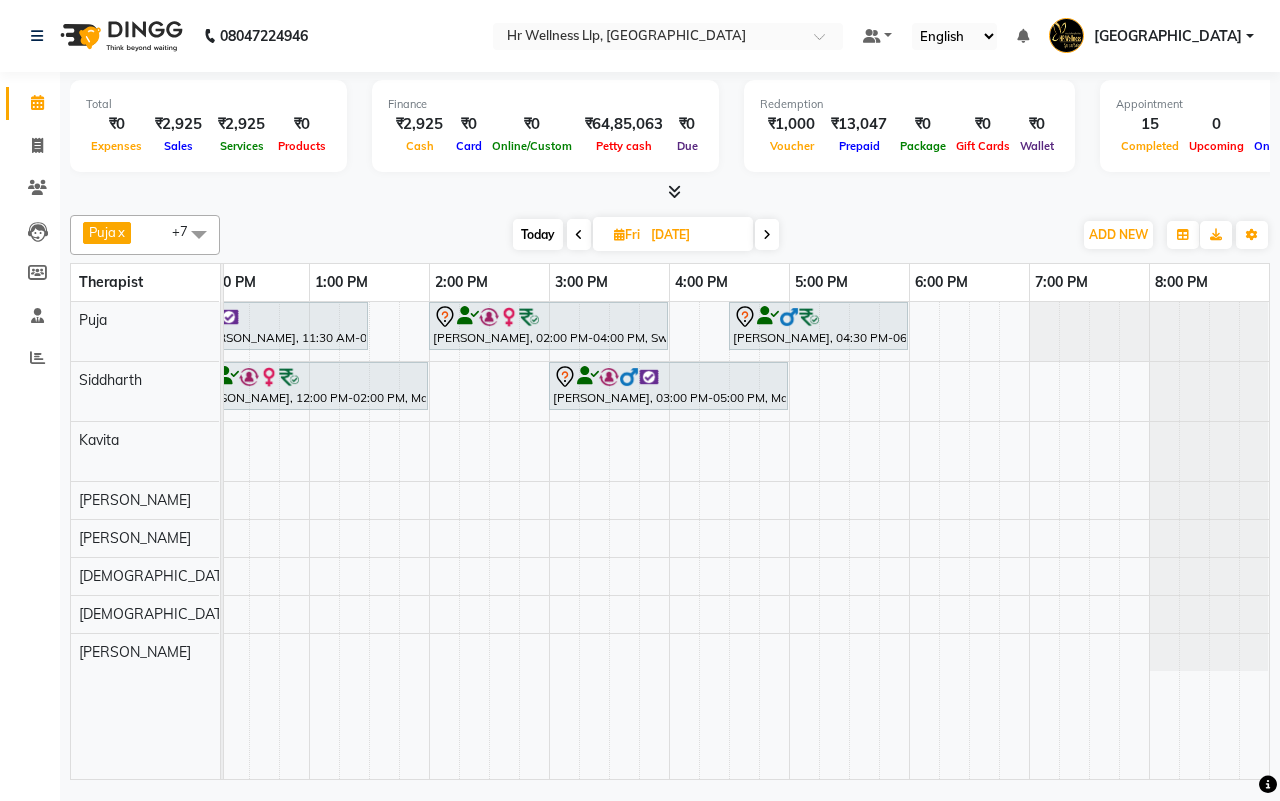 scroll, scrollTop: 0, scrollLeft: 400, axis: horizontal 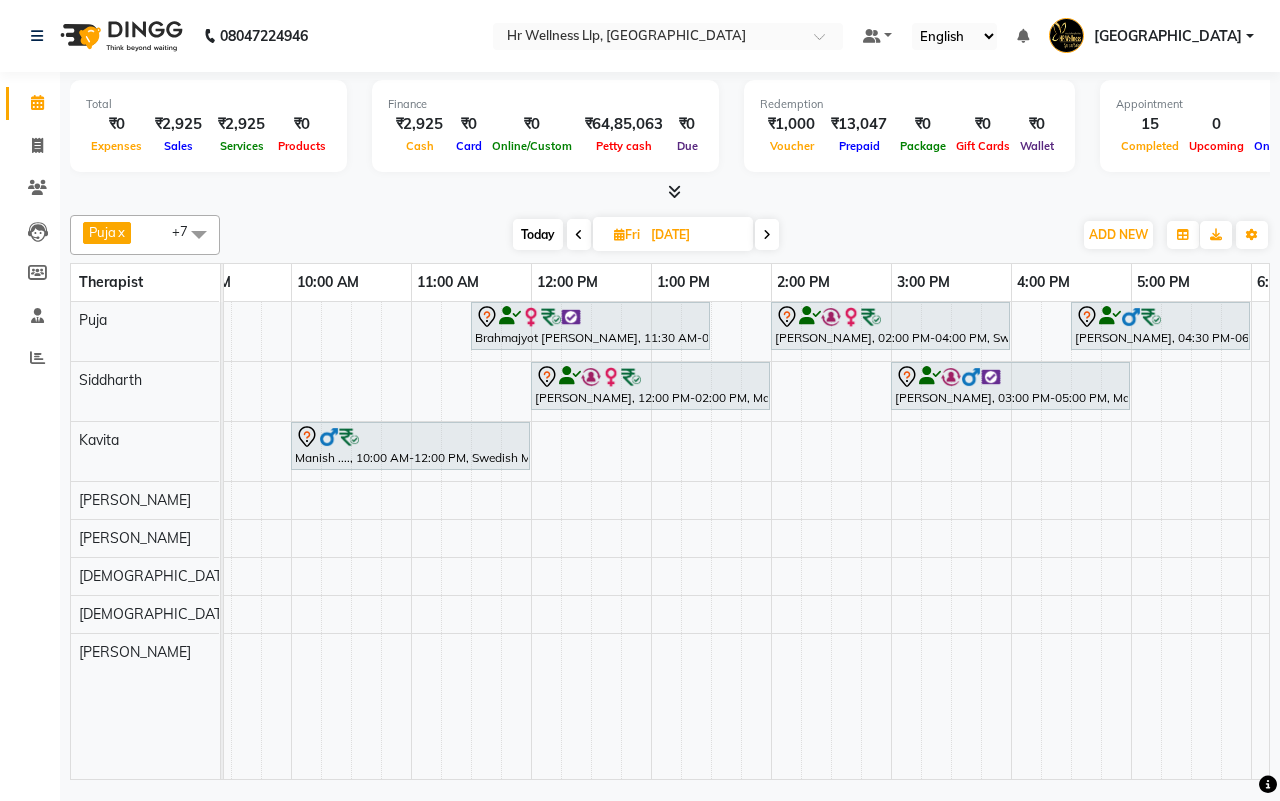 click on "08047224946 Select Location × Hr Wellness Llp, Koregaon Park  Default Panel My Panel English ENGLISH Español العربية मराठी हिंदी ગુજરાતી தமிழ் 中文 Notifications nothing to show Koregaon Park Manage Profile Change Password Sign out  Version:3.15.4  ☀ HR Wellness LLP, Koregaon Park   Calendar  Invoice  Clients  Leads   Members  Staff  Reports Upcoming Tentative Confirm Bookings Segments Page Builder Total  ₹0  Expenses ₹2,925  Sales ₹2,925  Services ₹0  Products Finance  ₹2,925  Cash ₹0  Card ₹0  Online/Custom ₹64,85,063 Petty cash ₹0 Due  Redemption  ₹1,000 Voucher ₹13,047 Prepaid ₹0 Package ₹0  Gift Cards ₹0  Wallet  Appointment  15 Completed 0 Upcoming 3 Ongoing 0 No show  Other sales  ₹0  Packages ₹0  Memberships ₹0  Vouchers ₹0  Prepaids ₹0  Gift Cards Puja  x Siddharth  x Kavita  x Sharad Bhil  x Male waitlist  x Female waitlist  x Kevin  x Lucy  x +7 Select All Female waitlist Female waitlist 1 x" at bounding box center [640, 400] 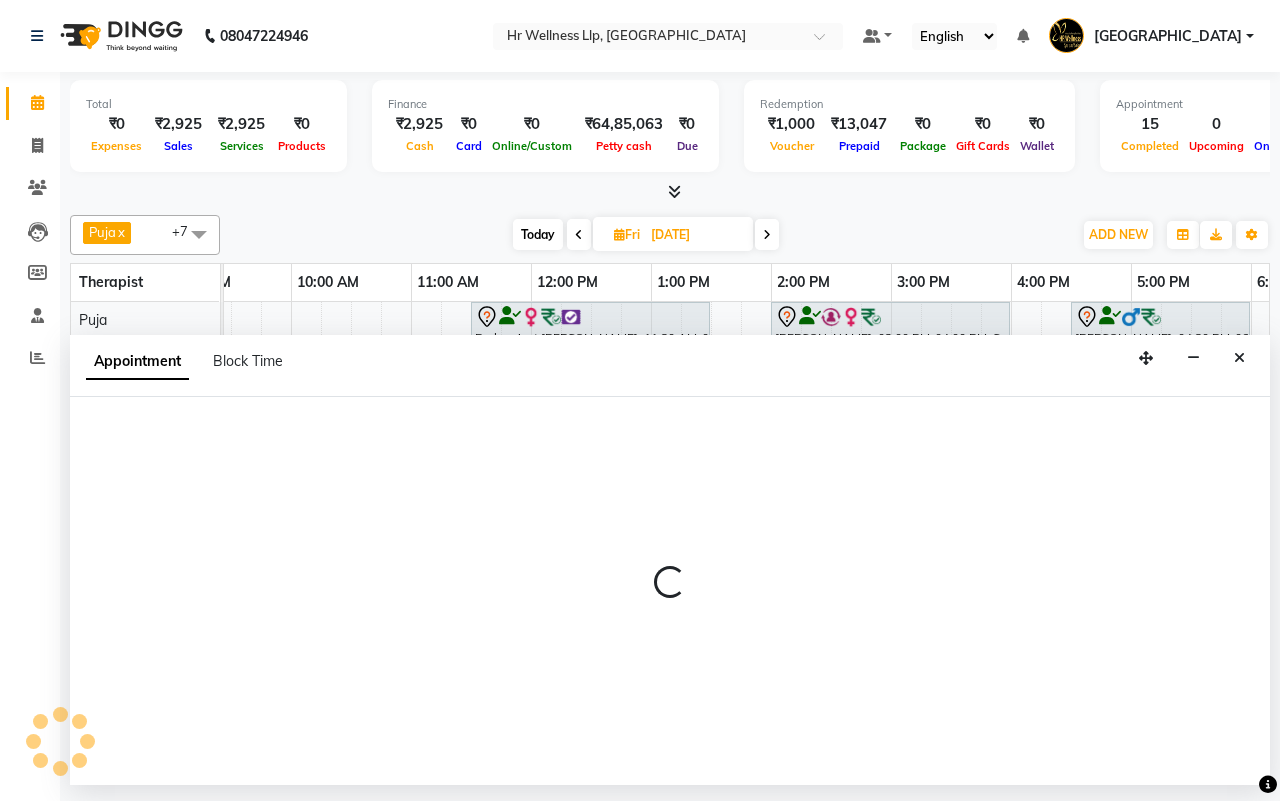 select on "19727" 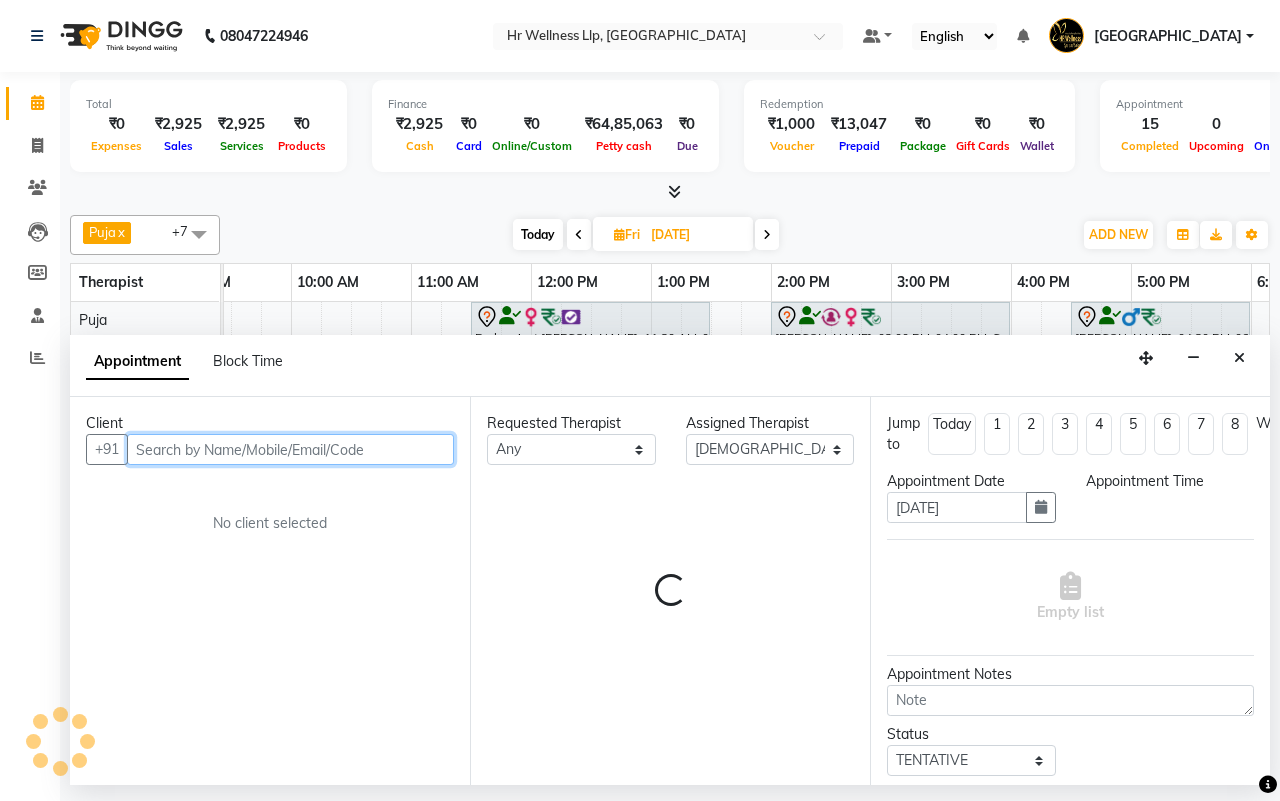 select on "1065" 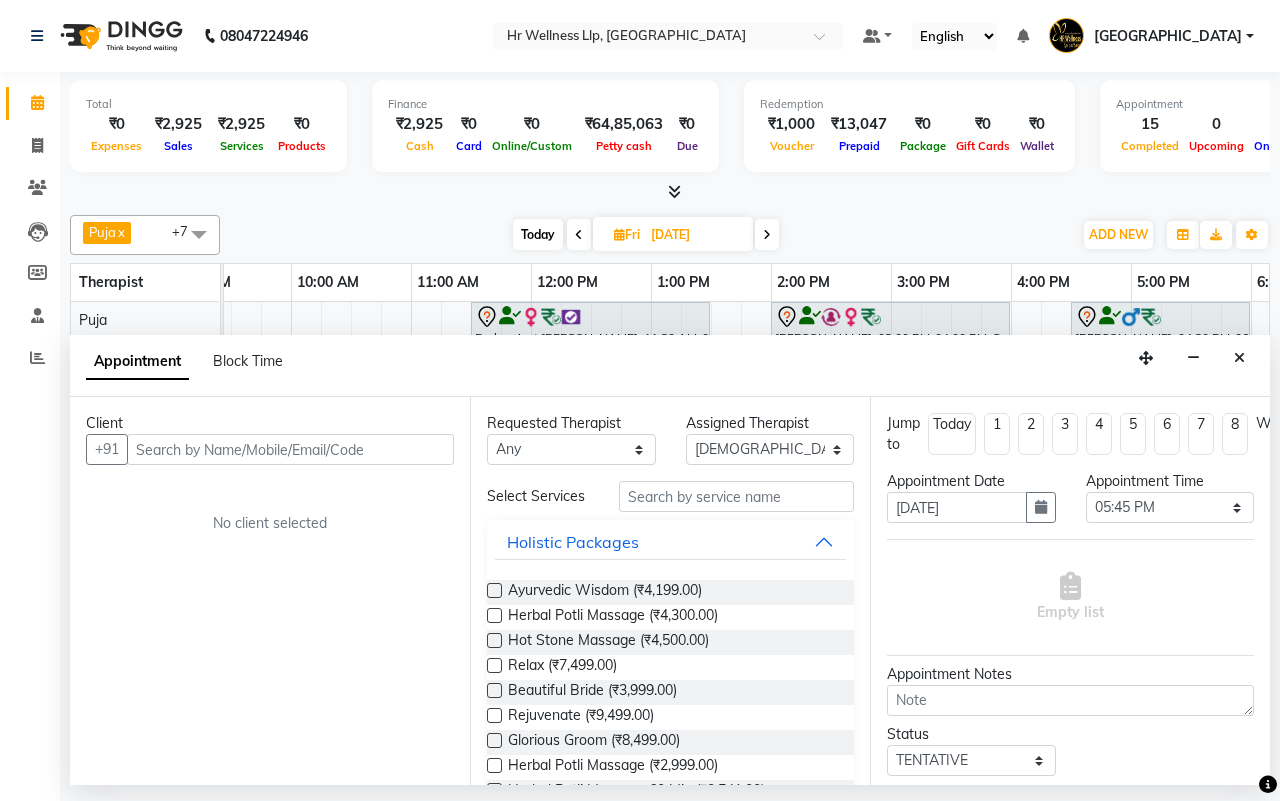 click at bounding box center [579, 234] 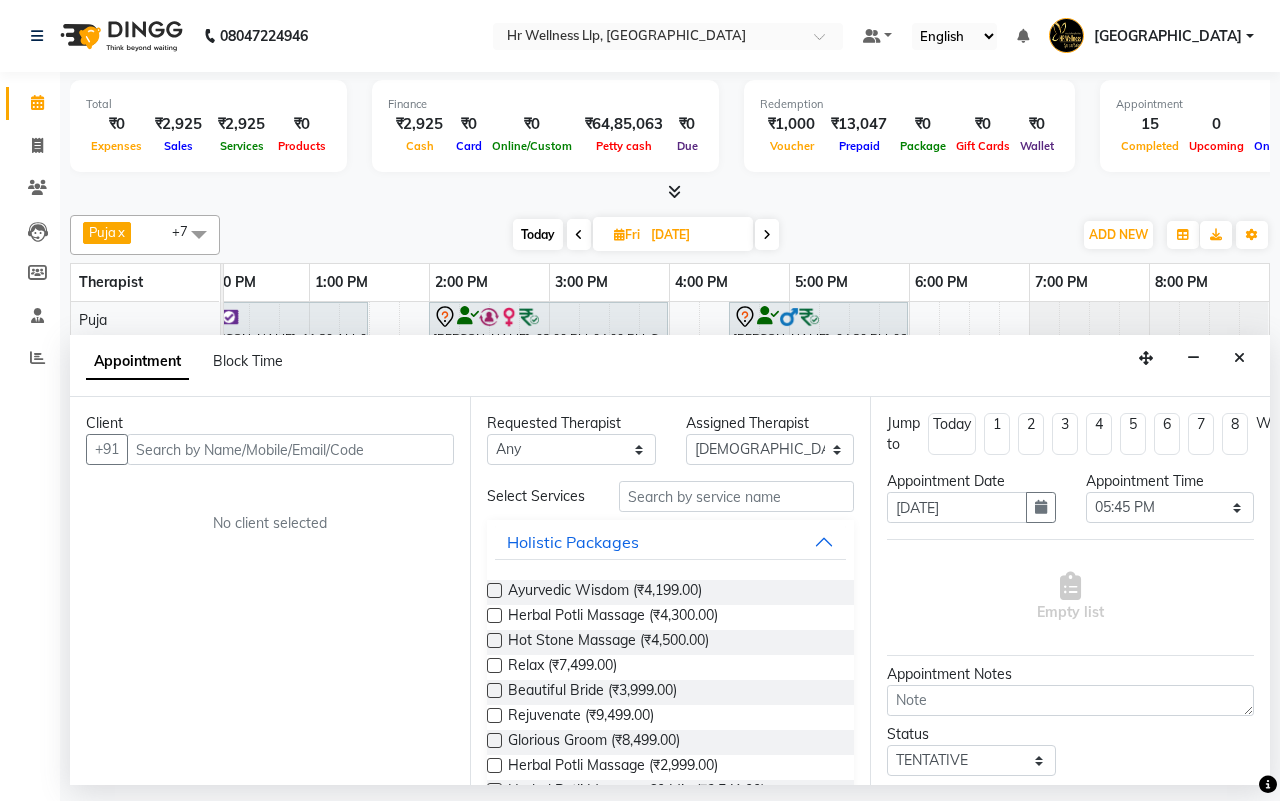 select on "1065" 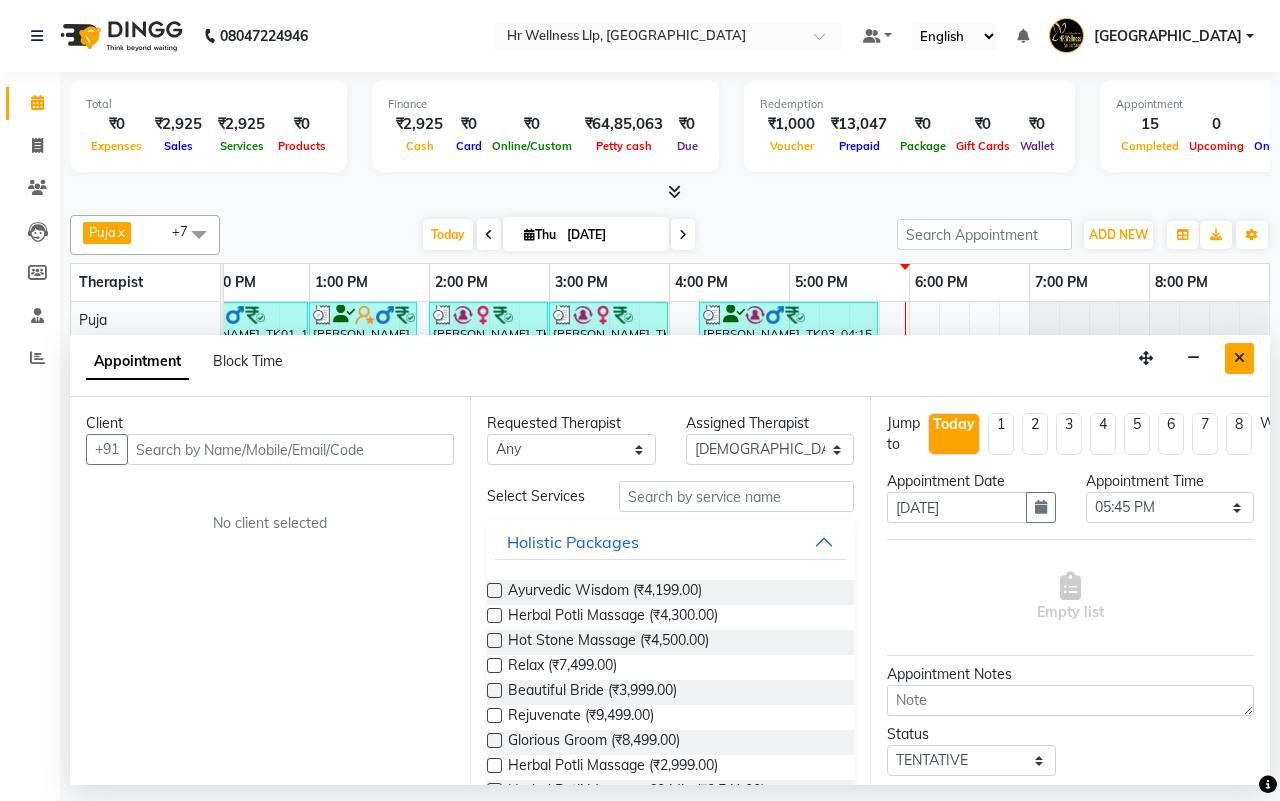 click at bounding box center (1239, 358) 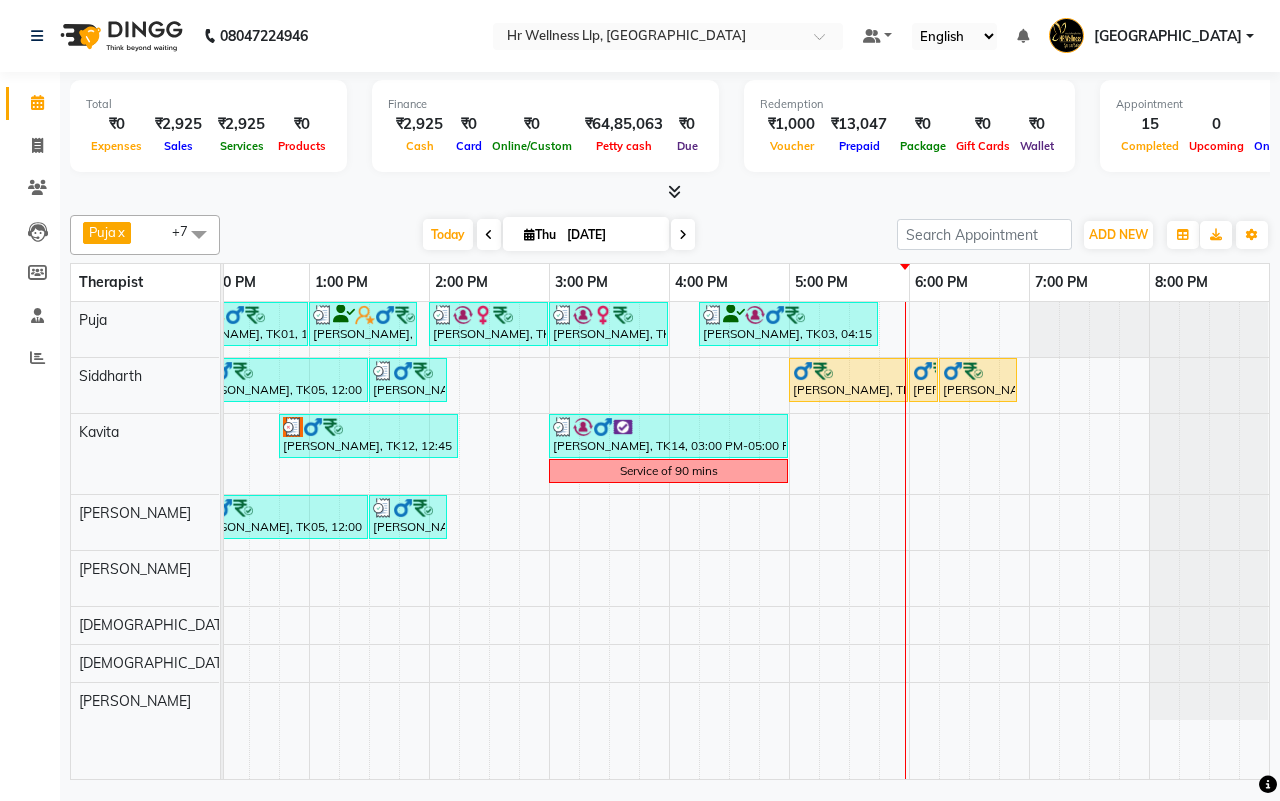 click at bounding box center [683, 234] 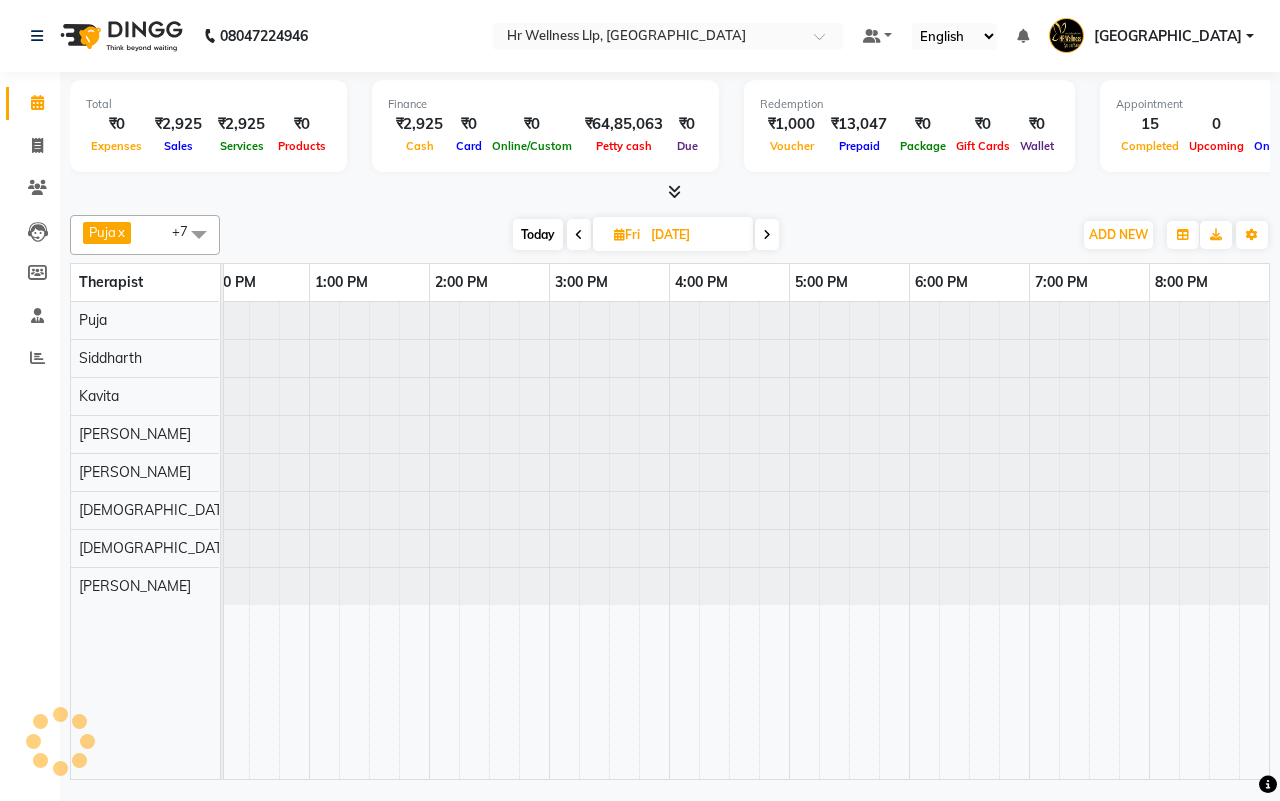 scroll, scrollTop: 0, scrollLeft: 515, axis: horizontal 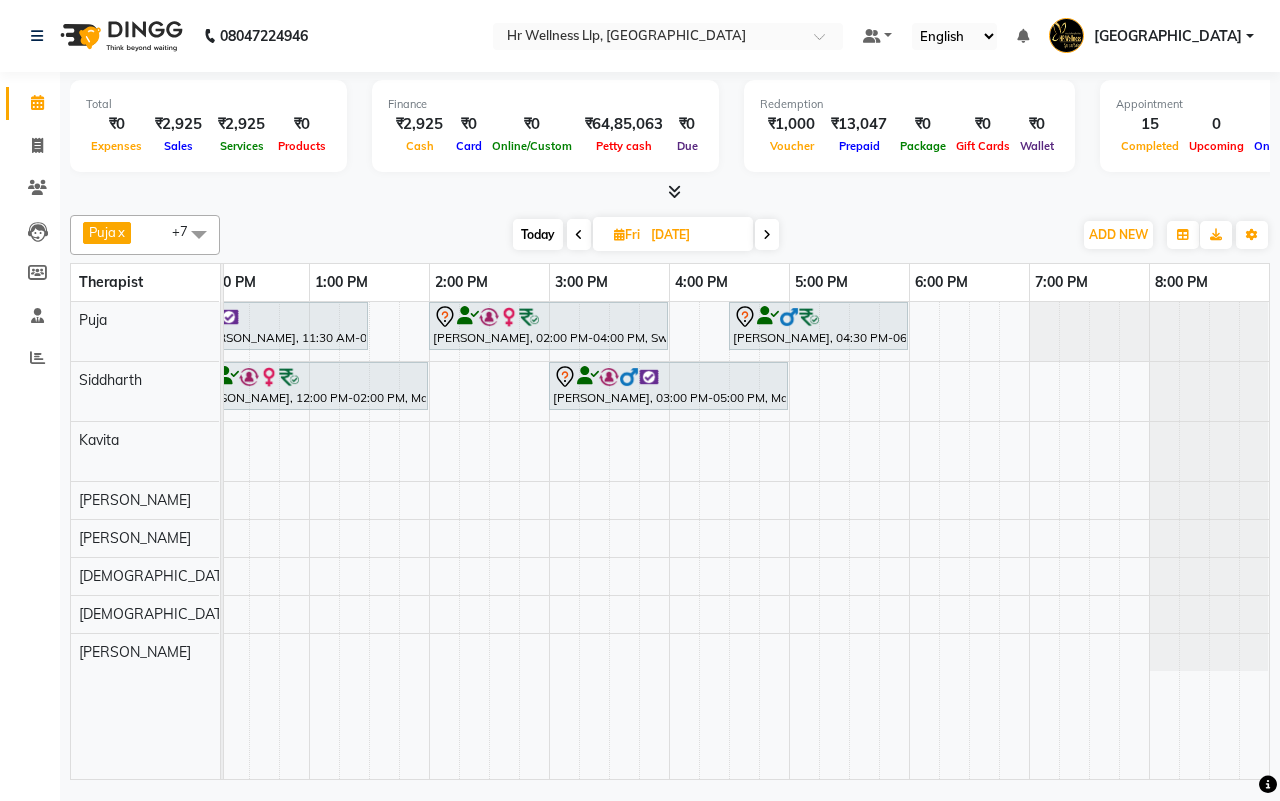 click at bounding box center (579, 235) 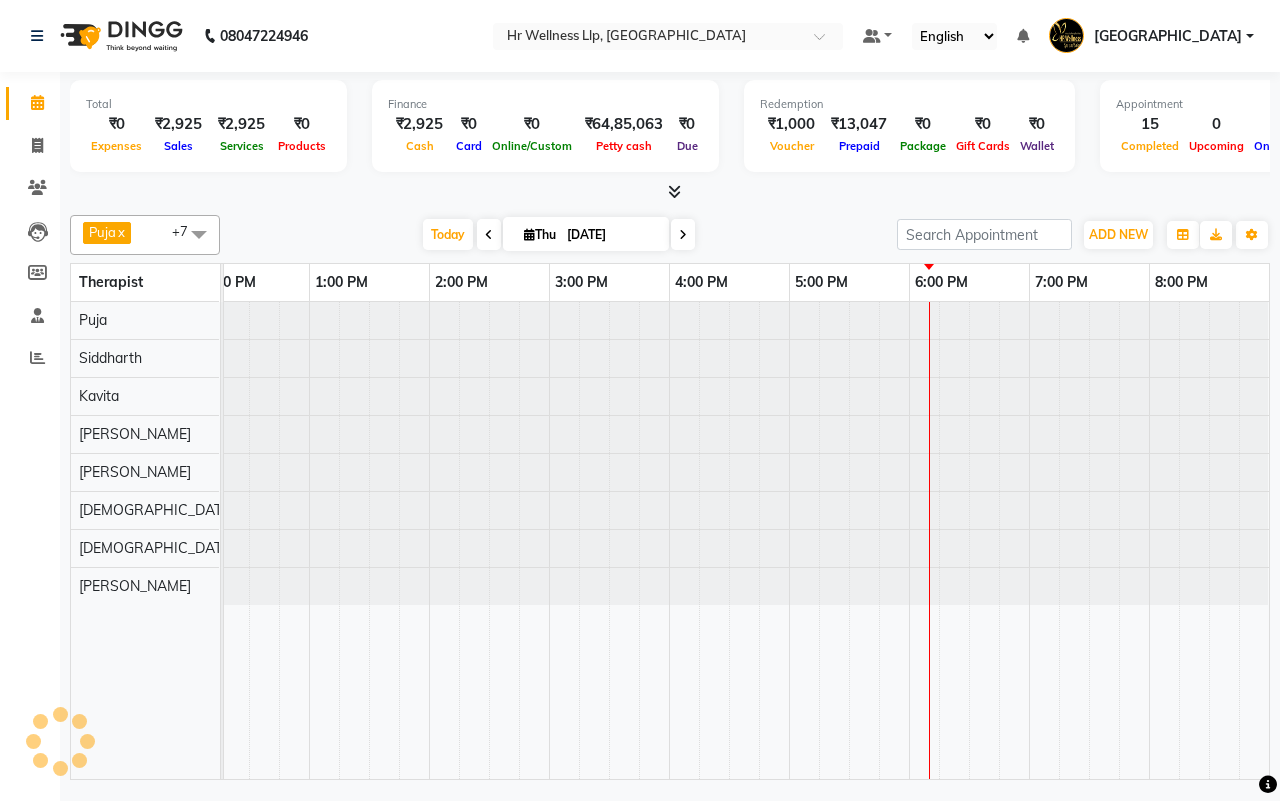 scroll, scrollTop: 0, scrollLeft: 515, axis: horizontal 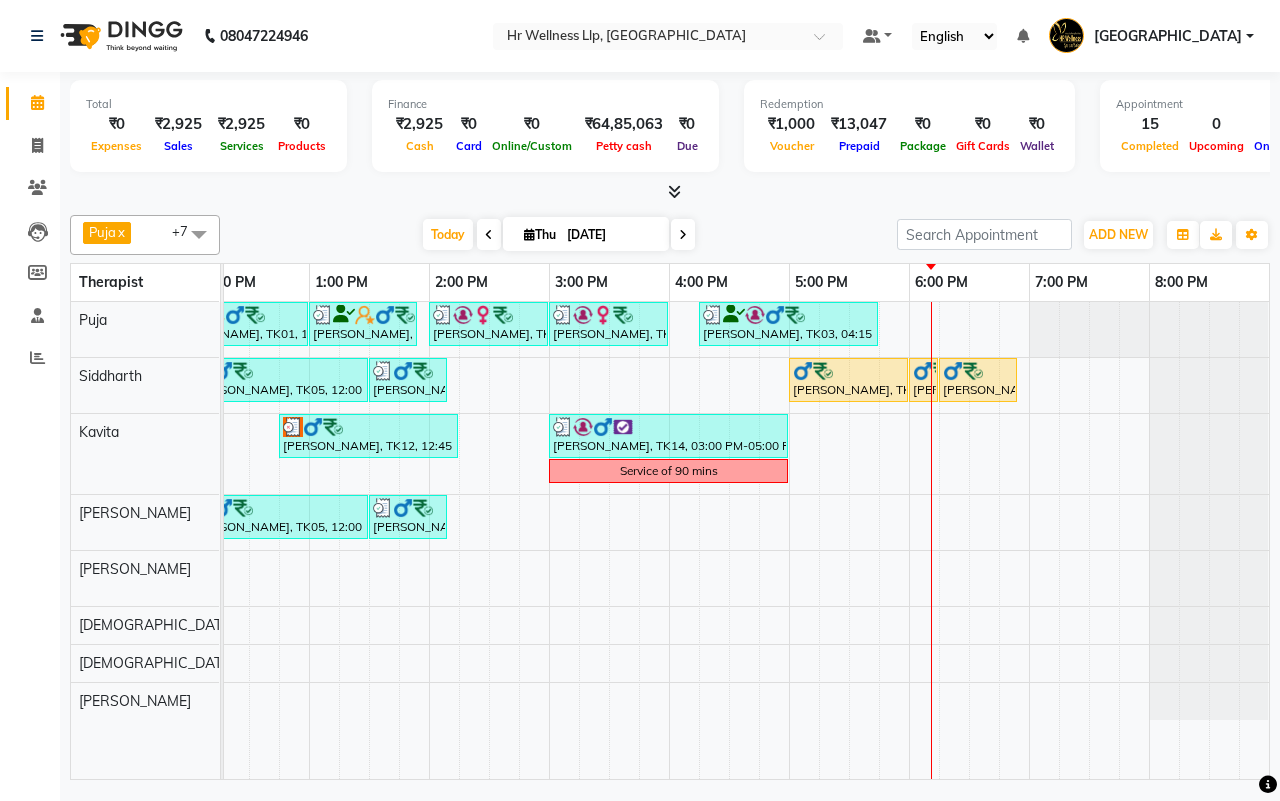 click on "Diler D., TK11, 11:00 AM-11:45 AM, Soothing Head, Neck and Shoulder Massage     C J Bathija, TK01, 11:45 AM-01:00 PM, Massage 90 Min     C J Bathija, TK01, 01:00 PM-01:55 PM, 10 mins complimentary Service     Swarna Kulkarni, TK06, 02:00 PM-03:00 PM, Lightening Facial     Swarna Kulkarni, TK06, 03:00 PM-04:00 PM, Refreshing Foot Reflexology     Krishna Havaldar, TK03, 04:15 PM-05:45 PM, Swedish Massage with Wintergreen, Bayleaf & Clove 60 Min     Manish ...., TK09, 09:45 AM-11:45 AM, Comforting Clove Balm Massage 90 Min     Jolly Zachariah, TK05, 12:00 PM-01:30 PM, Swedish Massage with Wintergreen, Bayleaf & Clove 90 Min     Jolly Zachariah, TK05, 01:30 PM-02:10 PM, 10 mins complimentary Service     Milind Bade, TK13, 05:00 PM-06:00 PM, Massage 60 Min     Milind Bade, TK13, 06:00 PM-06:10 PM, 10 mins complimentary Service     Milind Bade, TK13, 06:15 PM-06:55 PM, 10 mins complimentary Service     Monisha Mehta, TK10, 10:15 AM-12:15 PM, Balinese Massage with Wintergreen, Bayleaf & Clove 90 Min" at bounding box center (489, 540) 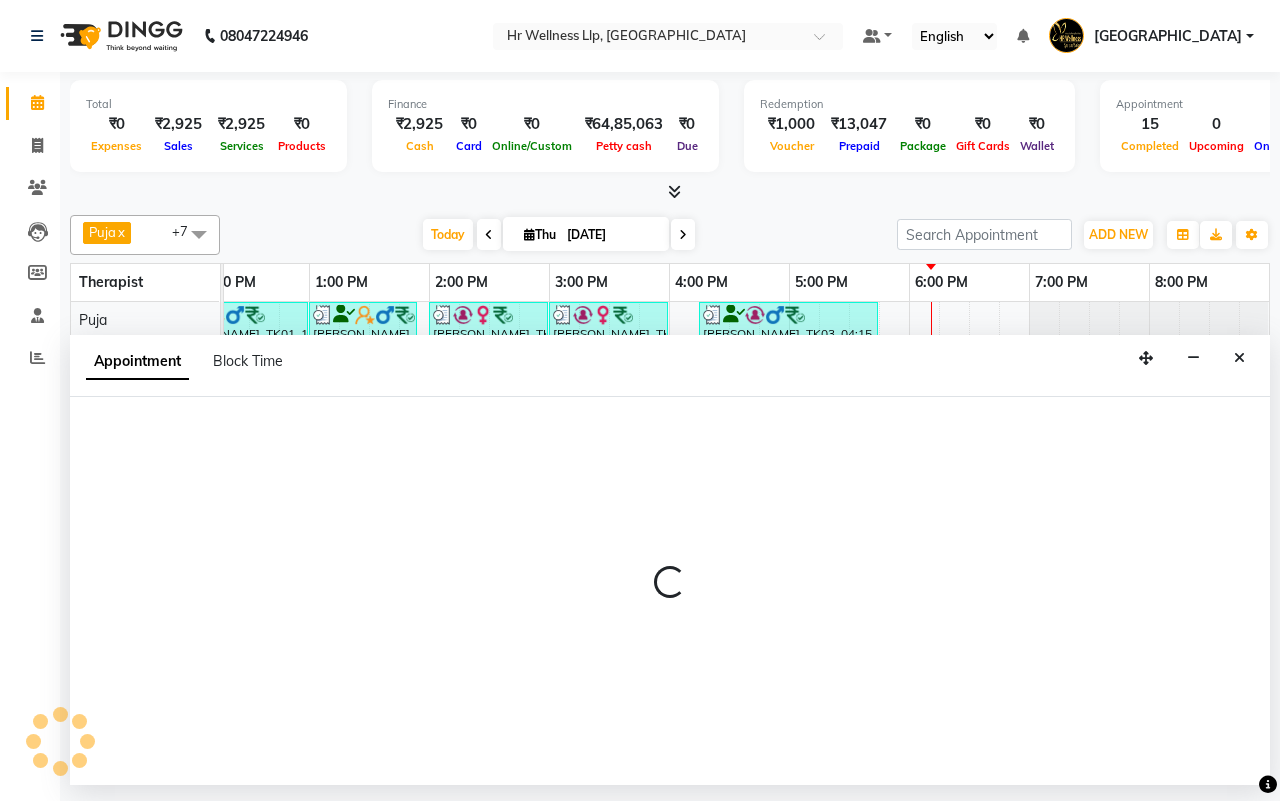 select on "19506" 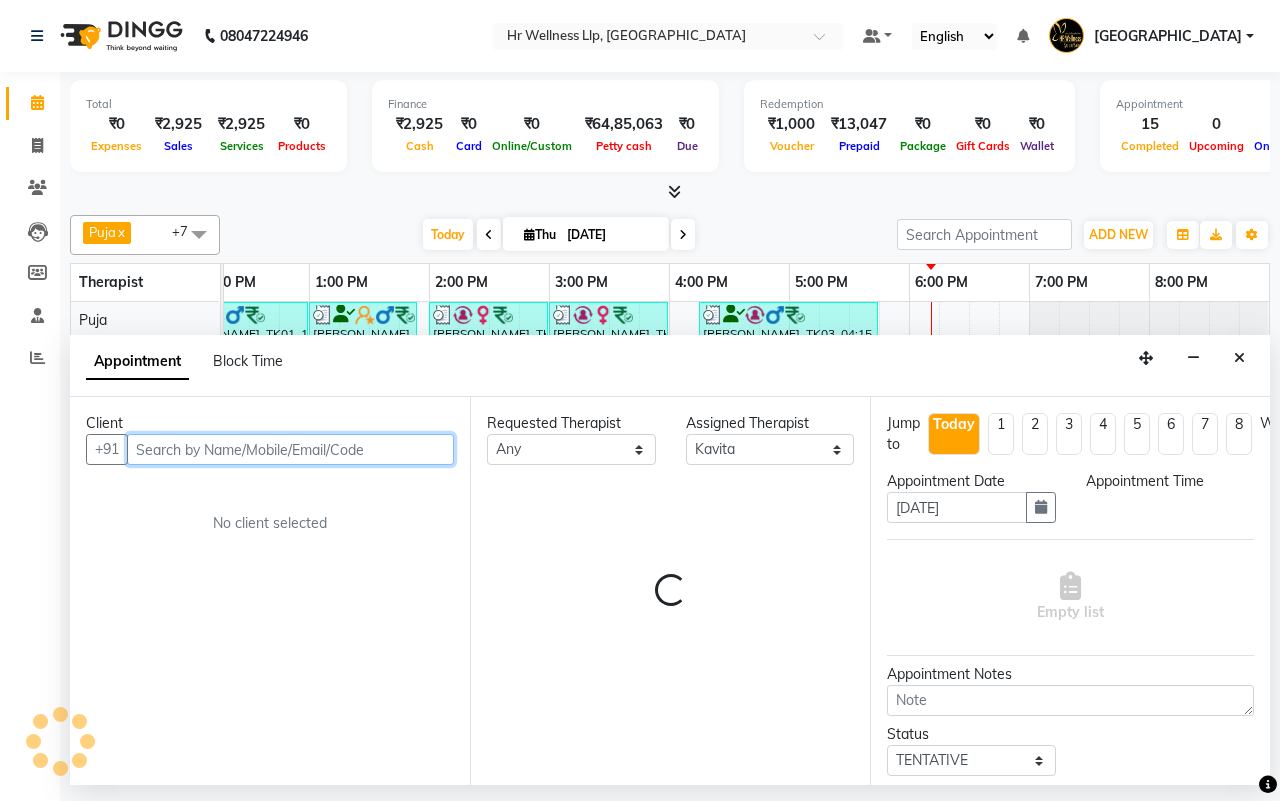 select on "1095" 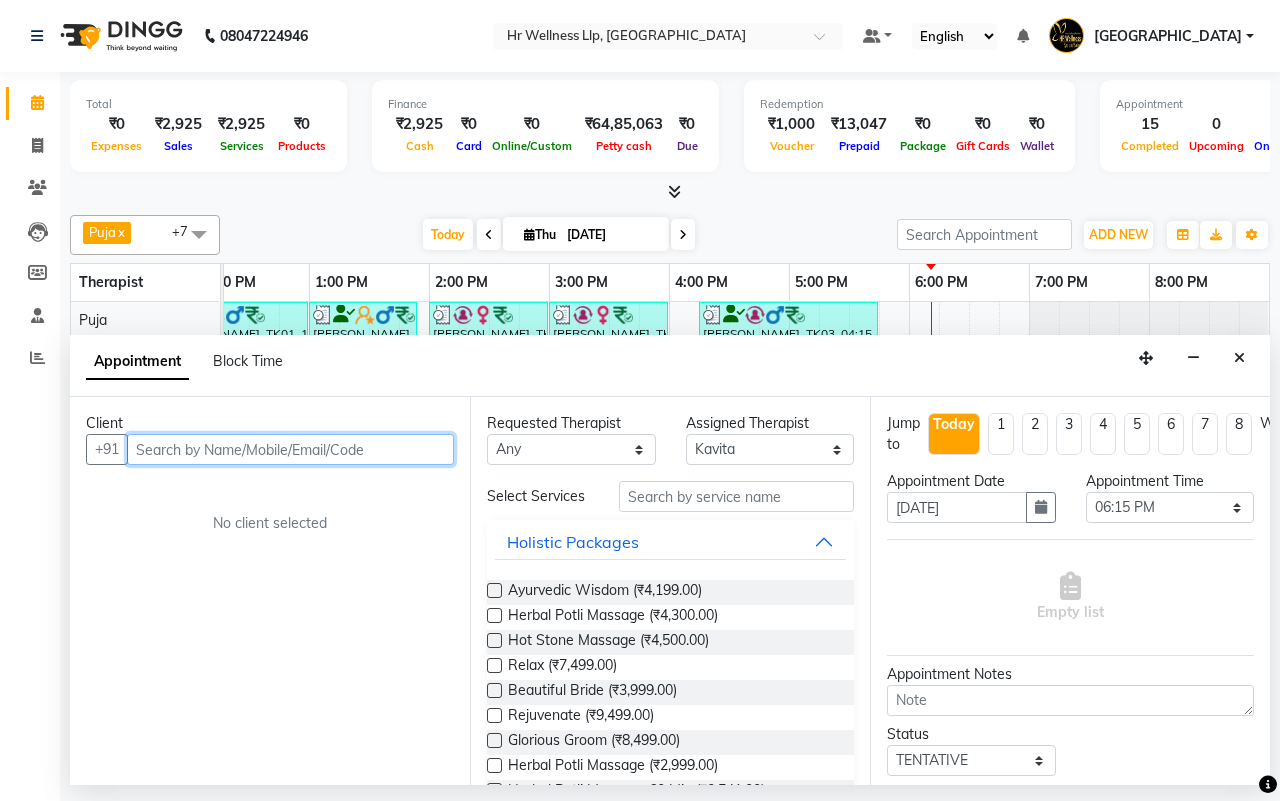 click at bounding box center [290, 449] 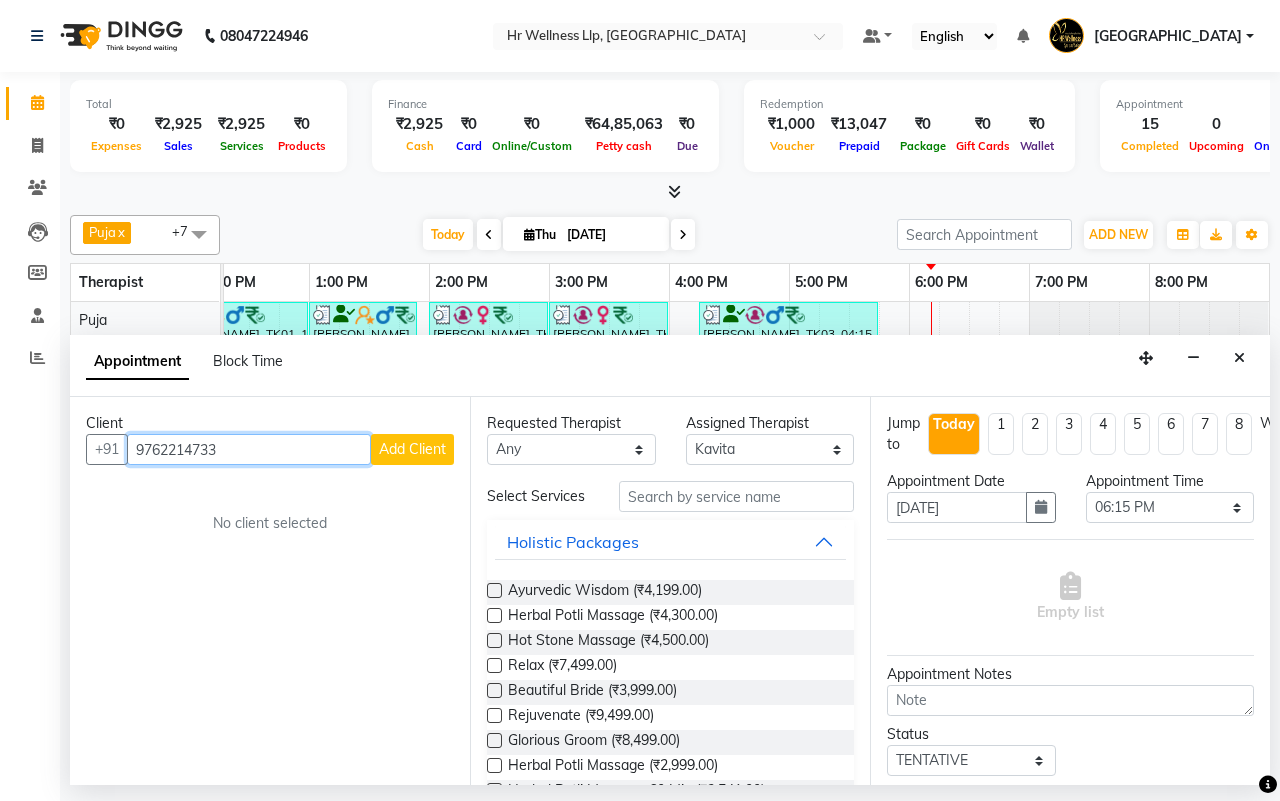 type on "9762214733" 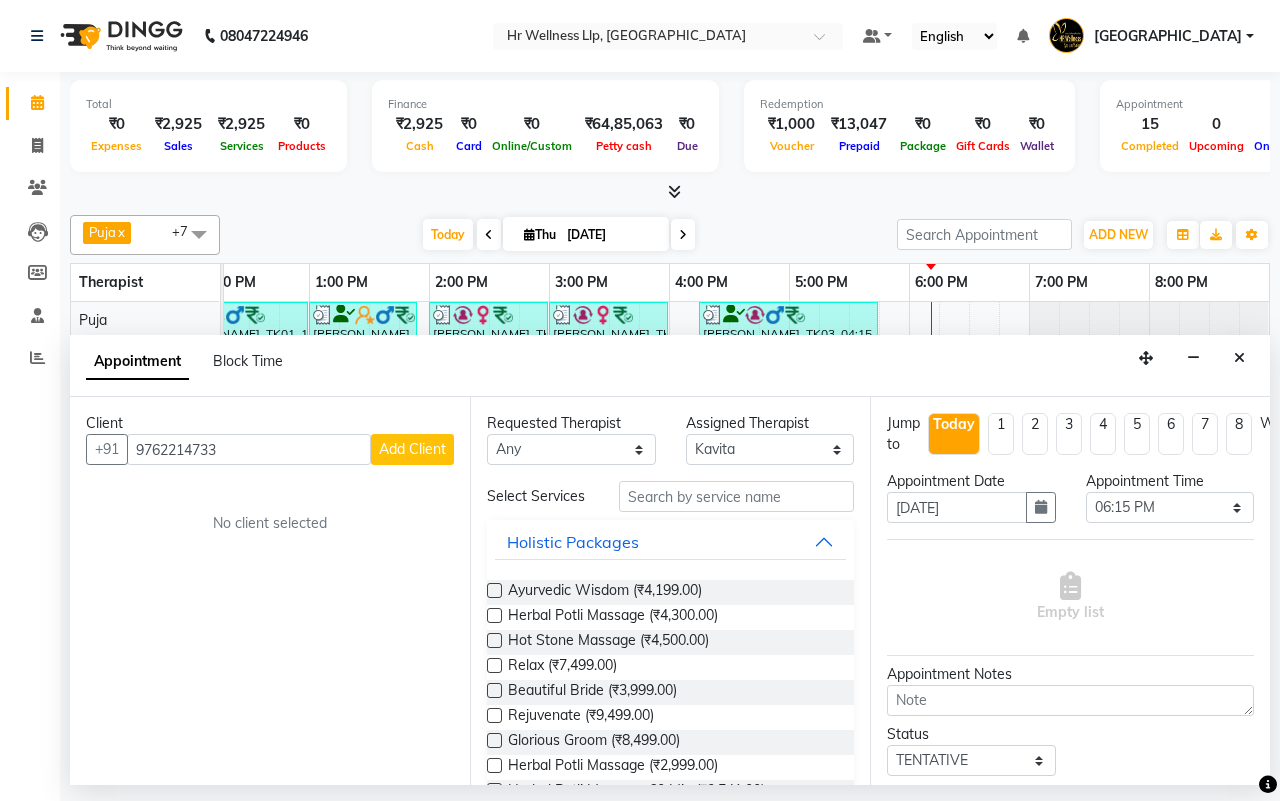 click on "Add Client" at bounding box center [412, 449] 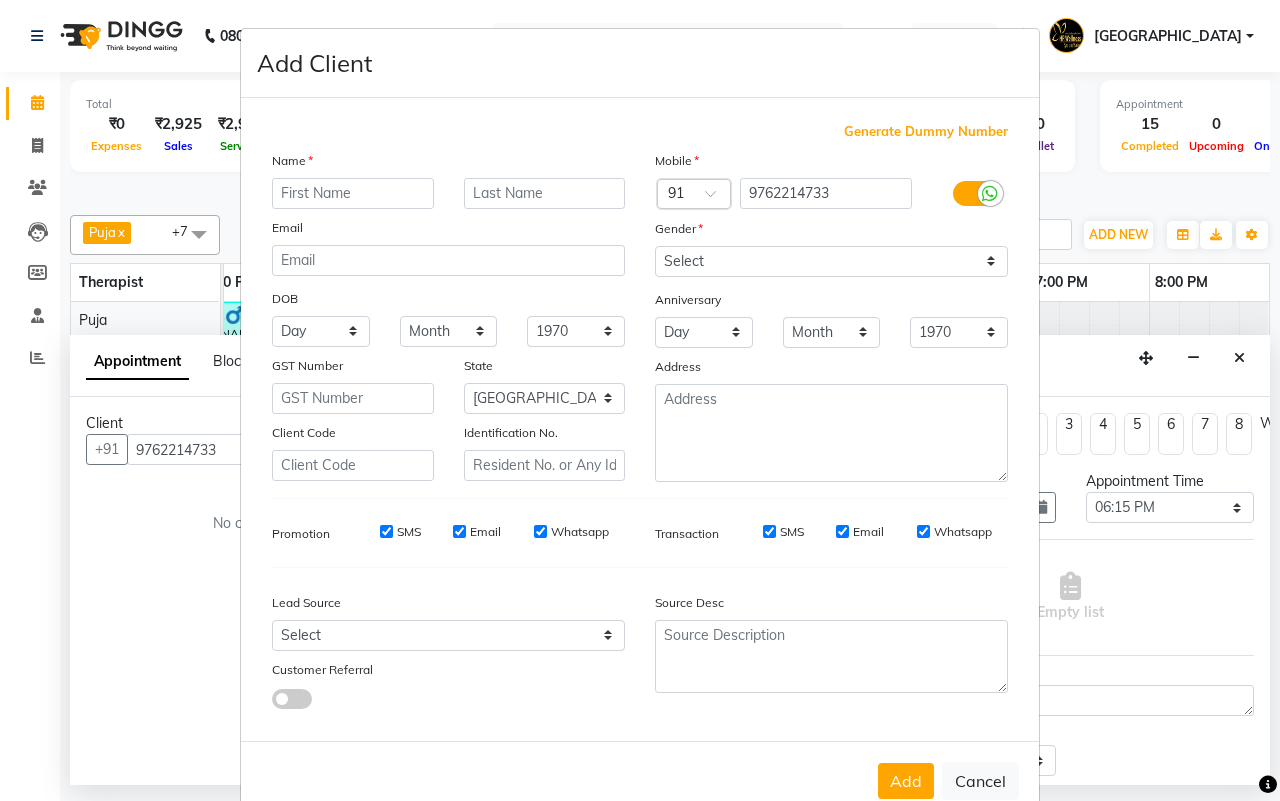 click at bounding box center [353, 193] 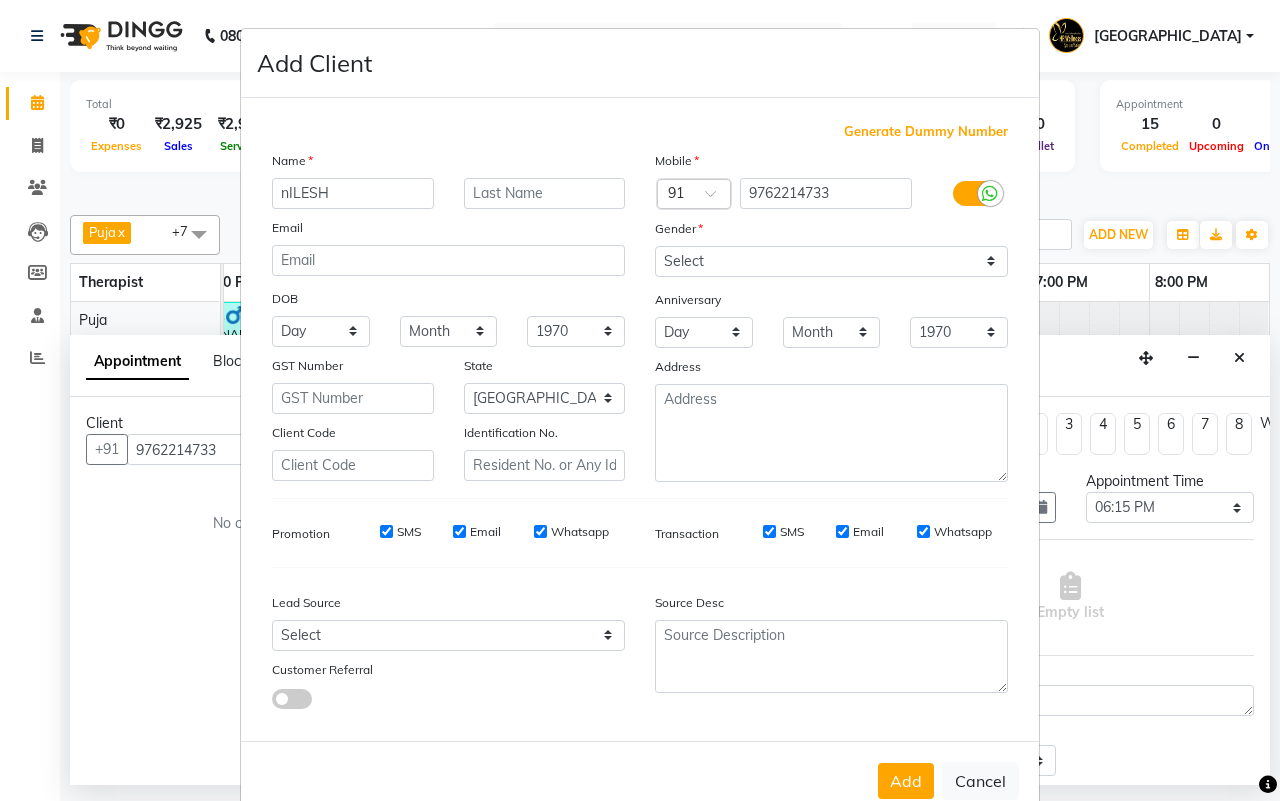 click on "nILESH" at bounding box center (353, 193) 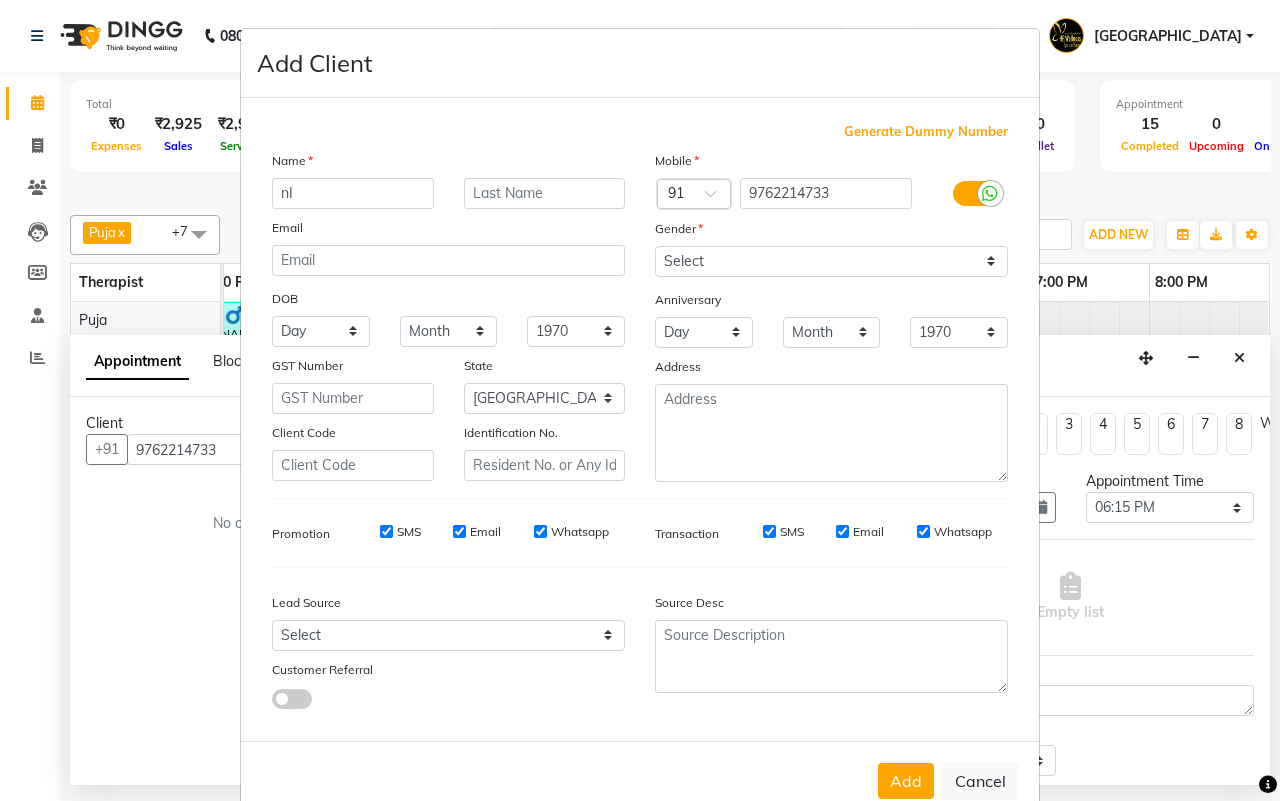 type on "n" 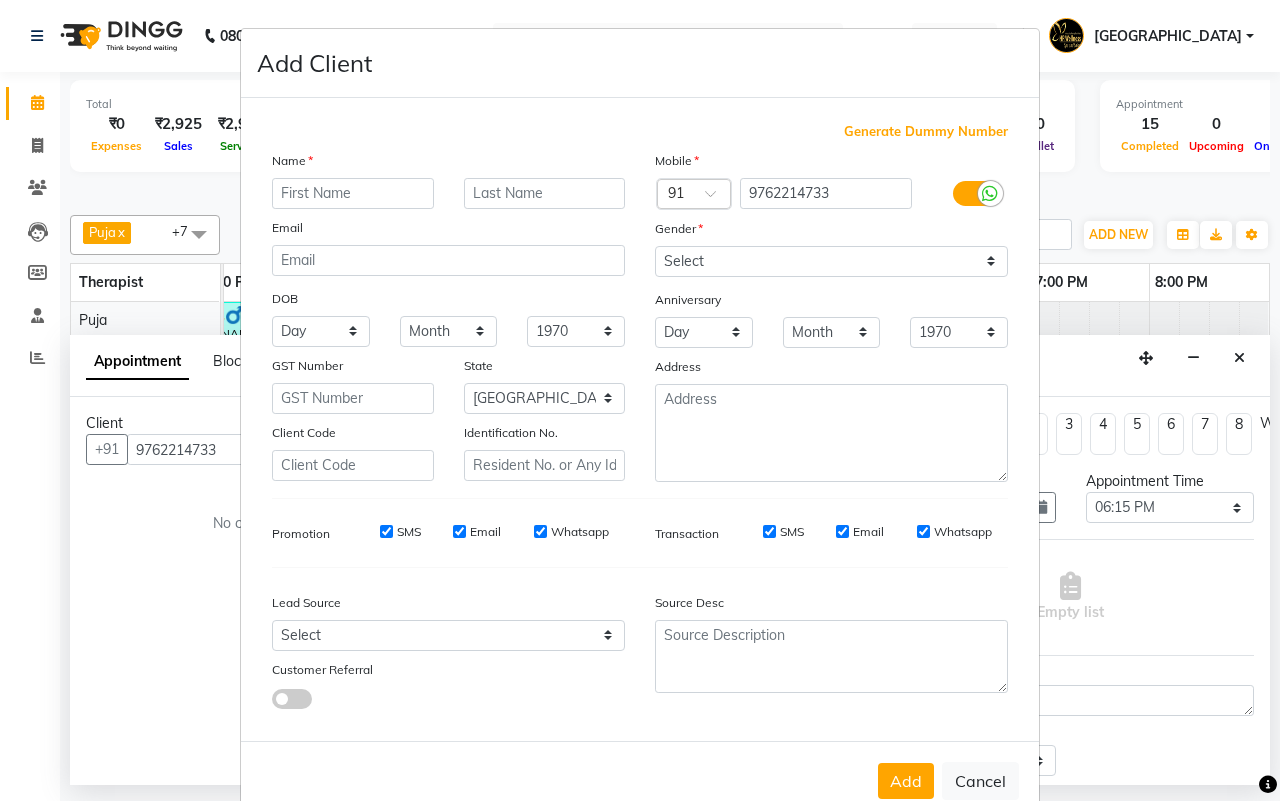 type on "n" 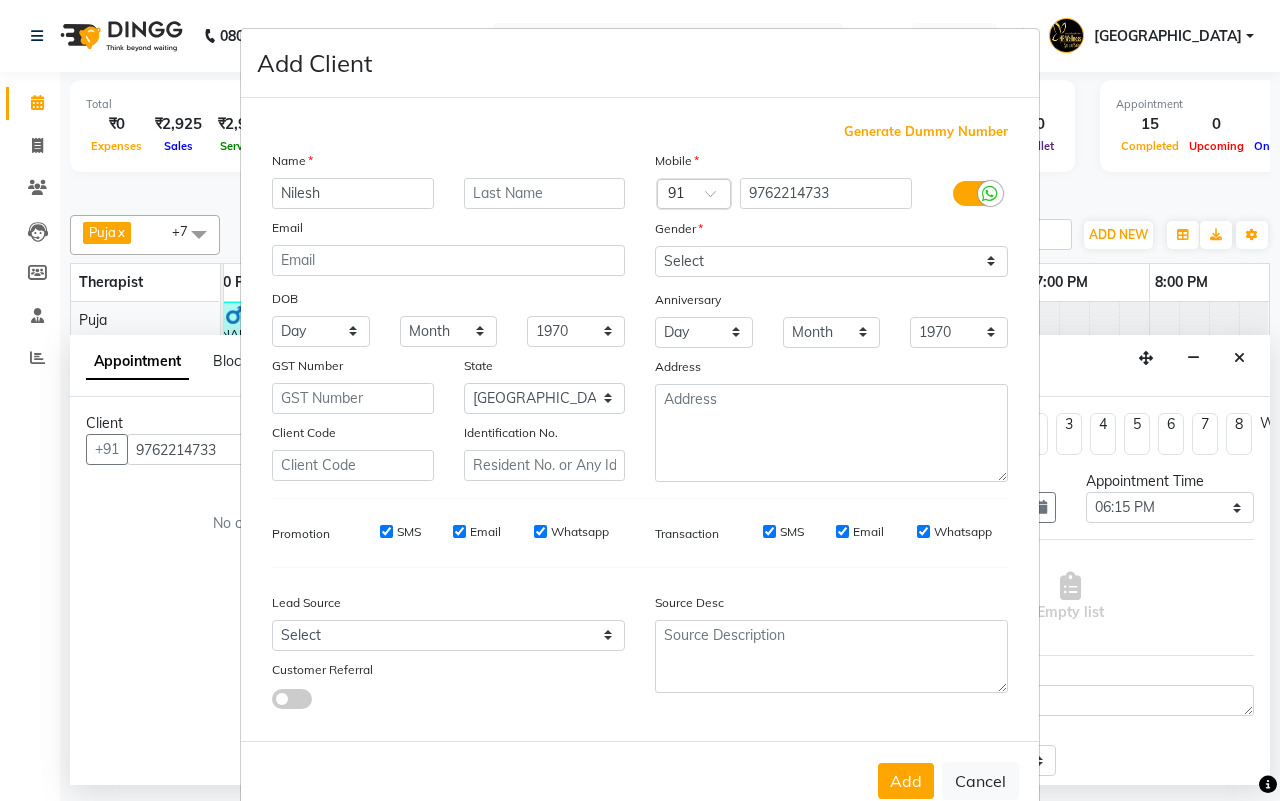 type on "Nilesh" 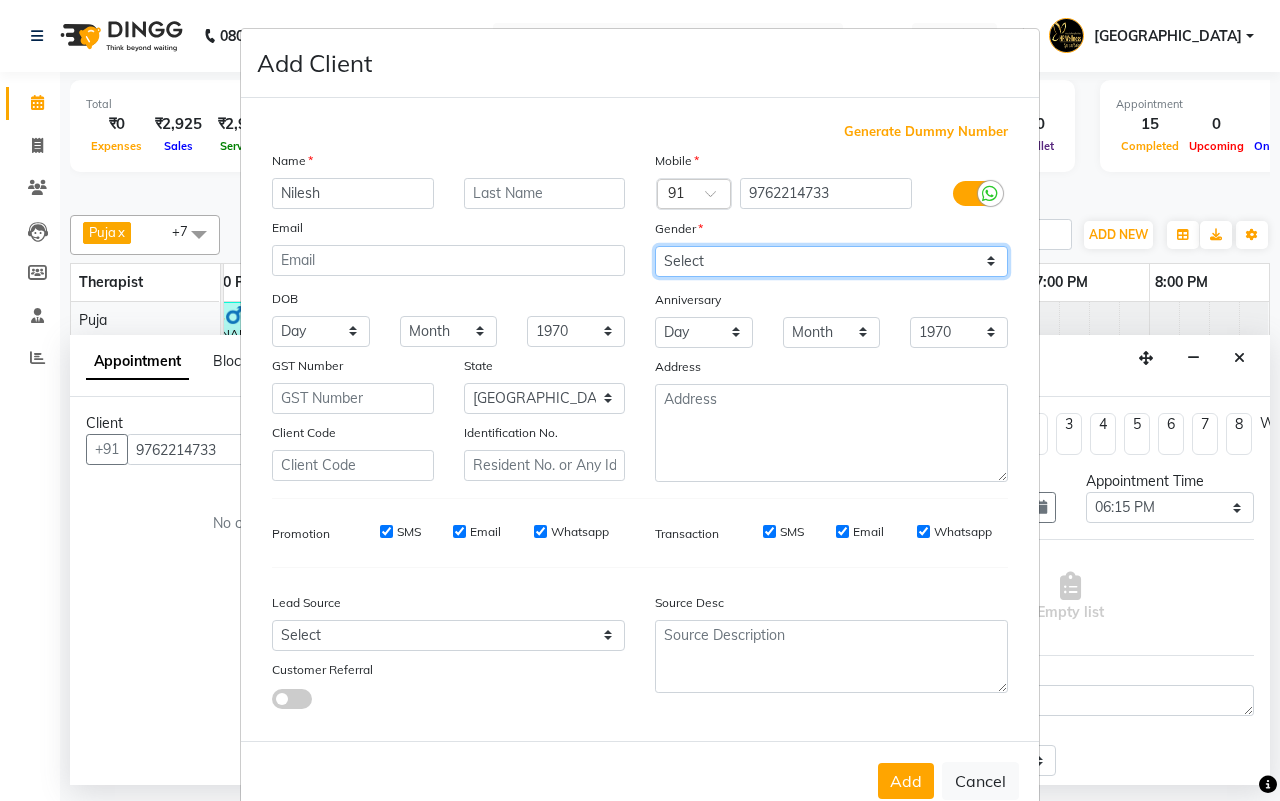 click on "Select Male Female Other Prefer Not To Say" at bounding box center [831, 261] 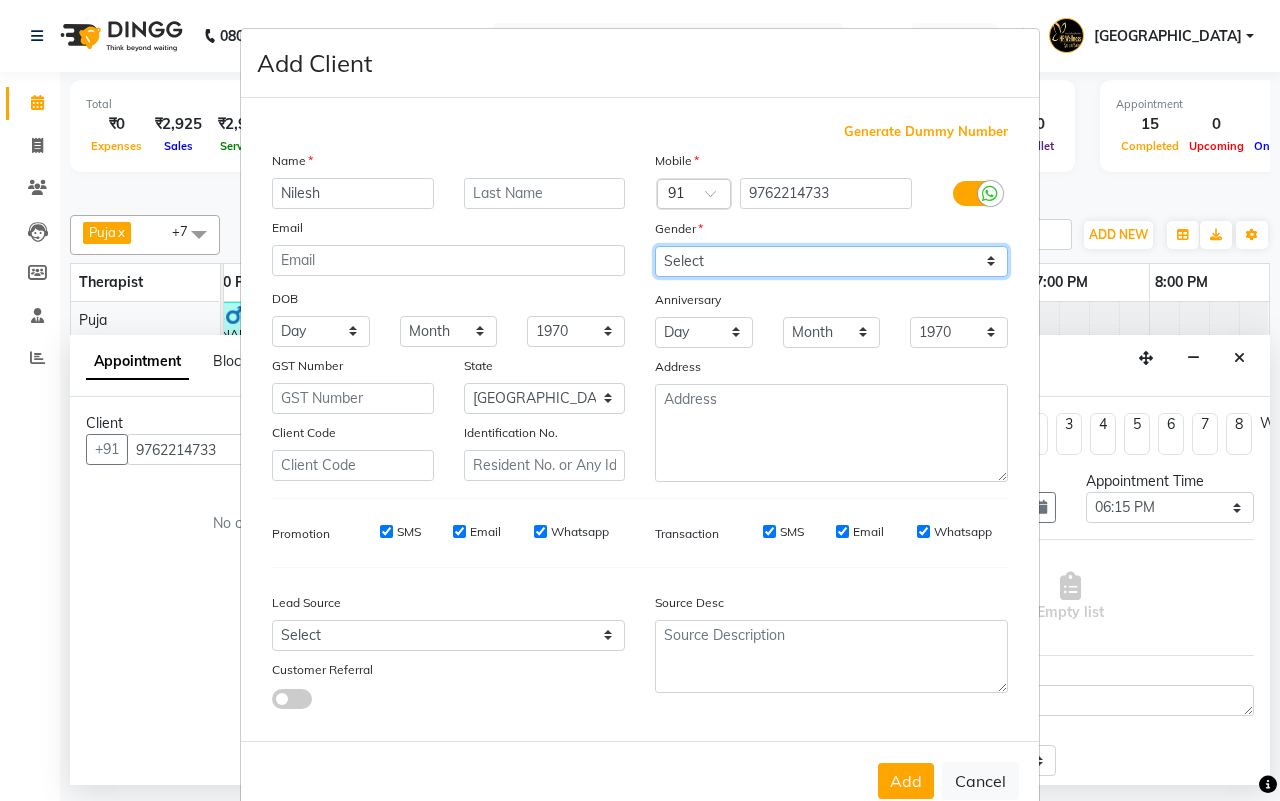 select on "male" 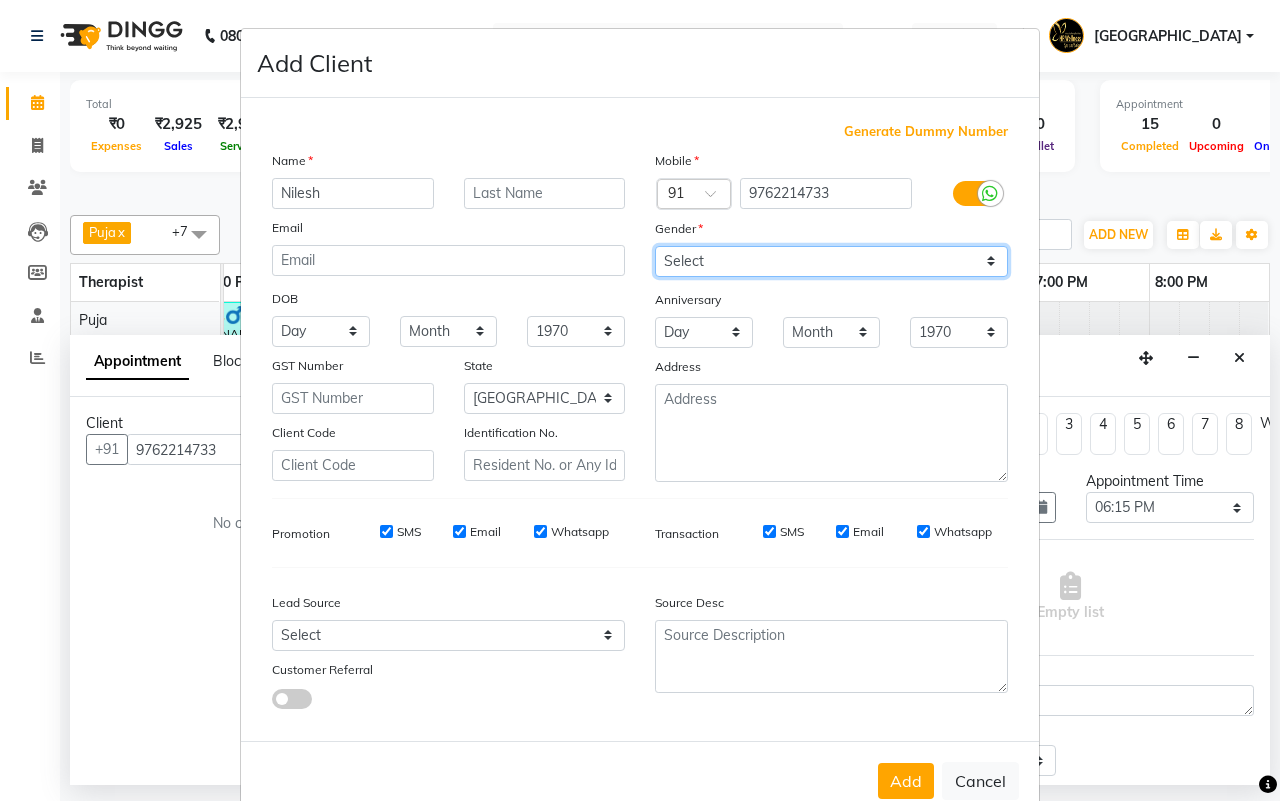 click on "Select Male Female Other Prefer Not To Say" at bounding box center (831, 261) 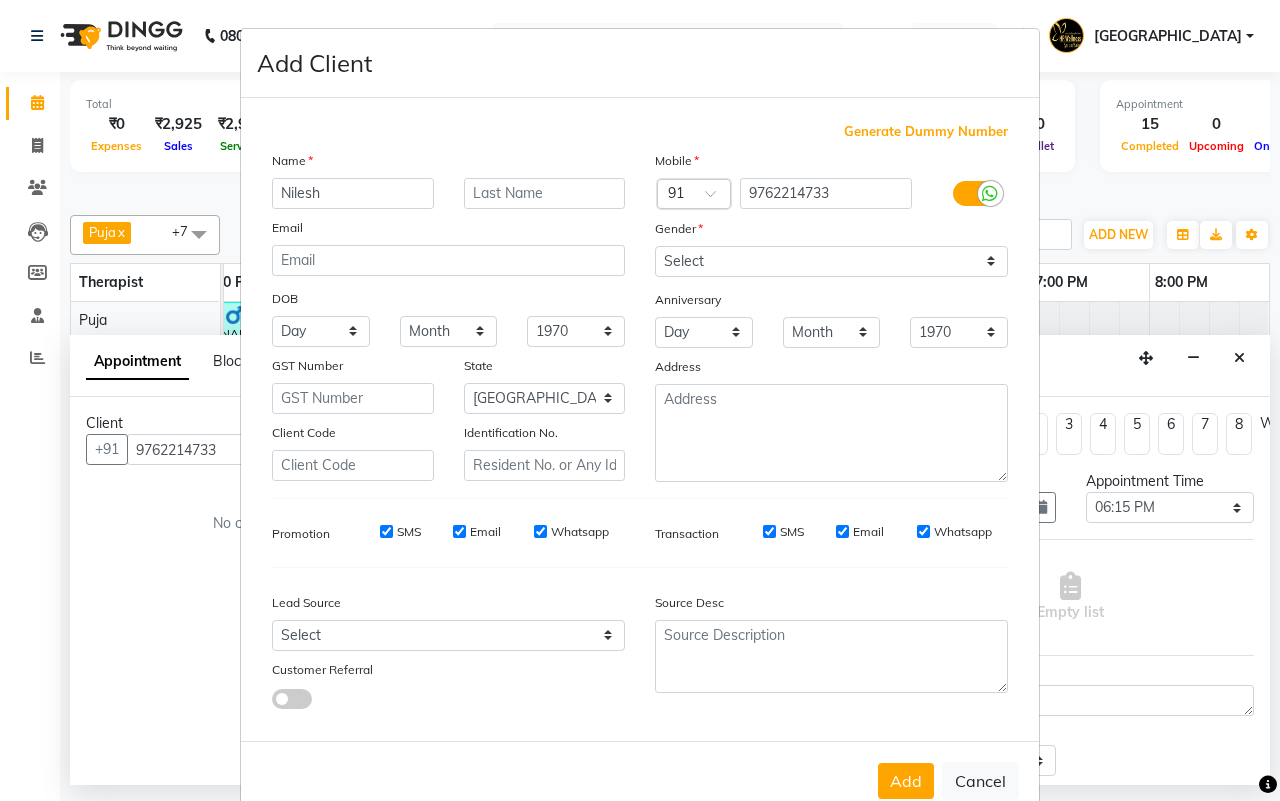 scroll, scrollTop: 43, scrollLeft: 0, axis: vertical 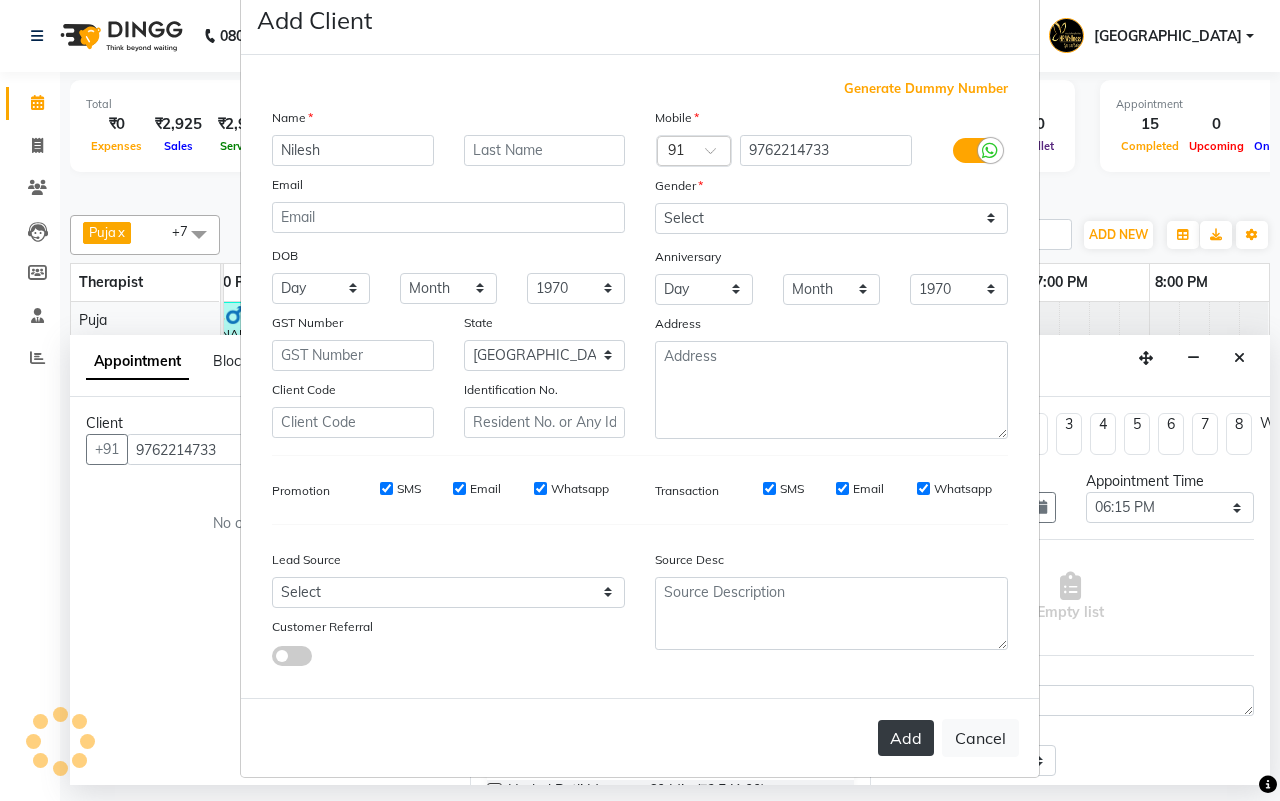 click on "Add" at bounding box center [906, 738] 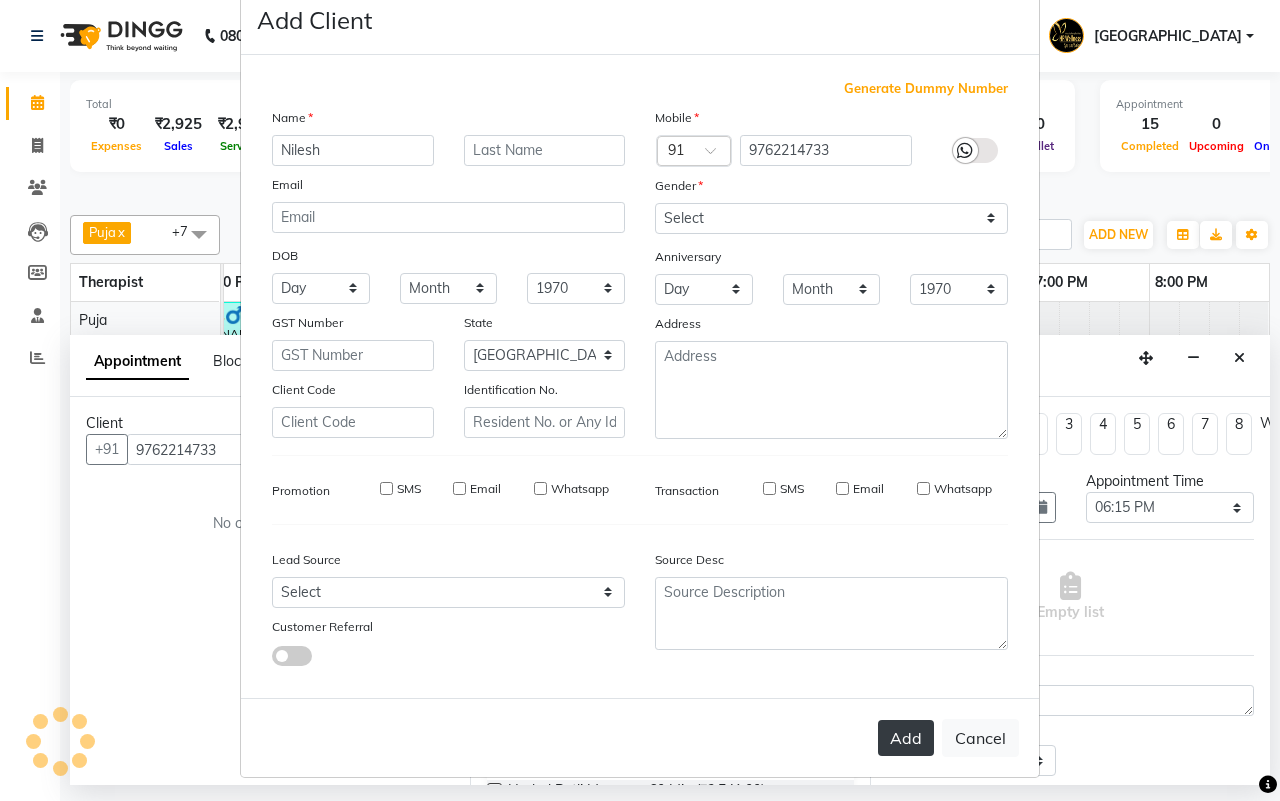 type 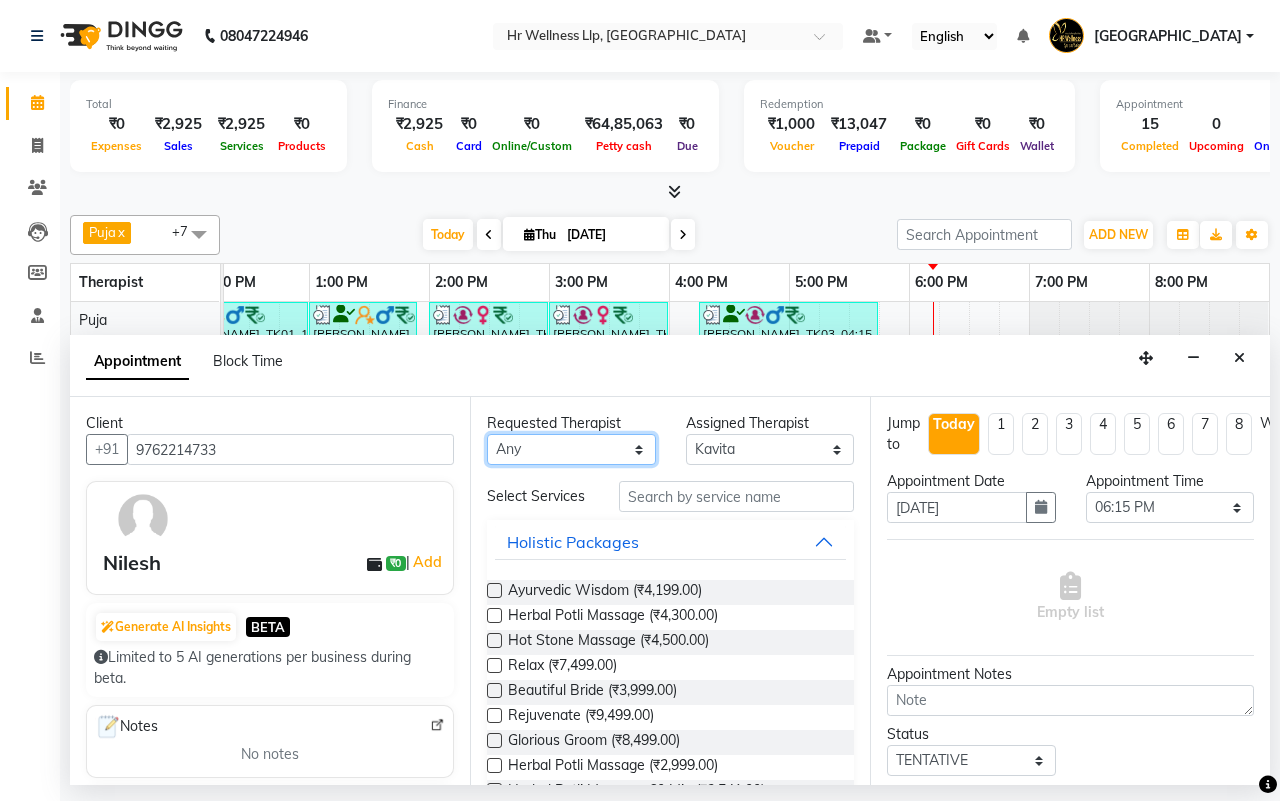 click on "Any Female waitlist Female waitlist 1 Kavita Kevin Lucy Male waitlist Preeti Puja Sharad Bhil Siddharth" at bounding box center [571, 449] 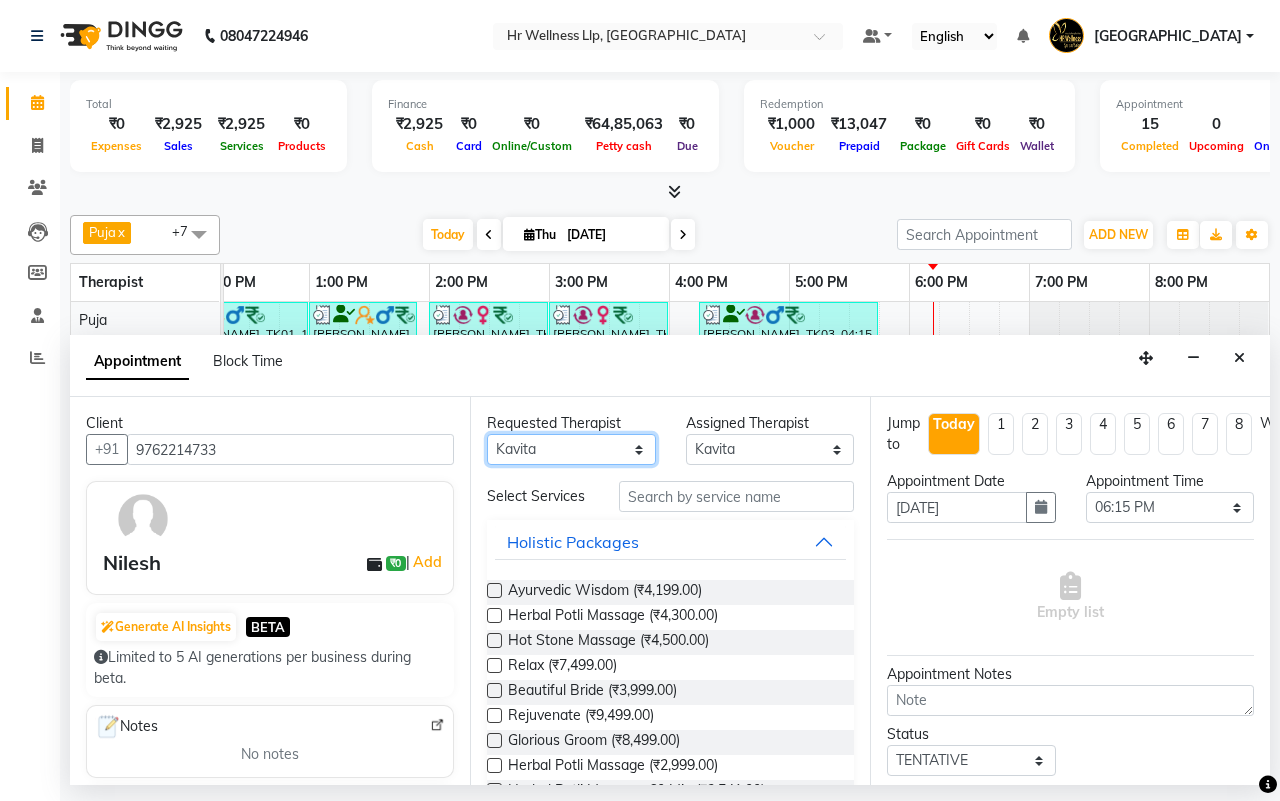 click on "Any Female waitlist Female waitlist 1 Kavita Kevin Lucy Male waitlist Preeti Puja Sharad Bhil Siddharth" at bounding box center [571, 449] 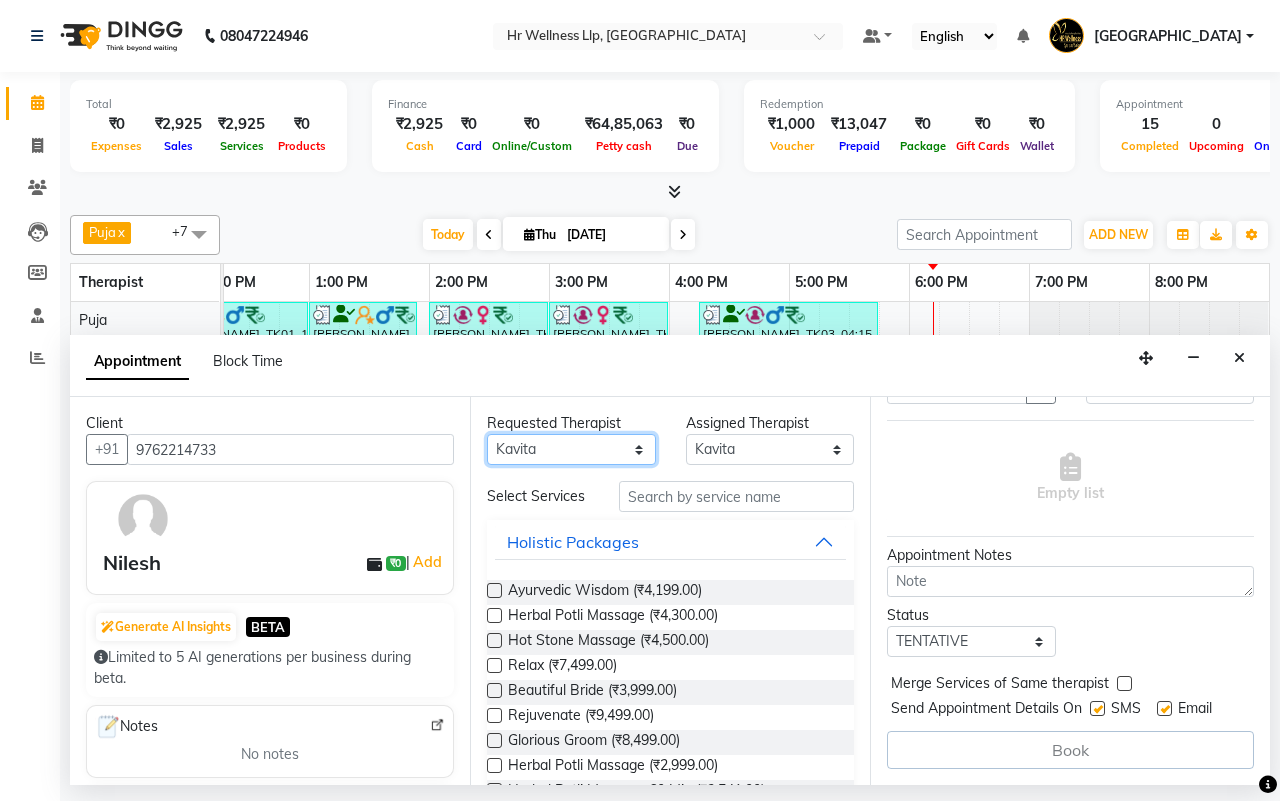 scroll, scrollTop: 138, scrollLeft: 0, axis: vertical 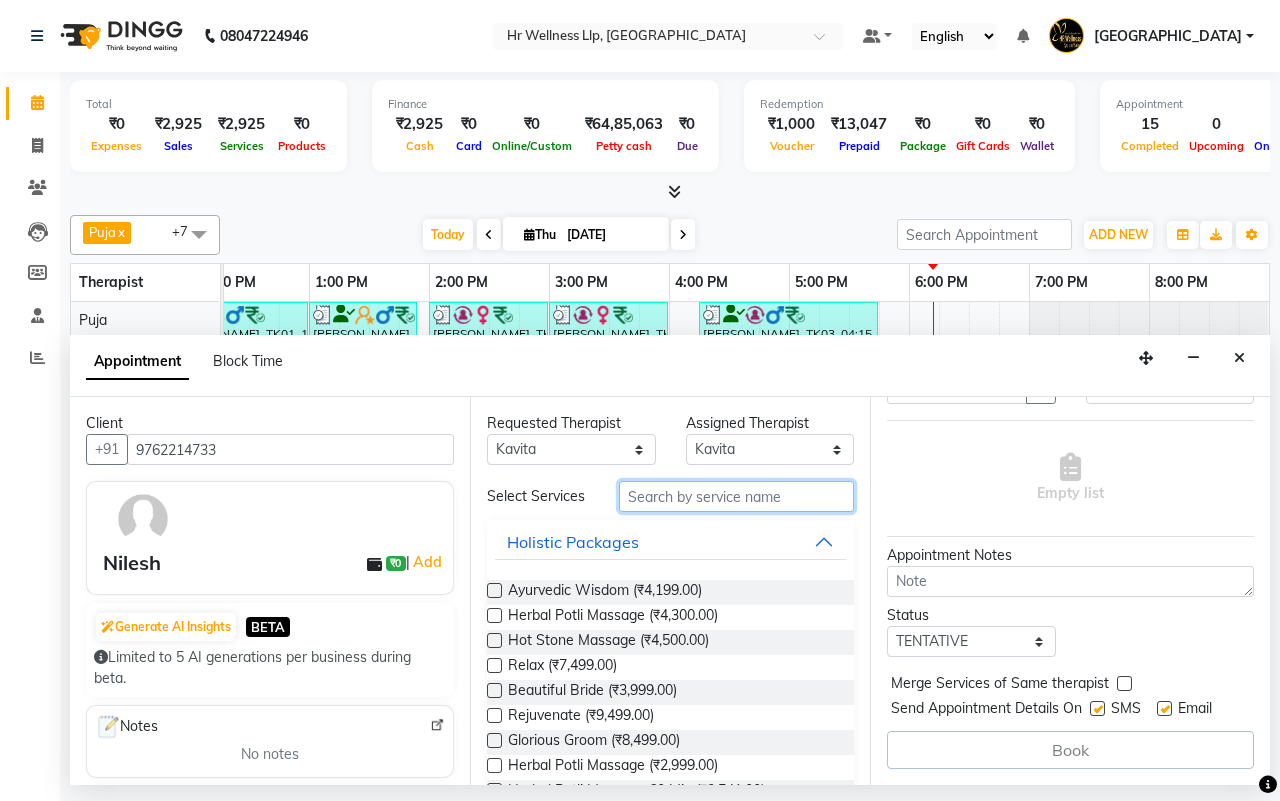 click at bounding box center [736, 496] 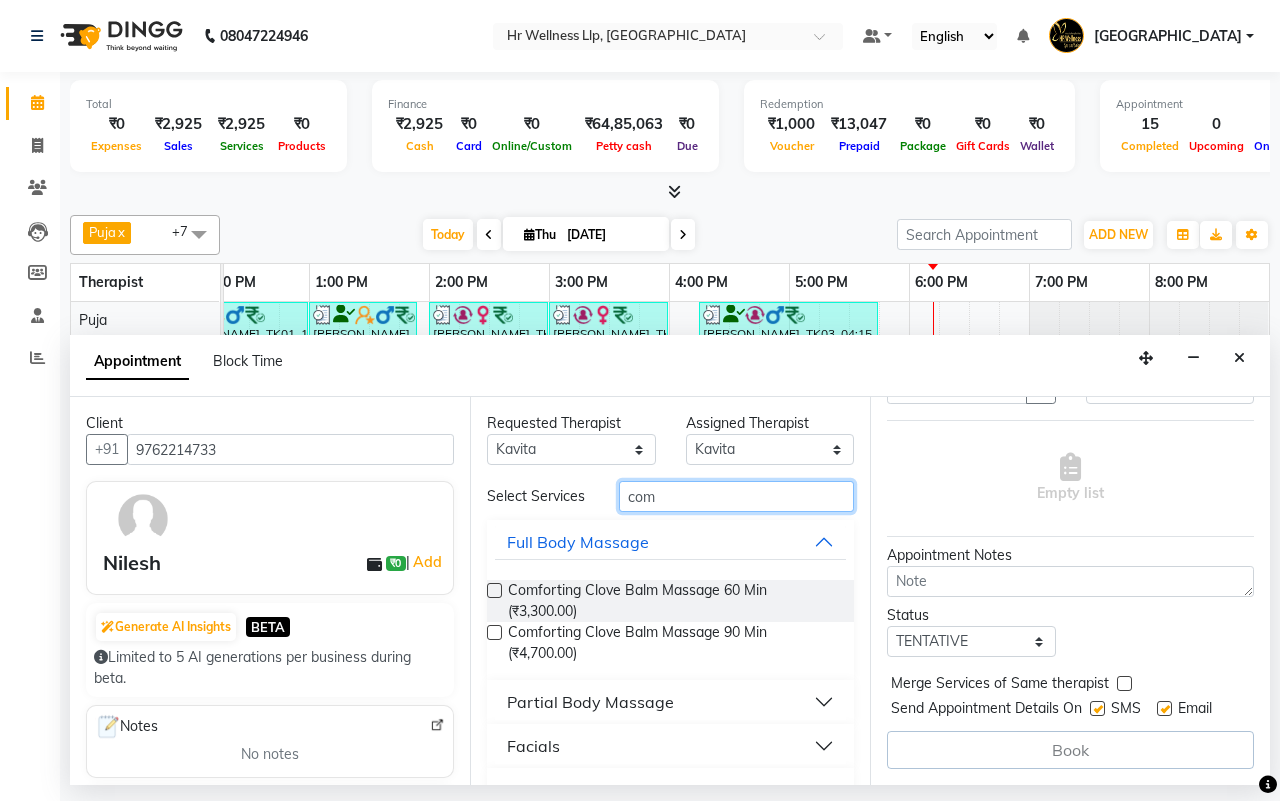 type on "com" 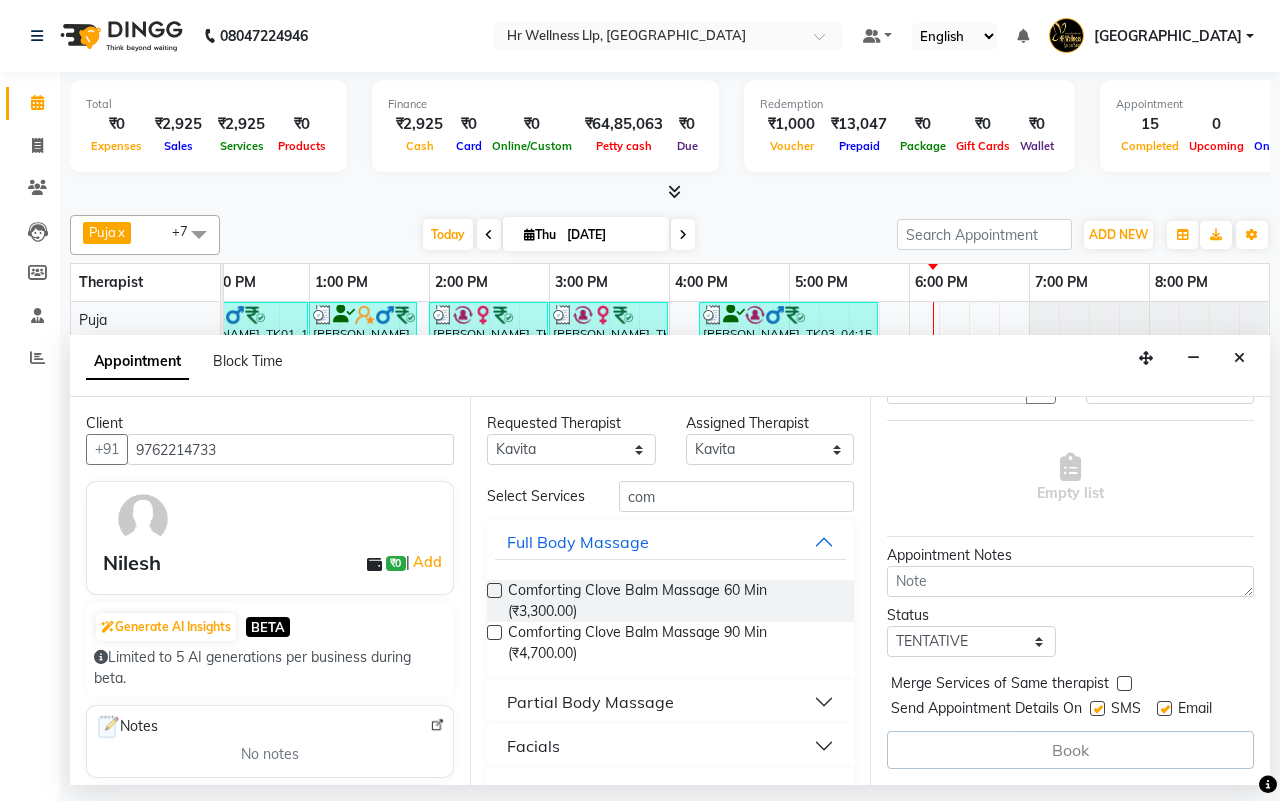 click on "Partial Body Massage" at bounding box center [590, 702] 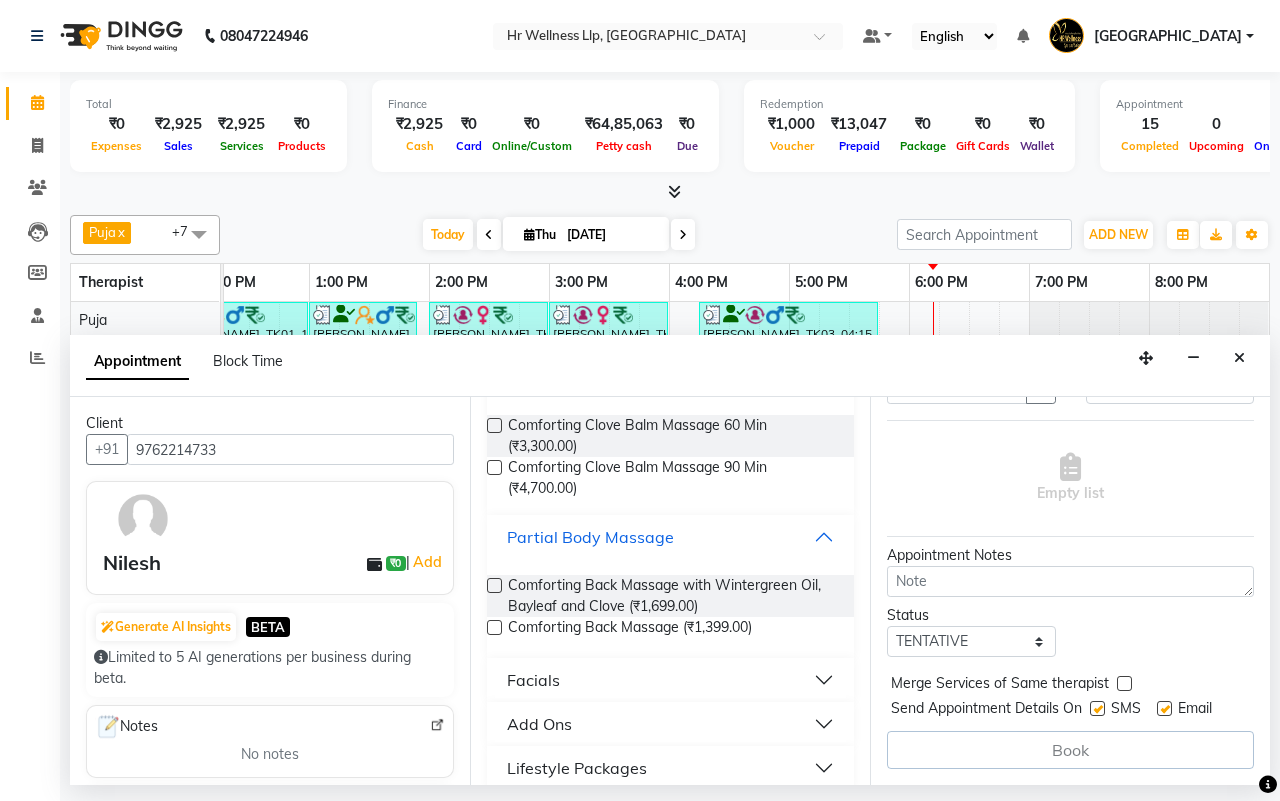 scroll, scrollTop: 175, scrollLeft: 0, axis: vertical 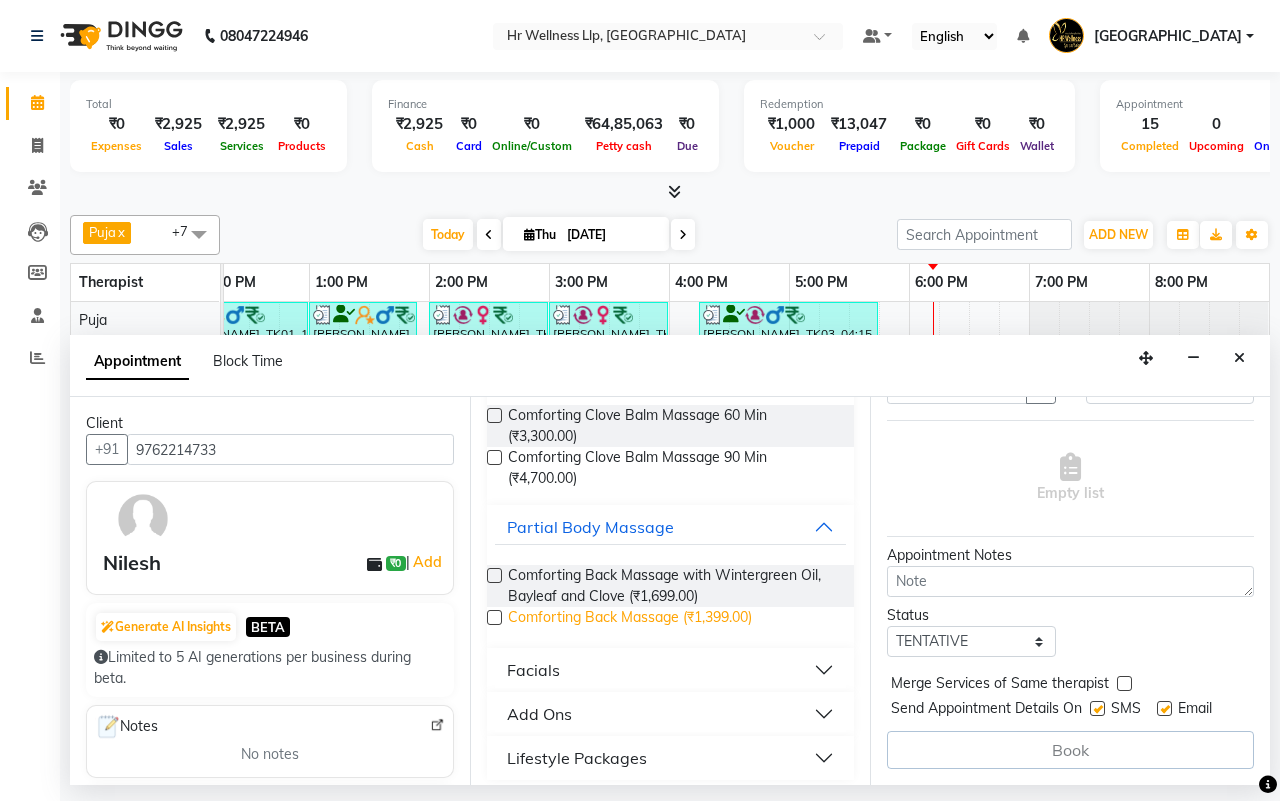 click on "Comforting Back Massage (₹1,399.00)" at bounding box center (630, 619) 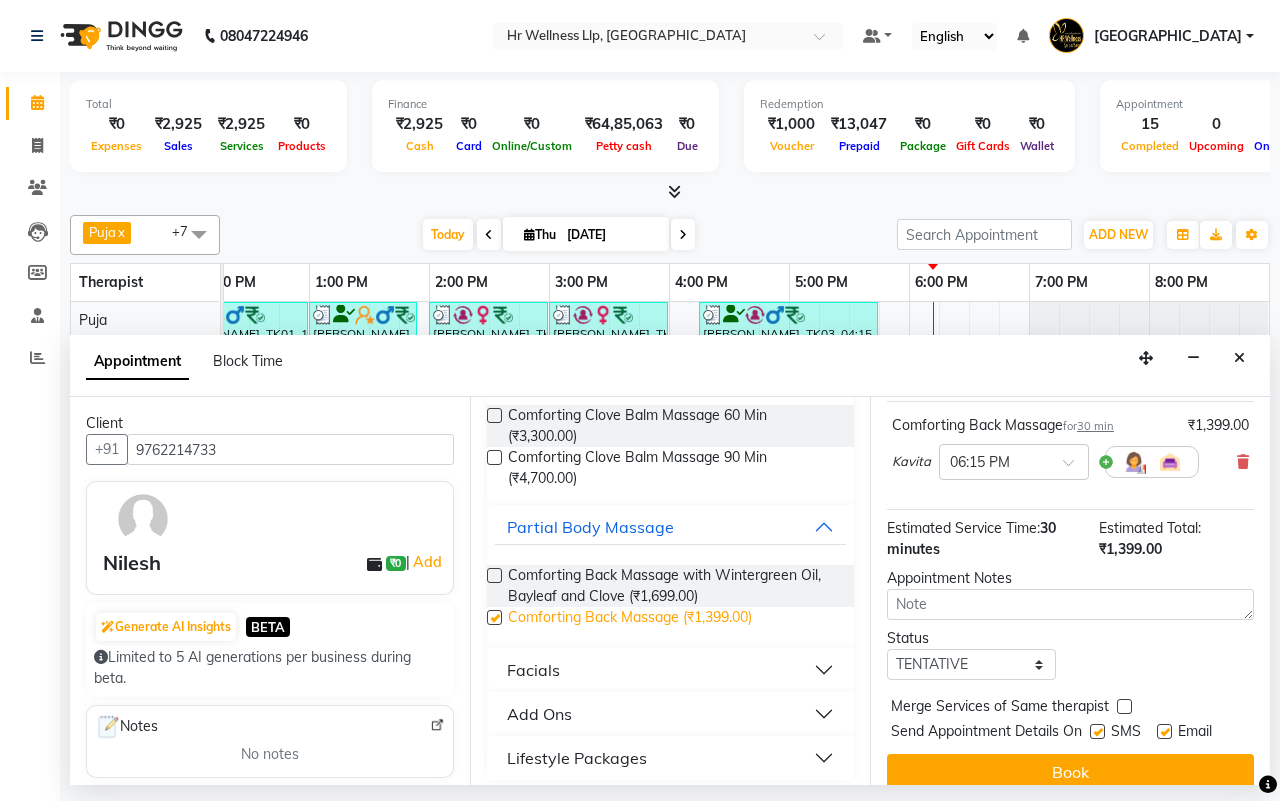 checkbox on "false" 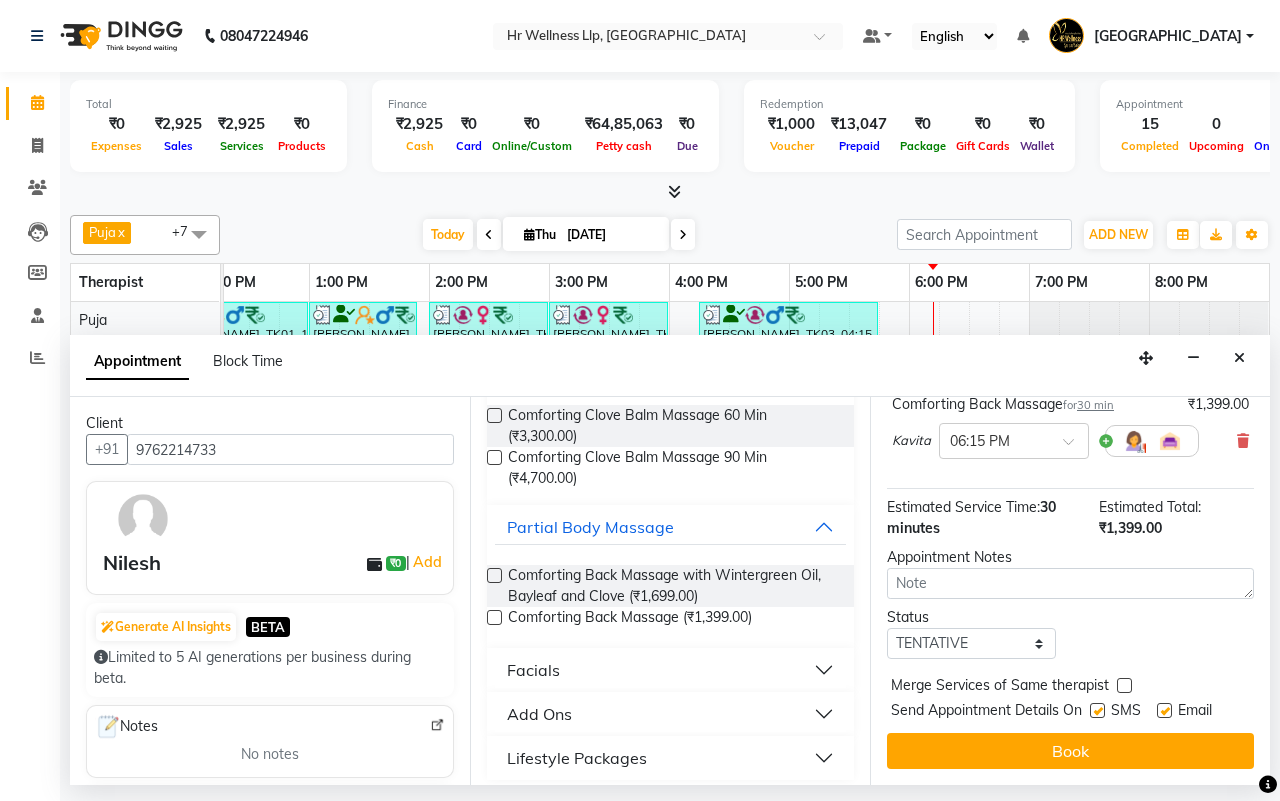 scroll, scrollTop: 178, scrollLeft: 0, axis: vertical 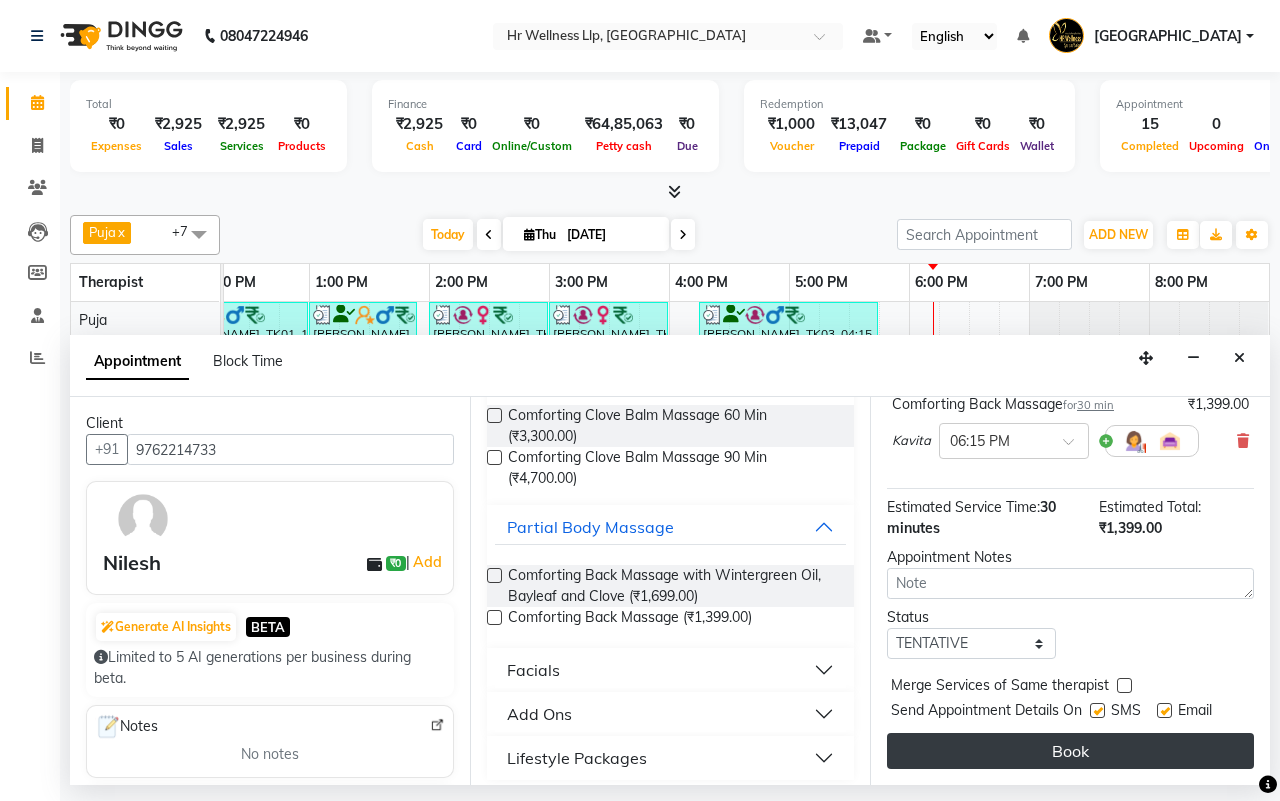 click on "Book" at bounding box center (1070, 751) 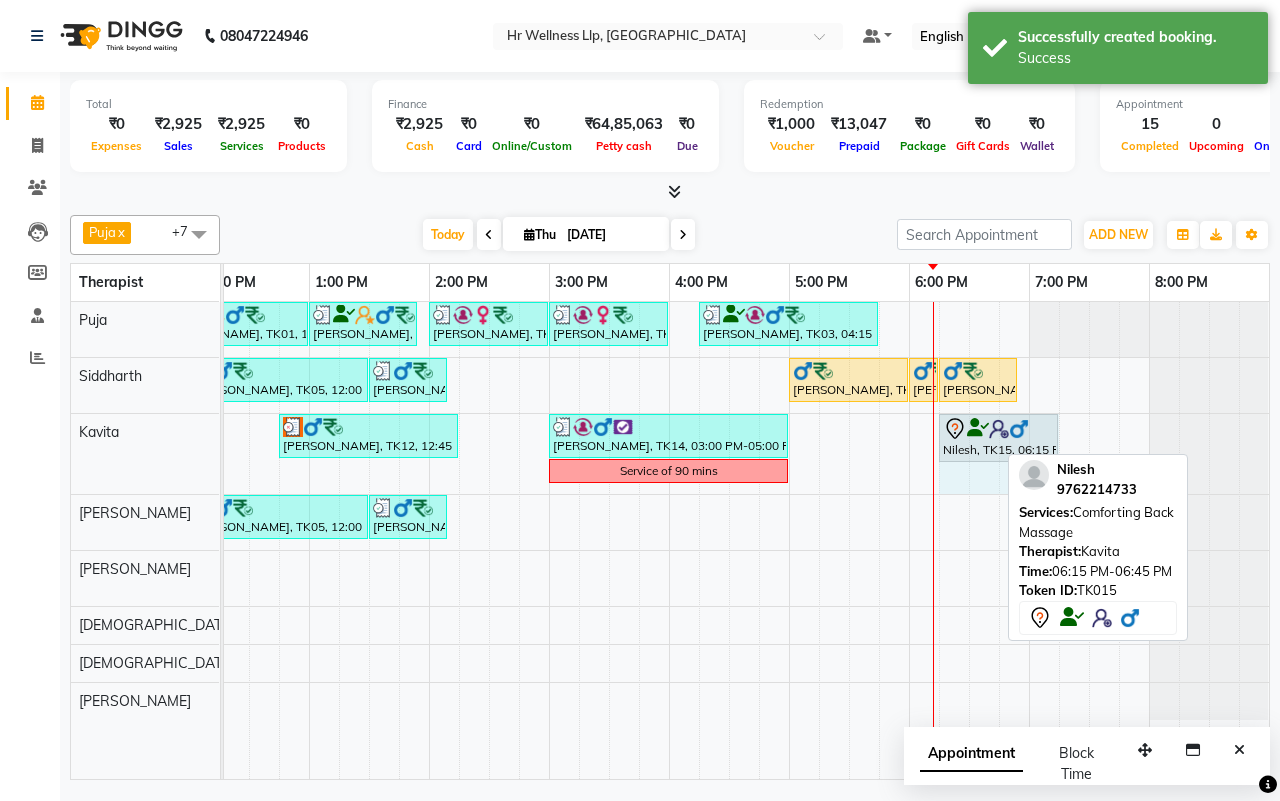 drag, startPoint x: 992, startPoint y: 431, endPoint x: 1038, endPoint y: 432, distance: 46.010868 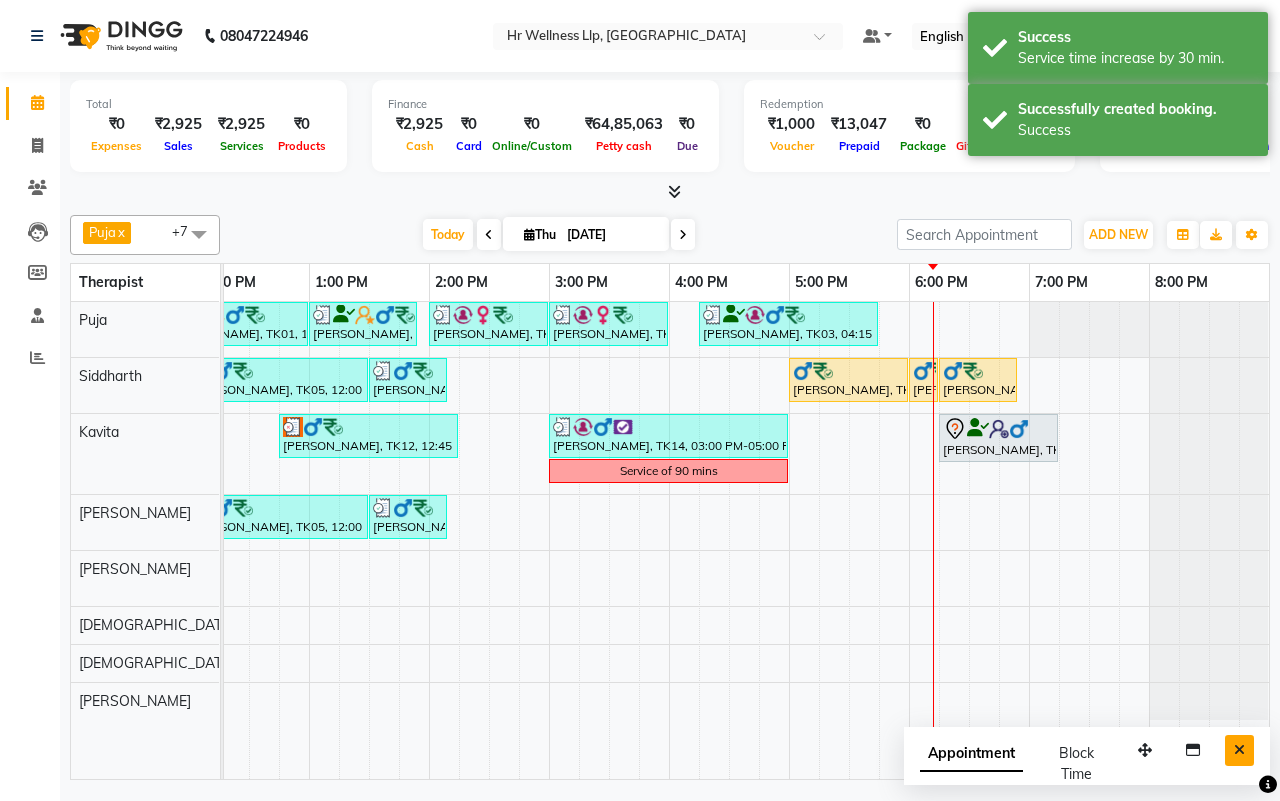 click at bounding box center [1239, 750] 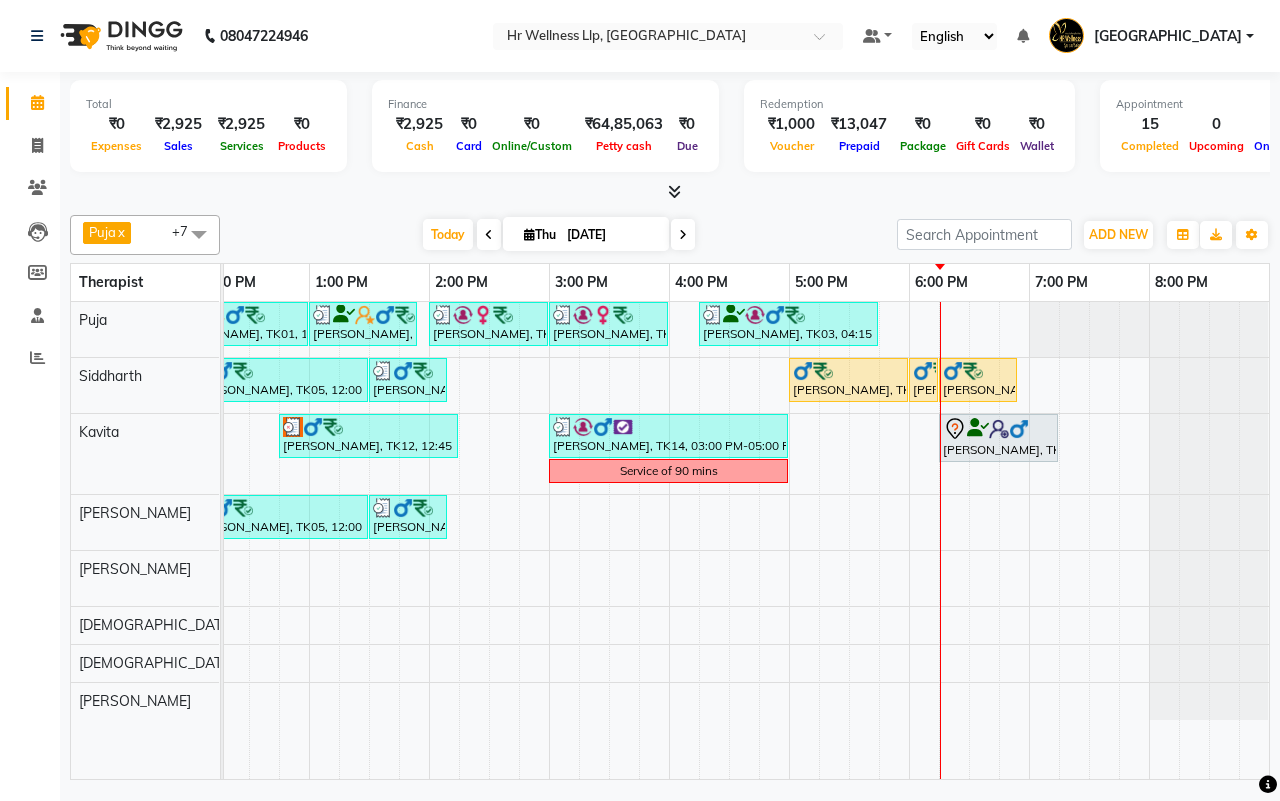 scroll, scrollTop: 0, scrollLeft: 0, axis: both 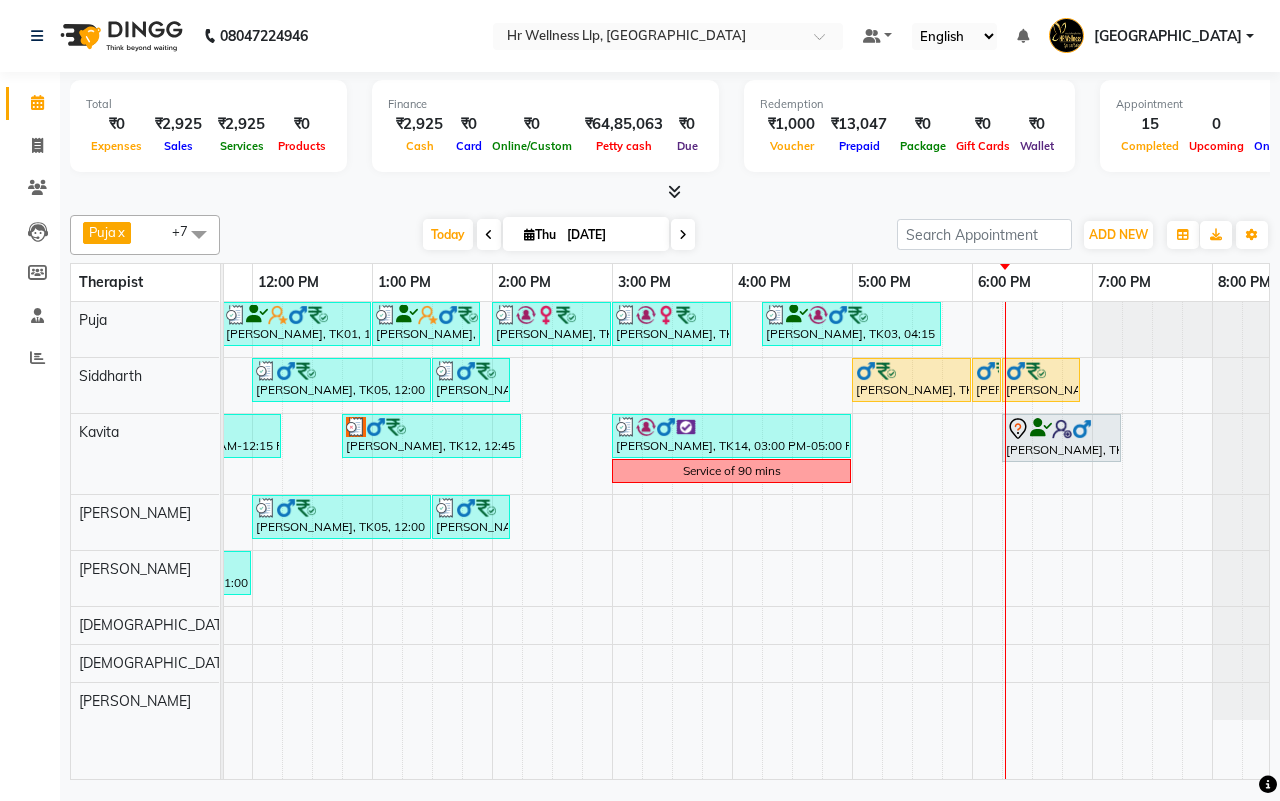 click at bounding box center (683, 235) 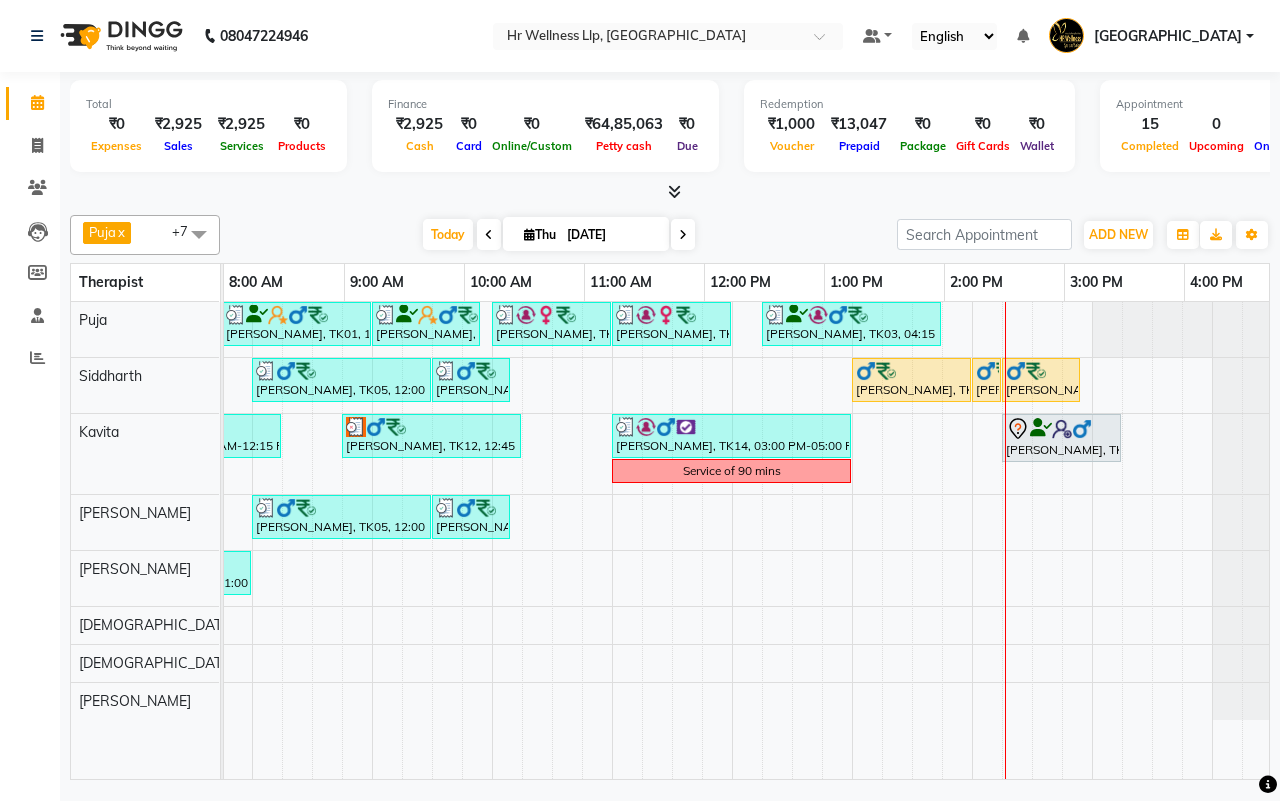scroll, scrollTop: 0, scrollLeft: 0, axis: both 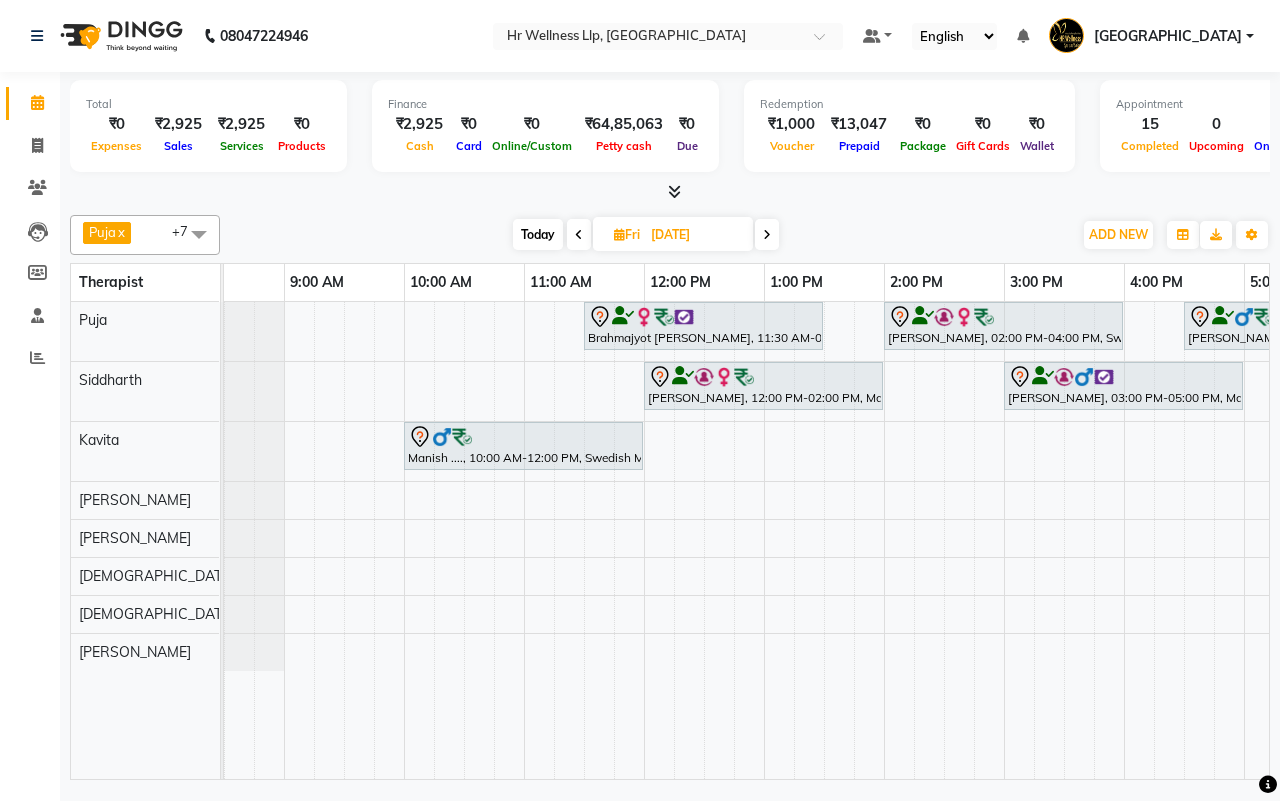 click at bounding box center [579, 235] 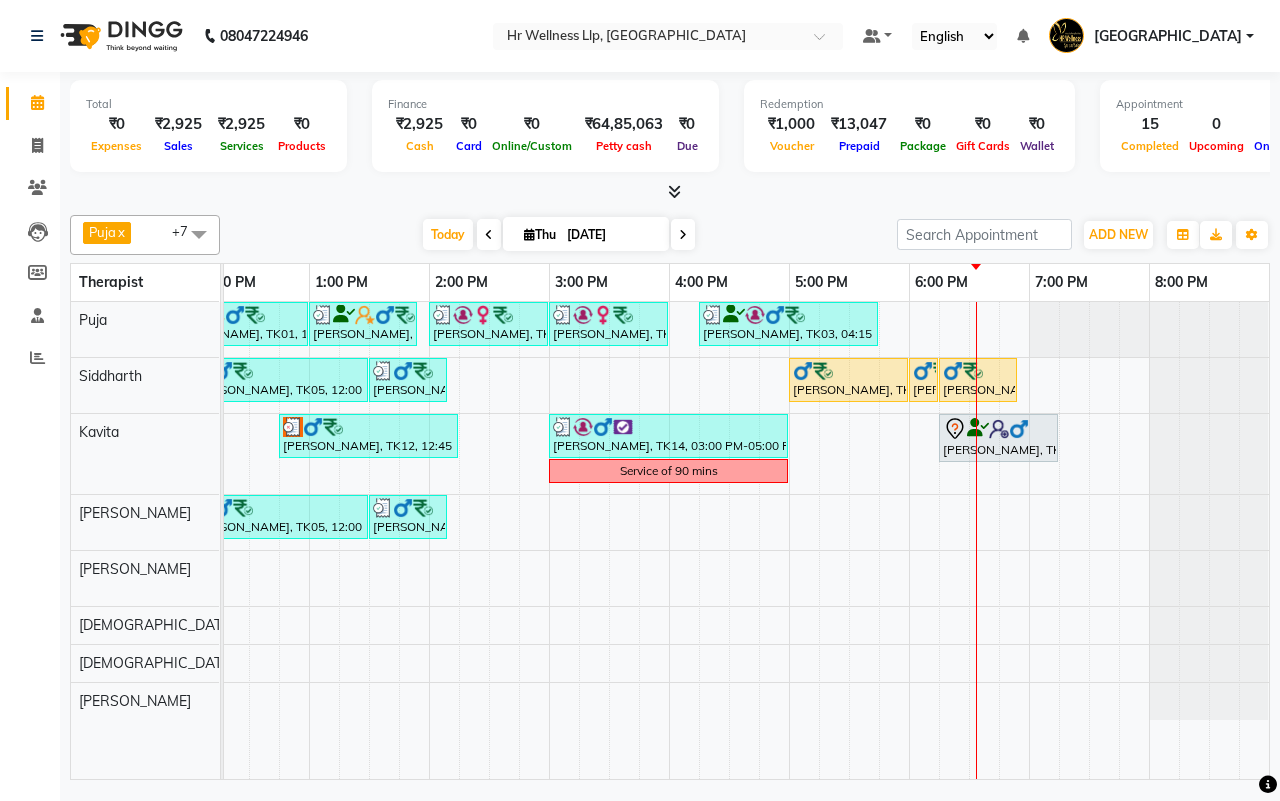 click at bounding box center [683, 235] 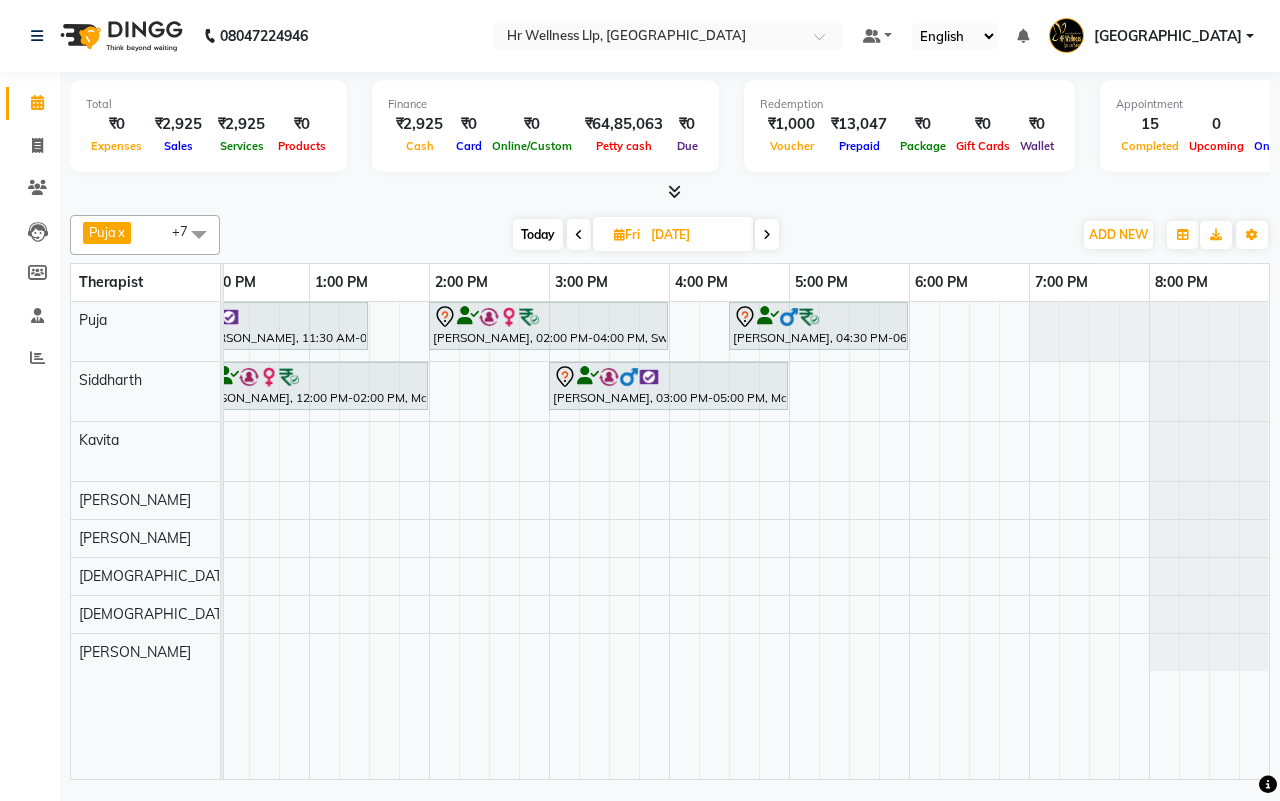 scroll, scrollTop: 0, scrollLeft: 312, axis: horizontal 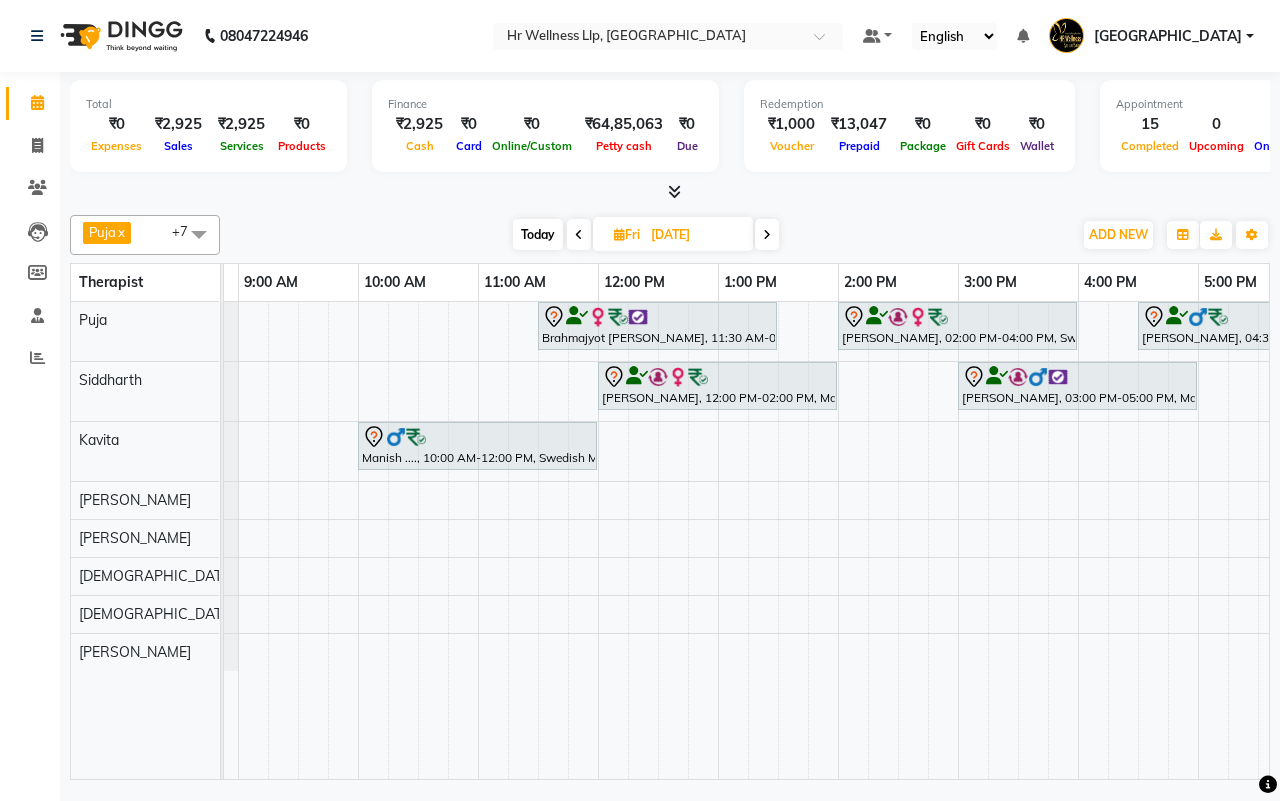 click on "Today" at bounding box center (538, 234) 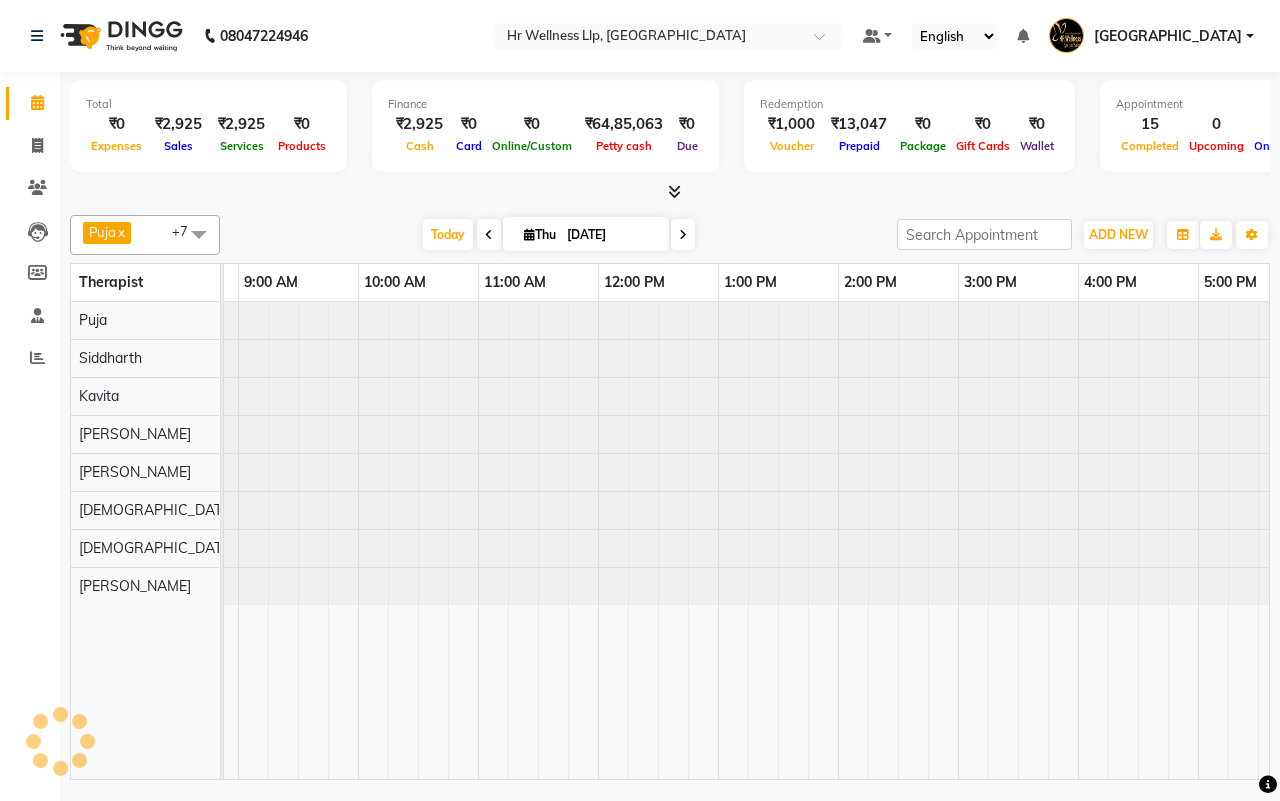 scroll, scrollTop: 0, scrollLeft: 0, axis: both 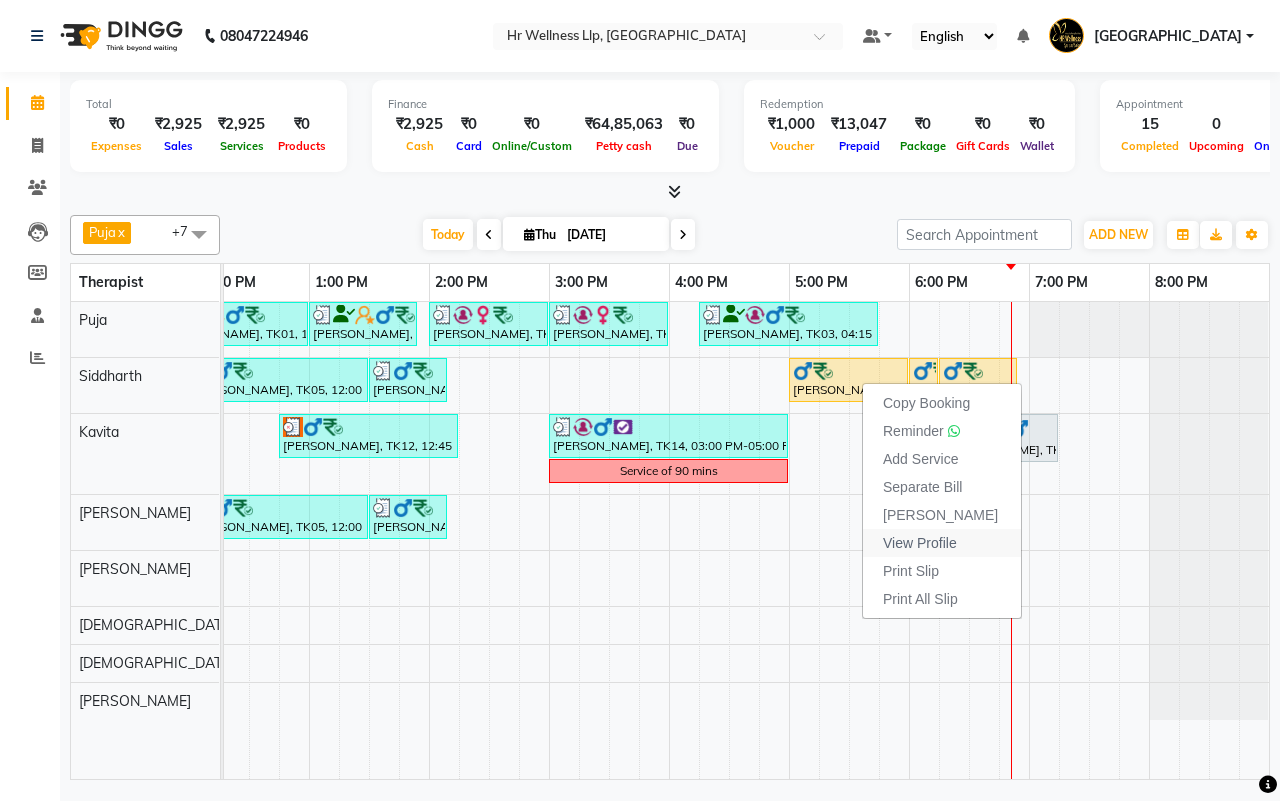click on "View Profile" at bounding box center [920, 543] 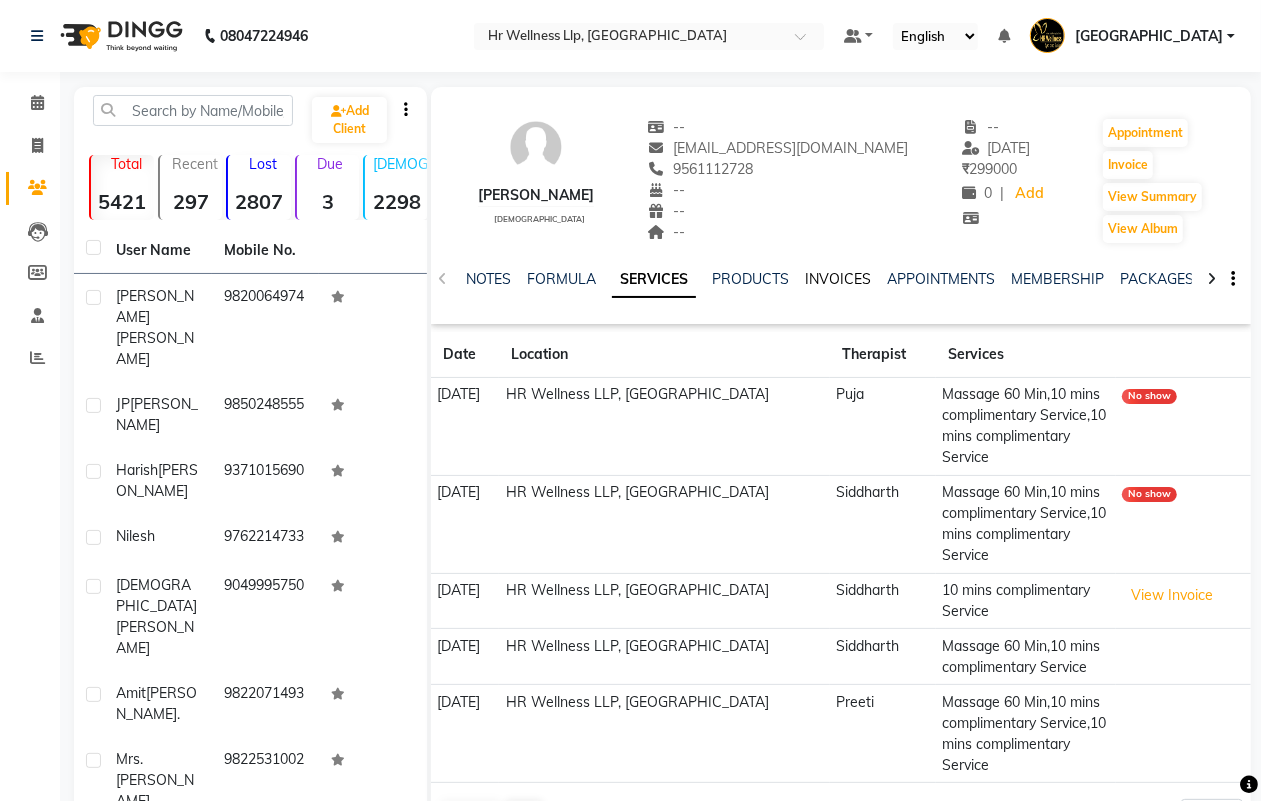 click on "INVOICES" 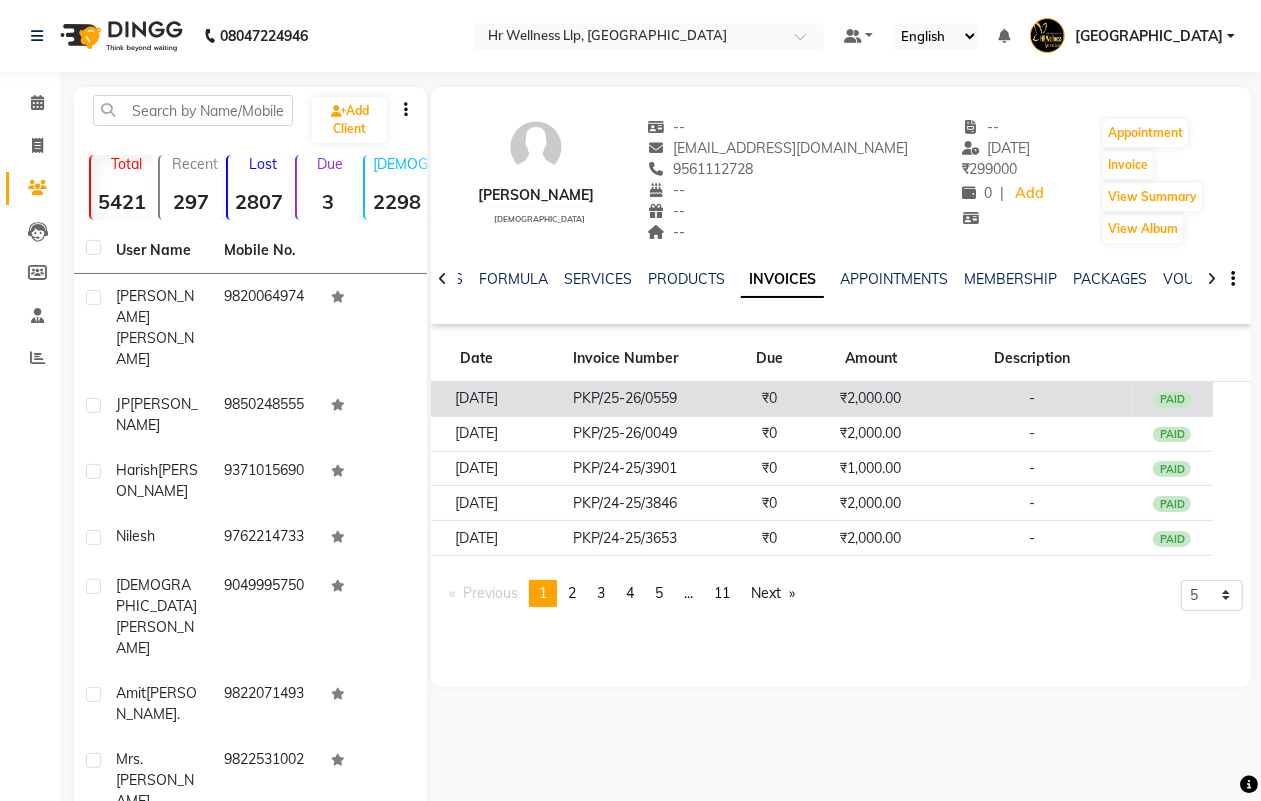 click on "₹0" 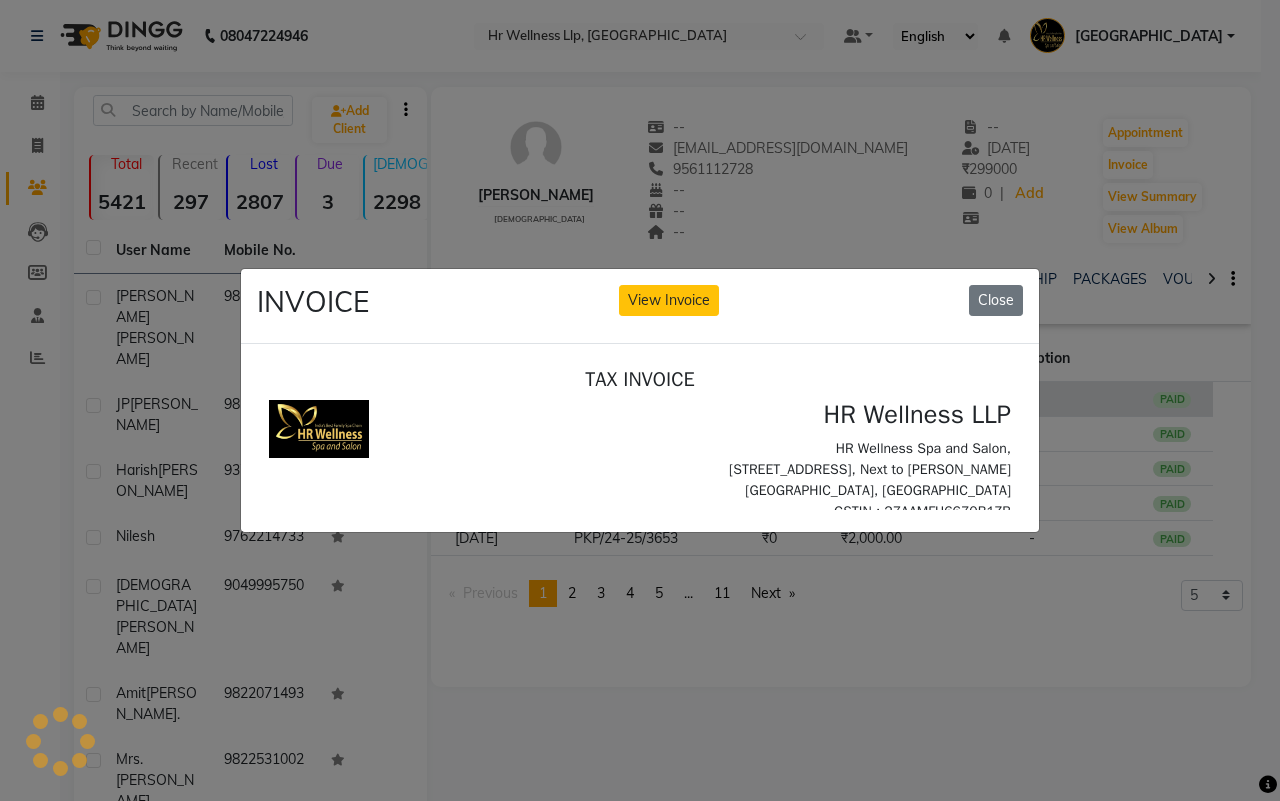 scroll, scrollTop: 0, scrollLeft: 0, axis: both 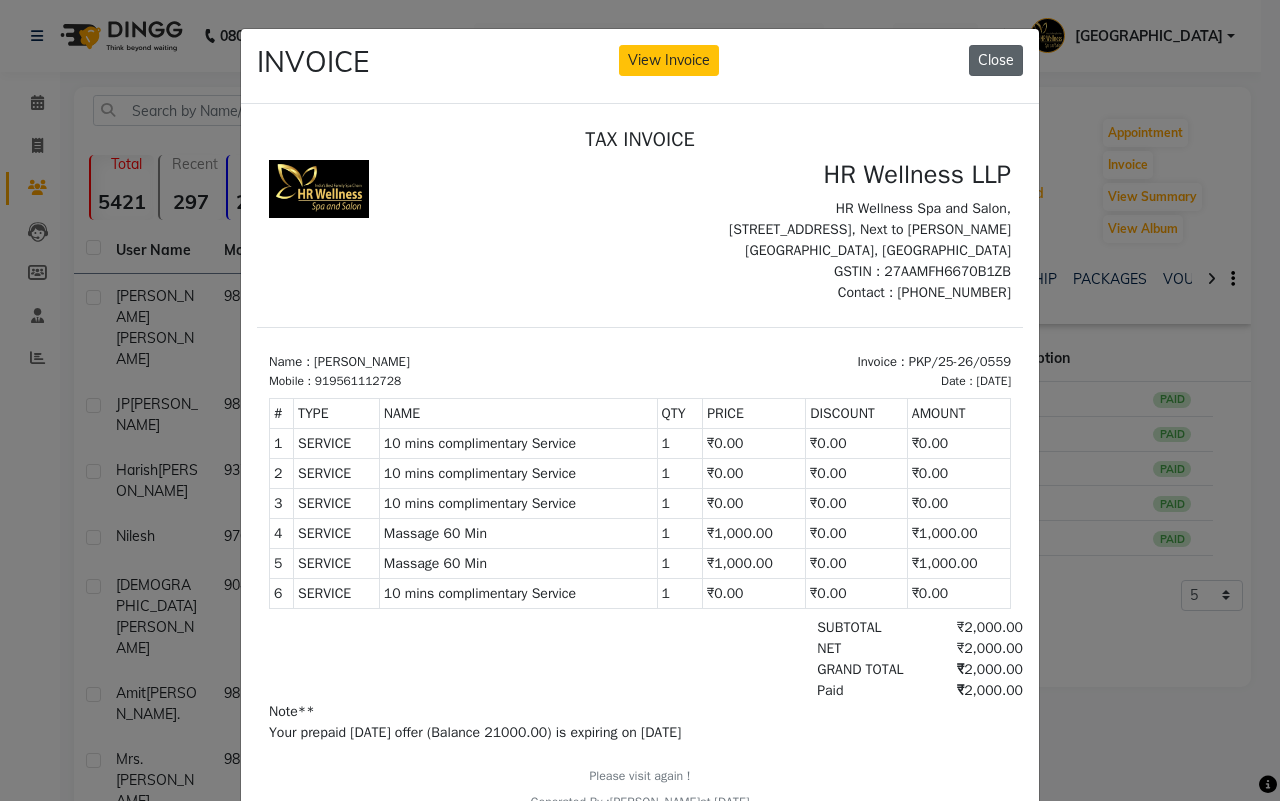 click on "Close" 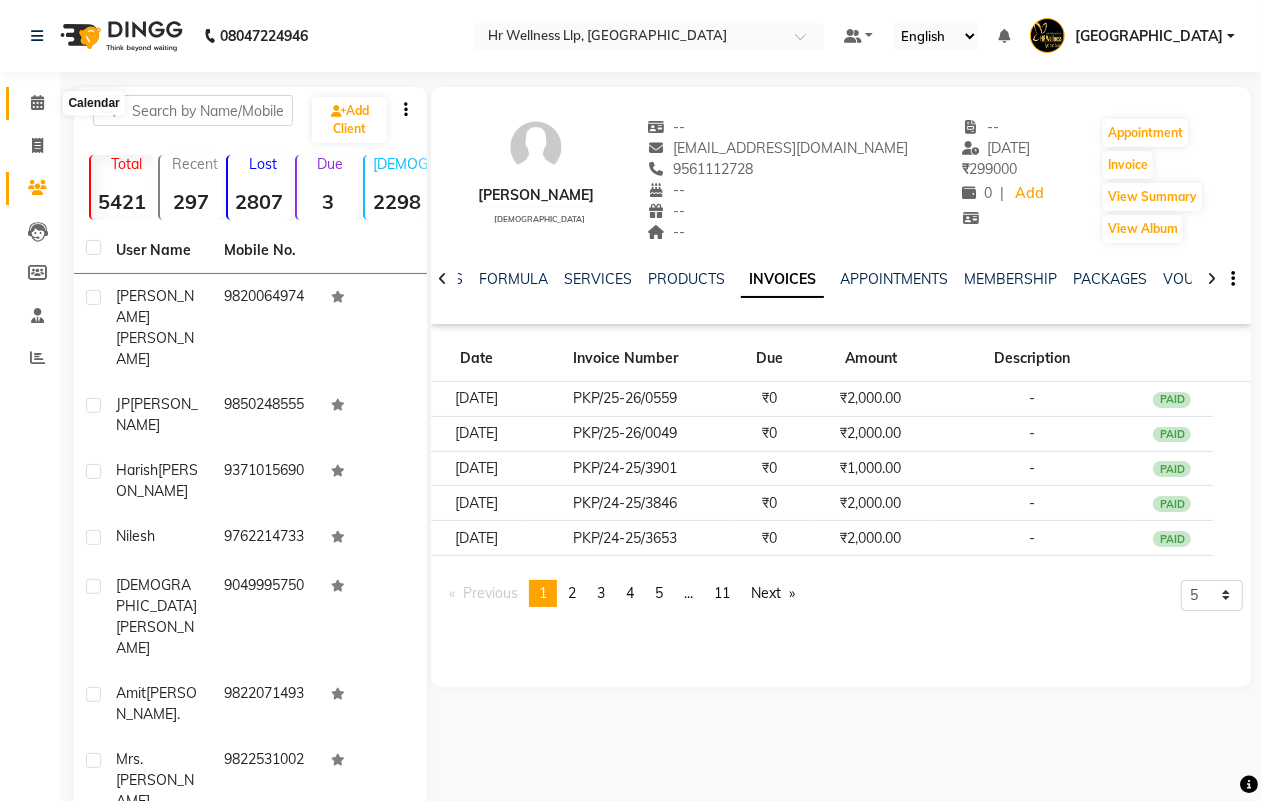 click 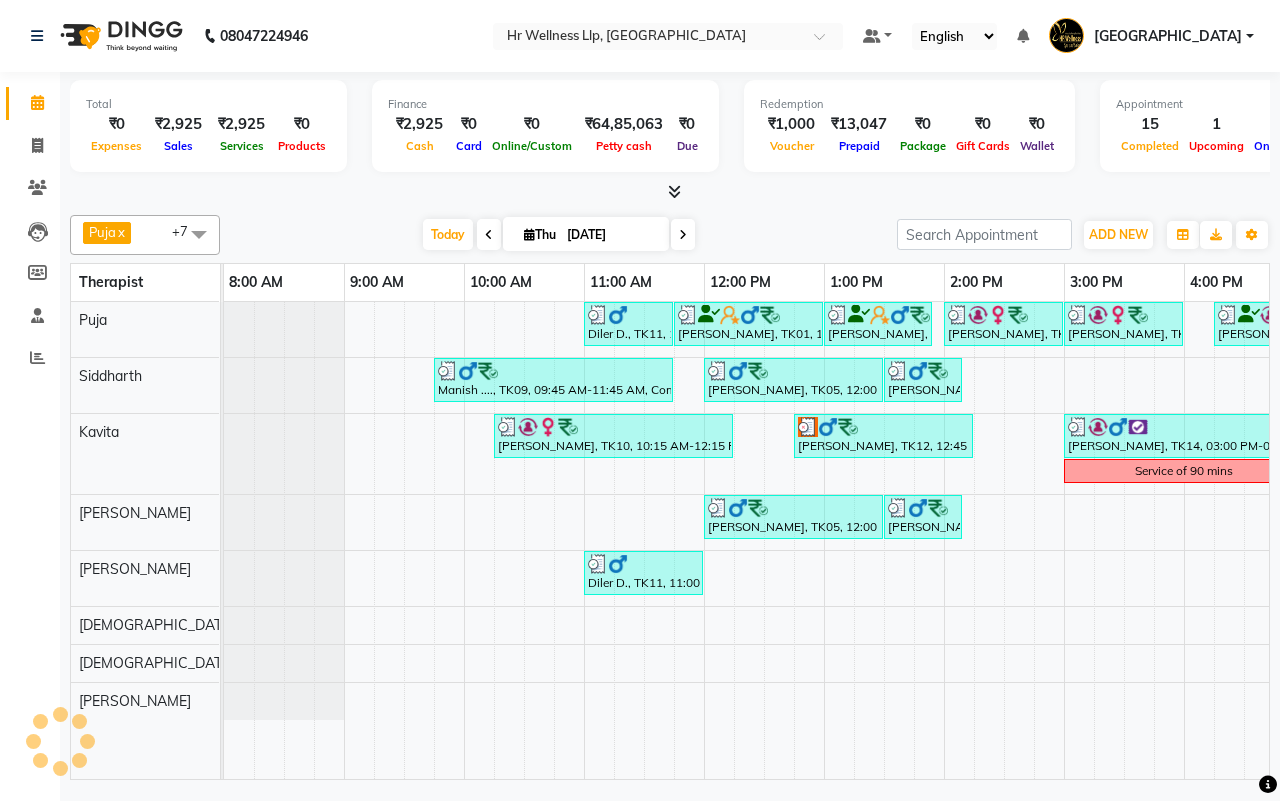 scroll, scrollTop: 0, scrollLeft: 515, axis: horizontal 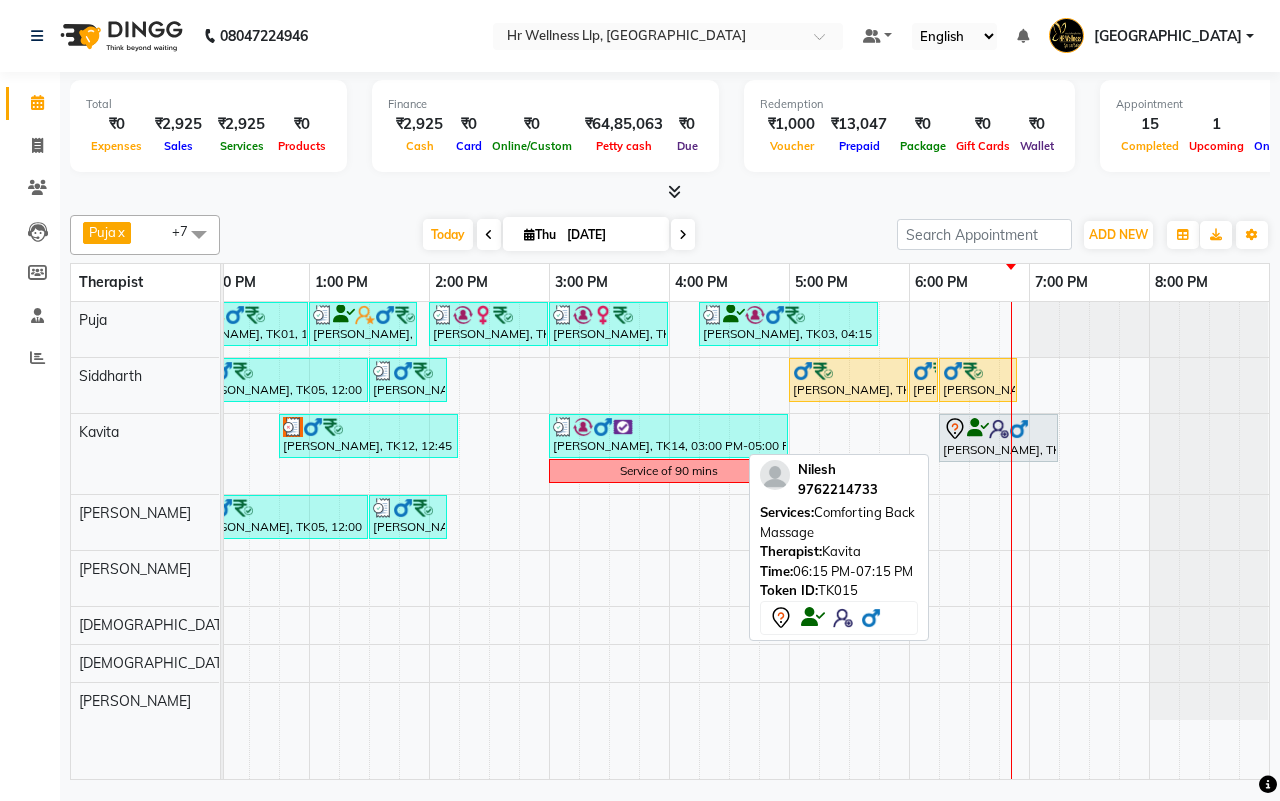 click on "Nilesh, TK15, 06:15 PM-07:15 PM, Comforting Back Massage" at bounding box center [998, 438] 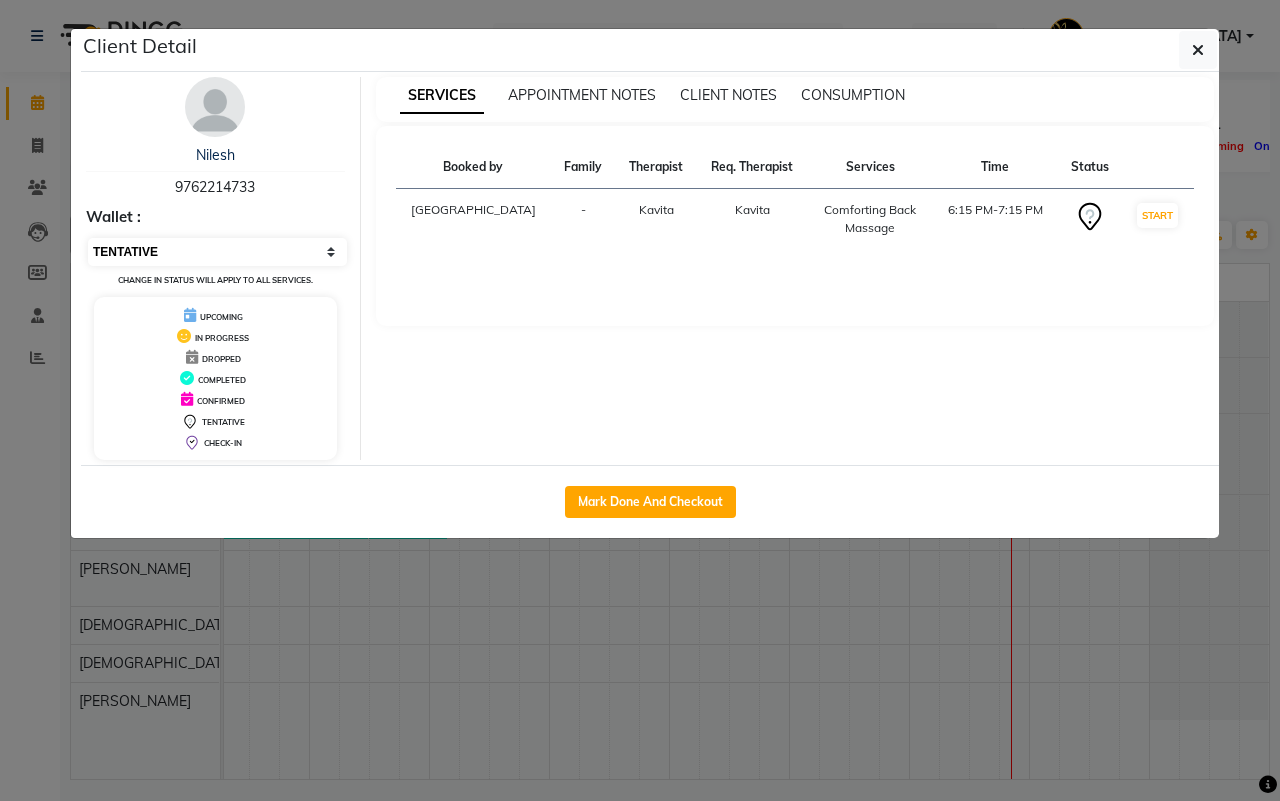 click on "Select IN SERVICE CONFIRMED TENTATIVE CHECK IN MARK DONE DROPPED UPCOMING" at bounding box center [217, 252] 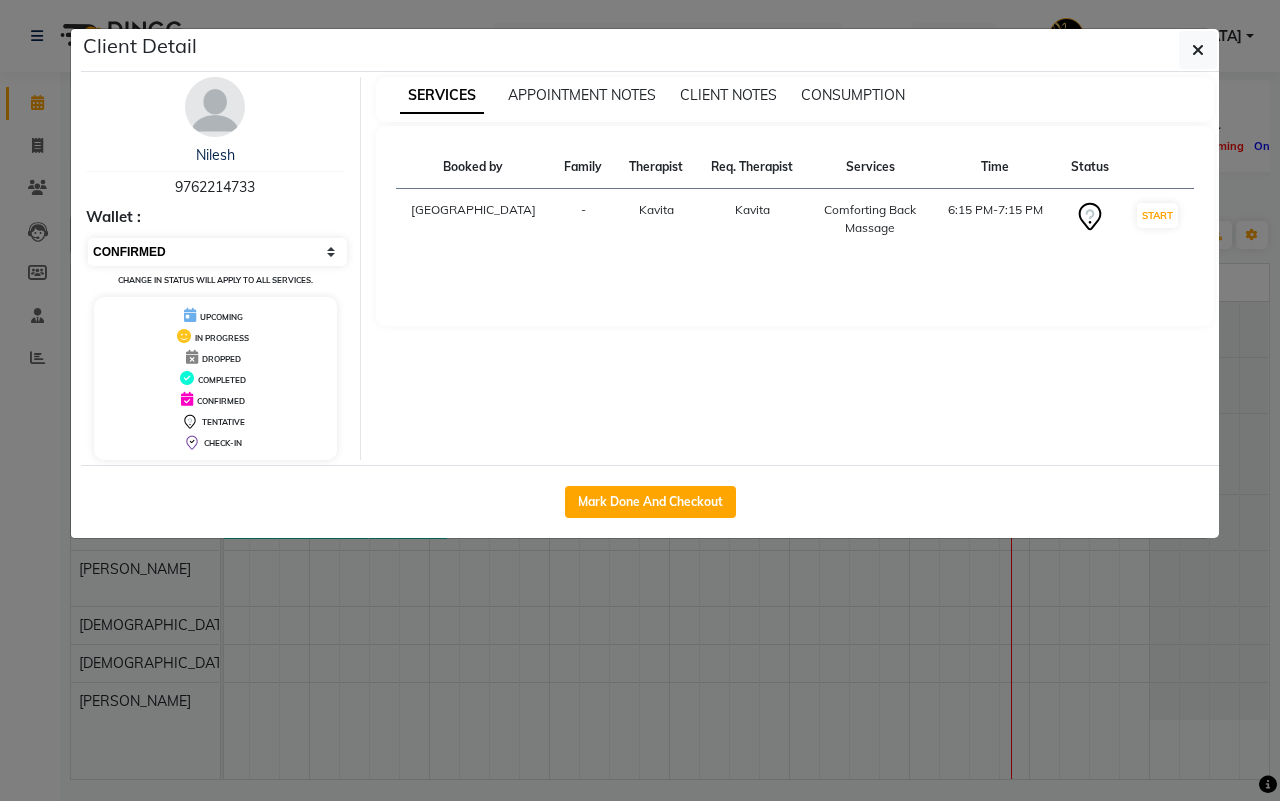 click on "Select IN SERVICE CONFIRMED TENTATIVE CHECK IN MARK DONE DROPPED UPCOMING" at bounding box center (217, 252) 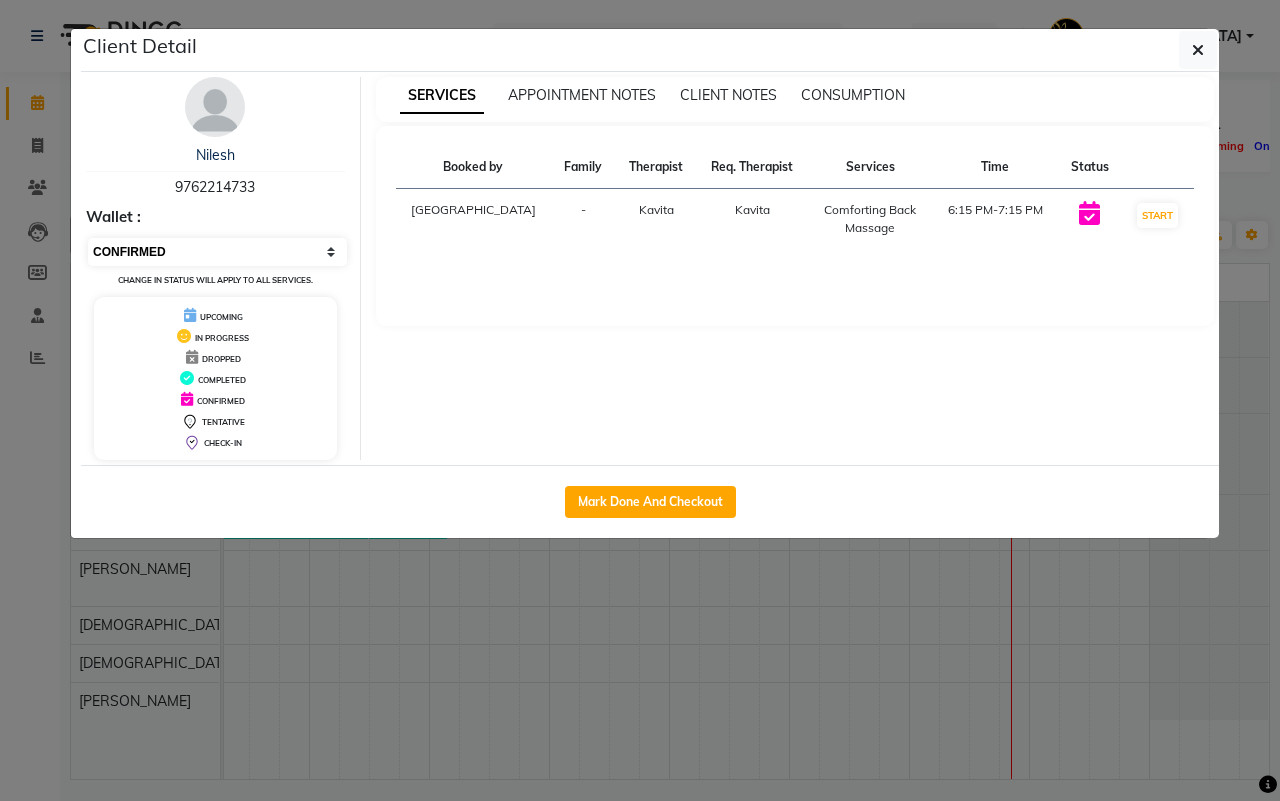 click on "Select IN SERVICE CONFIRMED TENTATIVE CHECK IN MARK DONE DROPPED UPCOMING" at bounding box center [217, 252] 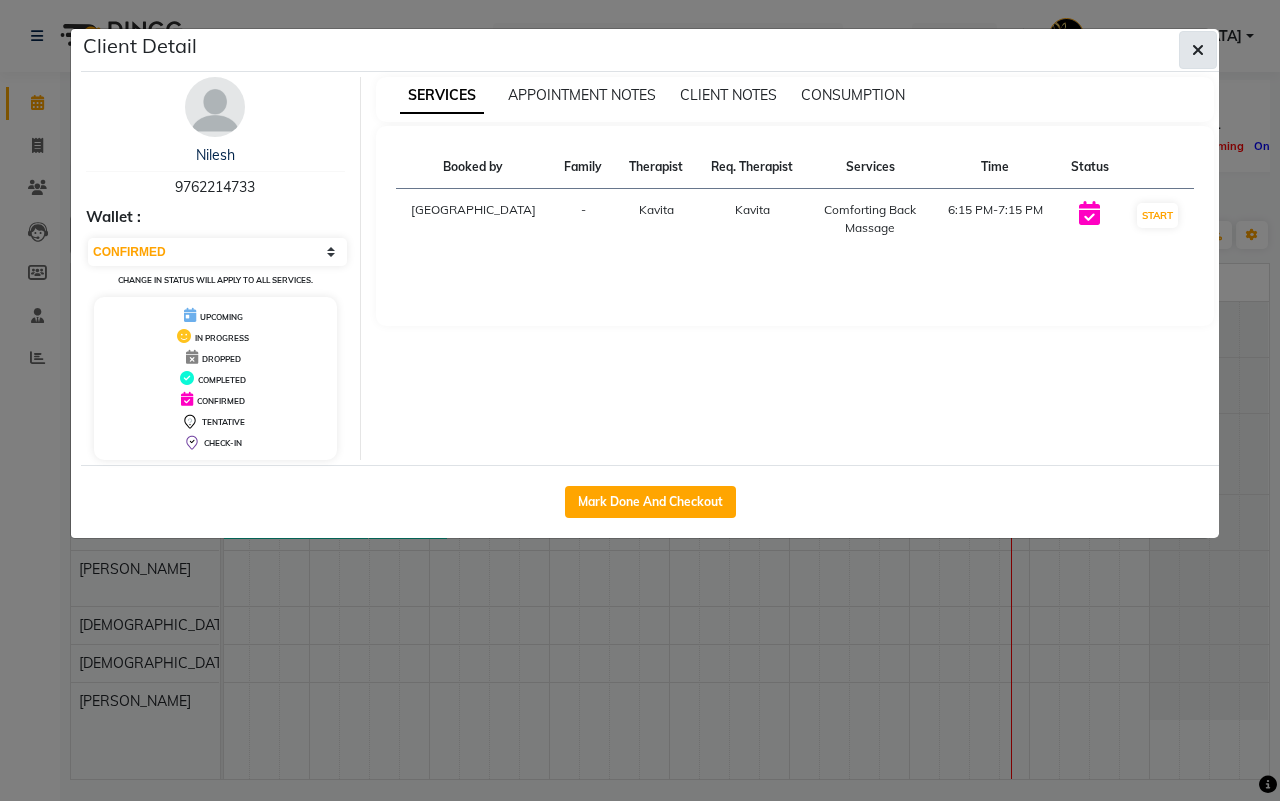click 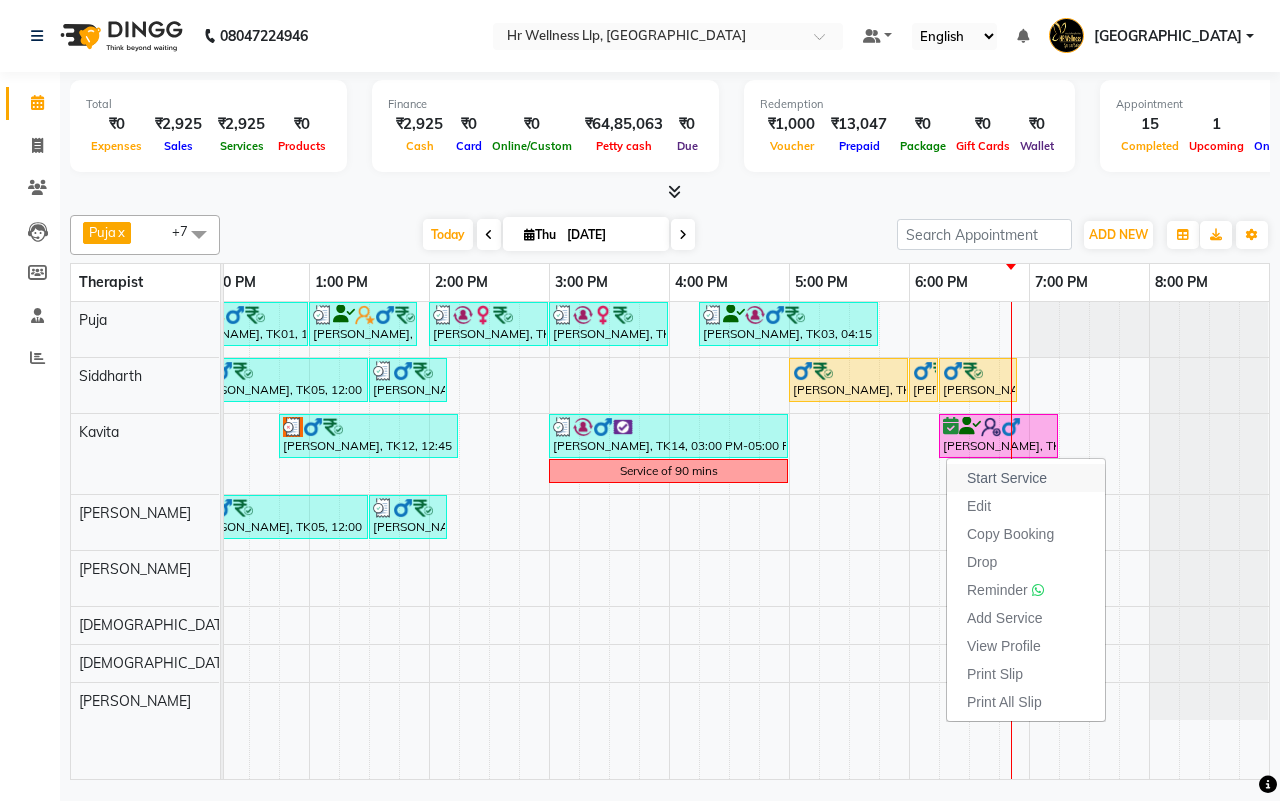 click on "Start Service" at bounding box center [1026, 478] 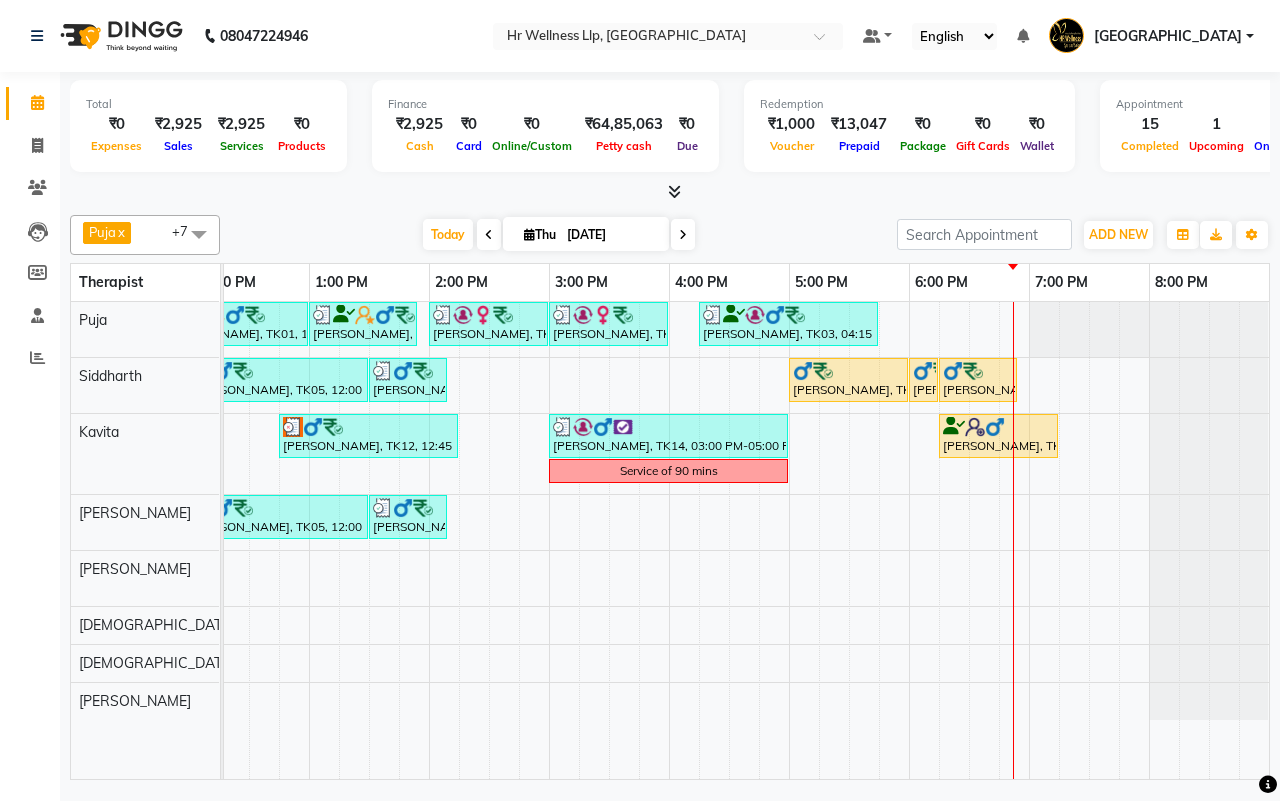 scroll, scrollTop: 0, scrollLeft: 271, axis: horizontal 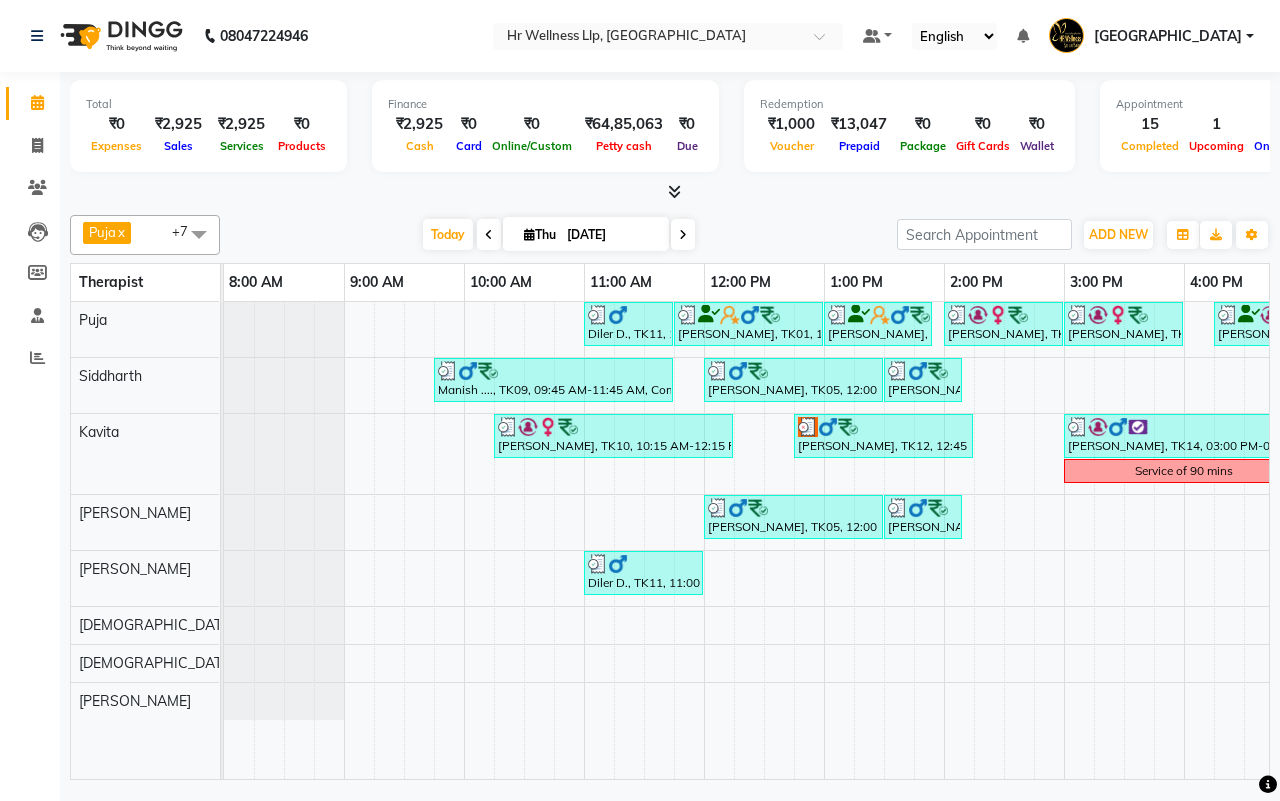 click at bounding box center [683, 235] 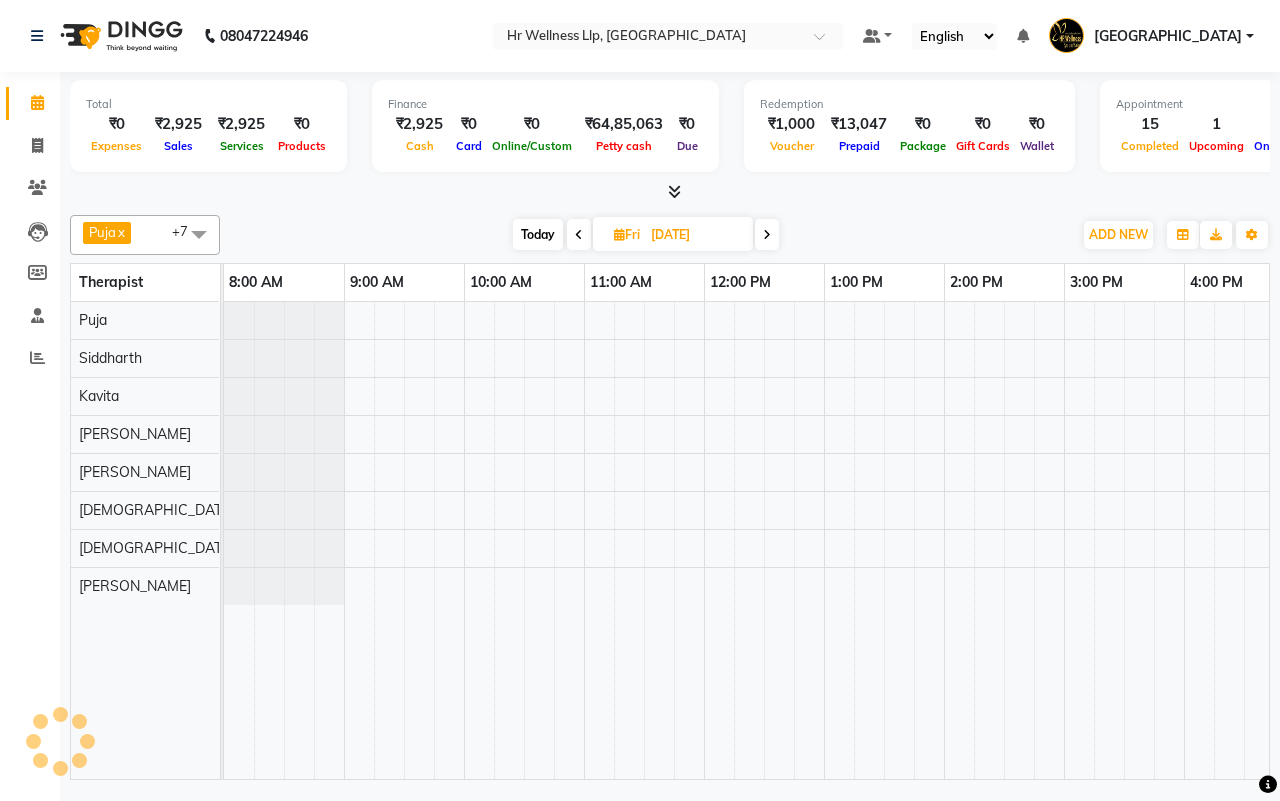 scroll, scrollTop: 0, scrollLeft: 515, axis: horizontal 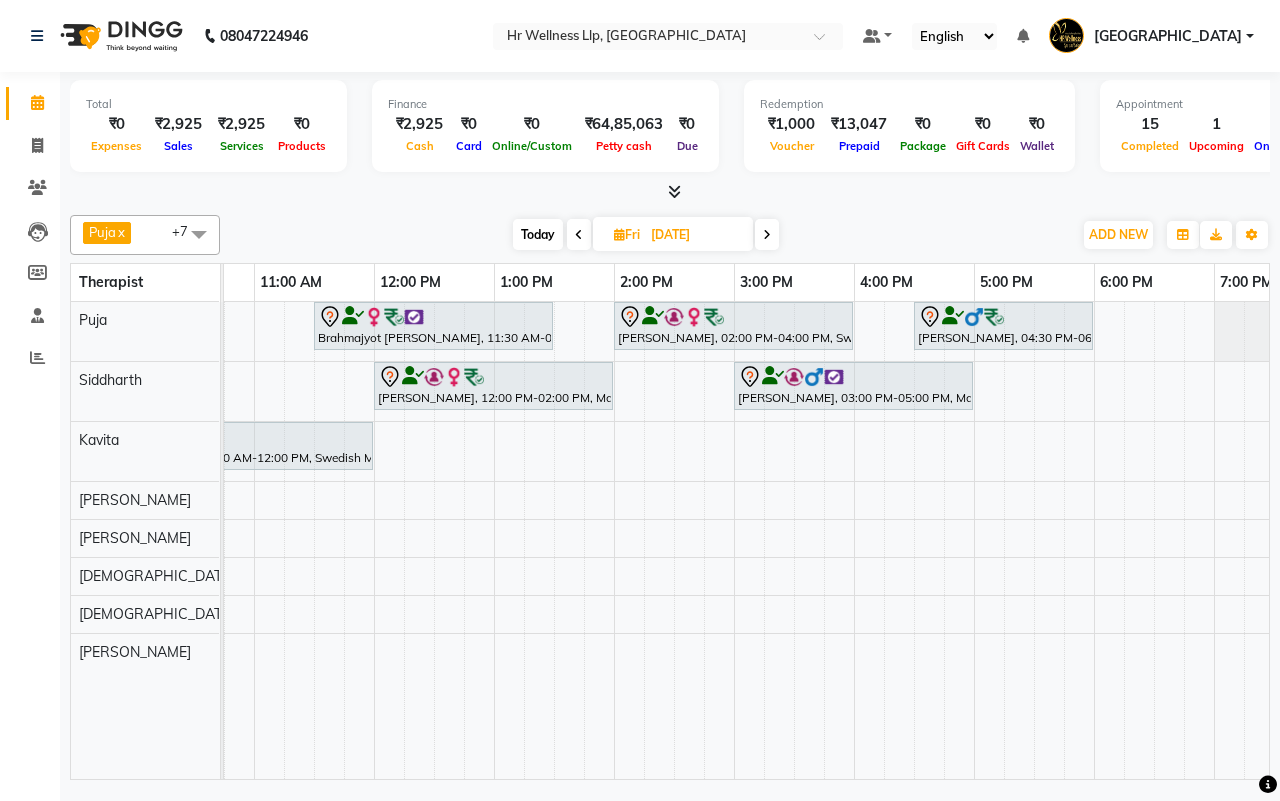click at bounding box center [579, 235] 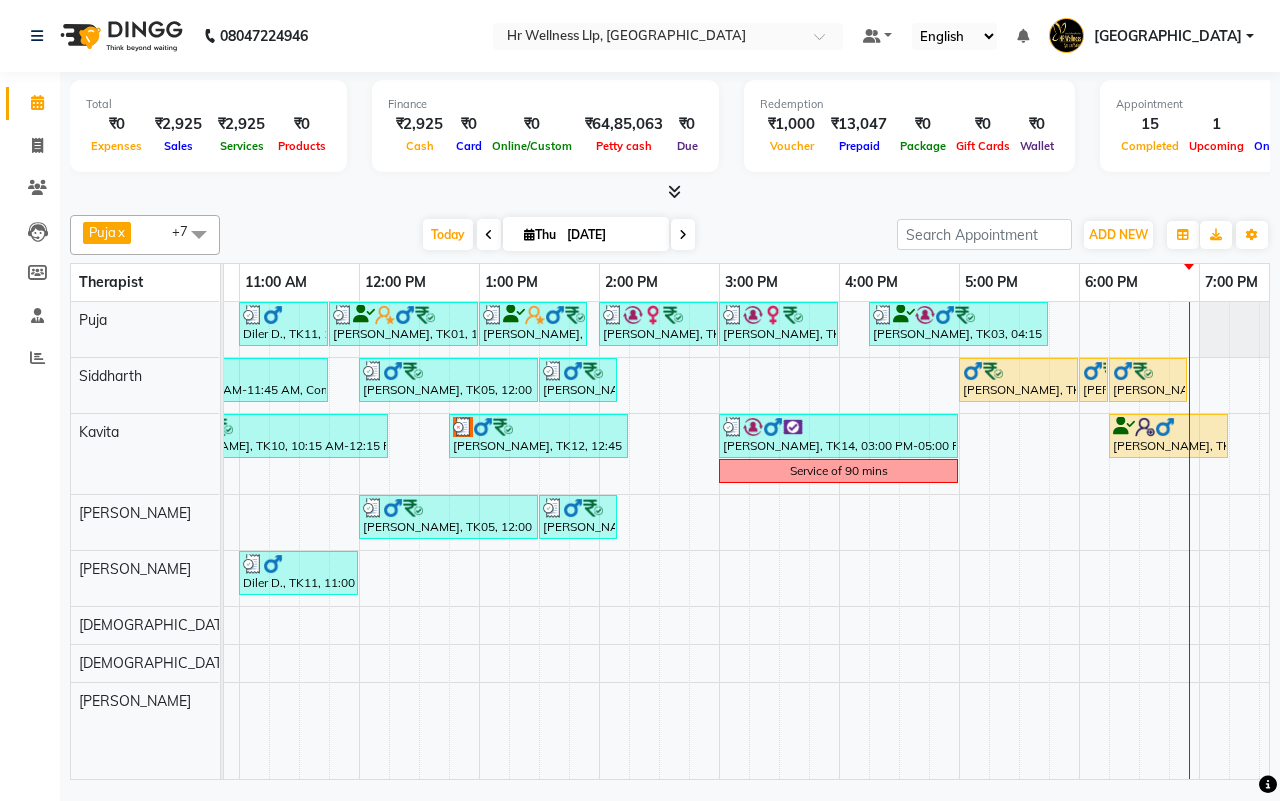 click at bounding box center (489, 235) 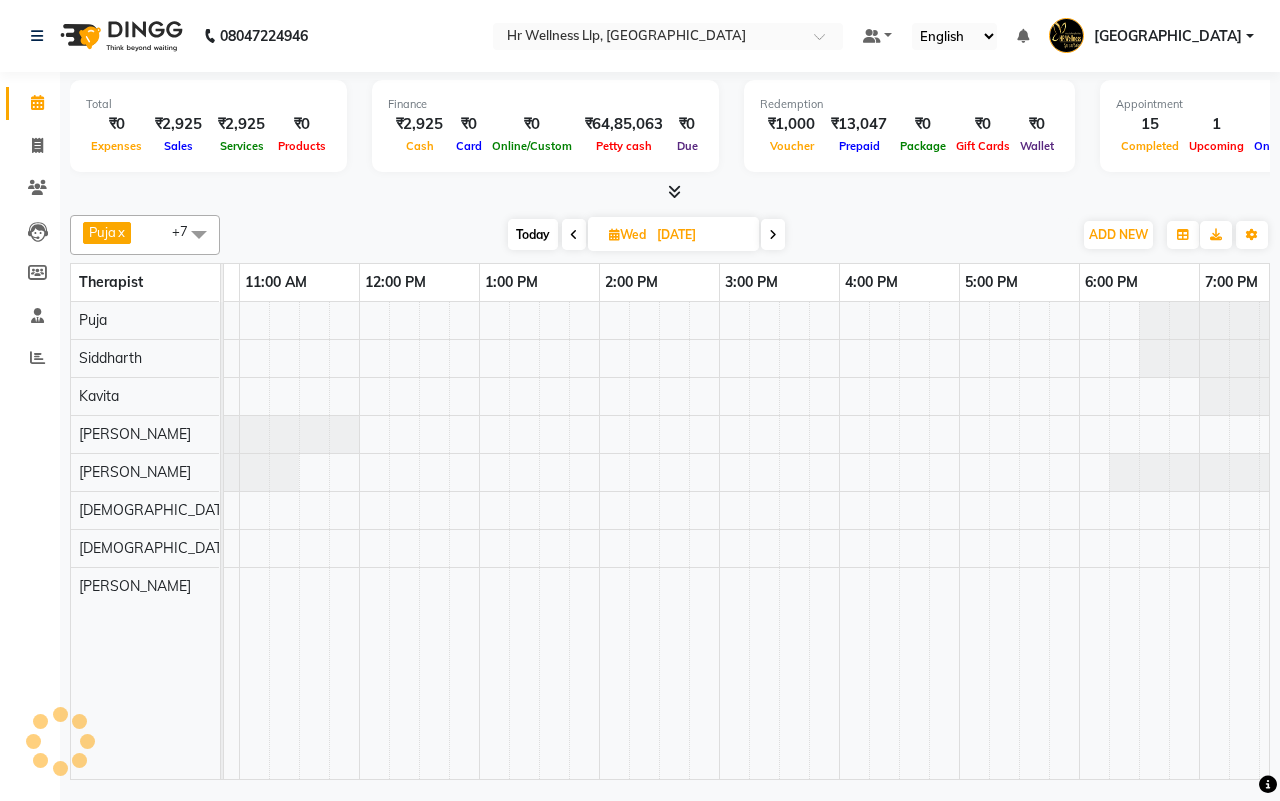 scroll, scrollTop: 0, scrollLeft: 515, axis: horizontal 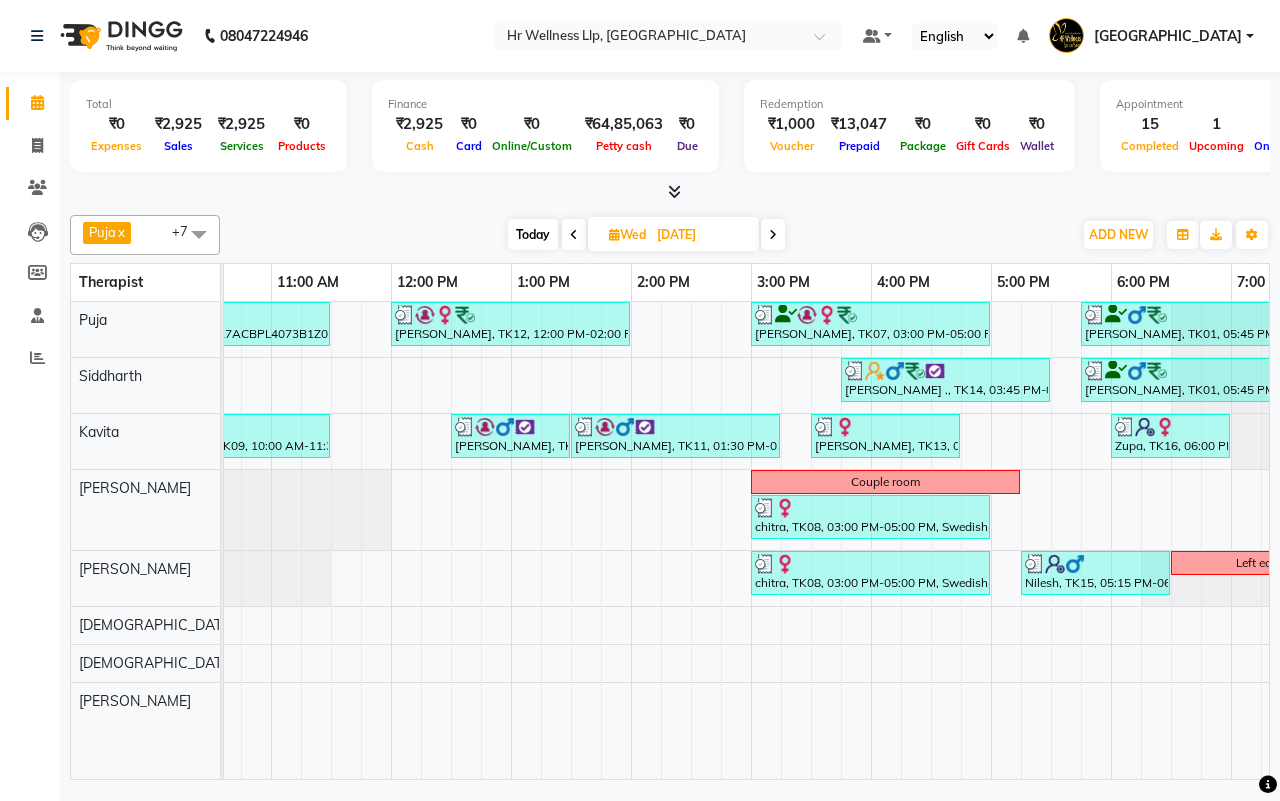 click at bounding box center (773, 234) 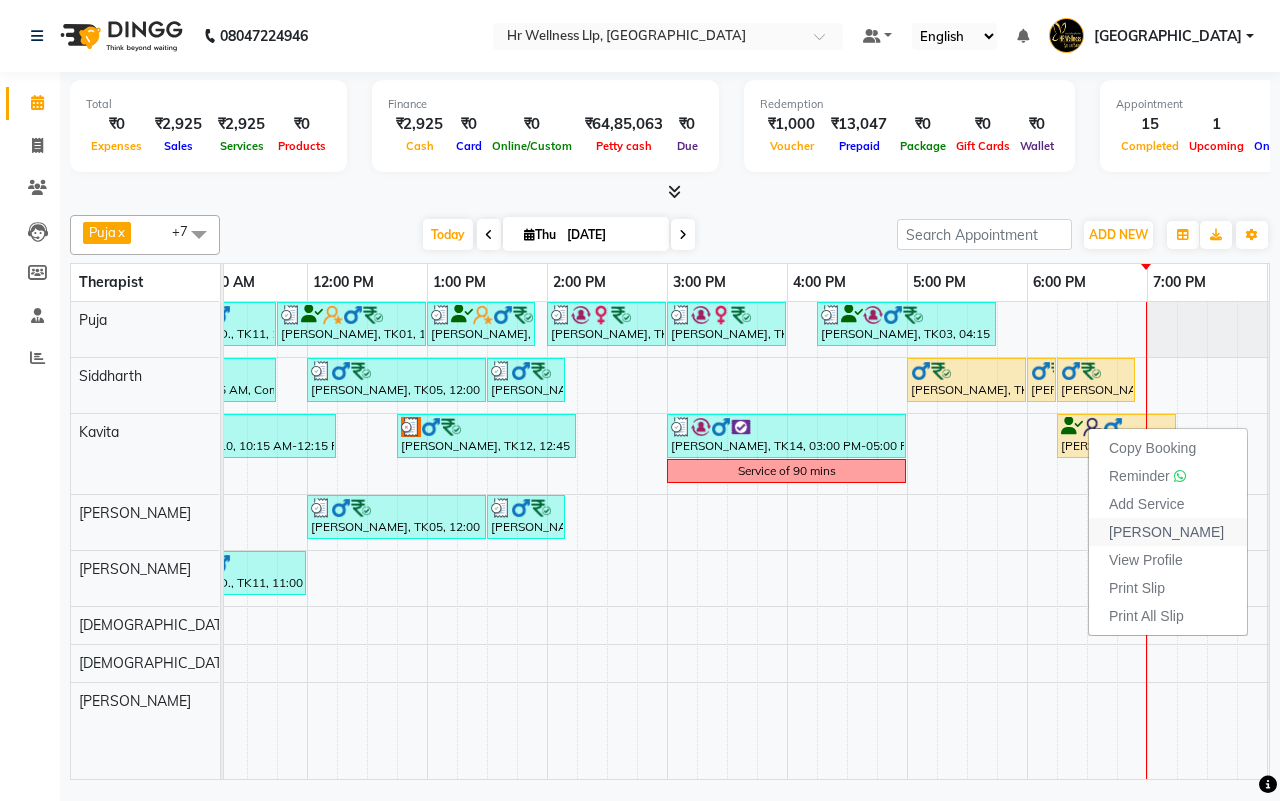 click on "Mark Done" at bounding box center [1166, 532] 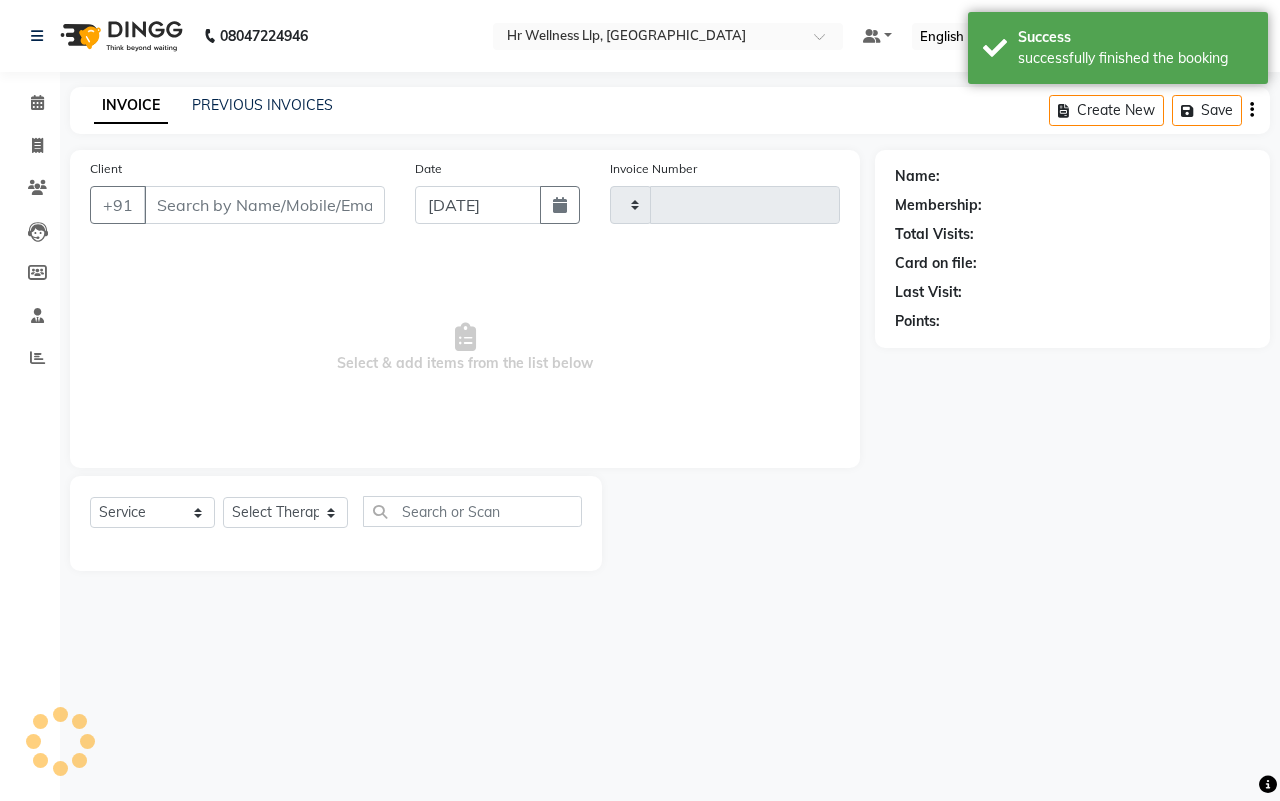 type on "0915" 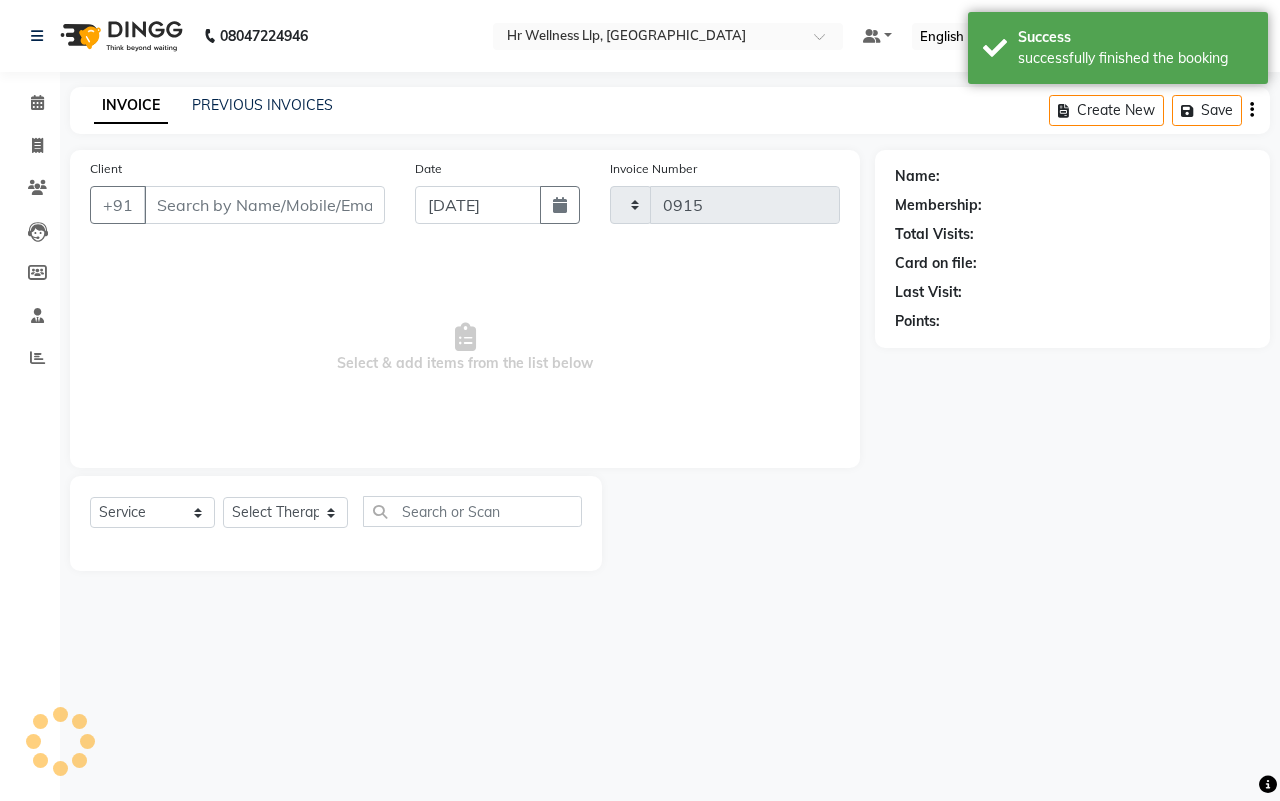 select on "4295" 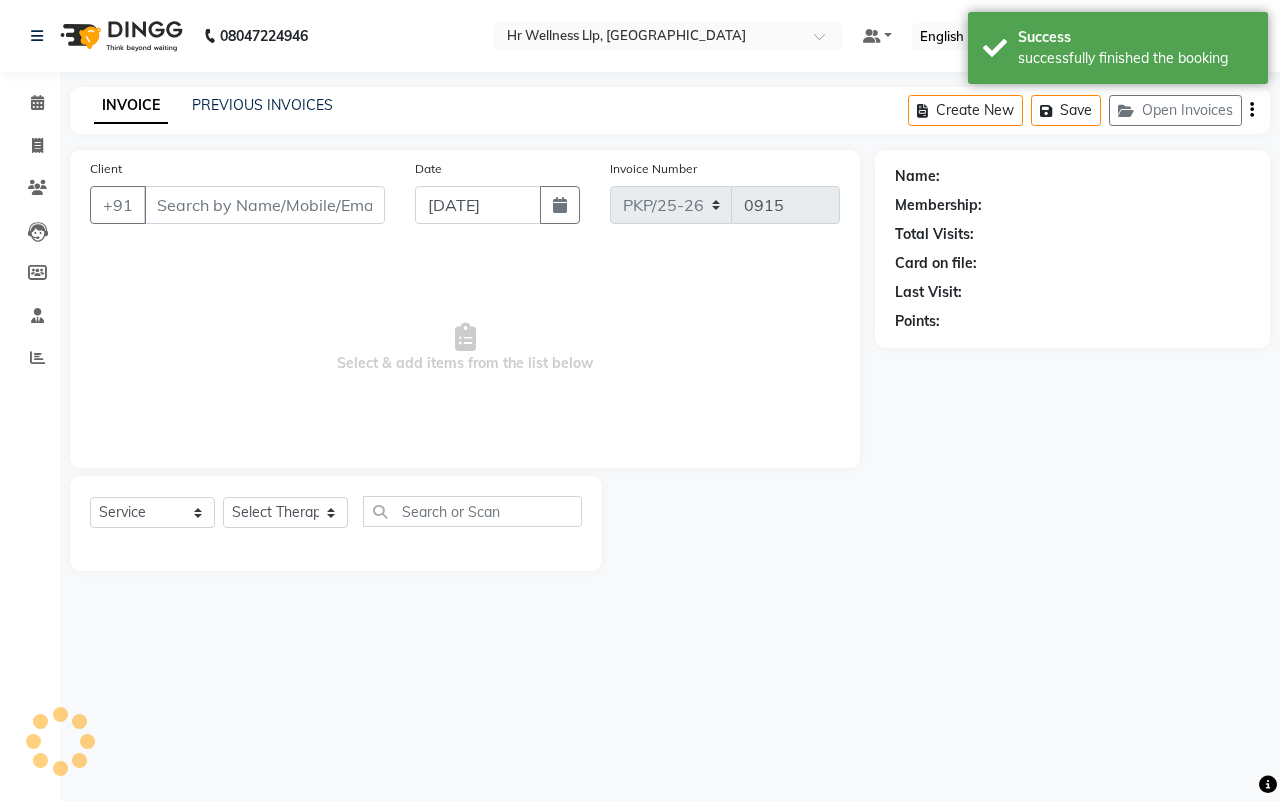 type on "9762214733" 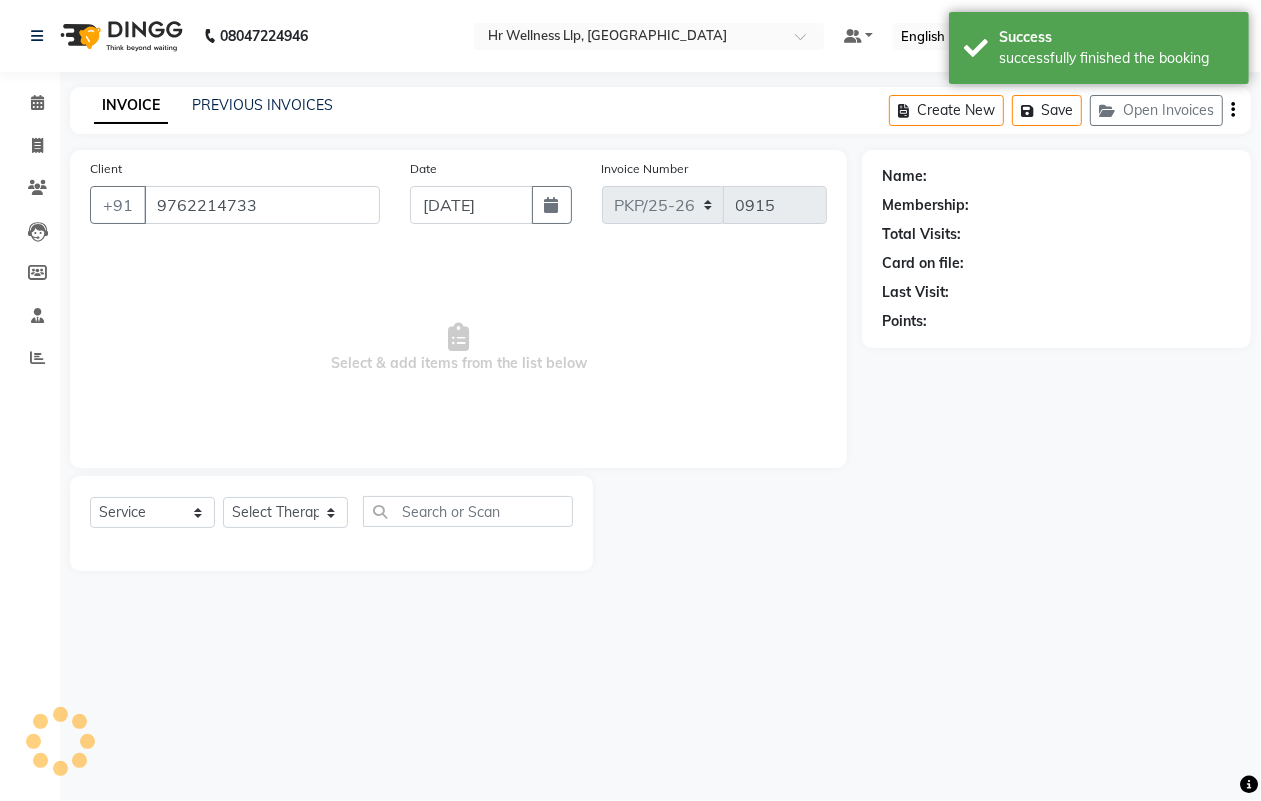 select on "19506" 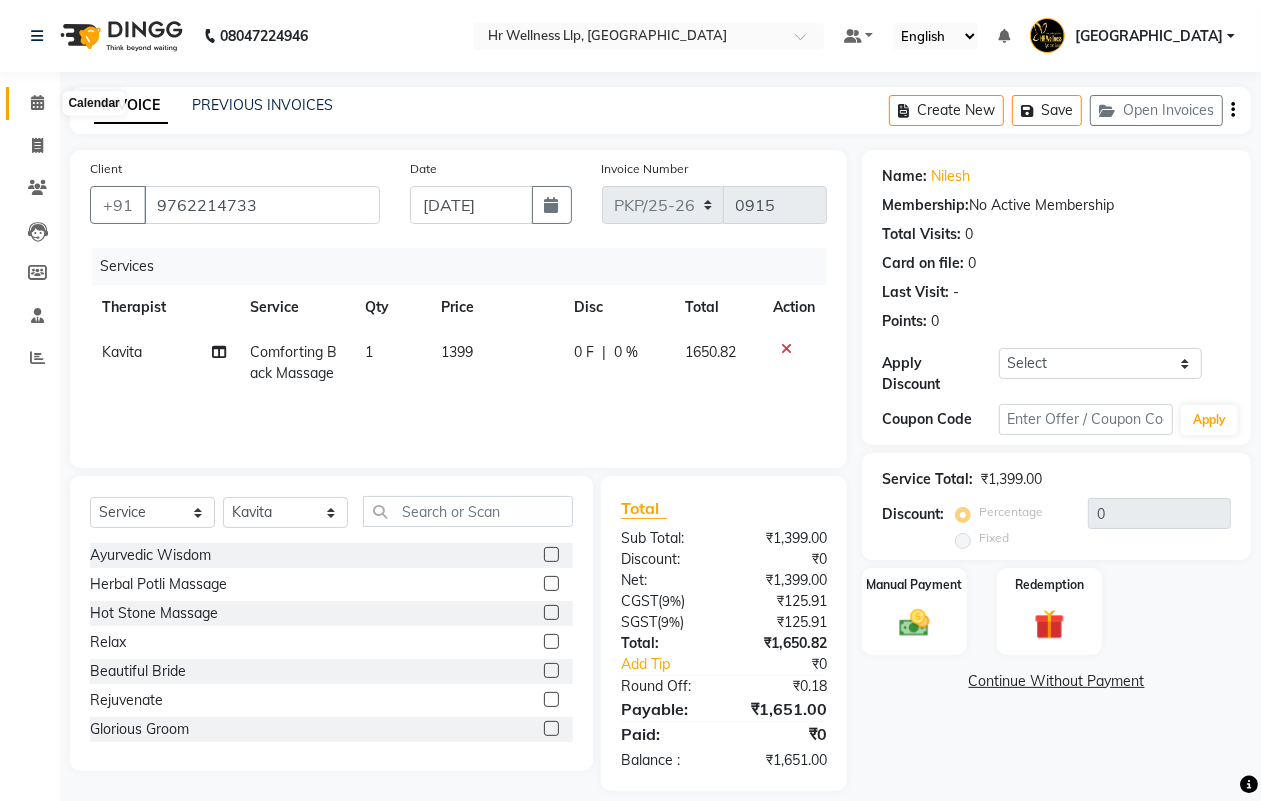 click 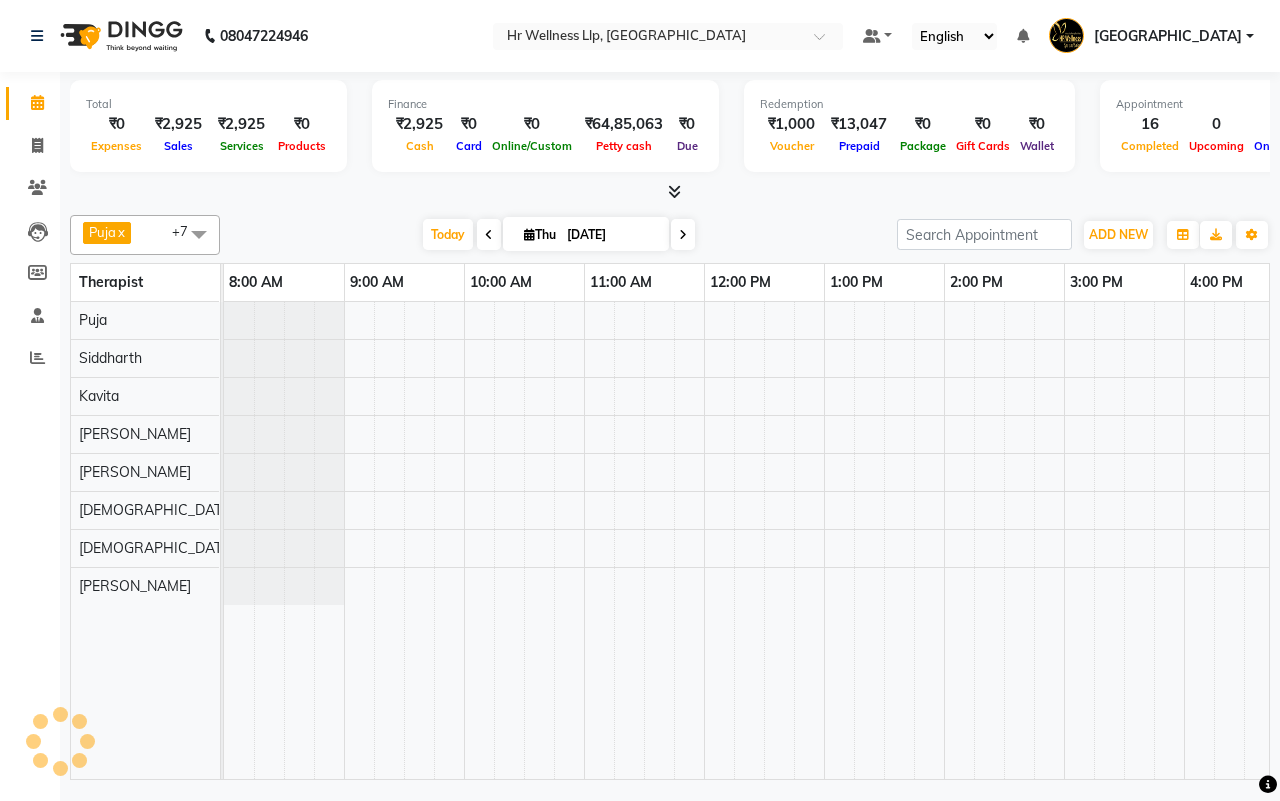 scroll, scrollTop: 0, scrollLeft: 0, axis: both 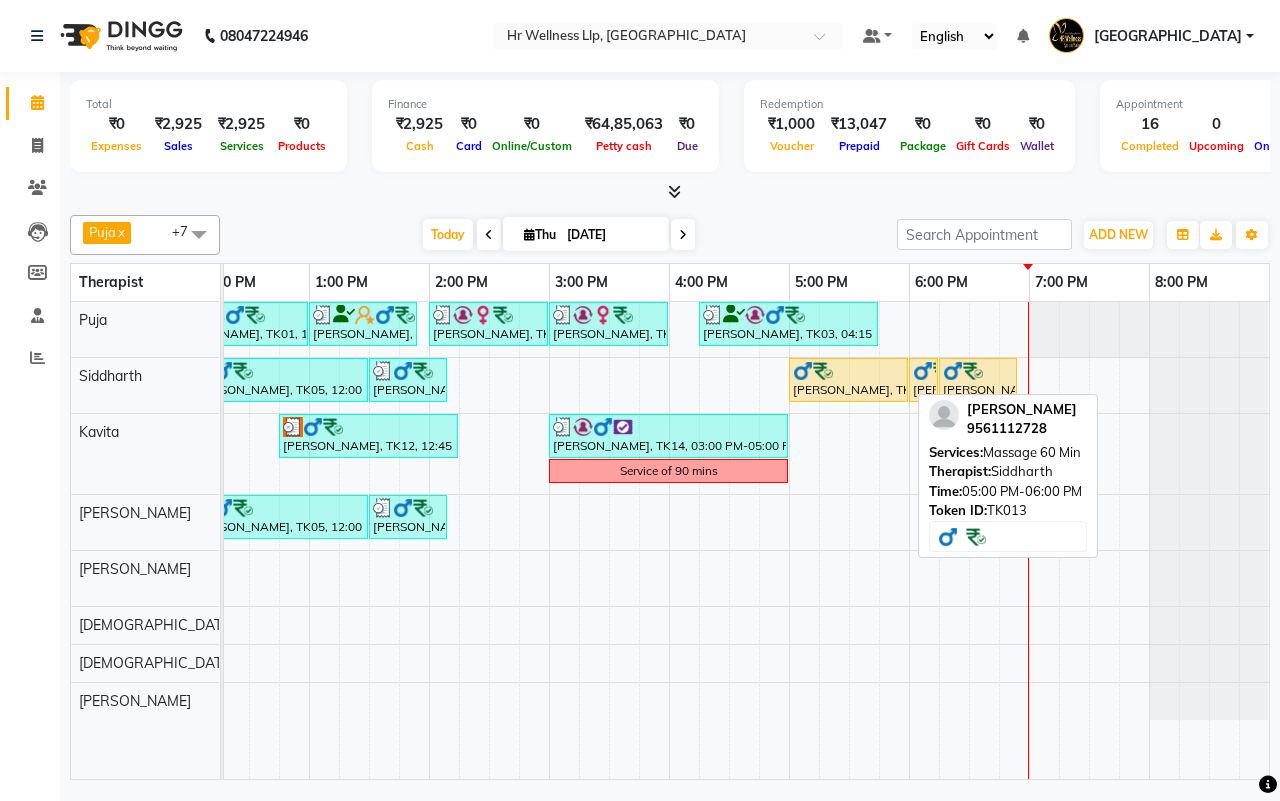 click on "Milind Bade, TK13, 05:00 PM-06:00 PM, Massage 60 Min" at bounding box center (848, 380) 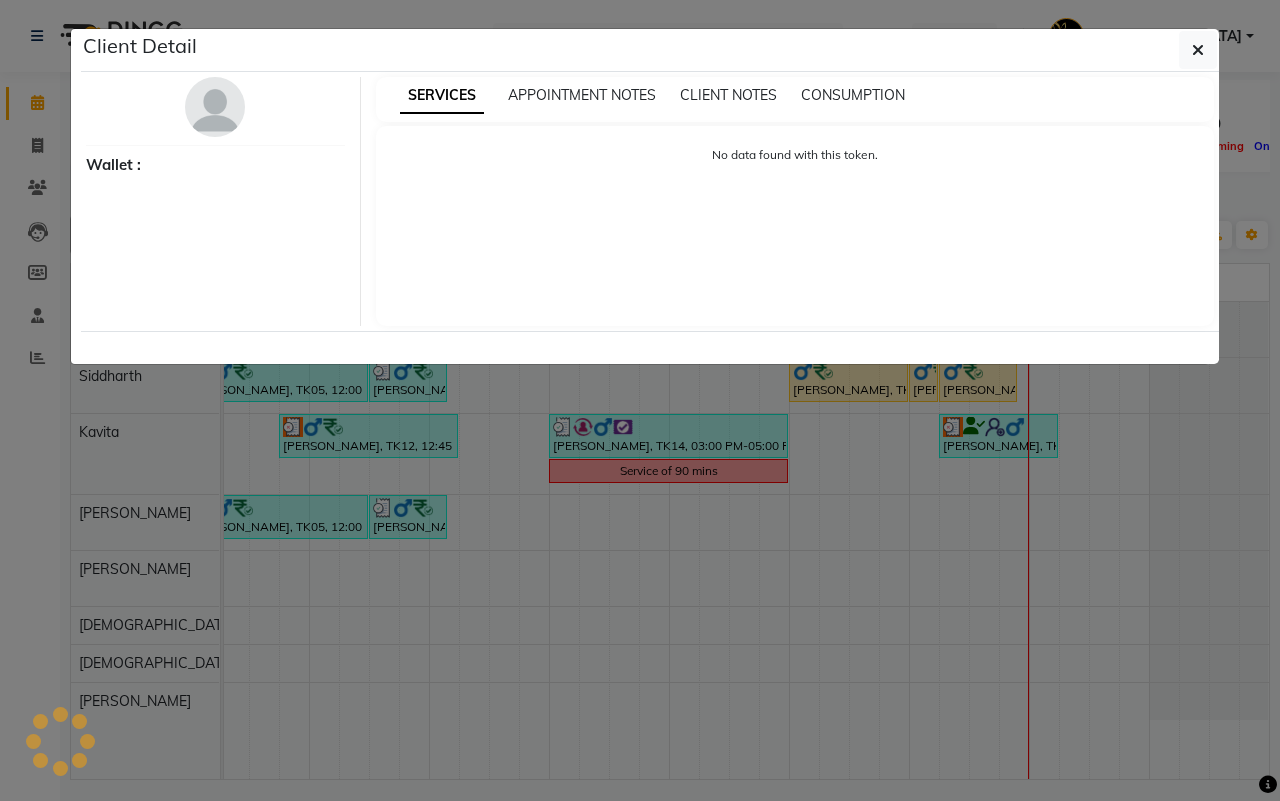 select on "1" 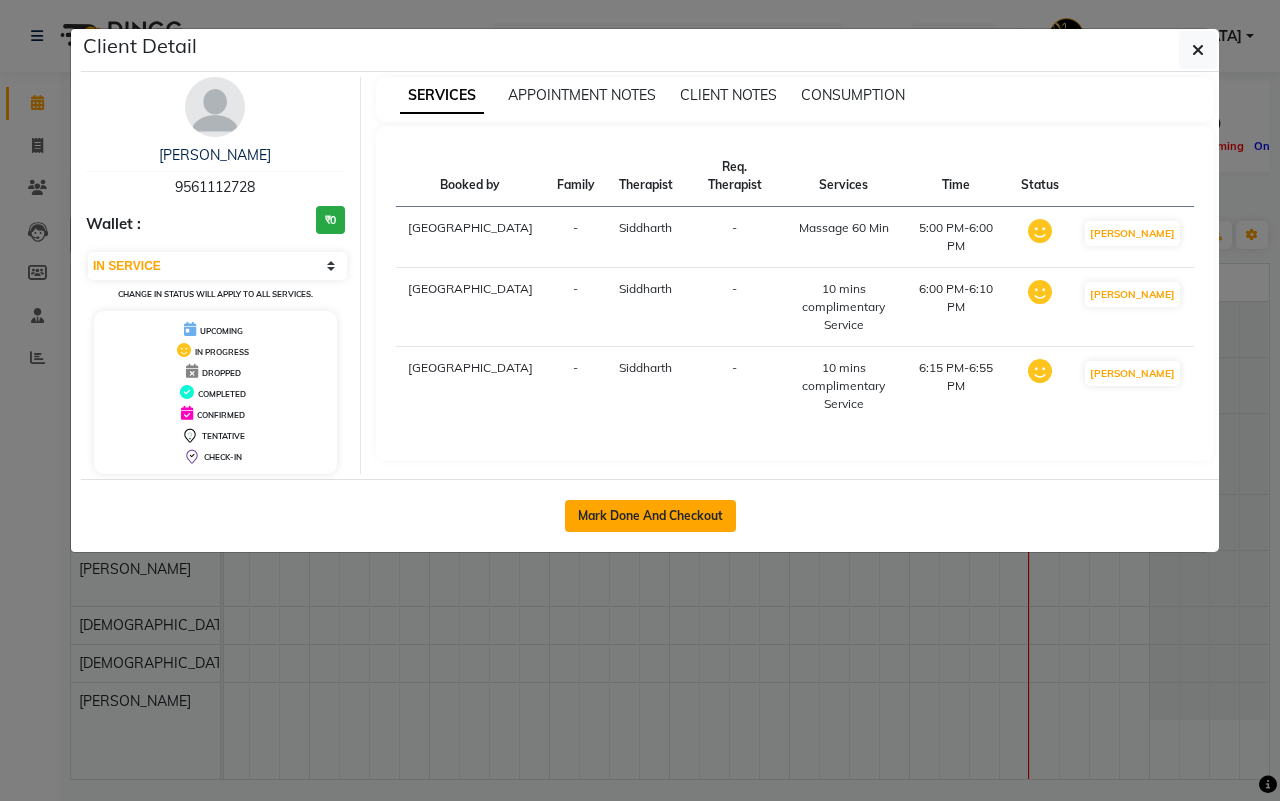 click on "Mark Done And Checkout" 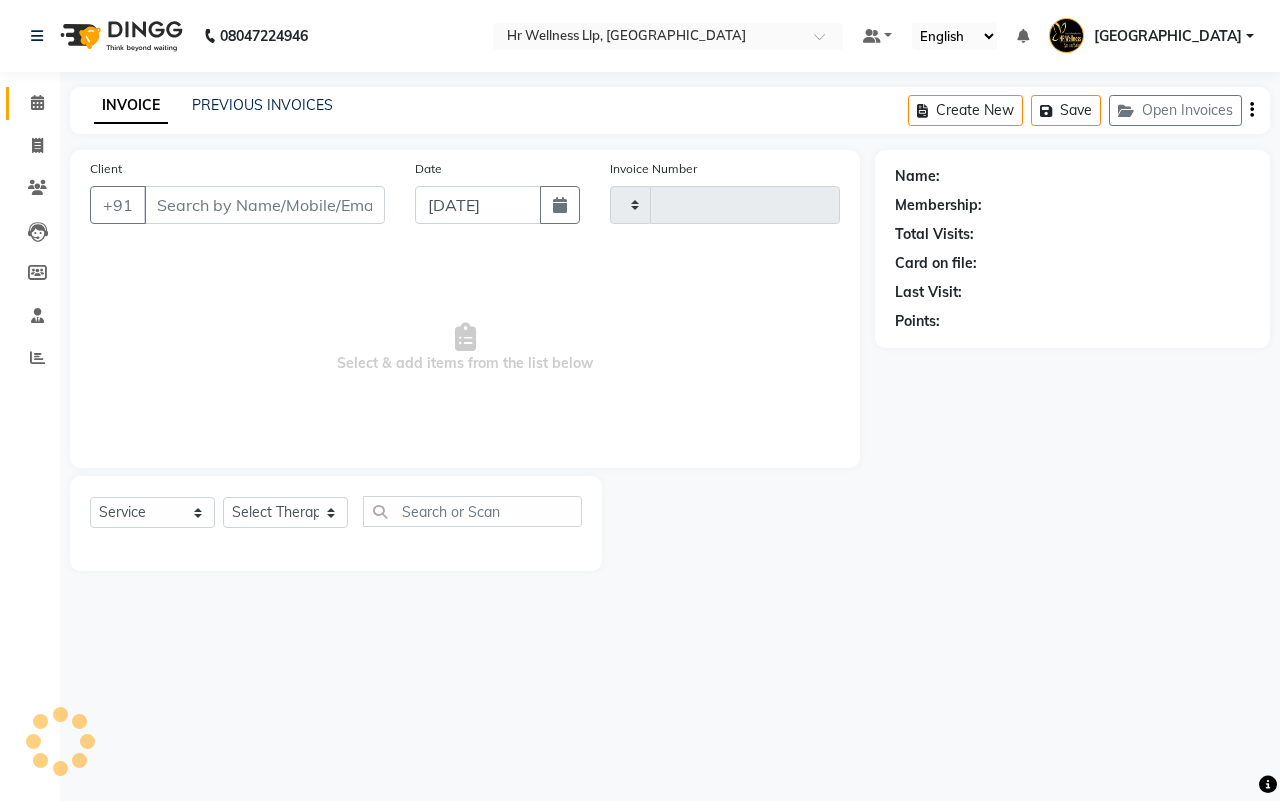 type on "9561112728" 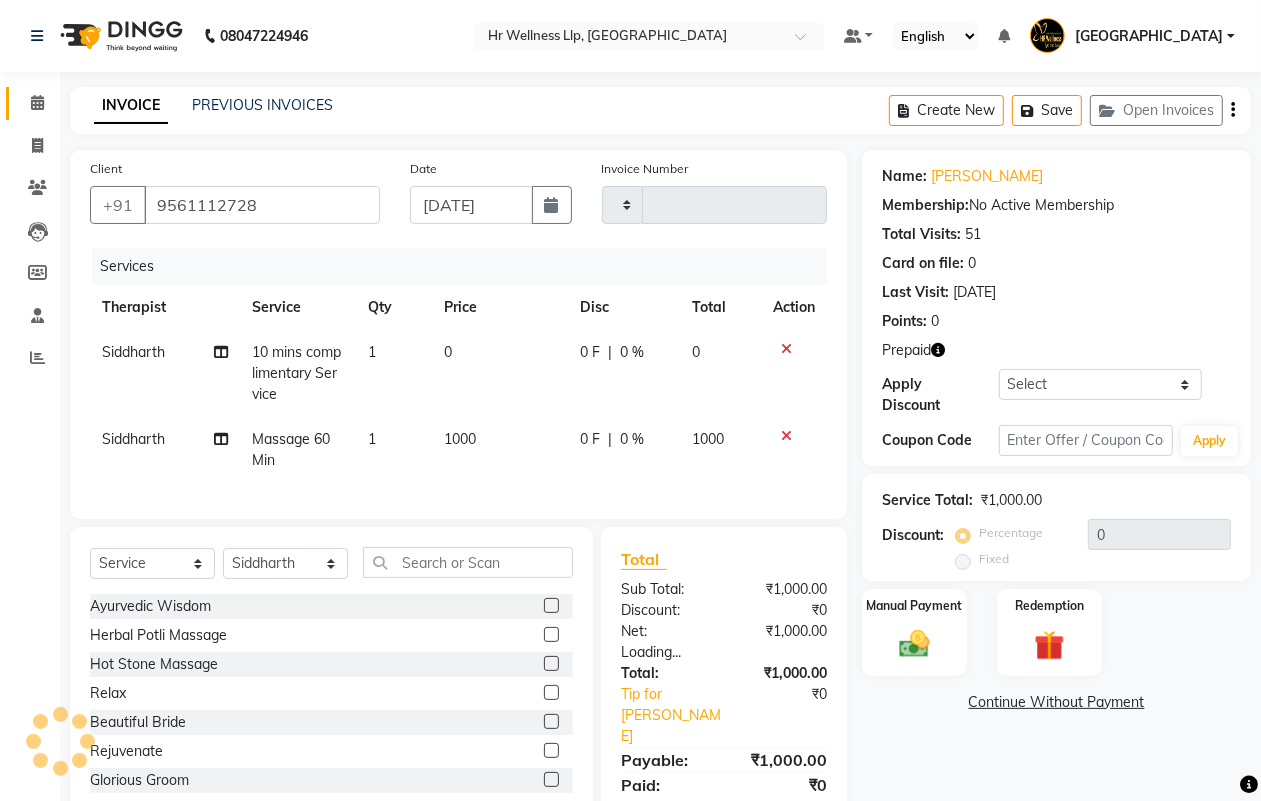 type on "0915" 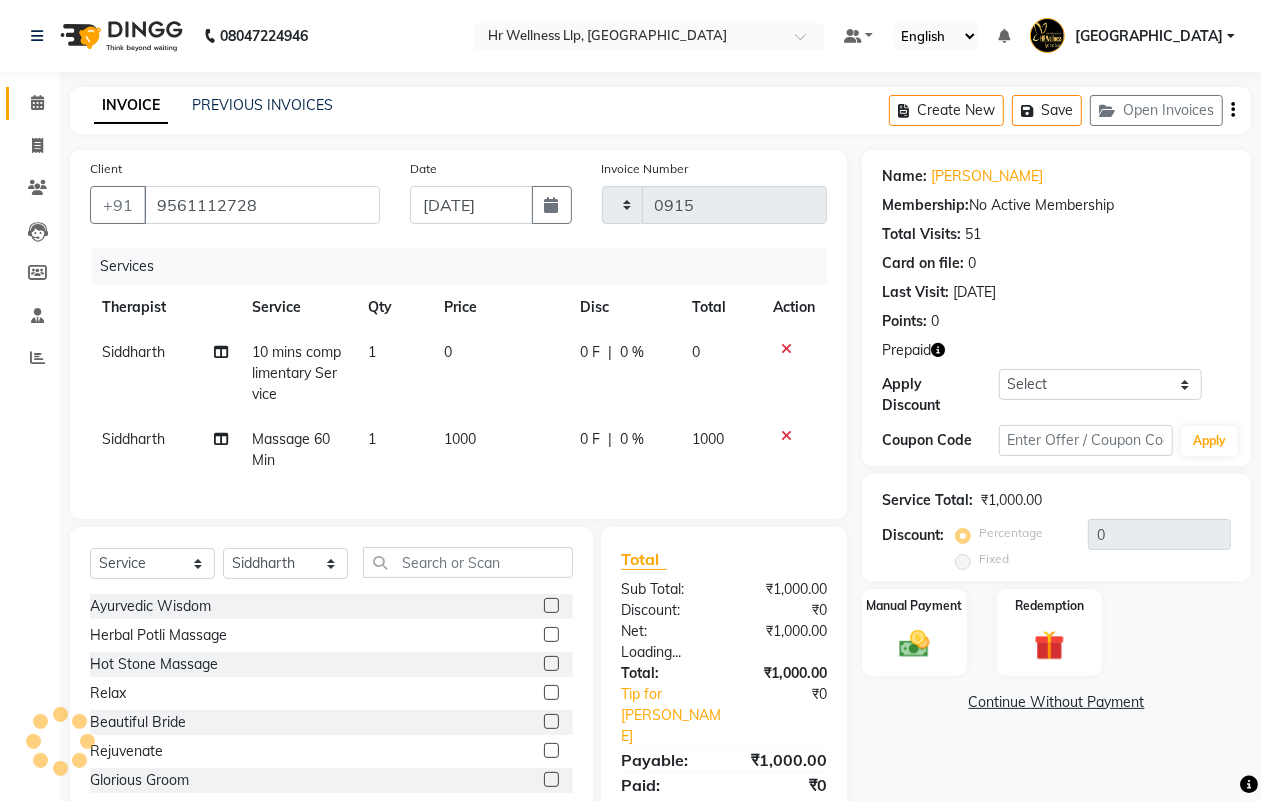 select on "4295" 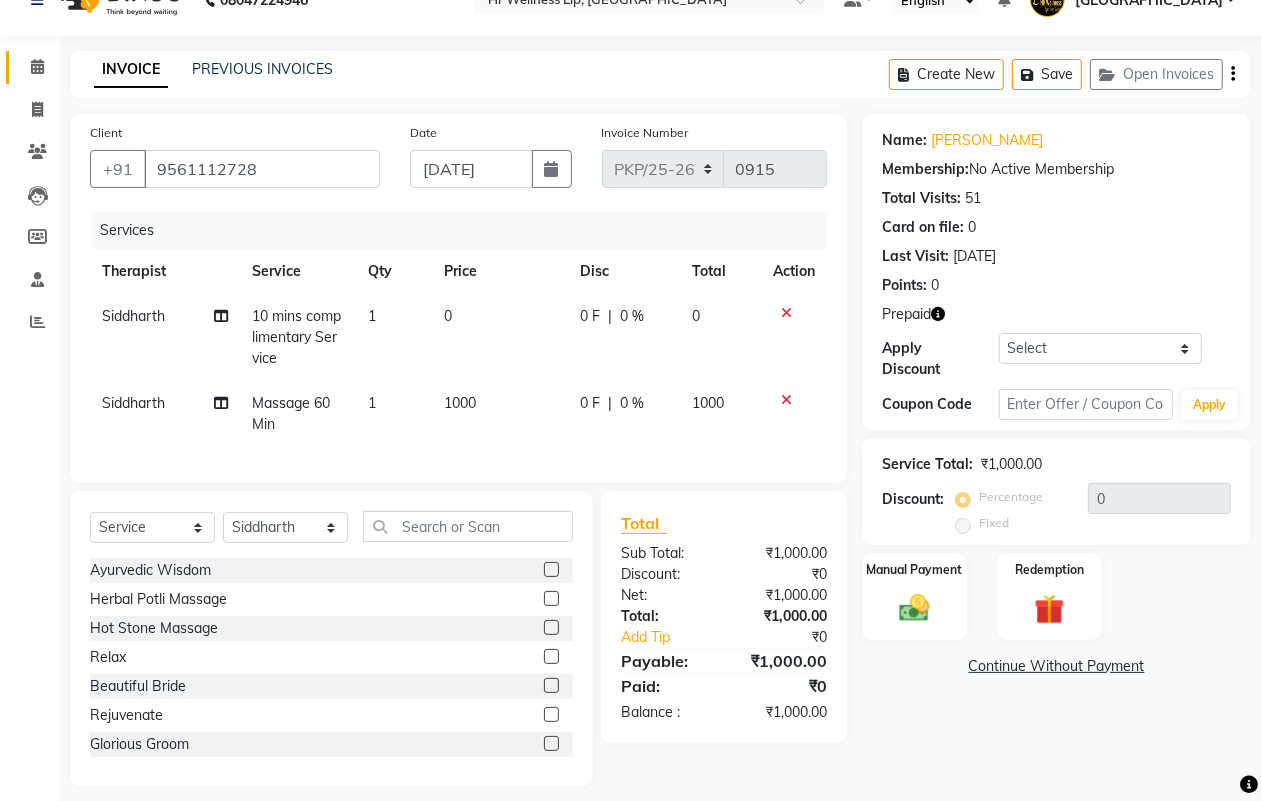 scroll, scrollTop: 0, scrollLeft: 0, axis: both 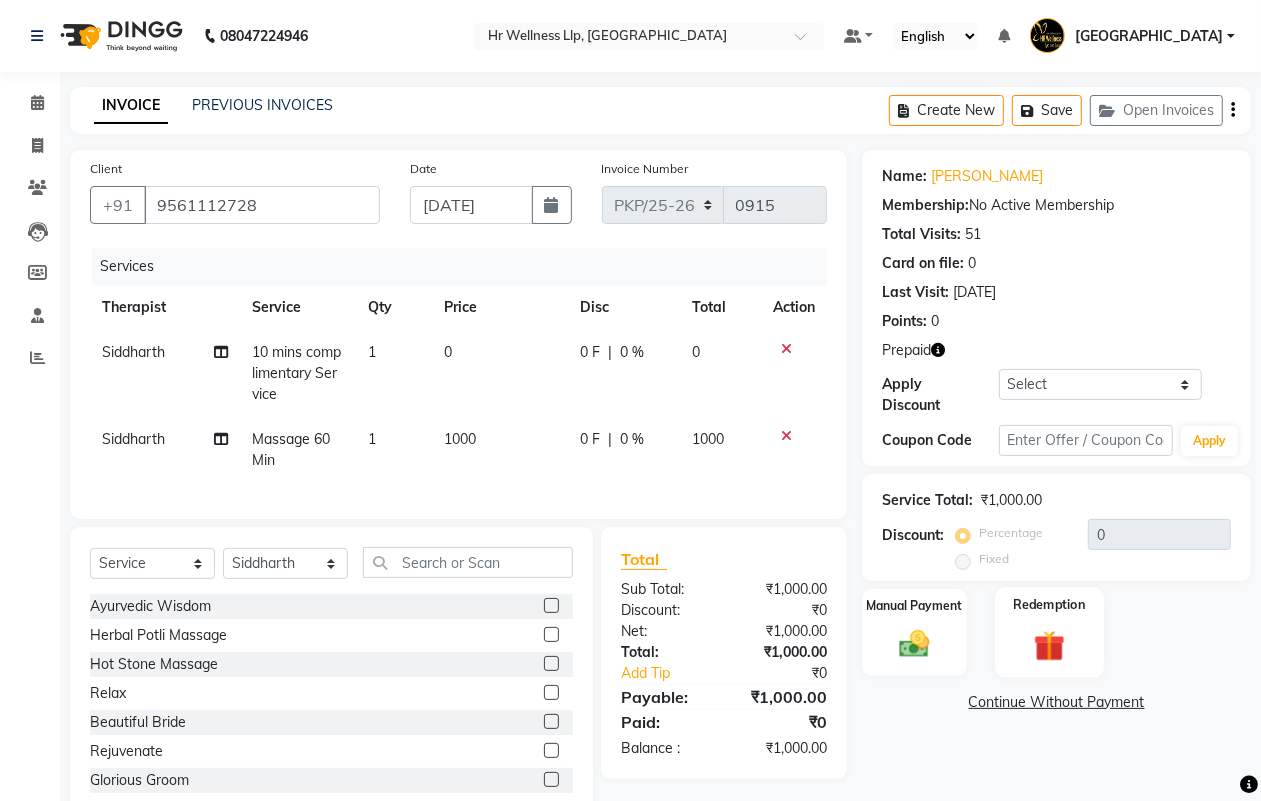 click on "Redemption" 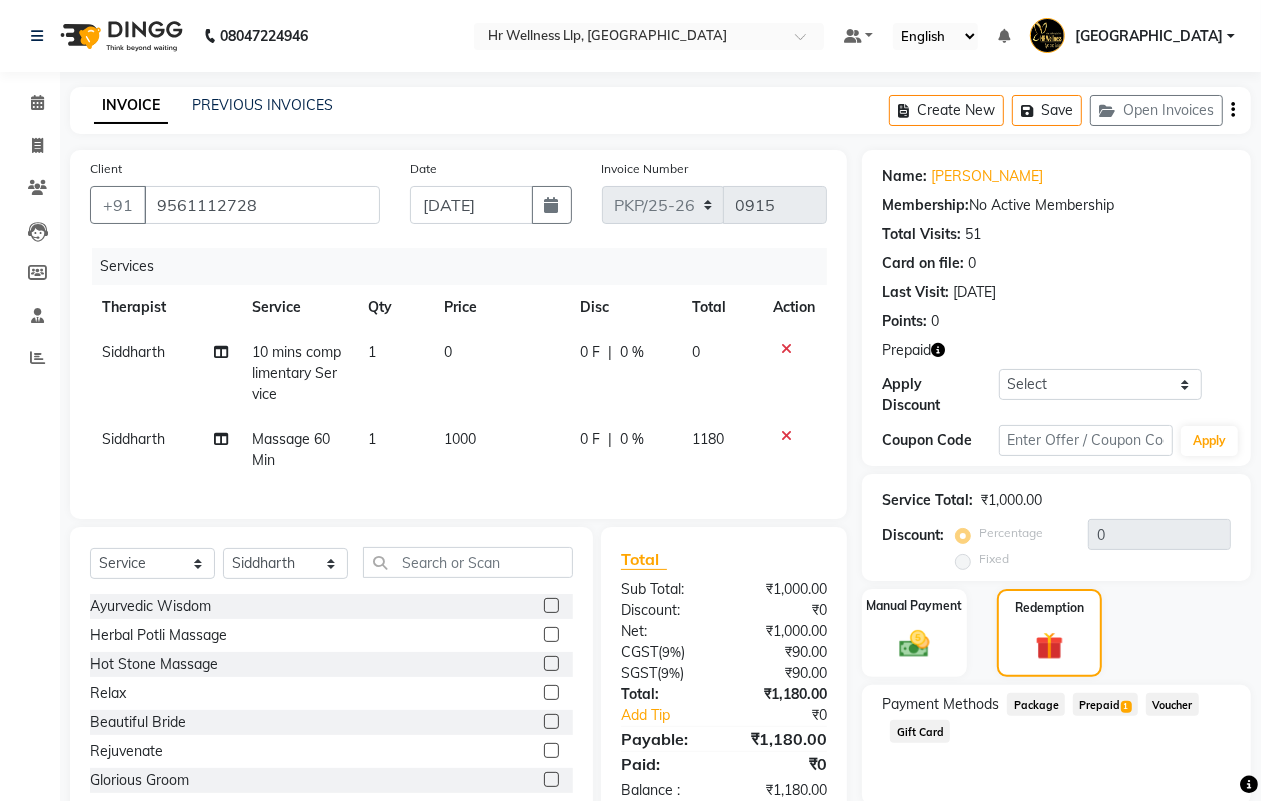 click on "Prepaid  1" 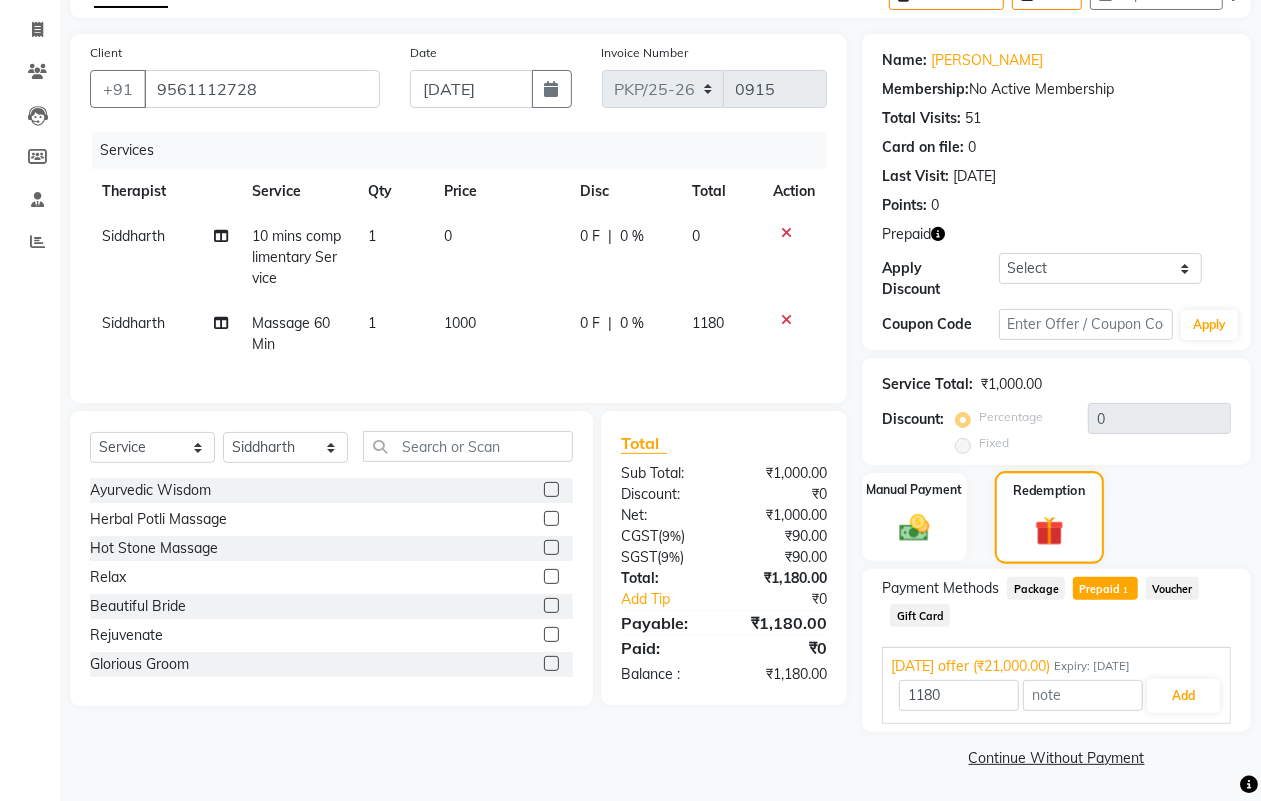 scroll, scrollTop: 138, scrollLeft: 0, axis: vertical 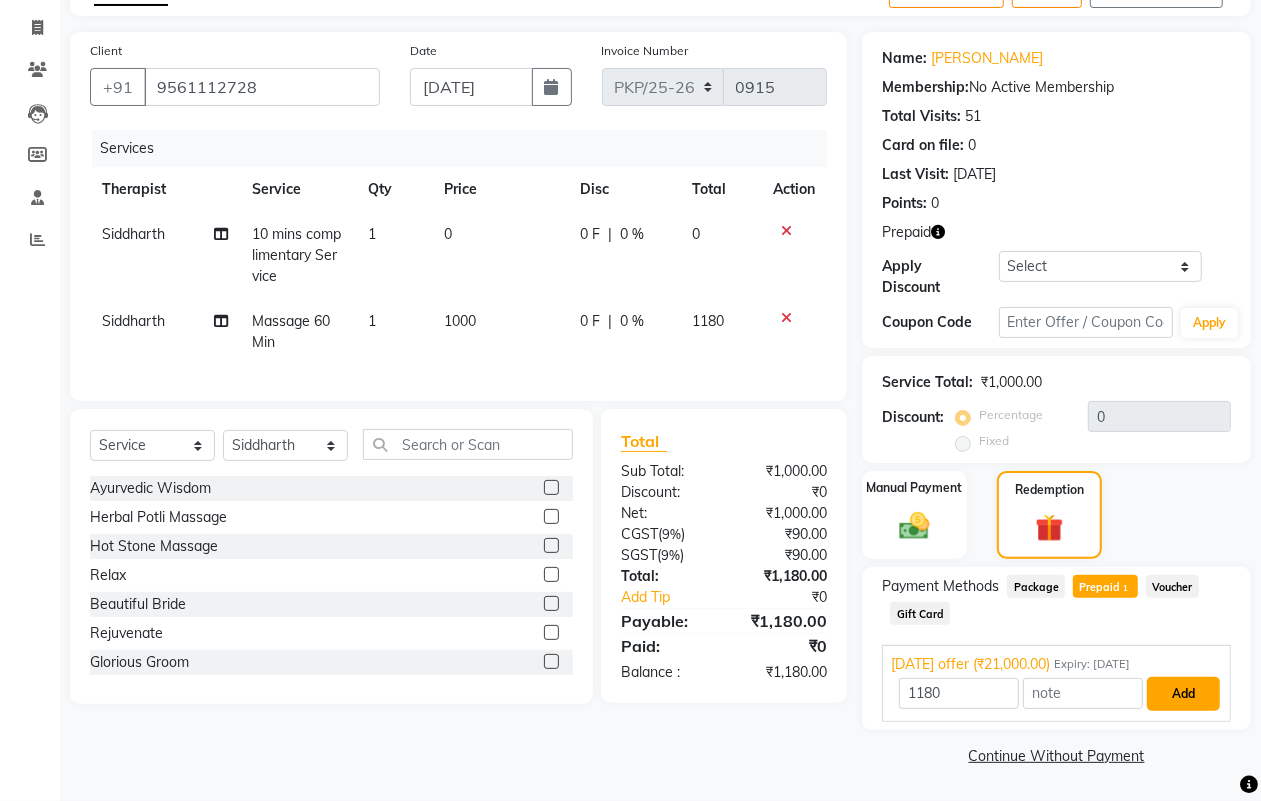 click on "Add" at bounding box center (1183, 694) 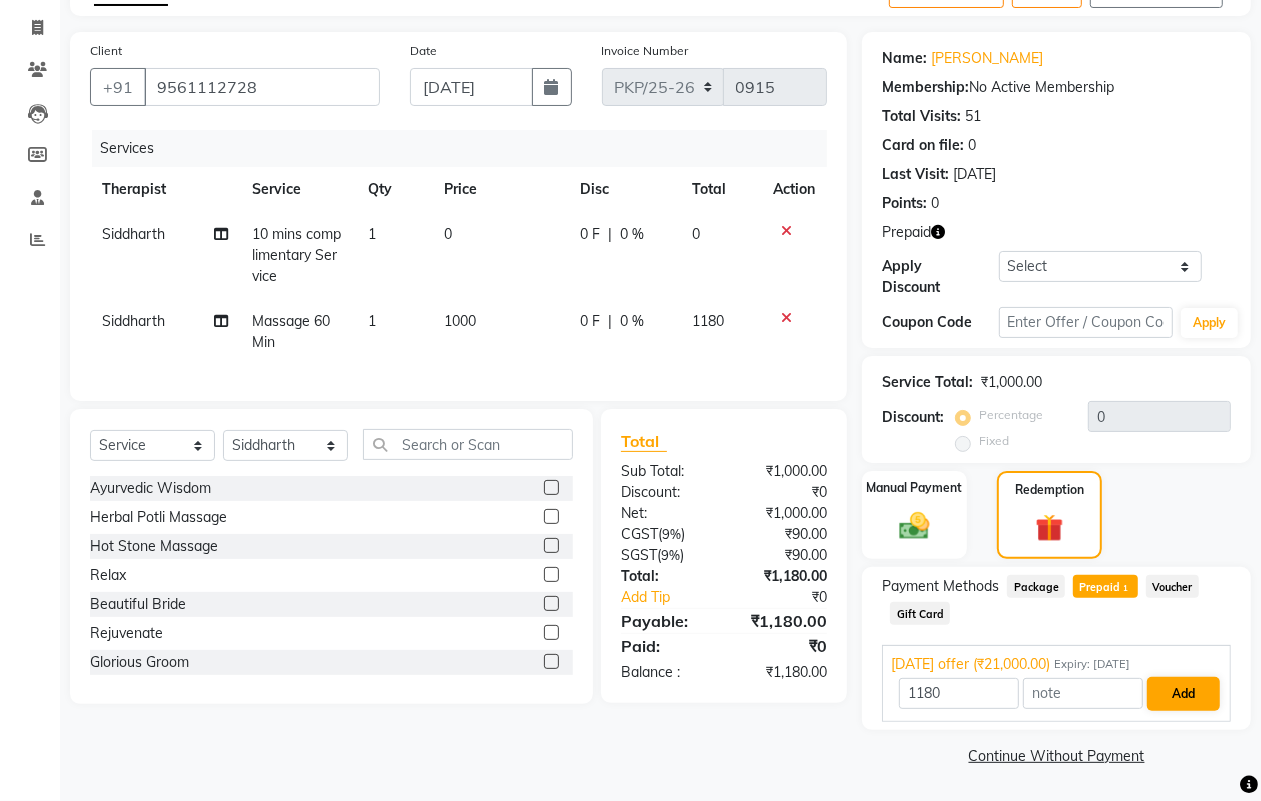 scroll, scrollTop: 91, scrollLeft: 0, axis: vertical 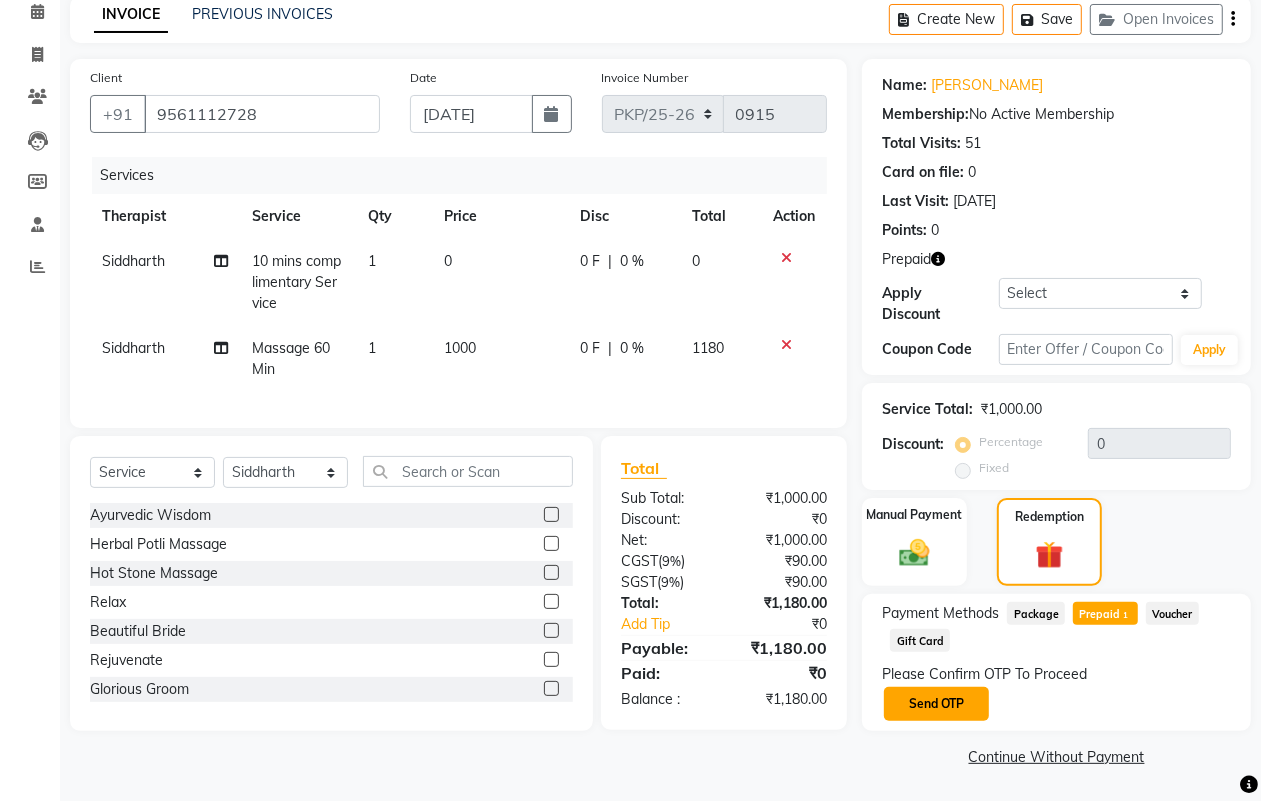 click on "Send OTP" 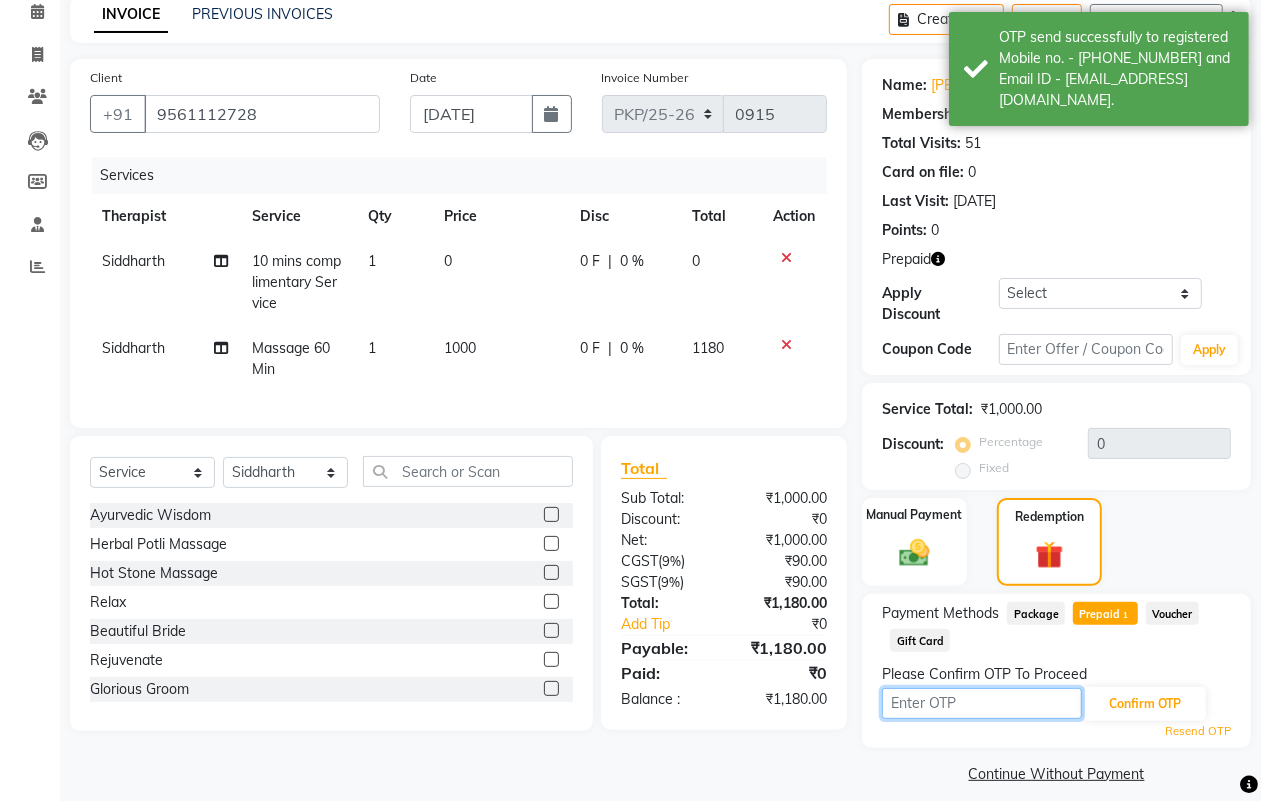 click at bounding box center [982, 703] 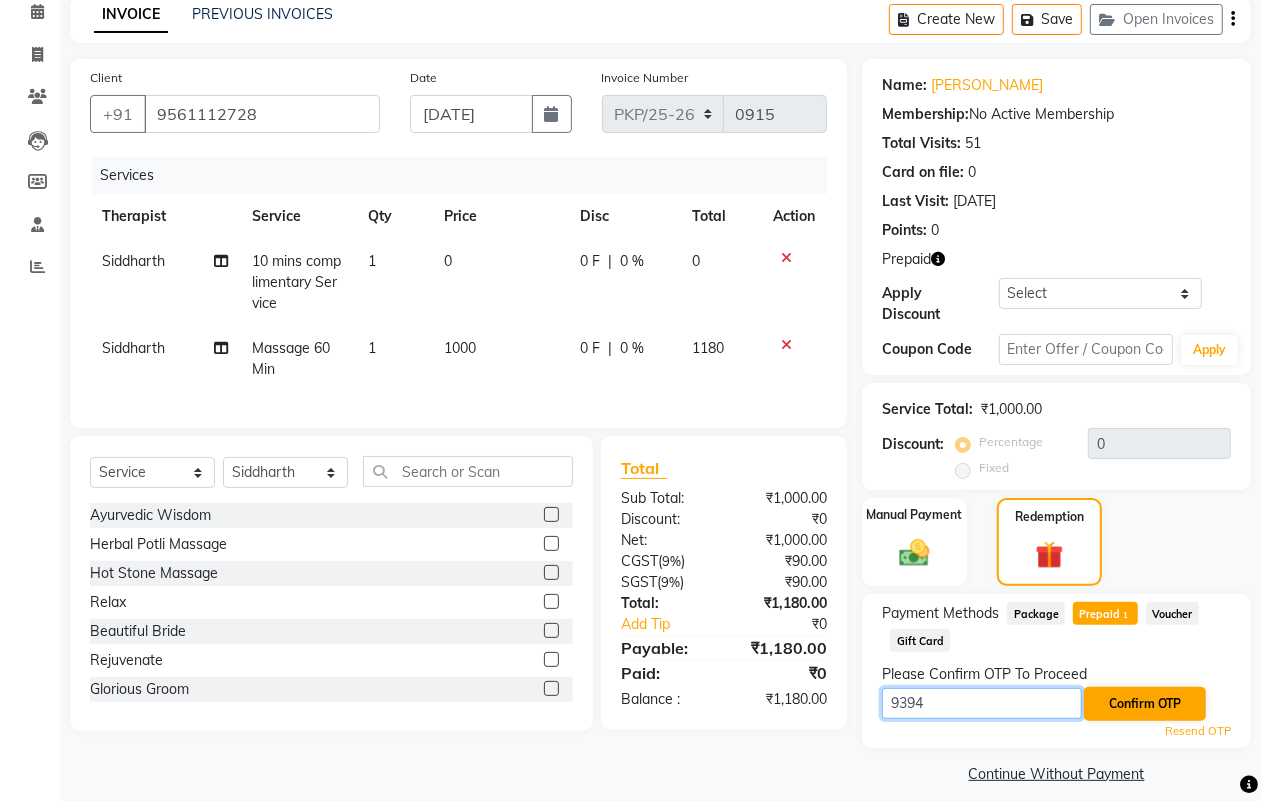 type on "9394" 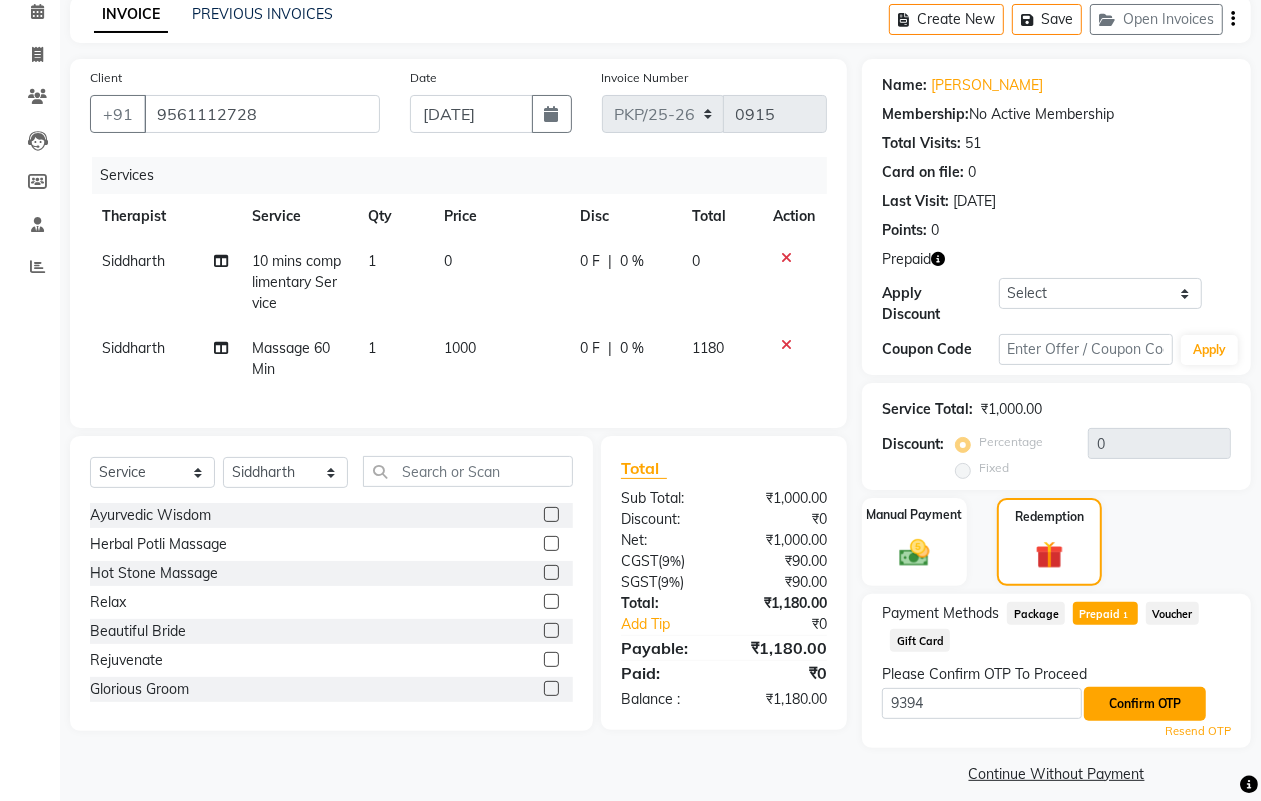click on "Confirm OTP" 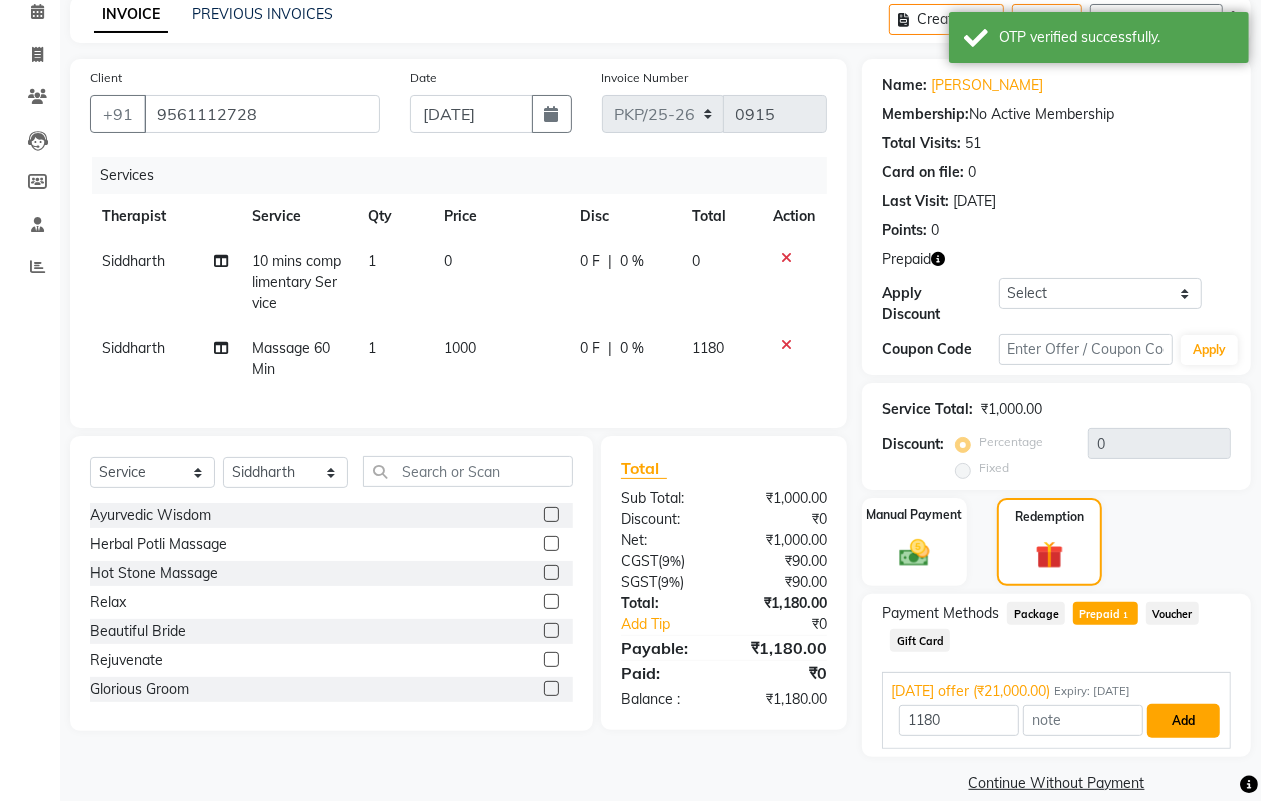 click on "Add" at bounding box center (1183, 721) 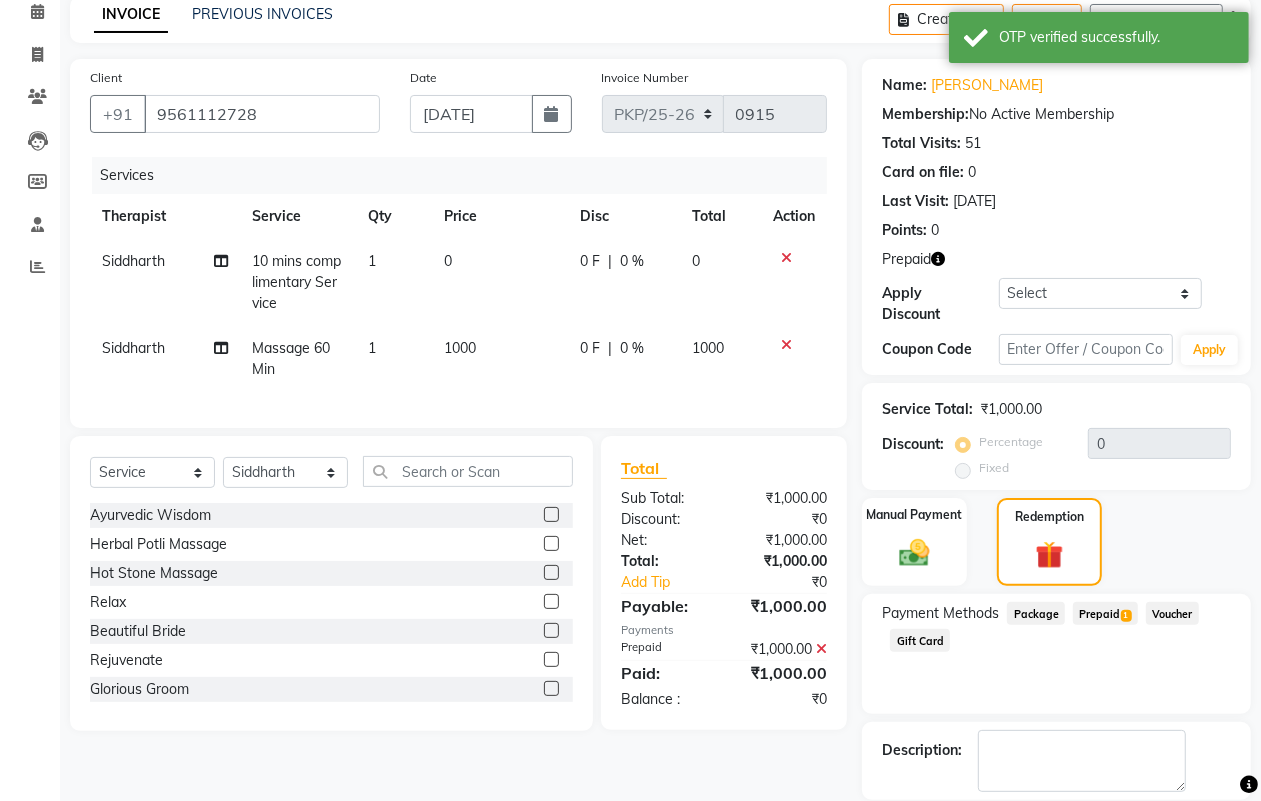 scroll, scrollTop: 188, scrollLeft: 0, axis: vertical 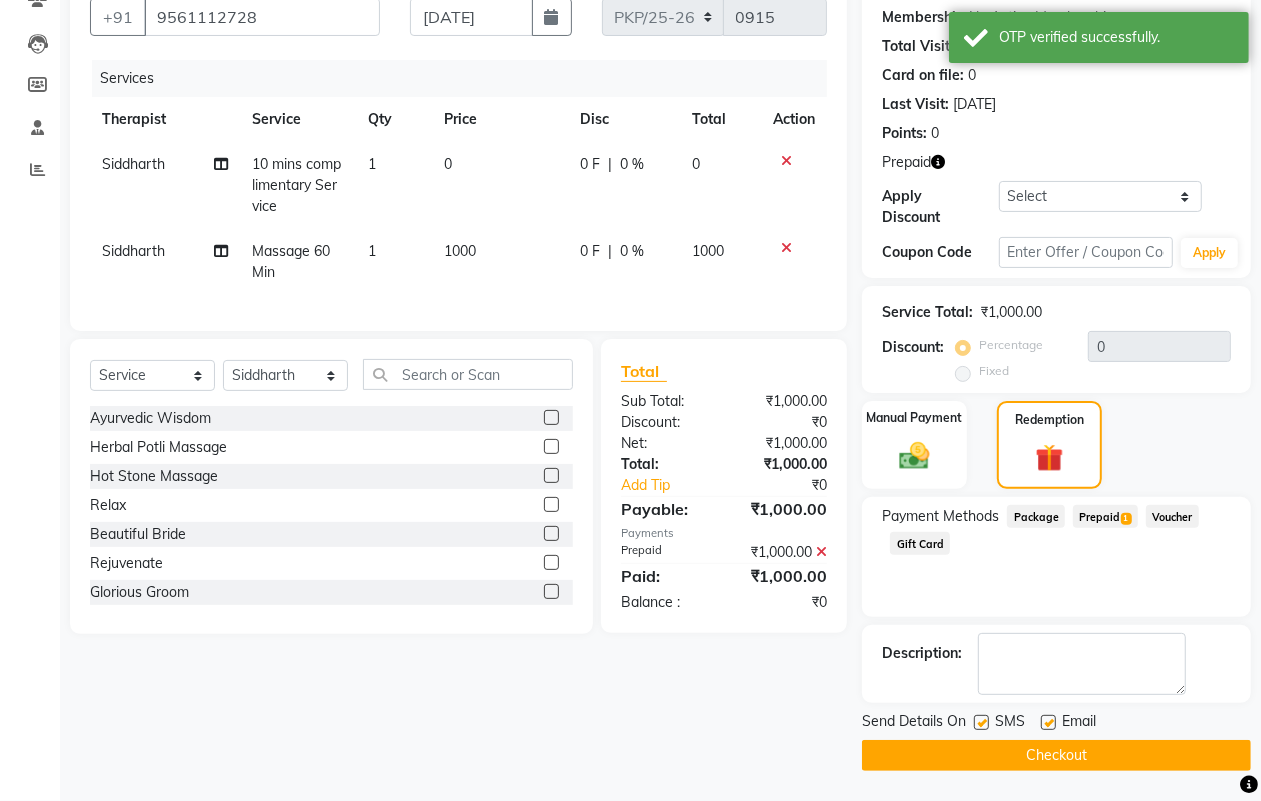 click on "Checkout" 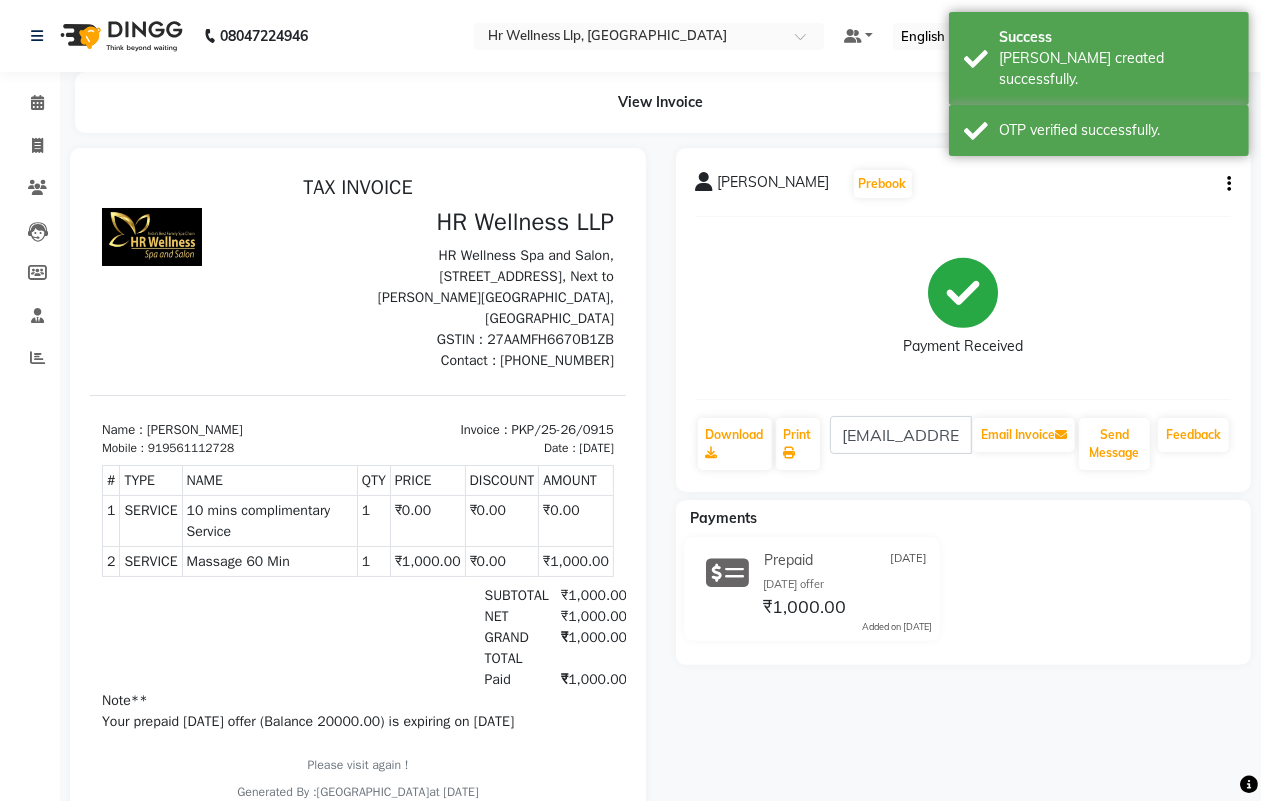 scroll, scrollTop: 0, scrollLeft: 0, axis: both 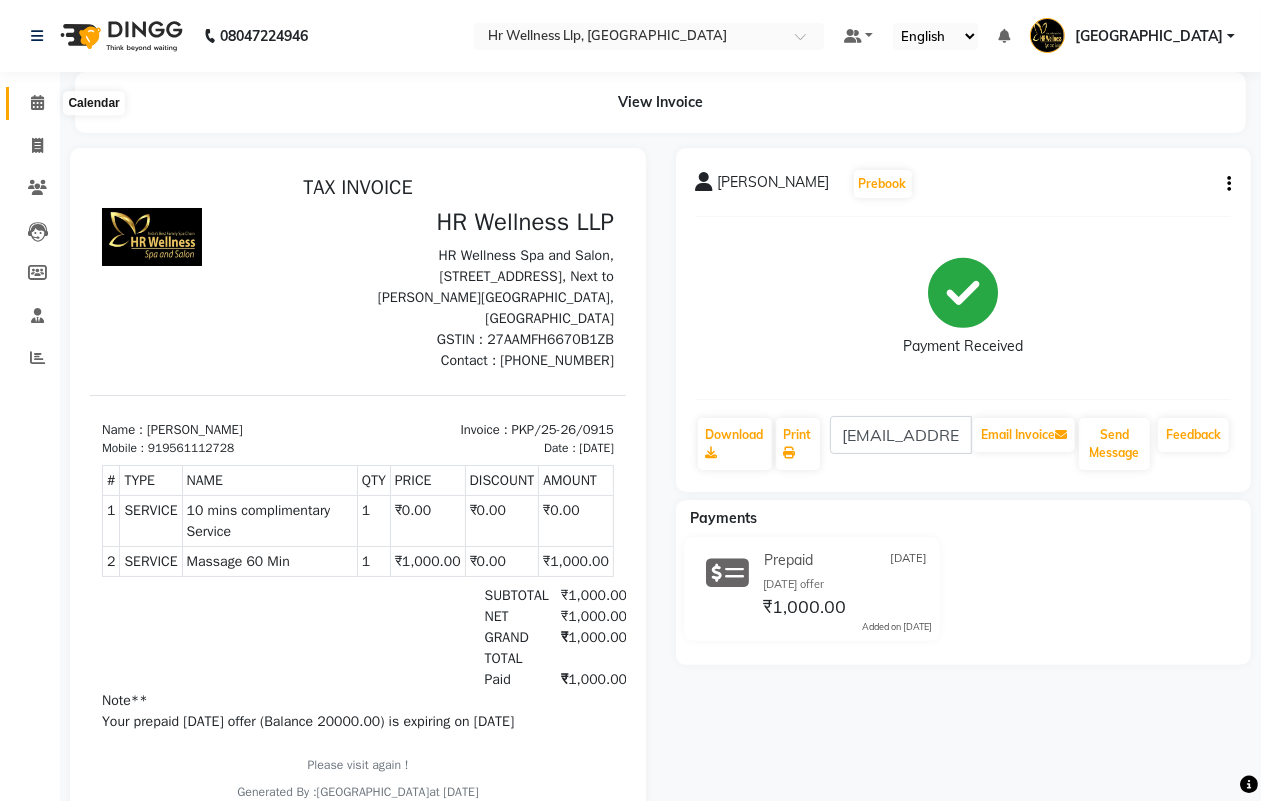 click 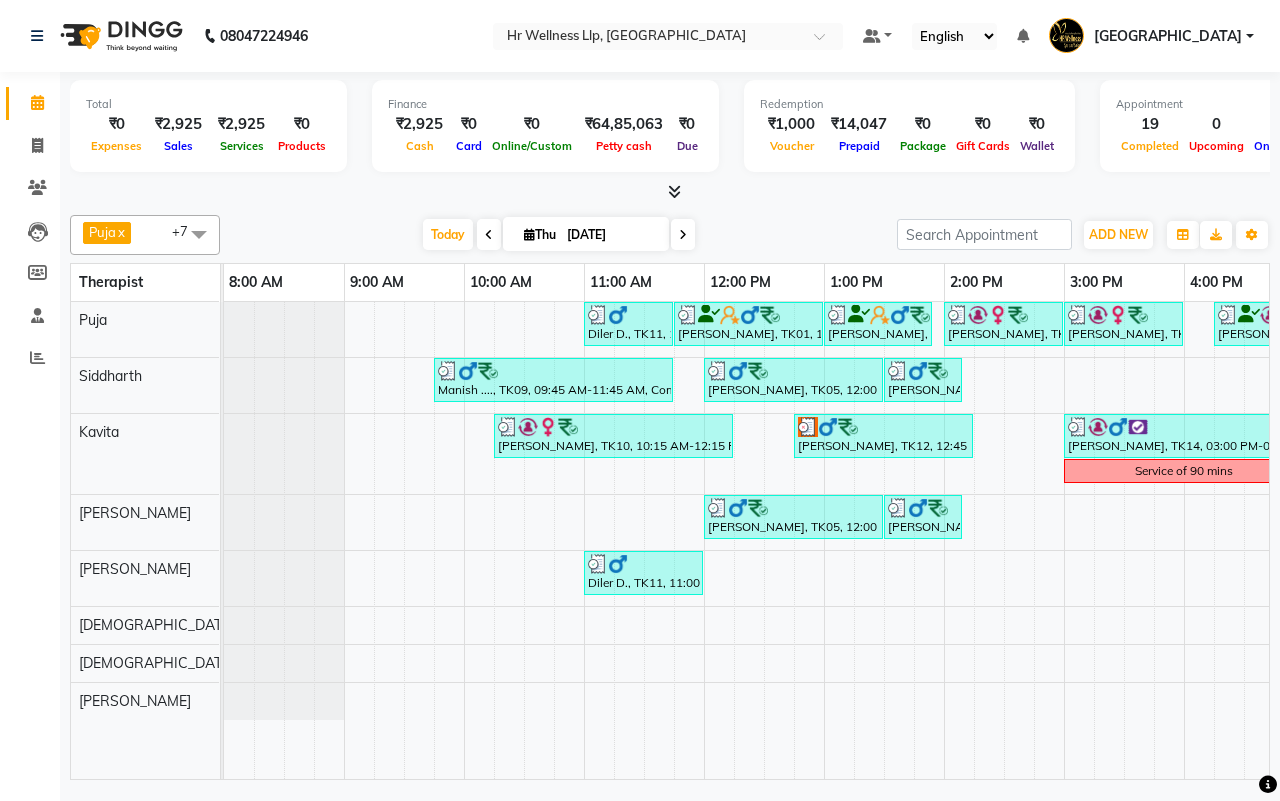 click on "10-07-2025" at bounding box center [611, 235] 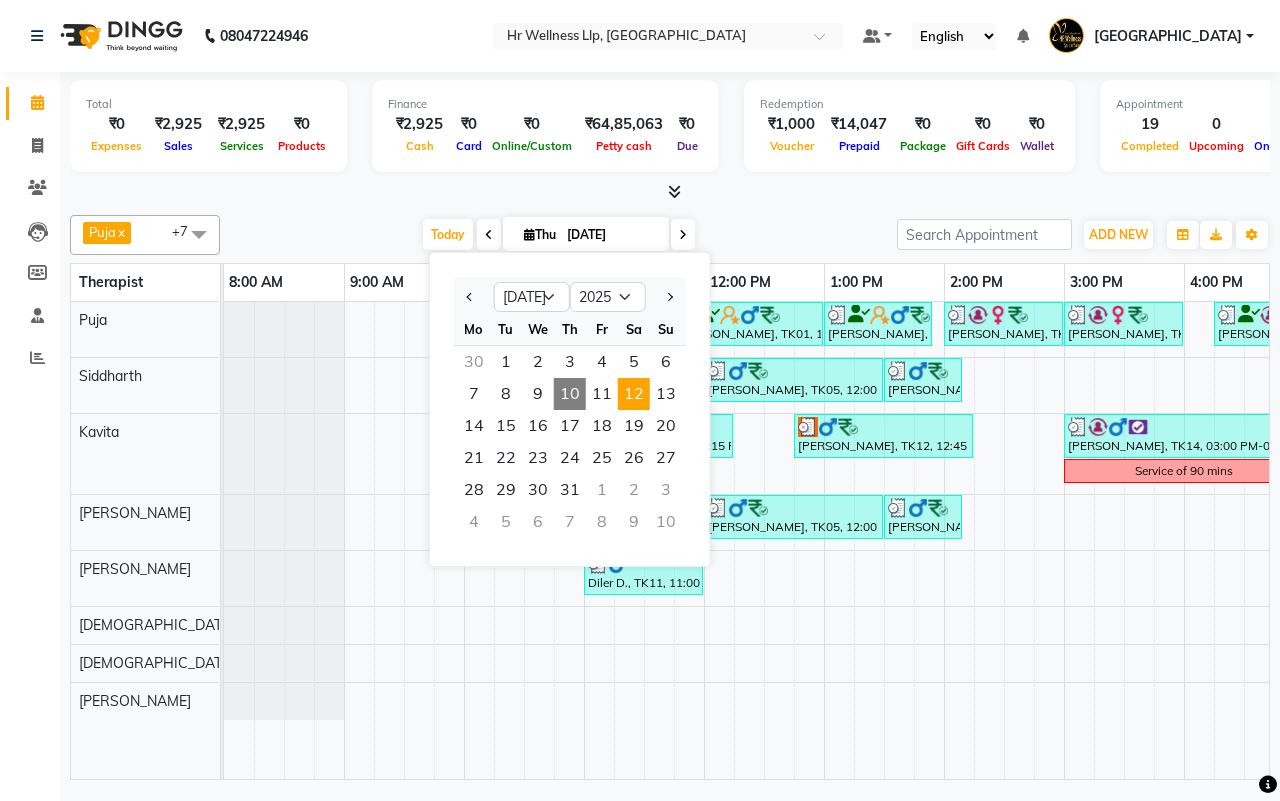 click on "12" at bounding box center (634, 394) 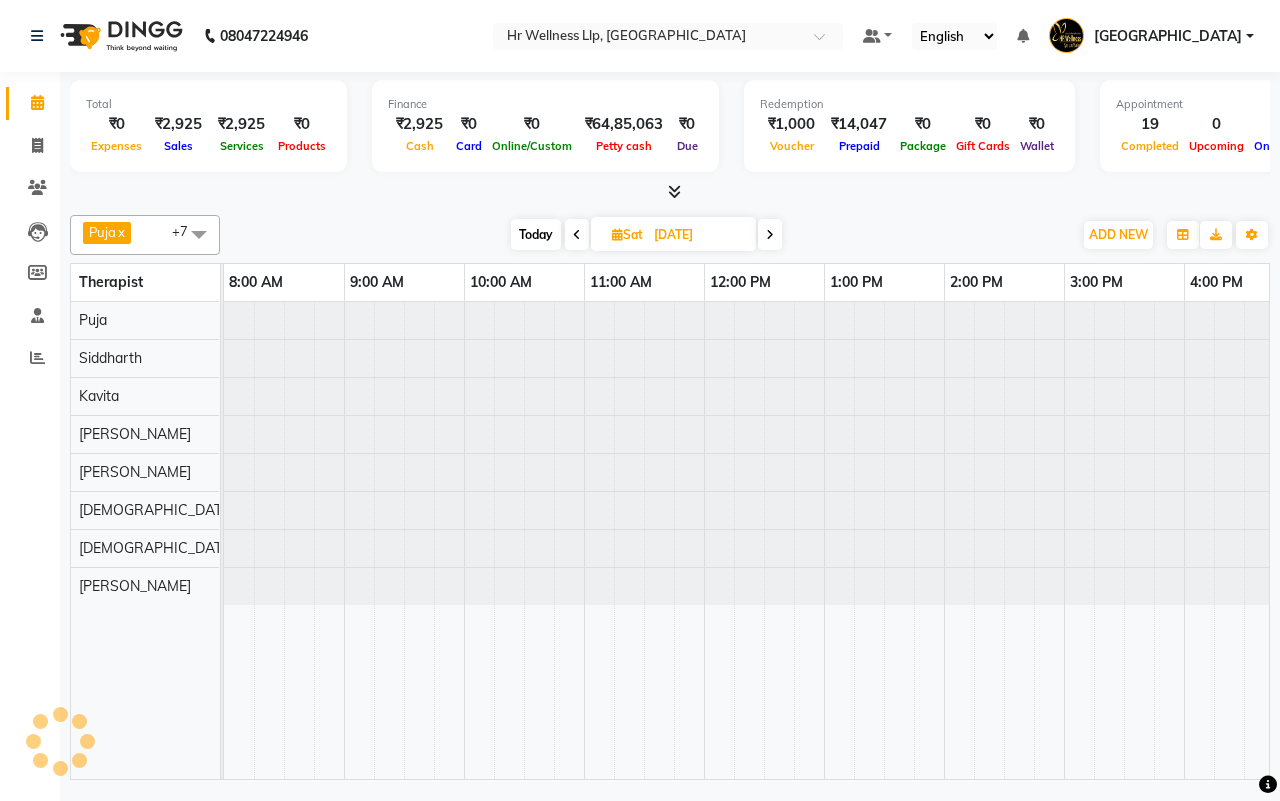 scroll, scrollTop: 0, scrollLeft: 515, axis: horizontal 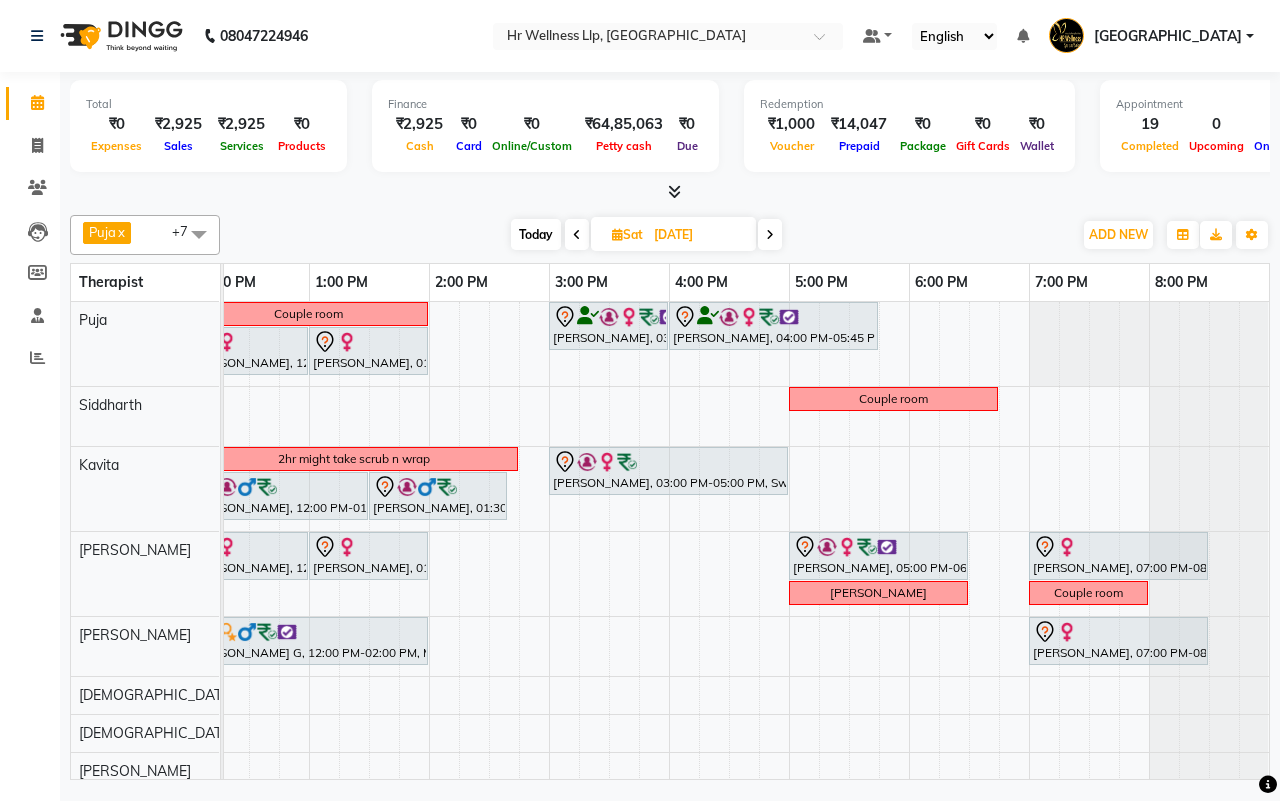 click at bounding box center [770, 235] 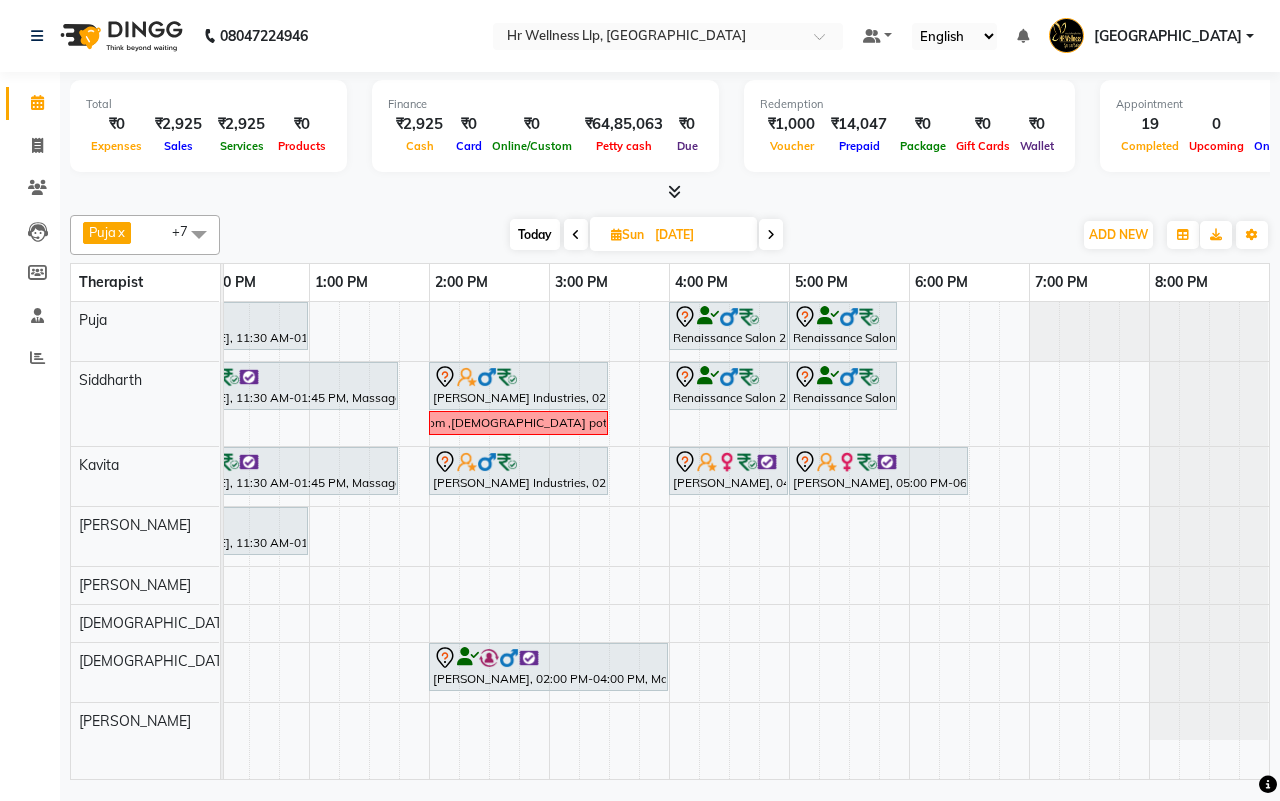 scroll, scrollTop: 0, scrollLeft: 0, axis: both 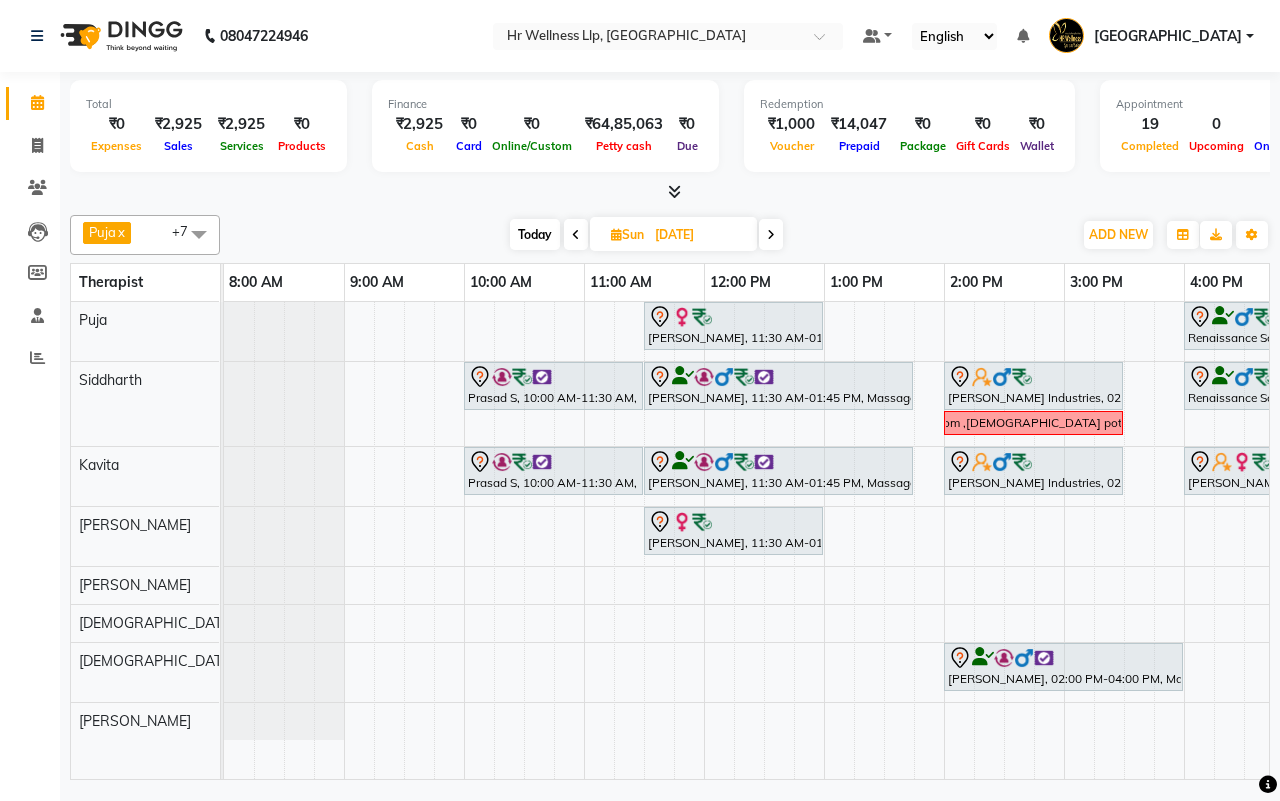 click at bounding box center (576, 235) 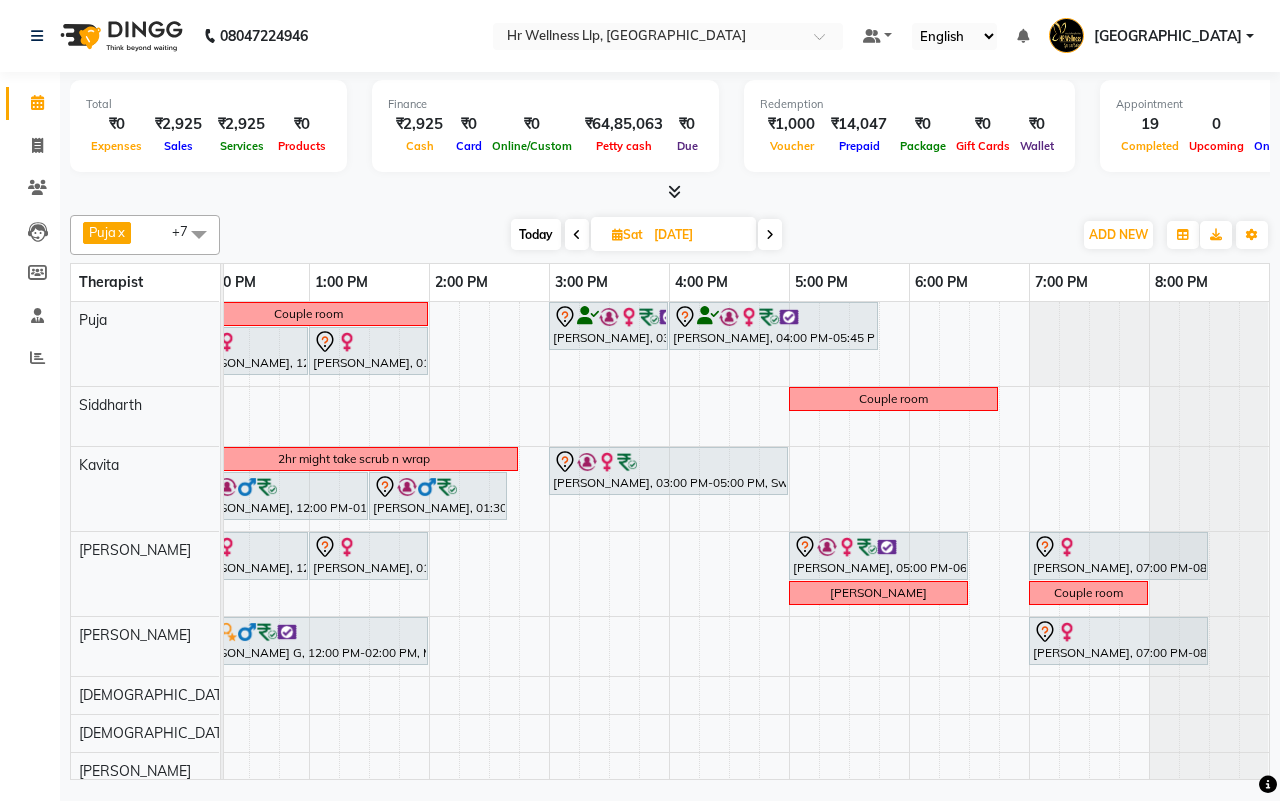 scroll, scrollTop: 0, scrollLeft: 471, axis: horizontal 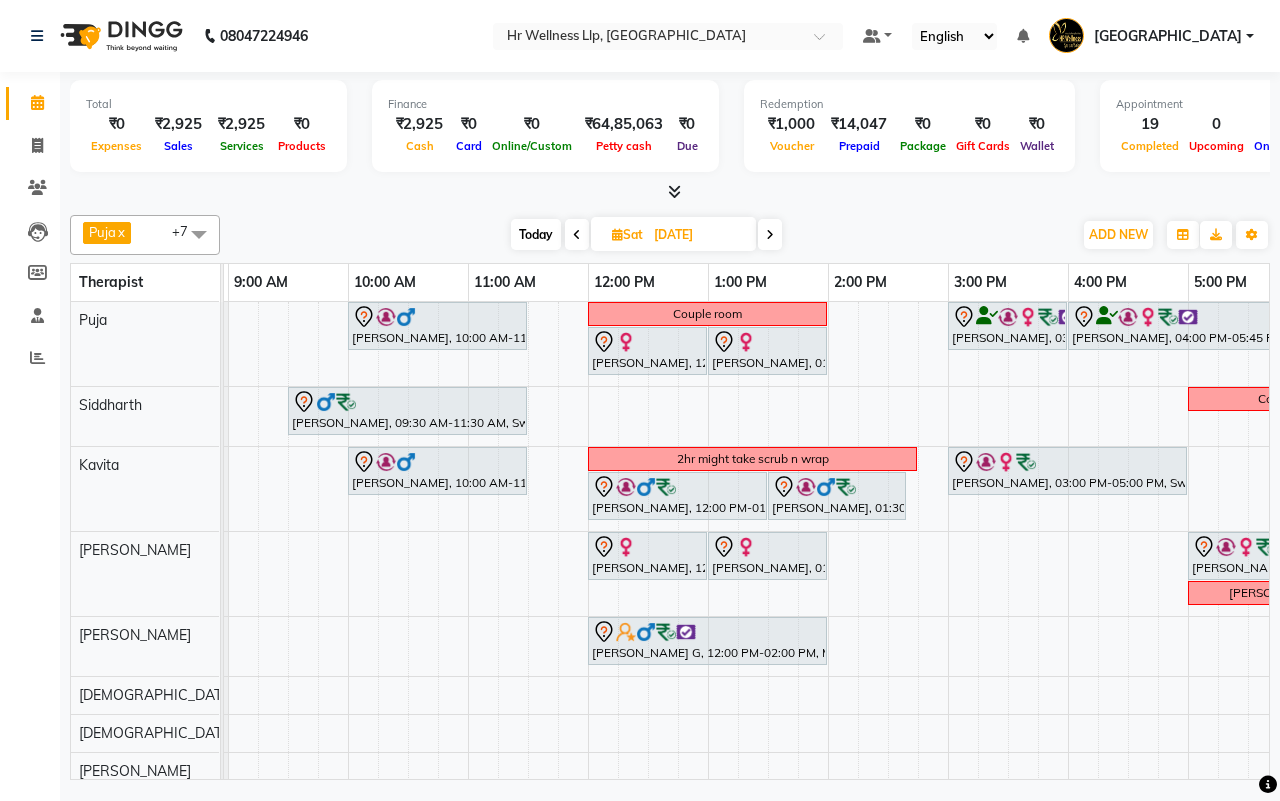 click at bounding box center [770, 235] 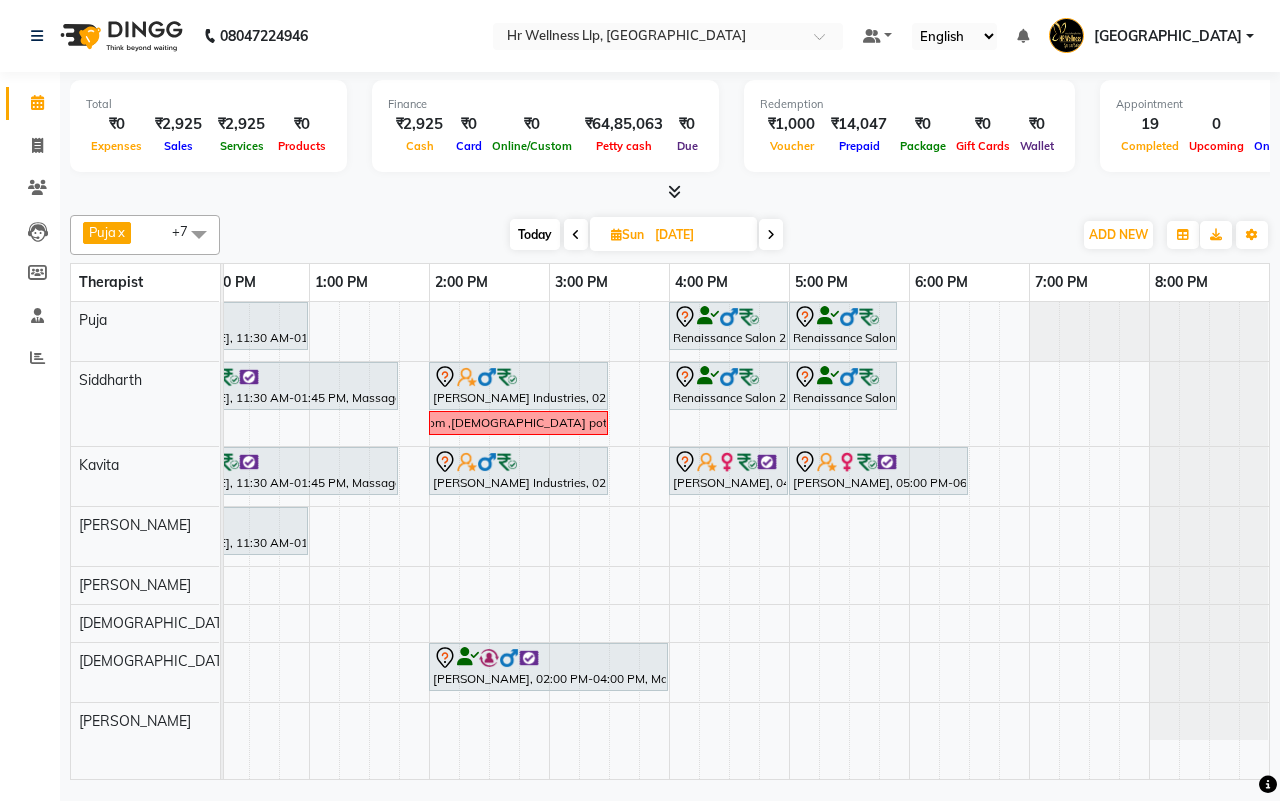 scroll, scrollTop: 0, scrollLeft: 0, axis: both 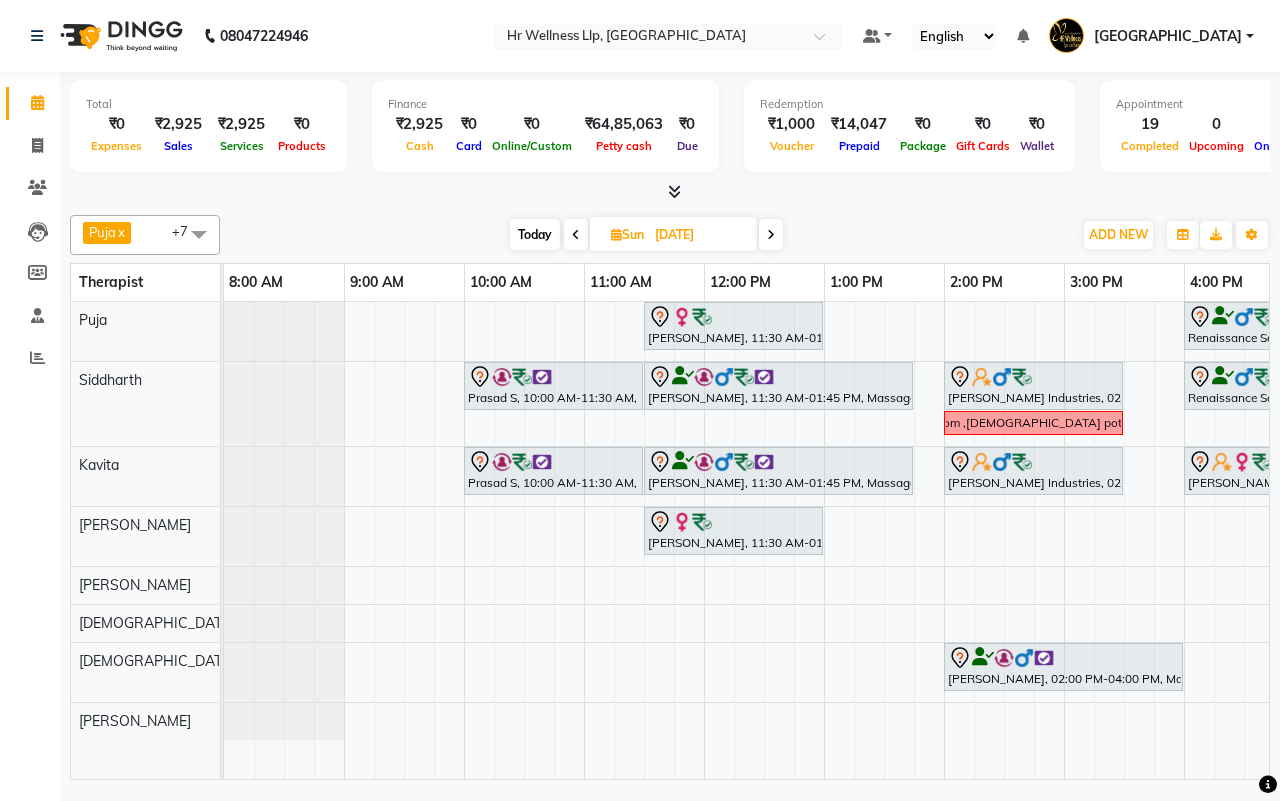 click at bounding box center (576, 234) 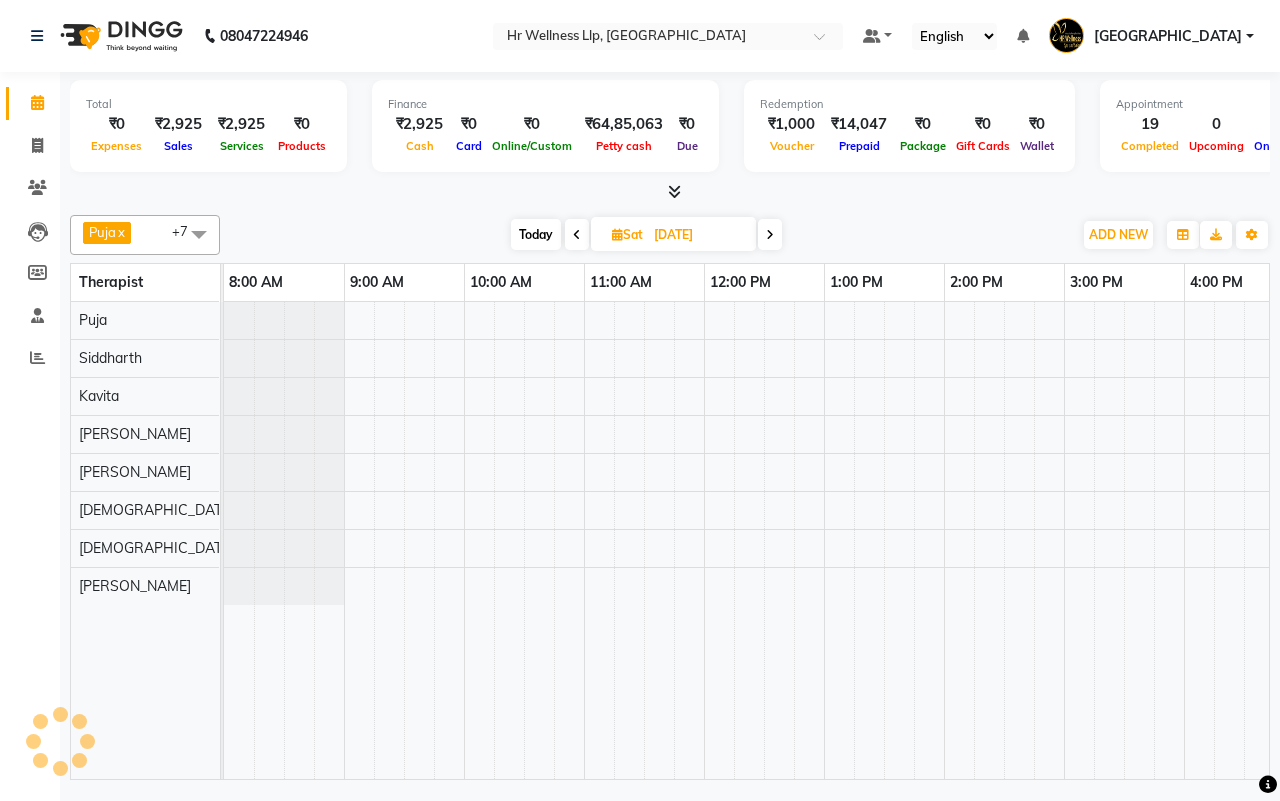 scroll, scrollTop: 0, scrollLeft: 515, axis: horizontal 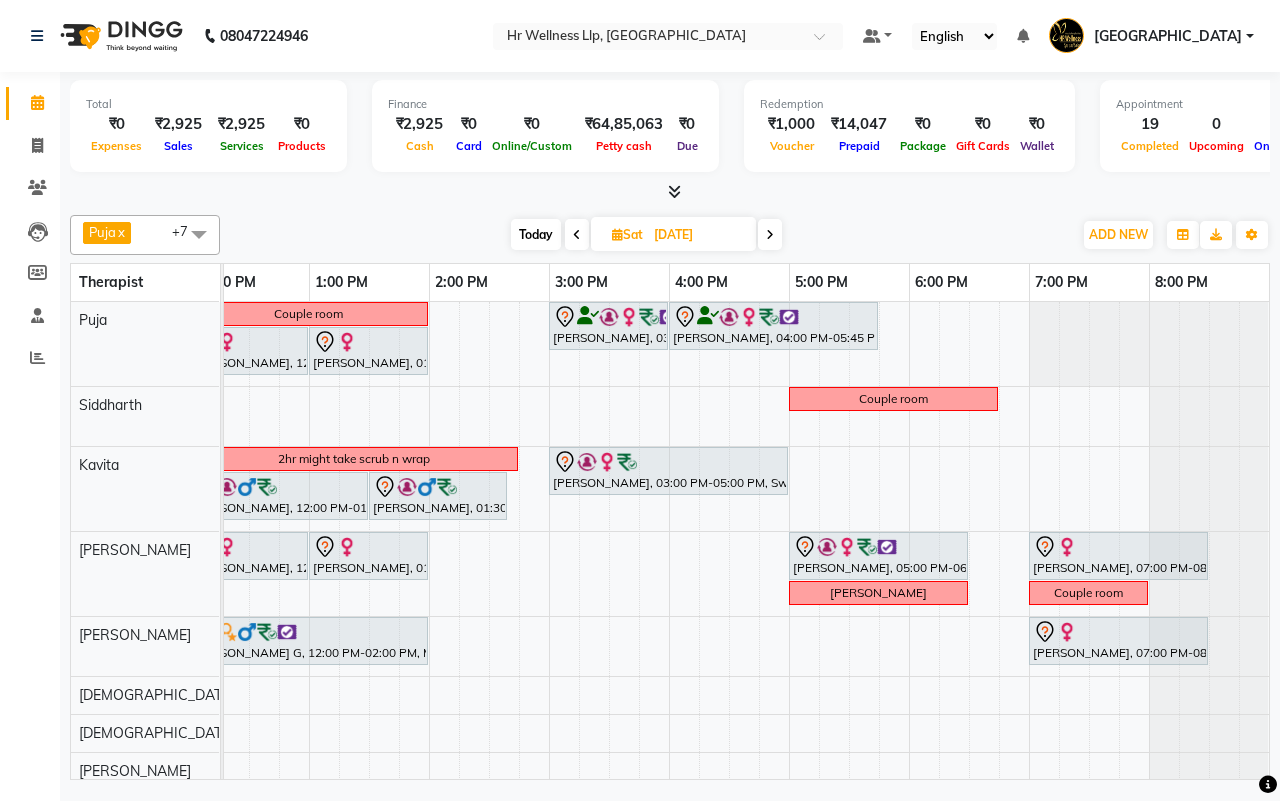 click at bounding box center (577, 235) 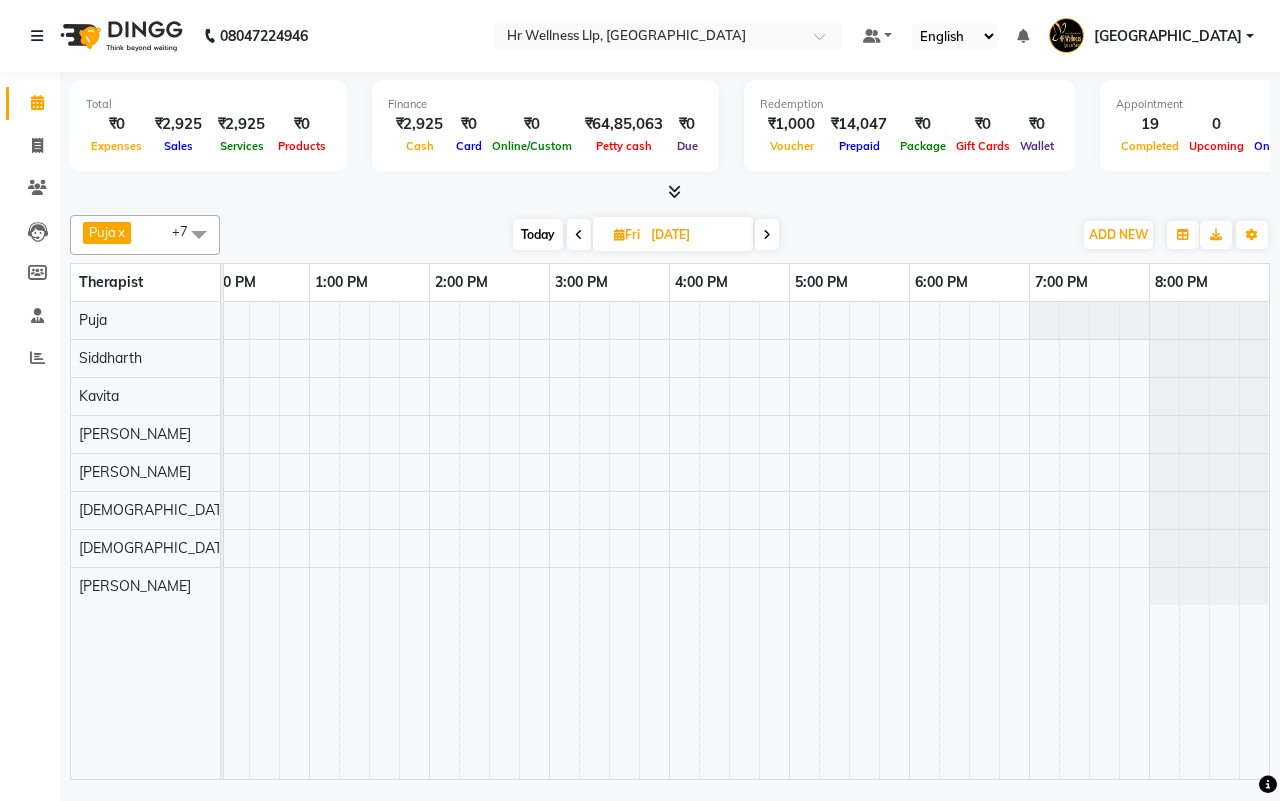 scroll, scrollTop: 0, scrollLeft: 515, axis: horizontal 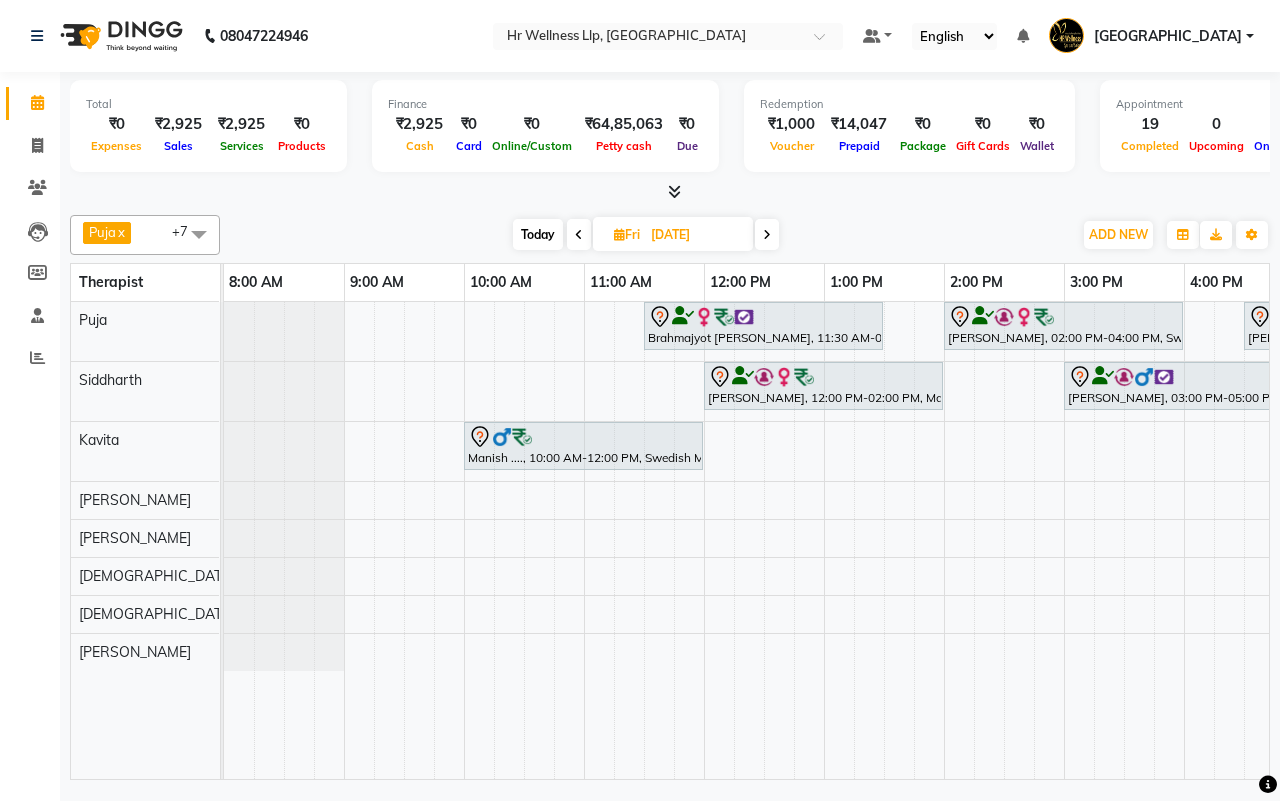 click at bounding box center [579, 235] 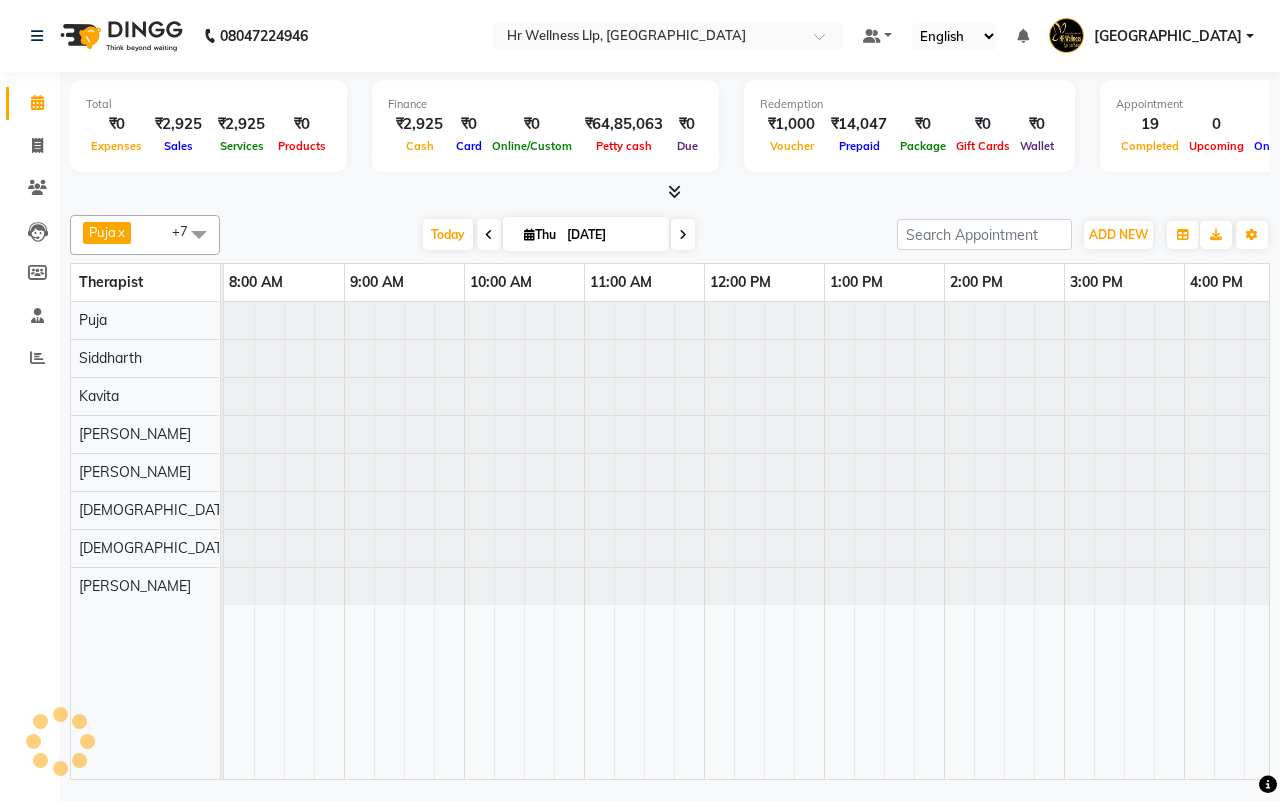 scroll, scrollTop: 0, scrollLeft: 515, axis: horizontal 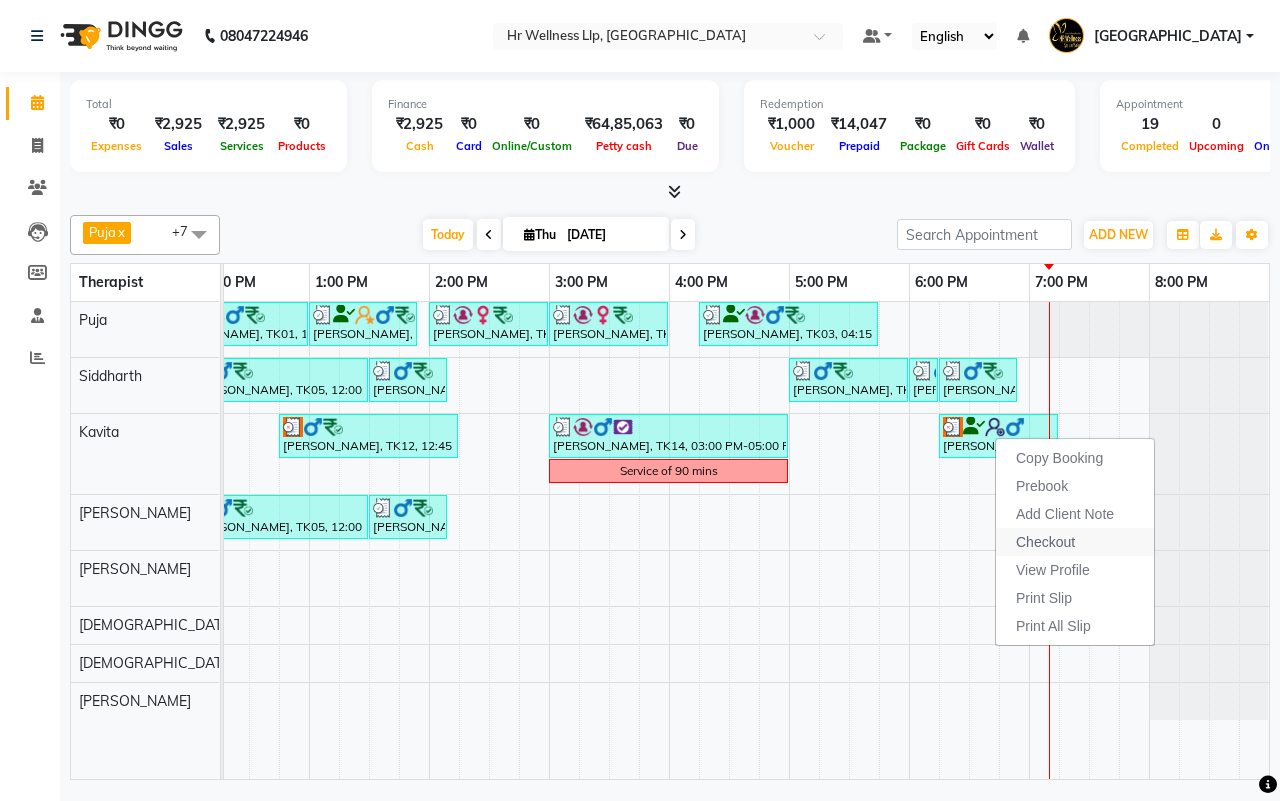 click on "Checkout" at bounding box center [1045, 542] 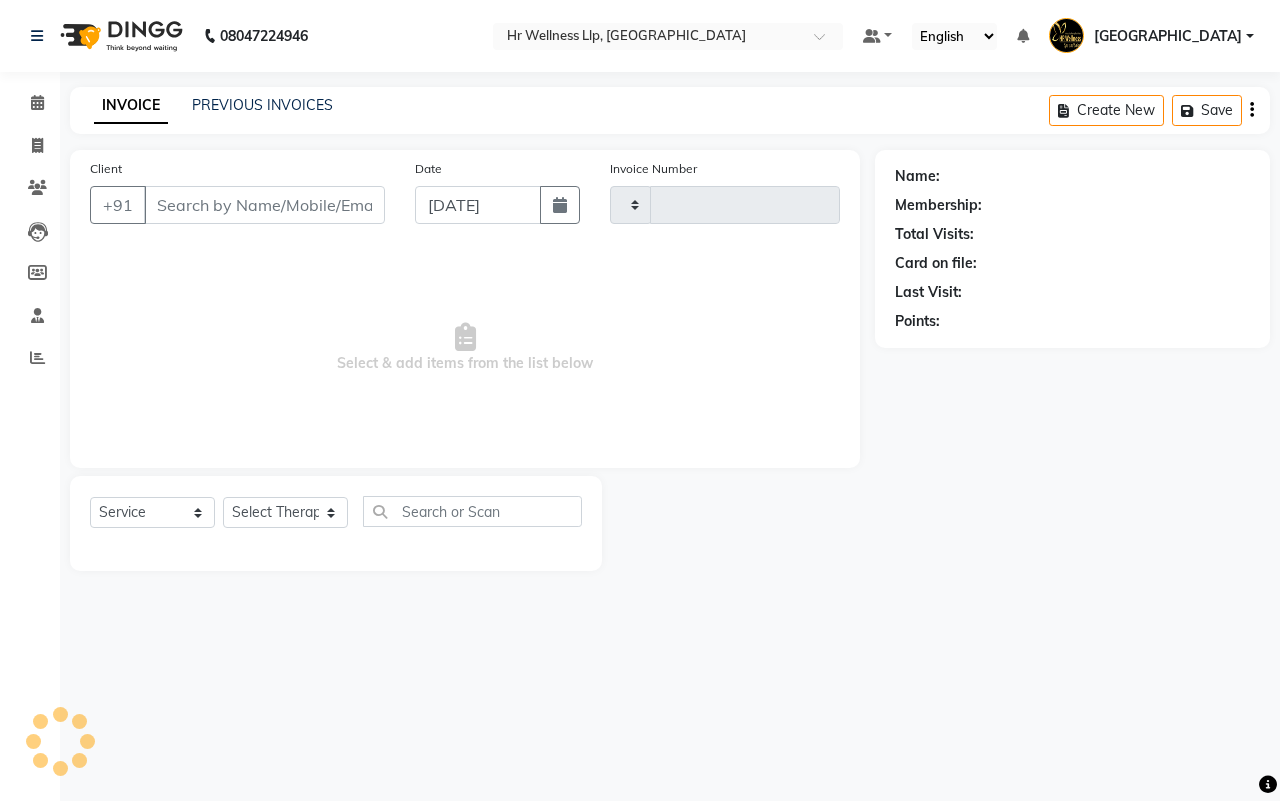 type on "0916" 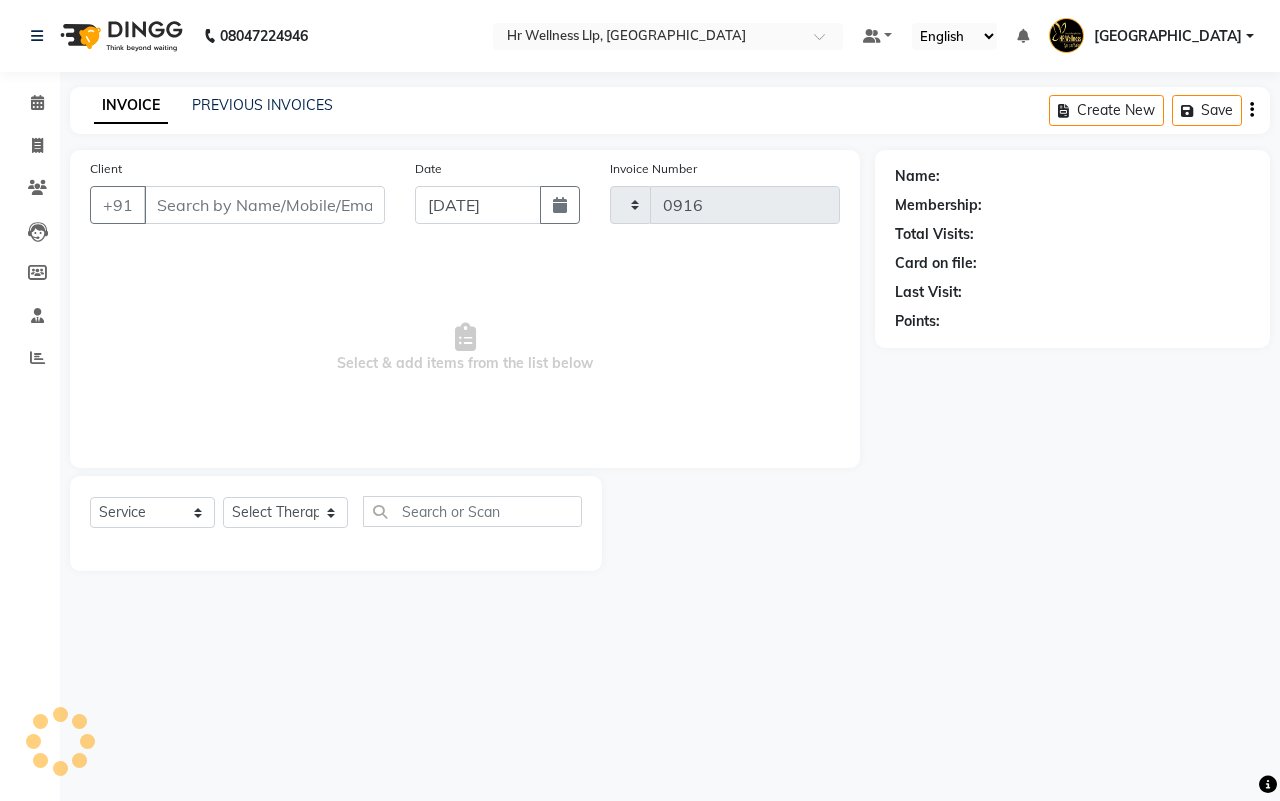 select on "4295" 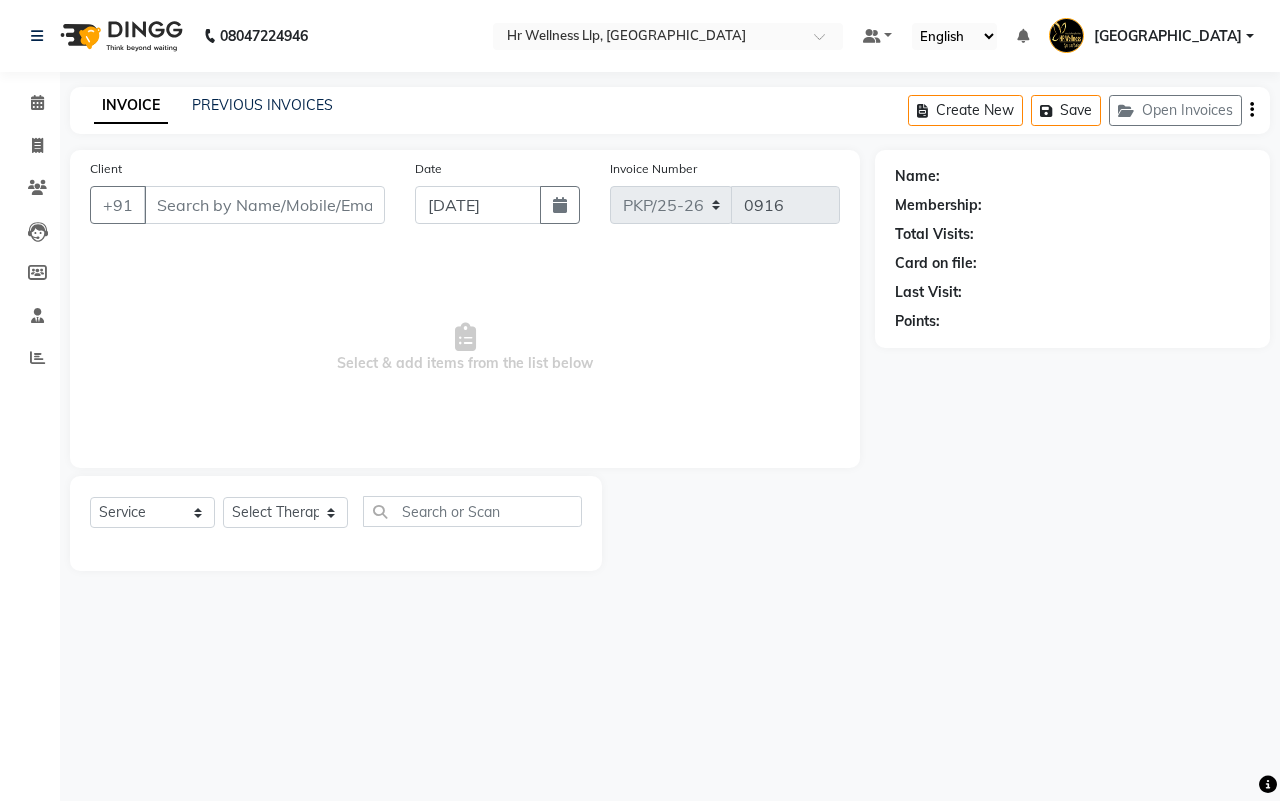 type on "9762214733" 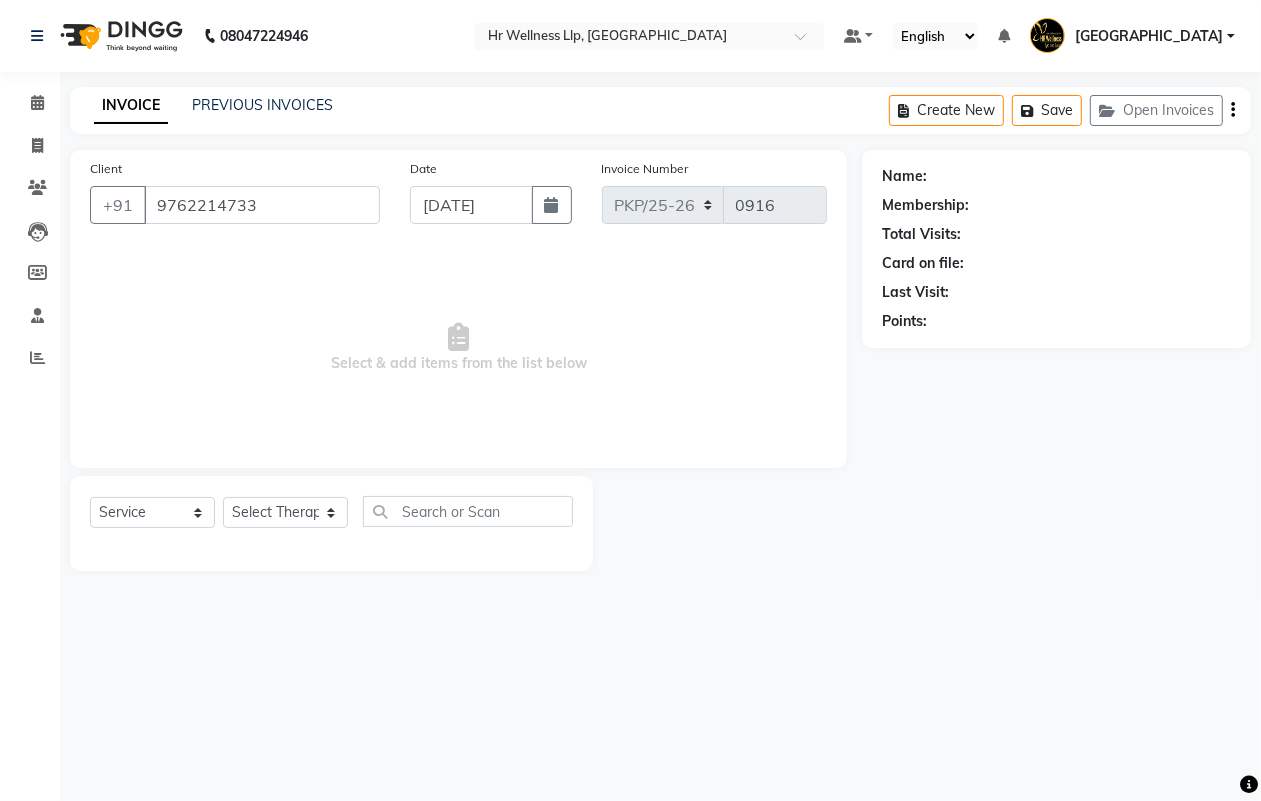 select on "19506" 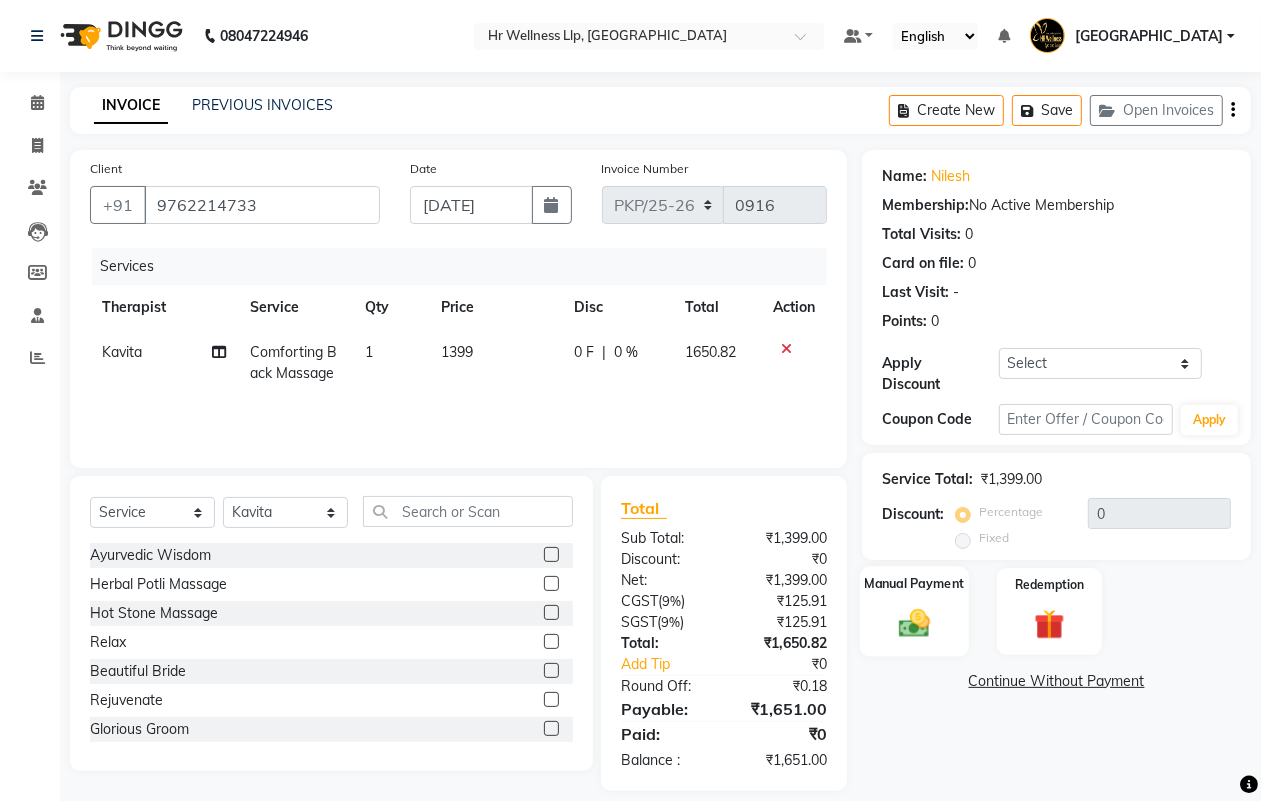 click 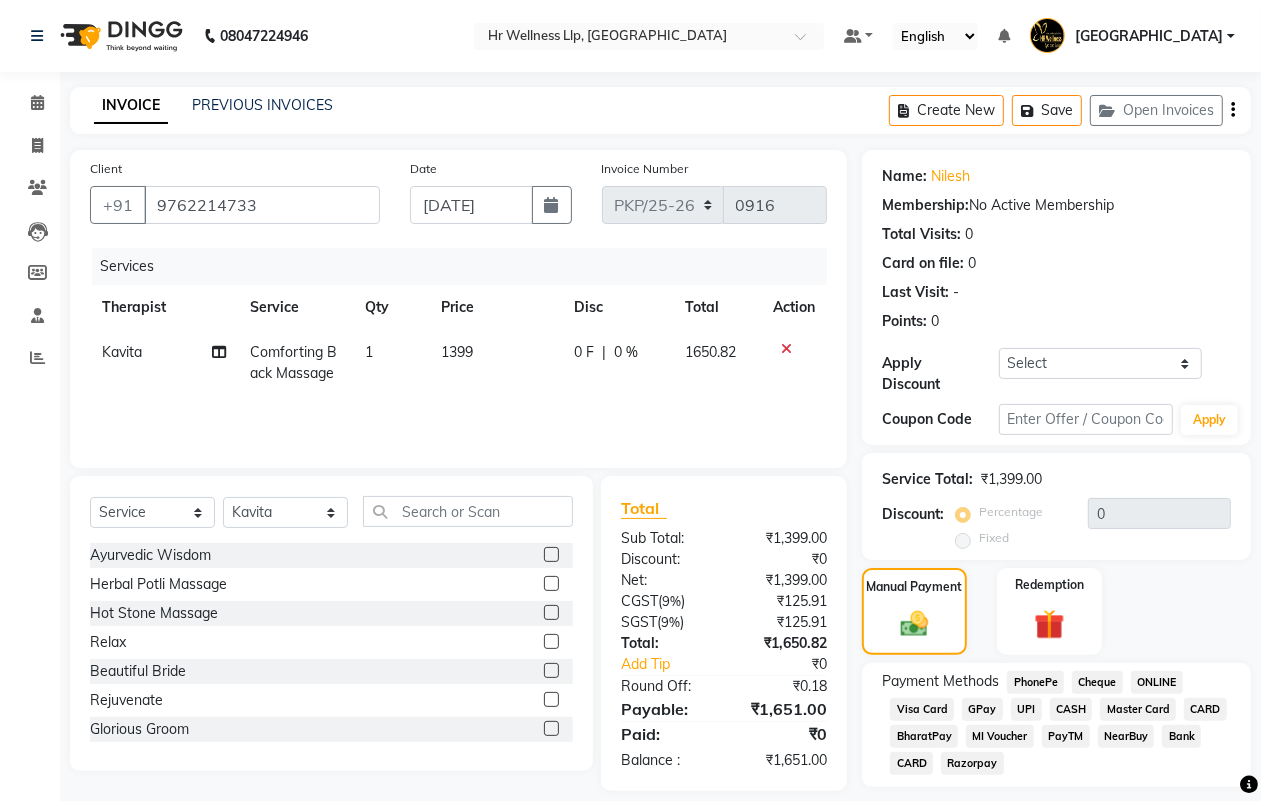 click on "0 %" 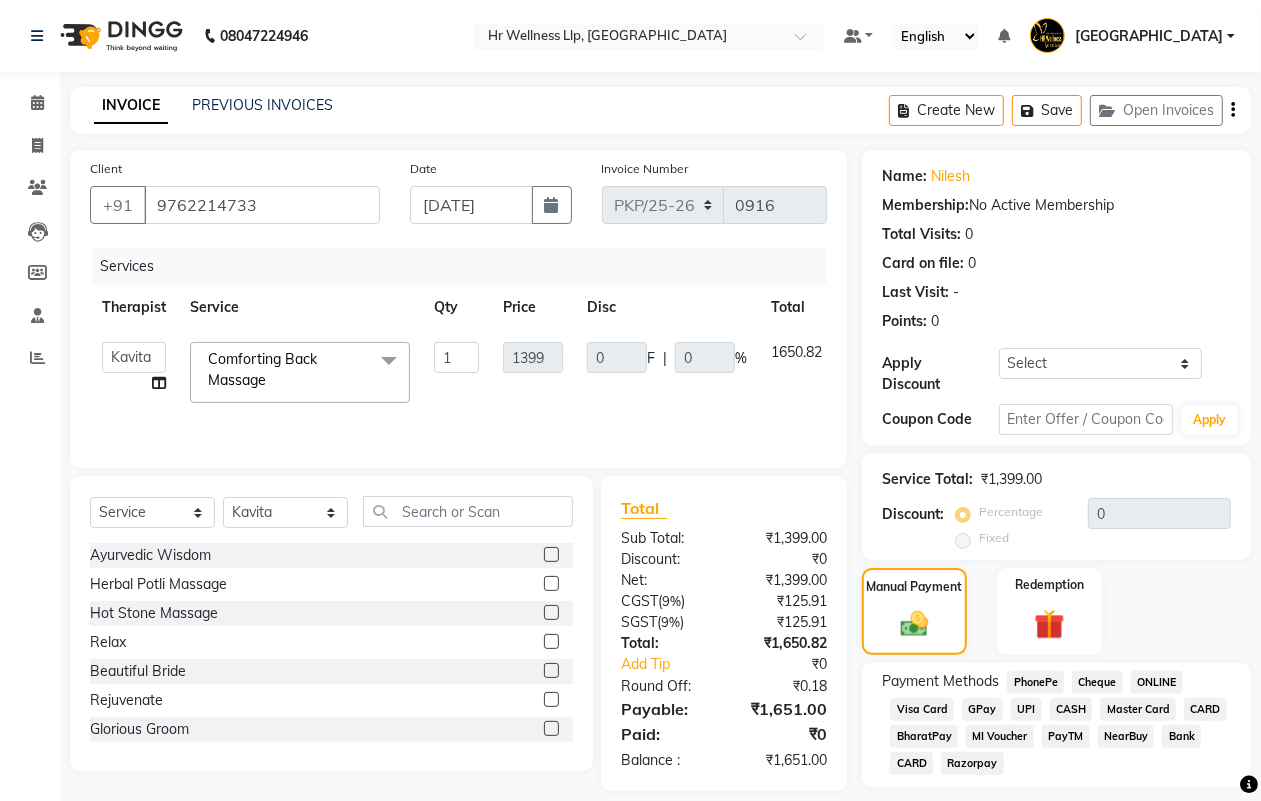 click on "[GEOGRAPHIC_DATA]" at bounding box center [1132, 36] 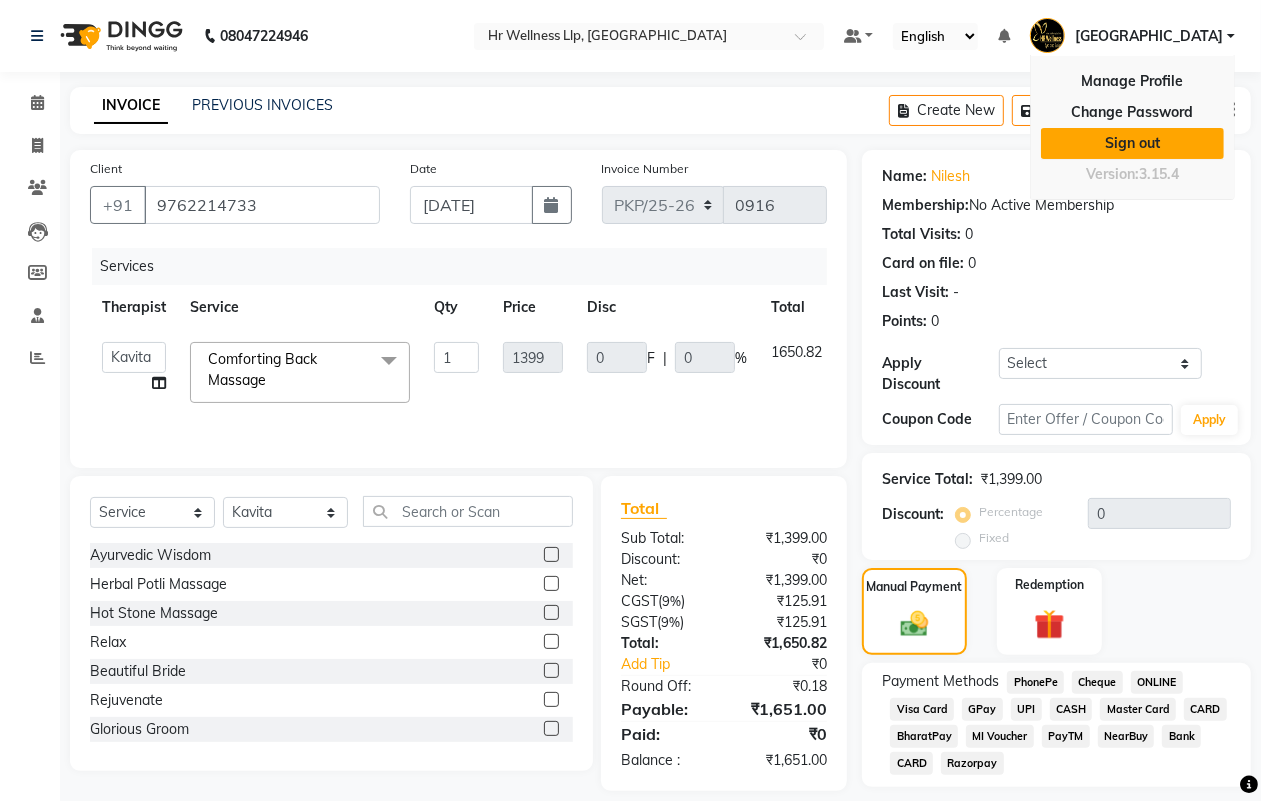 click on "Sign out" at bounding box center (1132, 143) 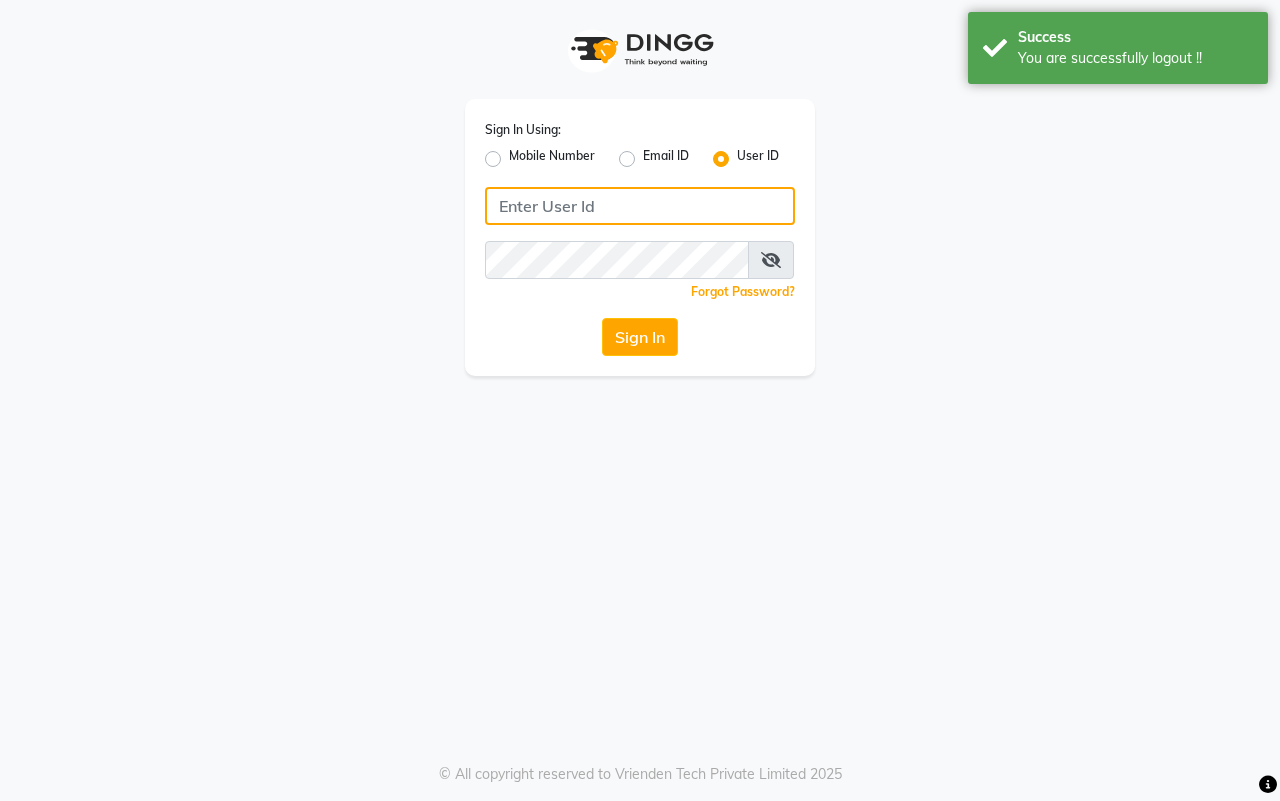 type on "7666948584" 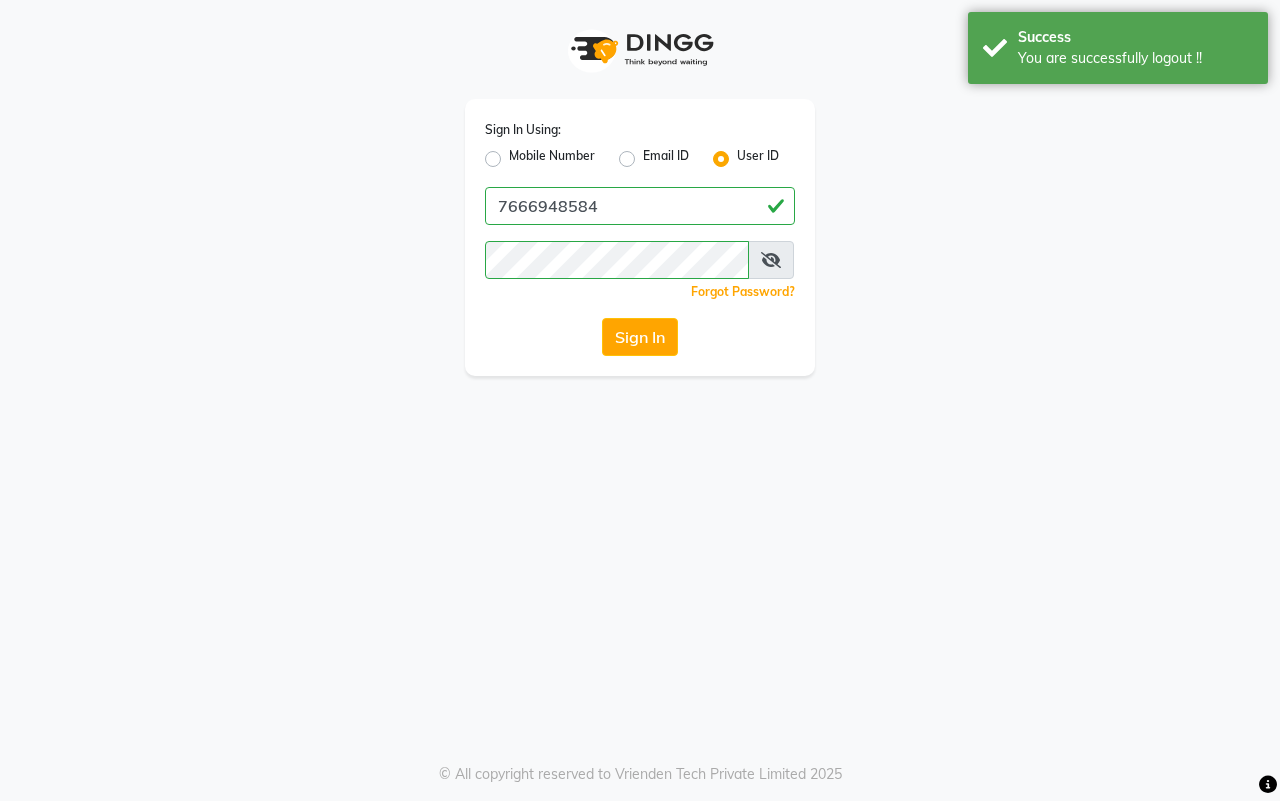 click on "Mobile Number" 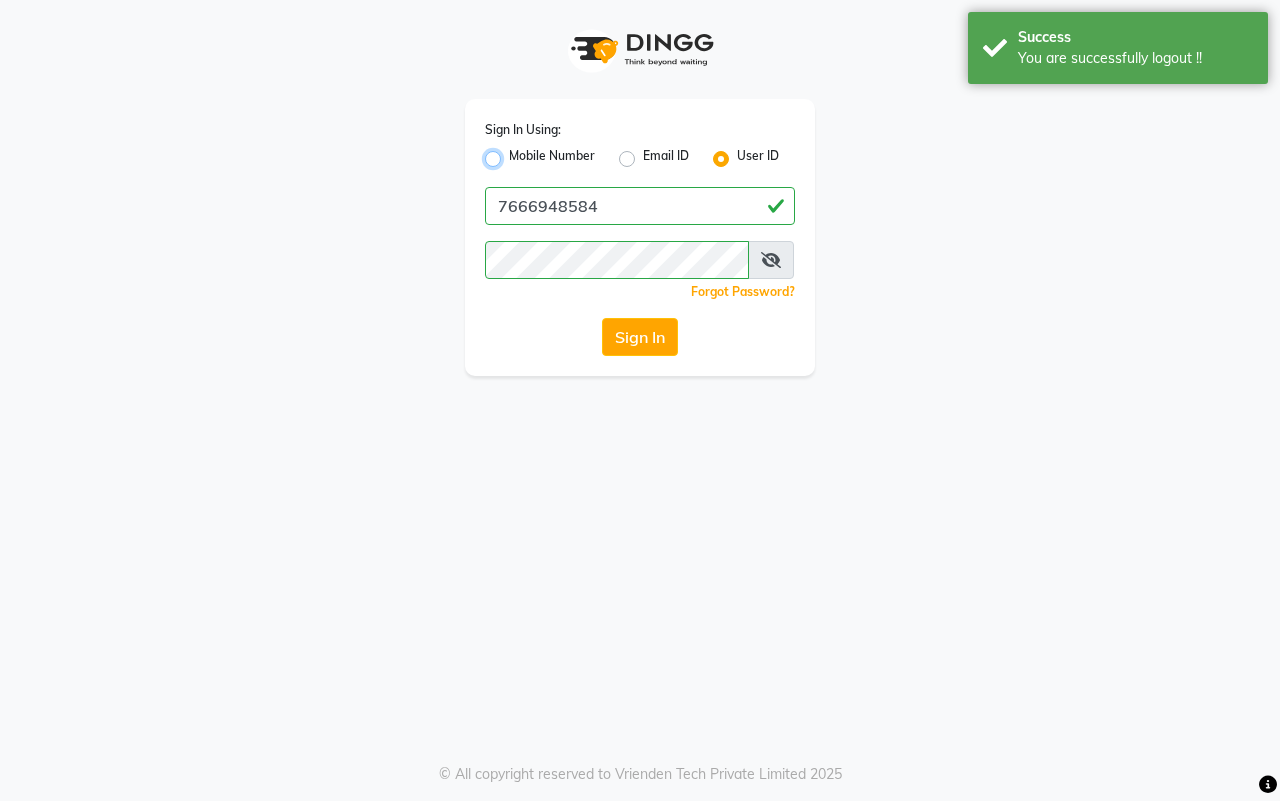 click on "Mobile Number" at bounding box center [515, 153] 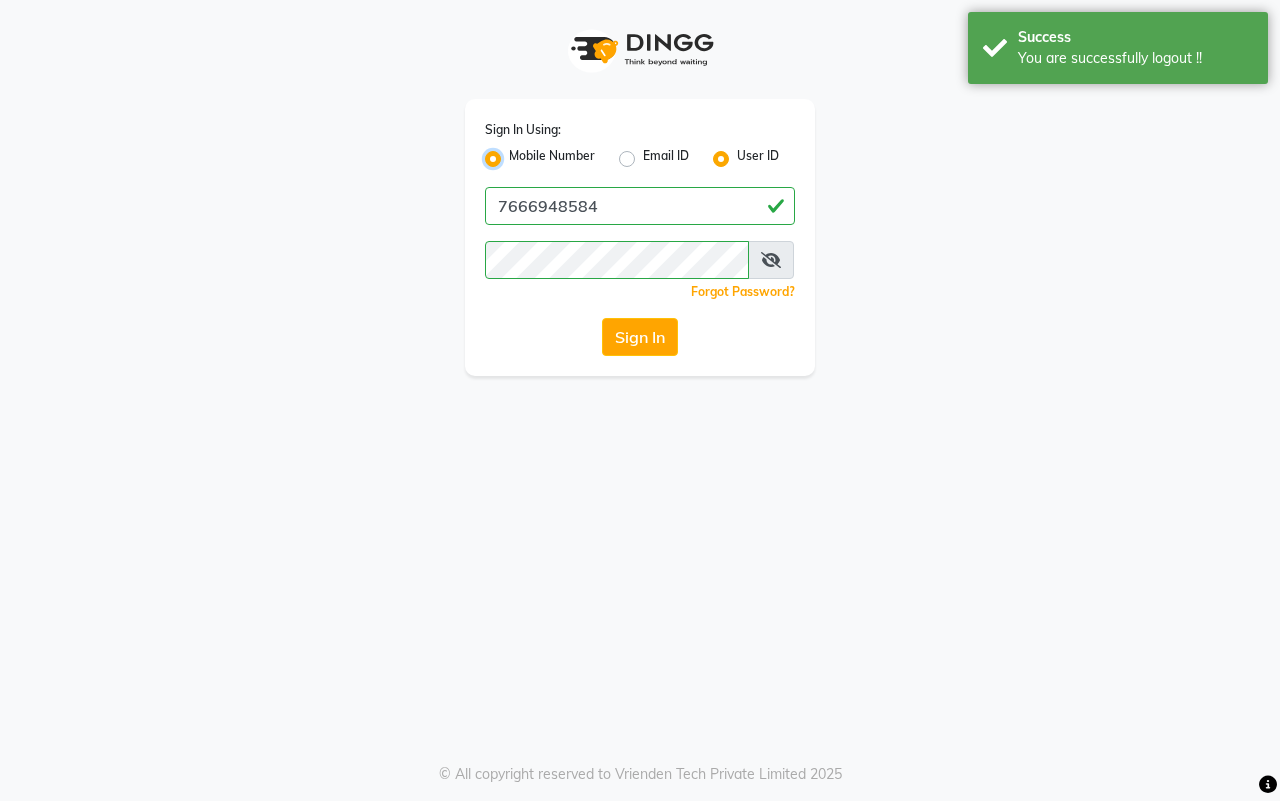 radio on "false" 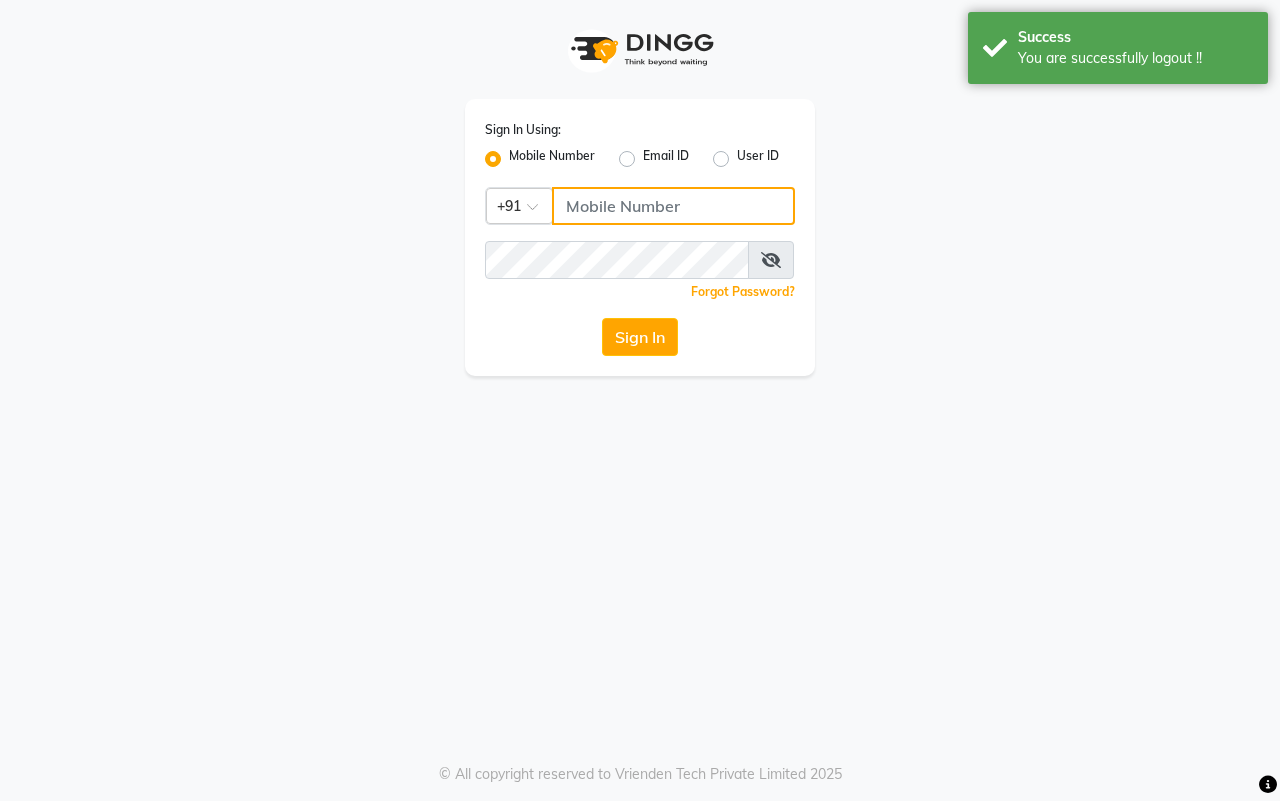 click 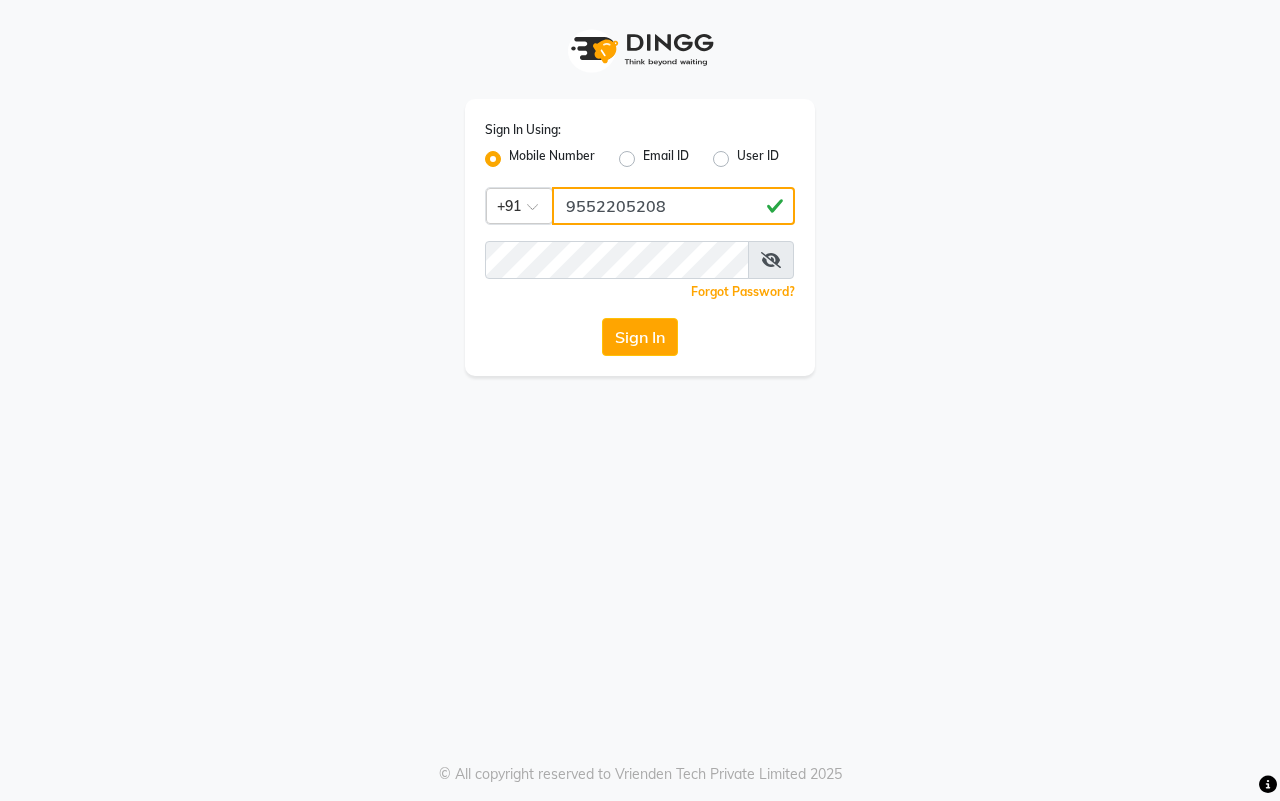 type on "9552205208" 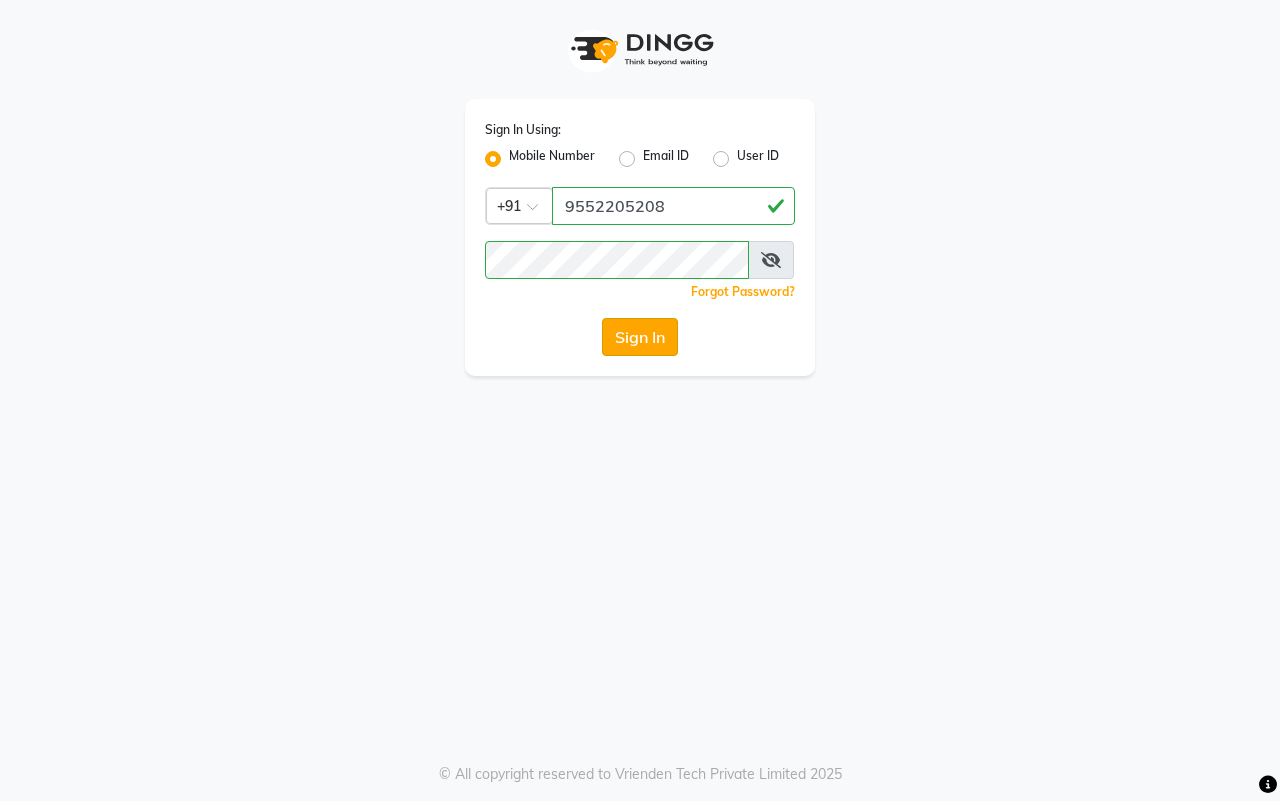 click on "Sign In" 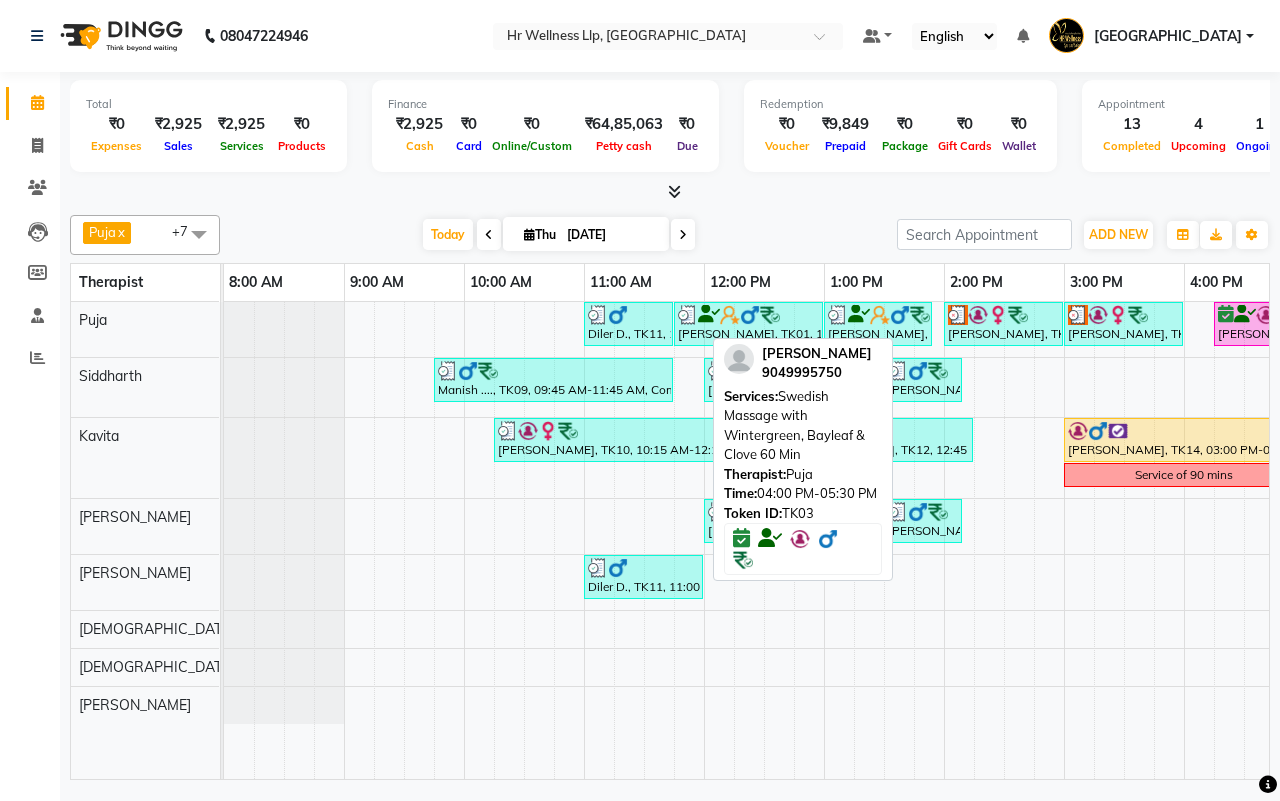 scroll, scrollTop: 0, scrollLeft: 0, axis: both 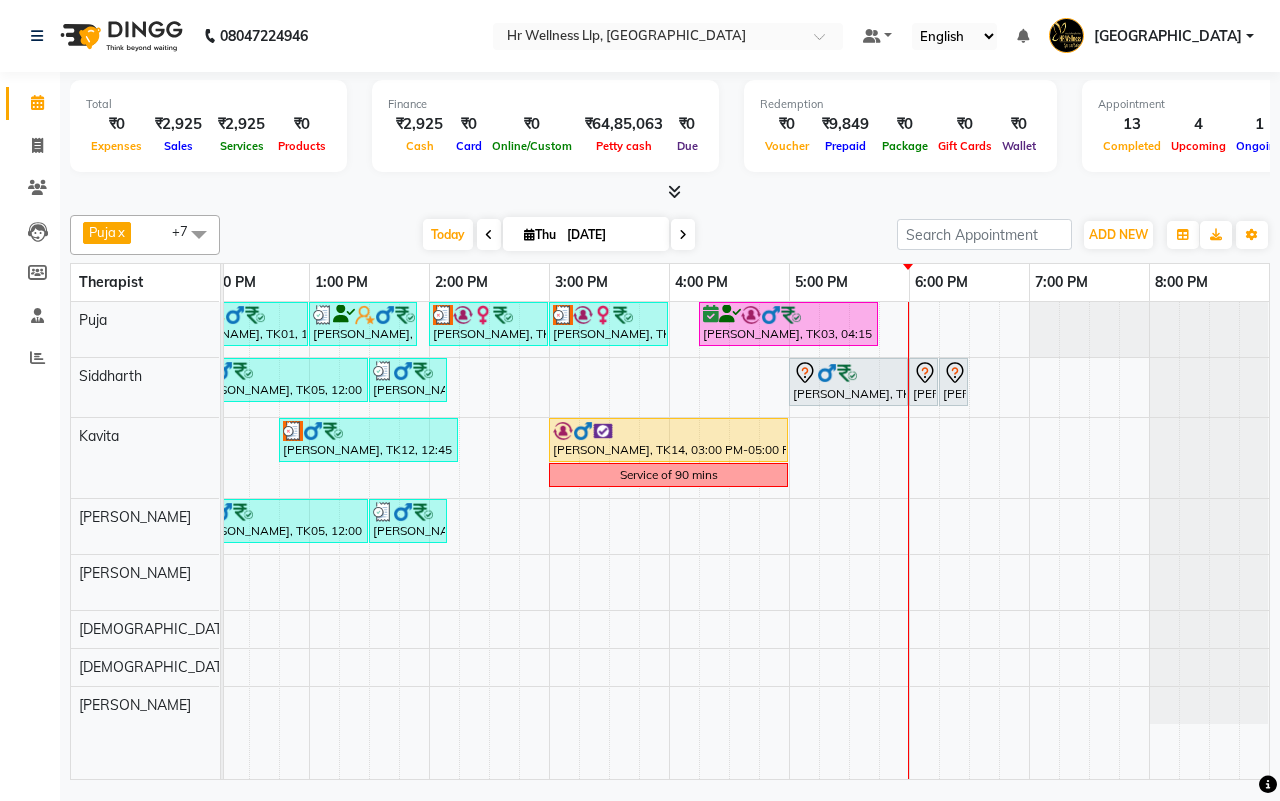 click on "[DATE]" at bounding box center (611, 235) 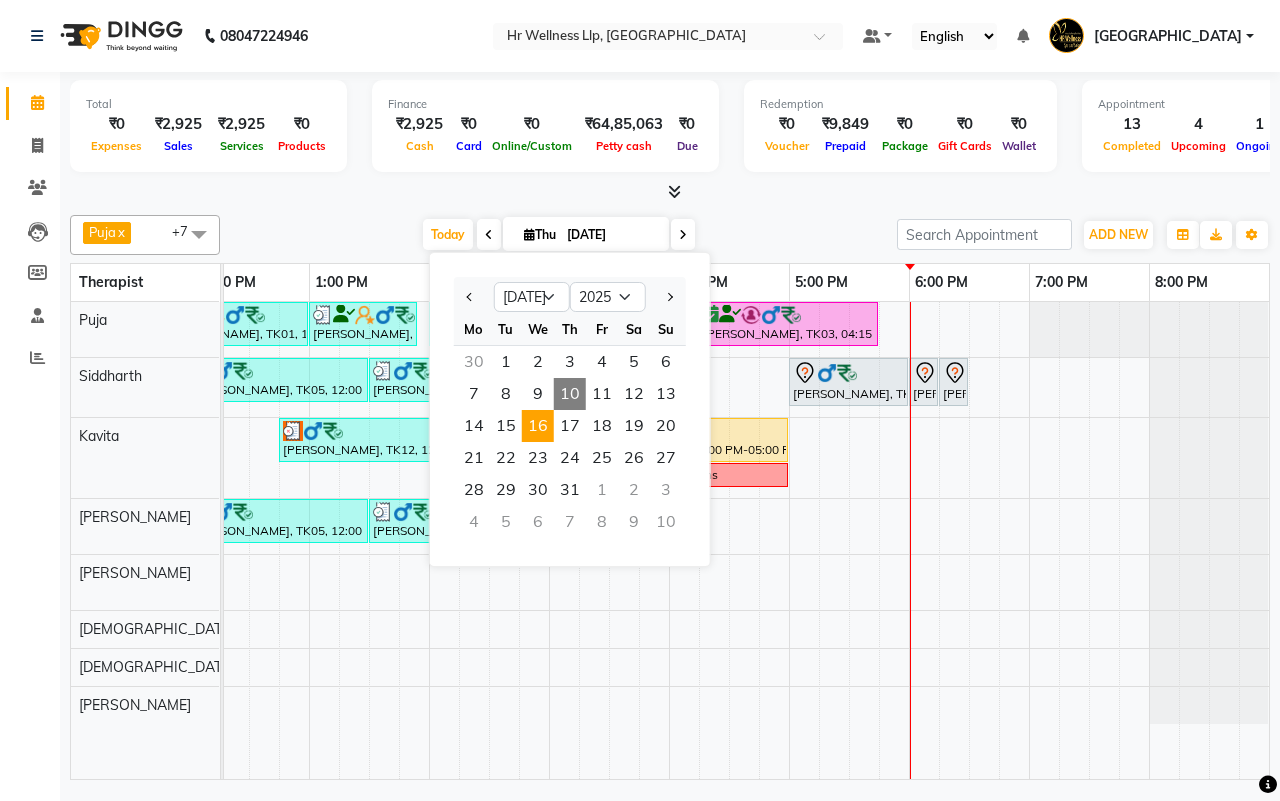 click on "16" at bounding box center [538, 426] 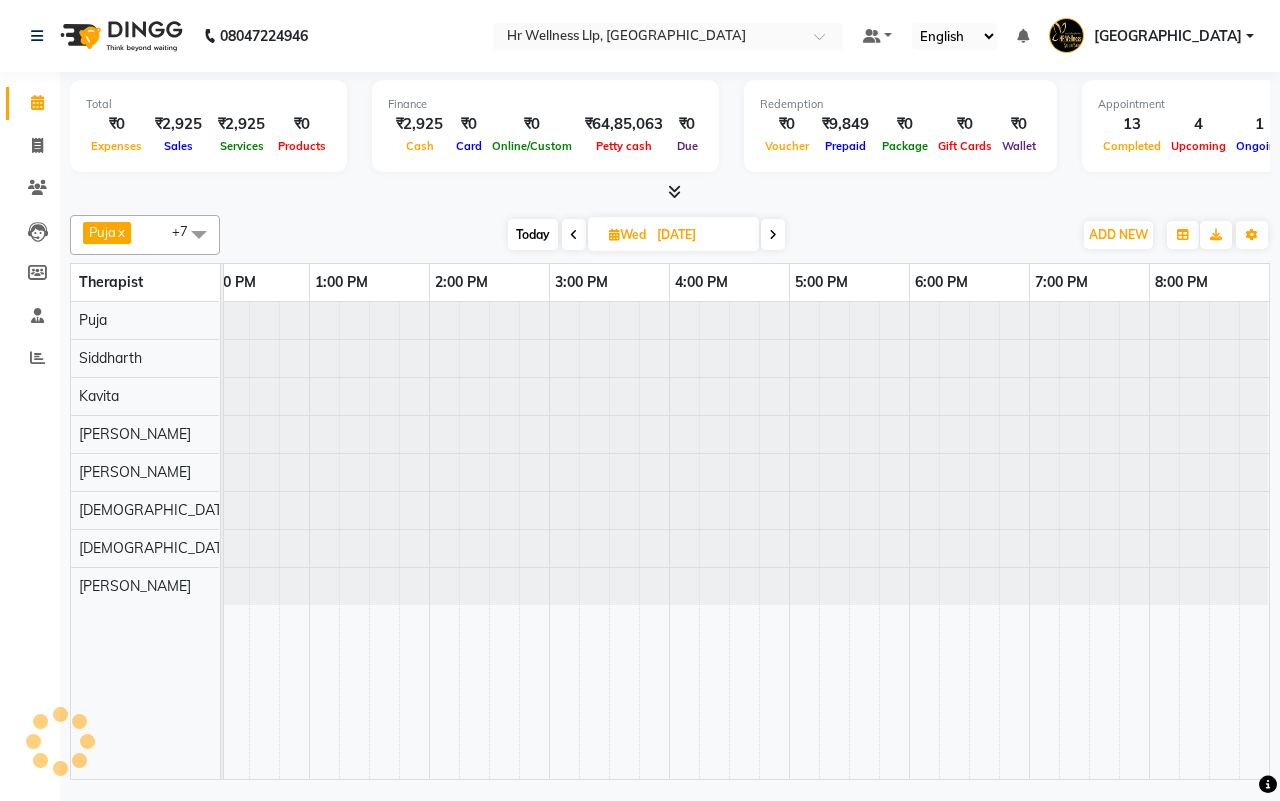 scroll, scrollTop: 0, scrollLeft: 0, axis: both 